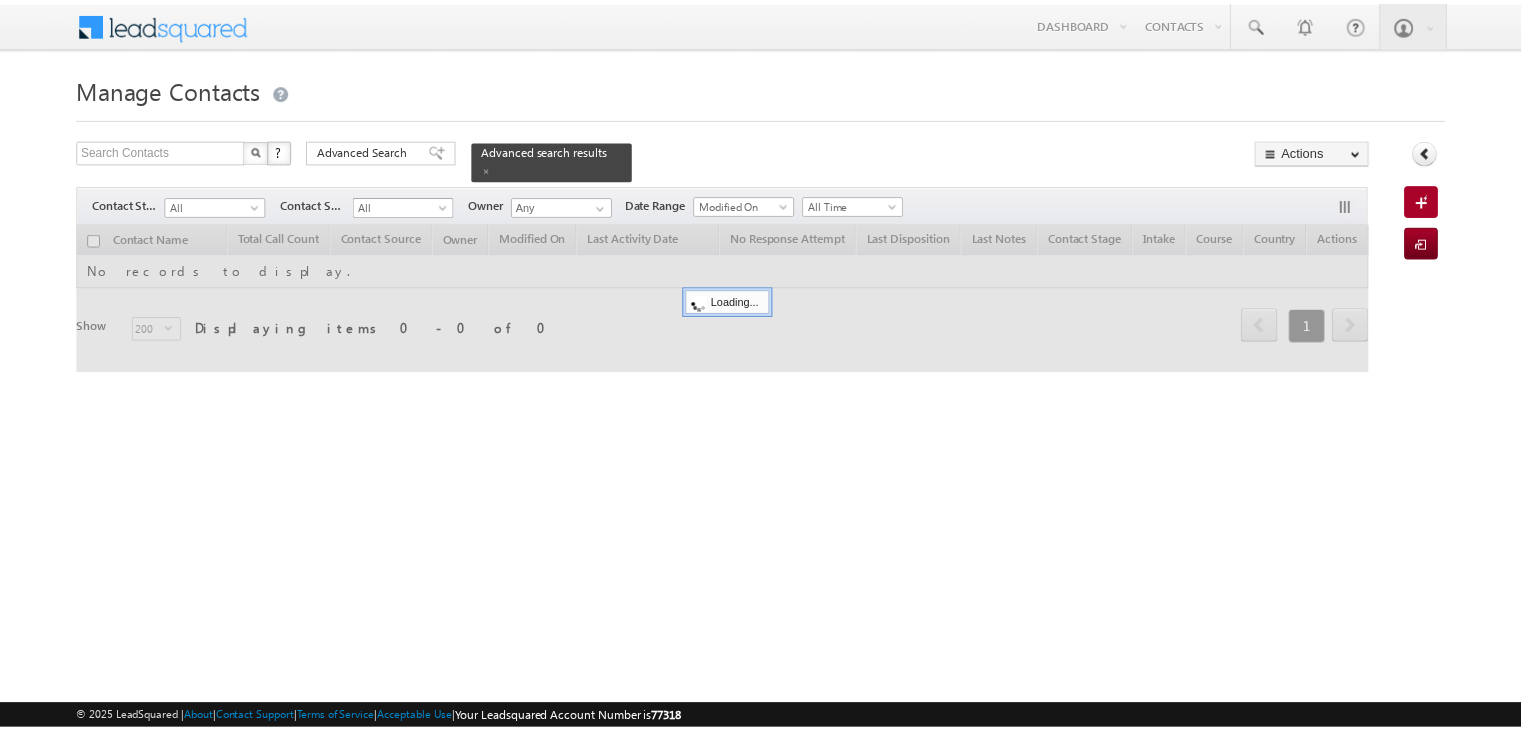 scroll, scrollTop: 0, scrollLeft: 0, axis: both 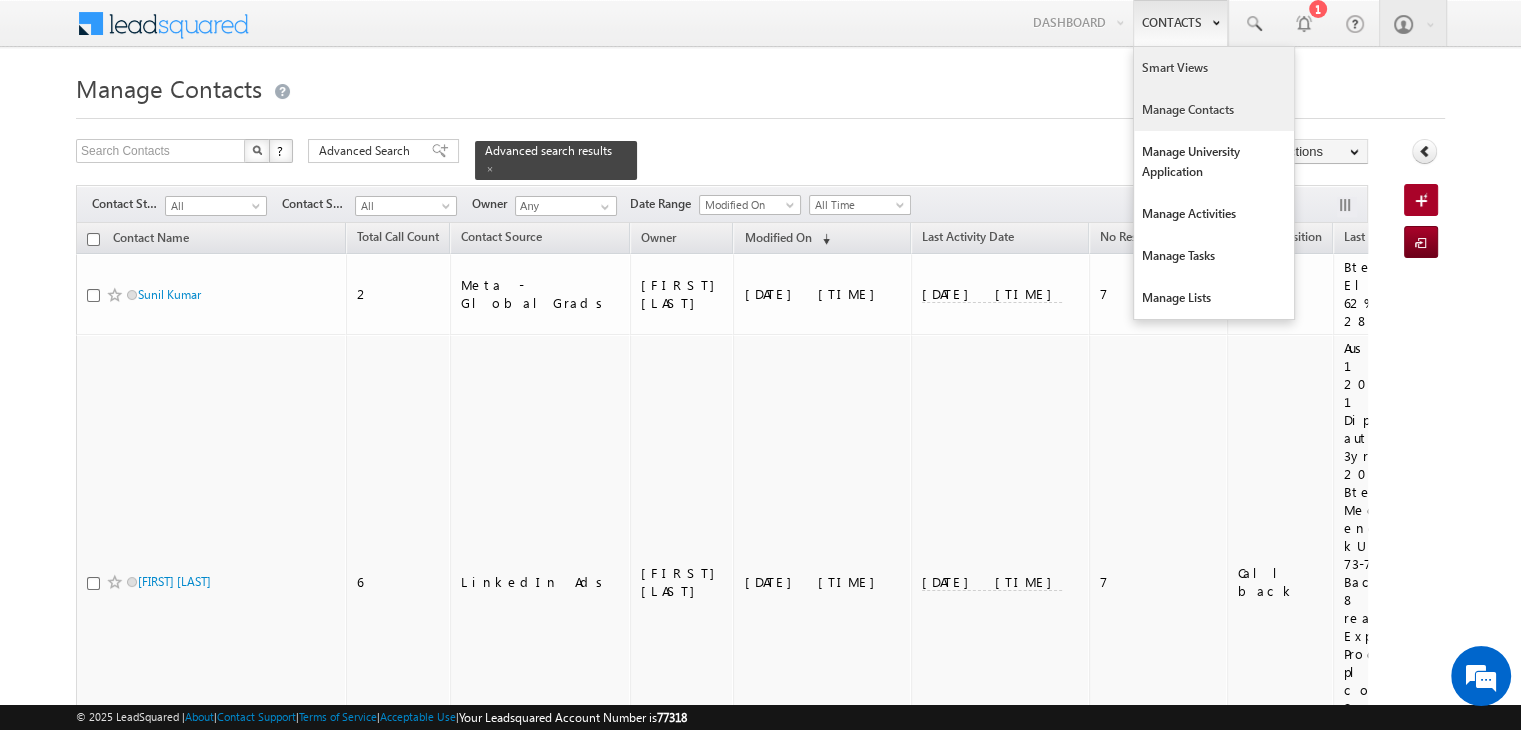 click on "Smart Views" at bounding box center (1214, 68) 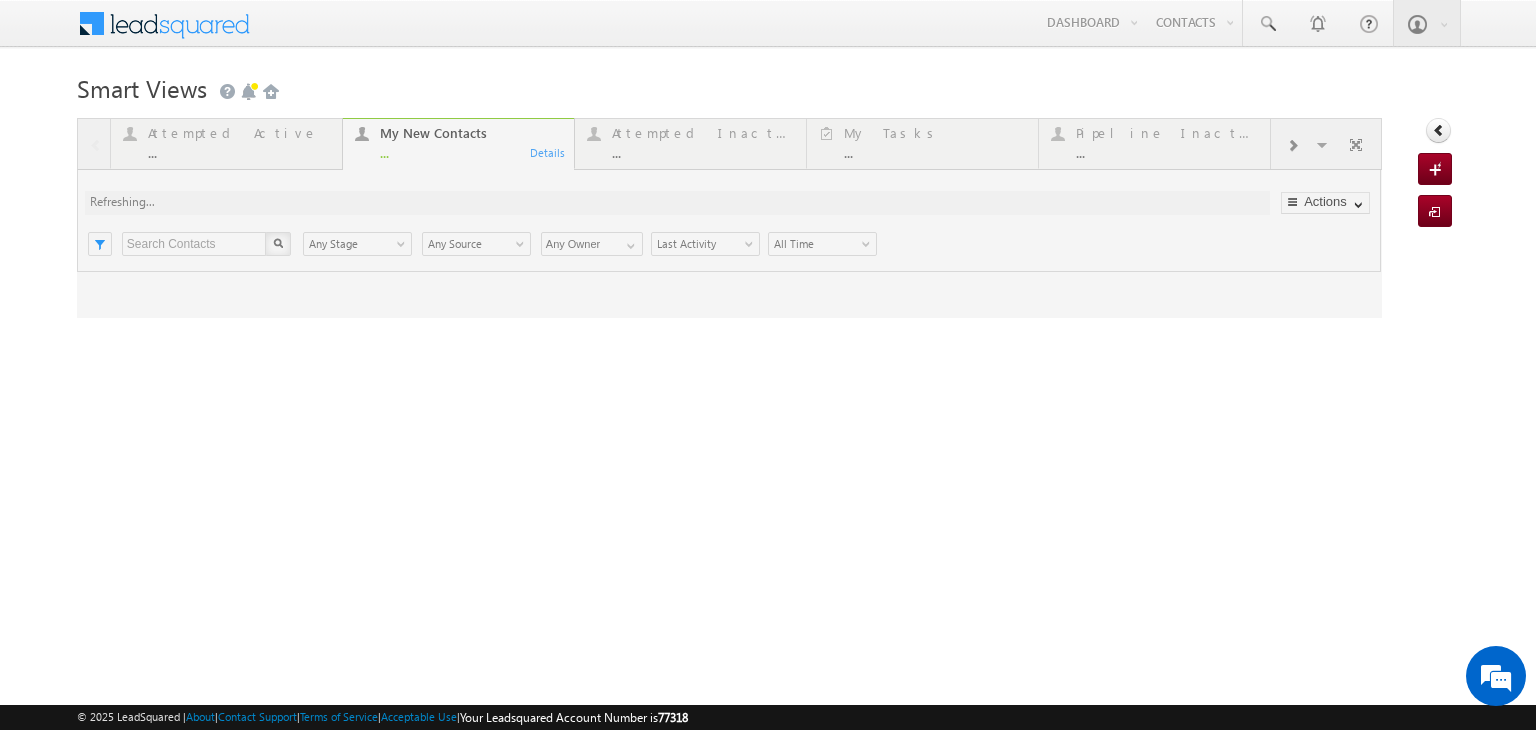 scroll, scrollTop: 0, scrollLeft: 0, axis: both 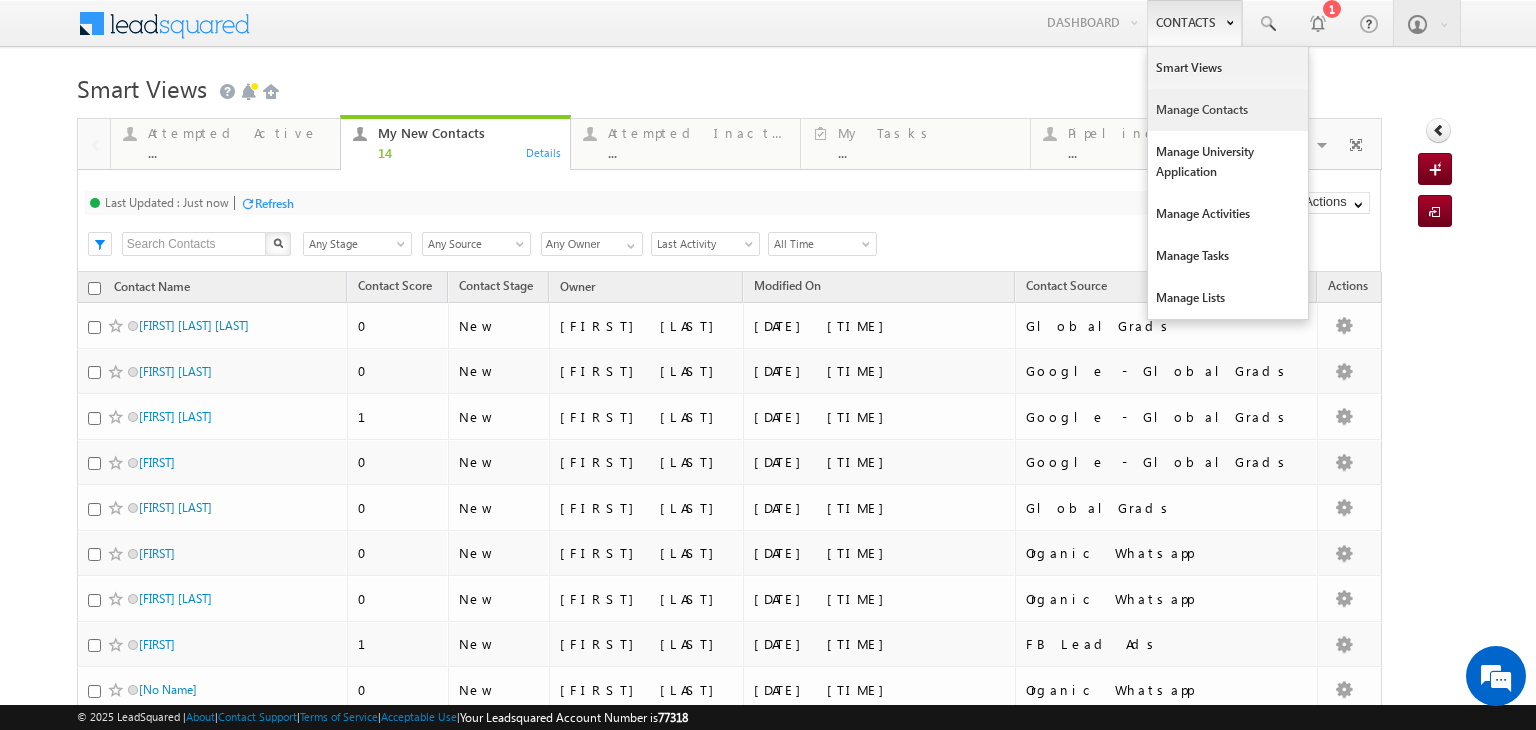 click on "Manage Contacts" at bounding box center [1228, 110] 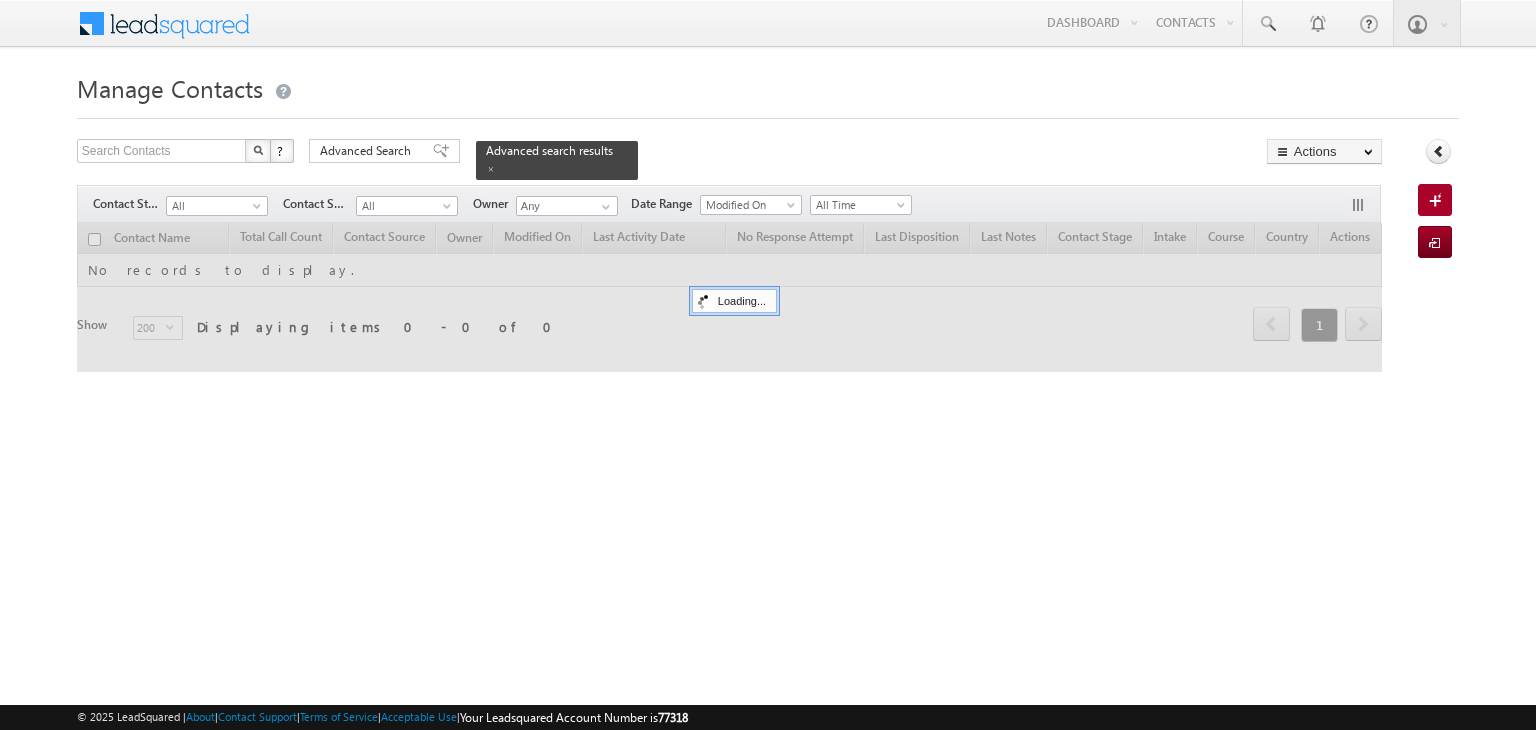 scroll, scrollTop: 0, scrollLeft: 0, axis: both 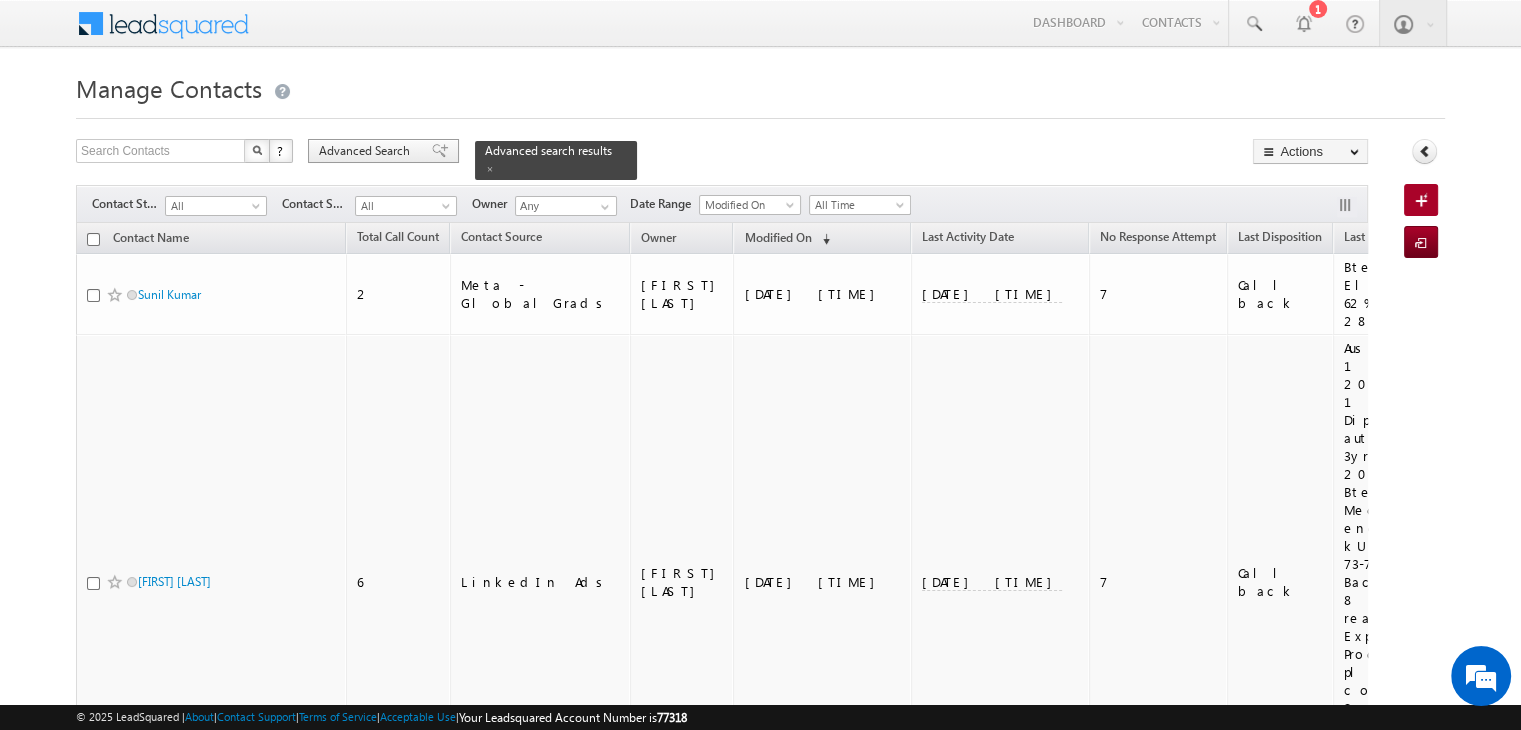 click on "Manage Contacts
Search Contacts X ?   76 results found
Advanced Search
Advanced Search
Advanced search results" at bounding box center [760, 6099] 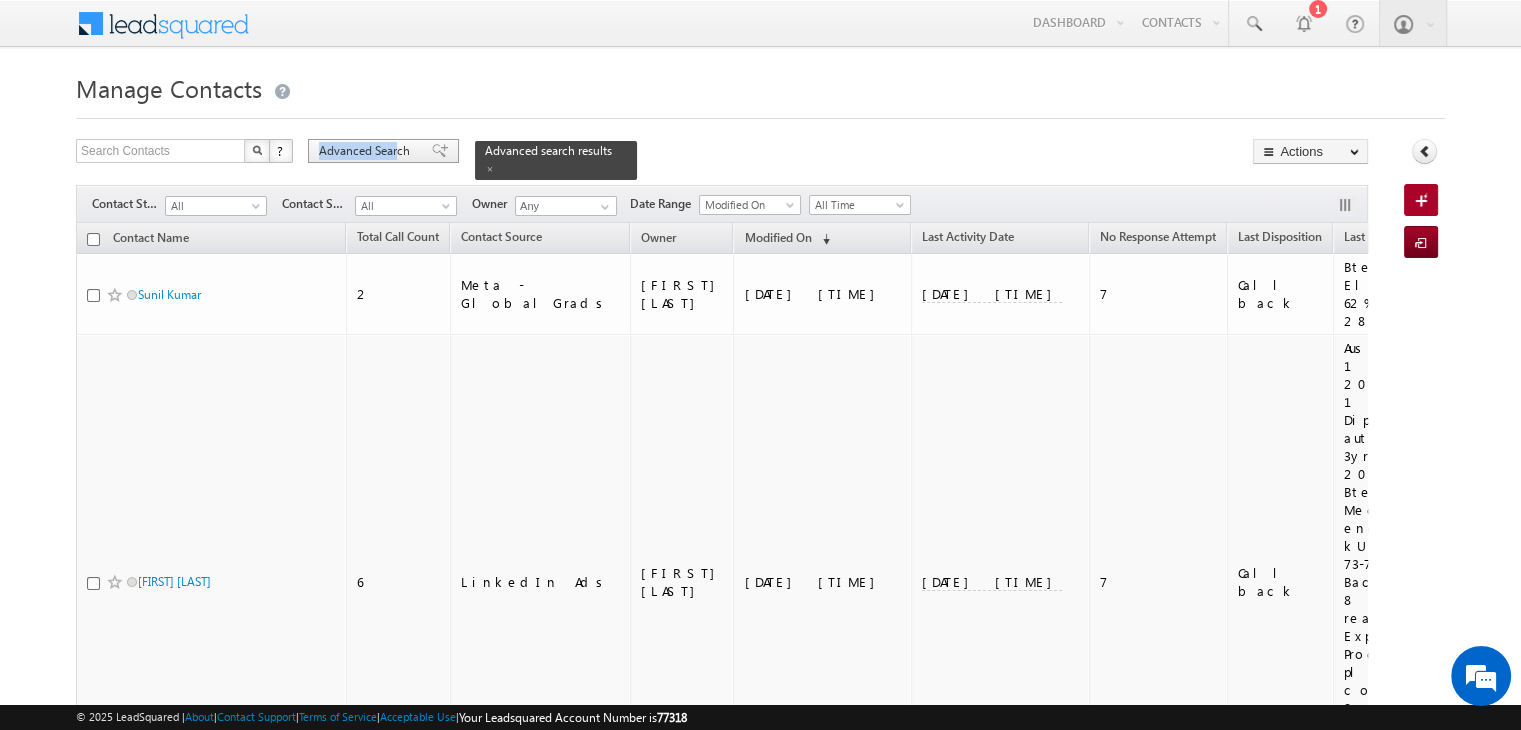 click on "Advanced Search" at bounding box center [367, 151] 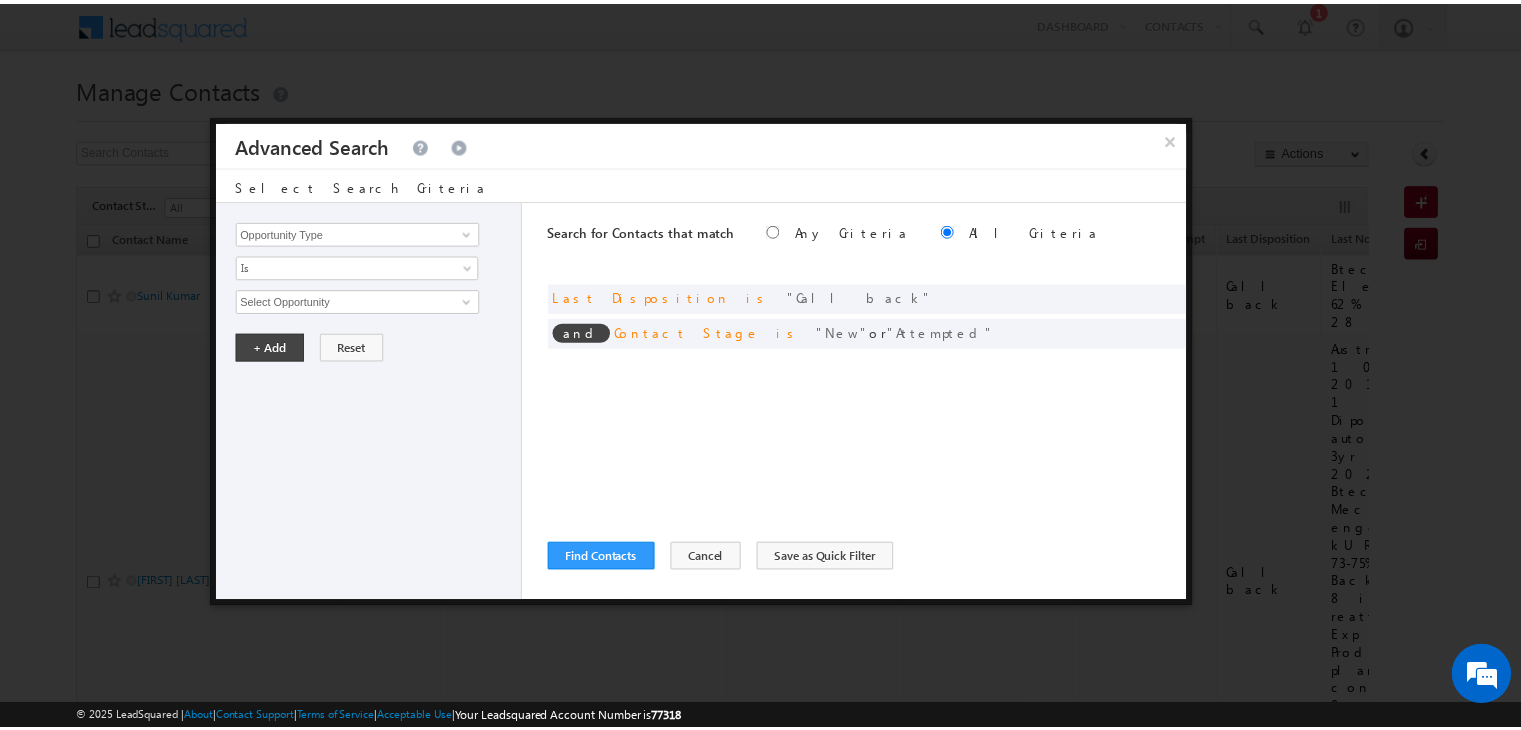 scroll, scrollTop: 0, scrollLeft: 0, axis: both 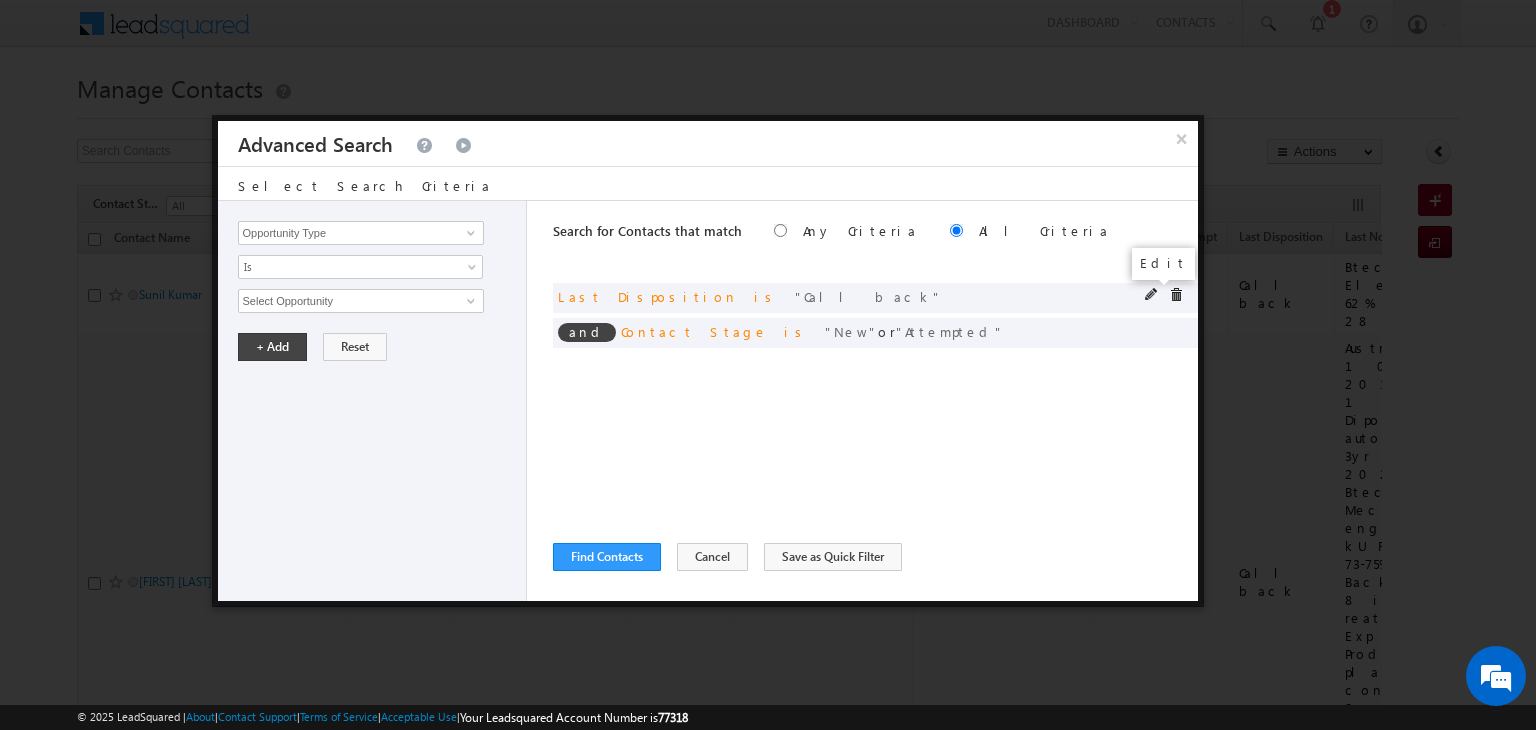 click at bounding box center [1152, 295] 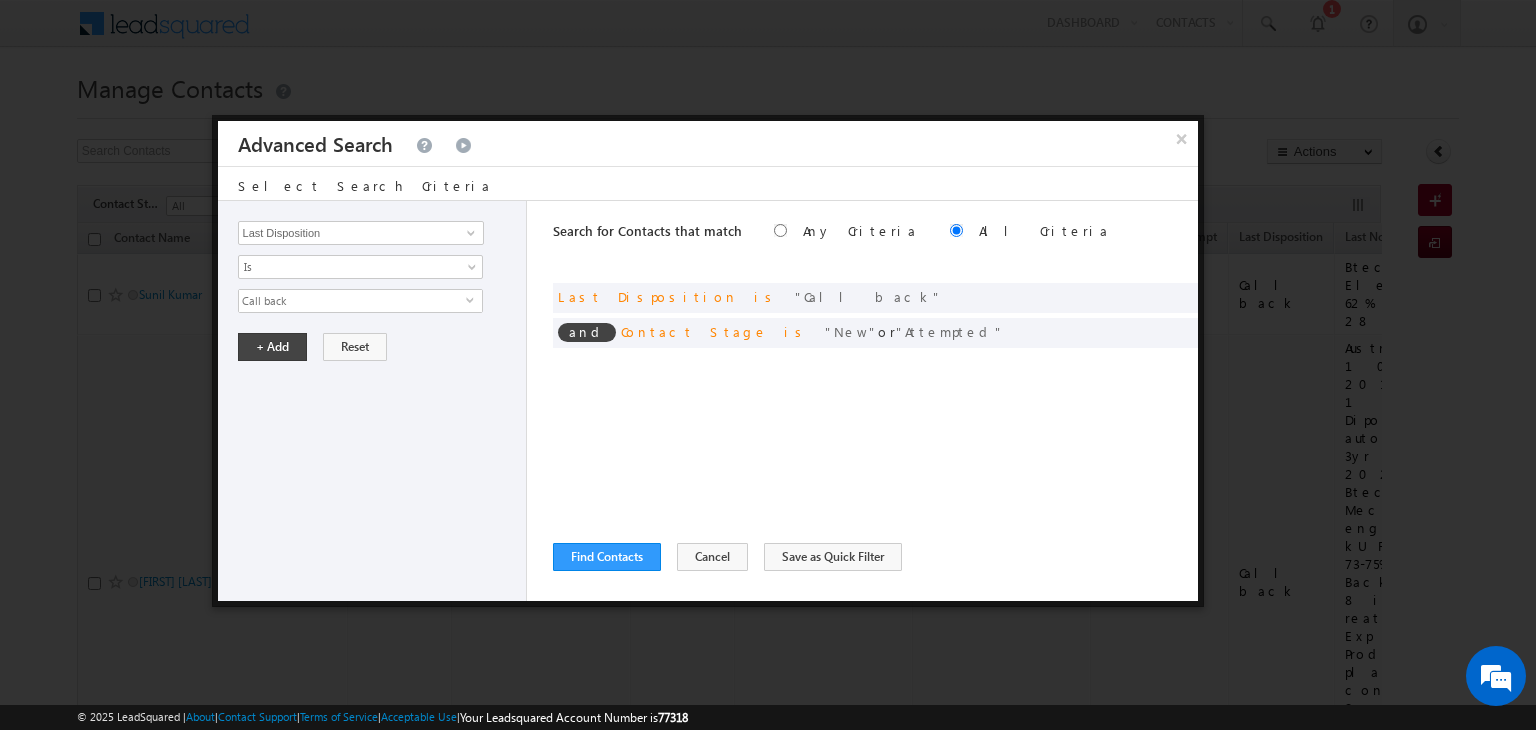 click on "Call back" at bounding box center (352, 301) 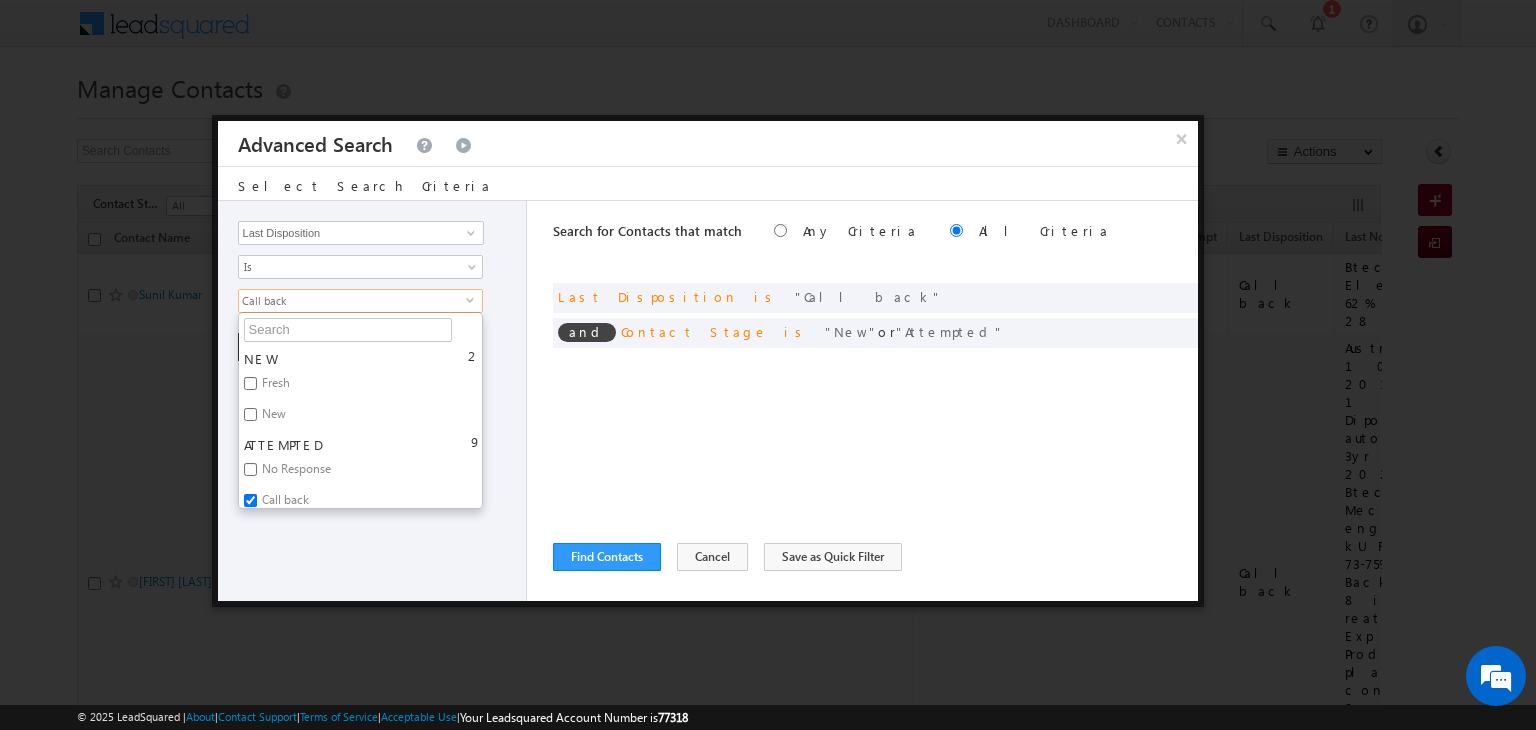 click on "Call back" at bounding box center [284, 503] 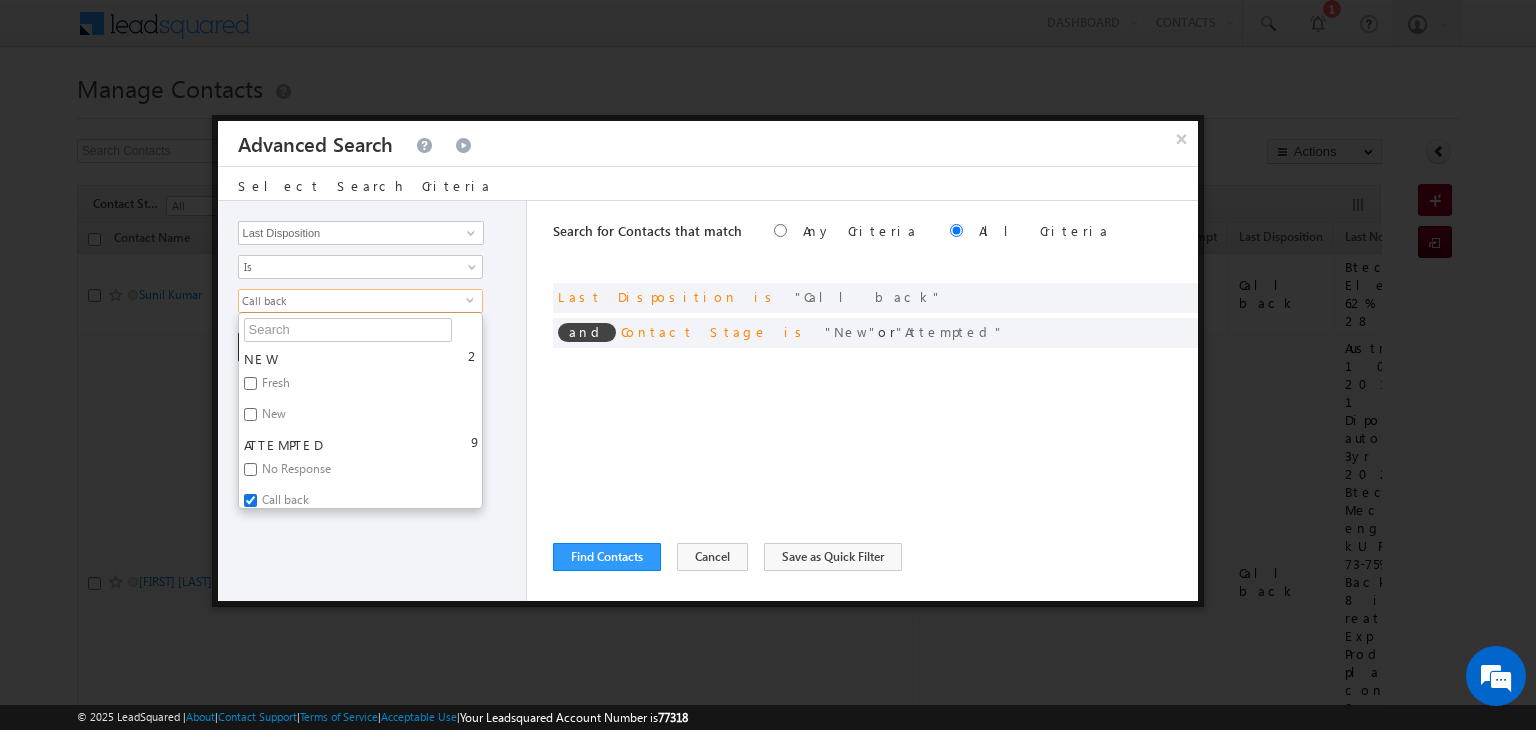 click on "Call back" at bounding box center [250, 500] 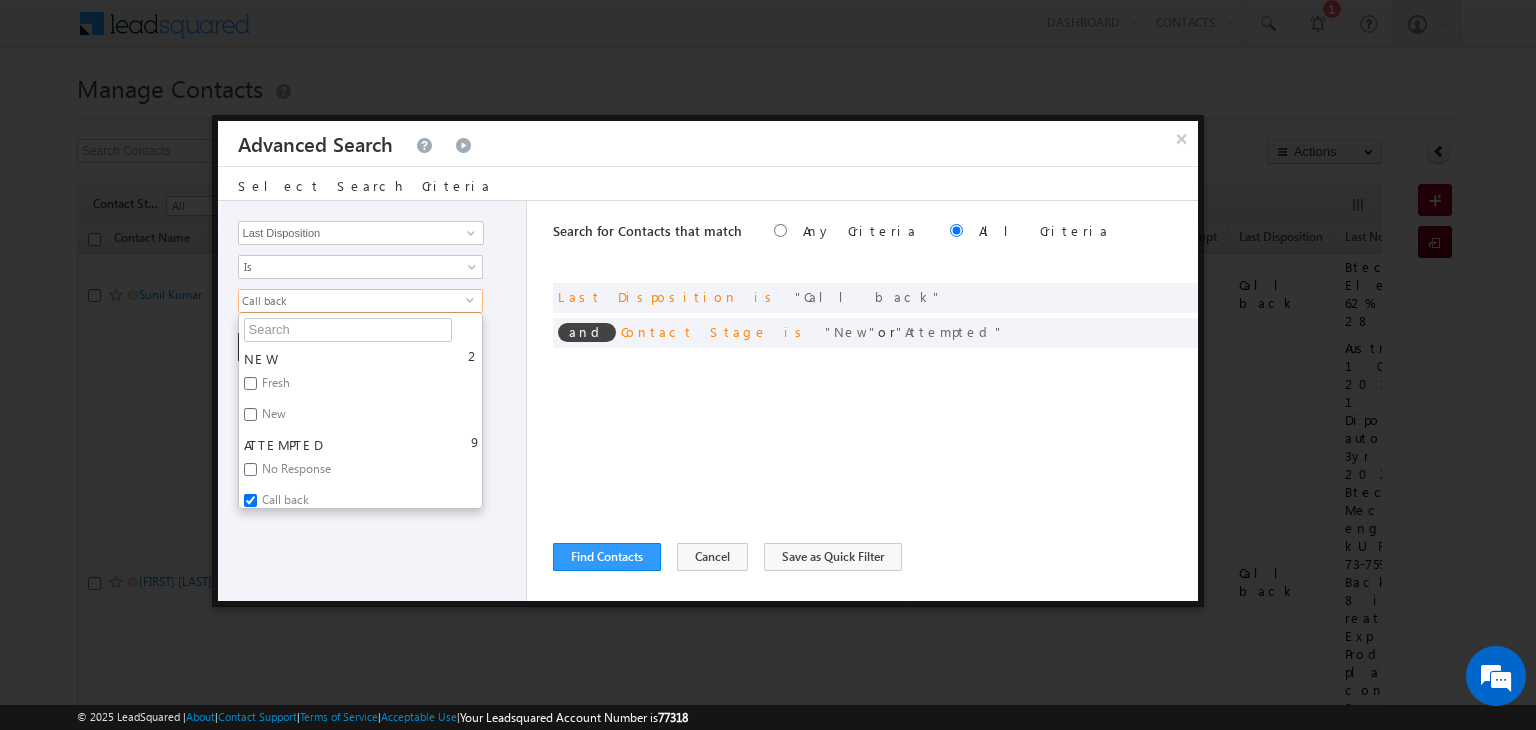 checkbox on "false" 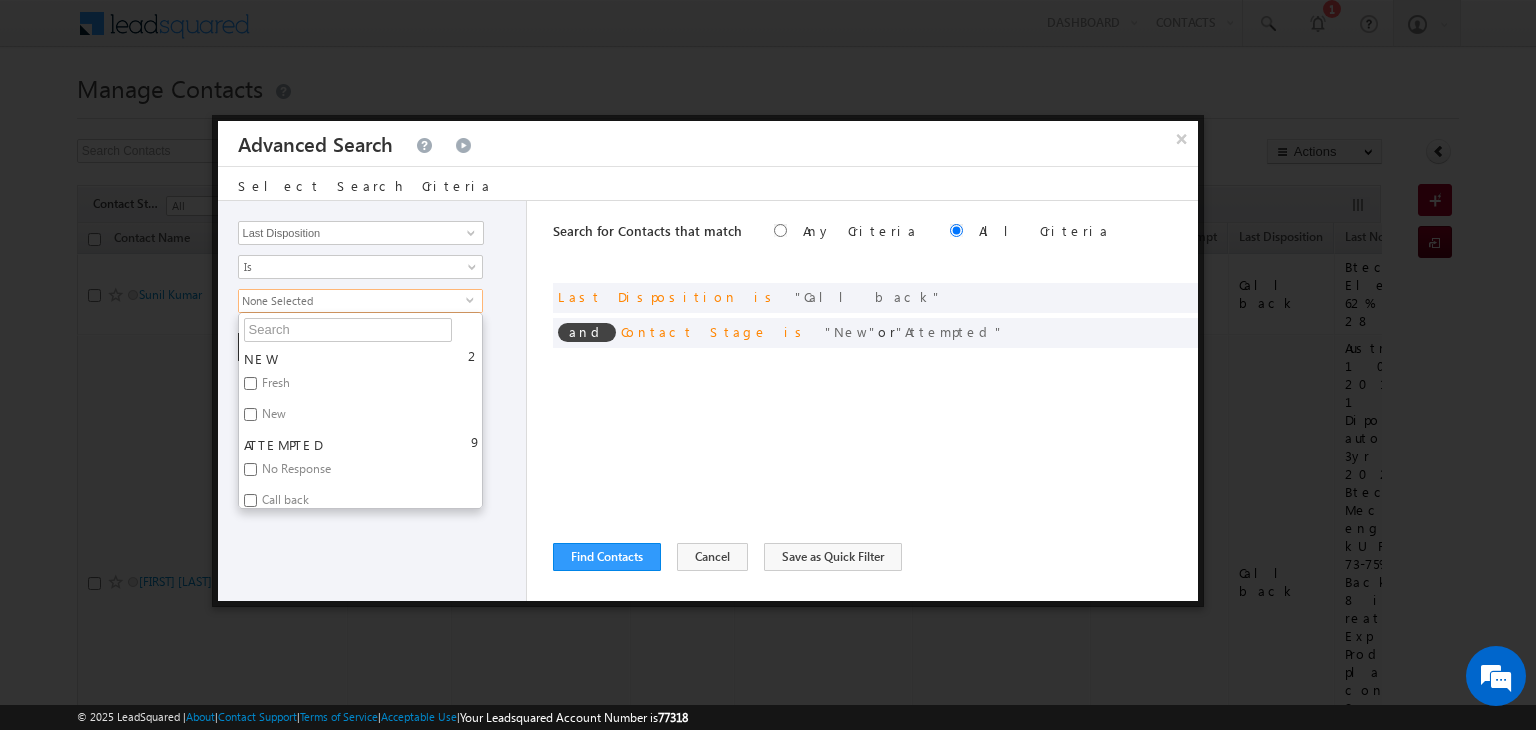click on "No Response" at bounding box center (295, 472) 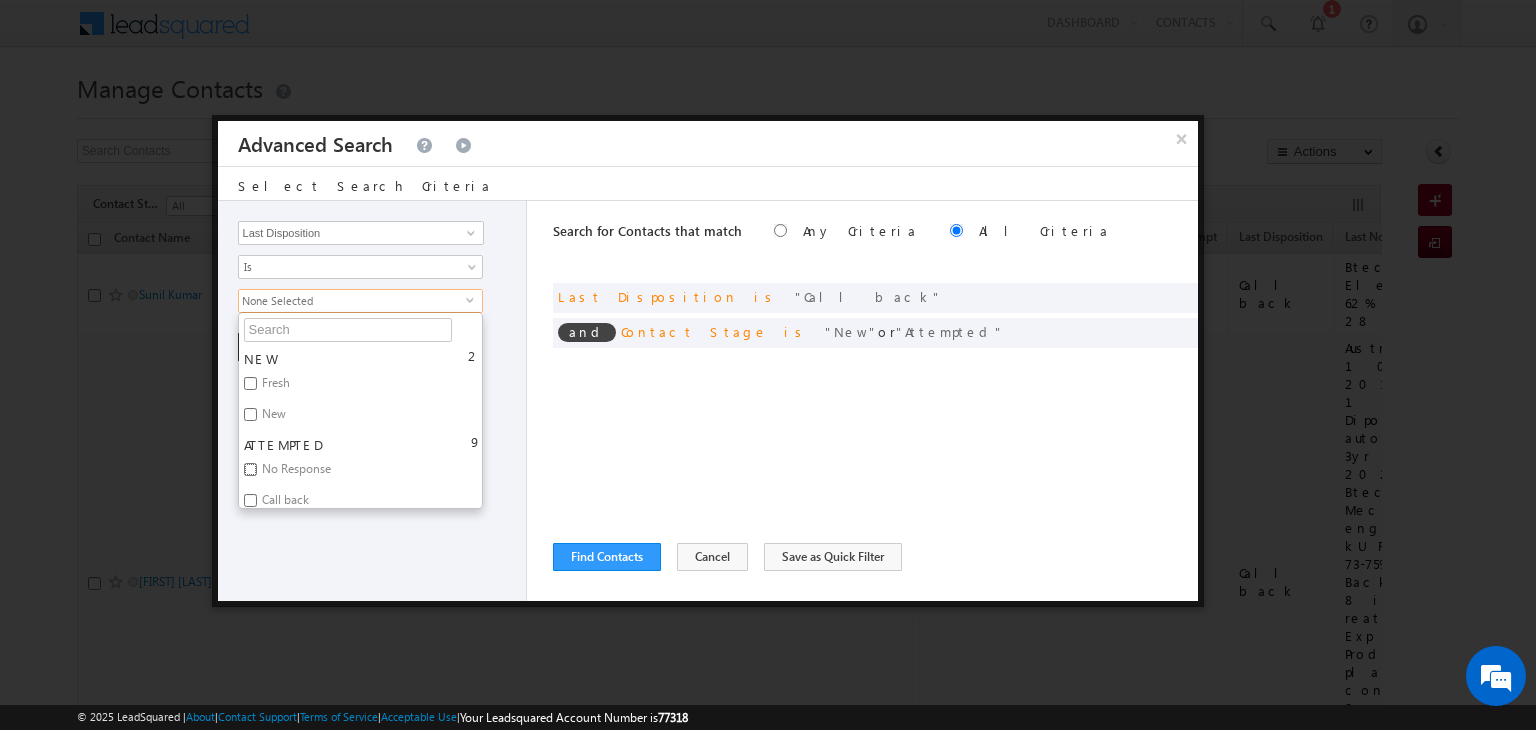 click on "No Response" at bounding box center [250, 469] 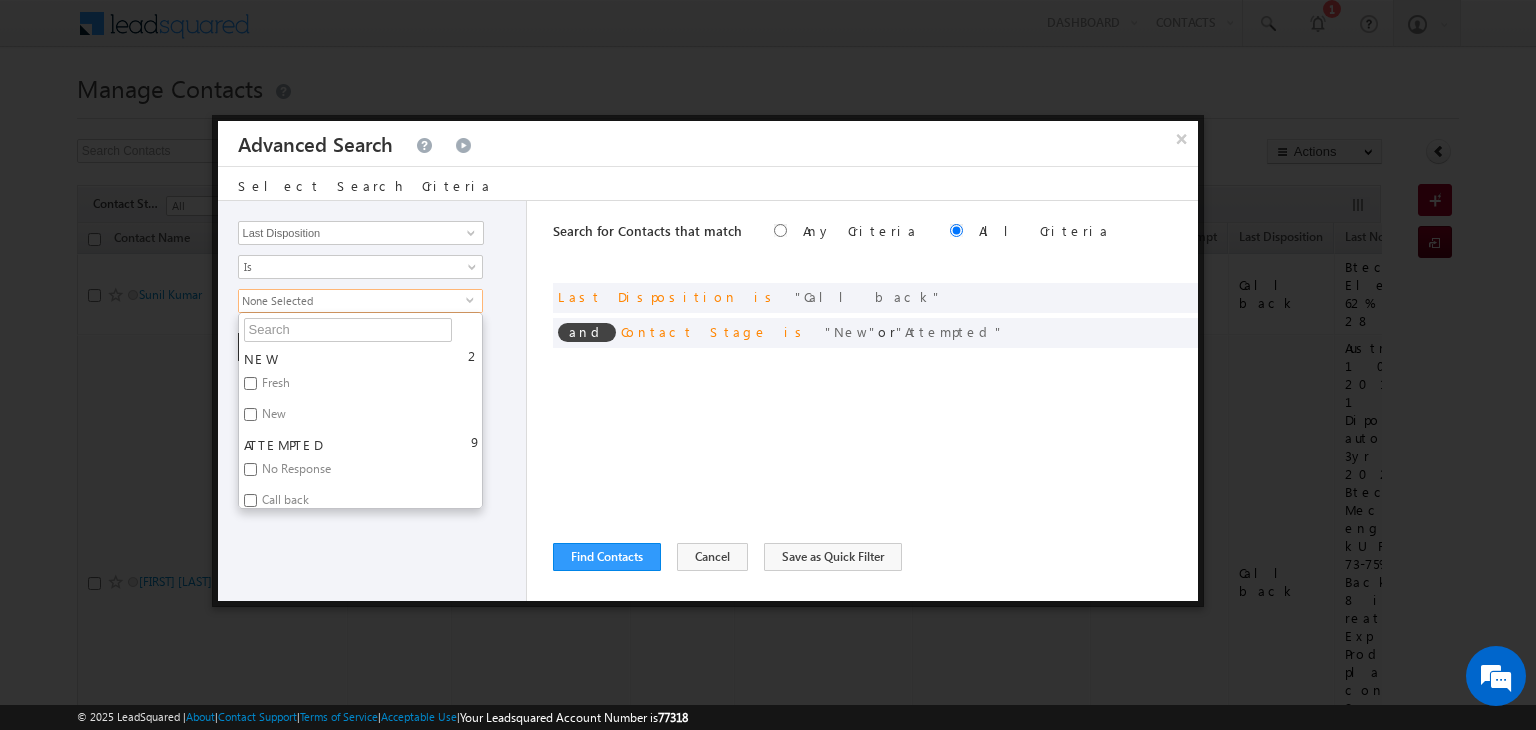 checkbox on "true" 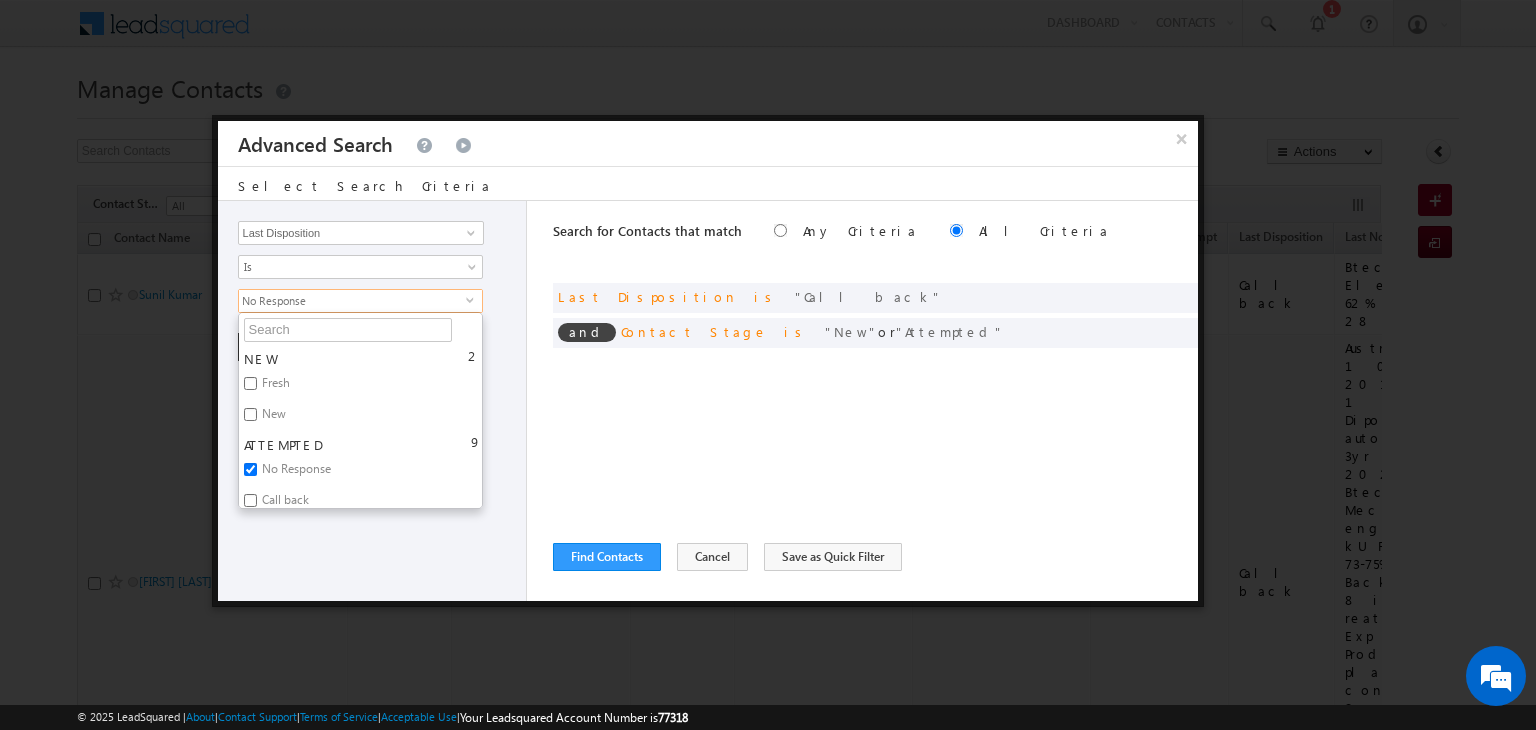 click on "Opportunity Type Contact Activity Task Sales Group  Prospect Id Address 1 Address 2 Any Specific University Or Program Application Status Auto Login URL City Class XII Marks Company Concentration Contact Number Contact Origin Contact Score Contact Source Contact Stage Conversion Referrer URL Counselling mode Country Country Interested In New Country Interested In Old Course Course Priority Created By Id Created On Created On Old Current Opt In Status Do Not Call Do Not Email Do Not SMS Do Not Track Do You Have Scholarships Do You Have Valid Passport Documents - Status Documents - University Proof Doc Documents - 10th Marksheet Documents - 12th Marksheet Documents - UG Degree Documents - UG Marksheets Documents - PG Degree Documents - PG Marksheets Documents - Resume/CV Documents - LOR Documents - SOP Documents - Passport Documents - ELT Documents - Amity Pathway Certificate Documents - COL Documents - Deposit fee Documents - UCOL Documents - I20 Documents - SEVIS Fee doc Email" at bounding box center (373, 401) 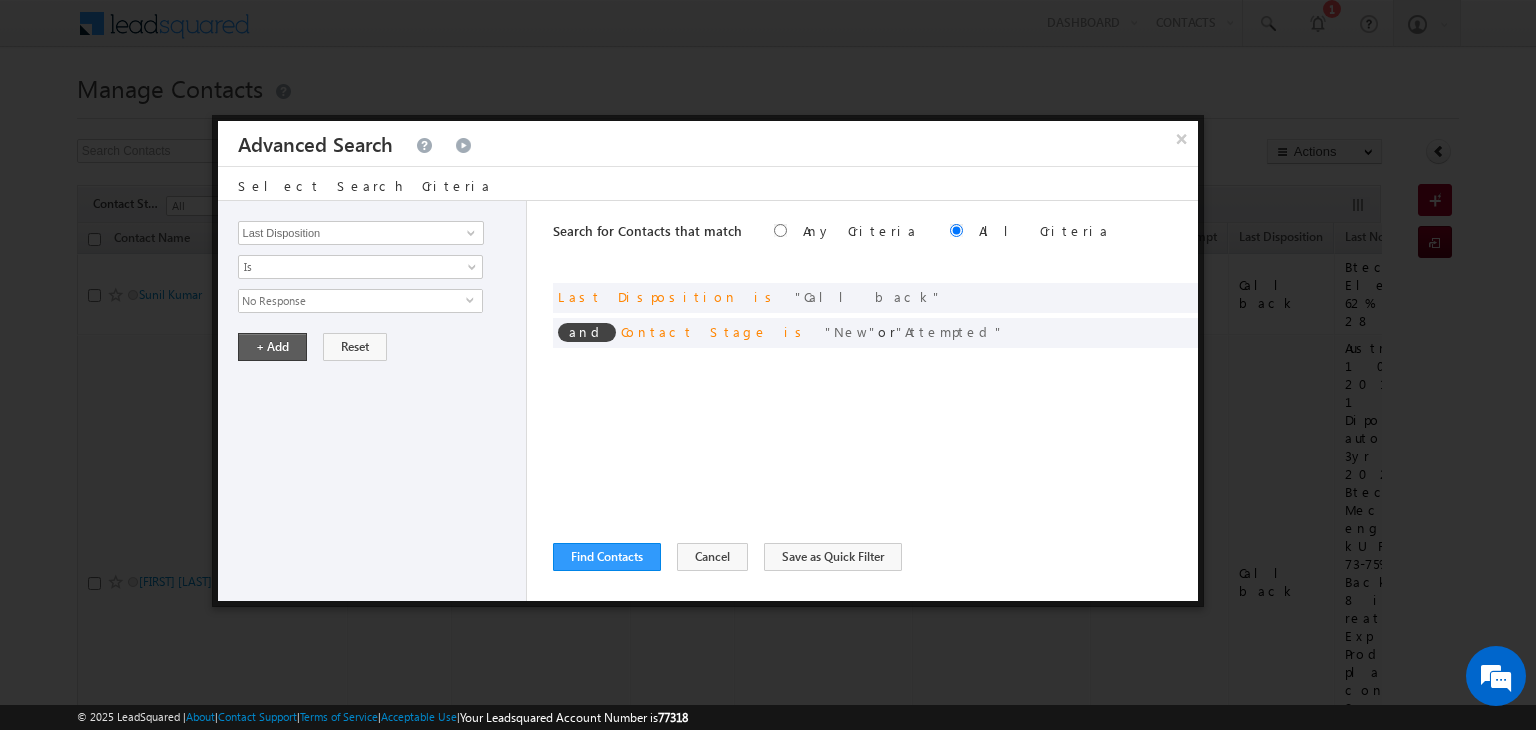 drag, startPoint x: 280, startPoint y: 360, endPoint x: 268, endPoint y: 346, distance: 18.439089 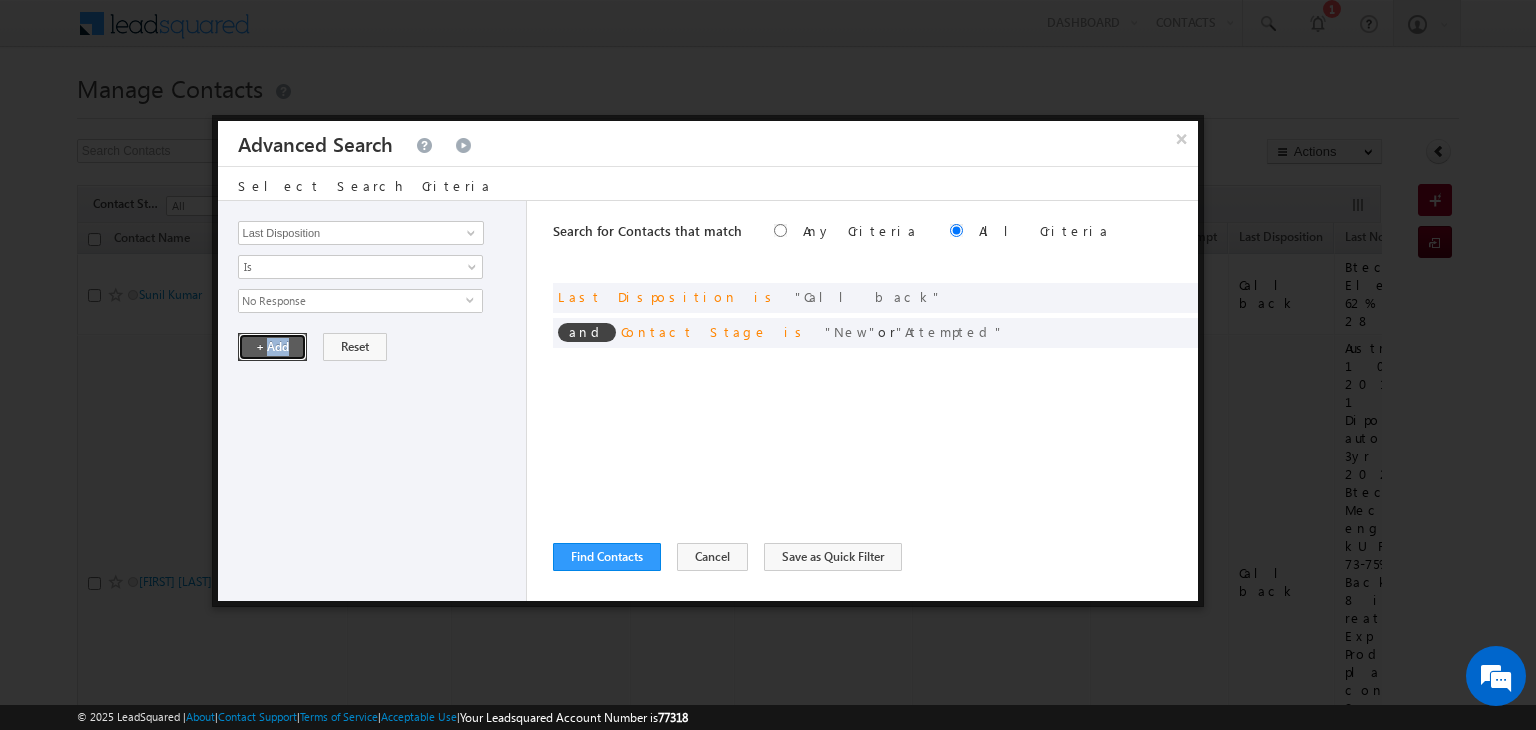click on "+ Add" at bounding box center [272, 347] 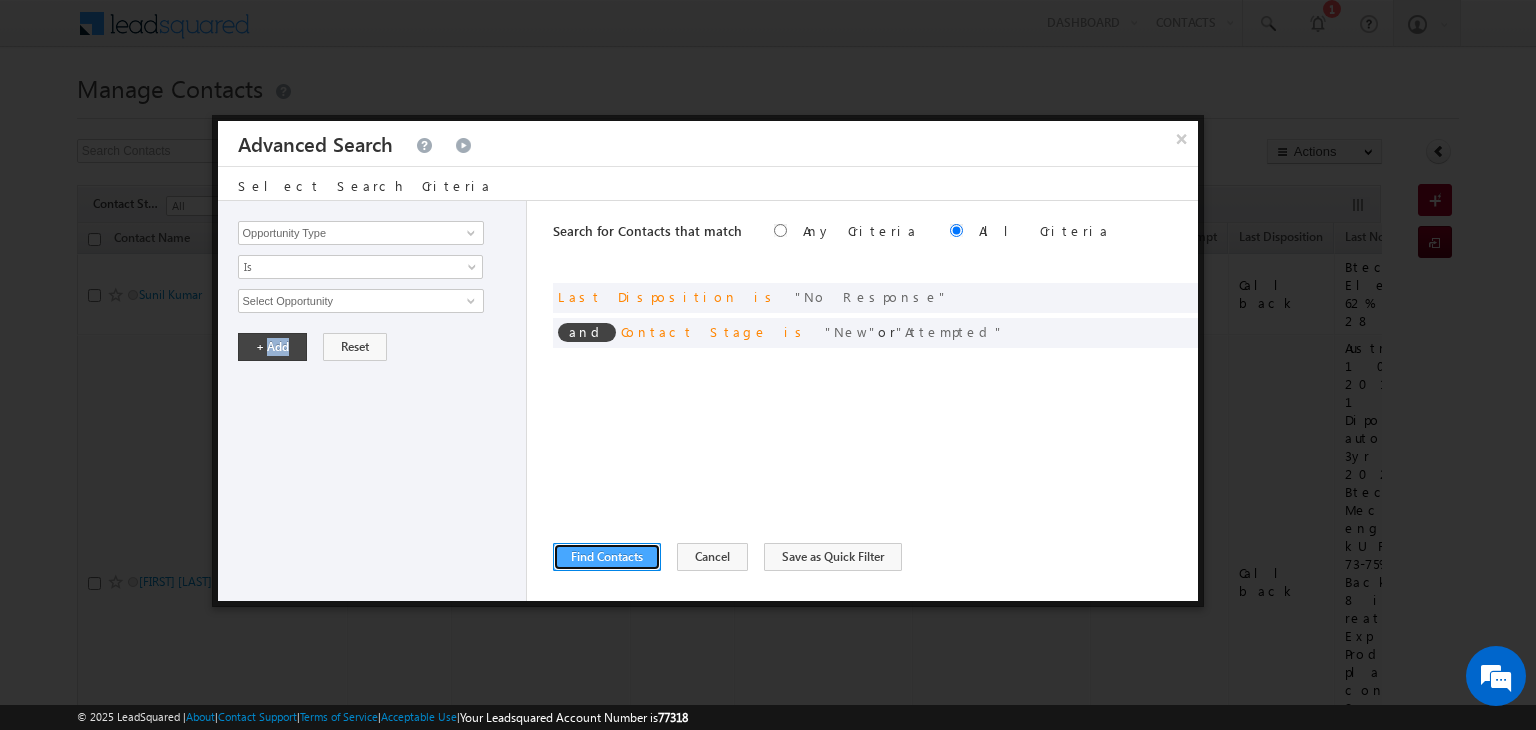 click on "Find Contacts" at bounding box center [607, 557] 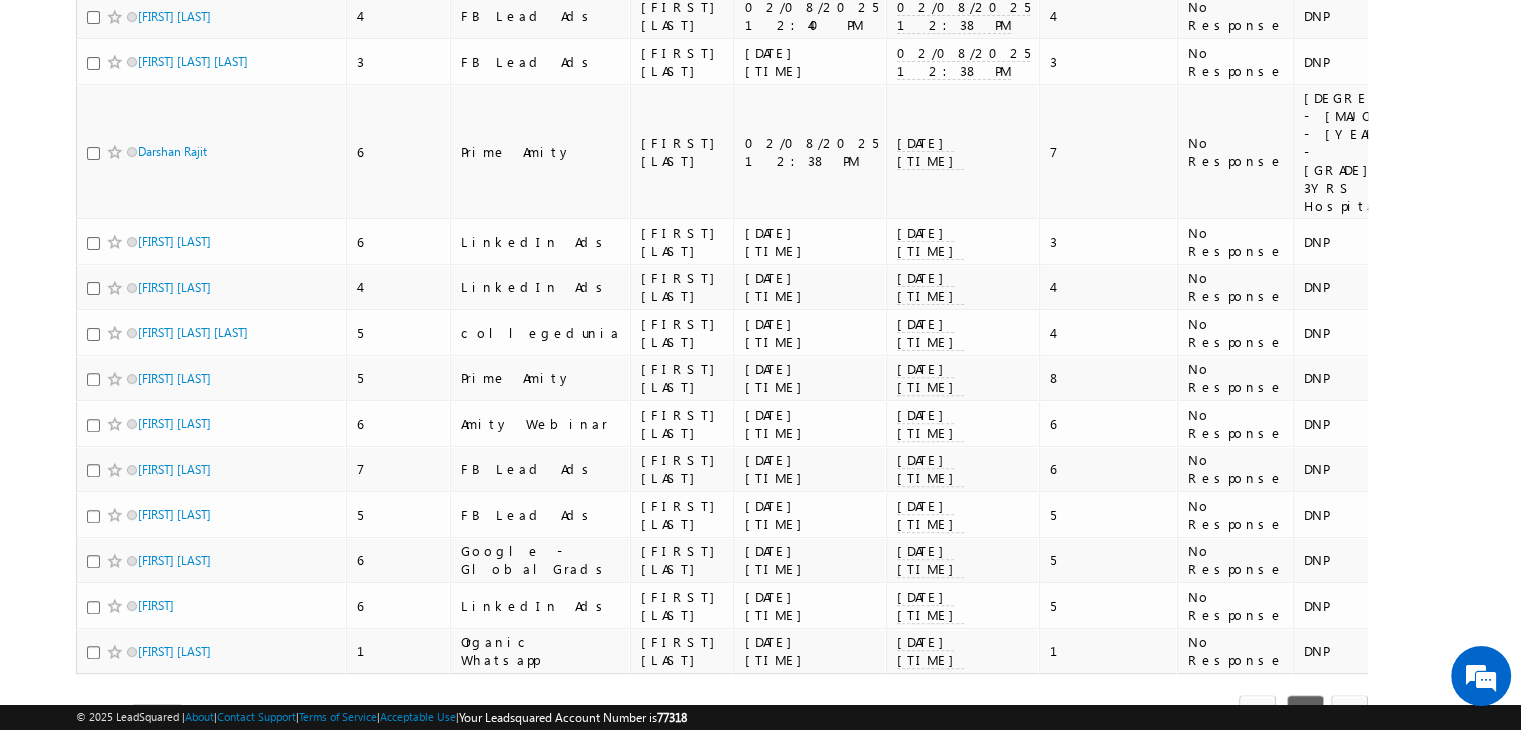 scroll, scrollTop: 713, scrollLeft: 0, axis: vertical 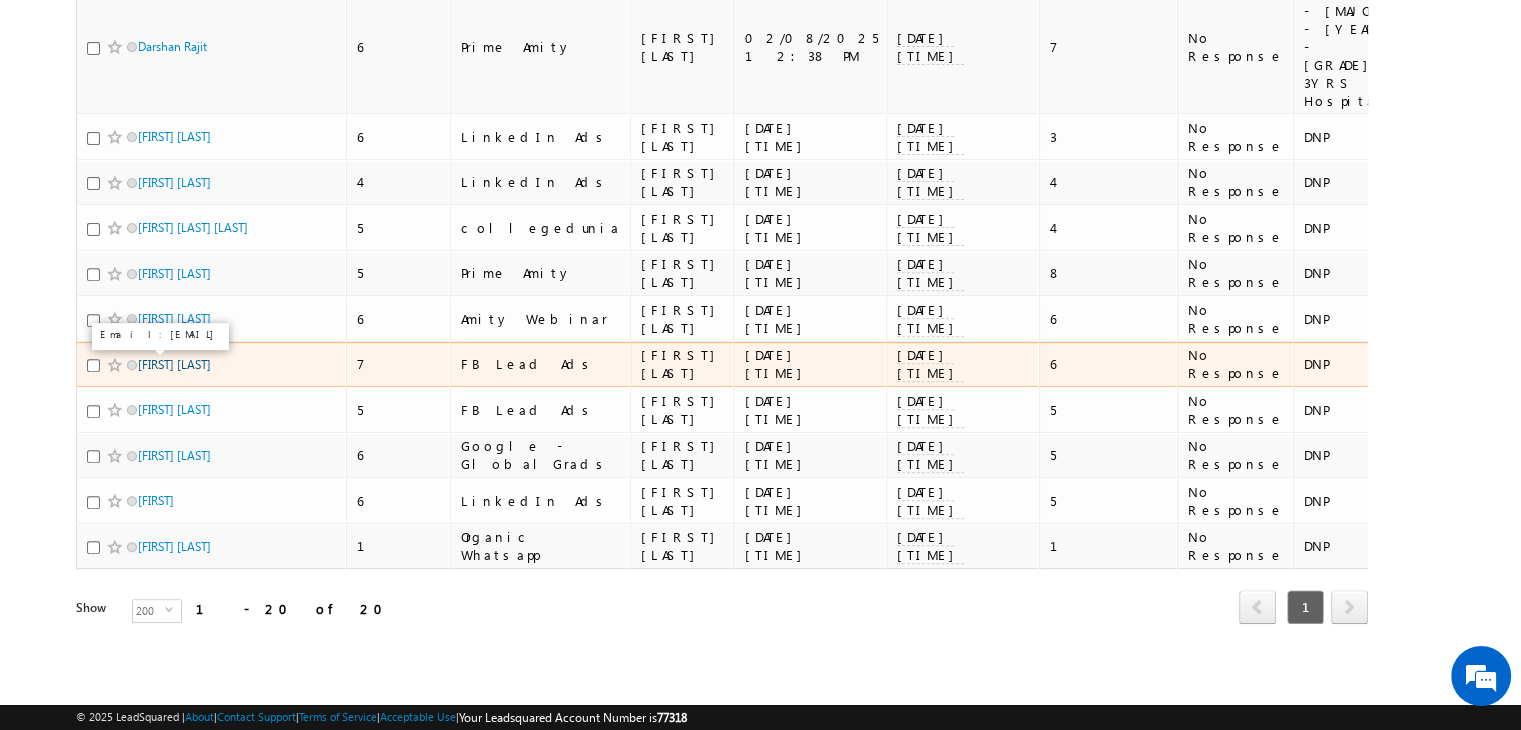 click on "Aaysha makrani" at bounding box center [174, 364] 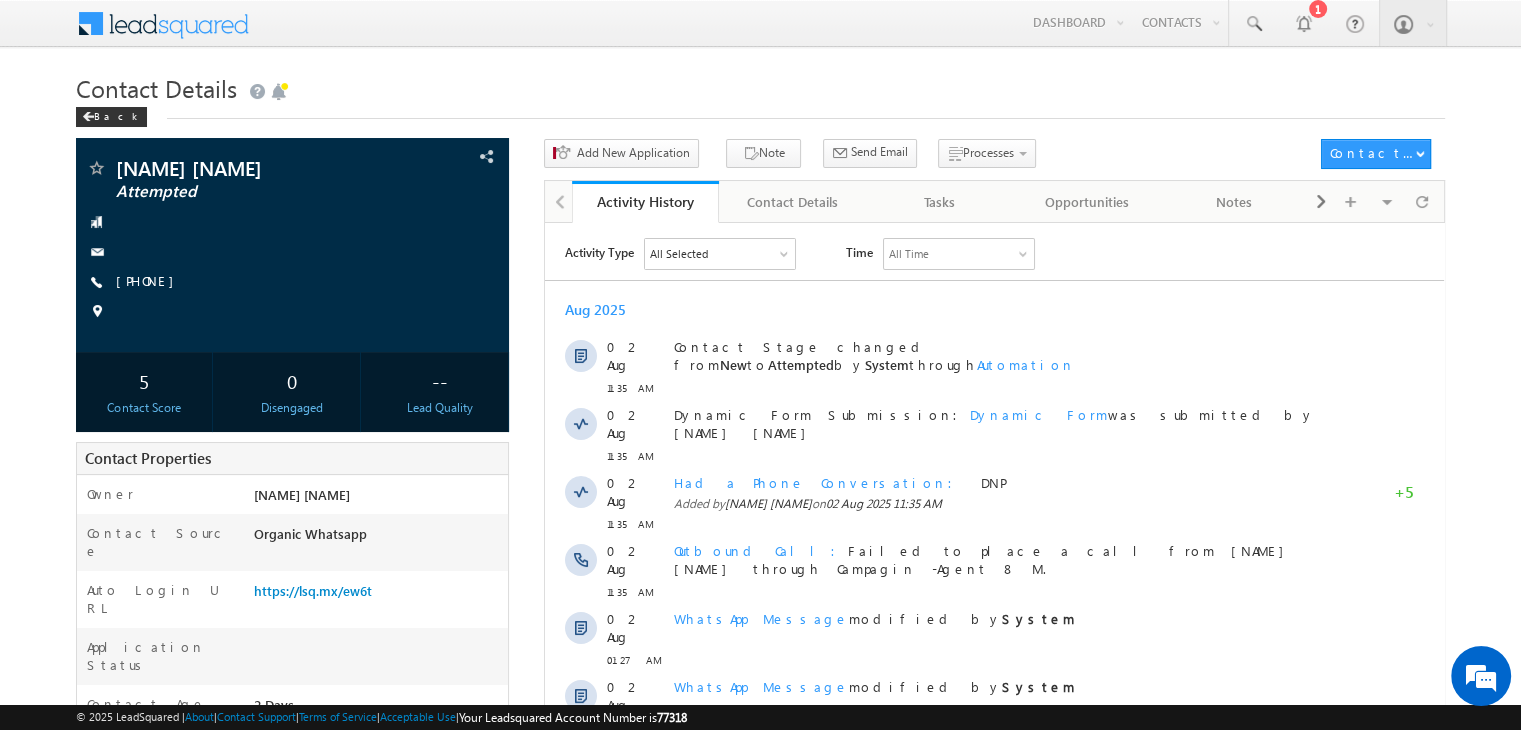 scroll, scrollTop: 0, scrollLeft: 0, axis: both 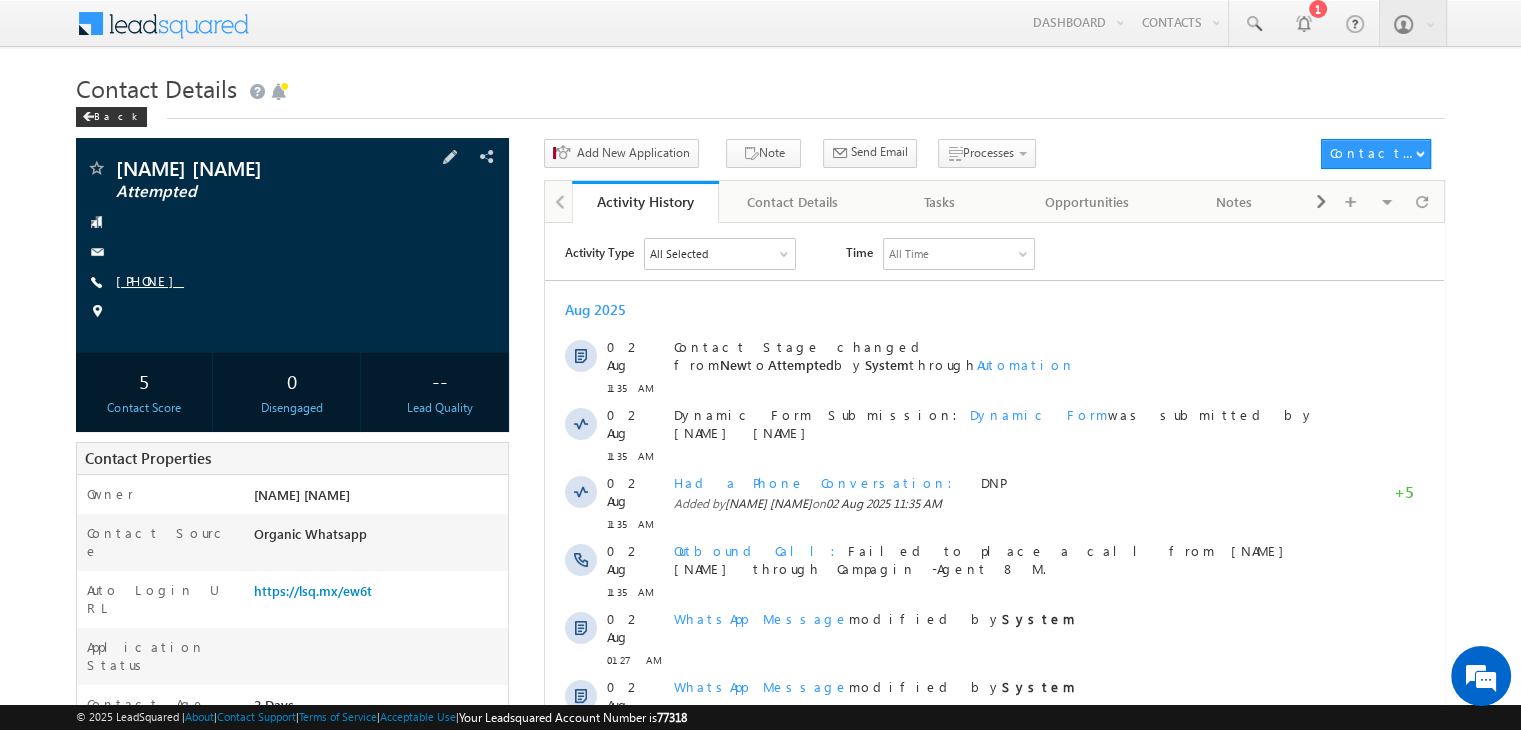 click on "+91-9634429661" at bounding box center (150, 280) 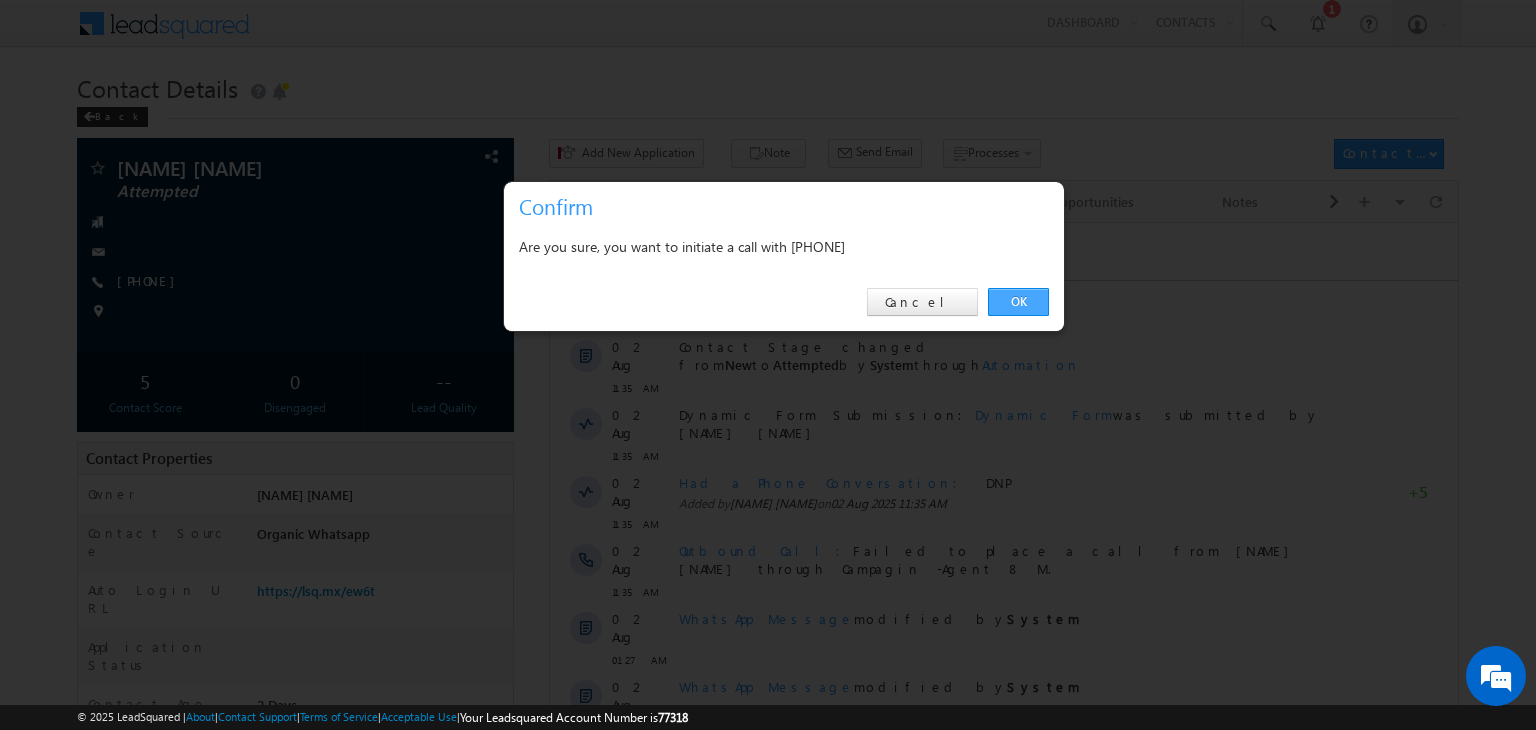click on "OK" at bounding box center [1018, 302] 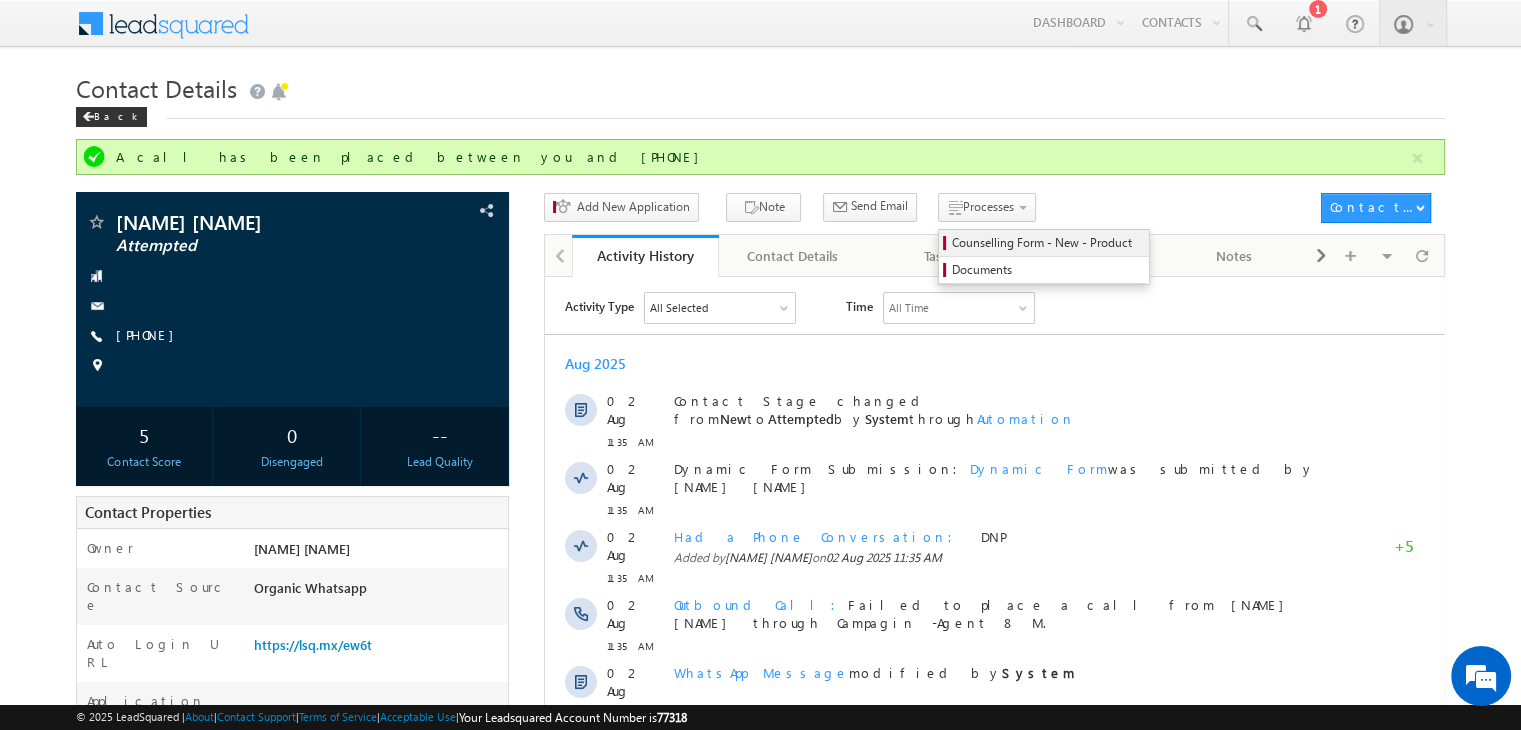 click on "Counselling Form - New - Product" at bounding box center (1047, 243) 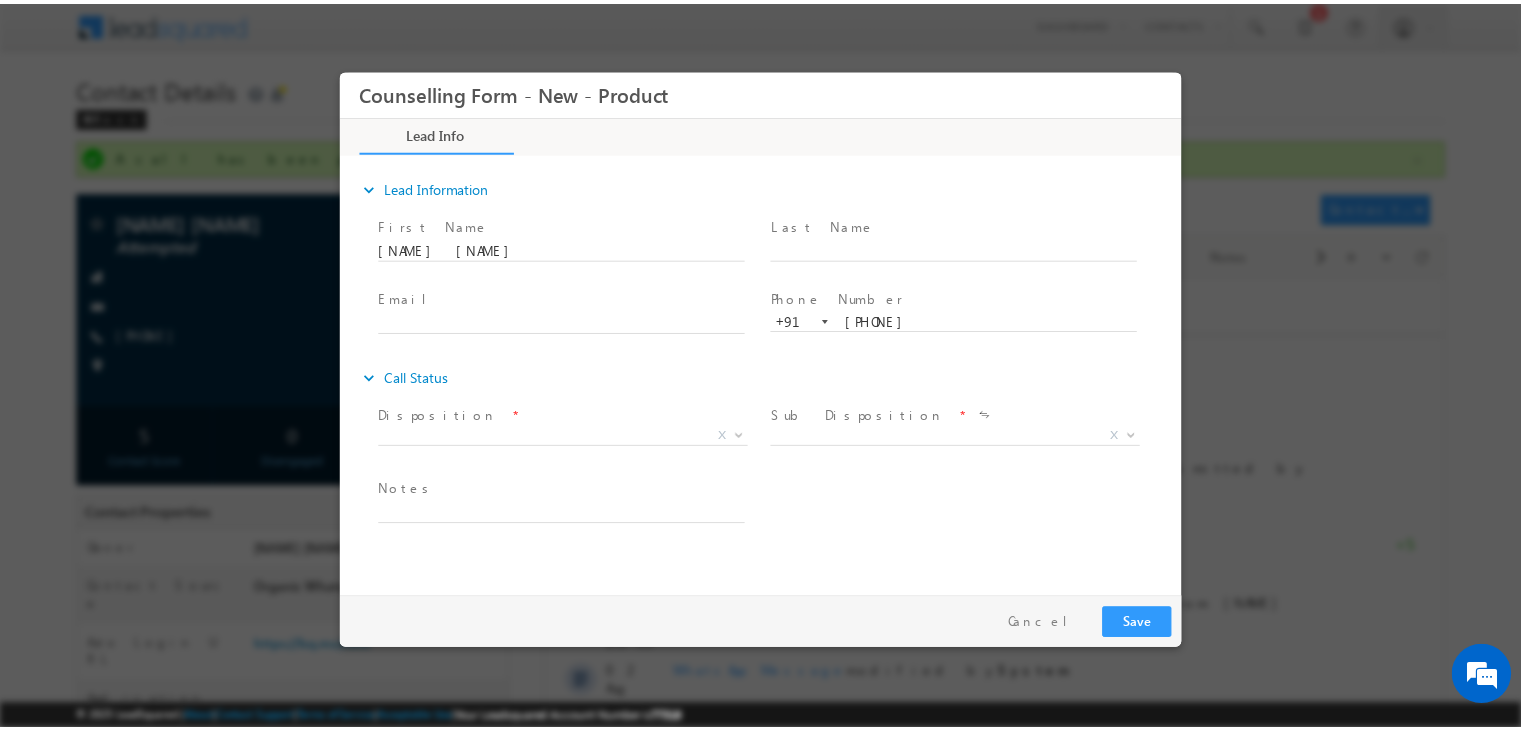 scroll, scrollTop: 0, scrollLeft: 0, axis: both 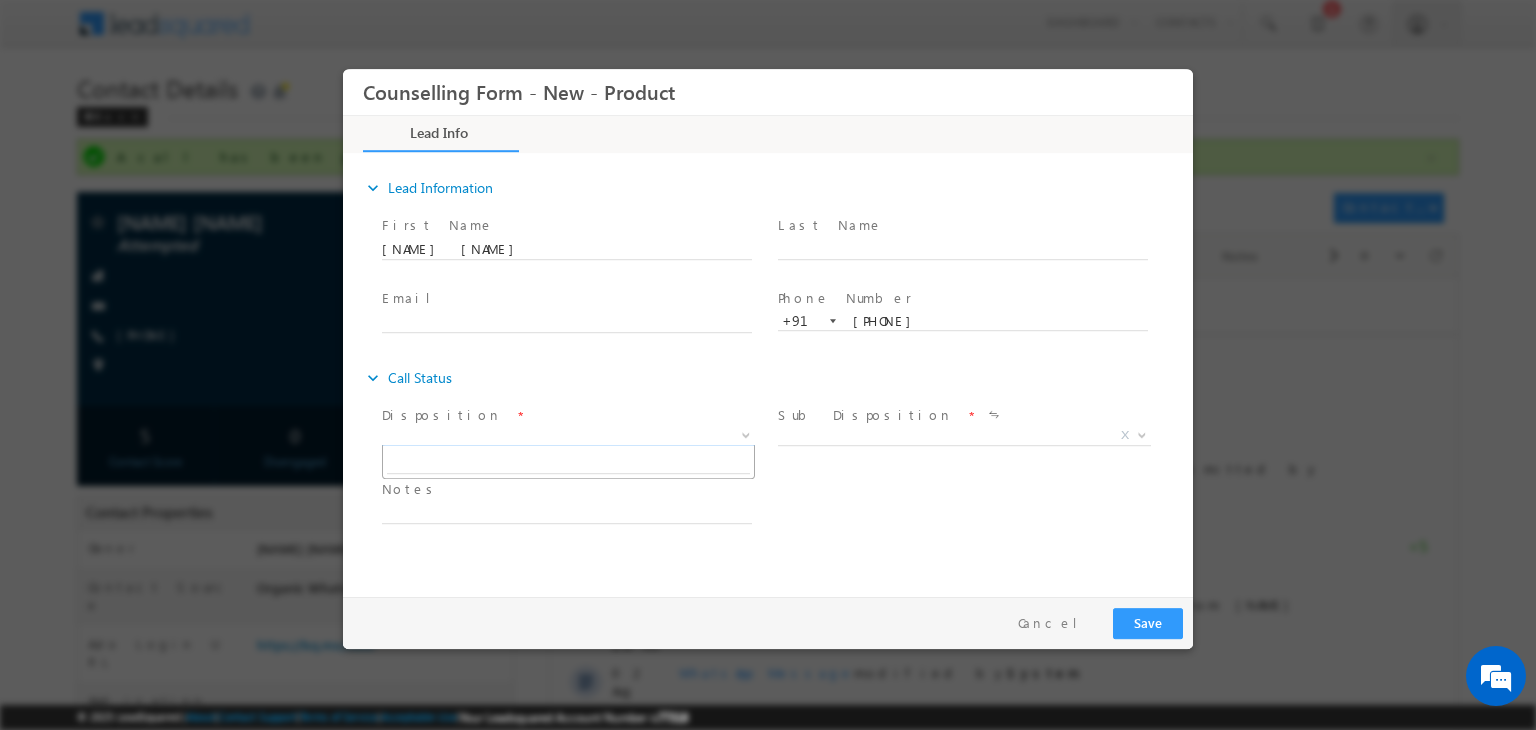 click on "X" at bounding box center (568, 436) 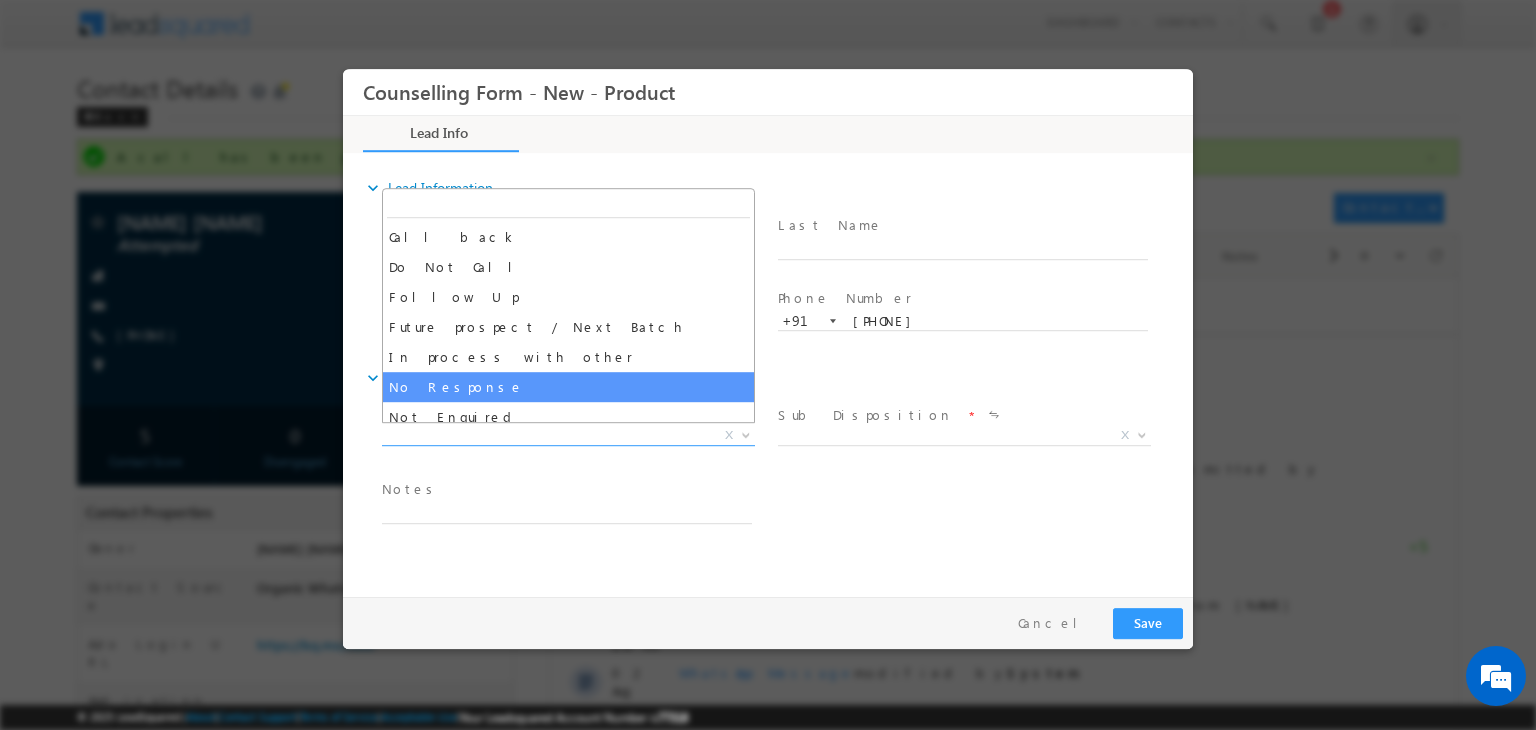 select on "No Response" 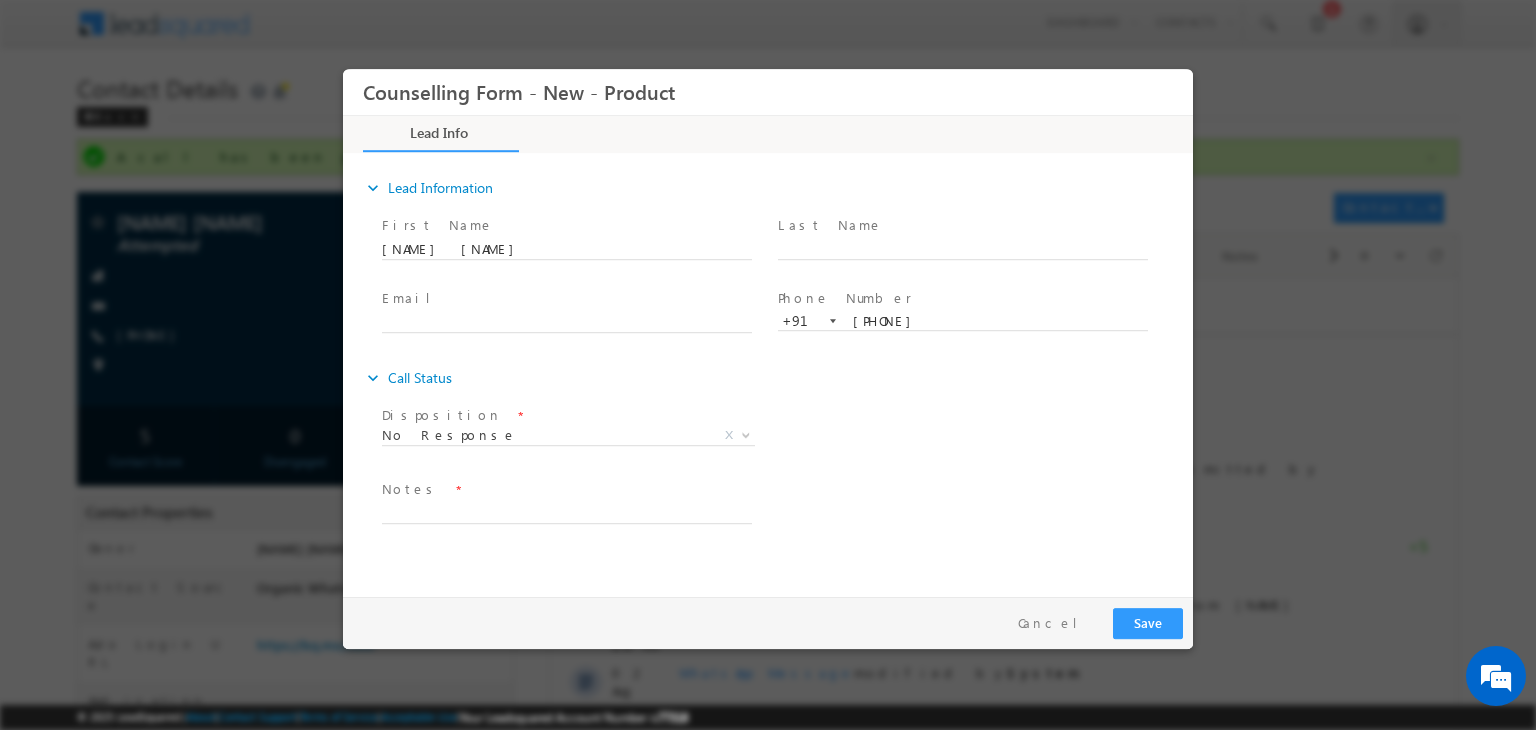 click on "Notes
*" at bounding box center (566, 490) 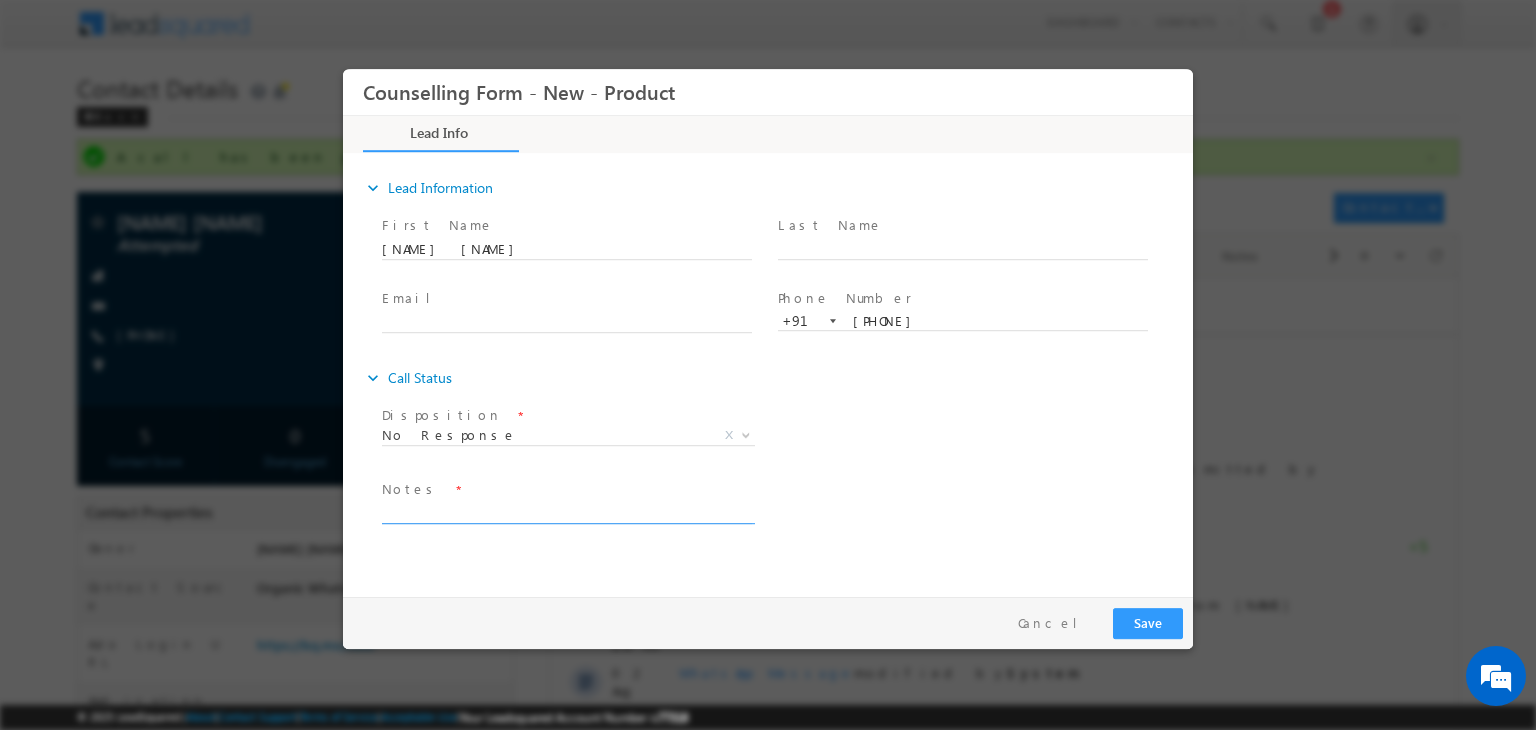 click at bounding box center (567, 512) 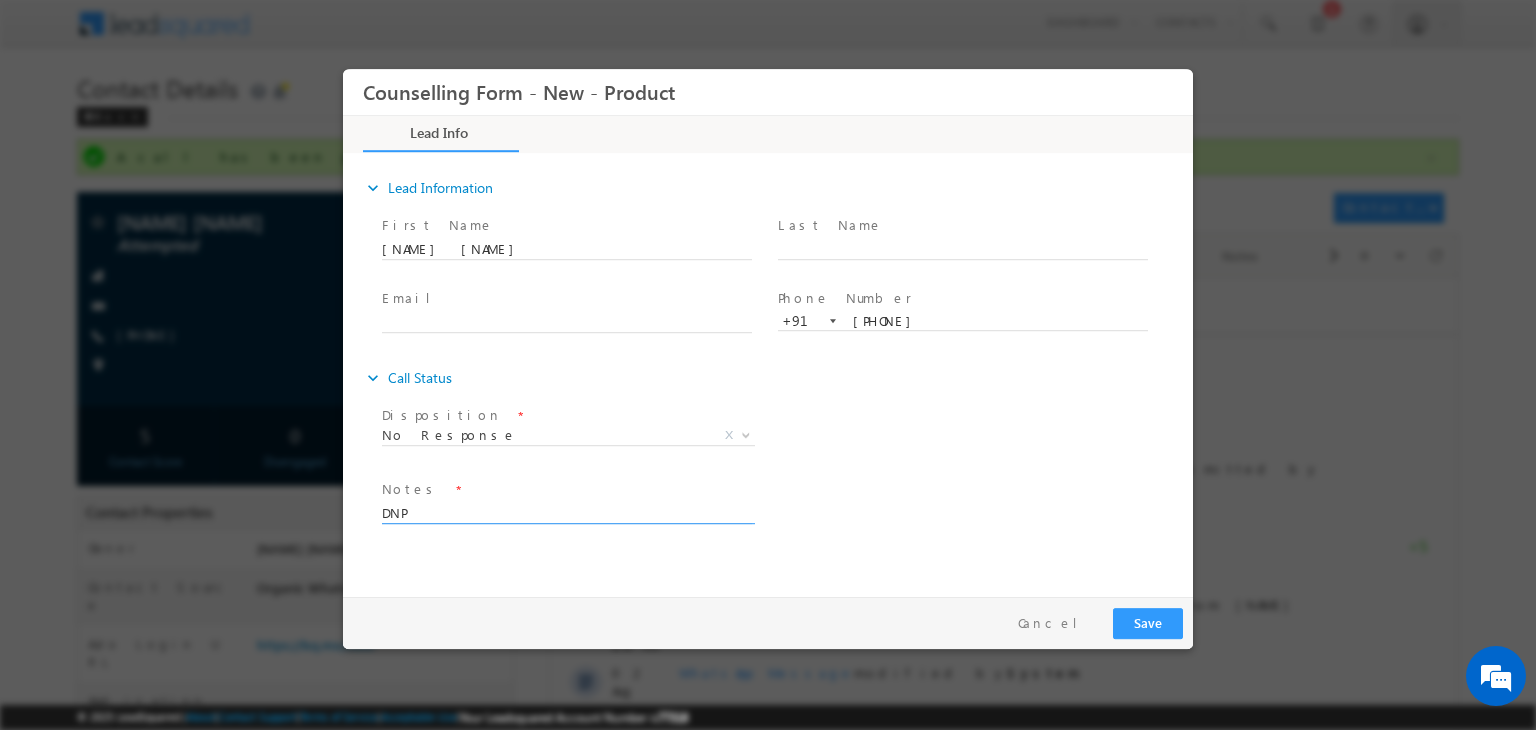 type on "DNP" 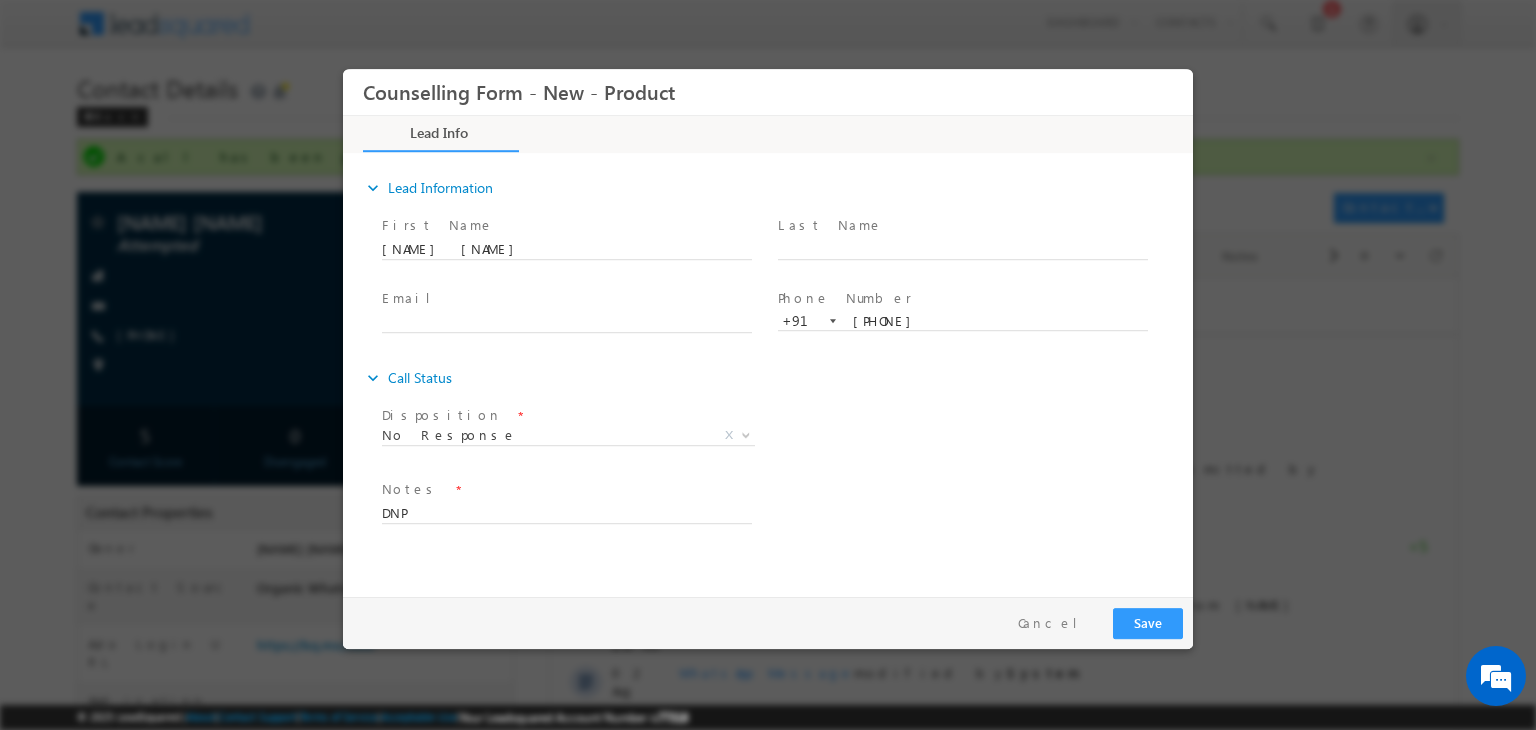 click on "Pay & Save
Save
Cancel" at bounding box center [773, 623] 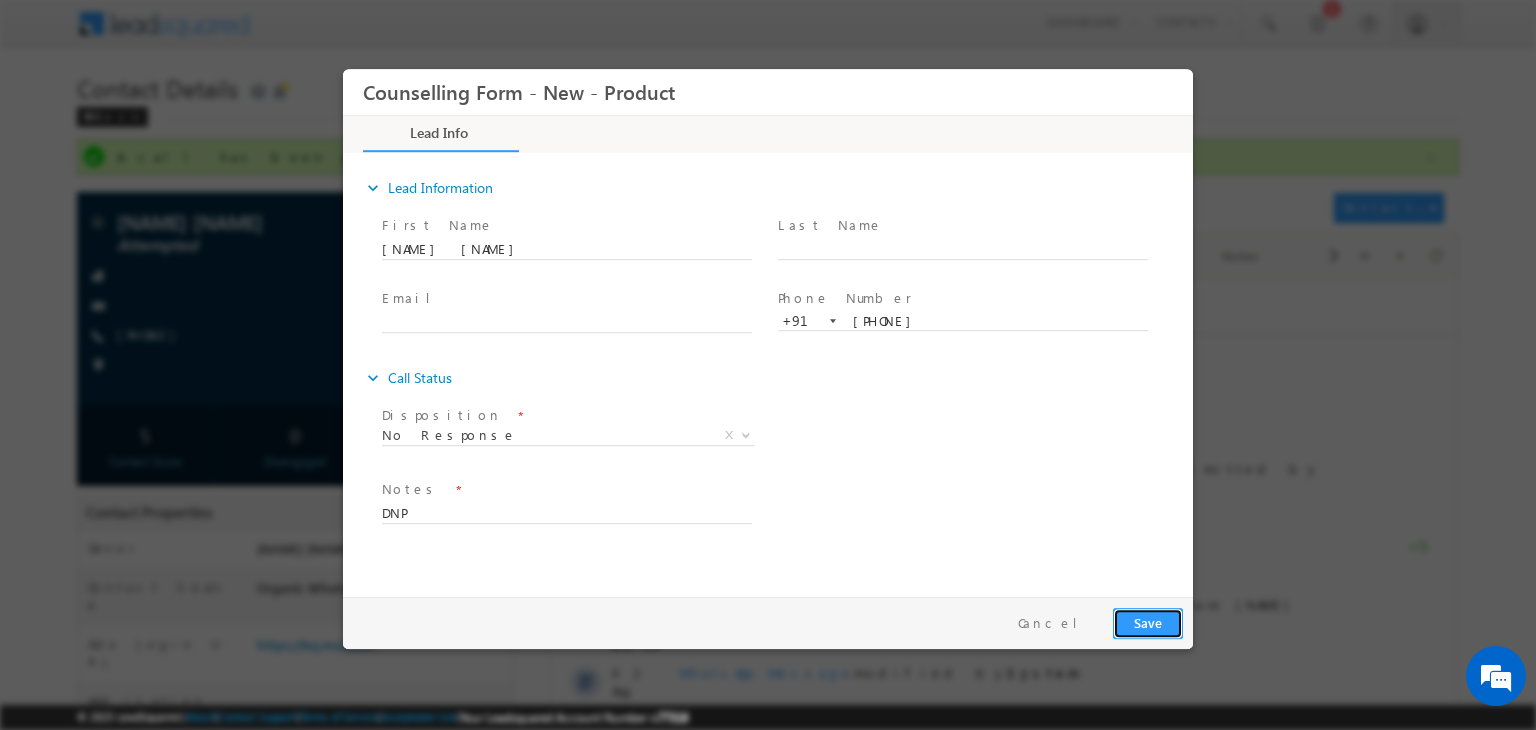 click on "Save" at bounding box center [1148, 623] 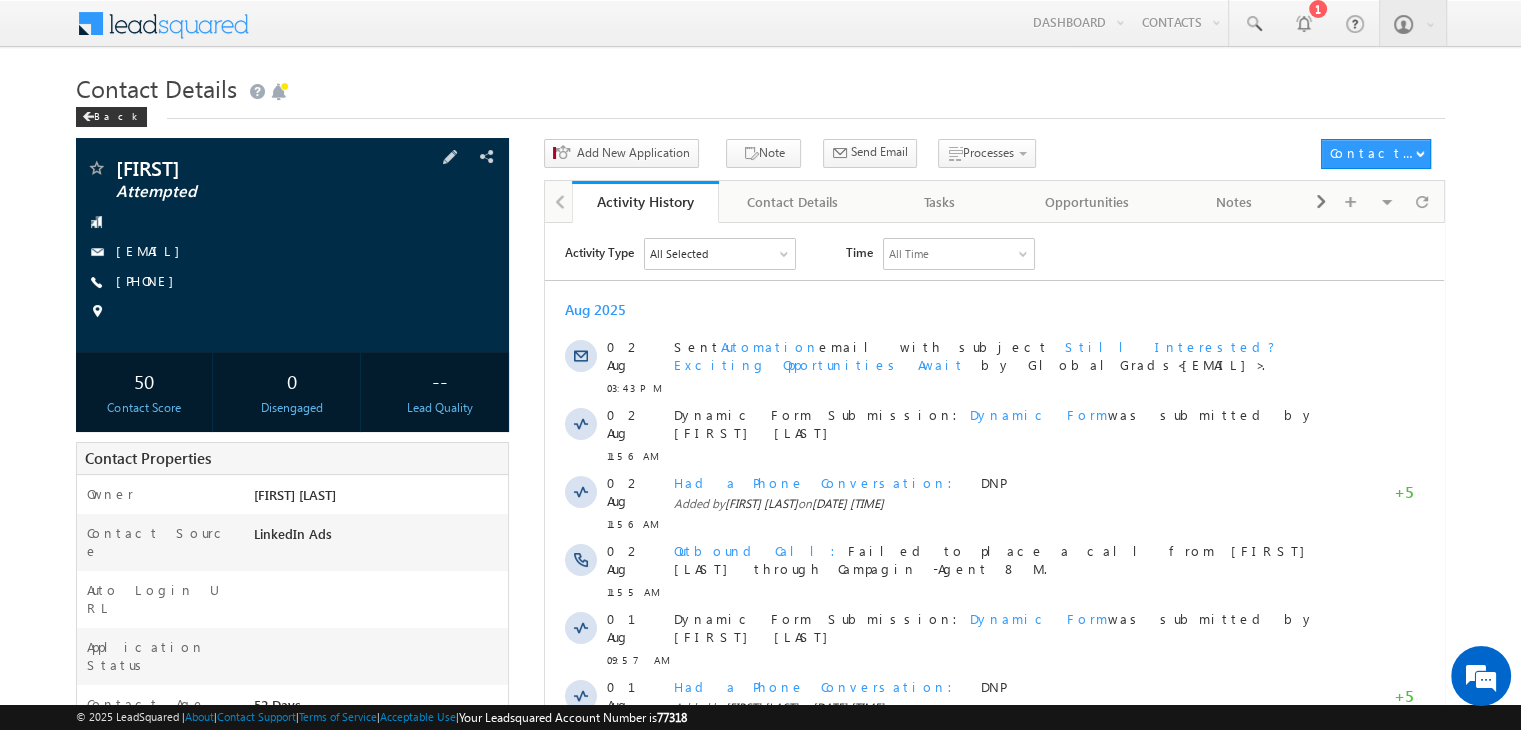 scroll, scrollTop: 0, scrollLeft: 0, axis: both 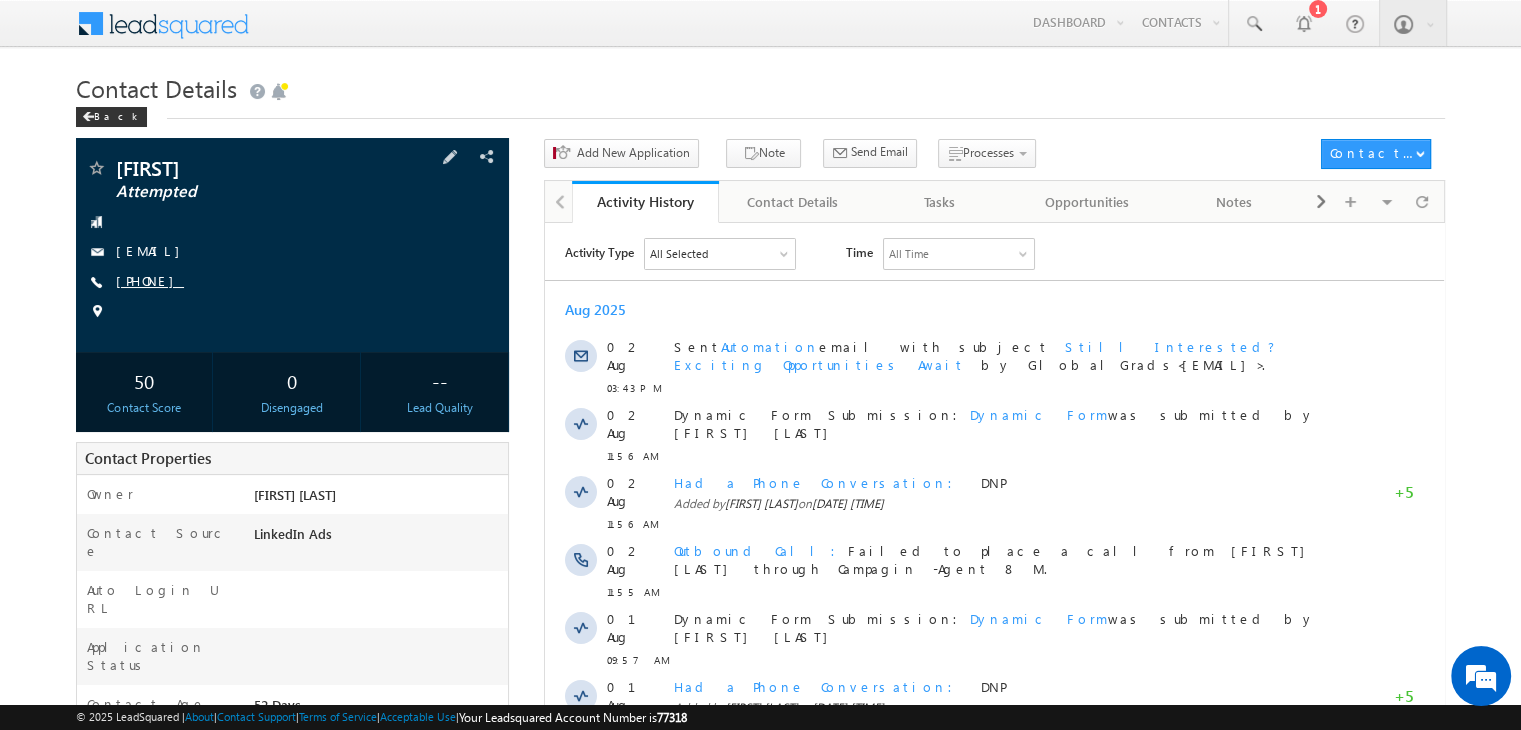 click on "+91-8460886124" at bounding box center (150, 280) 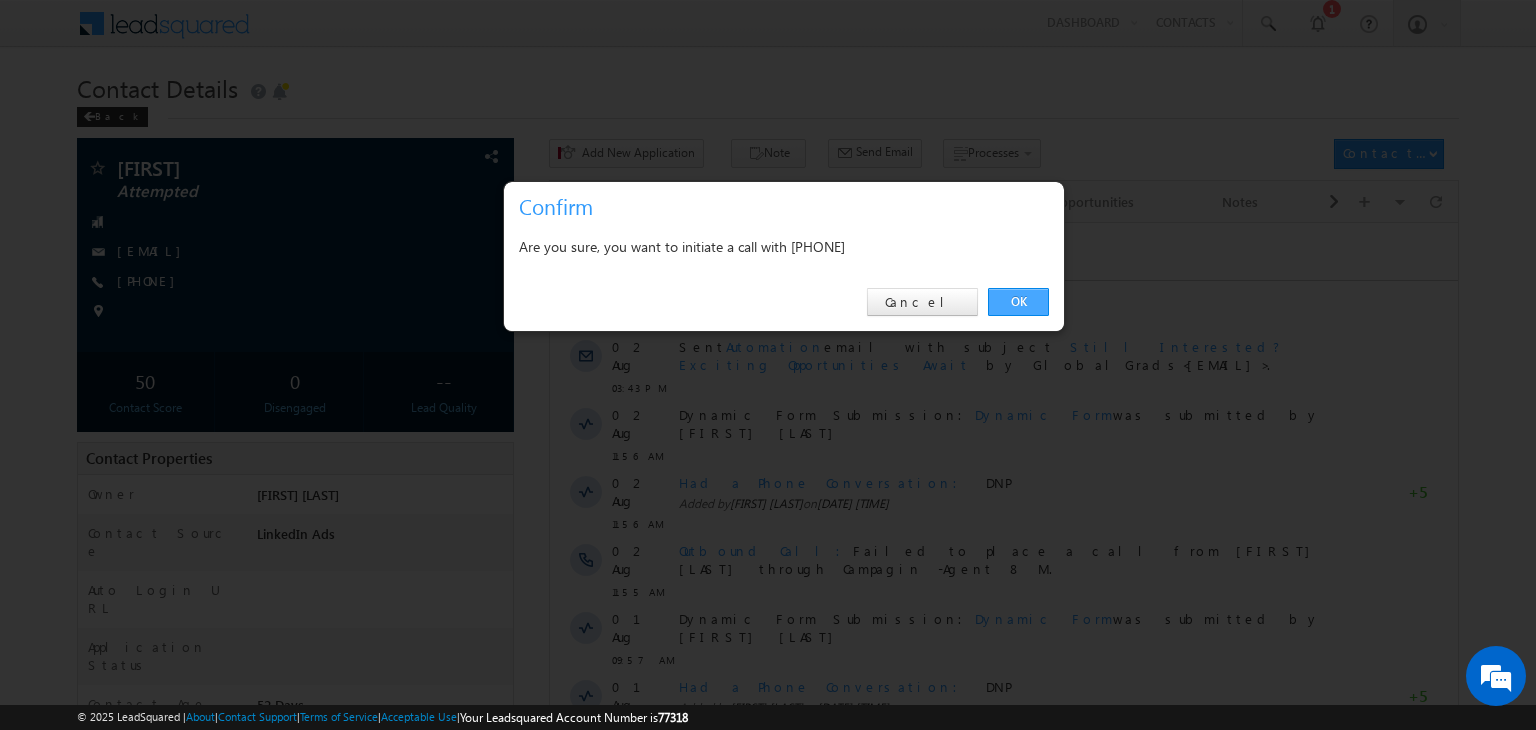 click on "OK" at bounding box center [1018, 302] 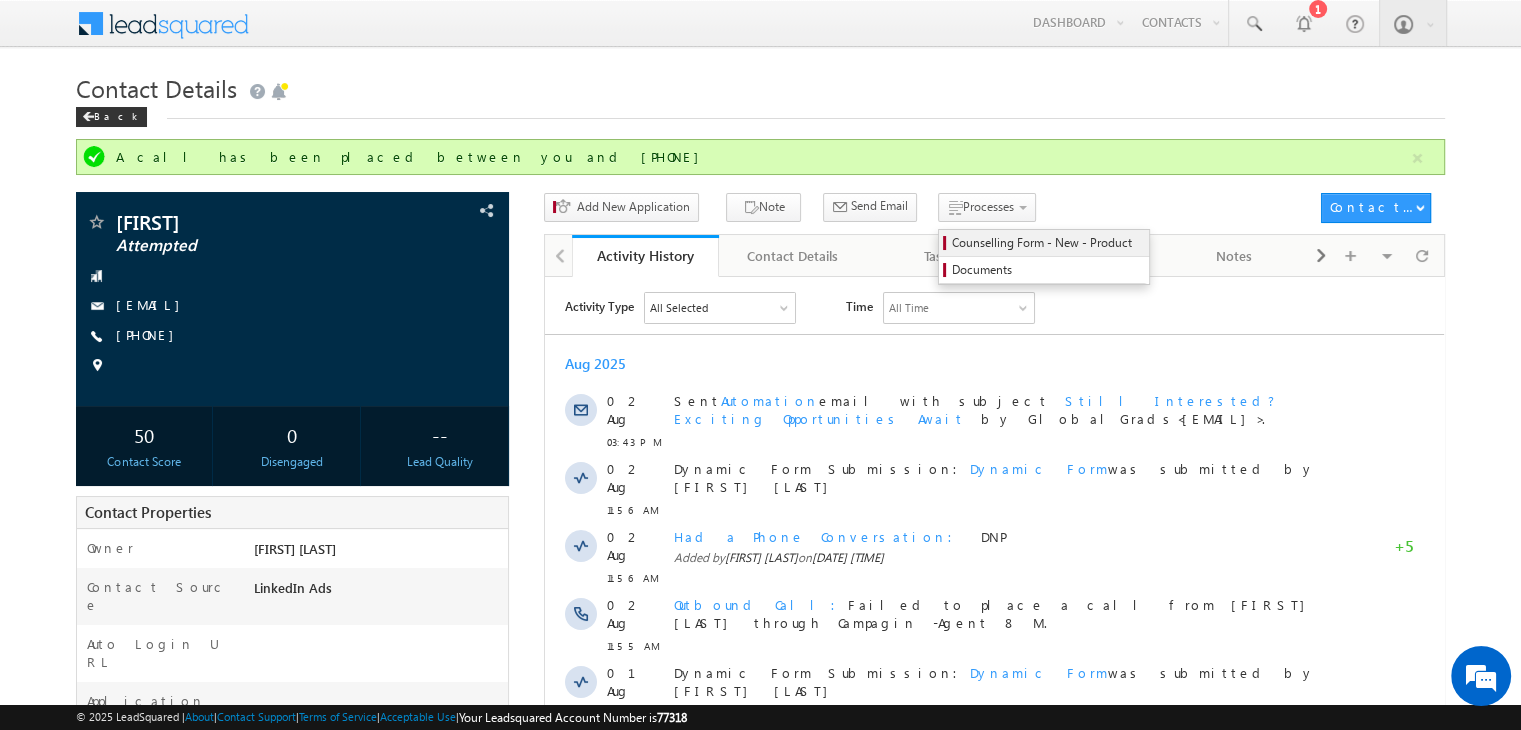 click on "Counselling Form - New - Product" at bounding box center (1047, 243) 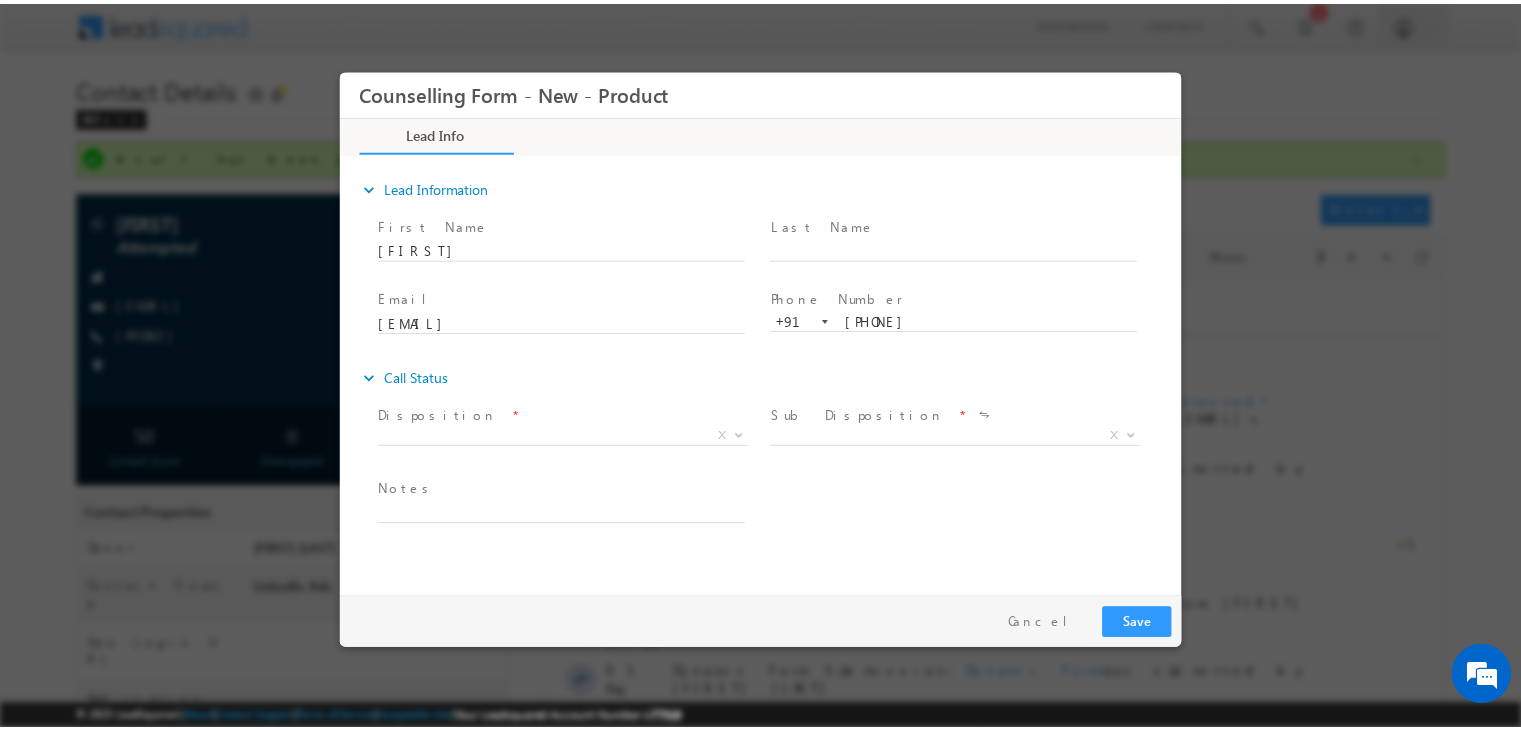 scroll, scrollTop: 0, scrollLeft: 0, axis: both 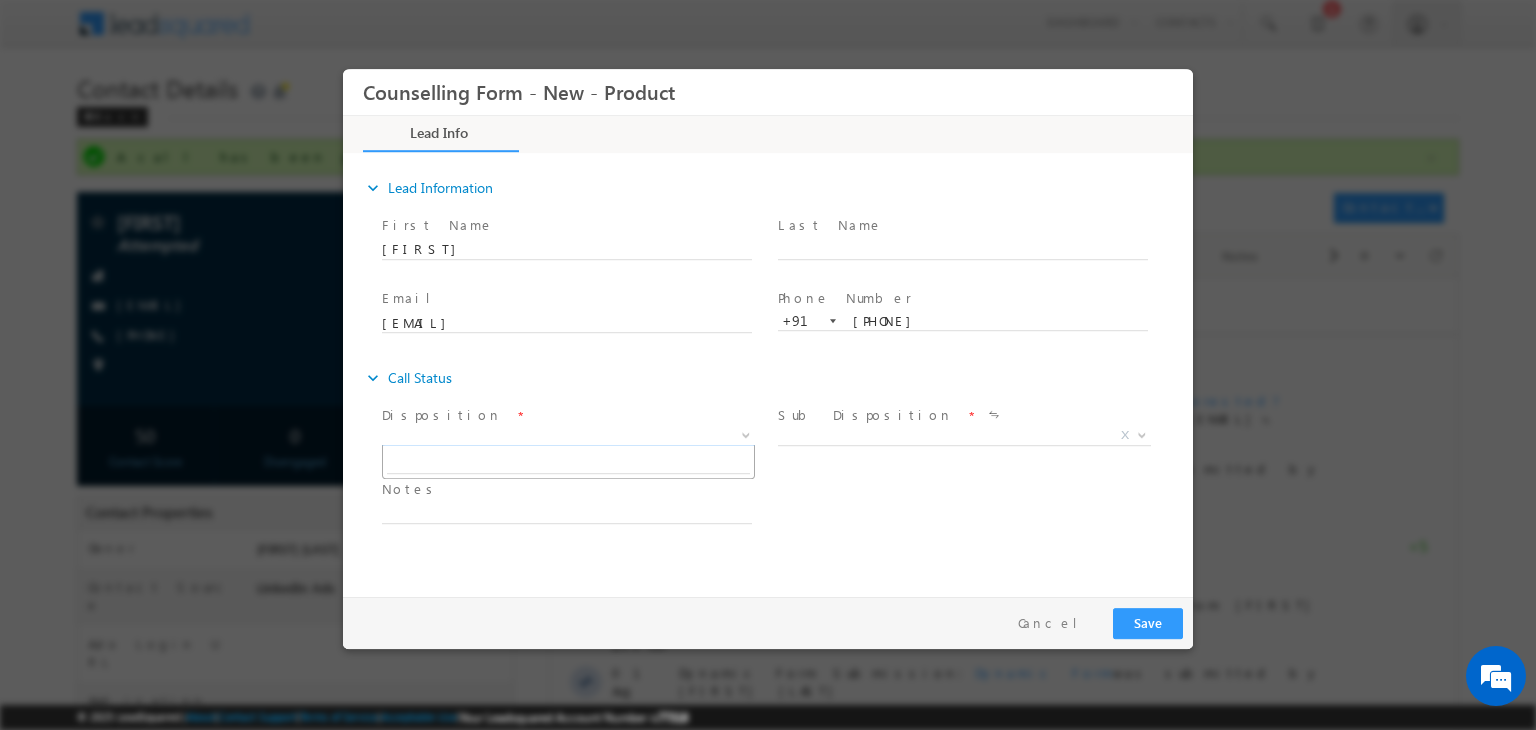 click on "X" at bounding box center (568, 436) 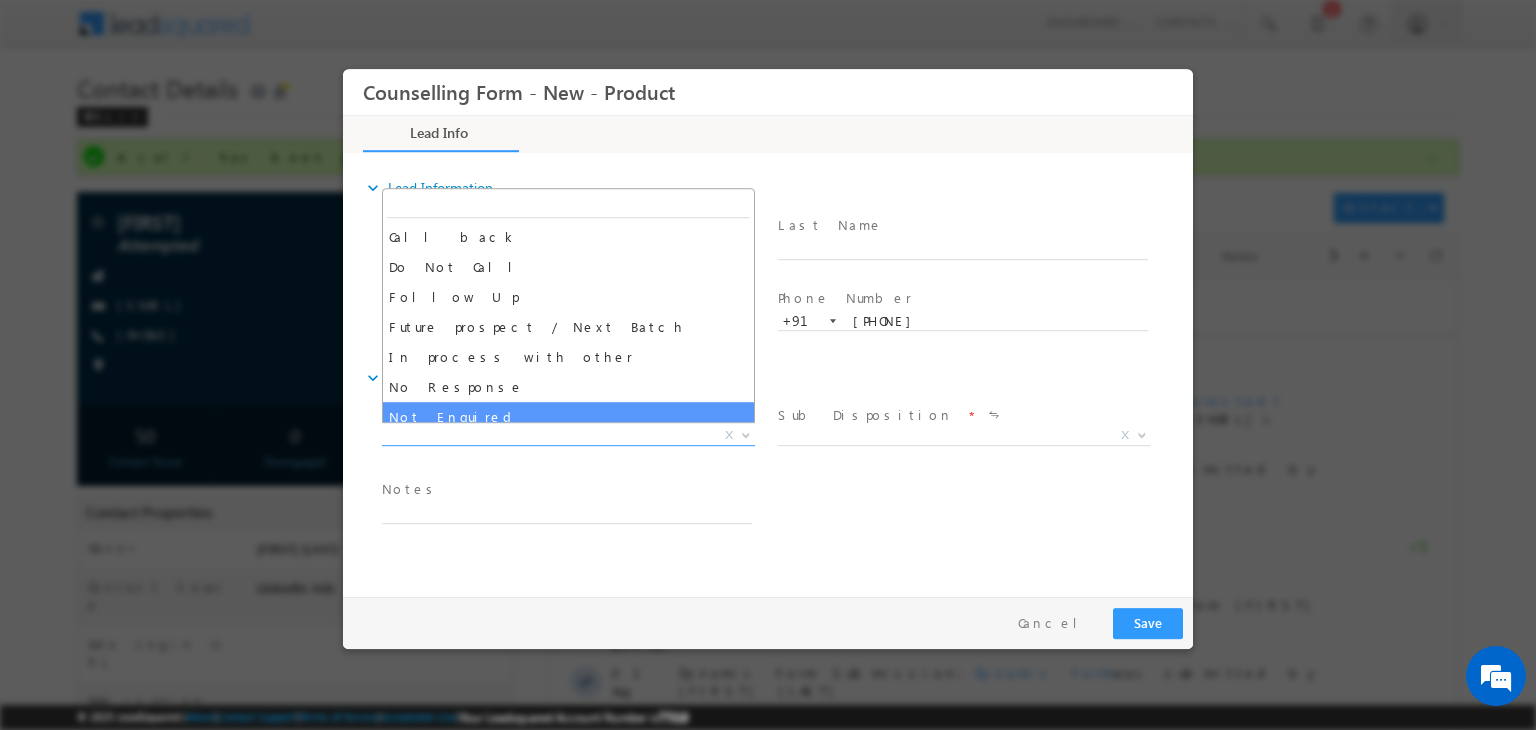 drag, startPoint x: 584, startPoint y: 409, endPoint x: 567, endPoint y: 402, distance: 18.384777 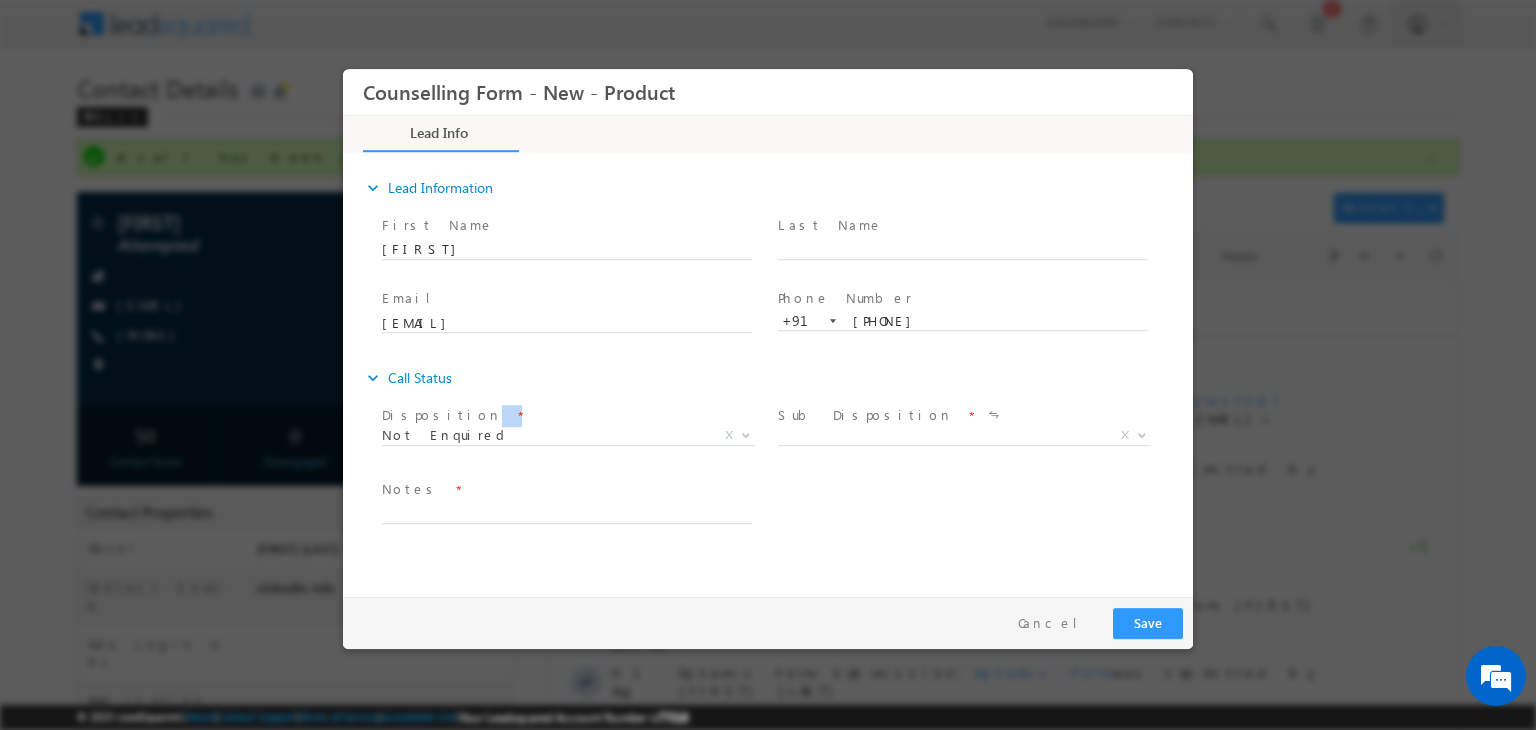 drag, startPoint x: 567, startPoint y: 402, endPoint x: 590, endPoint y: 436, distance: 41.04875 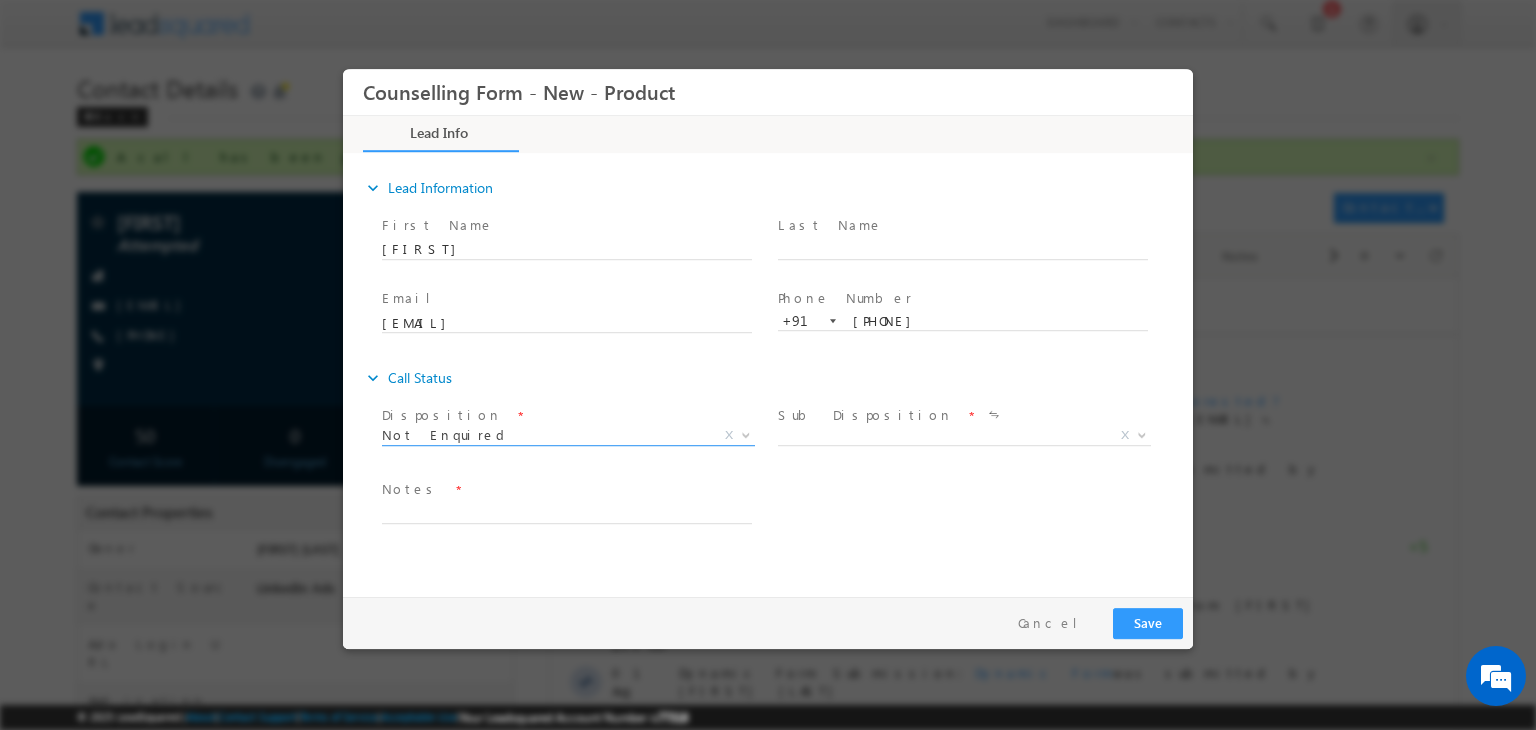 click on "Not Enquired" at bounding box center [544, 435] 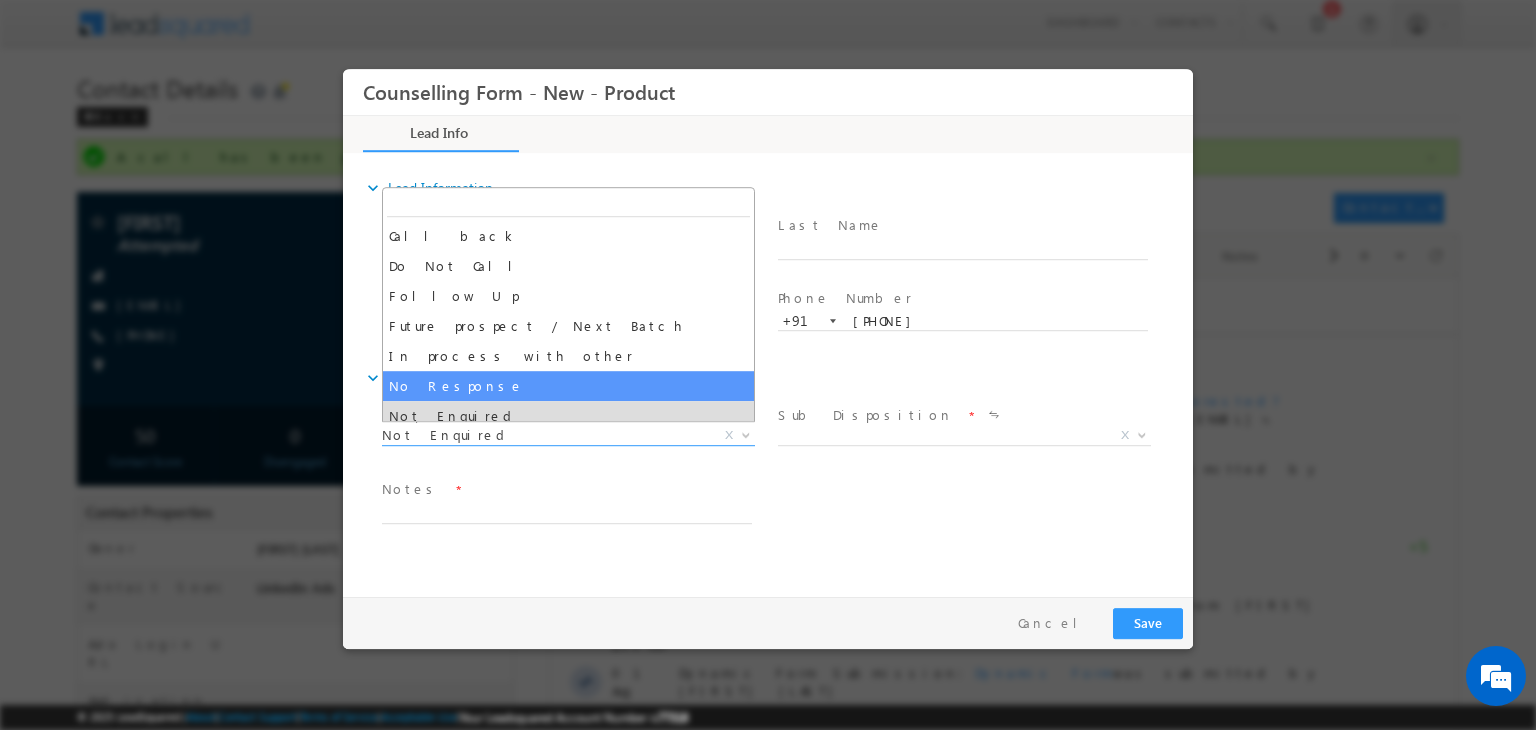 select on "No Response" 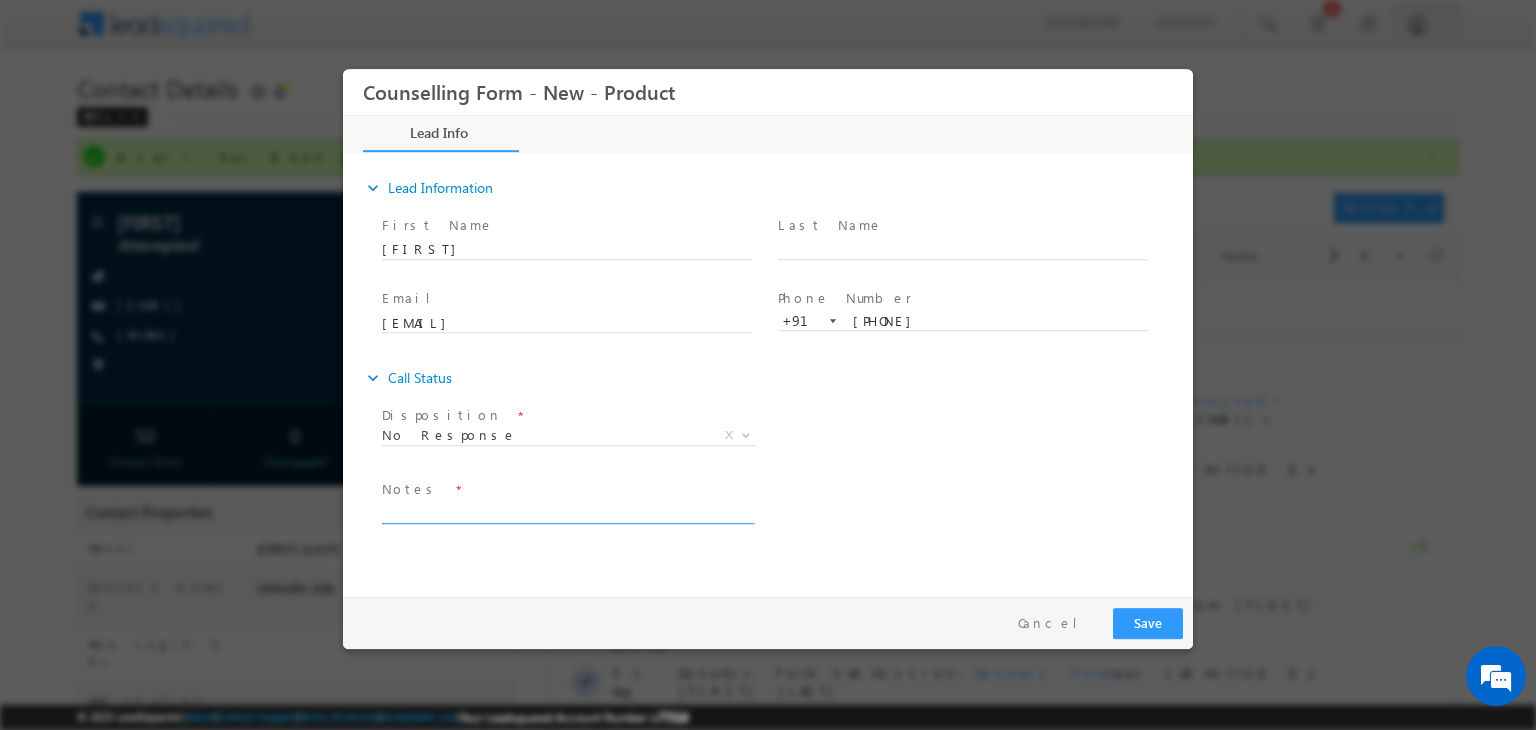 click at bounding box center (567, 512) 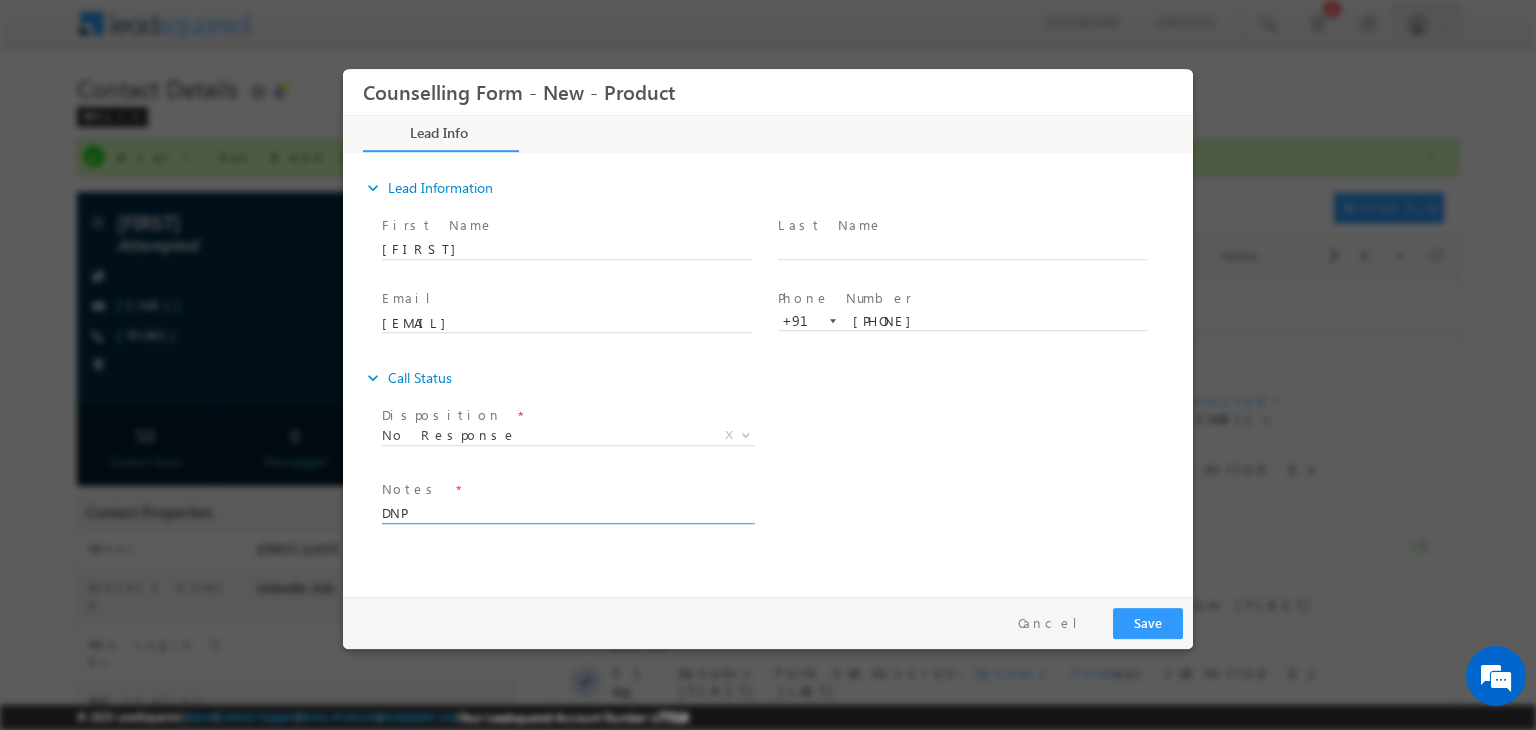 type on "DNP" 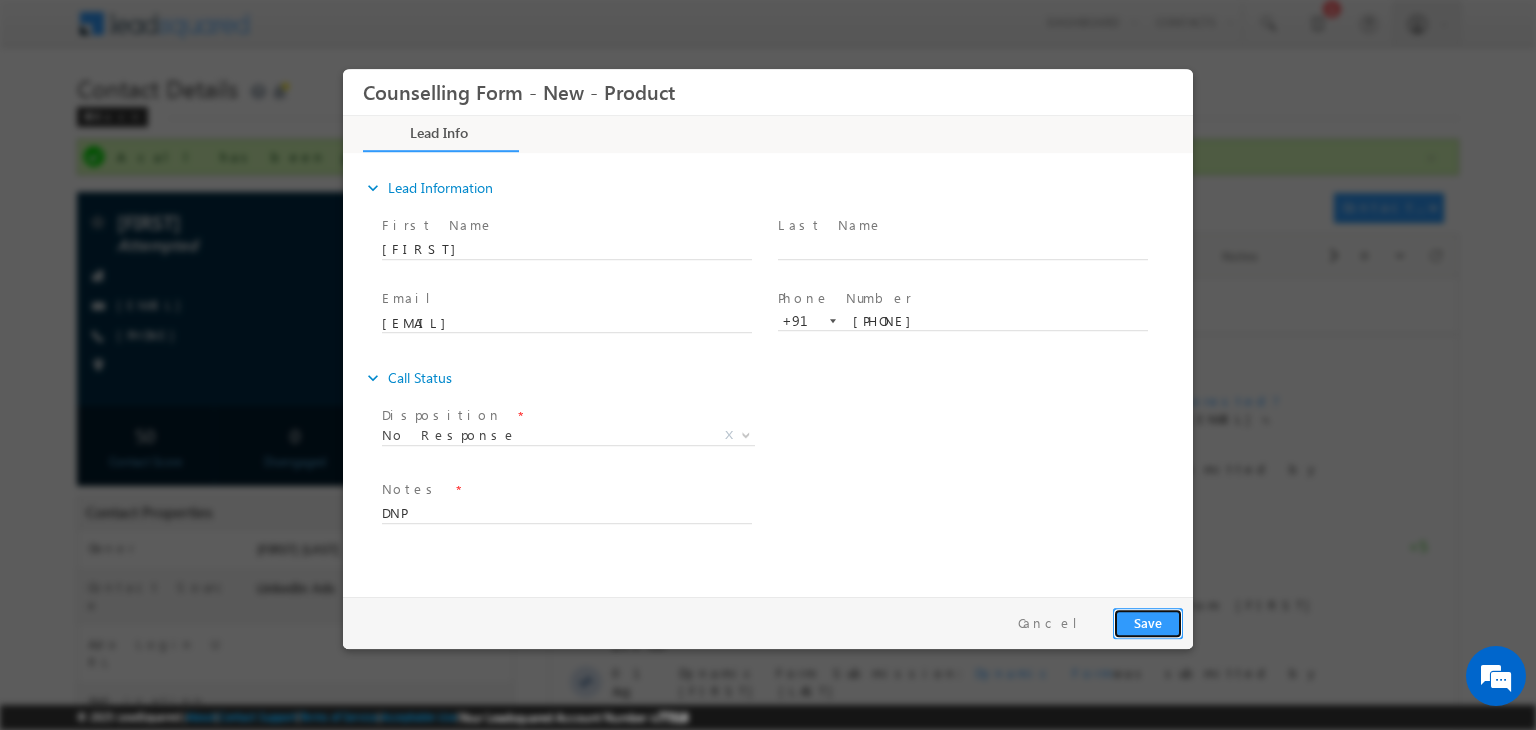 click on "Save" at bounding box center (1148, 623) 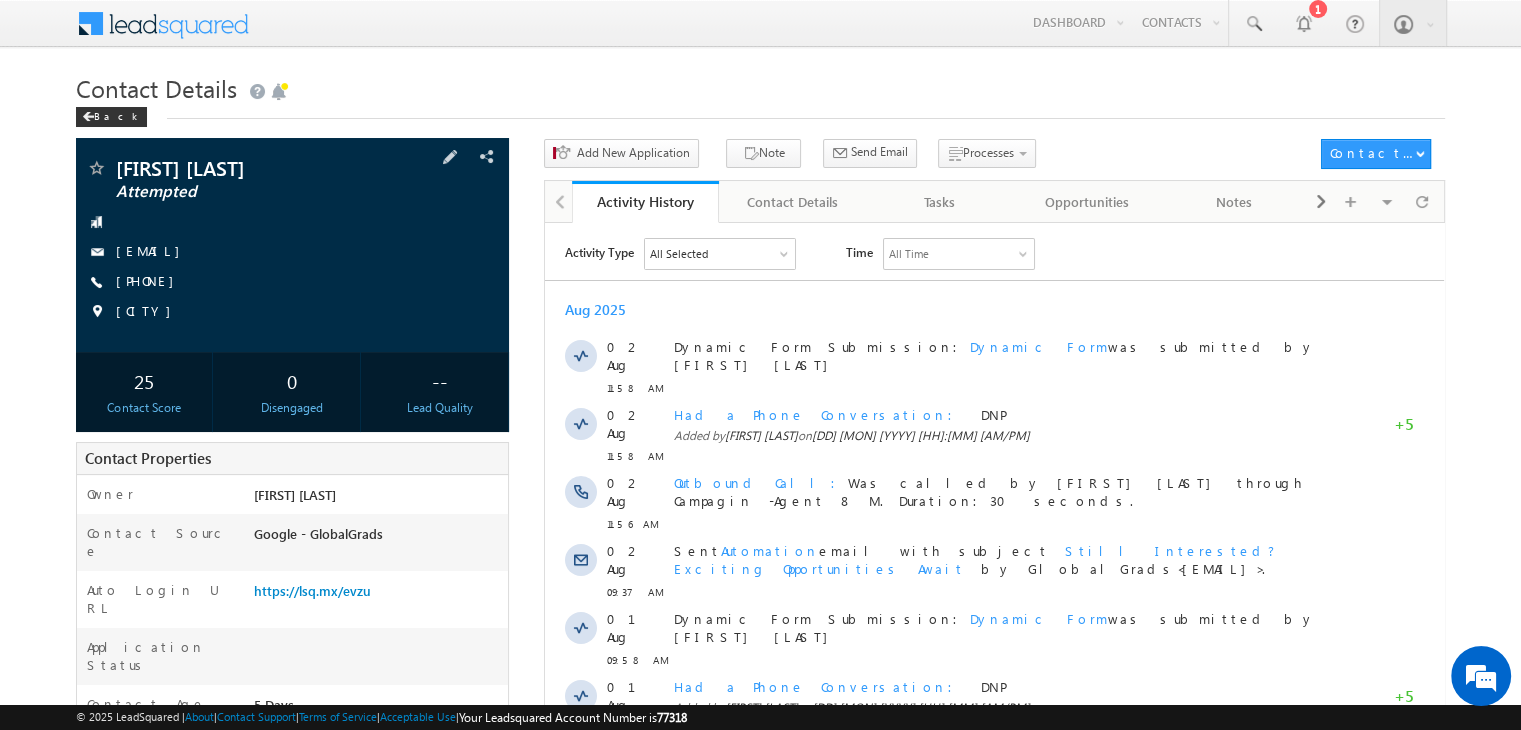 scroll, scrollTop: 0, scrollLeft: 0, axis: both 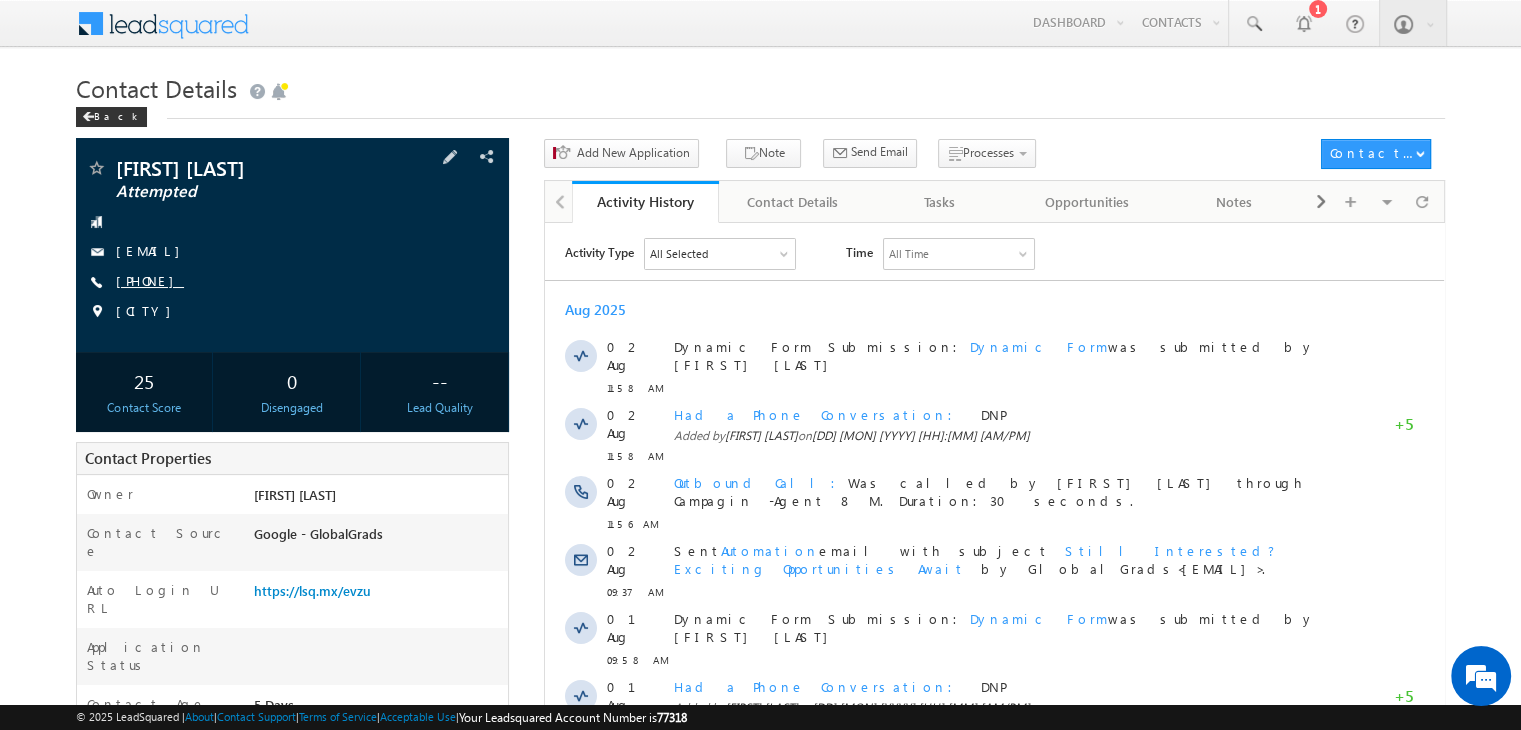 click on "[PHONE]" at bounding box center (150, 280) 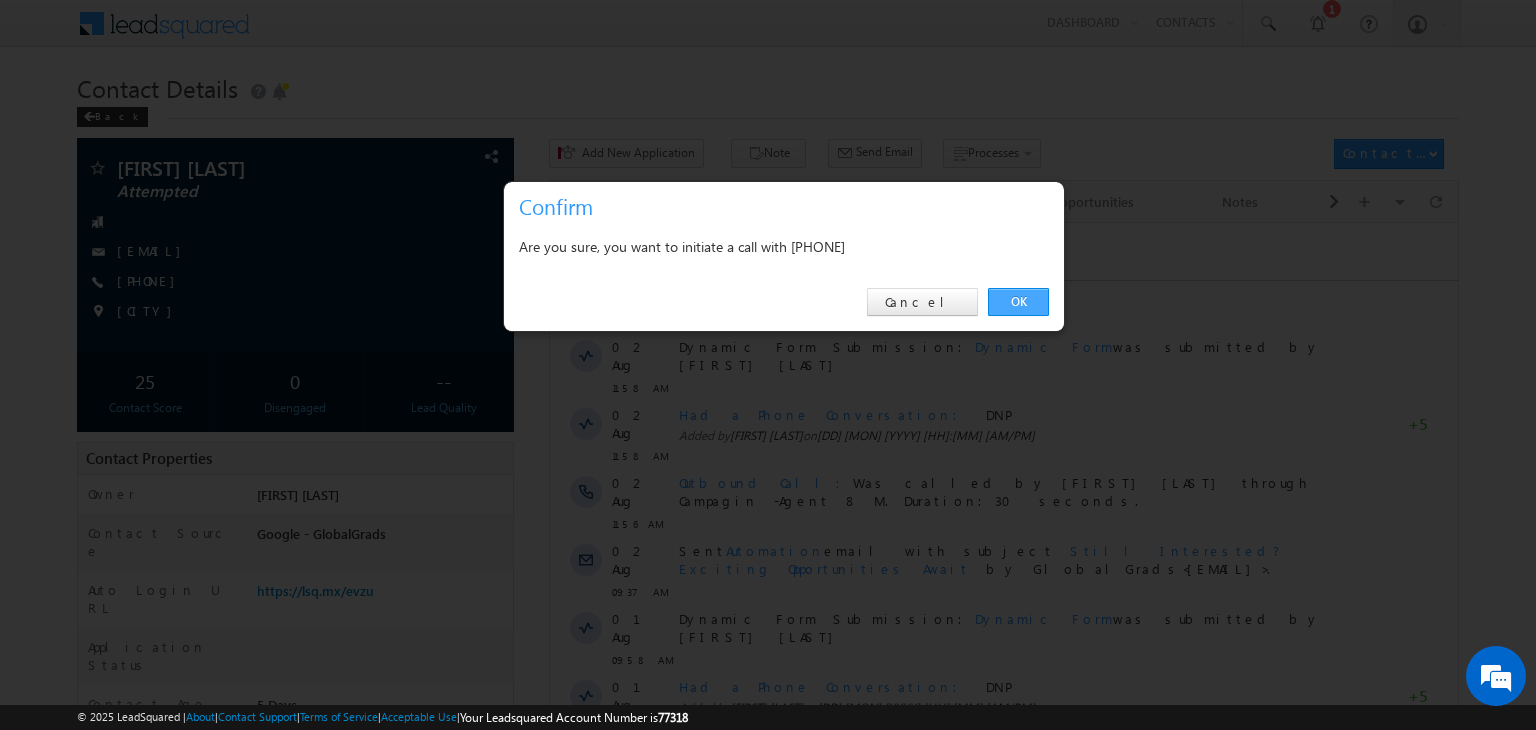 click on "OK" at bounding box center (1018, 302) 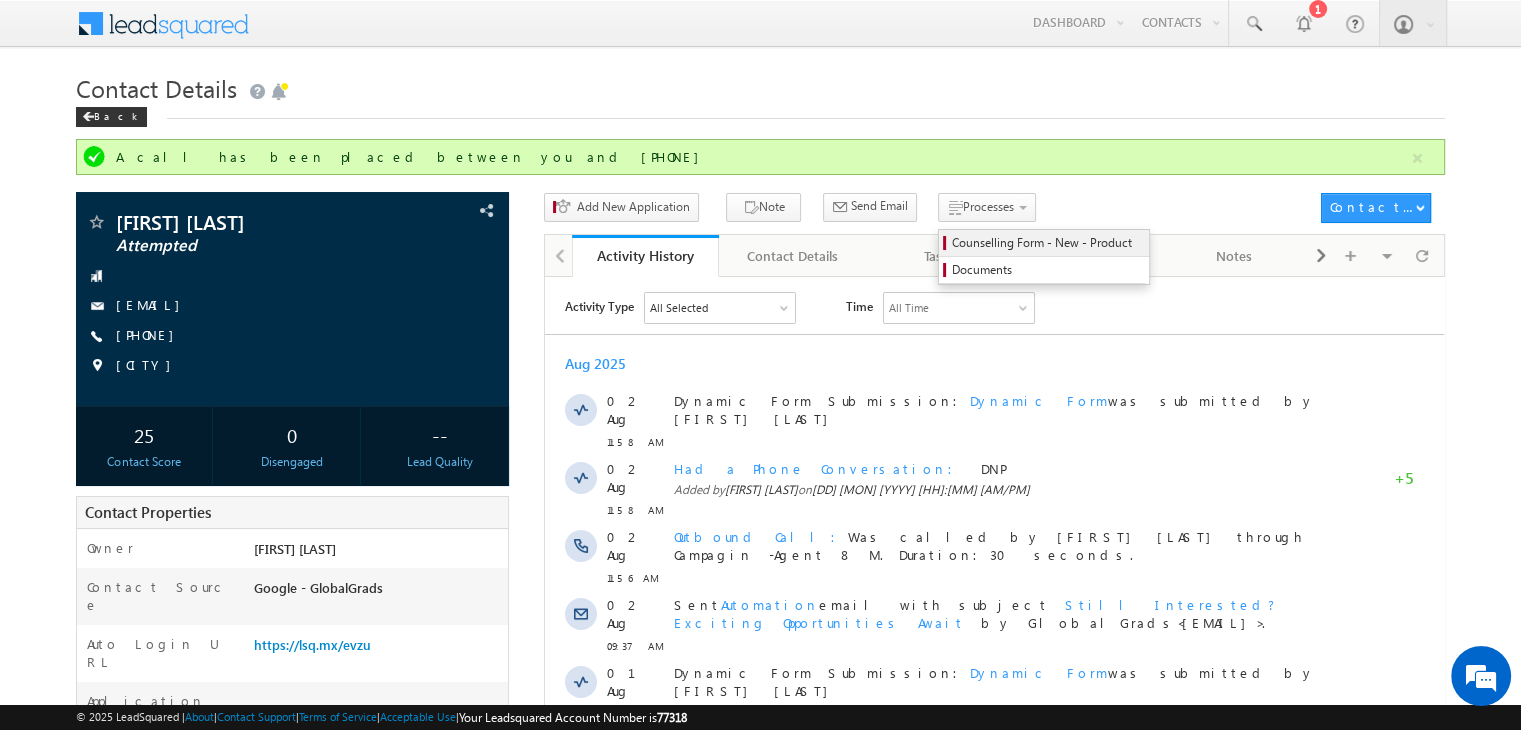 click on "Counselling Form - New - Product" at bounding box center (1047, 243) 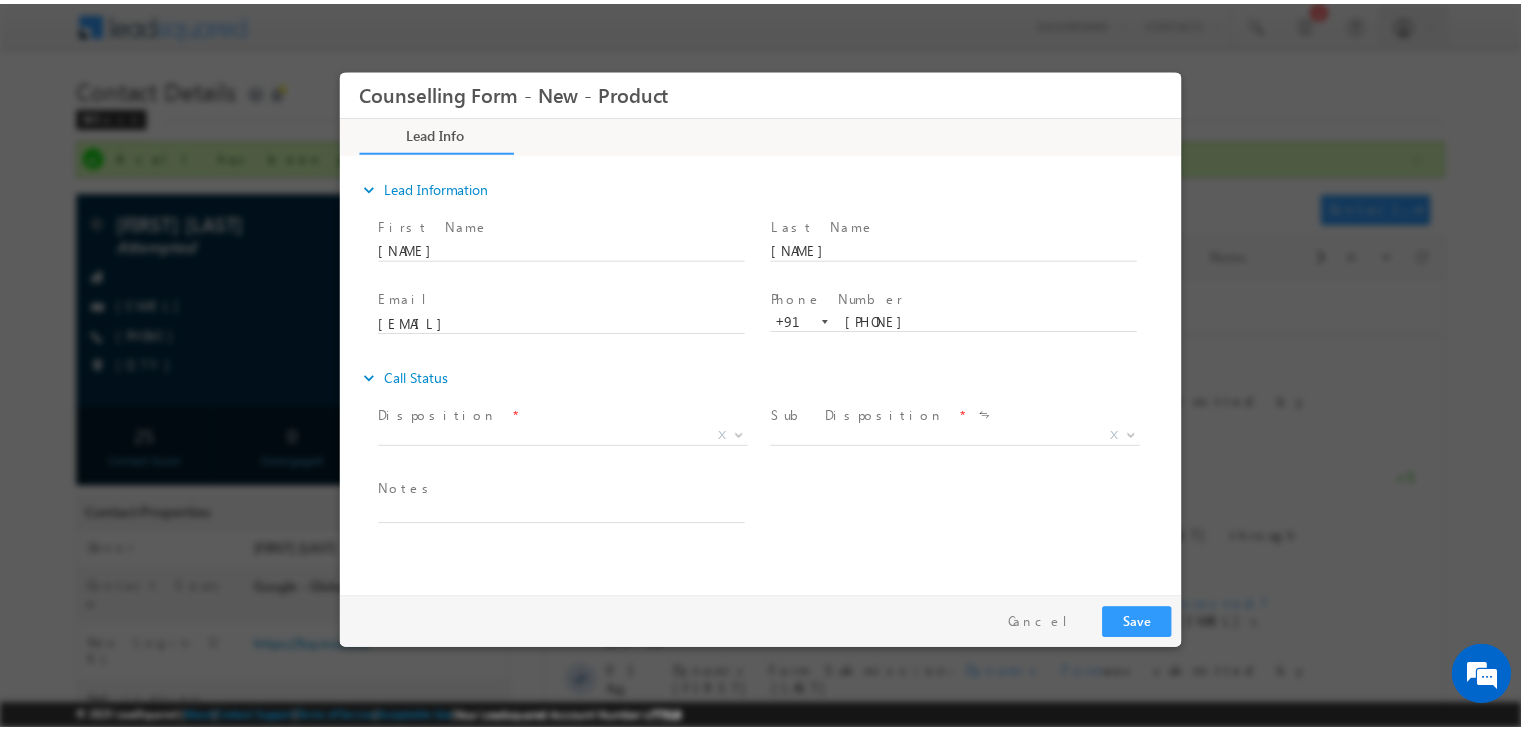 scroll, scrollTop: 0, scrollLeft: 0, axis: both 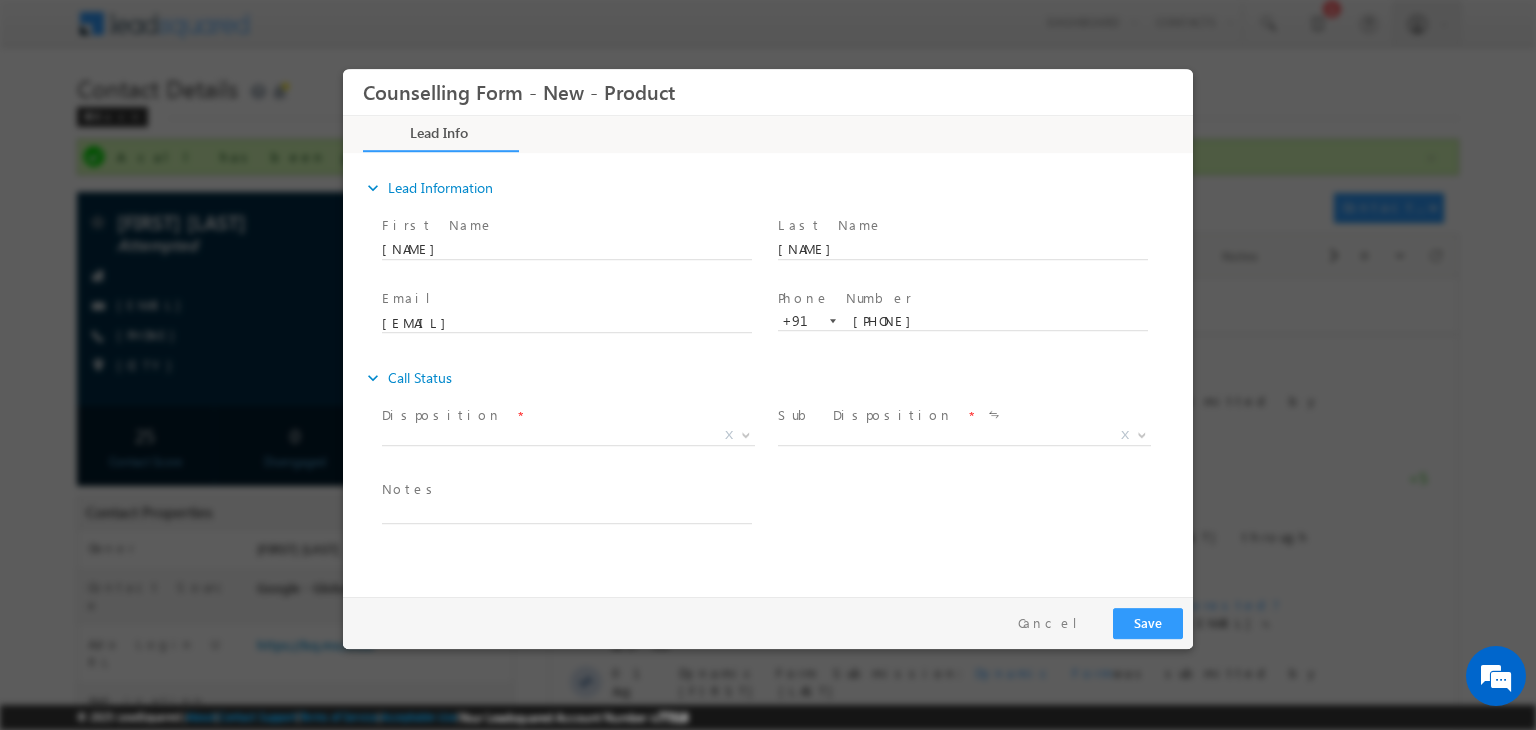click on "X" at bounding box center [568, 436] 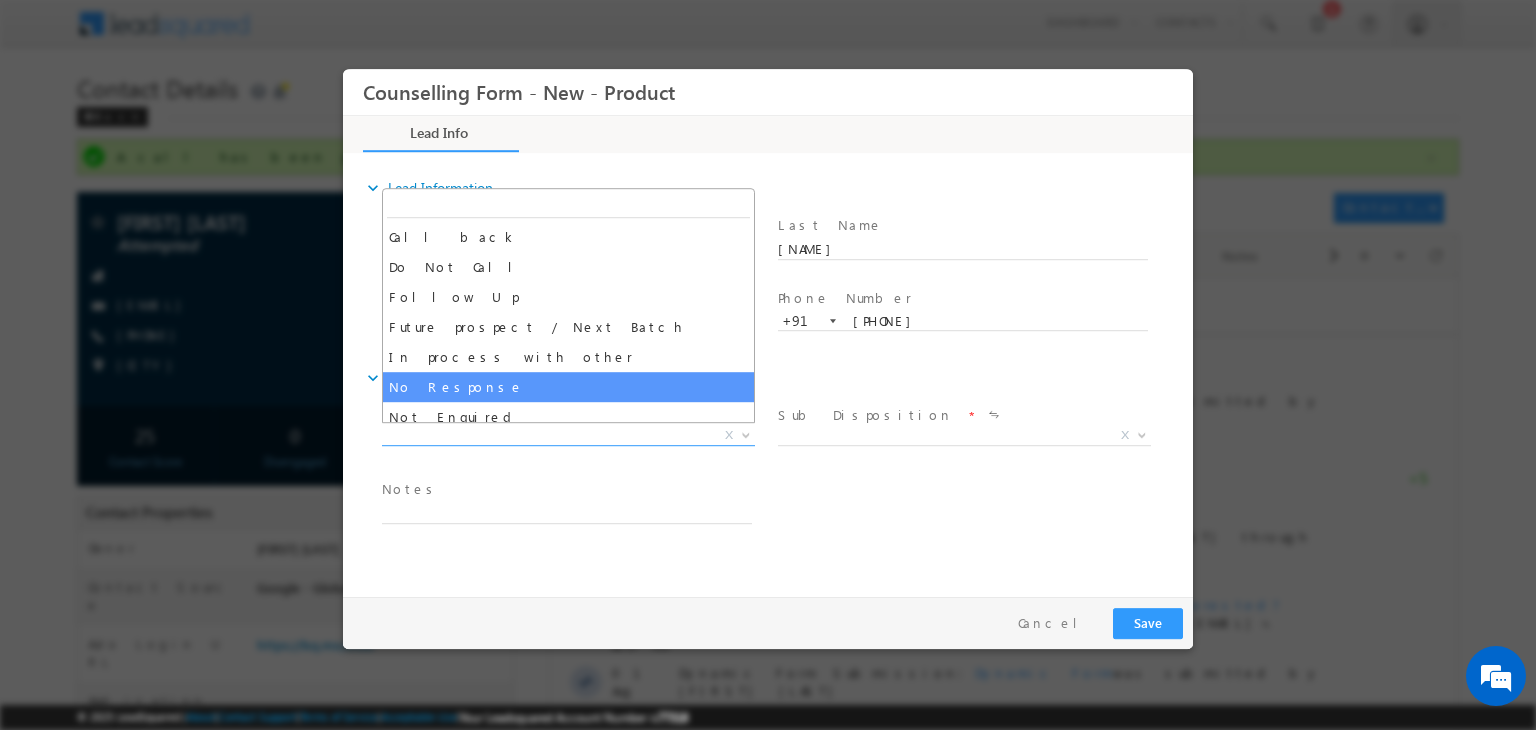 select on "No Response" 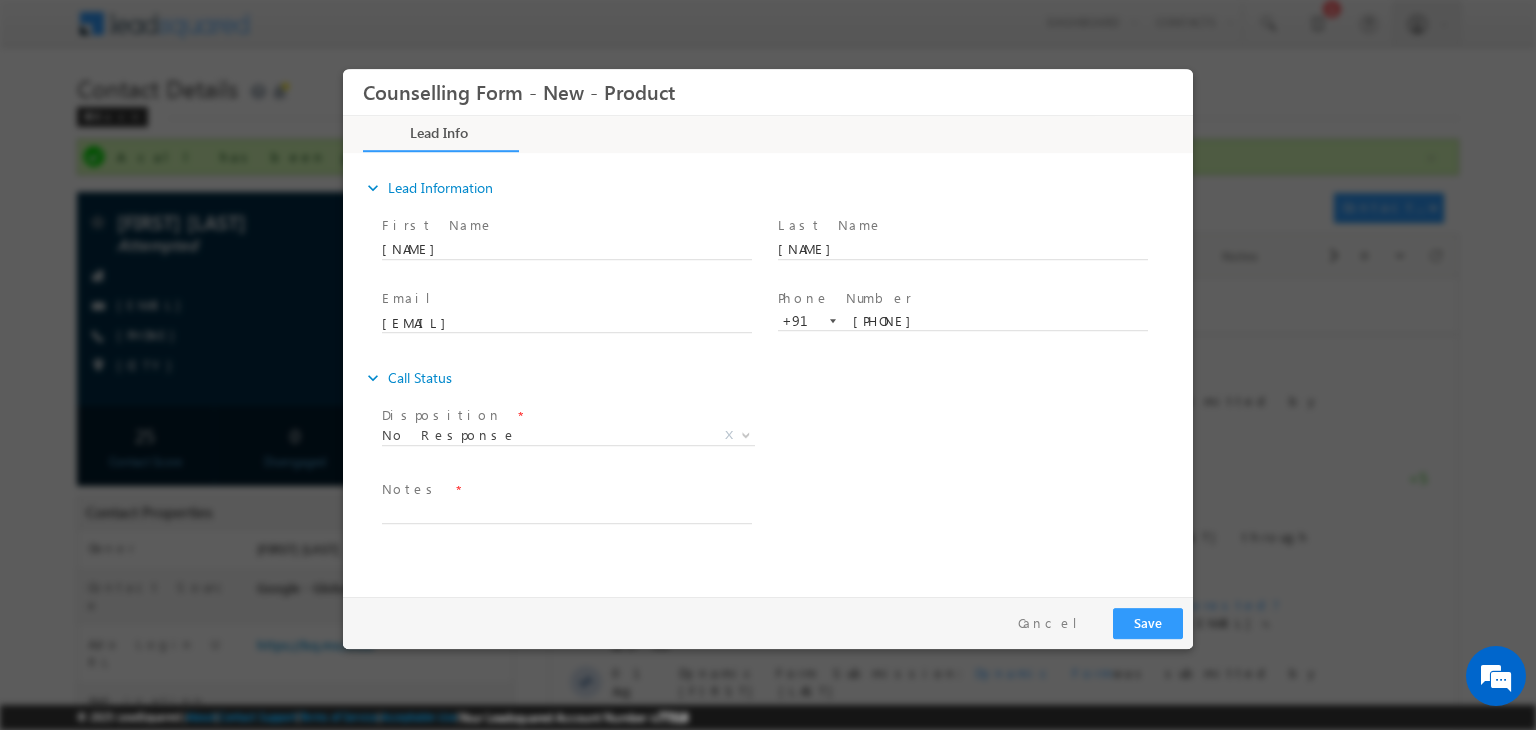 drag, startPoint x: 568, startPoint y: 498, endPoint x: 527, endPoint y: 509, distance: 42.44997 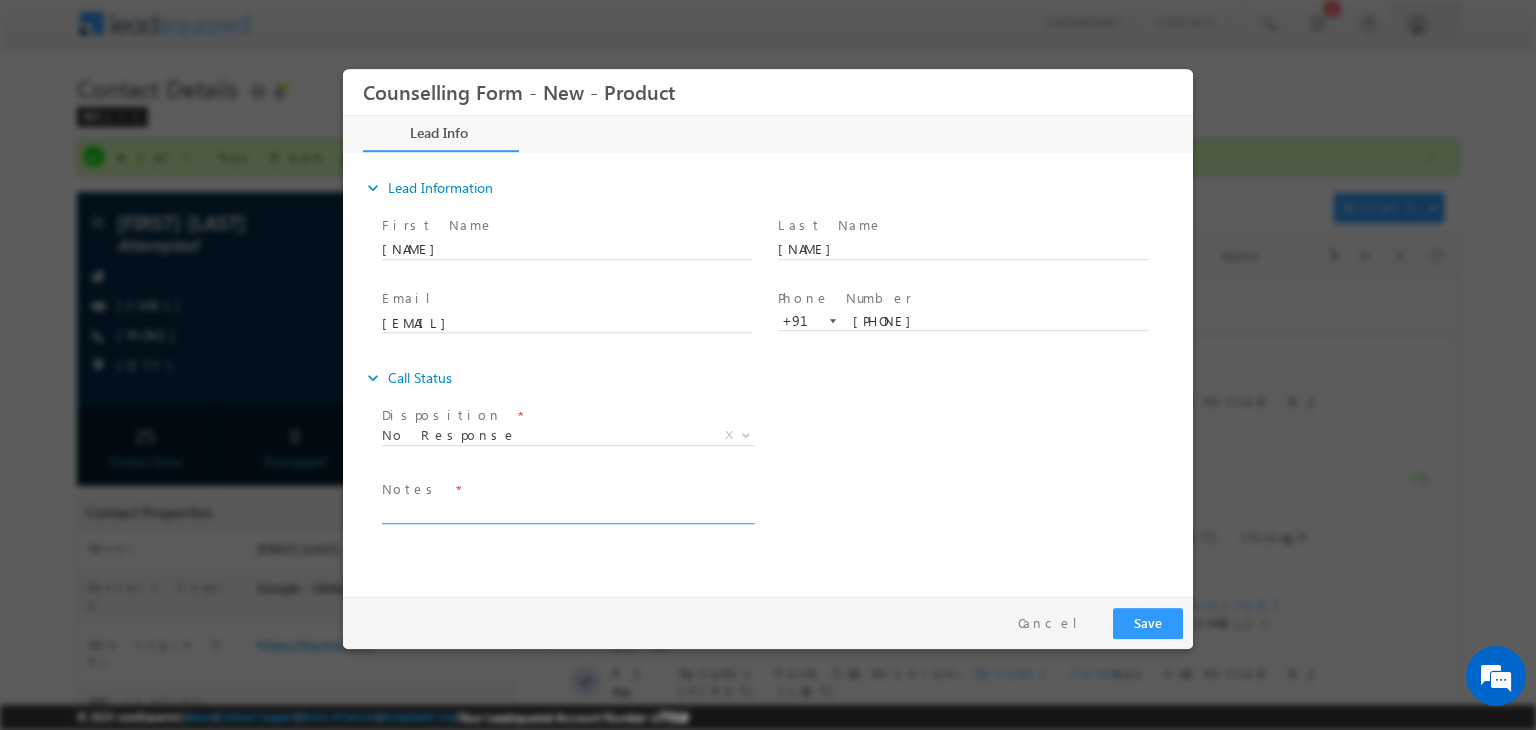 click at bounding box center [567, 512] 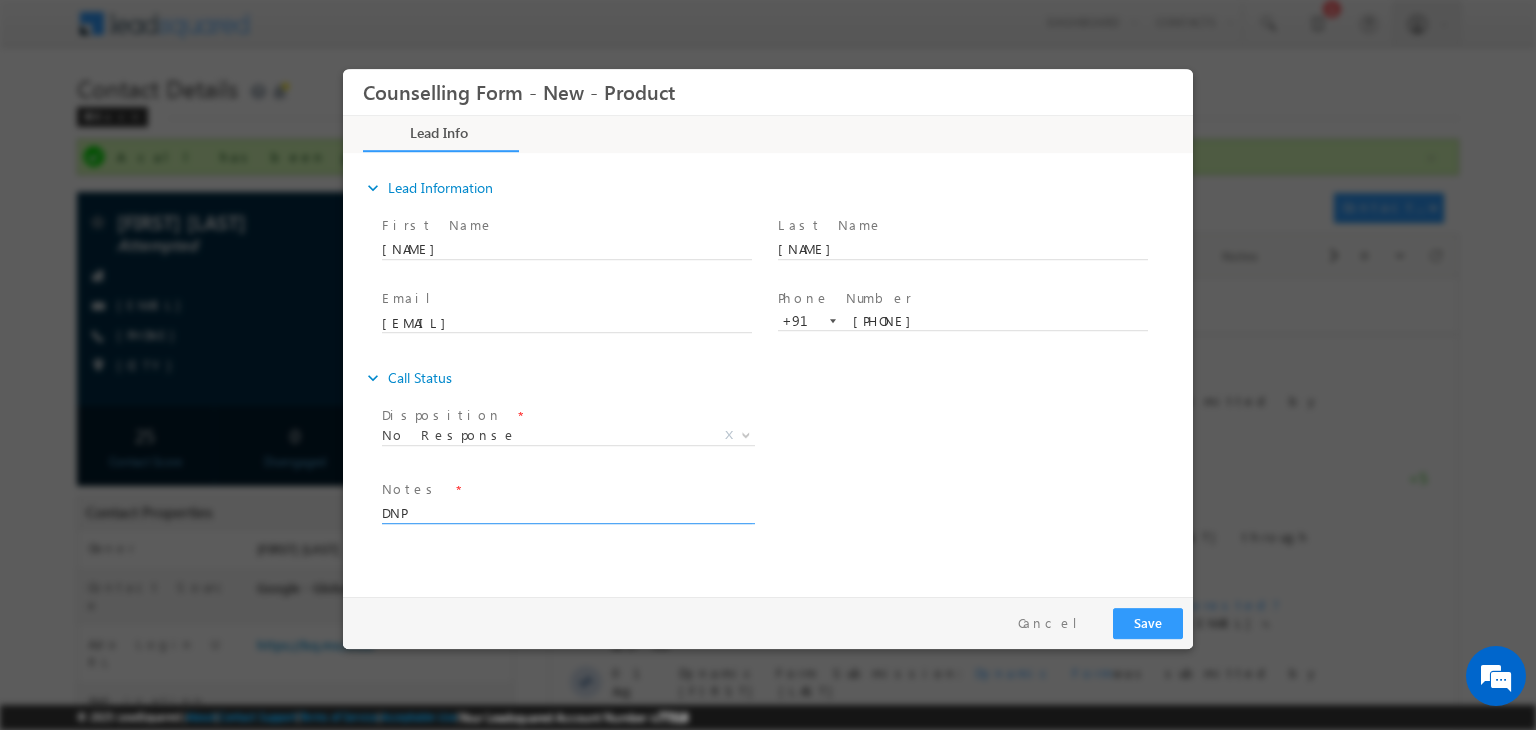 type on "DNP" 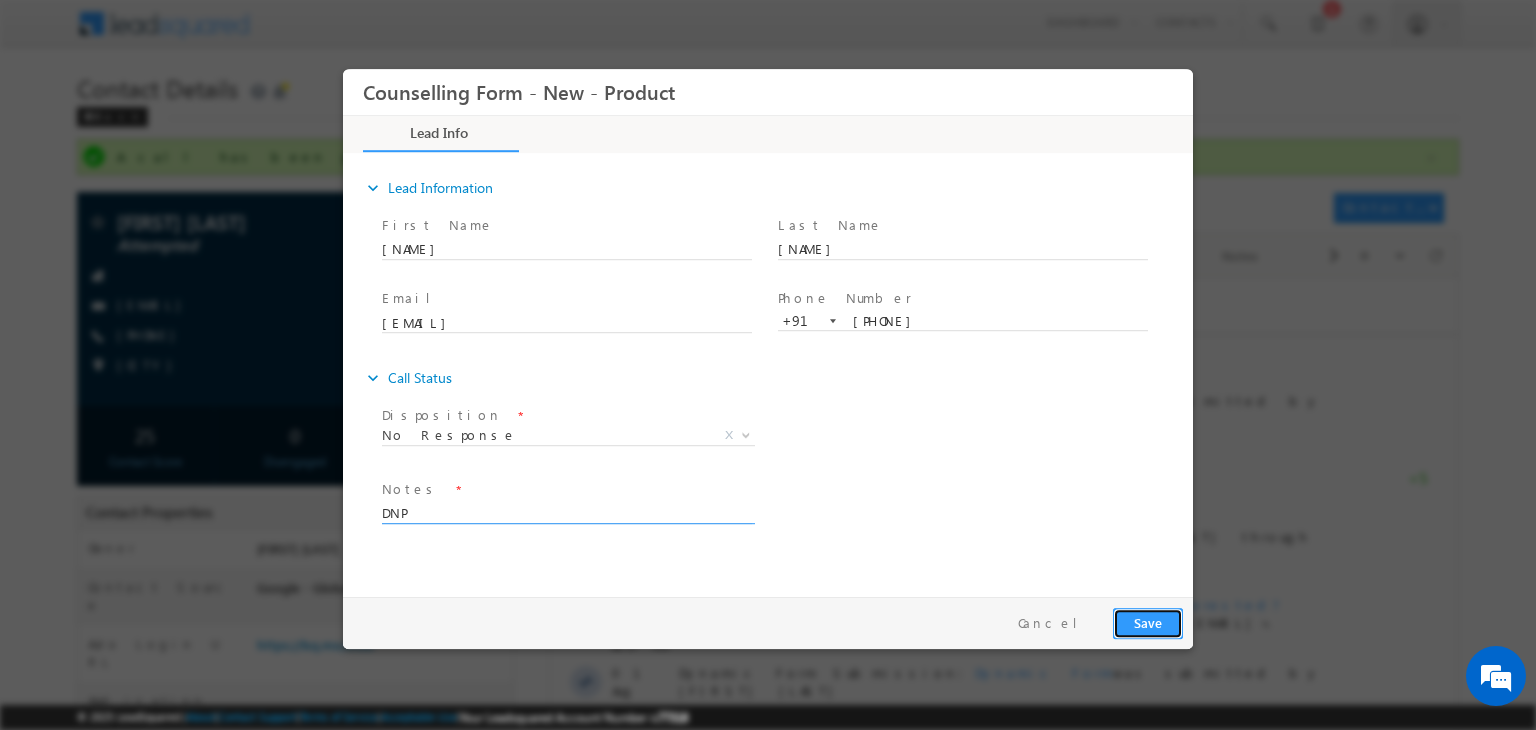 click on "Save" at bounding box center (1148, 623) 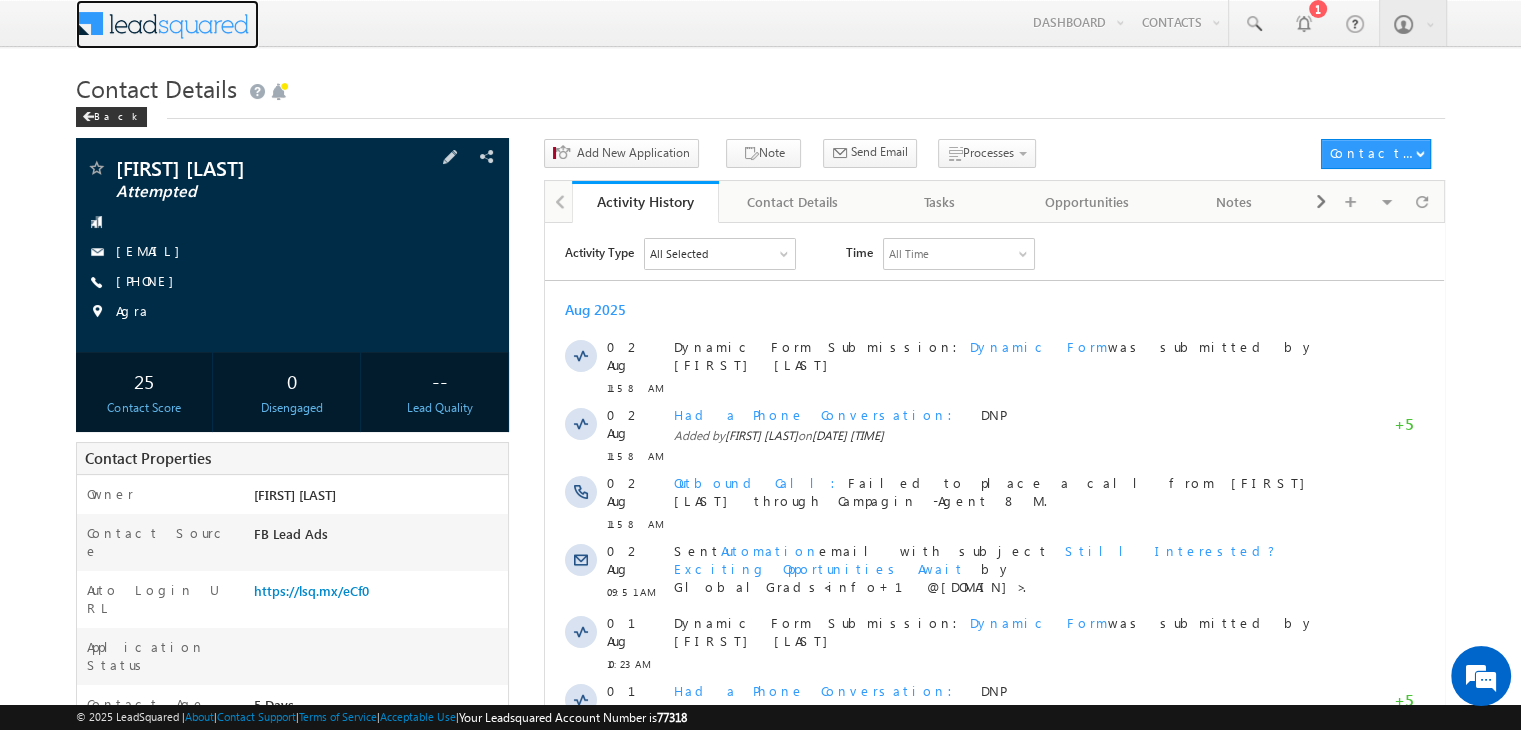 scroll, scrollTop: 0, scrollLeft: 0, axis: both 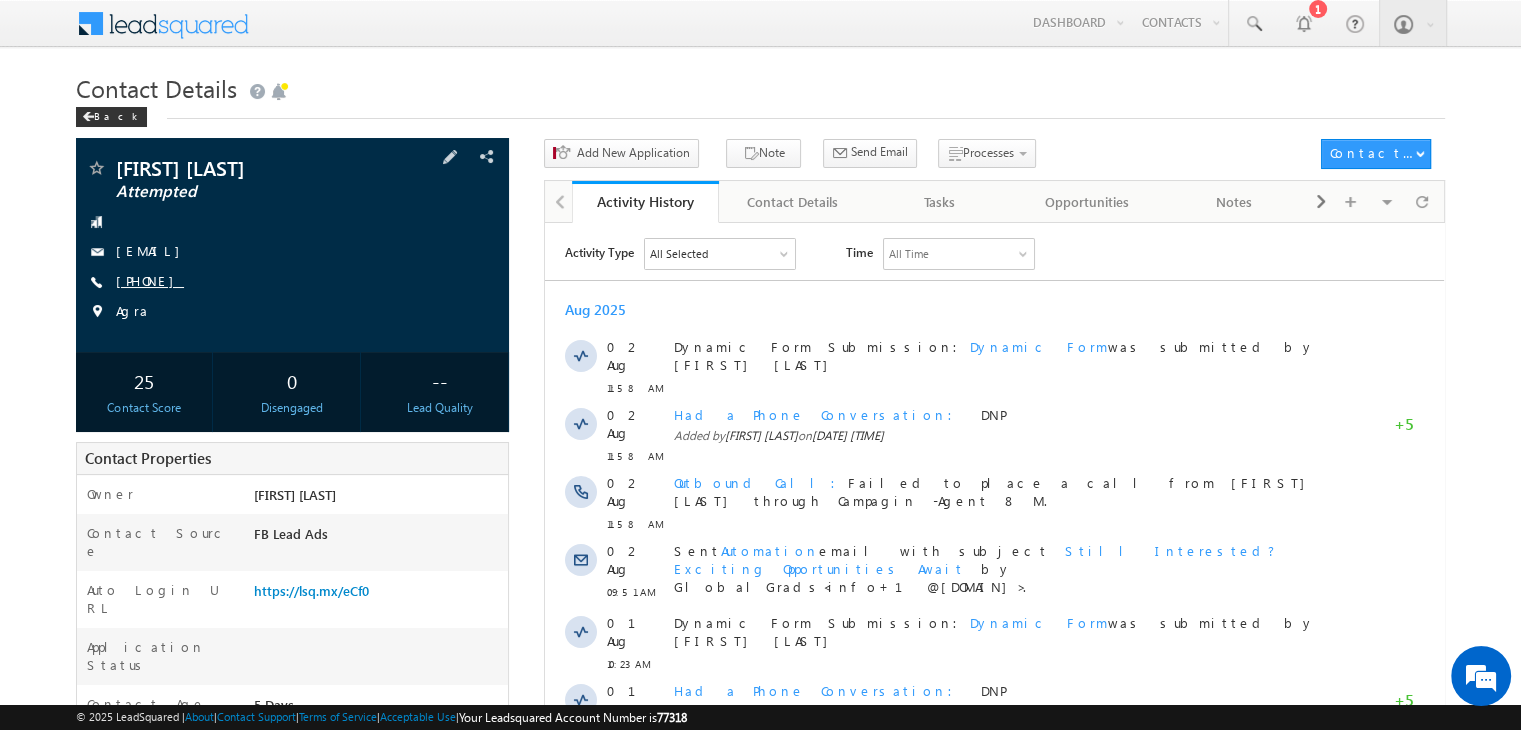 click on "[PHONE]" at bounding box center [150, 280] 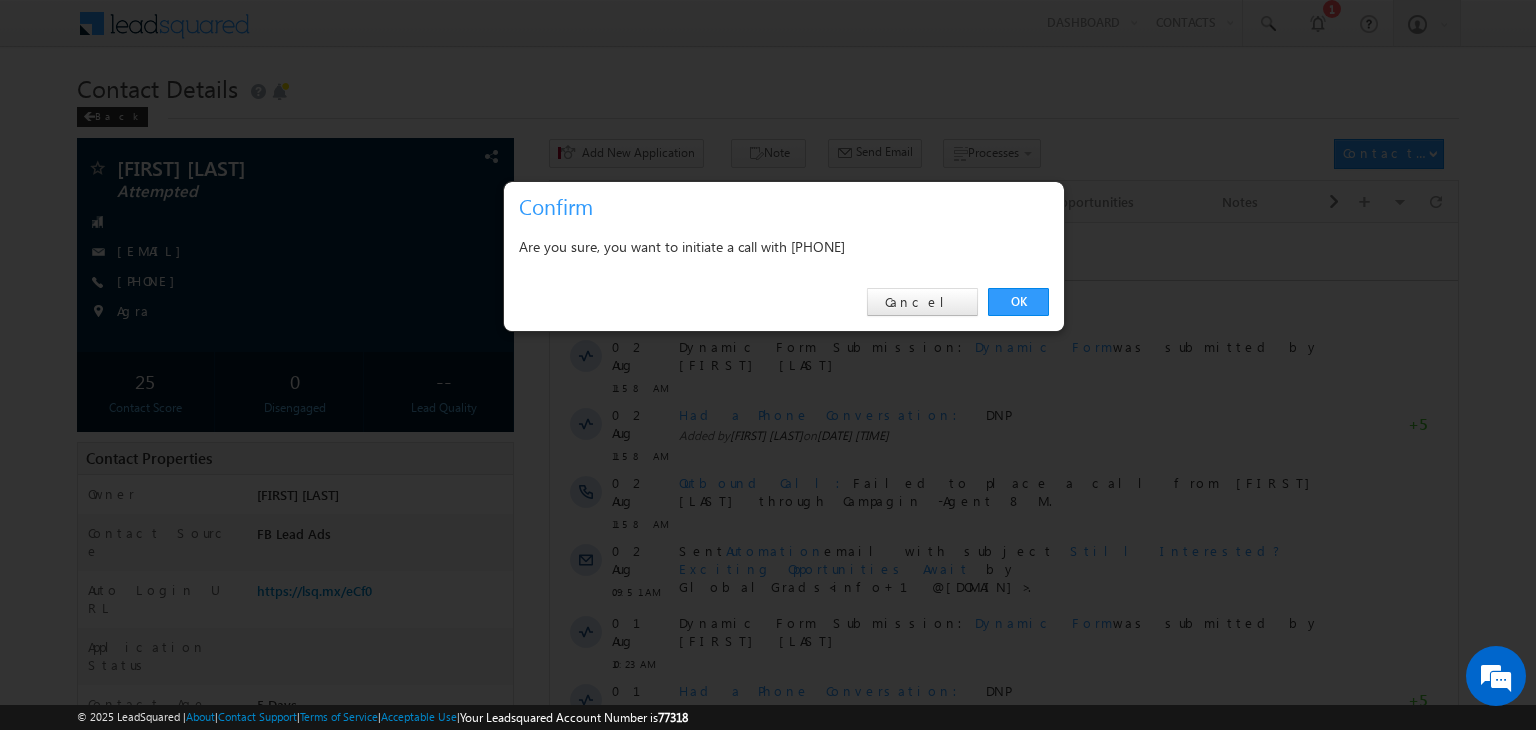 click on "OK" at bounding box center [1018, 302] 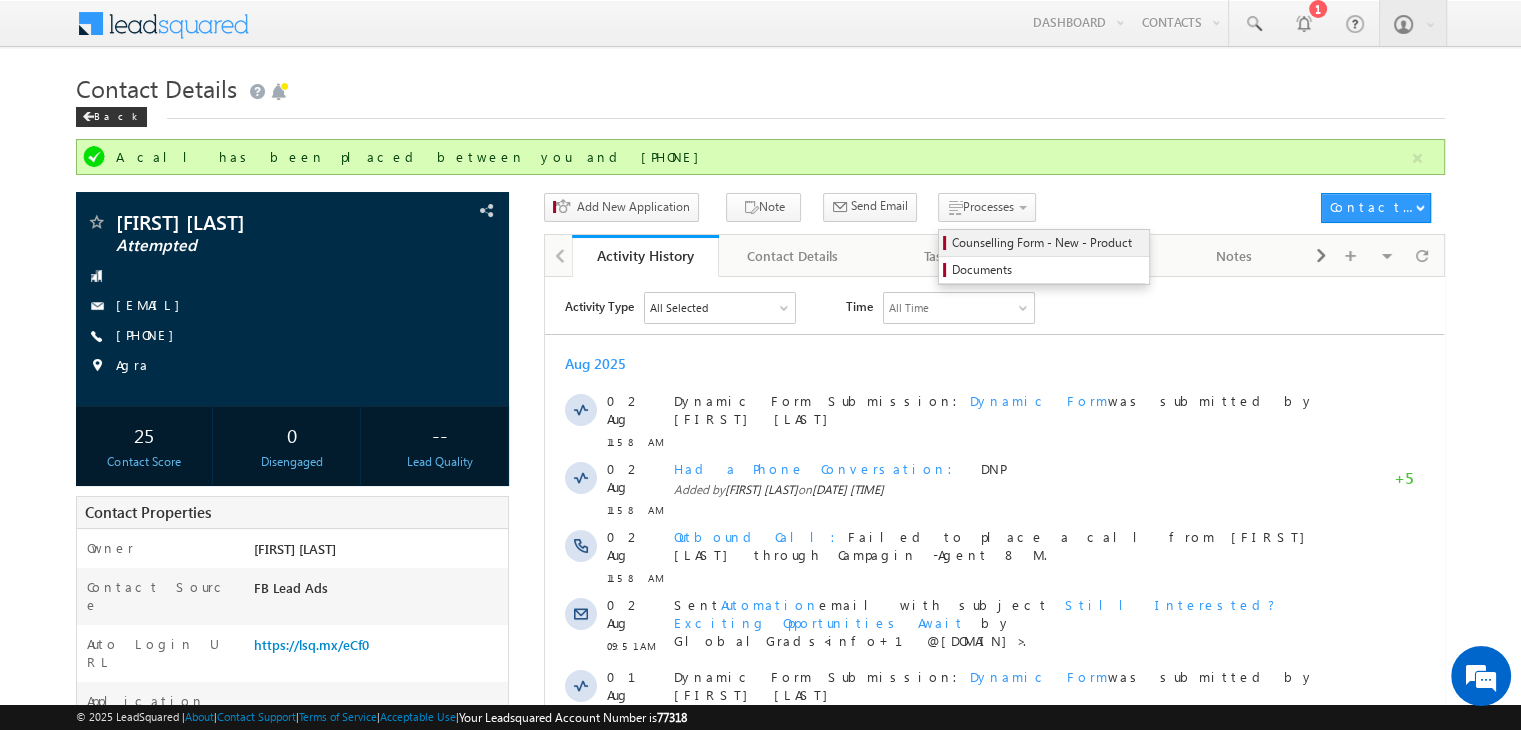 click on "Counselling Form - New - Product" at bounding box center (1044, 243) 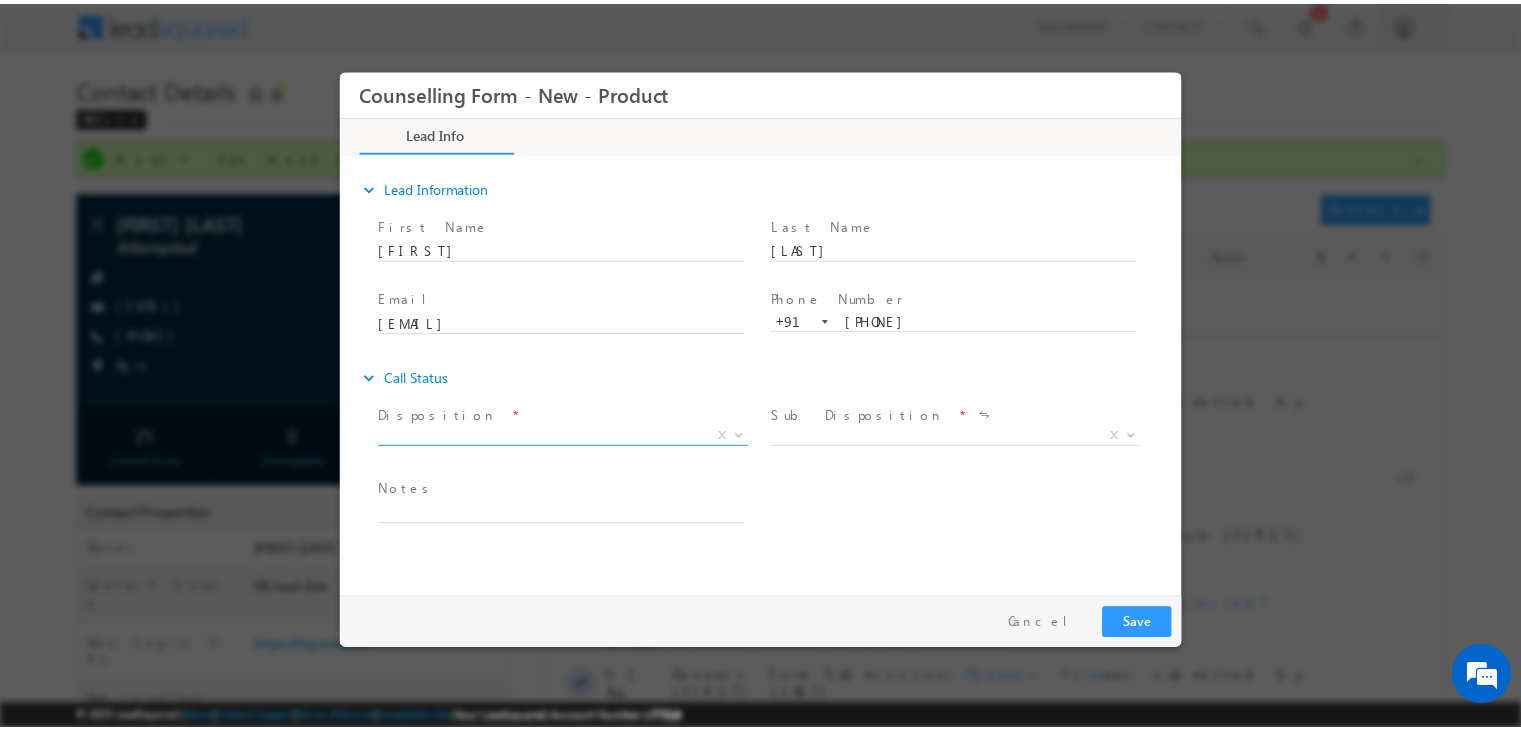 scroll, scrollTop: 0, scrollLeft: 0, axis: both 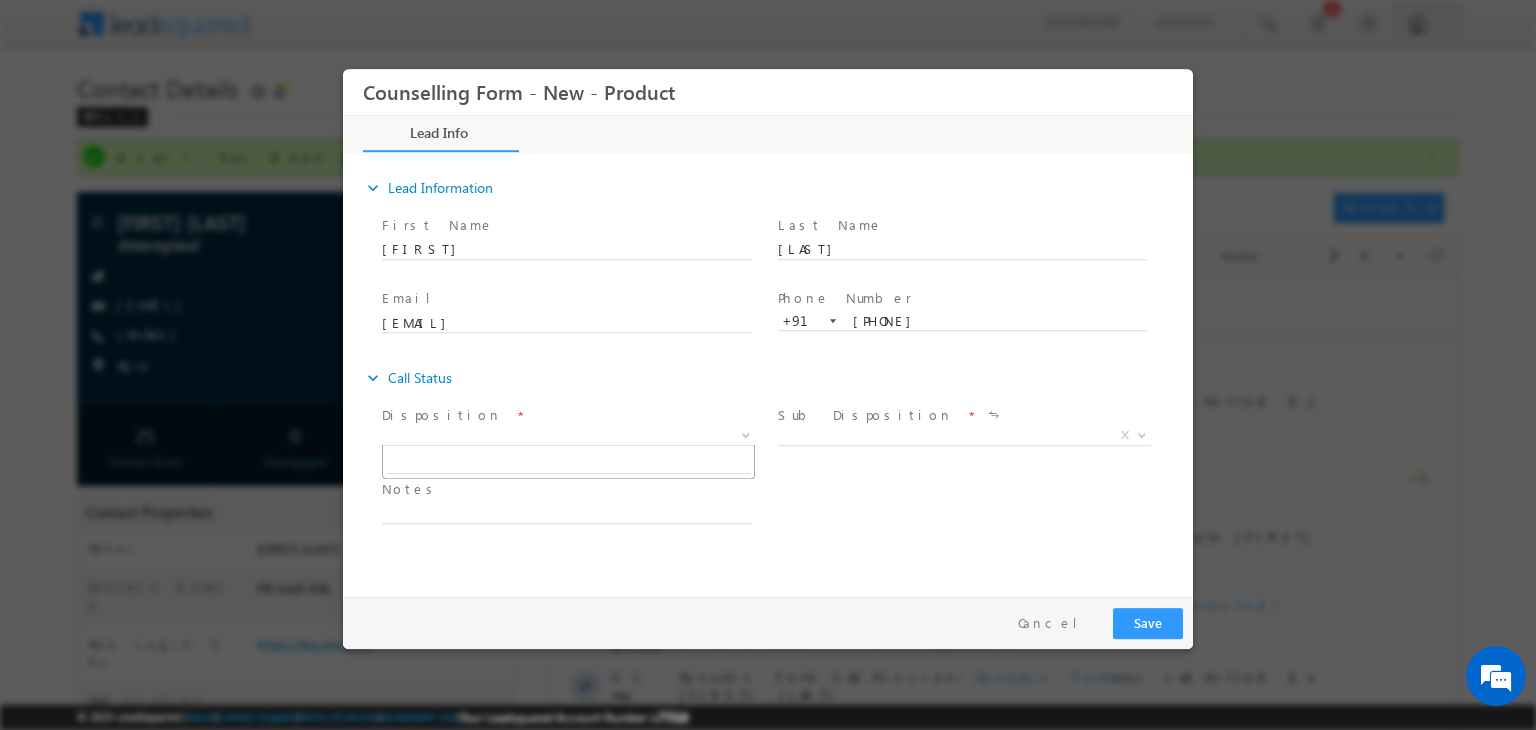 click on "X" at bounding box center [568, 436] 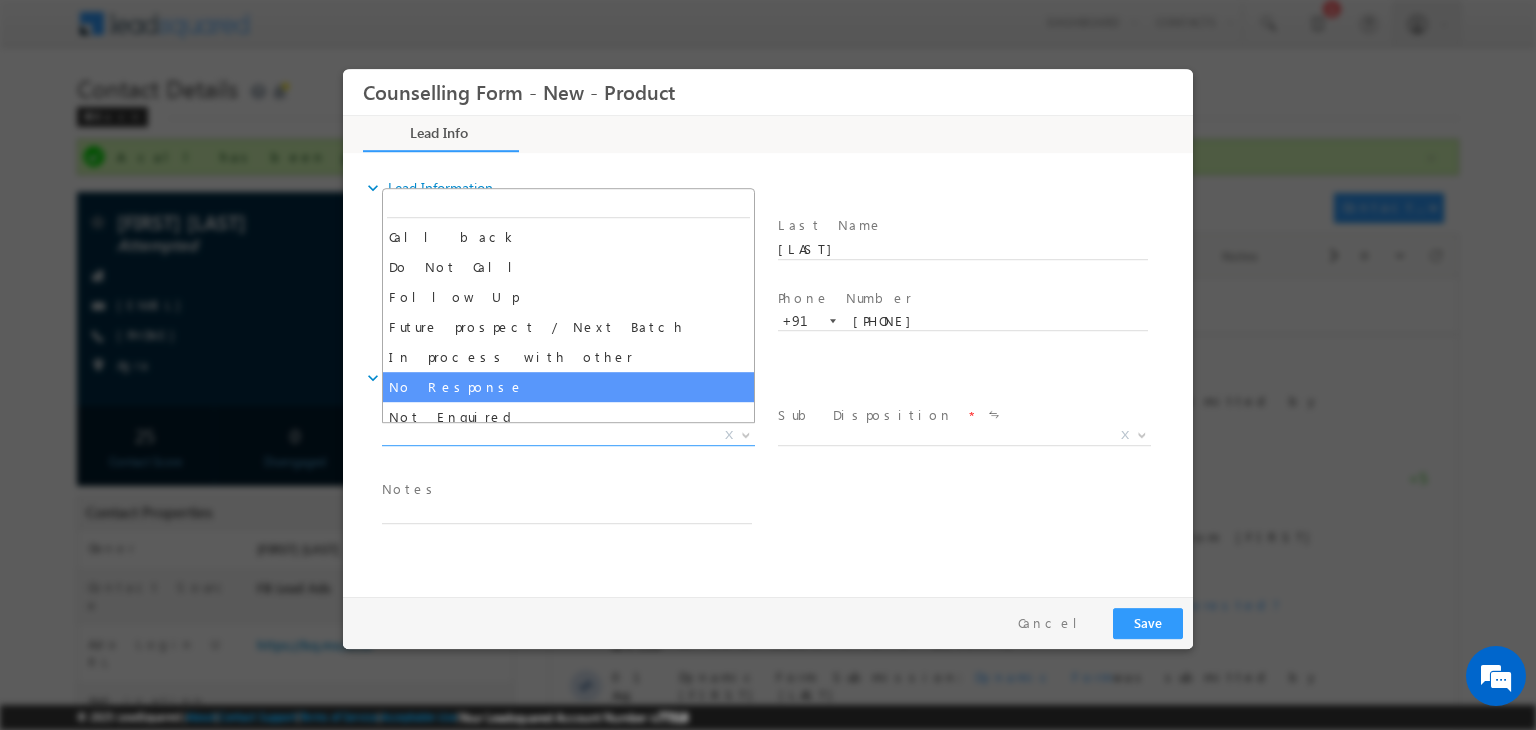select on "No Response" 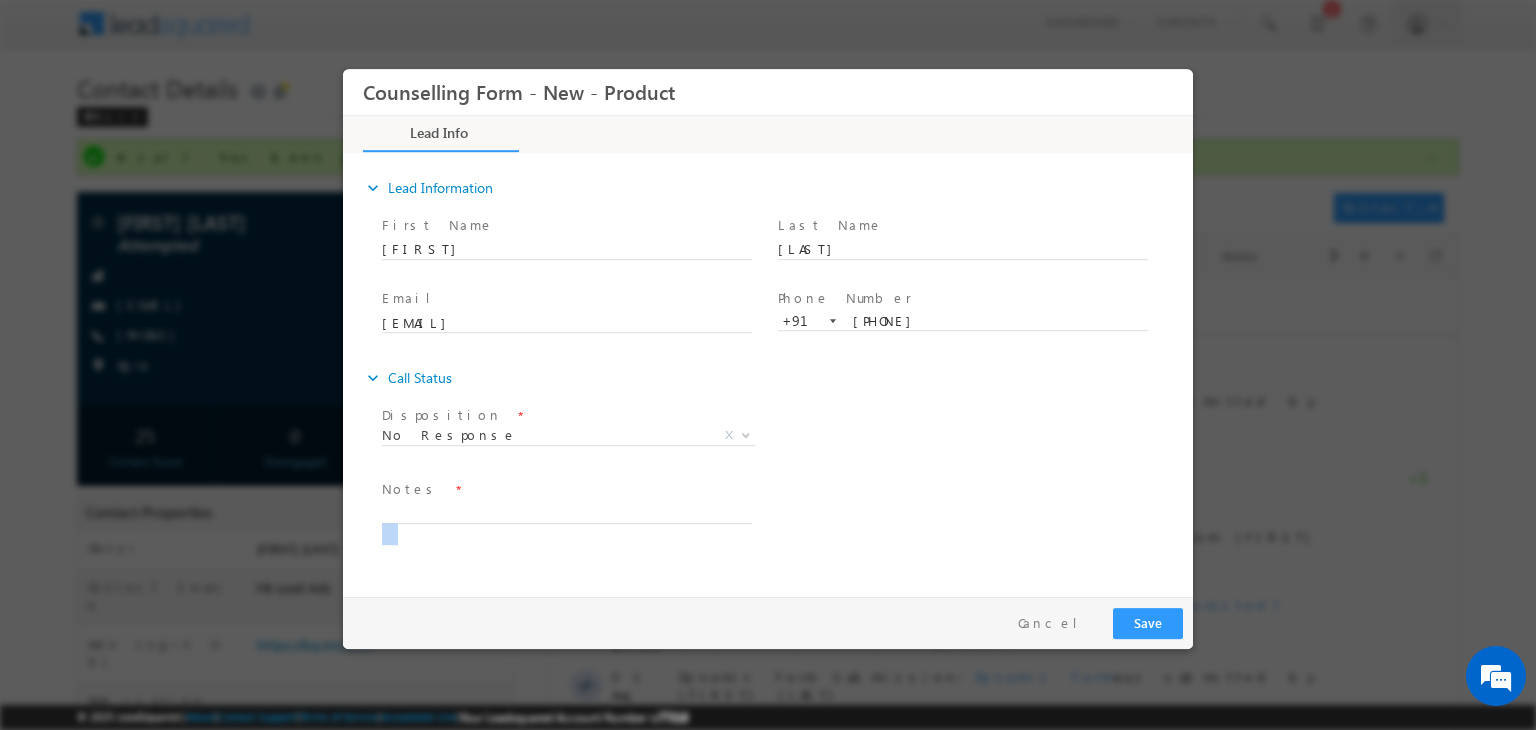 drag, startPoint x: 580, startPoint y: 531, endPoint x: 533, endPoint y: 492, distance: 61.073727 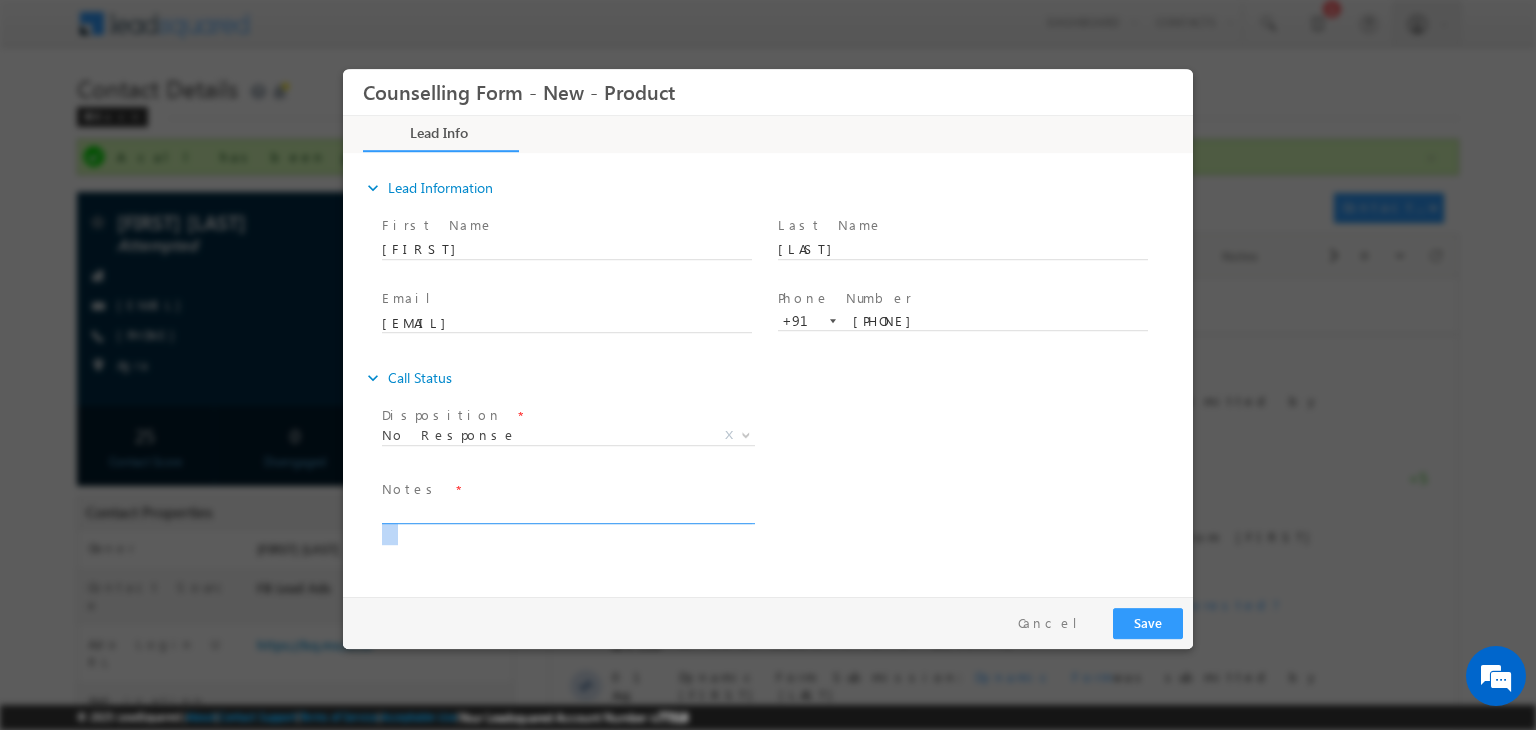click at bounding box center (567, 512) 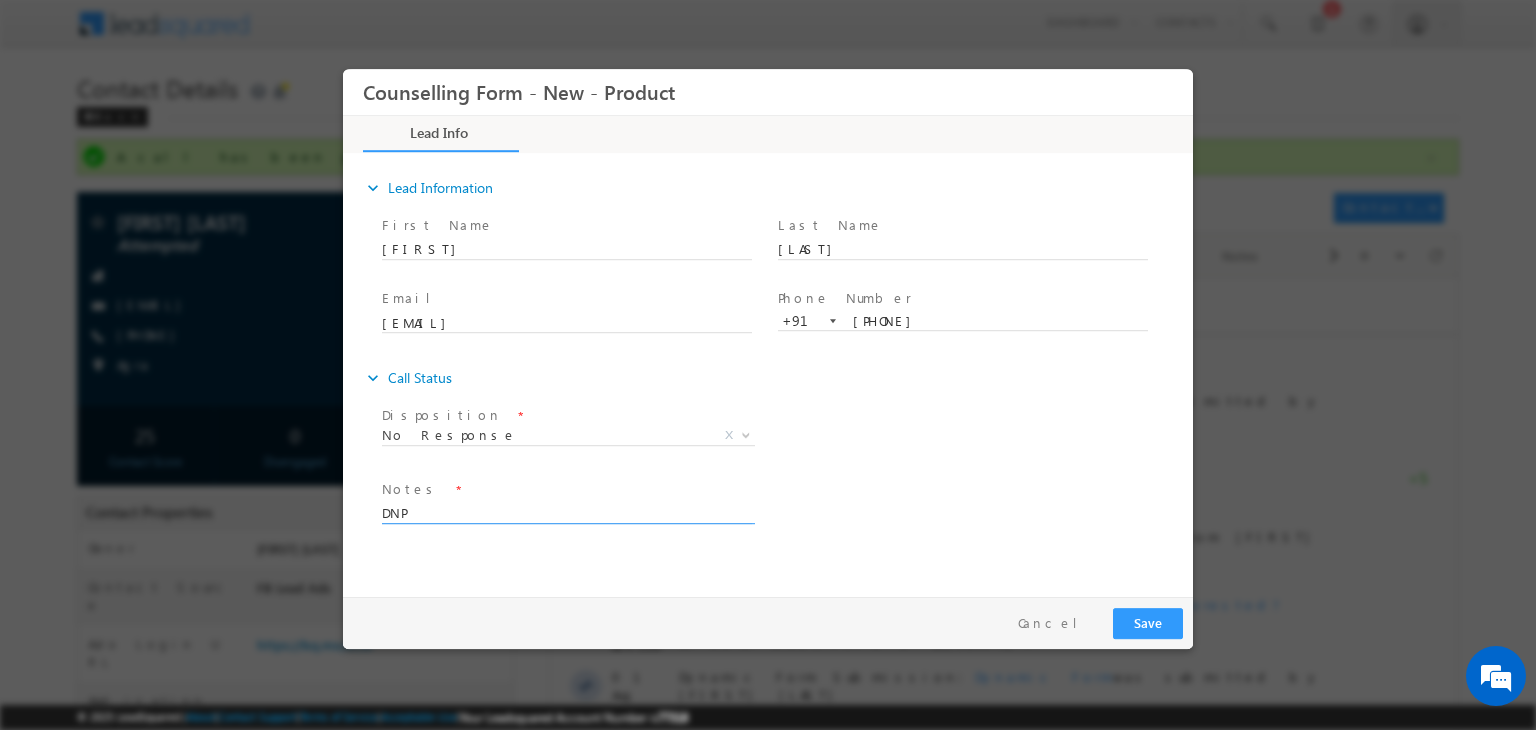 type on "DNP" 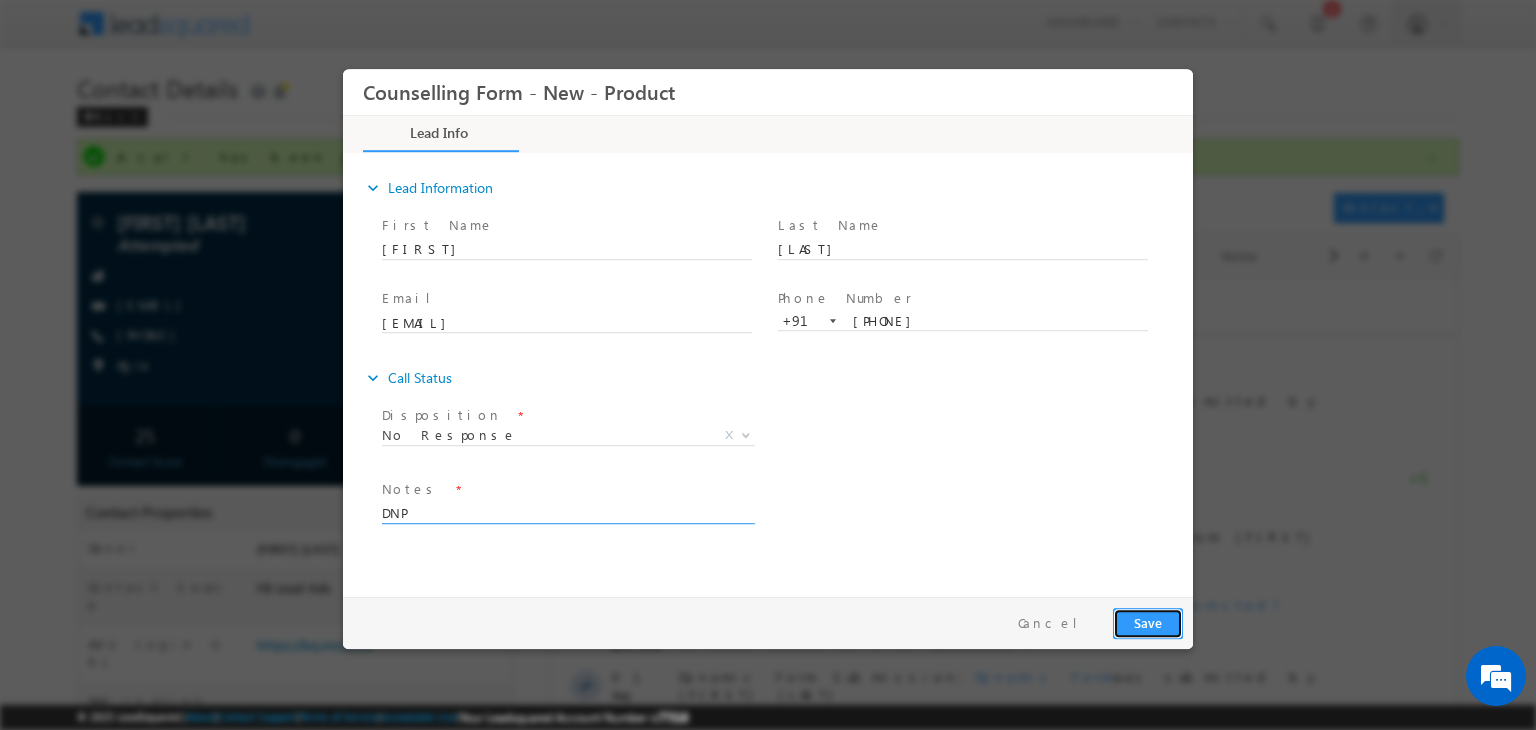 click on "Save" at bounding box center (1148, 623) 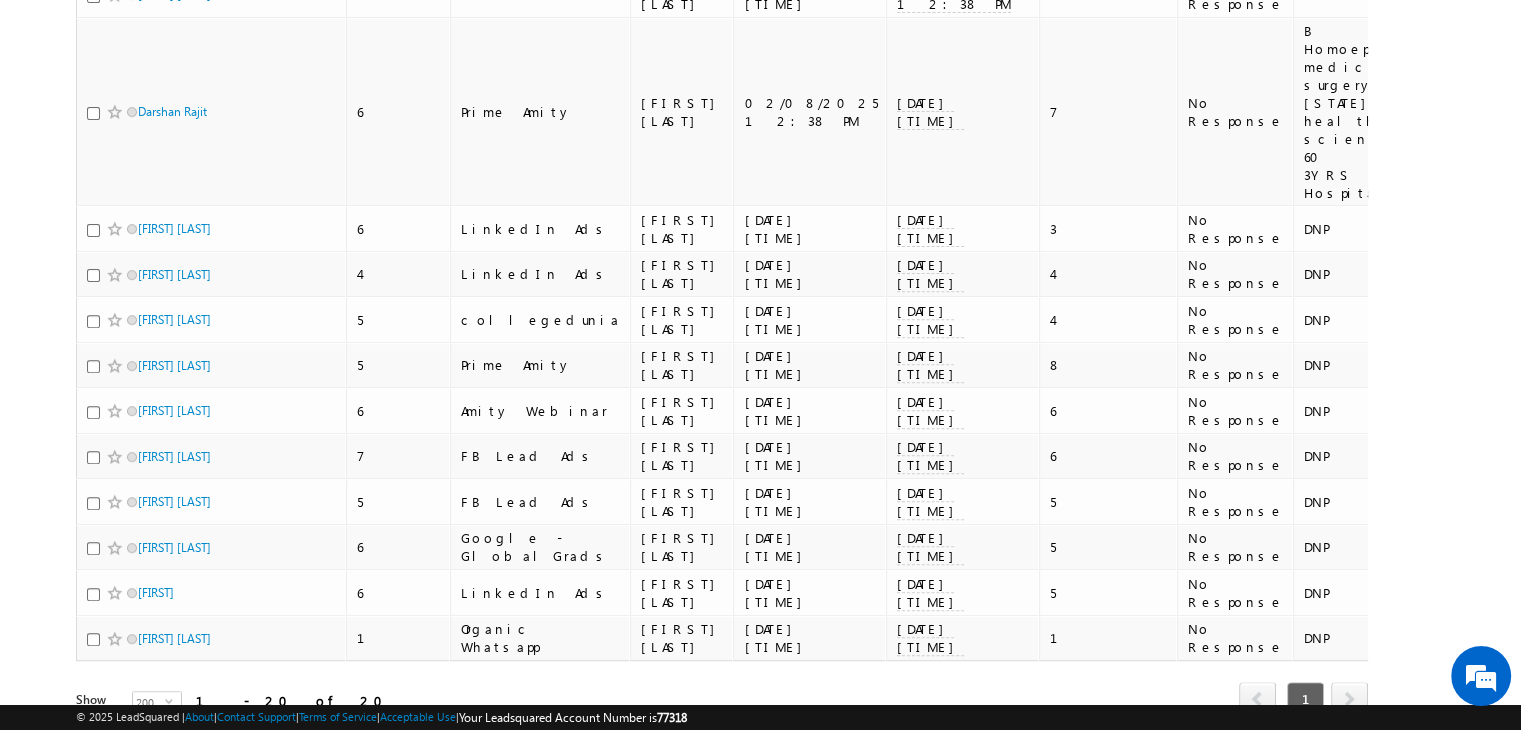 scroll, scrollTop: 713, scrollLeft: 0, axis: vertical 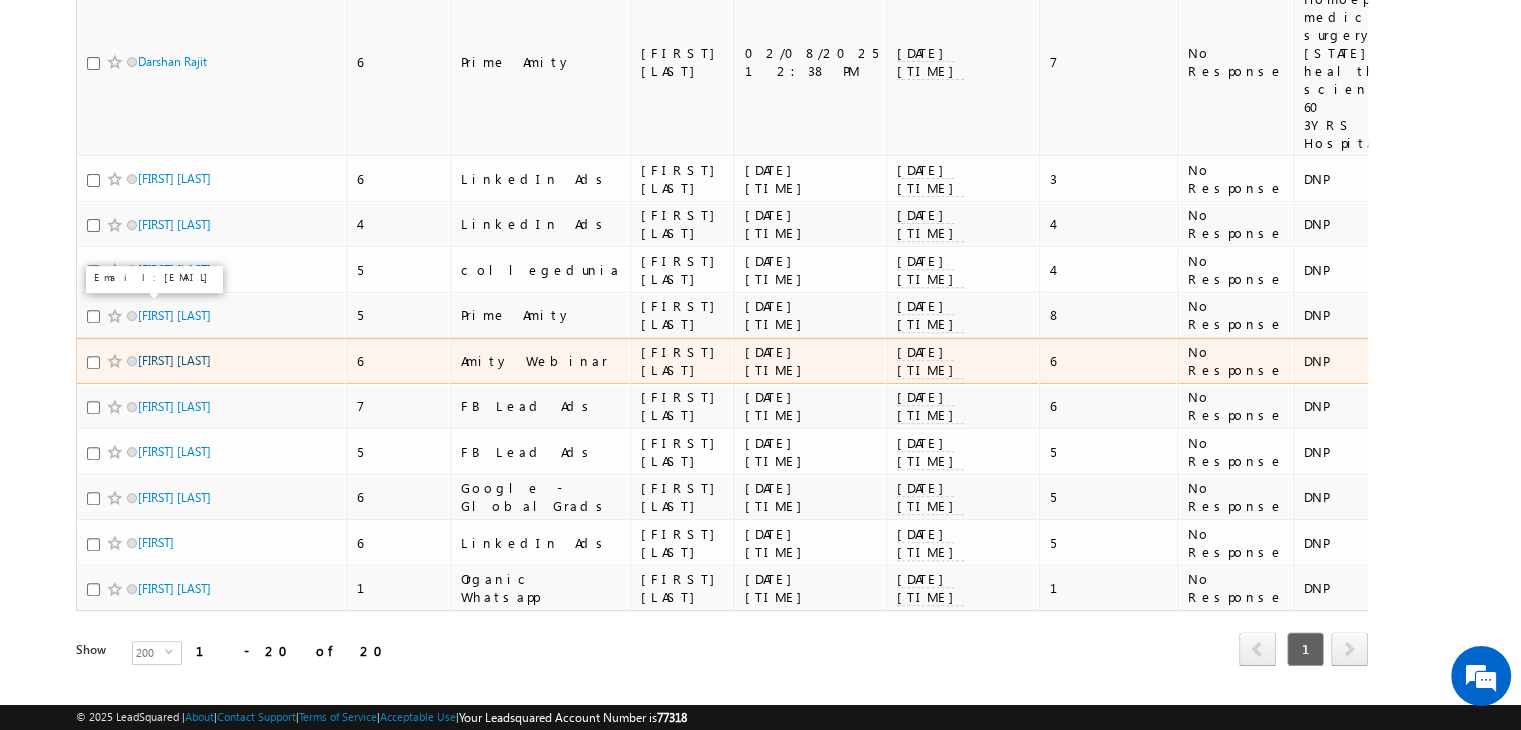 click on "[FIRST] [LAST]" at bounding box center [174, 360] 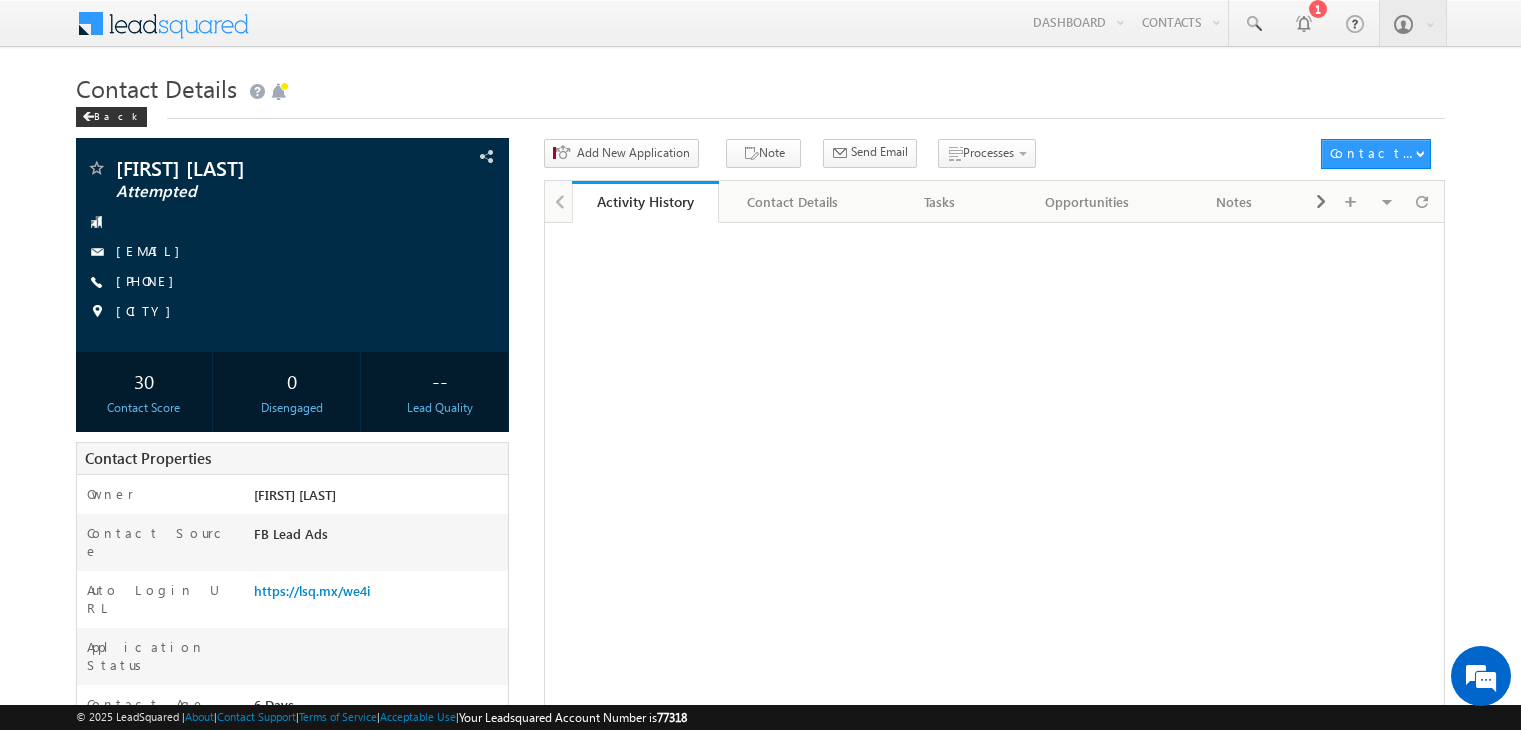 scroll, scrollTop: 0, scrollLeft: 0, axis: both 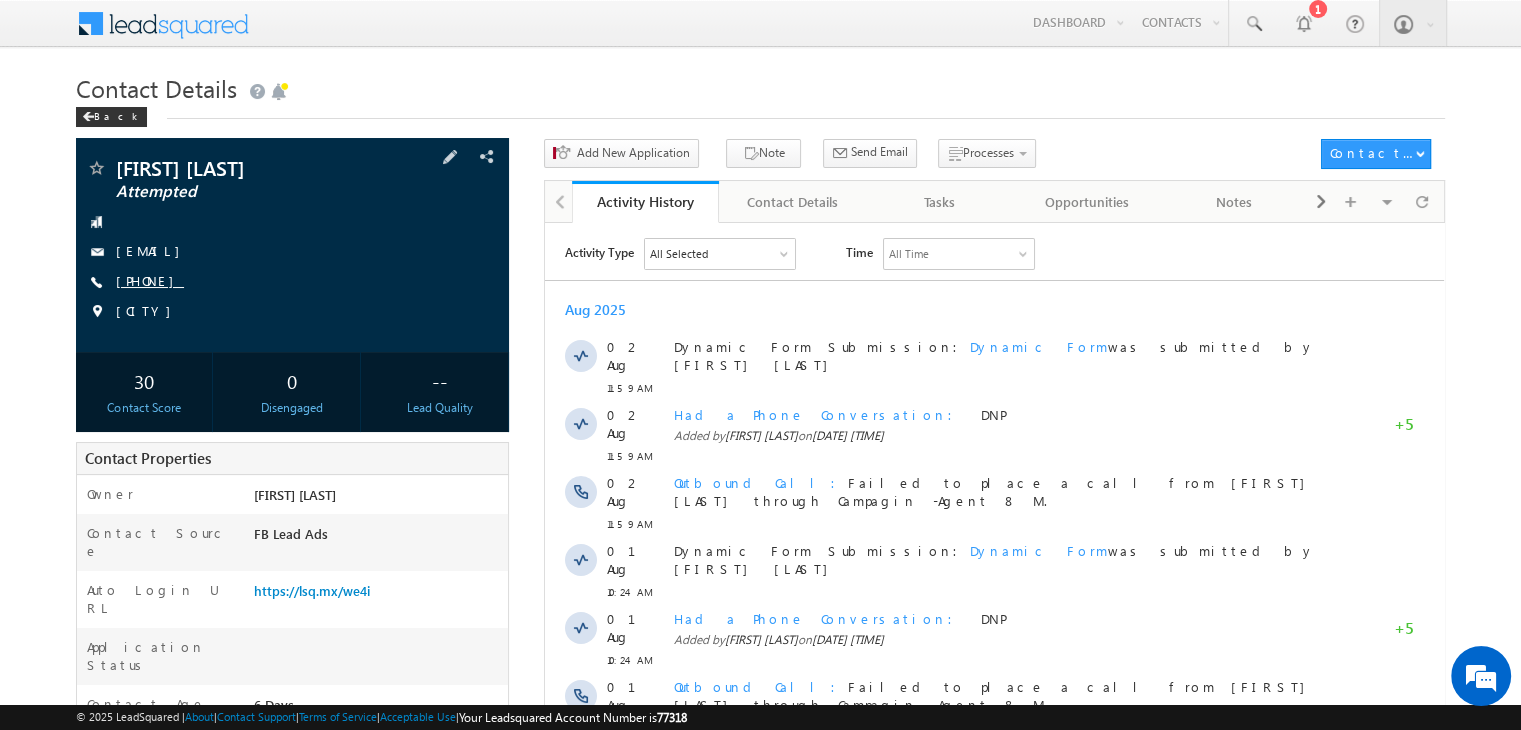 click on "+91-8305239175" at bounding box center [150, 280] 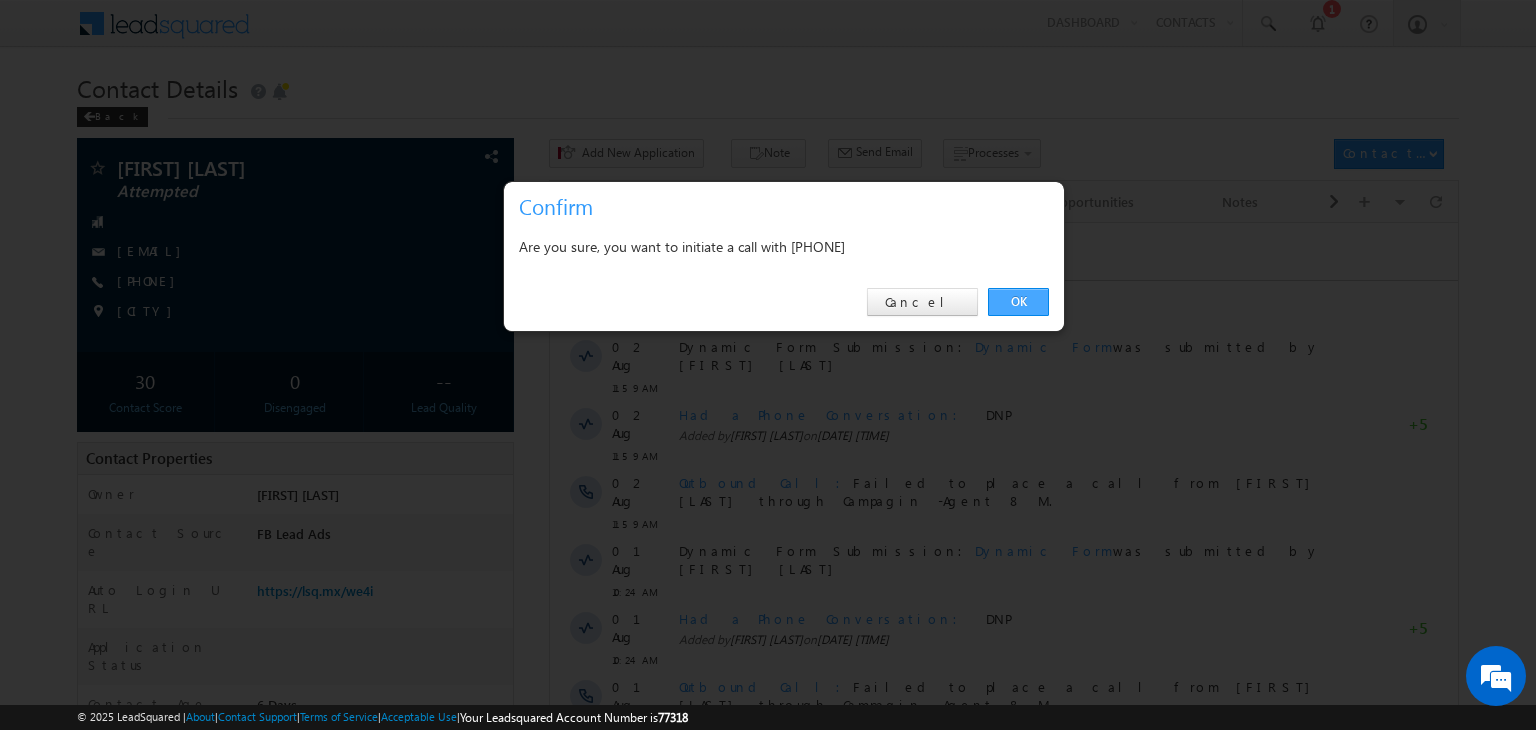 click on "OK" at bounding box center (1018, 302) 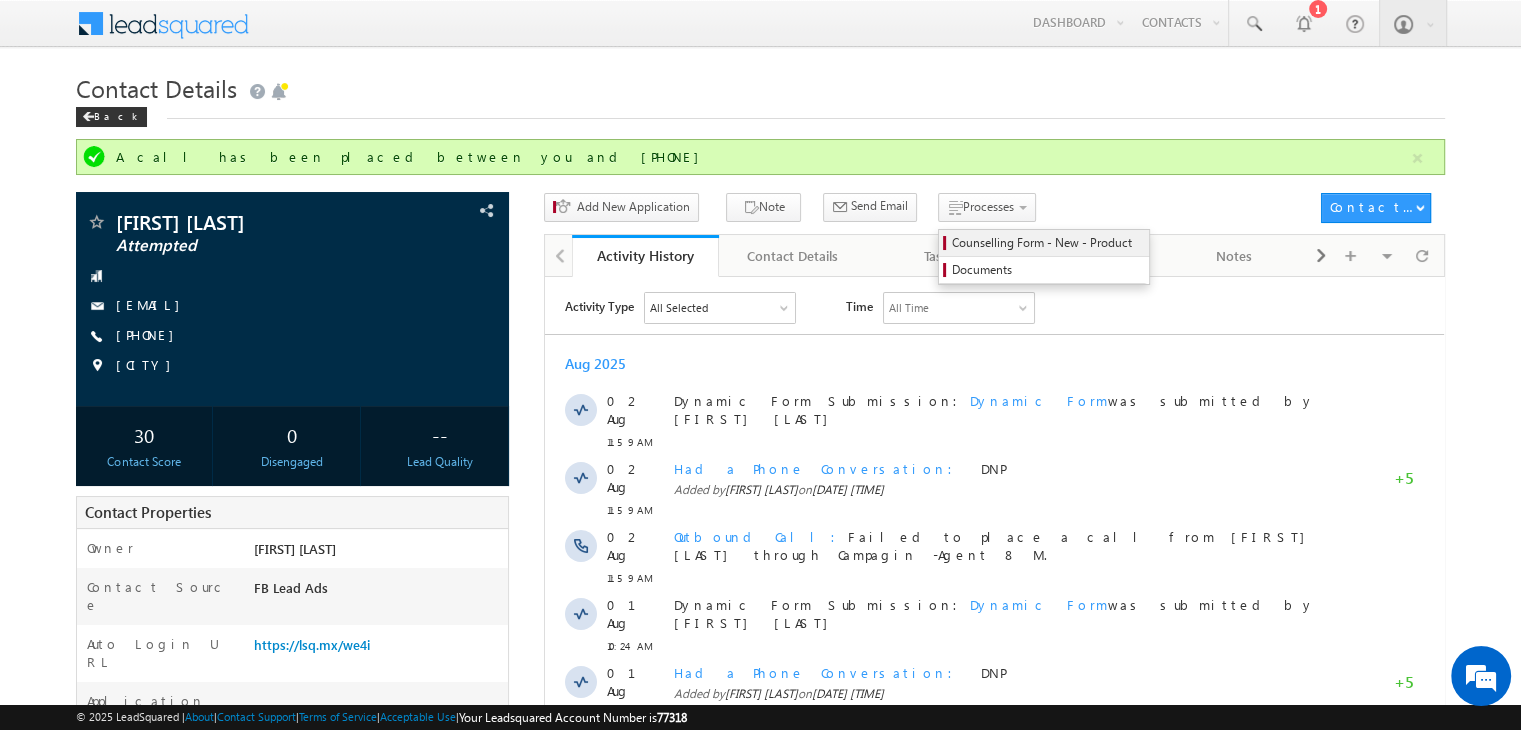 click on "Counselling Form - New - Product" at bounding box center [1044, 243] 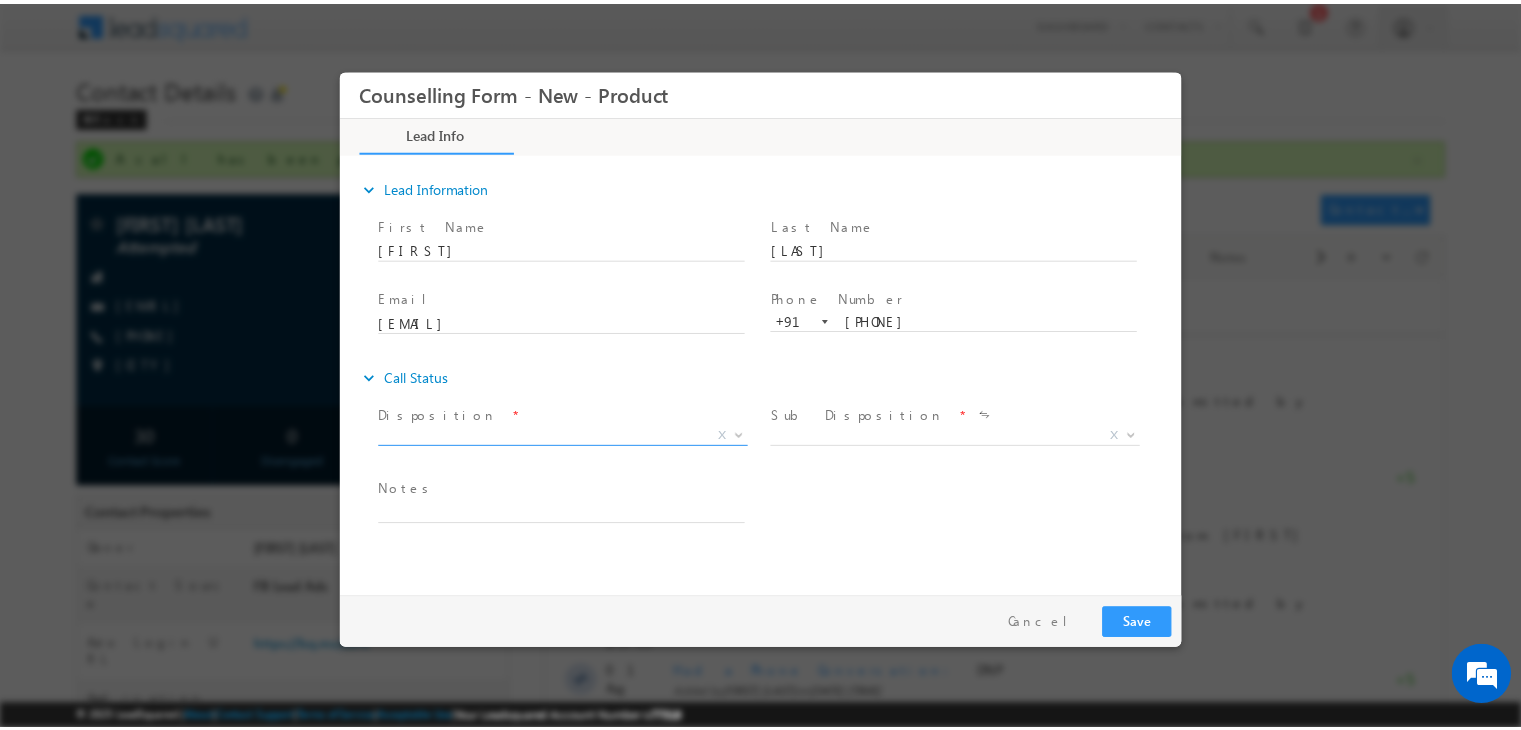 scroll, scrollTop: 0, scrollLeft: 0, axis: both 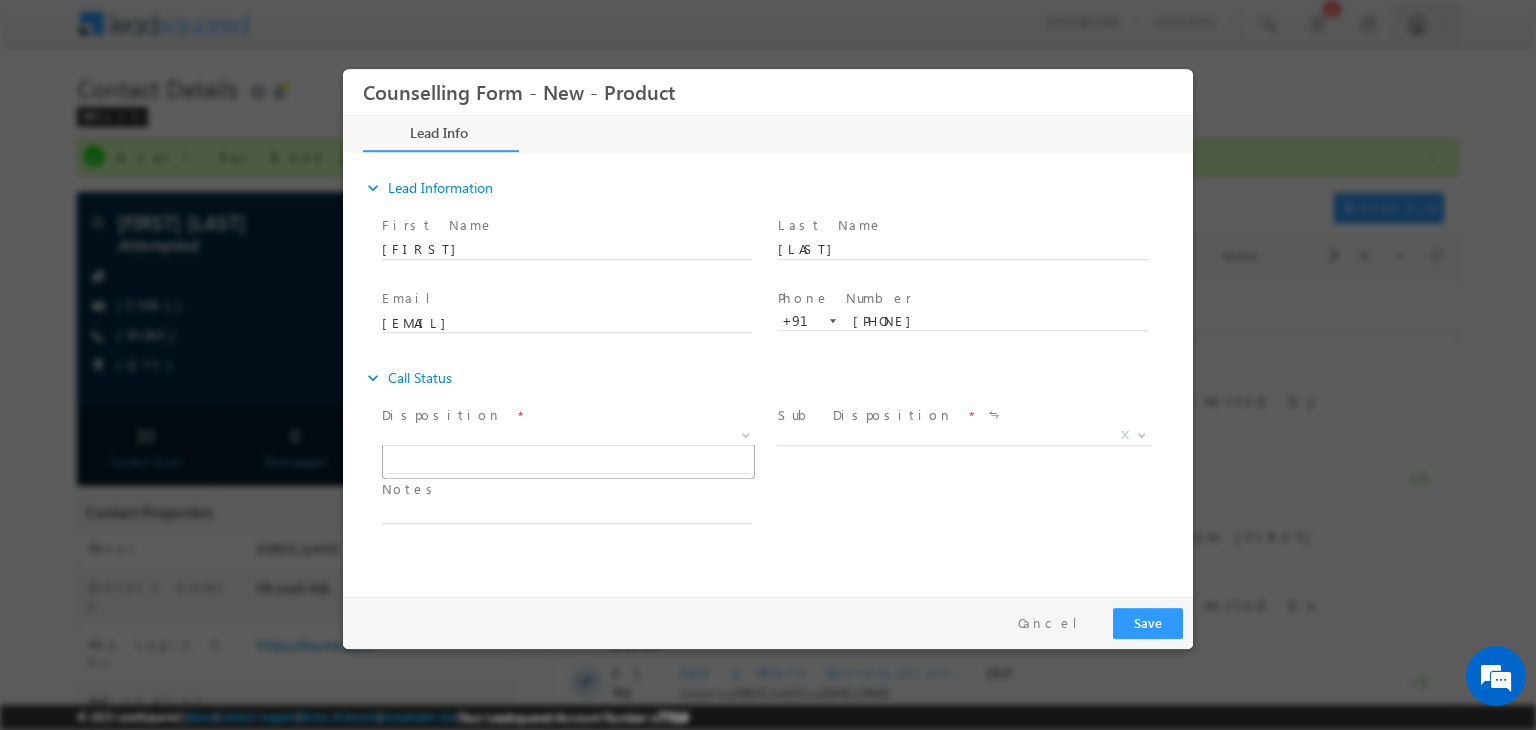 click on "X" at bounding box center (568, 436) 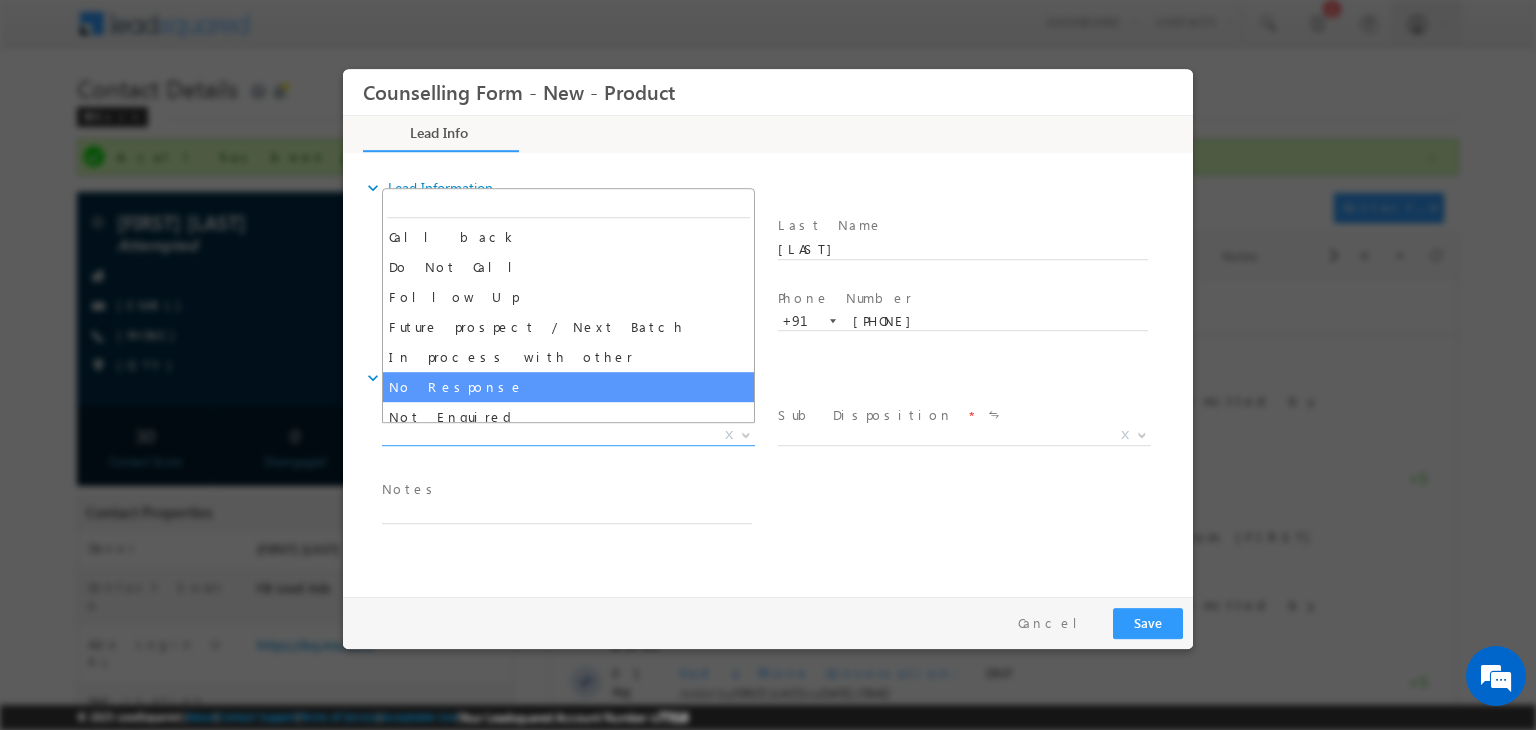 select on "No Response" 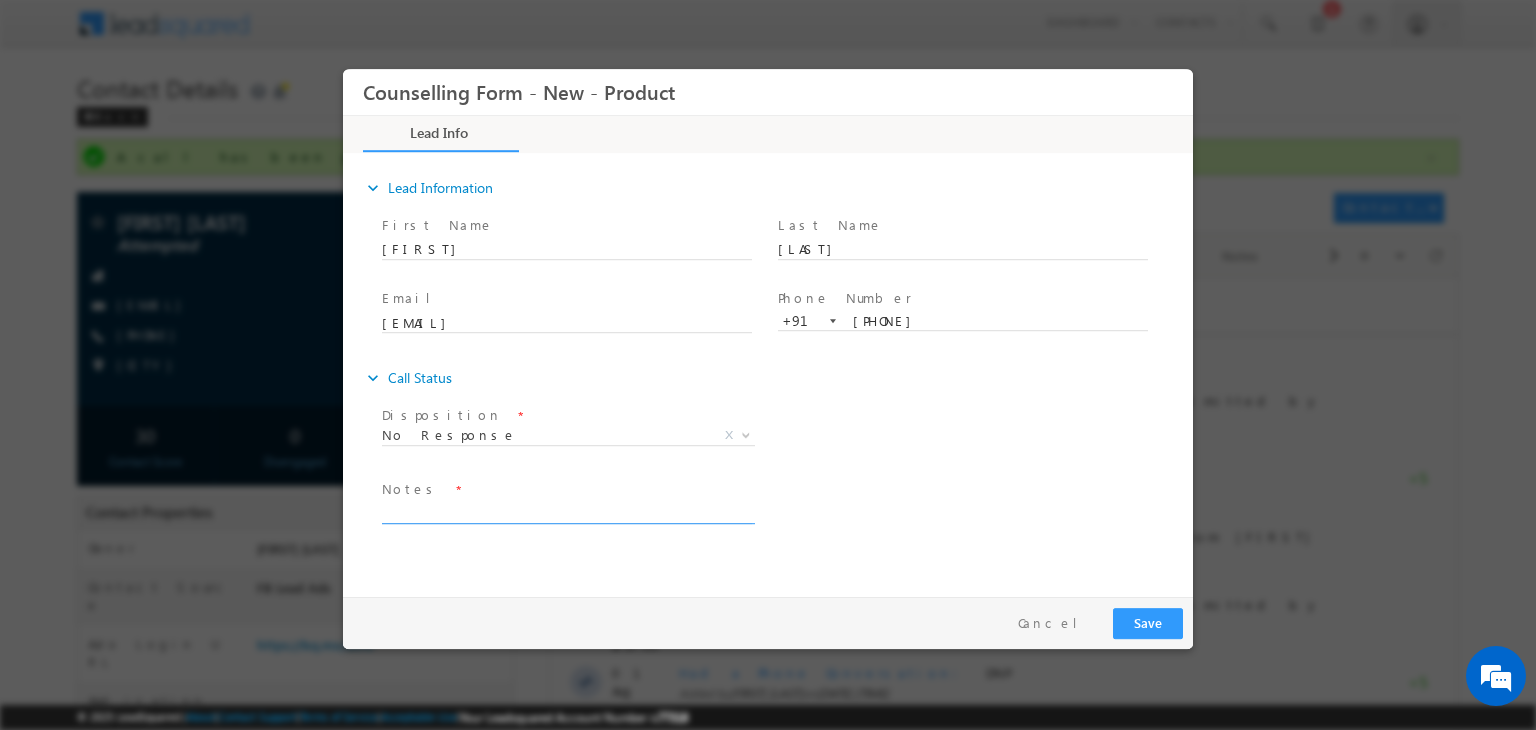 click at bounding box center [567, 512] 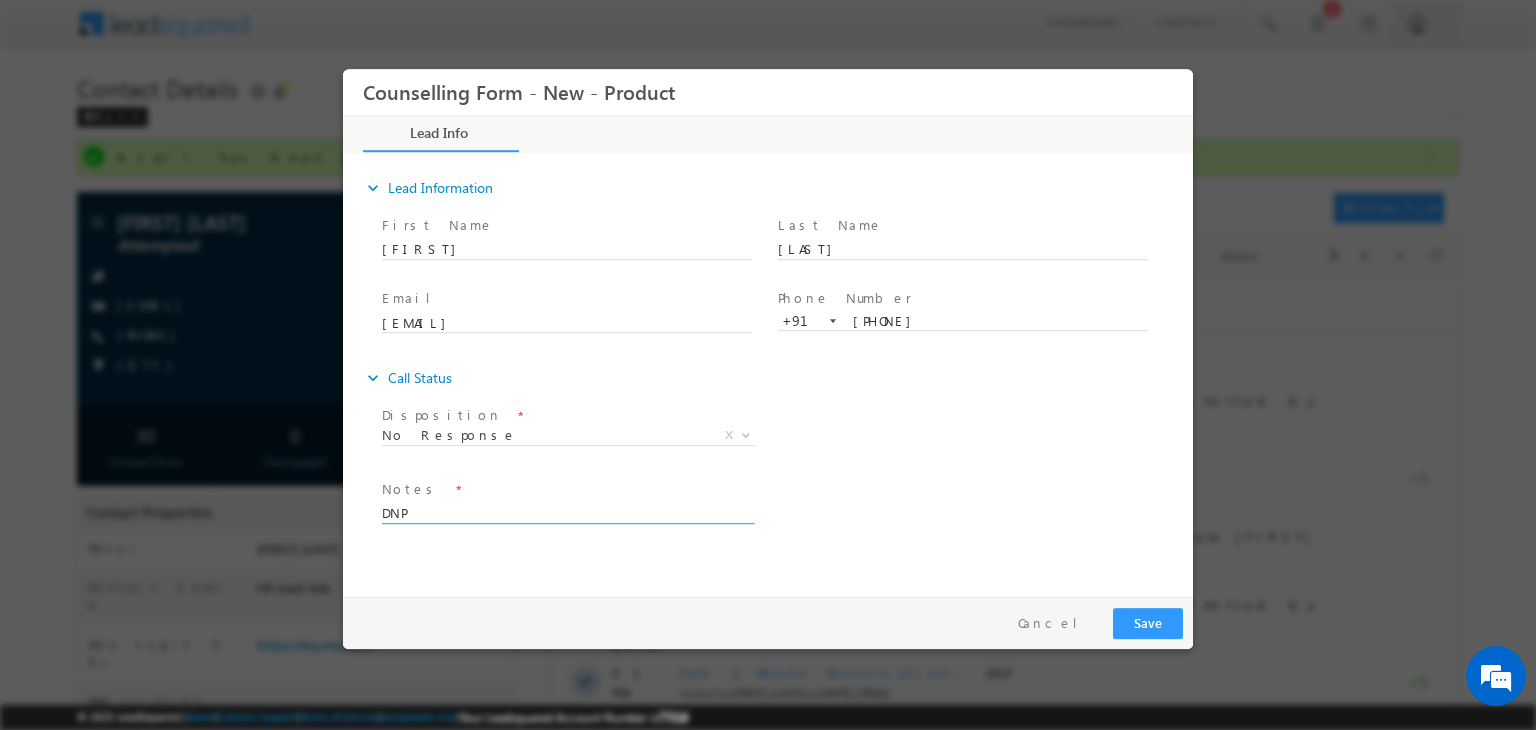 type on "DNP" 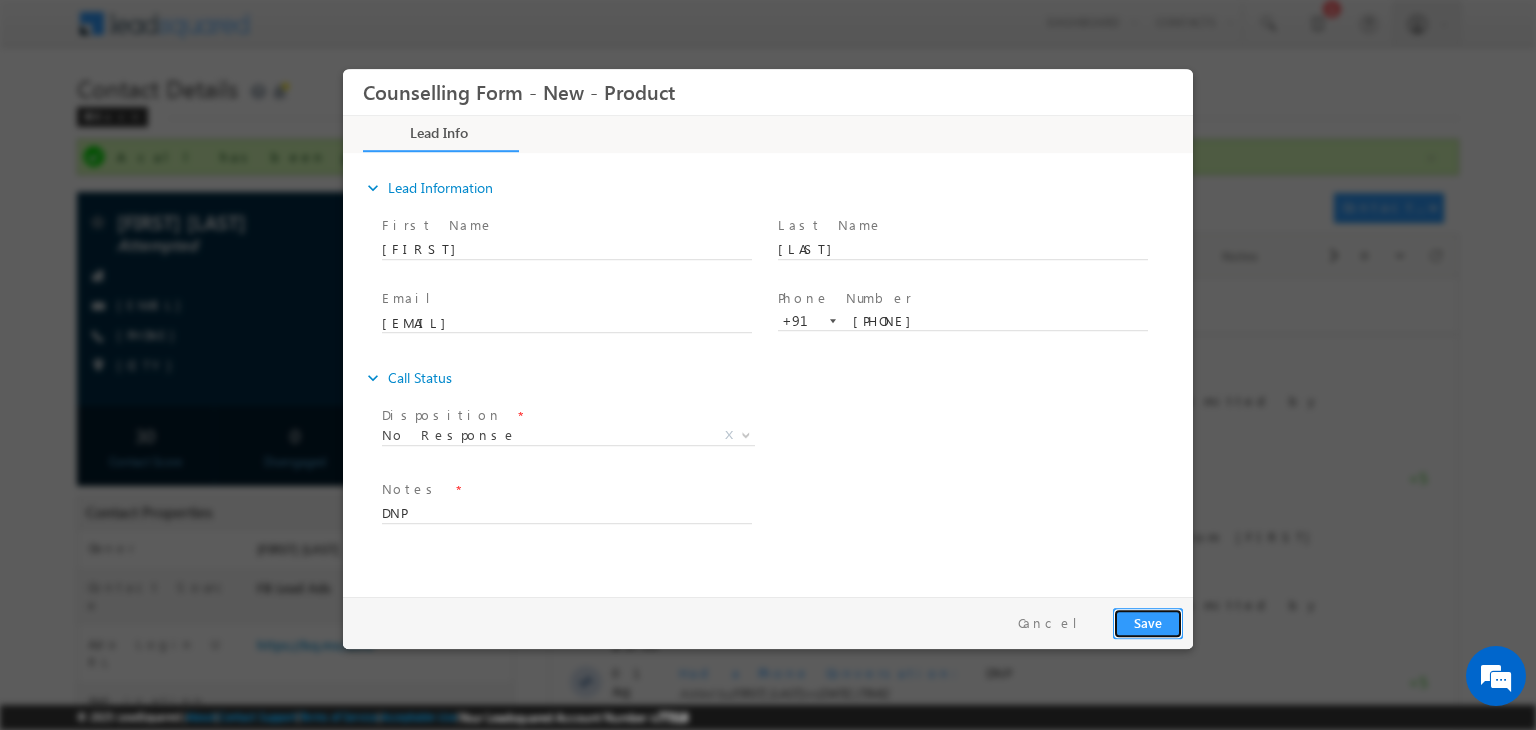 click on "Save" at bounding box center [1148, 623] 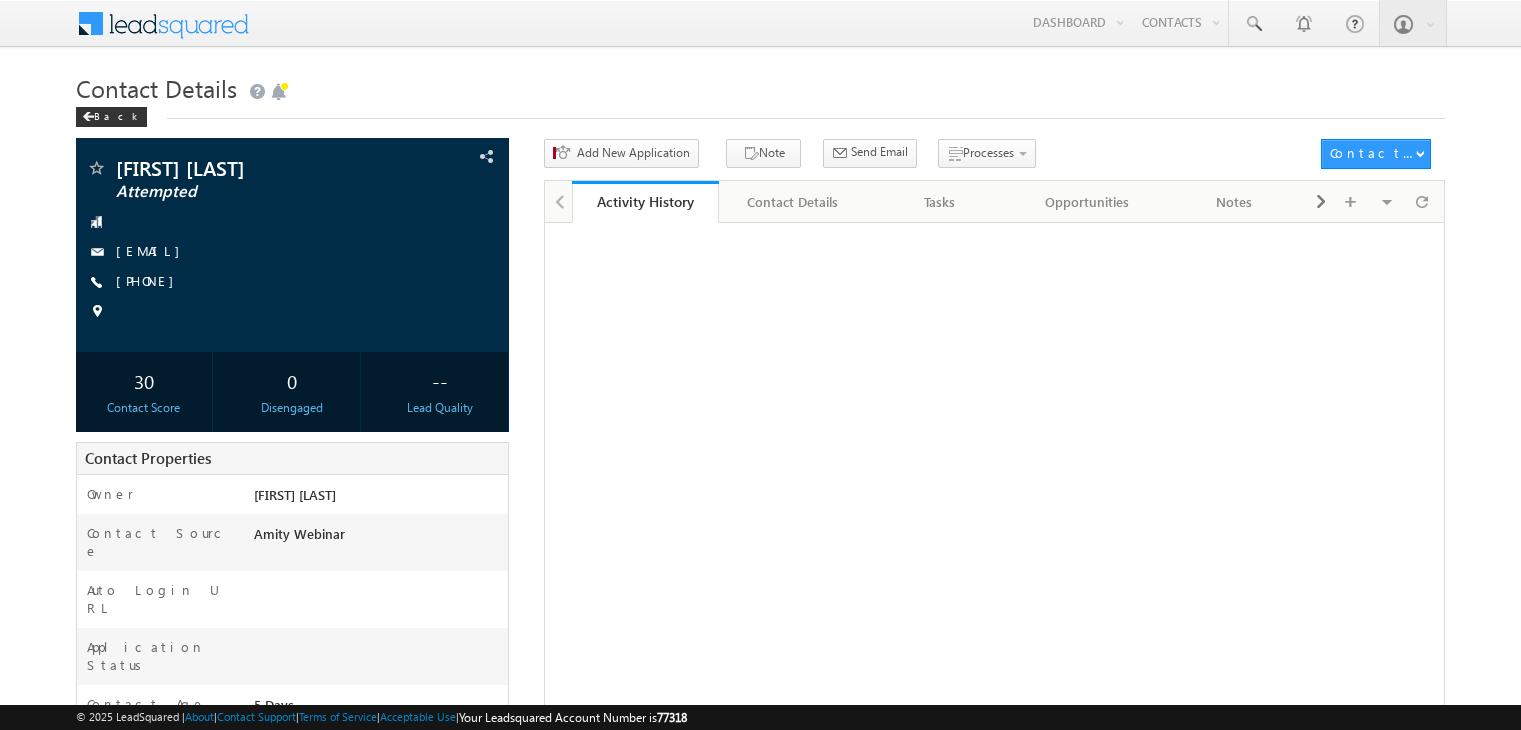 scroll, scrollTop: 0, scrollLeft: 0, axis: both 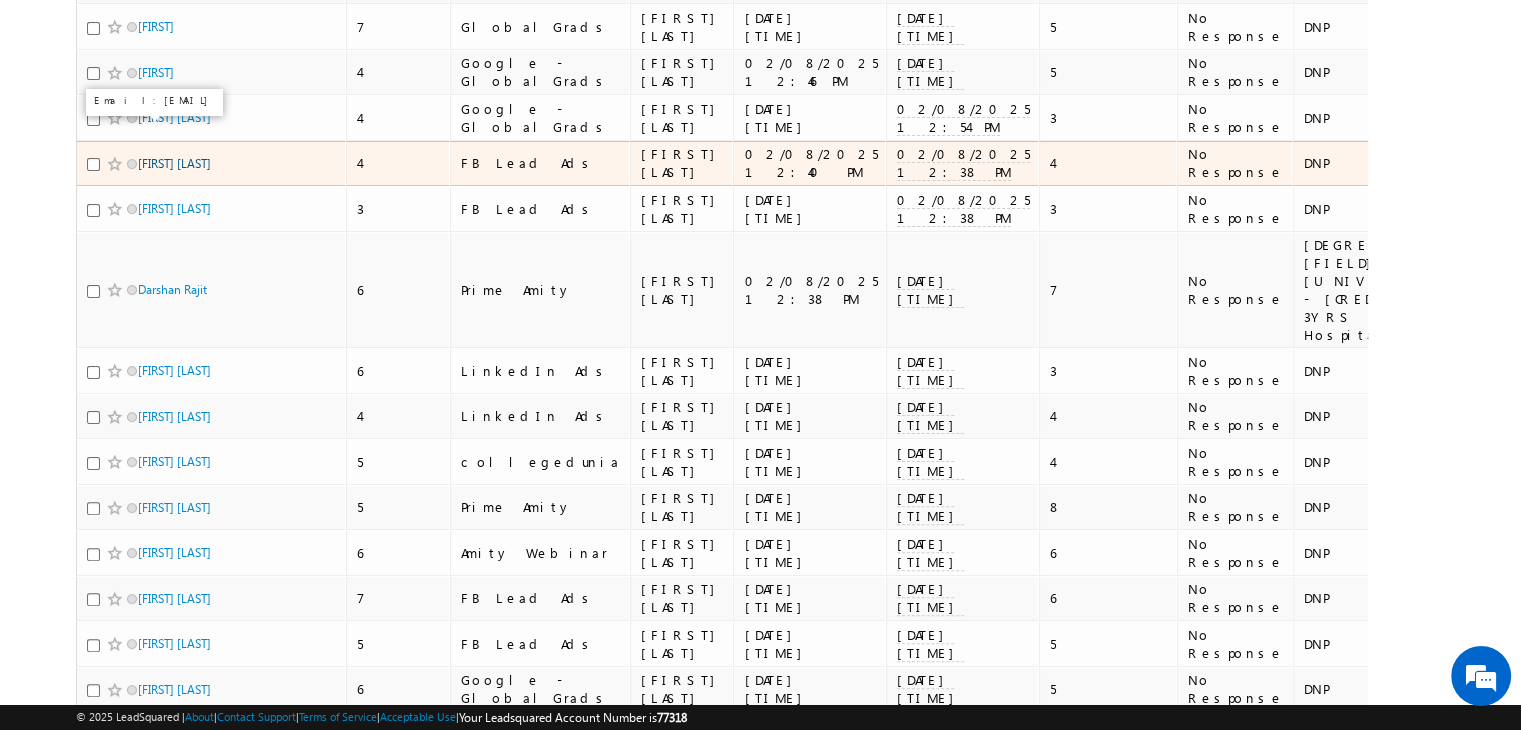 click on "Jignesh Prajapati" at bounding box center [174, 163] 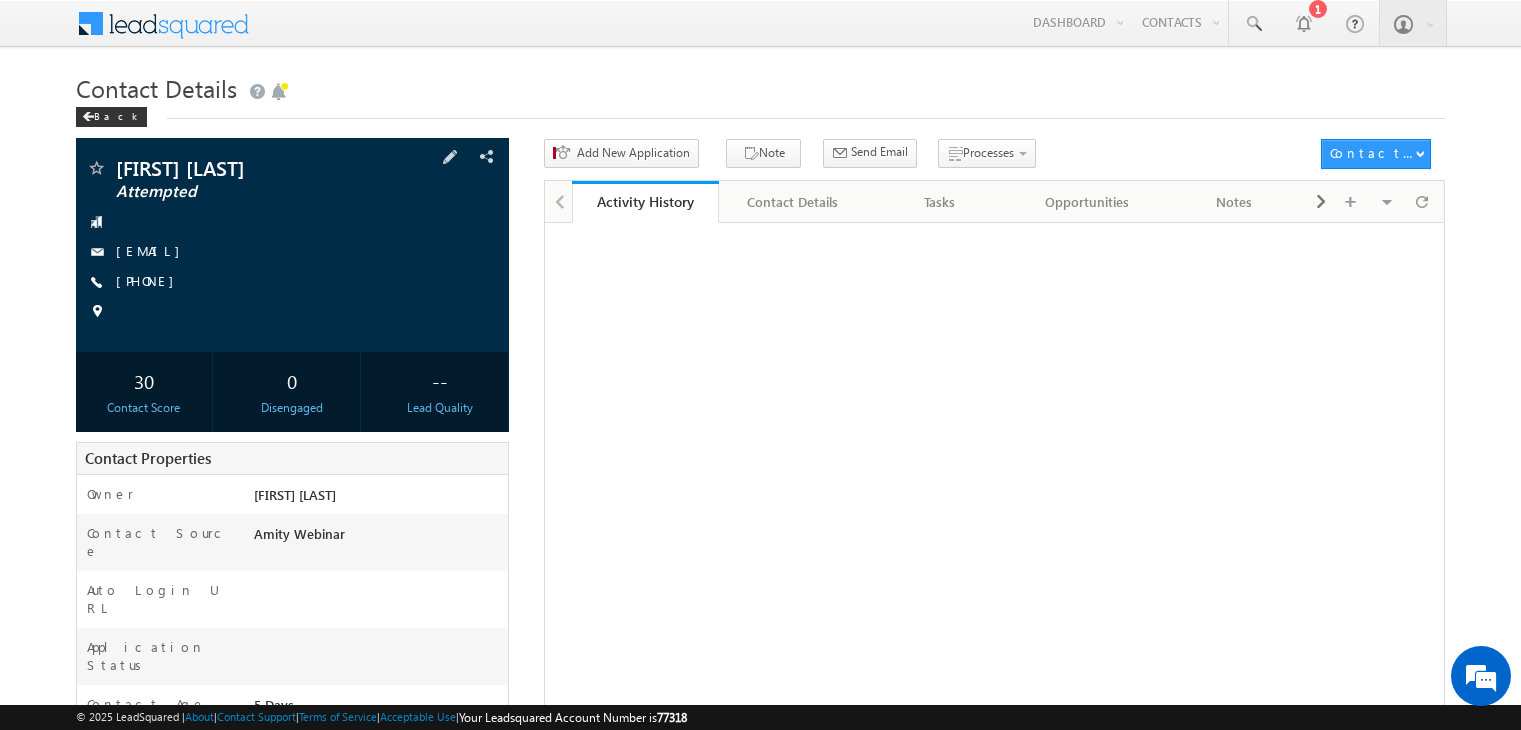scroll, scrollTop: 0, scrollLeft: 0, axis: both 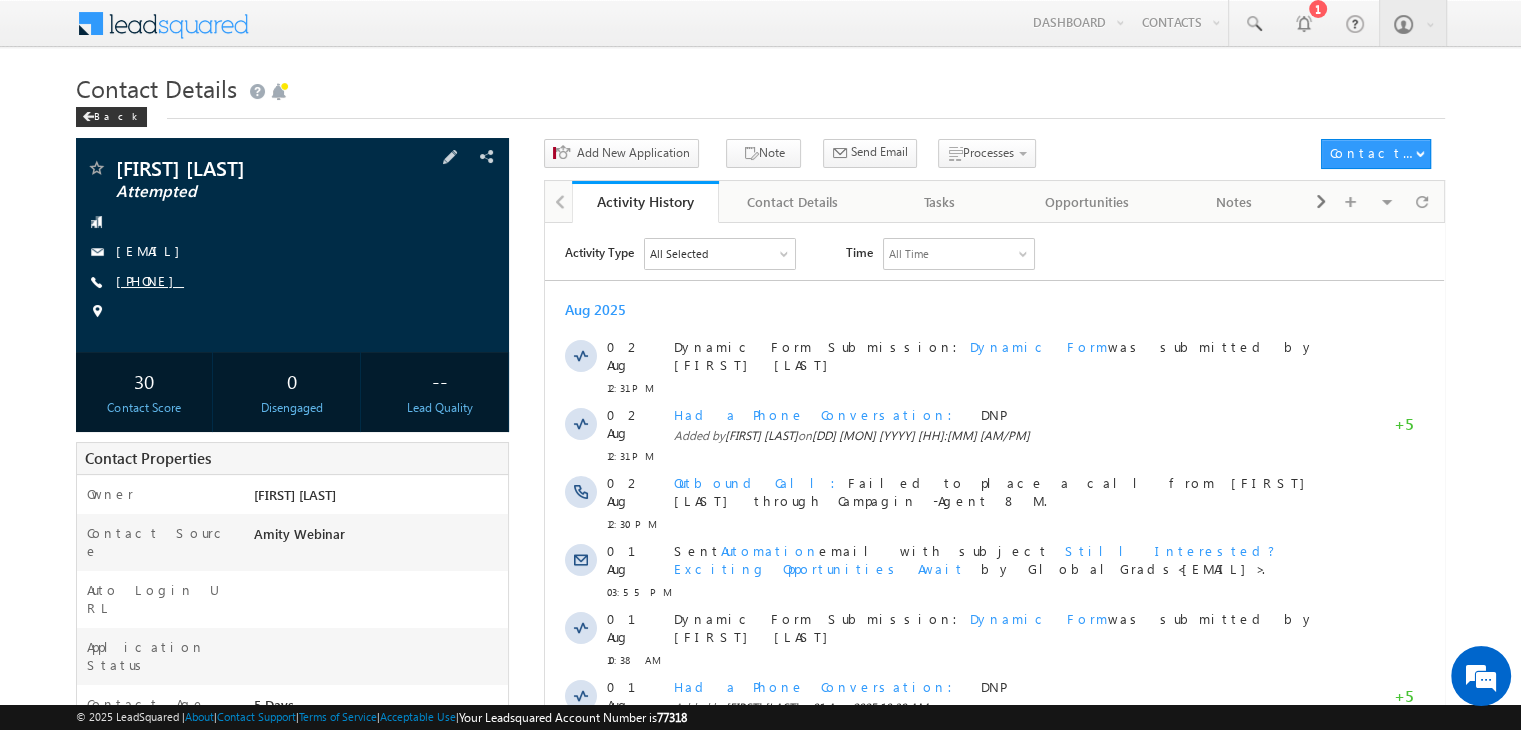 click on "[PHONE]" at bounding box center [150, 280] 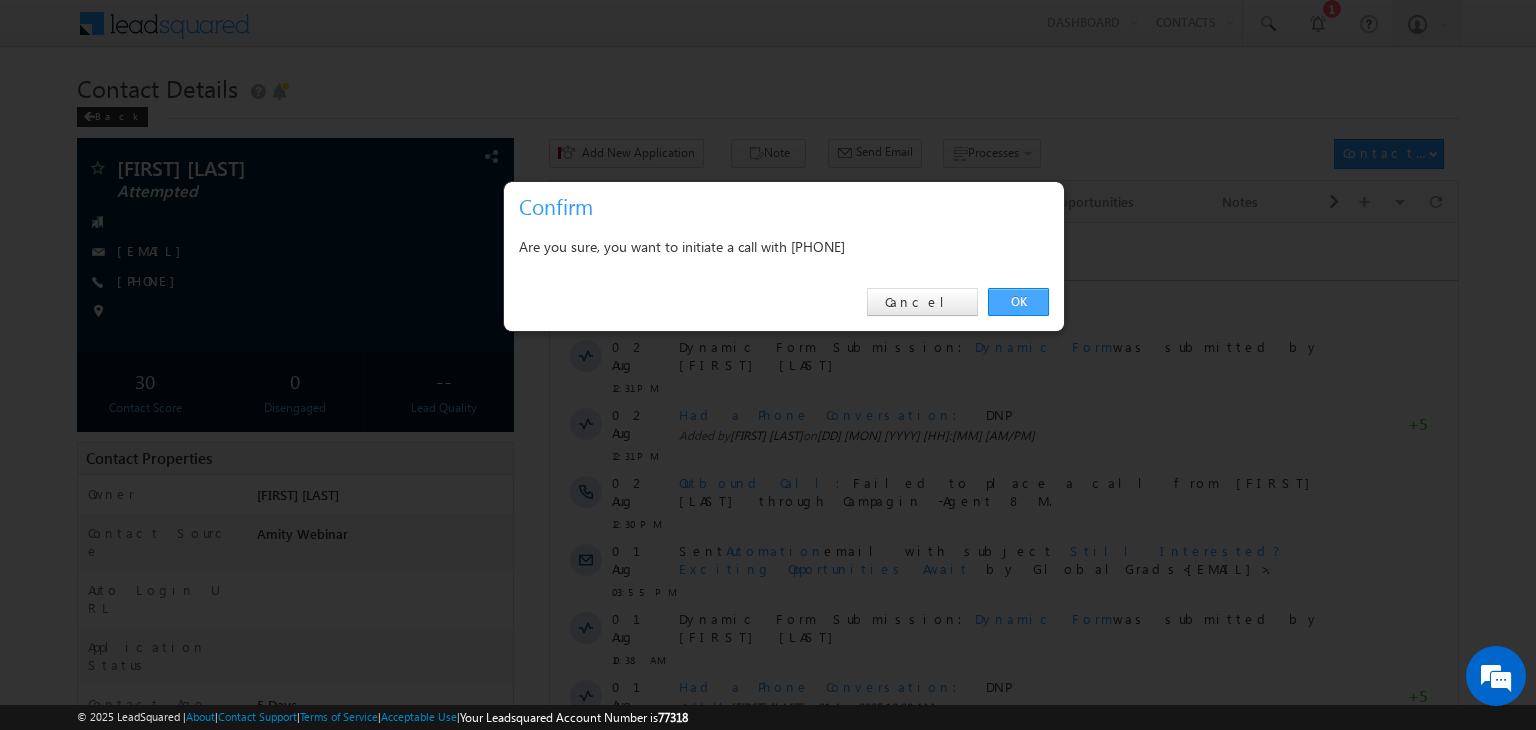 click on "OK" at bounding box center (1018, 302) 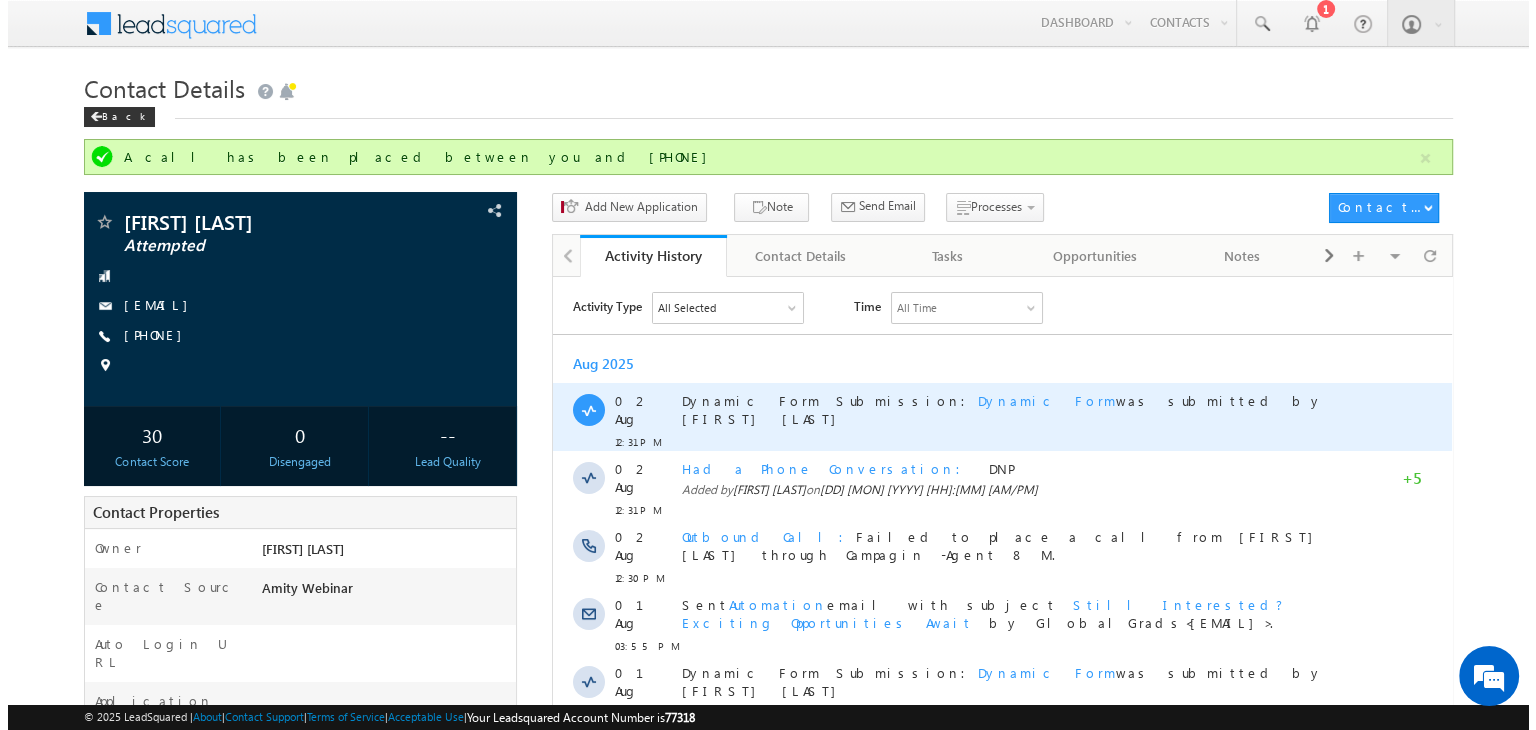 scroll, scrollTop: 0, scrollLeft: 0, axis: both 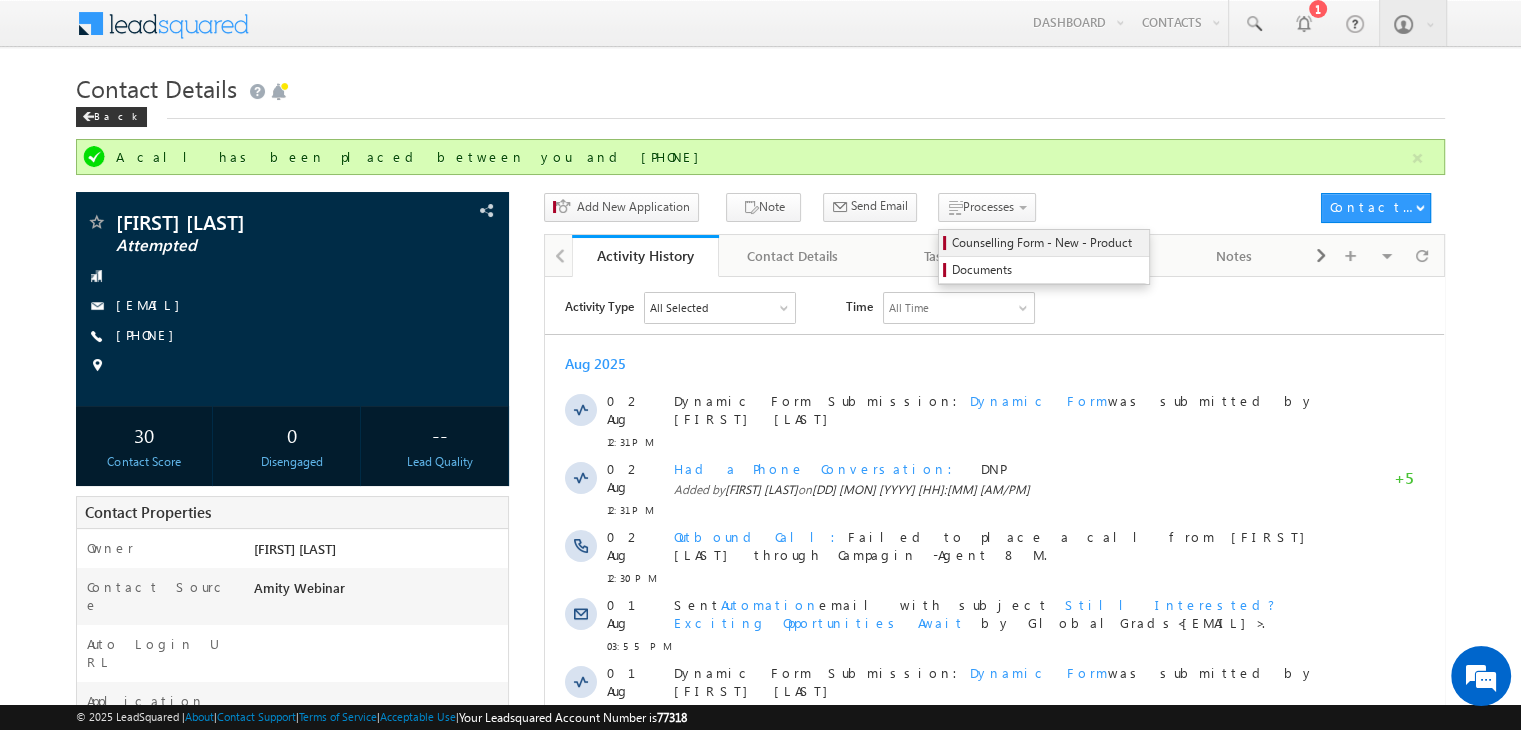 click on "Counselling Form - New - Product" at bounding box center [1047, 243] 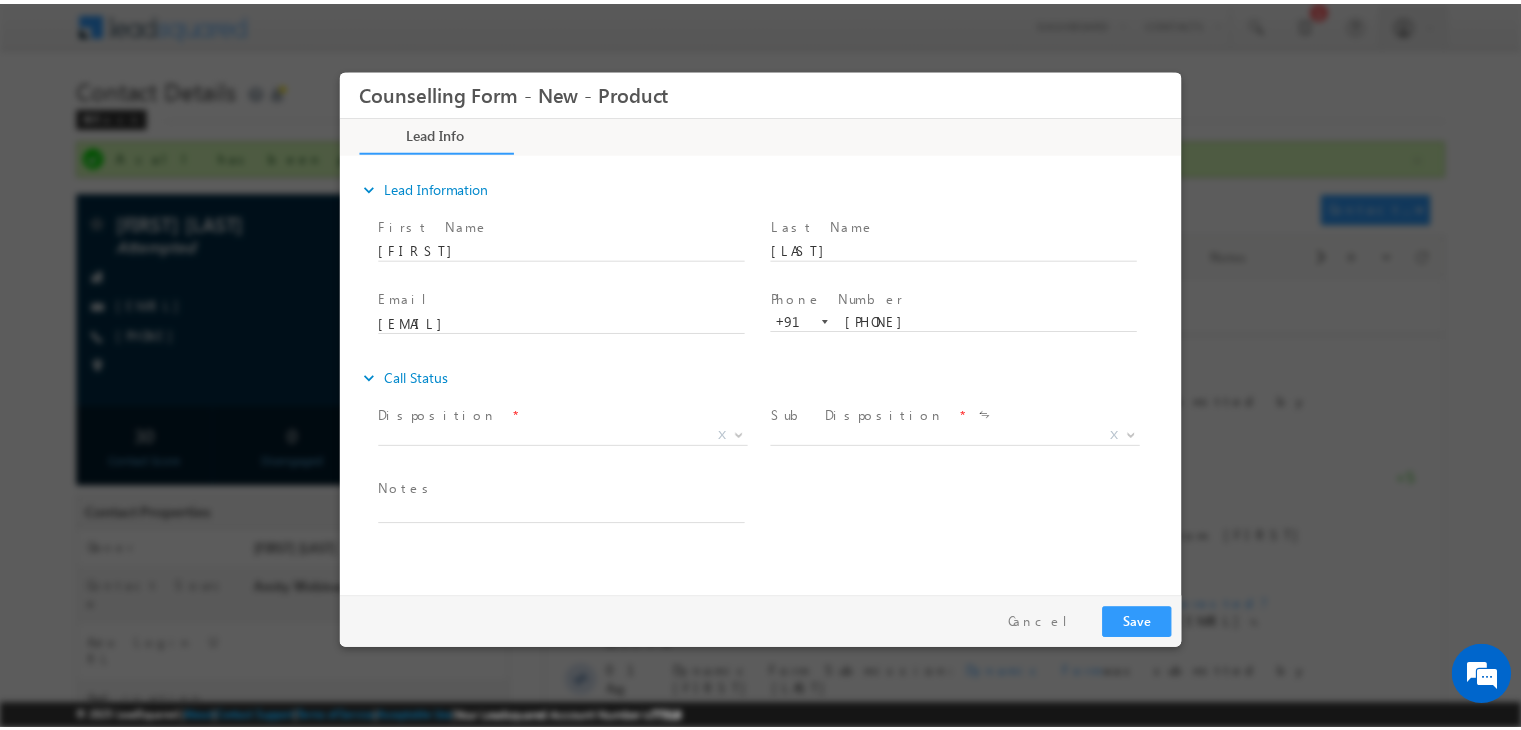 scroll, scrollTop: 0, scrollLeft: 0, axis: both 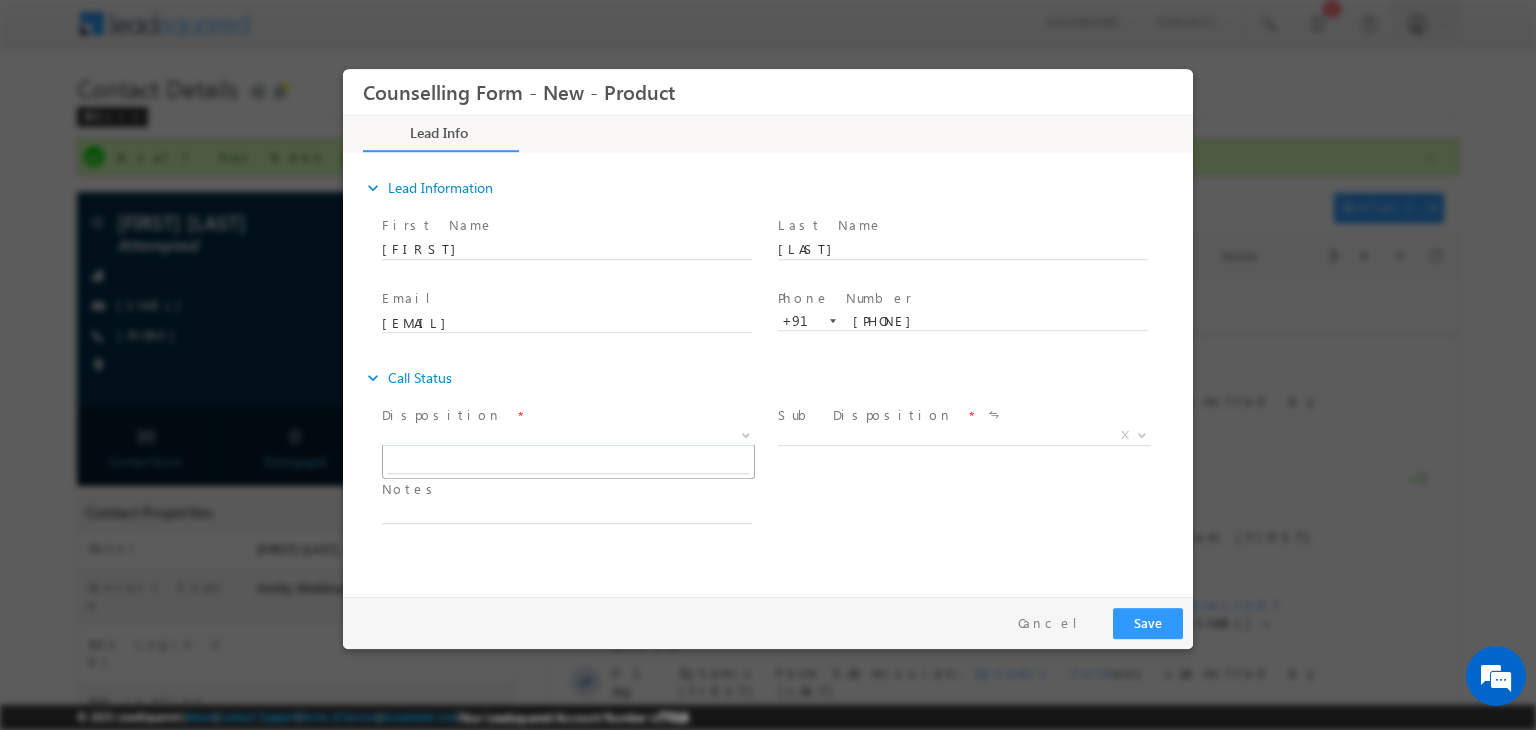 click on "X" at bounding box center [568, 436] 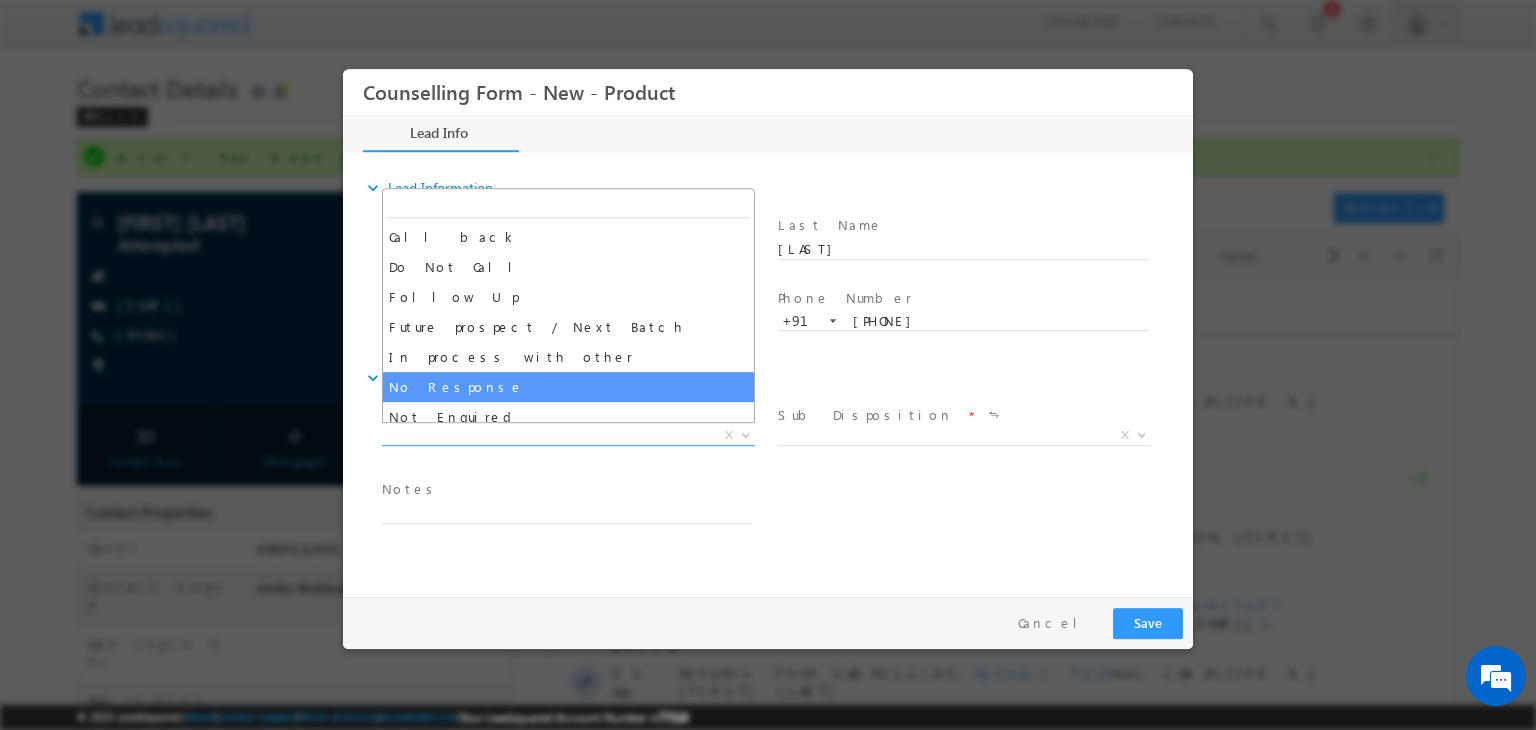 select on "No Response" 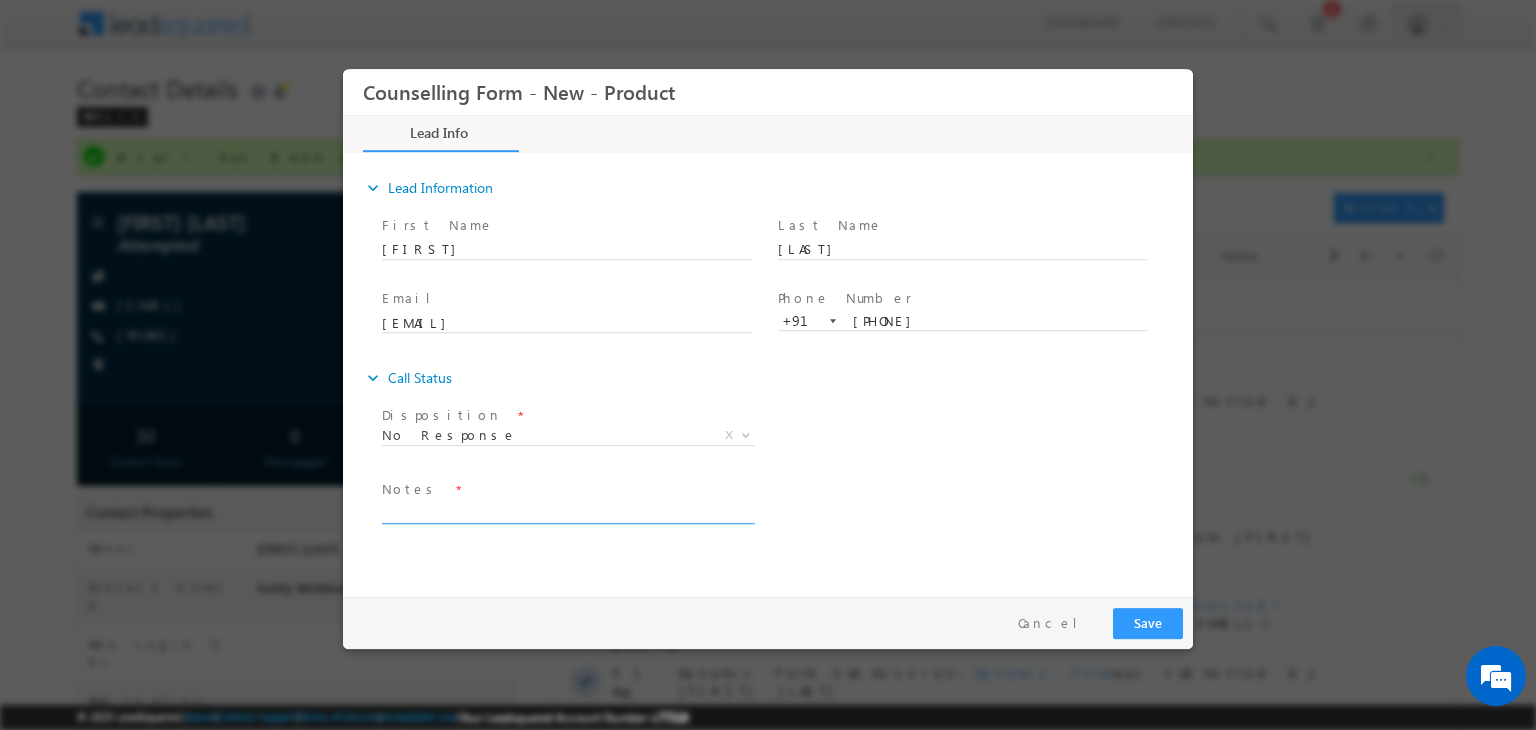 click at bounding box center (567, 512) 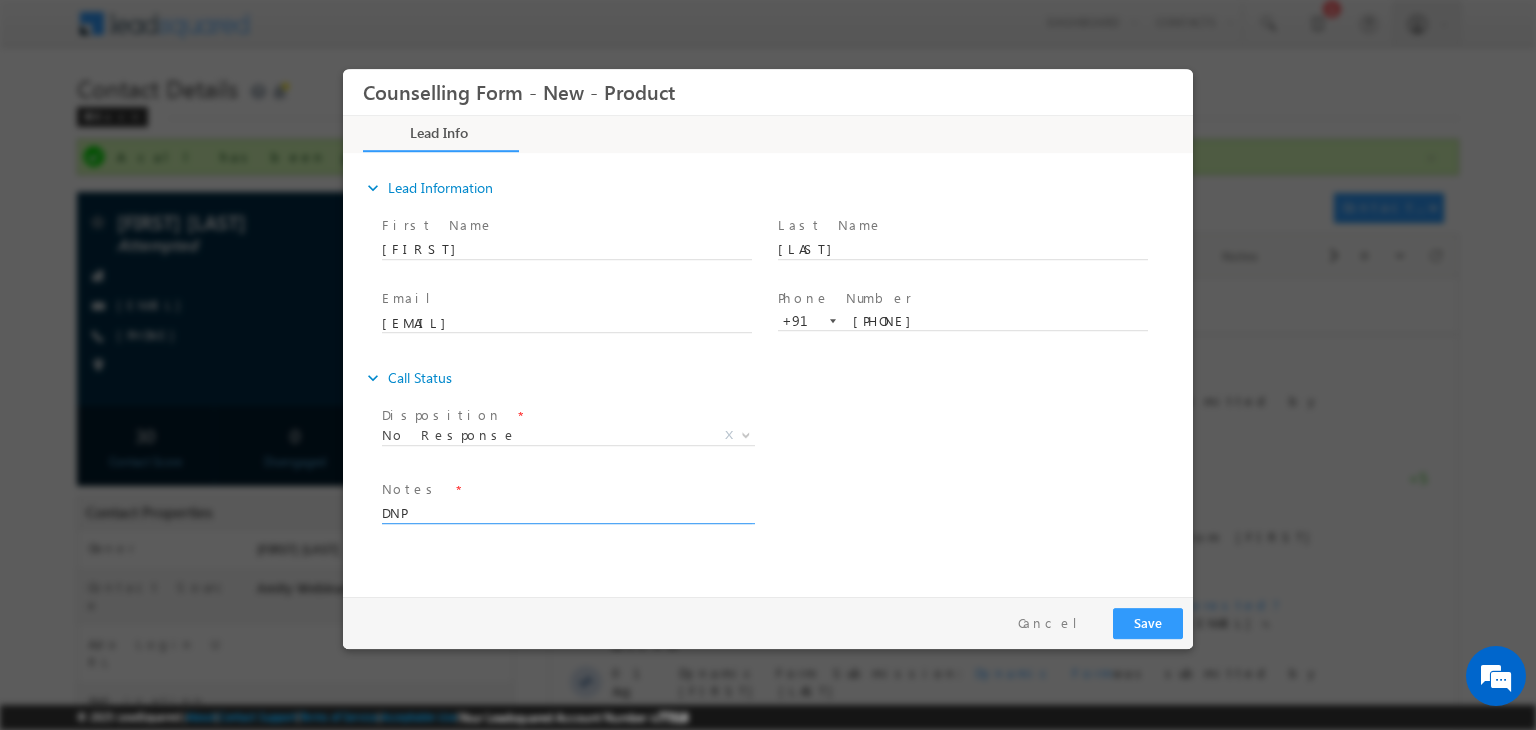 type on "DNP" 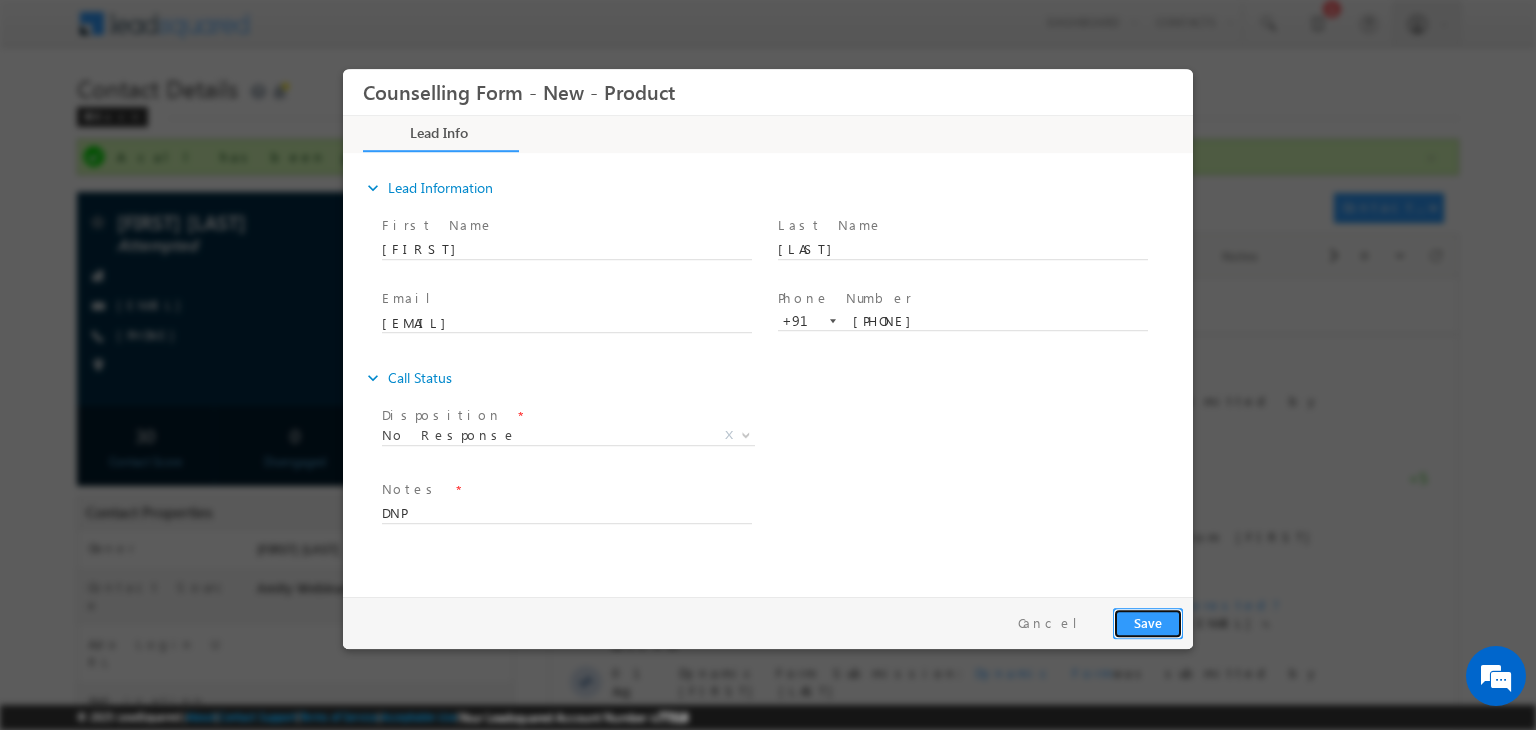 click on "Save" at bounding box center [1148, 623] 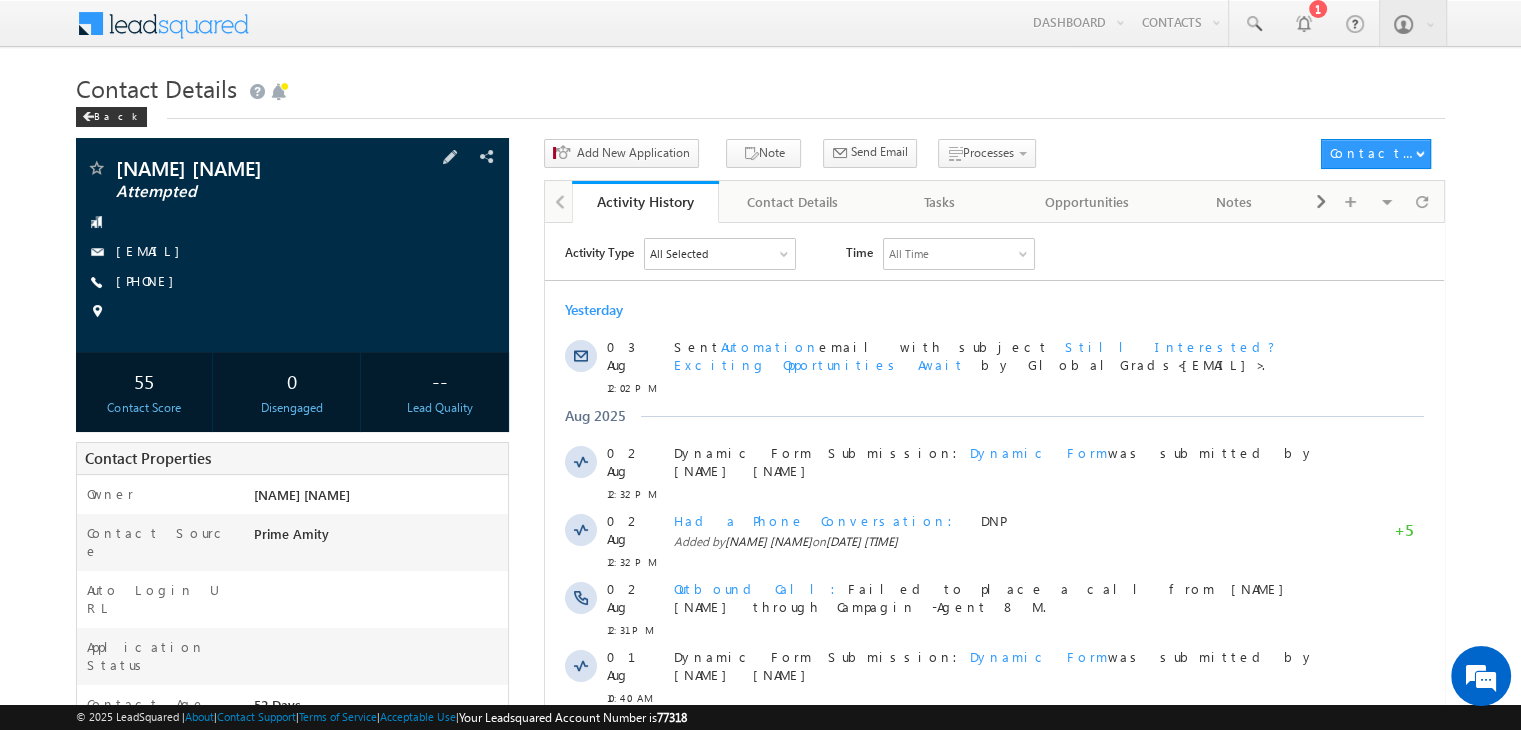 scroll, scrollTop: 0, scrollLeft: 0, axis: both 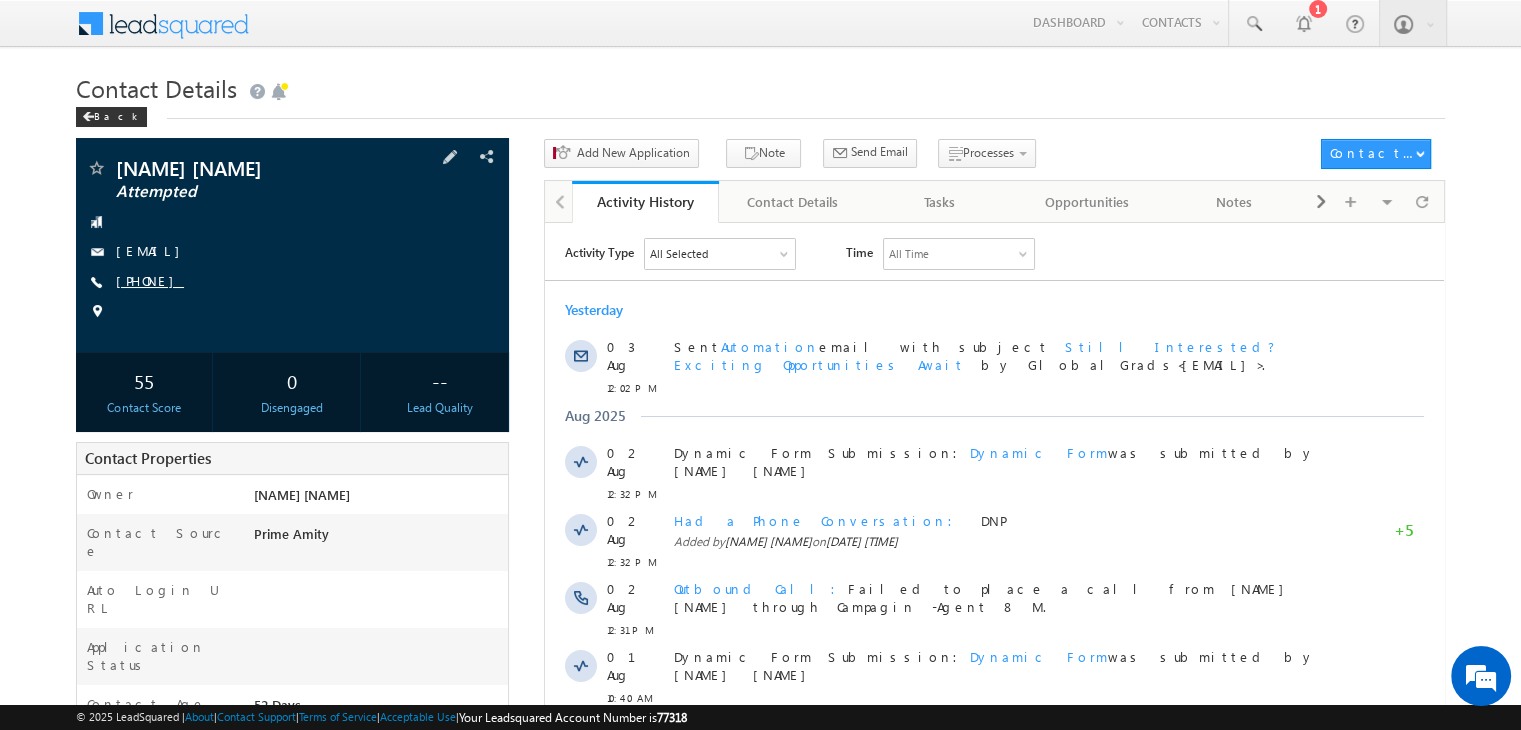 click on "[PHONE]" at bounding box center (150, 280) 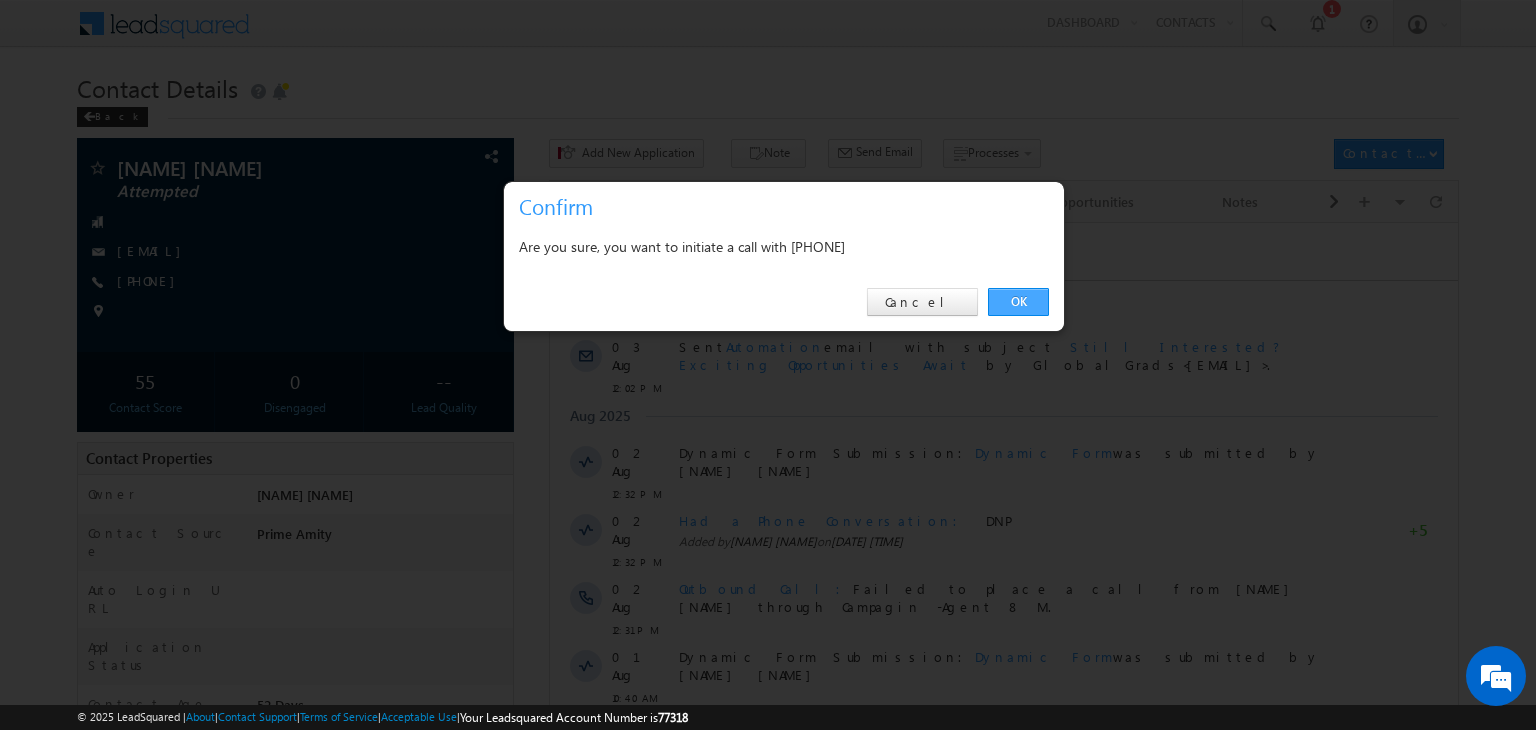 click on "OK" at bounding box center [1018, 302] 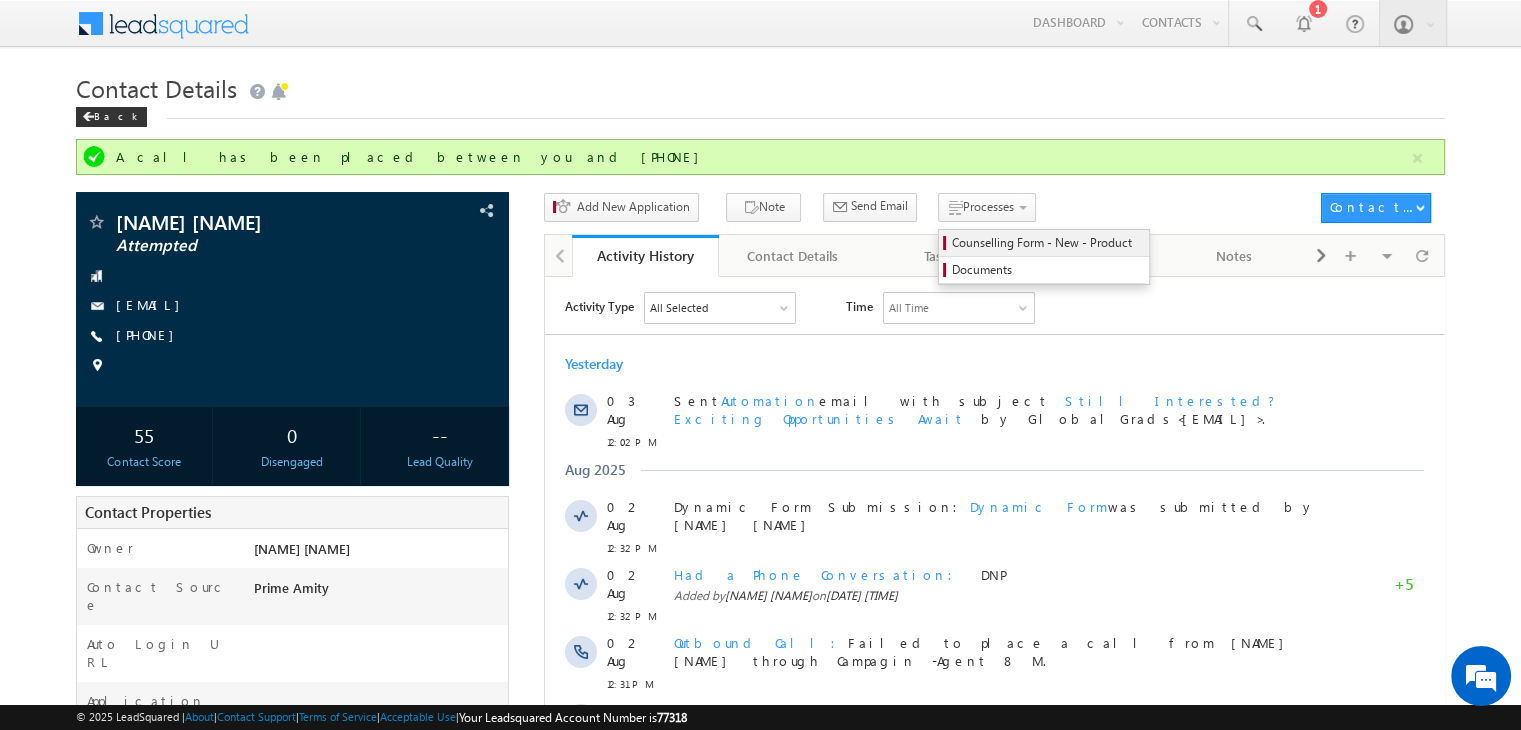 click on "Counselling Form - New - Product" at bounding box center (1047, 243) 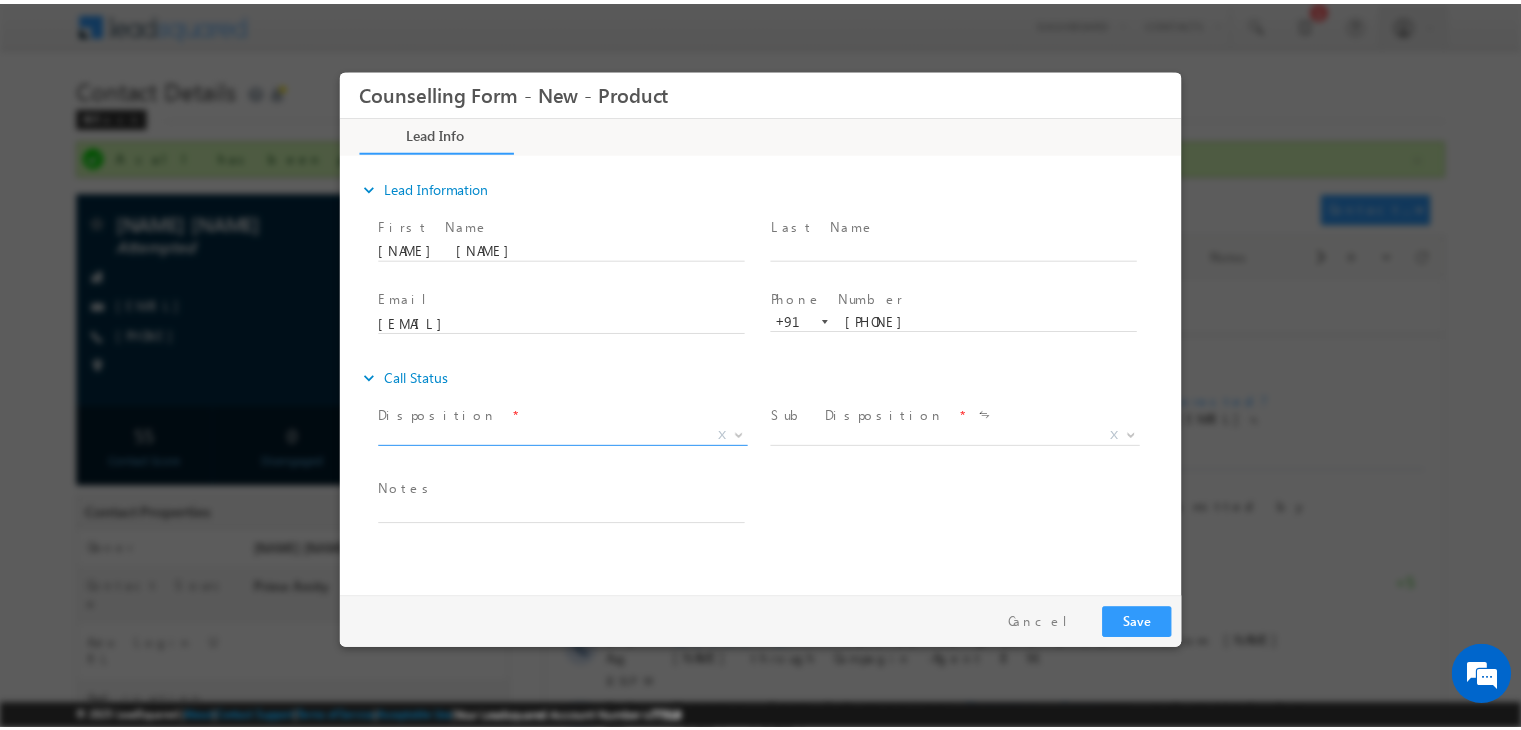 scroll, scrollTop: 0, scrollLeft: 0, axis: both 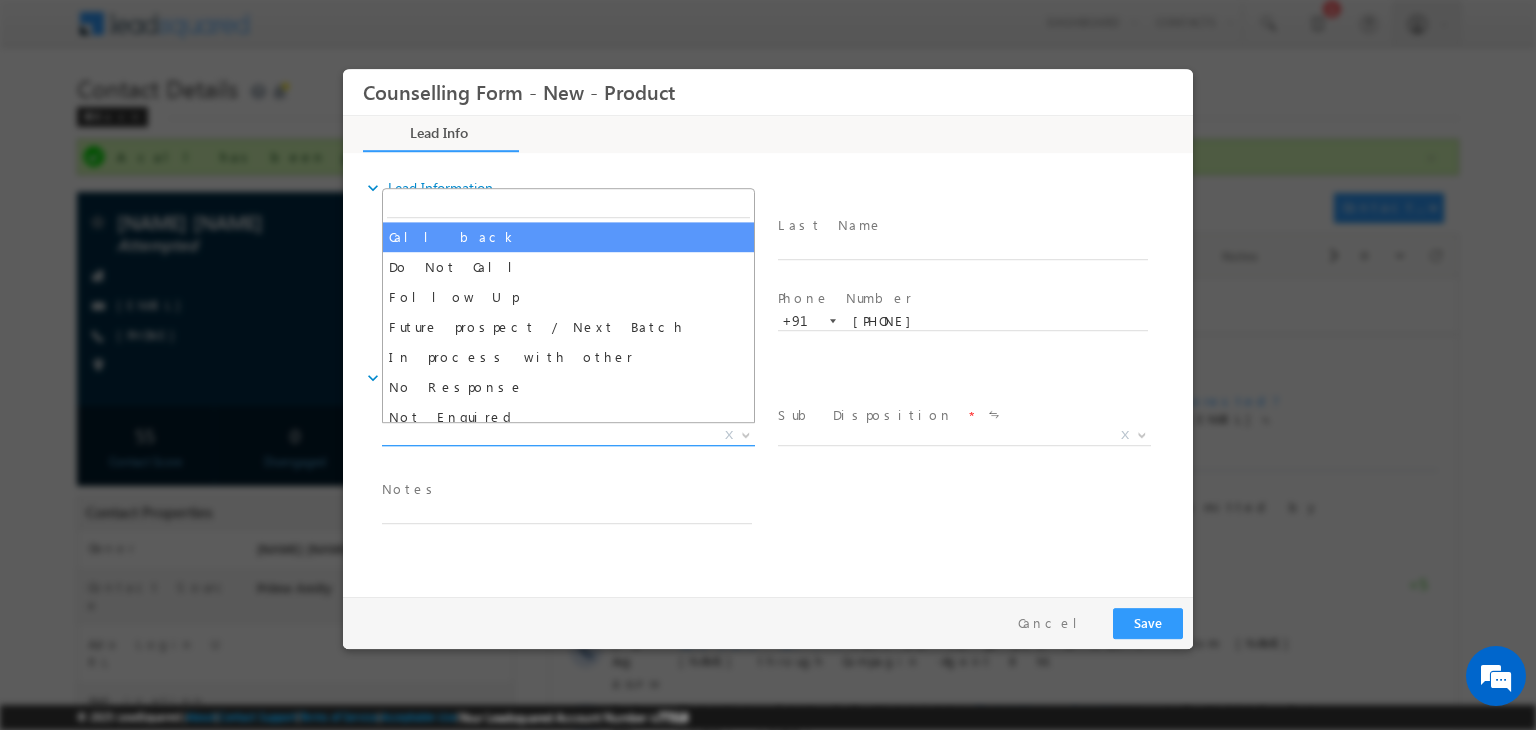 click on "X" at bounding box center (568, 436) 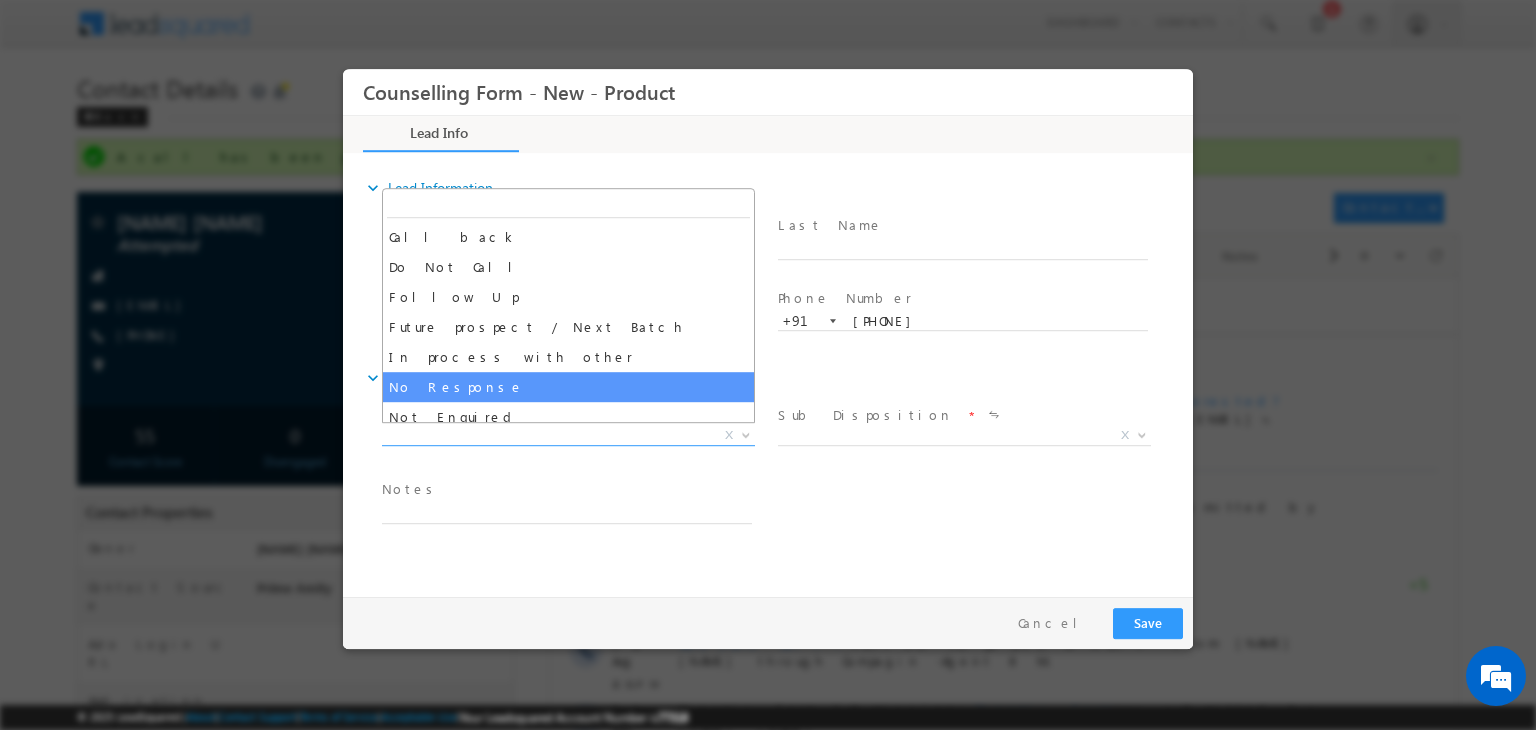 select on "No Response" 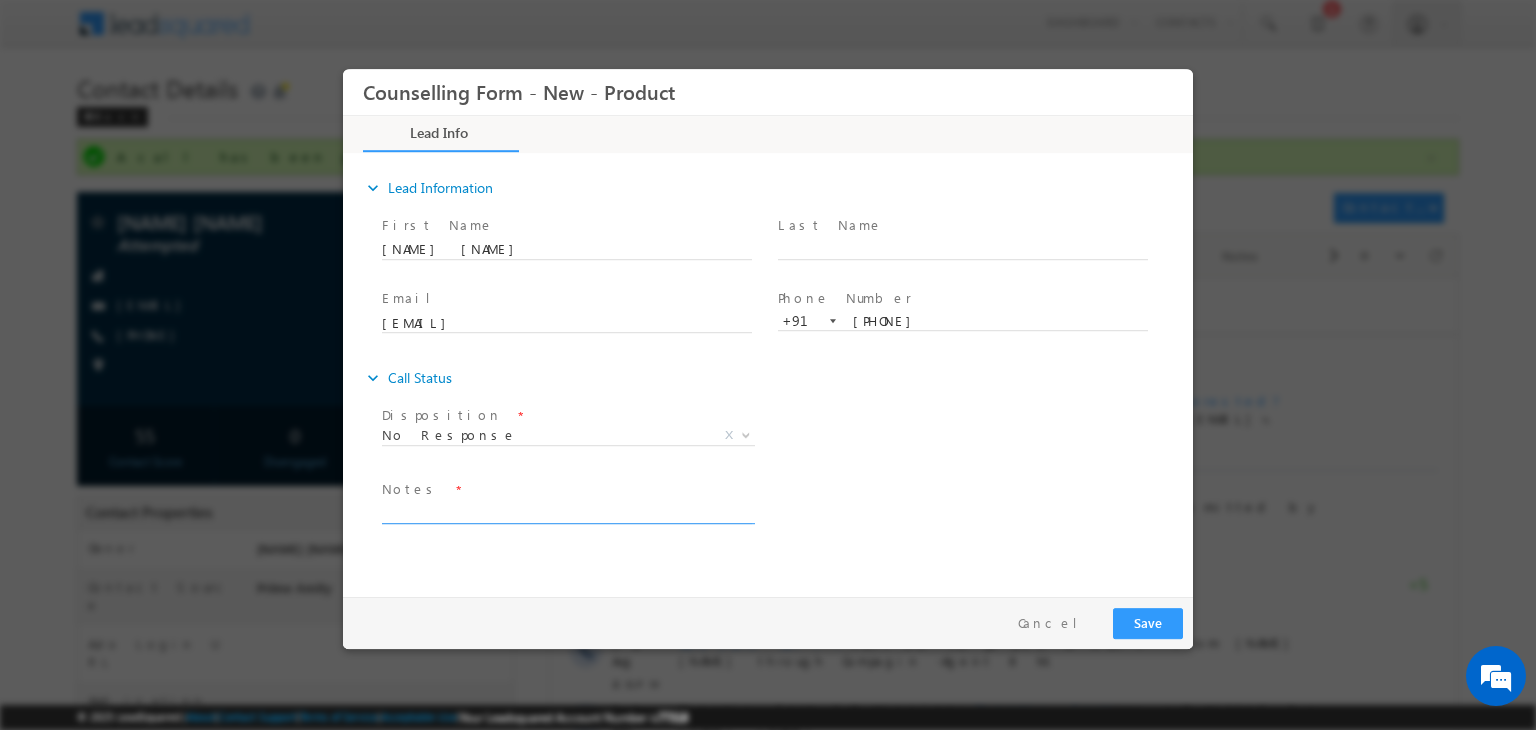 click at bounding box center [567, 512] 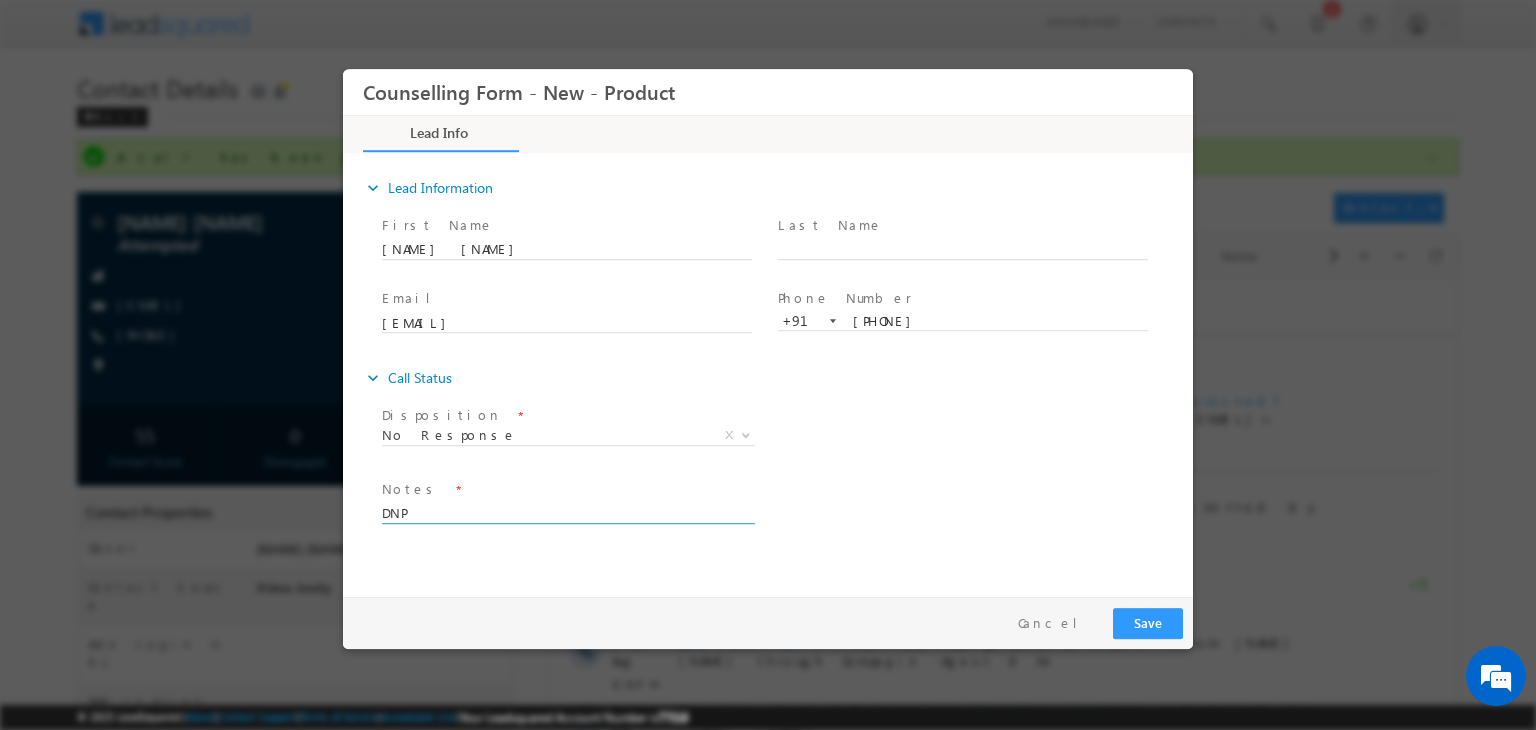 type on "DNP" 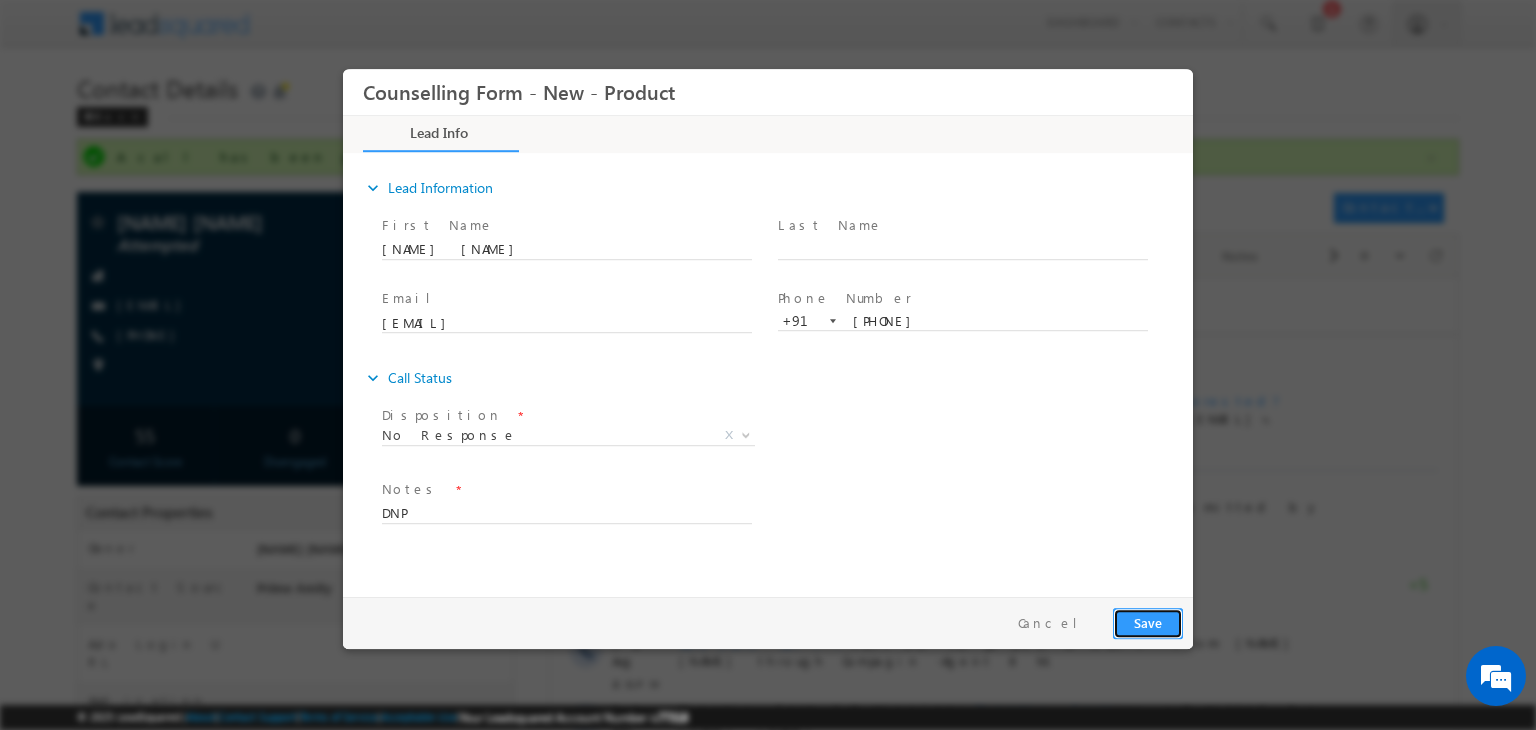 click on "Save" at bounding box center [1148, 623] 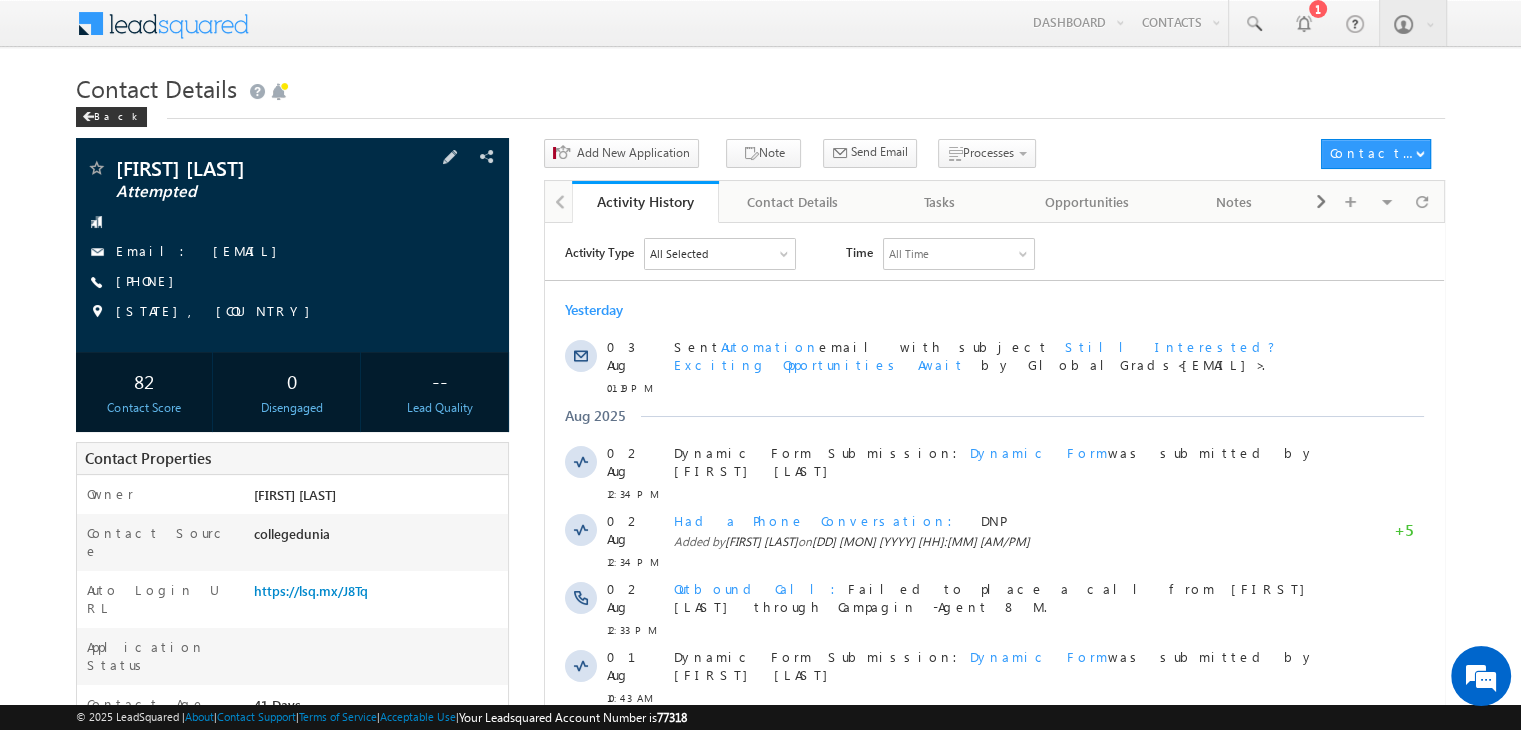 scroll, scrollTop: 0, scrollLeft: 0, axis: both 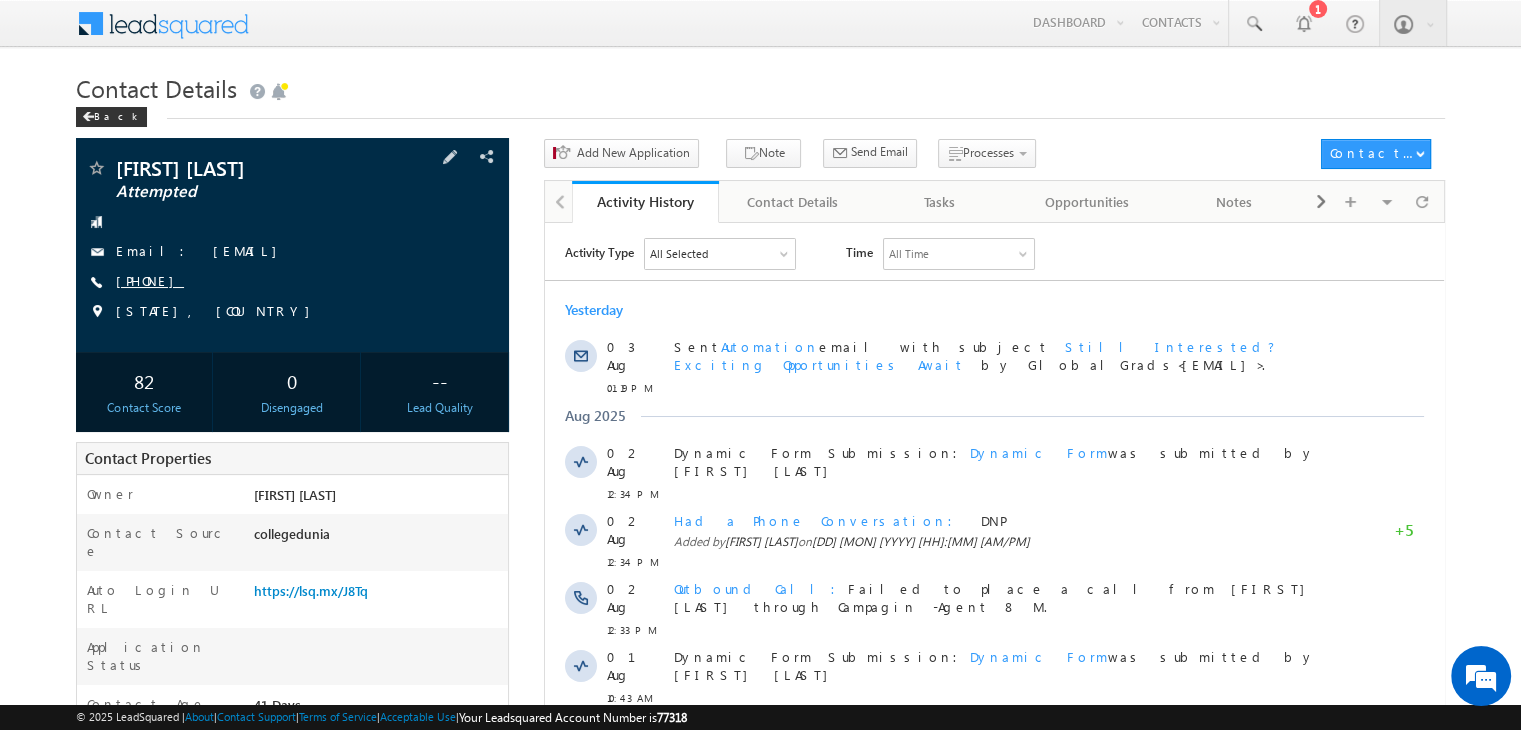 click on "[PHONE]" at bounding box center (150, 280) 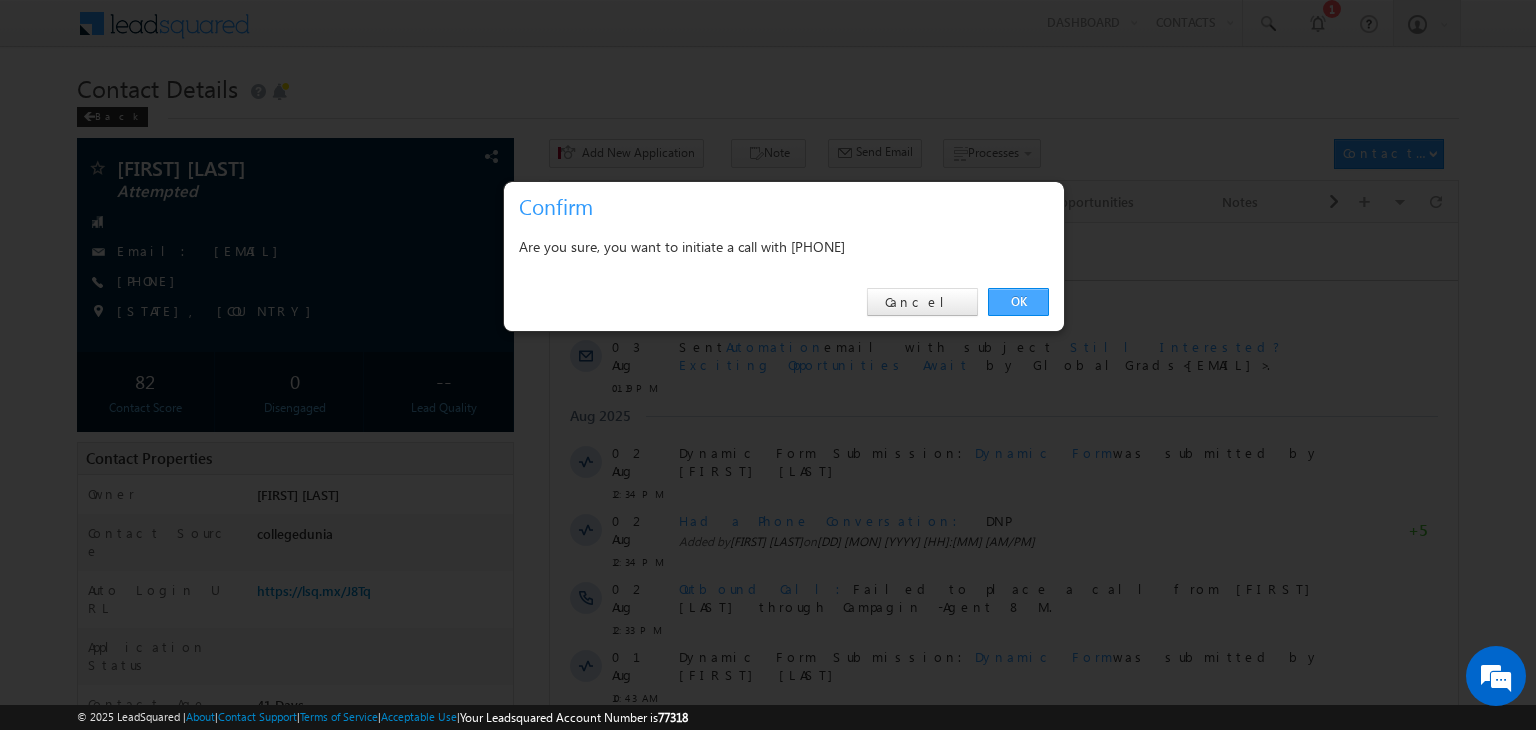 click on "OK" at bounding box center (1018, 302) 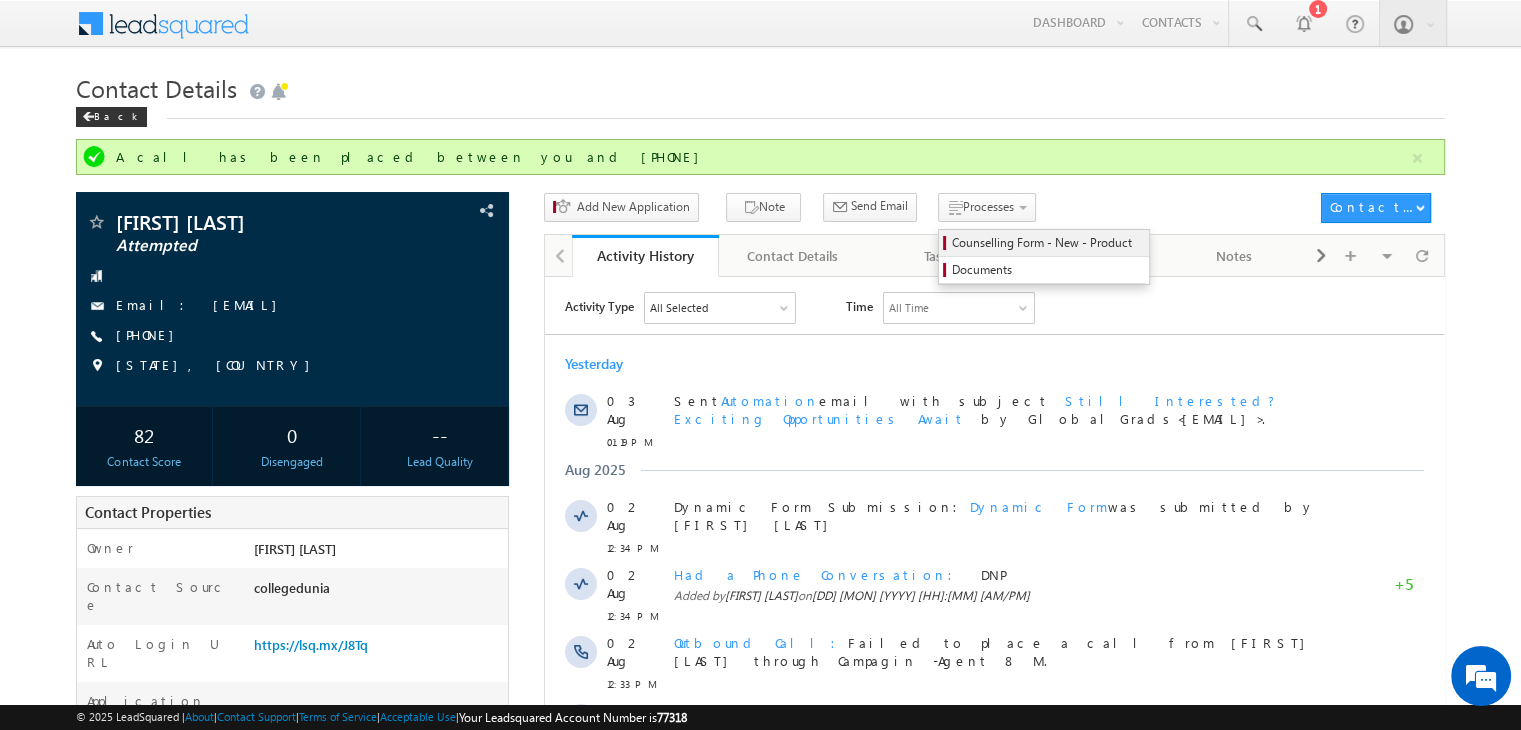 click on "Counselling Form - New - Product" at bounding box center (1047, 243) 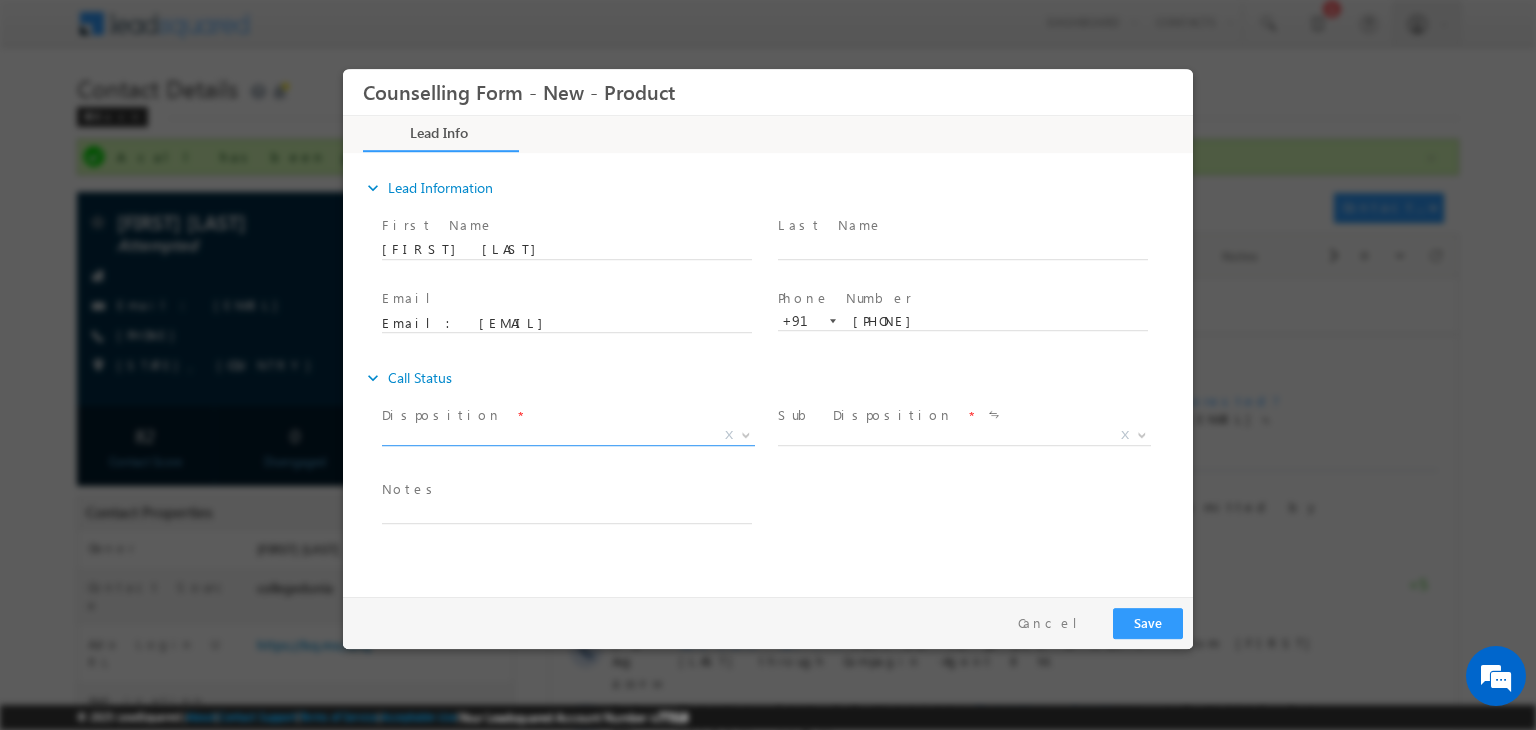 click on "Counselling Form - New - Product
*" at bounding box center (768, 328) 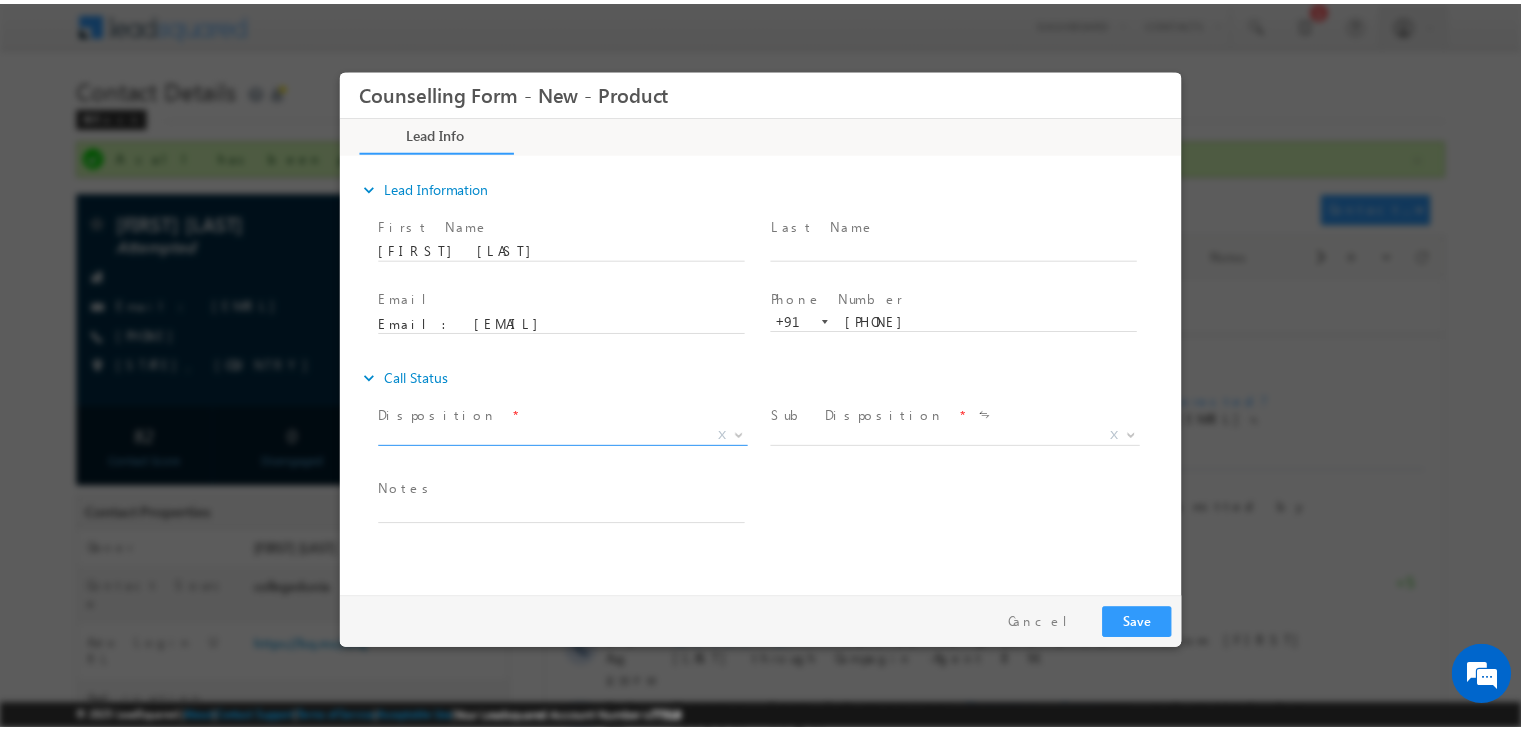 scroll, scrollTop: 0, scrollLeft: 0, axis: both 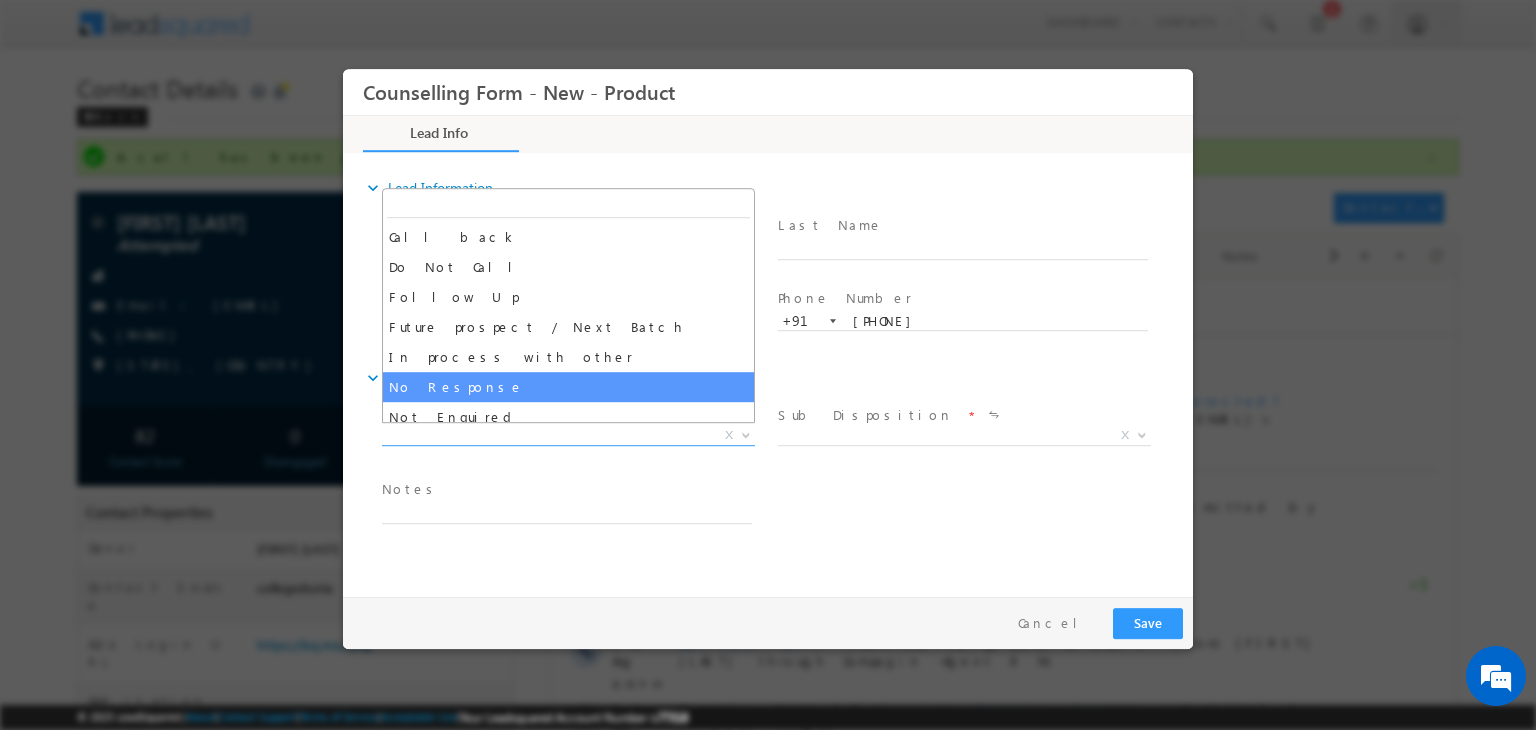 select on "No Response" 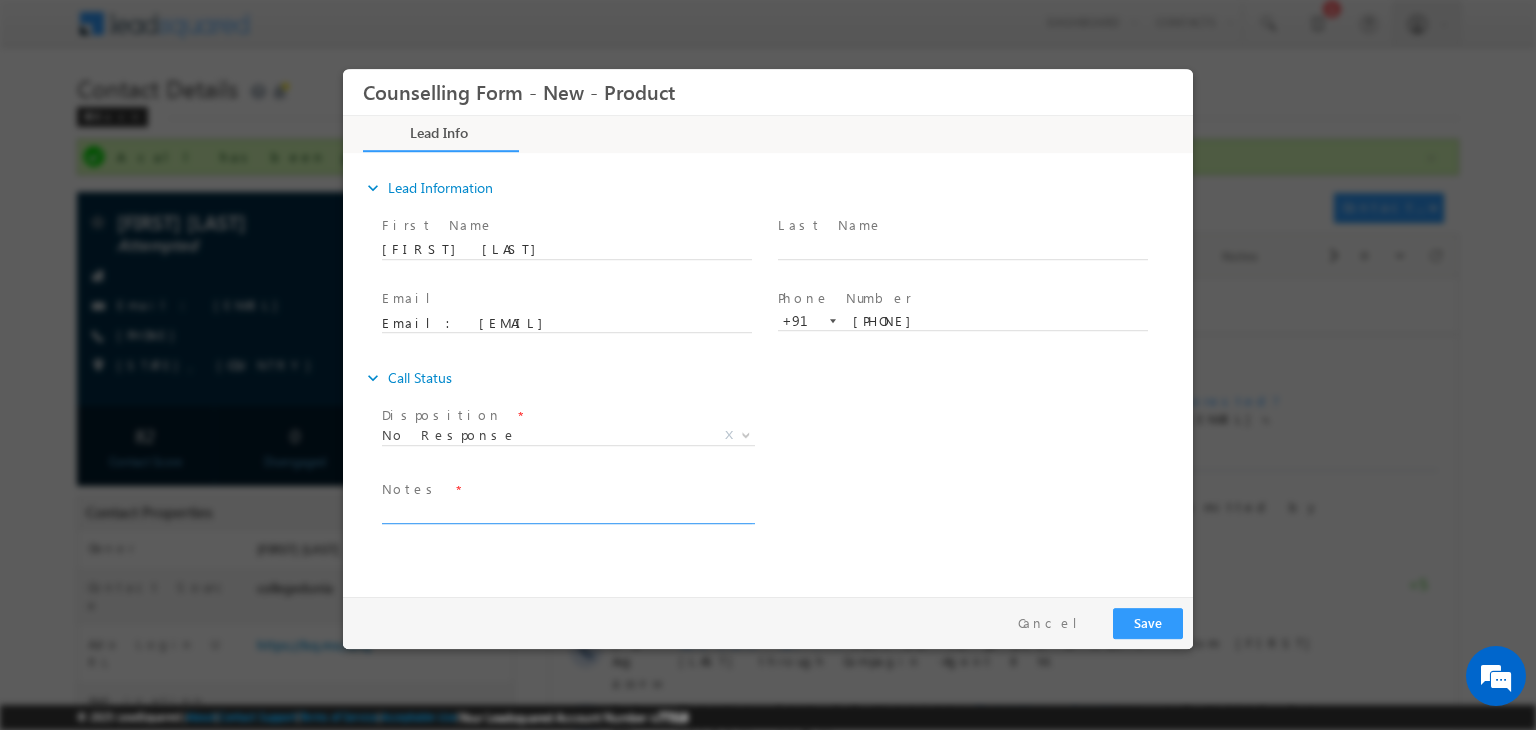 click at bounding box center (567, 512) 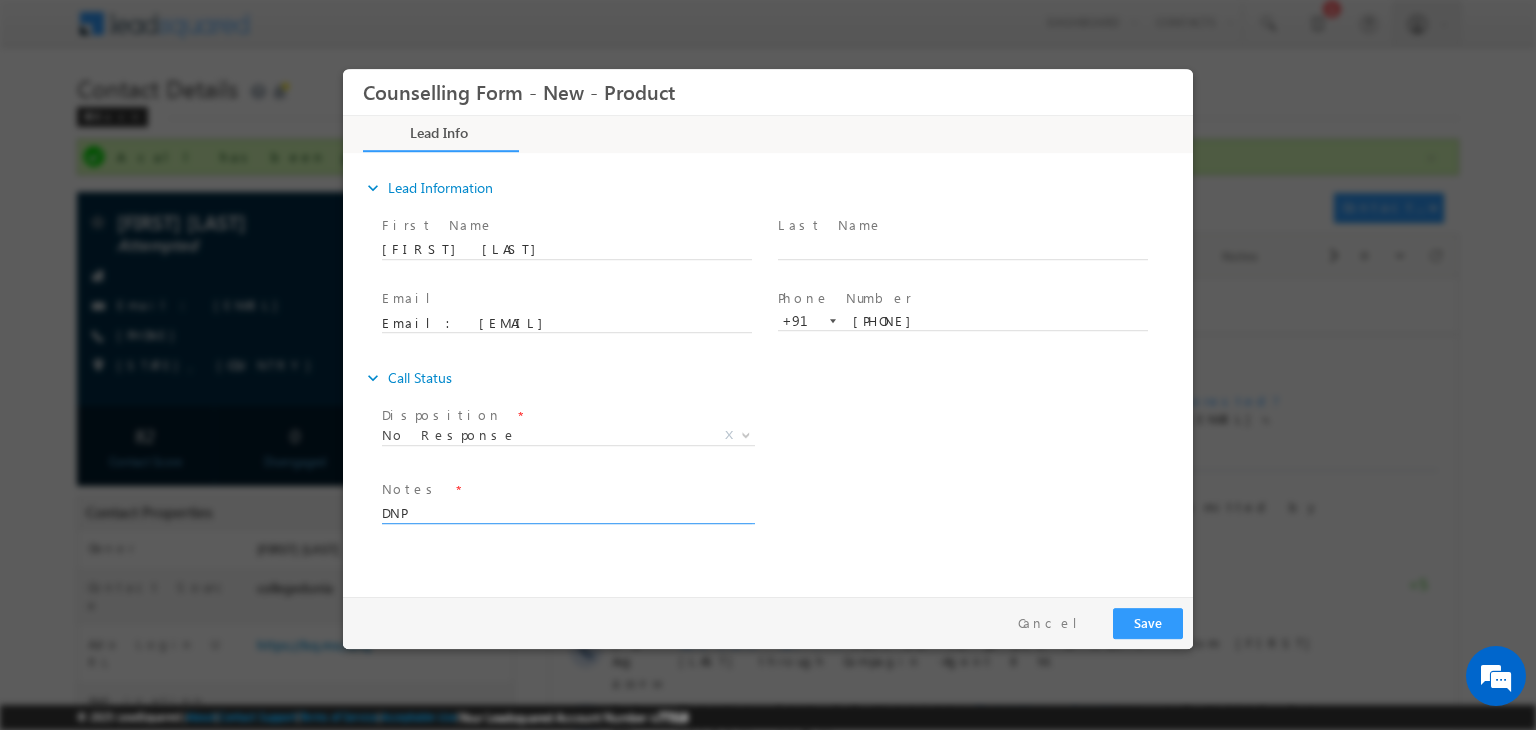 type on "DNP" 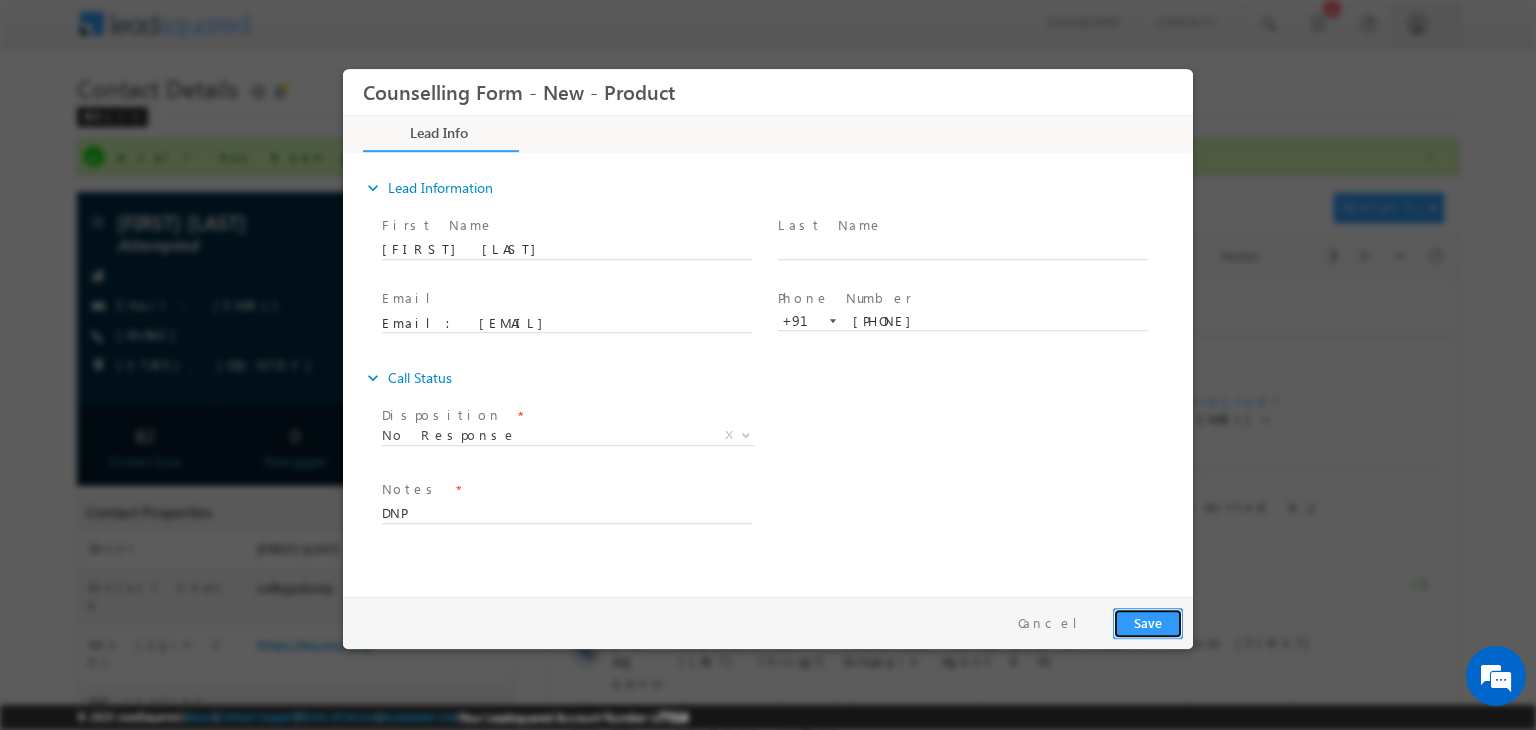 click on "Save" at bounding box center (1148, 623) 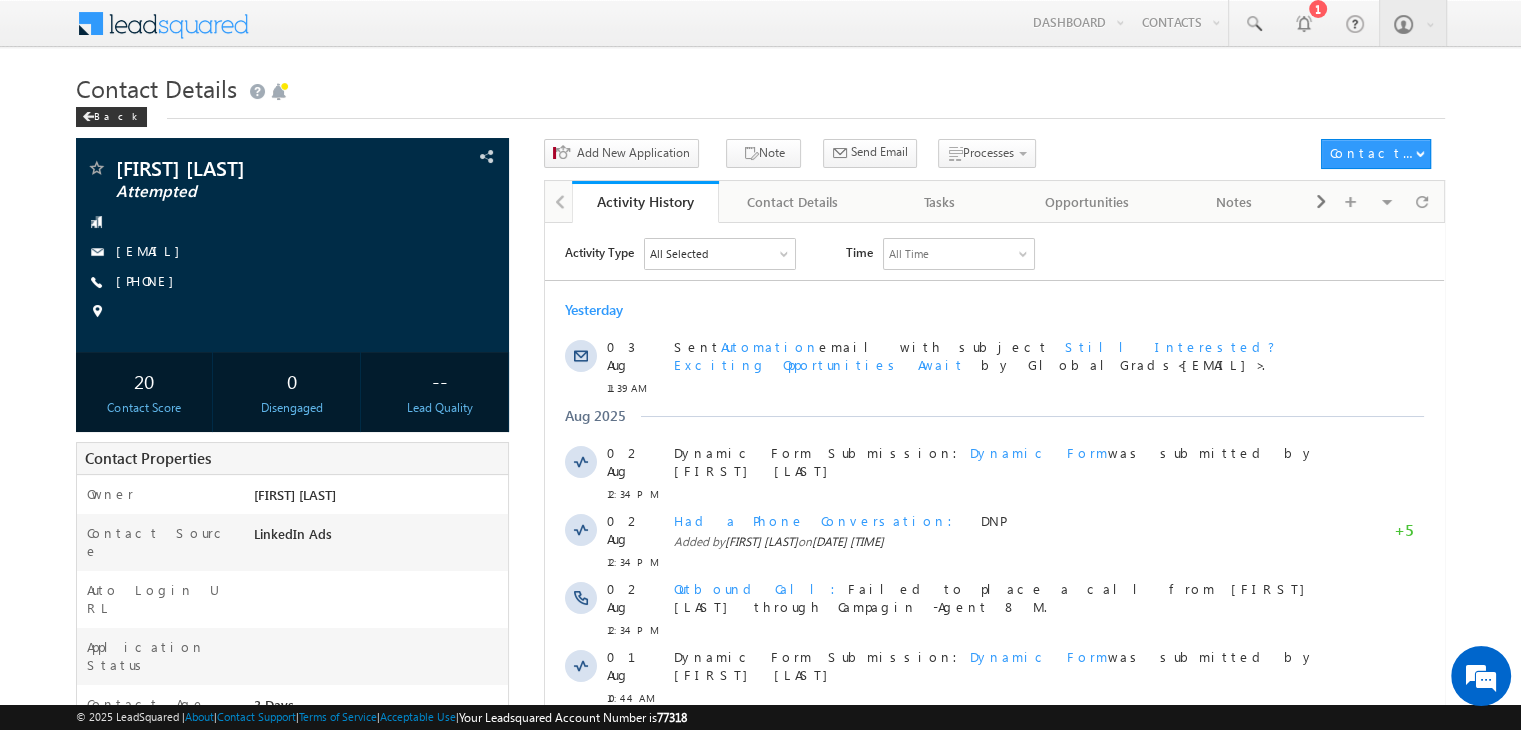 scroll, scrollTop: 0, scrollLeft: 0, axis: both 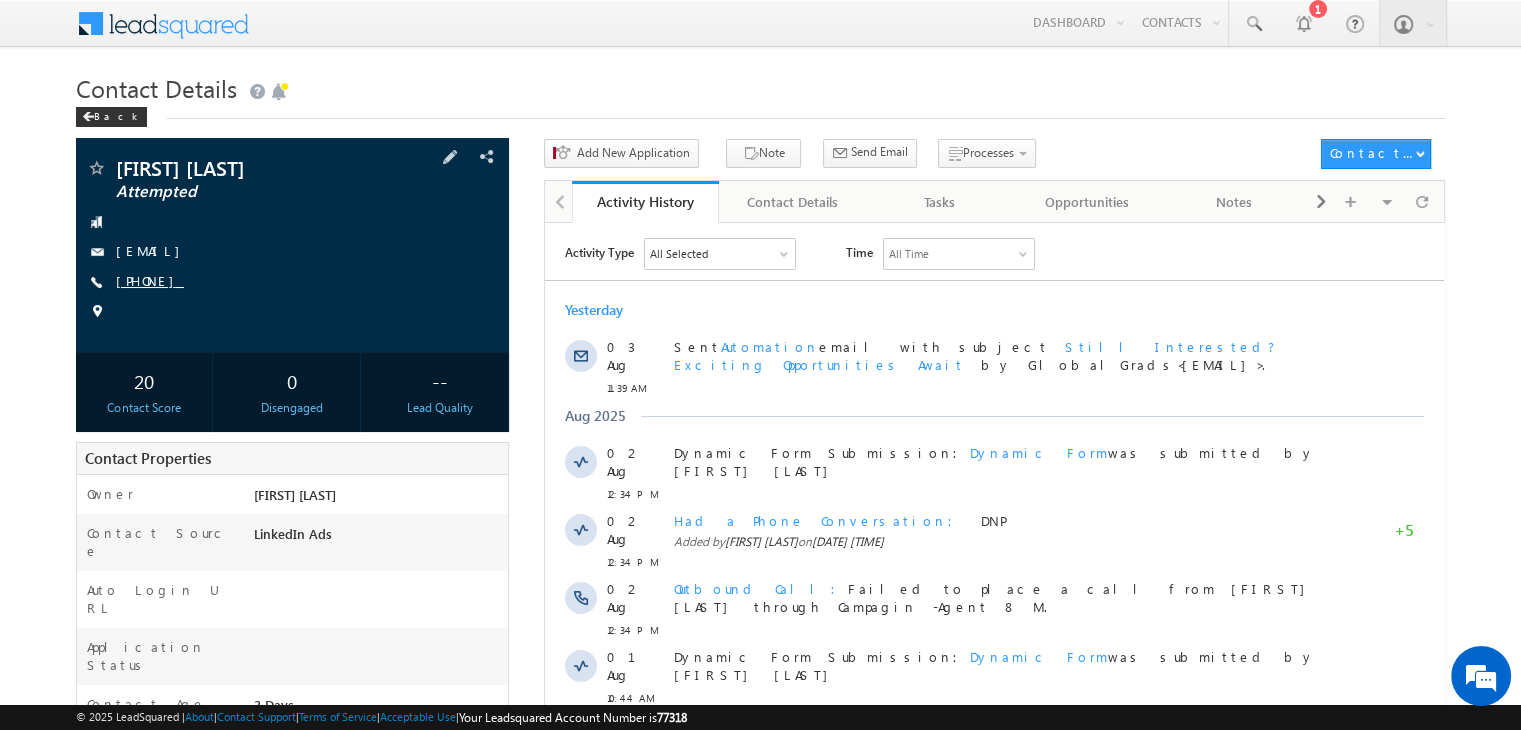 click on "+91-8920045804" at bounding box center (150, 280) 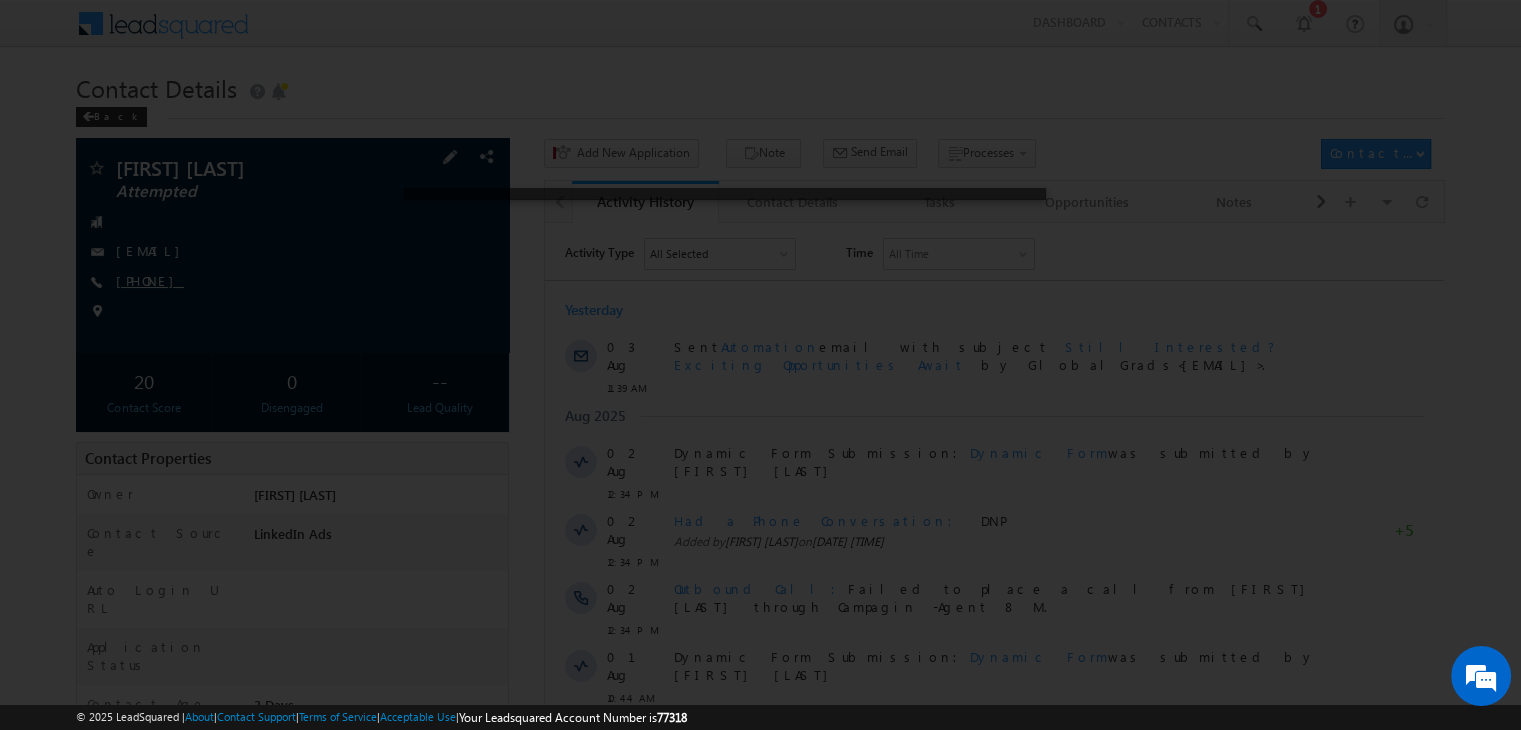 click at bounding box center (760, 365) 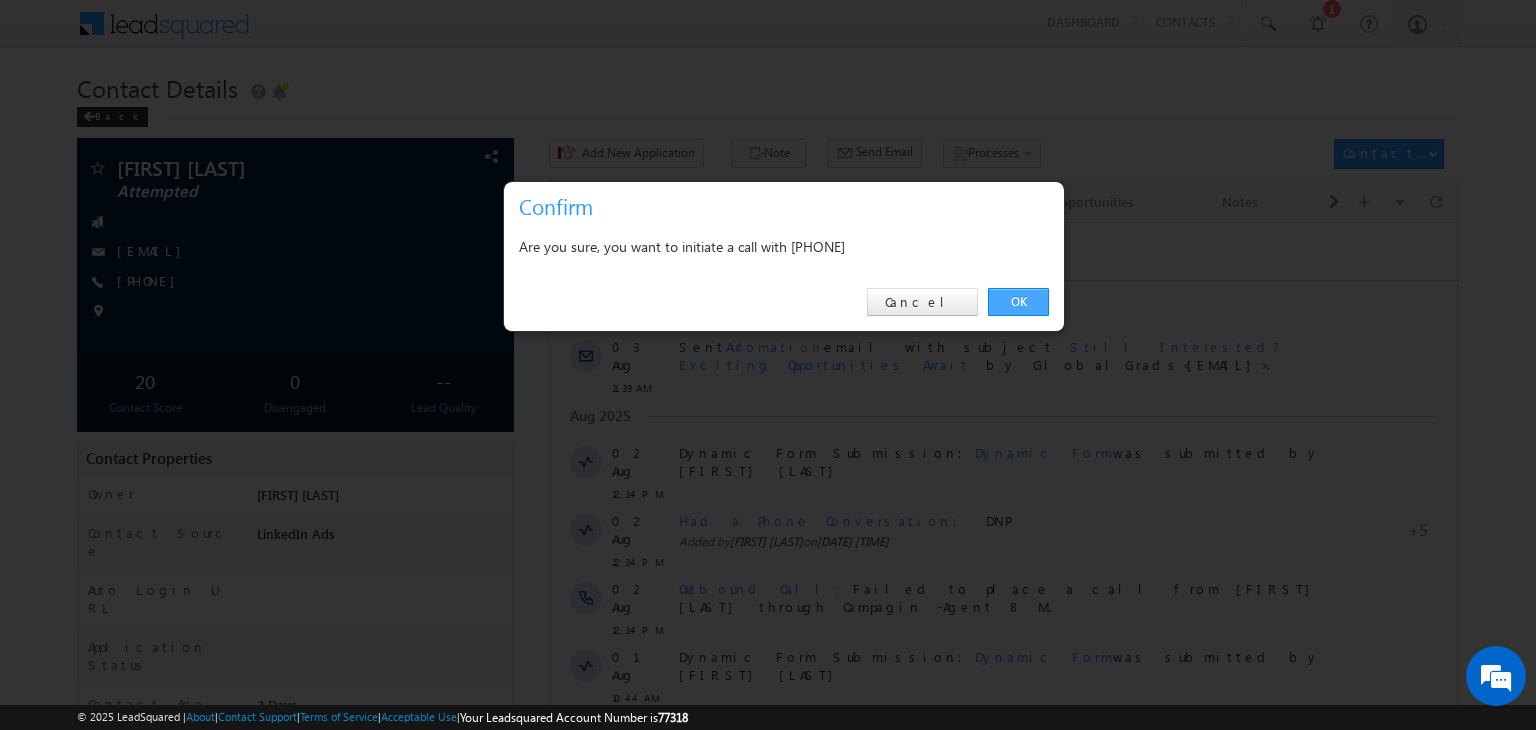 click on "OK" at bounding box center [1018, 302] 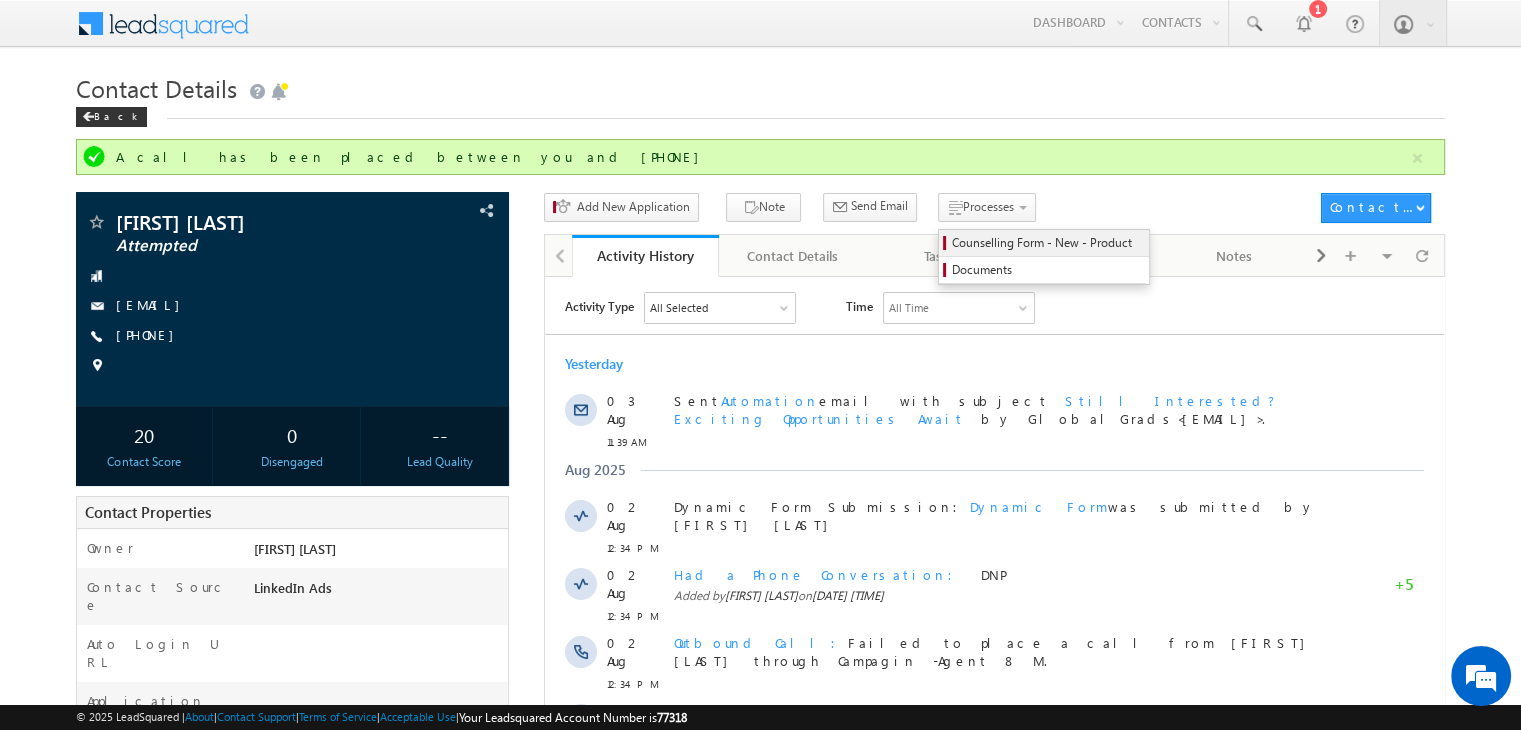 click on "Counselling Form - New - Product" at bounding box center (1047, 243) 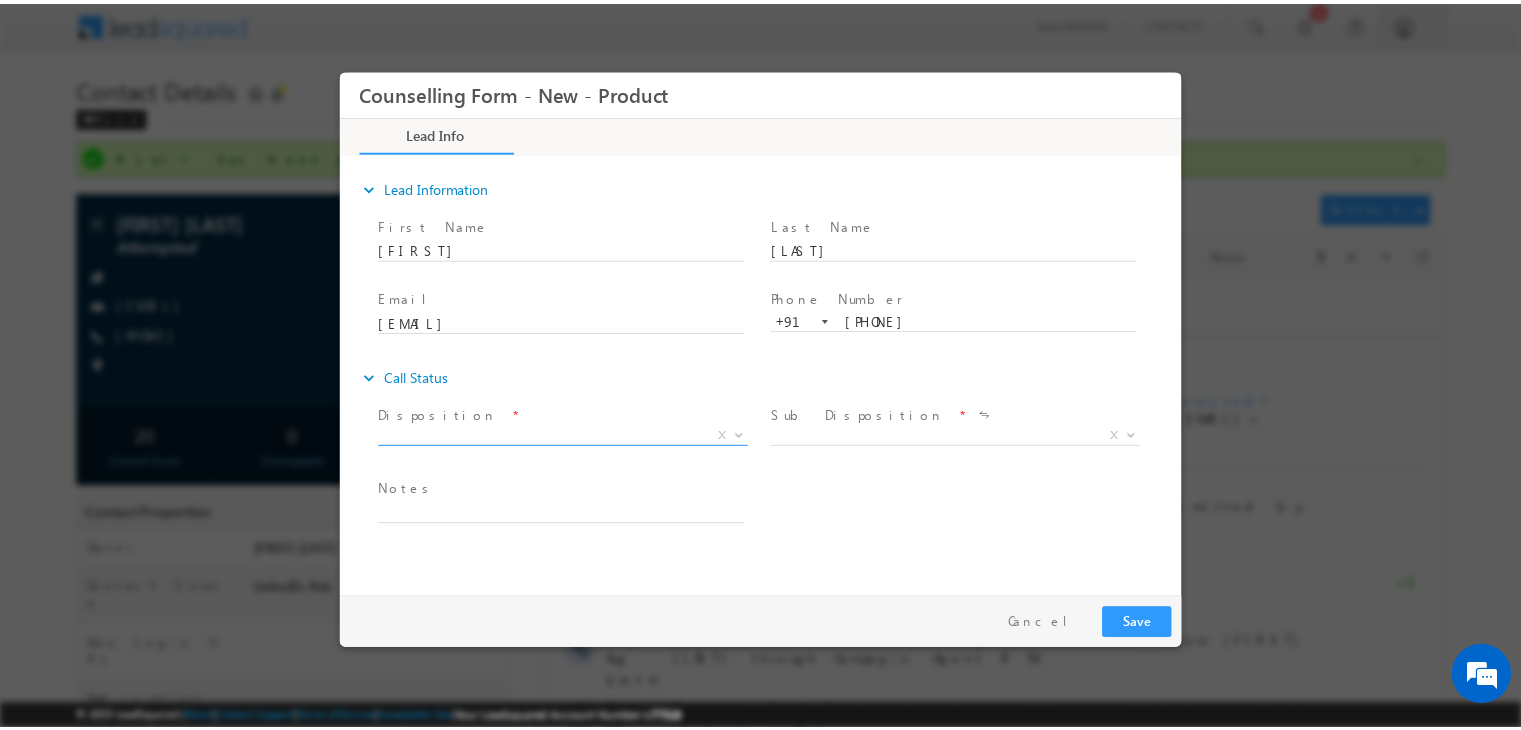 scroll, scrollTop: 0, scrollLeft: 0, axis: both 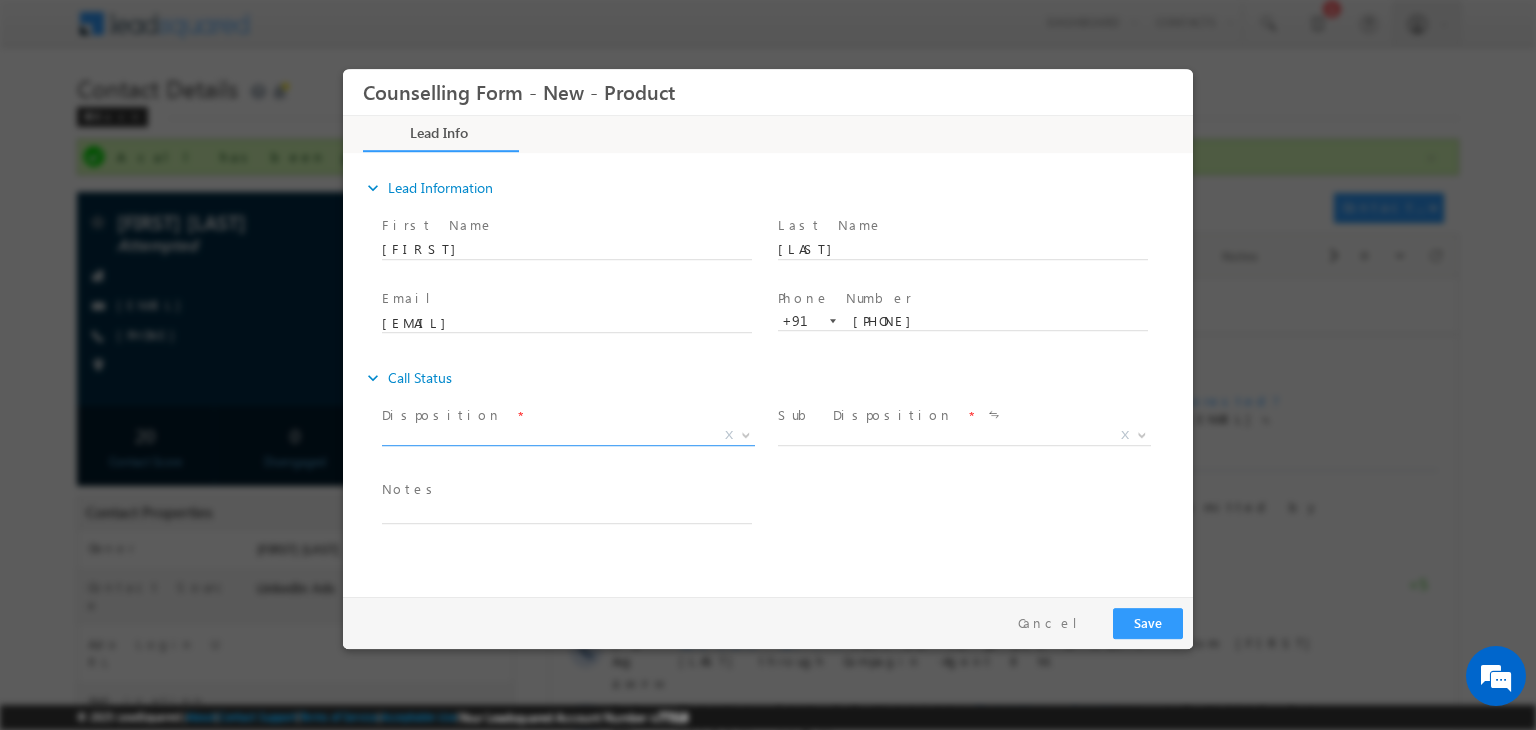 click on "X" at bounding box center [568, 436] 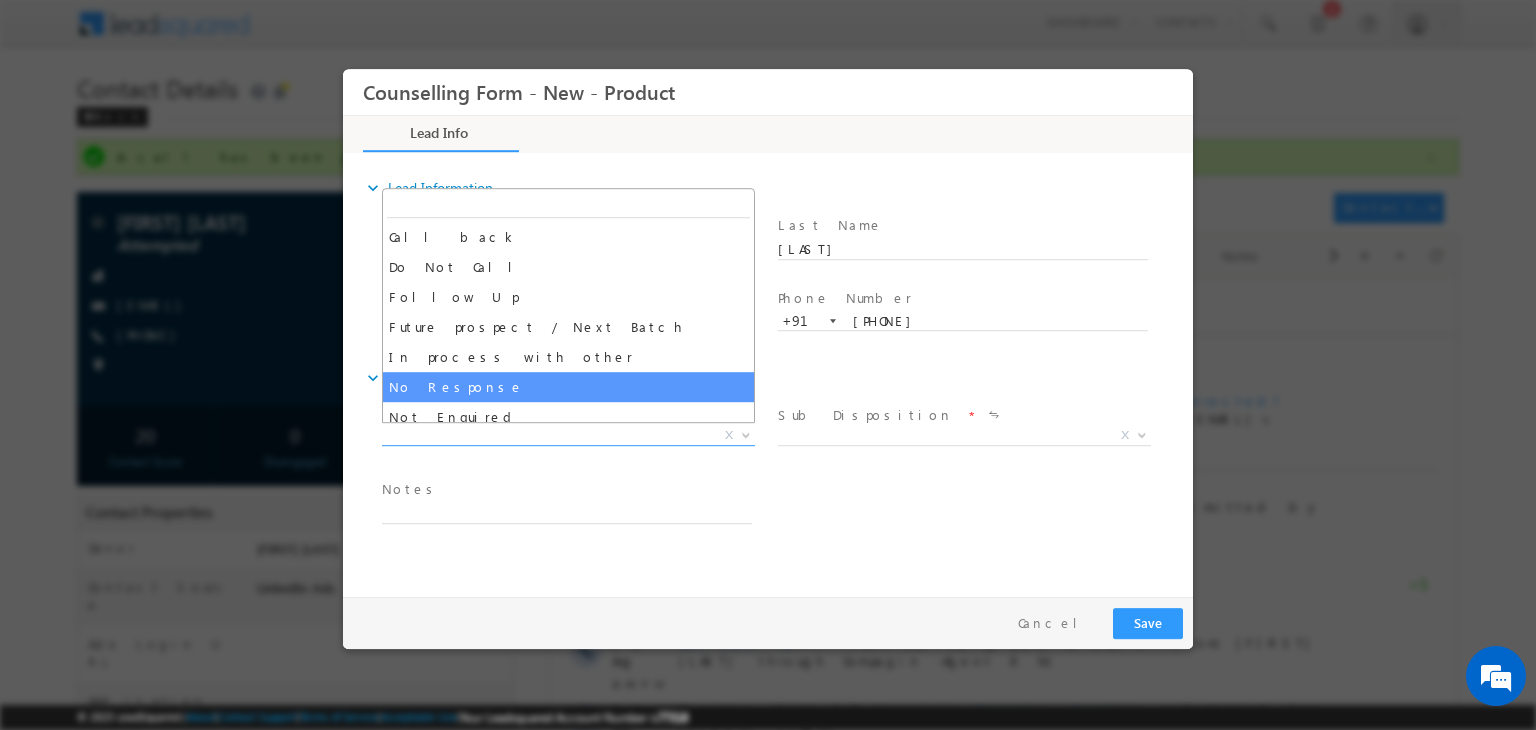 select on "No Response" 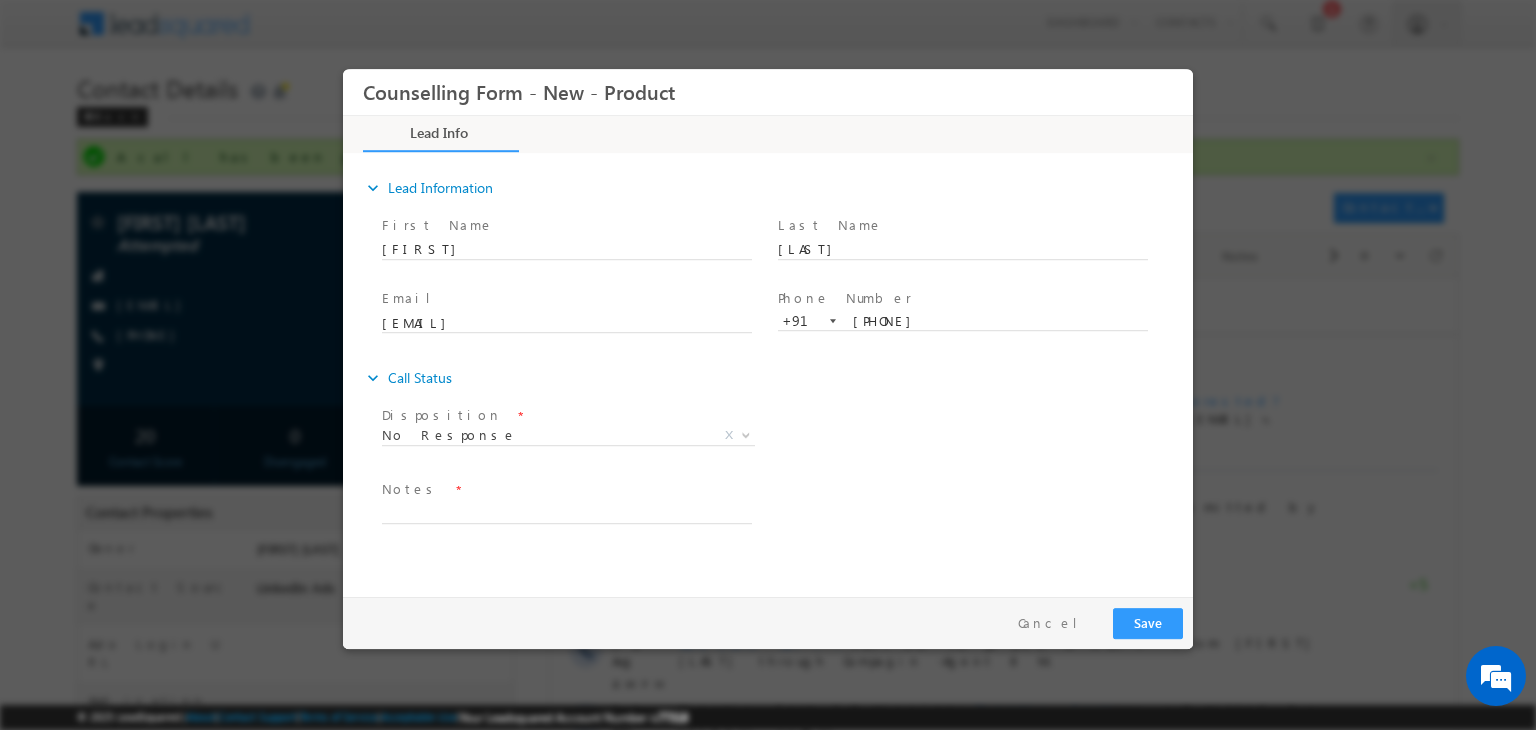 drag, startPoint x: 628, startPoint y: 529, endPoint x: 576, endPoint y: 517, distance: 53.366657 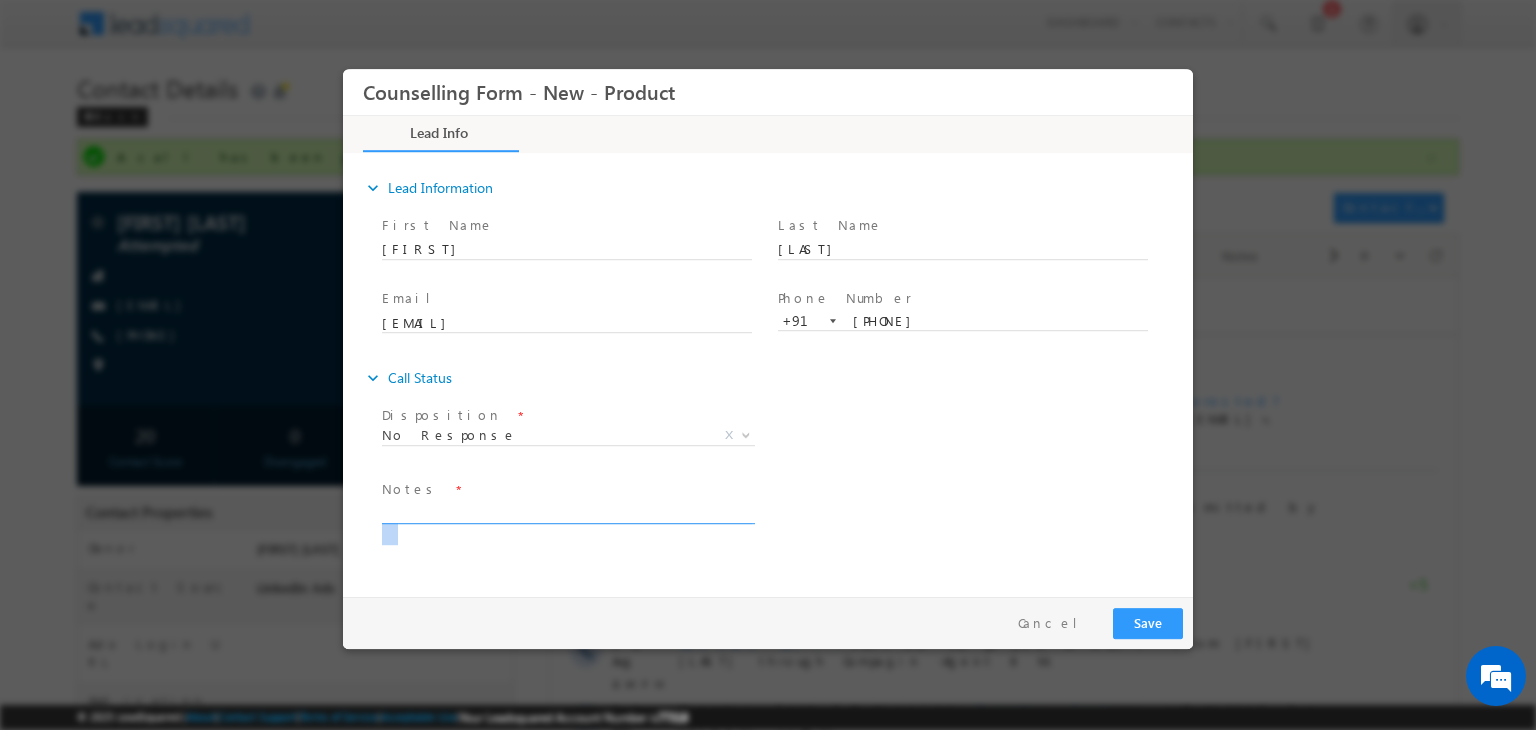 click at bounding box center [567, 512] 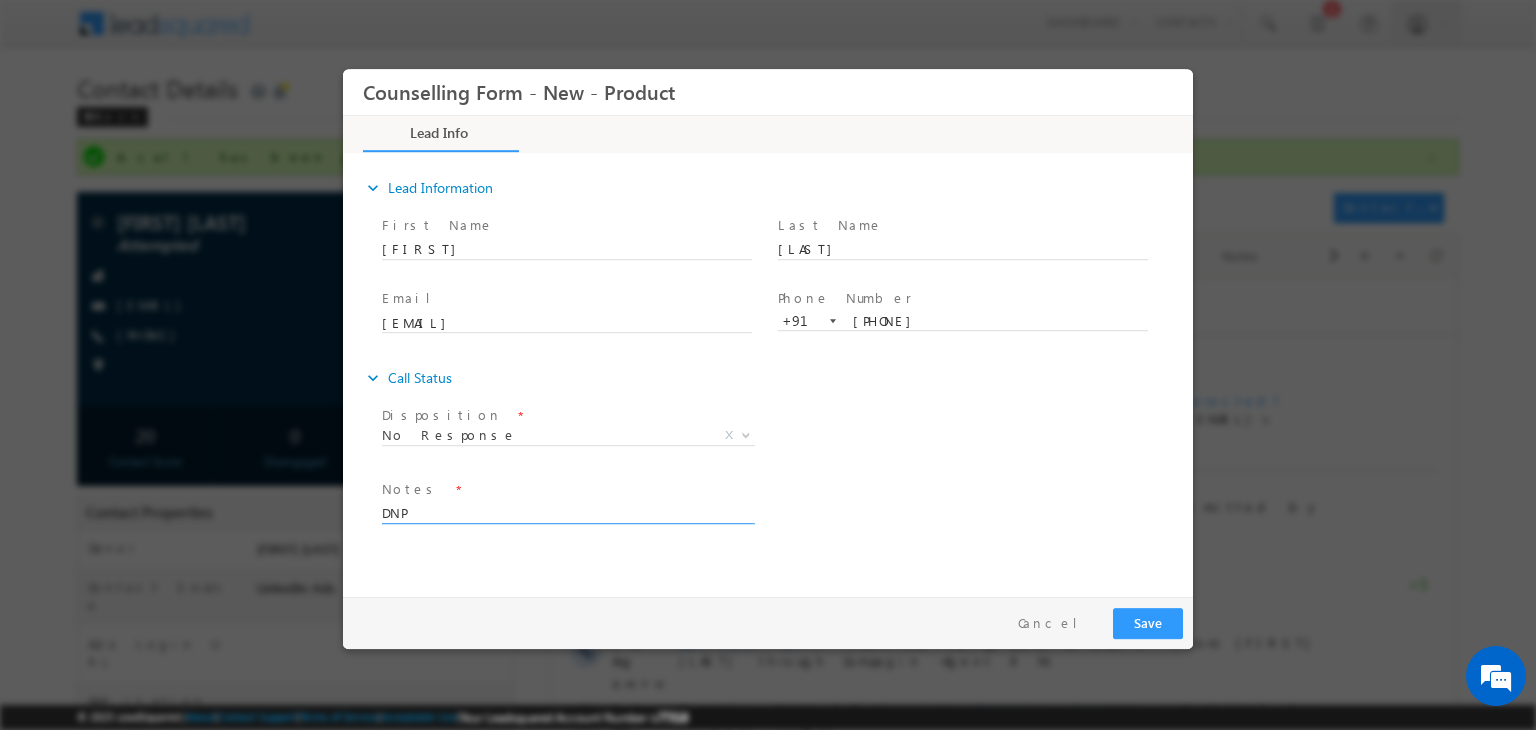 type on "DNP" 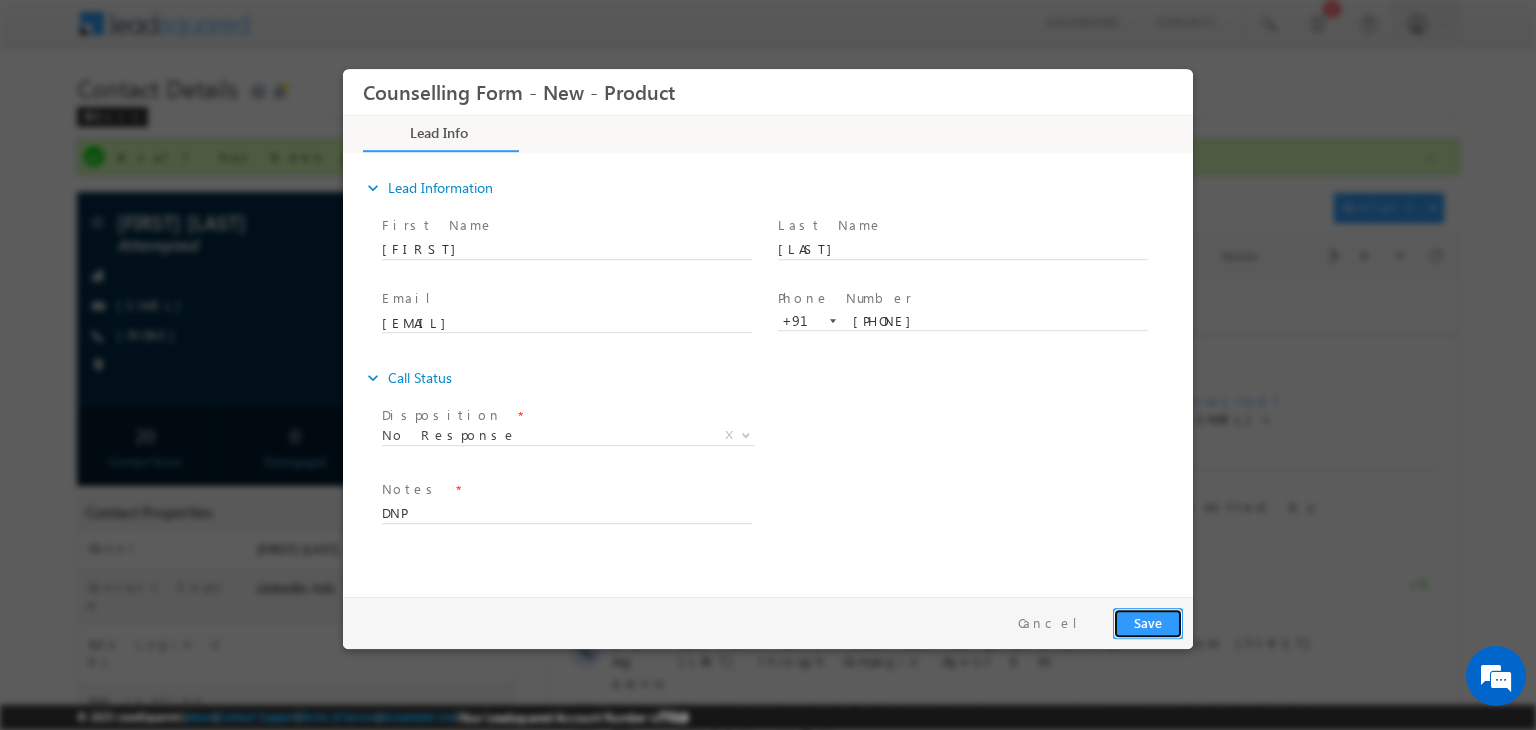 drag, startPoint x: 1152, startPoint y: 609, endPoint x: 1471, endPoint y: 772, distance: 358.23178 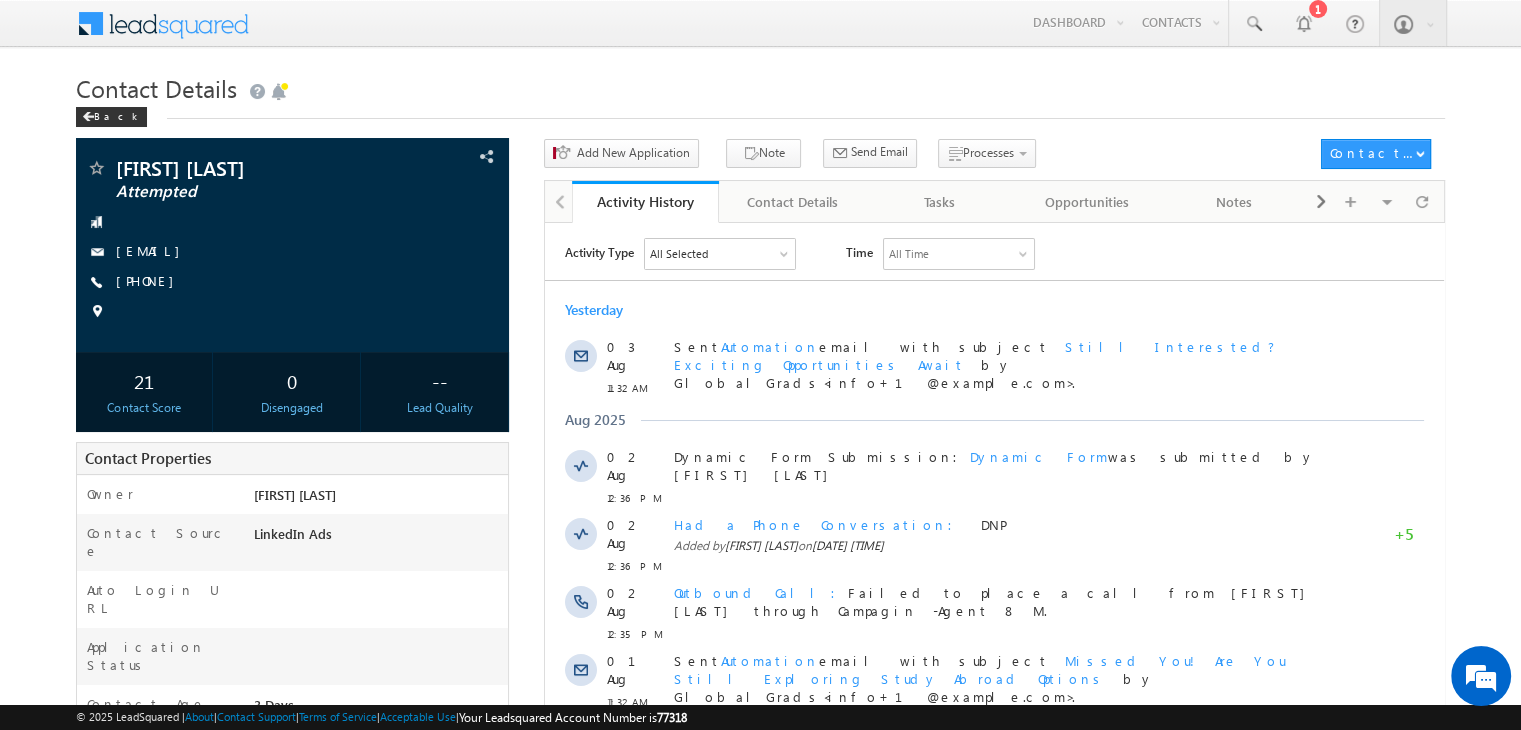 scroll, scrollTop: 0, scrollLeft: 0, axis: both 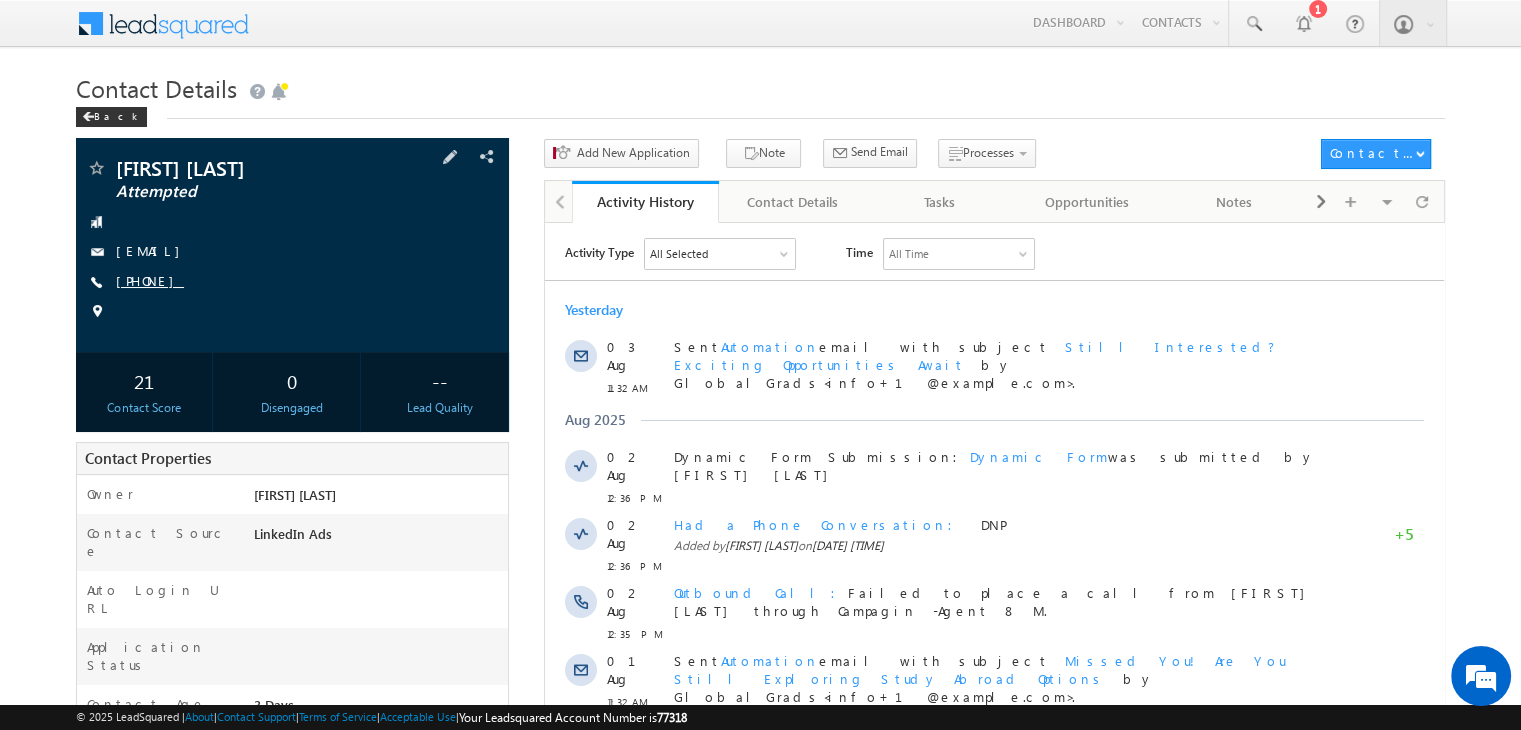 click on "[PHONE]" at bounding box center (150, 280) 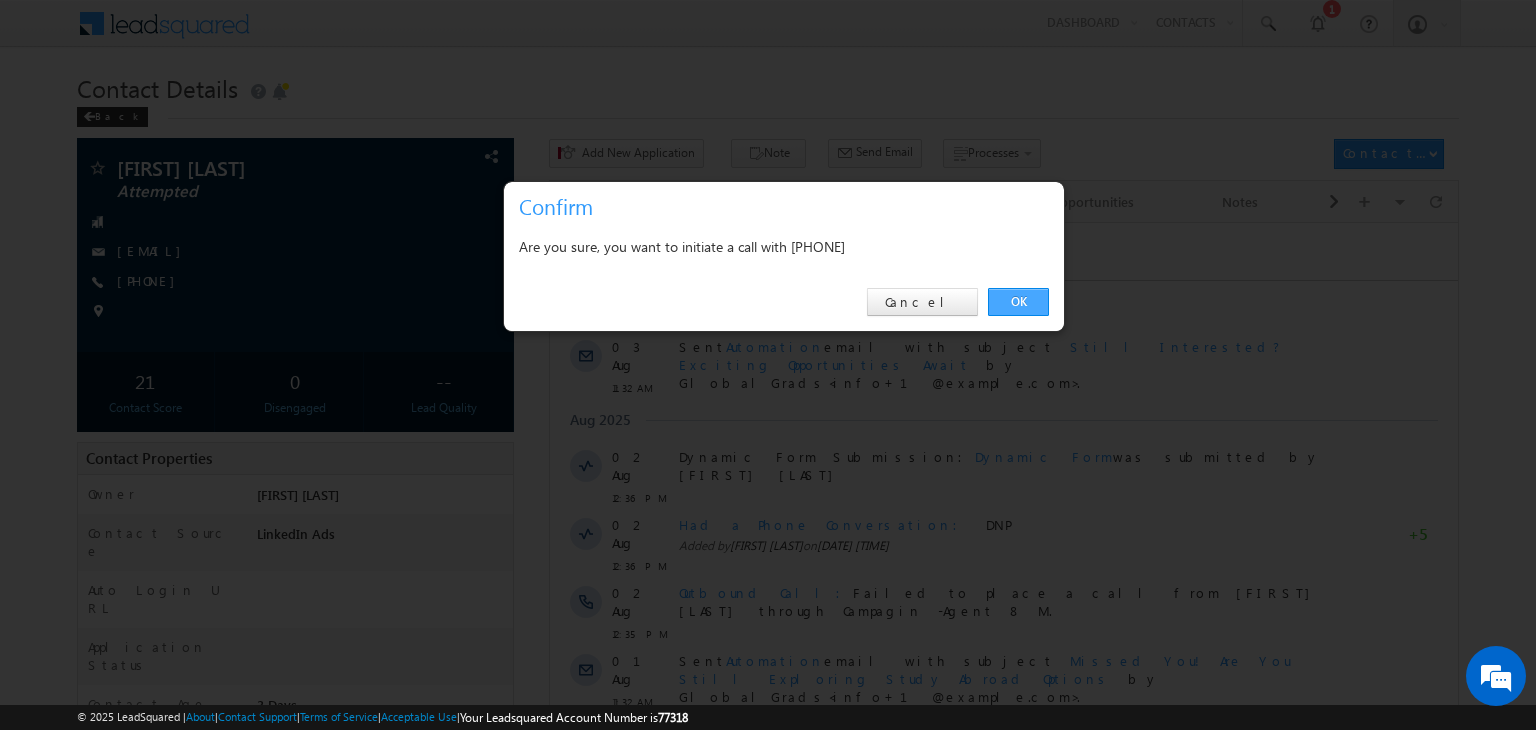 click on "OK" at bounding box center [1018, 302] 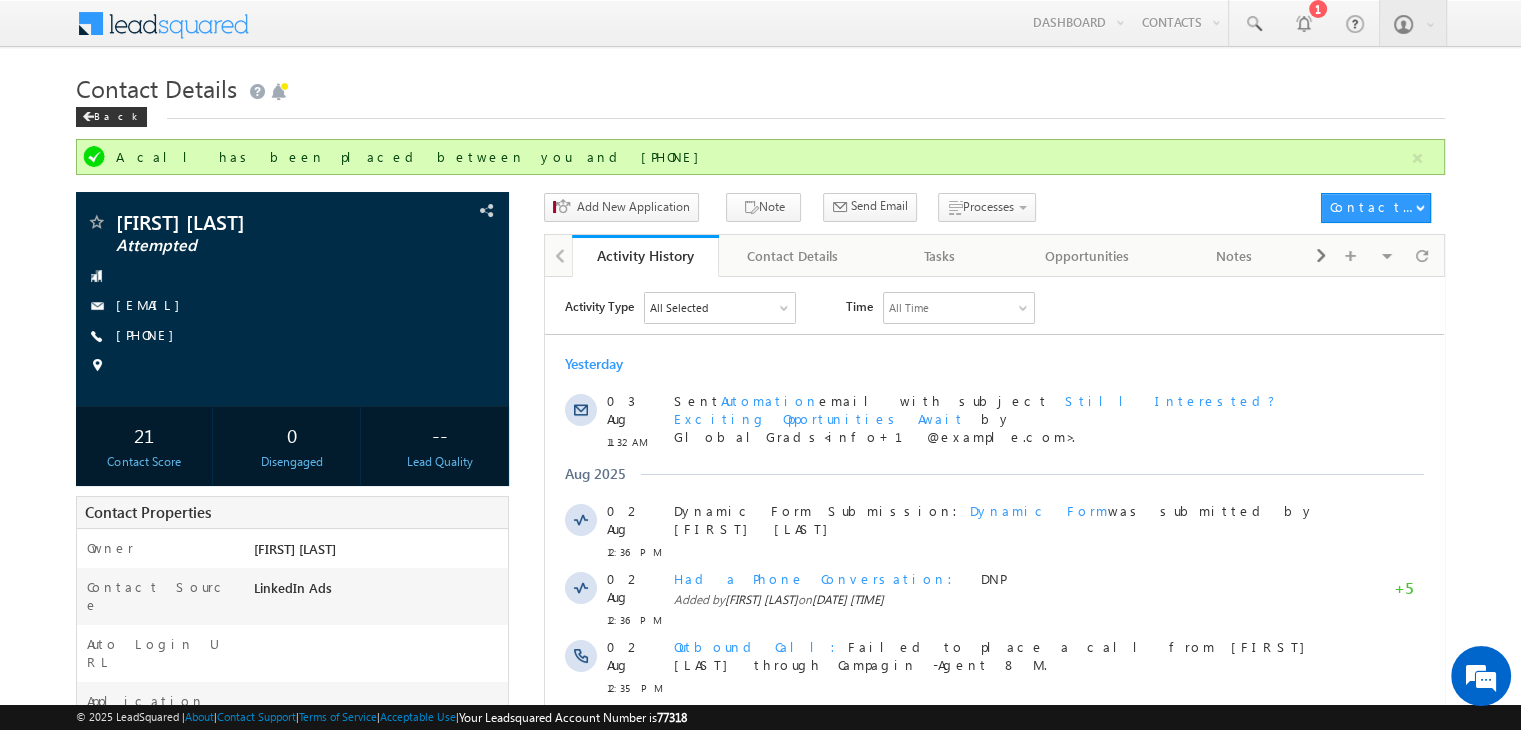 click on "Contact Details" at bounding box center [760, 86] 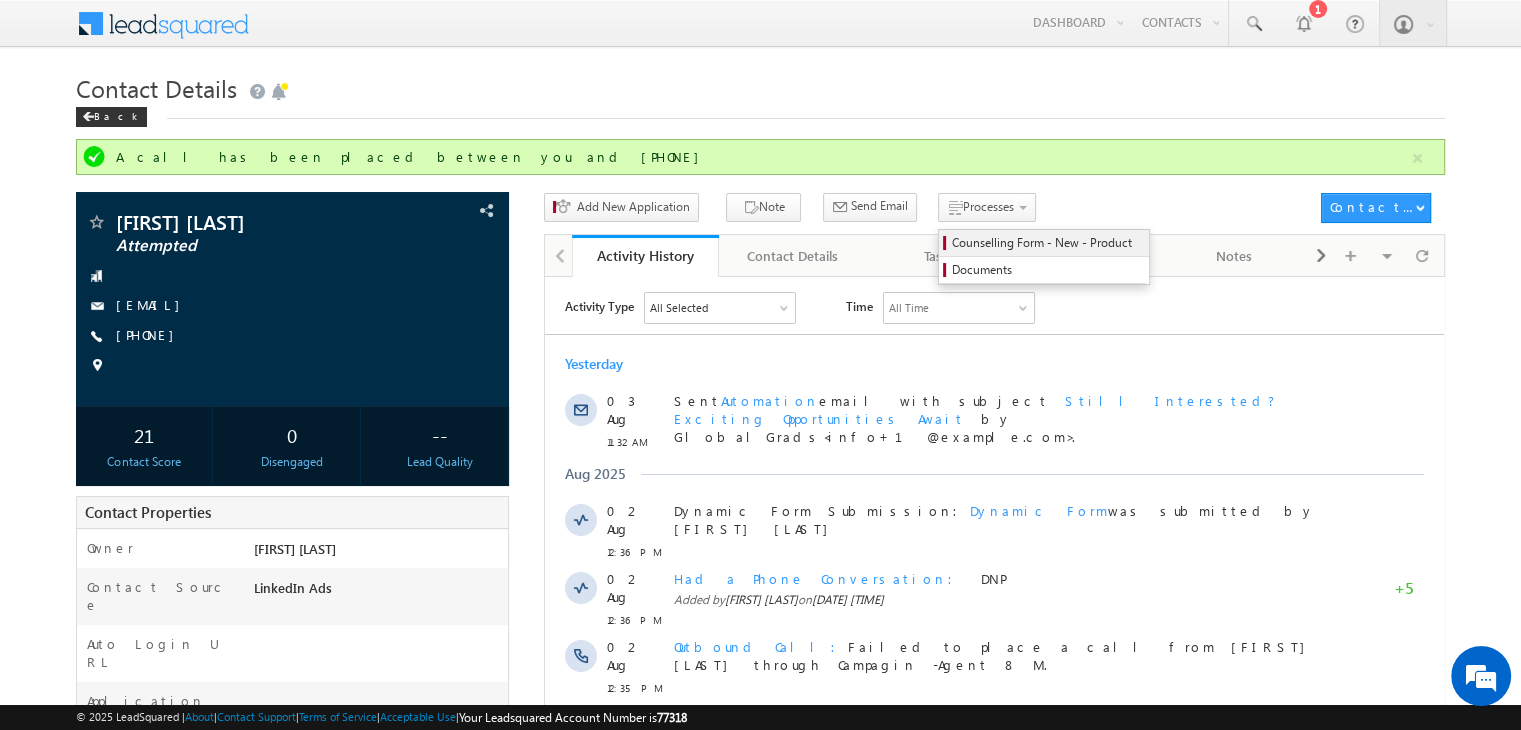 click on "Counselling Form - New - Product" at bounding box center (1047, 243) 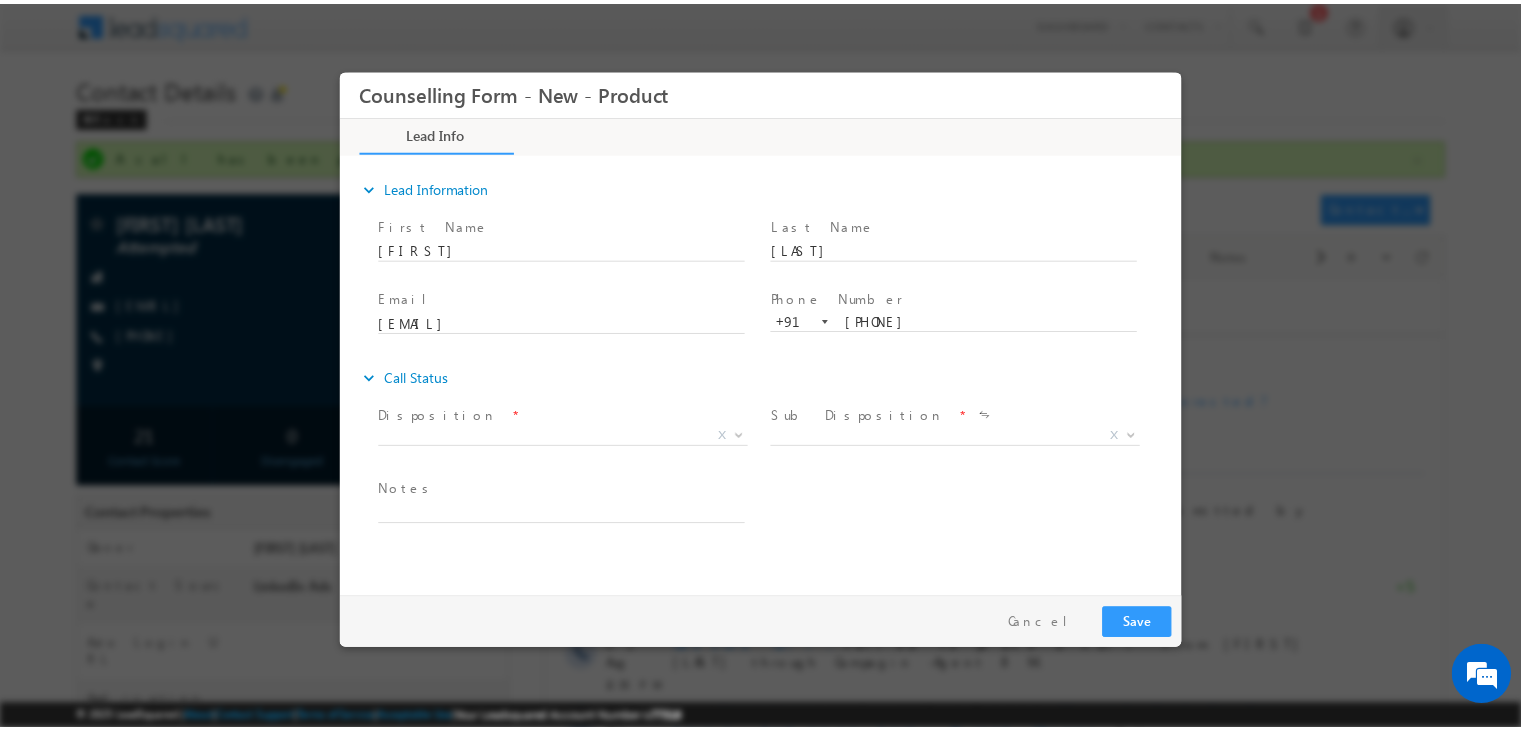 scroll, scrollTop: 0, scrollLeft: 0, axis: both 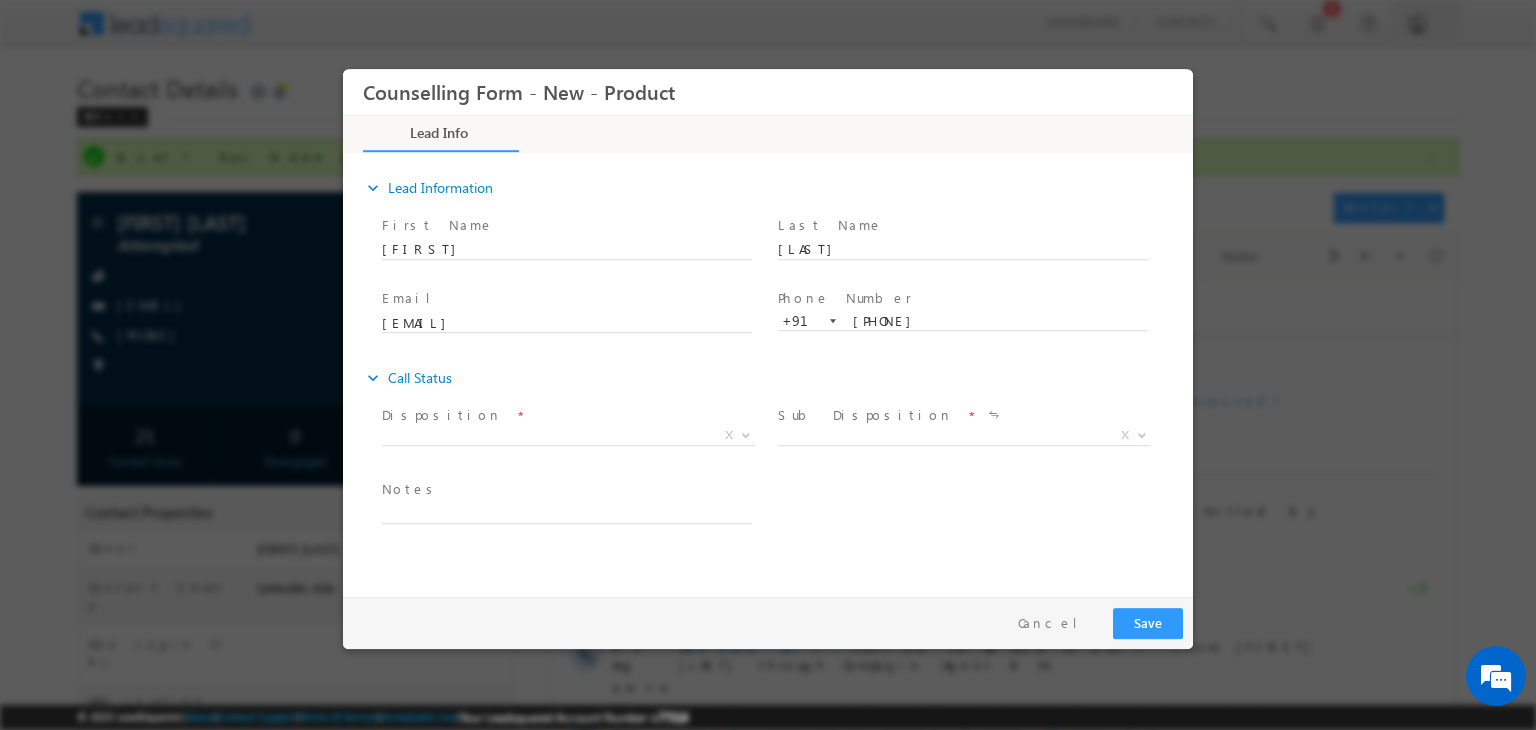 drag, startPoint x: 479, startPoint y: 411, endPoint x: 515, endPoint y: 425, distance: 38.626415 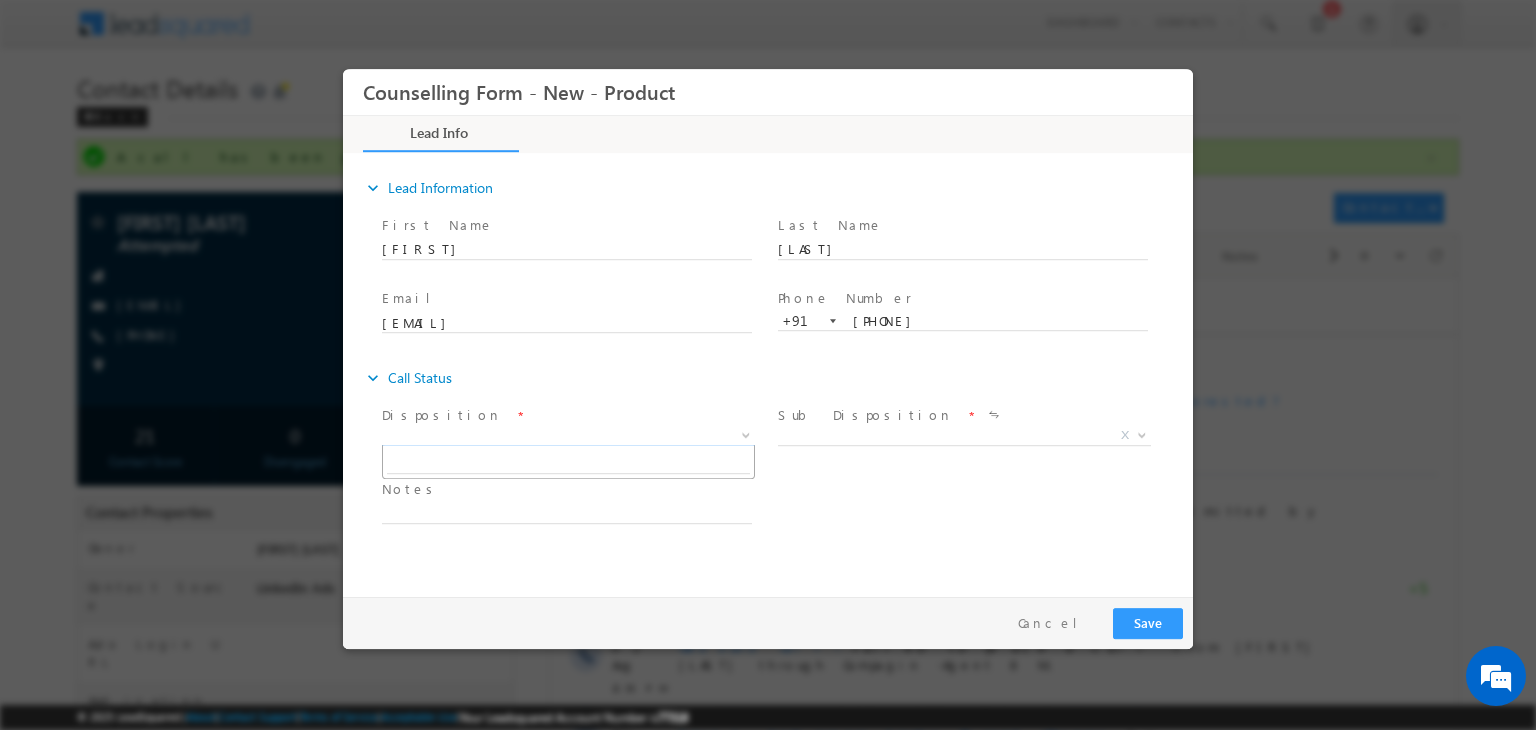 click on "X" at bounding box center (568, 436) 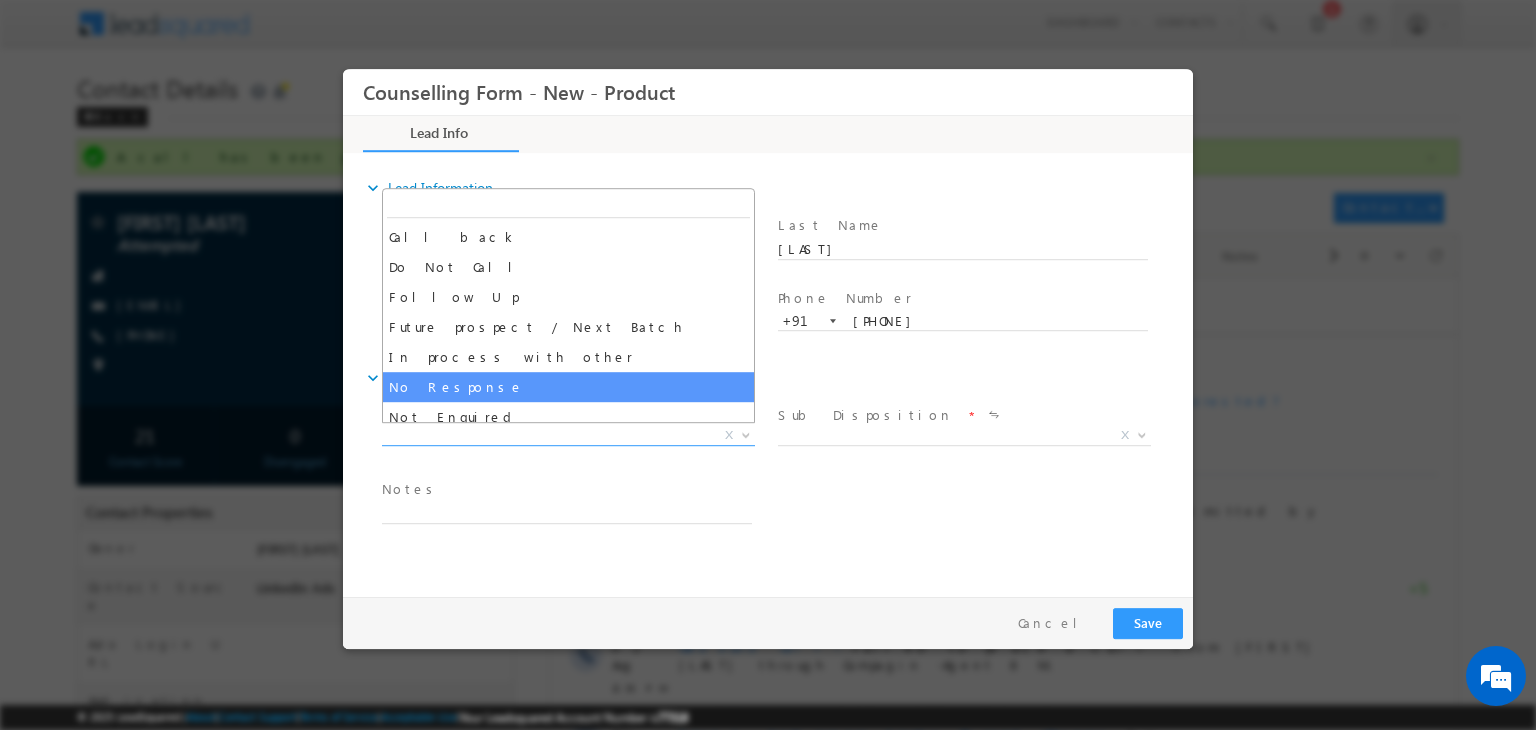select on "No Response" 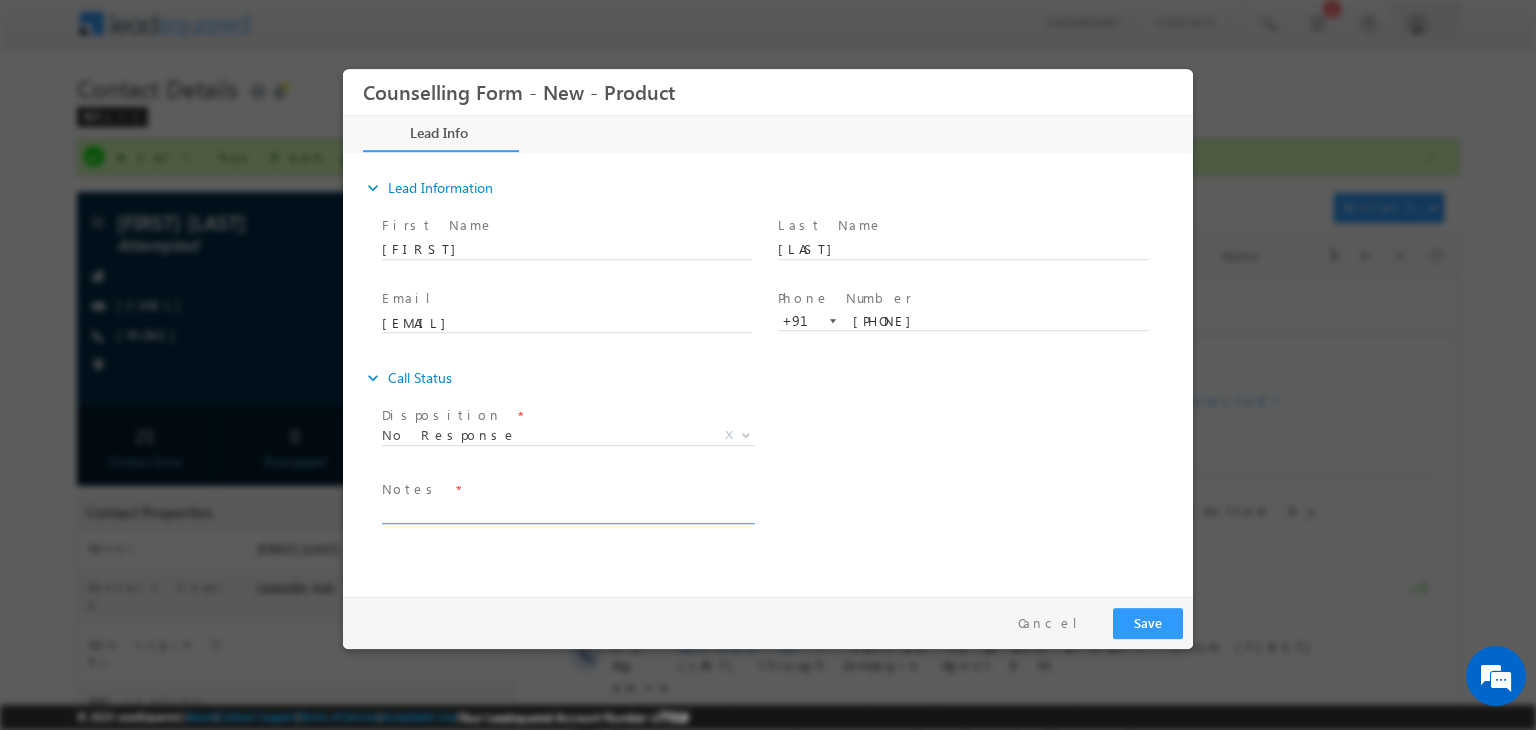 click at bounding box center (567, 512) 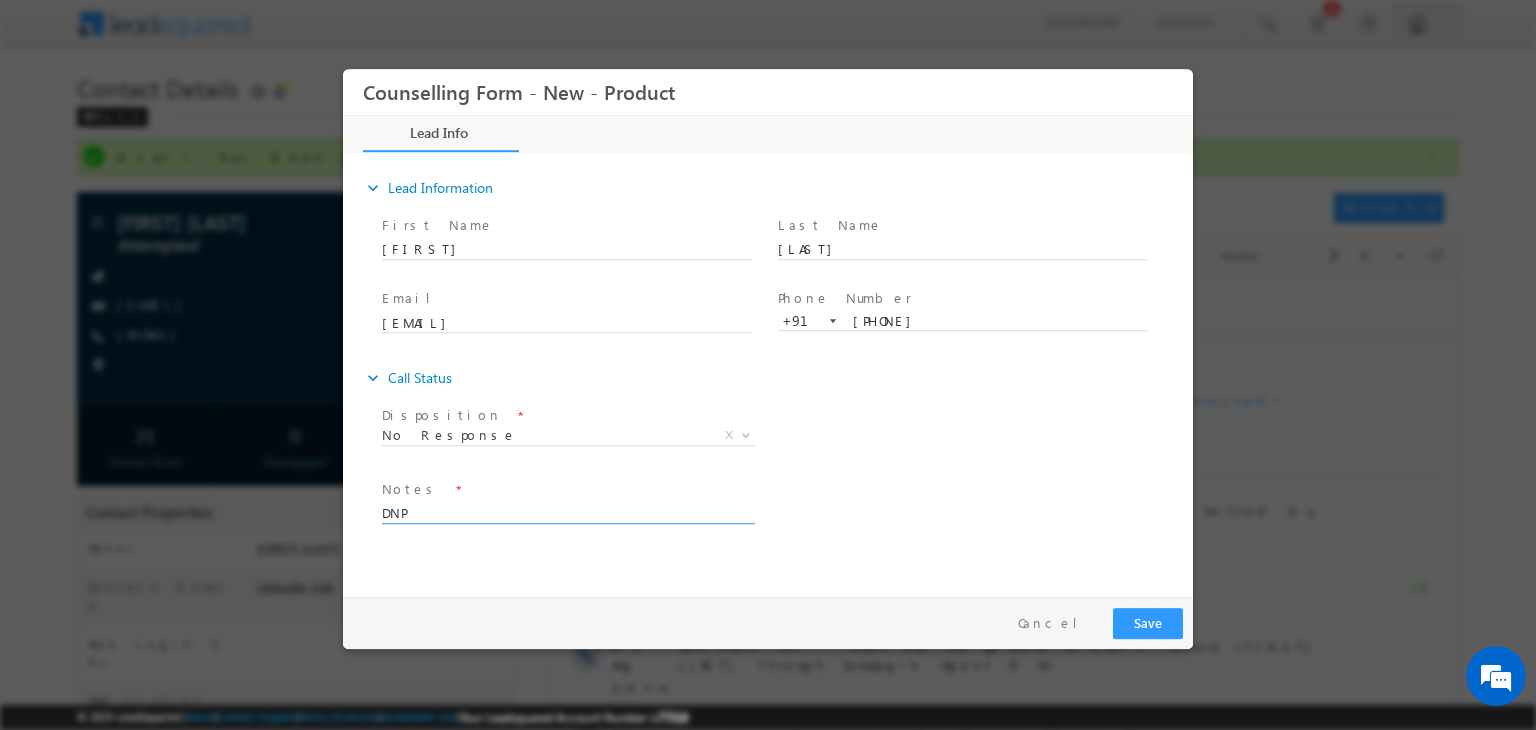 type on "DNP" 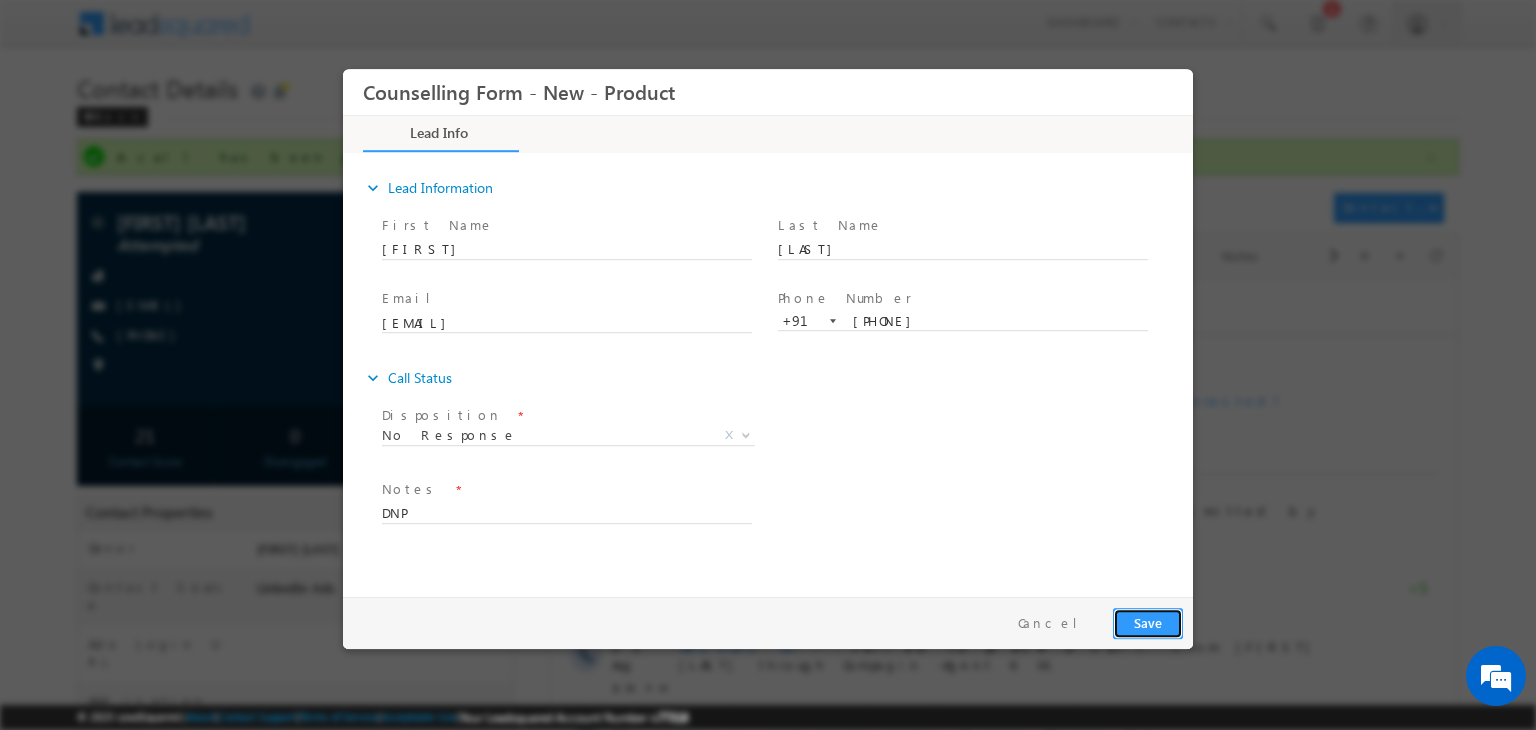 click on "Save" at bounding box center (1148, 623) 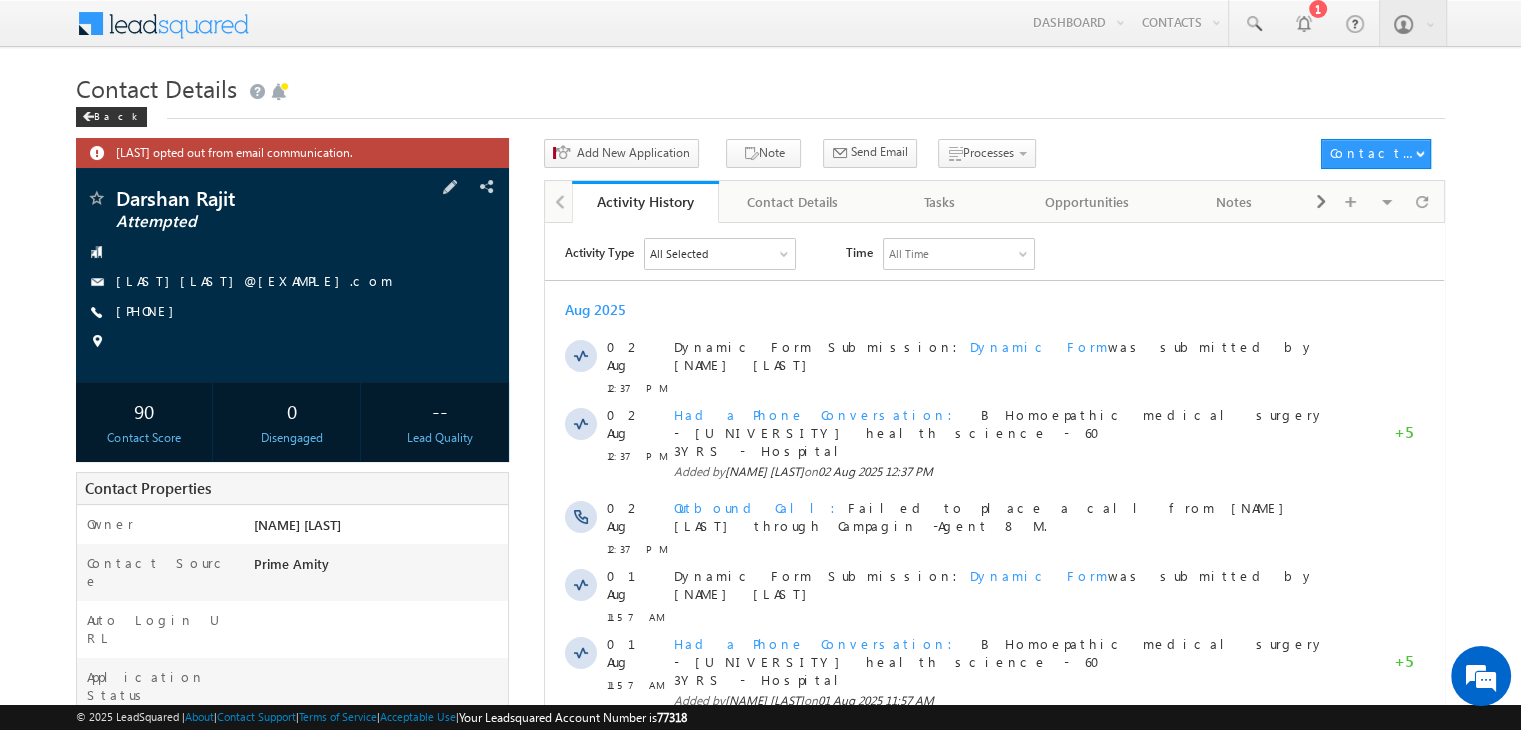 scroll, scrollTop: 0, scrollLeft: 0, axis: both 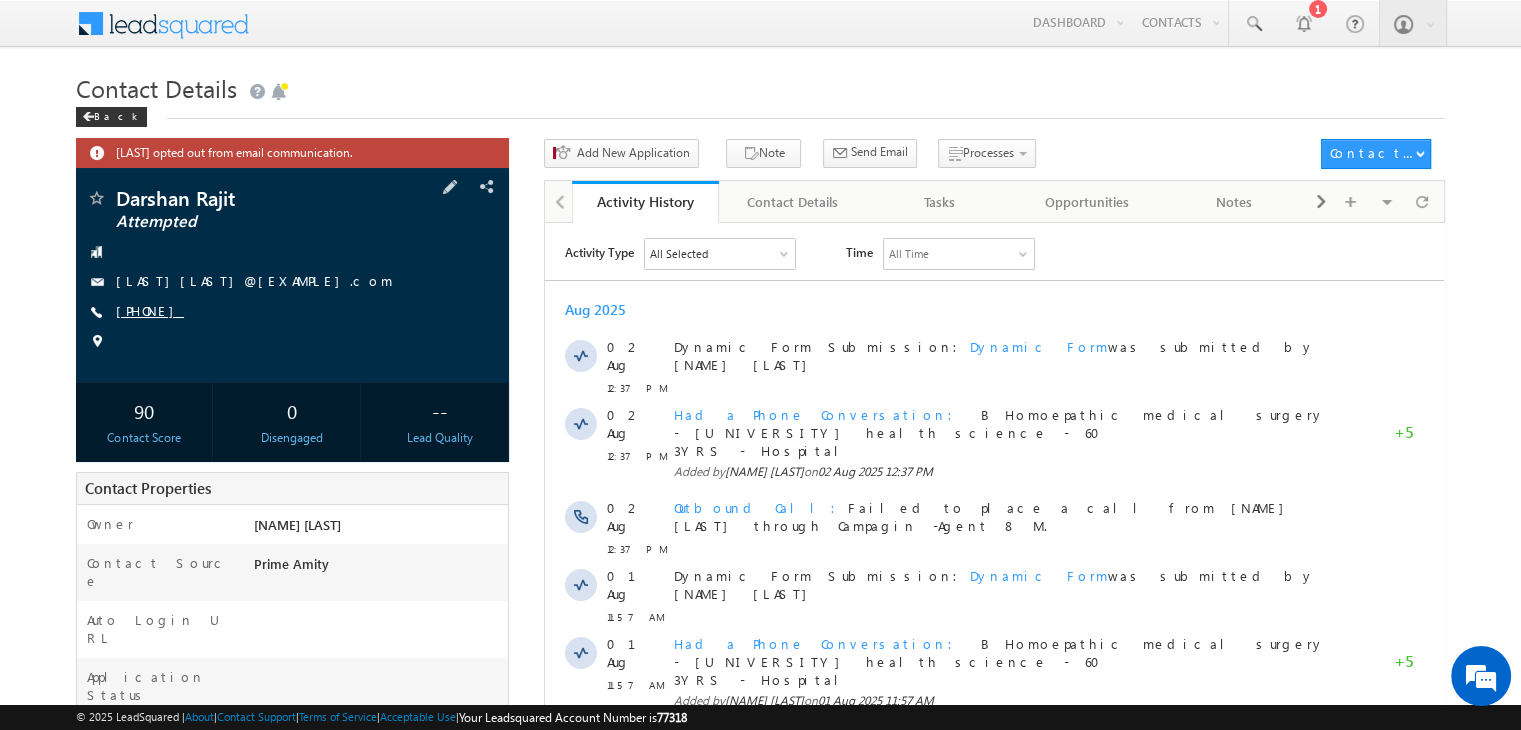 click on "[LAST] [LAST]
Attempted
[LAST][LAST]@[EXAMPLE].com
[PHONE]" at bounding box center (292, 275) 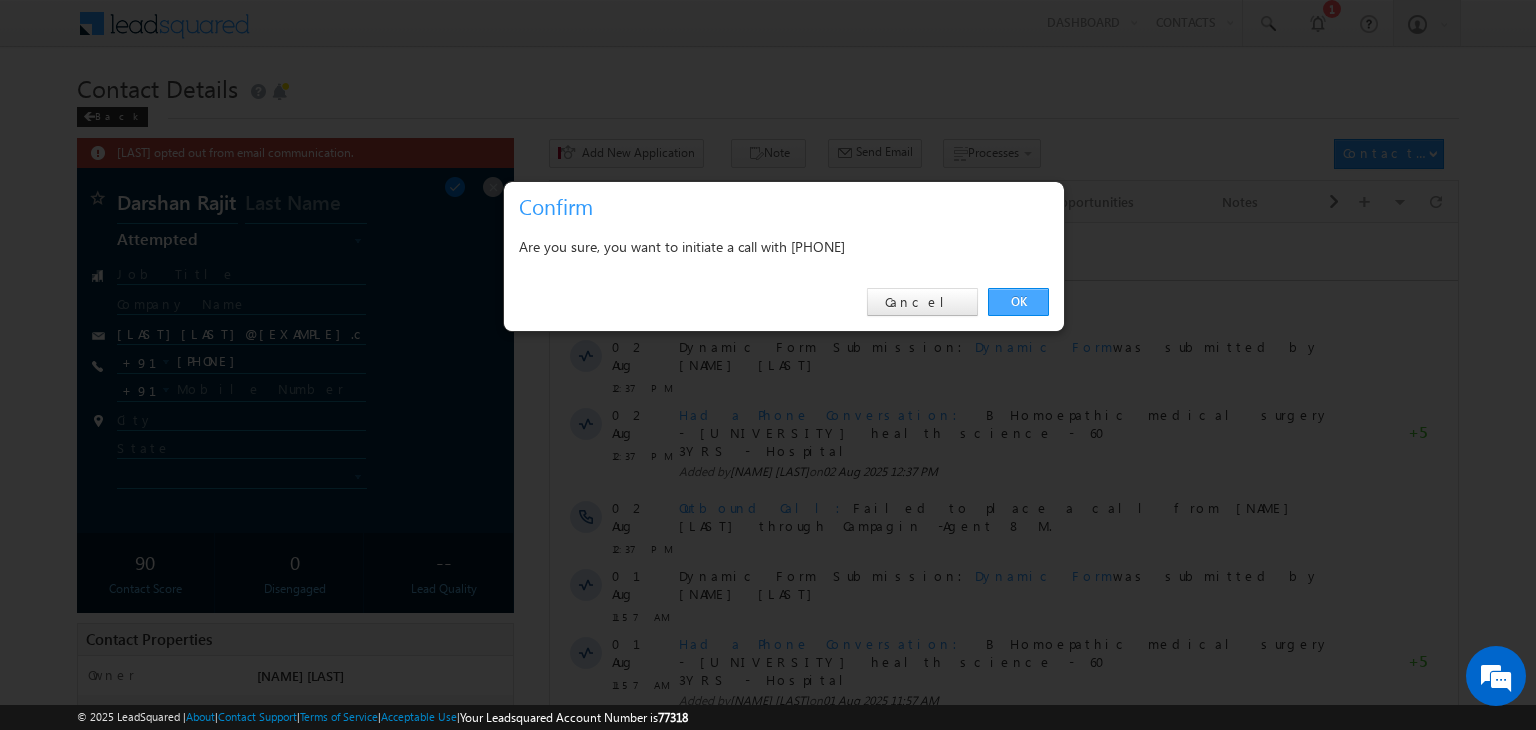 click on "OK" at bounding box center [1018, 302] 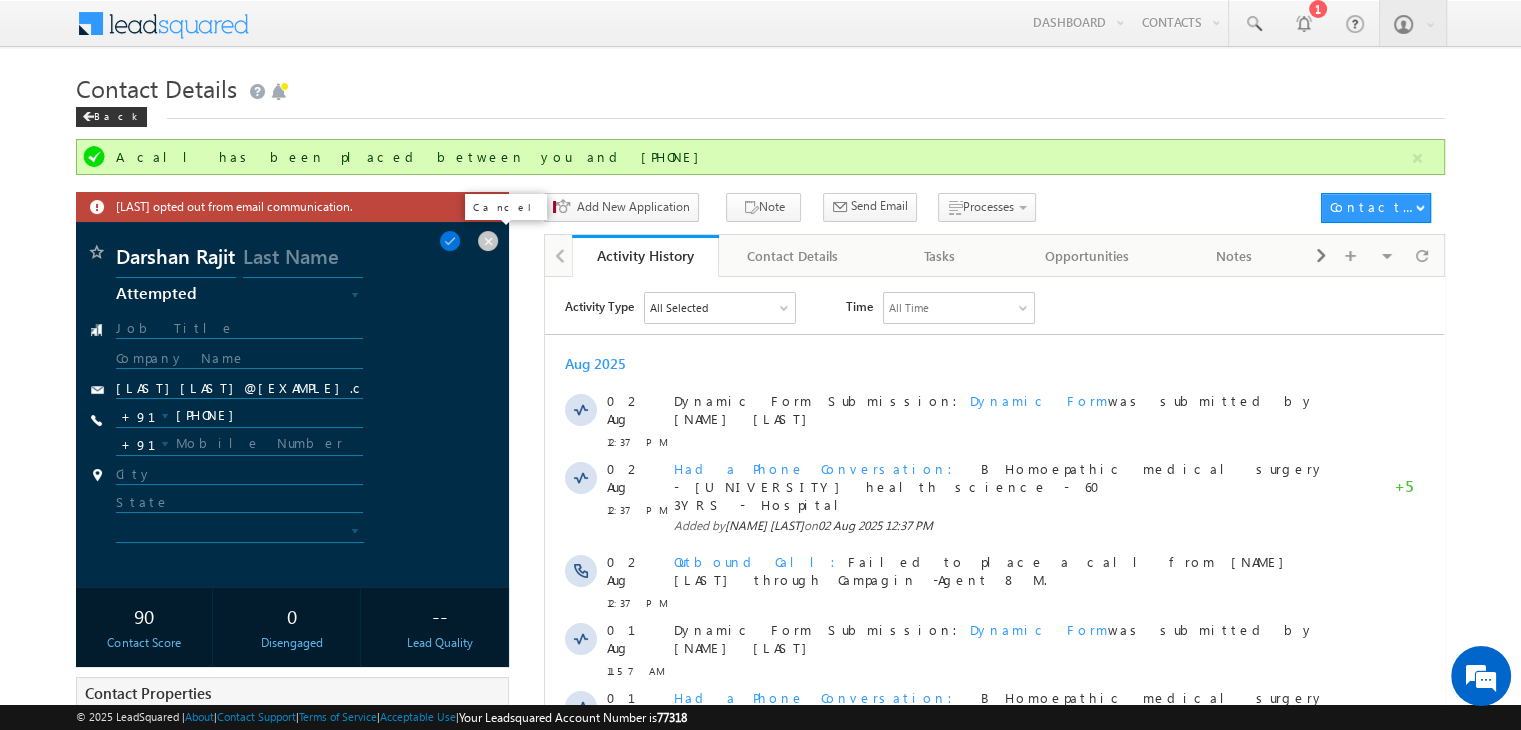 click at bounding box center (488, 241) 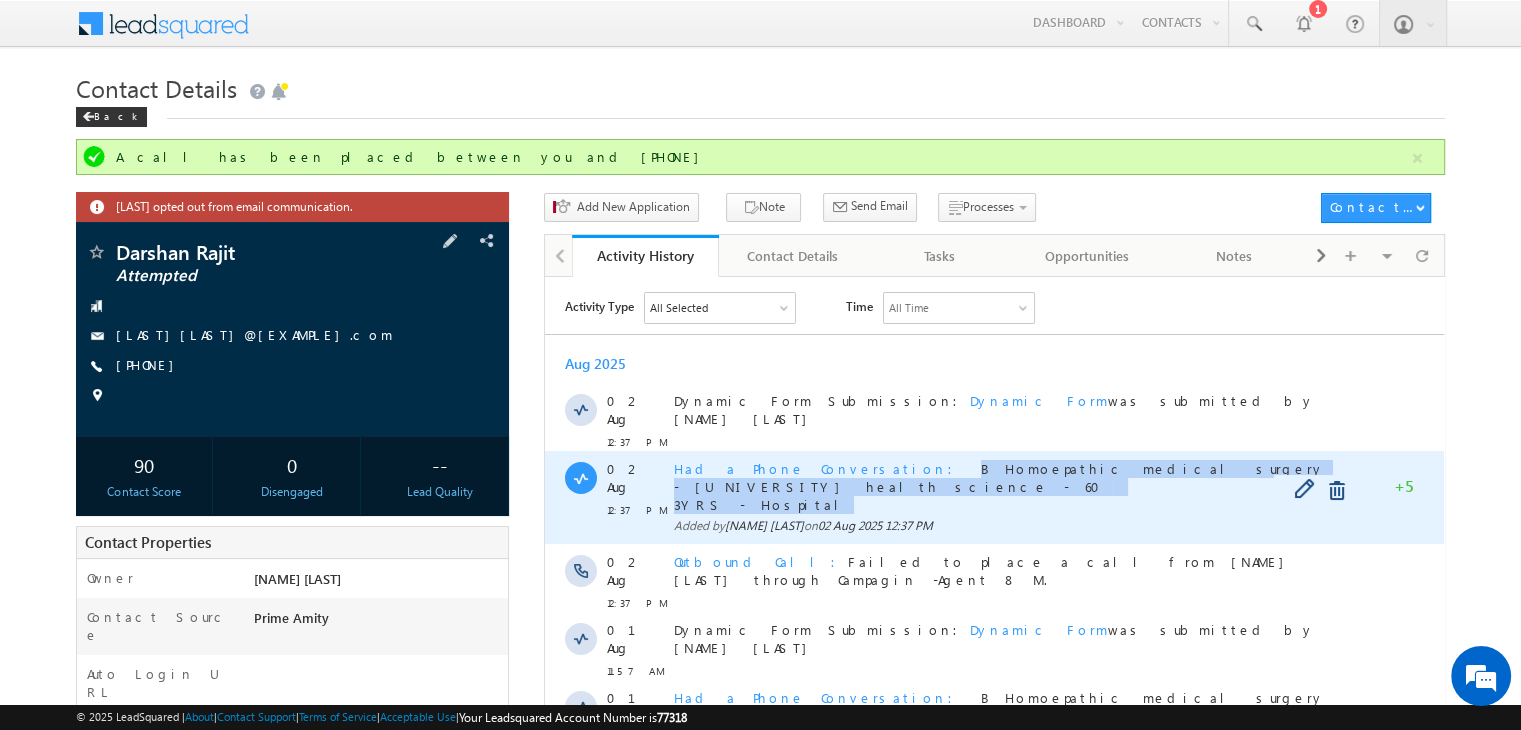 copy on "B Homoepathic medical surgery - Maharashtra uni health science - 60 3YRS - Hospital" 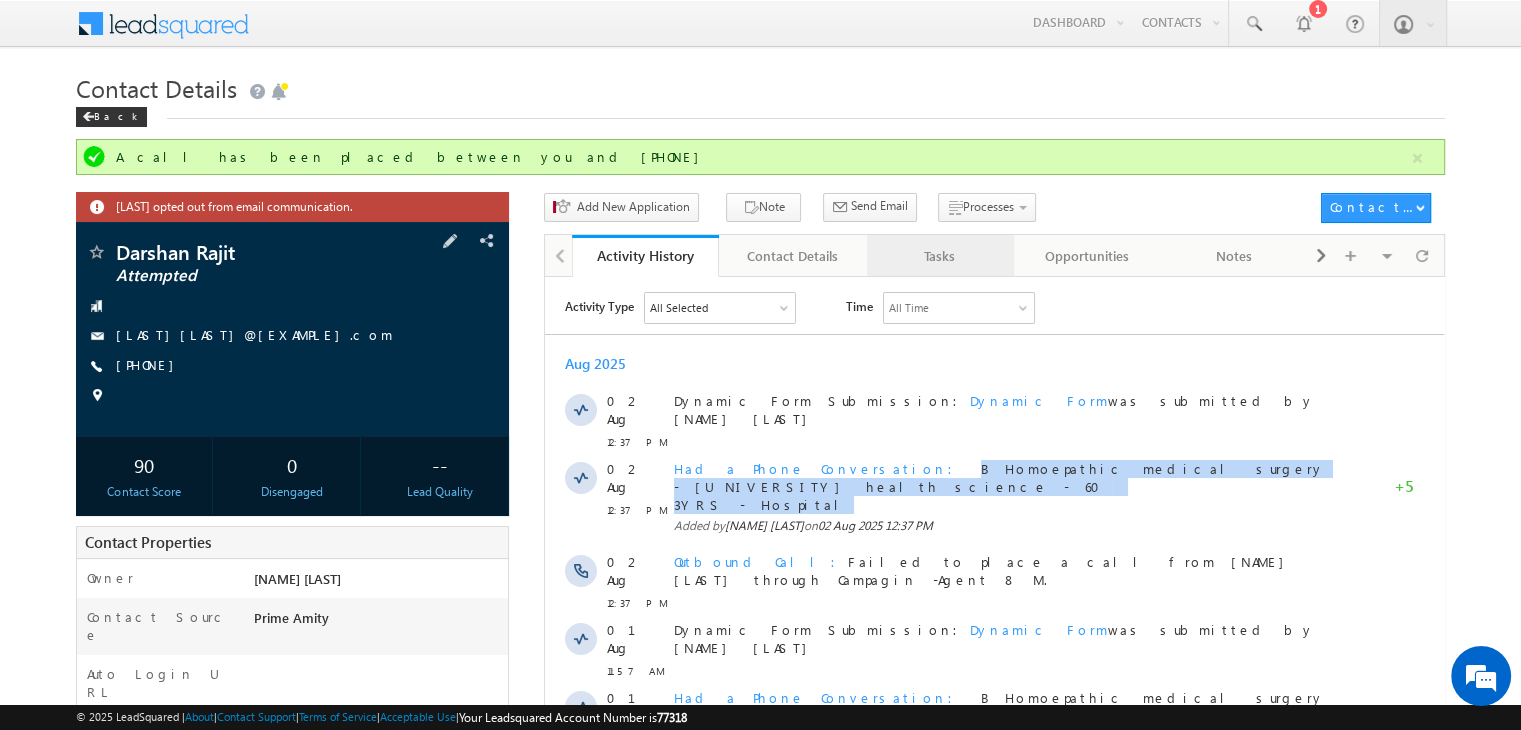 click on "Tasks" at bounding box center (939, 256) 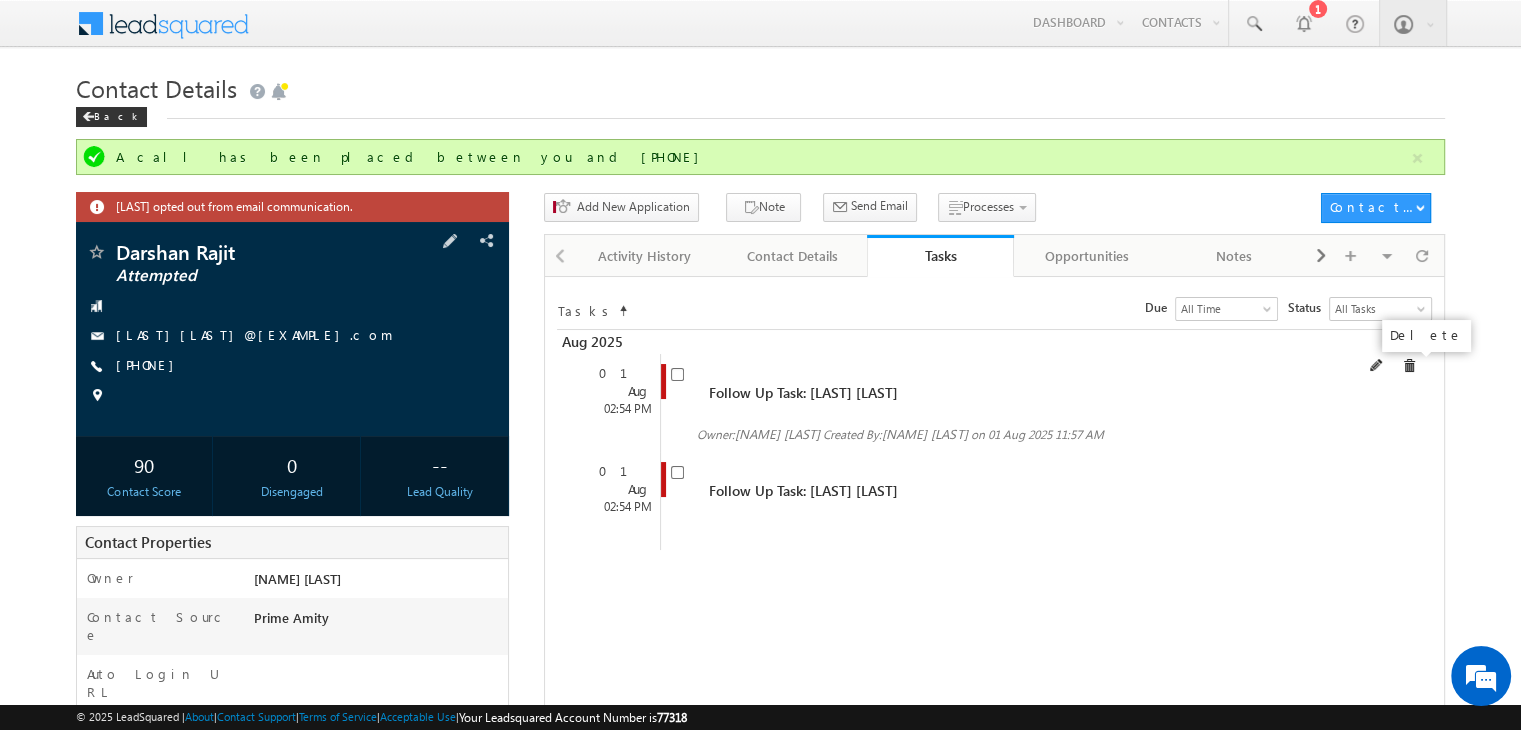 click at bounding box center (1409, 366) 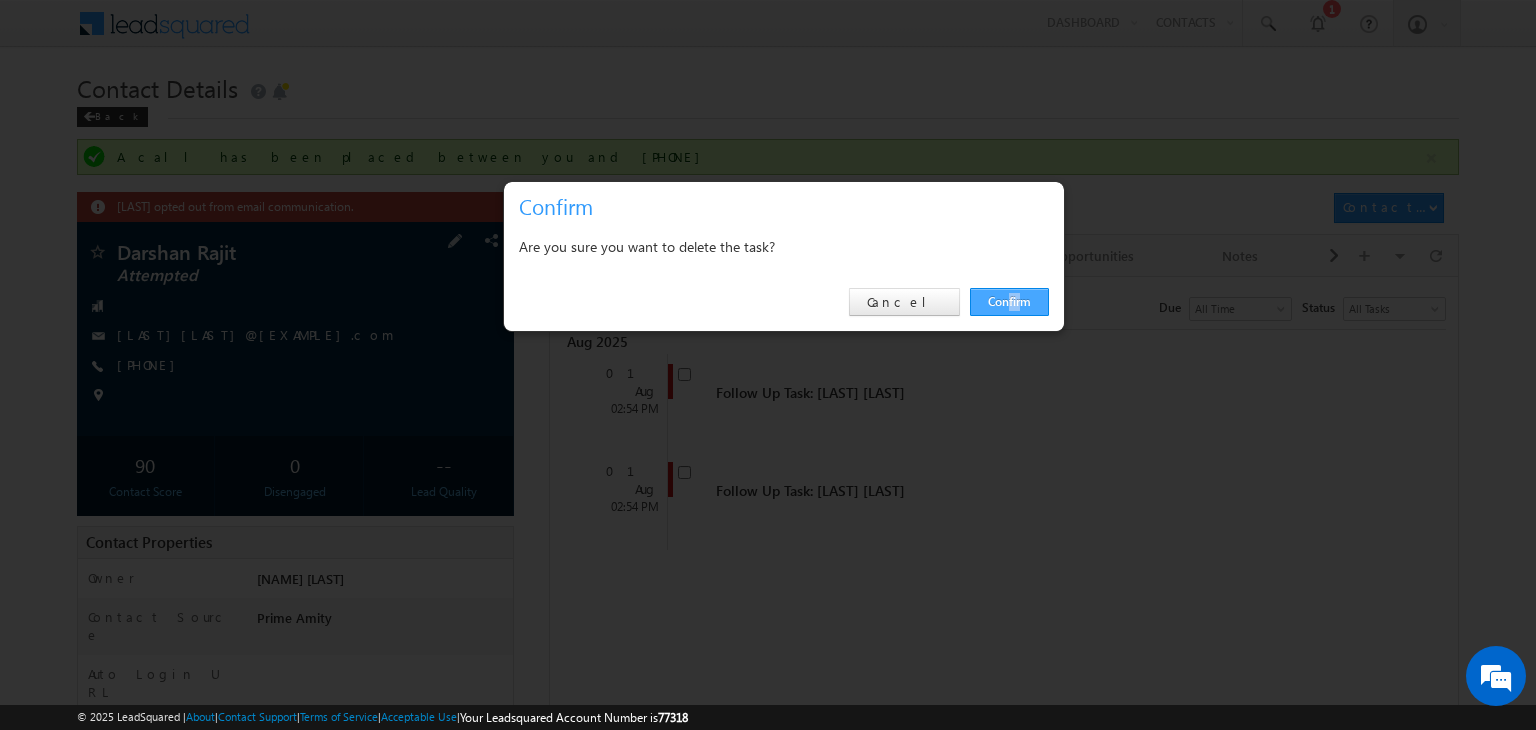 drag, startPoint x: 1020, startPoint y: 316, endPoint x: 1010, endPoint y: 305, distance: 14.866069 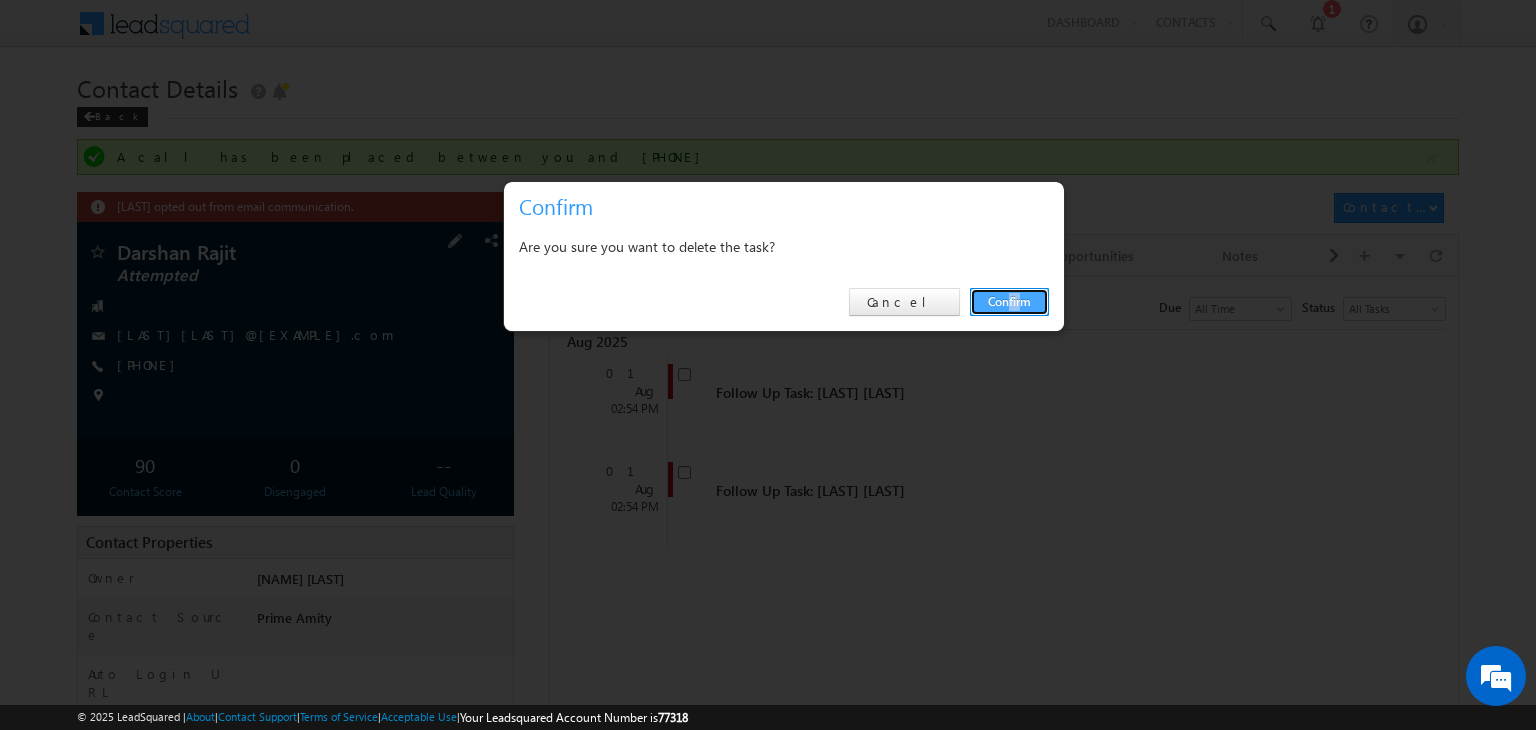 click on "Confirm" at bounding box center (1009, 302) 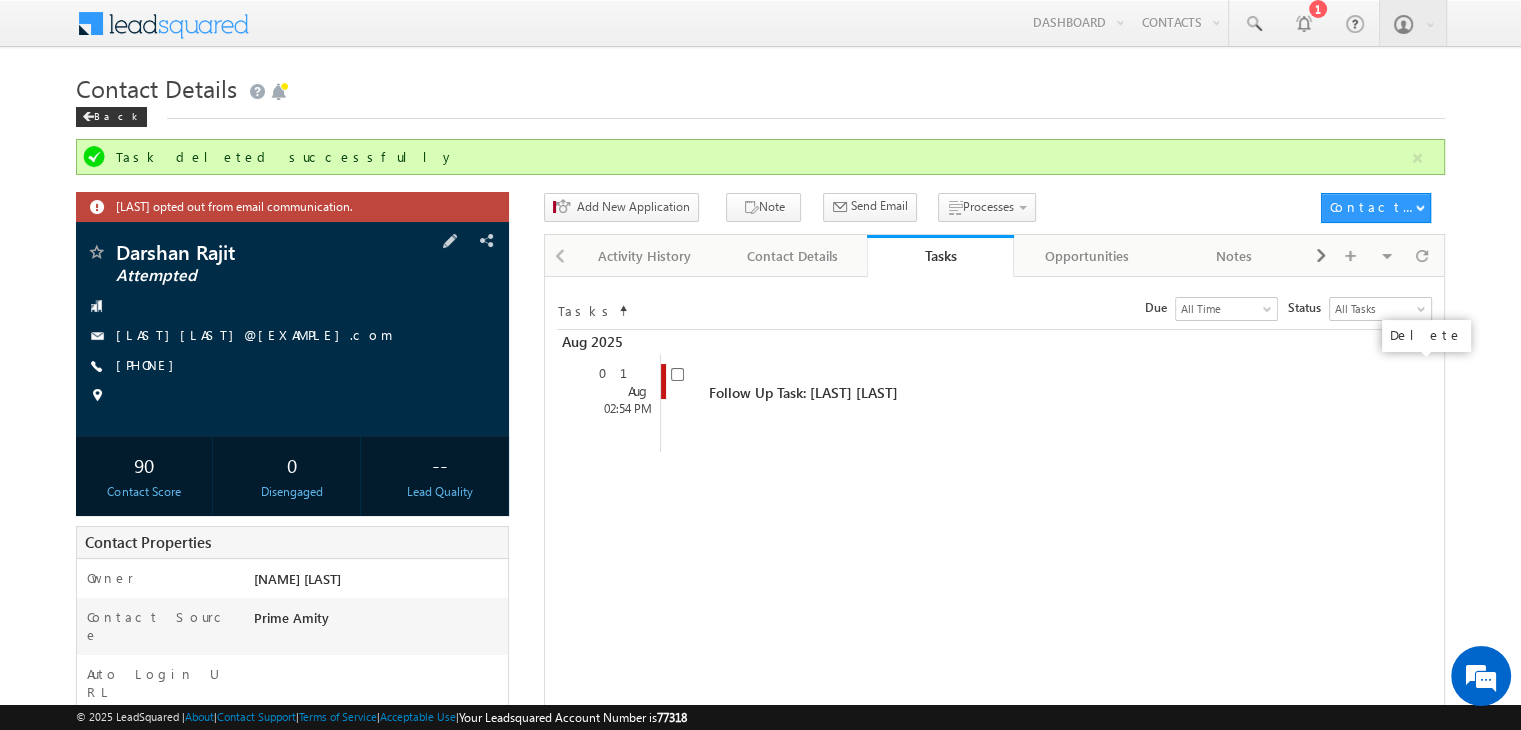 click at bounding box center [0, 0] 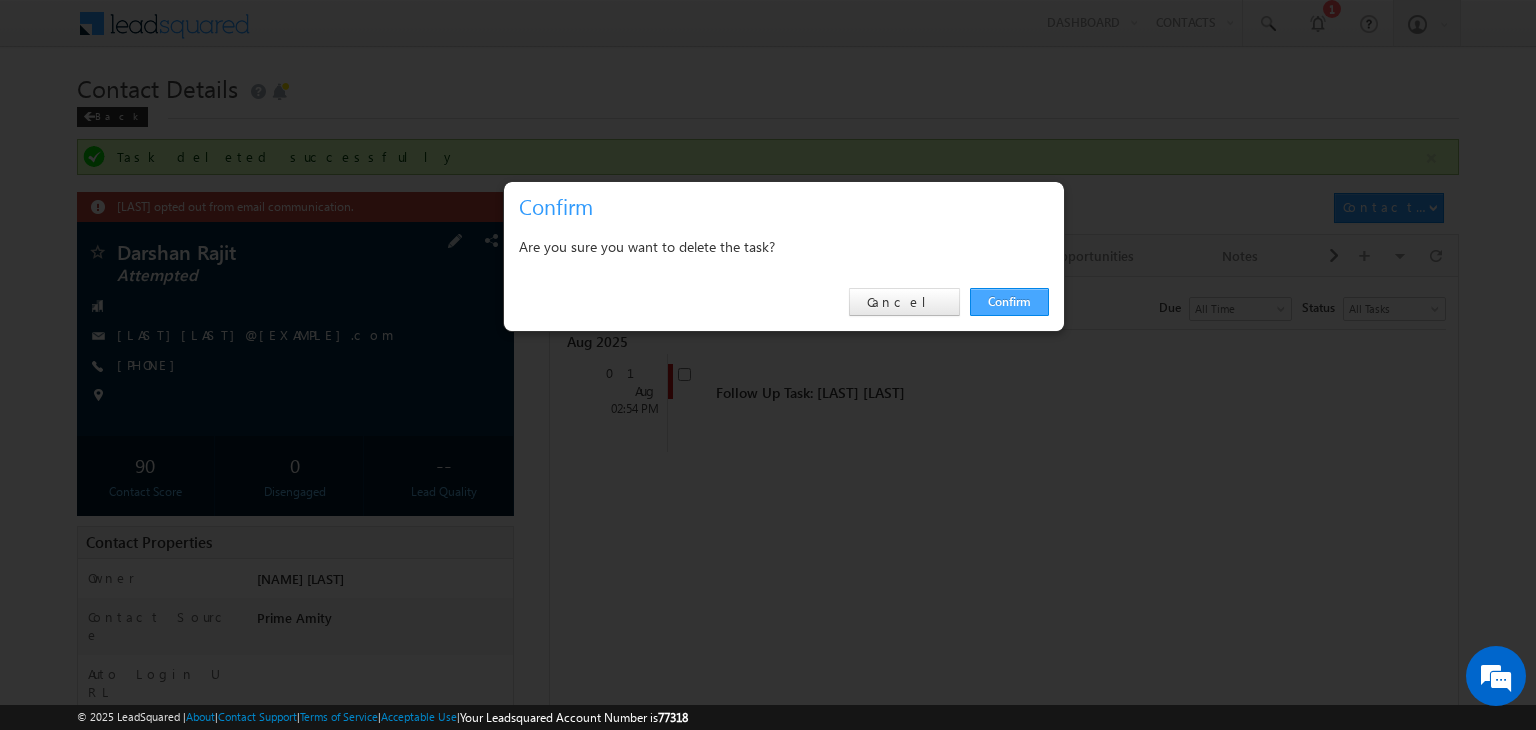 click on "Confirm" at bounding box center (1009, 302) 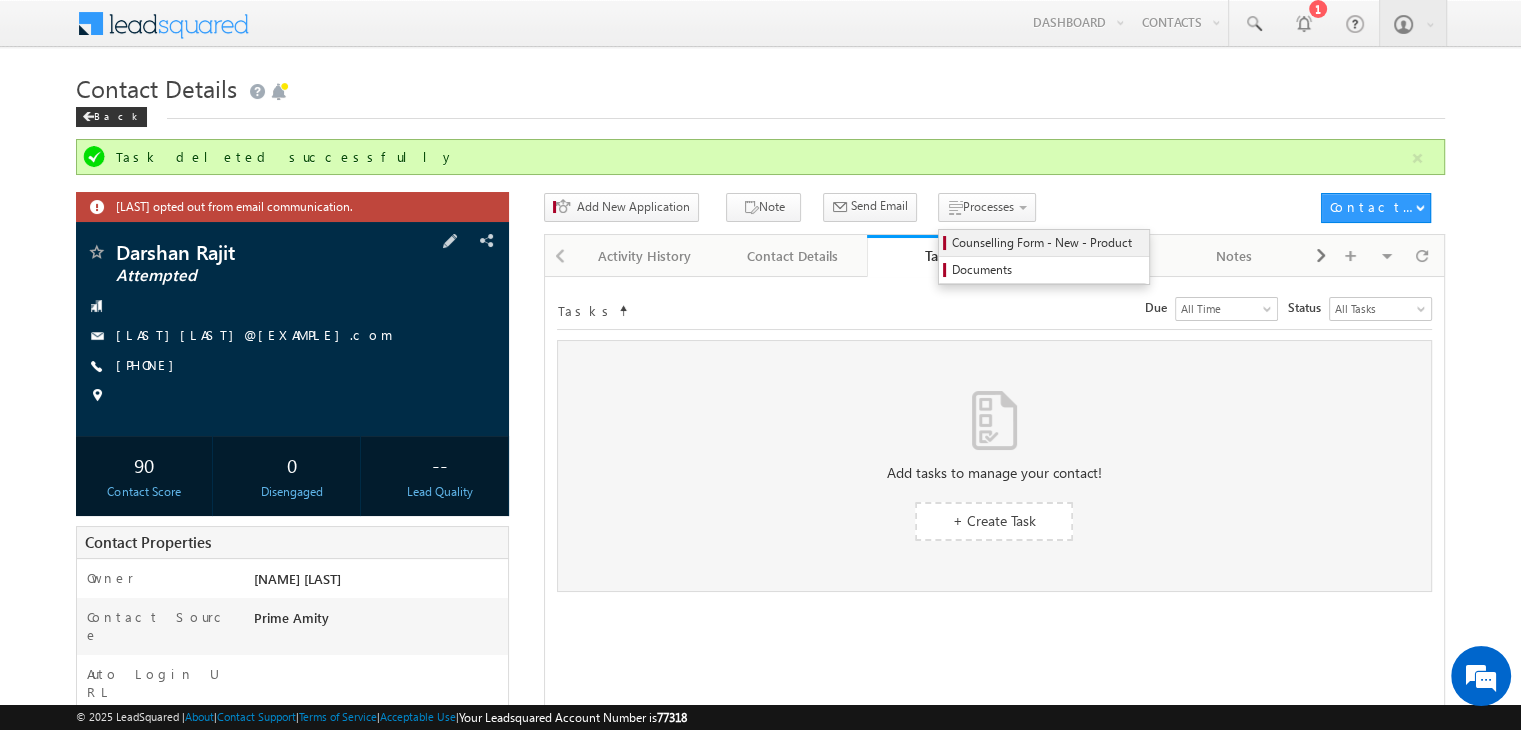 click on "Counselling Form - New - Product" at bounding box center [1047, 243] 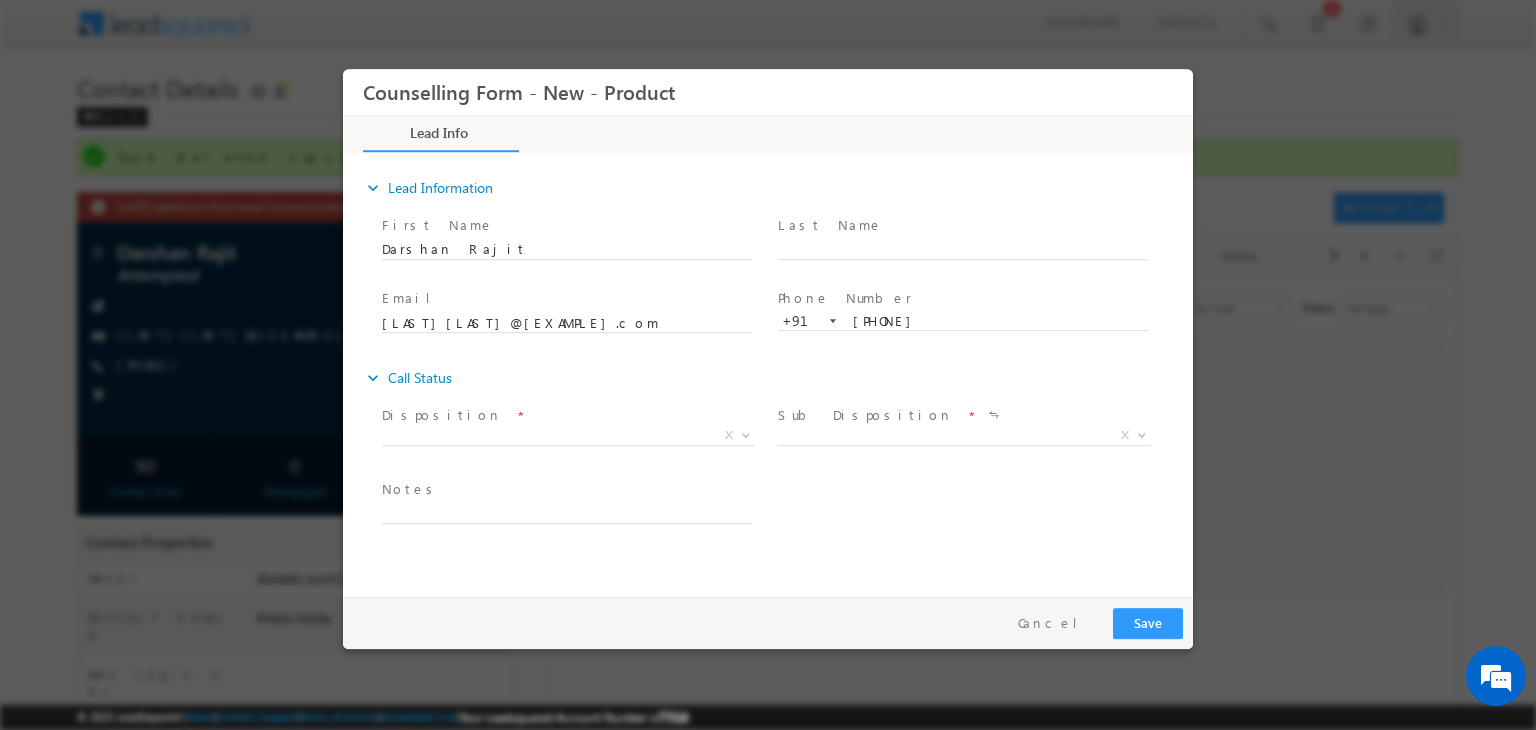 scroll, scrollTop: 0, scrollLeft: 0, axis: both 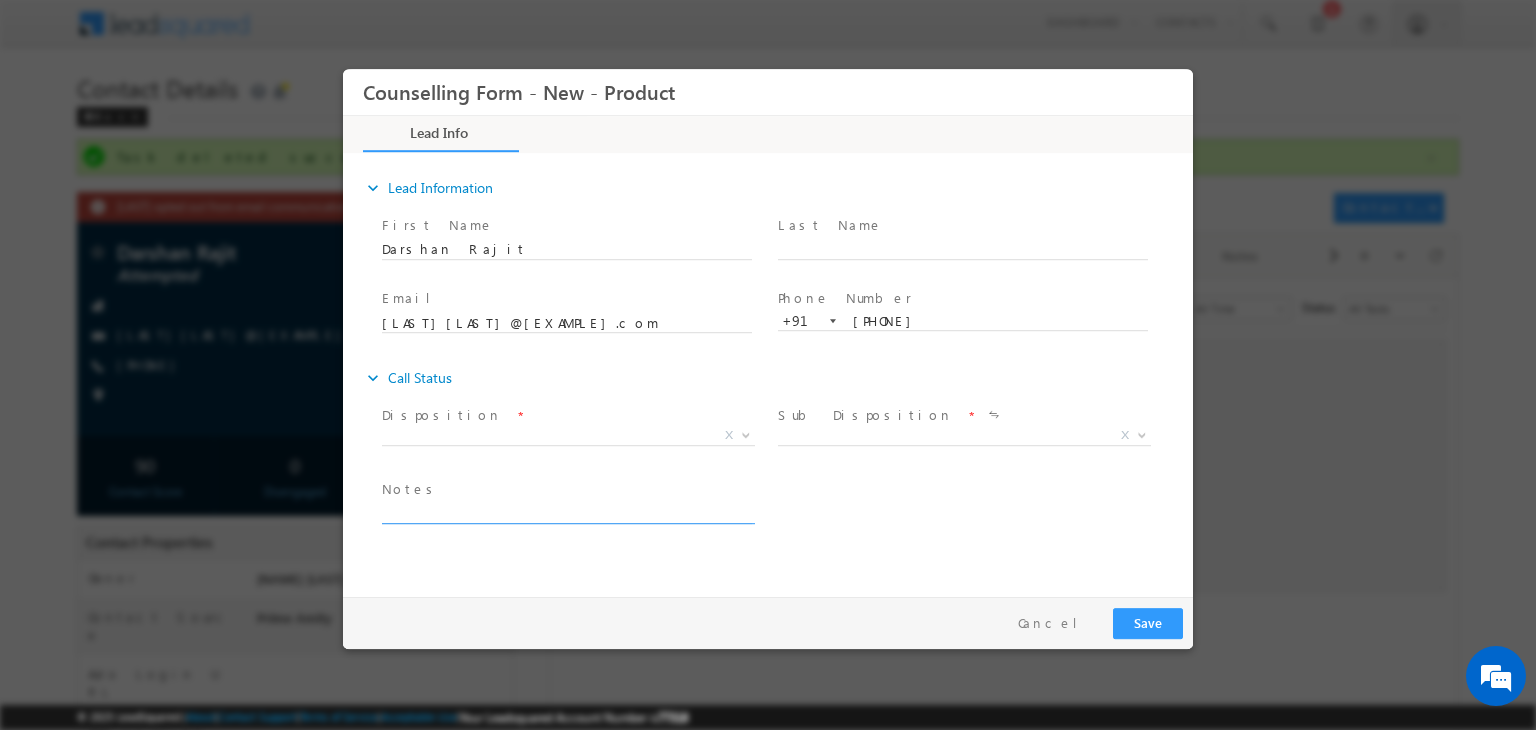 click at bounding box center [567, 512] 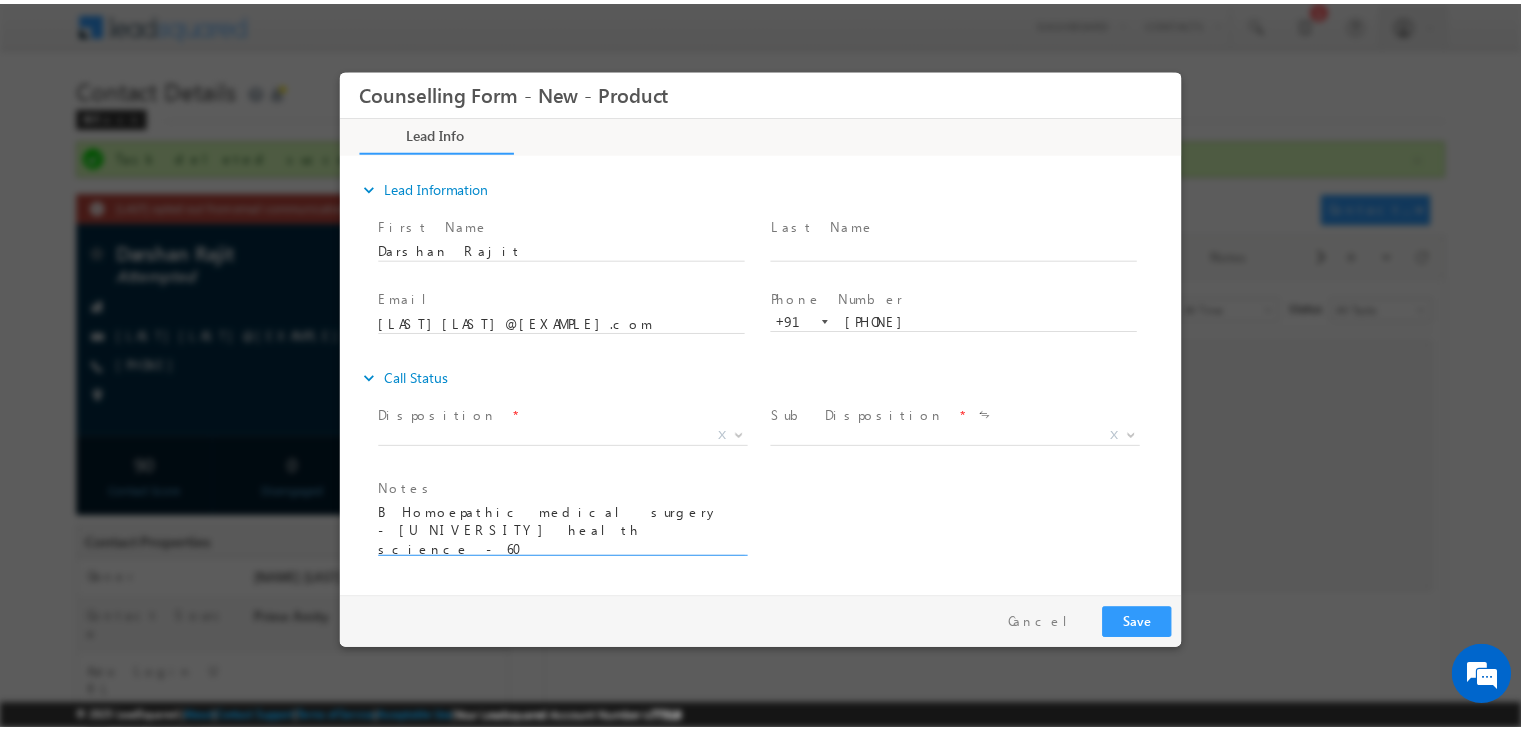 scroll, scrollTop: 3, scrollLeft: 0, axis: vertical 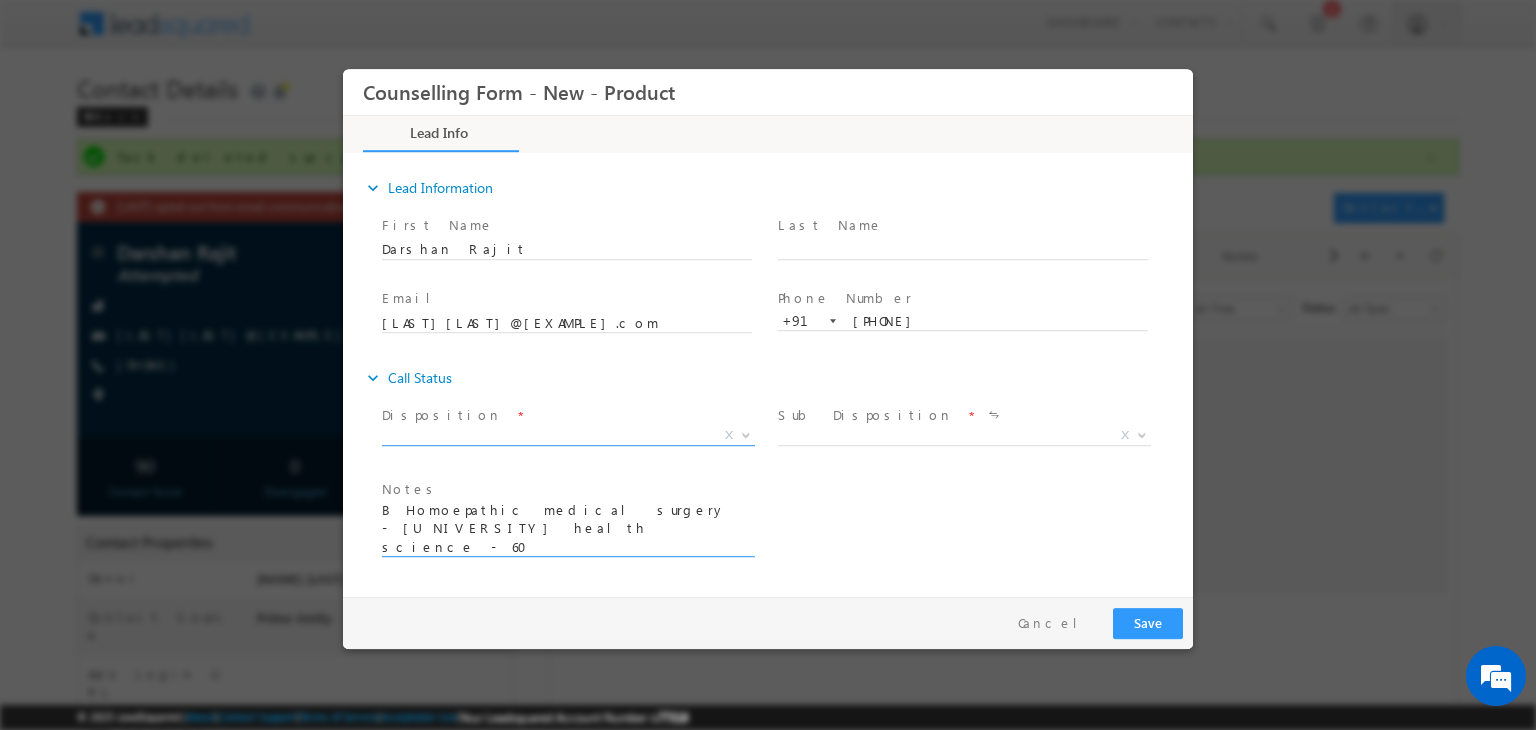 type on "B Homoepathic medical surgery - Maharashtra uni health science - 60
3YRS - Hospital" 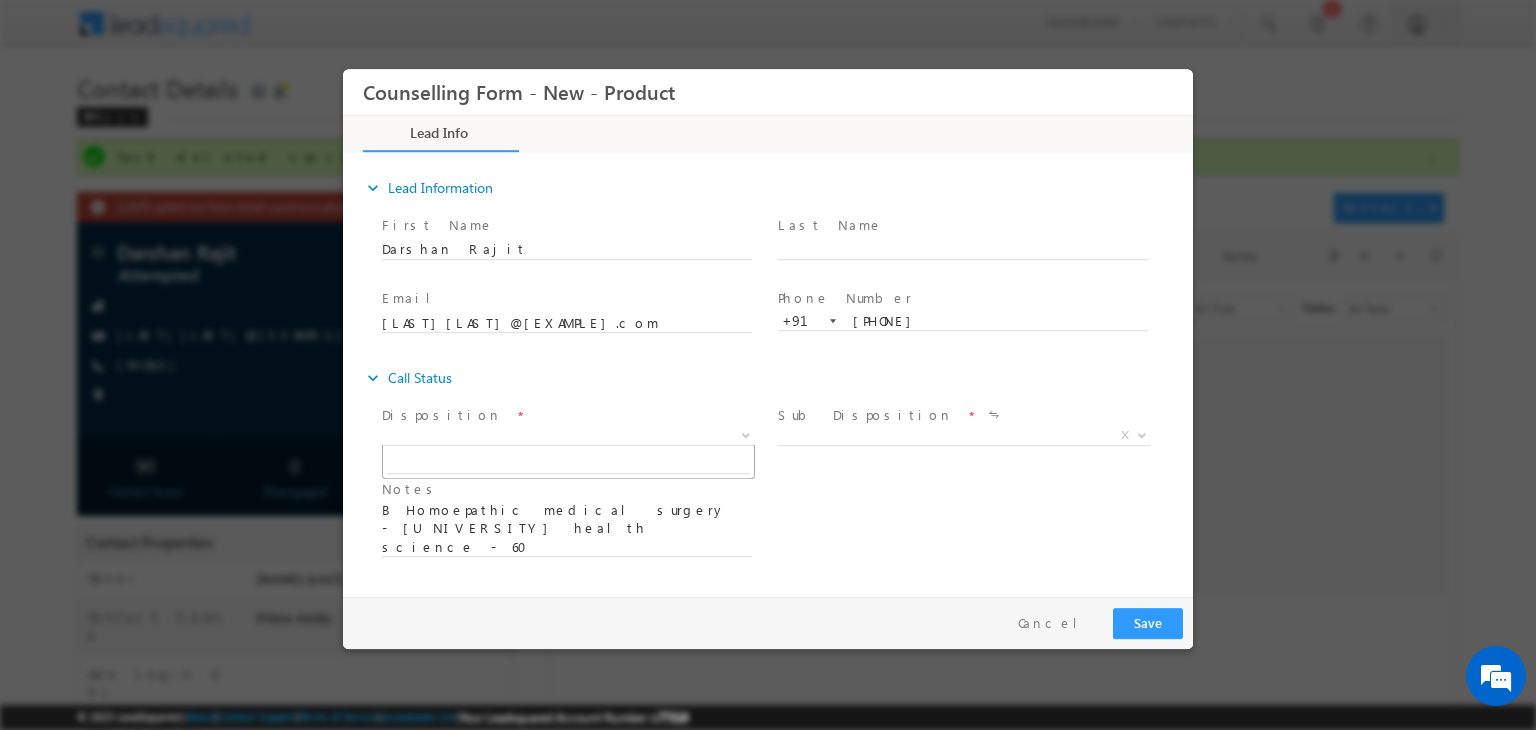 click on "X" at bounding box center [568, 436] 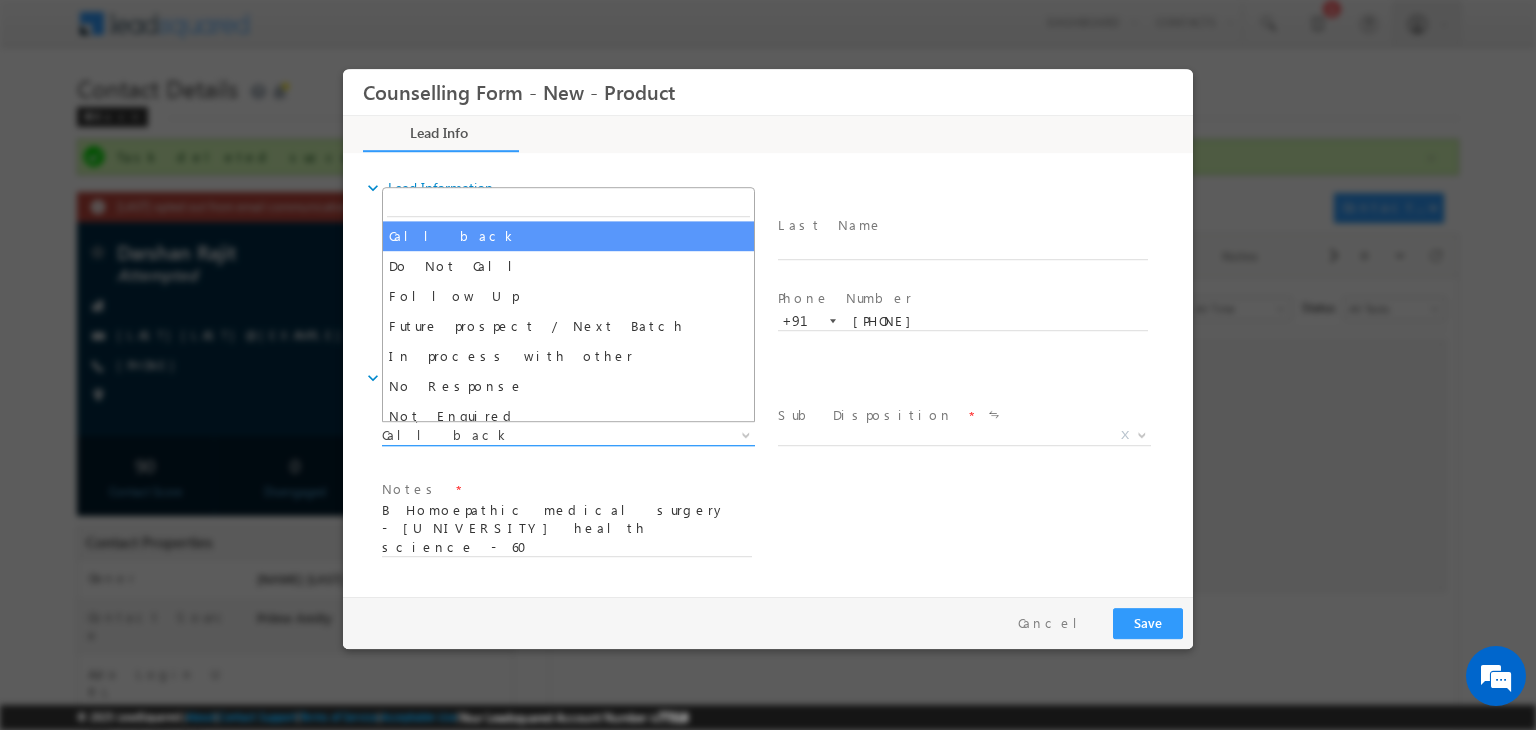click on "Call back" at bounding box center (544, 435) 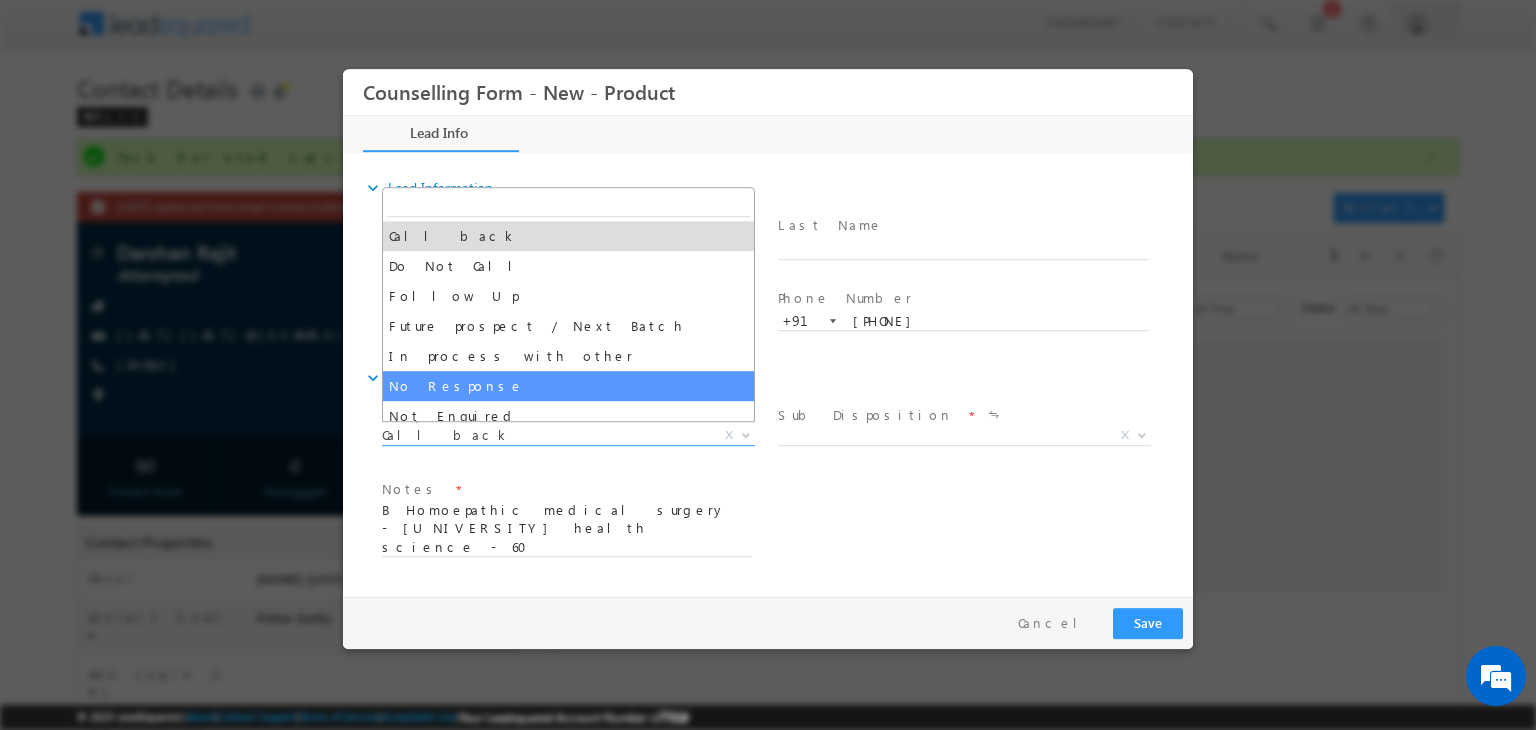 select on "No Response" 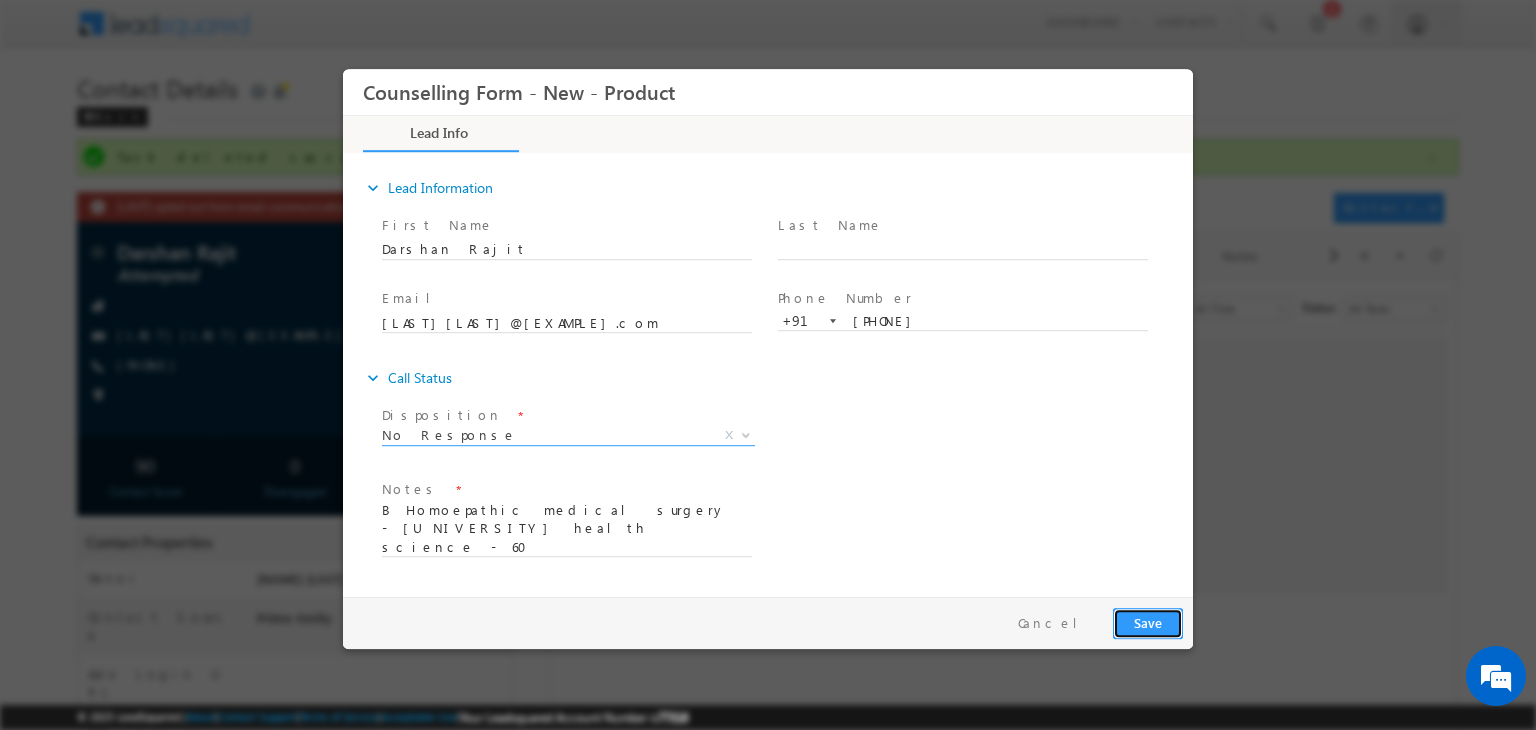 click on "Save" at bounding box center [1148, 623] 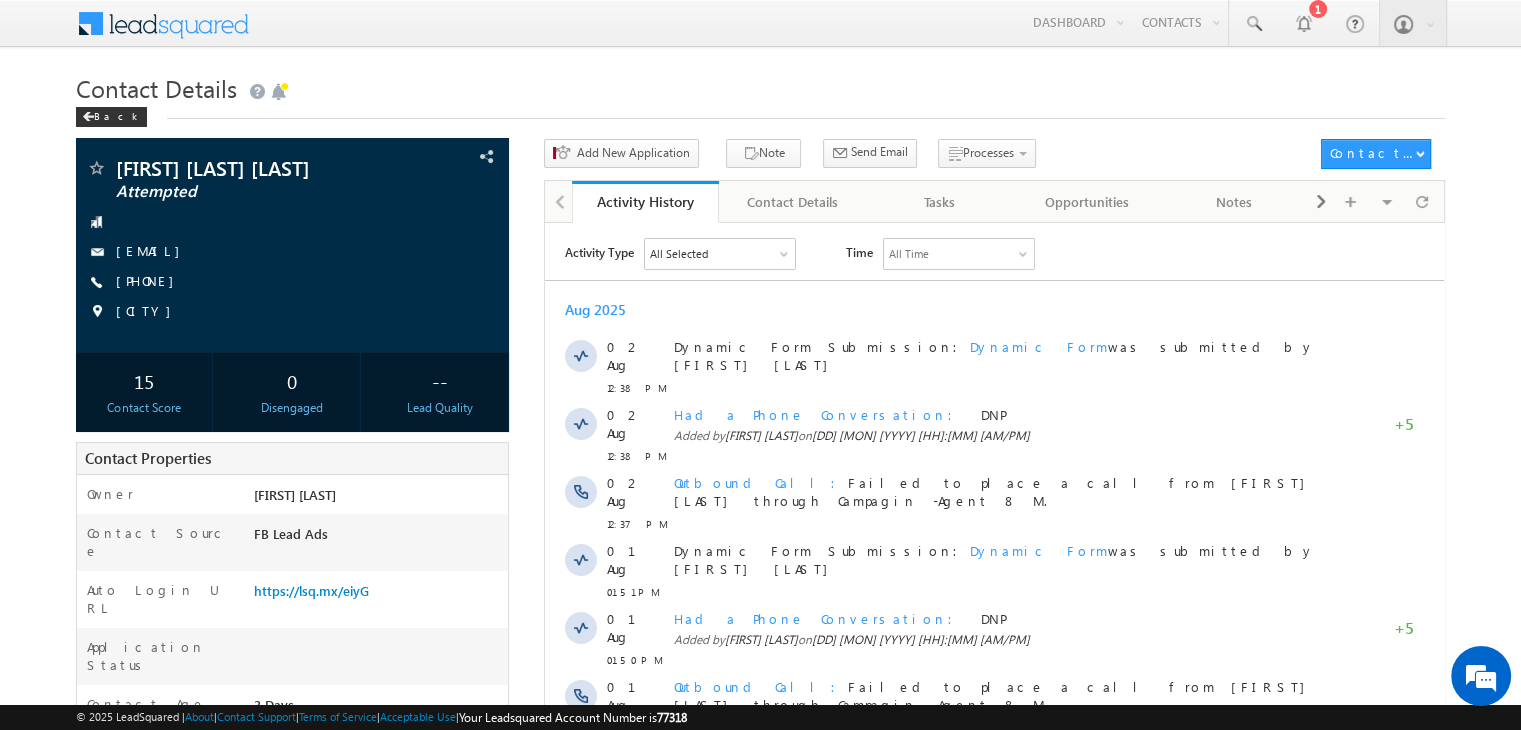 scroll, scrollTop: 0, scrollLeft: 0, axis: both 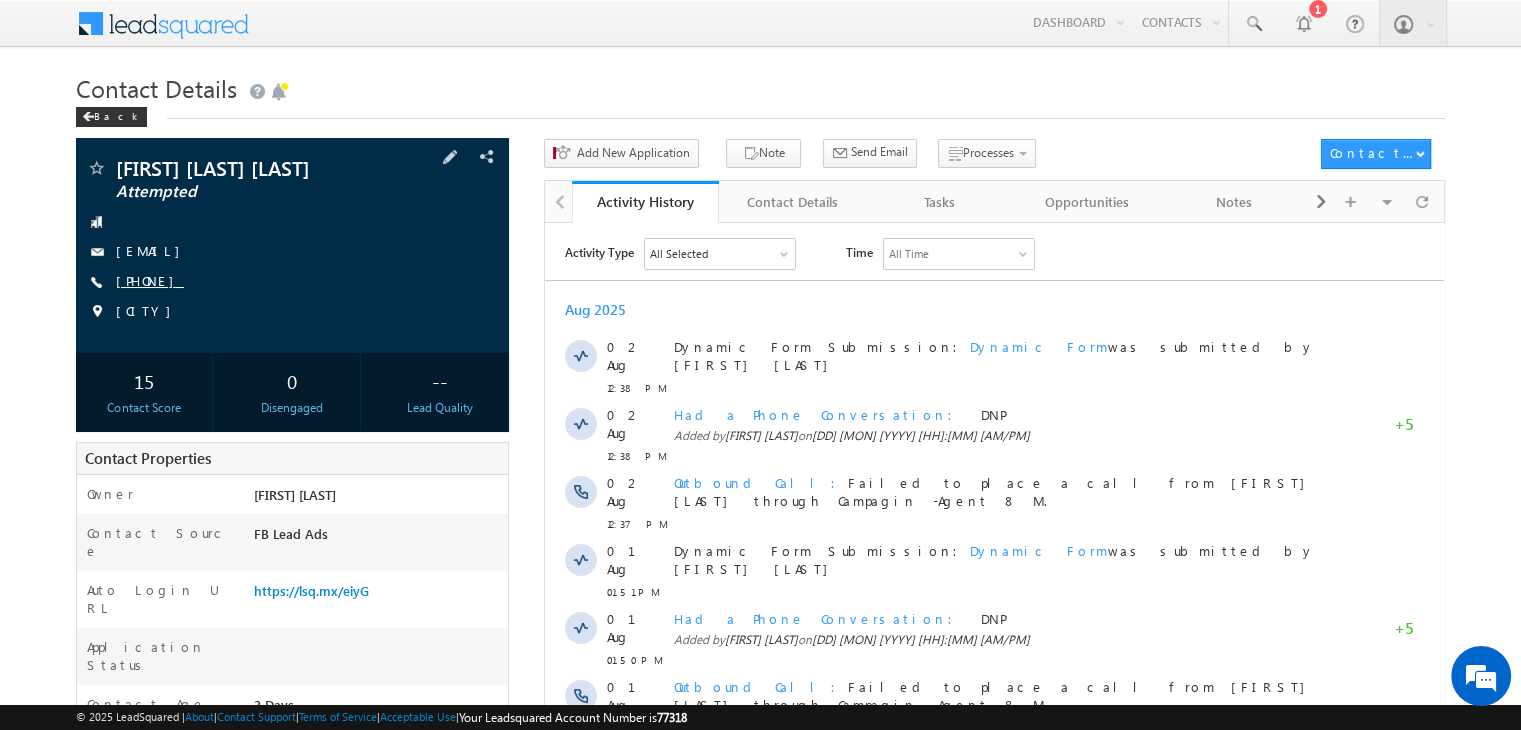 click on "[PHONE]" at bounding box center [150, 280] 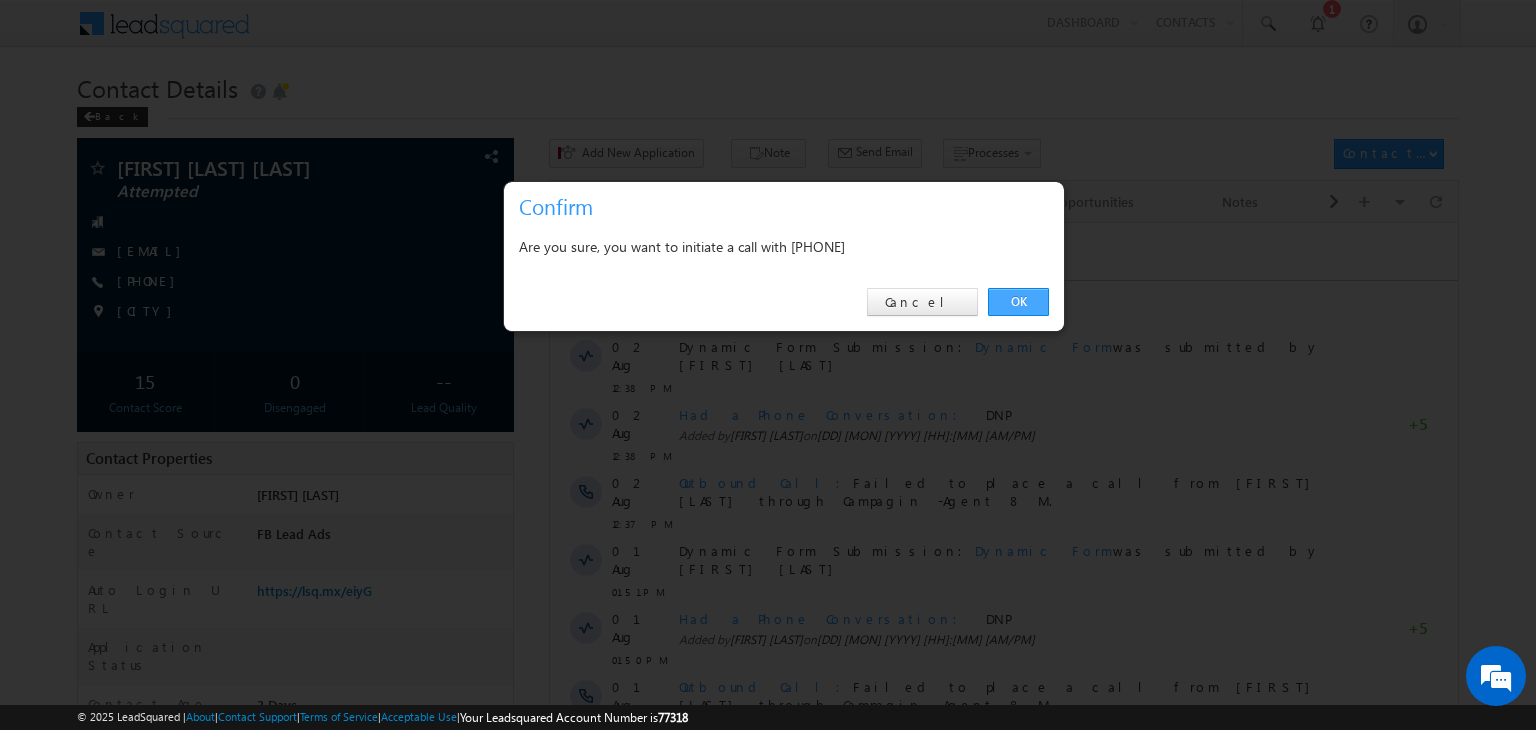 click on "OK" at bounding box center (1018, 302) 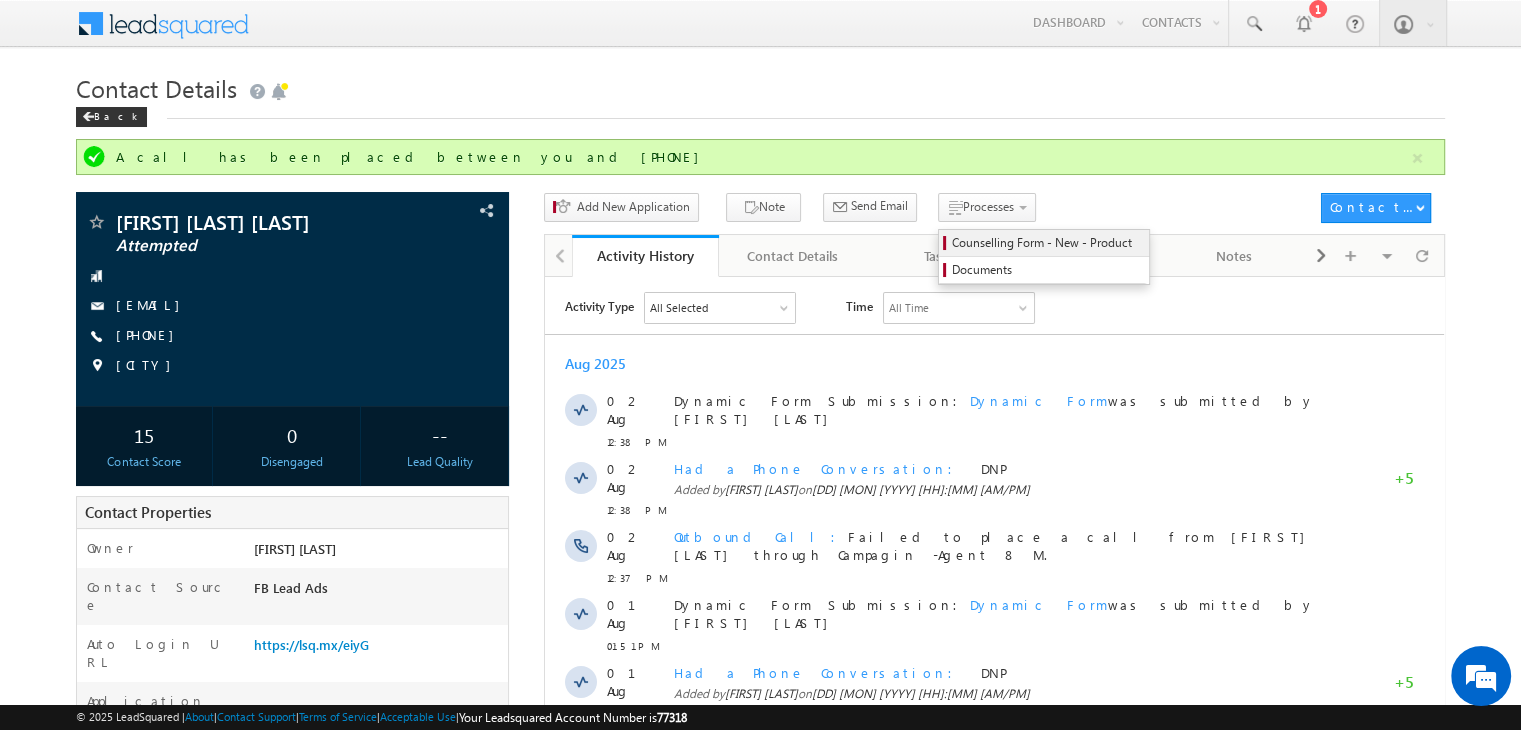 click on "Counselling Form - New - Product" at bounding box center [1044, 243] 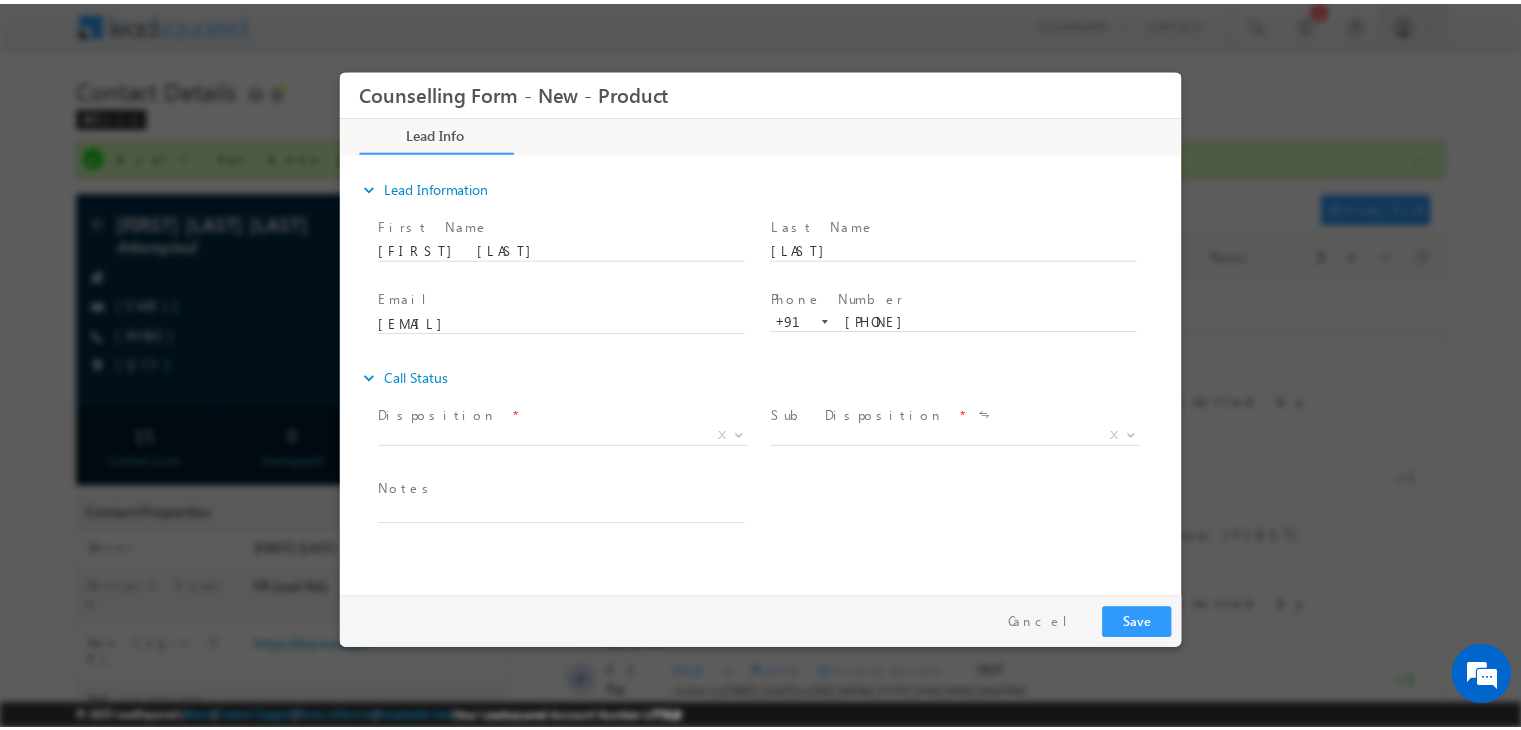 scroll, scrollTop: 0, scrollLeft: 0, axis: both 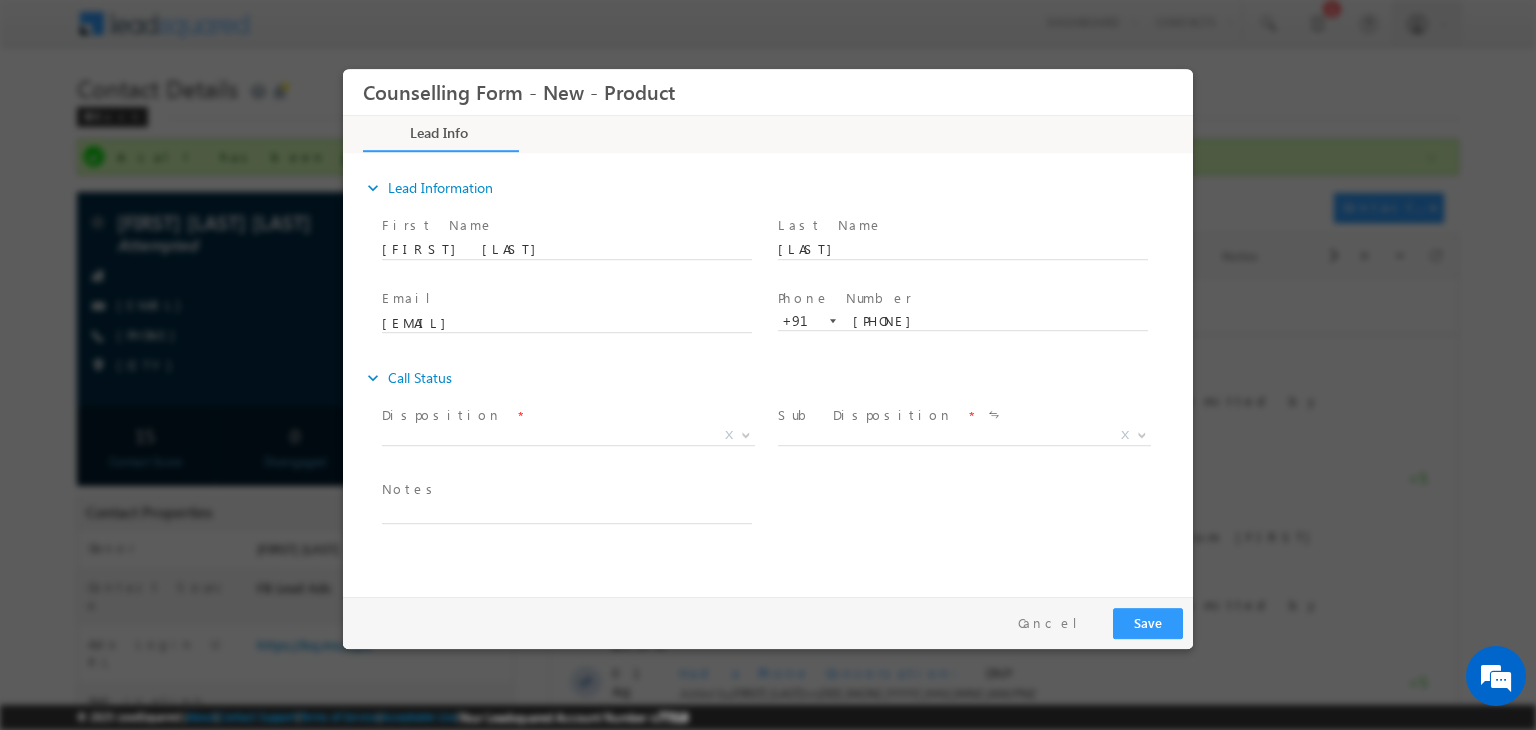 drag, startPoint x: 643, startPoint y: 420, endPoint x: 603, endPoint y: 424, distance: 40.1995 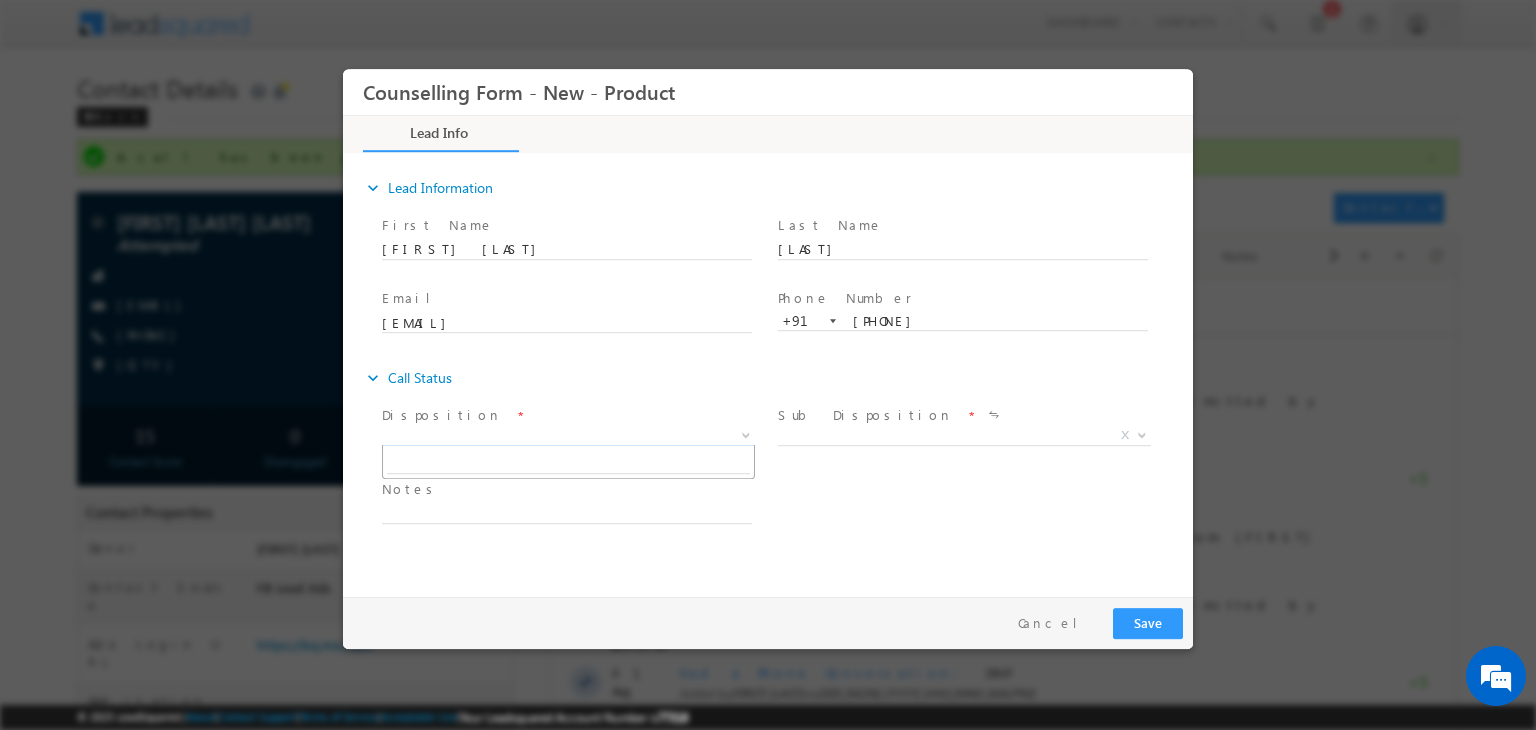 click on "X" at bounding box center (568, 436) 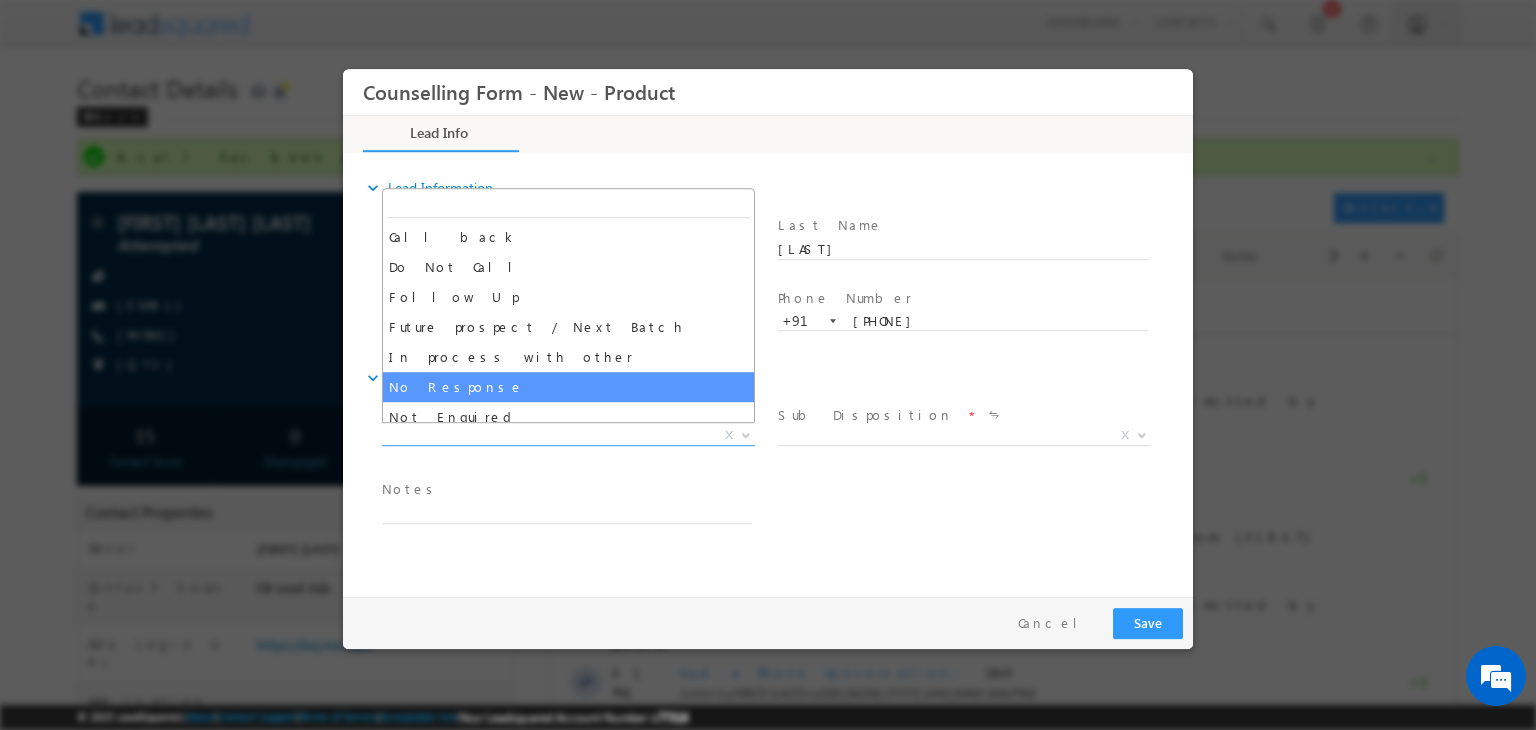 select on "No Response" 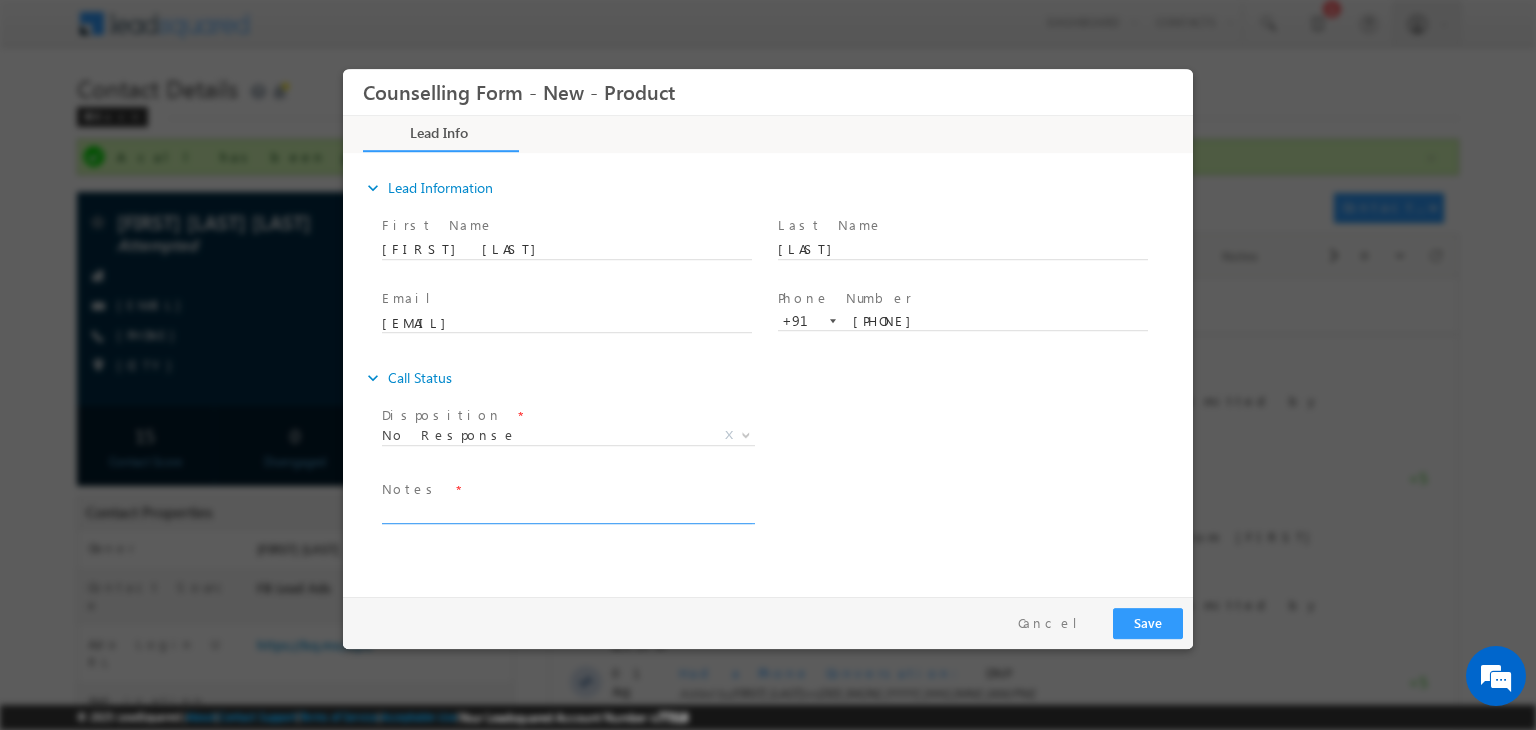 click at bounding box center (567, 512) 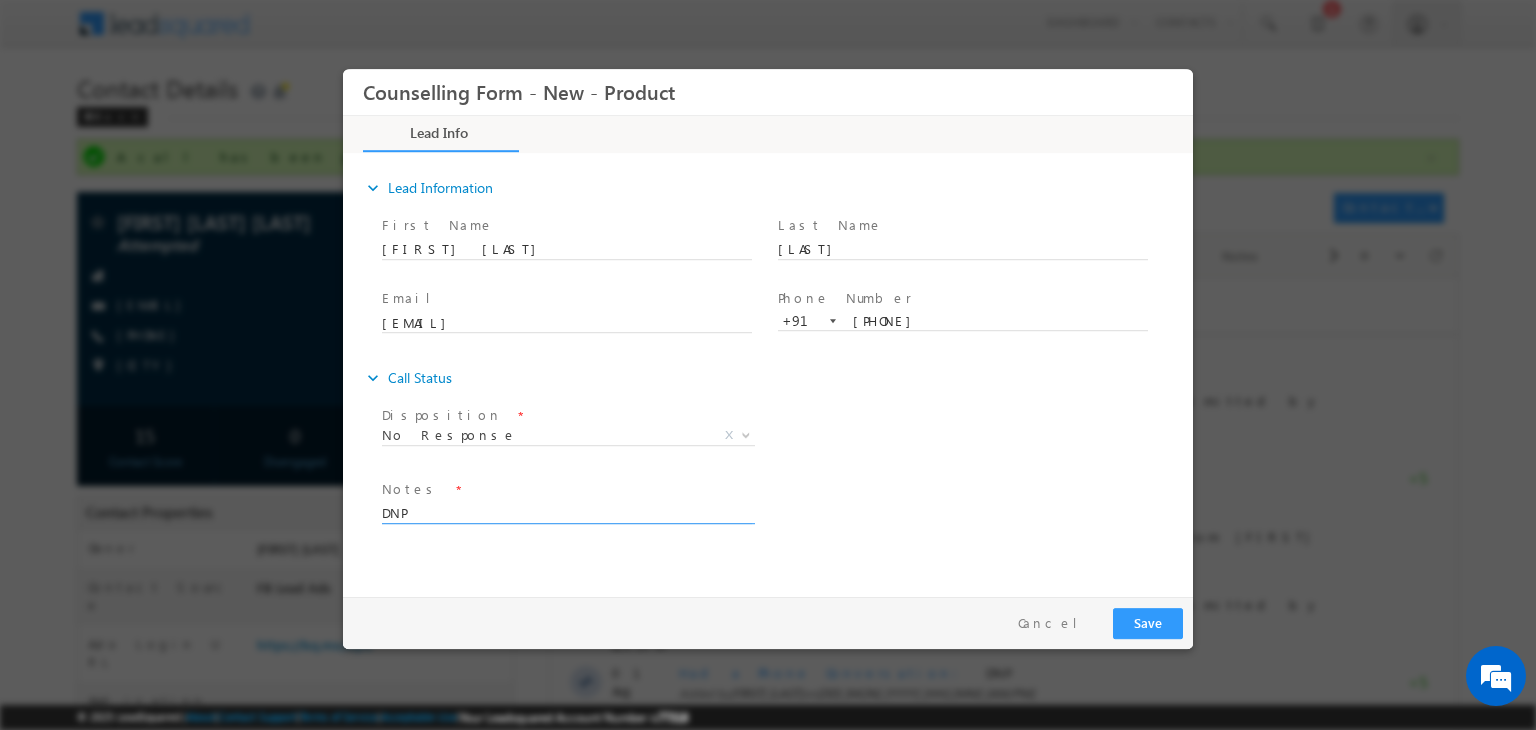 type on "DNP" 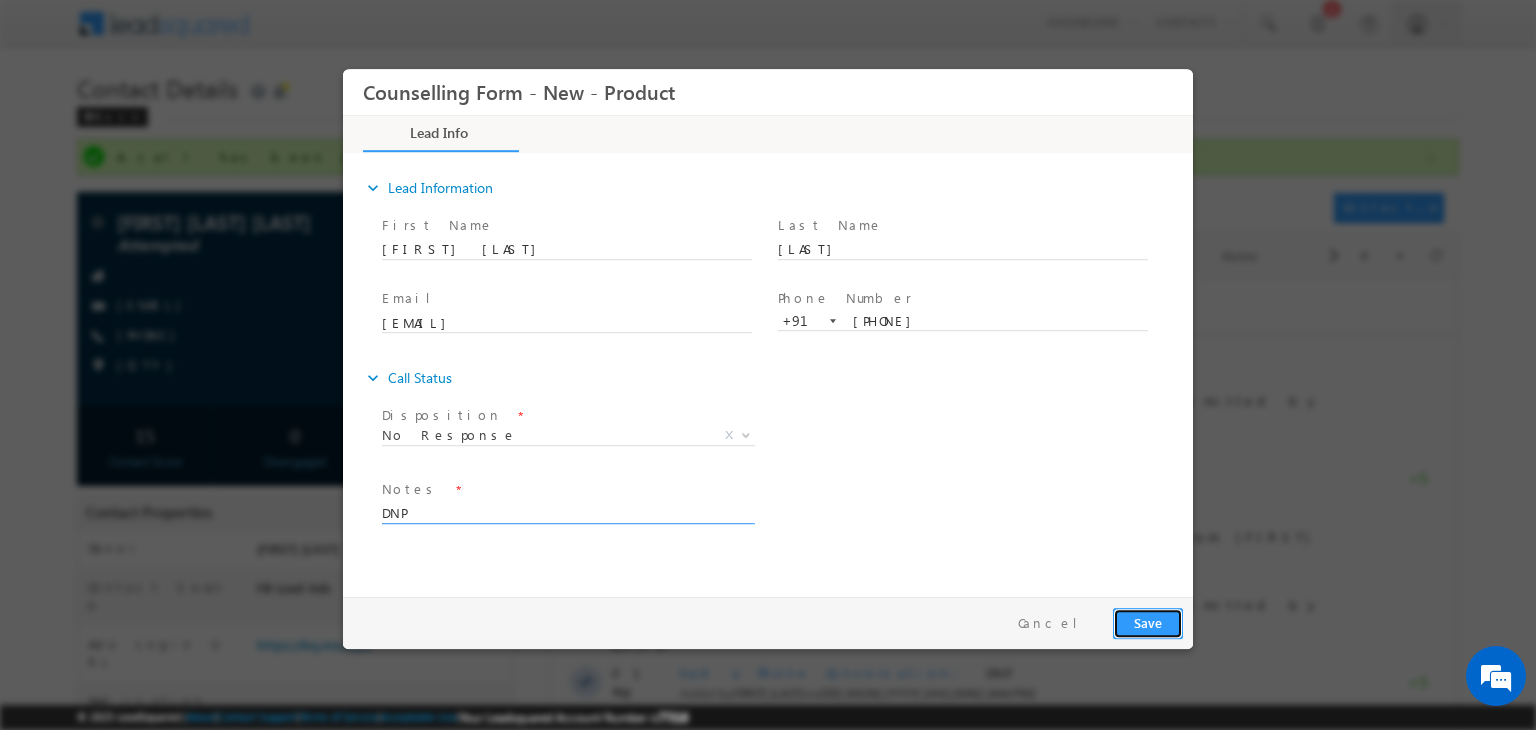 click on "Save" at bounding box center [1148, 623] 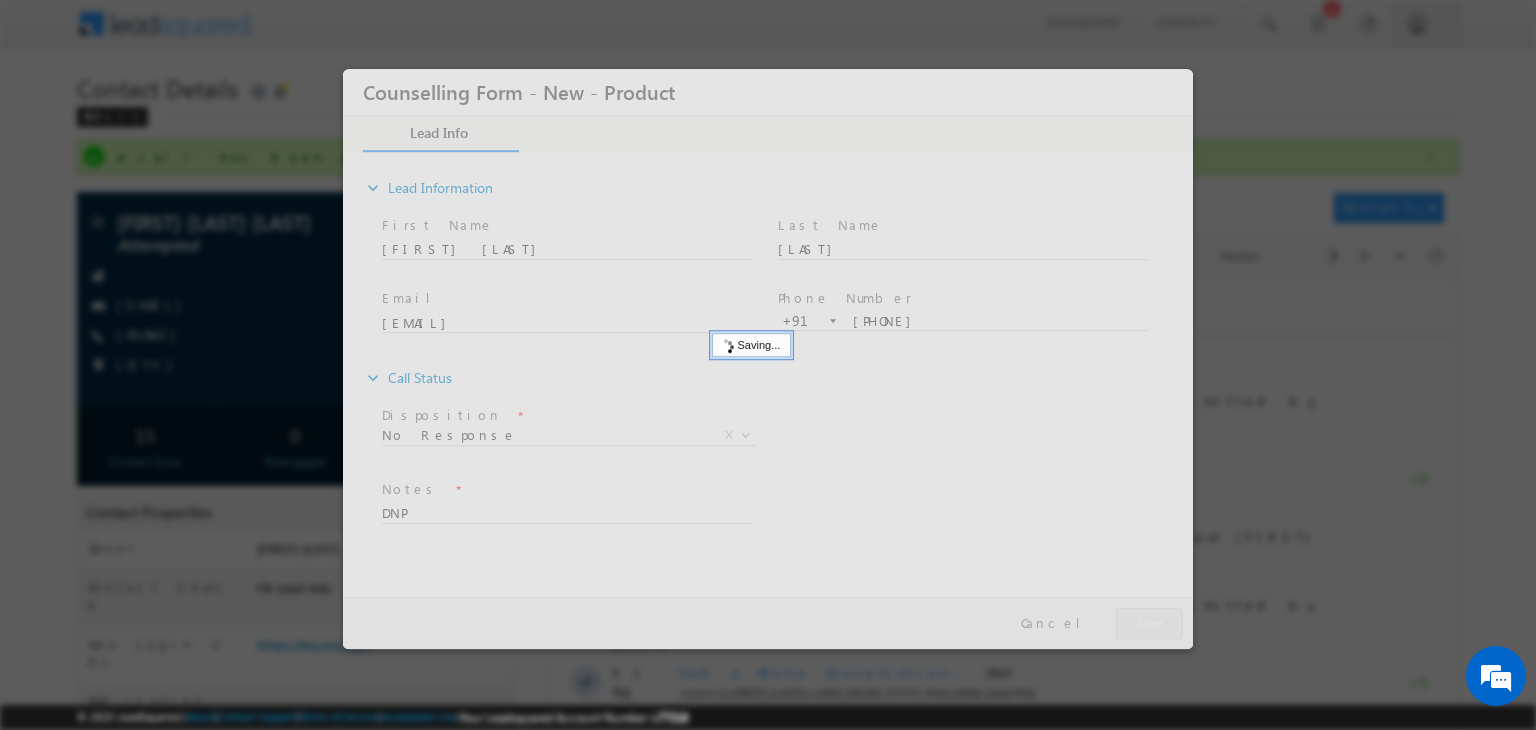 click at bounding box center [768, 359] 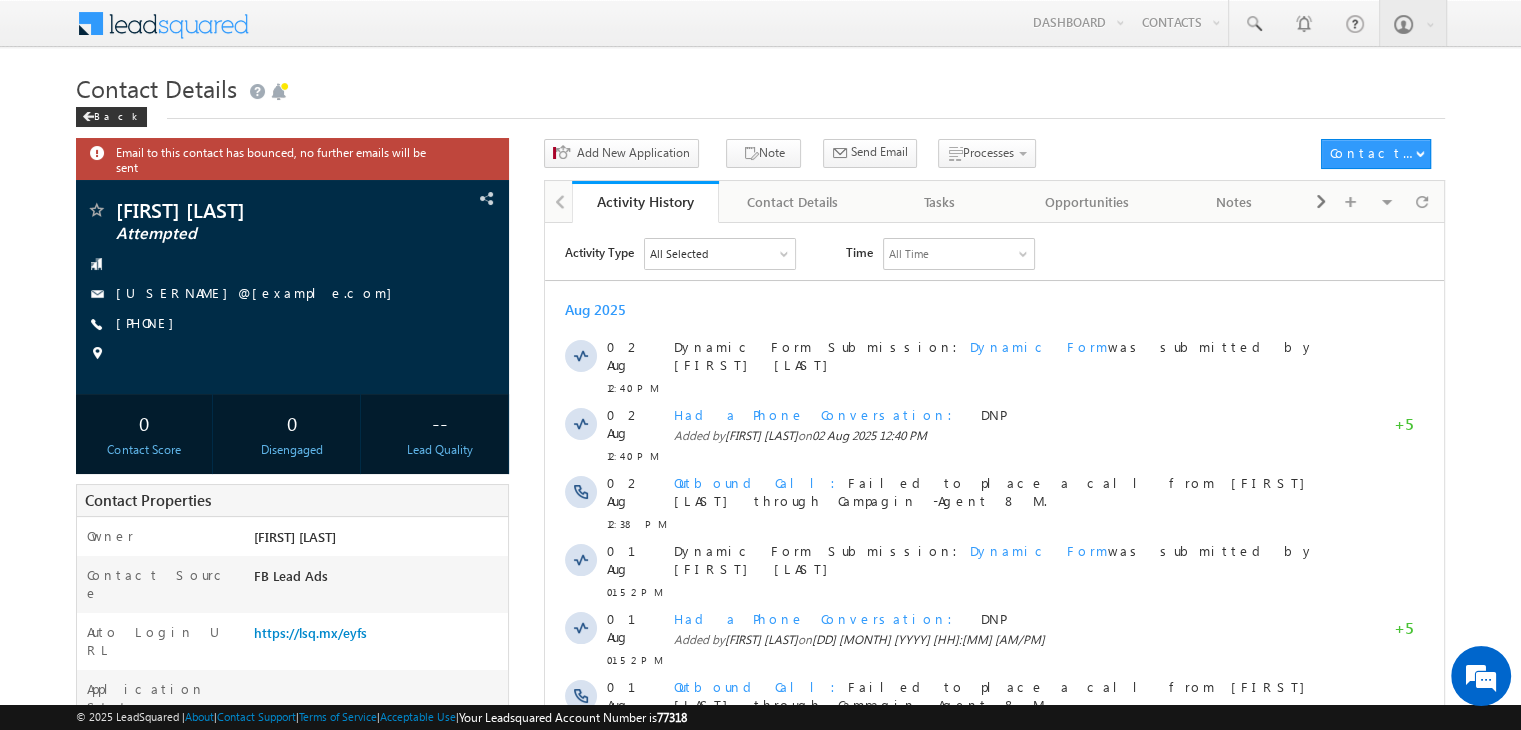 scroll, scrollTop: 0, scrollLeft: 0, axis: both 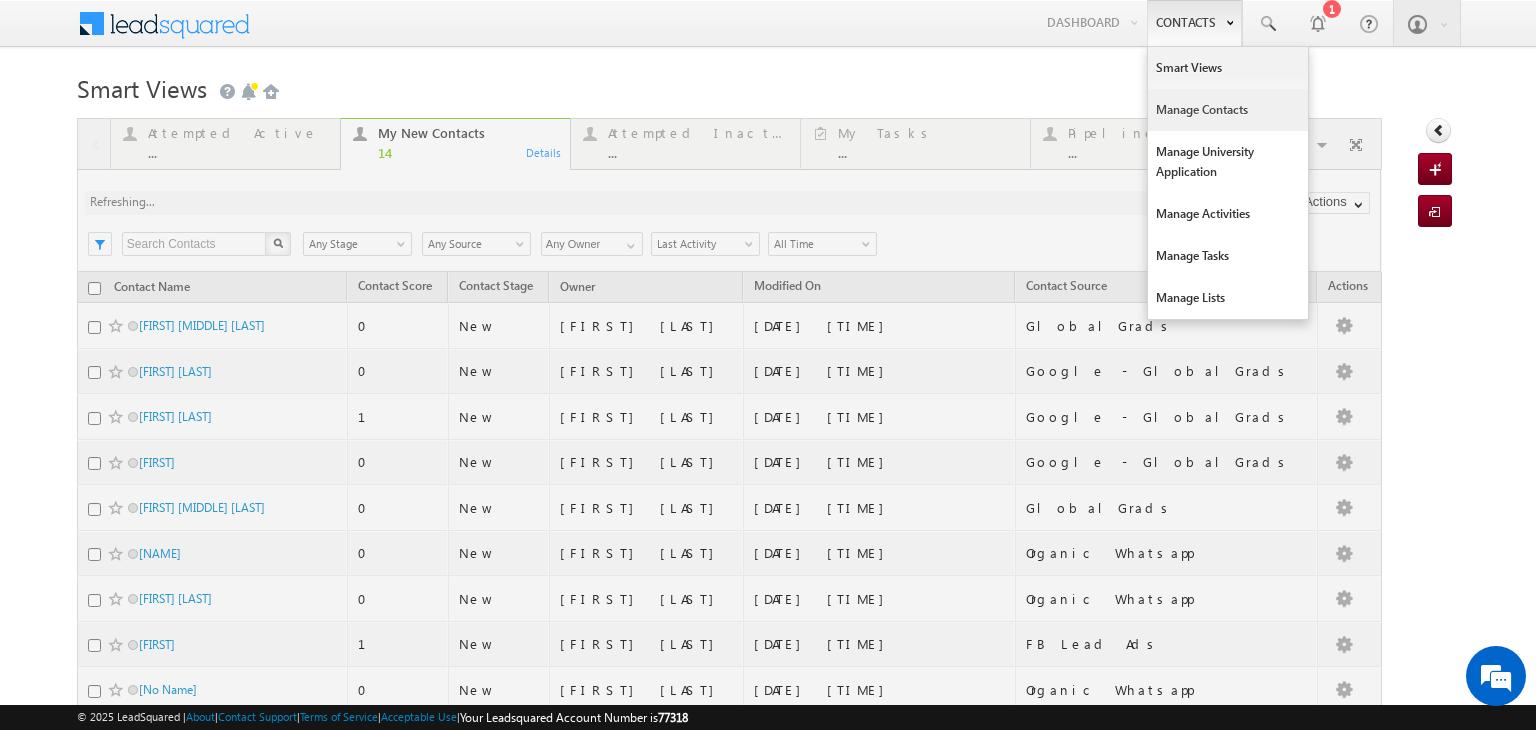 click on "Manage Contacts" at bounding box center (1228, 110) 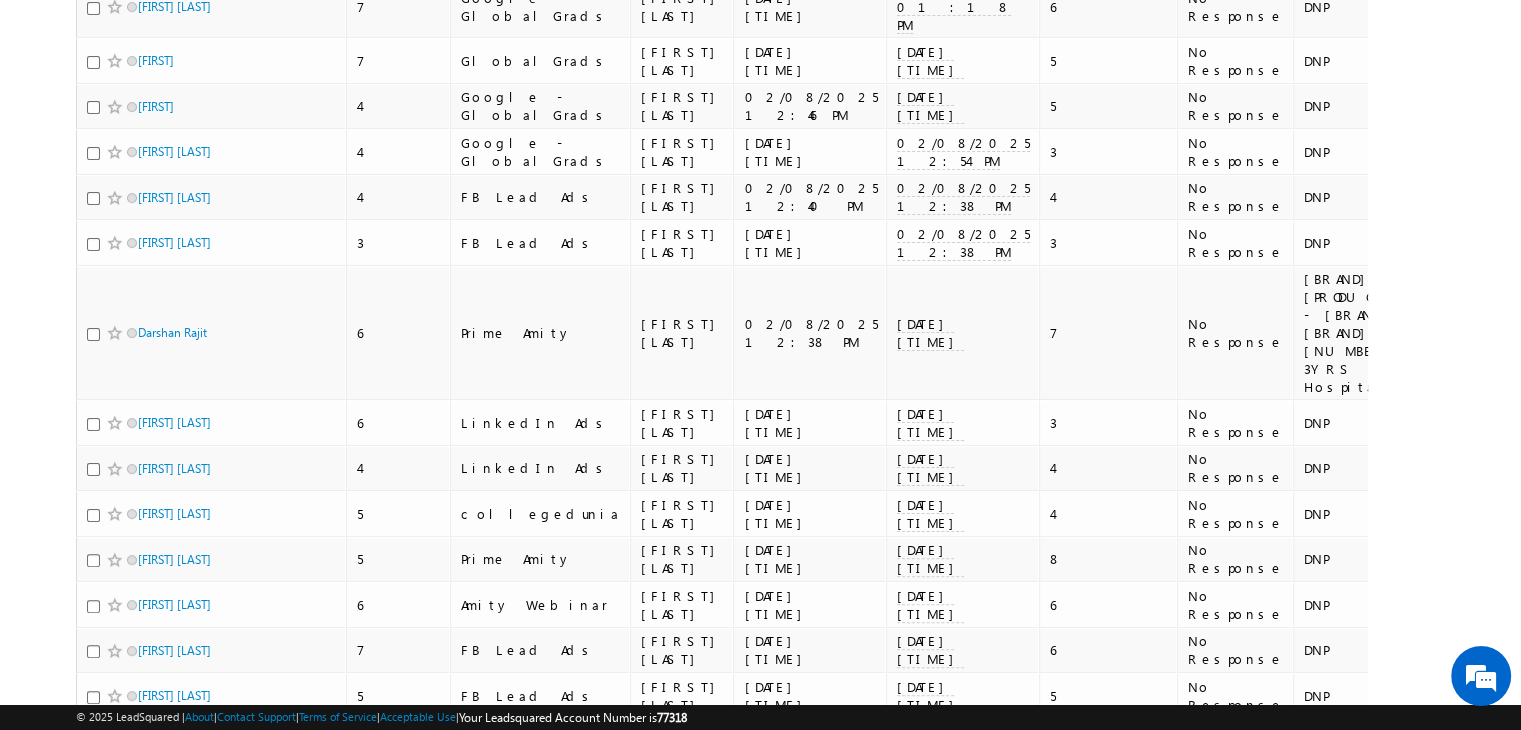 scroll, scrollTop: 420, scrollLeft: 0, axis: vertical 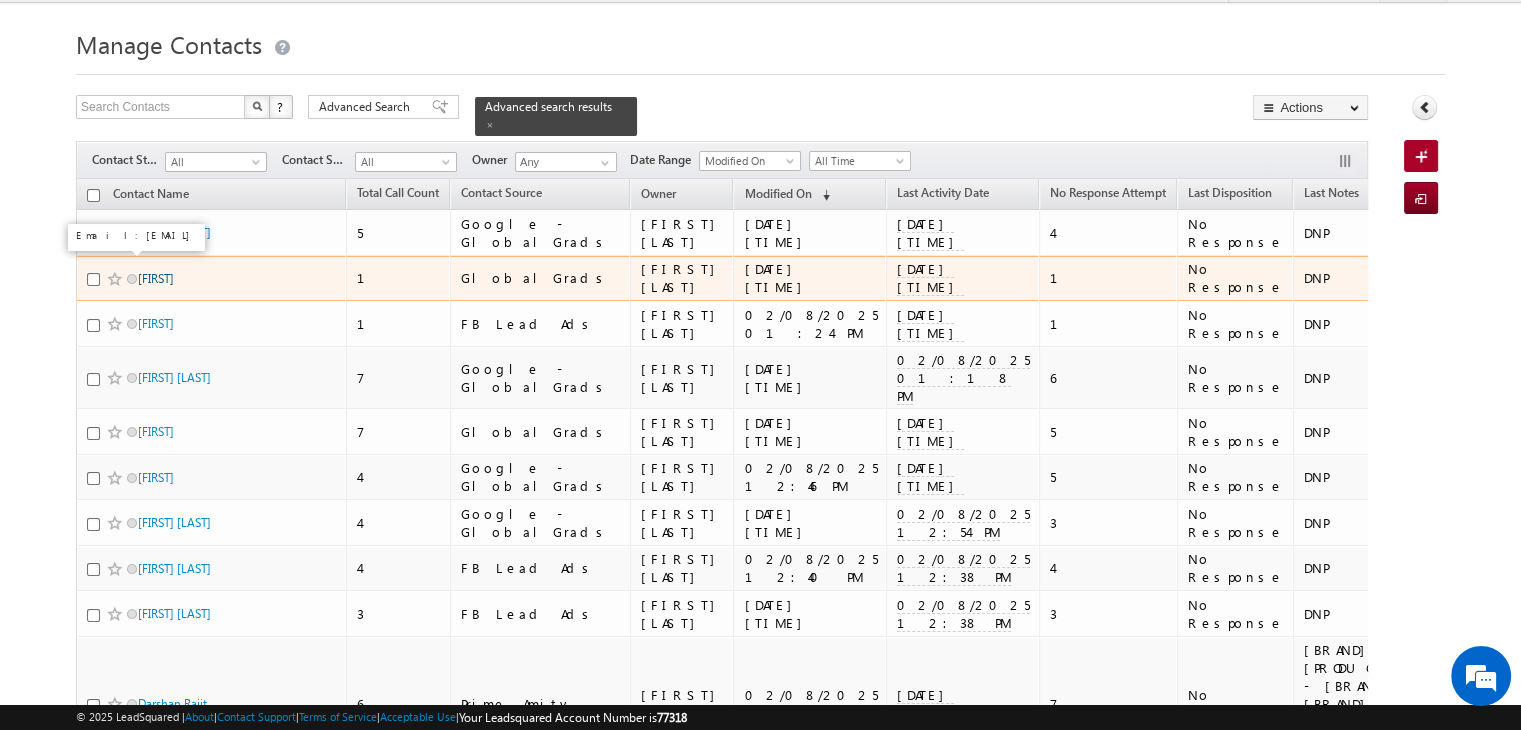 click on "Sid" at bounding box center (156, 278) 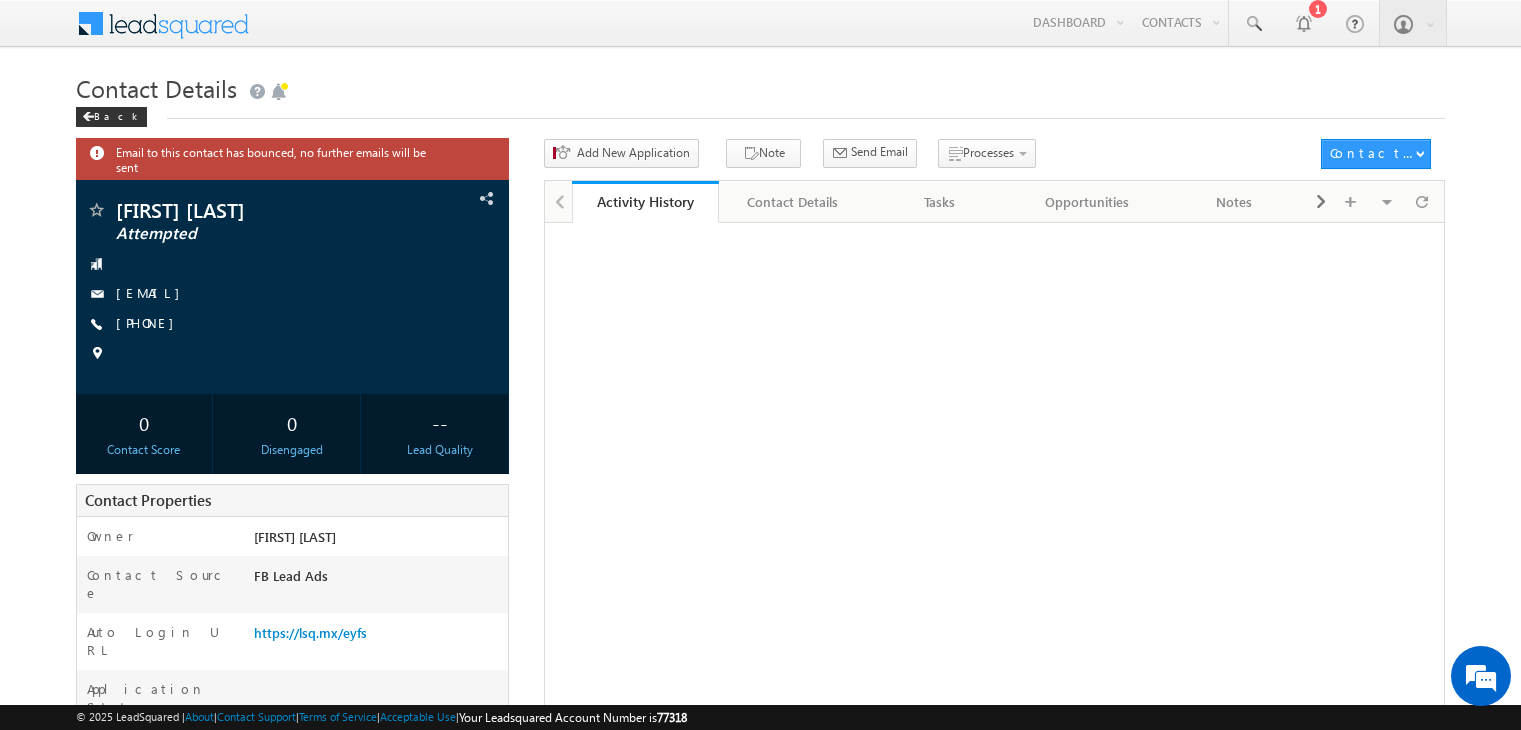 scroll, scrollTop: 0, scrollLeft: 0, axis: both 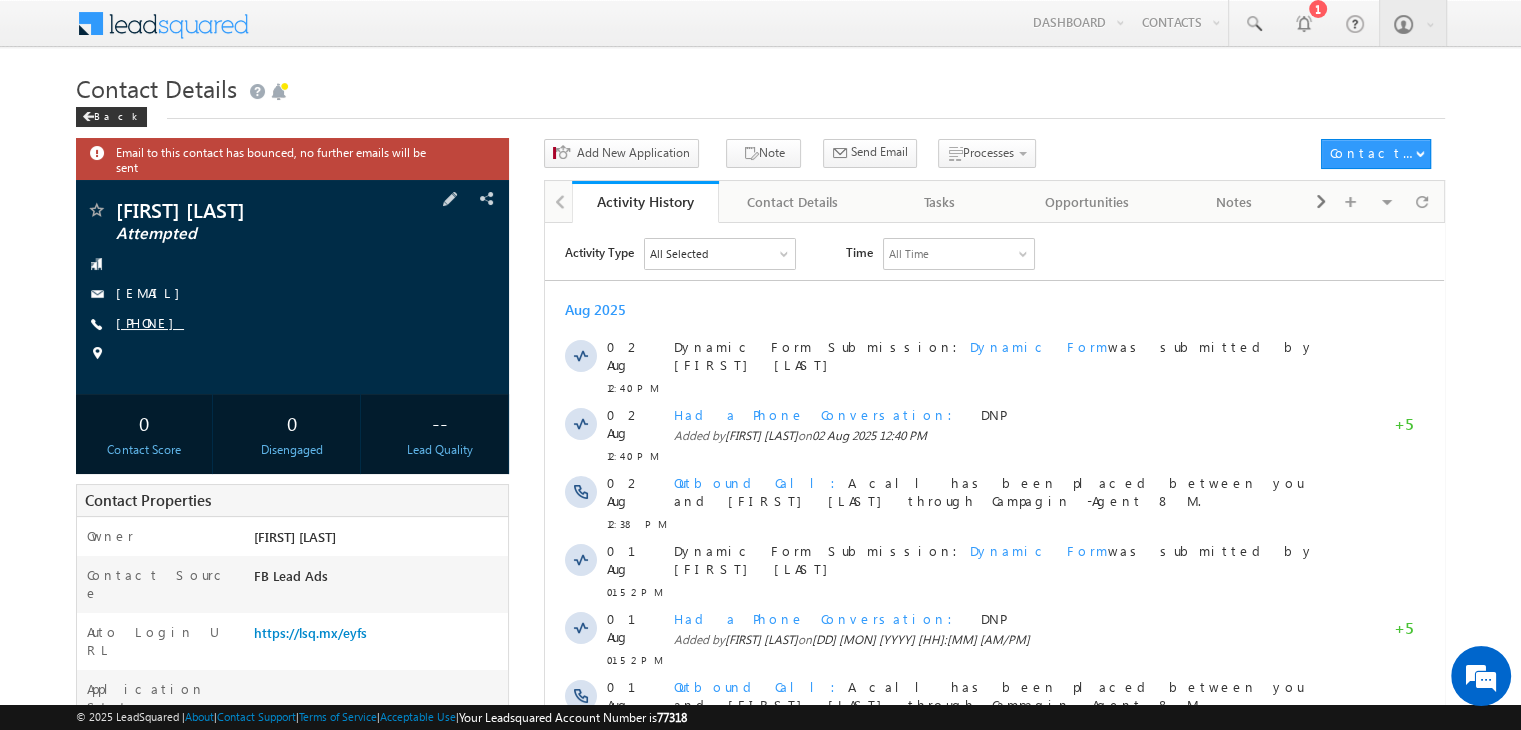 click on "[PHONE]" at bounding box center (150, 322) 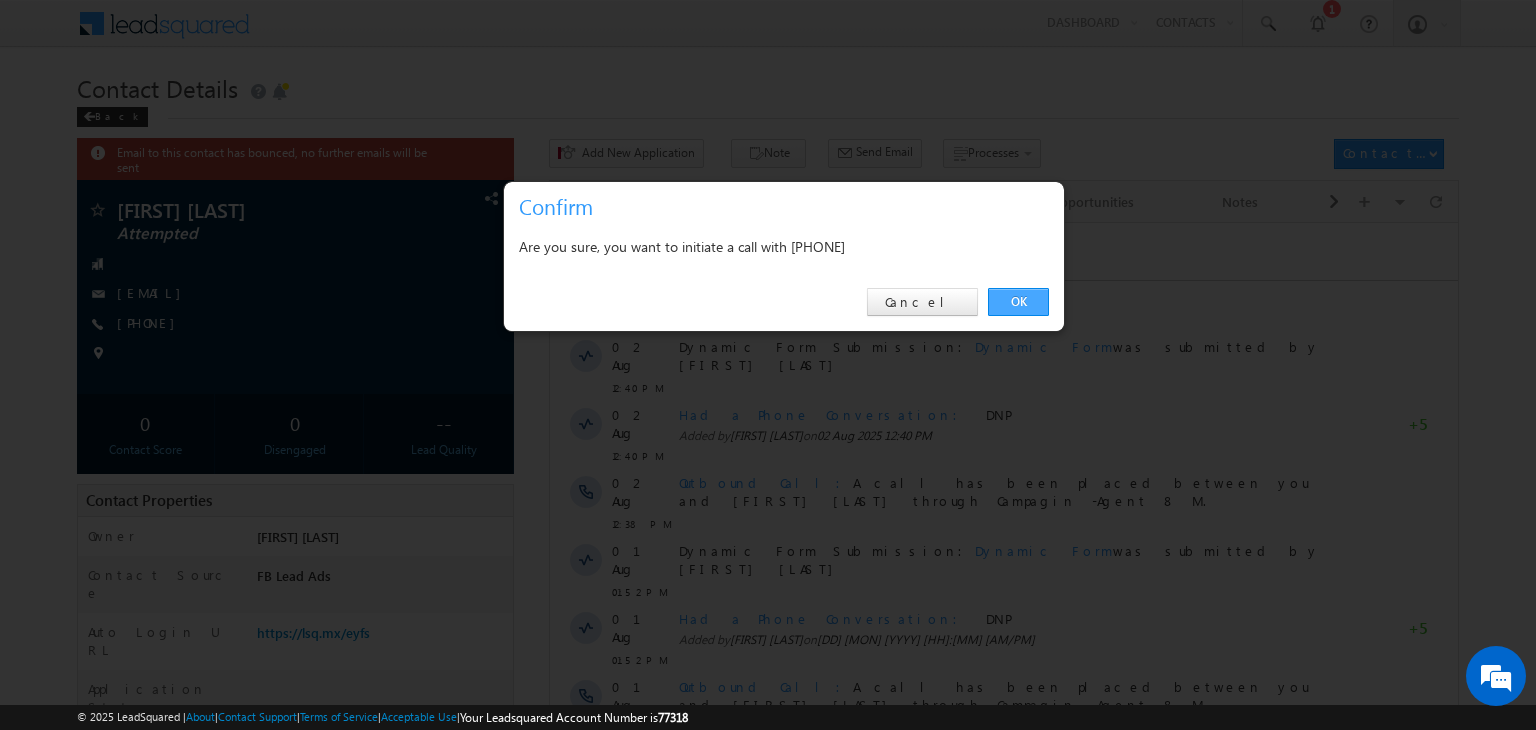 click on "OK" at bounding box center (1018, 302) 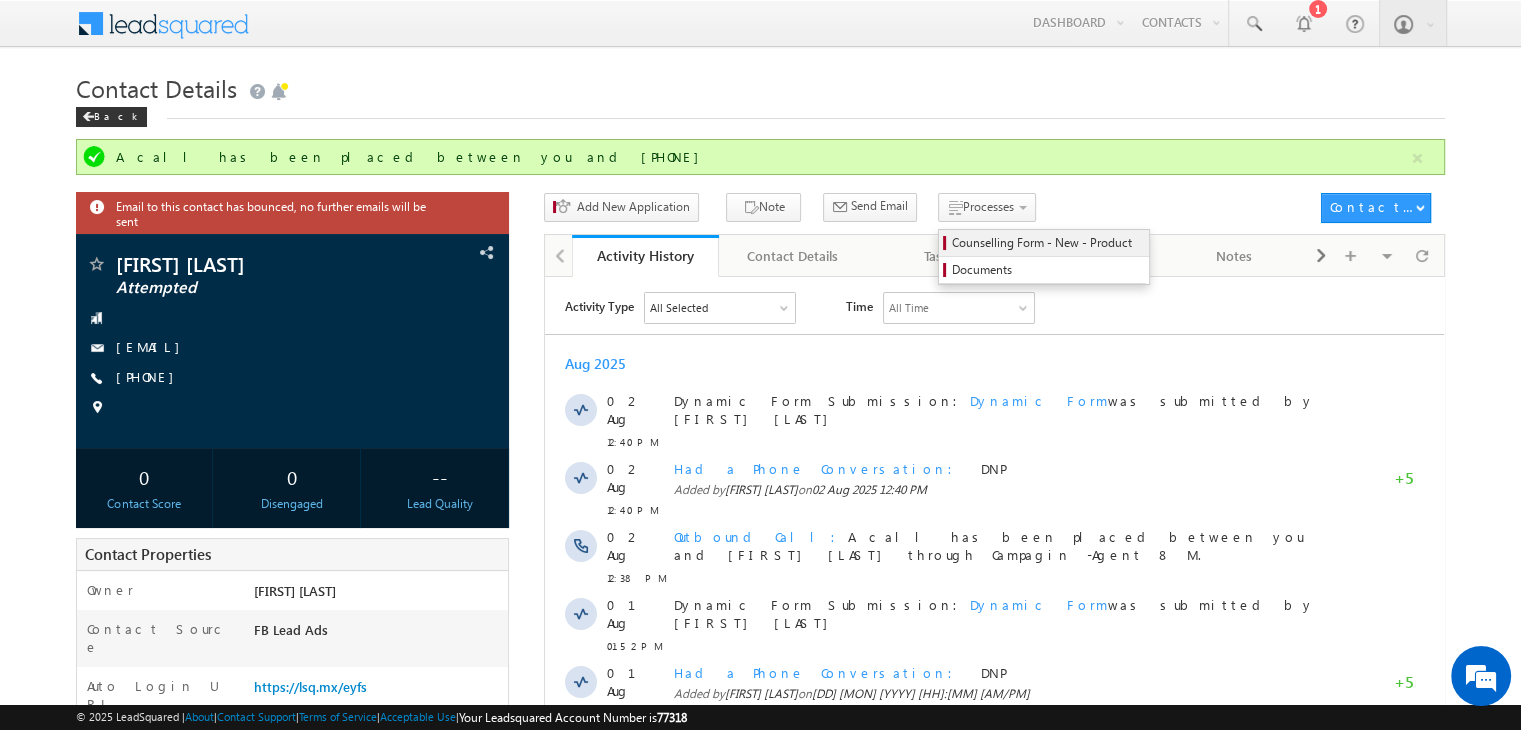 click on "Counselling Form - New - Product" at bounding box center [1047, 243] 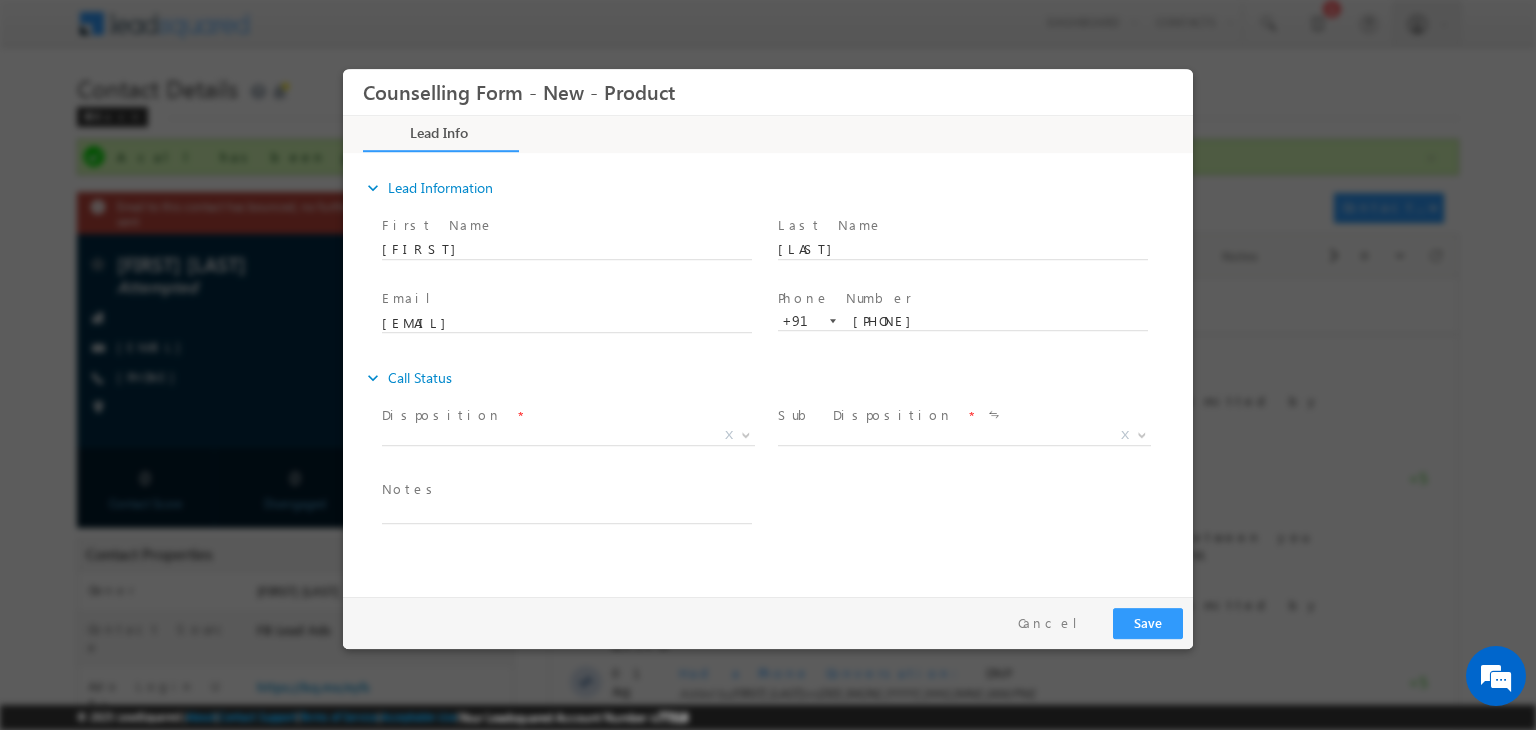 scroll, scrollTop: 0, scrollLeft: 0, axis: both 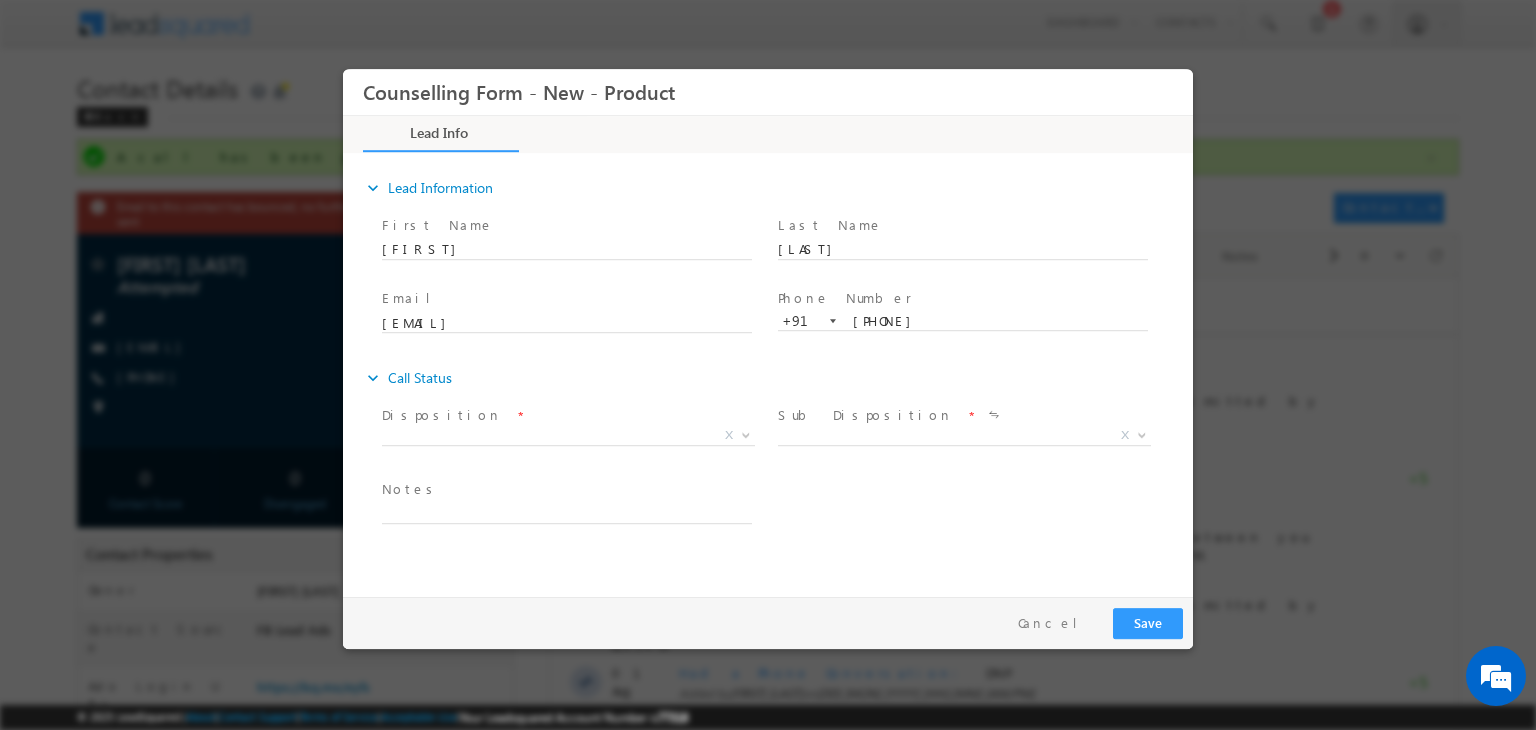 drag, startPoint x: 565, startPoint y: 424, endPoint x: 578, endPoint y: 428, distance: 13.601471 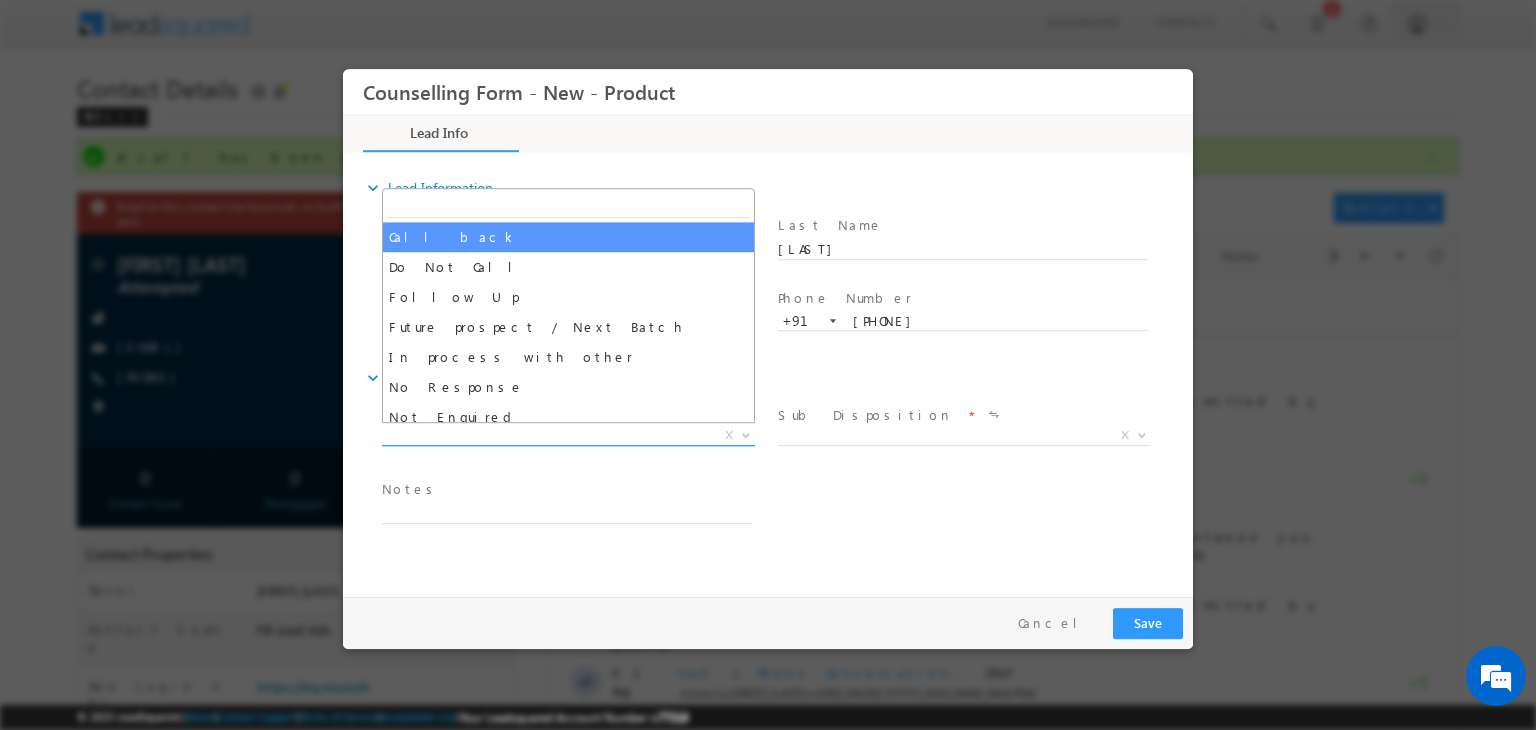 click on "X" at bounding box center [568, 436] 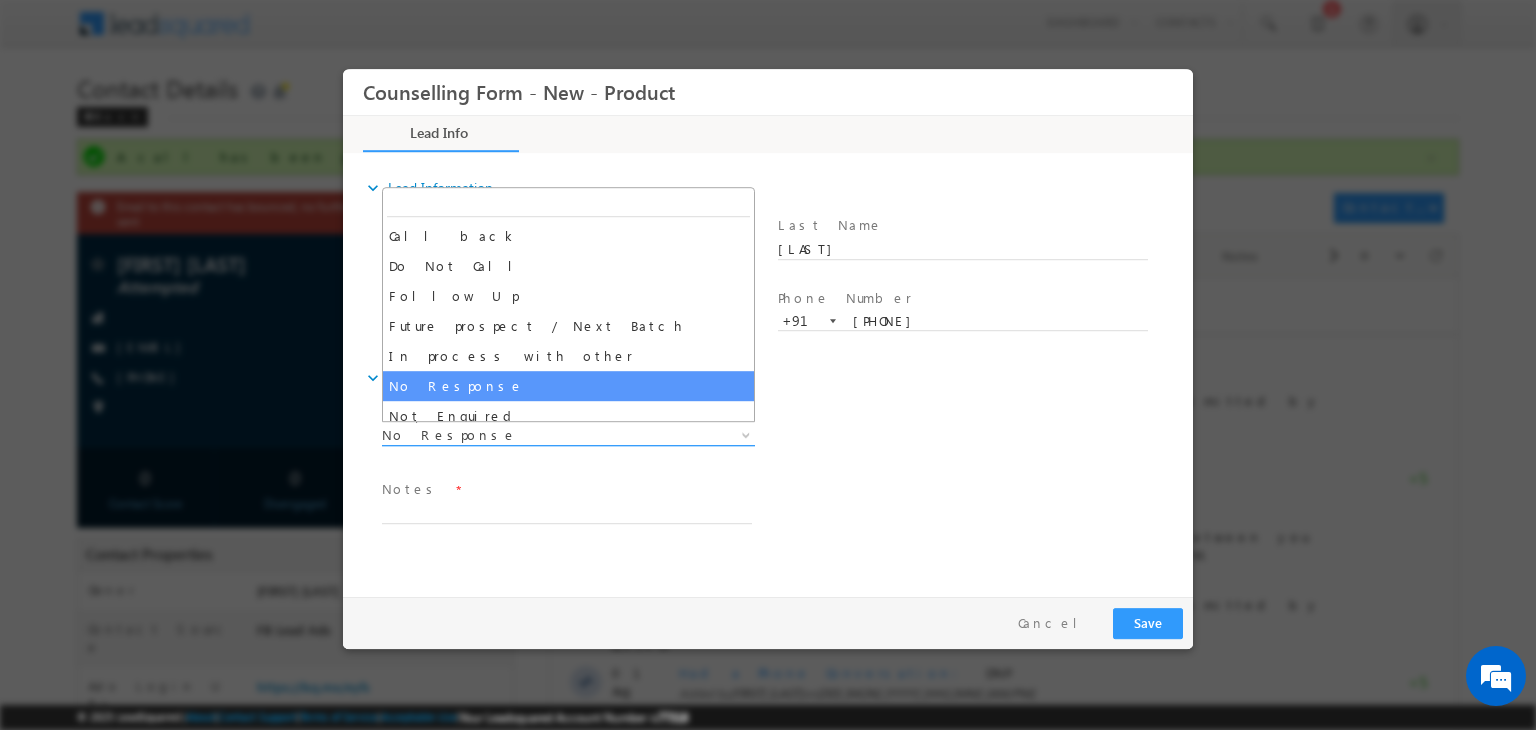 click on "No Response" at bounding box center (544, 435) 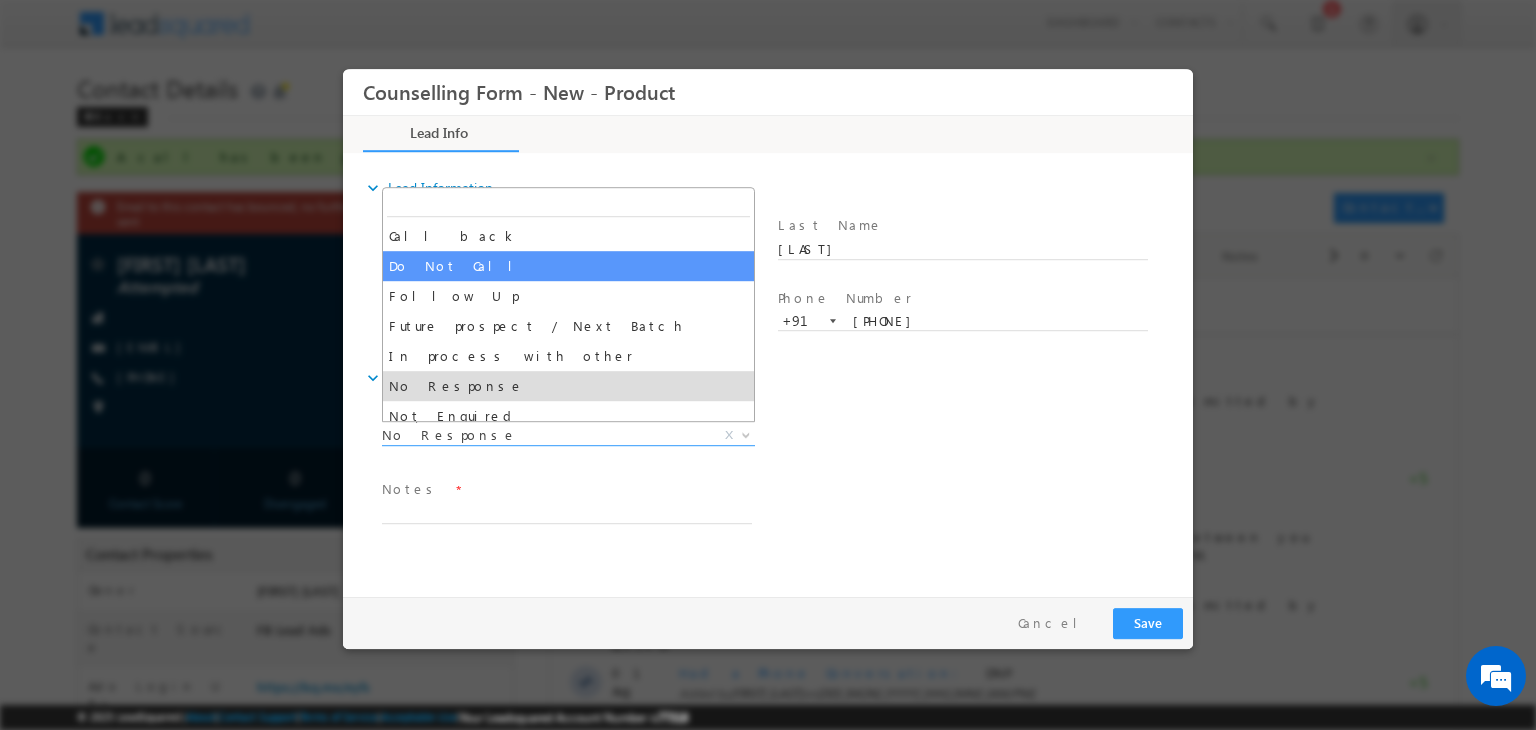 select on "Do Not Call" 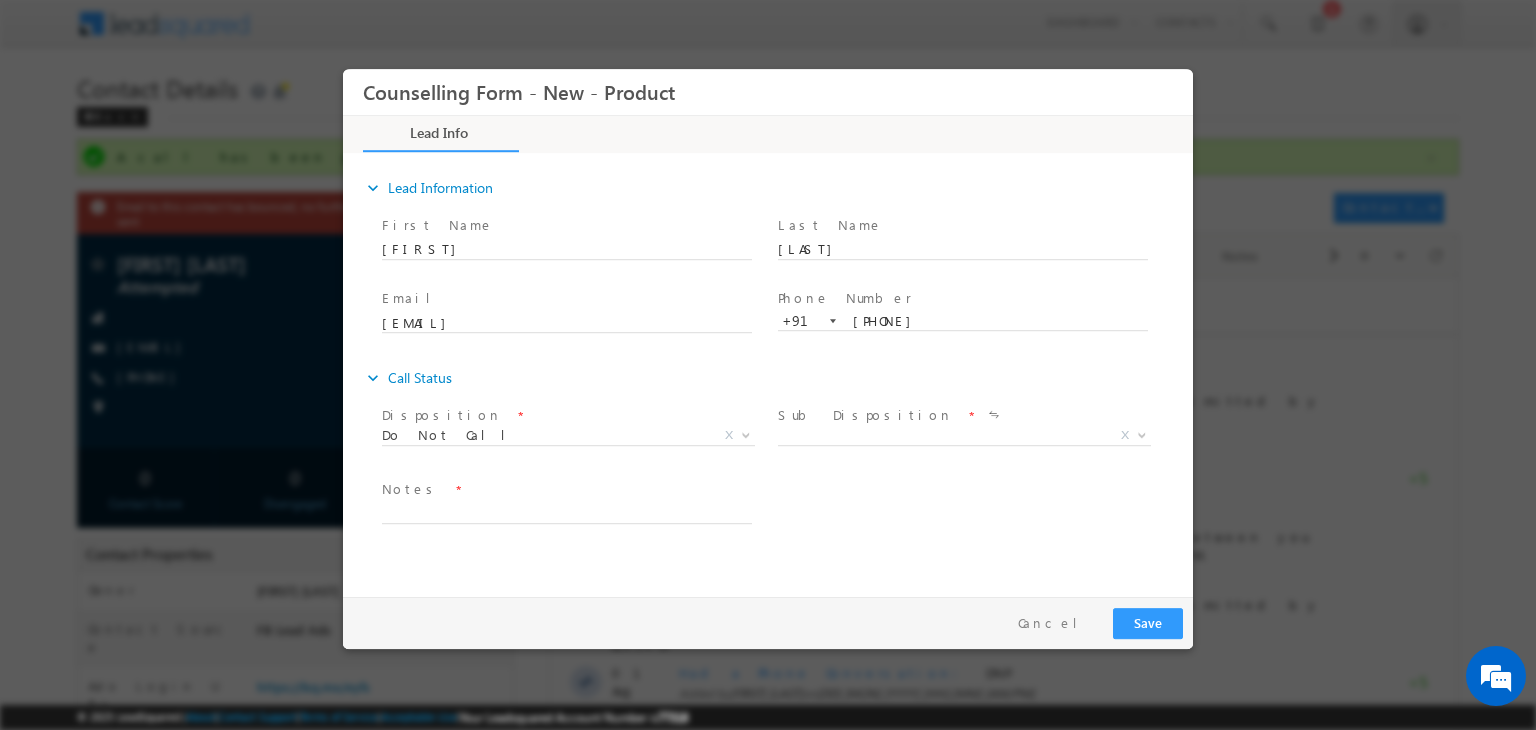 drag, startPoint x: 860, startPoint y: 445, endPoint x: 818, endPoint y: 422, distance: 47.88528 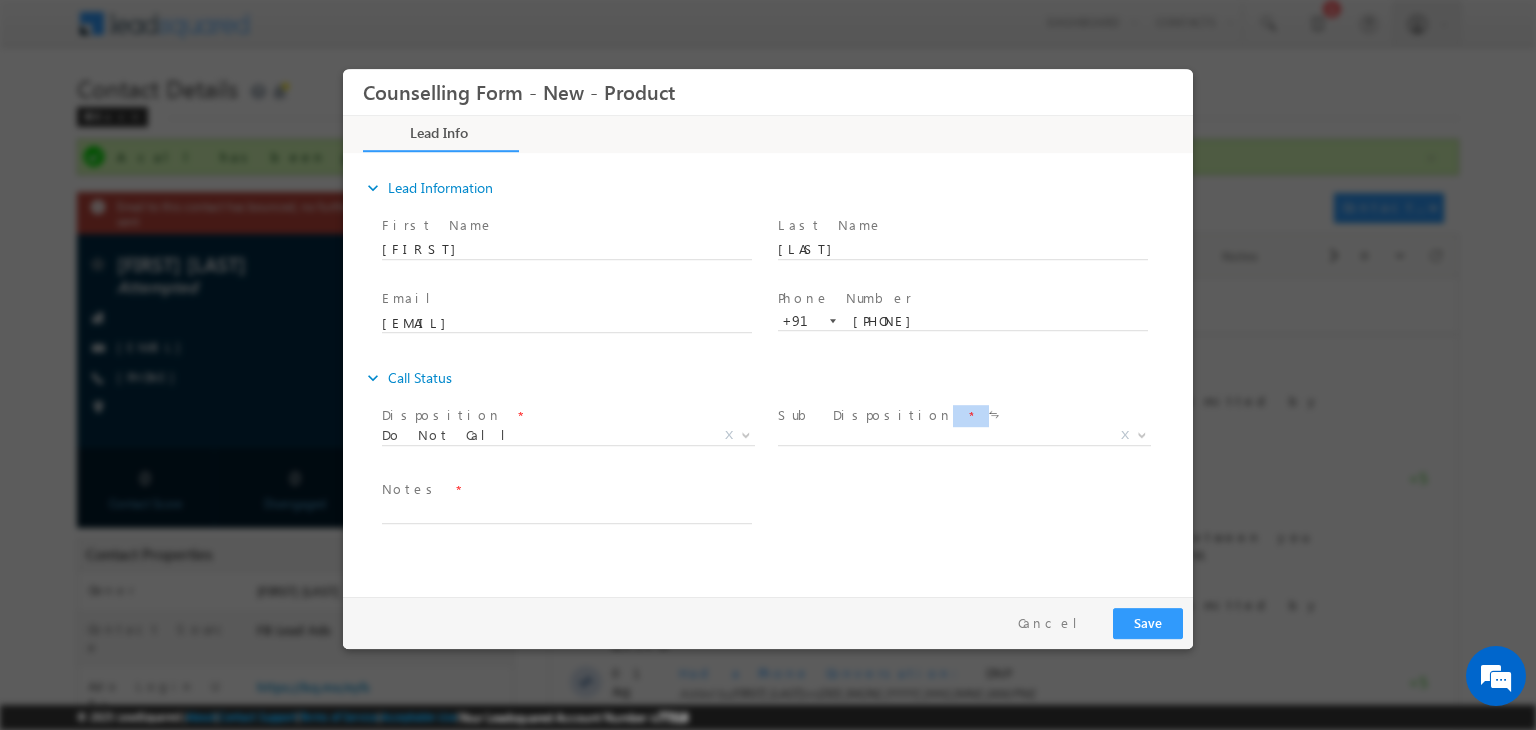 click on "Sub Disposition" at bounding box center (865, 415) 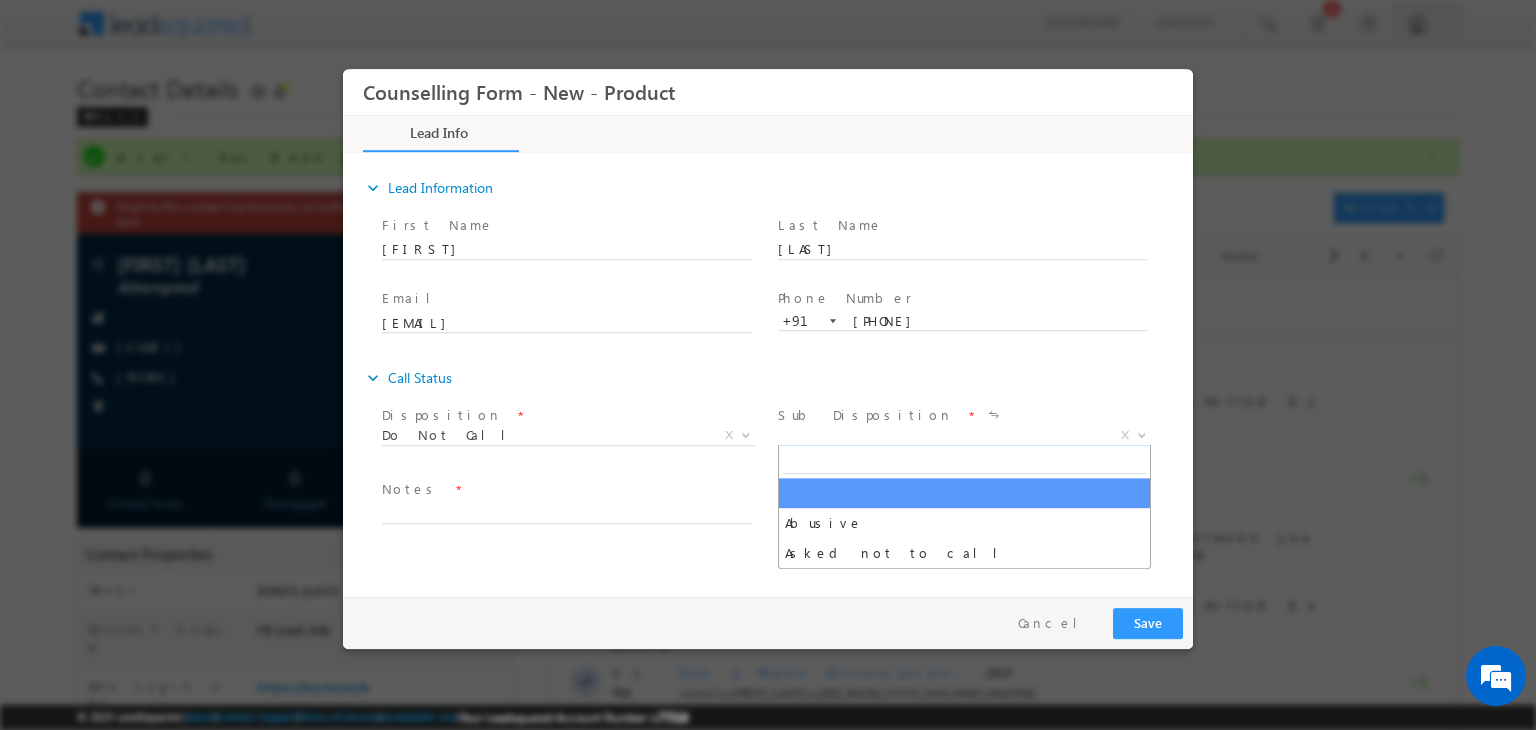click on "X" at bounding box center [964, 436] 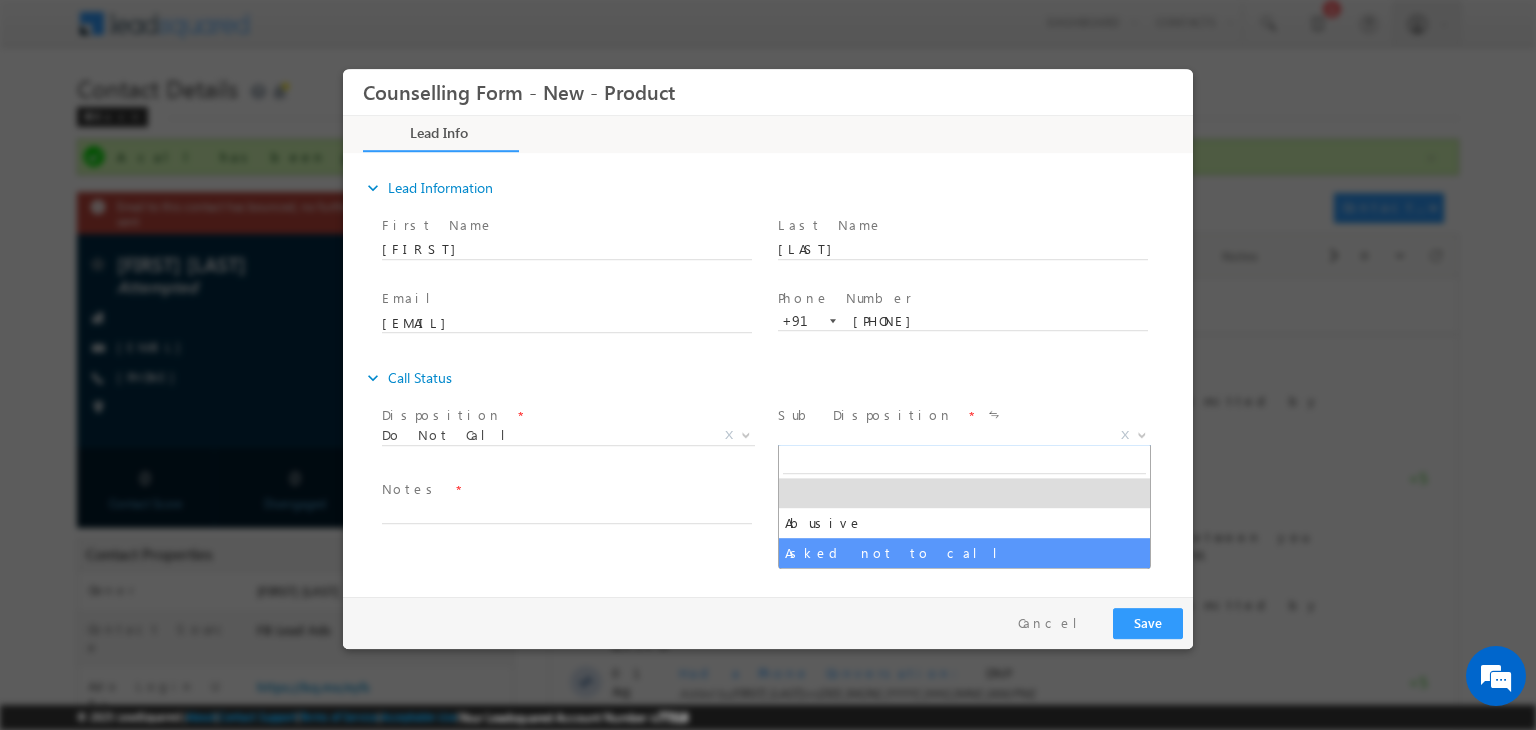 select on "Asked not to call" 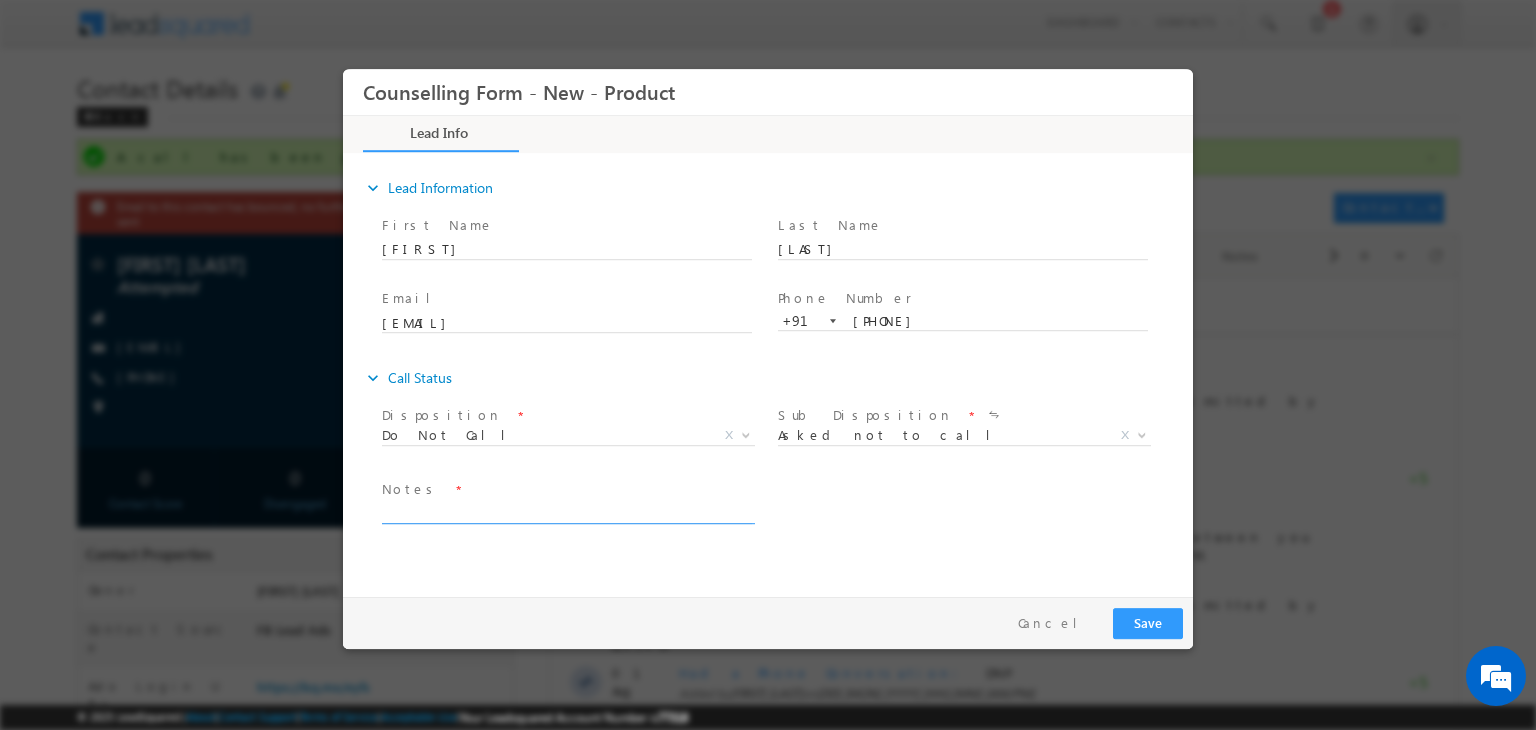 click at bounding box center (567, 512) 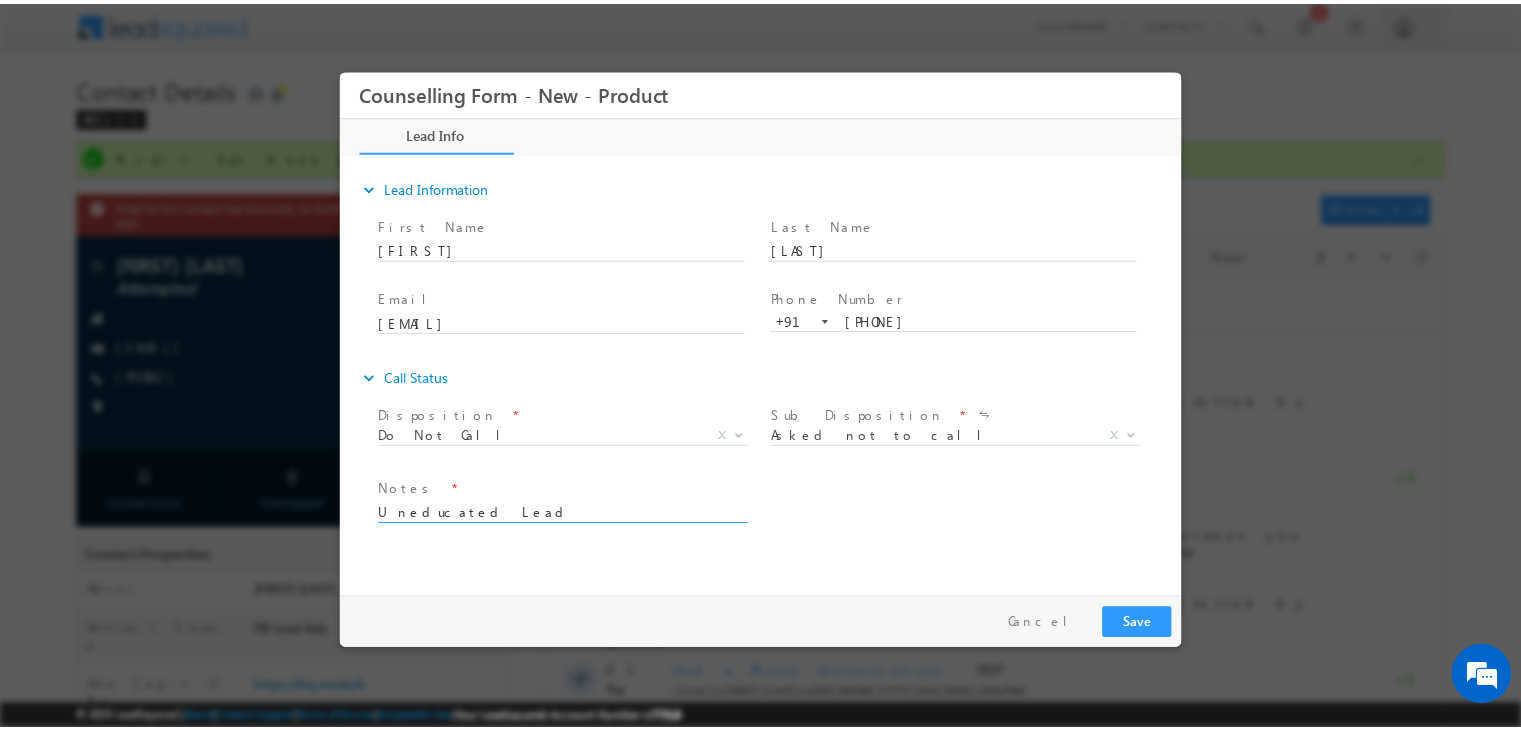 scroll, scrollTop: 4, scrollLeft: 0, axis: vertical 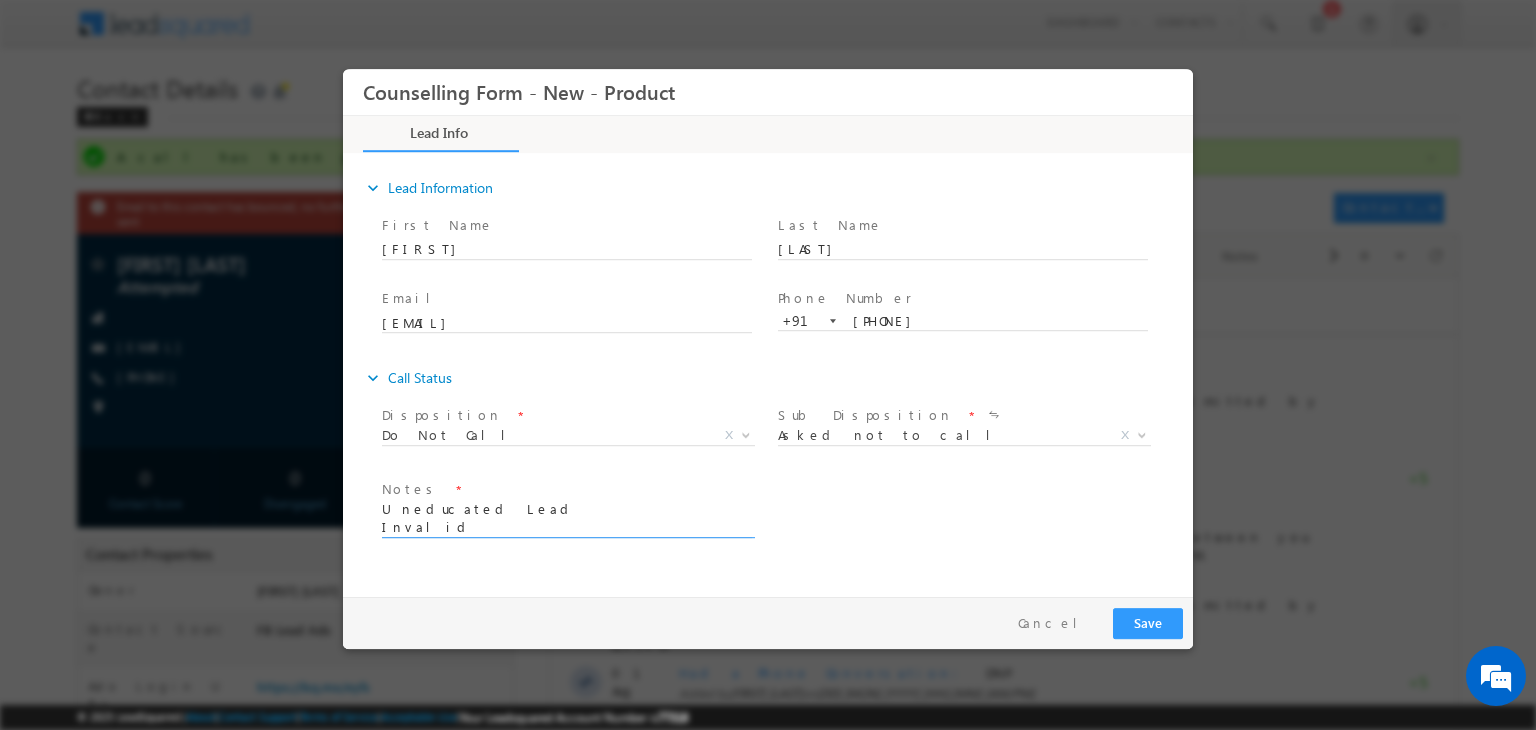 type on "Uneducated Lead
Invalid" 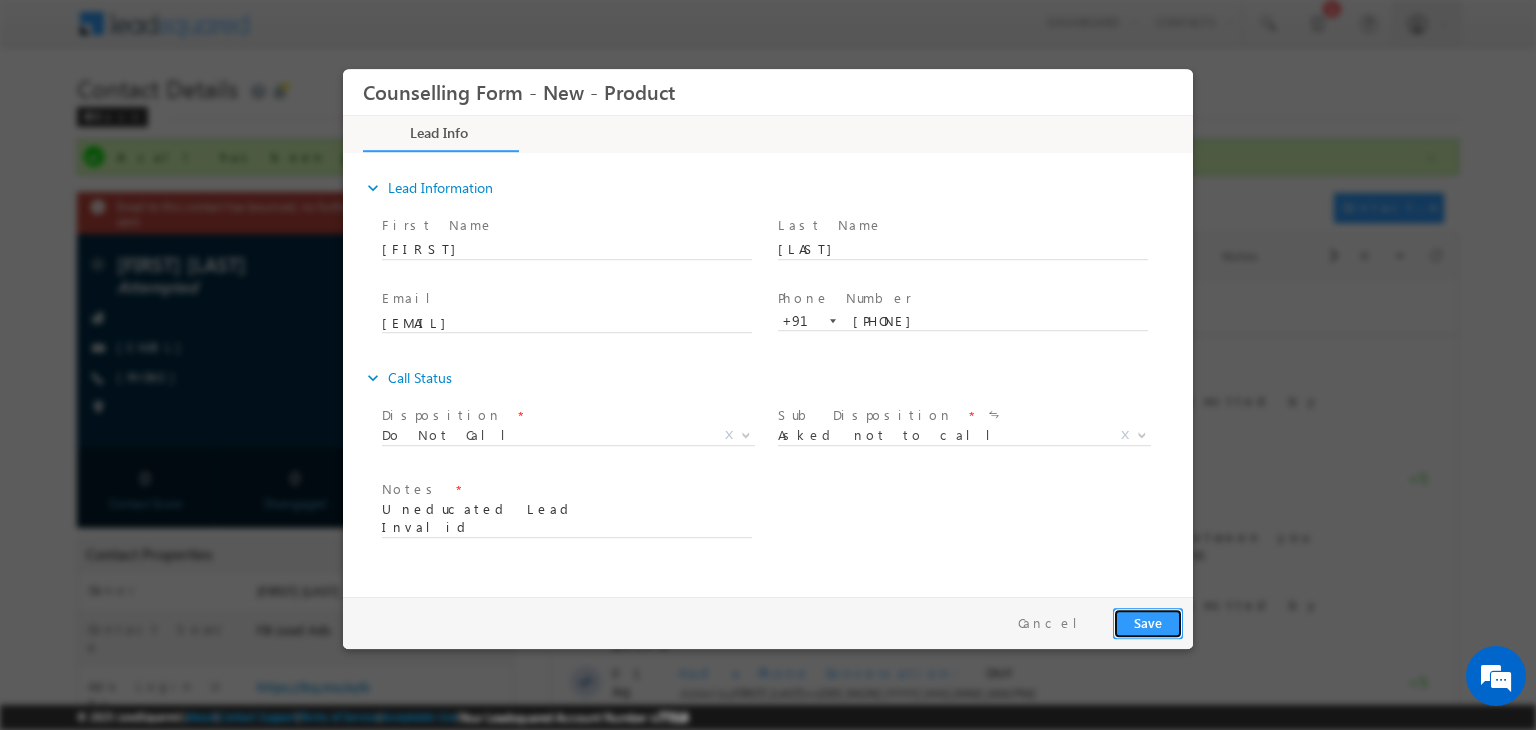 click on "Save" at bounding box center [1148, 623] 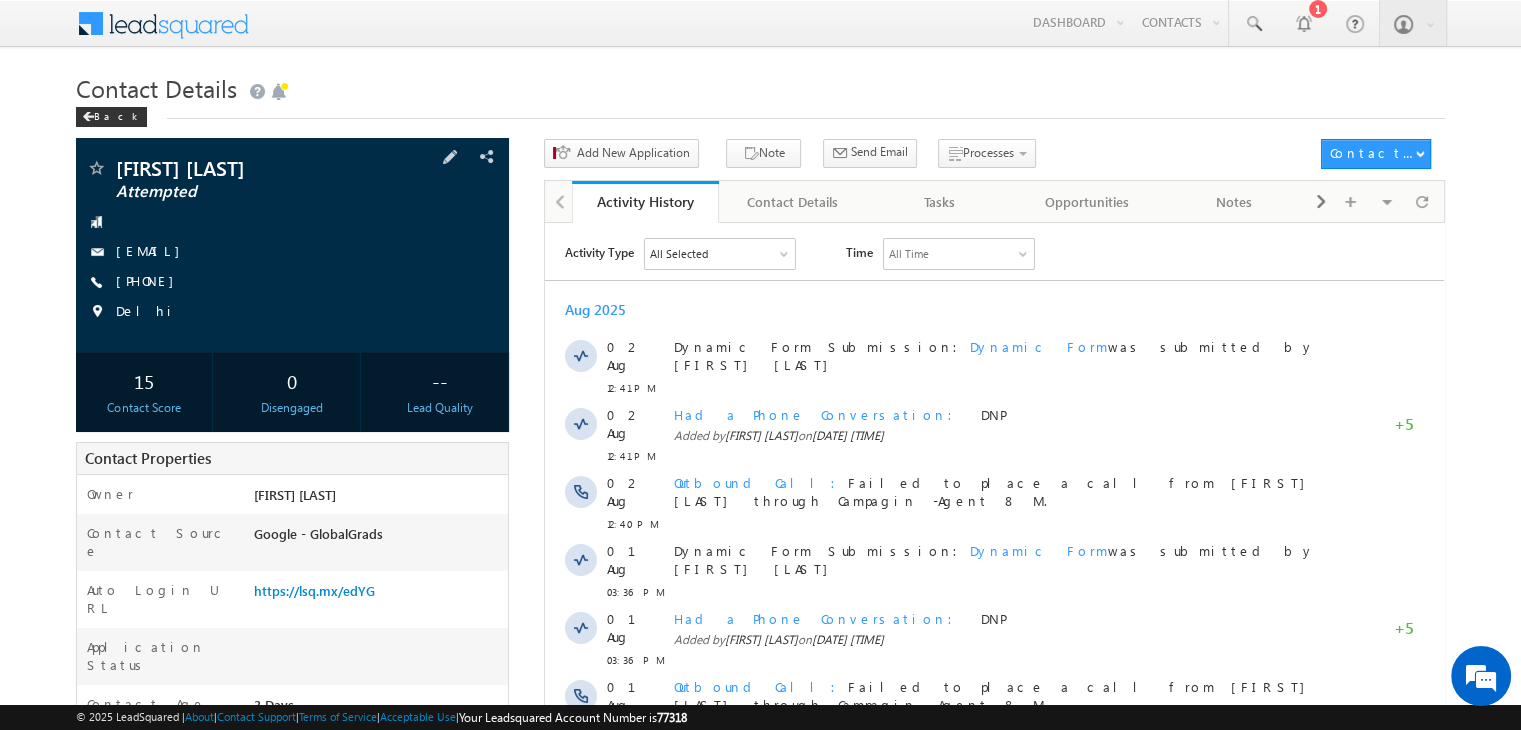 scroll, scrollTop: 0, scrollLeft: 0, axis: both 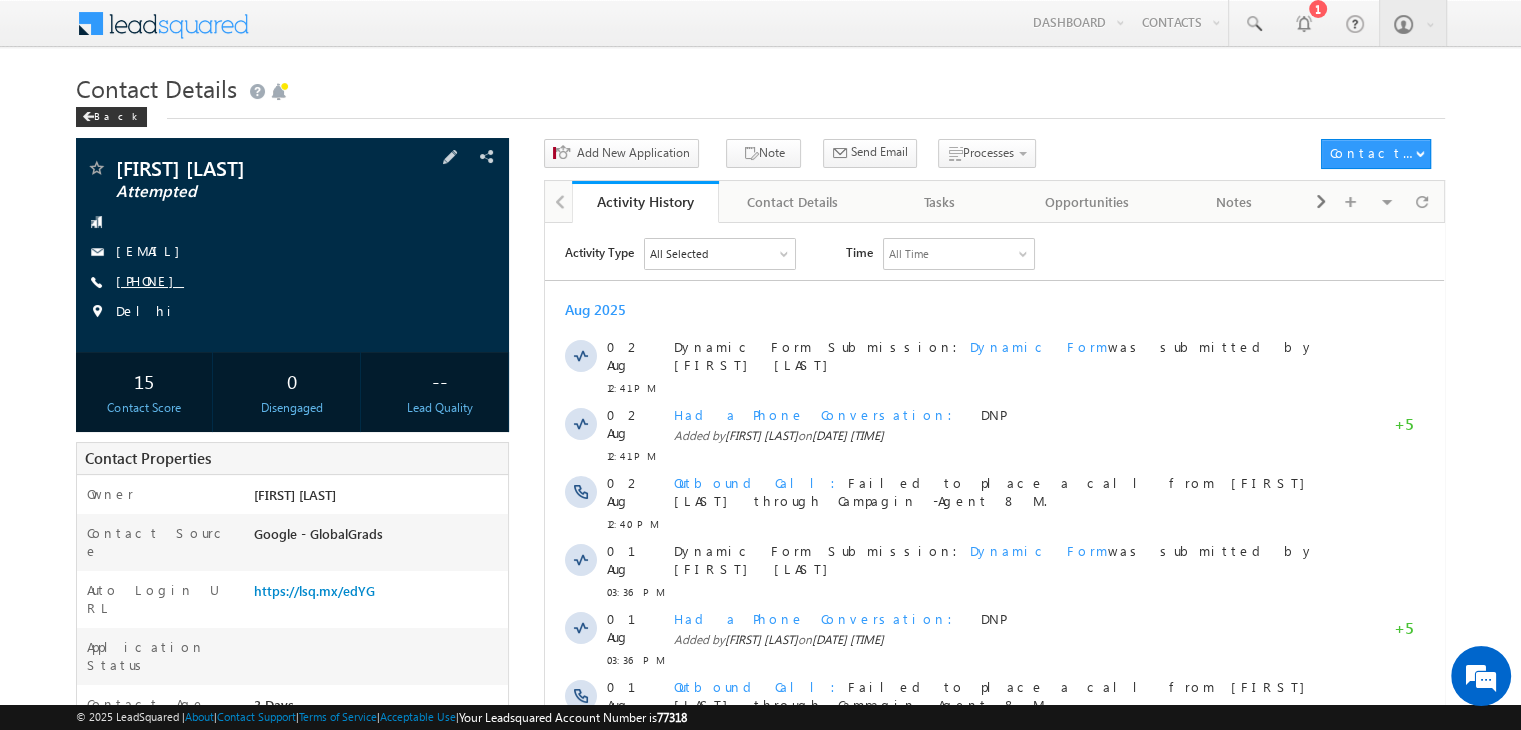 click on "[PHONE]" at bounding box center [150, 280] 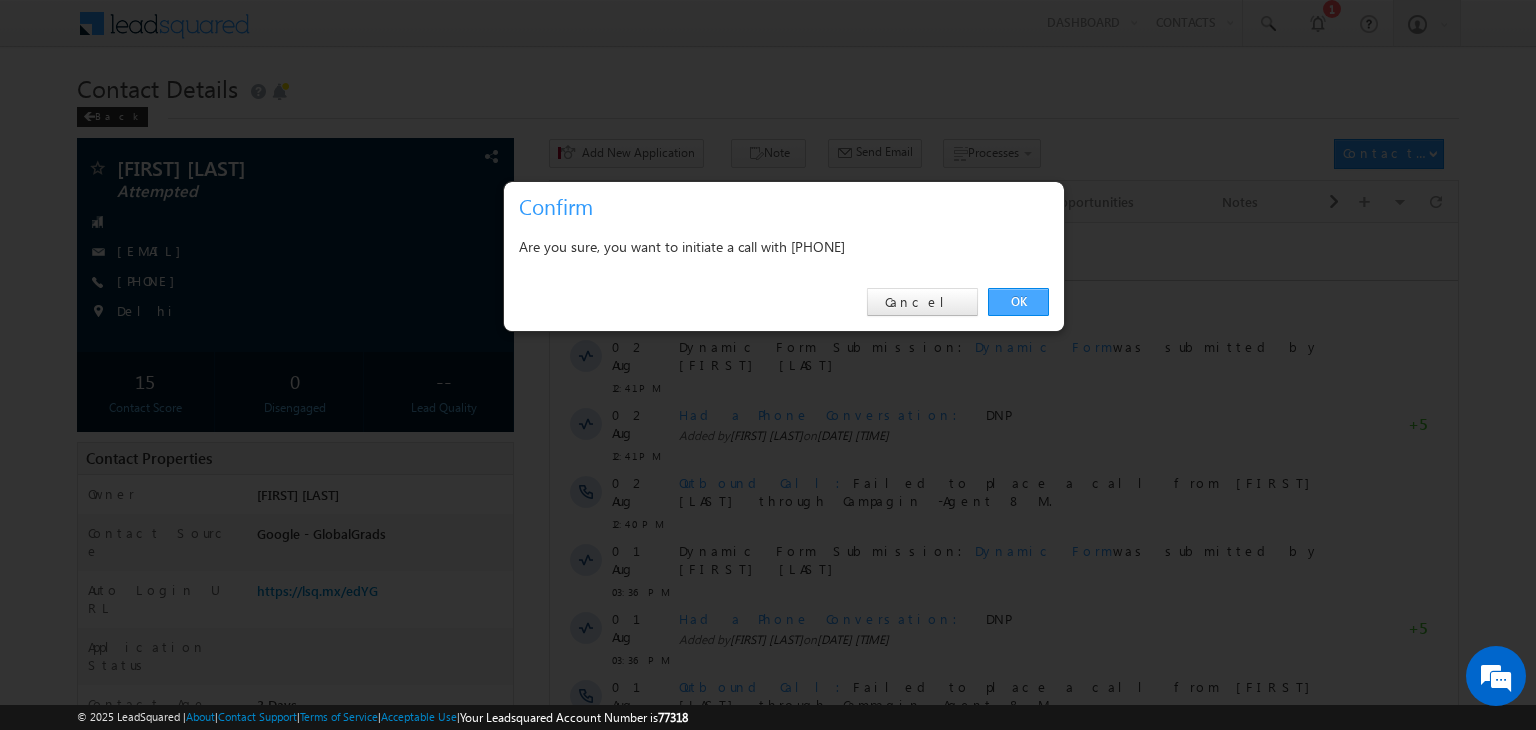 click on "OK" at bounding box center (1018, 302) 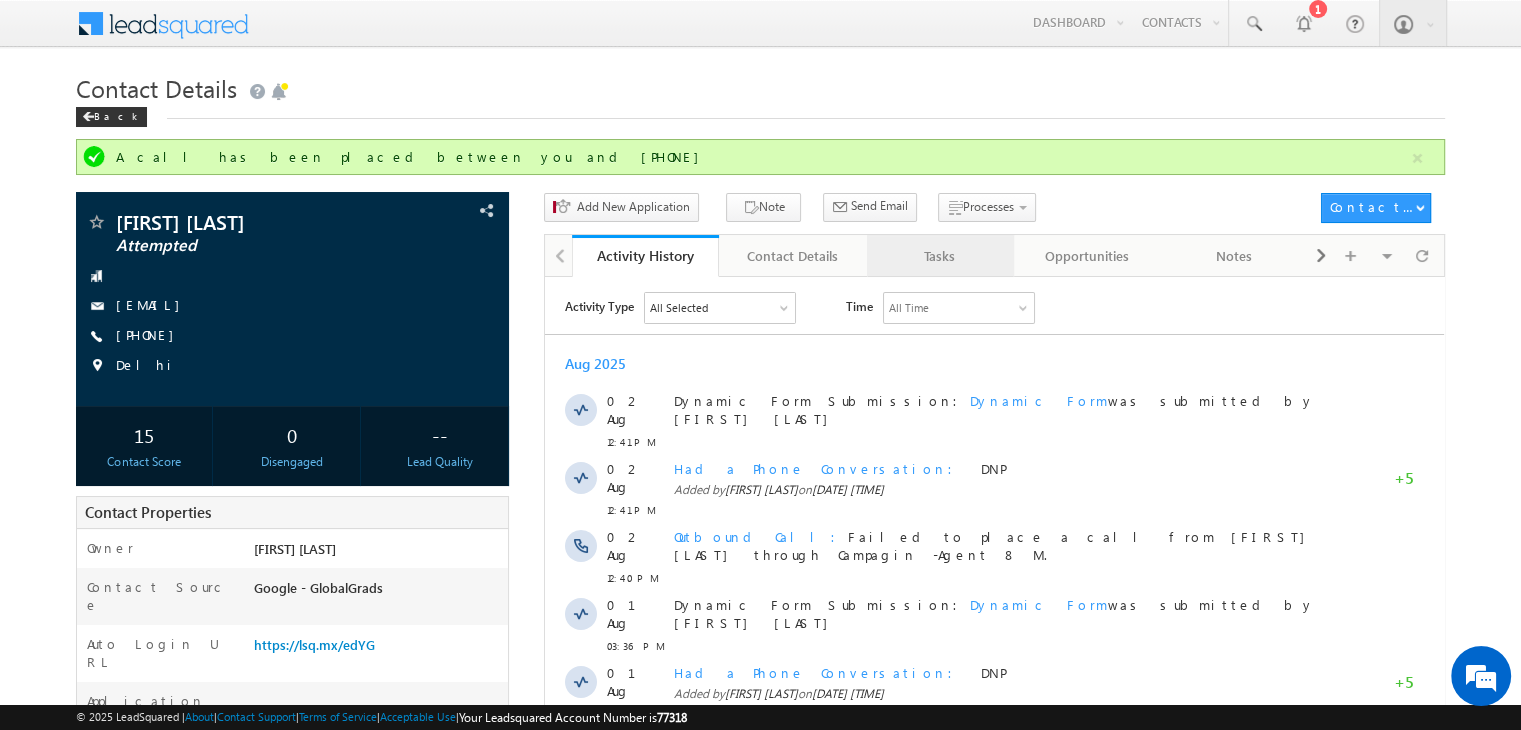 click on "Tasks" at bounding box center [939, 256] 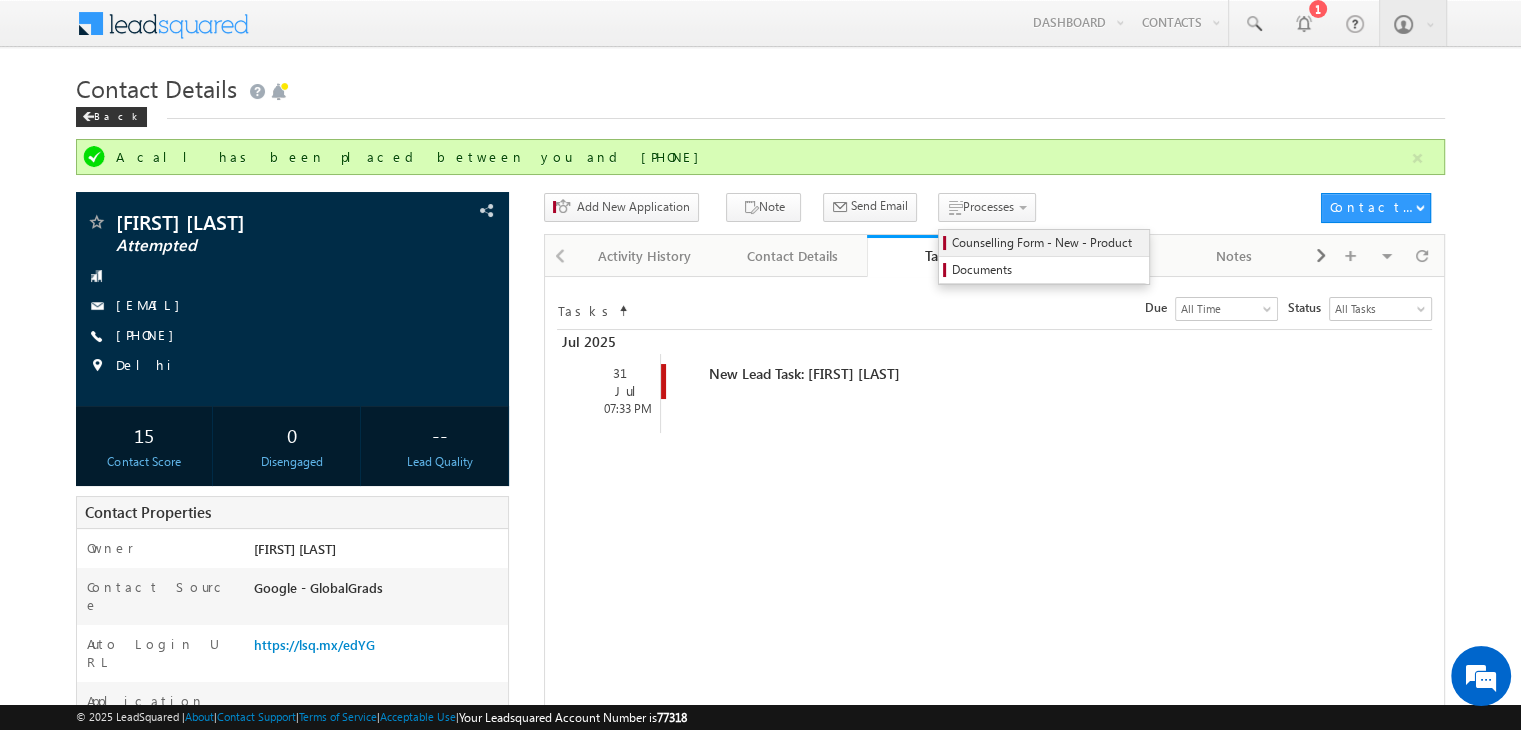 click on "Counselling Form - New - Product" at bounding box center [1047, 243] 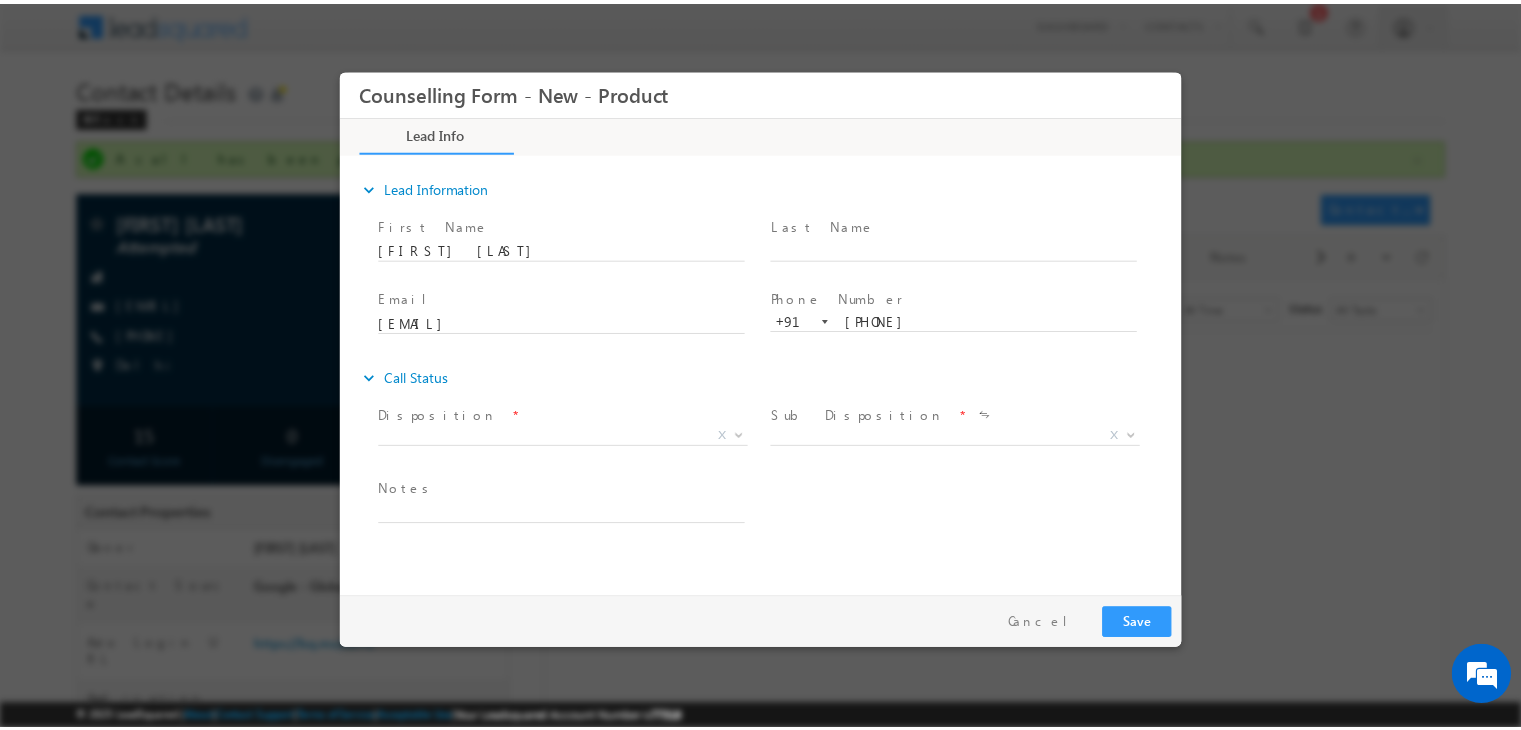 scroll, scrollTop: 0, scrollLeft: 0, axis: both 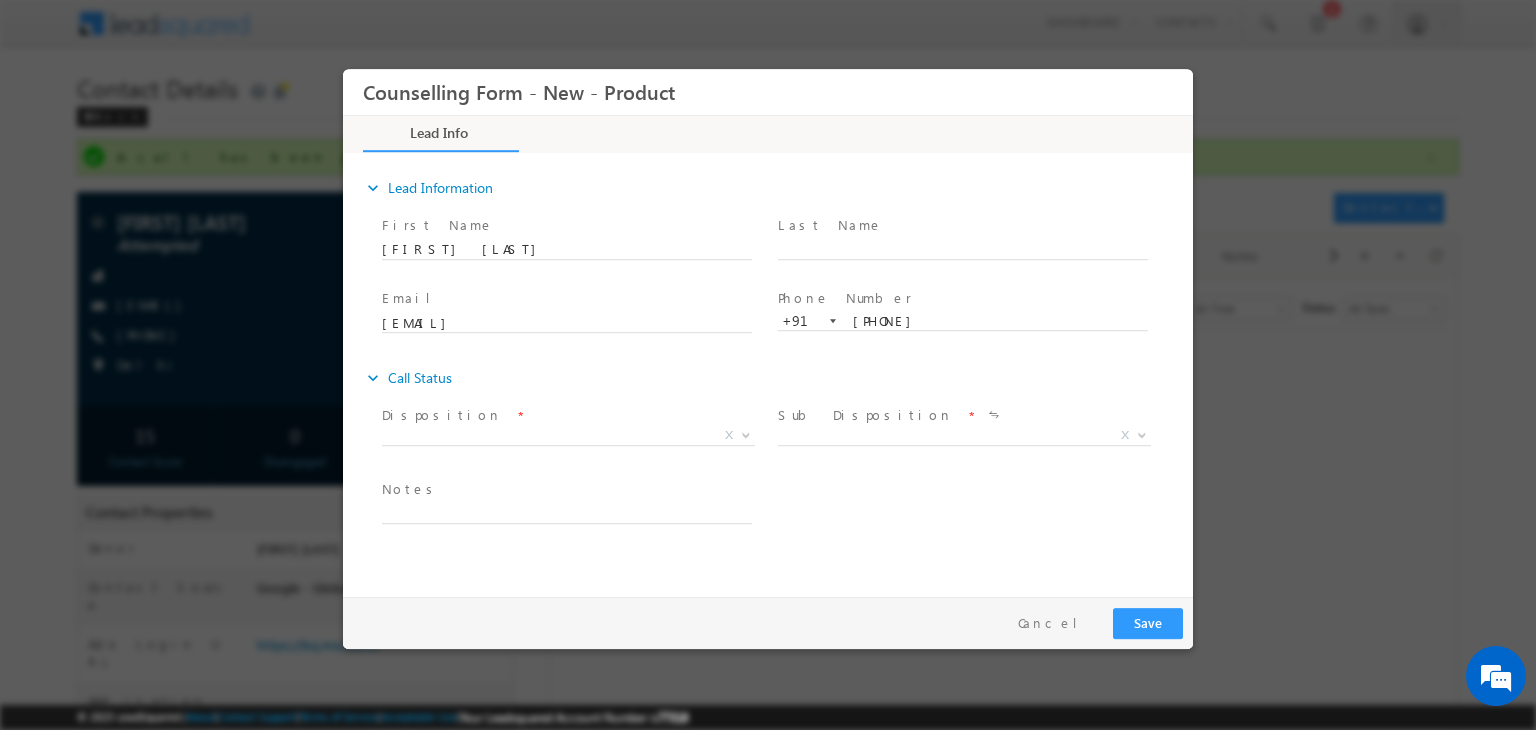 click on "Disposition
*" at bounding box center [566, 416] 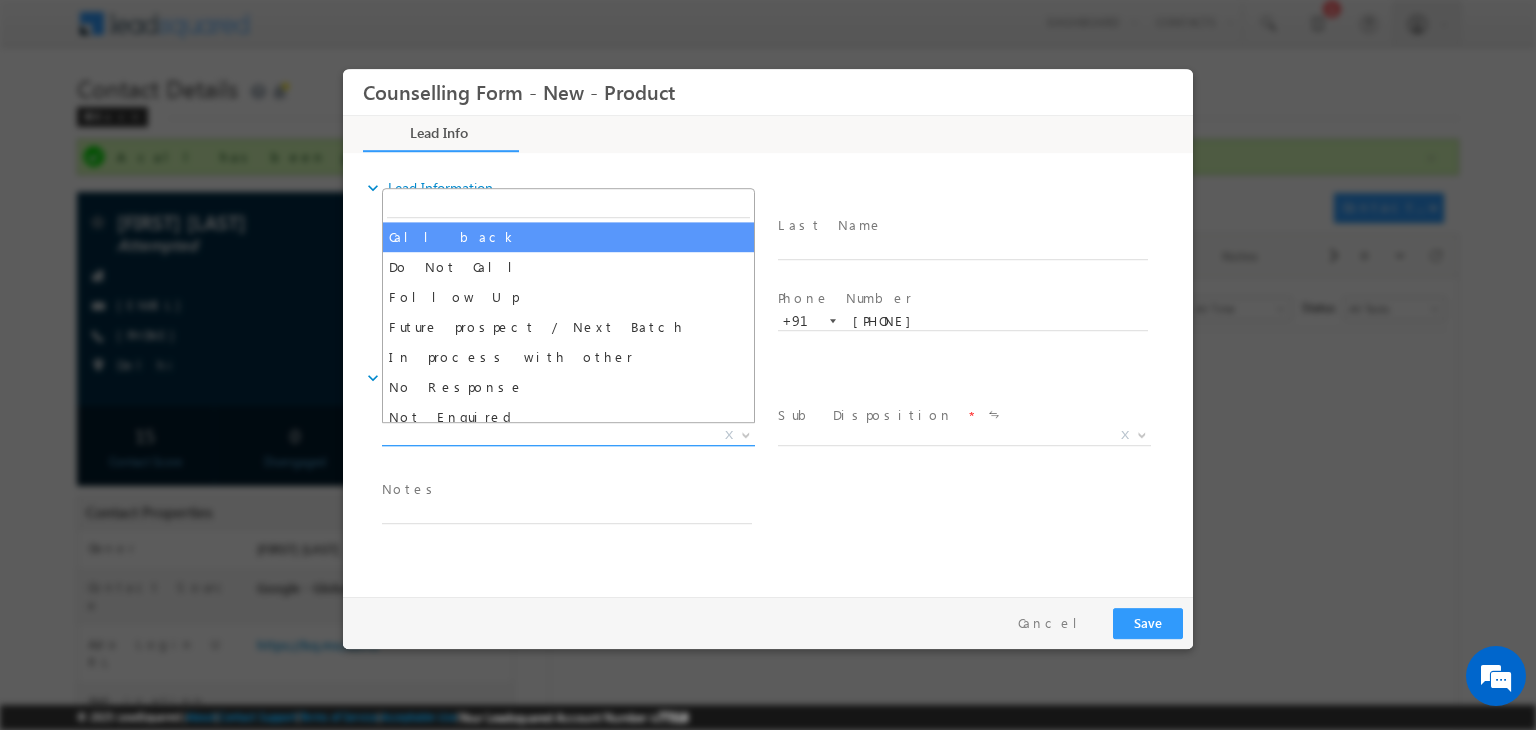 click on "X" at bounding box center (568, 436) 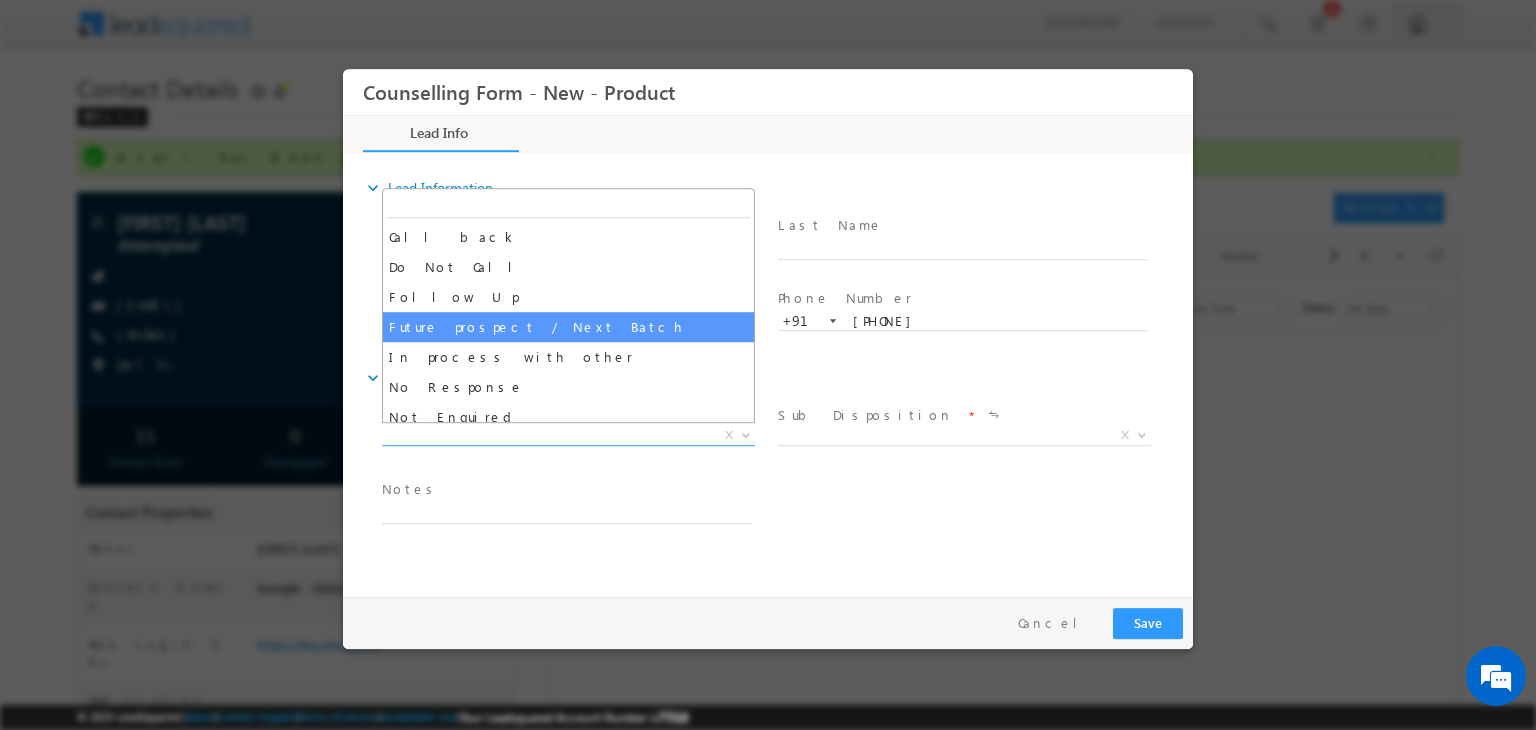 select on "Future prospect / Next Batch" 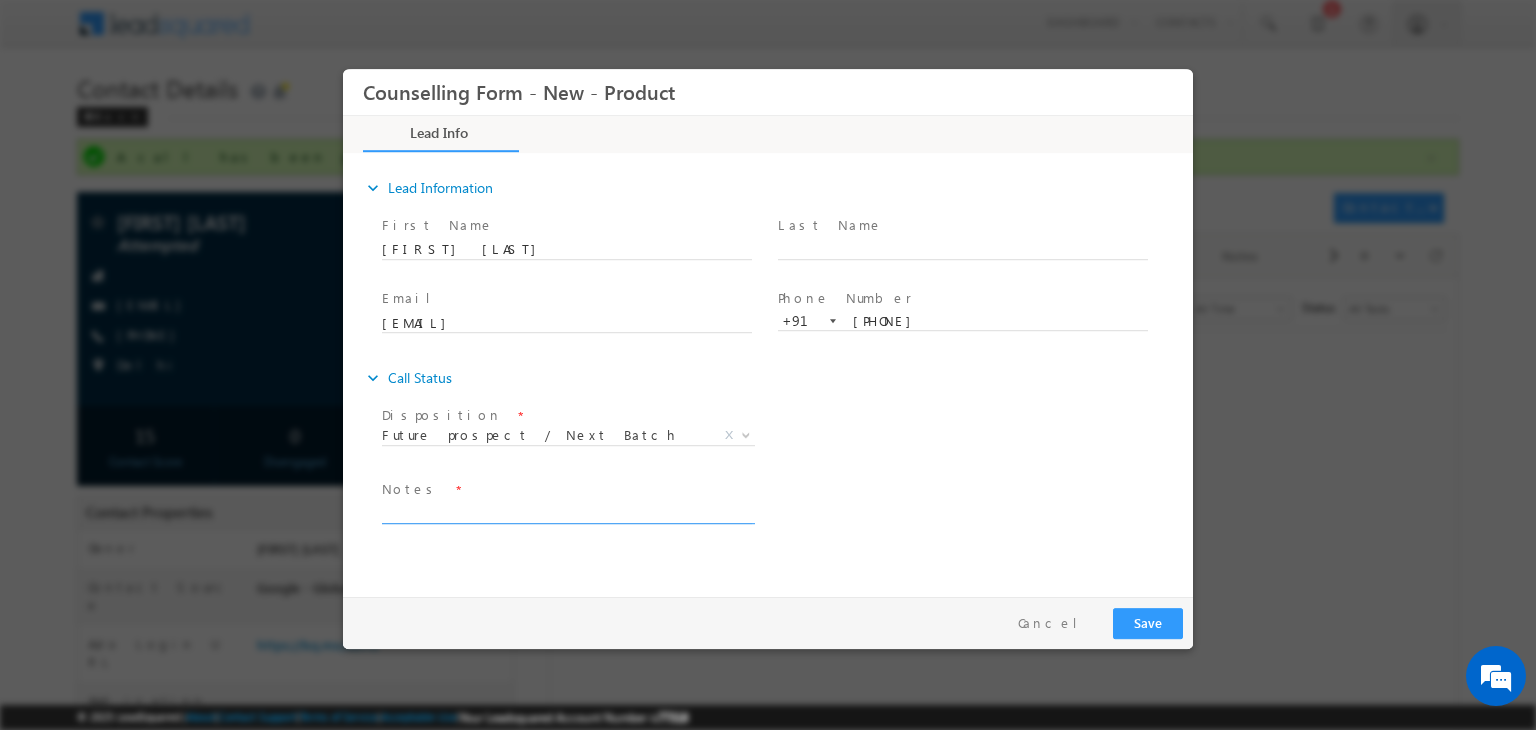 click at bounding box center (567, 512) 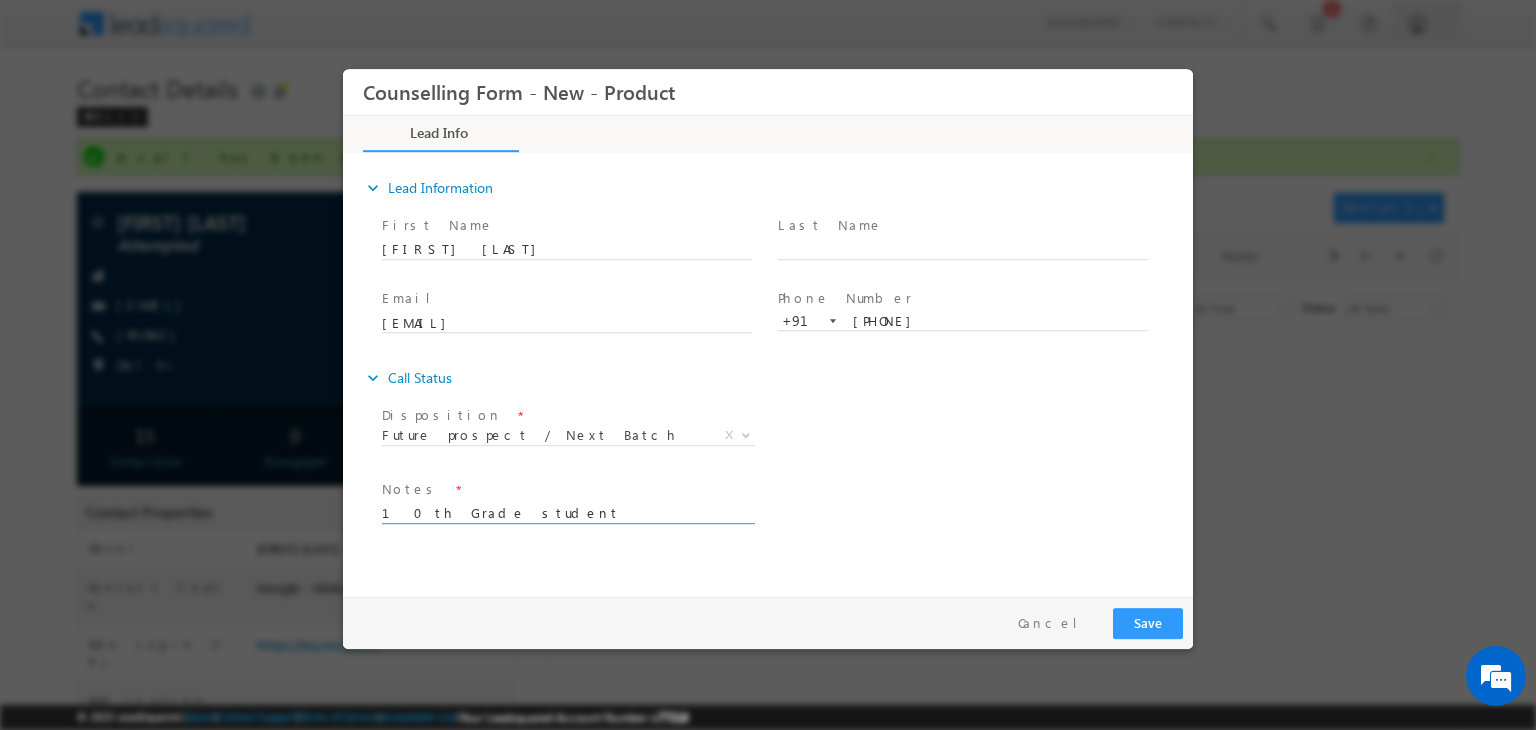 type on "10th Grade student" 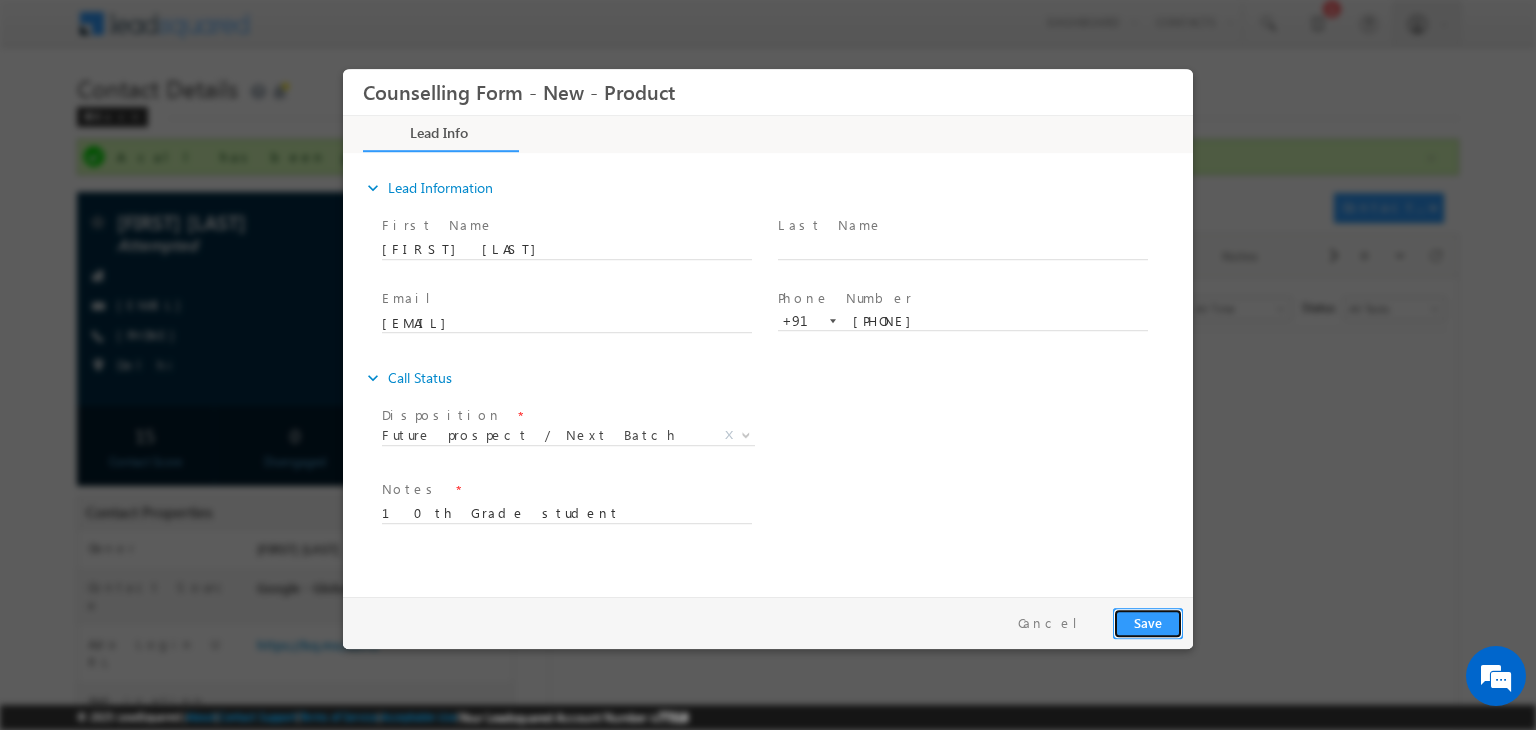 click on "Save" at bounding box center (1148, 623) 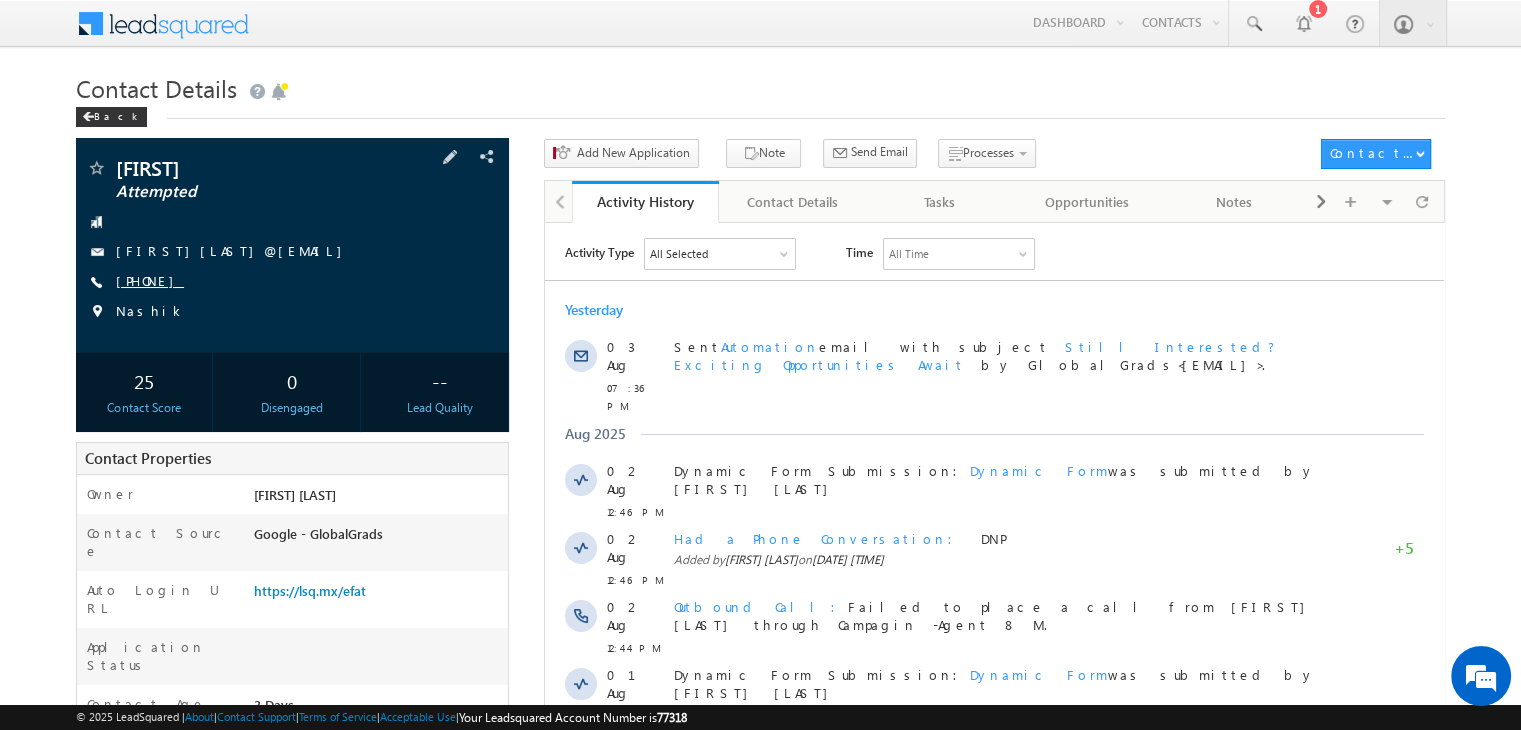 scroll, scrollTop: 0, scrollLeft: 0, axis: both 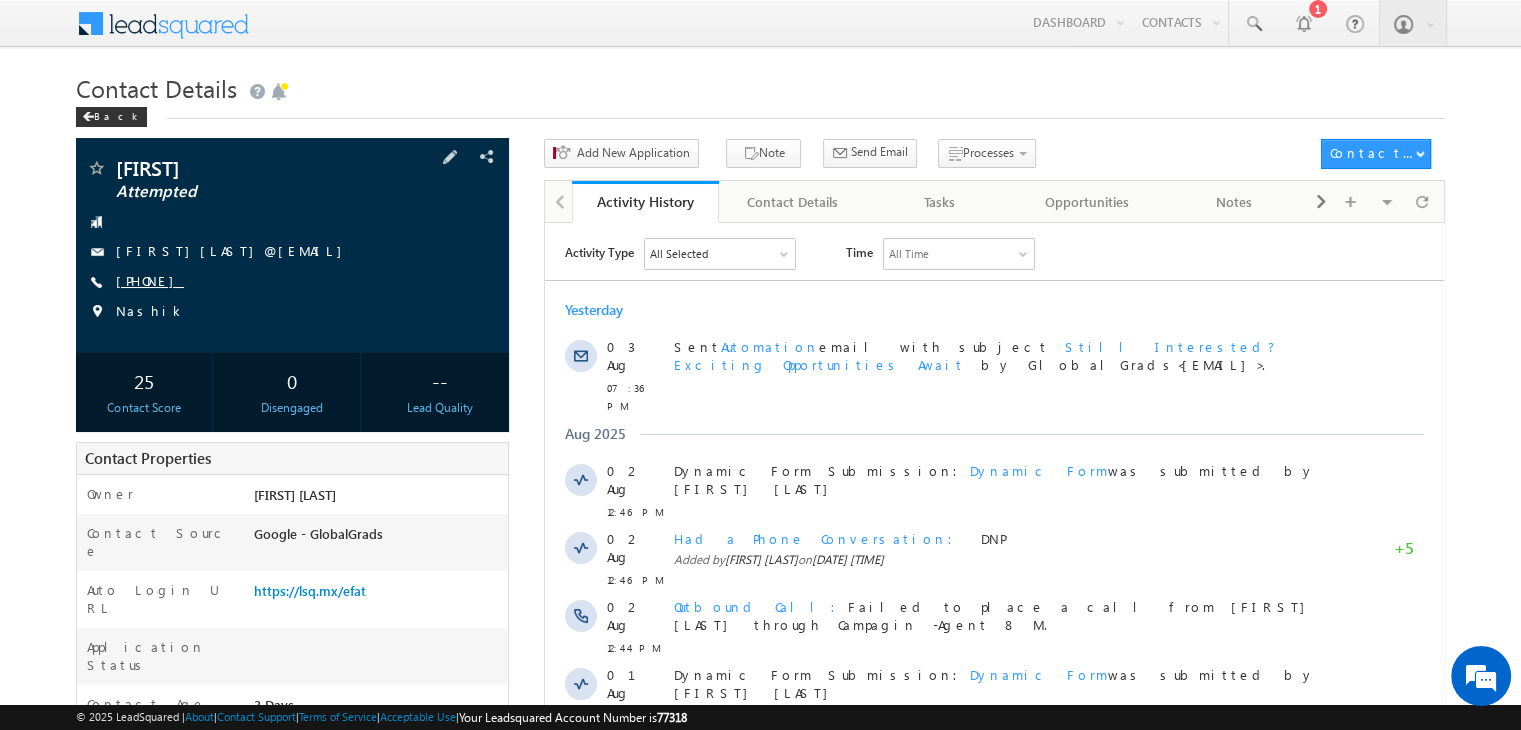 click on "[PHONE]" at bounding box center (150, 280) 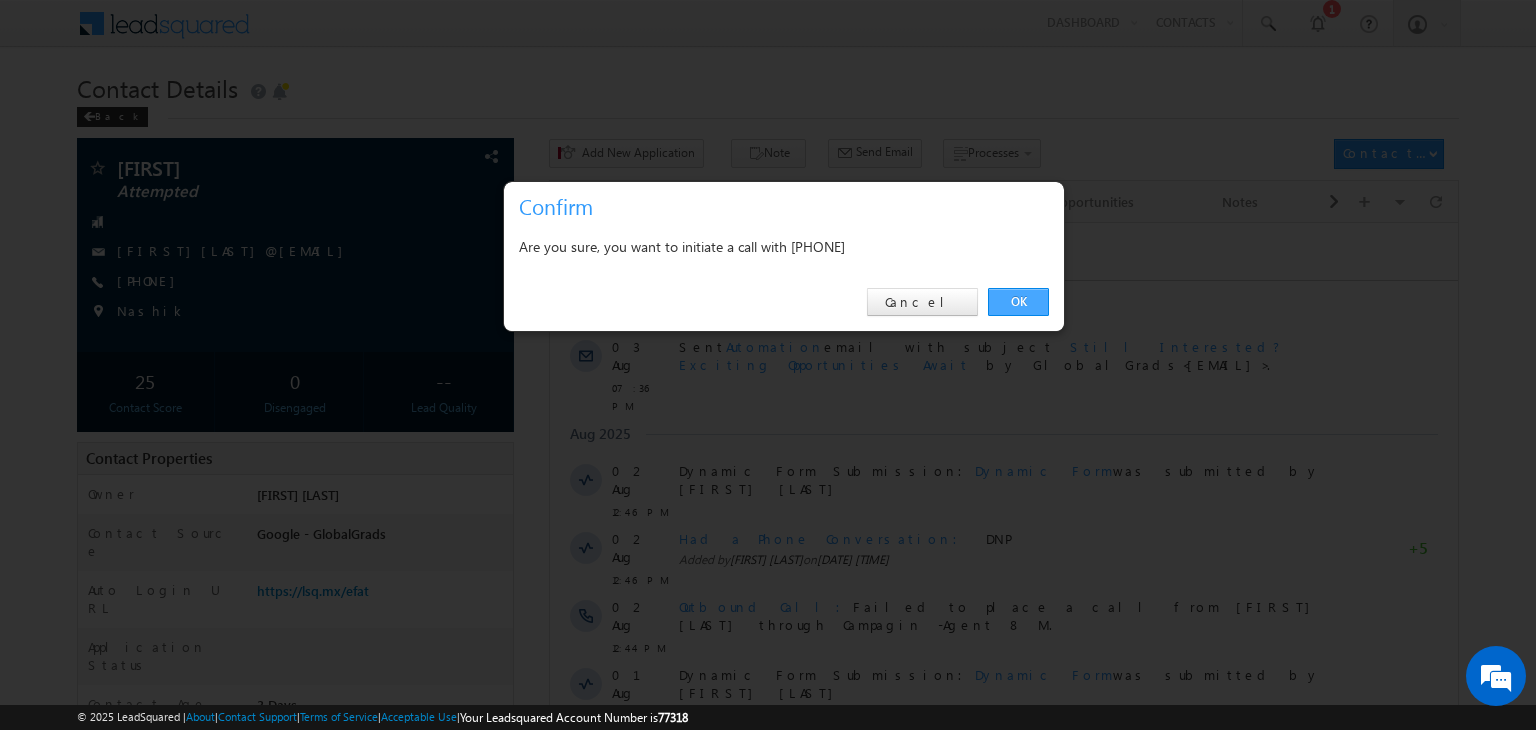 click on "OK" at bounding box center [1018, 302] 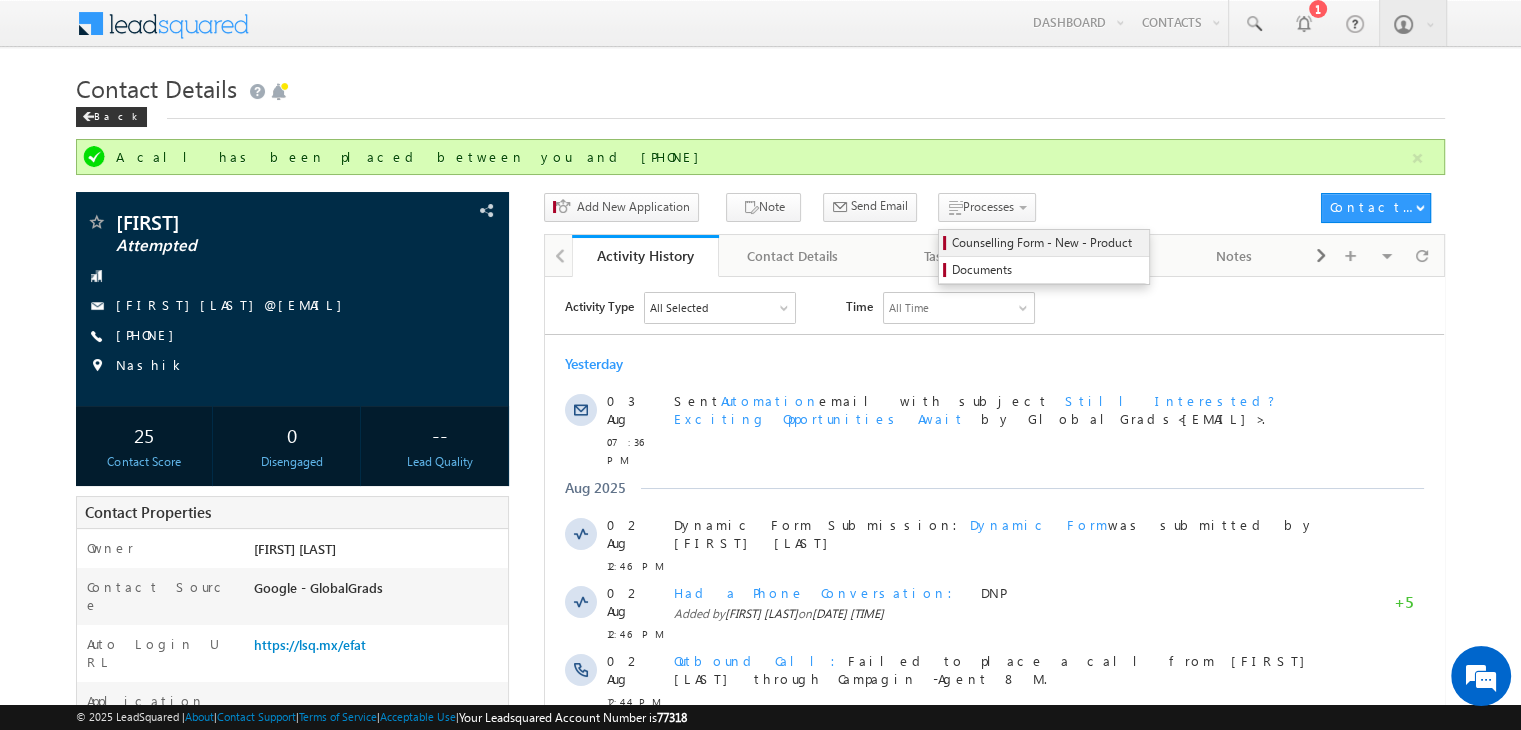 click on "Counselling Form - New - Product" at bounding box center [1047, 243] 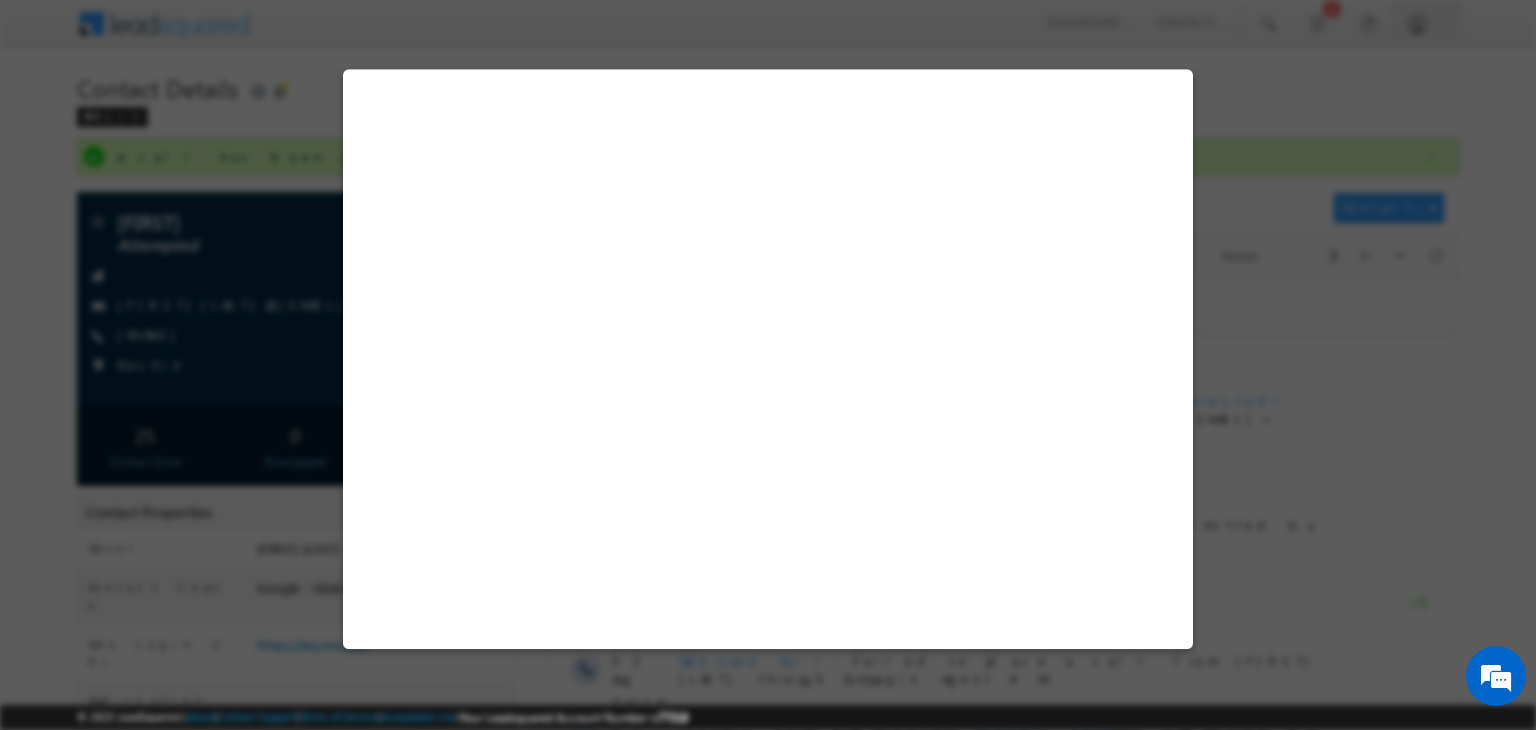 select on "Attempted" 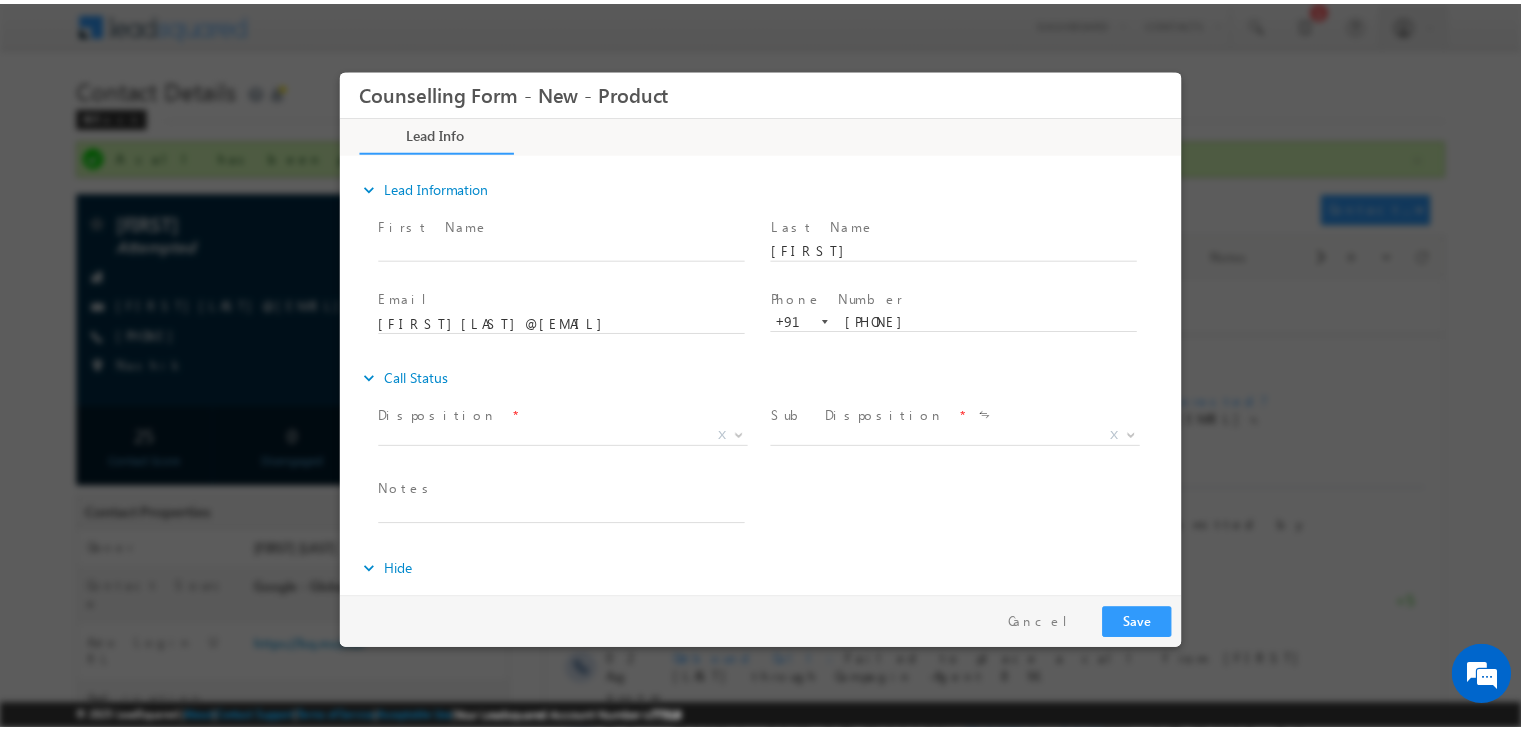 scroll, scrollTop: 0, scrollLeft: 0, axis: both 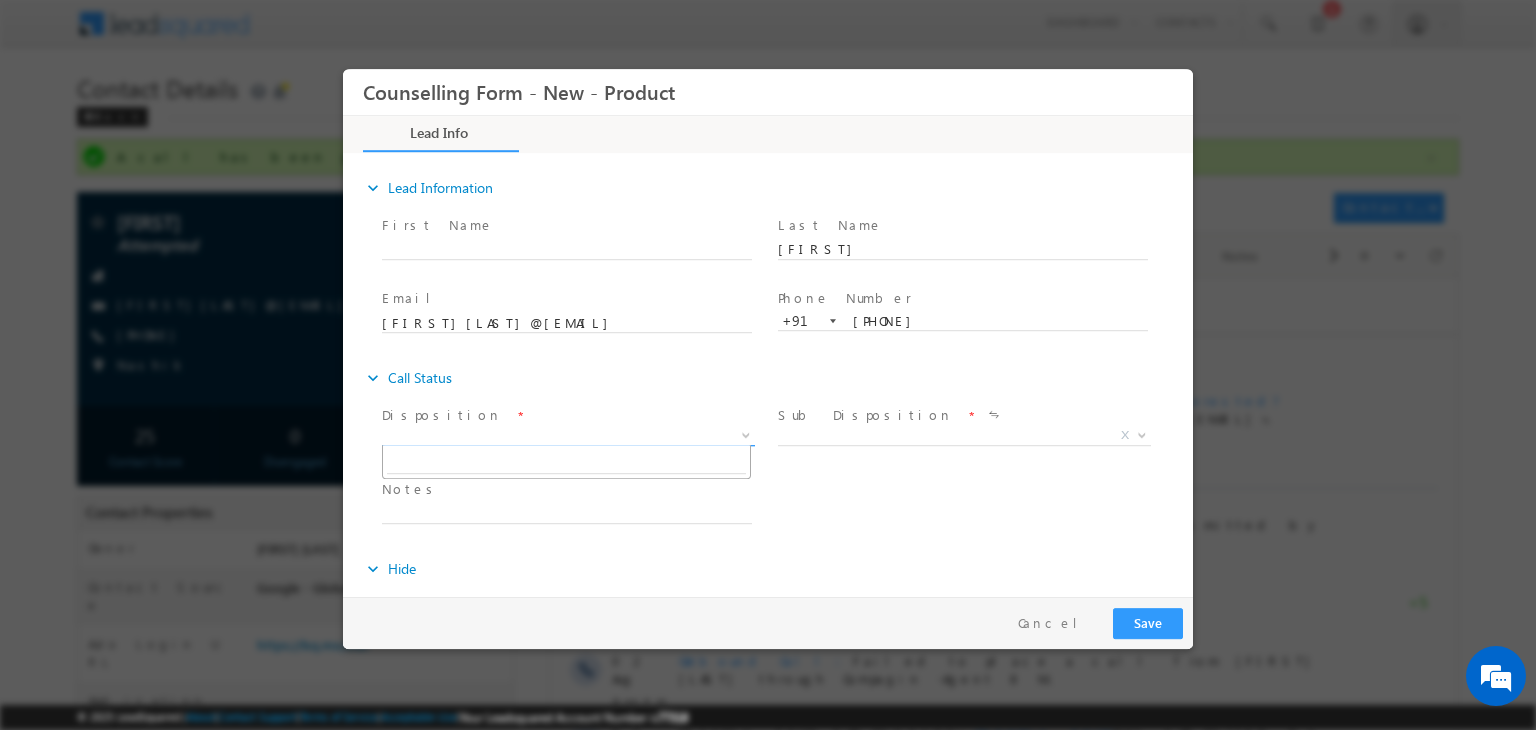 click on "X" at bounding box center [568, 436] 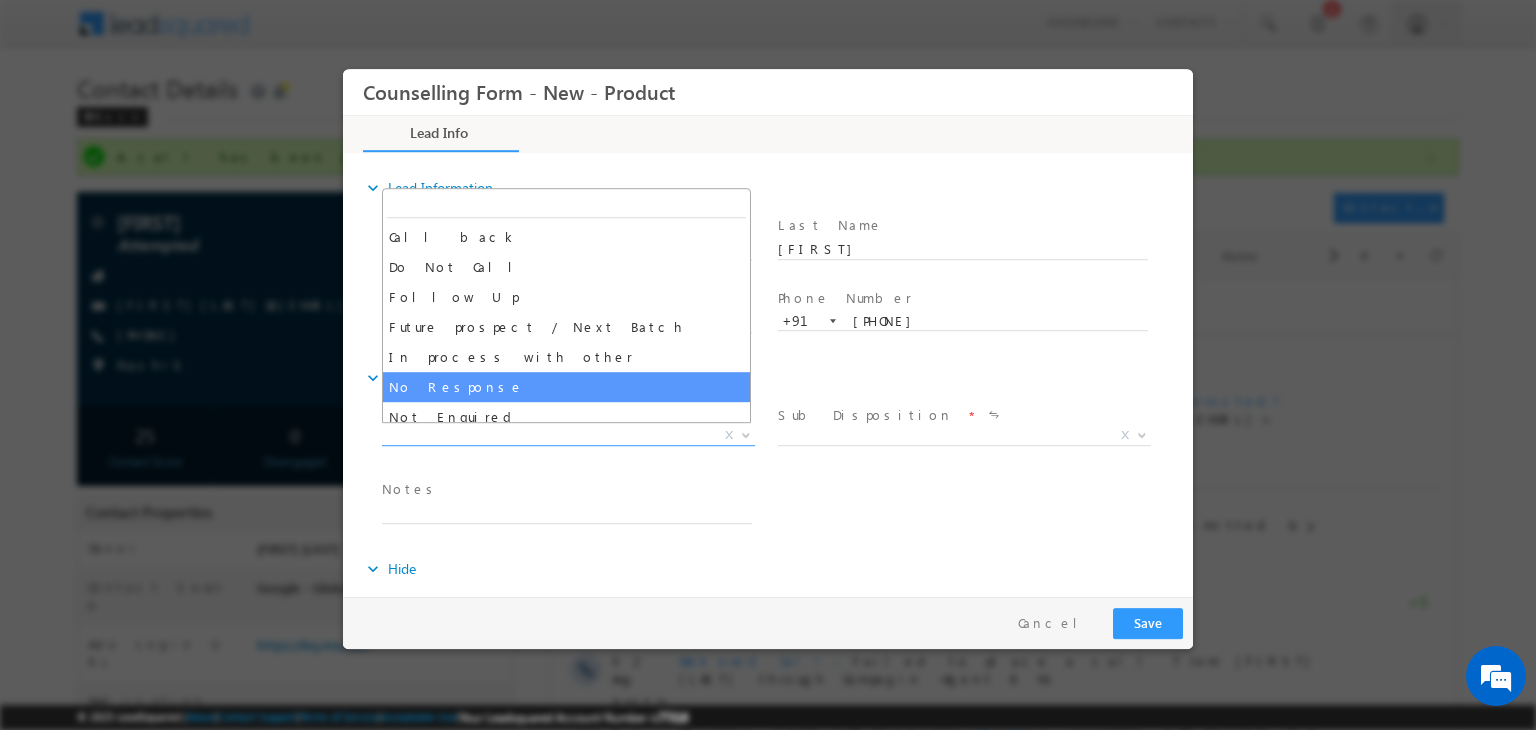 drag, startPoint x: 560, startPoint y: 422, endPoint x: 492, endPoint y: 386, distance: 76.941536 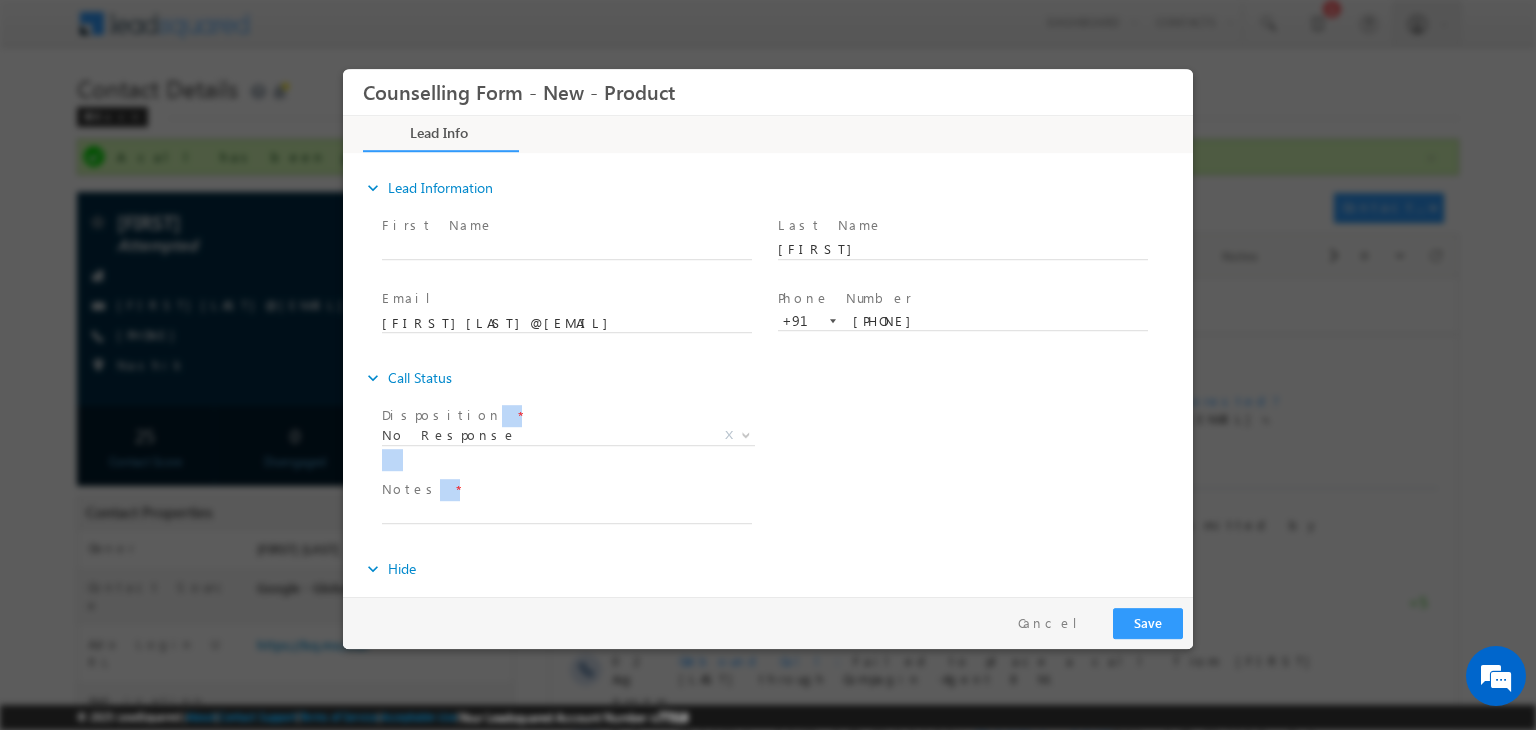 drag, startPoint x: 492, startPoint y: 386, endPoint x: 530, endPoint y: 540, distance: 158.61903 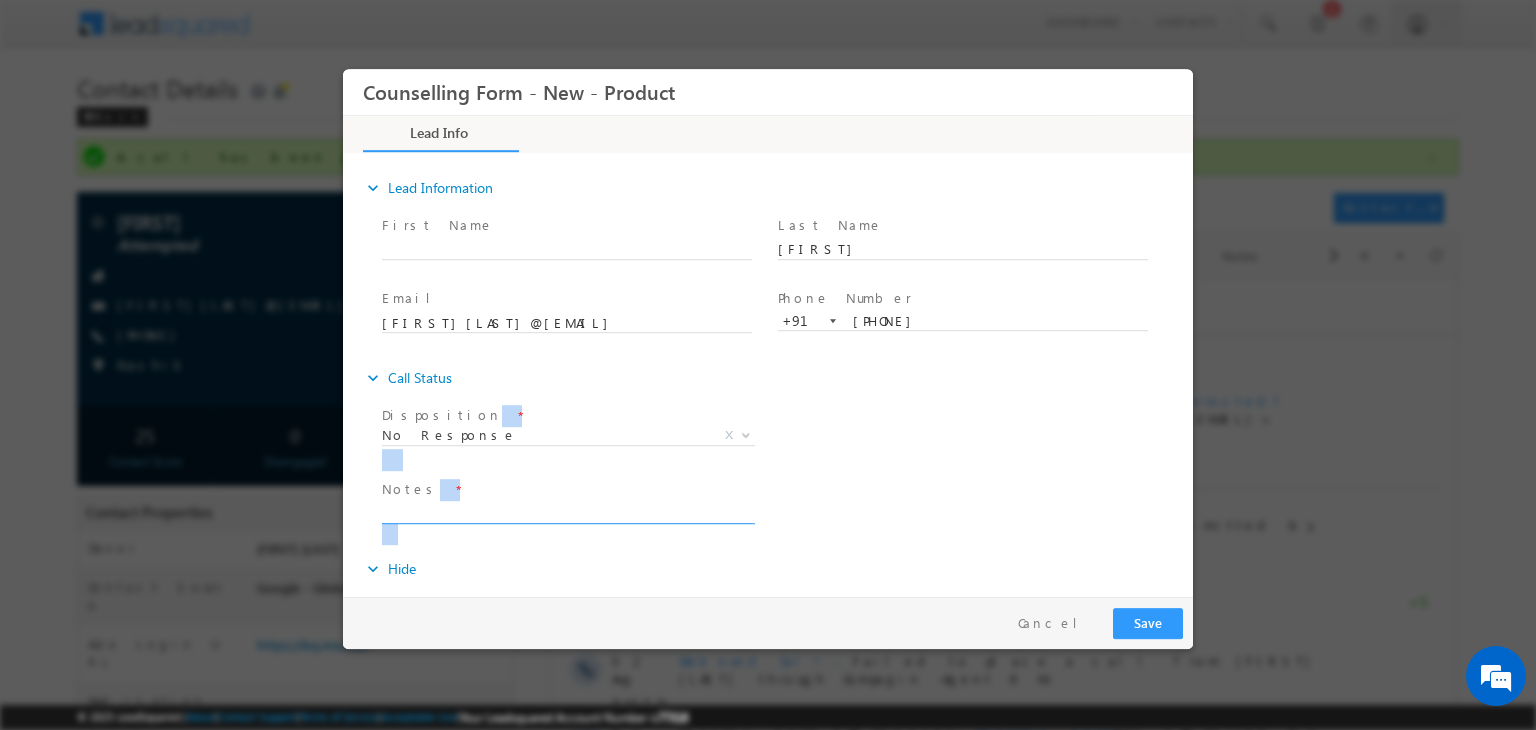 click at bounding box center [567, 512] 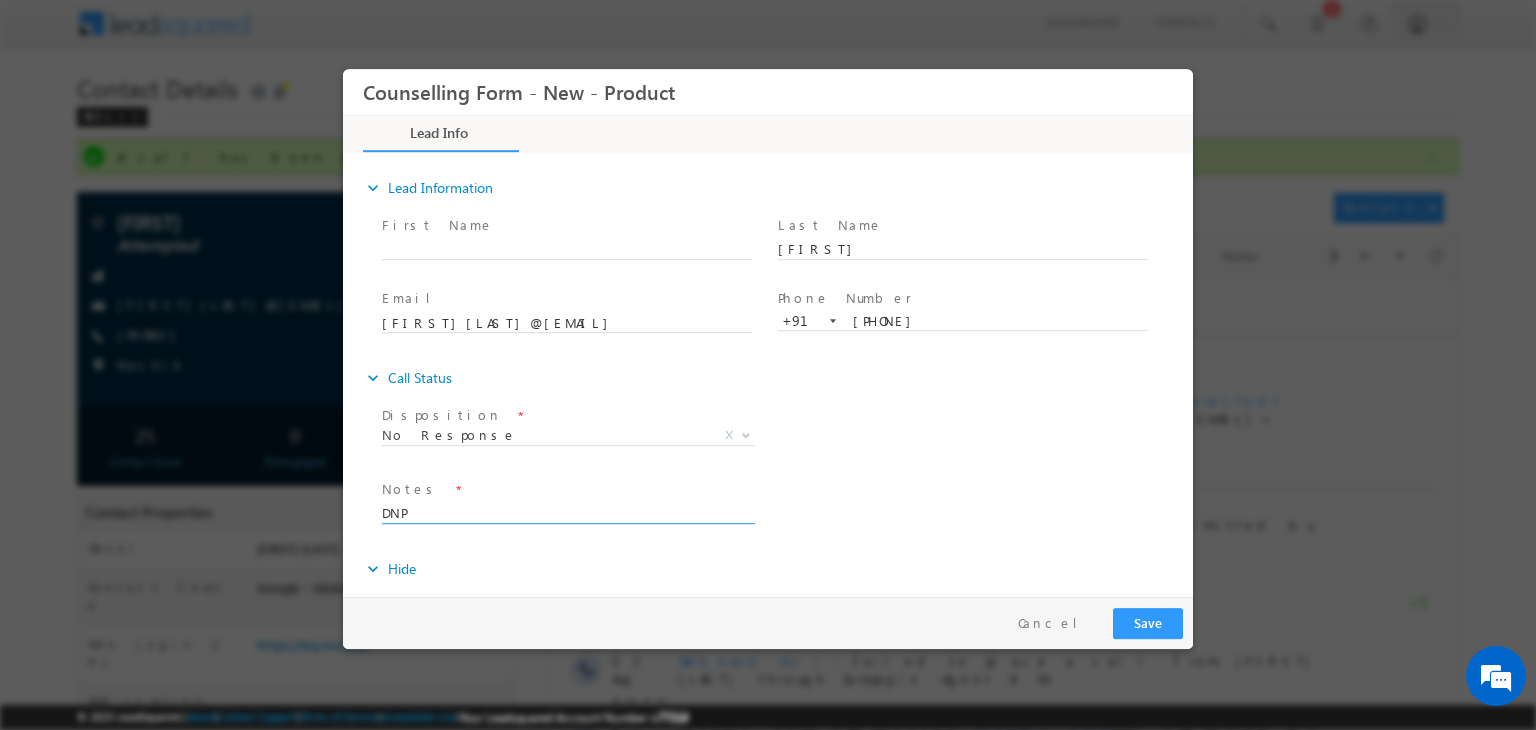 type on "DNP" 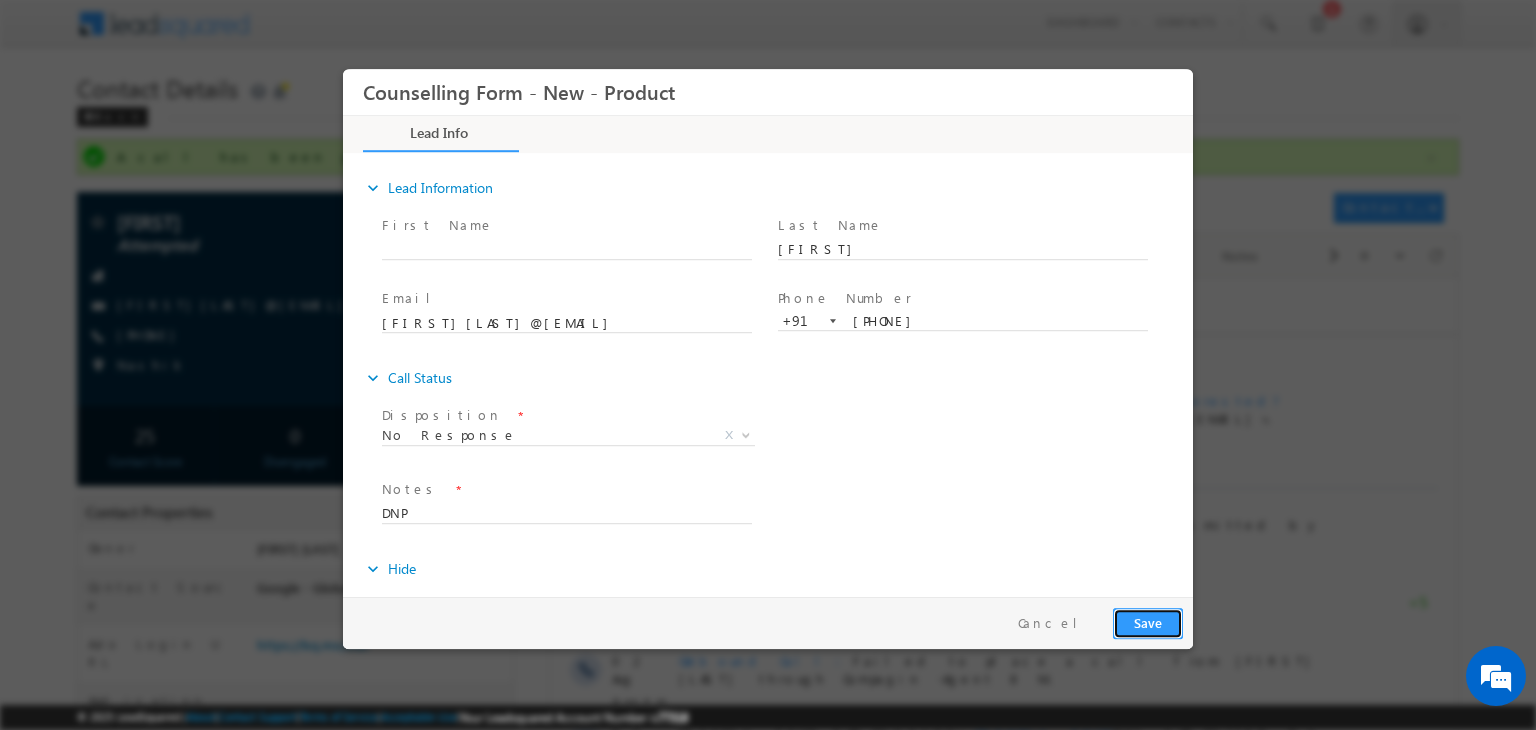 click on "Save" at bounding box center (1148, 623) 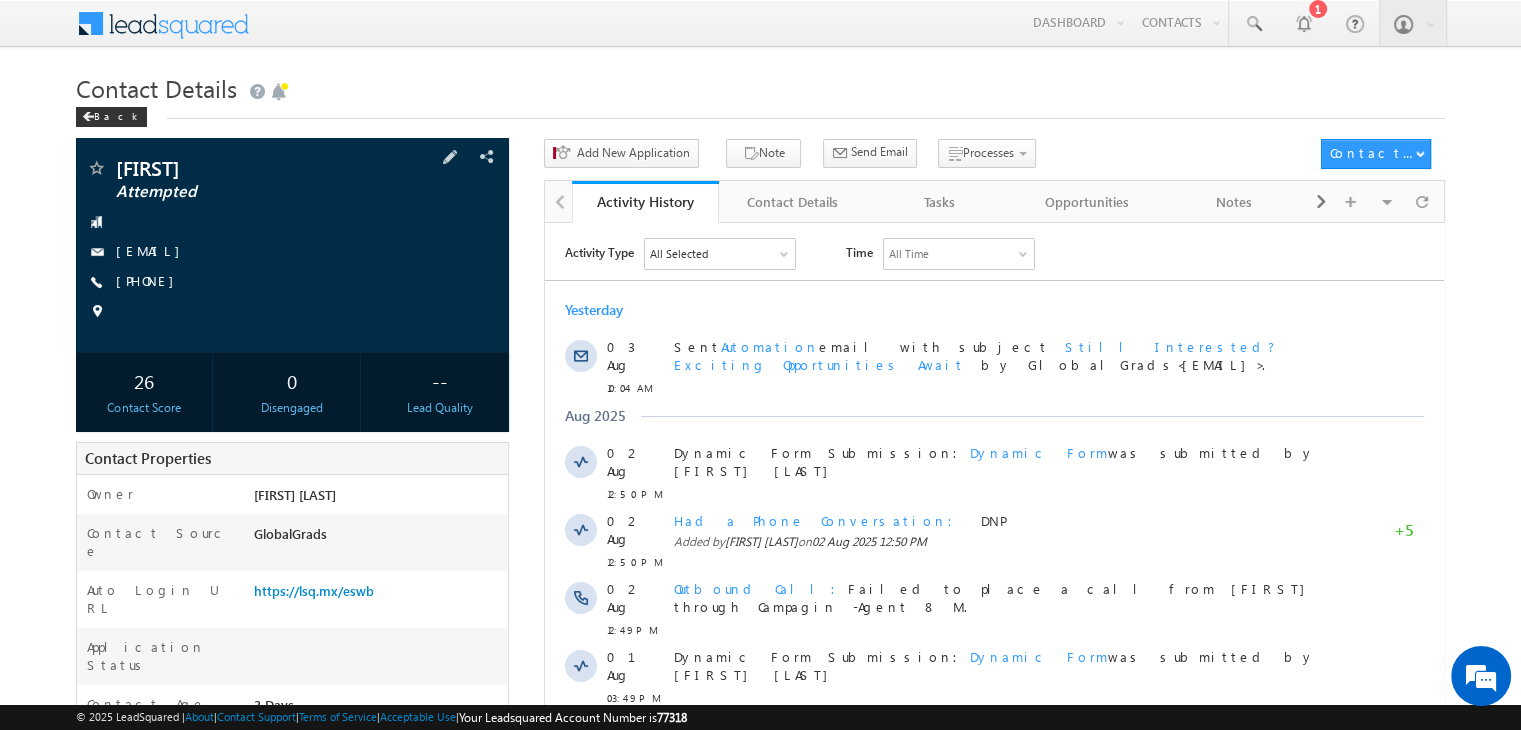 scroll, scrollTop: 0, scrollLeft: 0, axis: both 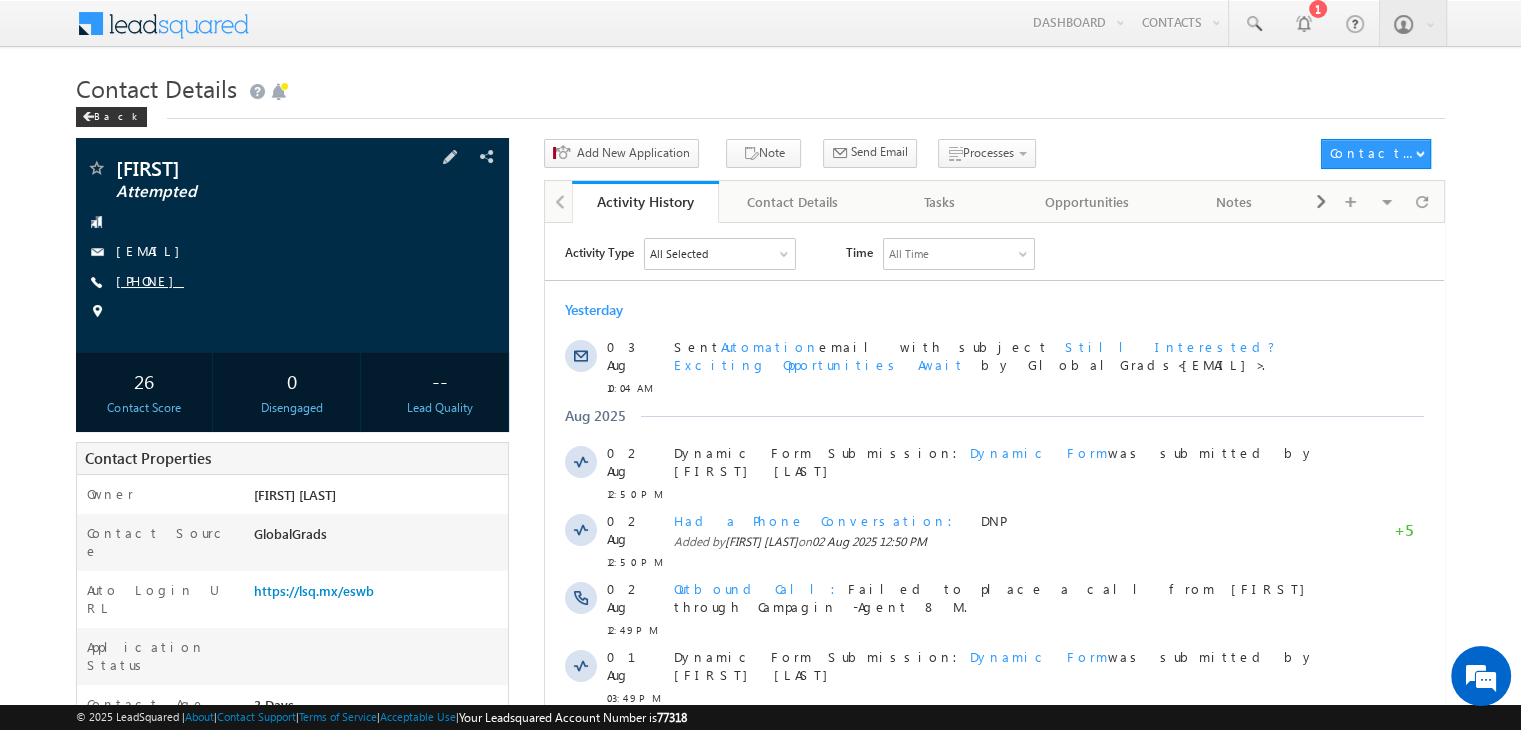 drag, startPoint x: 168, startPoint y: 270, endPoint x: 184, endPoint y: 285, distance: 21.931713 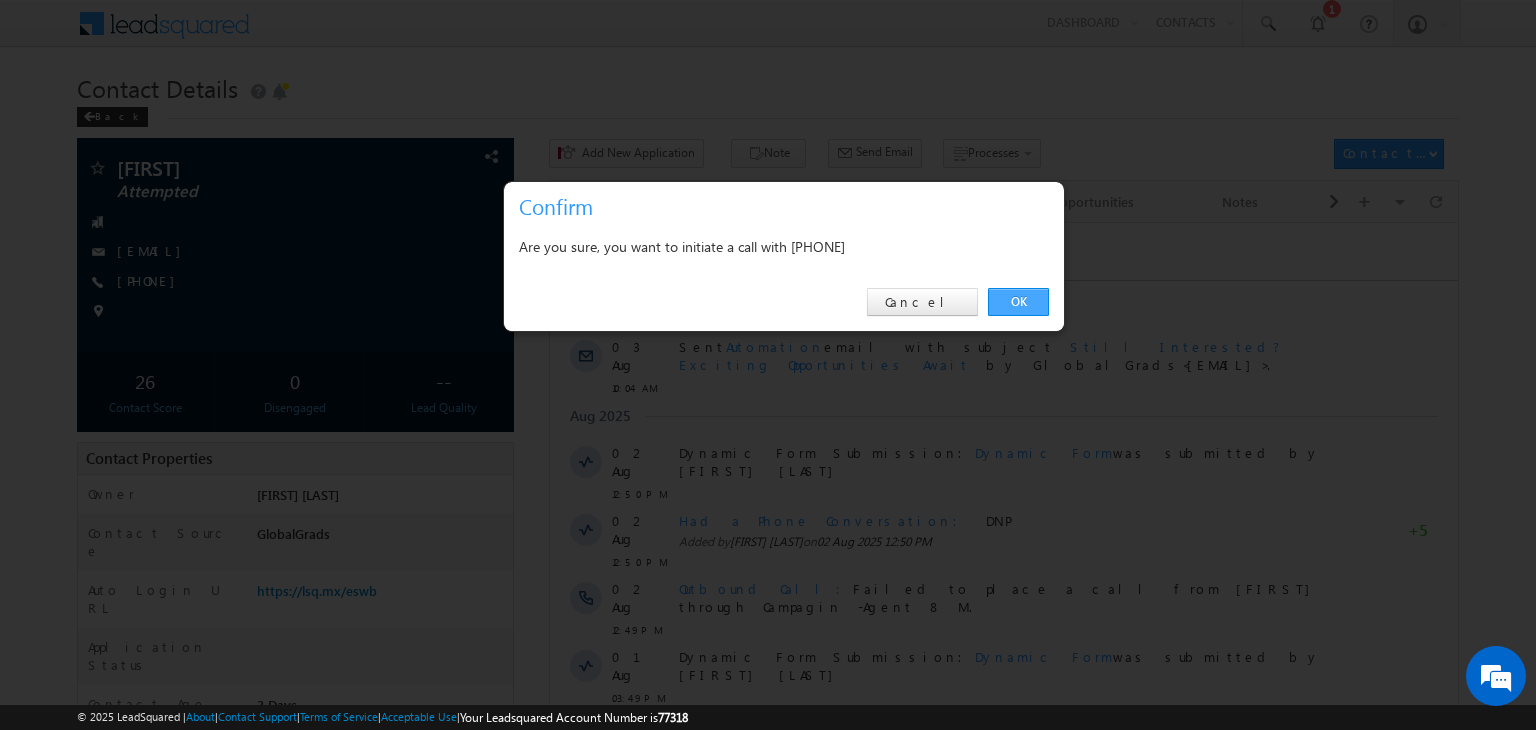 click on "OK" at bounding box center [1018, 302] 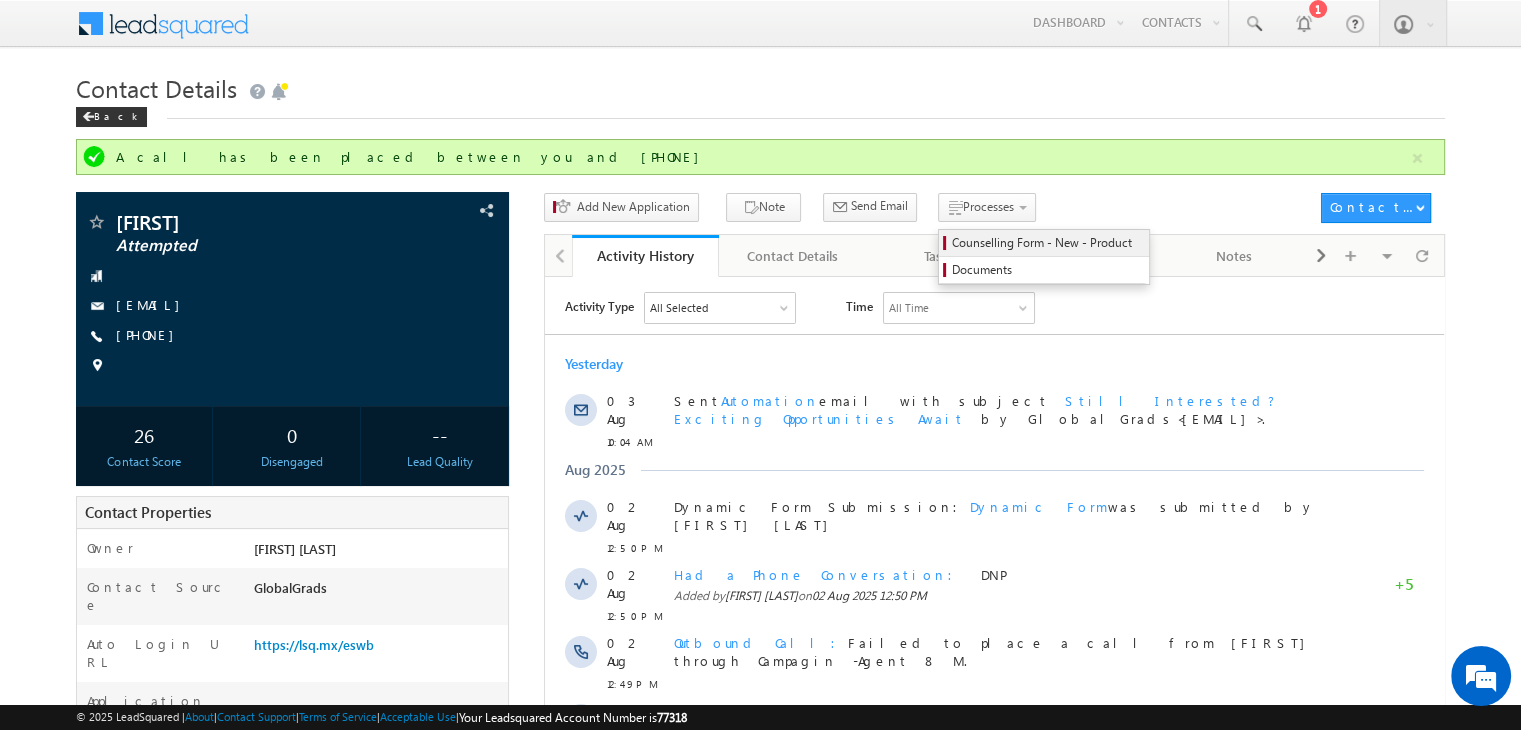 click on "Counselling Form - New - Product" at bounding box center [1044, 243] 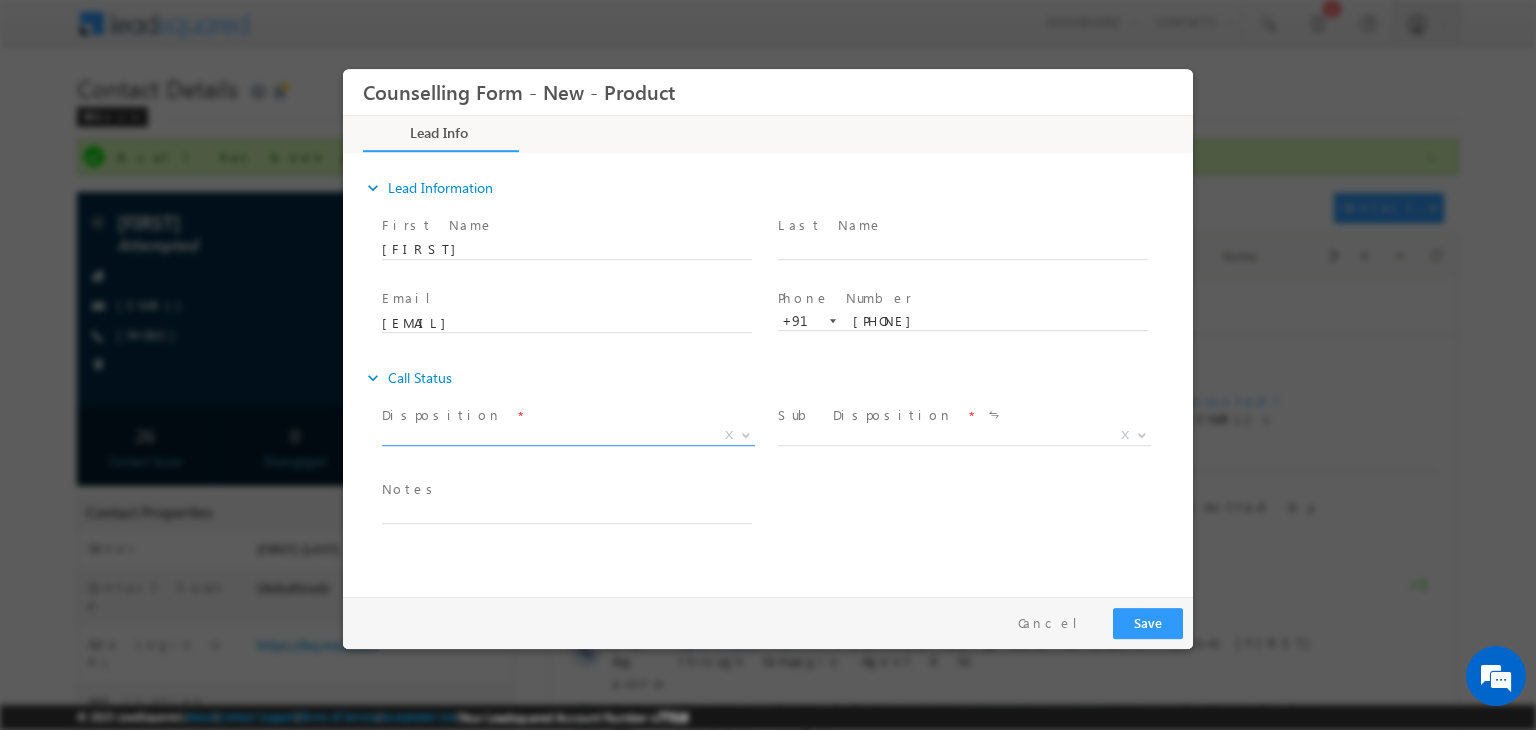 click on "Counselling Form - New - Product
*" at bounding box center [768, 328] 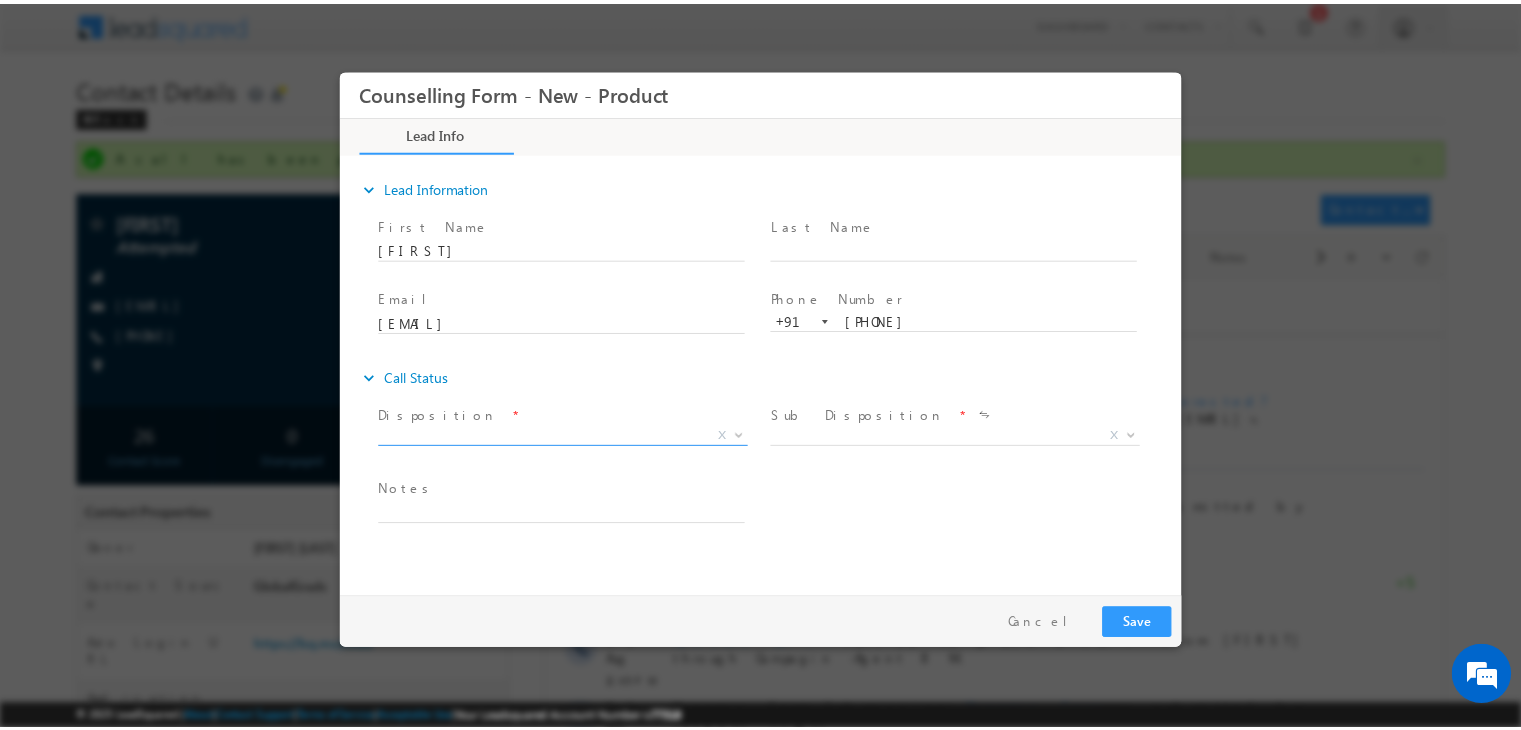scroll, scrollTop: 0, scrollLeft: 0, axis: both 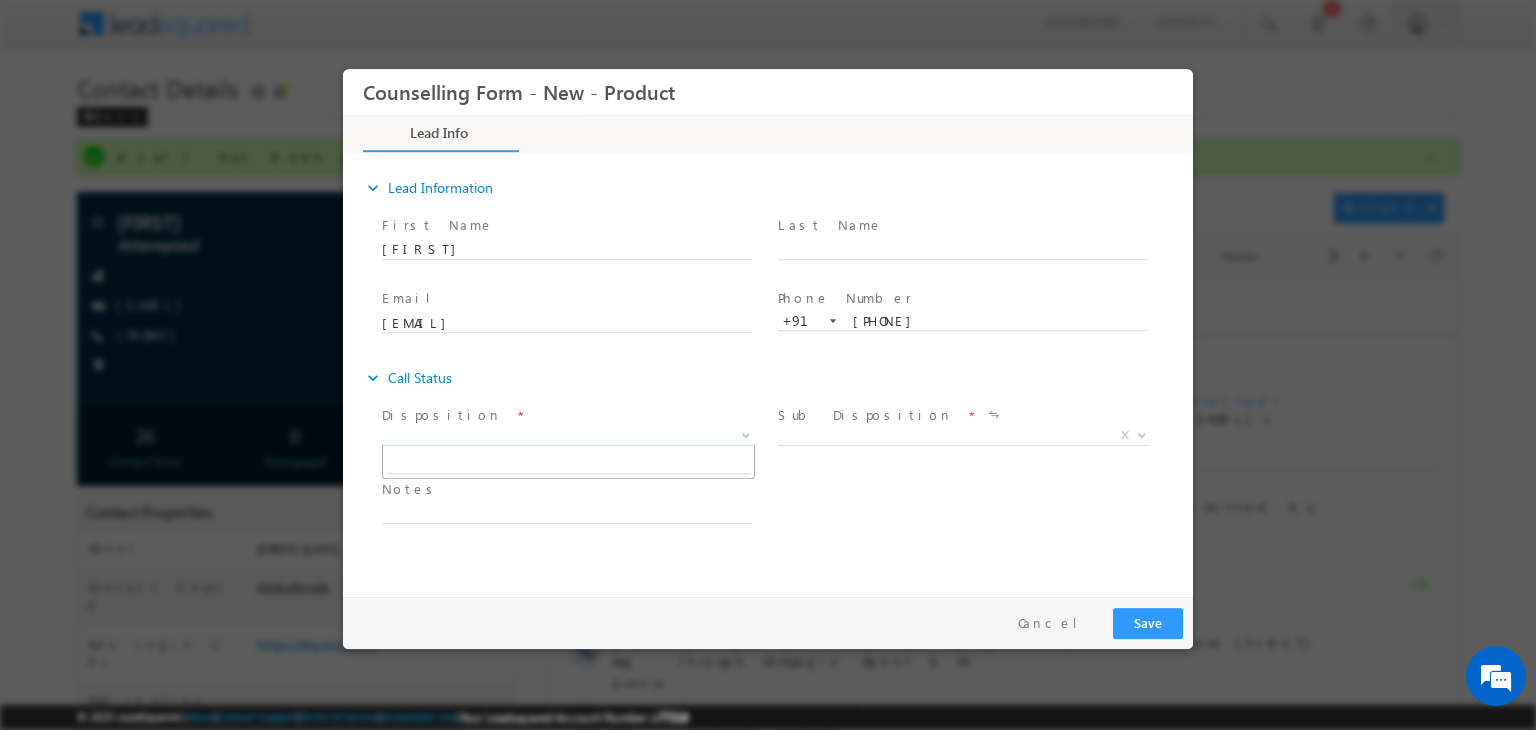 click on "X" at bounding box center (568, 436) 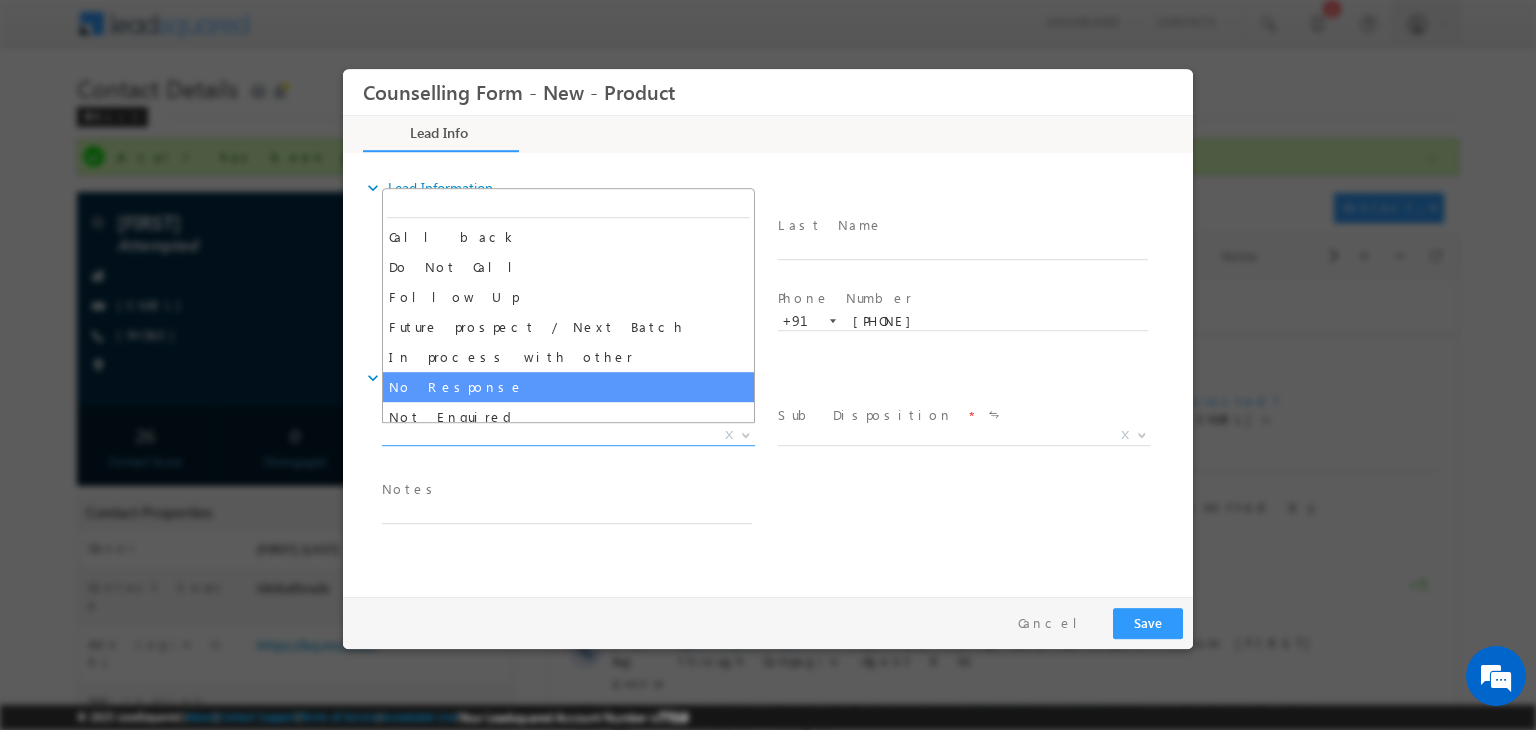select on "No Response" 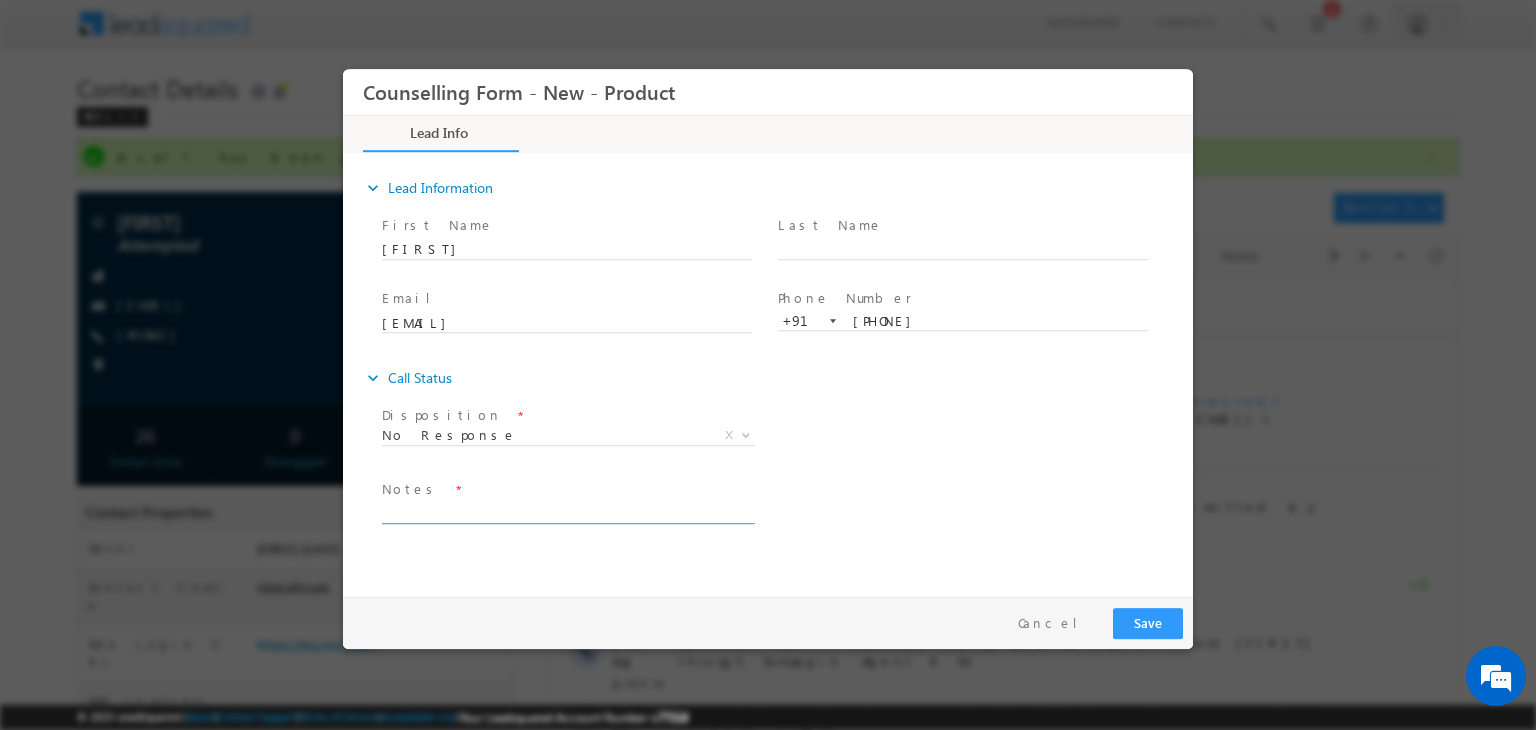 click at bounding box center [567, 512] 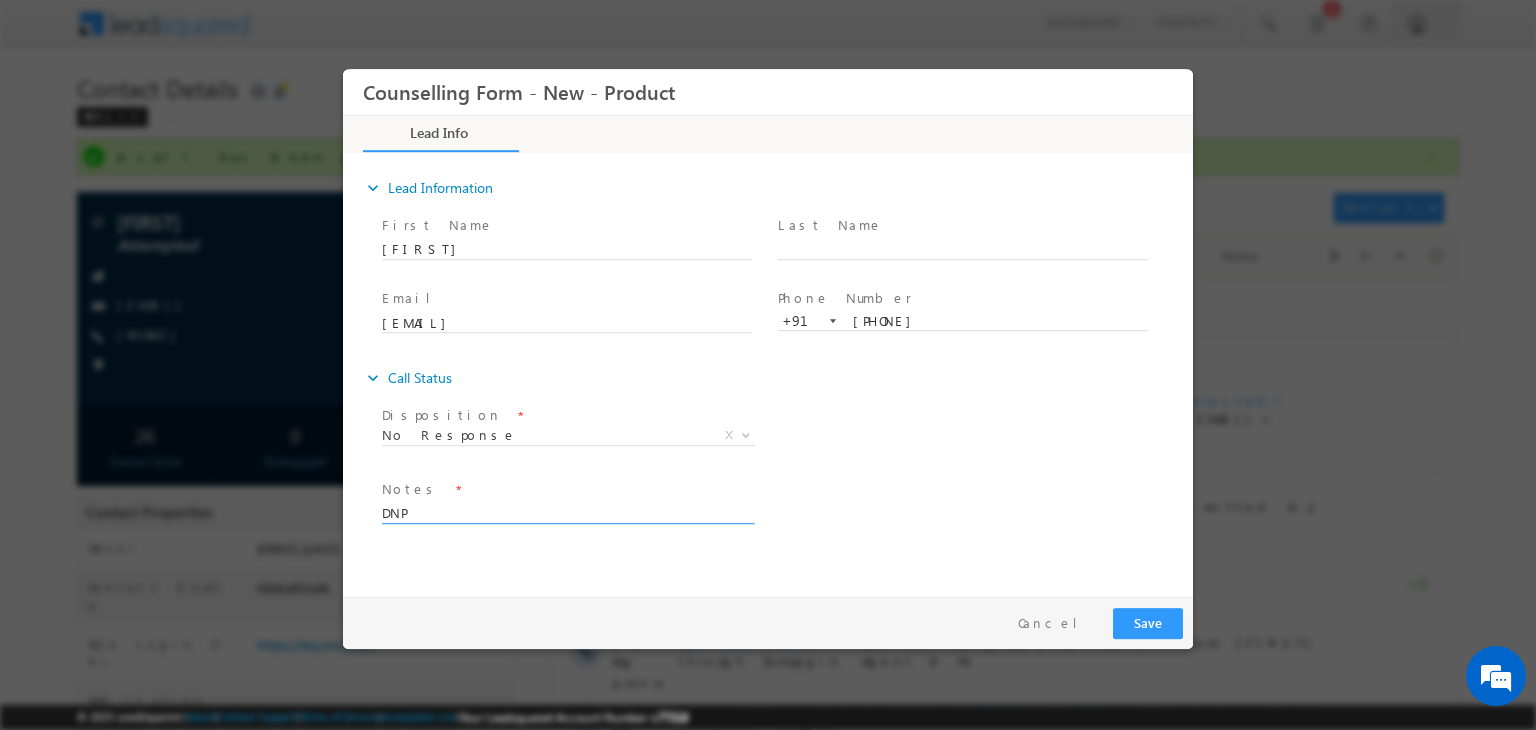 type on "DNP" 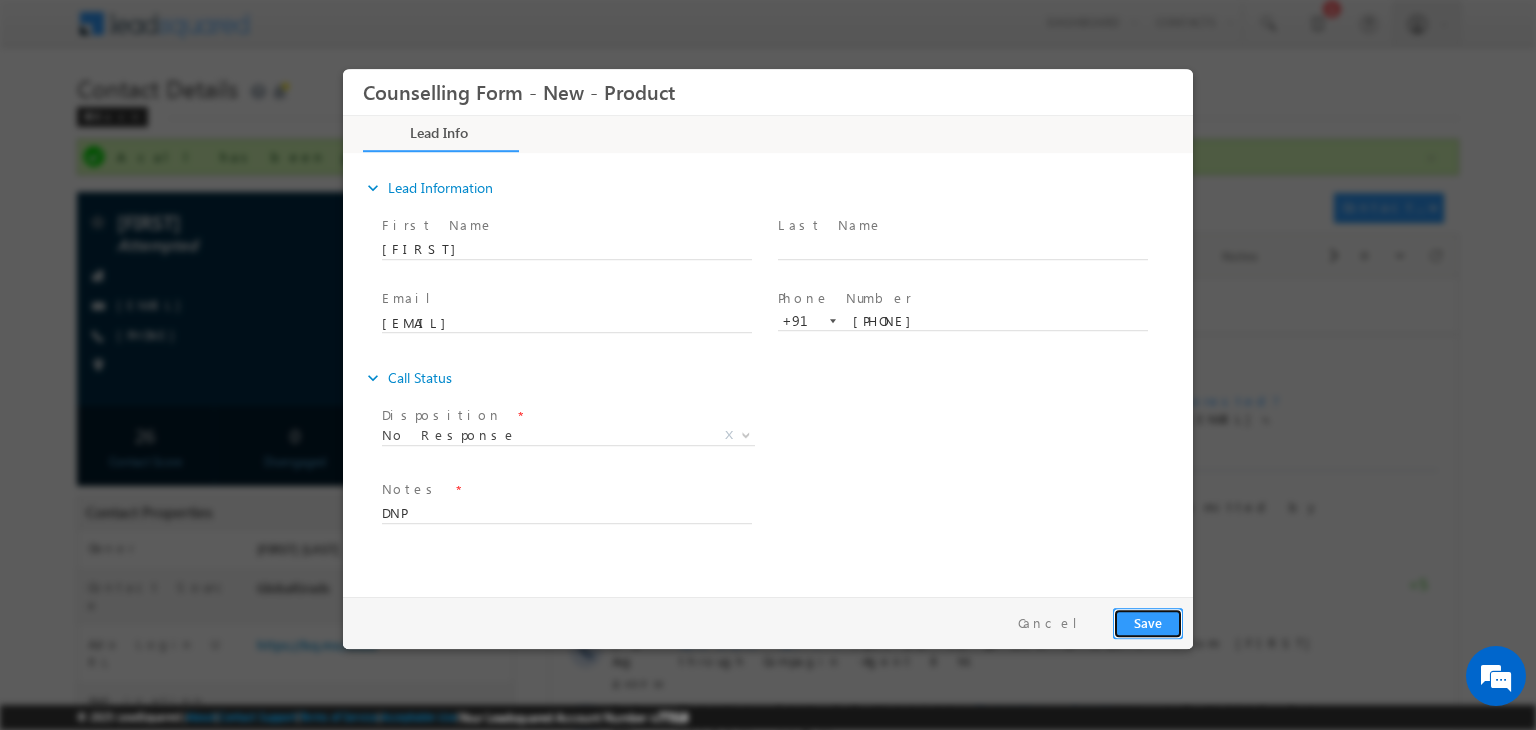 click on "Save" at bounding box center [1148, 623] 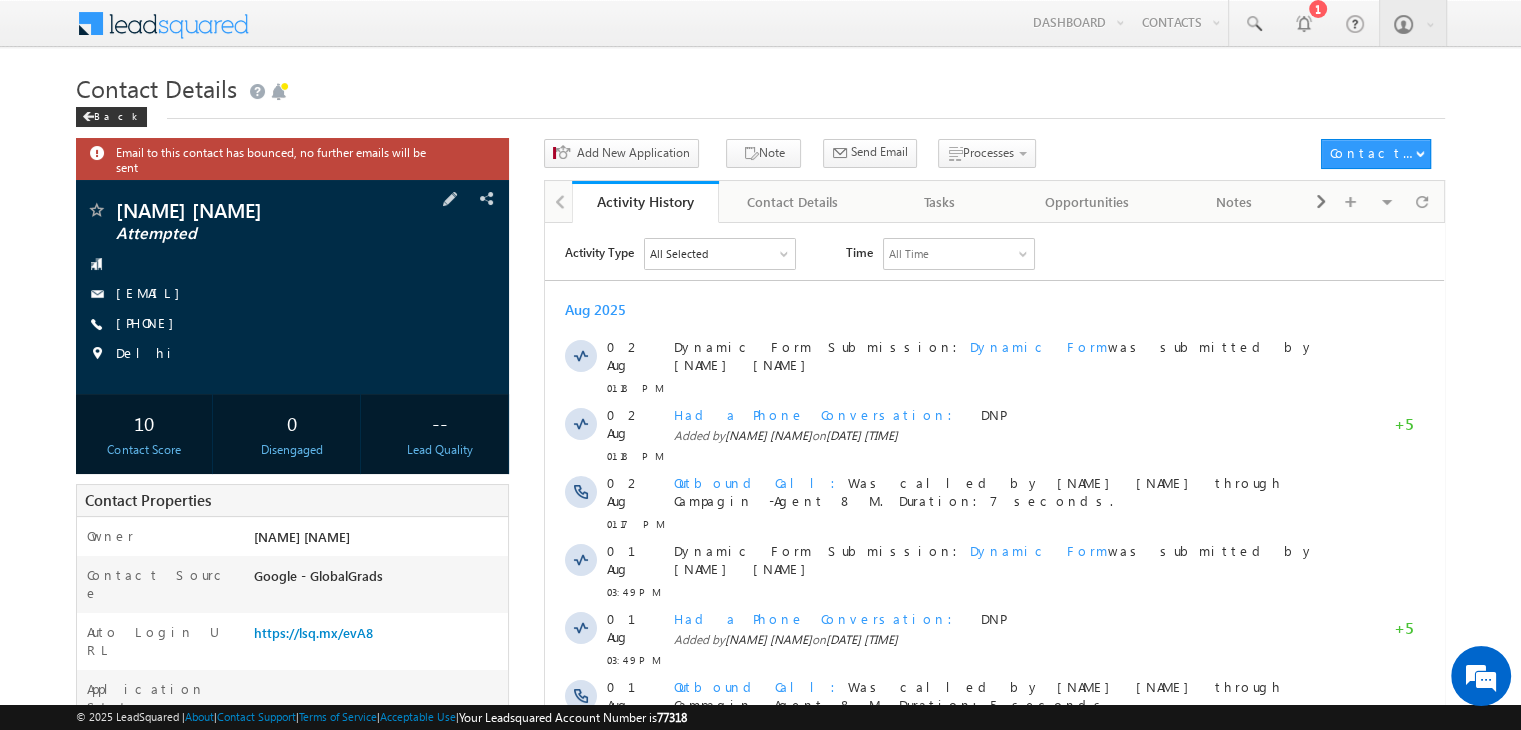 scroll, scrollTop: 0, scrollLeft: 0, axis: both 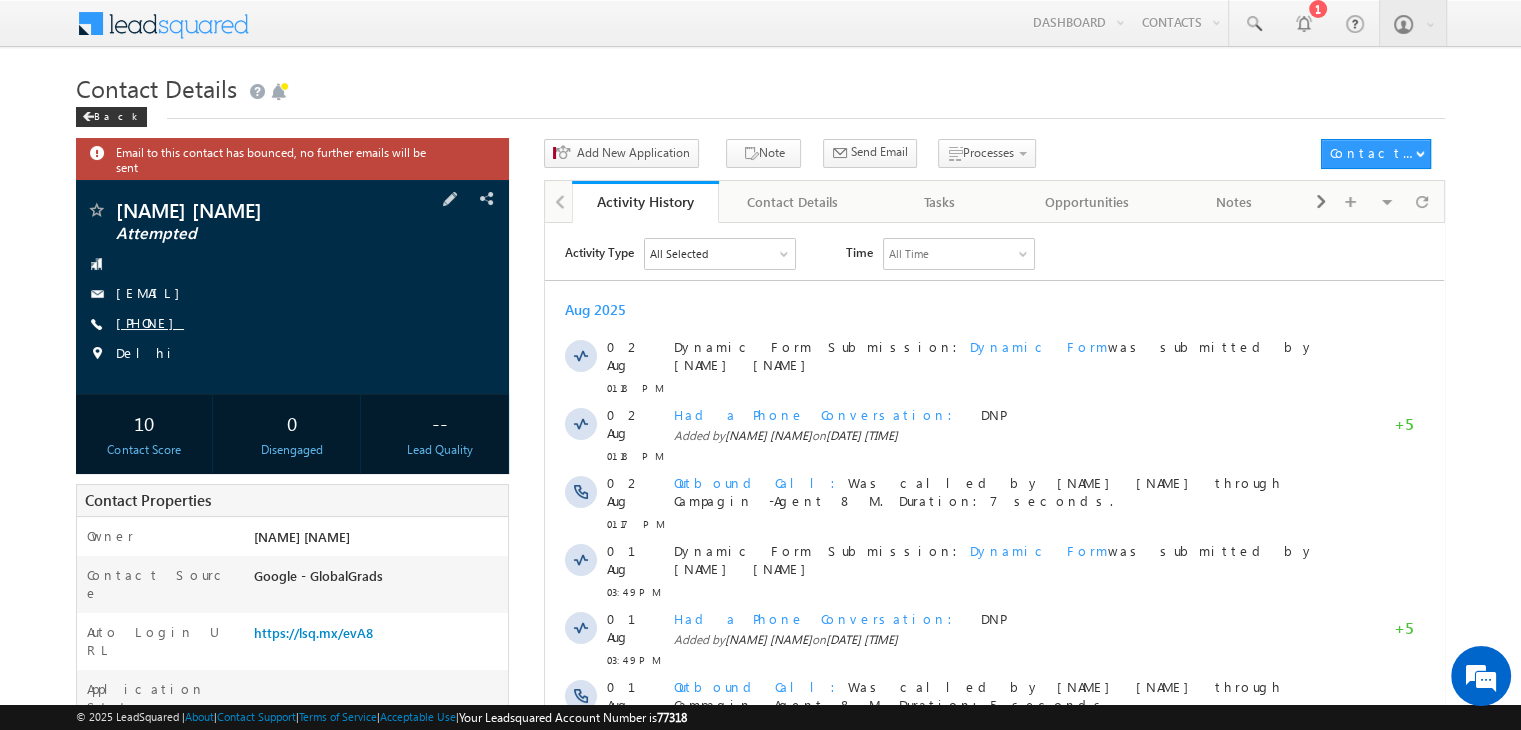 click on "[PHONE]" at bounding box center (150, 322) 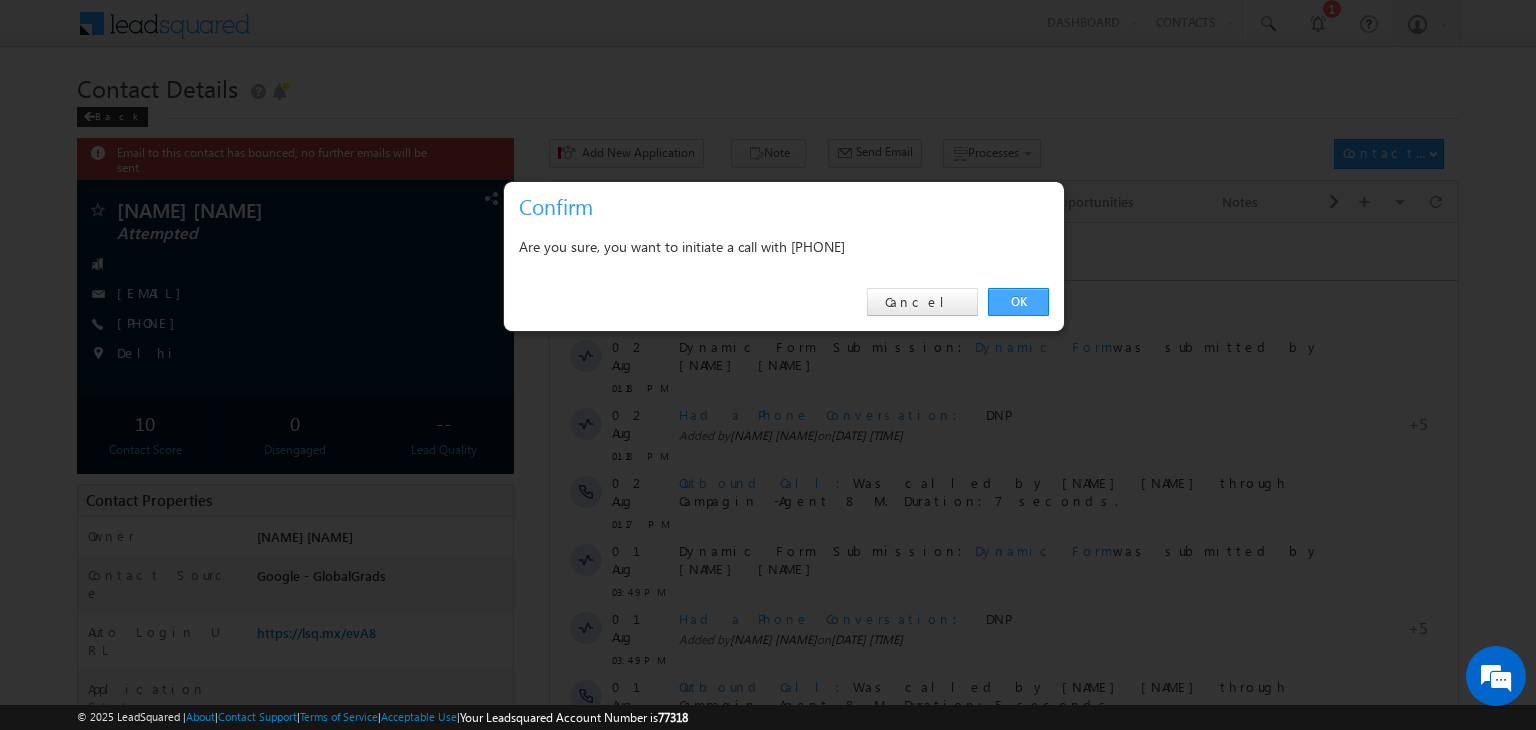 click on "OK" at bounding box center [1018, 302] 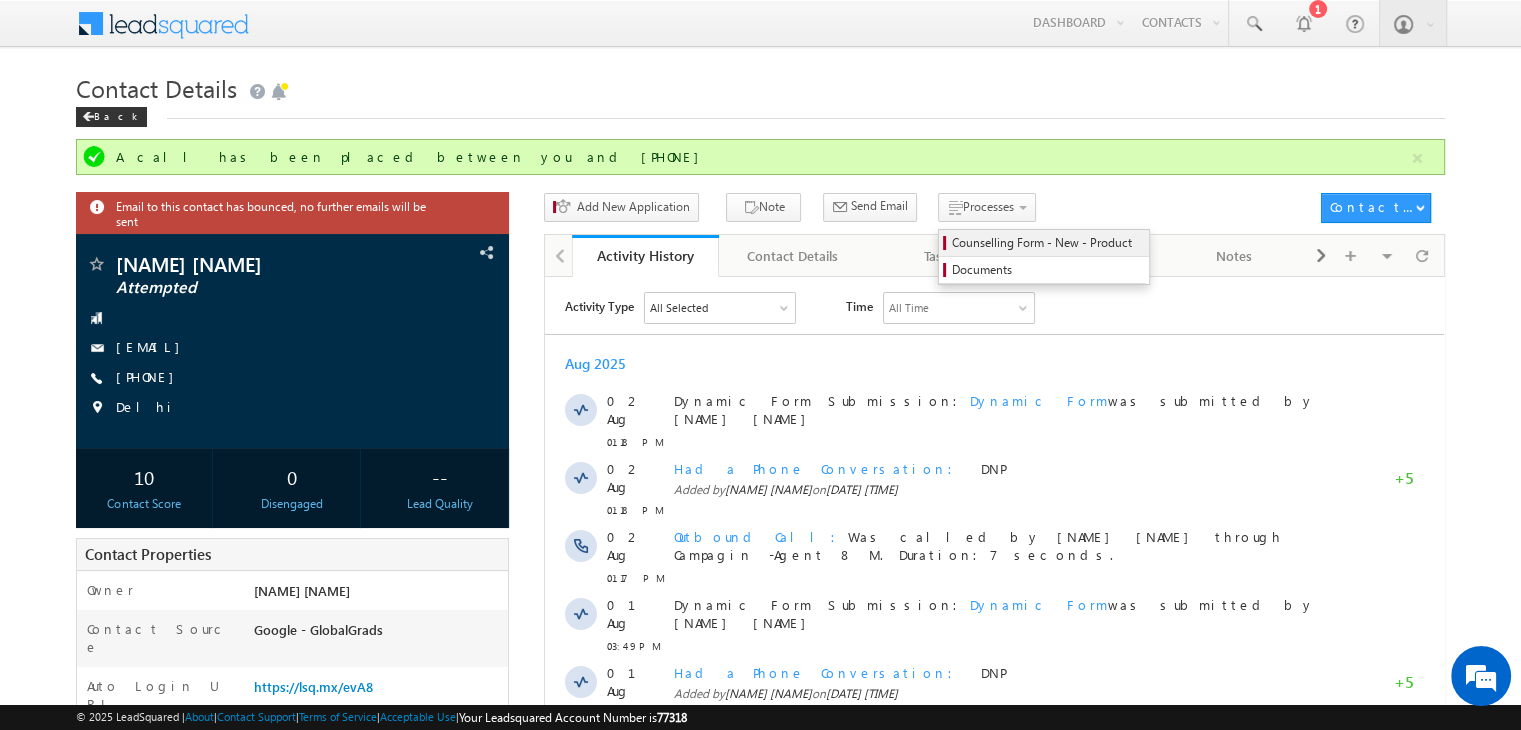 click on "Counselling Form - New - Product" at bounding box center (1044, 243) 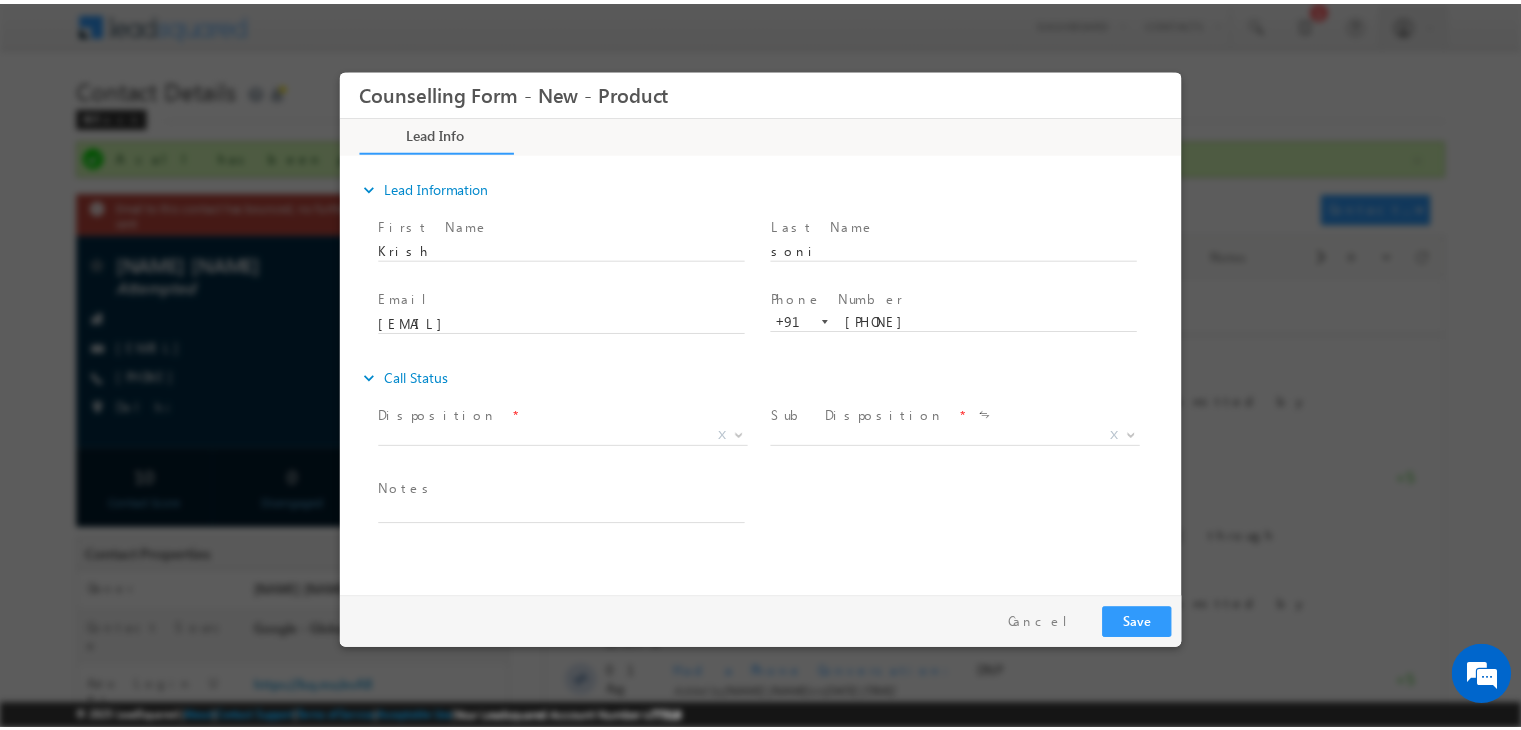 scroll, scrollTop: 0, scrollLeft: 0, axis: both 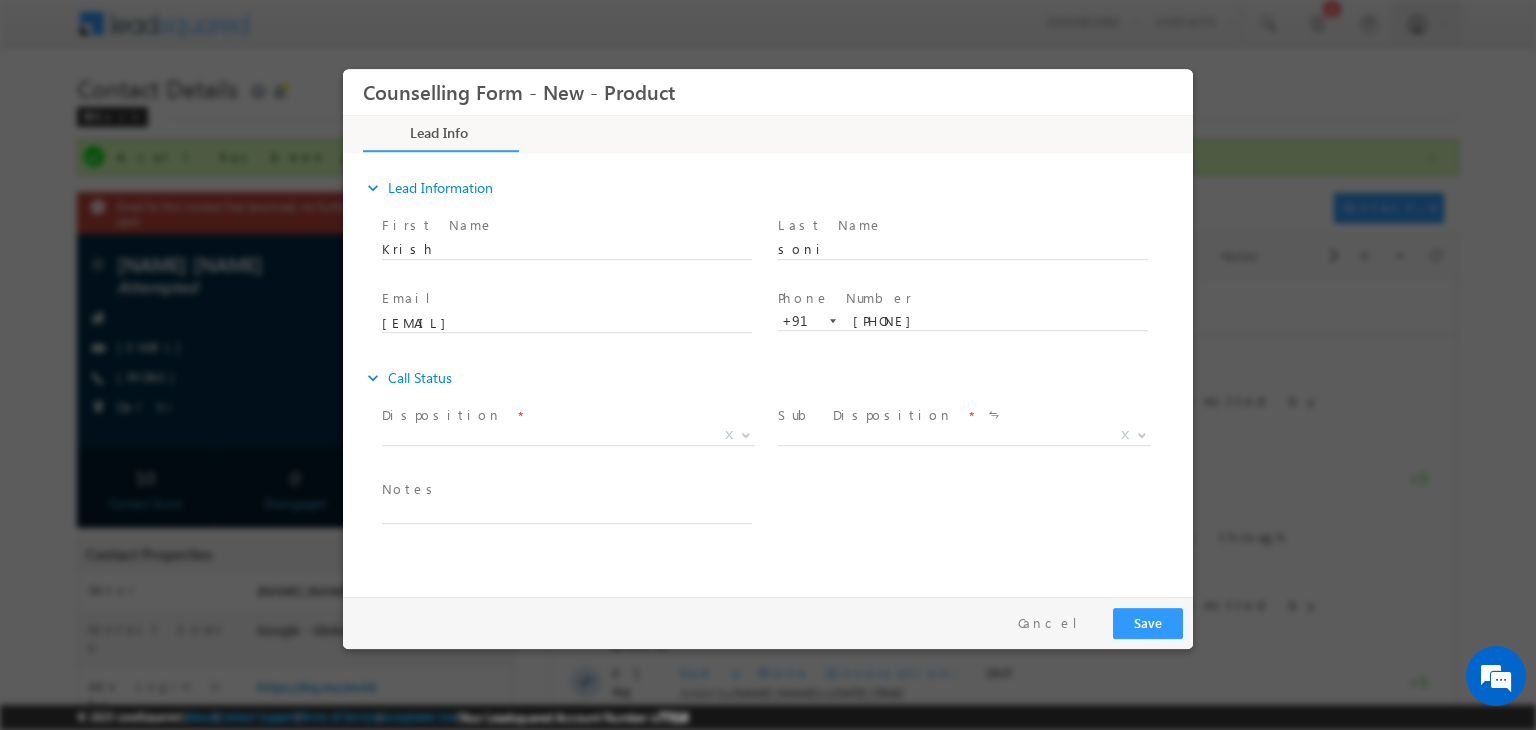 drag, startPoint x: 569, startPoint y: 422, endPoint x: 582, endPoint y: 432, distance: 16.40122 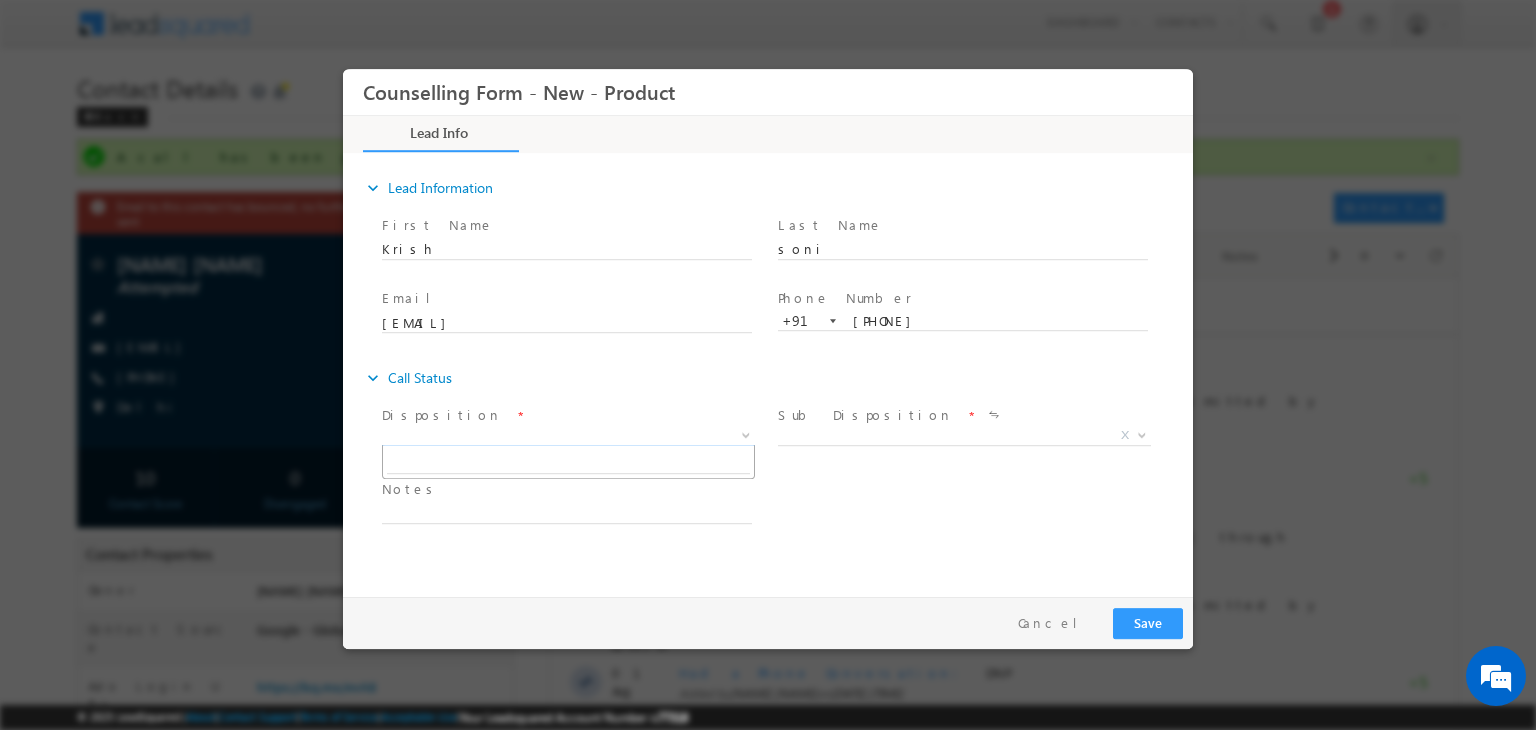 click on "X" at bounding box center [568, 436] 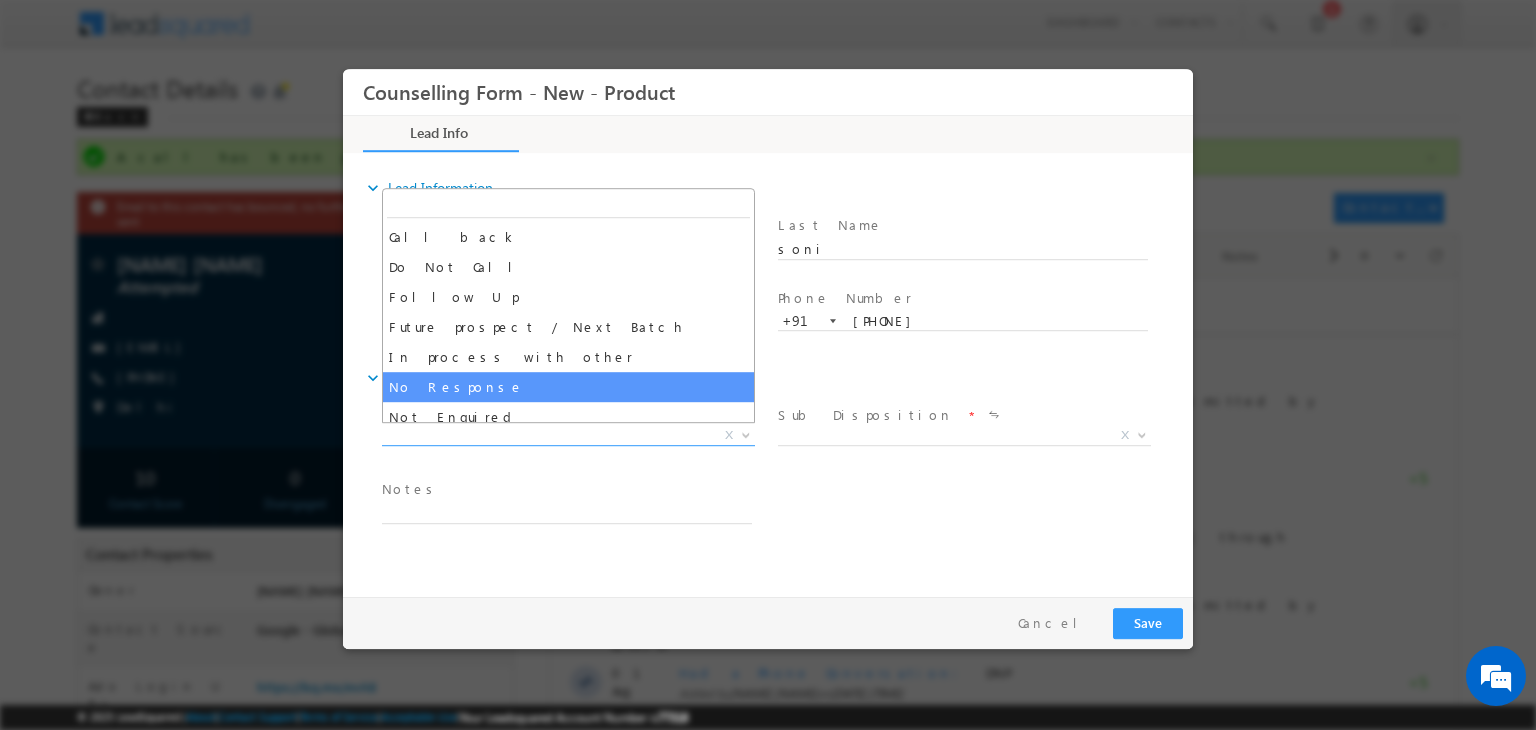 select on "No Response" 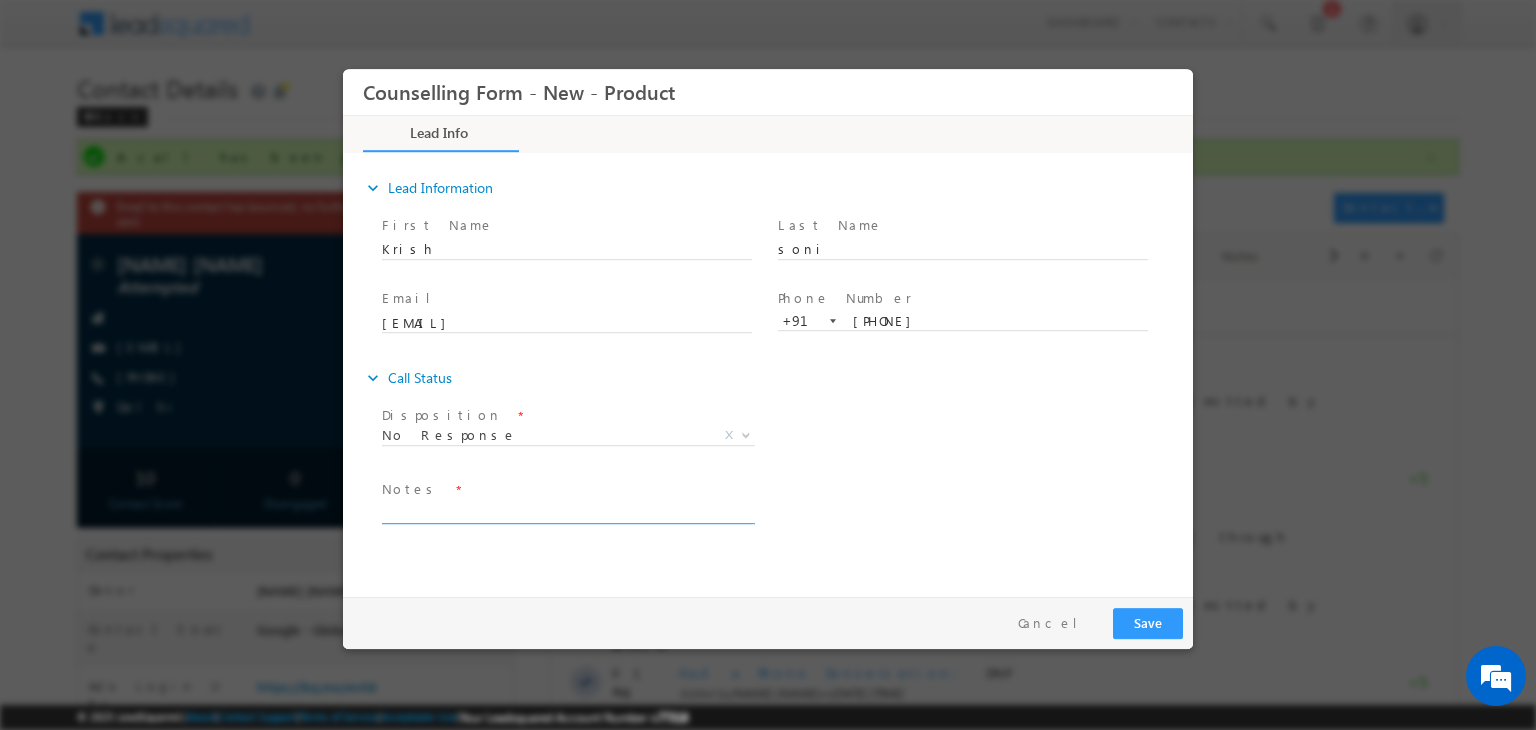 click at bounding box center [567, 512] 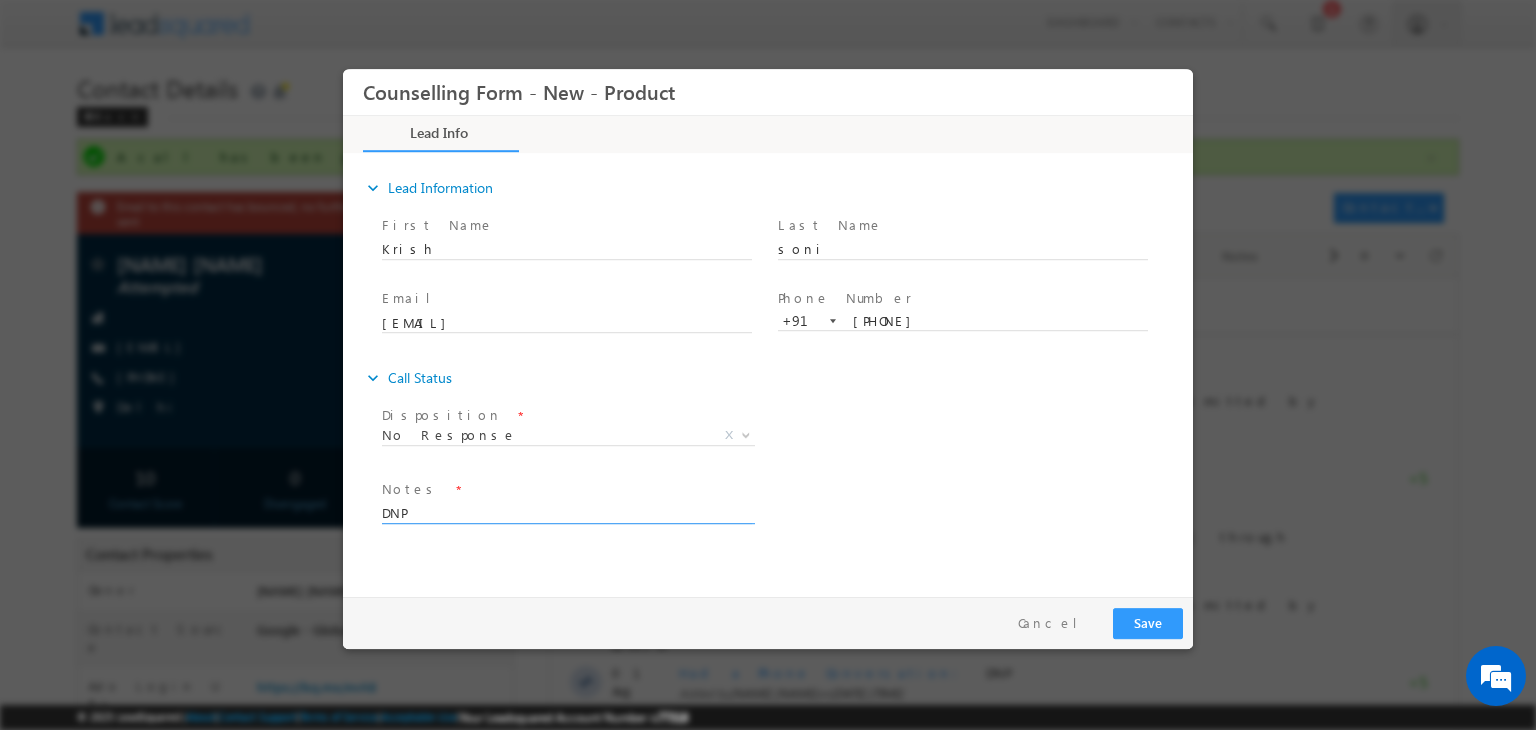 type on "DNP" 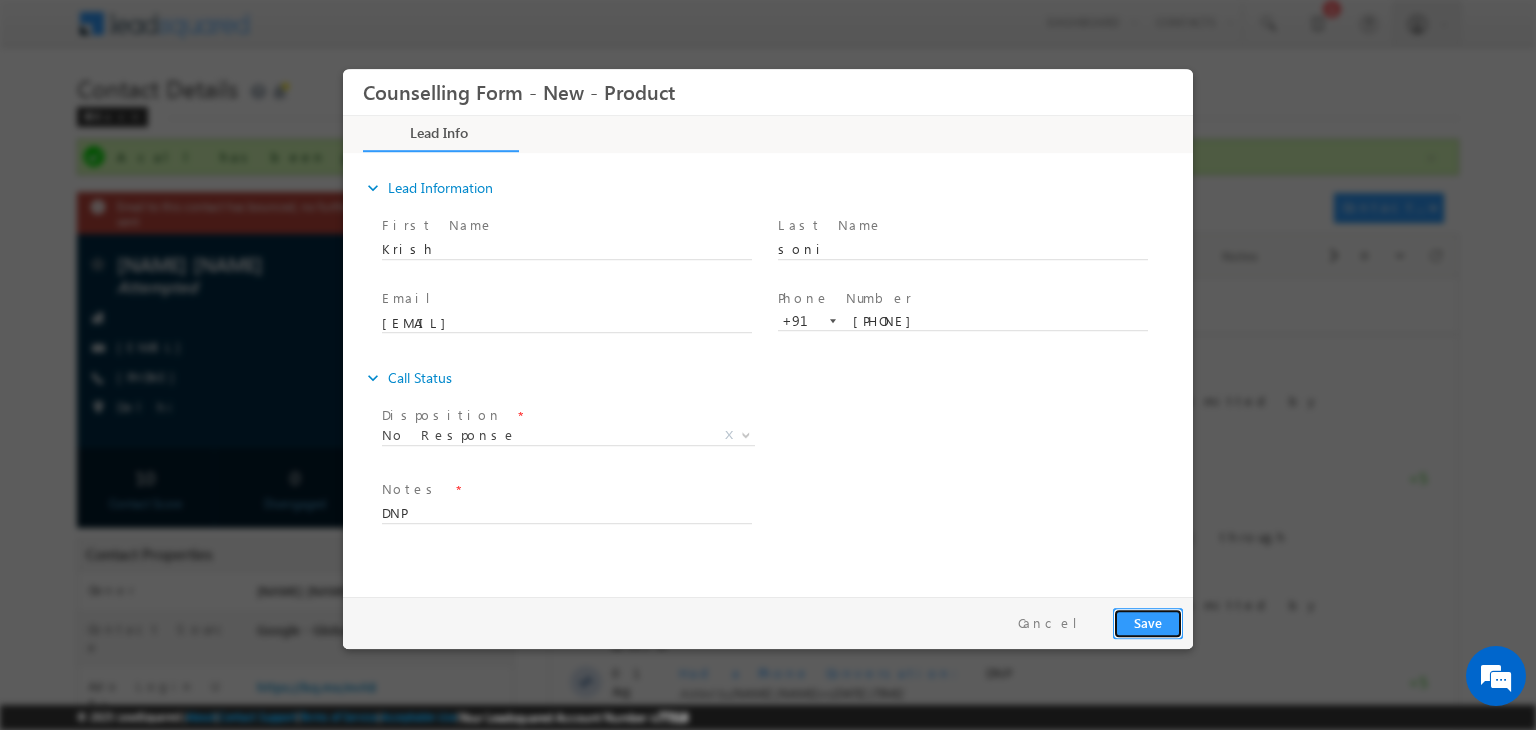 click on "Save" at bounding box center (1148, 623) 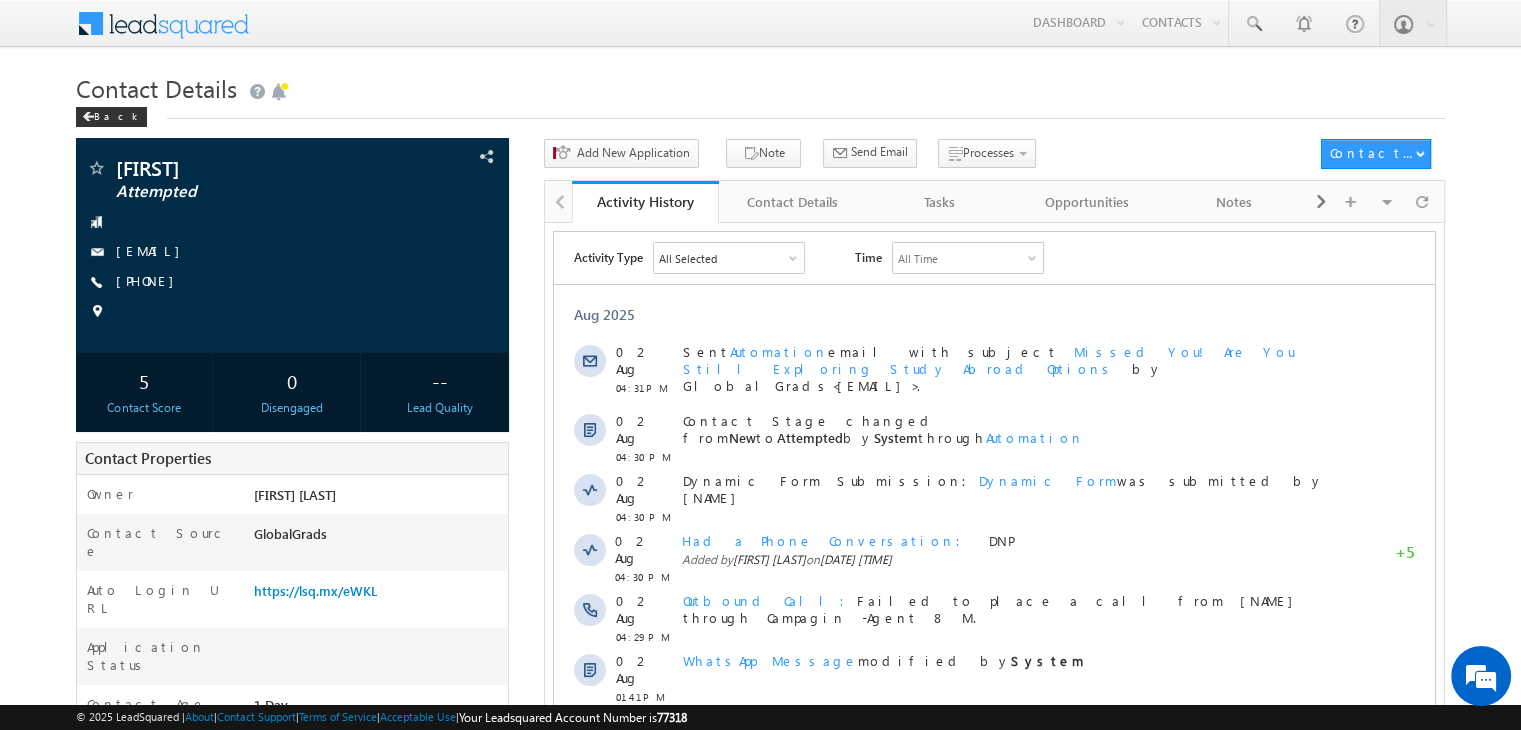 scroll, scrollTop: 0, scrollLeft: 0, axis: both 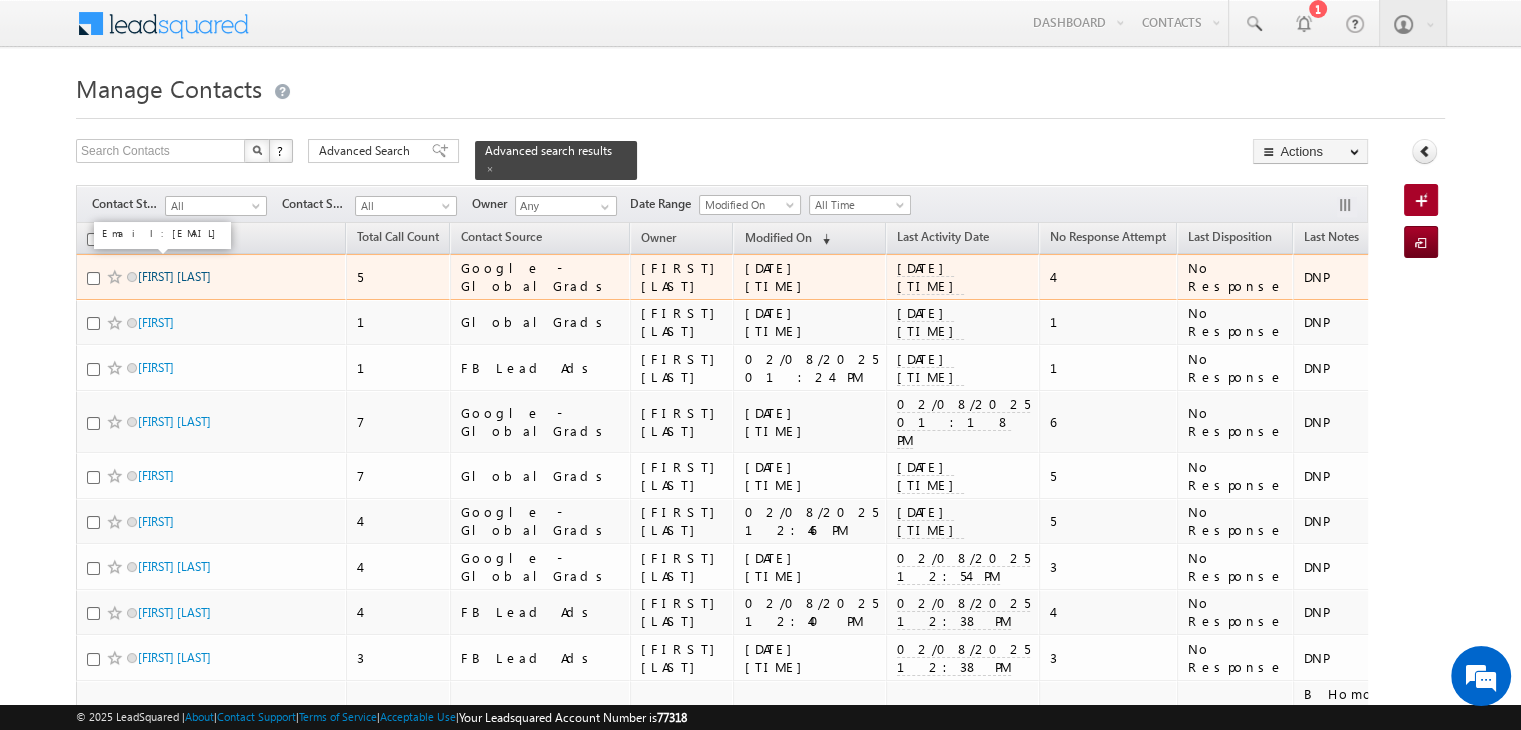 click on "[FIRST] [LAST]" at bounding box center [174, 276] 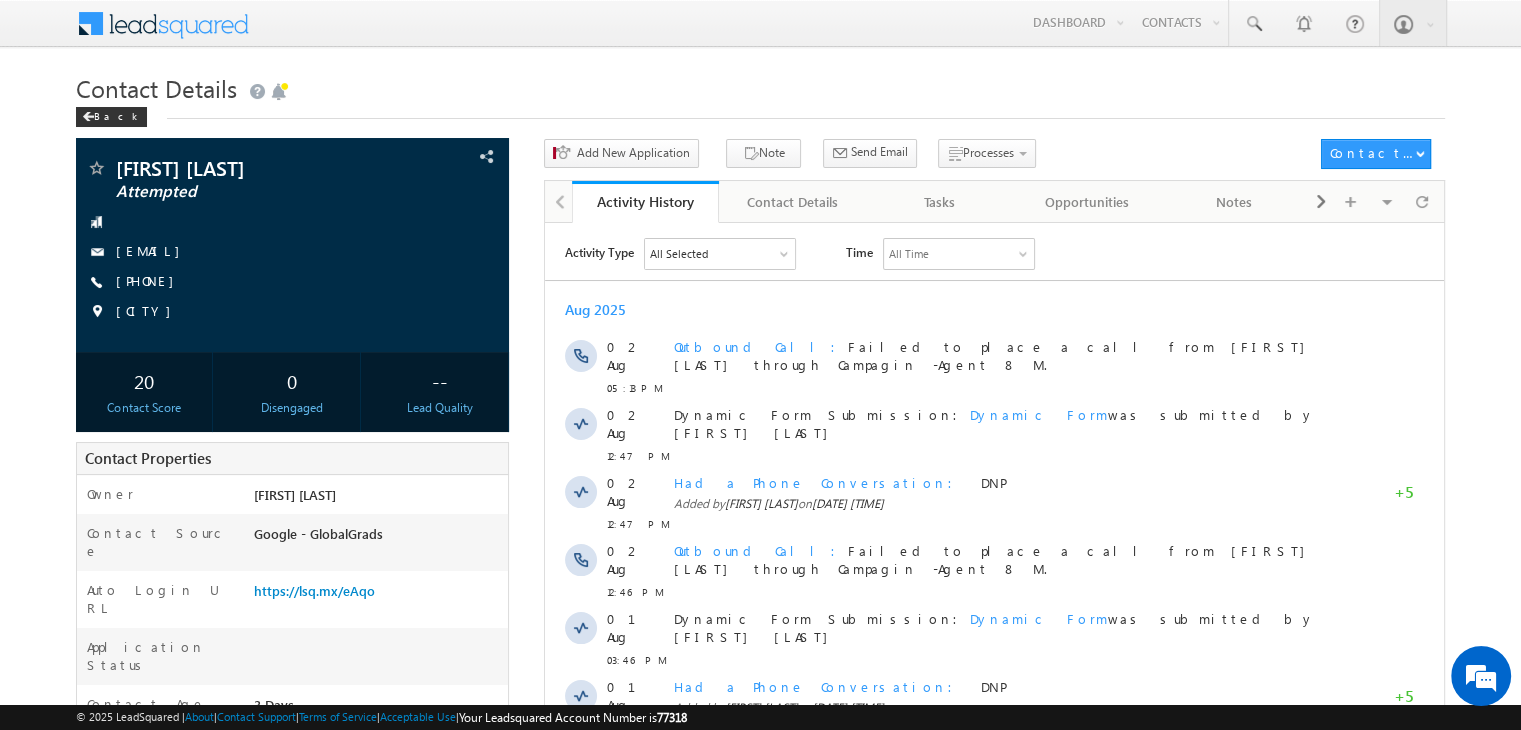 scroll, scrollTop: 0, scrollLeft: 0, axis: both 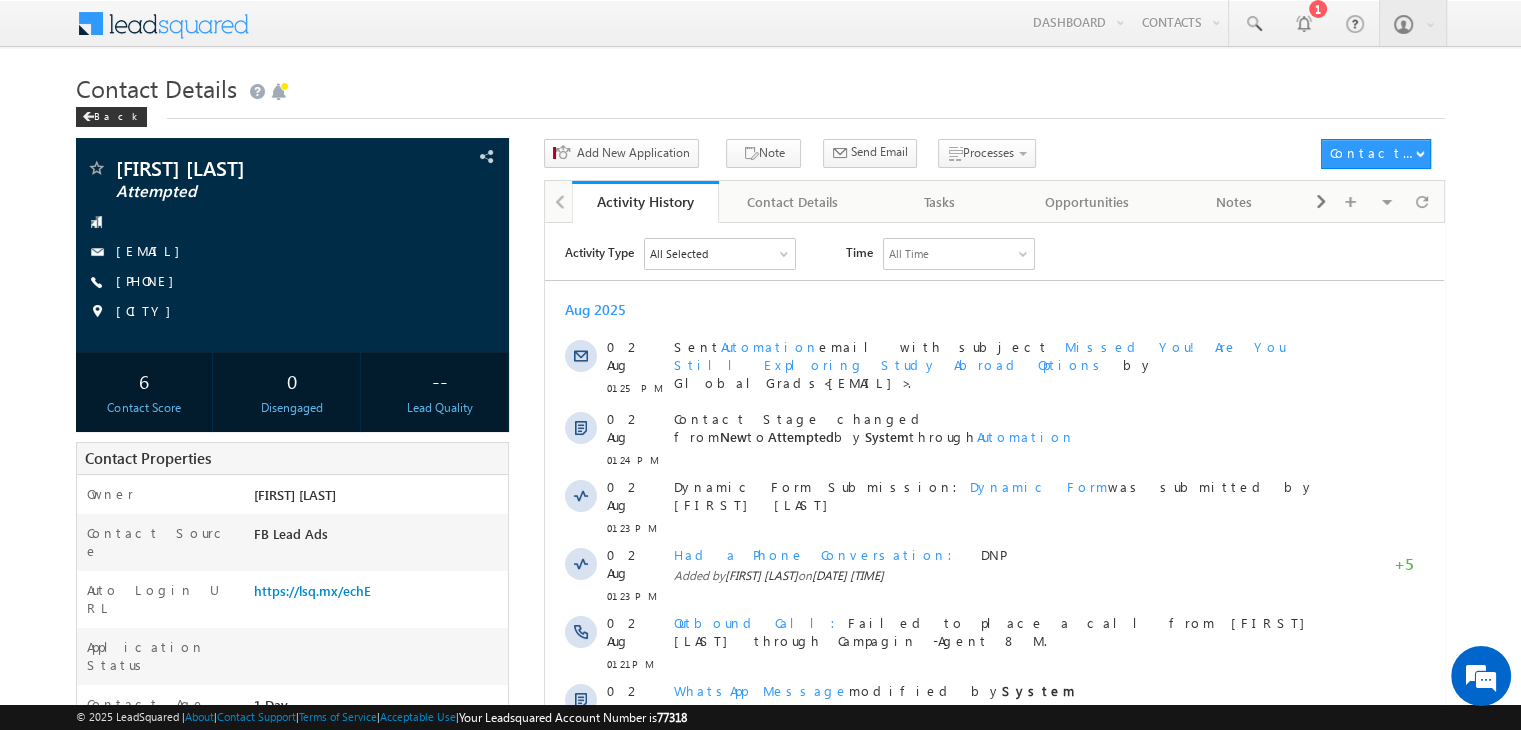 click on "+91-7067502283" at bounding box center [150, 280] 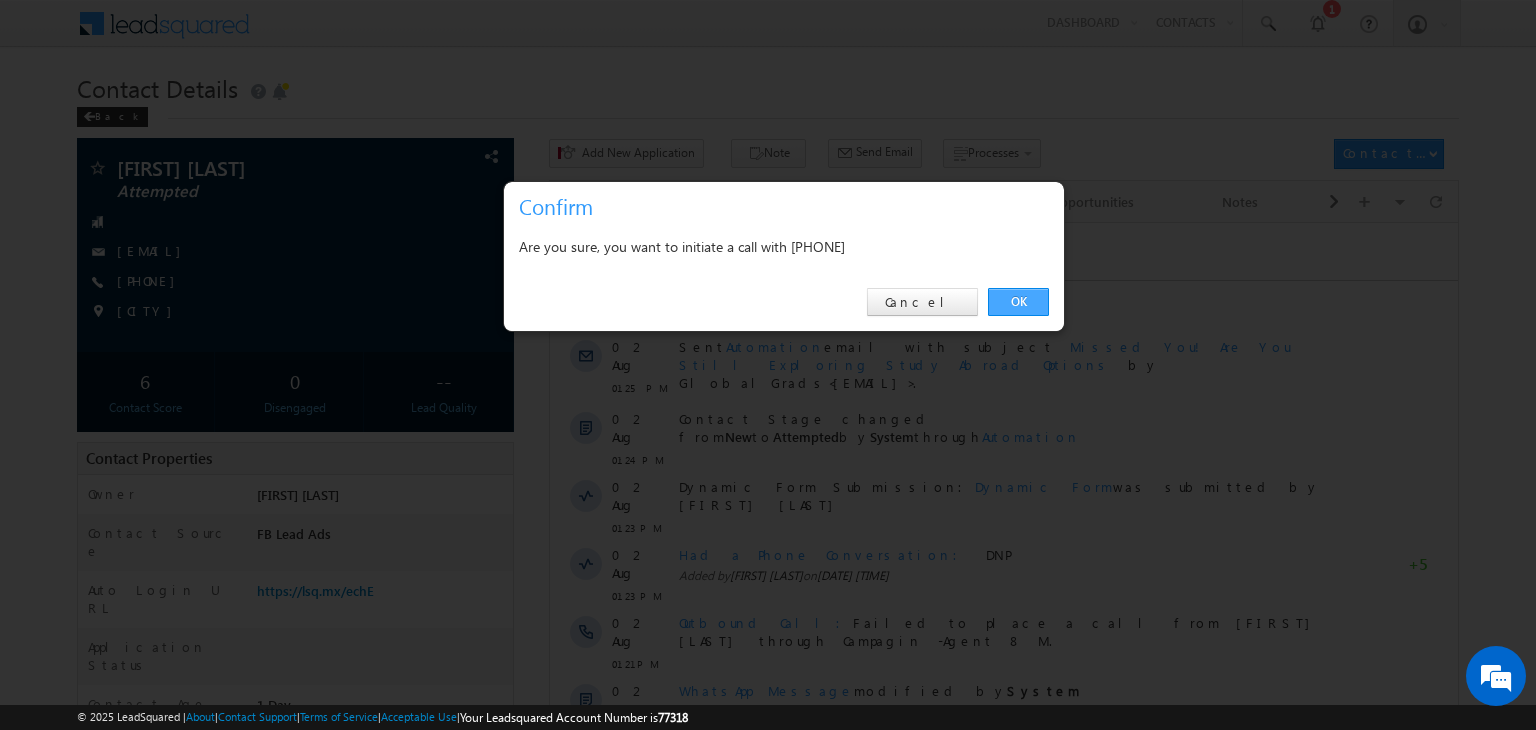 click on "OK" at bounding box center [1018, 302] 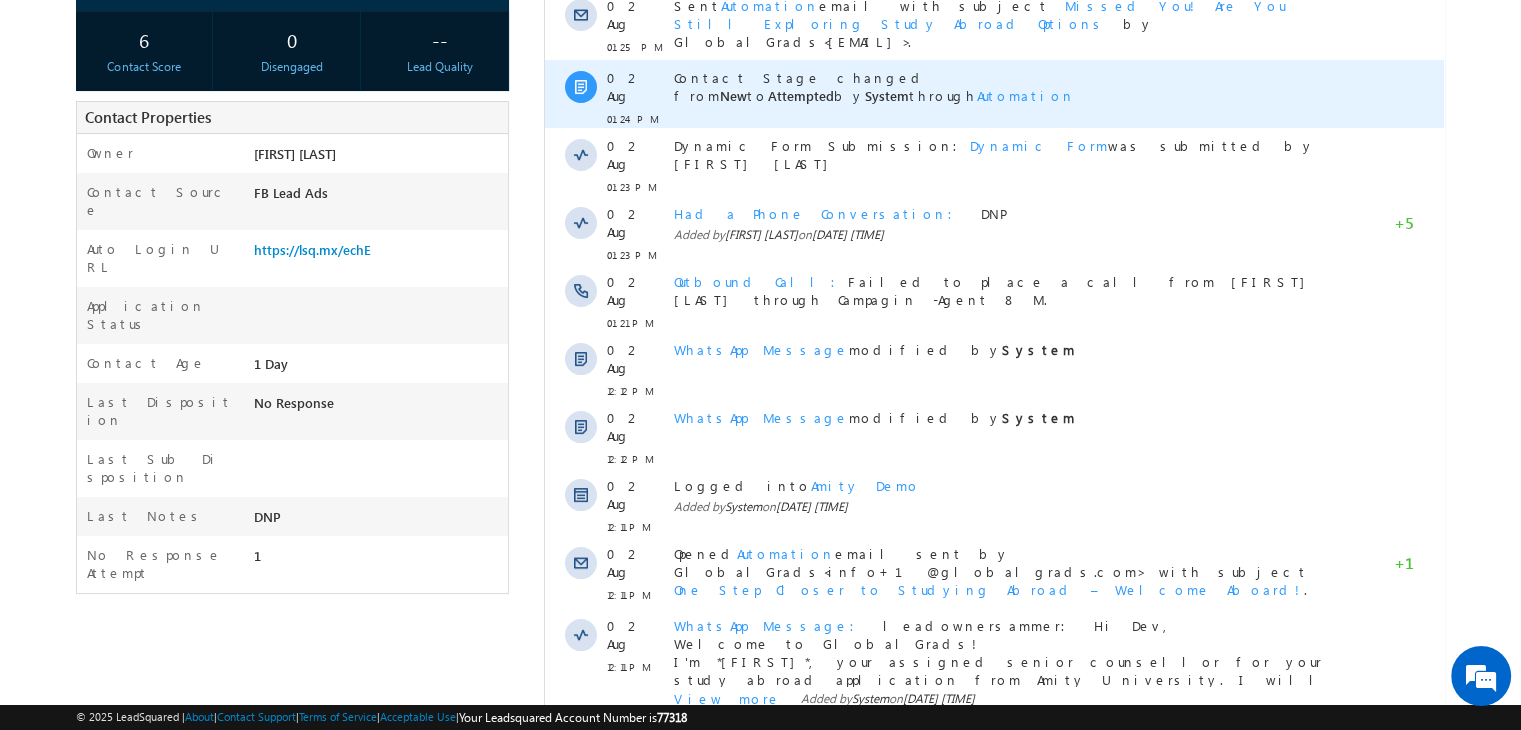 scroll, scrollTop: 469, scrollLeft: 0, axis: vertical 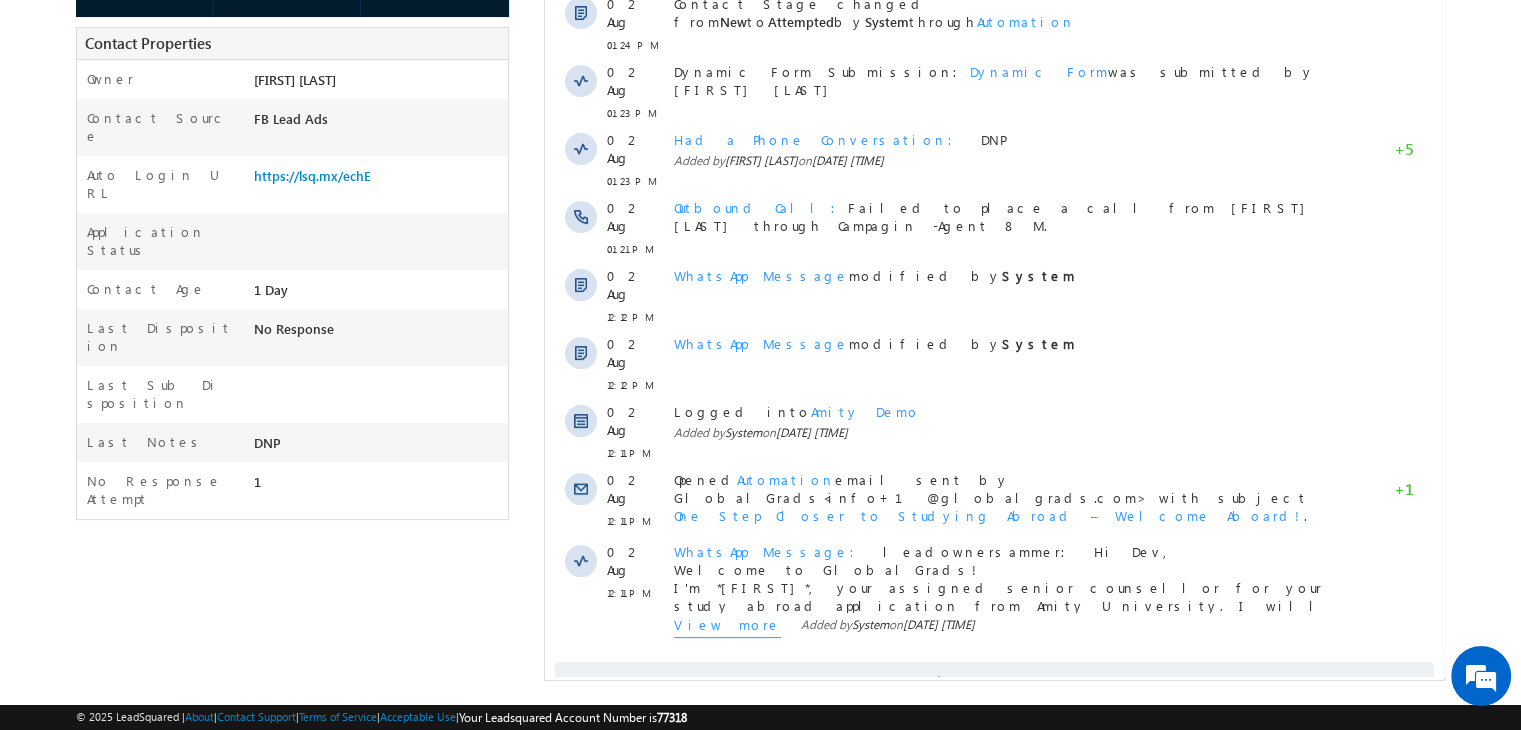 click at bounding box center (942, 685) 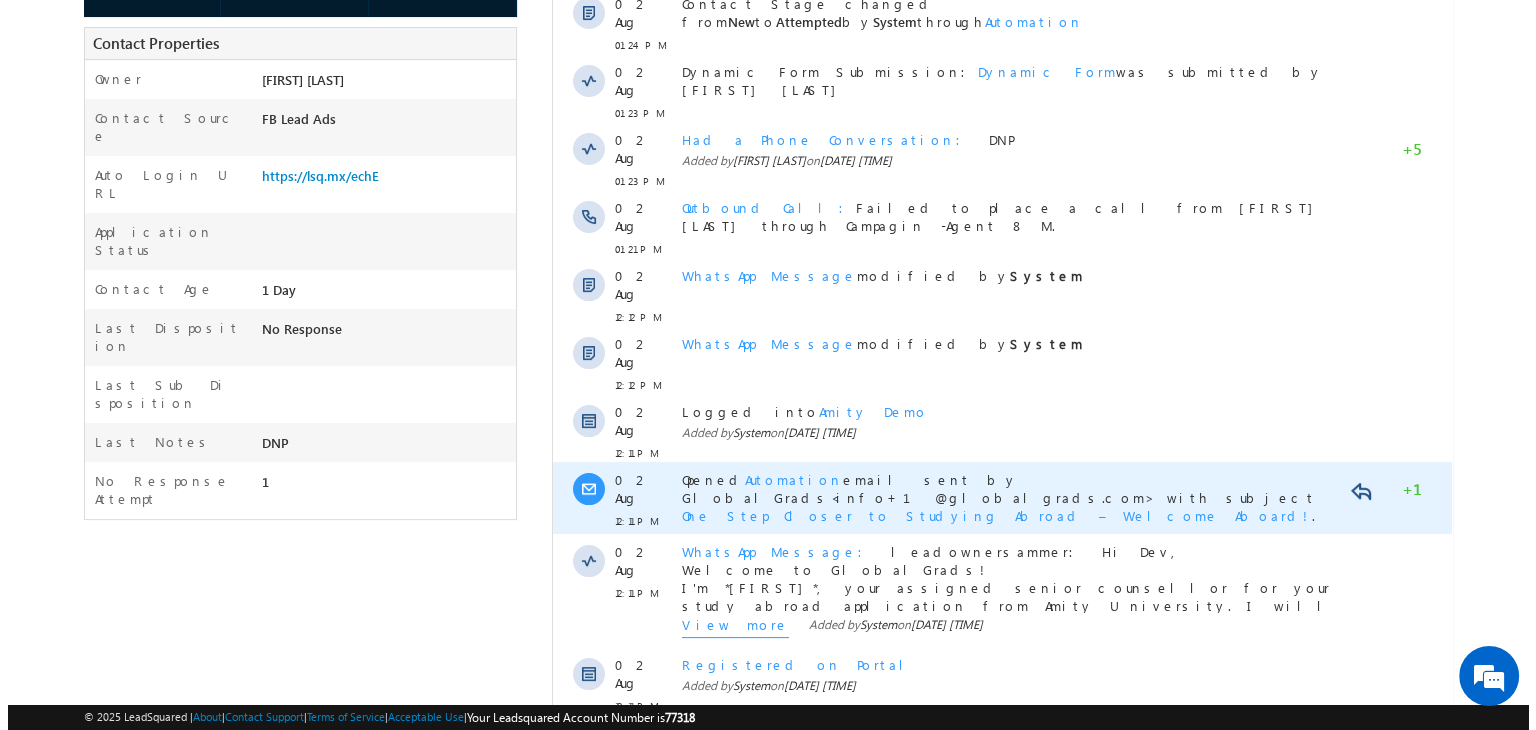 scroll, scrollTop: 682, scrollLeft: 0, axis: vertical 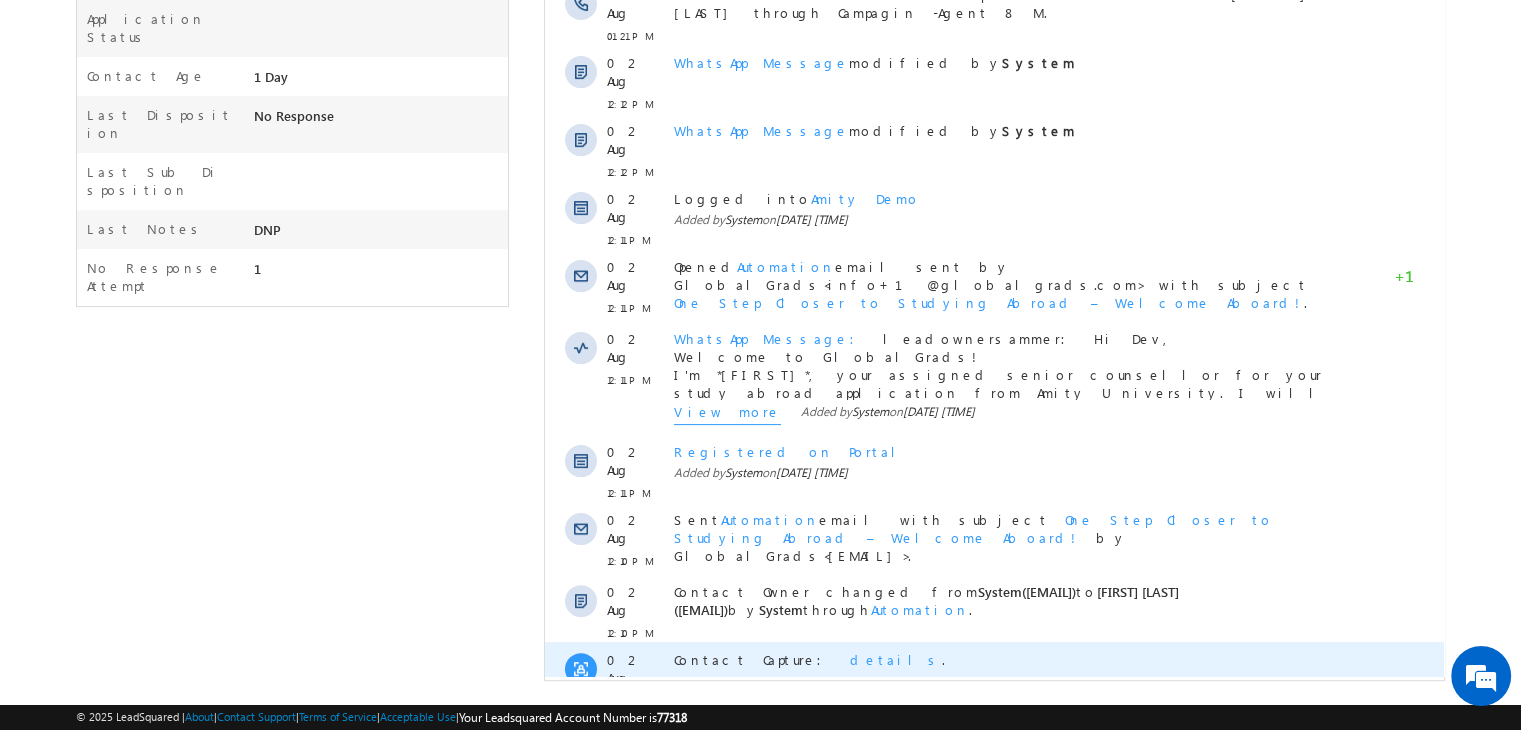 click on "details" at bounding box center [896, 659] 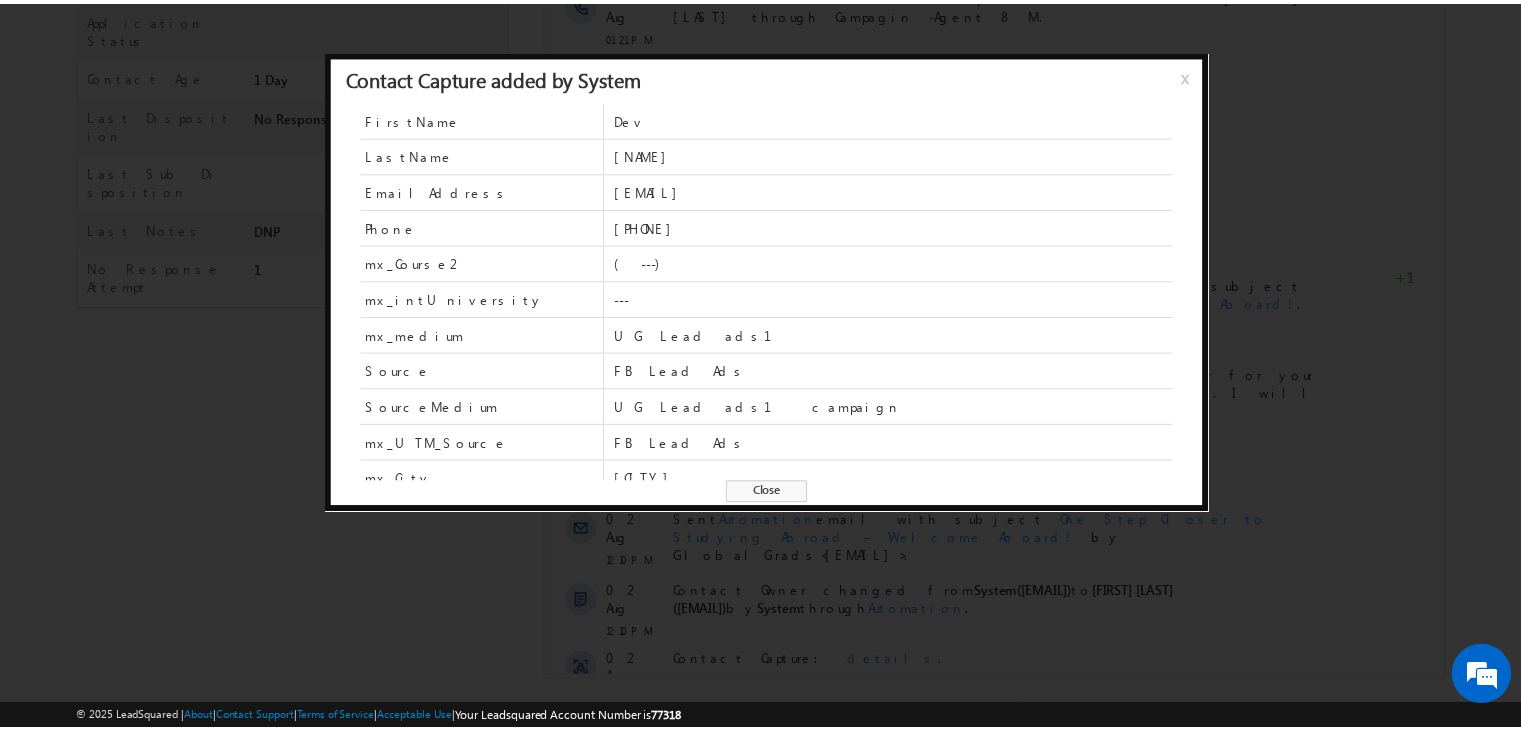 scroll, scrollTop: 48, scrollLeft: 0, axis: vertical 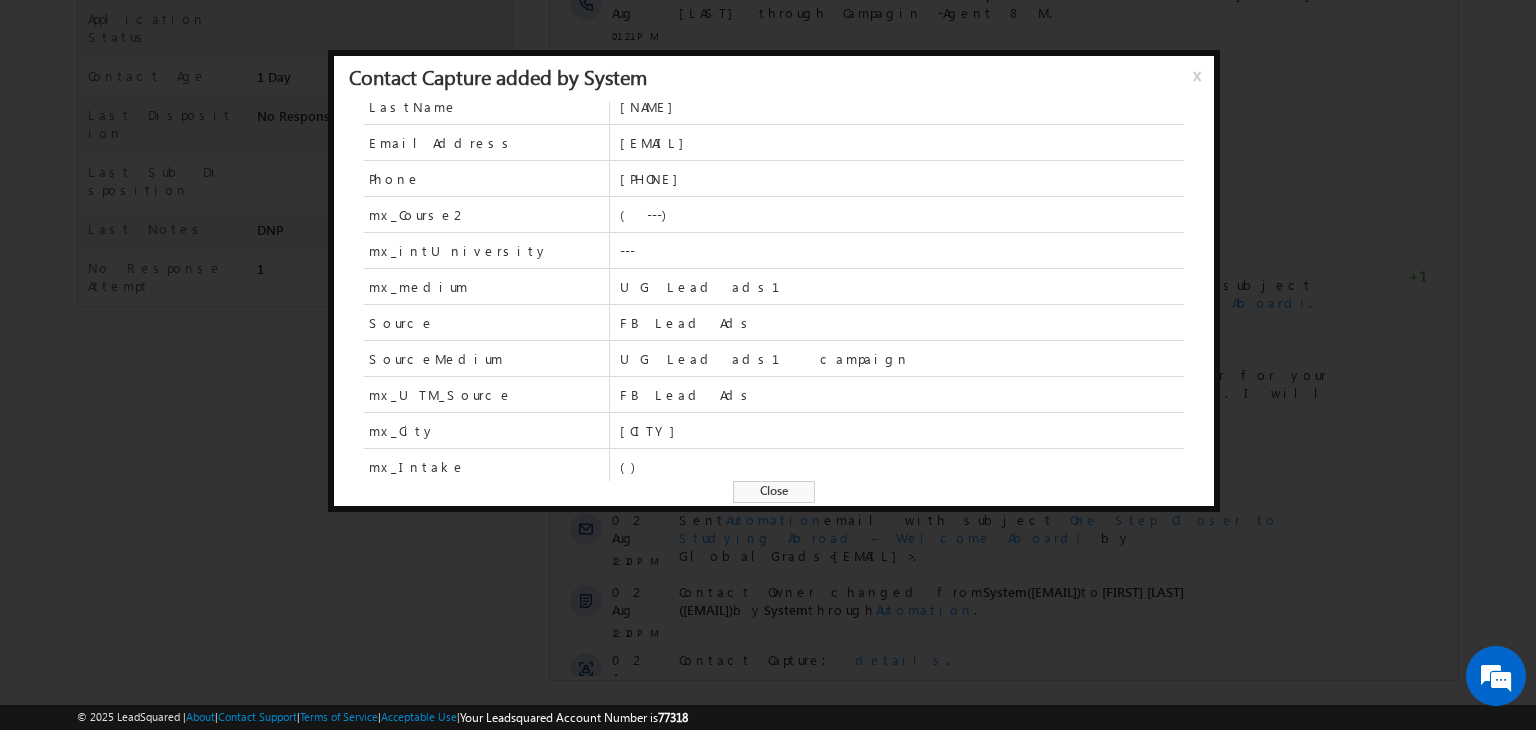 click on "Close" at bounding box center (774, 492) 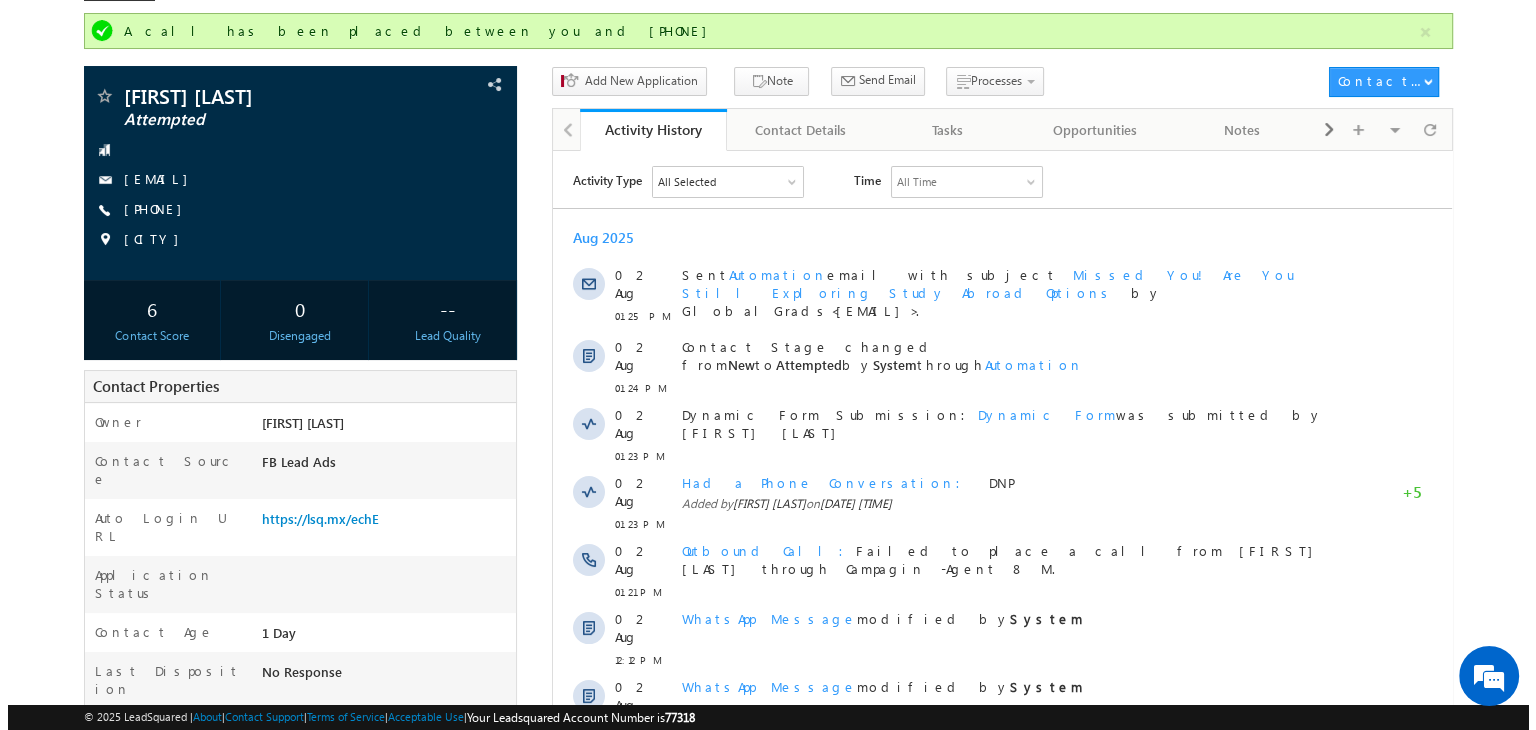 scroll, scrollTop: 0, scrollLeft: 0, axis: both 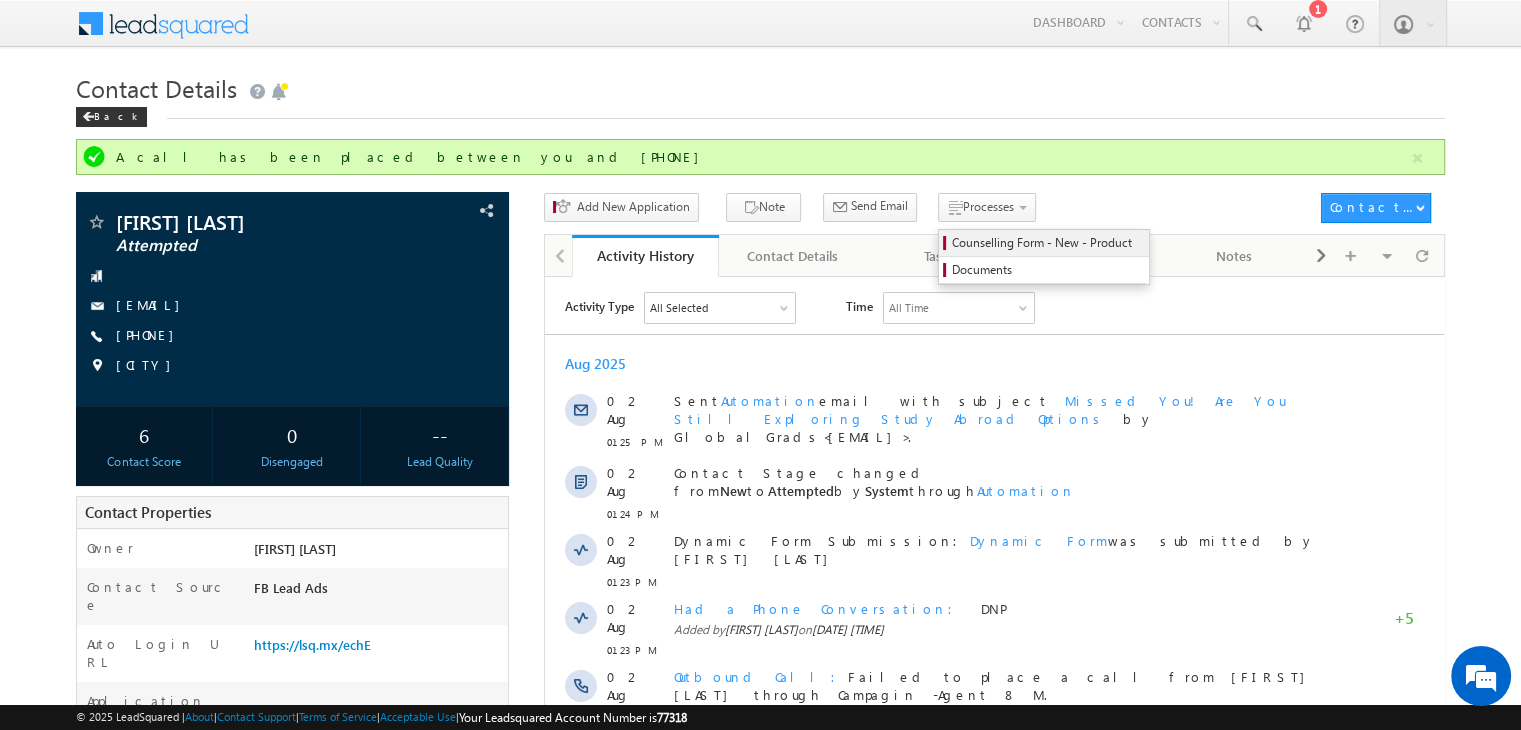 click on "Counselling Form - New - Product" at bounding box center (1047, 243) 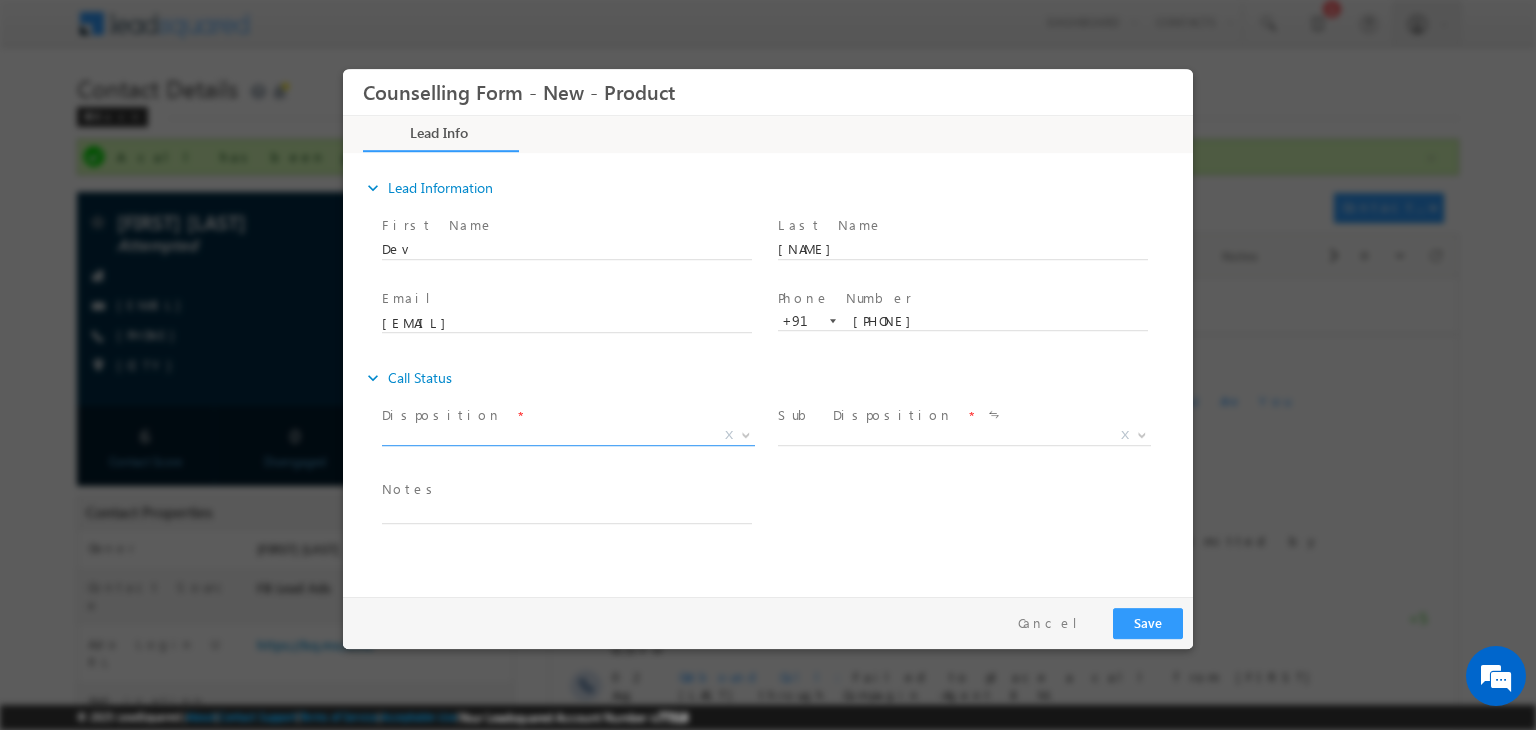 scroll, scrollTop: 0, scrollLeft: 0, axis: both 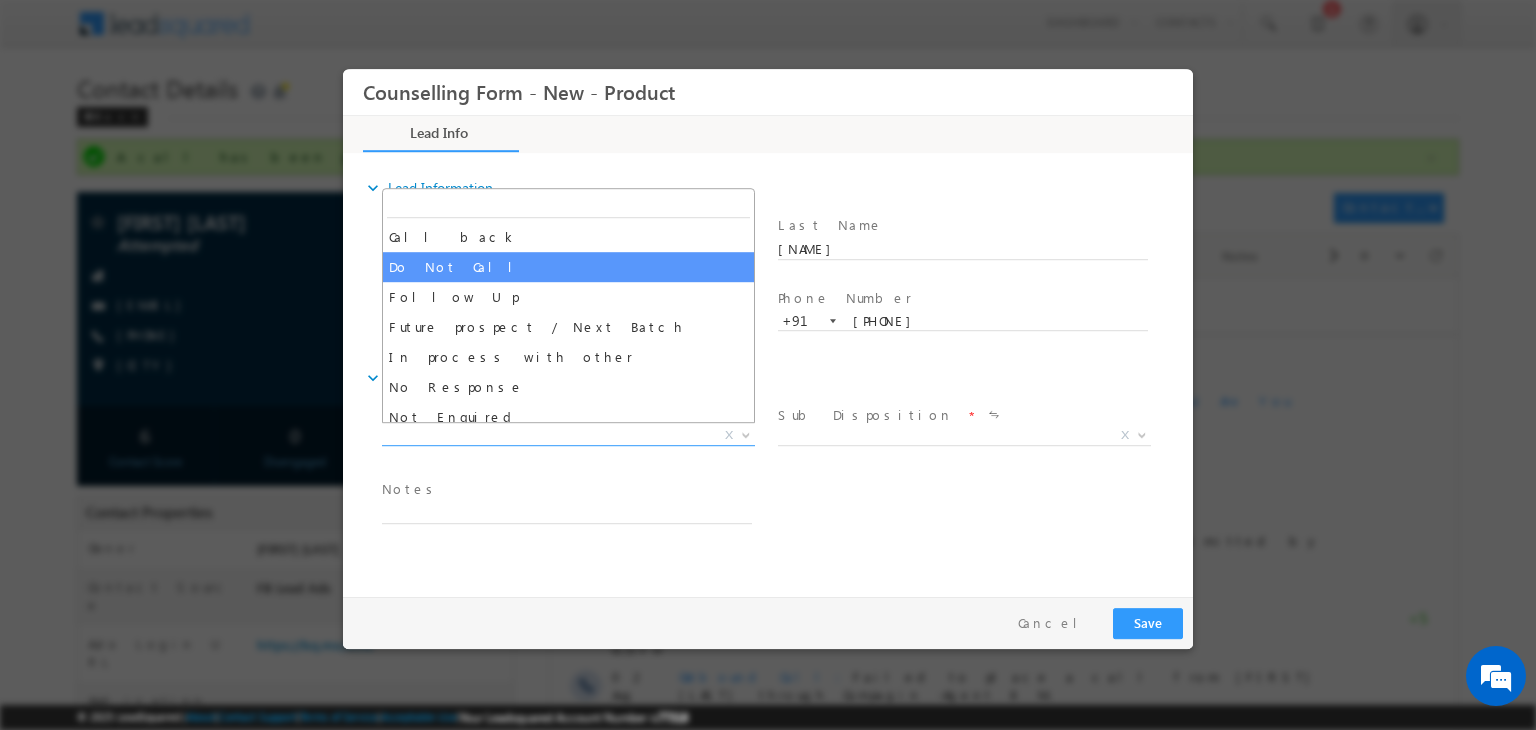 select on "Do Not Call" 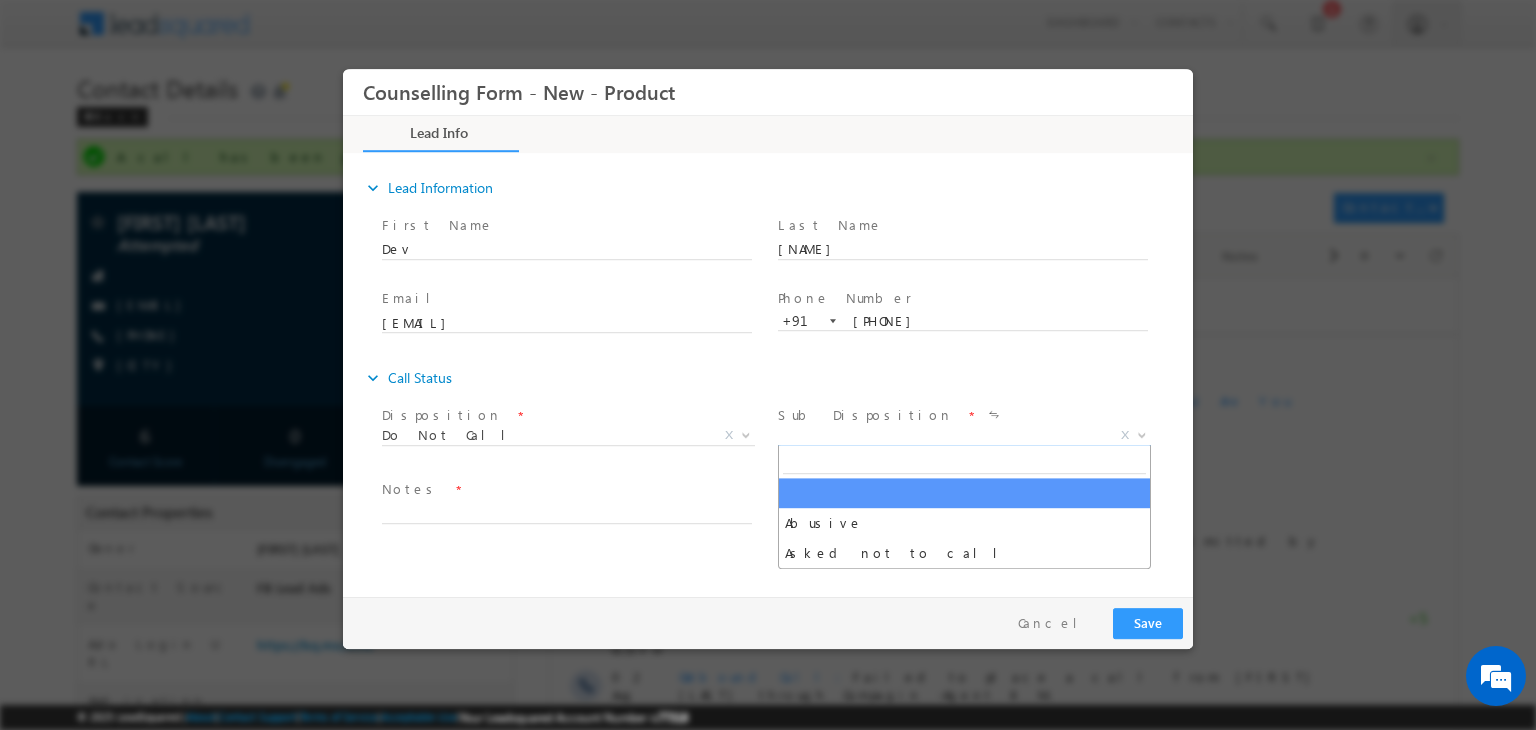 click on "X" at bounding box center [964, 436] 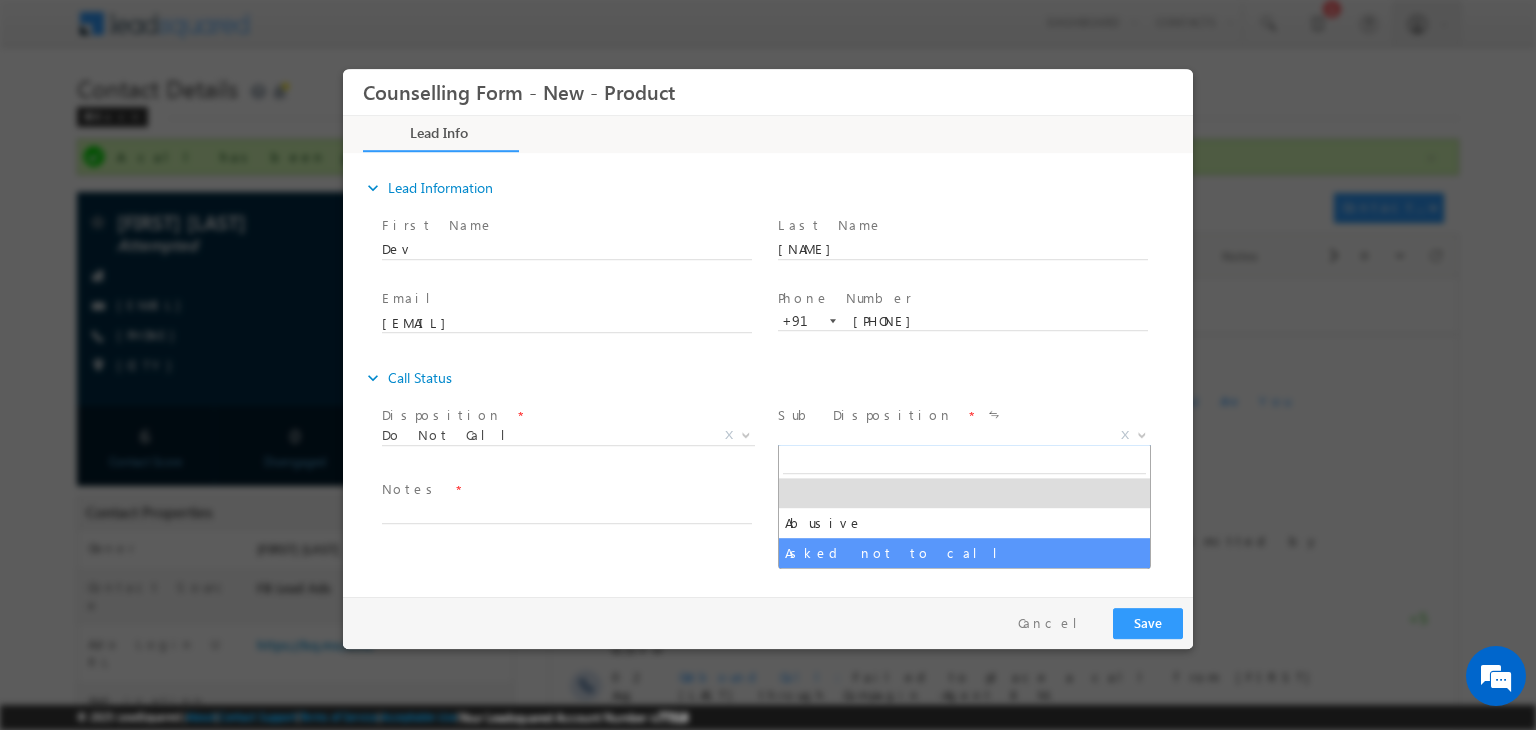 select on "Asked not to call" 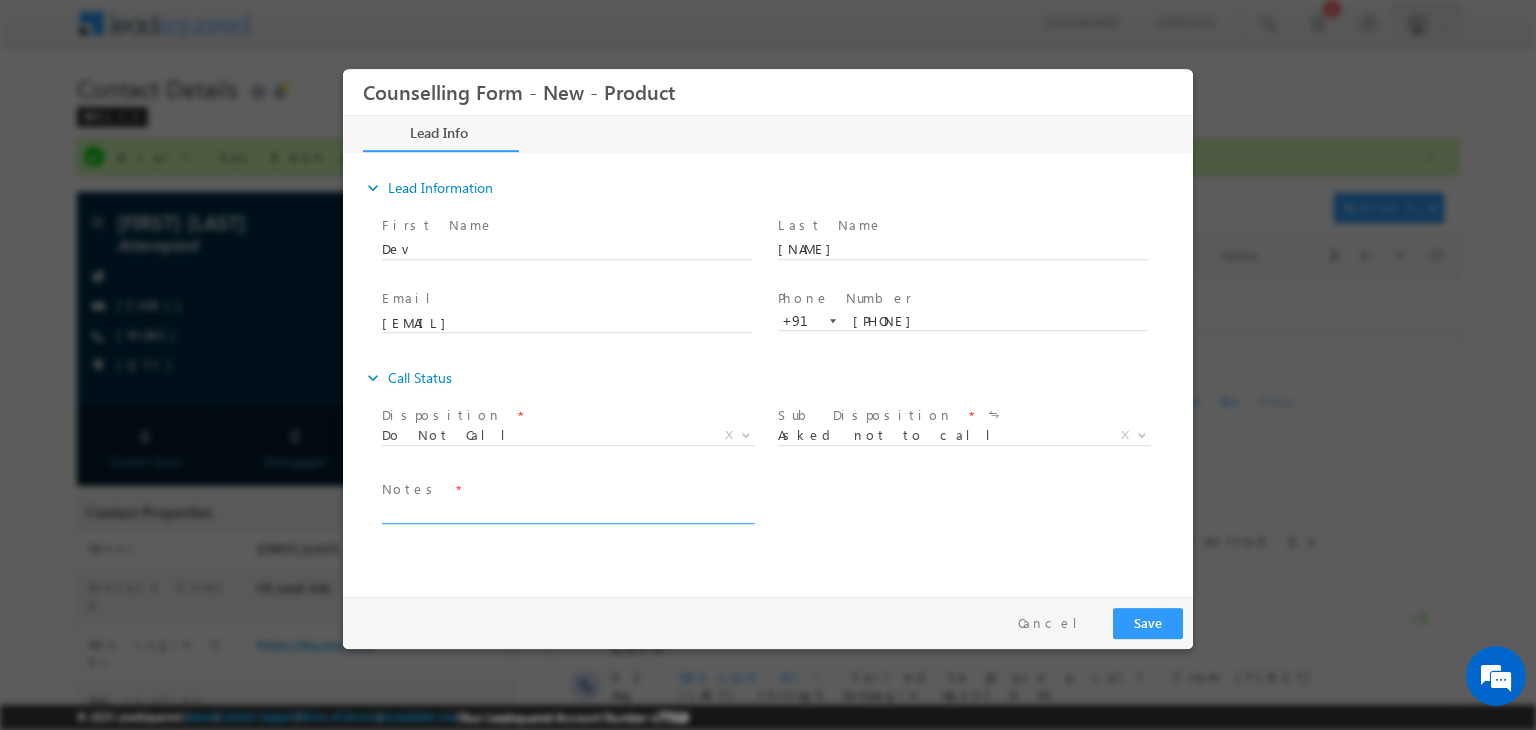 click at bounding box center (567, 512) 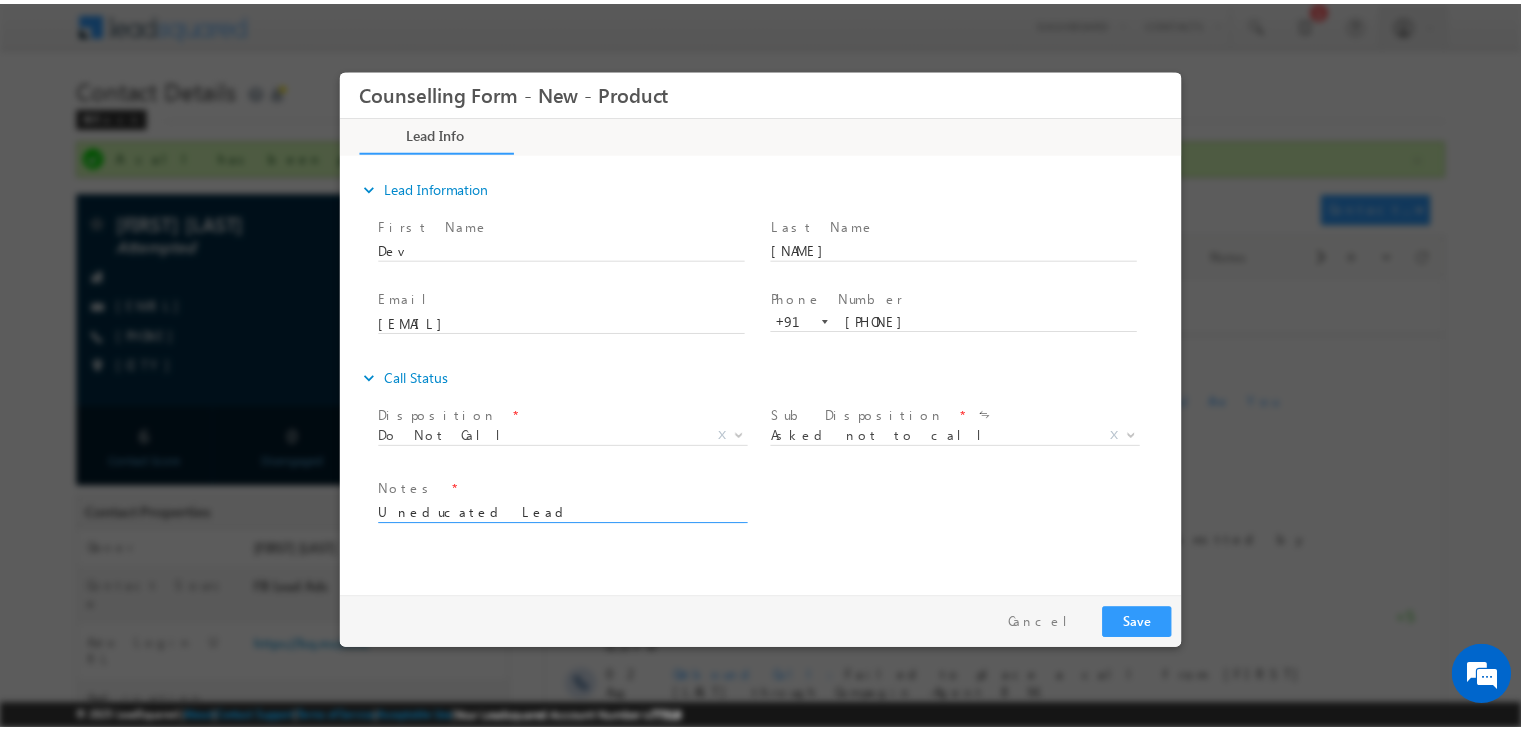 scroll, scrollTop: 4, scrollLeft: 0, axis: vertical 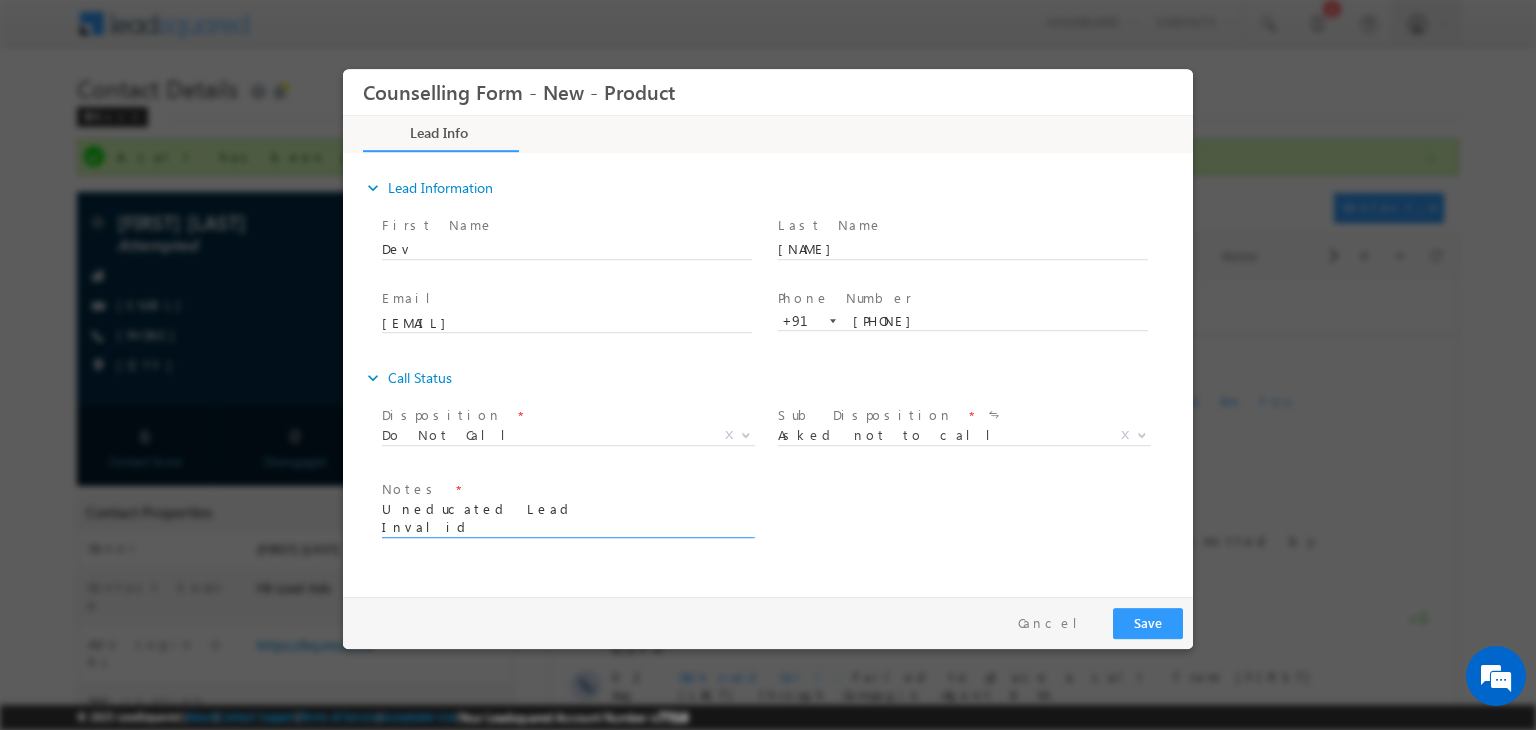 type on "Uneducated Lead
Invalid" 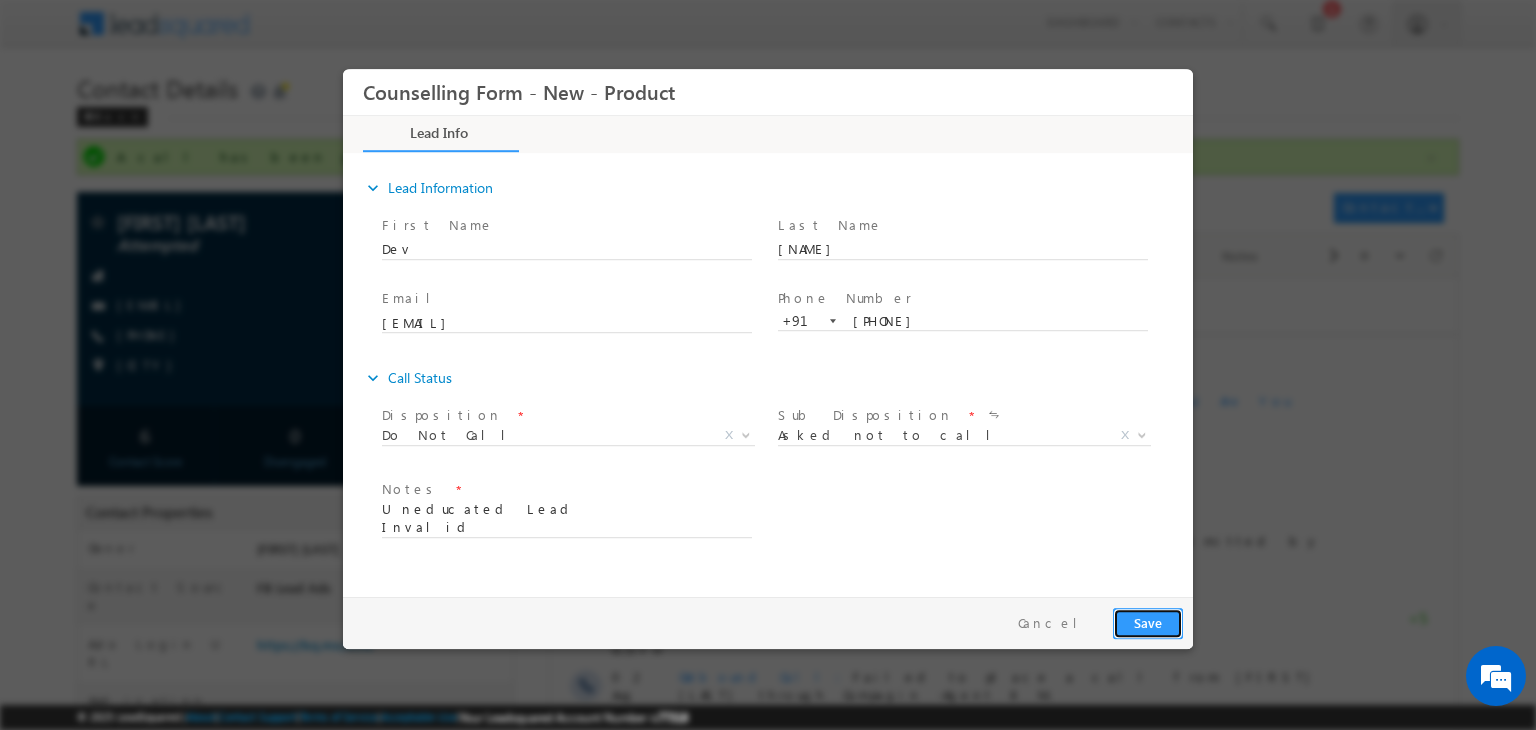 click on "Save" at bounding box center (1148, 623) 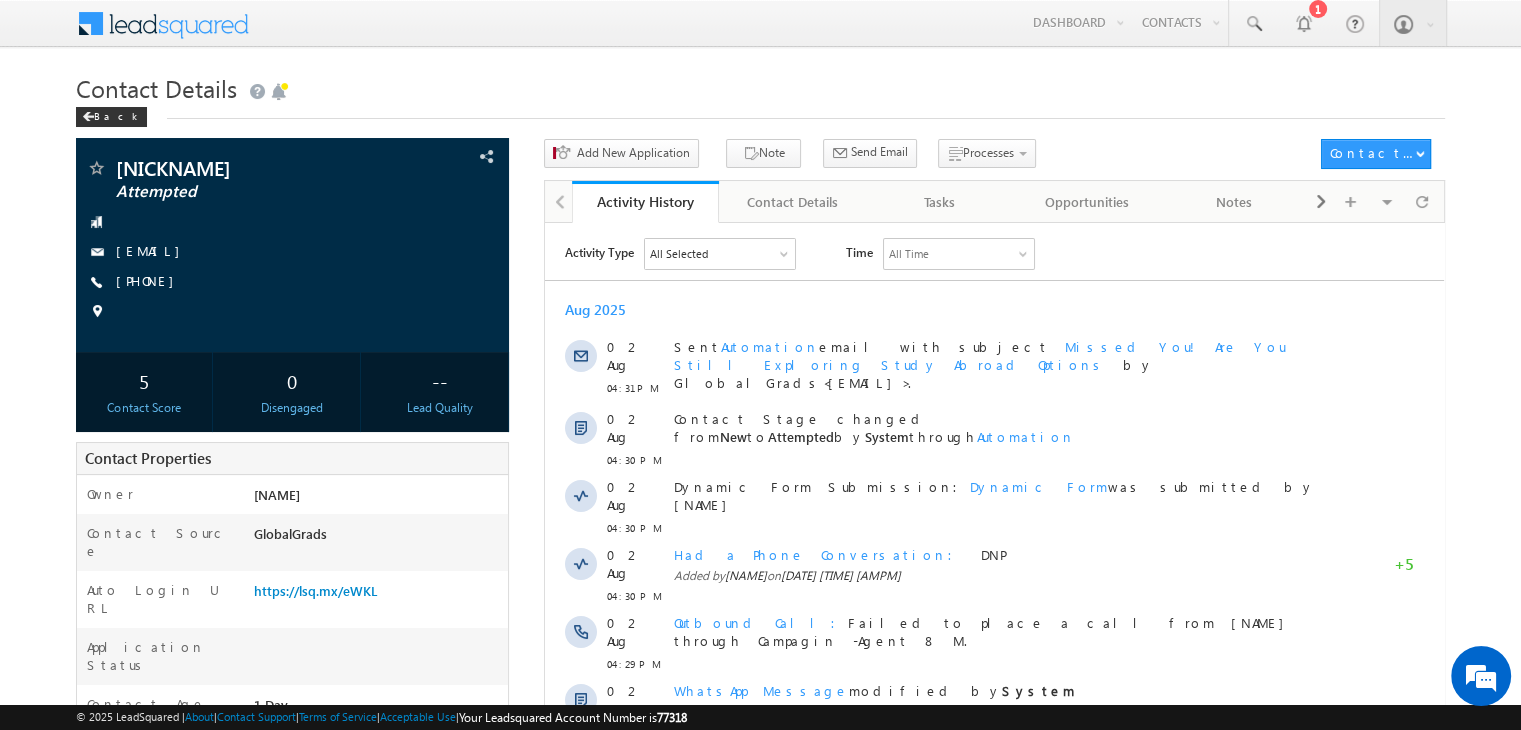 scroll, scrollTop: 0, scrollLeft: 0, axis: both 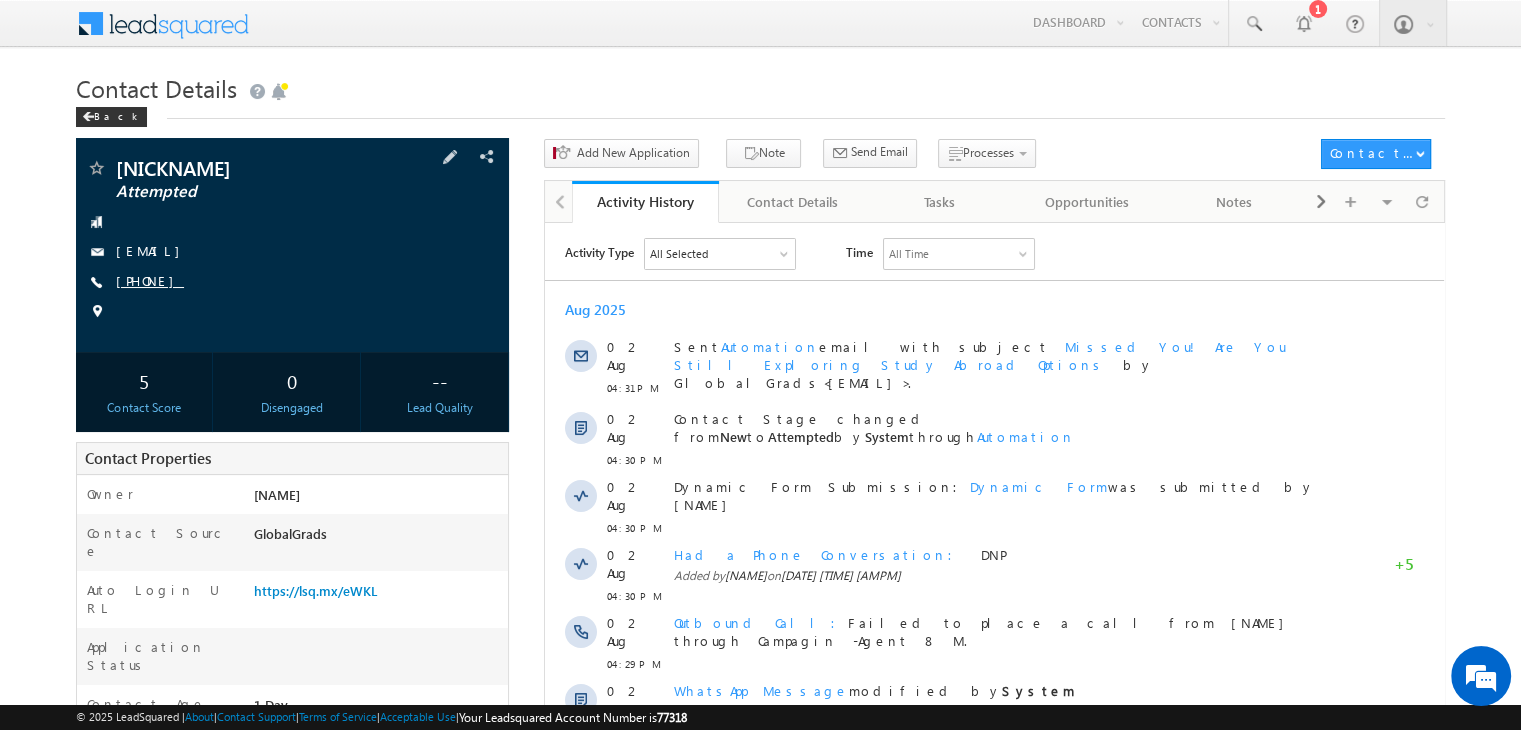 click on "[PHONE]" at bounding box center [150, 280] 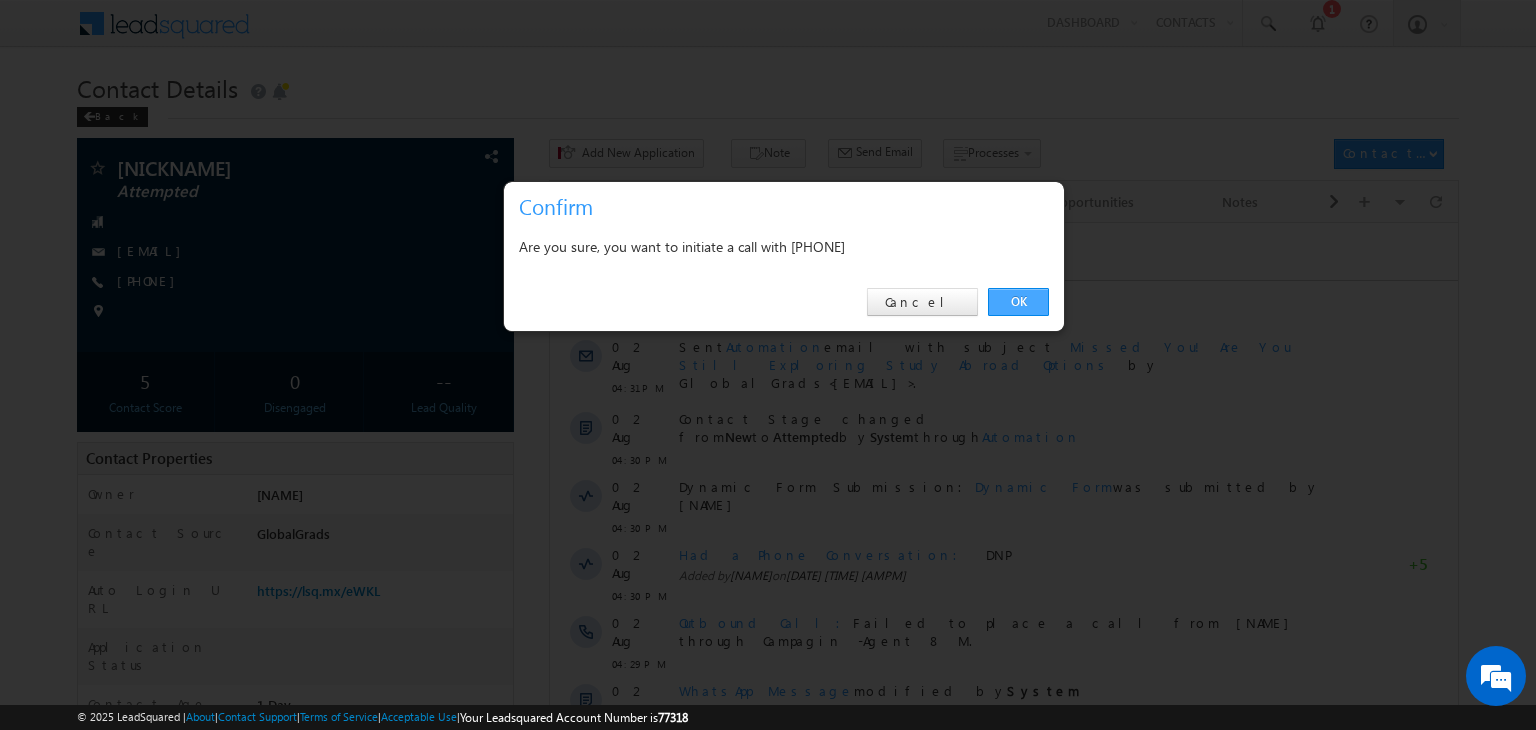 click on "OK" at bounding box center [1018, 302] 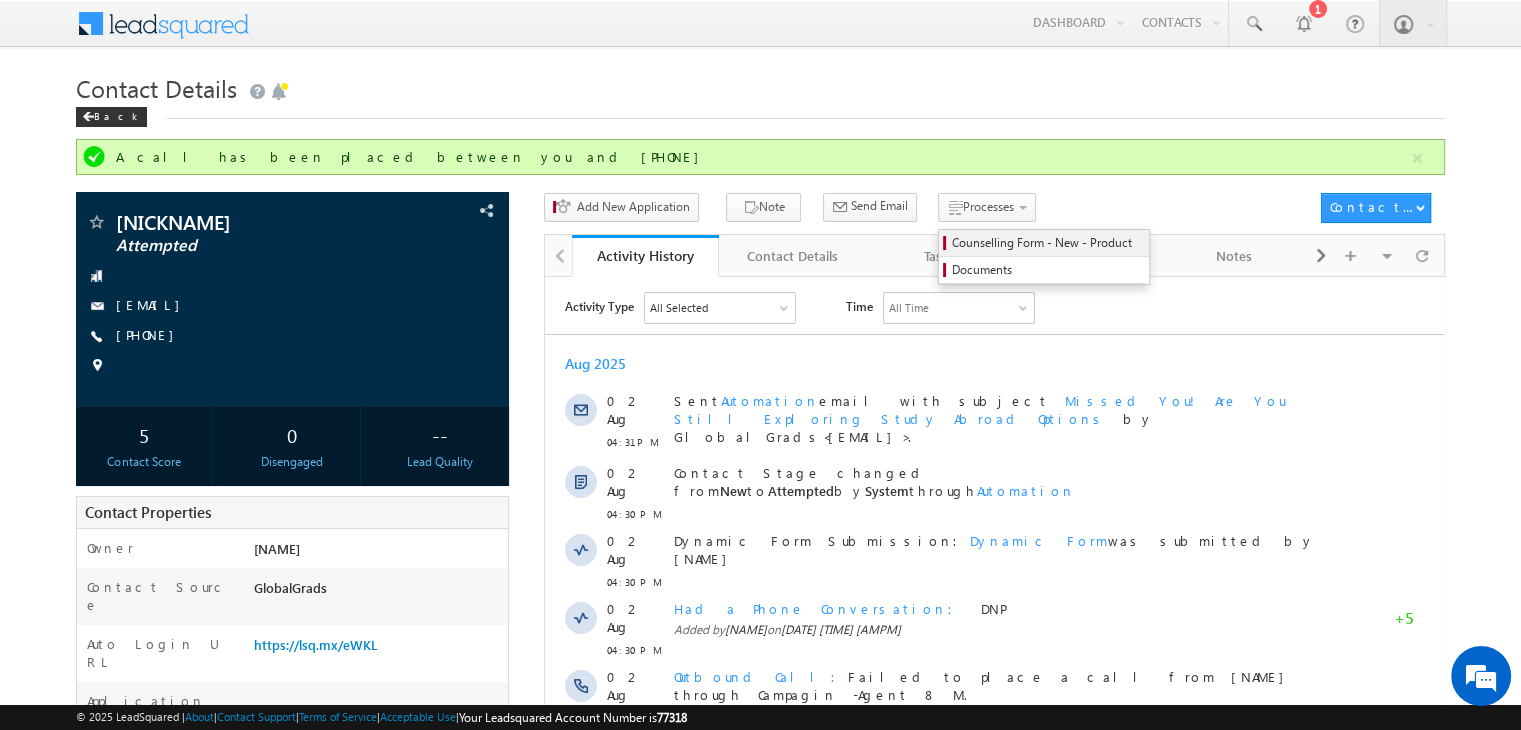 click on "Counselling Form - New - Product" at bounding box center (1047, 243) 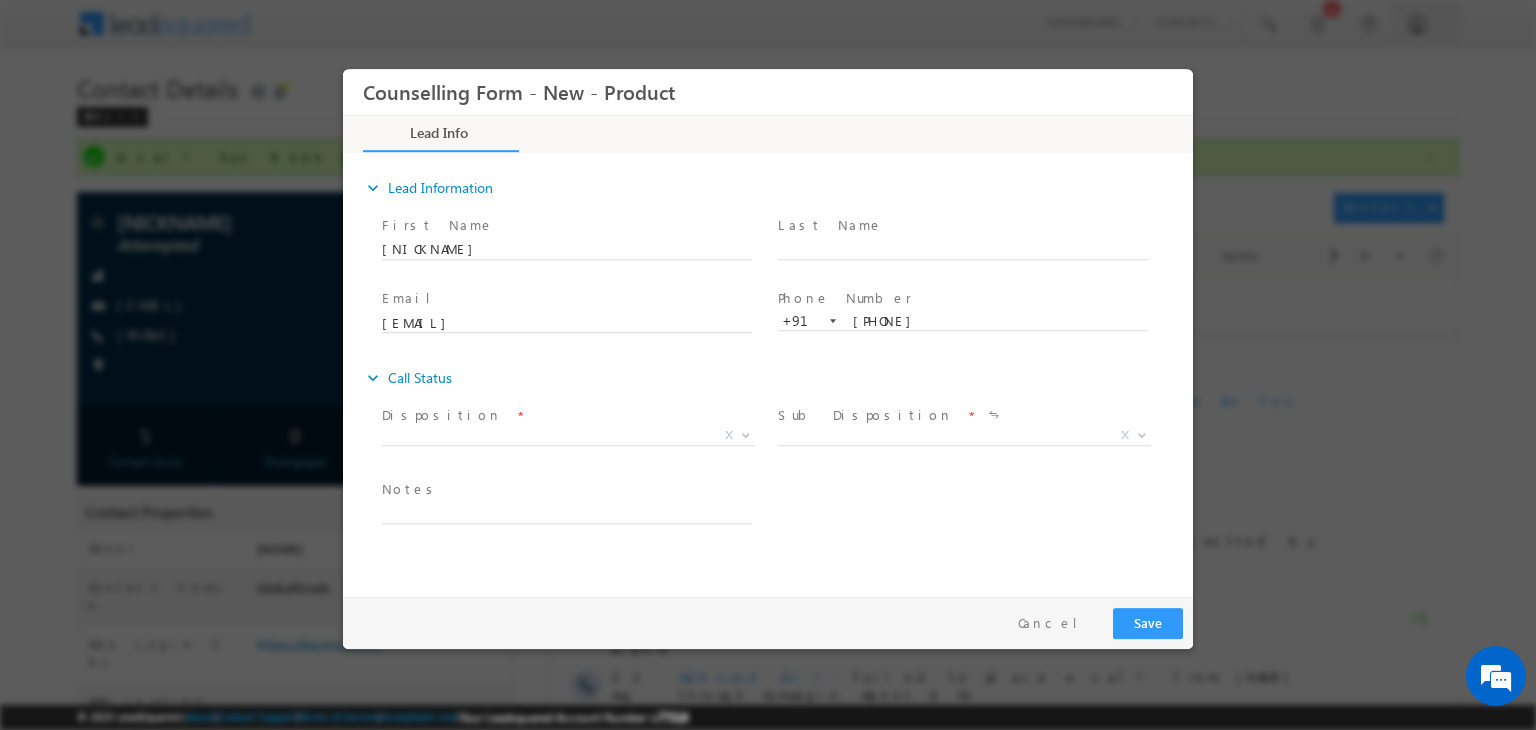 scroll, scrollTop: 0, scrollLeft: 0, axis: both 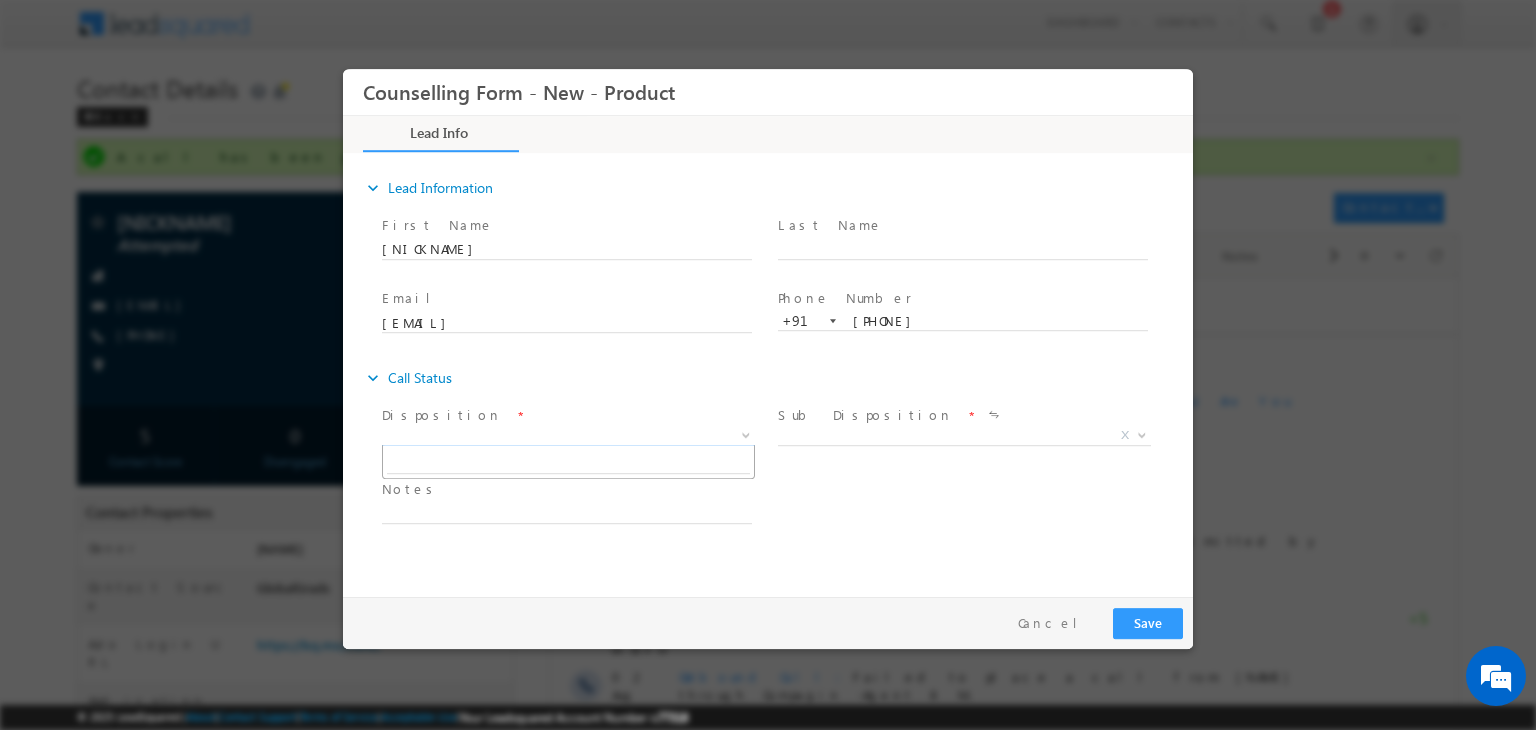 click on "X" at bounding box center [568, 436] 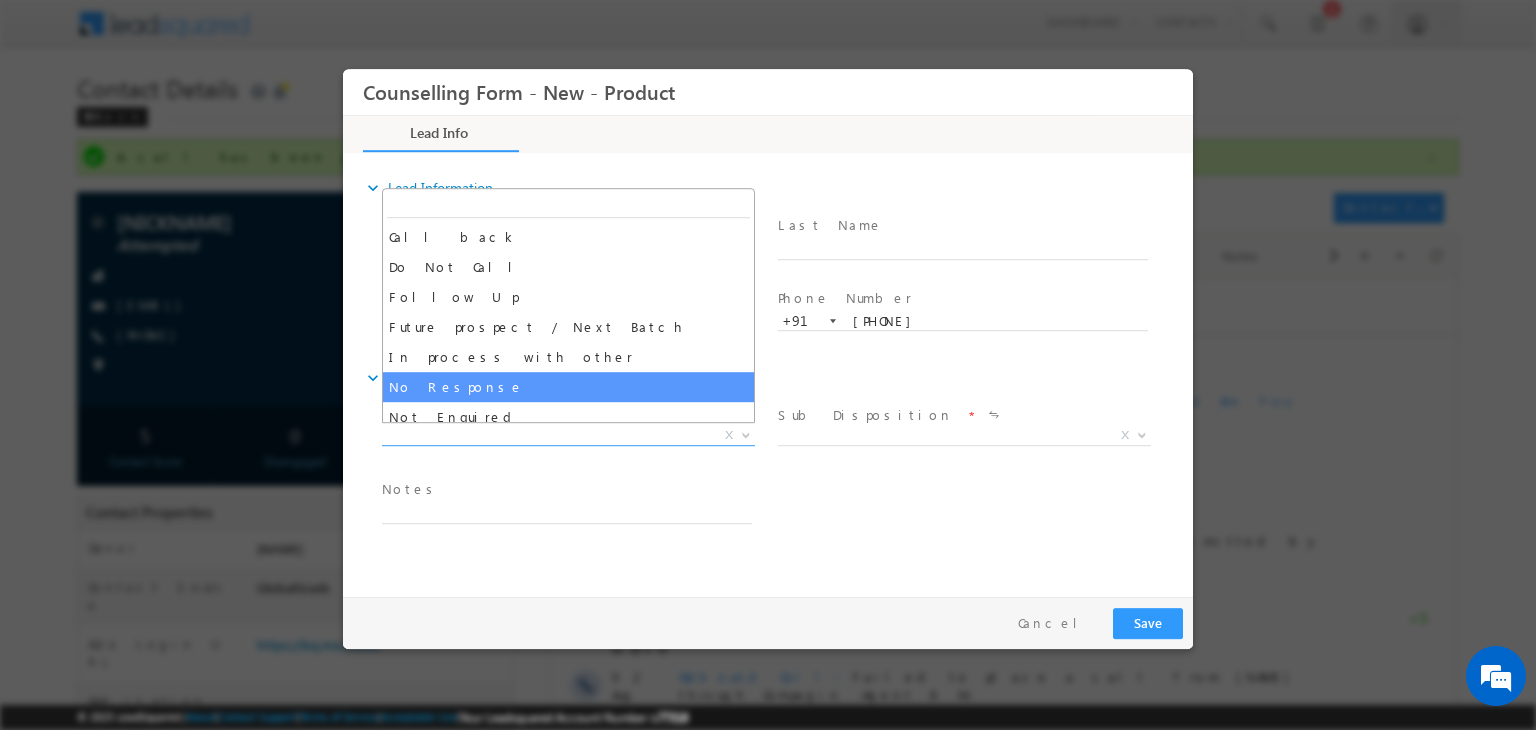 select on "No Response" 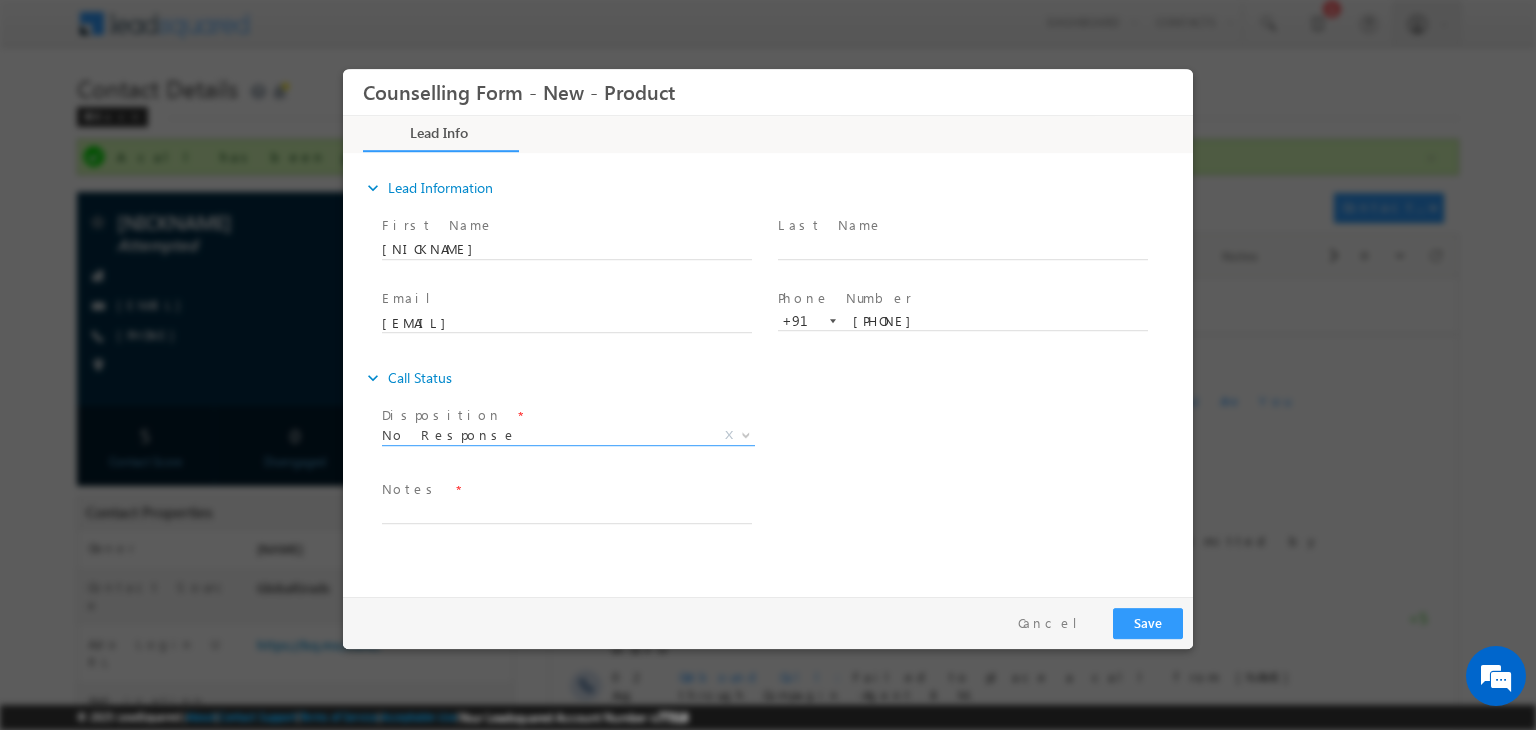 drag, startPoint x: 546, startPoint y: 528, endPoint x: 515, endPoint y: 515, distance: 33.61547 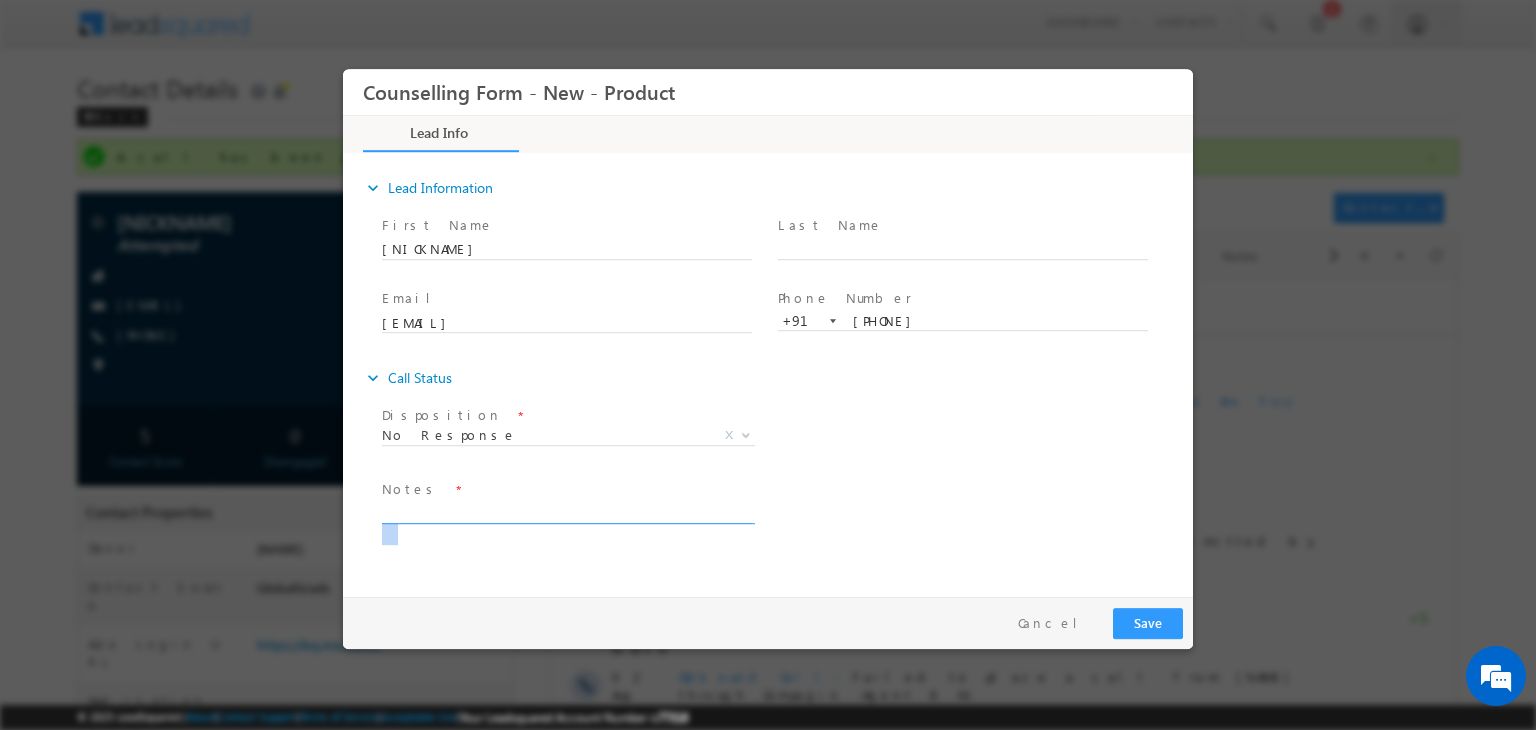 click at bounding box center [567, 512] 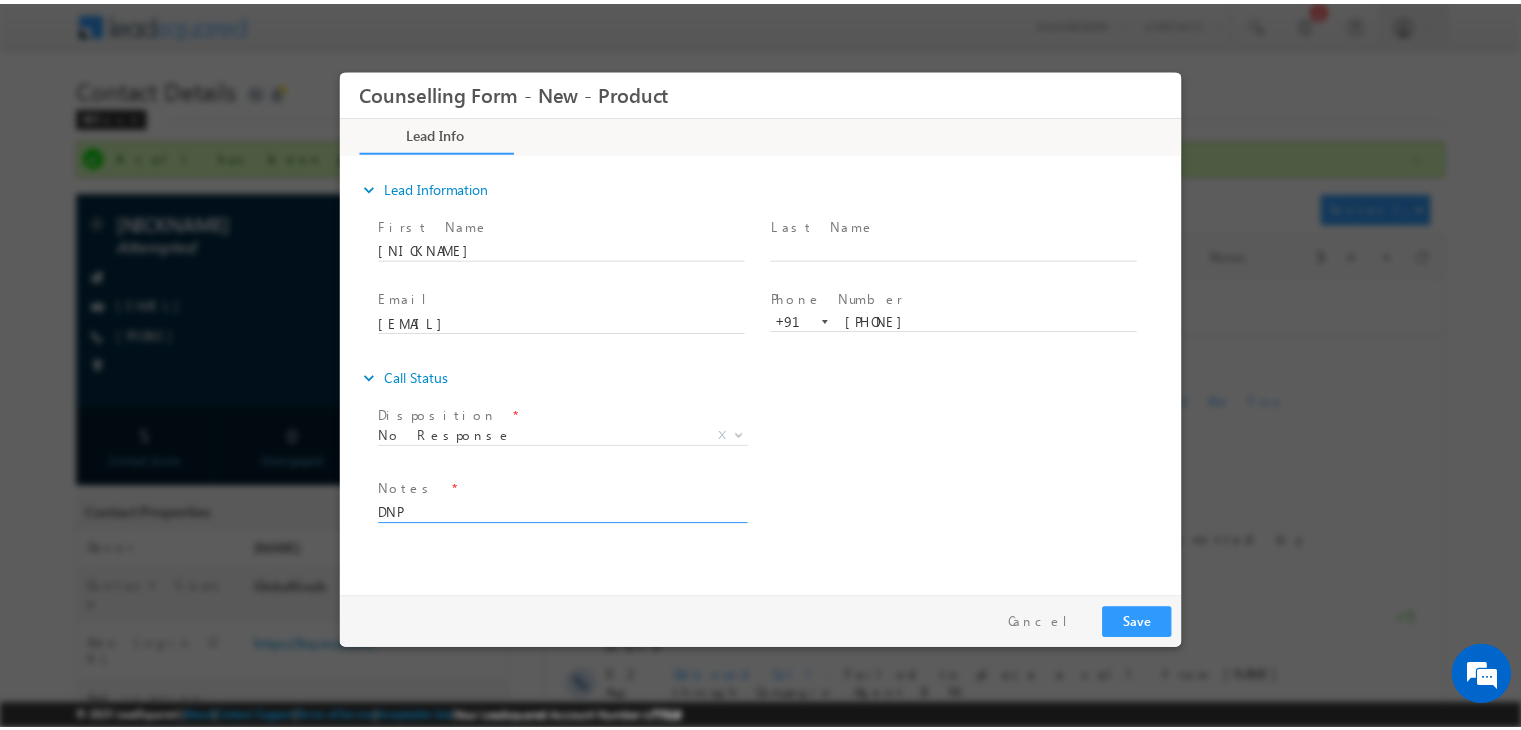 scroll, scrollTop: 4, scrollLeft: 0, axis: vertical 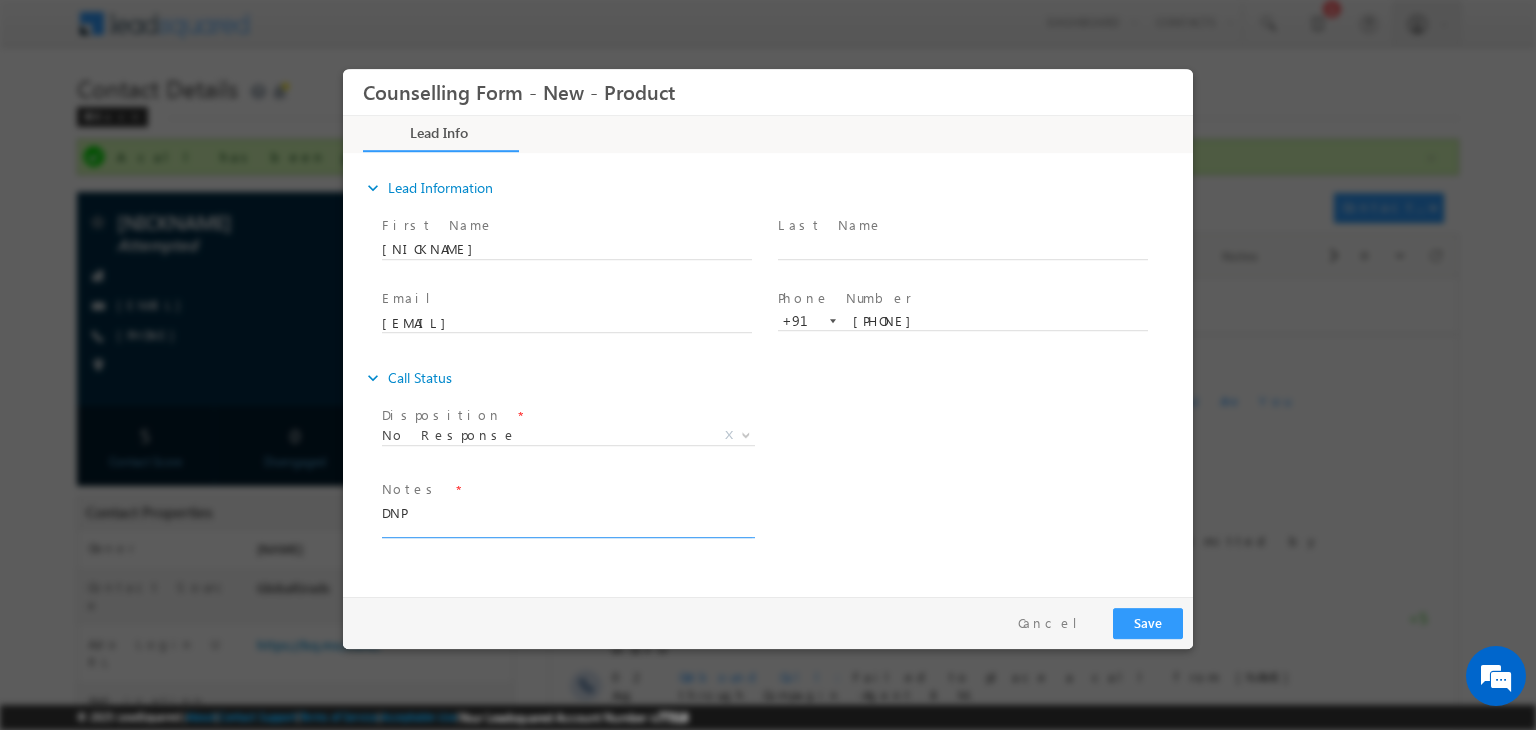type on "DNP" 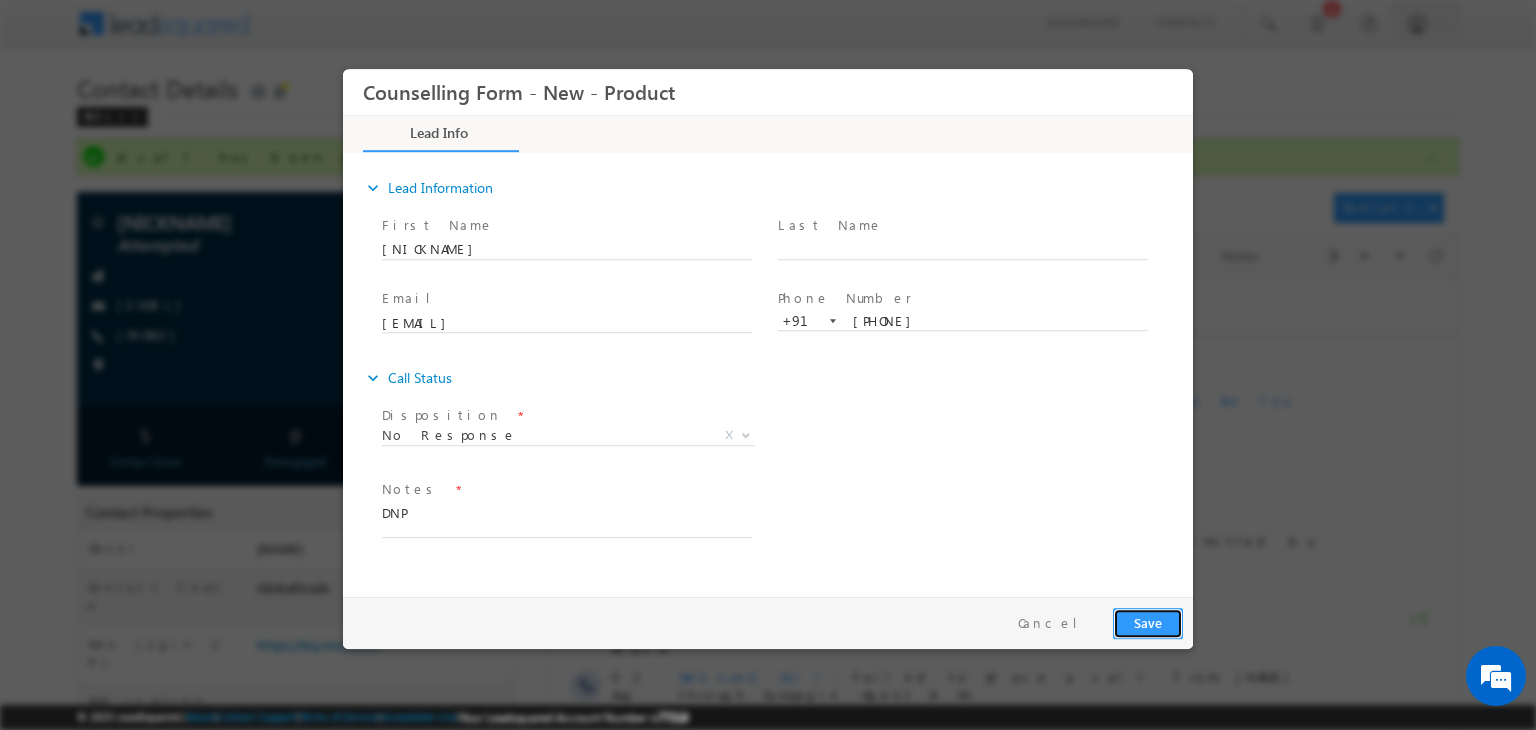 drag, startPoint x: 1156, startPoint y: 616, endPoint x: 1615, endPoint y: 651, distance: 460.3325 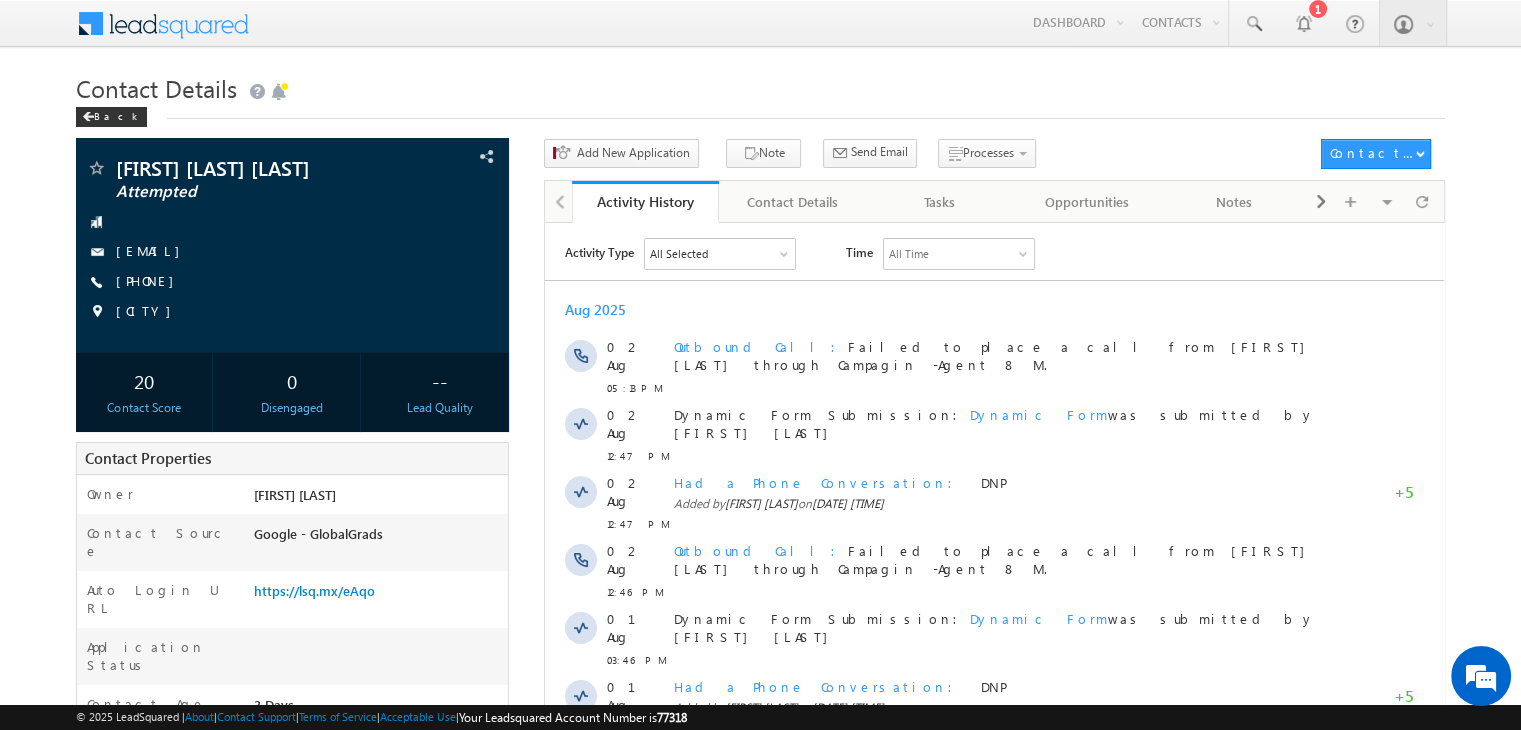 scroll, scrollTop: 0, scrollLeft: 0, axis: both 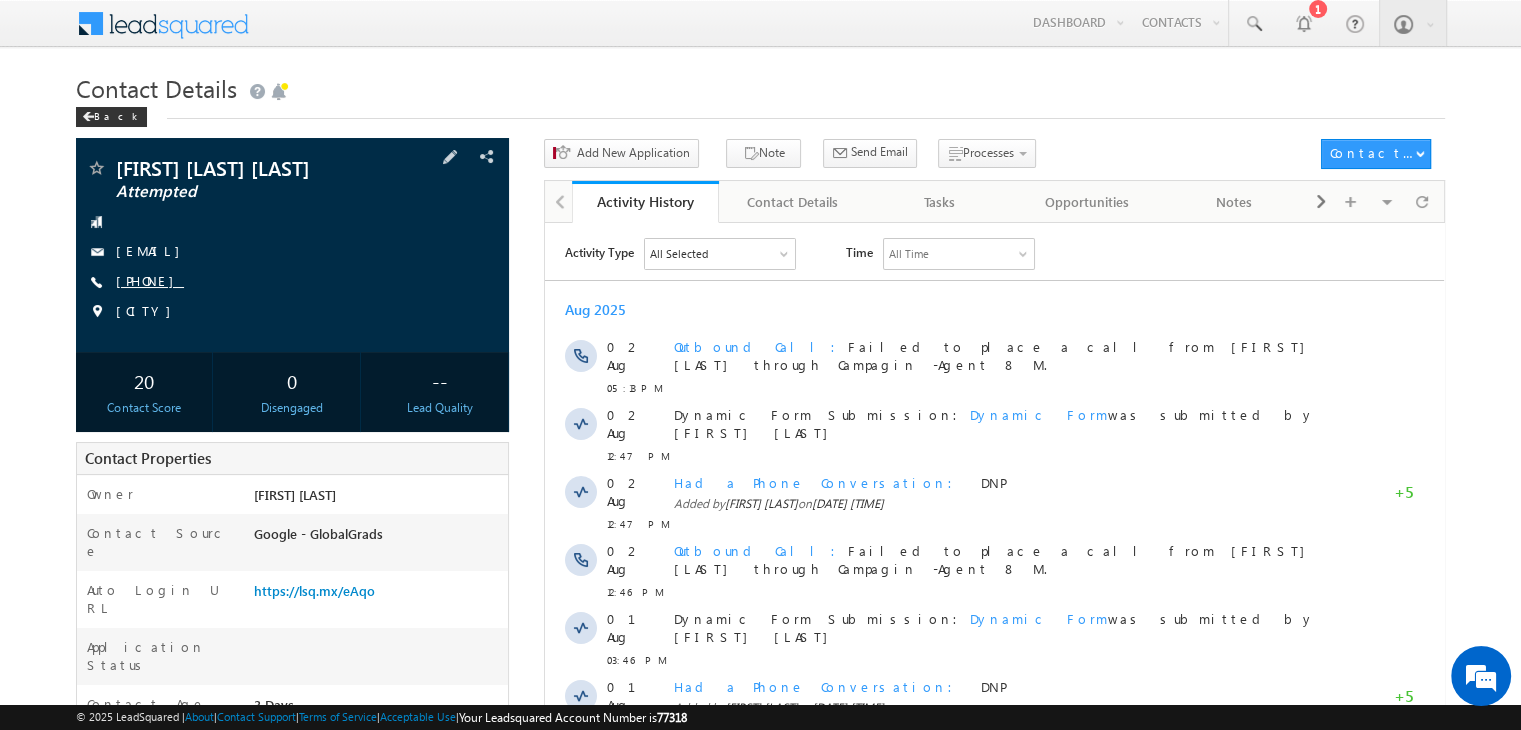 click on "+91-9365857183" at bounding box center [150, 280] 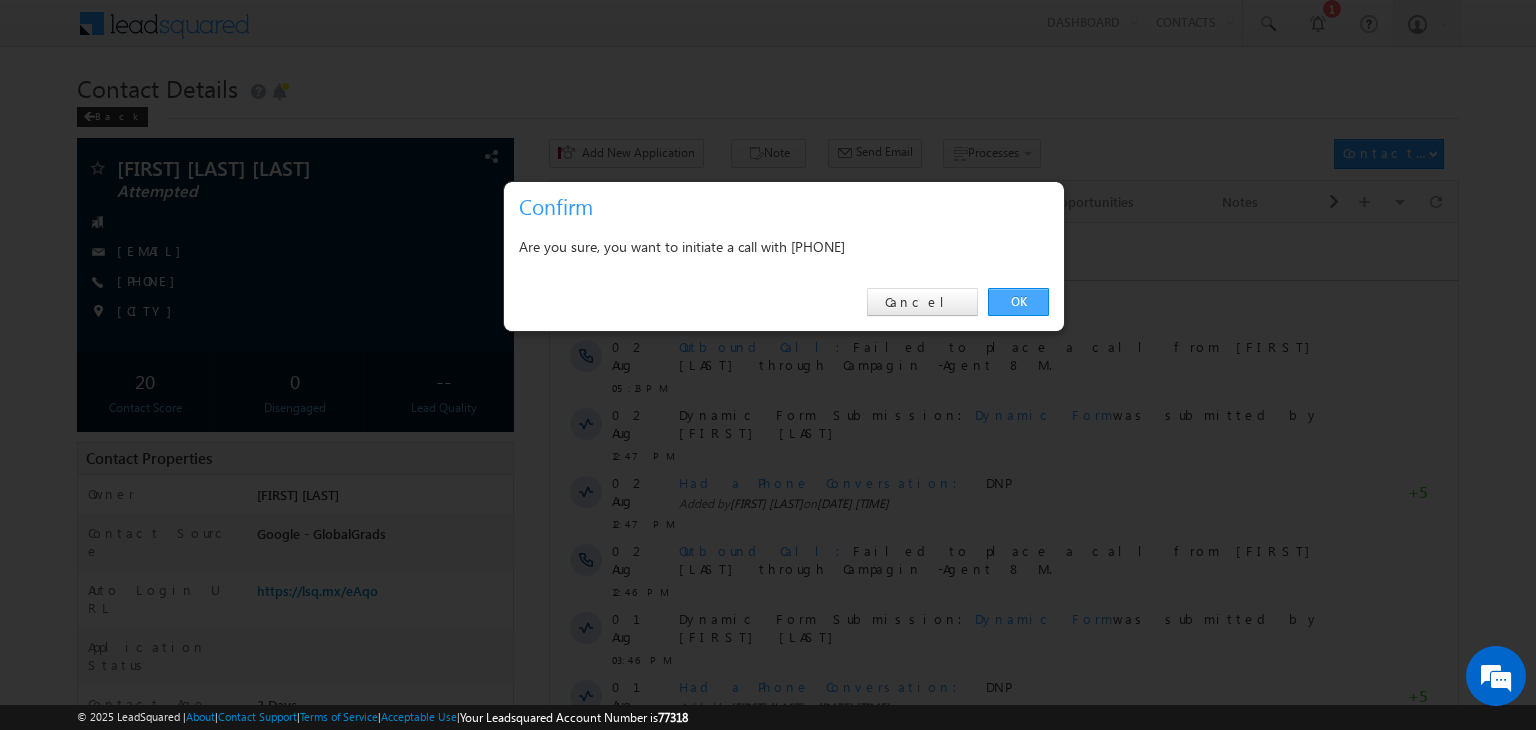 click on "OK" at bounding box center (1018, 302) 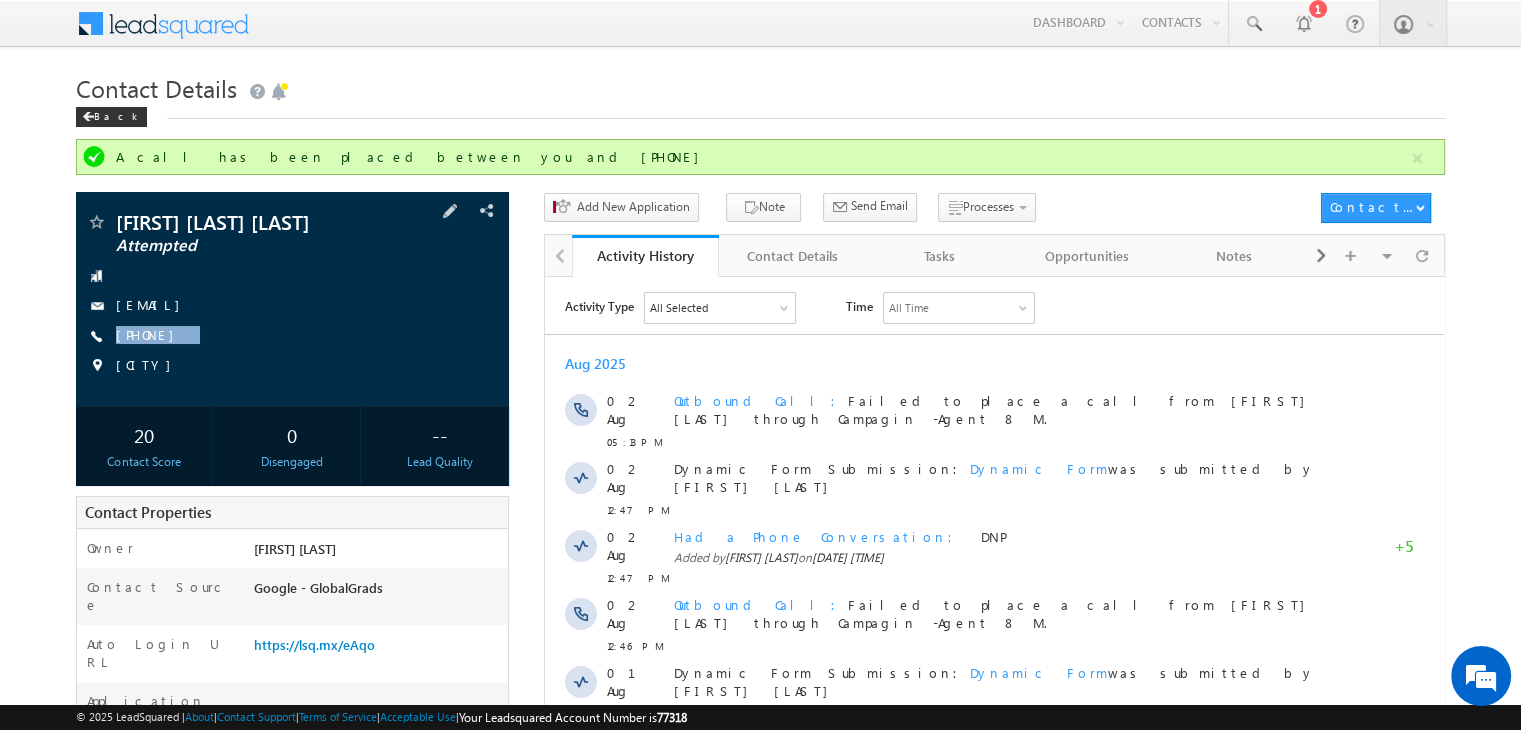 copy on "+91-9365857183" 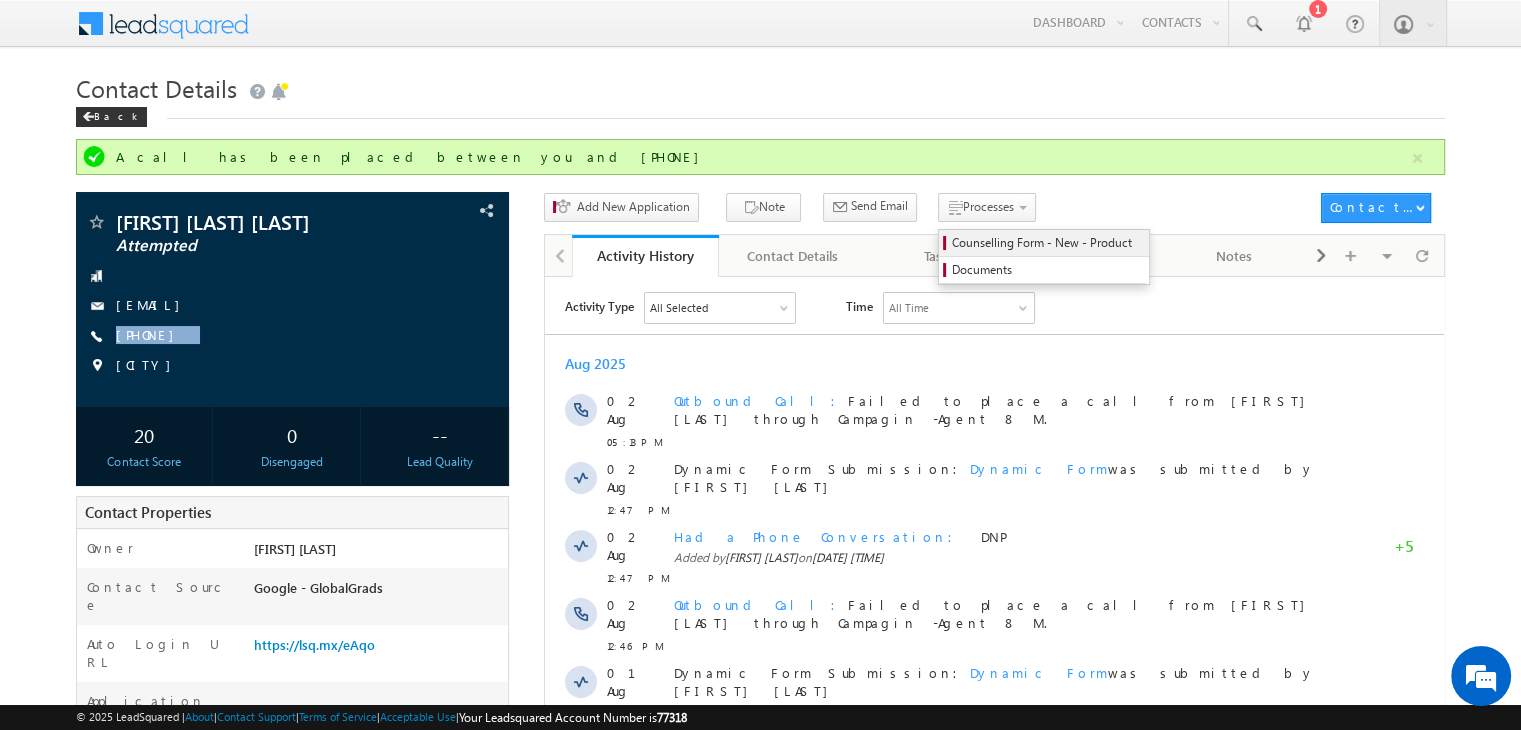 click on "Counselling Form - New - Product" at bounding box center [1047, 243] 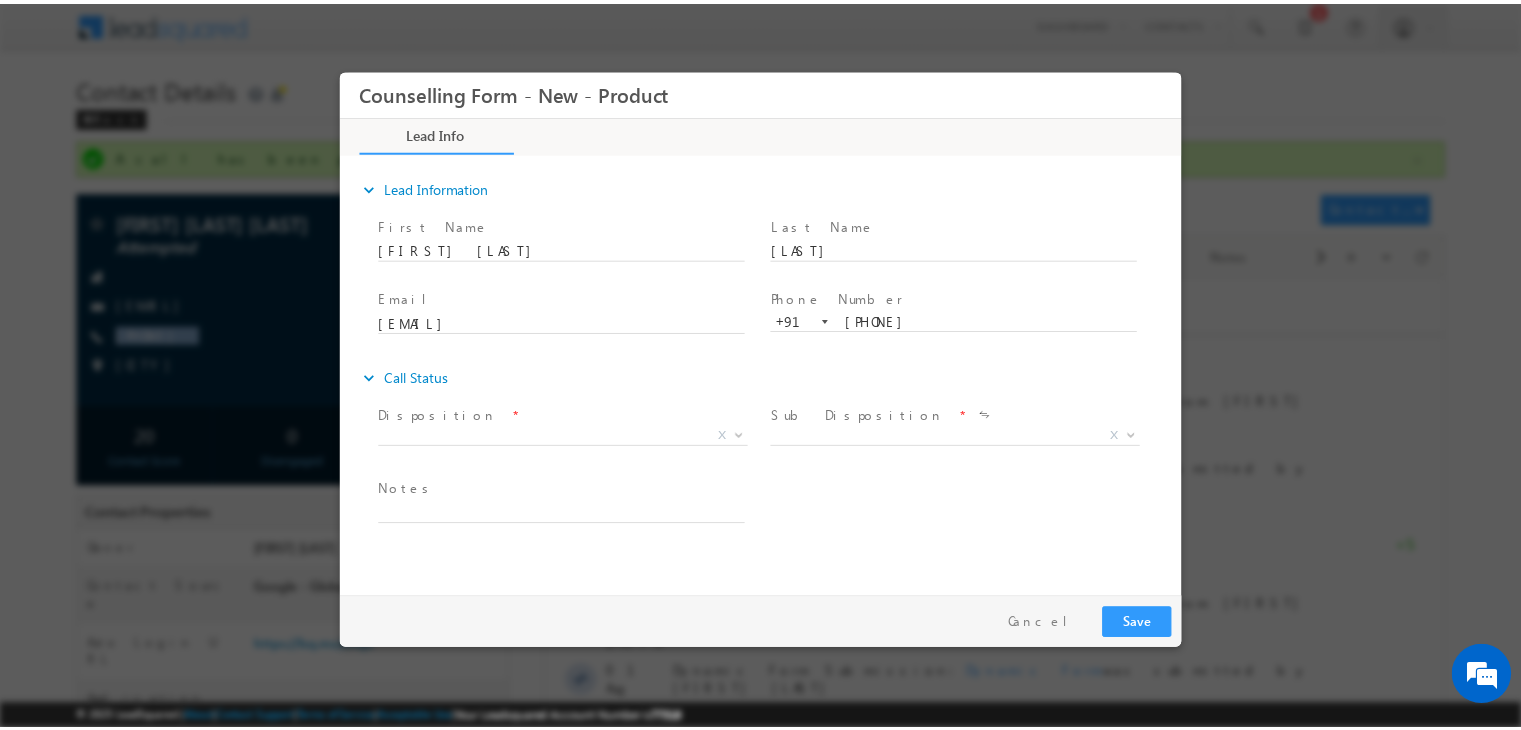 scroll, scrollTop: 0, scrollLeft: 0, axis: both 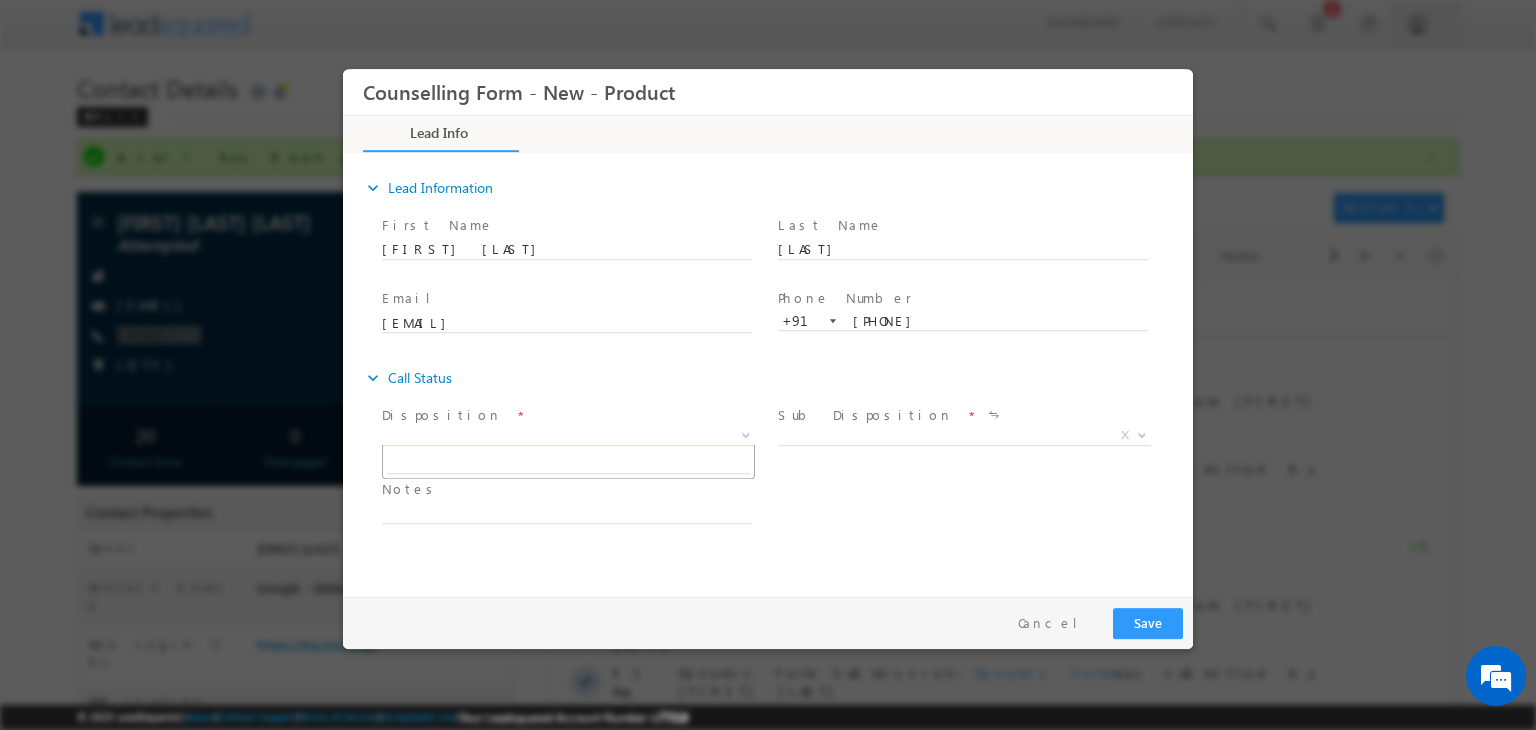 click on "X" at bounding box center [568, 436] 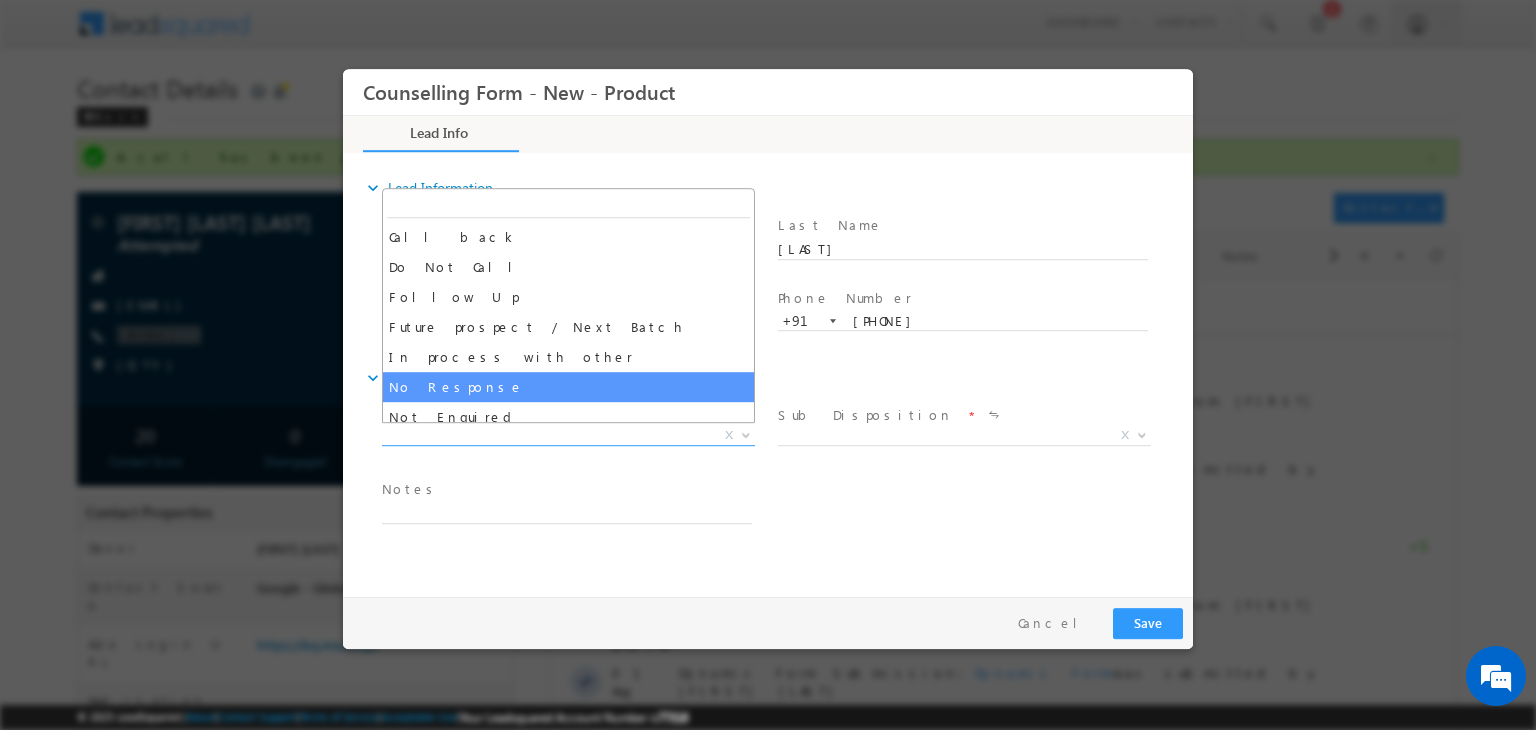 select on "No Response" 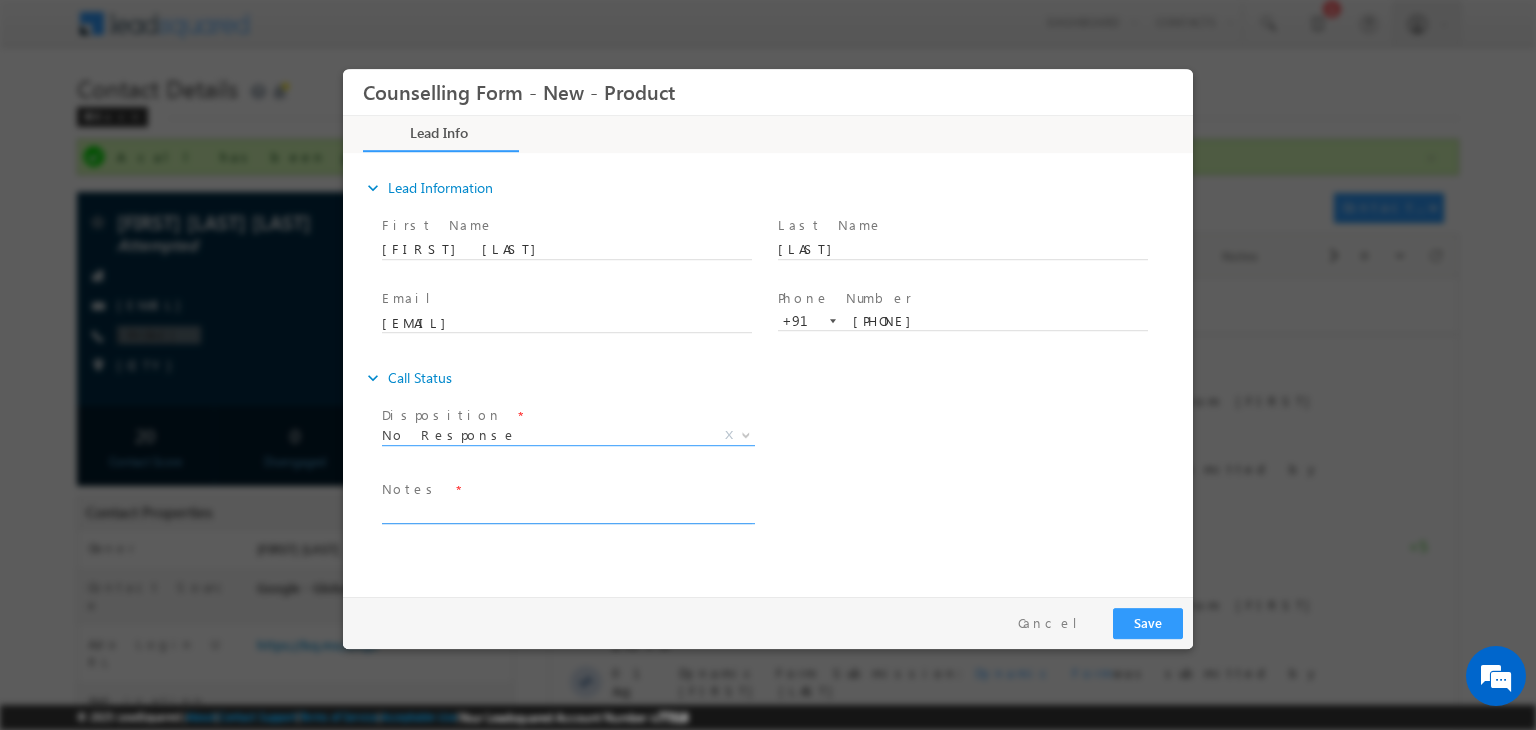 click at bounding box center [567, 512] 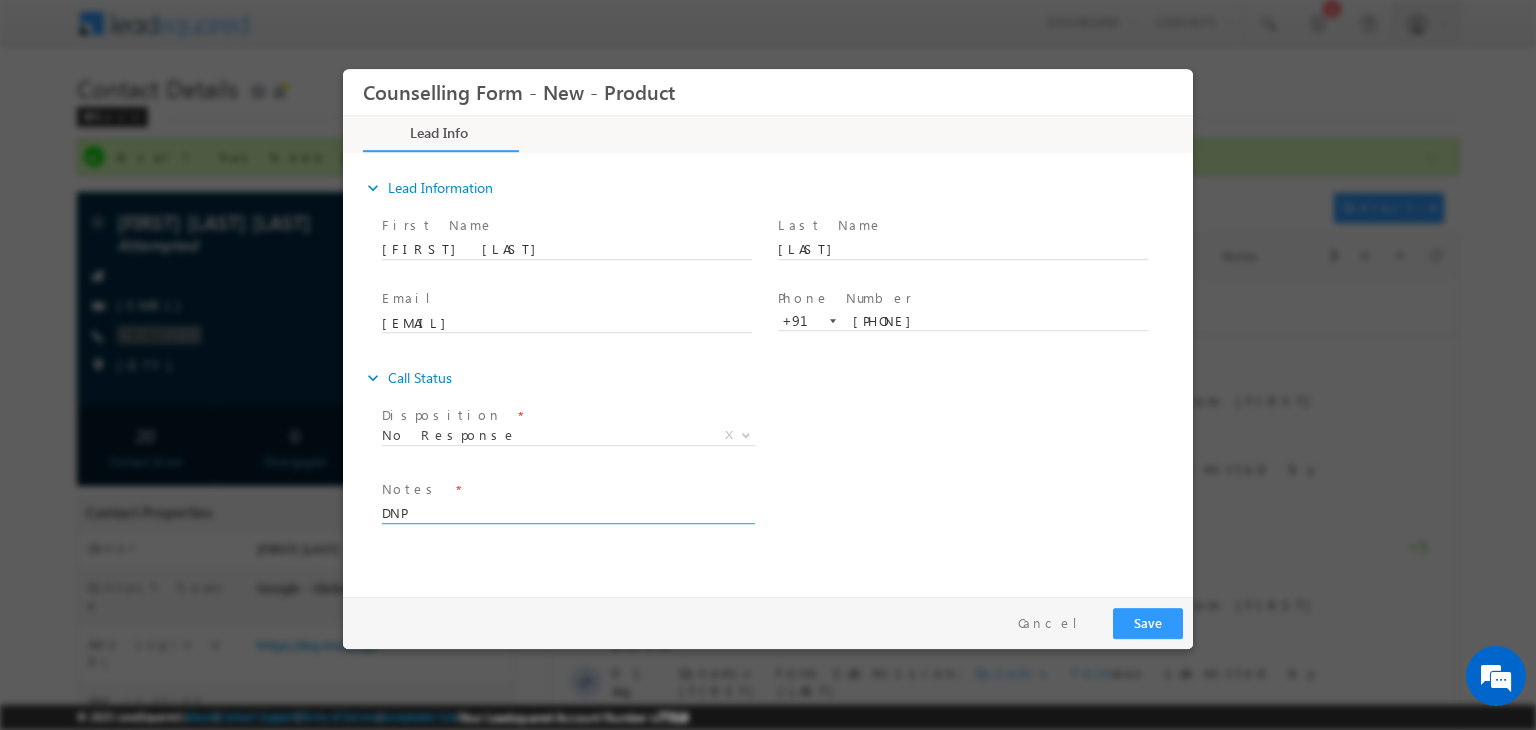type on "DNP" 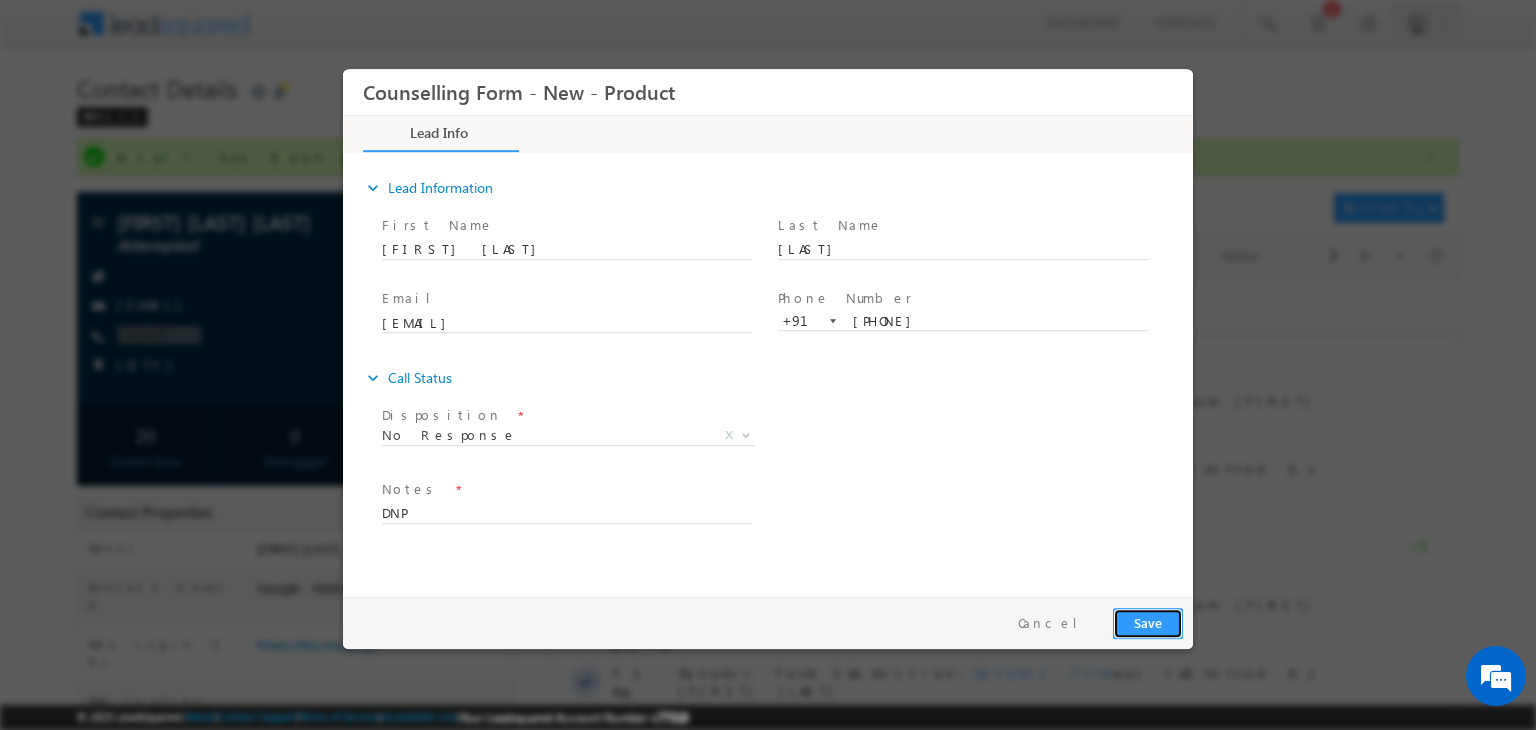 click on "Save" at bounding box center (1148, 623) 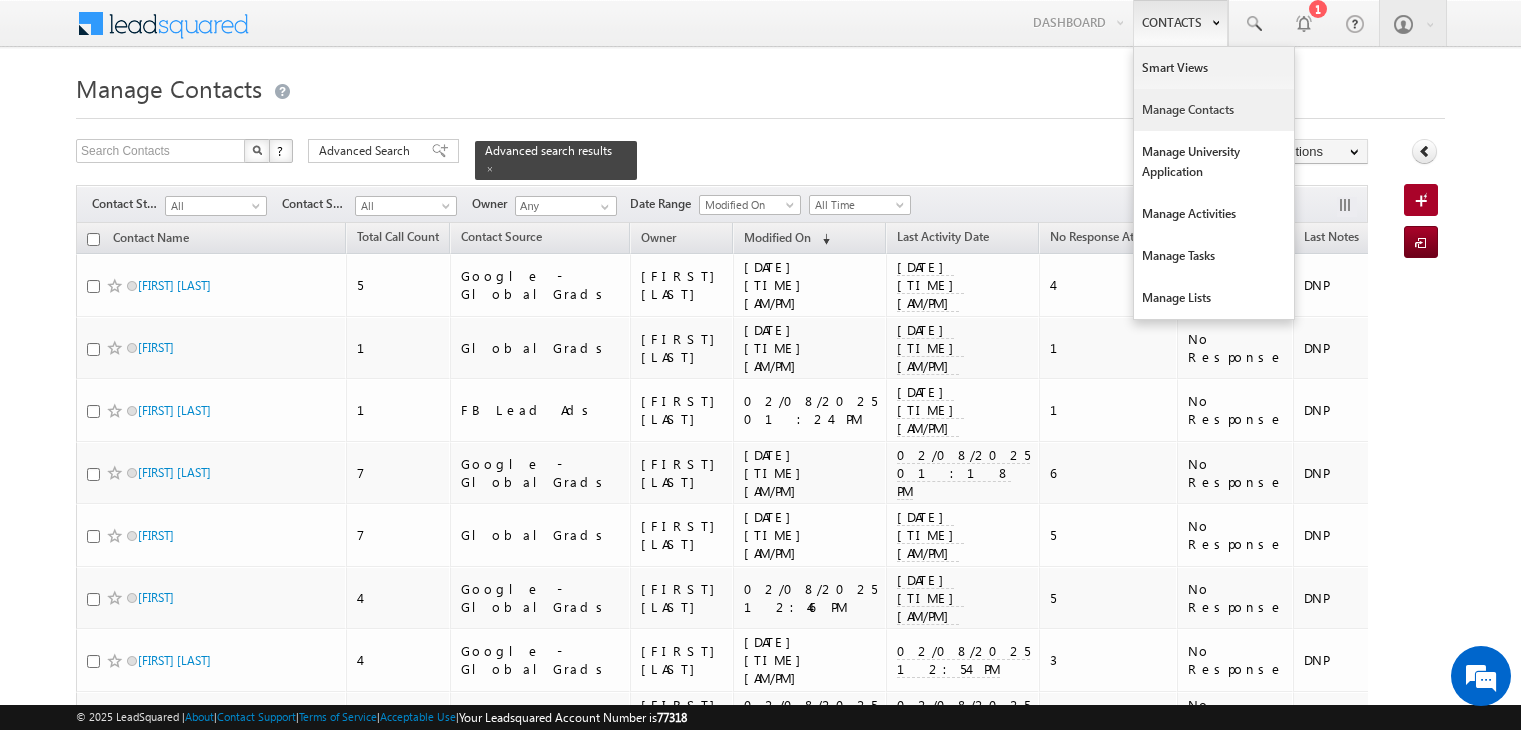 scroll, scrollTop: 0, scrollLeft: 0, axis: both 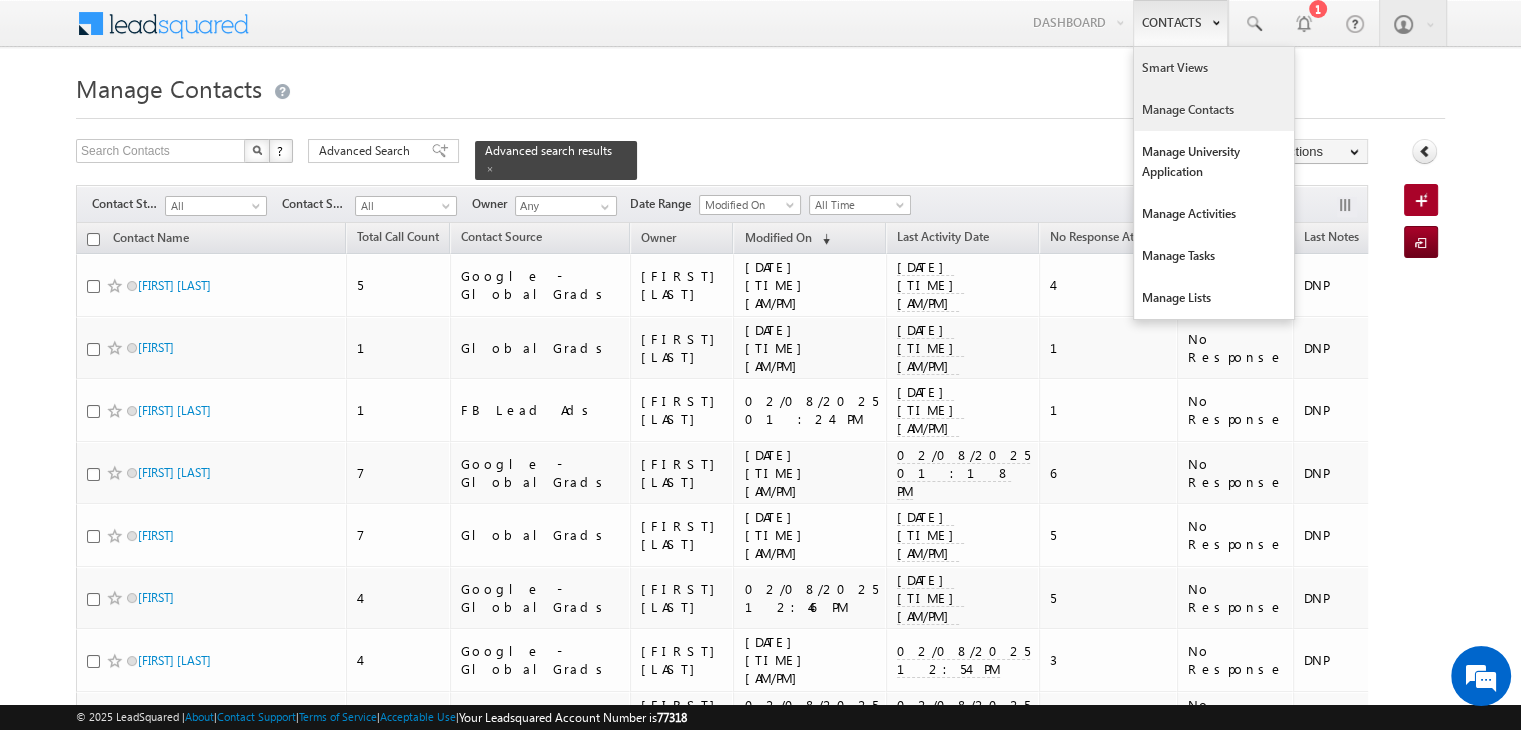 click on "Smart Views" at bounding box center (1214, 68) 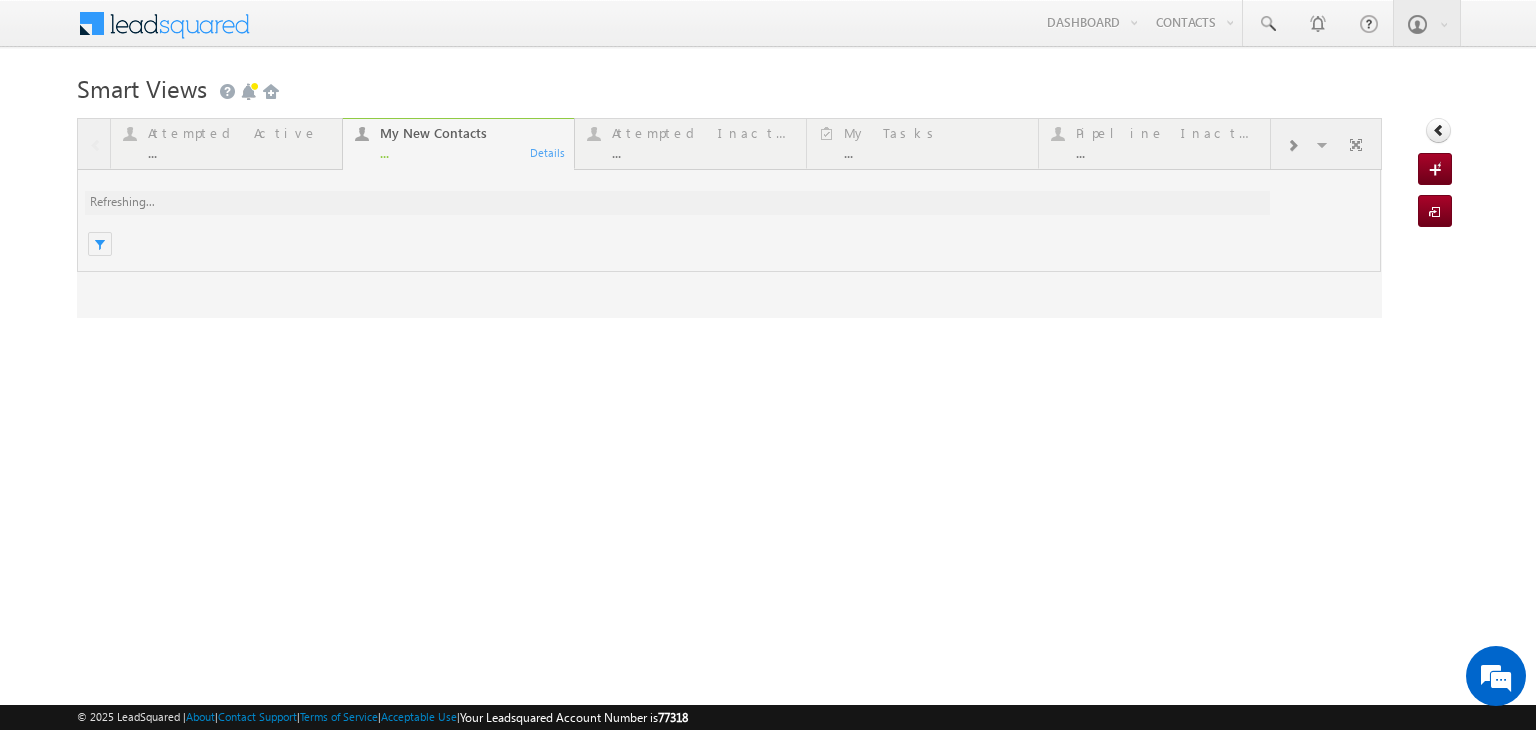 scroll, scrollTop: 0, scrollLeft: 0, axis: both 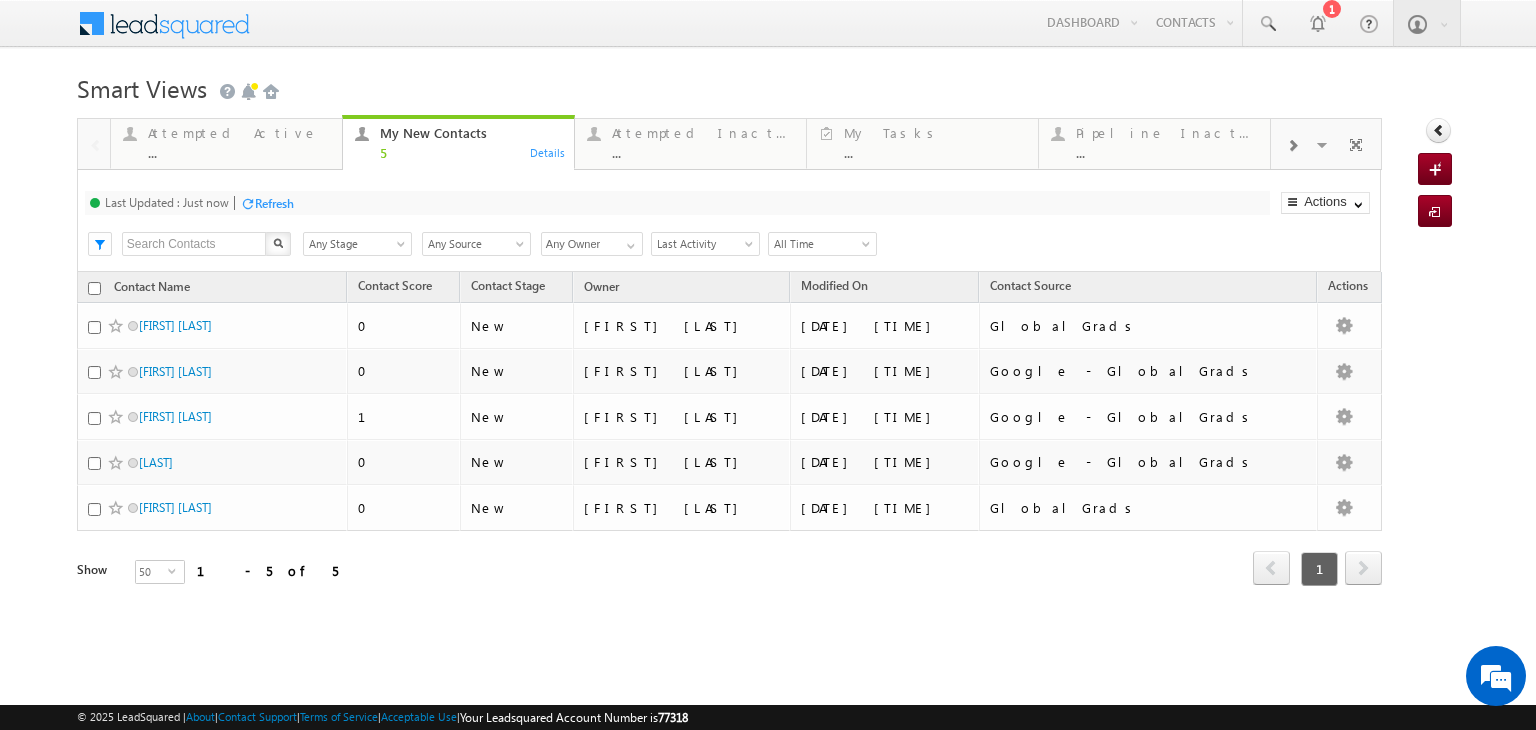 click on "Refresh" at bounding box center (274, 203) 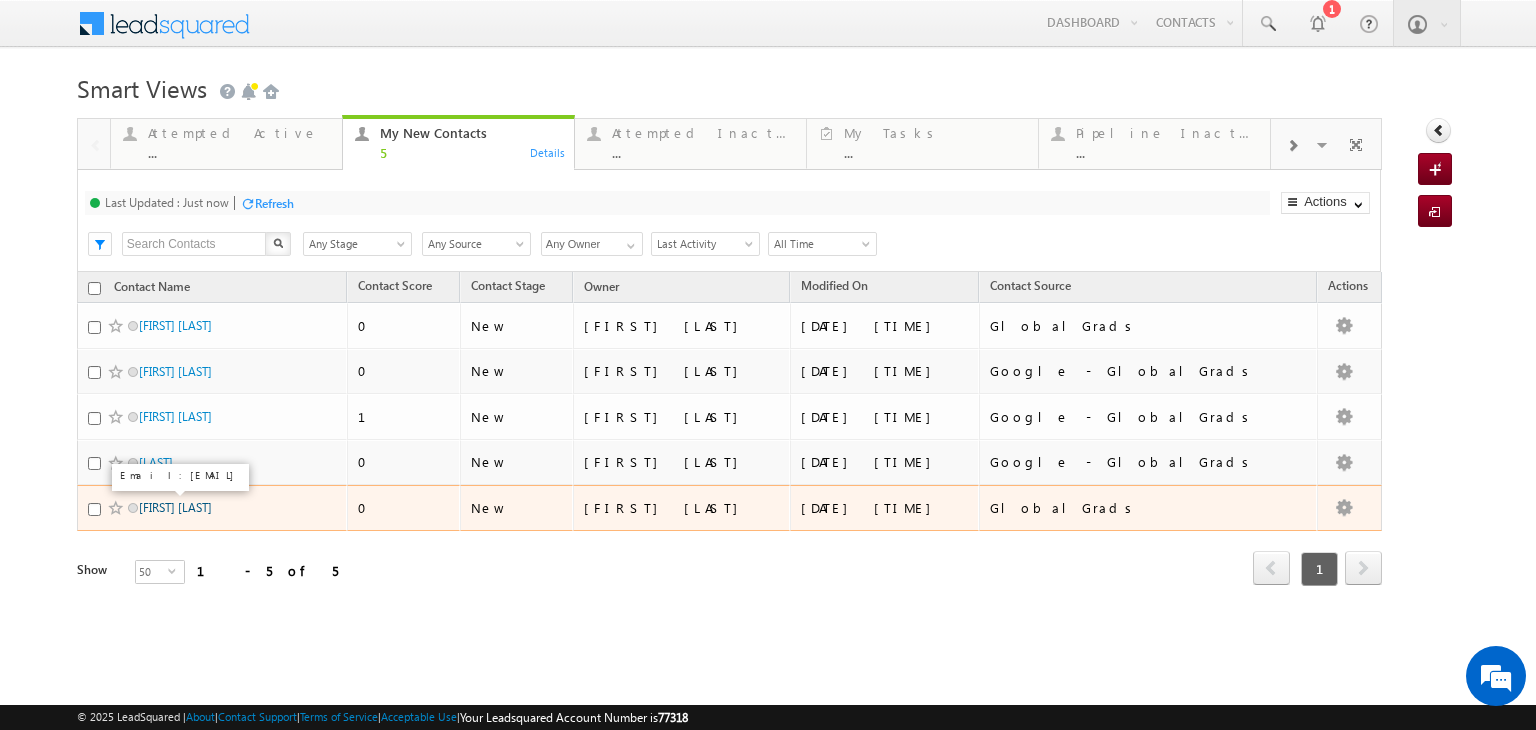 click on "[FIRST] [LAST]" at bounding box center (175, 507) 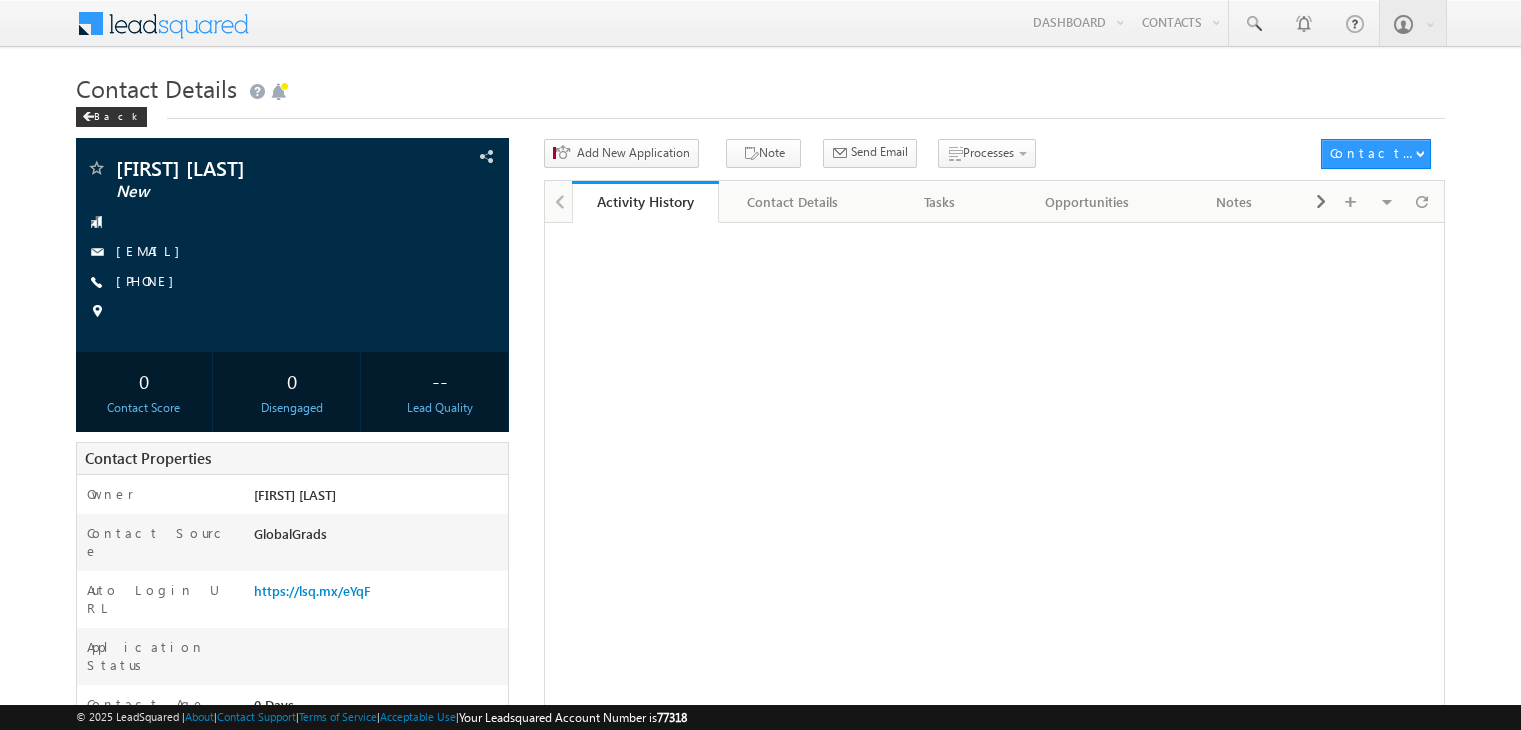 scroll, scrollTop: 0, scrollLeft: 0, axis: both 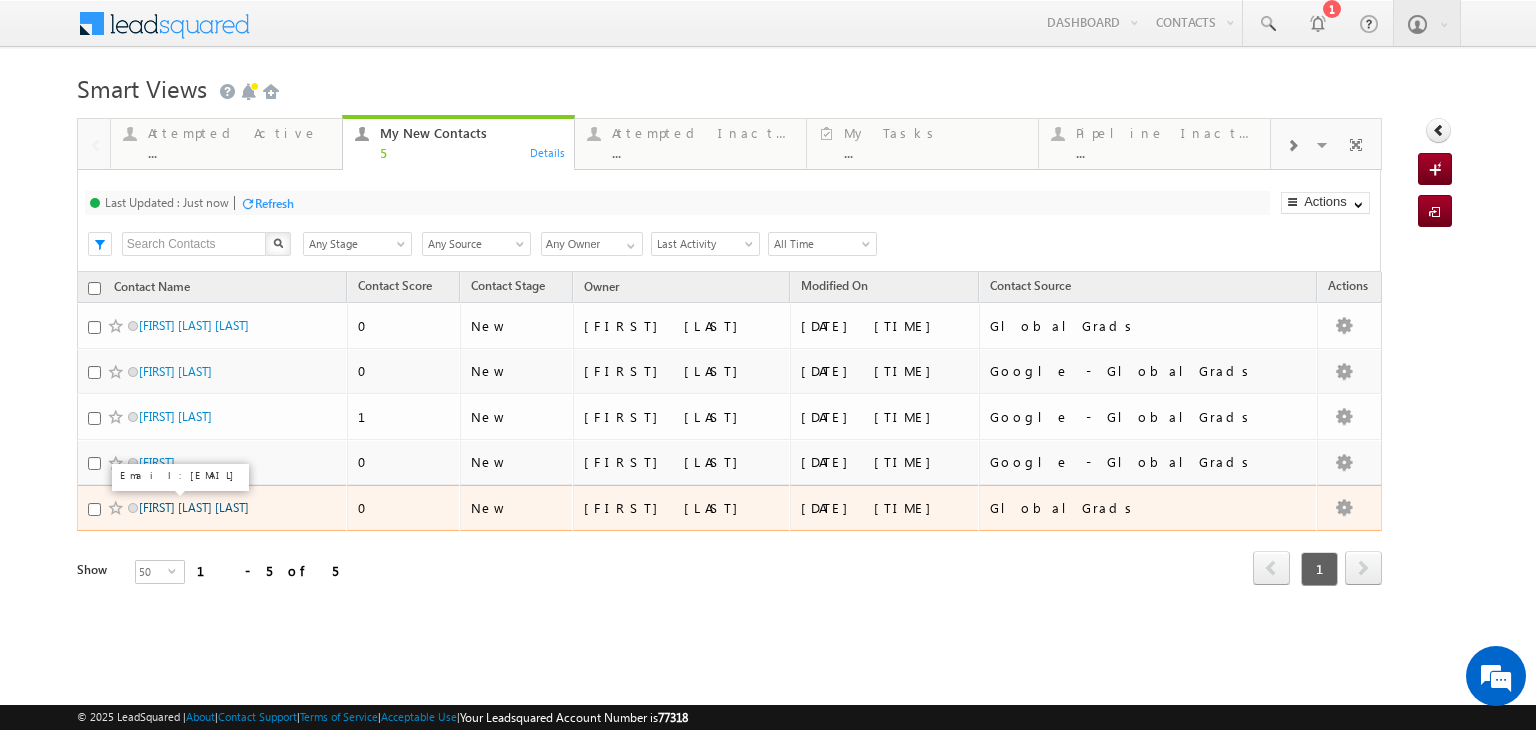 drag, startPoint x: 176, startPoint y: 514, endPoint x: 160, endPoint y: 500, distance: 21.260292 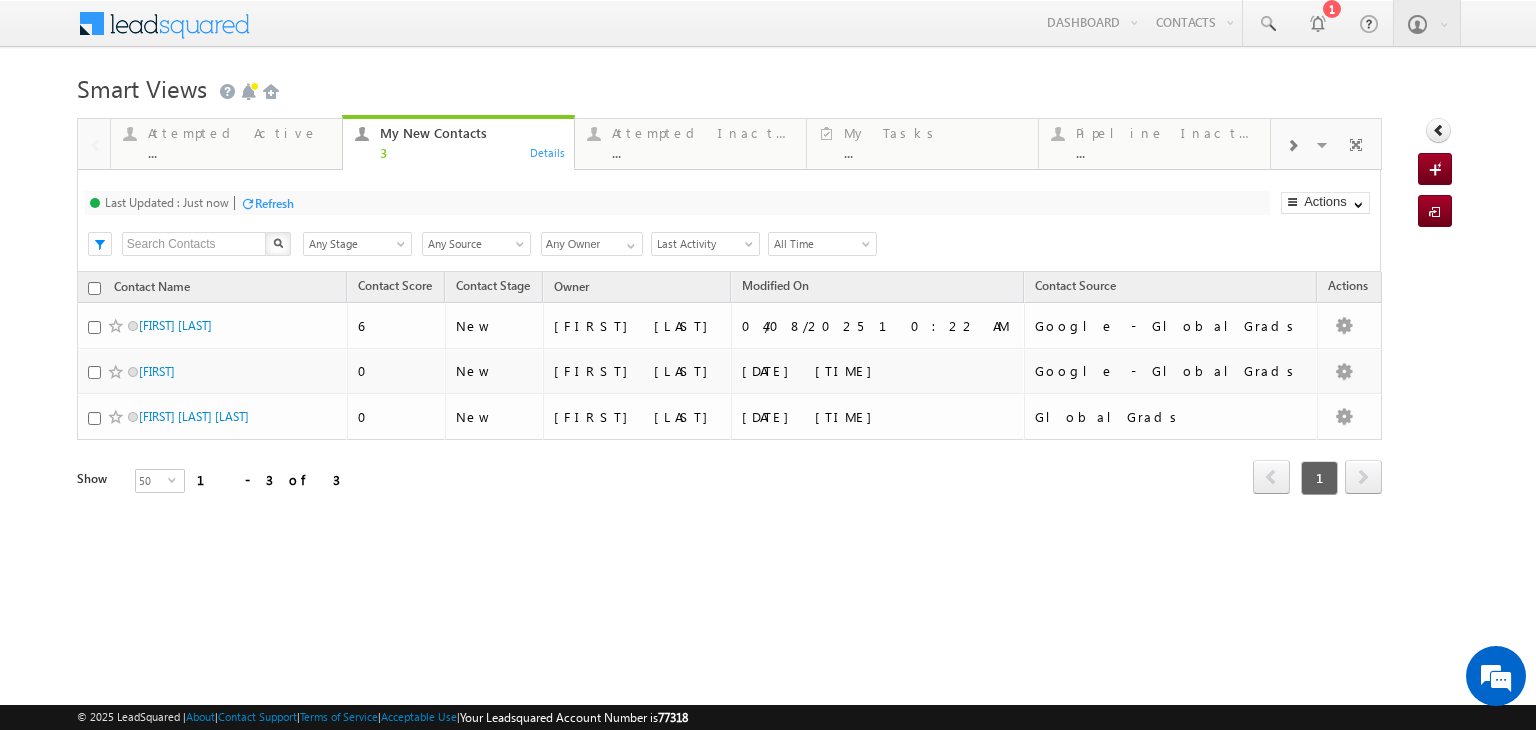 click on "Refresh" at bounding box center (267, 202) 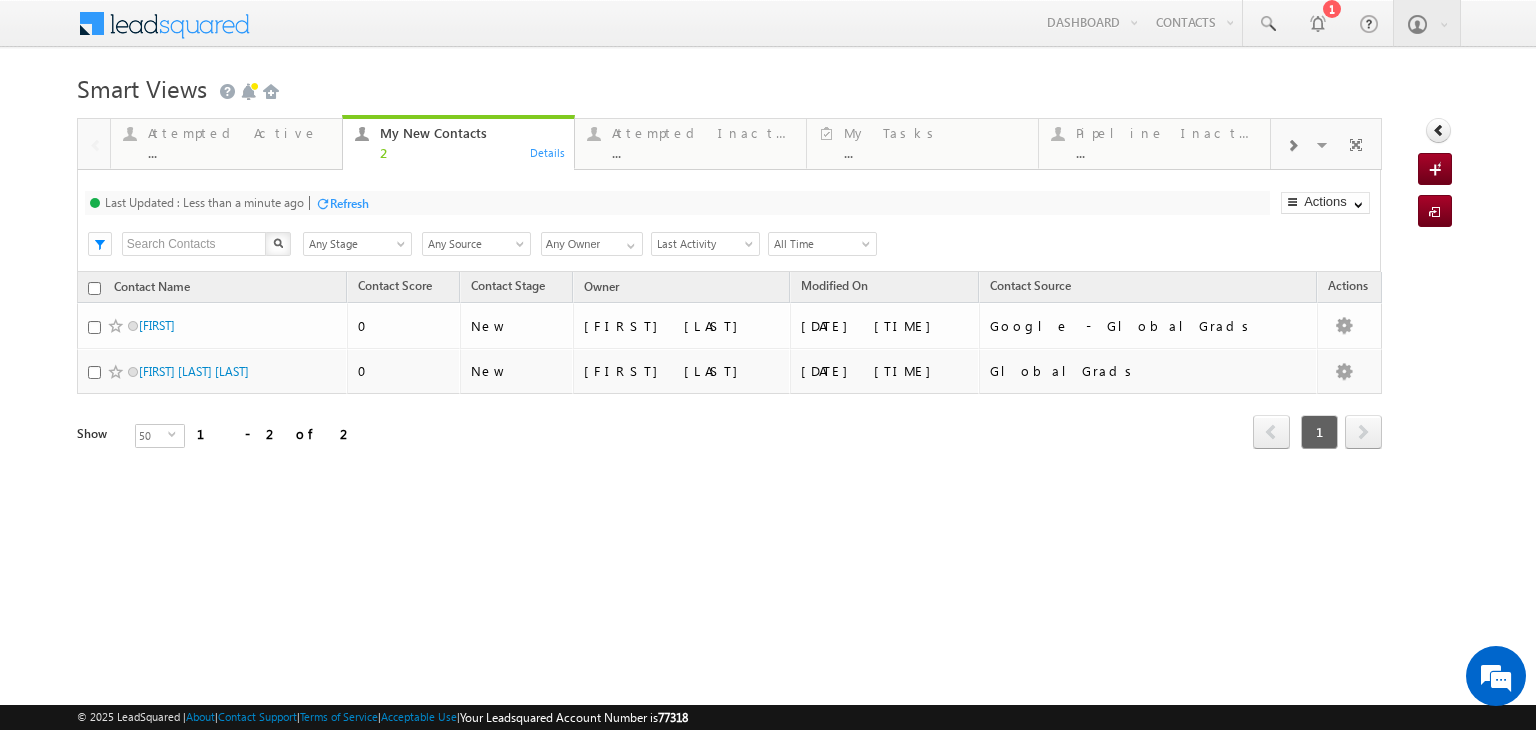 drag, startPoint x: 326, startPoint y: 191, endPoint x: 347, endPoint y: 205, distance: 25.23886 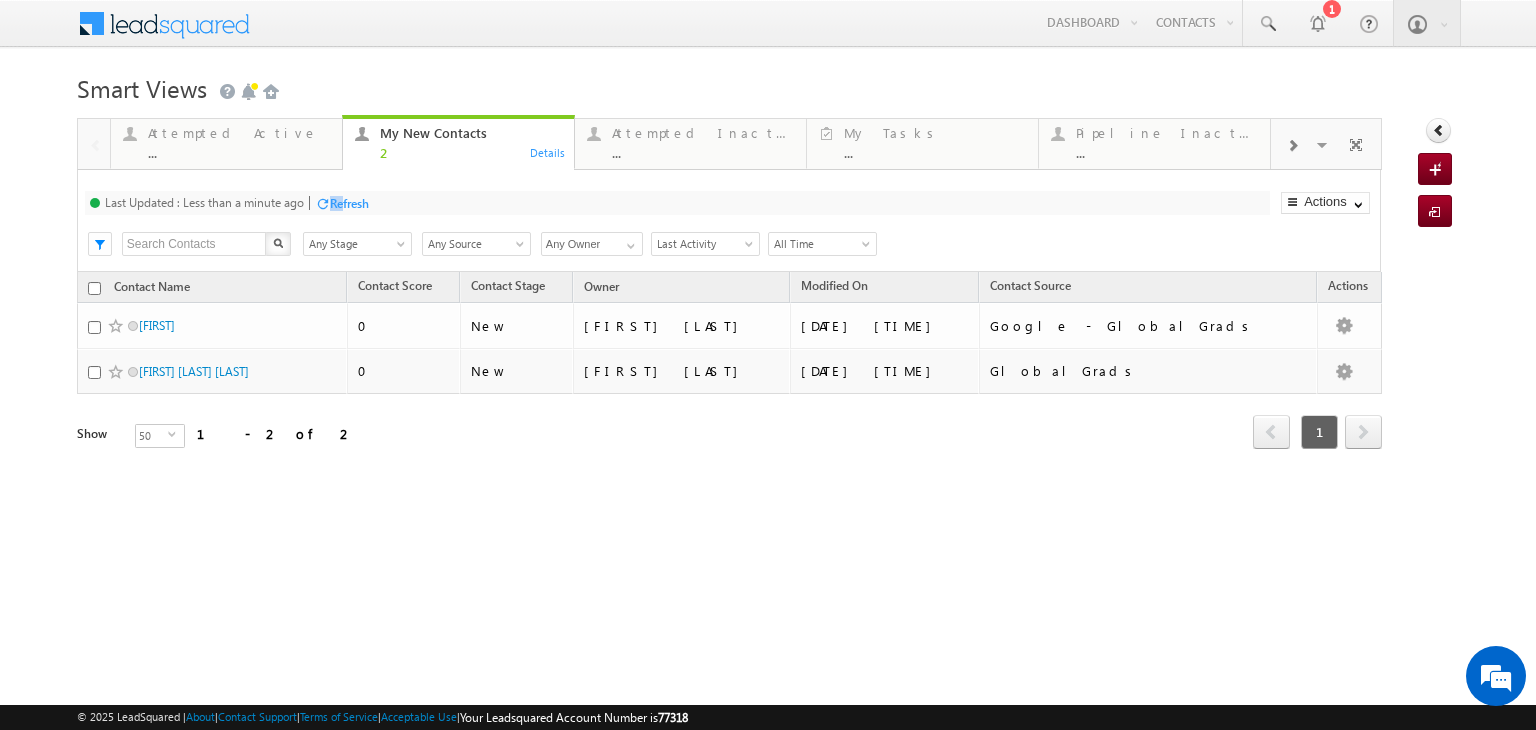 click on "Refresh" at bounding box center [349, 203] 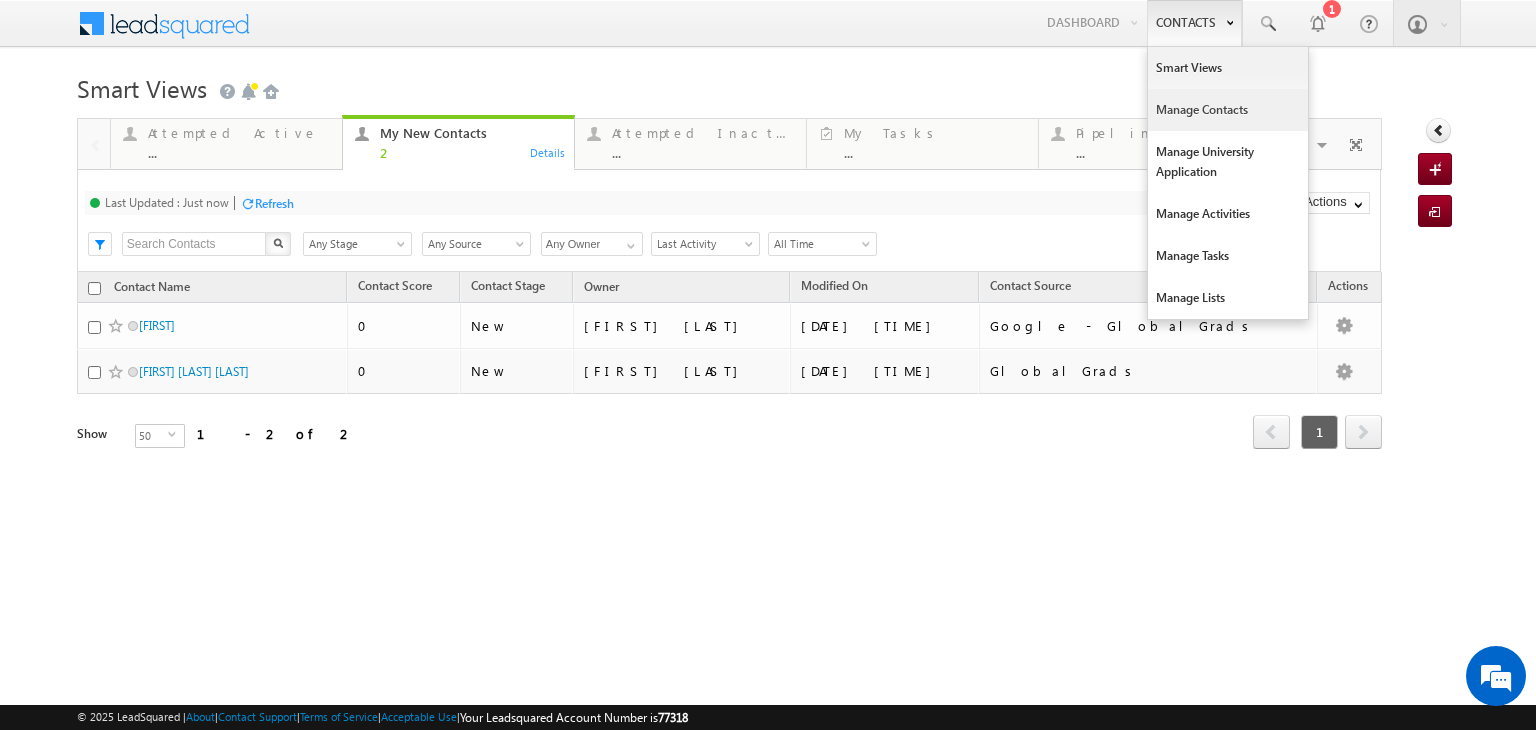 click on "Manage Contacts" at bounding box center (1228, 110) 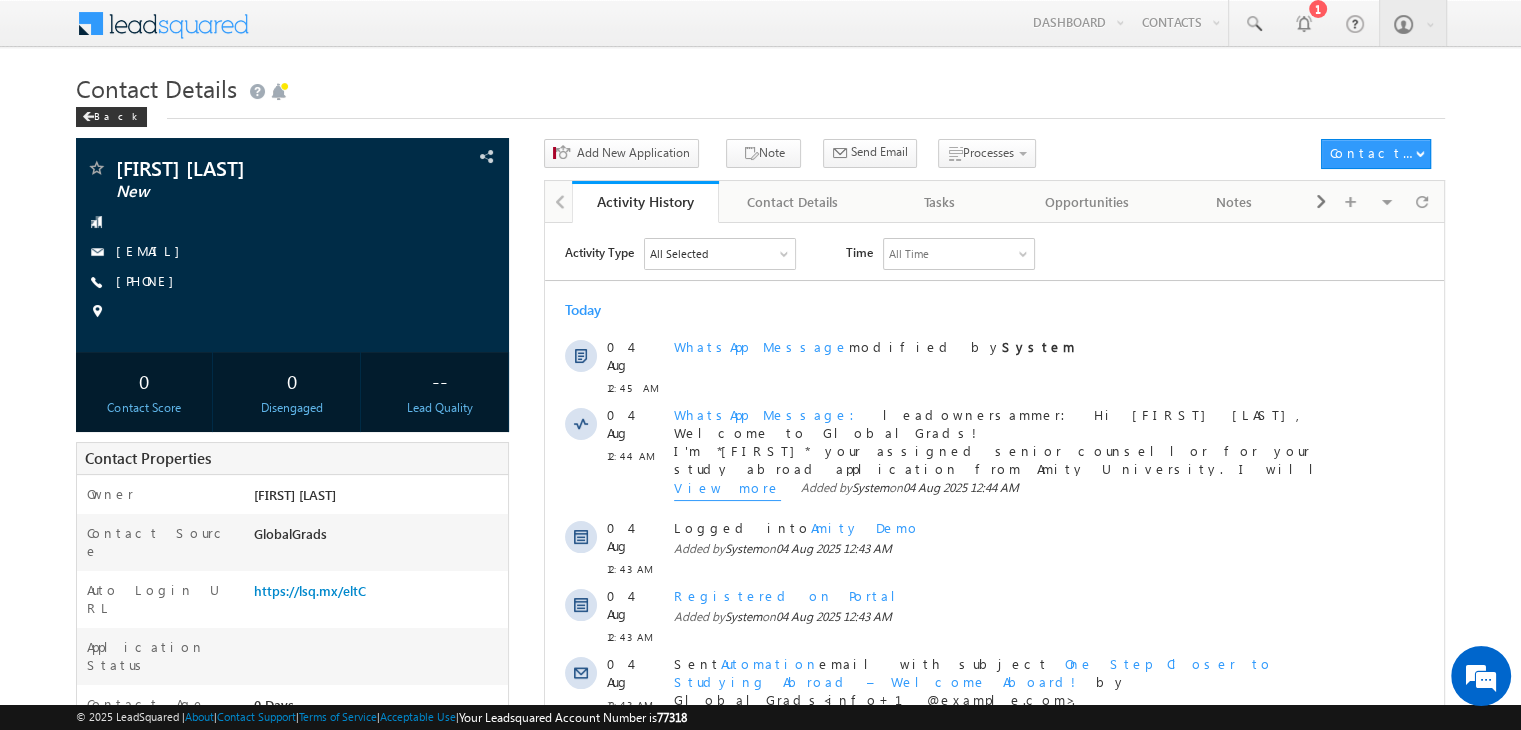scroll, scrollTop: 0, scrollLeft: 0, axis: both 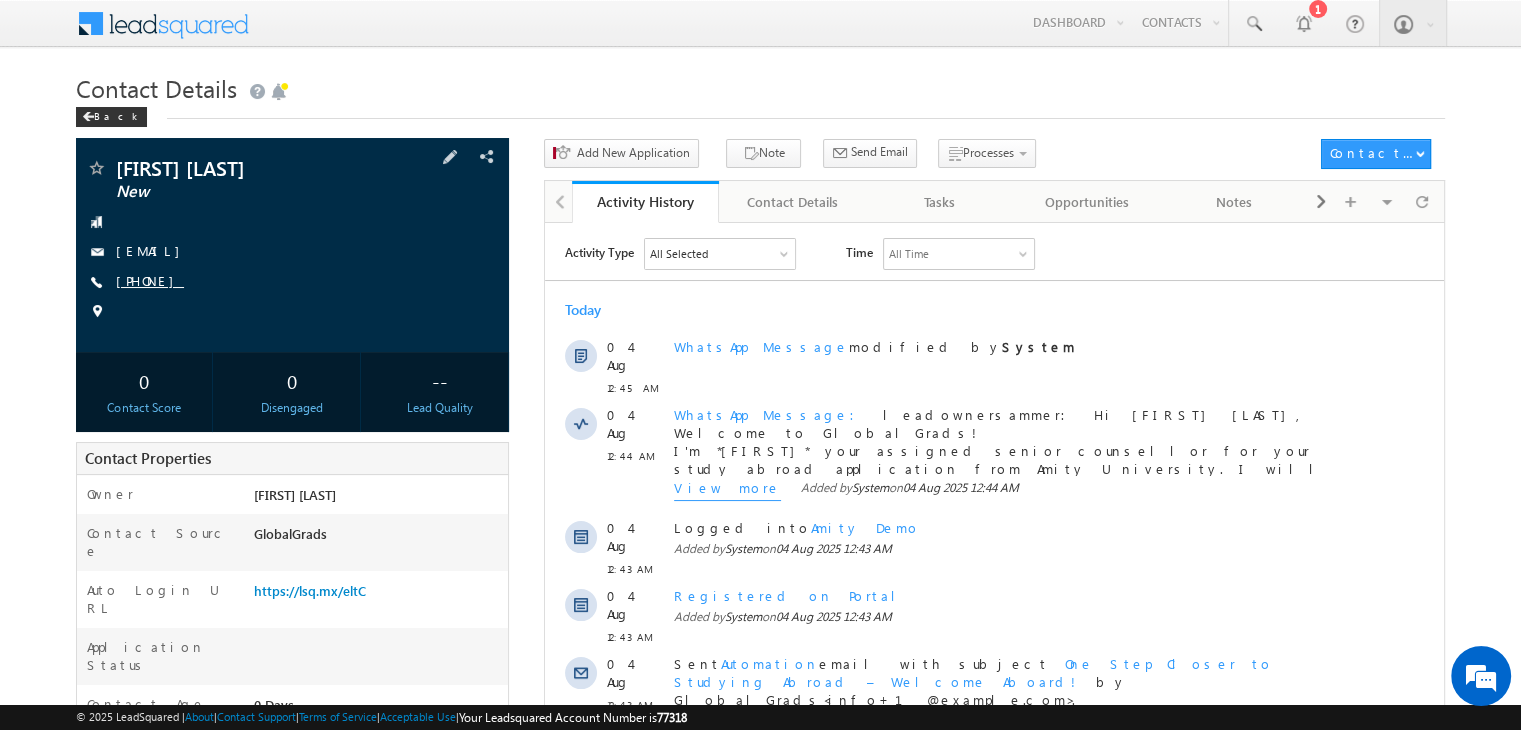 click on "[PHONE]" at bounding box center (150, 280) 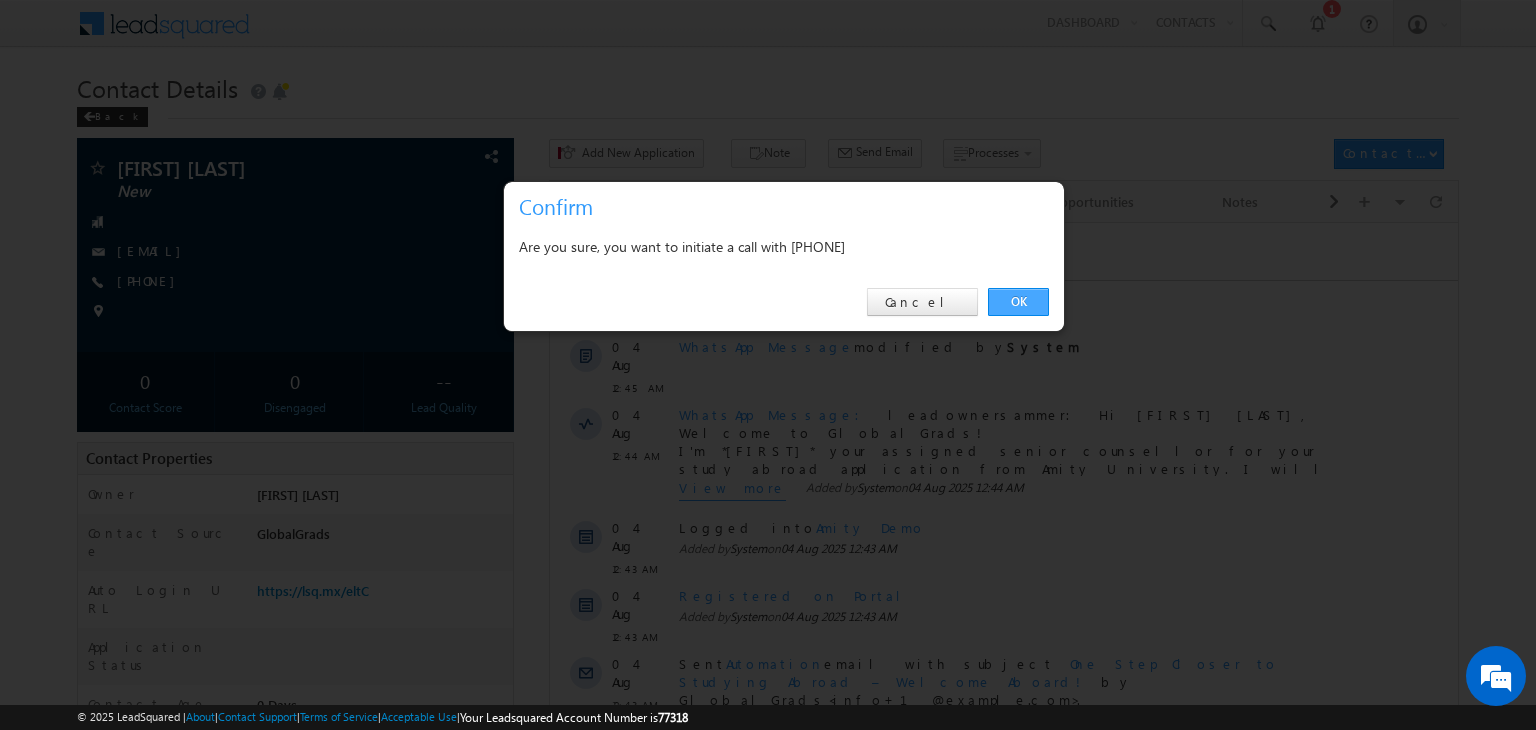 click on "OK" at bounding box center (1018, 302) 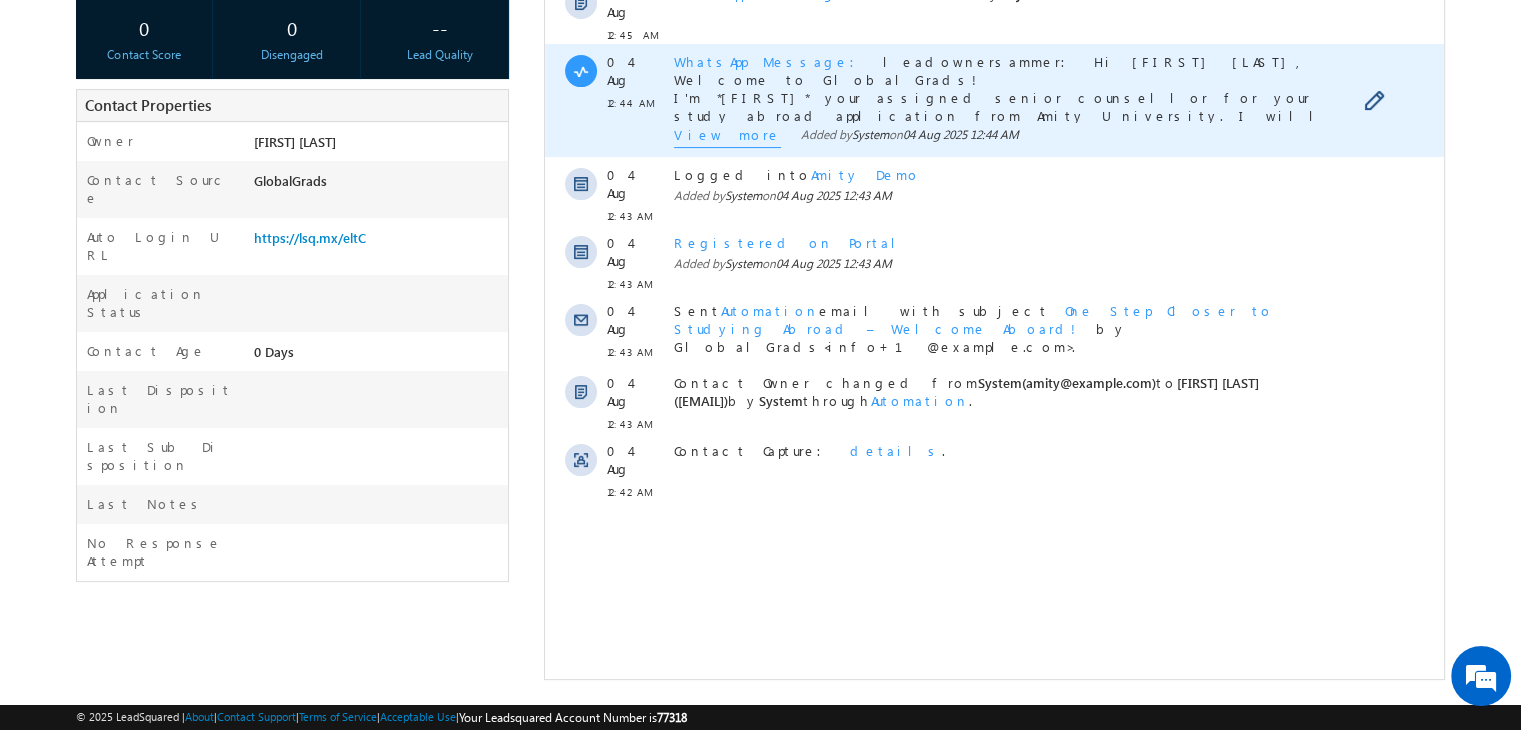 scroll, scrollTop: 0, scrollLeft: 0, axis: both 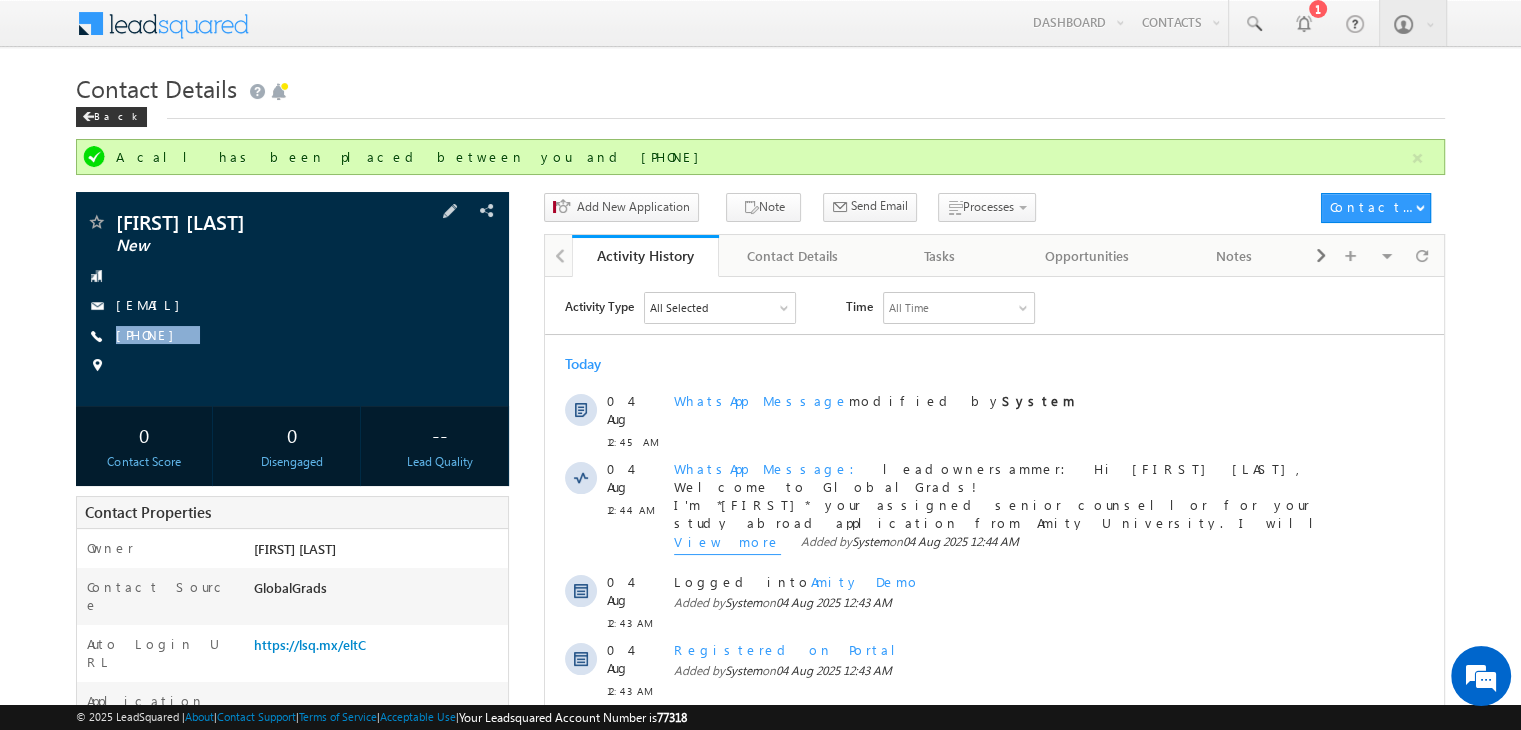 copy on "[PHONE]" 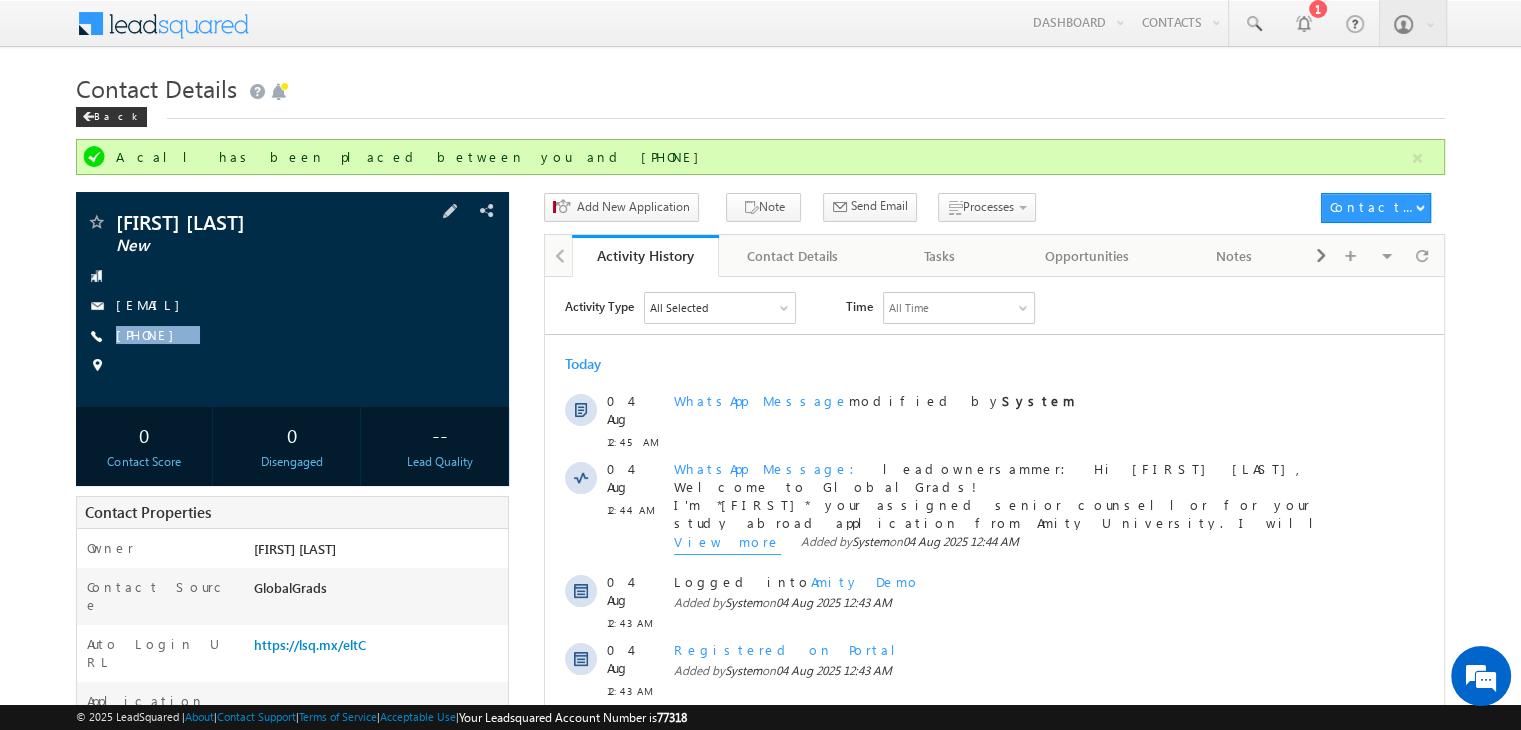 drag, startPoint x: 238, startPoint y: 337, endPoint x: 196, endPoint y: 363, distance: 49.396355 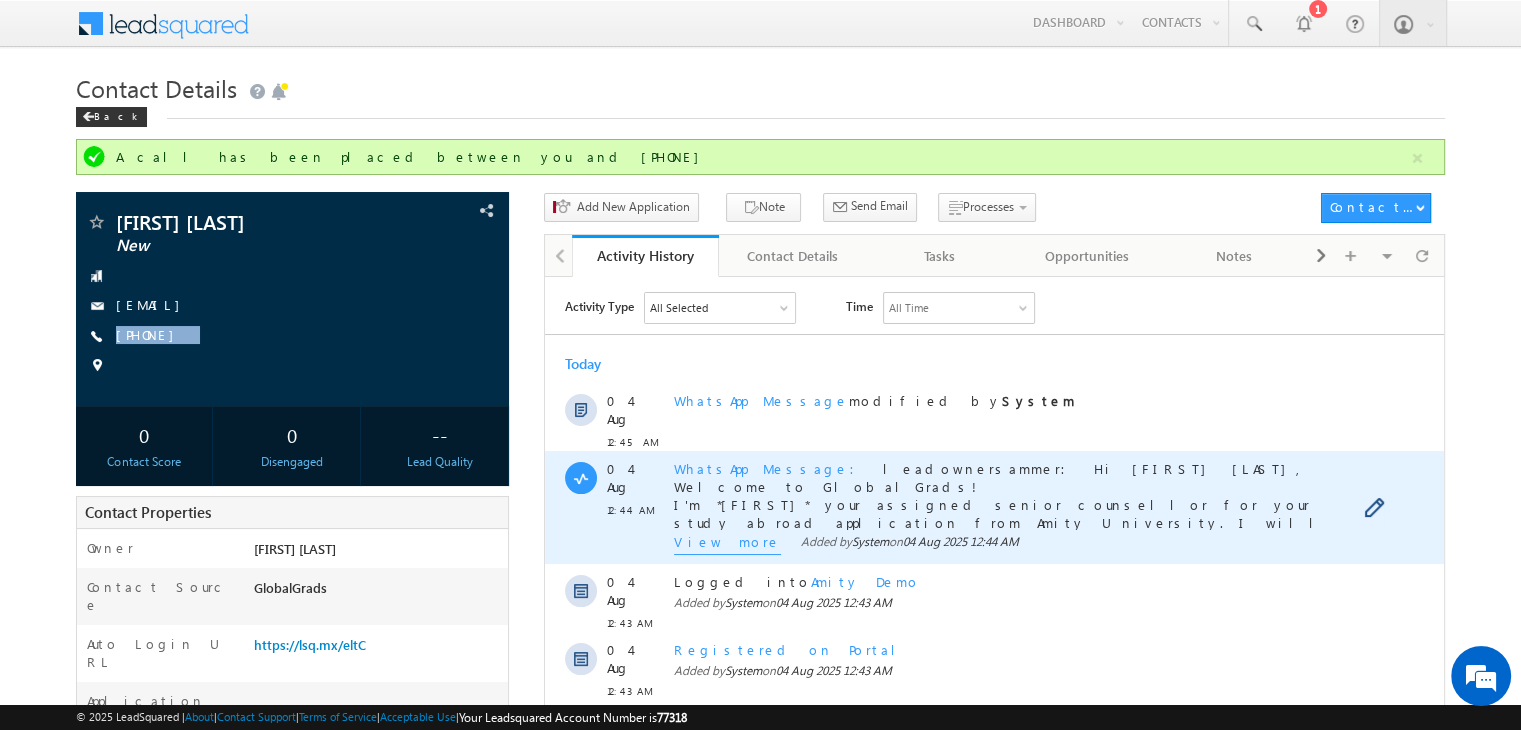 scroll, scrollTop: 407, scrollLeft: 0, axis: vertical 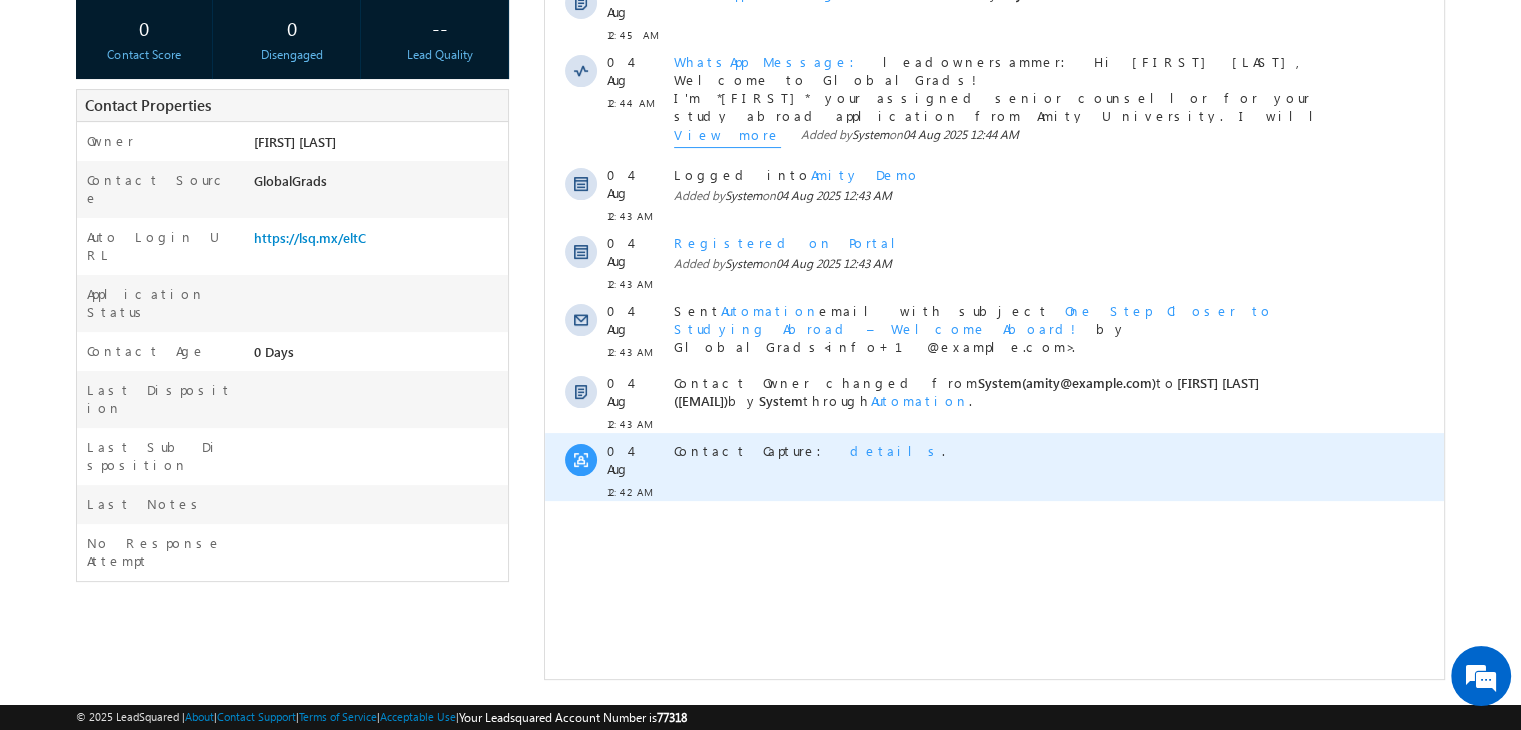 click on "details" at bounding box center [896, 450] 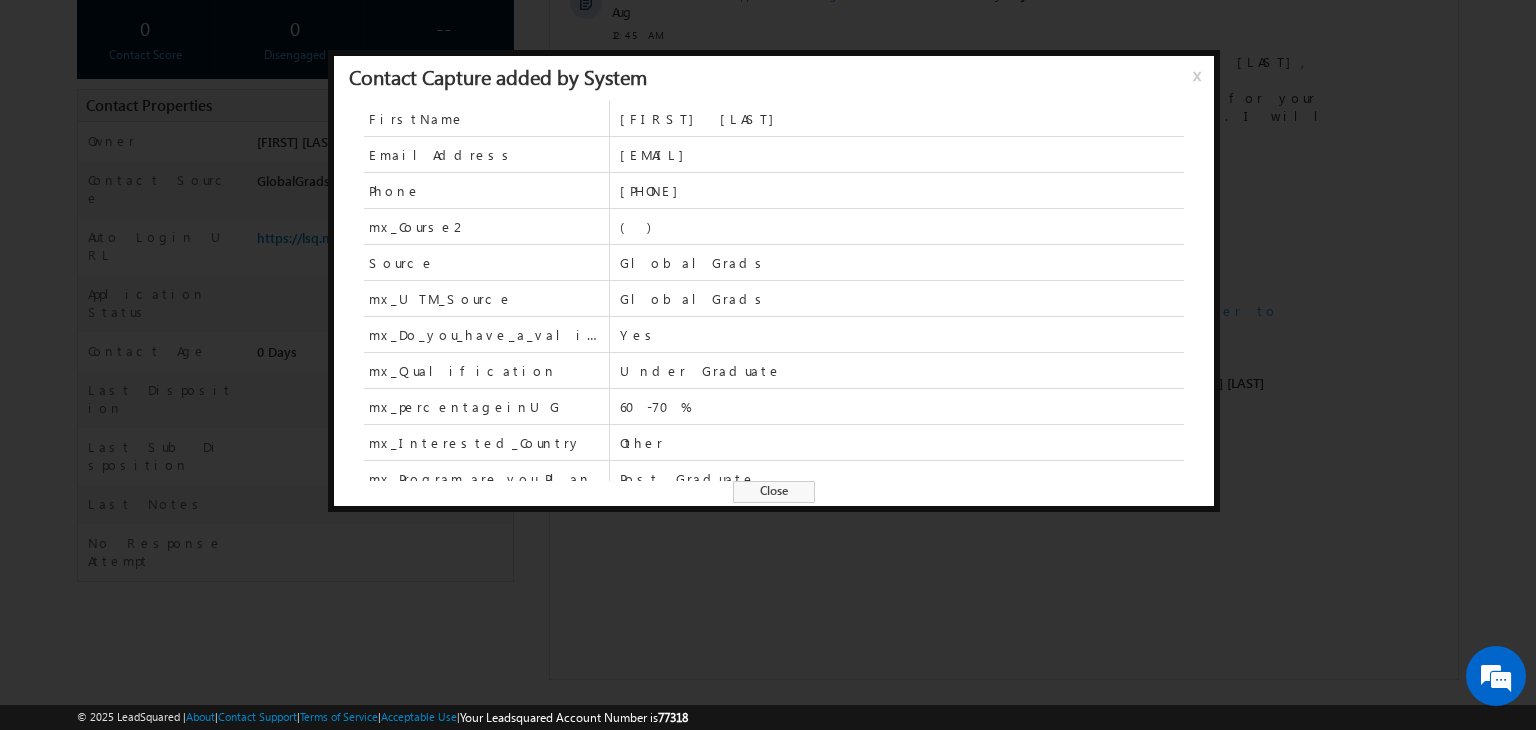 click on "Close" at bounding box center (774, 492) 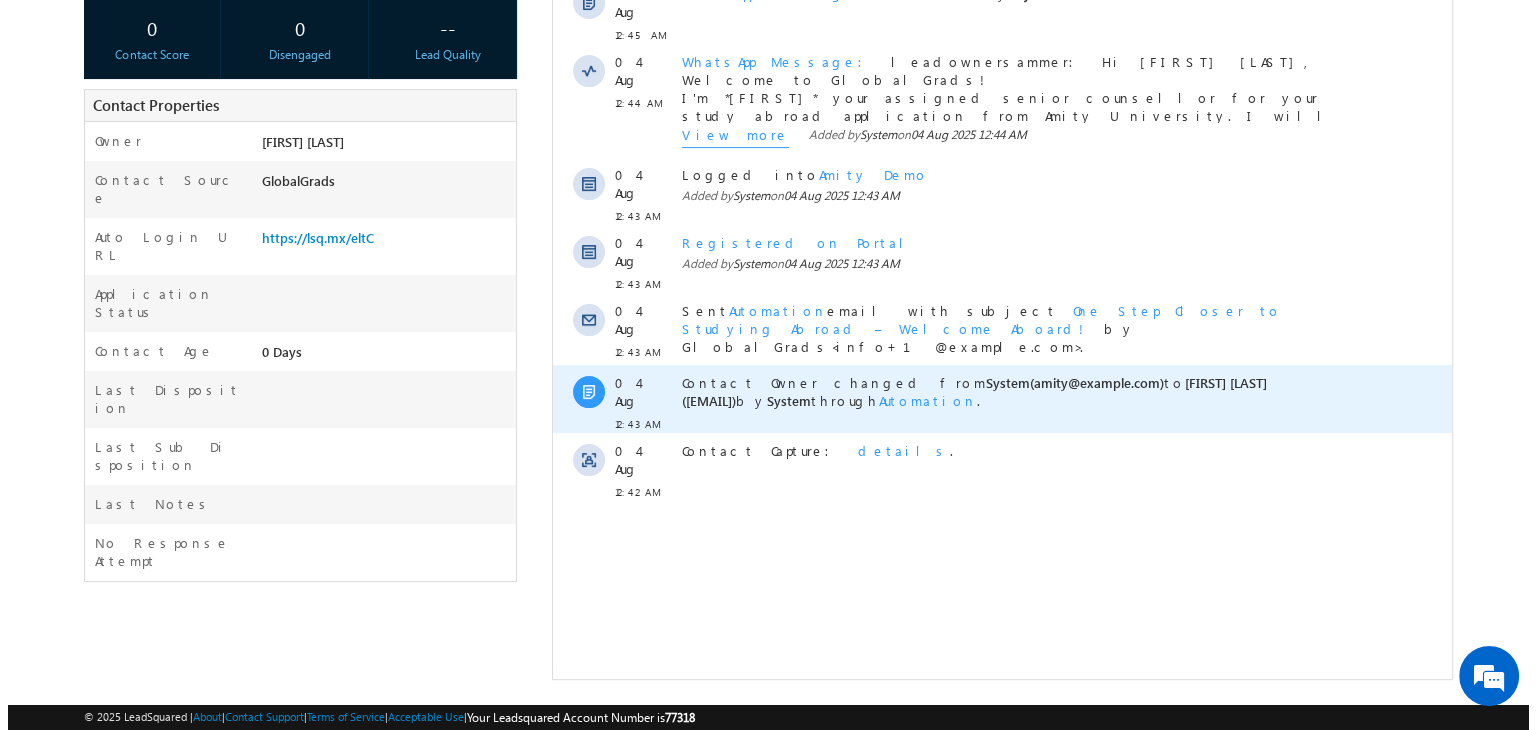 scroll, scrollTop: 0, scrollLeft: 0, axis: both 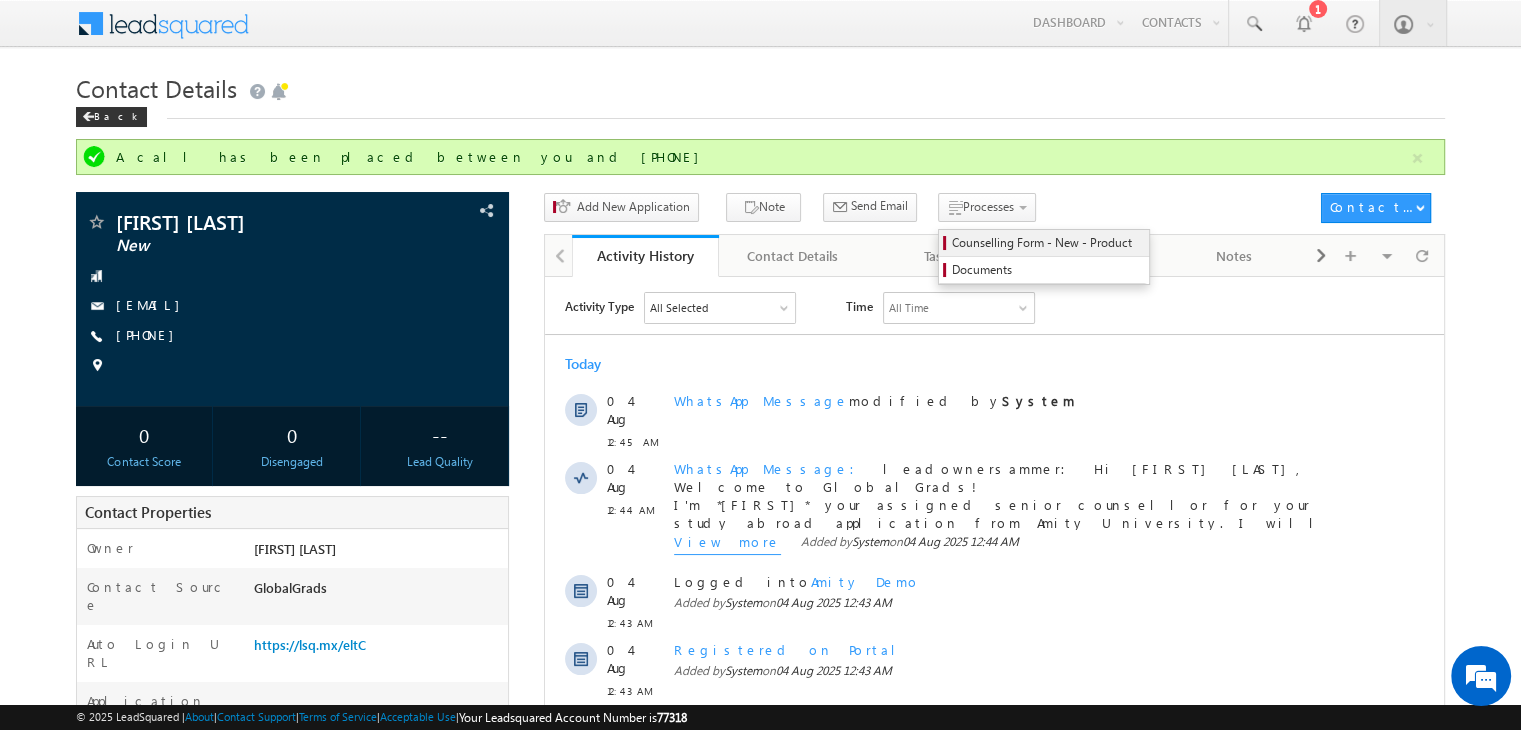 click on "Counselling Form - New - Product" at bounding box center [1044, 243] 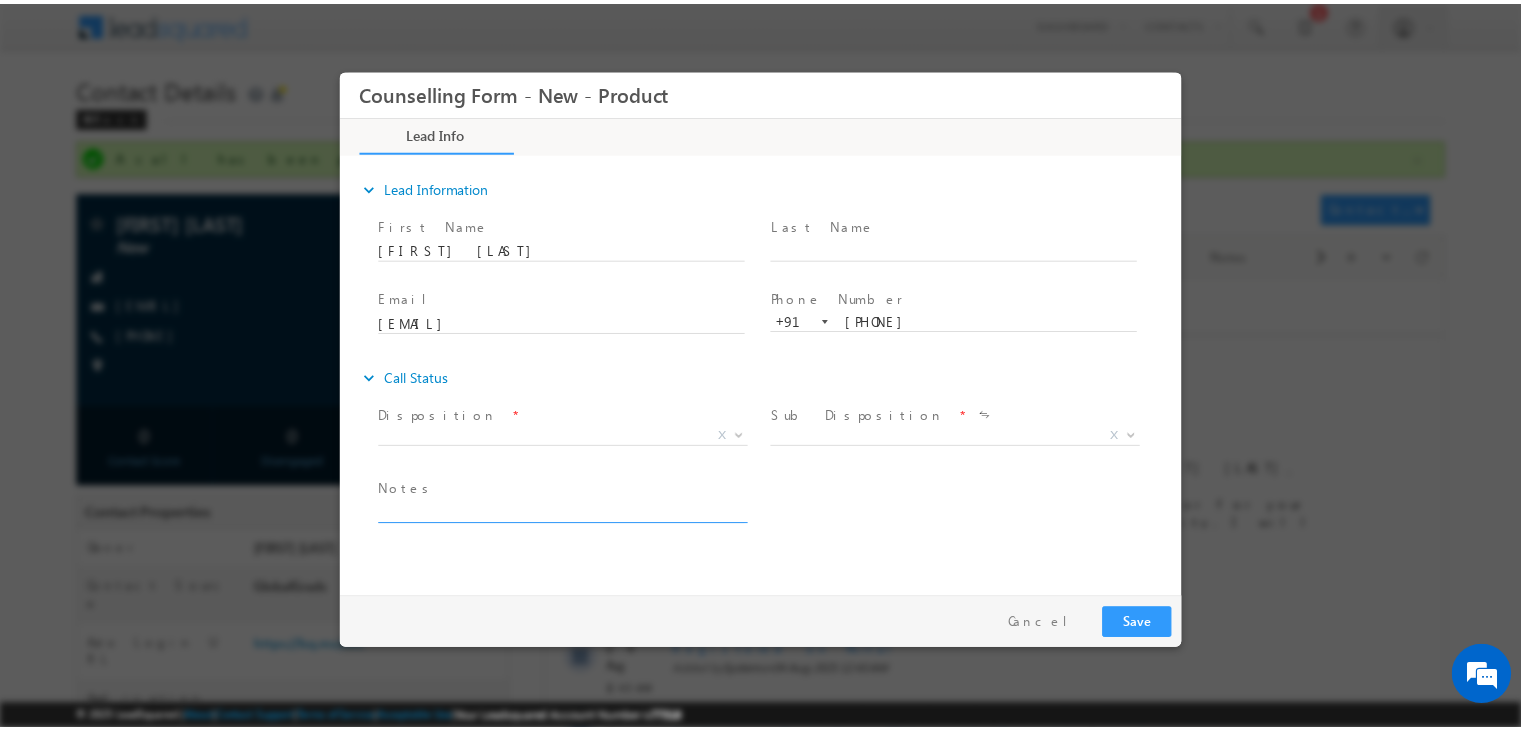 scroll, scrollTop: 0, scrollLeft: 0, axis: both 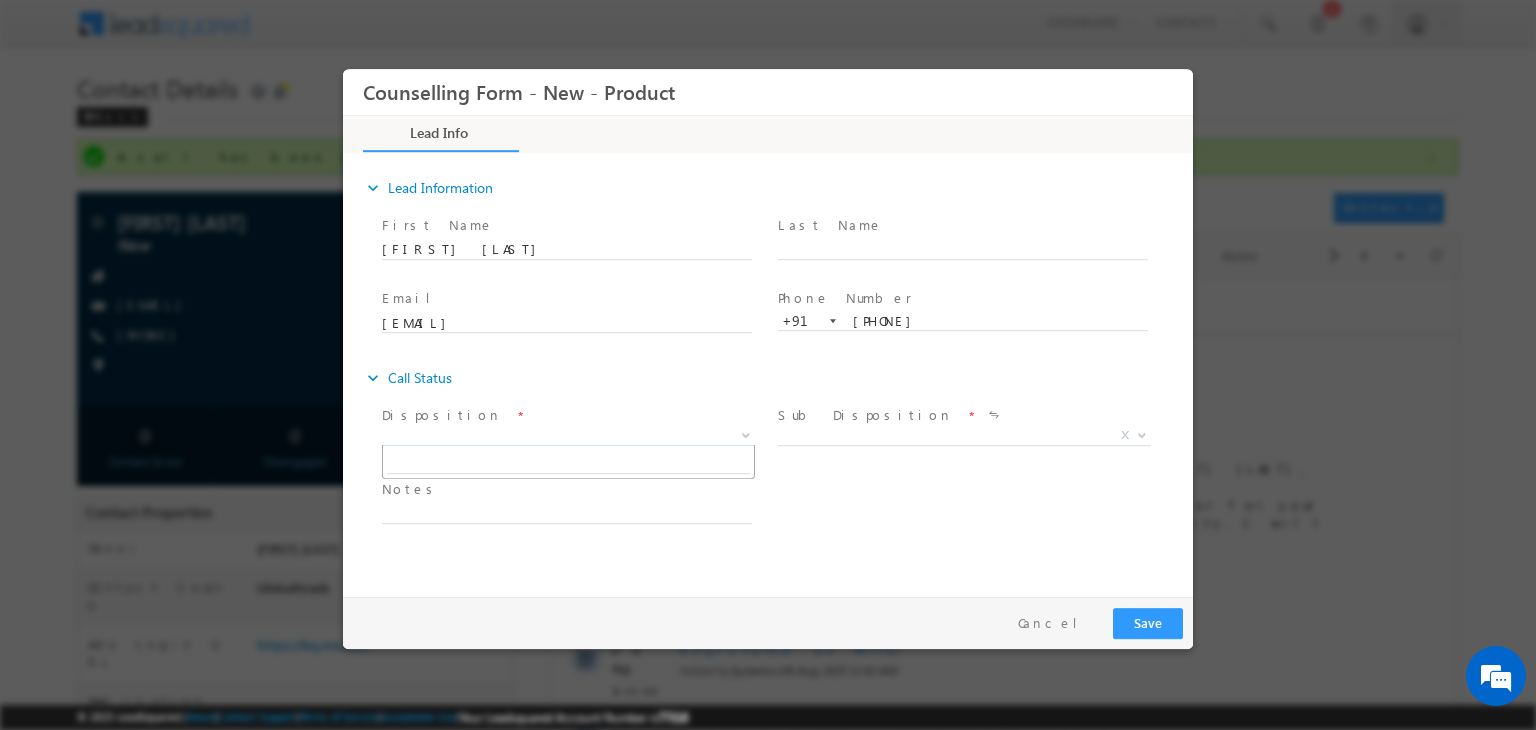 click on "X" at bounding box center (568, 436) 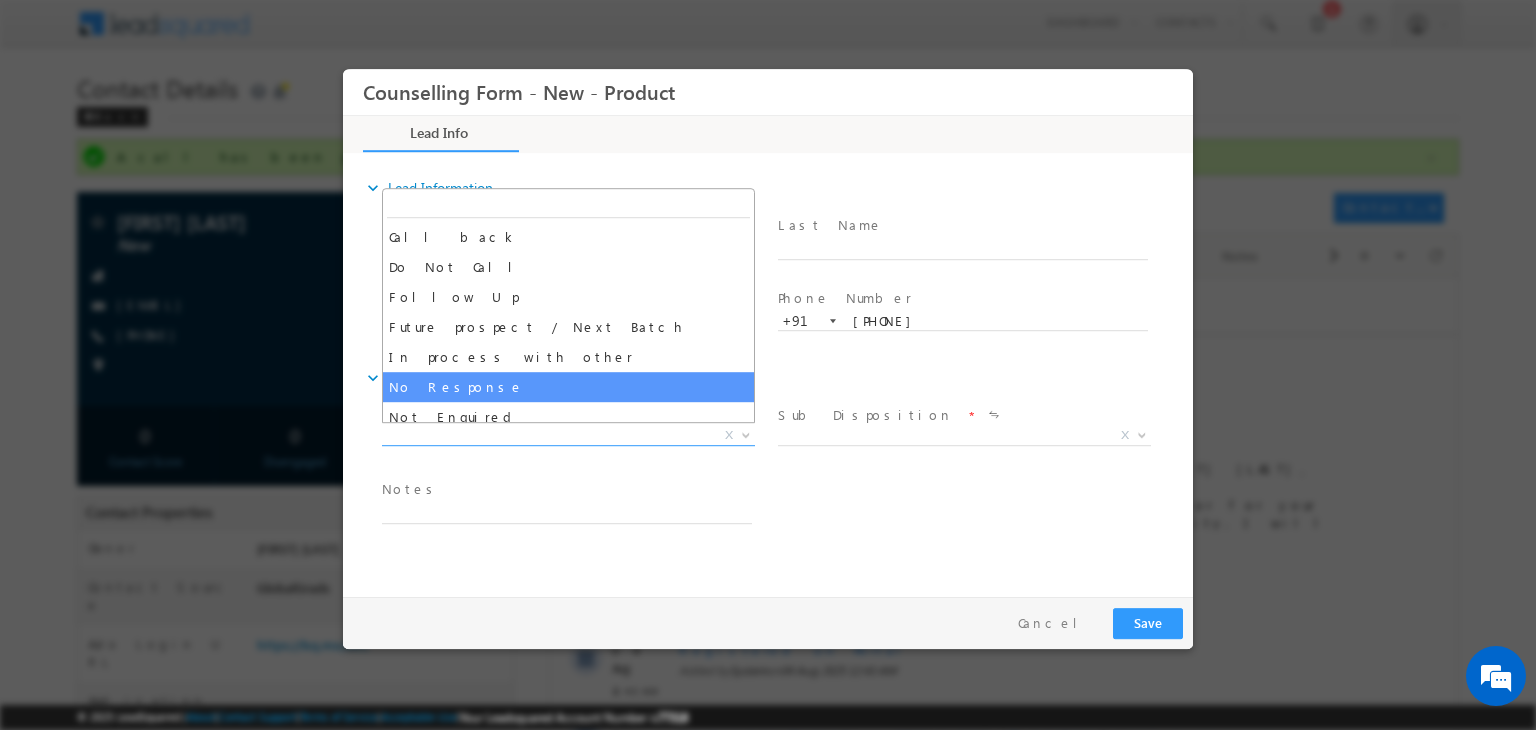 select on "No Response" 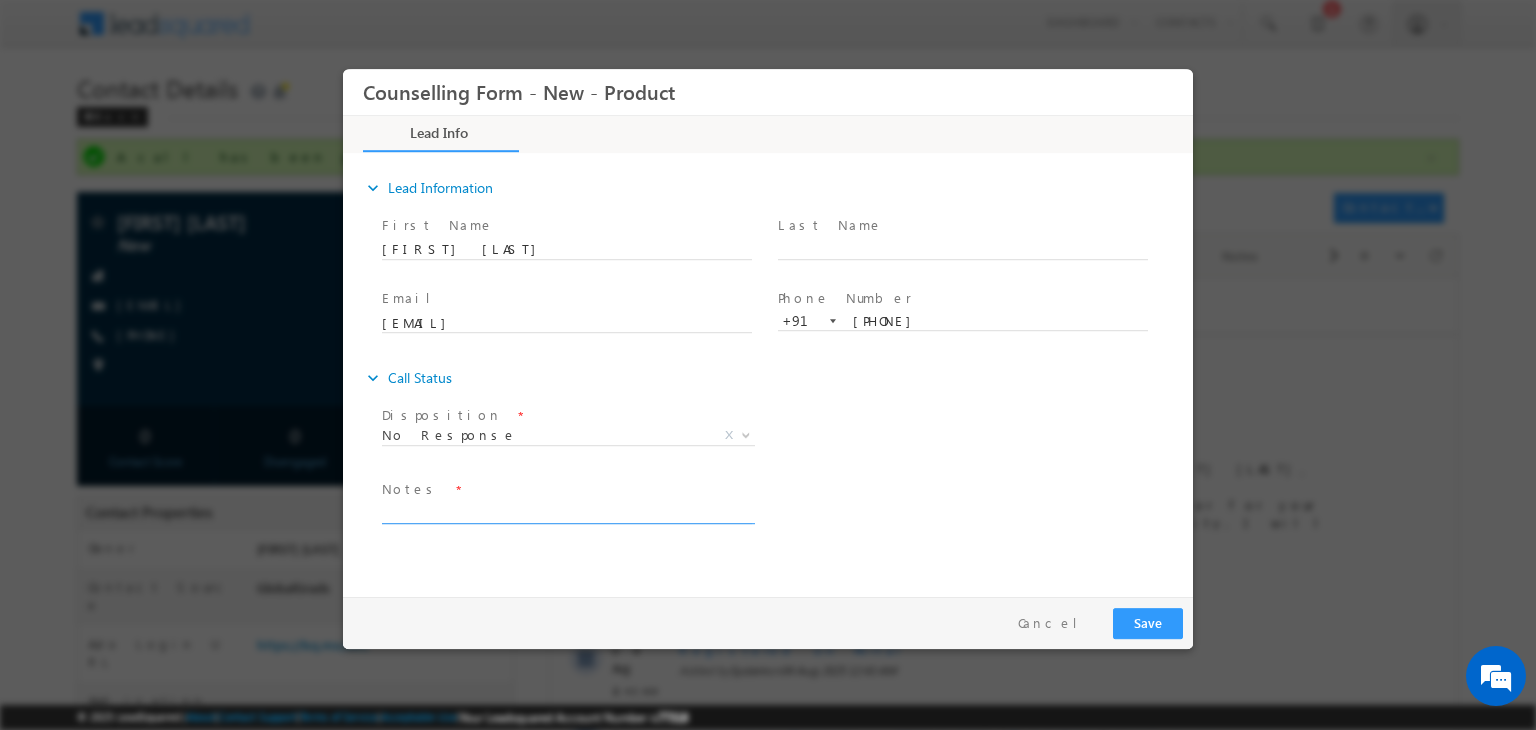 click at bounding box center [567, 512] 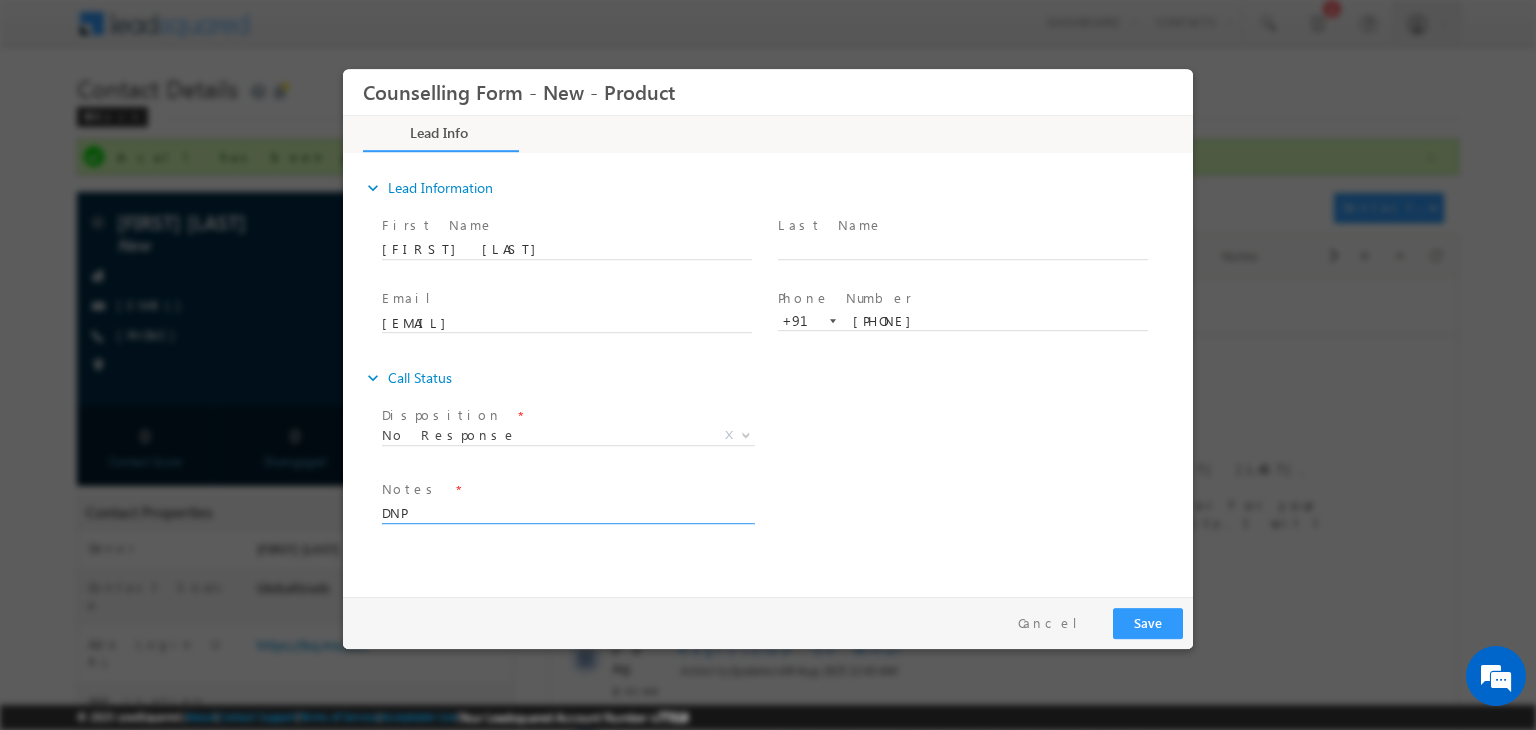 type on "DNP" 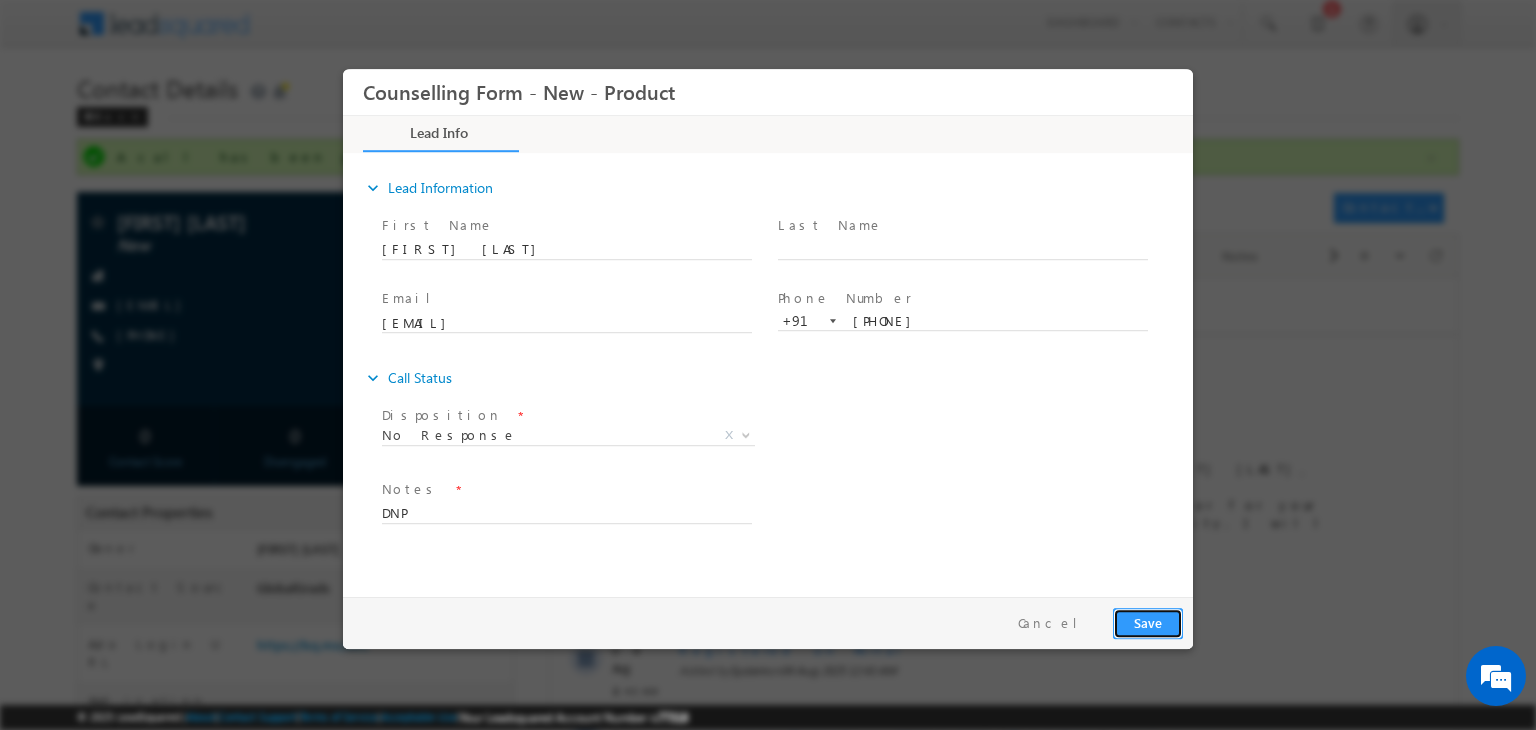 click on "Save" at bounding box center [1148, 623] 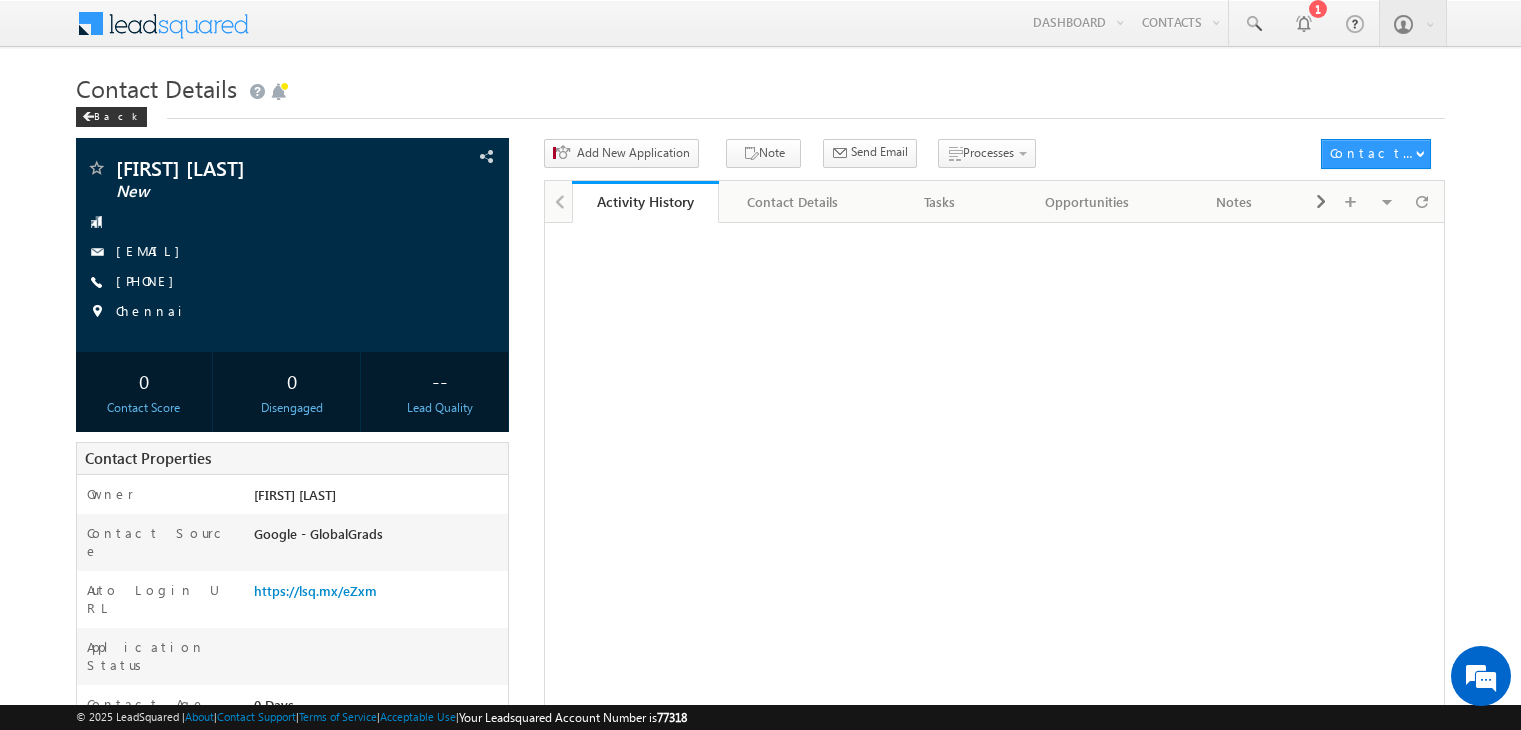 scroll, scrollTop: 0, scrollLeft: 0, axis: both 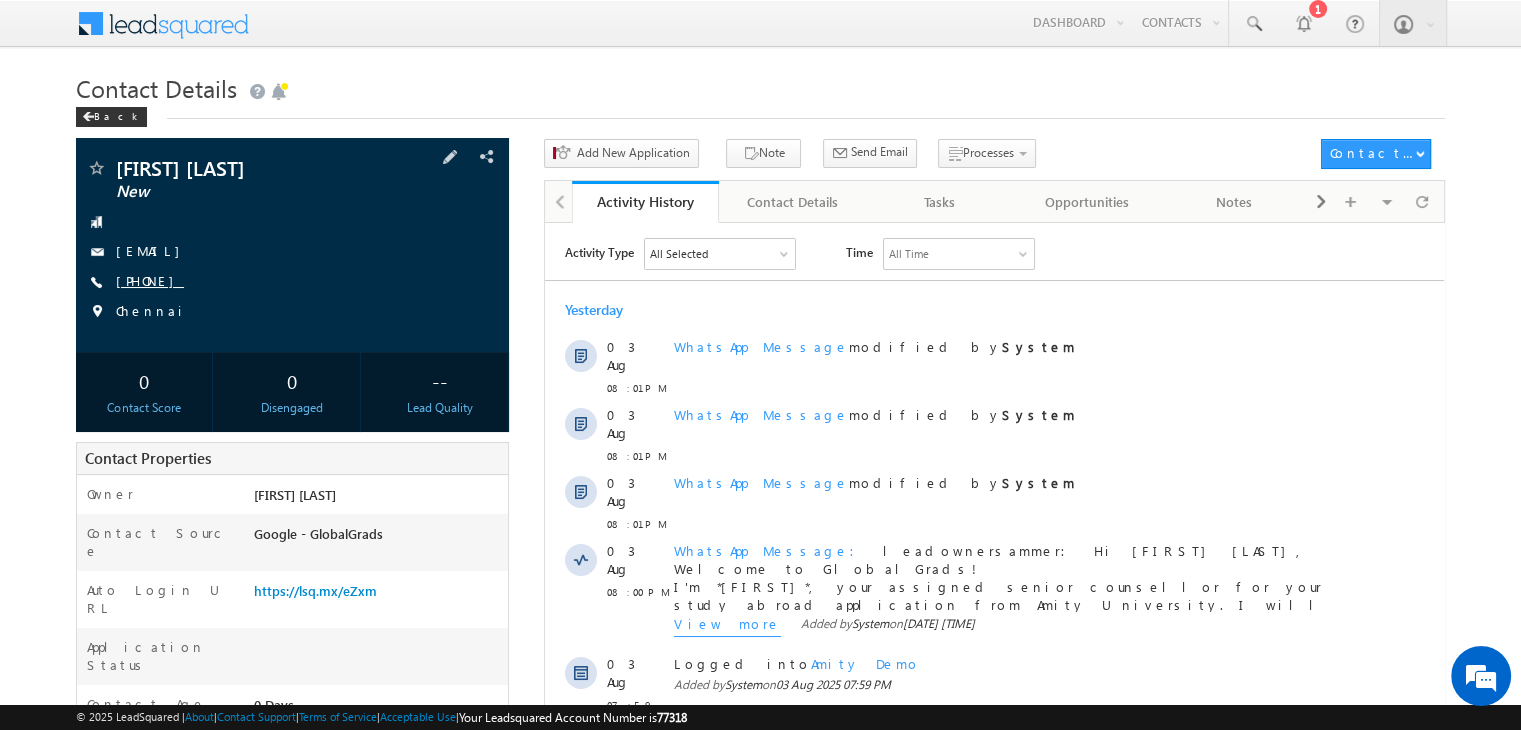 click on "[PHONE]" at bounding box center [150, 280] 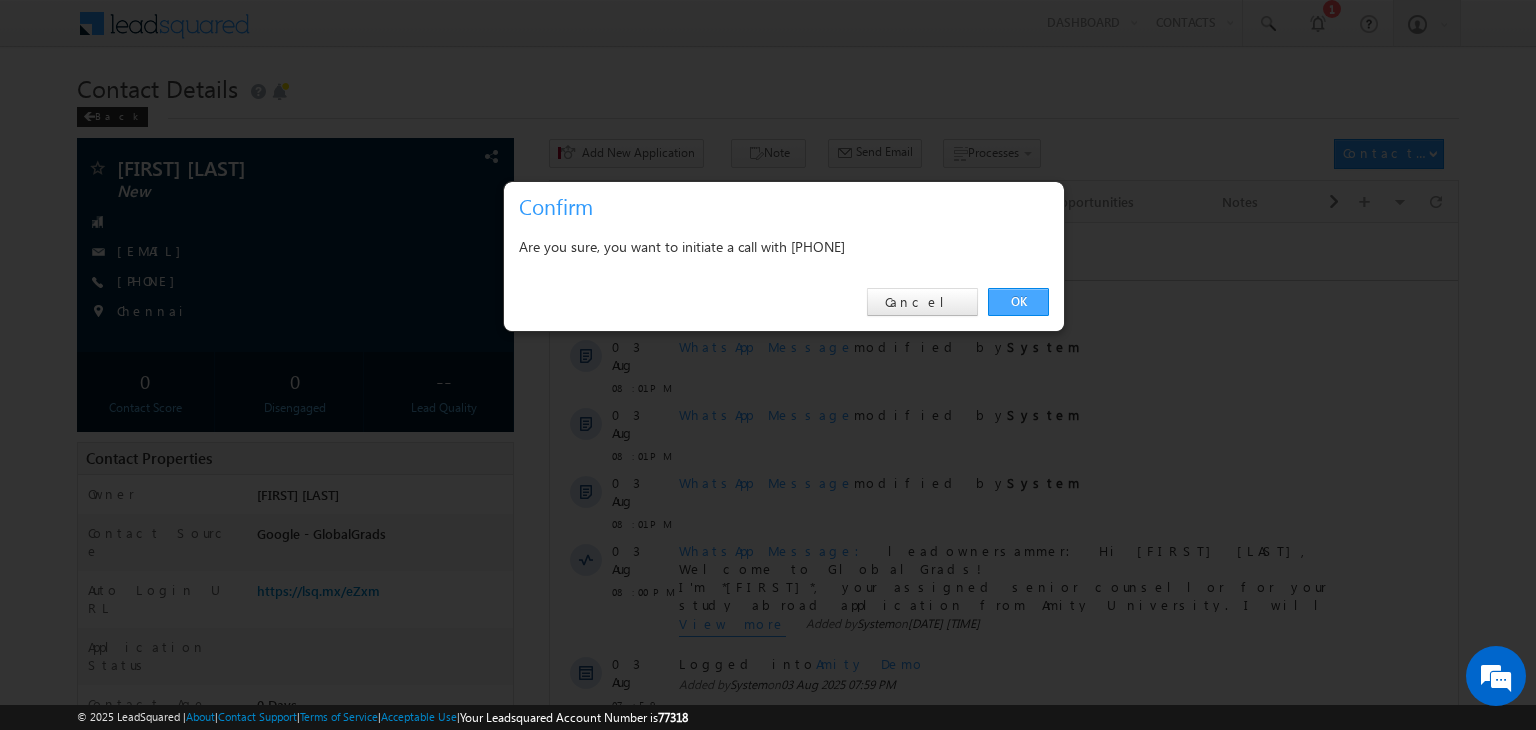 click on "OK" at bounding box center [1018, 302] 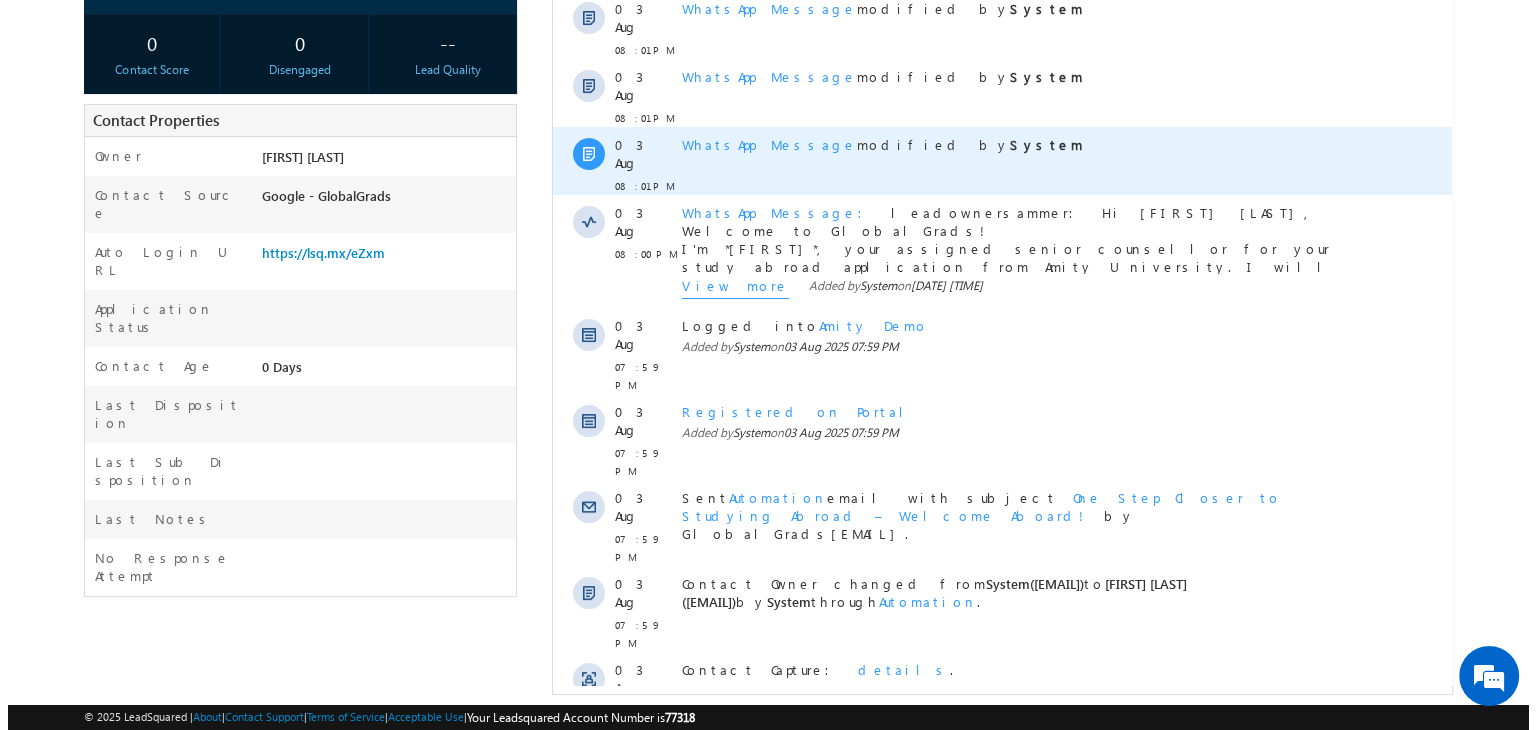 scroll, scrollTop: 407, scrollLeft: 0, axis: vertical 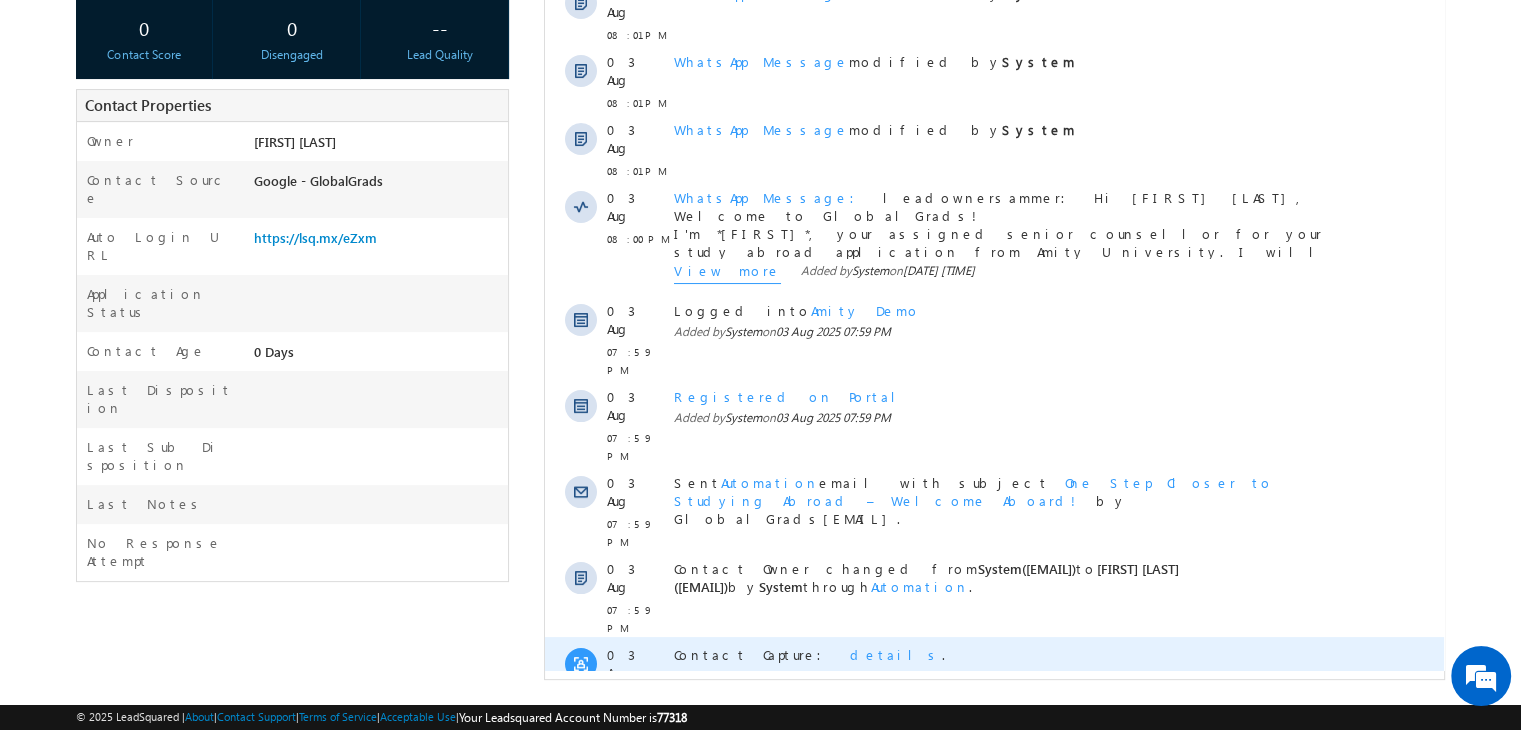 click on "details" at bounding box center [896, 654] 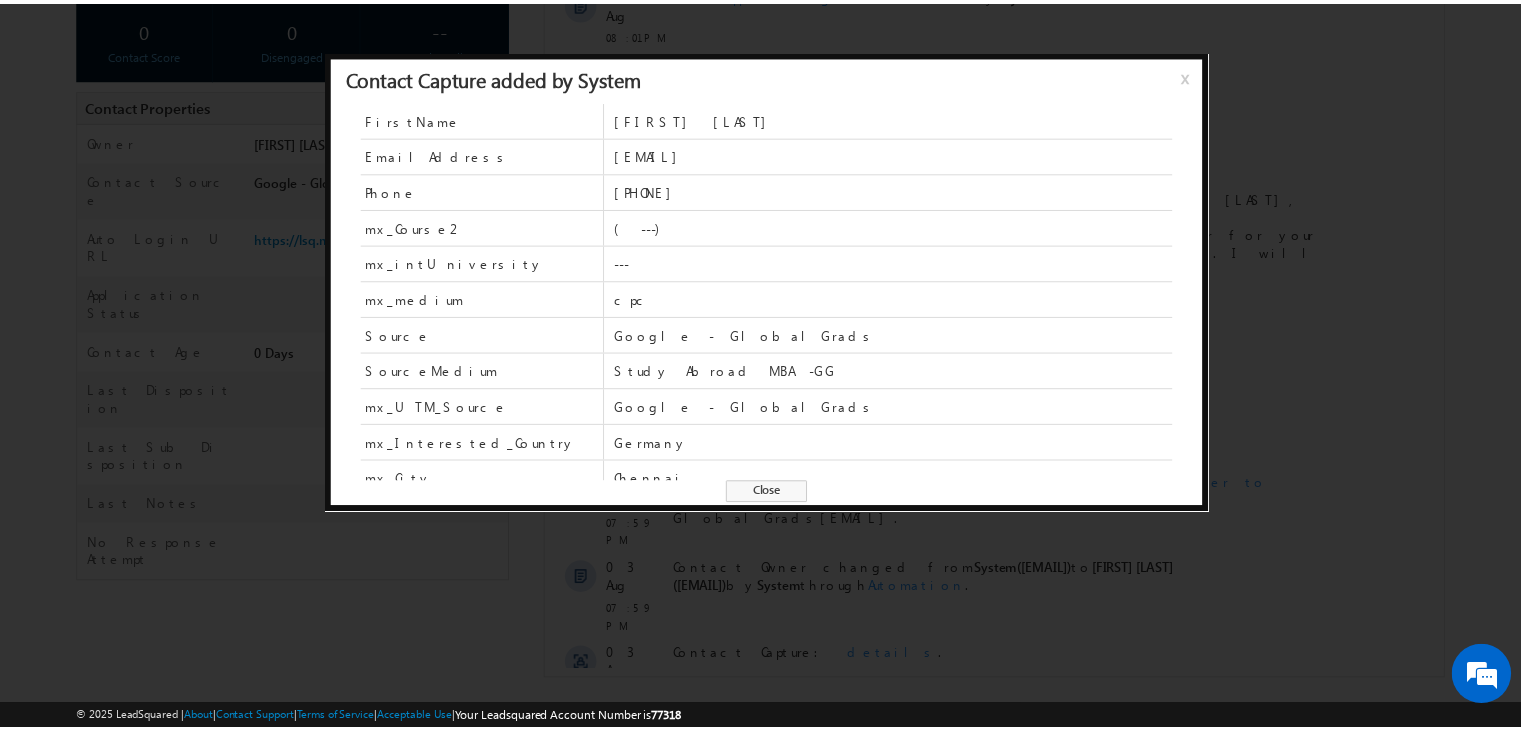 scroll, scrollTop: 48, scrollLeft: 0, axis: vertical 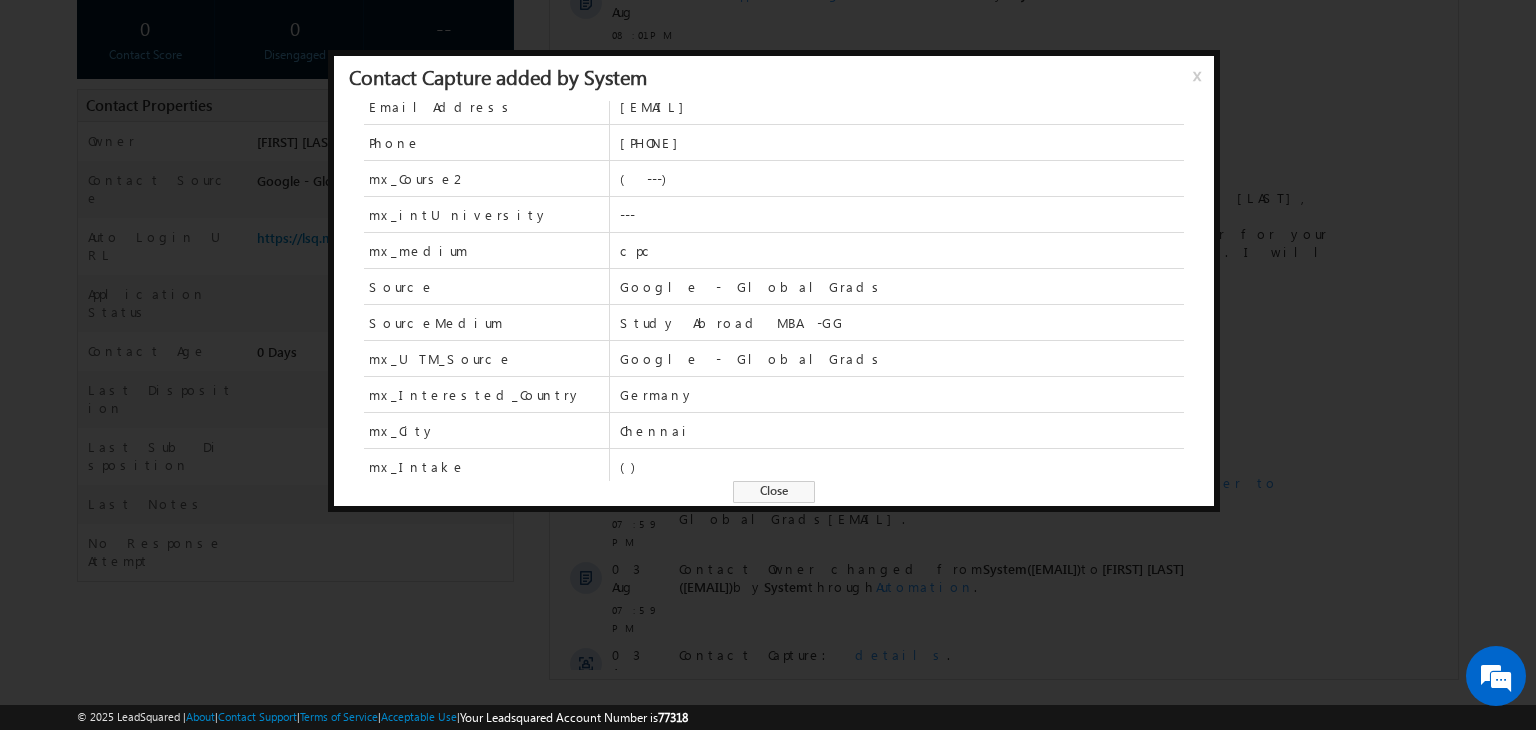 click on "Close" at bounding box center (774, 492) 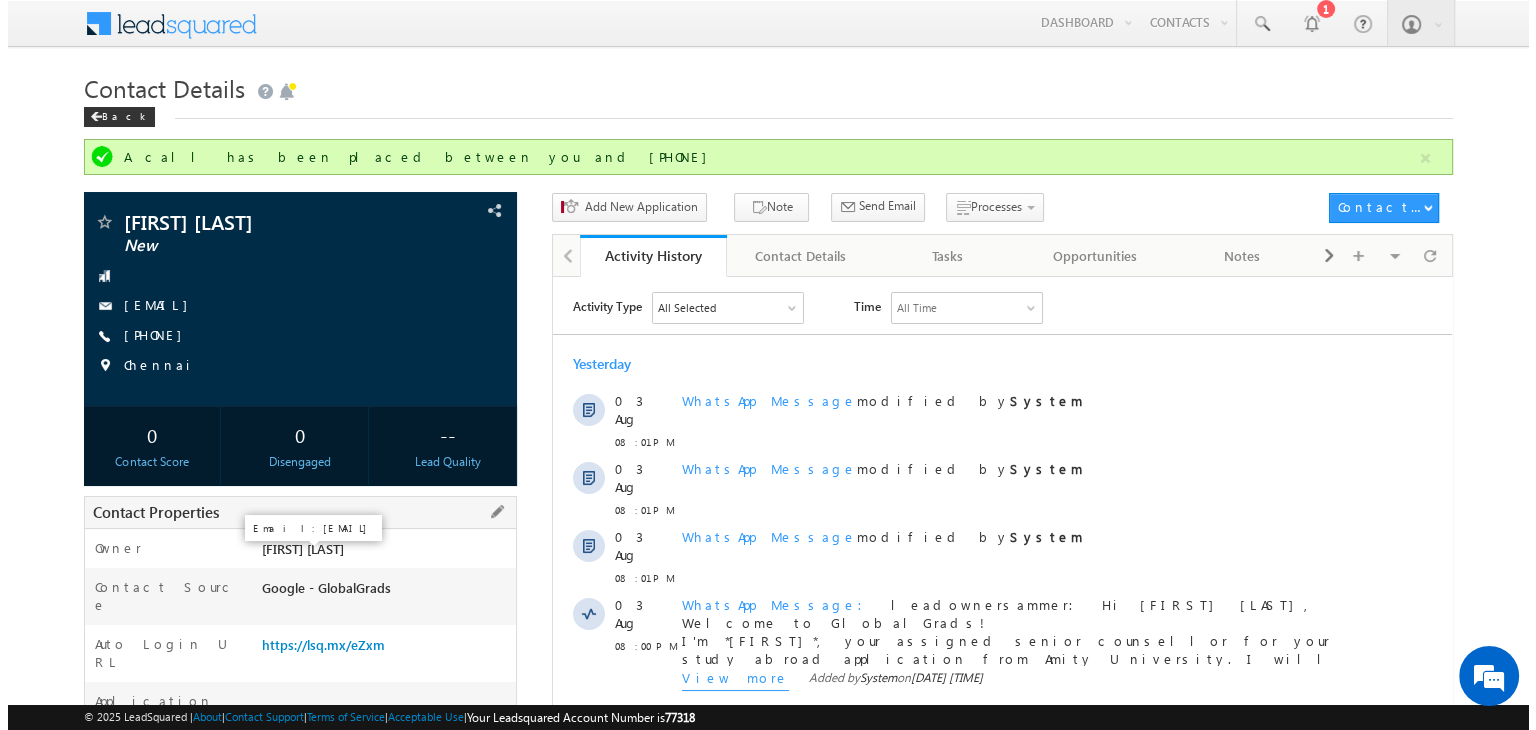 scroll, scrollTop: 0, scrollLeft: 0, axis: both 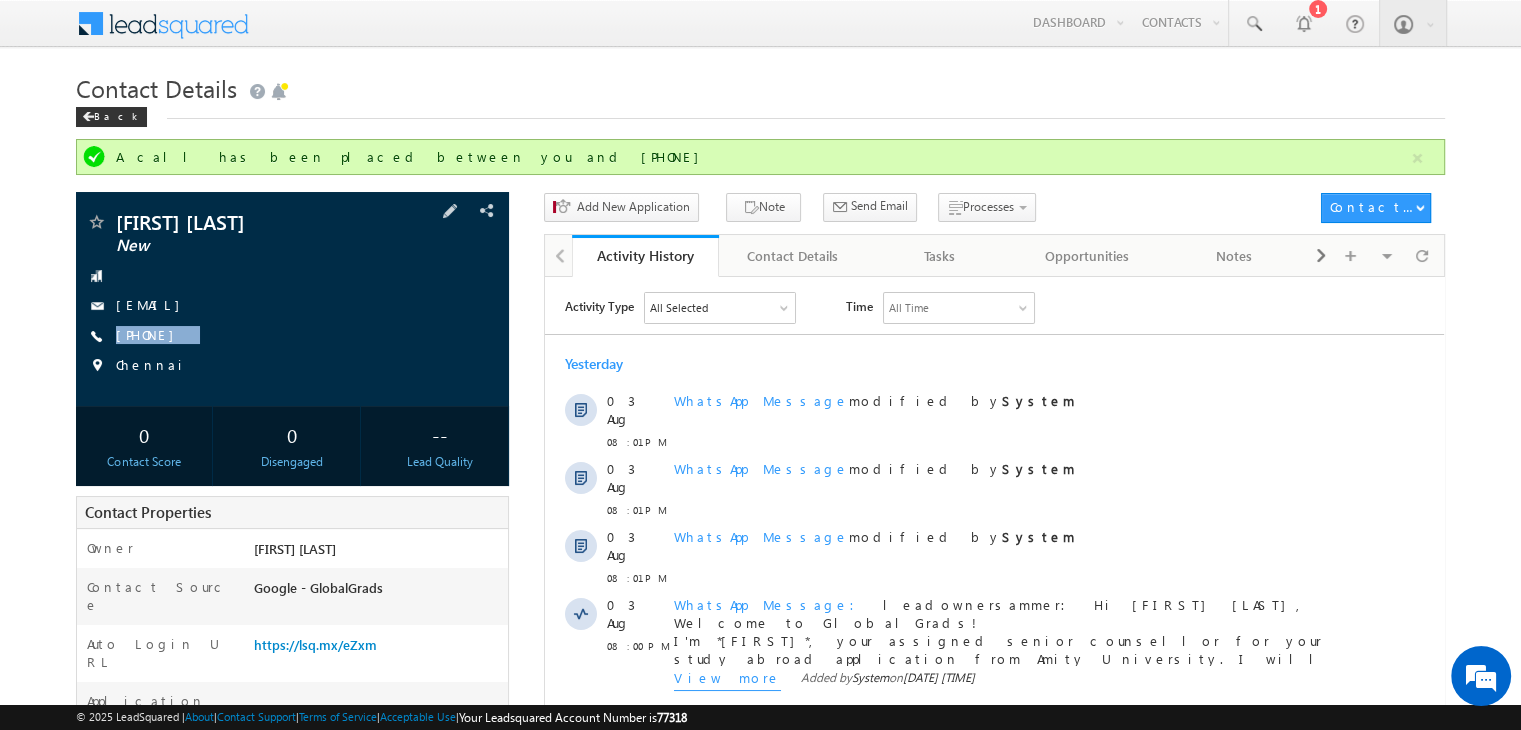 copy on "+91-8610940391" 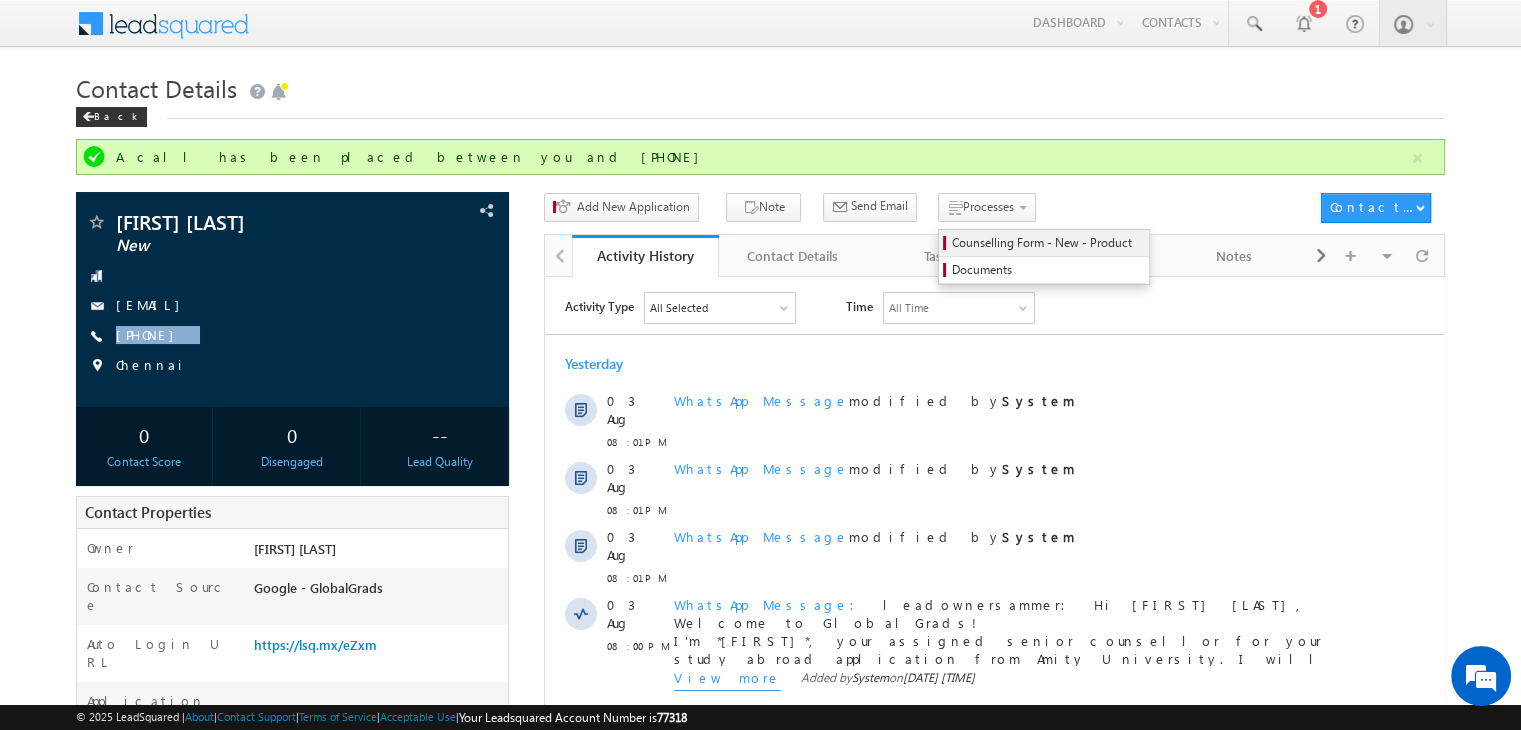 click on "Counselling Form - New - Product" at bounding box center [1047, 243] 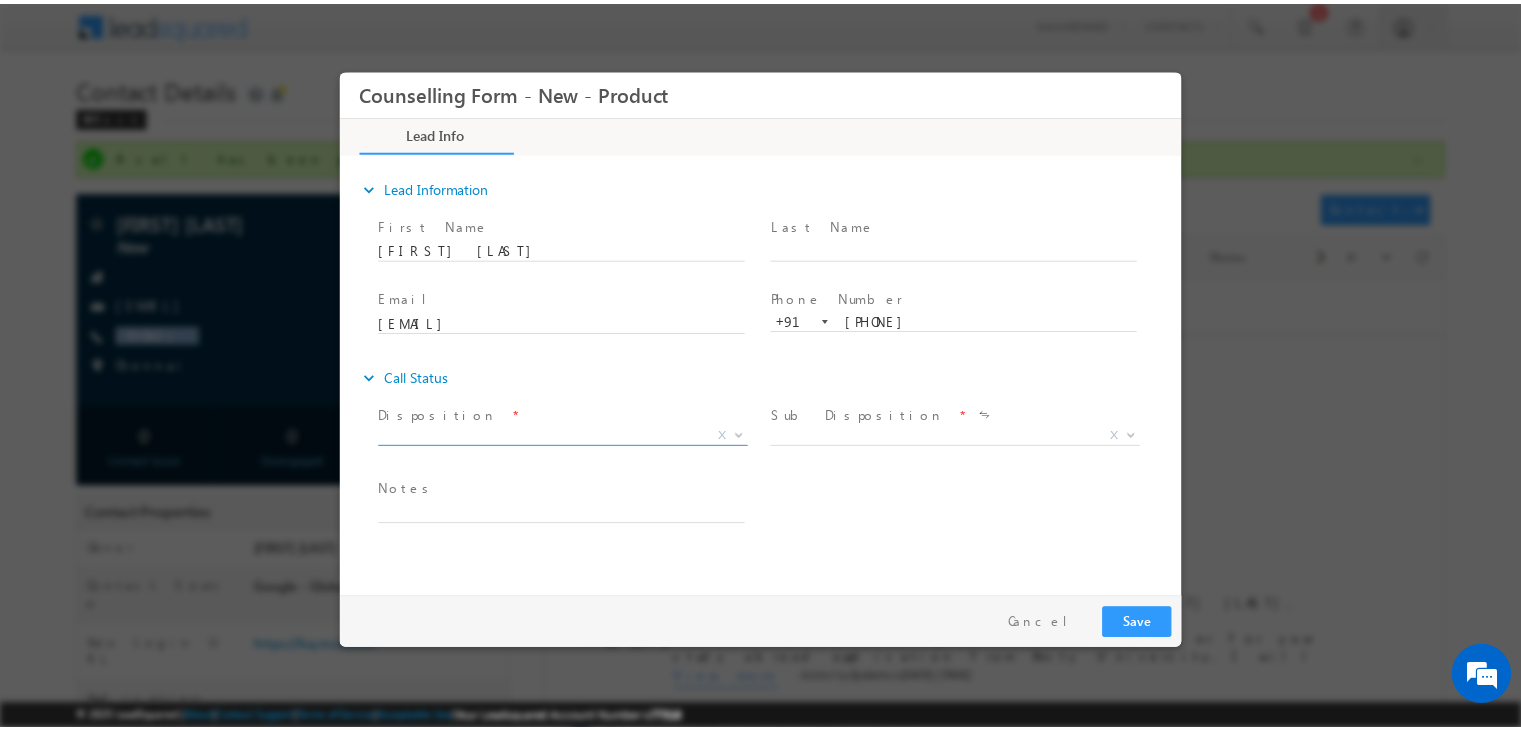 scroll, scrollTop: 0, scrollLeft: 0, axis: both 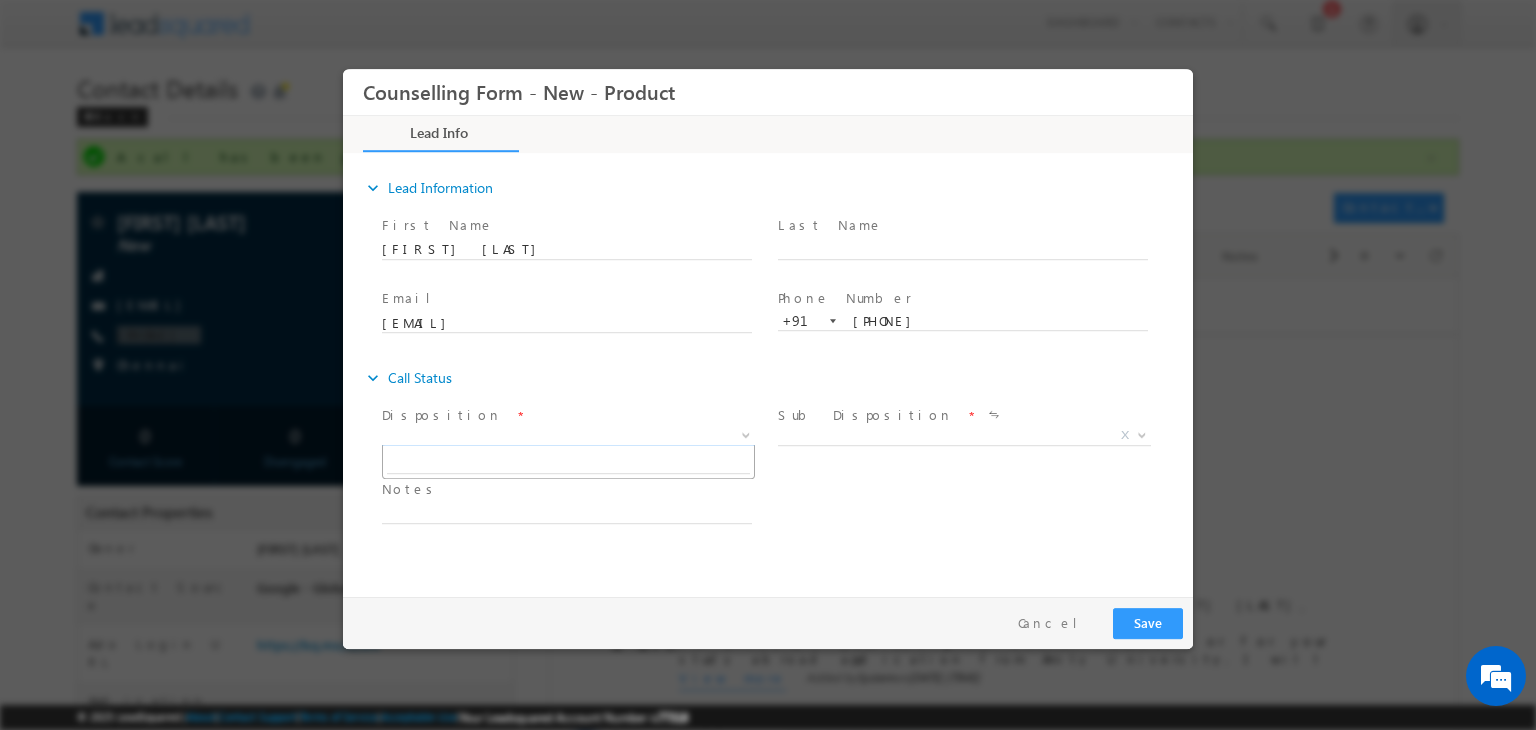 click on "X" at bounding box center (568, 436) 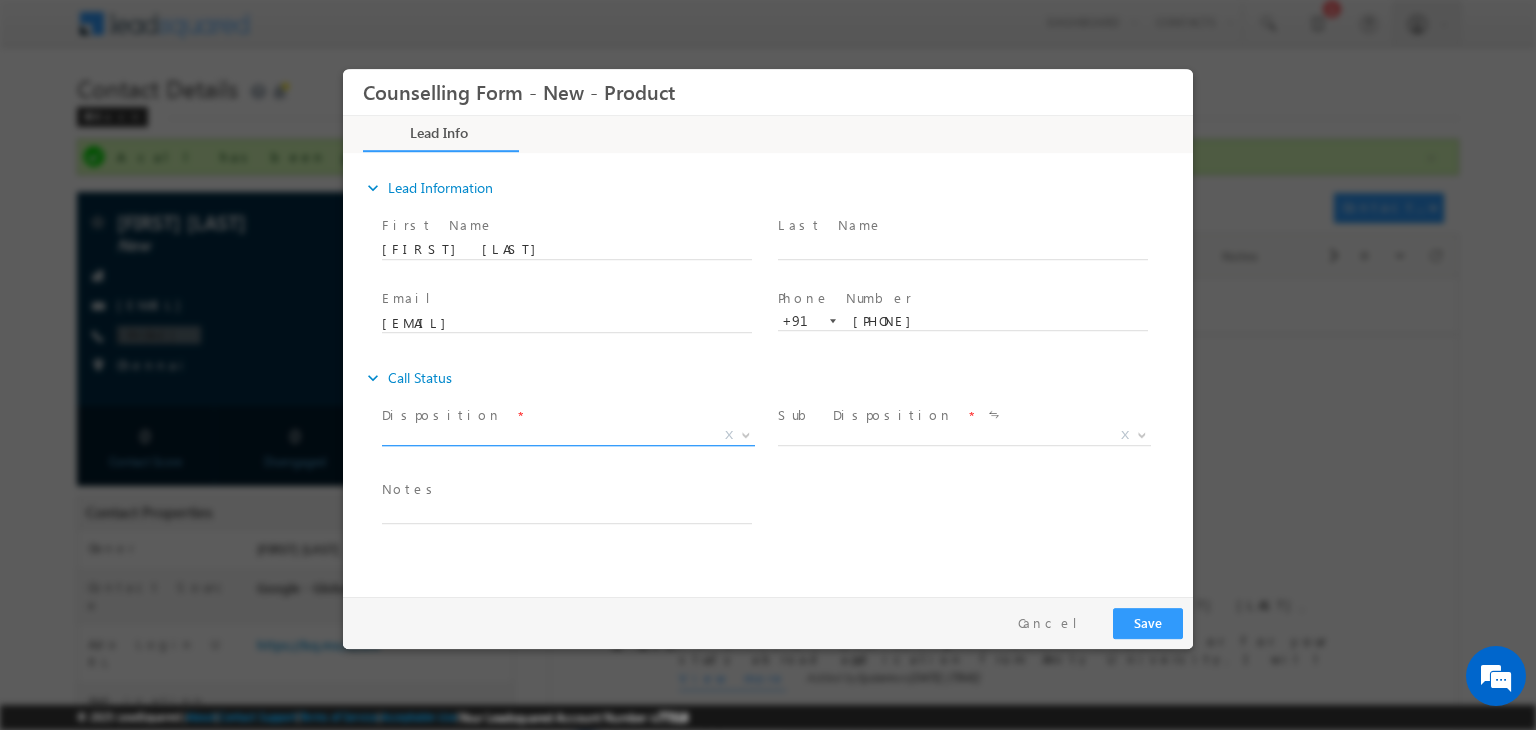 click on "X" at bounding box center (568, 436) 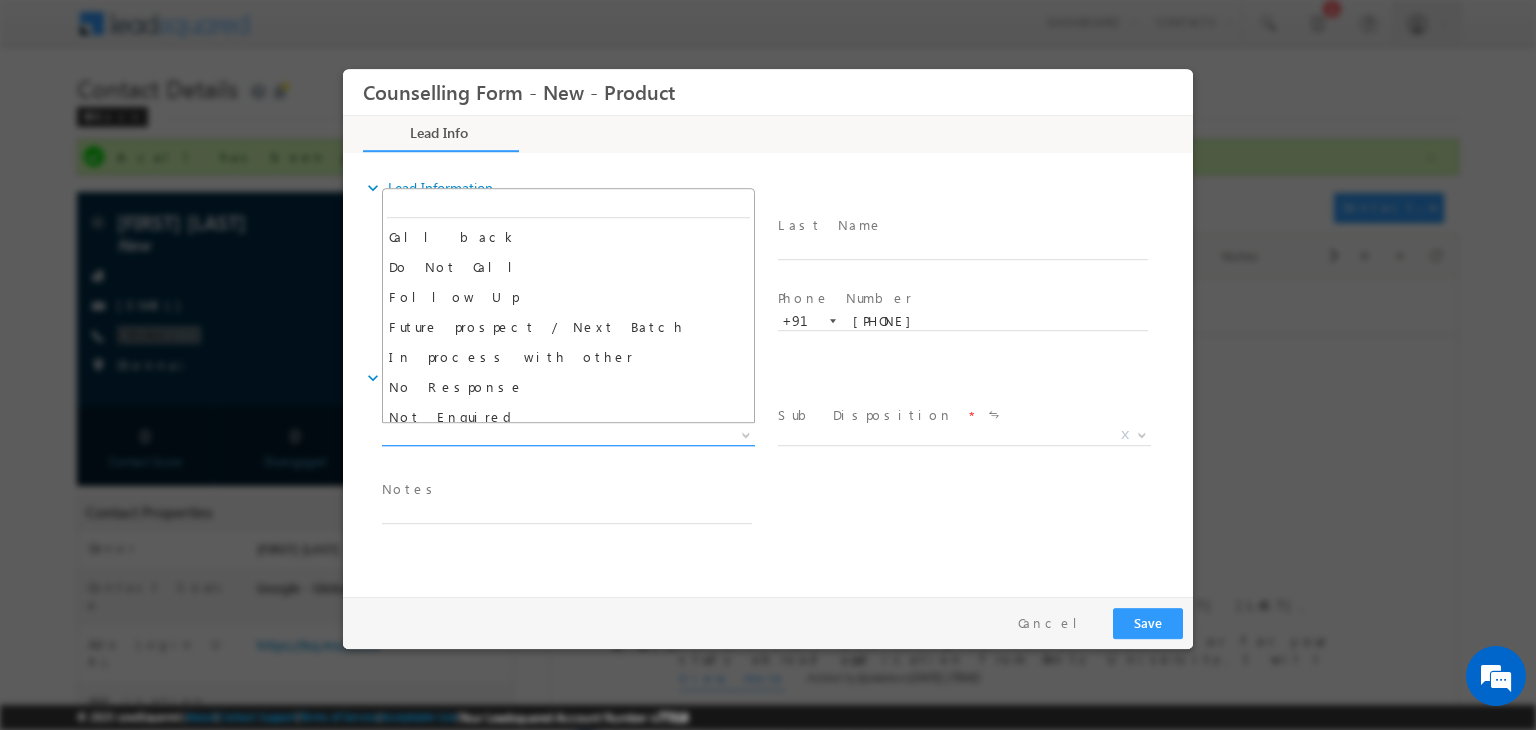 click on "X" at bounding box center [568, 436] 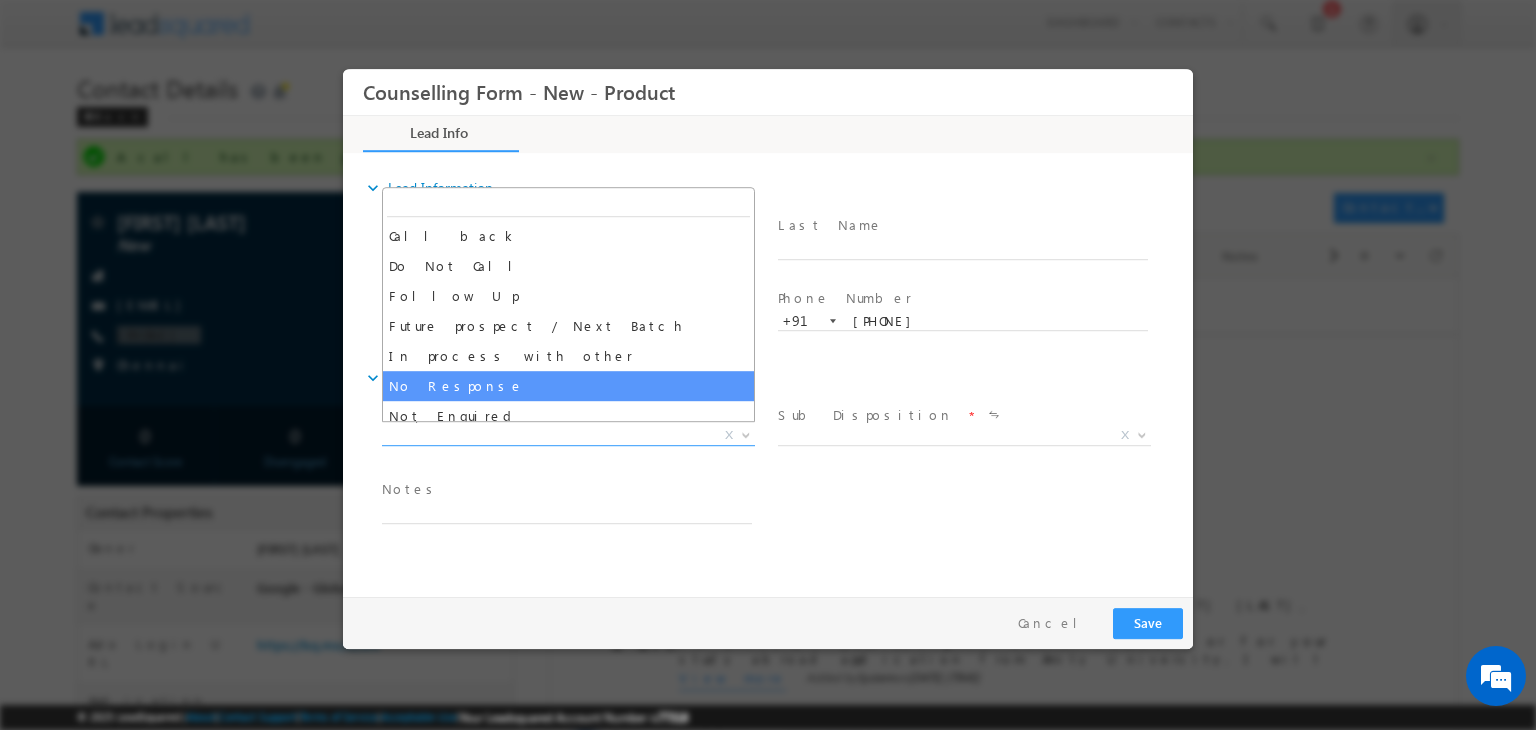 select on "No Response" 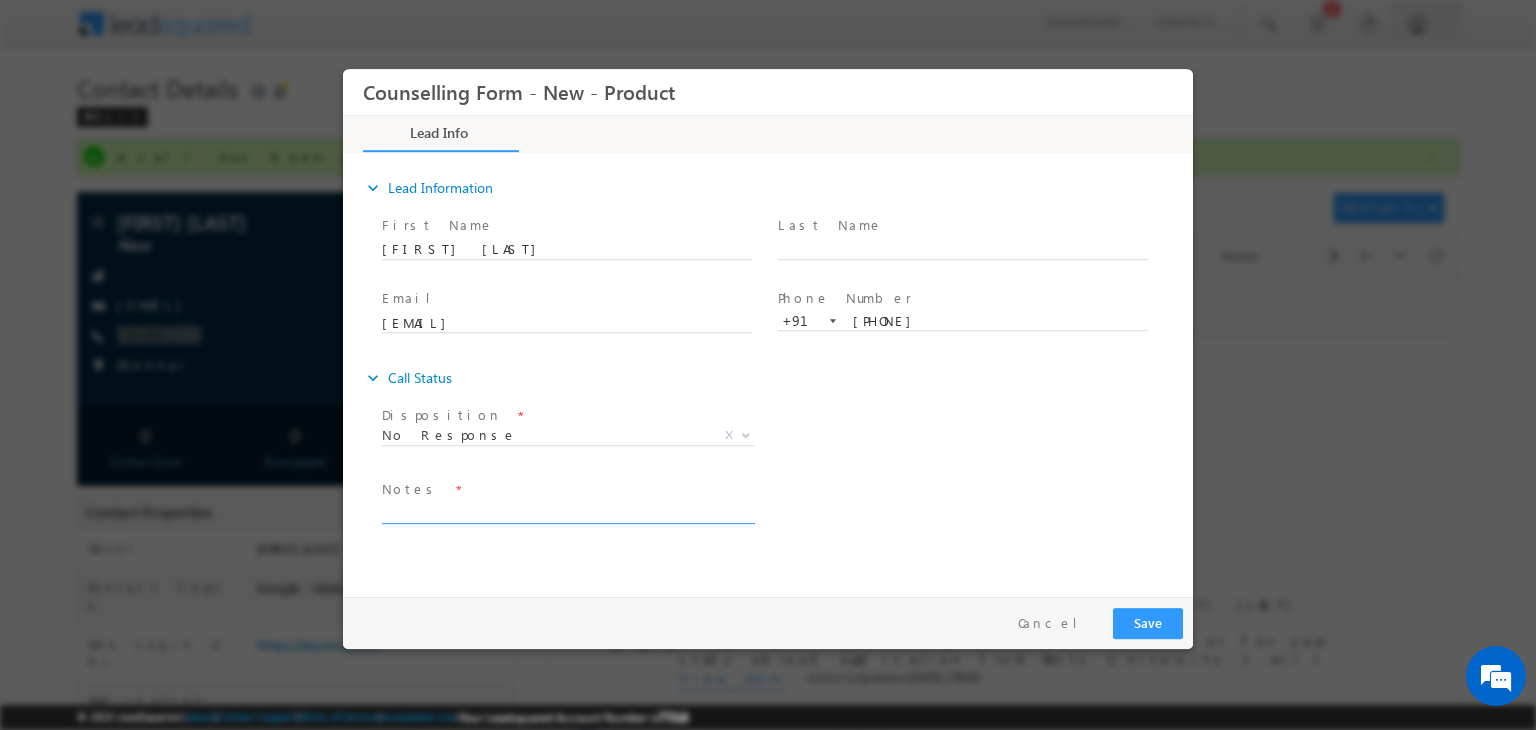 click at bounding box center (567, 512) 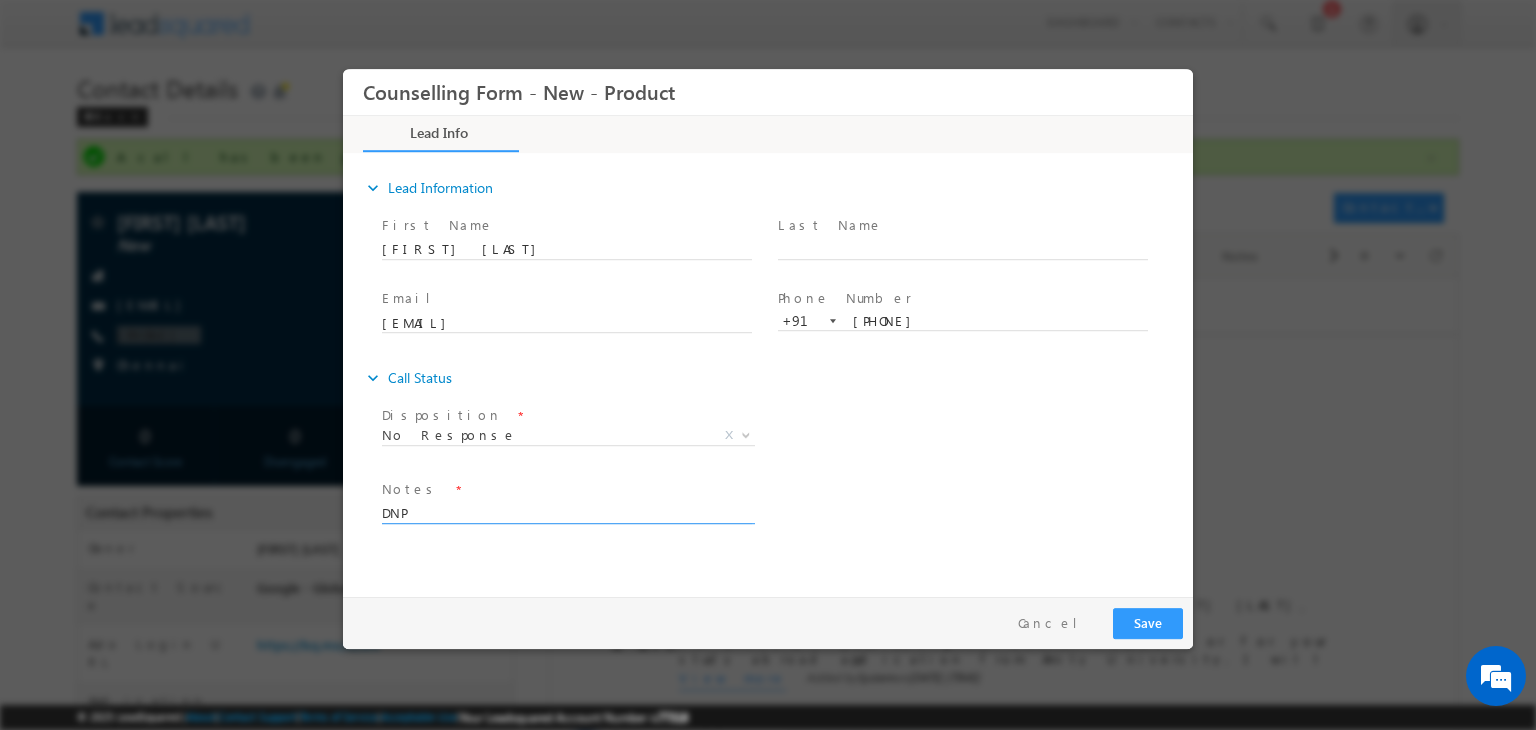 type on "DNP" 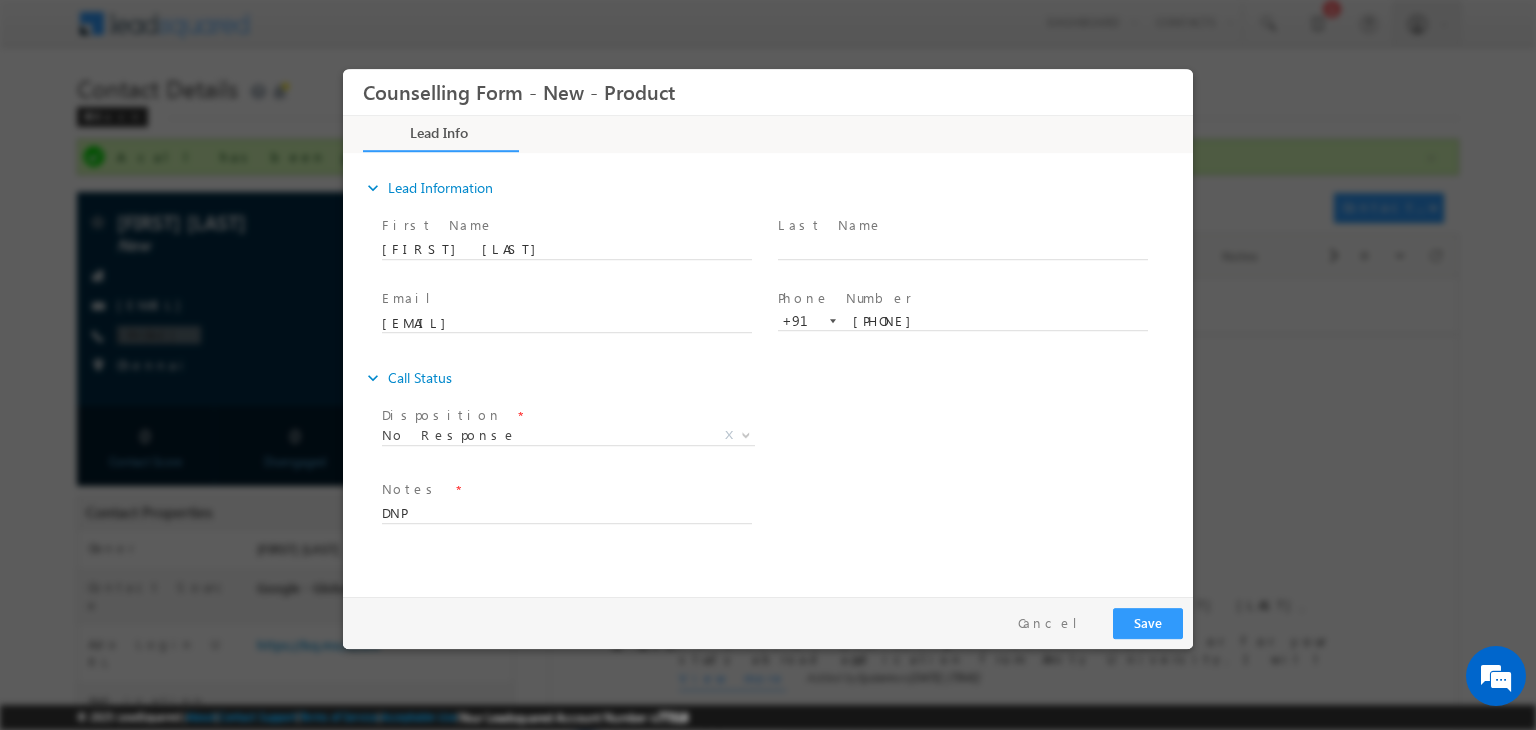 drag, startPoint x: 1108, startPoint y: 584, endPoint x: 1144, endPoint y: 618, distance: 49.517673 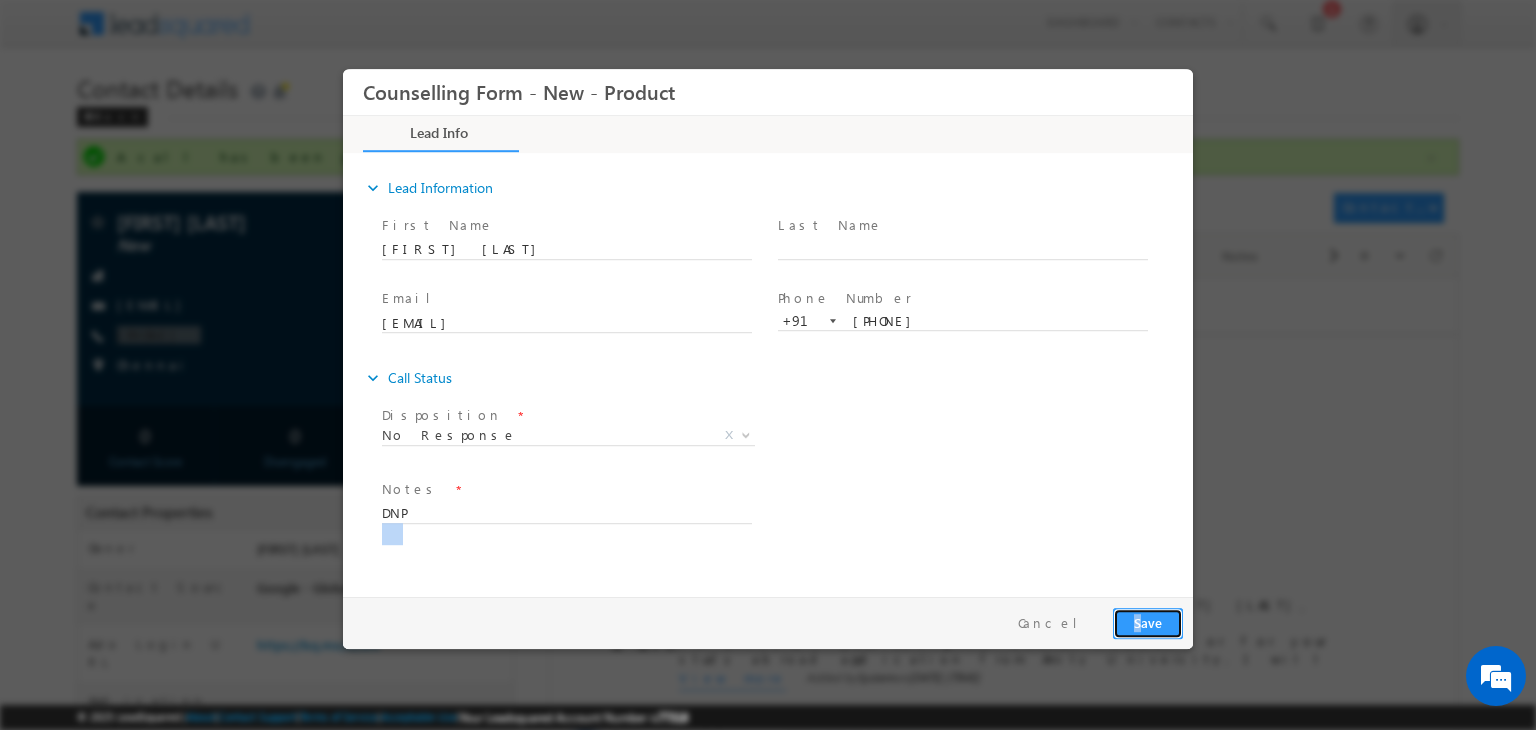 click on "Save" at bounding box center [1148, 623] 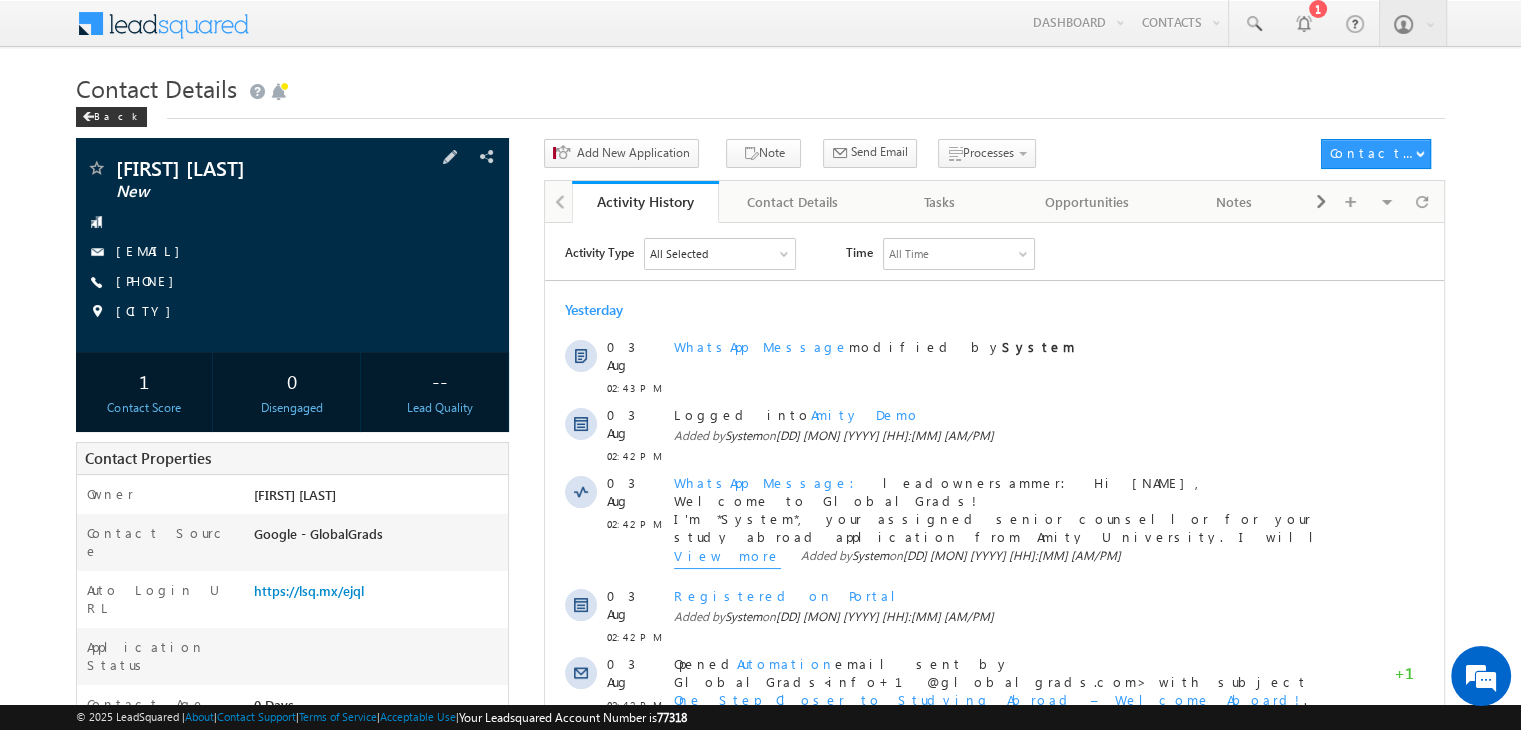 scroll, scrollTop: 0, scrollLeft: 0, axis: both 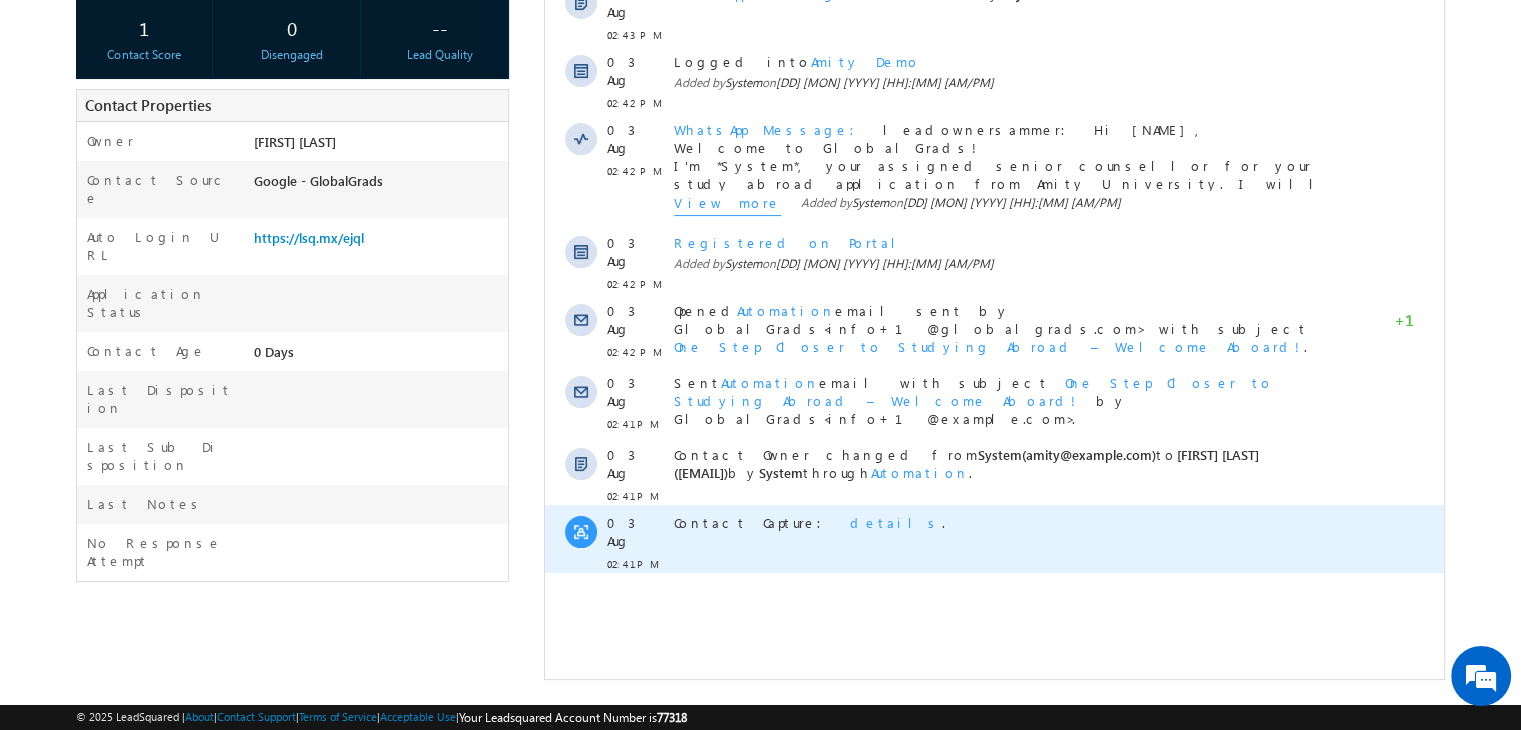 click on "details" at bounding box center [896, 522] 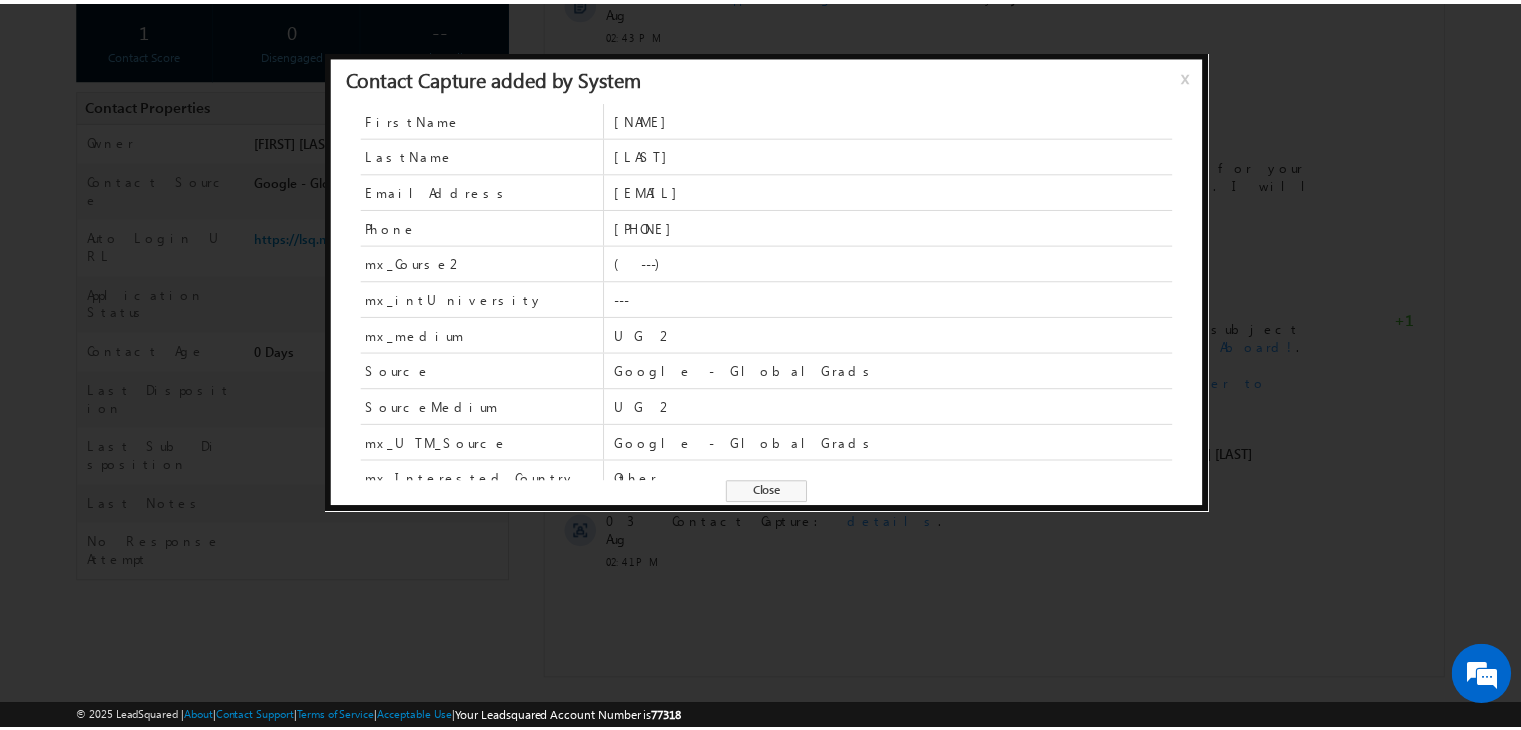 scroll, scrollTop: 84, scrollLeft: 0, axis: vertical 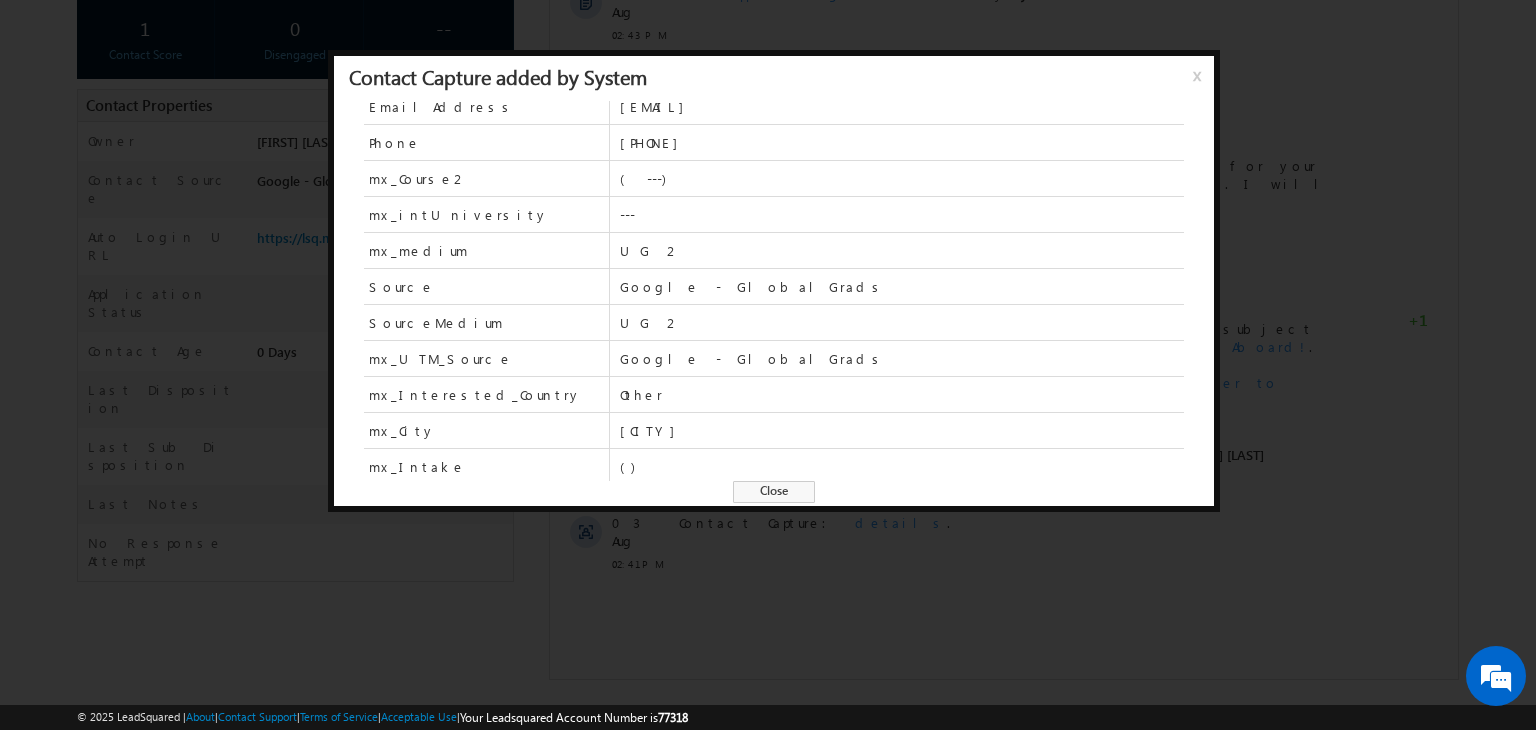 click on "Close" at bounding box center (774, 492) 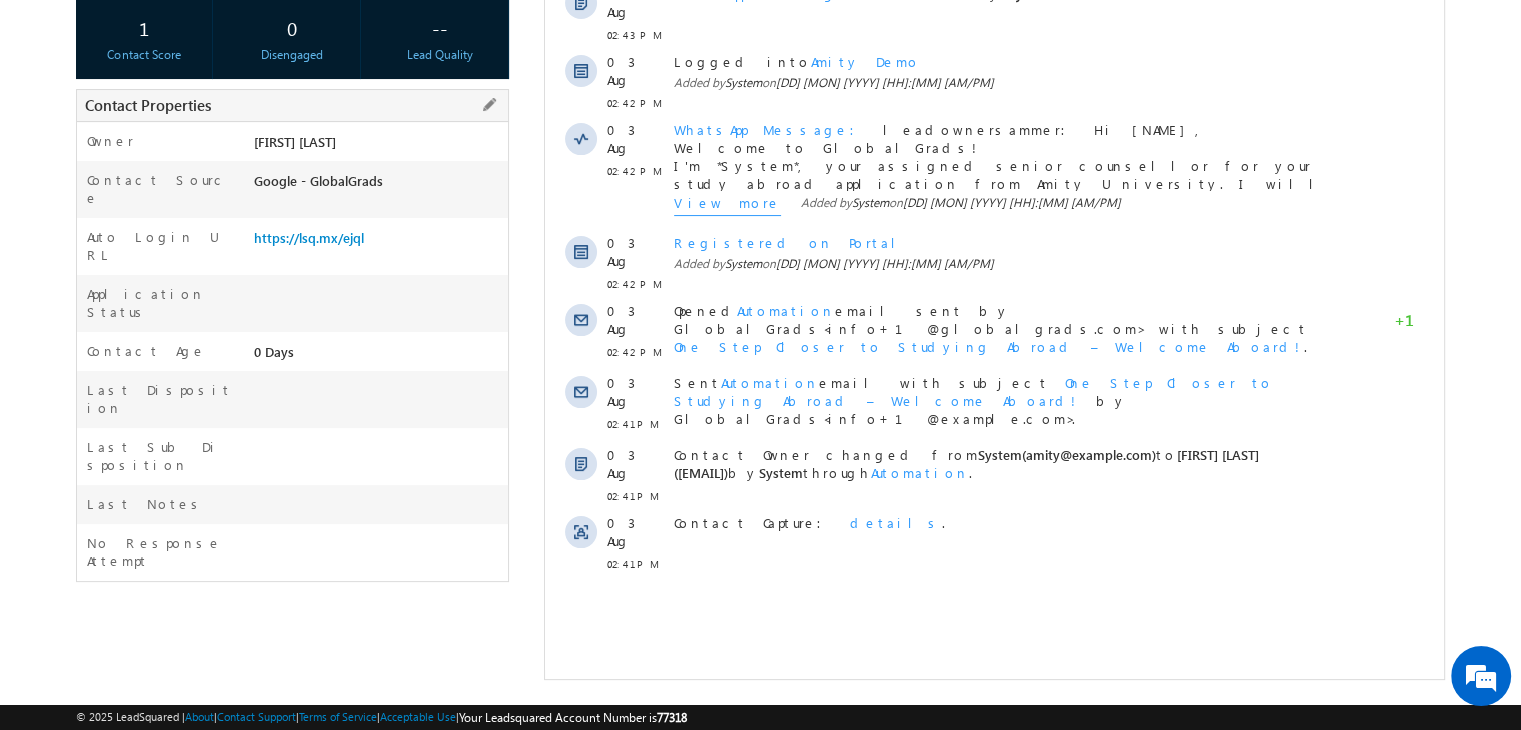 scroll, scrollTop: 0, scrollLeft: 0, axis: both 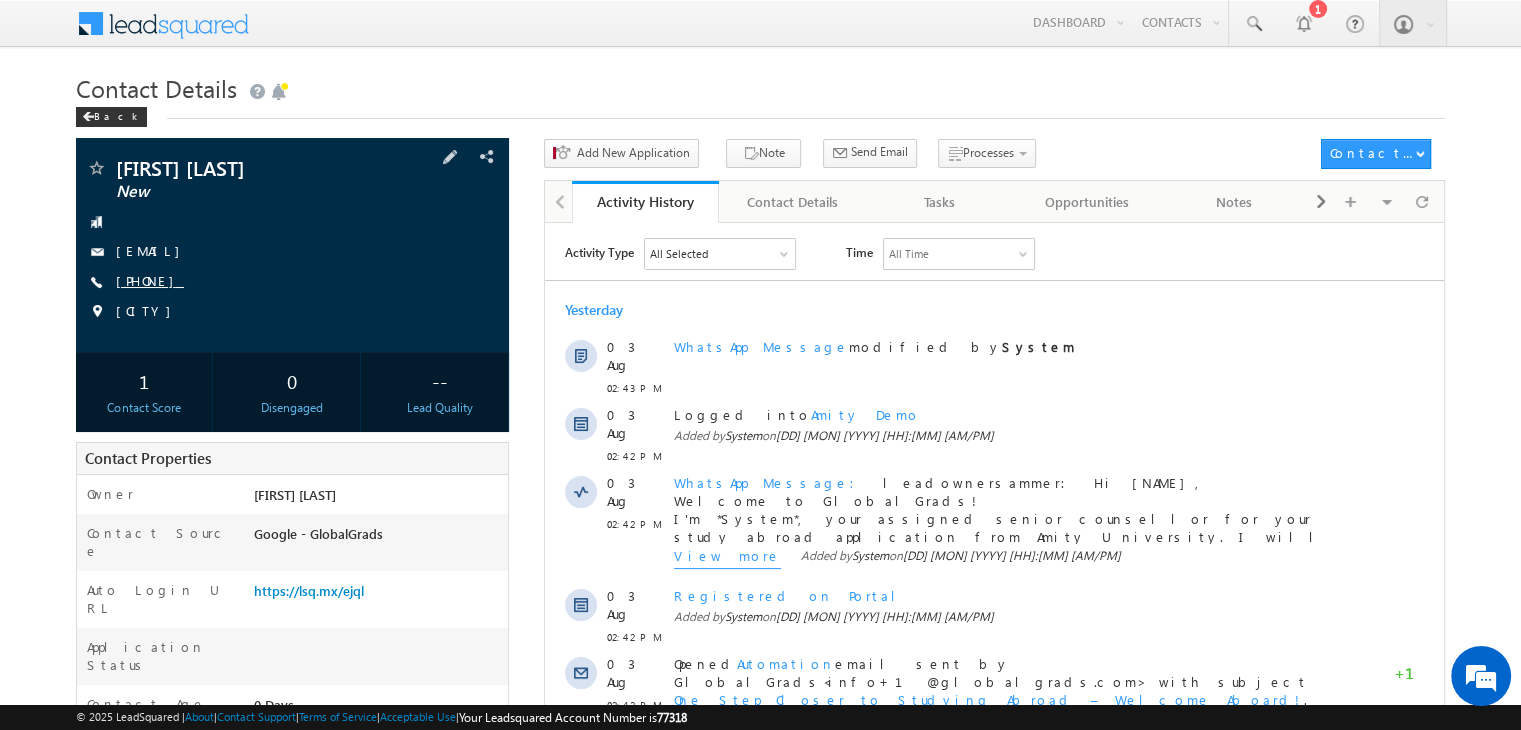 click on "+91-8595277750" at bounding box center [150, 280] 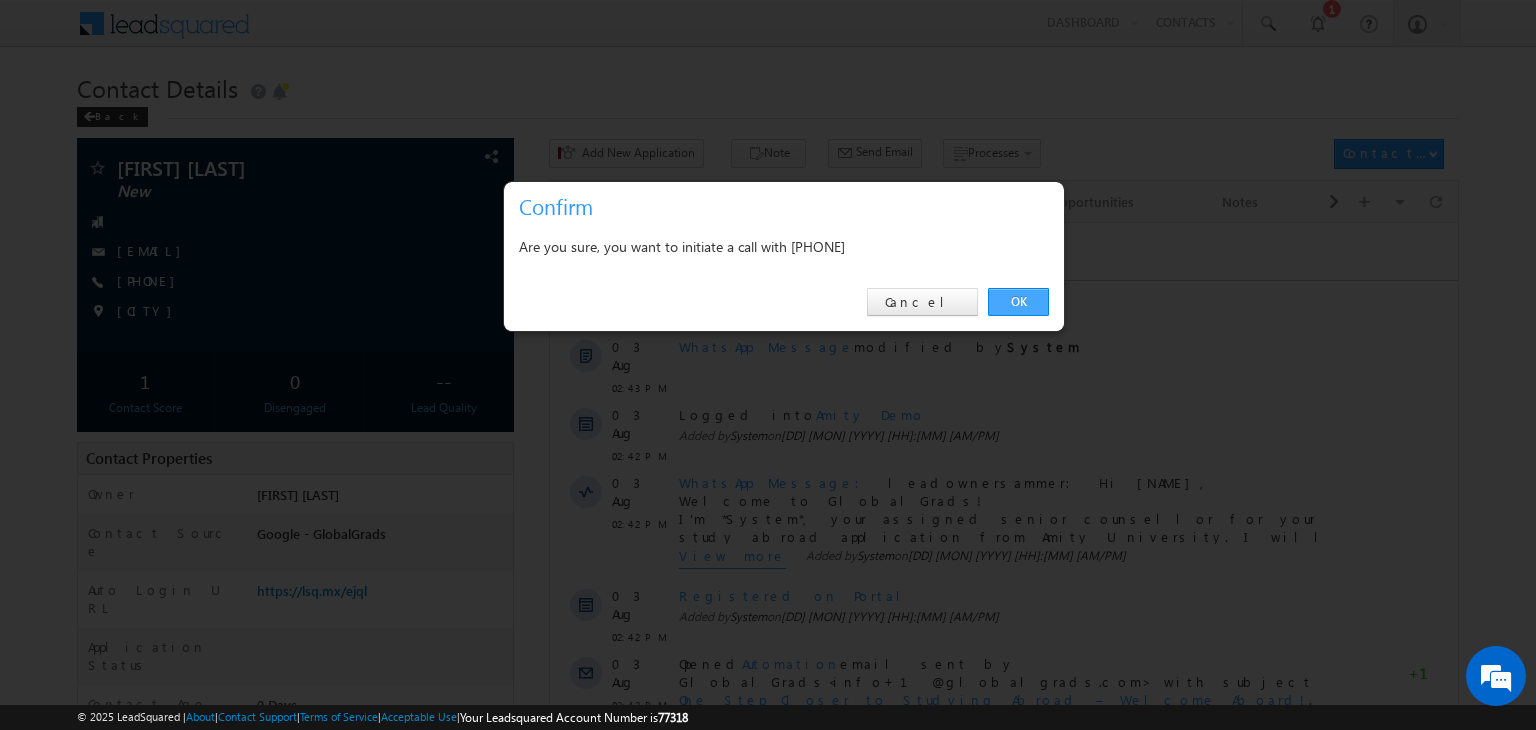 click on "OK" at bounding box center (1018, 302) 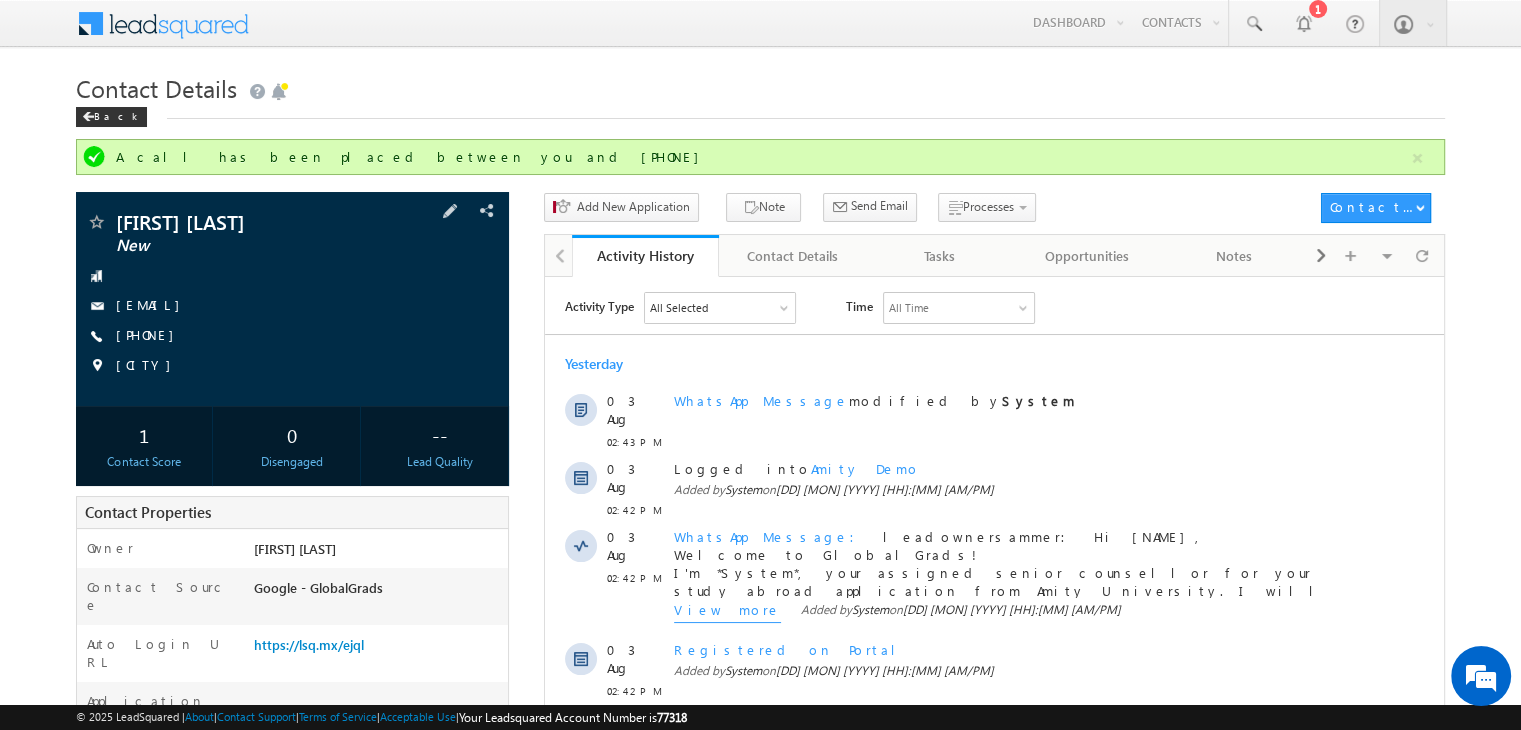 click on "+91-8595277750" at bounding box center [292, 336] 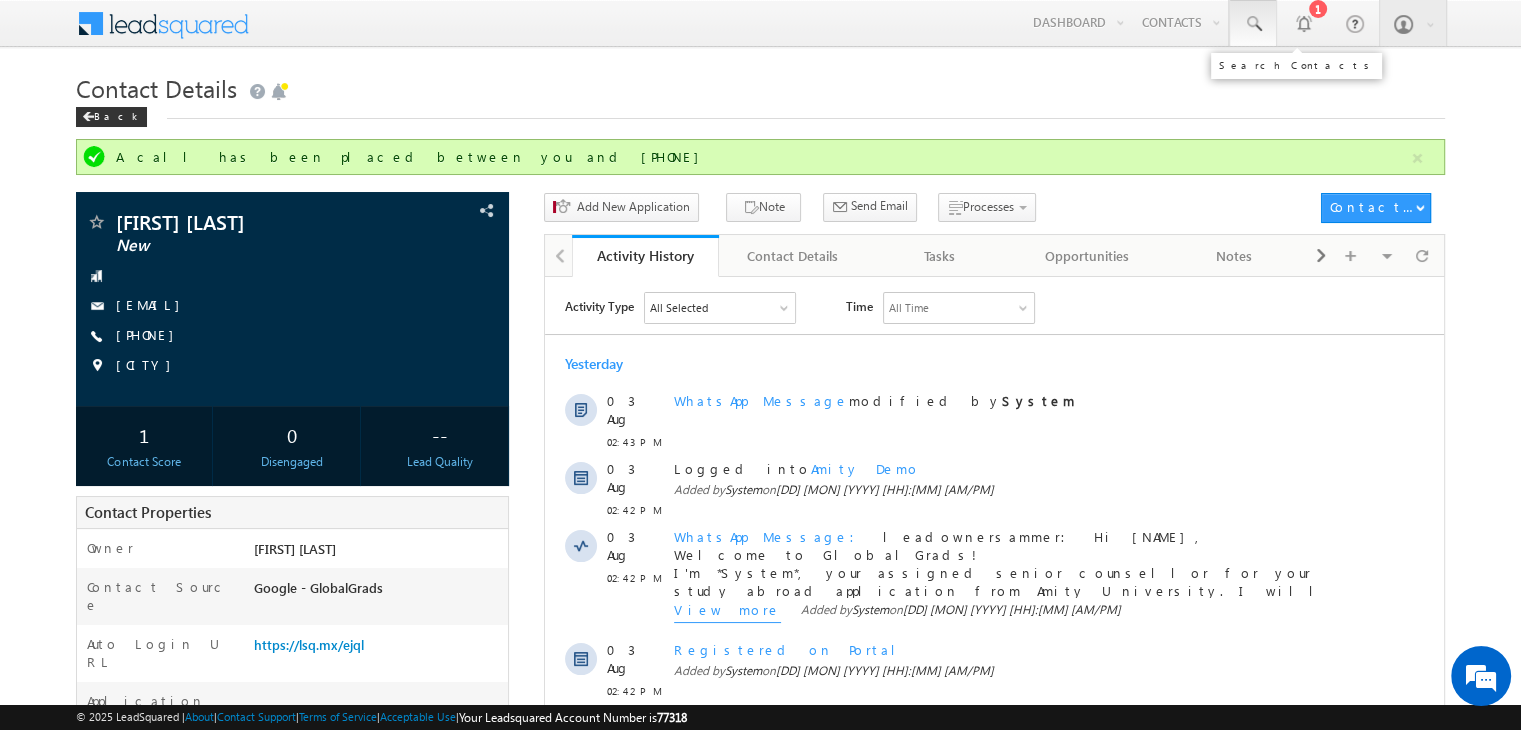 click at bounding box center [1253, 23] 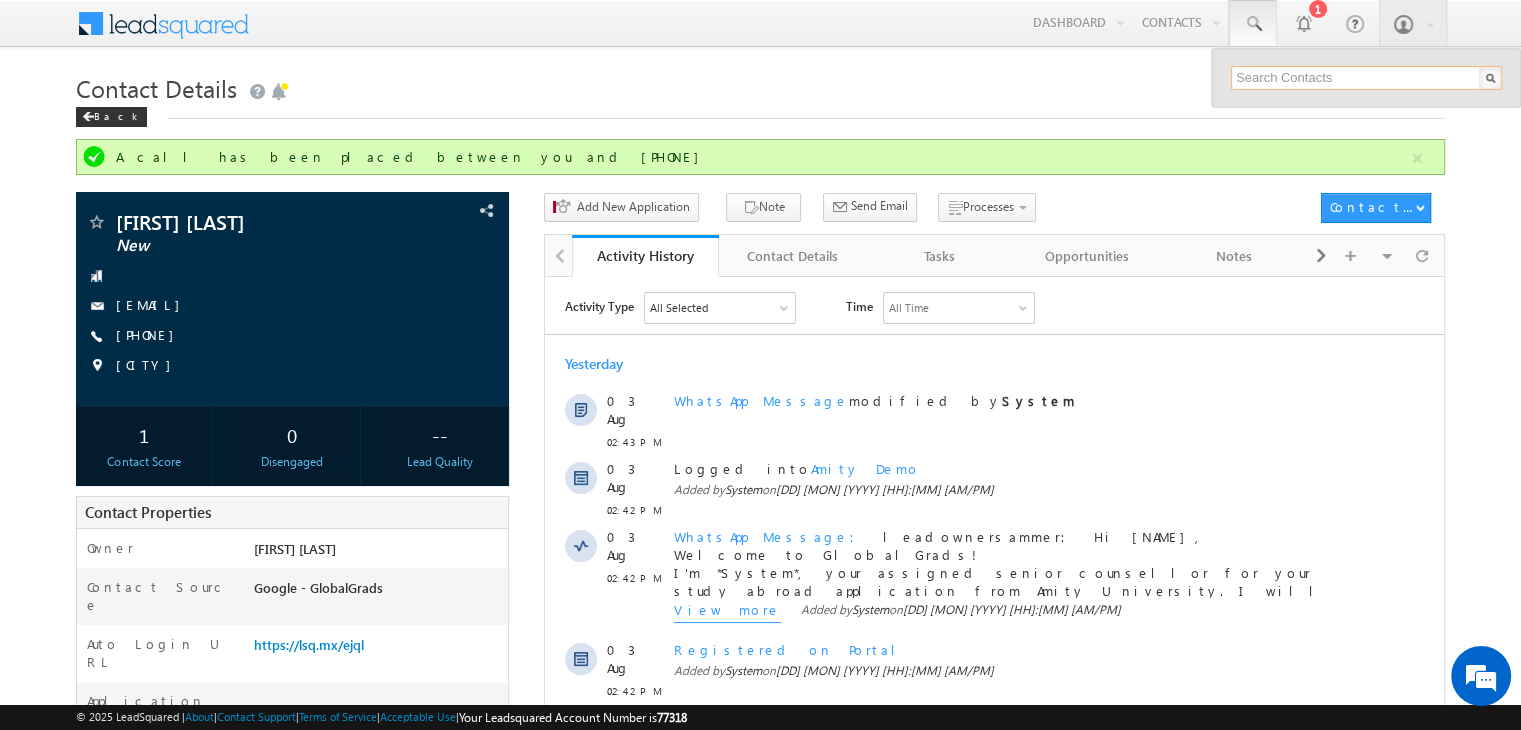 paste on "8610940391" 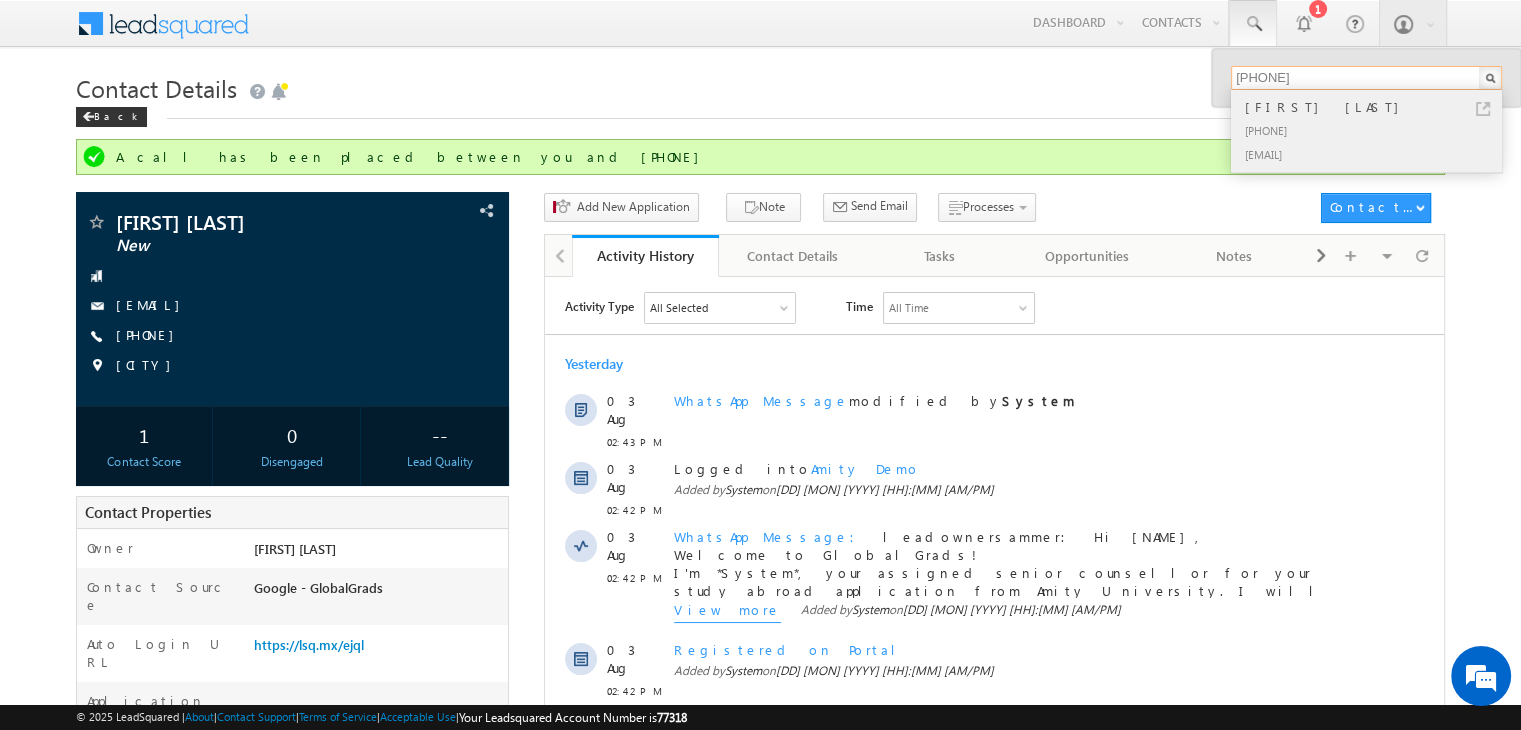 type on "8610940391" 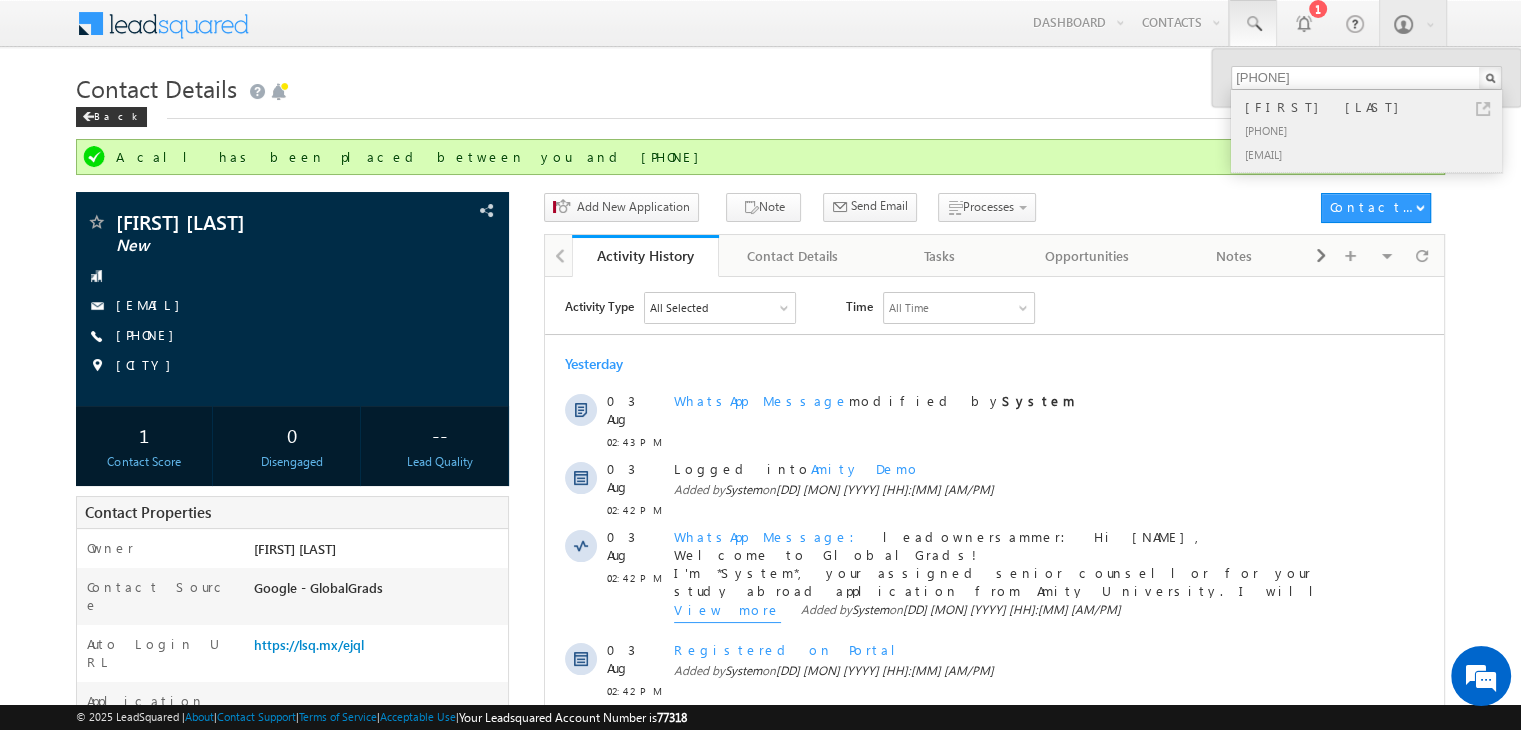 click at bounding box center (1483, 109) 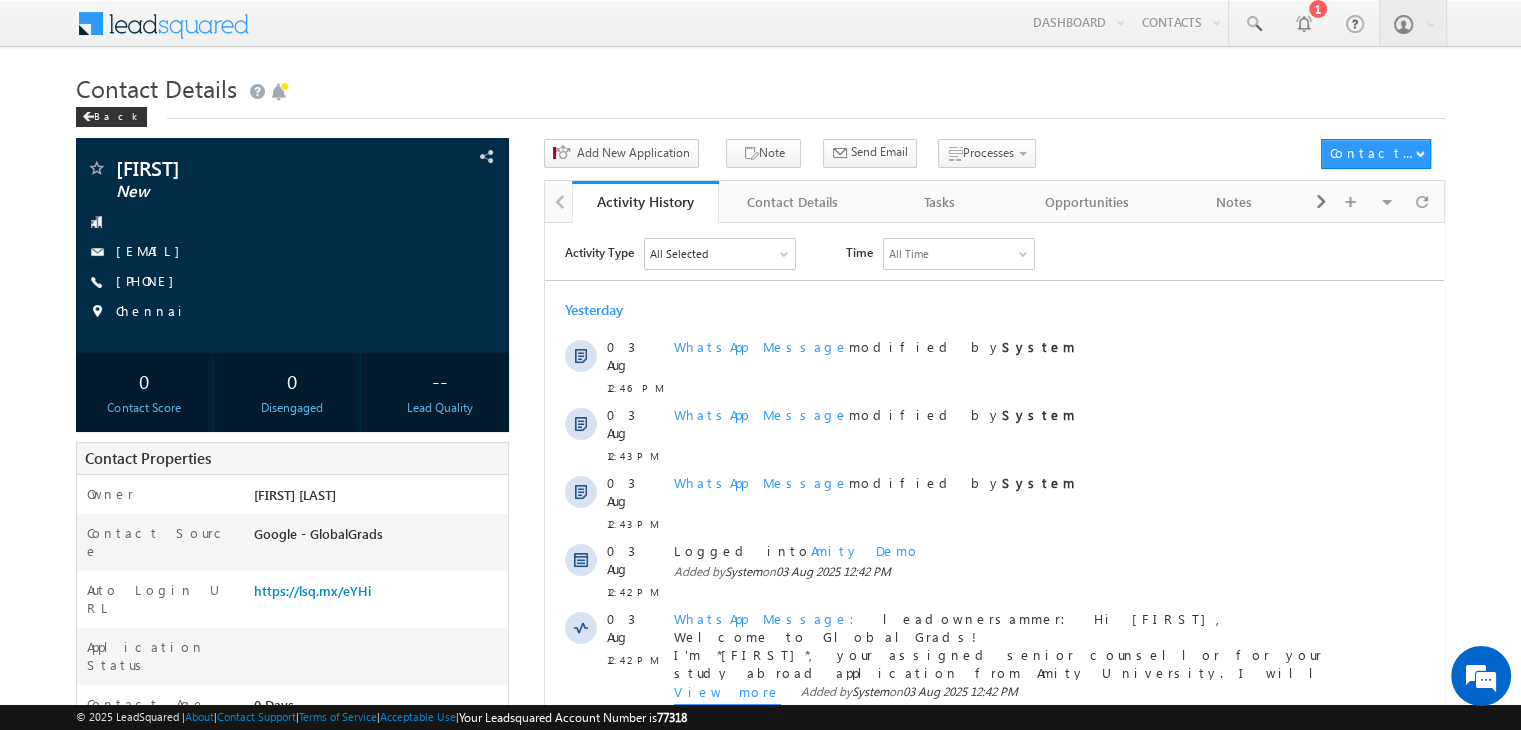 scroll, scrollTop: 0, scrollLeft: 0, axis: both 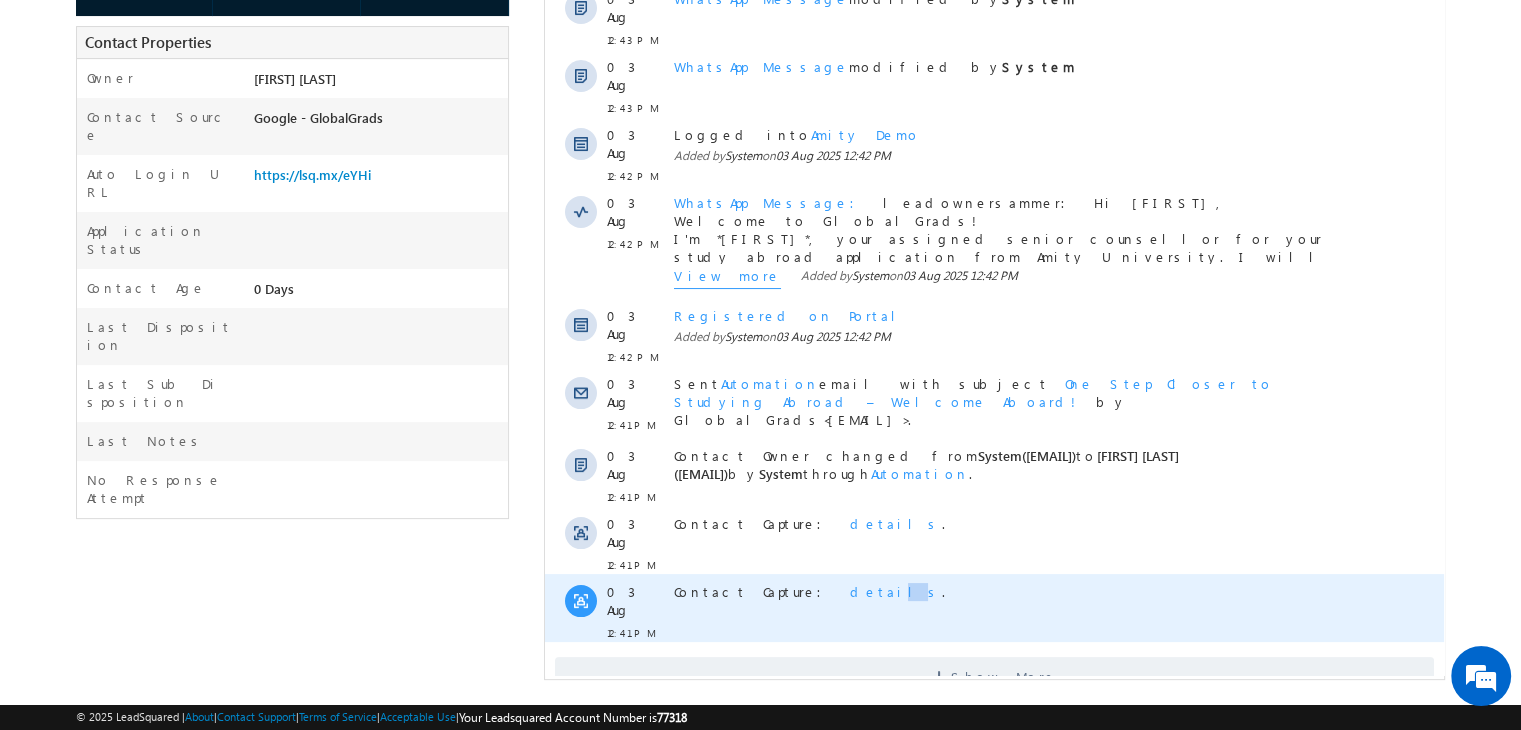 drag, startPoint x: 805, startPoint y: 512, endPoint x: 804, endPoint y: 533, distance: 21.023796 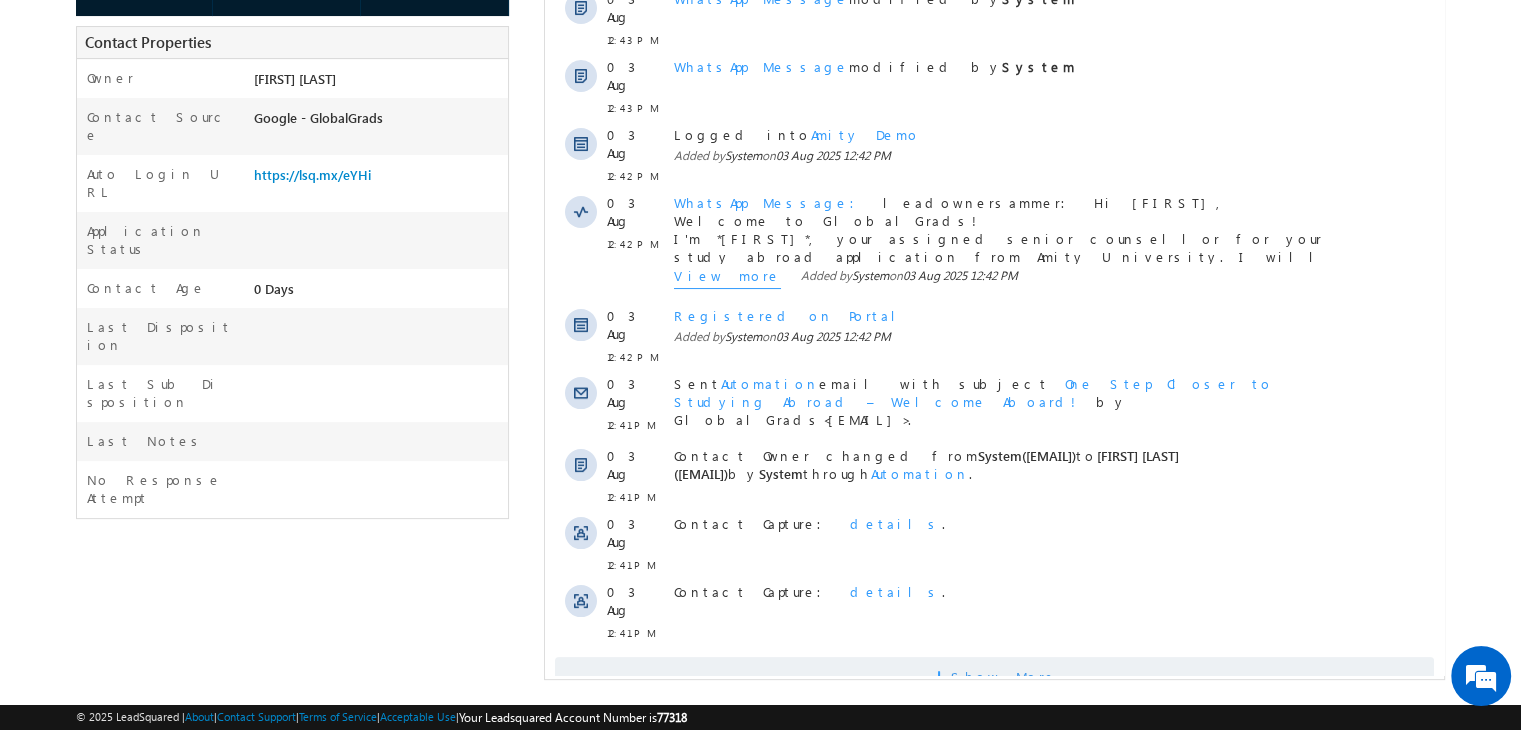 click at bounding box center (942, 680) 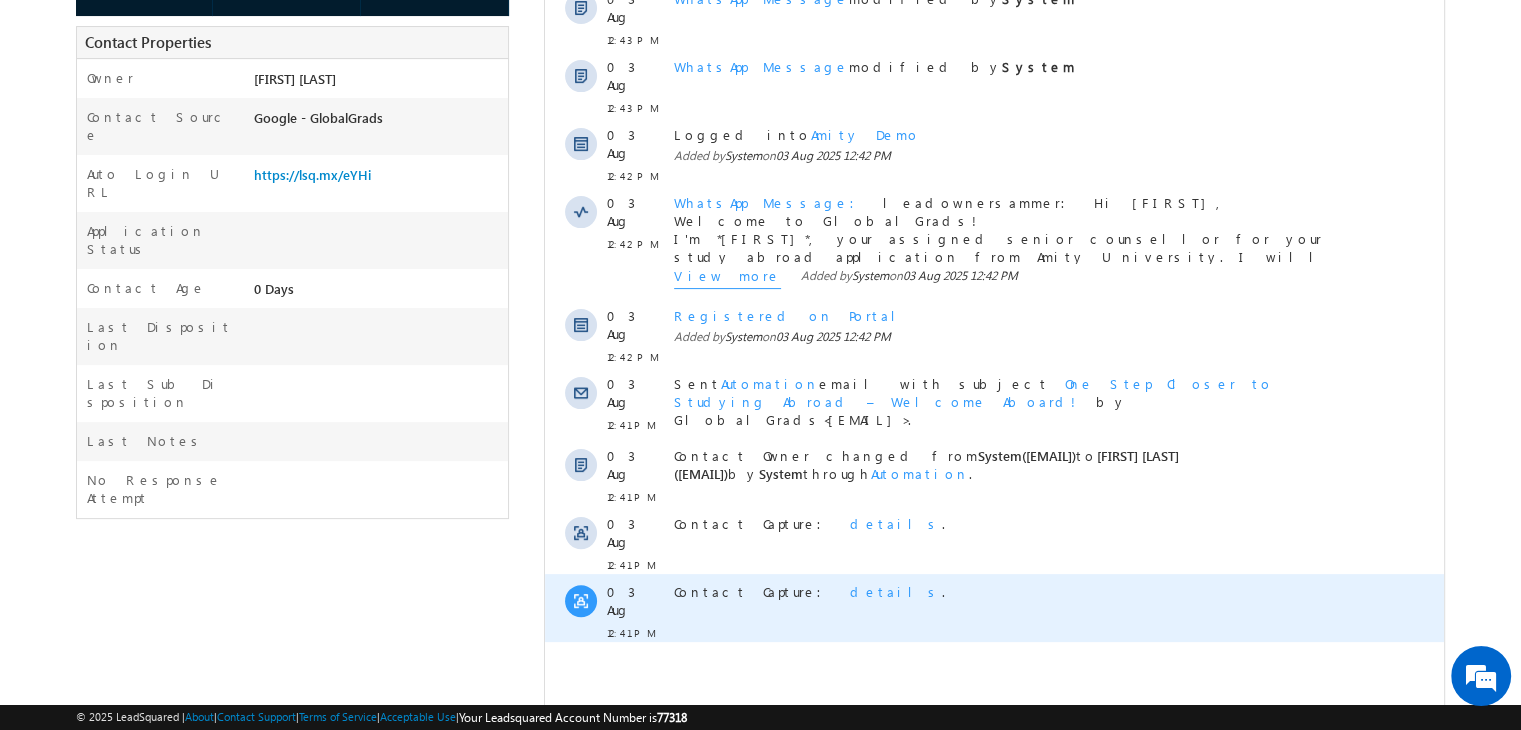 click on "details" at bounding box center (896, 591) 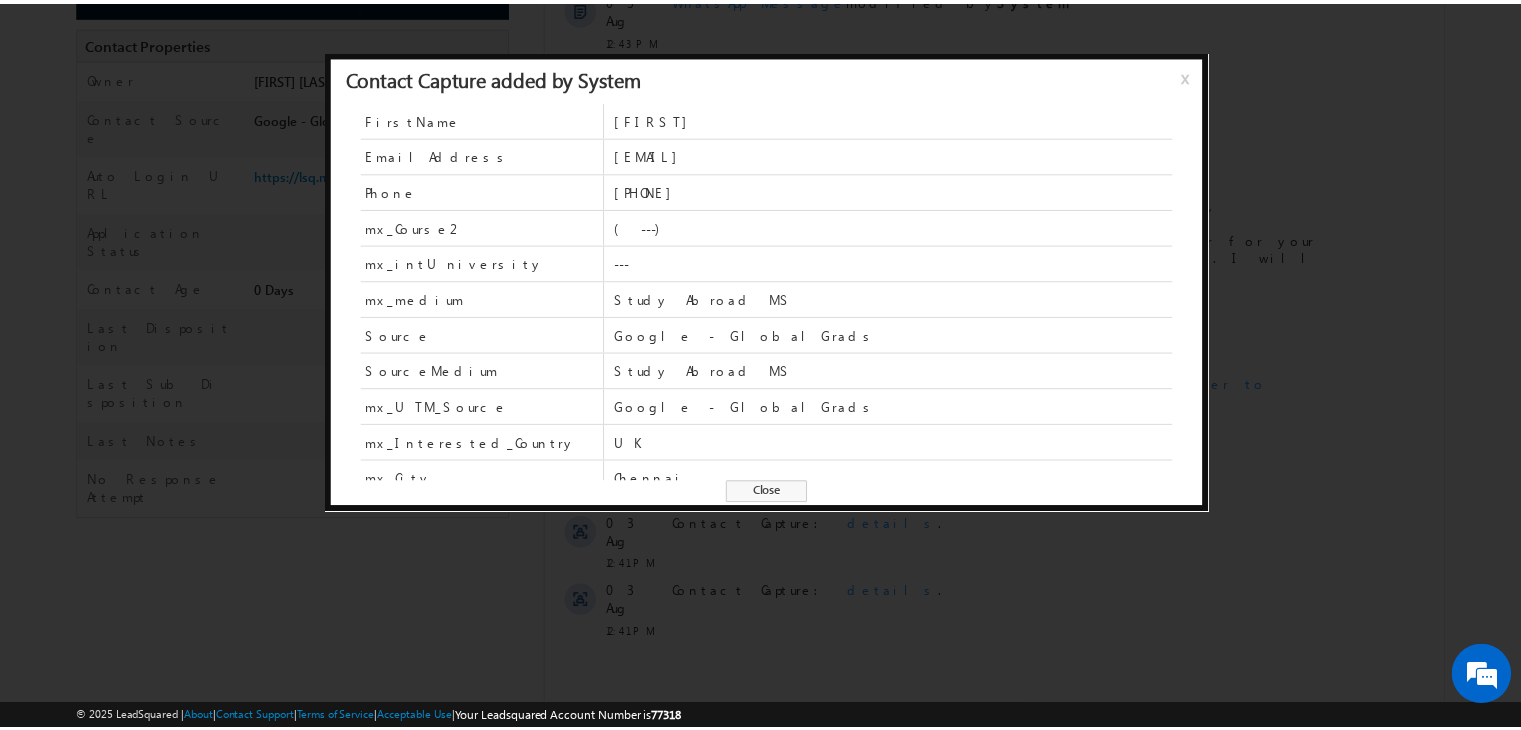 scroll, scrollTop: 48, scrollLeft: 0, axis: vertical 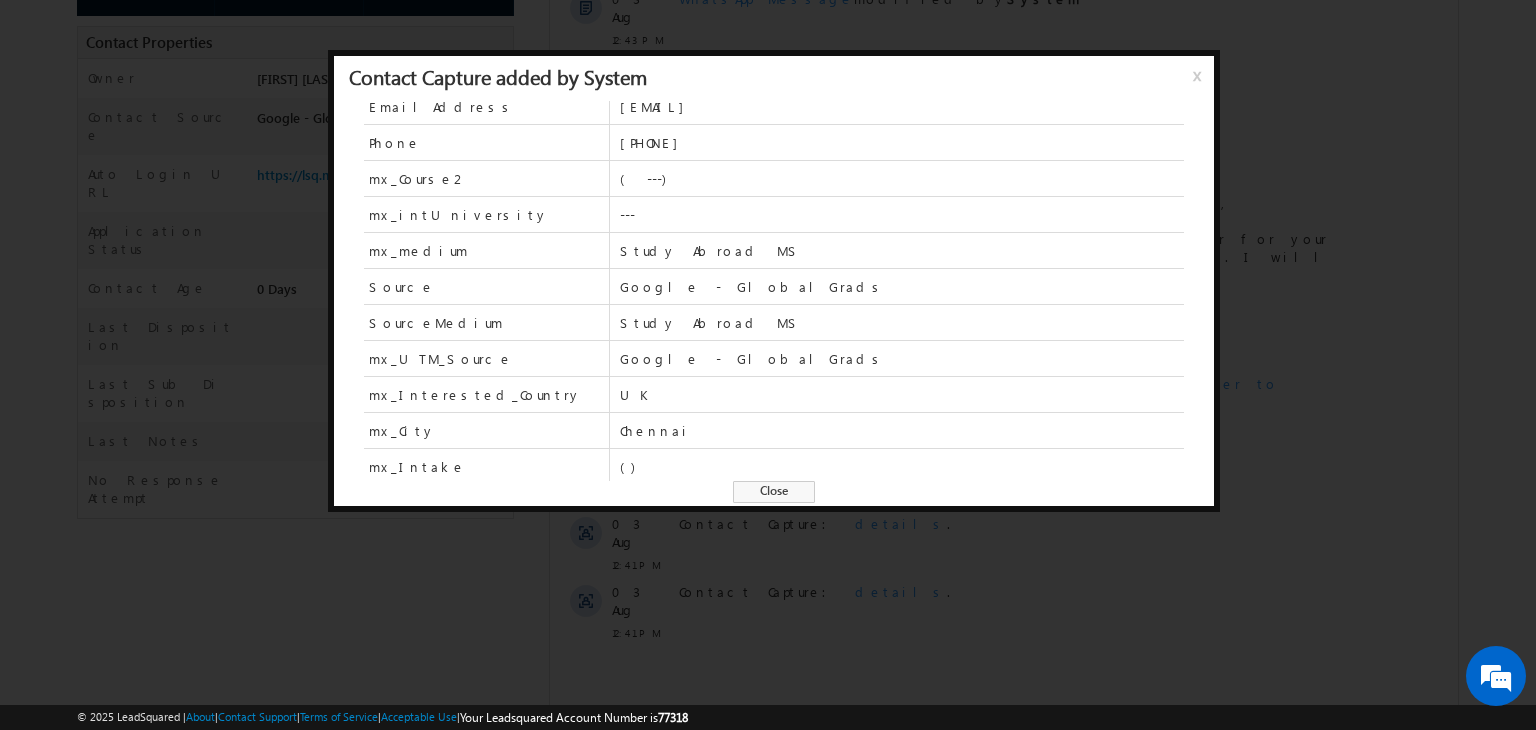 click on "Close" at bounding box center [774, 492] 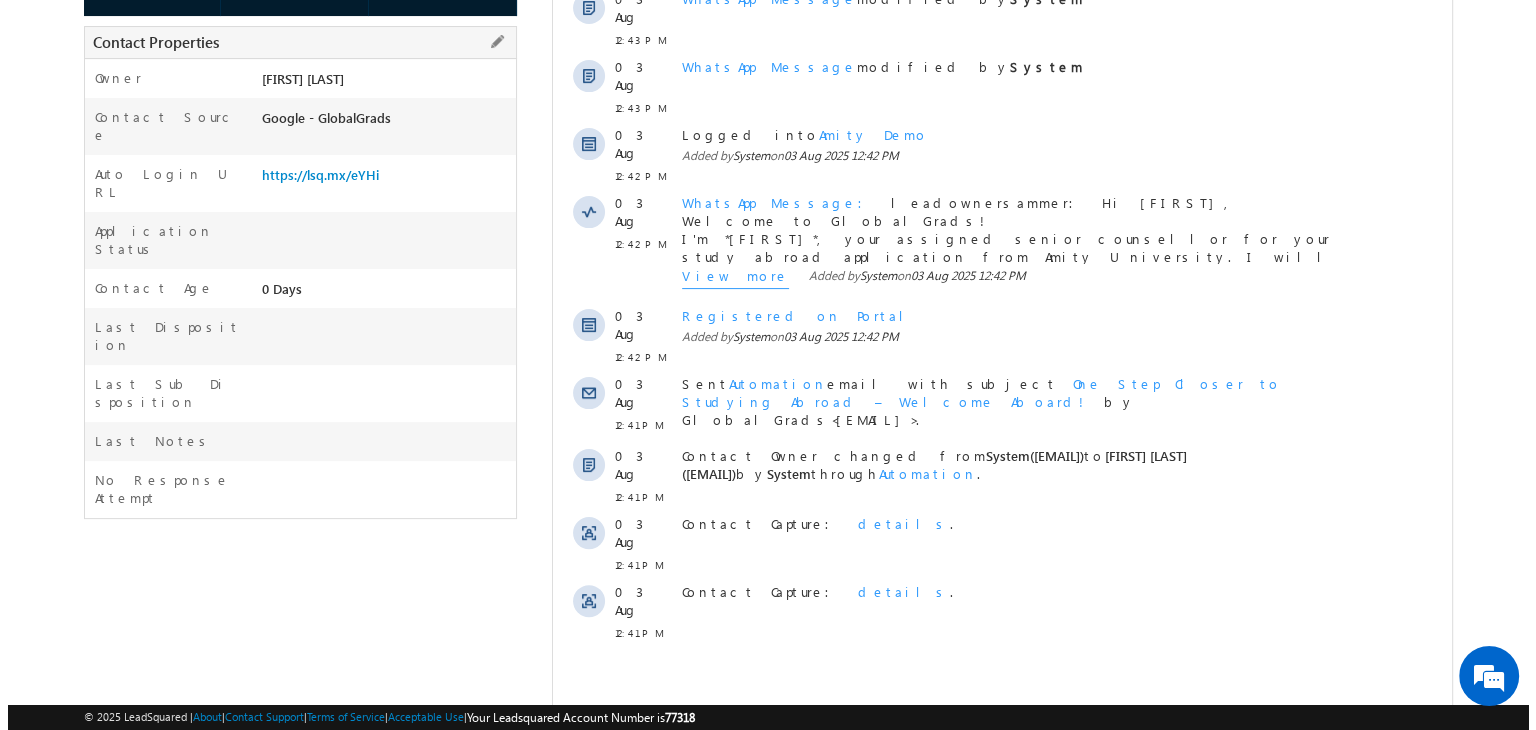 scroll, scrollTop: 0, scrollLeft: 0, axis: both 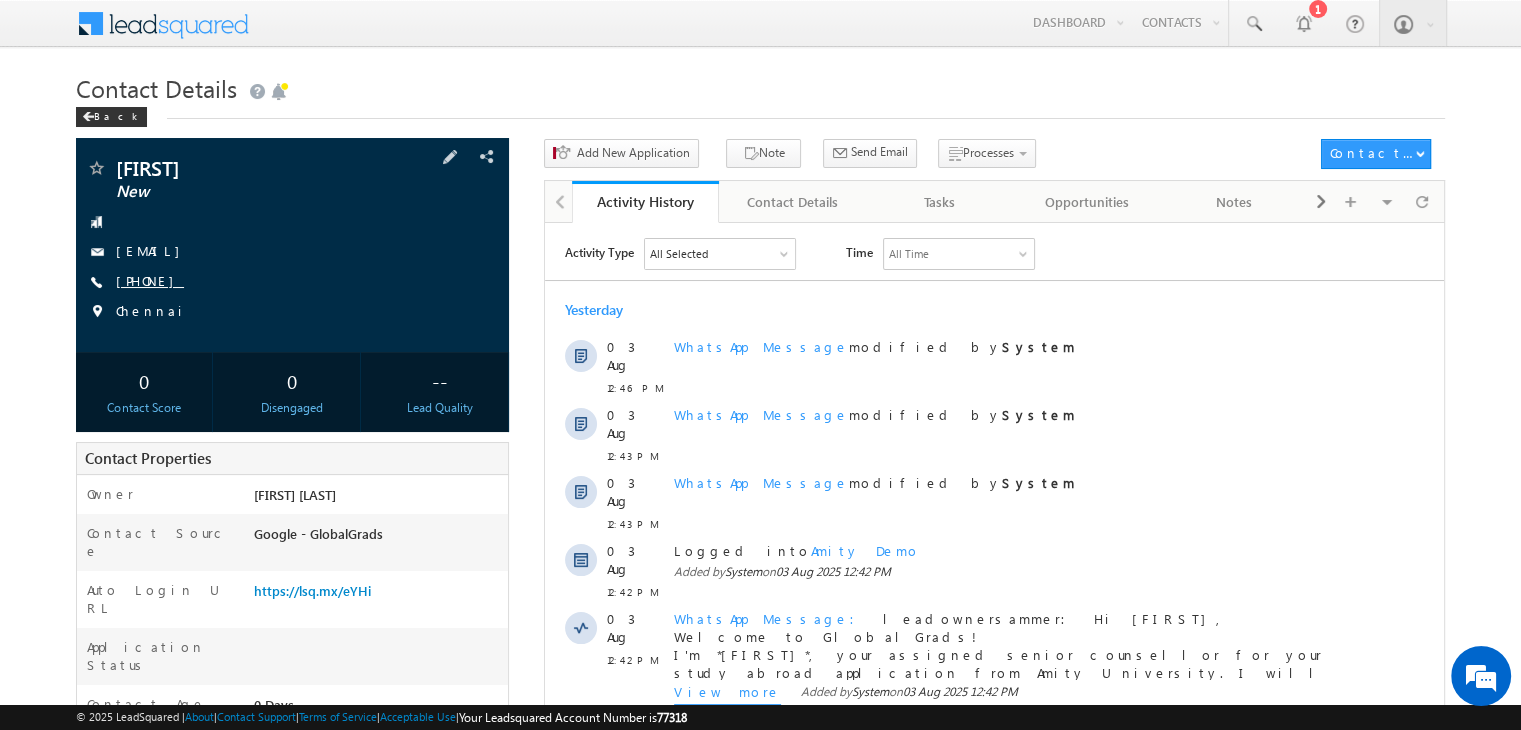 click on "[PHONE]" at bounding box center [150, 280] 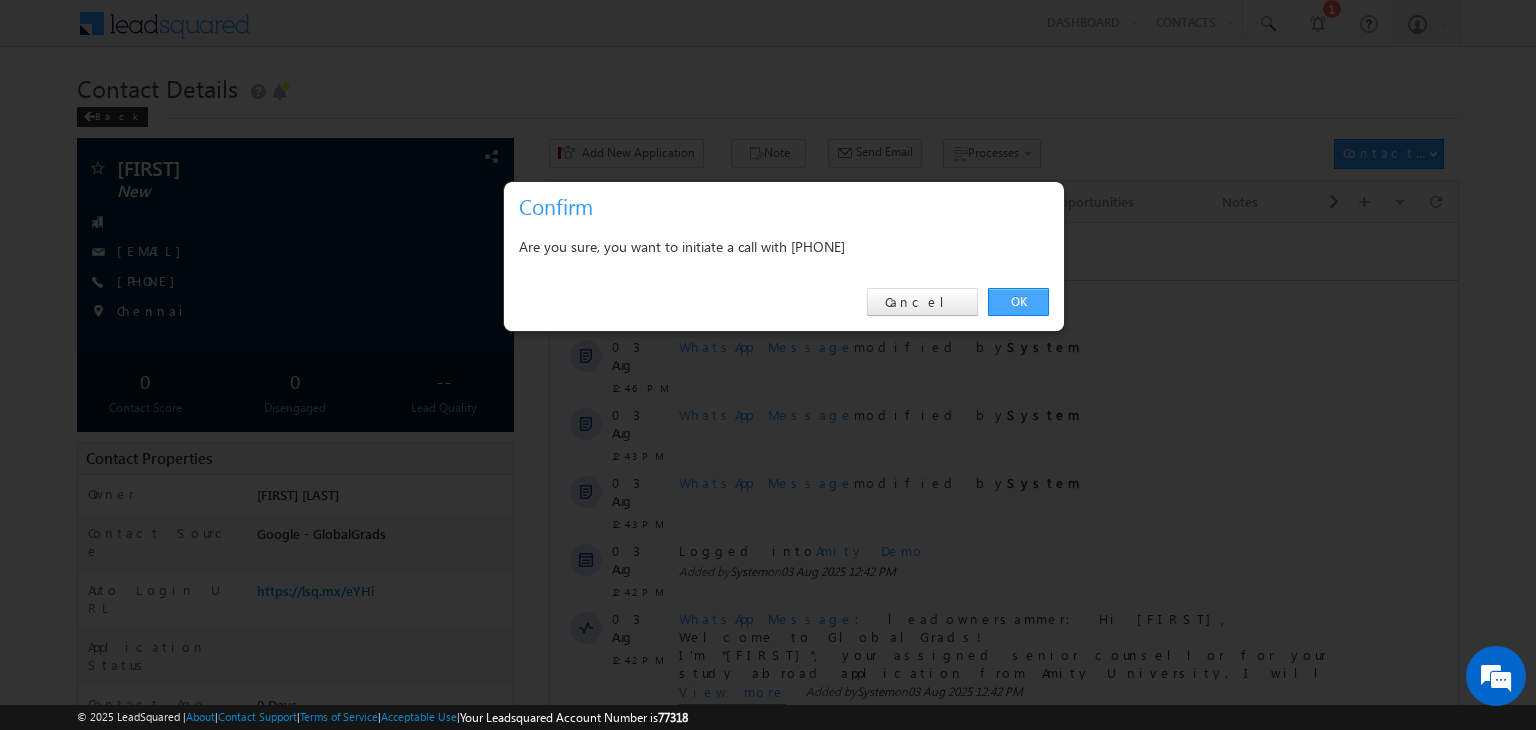 click on "OK" at bounding box center [1018, 302] 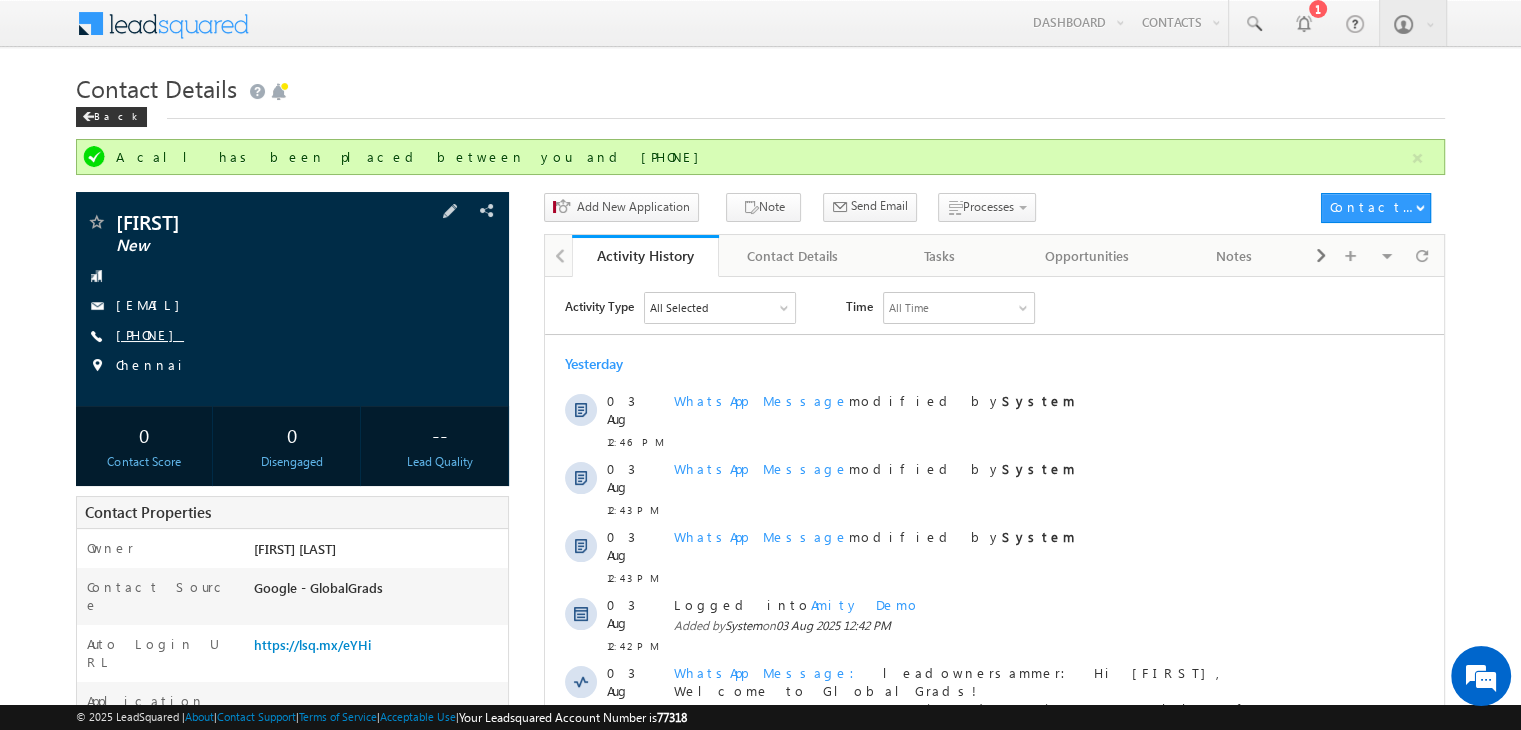 click on "[PHONE]" at bounding box center (150, 334) 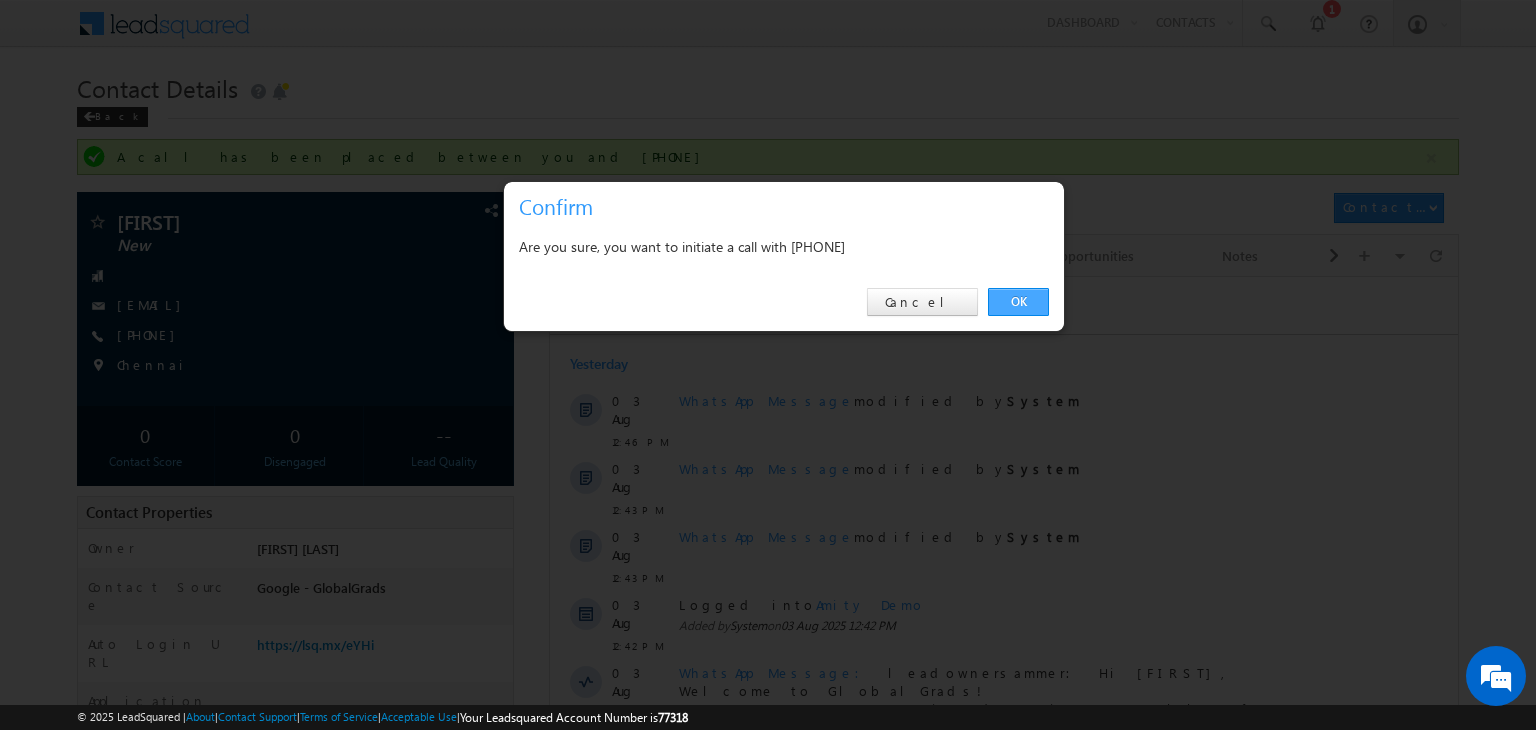 click on "OK" at bounding box center [1018, 302] 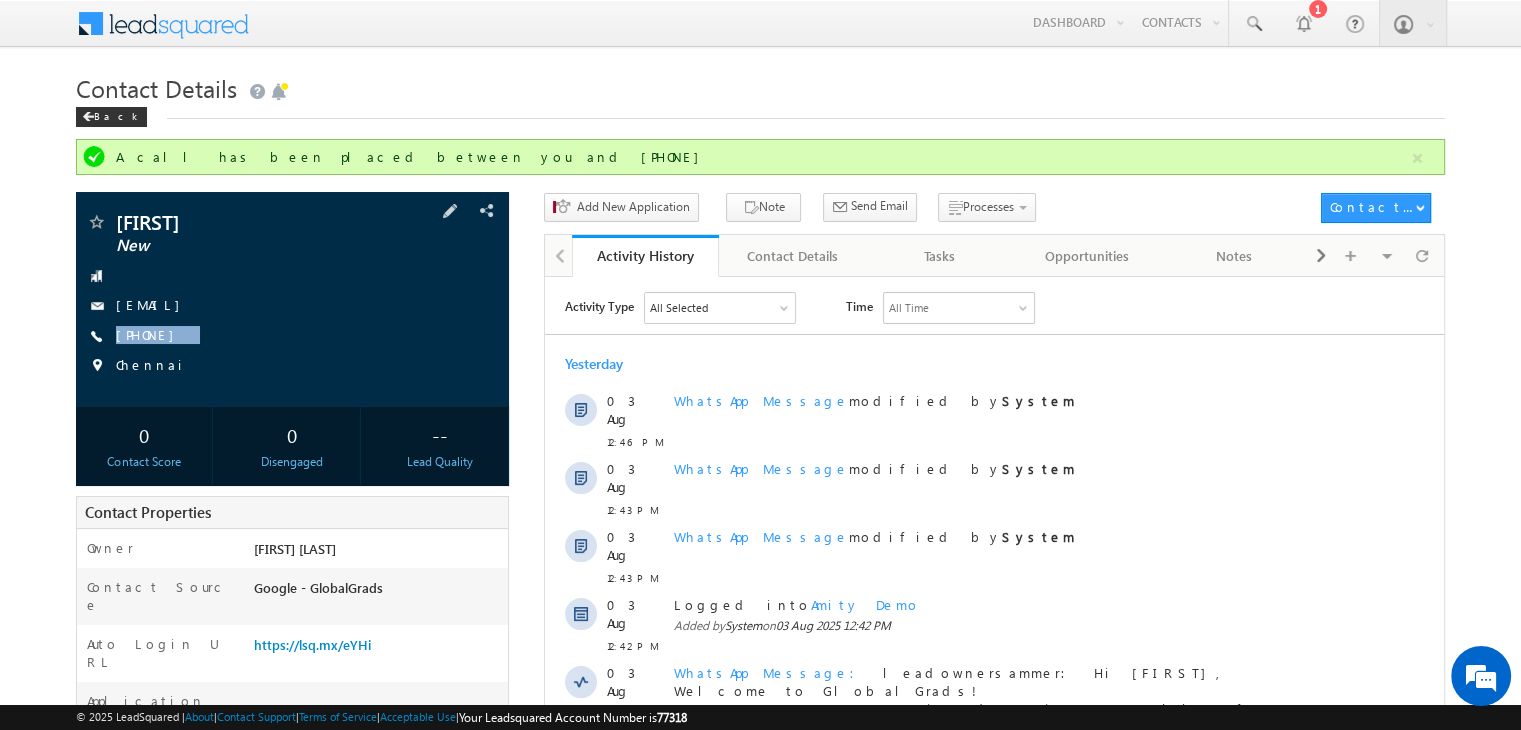 copy on "[PHONE]" 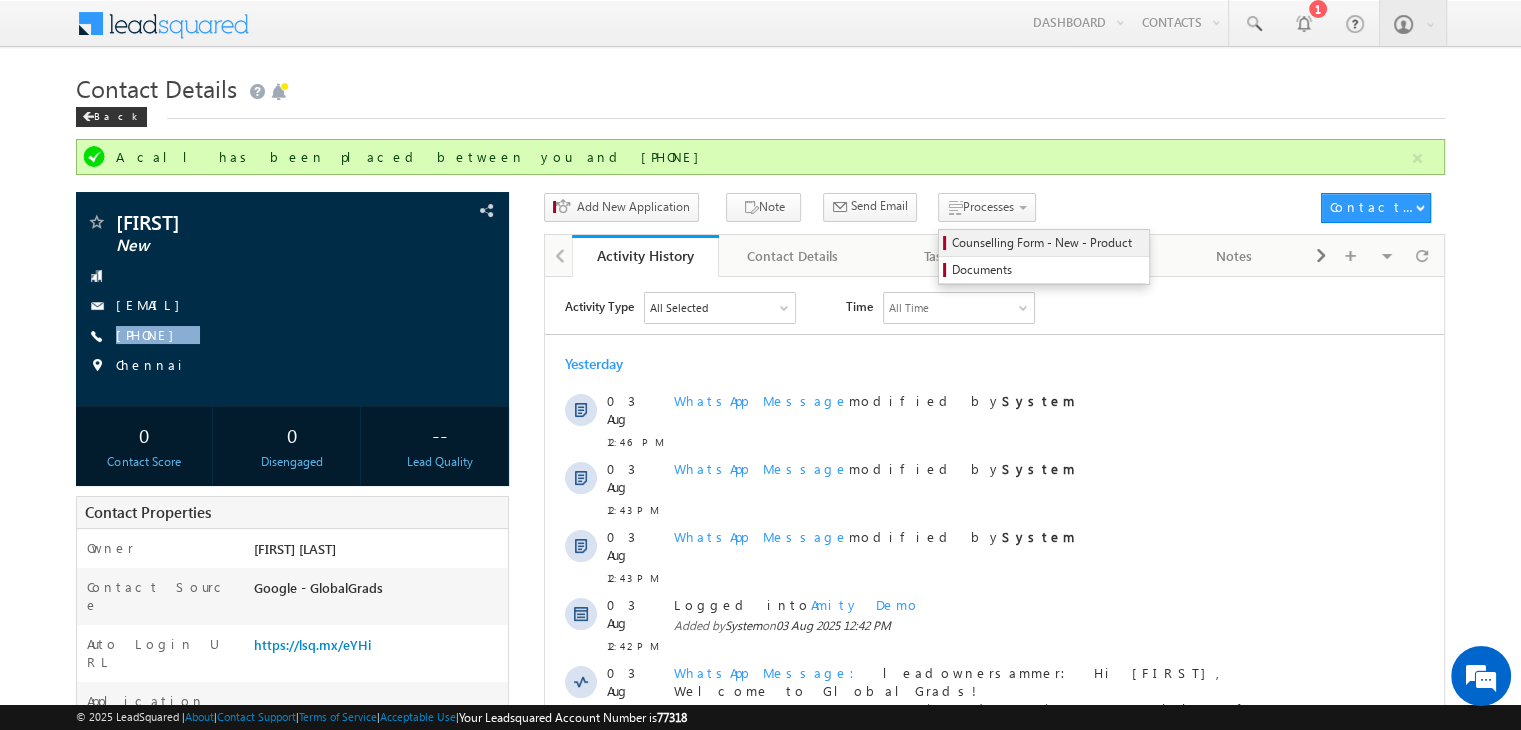 click on "Counselling Form - New - Product" at bounding box center [1047, 243] 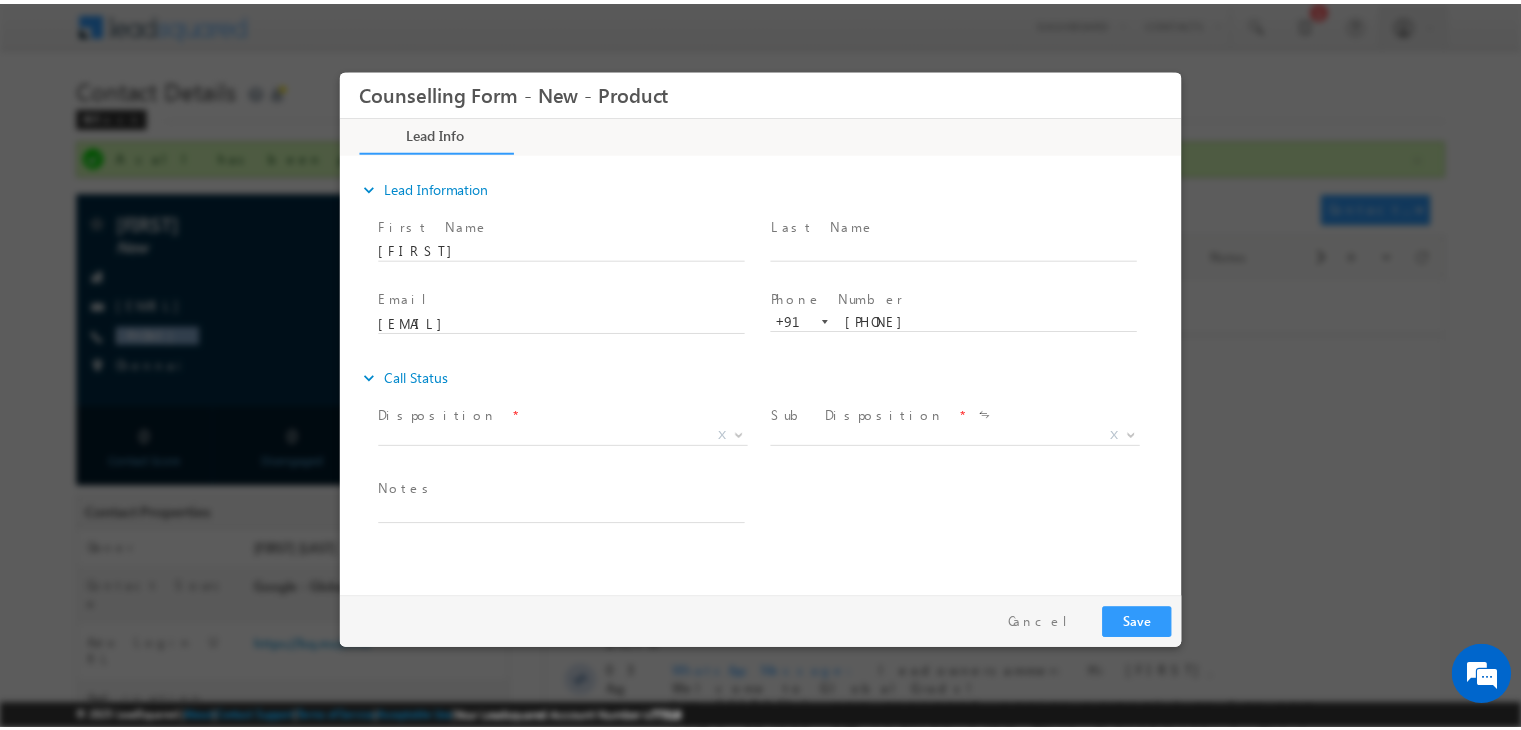 scroll, scrollTop: 0, scrollLeft: 0, axis: both 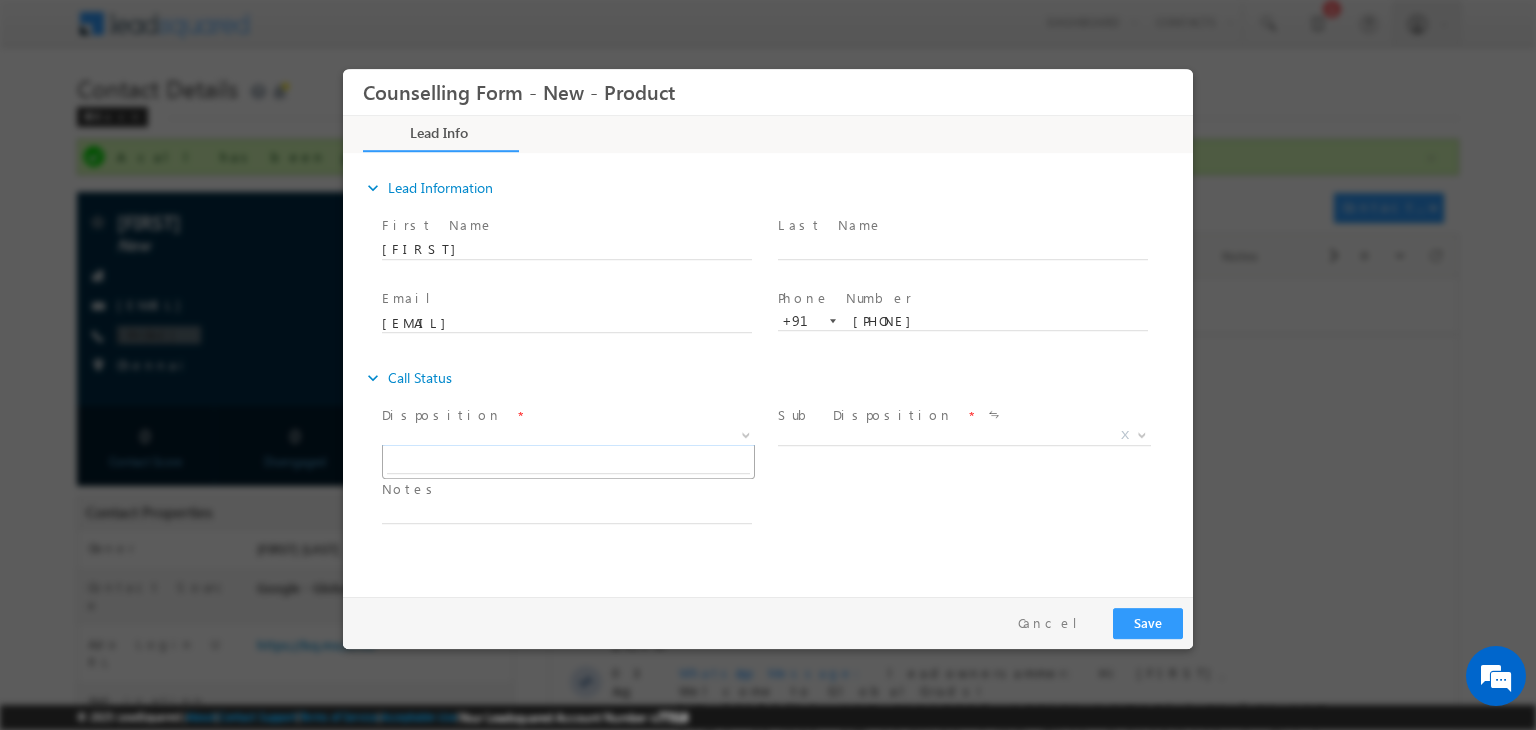 click on "X" at bounding box center (568, 436) 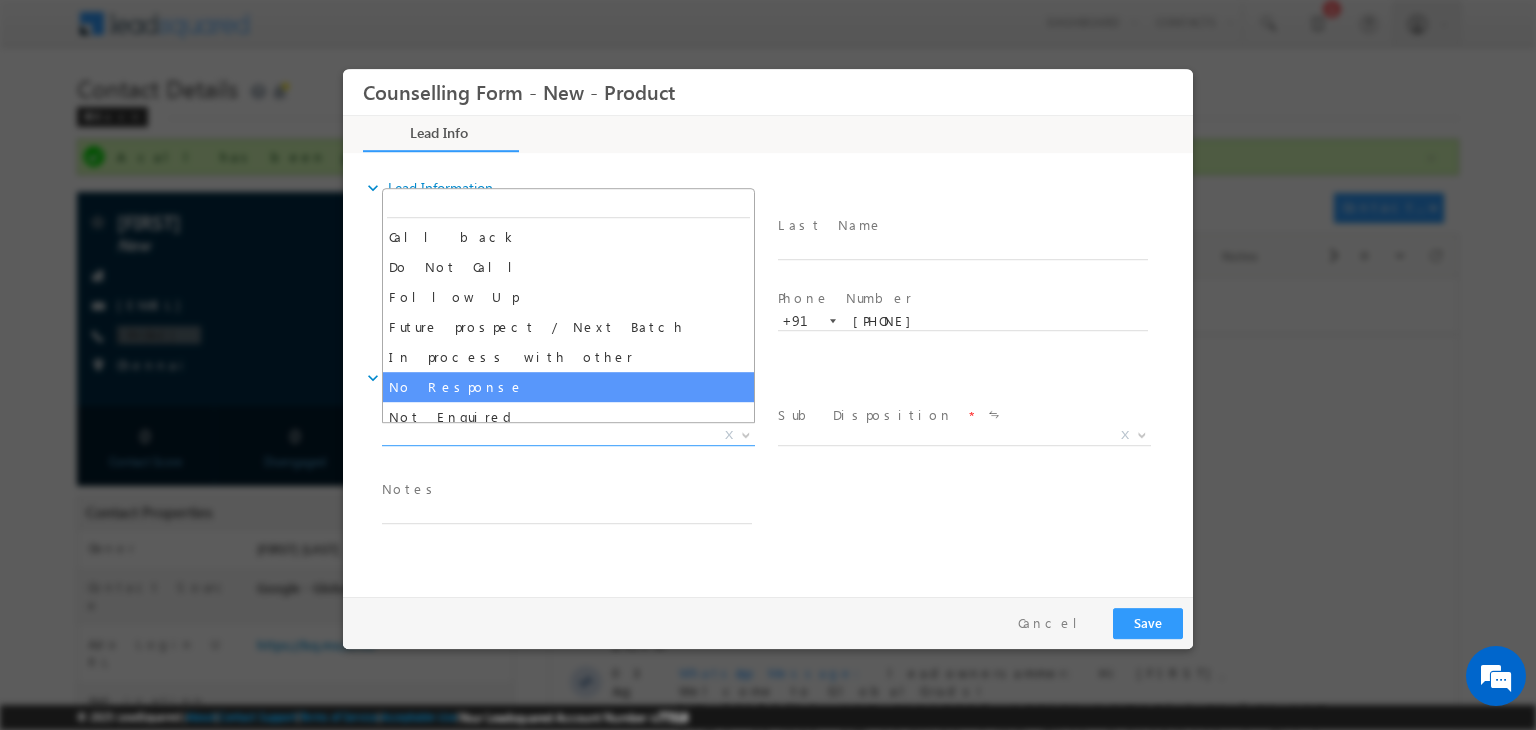 select on "No Response" 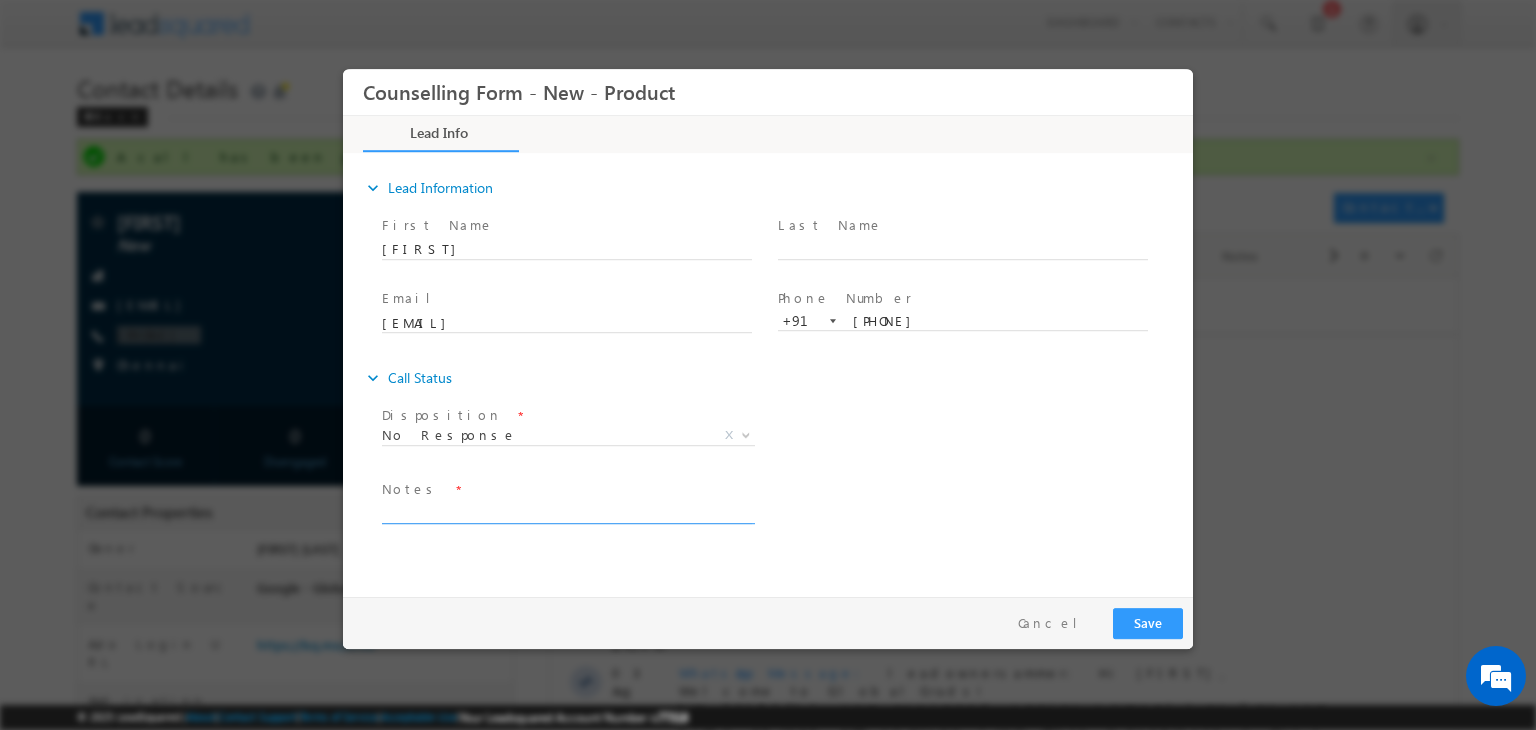click at bounding box center (567, 512) 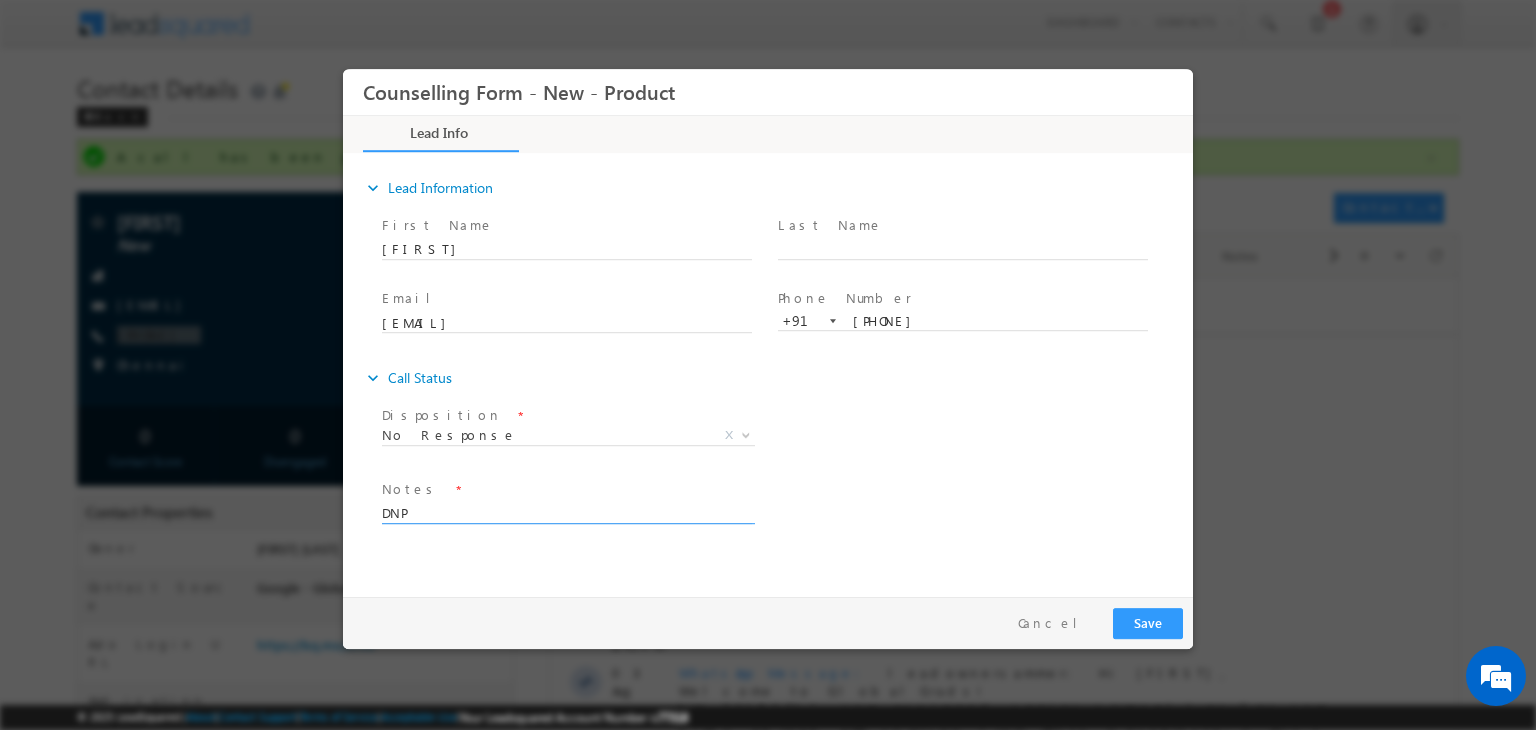 type on "DNP" 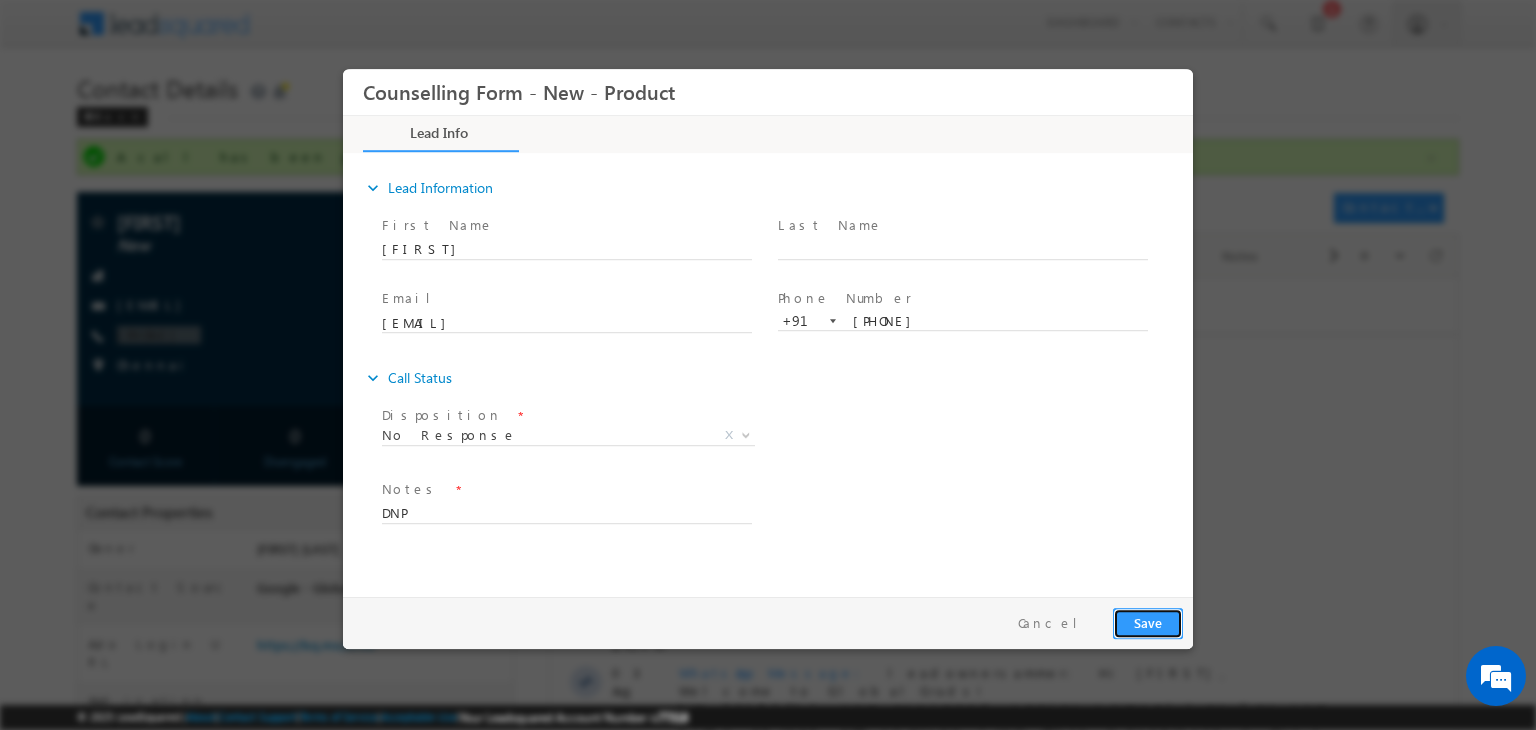 click on "Save" at bounding box center [1148, 623] 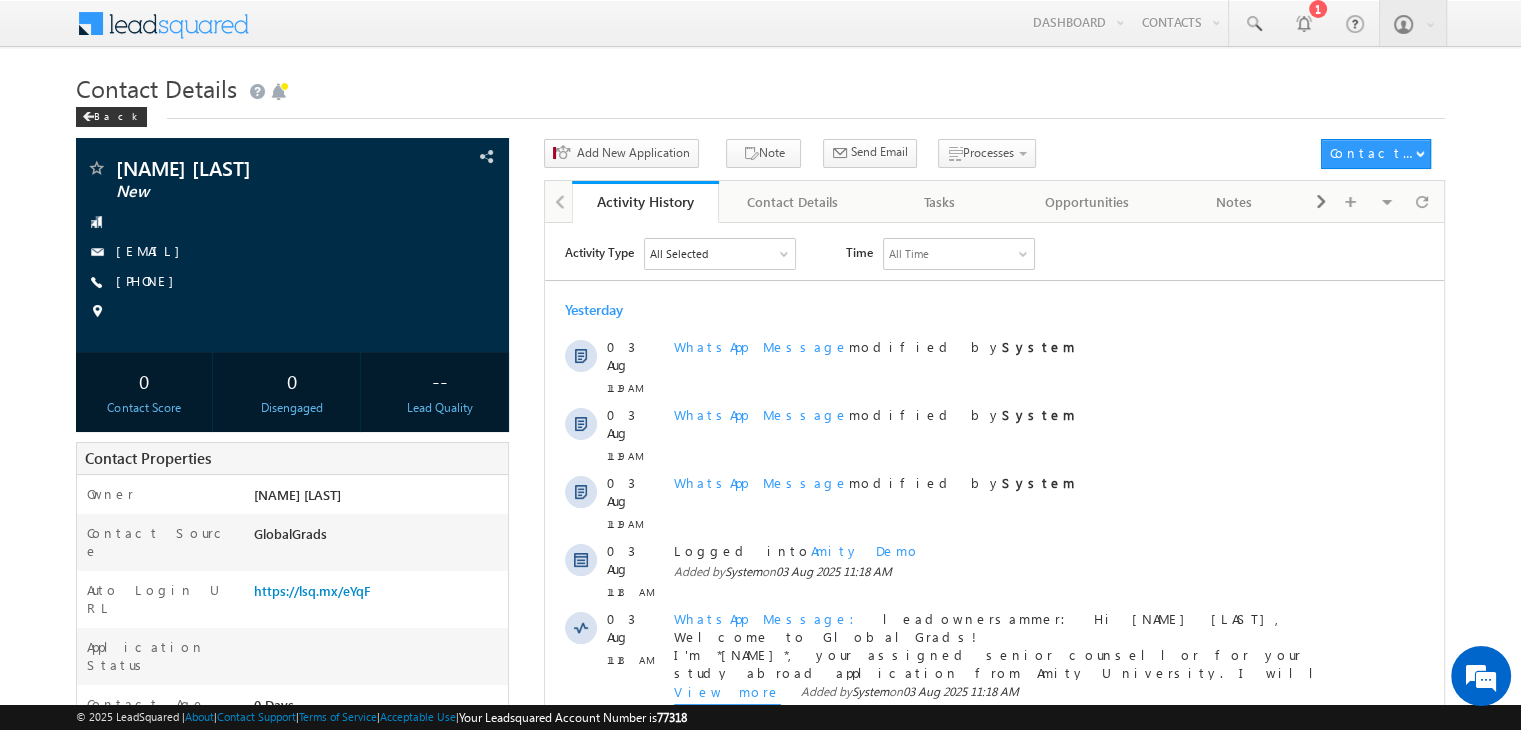 scroll, scrollTop: 0, scrollLeft: 0, axis: both 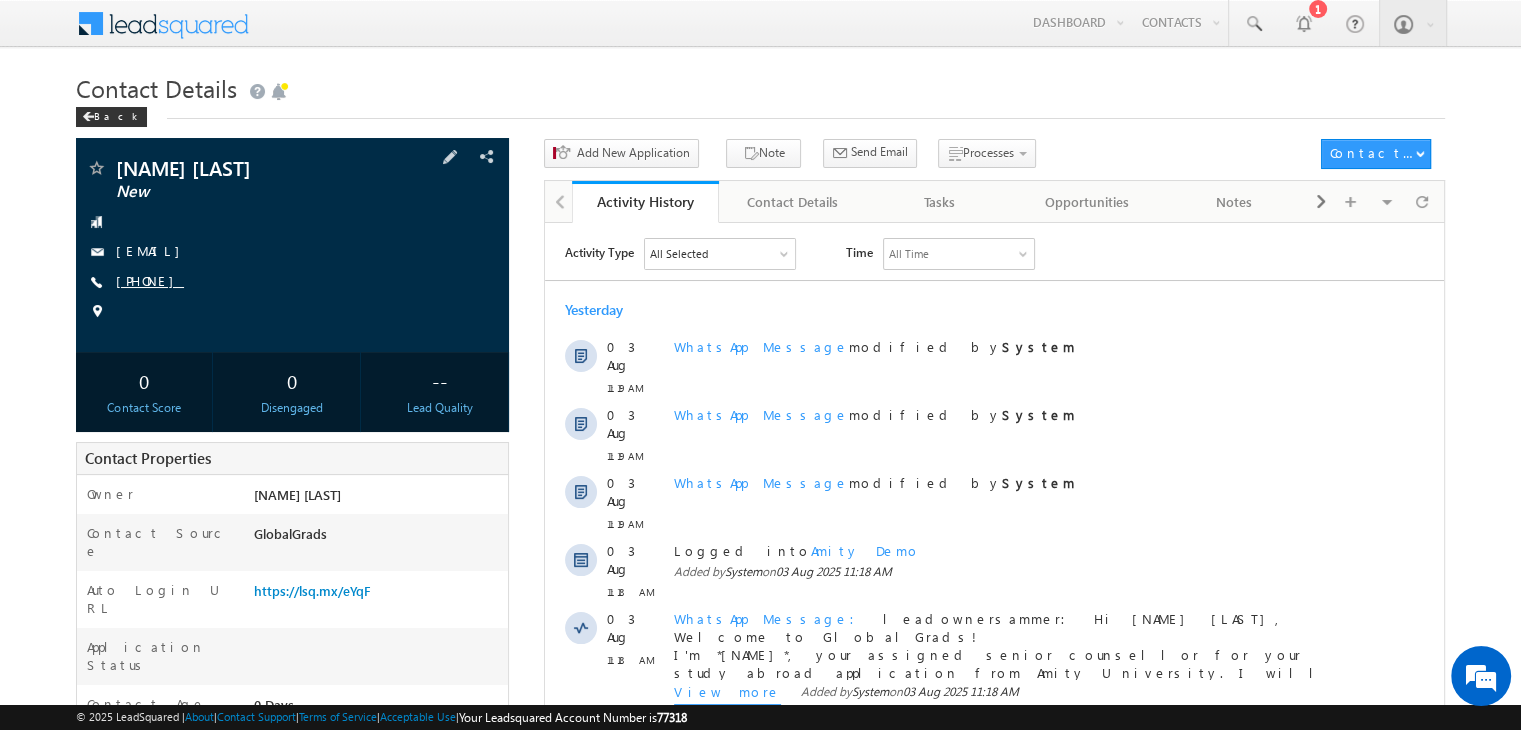 click on "+91-9028755971" at bounding box center [150, 280] 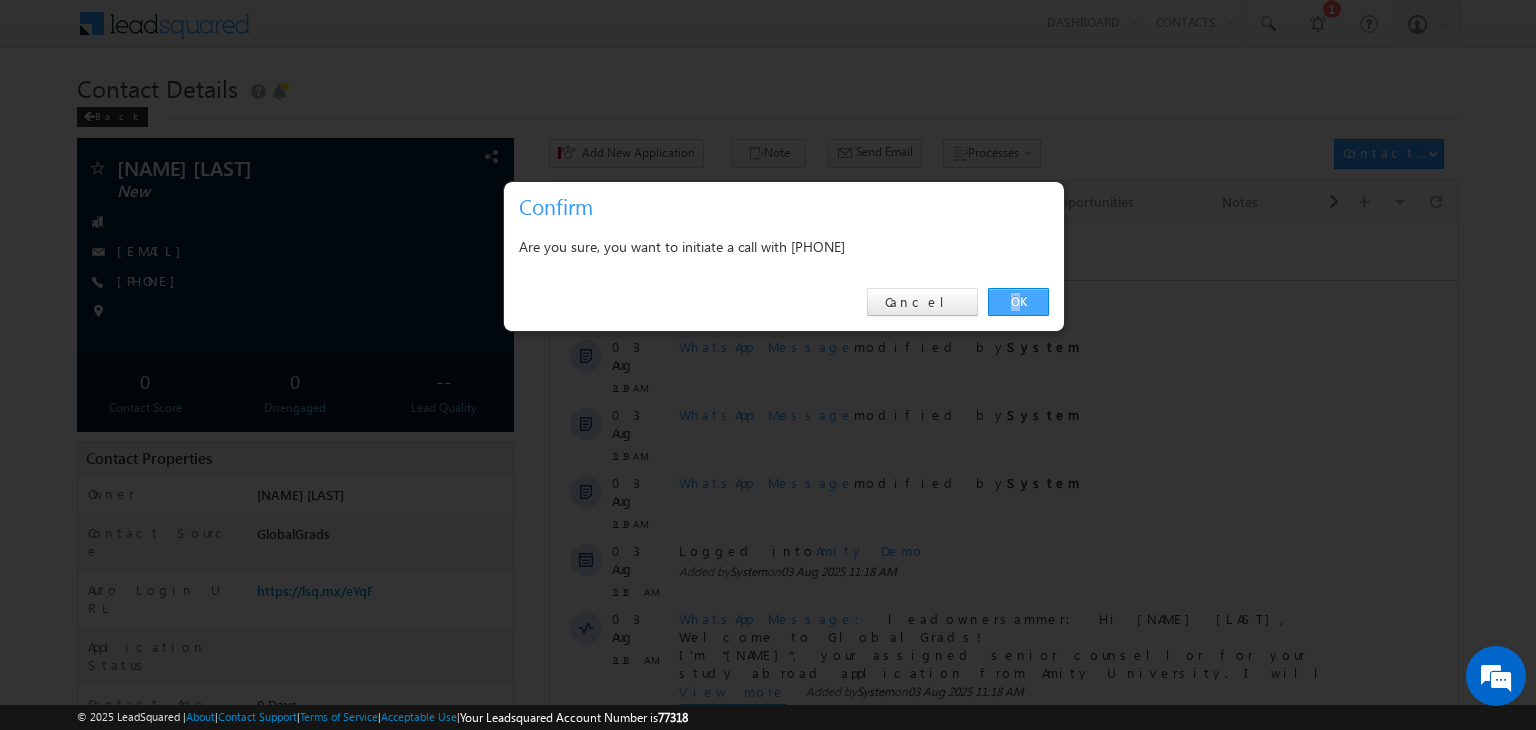 drag, startPoint x: 1023, startPoint y: 316, endPoint x: 1006, endPoint y: 297, distance: 25.495098 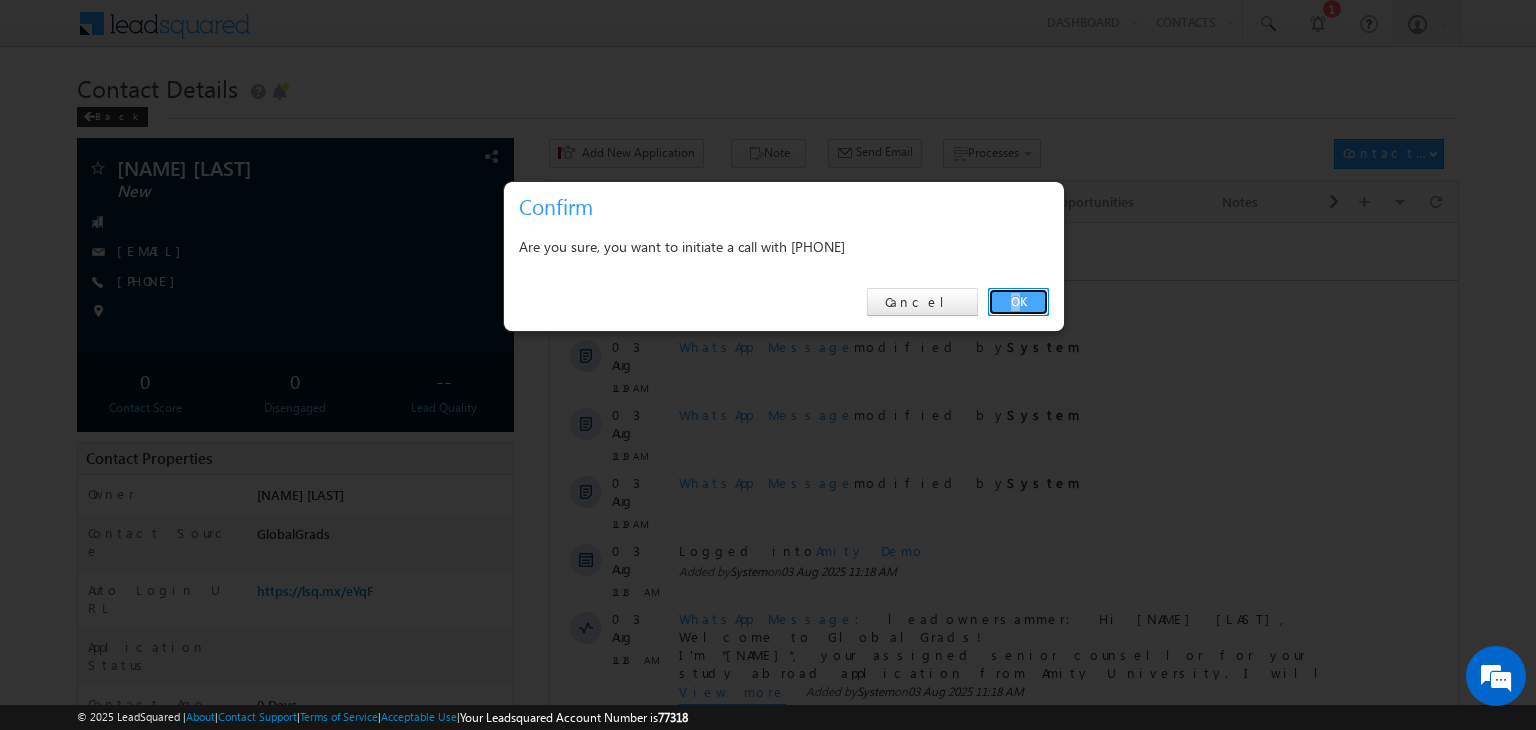 click on "OK" at bounding box center [1018, 302] 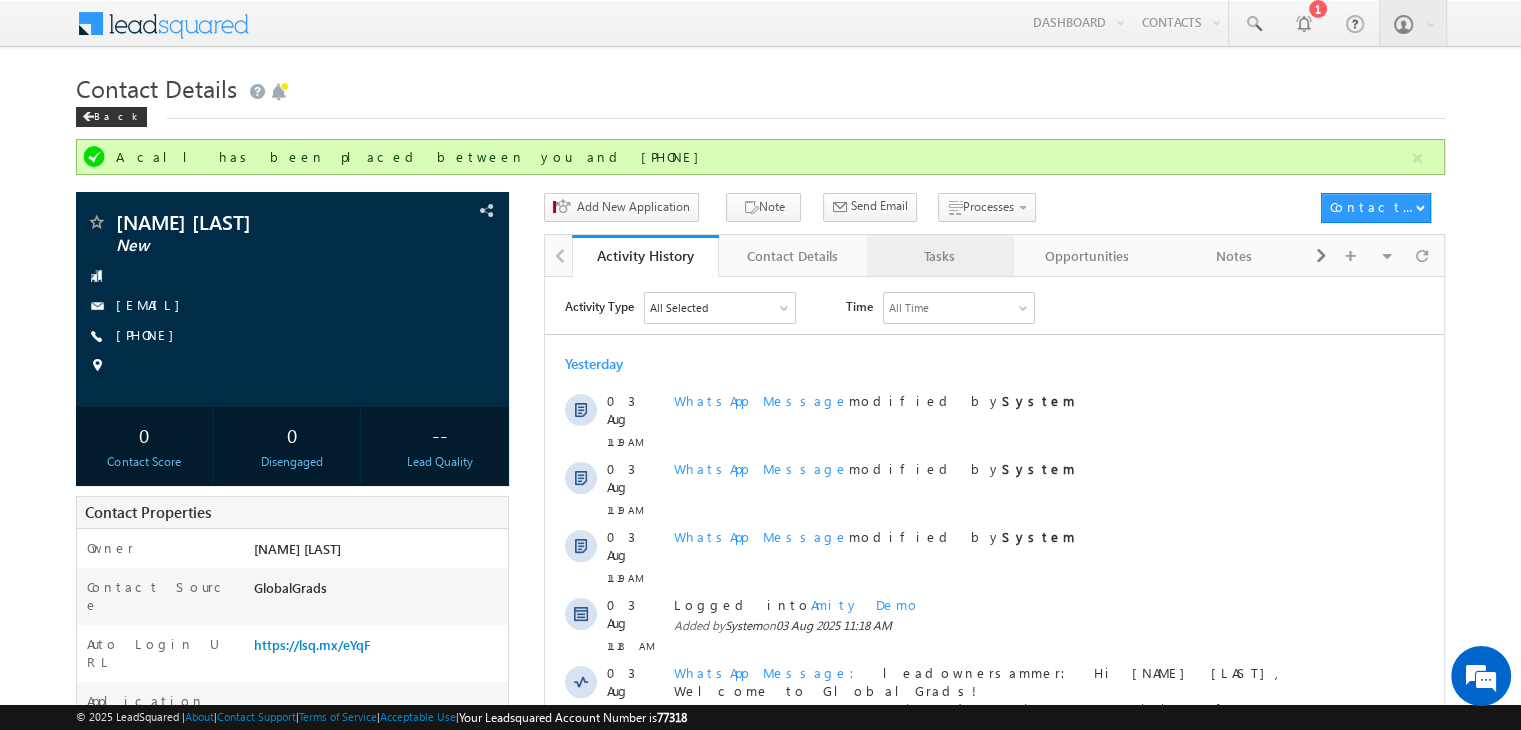 scroll, scrollTop: 407, scrollLeft: 0, axis: vertical 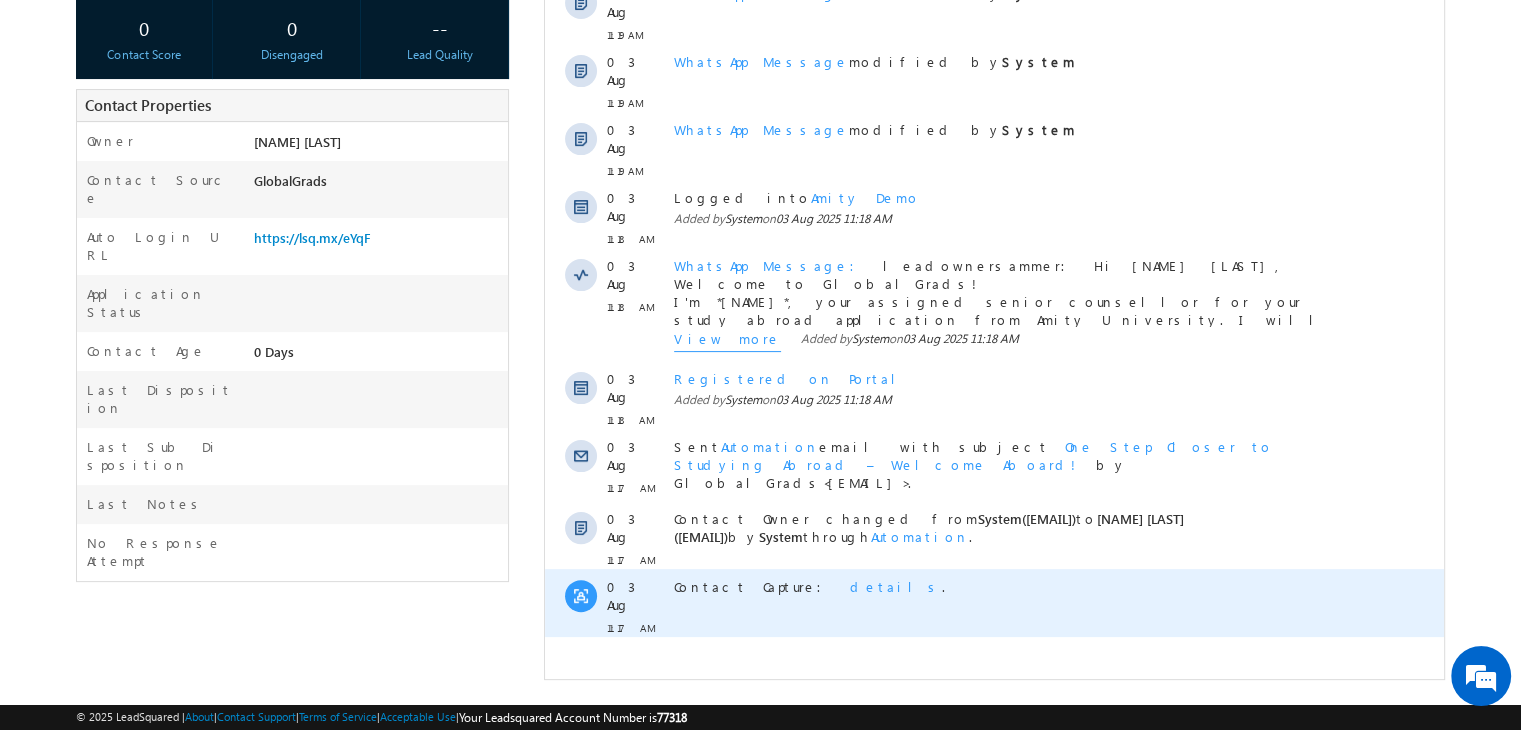 click on "details" at bounding box center (896, 586) 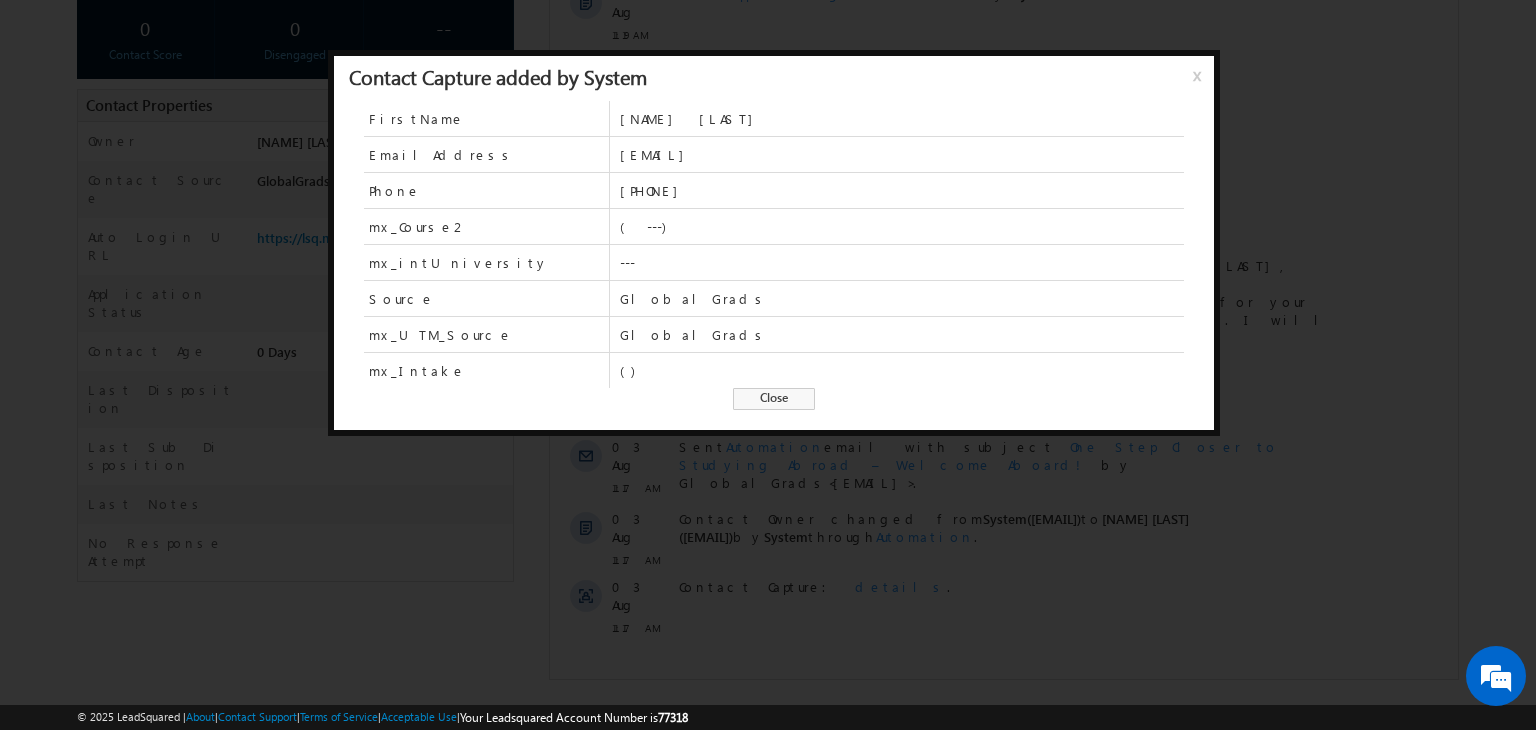 click on "Close" at bounding box center [774, 399] 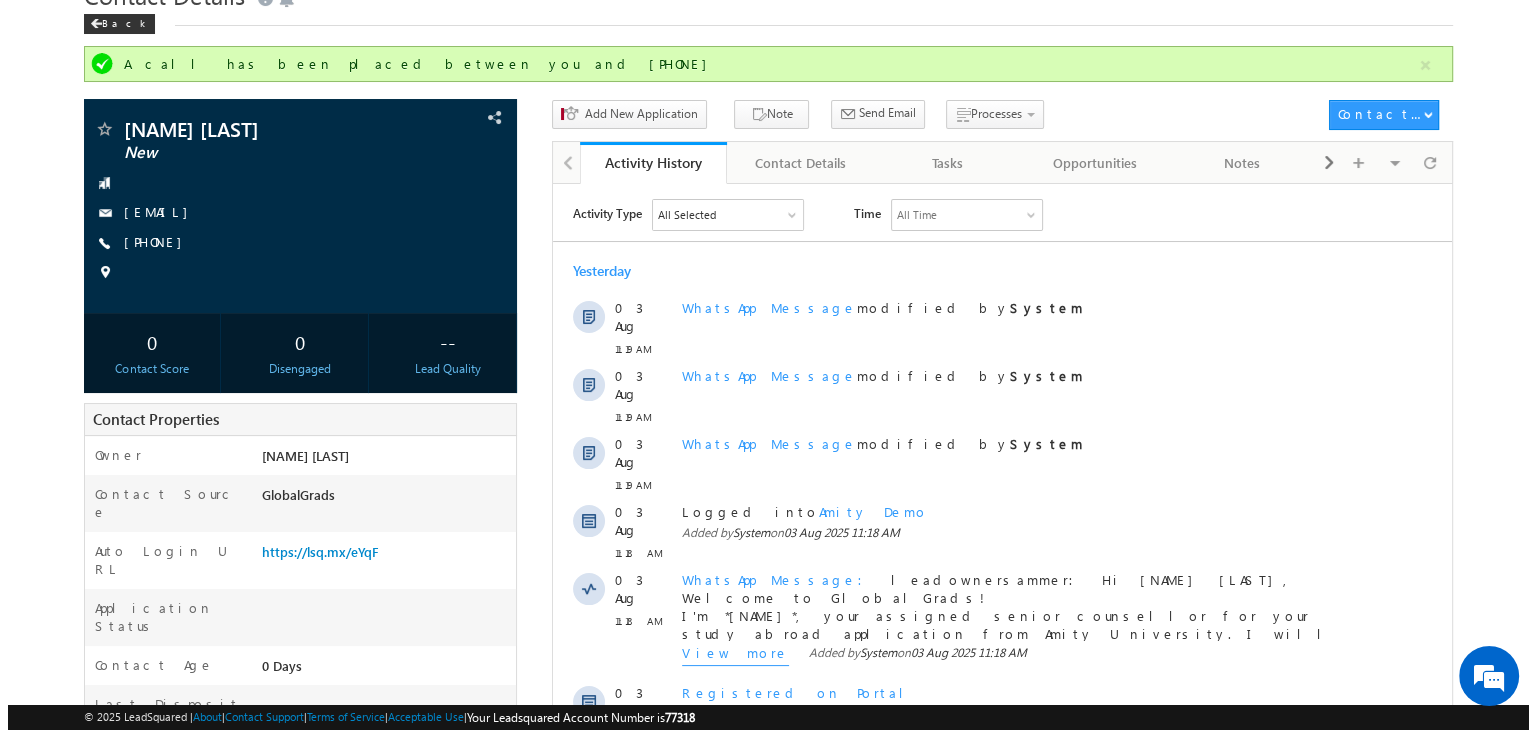 scroll, scrollTop: 63, scrollLeft: 0, axis: vertical 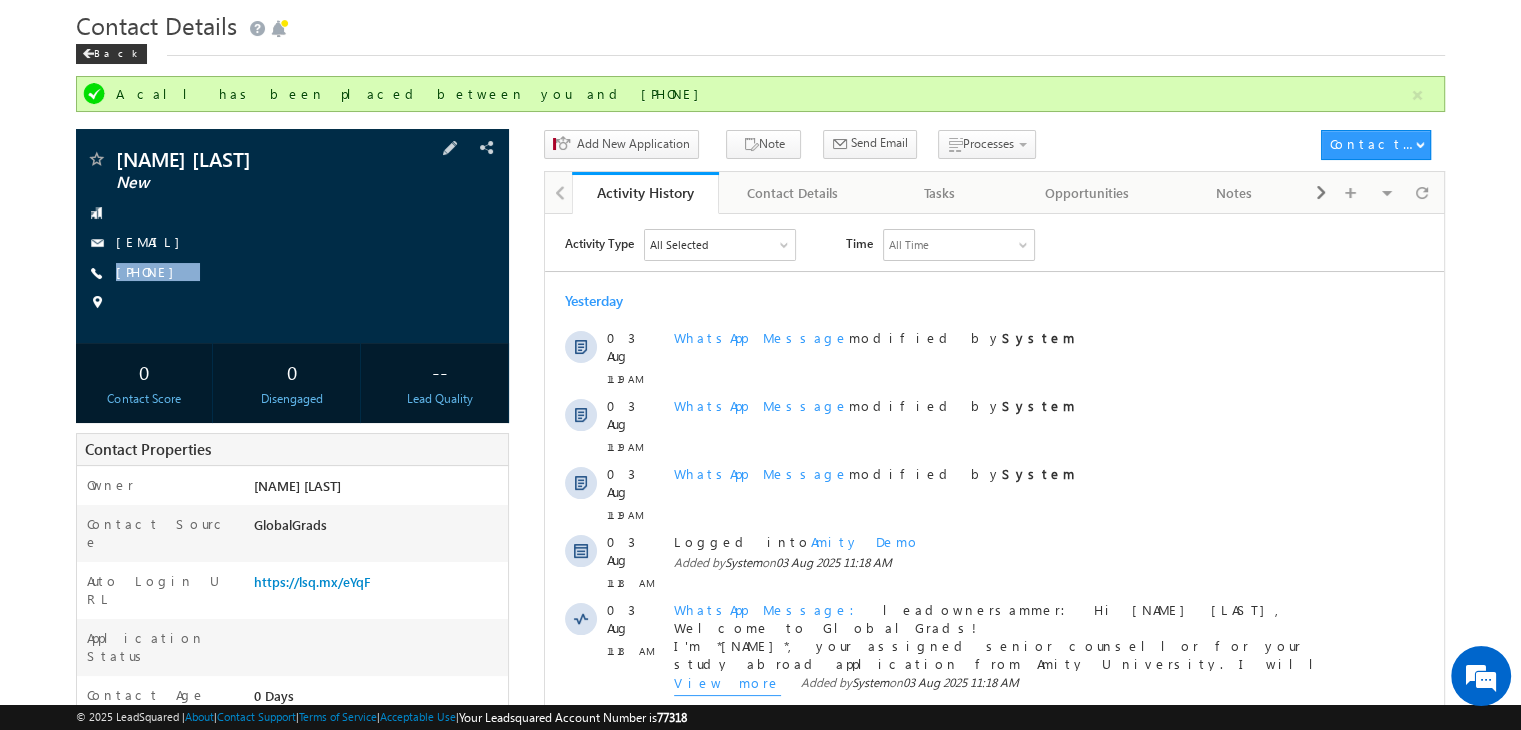 copy on "+91-9028755971" 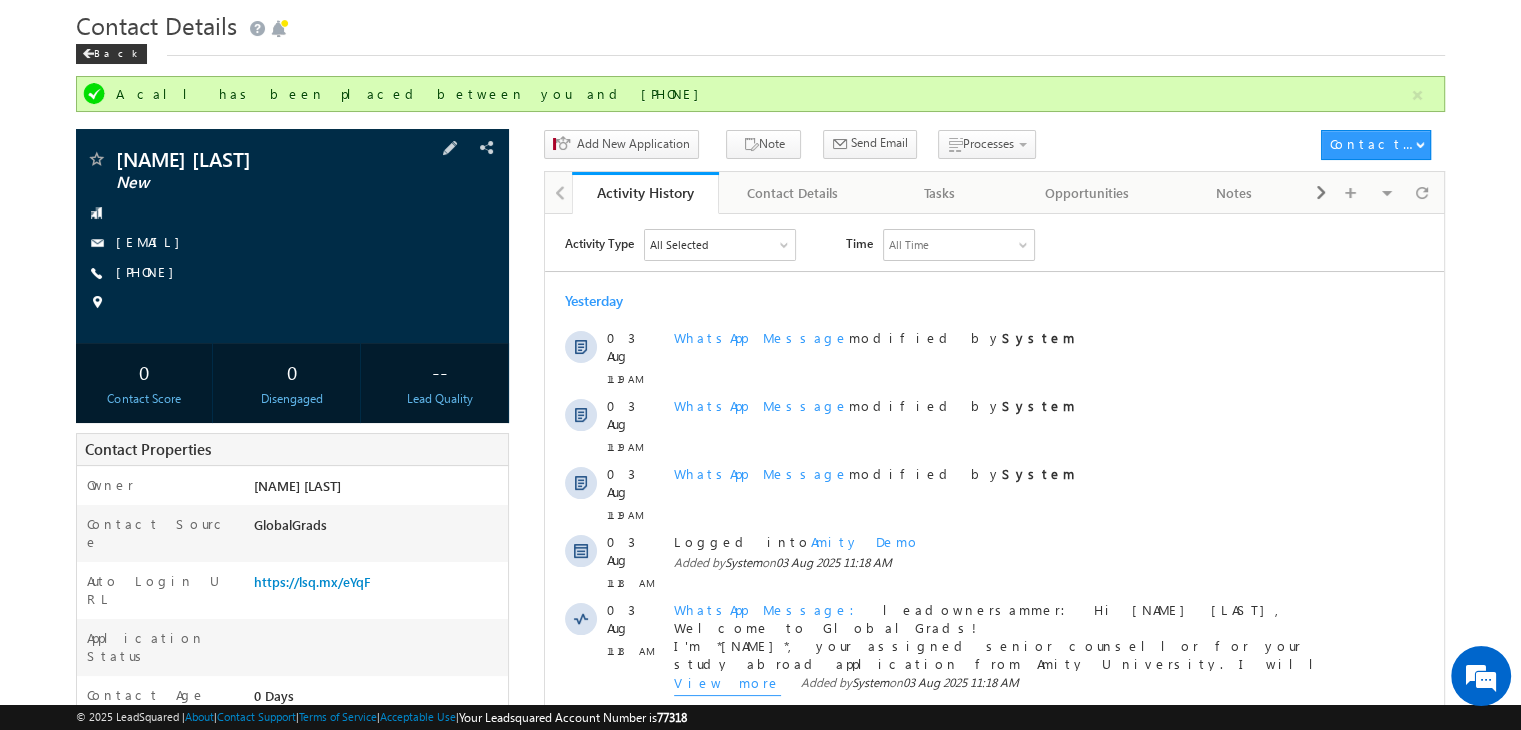 click on "+91-9028755971" at bounding box center (292, 273) 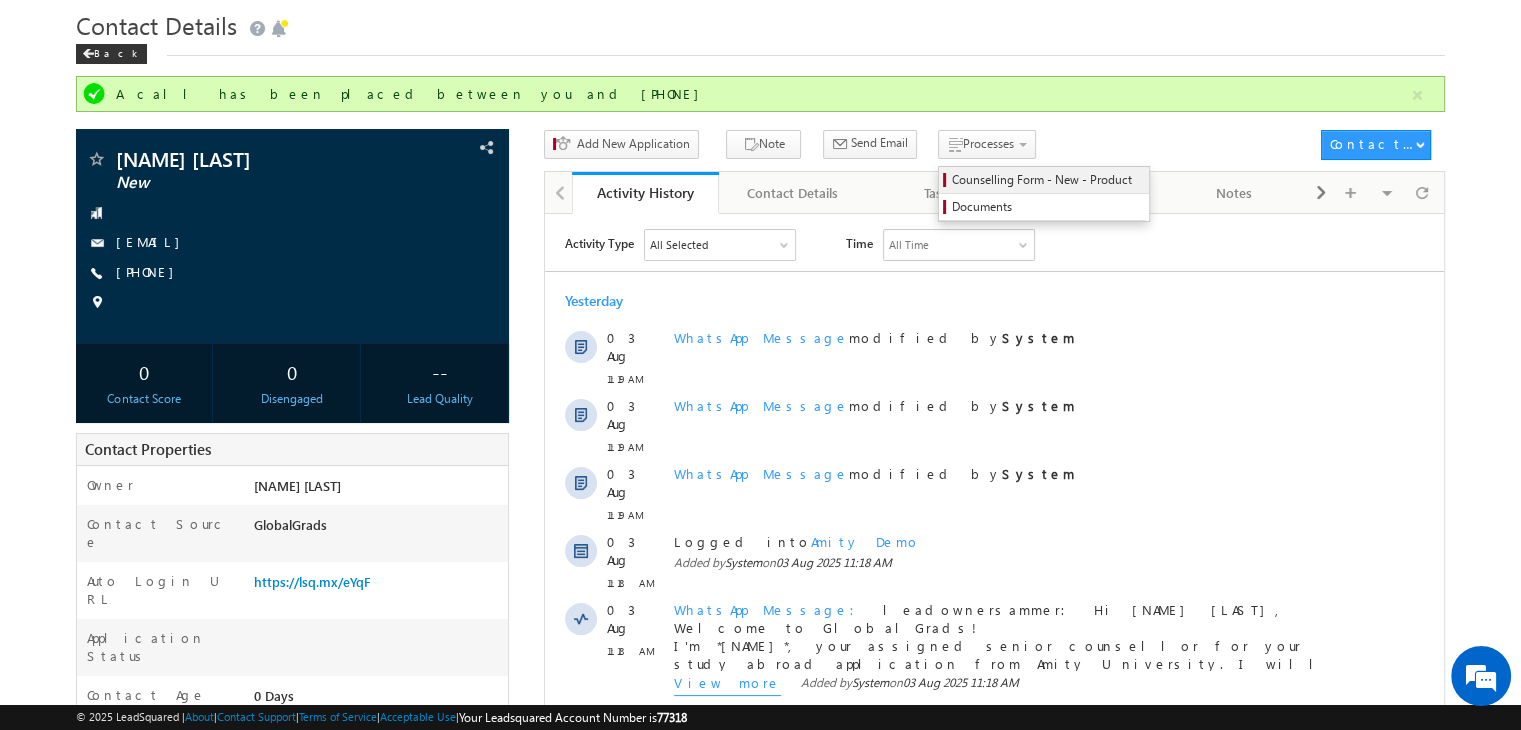 click on "Counselling Form - New - Product" at bounding box center (1047, 180) 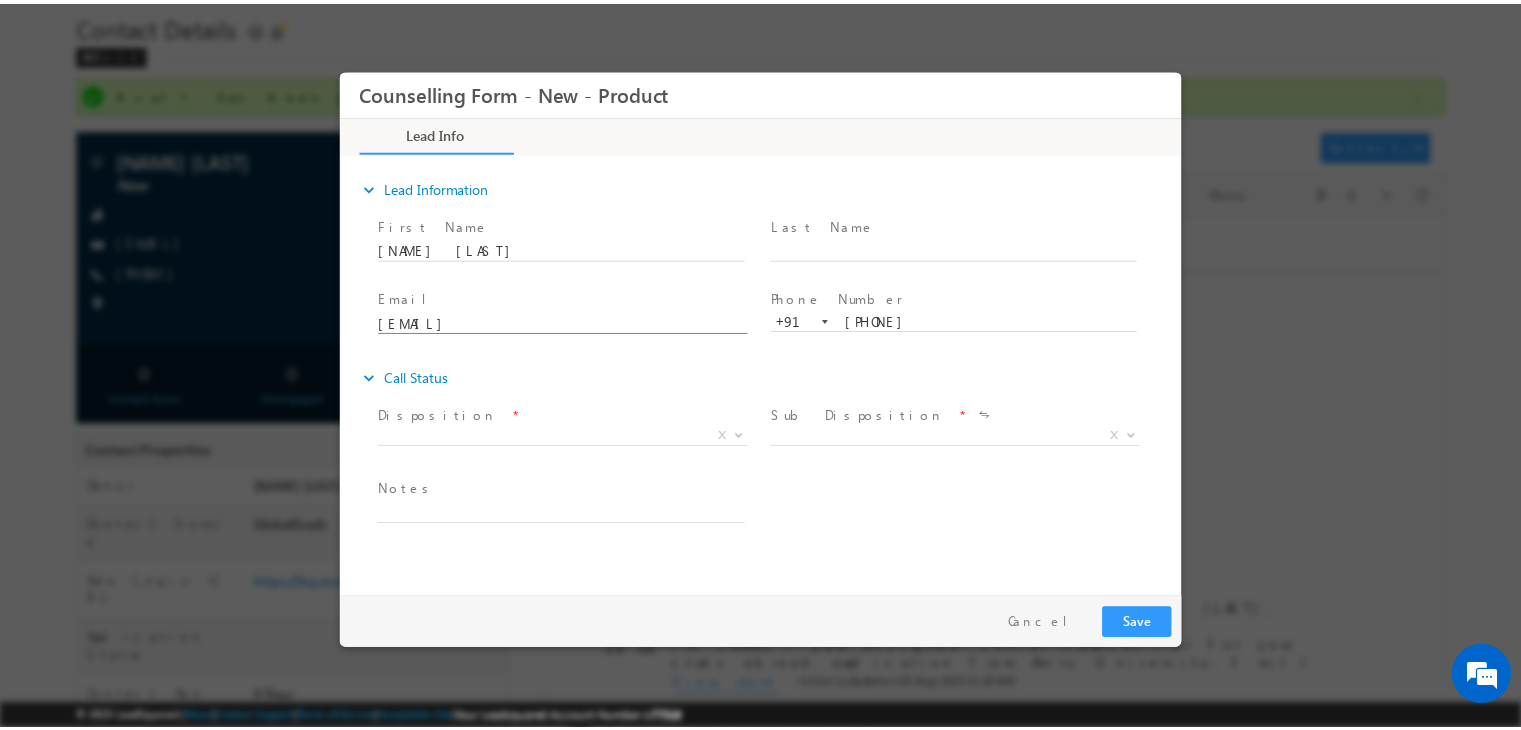 scroll, scrollTop: 0, scrollLeft: 0, axis: both 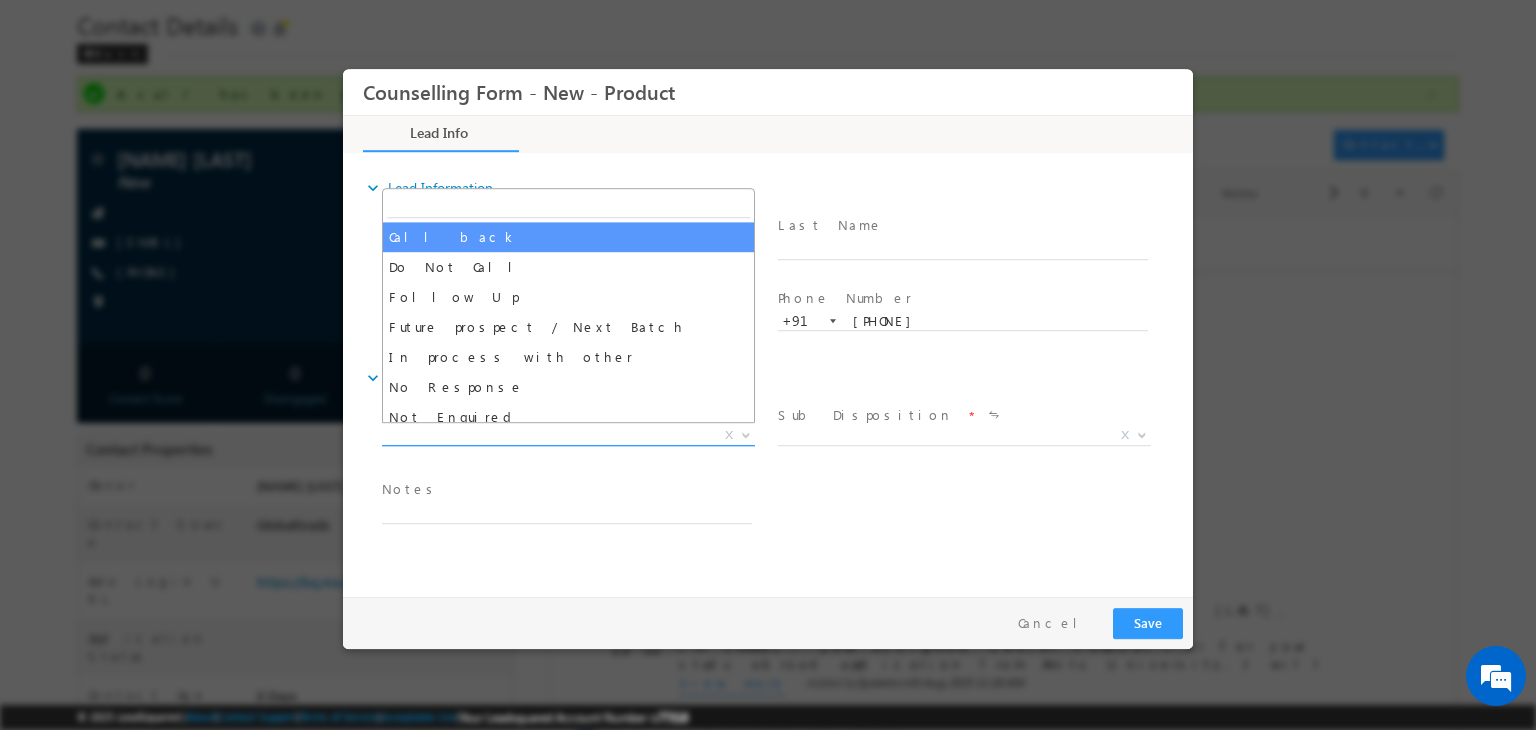 drag, startPoint x: 528, startPoint y: 431, endPoint x: 558, endPoint y: 408, distance: 37.802116 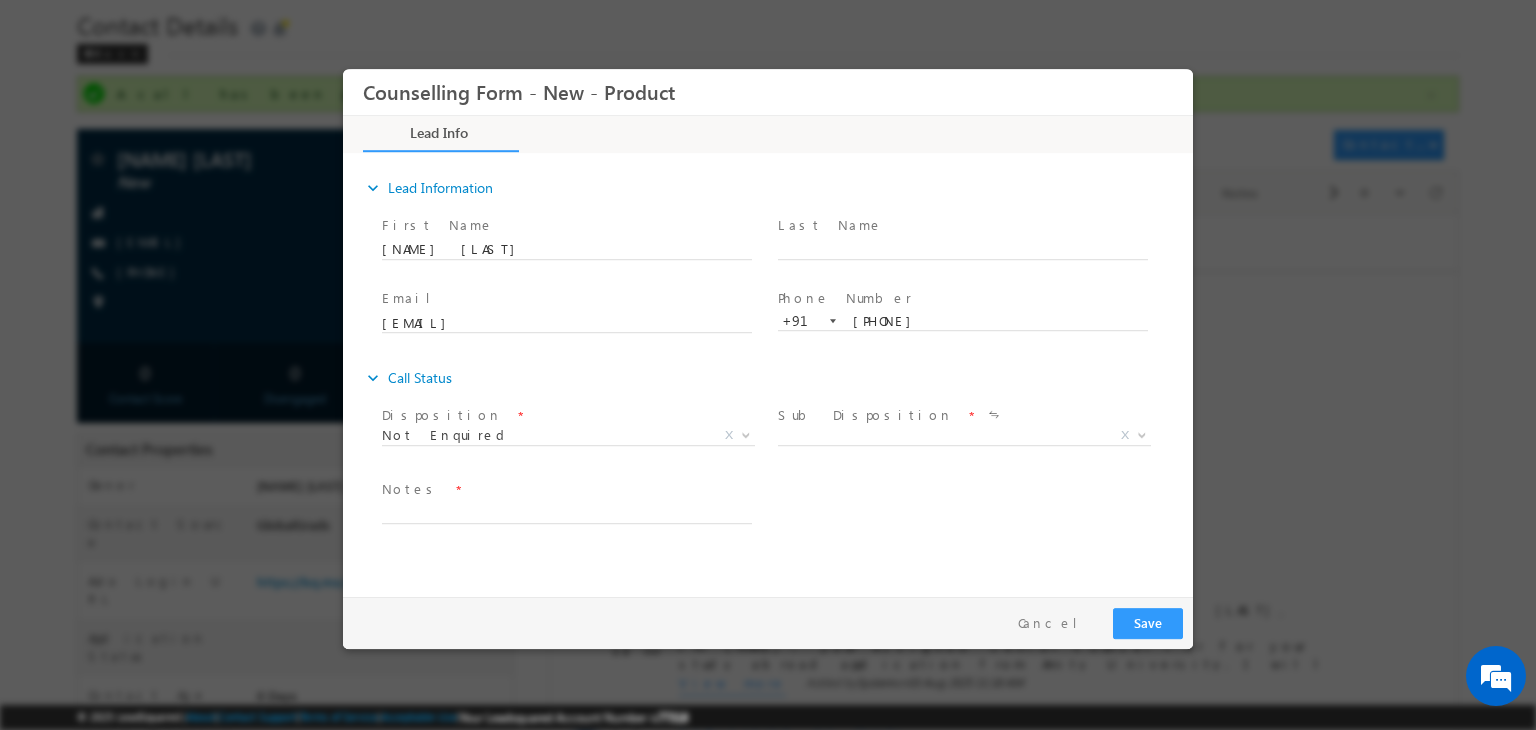 click on "Disposition
*" at bounding box center [566, 416] 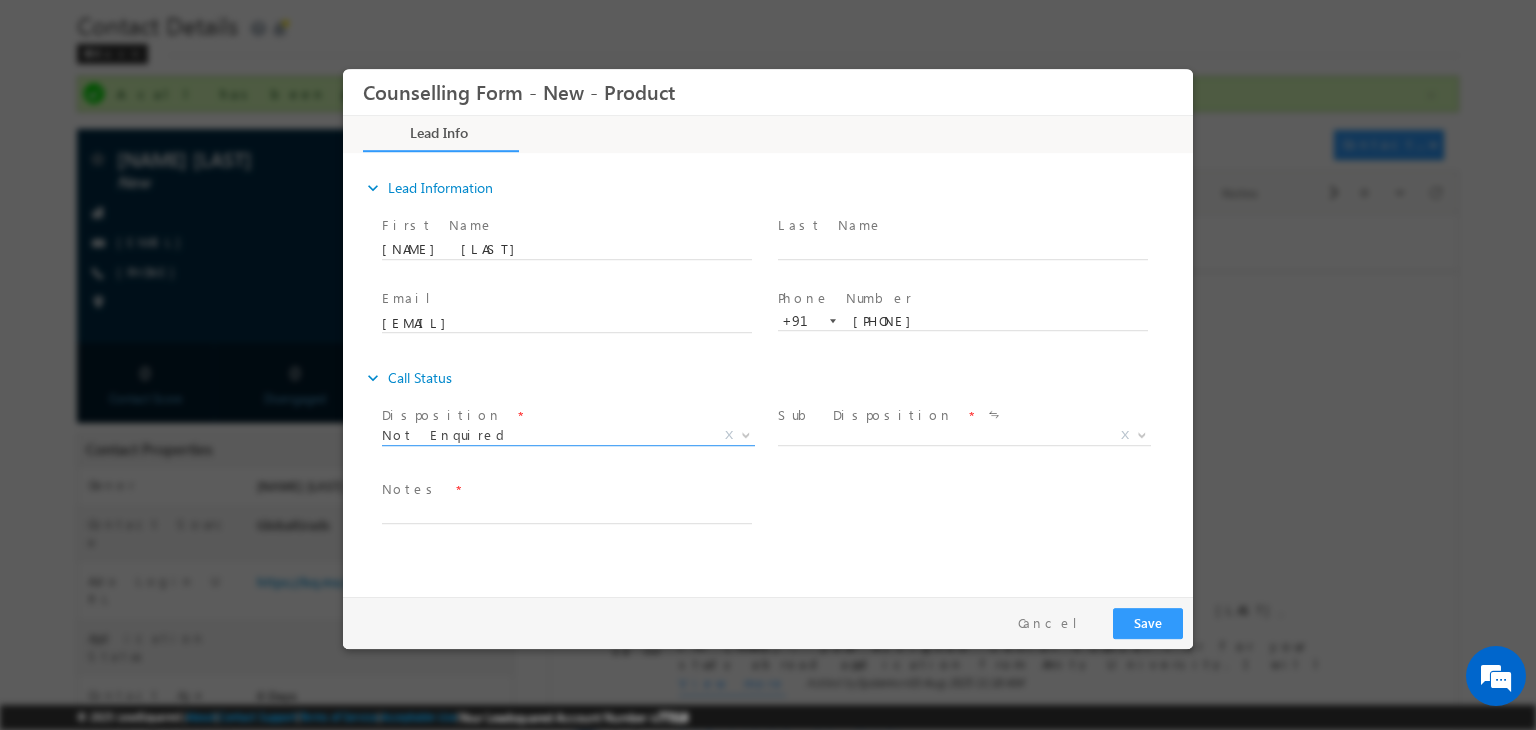 click on "Not Enquired" at bounding box center (544, 435) 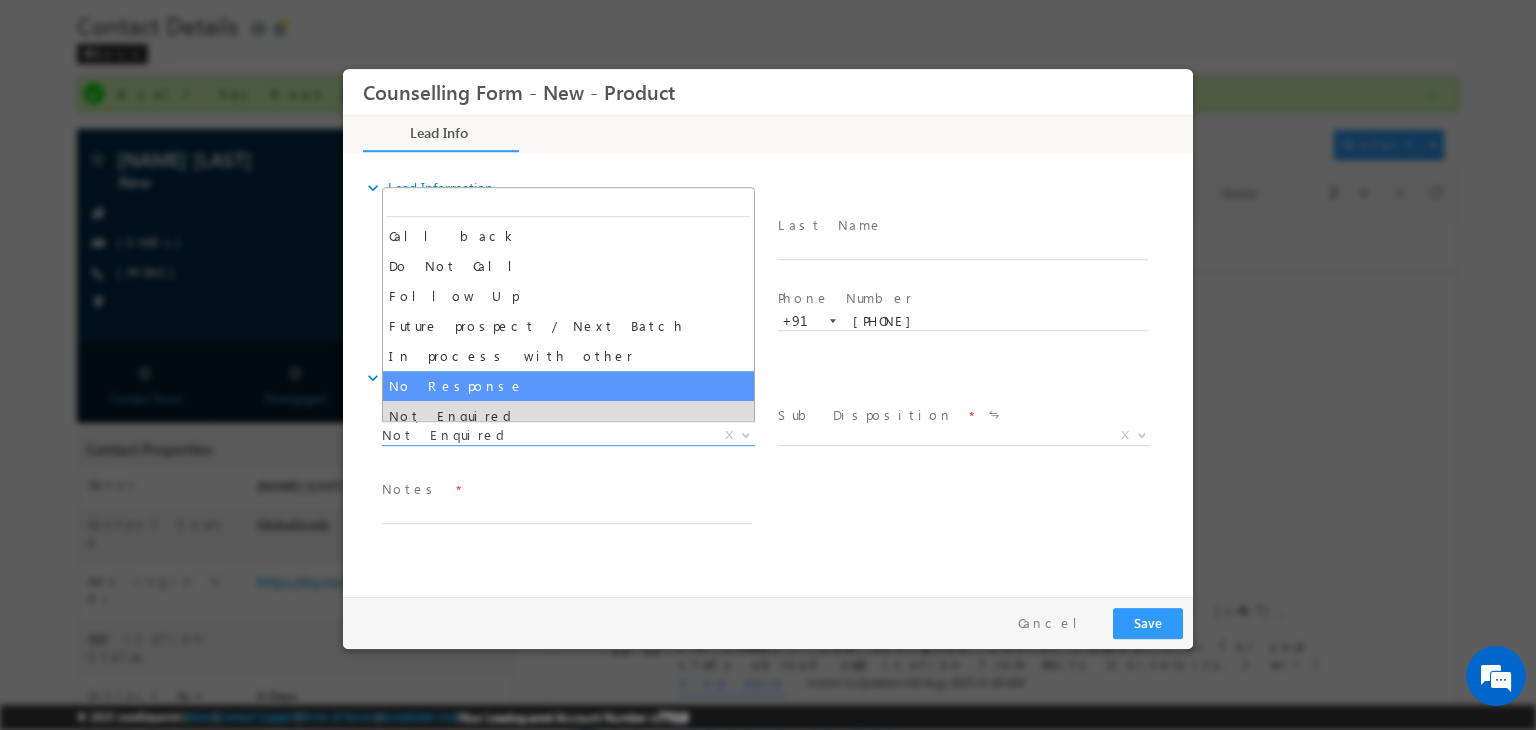 select on "No Response" 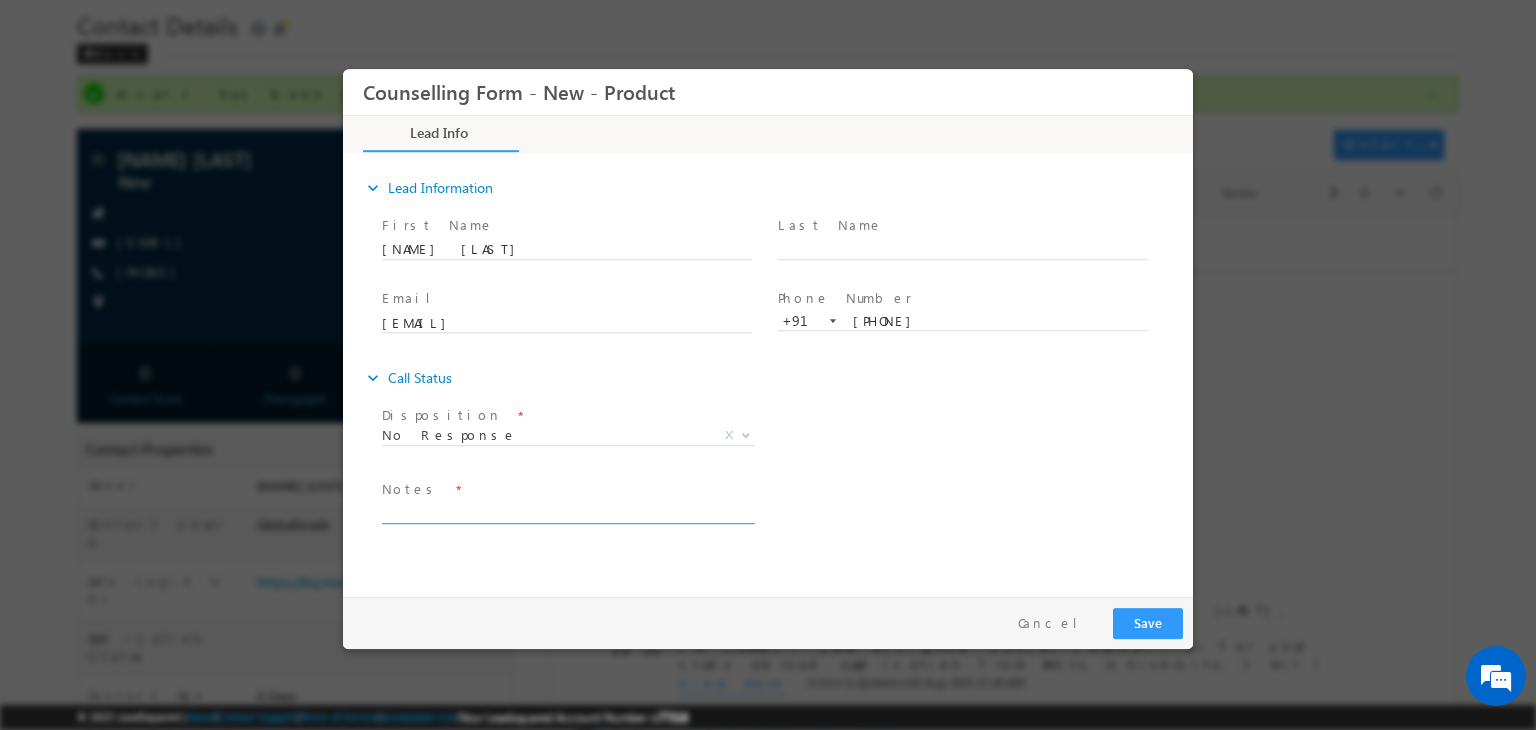 click at bounding box center (567, 512) 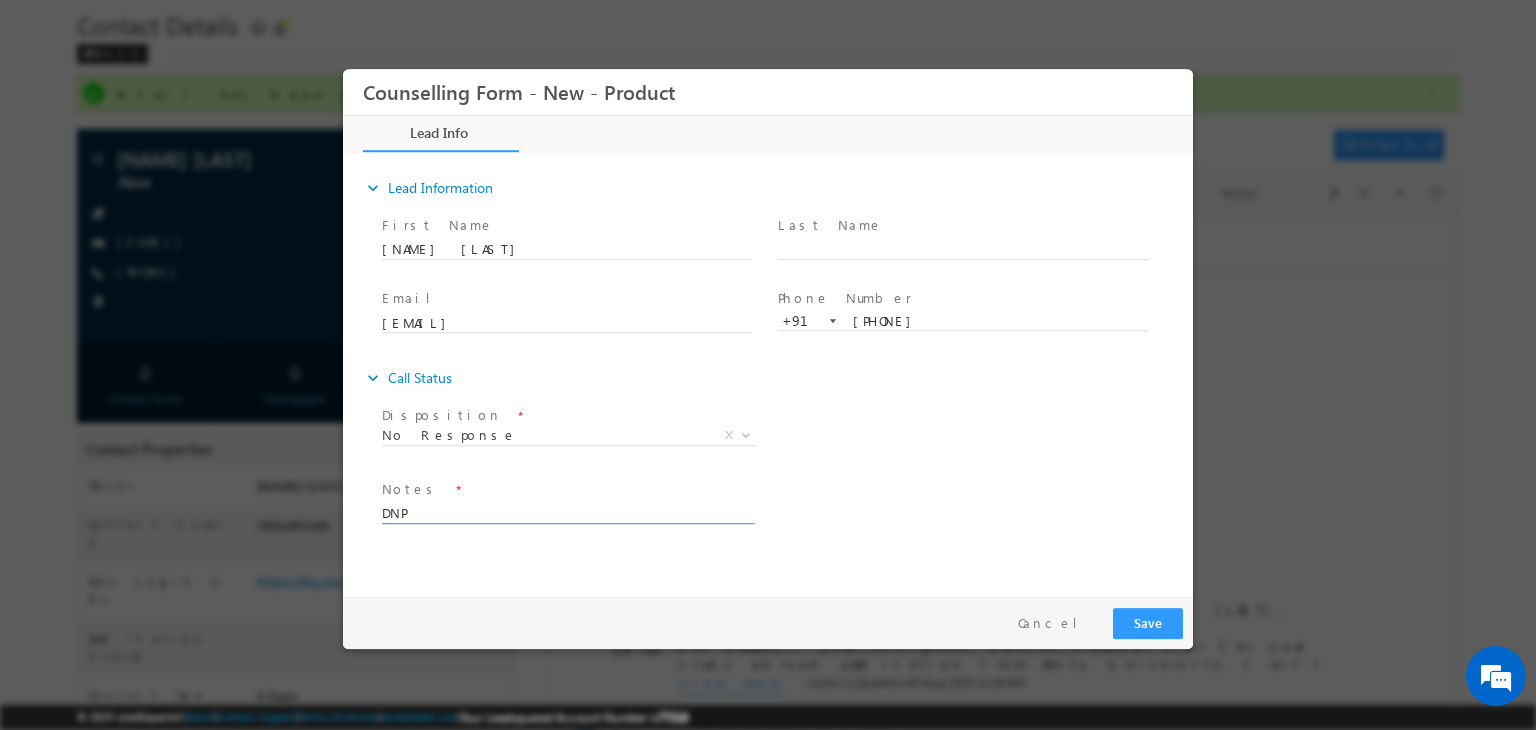 type on "DNP" 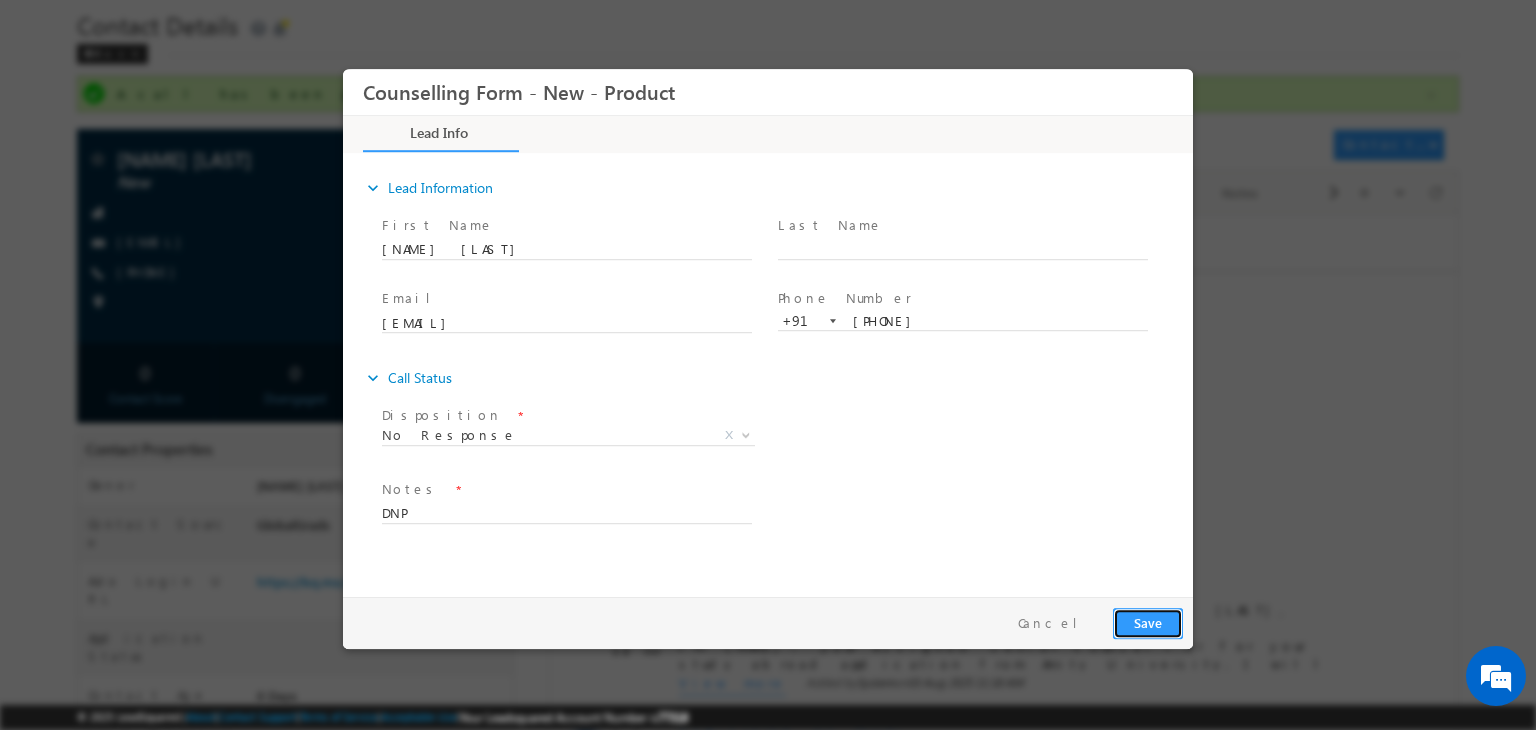 click on "Save" at bounding box center [1148, 623] 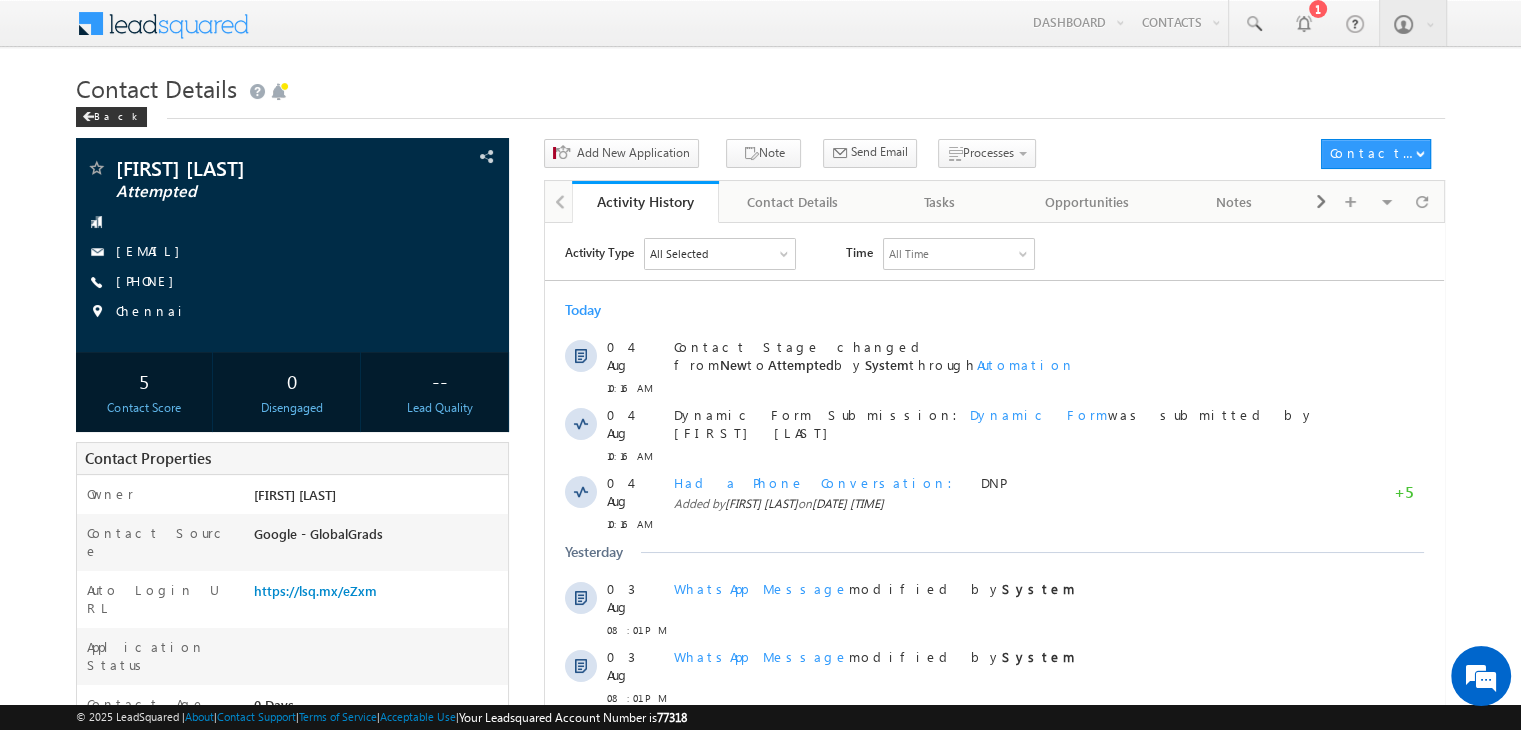 scroll, scrollTop: 0, scrollLeft: 0, axis: both 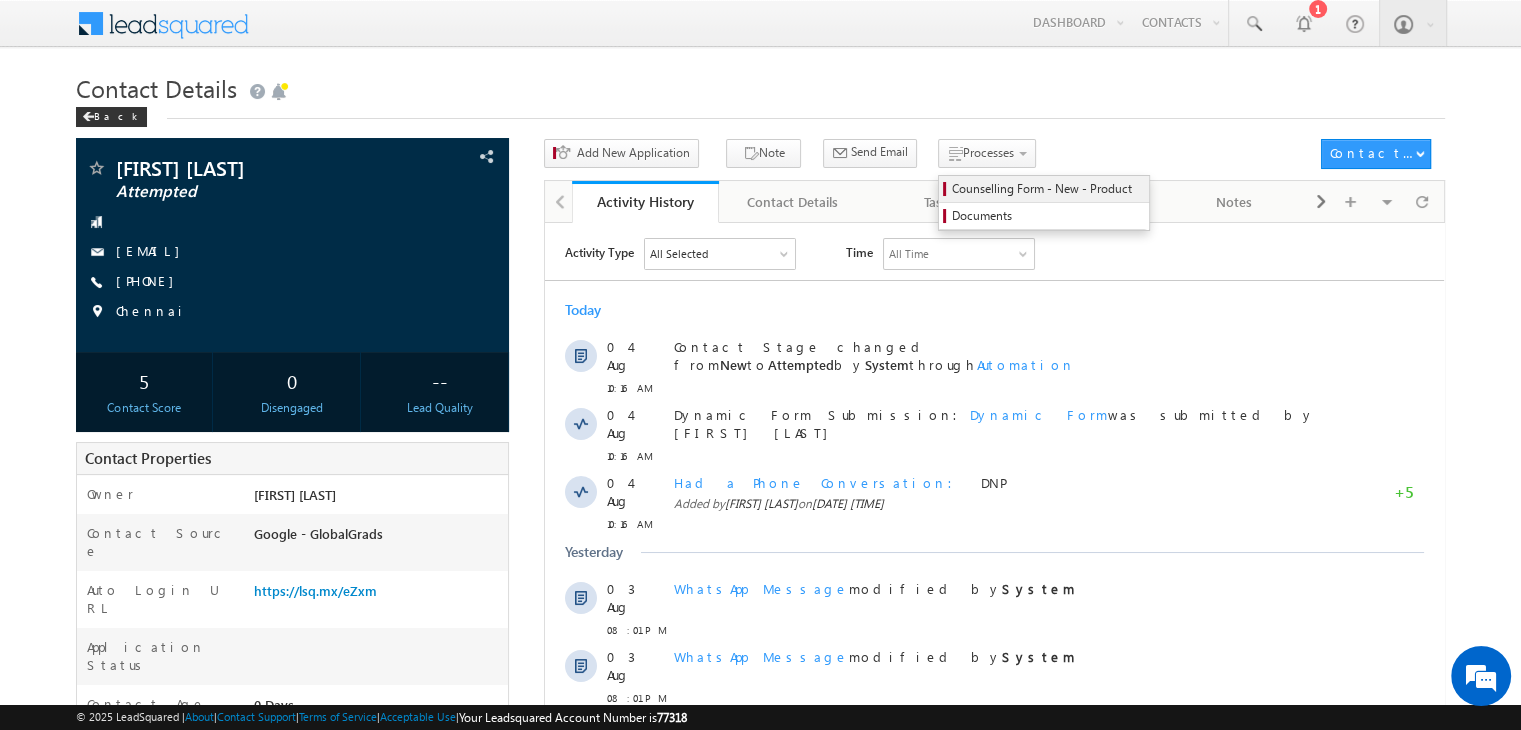click on "Counselling Form - New - Product" at bounding box center (1044, 189) 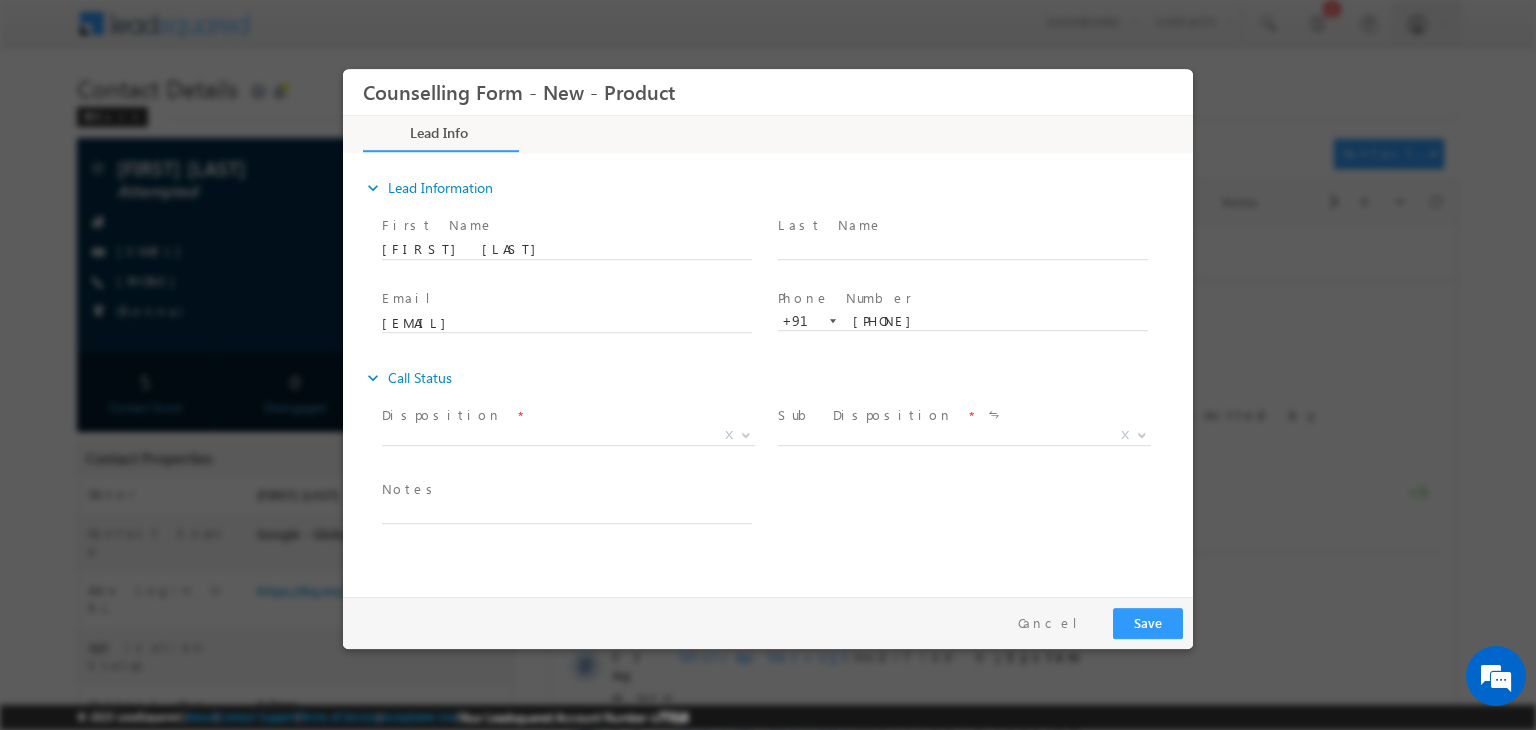 scroll, scrollTop: 0, scrollLeft: 0, axis: both 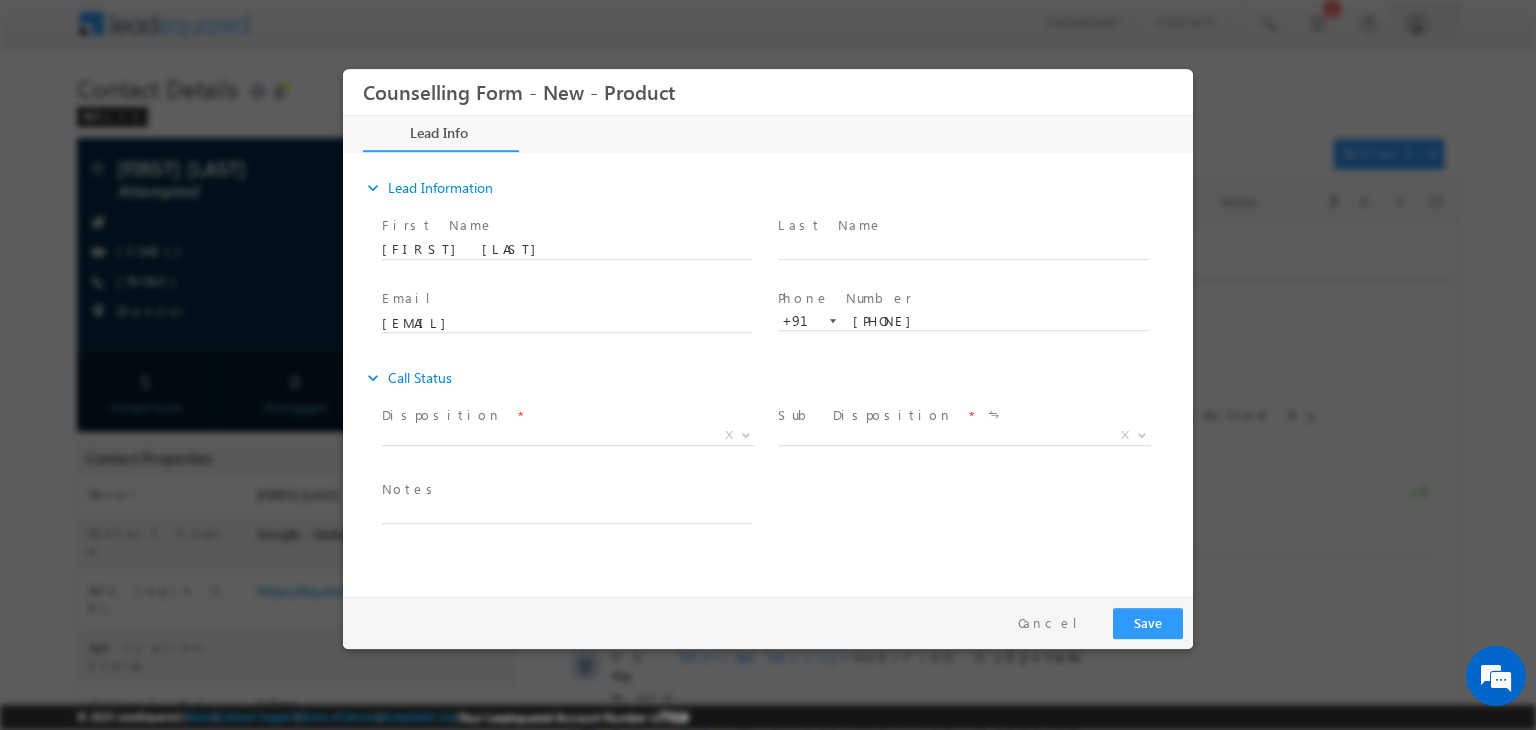 drag, startPoint x: 521, startPoint y: 498, endPoint x: 471, endPoint y: 509, distance: 51.1957 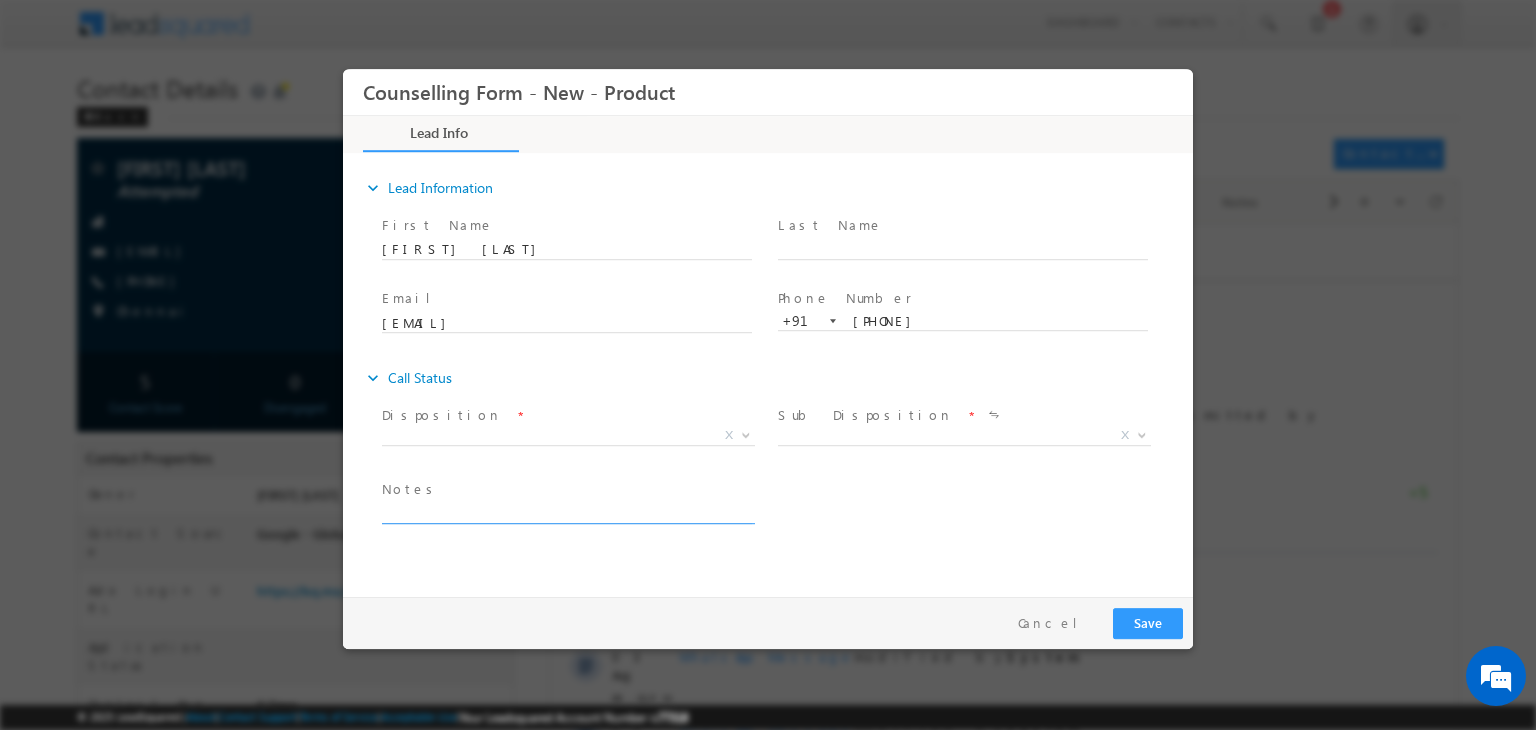 click at bounding box center [567, 512] 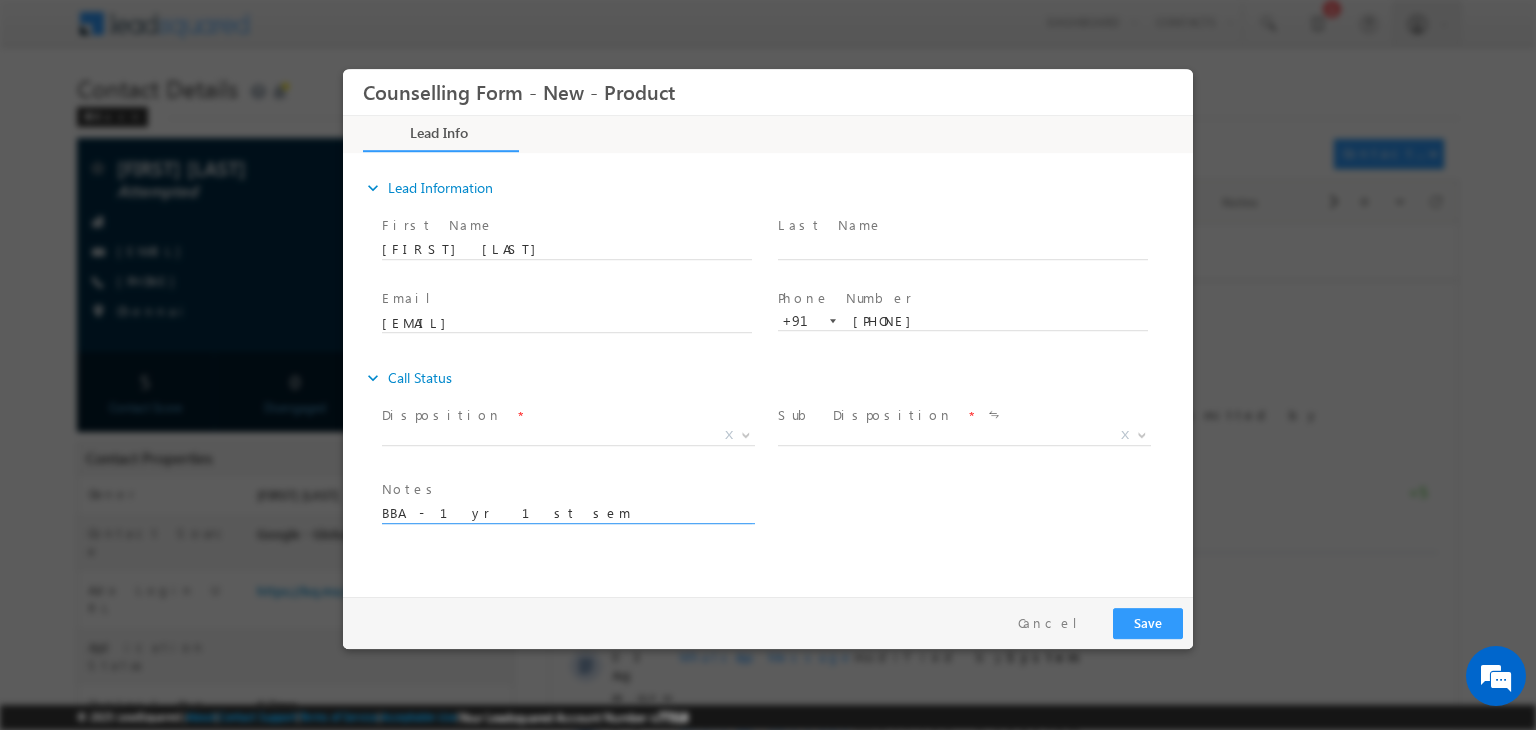 scroll, scrollTop: 4, scrollLeft: 0, axis: vertical 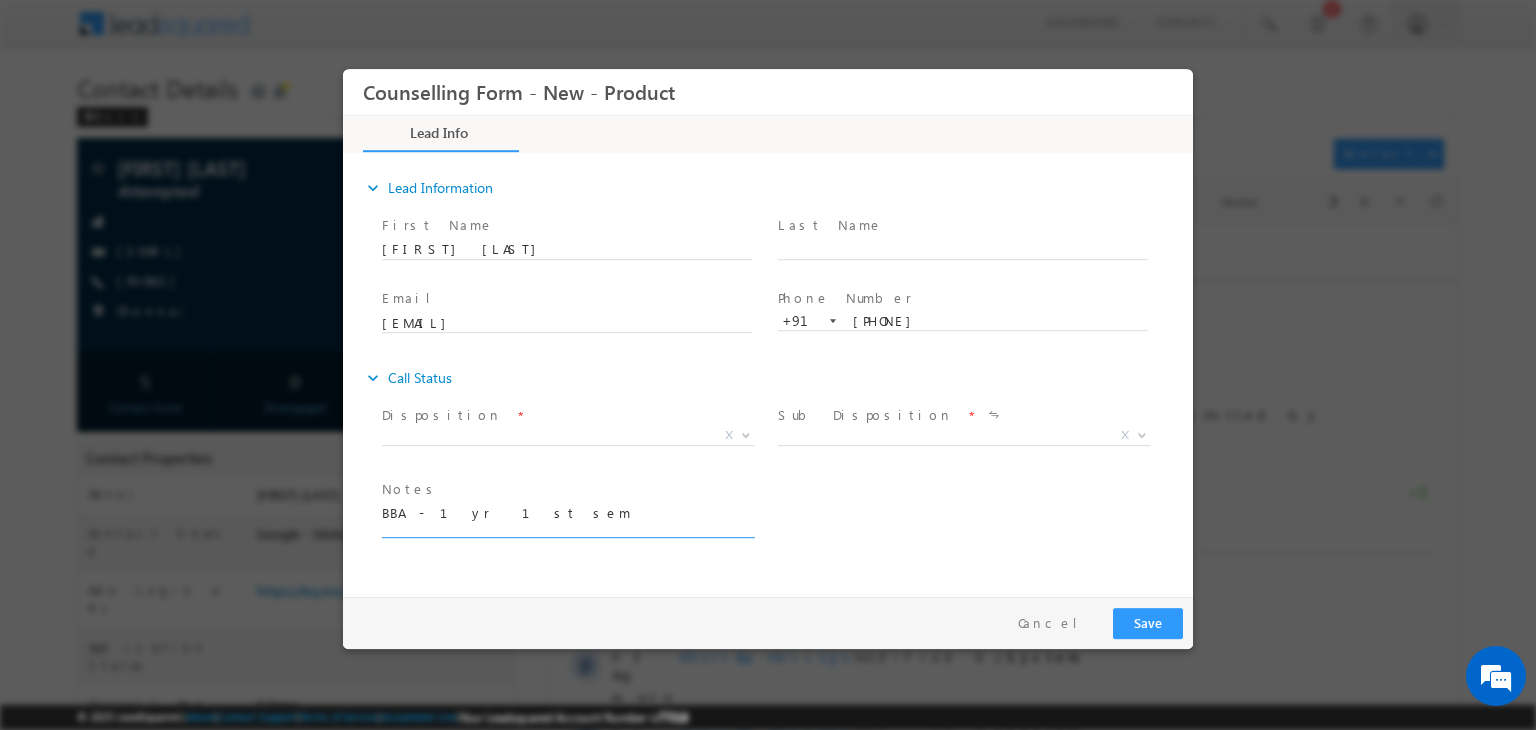click on "BBA - 1yr  1st sem" at bounding box center [567, 519] 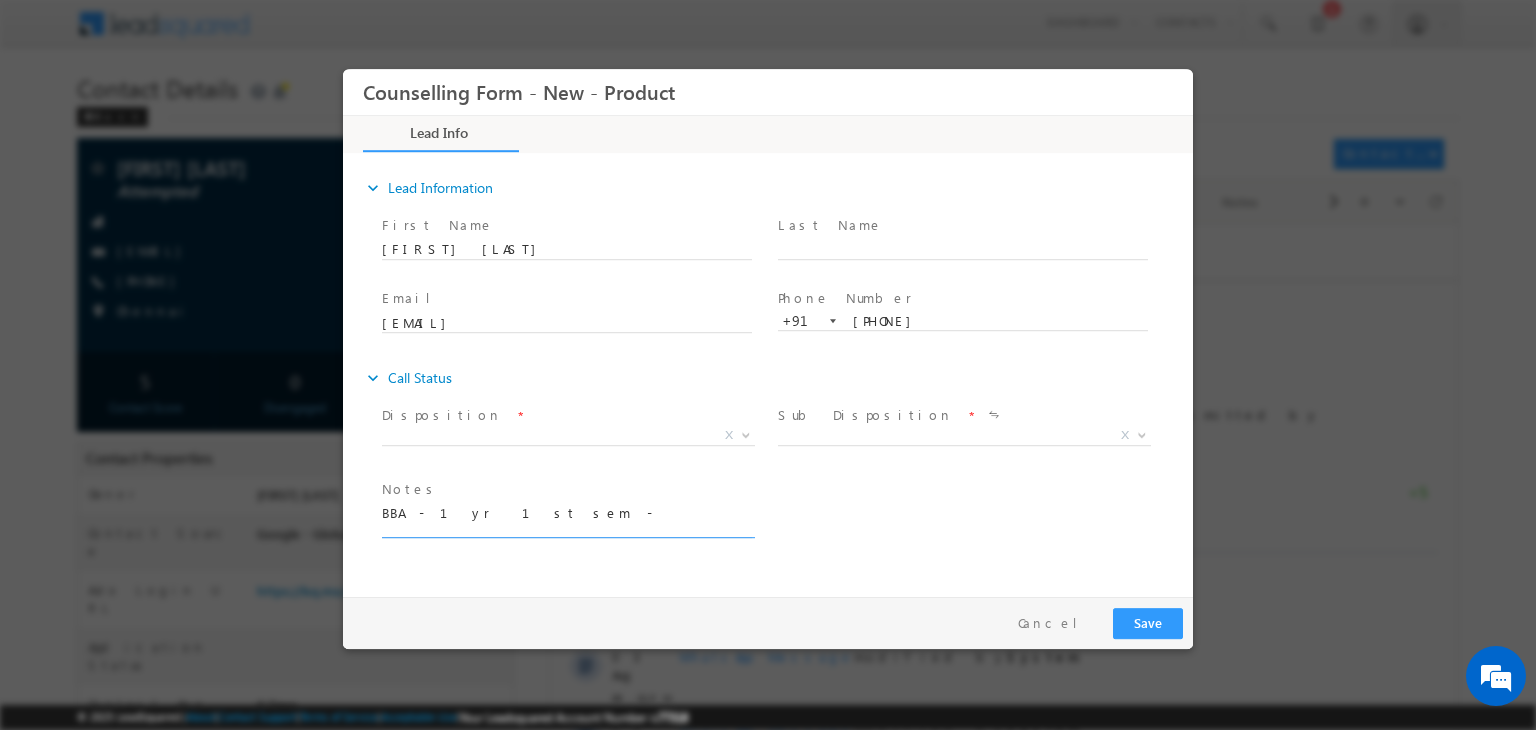 scroll, scrollTop: 2, scrollLeft: 0, axis: vertical 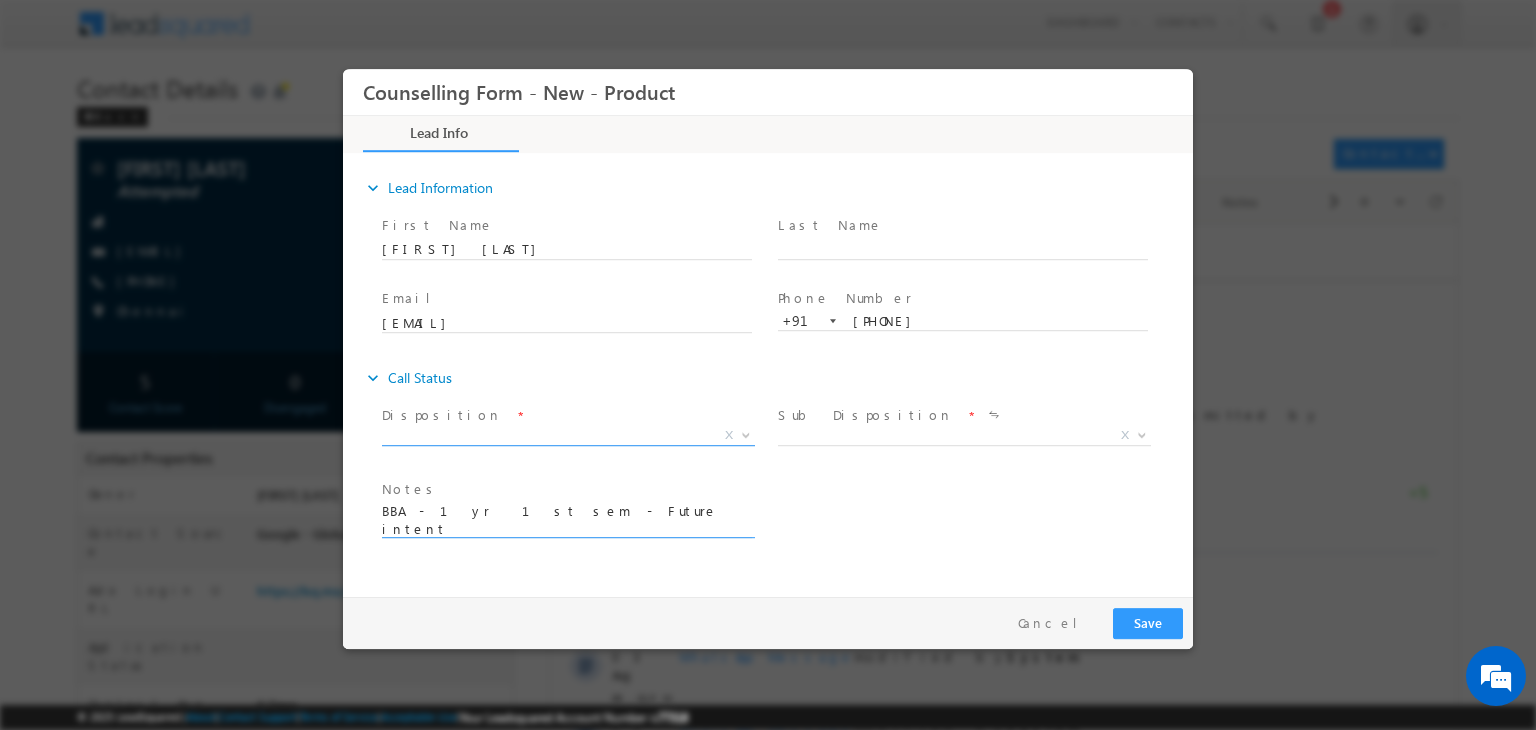 type on "BBA - 1yr  1st sem - Future intent" 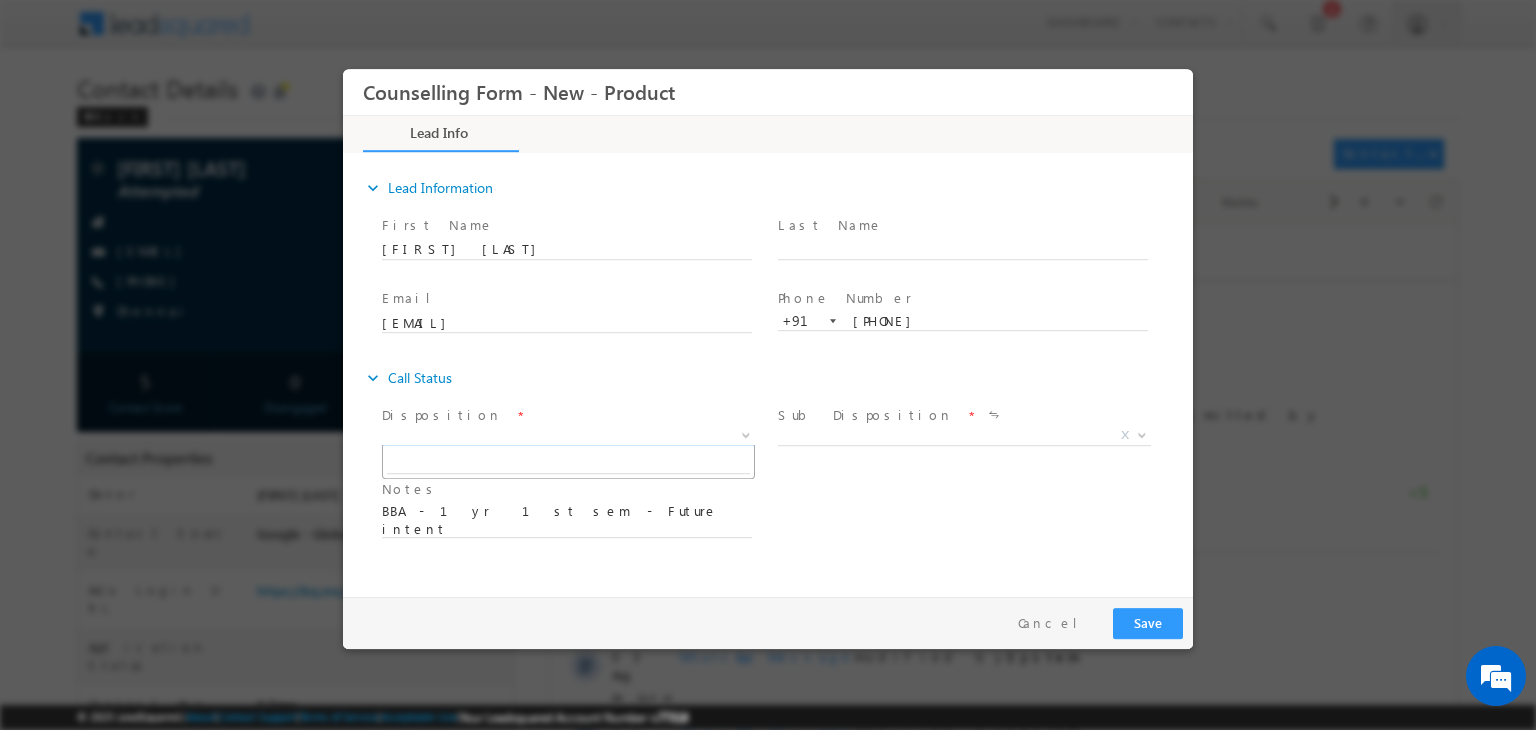 click on "X" at bounding box center [568, 436] 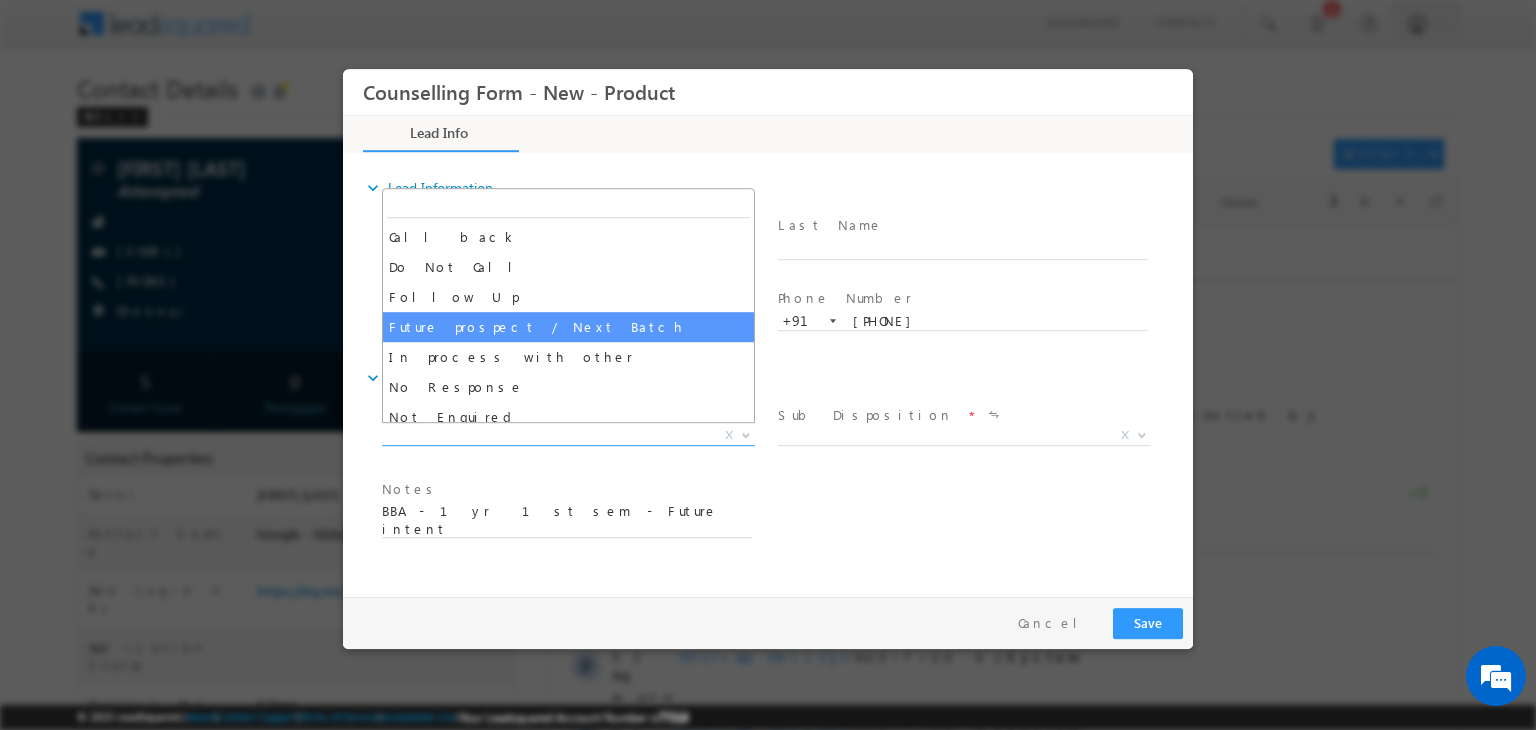 select on "Future prospect / Next Batch" 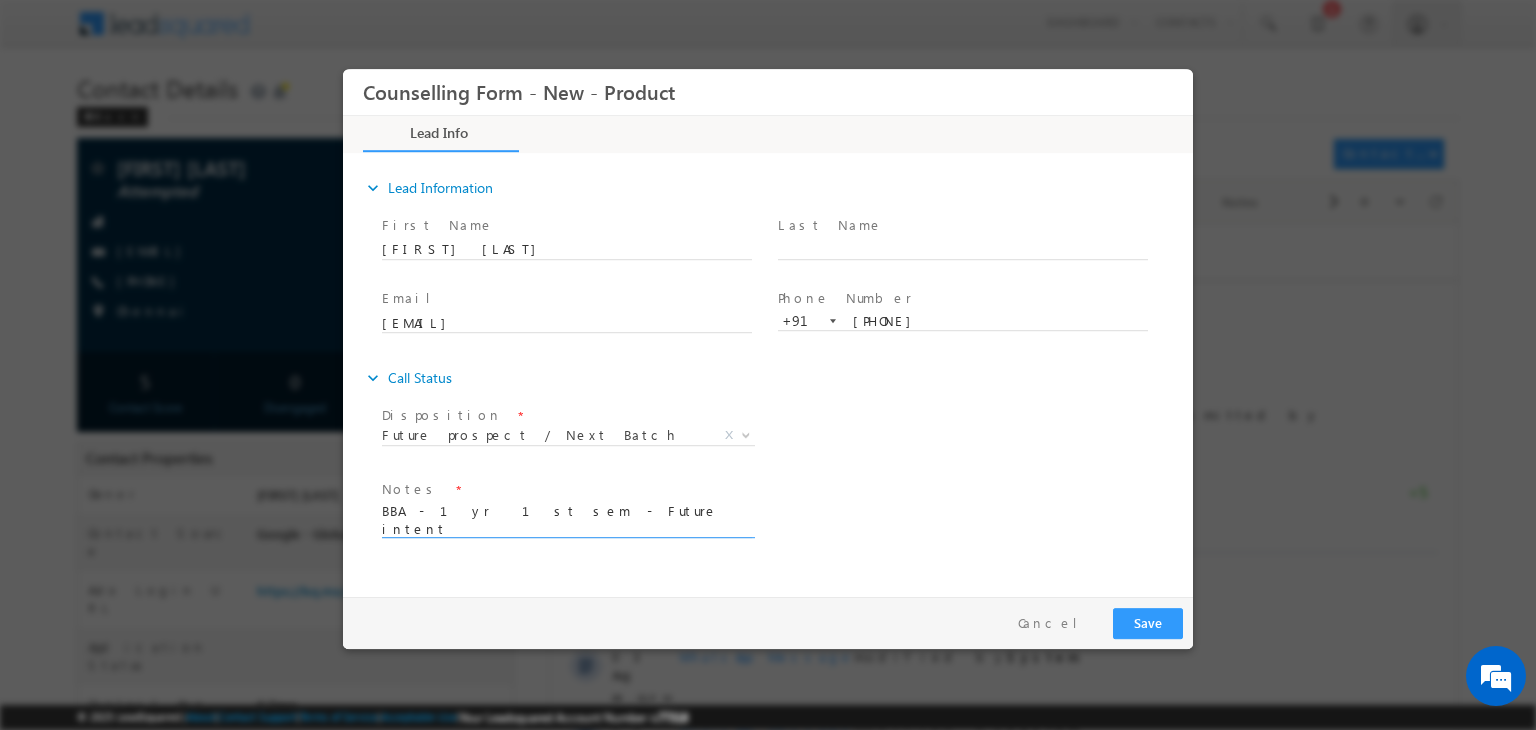 click on "BBA - 1yr  1st sem - Future intent" at bounding box center [567, 519] 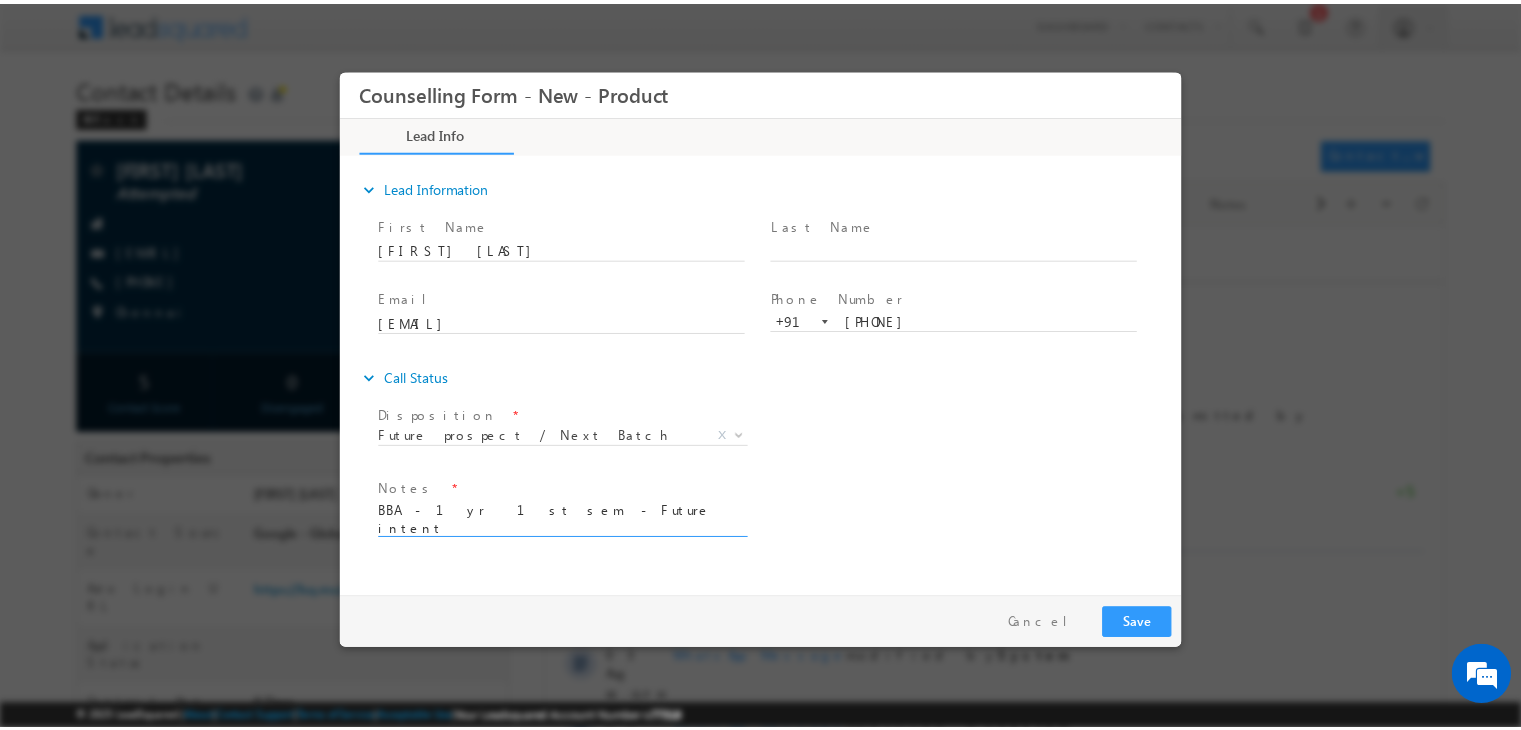 scroll, scrollTop: 3, scrollLeft: 0, axis: vertical 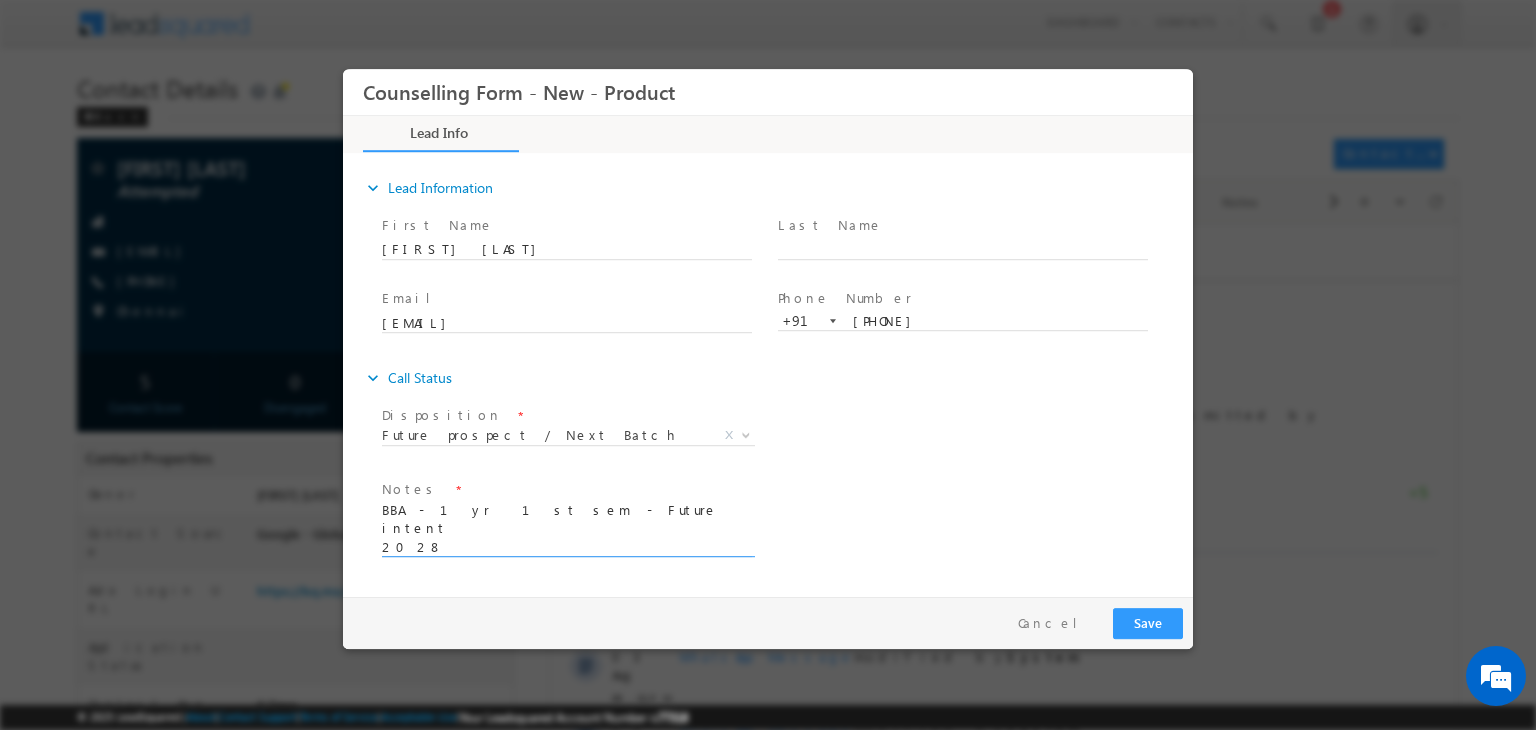 type on "BBA - 1yr  1st sem - Future intent
2028" 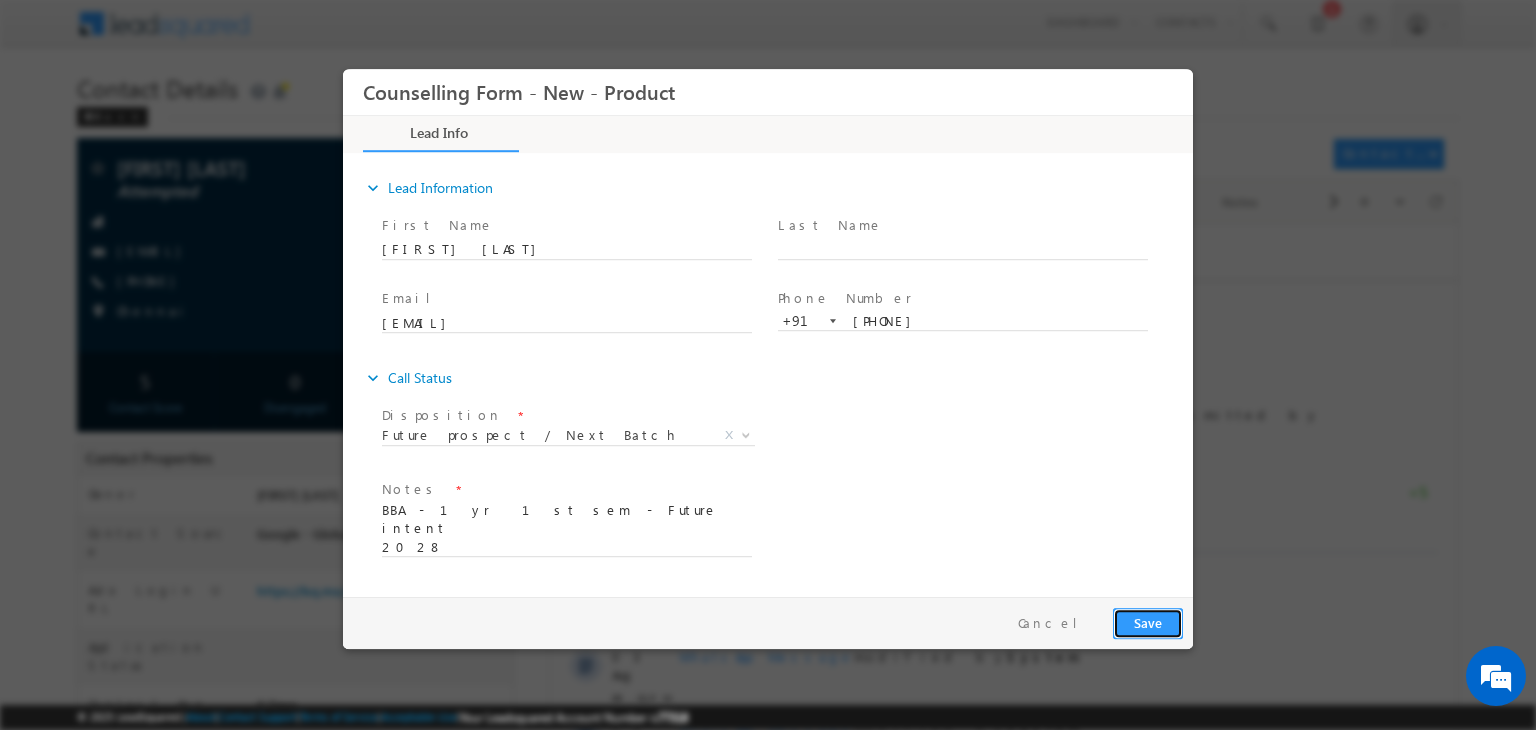 click on "Save" at bounding box center [1148, 623] 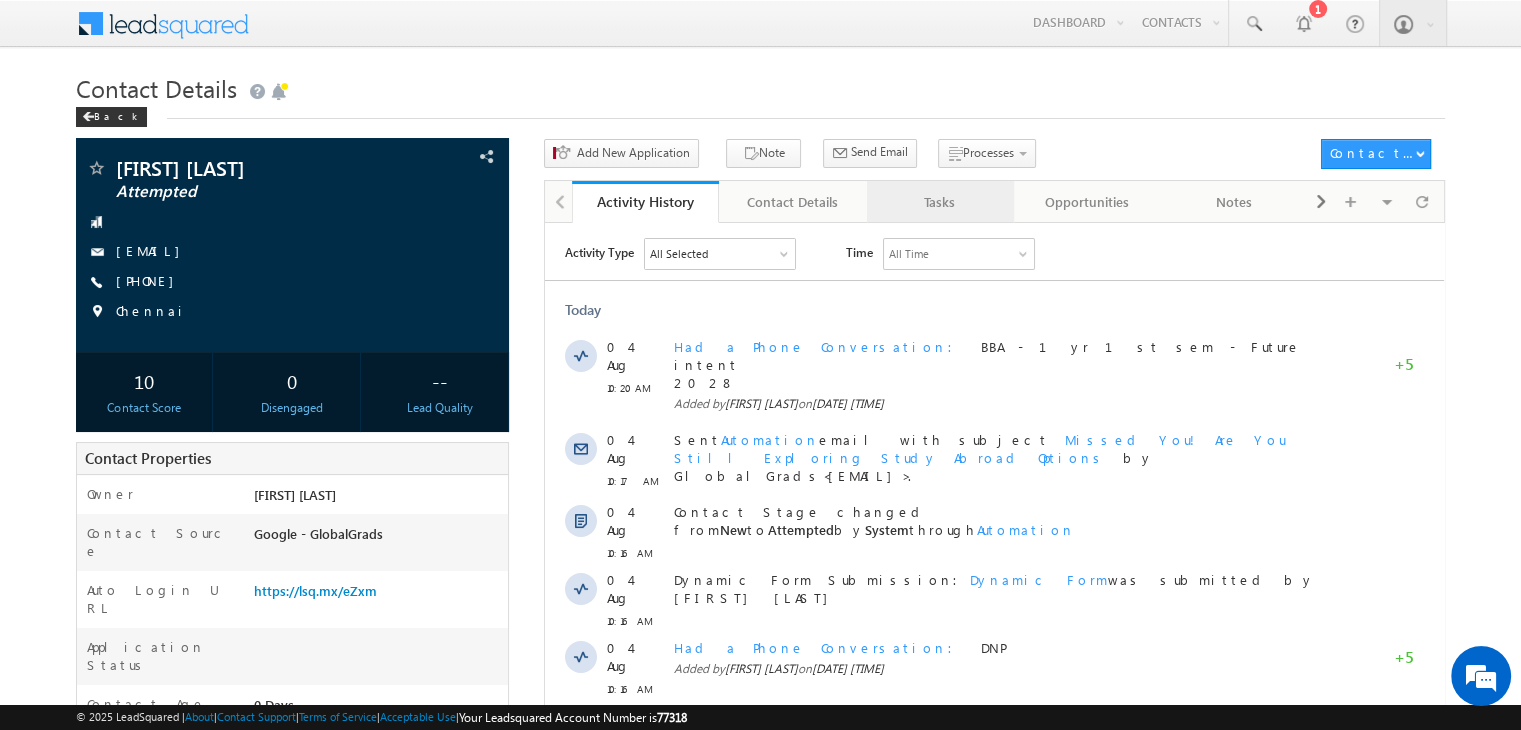 click on "Tasks" at bounding box center (940, 202) 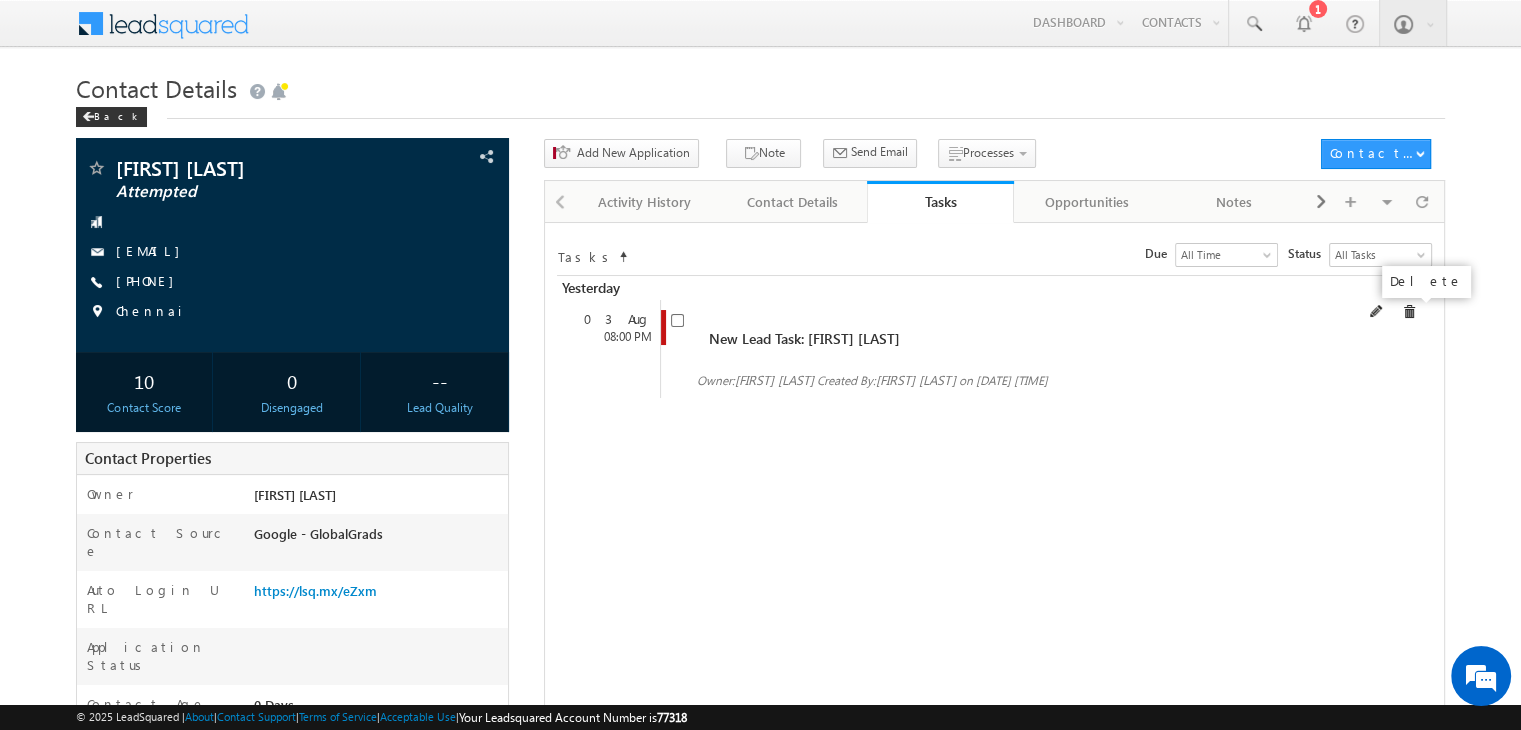click at bounding box center [1409, 312] 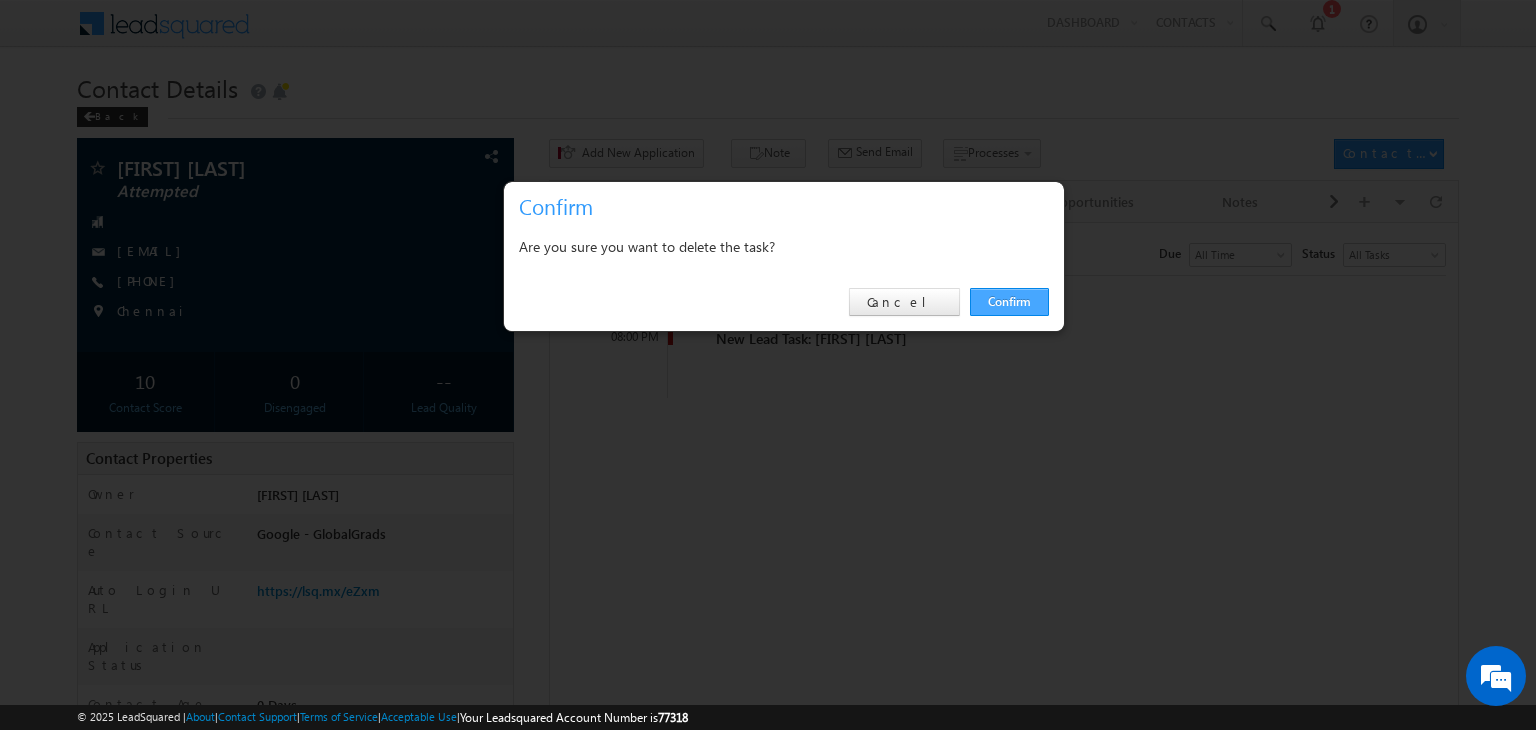 click on "Confirm" at bounding box center (1009, 302) 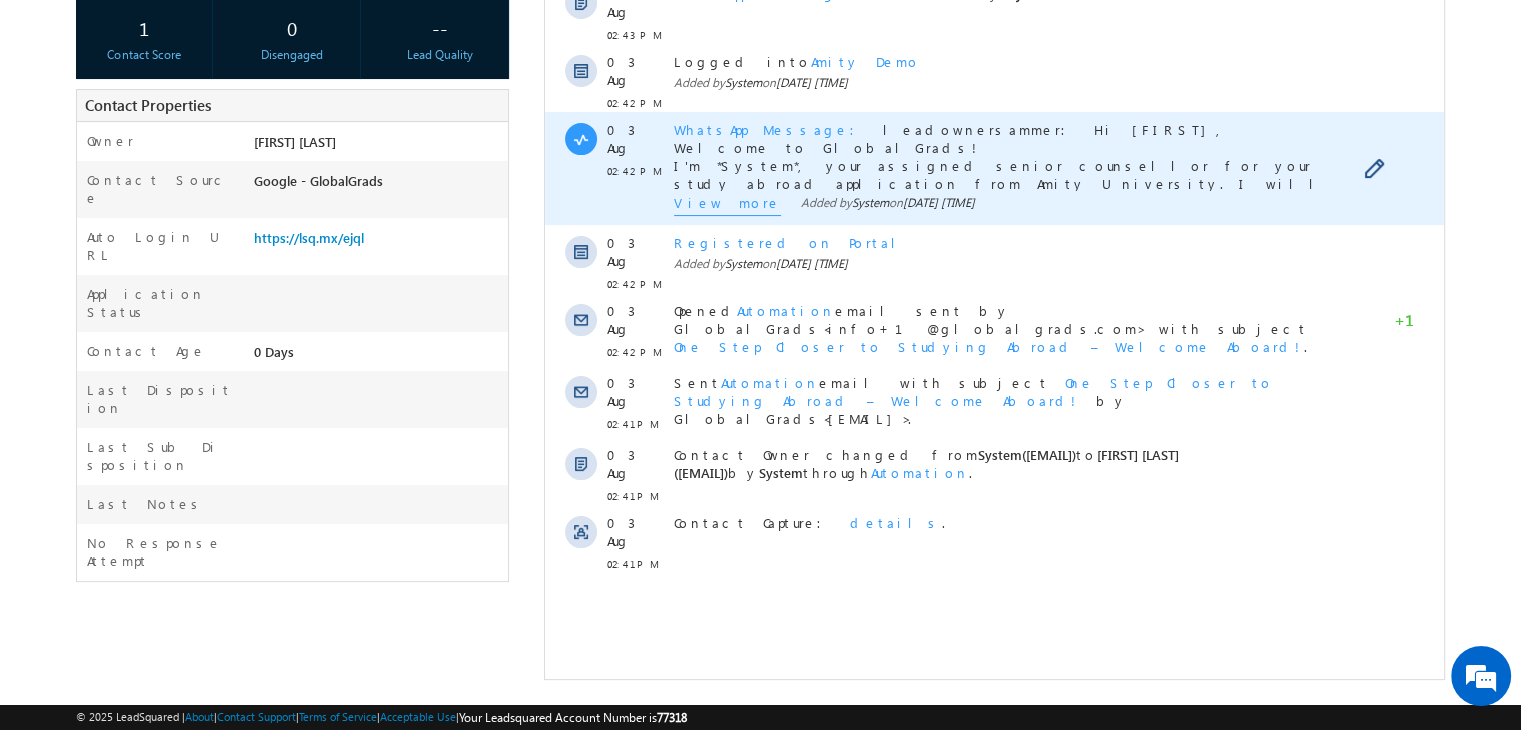 scroll, scrollTop: 0, scrollLeft: 0, axis: both 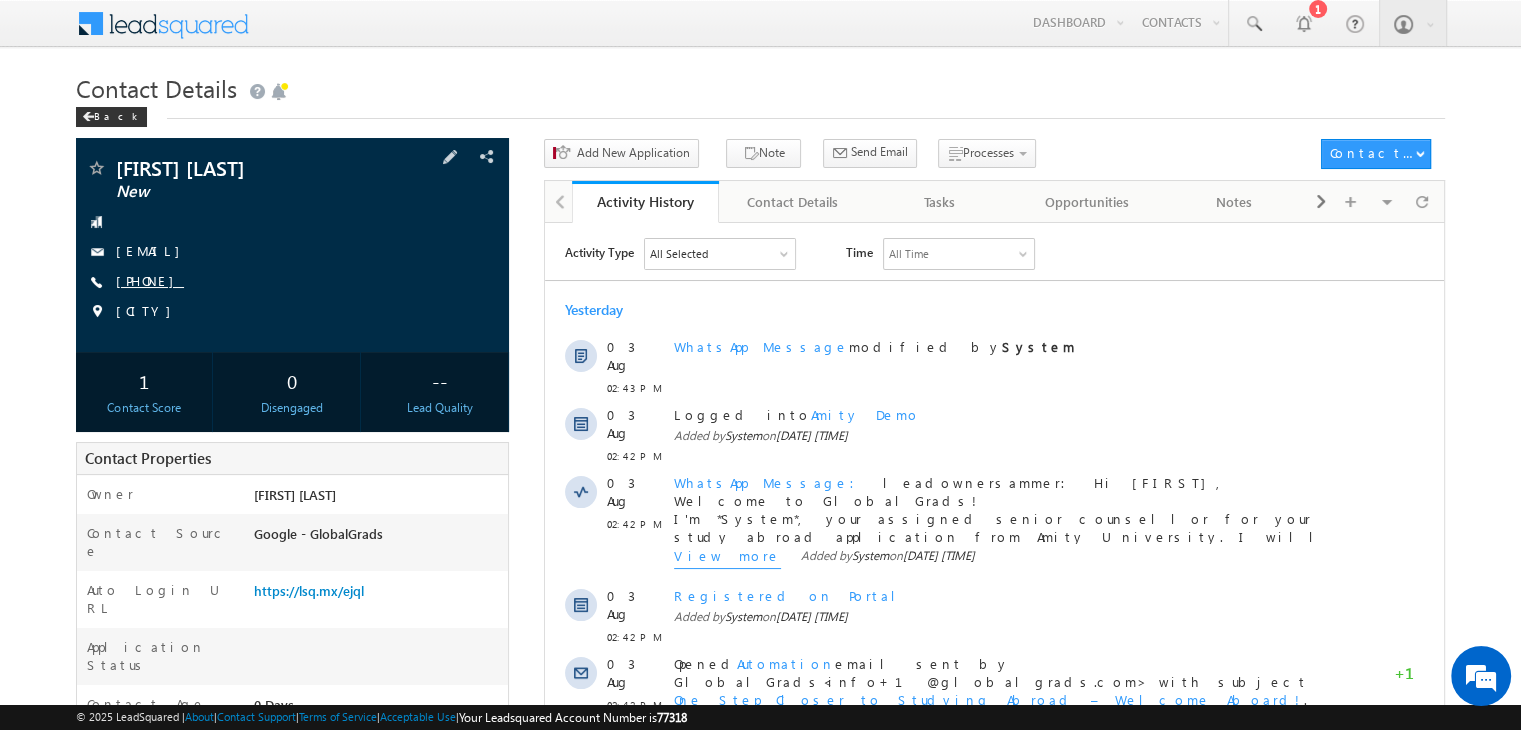 click on "[PHONE]" at bounding box center [150, 280] 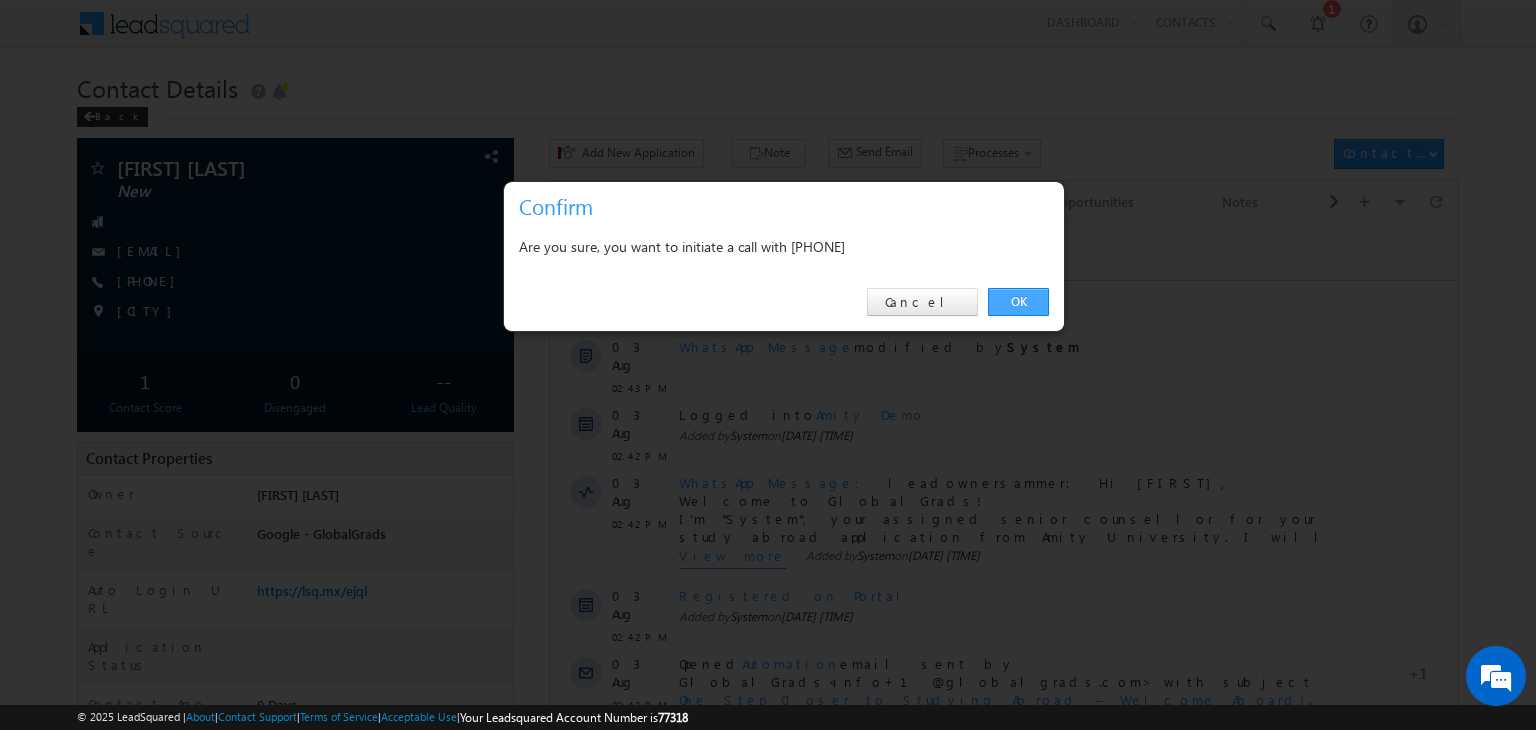 click on "OK" at bounding box center (1018, 302) 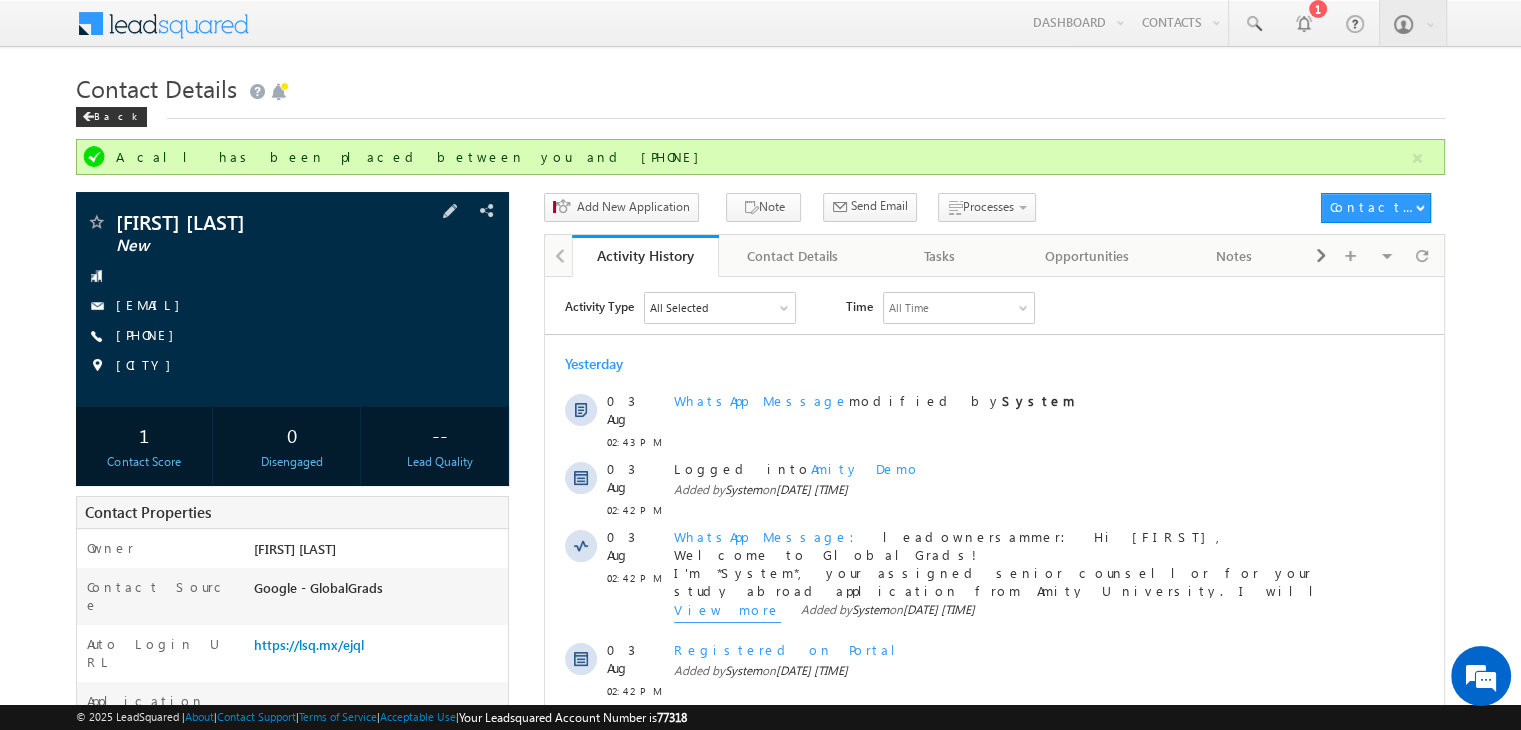 scroll, scrollTop: 0, scrollLeft: 0, axis: both 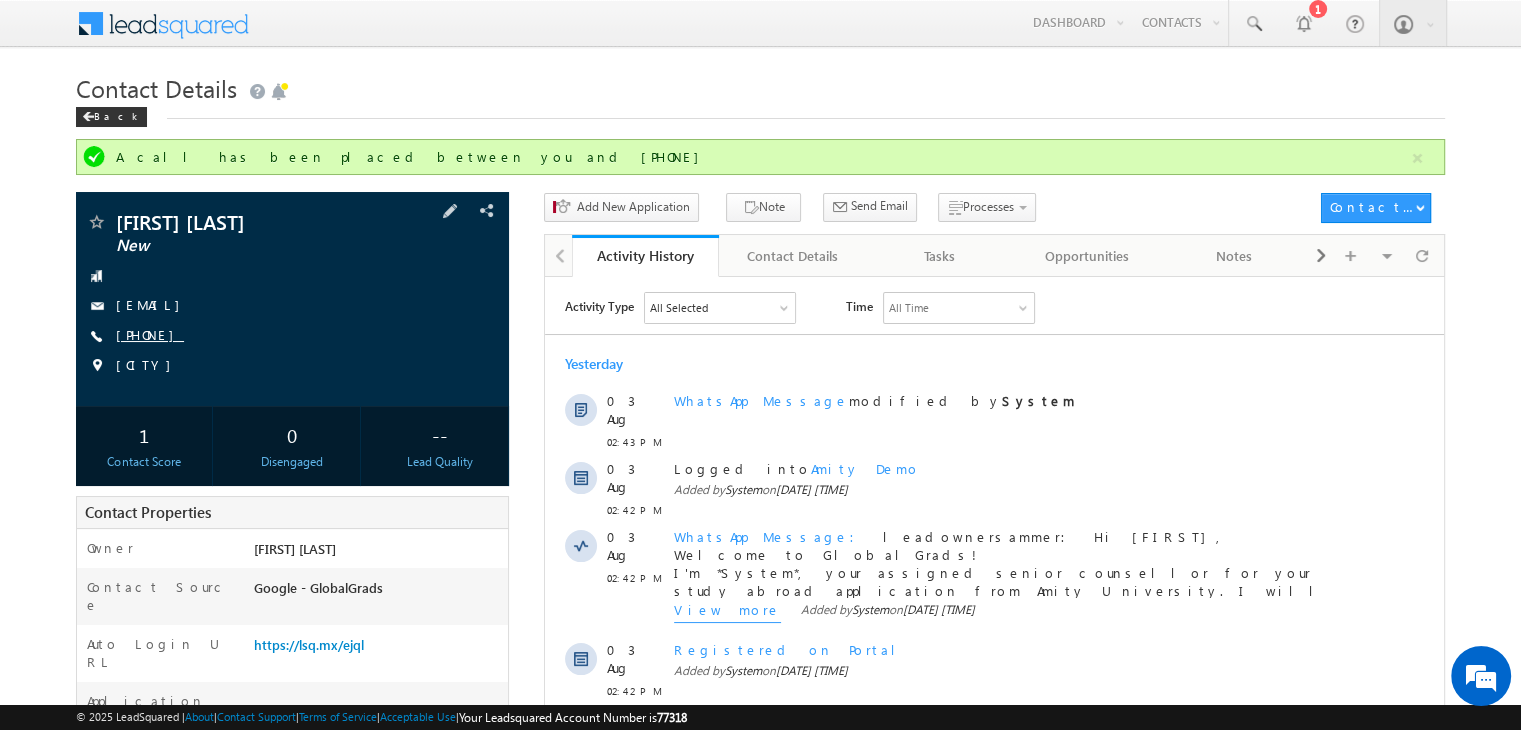 drag, startPoint x: 196, startPoint y: 345, endPoint x: 185, endPoint y: 340, distance: 12.083046 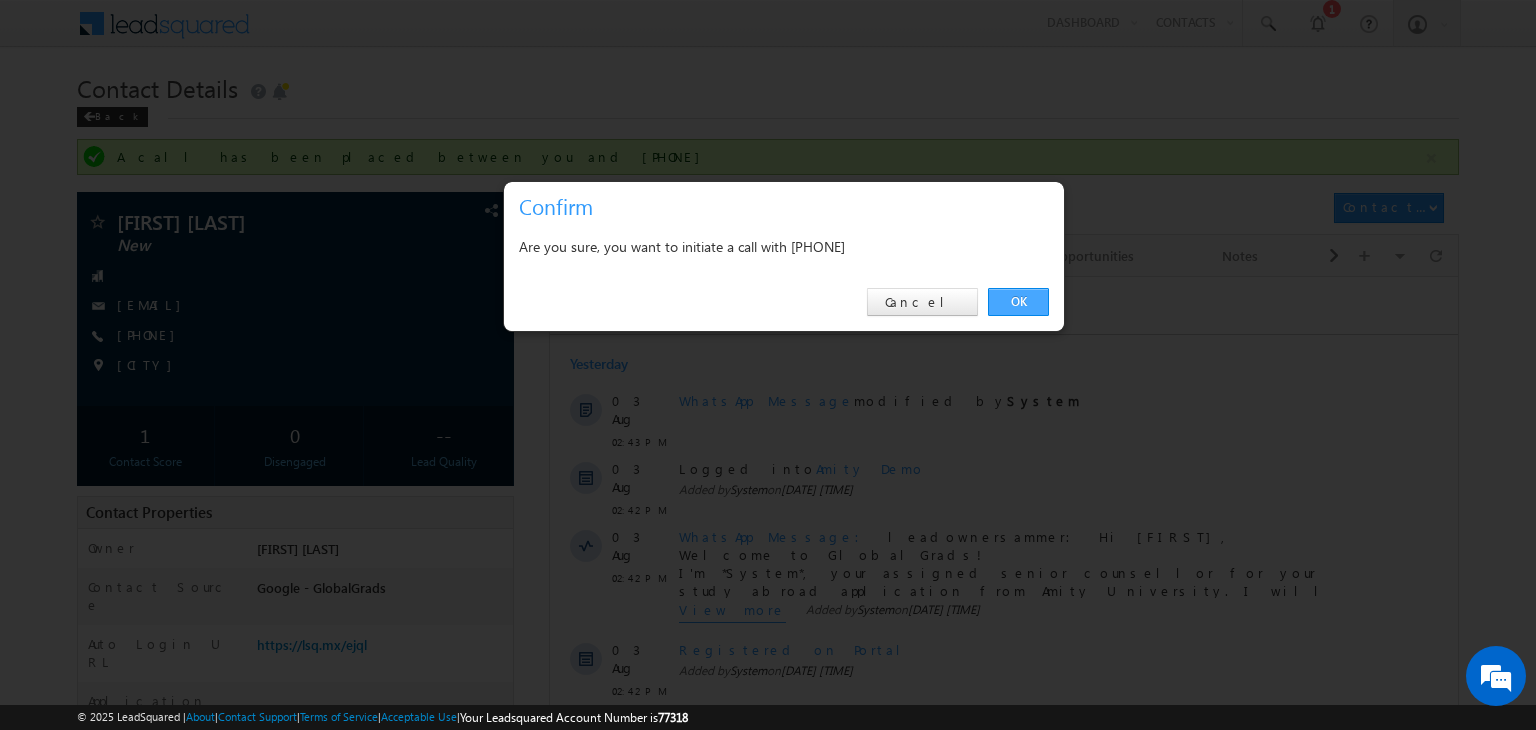 click on "OK" at bounding box center (1018, 302) 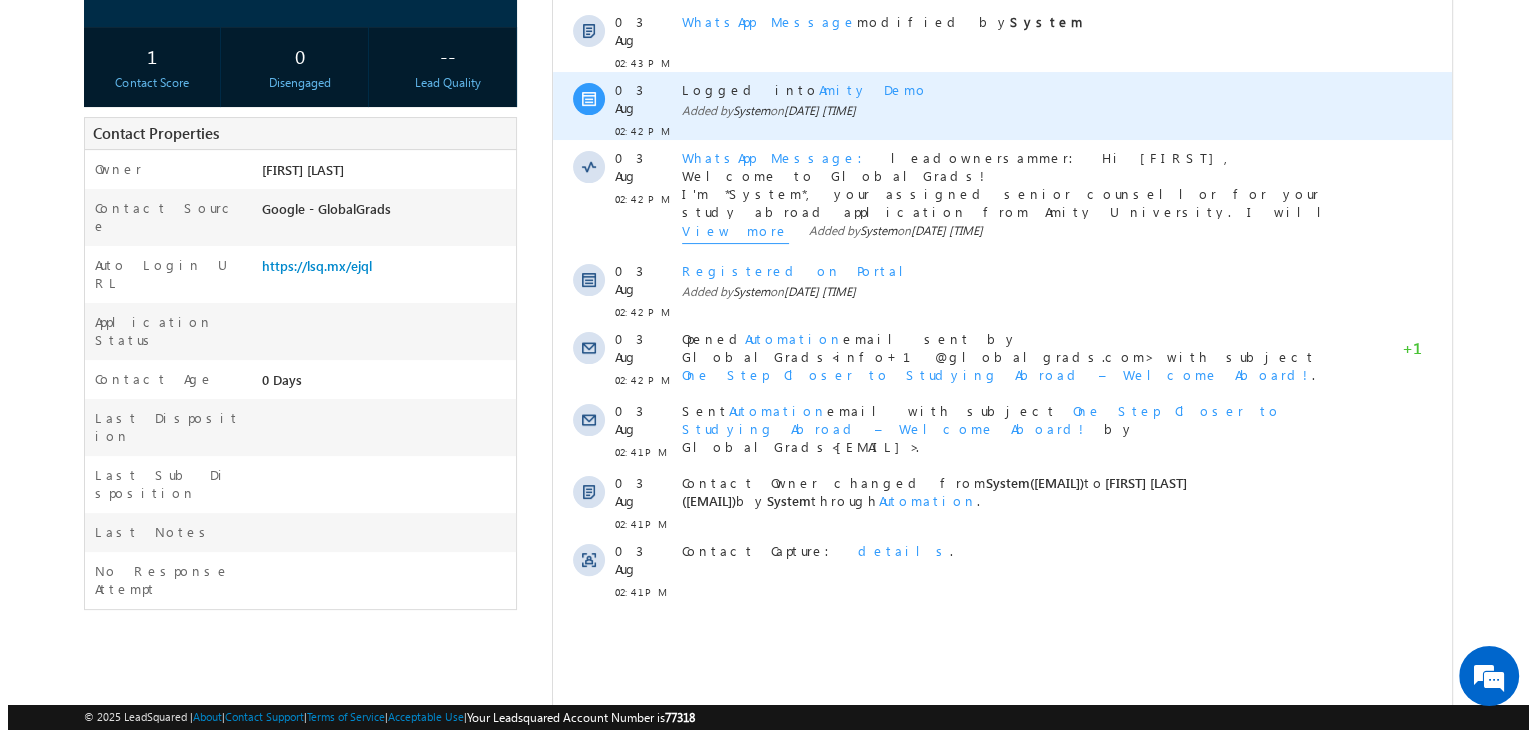 scroll, scrollTop: 384, scrollLeft: 0, axis: vertical 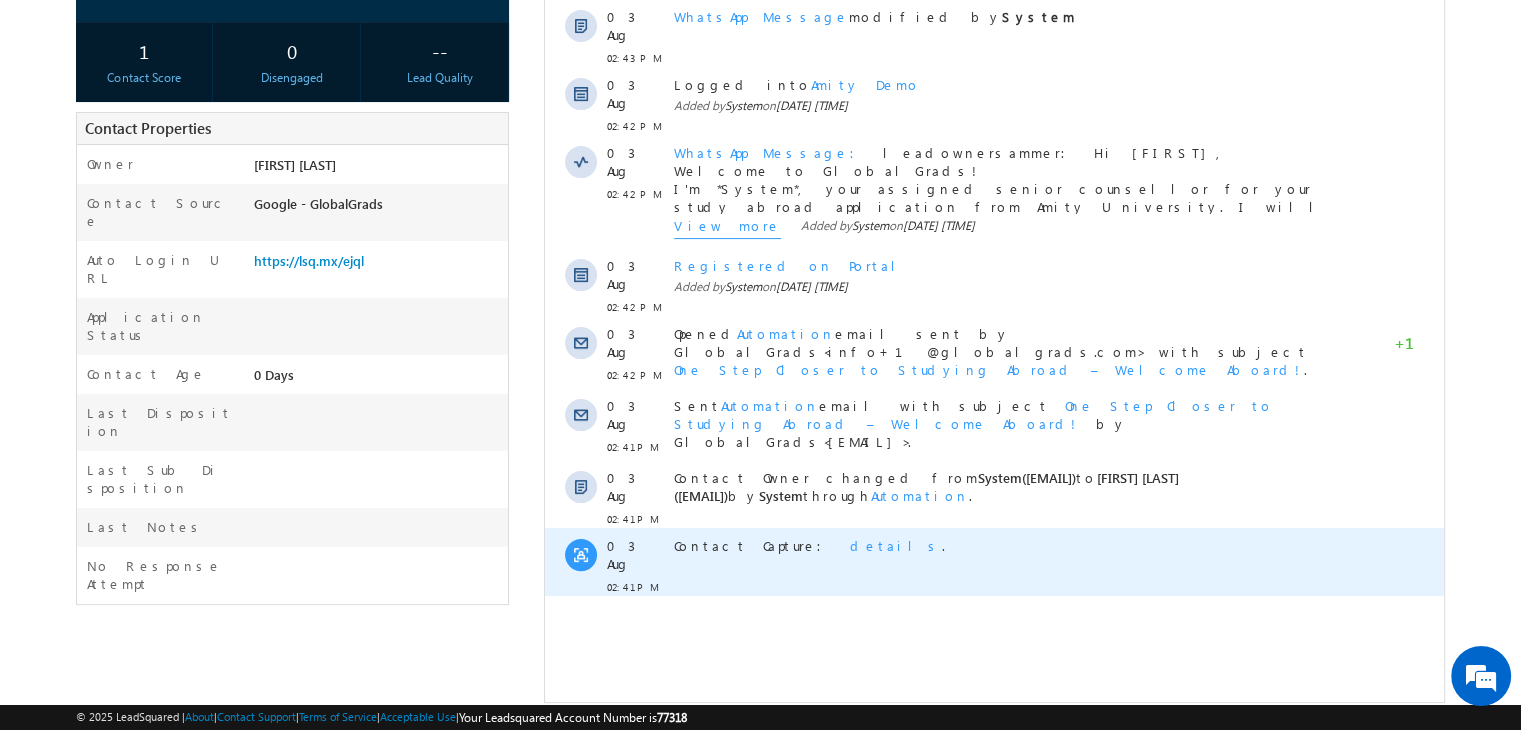click on "details" at bounding box center [896, 545] 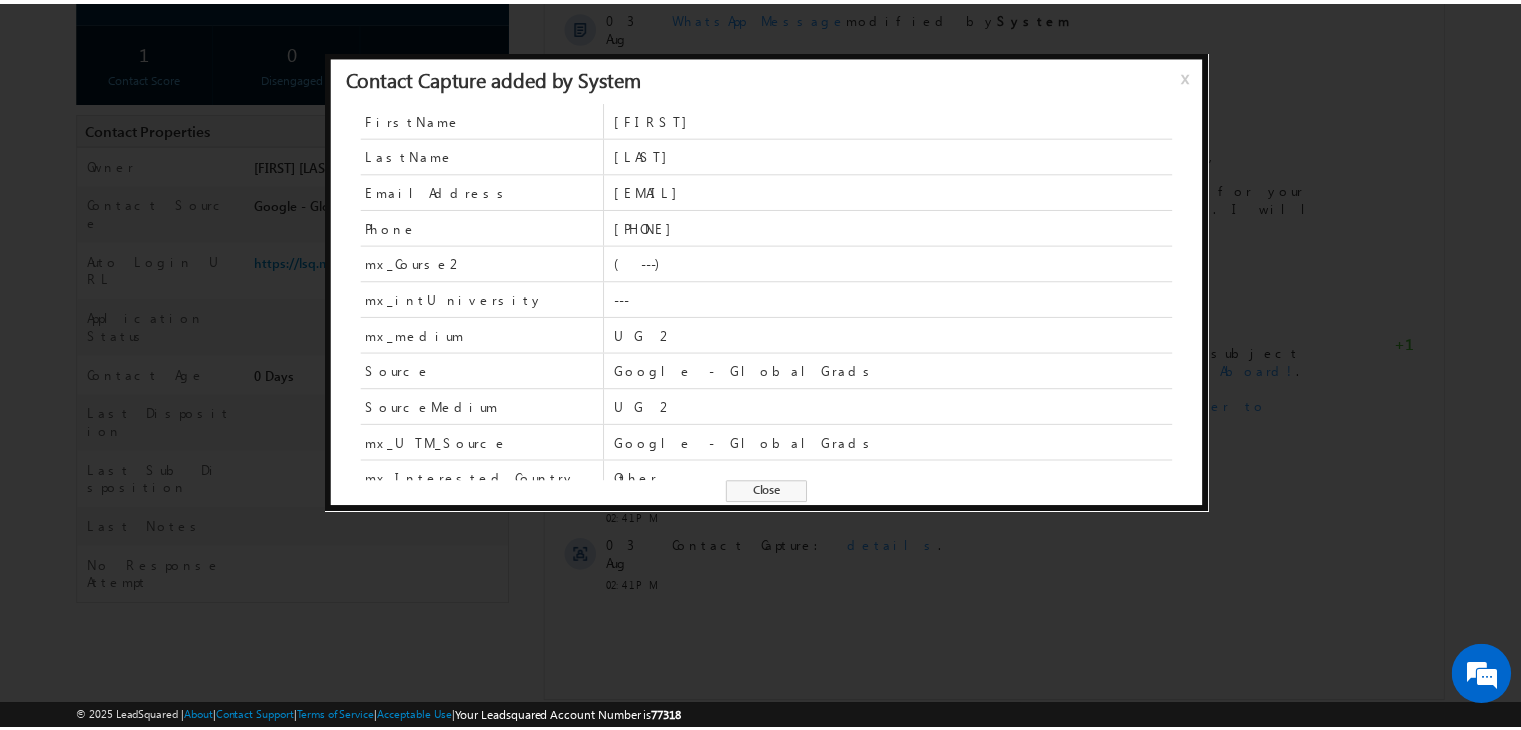 scroll, scrollTop: 84, scrollLeft: 0, axis: vertical 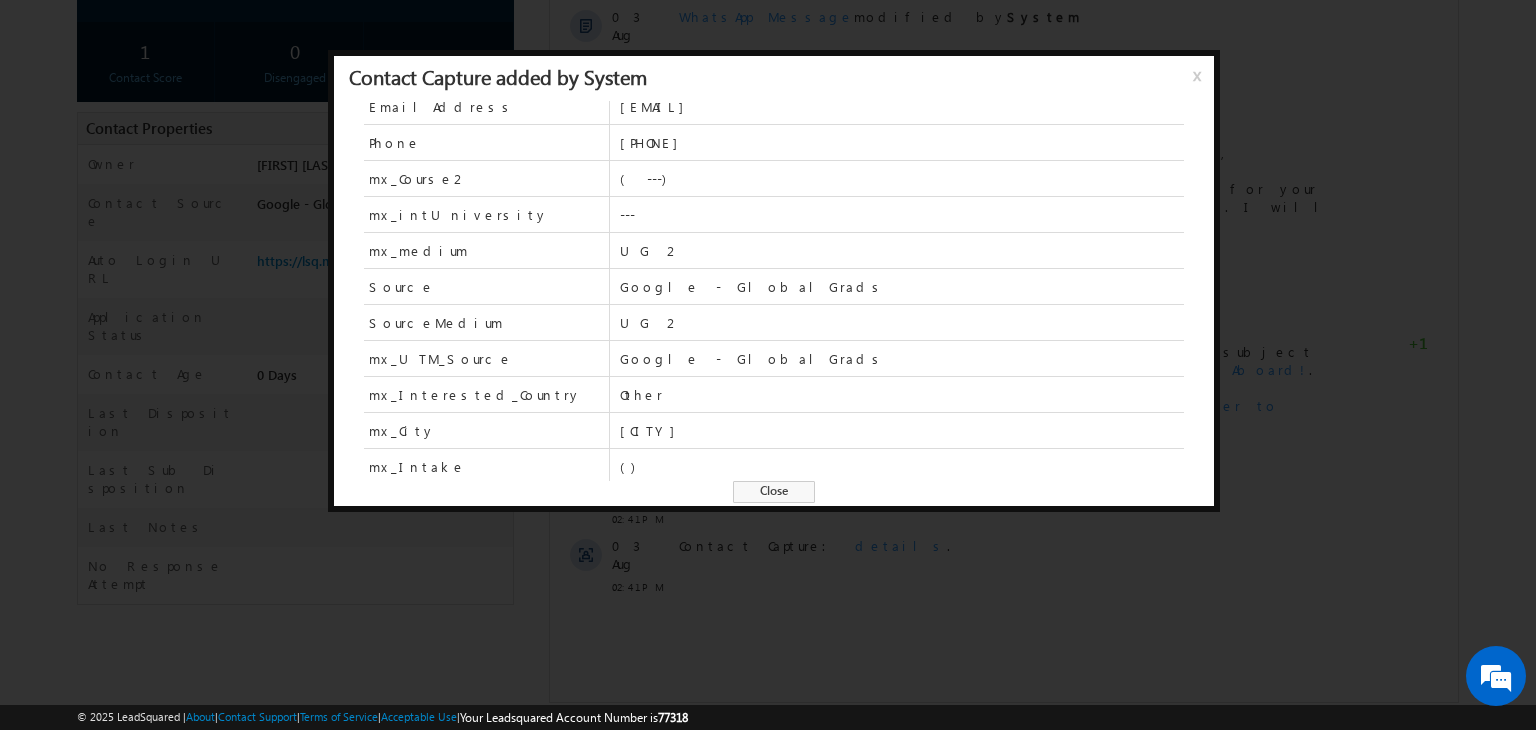 click on "Close" at bounding box center [774, 492] 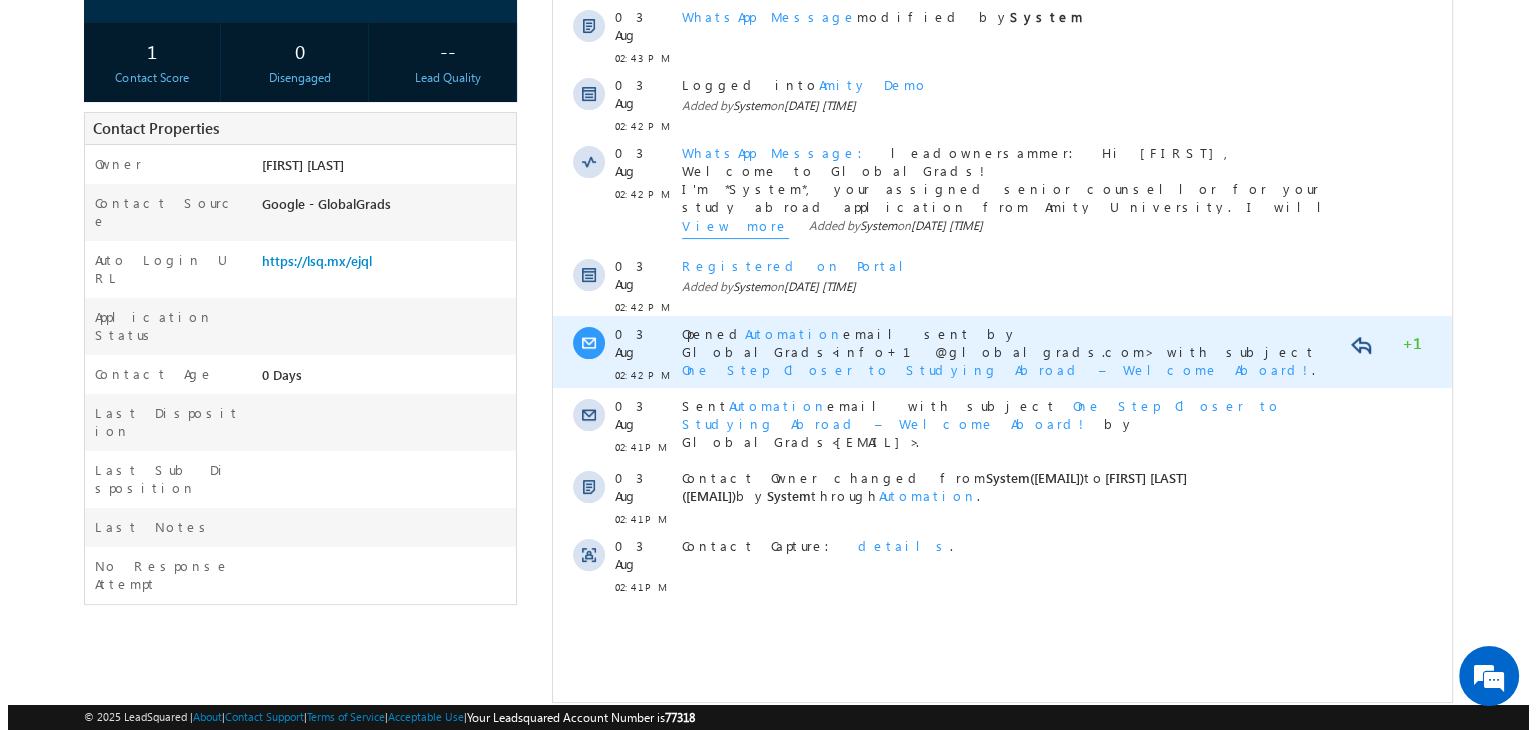 scroll, scrollTop: 0, scrollLeft: 0, axis: both 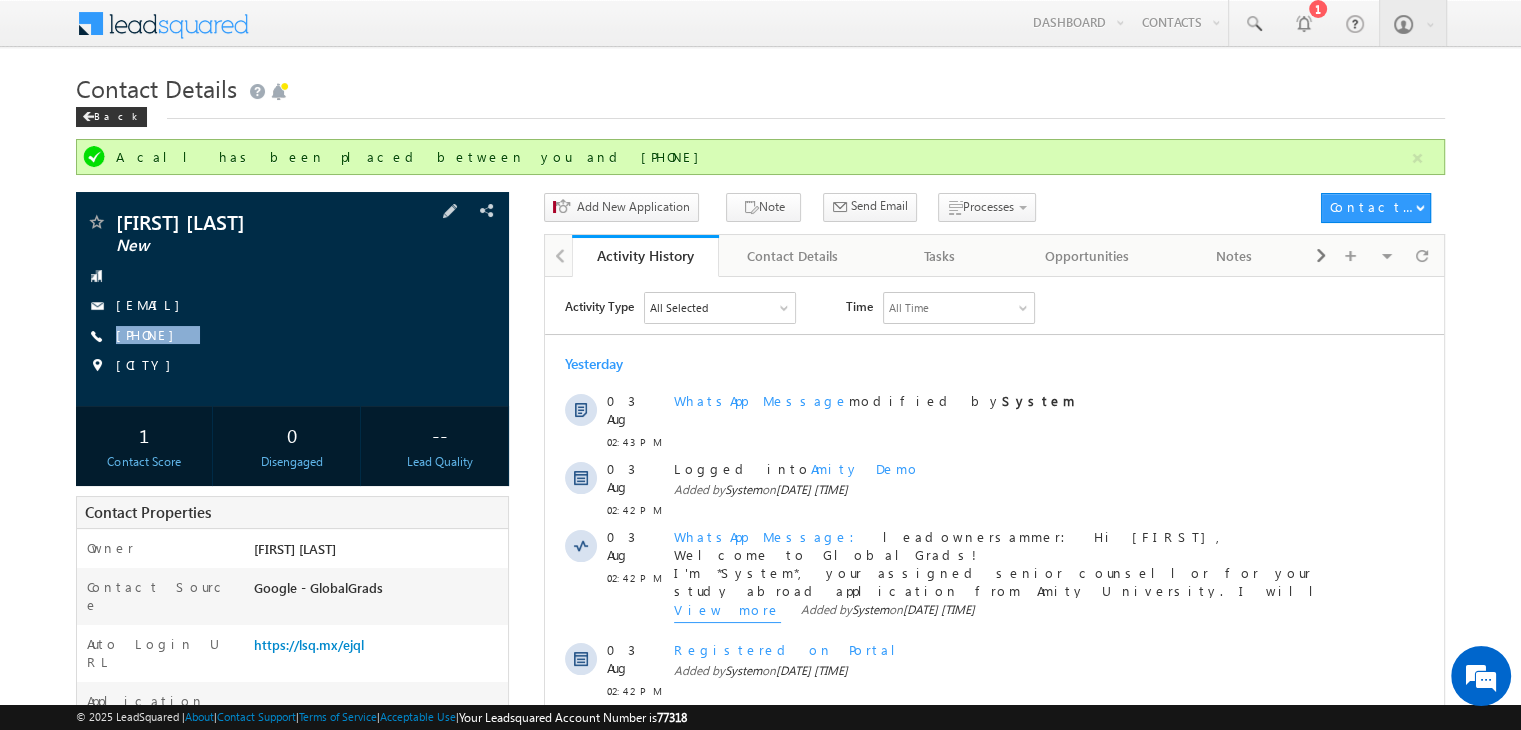 copy on "[PHONE]" 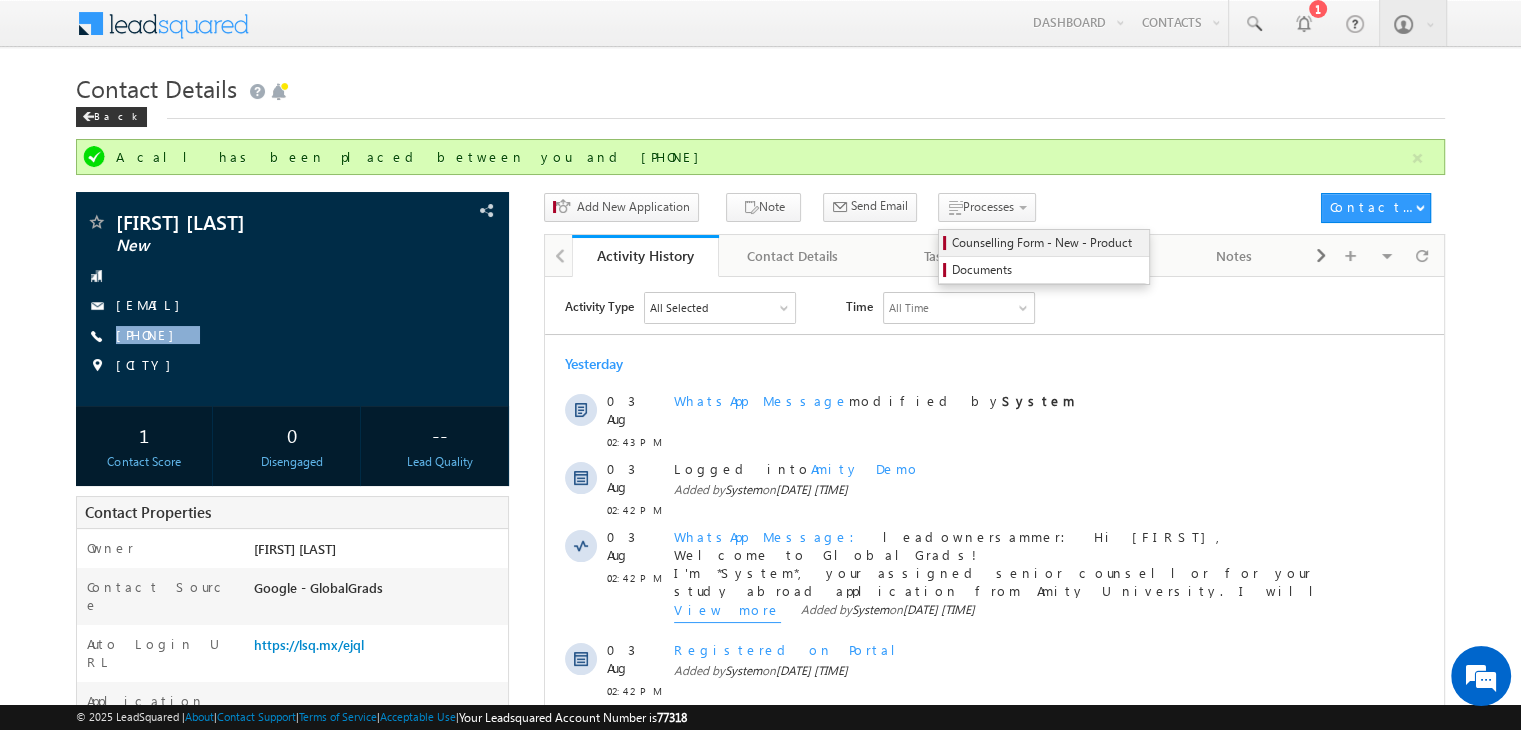 click on "Counselling Form - New - Product" at bounding box center (1047, 243) 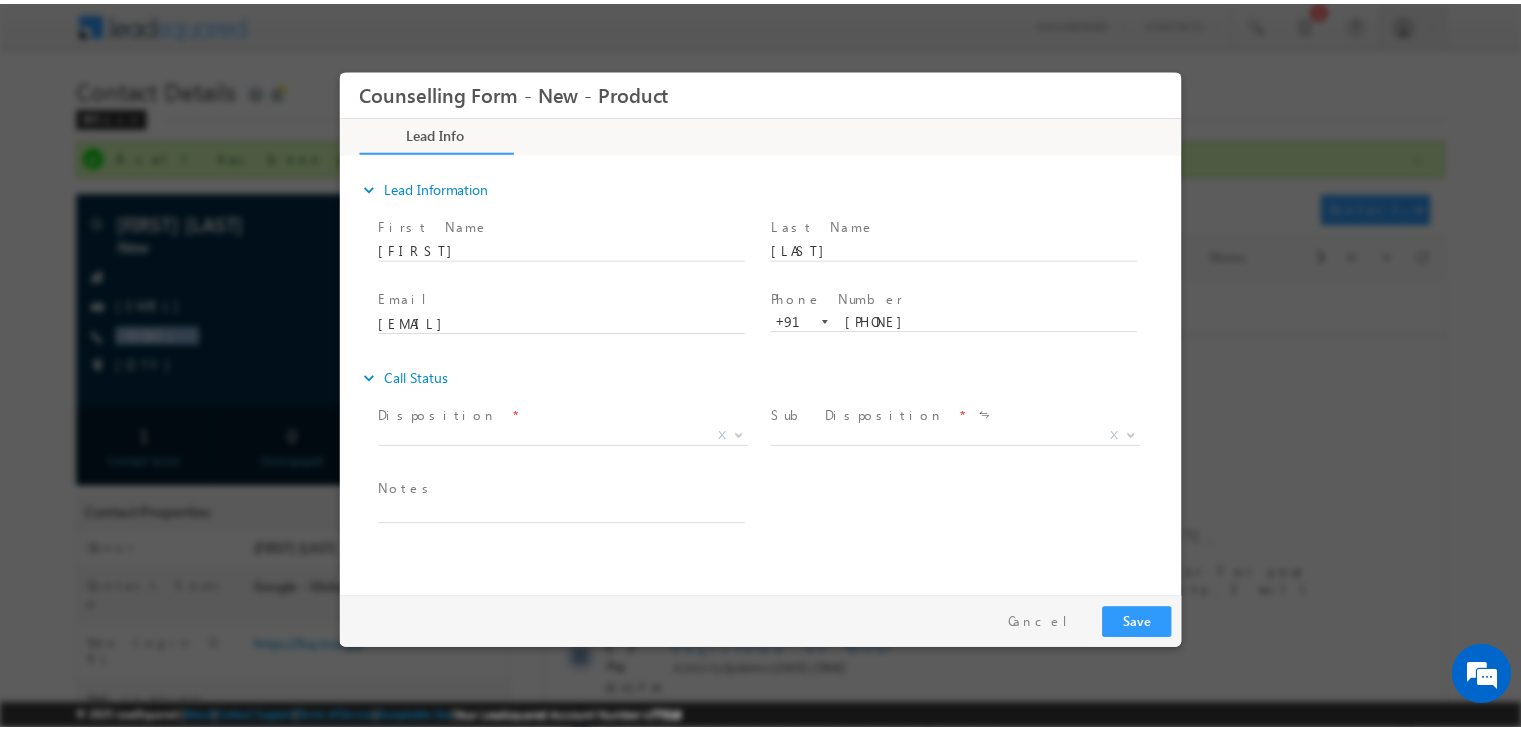 scroll, scrollTop: 0, scrollLeft: 0, axis: both 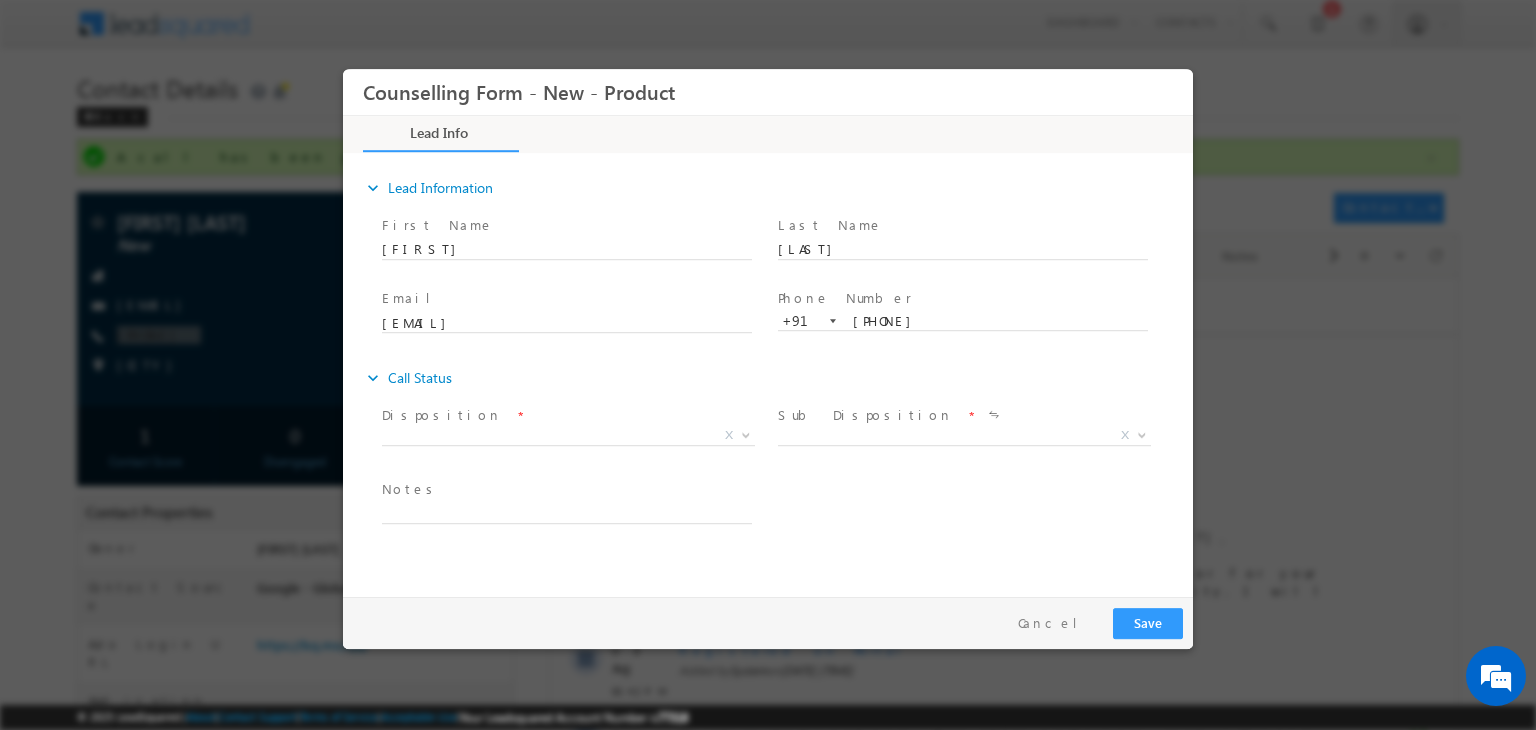 click on "X" at bounding box center (568, 436) 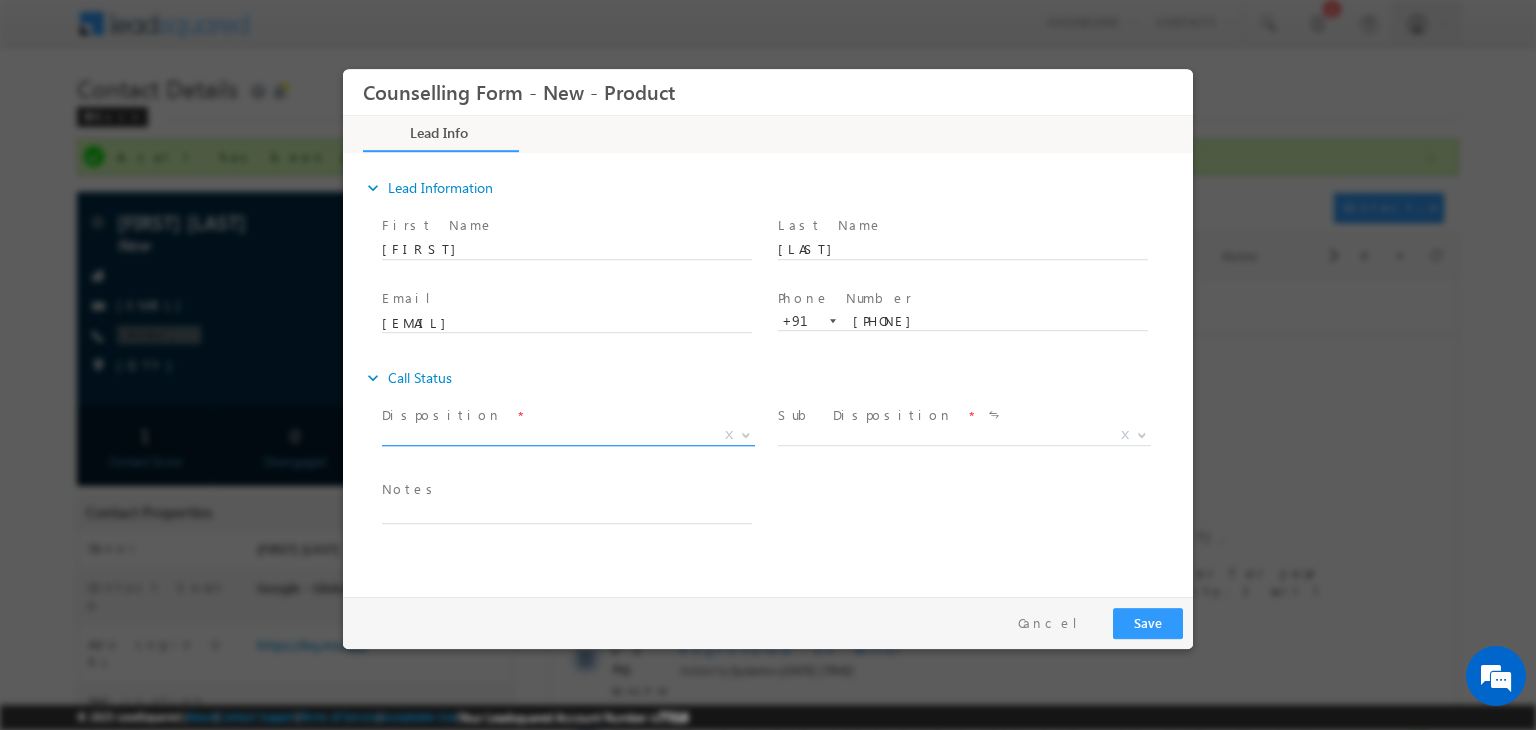 click on "X" at bounding box center (568, 436) 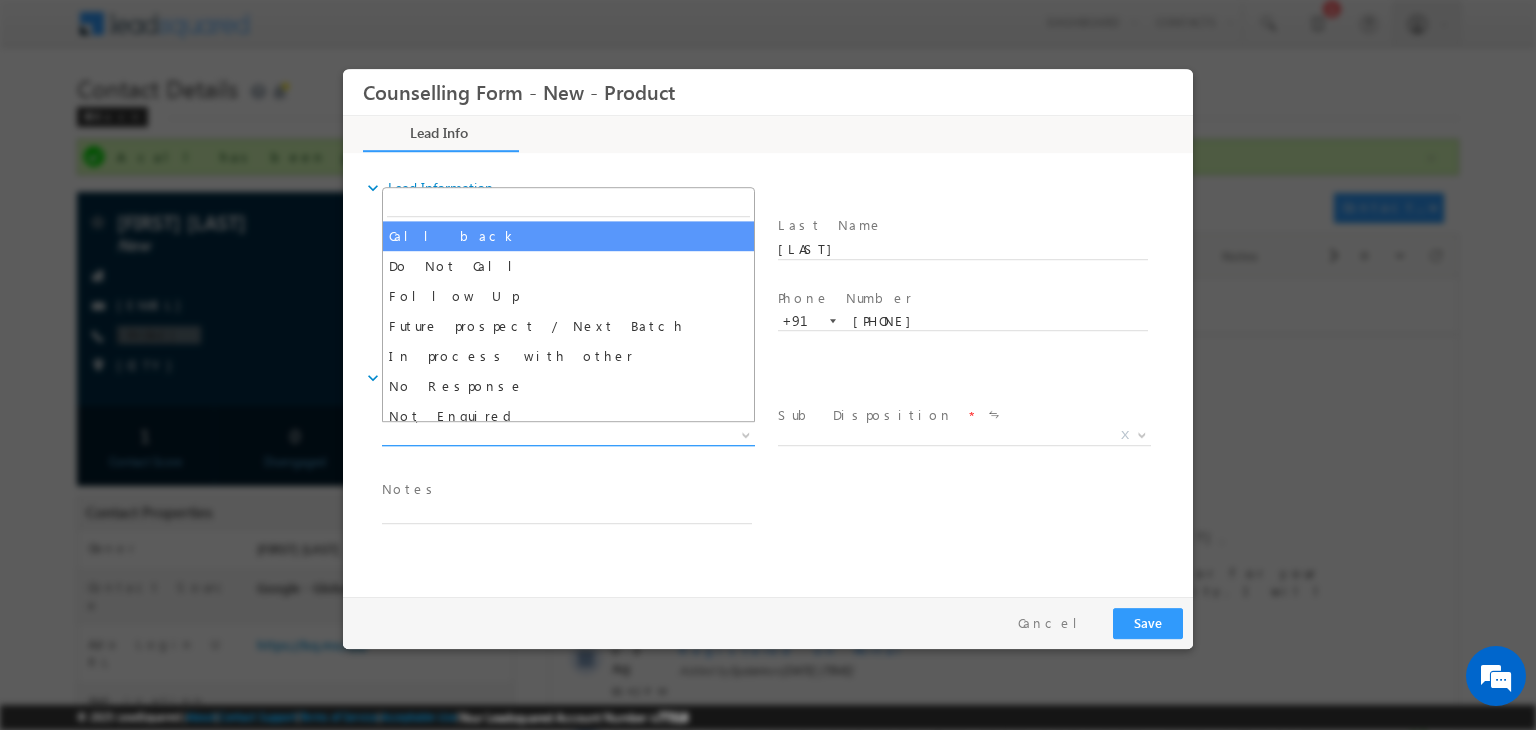 click on "X" at bounding box center (568, 436) 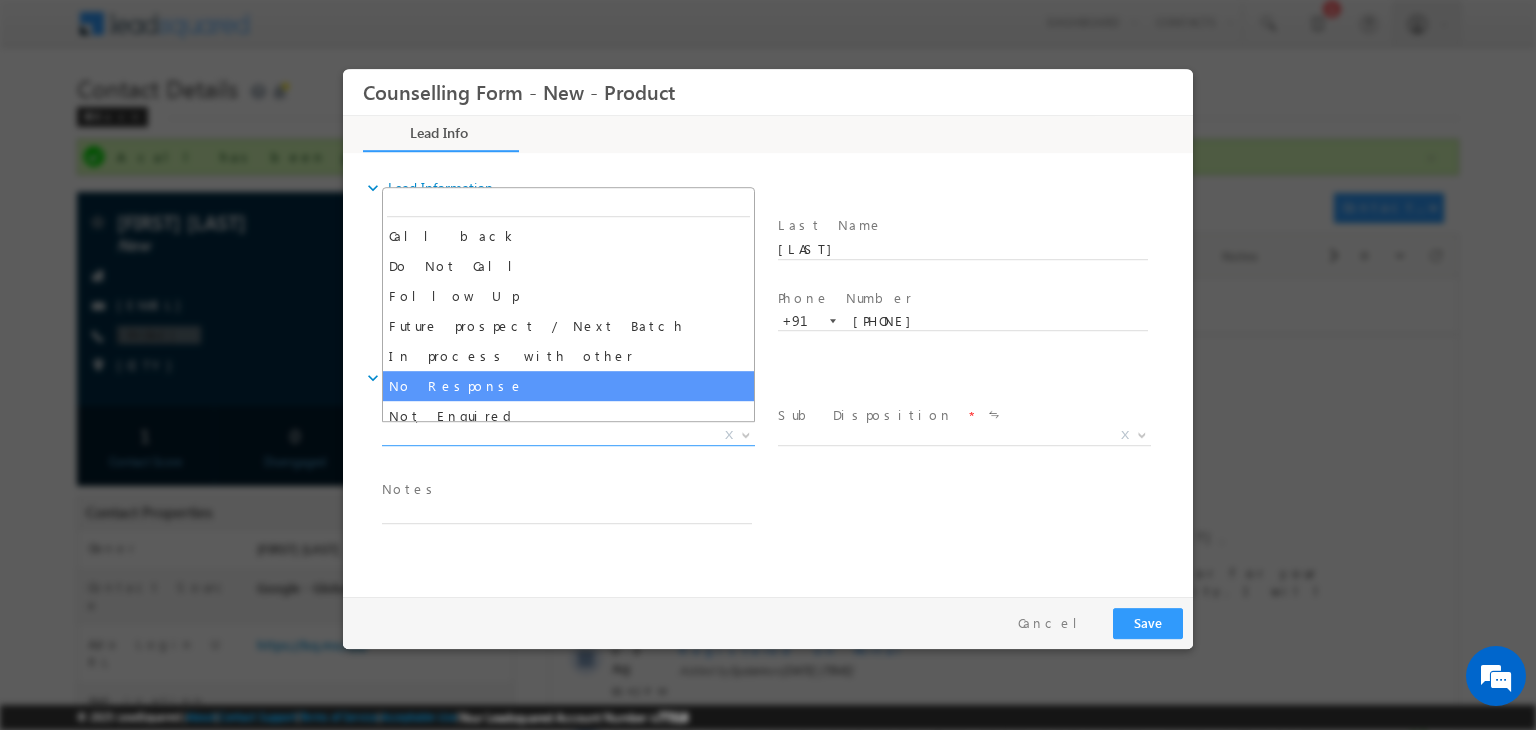 select on "No Response" 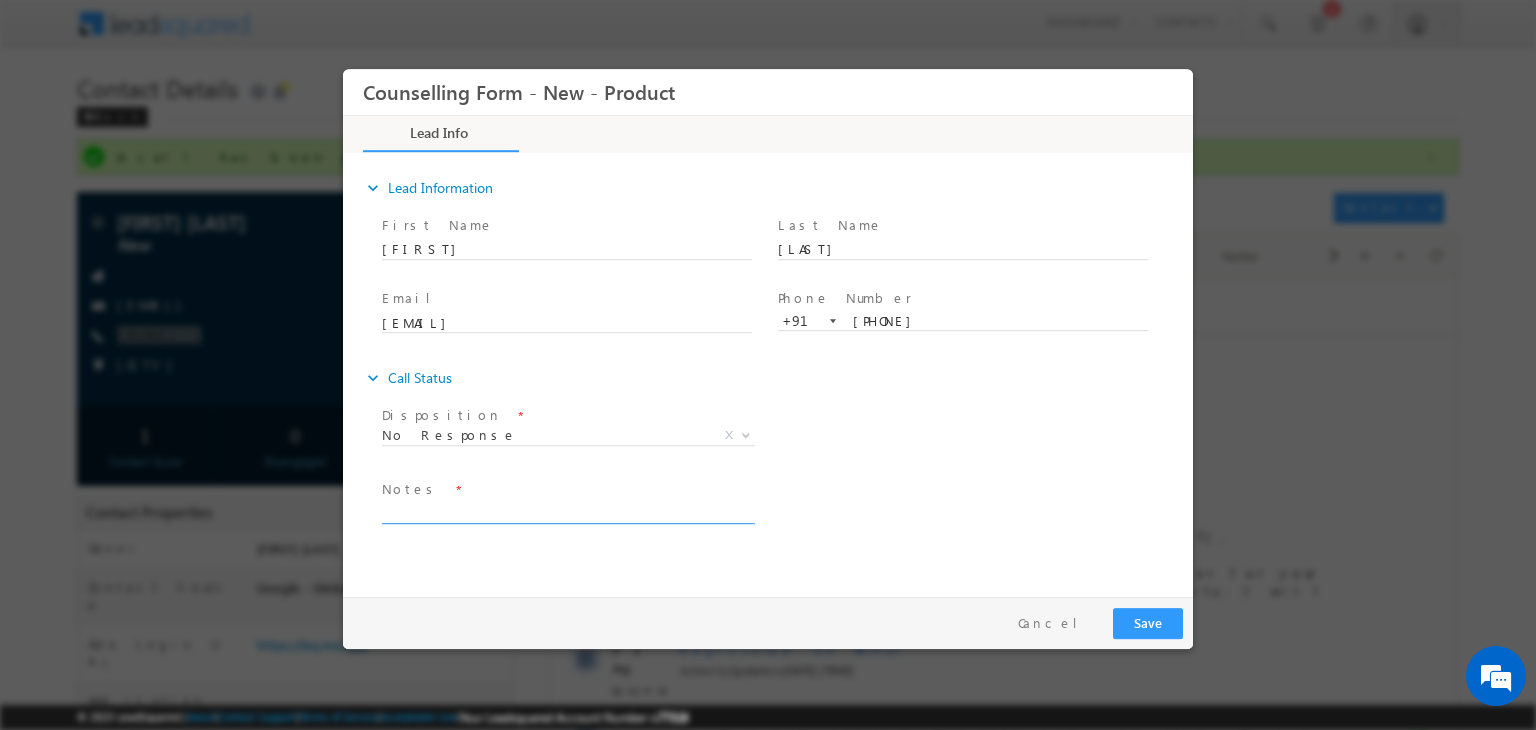 click at bounding box center (567, 512) 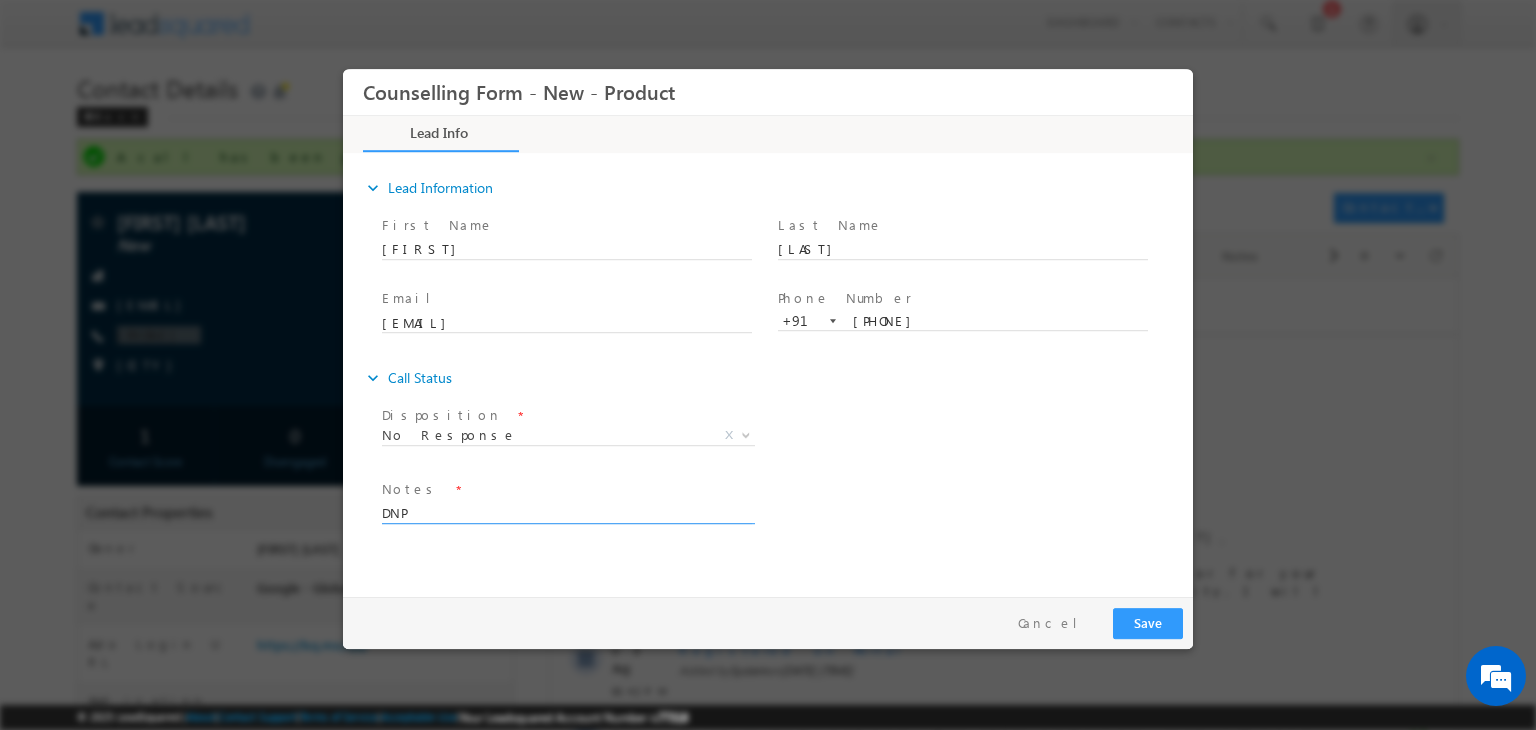 type on "DNP" 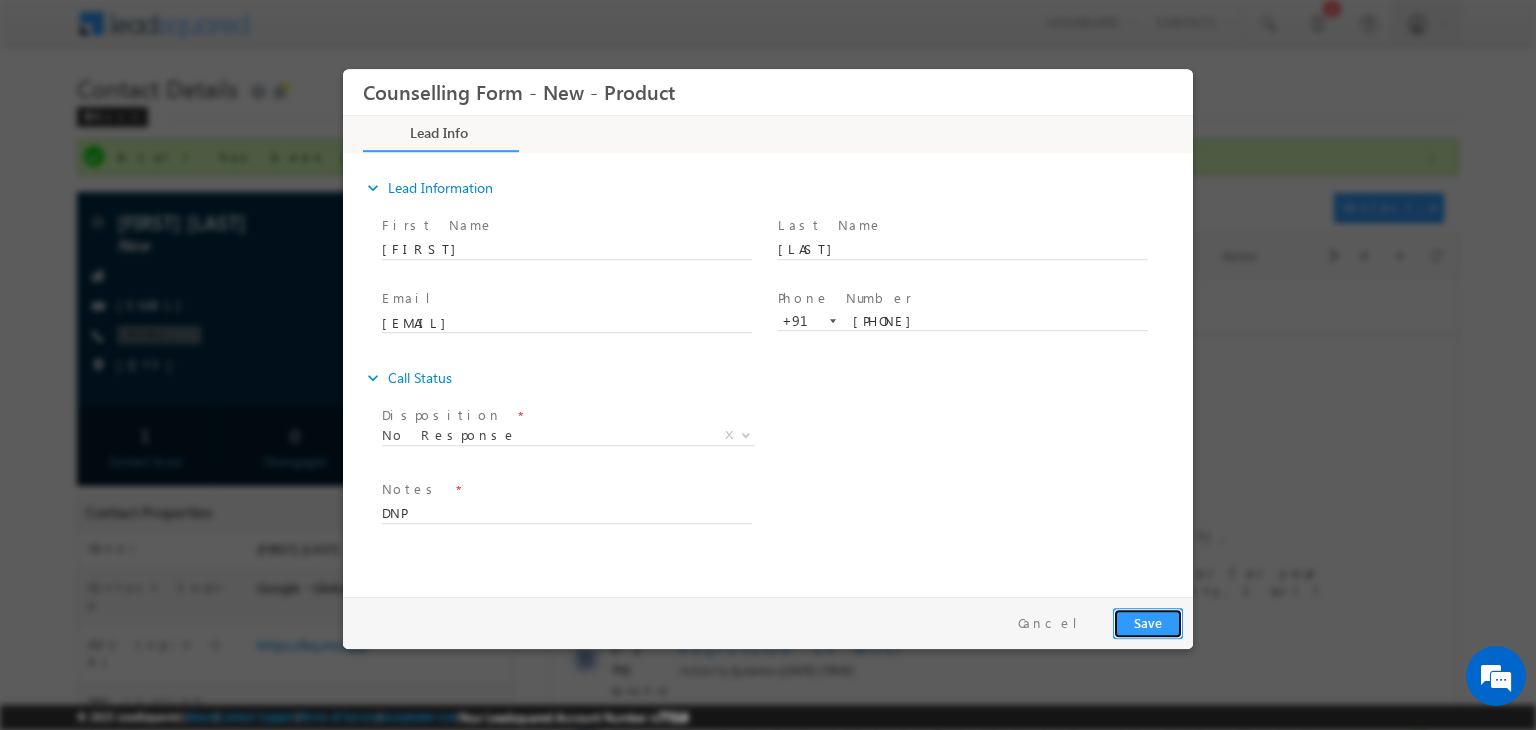 click on "Save" at bounding box center (1148, 623) 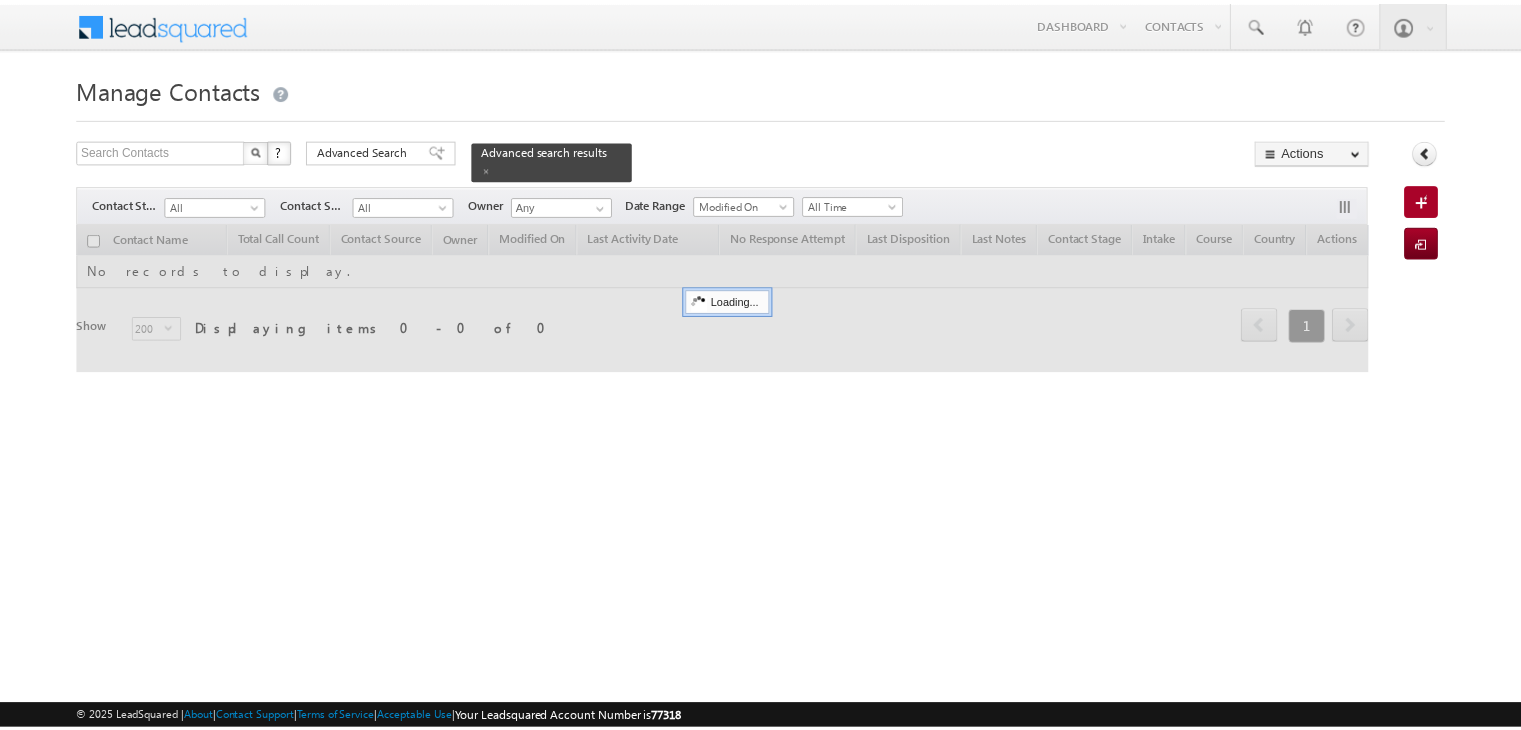 scroll, scrollTop: 0, scrollLeft: 0, axis: both 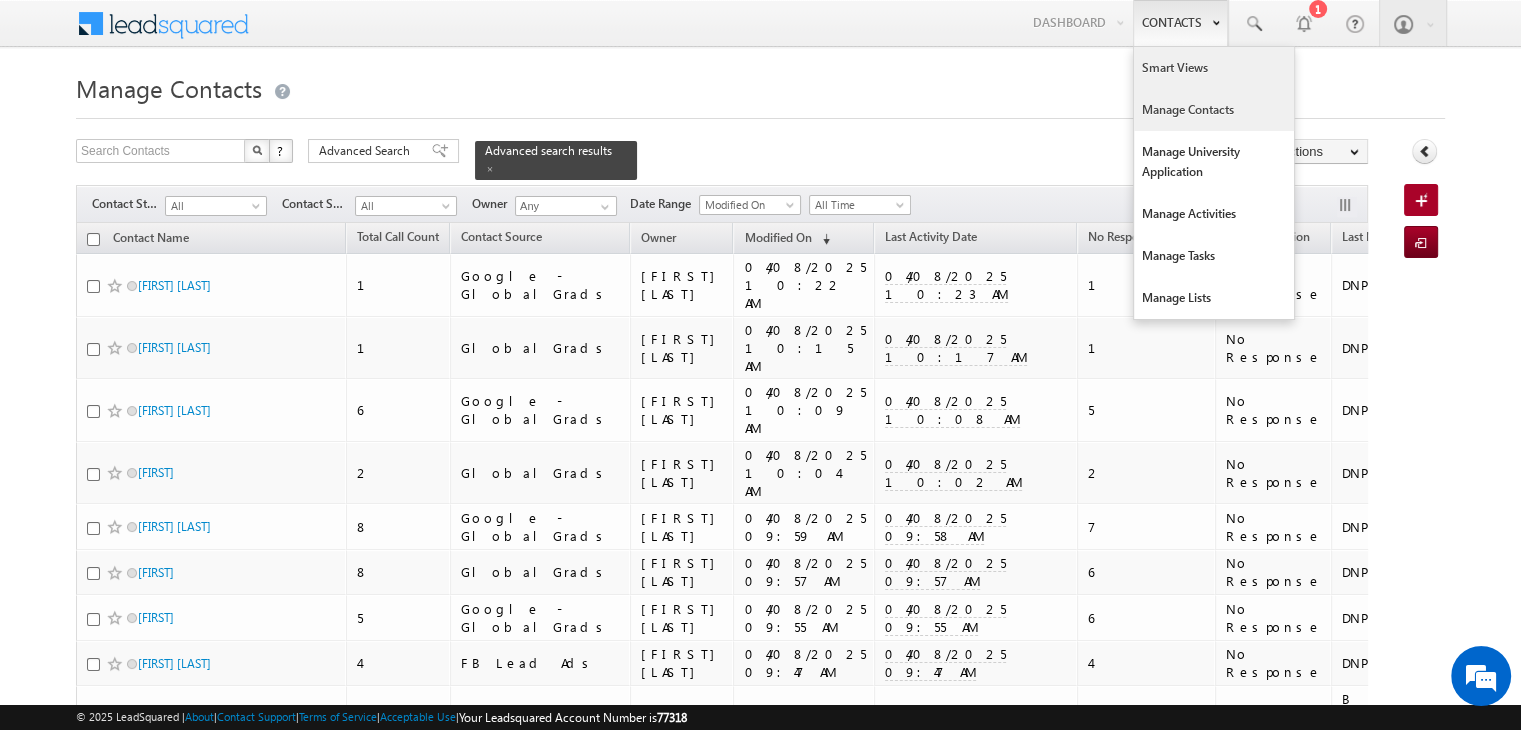 click on "Smart Views" at bounding box center (1214, 68) 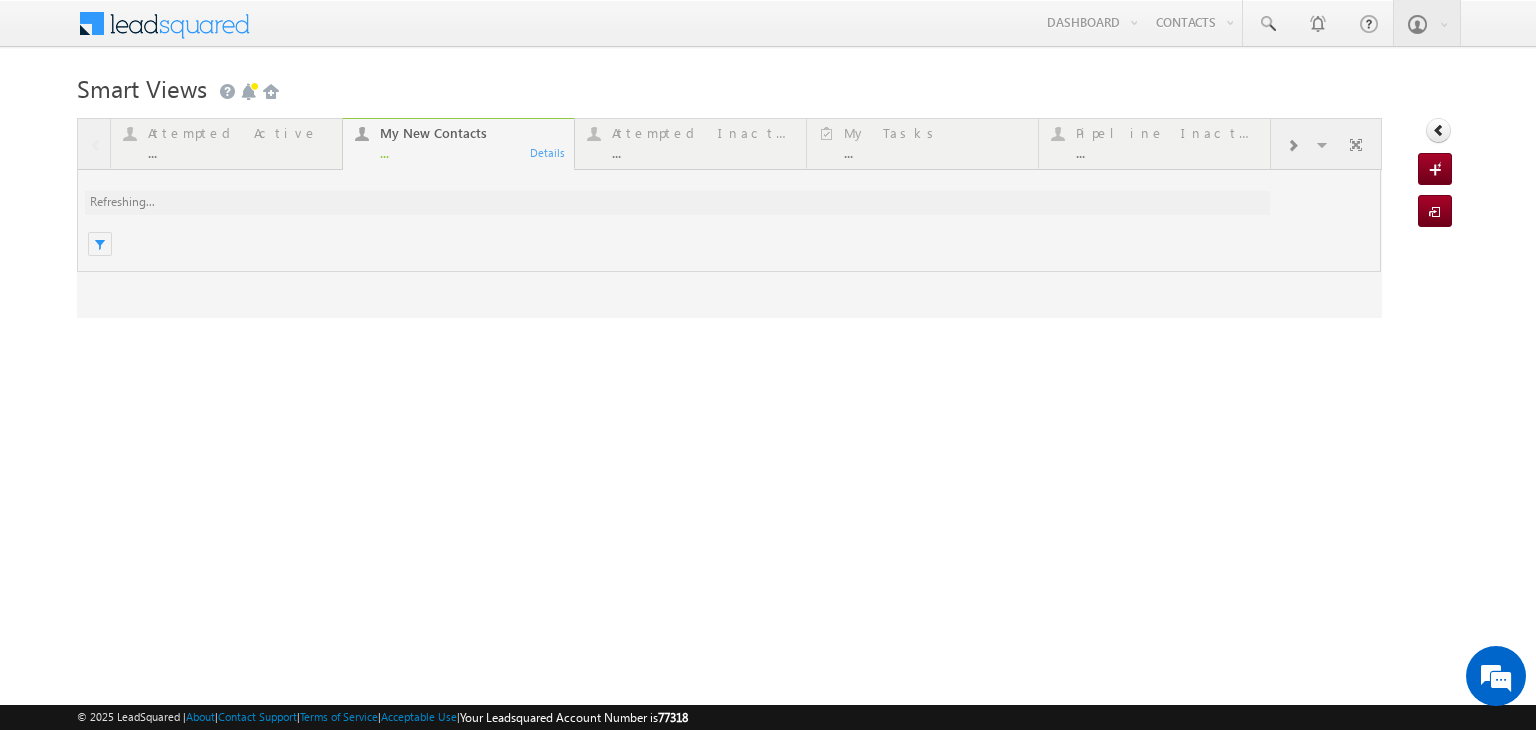 scroll, scrollTop: 0, scrollLeft: 0, axis: both 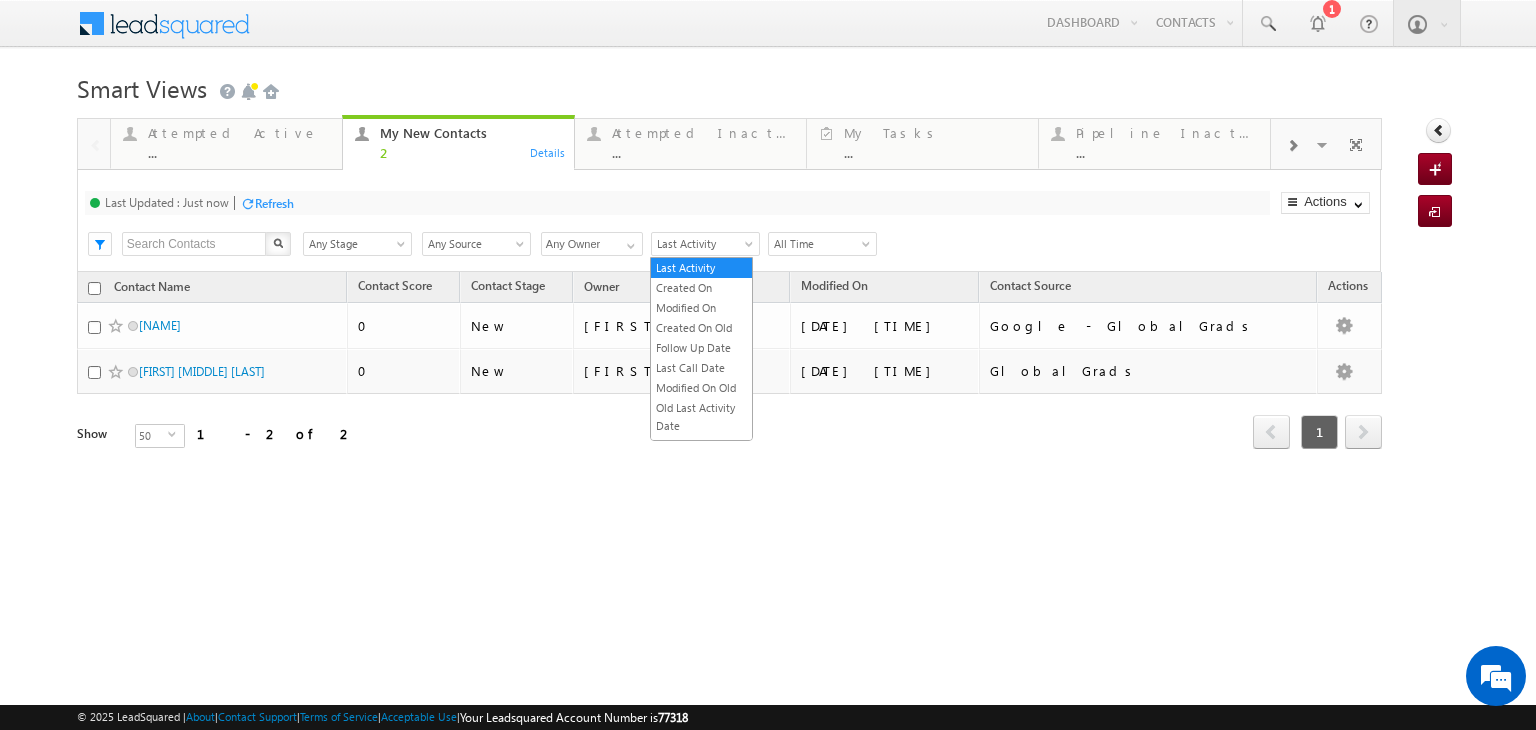 click at bounding box center [751, 248] 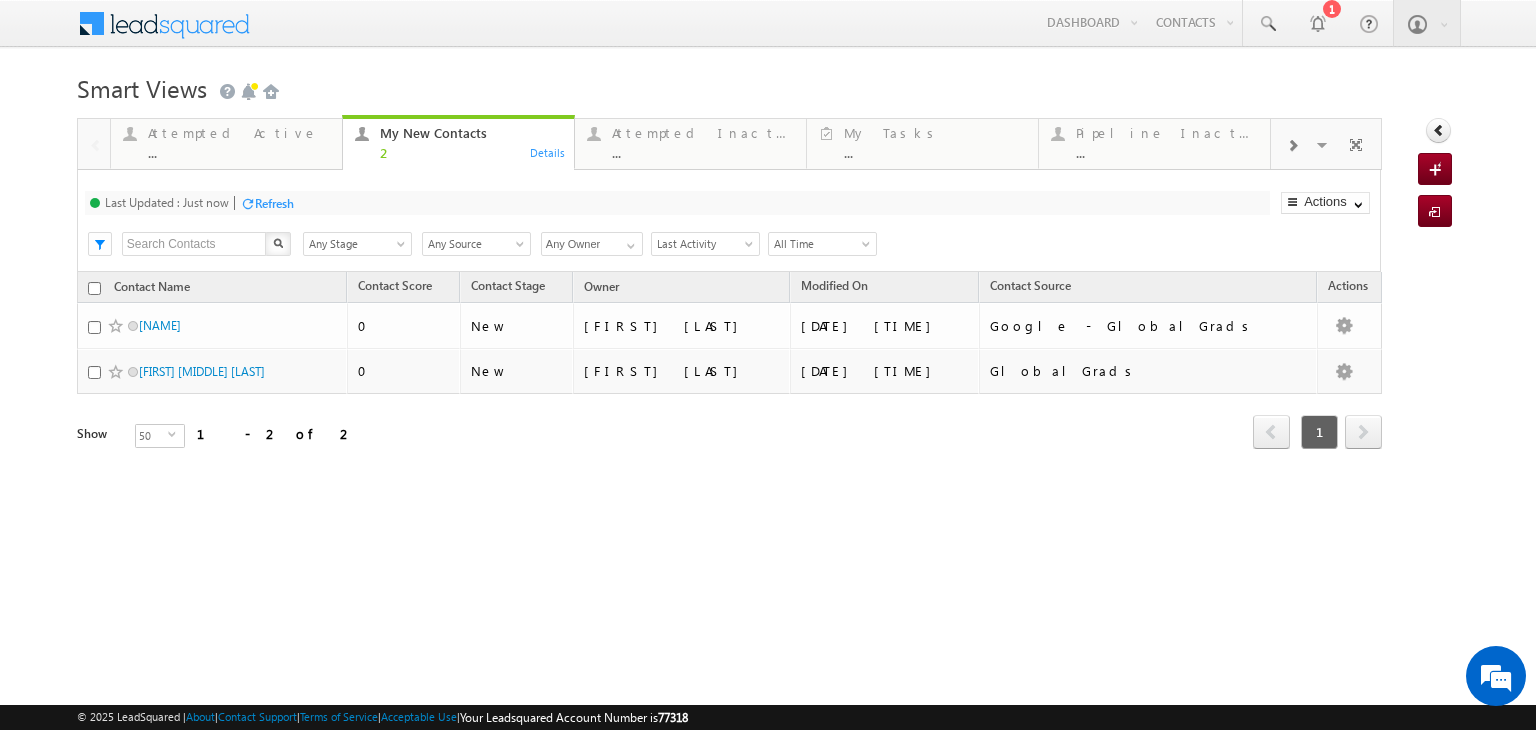 click at bounding box center (751, 248) 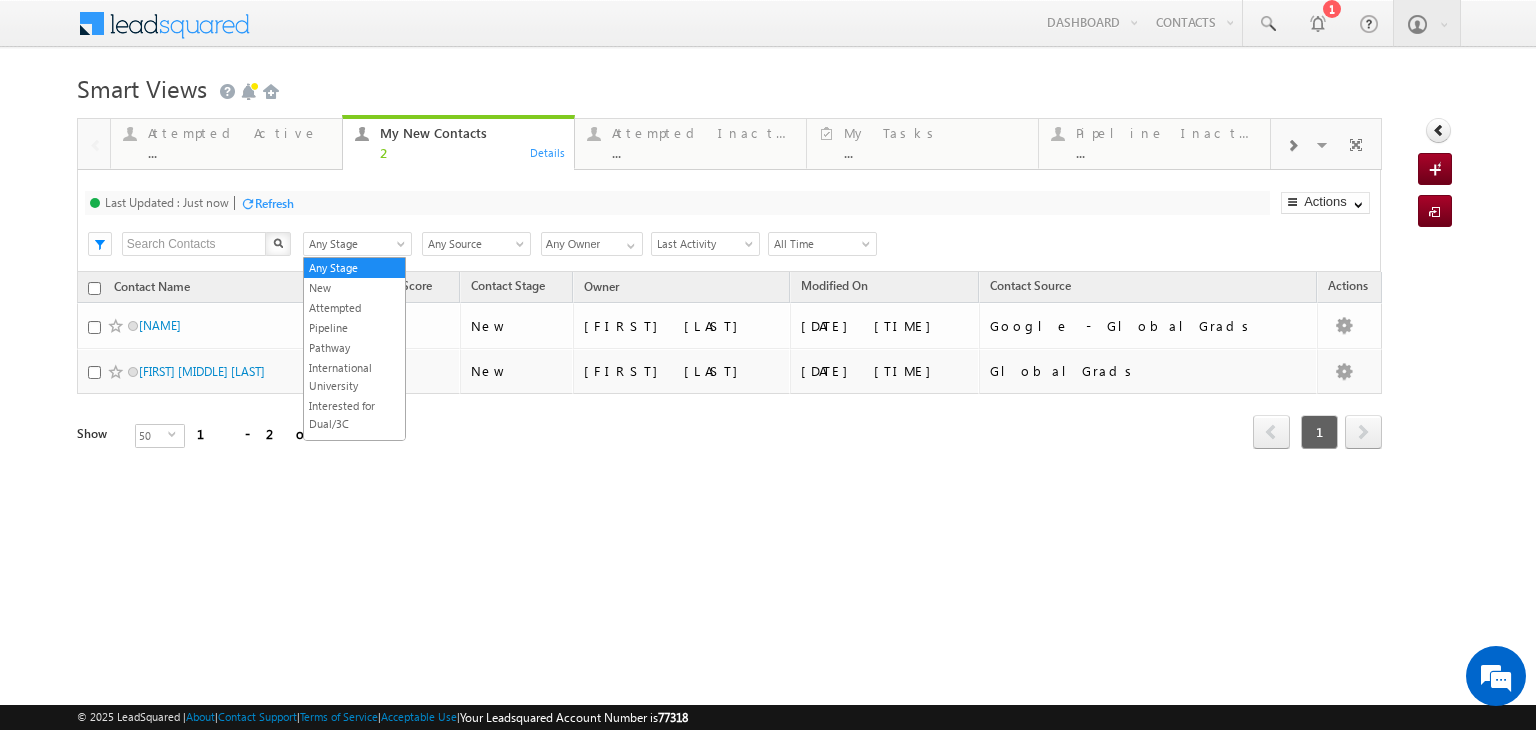 scroll, scrollTop: 0, scrollLeft: 0, axis: both 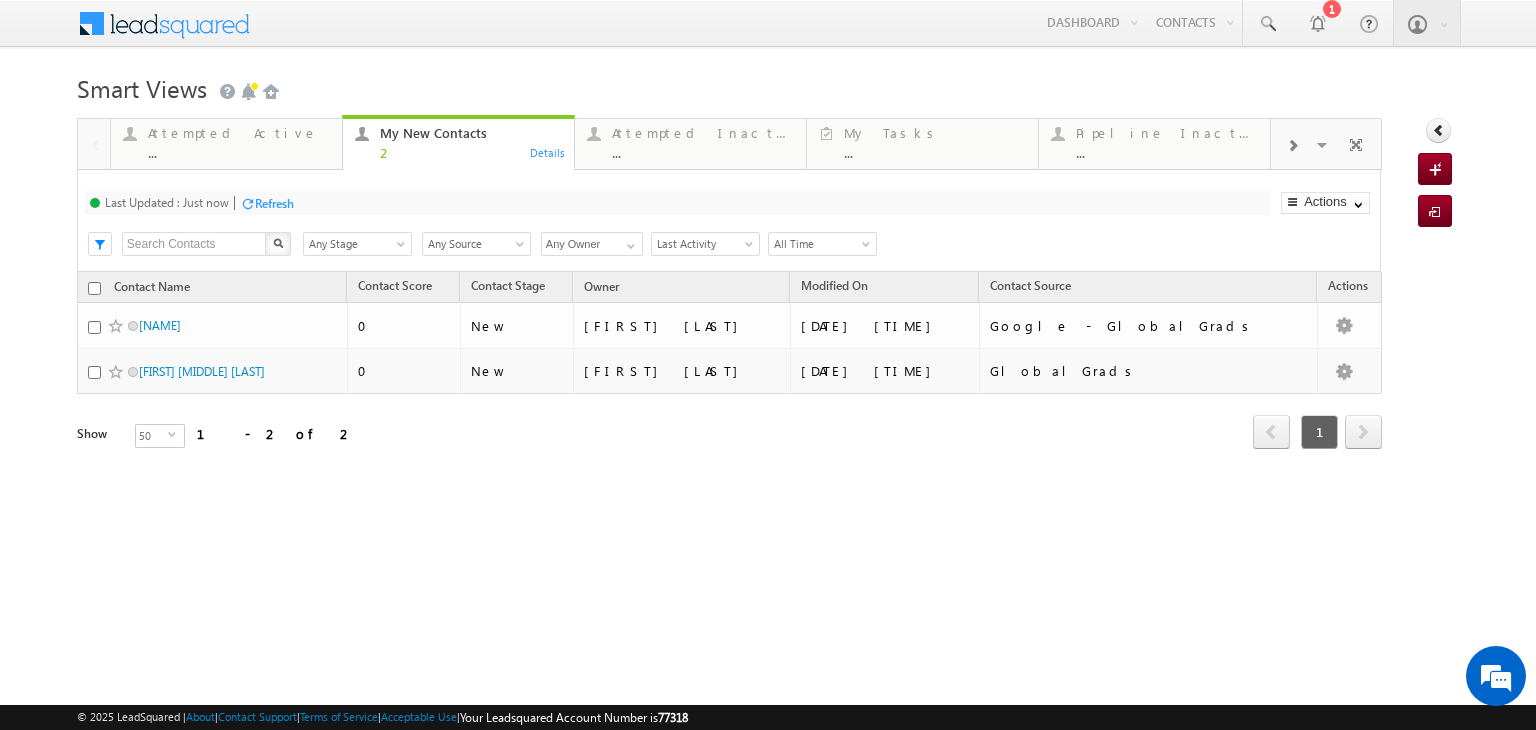 click at bounding box center [522, 248] 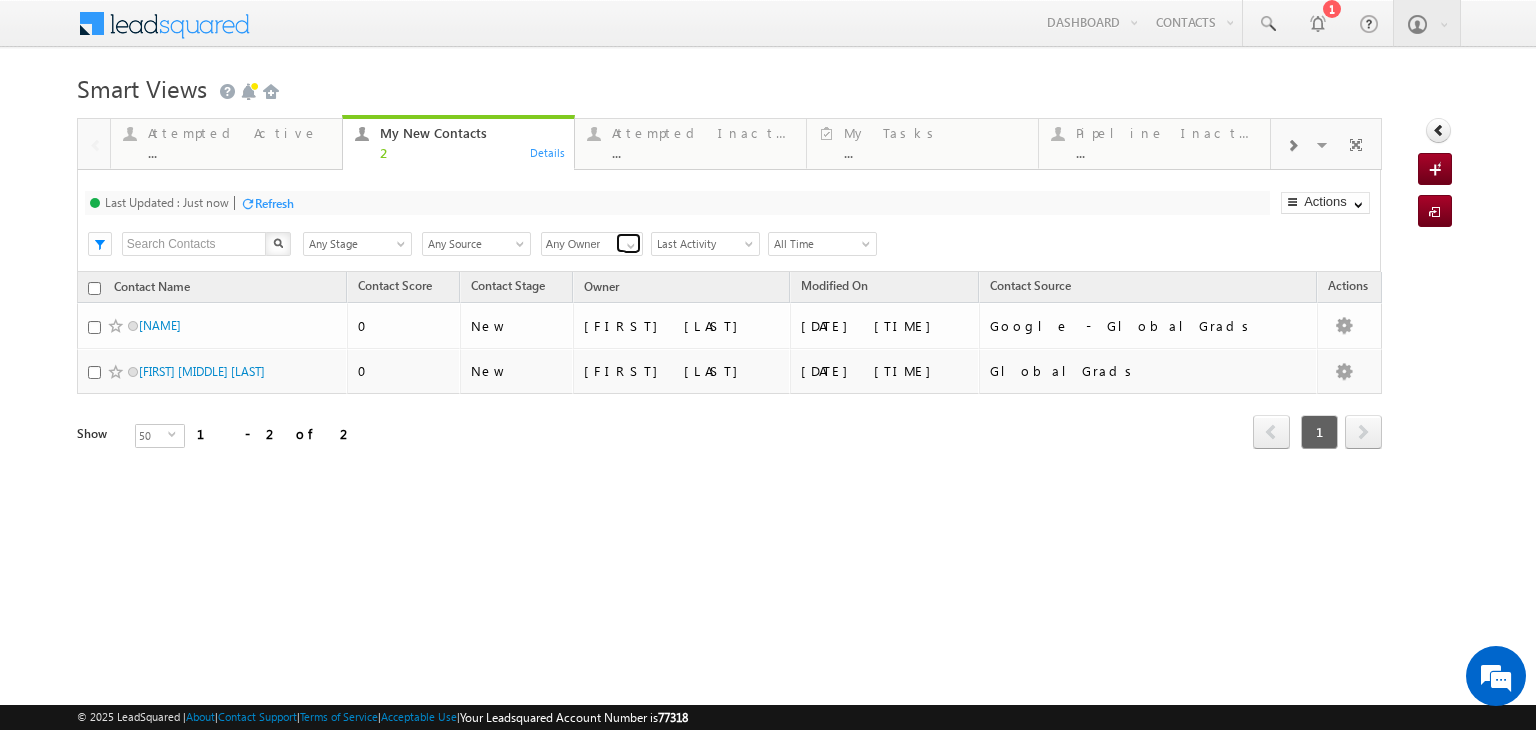 click at bounding box center [631, 246] 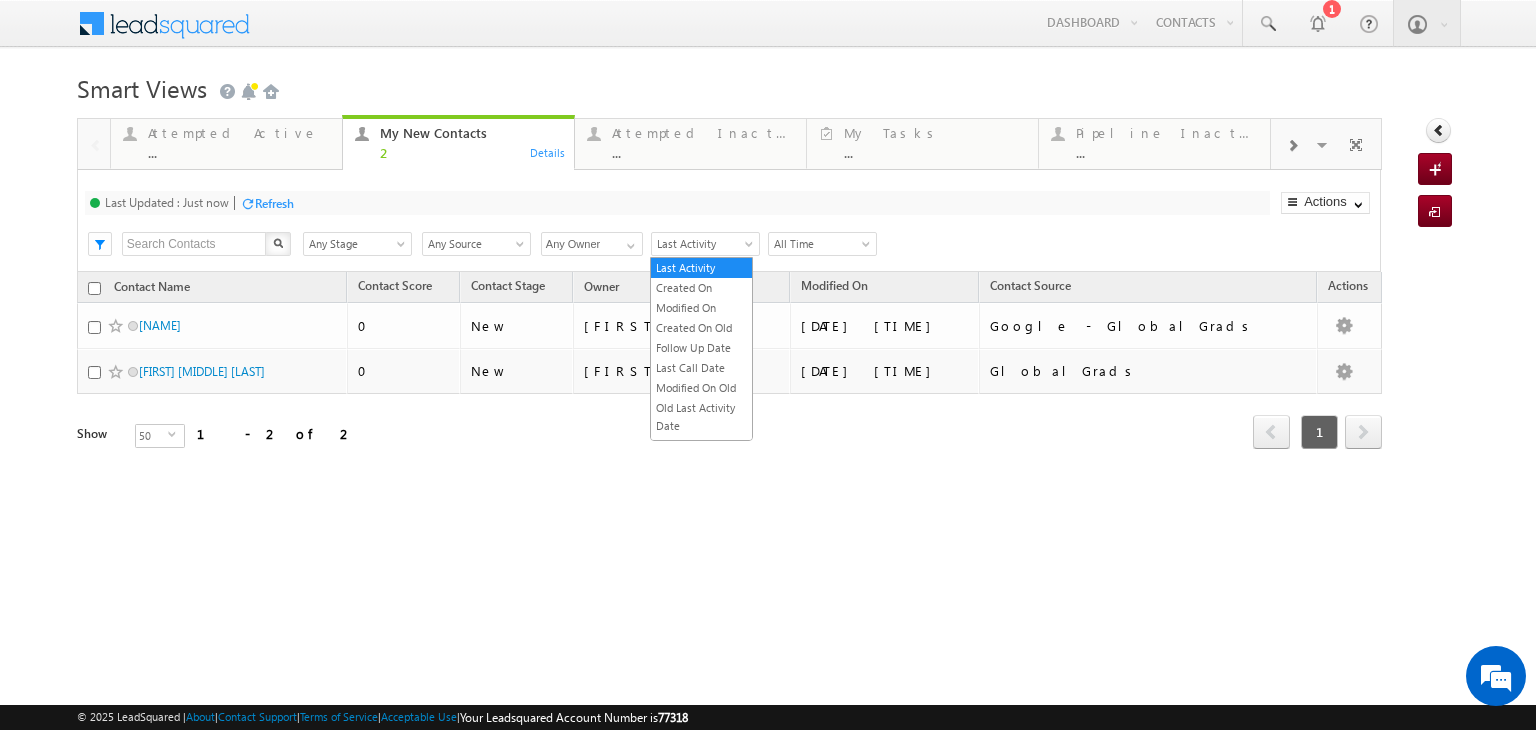 click on "Last Activity" at bounding box center [705, 244] 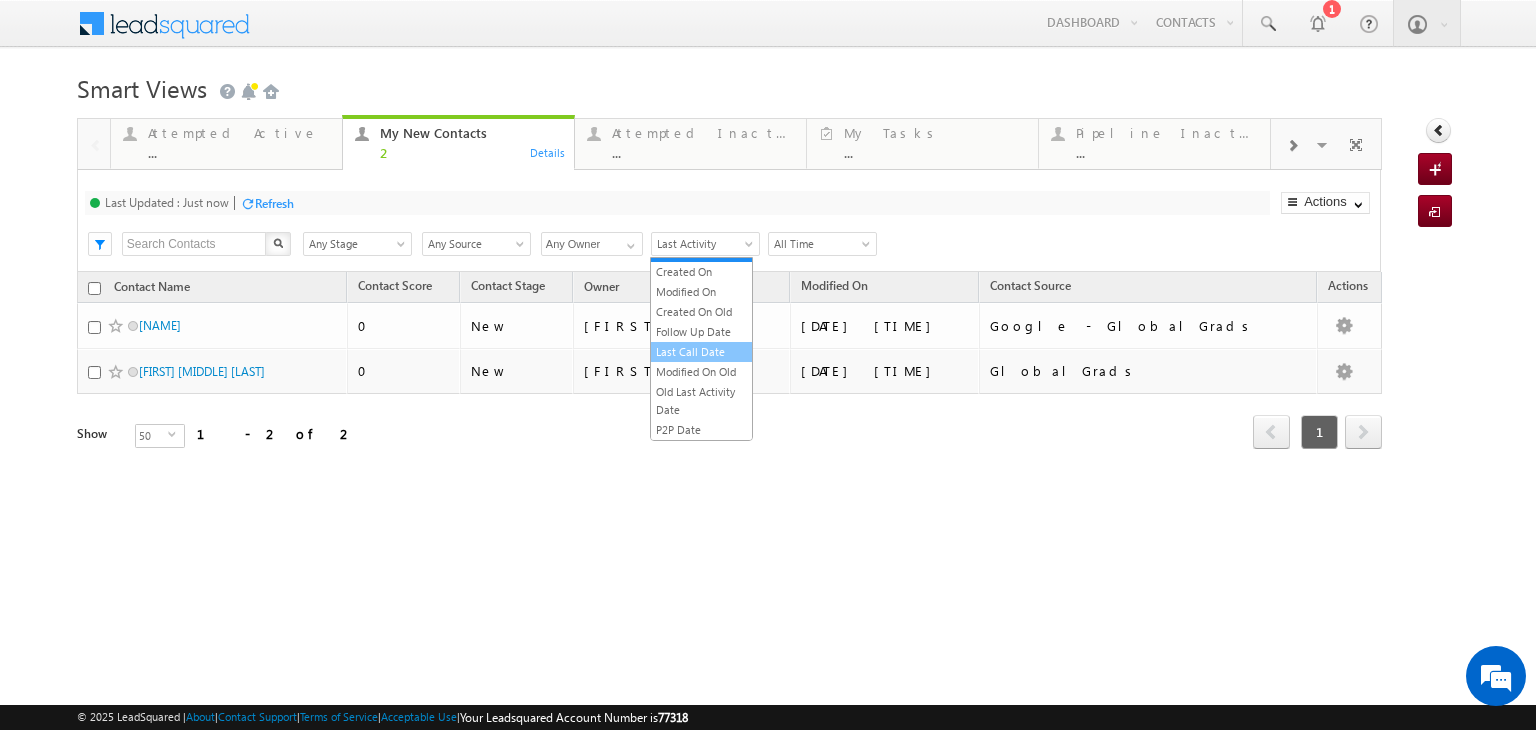 scroll, scrollTop: 0, scrollLeft: 0, axis: both 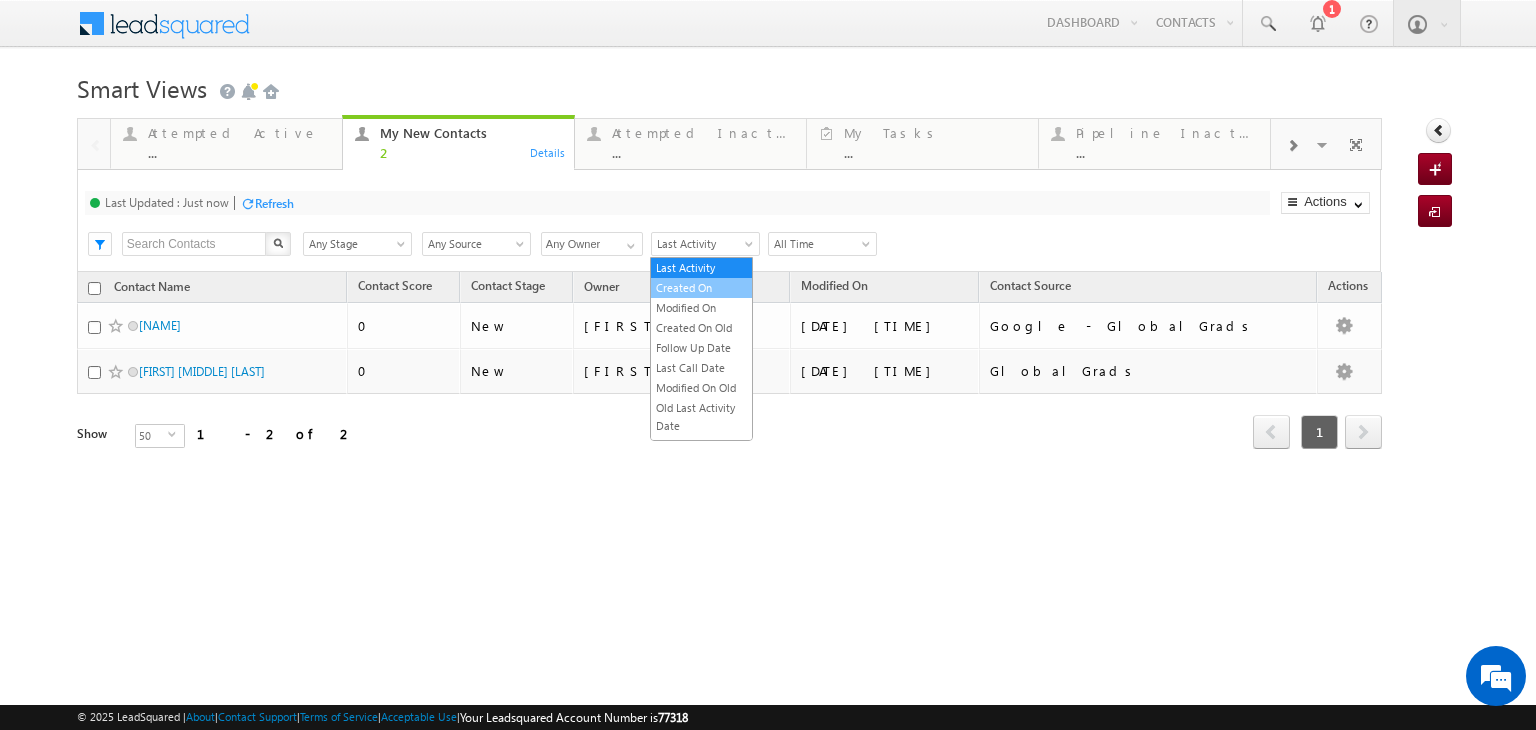 click on "Created On" at bounding box center (701, 288) 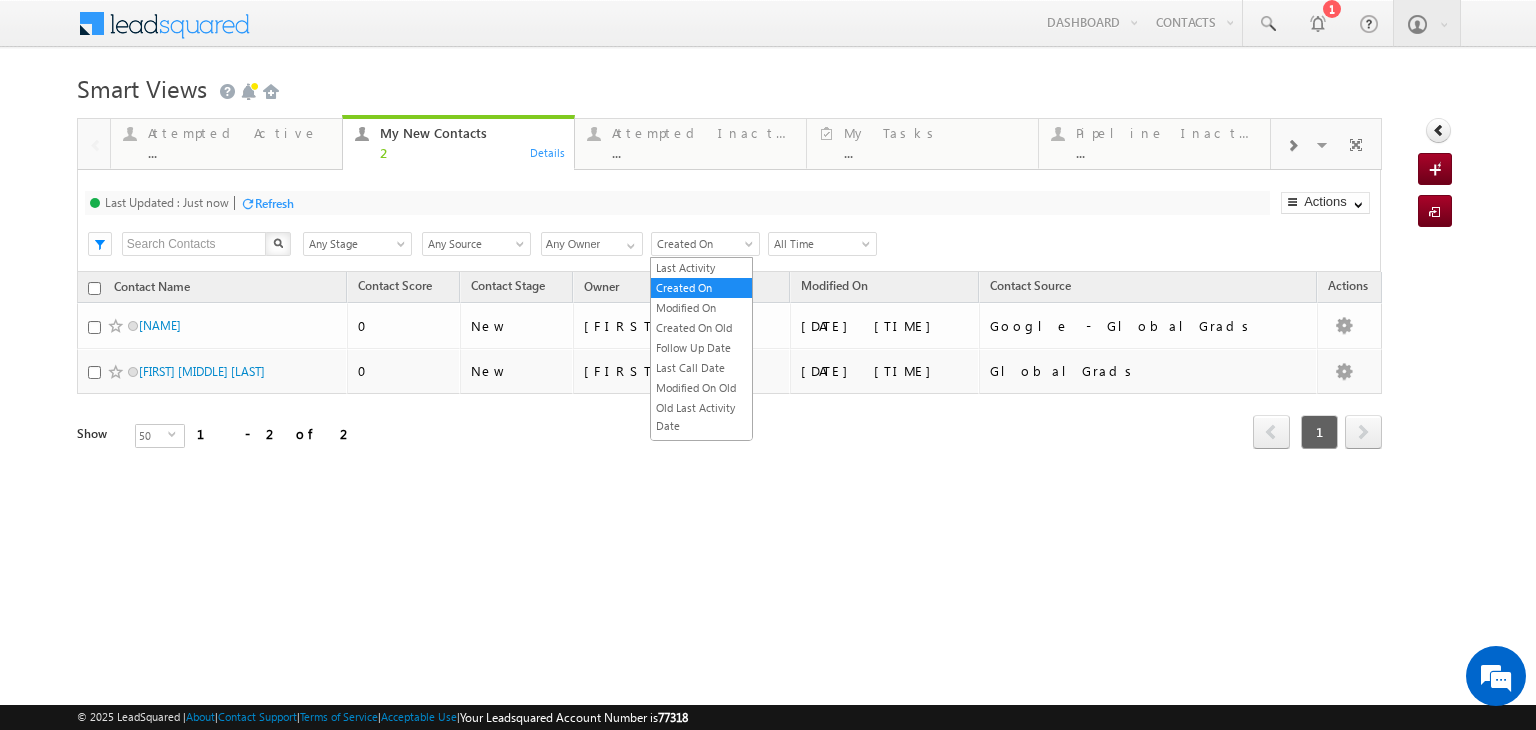 click on "Created On" at bounding box center [702, 244] 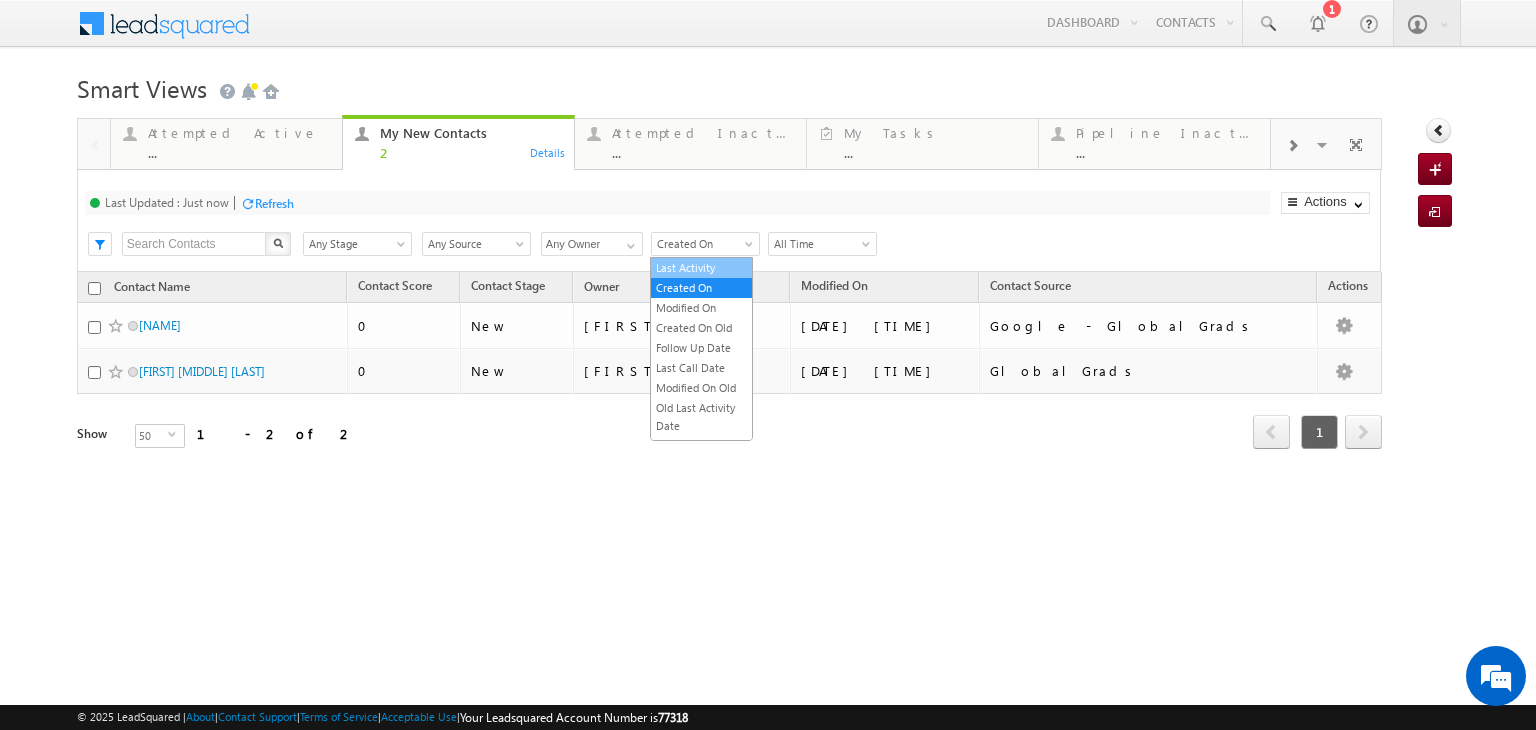 click on "Last Activity" at bounding box center [701, 268] 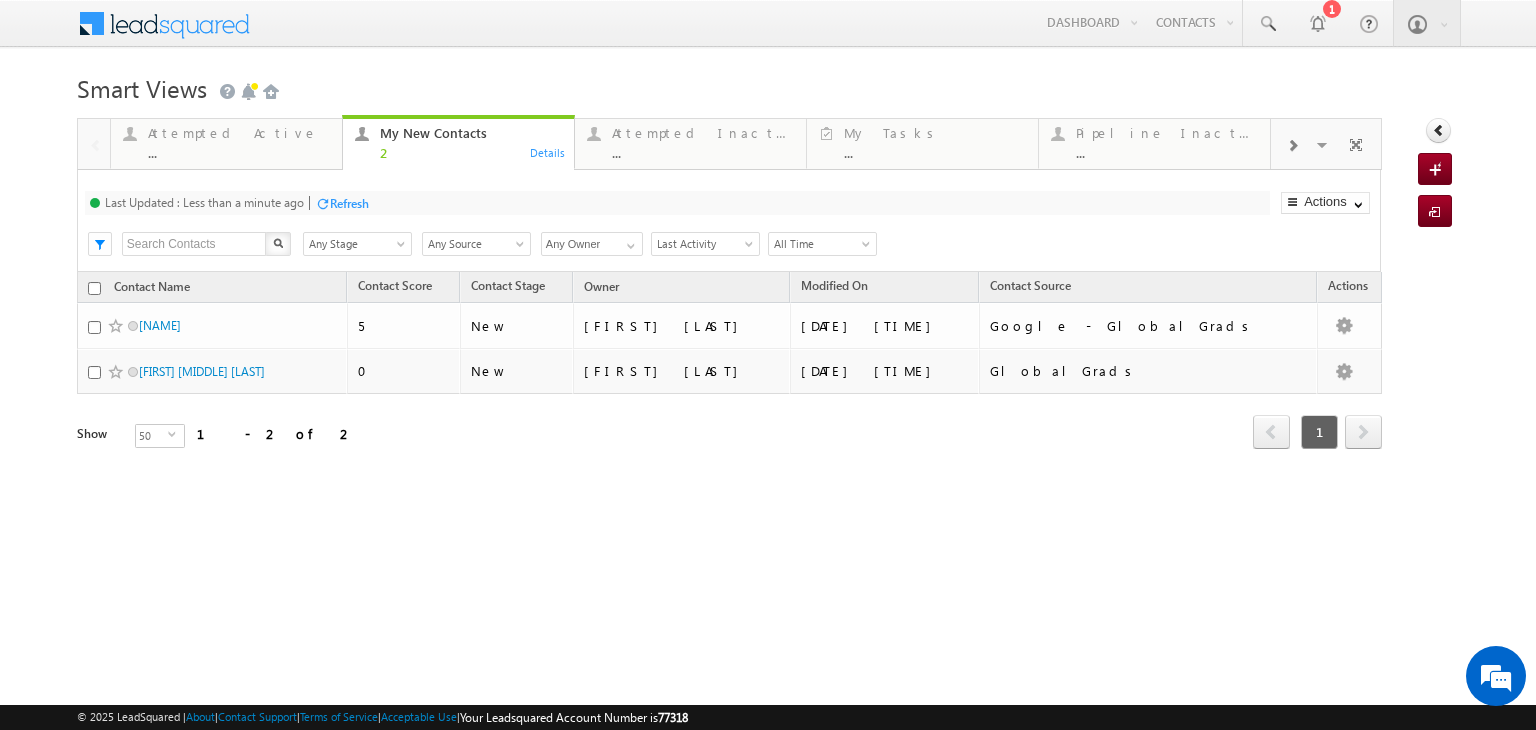 click on "Refresh" at bounding box center [349, 203] 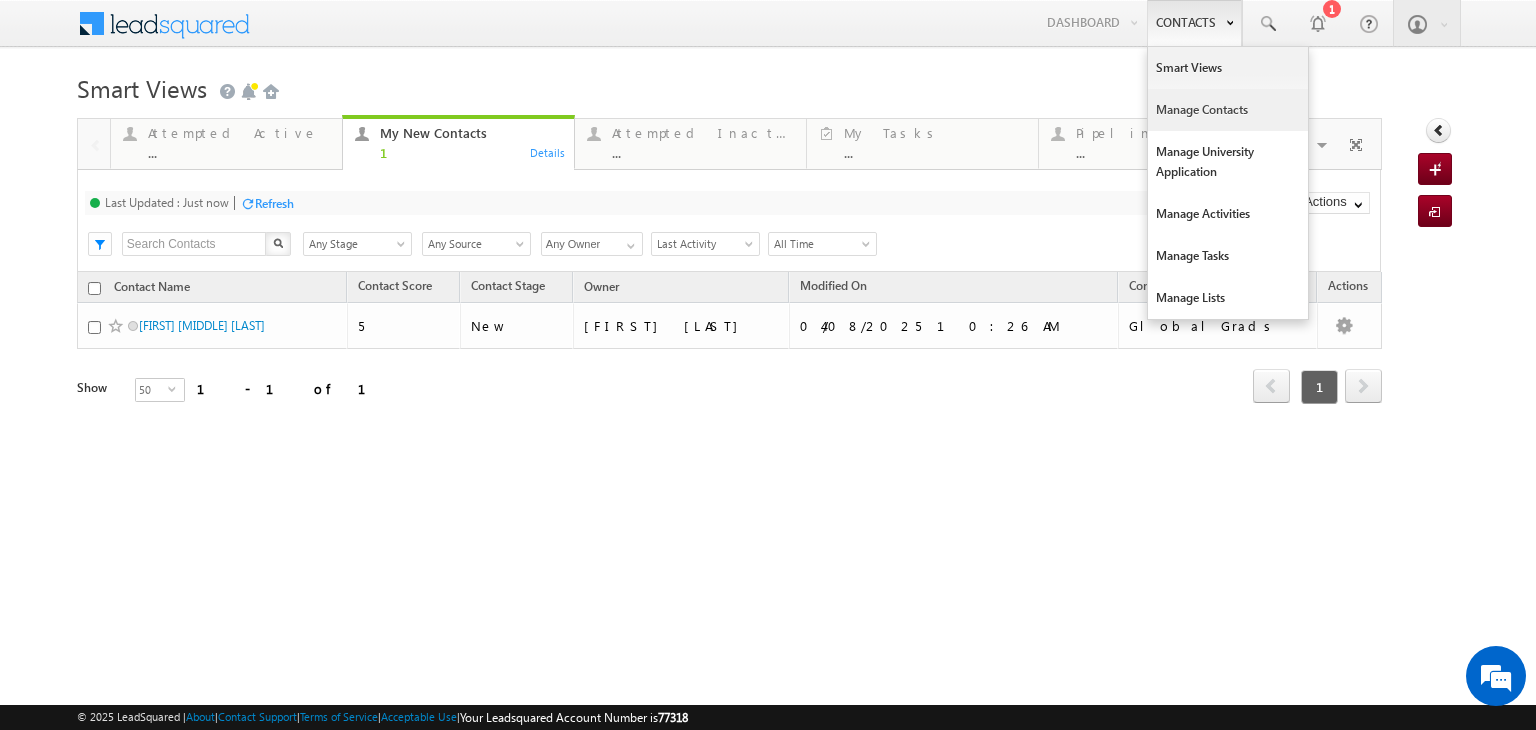 click on "Manage Contacts" at bounding box center [1228, 110] 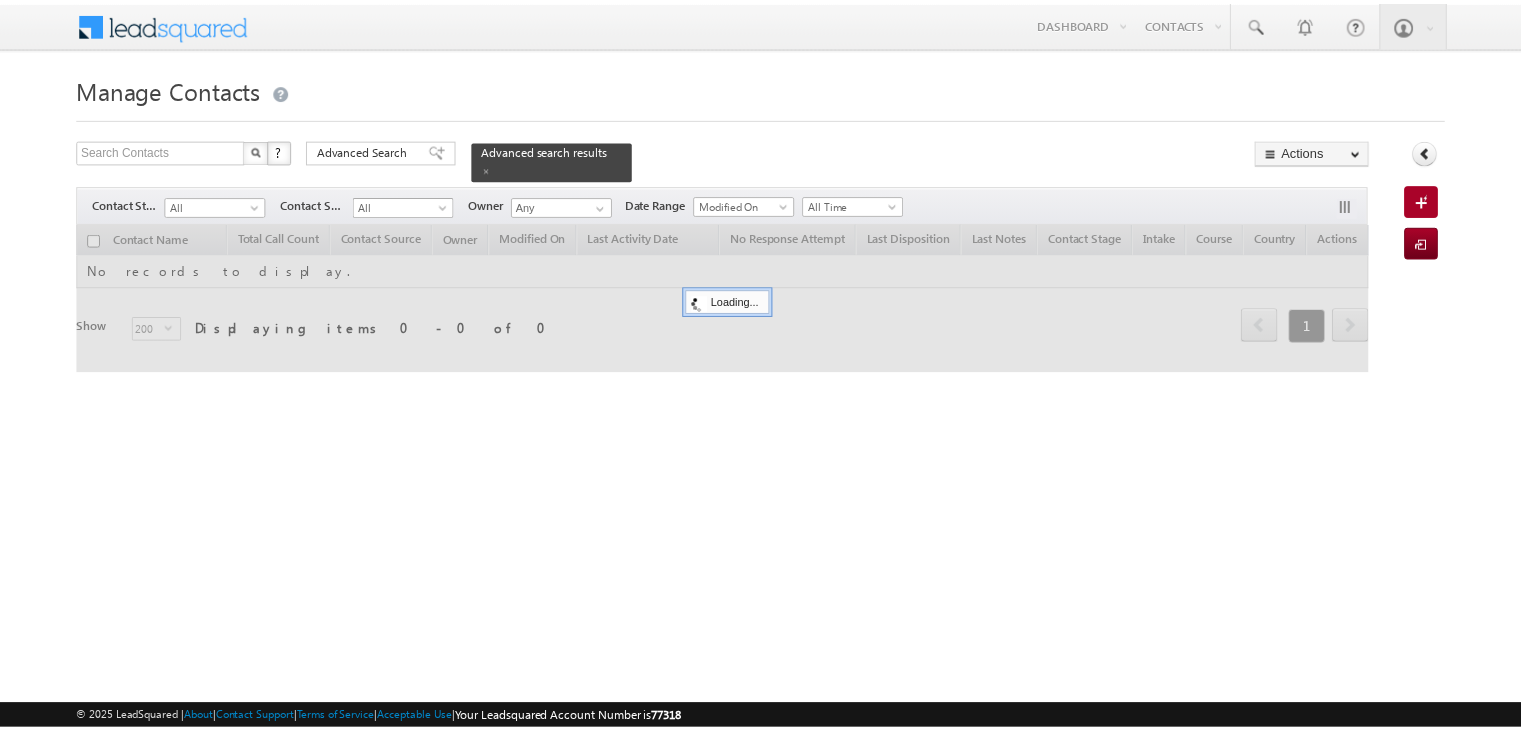 scroll, scrollTop: 0, scrollLeft: 0, axis: both 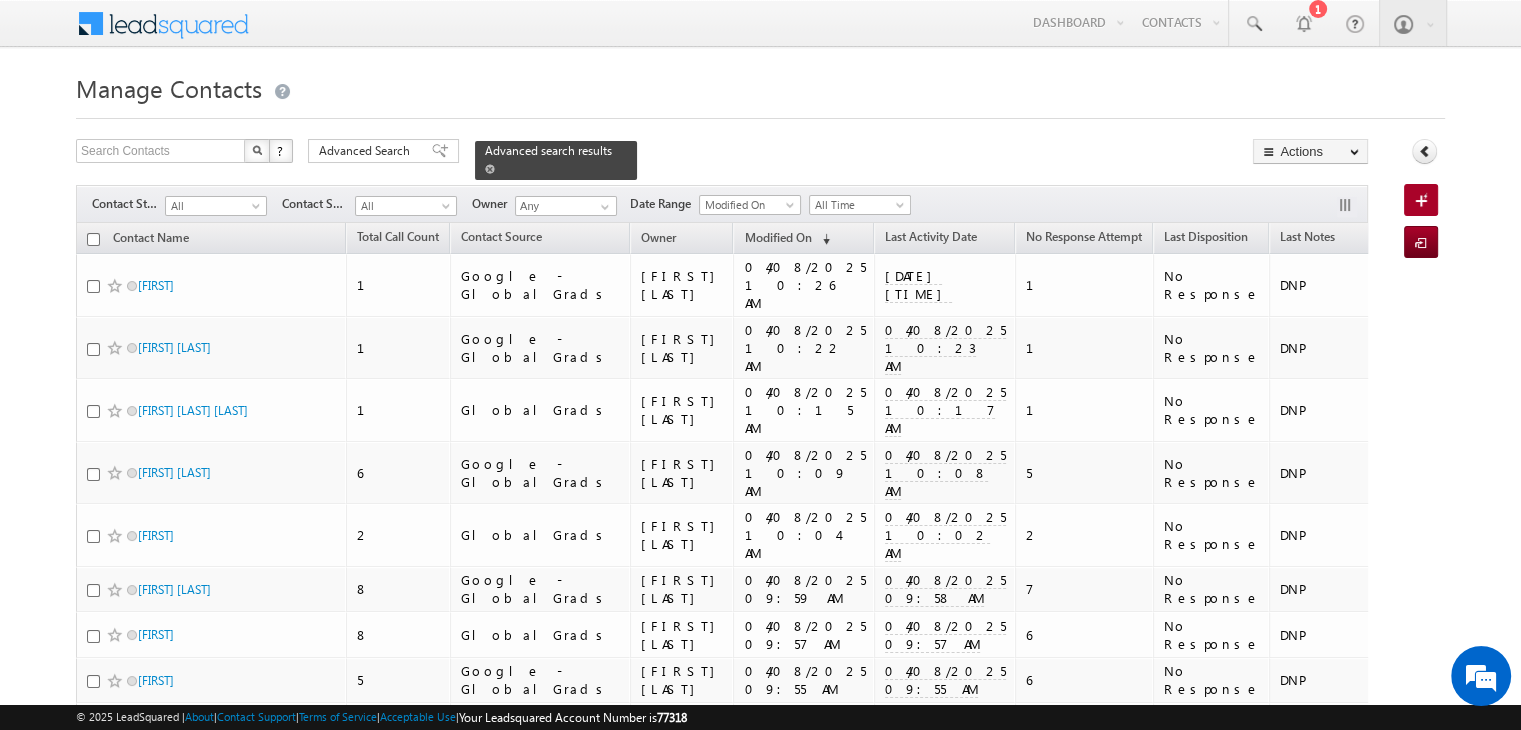 click at bounding box center [490, 169] 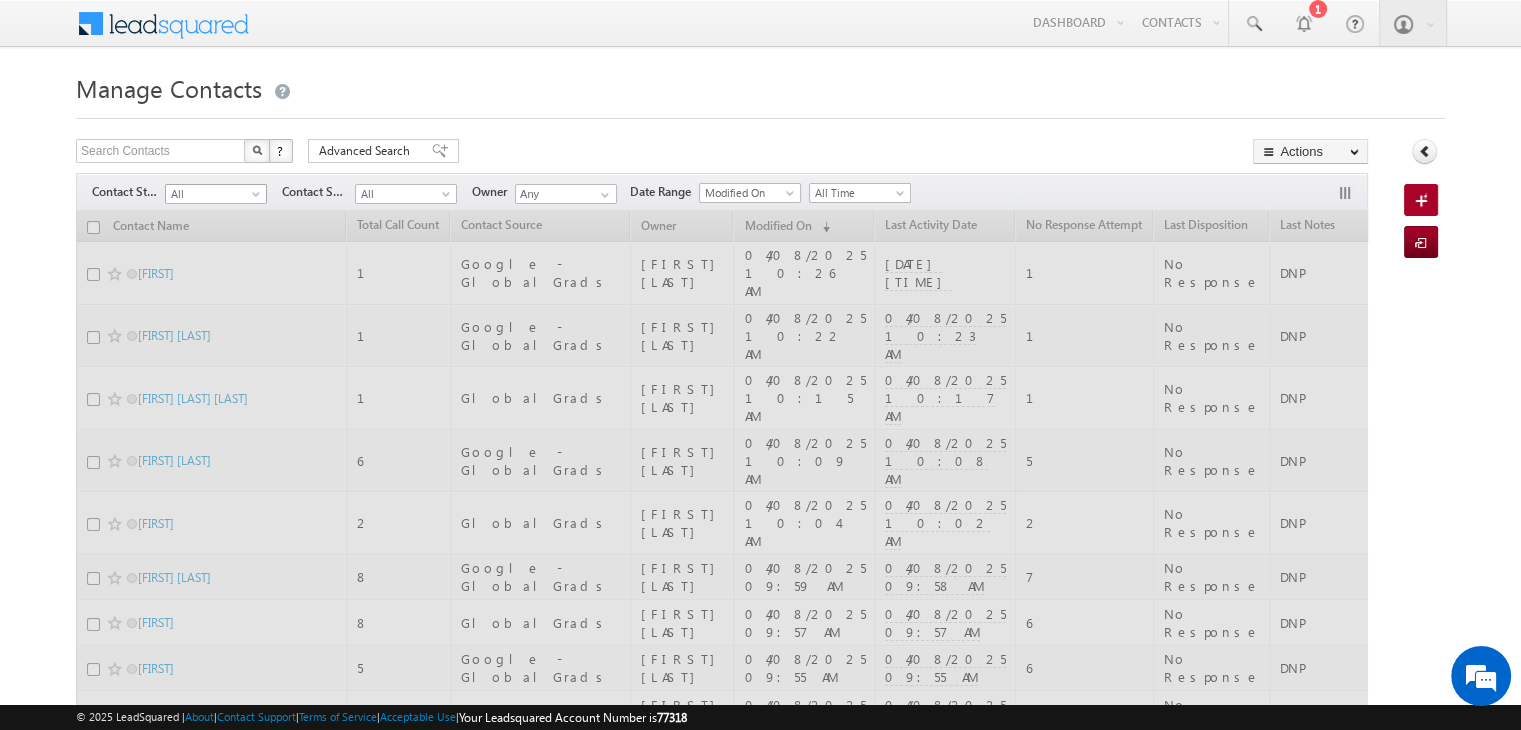 click on "All" at bounding box center [213, 194] 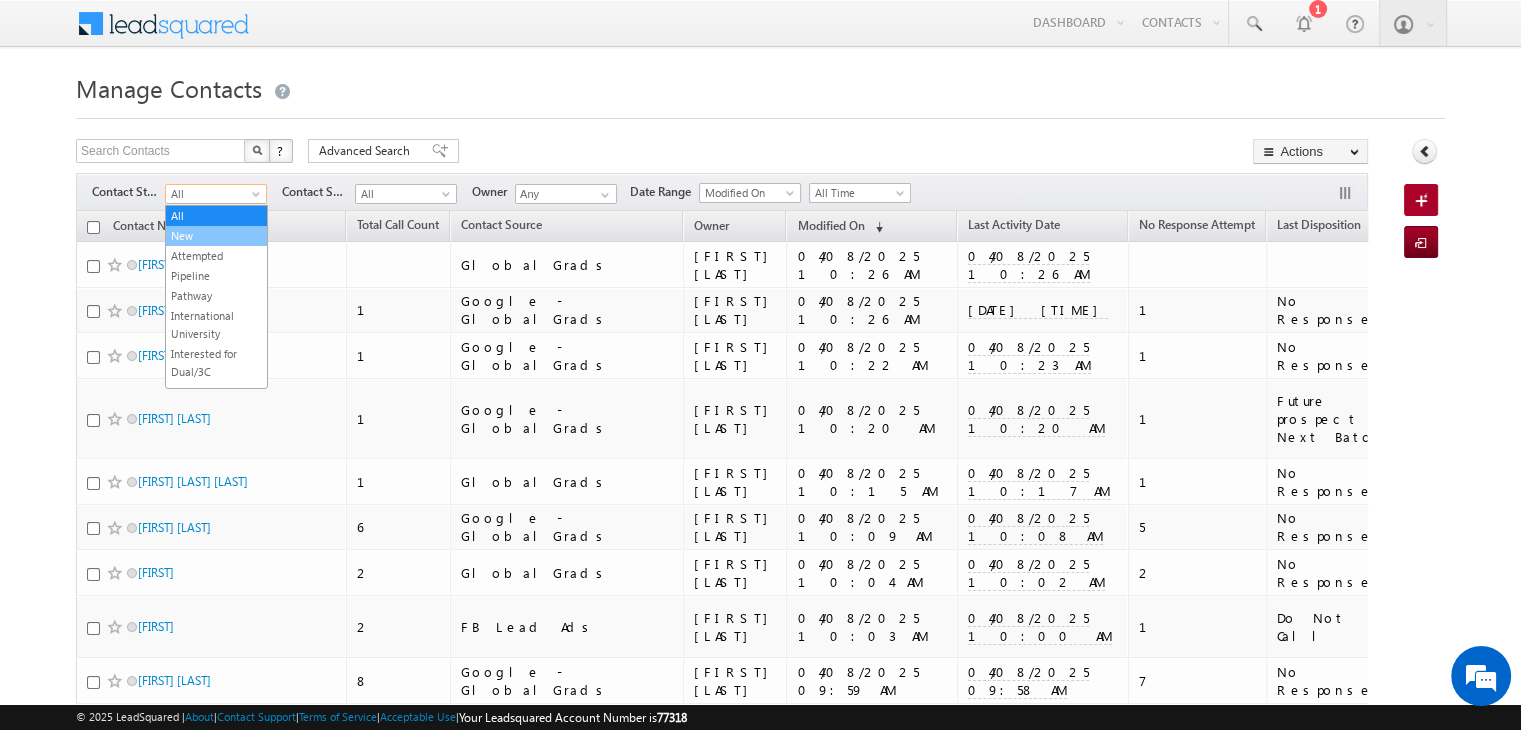 click on "New" at bounding box center [216, 236] 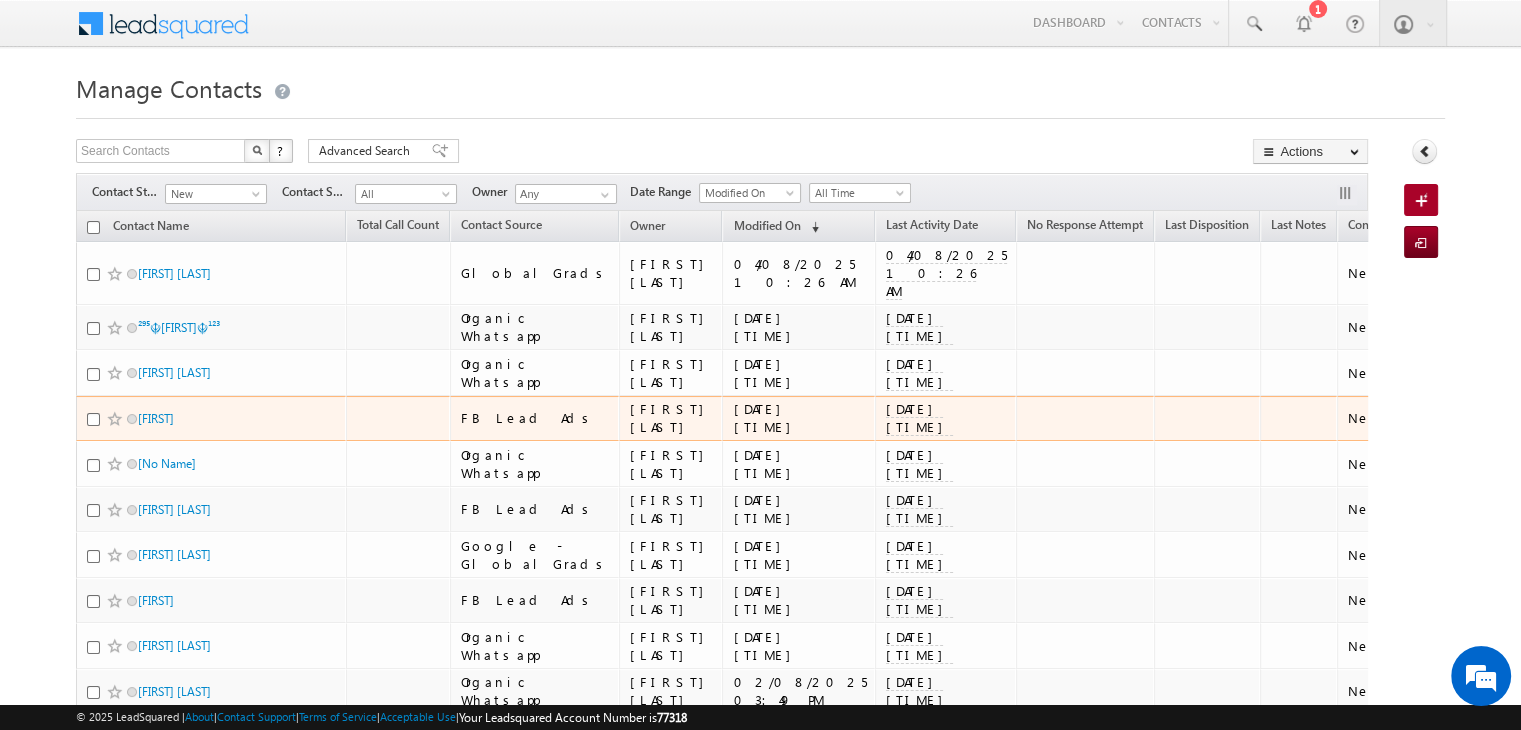 scroll, scrollTop: 147, scrollLeft: 0, axis: vertical 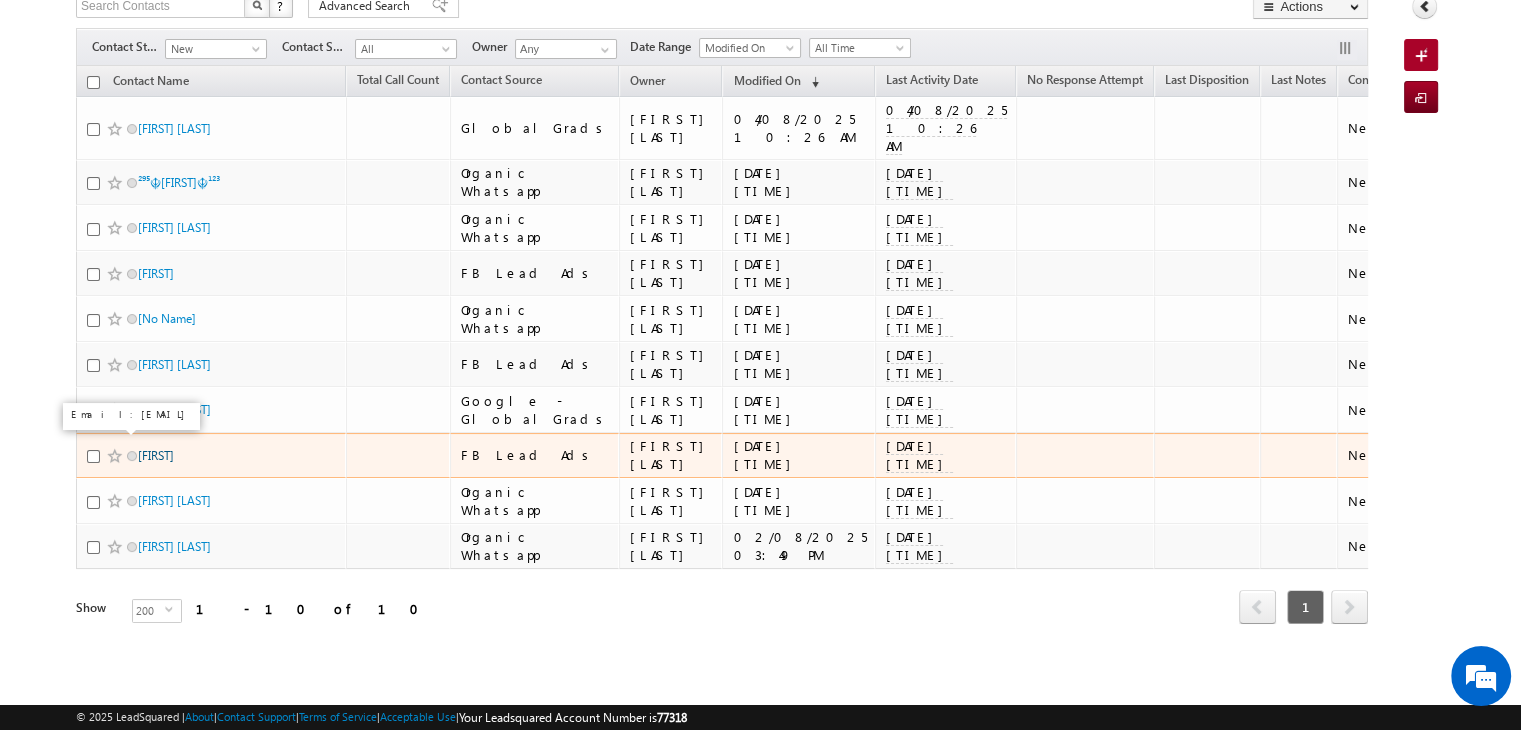click on "Dipak" at bounding box center [156, 455] 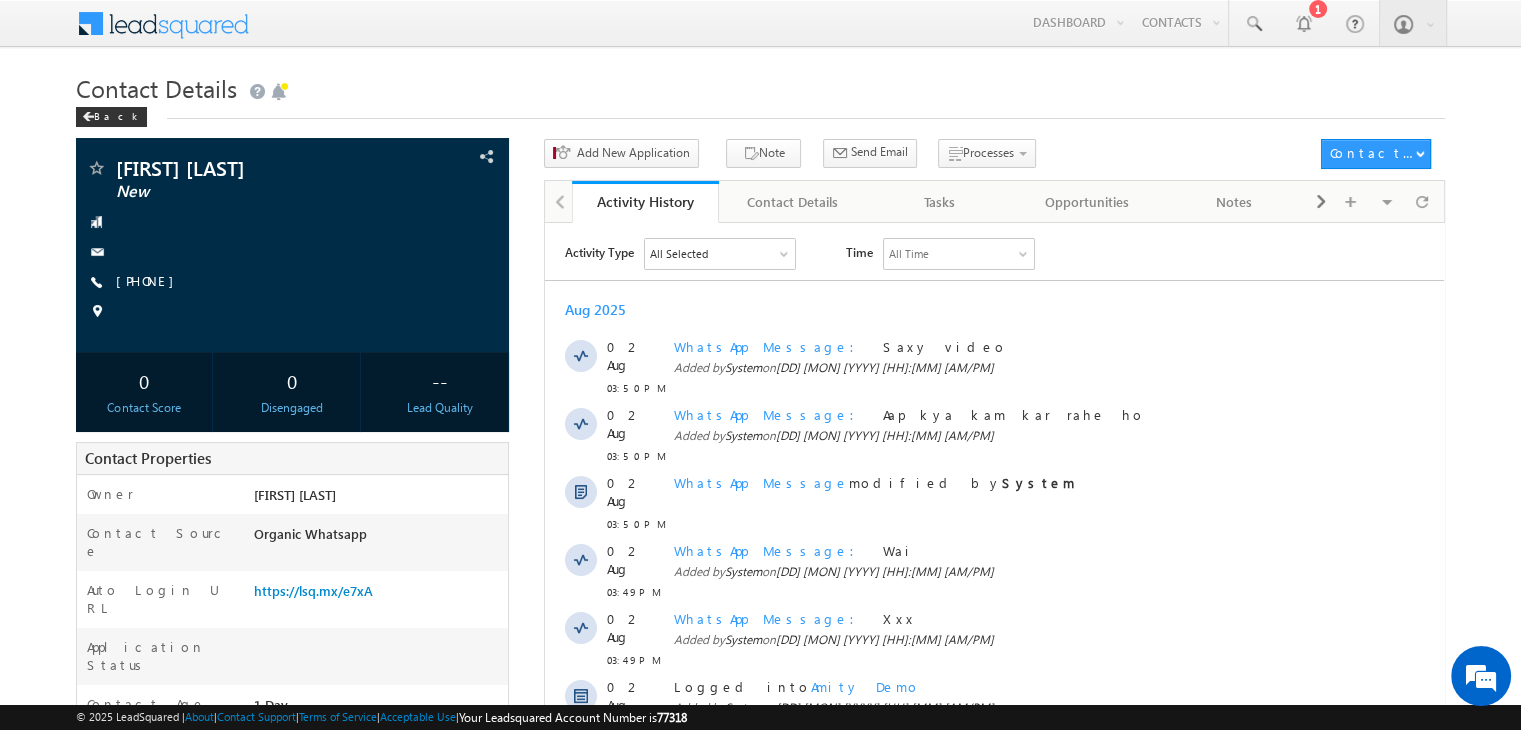 scroll, scrollTop: 0, scrollLeft: 0, axis: both 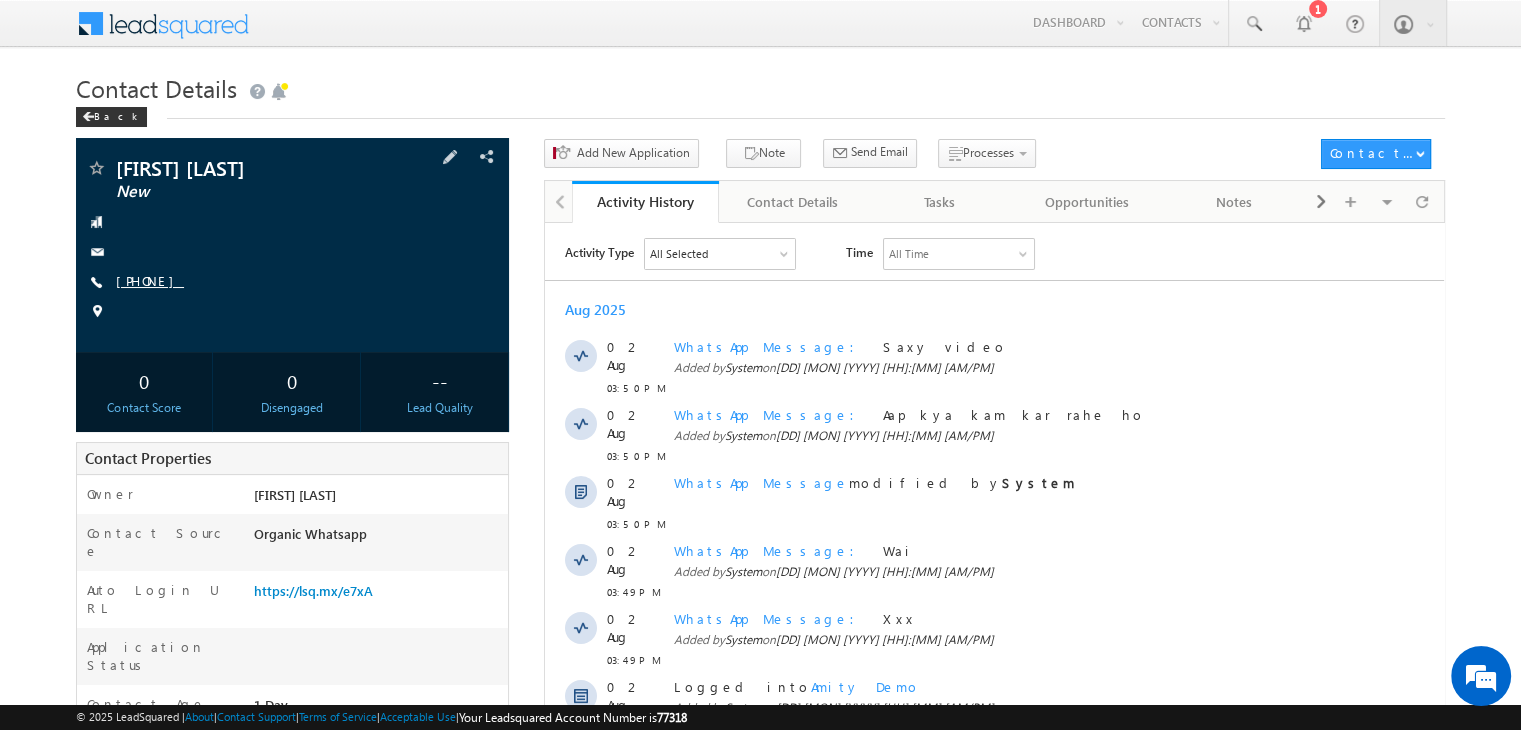 drag, startPoint x: 148, startPoint y: 269, endPoint x: 158, endPoint y: 273, distance: 10.770329 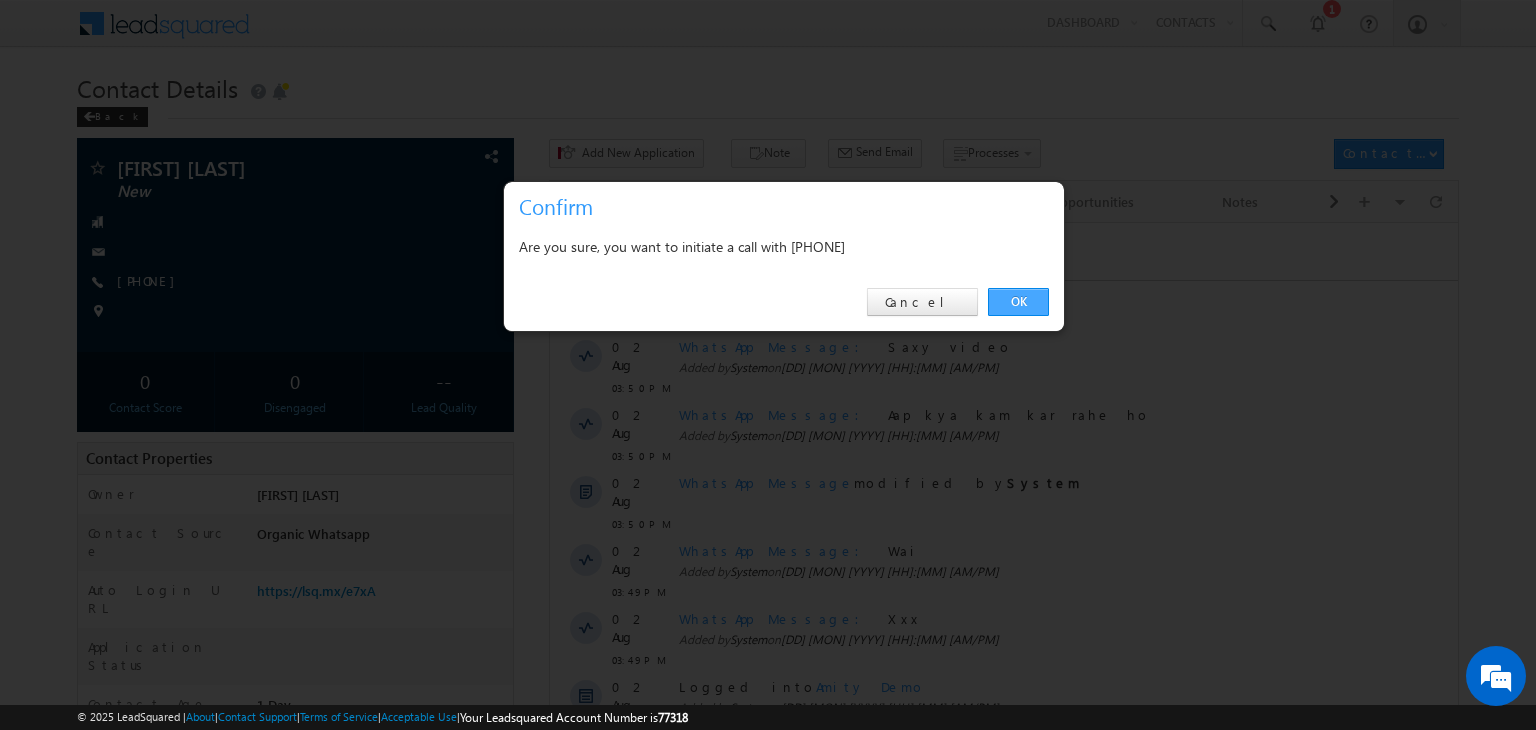 click on "OK" at bounding box center (1018, 302) 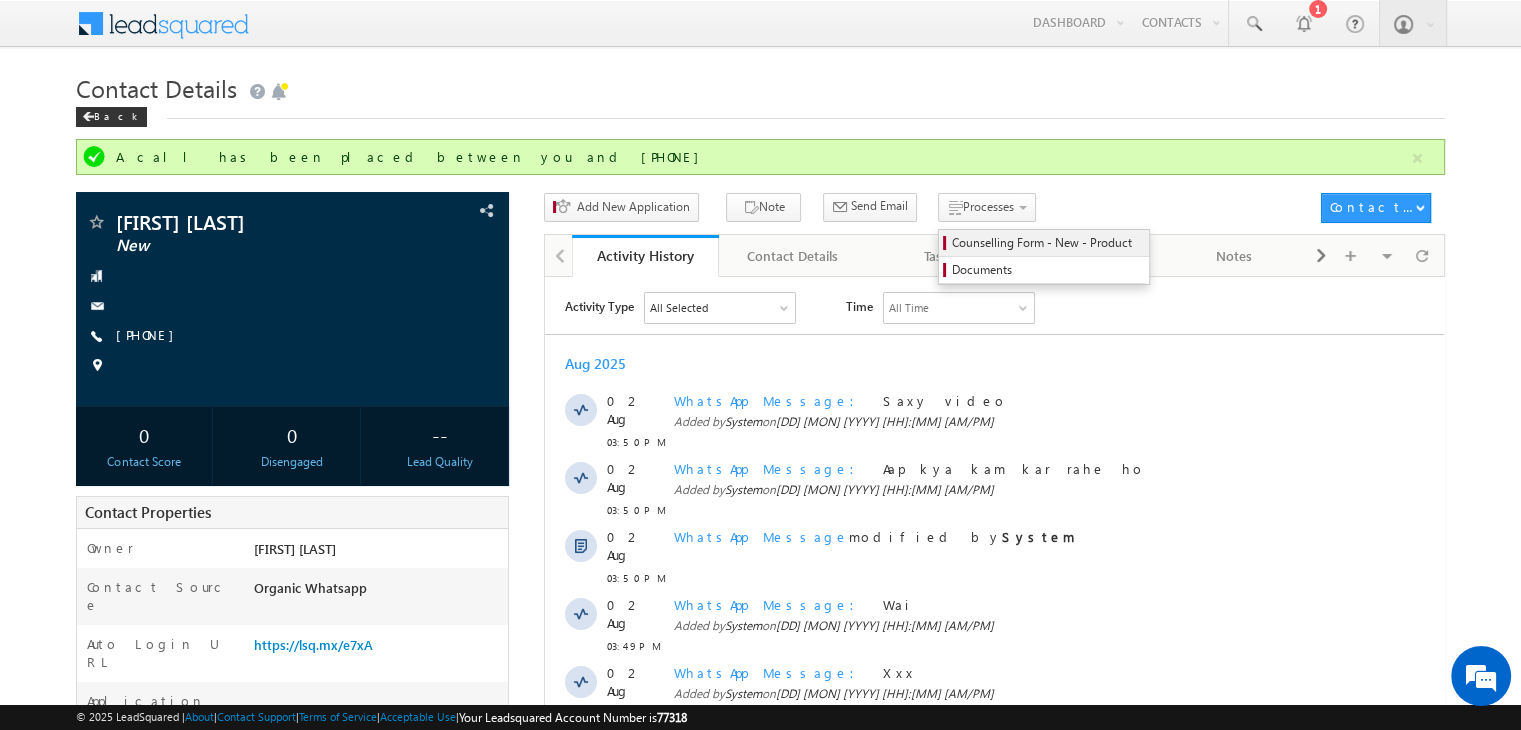 click on "Counselling Form - New - Product" at bounding box center (1047, 243) 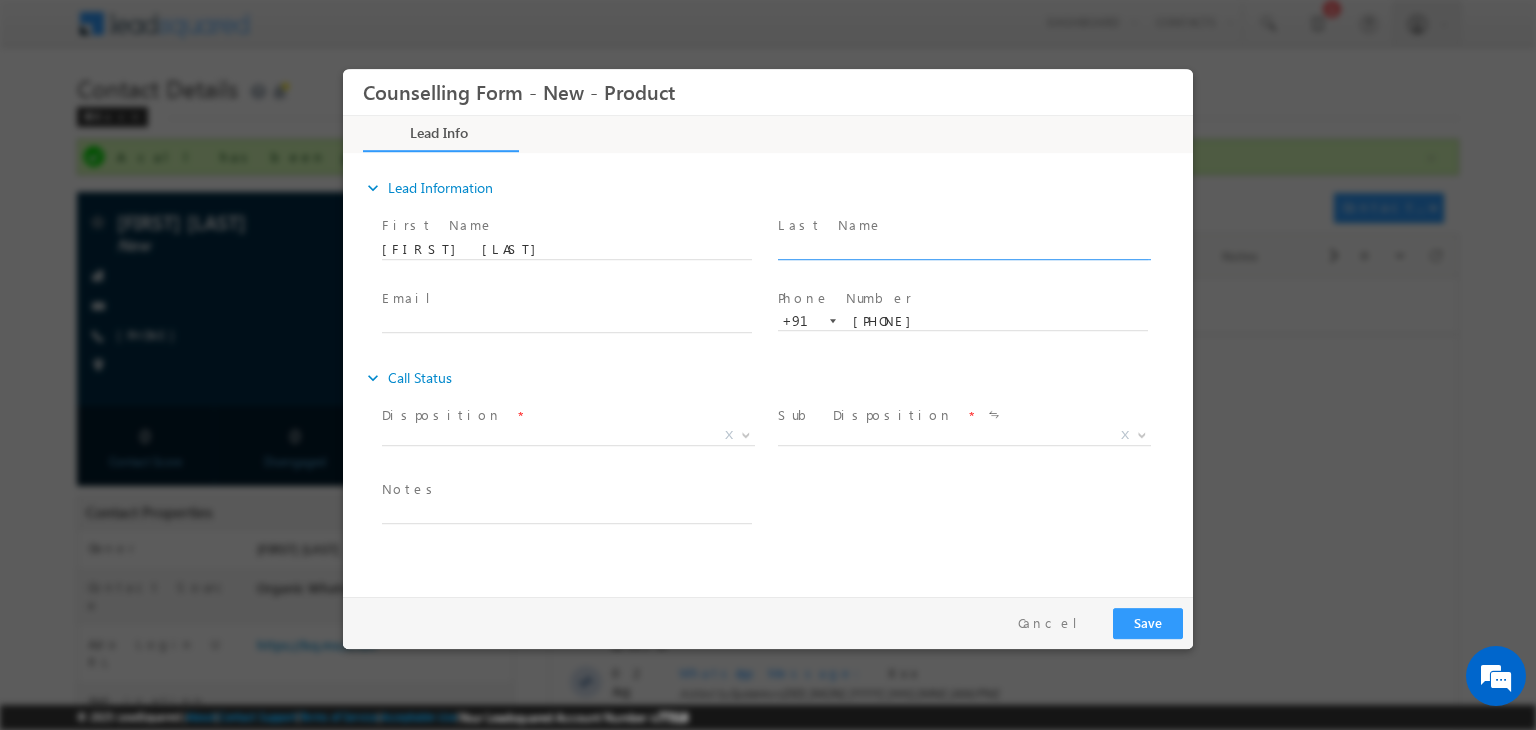 scroll, scrollTop: 0, scrollLeft: 0, axis: both 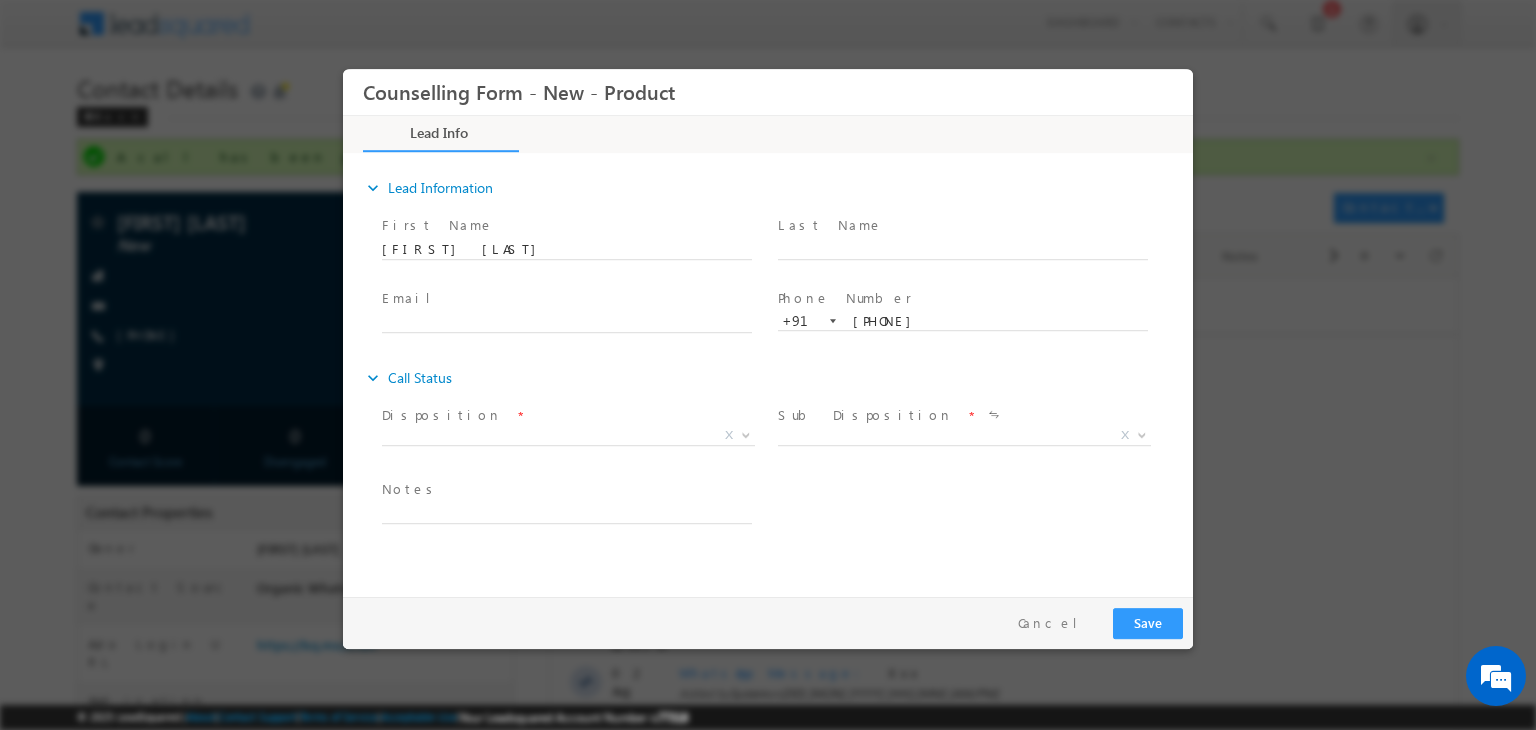 drag, startPoint x: 630, startPoint y: 417, endPoint x: 588, endPoint y: 436, distance: 46.09772 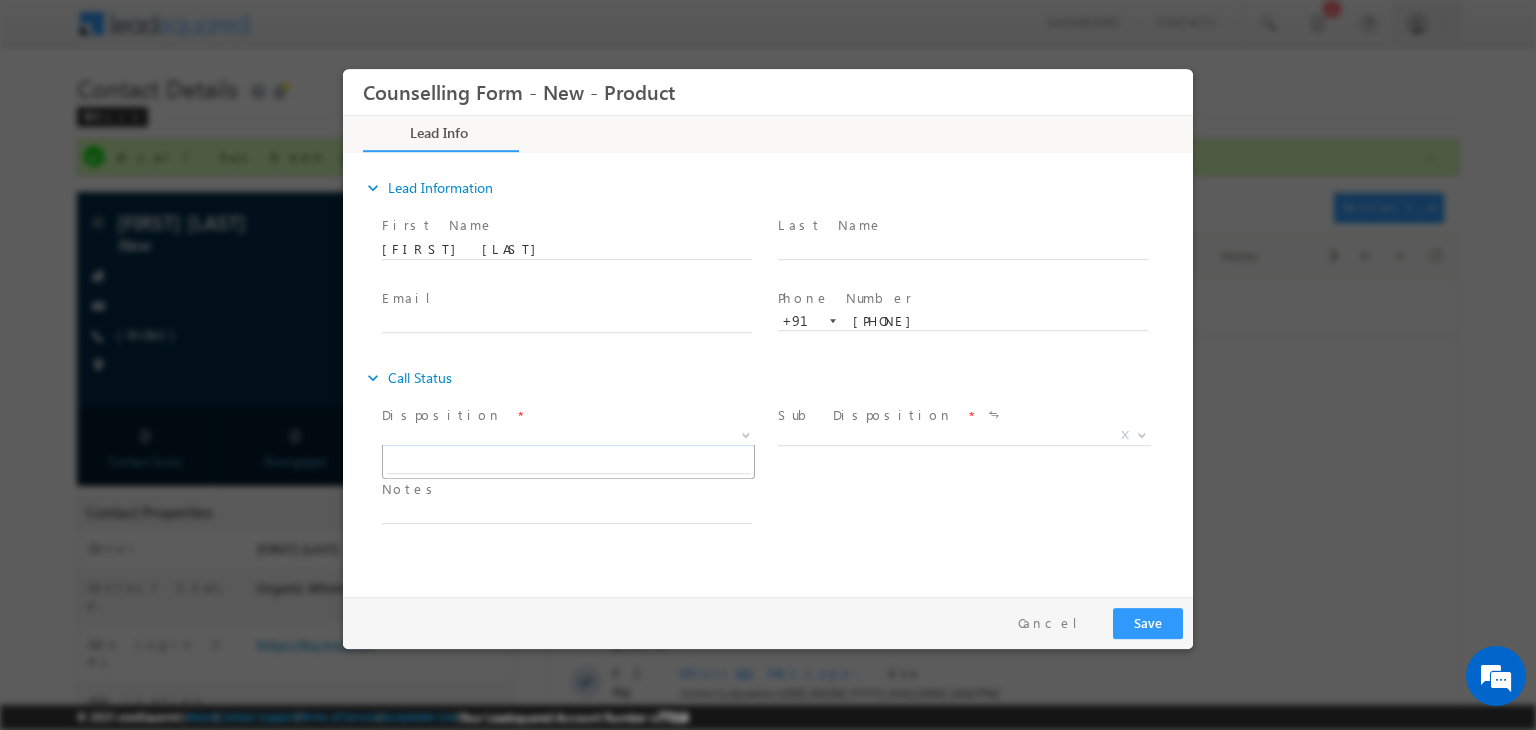click on "X" at bounding box center [568, 436] 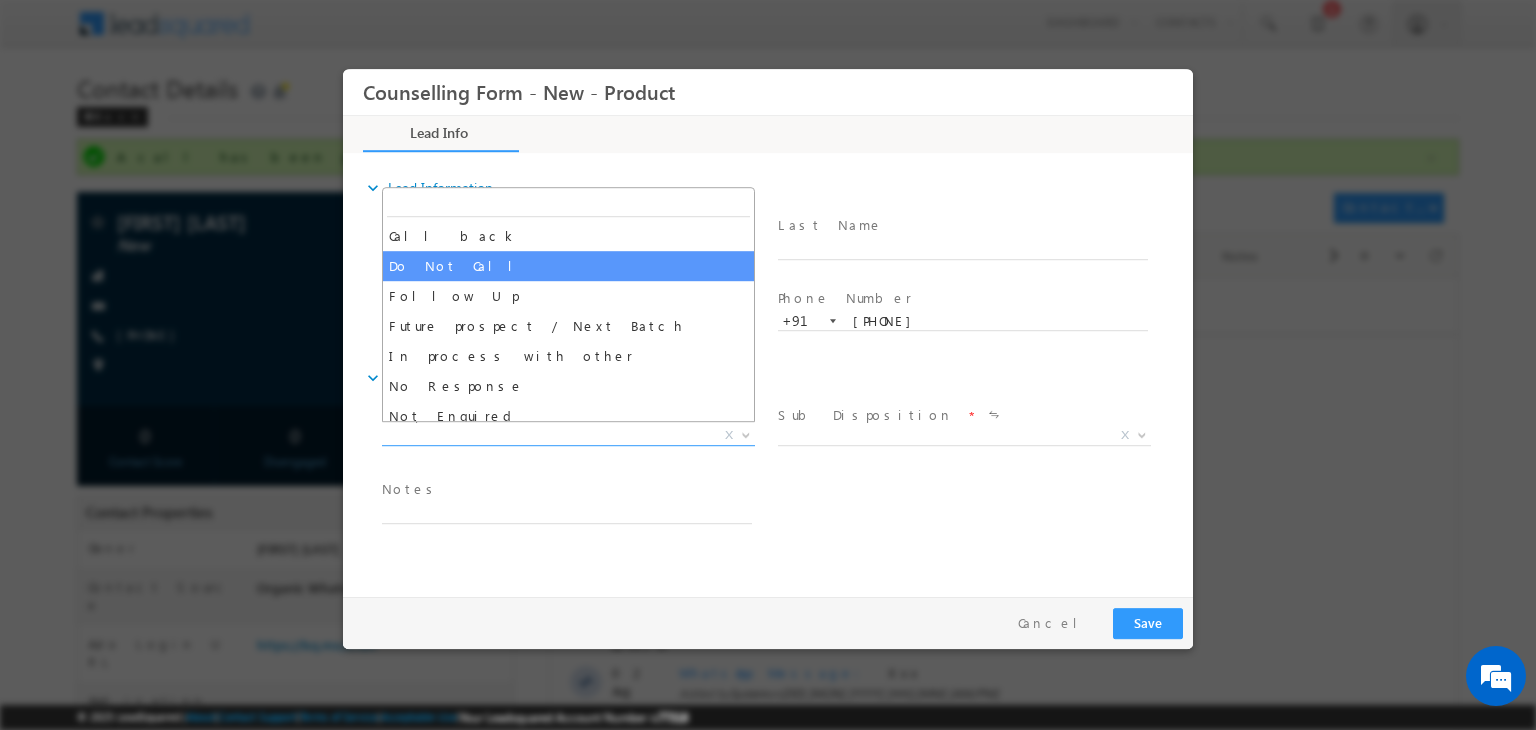 select on "Do Not Call" 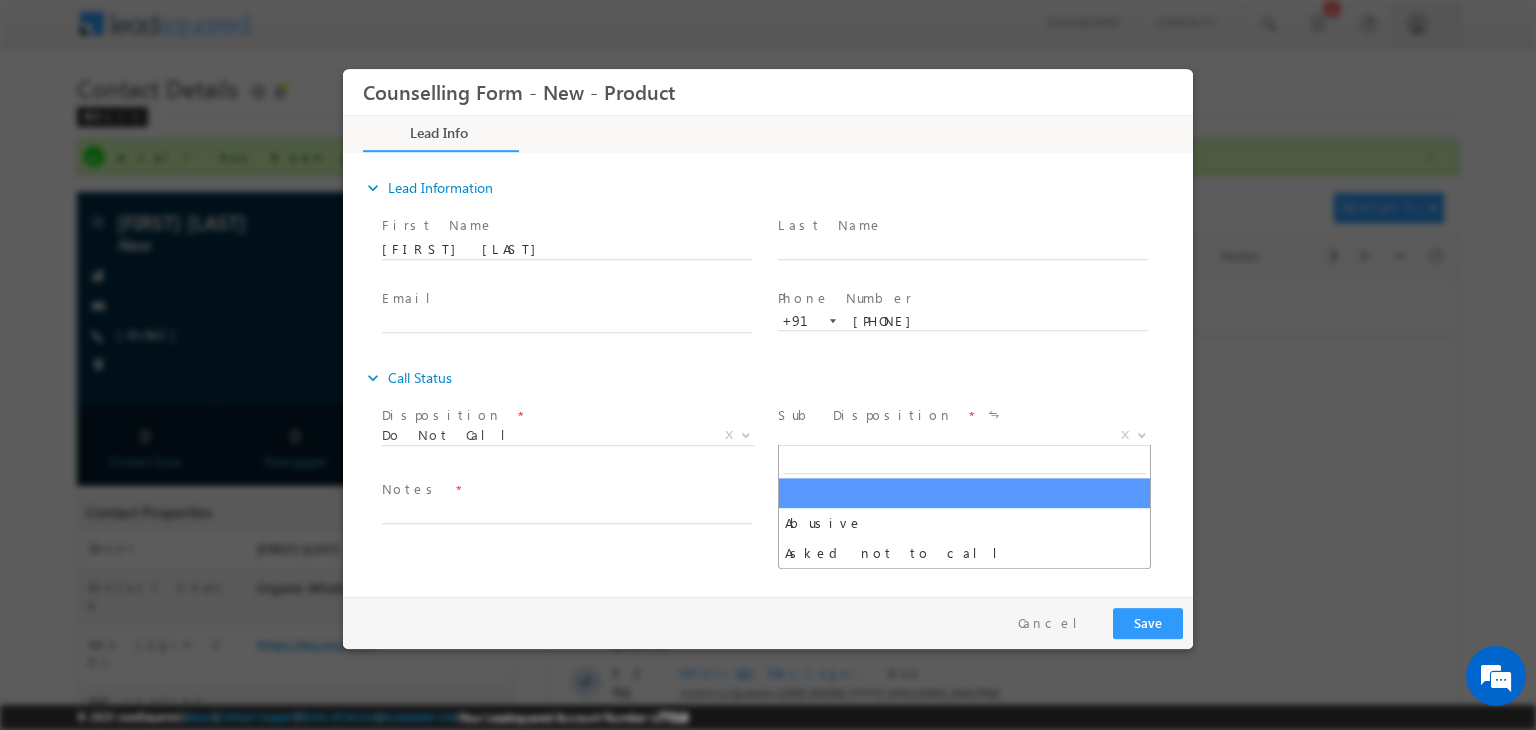 click on "X" at bounding box center [964, 436] 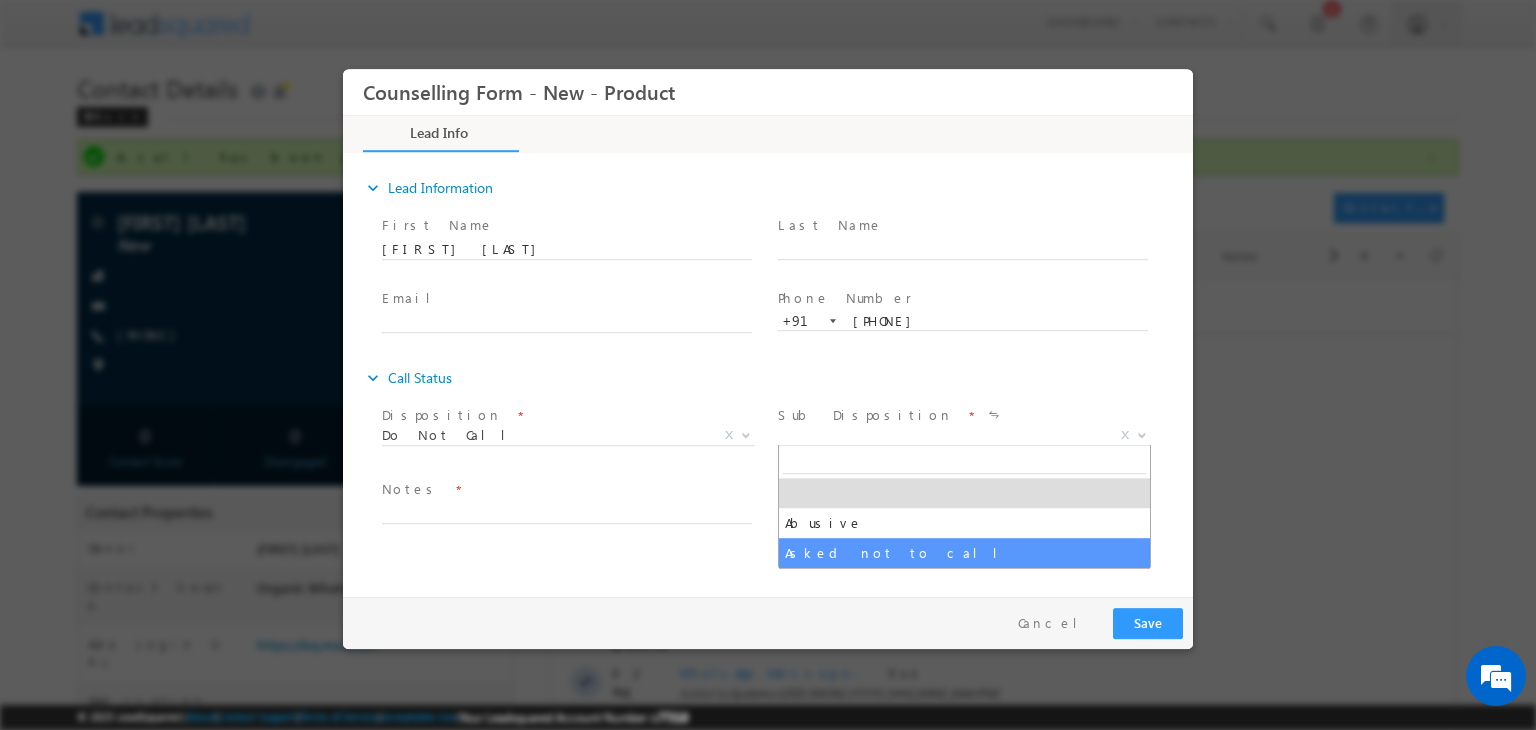 click on "Abusive Asked not to call" at bounding box center (964, 507) 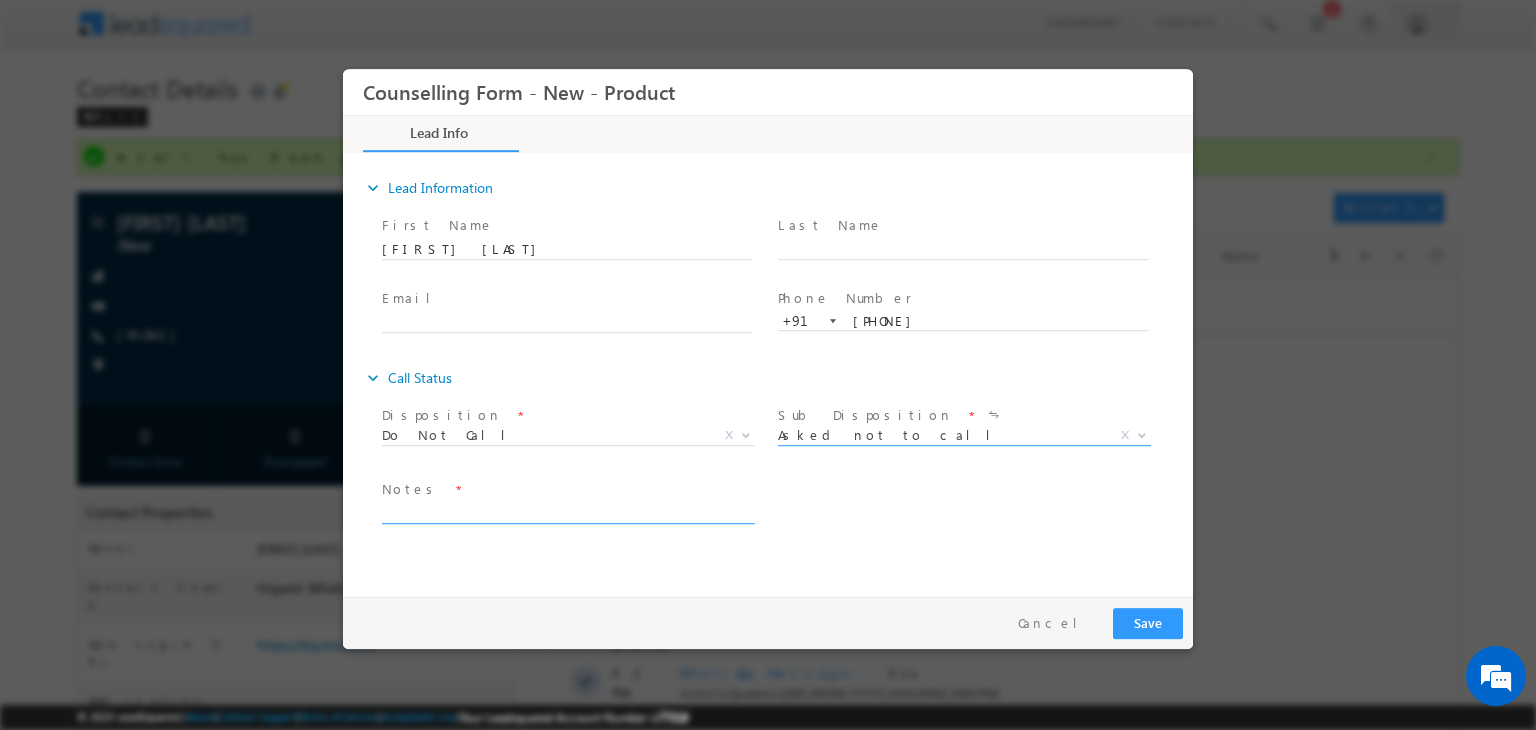 click at bounding box center [567, 512] 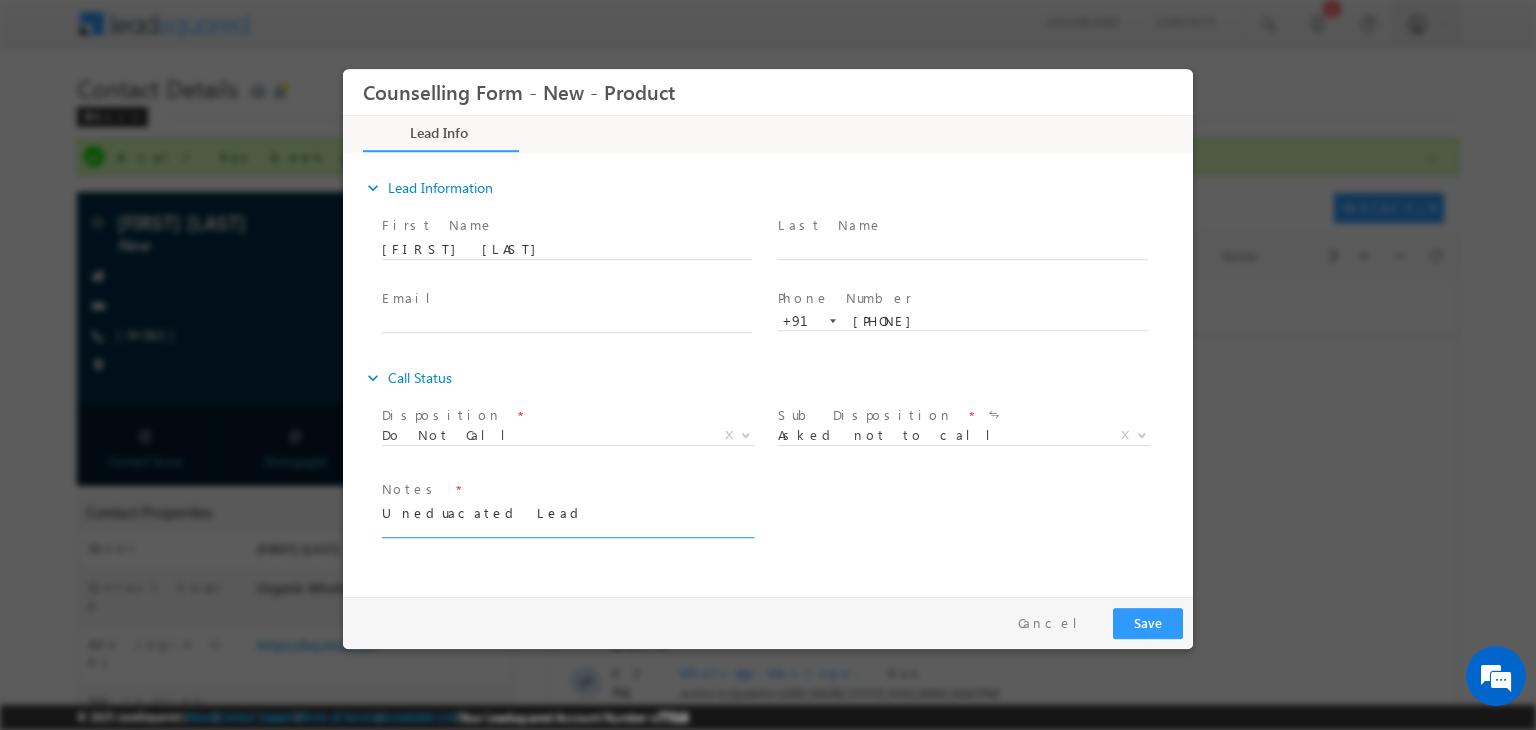 scroll, scrollTop: 3, scrollLeft: 0, axis: vertical 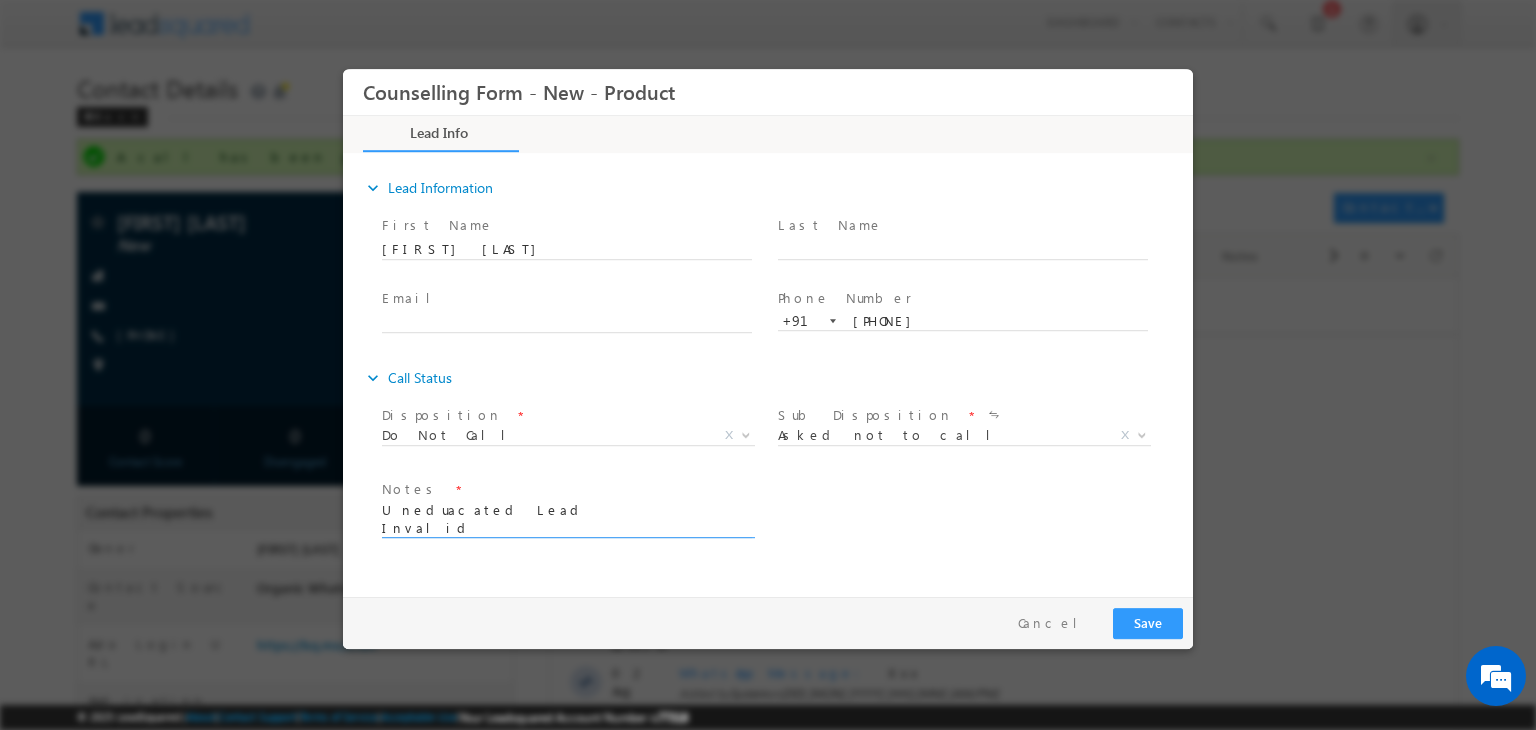 click on "Uneduacated Lead
Invalid" at bounding box center (567, 519) 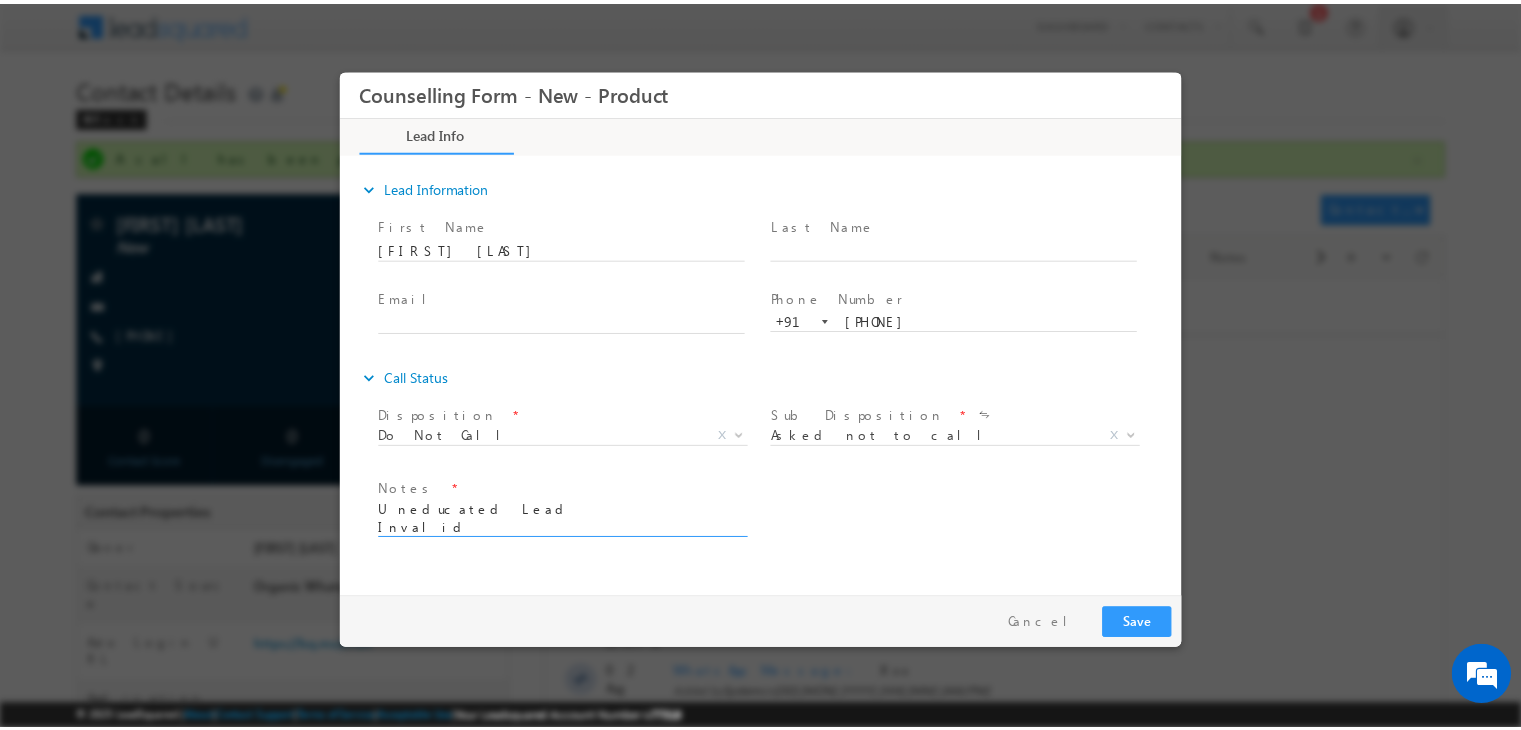 scroll, scrollTop: 2, scrollLeft: 0, axis: vertical 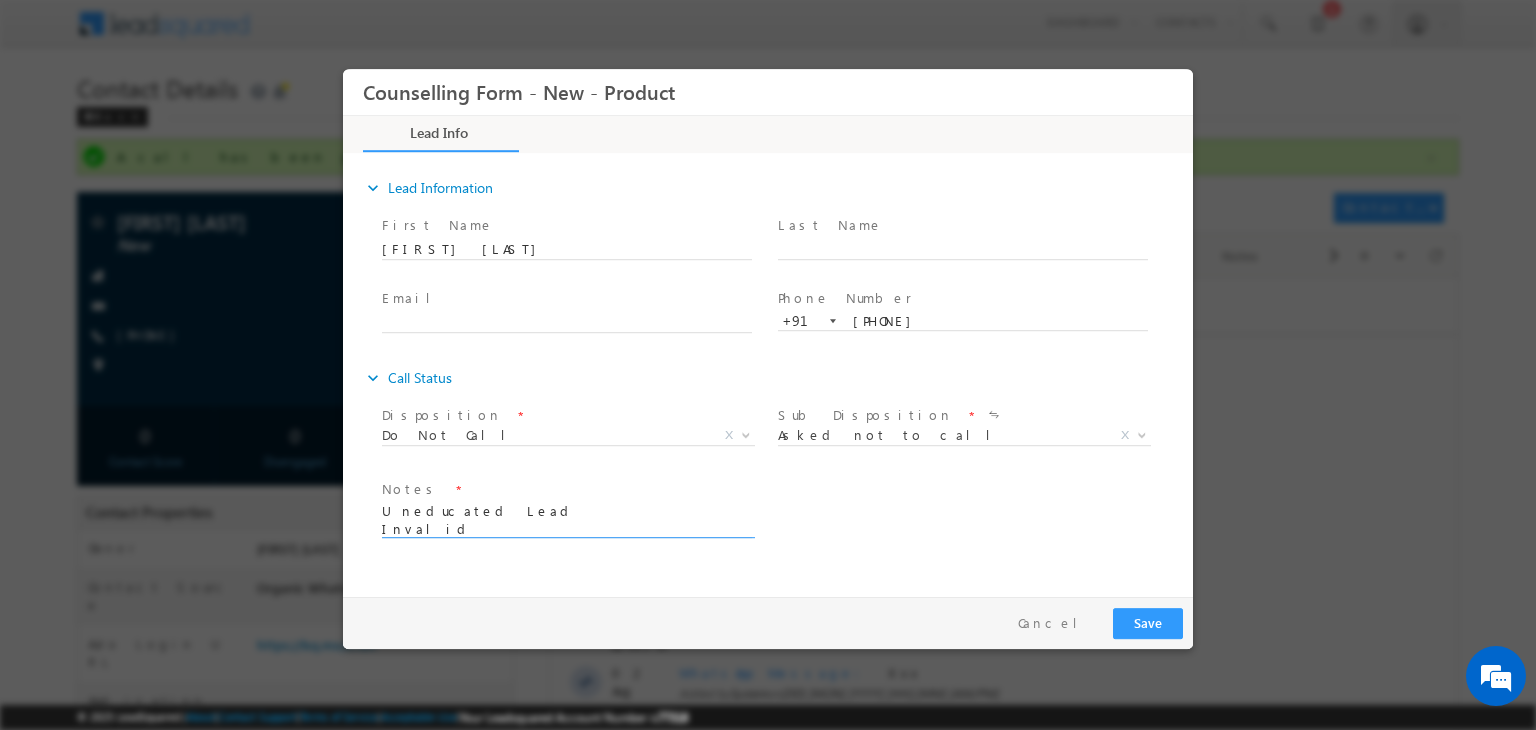 type on "Uneducated Lead
Invalid" 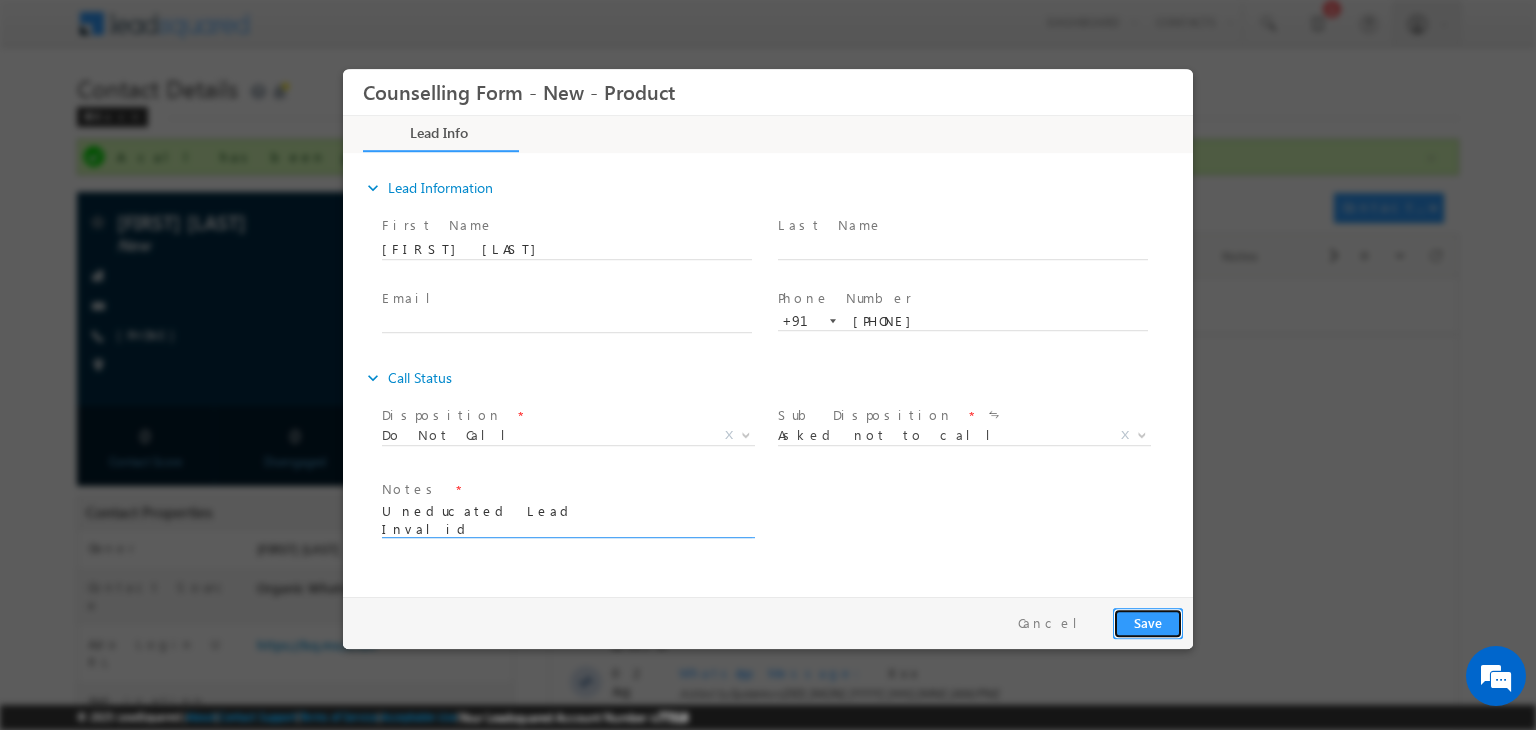 click on "Save" at bounding box center (1148, 623) 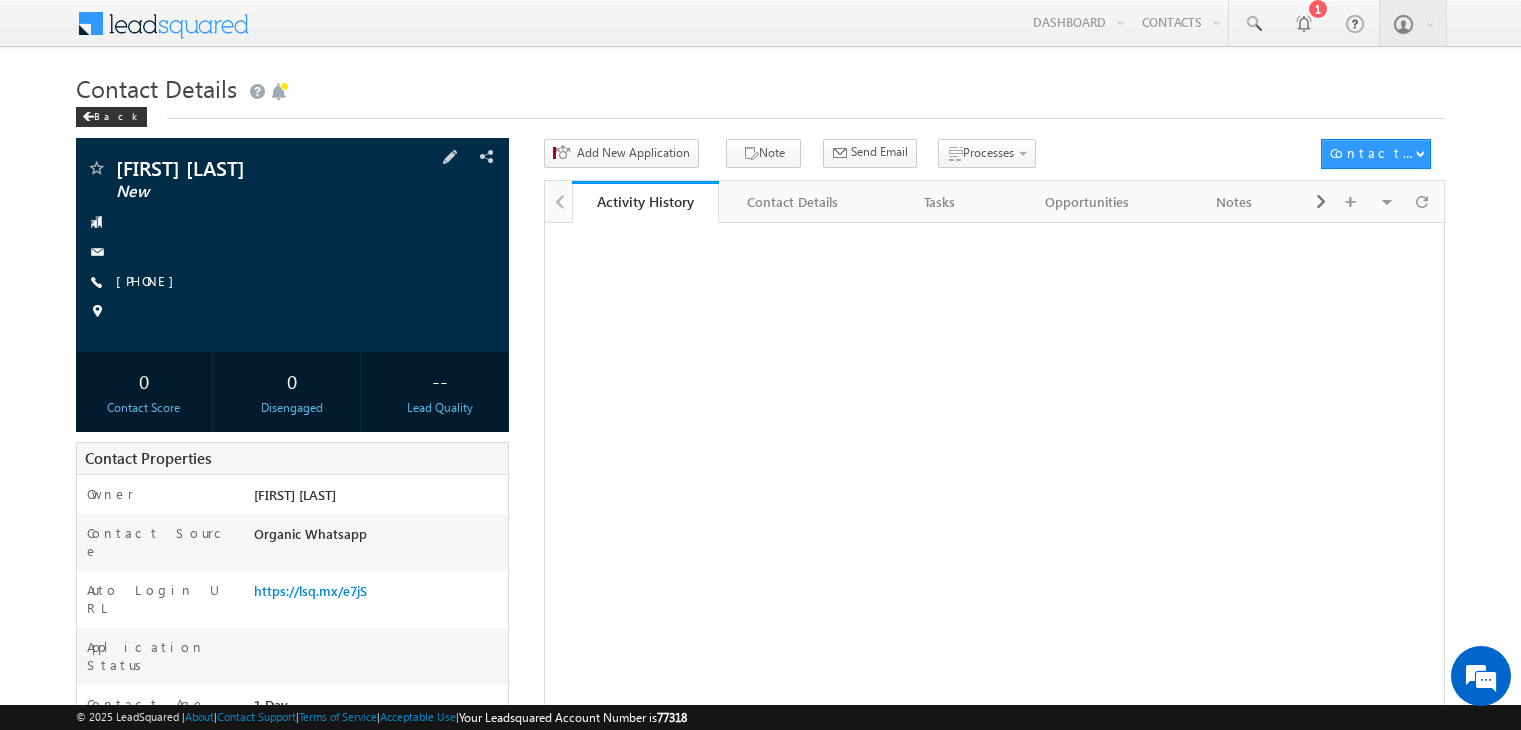 scroll, scrollTop: 0, scrollLeft: 0, axis: both 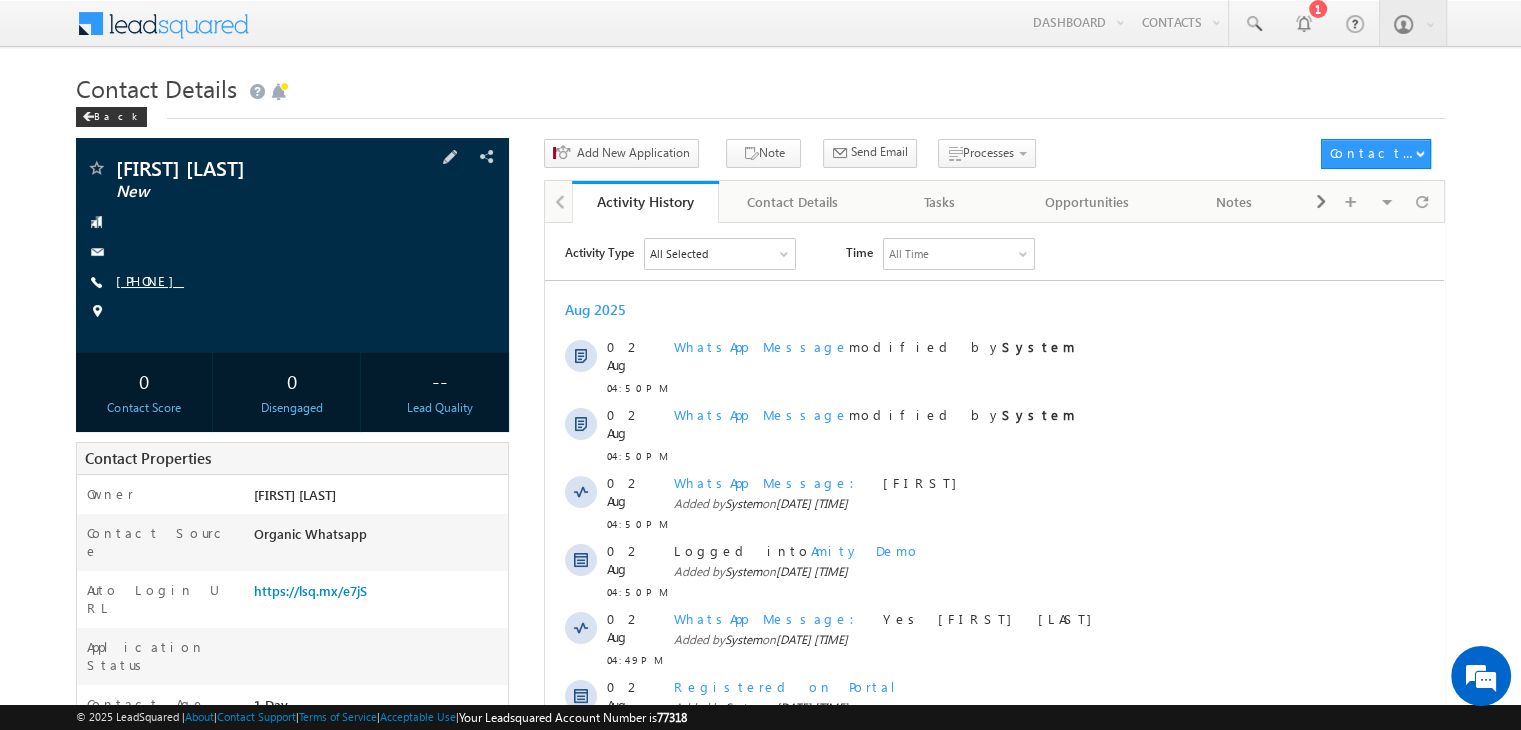 click on "[PHONE]" at bounding box center [150, 280] 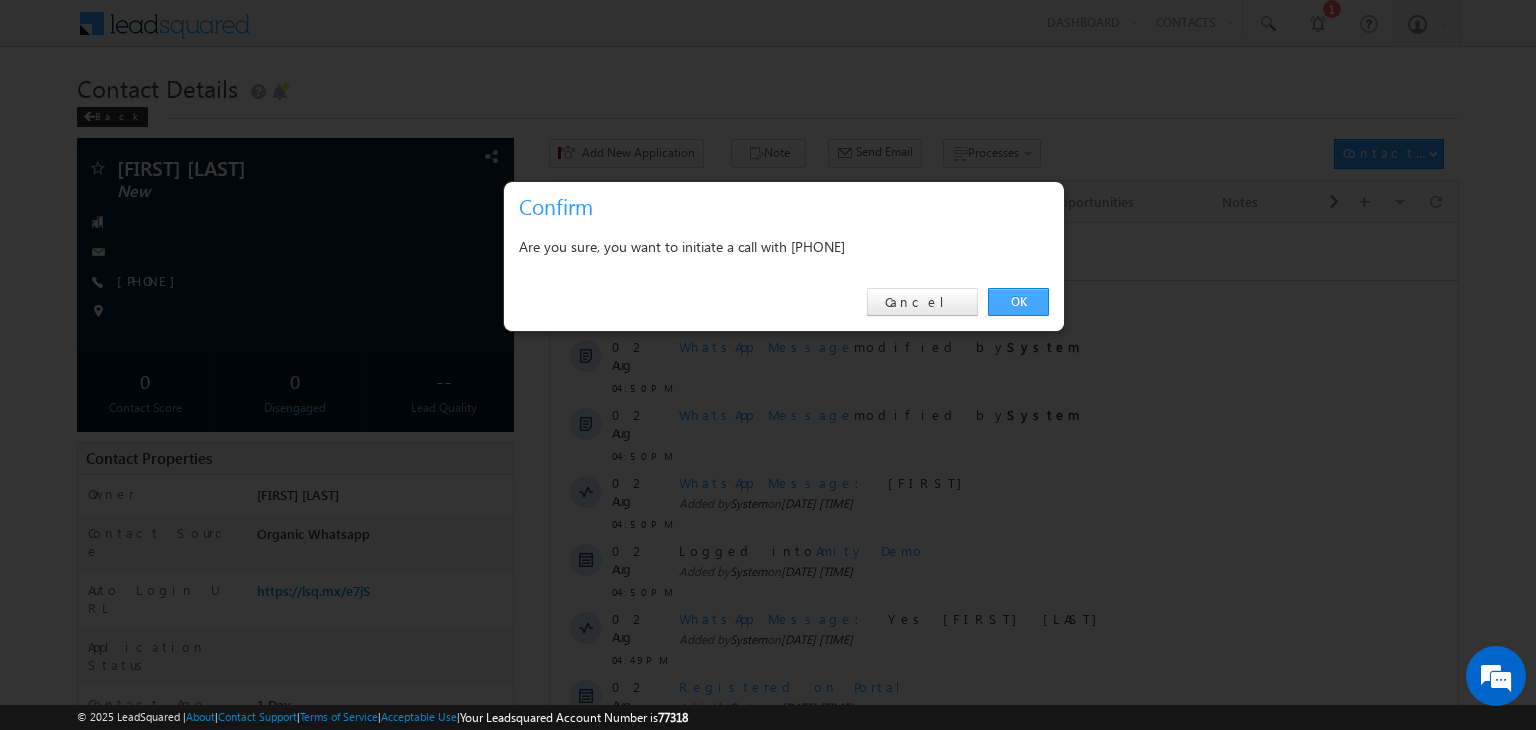 click on "OK" at bounding box center [1018, 302] 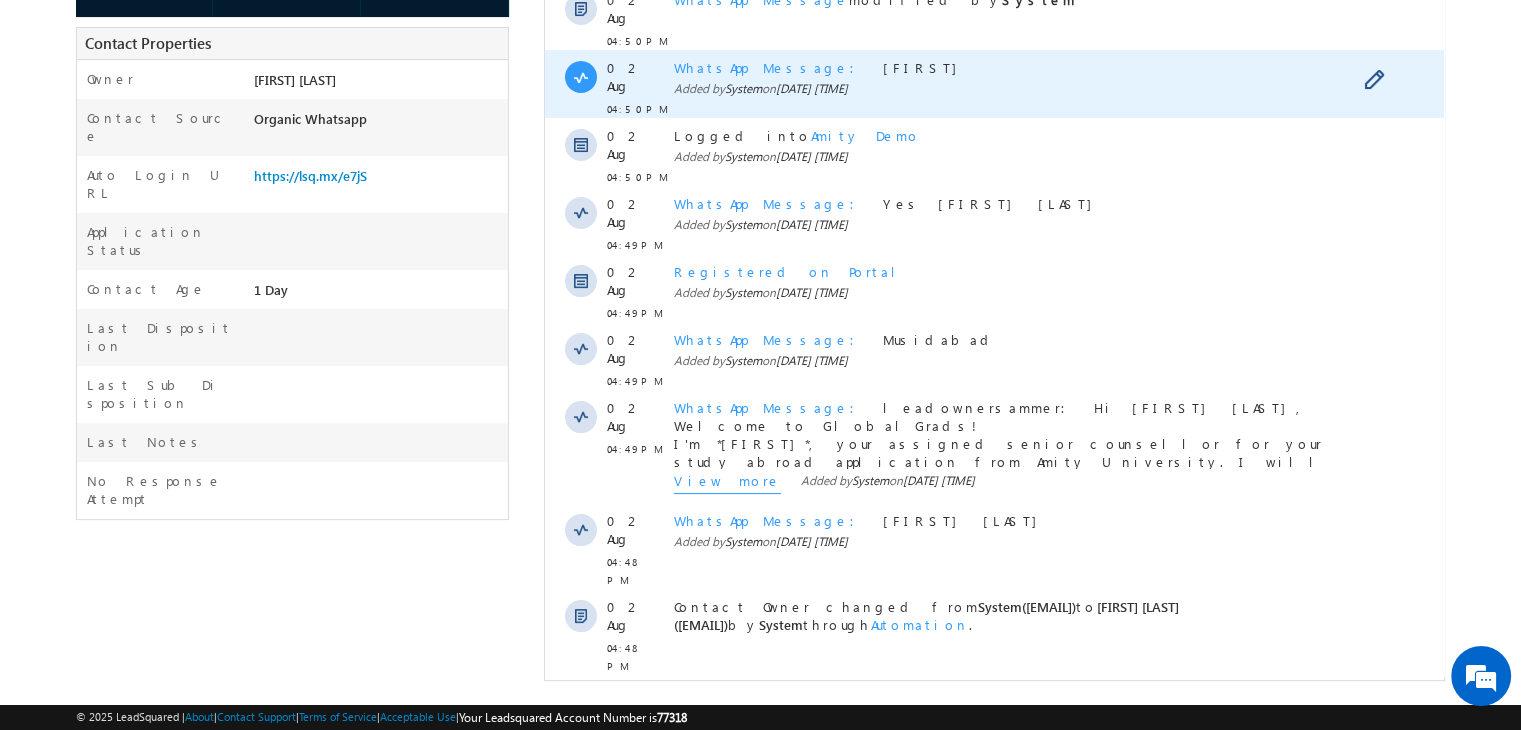 scroll, scrollTop: 408, scrollLeft: 0, axis: vertical 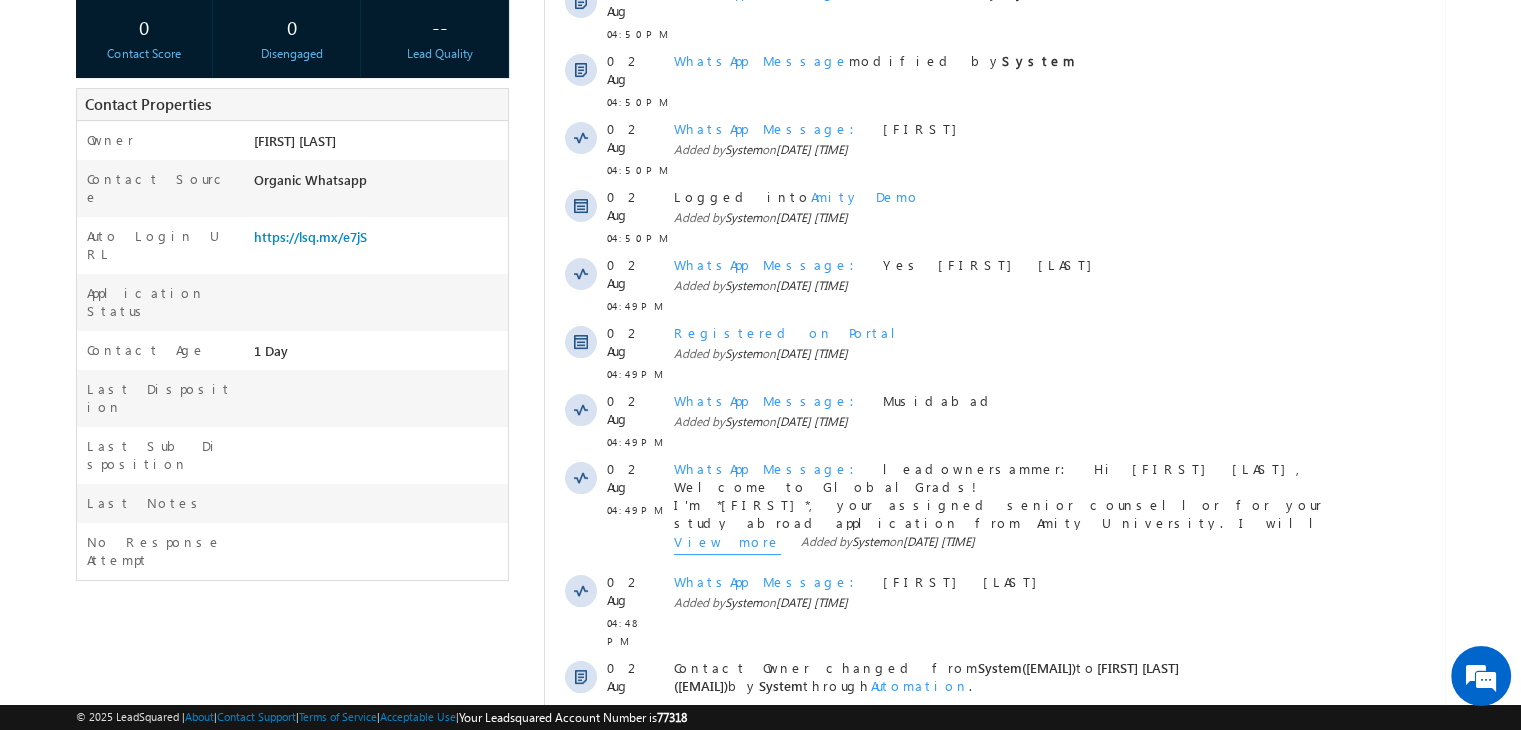 click on "Show More" at bounding box center (1004, 771) 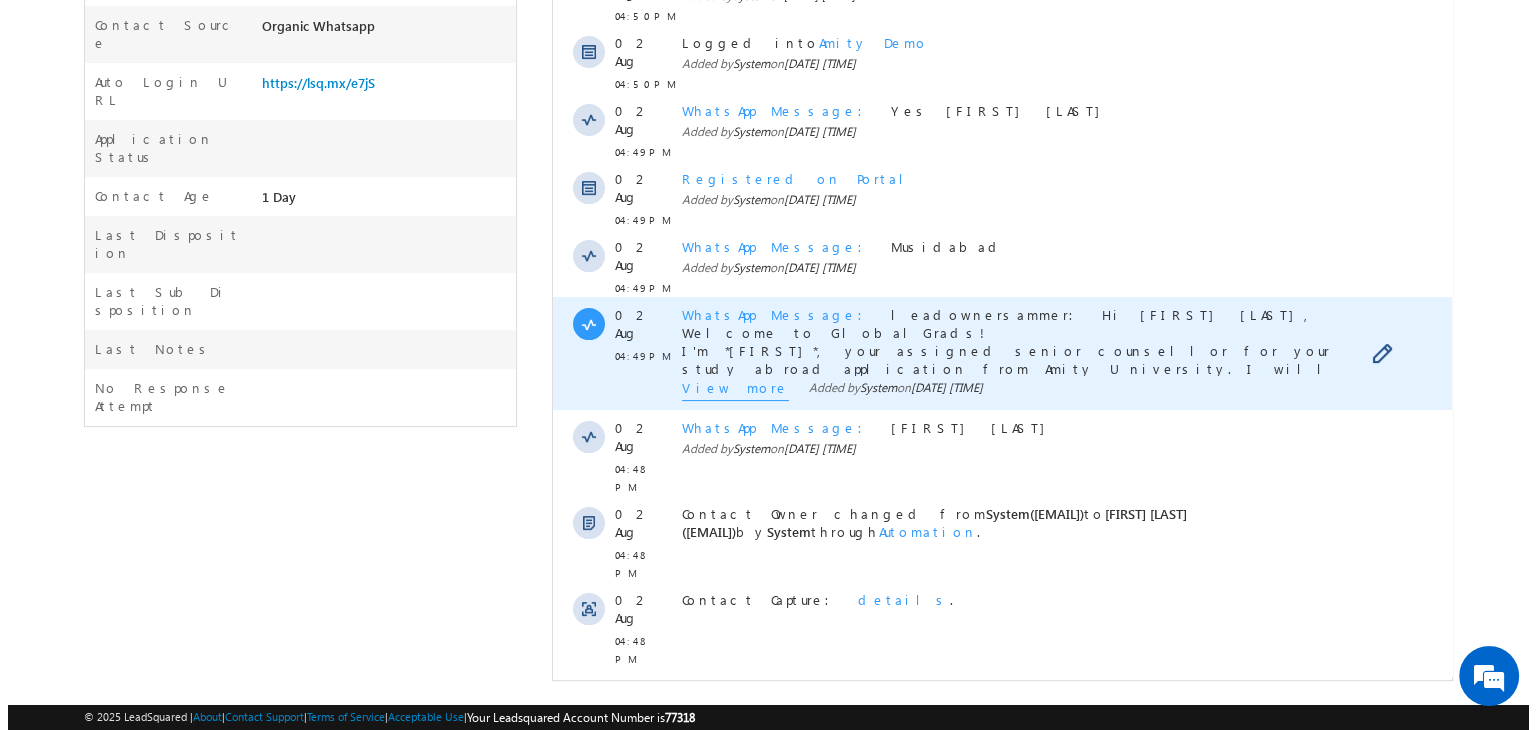 scroll, scrollTop: 0, scrollLeft: 0, axis: both 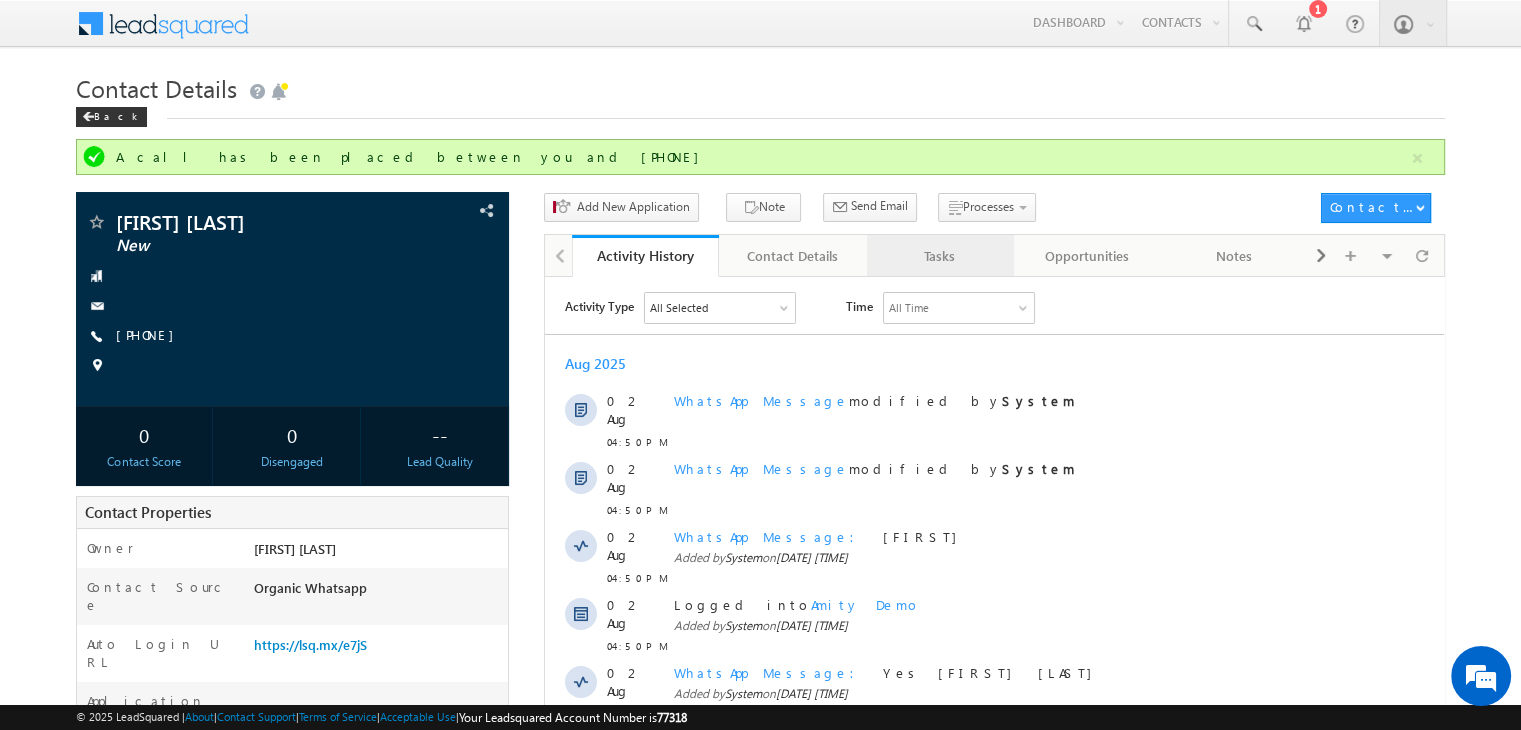 click on "Tasks" at bounding box center (939, 256) 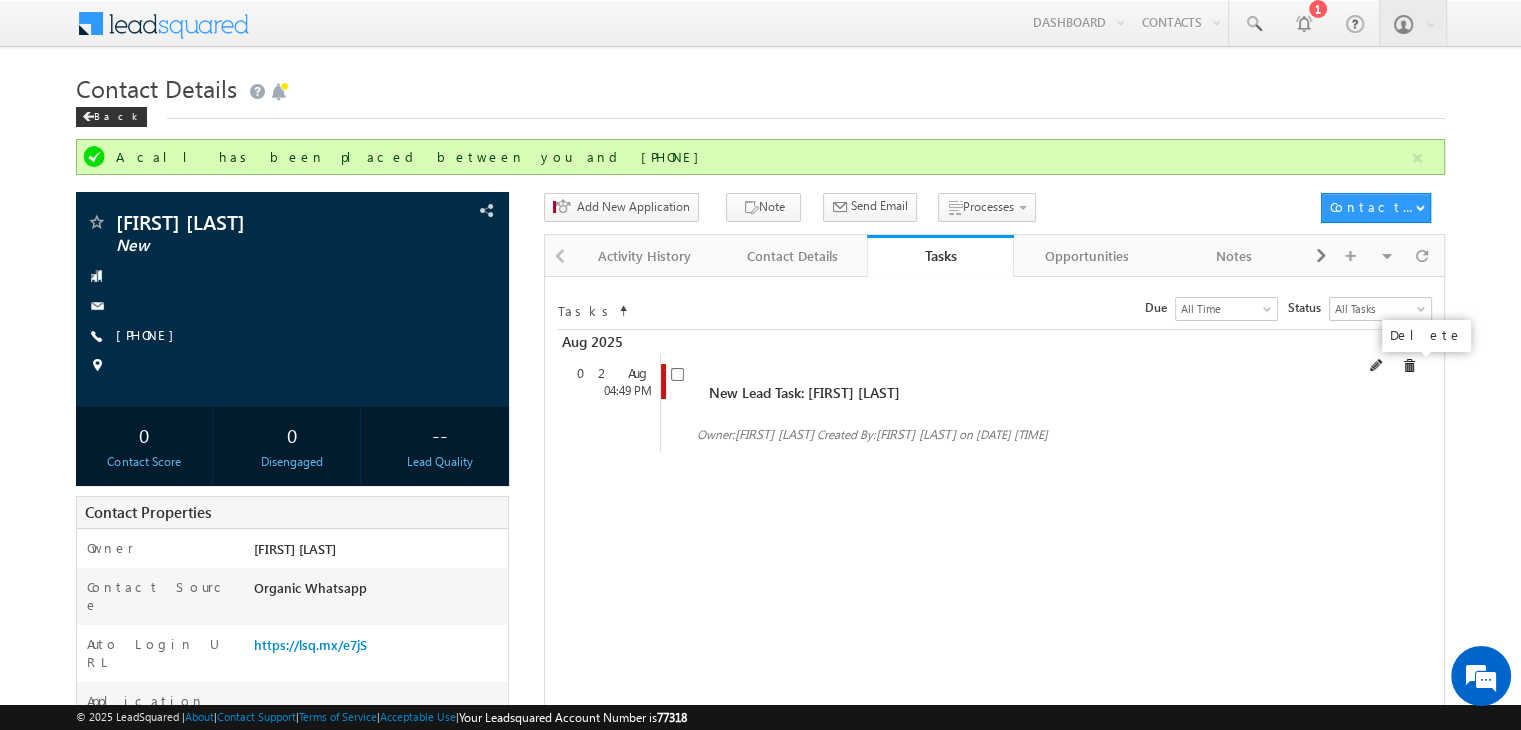 click at bounding box center (1409, 366) 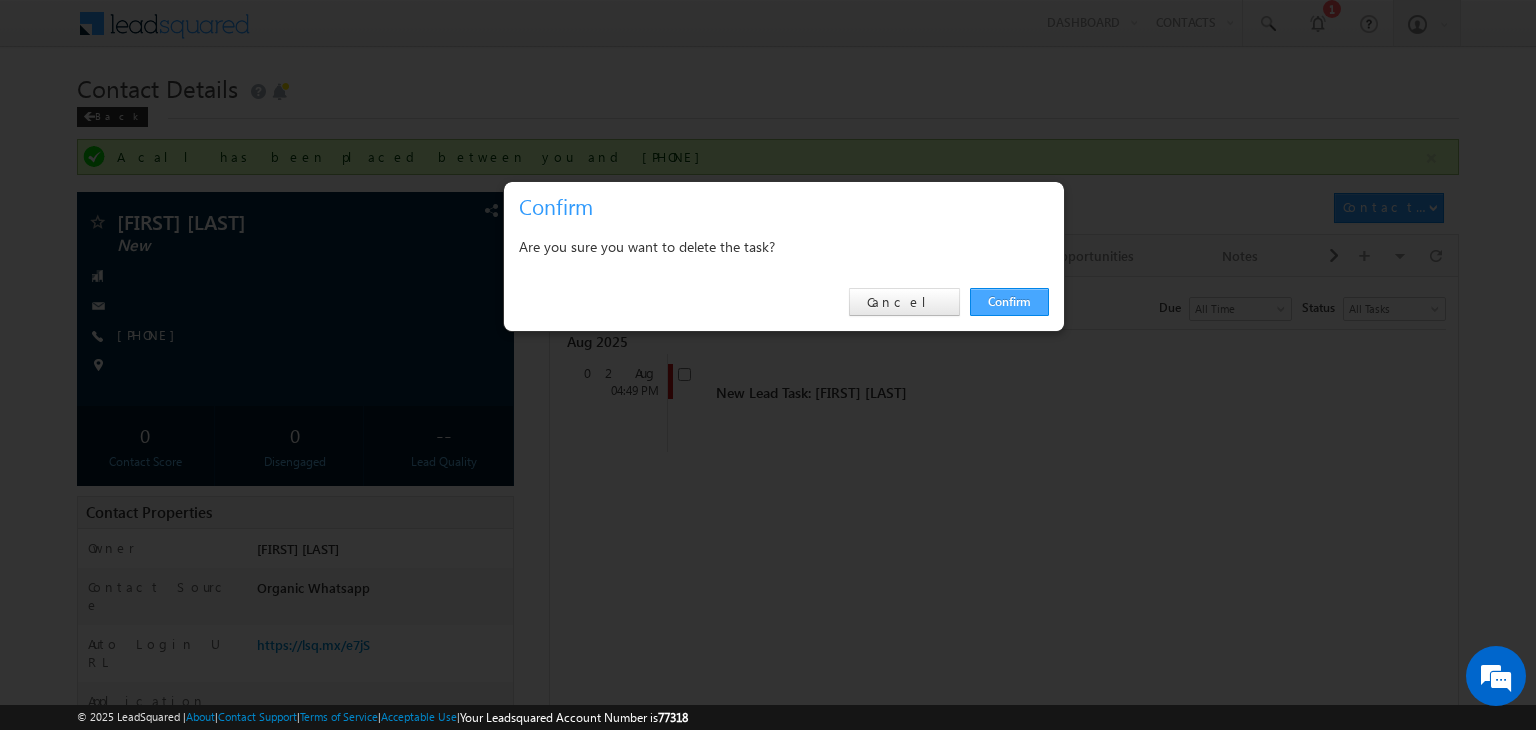 click on "Confirm" at bounding box center (1009, 302) 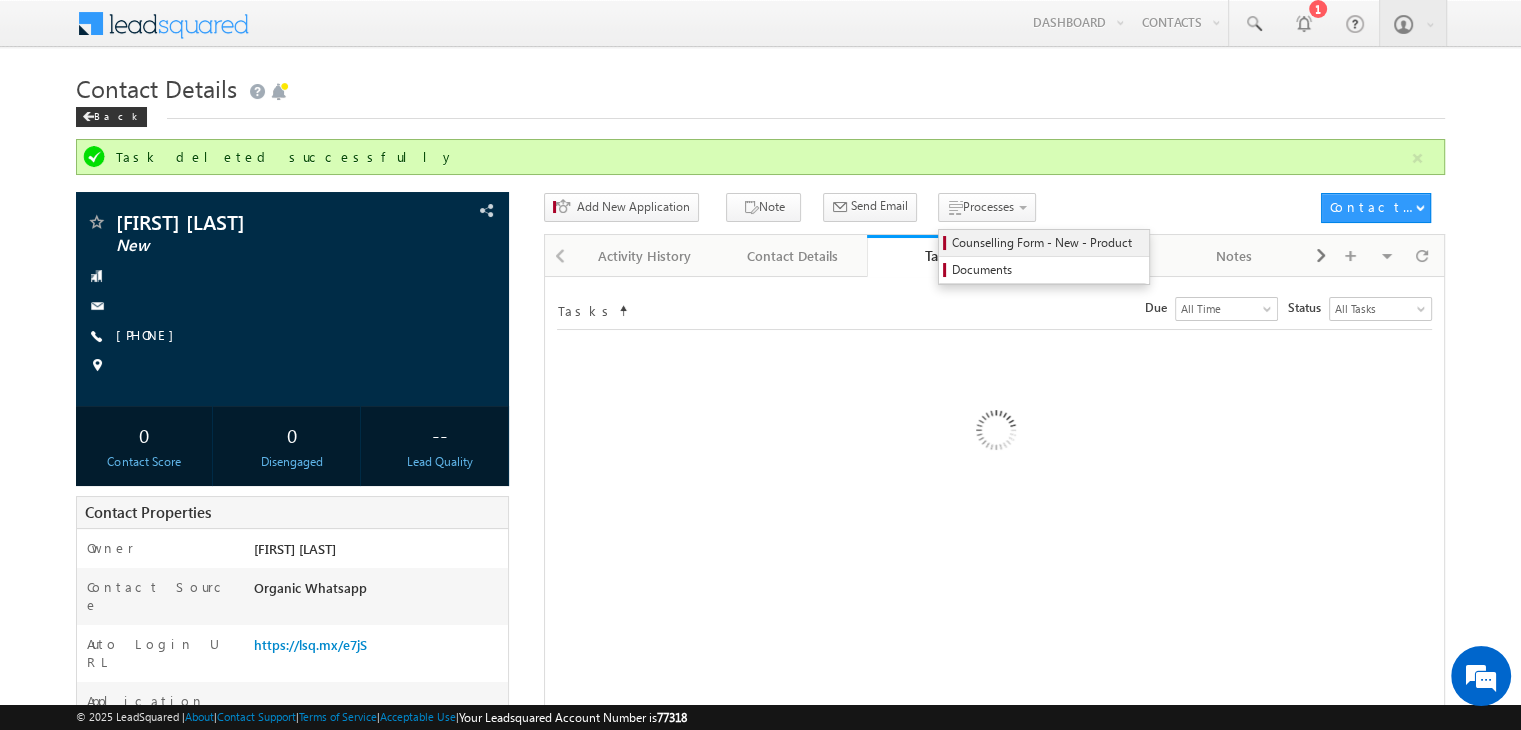 click on "Counselling Form - New - Product" at bounding box center [1047, 243] 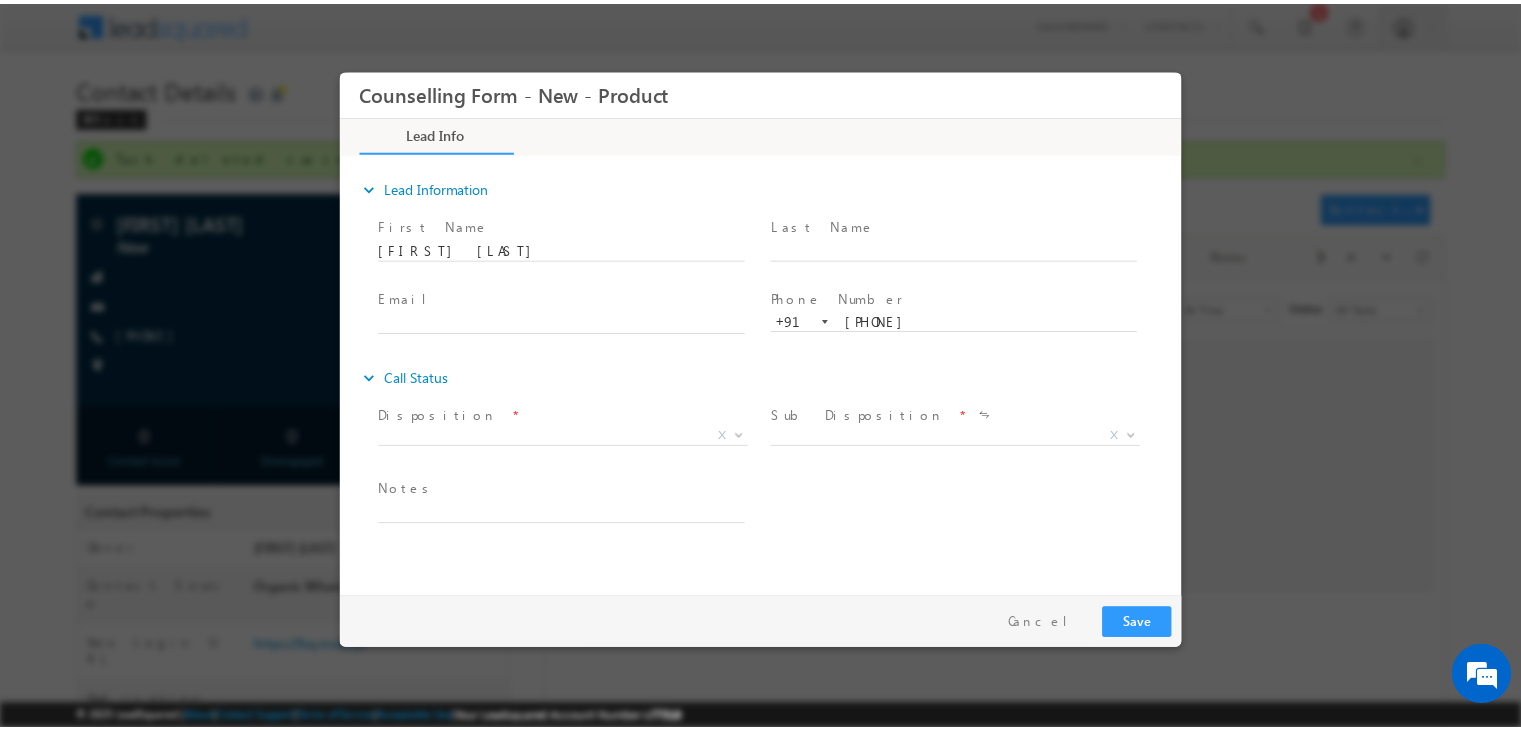 scroll, scrollTop: 0, scrollLeft: 0, axis: both 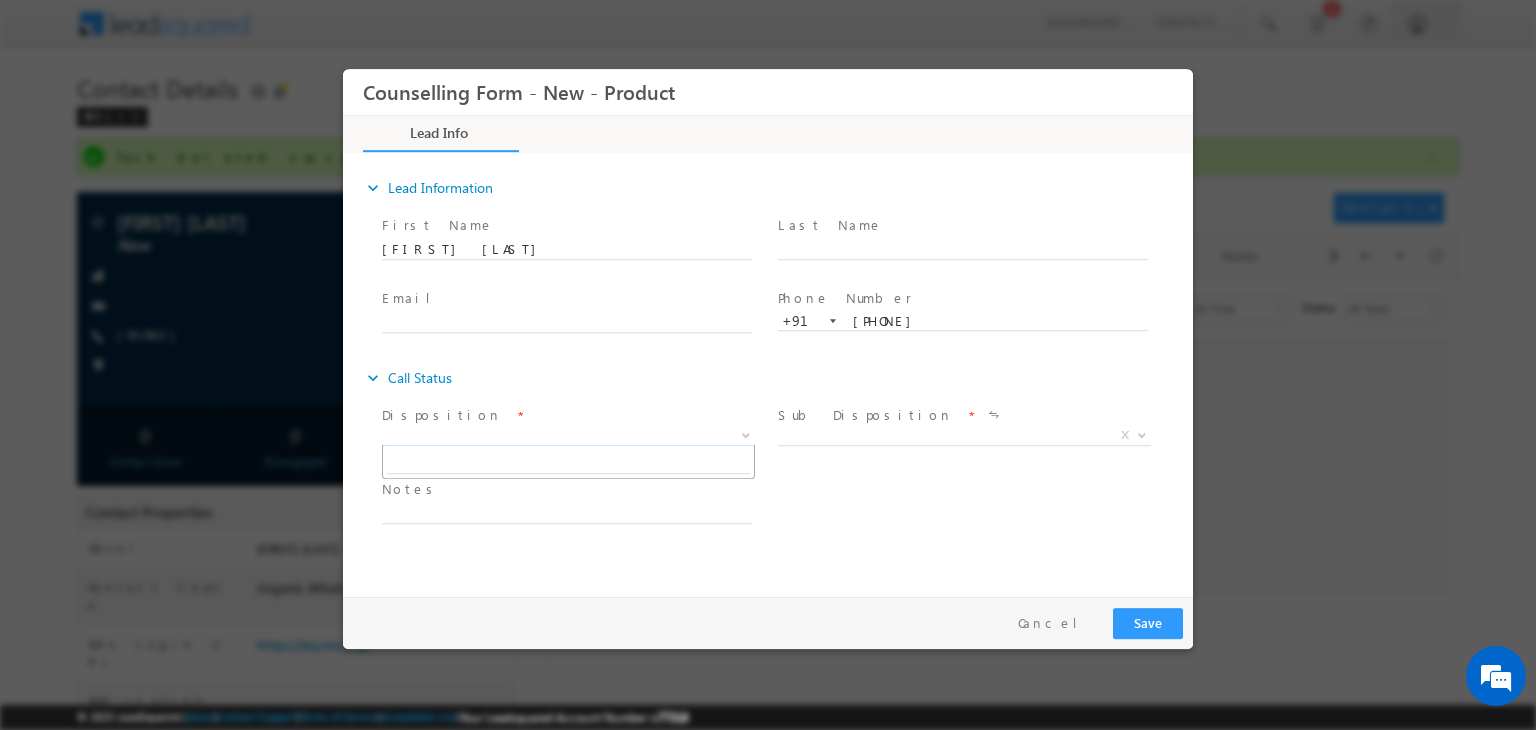 click on "X" at bounding box center [568, 436] 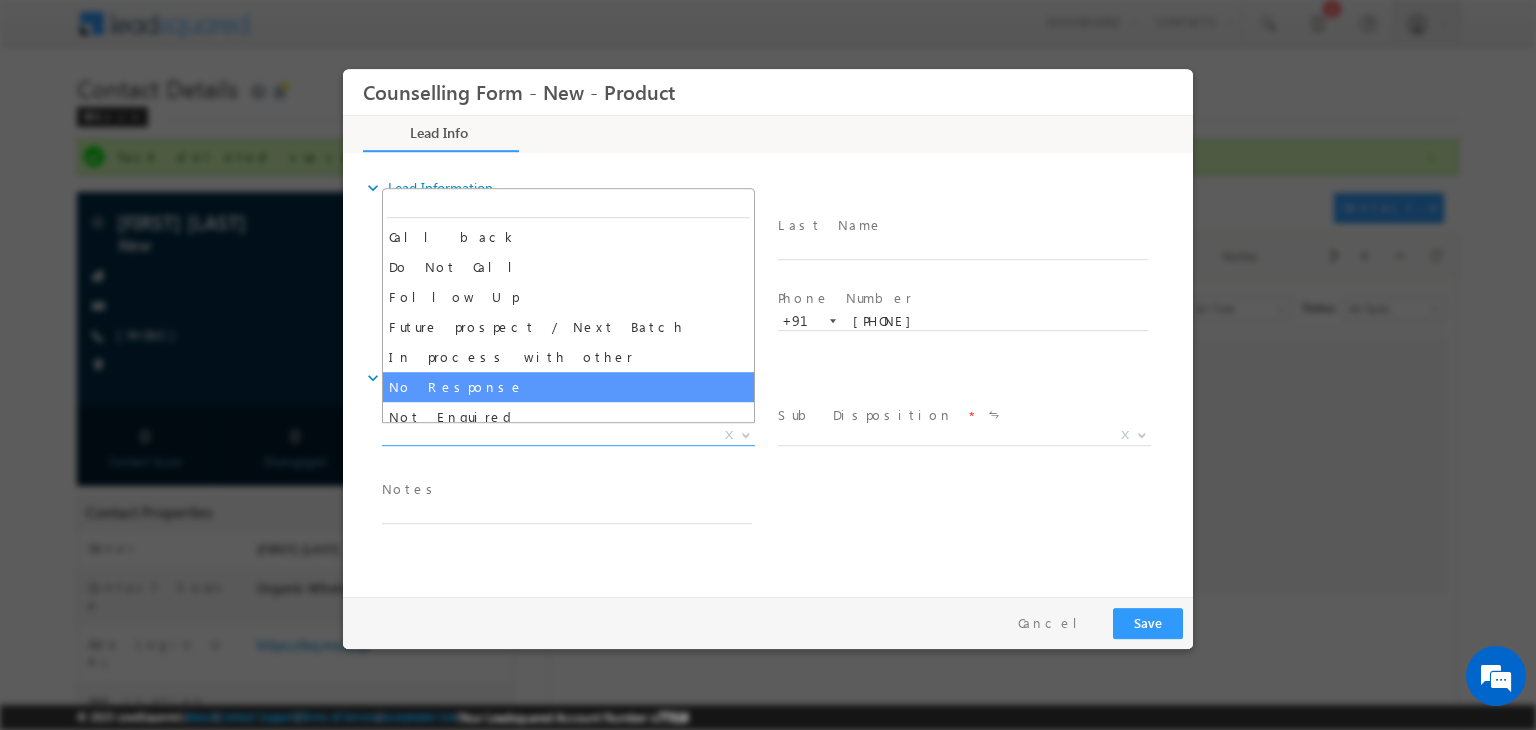 select on "No Response" 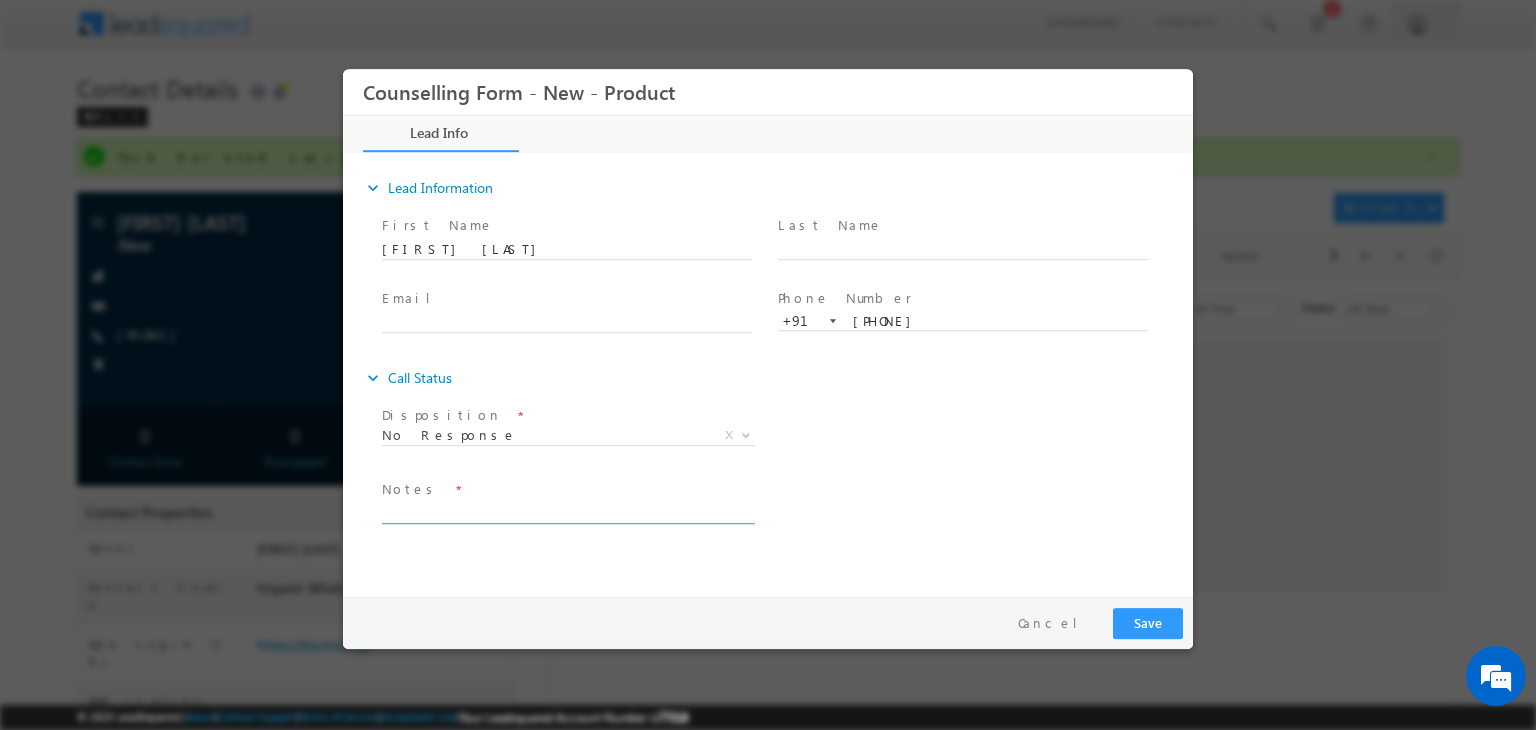 click at bounding box center [567, 512] 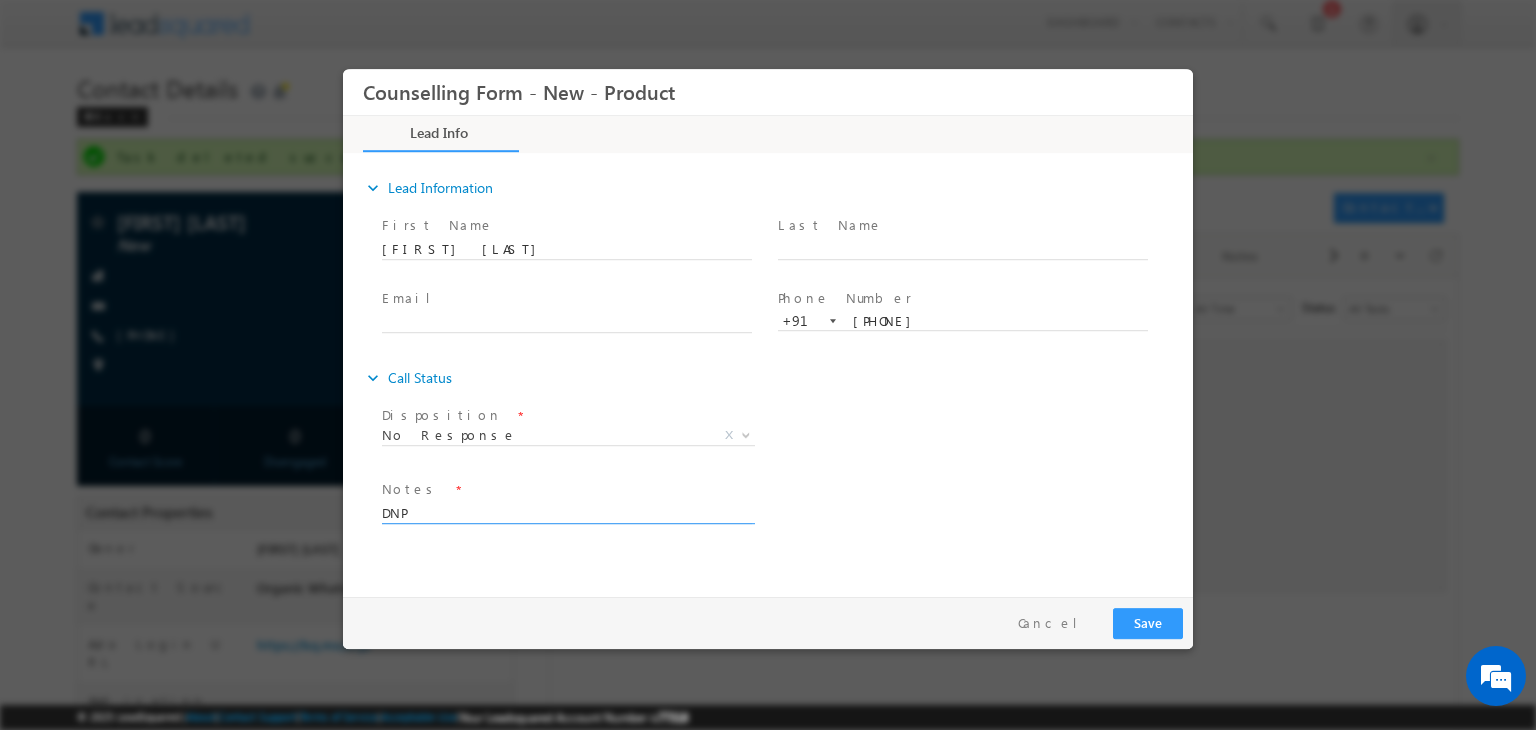 type on "DNP" 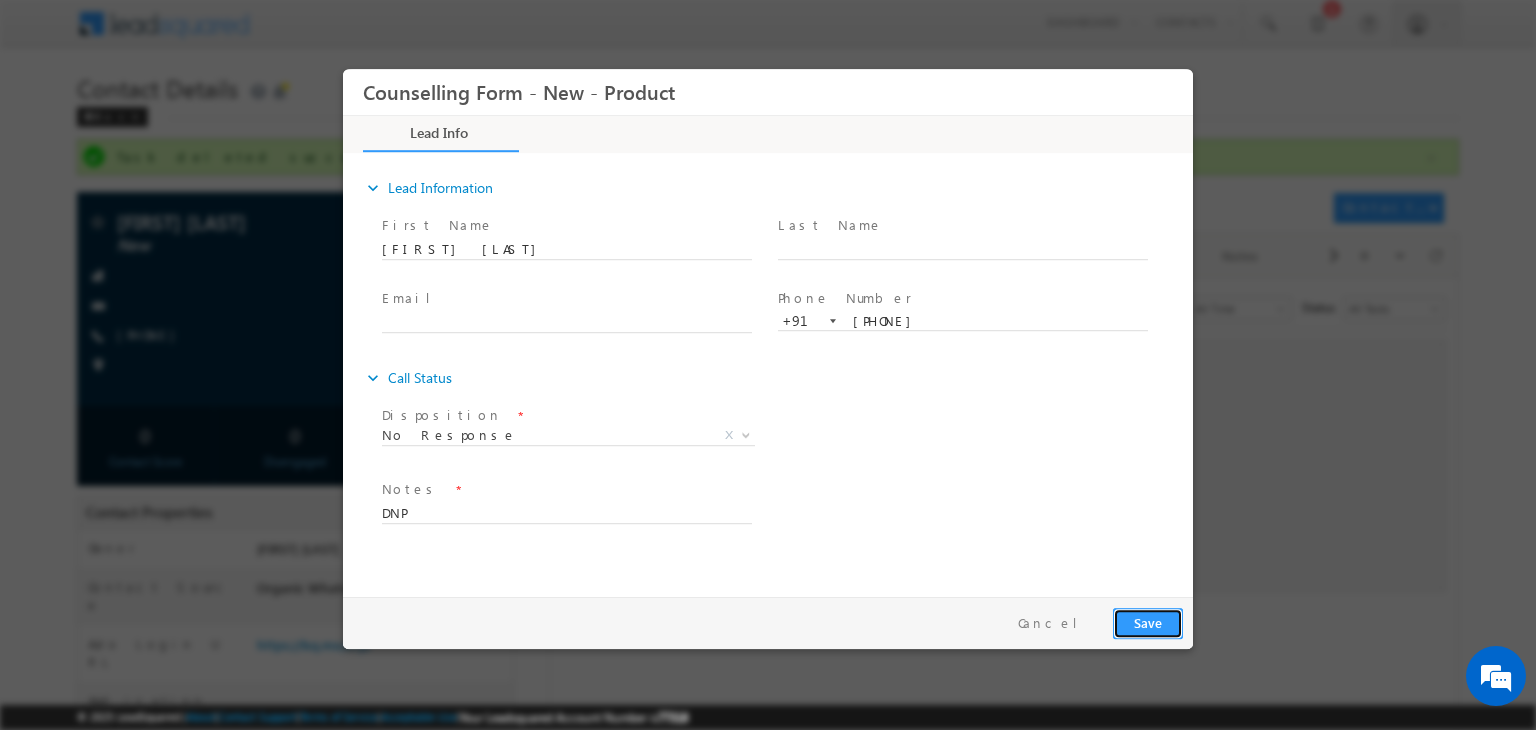 click on "Save" at bounding box center (1148, 623) 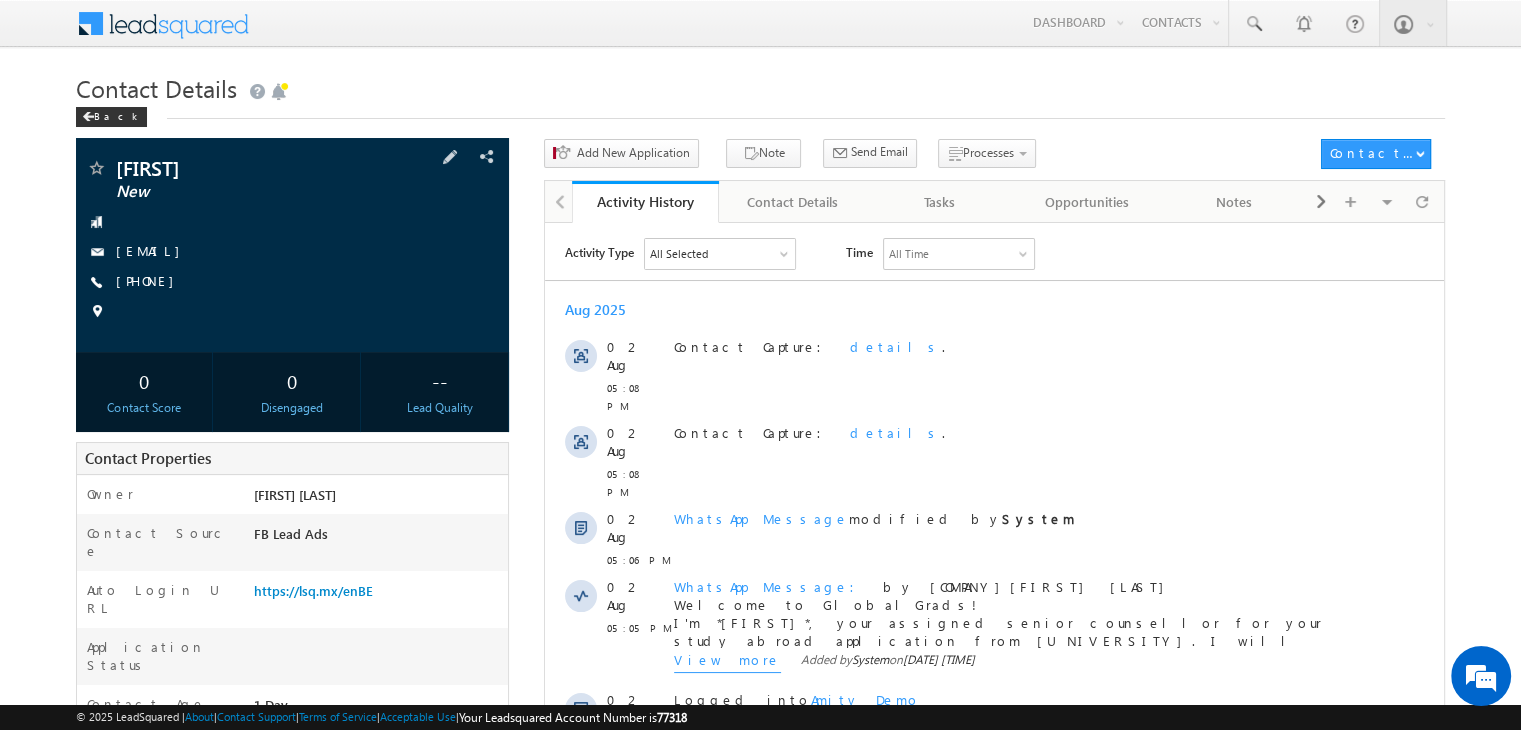 scroll, scrollTop: 0, scrollLeft: 0, axis: both 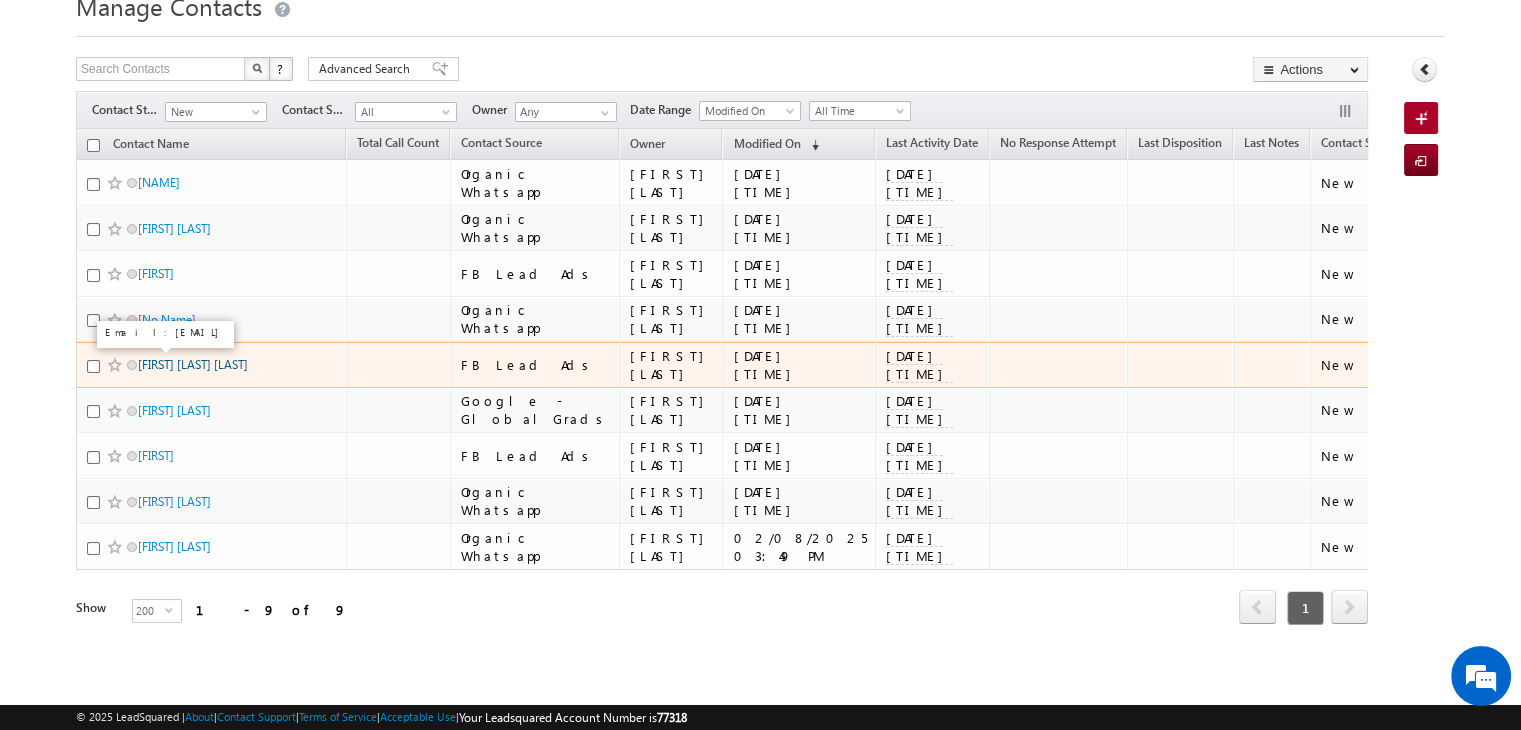 click on "Ullamparhi meghana Megi" at bounding box center [193, 364] 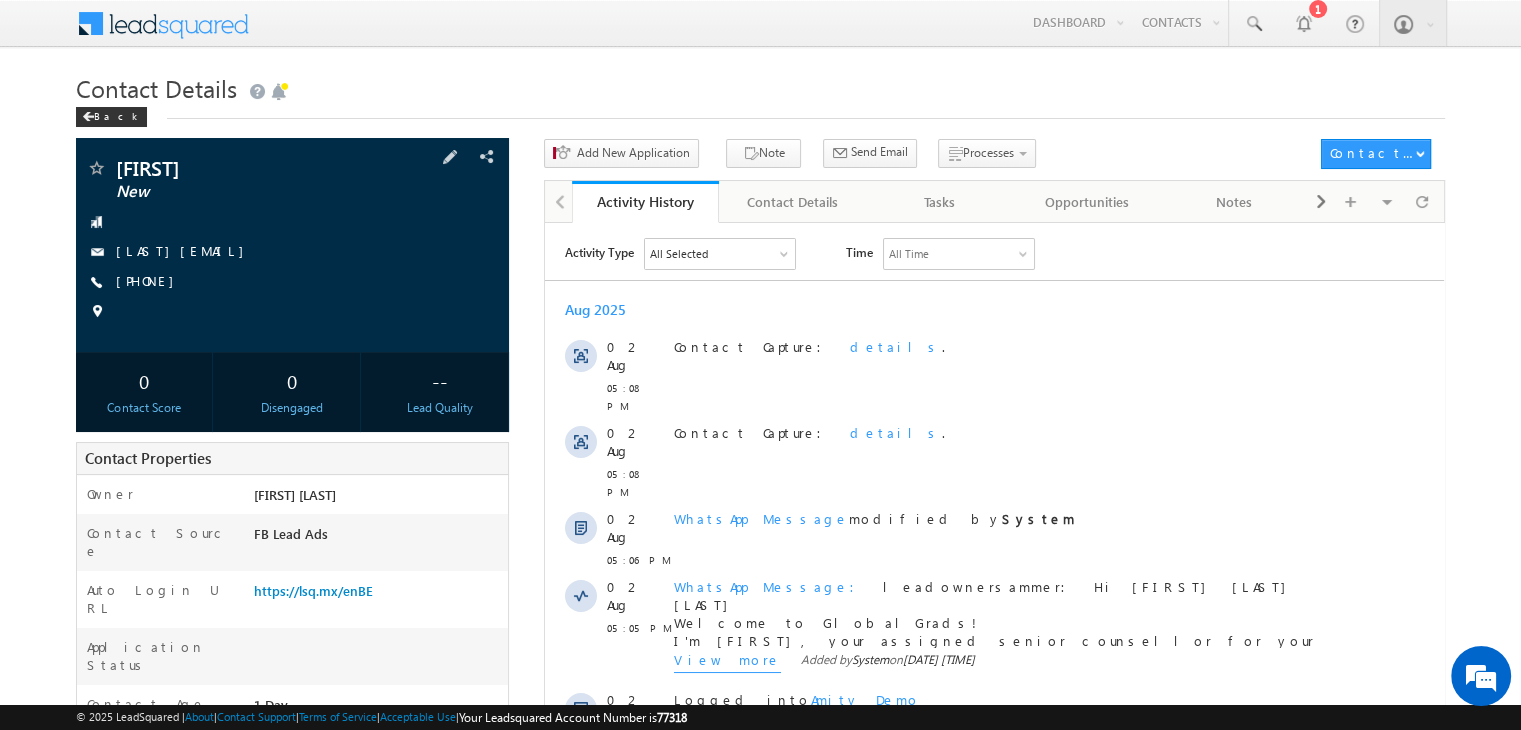 scroll, scrollTop: 0, scrollLeft: 0, axis: both 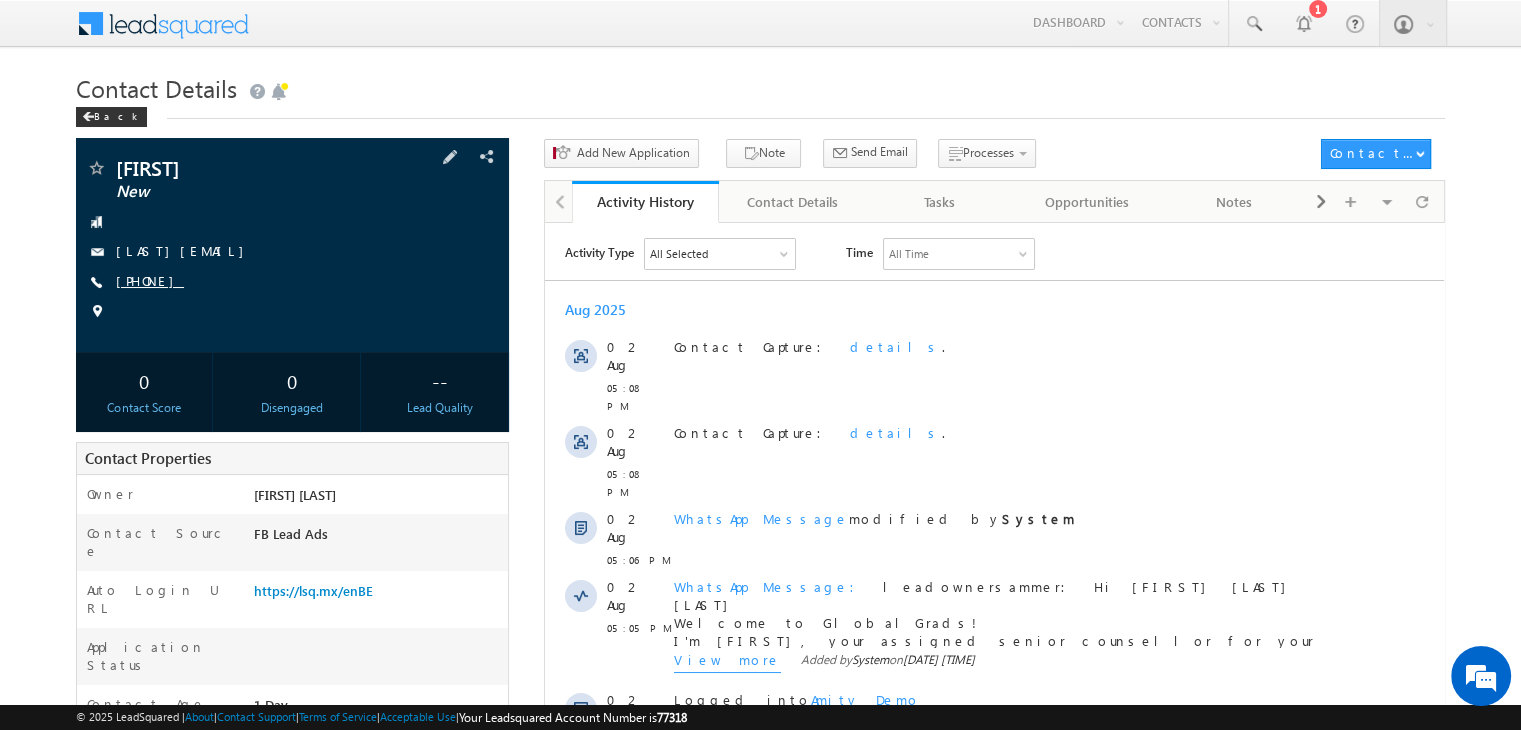 click on "[PHONE]" at bounding box center (150, 280) 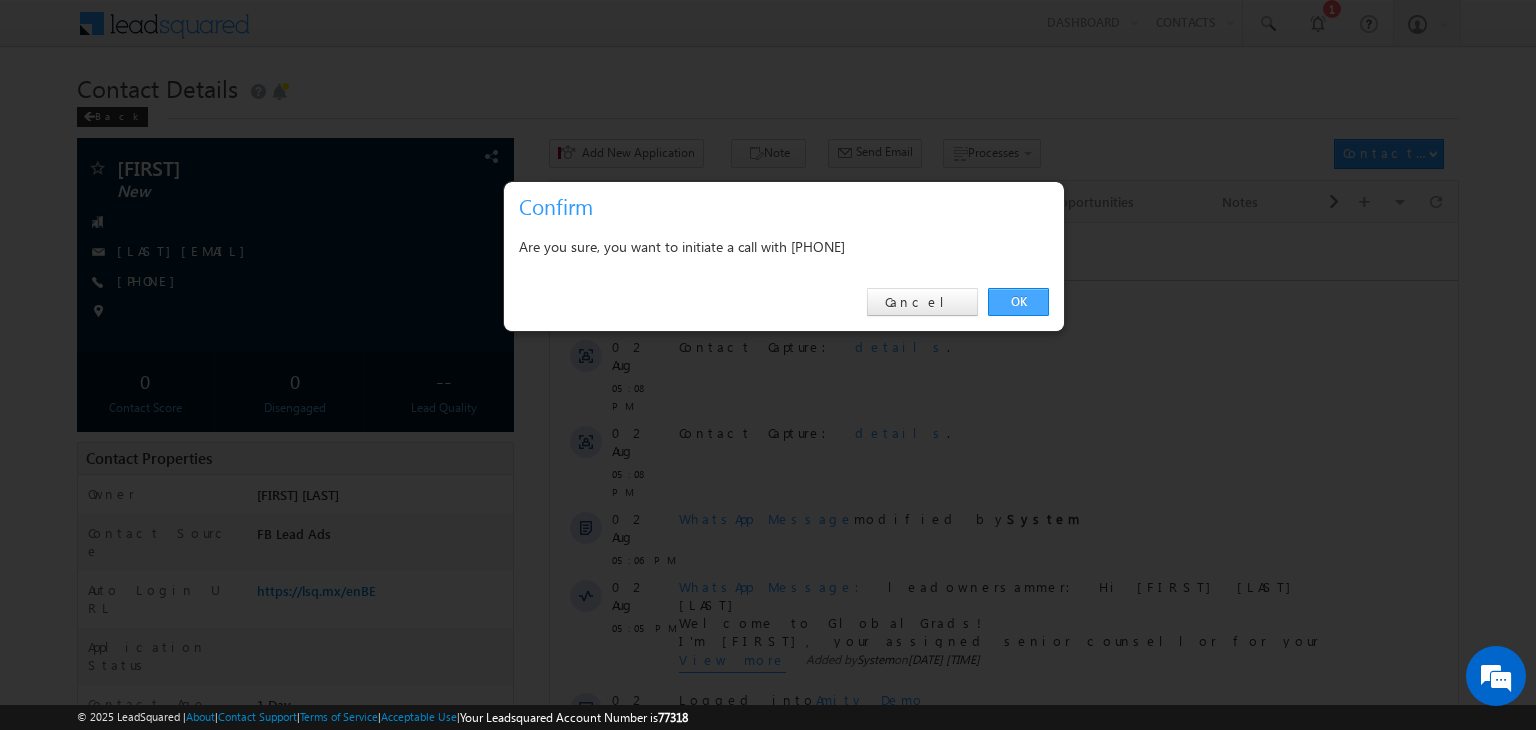 click on "OK" at bounding box center [1018, 302] 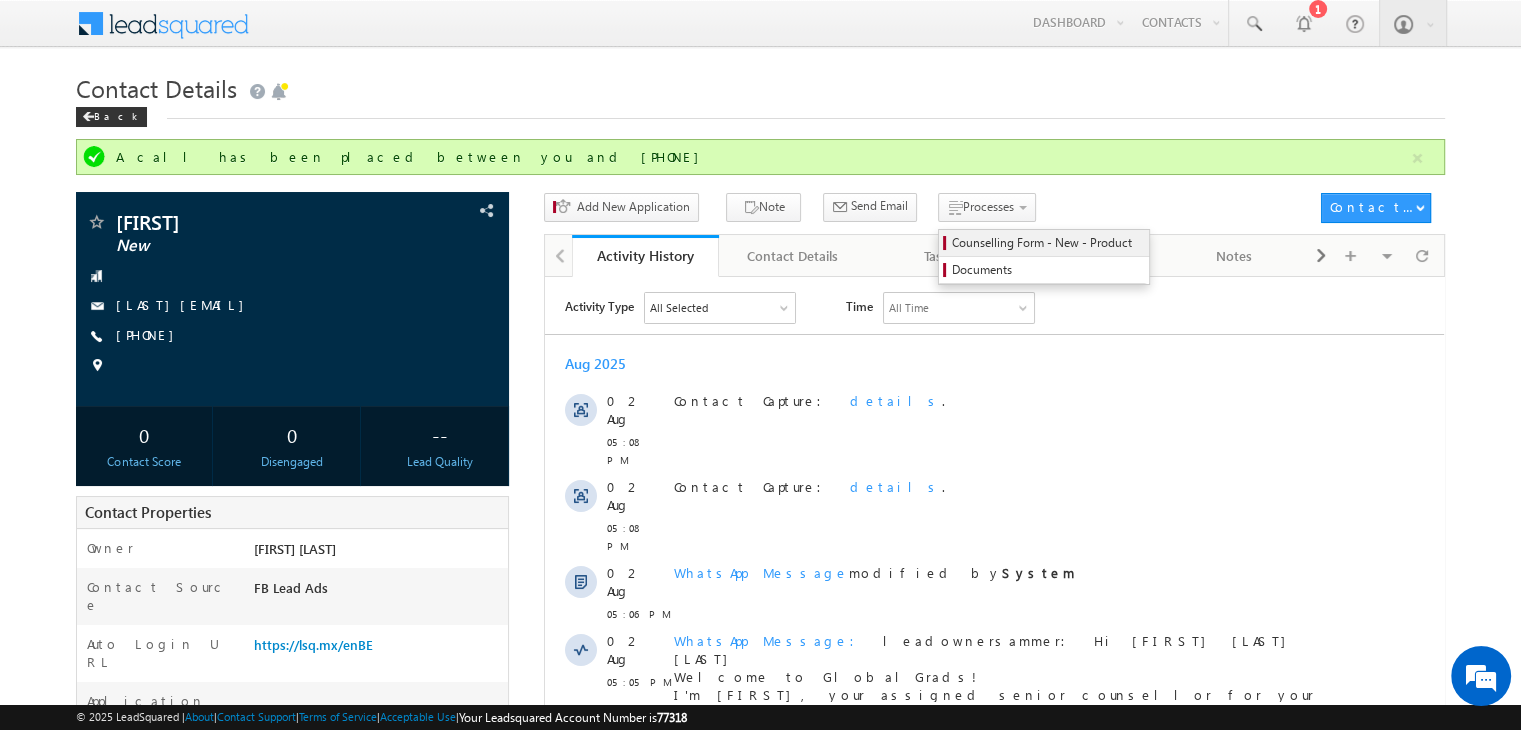 click on "Counselling Form - New - Product" at bounding box center [1047, 243] 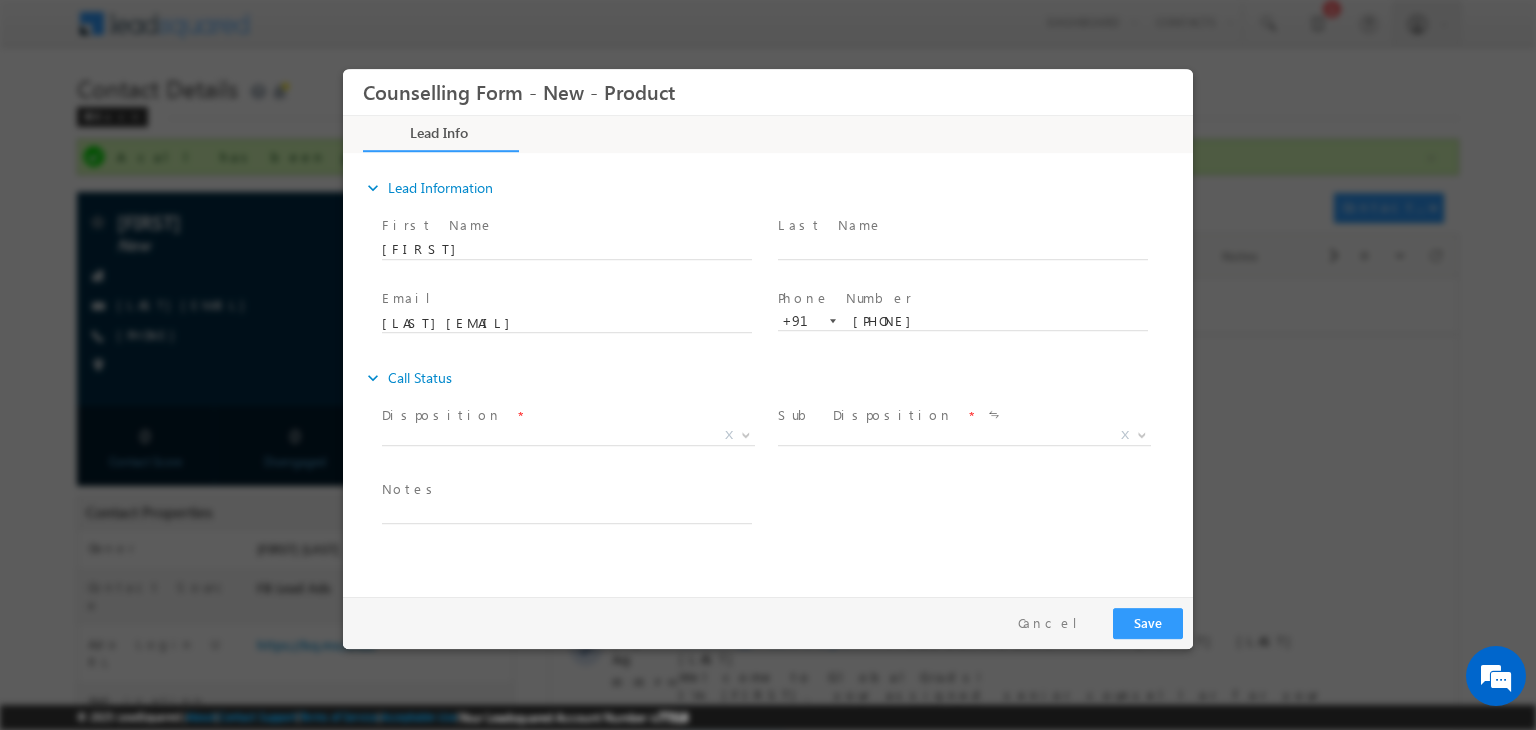 scroll, scrollTop: 0, scrollLeft: 0, axis: both 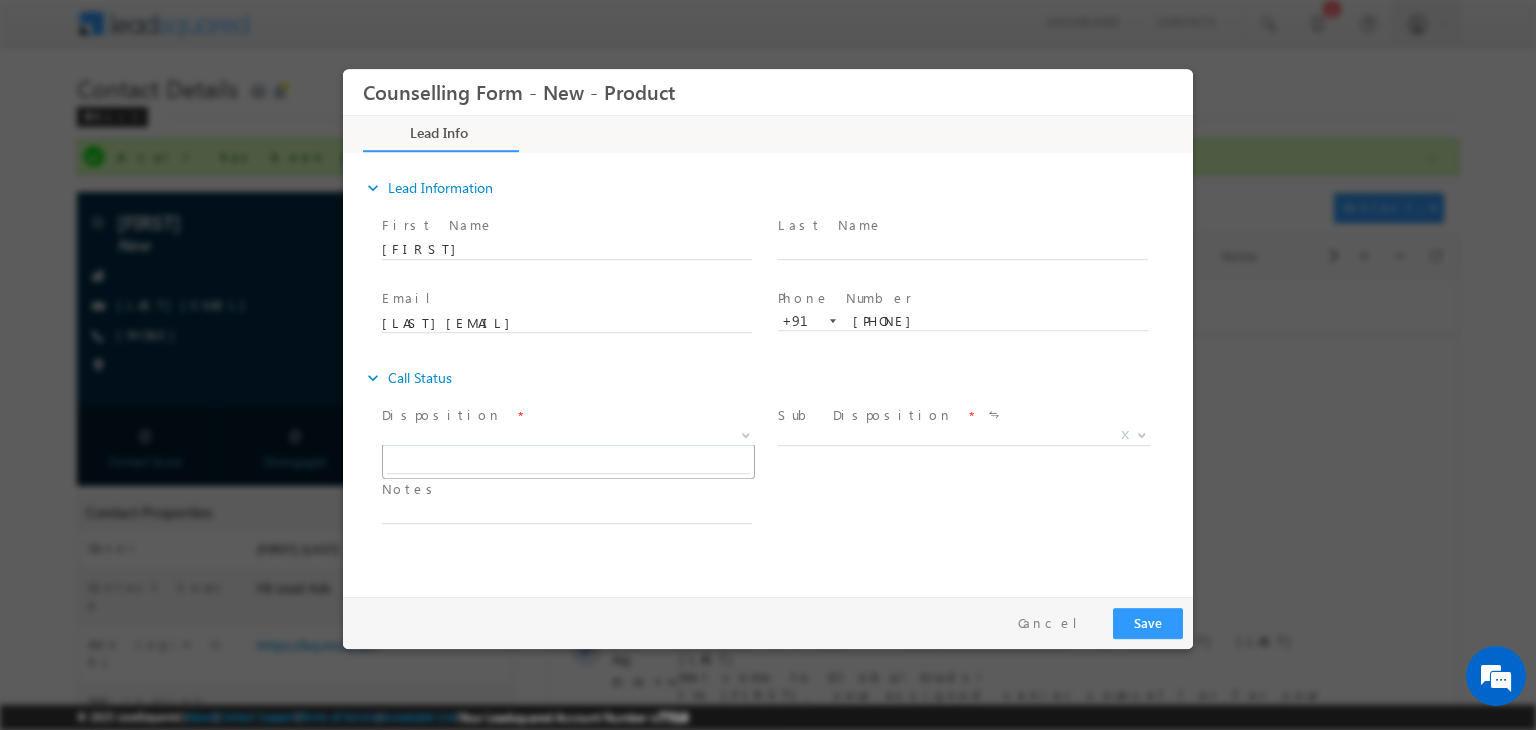 click on "X" at bounding box center (568, 436) 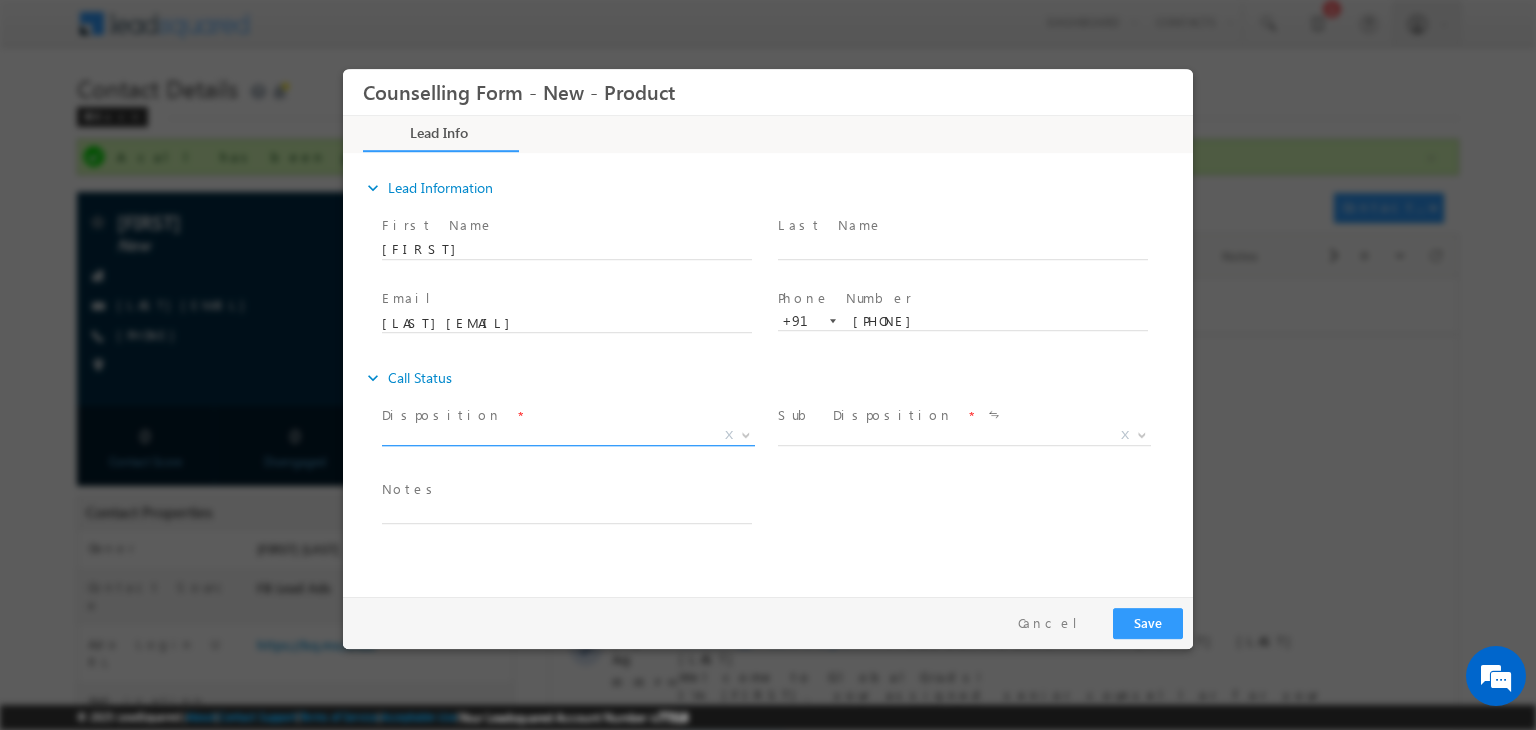 drag, startPoint x: 640, startPoint y: 430, endPoint x: 694, endPoint y: 456, distance: 59.933296 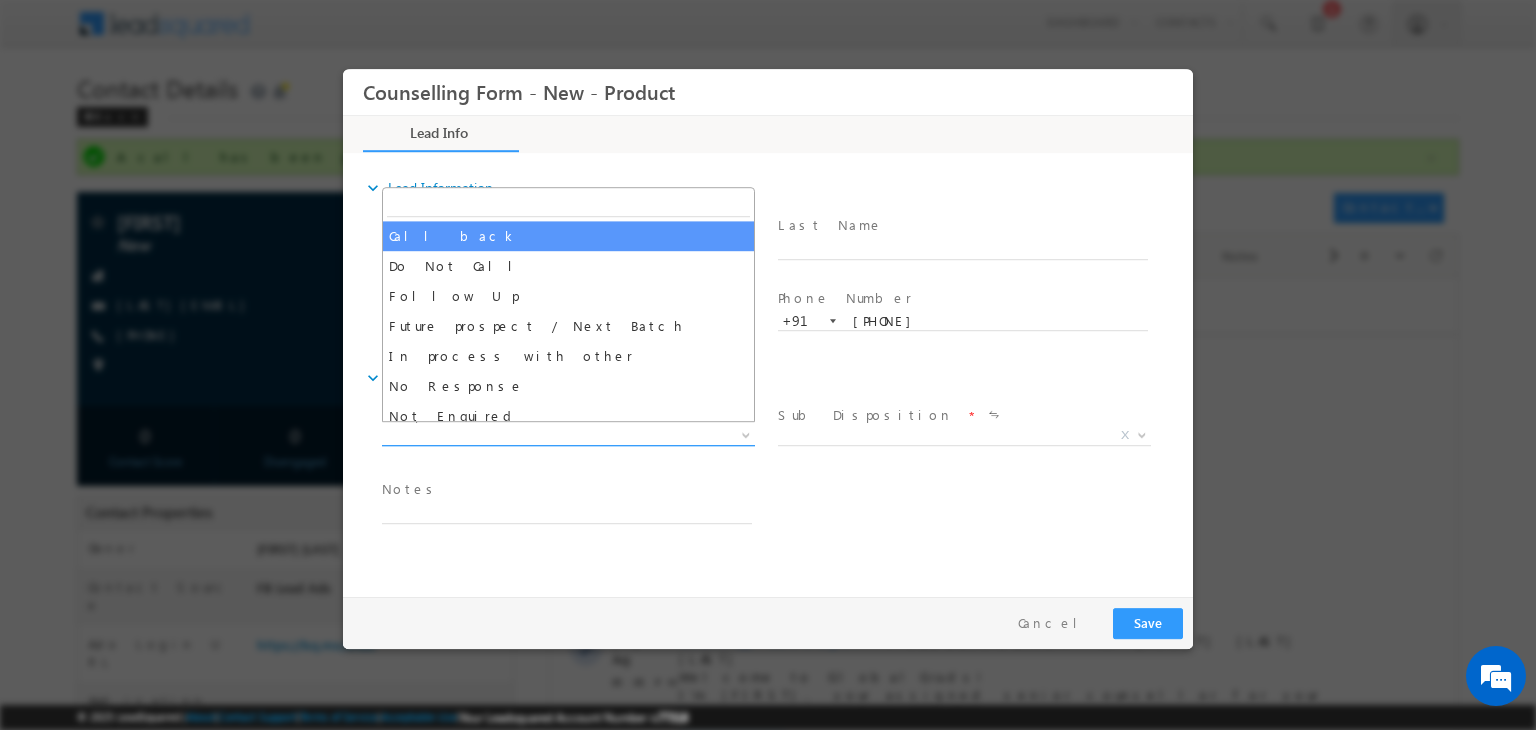 click on "X" at bounding box center [568, 436] 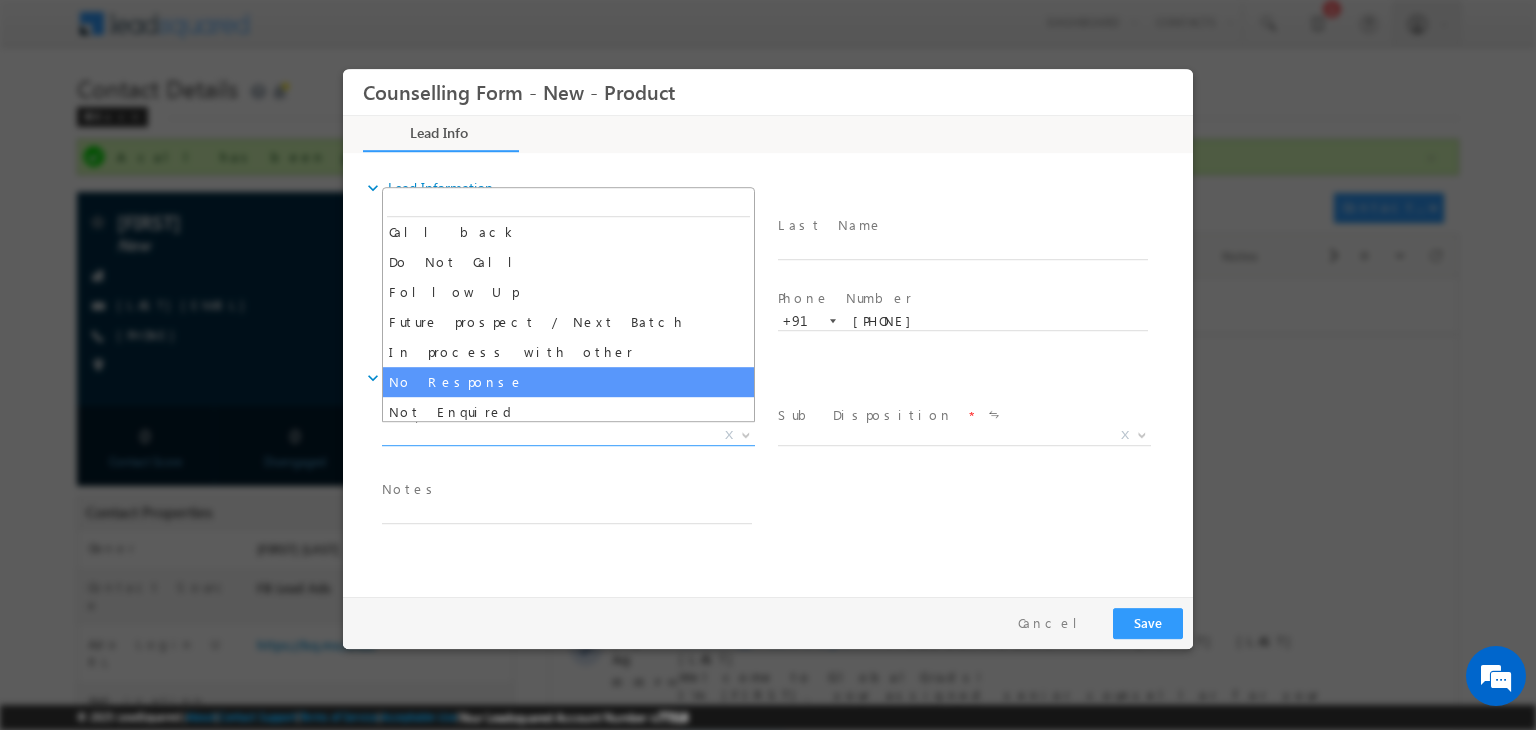 scroll, scrollTop: 0, scrollLeft: 0, axis: both 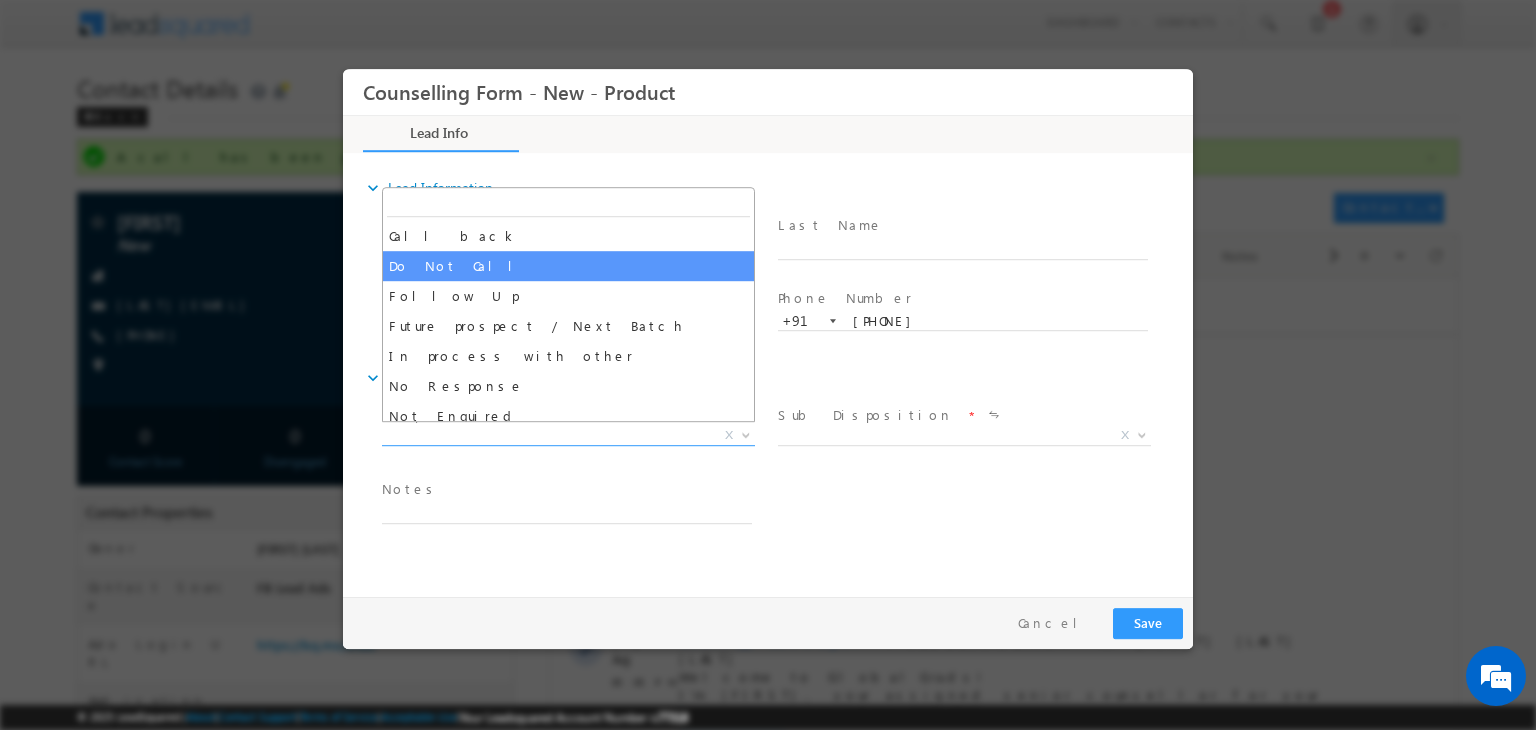 select on "Do Not Call" 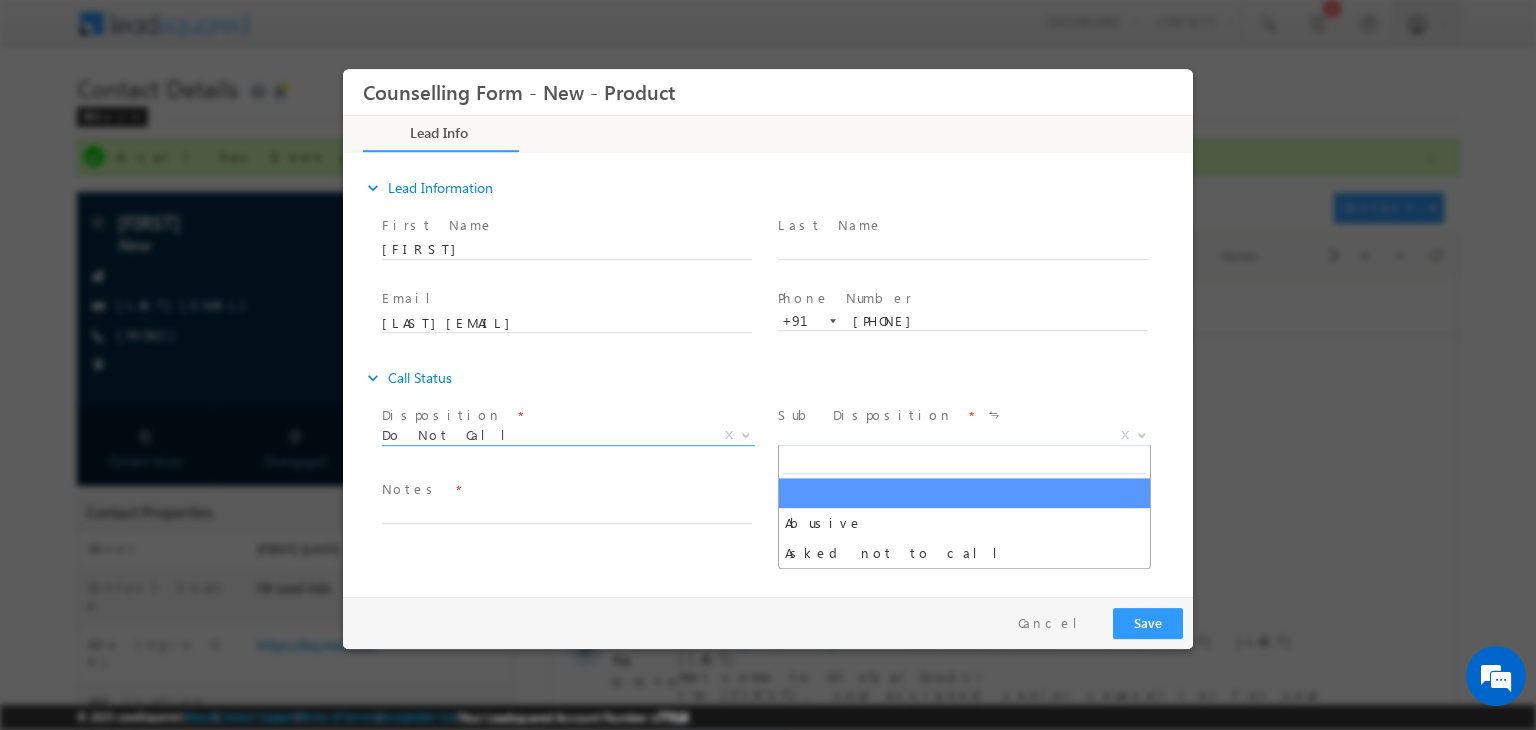 click on "X" at bounding box center [964, 436] 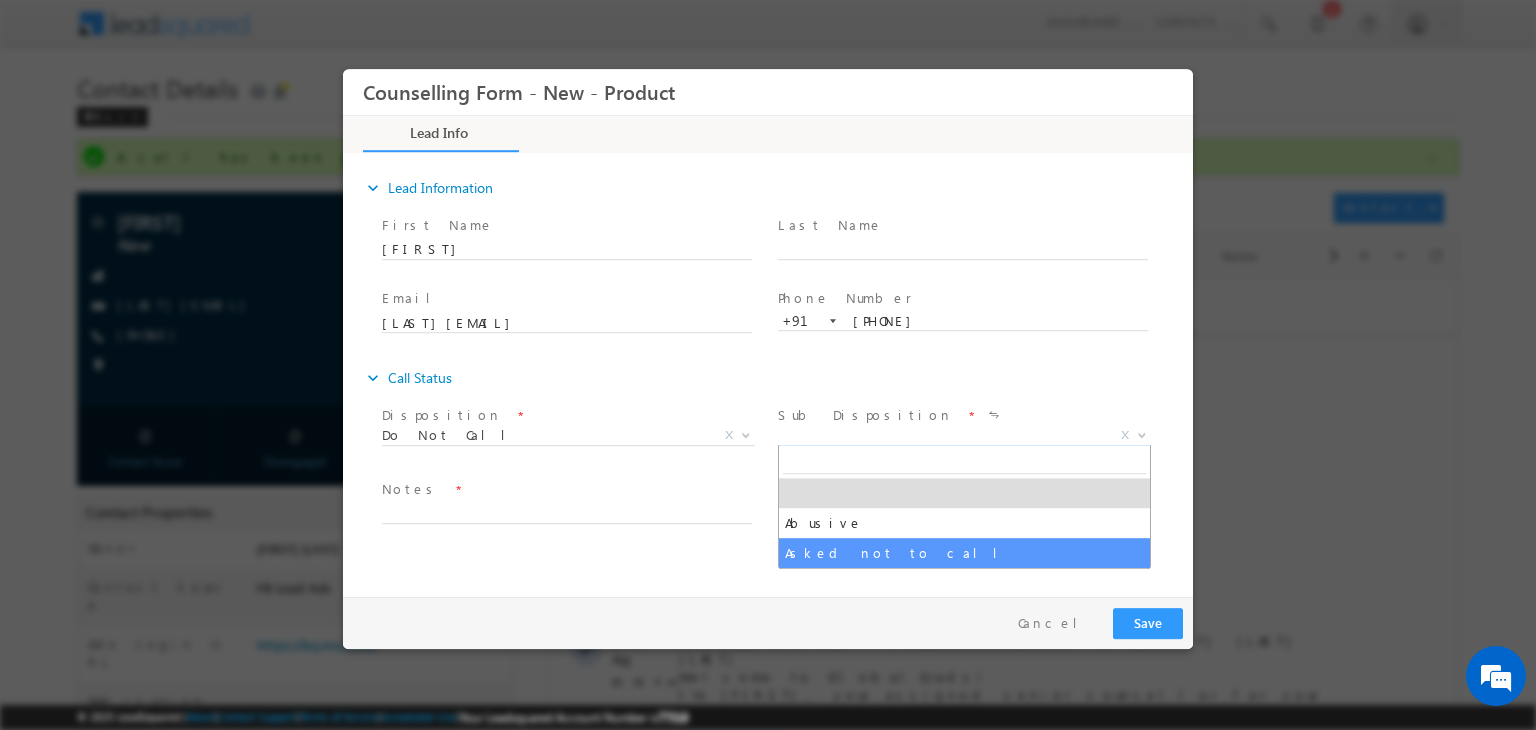 select on "Asked not to call" 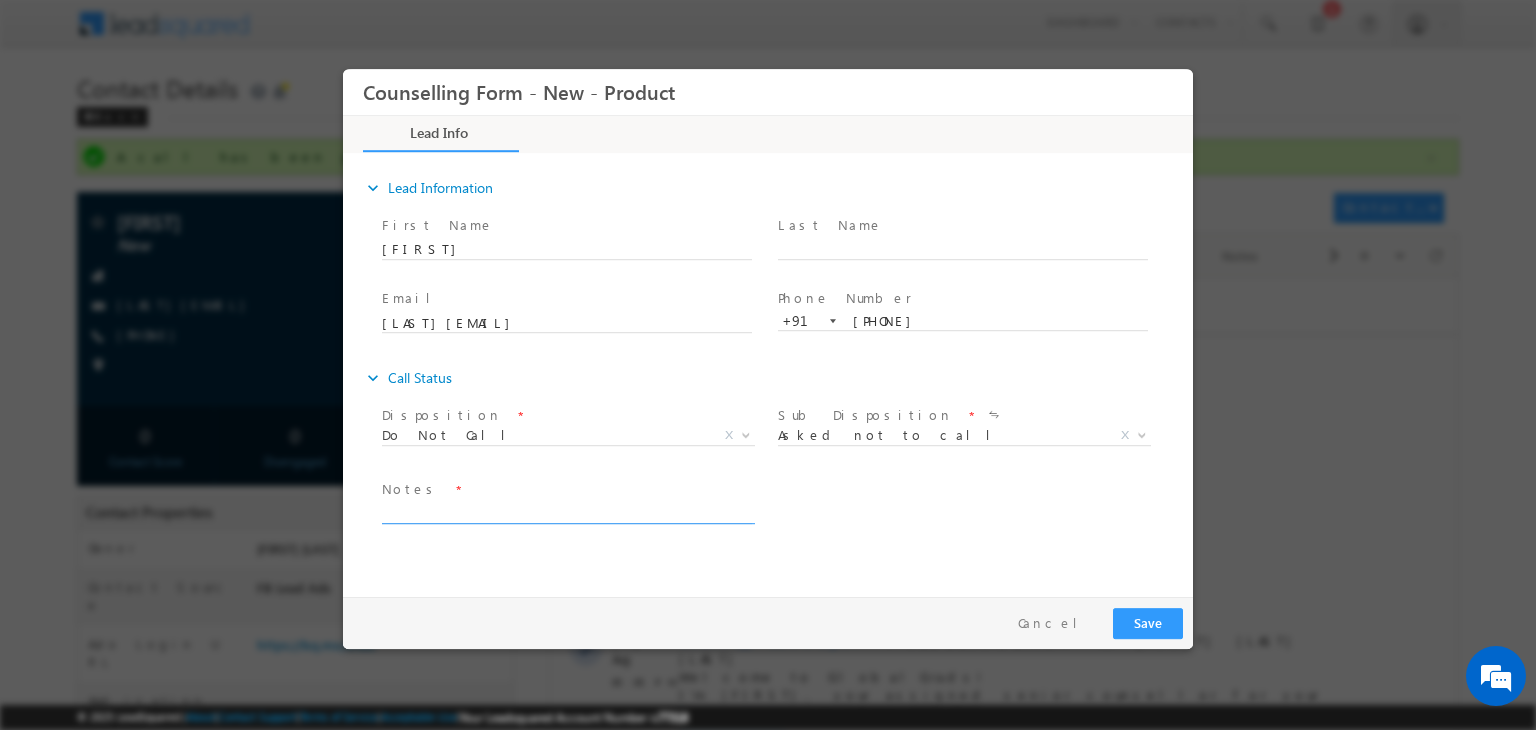 click at bounding box center [567, 512] 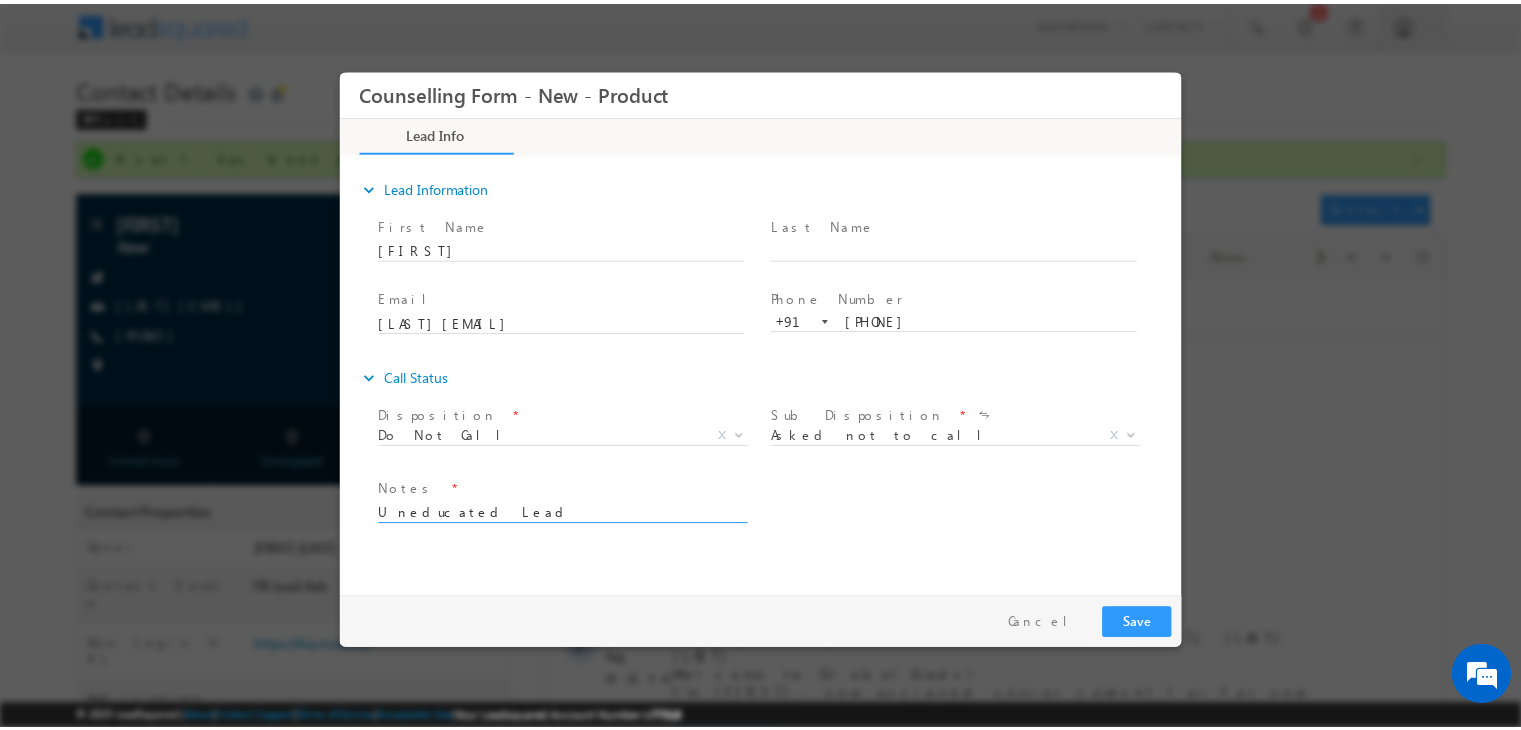 scroll, scrollTop: 4, scrollLeft: 0, axis: vertical 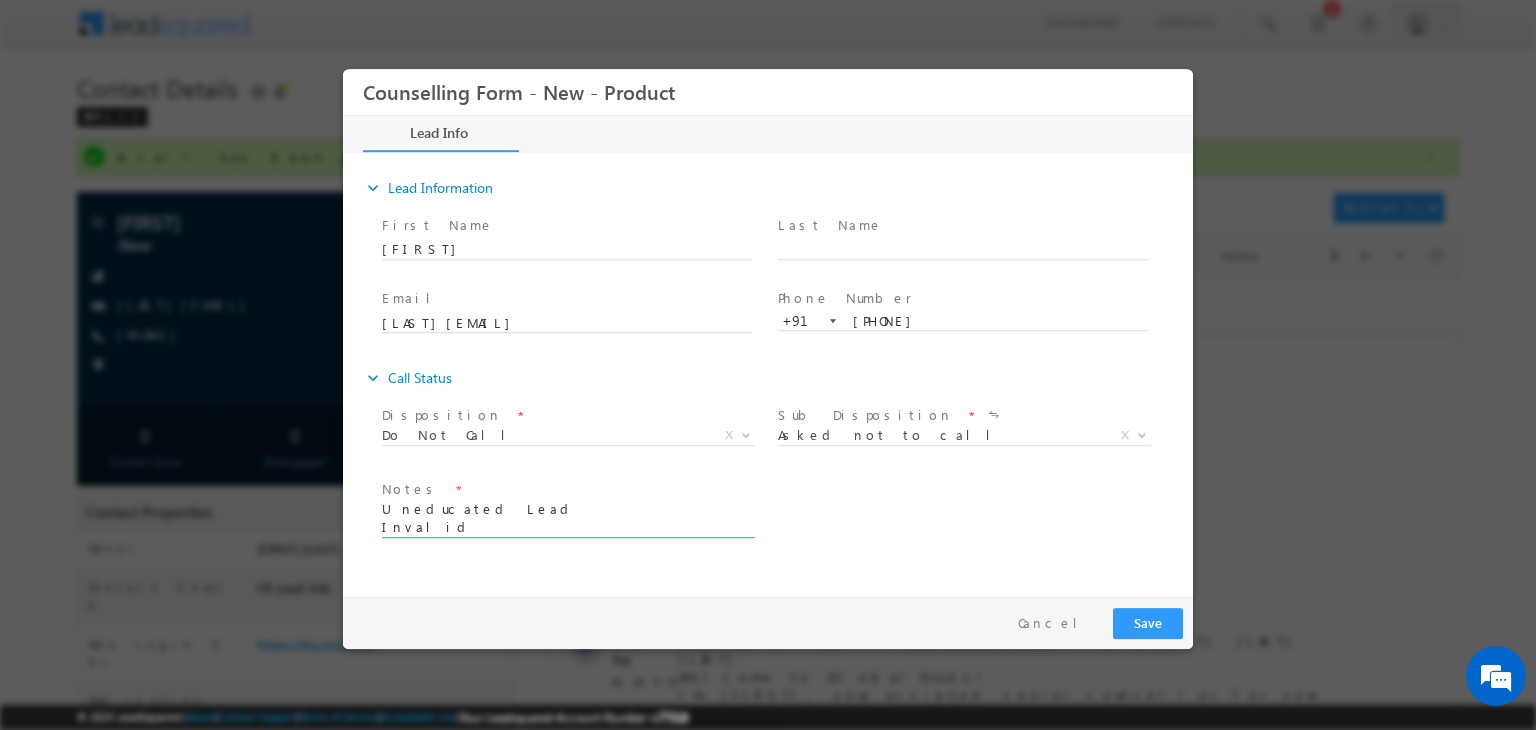 type on "Uneducated Lead
Invalid" 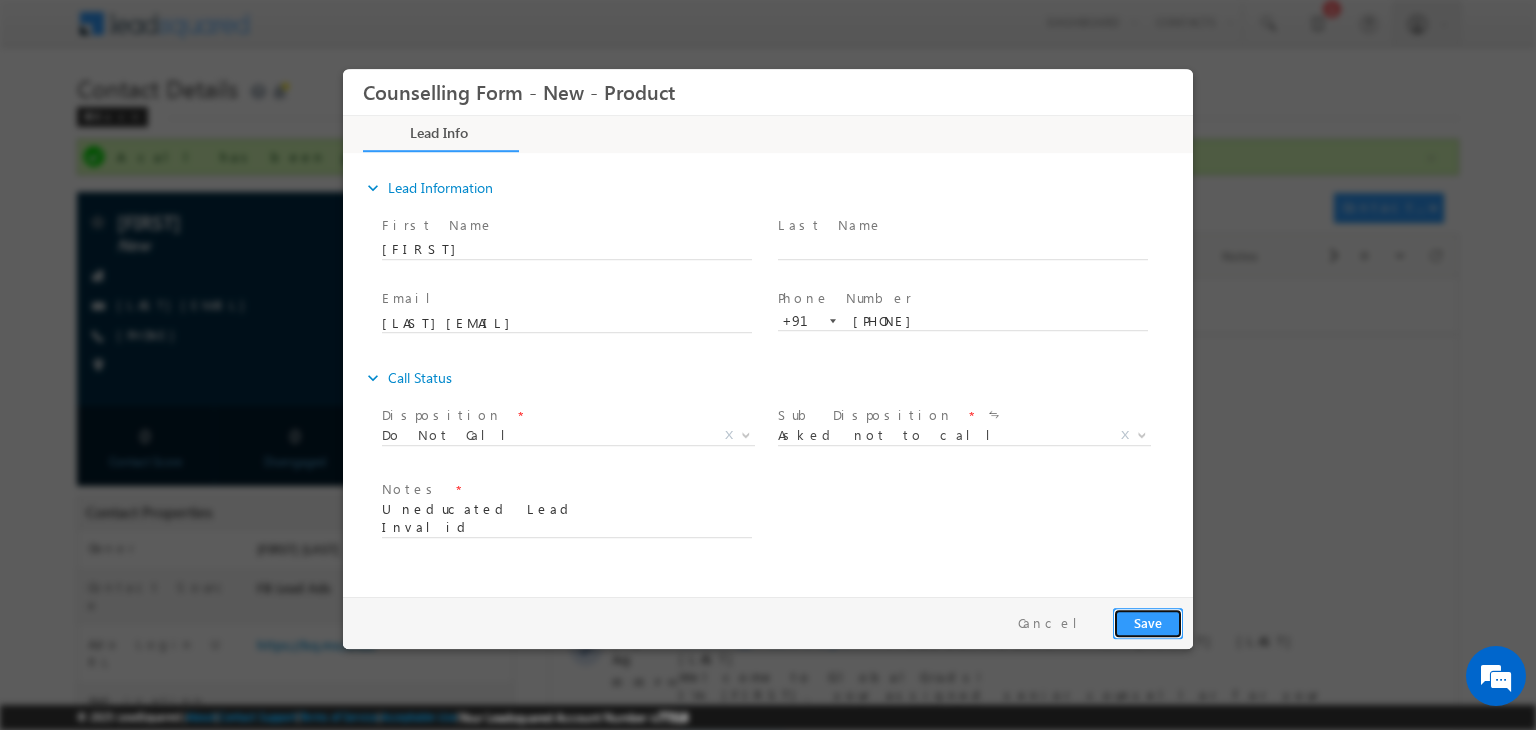 click on "Save" at bounding box center (1148, 623) 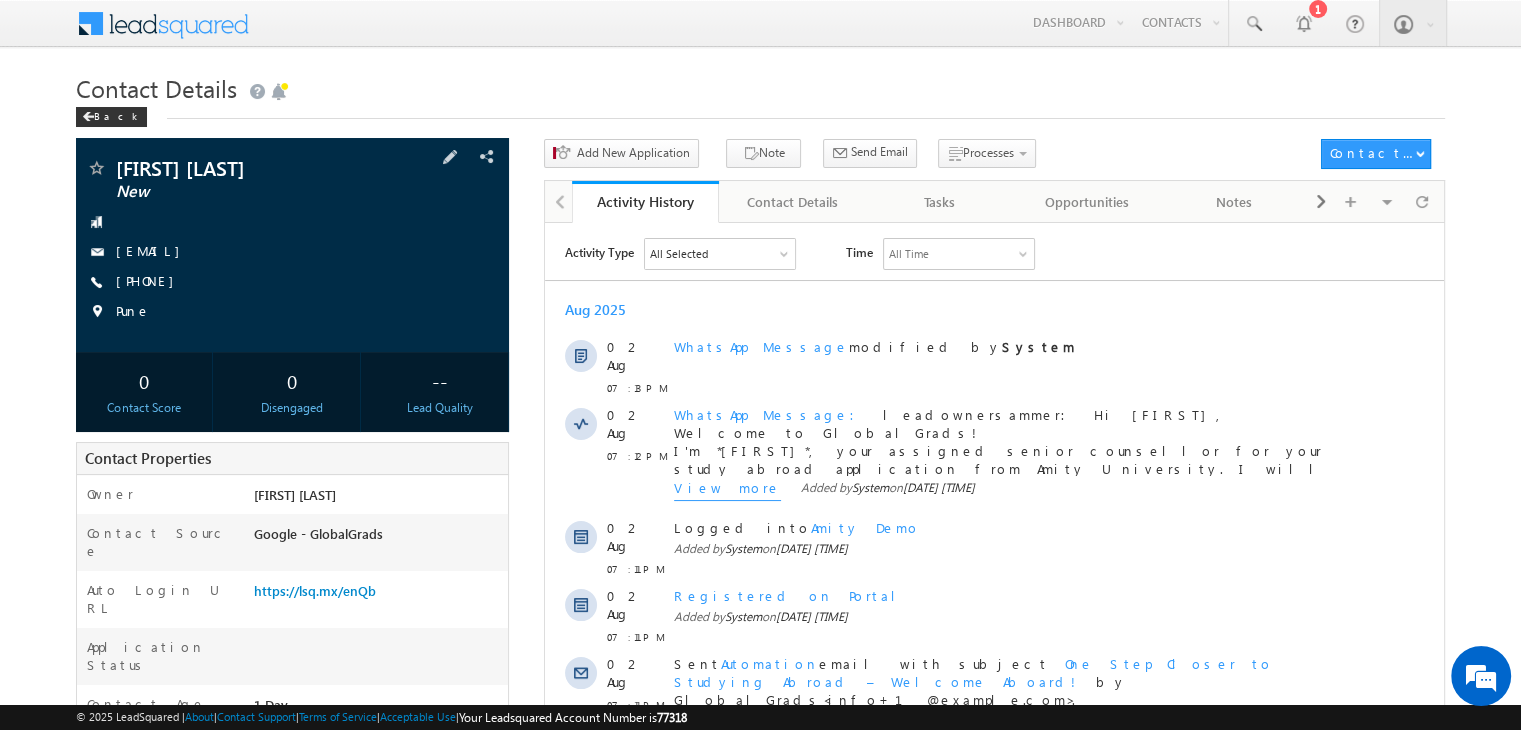 scroll, scrollTop: 0, scrollLeft: 0, axis: both 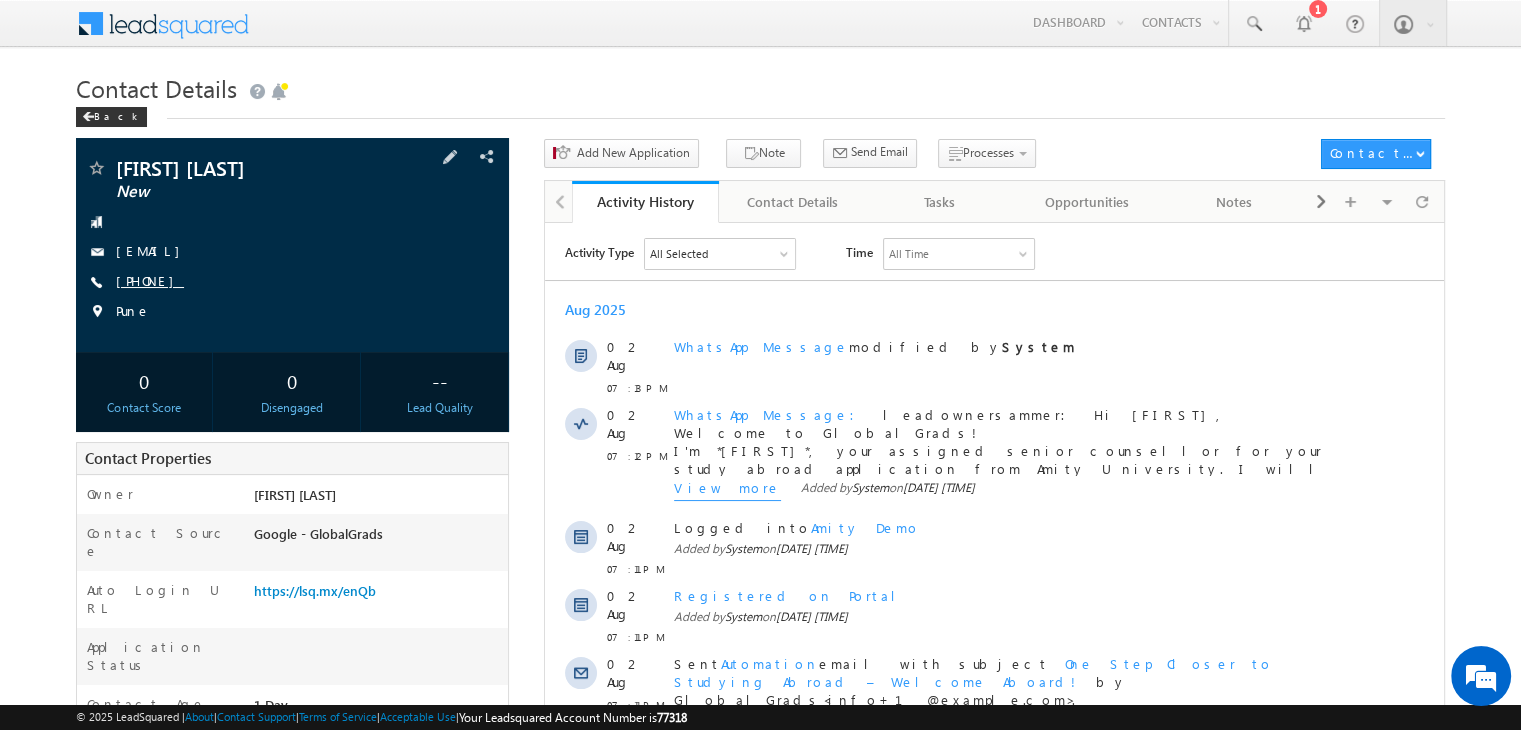 click on "[PHONE]" at bounding box center [150, 280] 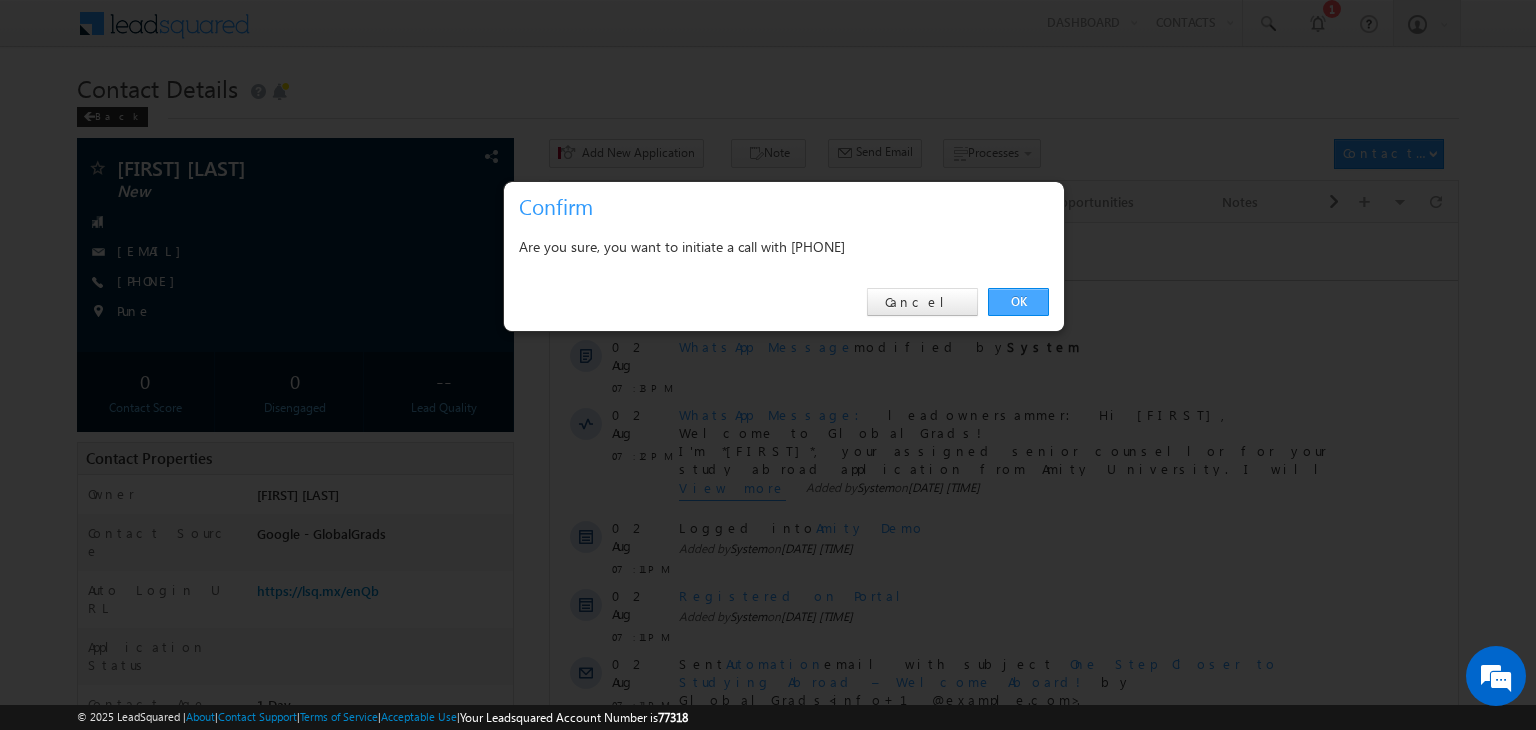 drag, startPoint x: 1011, startPoint y: 285, endPoint x: 1029, endPoint y: 305, distance: 26.907248 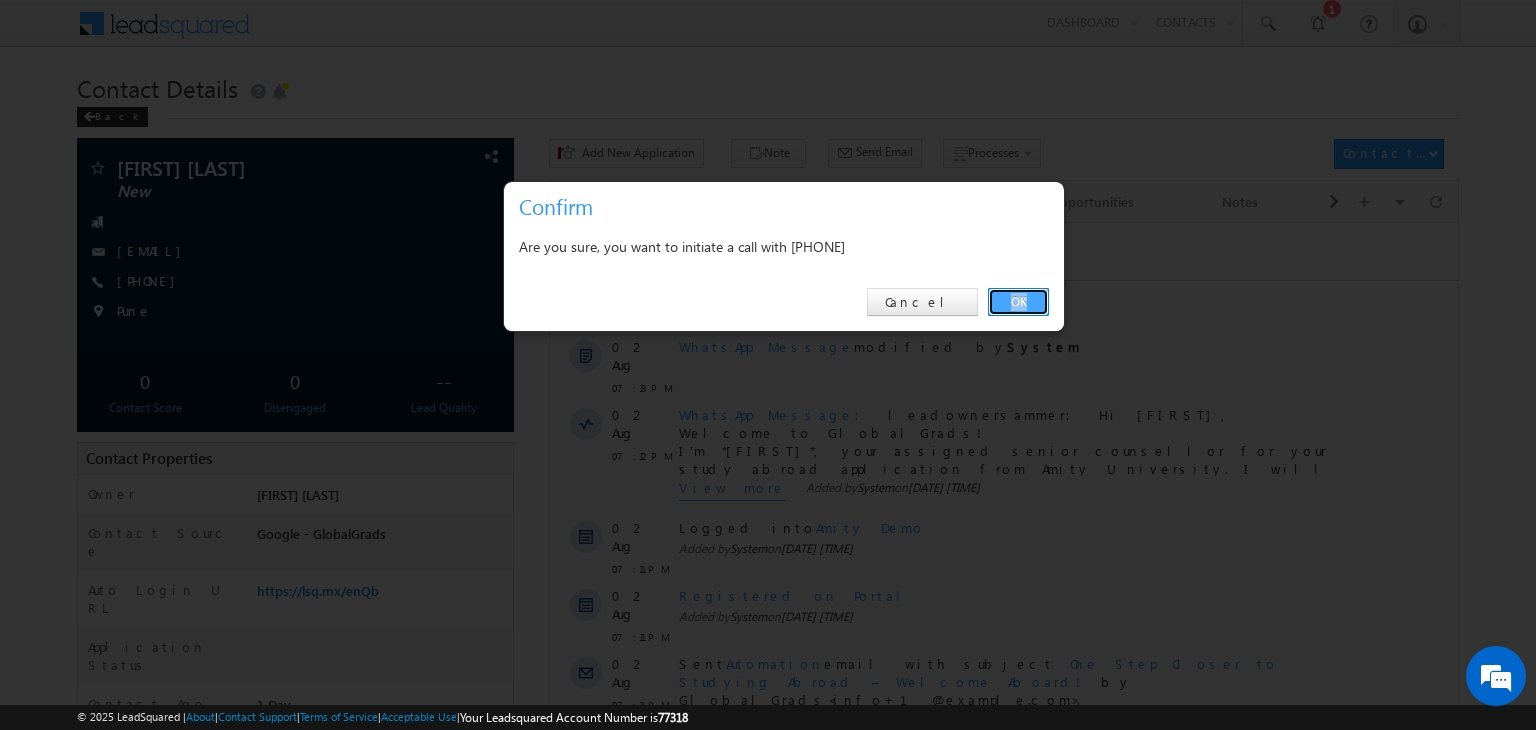 click on "OK" at bounding box center [1018, 302] 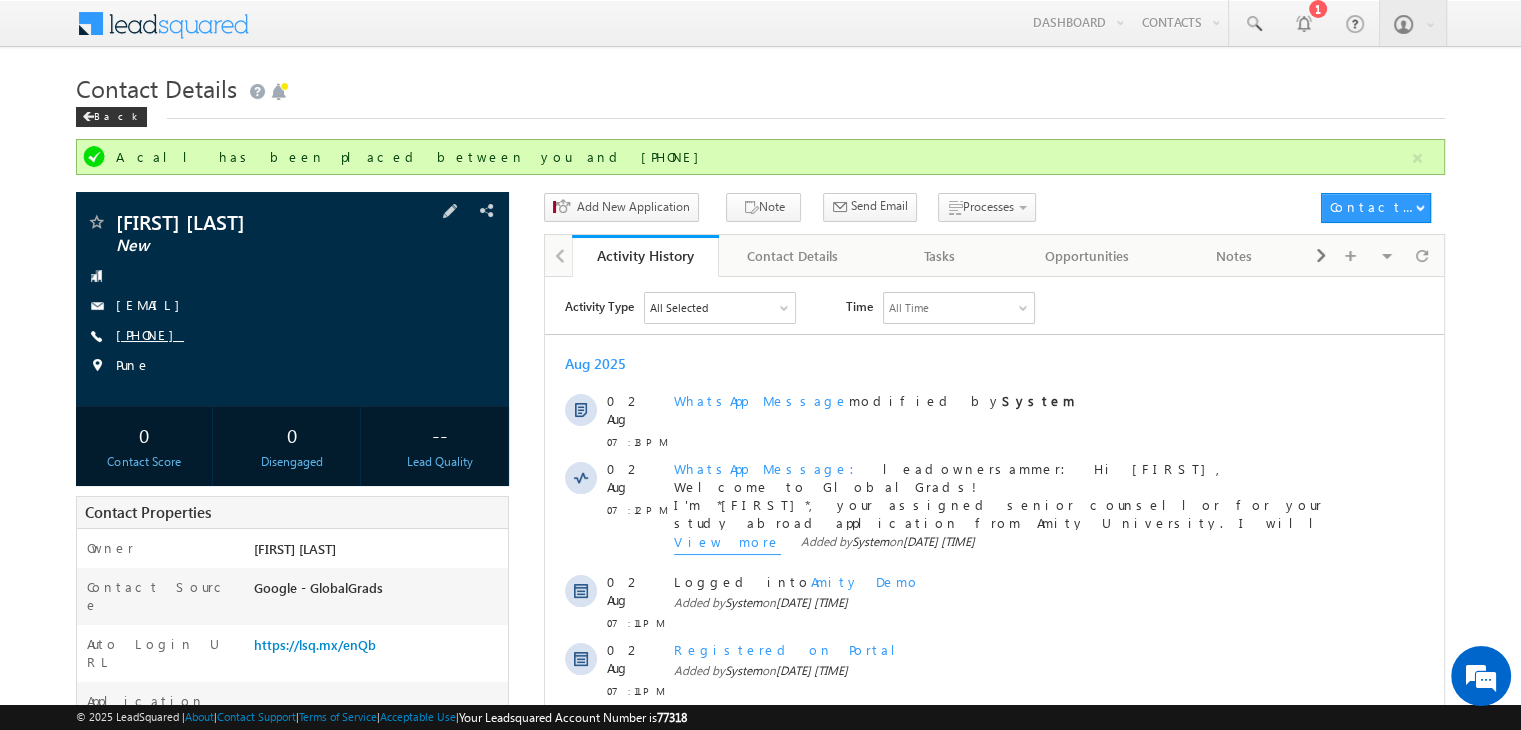 click on "+91-9699061574" at bounding box center [150, 334] 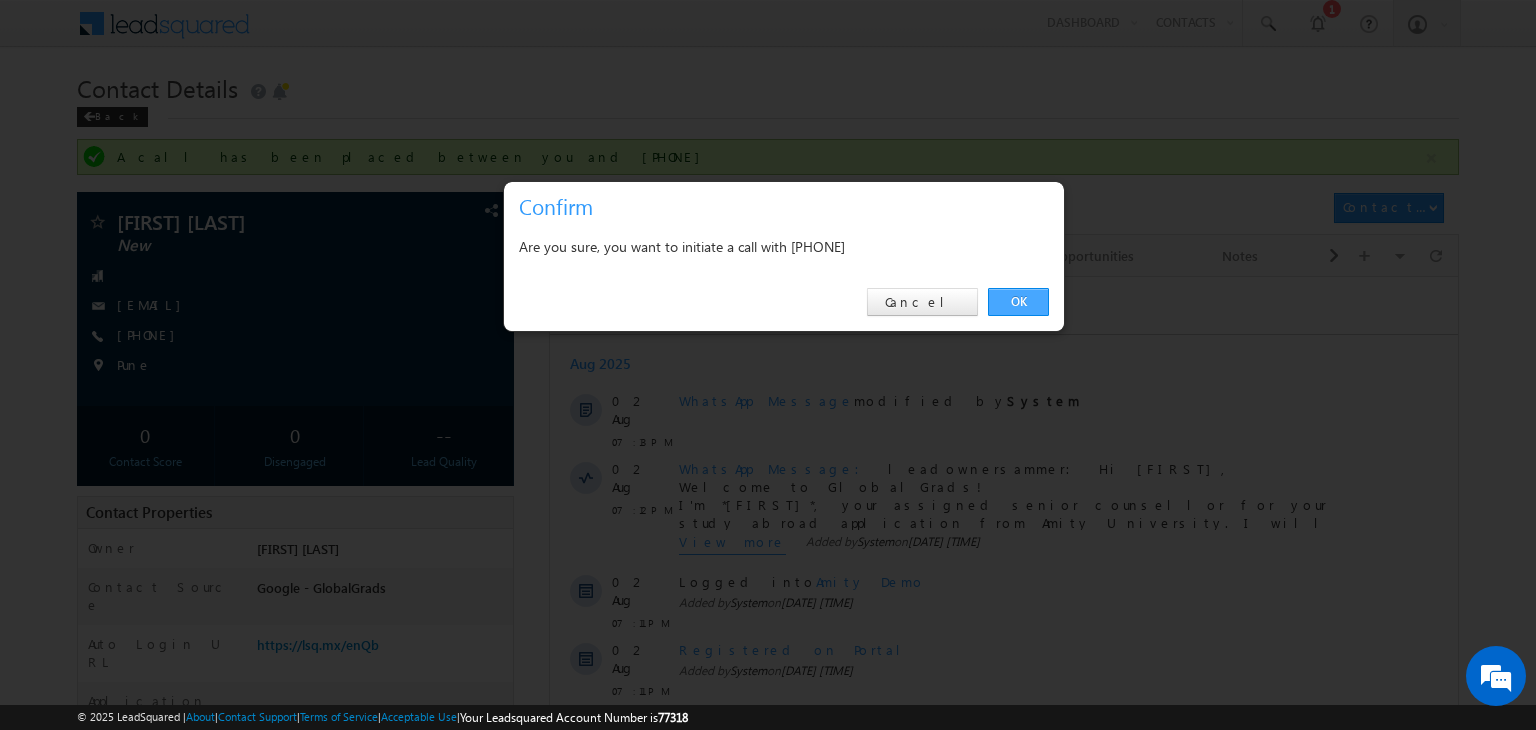 click on "OK" at bounding box center (1018, 302) 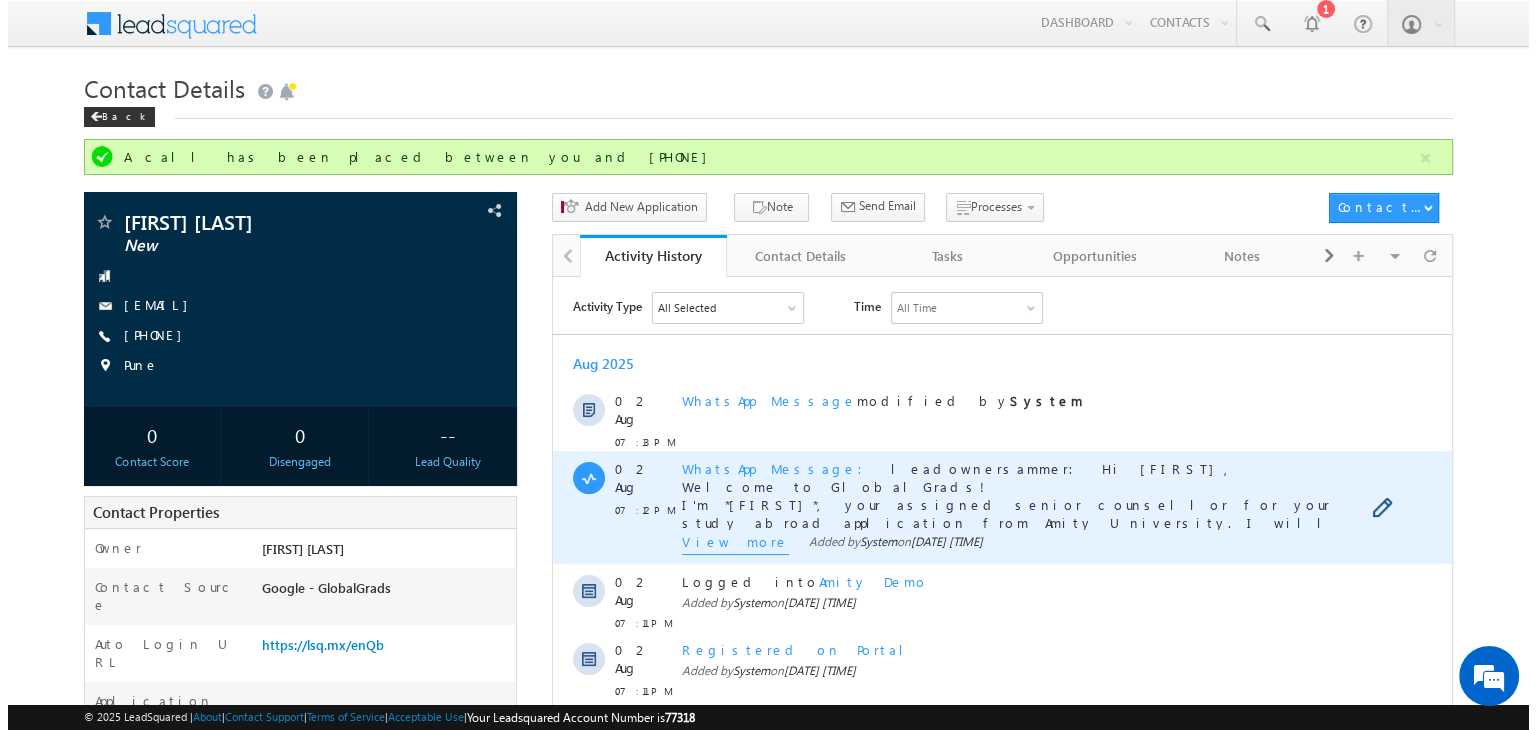 scroll, scrollTop: 407, scrollLeft: 0, axis: vertical 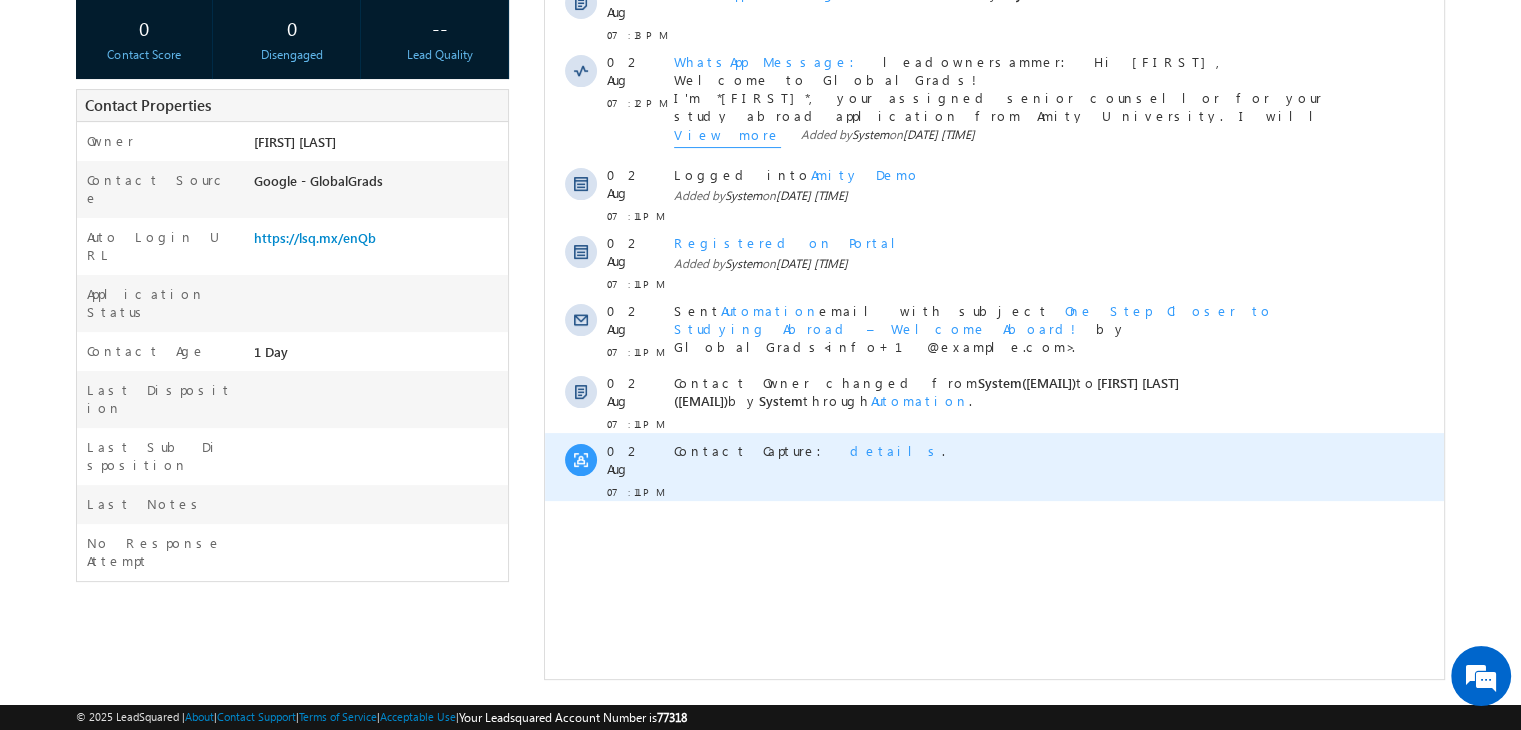 click on "Contact Capture:
details ." at bounding box center [1003, 467] 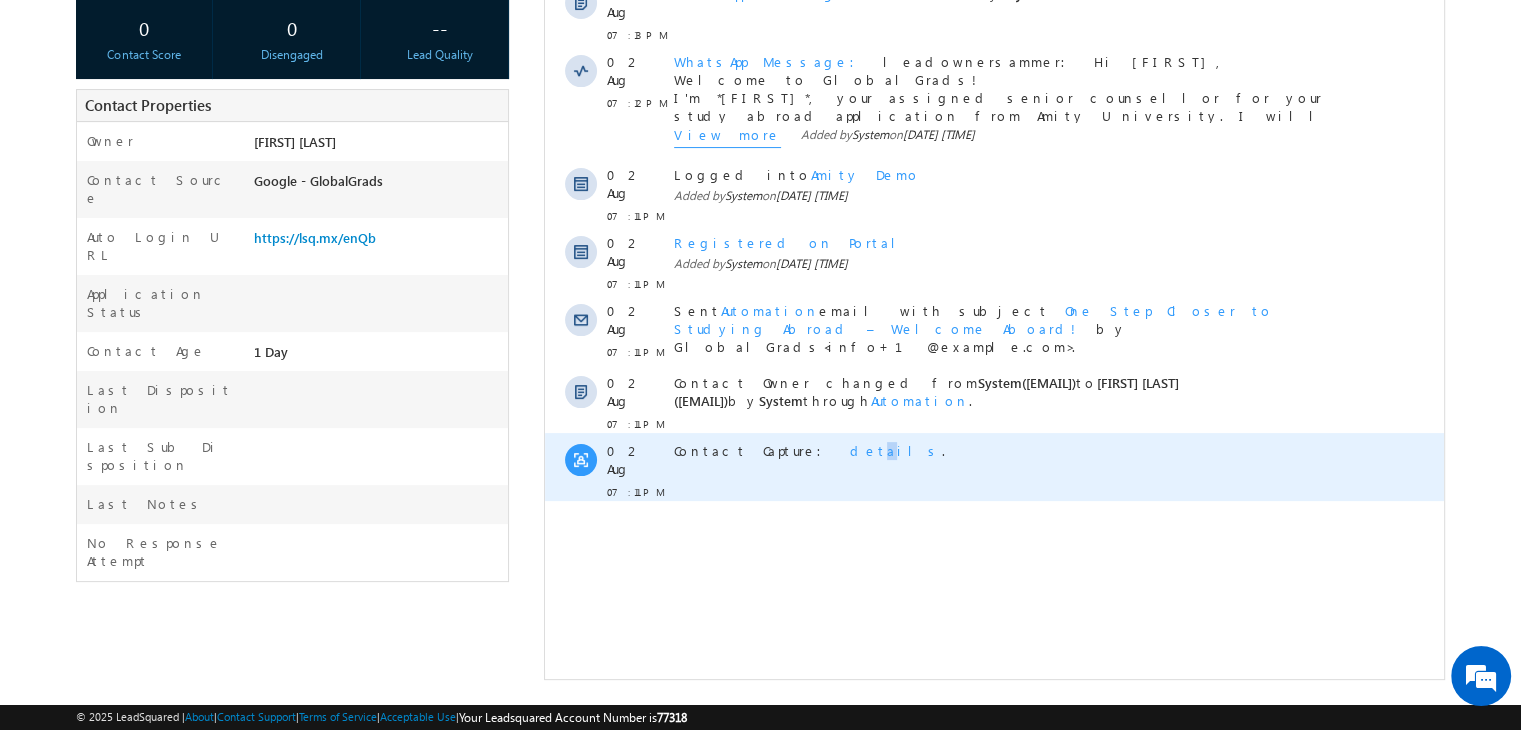 click on "details" at bounding box center [896, 450] 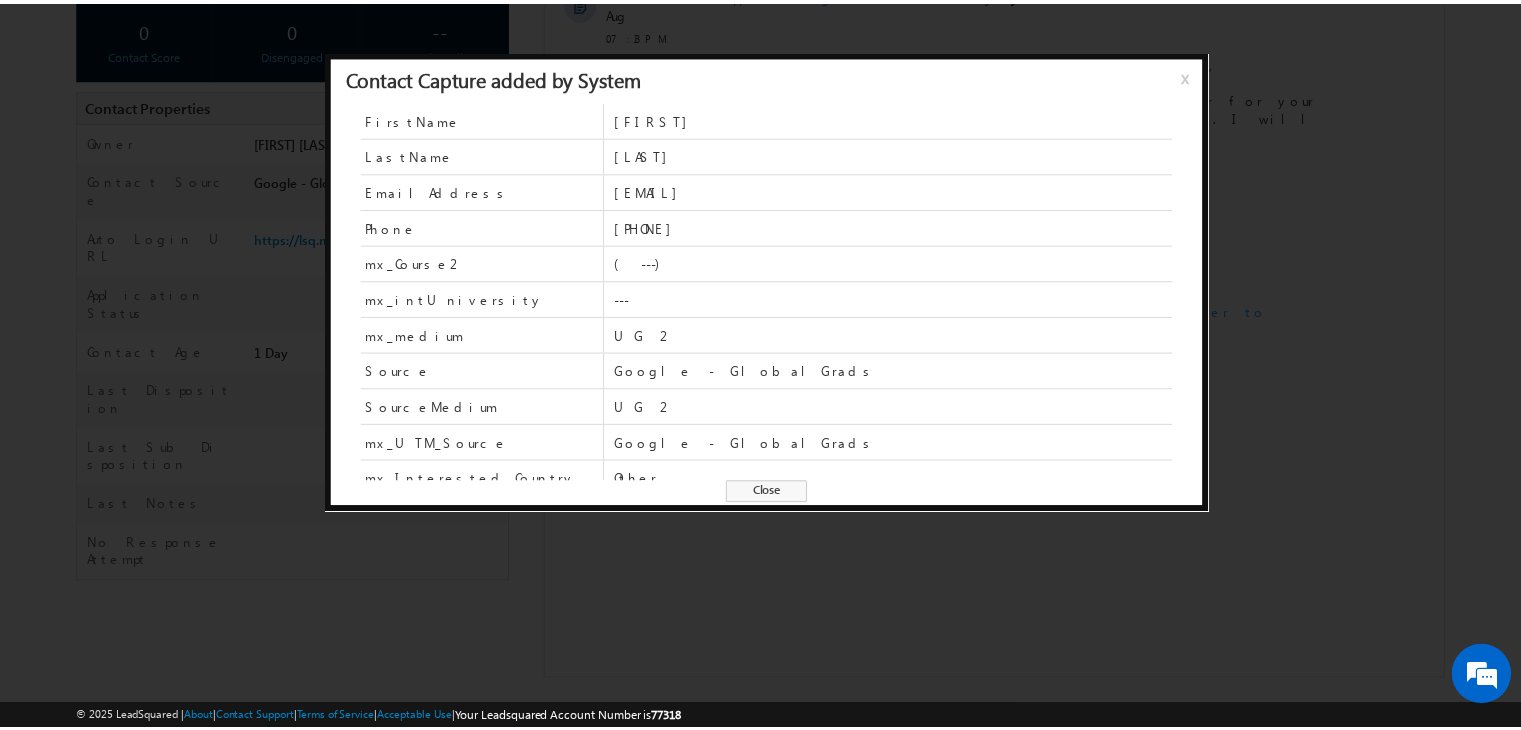 scroll, scrollTop: 84, scrollLeft: 0, axis: vertical 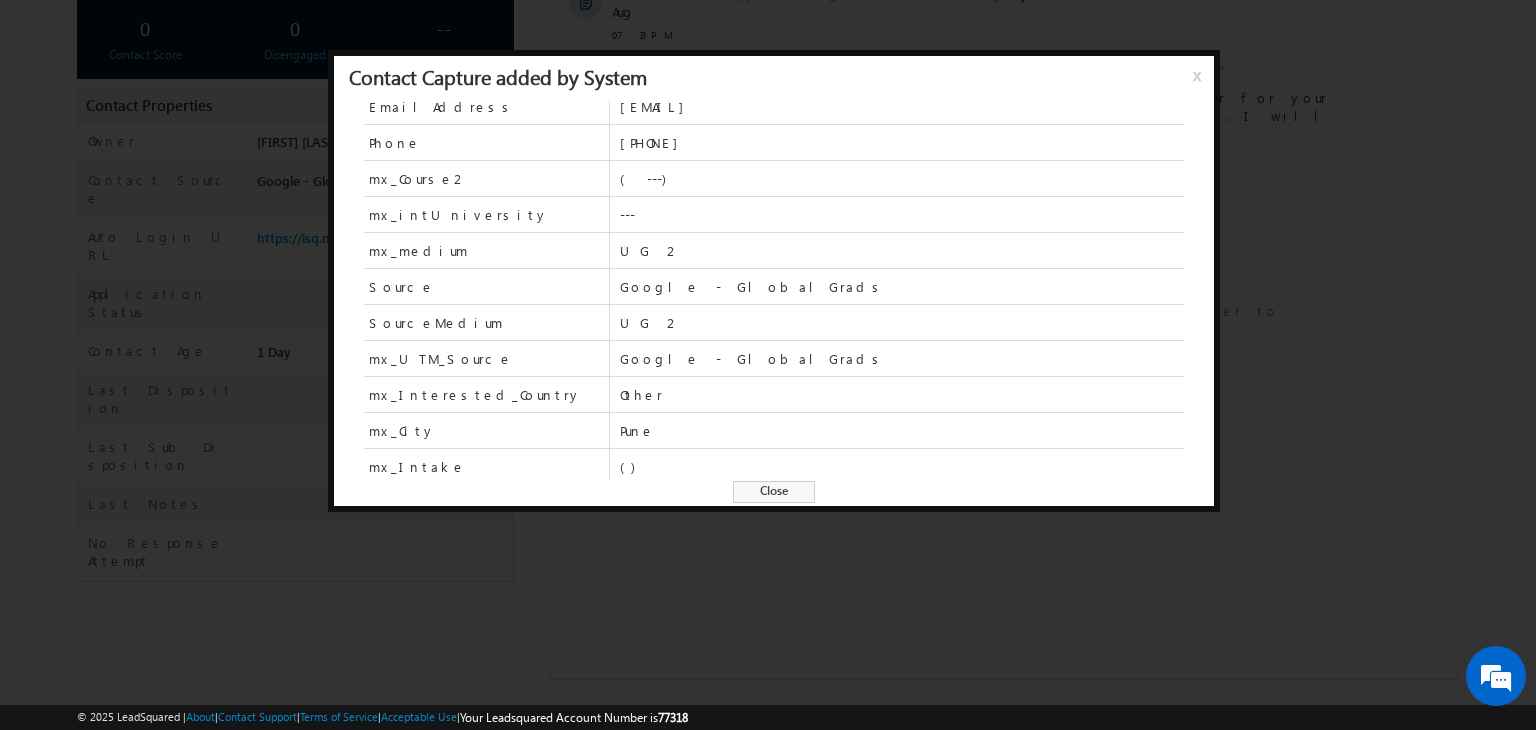 click on "Close" at bounding box center (774, 492) 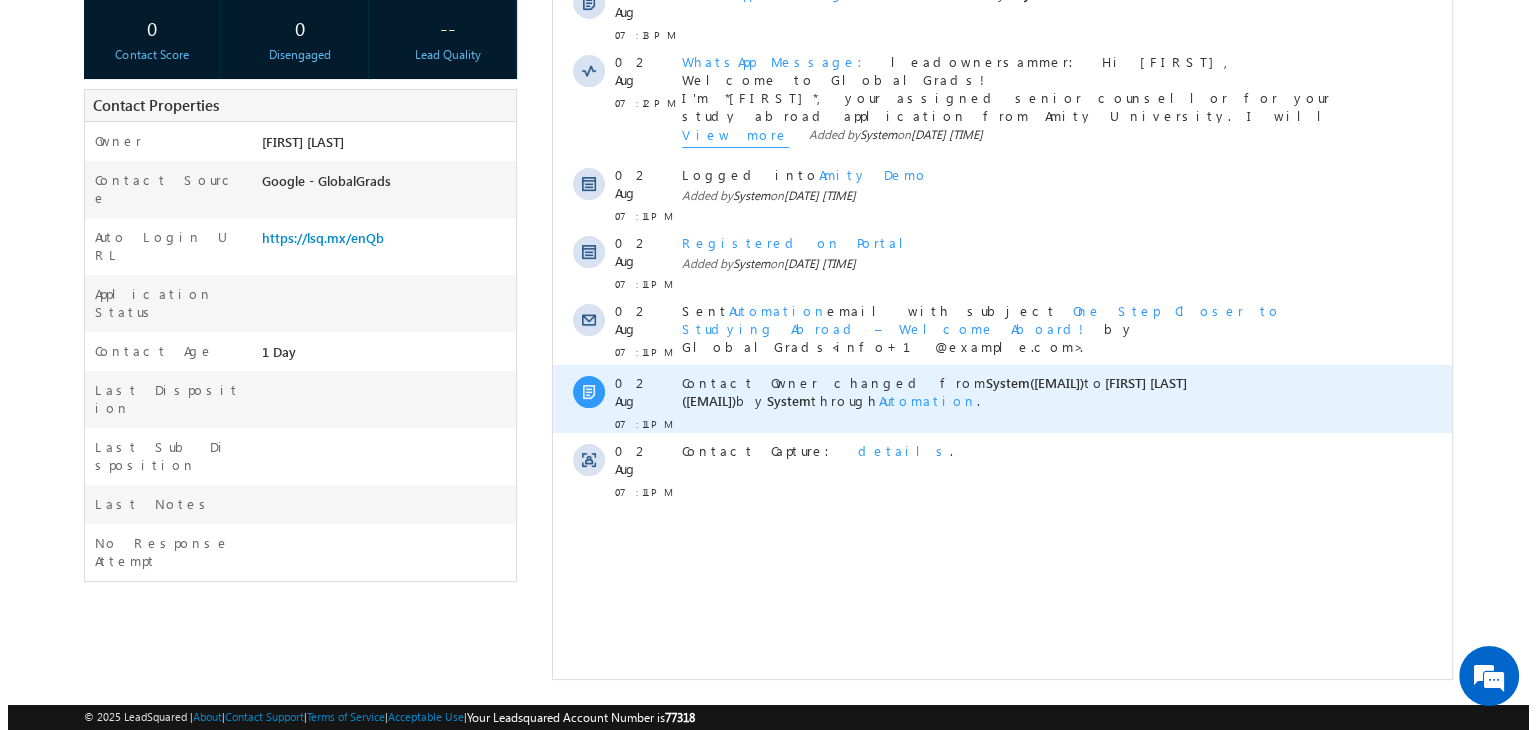 scroll, scrollTop: 0, scrollLeft: 0, axis: both 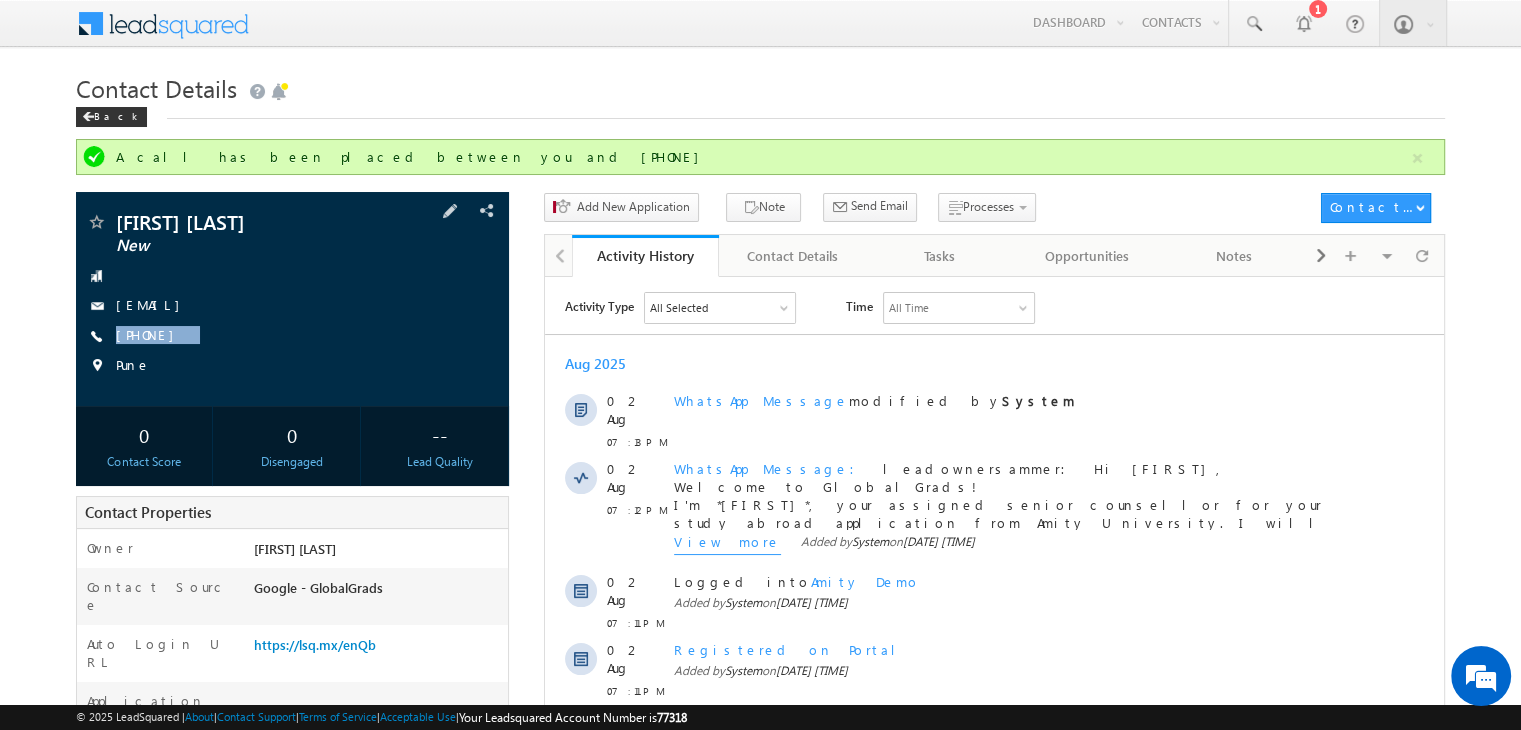 copy on "+91-9699061574" 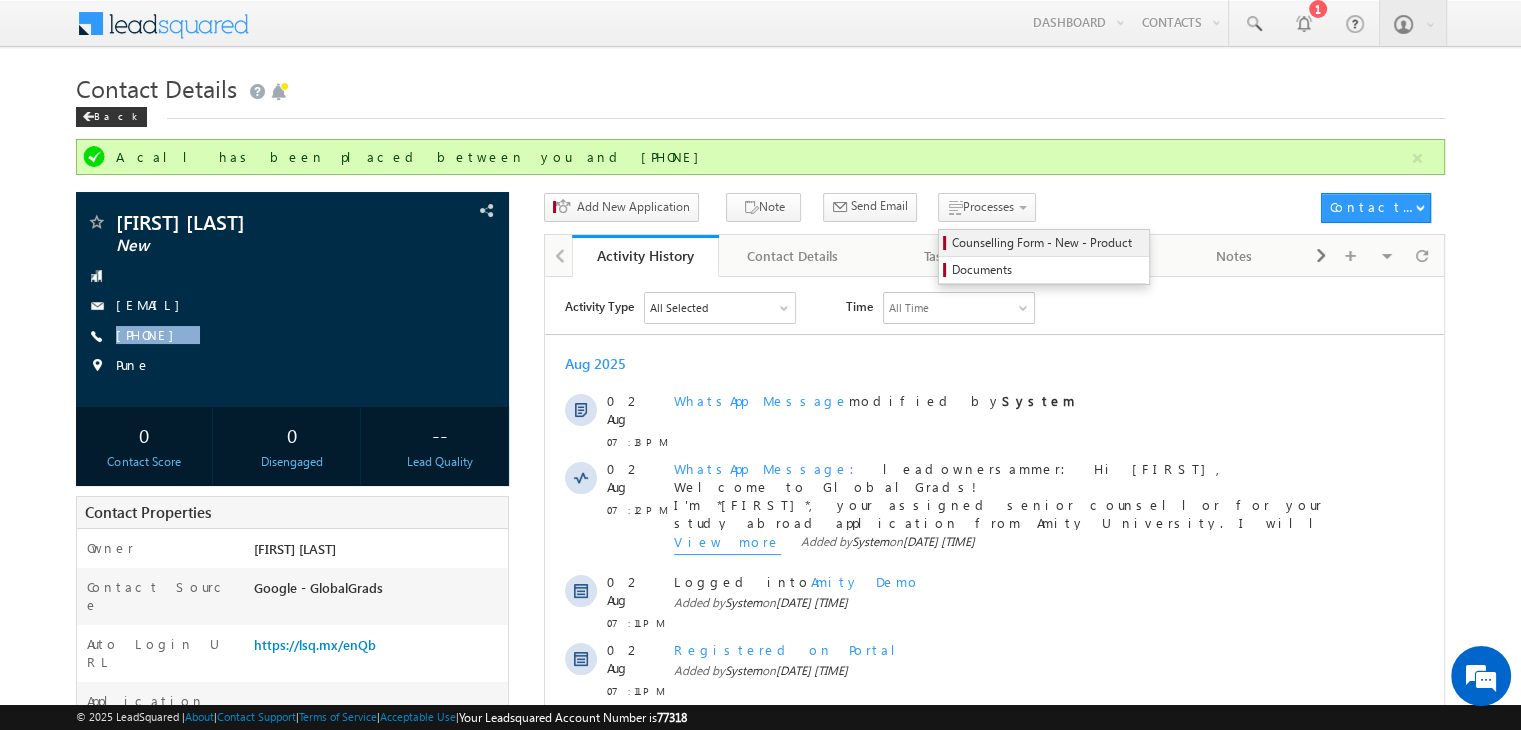 click on "Counselling Form - New - Product" at bounding box center (1047, 243) 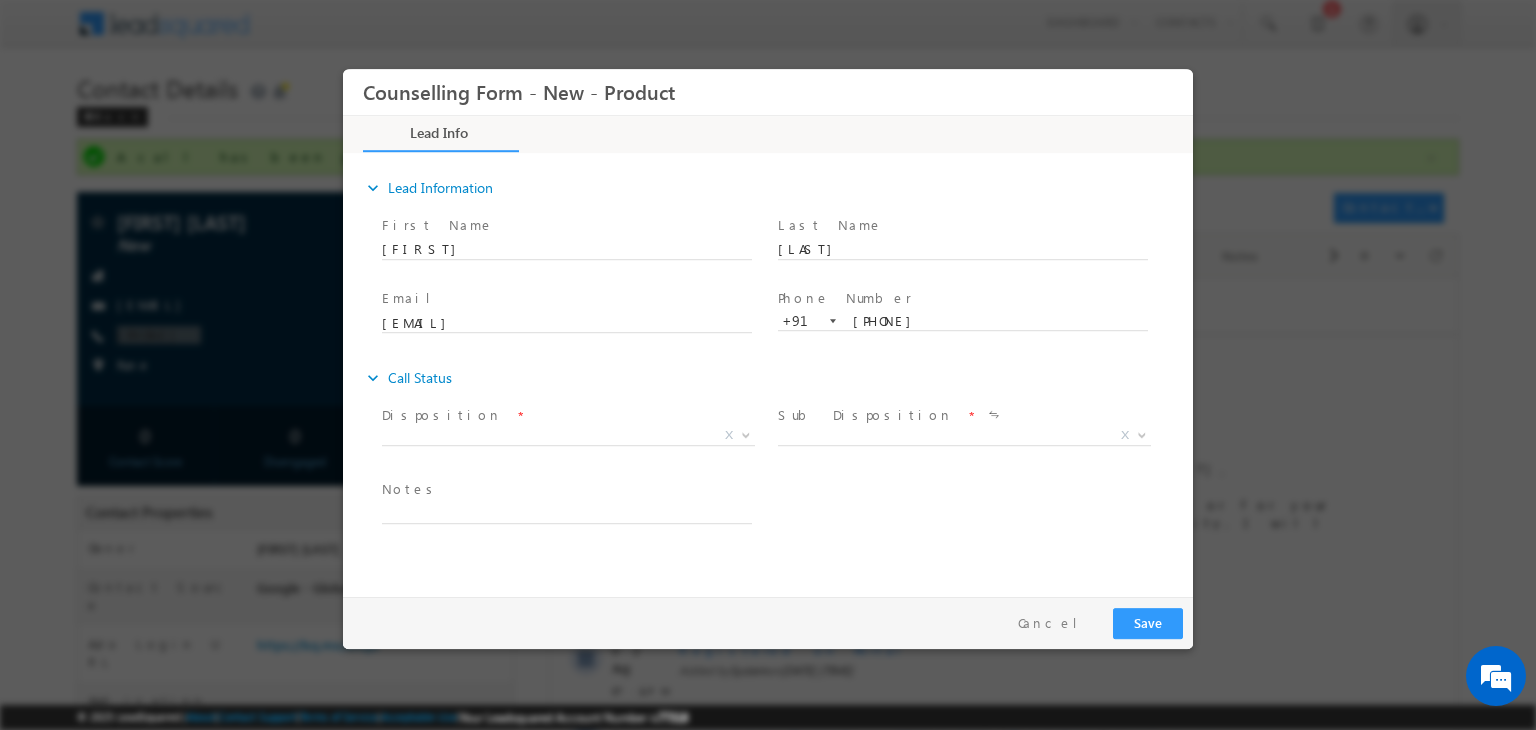 drag, startPoint x: 991, startPoint y: 482, endPoint x: 582, endPoint y: 435, distance: 411.69162 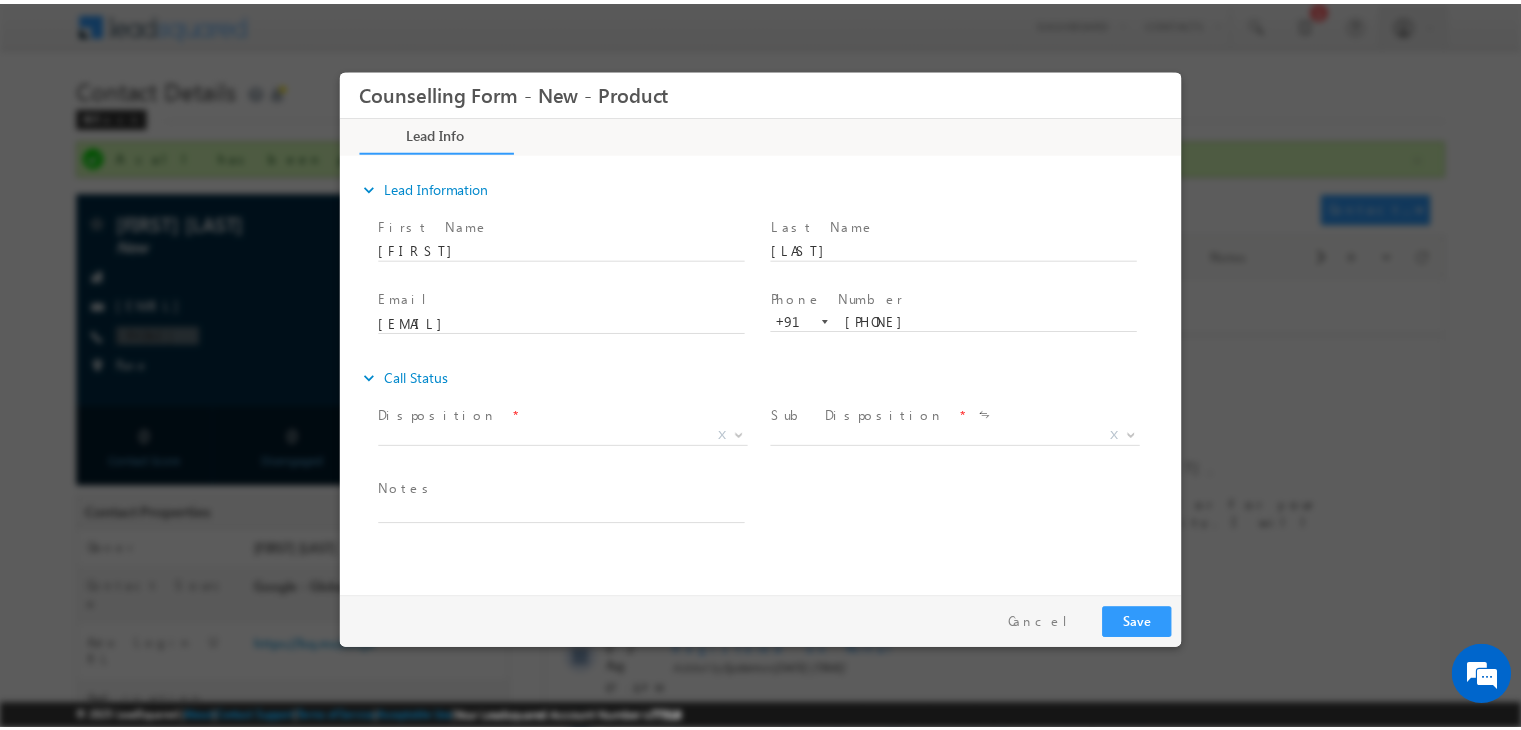 scroll, scrollTop: 0, scrollLeft: 0, axis: both 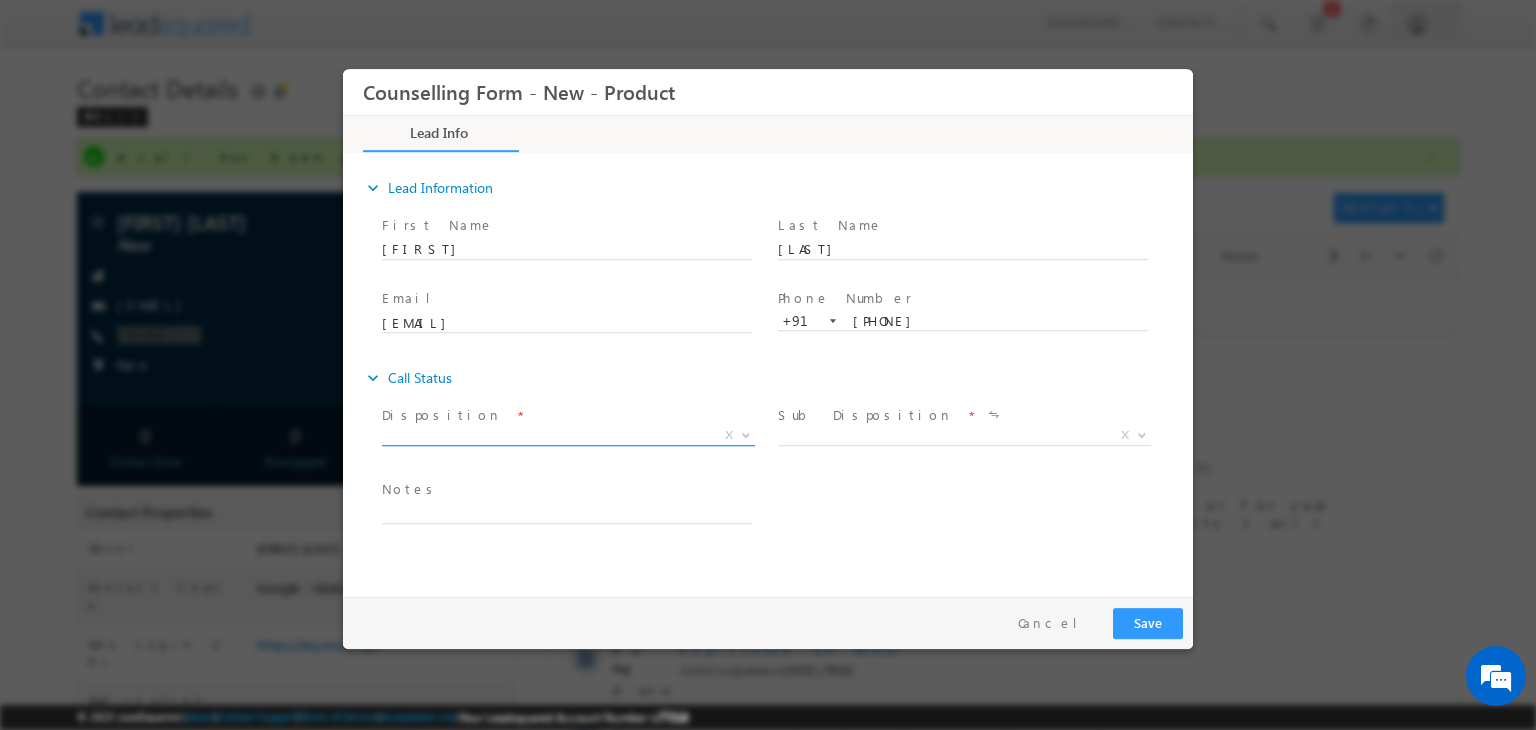 click on "X" at bounding box center [568, 436] 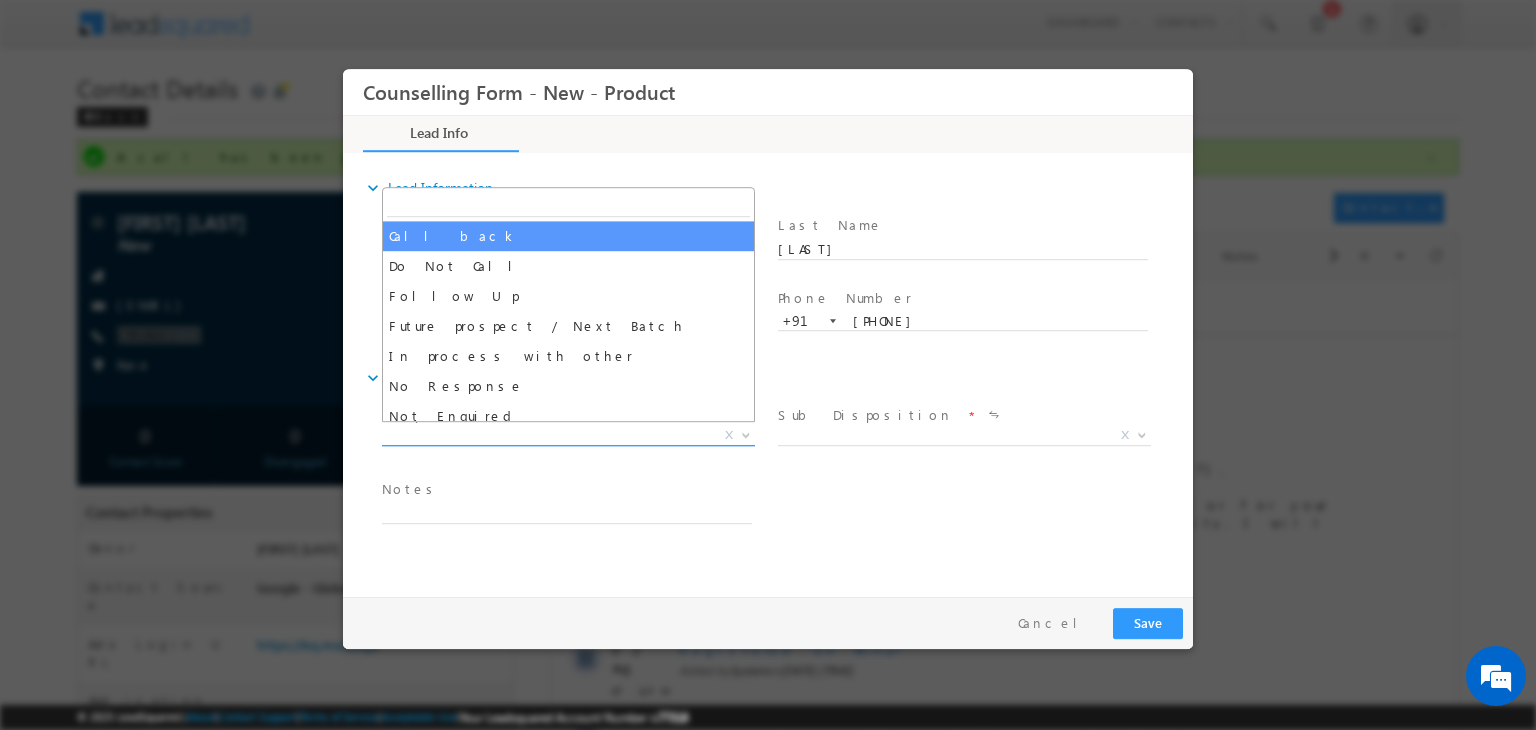 click on "X" at bounding box center (568, 436) 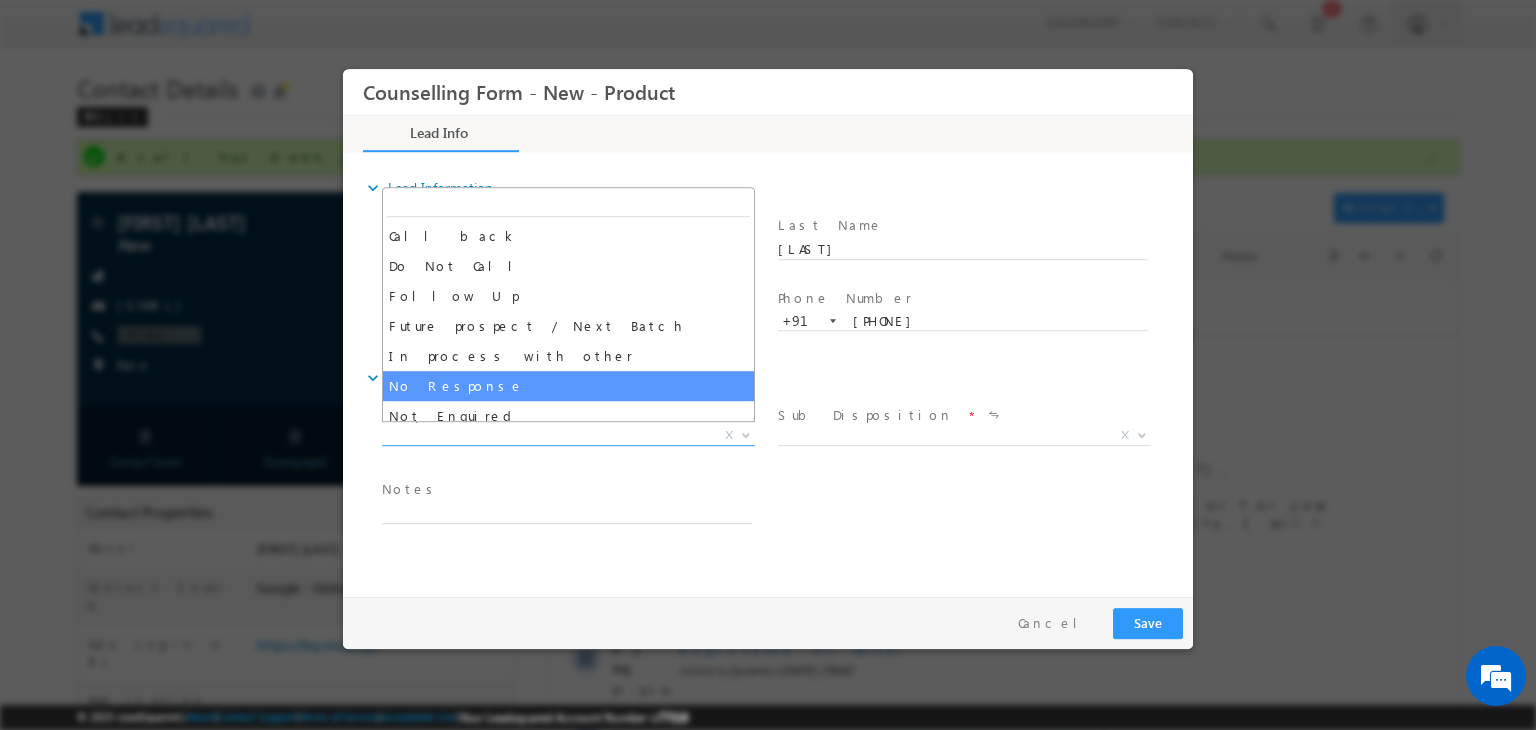 select on "No Response" 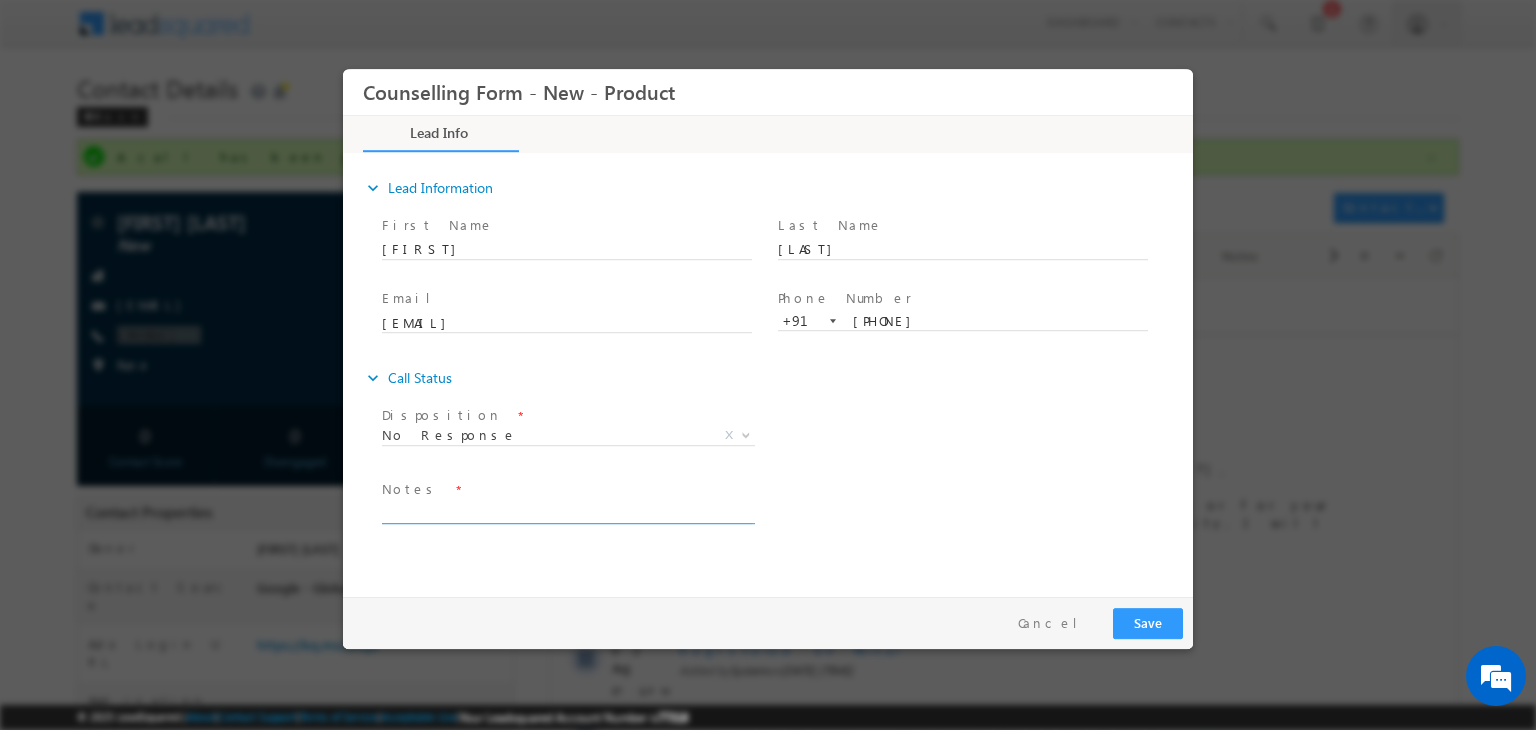 click at bounding box center (567, 512) 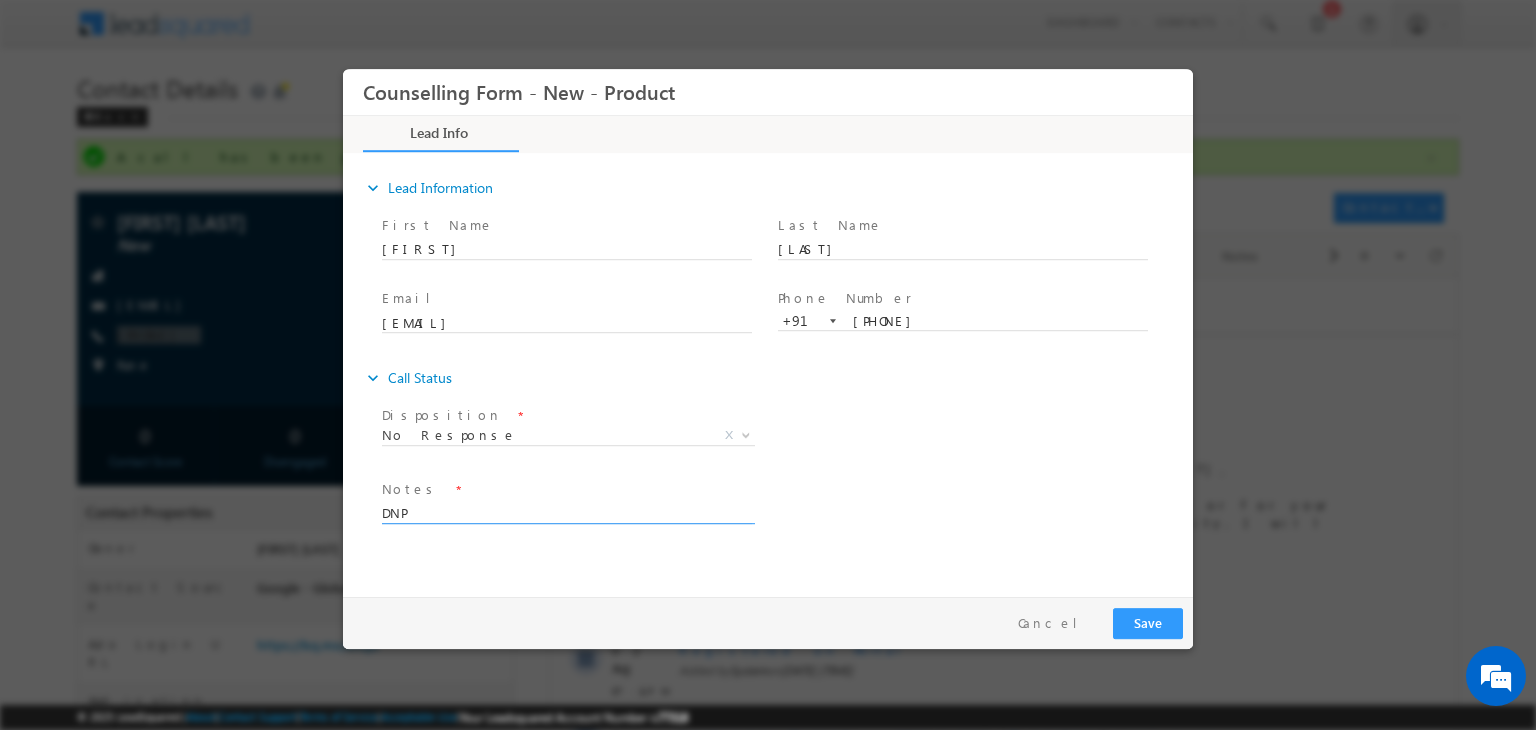 type on "DNP" 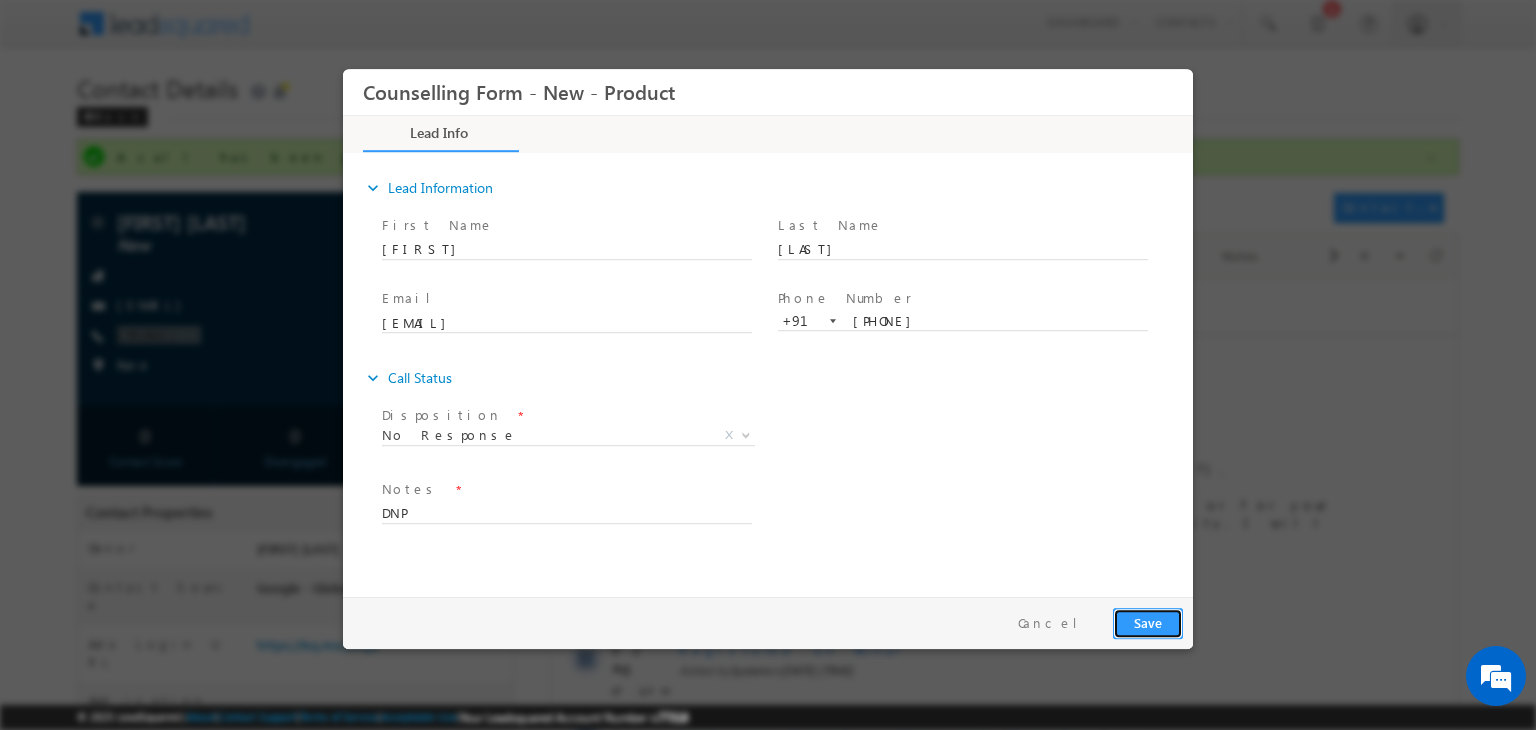 click on "Save" at bounding box center [1148, 623] 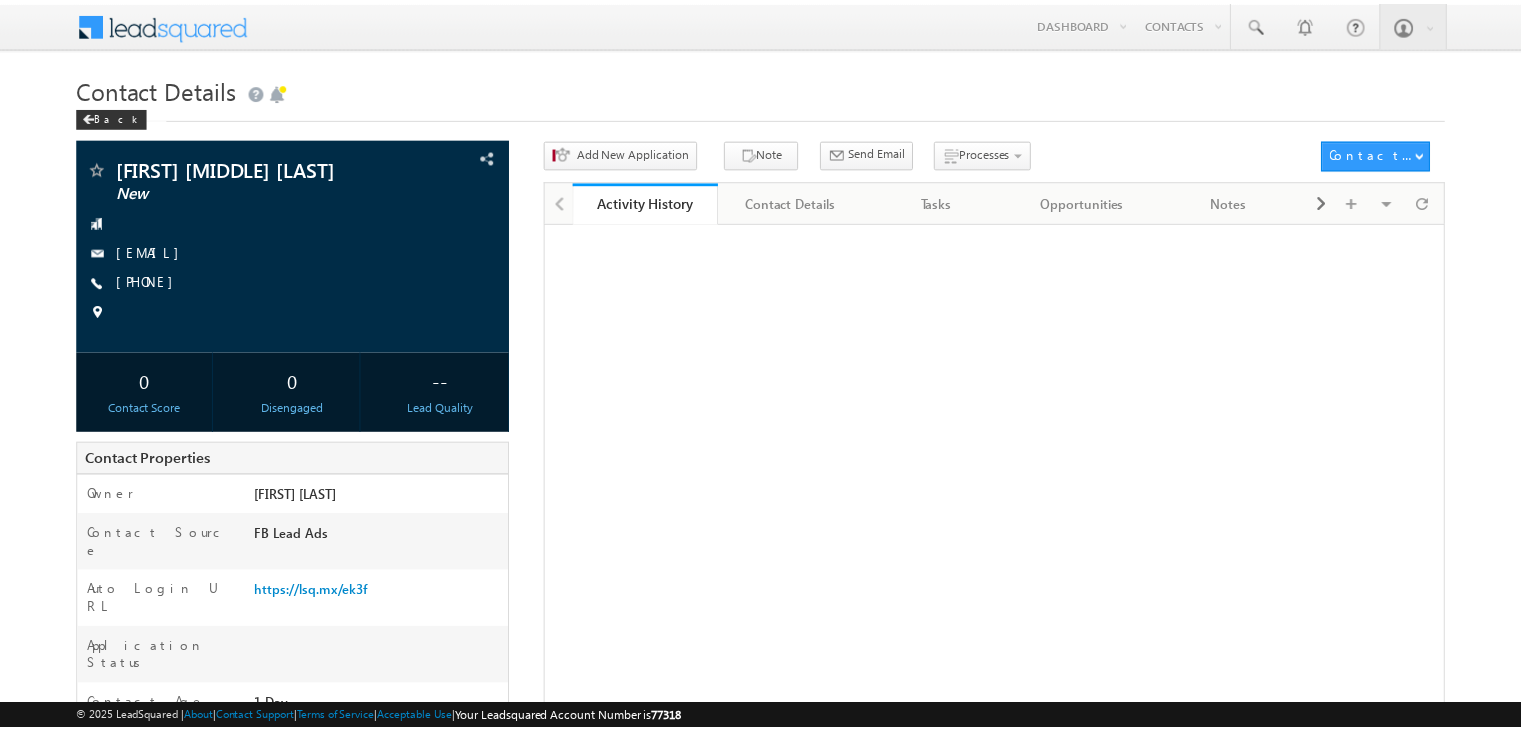 scroll, scrollTop: 0, scrollLeft: 0, axis: both 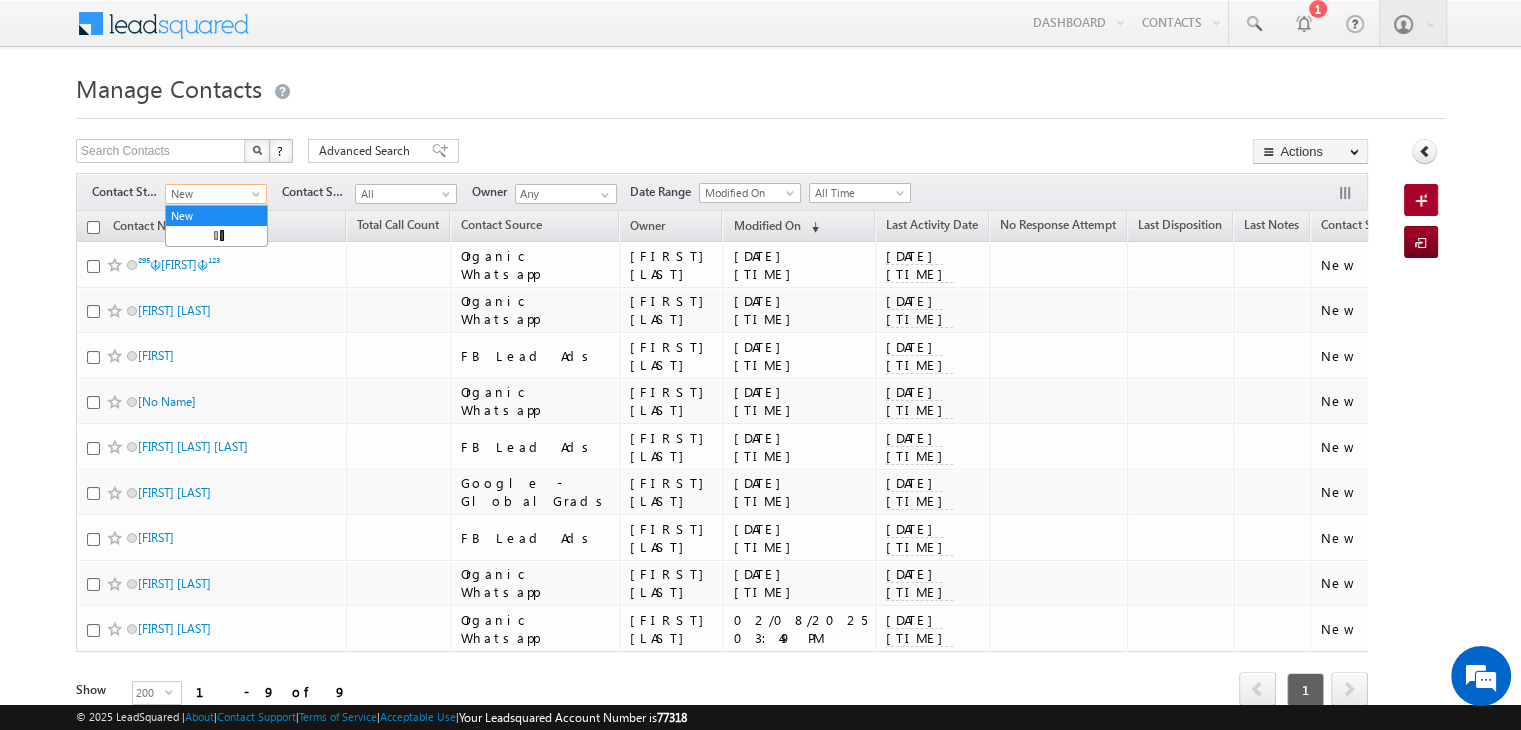 click on "New" at bounding box center [213, 194] 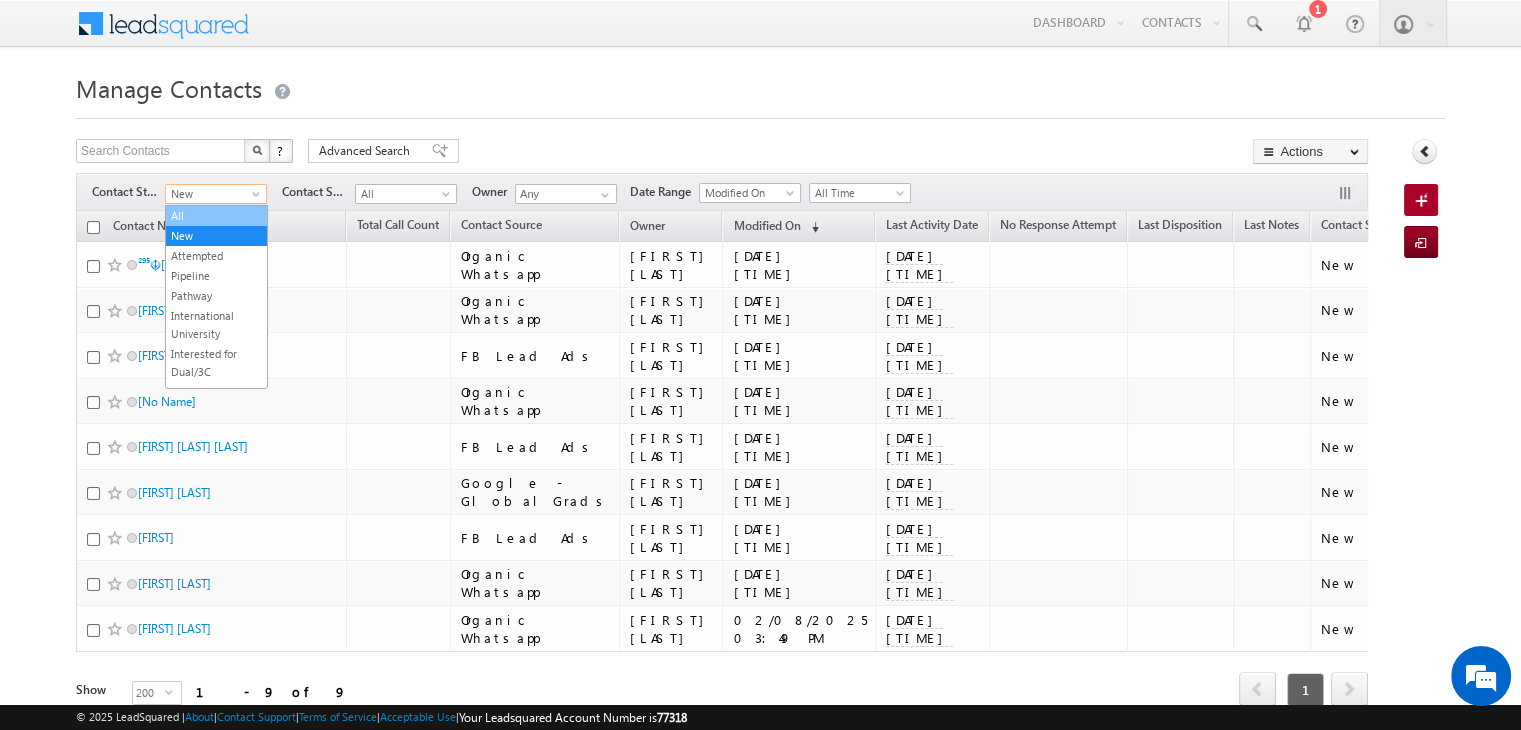 click on "All" at bounding box center [216, 216] 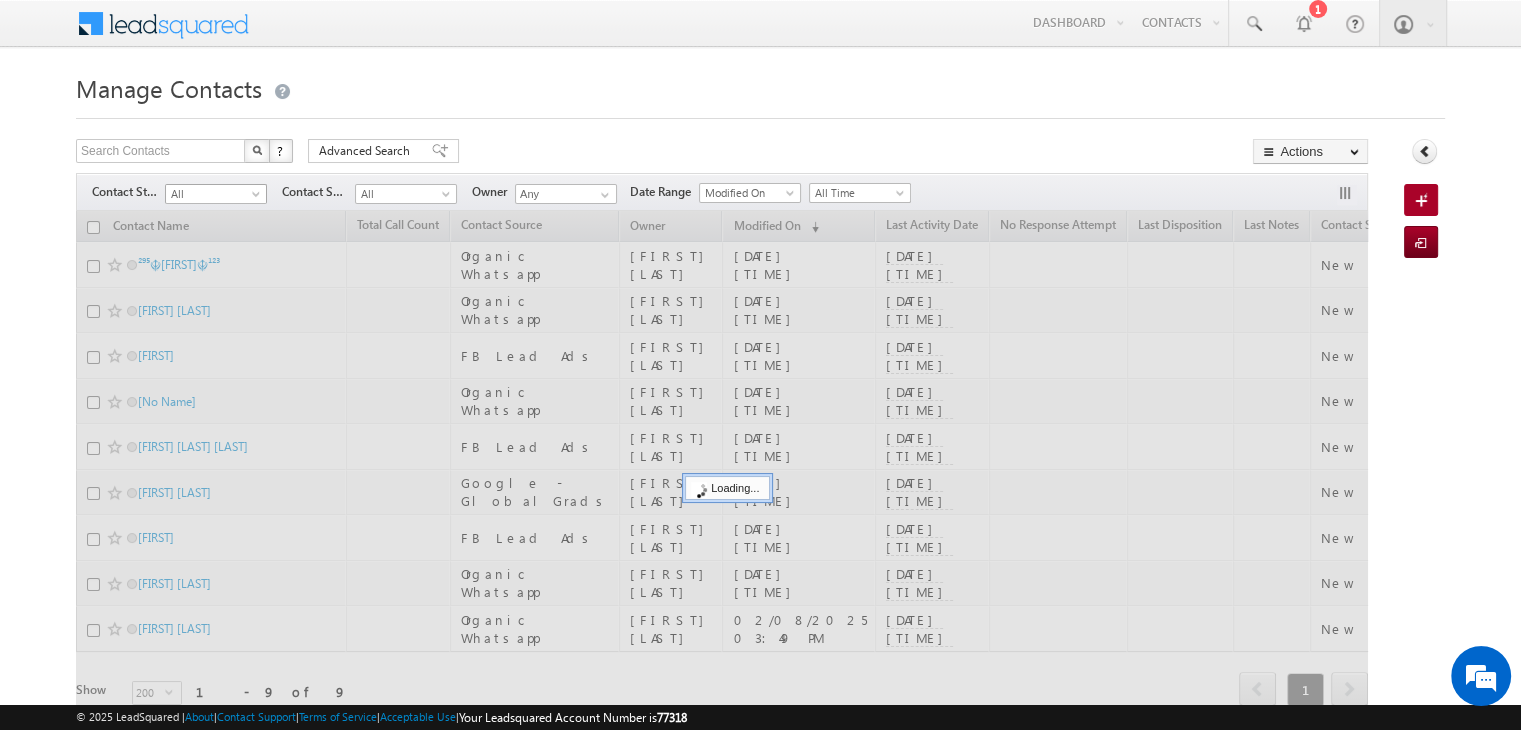 click at bounding box center (258, 198) 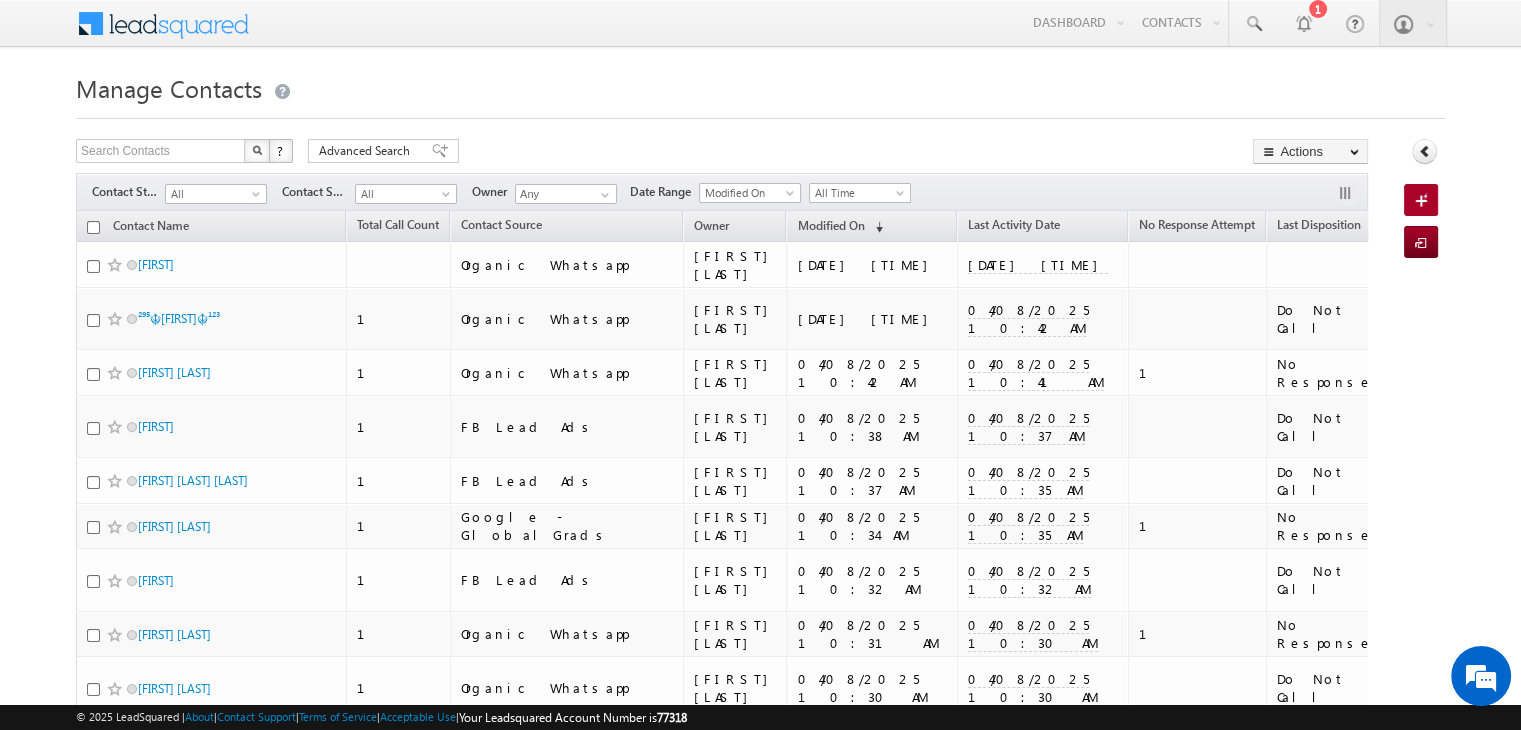click at bounding box center (258, 198) 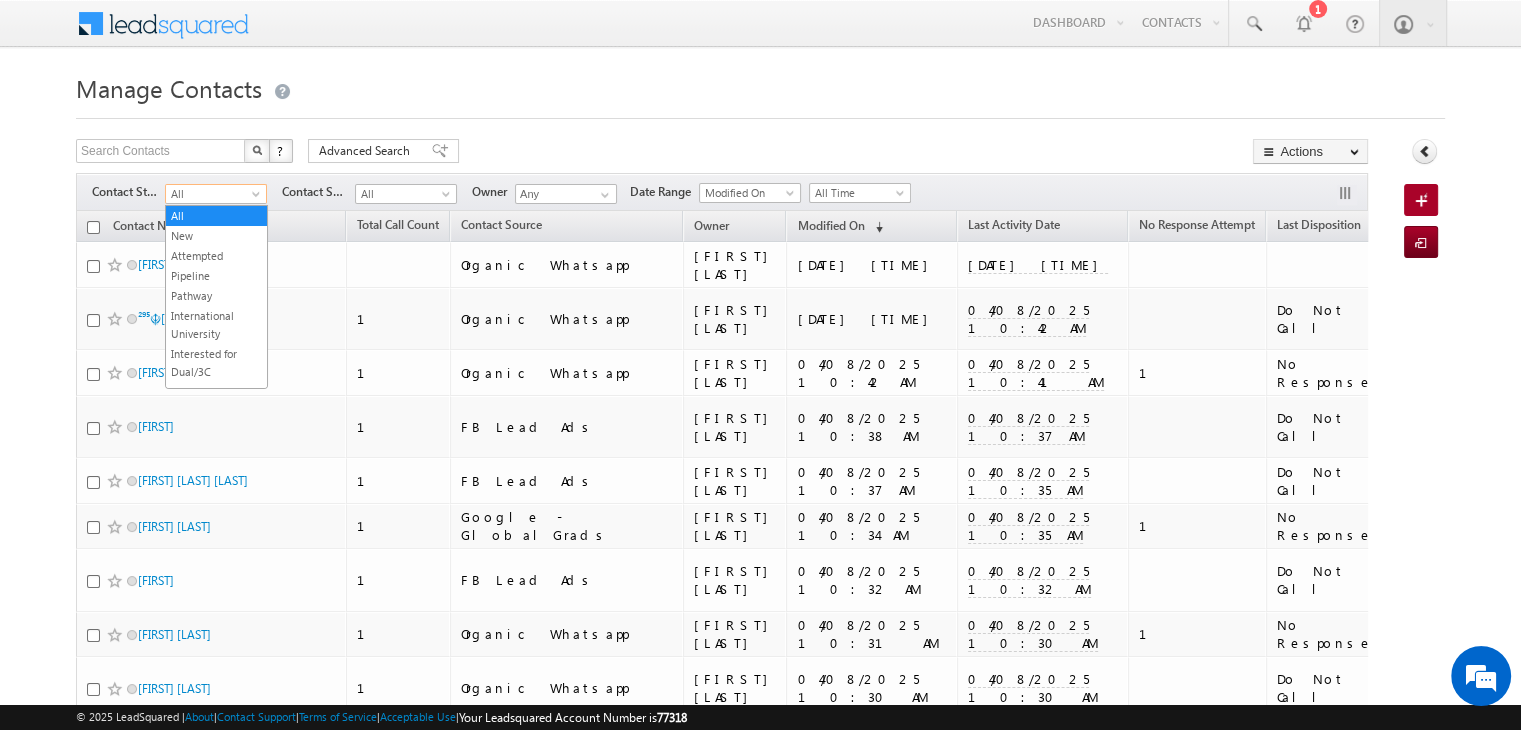 click at bounding box center [258, 198] 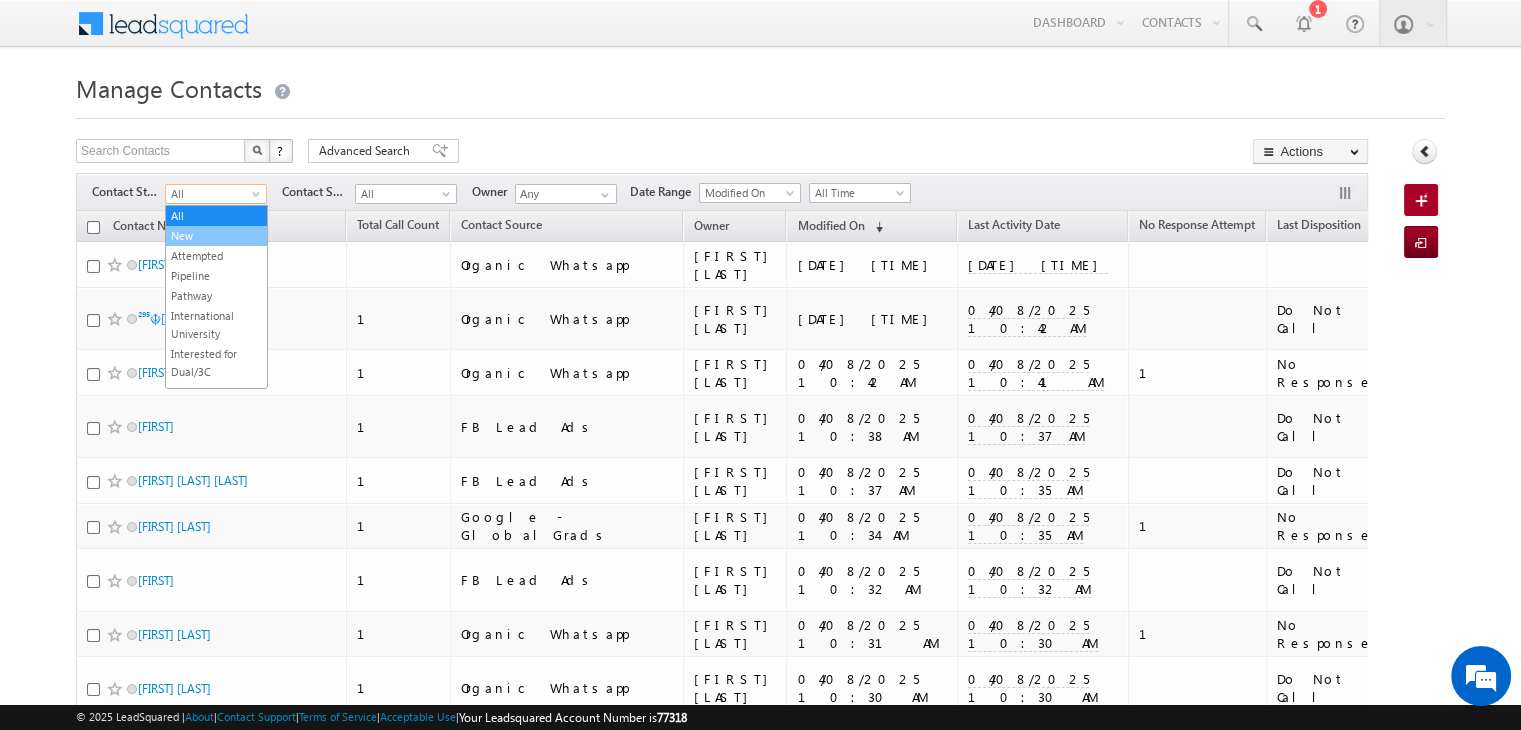 click on "New" at bounding box center (216, 236) 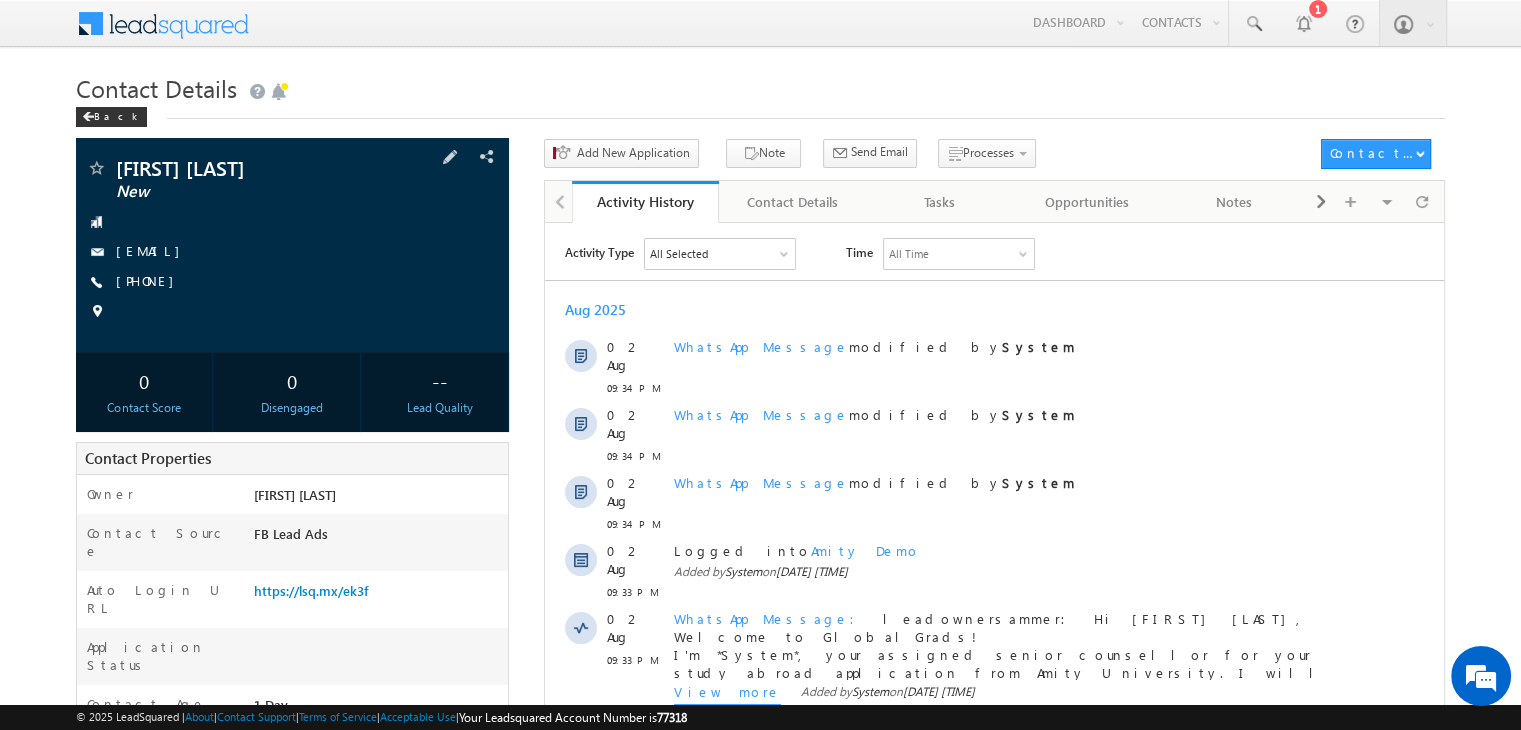 scroll, scrollTop: 0, scrollLeft: 0, axis: both 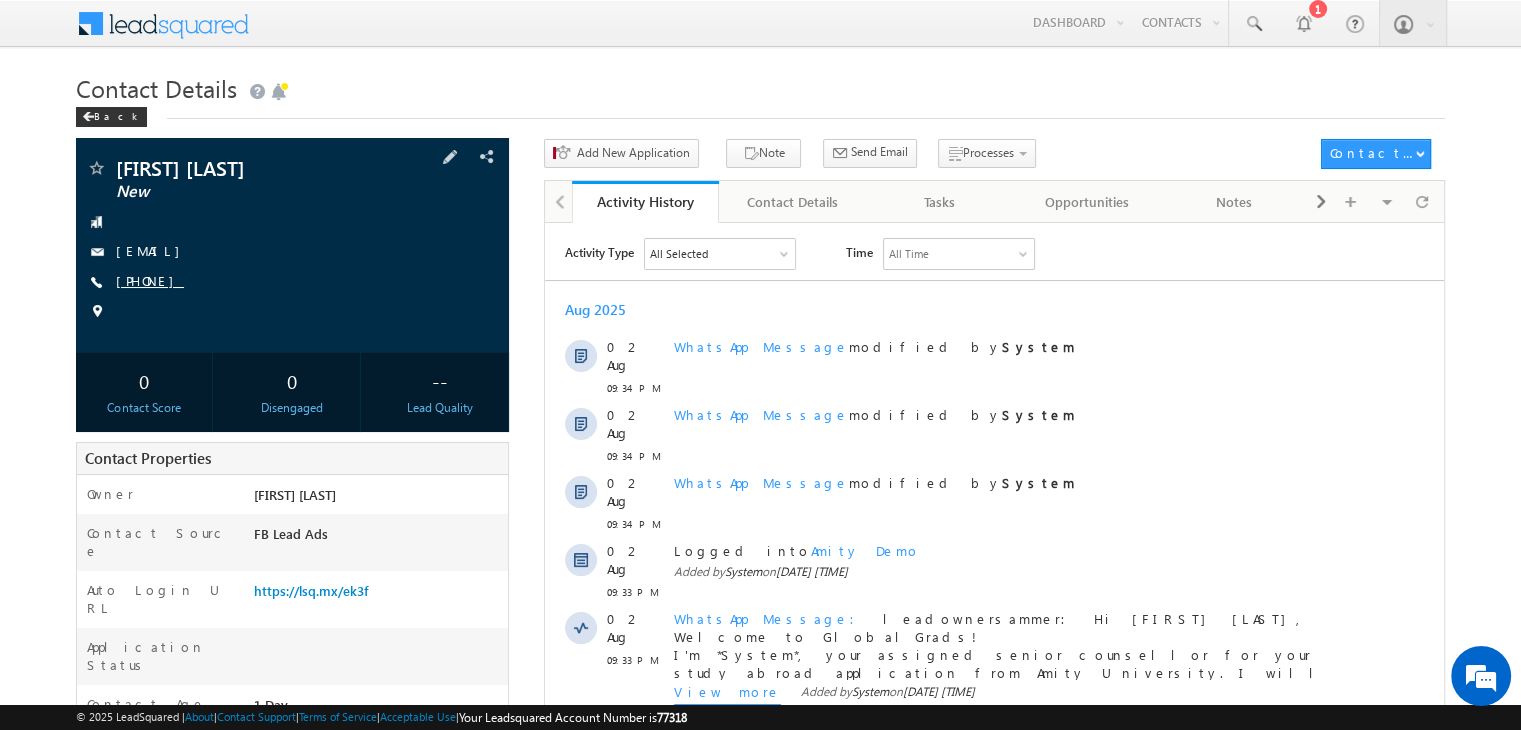 drag, startPoint x: 192, startPoint y: 271, endPoint x: 176, endPoint y: 277, distance: 17.088007 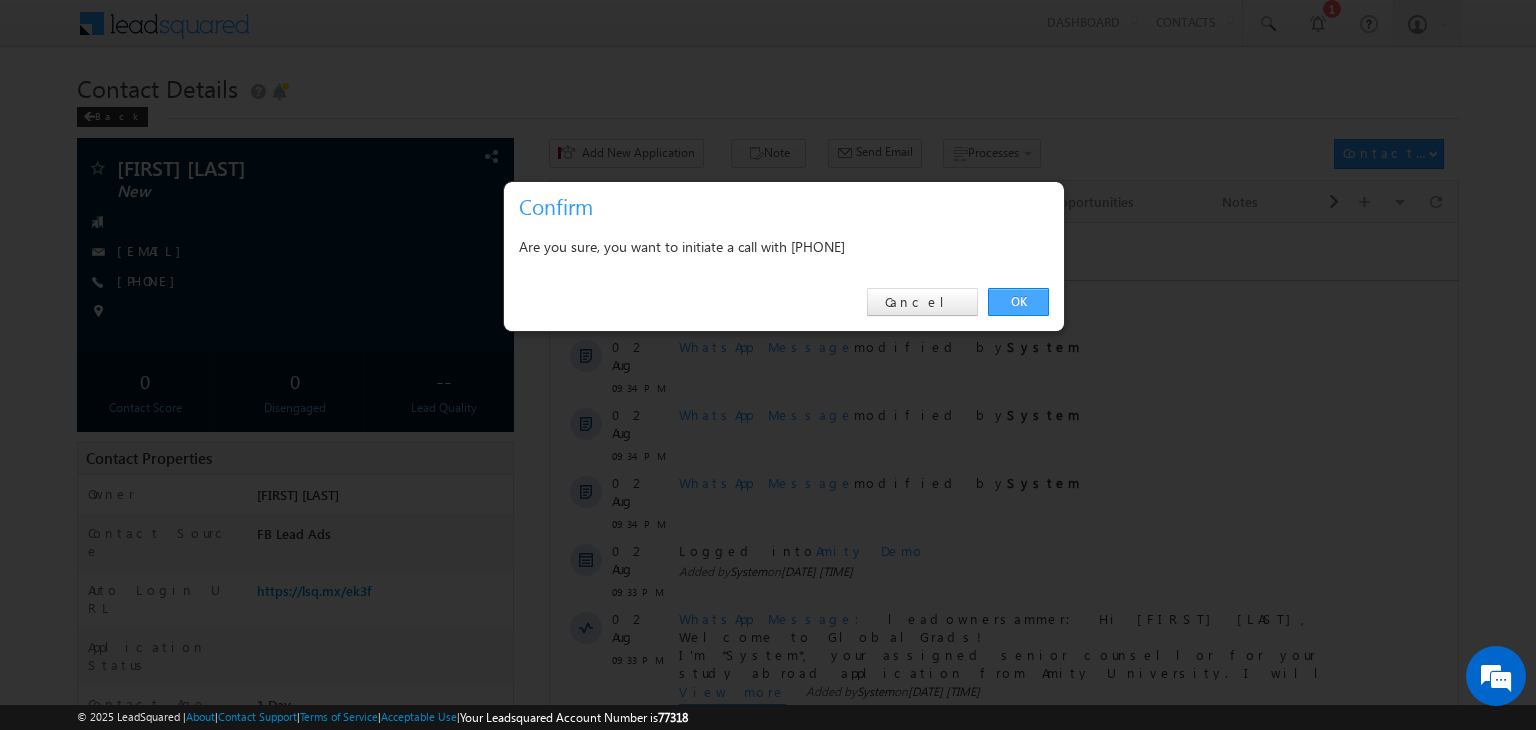 click on "OK" at bounding box center (1018, 302) 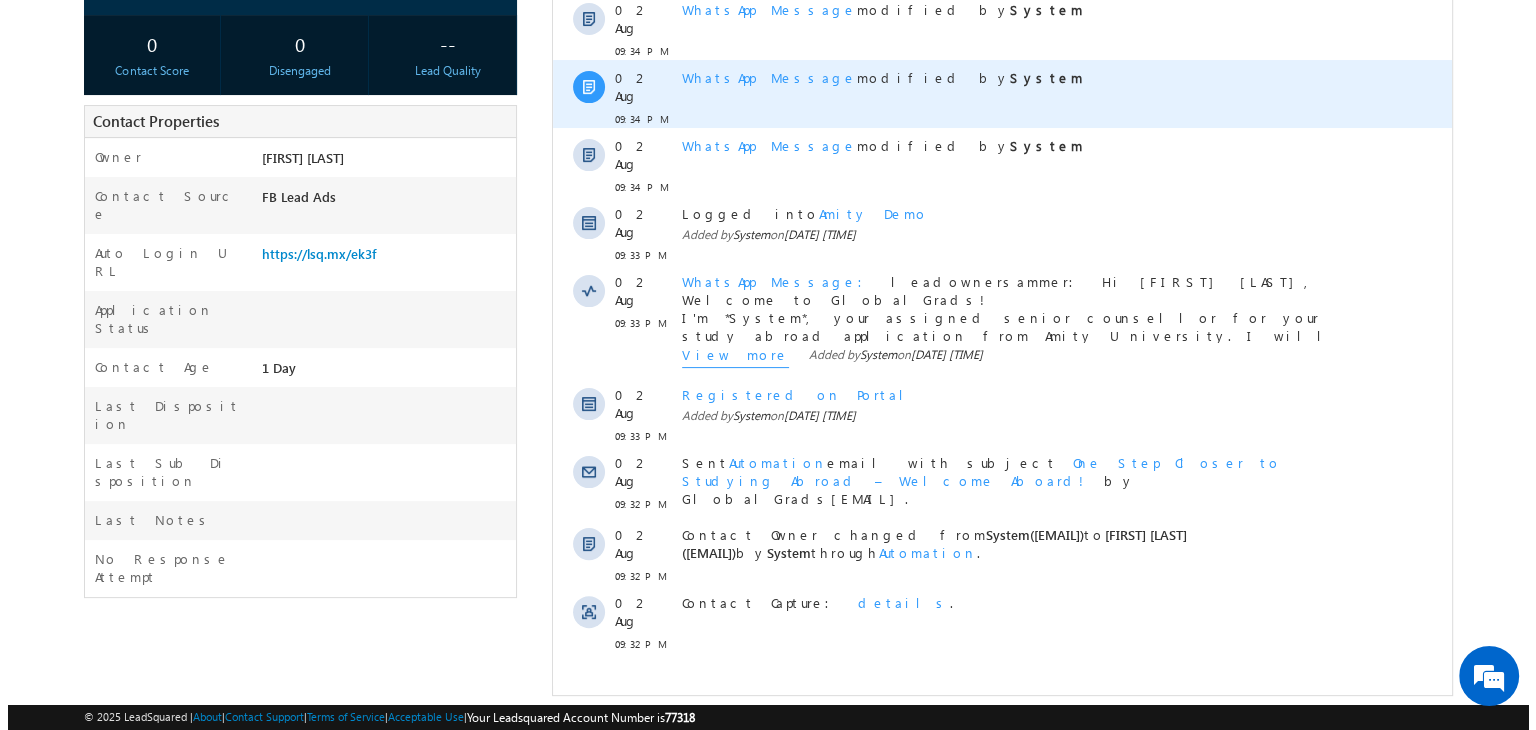 scroll, scrollTop: 392, scrollLeft: 0, axis: vertical 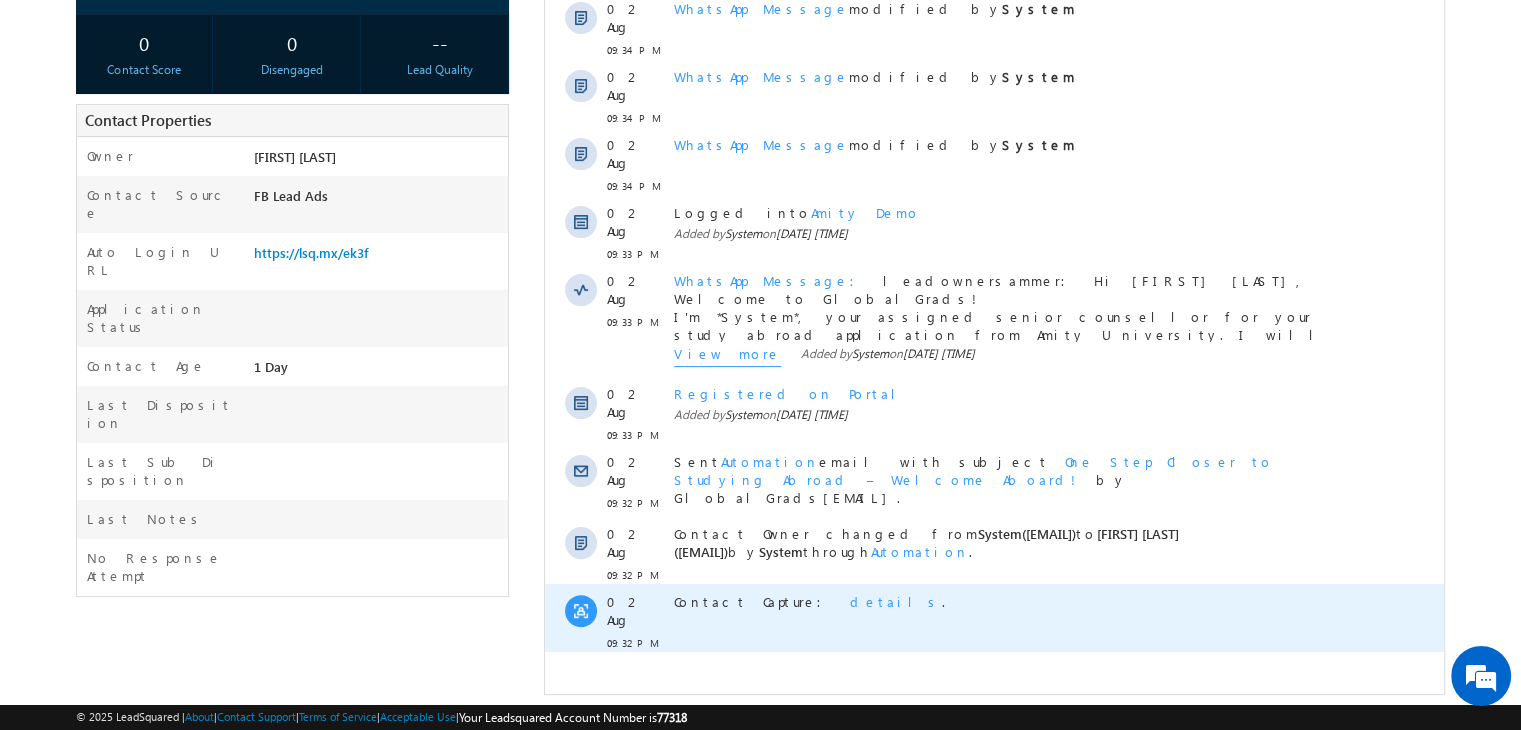 click on "details" at bounding box center (896, 601) 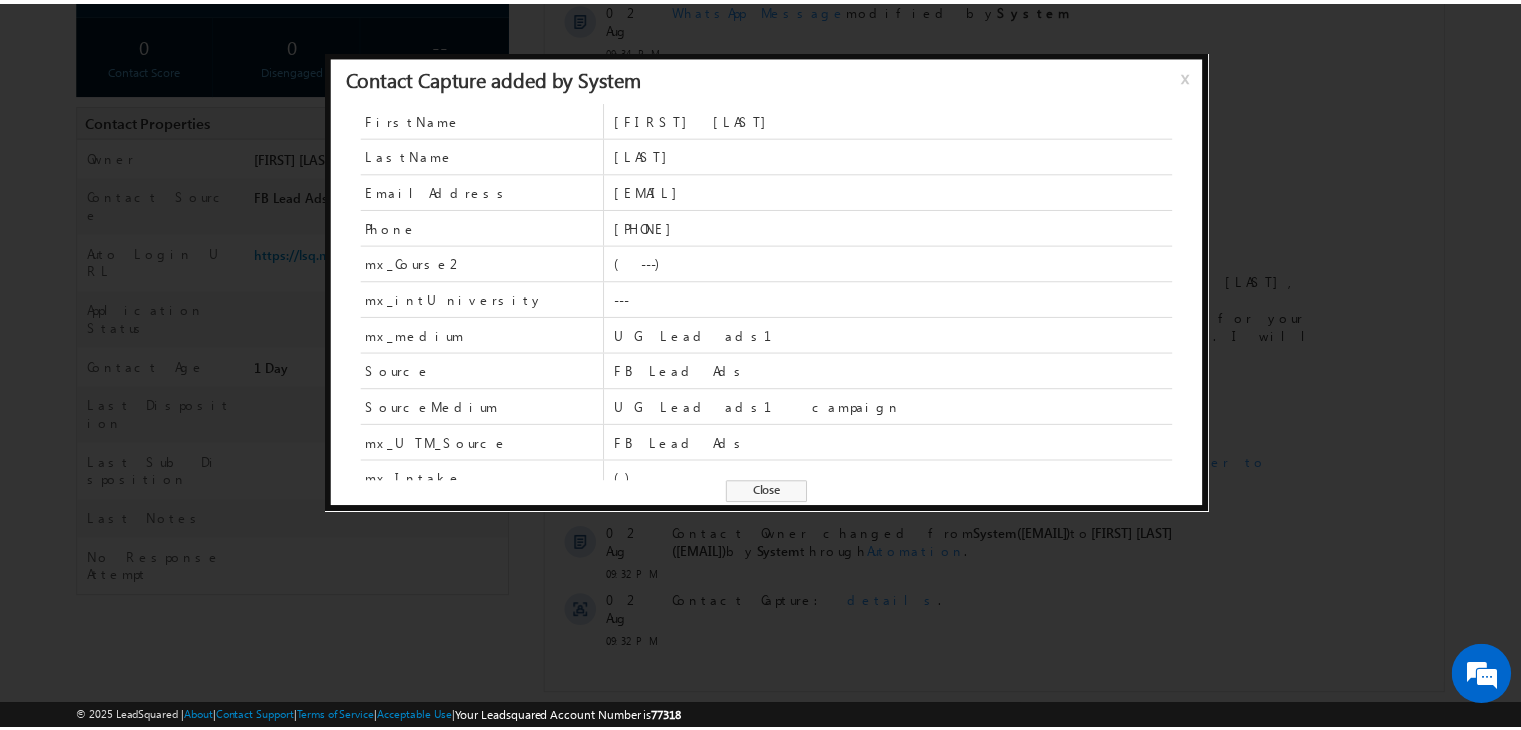 scroll, scrollTop: 12, scrollLeft: 0, axis: vertical 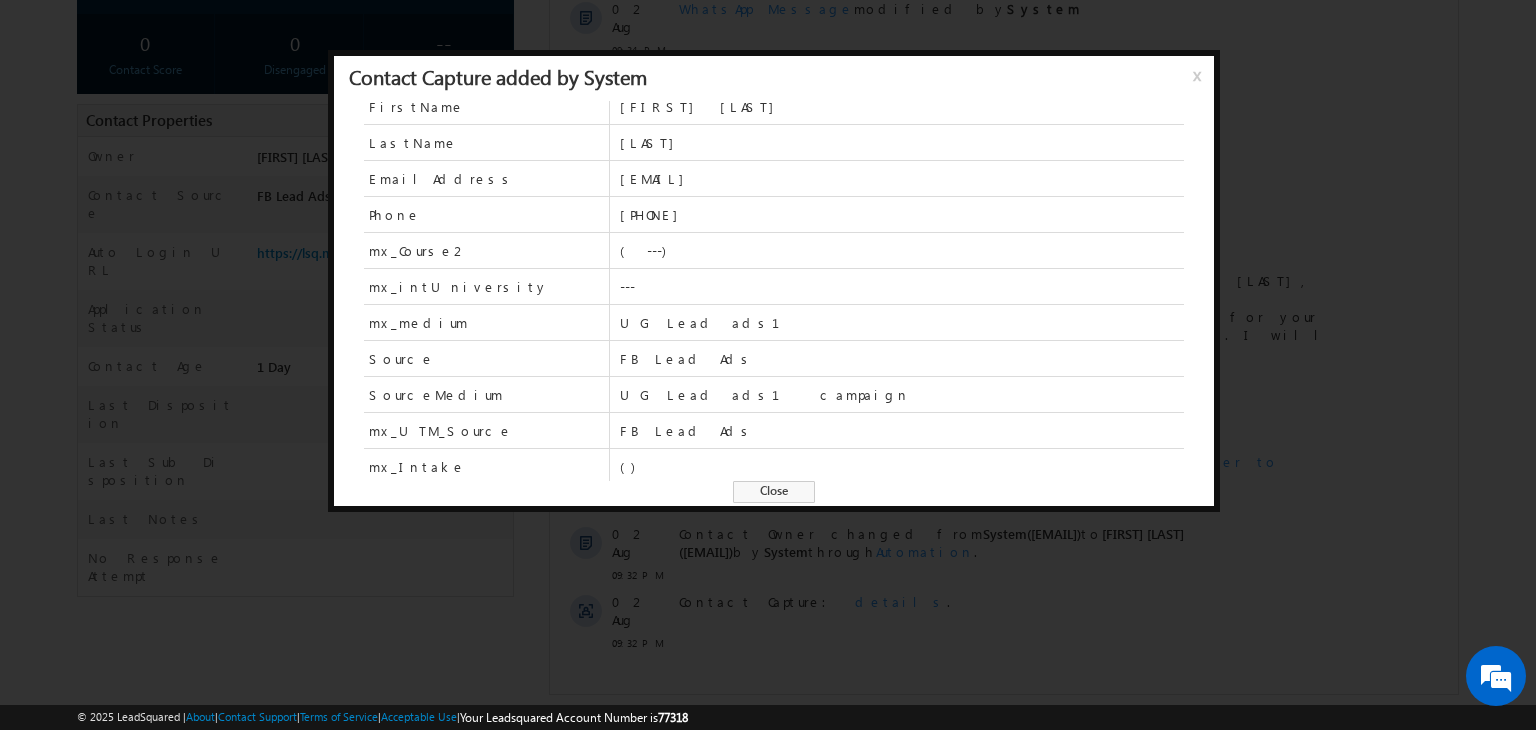 click on "Close" at bounding box center (774, 492) 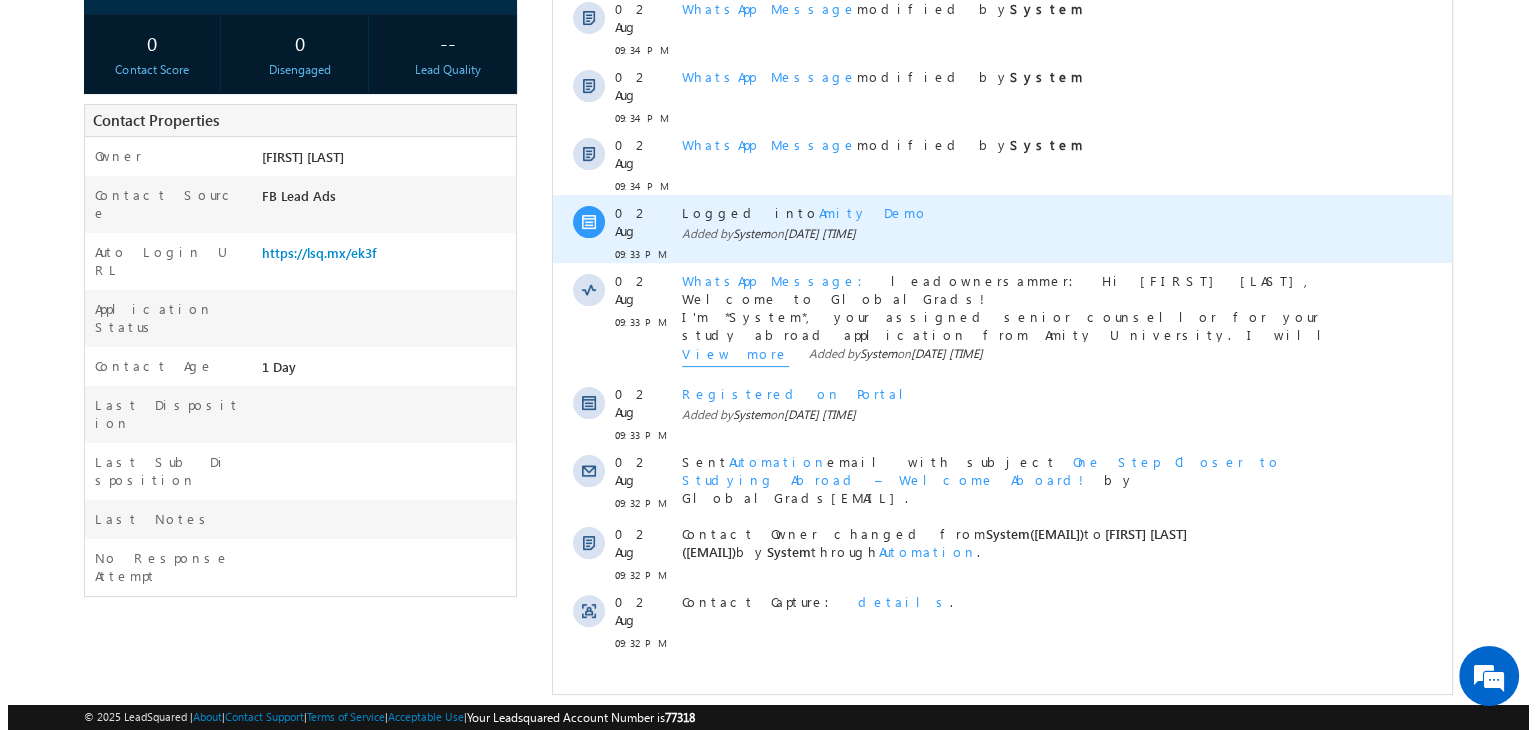 scroll, scrollTop: 0, scrollLeft: 0, axis: both 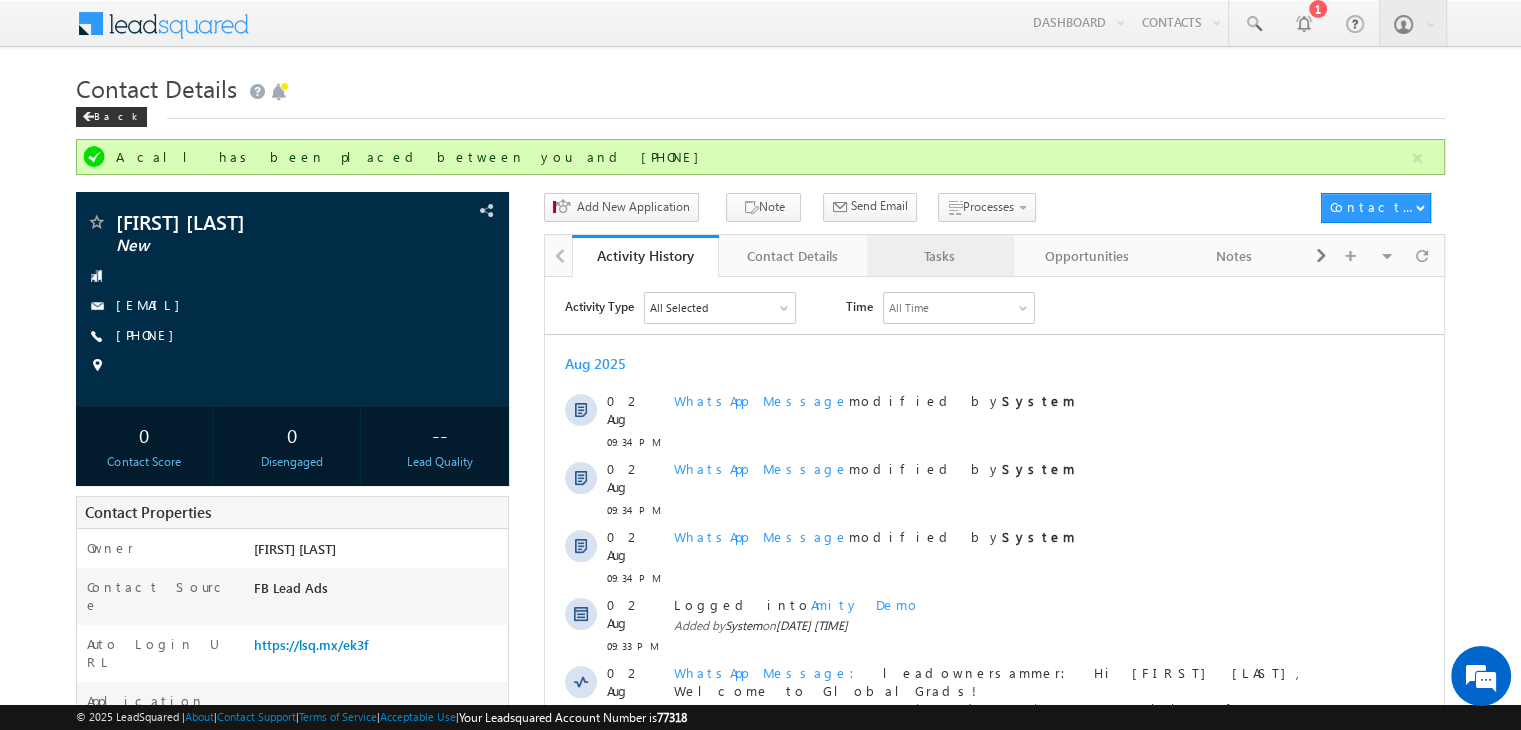 click on "Tasks" at bounding box center [939, 256] 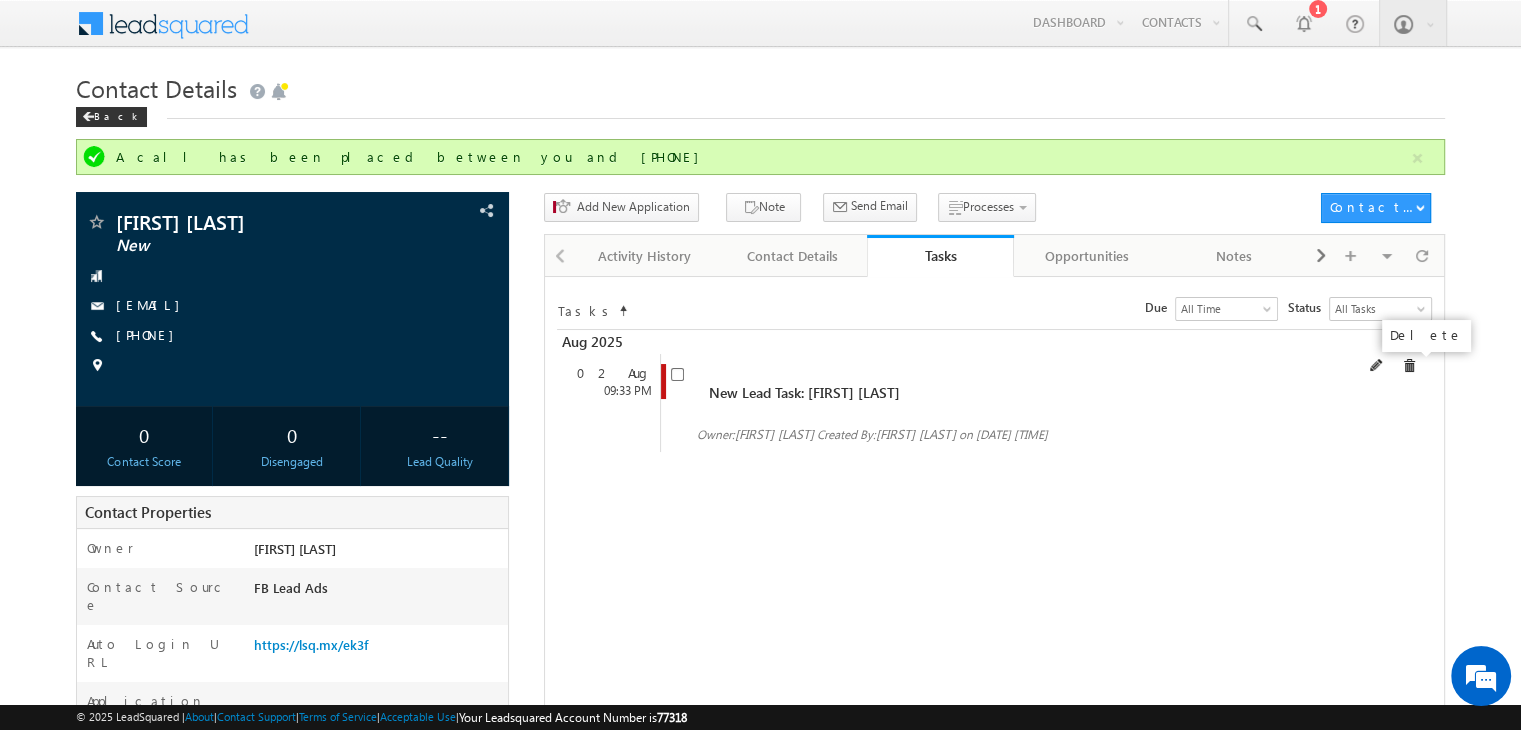 click at bounding box center (1409, 366) 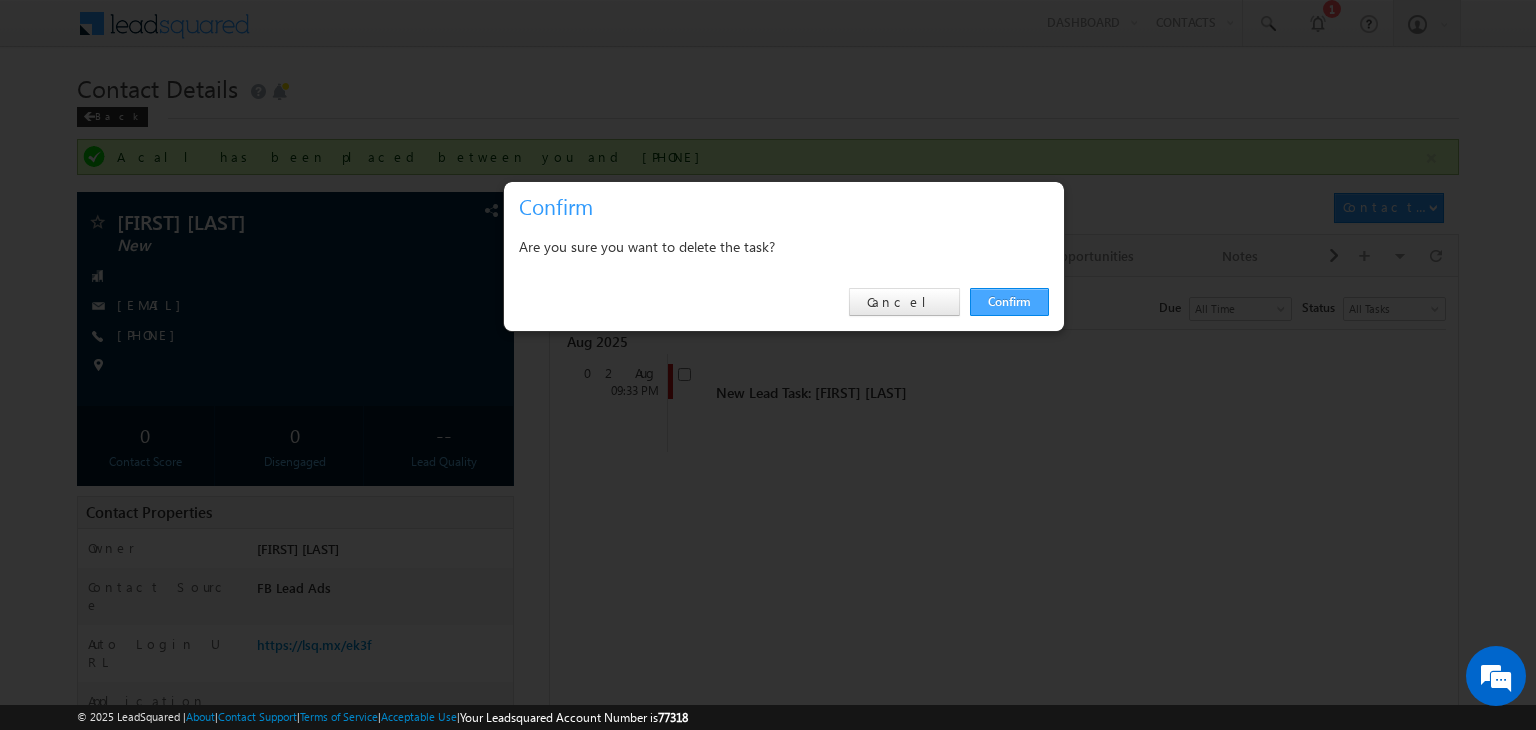 click on "Confirm" at bounding box center [1009, 302] 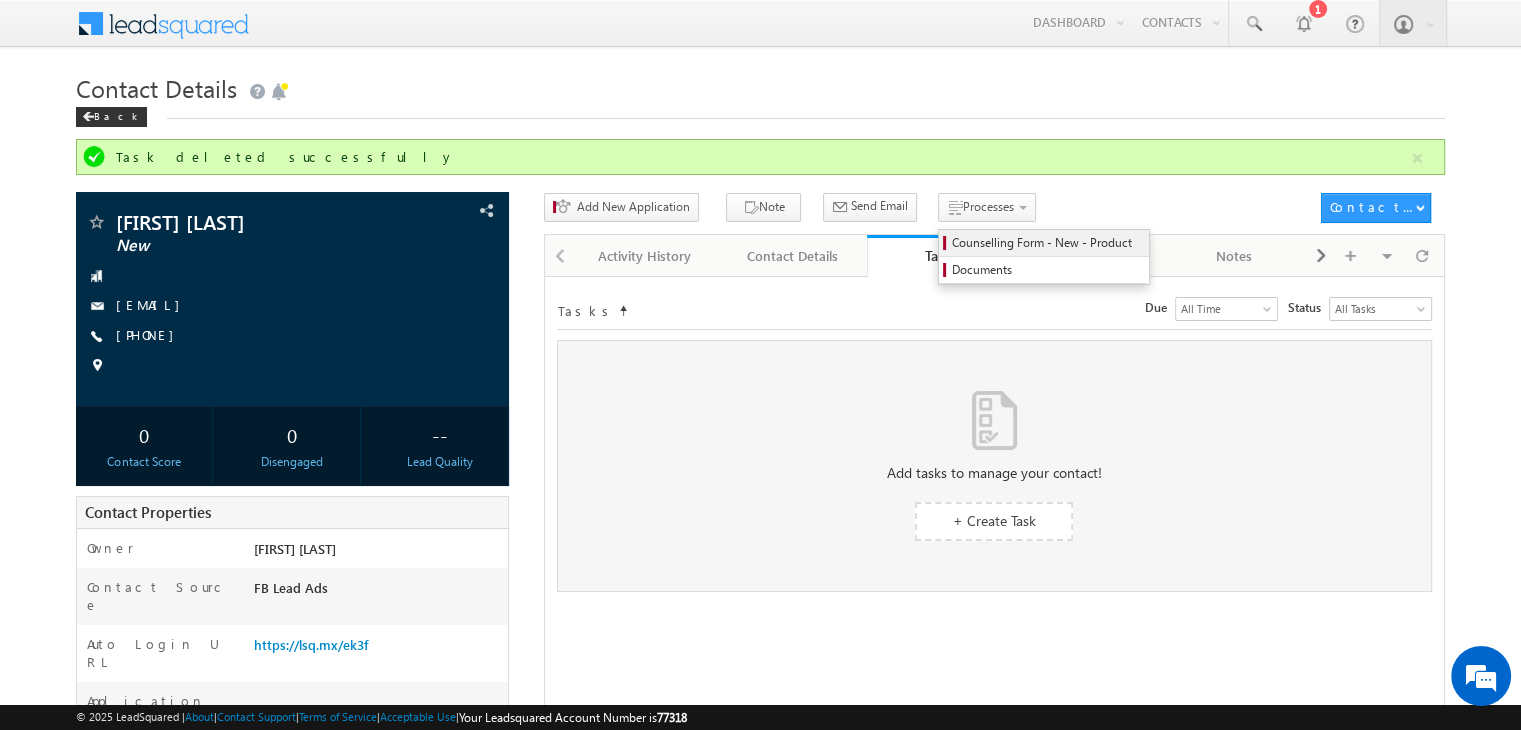 click on "Counselling Form - New - Product" at bounding box center (1047, 243) 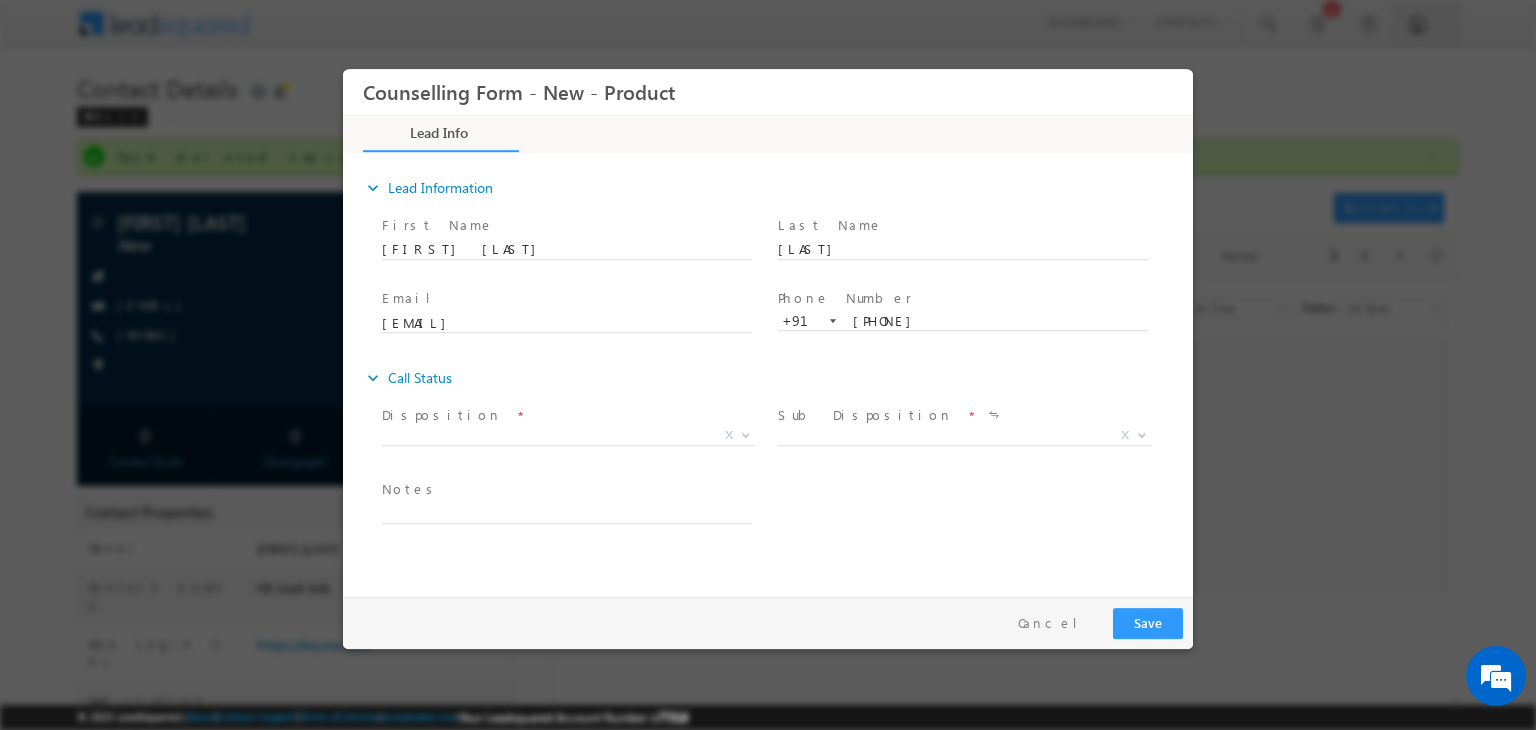 scroll, scrollTop: 0, scrollLeft: 0, axis: both 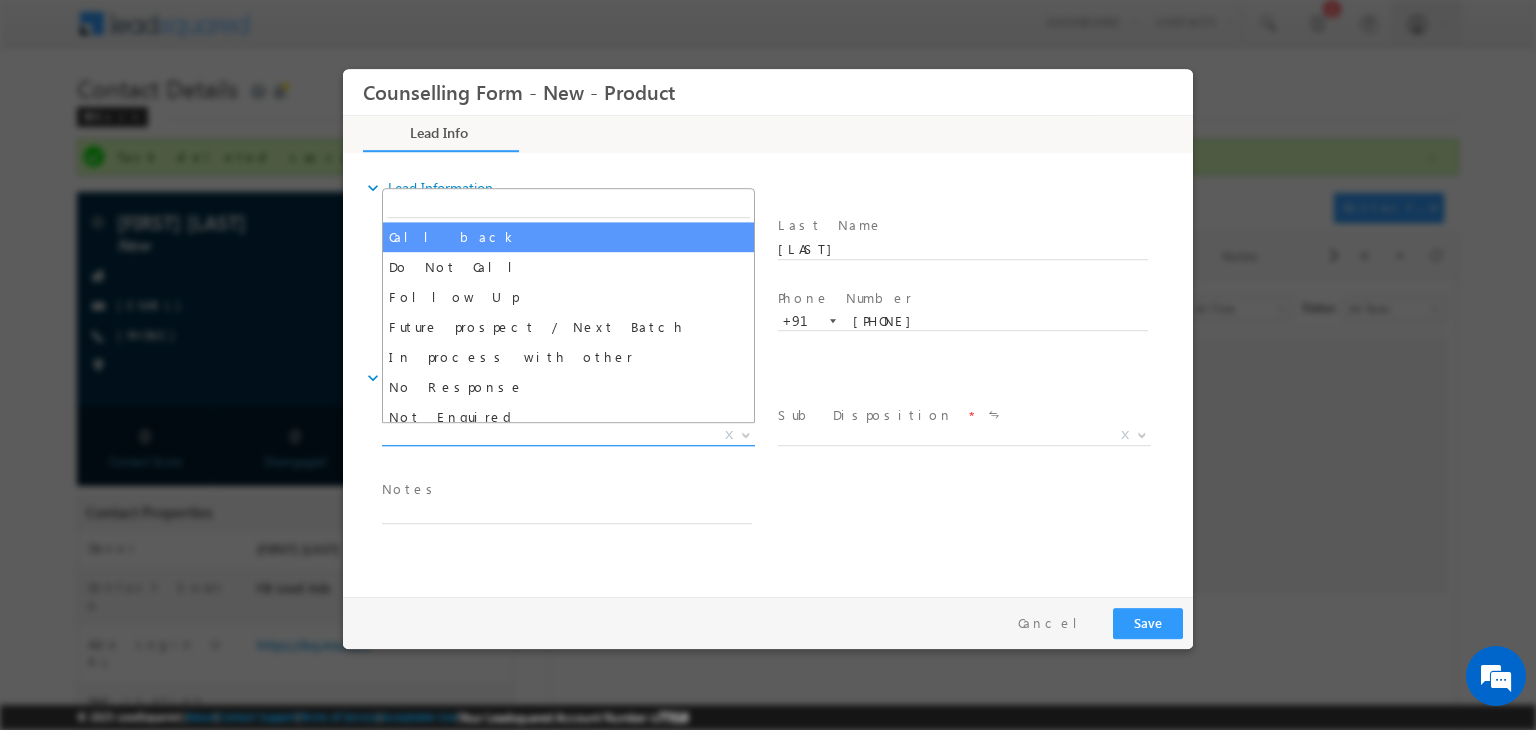 click on "X" at bounding box center (568, 436) 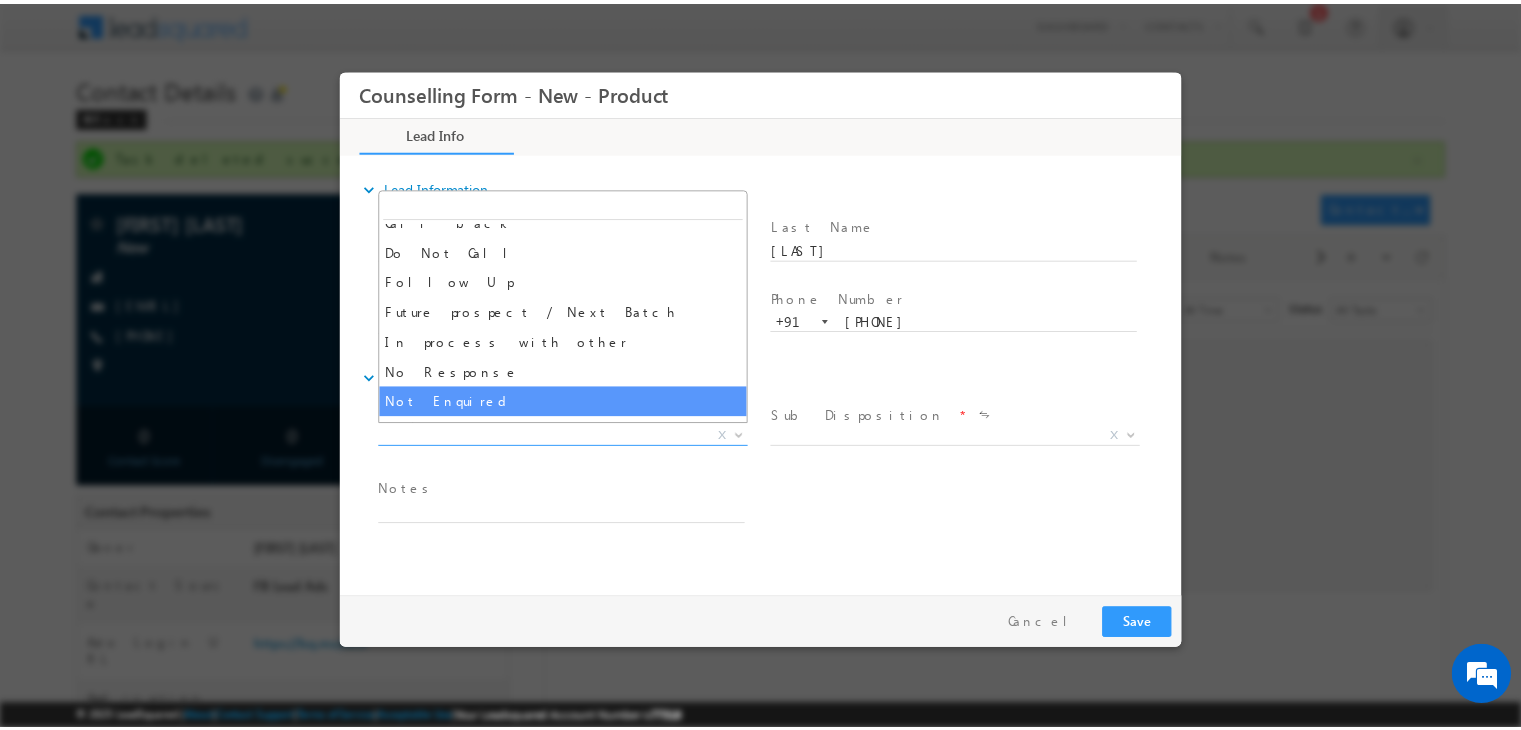 scroll, scrollTop: 16, scrollLeft: 0, axis: vertical 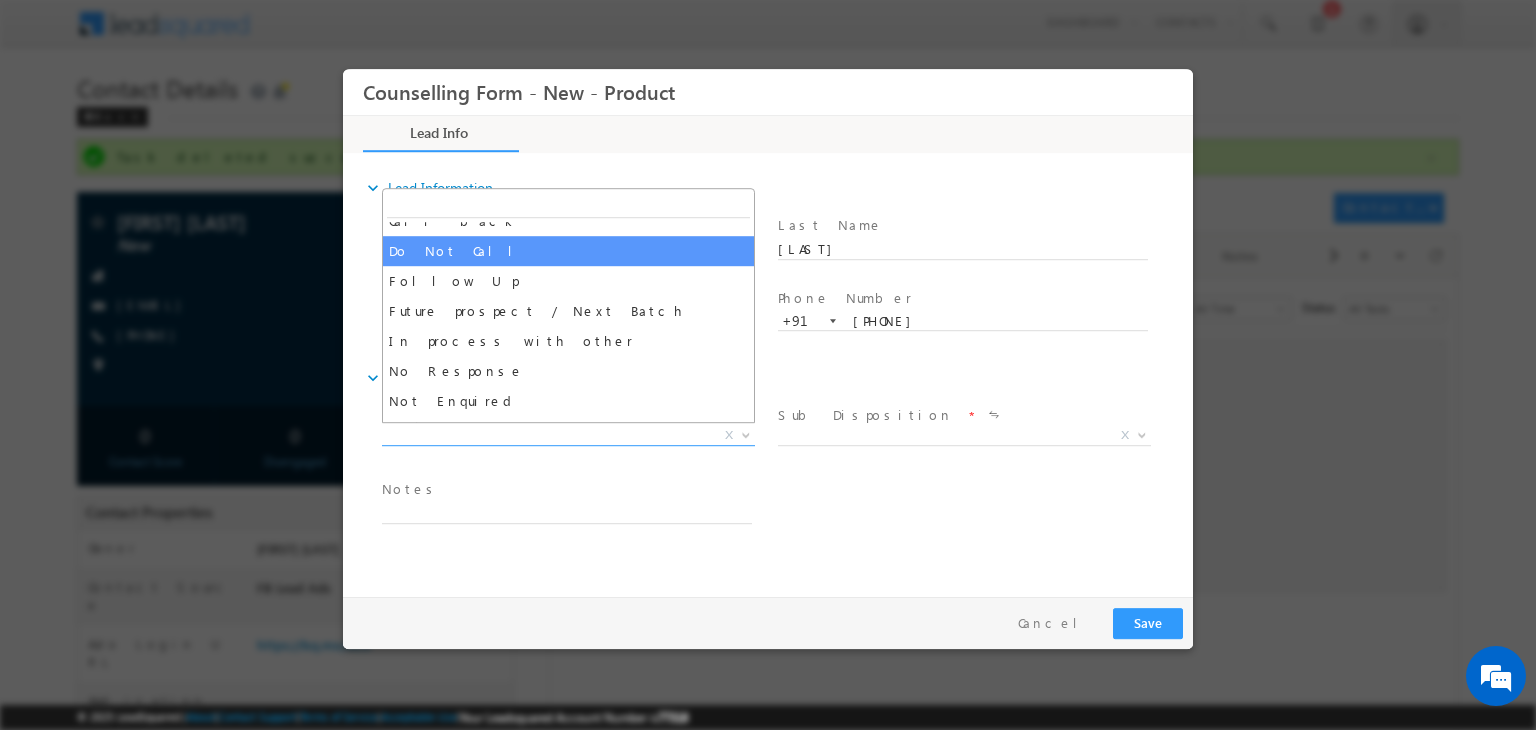 select on "Do Not Call" 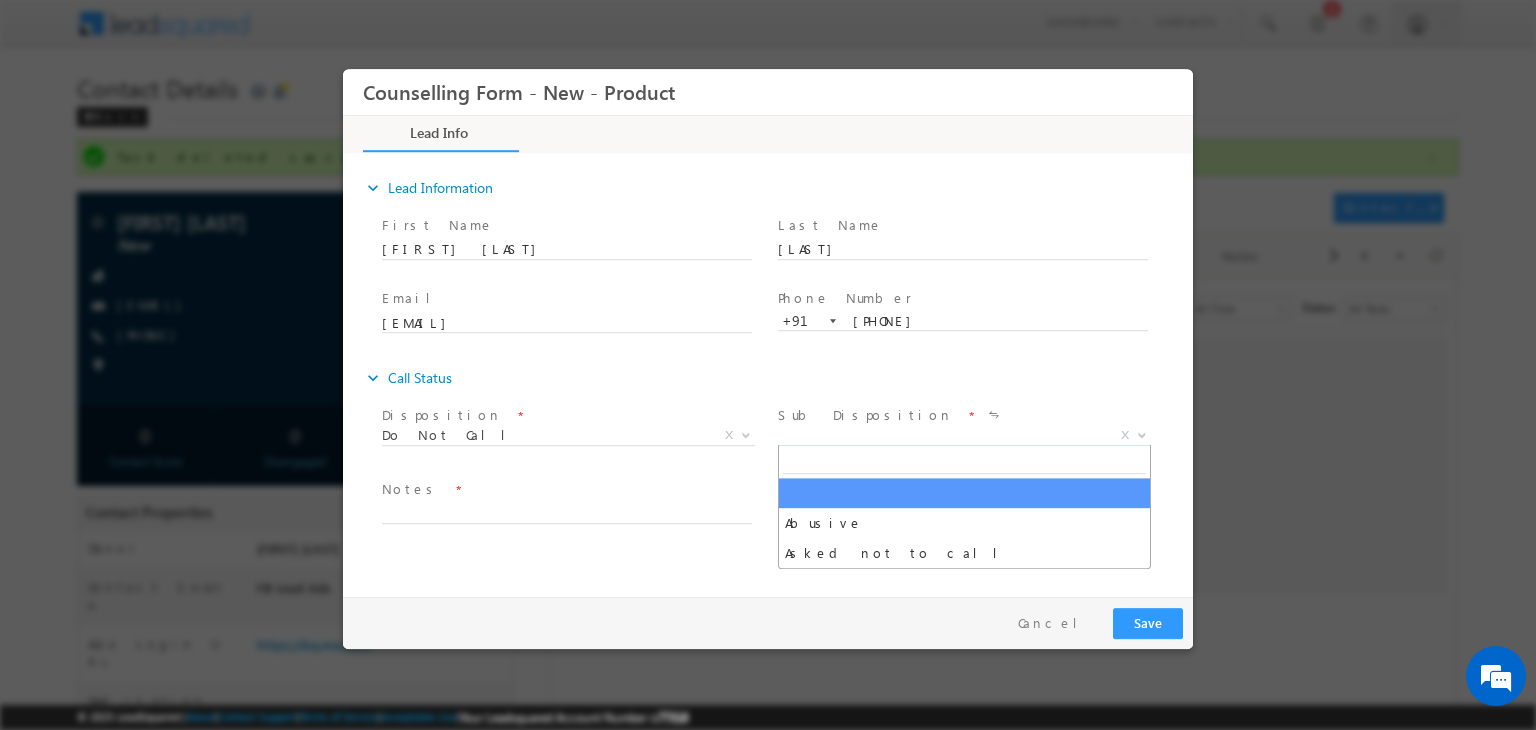click on "X" at bounding box center (964, 436) 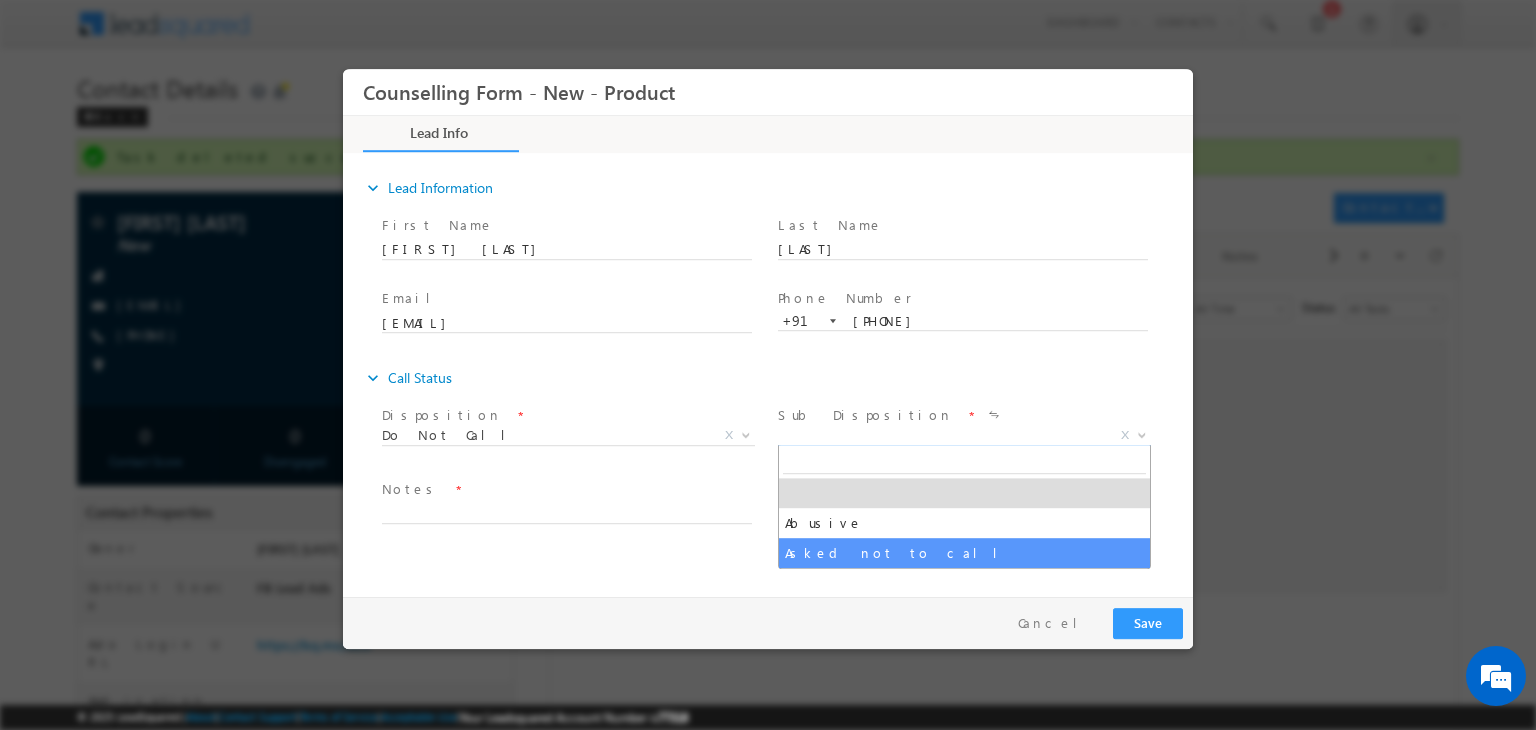 select on "Asked not to call" 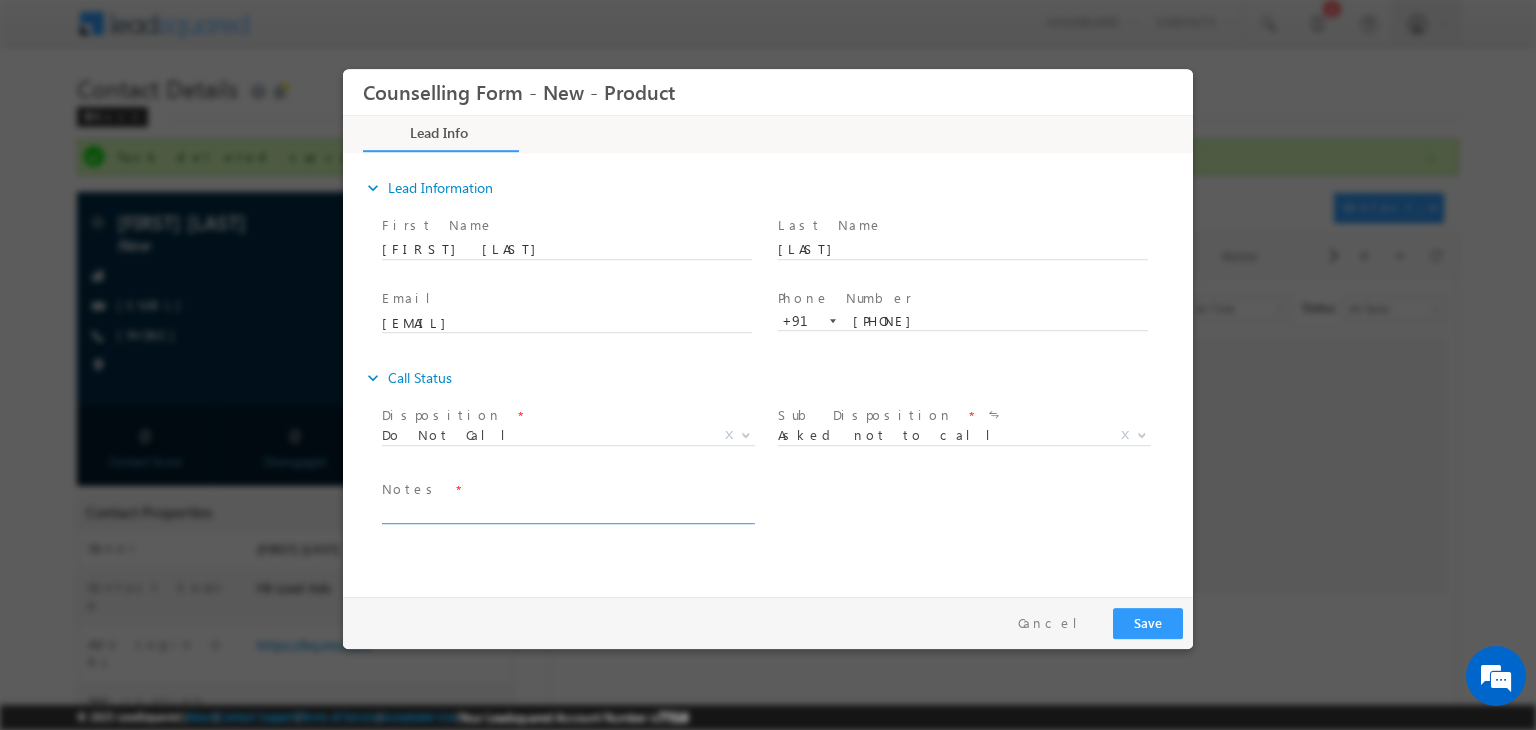 click at bounding box center (567, 512) 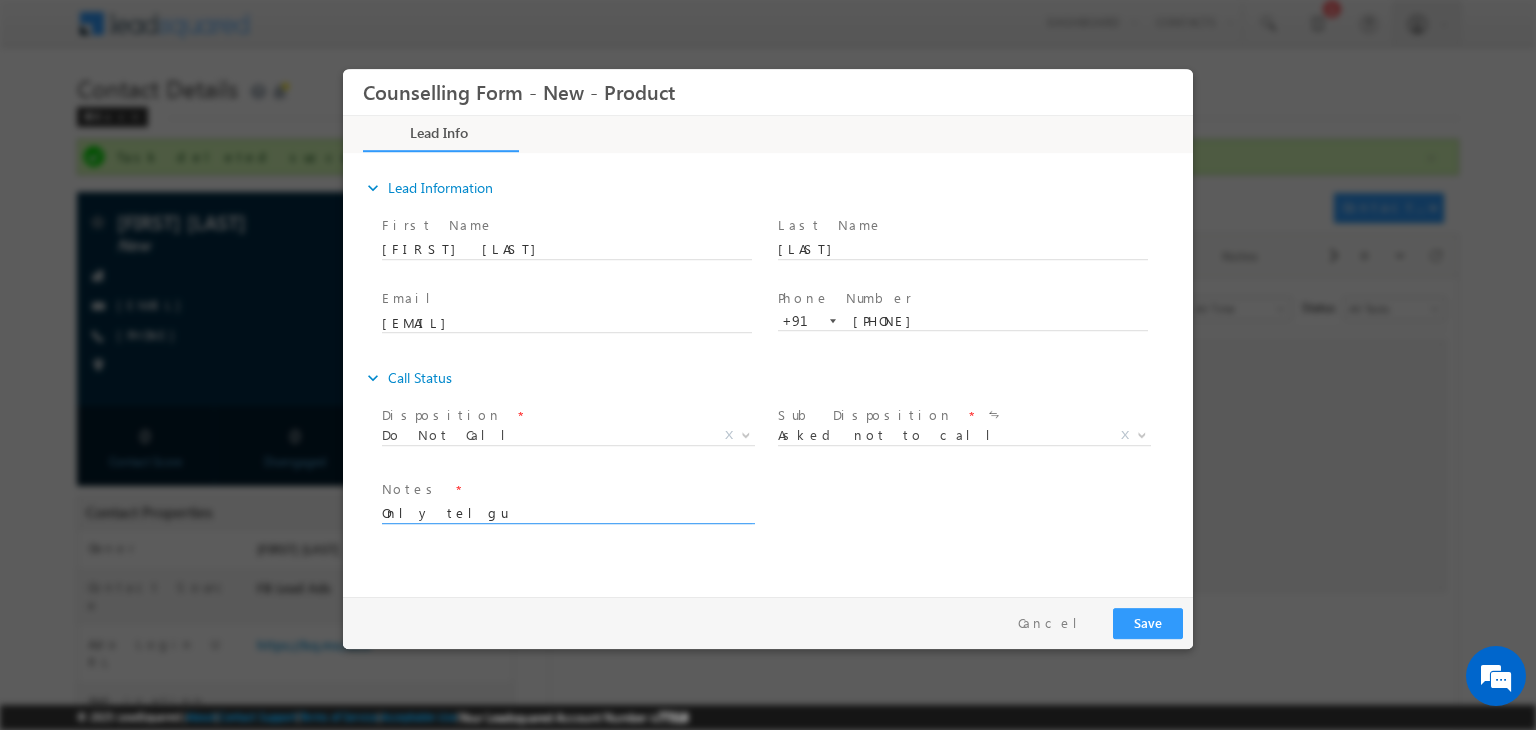 type on "Only telgu" 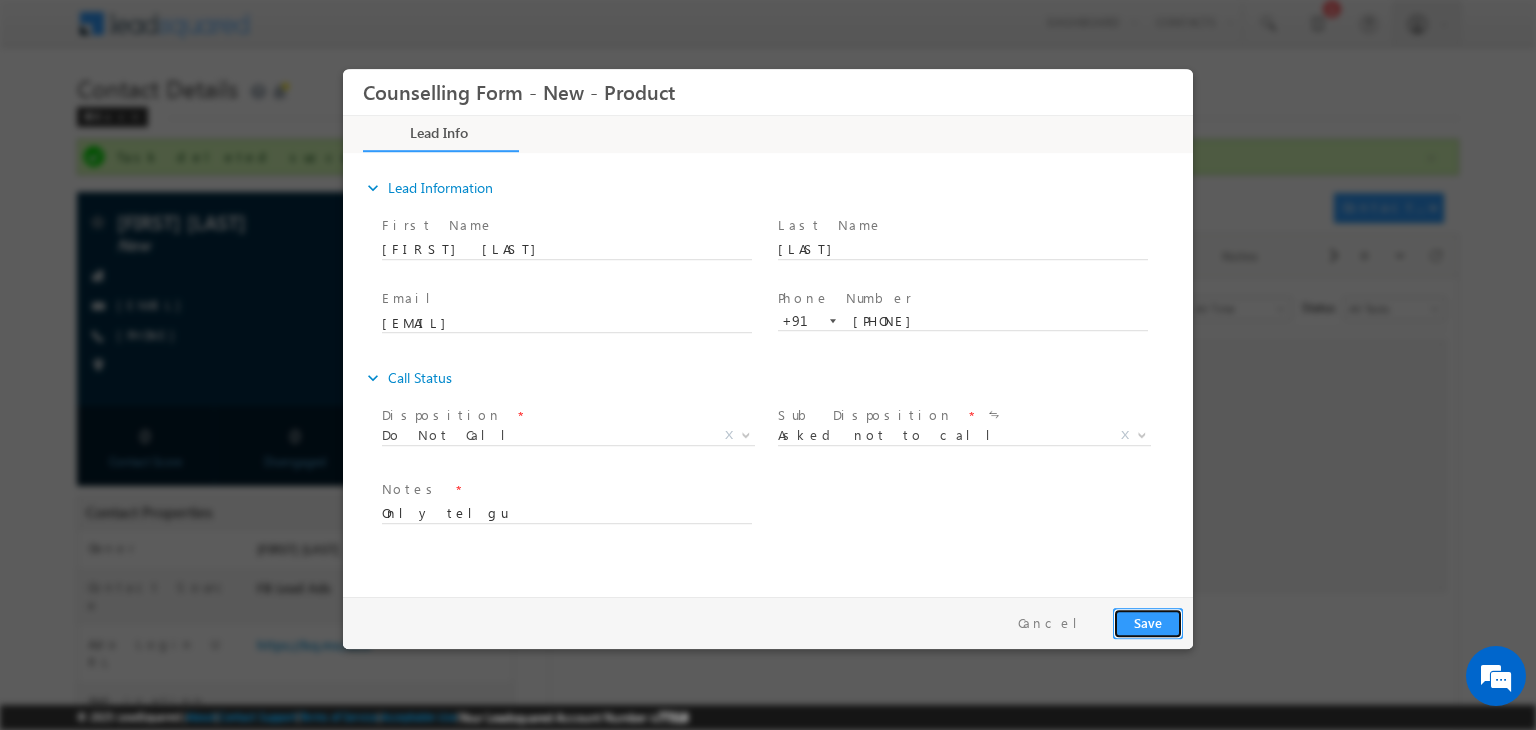 click on "Save" at bounding box center (1148, 623) 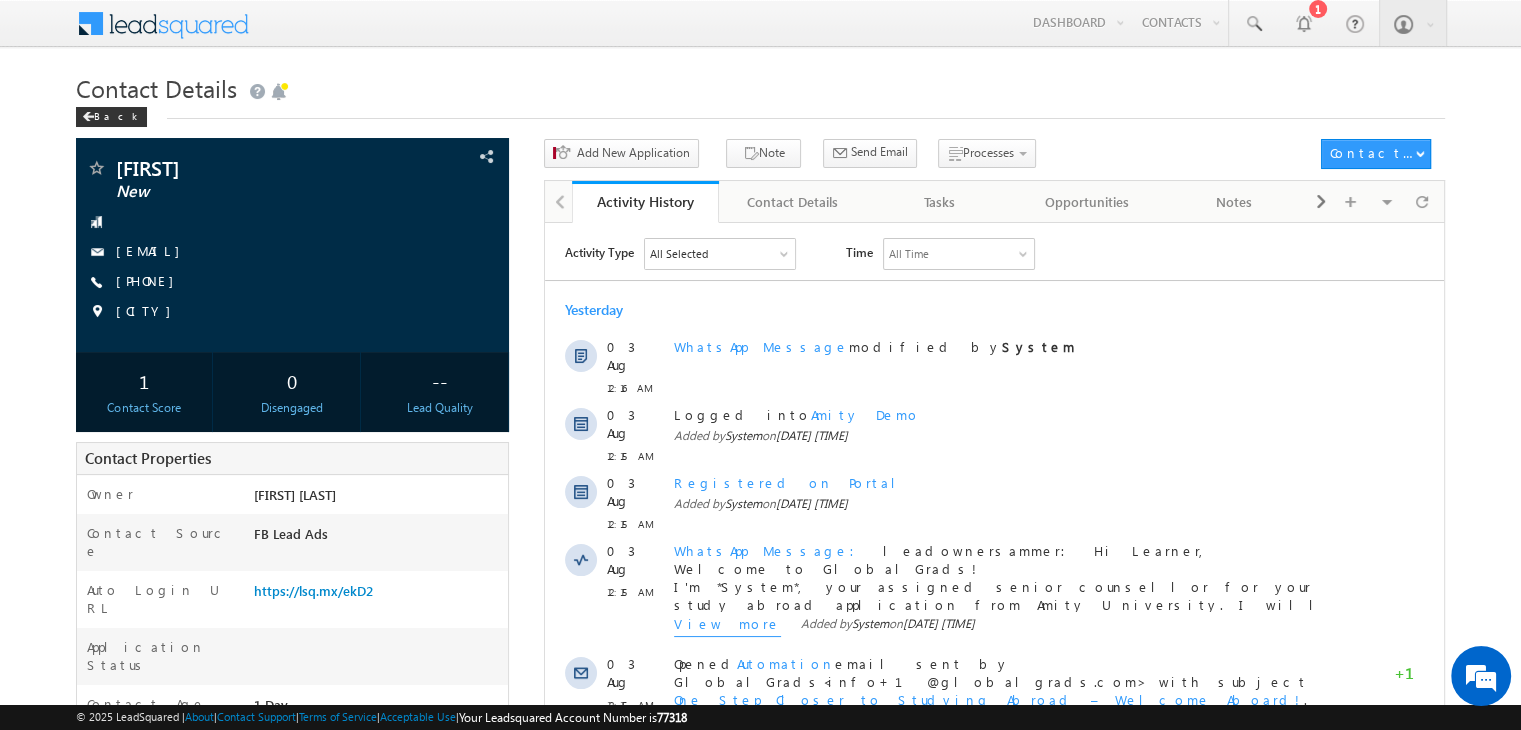 scroll, scrollTop: 0, scrollLeft: 0, axis: both 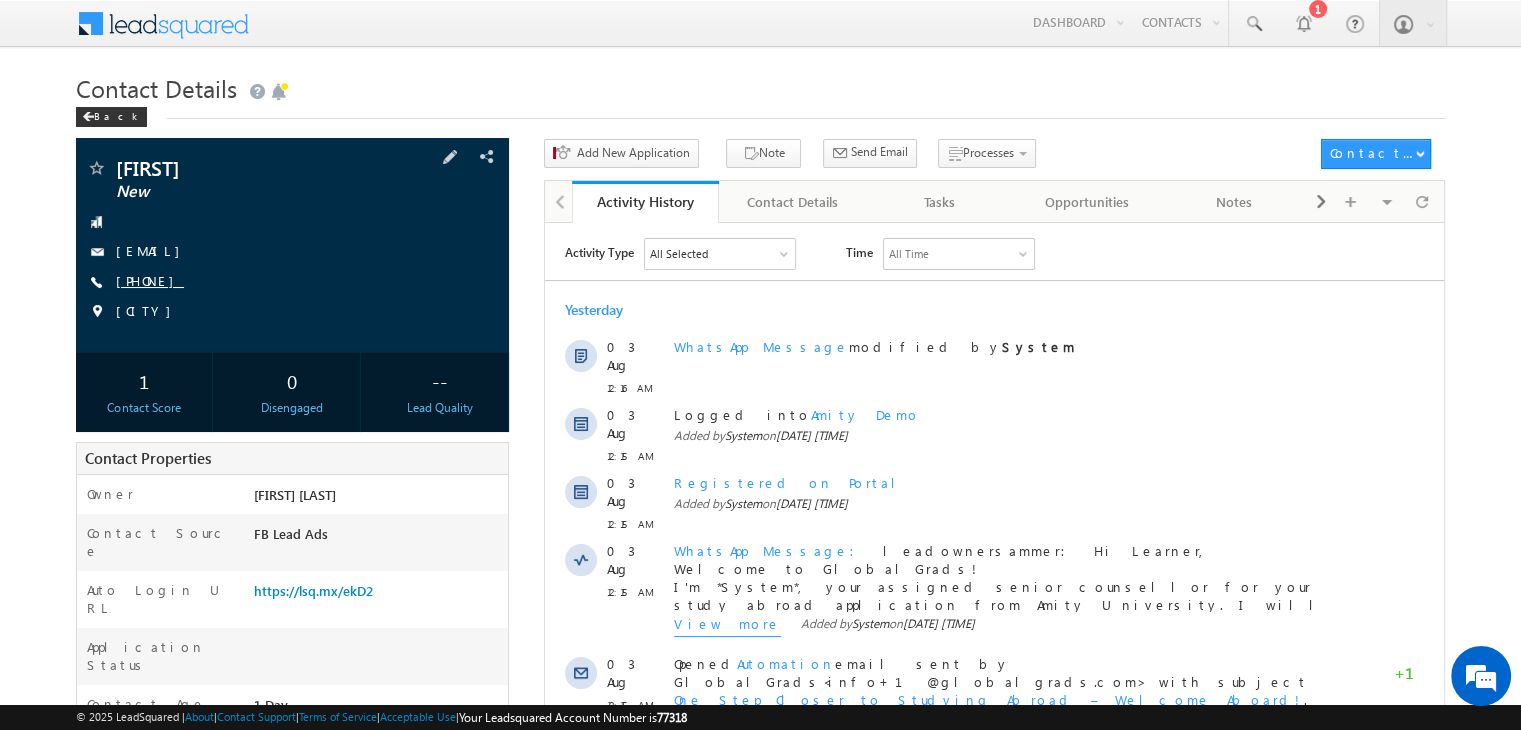 click on "[PHONE]" at bounding box center [150, 280] 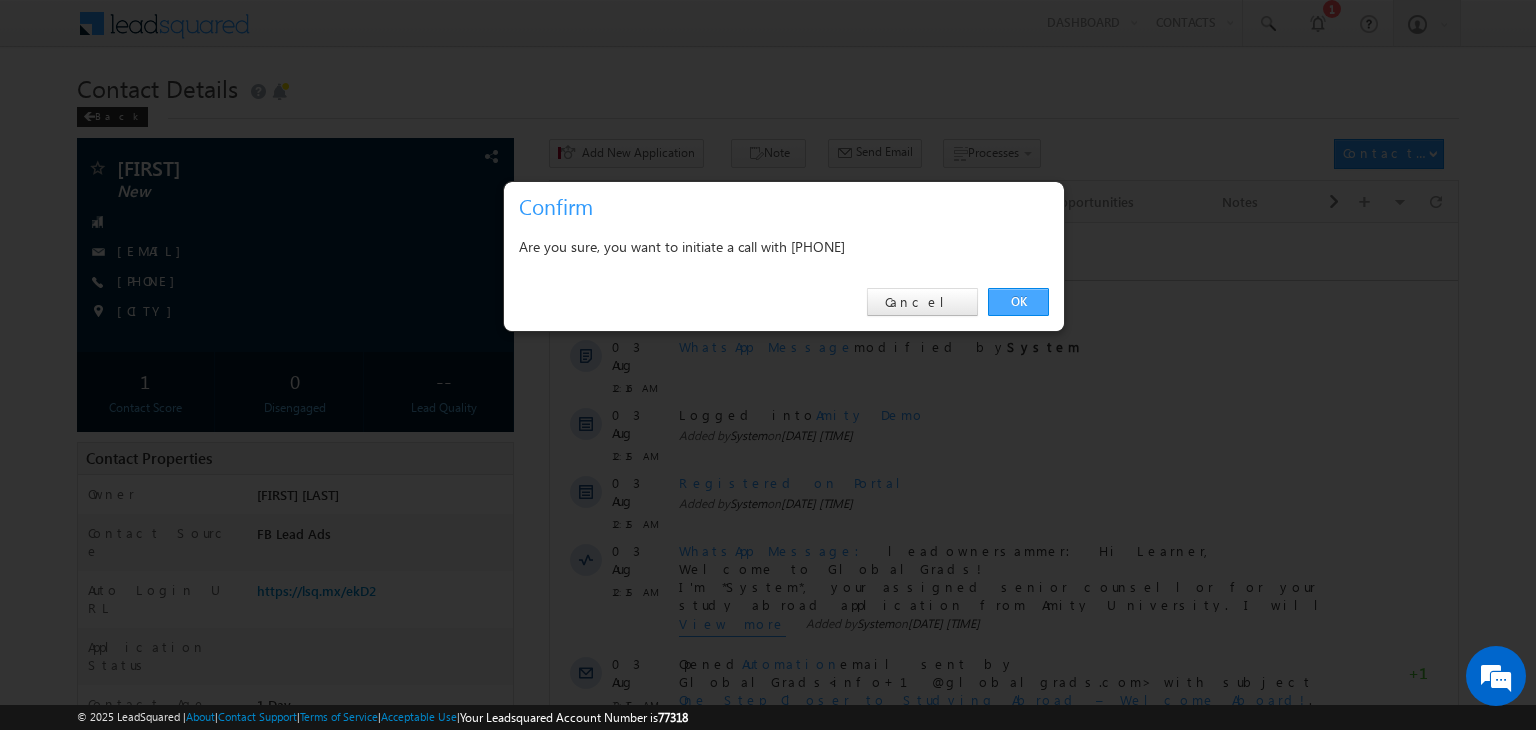click on "OK" at bounding box center (1018, 302) 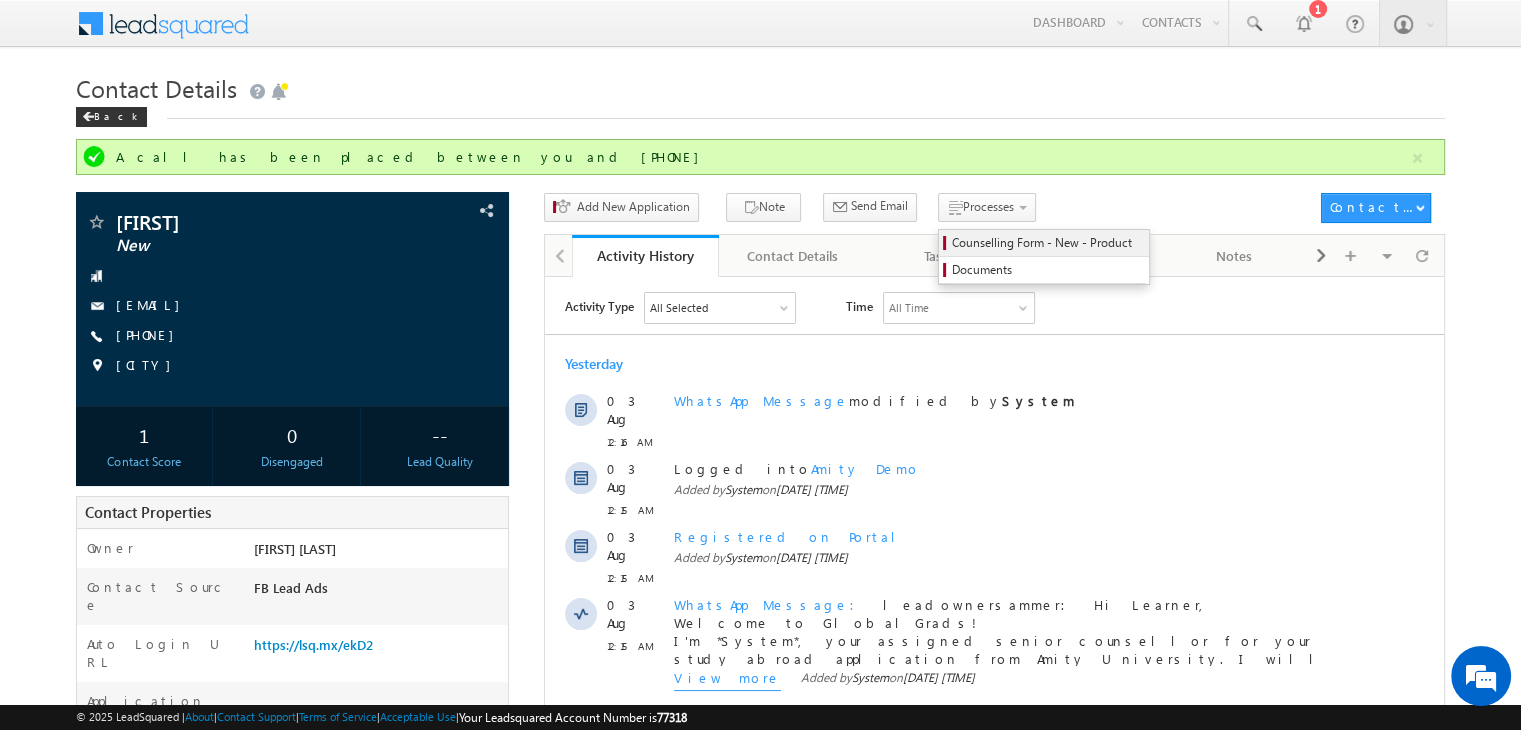 click on "Counselling Form - New - Product" at bounding box center [1047, 243] 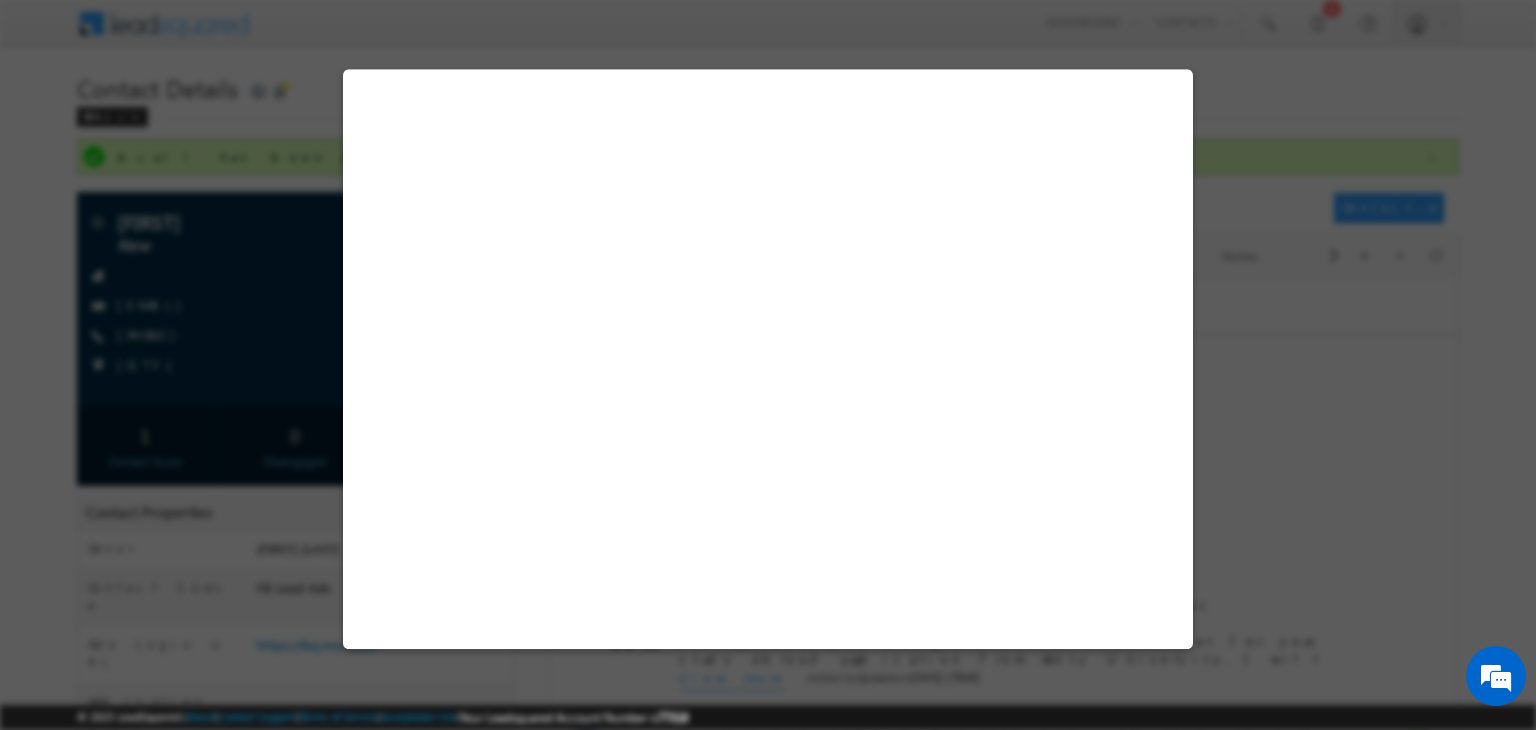 select on "New" 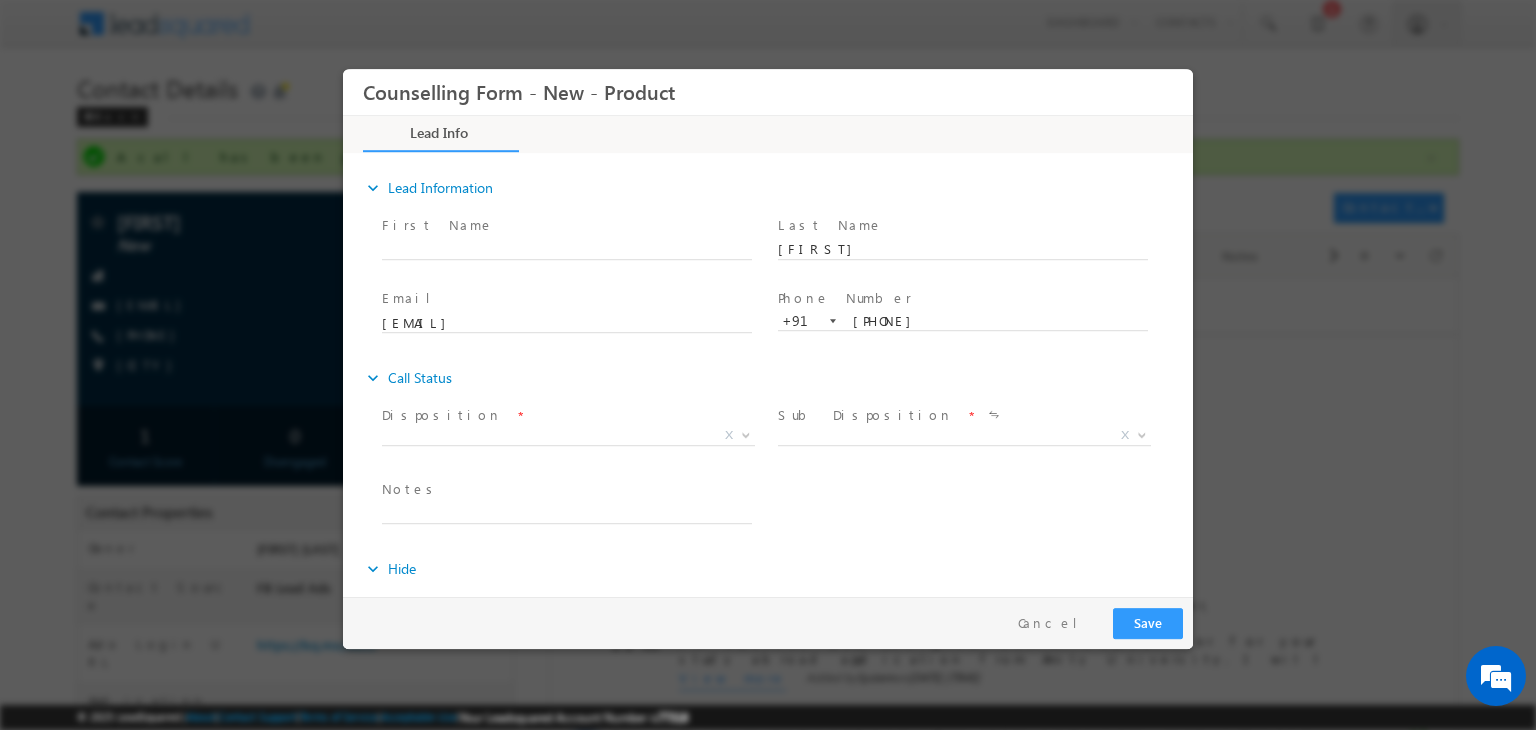 scroll, scrollTop: 0, scrollLeft: 0, axis: both 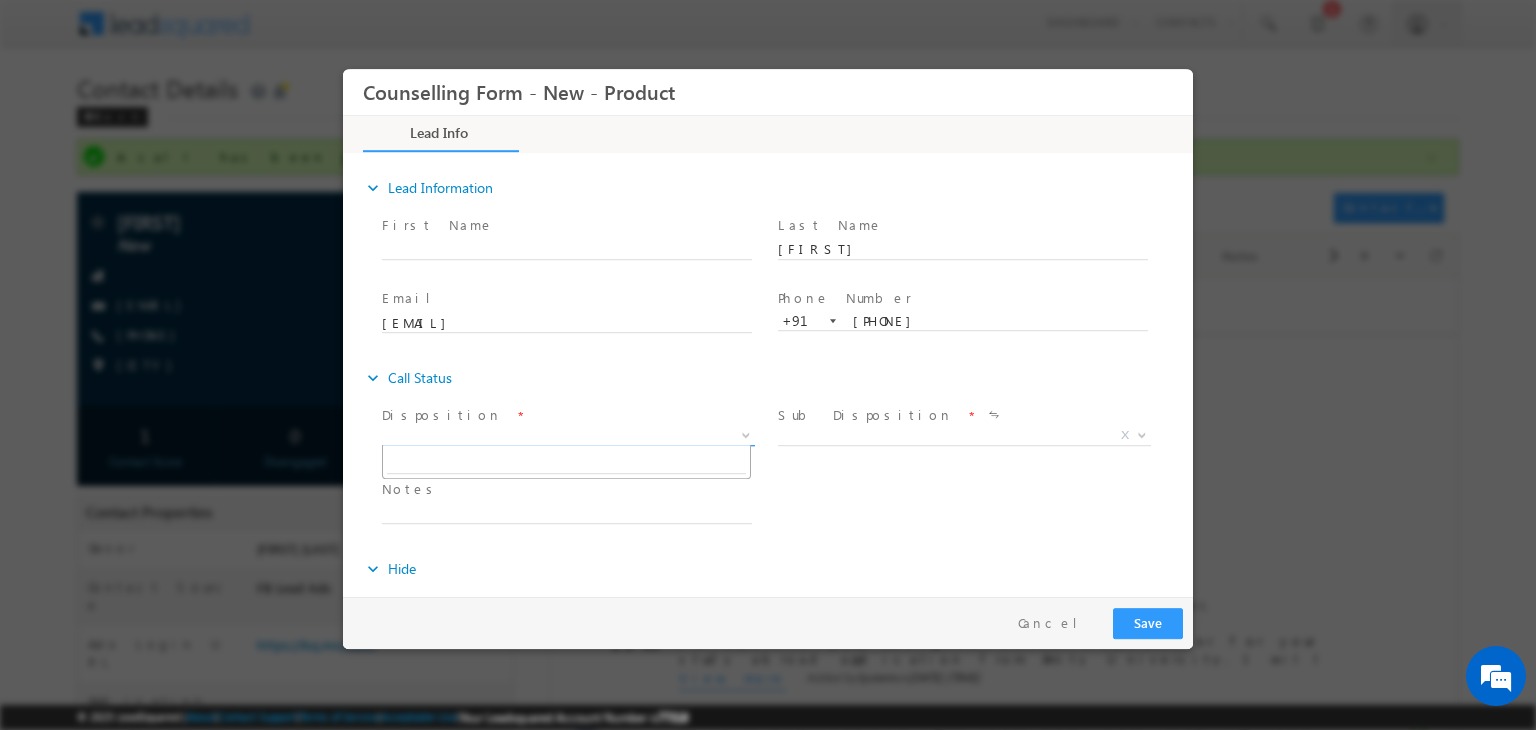 click on "X" at bounding box center [568, 436] 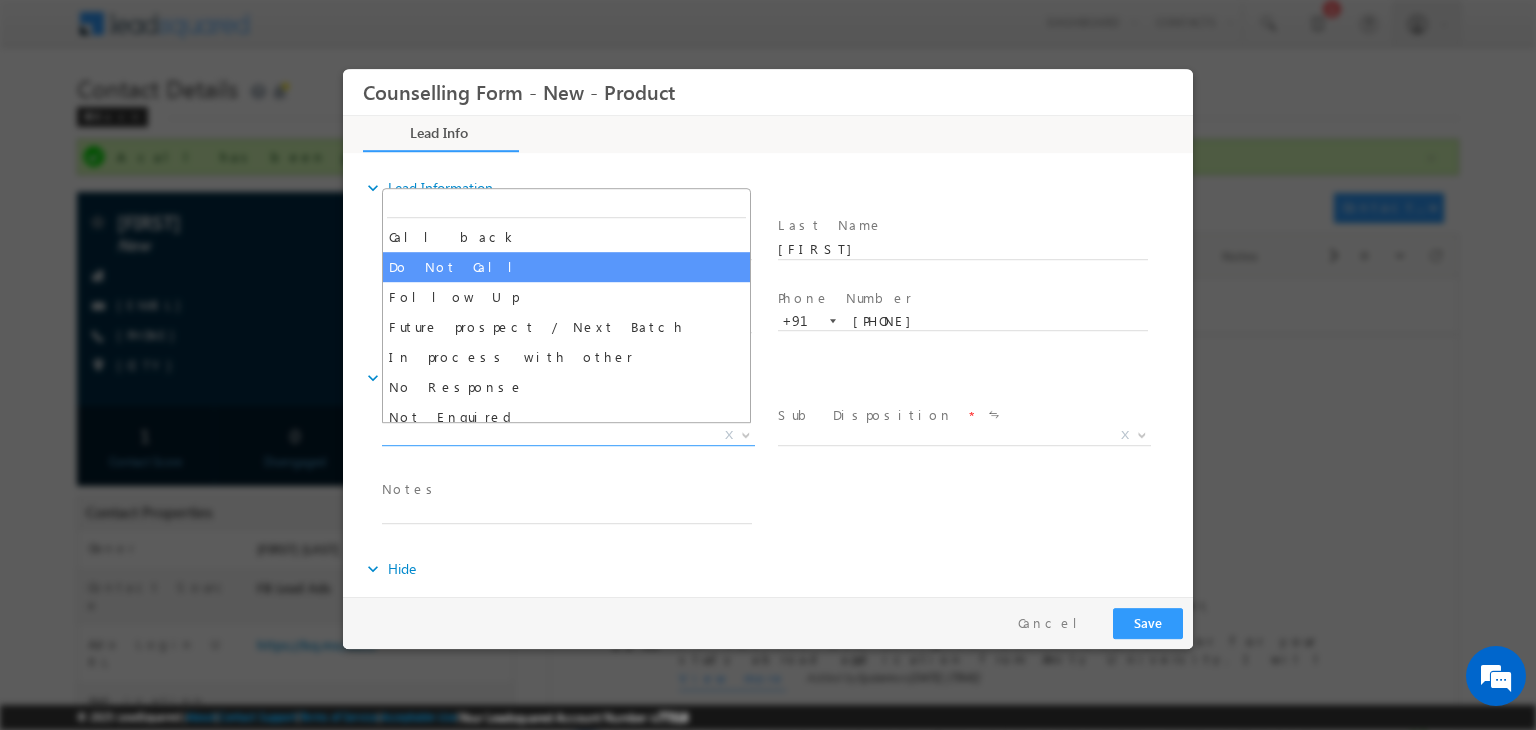 select on "Do Not Call" 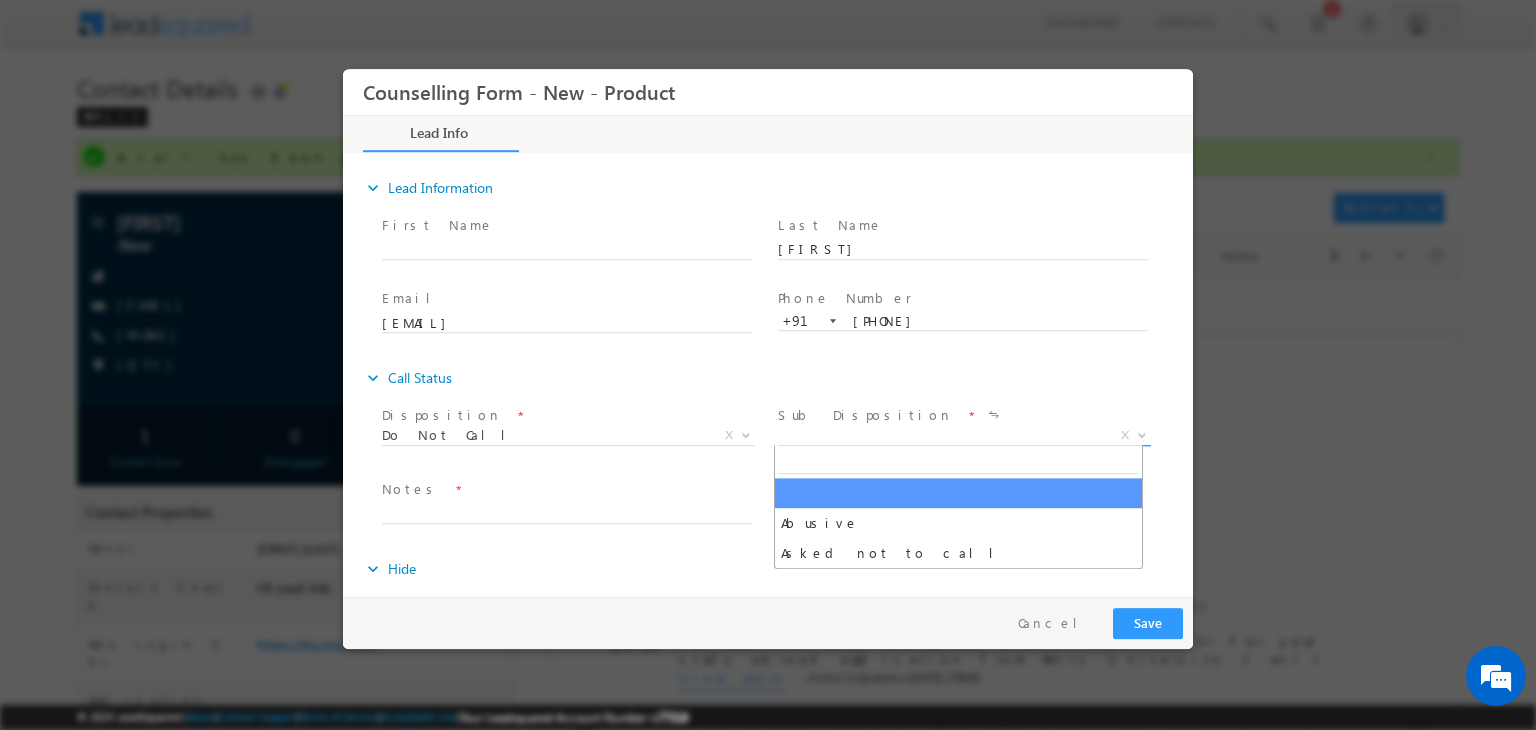 click on "X" at bounding box center (964, 436) 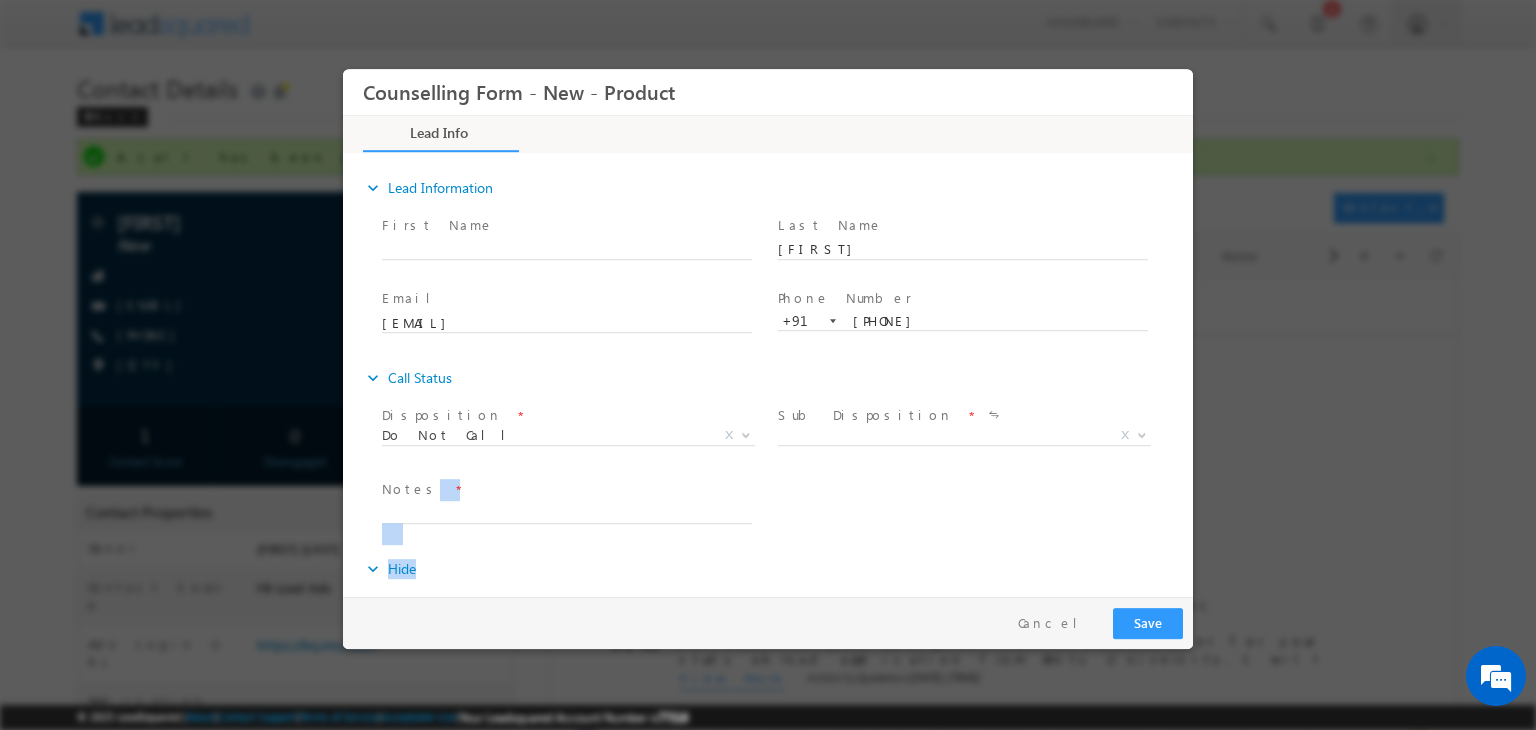 drag, startPoint x: 886, startPoint y: 572, endPoint x: 820, endPoint y: 444, distance: 144.01389 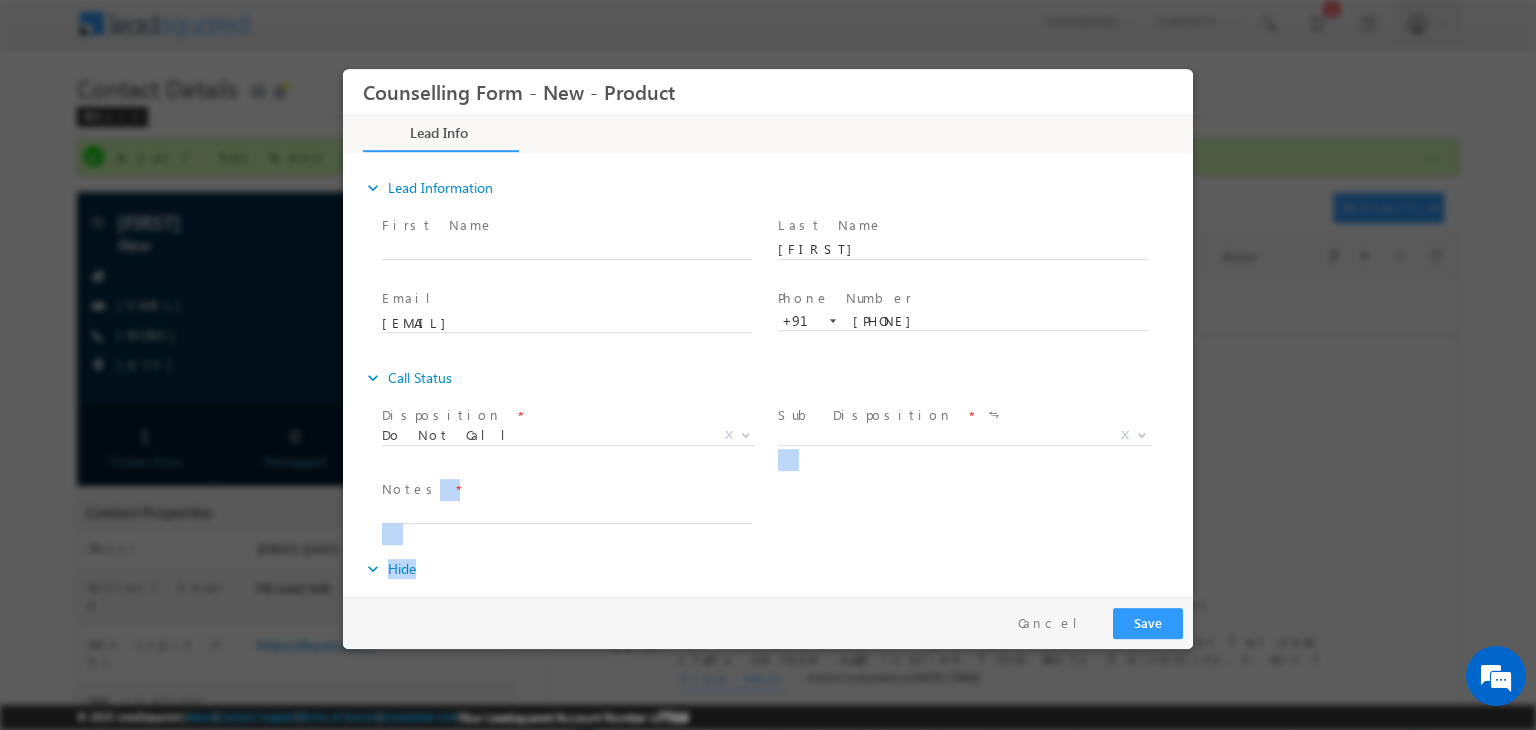 click on "Abusive Asked not to call X" at bounding box center [972, 439] 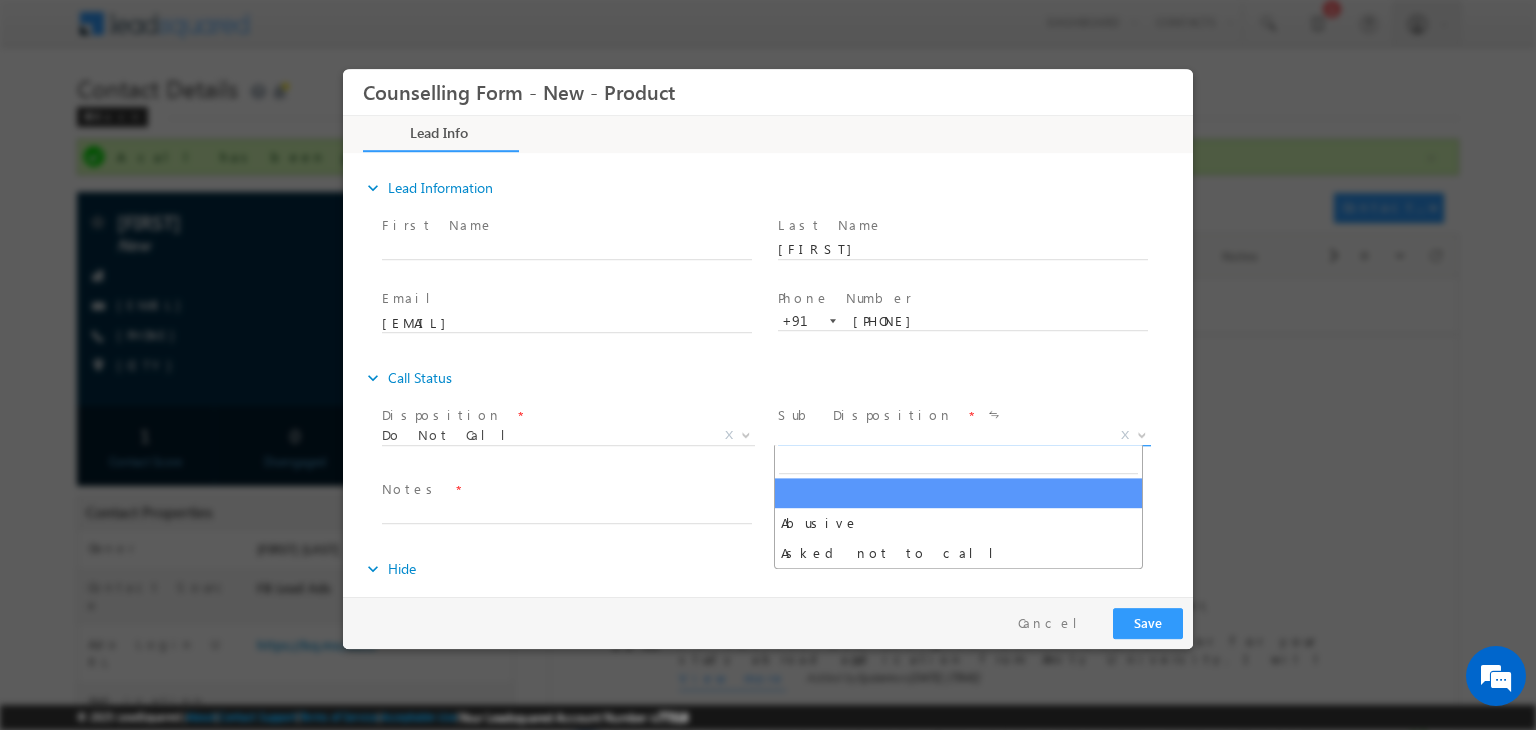 drag, startPoint x: 812, startPoint y: 432, endPoint x: 900, endPoint y: 604, distance: 193.20456 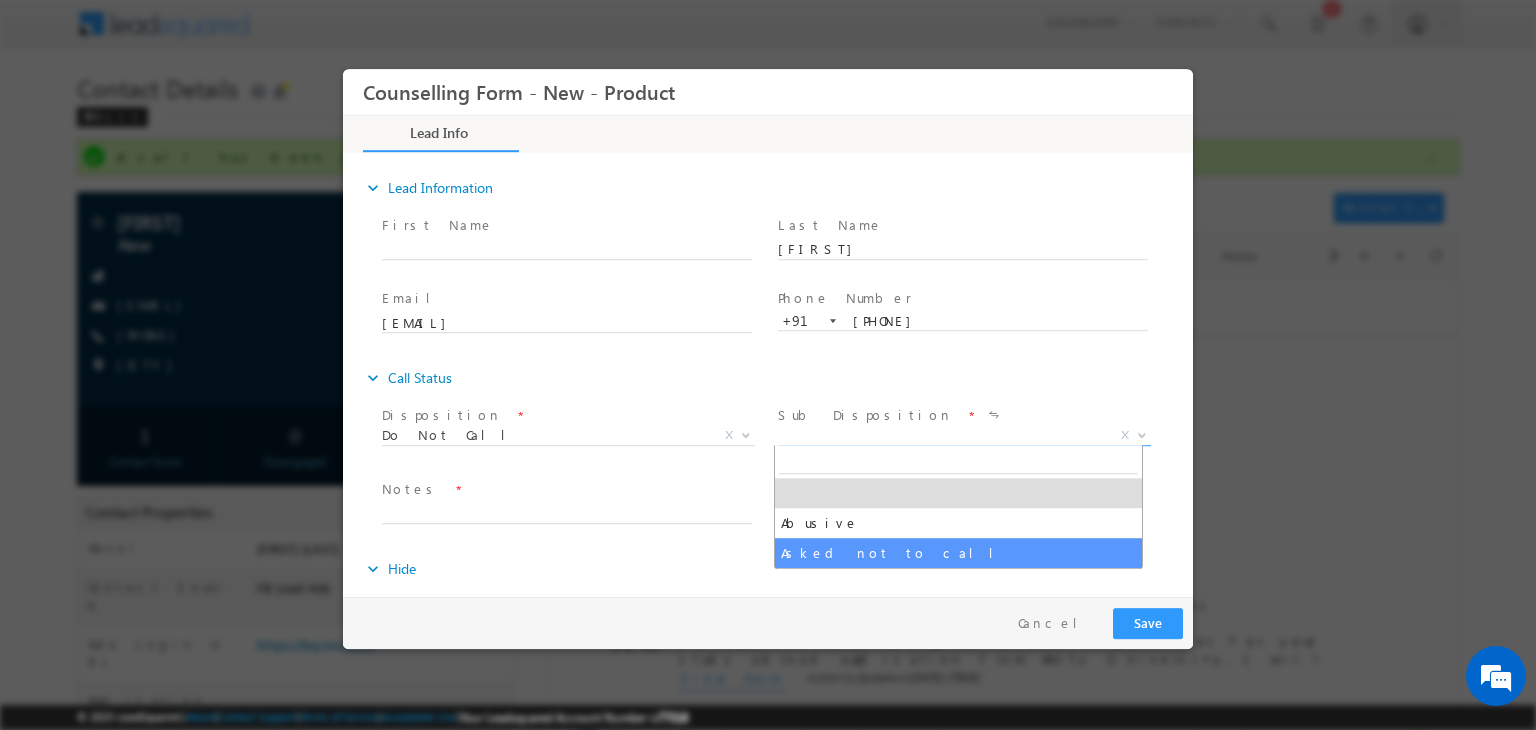 select on "Asked not to call" 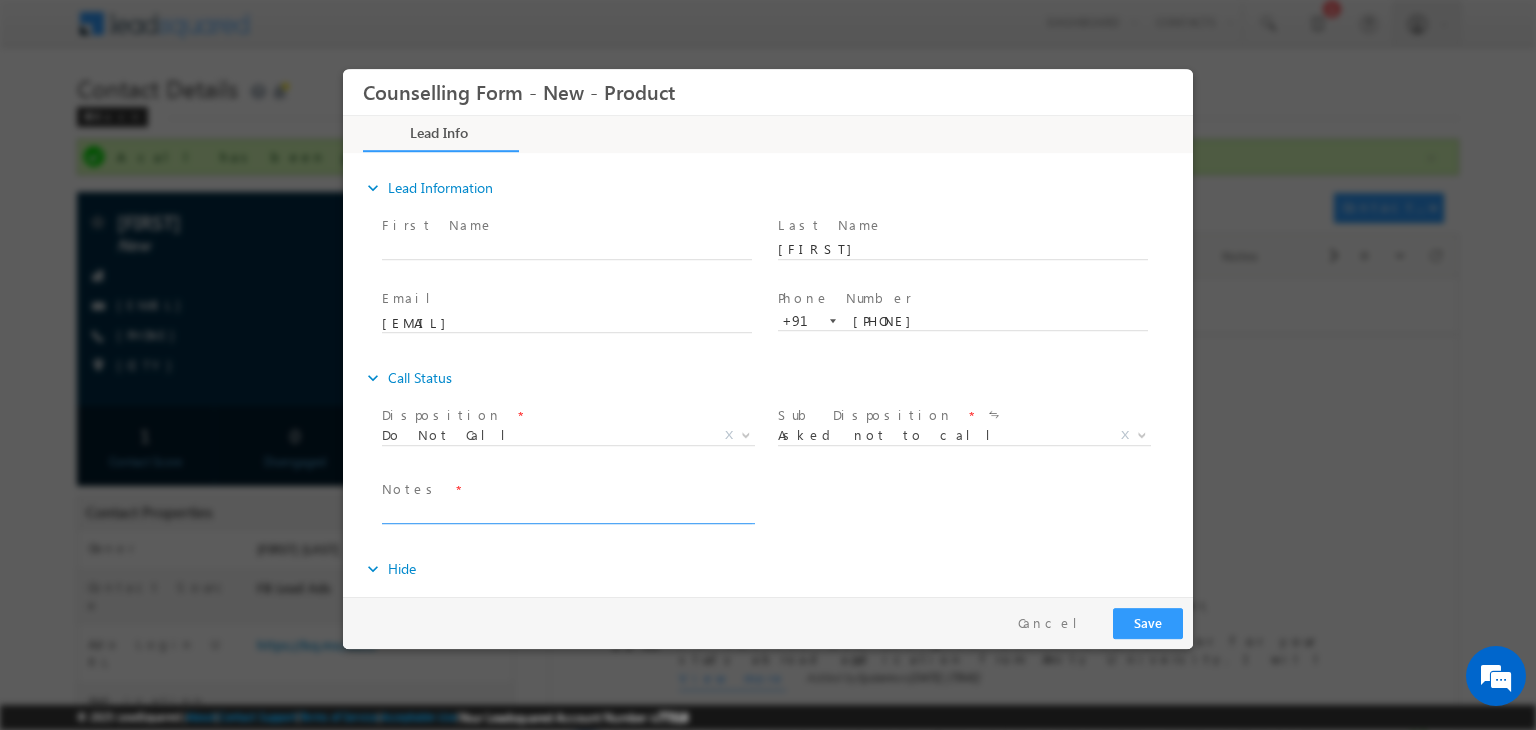 click at bounding box center [567, 512] 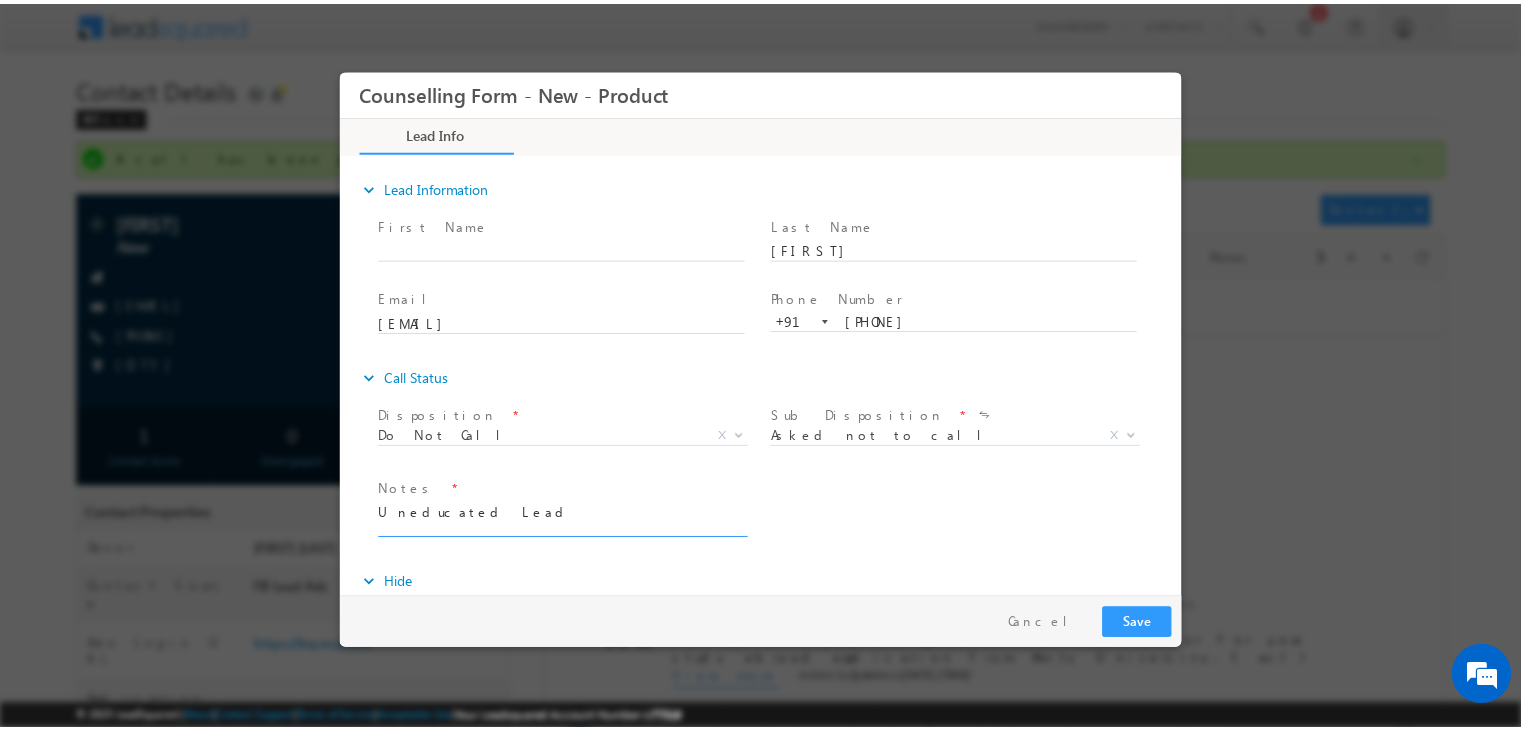 scroll, scrollTop: 3, scrollLeft: 0, axis: vertical 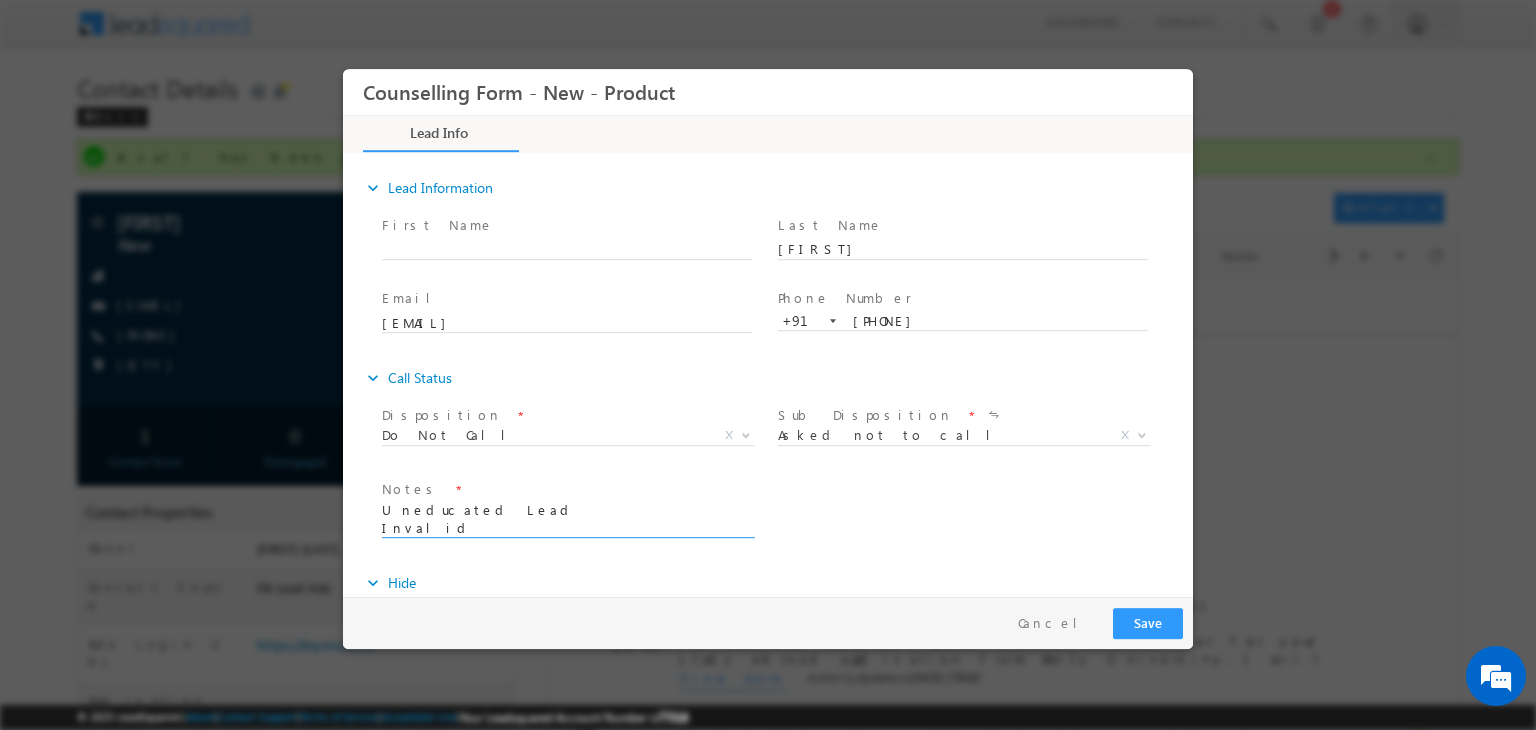 type on "Uneducated Lead
Invalid" 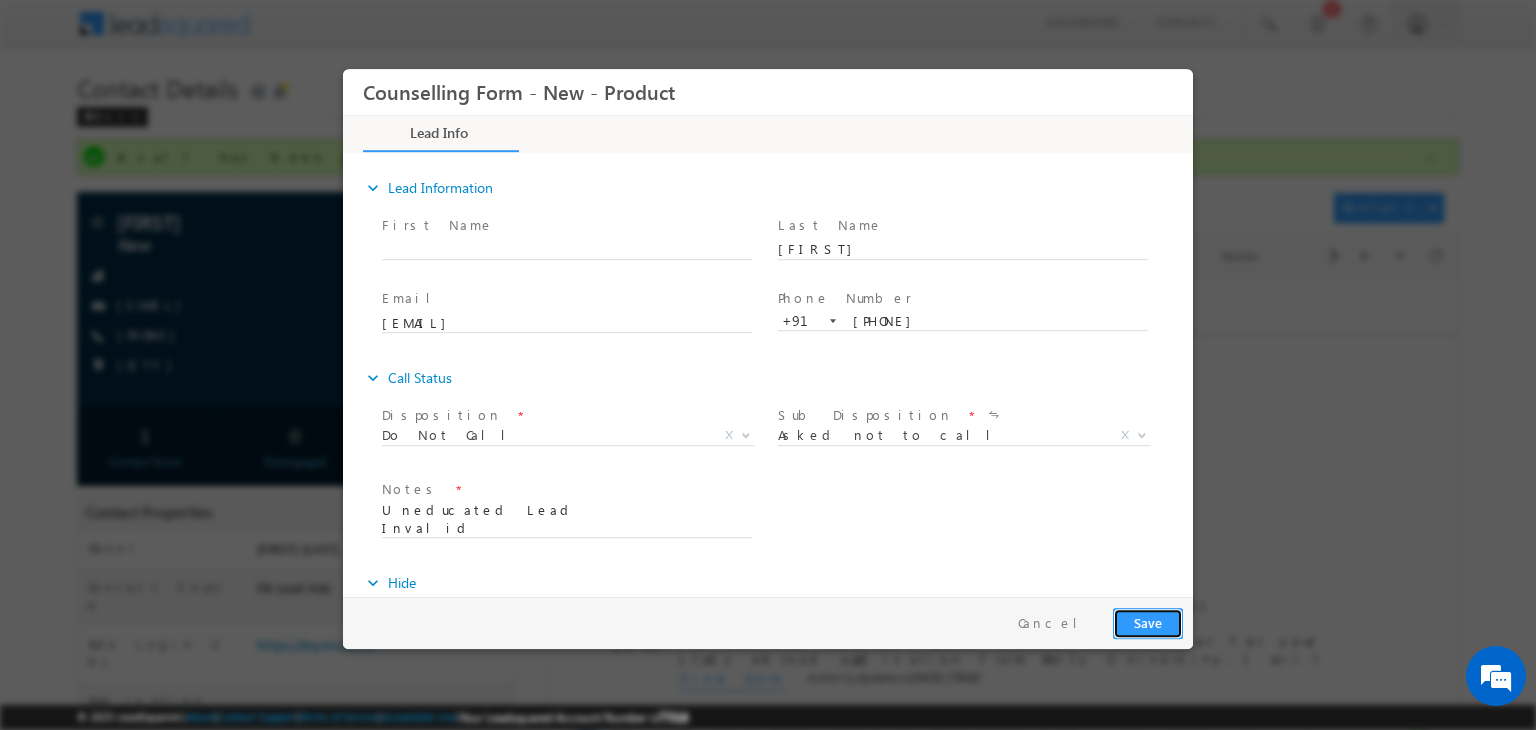 click on "Save" at bounding box center (1148, 623) 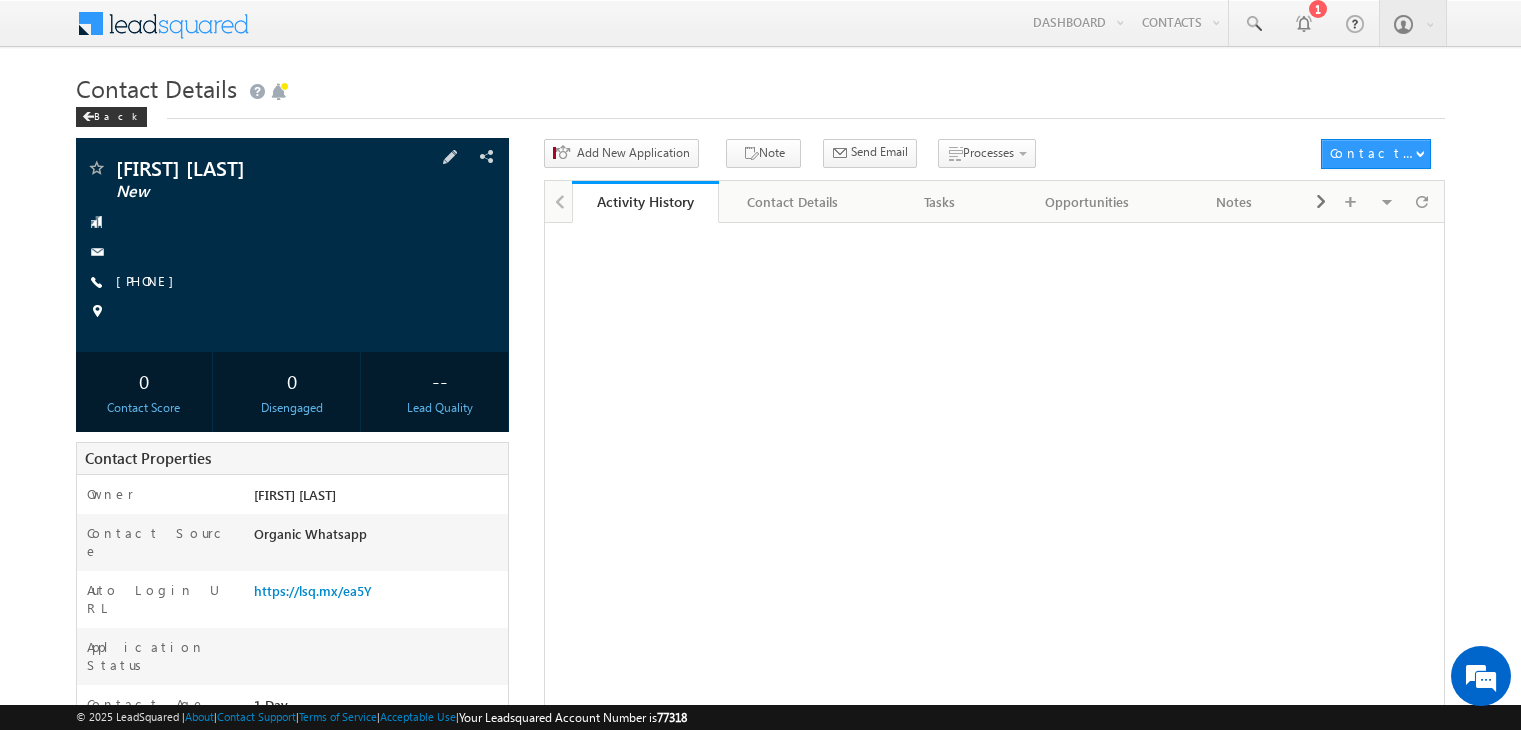 scroll, scrollTop: 0, scrollLeft: 0, axis: both 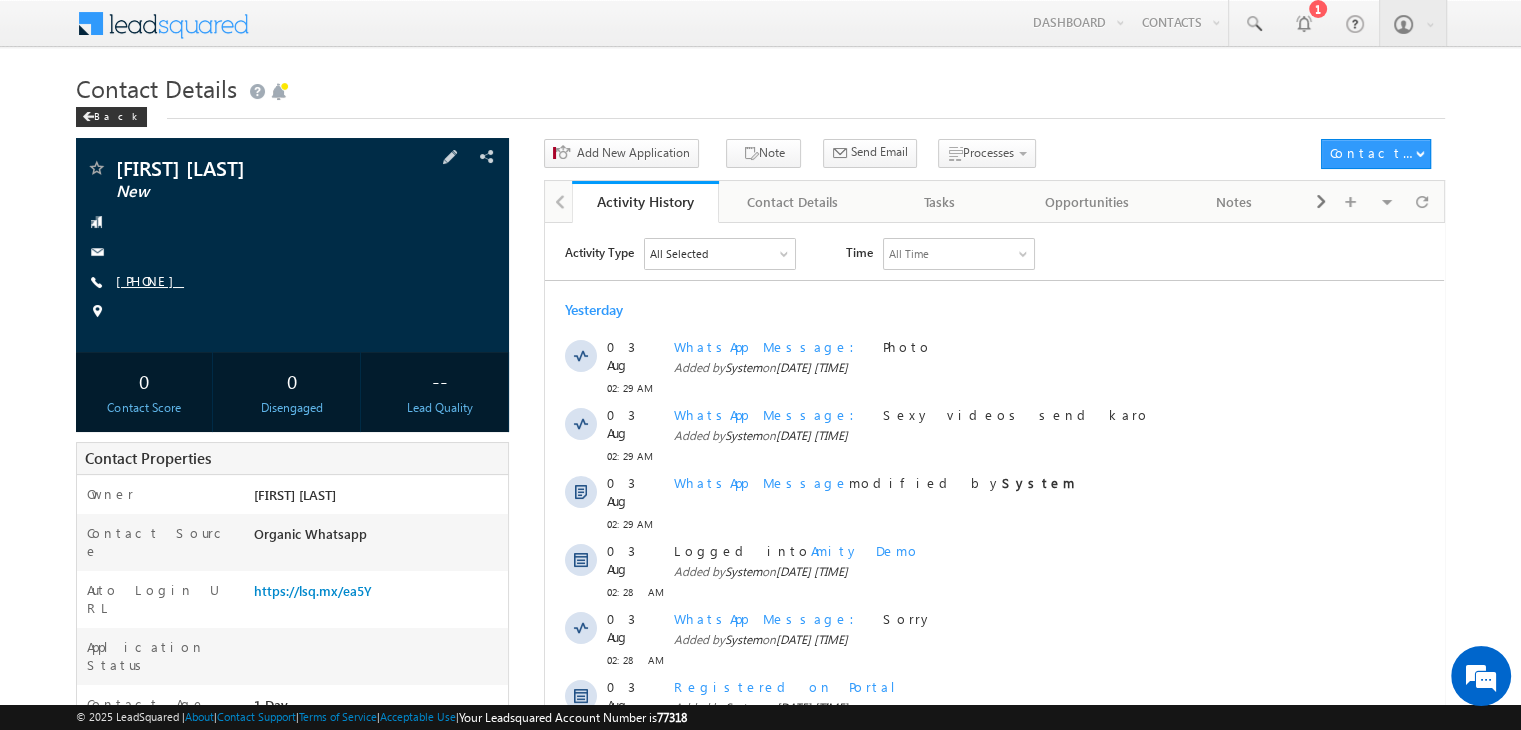 click on "+91-9878653164" at bounding box center [150, 280] 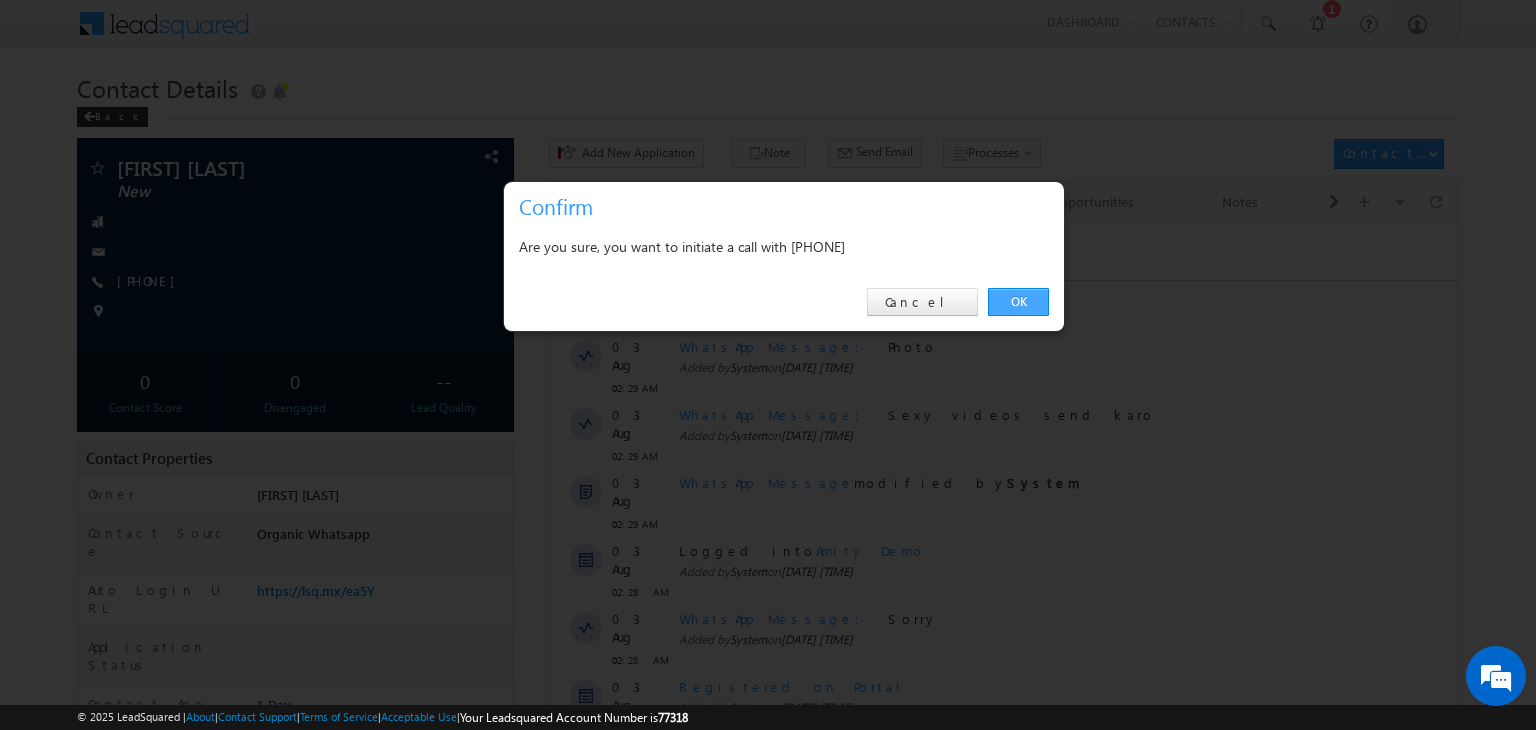 click on "OK" at bounding box center [1018, 302] 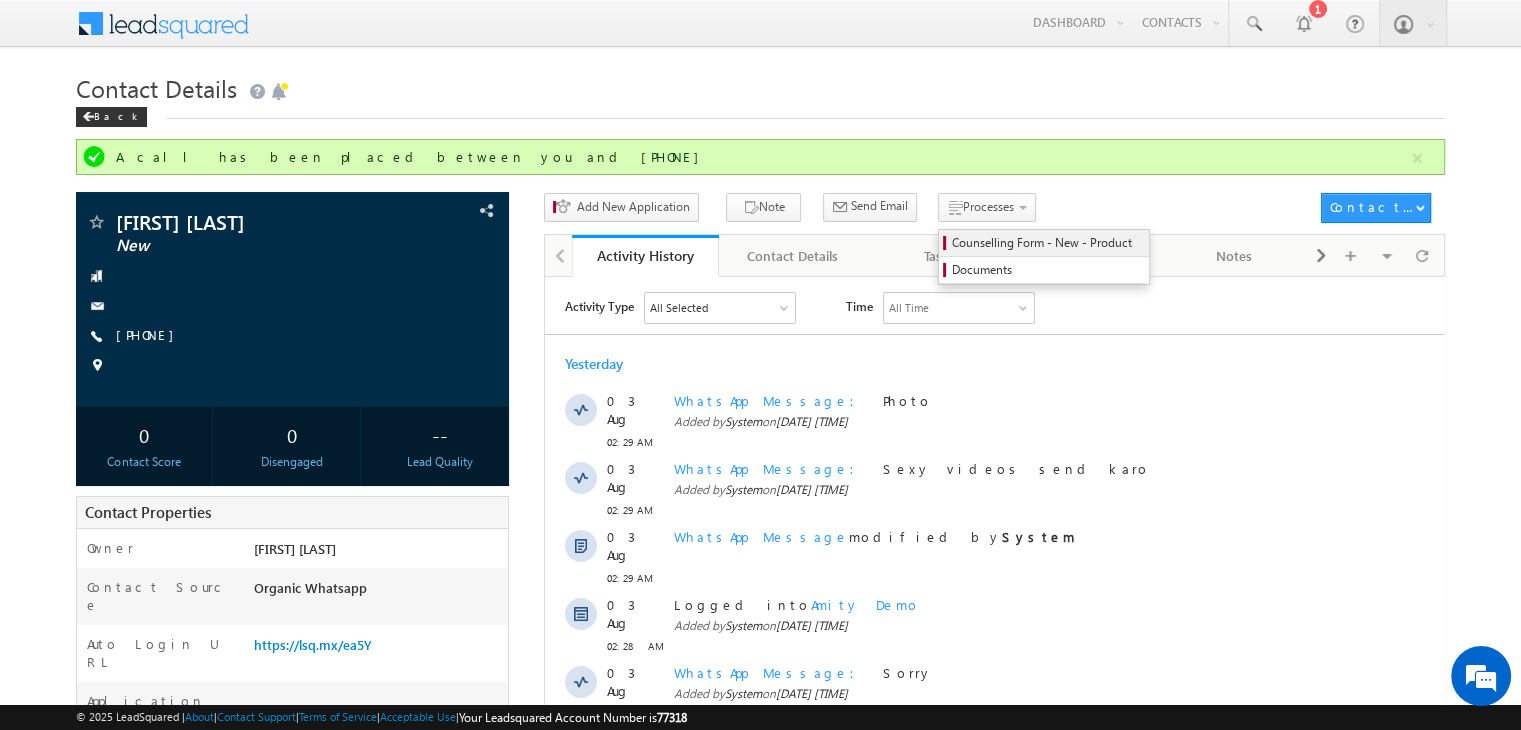 click on "Counselling Form - New - Product" at bounding box center [1044, 243] 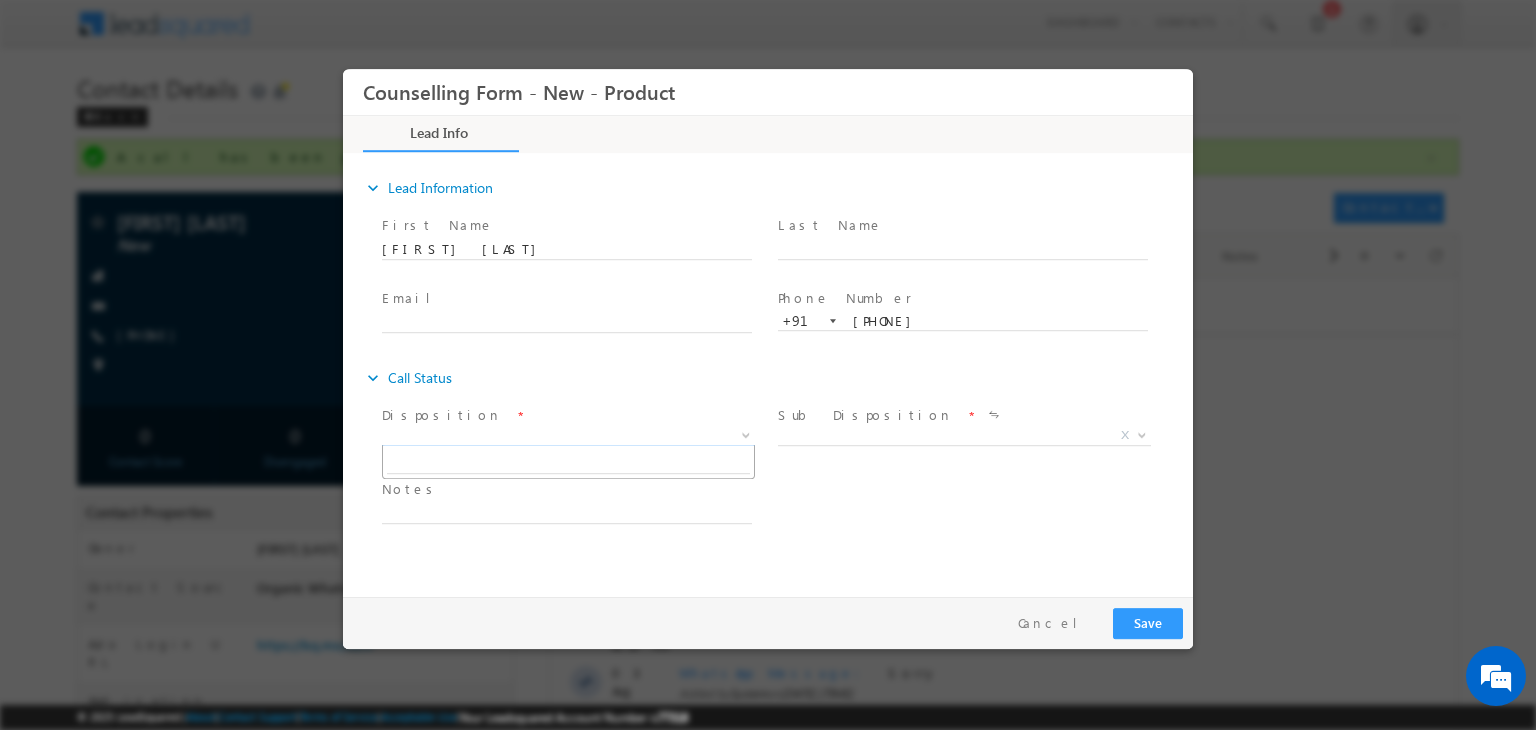 click on "X" at bounding box center [568, 436] 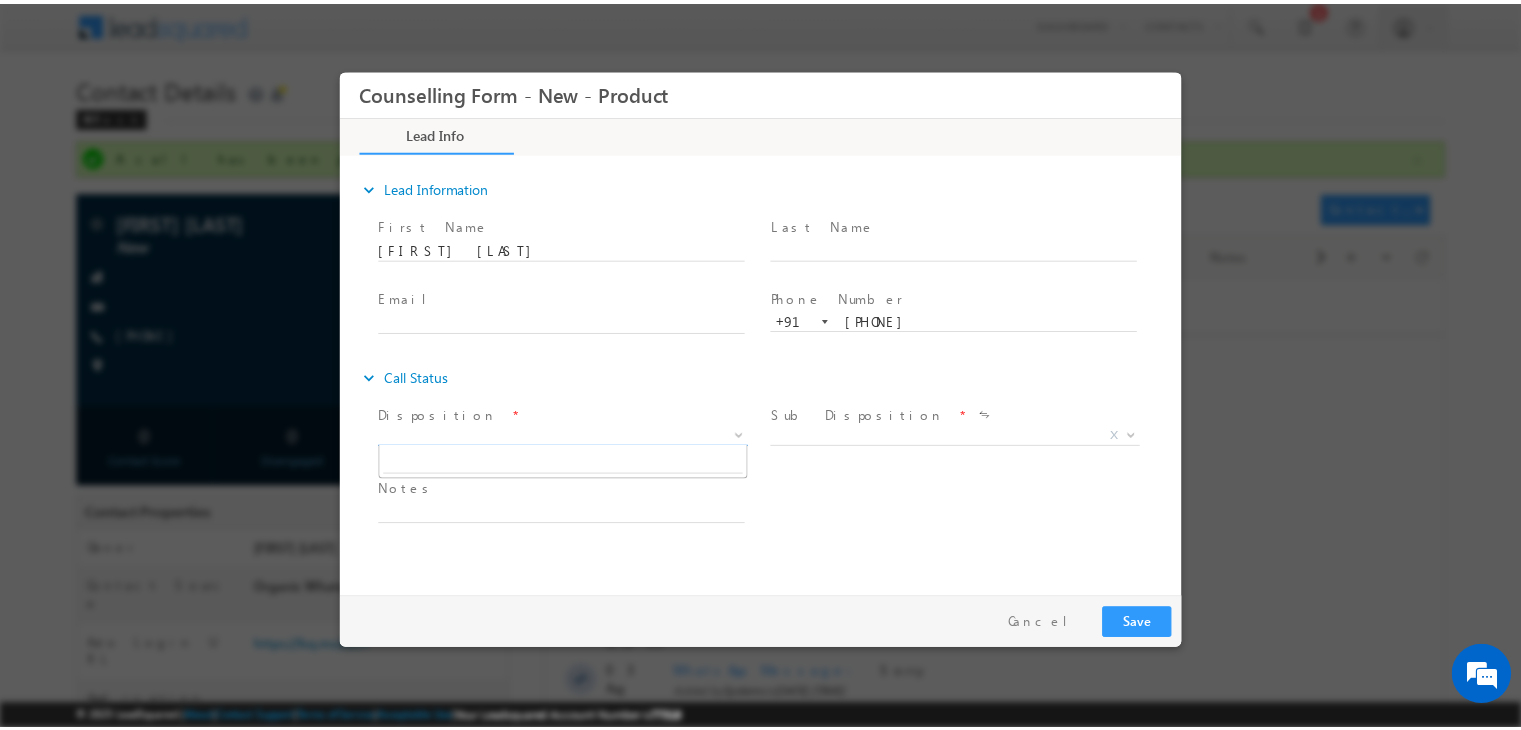 scroll, scrollTop: 0, scrollLeft: 0, axis: both 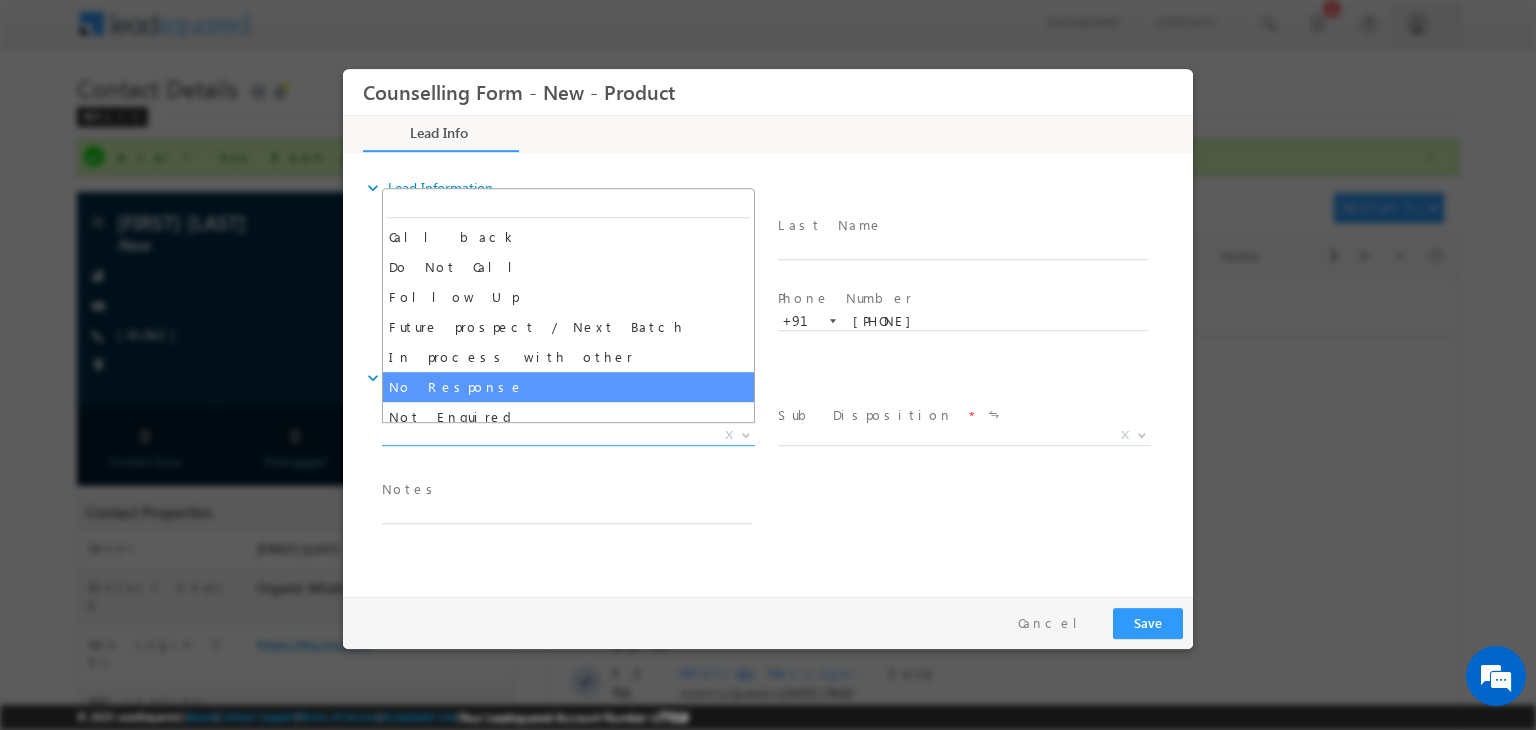 select on "No Response" 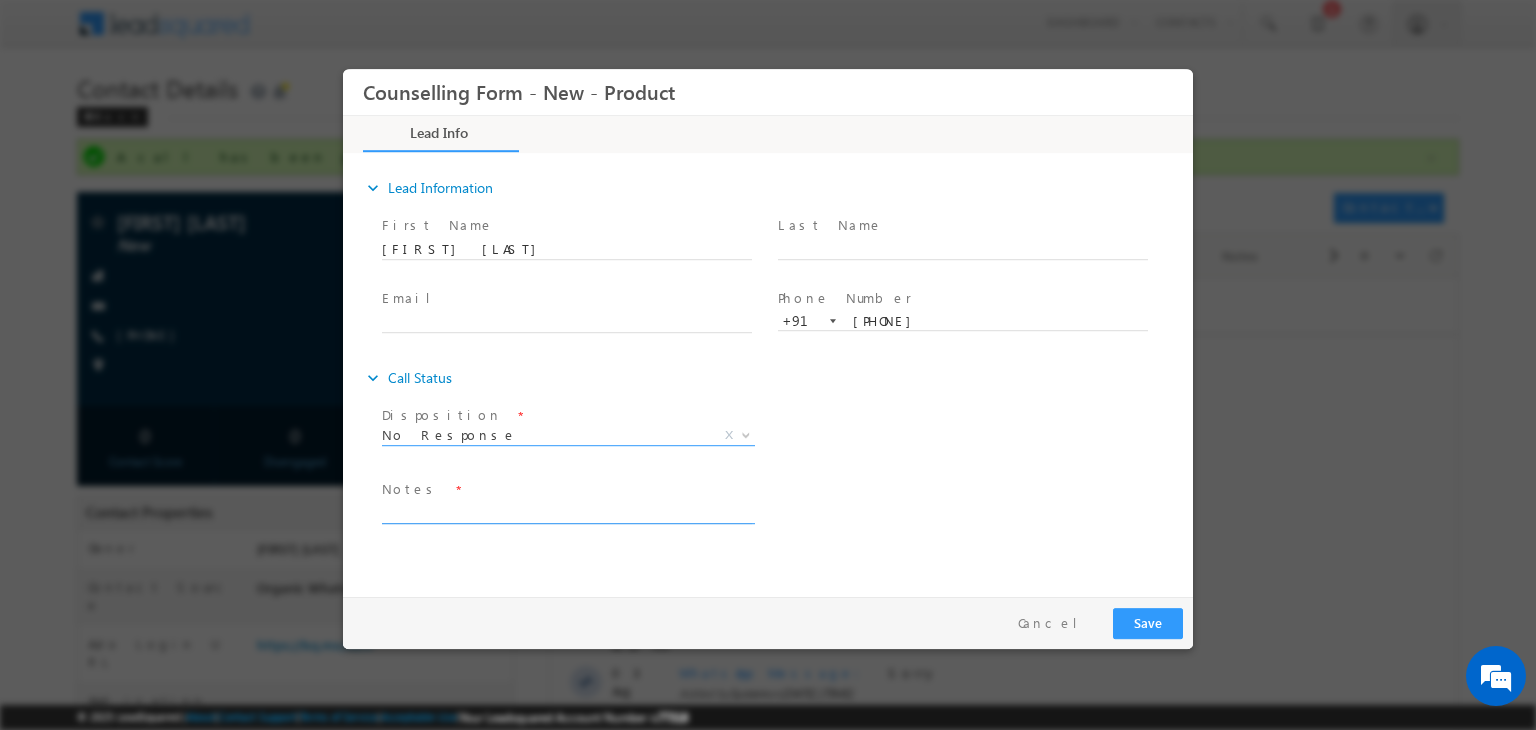 click at bounding box center (567, 512) 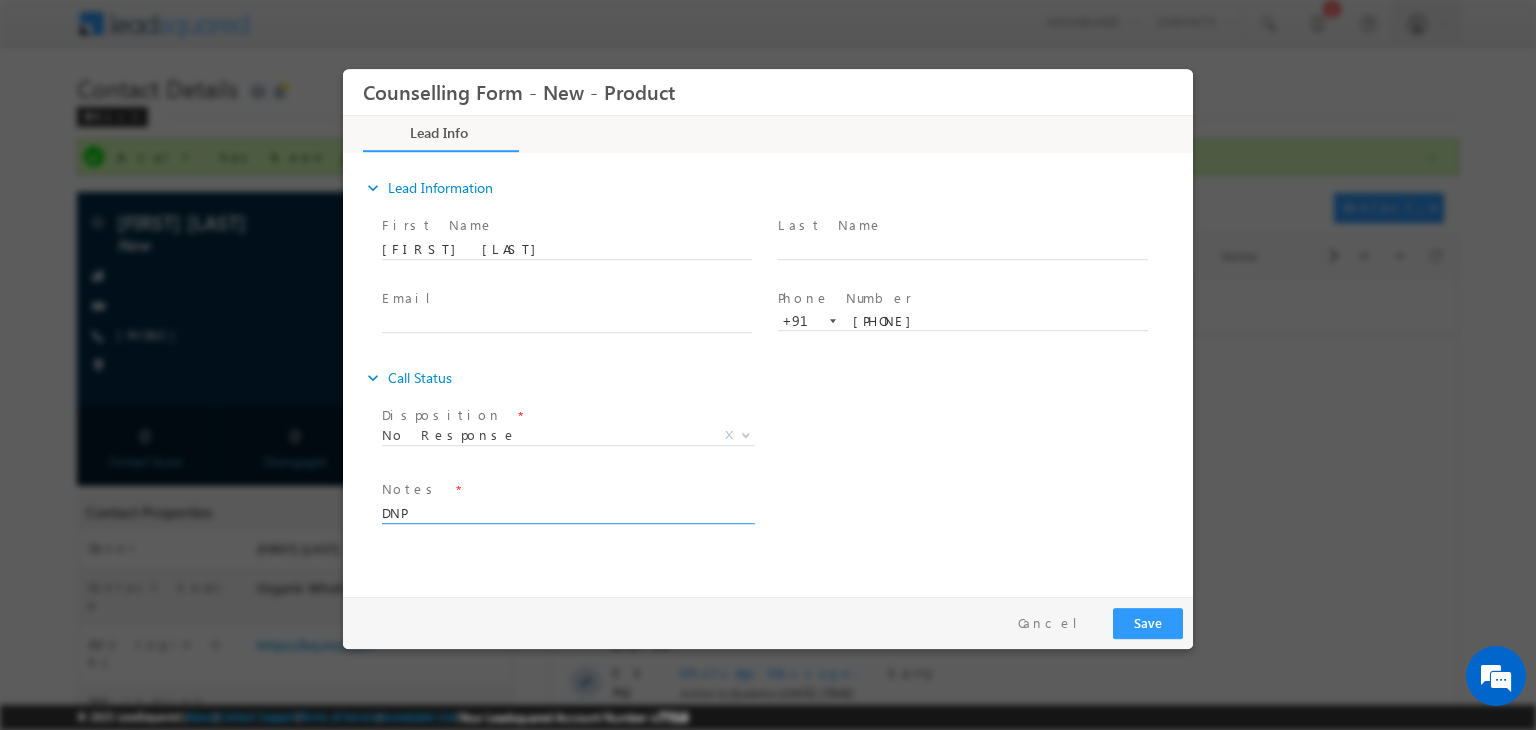 type on "DNP" 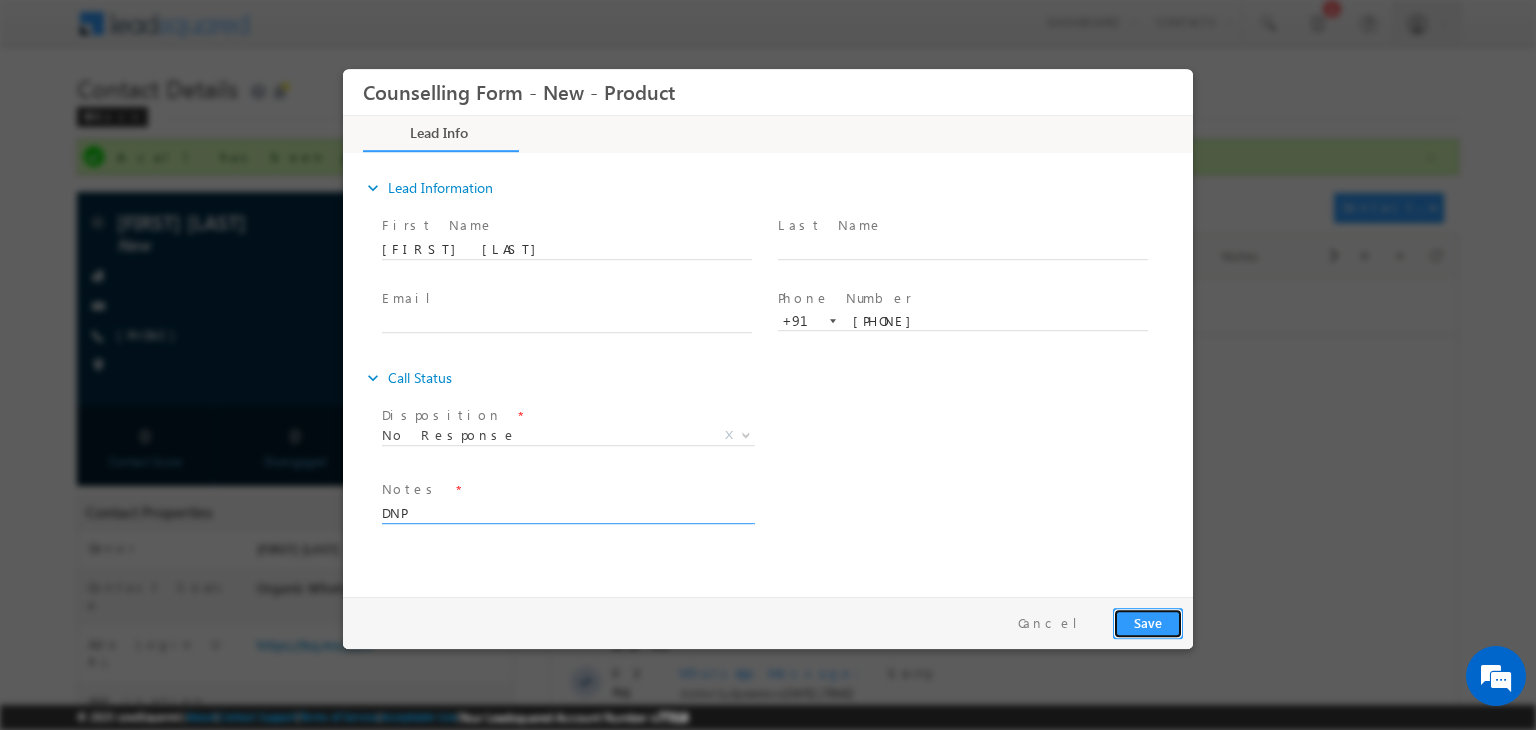 click on "Save" at bounding box center (1148, 623) 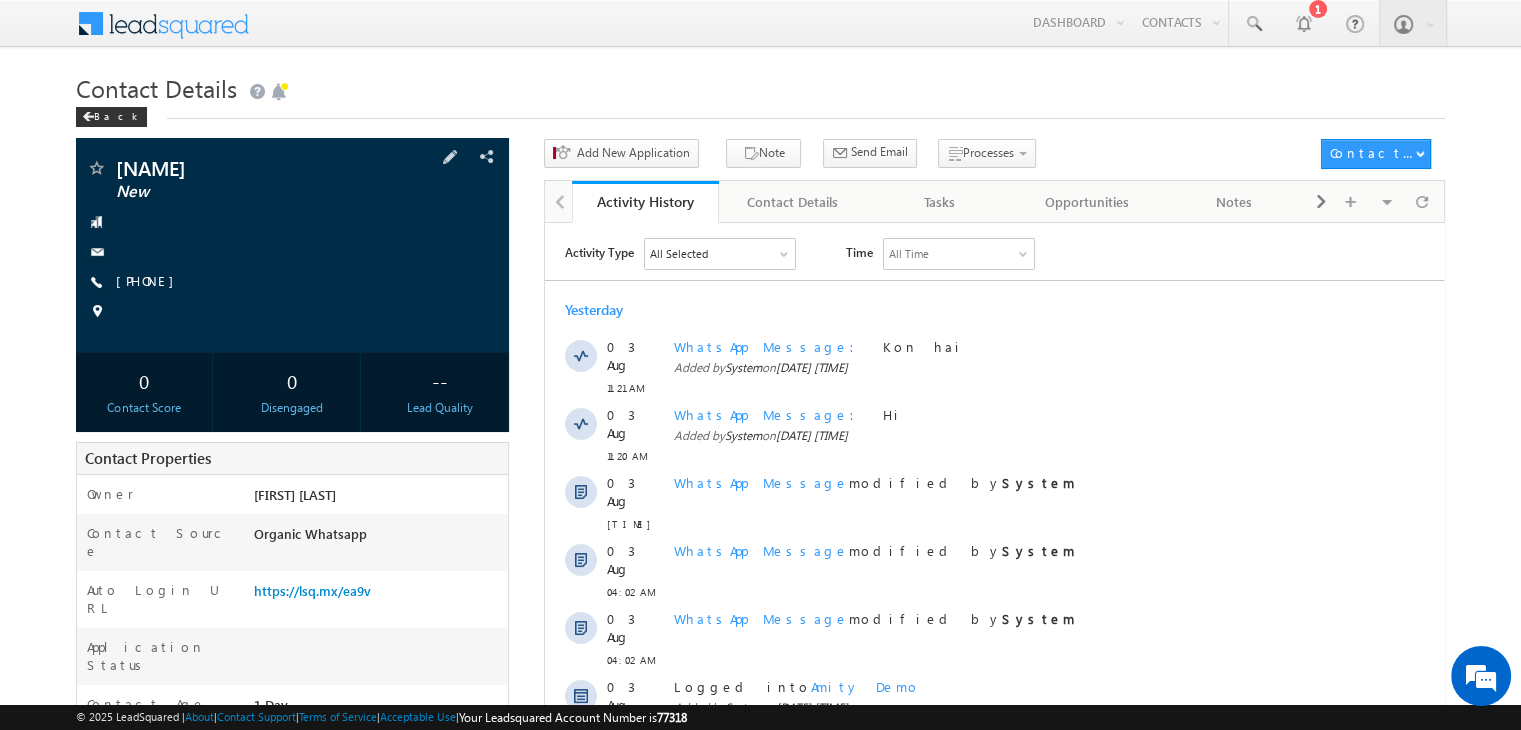 scroll, scrollTop: 0, scrollLeft: 0, axis: both 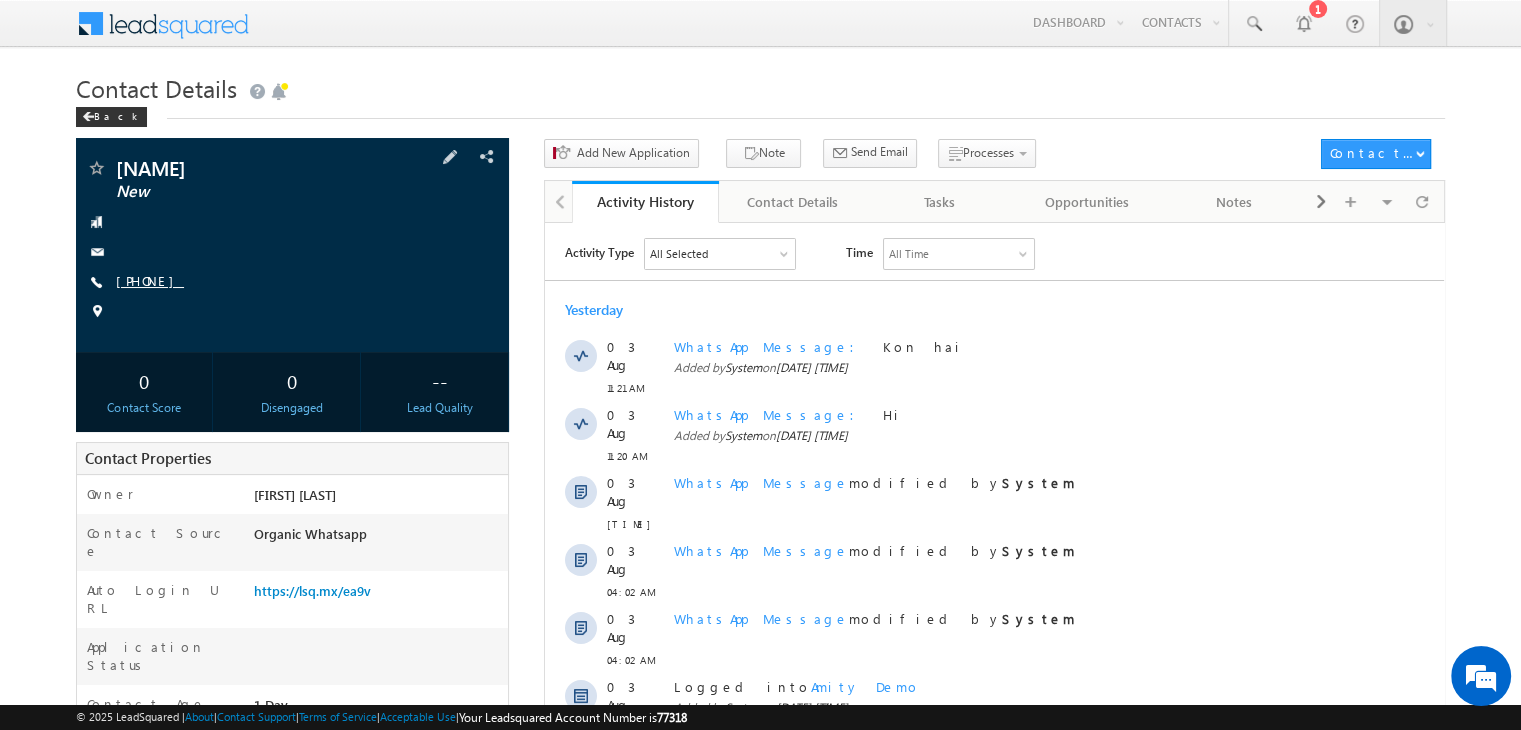 click on "[PHONE]" at bounding box center [150, 280] 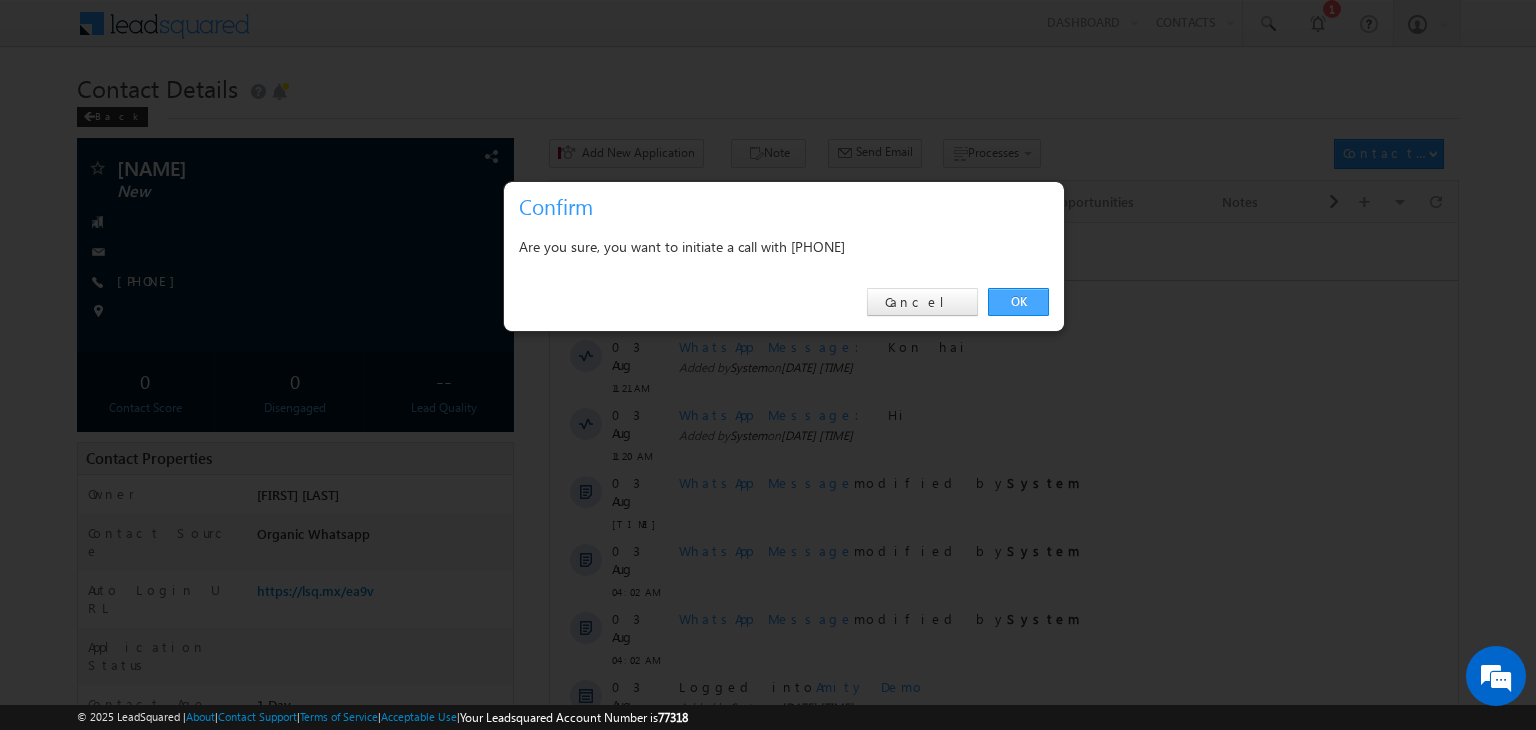 click on "OK" at bounding box center (1018, 302) 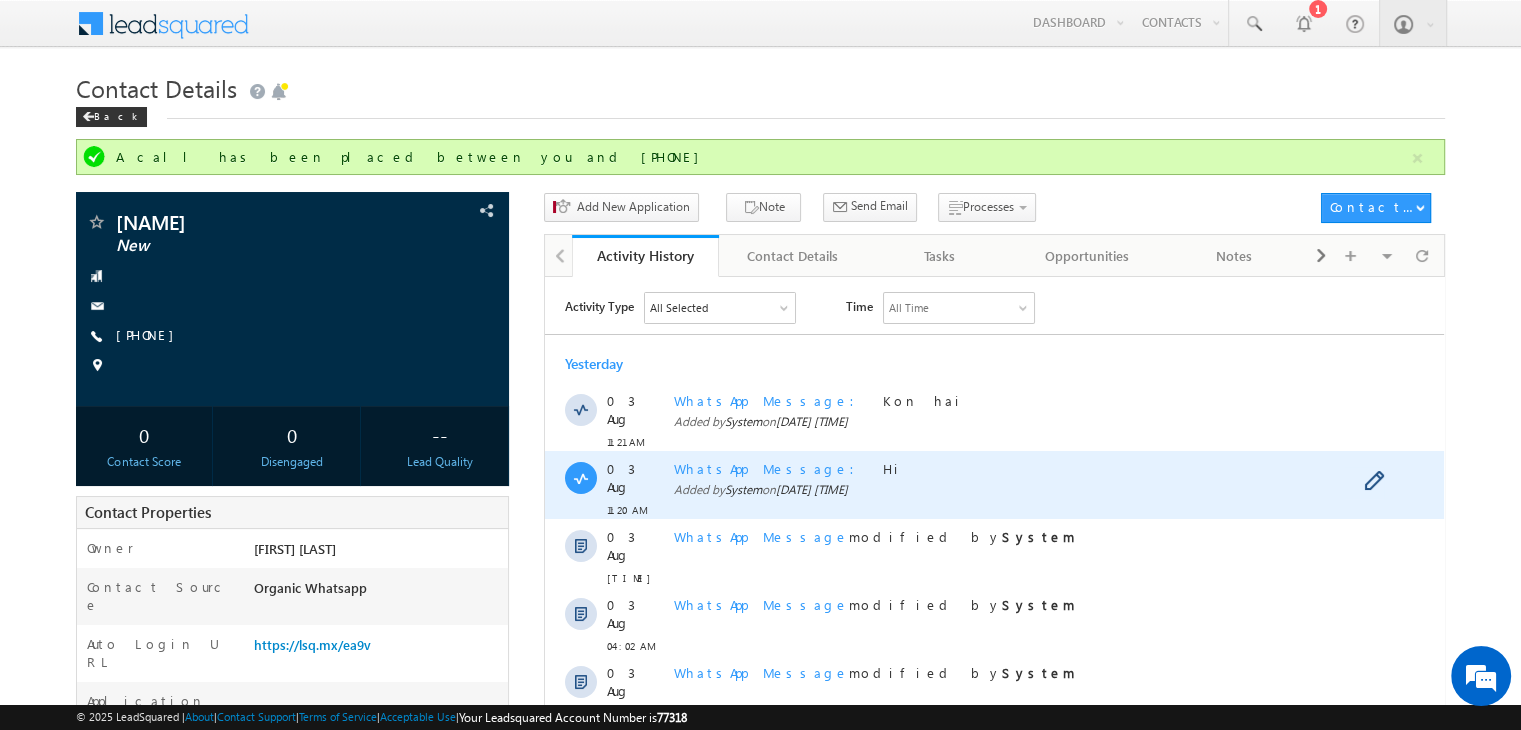 scroll, scrollTop: 469, scrollLeft: 0, axis: vertical 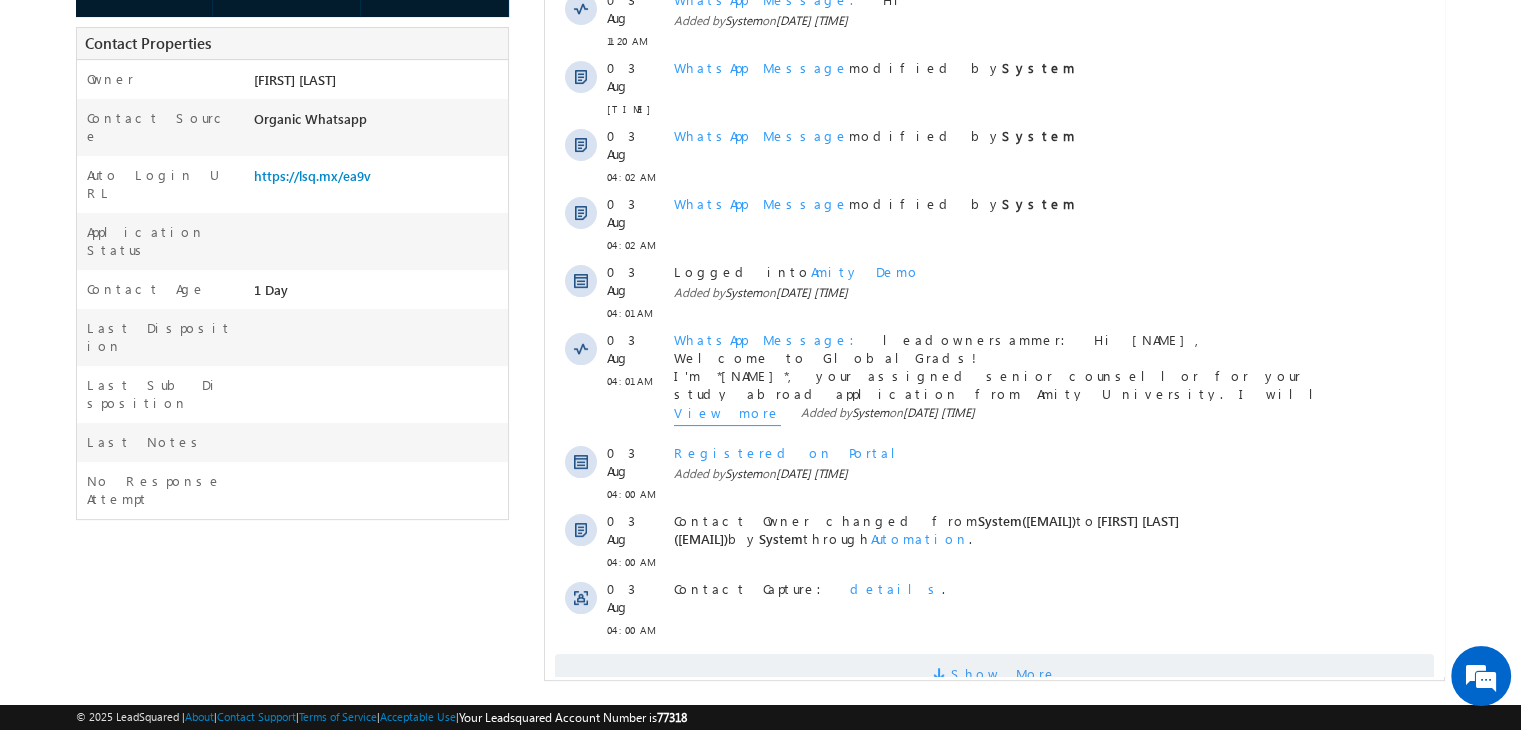 click on "Show More" at bounding box center (1004, 674) 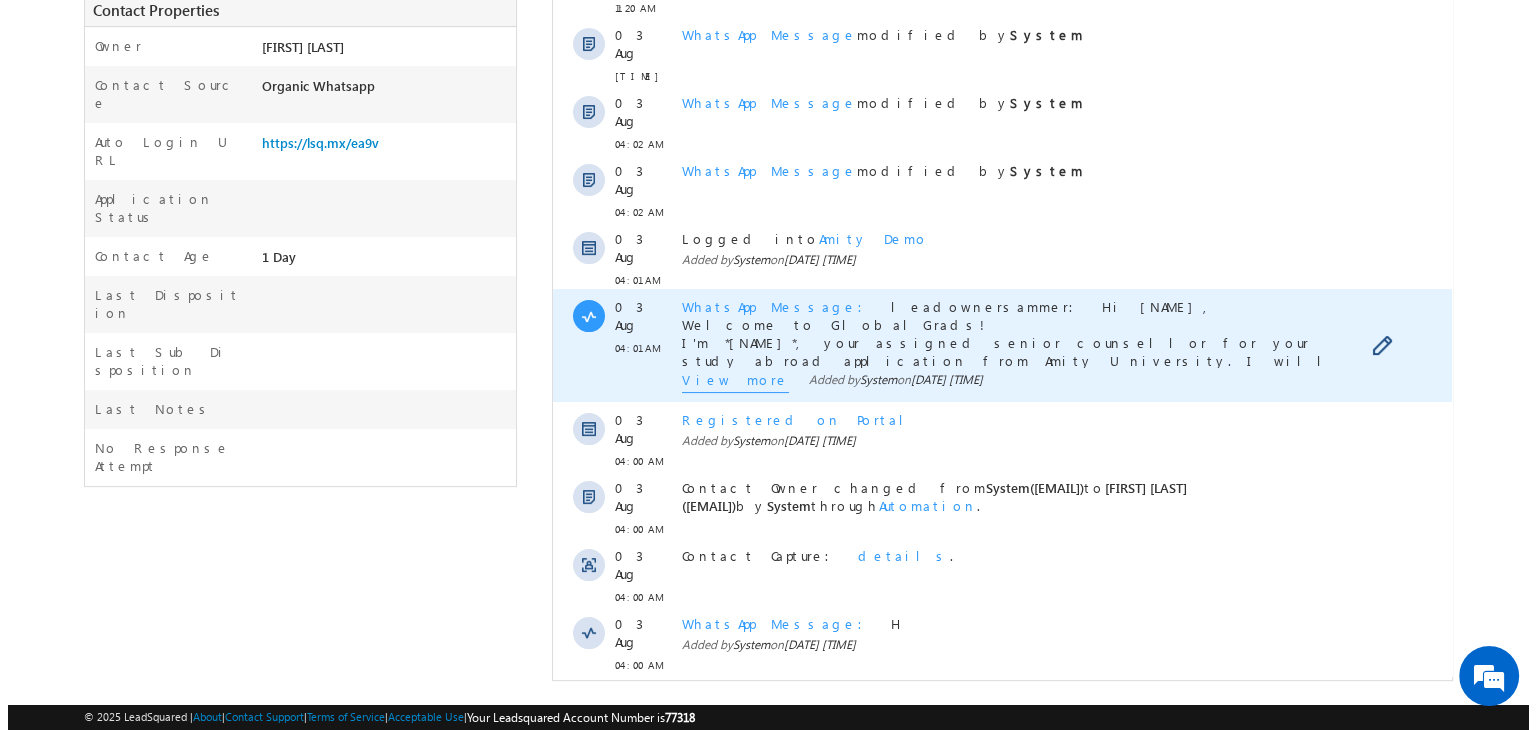 scroll, scrollTop: 0, scrollLeft: 0, axis: both 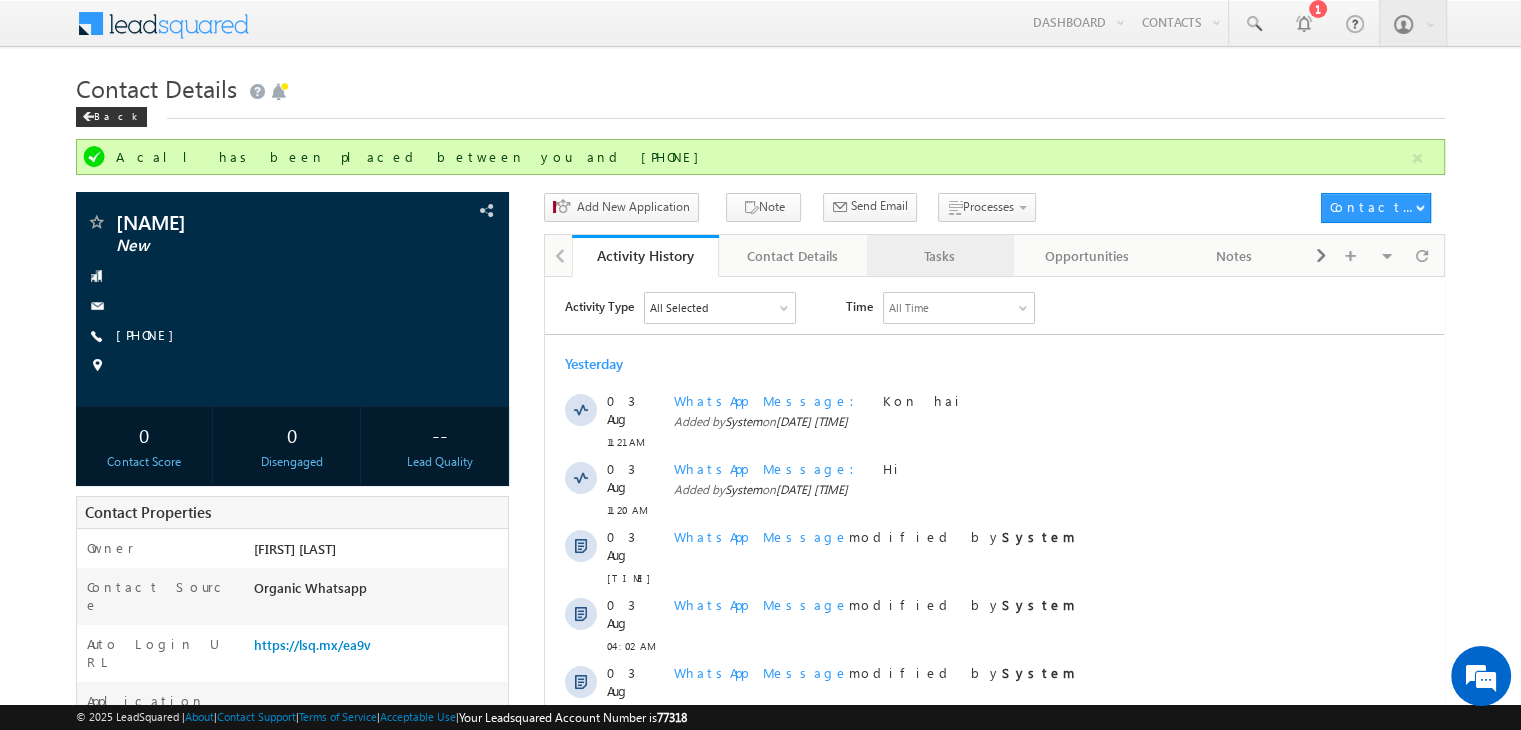 click on "Tasks" at bounding box center (939, 256) 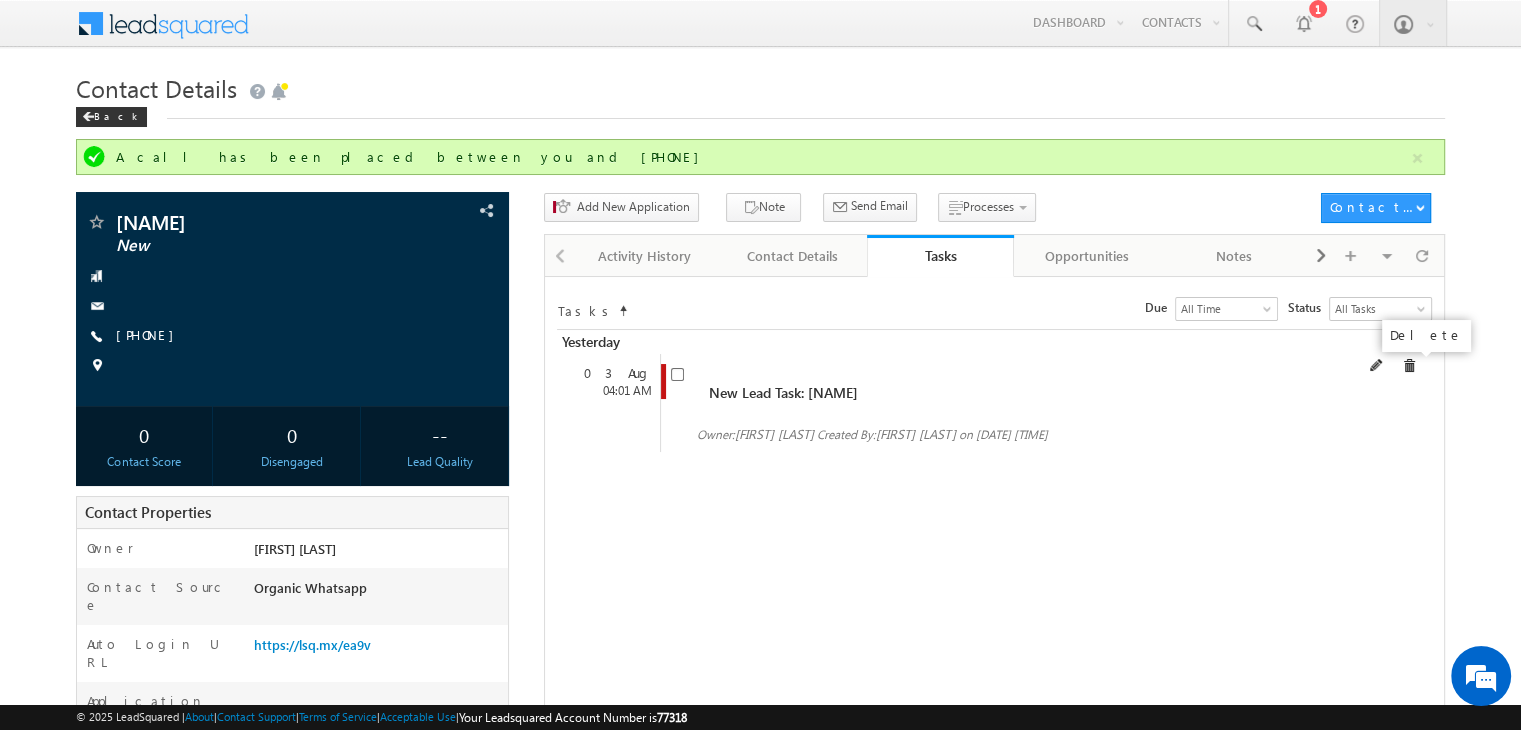 click at bounding box center (1409, 366) 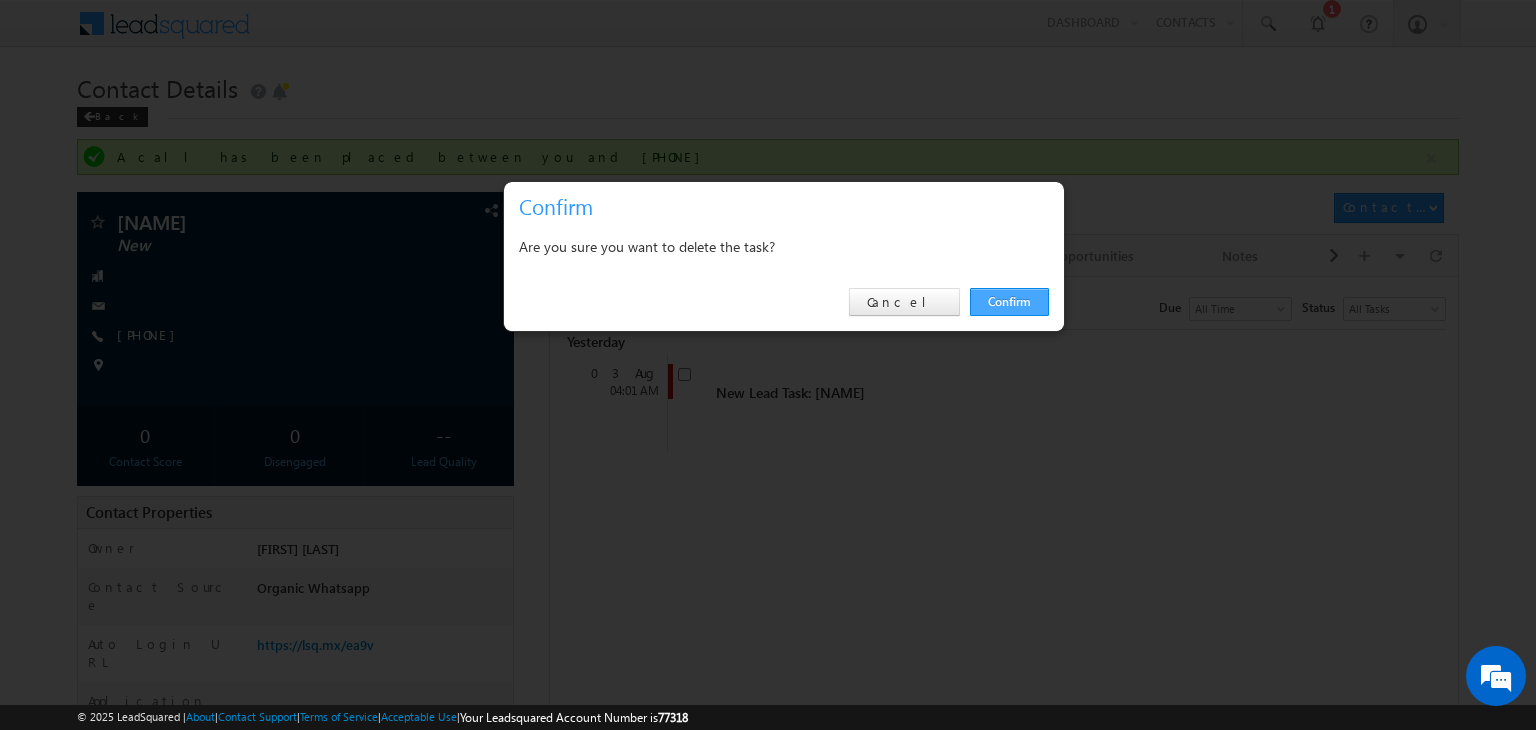 click on "Confirm" at bounding box center [1009, 302] 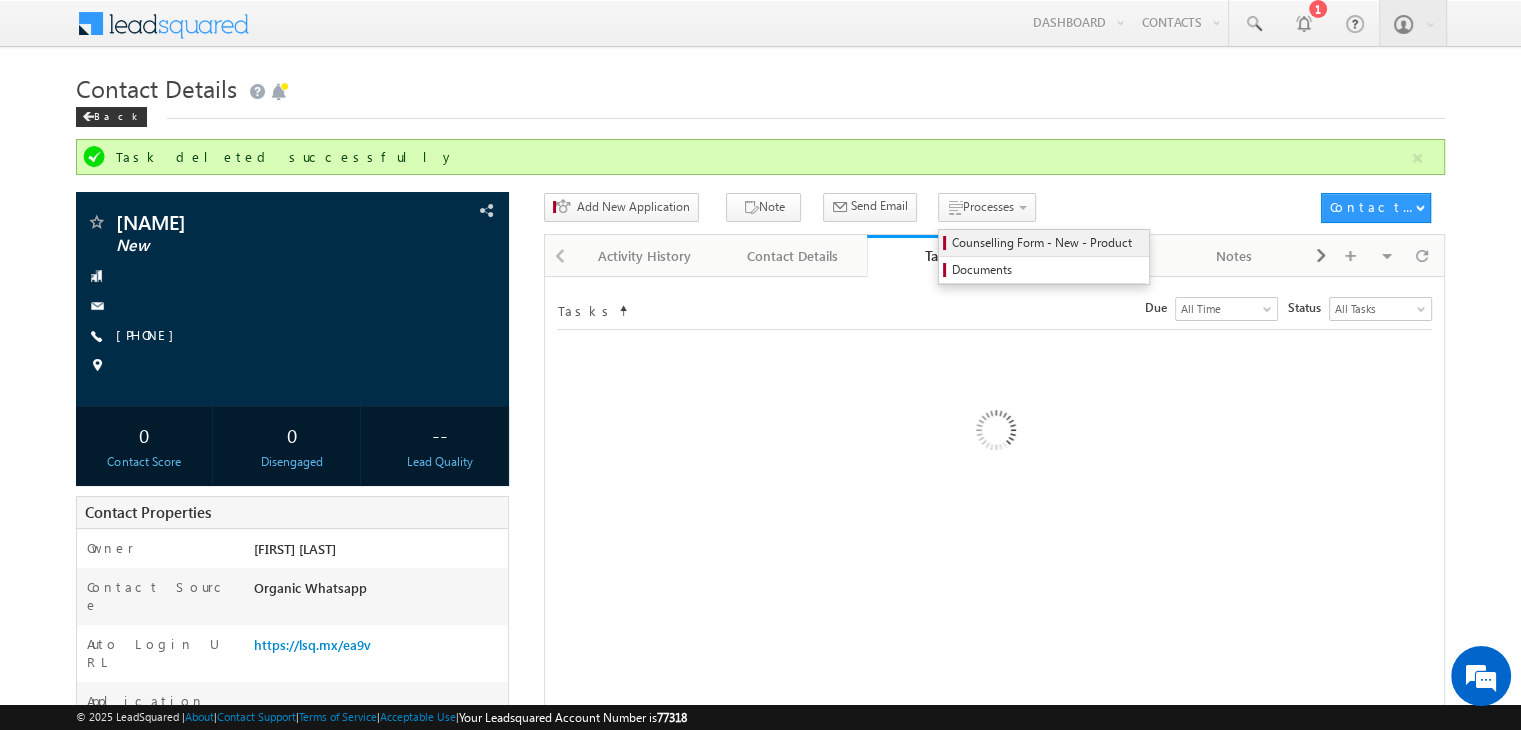 click on "Counselling Form - New - Product" at bounding box center [1047, 243] 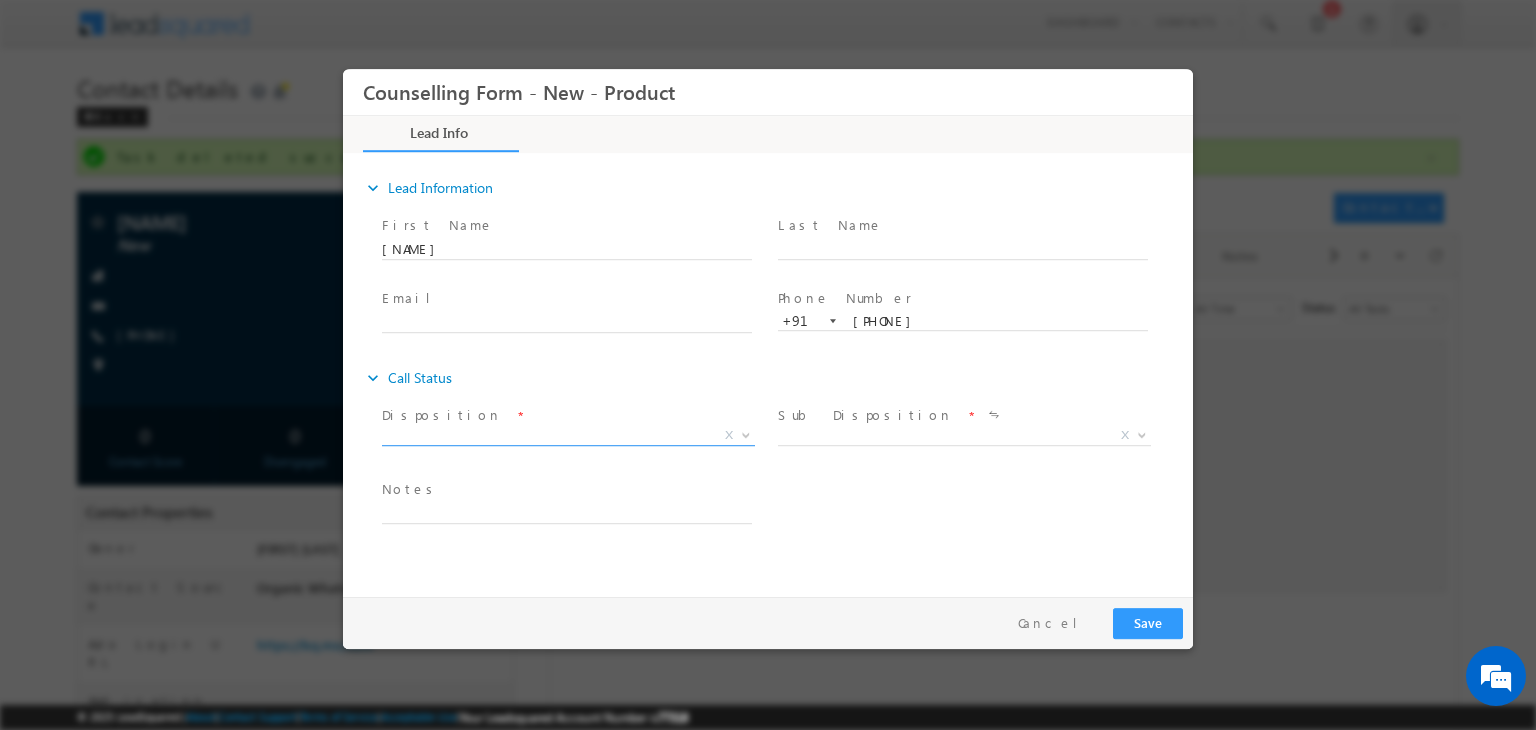 scroll, scrollTop: 0, scrollLeft: 0, axis: both 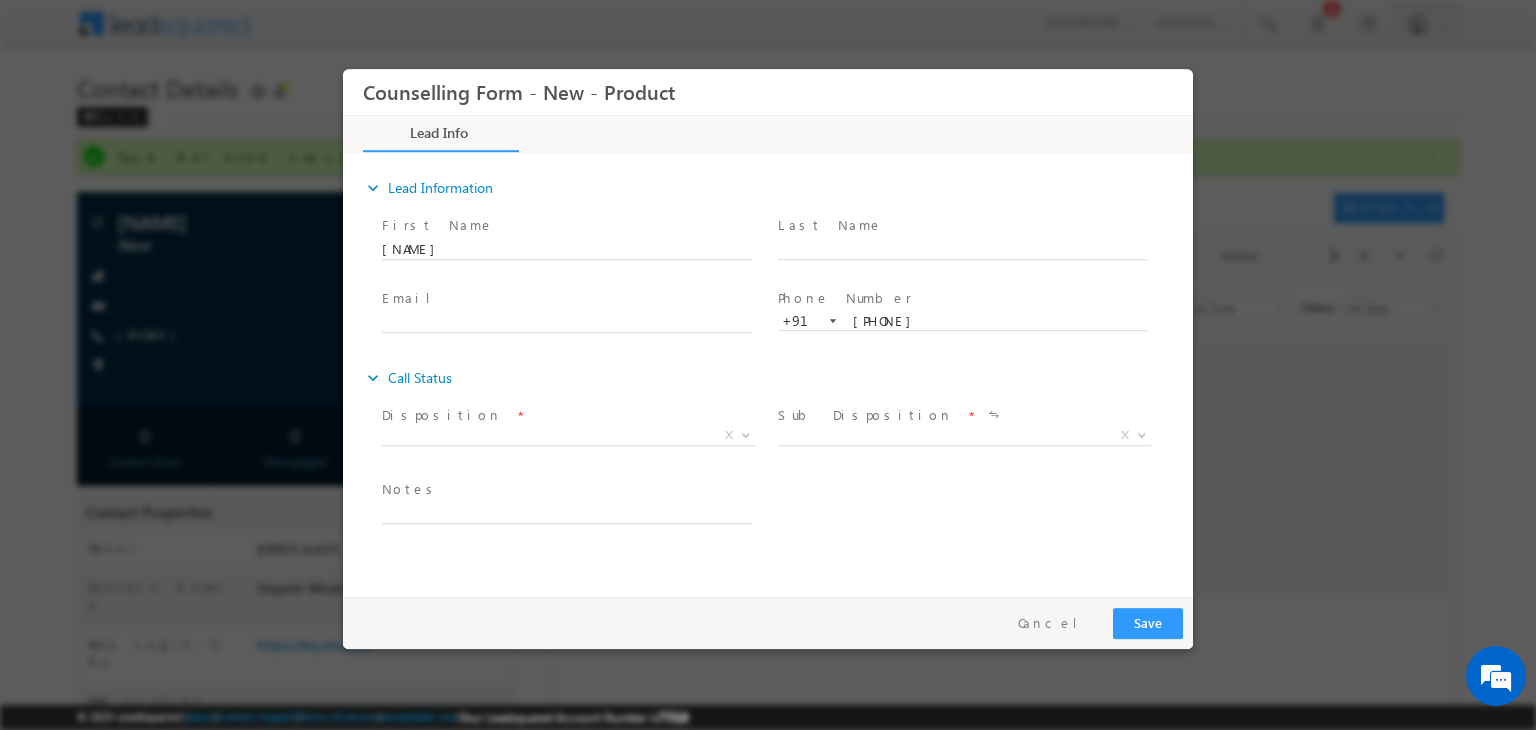 click on "expand_more Call Status" at bounding box center (778, 378) 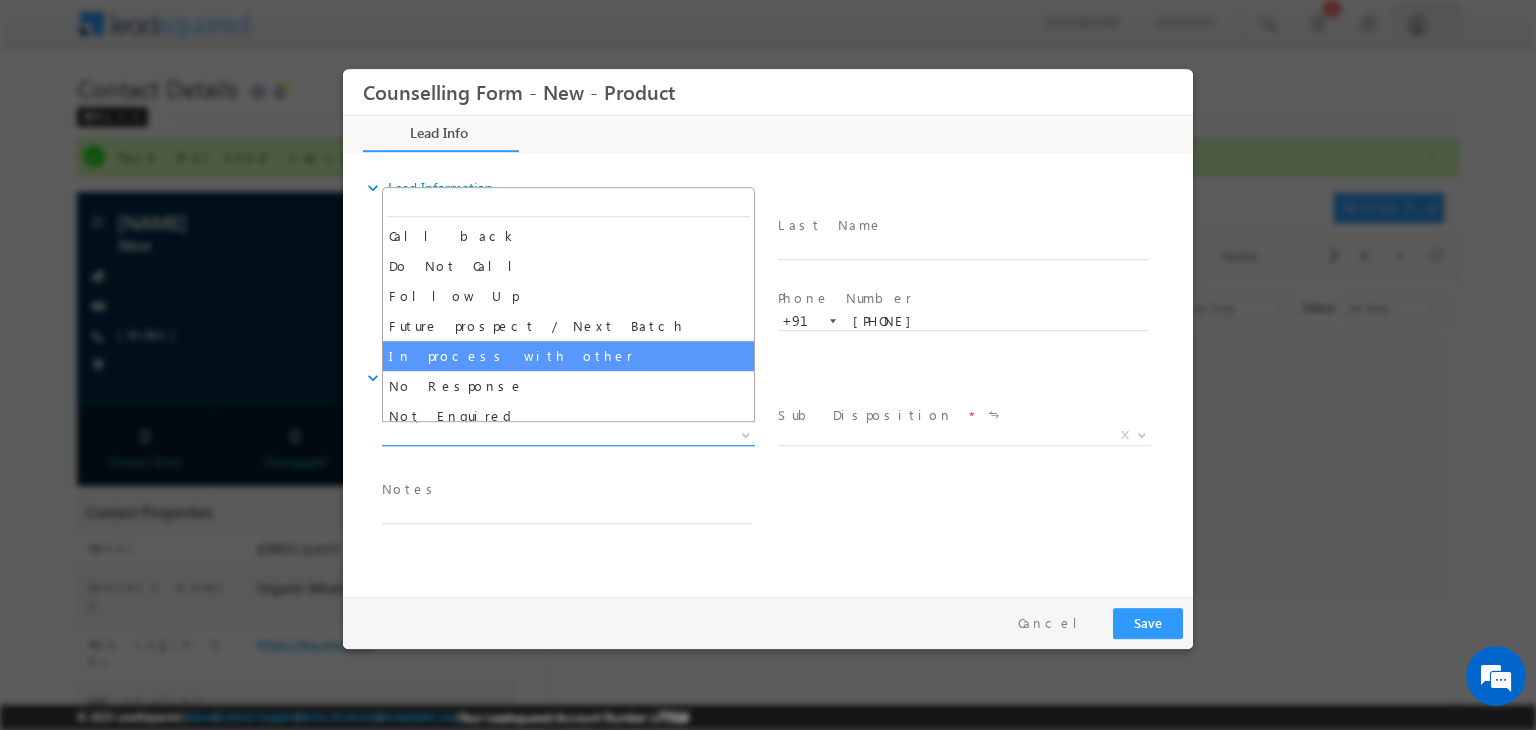 click on "X" at bounding box center [568, 436] 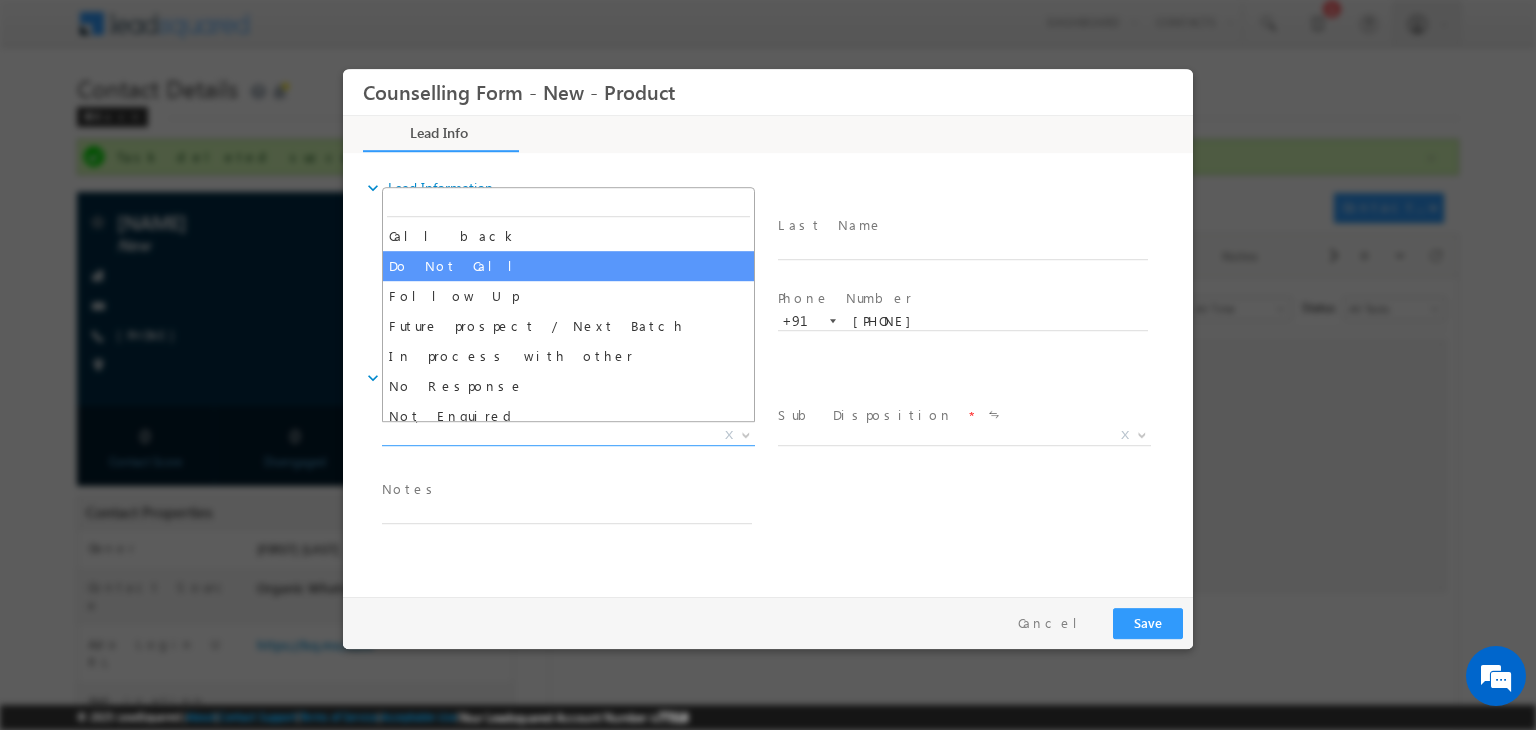 select on "Do Not Call" 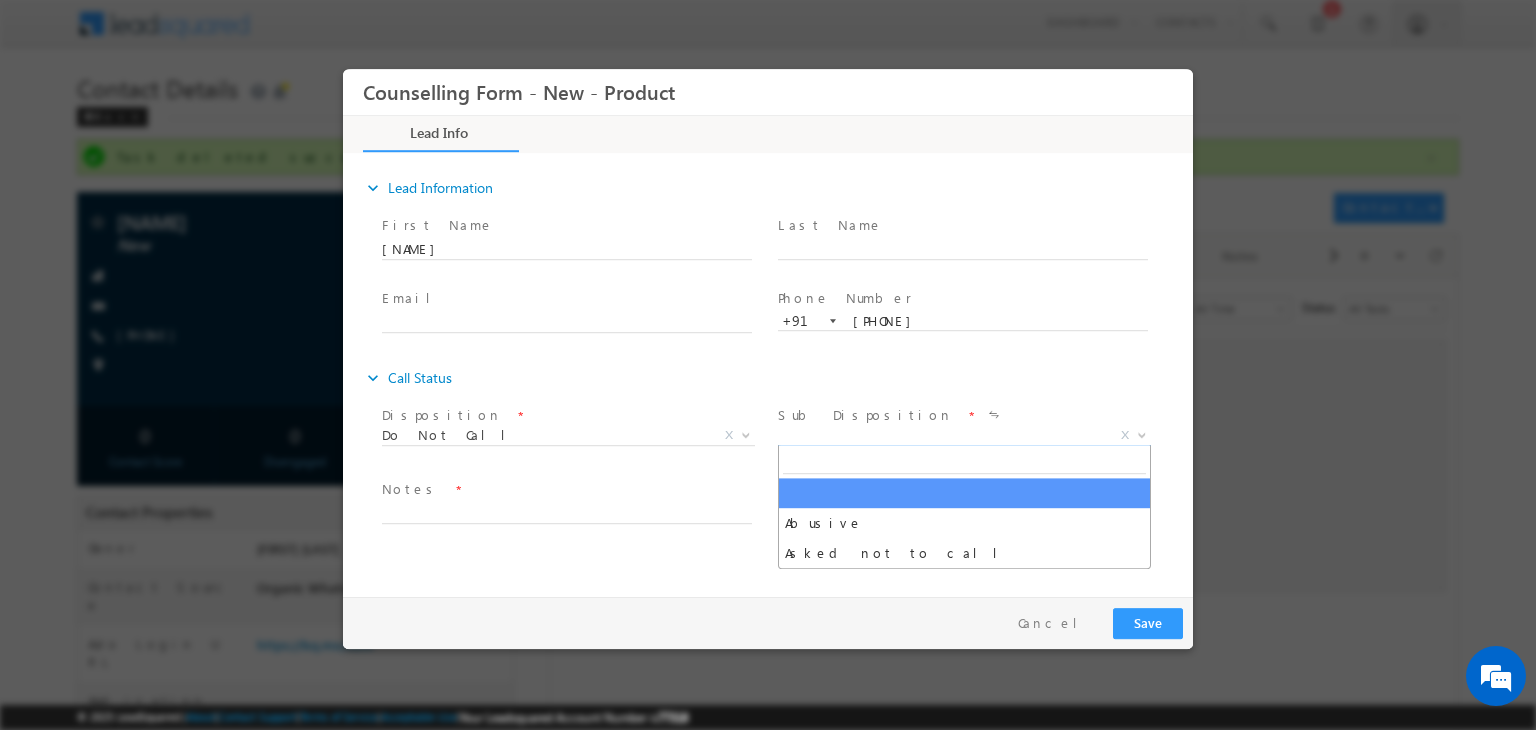 click on "X" at bounding box center [964, 436] 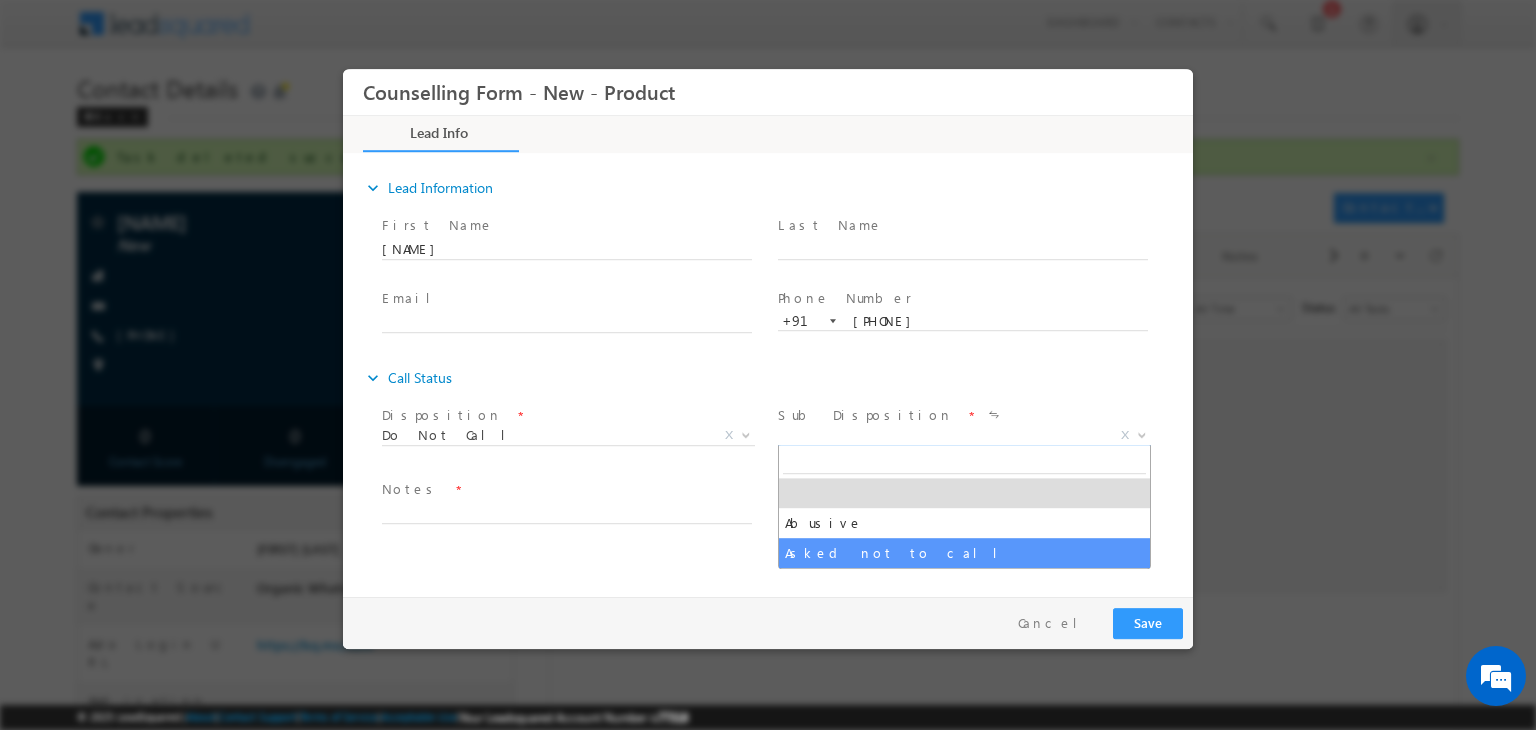 select on "Asked not to call" 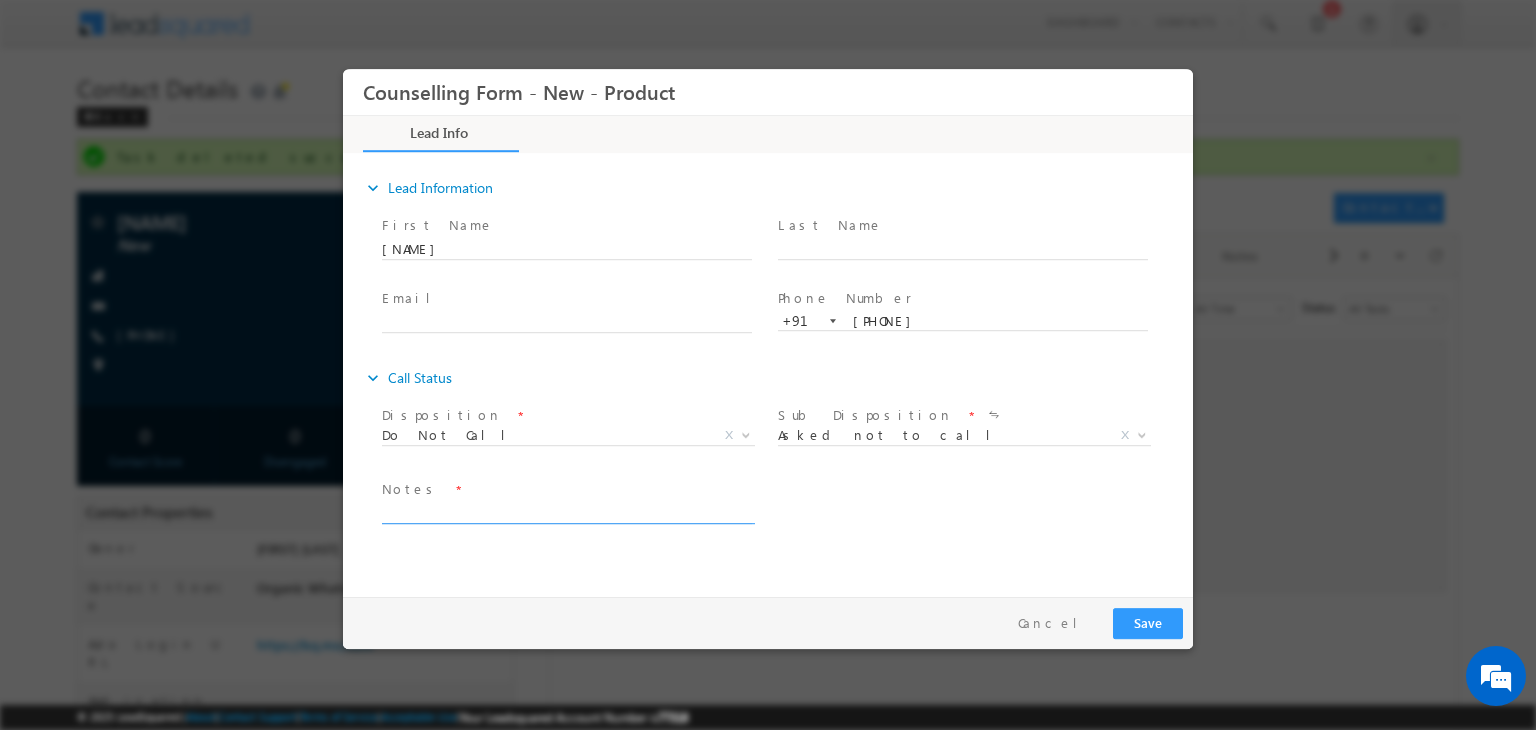 click at bounding box center [567, 512] 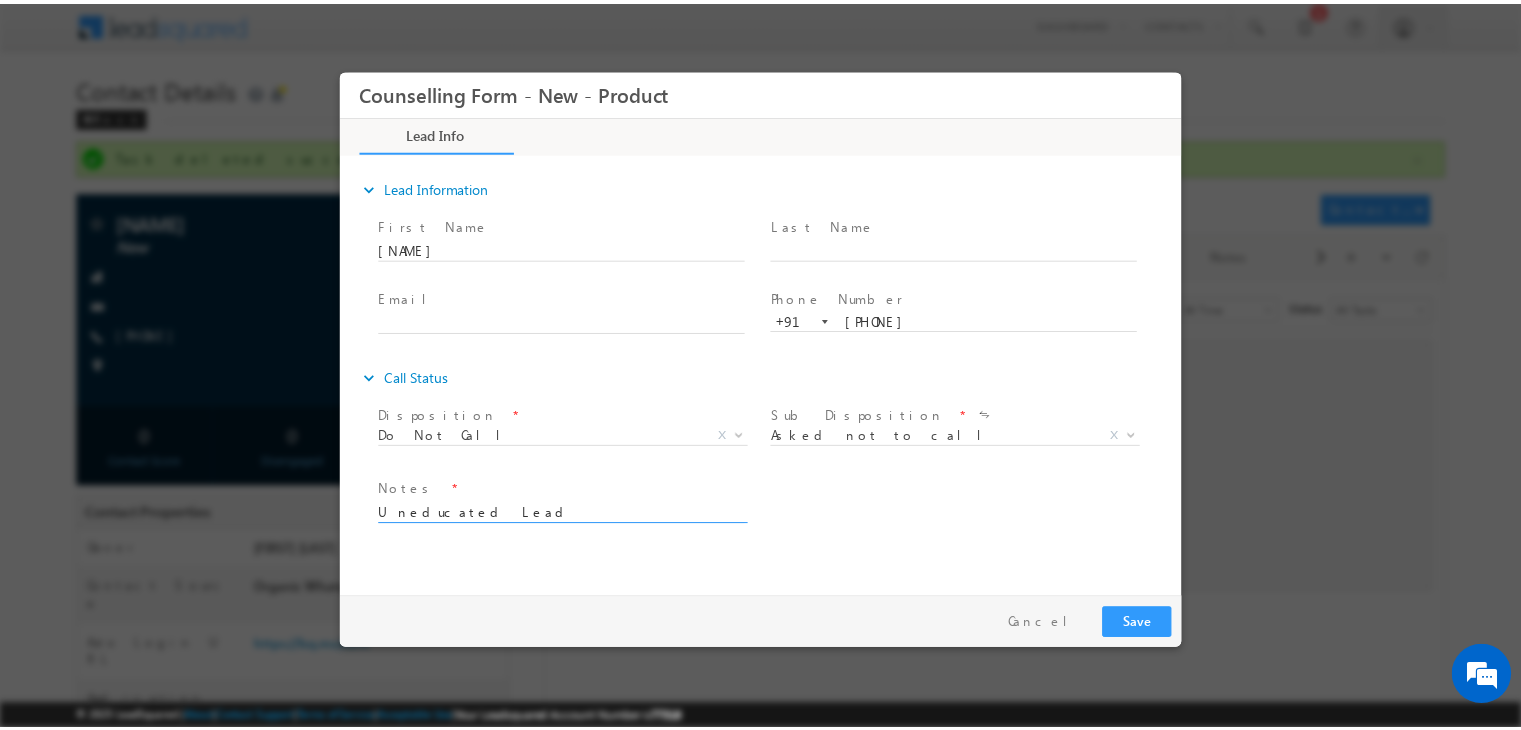 scroll, scrollTop: 4, scrollLeft: 0, axis: vertical 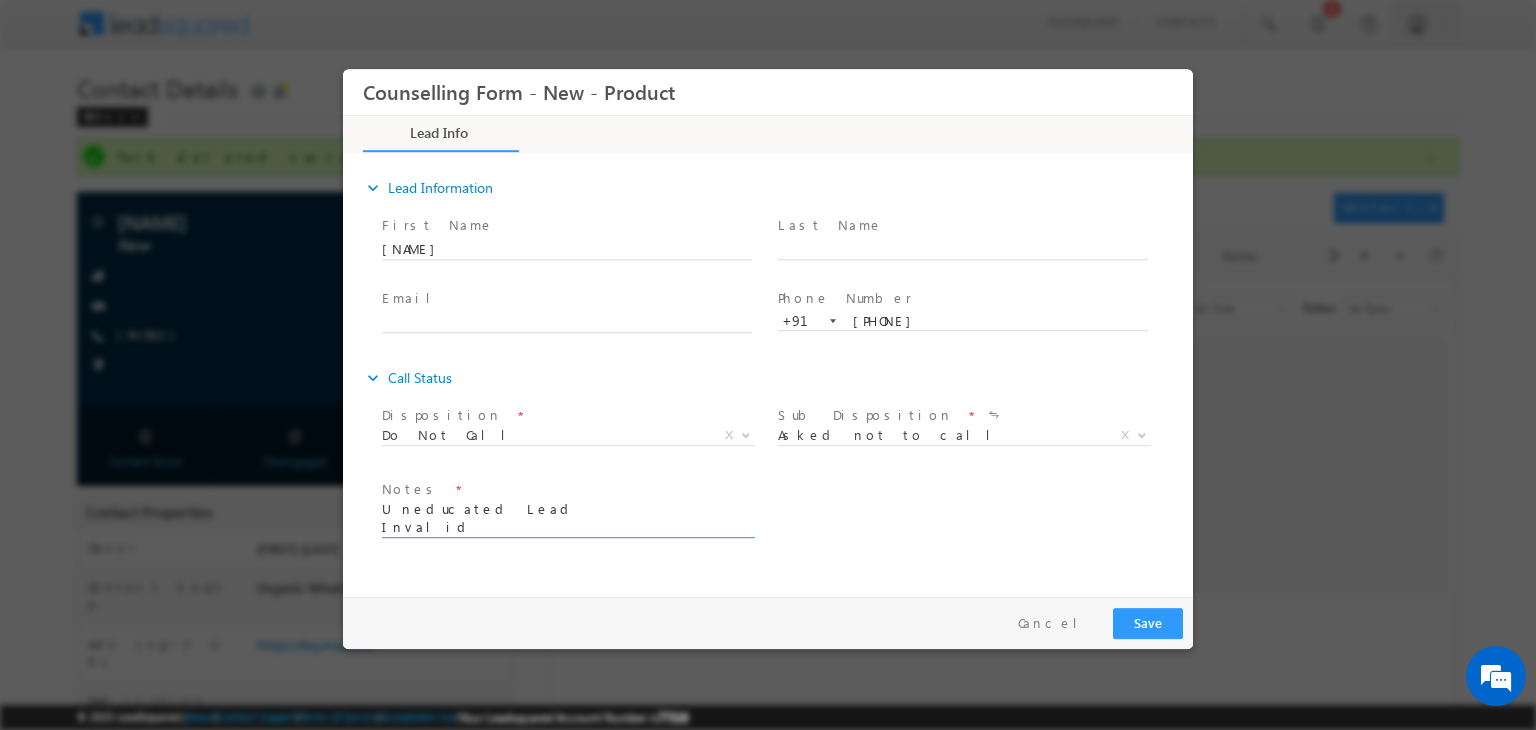 type on "Uneducated Lead
Invalid" 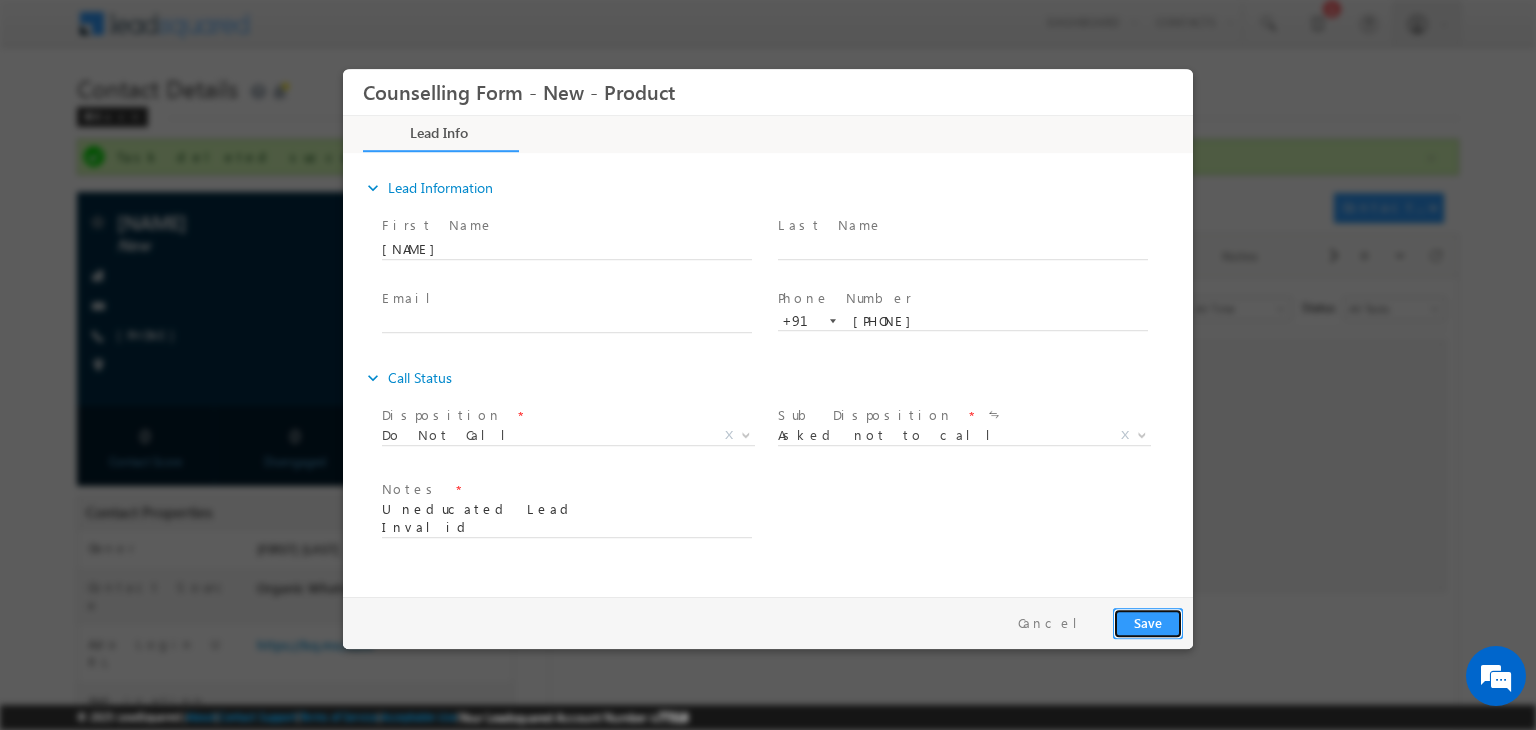 click on "Save" at bounding box center [1148, 623] 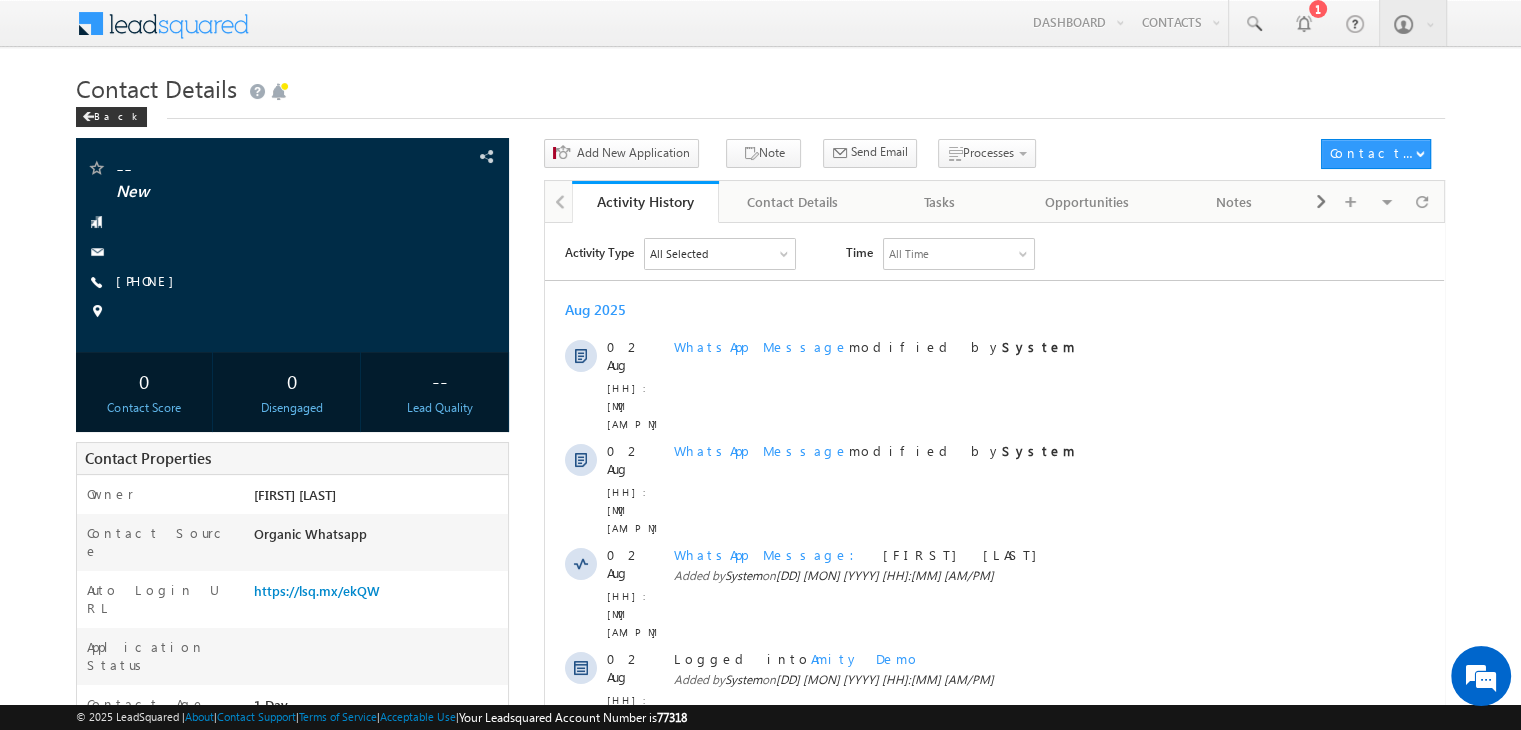 scroll, scrollTop: 0, scrollLeft: 0, axis: both 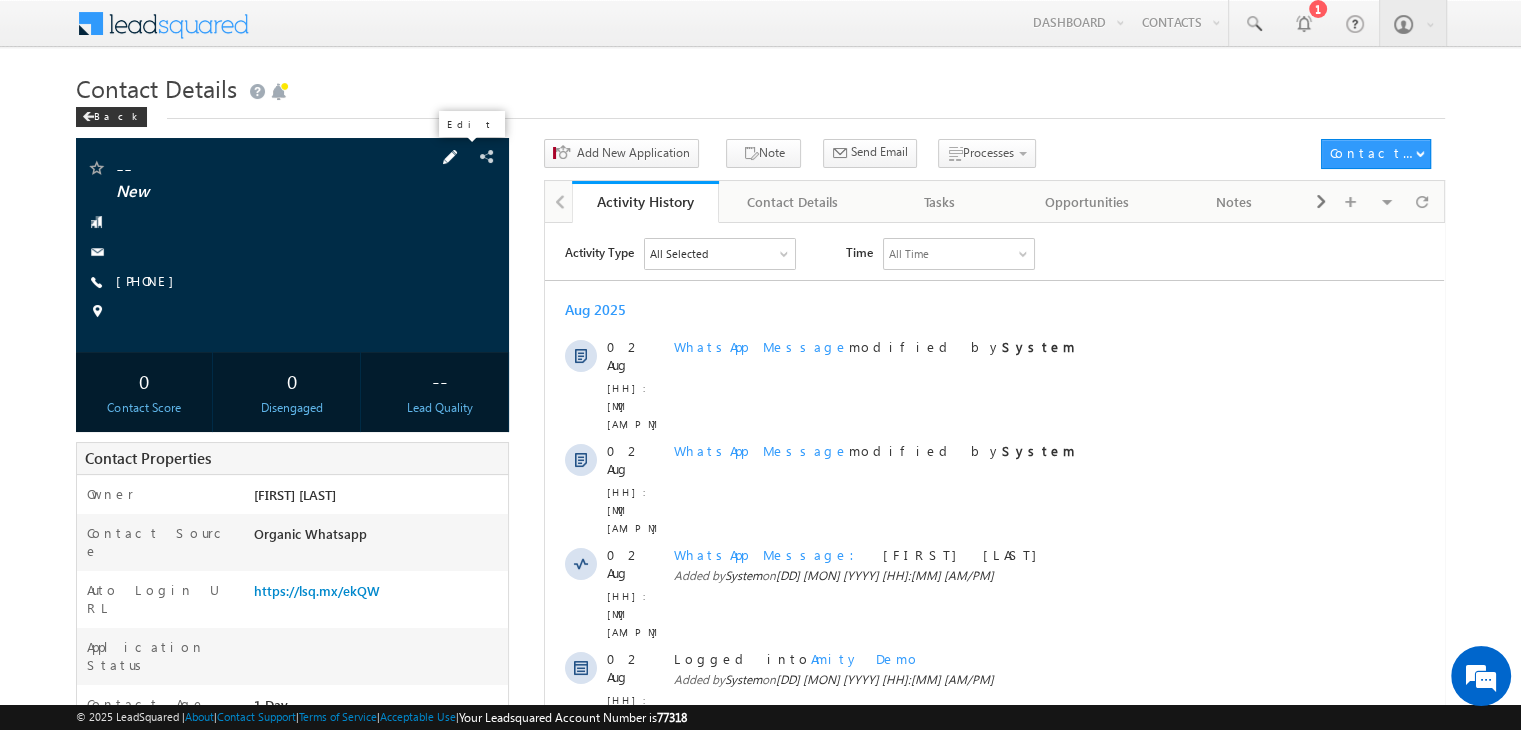 click at bounding box center [450, 157] 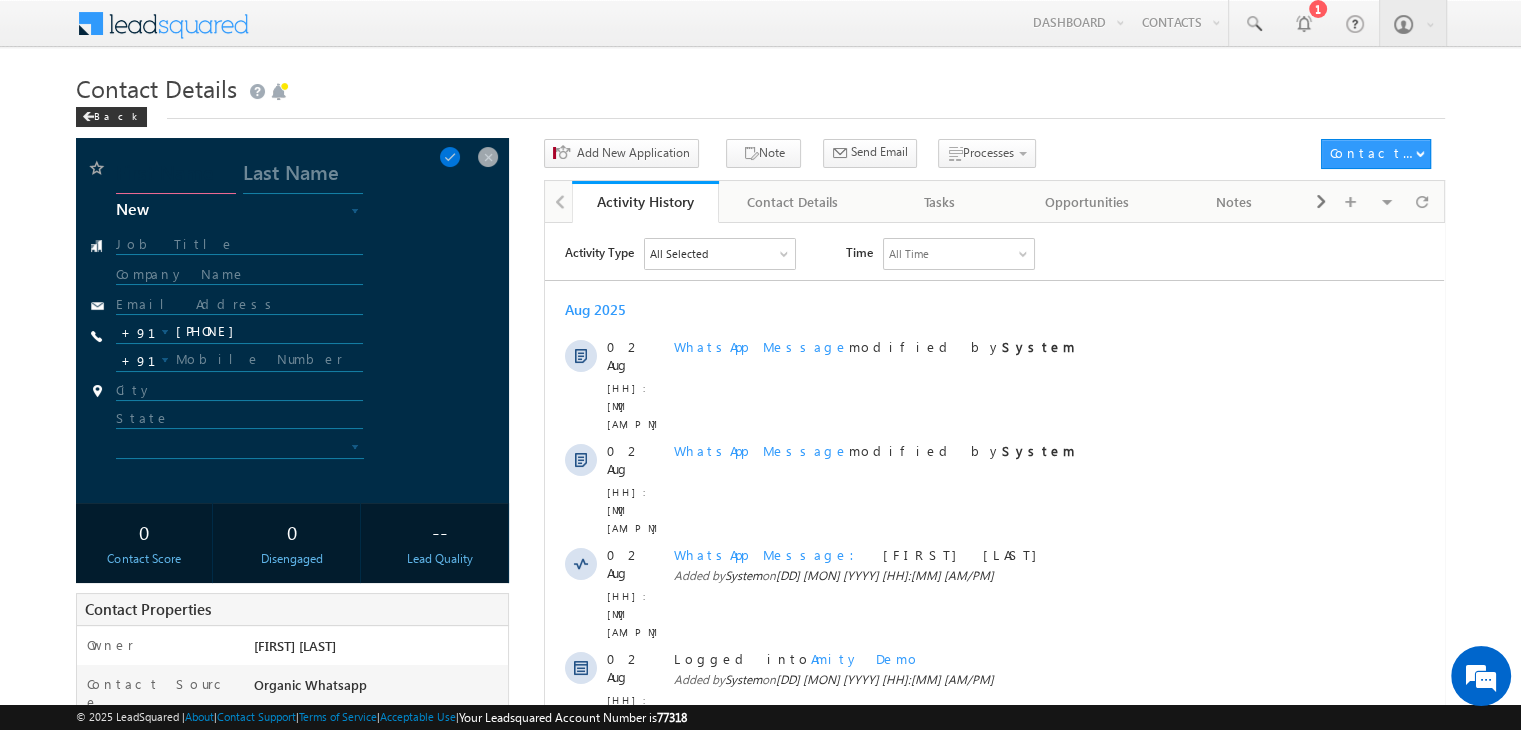 click at bounding box center (176, 176) 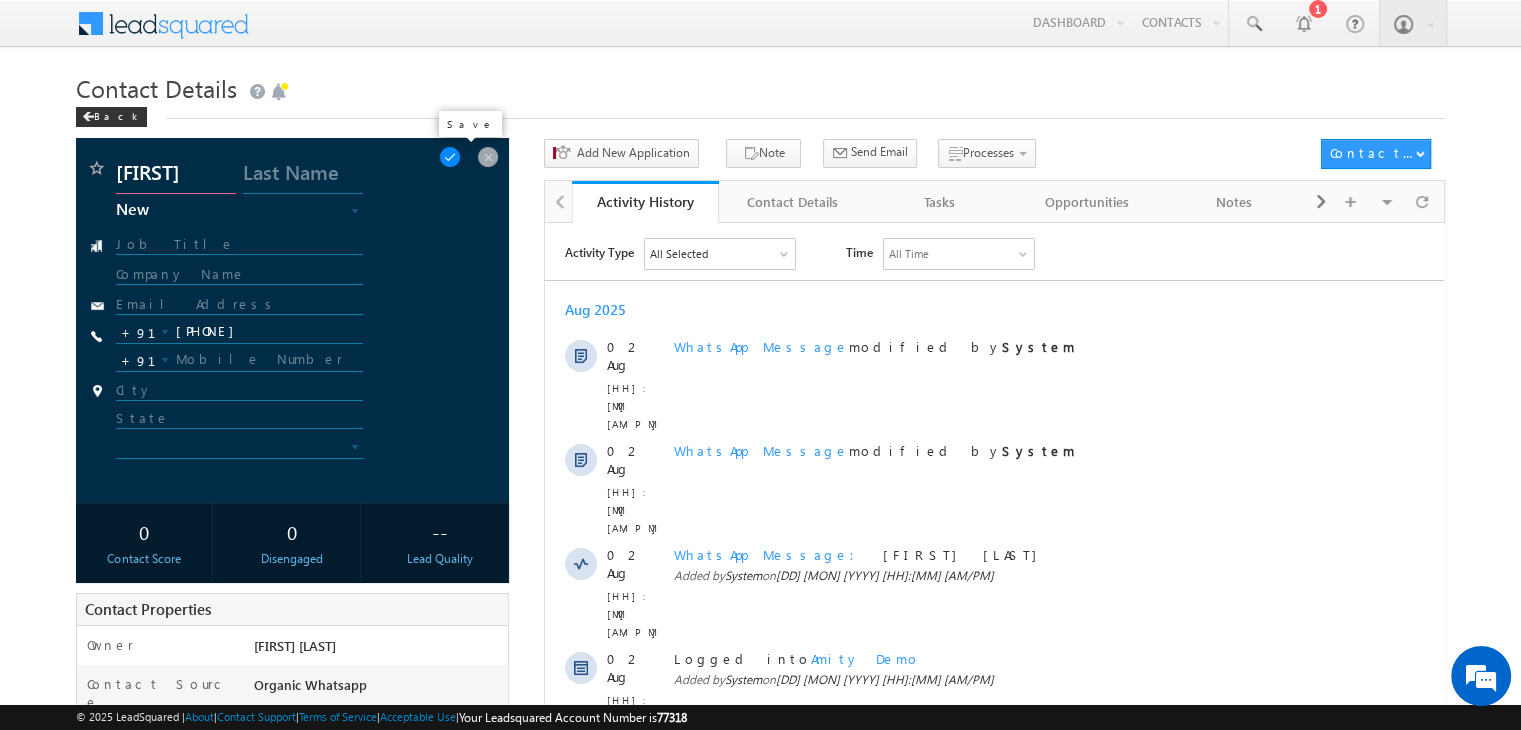 type on "[FIRST]" 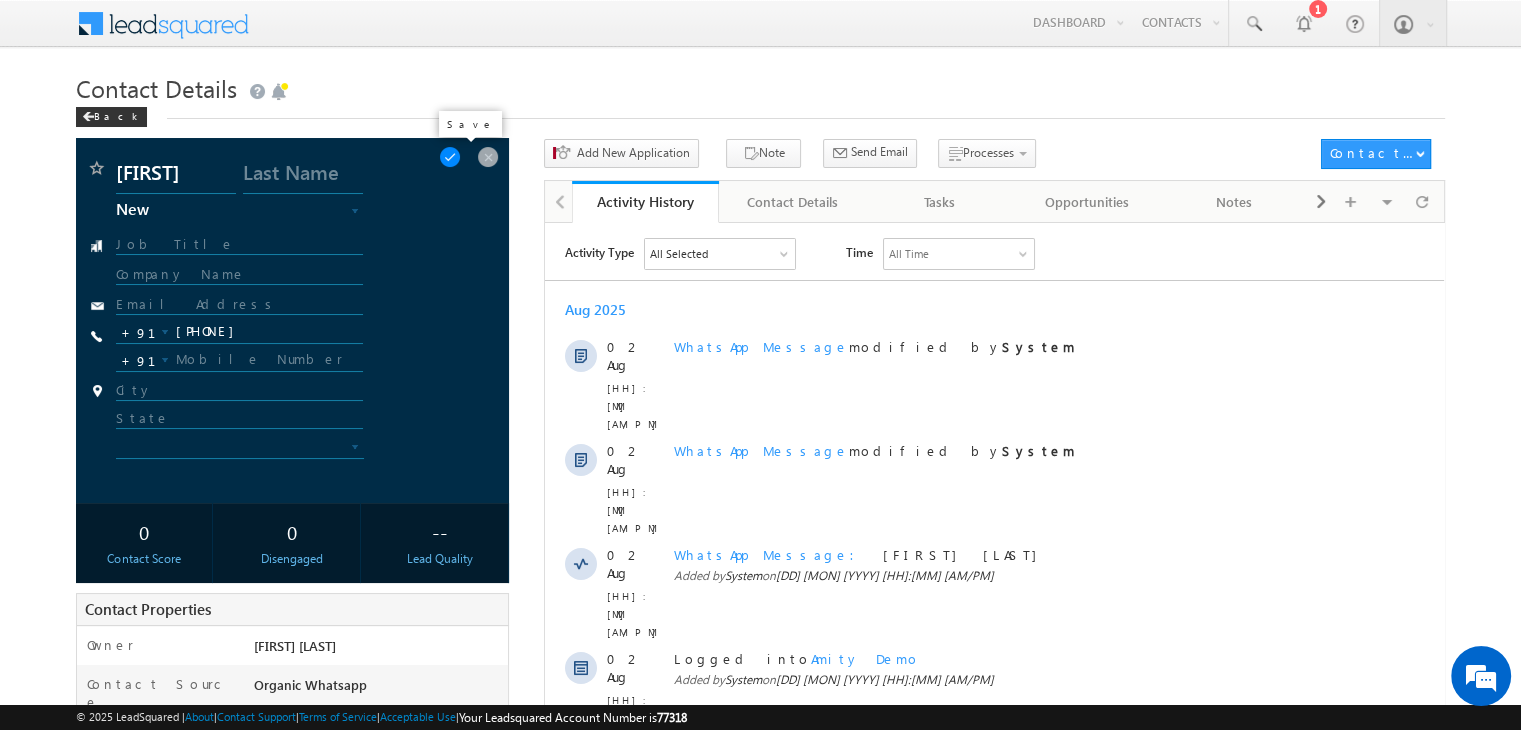 click at bounding box center (450, 157) 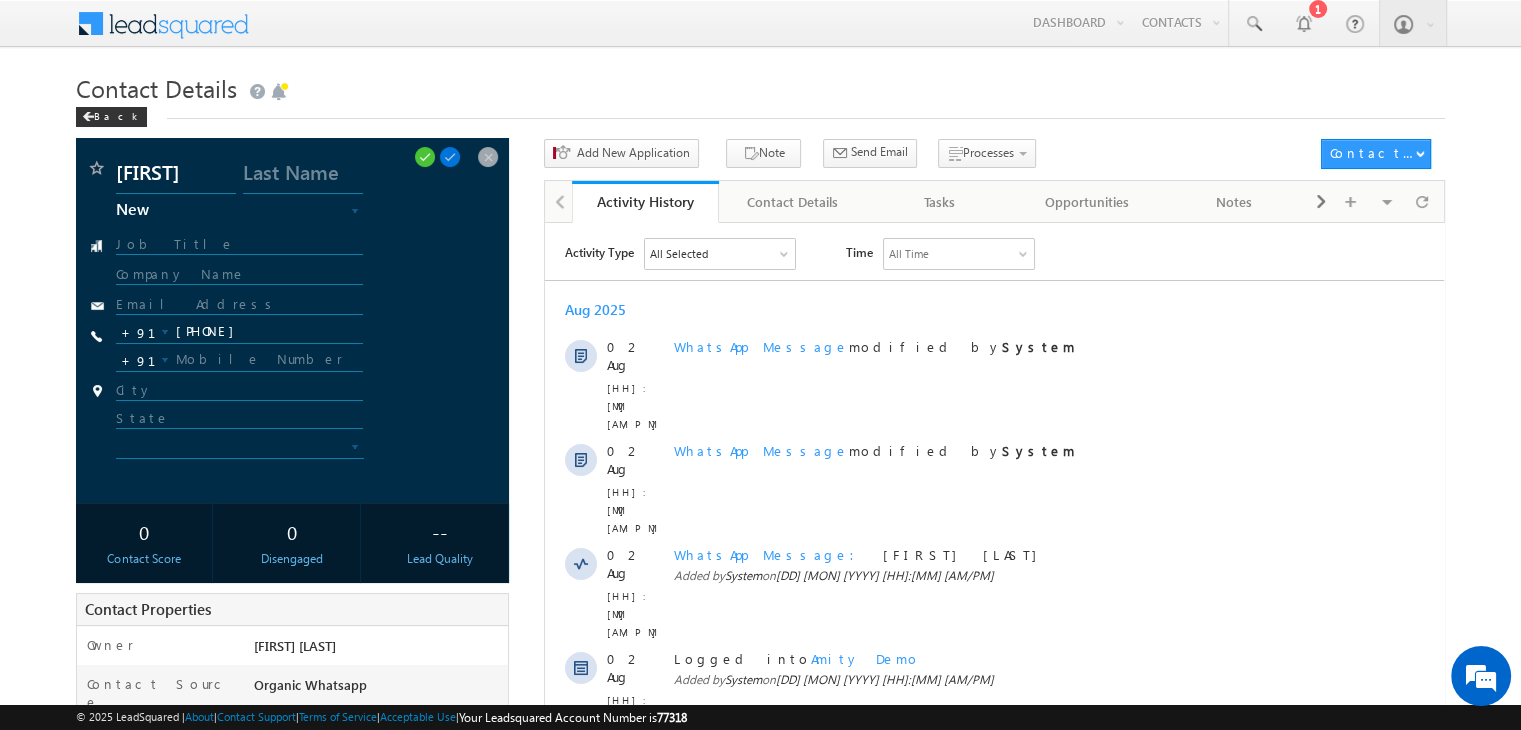 click on "--
New" at bounding box center [760, 612] 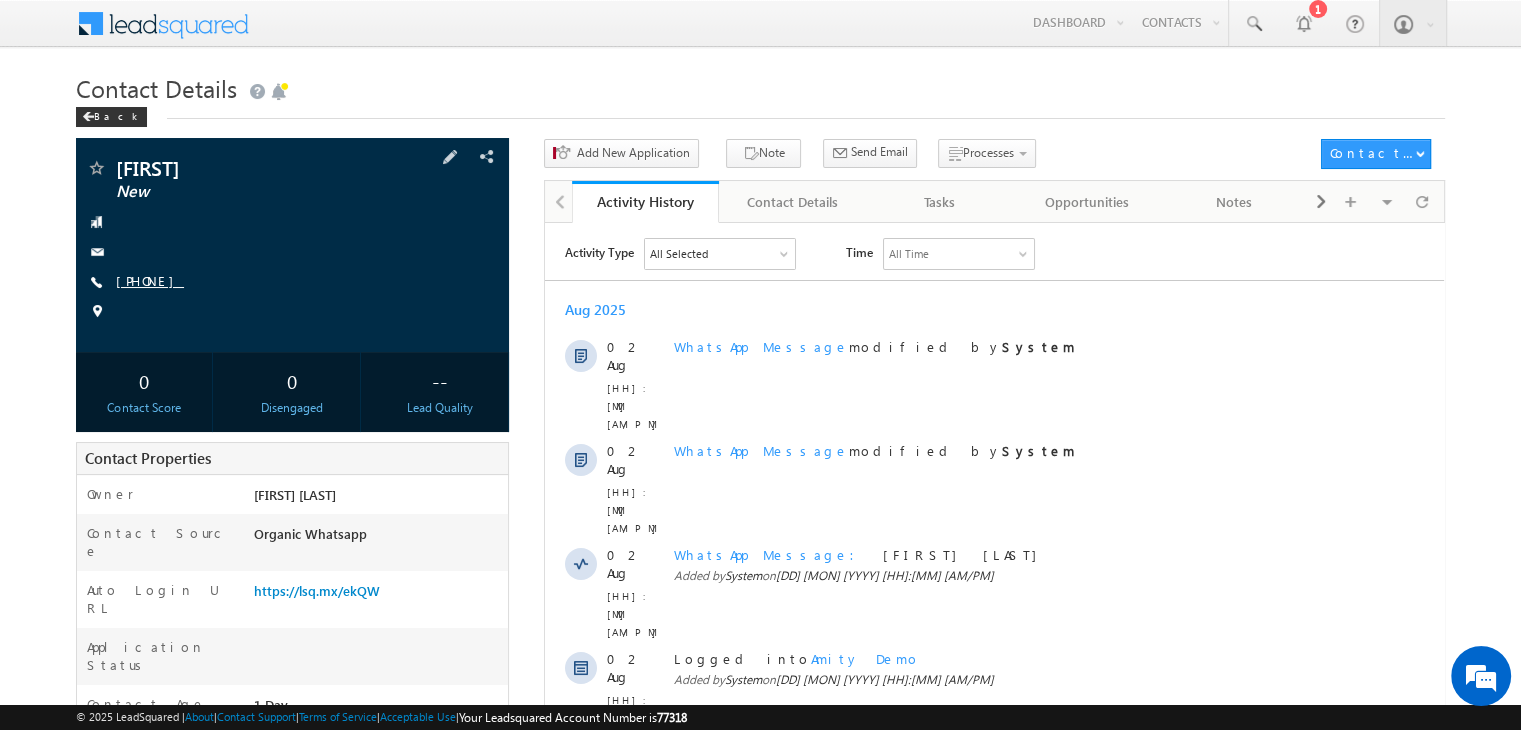 click on "+91-9270400936" at bounding box center [150, 280] 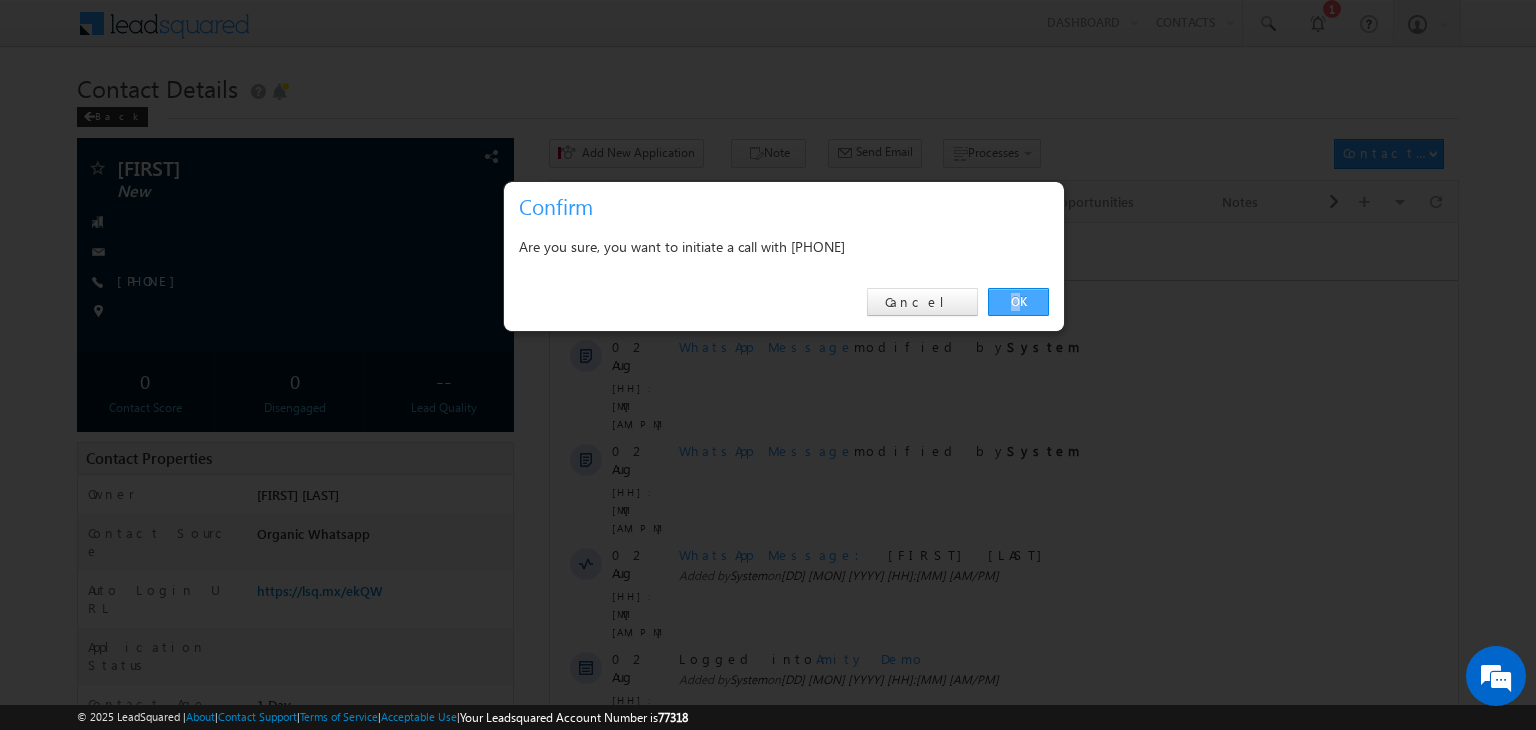 drag, startPoint x: 1023, startPoint y: 317, endPoint x: 1008, endPoint y: 294, distance: 27.45906 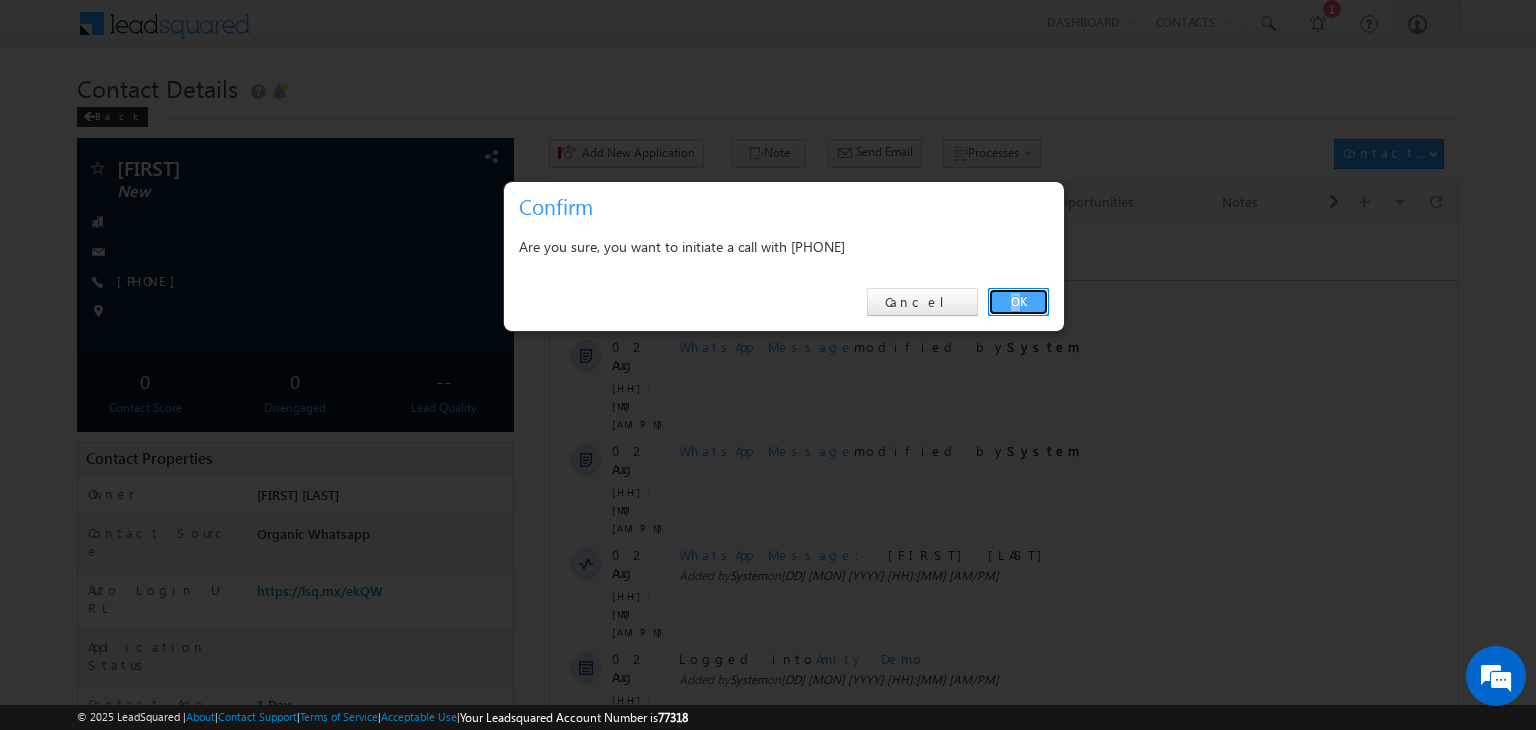 click on "OK" at bounding box center [1018, 302] 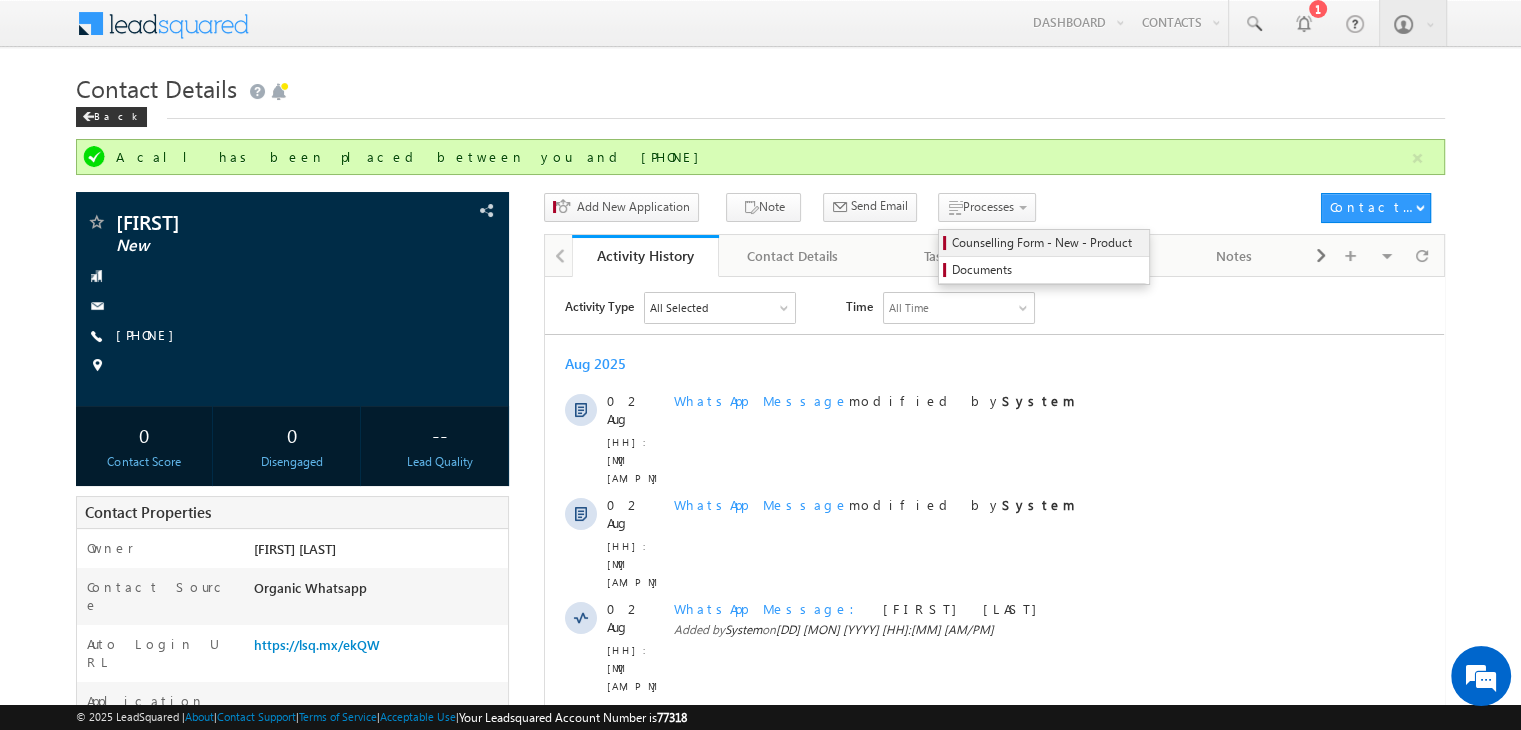 click on "Counselling Form - New - Product" at bounding box center [1044, 243] 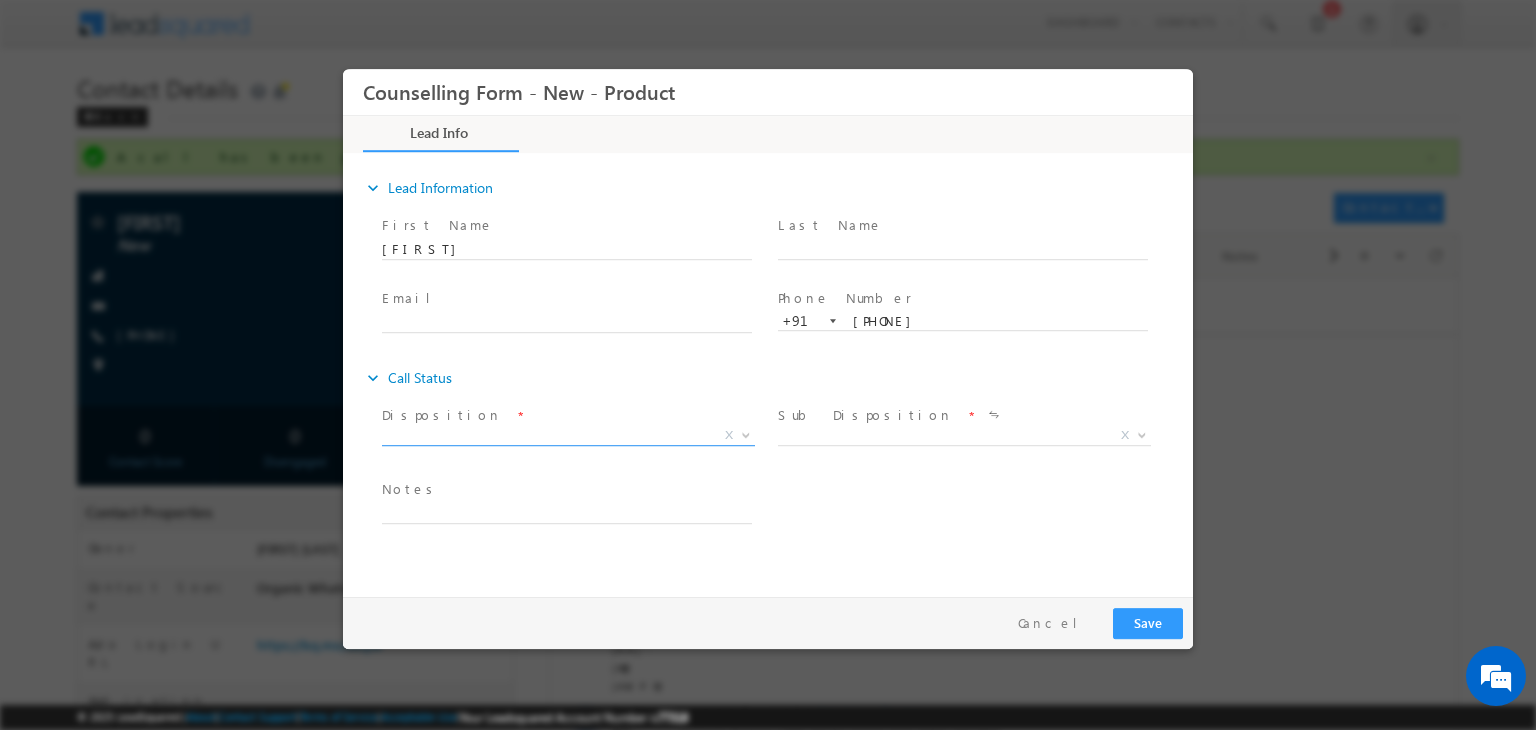 scroll, scrollTop: 0, scrollLeft: 0, axis: both 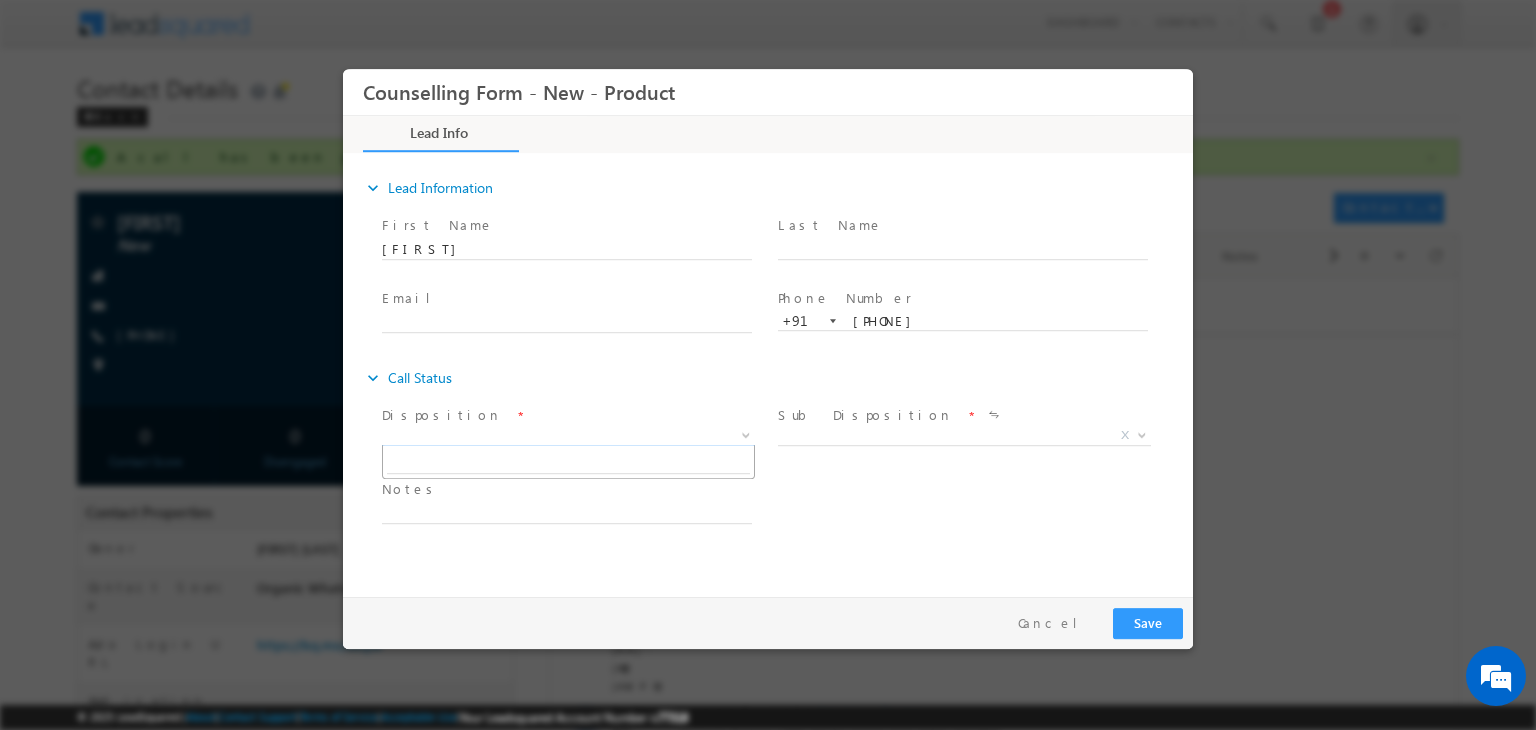 click on "X" at bounding box center [568, 436] 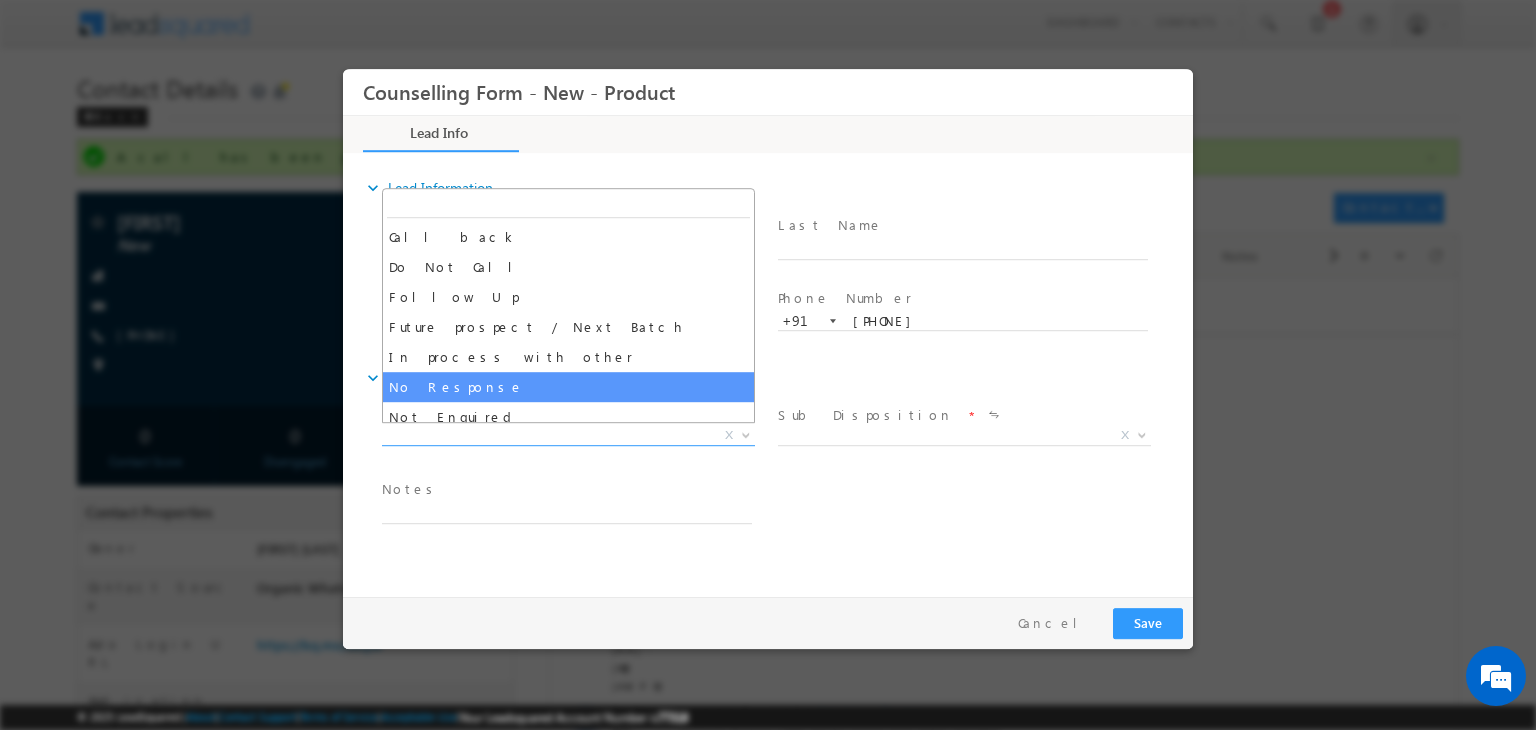drag, startPoint x: 506, startPoint y: 359, endPoint x: 565, endPoint y: 395, distance: 69.115845 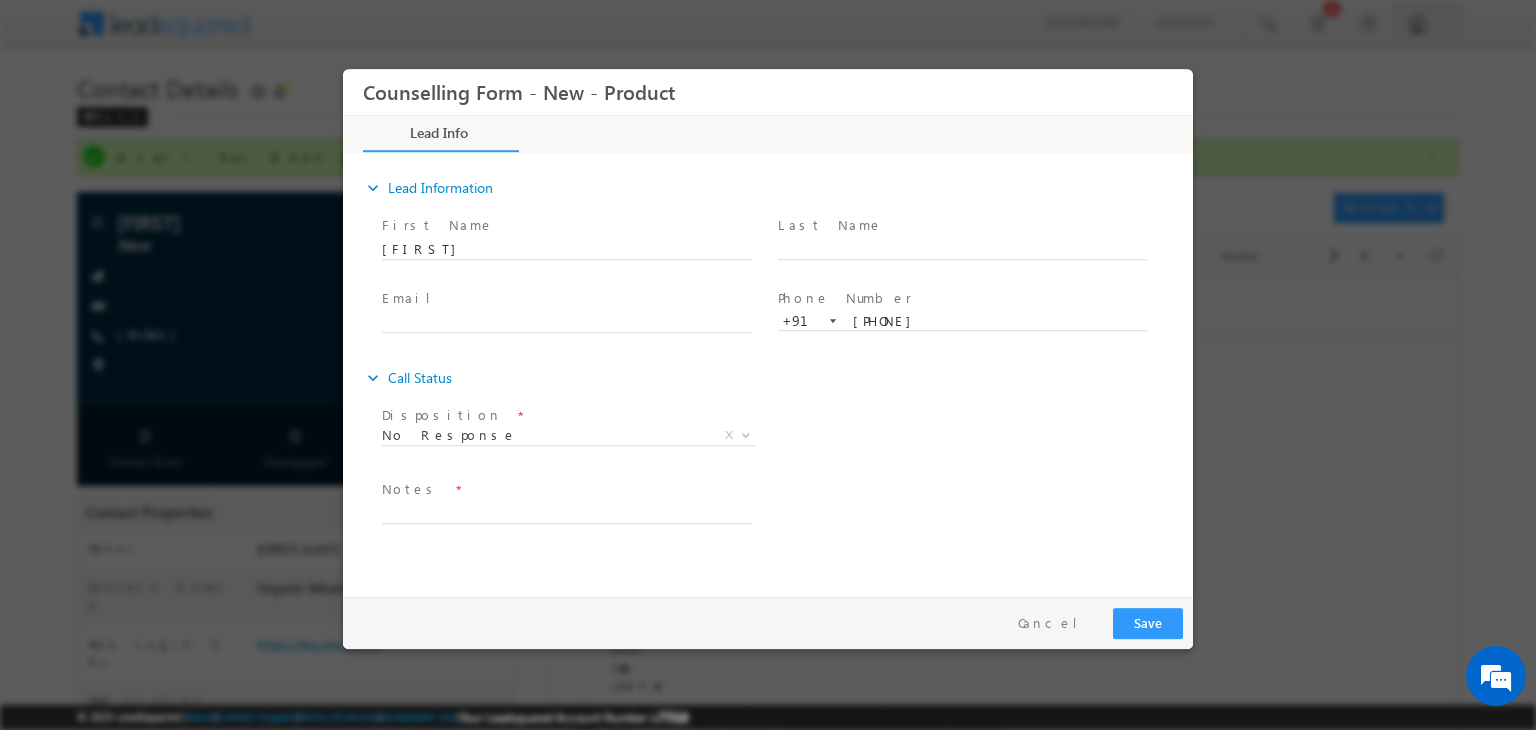 drag, startPoint x: 565, startPoint y: 395, endPoint x: 573, endPoint y: 544, distance: 149.21461 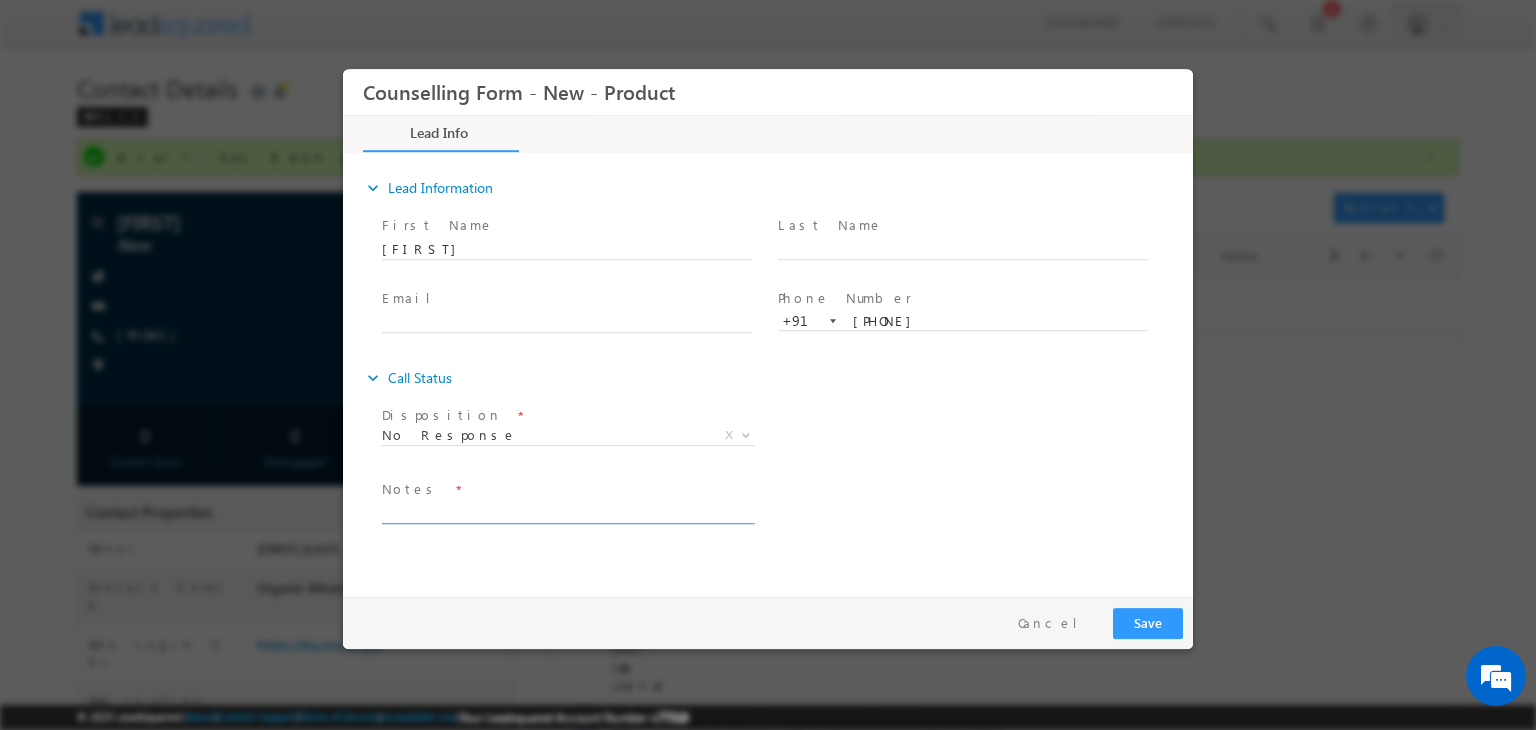click at bounding box center (567, 512) 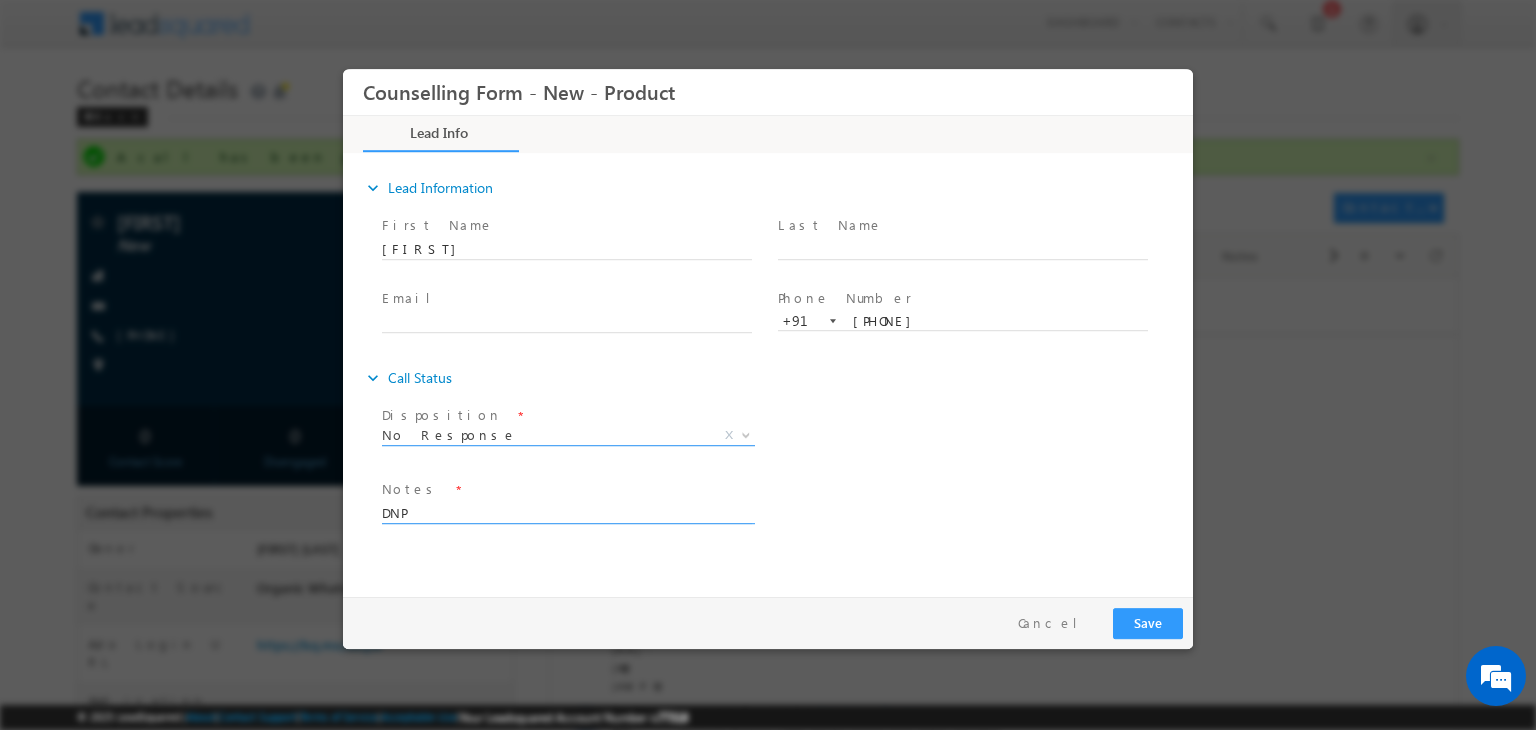 type on "DNP" 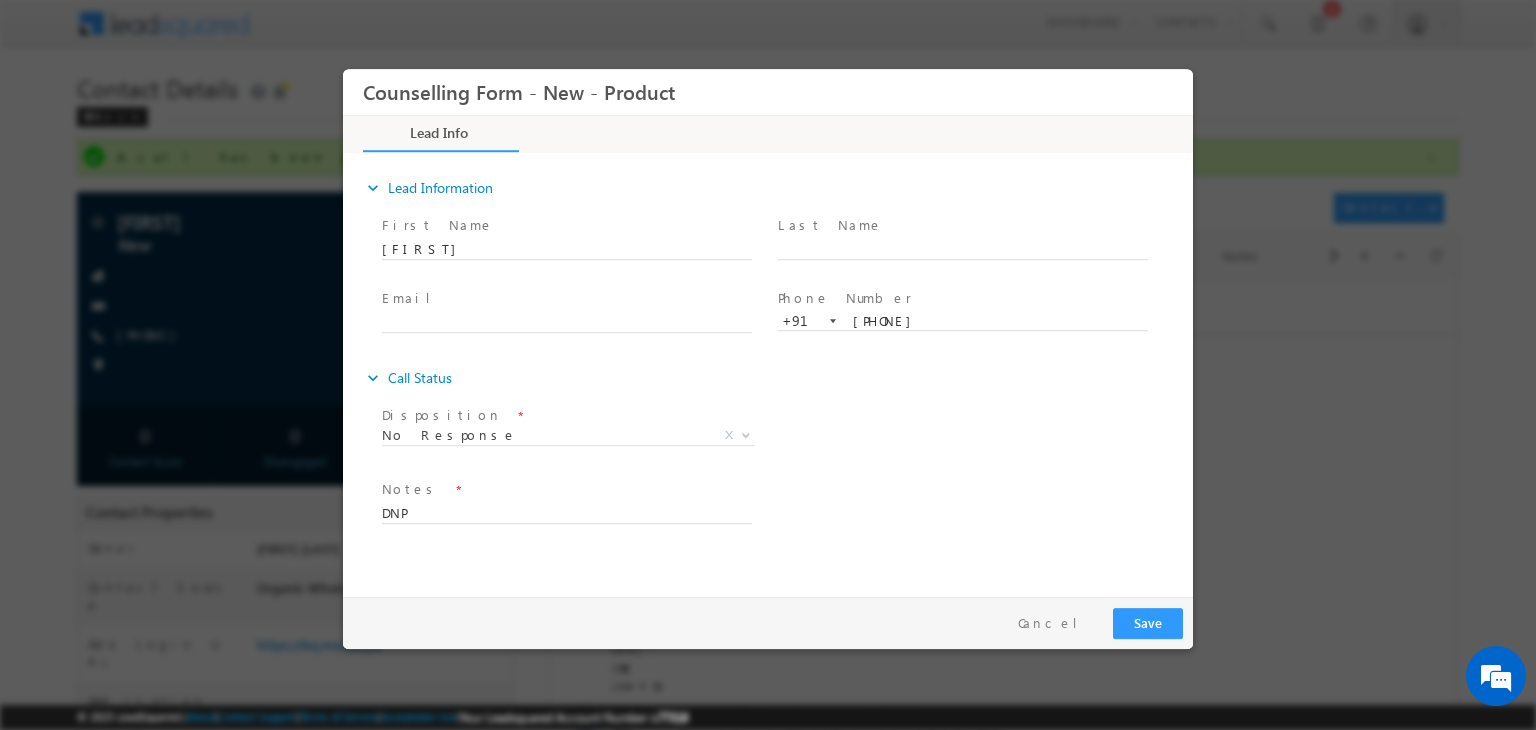 click on "No Response No Response X" at bounding box center [576, 439] 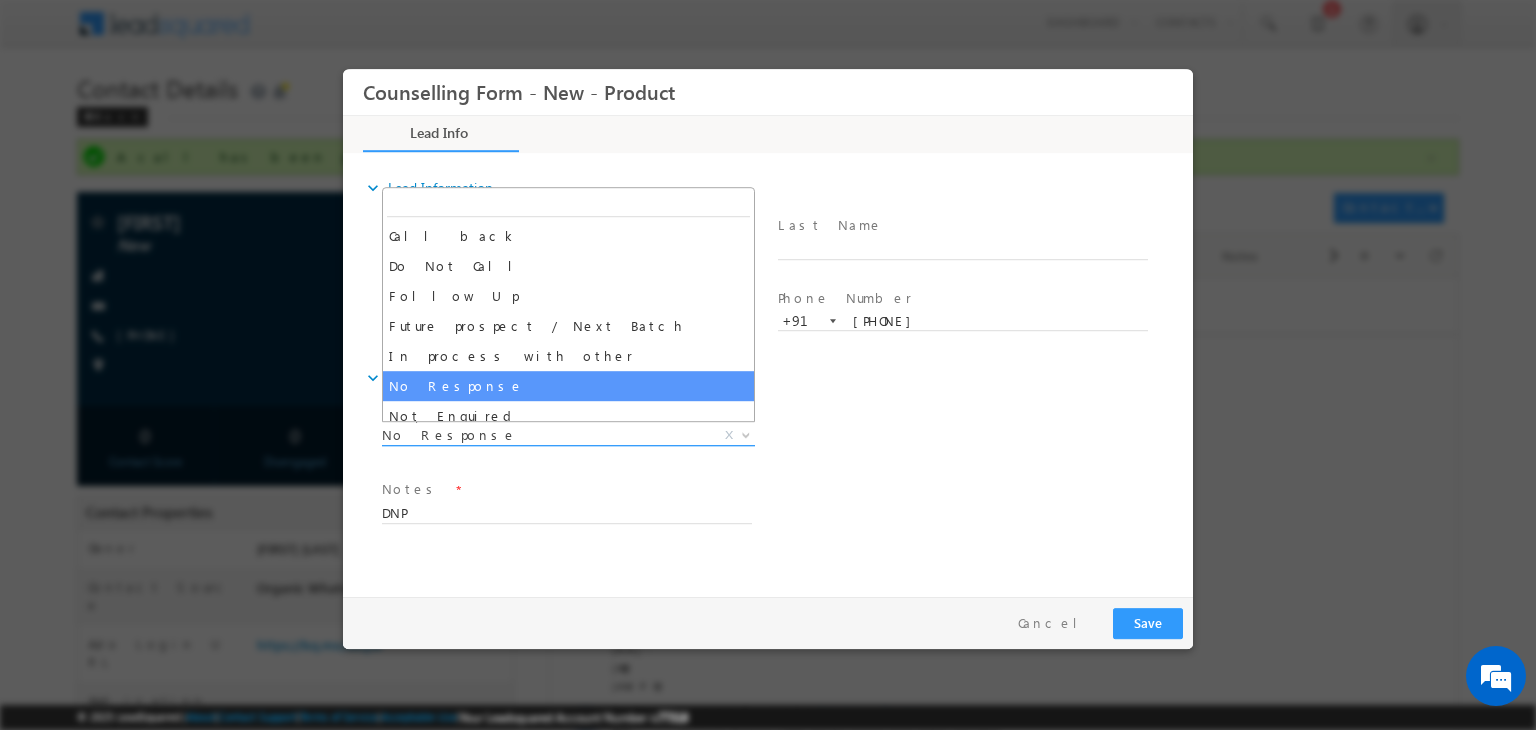 click on "No Response" at bounding box center [544, 435] 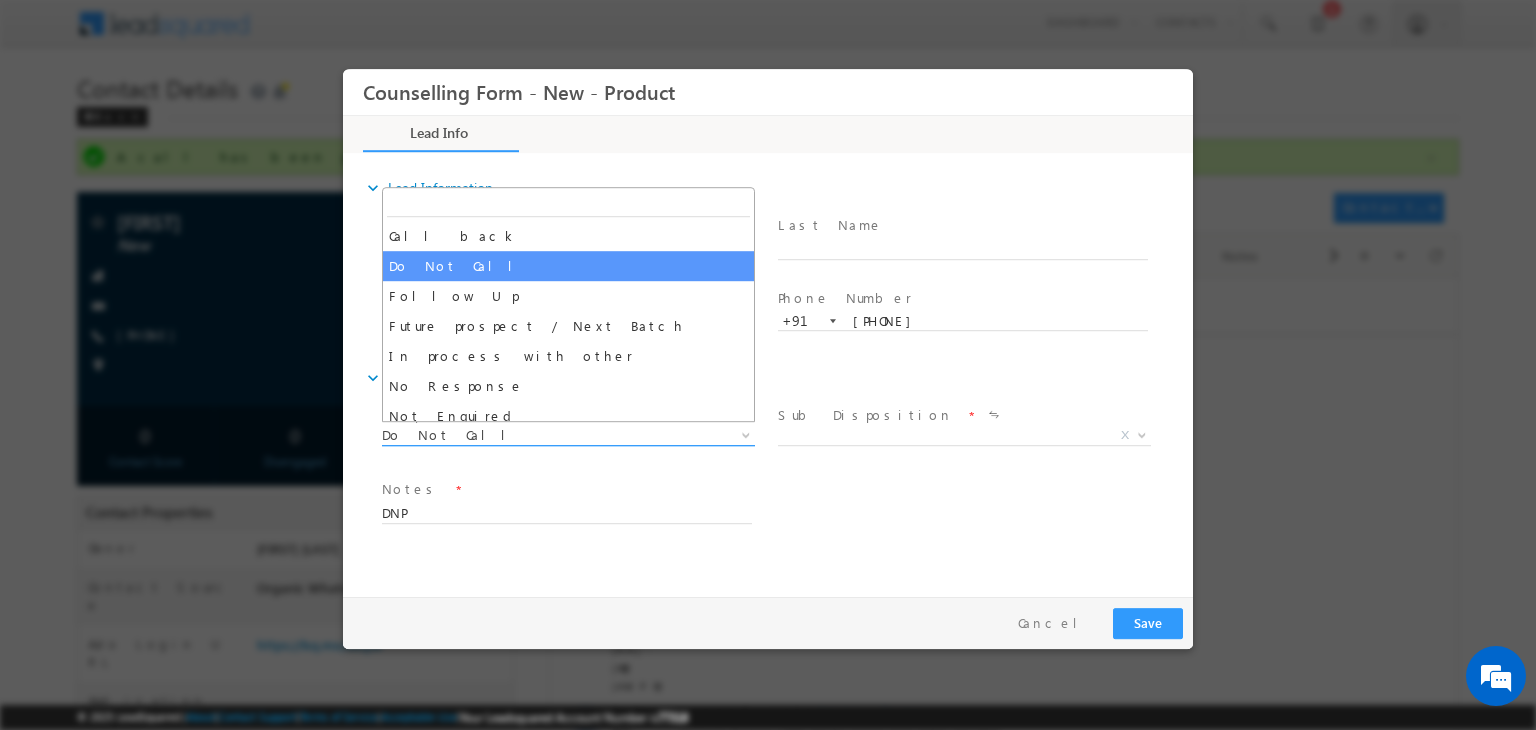 click on "Do Not Call X" at bounding box center [568, 436] 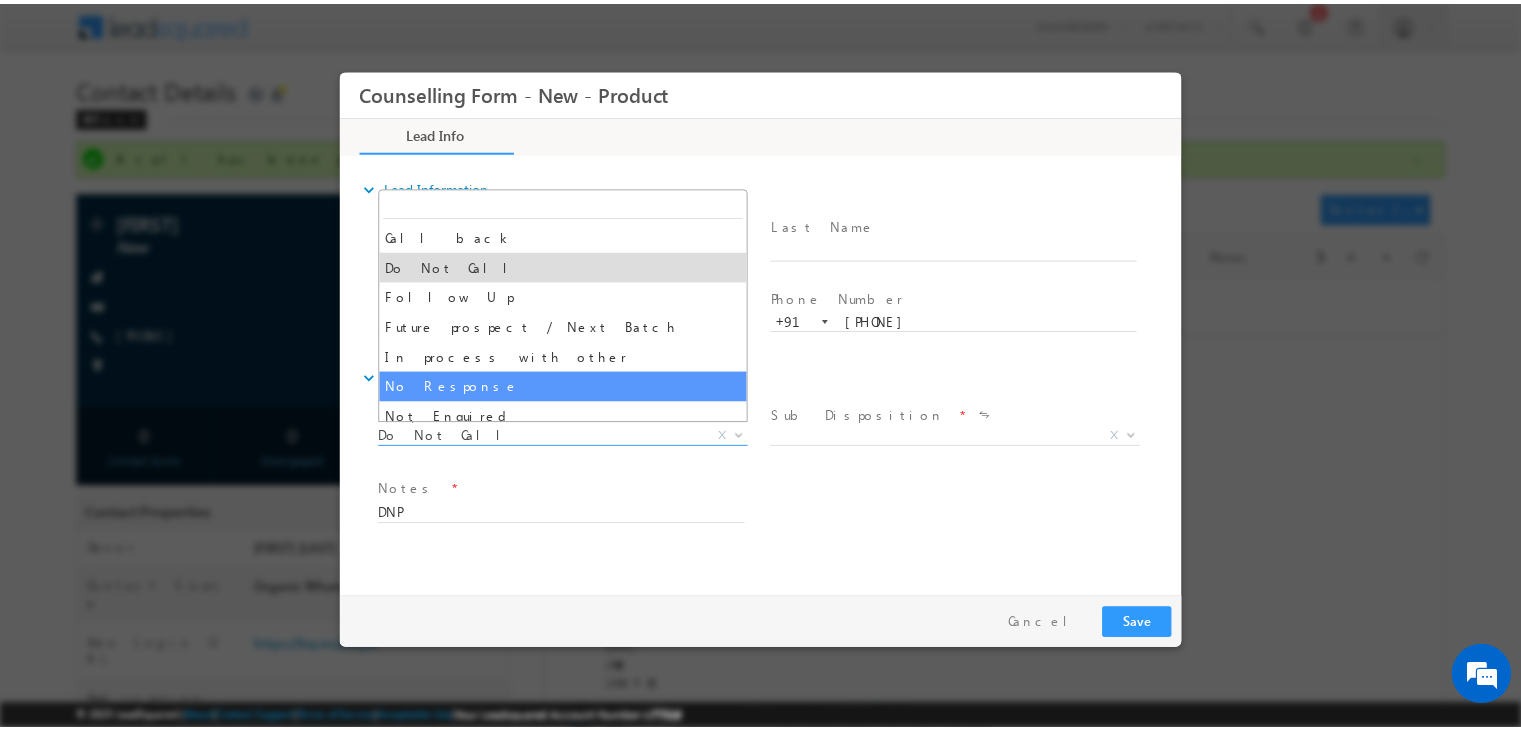 scroll, scrollTop: 52, scrollLeft: 0, axis: vertical 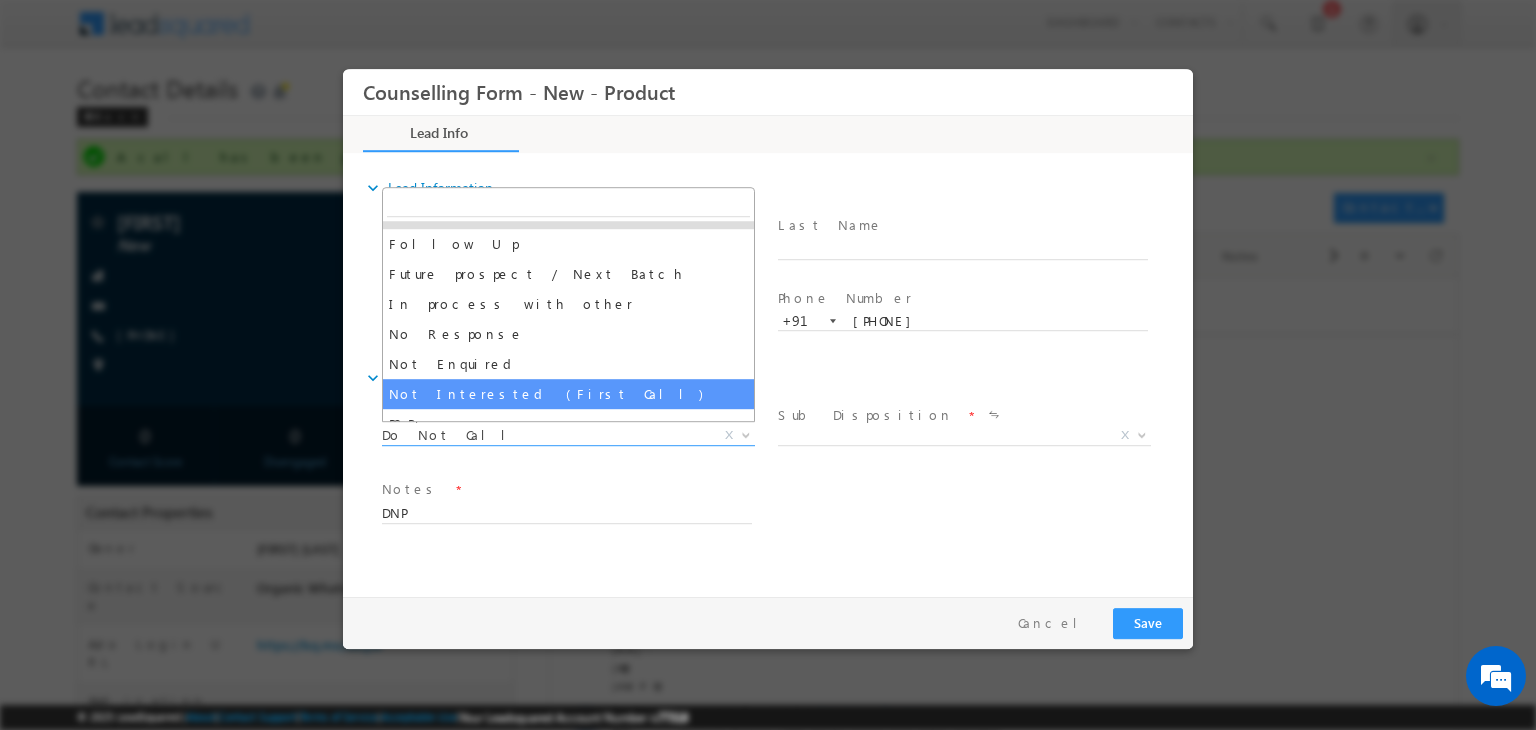 select on "Not Interested (First Call)" 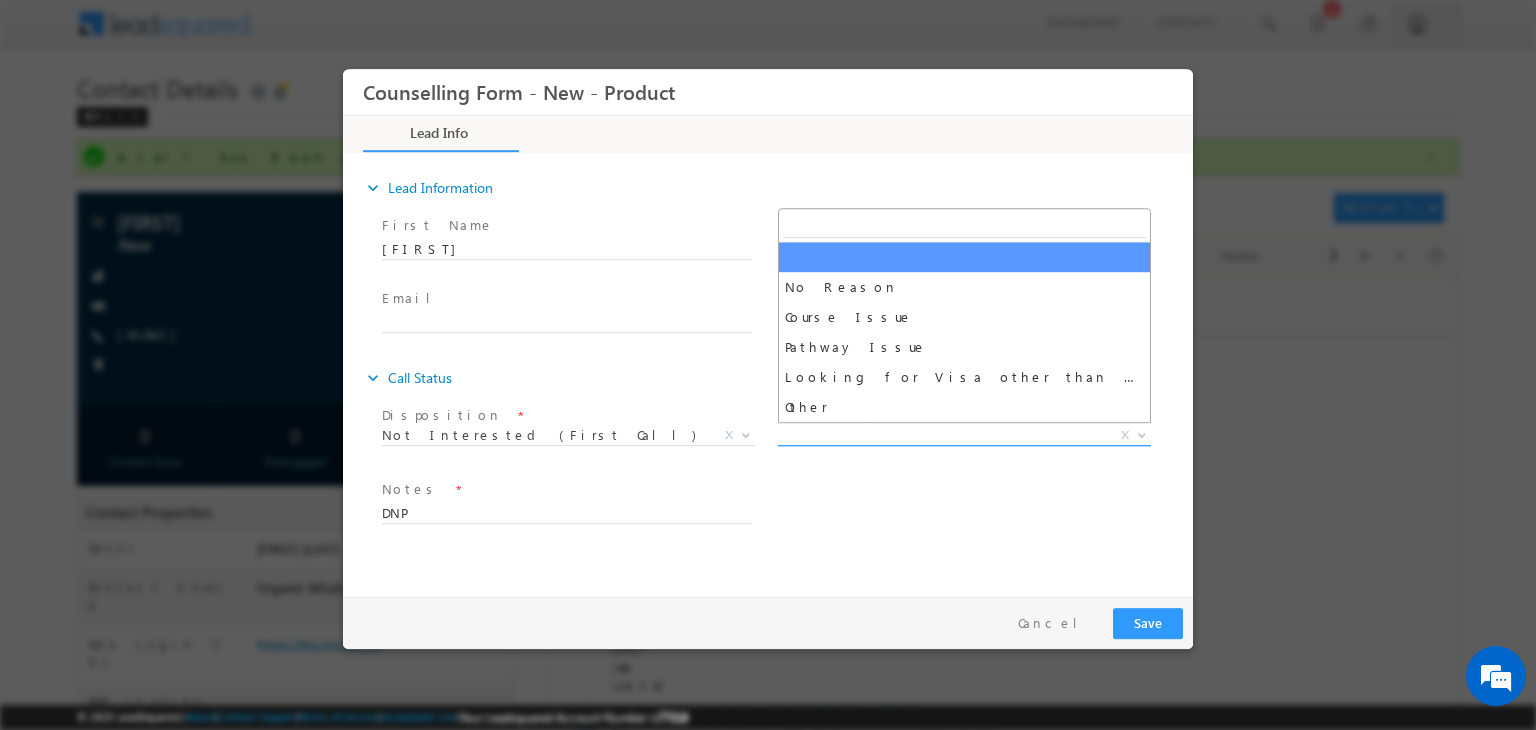 click on "X" at bounding box center [964, 436] 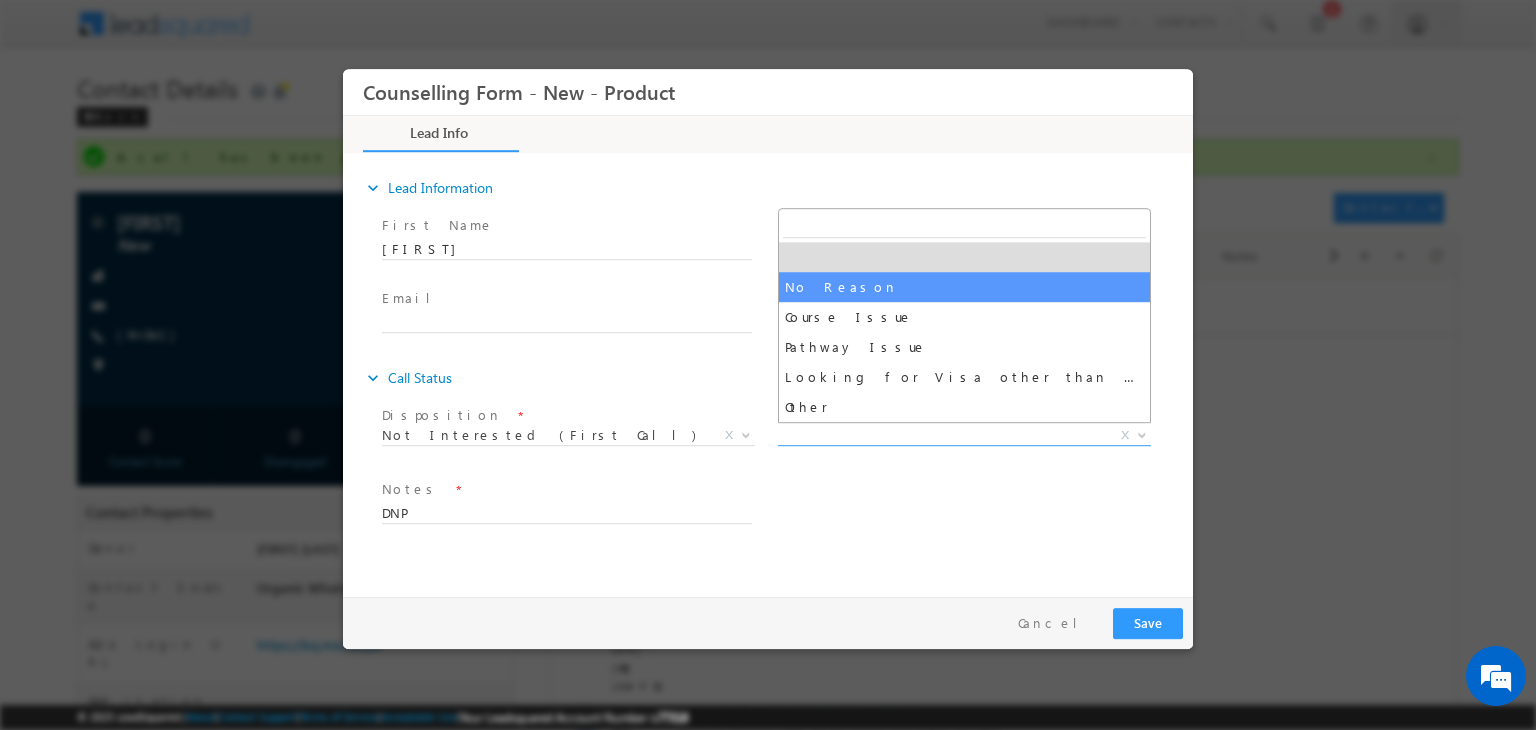 select on "No Reason" 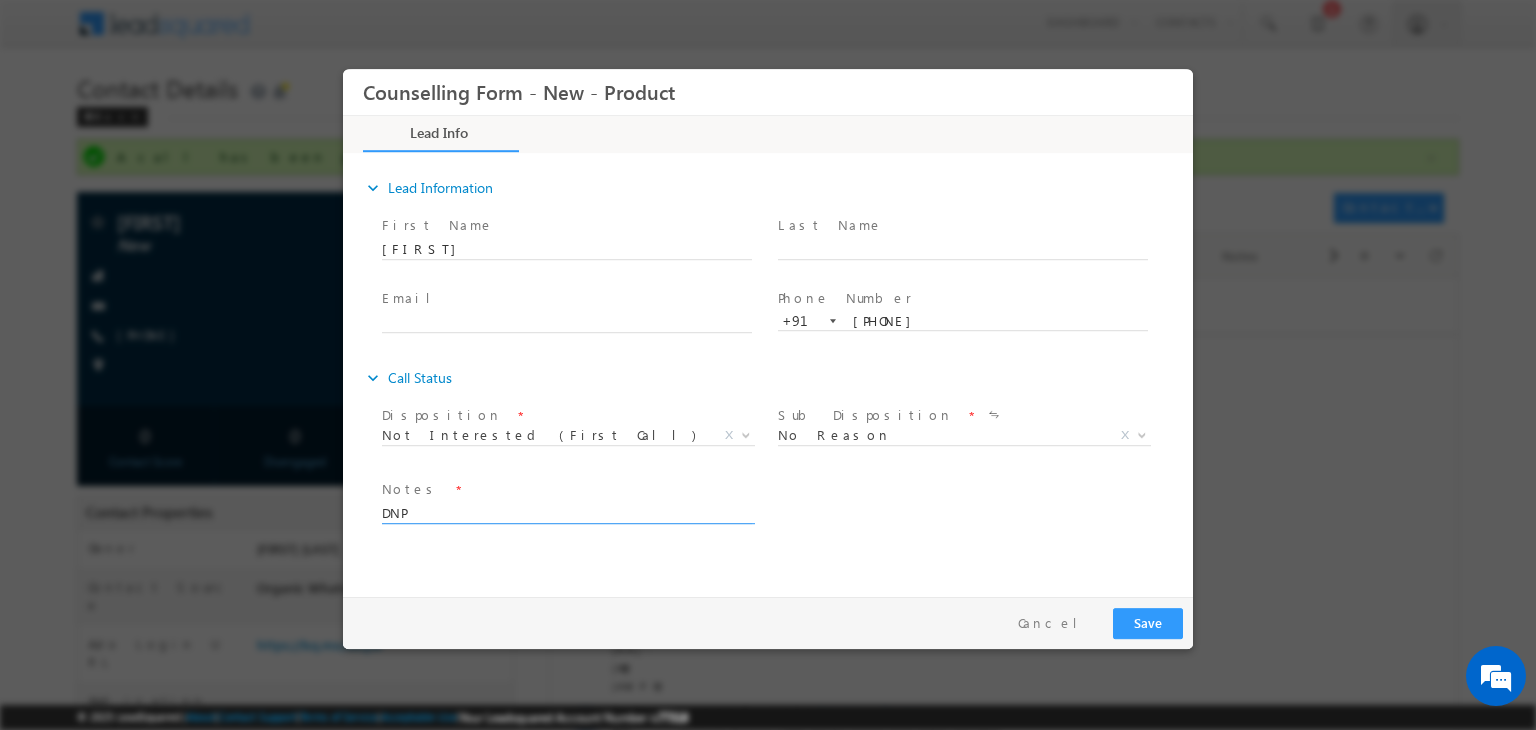 click on "DNP" at bounding box center (567, 512) 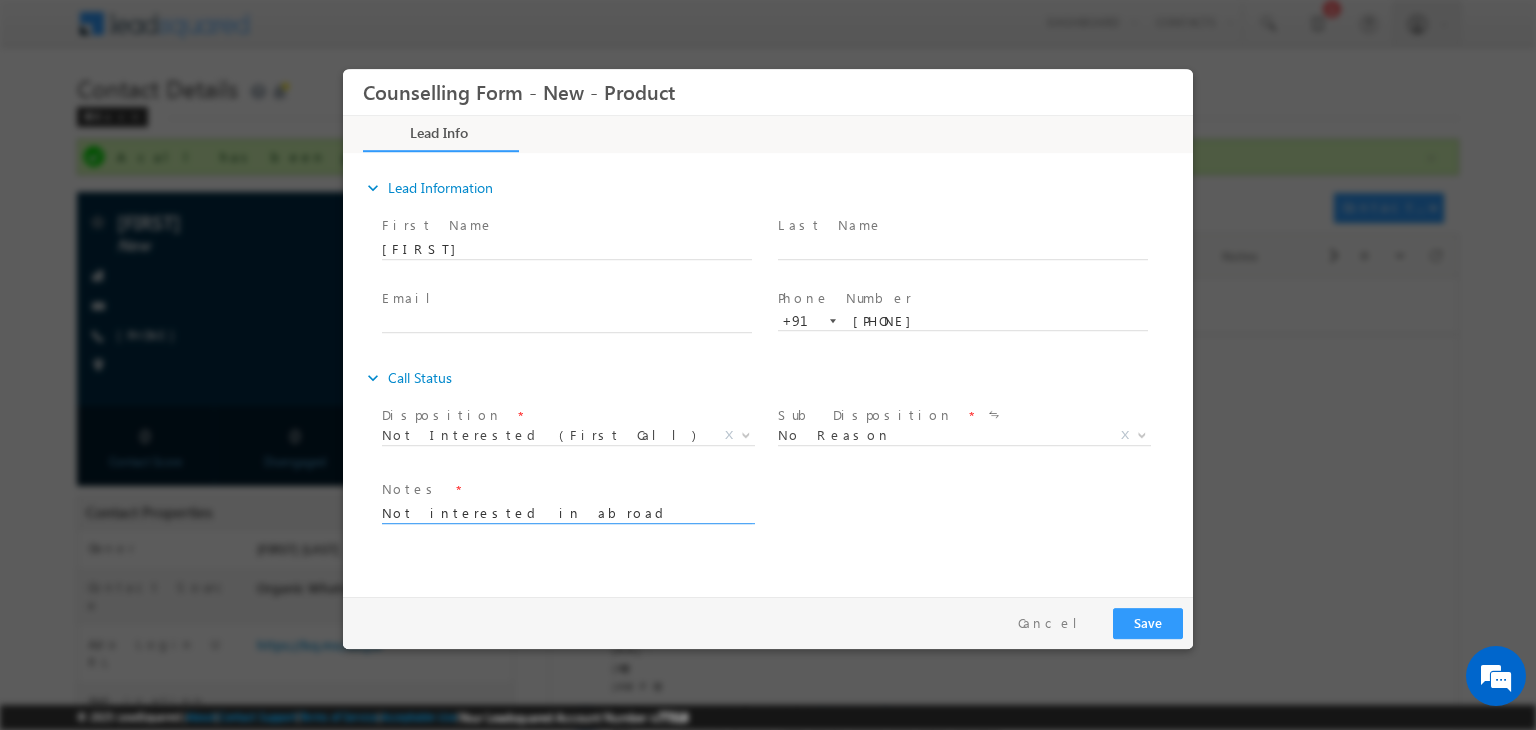type on "Not interested in abroad studies" 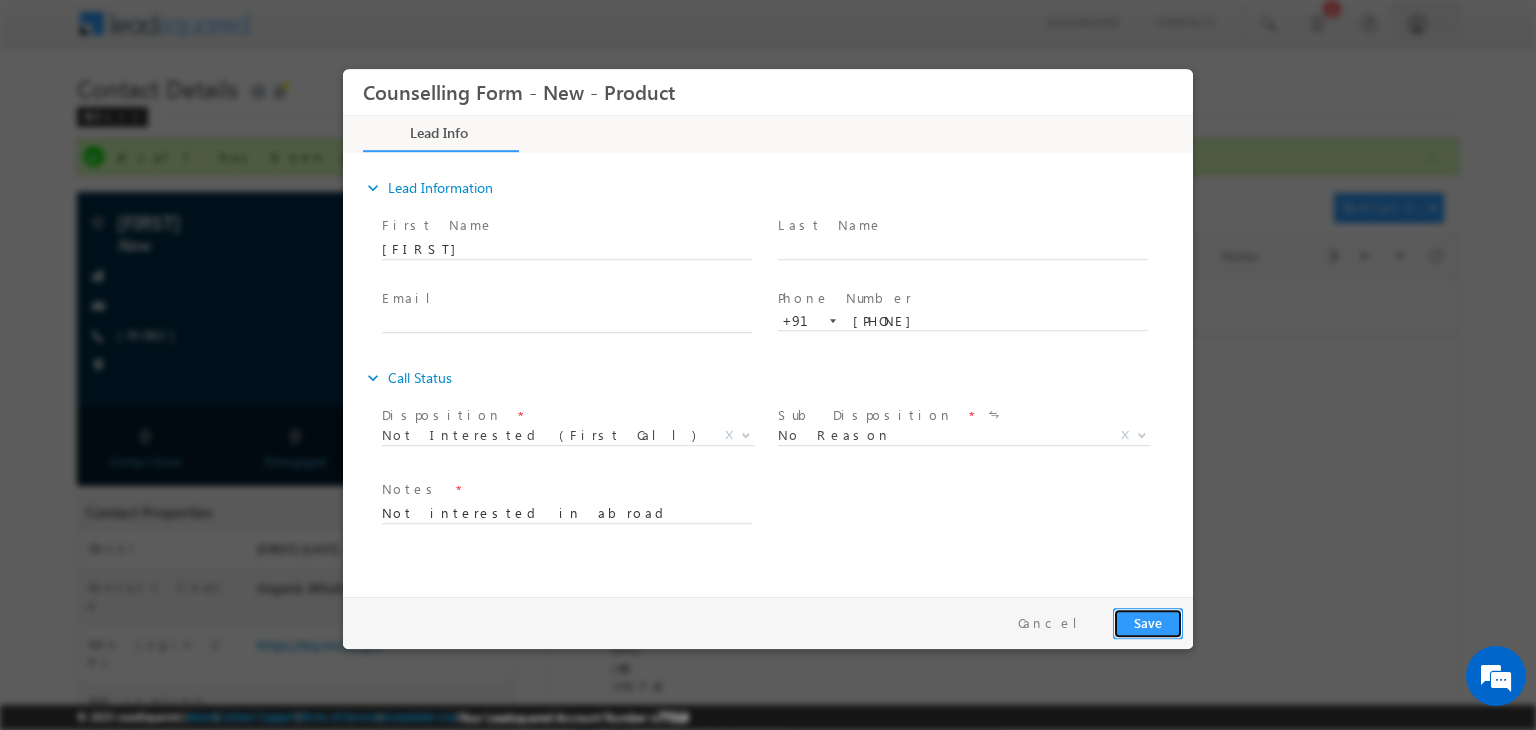 click on "Save" at bounding box center [1148, 623] 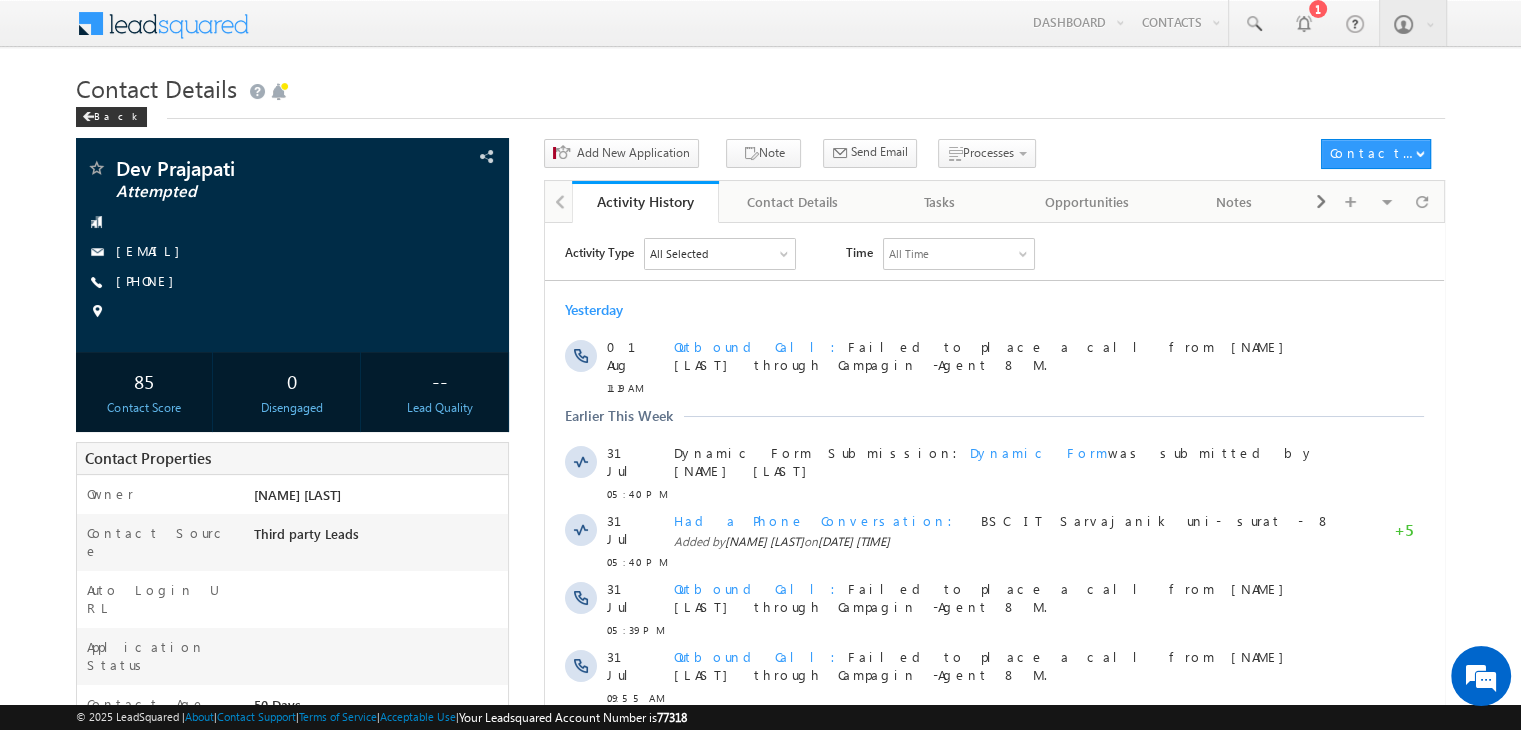 scroll, scrollTop: 0, scrollLeft: 0, axis: both 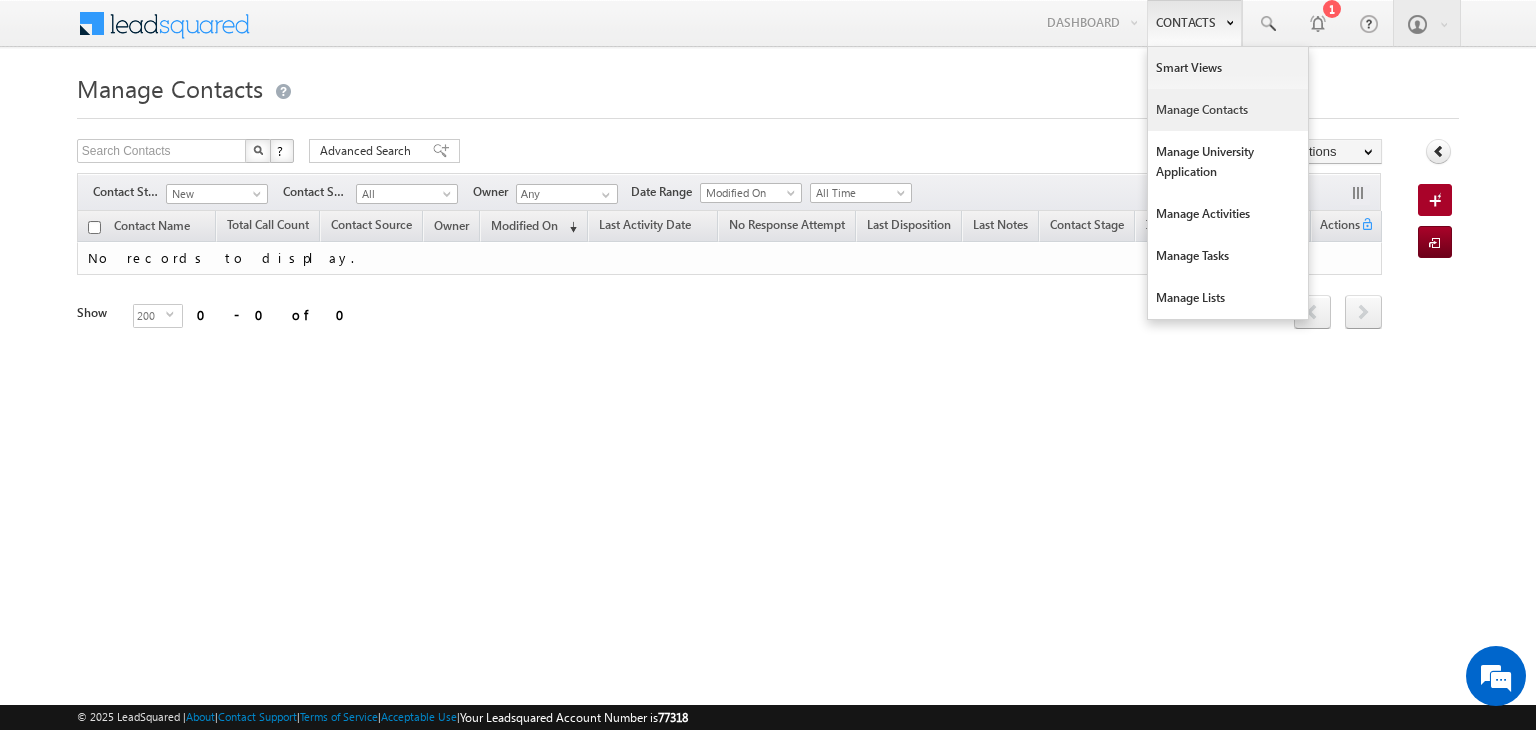 click on "Manage Contacts" at bounding box center (1228, 110) 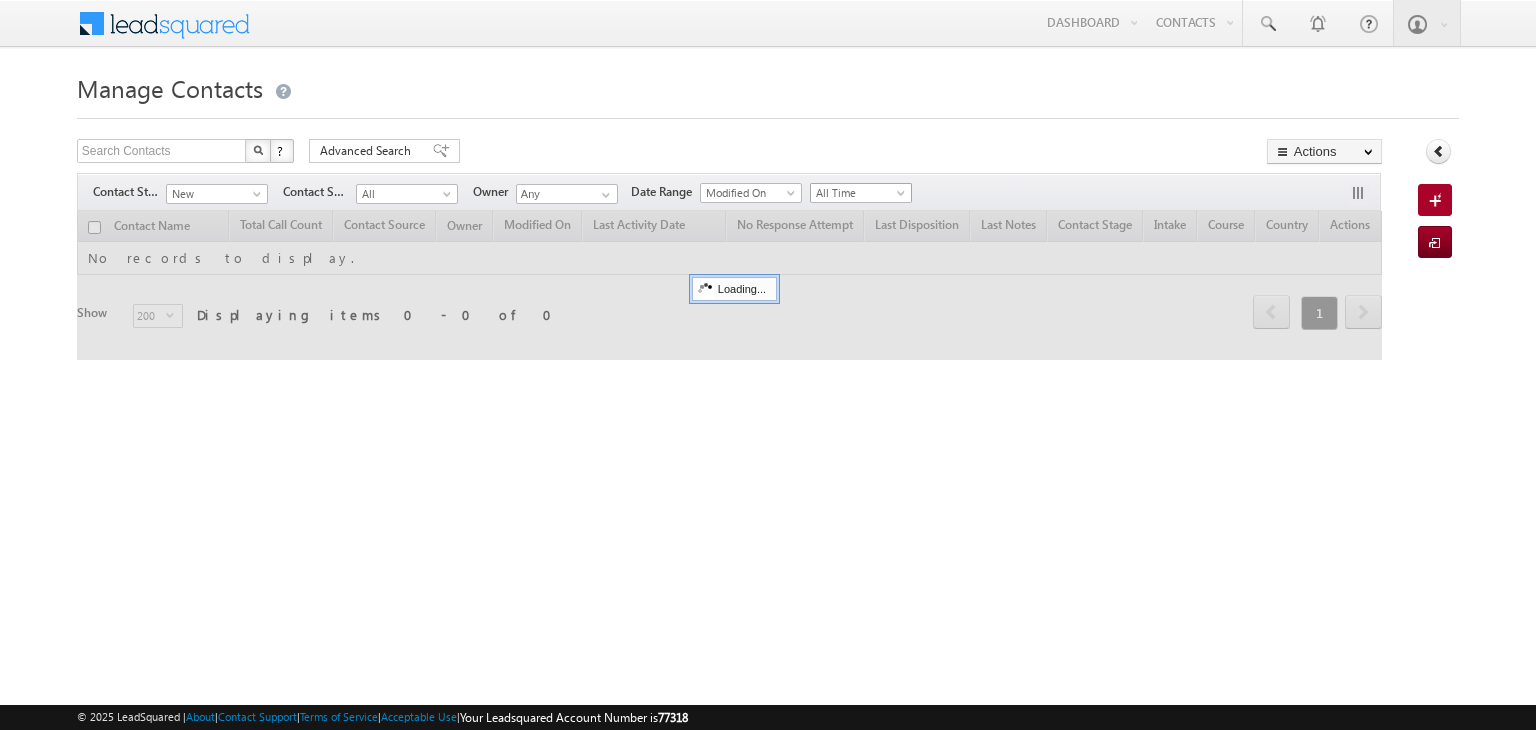 scroll, scrollTop: 0, scrollLeft: 0, axis: both 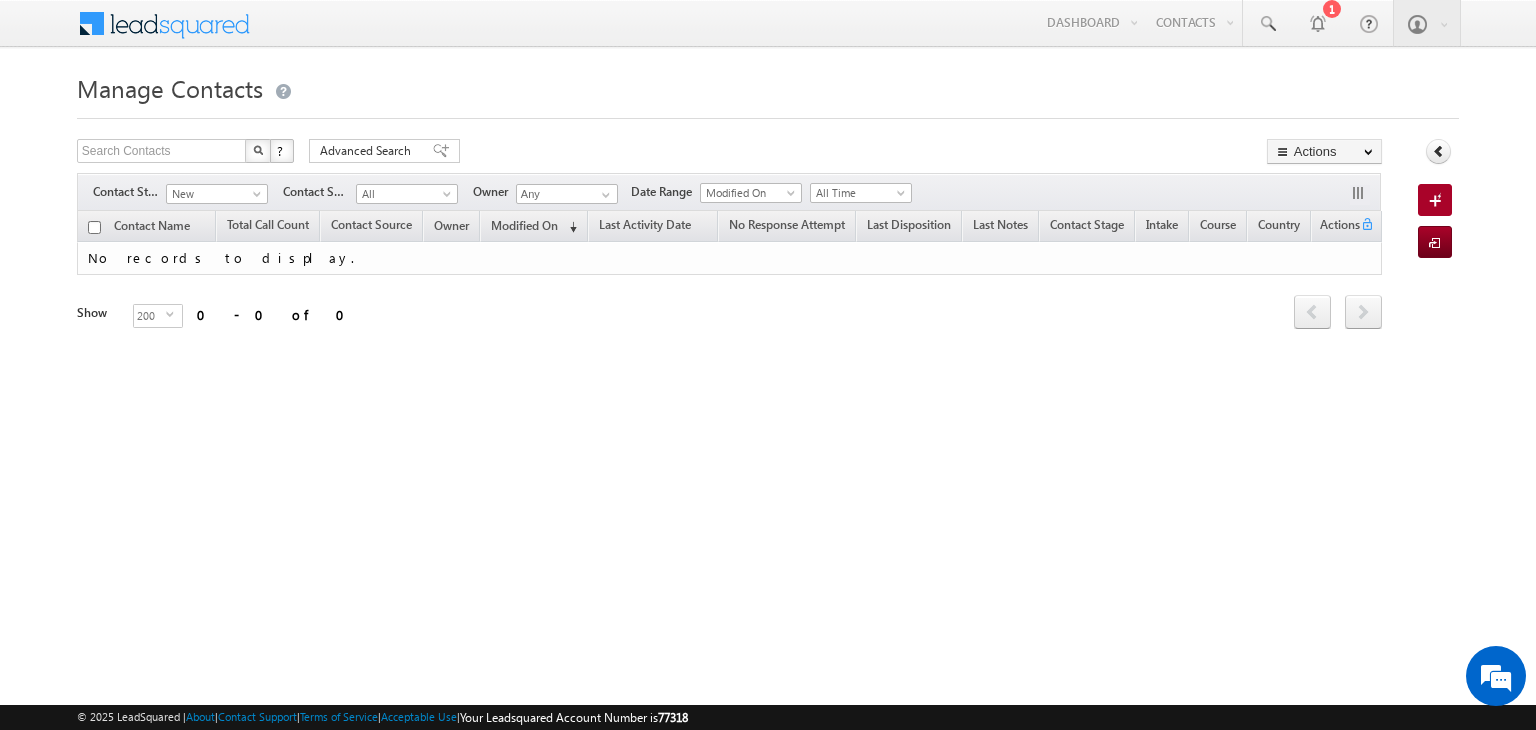 click on "No records to display." at bounding box center [729, 258] 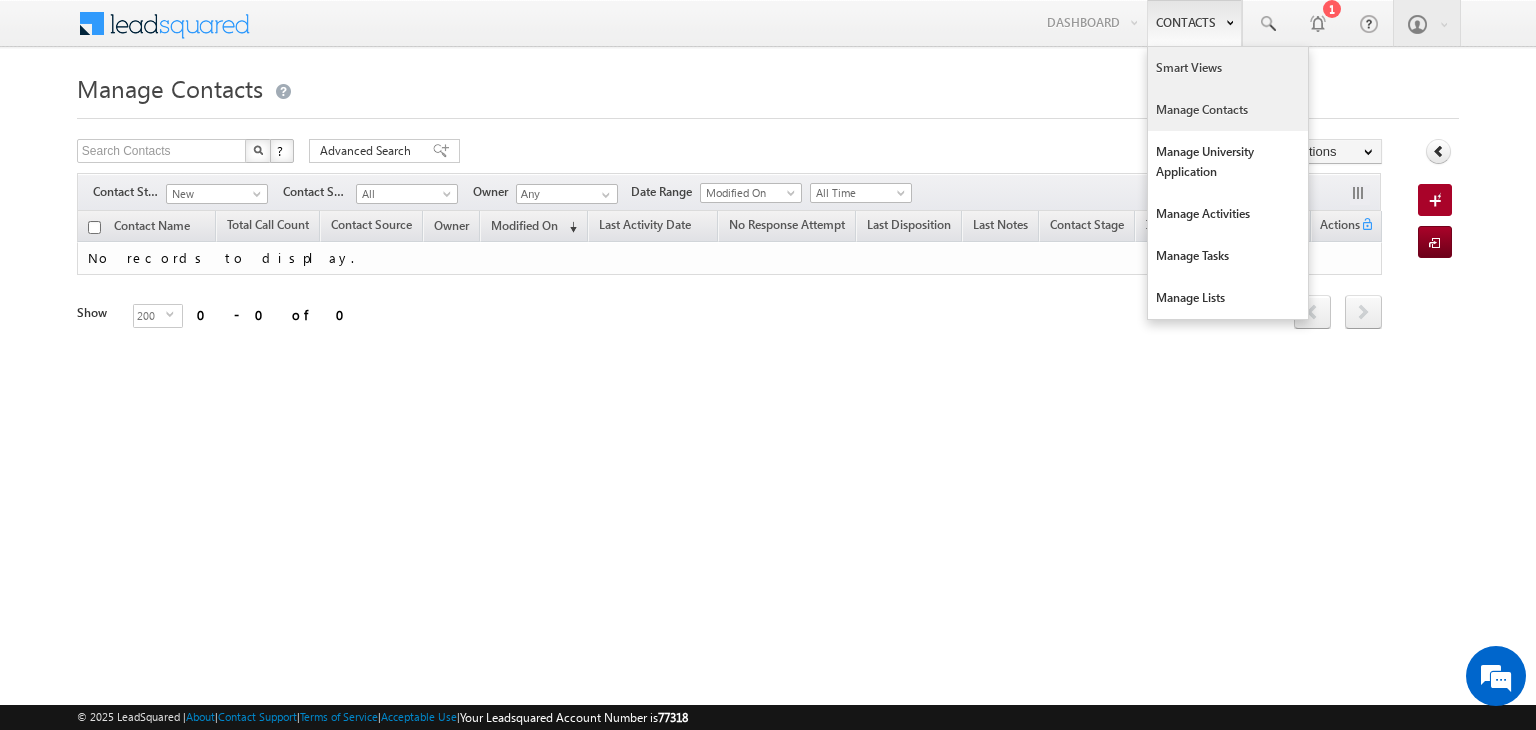 click on "Smart Views" at bounding box center [1228, 68] 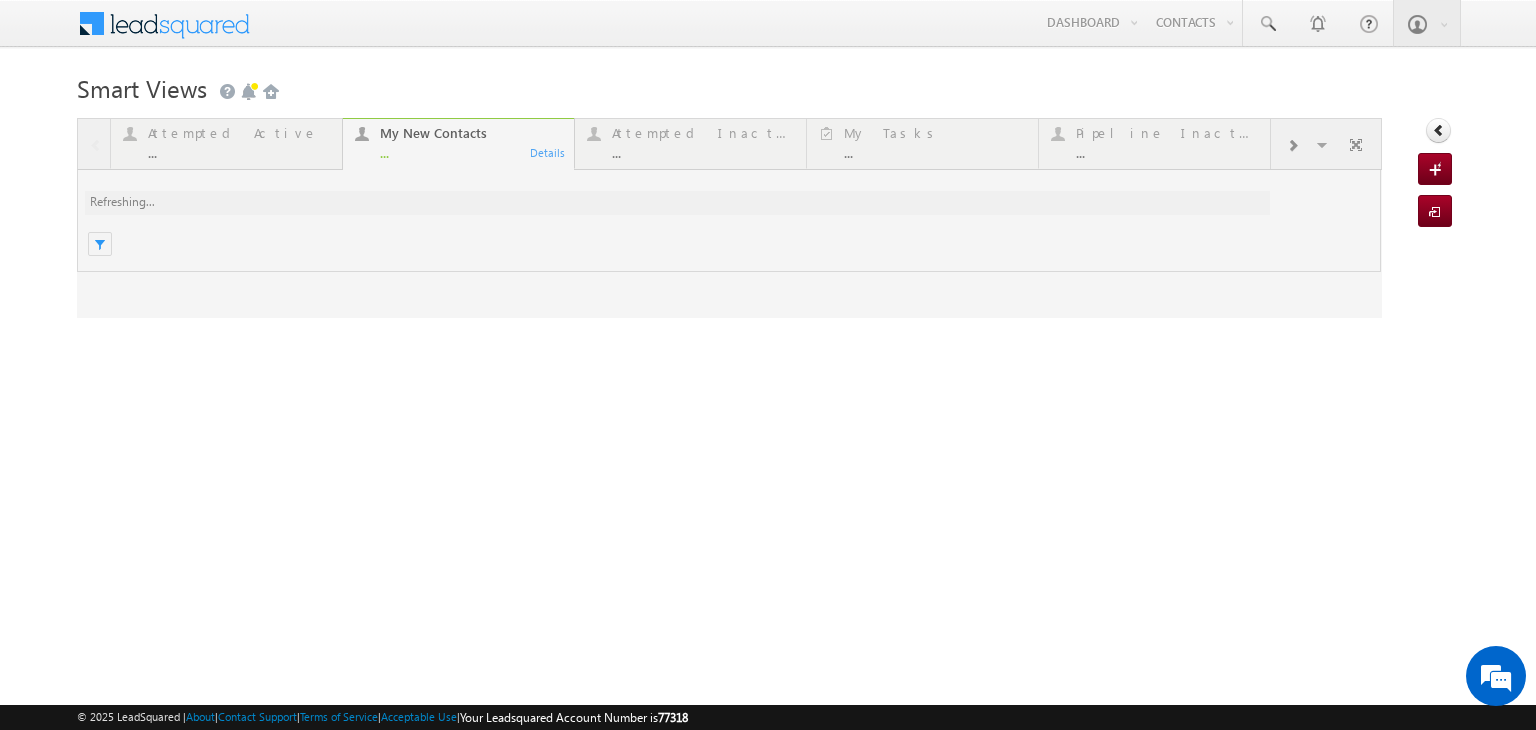 scroll, scrollTop: 0, scrollLeft: 0, axis: both 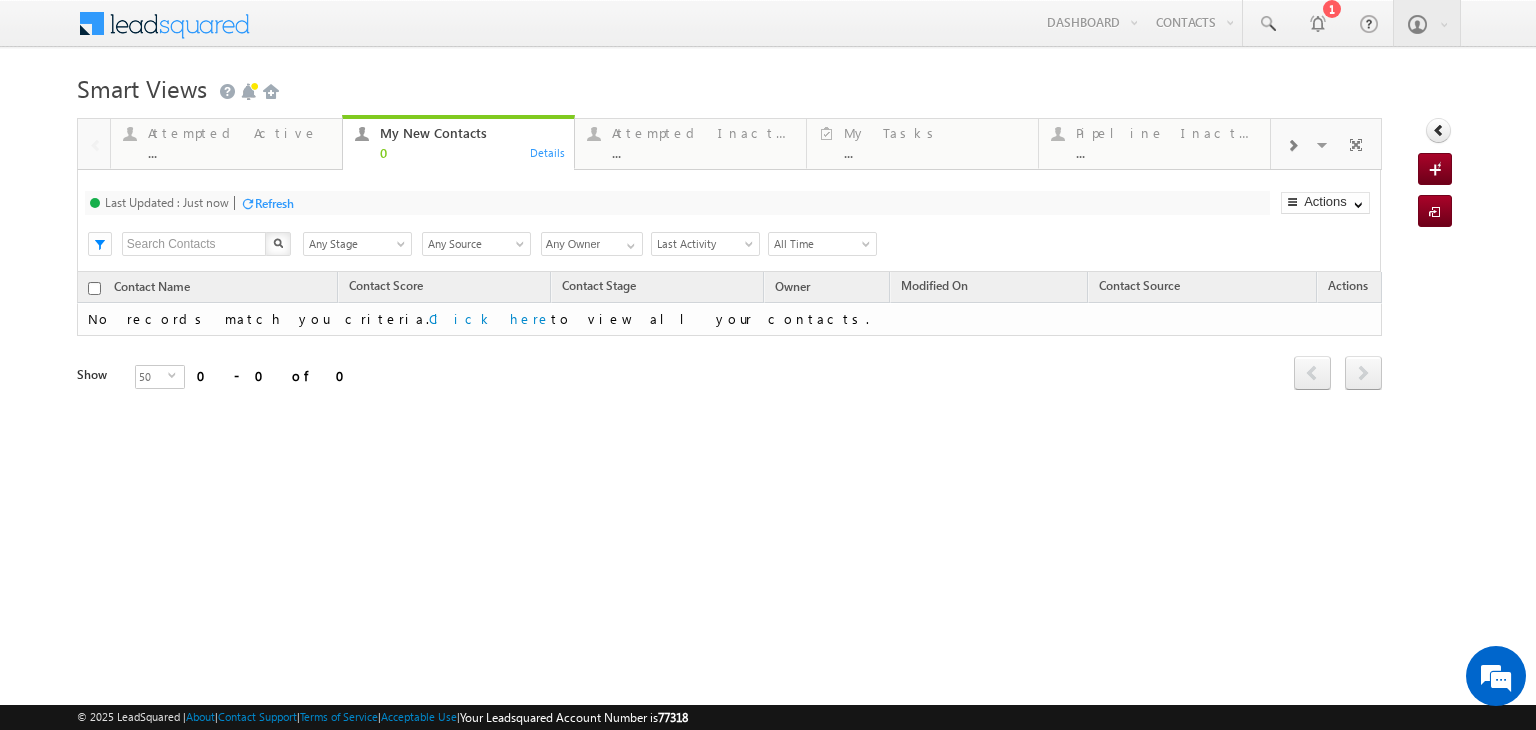 click at bounding box center (1292, 146) 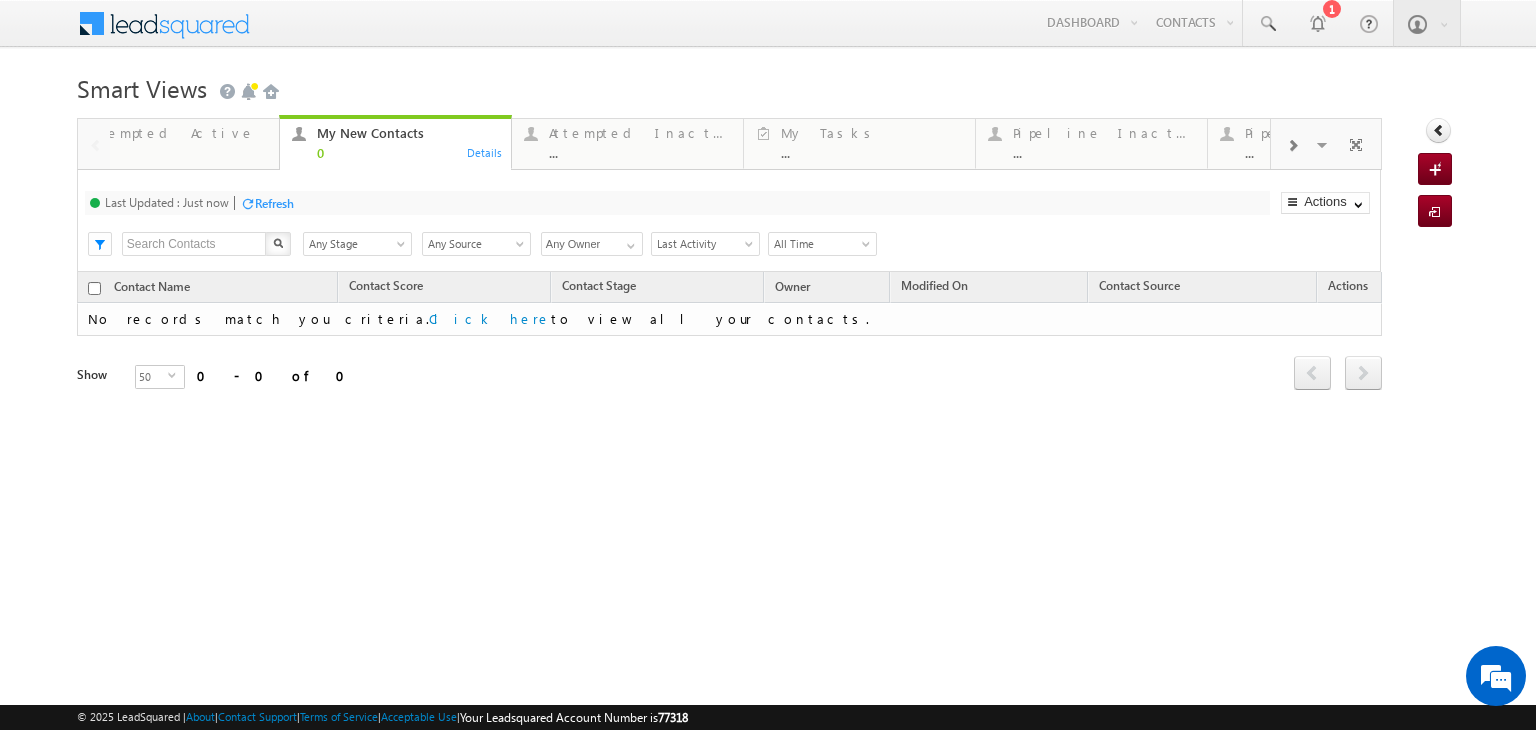 click at bounding box center (1292, 146) 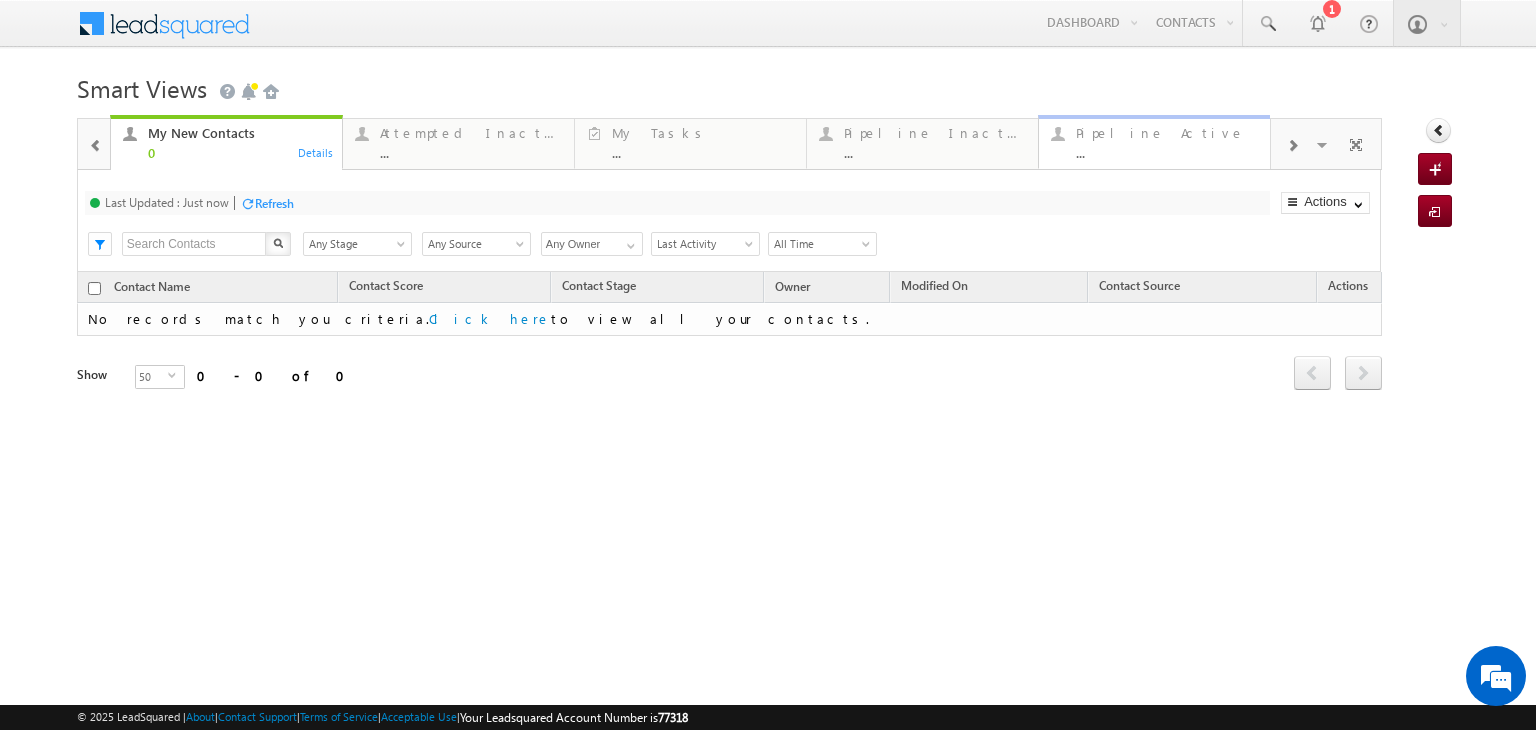 click on "..." at bounding box center (1167, 152) 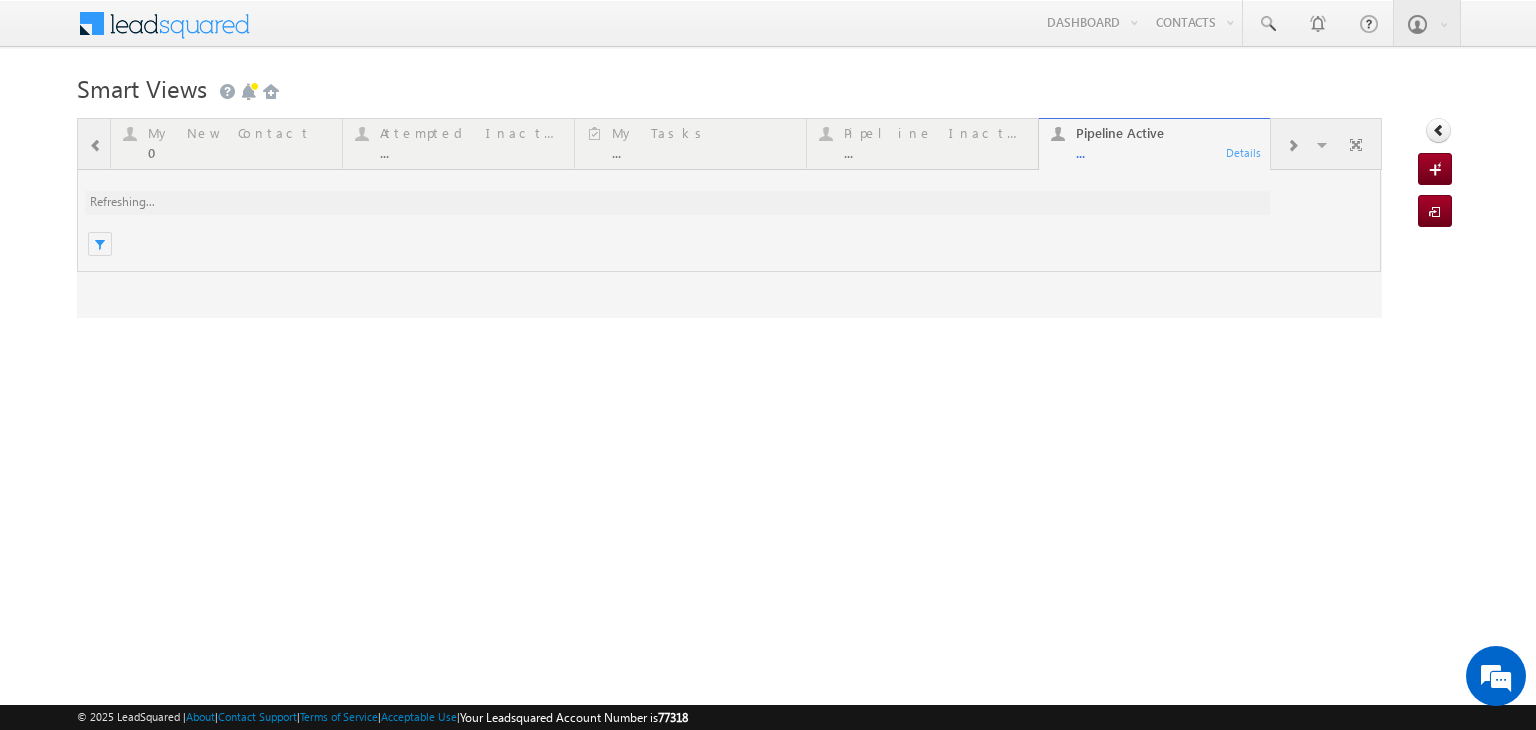 scroll, scrollTop: 0, scrollLeft: 0, axis: both 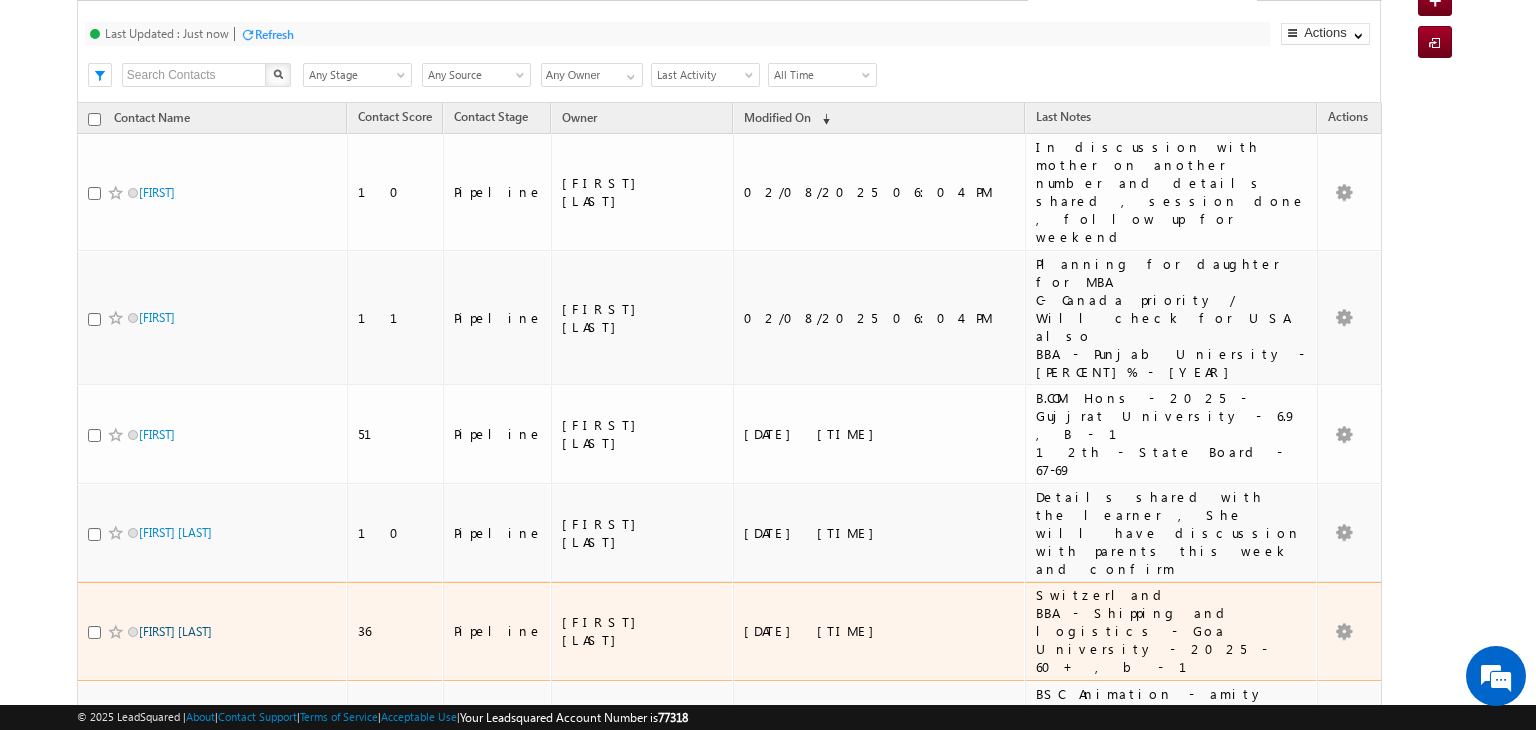drag, startPoint x: 157, startPoint y: 391, endPoint x: 170, endPoint y: 393, distance: 13.152946 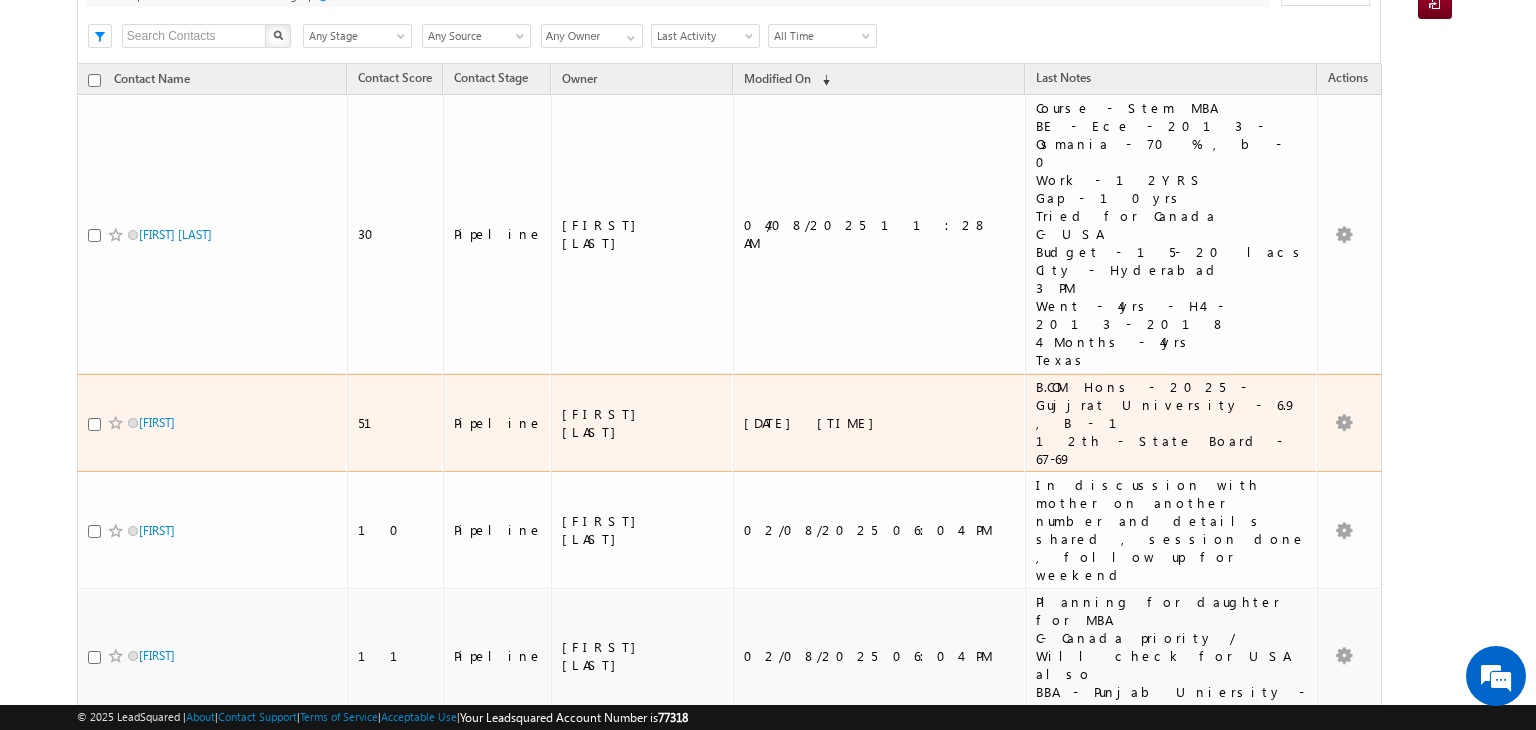 scroll, scrollTop: 0, scrollLeft: 0, axis: both 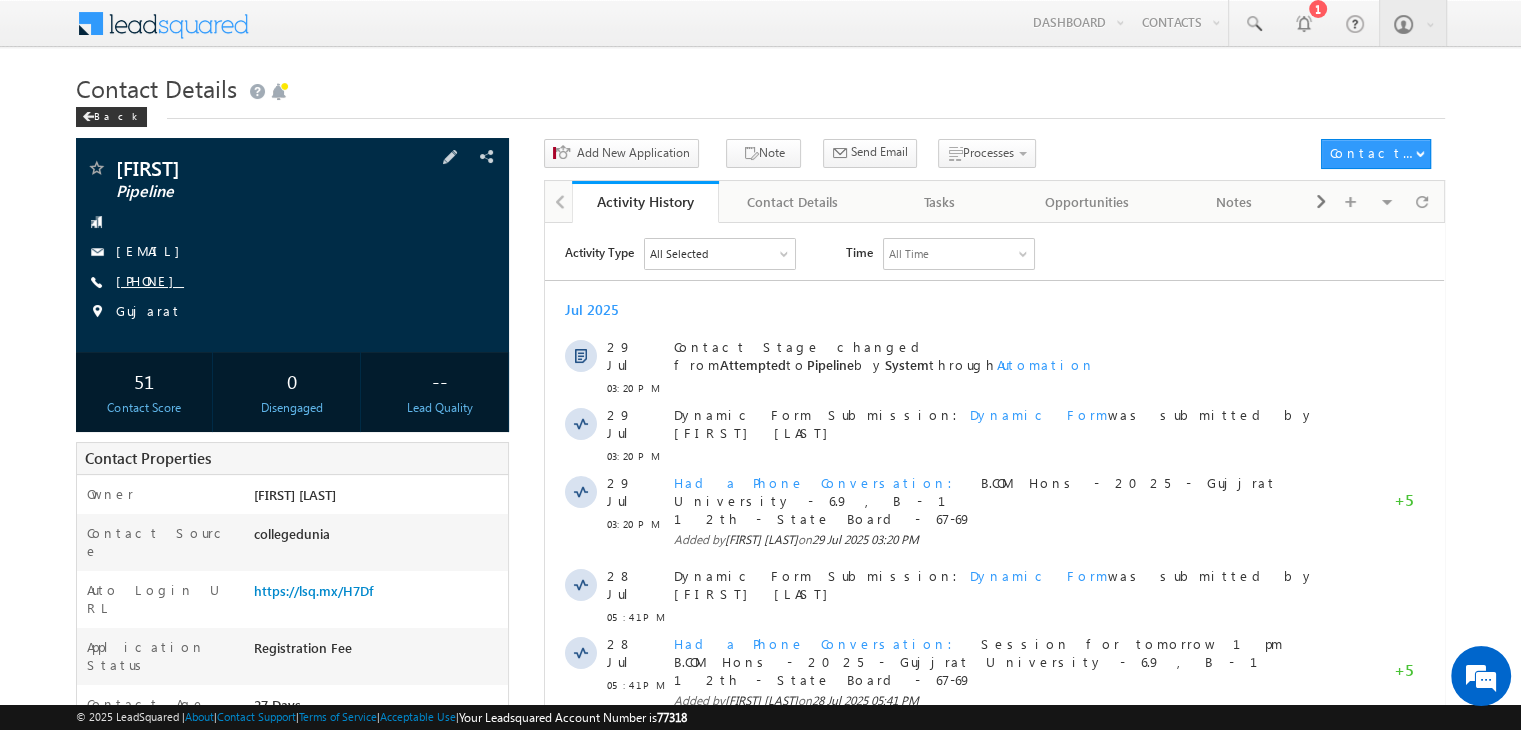 click on "[PHONE]" at bounding box center (150, 280) 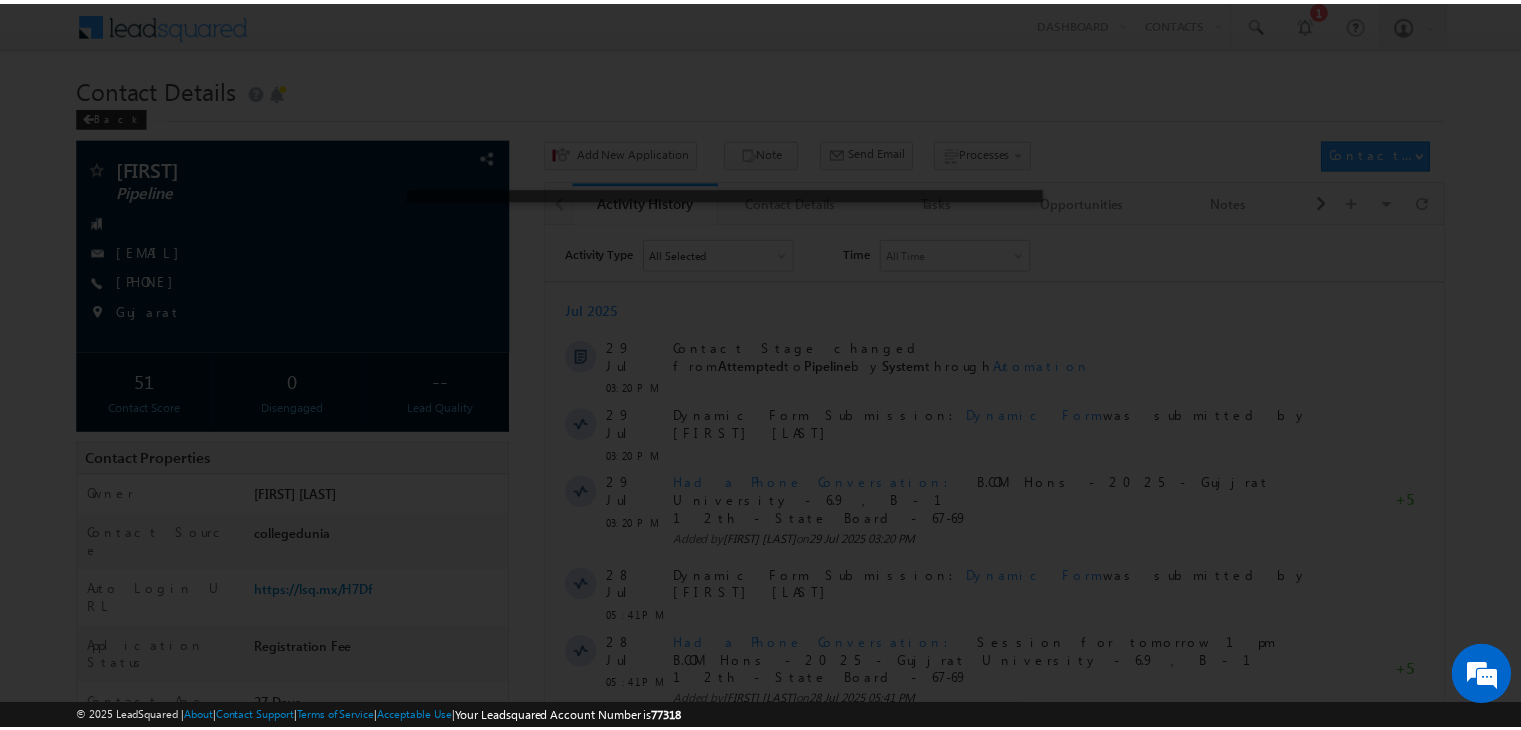 scroll, scrollTop: 0, scrollLeft: 0, axis: both 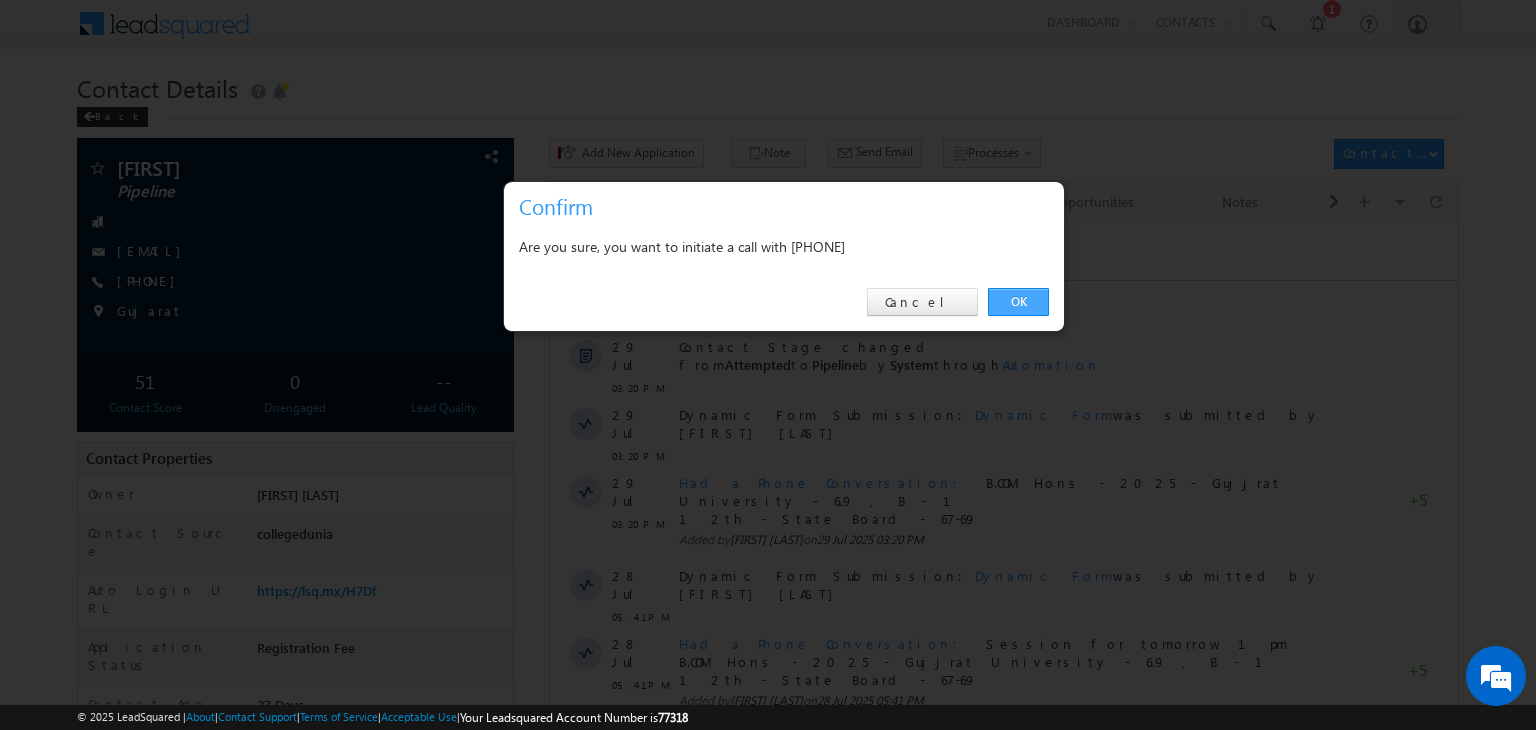 click on "OK" at bounding box center [1018, 302] 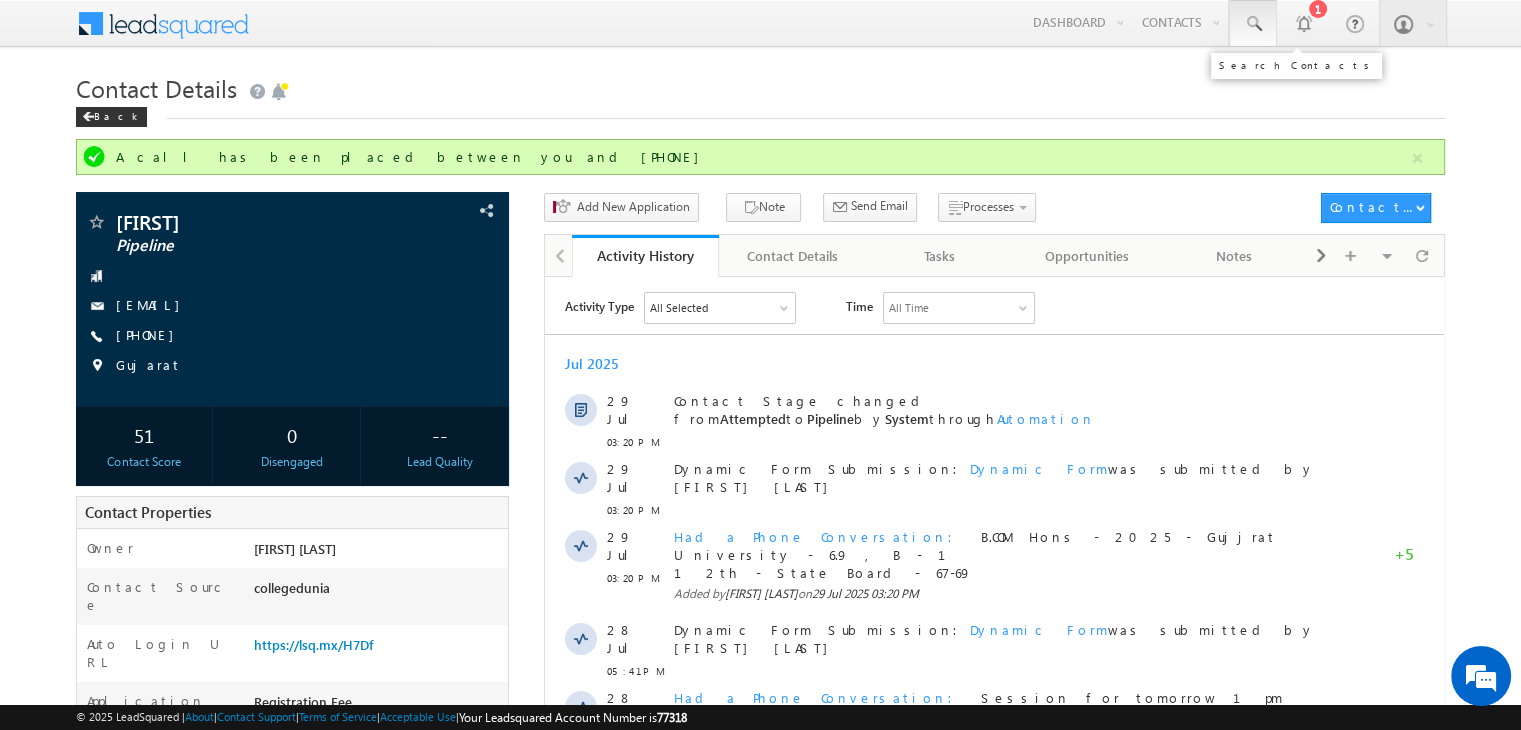 click at bounding box center [1253, 23] 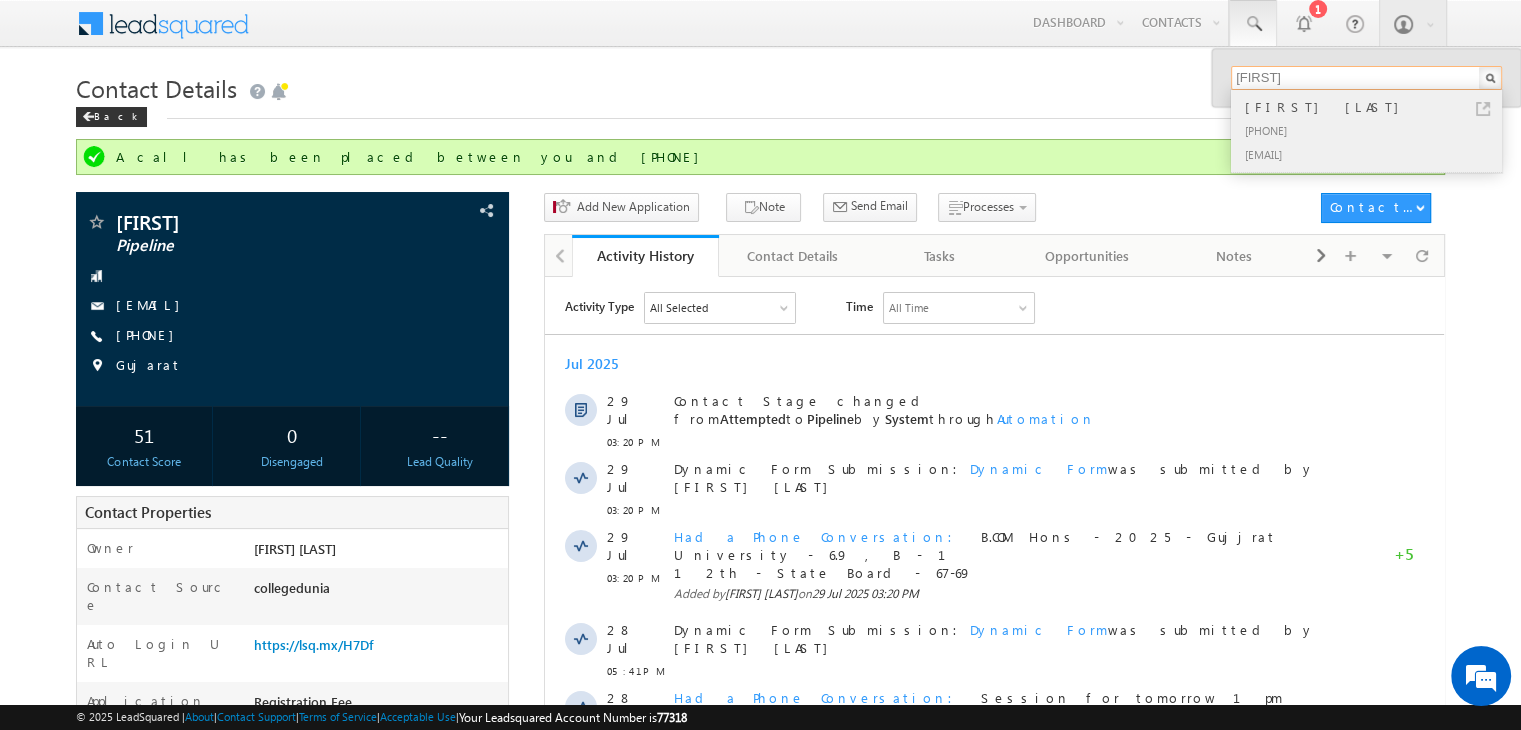 type on "[FIRST]" 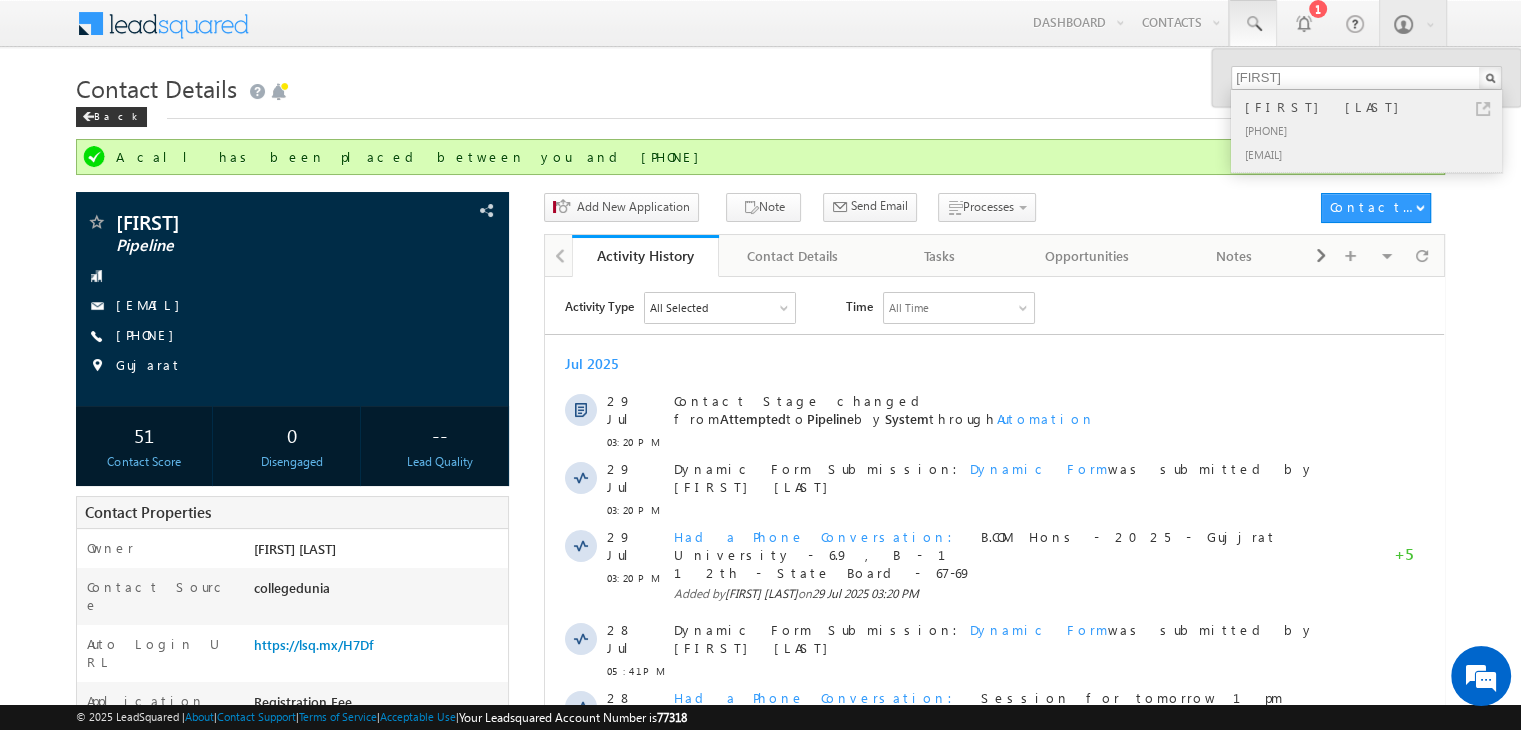 click at bounding box center [1483, 109] 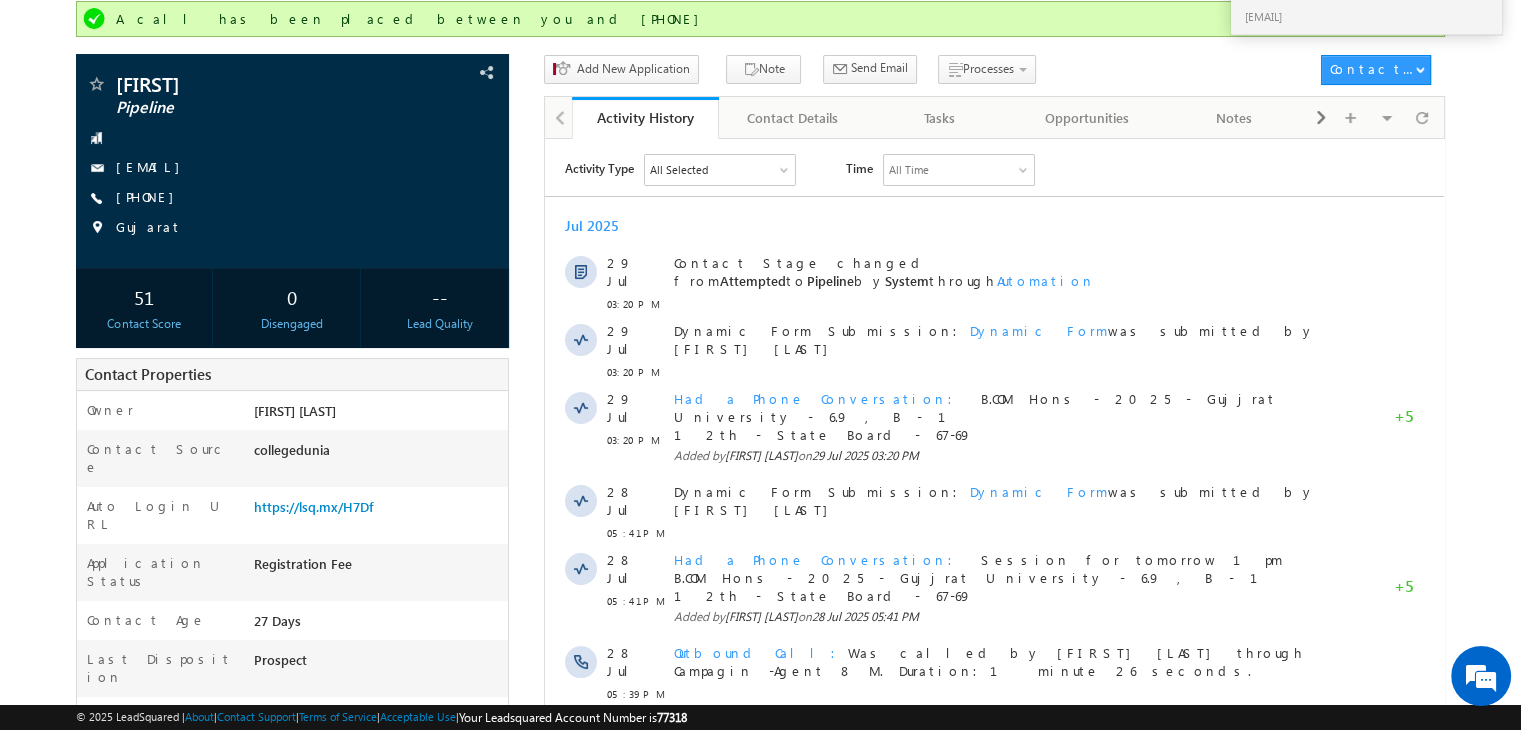 scroll, scrollTop: 139, scrollLeft: 0, axis: vertical 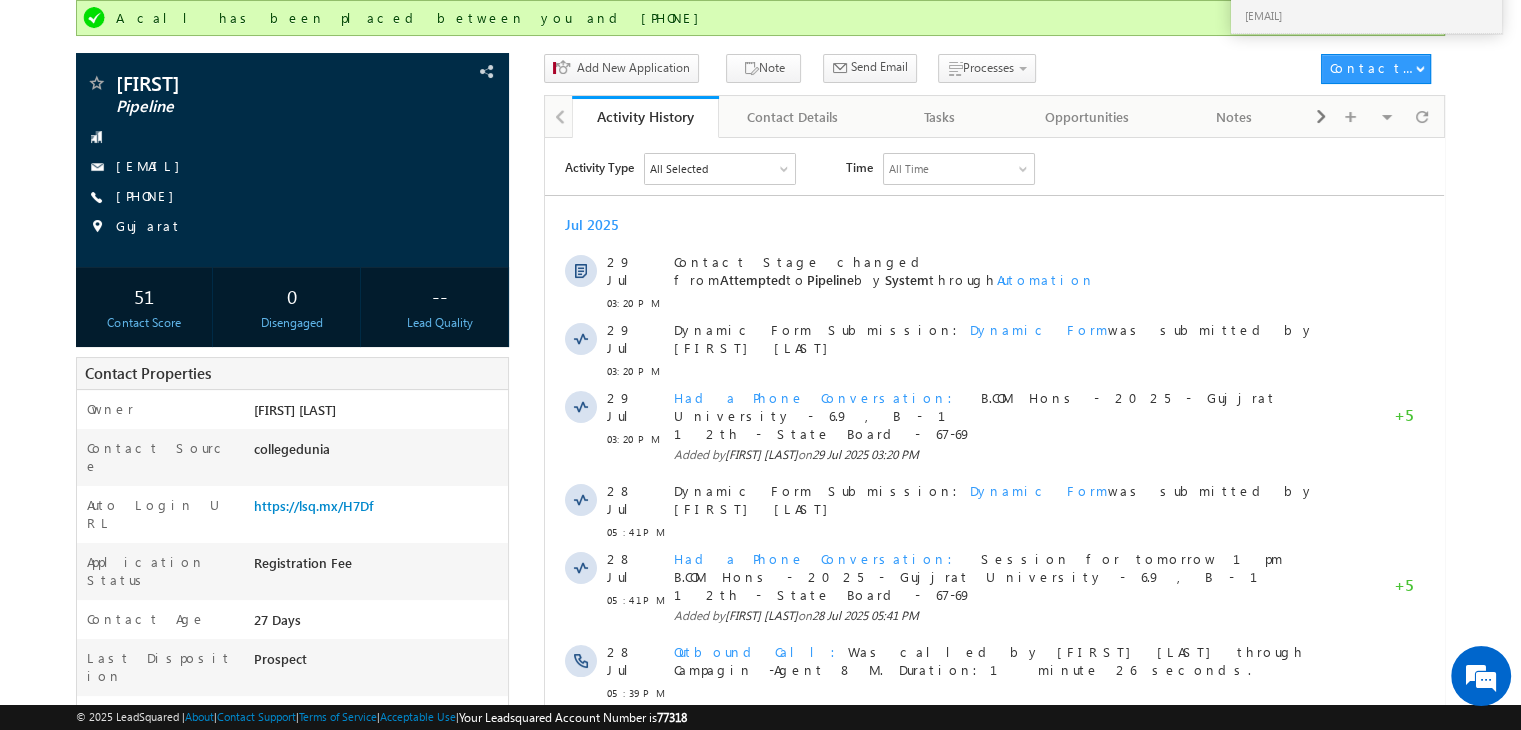 drag, startPoint x: 737, startPoint y: 222, endPoint x: 889, endPoint y: 366, distance: 209.38004 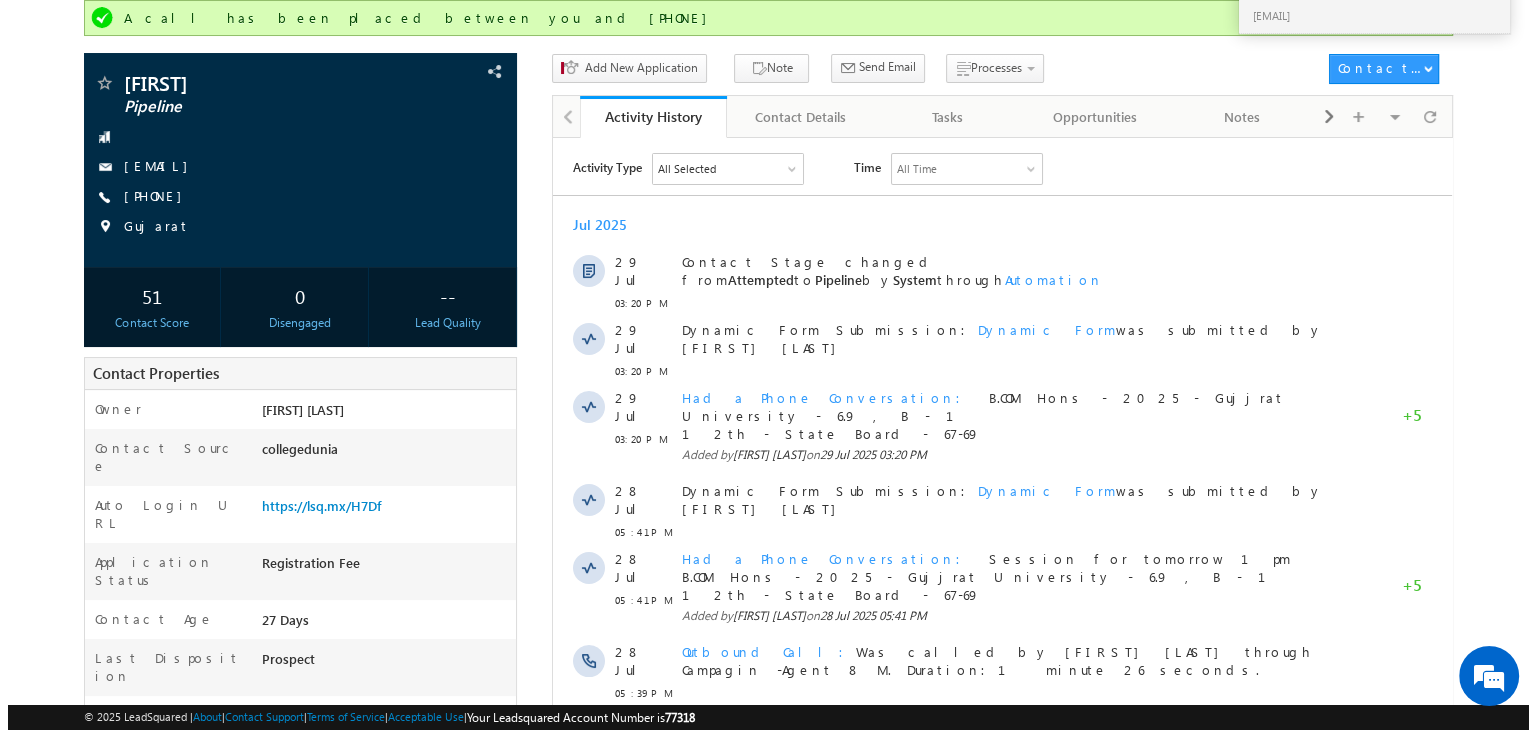 scroll, scrollTop: 0, scrollLeft: 0, axis: both 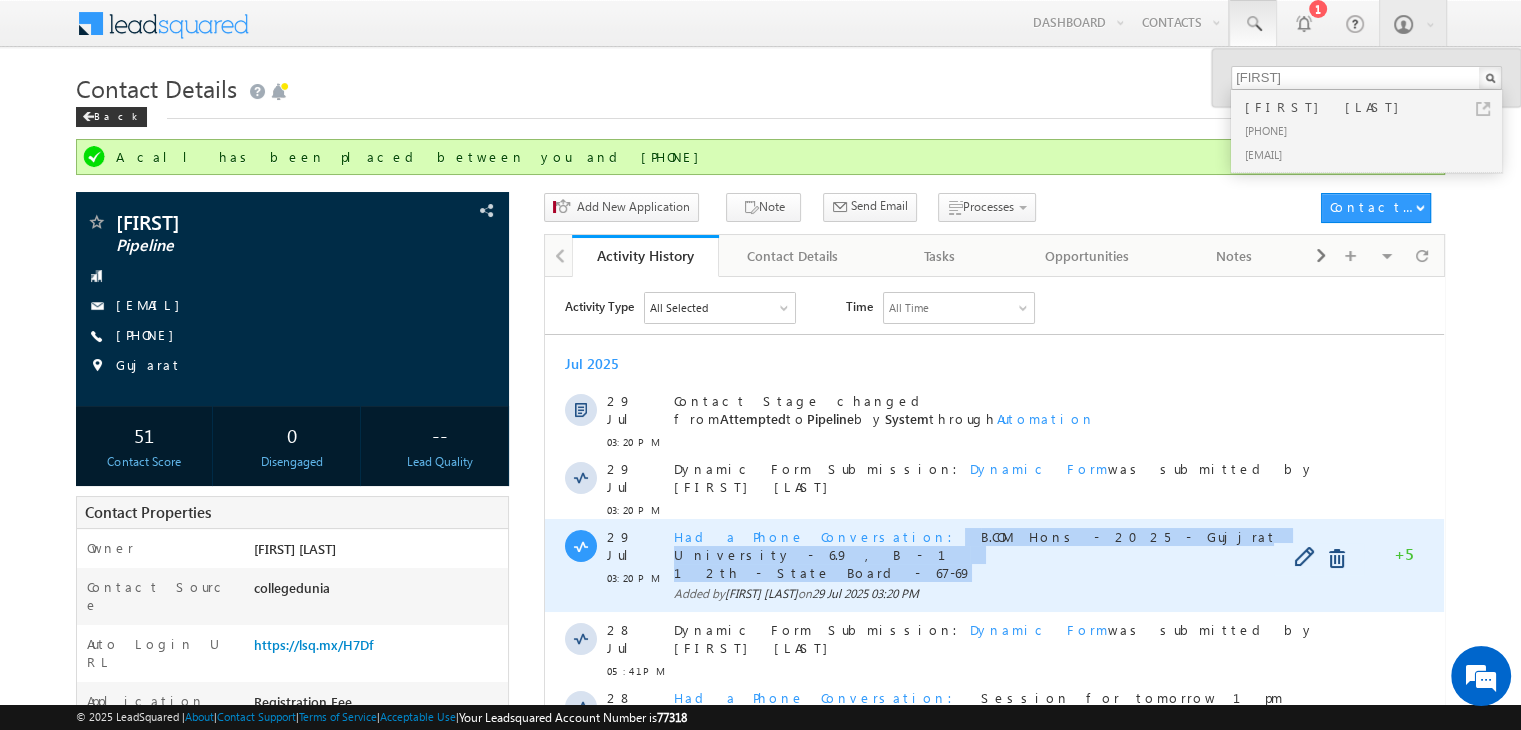 copy on "B.COM Hons - 2025 - [CITY] University - 6.9 , B - 1 12th - [STATE] Board - 67-69" 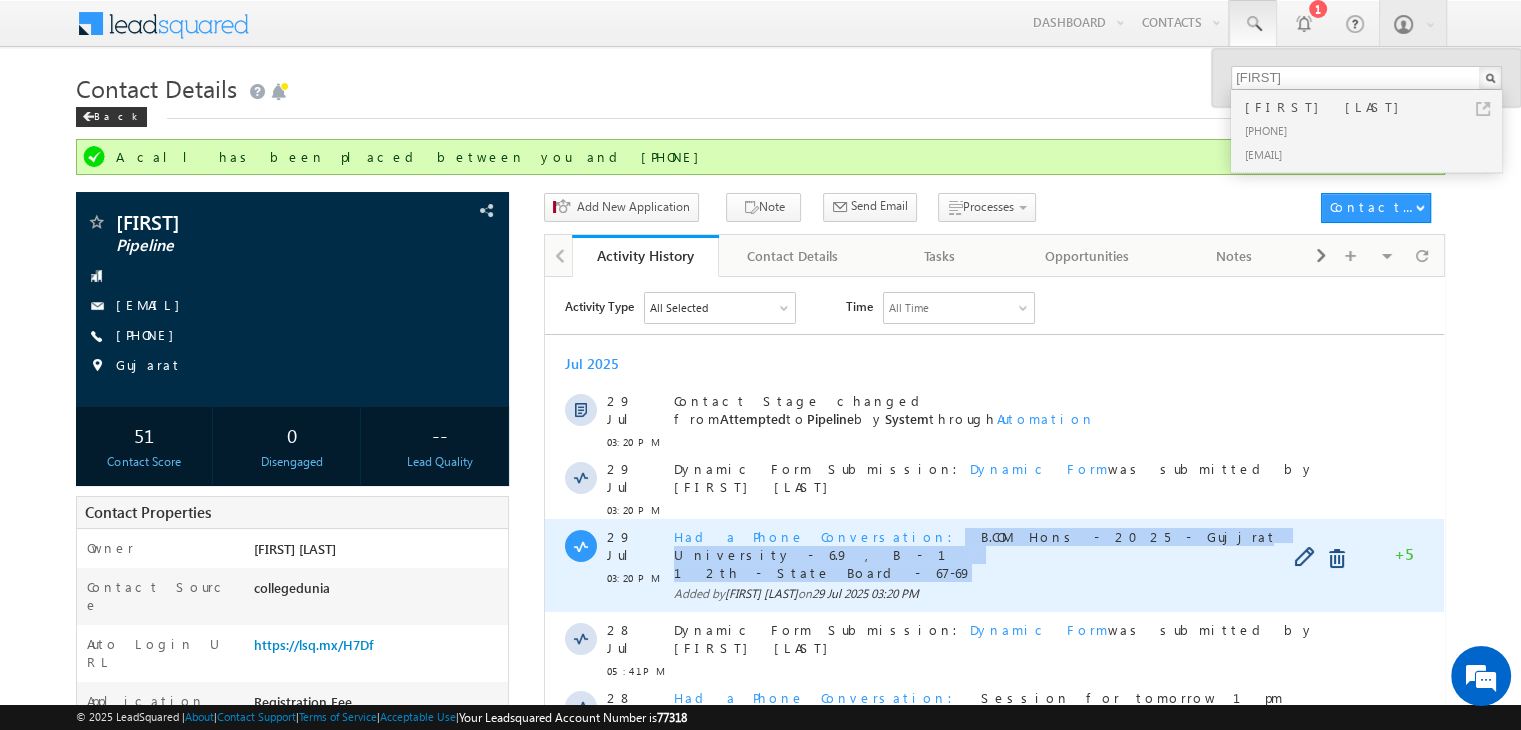 drag, startPoint x: 833, startPoint y: 518, endPoint x: 893, endPoint y: 533, distance: 61.846584 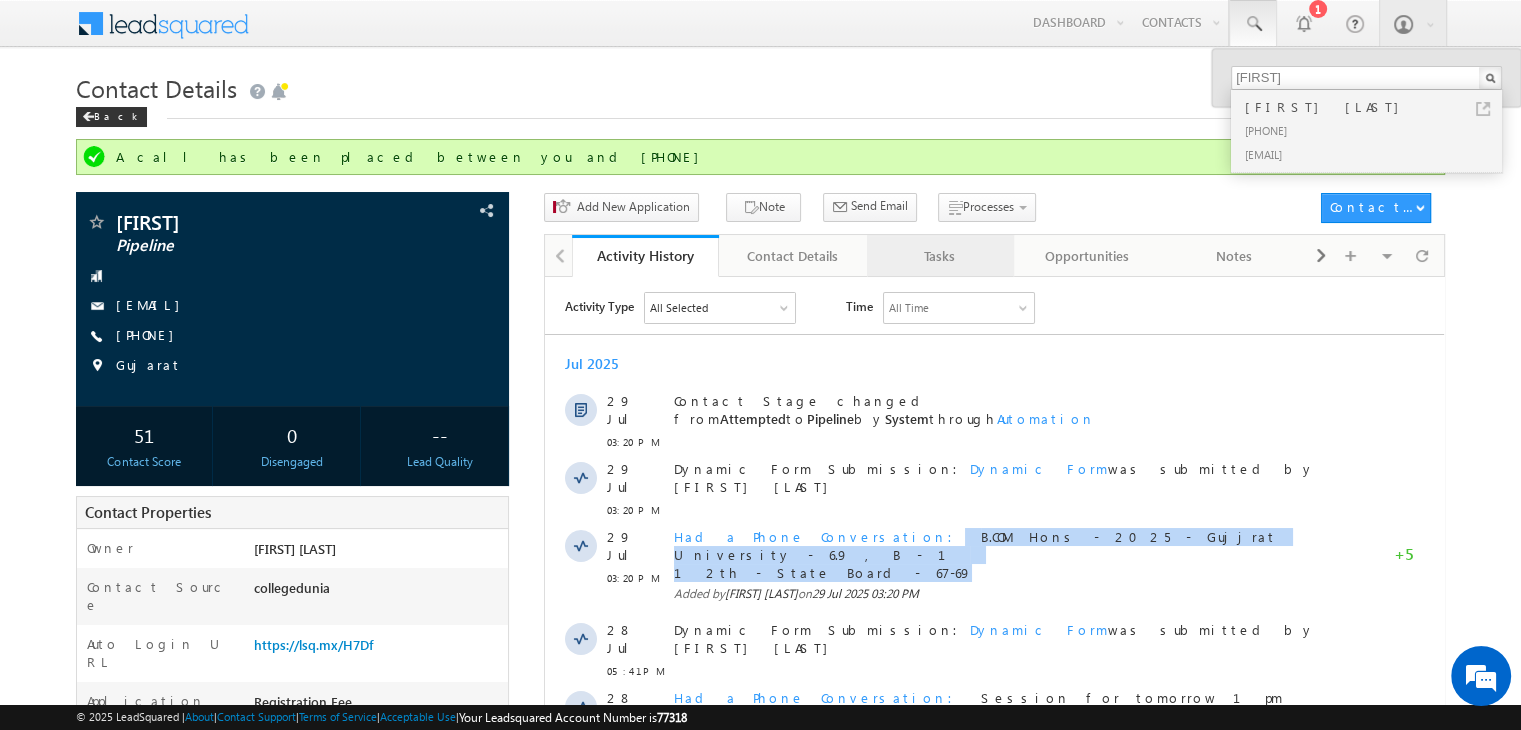 click on "Tasks" at bounding box center [940, 256] 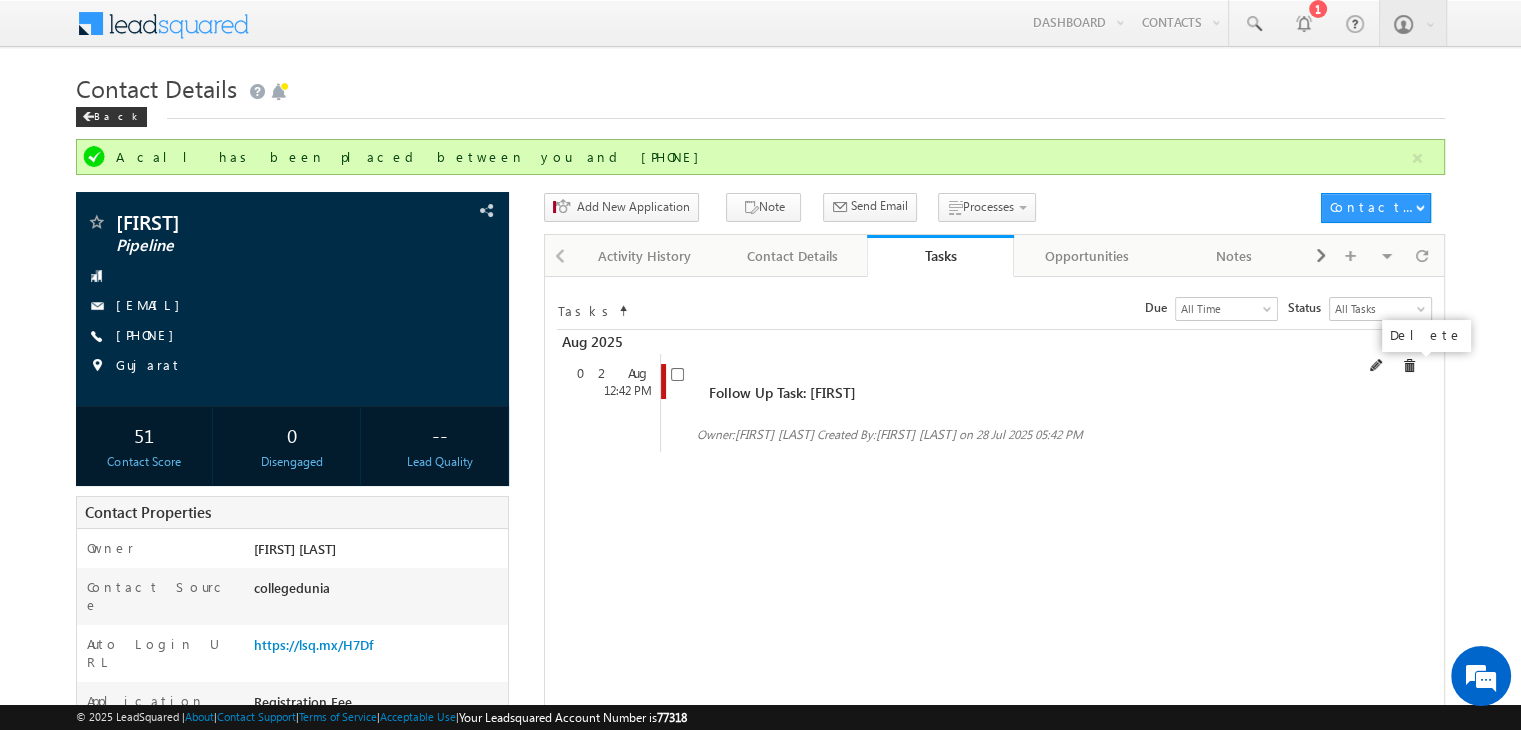 click at bounding box center (1409, 366) 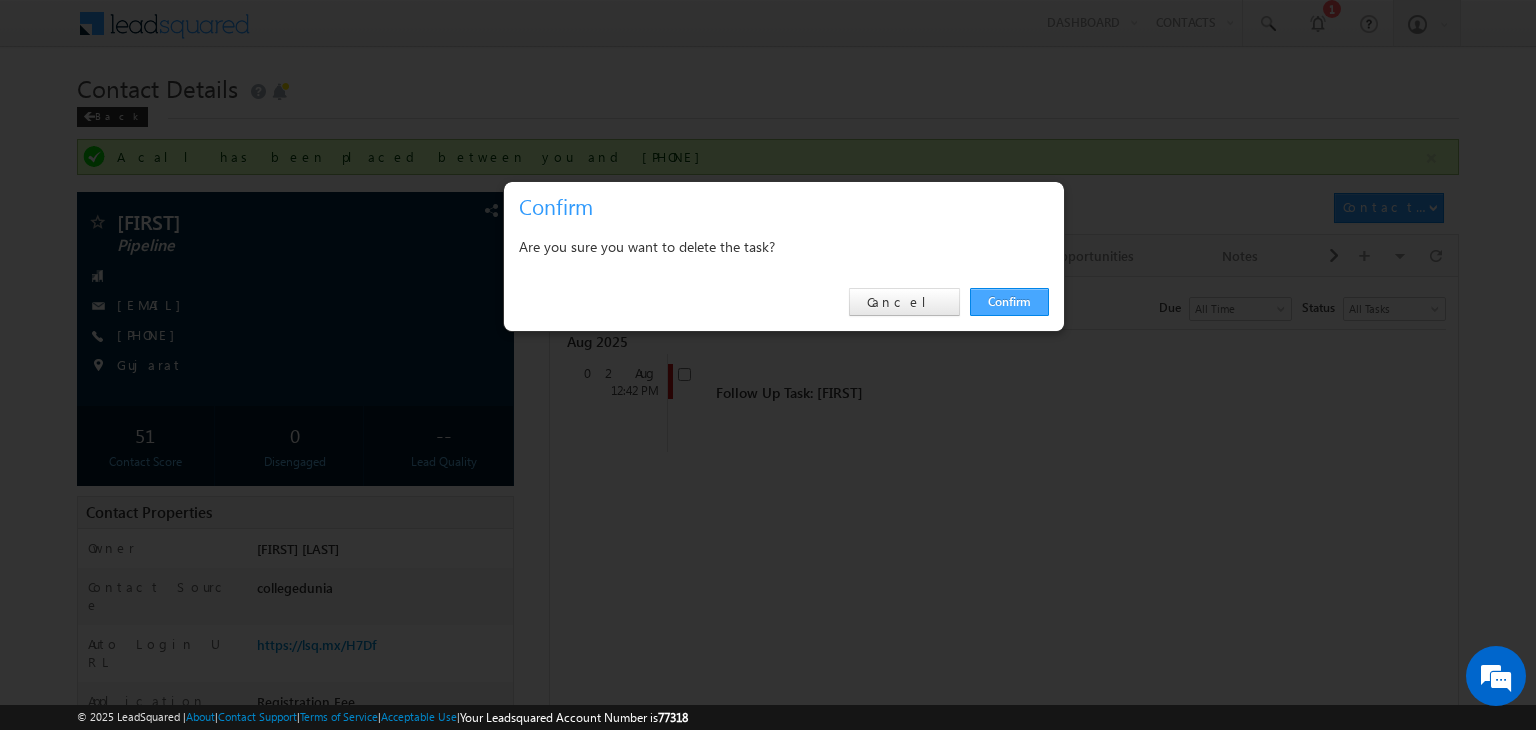click on "Confirm" at bounding box center (1009, 302) 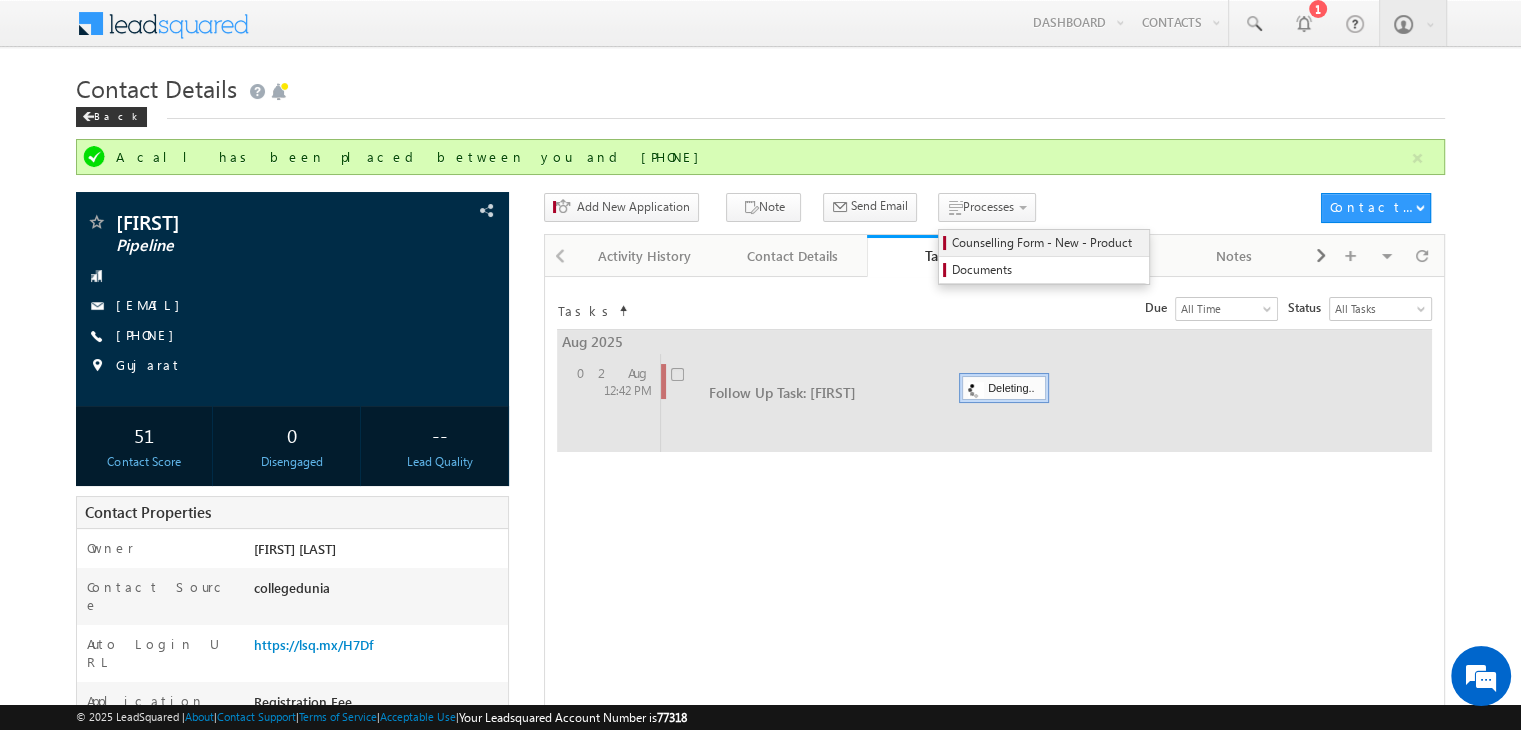 click on "Counselling Form - New - Product" at bounding box center [1047, 243] 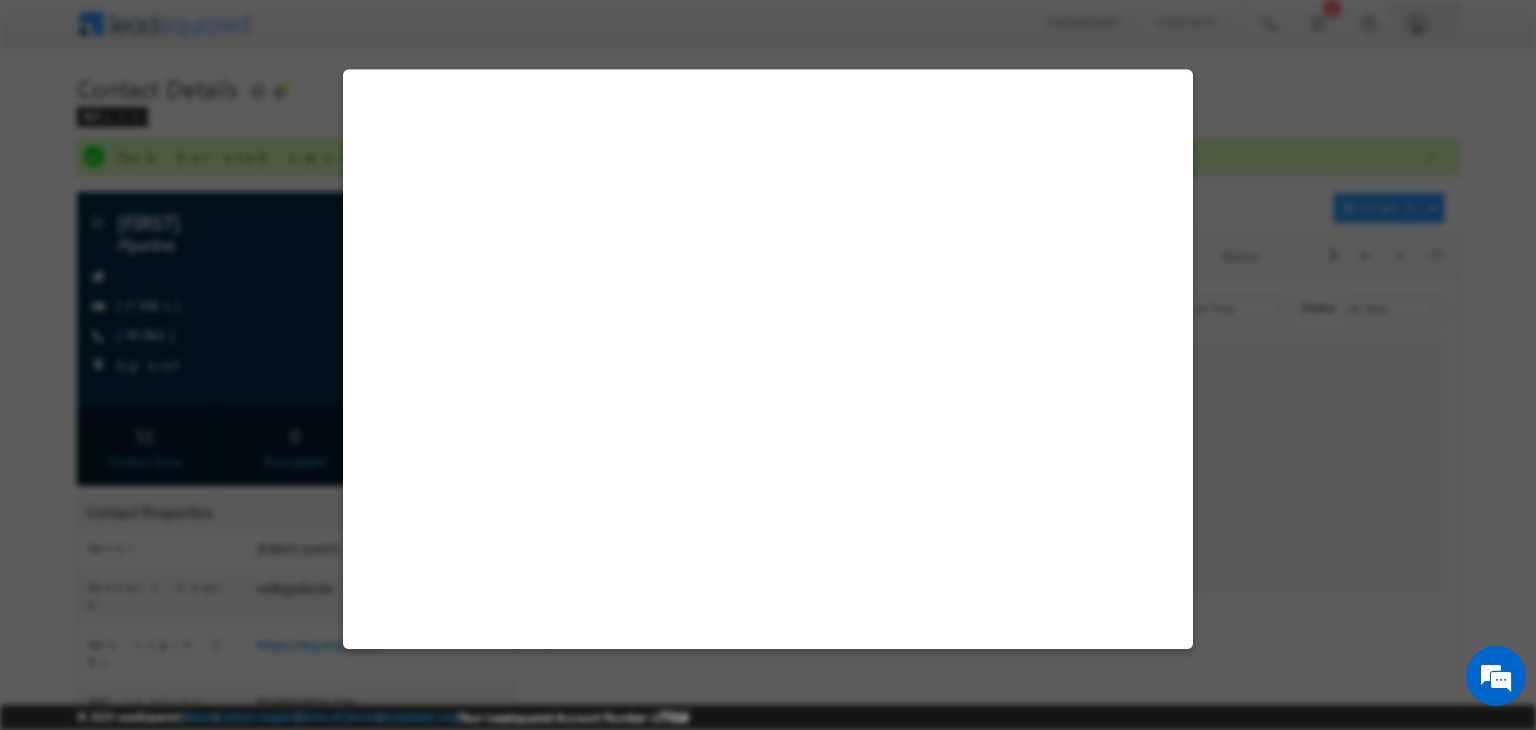 select on "STEM MBA" 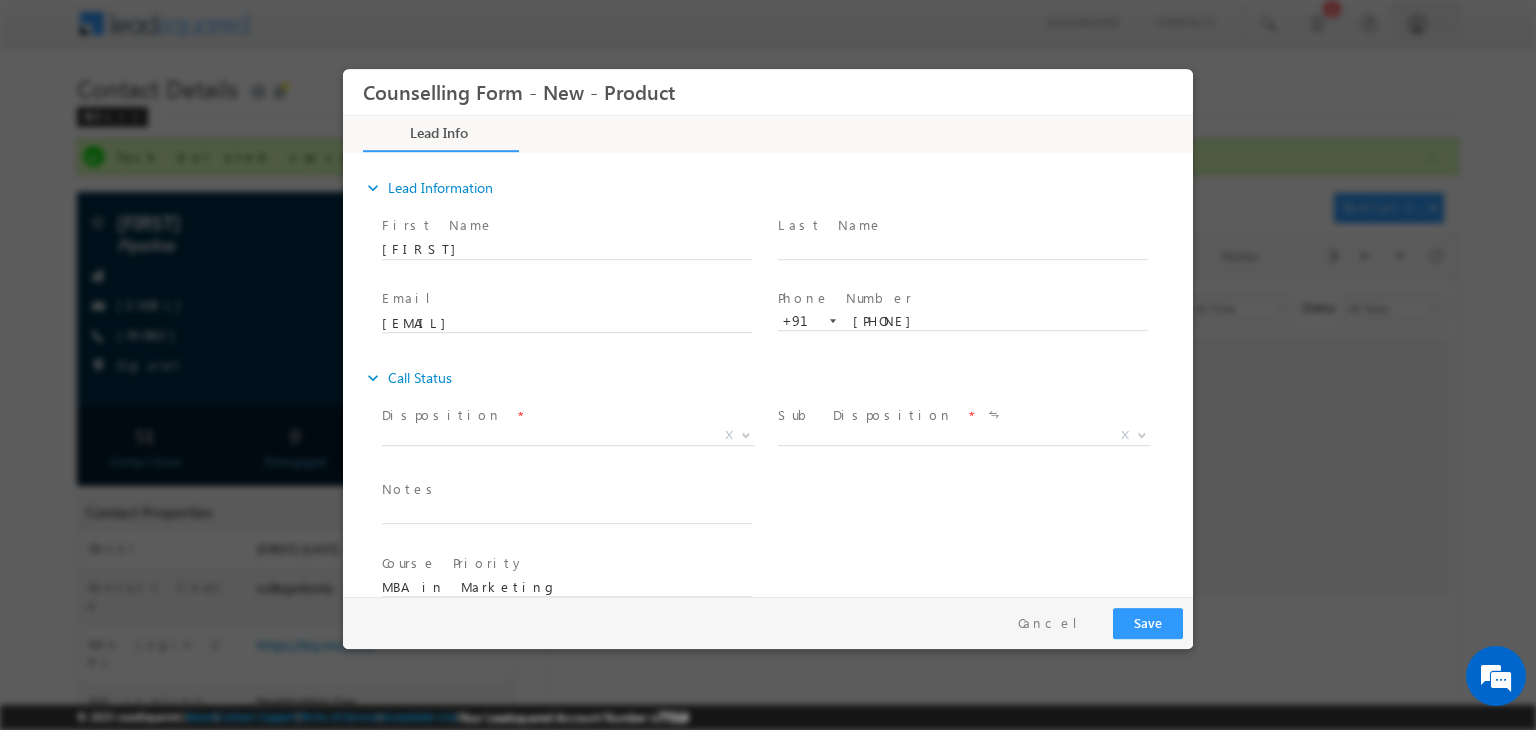 scroll, scrollTop: 0, scrollLeft: 0, axis: both 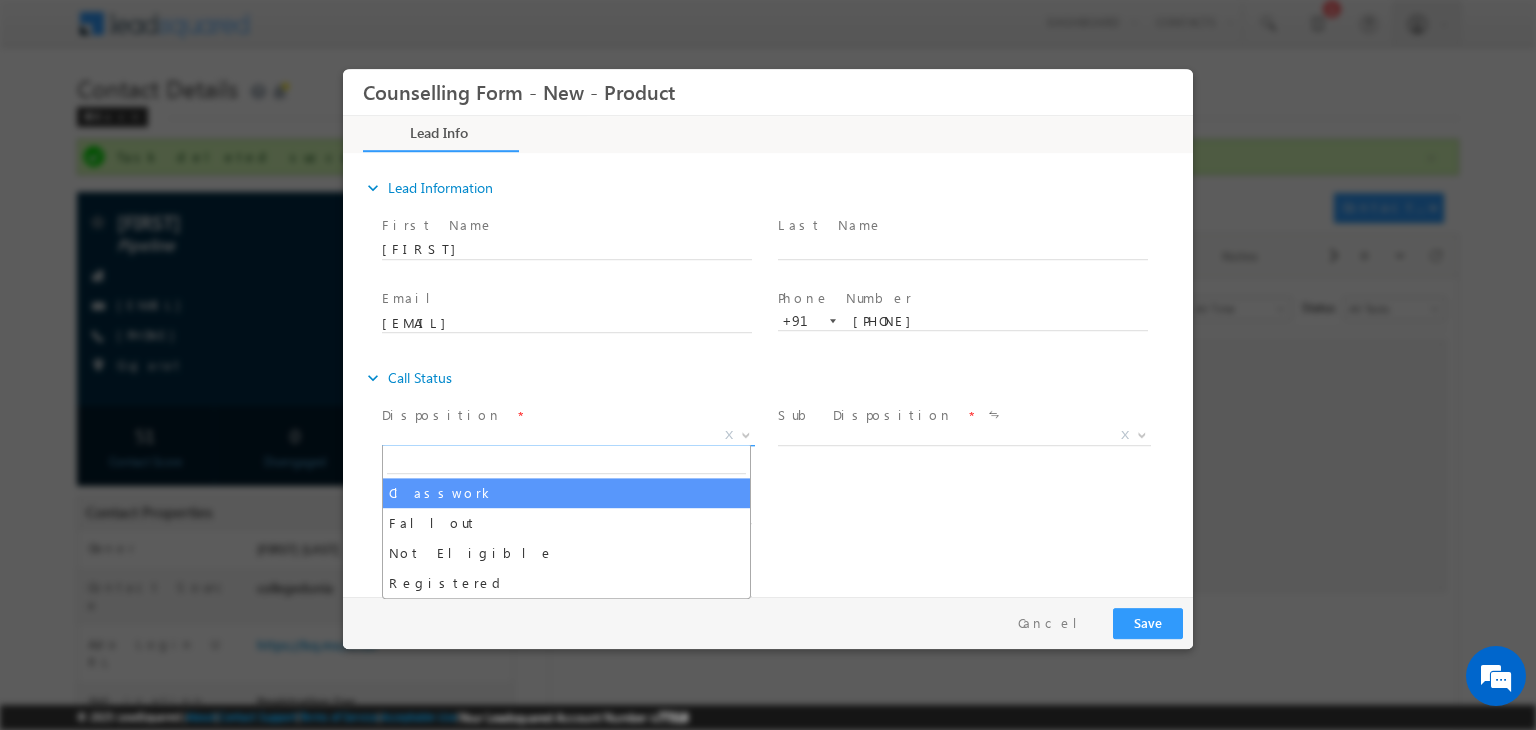 click on "X" at bounding box center [568, 436] 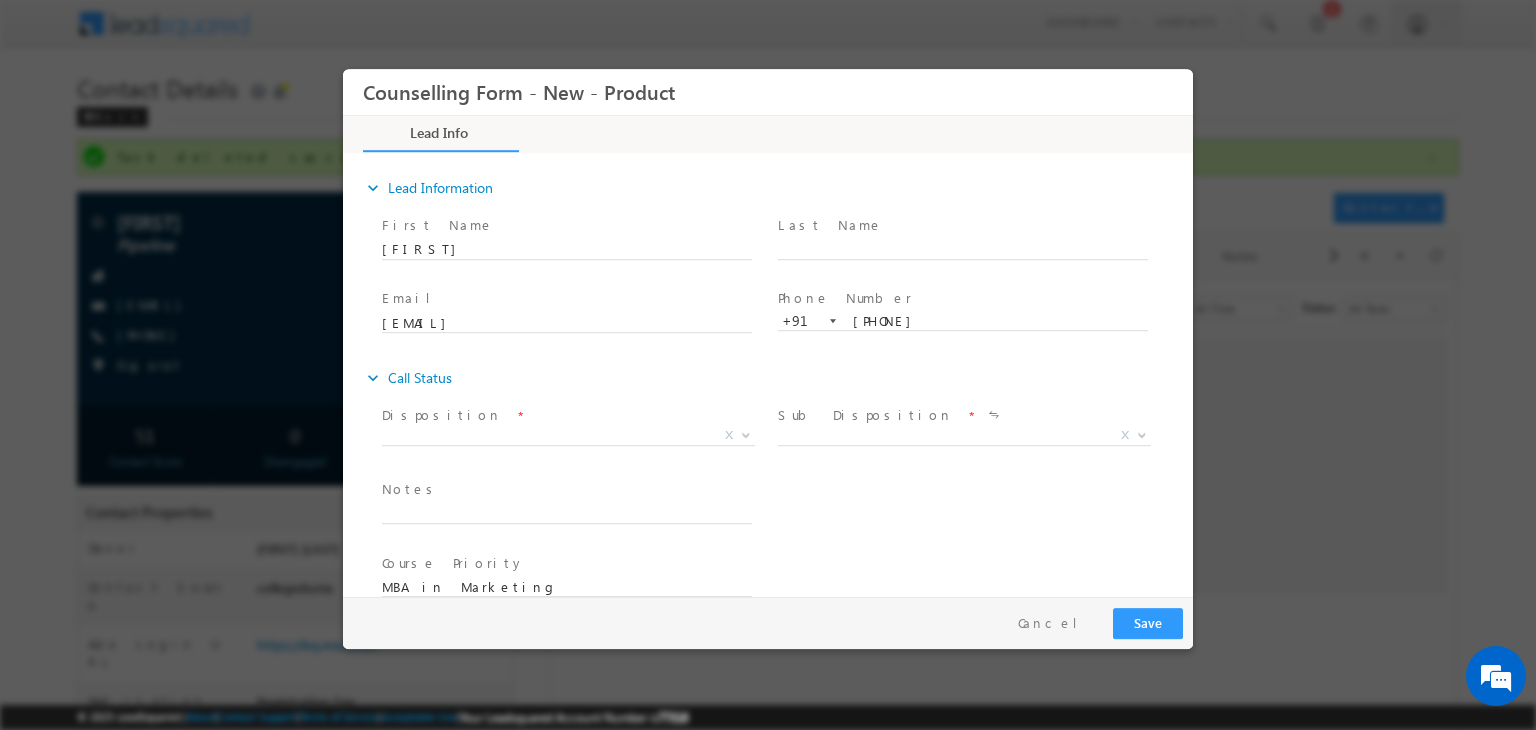 click on "Follow Up Date
*
Notes
*" at bounding box center [785, 512] 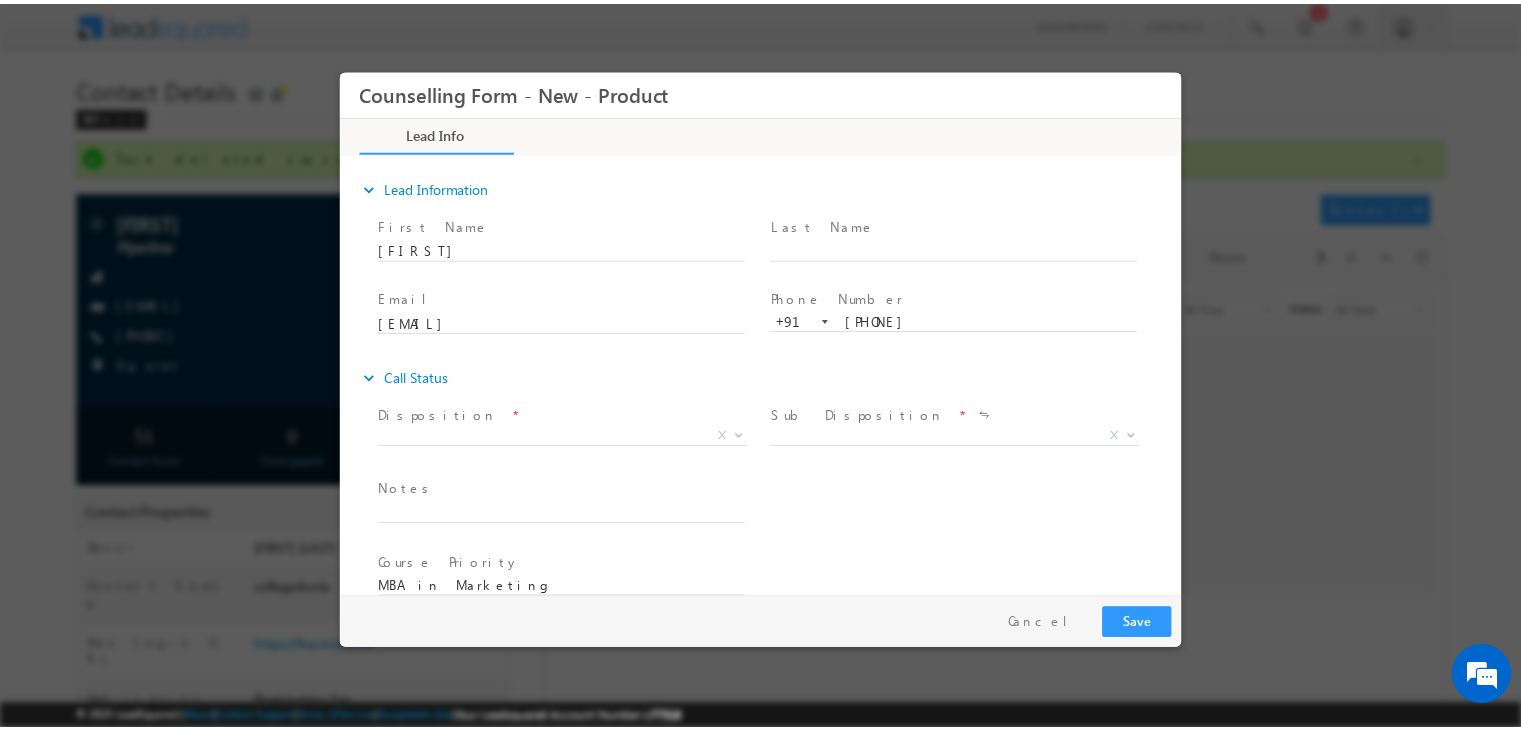 scroll, scrollTop: 0, scrollLeft: 0, axis: both 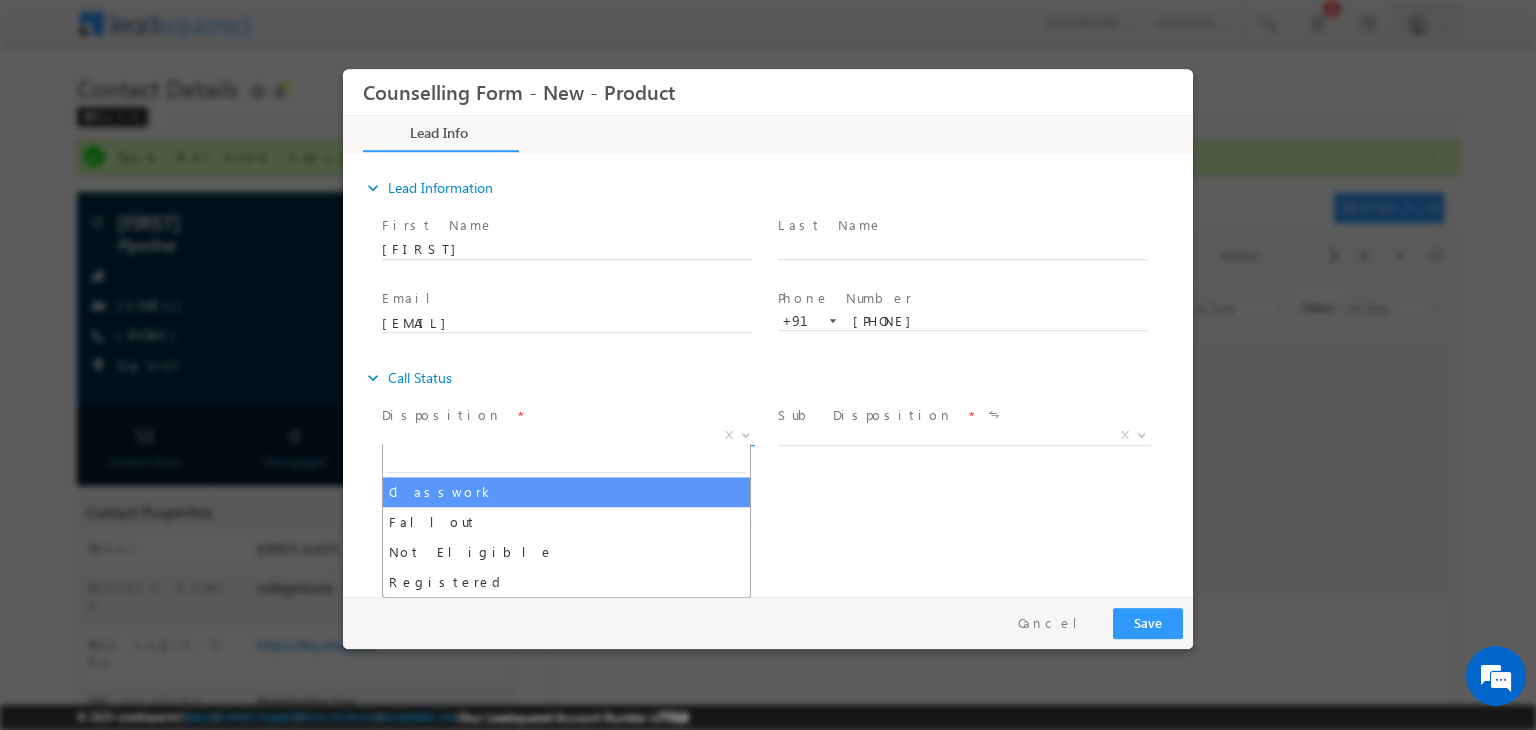 click on "X" at bounding box center (568, 436) 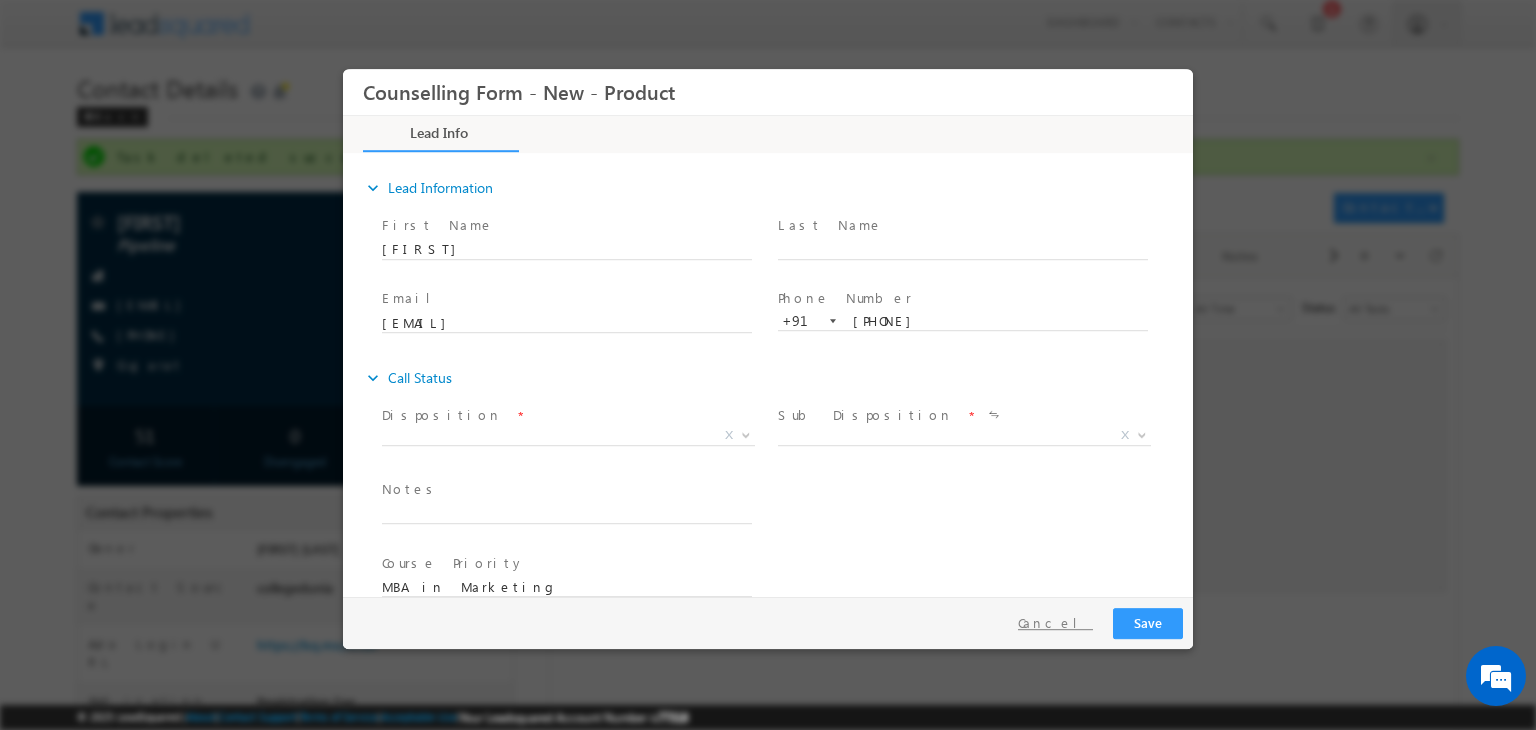 click on "Cancel" at bounding box center (1055, 623) 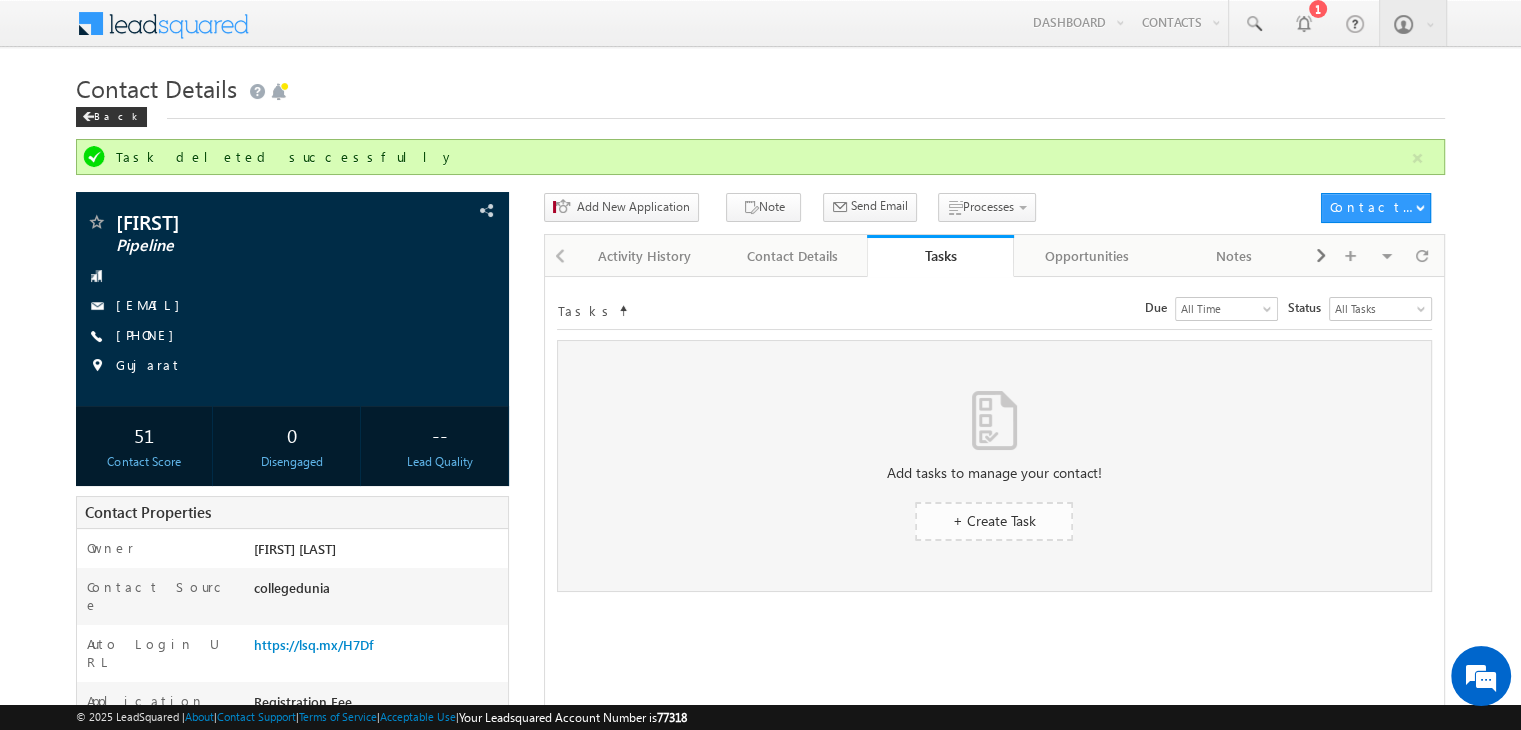 click on "+ Create Task" at bounding box center (994, 520) 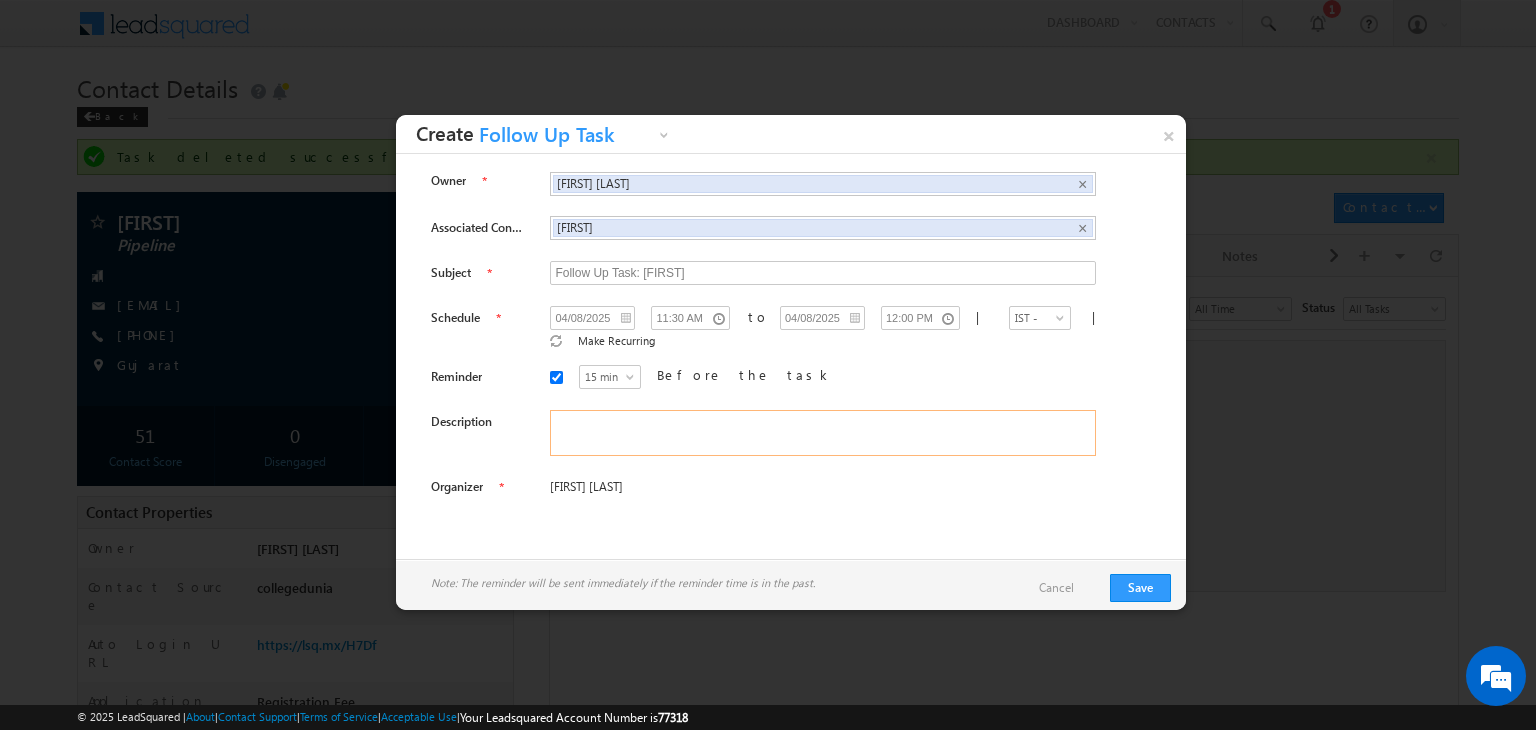 click at bounding box center [823, 433] 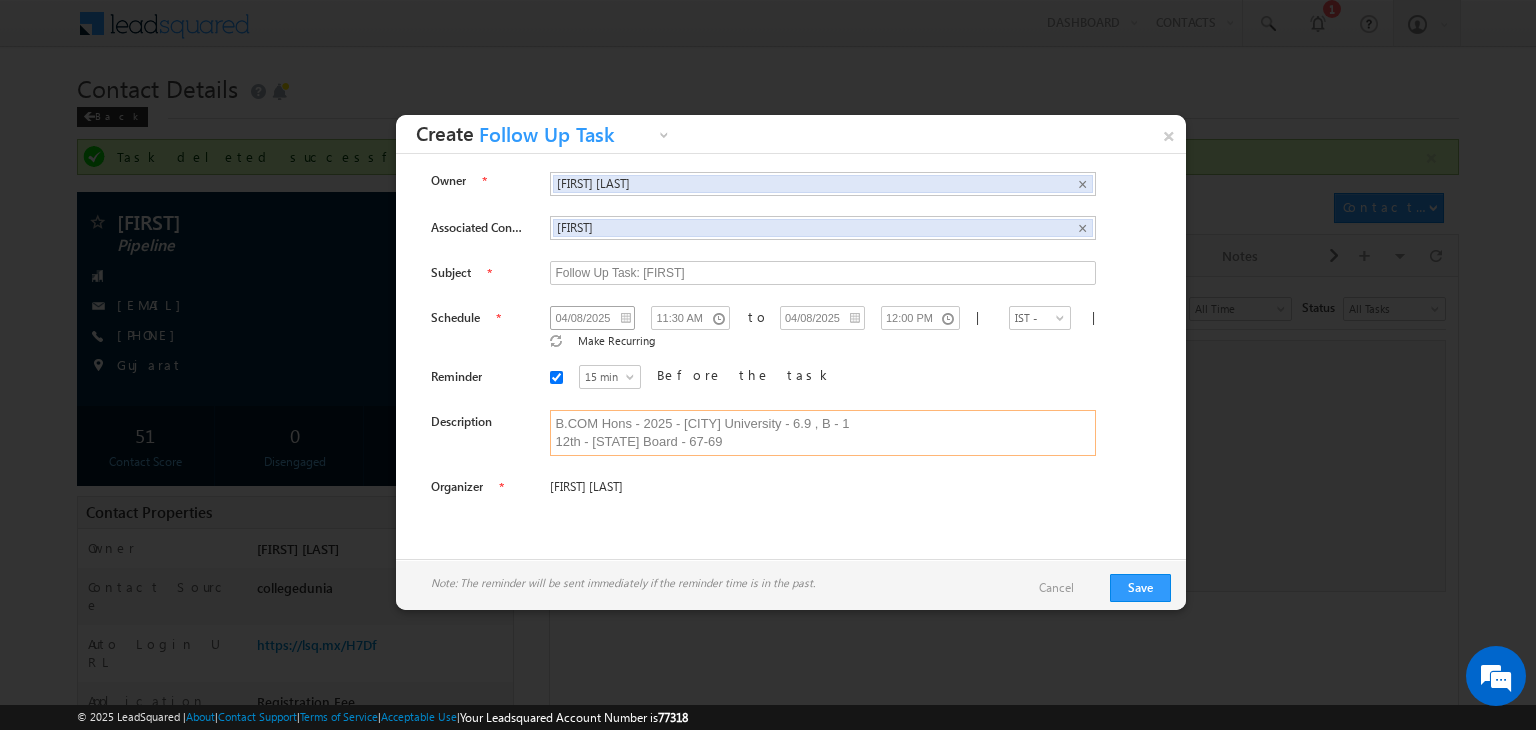 type on "B.COM Hons - 2025 - Gujjrat University - 6.9 , B - 1
12th - State Board - 67-69" 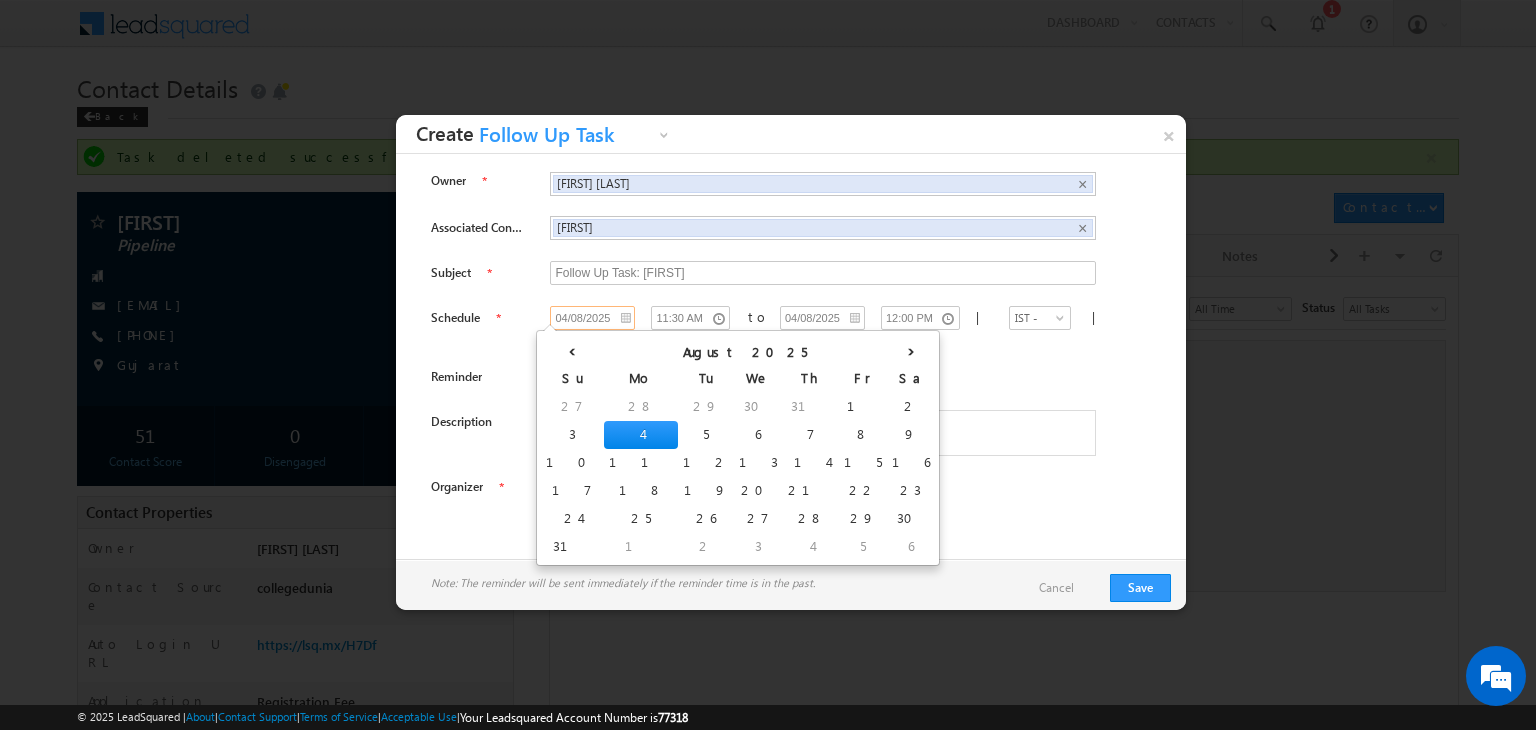 click on "04/08/2025" at bounding box center (592, 318) 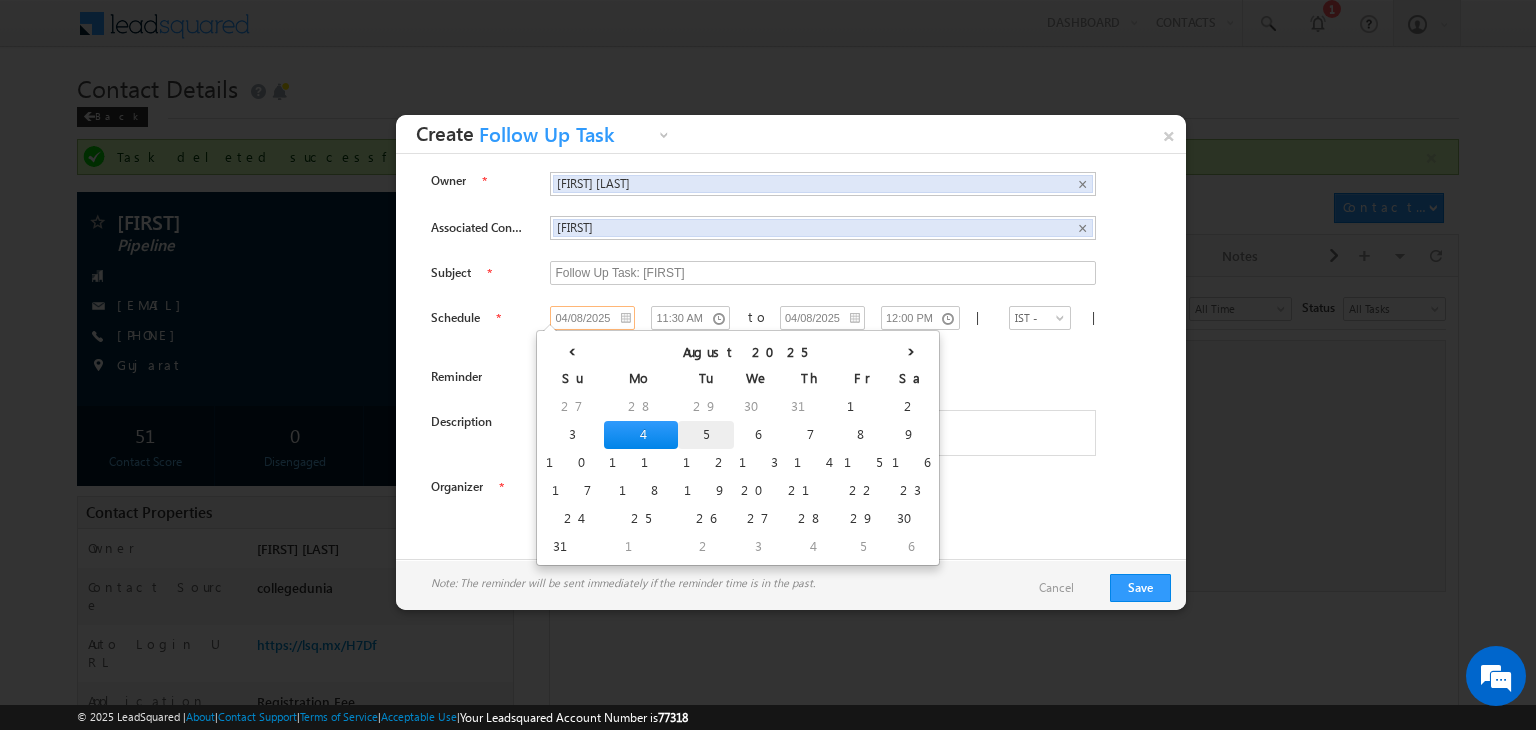 click on "5" at bounding box center [706, 435] 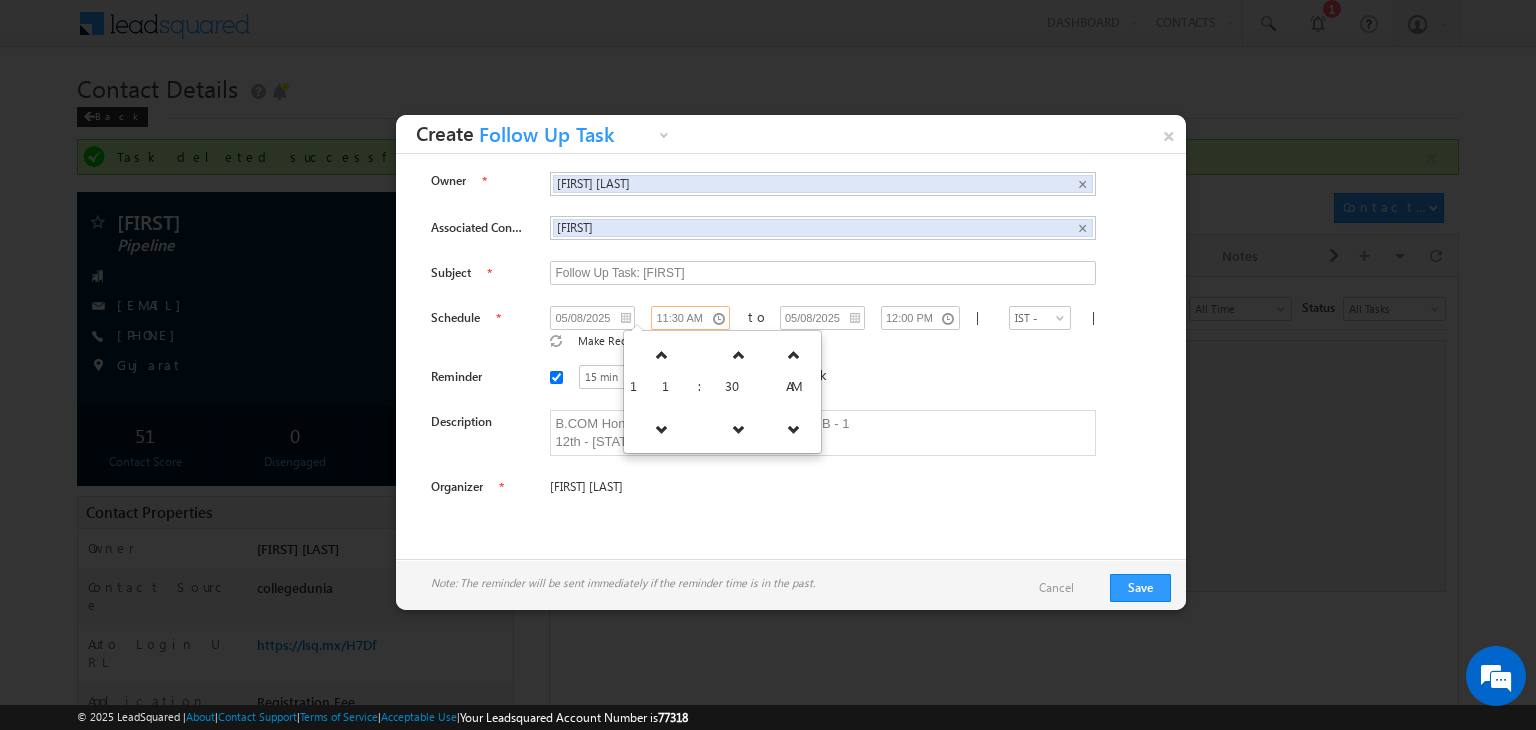 click on "11:30 AM" at bounding box center [690, 318] 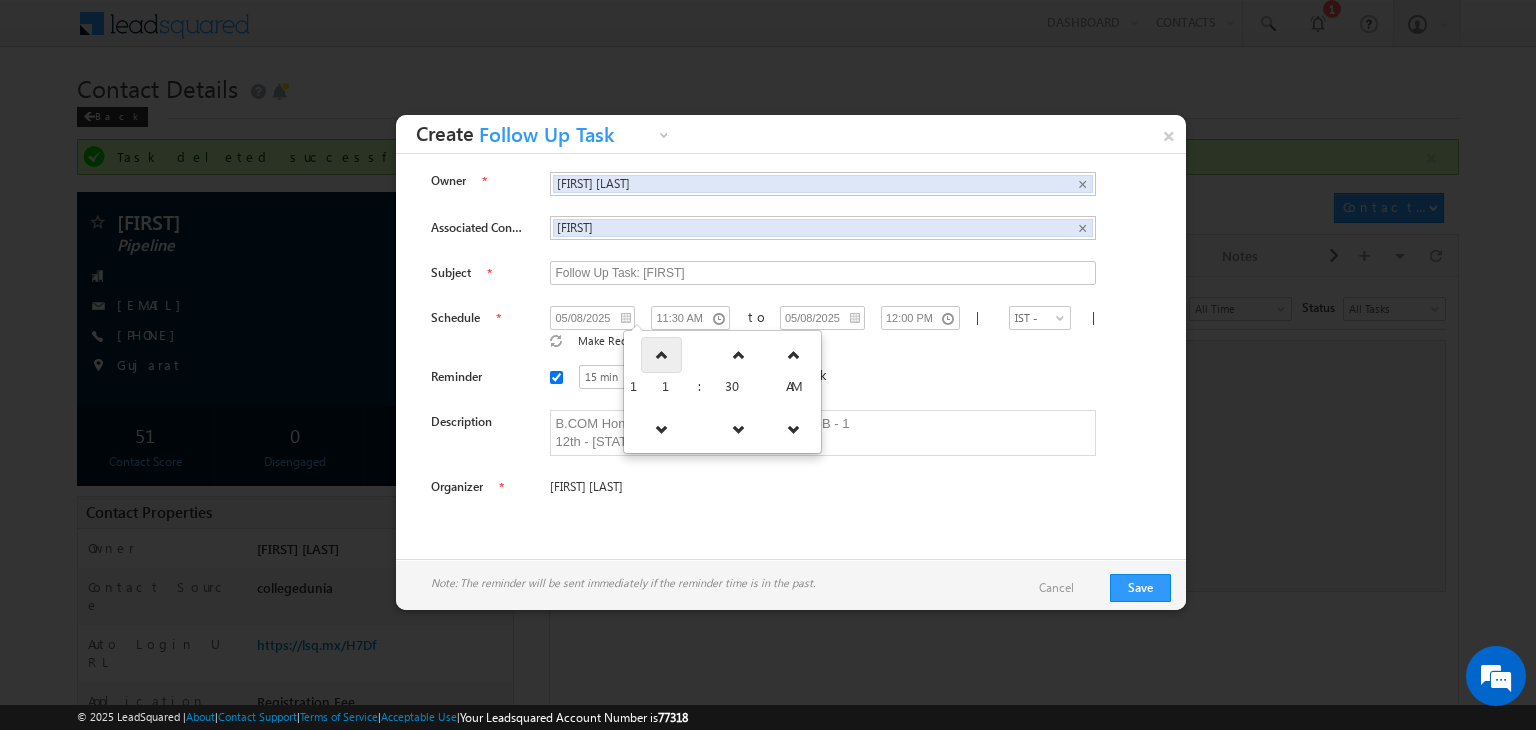 click at bounding box center [662, 355] 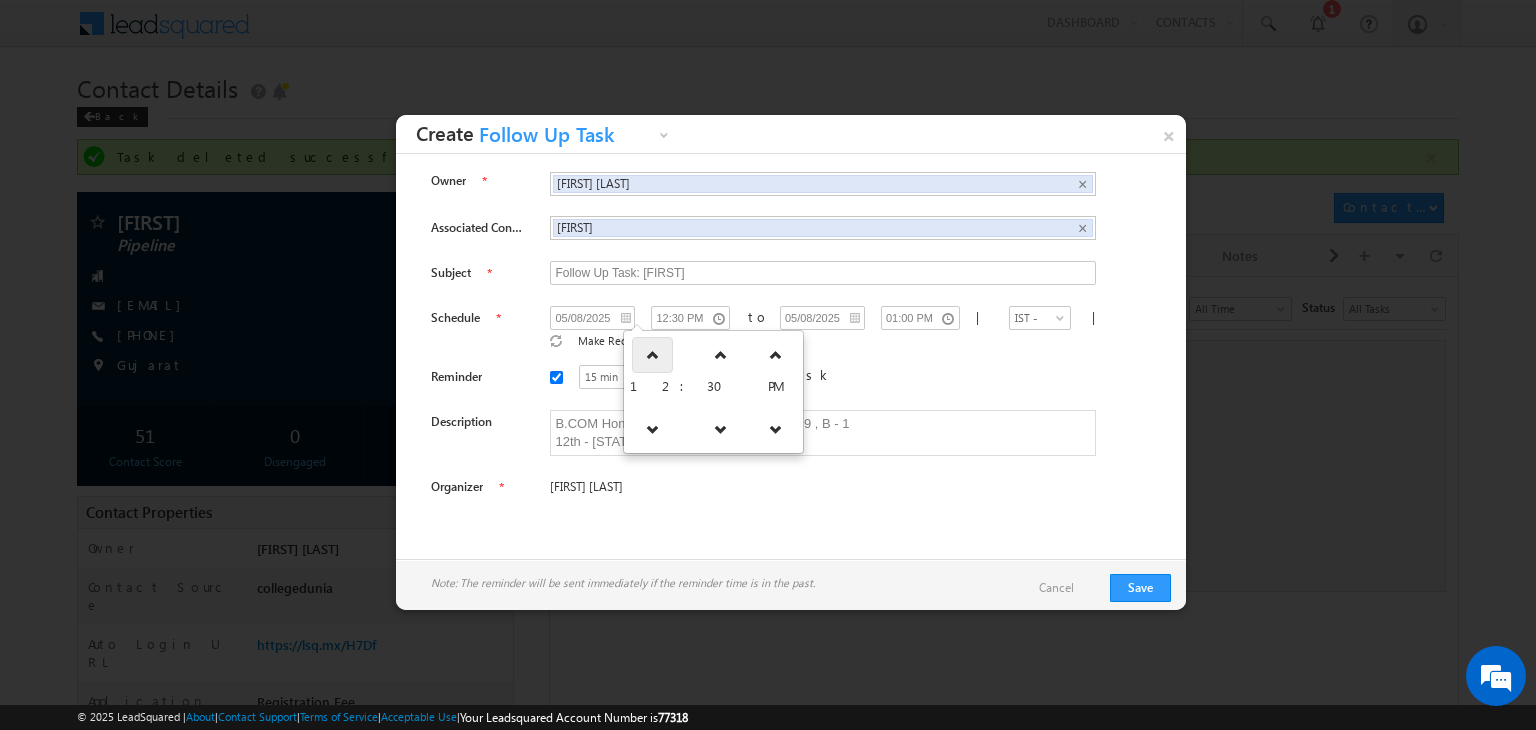 click at bounding box center (653, 355) 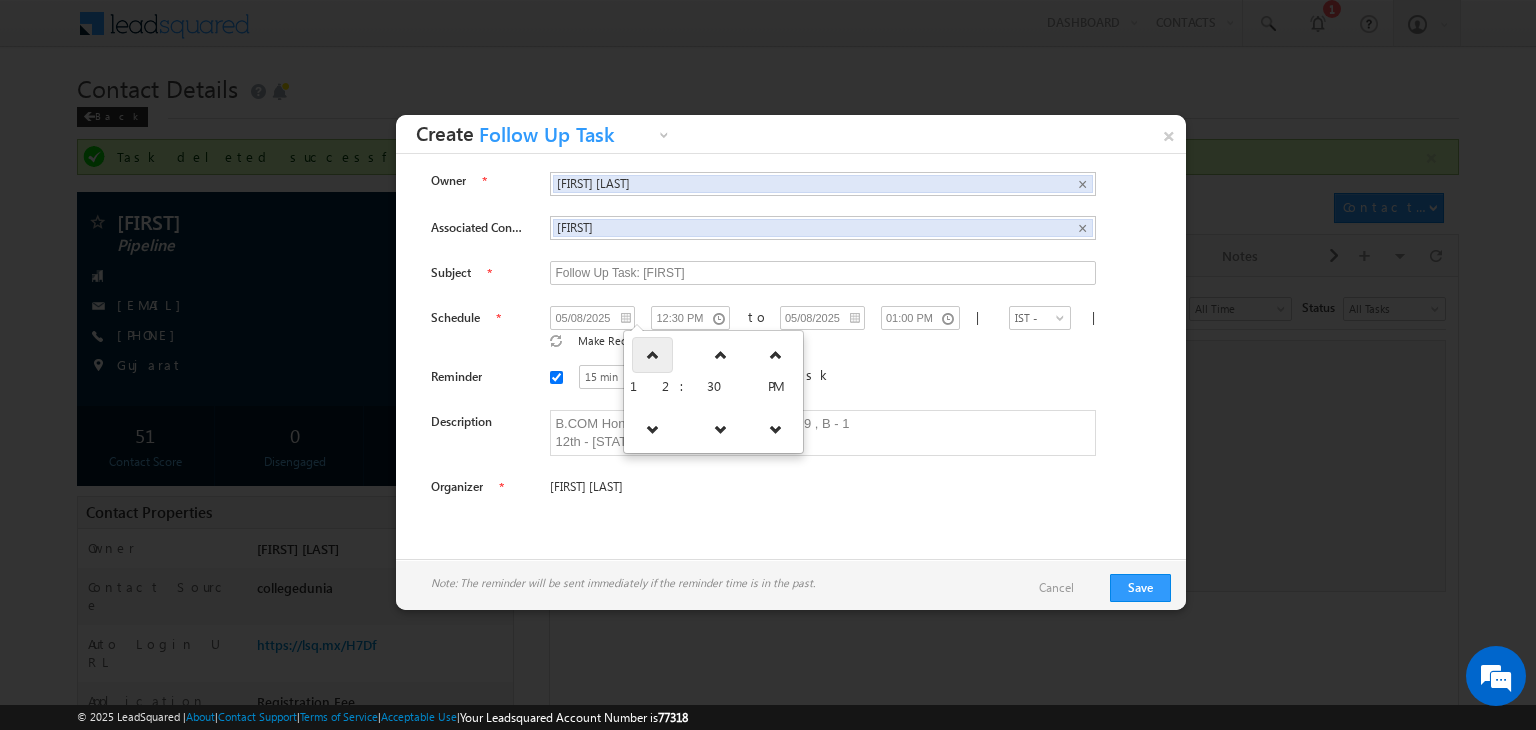 type on "01:30 PM" 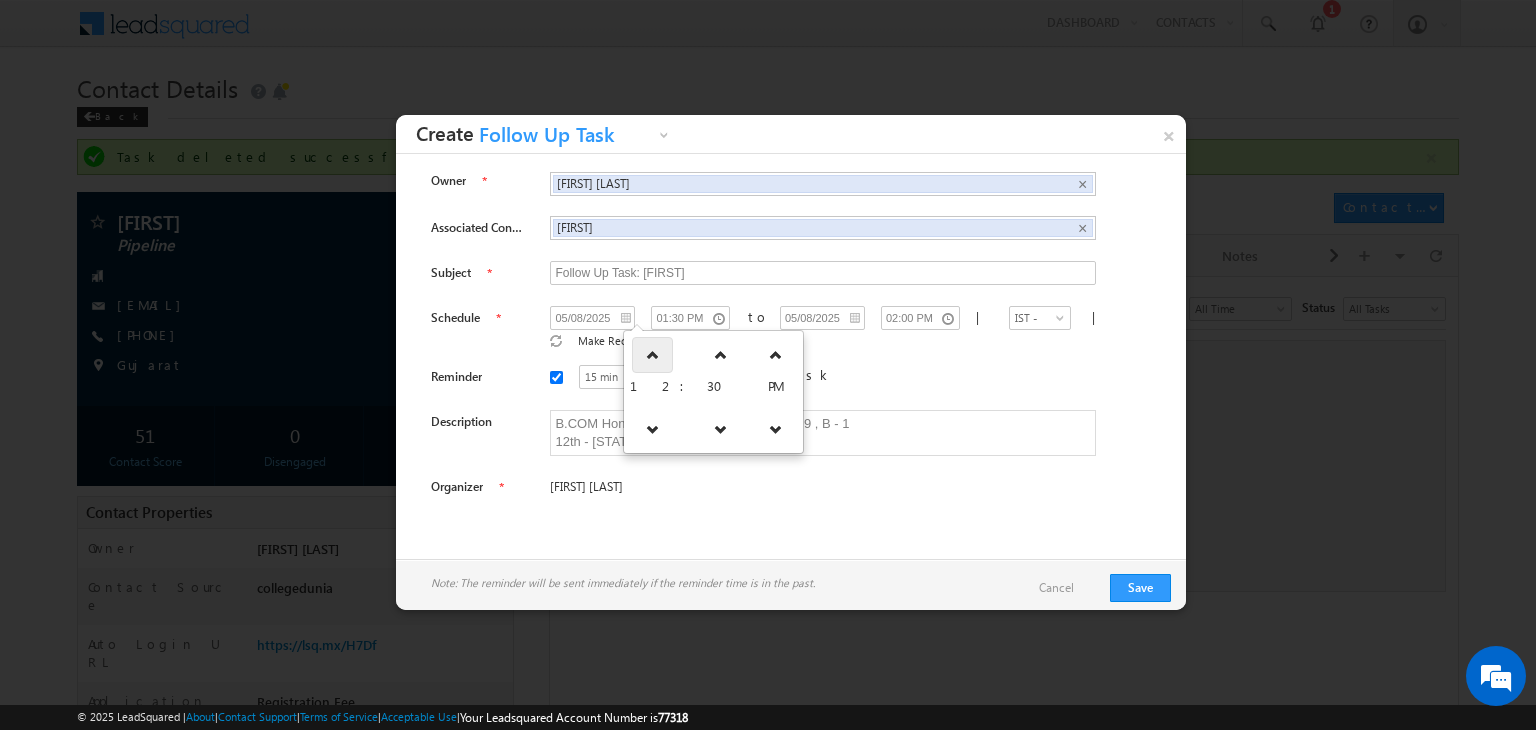click at bounding box center (653, 355) 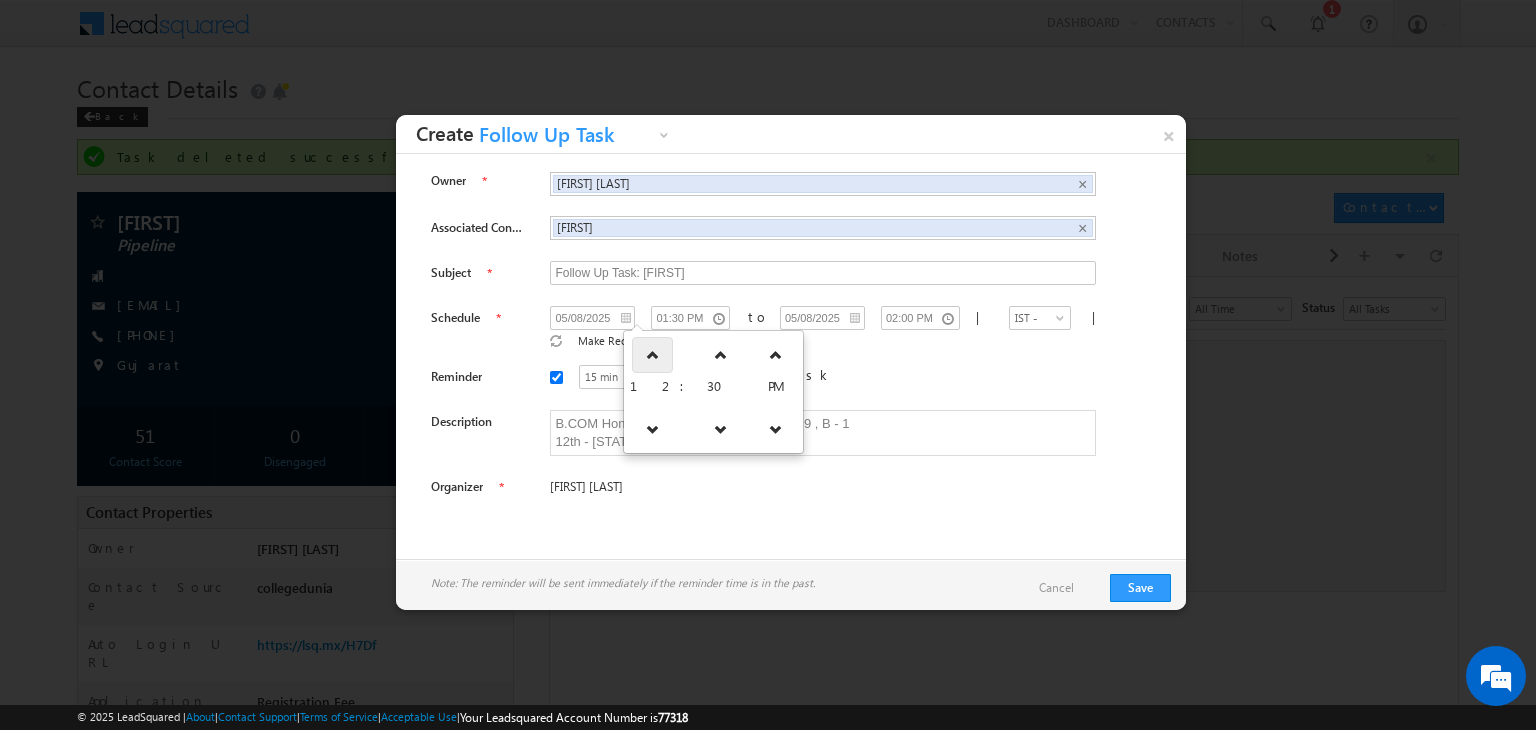 type on "02:30 PM" 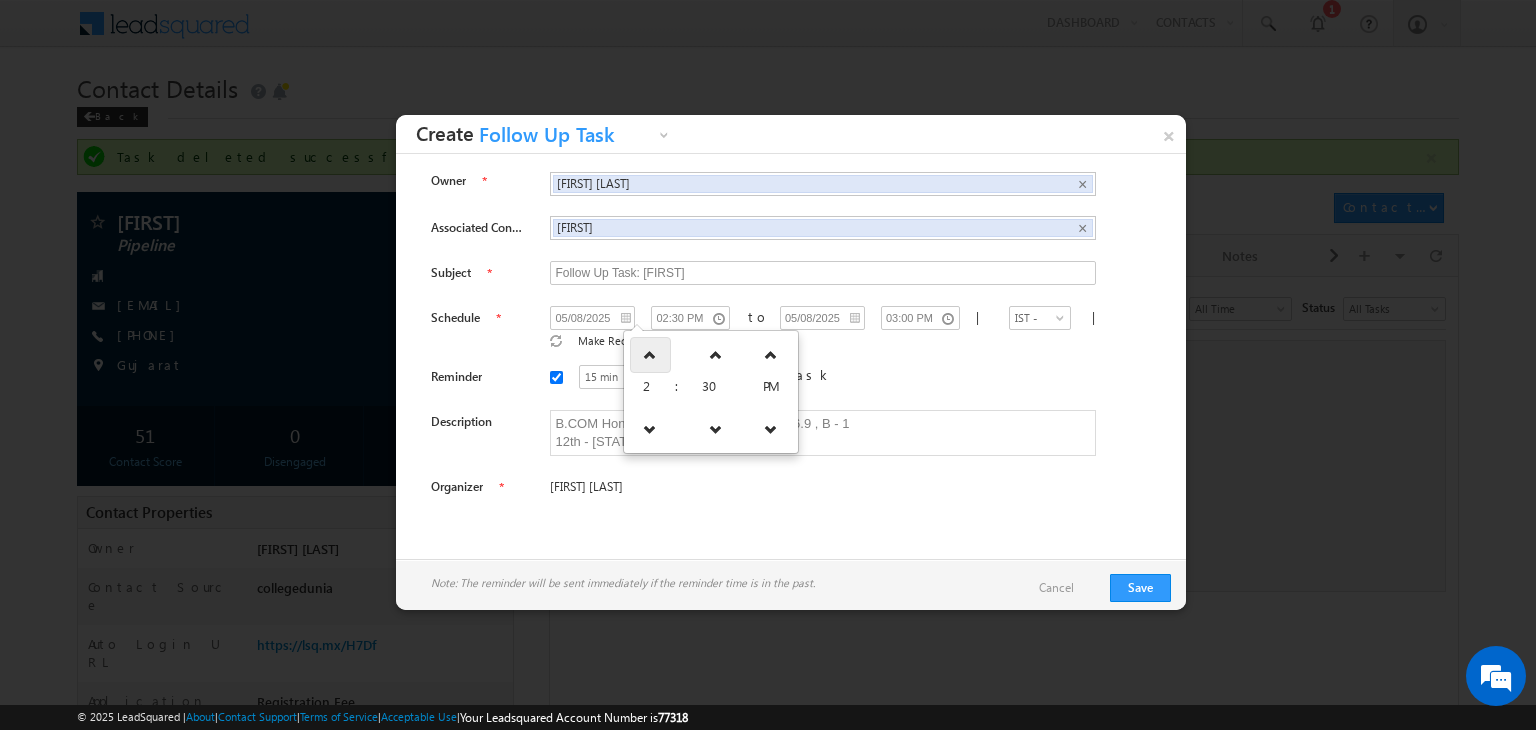 click at bounding box center (650, 355) 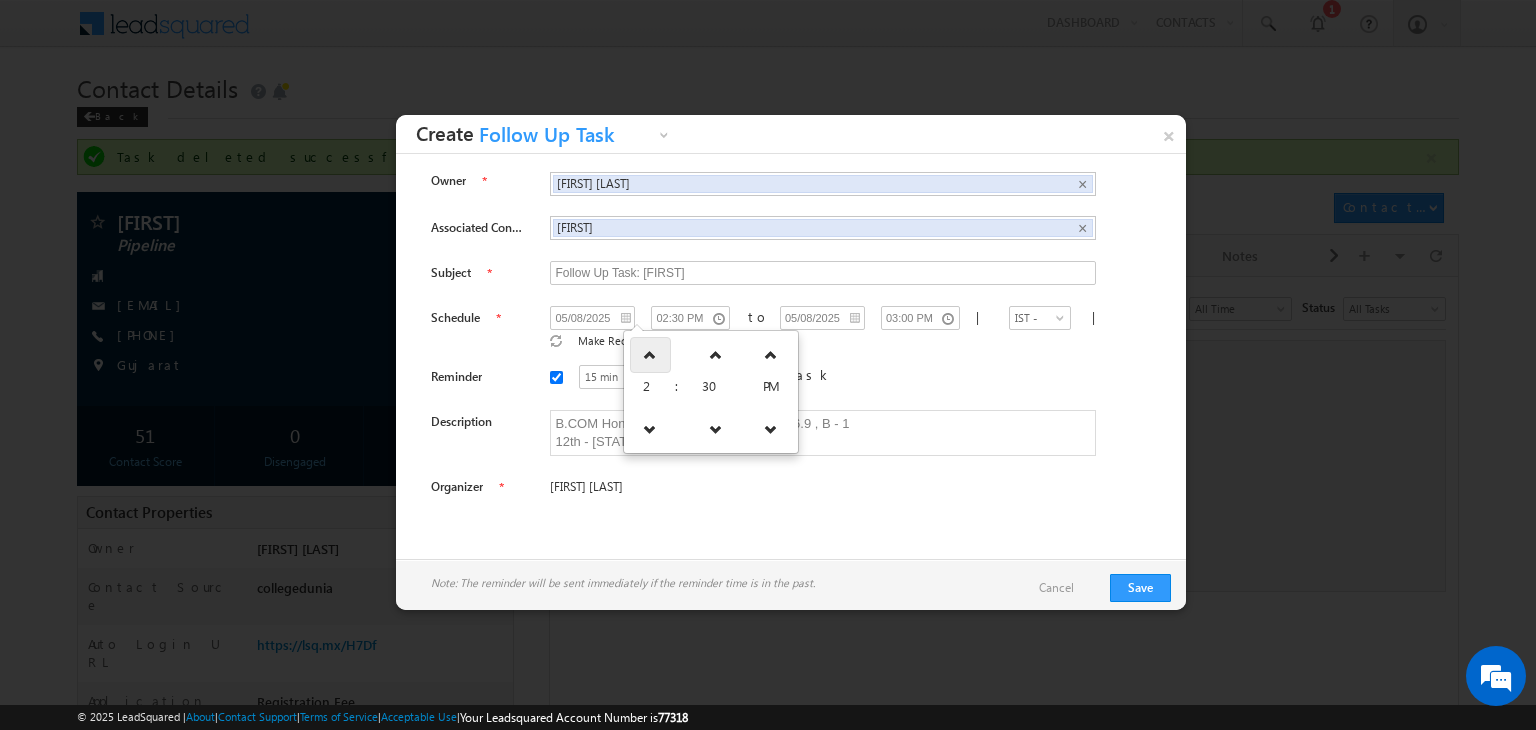 type on "03:30 PM" 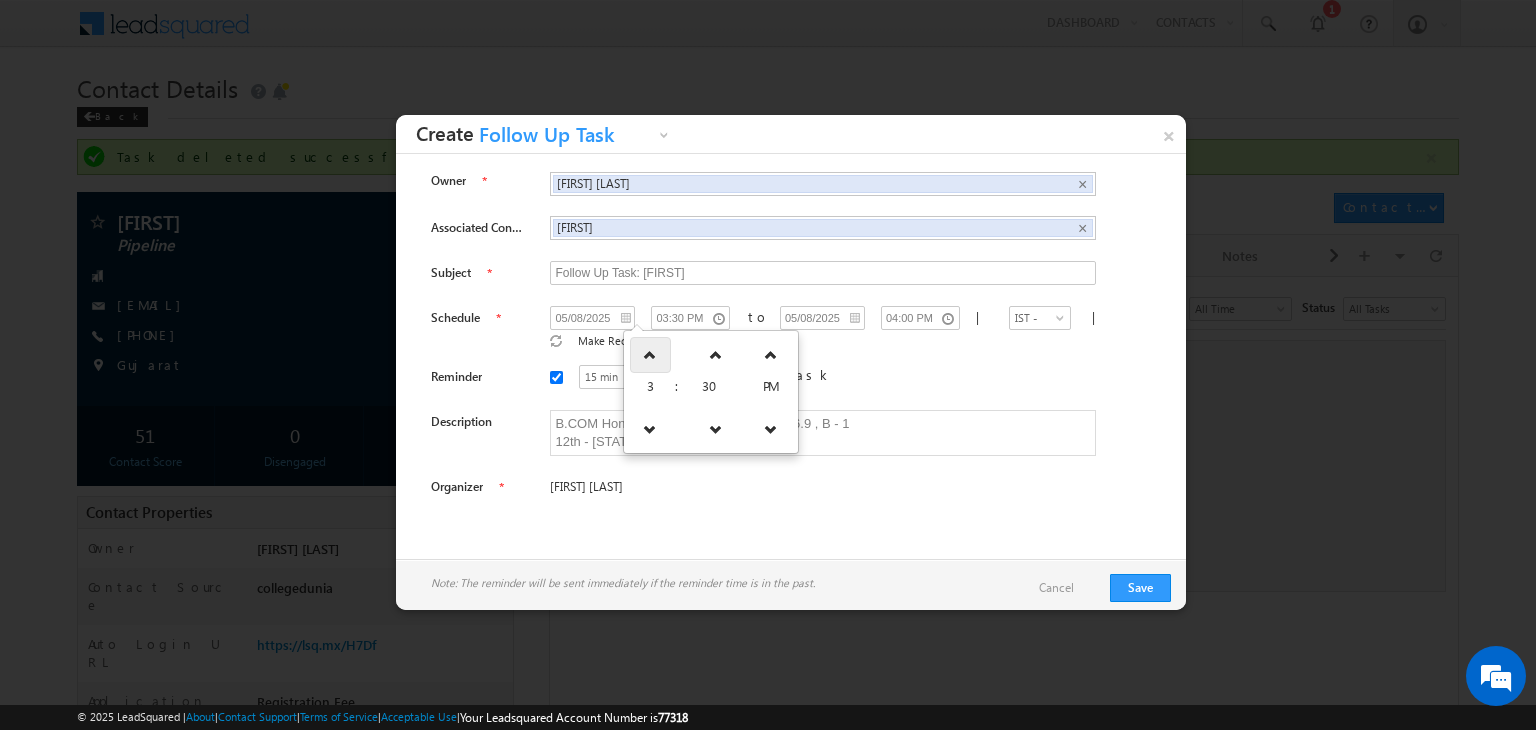 click at bounding box center (650, 355) 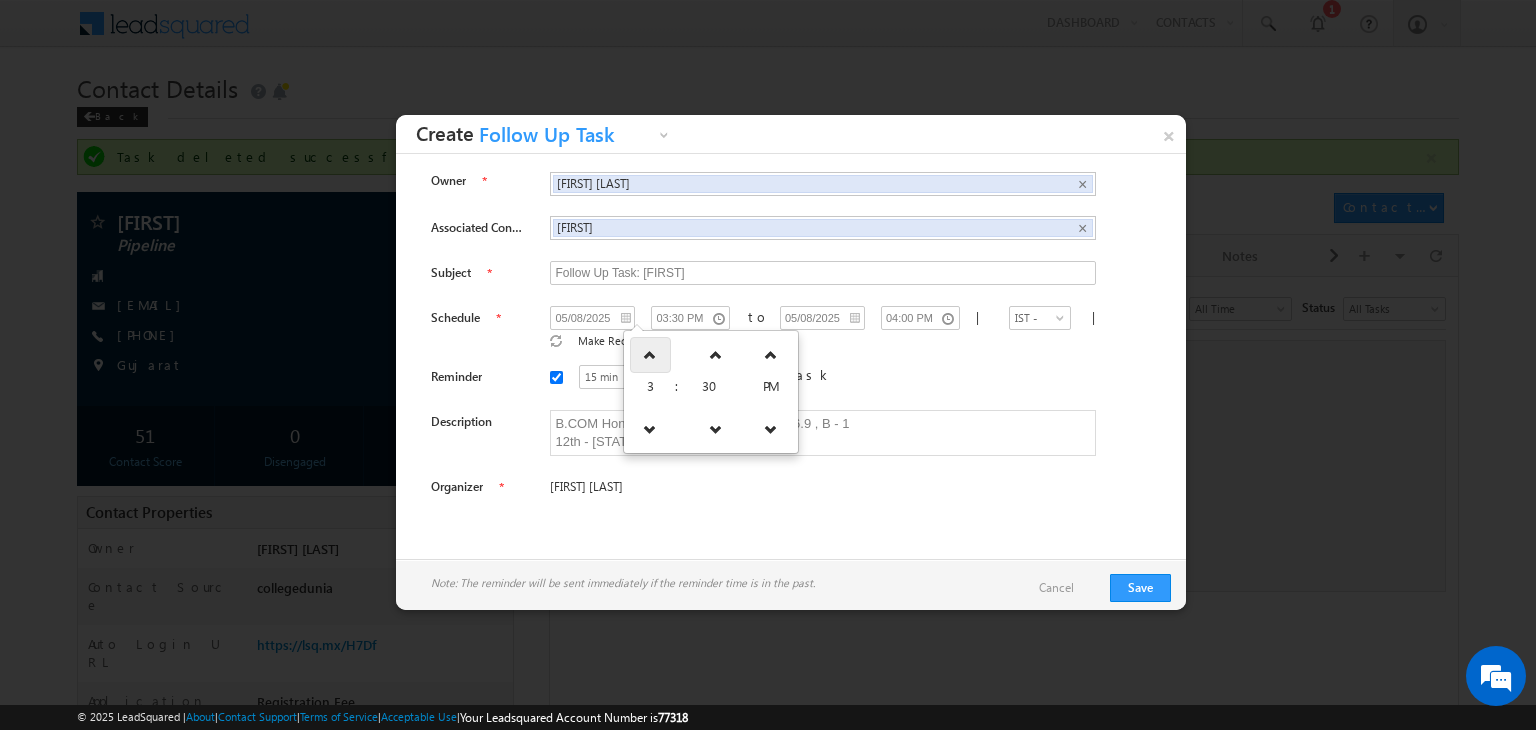 type on "04:30 PM" 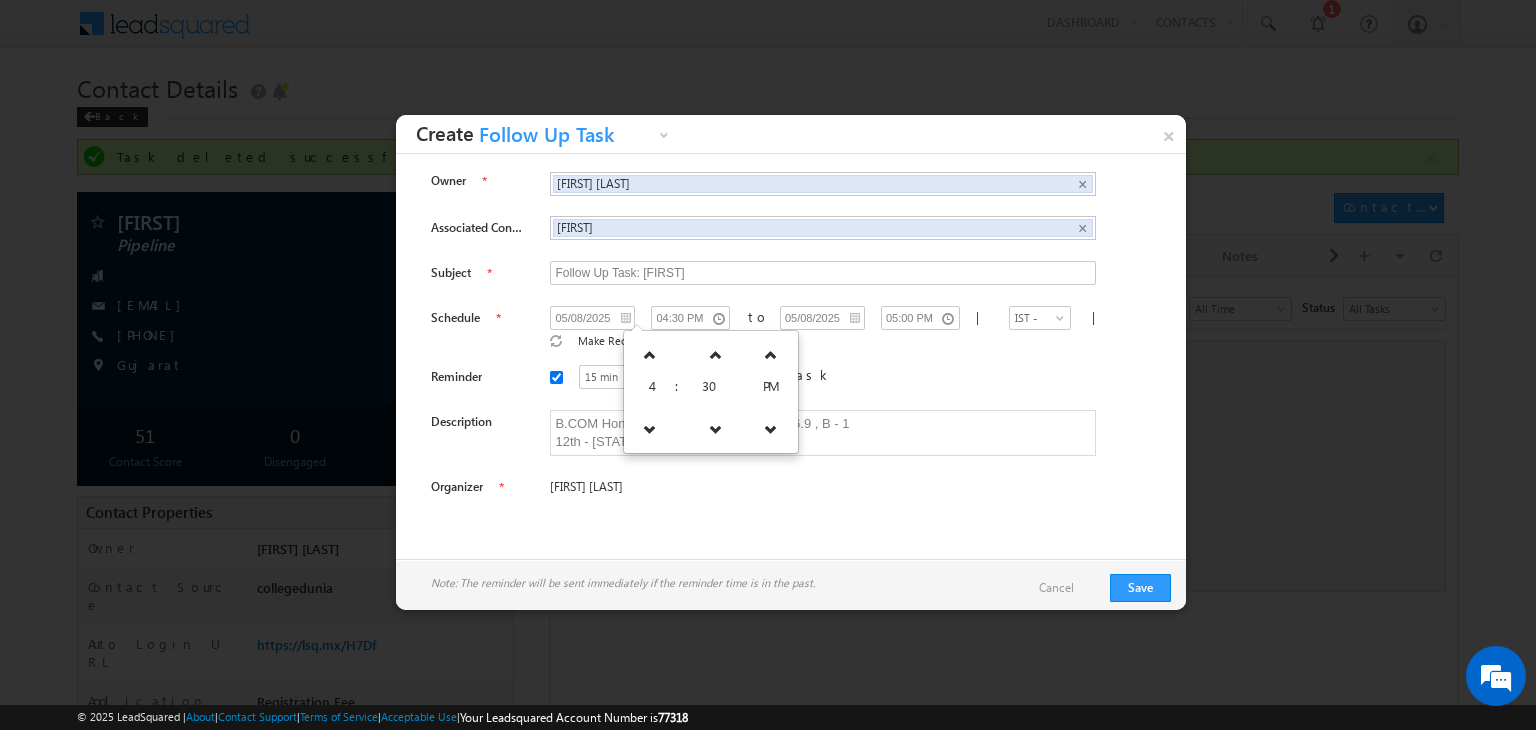 click on "Task Details
Owner
Suryansh Tiwari Suryansh Tiwari ×
Associated Contact" at bounding box center [791, 356] 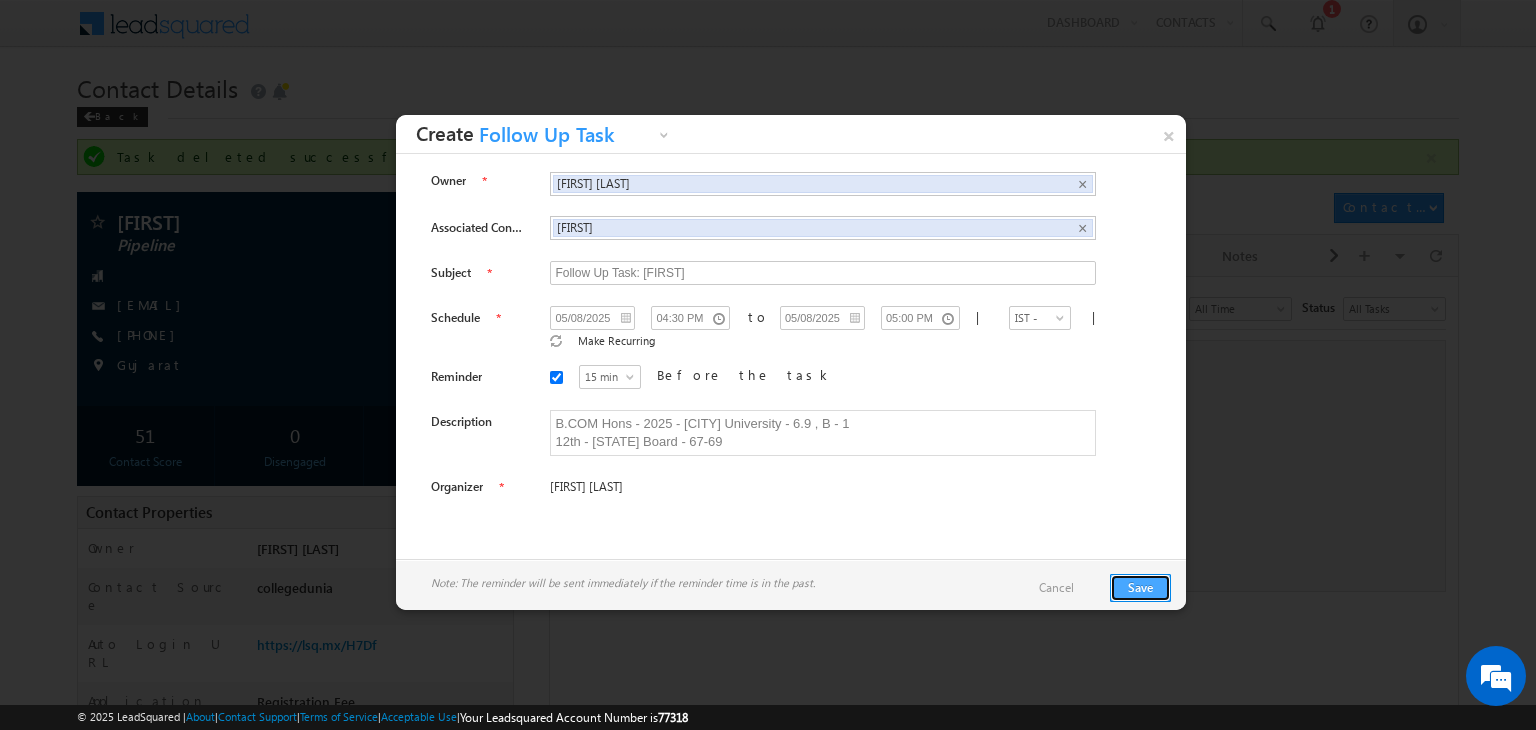 click on "Save" at bounding box center (1140, 588) 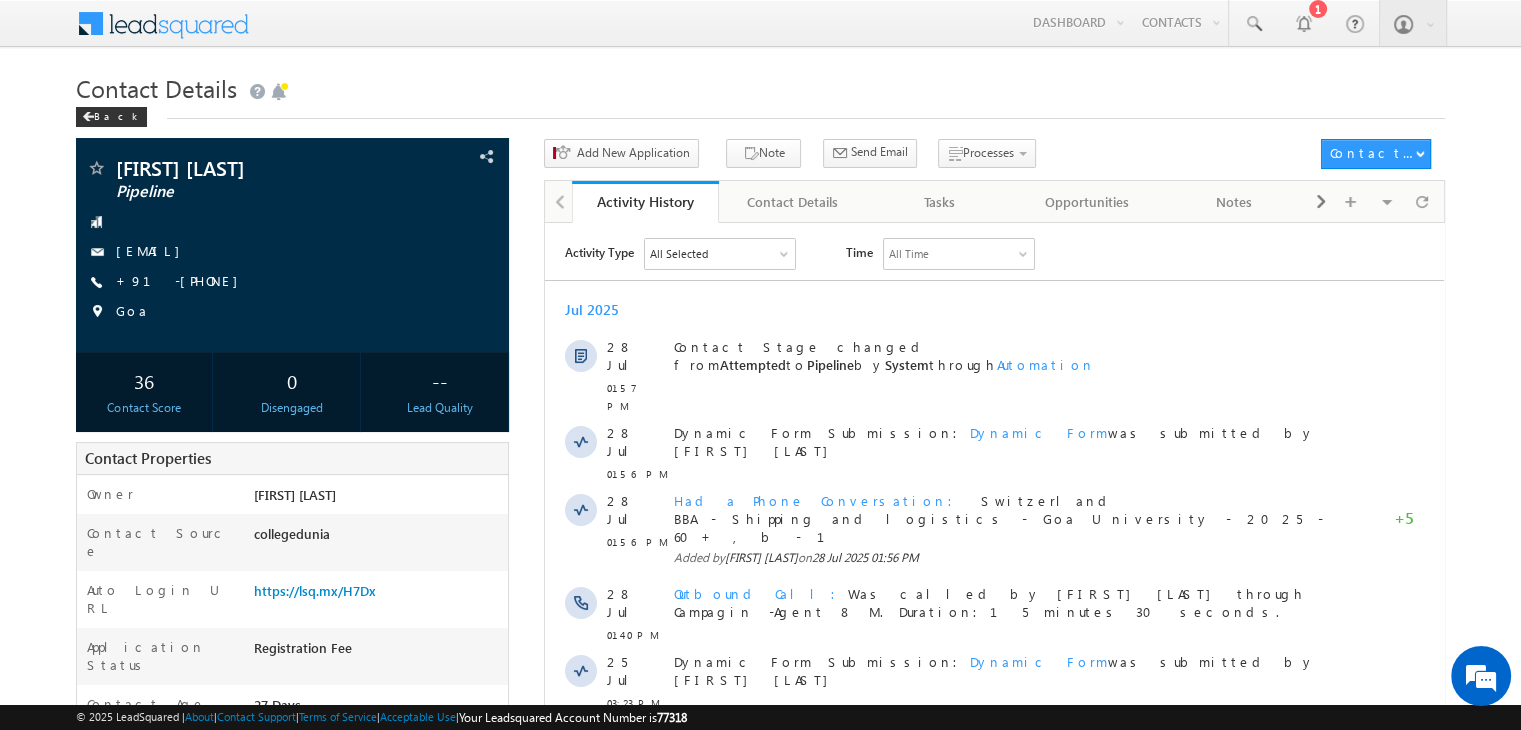 scroll, scrollTop: 0, scrollLeft: 0, axis: both 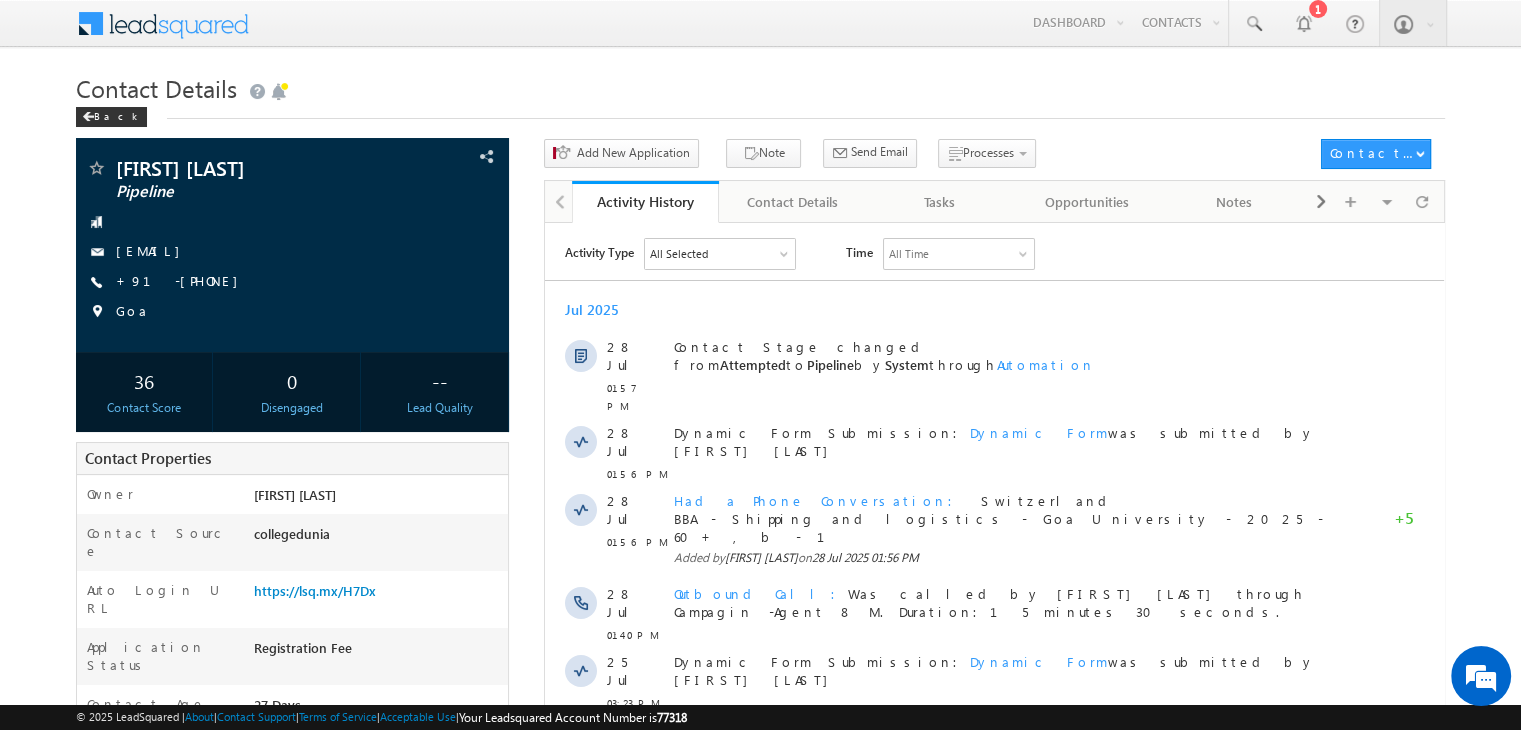 click on "Menu
[FIRST] [LAST]
[EMAIL]" at bounding box center (760, 537) 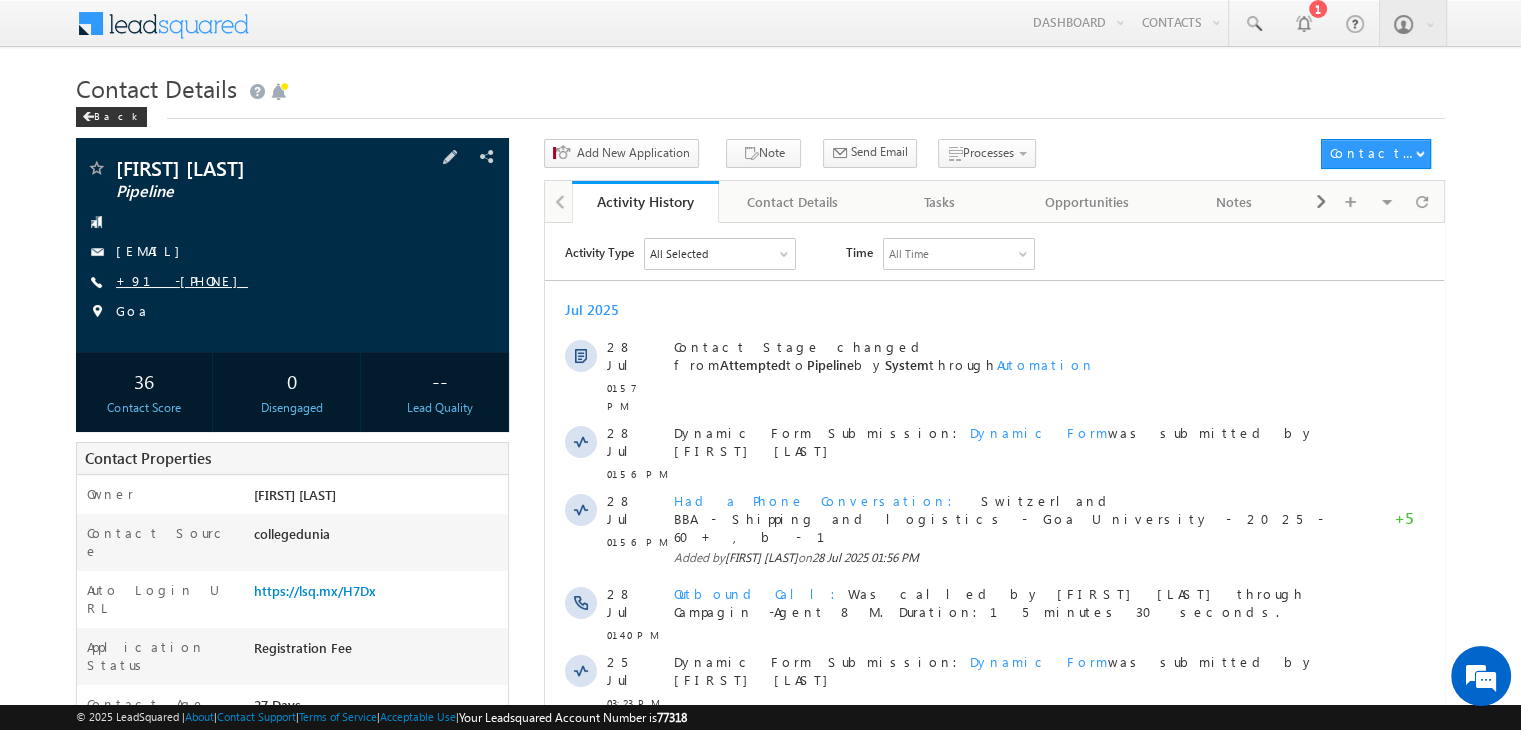 click on "+91-[PHONE]" at bounding box center [182, 280] 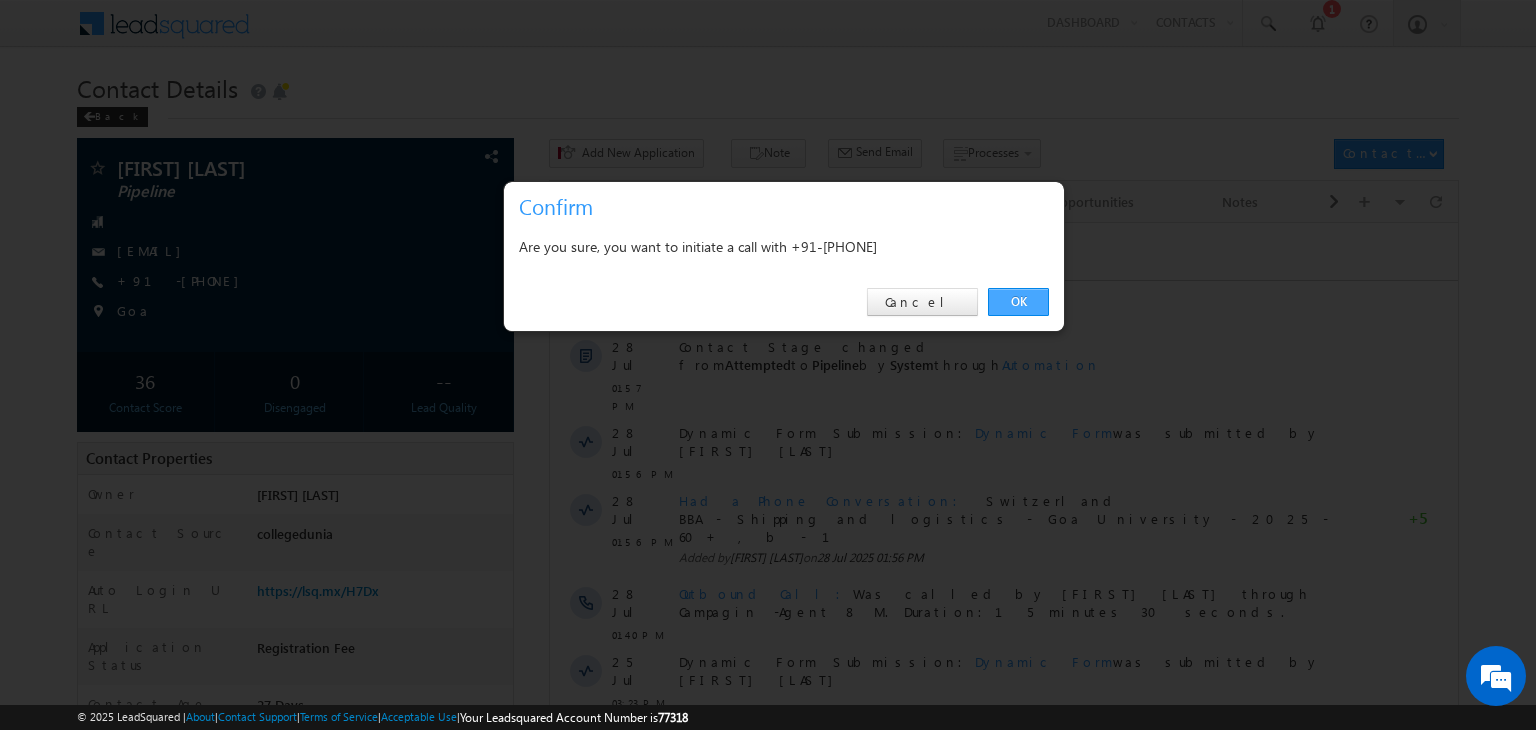 click on "OK" at bounding box center [1018, 302] 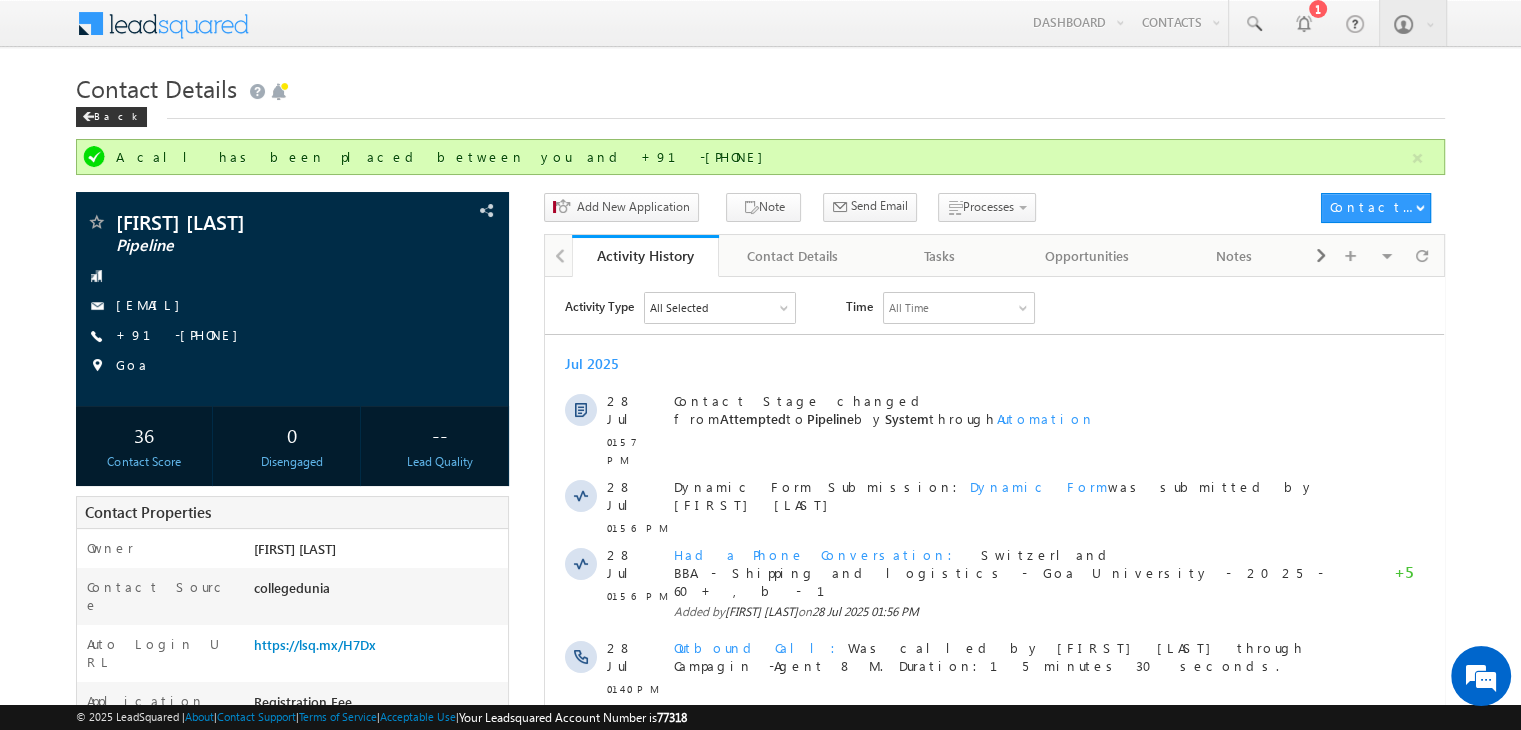 click on "Contact Details" at bounding box center [760, 86] 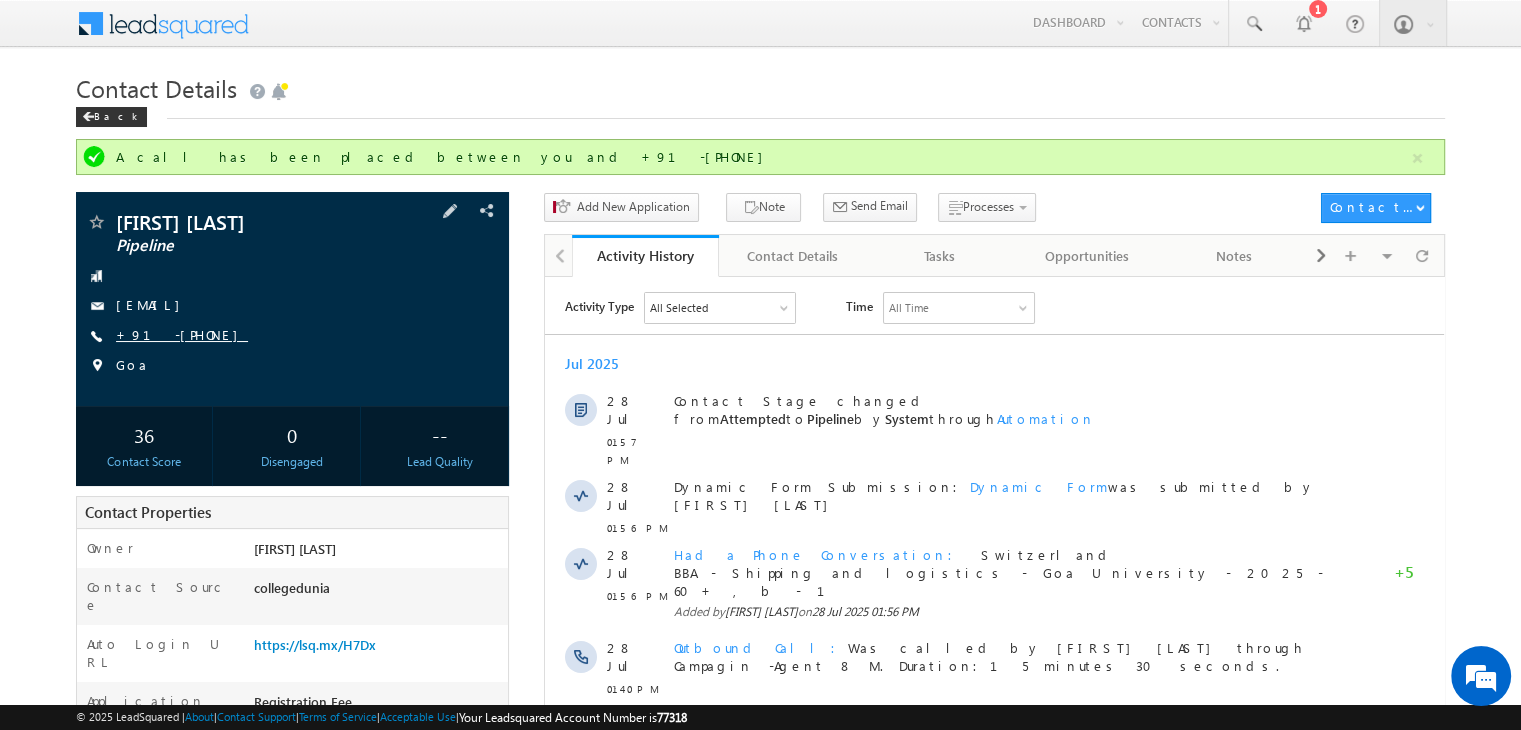 click on "+91-9370308137" at bounding box center [182, 334] 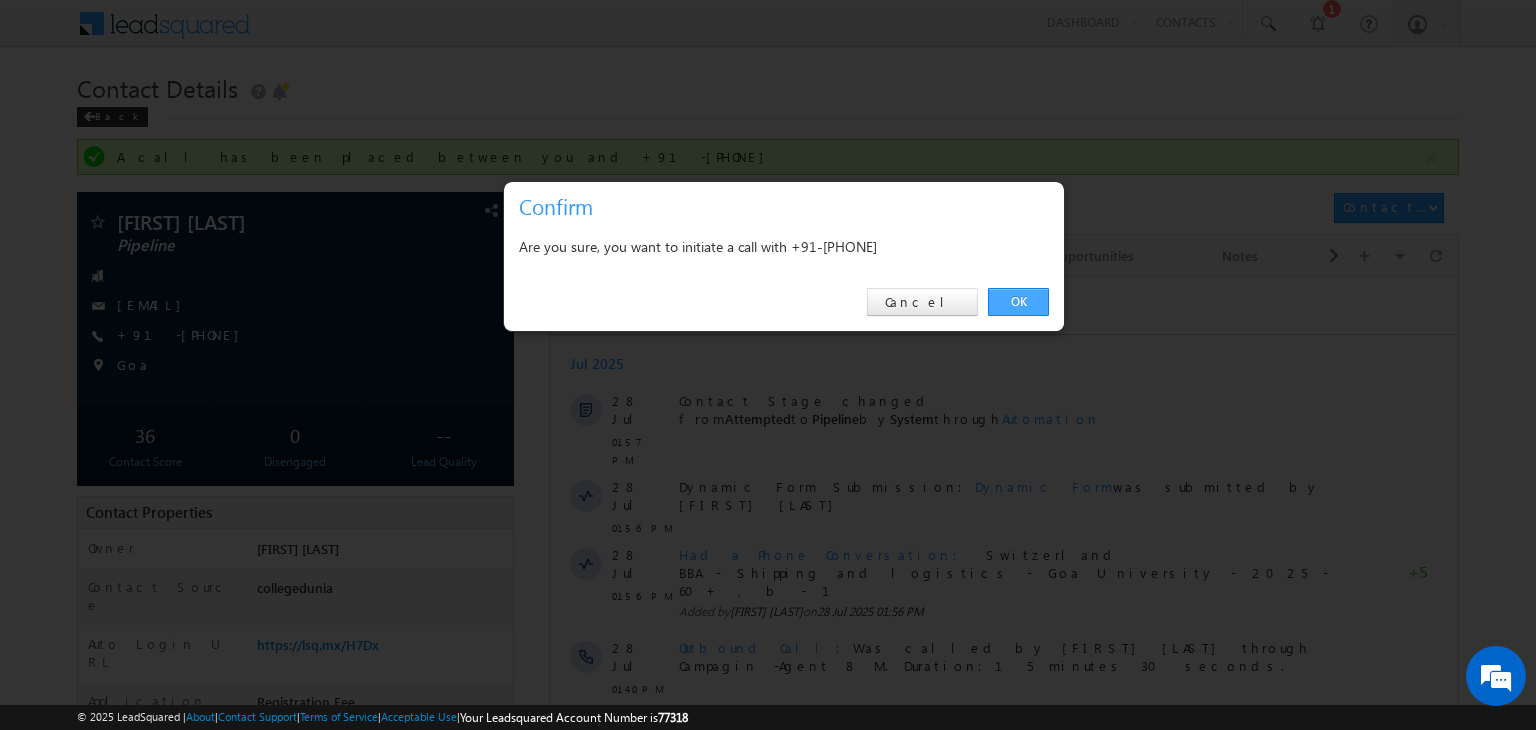 click on "OK" at bounding box center [1018, 302] 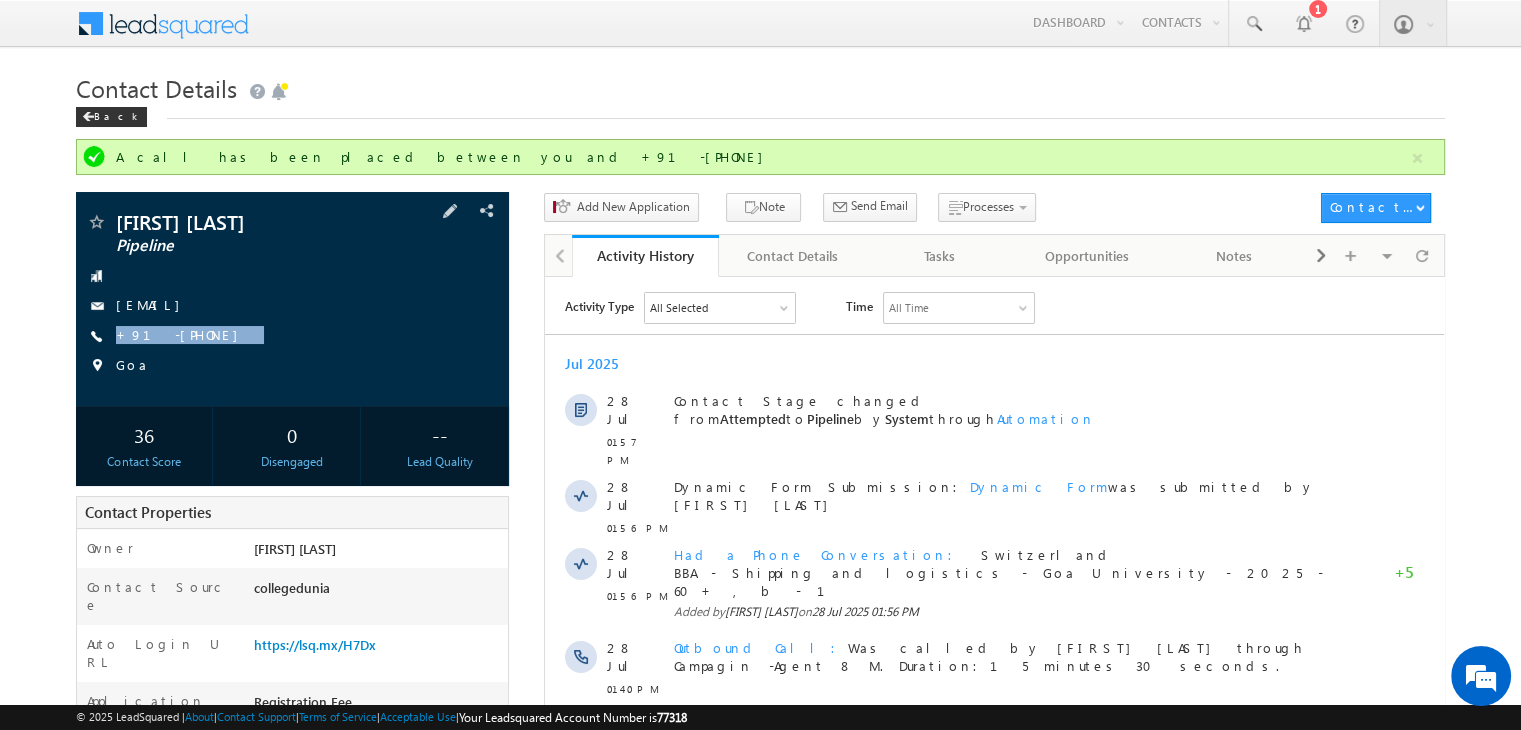 copy on "+91-9370308137" 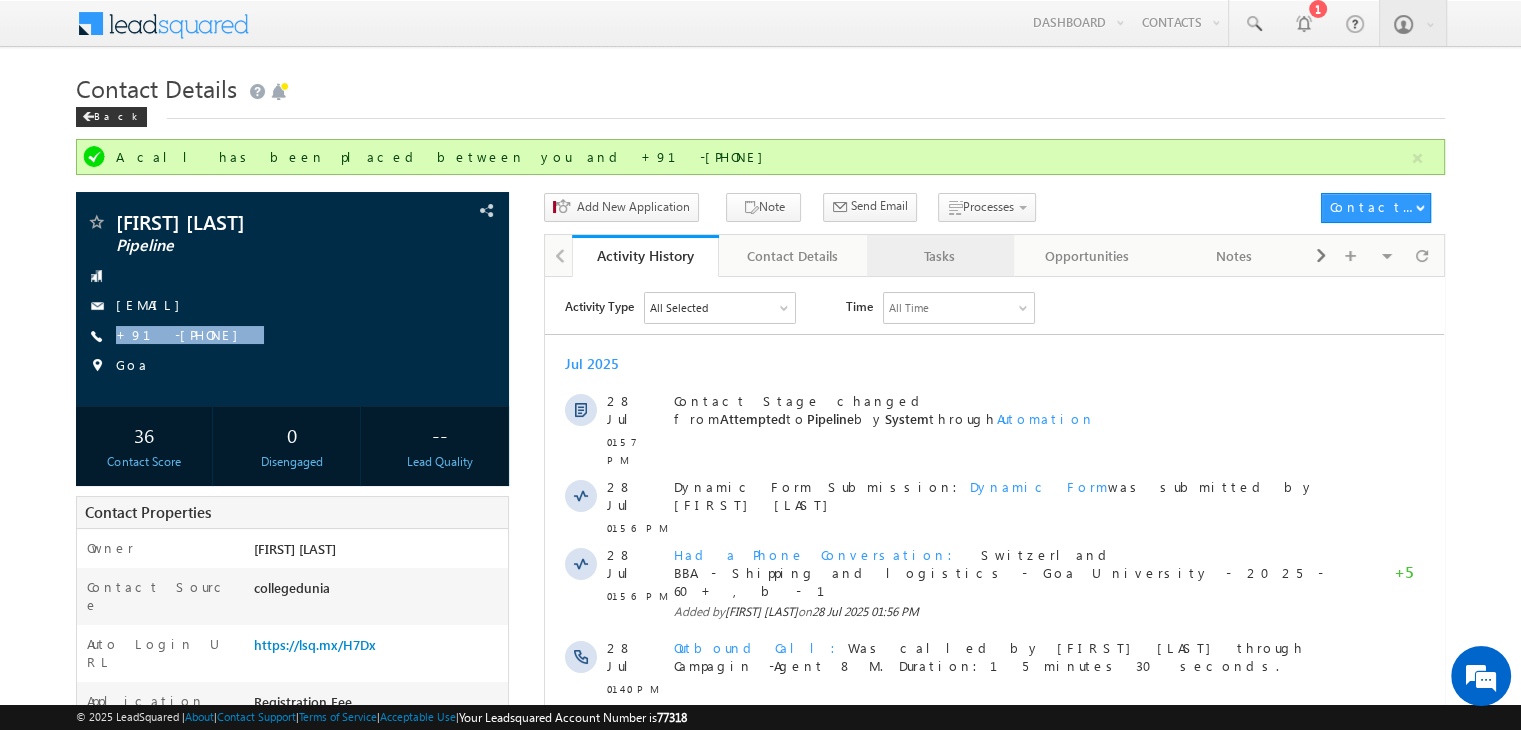 click on "Tasks" at bounding box center [939, 256] 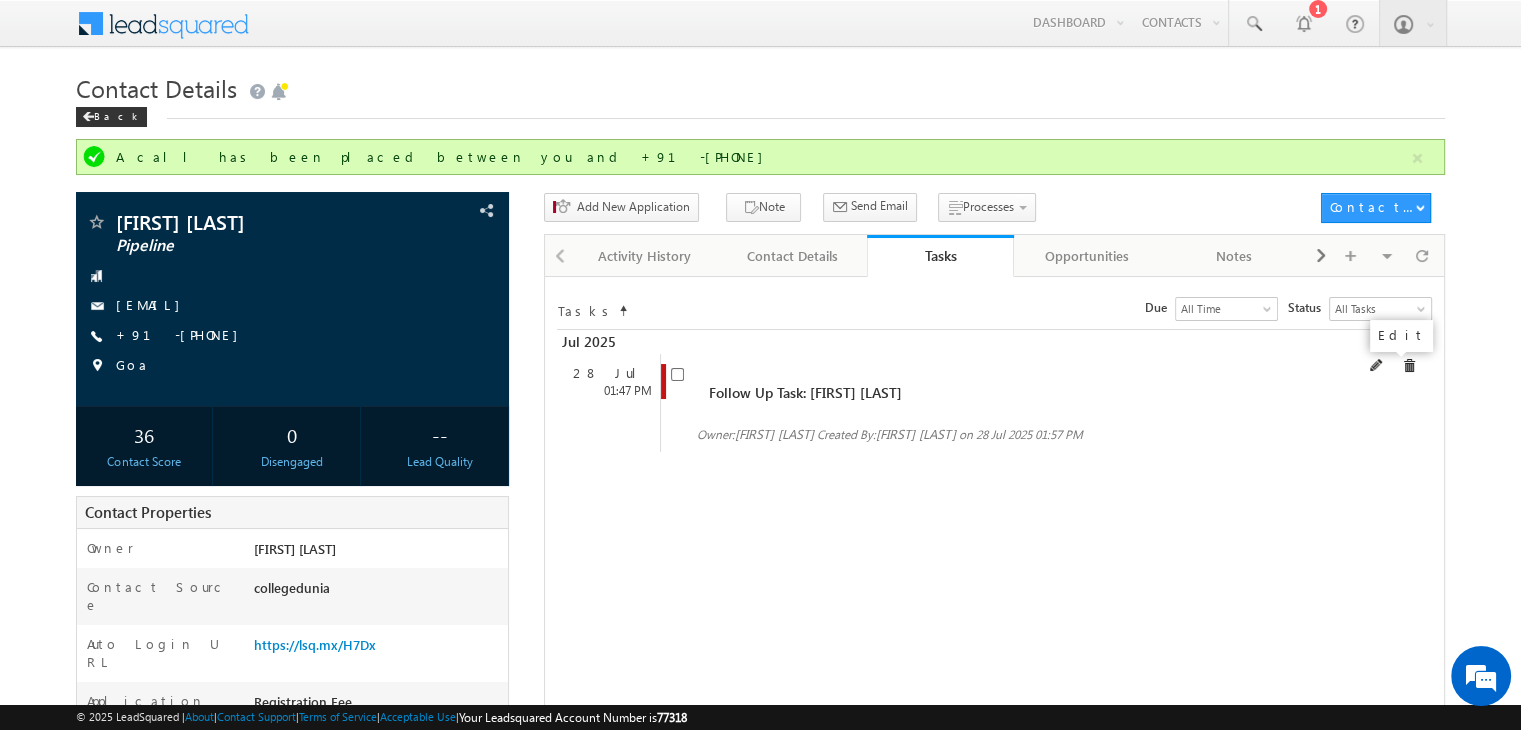 click at bounding box center (1377, 366) 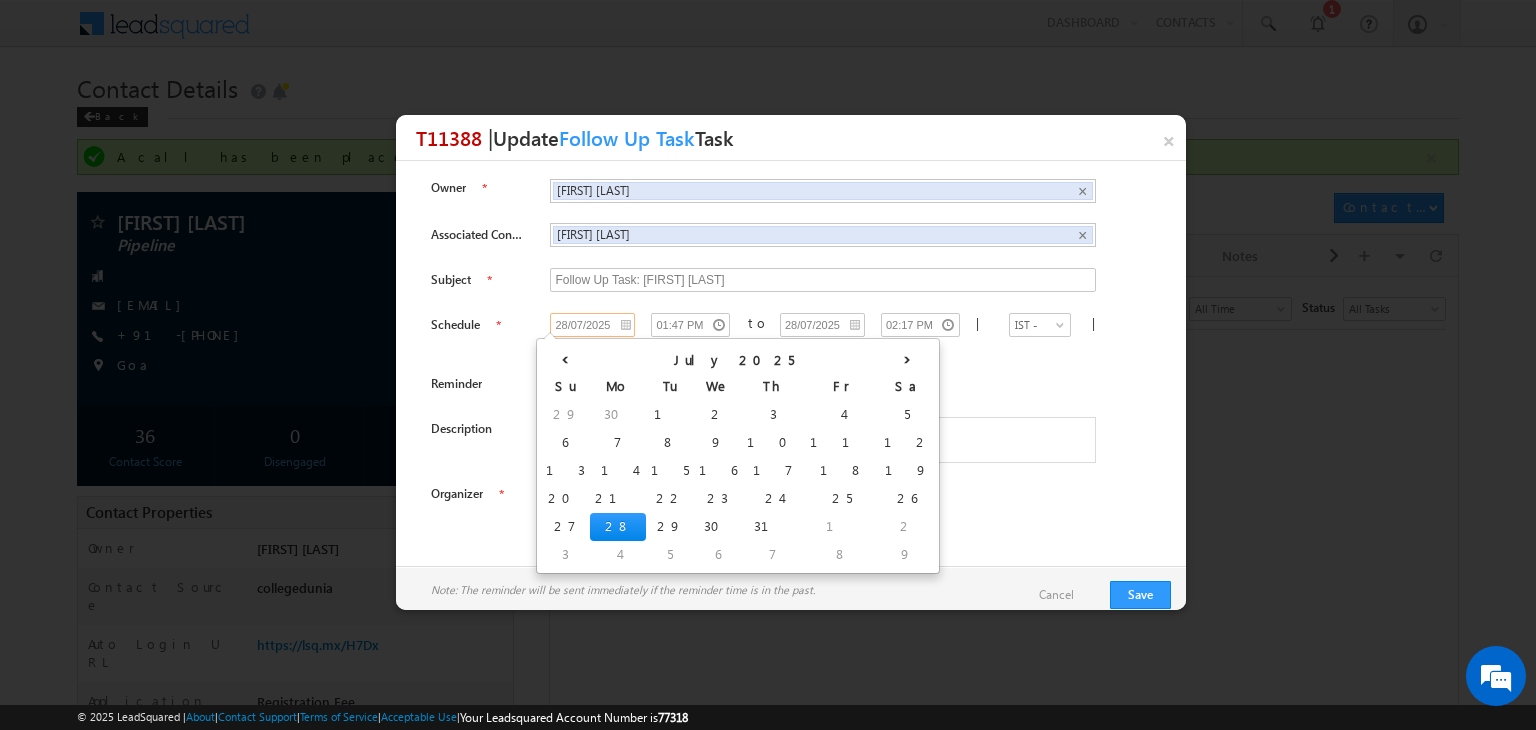 click on "28/07/2025" at bounding box center (592, 325) 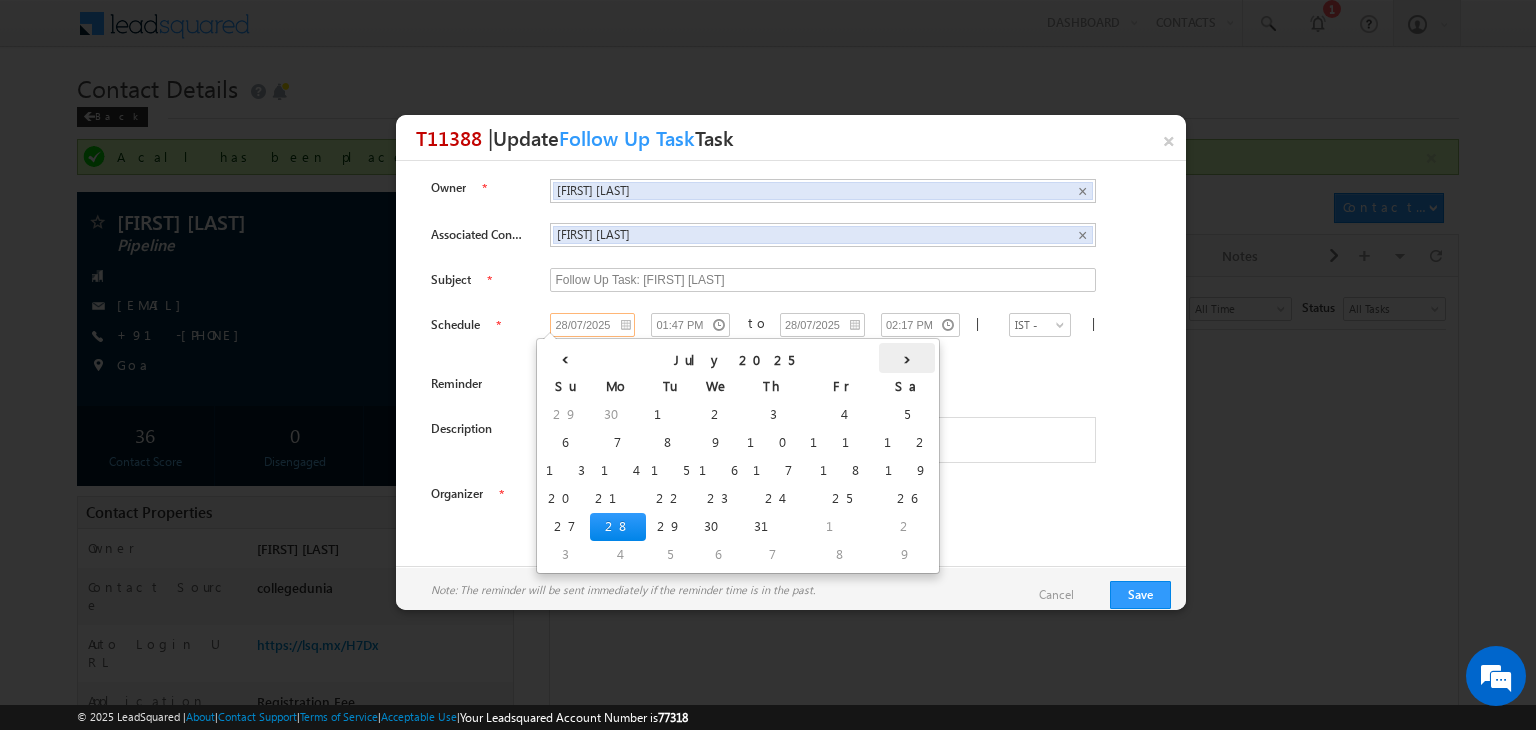 click on "›" at bounding box center (907, 358) 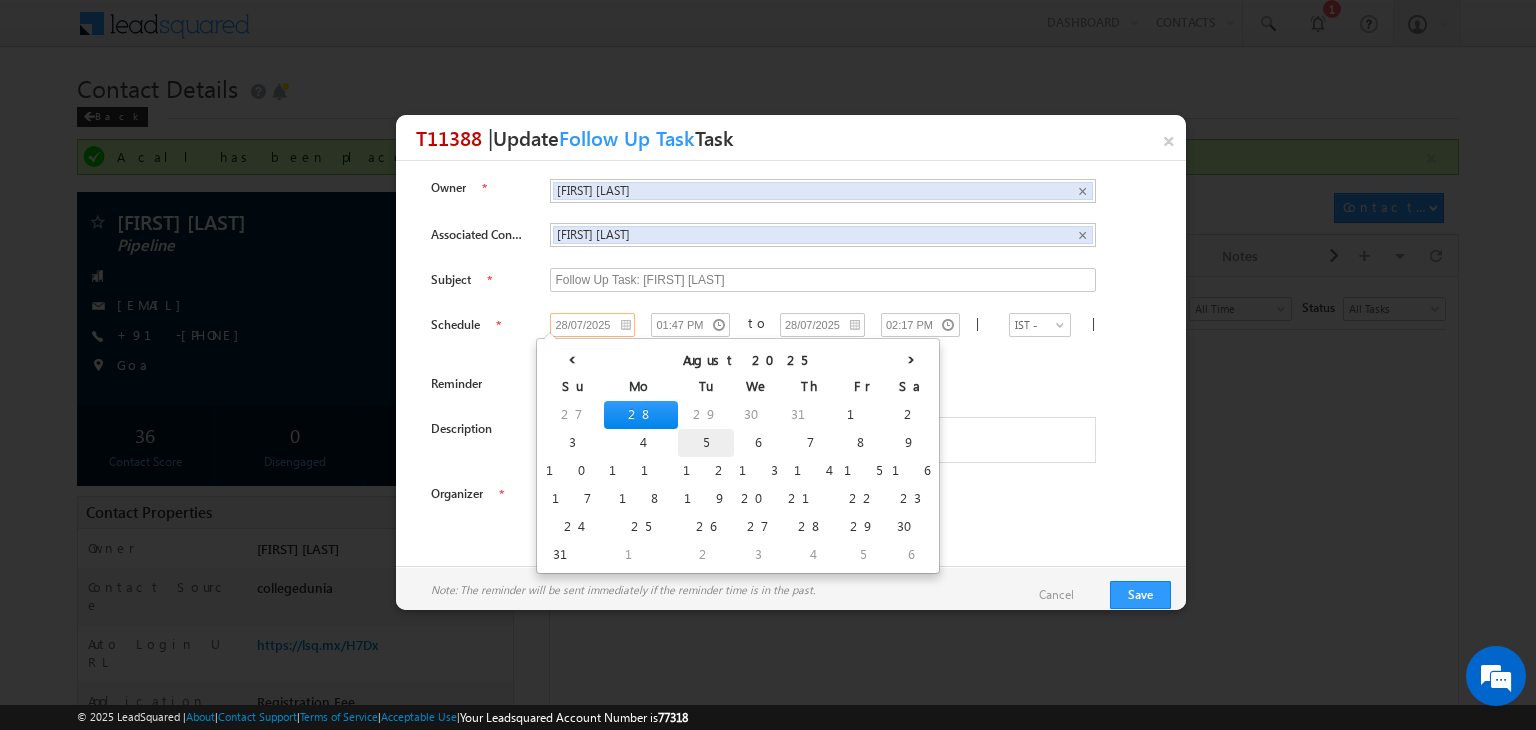 click on "5" at bounding box center [706, 443] 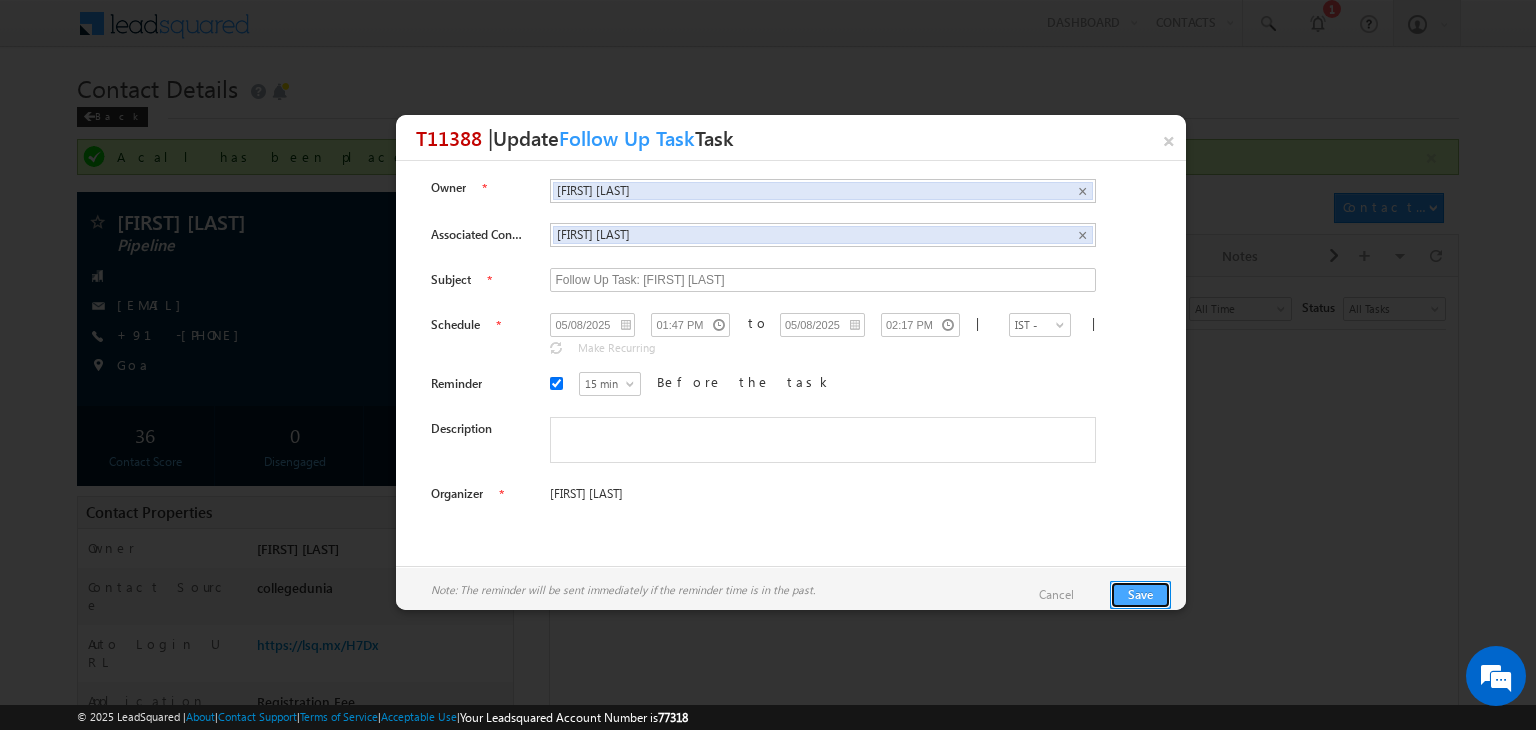 click on "Save" at bounding box center (1140, 595) 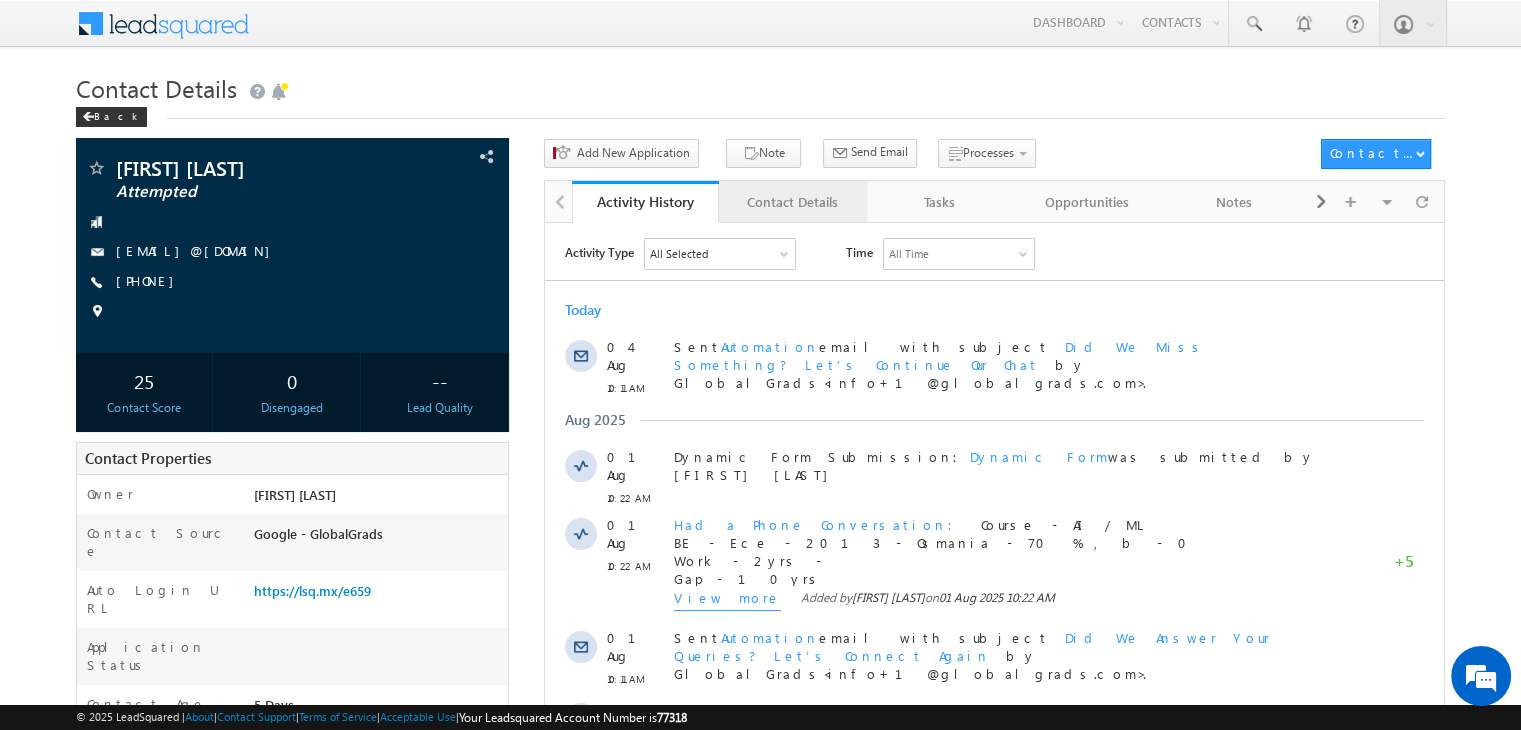 scroll, scrollTop: 0, scrollLeft: 0, axis: both 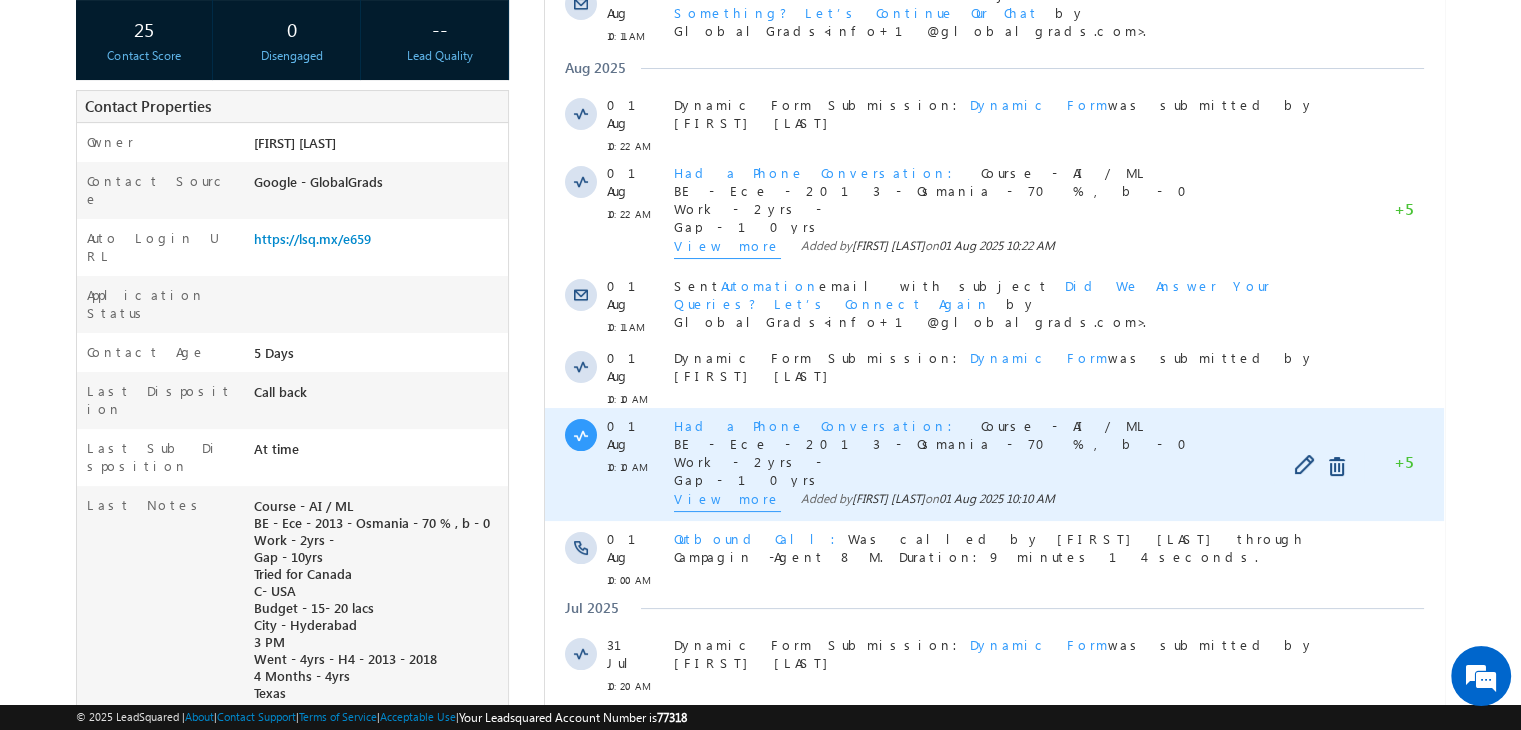 click on "View more" at bounding box center (727, 501) 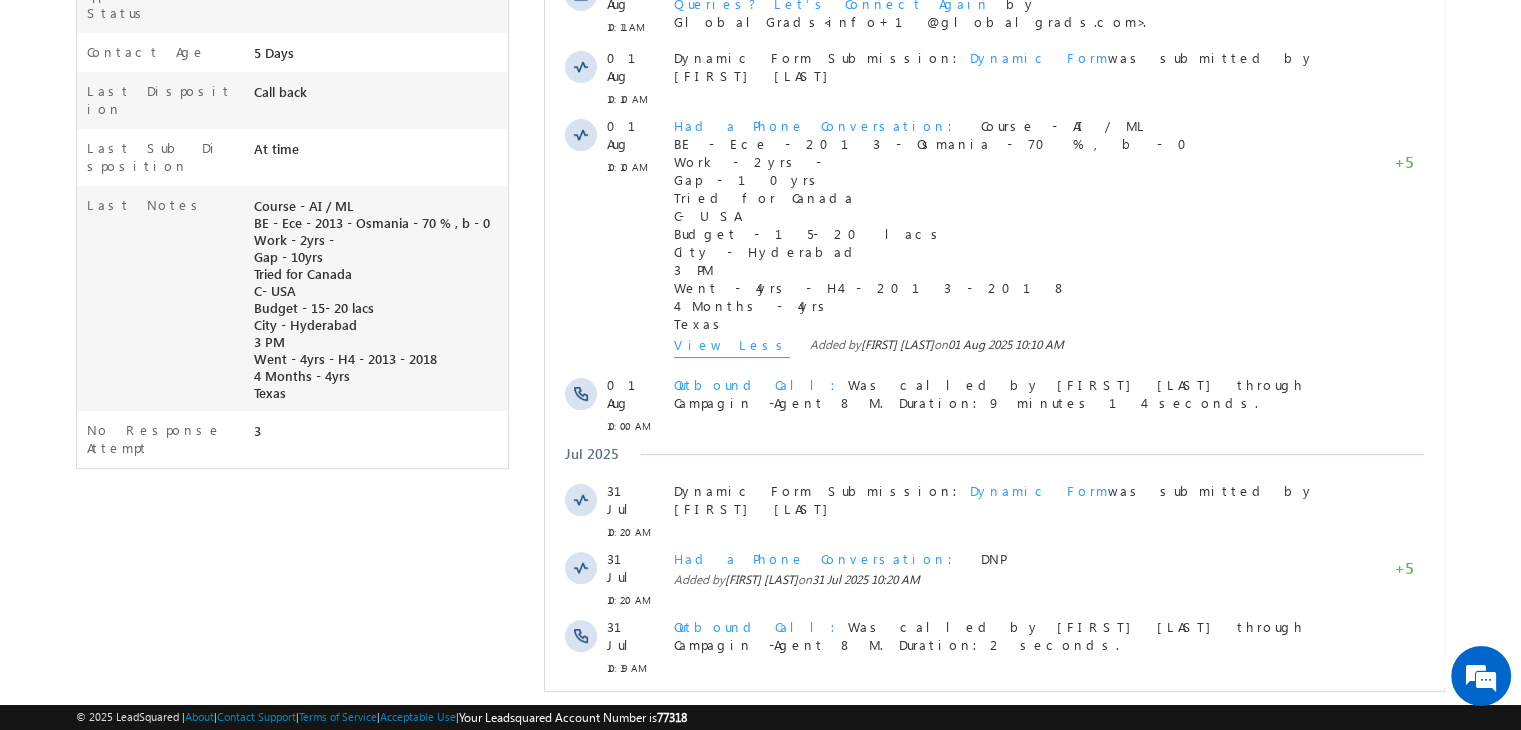 scroll, scrollTop: 655, scrollLeft: 0, axis: vertical 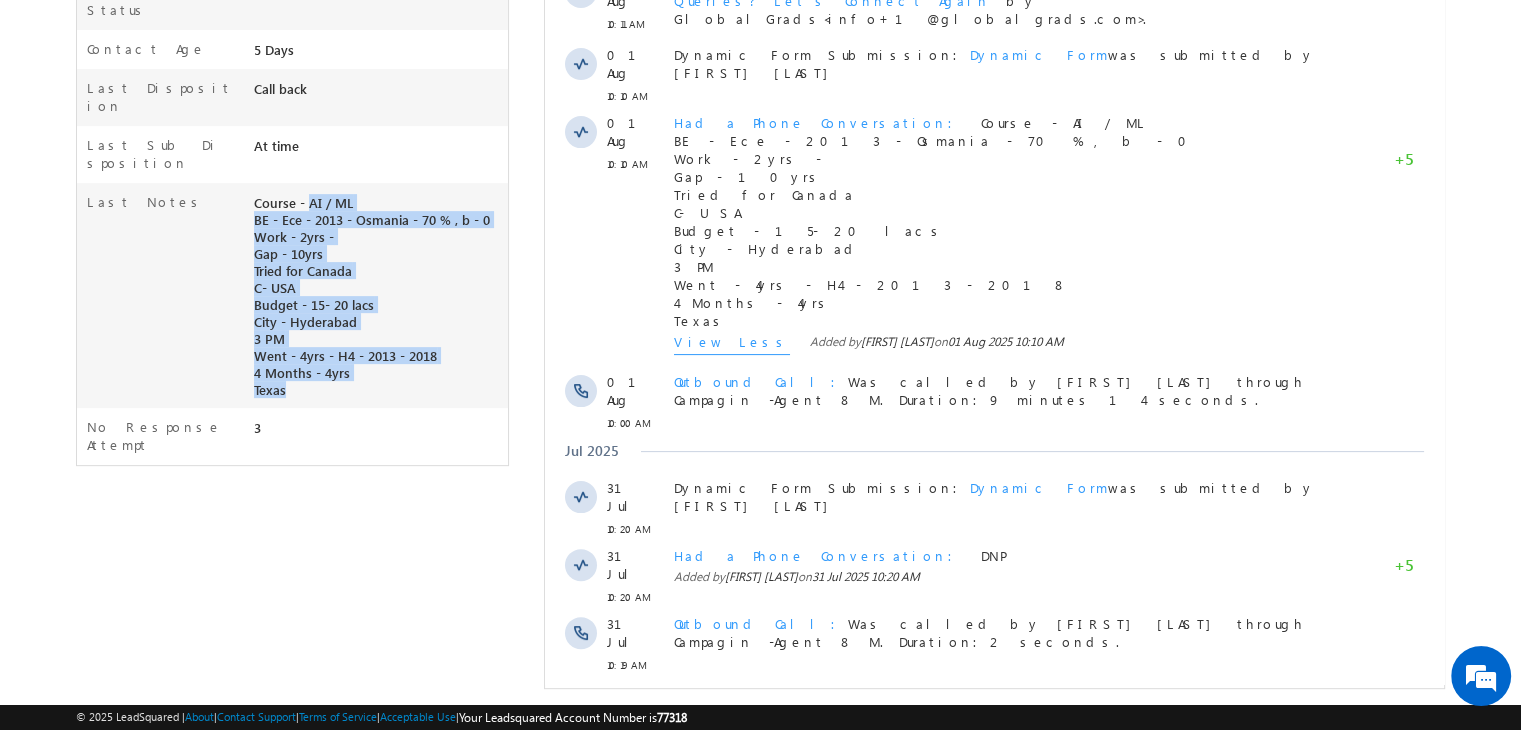 drag, startPoint x: 284, startPoint y: 305, endPoint x: 252, endPoint y: 110, distance: 197.6082 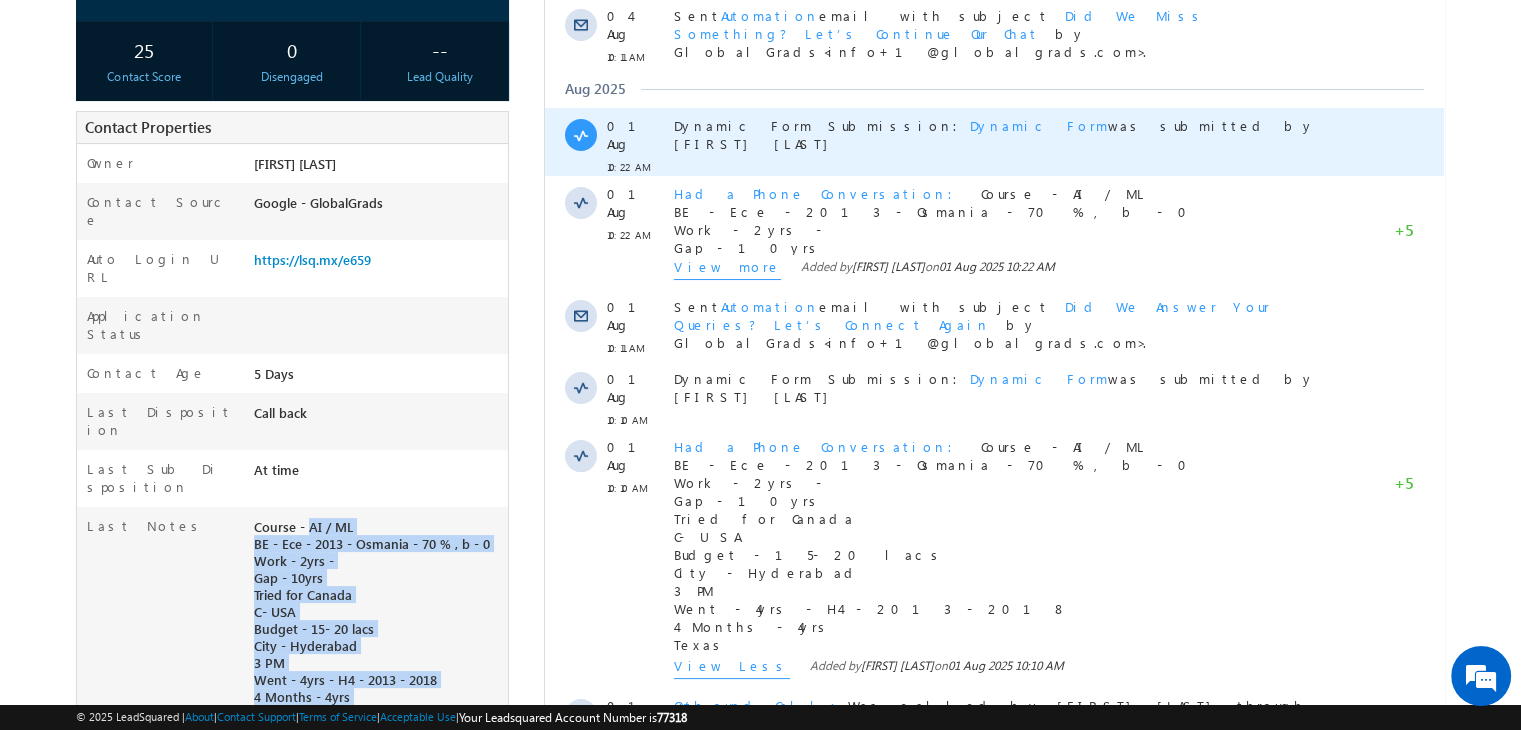 scroll, scrollTop: 332, scrollLeft: 0, axis: vertical 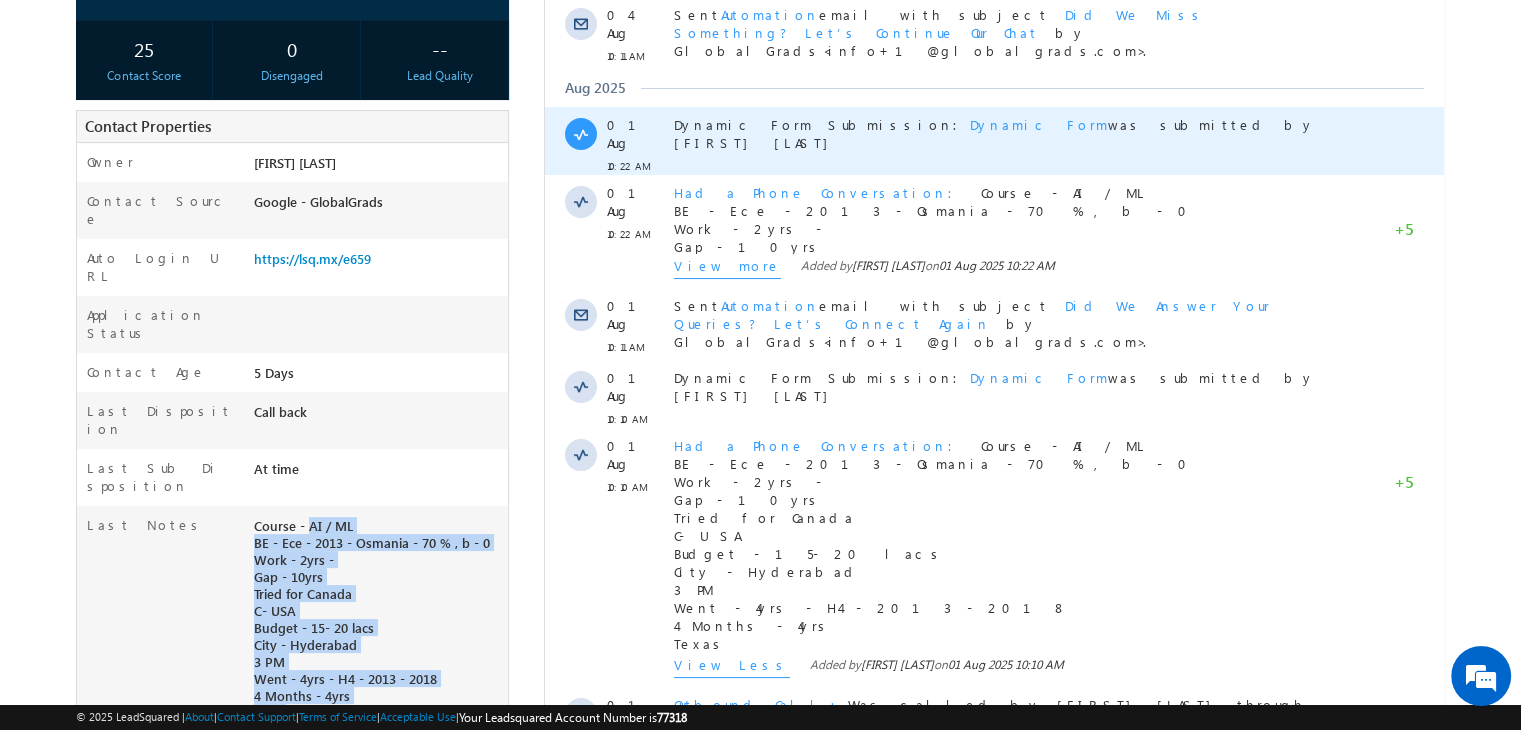 copy on "Course - AI / ML BE - Ece - 2013 - Osmania - 70 % , b - 0 Work - 2yrs - Gap - 10yrs Tried for Canada C- USA Budget - 15- 20 lacs City - [CITY] 3 PM Went - 4yrs - H4 - 2013 - 2018 4 Months - 4yrs [STATE]" 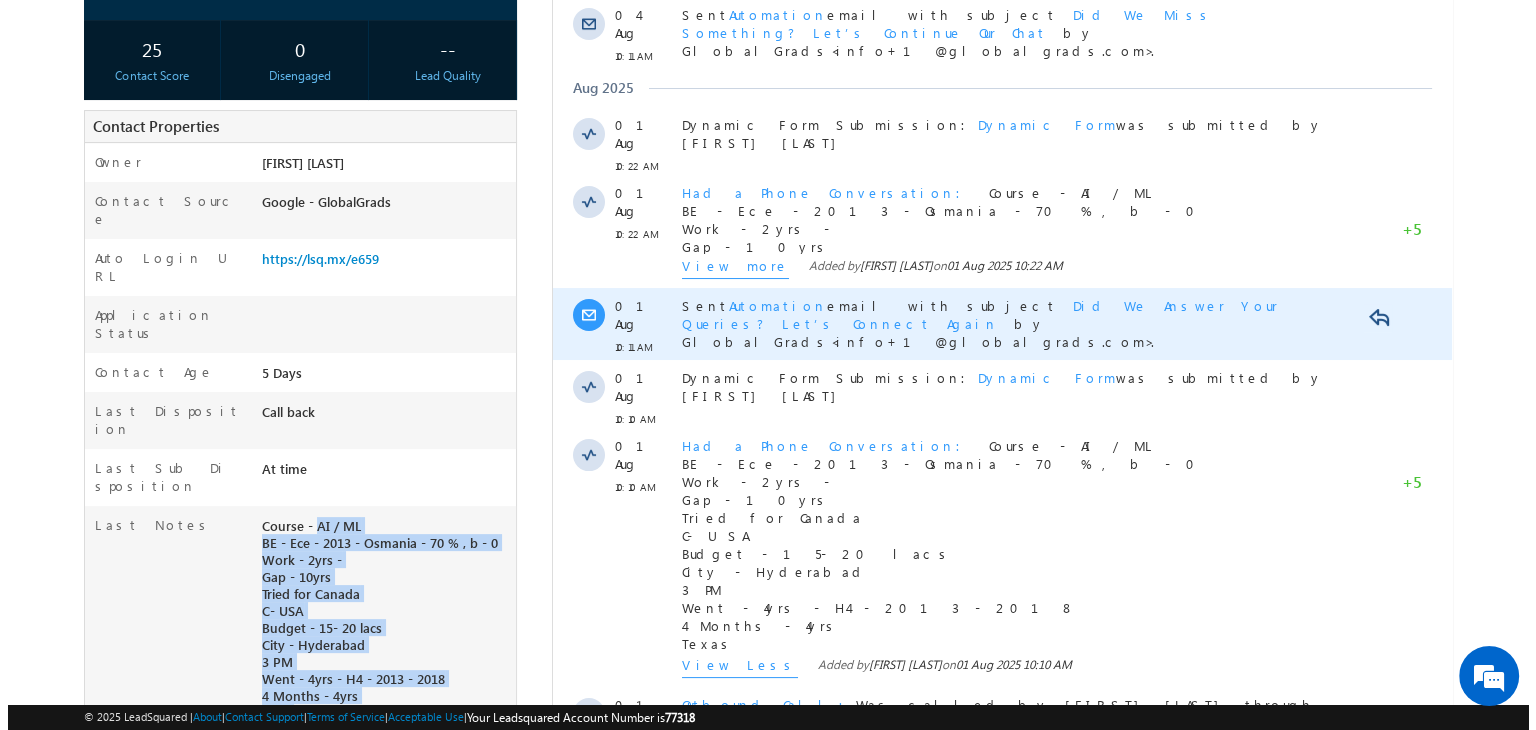 scroll, scrollTop: 0, scrollLeft: 0, axis: both 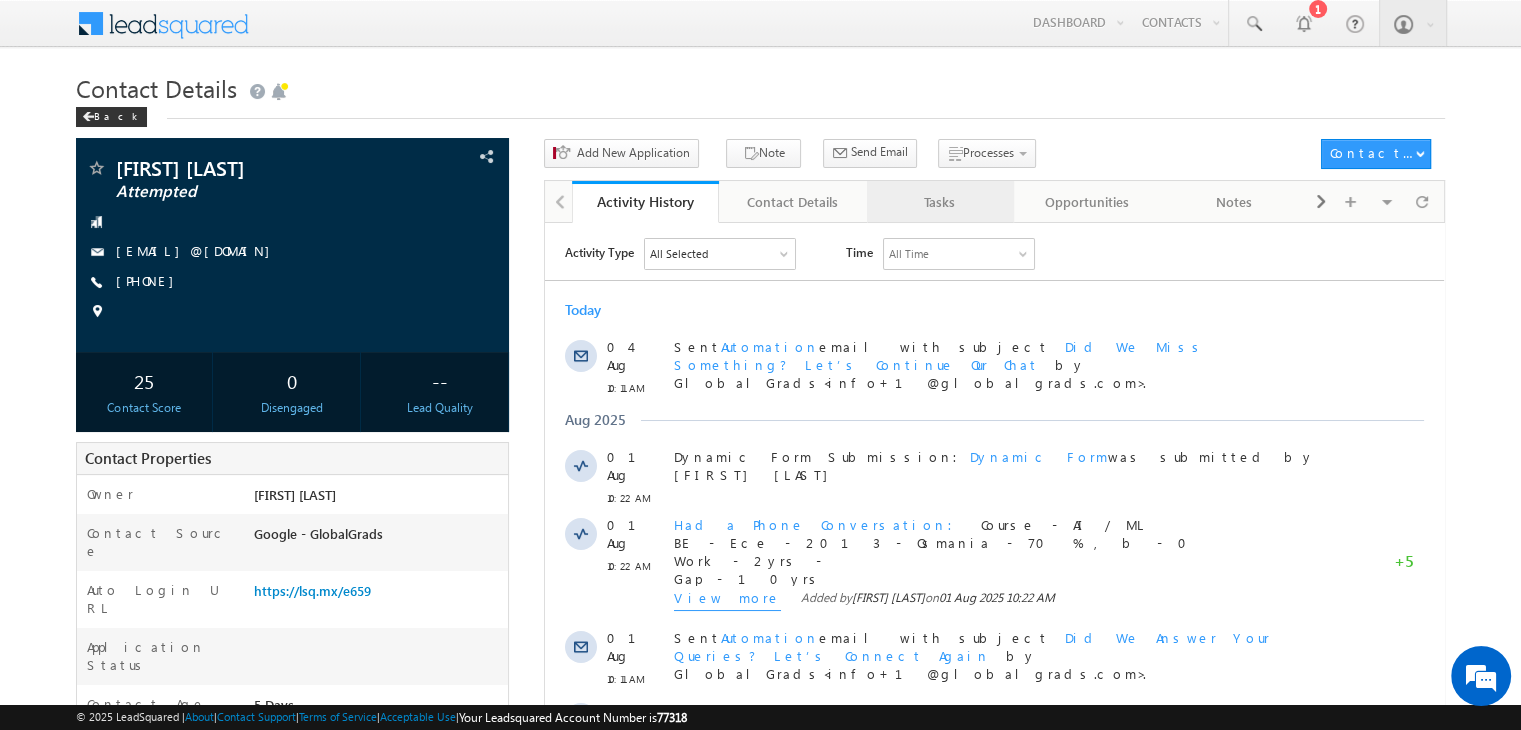 click on "Tasks" at bounding box center (940, 202) 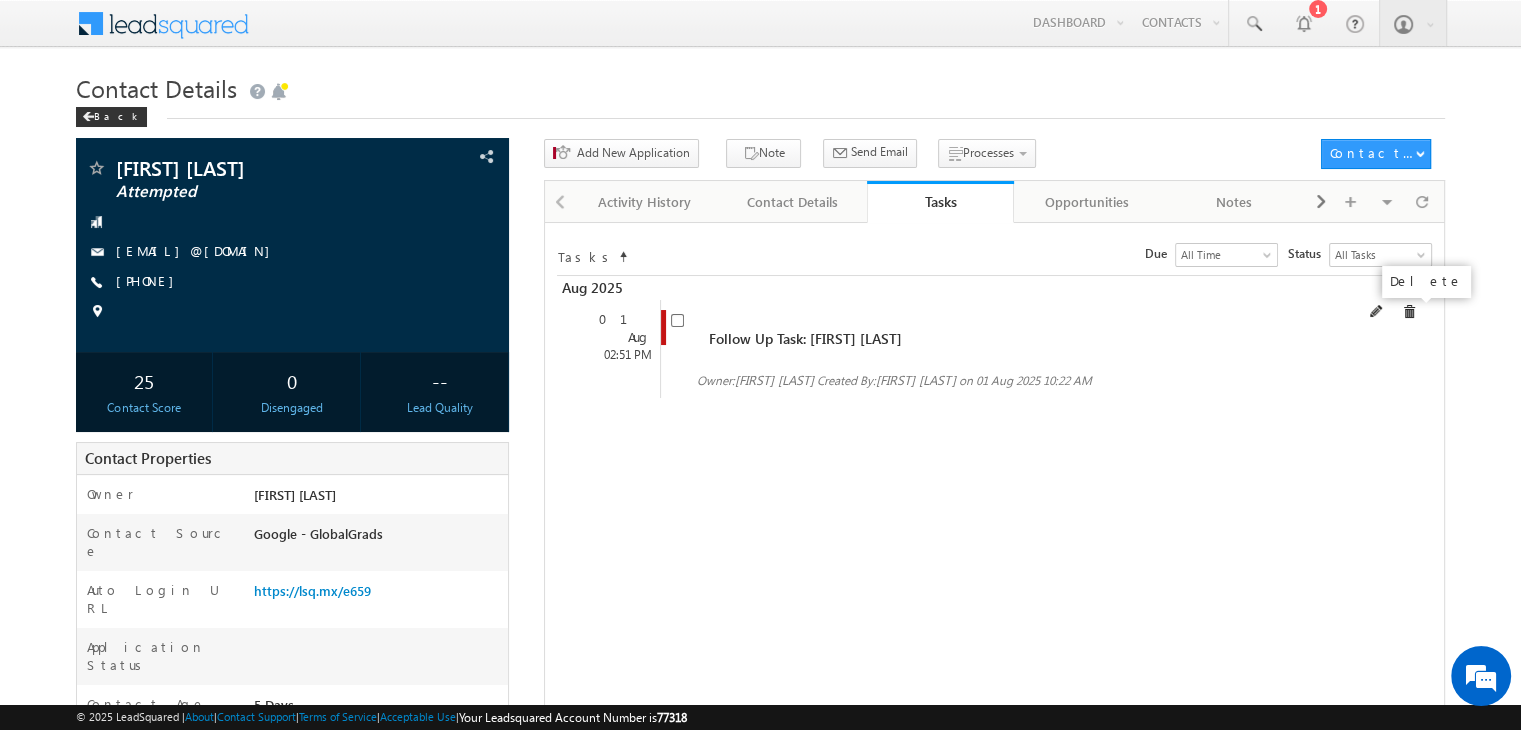 click at bounding box center [1409, 312] 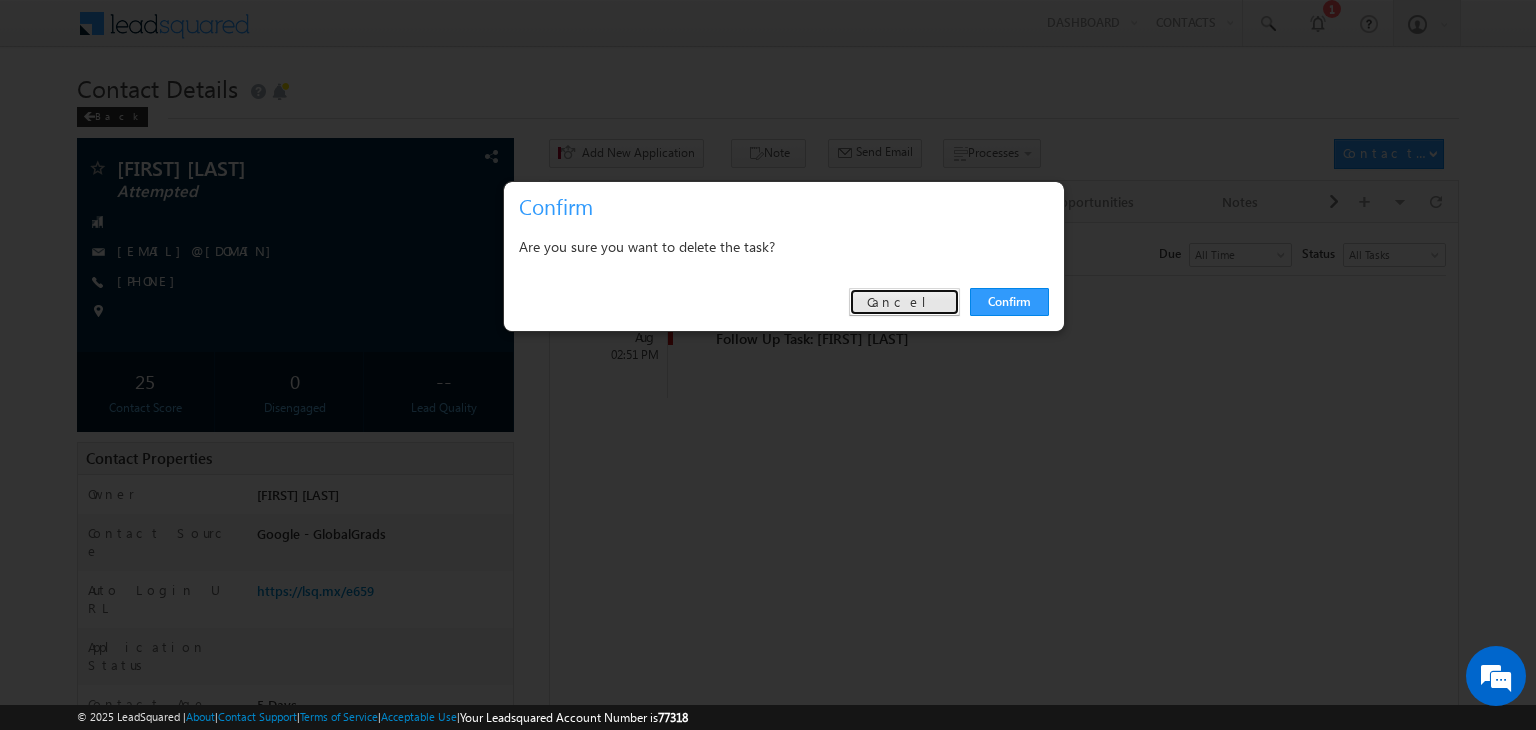 click on "Cancel" at bounding box center [904, 302] 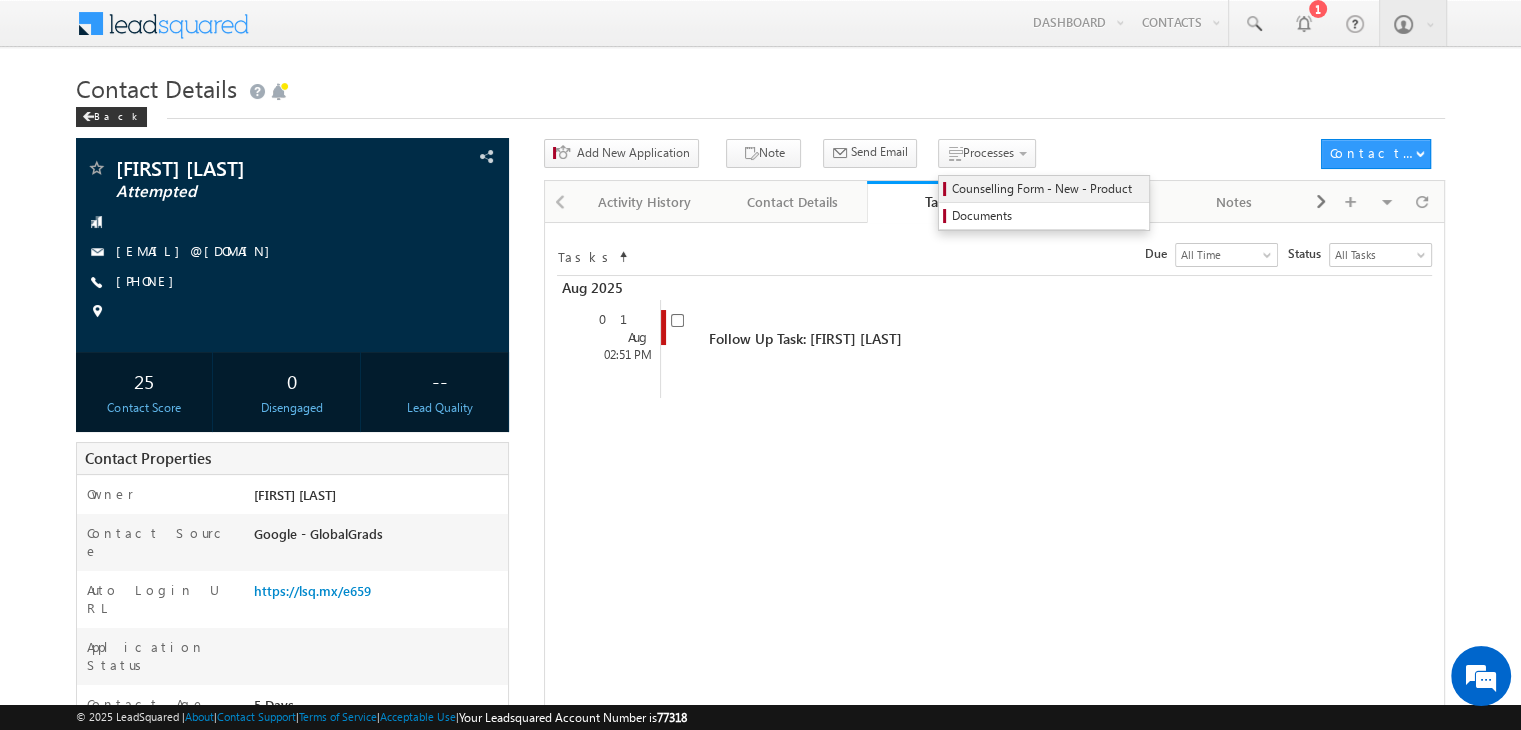 click on "Counselling Form - New - Product" at bounding box center (1047, 189) 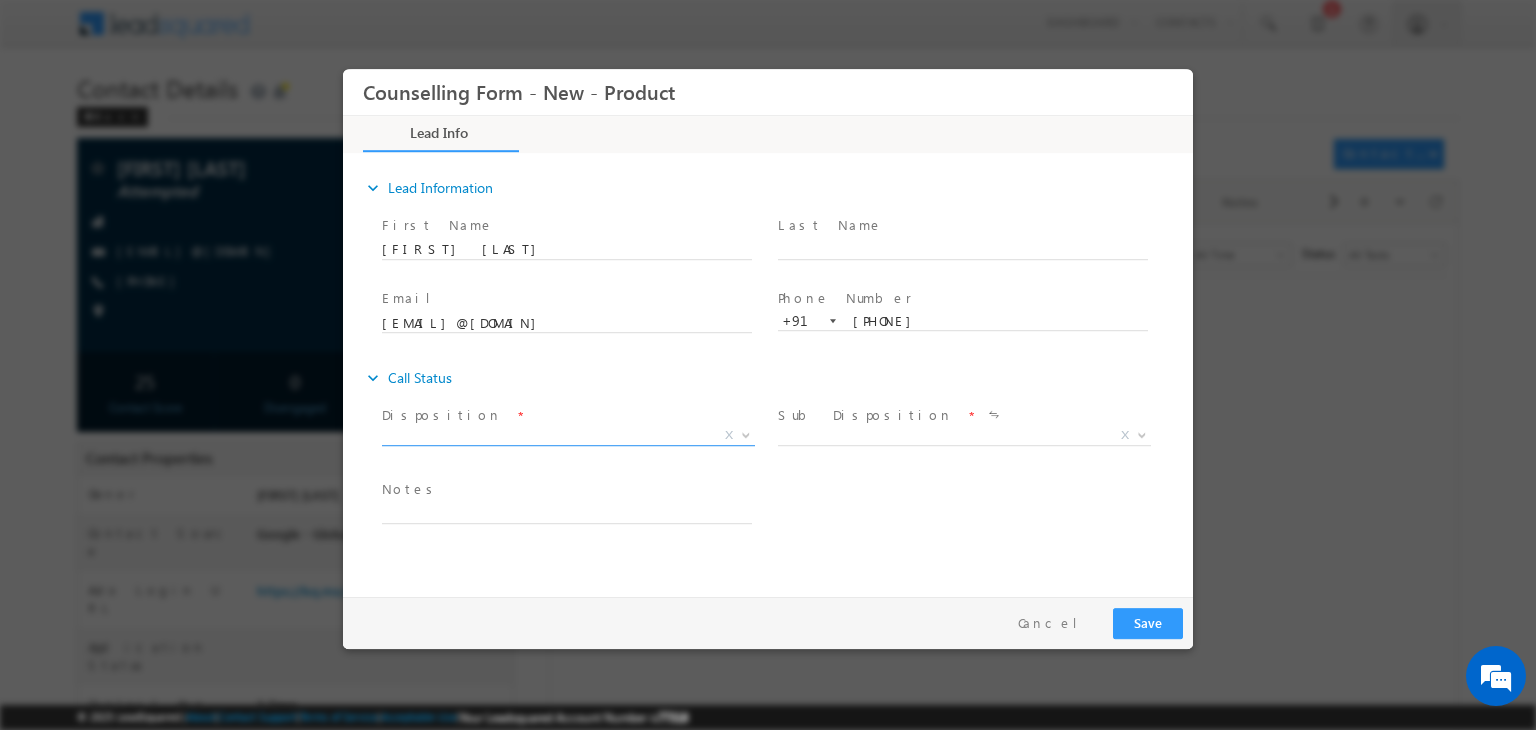 scroll, scrollTop: 0, scrollLeft: 0, axis: both 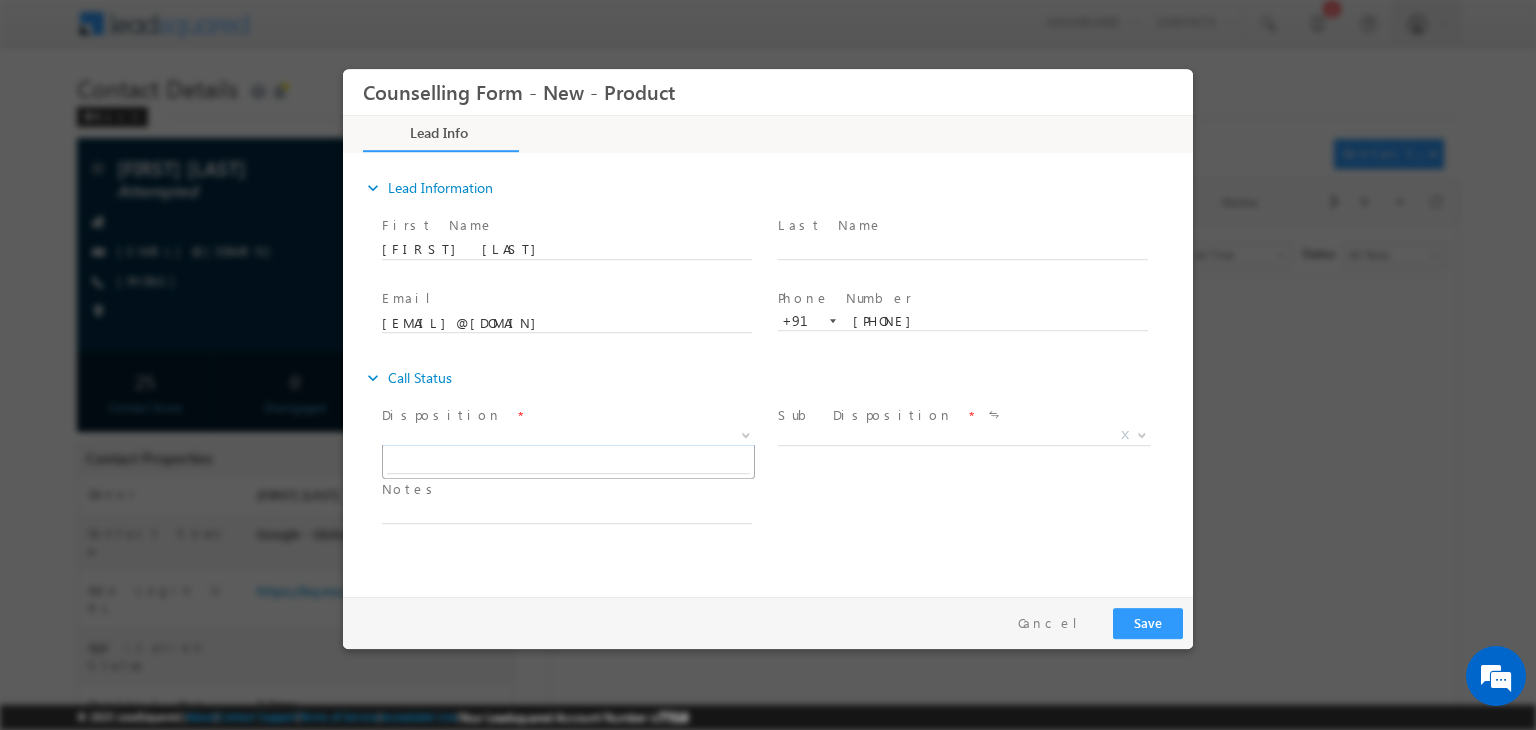 click on "X" at bounding box center [568, 436] 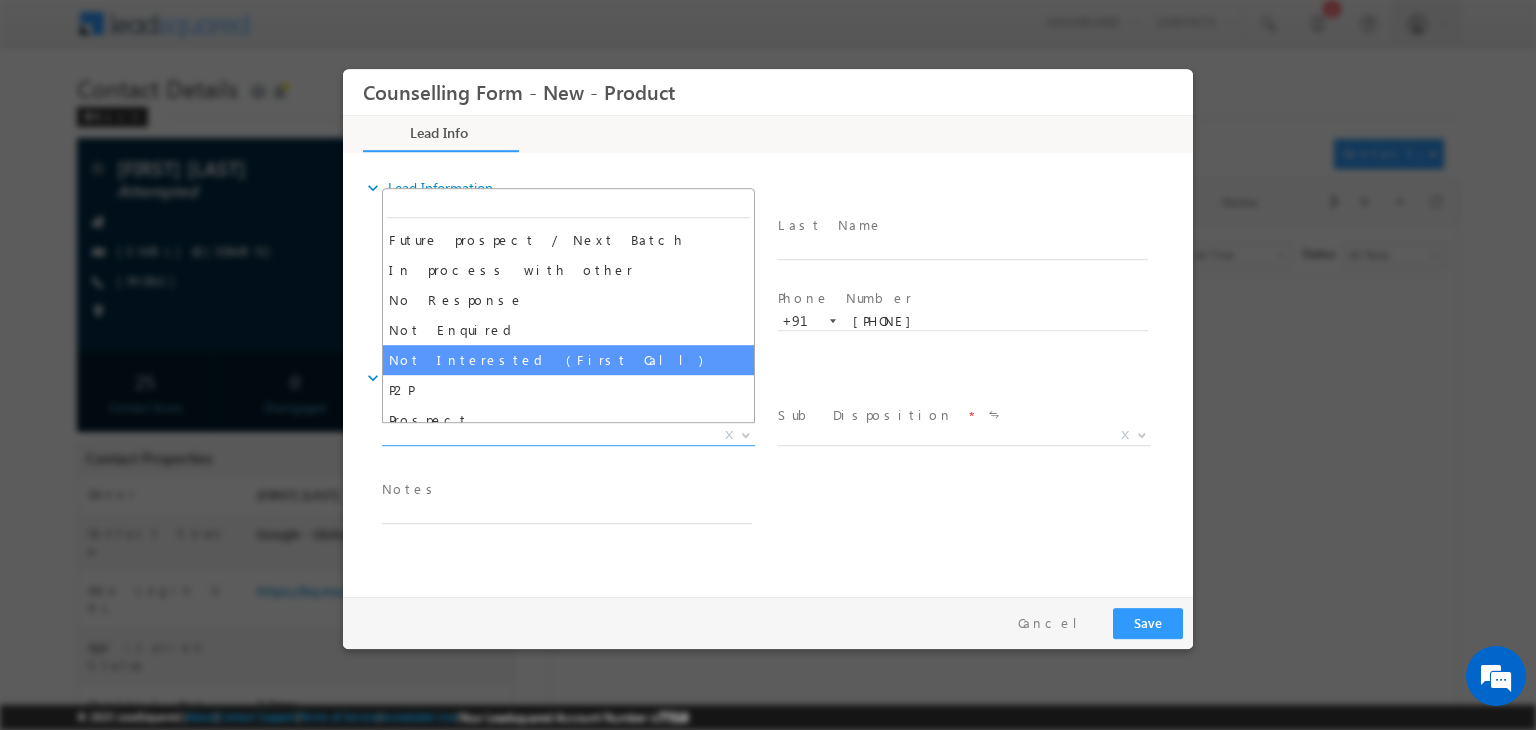 scroll, scrollTop: 130, scrollLeft: 0, axis: vertical 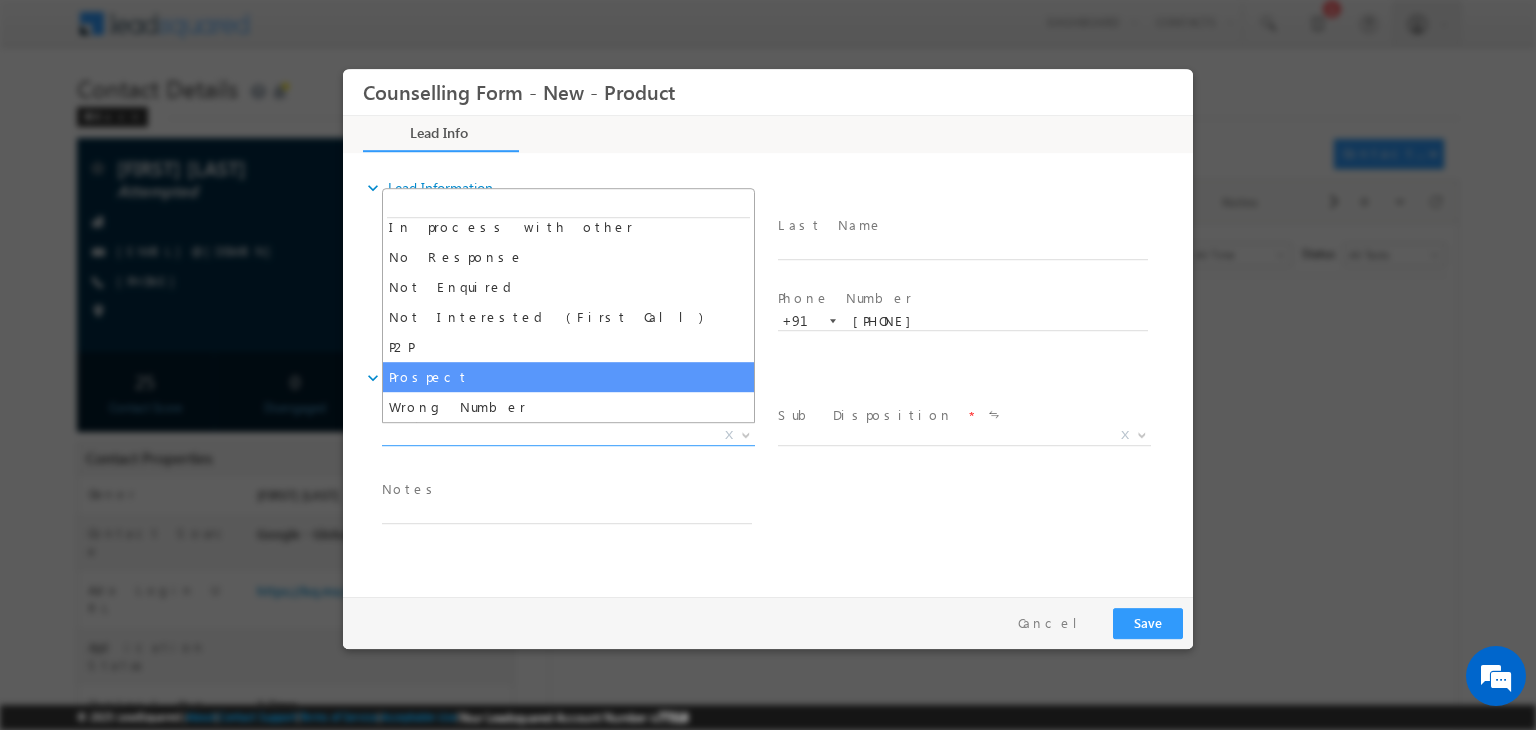 select on "Prospect" 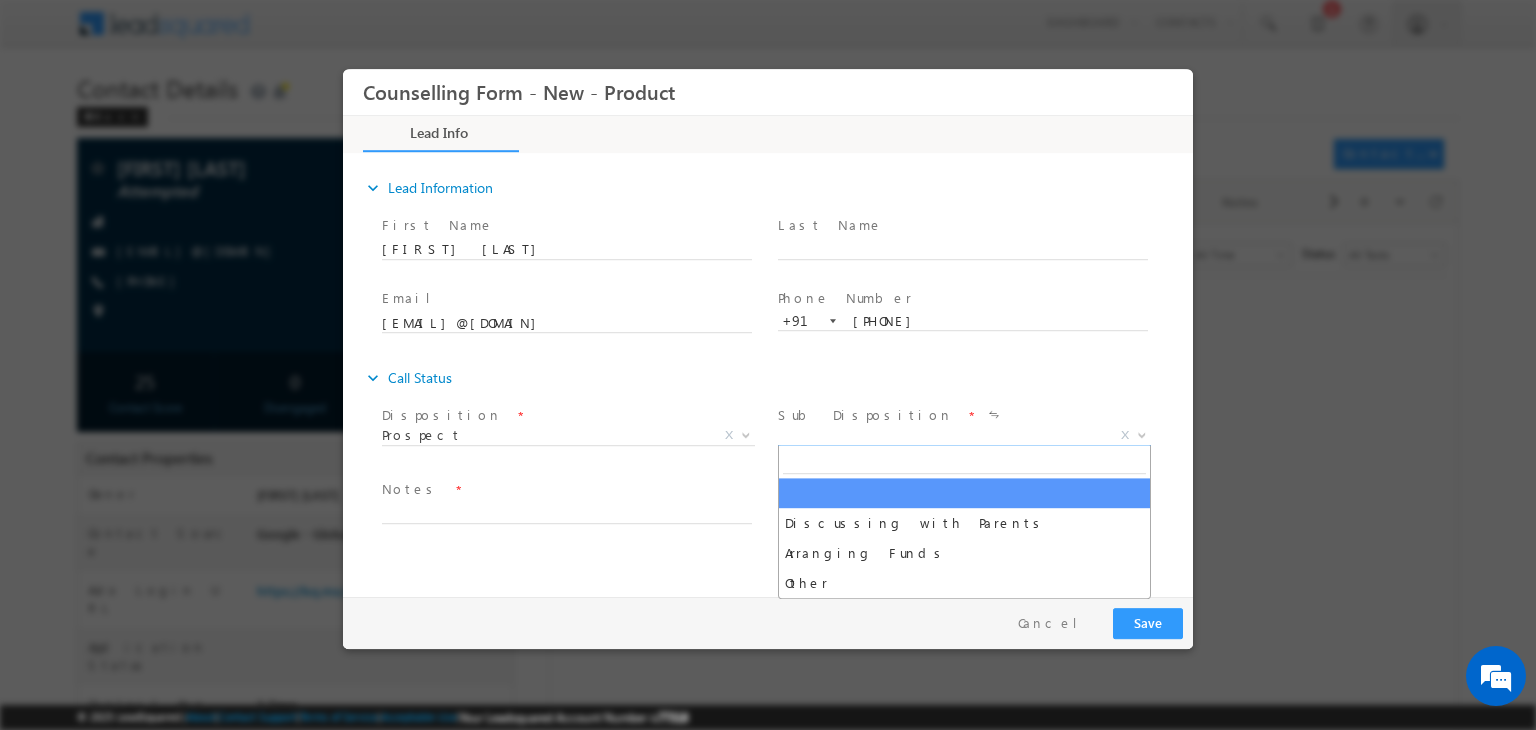 click on "X" at bounding box center [964, 436] 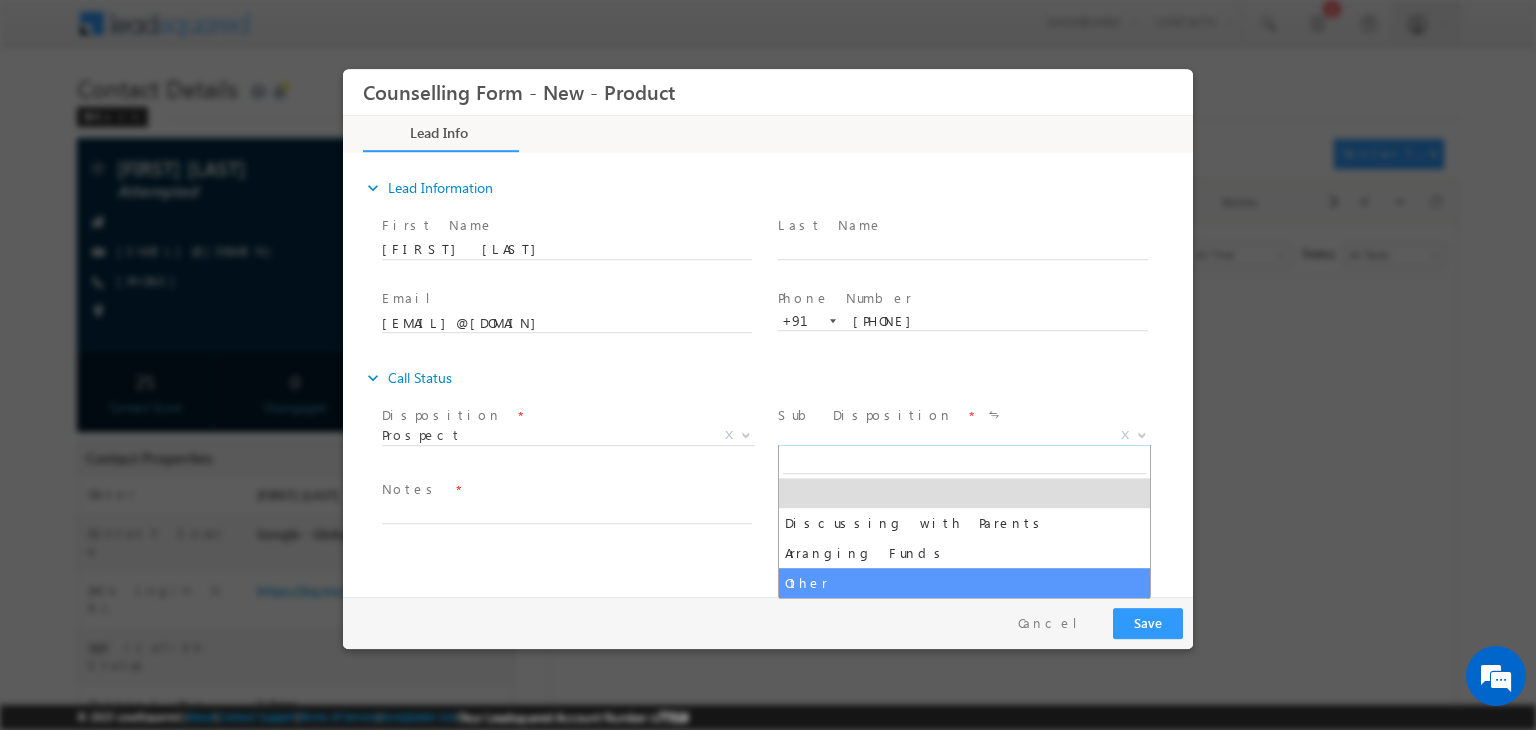 drag, startPoint x: 876, startPoint y: 508, endPoint x: 896, endPoint y: 579, distance: 73.76314 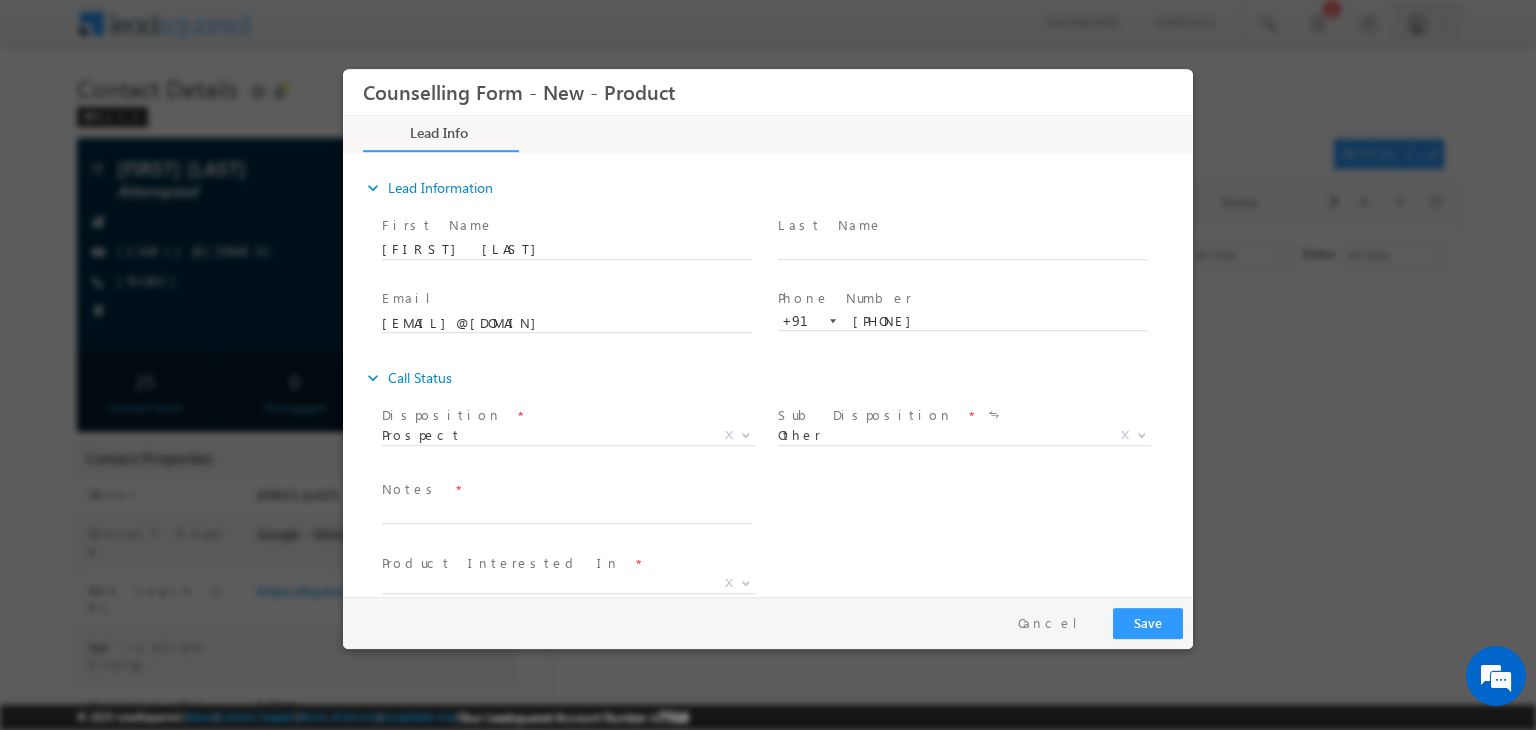 click on "Product Interested In
*
Pathway
Direct
Dual Degree
Others
X
Other Course
*" at bounding box center [785, 586] 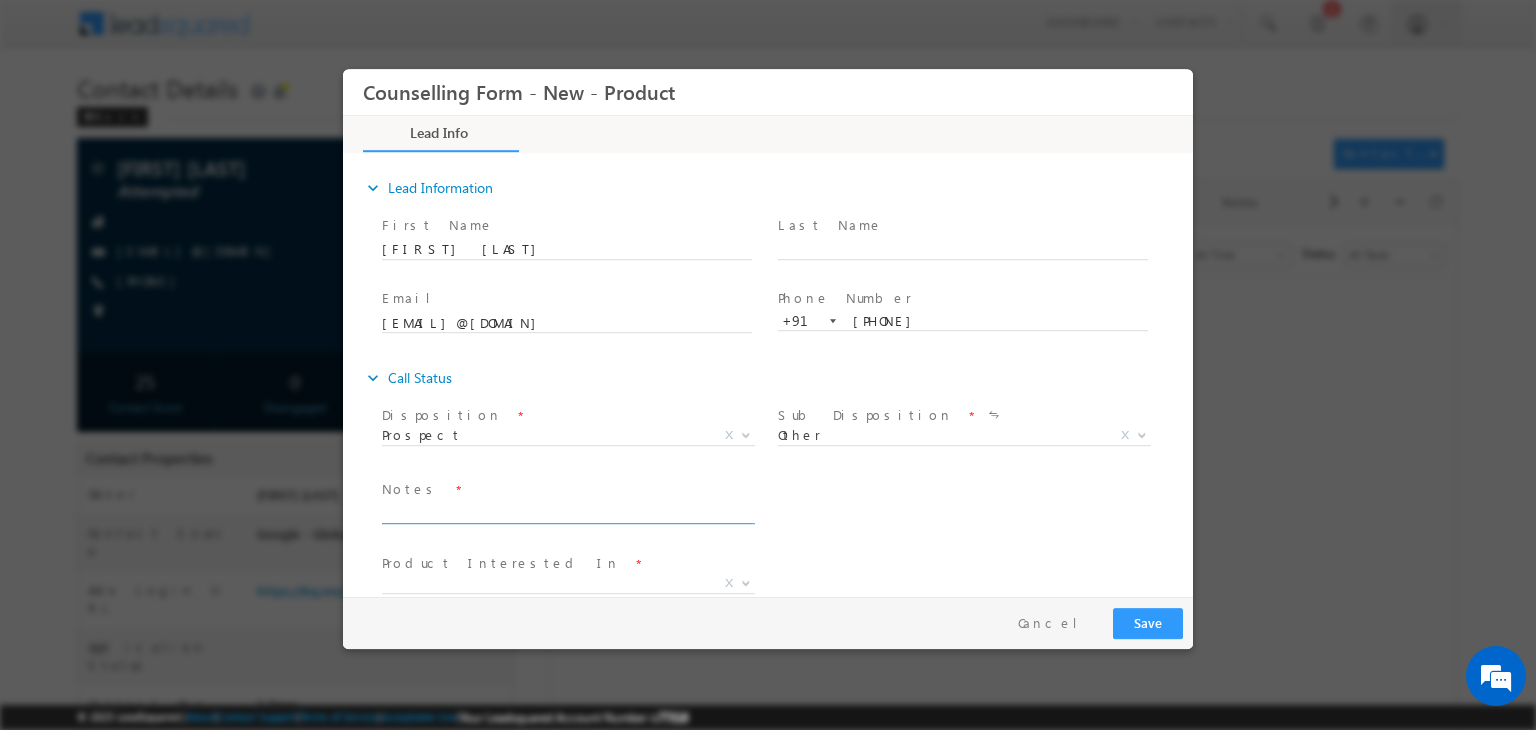click at bounding box center (567, 512) 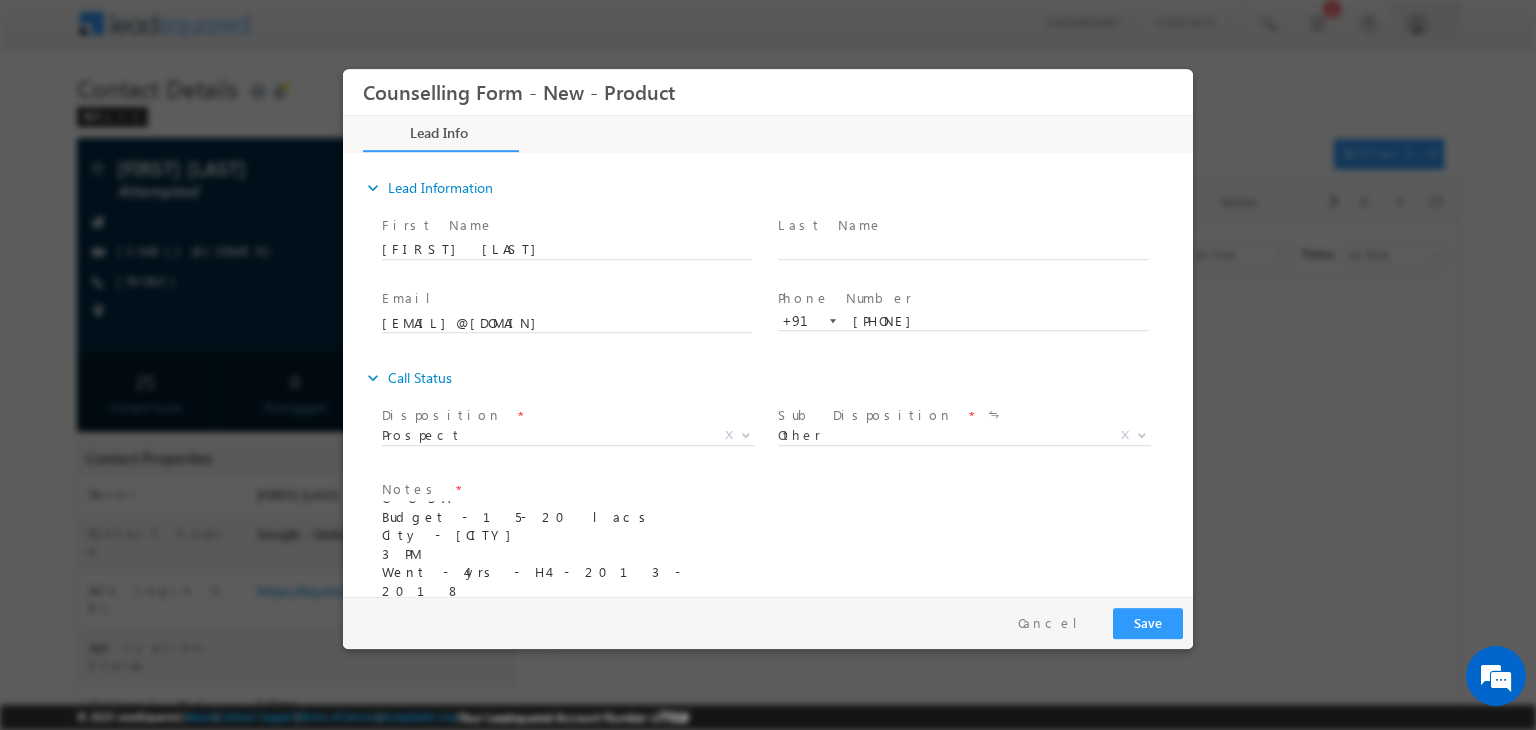 scroll, scrollTop: 0, scrollLeft: 0, axis: both 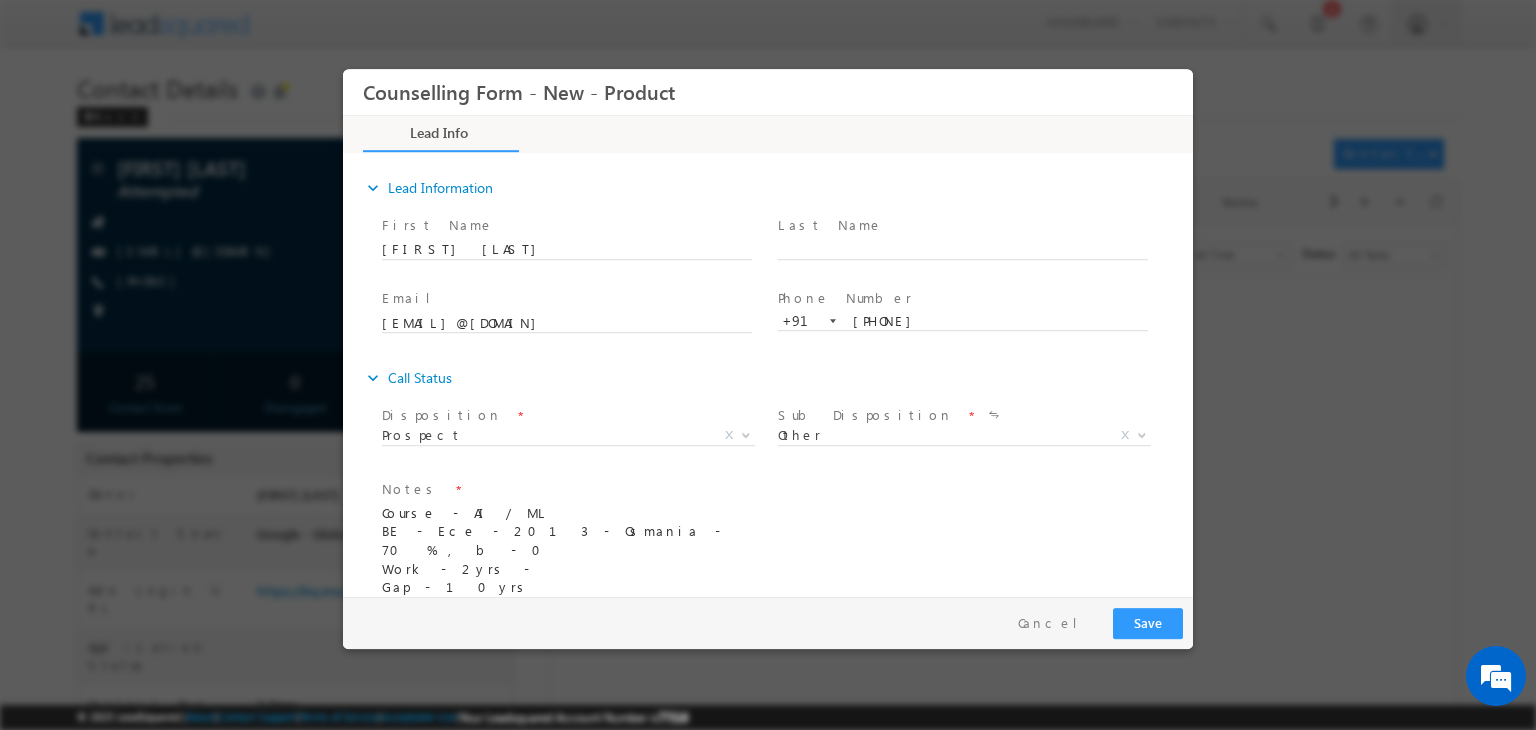 click on "Course - AI / ML
BE - Ece - 2013 - Osmania - 70 % , b - 0
Work - 2yrs -
Gap - 10yrs
Tried for Canada
C- USA
Budget - 15- 20 lacs
City - Hyderabad
3 PM
Went - 4yrs - H4 - 2013 - 2018
4 Months - 4yrs
Texas" at bounding box center [567, 551] 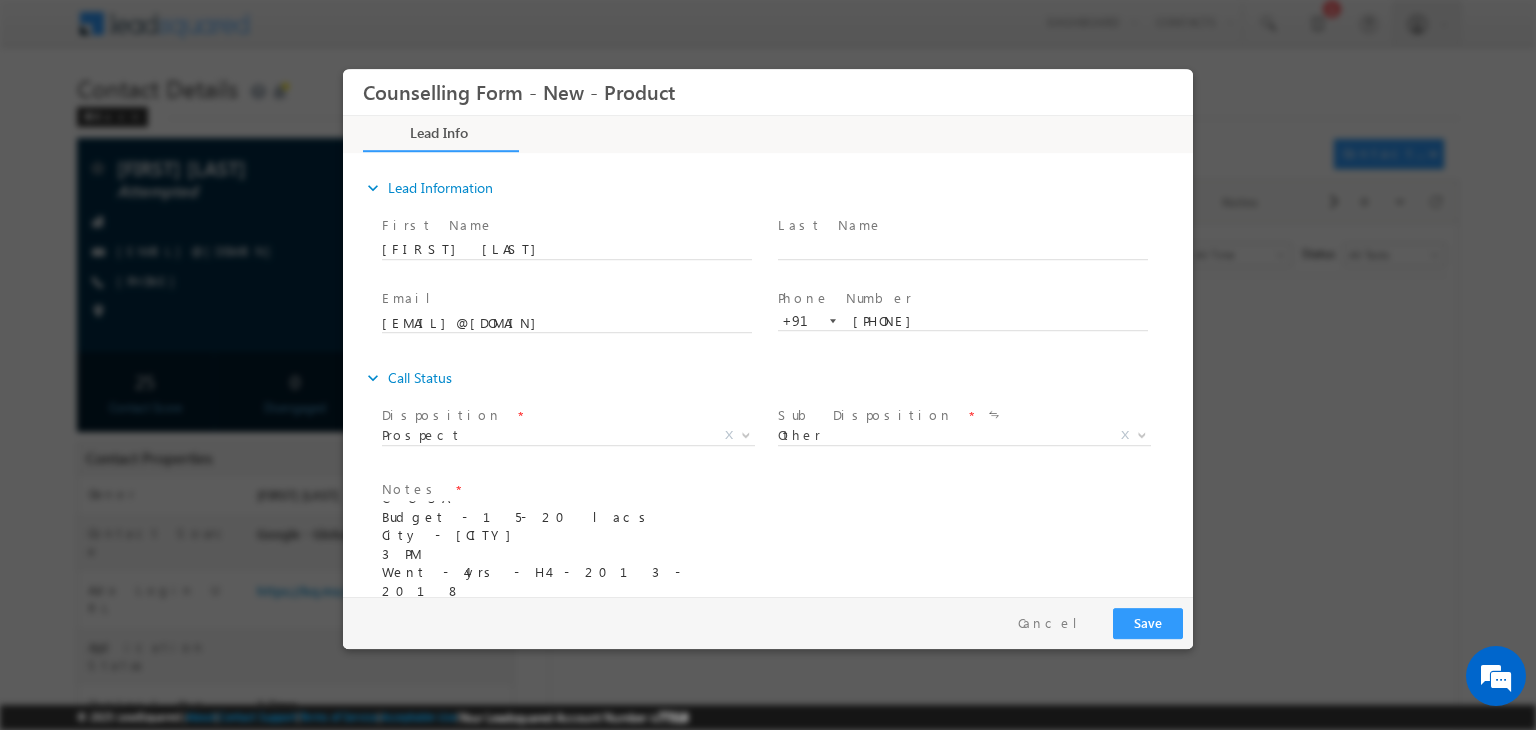 scroll, scrollTop: 0, scrollLeft: 0, axis: both 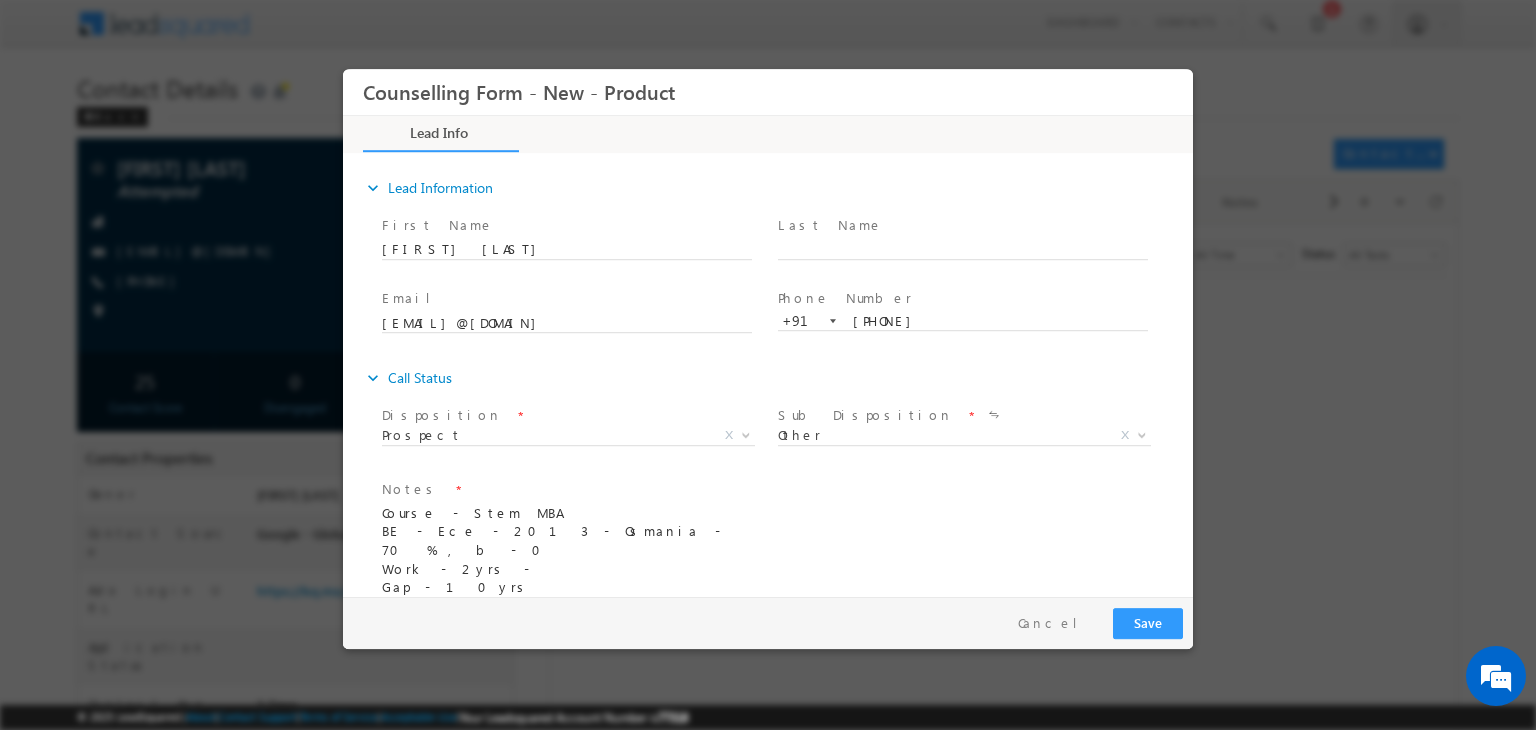 click on "Course - Stem MBA
BE - Ece - 2013 - Osmania - 70 % , b - 0
Work - 2yrs -
Gap - 10yrs
Tried for Canada
C- USA
Budget - 15- 20 lacs
City - Hyderabad
3 PM
Went - 4yrs - H4 - 2013 - 2018
4 Months - 4yrs
Texas" at bounding box center [567, 551] 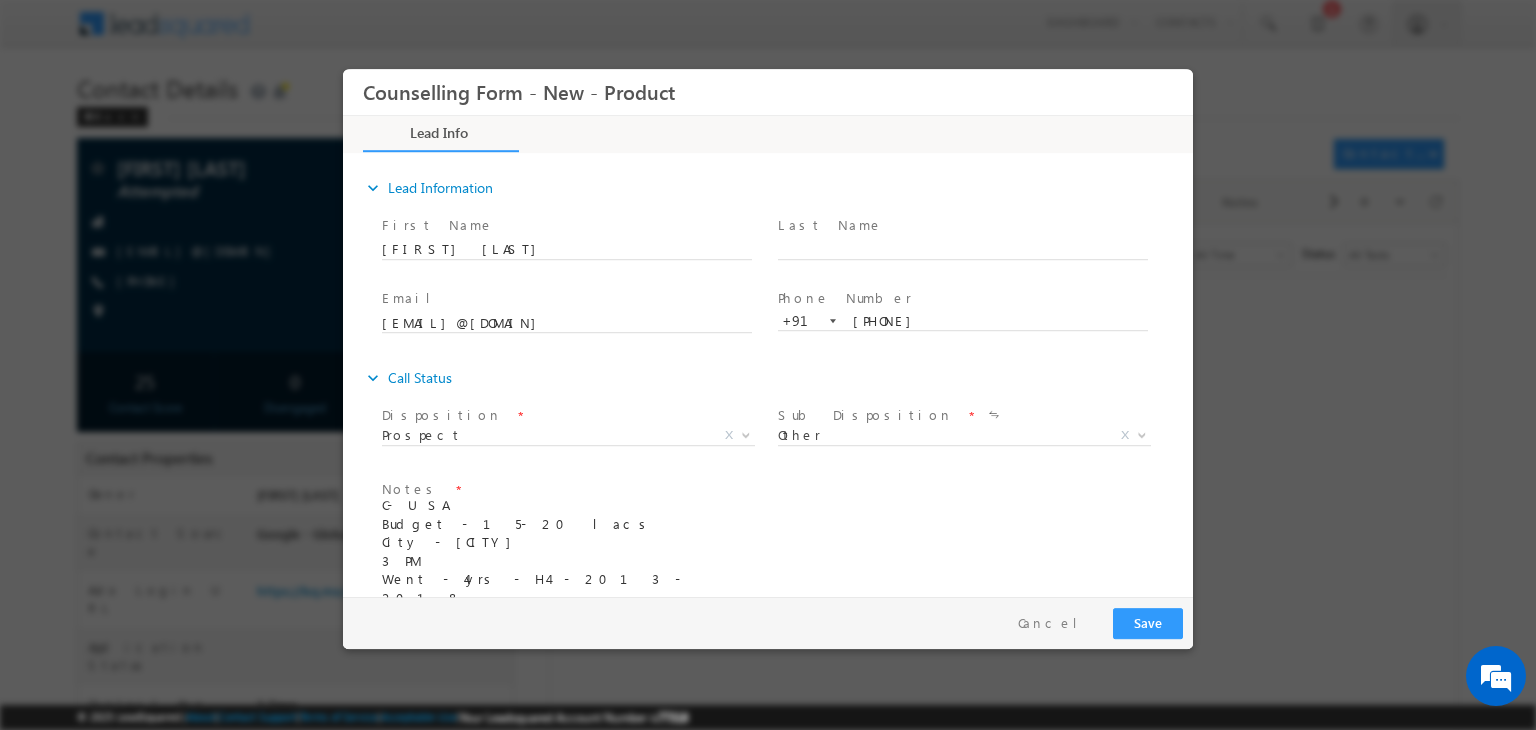 scroll, scrollTop: 126, scrollLeft: 0, axis: vertical 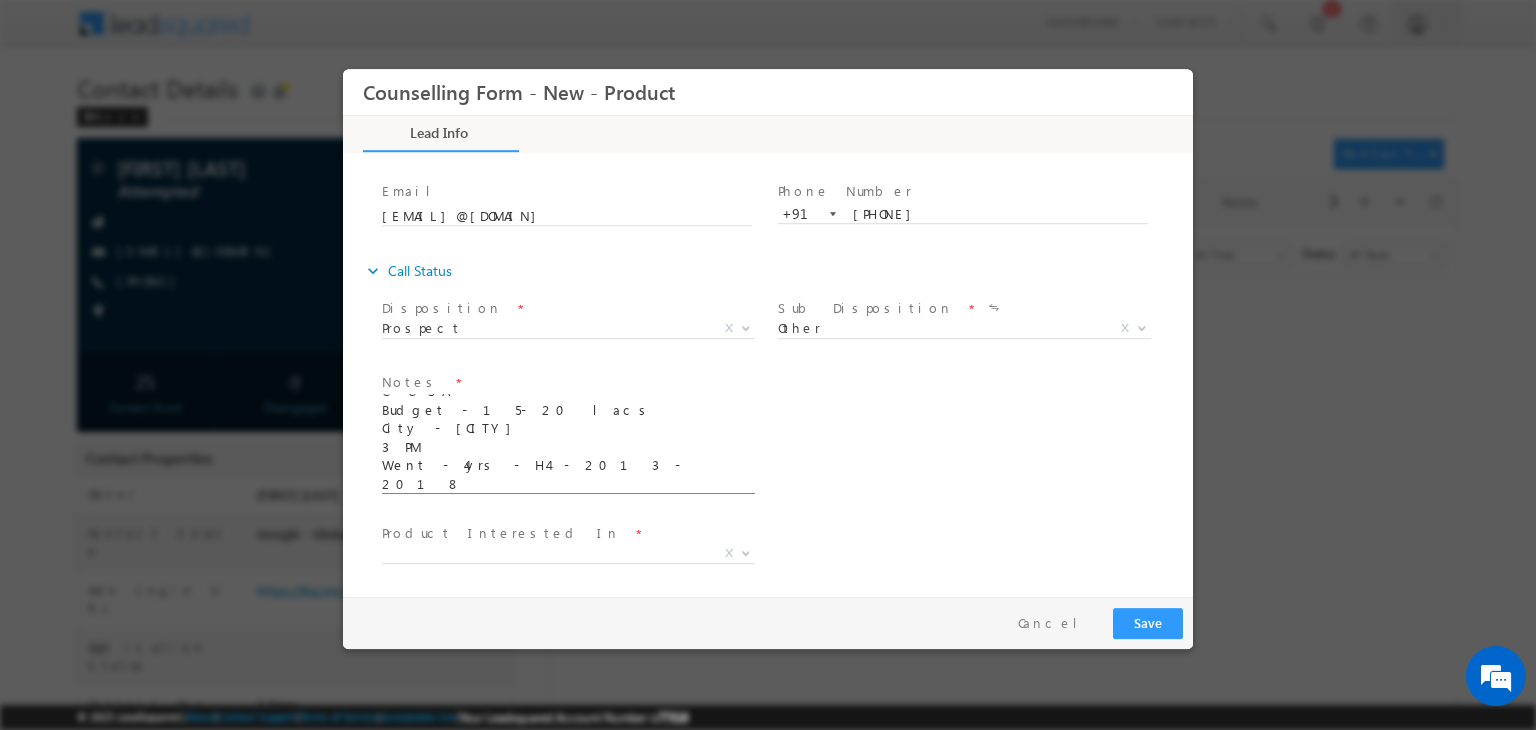 type on "Course - Stem MBA
BE - Ece - 2013 - Osmania - 70 % , b - 0
Work - 12YRS
Gap - 10yrs
Tried for Canada
C- USA
Budget - 15- 20 lacs
City - Hyderabad
3 PM
Went - 4yrs - H4 - 2013 - 2018
4 Months - 4yrs
Texas" 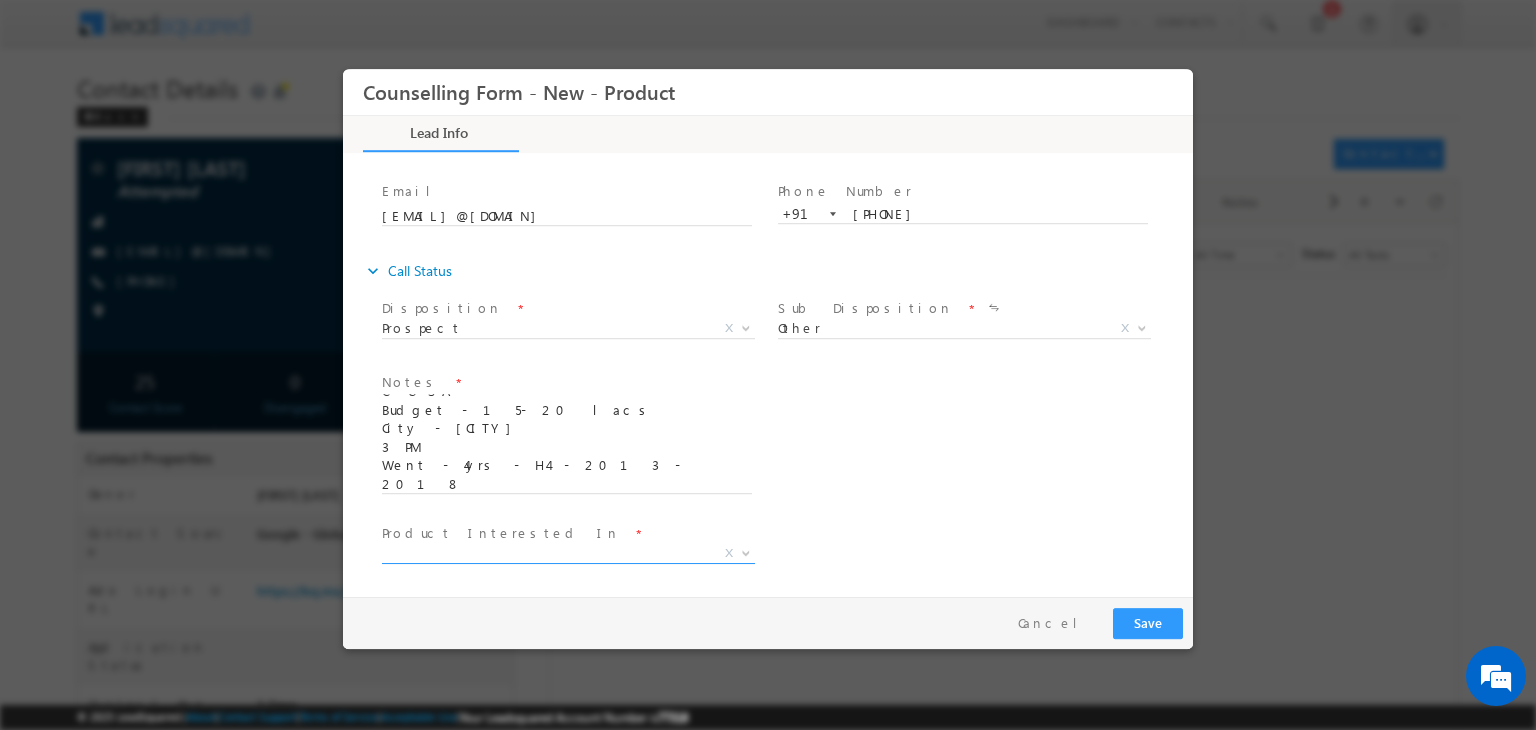 drag, startPoint x: 537, startPoint y: 536, endPoint x: 597, endPoint y: 560, distance: 64.62198 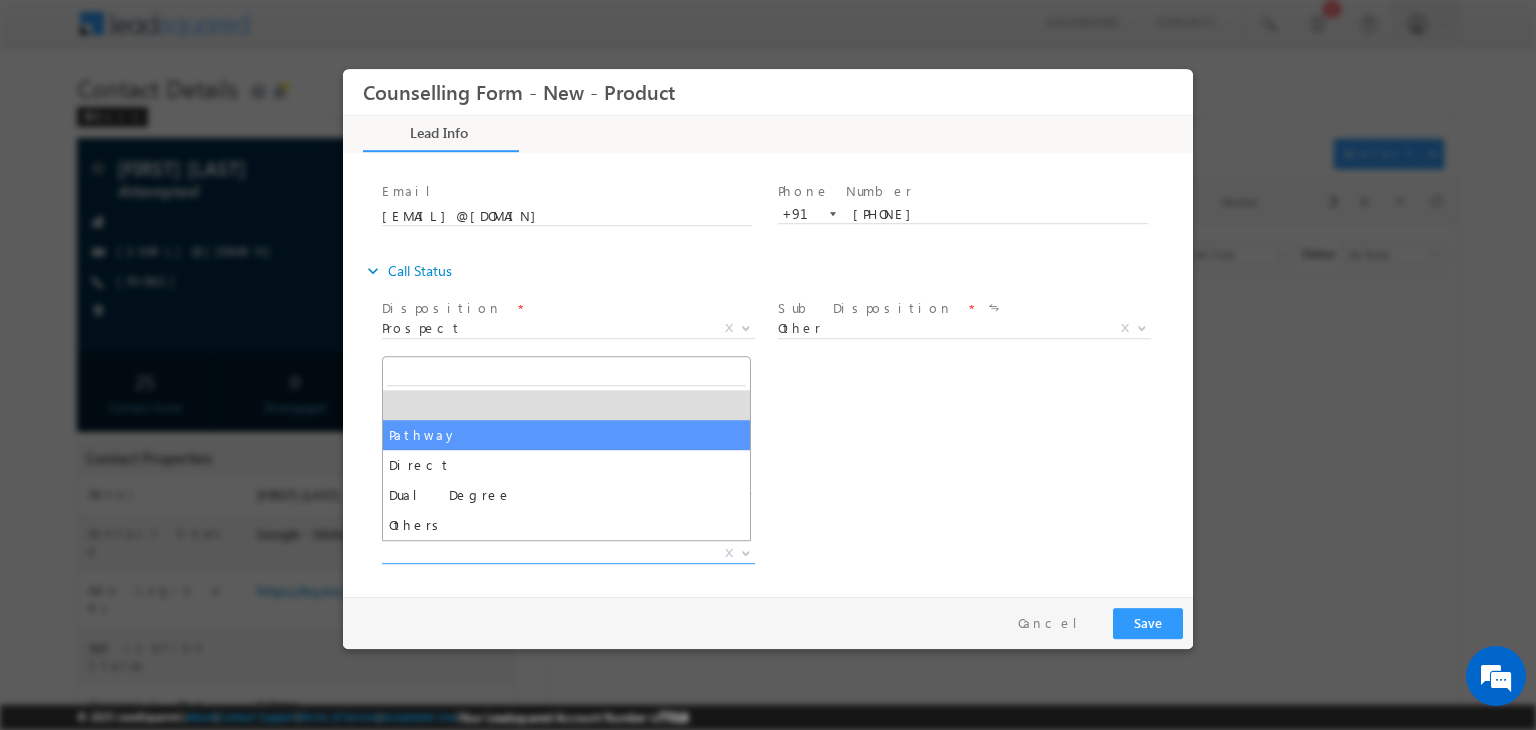 select on "Pathway" 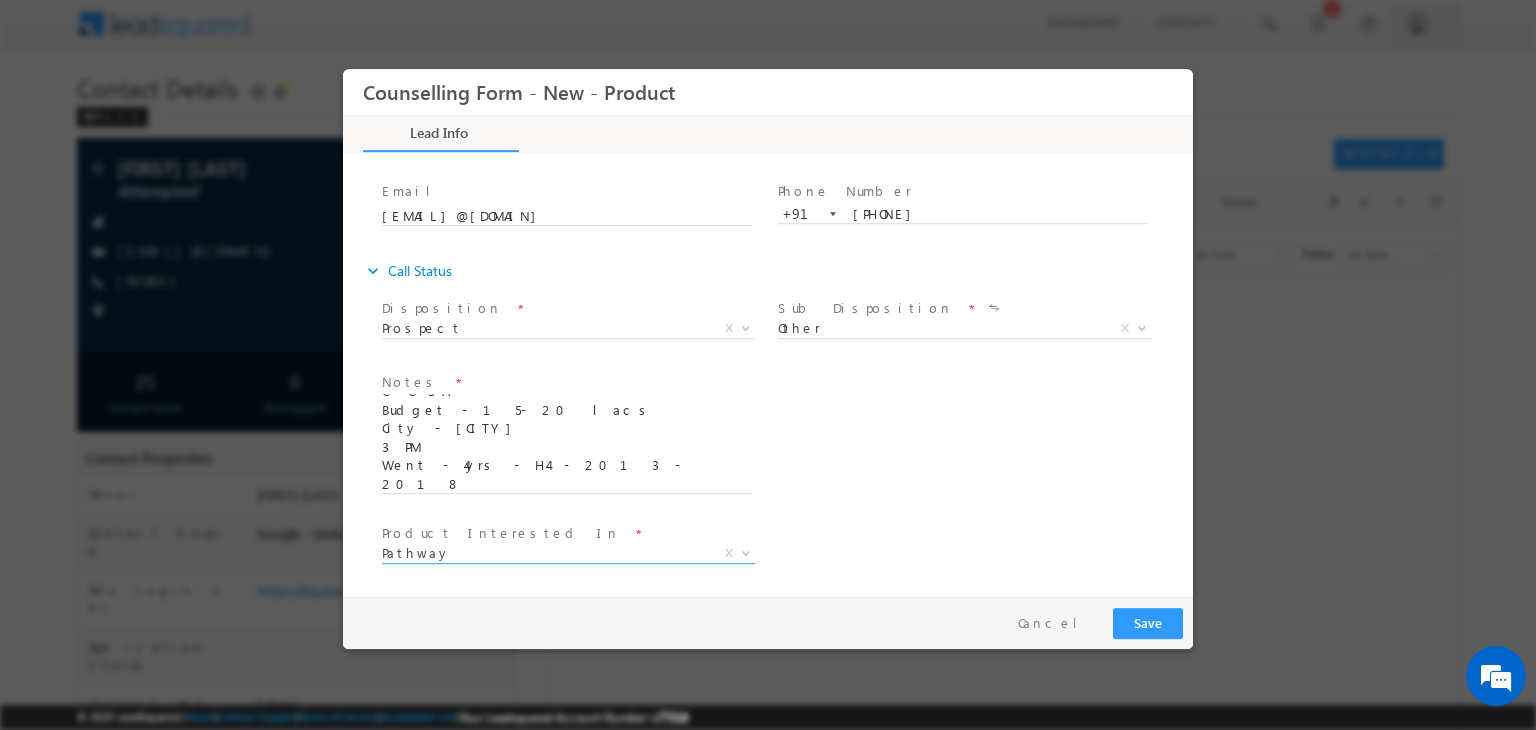 scroll, scrollTop: 444, scrollLeft: 0, axis: vertical 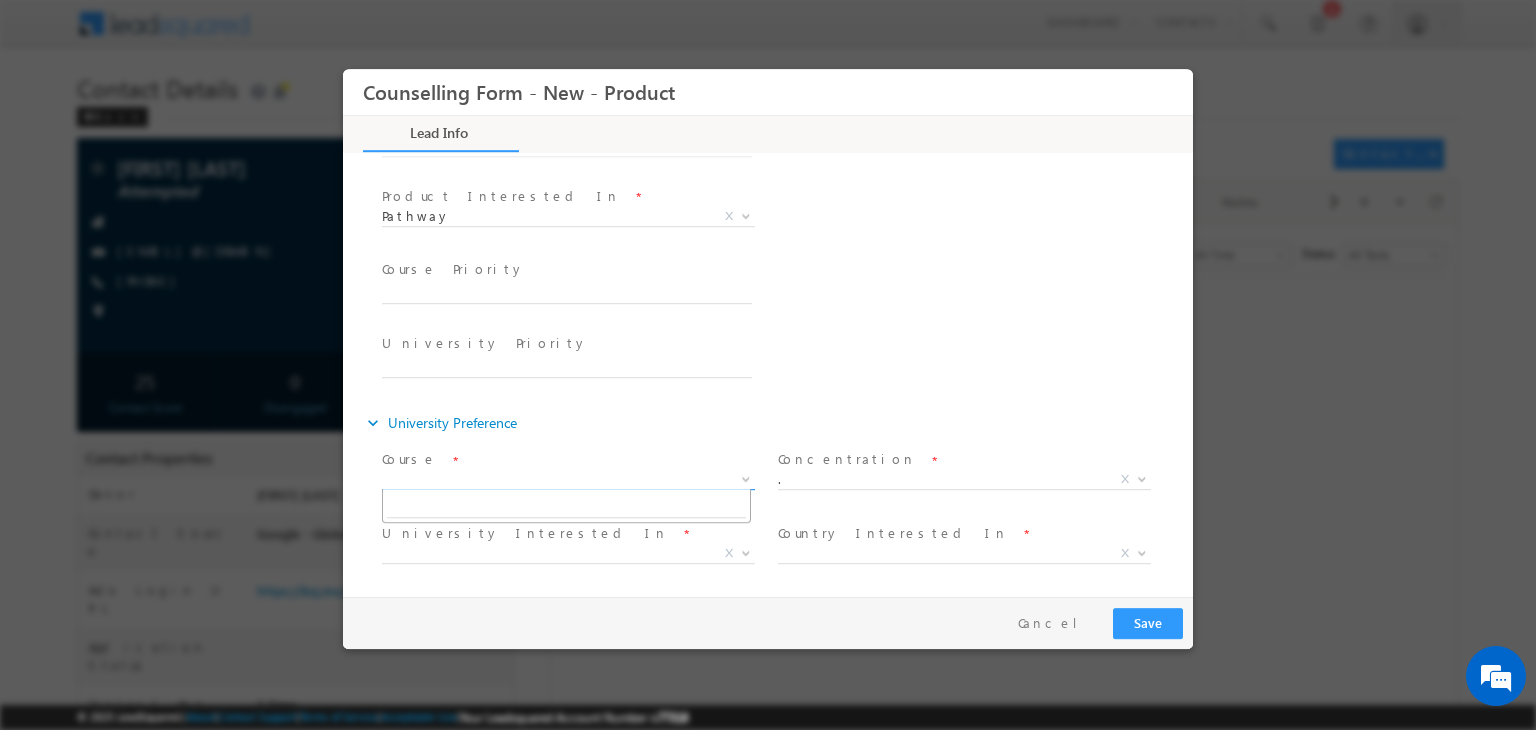 click on "X" at bounding box center [568, 480] 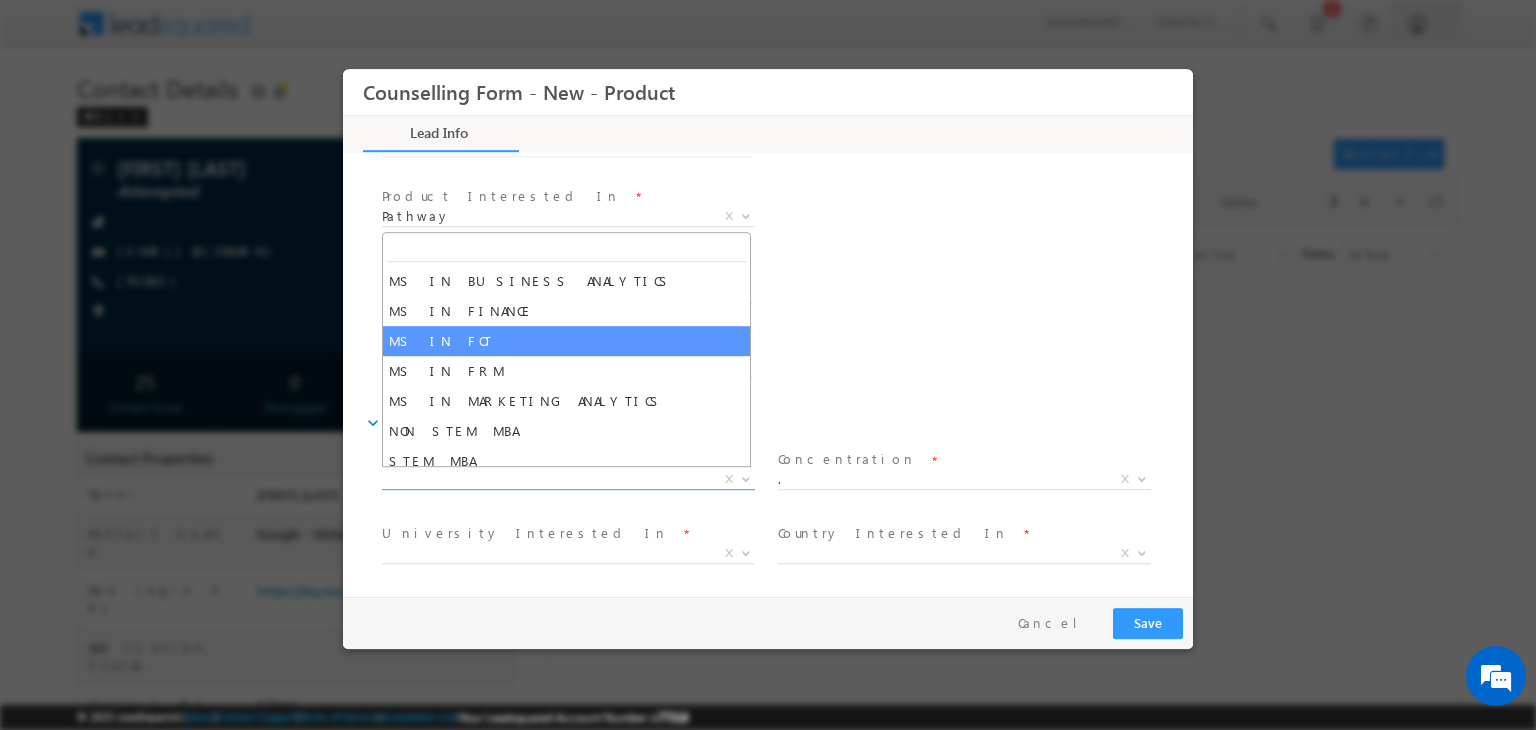 scroll, scrollTop: 70, scrollLeft: 0, axis: vertical 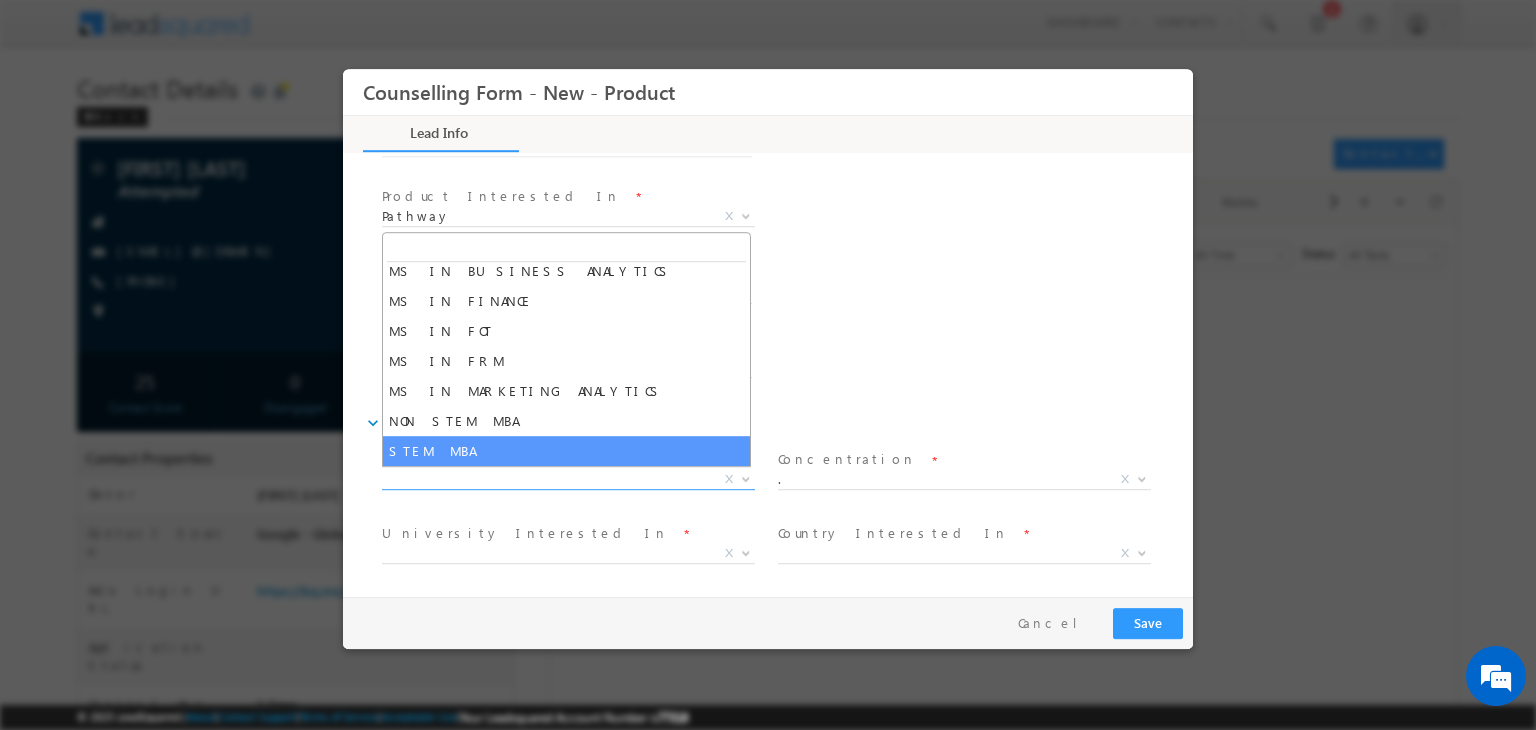 select on "STEM MBA" 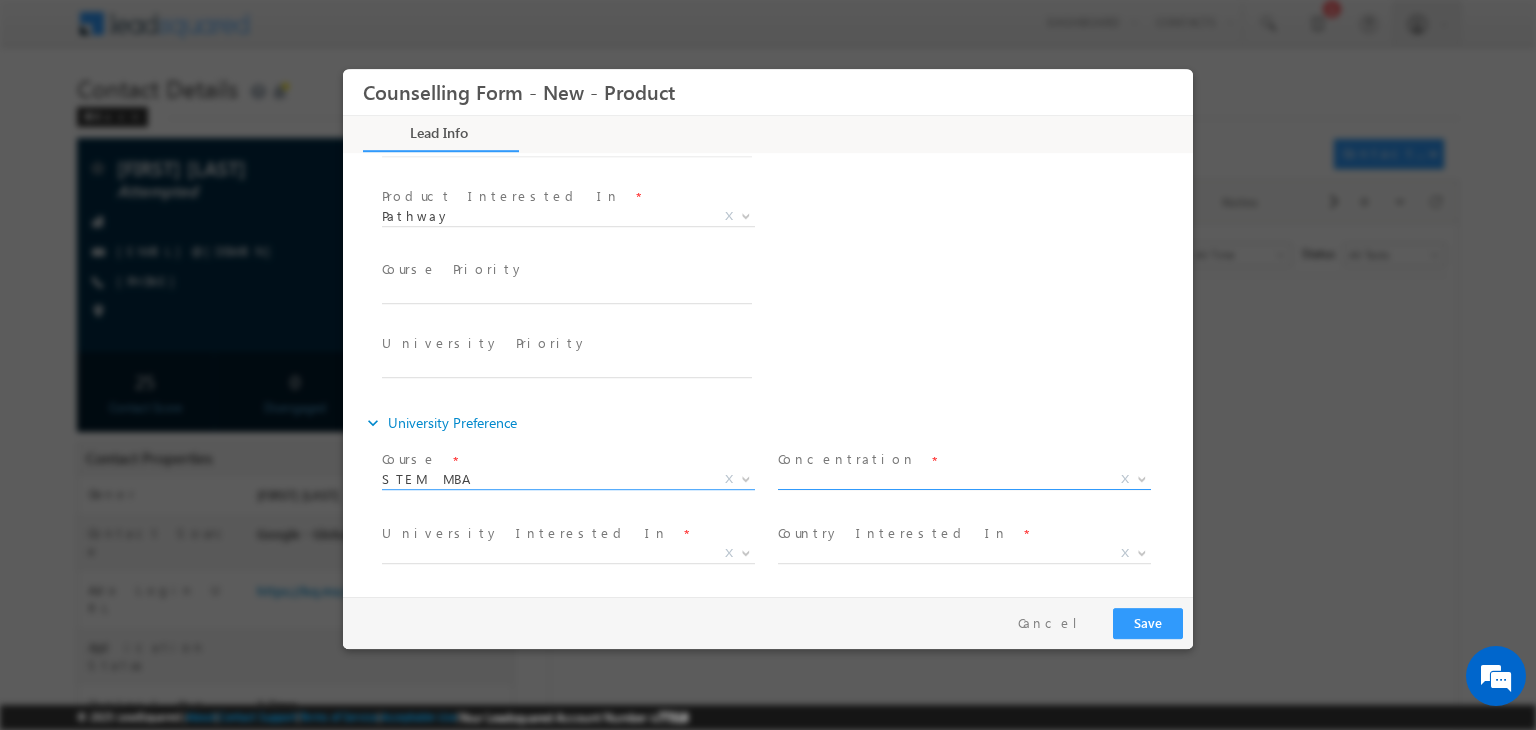 click on "X" at bounding box center [964, 480] 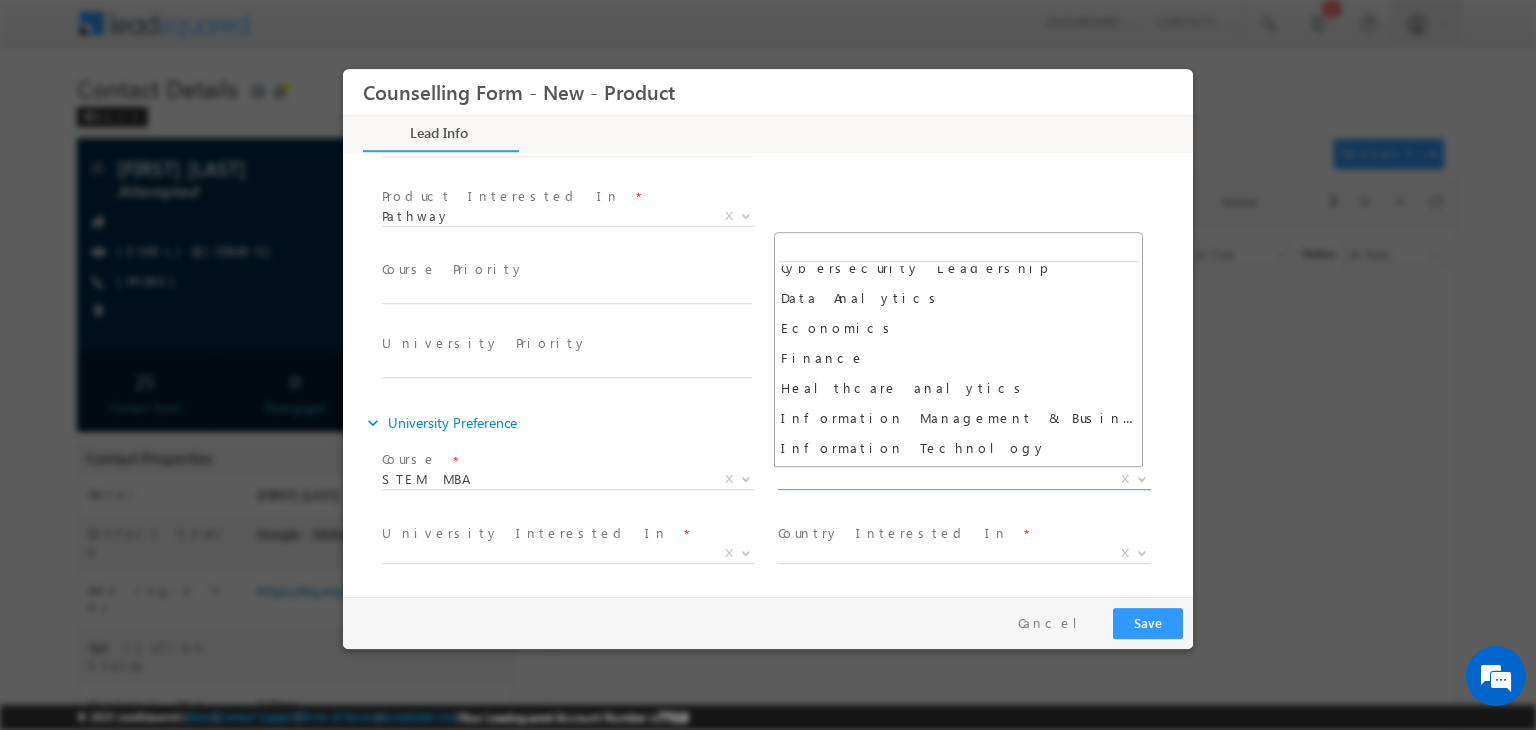 scroll, scrollTop: 104, scrollLeft: 0, axis: vertical 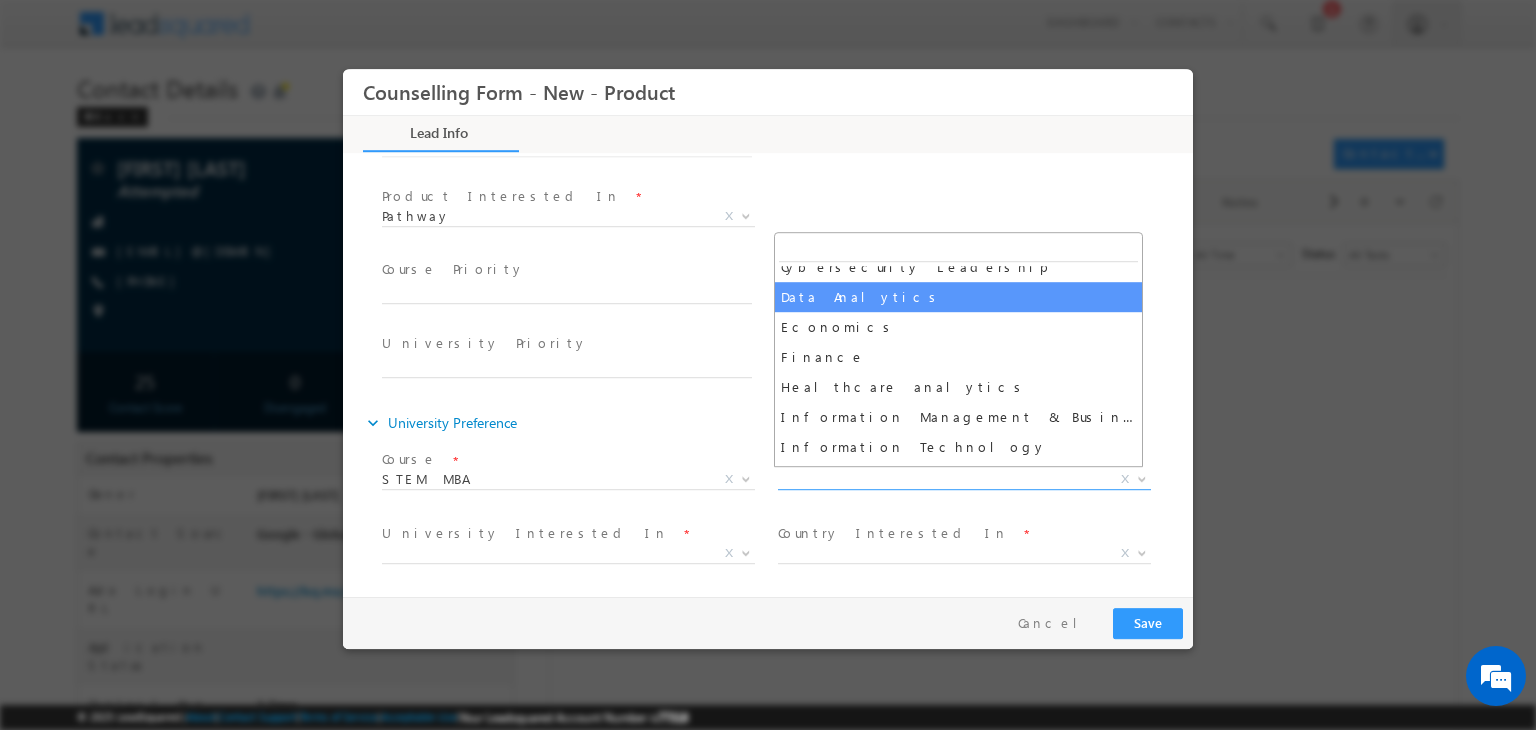 select on "Data Analytics" 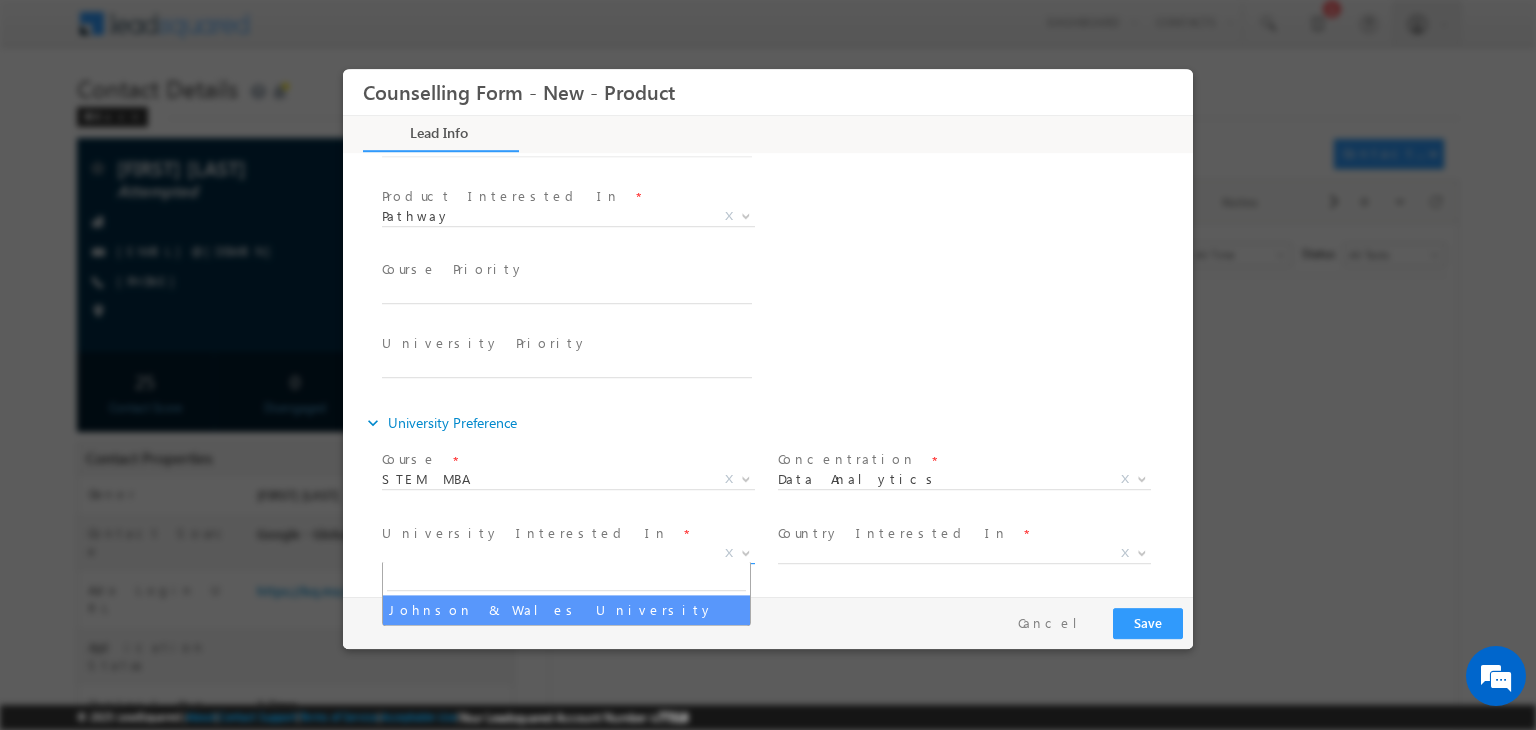 click on "X" at bounding box center [568, 554] 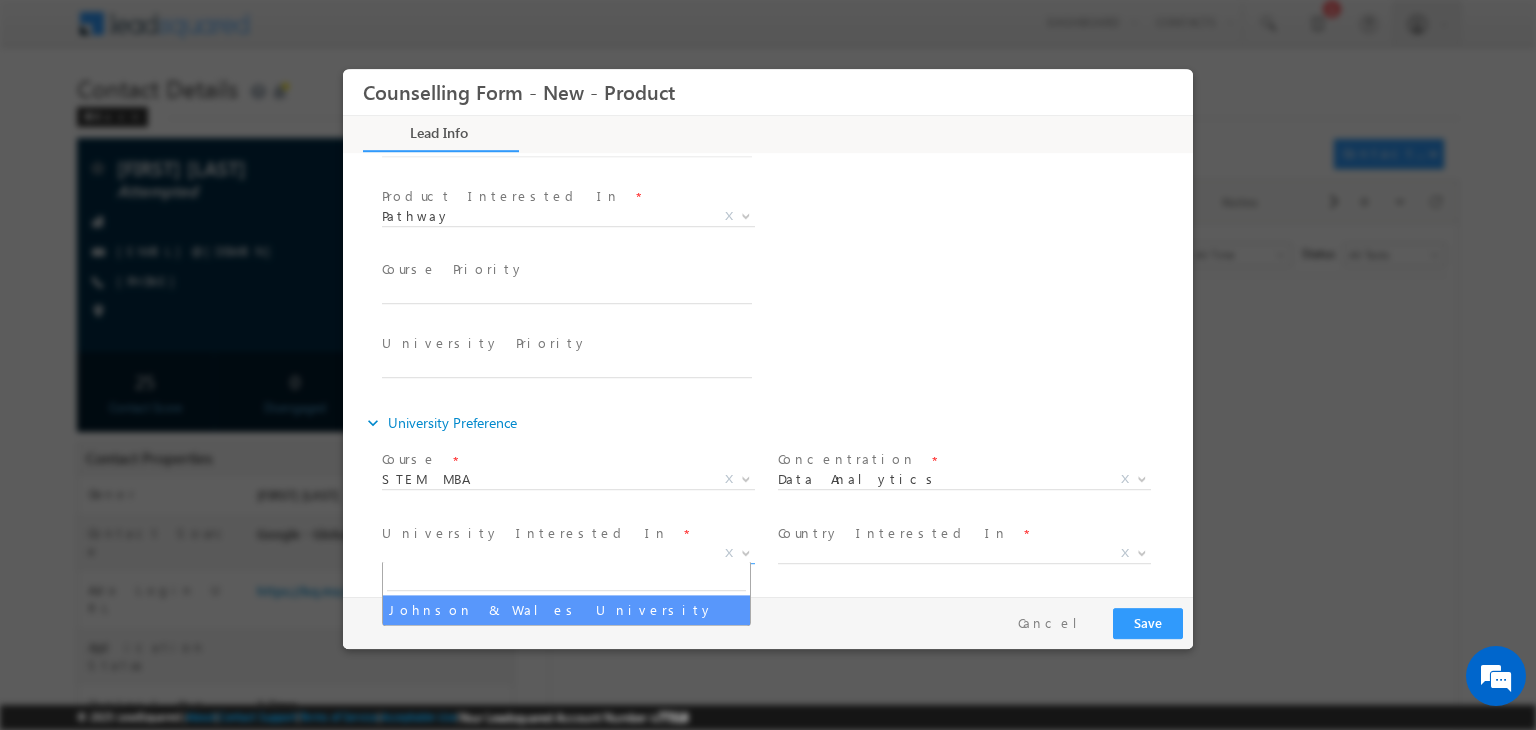 select on "Johnson & Wales University" 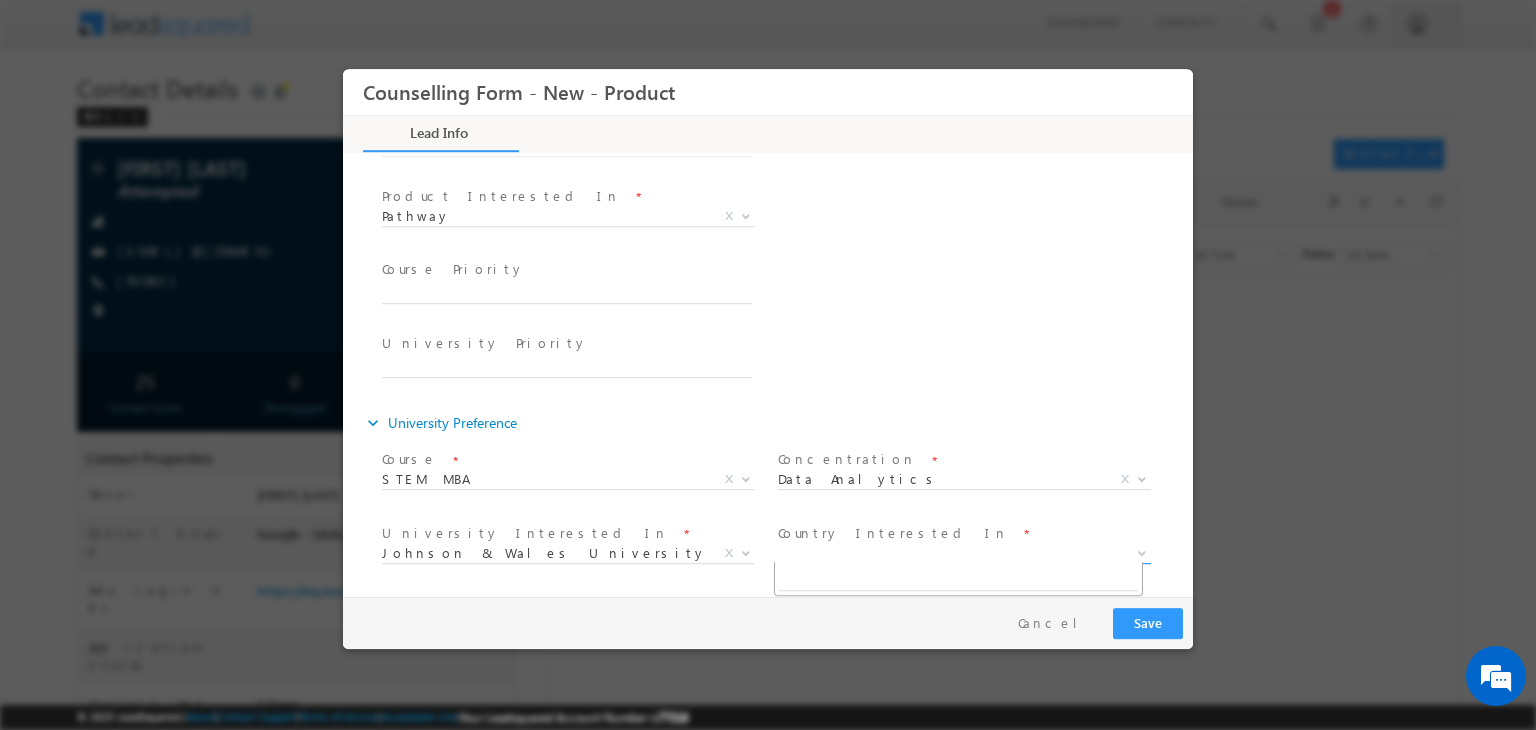 click on "X" at bounding box center (964, 554) 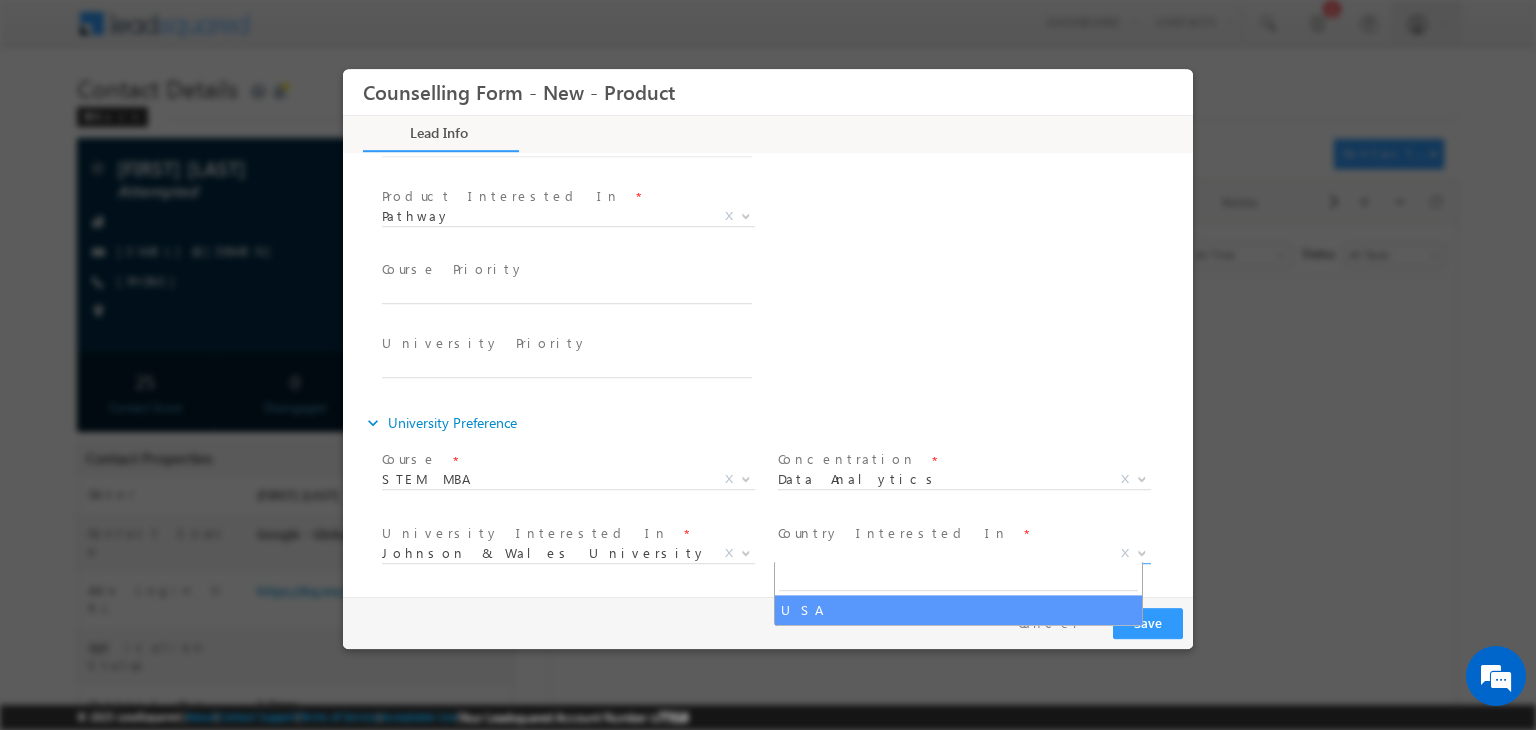 select on "USA" 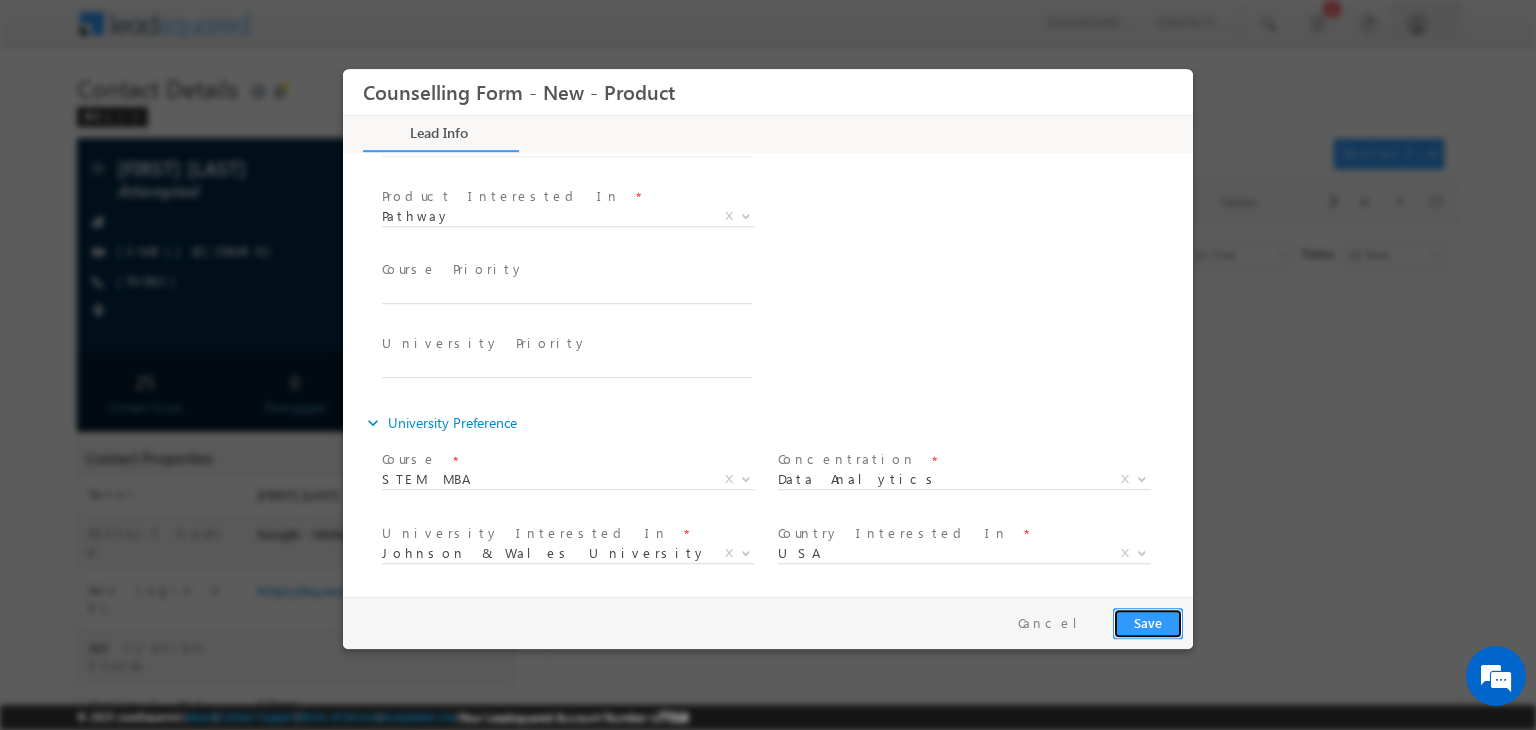 click on "Save" at bounding box center [1148, 623] 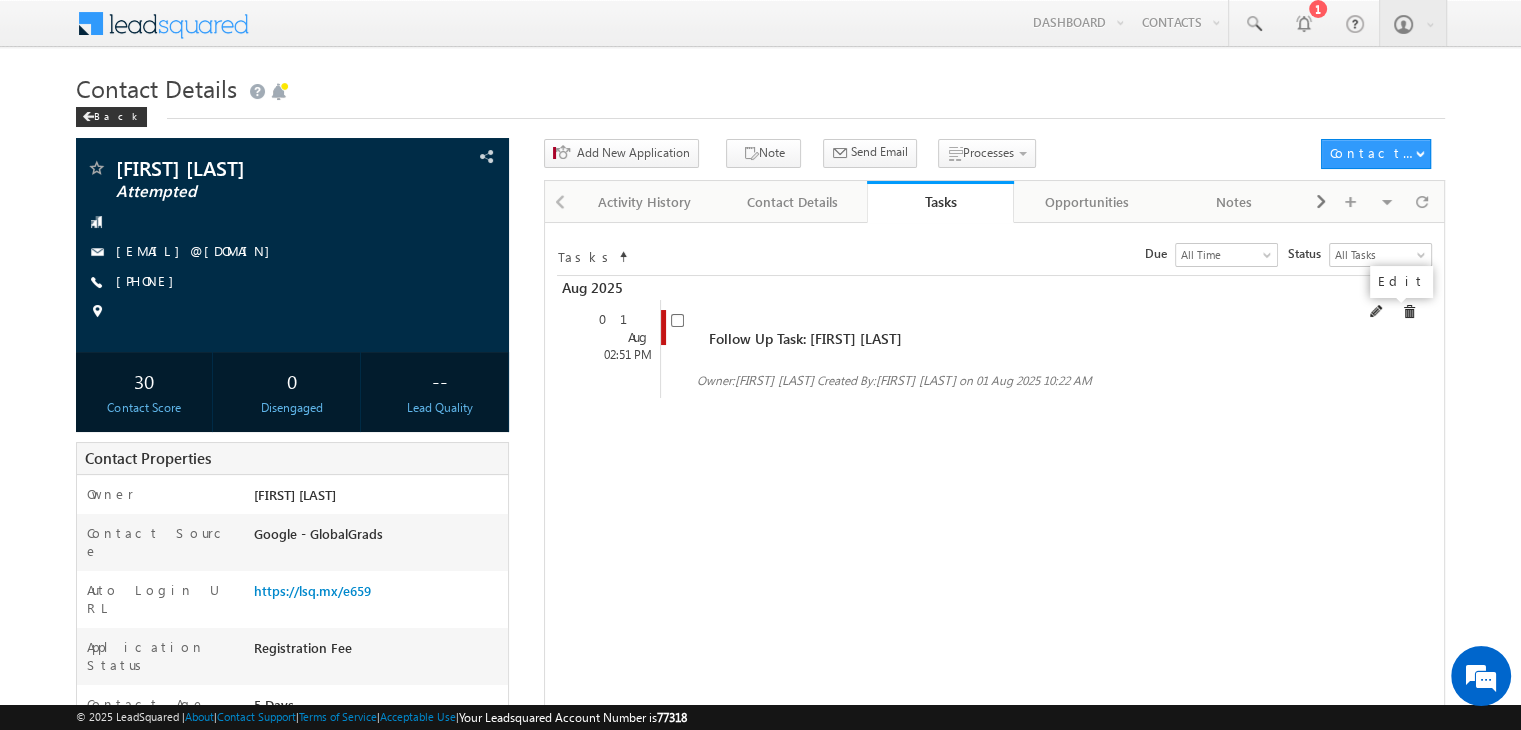 click at bounding box center [1377, 312] 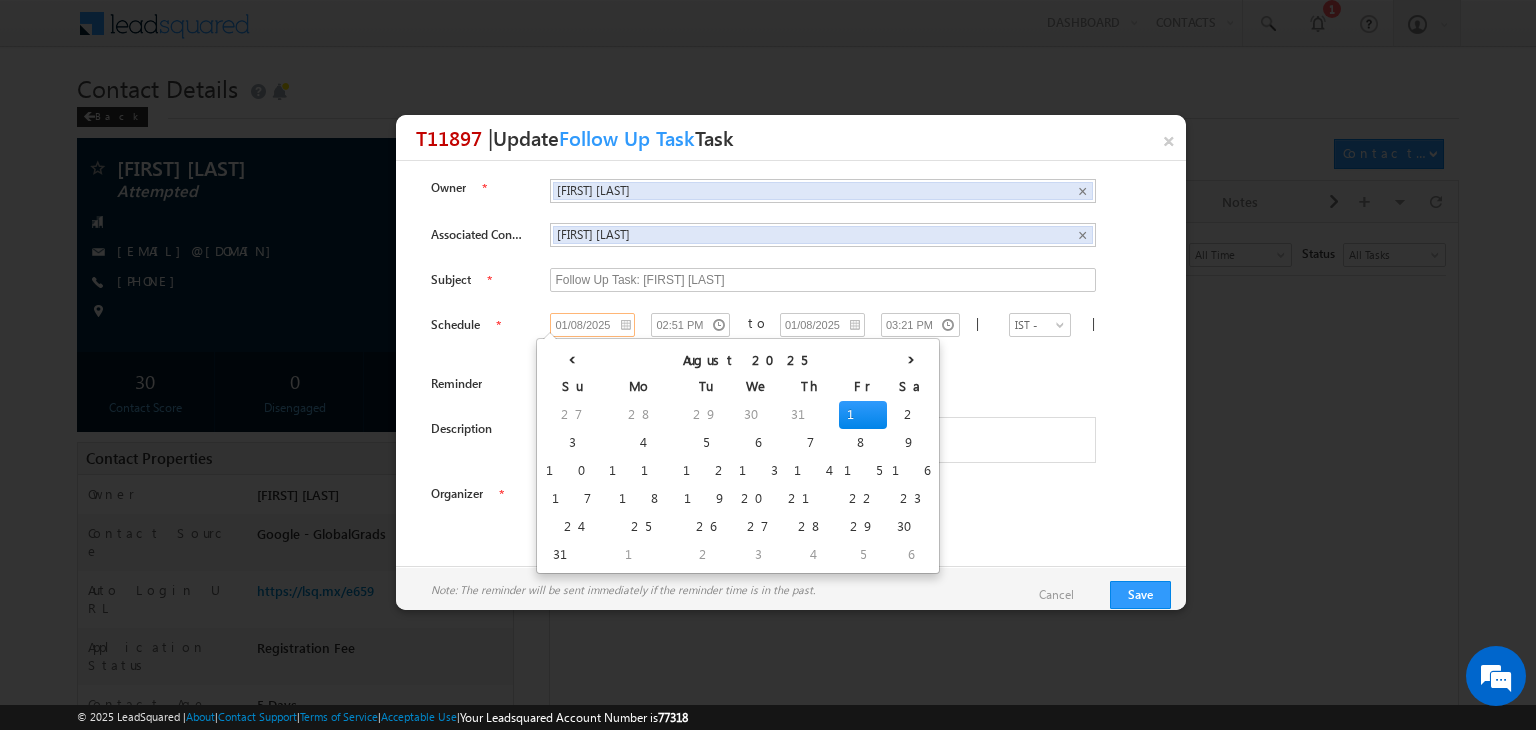click on "01/08/2025" at bounding box center [592, 325] 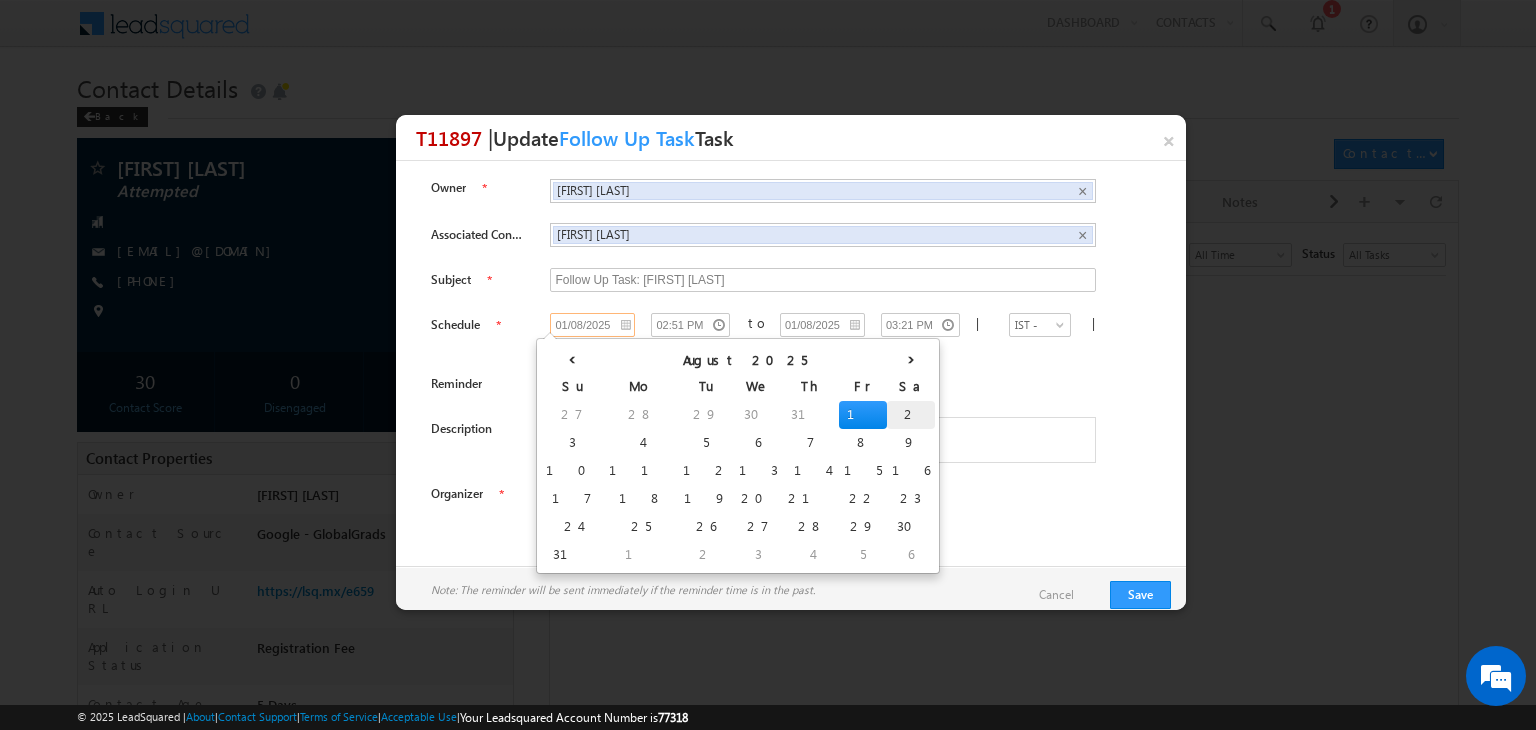 click on "2" at bounding box center (911, 415) 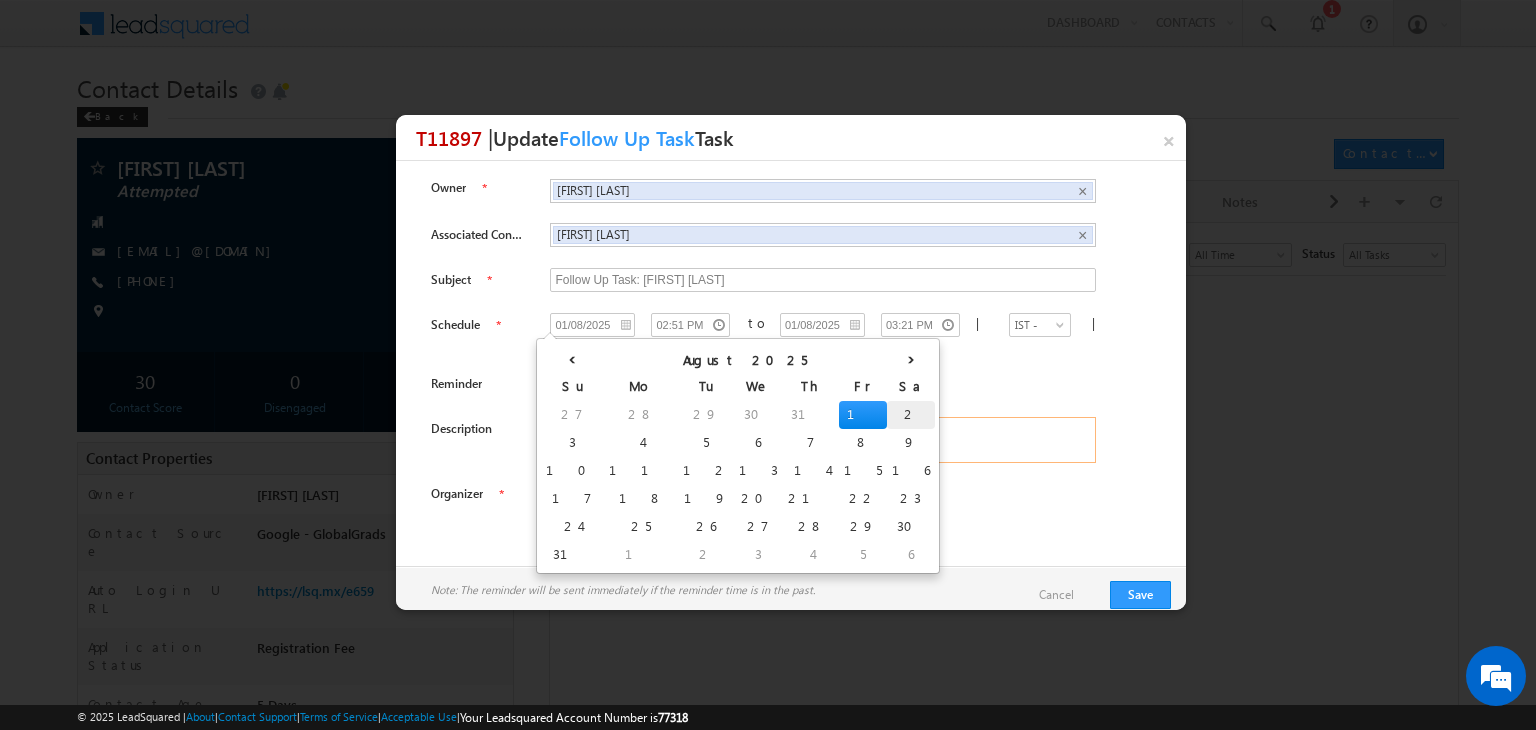 type on "02/08/2025" 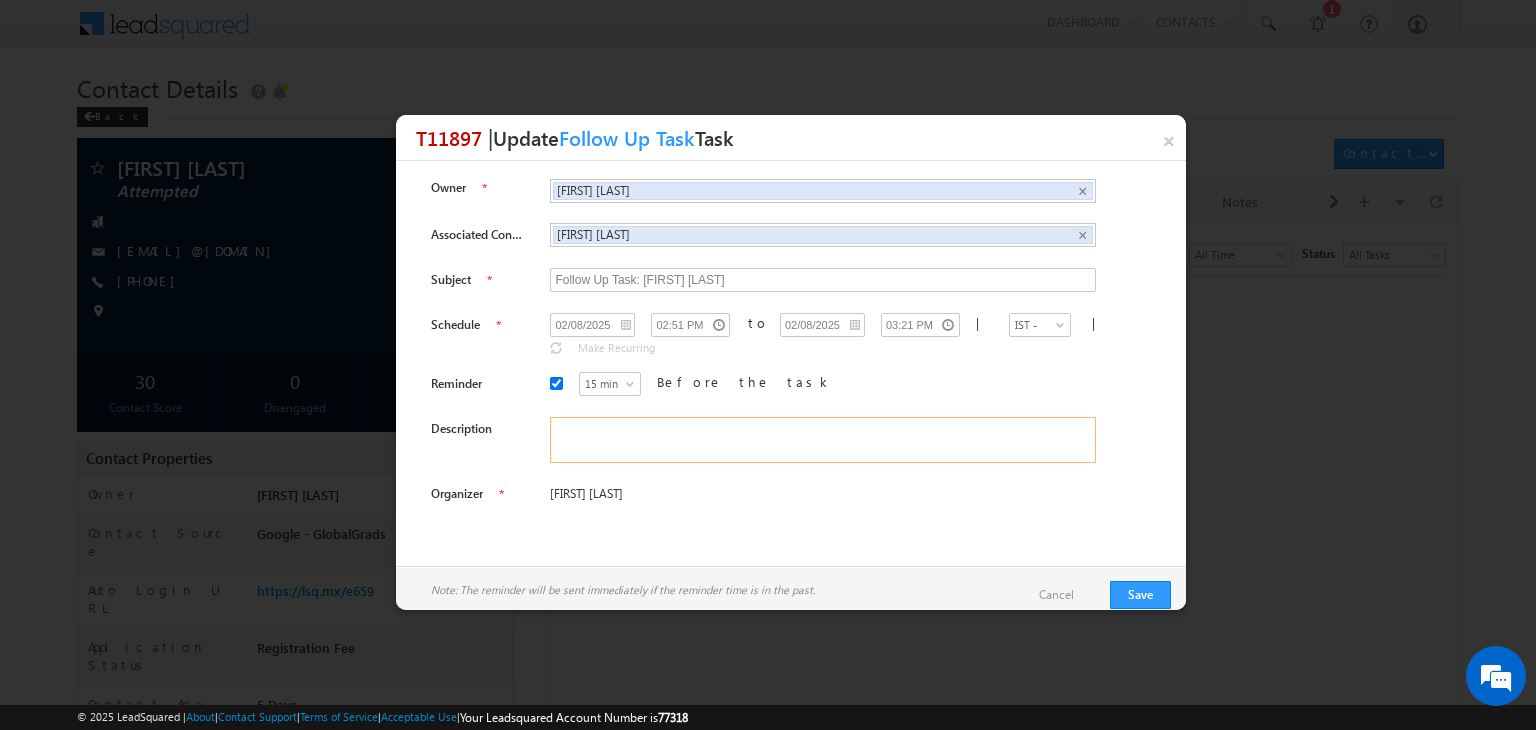 click at bounding box center [823, 440] 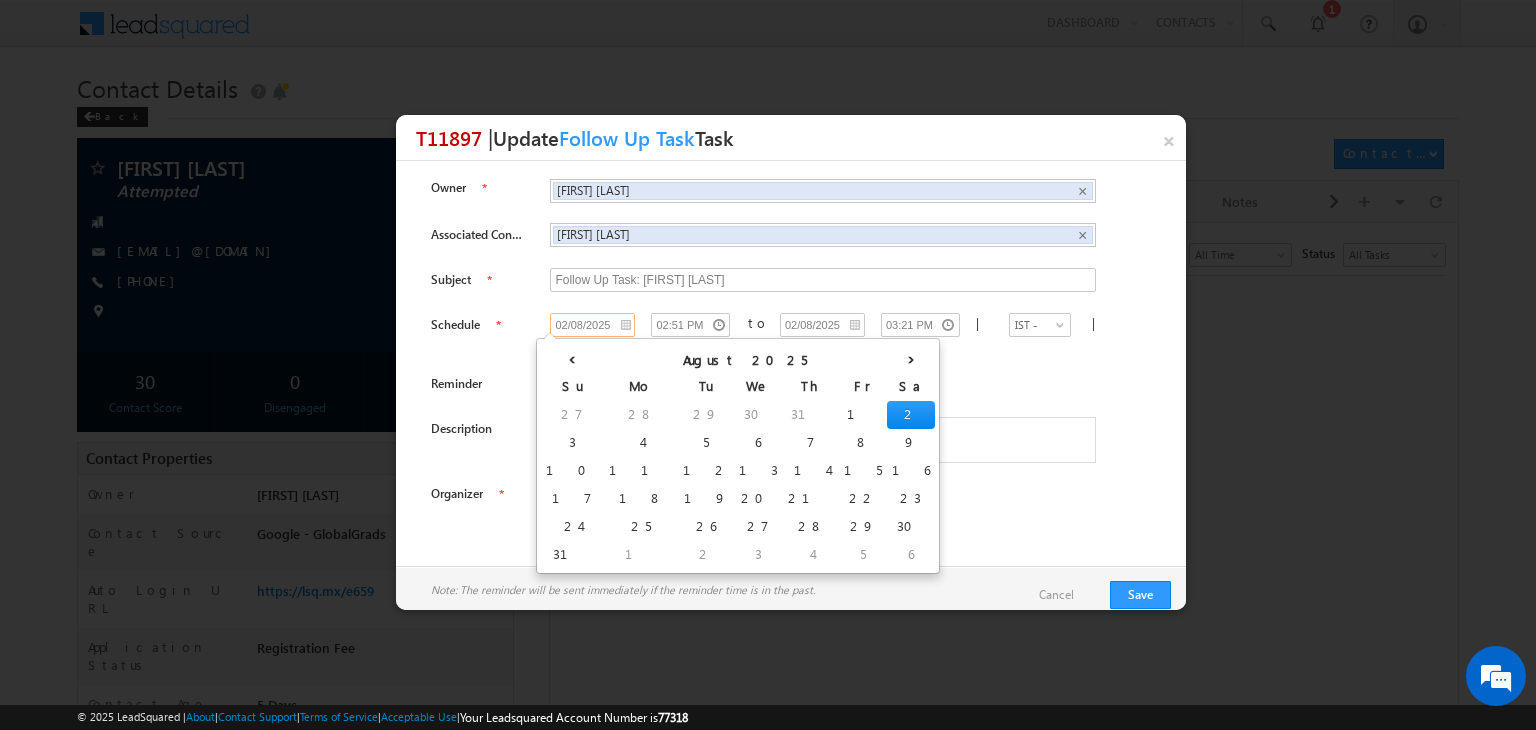 click on "02/08/2025" at bounding box center [592, 325] 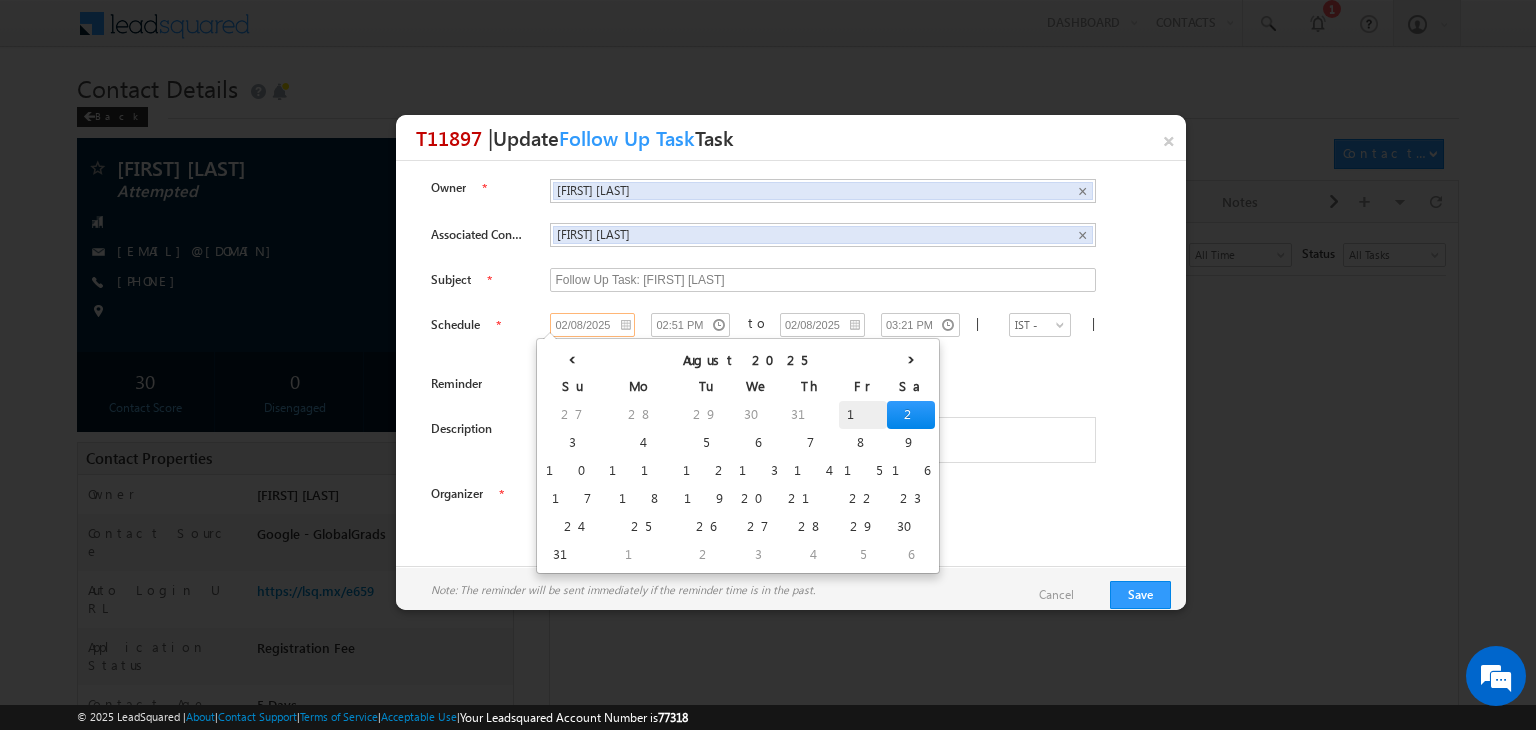 click on "1" at bounding box center [863, 415] 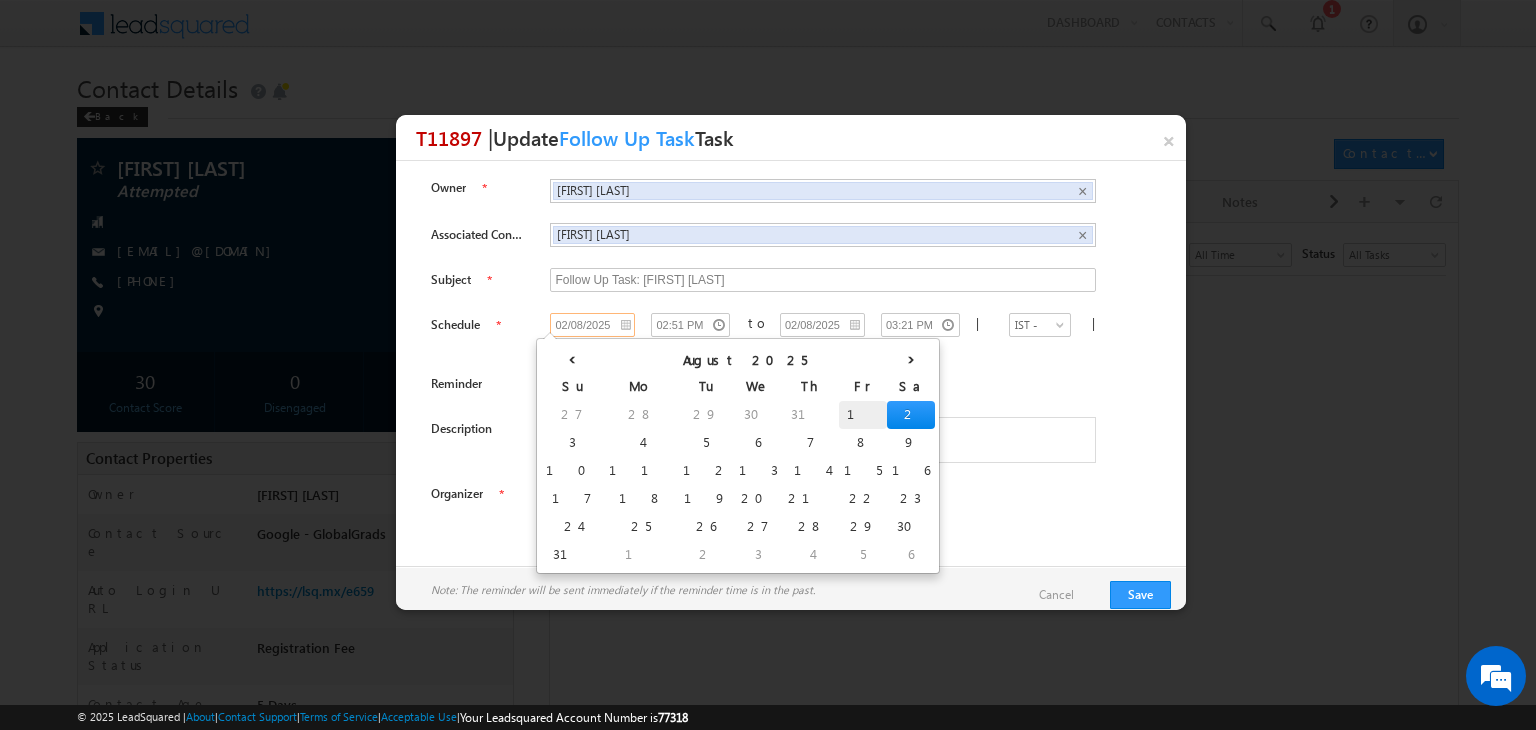 type on "01/08/2025" 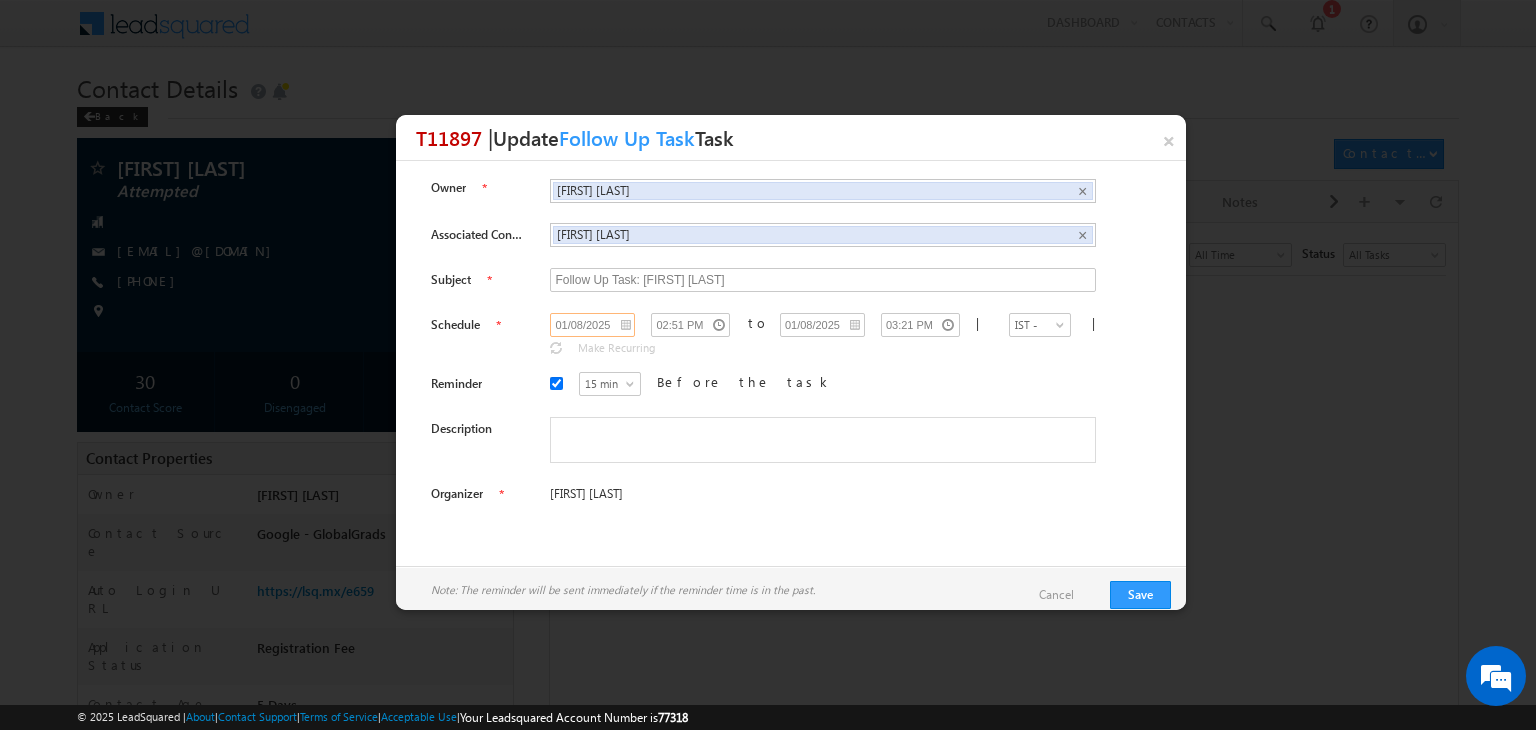 click on "01/08/2025" at bounding box center [592, 325] 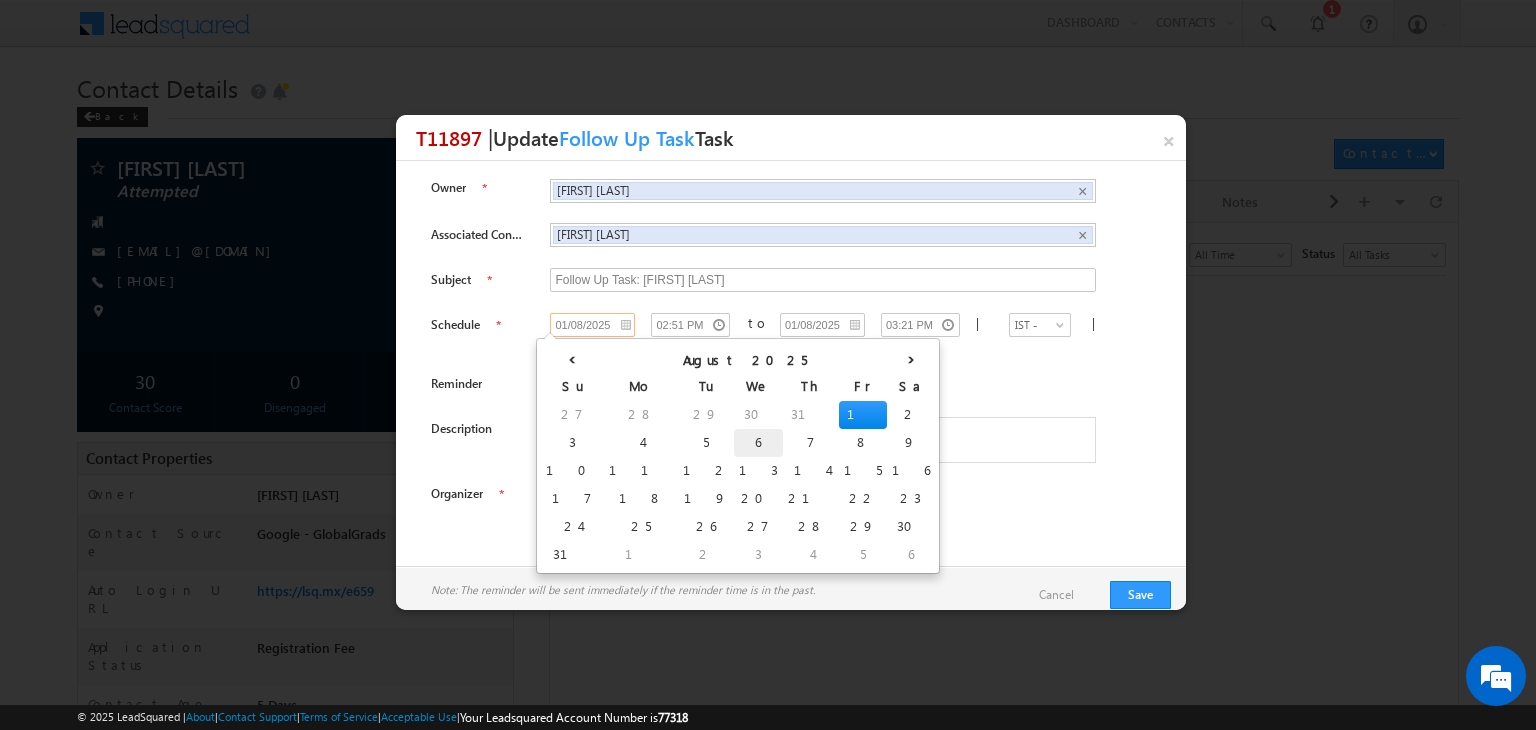 click on "6" at bounding box center (758, 443) 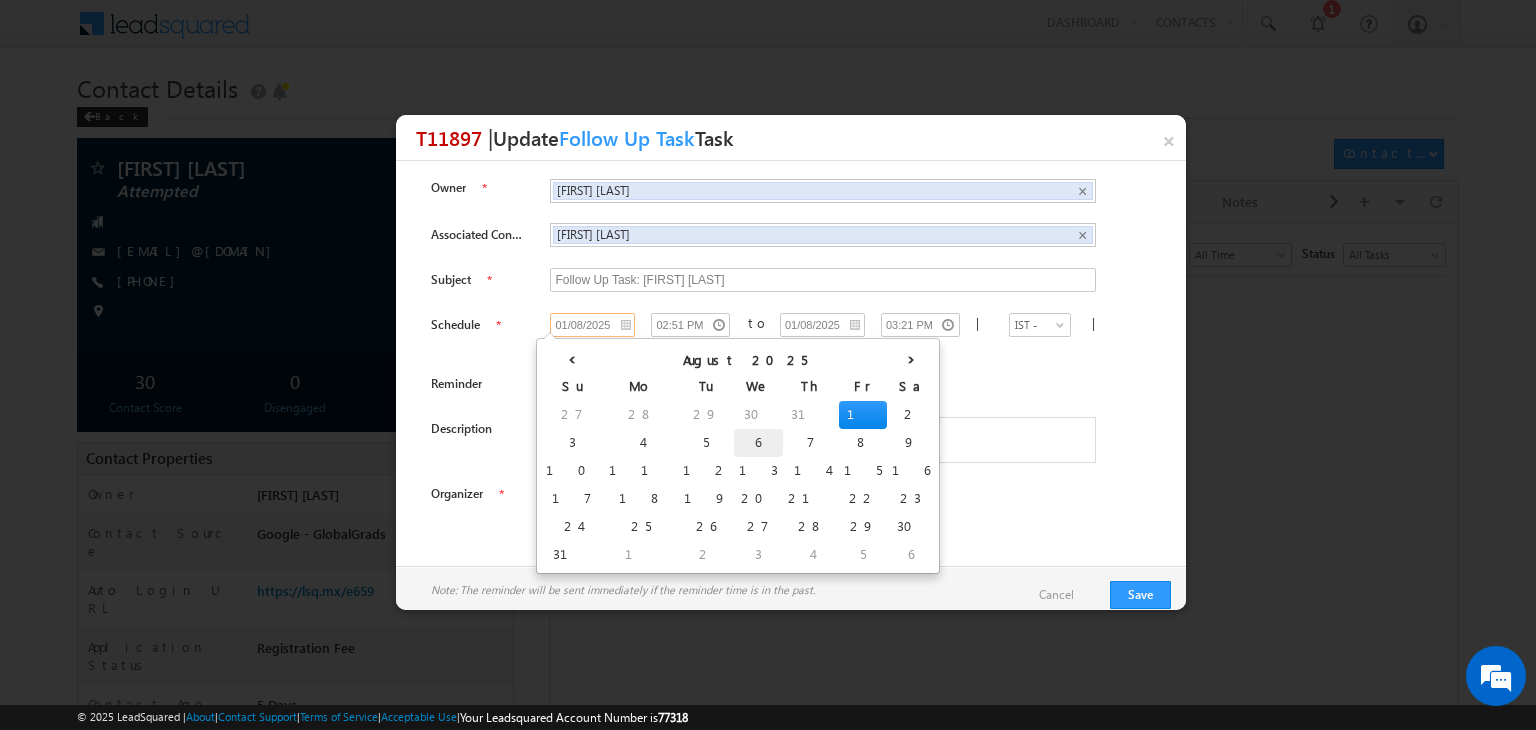 type on "06/08/2025" 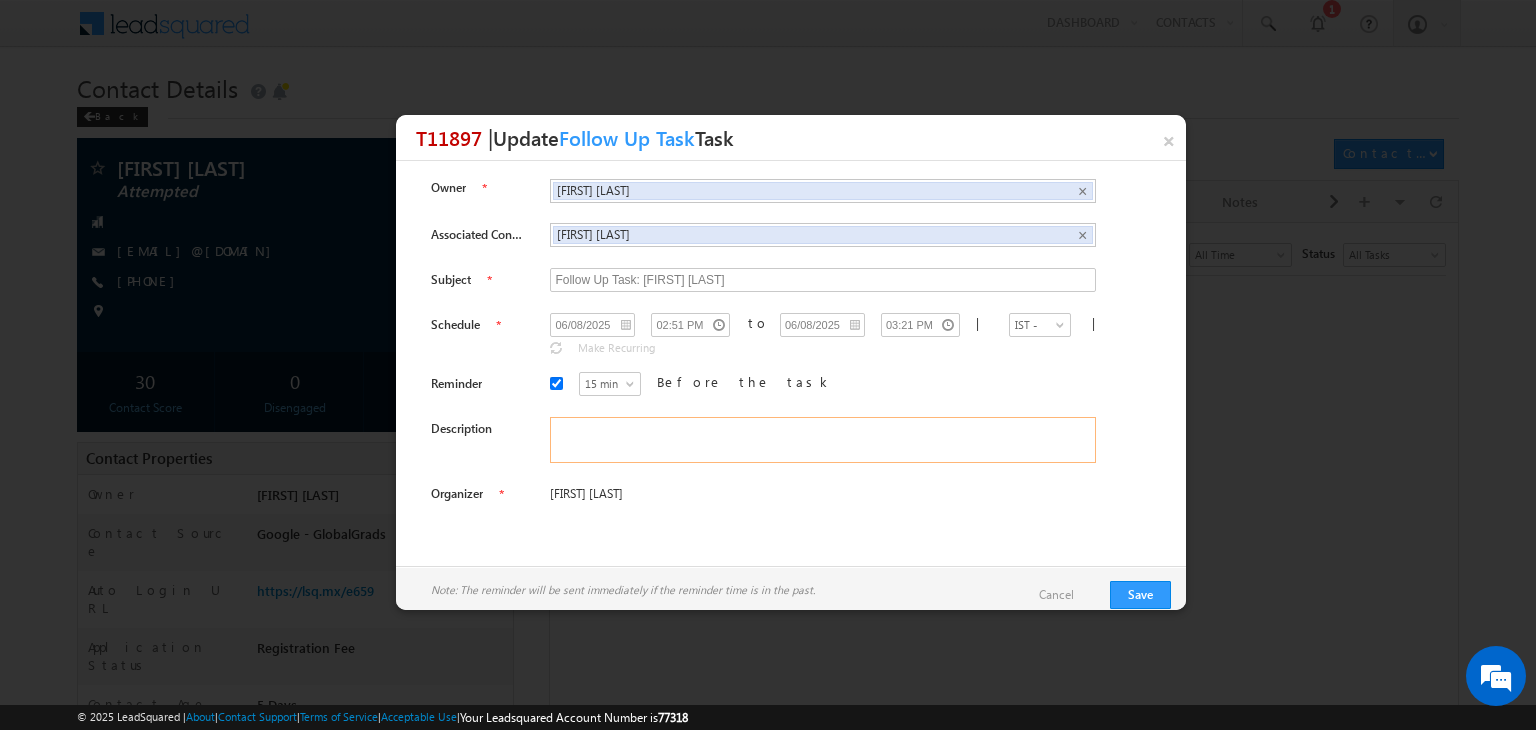 click at bounding box center (823, 440) 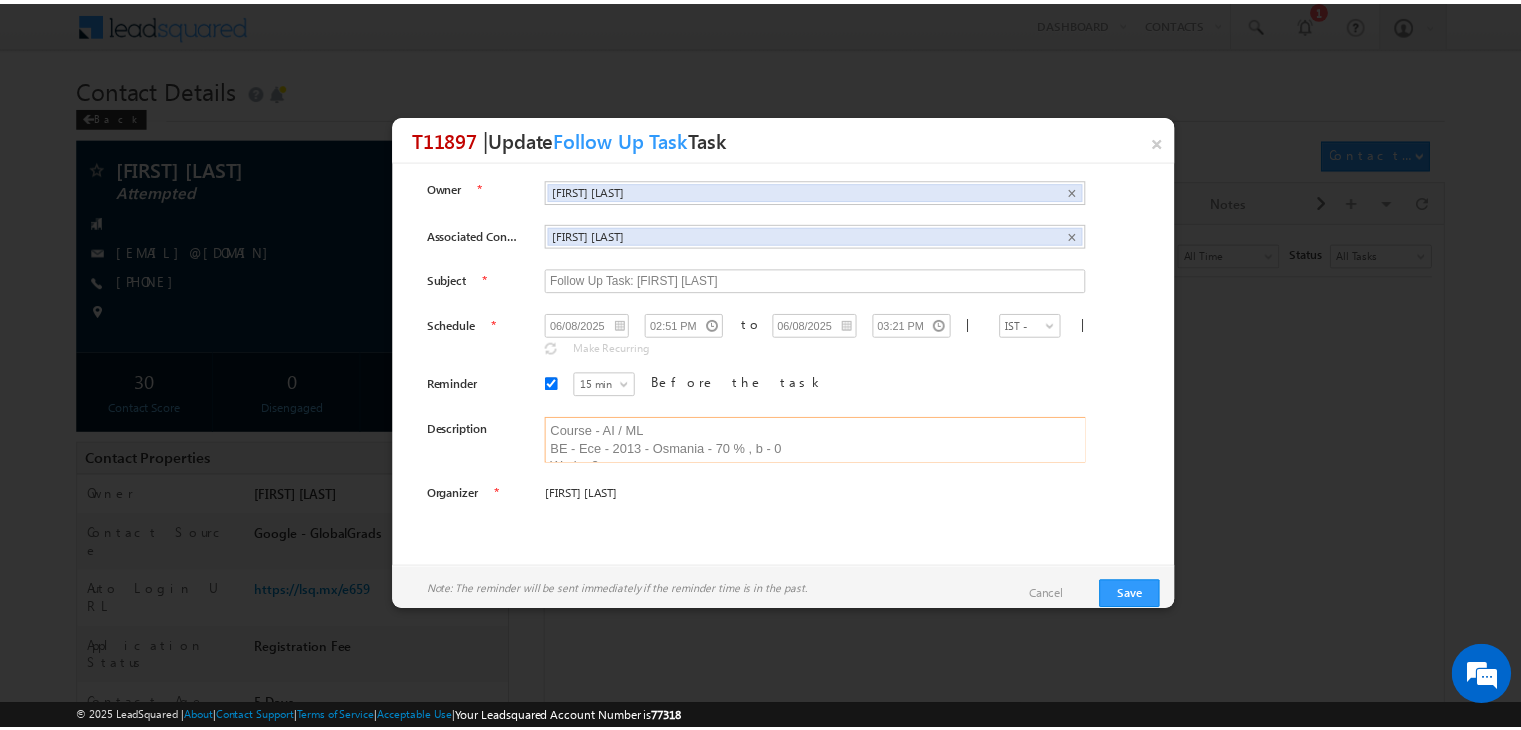 scroll, scrollTop: 174, scrollLeft: 0, axis: vertical 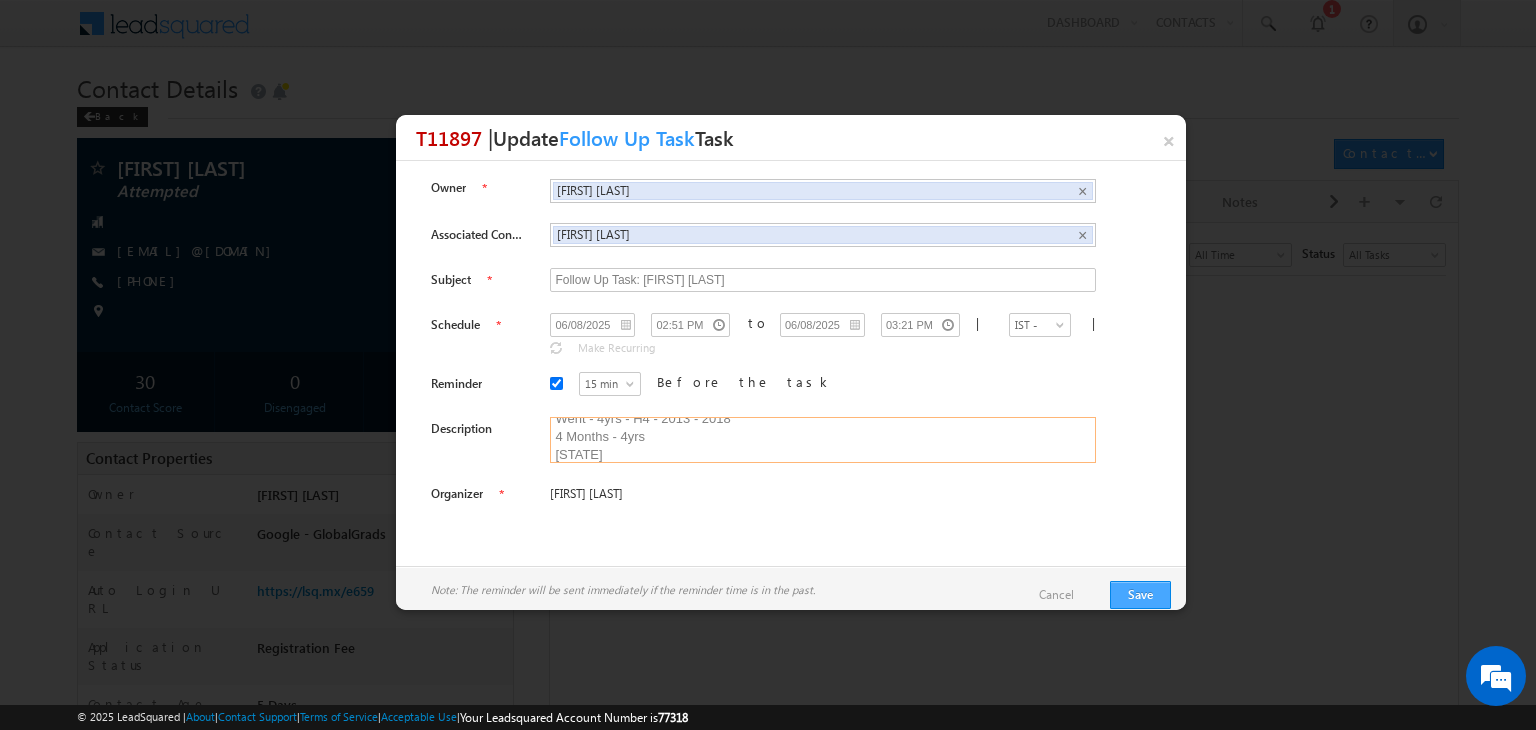 type on "Course - AI / ML
BE - Ece - 2013 - Osmania - 70 % , b - 0
Work - 2yrs -
Gap - 10yrs
Tried for Canada
C- USA
Budget - 15- 20 lacs
City - Hyderabad
3 PM
Went - 4yrs - H4 - 2013 - 2018
4 Months - 4yrs
Texas" 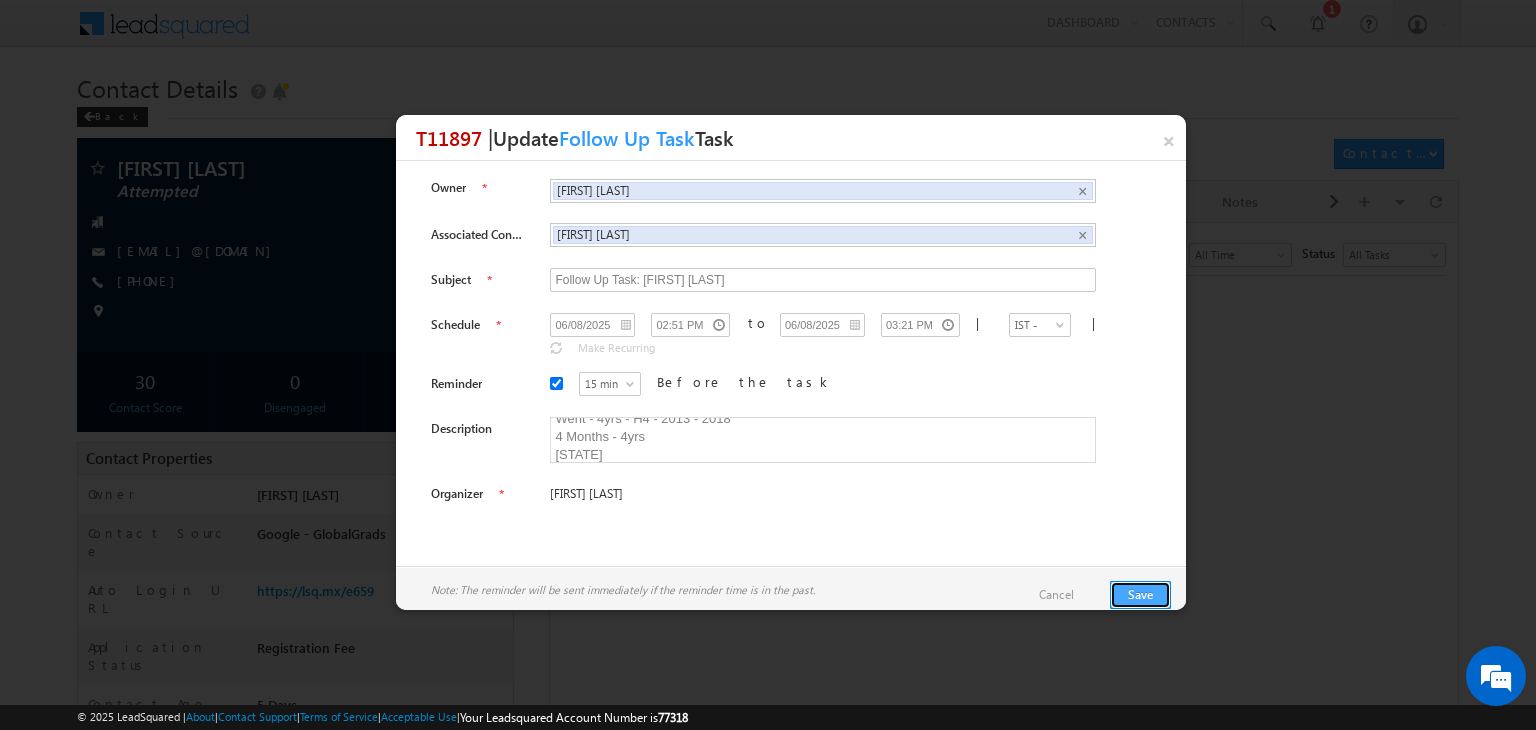click on "Save" at bounding box center [1140, 595] 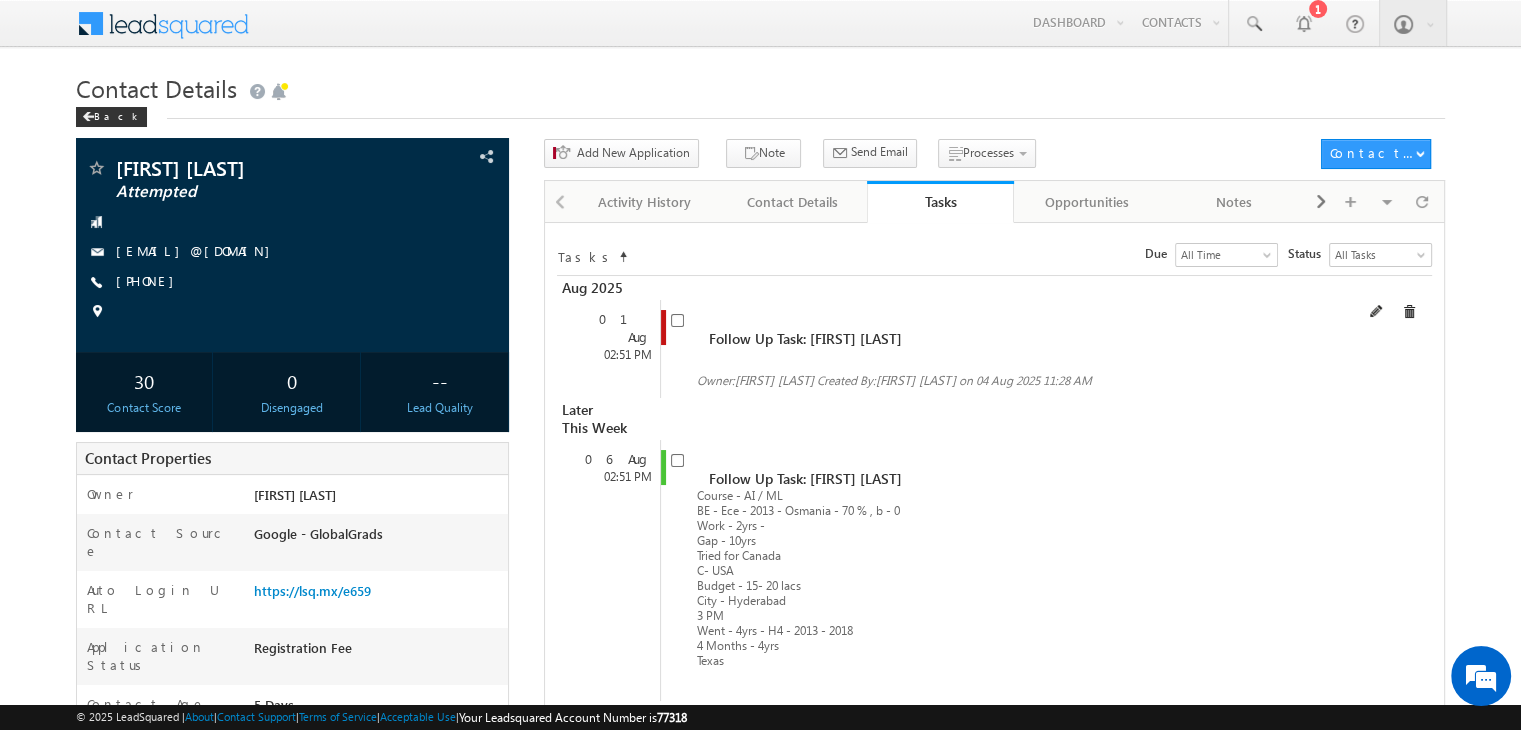 scroll, scrollTop: 23, scrollLeft: 0, axis: vertical 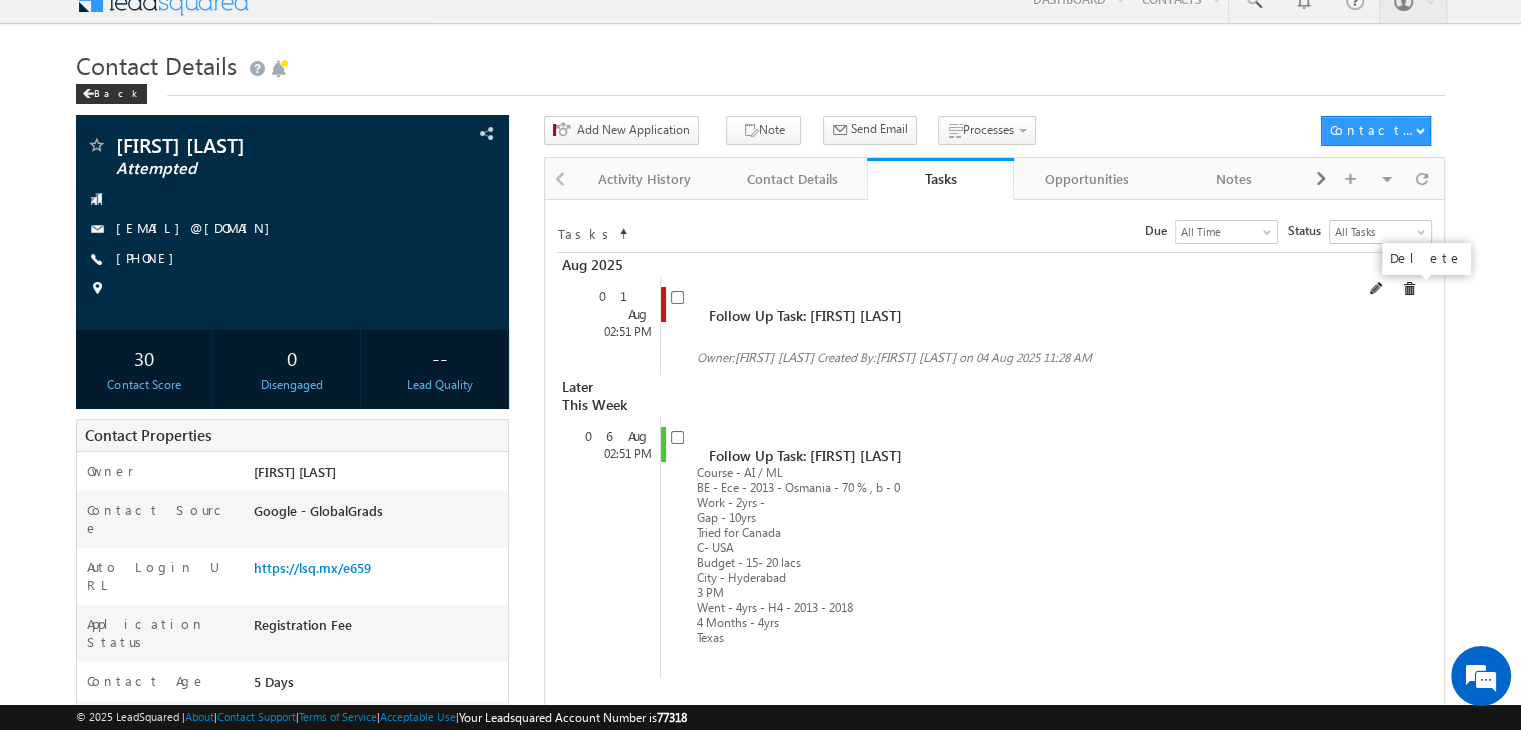 click at bounding box center [1409, 289] 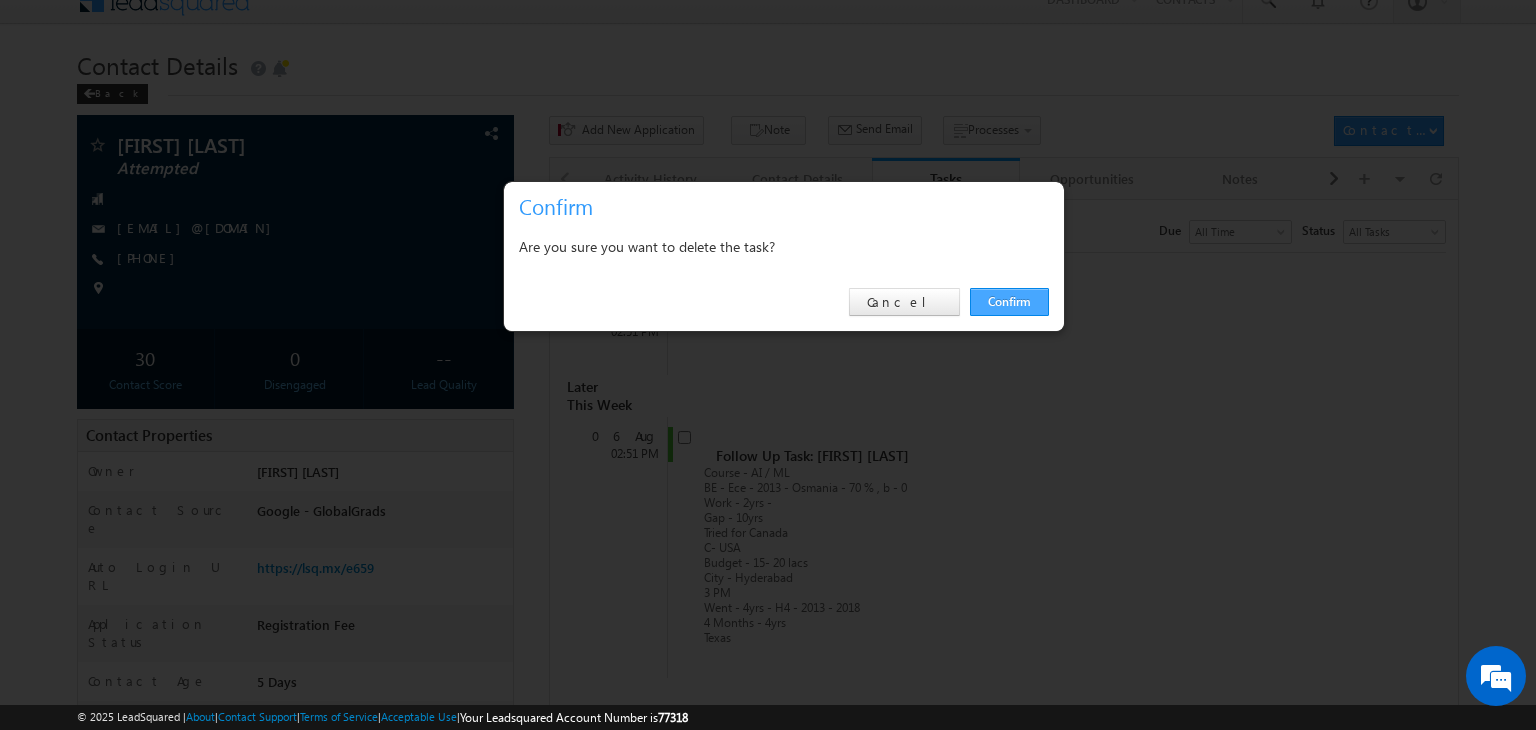 click on "Confirm" at bounding box center (1009, 302) 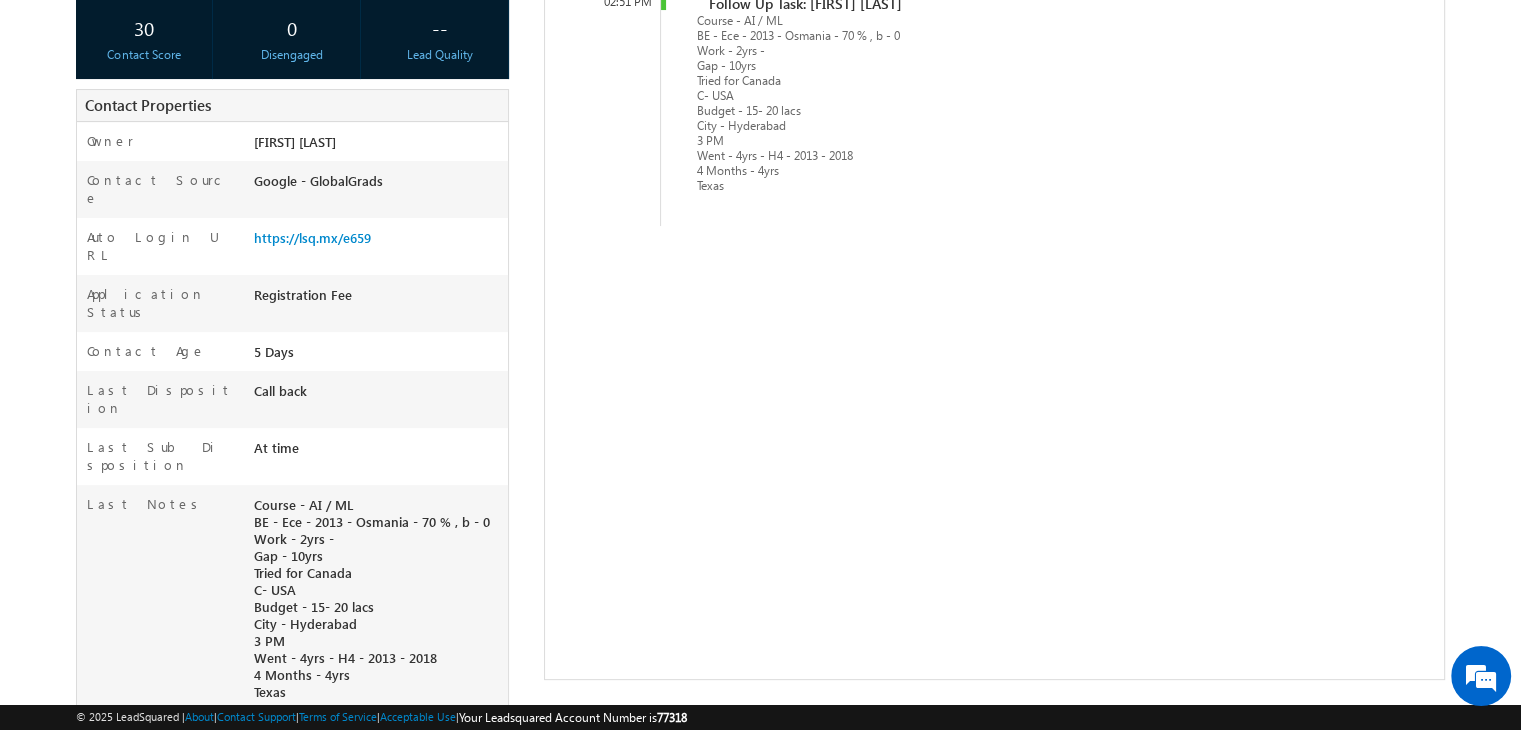 scroll, scrollTop: 0, scrollLeft: 0, axis: both 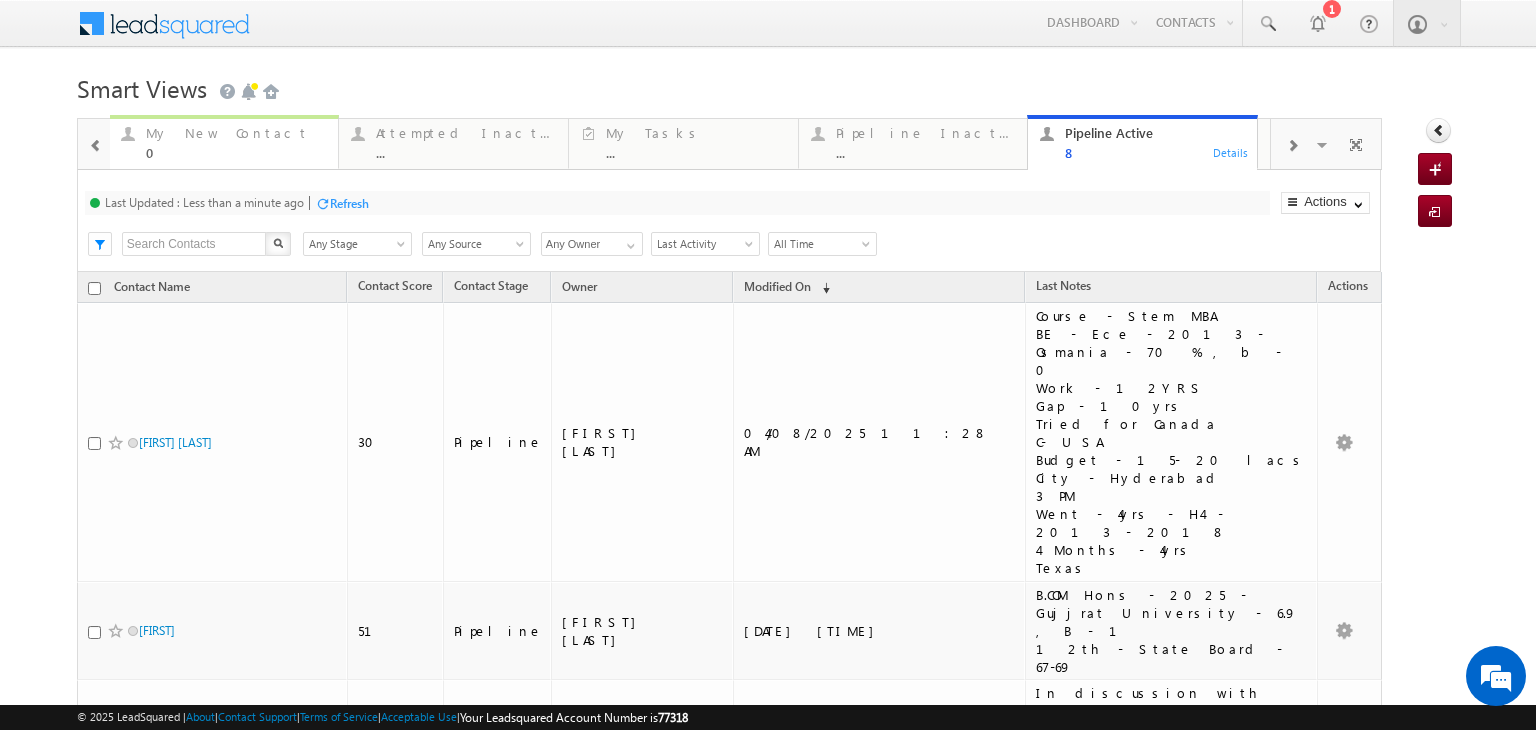 drag, startPoint x: 131, startPoint y: 139, endPoint x: 398, endPoint y: 219, distance: 278.72748 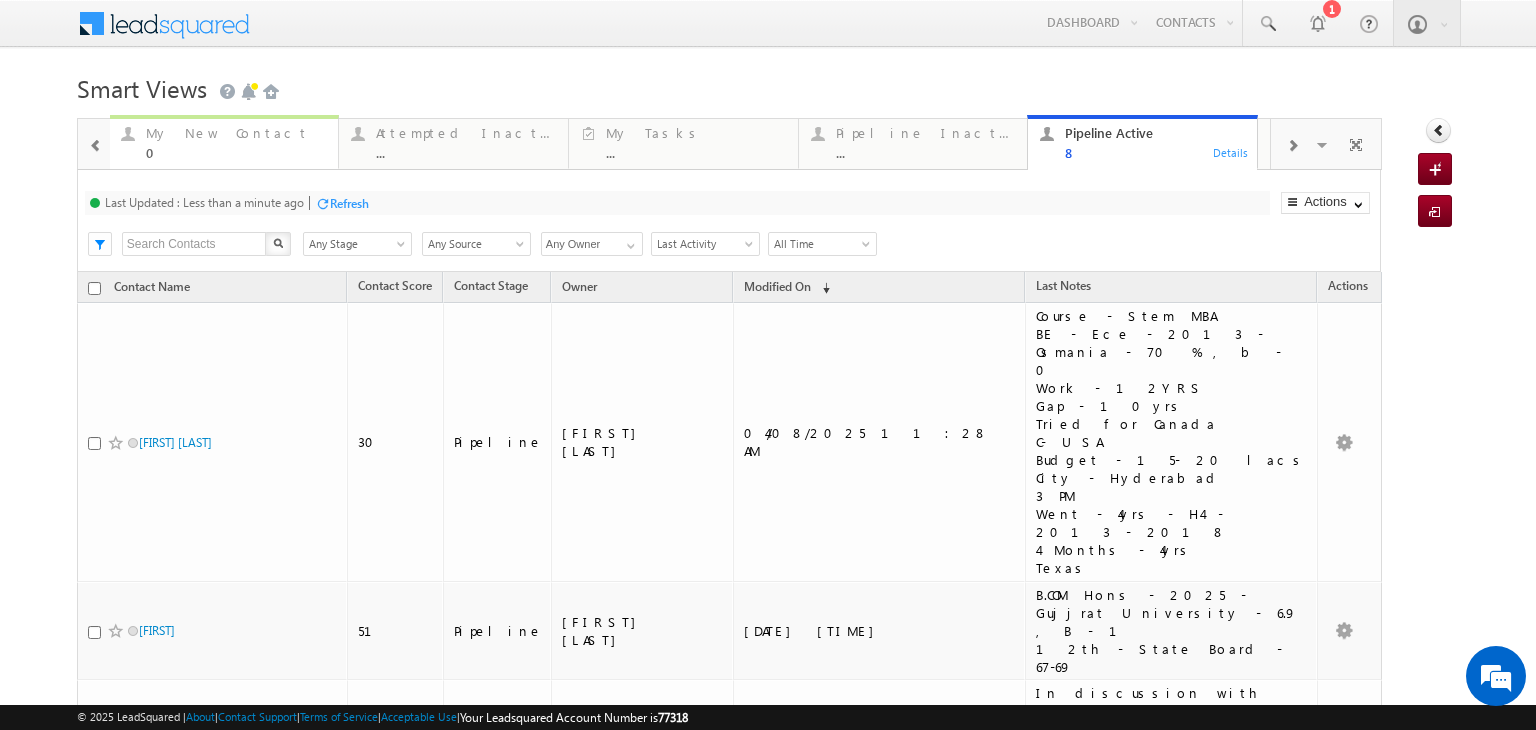 click at bounding box center (127, 133) 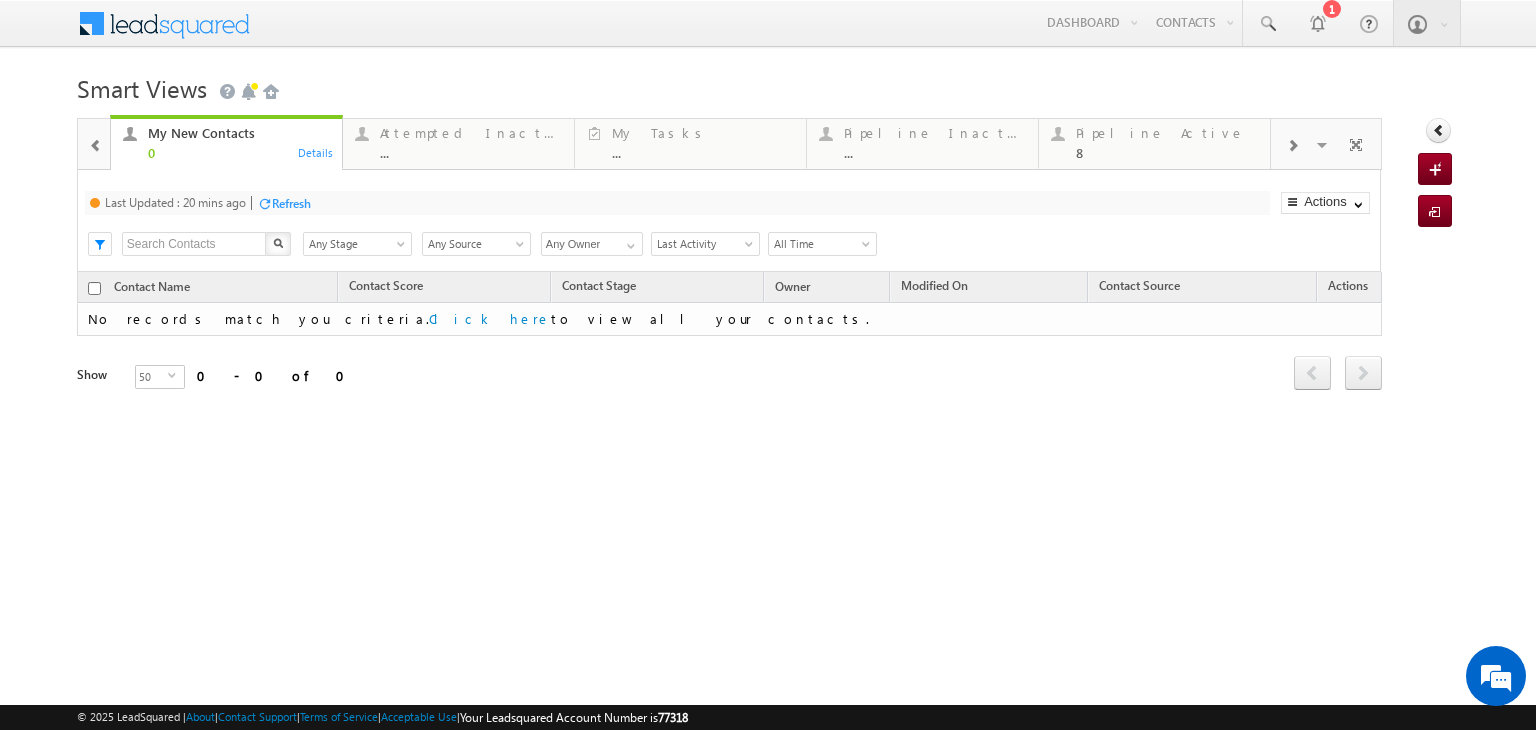 click on "Refresh" at bounding box center (291, 203) 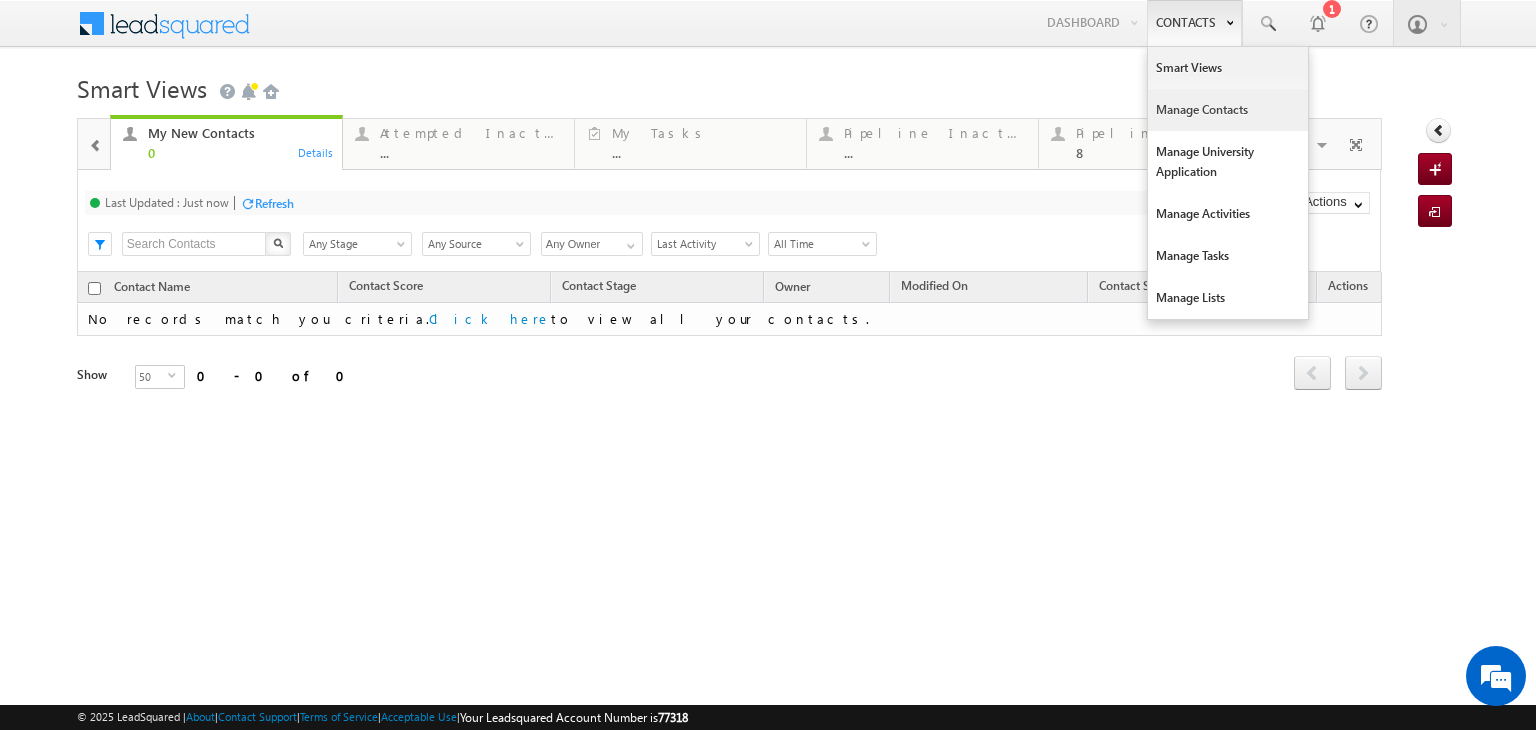 click on "Manage Contacts" at bounding box center [1228, 110] 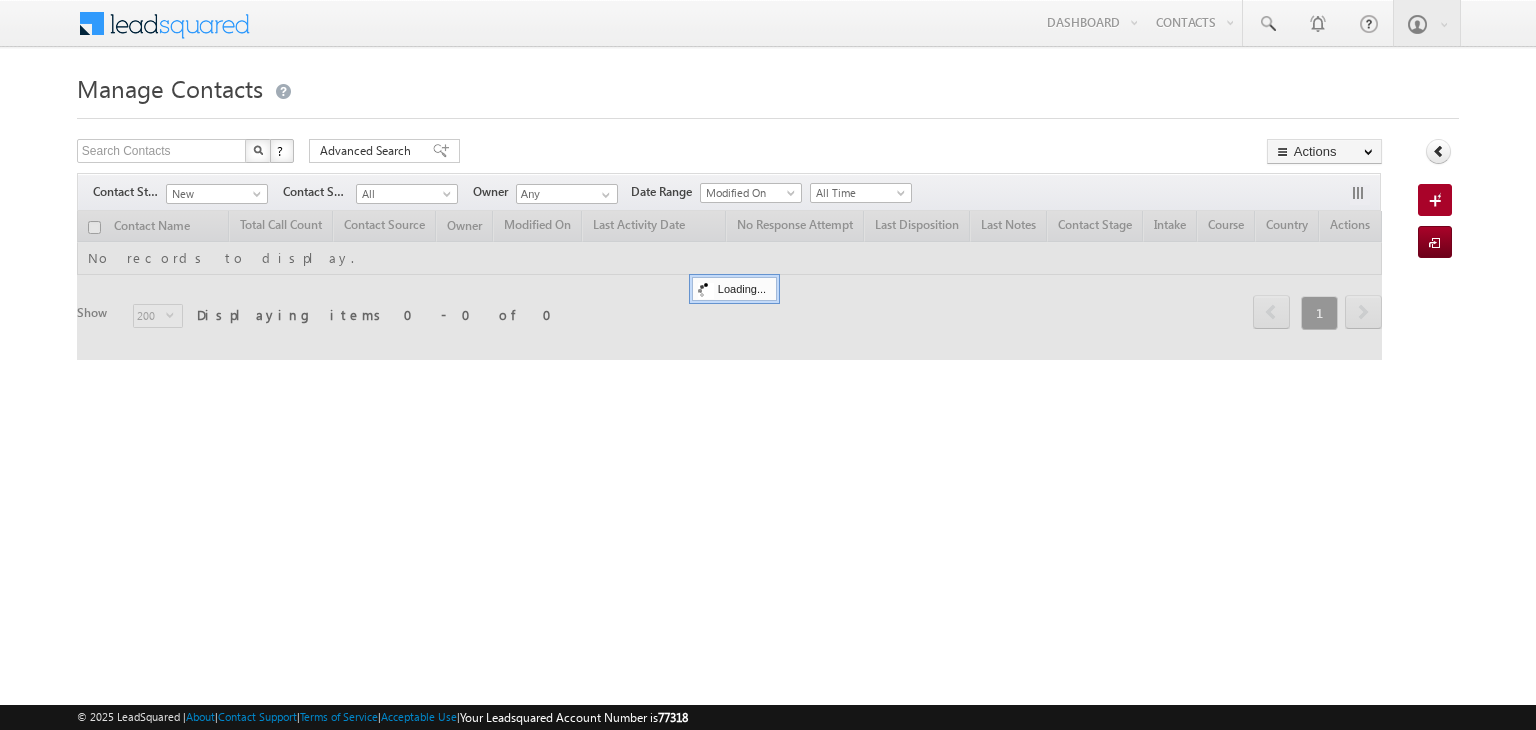 scroll, scrollTop: 0, scrollLeft: 0, axis: both 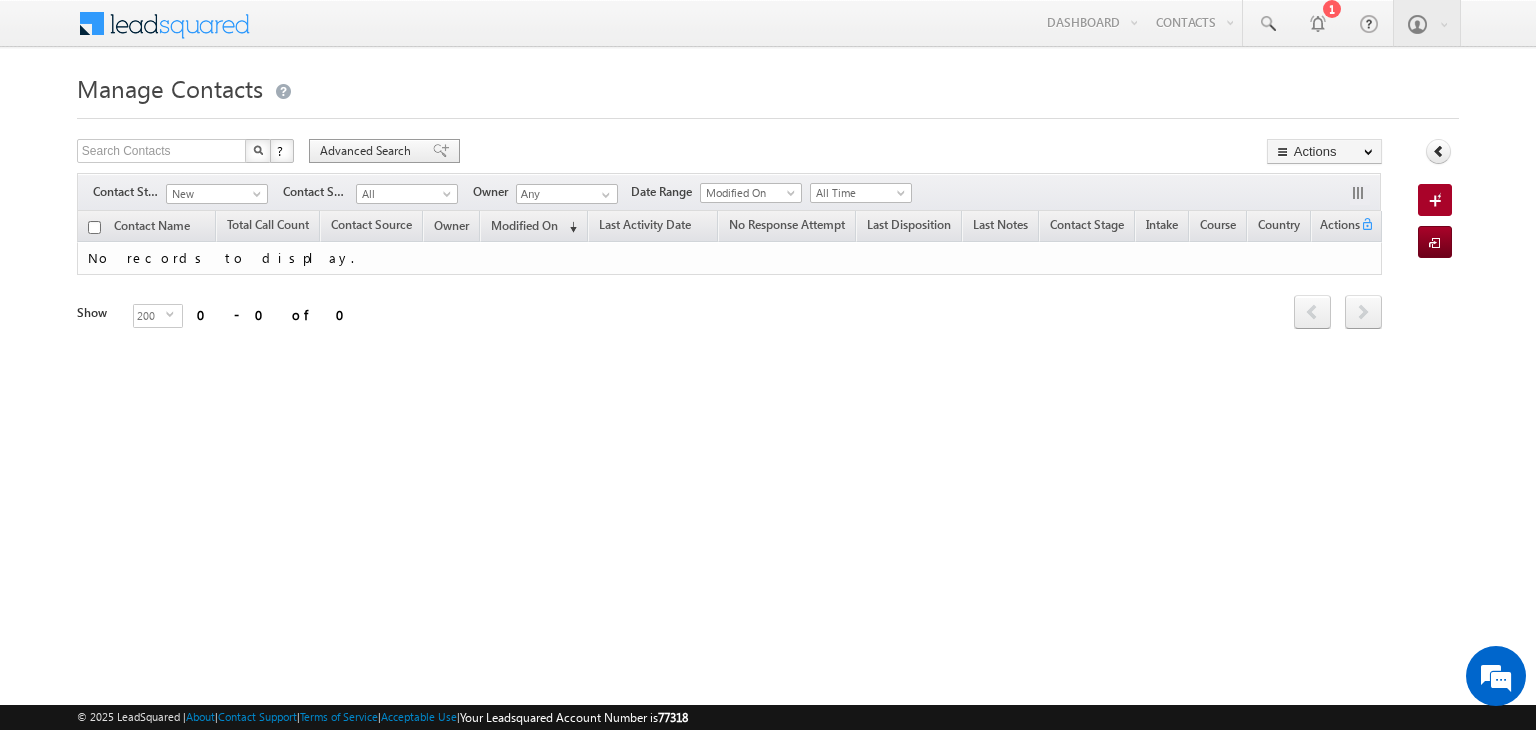 click on "Advanced Search" at bounding box center [368, 151] 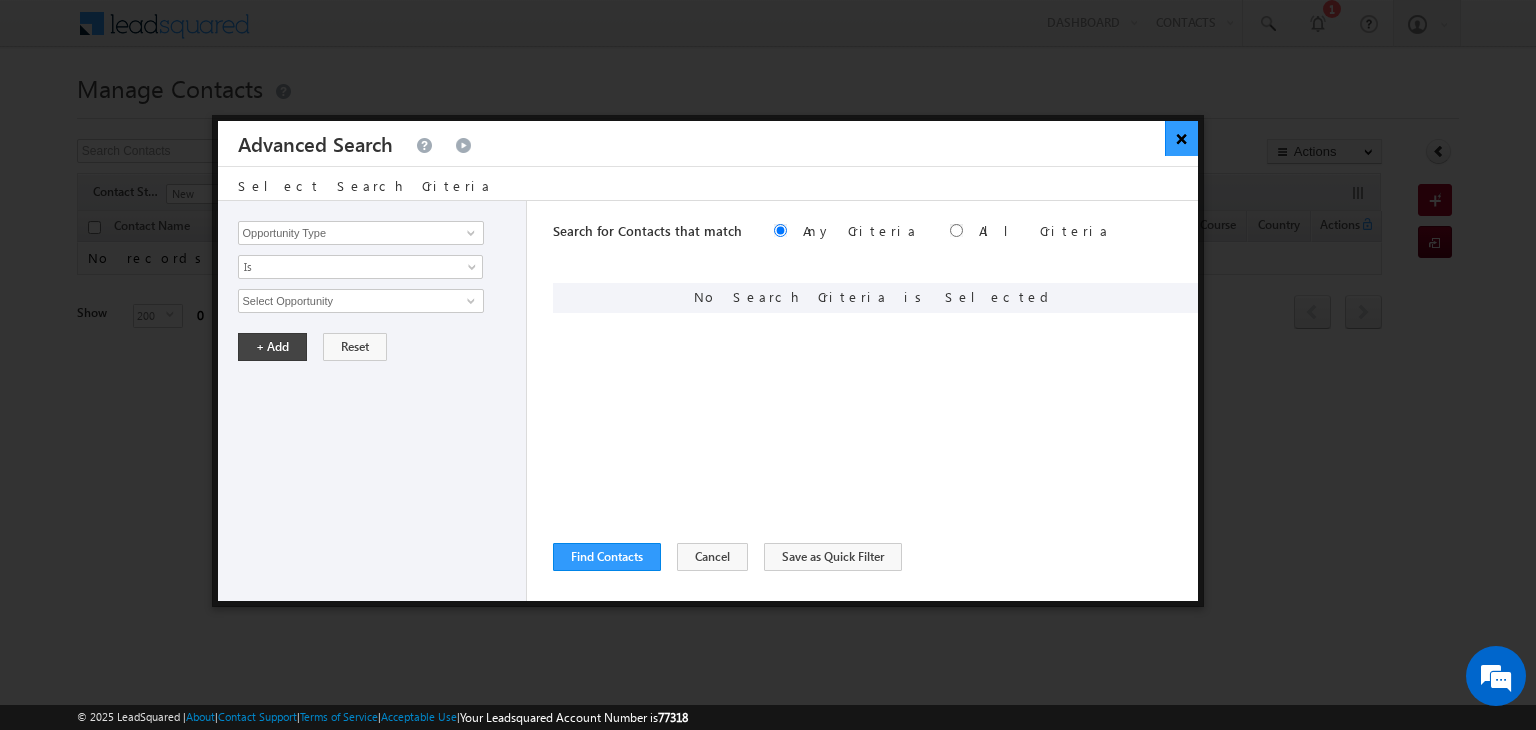 click on "×" at bounding box center (1181, 138) 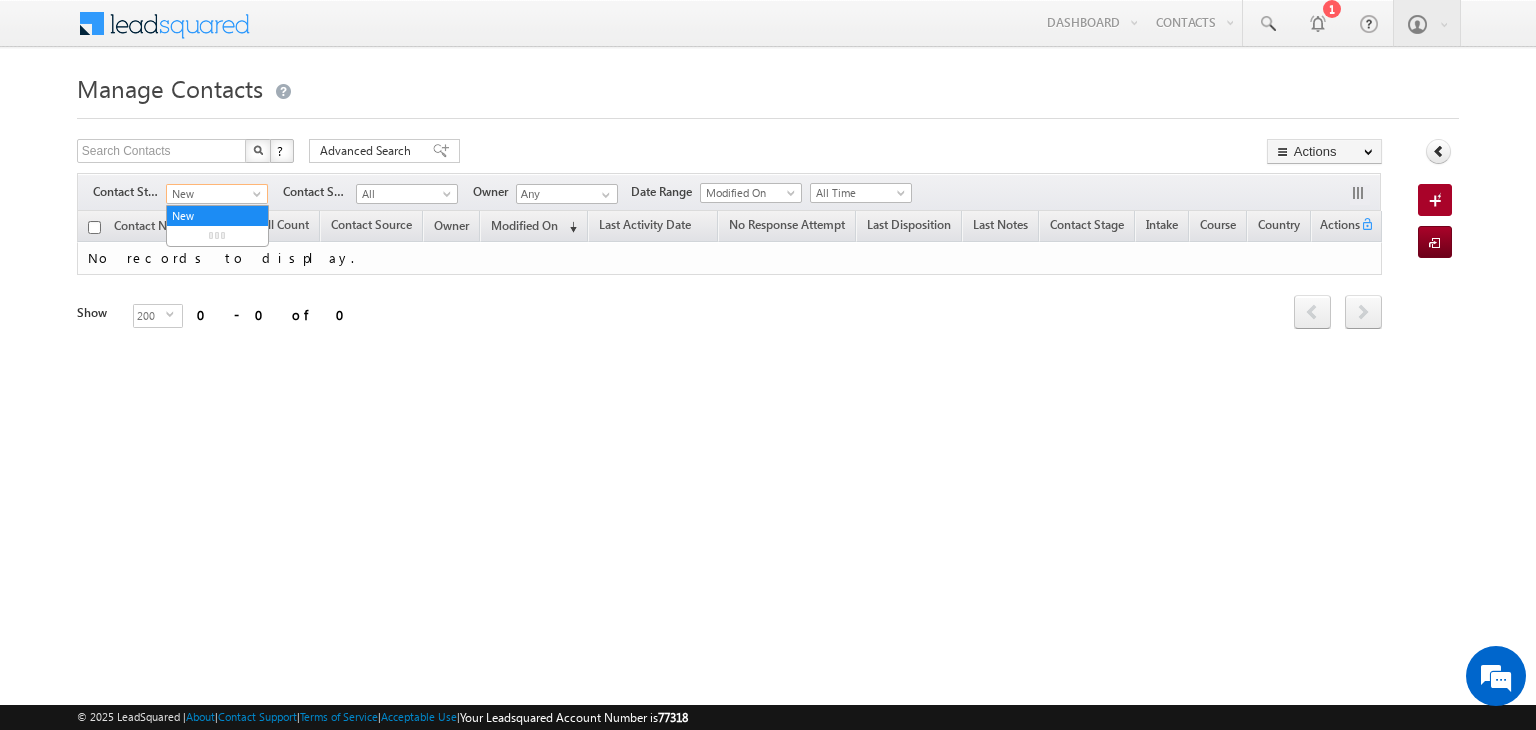click on "New" at bounding box center (214, 194) 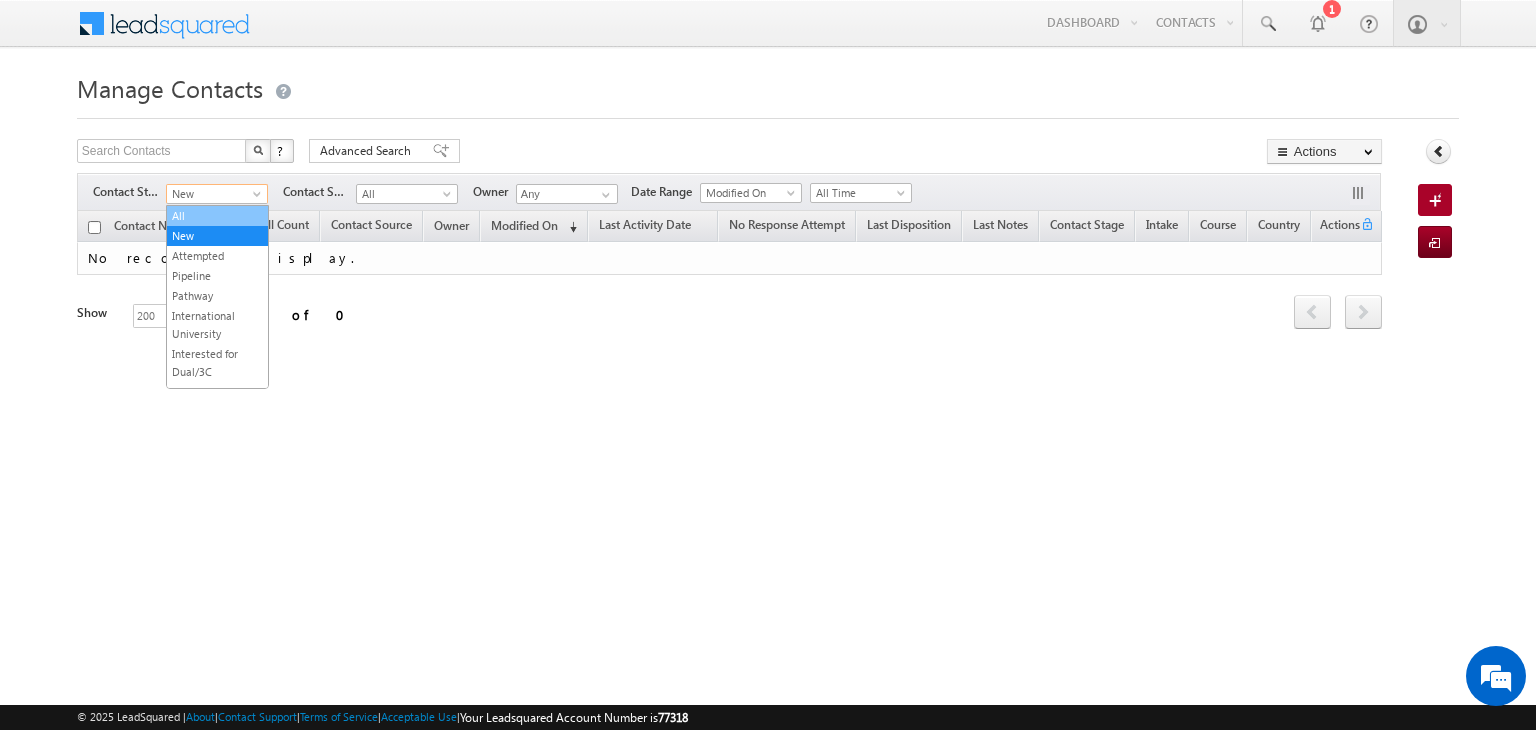 click on "All" at bounding box center (217, 216) 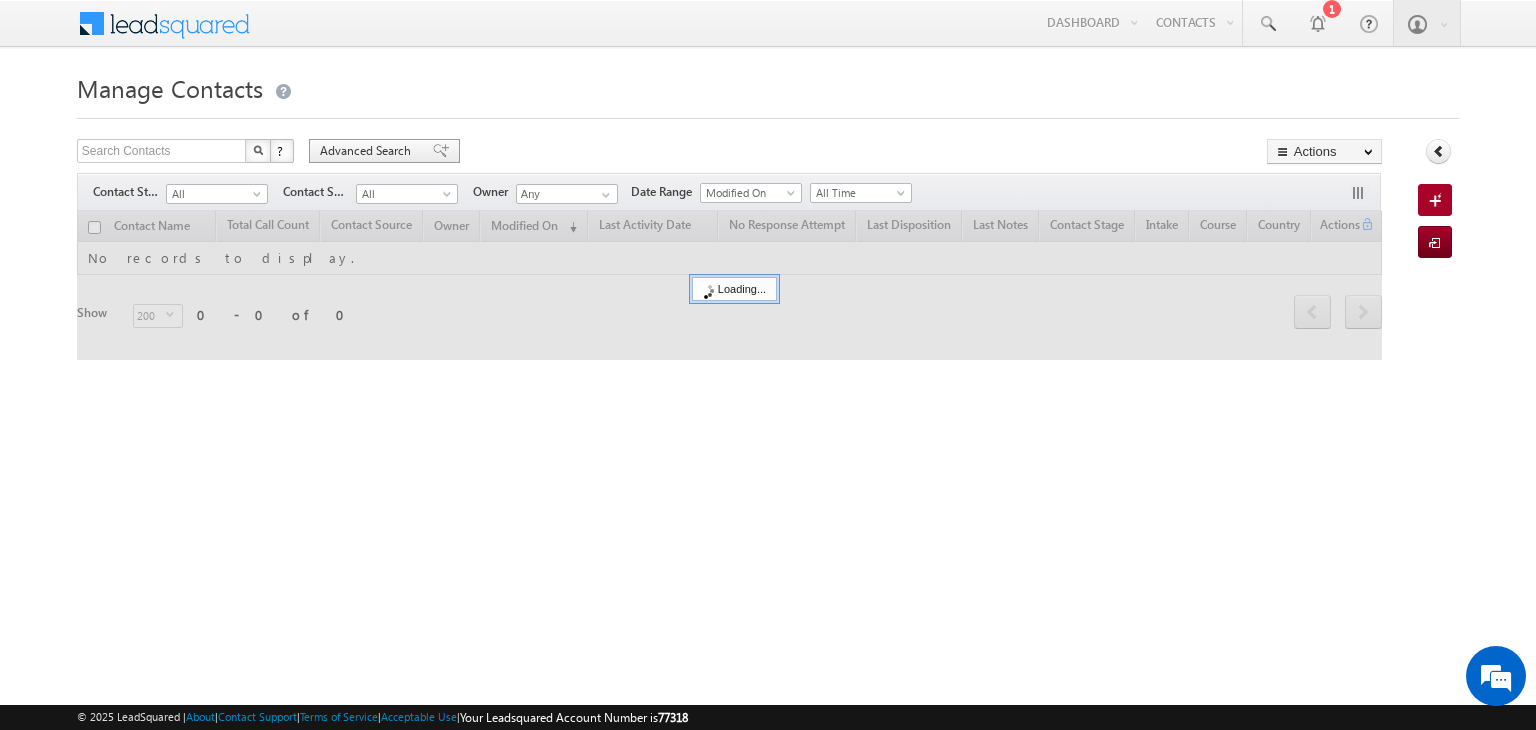 click on "Advanced Search" at bounding box center (384, 151) 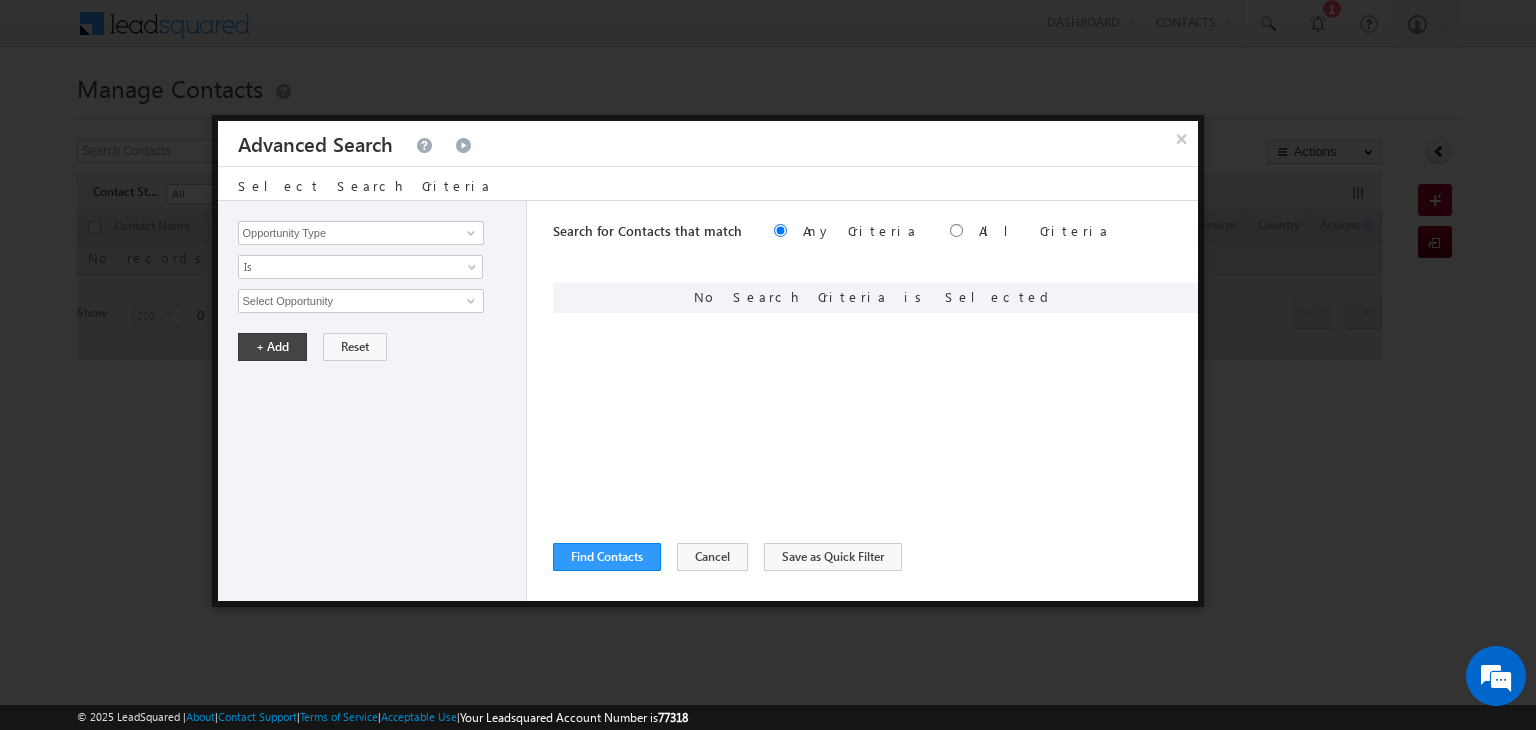 click on "Opportunity Type Contact Activity Task Sales Group  Prospect Id Address 1 Address 2 Any Specific University Or Program Application Status Auto Login URL City Class XII Marks Company Concentration Contact Number Contact Origin Contact Score Contact Source Contact Stage Conversion Referrer URL Counselling mode Country Country Interested In New Country Interested In Old Course Course Priority Created By Id Created On Created On Old Current Opt In Status Do Not Call Do Not Email Do Not SMS Do Not Track Do You Have Scholarships Do You Have Valid Passport Documents - Status Documents - University Proof Doc Documents - 10th Marksheet Documents - 12th Marksheet Documents - UG Degree Documents - UG Marksheets Documents - PG Degree Documents - PG Marksheets Documents - Resume/CV Documents - LOR Documents - SOP Documents - Passport Documents - ELT Documents - Amity Pathway Certificate Documents - COL Documents - Deposit fee Documents - UCOL Documents - I20 Documents - SEVIS Fee doc Email" at bounding box center (373, 401) 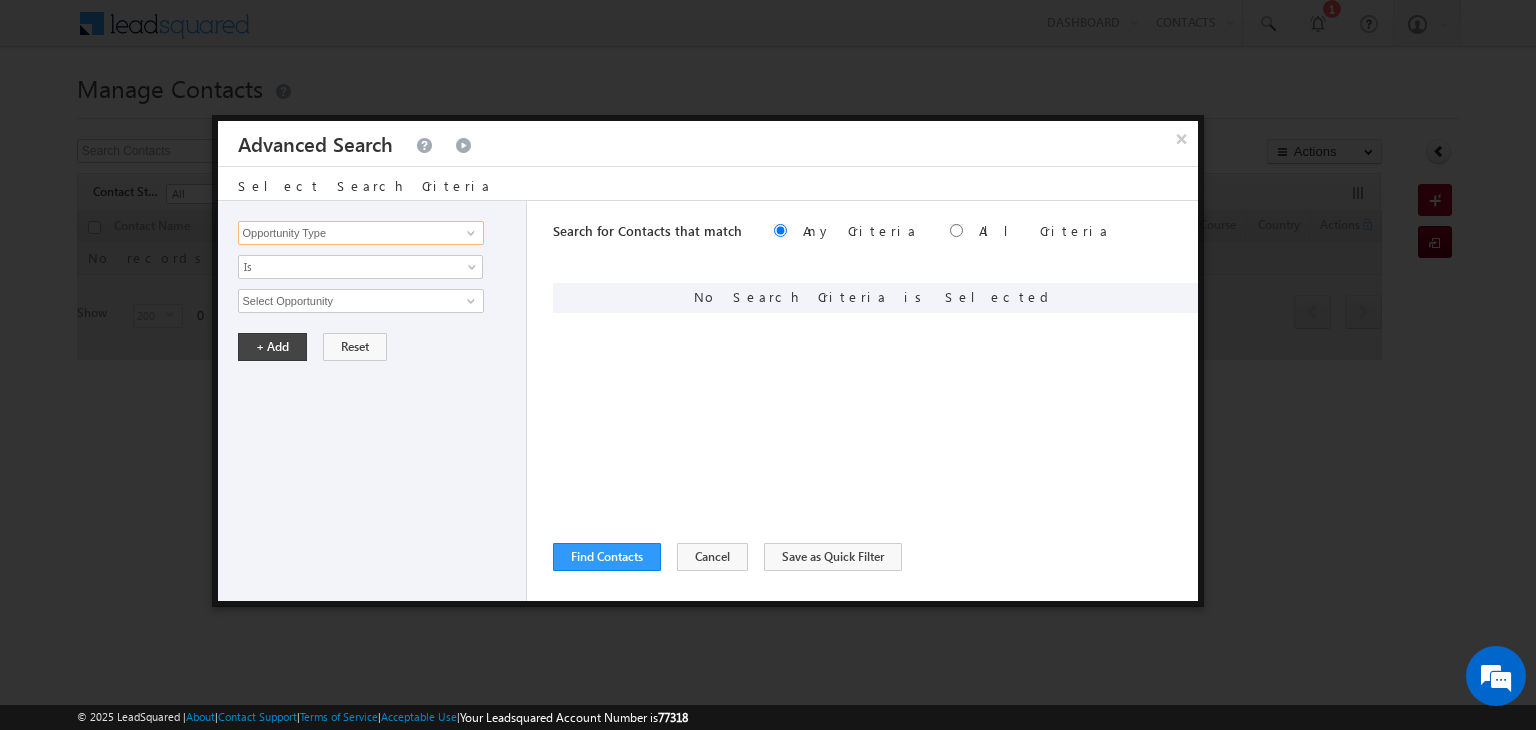 click on "Opportunity Type" at bounding box center (361, 233) 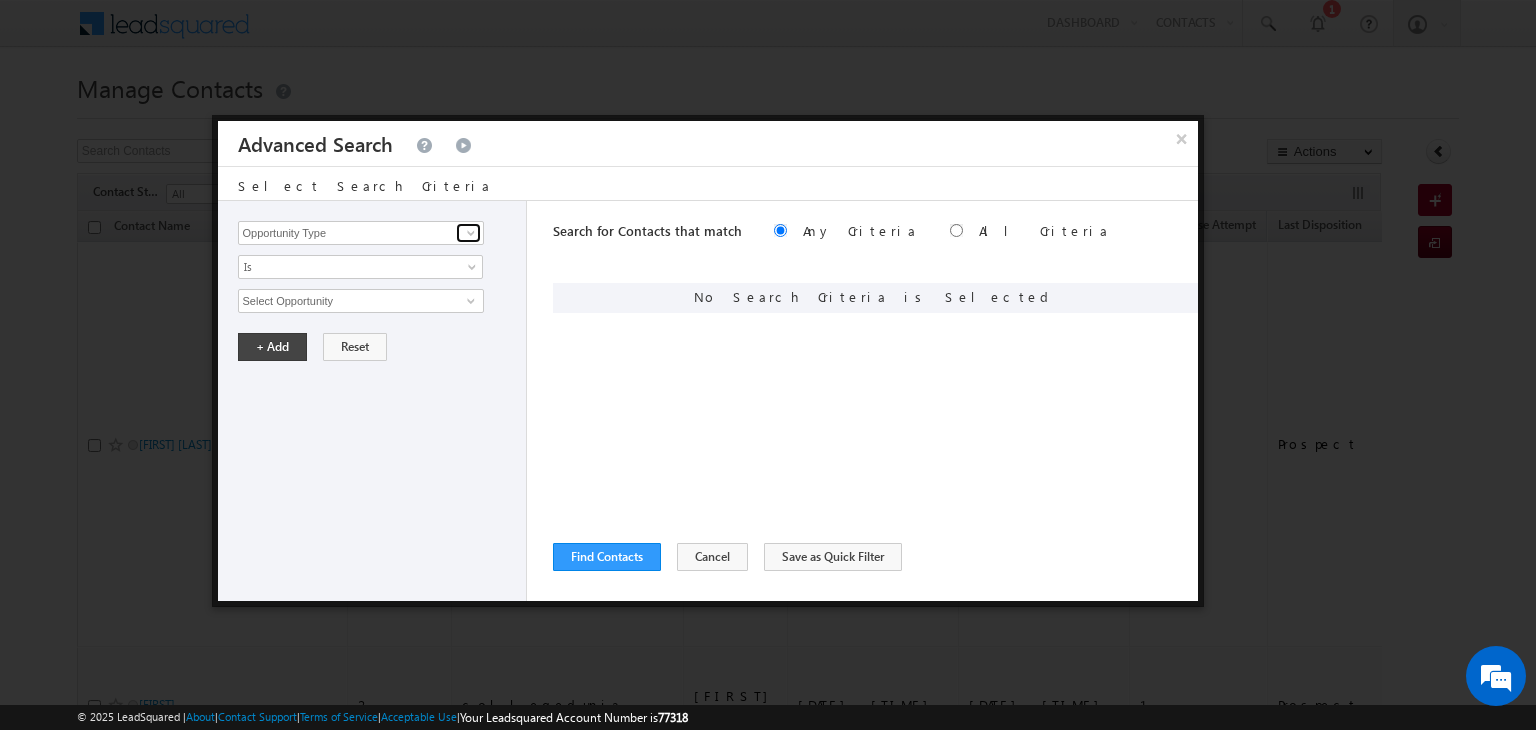 click at bounding box center [471, 233] 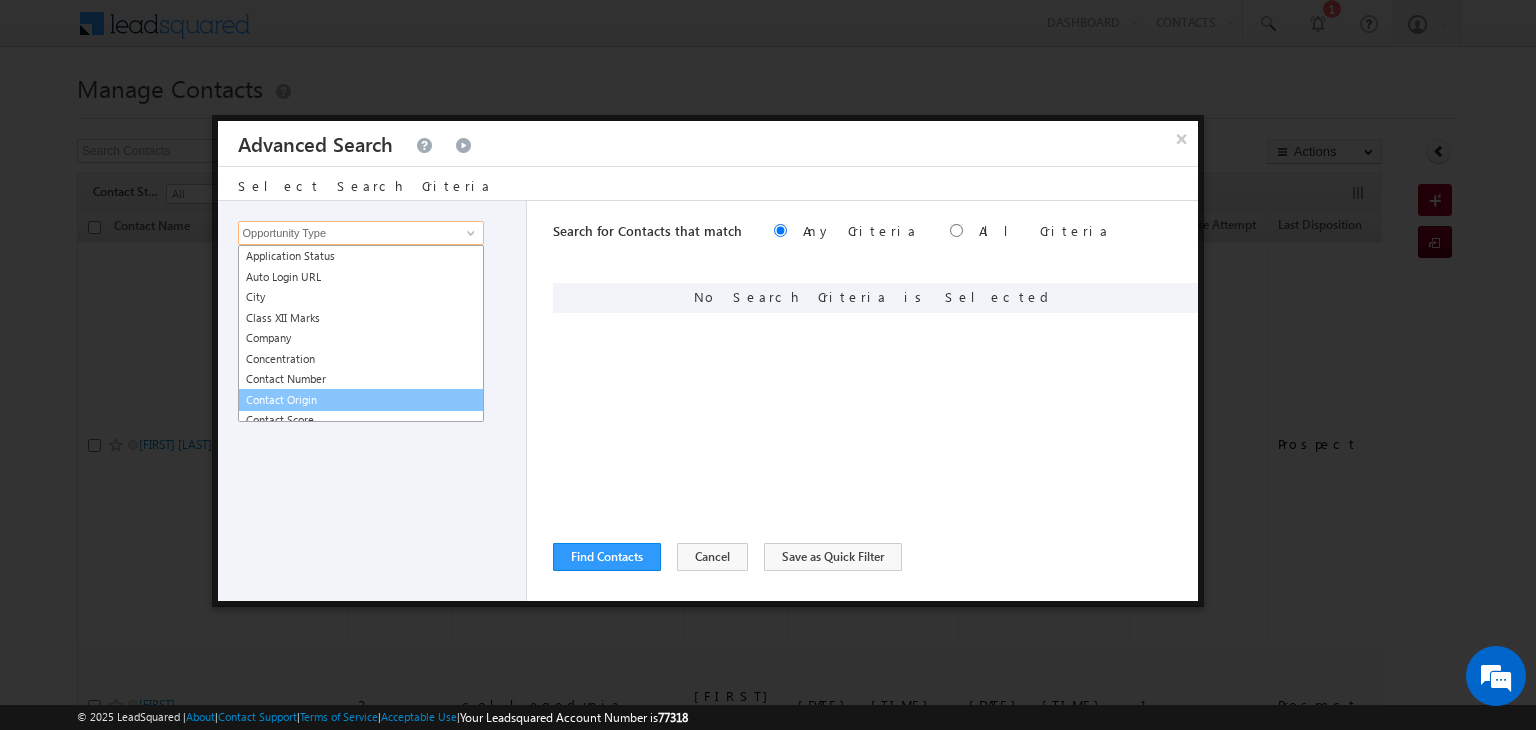 scroll, scrollTop: 224, scrollLeft: 0, axis: vertical 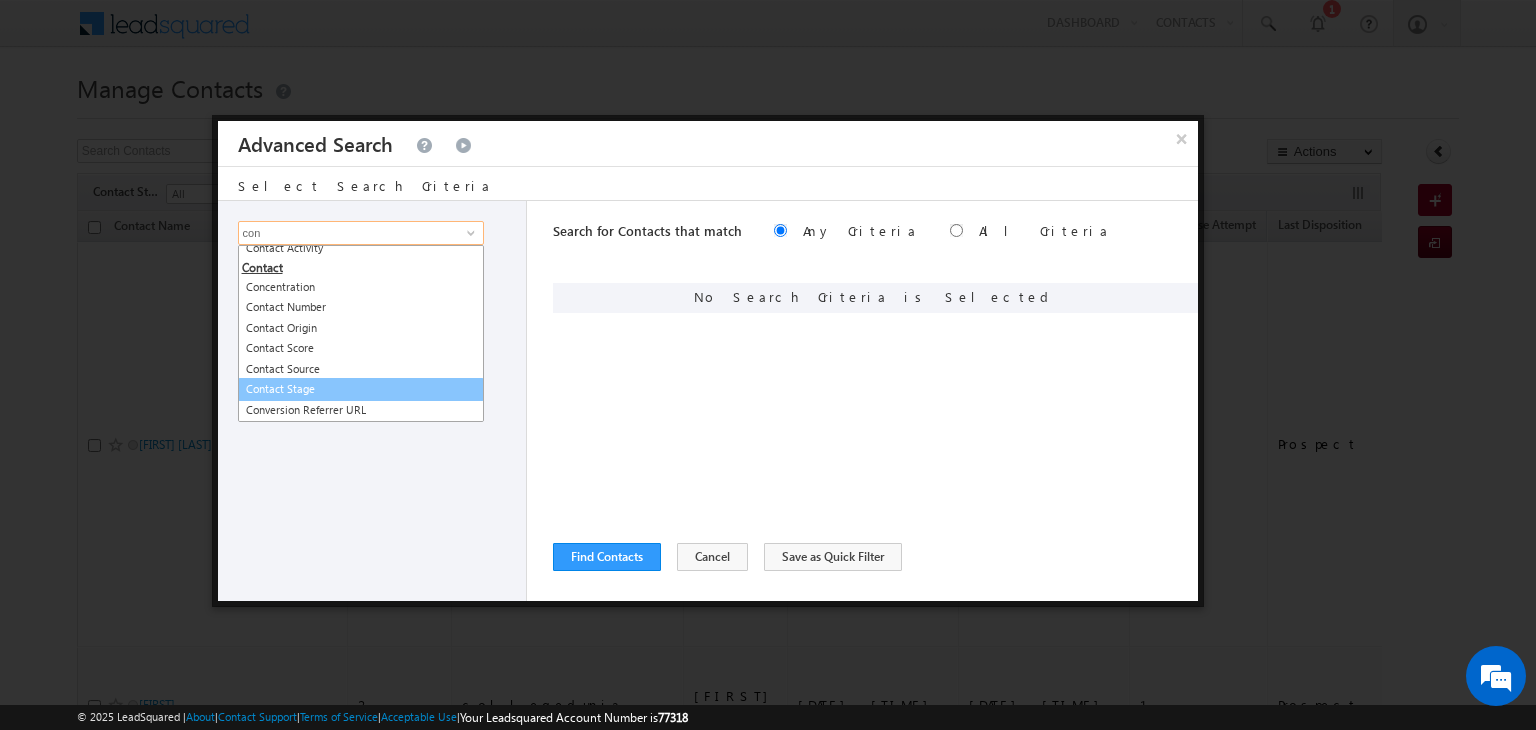 click on "Contact Stage" at bounding box center [361, 389] 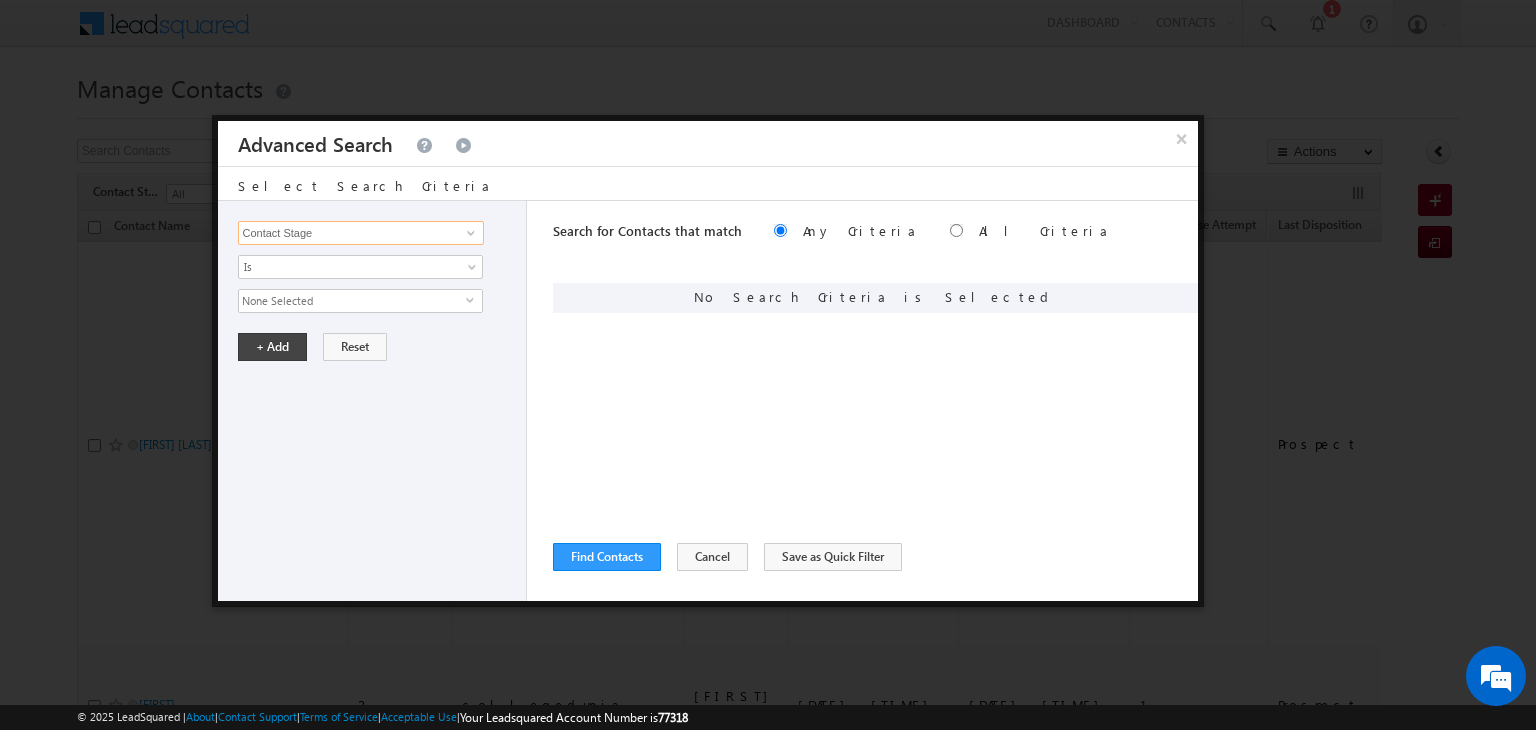 type on "Contact Stage" 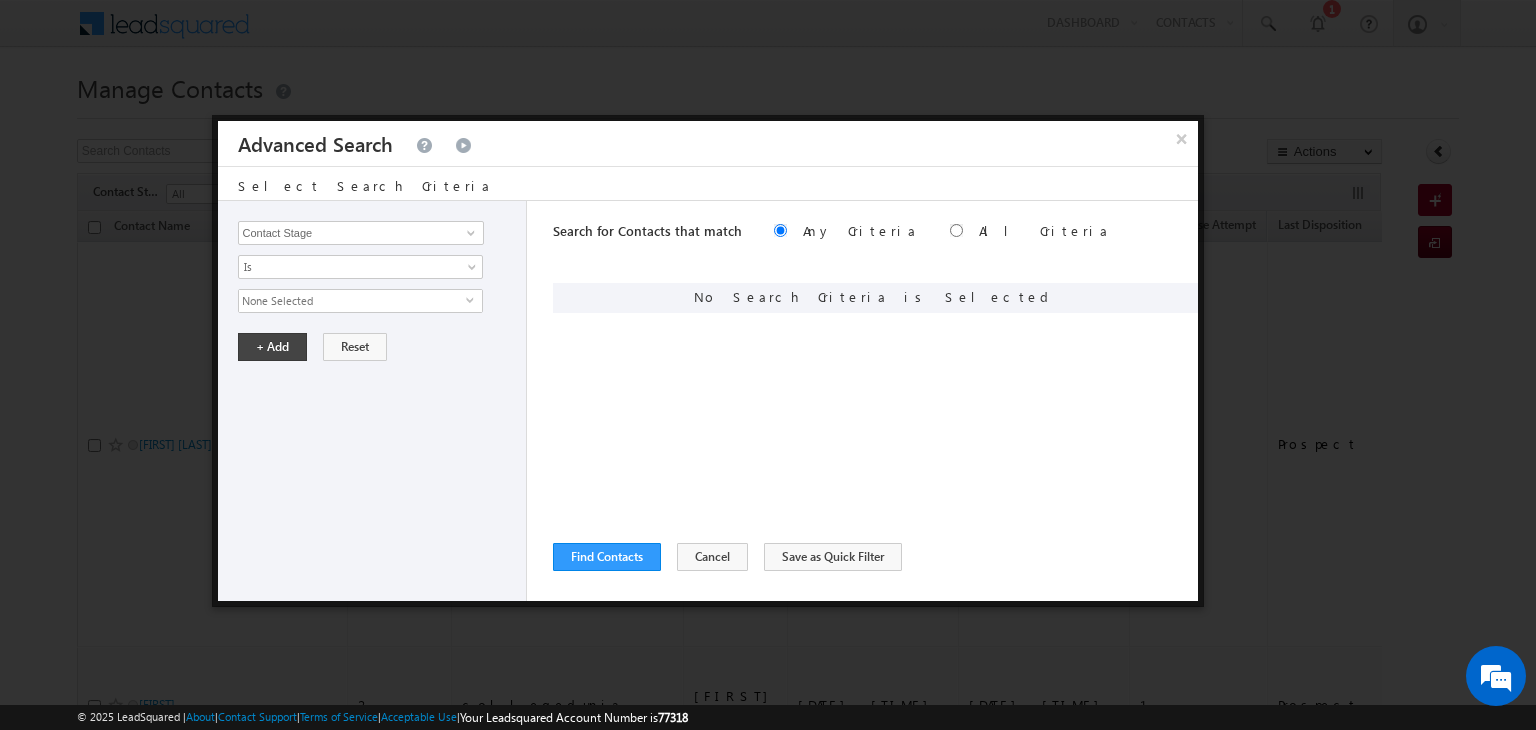 click on "None Selected" at bounding box center [352, 301] 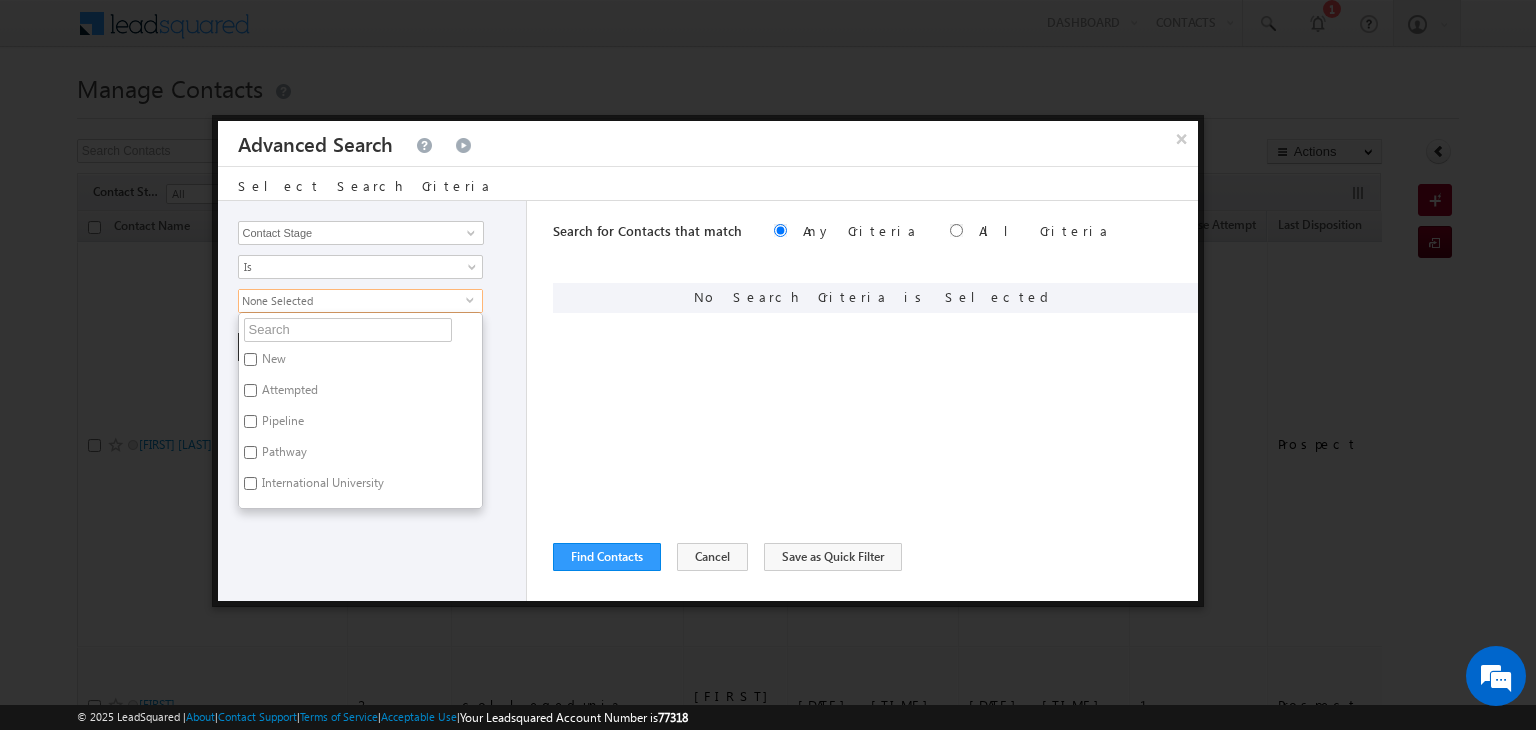 click on "Attempted" at bounding box center (288, 393) 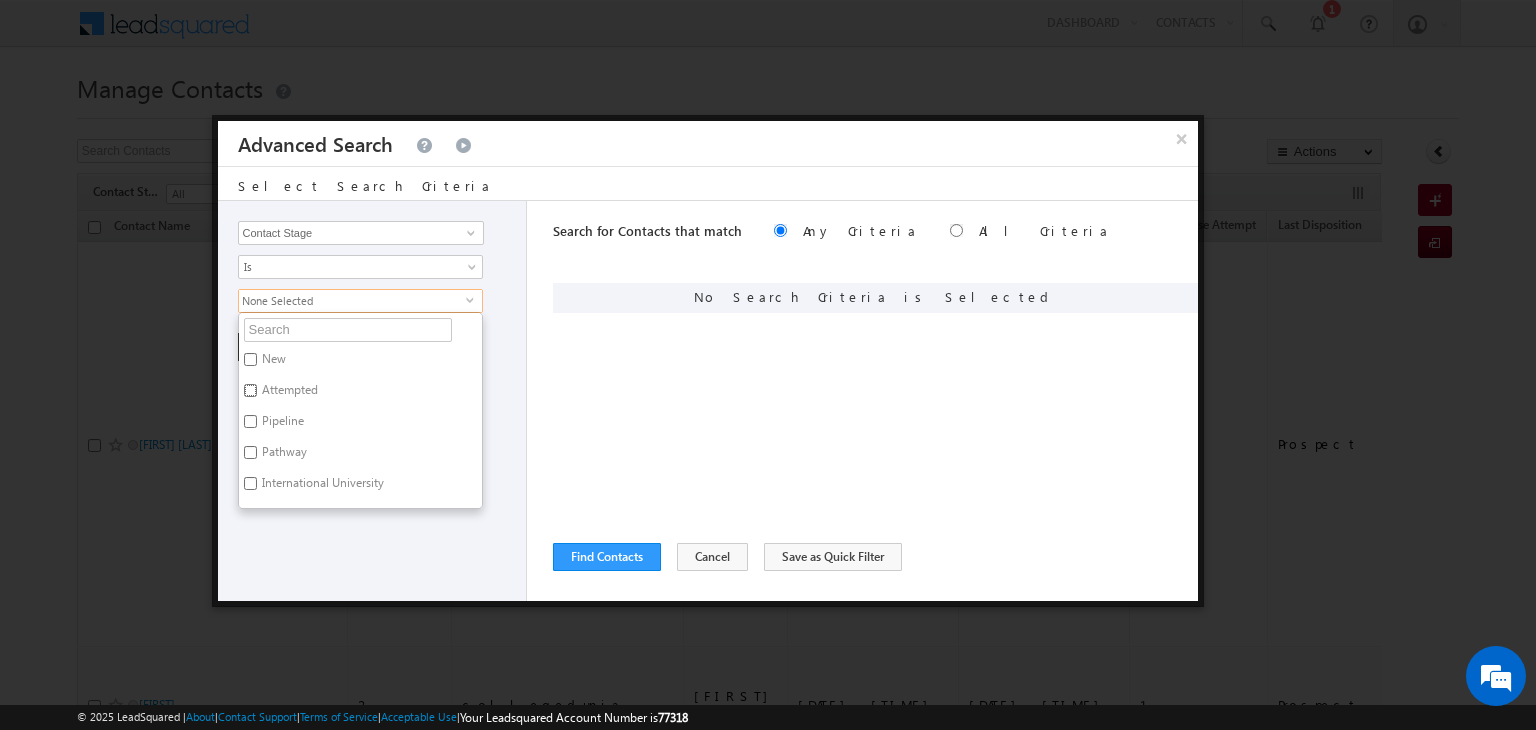click on "Attempted" at bounding box center [250, 390] 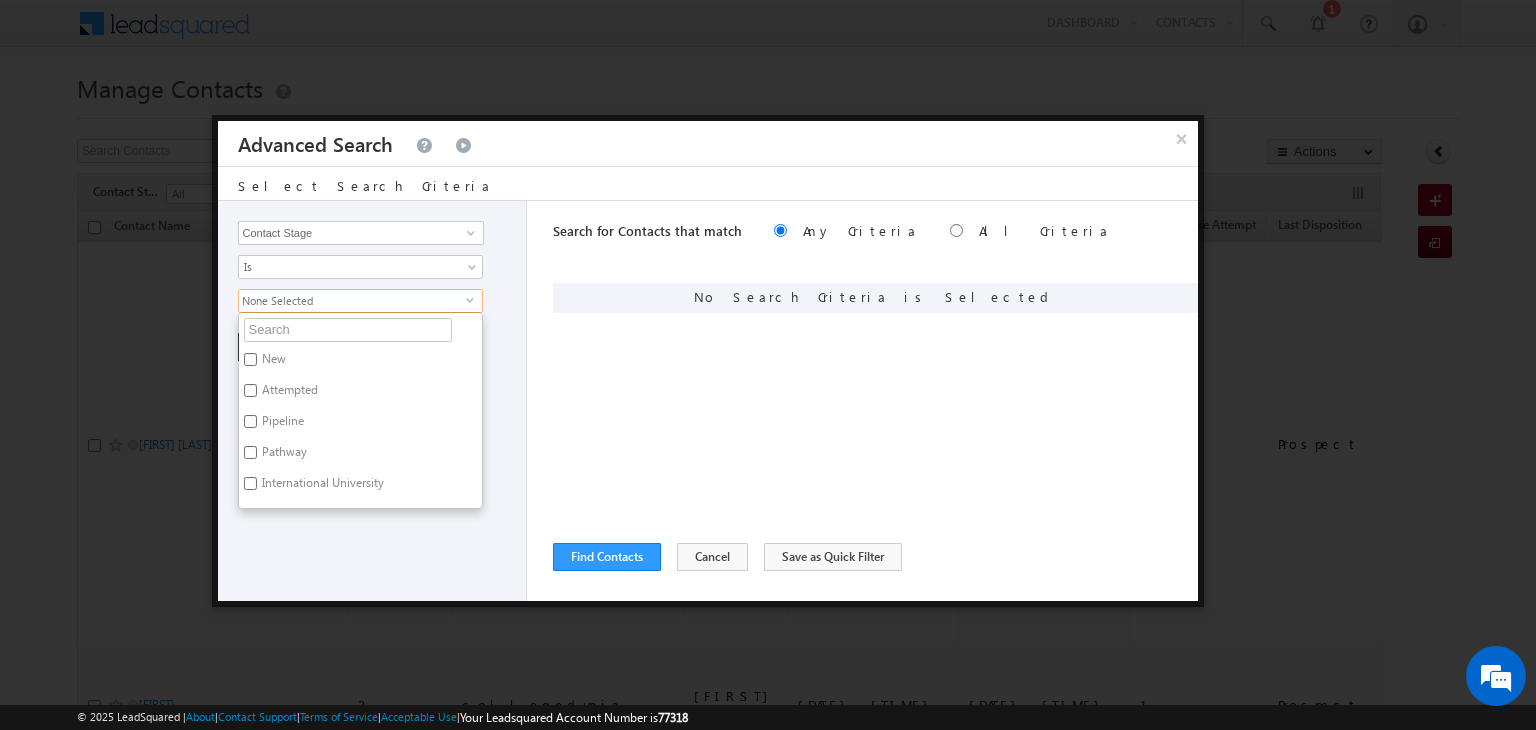 checkbox on "true" 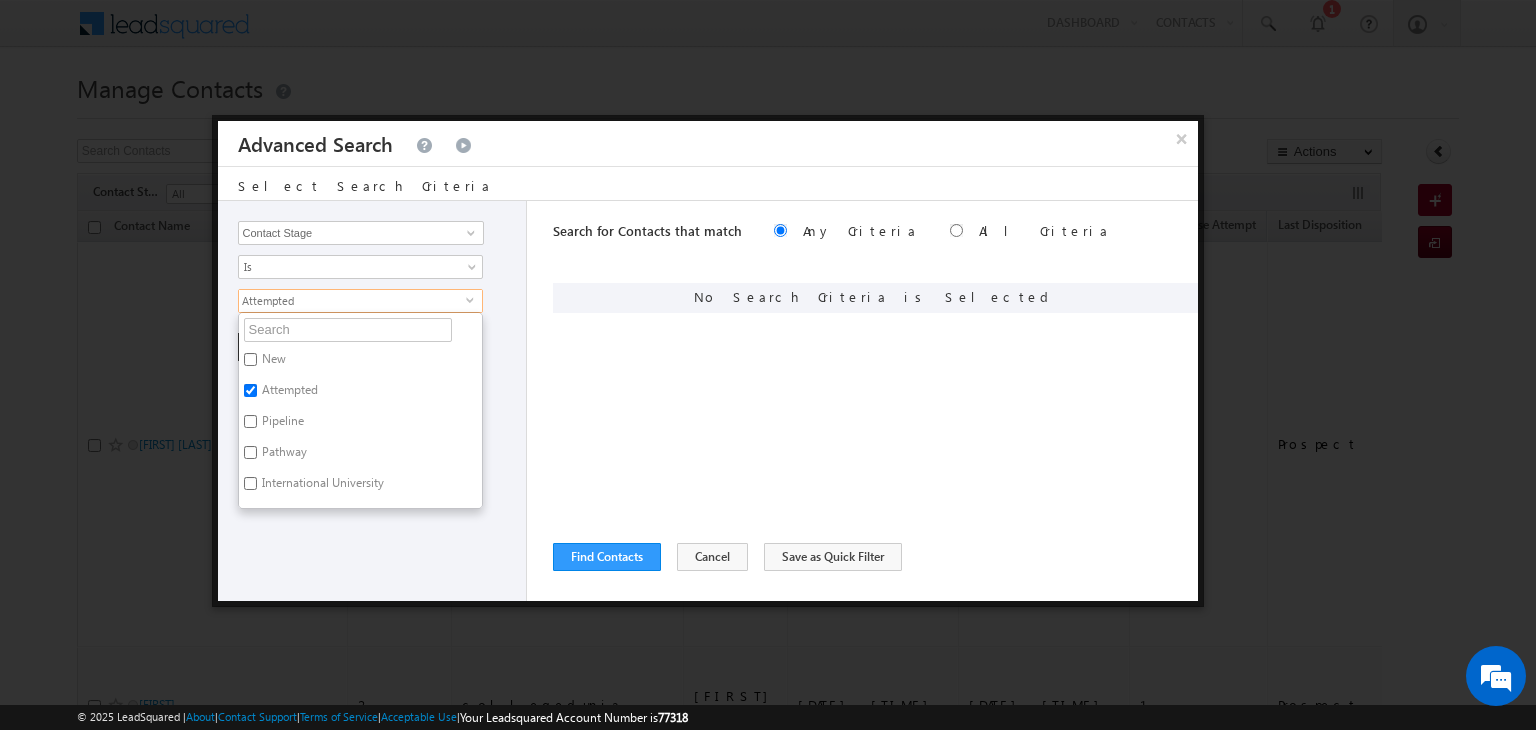 click on "New" at bounding box center [272, 362] 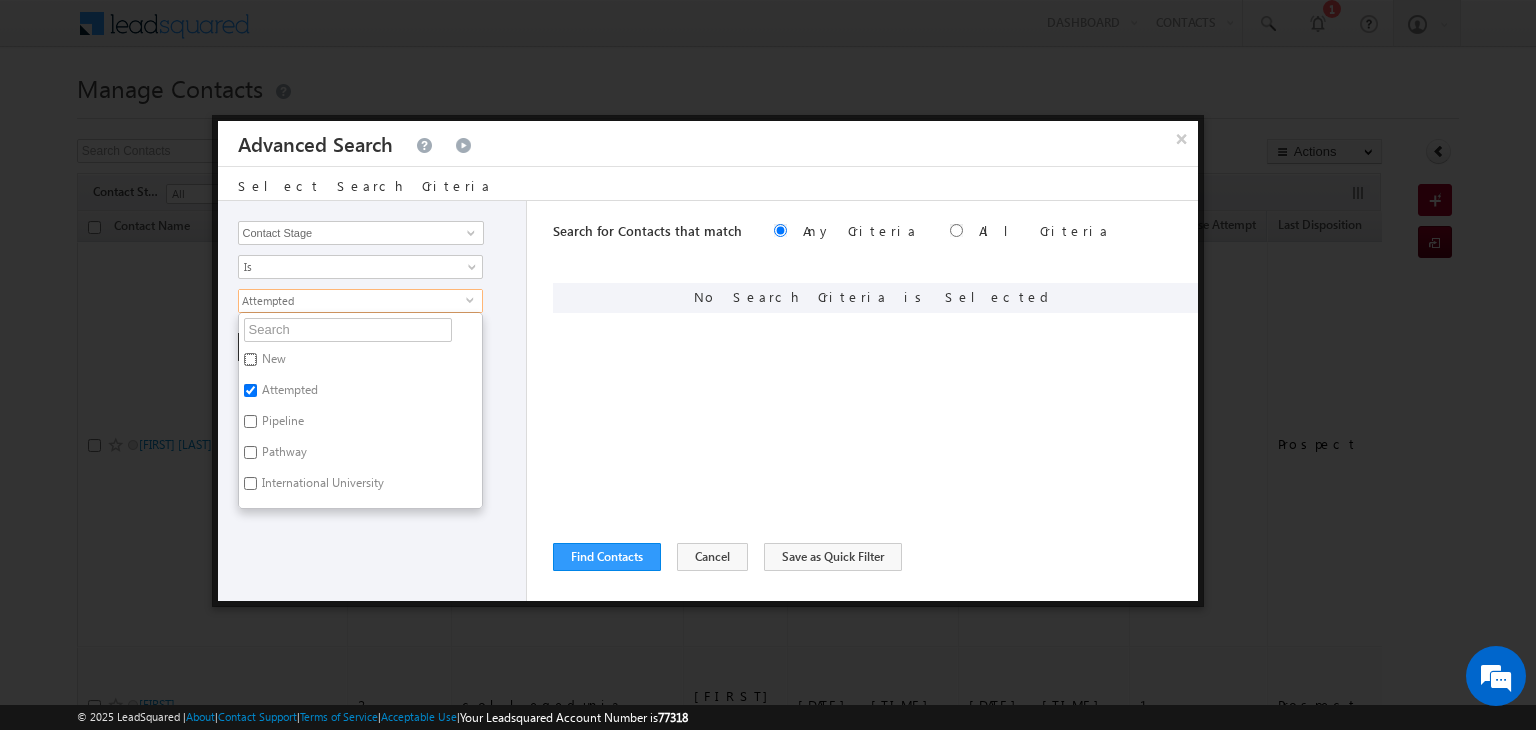 click on "New" at bounding box center (250, 359) 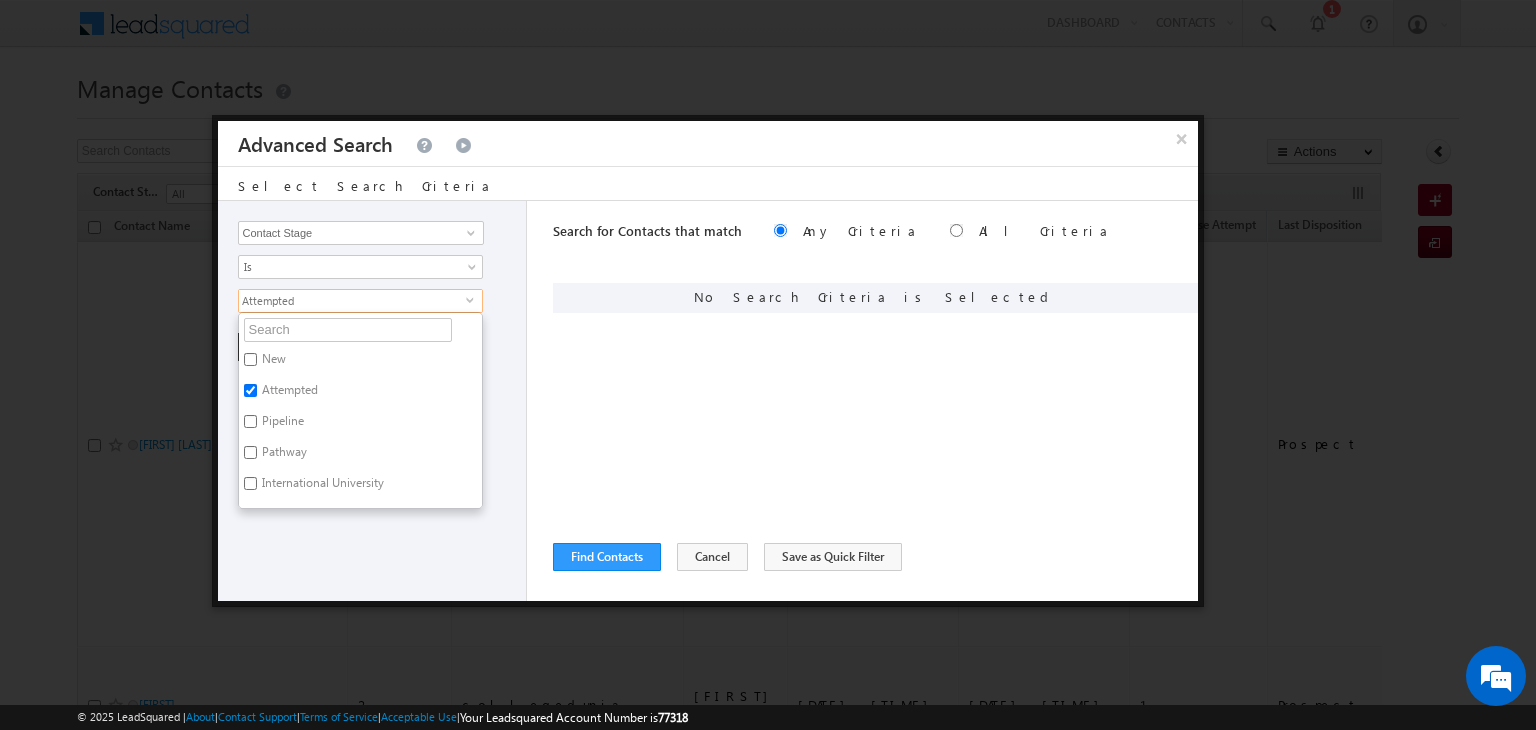 checkbox on "true" 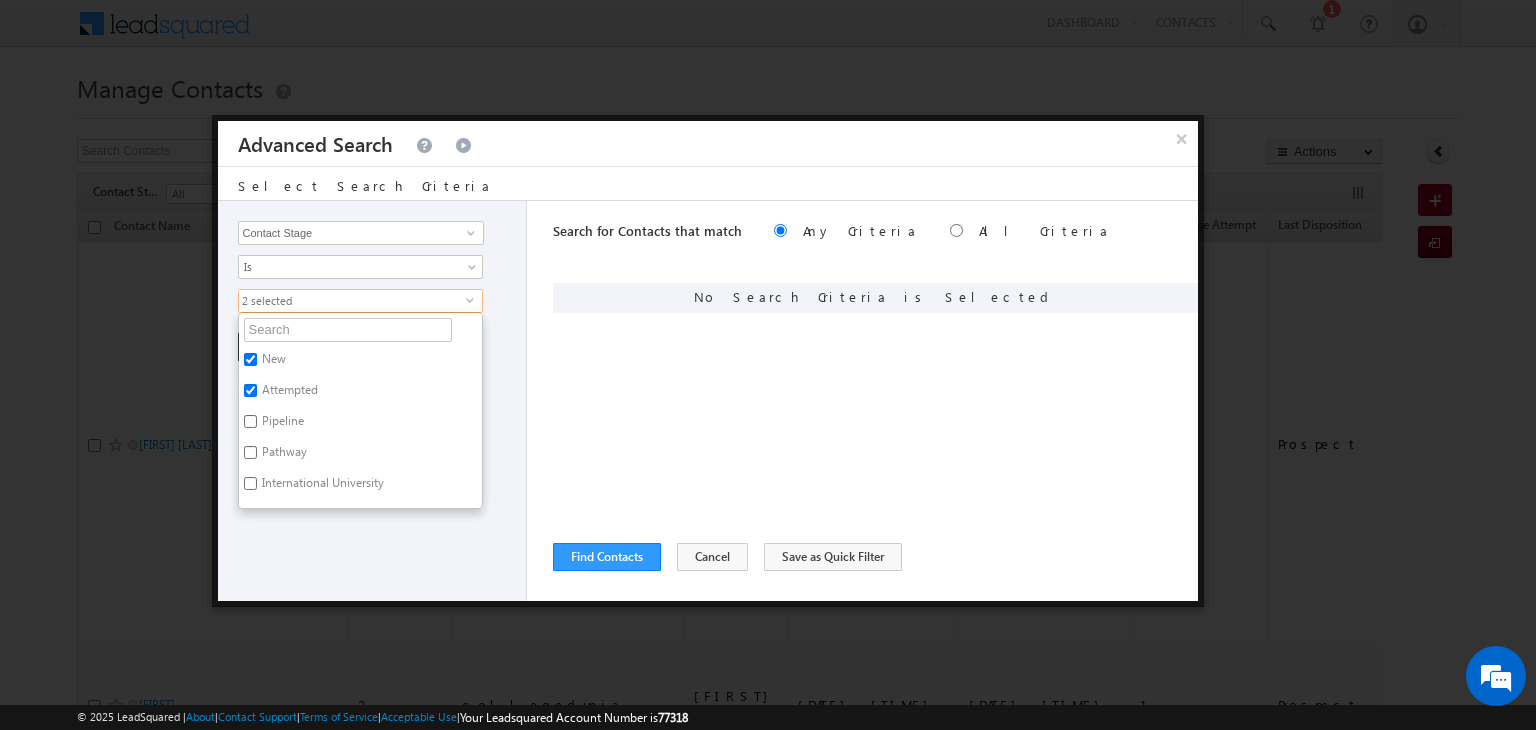 click on "+ Add
Reset" at bounding box center (377, 347) 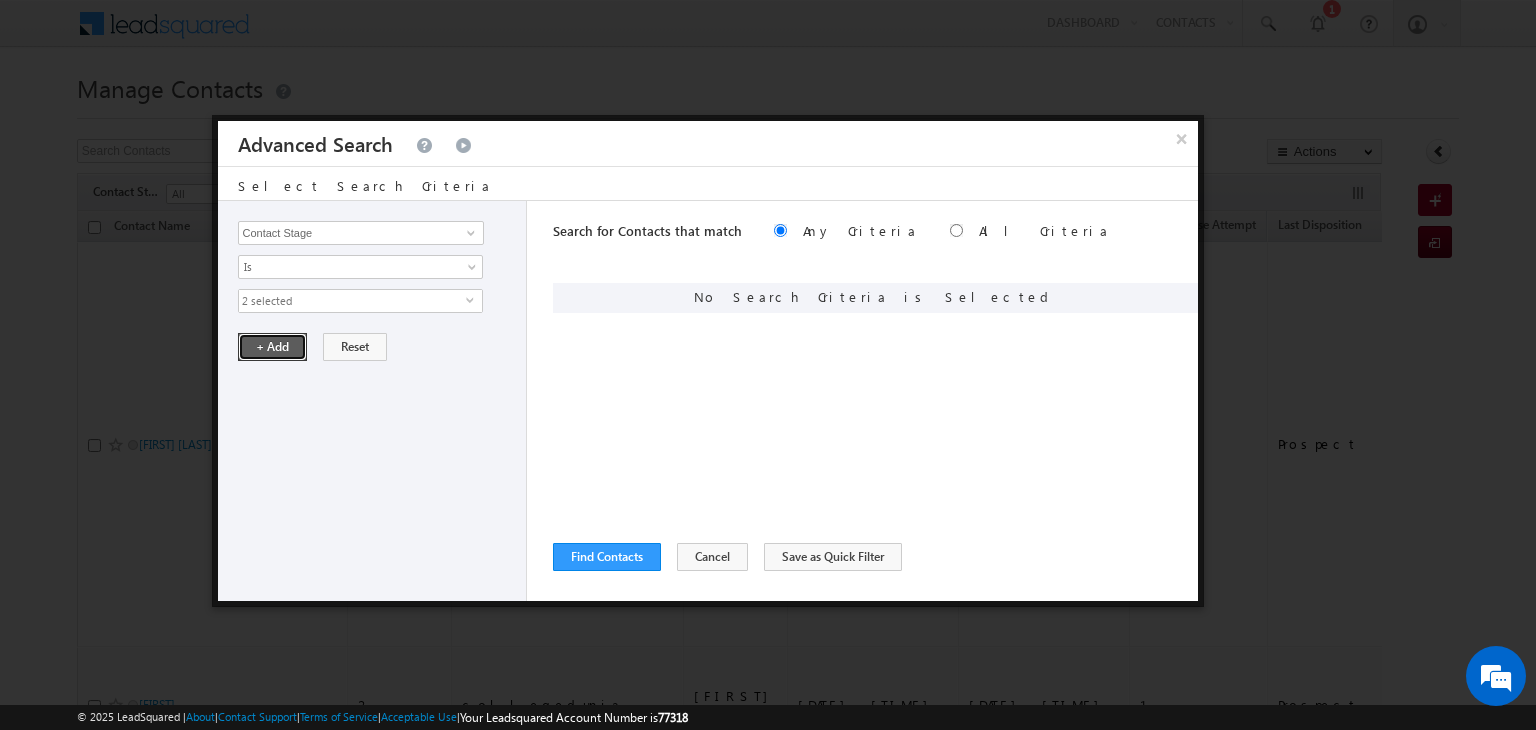 click on "+ Add" at bounding box center (272, 347) 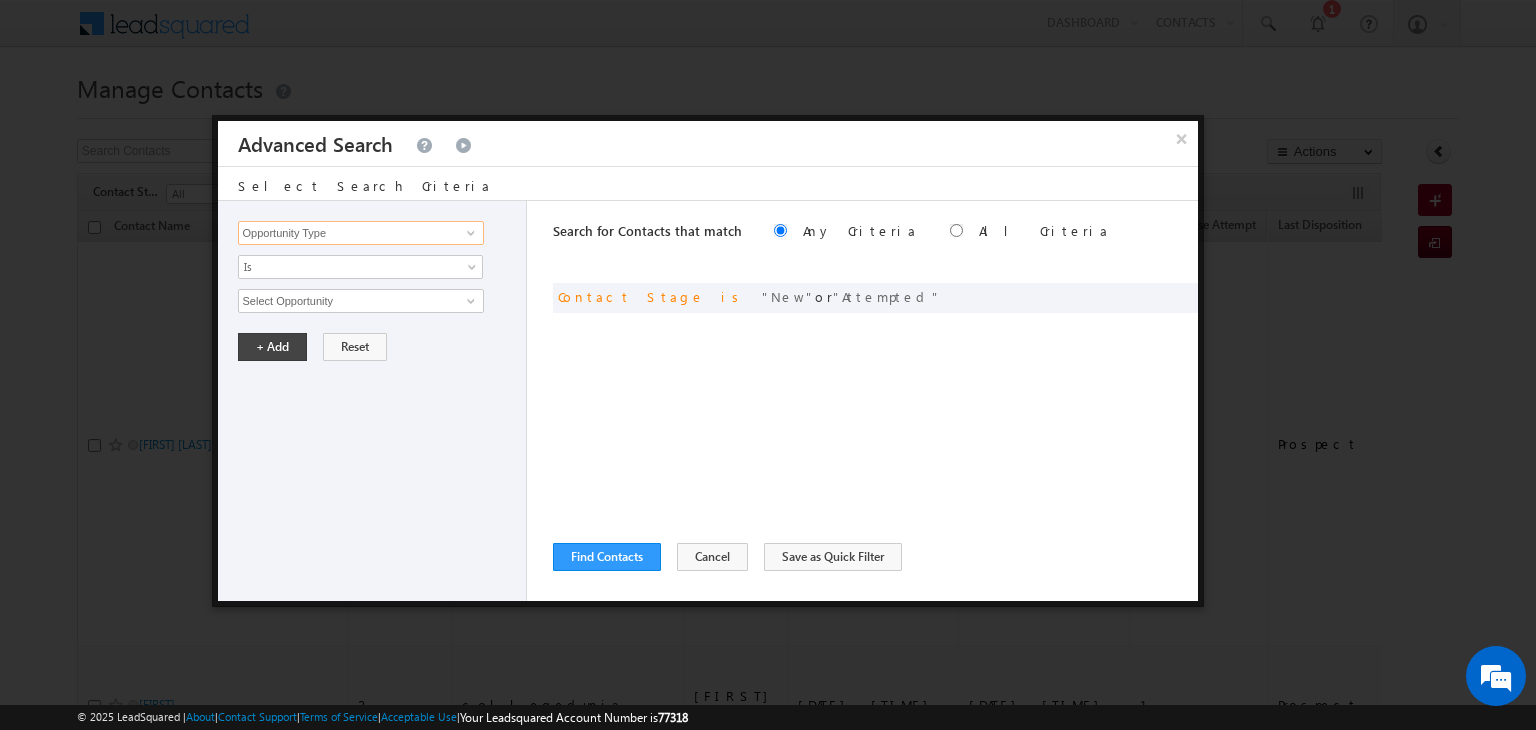 click on "Opportunity Type" at bounding box center (361, 233) 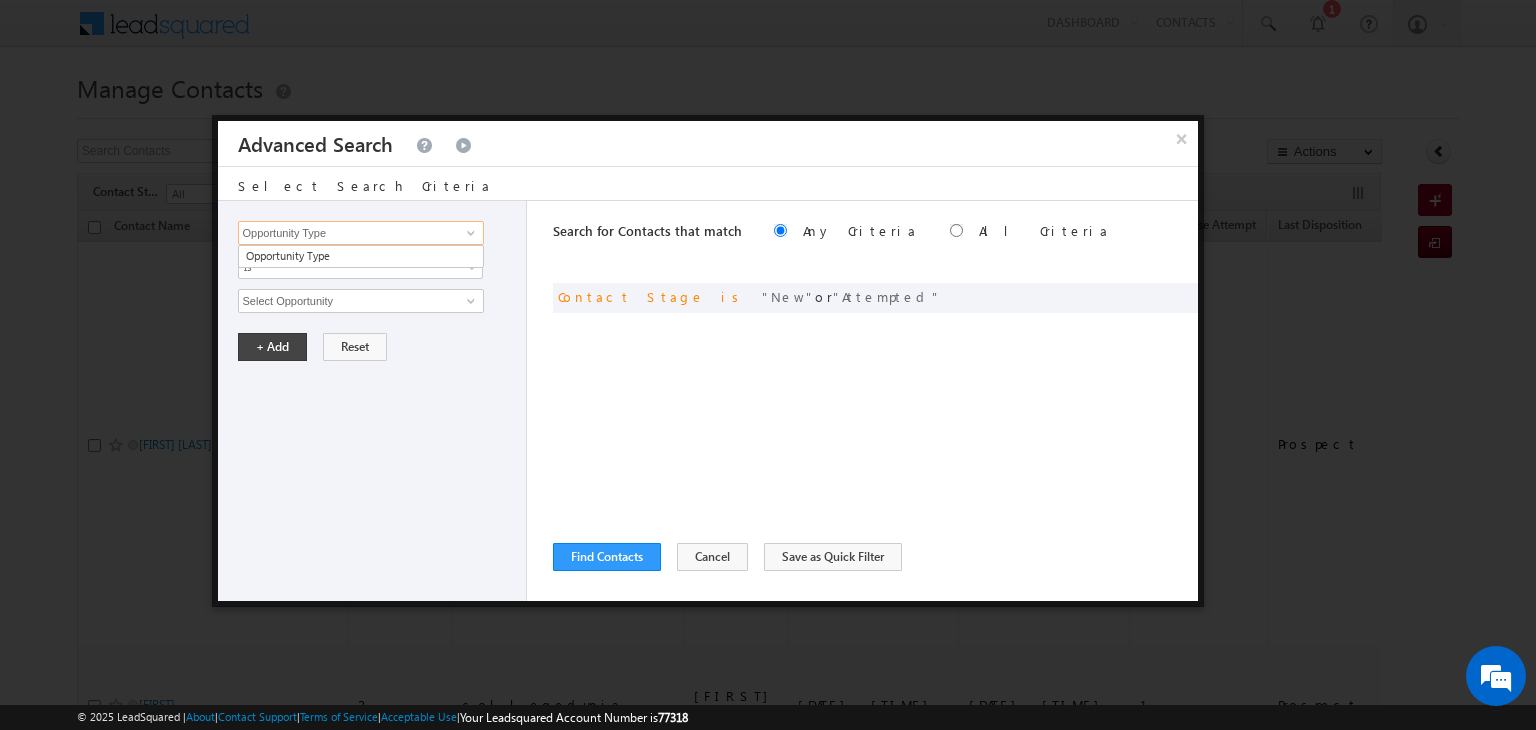 type on "C" 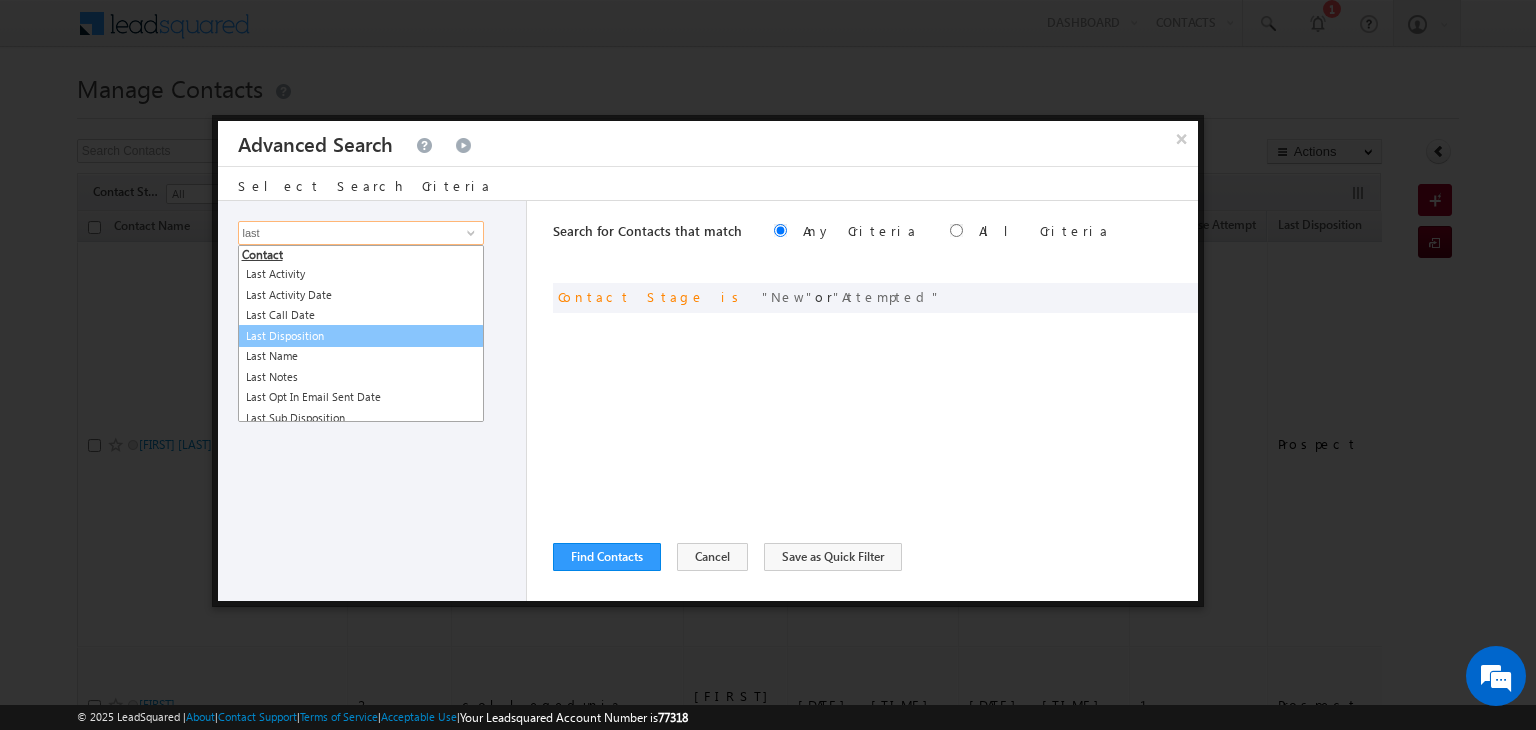click on "Last Disposition" at bounding box center [361, 336] 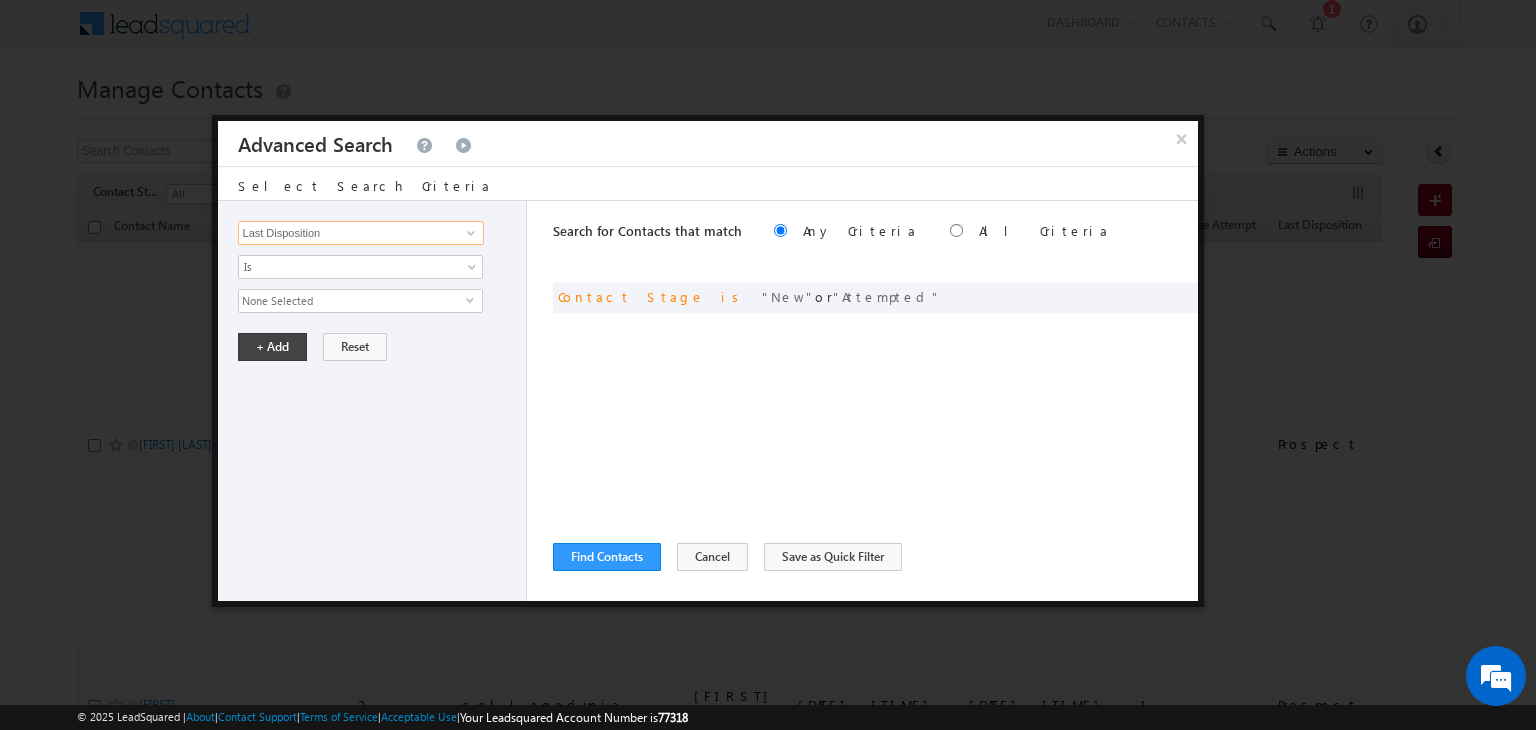 type on "Last Disposition" 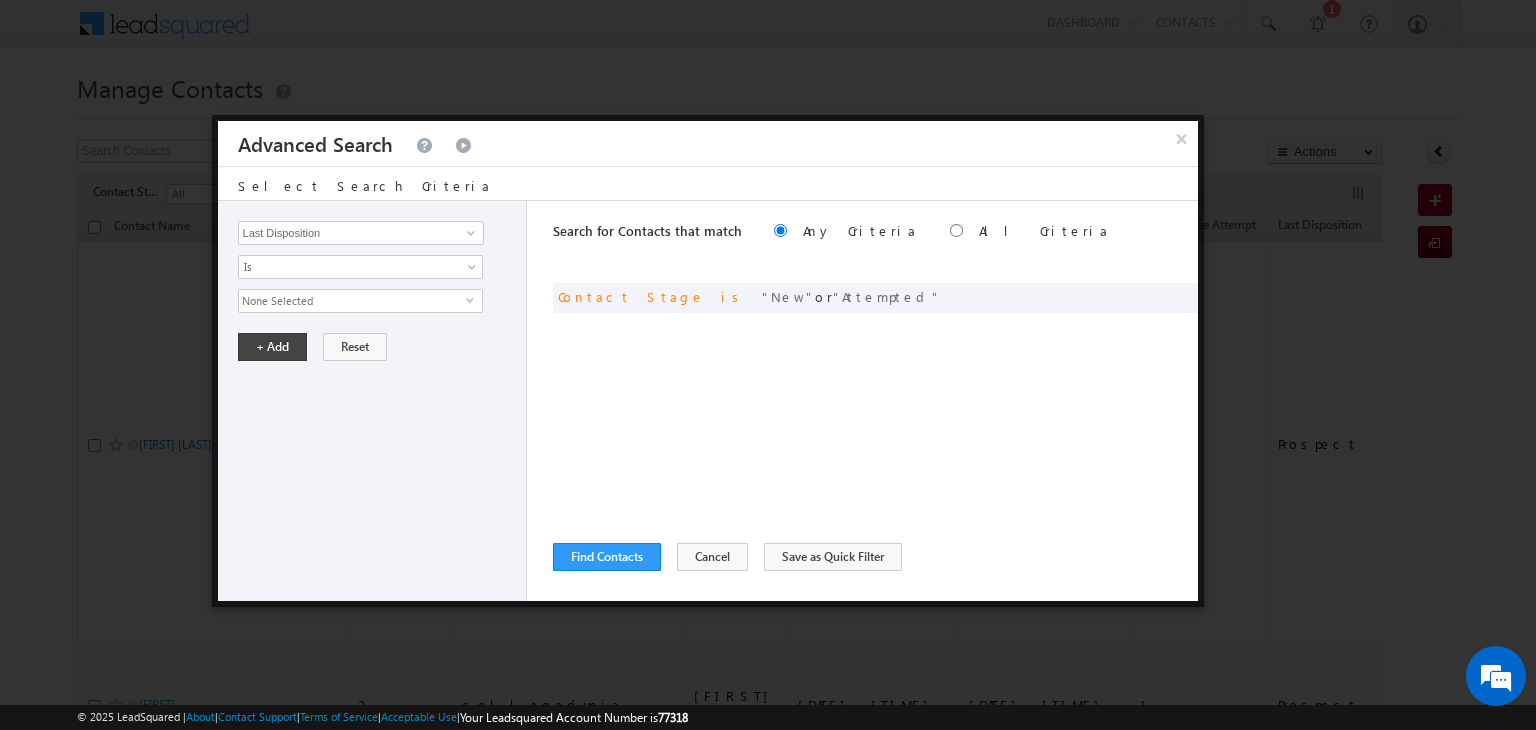 click on "None Selected" at bounding box center [352, 301] 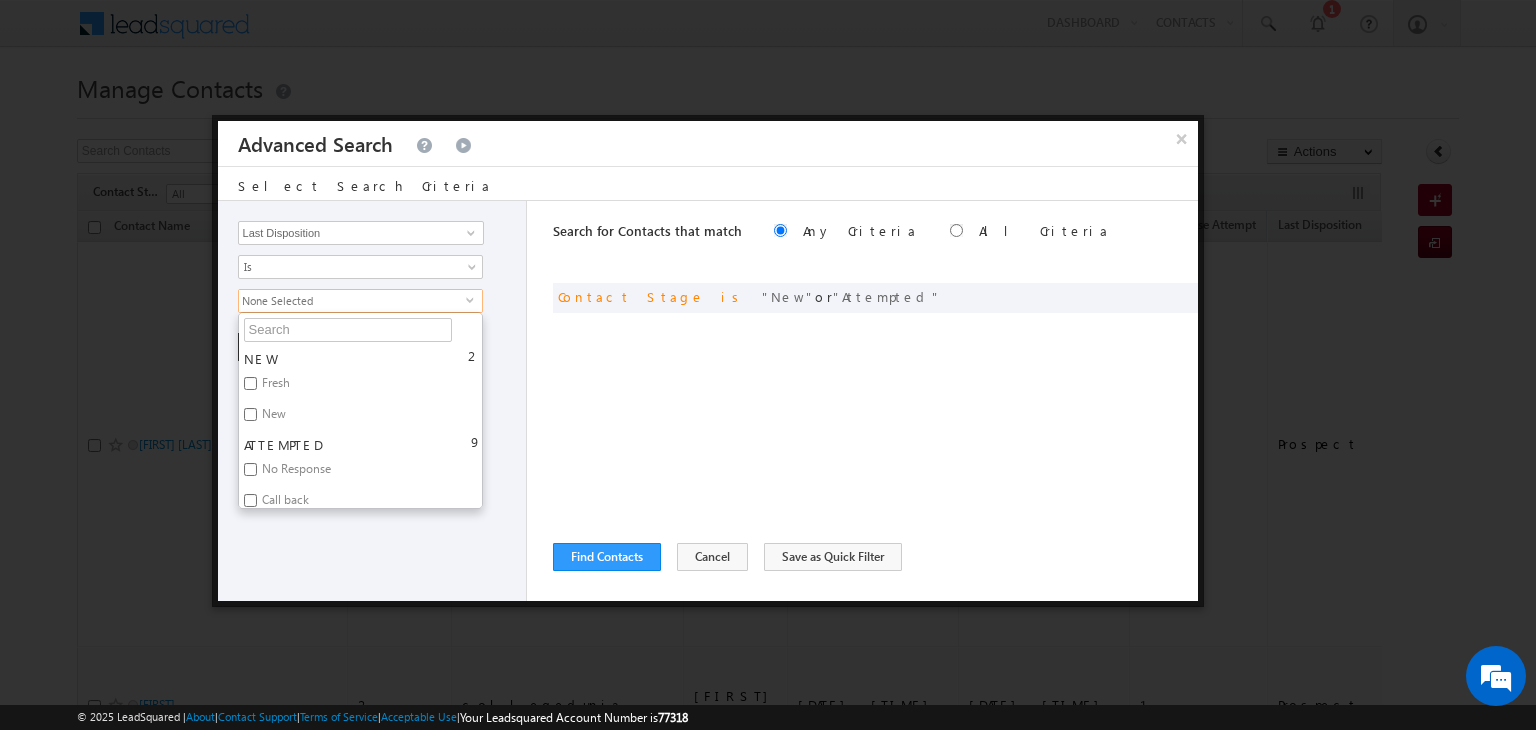 click on "No Response" at bounding box center (295, 472) 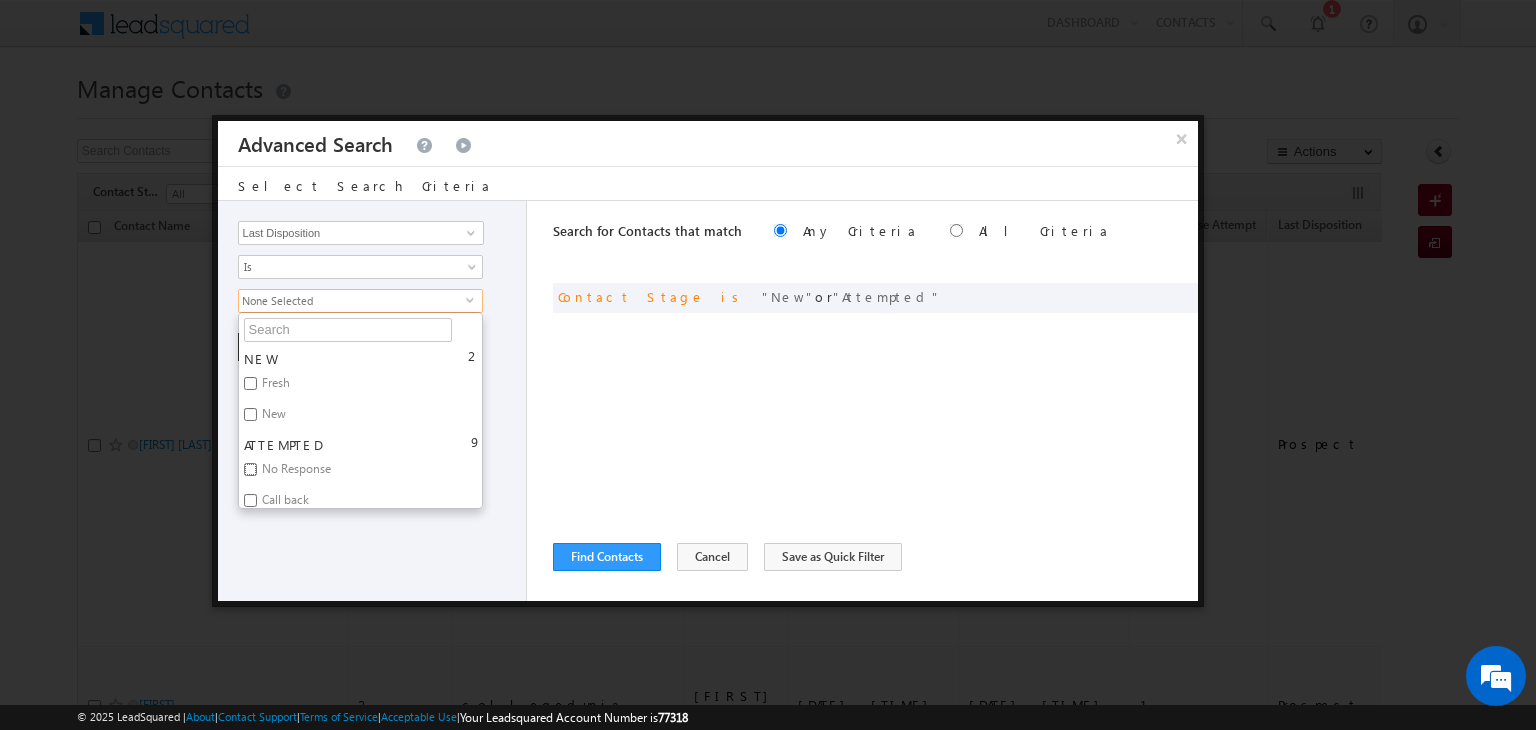 click on "No Response" at bounding box center [250, 469] 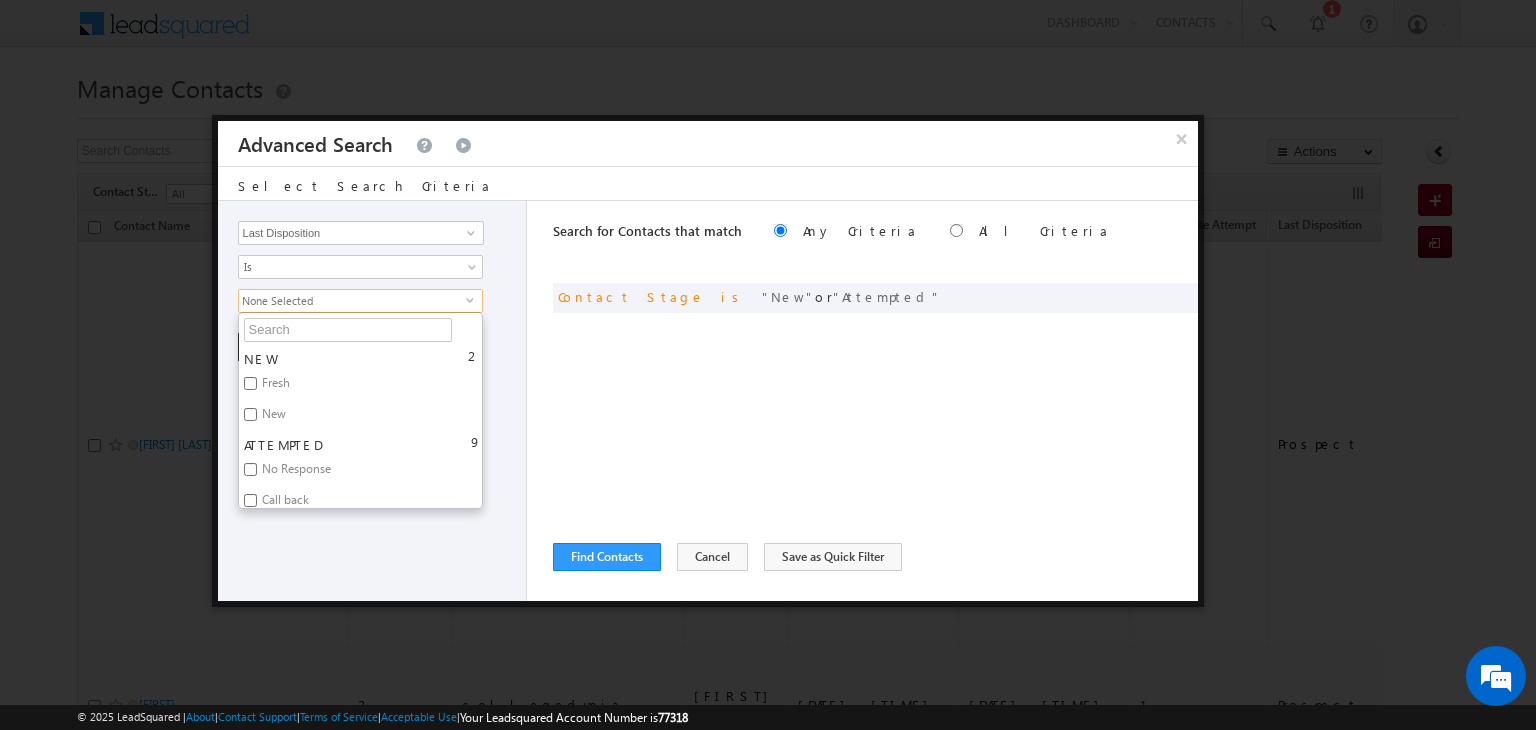 checkbox on "true" 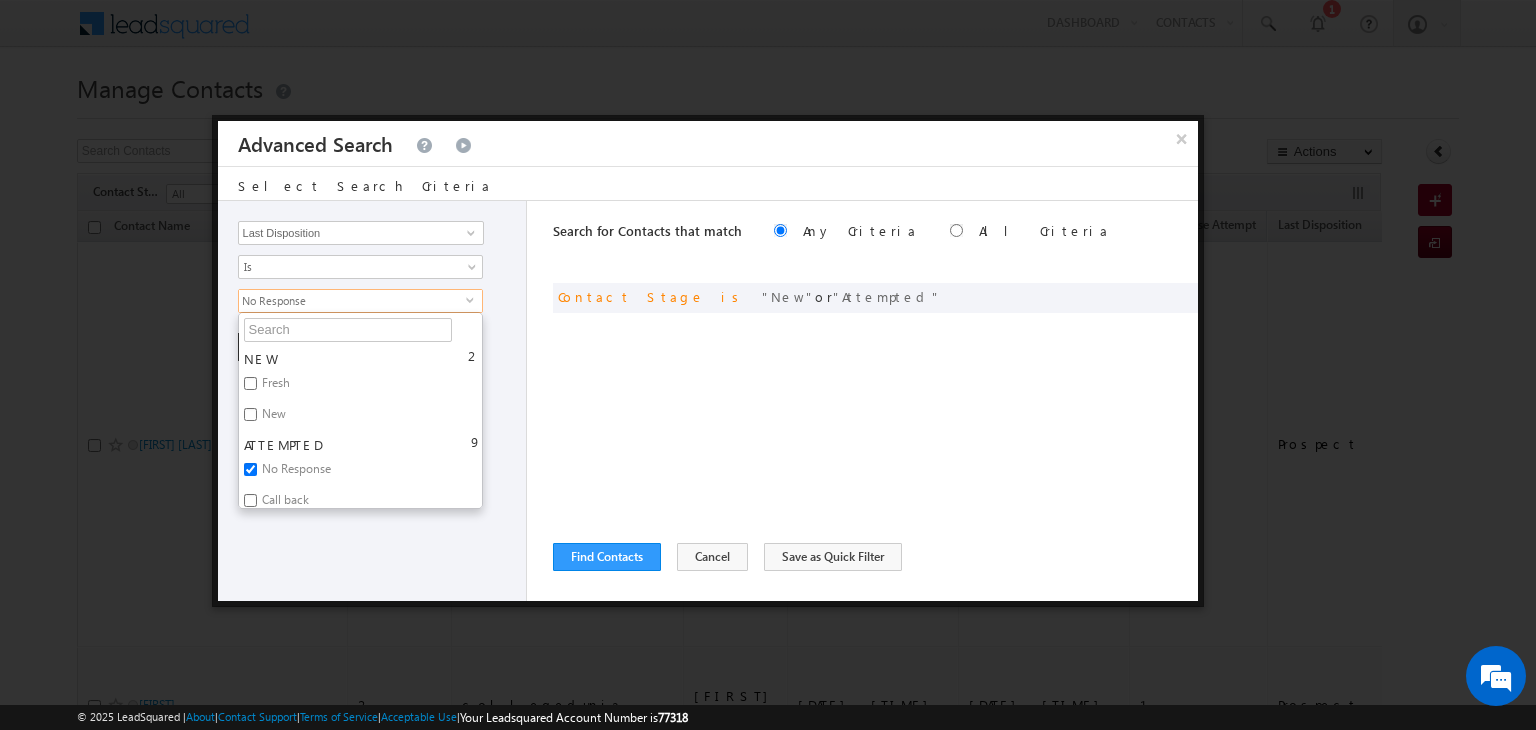 click on "Call back" at bounding box center (284, 503) 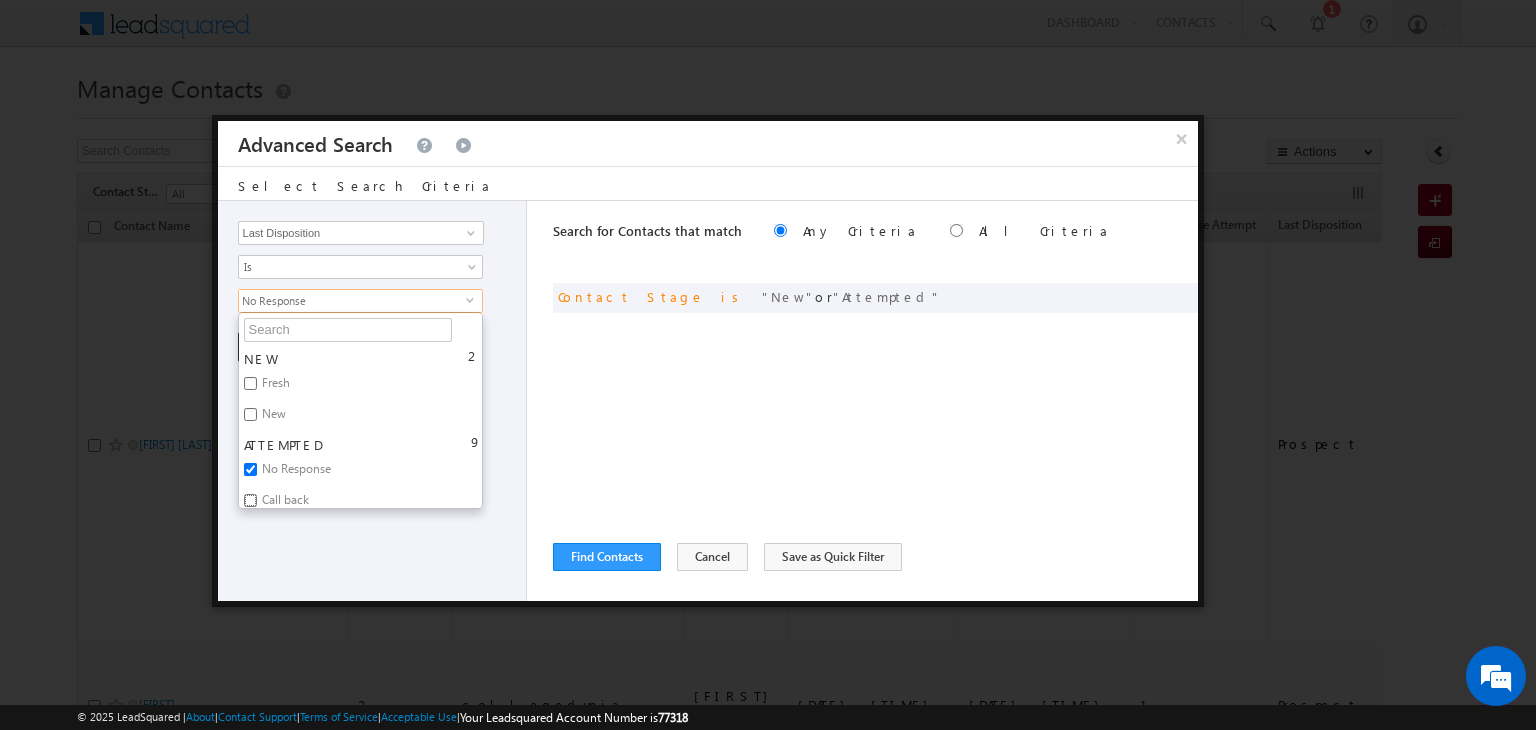 click on "Call back" at bounding box center (250, 500) 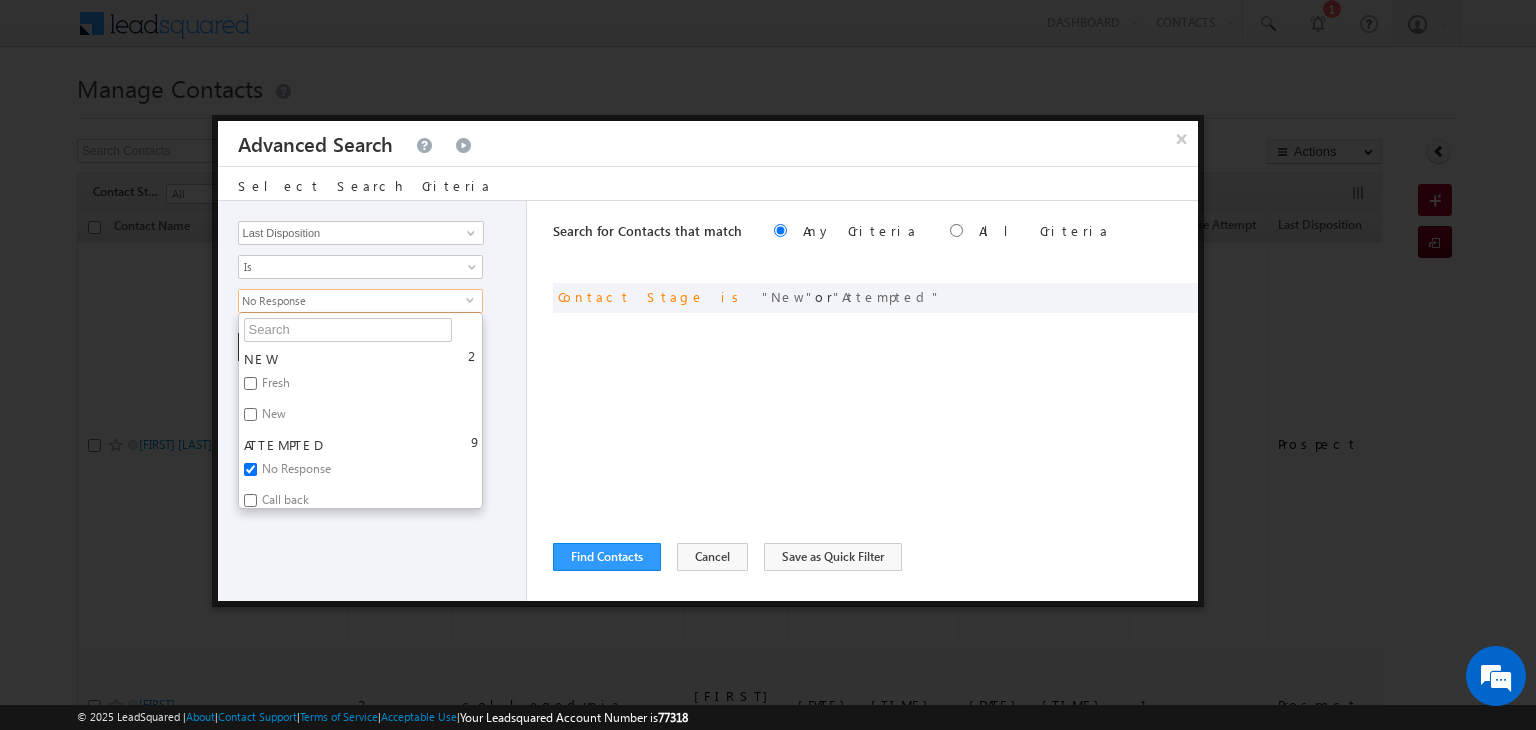 checkbox on "true" 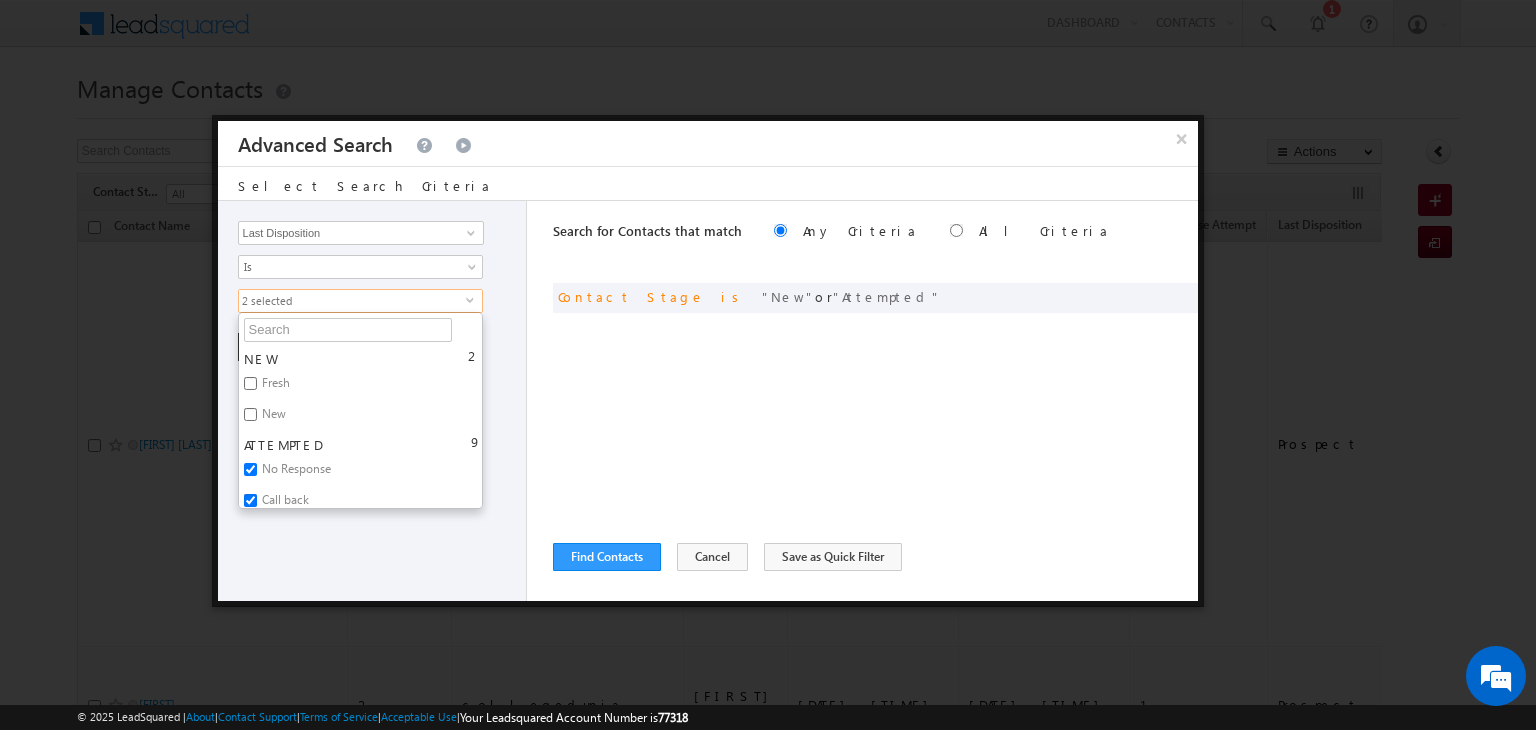 click on "No Response" at bounding box center (250, 469) 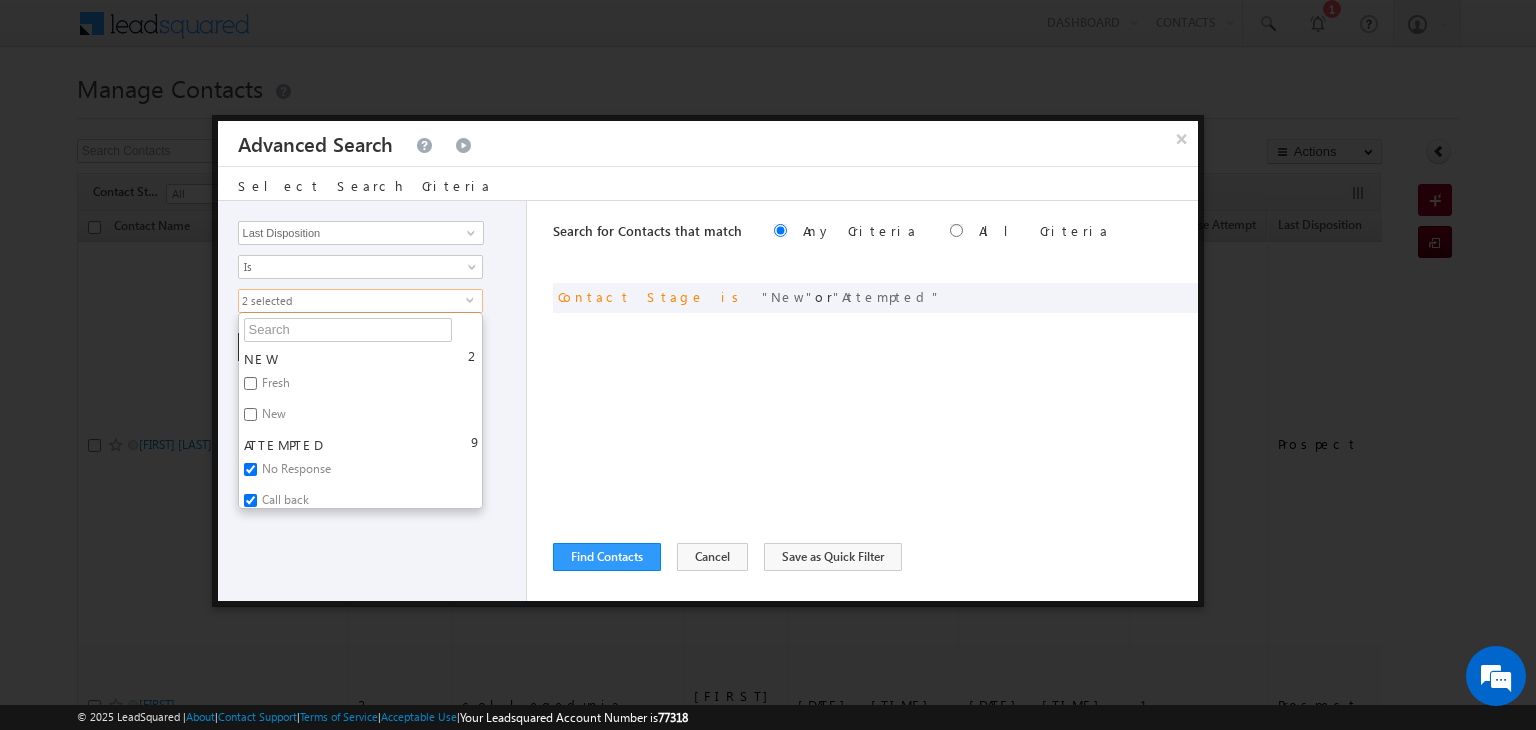 checkbox on "false" 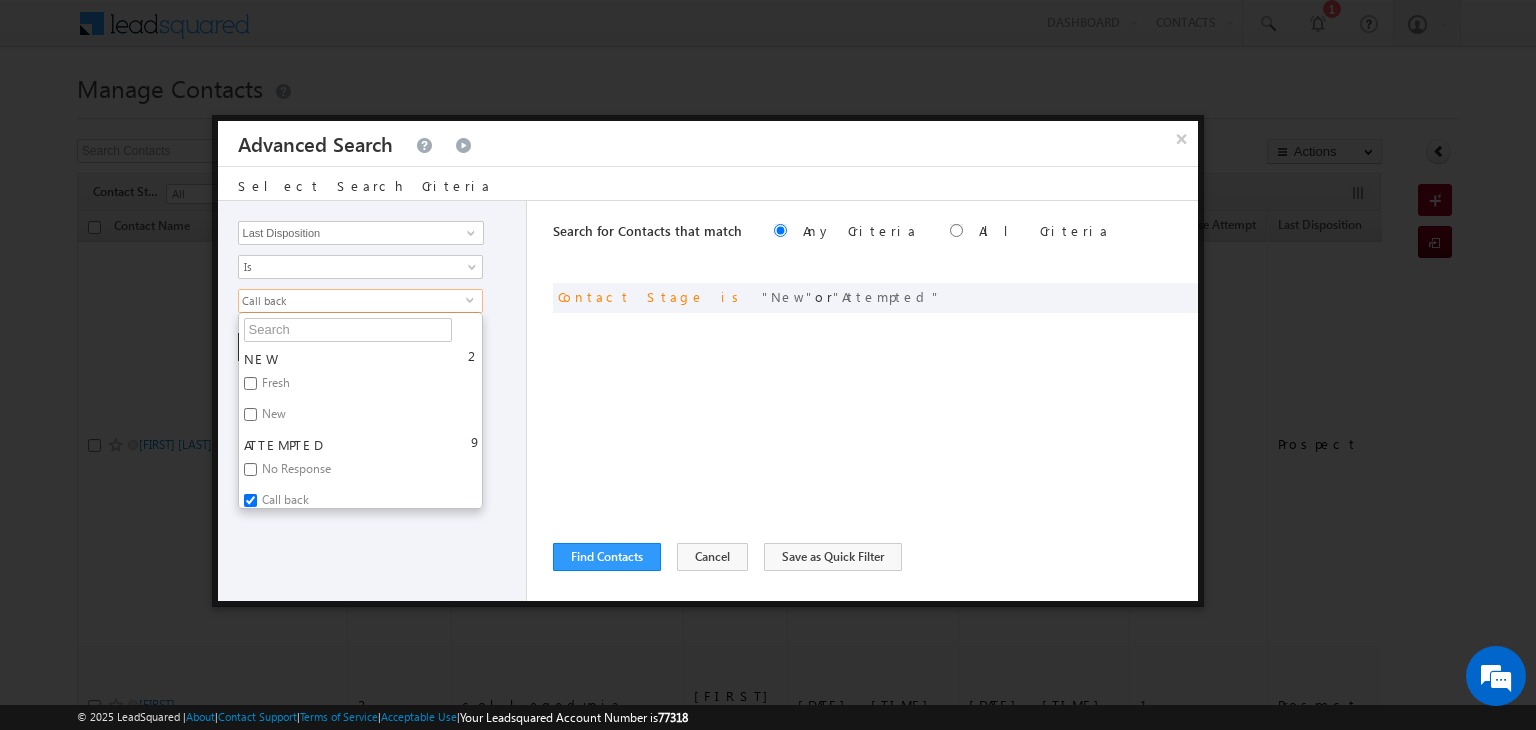 click on "Opportunity Type Contact Activity Task Sales Group  Prospect Id Address 1 Address 2 Any Specific University Or Program Application Status Auto Login URL City Class XII Marks Company Concentration Contact Number Contact Origin Contact Score Contact Source Contact Stage Conversion Referrer URL Counselling mode Country Country Interested In New Country Interested In Old Course Course Priority Created By Id Created On Created On Old Current Opt In Status Do Not Call Do Not Email Do Not SMS Do Not Track Do You Have Scholarships Do You Have Valid Passport Documents - Status Documents - University Proof Doc Documents - 10th Marksheet Documents - 12th Marksheet Documents - UG Degree Documents - UG Marksheets Documents - PG Degree Documents - PG Marksheets Documents - Resume/CV Documents - LOR Documents - SOP Documents - Passport Documents - ELT Documents - Amity Pathway Certificate Documents - COL Documents - Deposit fee Documents - UCOL Documents - I20 Documents - SEVIS Fee doc Email" at bounding box center (373, 401) 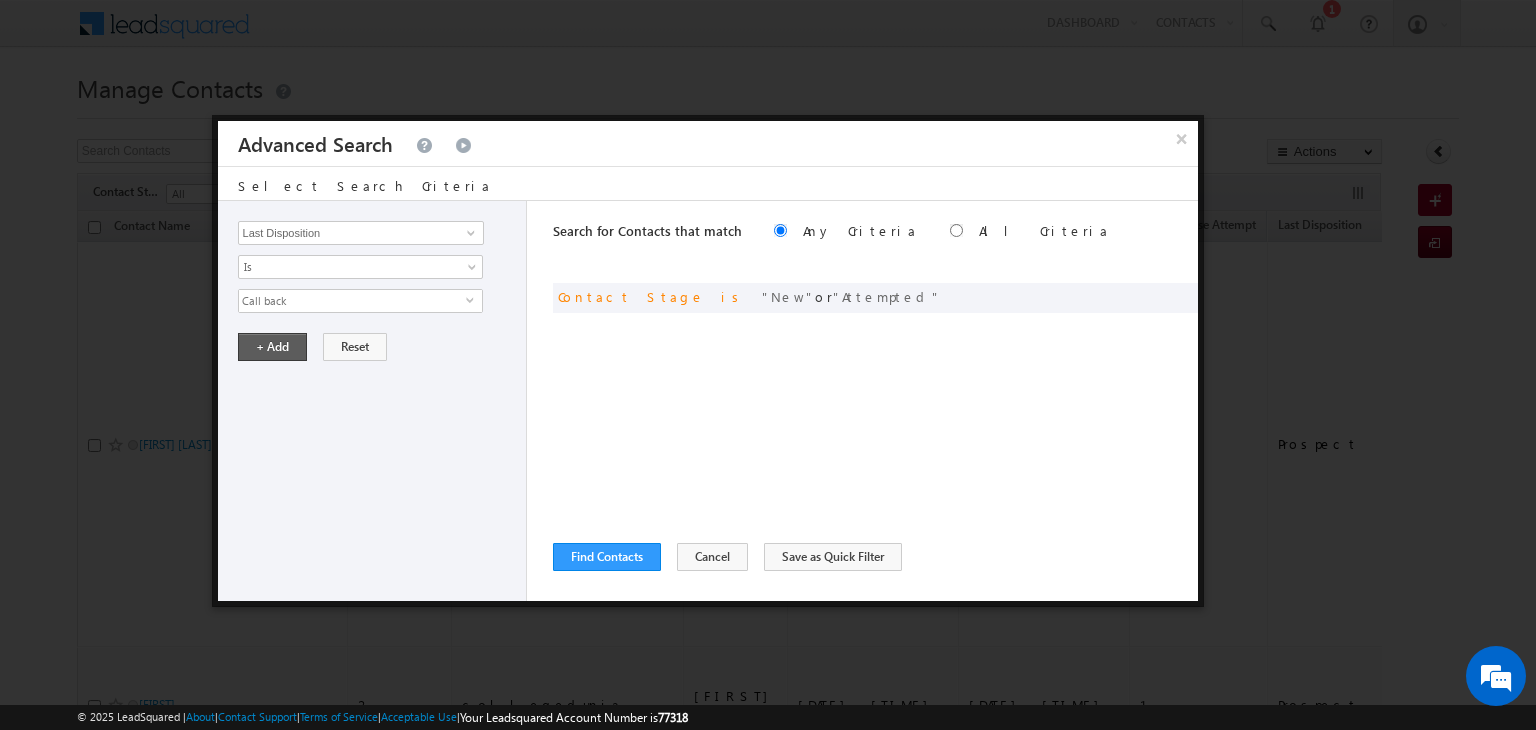 drag, startPoint x: 257, startPoint y: 359, endPoint x: 252, endPoint y: 345, distance: 14.866069 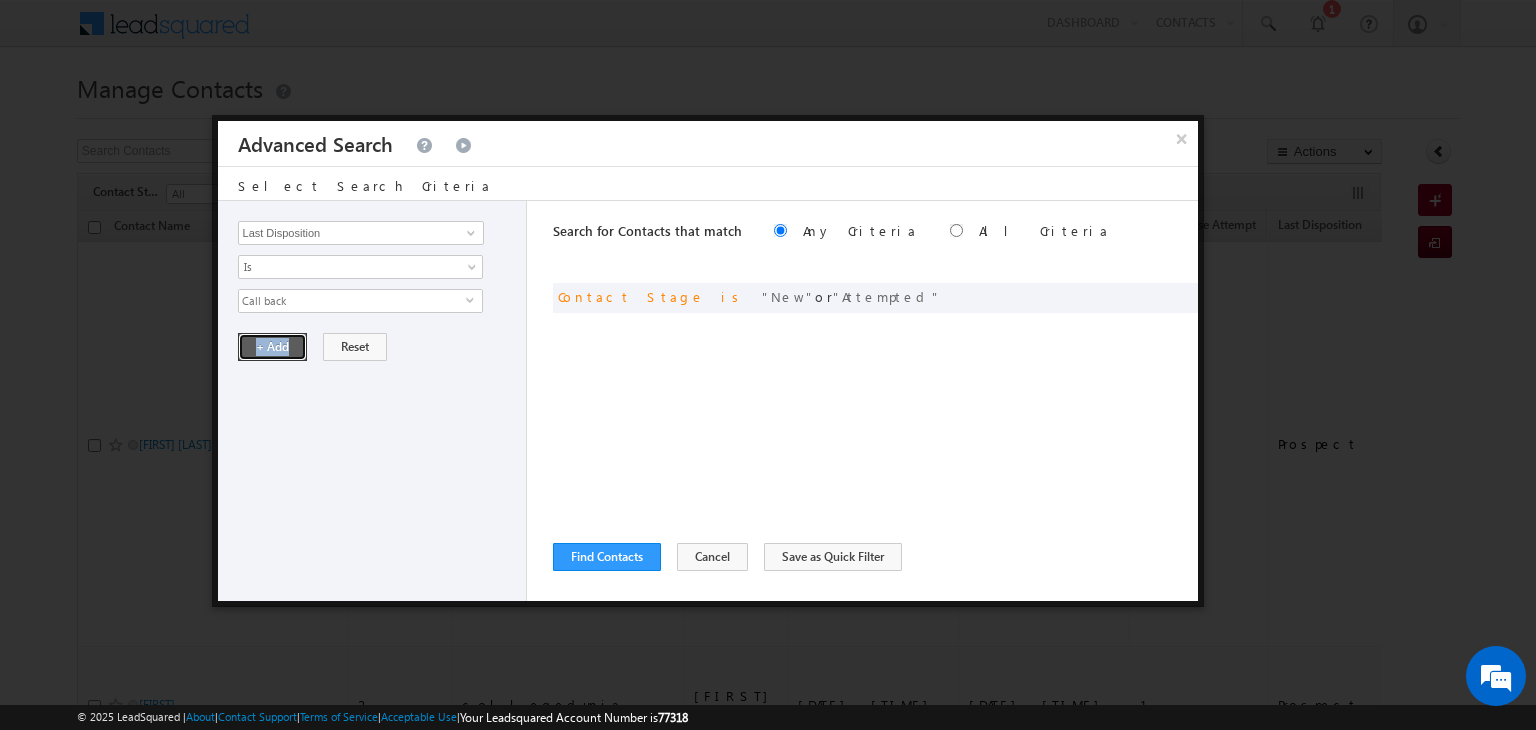 click on "+ Add" at bounding box center (272, 347) 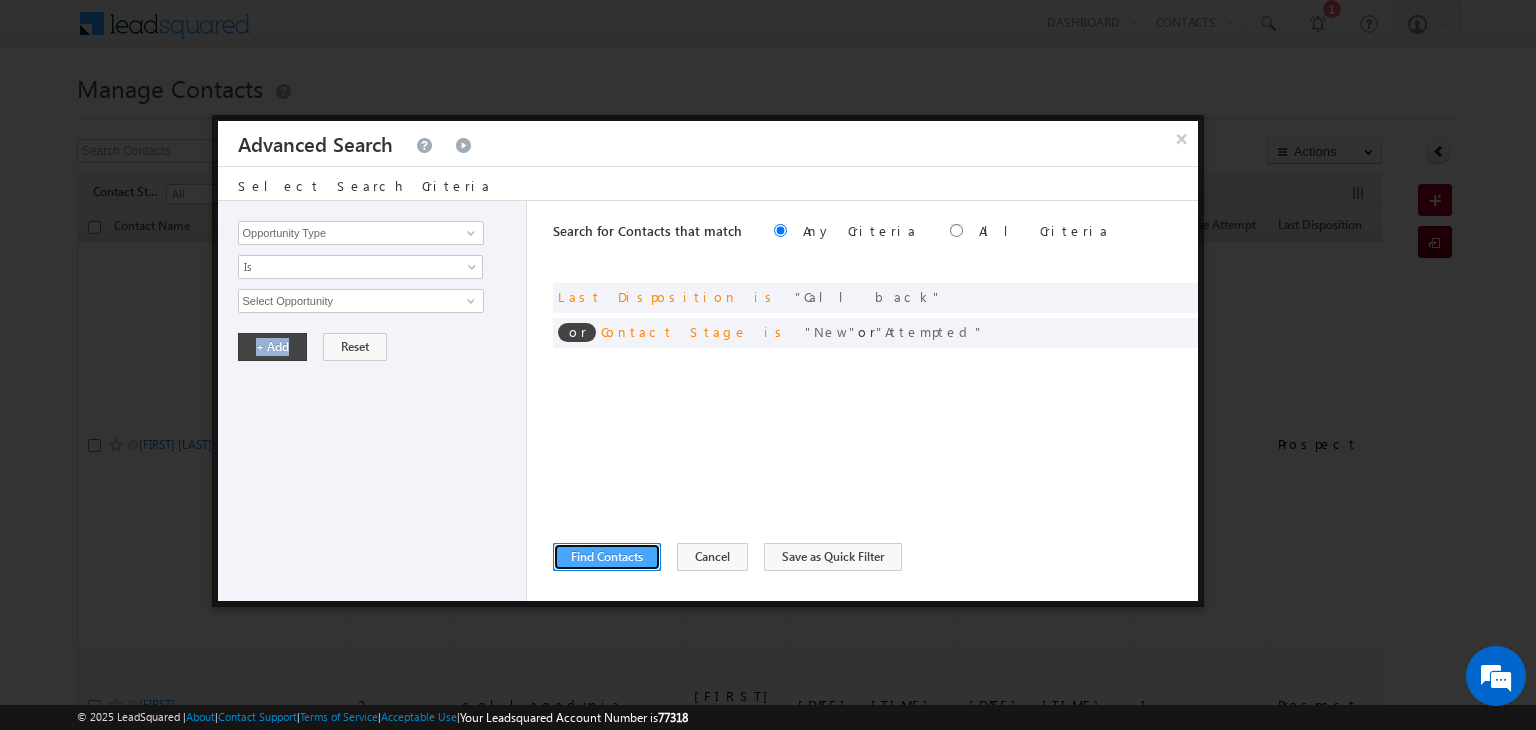 click on "Find Contacts" at bounding box center (607, 557) 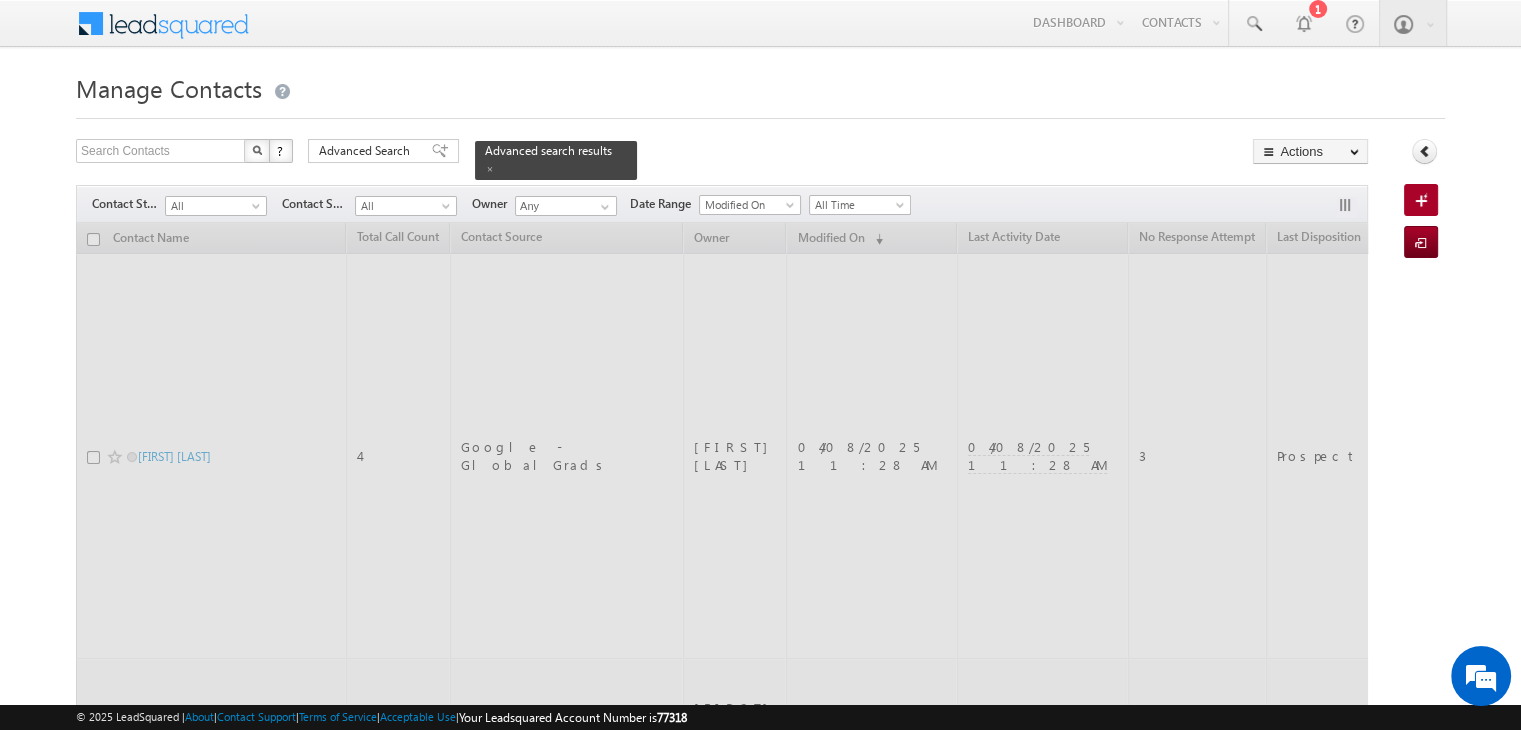 click at bounding box center (440, 151) 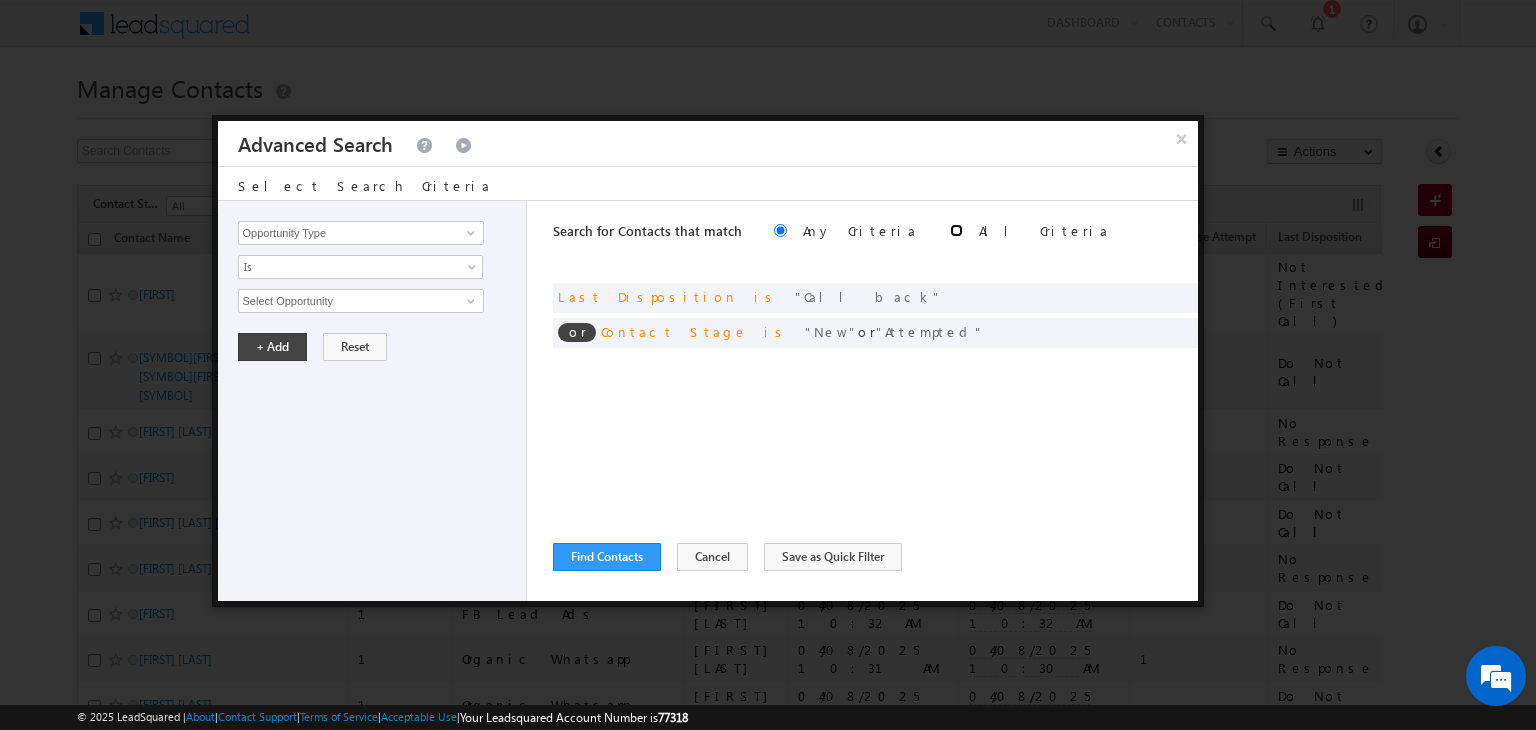 click at bounding box center [956, 230] 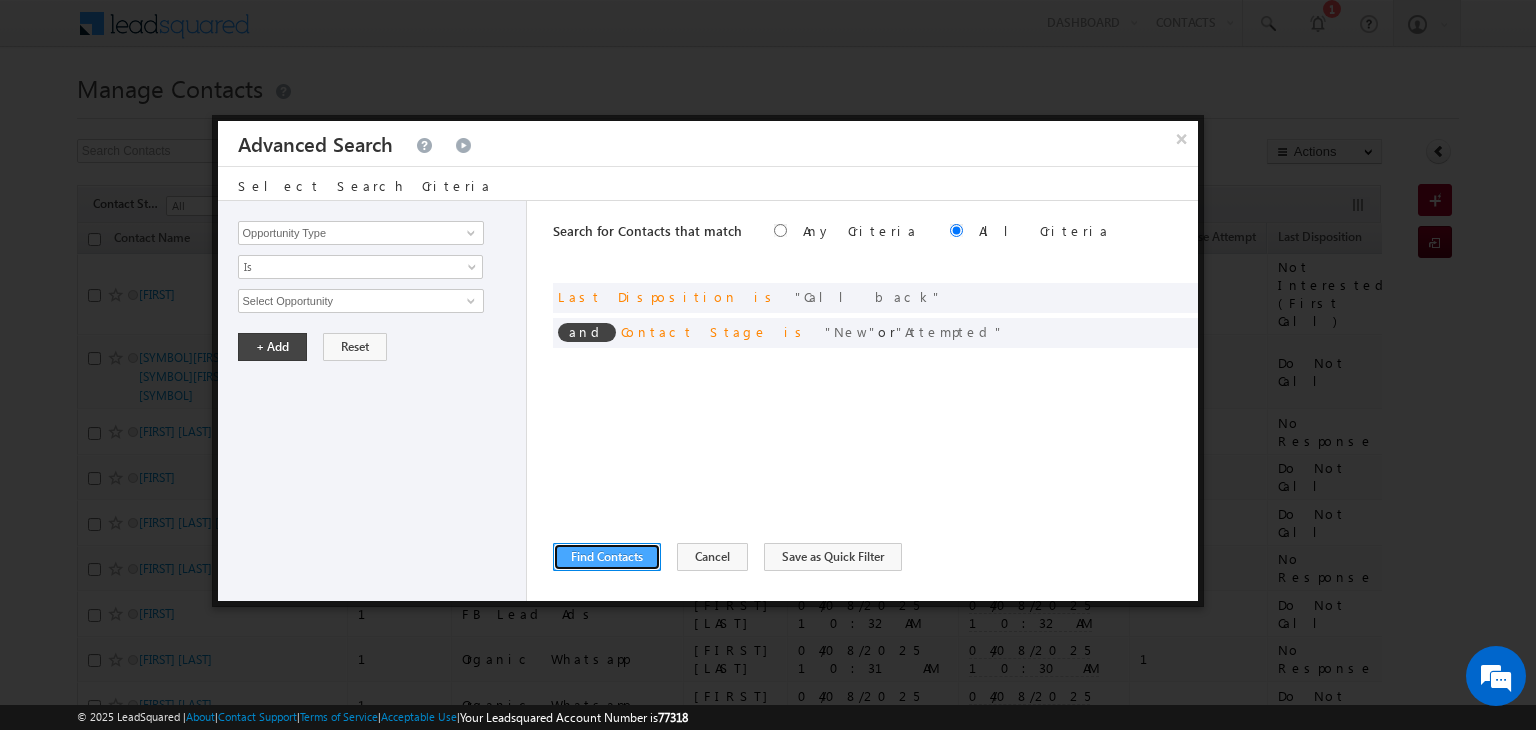 click on "Find Contacts" at bounding box center (607, 557) 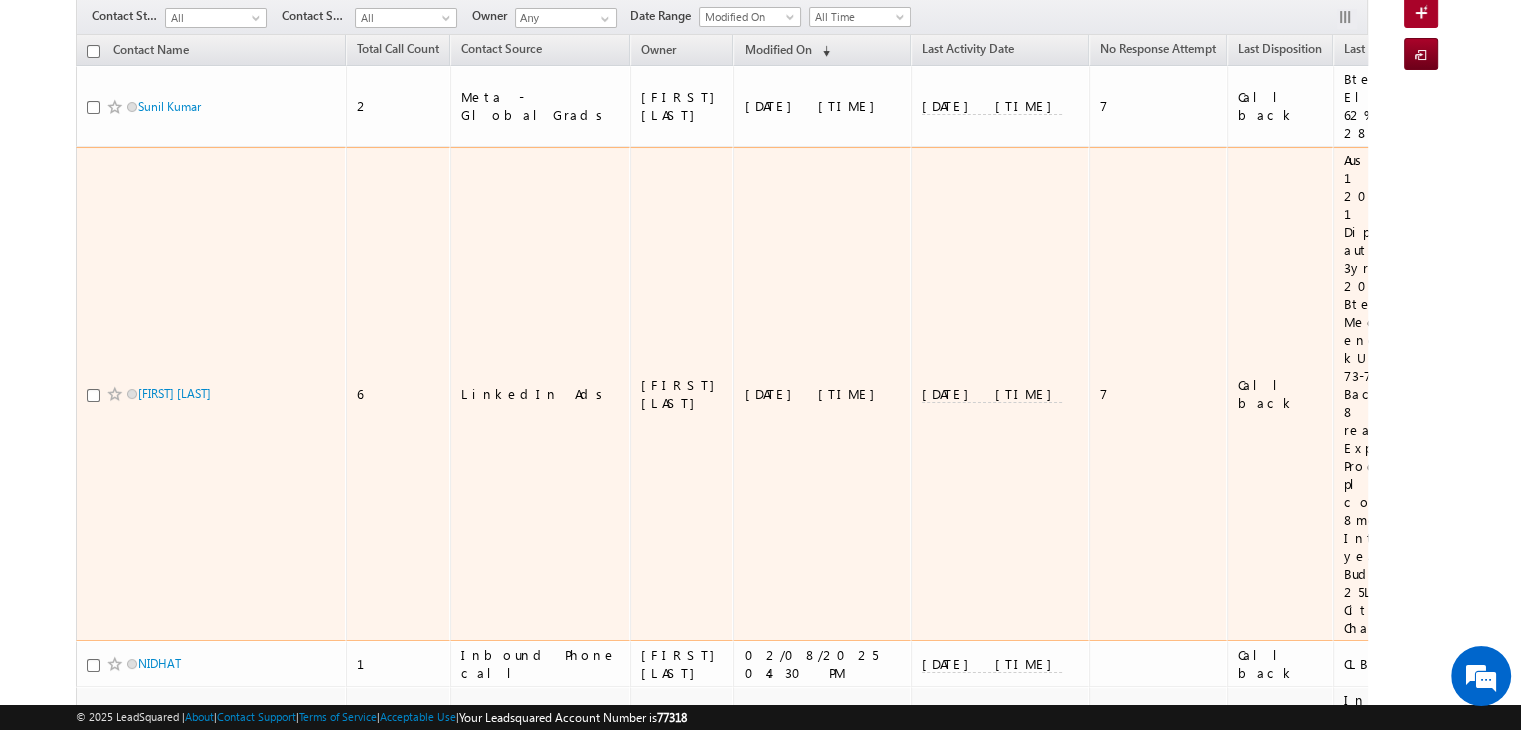 scroll, scrollTop: 276, scrollLeft: 0, axis: vertical 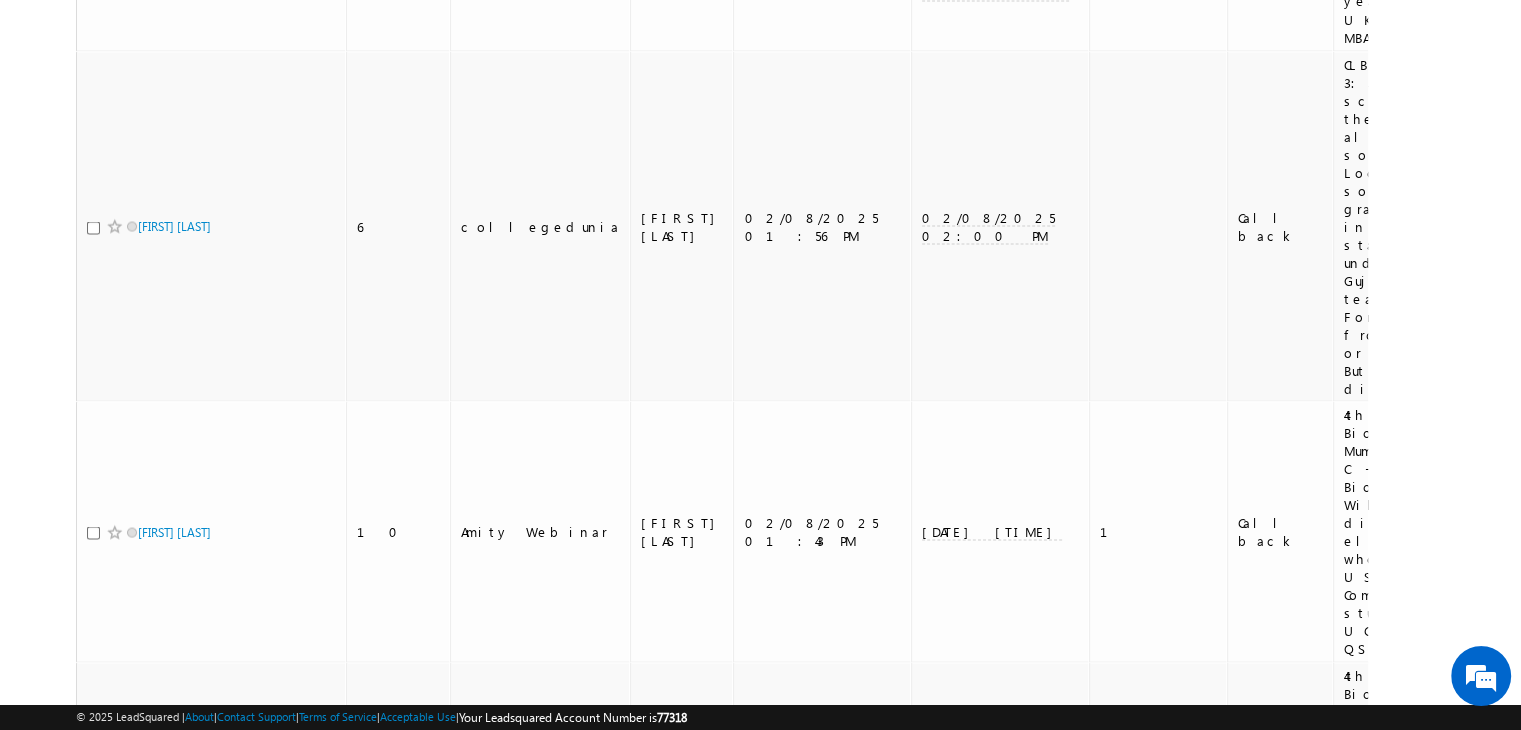 drag, startPoint x: 180, startPoint y: 141, endPoint x: 0, endPoint y: 161, distance: 181.1077 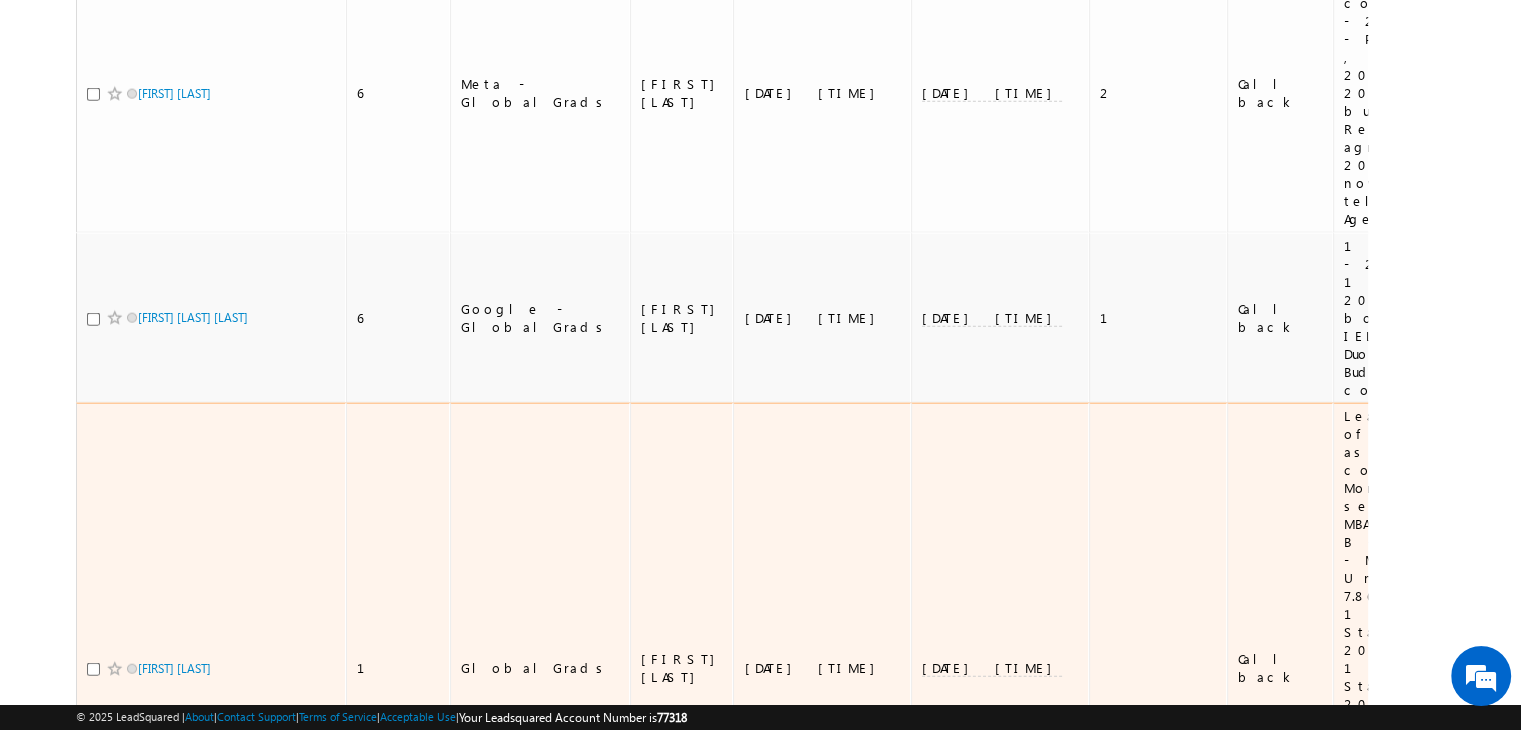 scroll, scrollTop: 4874, scrollLeft: 0, axis: vertical 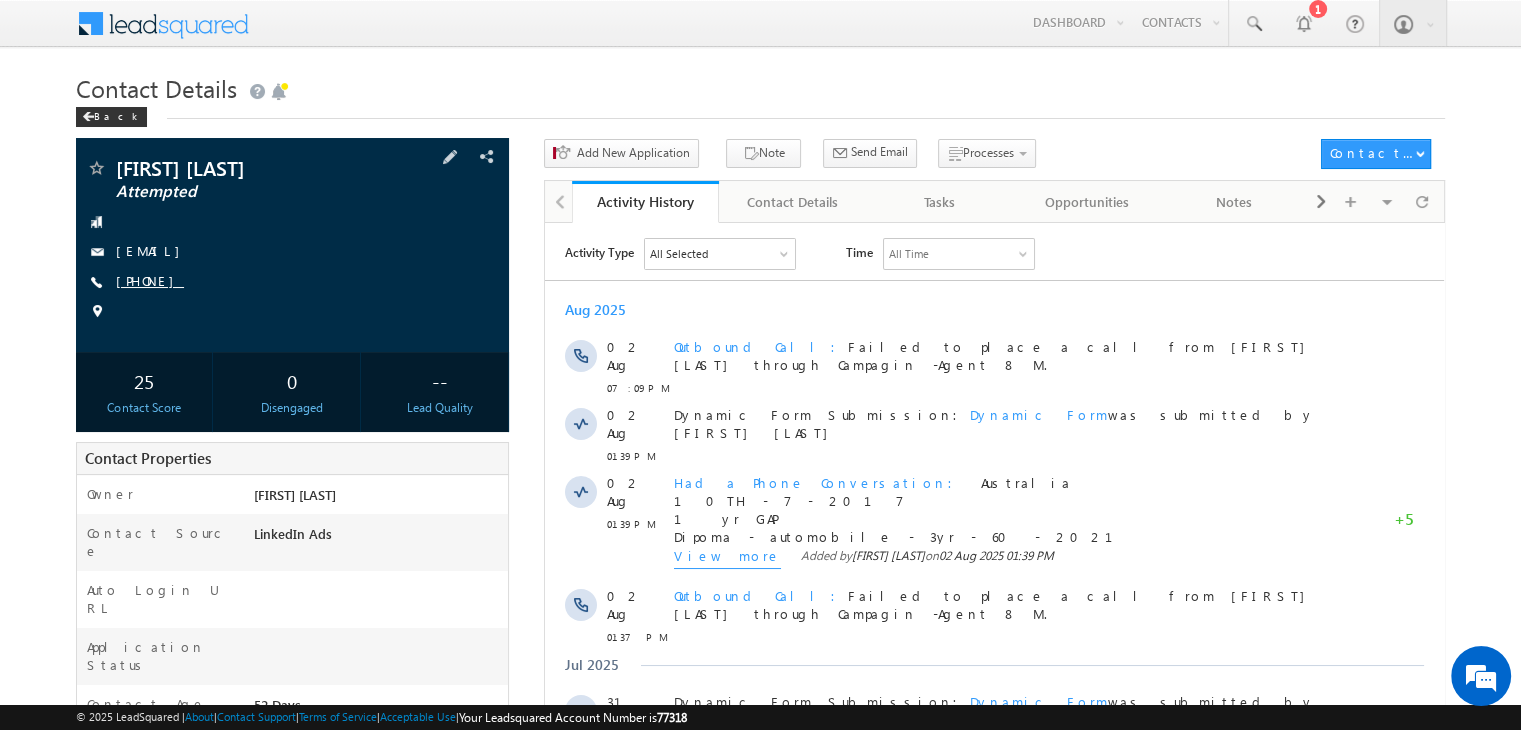 click on "[PHONE]" at bounding box center (150, 280) 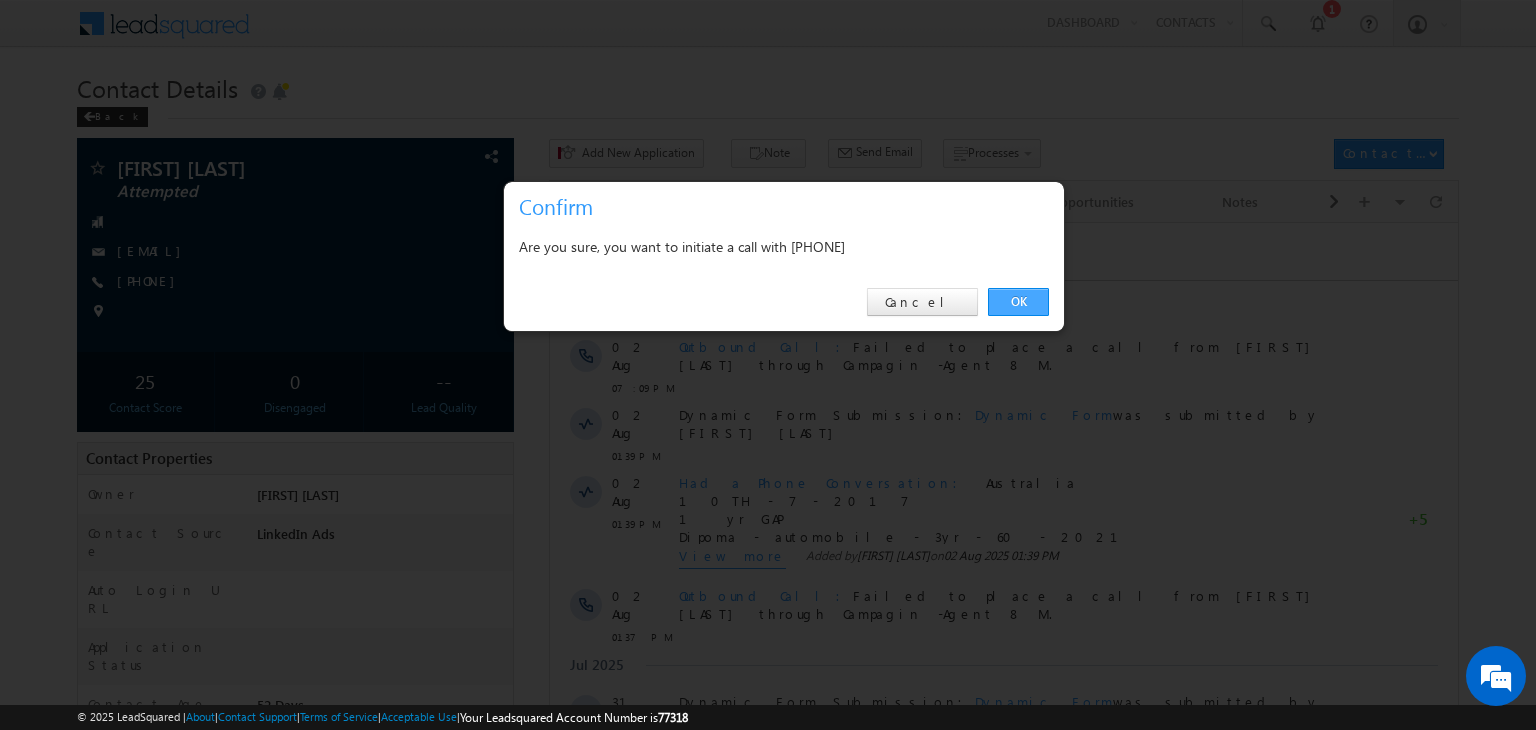 click on "OK" at bounding box center (1018, 302) 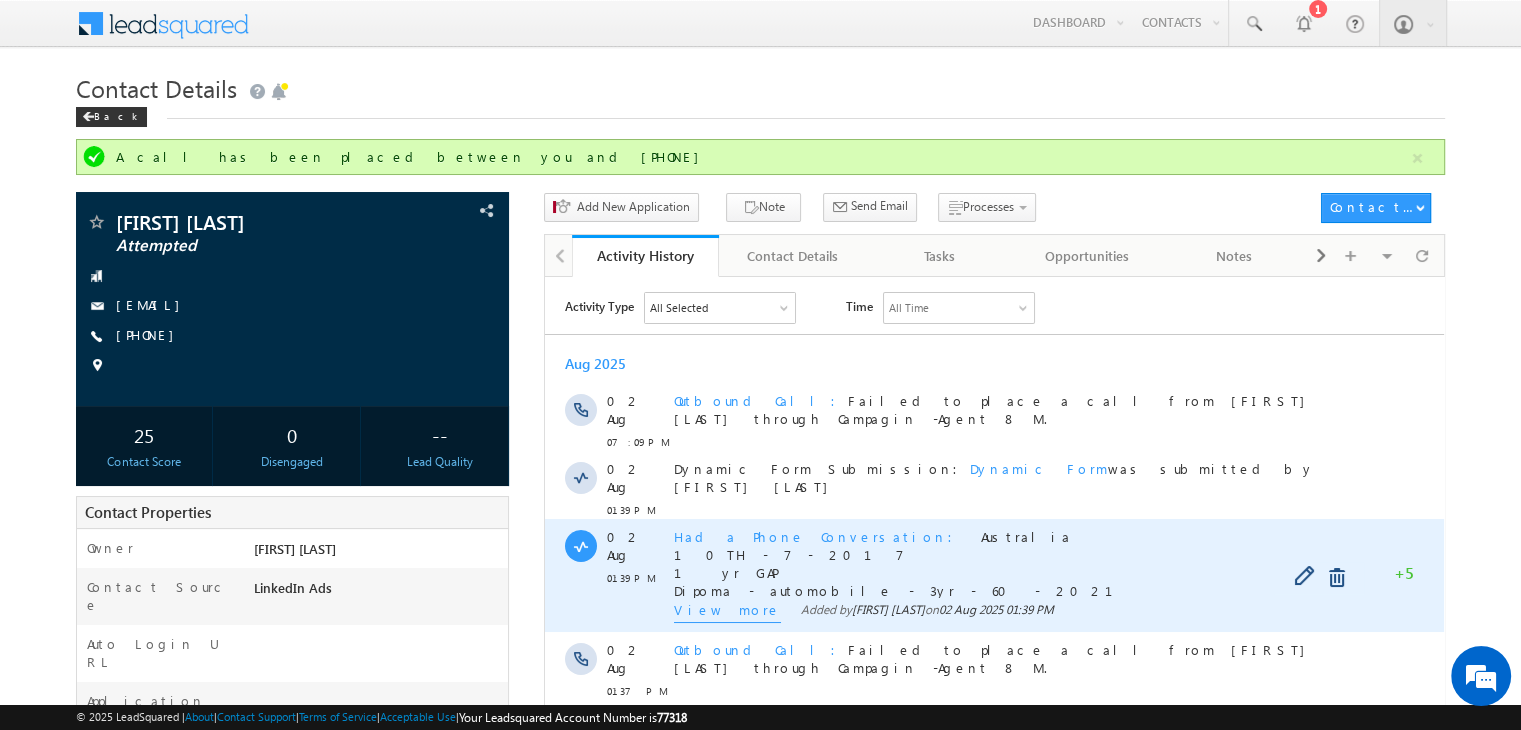 click on "View more" at bounding box center (727, 611) 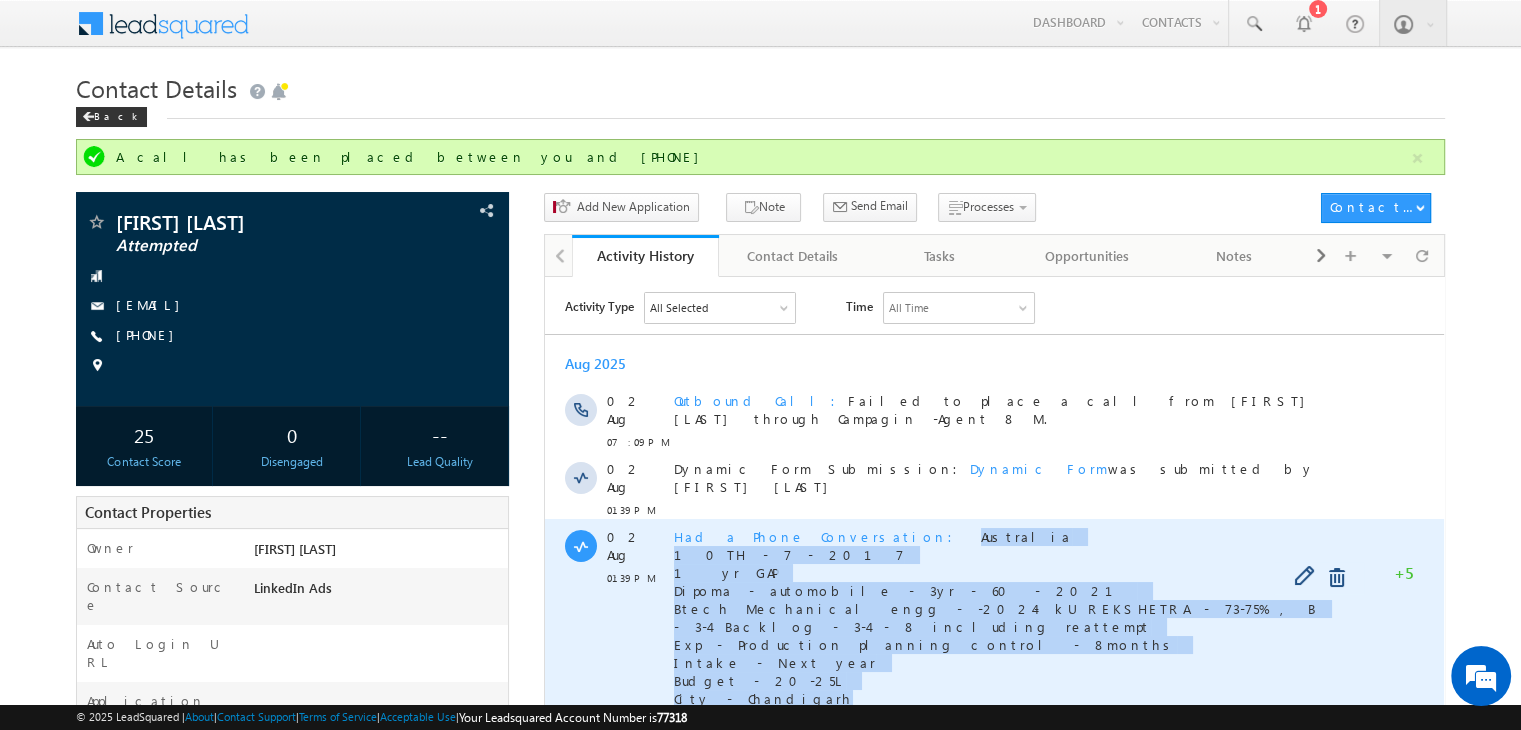 copy on "Australia 10TH - 7 - 2017 1 yr GAP Dipoma - automobile - 3yr - 60 - 2021 Btech Mechanical engg - -2024- kUREKSHETRA - 73-75% , B - 3-4 Backlog - 3-4 - 8 including reattempt Exp - Production planning control - 8months Intake - Next year Budget - 20-25L City - Chandigarh" 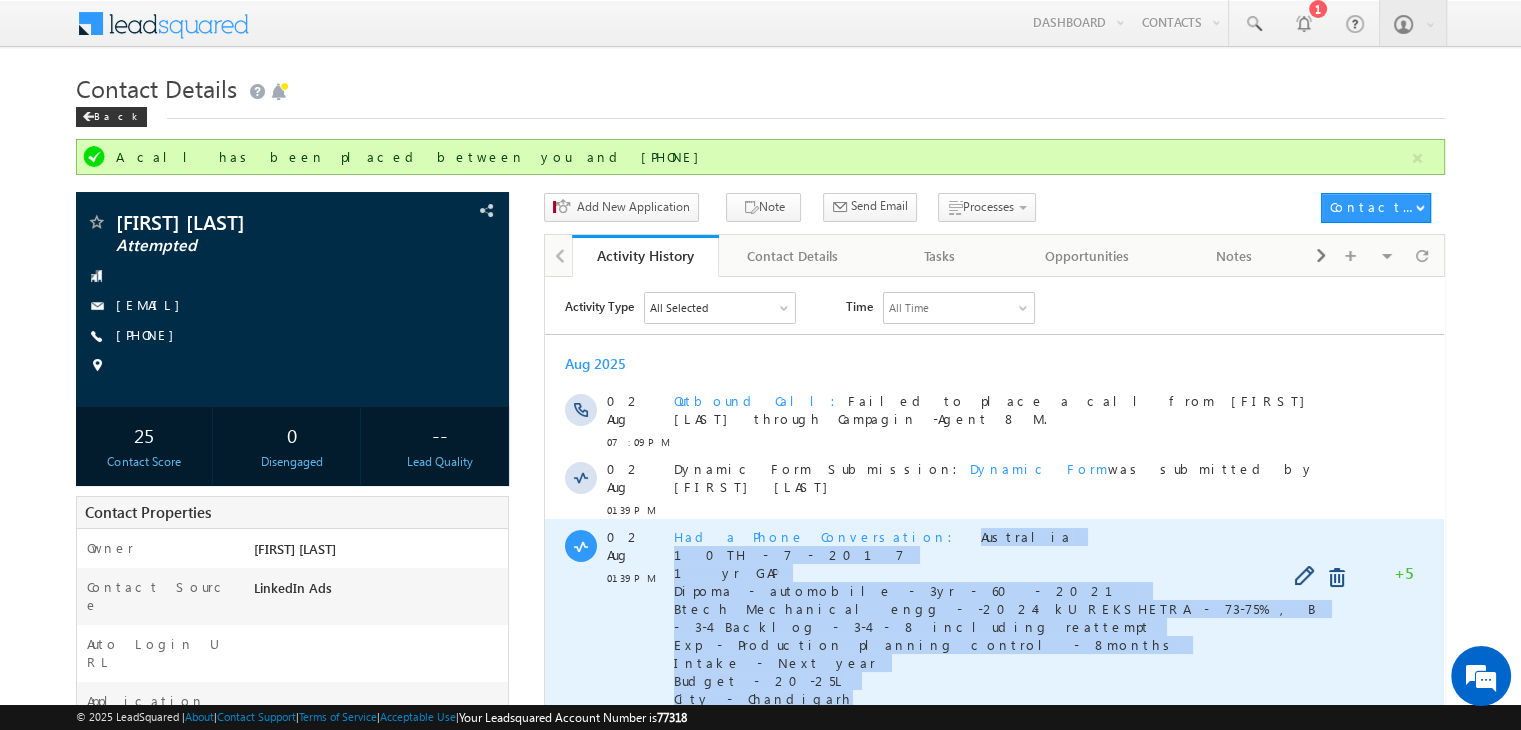 drag, startPoint x: 778, startPoint y: 663, endPoint x: 836, endPoint y: 526, distance: 148.77164 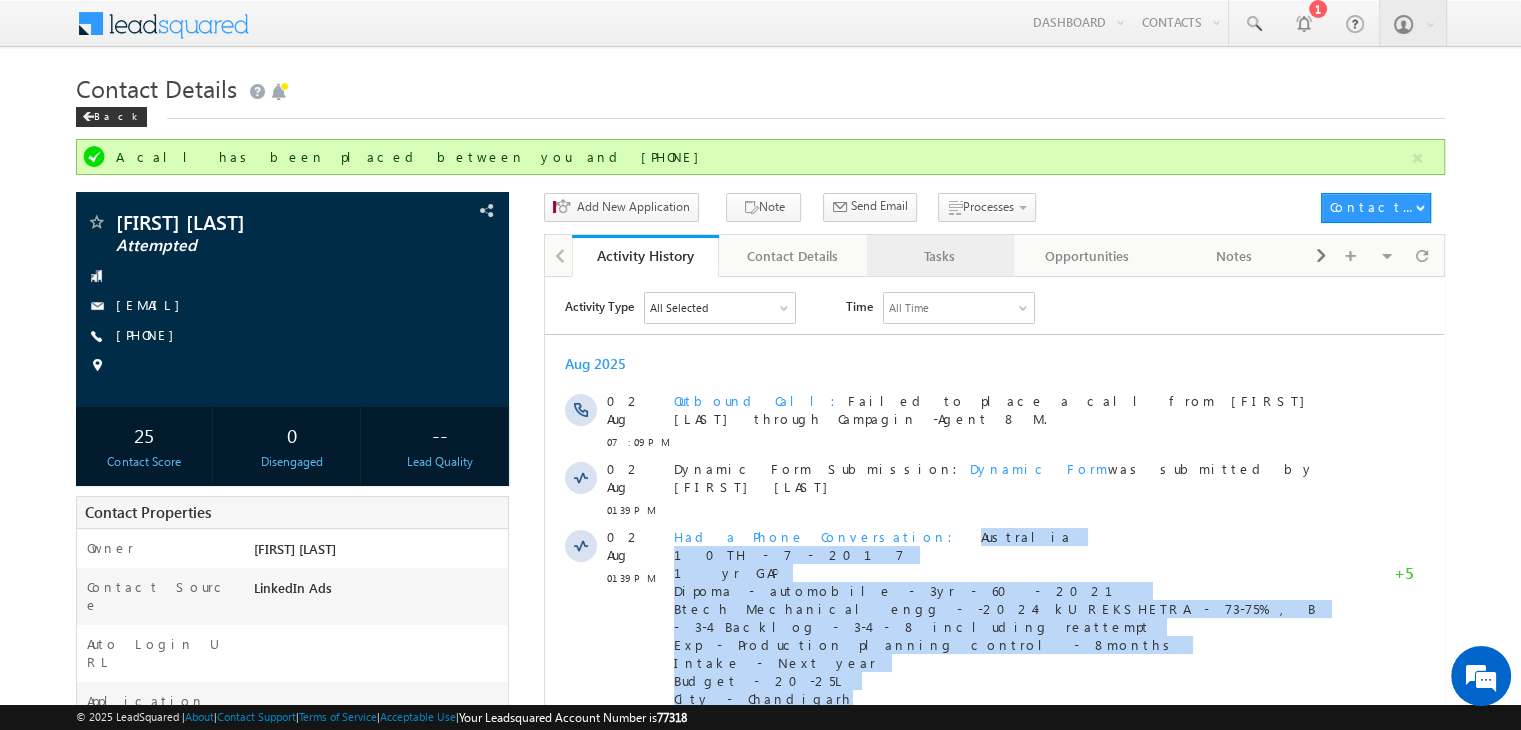 click on "Tasks" at bounding box center (939, 256) 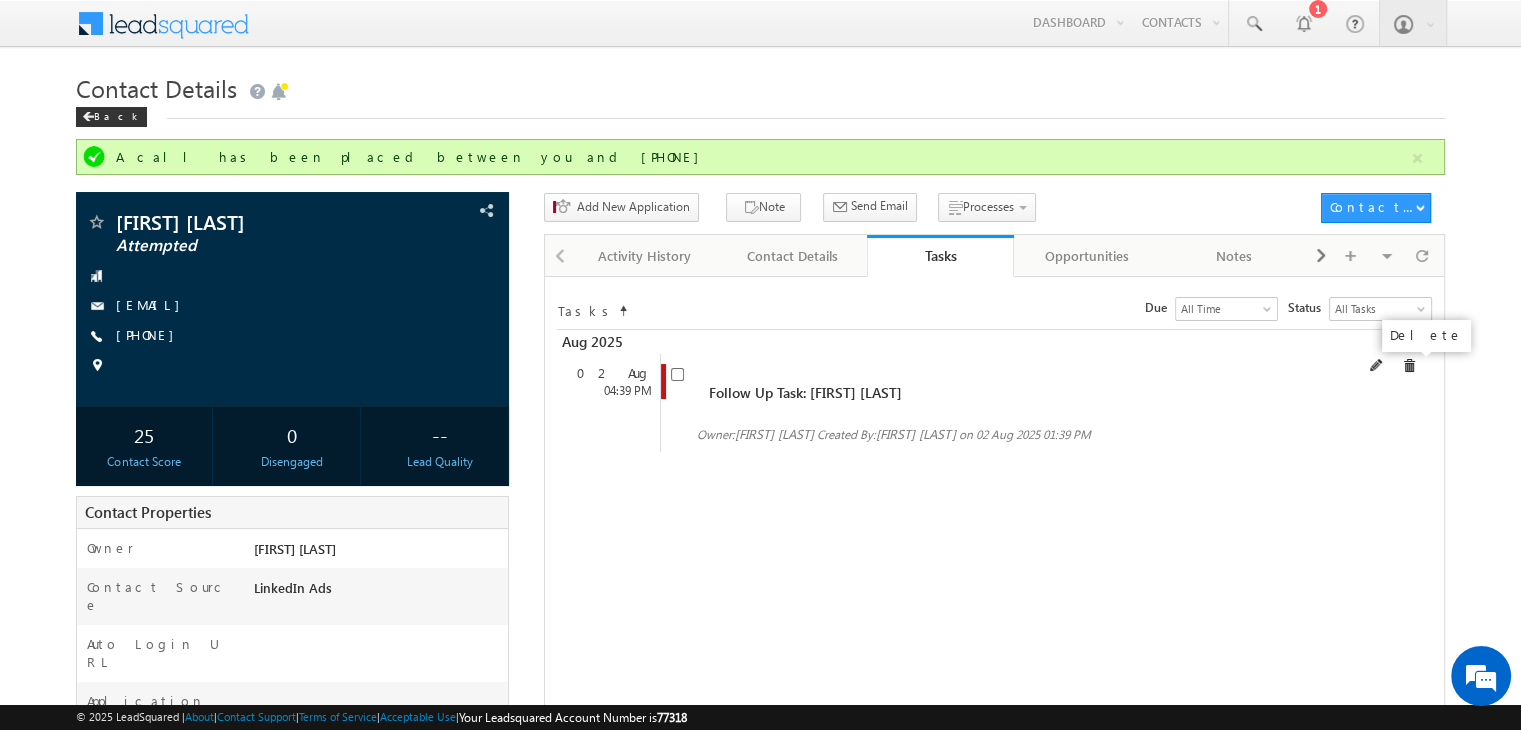 click at bounding box center (1409, 366) 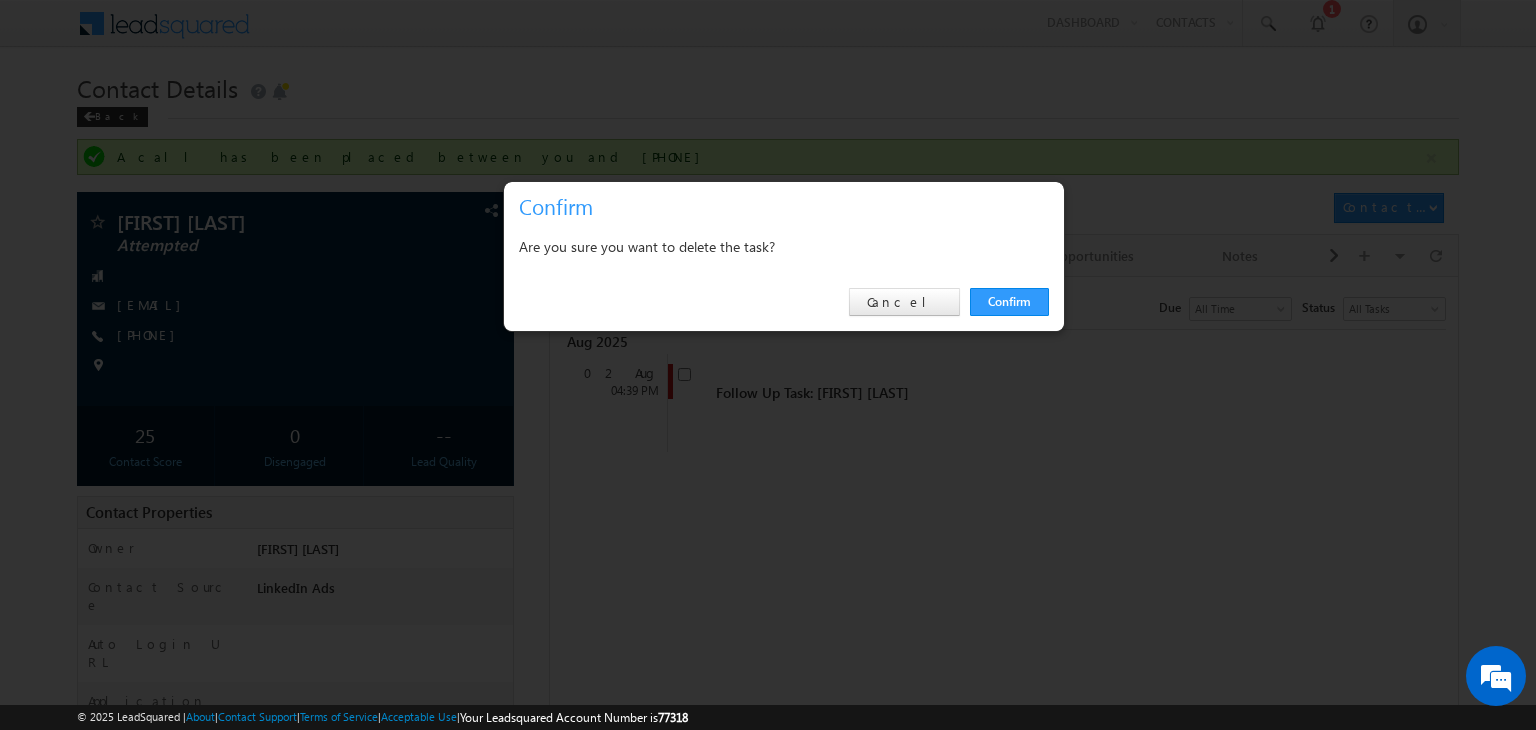 click on "Confirm Cancel" at bounding box center (784, 302) 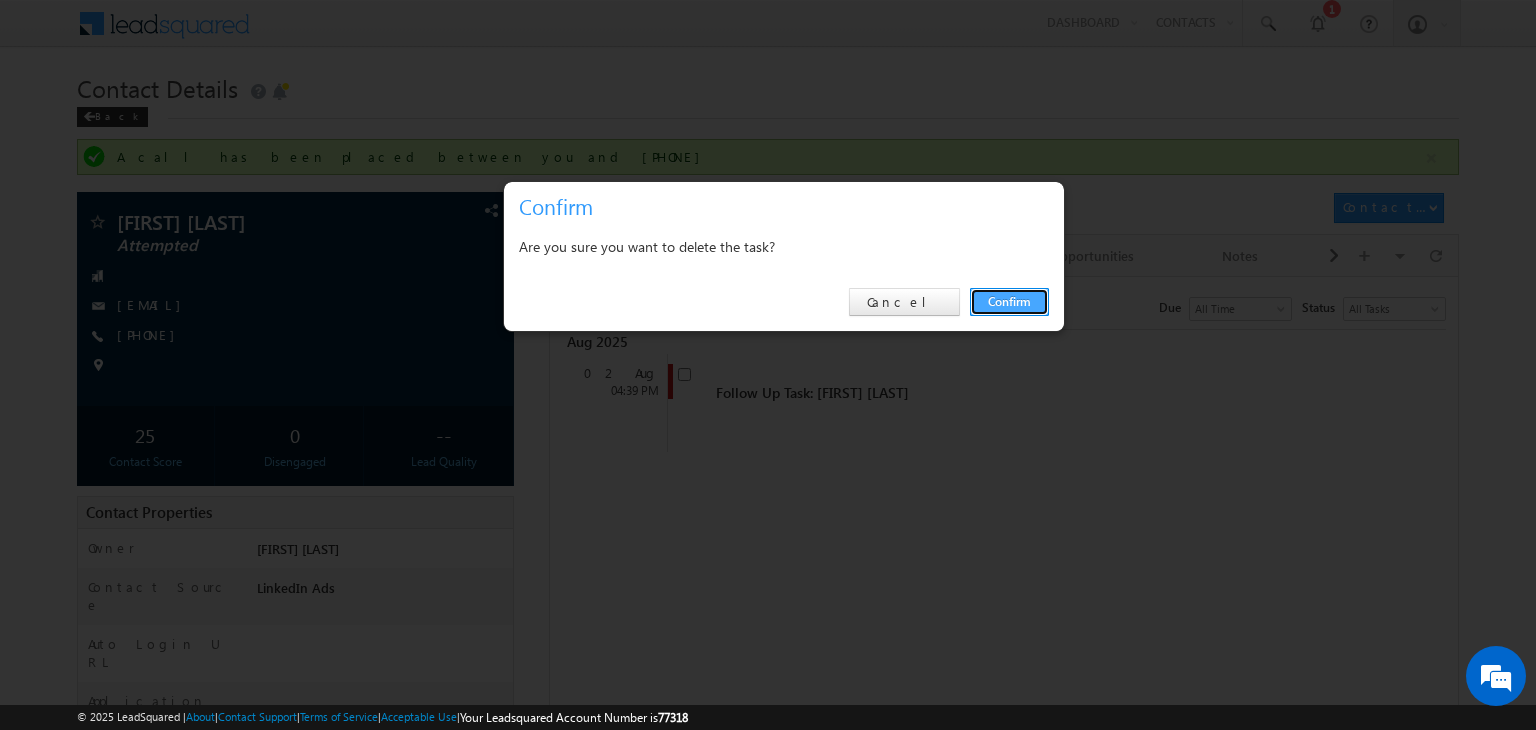 click on "Confirm" at bounding box center (1009, 302) 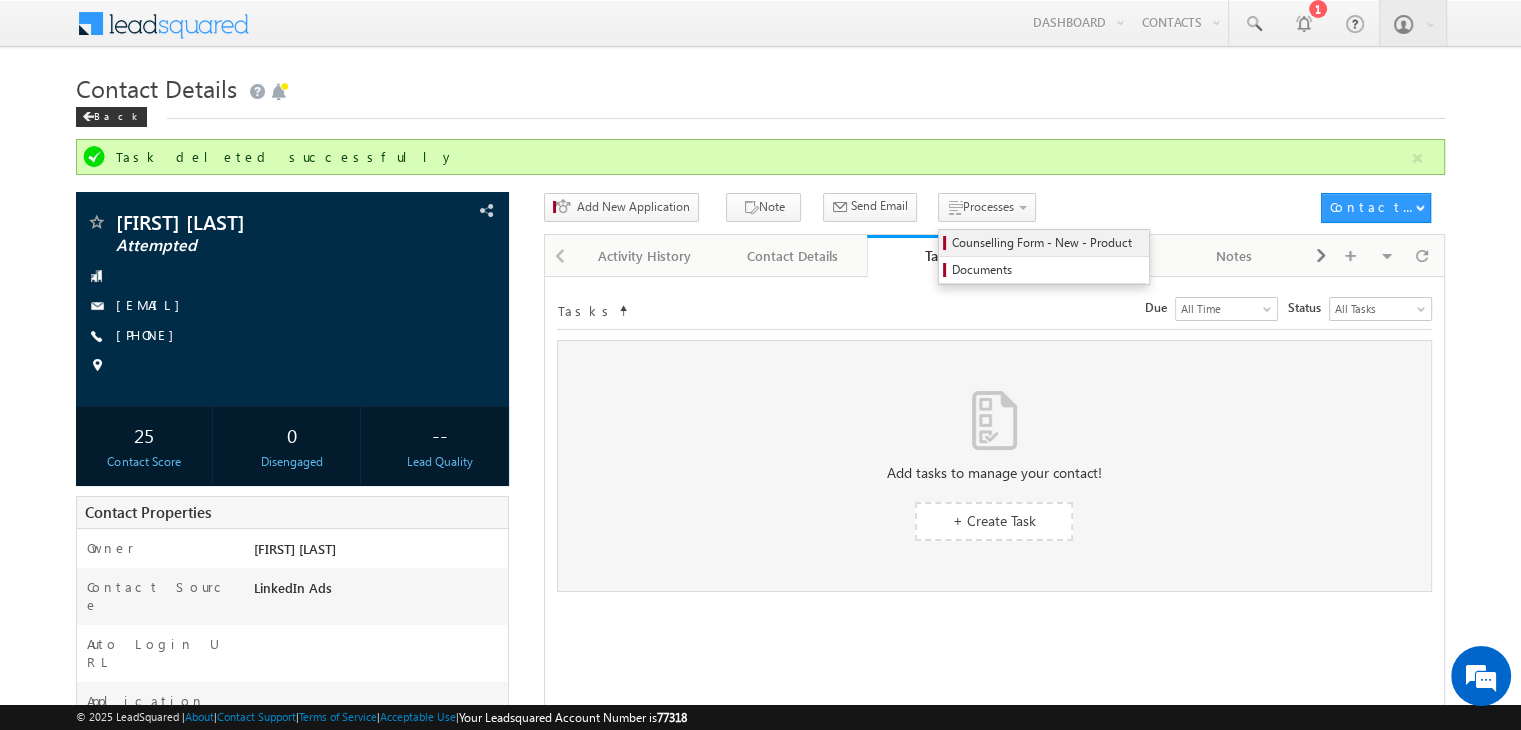 click on "Counselling Form - New - Product" at bounding box center (1047, 243) 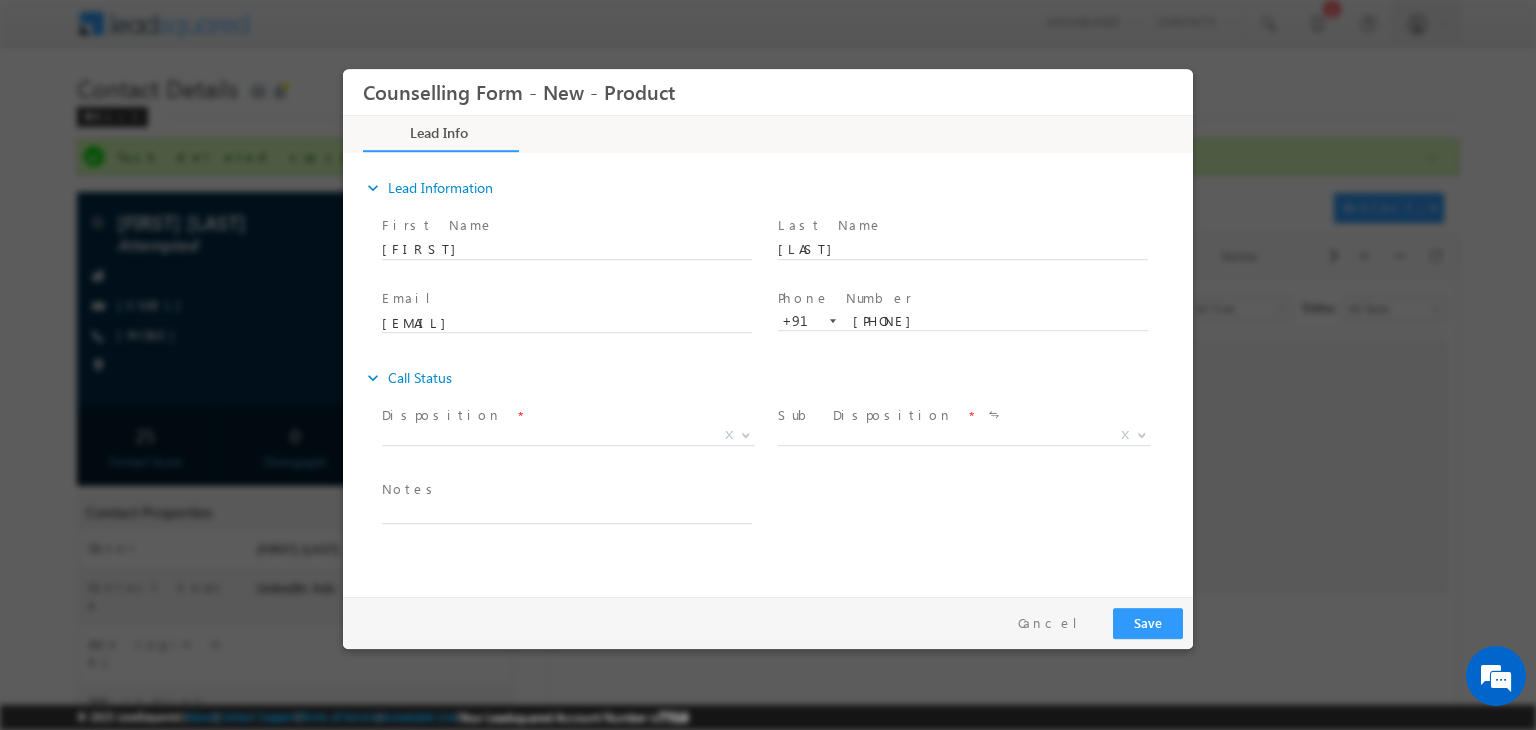scroll, scrollTop: 0, scrollLeft: 0, axis: both 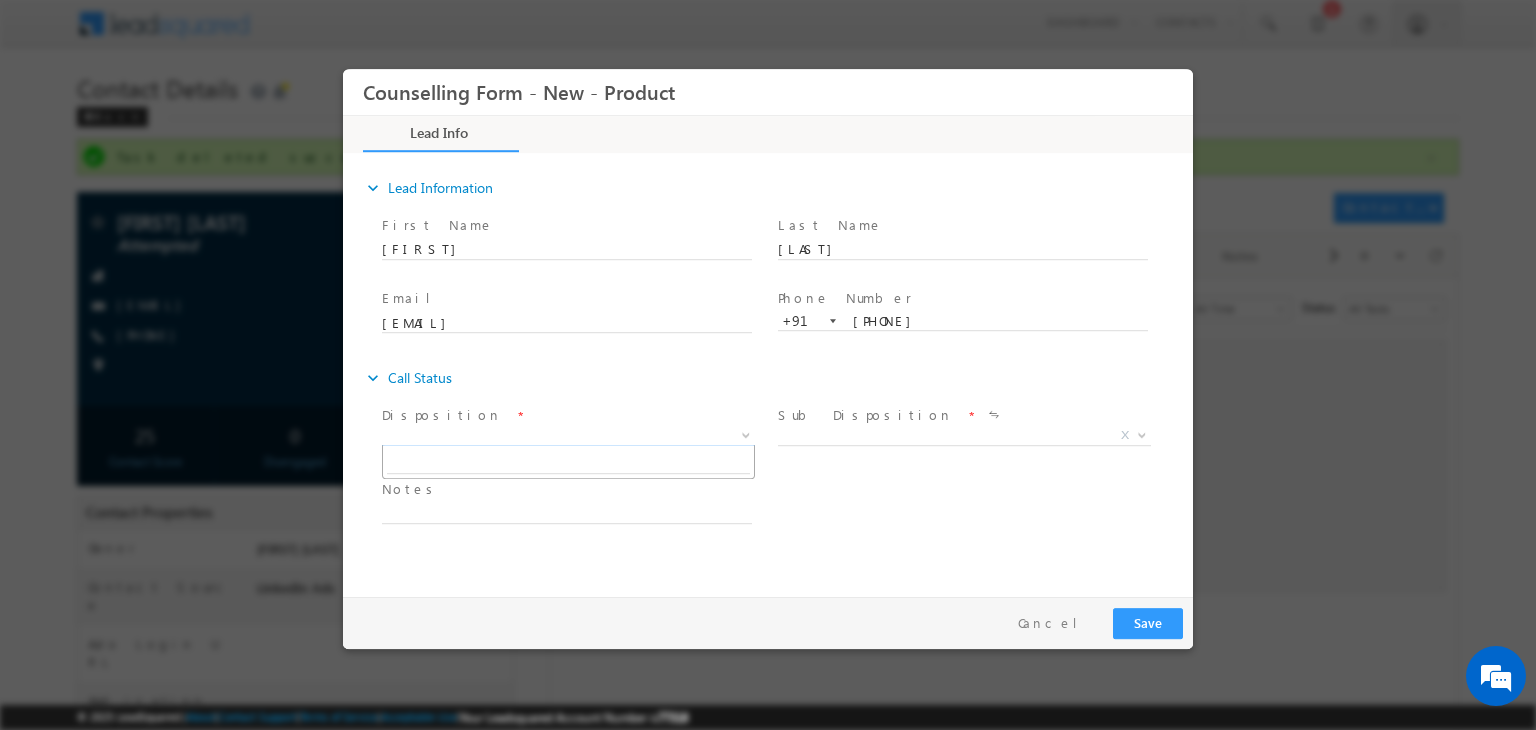 click on "X" at bounding box center (568, 436) 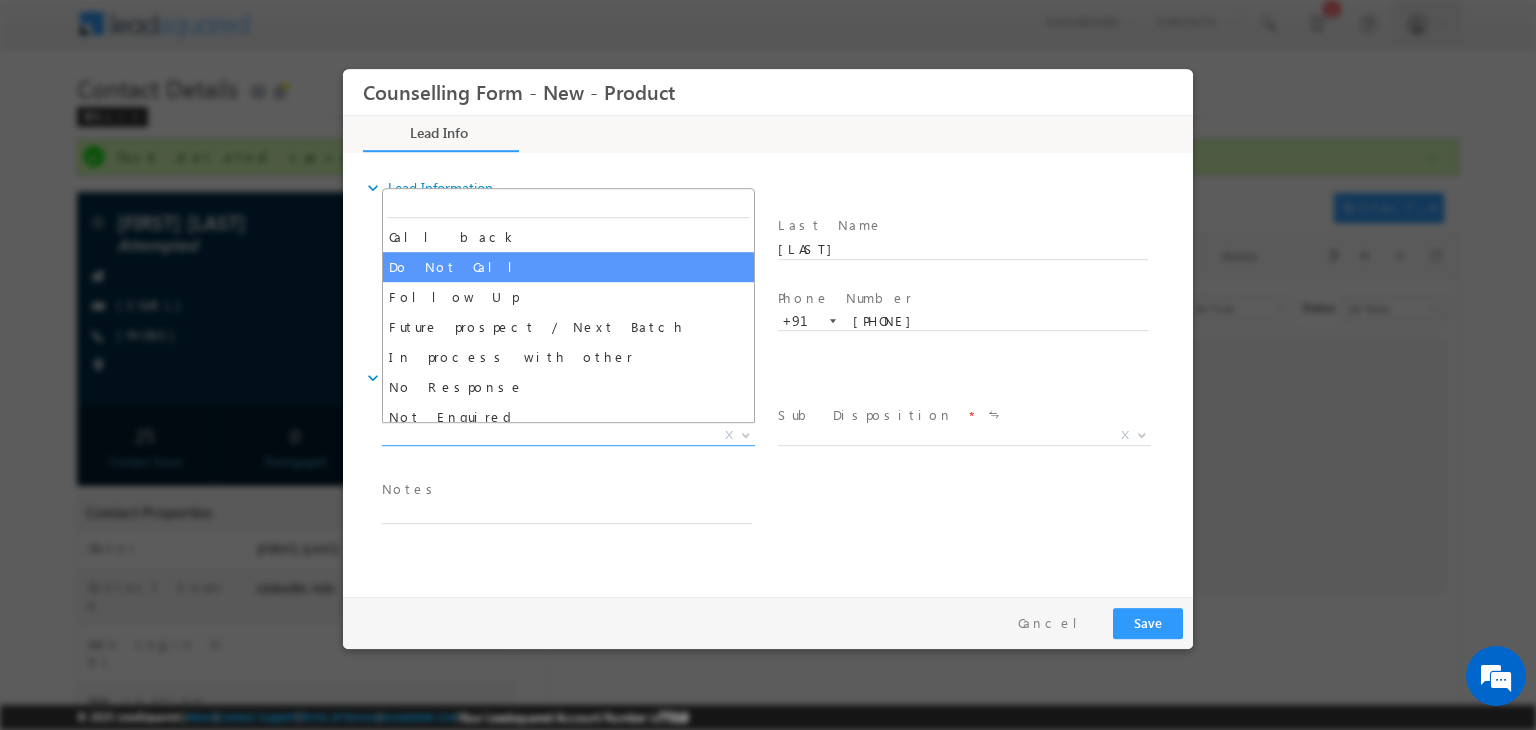 drag, startPoint x: 483, startPoint y: 252, endPoint x: 473, endPoint y: 244, distance: 12.806249 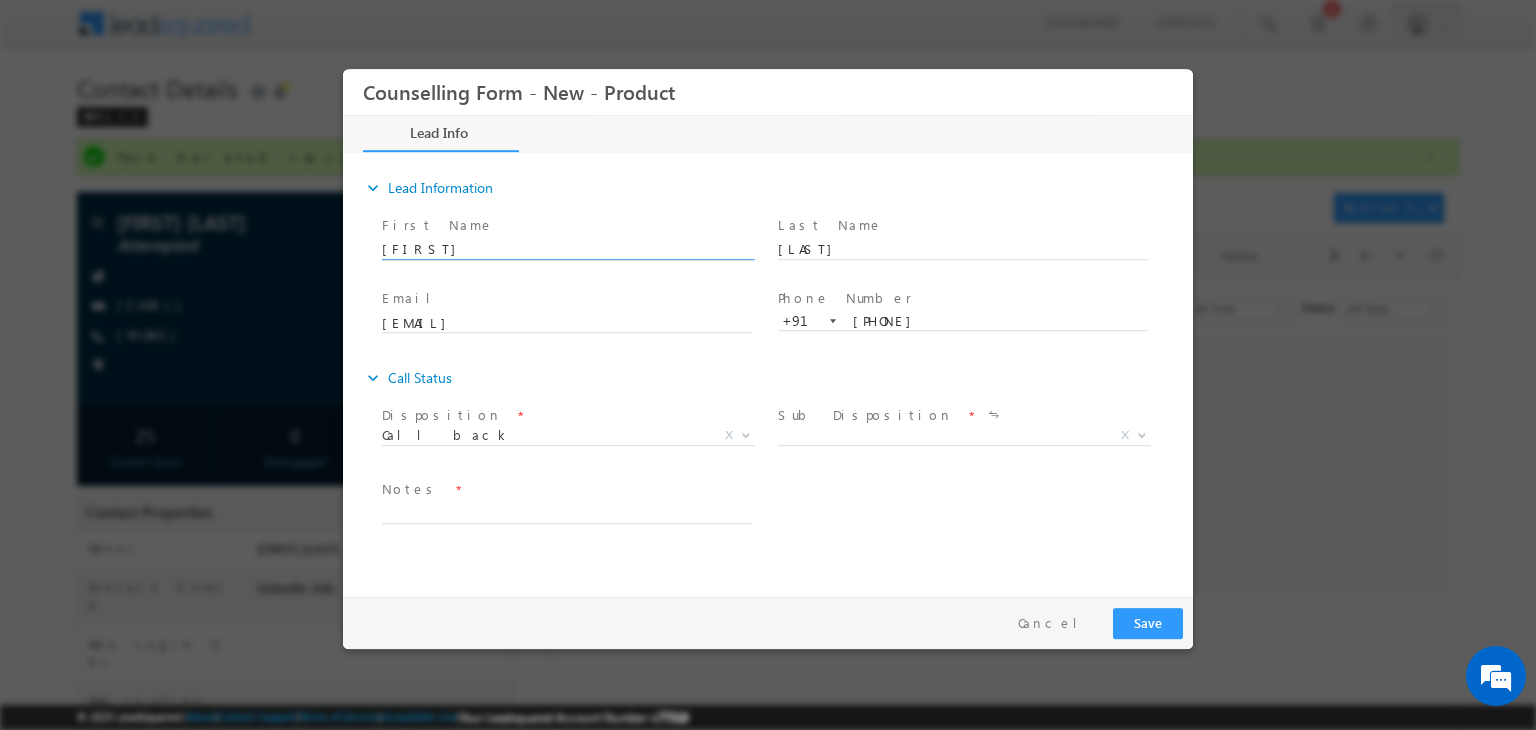 click on "Varun" at bounding box center (567, 250) 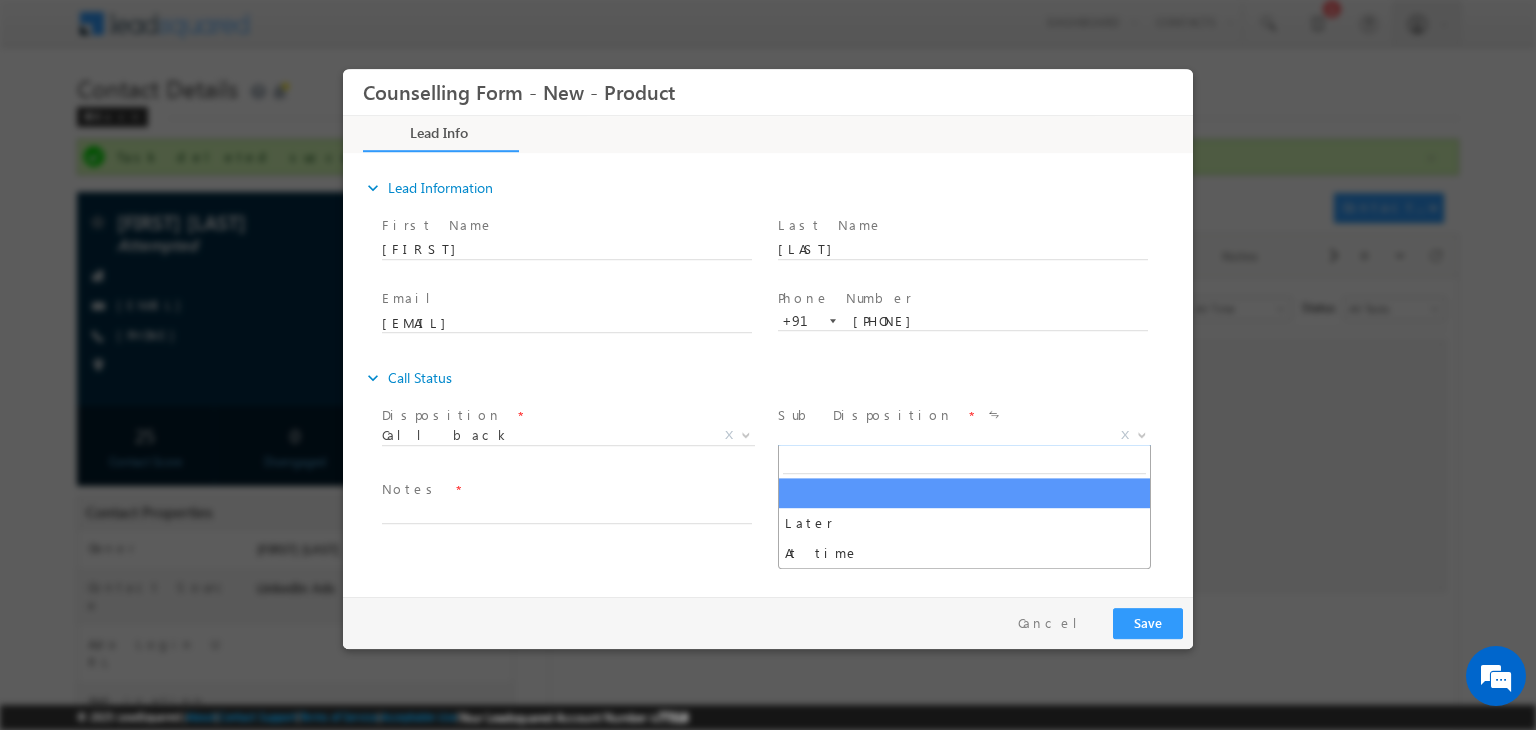 click on "X" at bounding box center [964, 436] 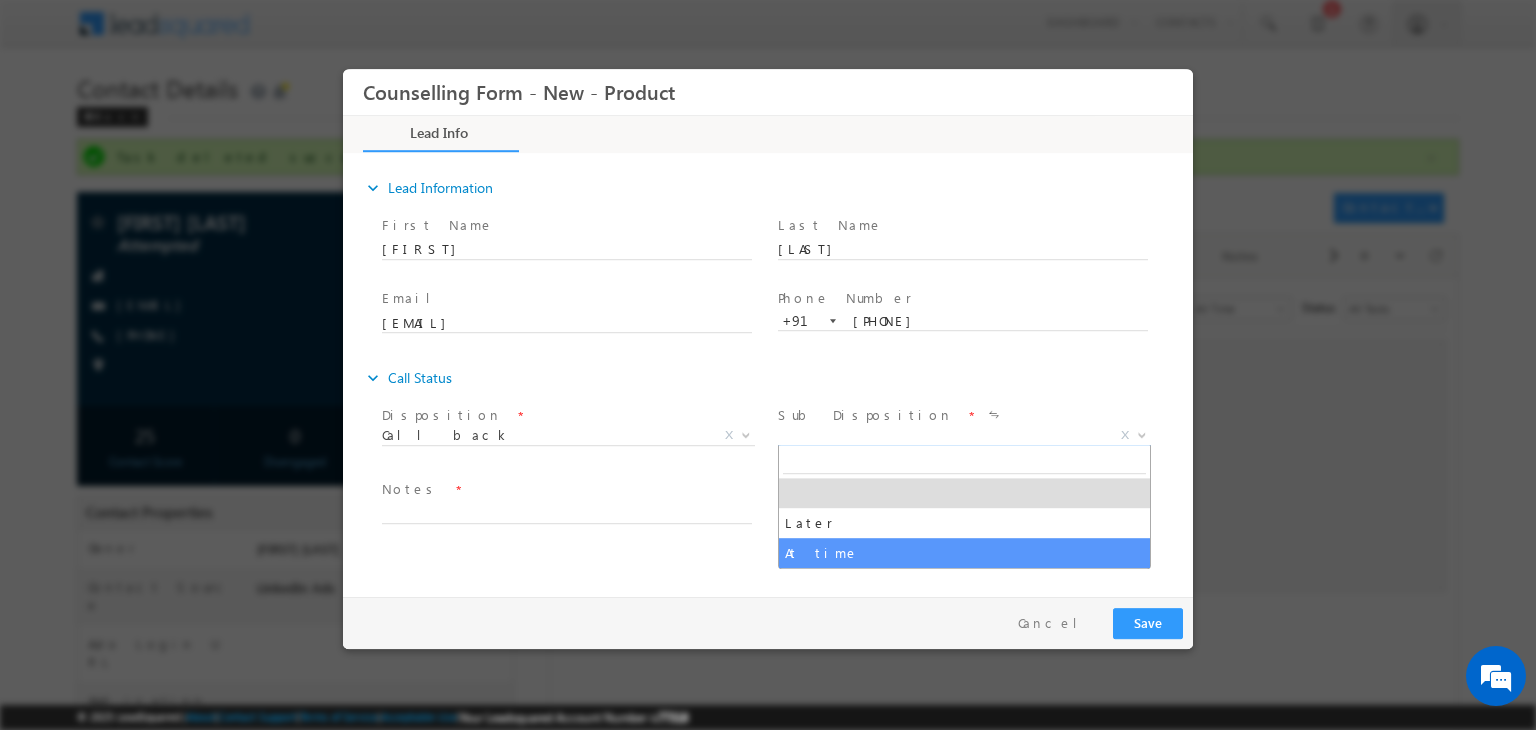 select on "At time" 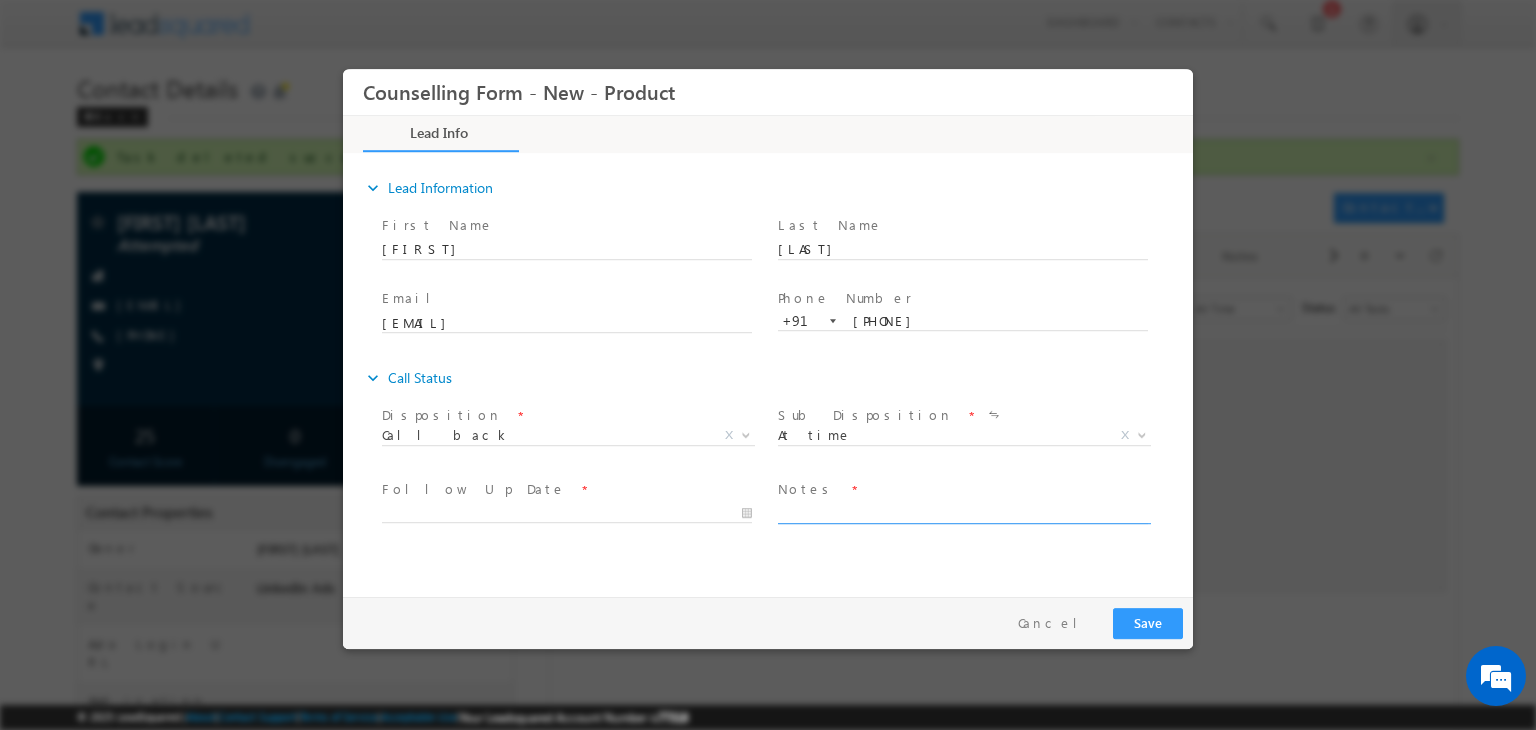 click at bounding box center [963, 512] 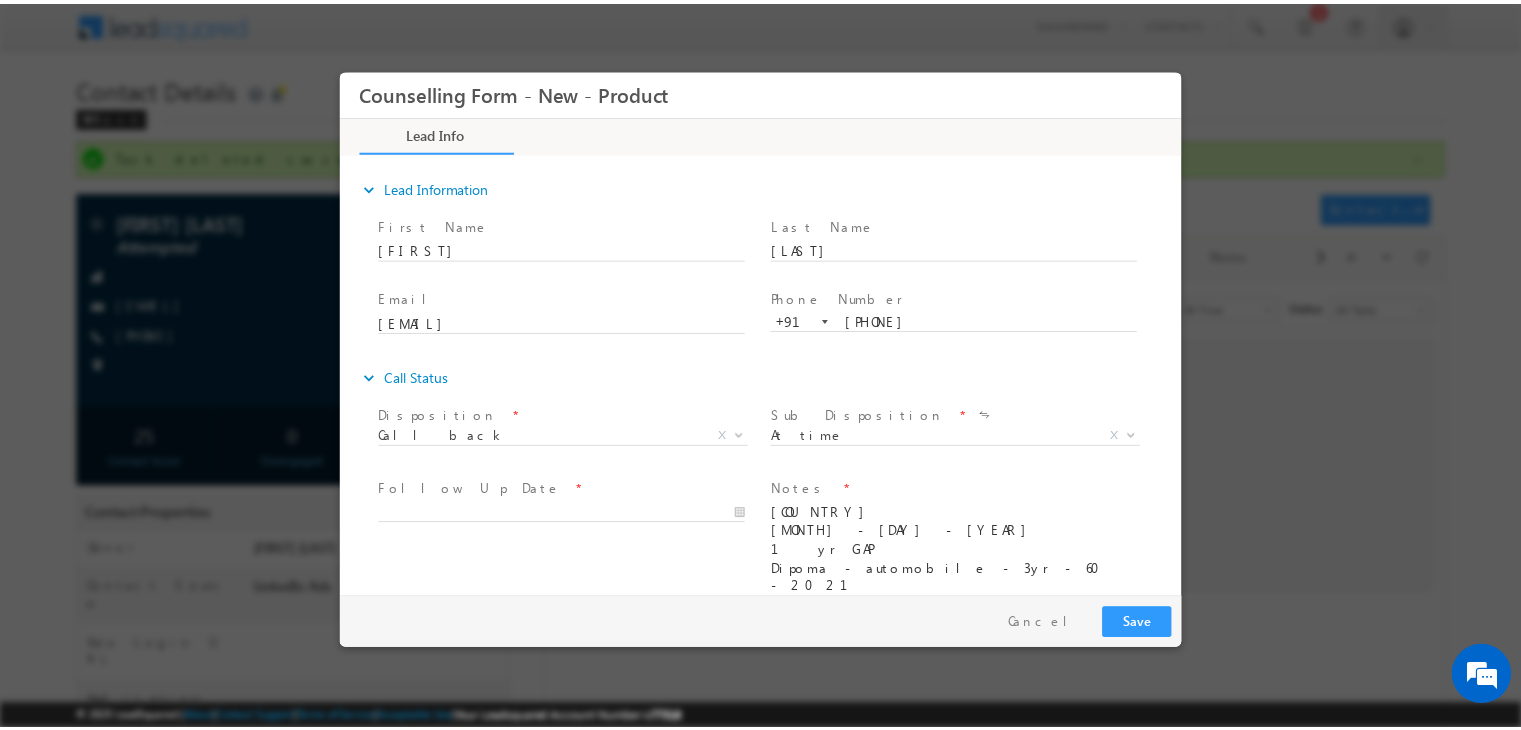 scroll, scrollTop: 89, scrollLeft: 0, axis: vertical 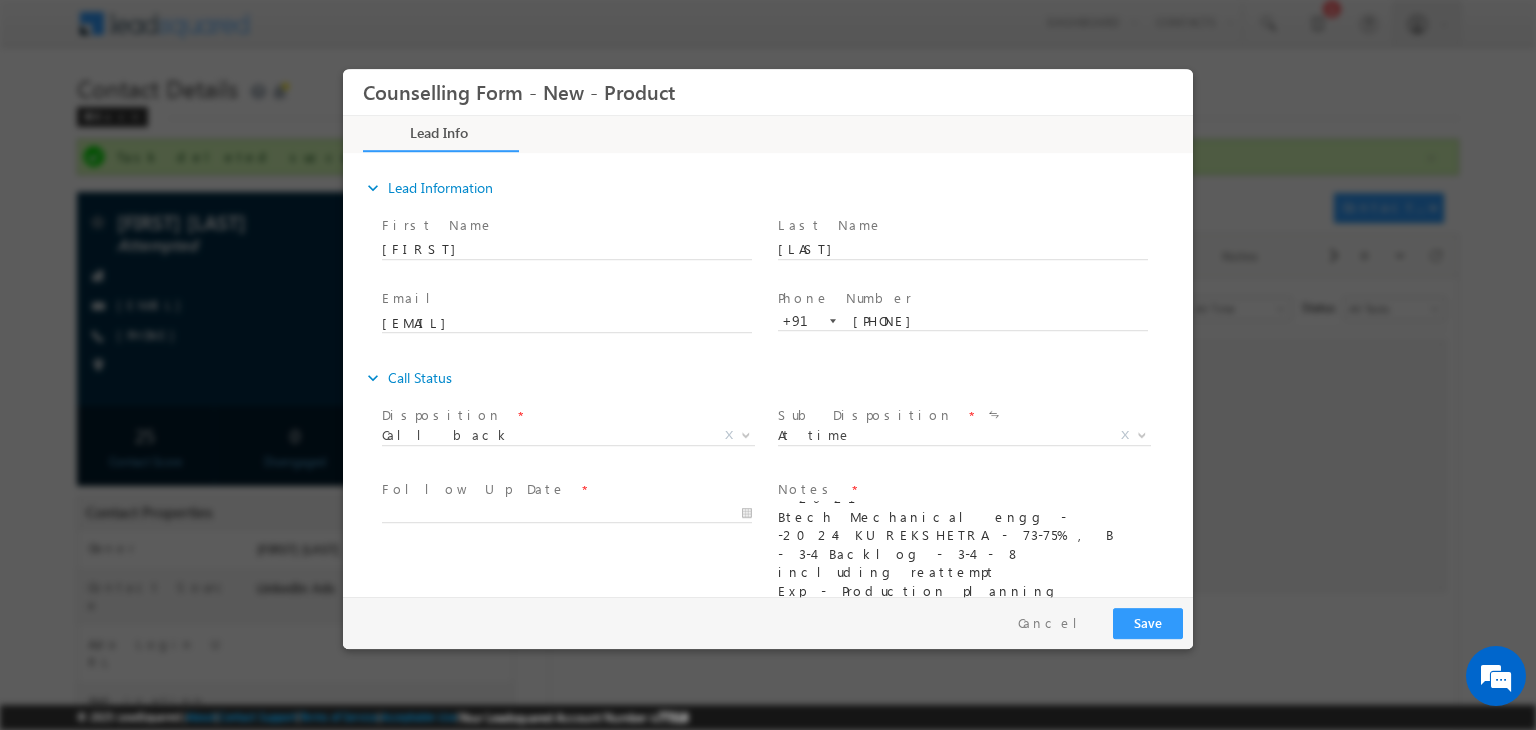 type on "Australia
10TH - 7 - 2017
1 yr GAP
Dipoma - automobile - 3yr - 60 - 2021
Btech Mechanical engg - -2024- kUREKSHETRA - 73-75% , B - 3-4 Backlog - 3-4 - 8 including reattempt
Exp - Production planning control - 8months
Intake - Next year
Budget - 20-25L
City - Chandigarh" 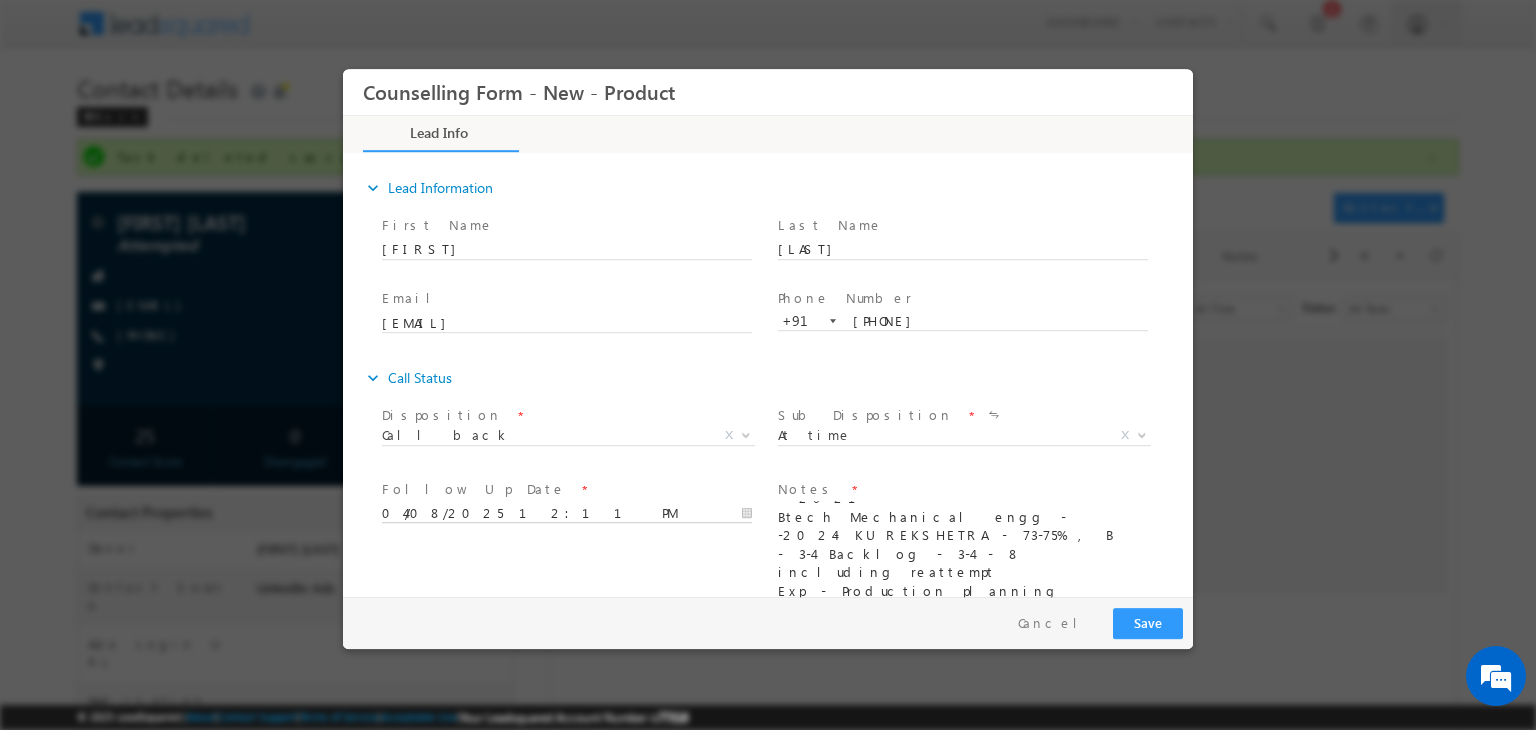 click on "04/08/2025 12:11 PM" at bounding box center [567, 514] 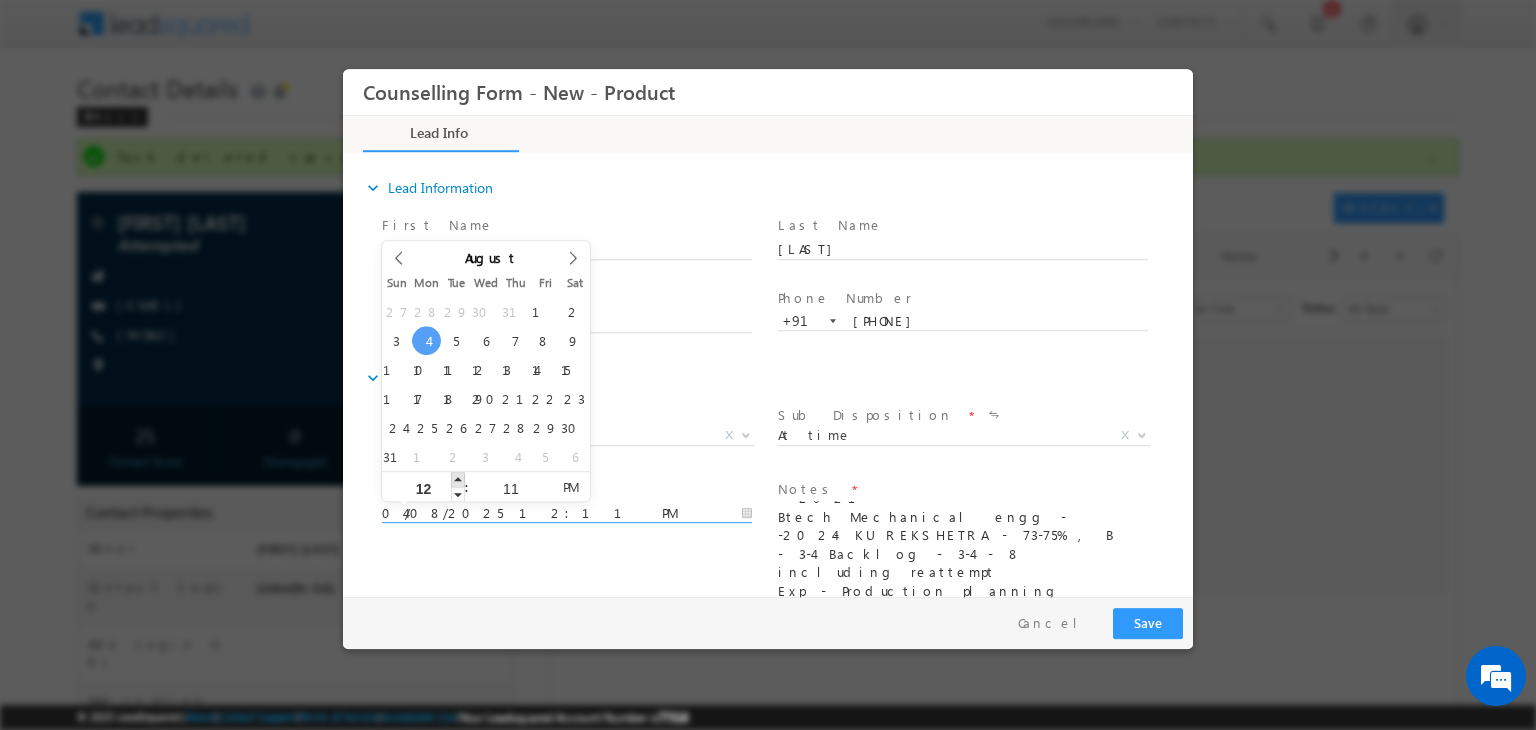 type on "04/08/2025 1:11 PM" 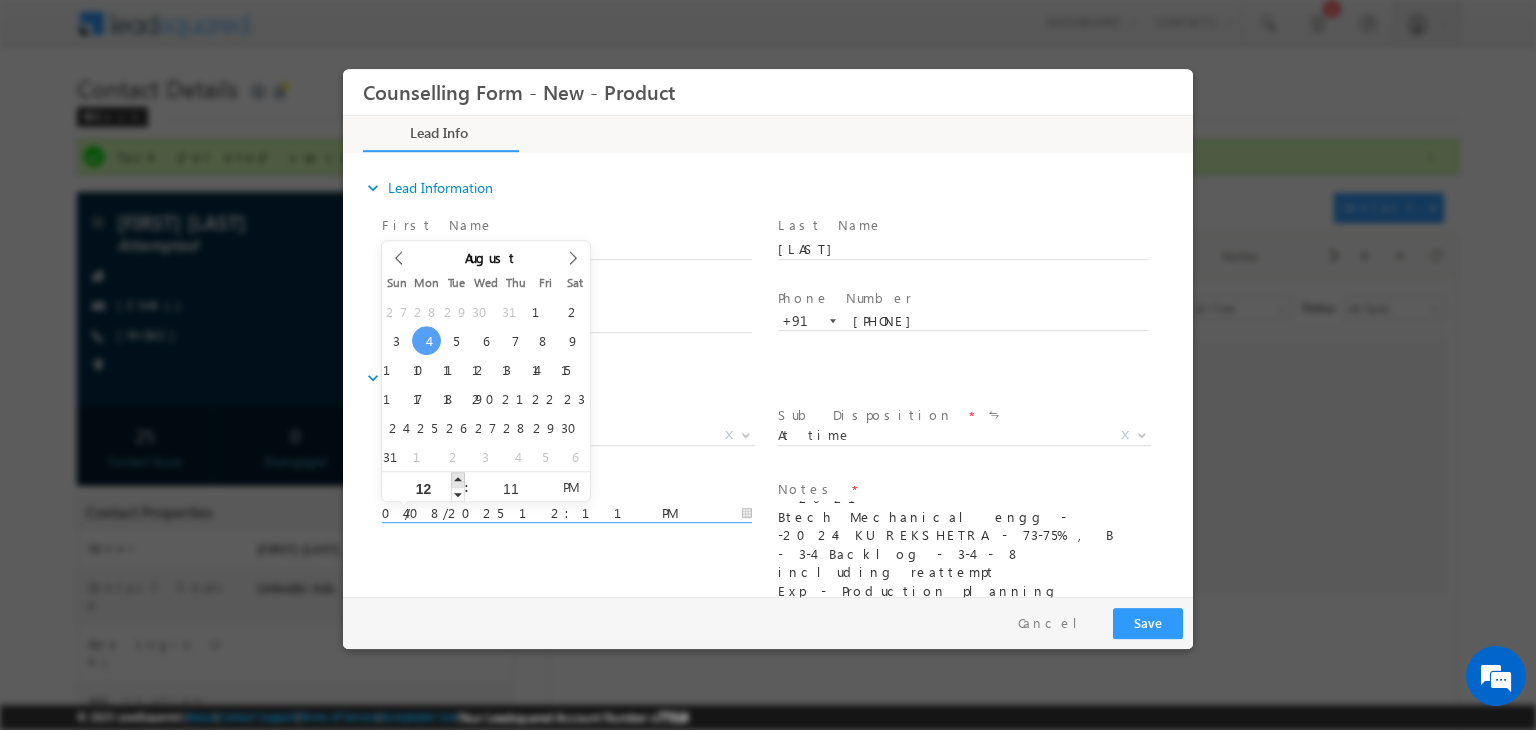 type on "01" 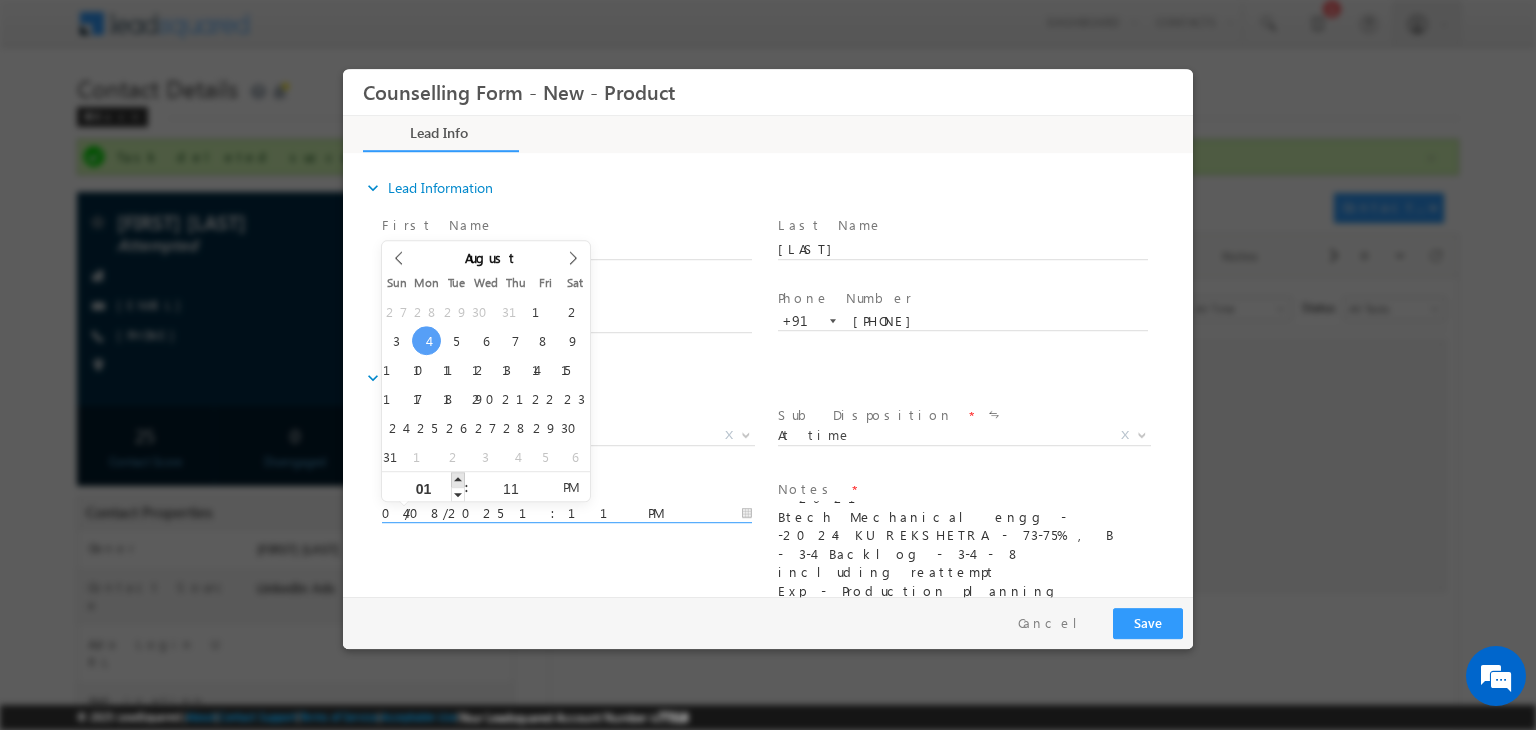 click at bounding box center (458, 479) 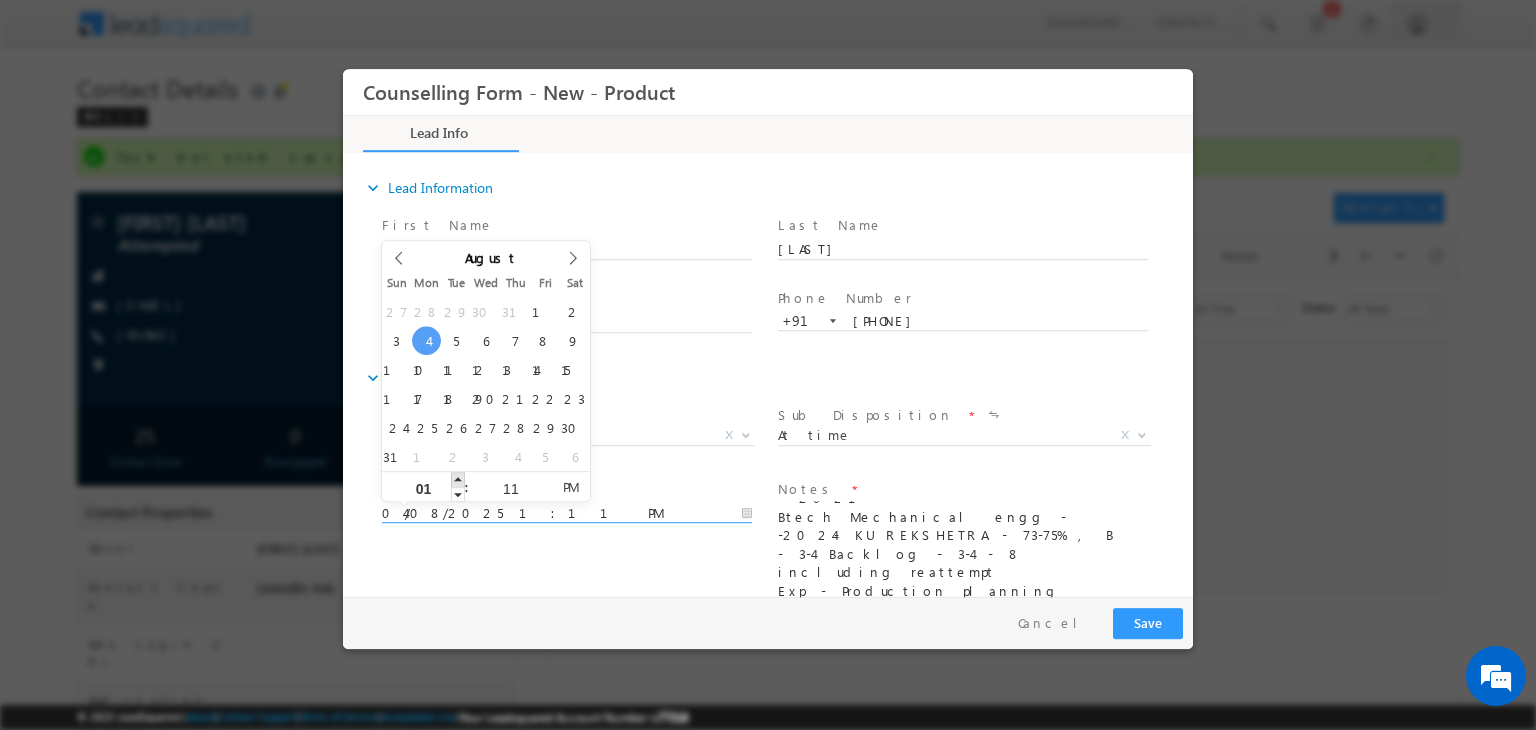 type on "02" 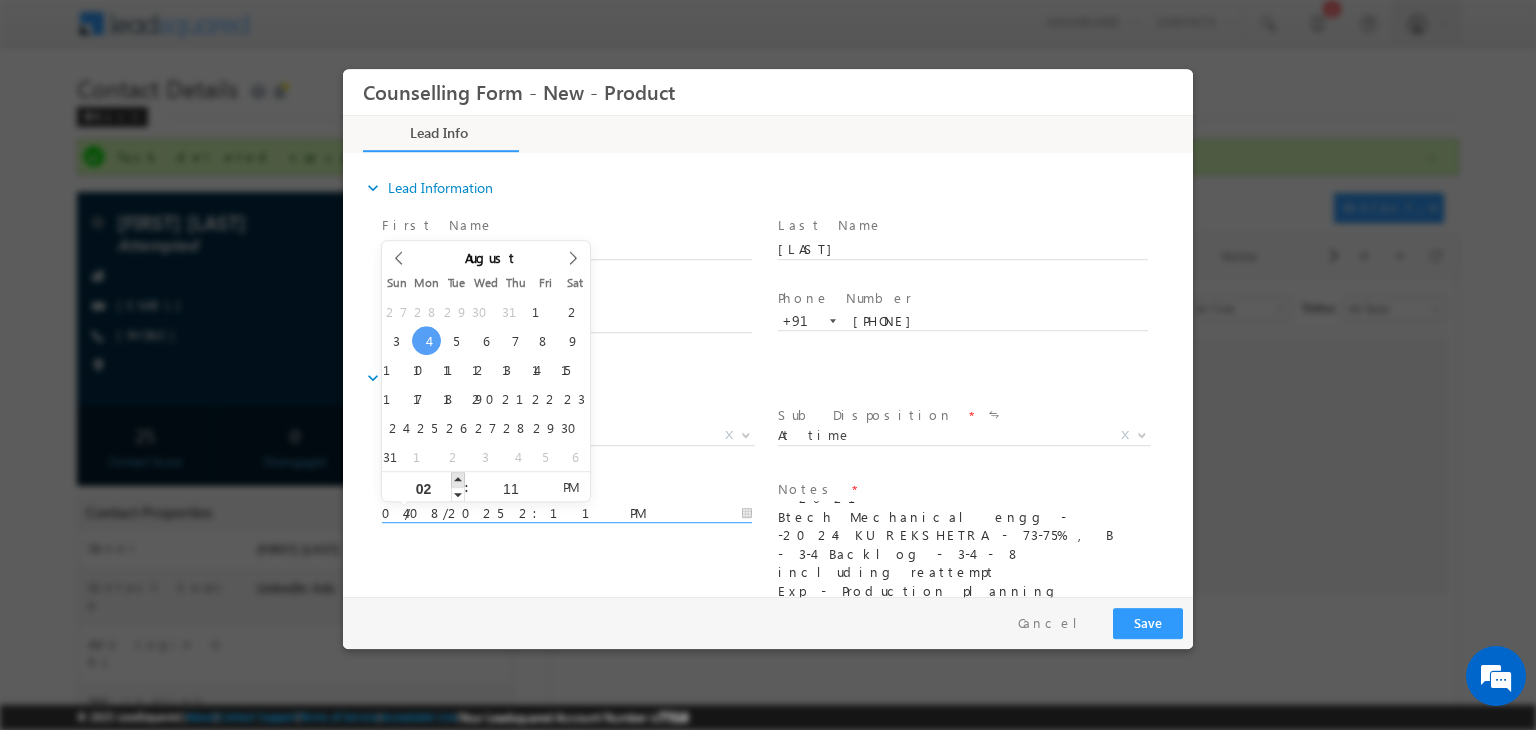 click at bounding box center (458, 479) 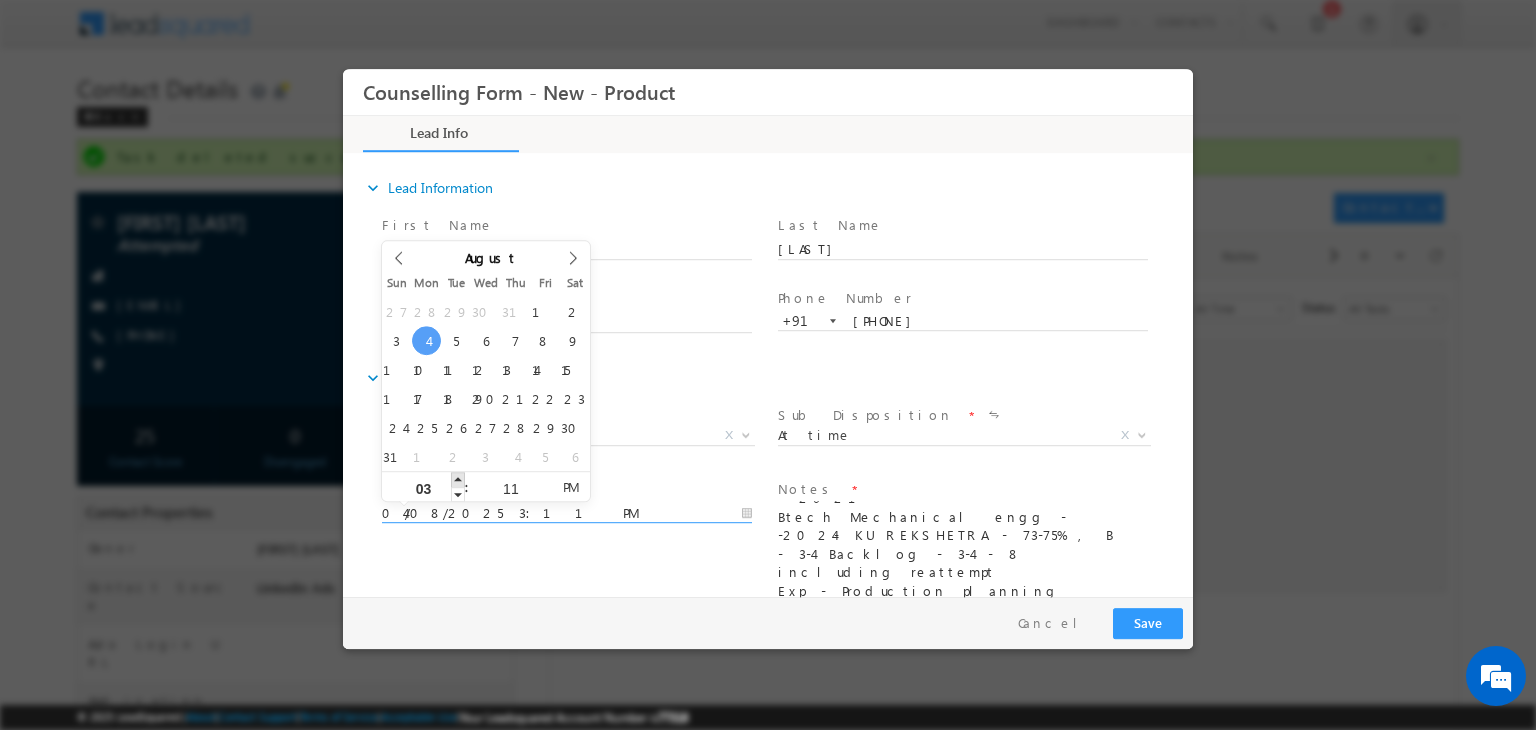 click at bounding box center [458, 479] 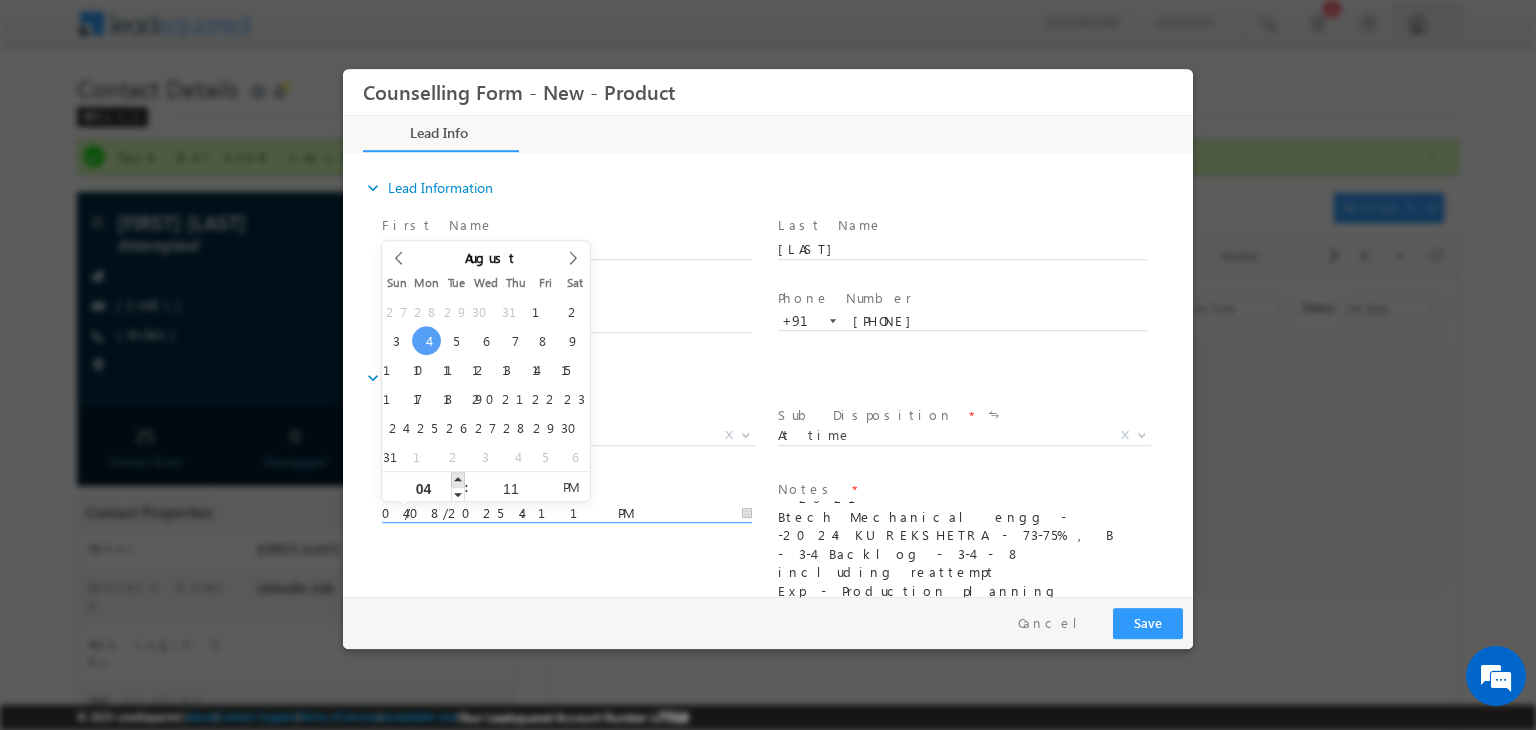 click at bounding box center [458, 479] 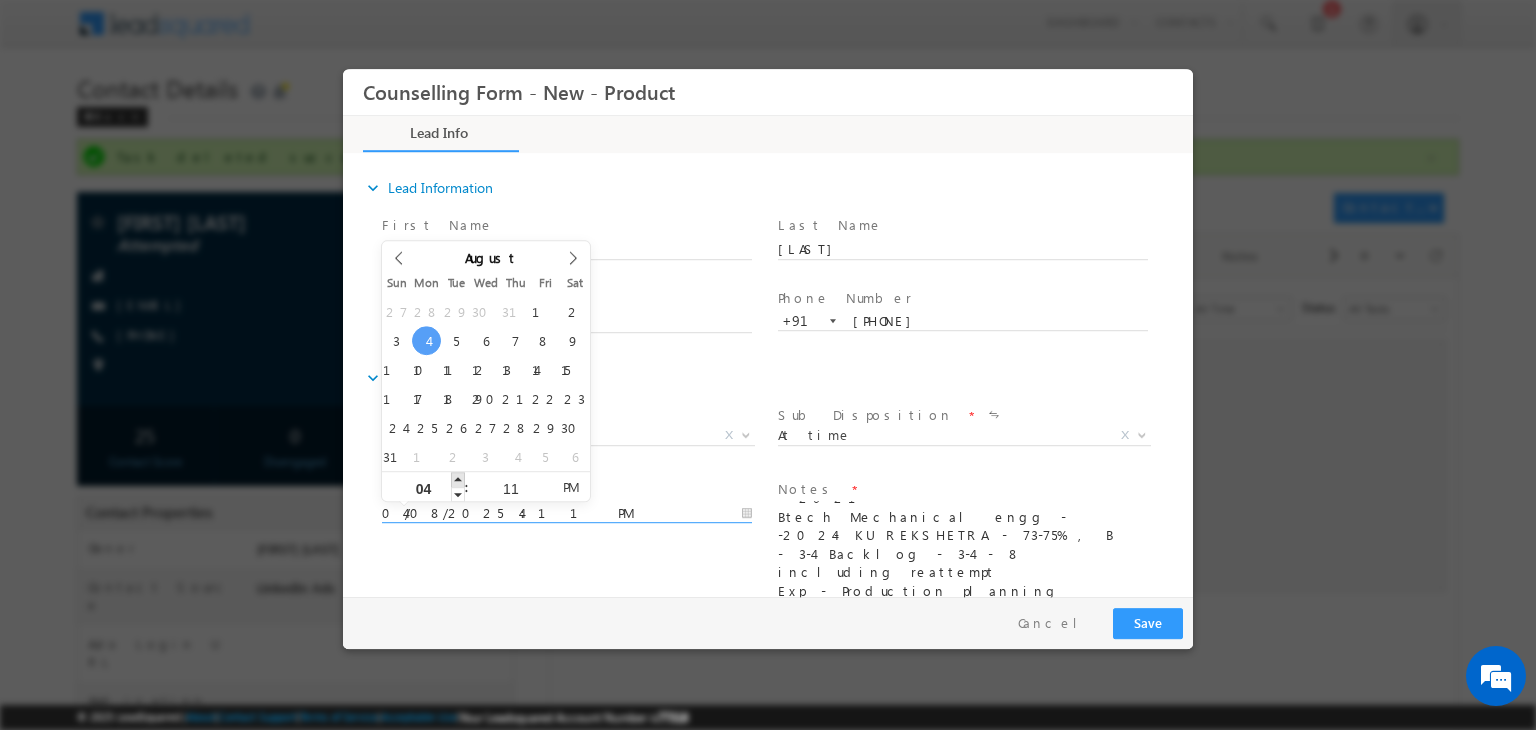 type on "05" 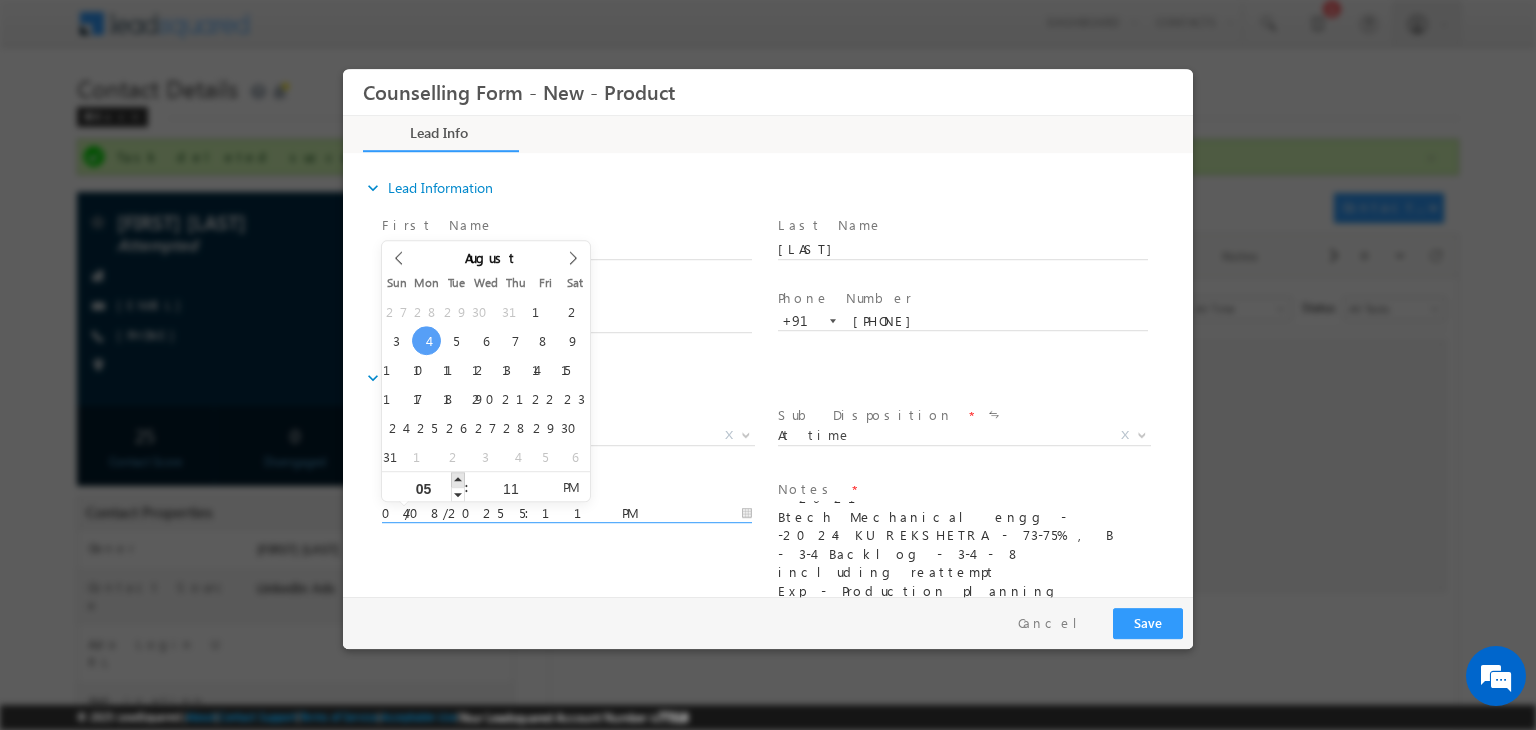 click at bounding box center [458, 479] 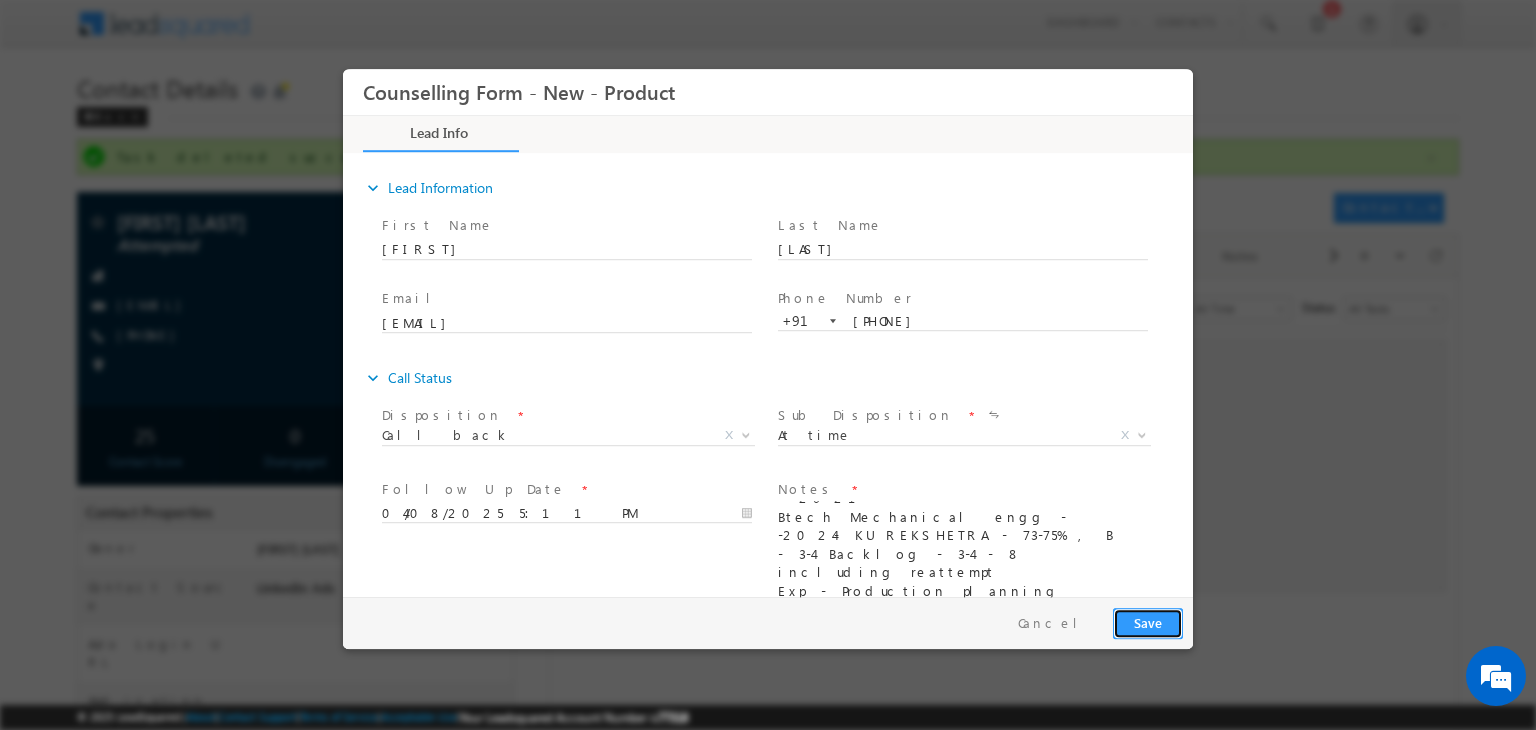 click on "Save" at bounding box center [1148, 623] 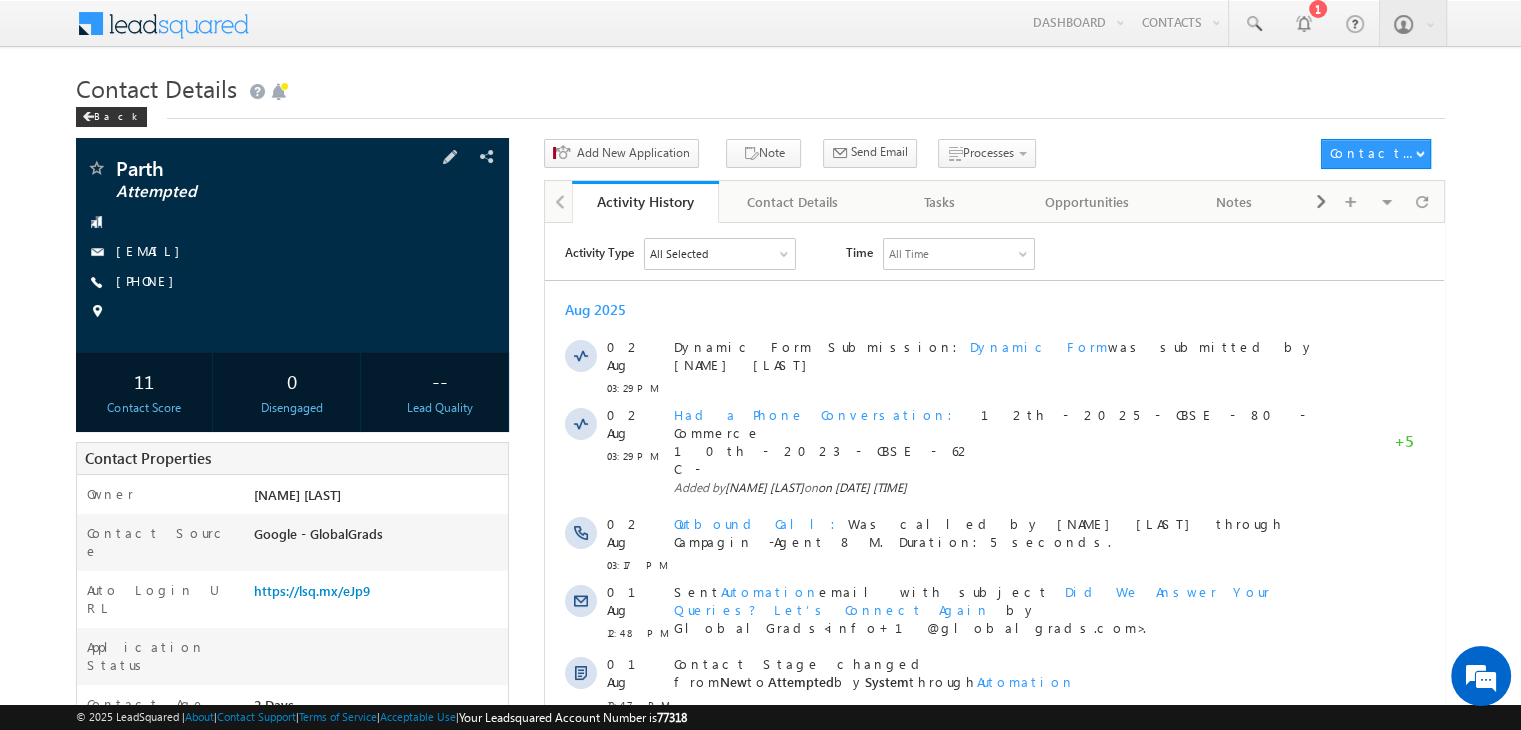 scroll, scrollTop: 0, scrollLeft: 0, axis: both 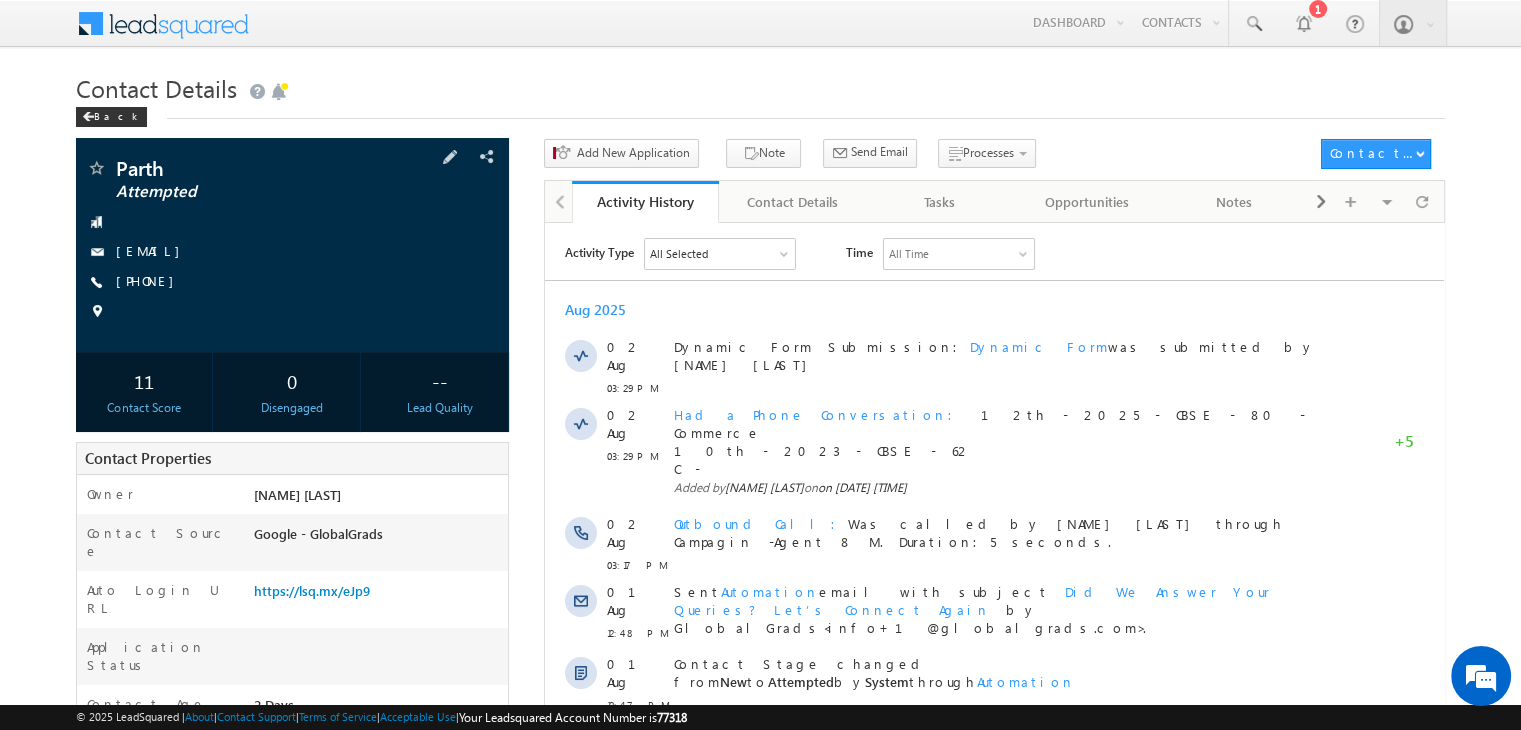 click on "[NAME]
Attempted
[EMAIL]
[PHONE]" at bounding box center (292, 245) 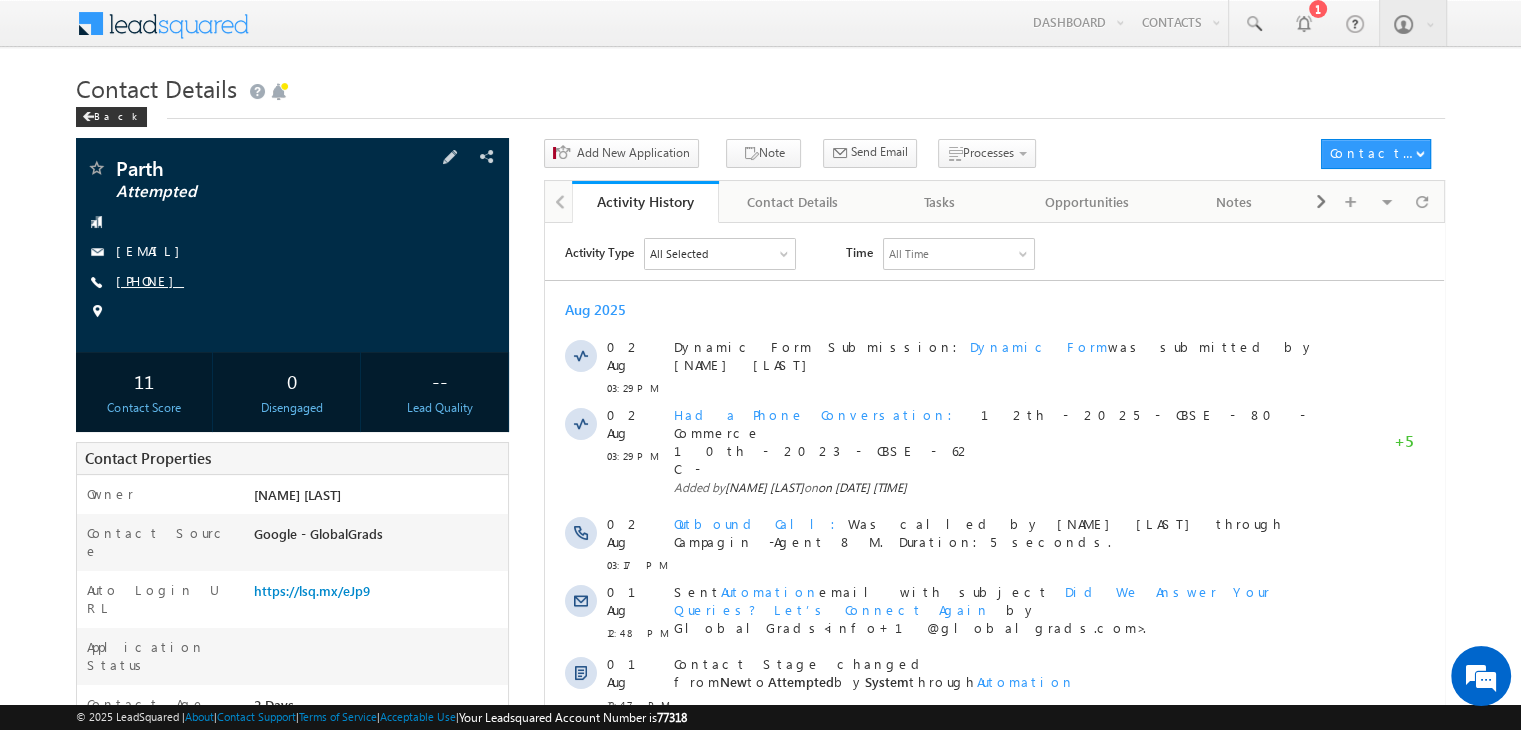 click on "[PHONE]" at bounding box center [150, 280] 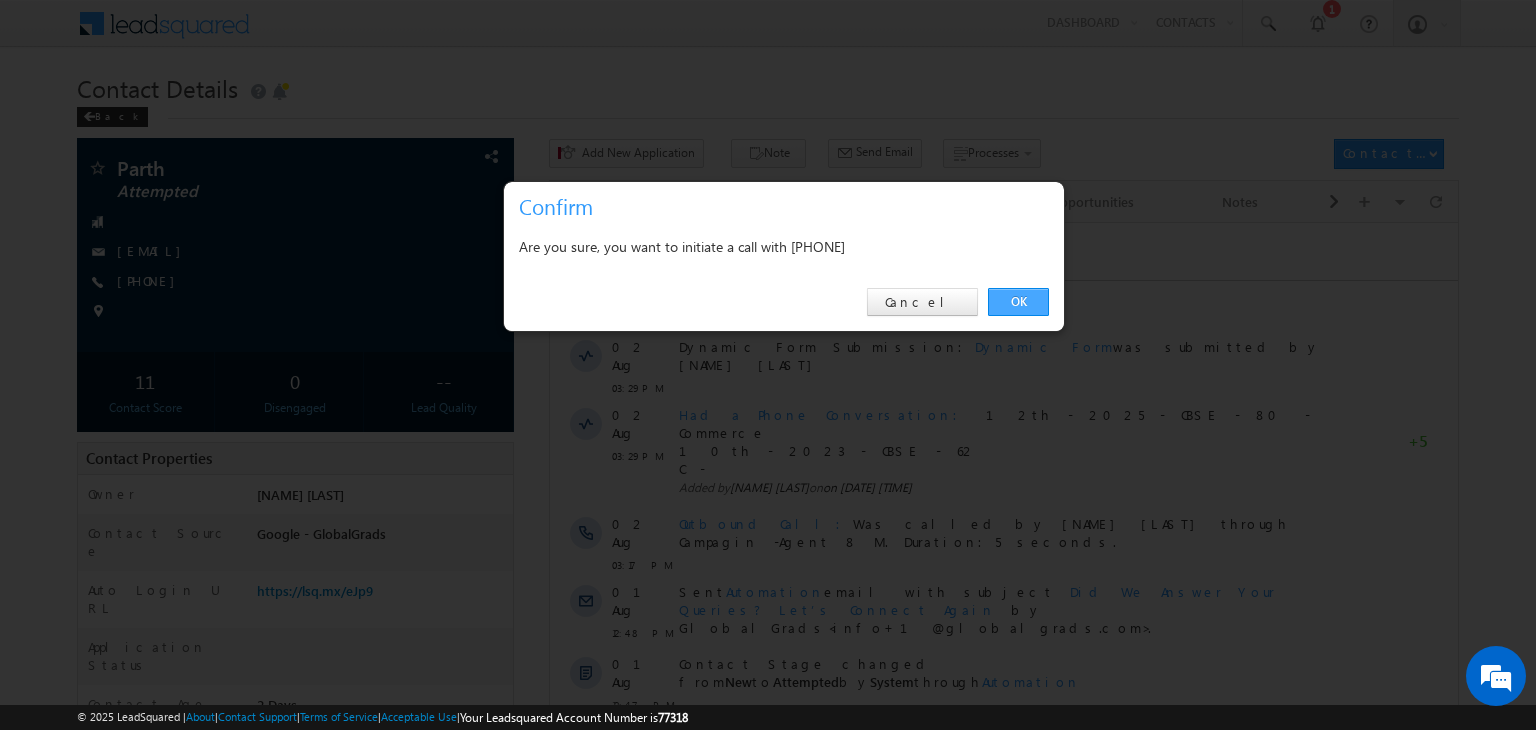 click on "OK" at bounding box center [1018, 302] 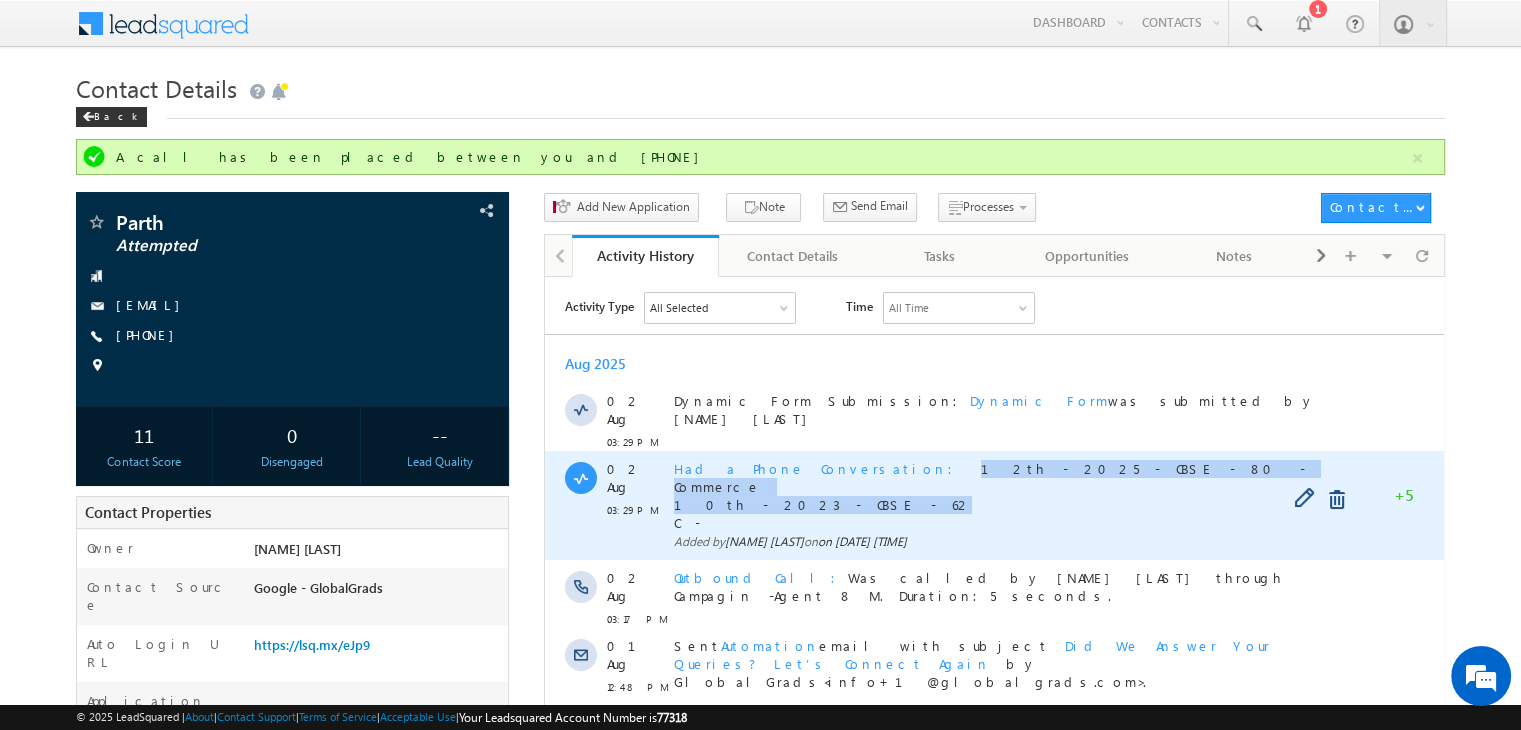 copy on "12th - 2025 - CBSE - 80 - Commerce 10th - 2023 - CBSE - 62" 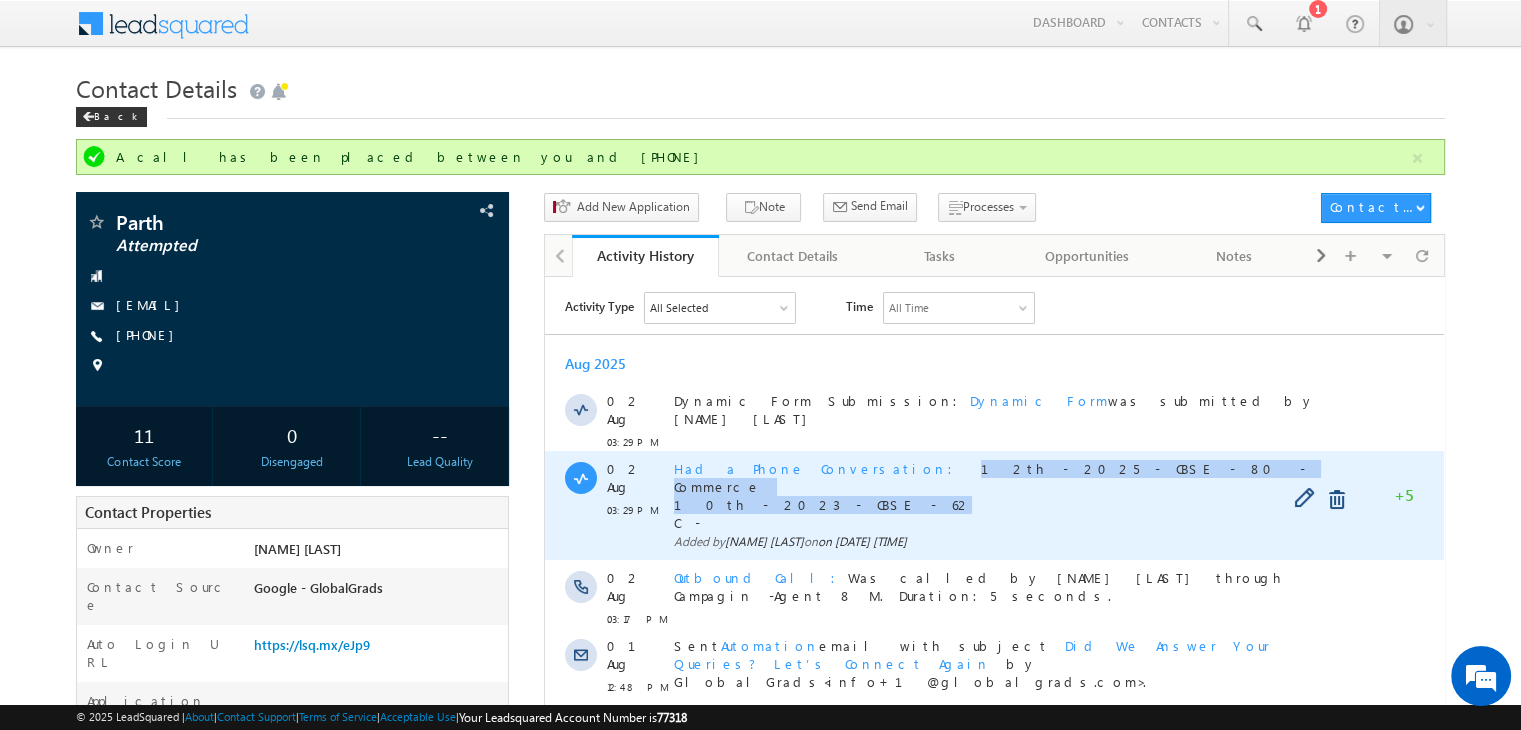 drag, startPoint x: 837, startPoint y: 457, endPoint x: 915, endPoint y: 485, distance: 82.8734 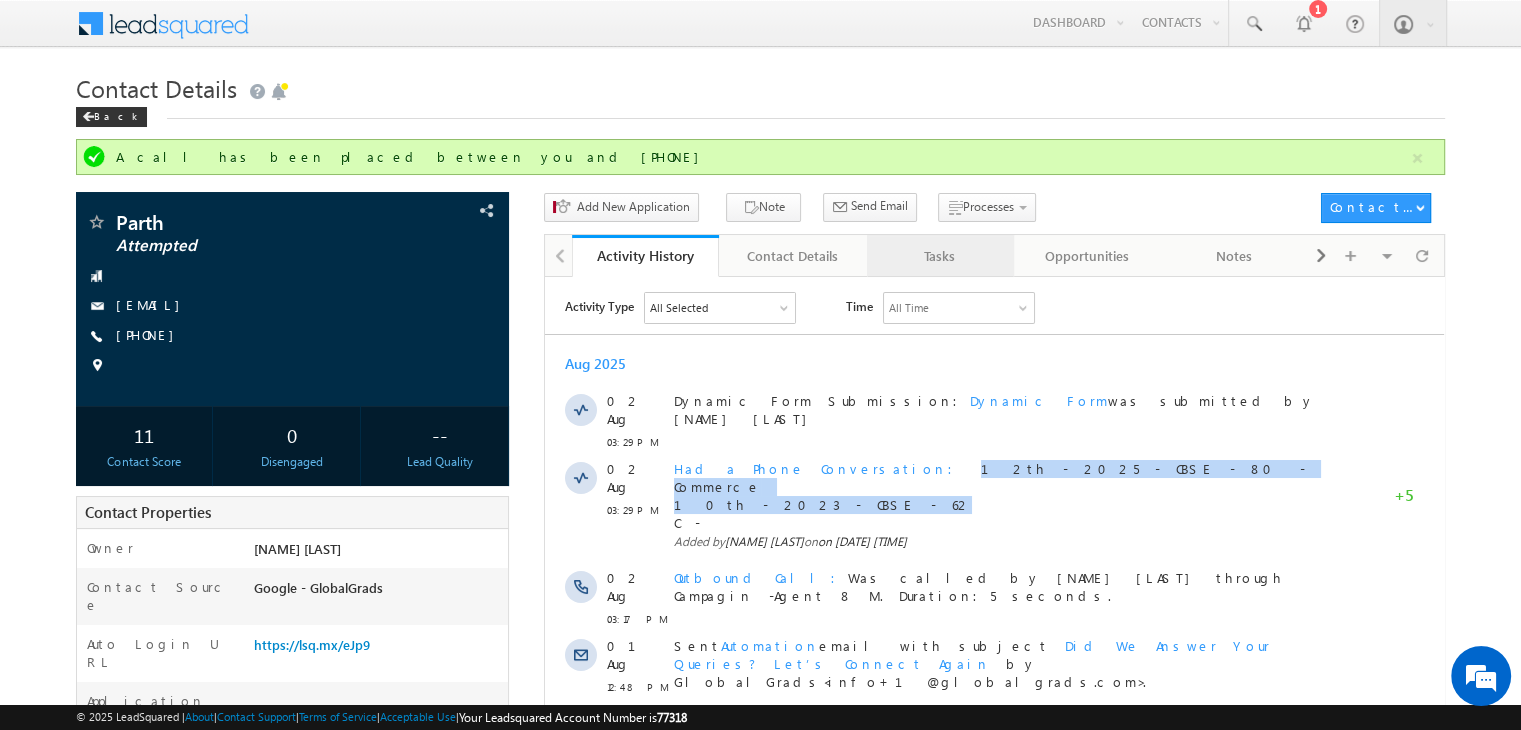 click on "Tasks" at bounding box center [939, 256] 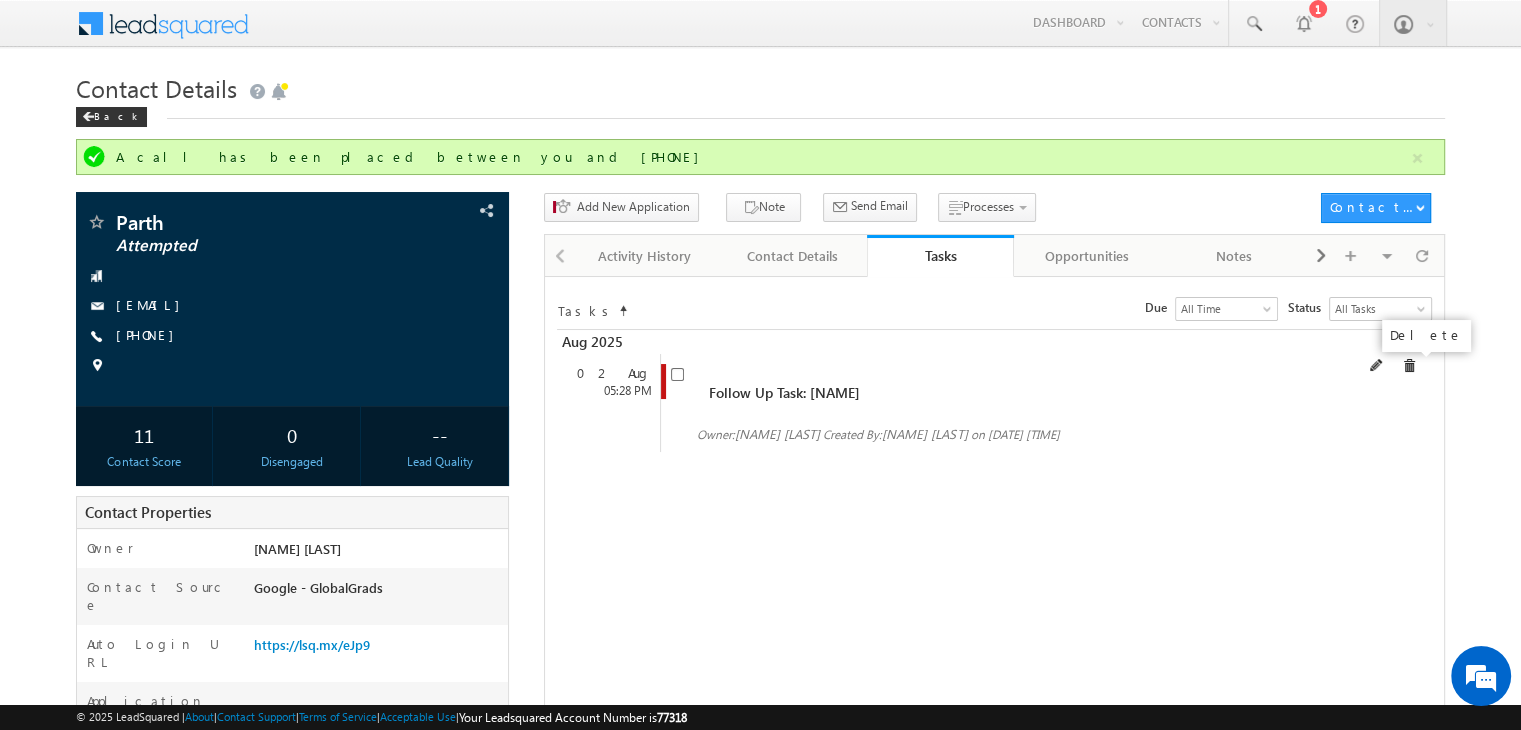 click at bounding box center (1409, 366) 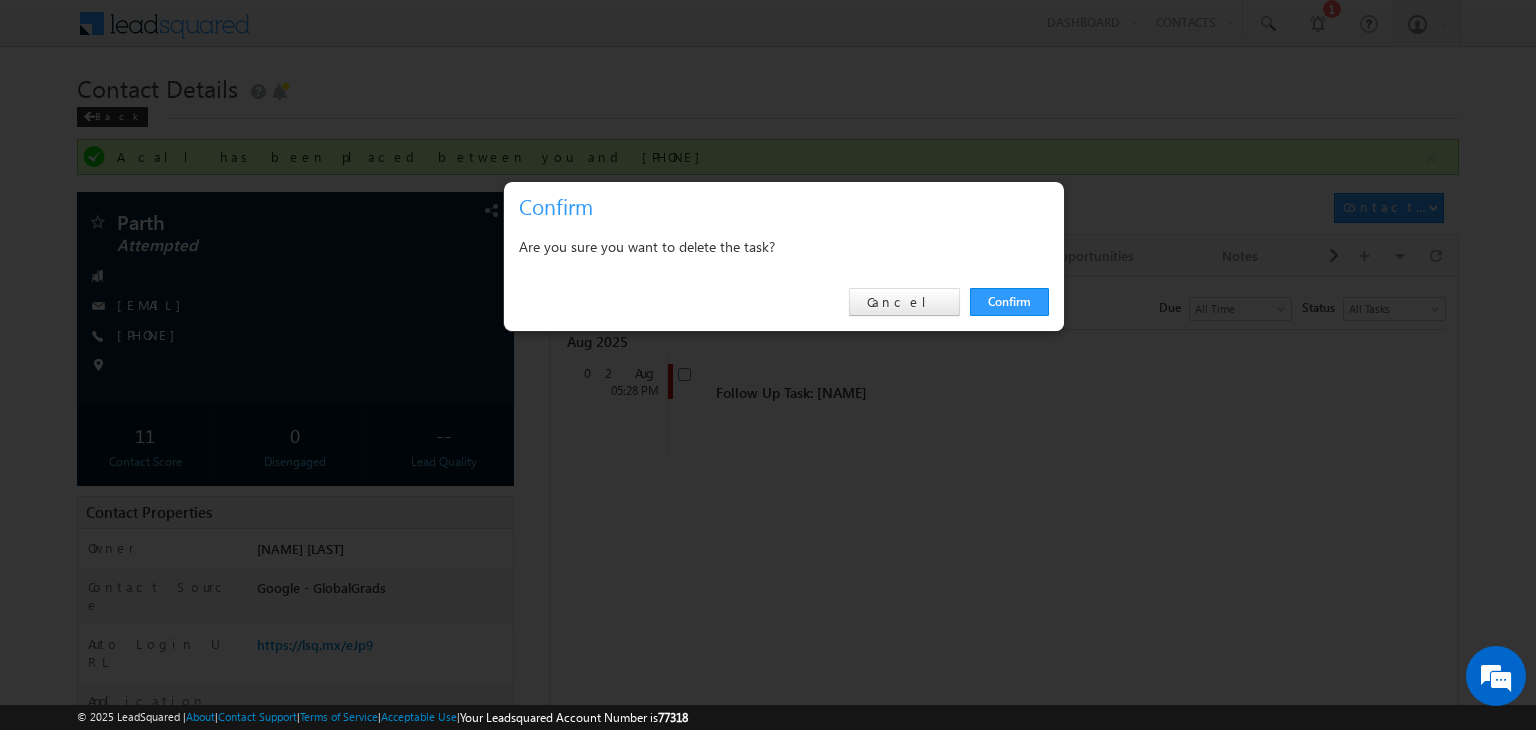 click on "Confirm Cancel" at bounding box center [784, 302] 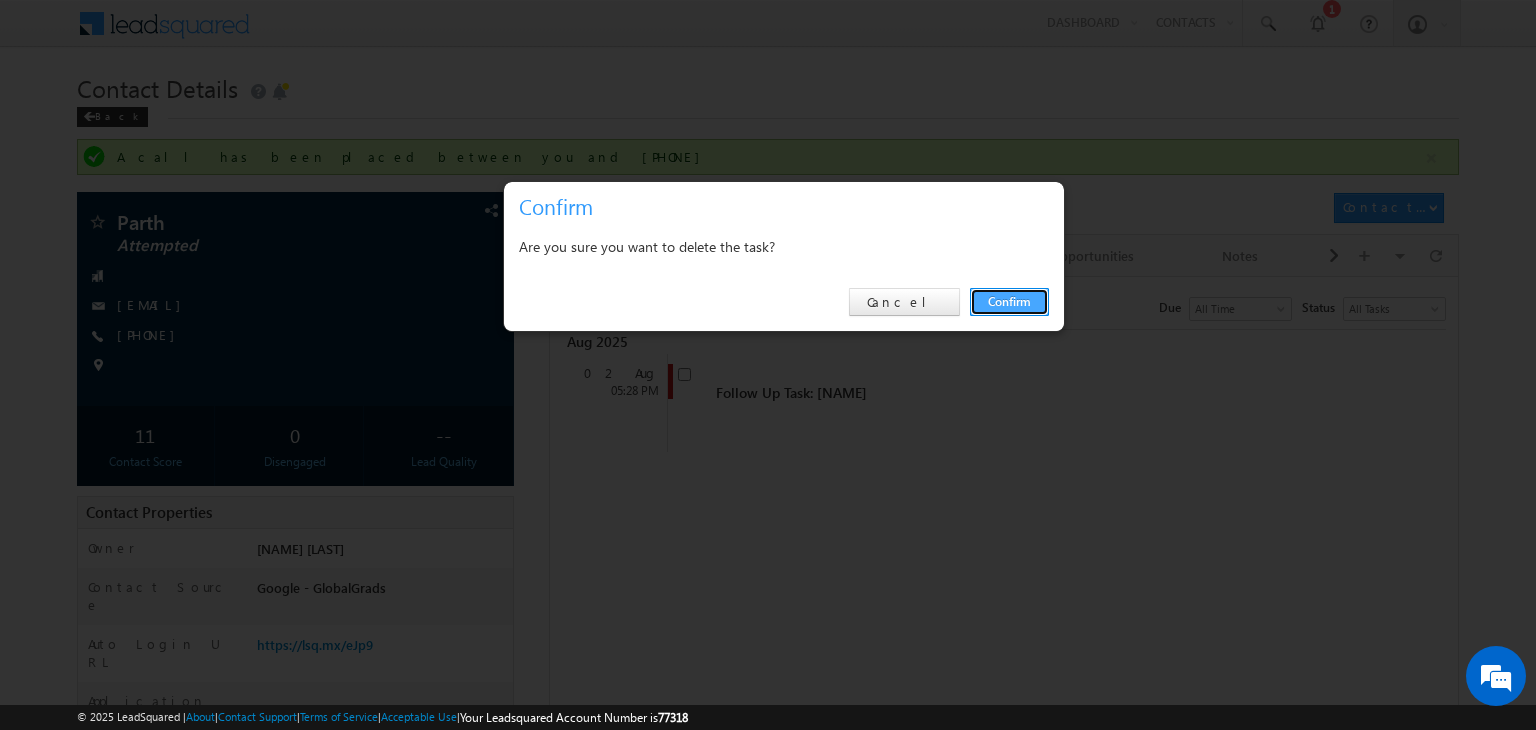 click on "Confirm" at bounding box center (1009, 302) 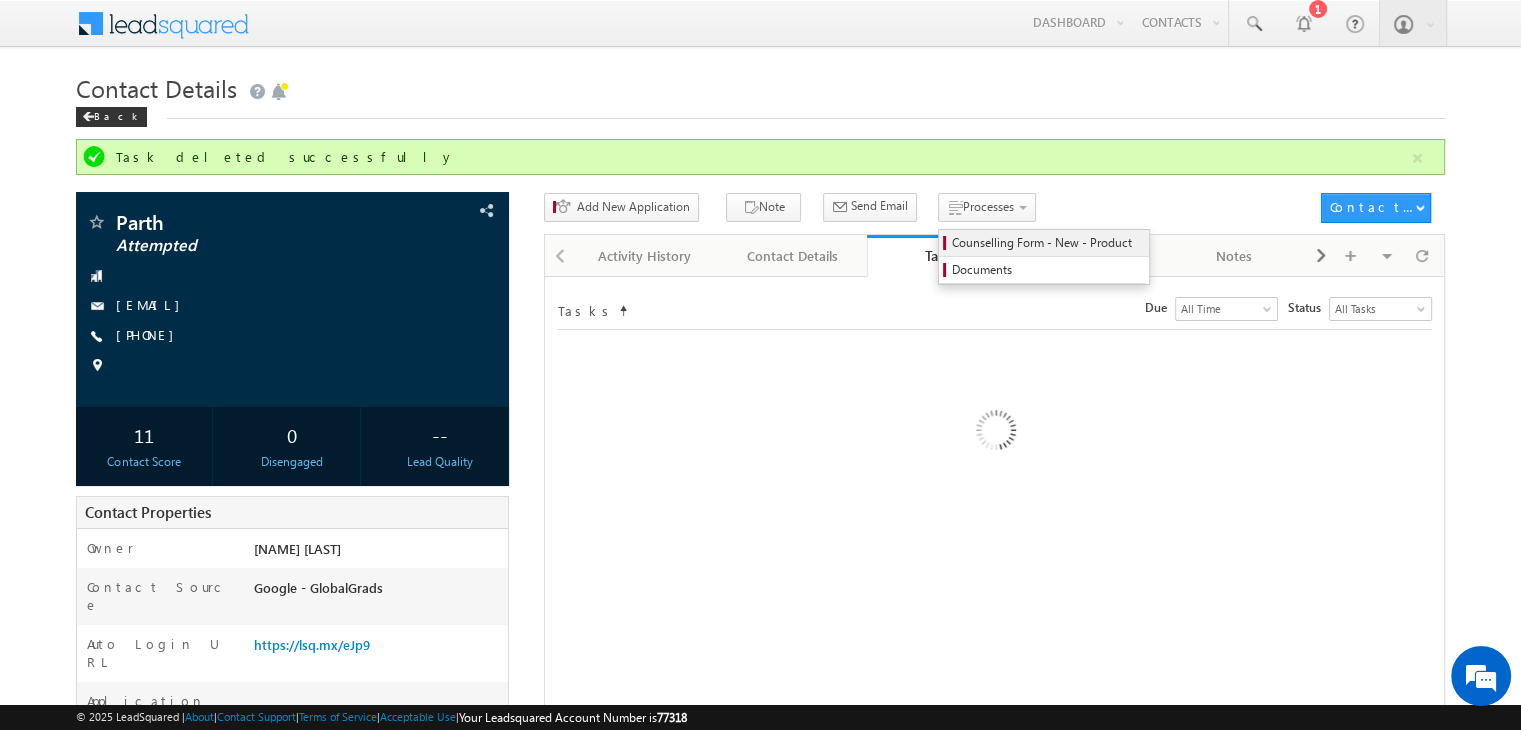 drag, startPoint x: 976, startPoint y: 227, endPoint x: 984, endPoint y: 235, distance: 11.313708 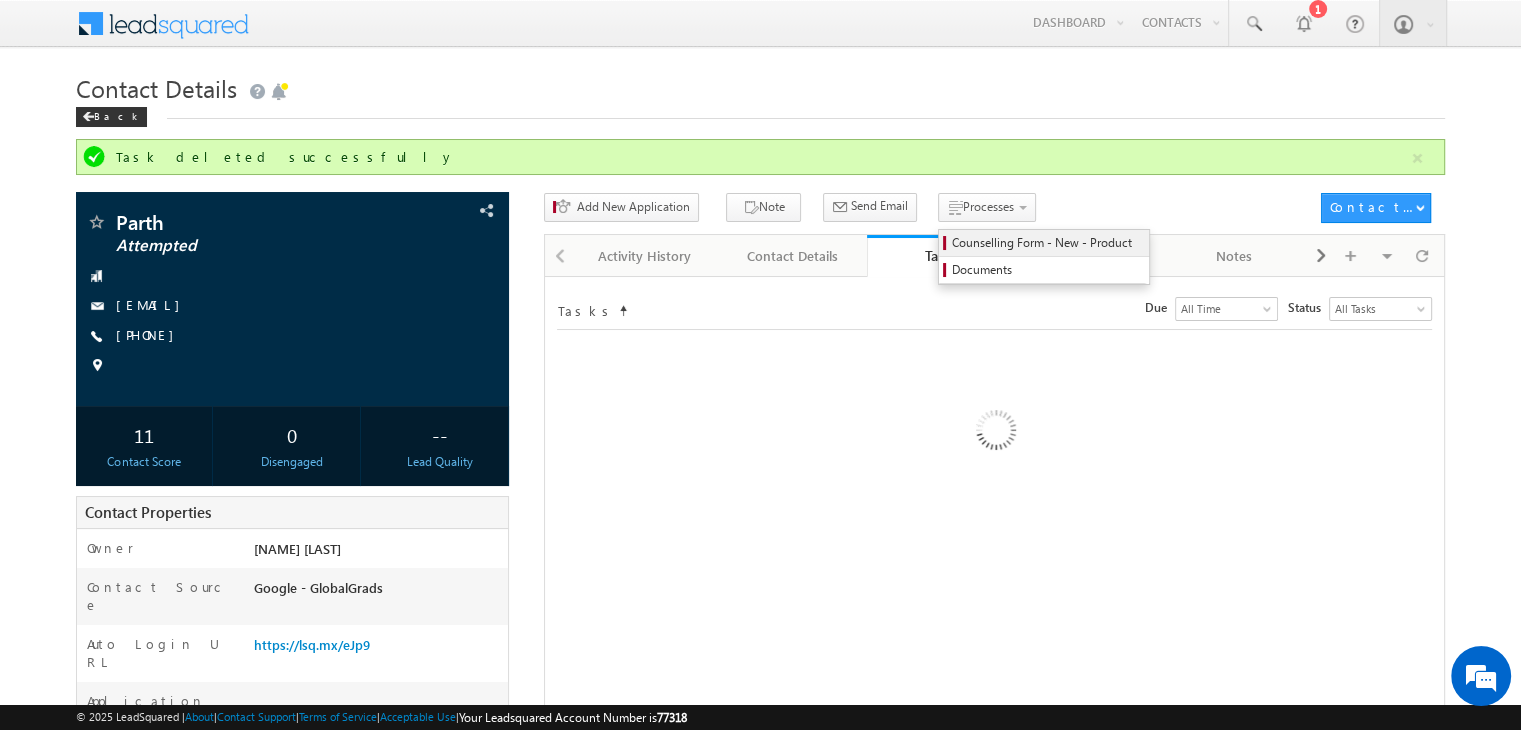 click on "Processes Counselling Form - New - Product Documents" at bounding box center (990, 211) 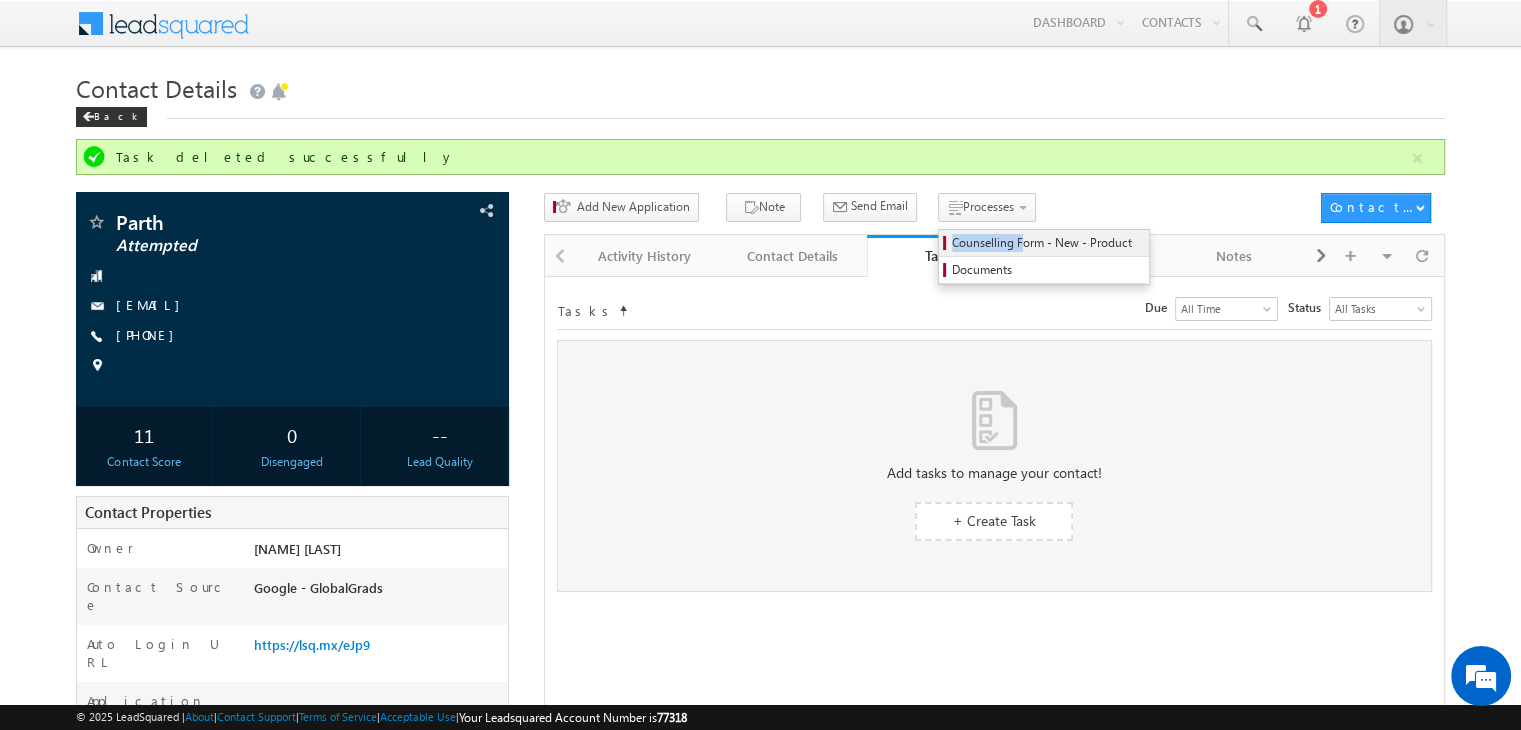 click on "Counselling Form - New - Product" at bounding box center (1047, 243) 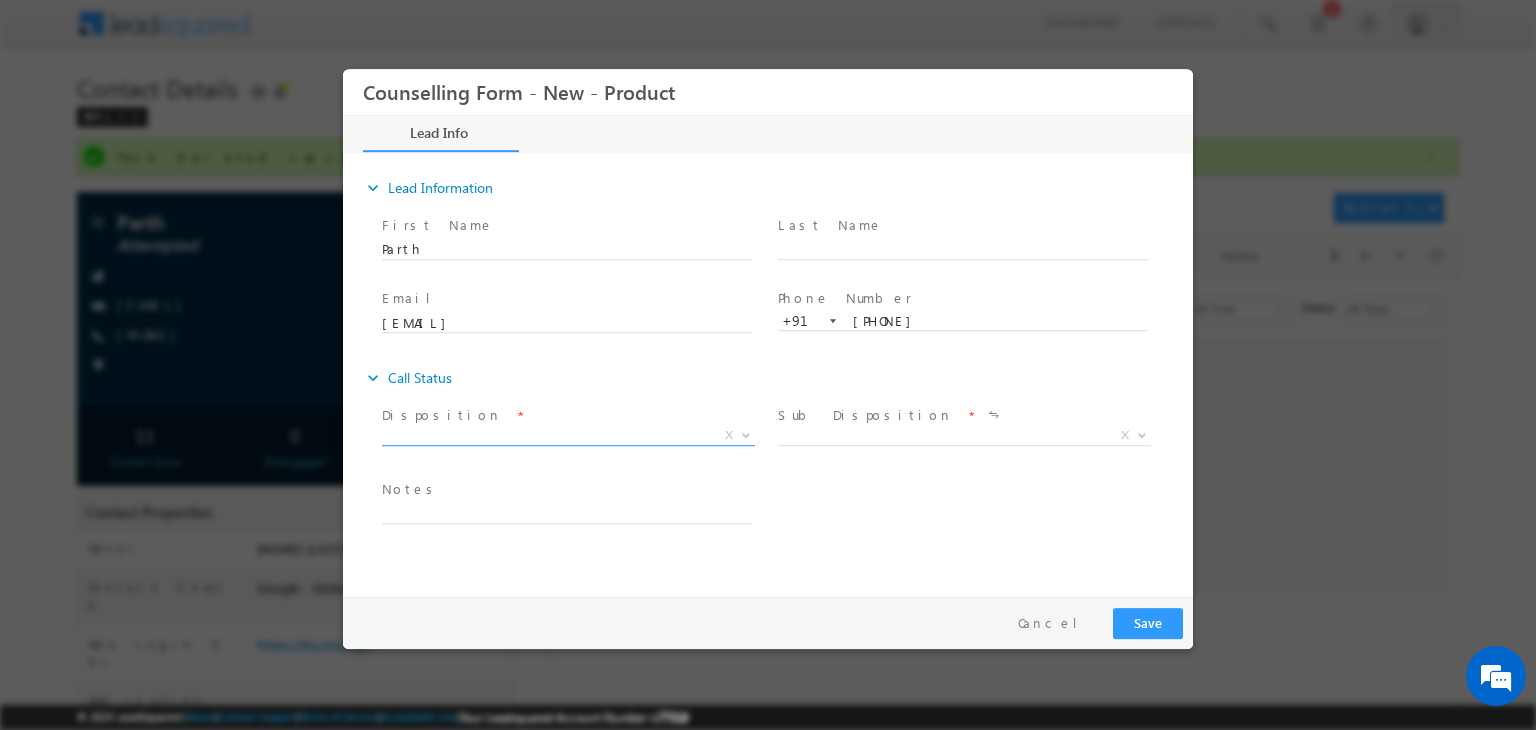 click on "X" at bounding box center (568, 436) 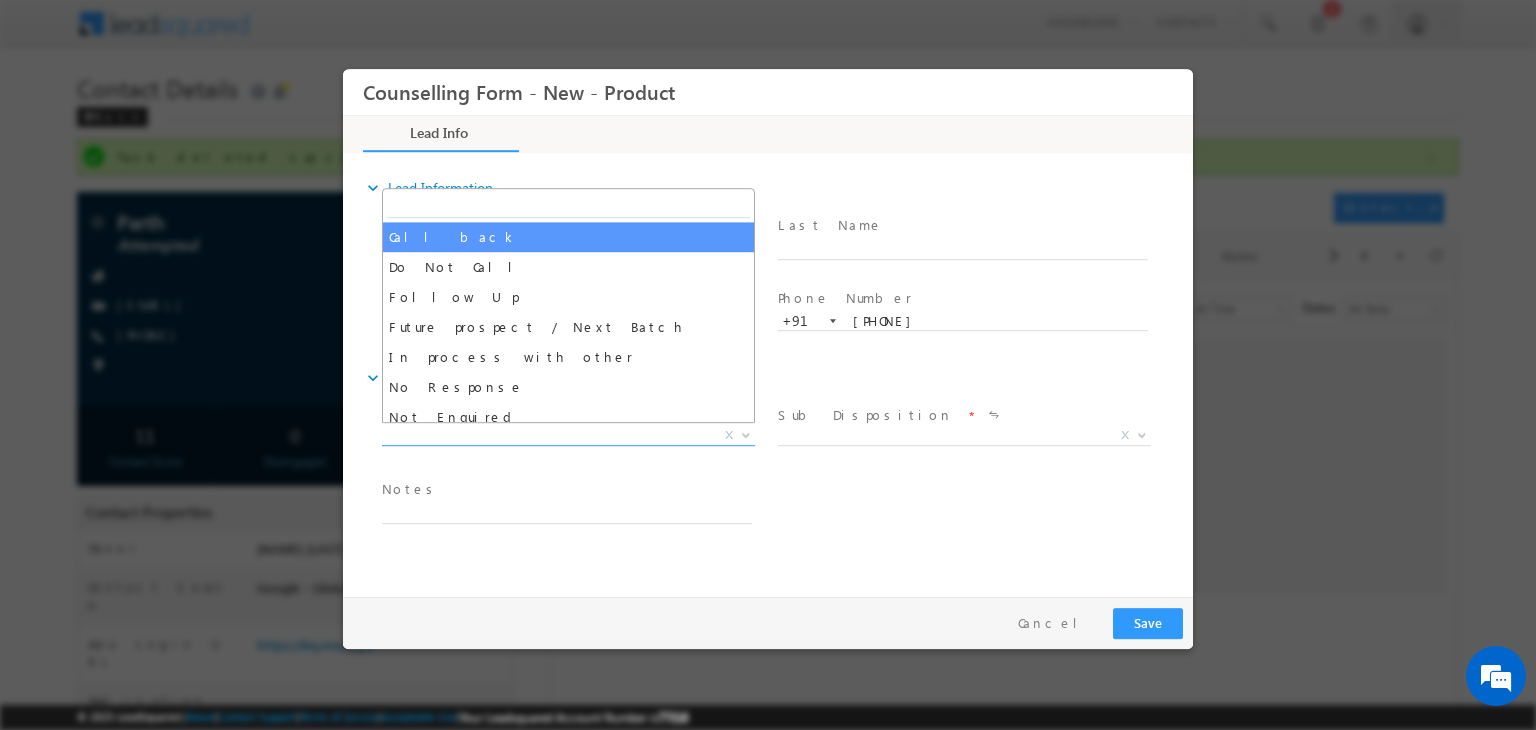 select on "Call back" 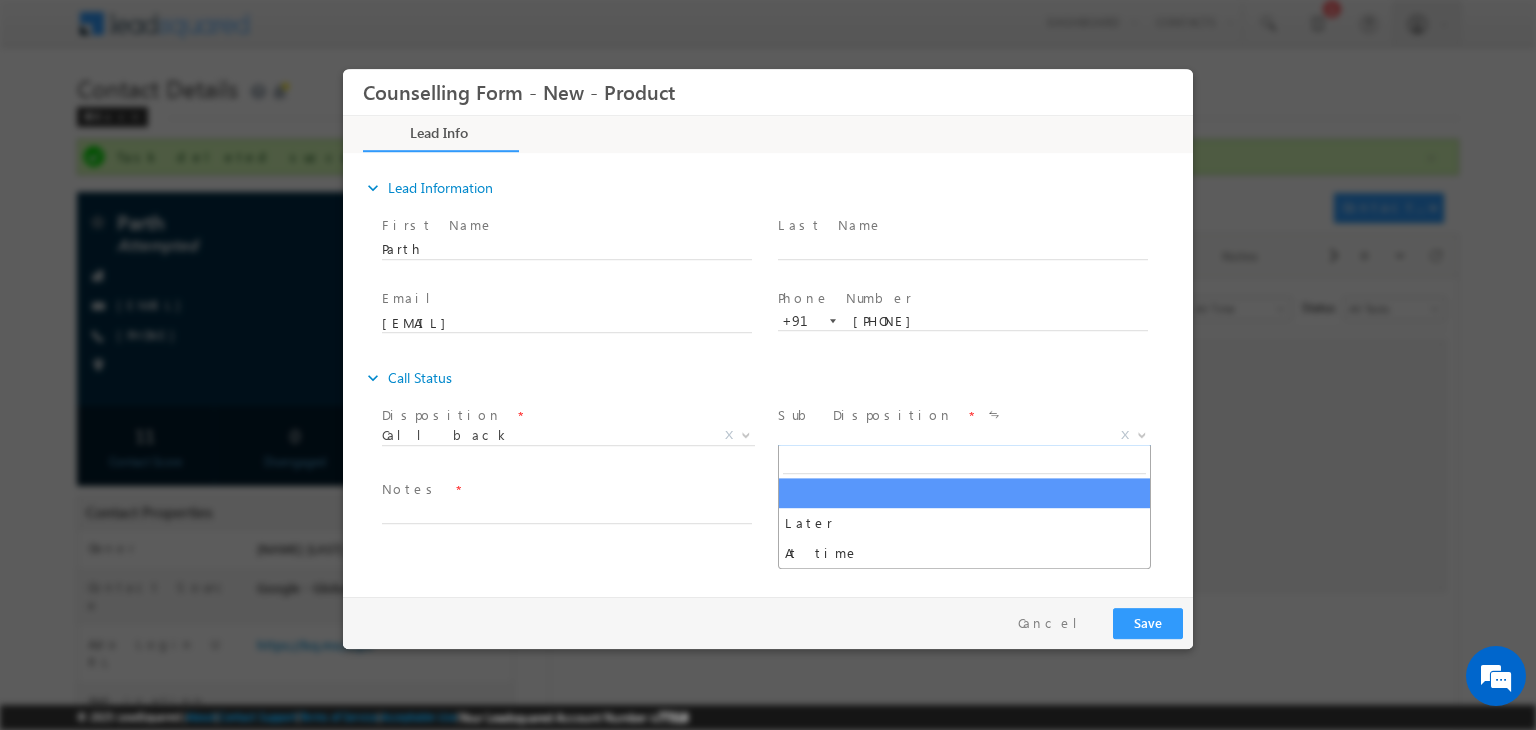 drag, startPoint x: 812, startPoint y: 436, endPoint x: 899, endPoint y: 556, distance: 148.21944 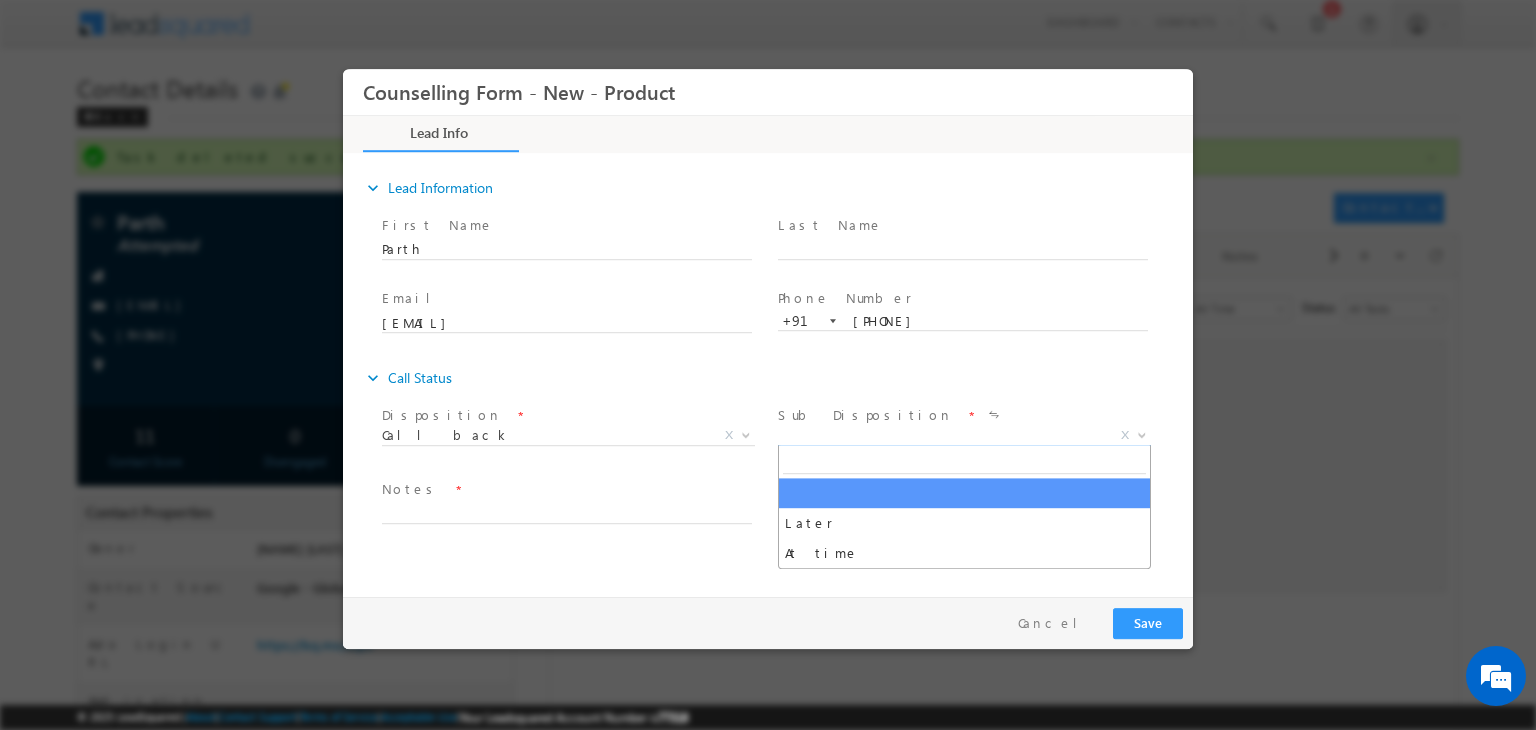 select on "At time" 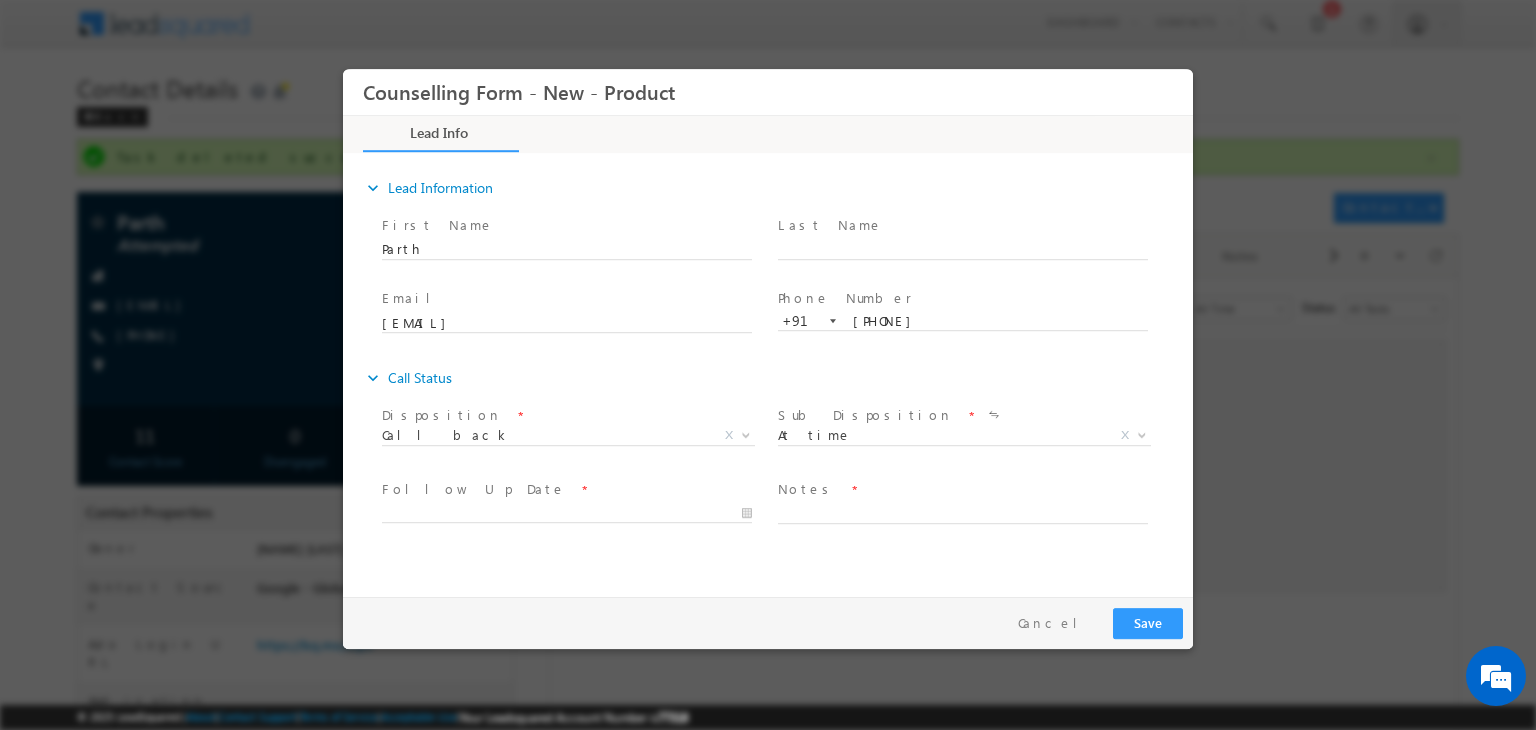 click on "expand_more Lead Information
First Name" at bounding box center [773, 372] 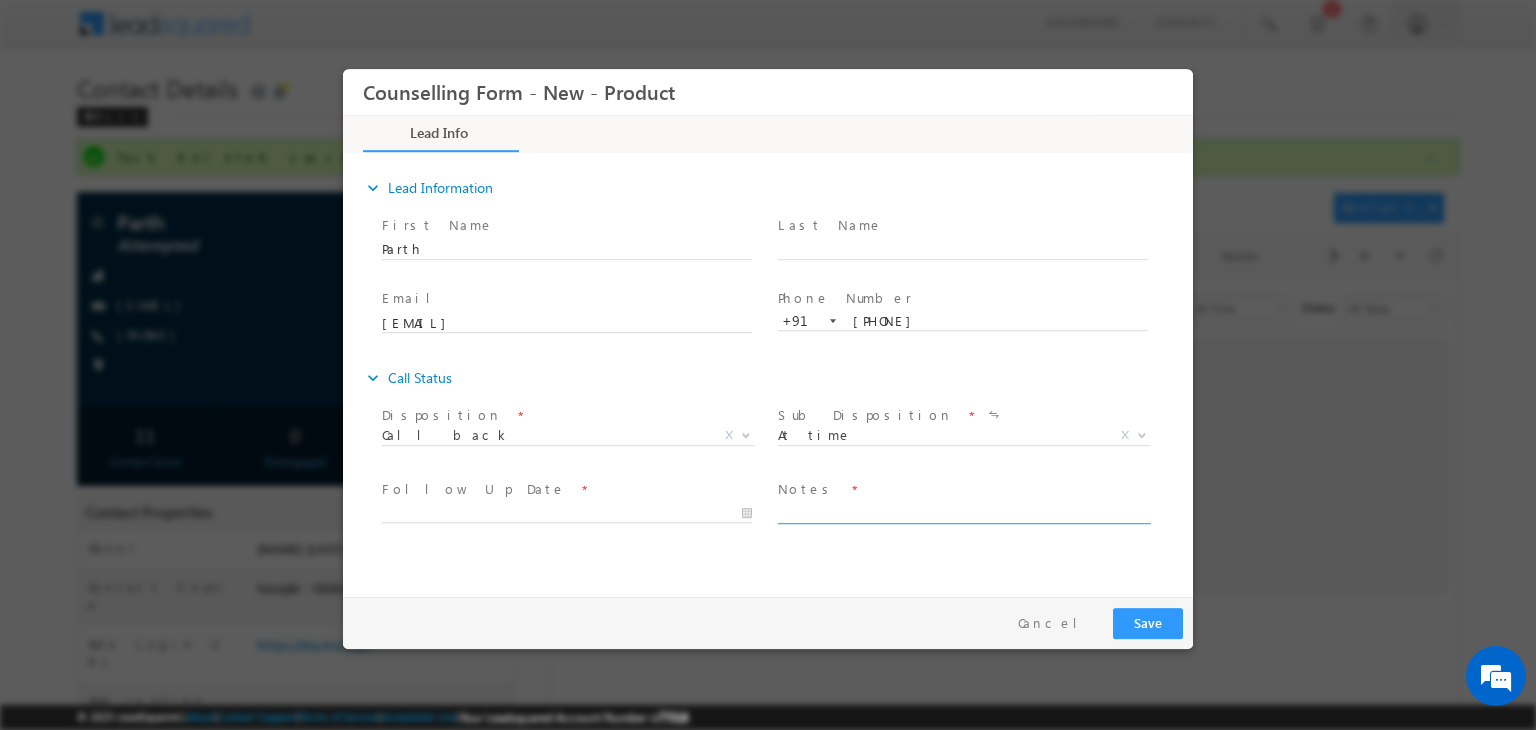 click at bounding box center (963, 512) 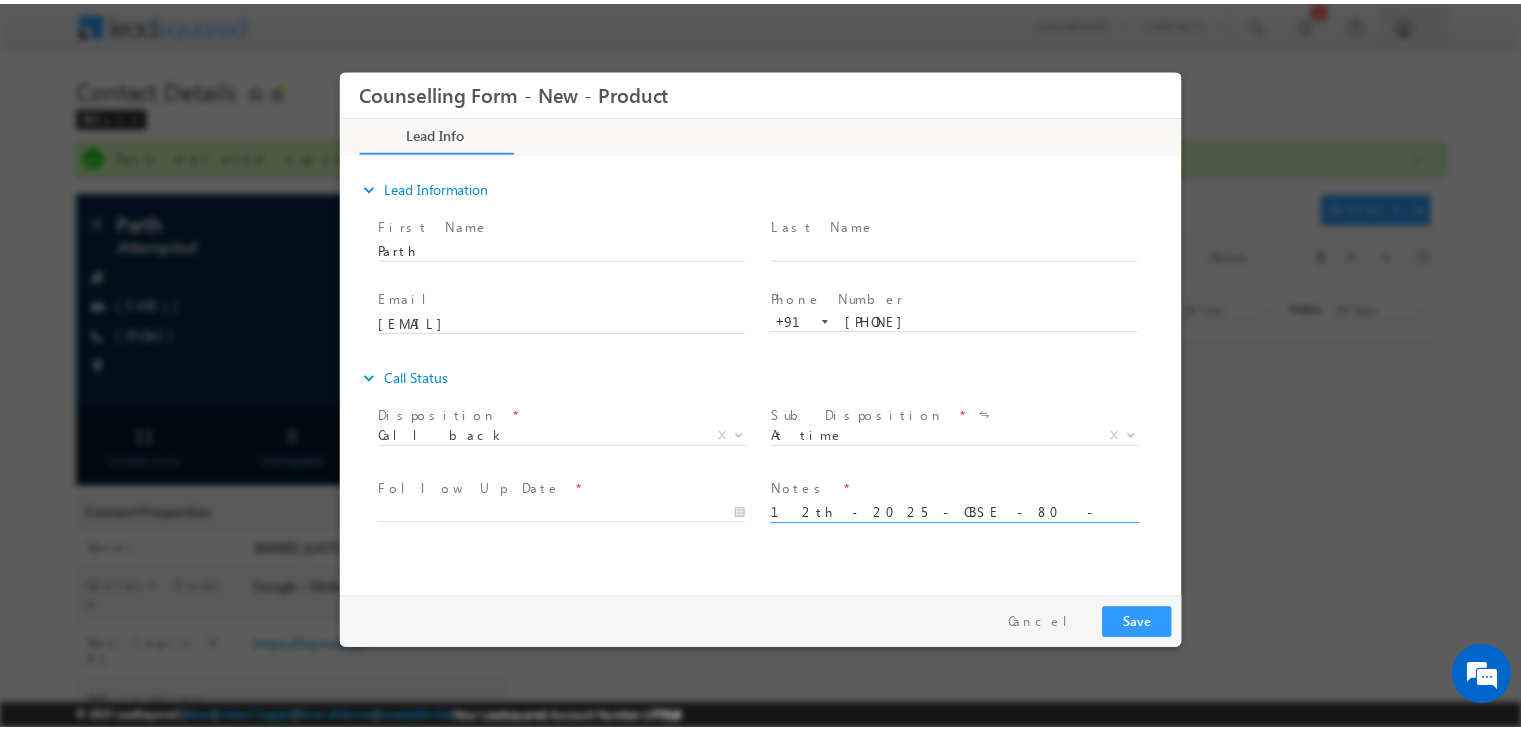 scroll, scrollTop: 4, scrollLeft: 0, axis: vertical 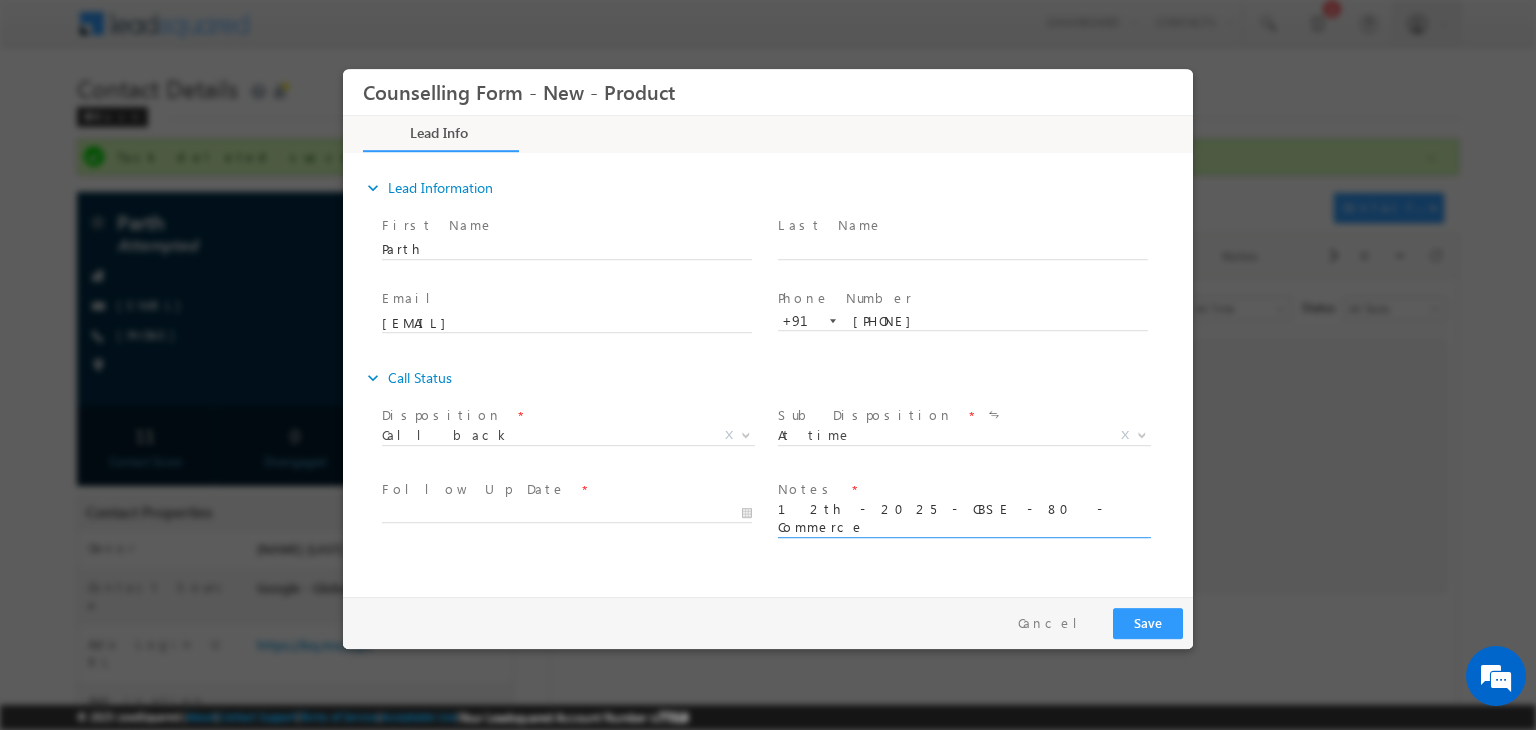 type on "12th - 2025 - CBSE - 80 - Commerce
10th - 2023 - CBSE - 62" 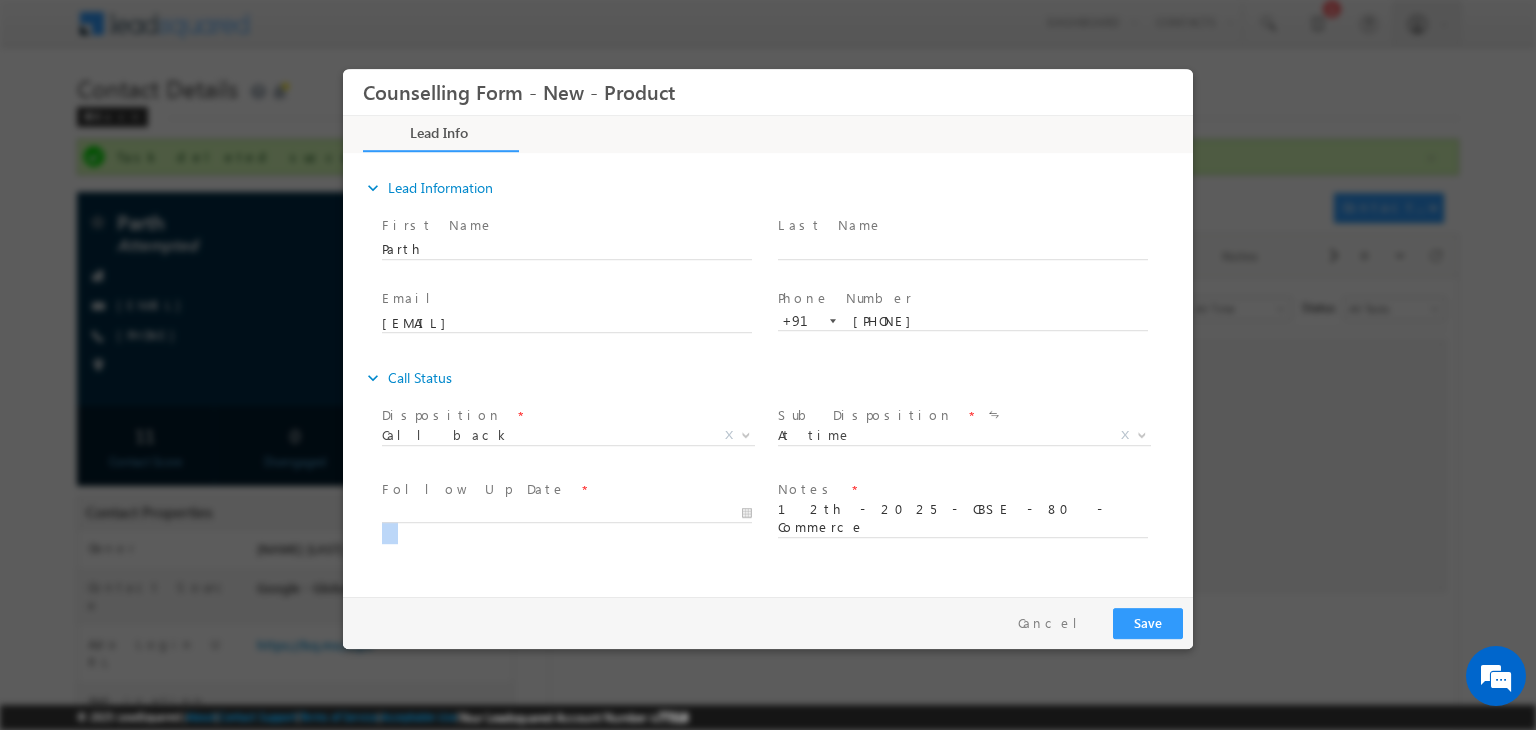 drag, startPoint x: 571, startPoint y: 525, endPoint x: 521, endPoint y: 505, distance: 53.851646 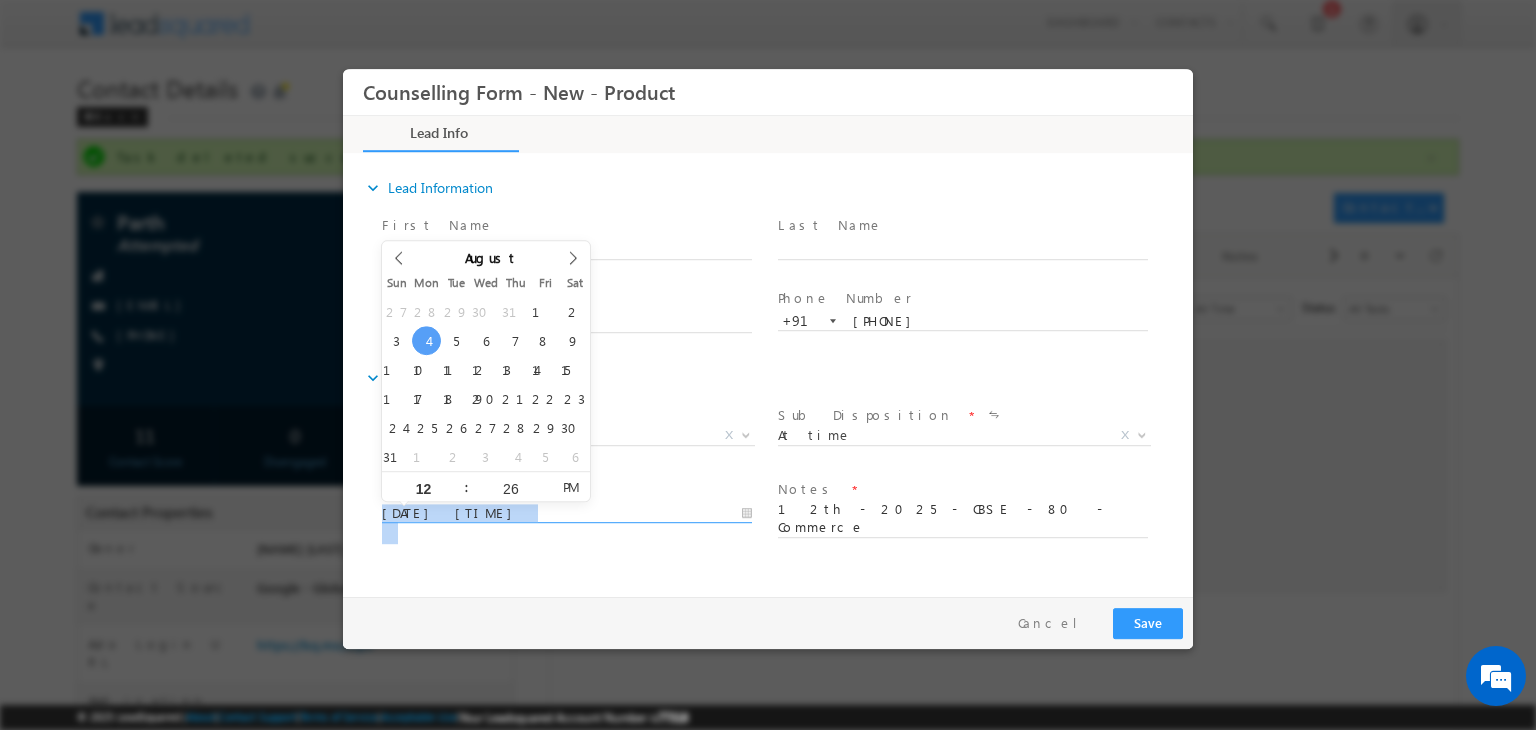 click on "[DATE] [TIME]" at bounding box center (567, 514) 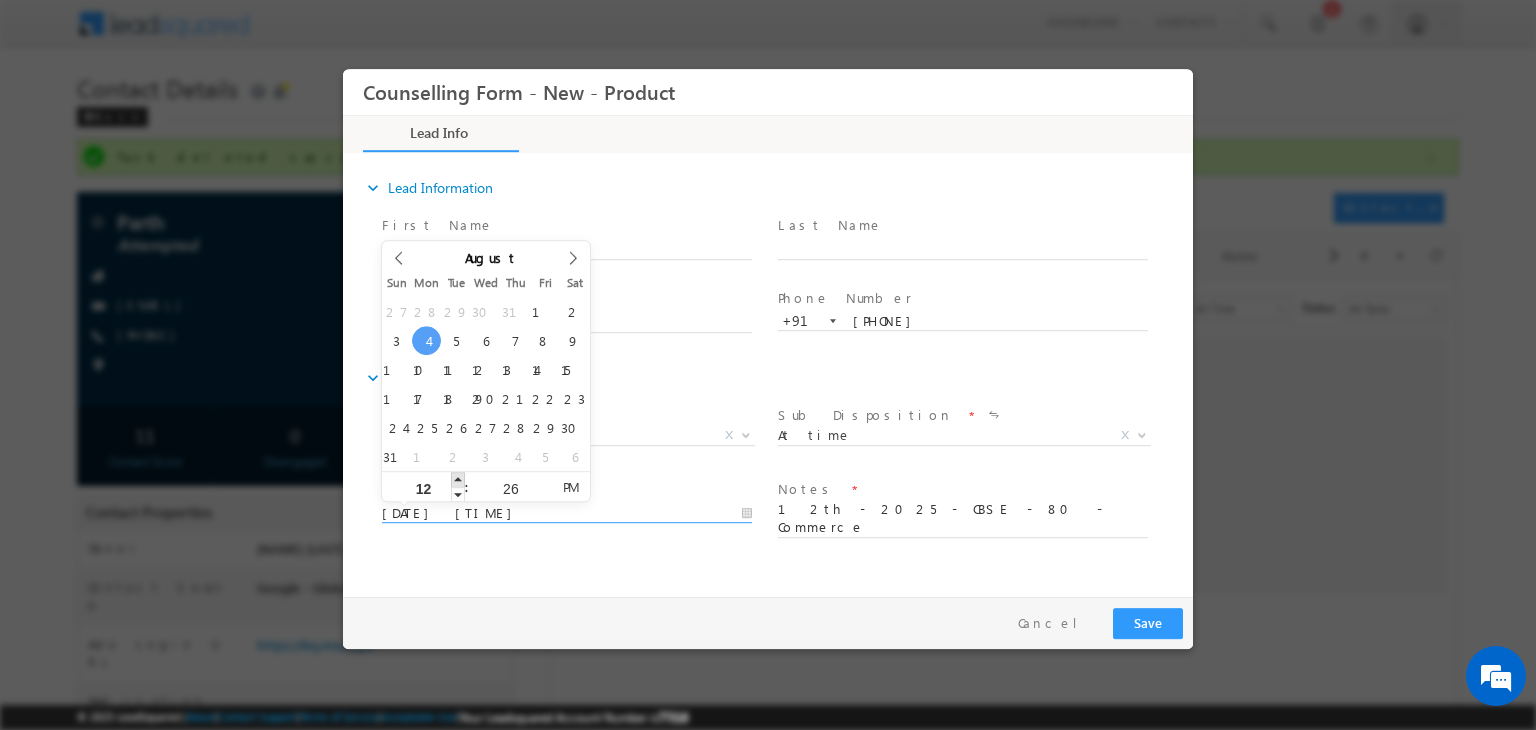 type on "[DATE] [TIME]" 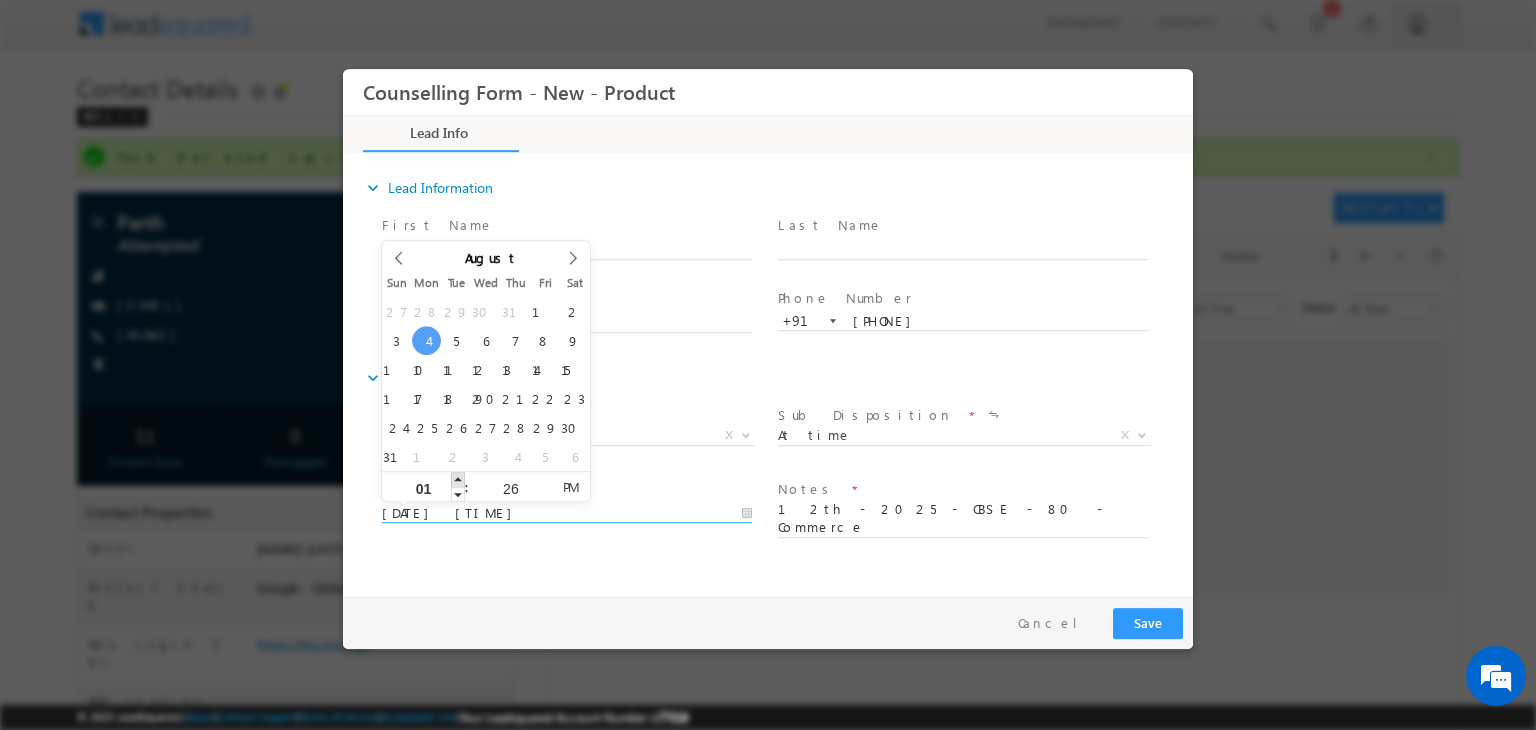click at bounding box center [458, 479] 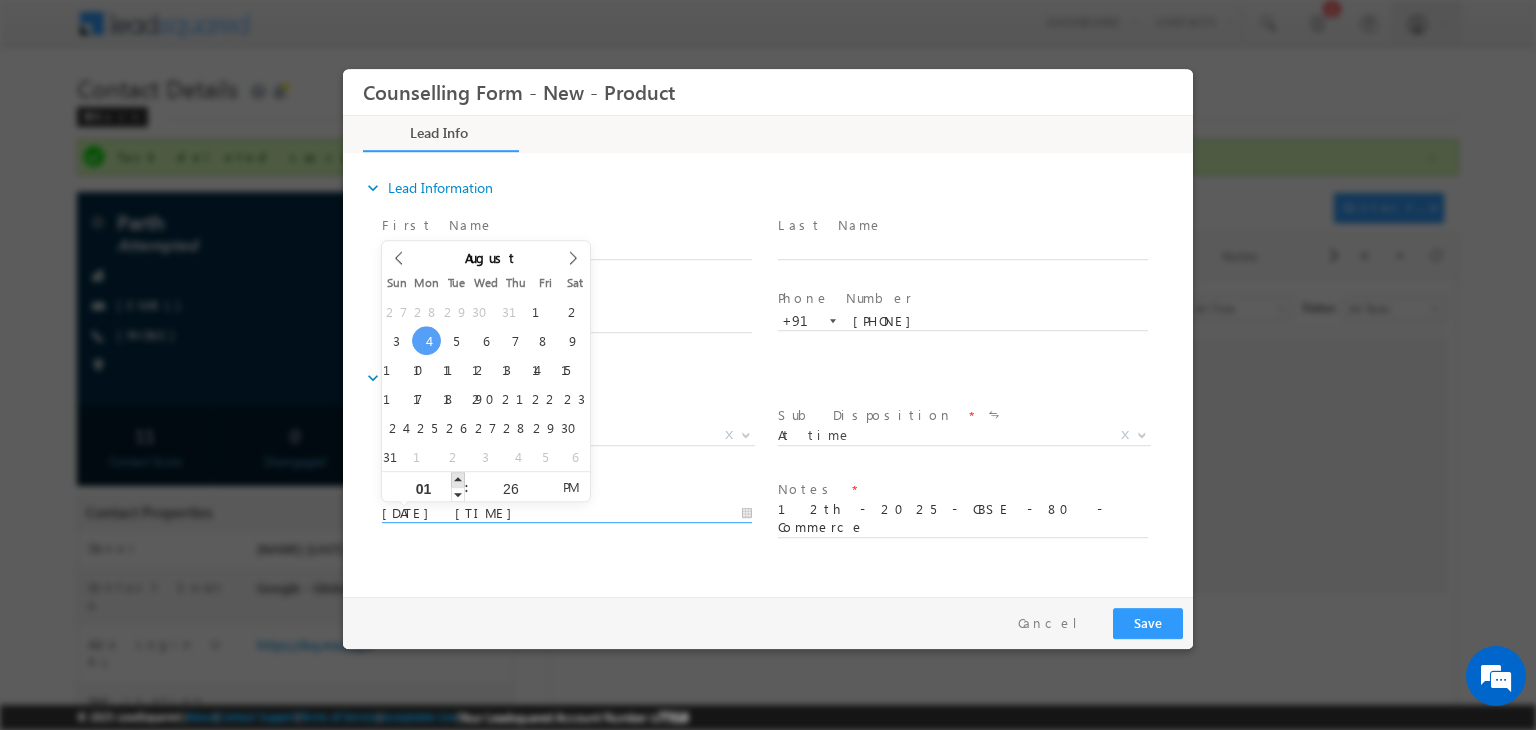 type on "04/08/2025 2:26 PM" 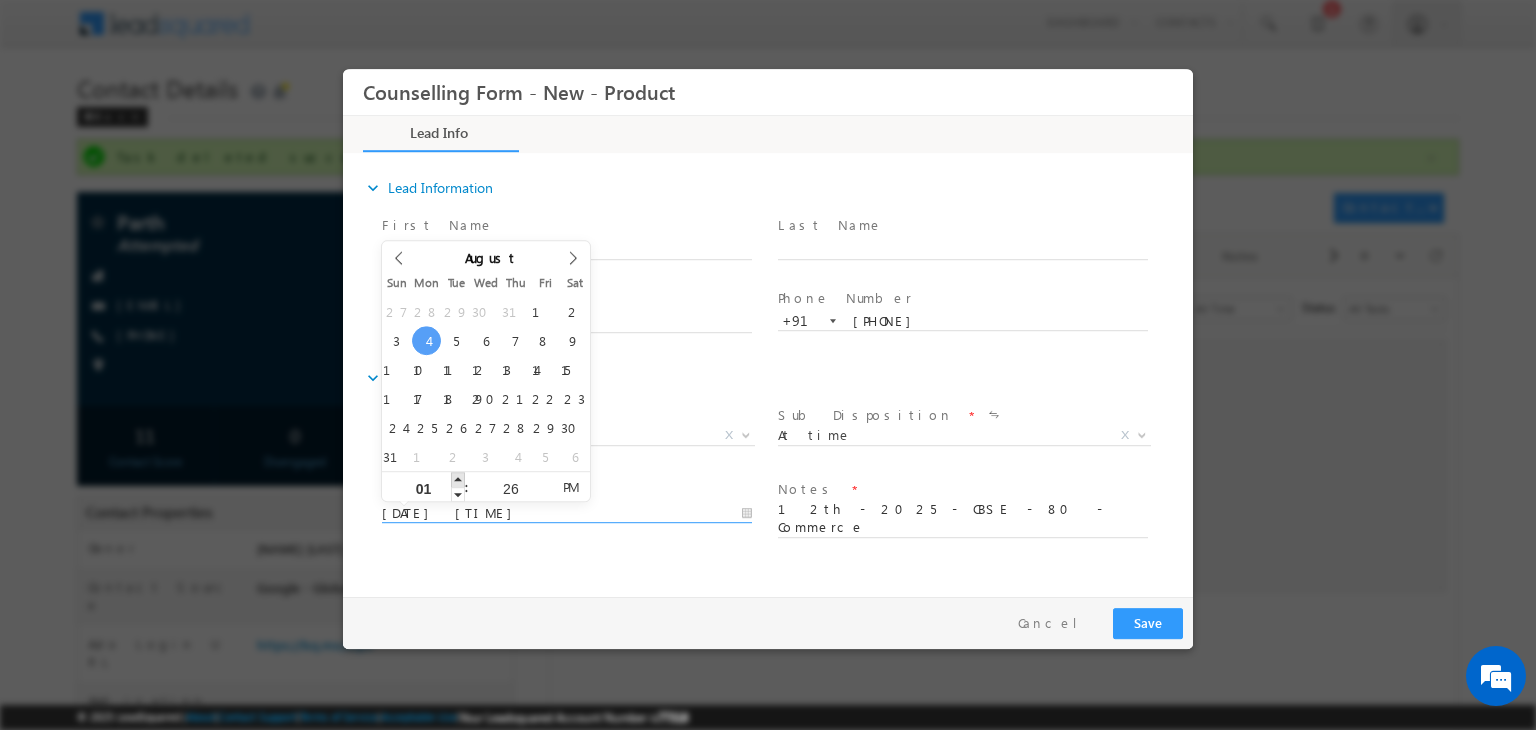 type on "02" 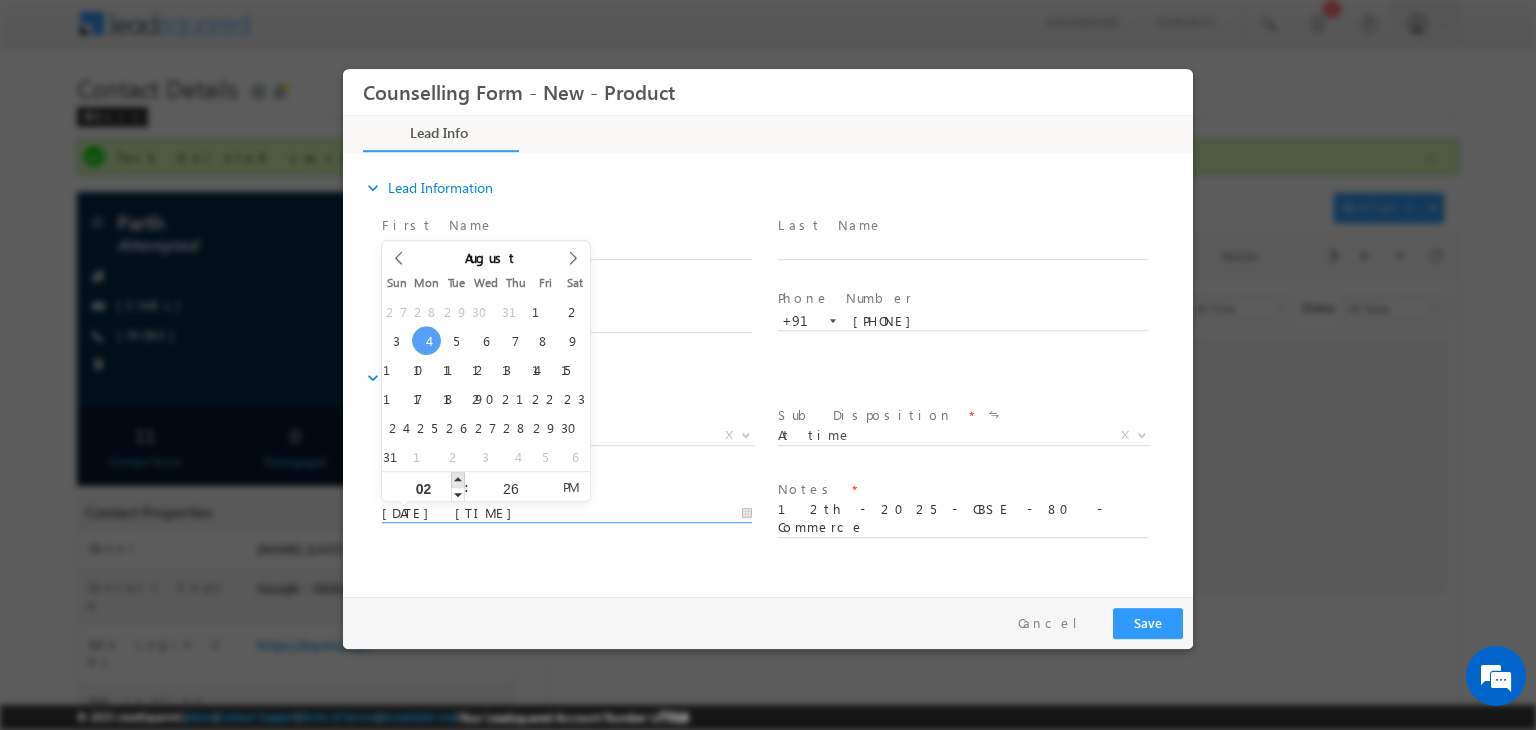 click at bounding box center (458, 479) 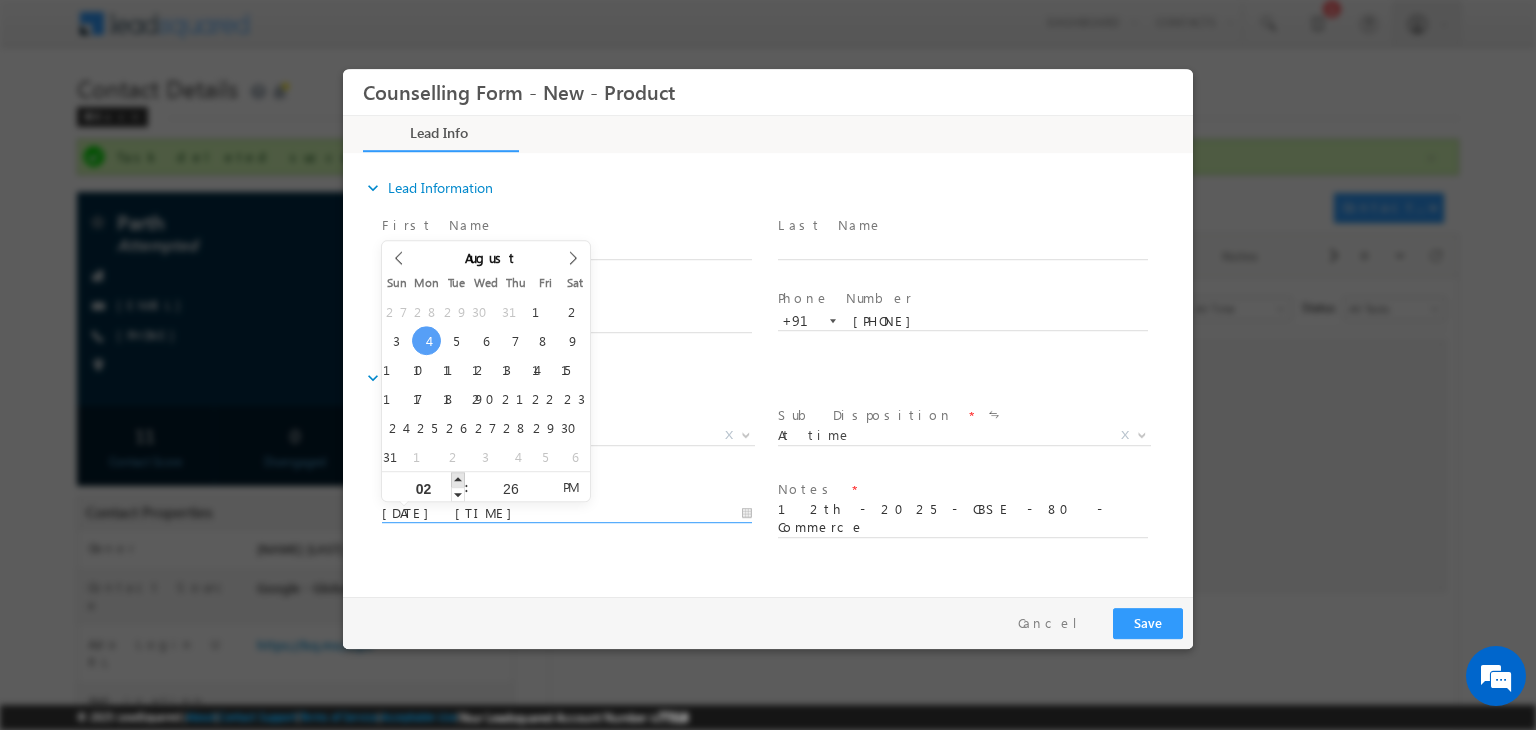 type on "03" 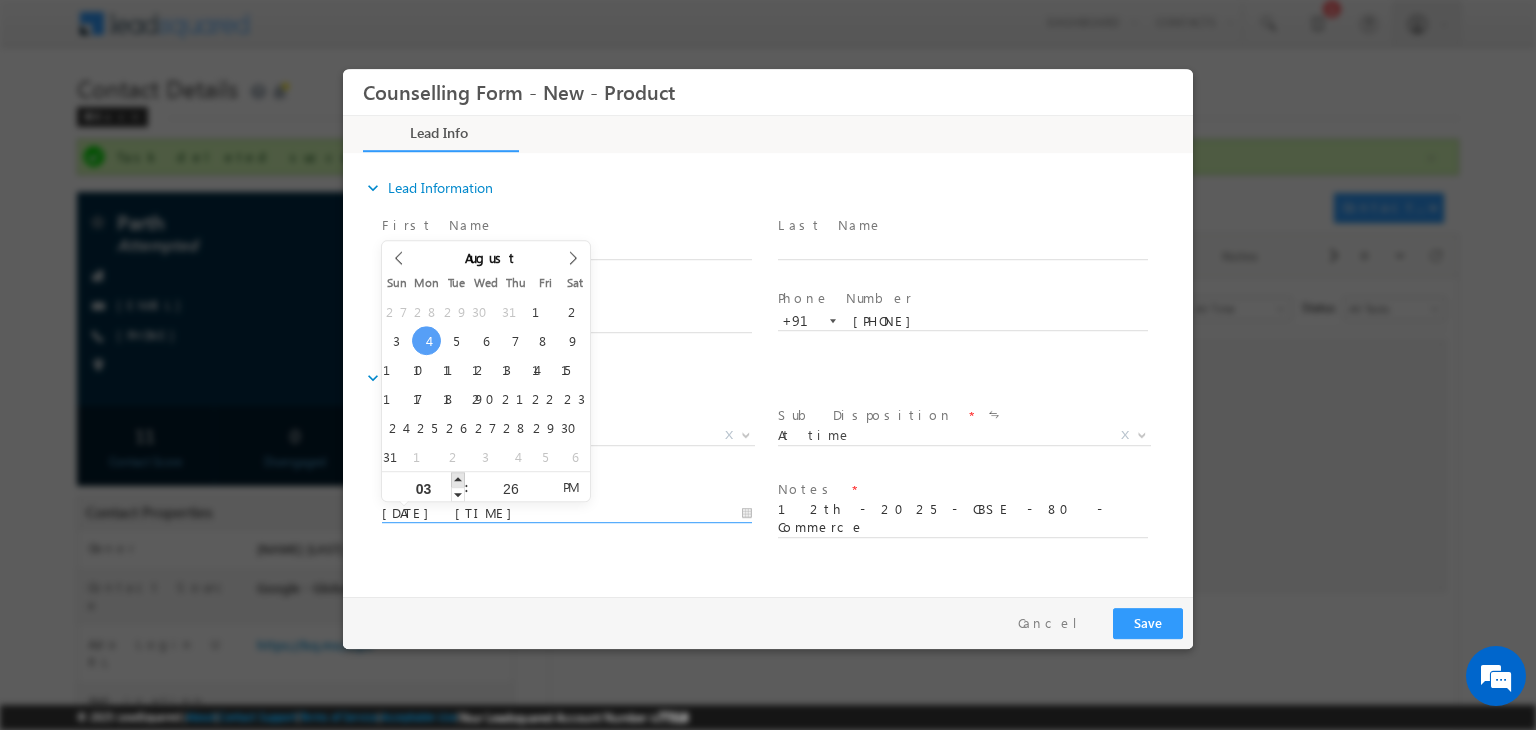 click at bounding box center [458, 479] 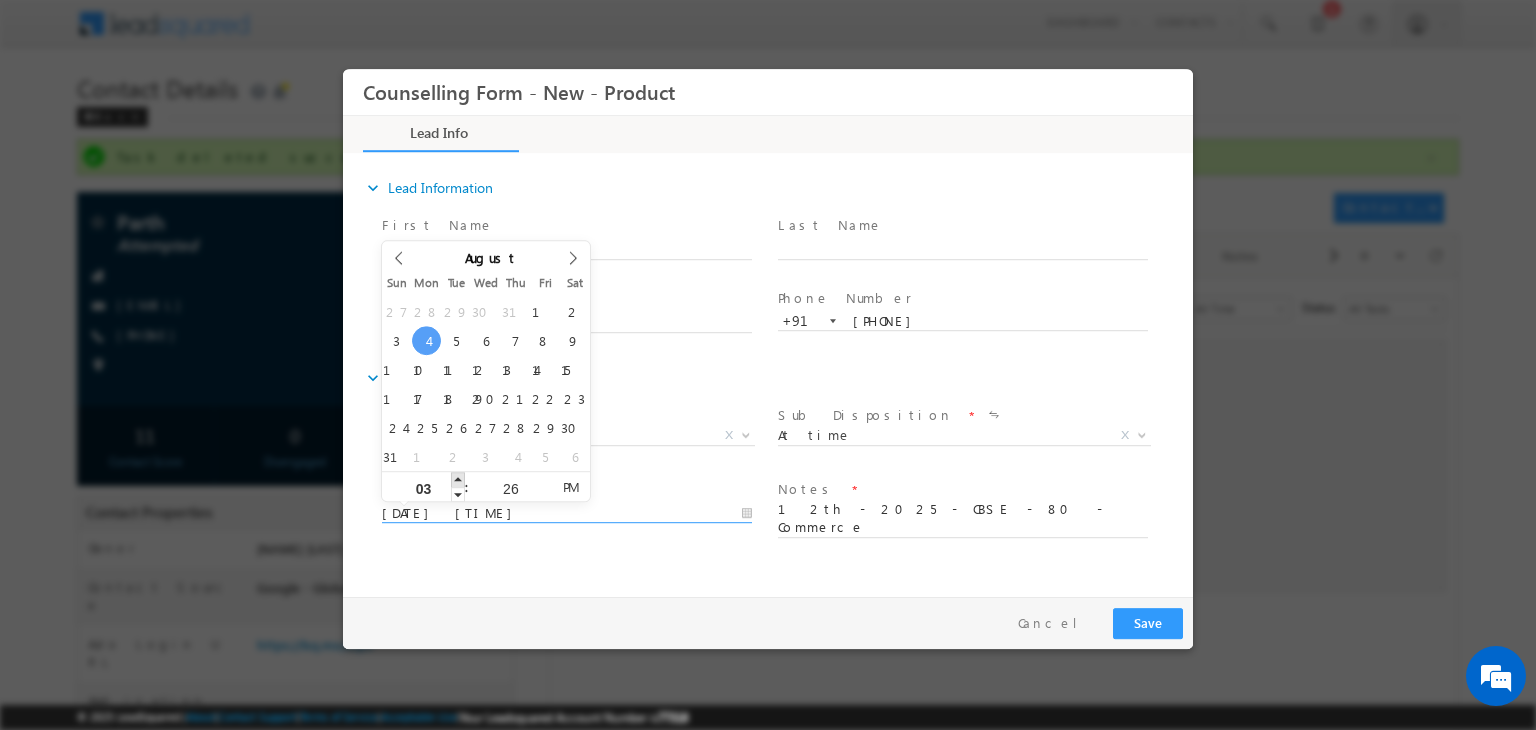 type on "04" 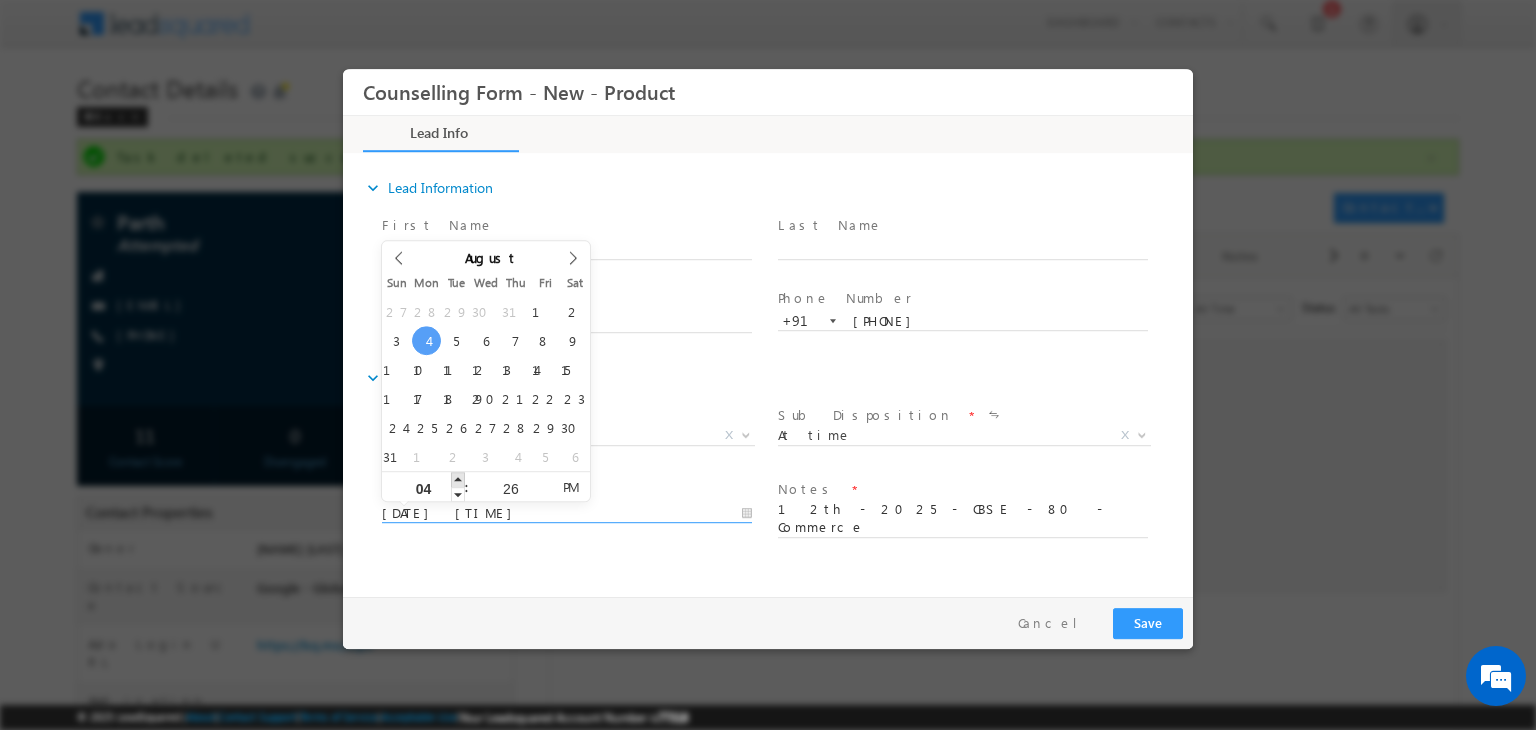 click at bounding box center (458, 479) 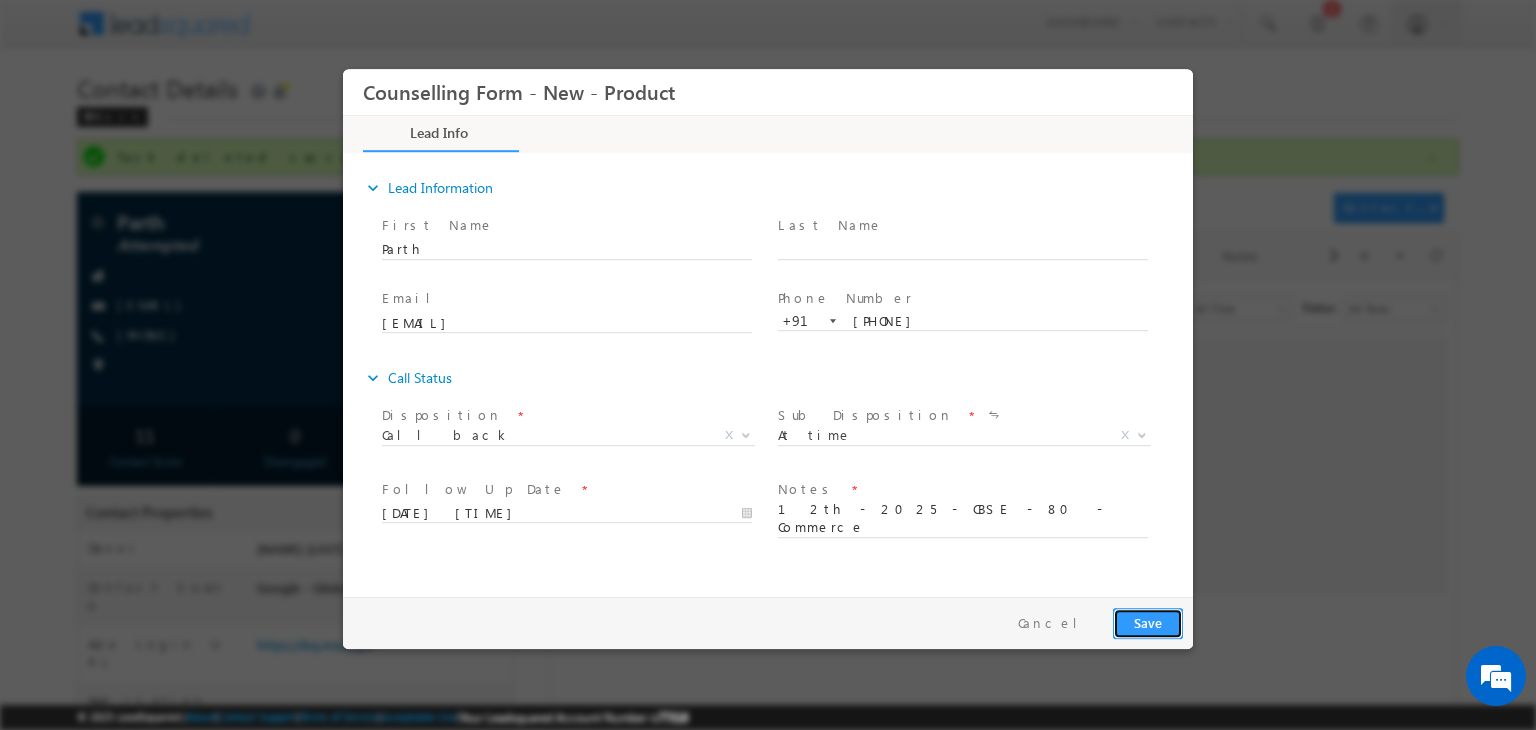 drag, startPoint x: 1133, startPoint y: 628, endPoint x: 1692, endPoint y: 632, distance: 559.0143 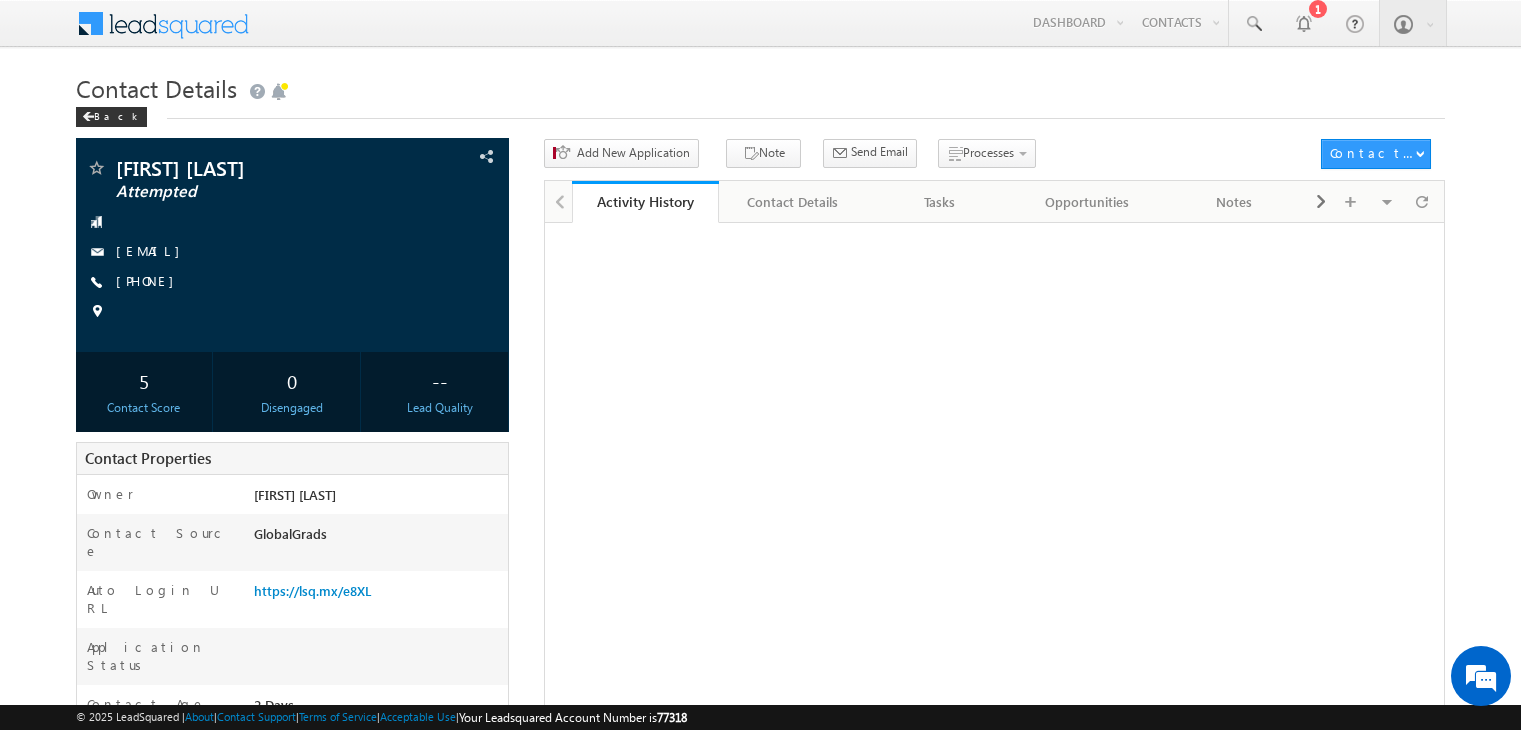 scroll, scrollTop: 0, scrollLeft: 0, axis: both 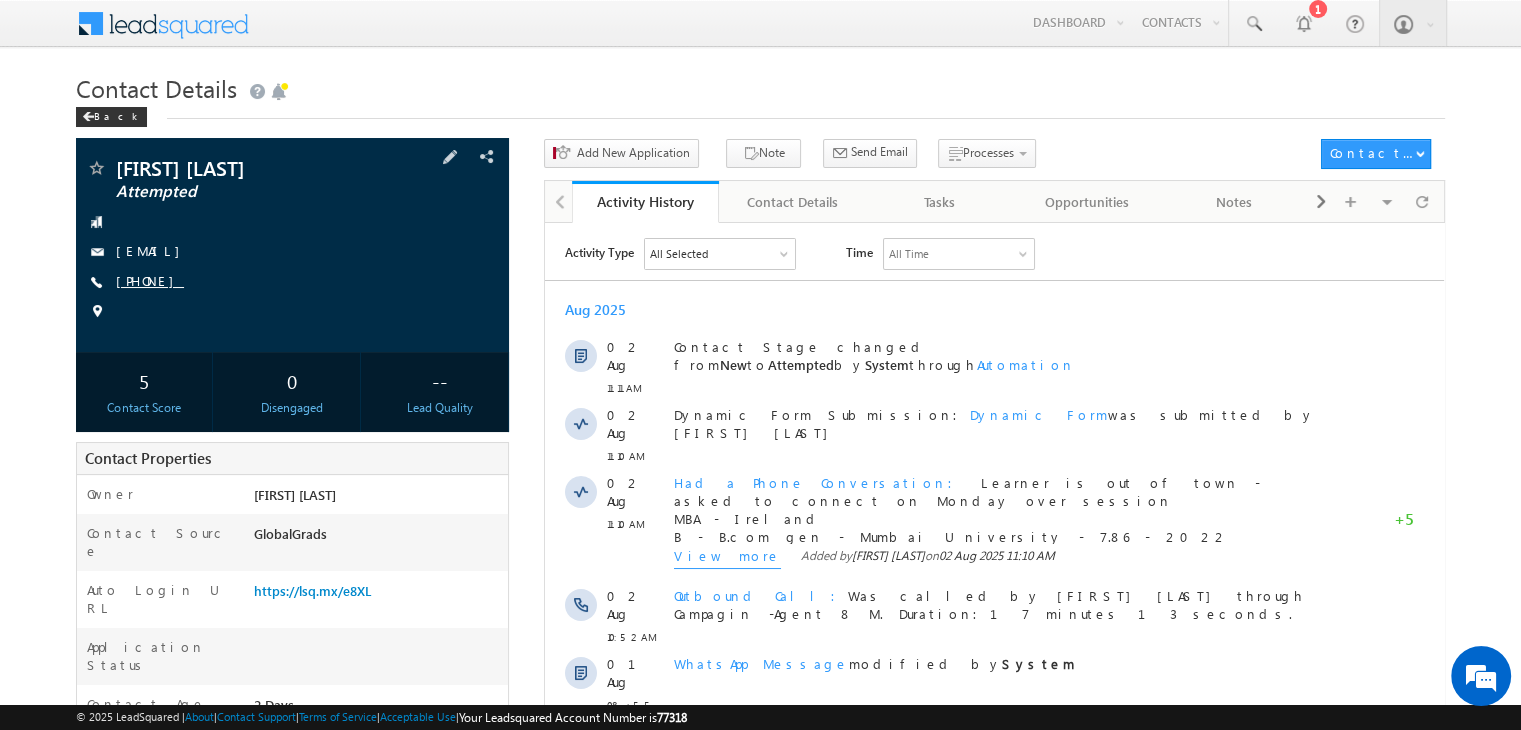 click on "[PHONE]" at bounding box center [150, 280] 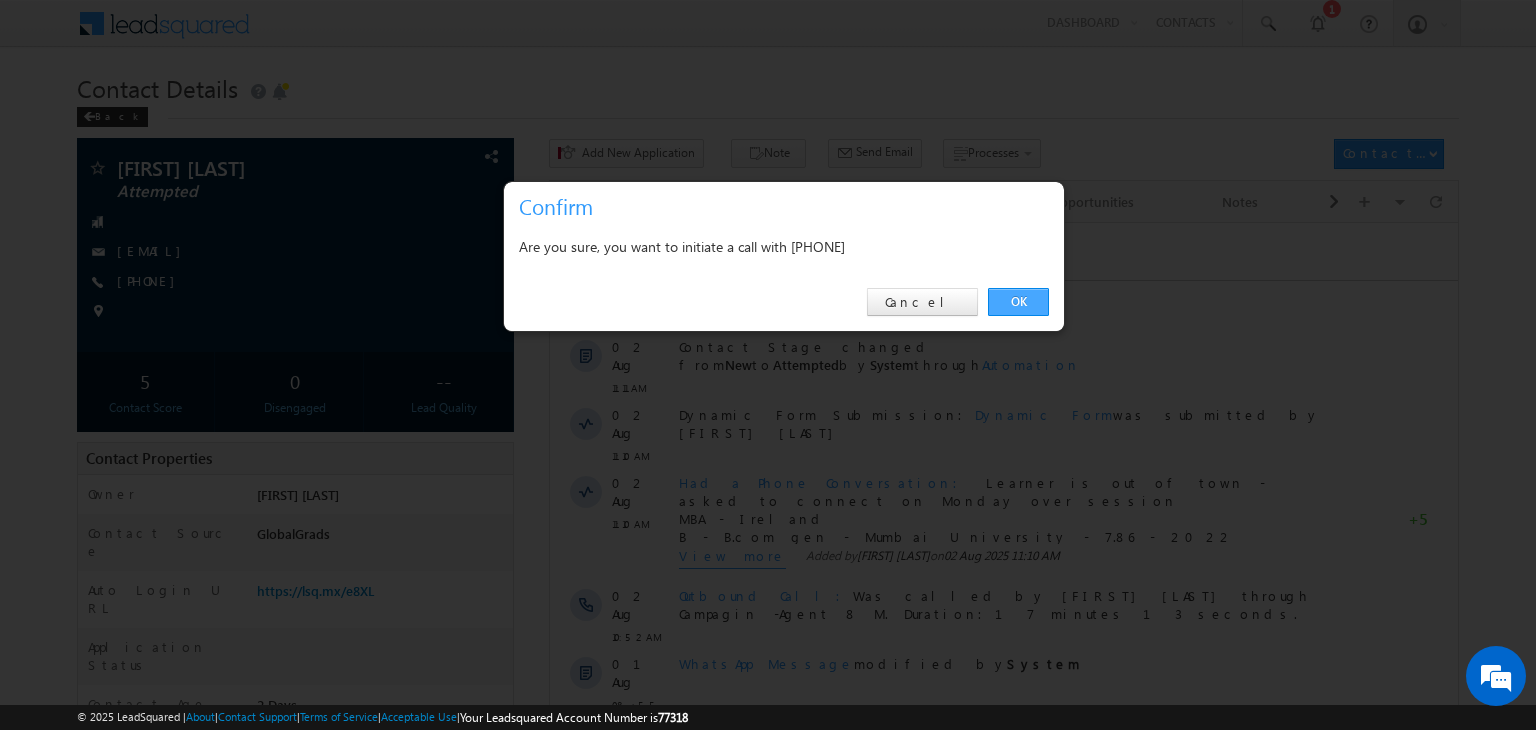 click on "OK" at bounding box center (1018, 302) 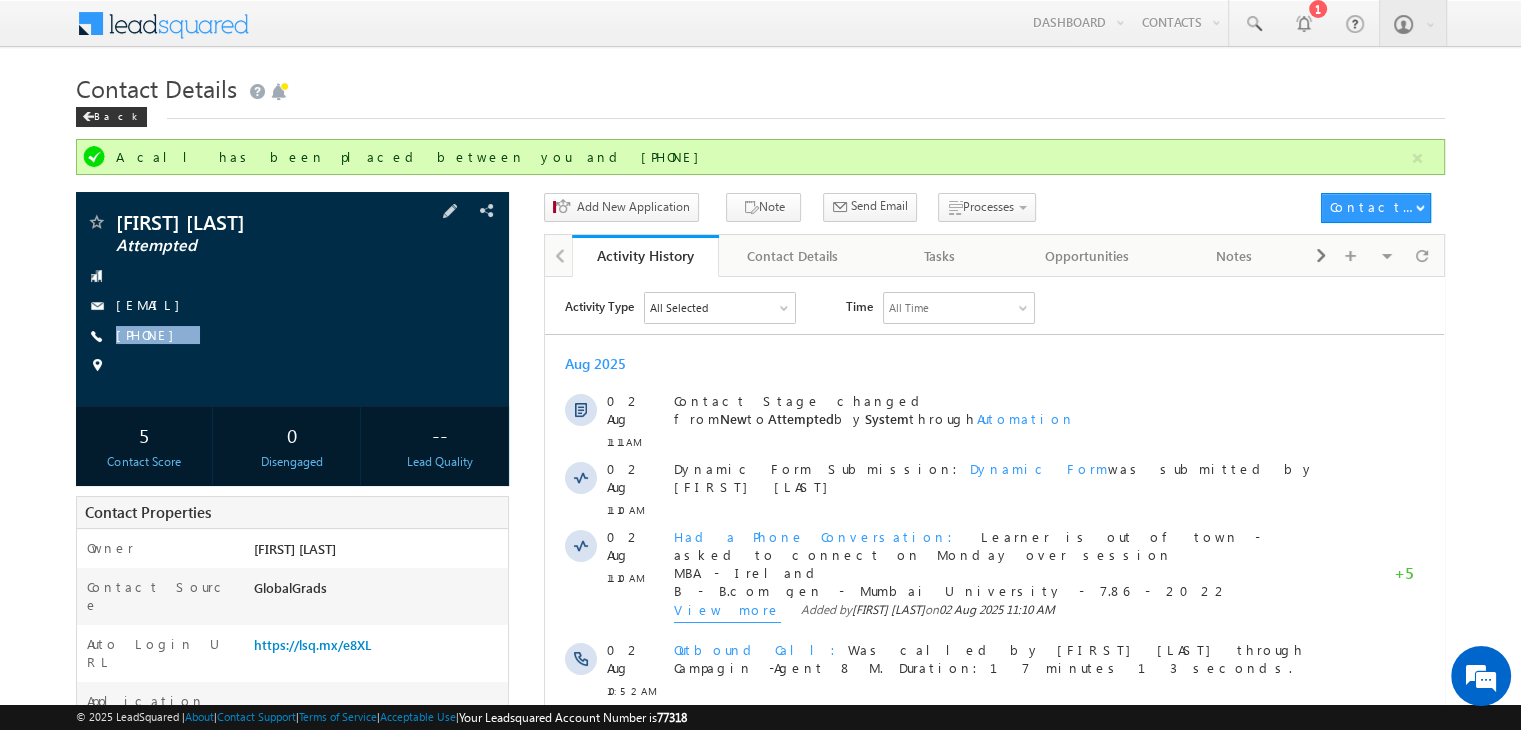 copy on "[PHONE]" 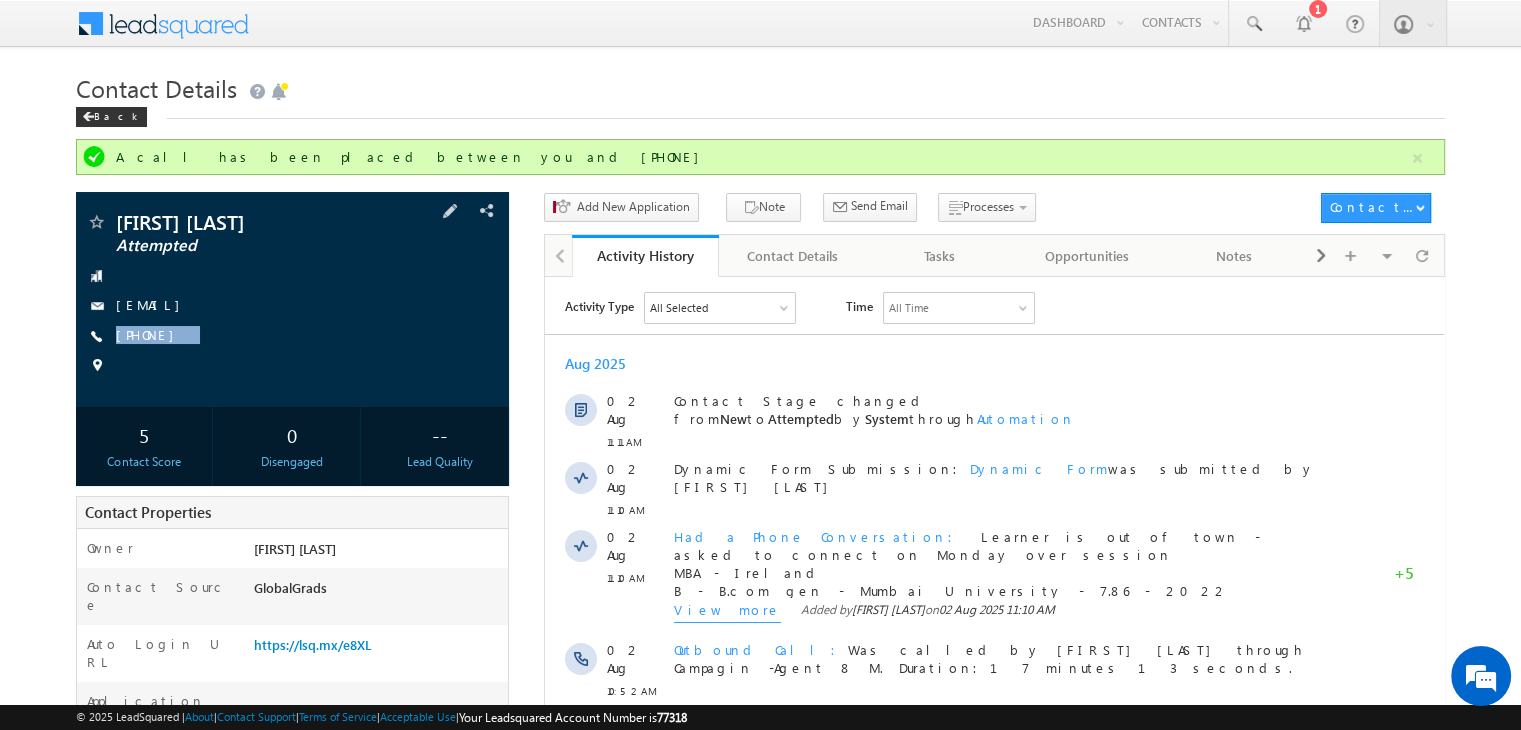 drag, startPoint x: 216, startPoint y: 339, endPoint x: 160, endPoint y: 350, distance: 57.070133 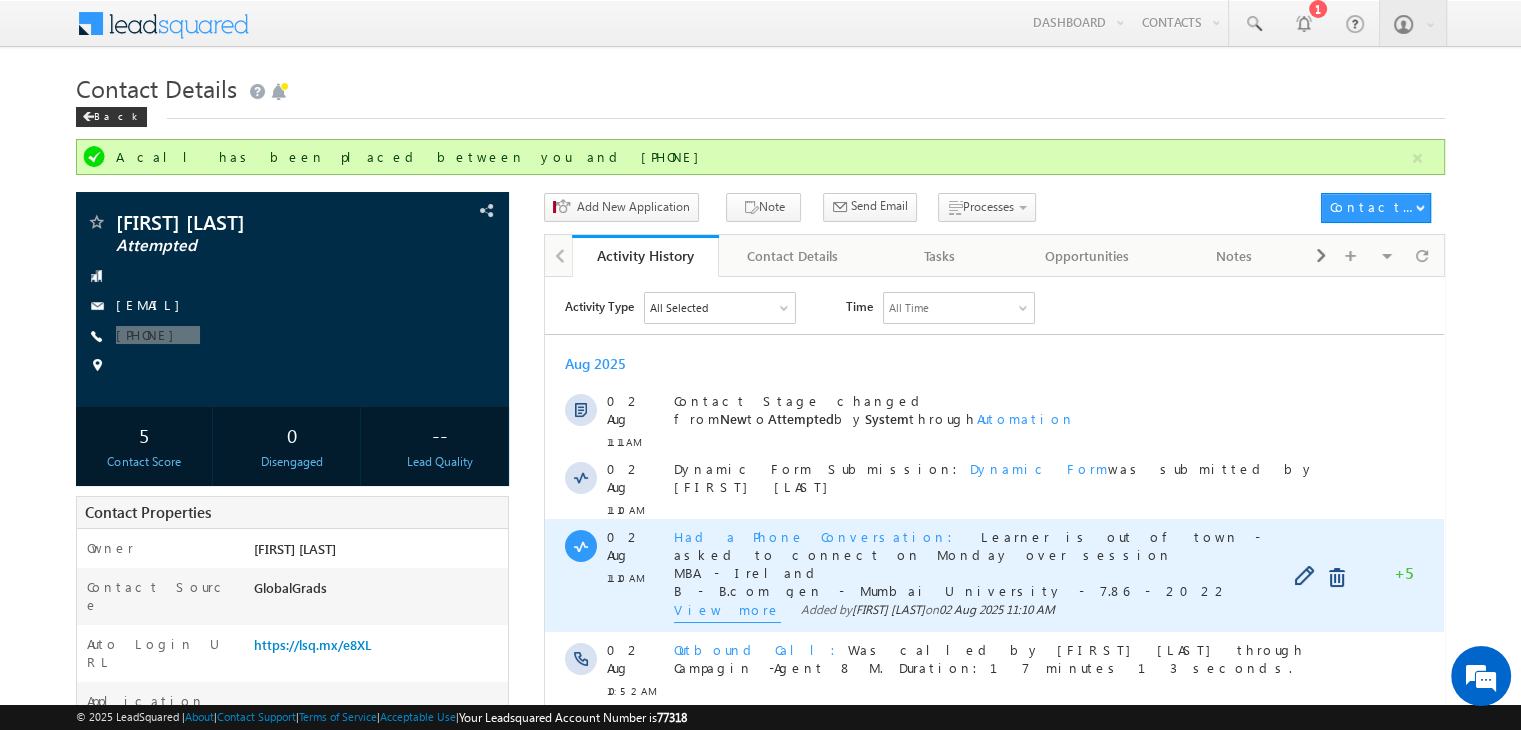 click on "View more" at bounding box center [727, 611] 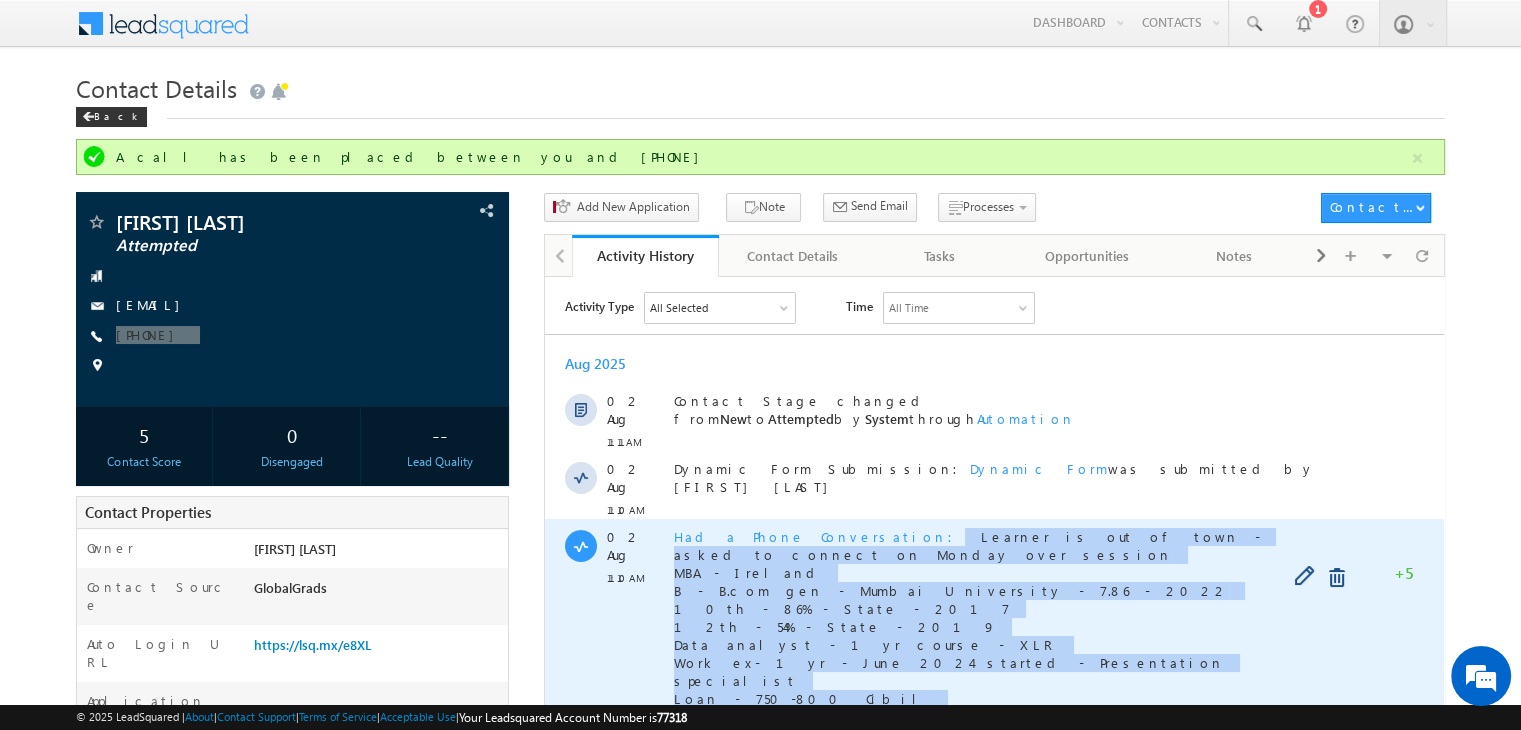 copy on "Learner is out of town - asked to connect on Monday over session  MBA - [COUNTRY]  B - B.com gen - [UNIVERSITY] - 7.86 - 2022 10th - 86% - [STATE] - 2017 12th - 54% - [STATE] - 2019 Data analyst - 1yr course - XLR  Work ex- 1yr - June 2024 started - Presentation specialist  Loan - 750-800 Cibil  Monday - 10 AM" 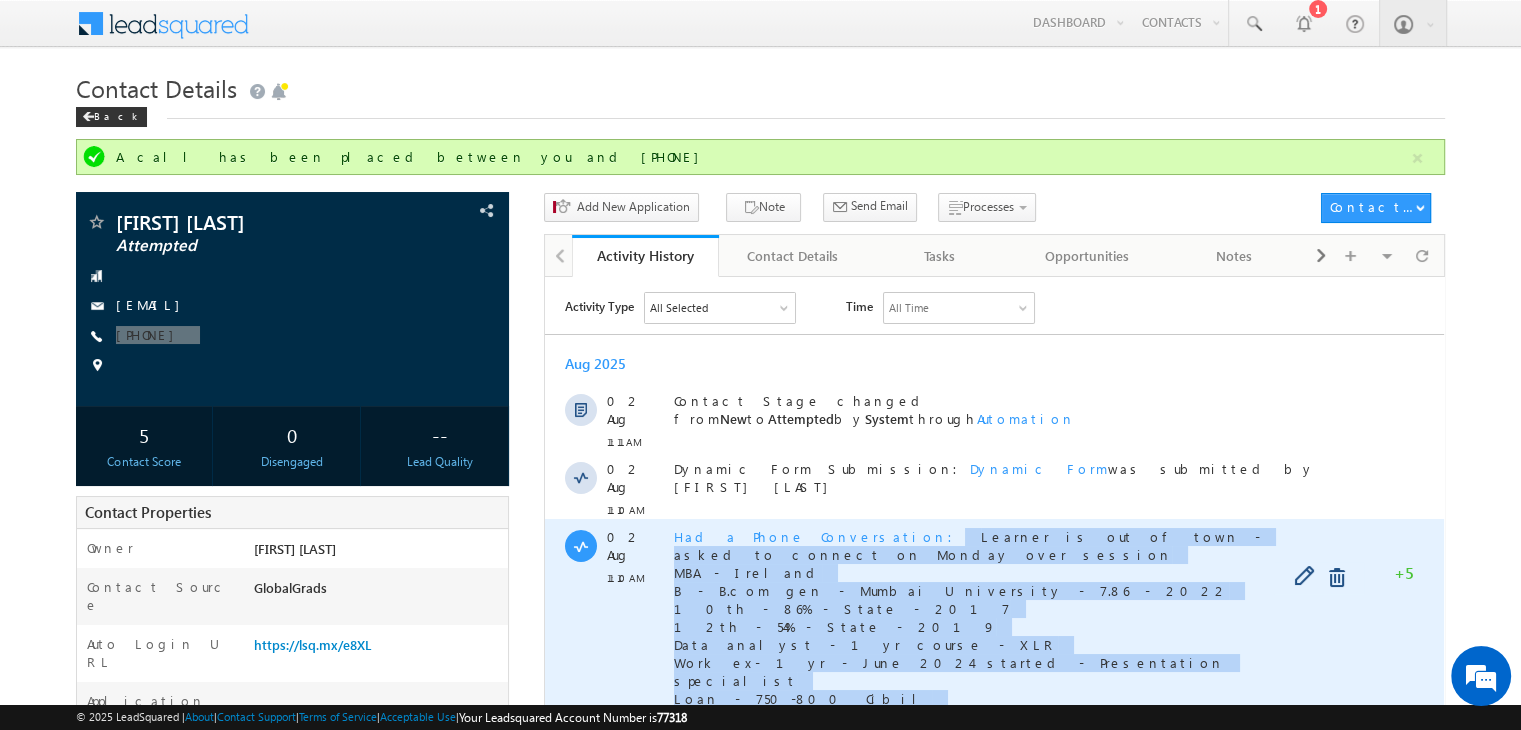 click on "Had a Phone Conversation
Learner is out of town - asked to connect on Monday over session  MBA - [COUNTRY]  B - B.com gen - [UNIVERSITY] - 7.86 - 2022 10th - 86% - [STATE] - 2017 12th - 54% - [STATE] - 2019 Data analyst - 1yr course - XLR  Work ex- 1yr - June 2024 started - Presentation specialist  Loan - 750-800 Cibil  Monday - 10 AM" at bounding box center [1003, 626] 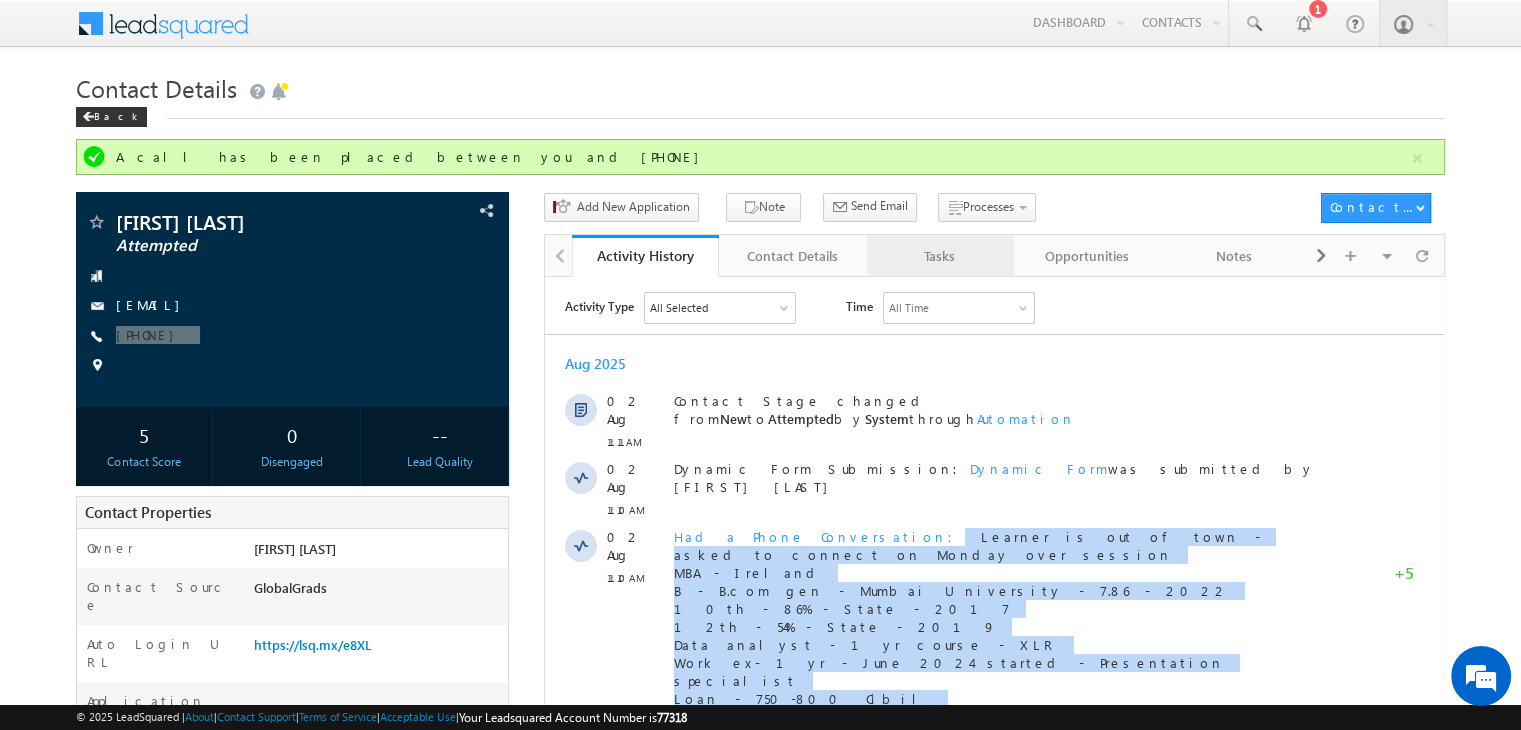 click on "Tasks" at bounding box center [940, 256] 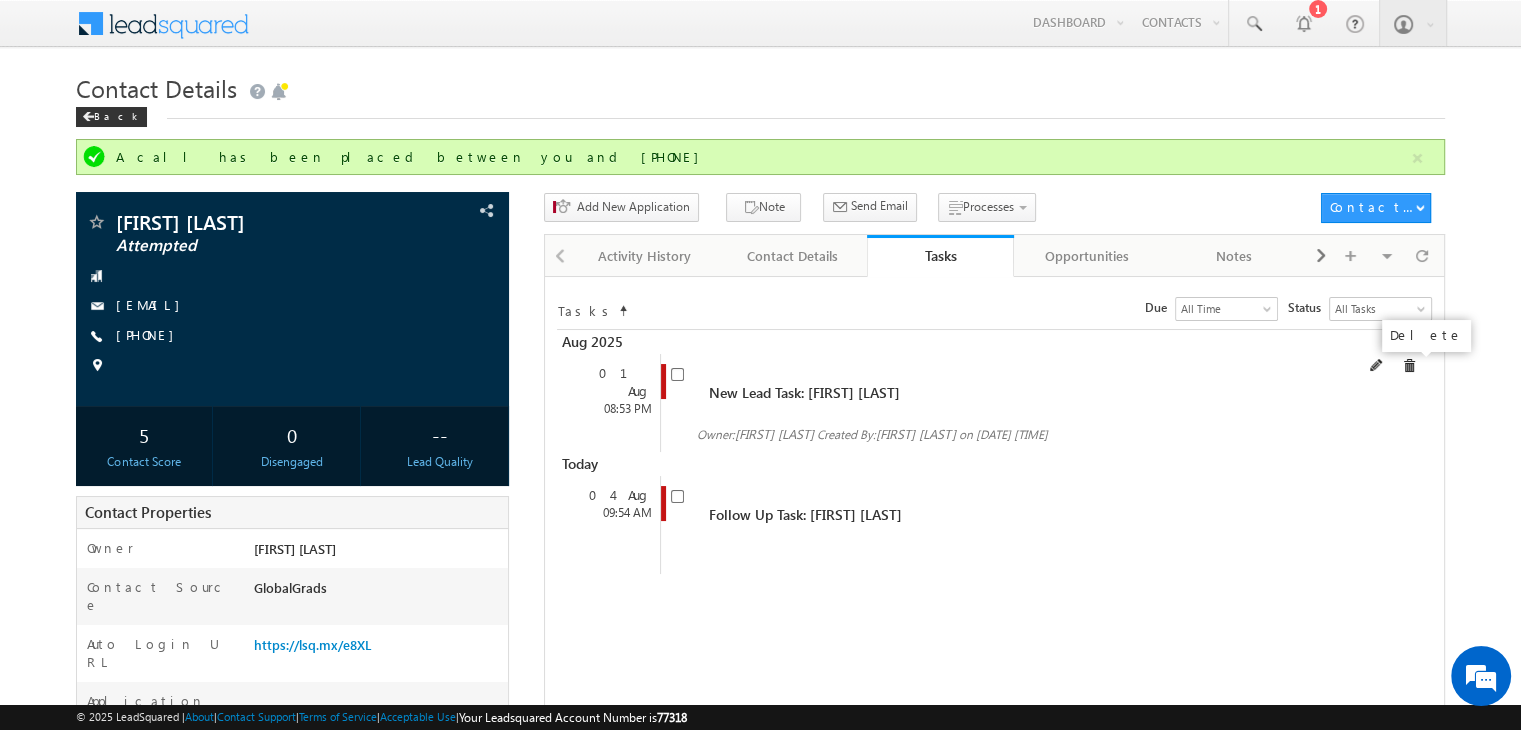 click at bounding box center (1409, 366) 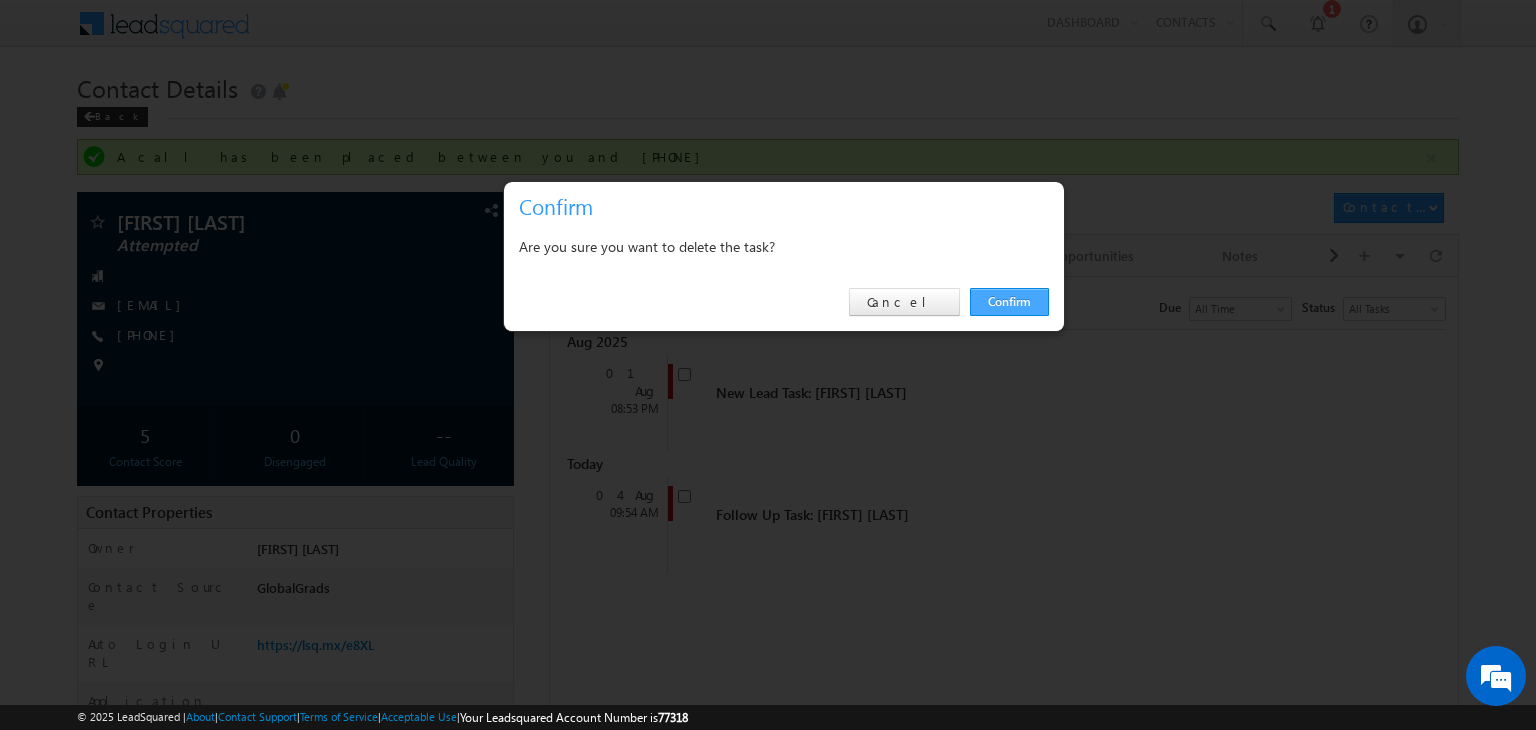 click on "Confirm" at bounding box center (1009, 302) 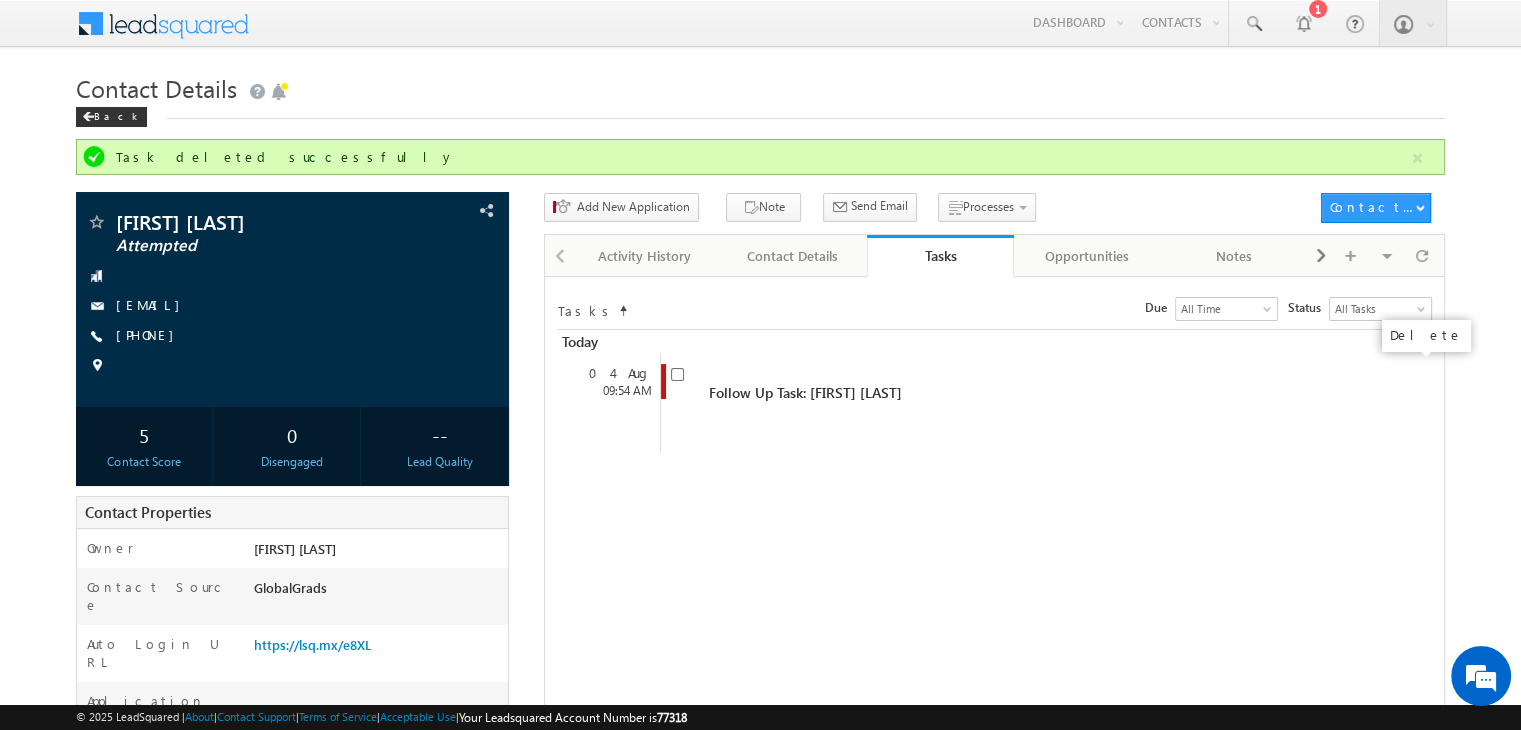 click at bounding box center [0, 0] 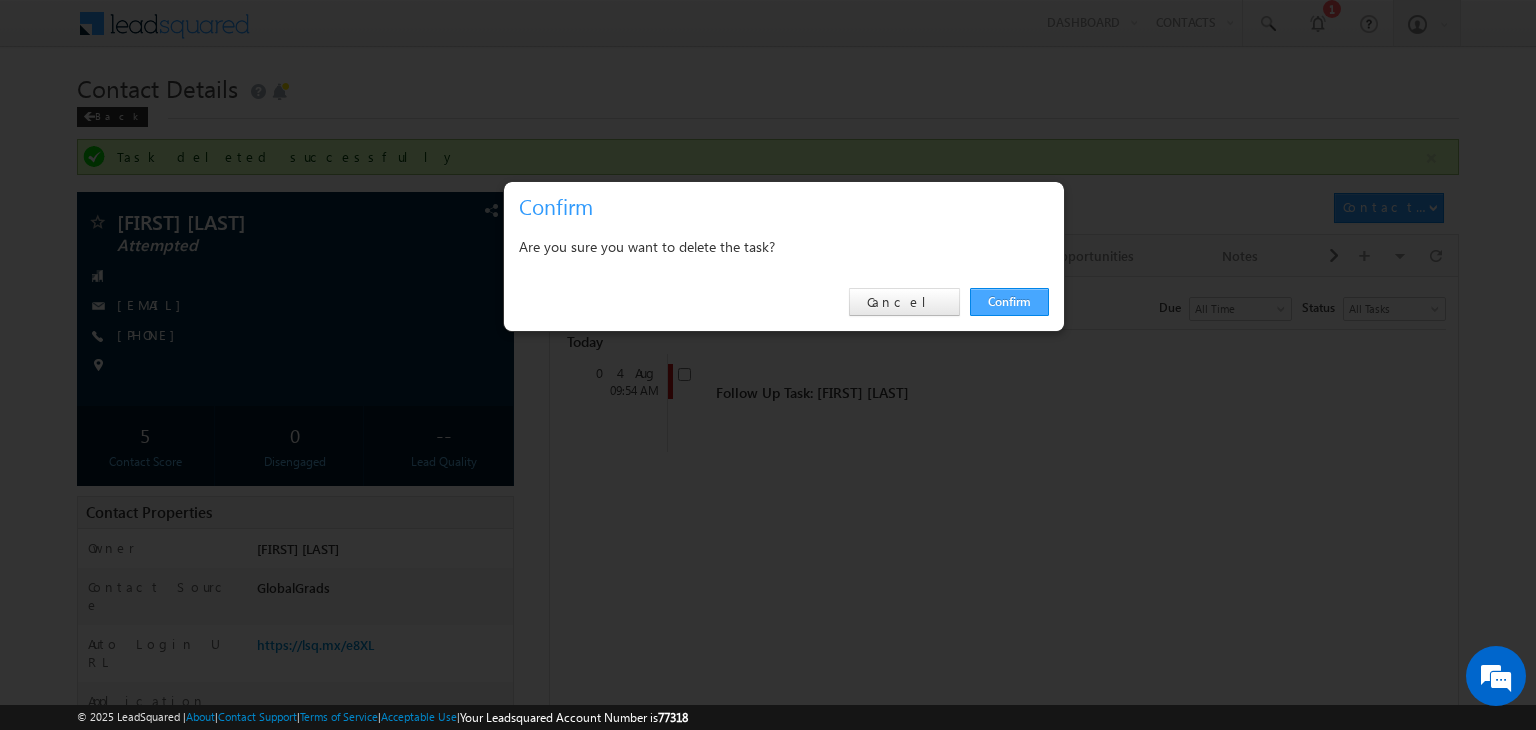 click on "Confirm" at bounding box center [1009, 302] 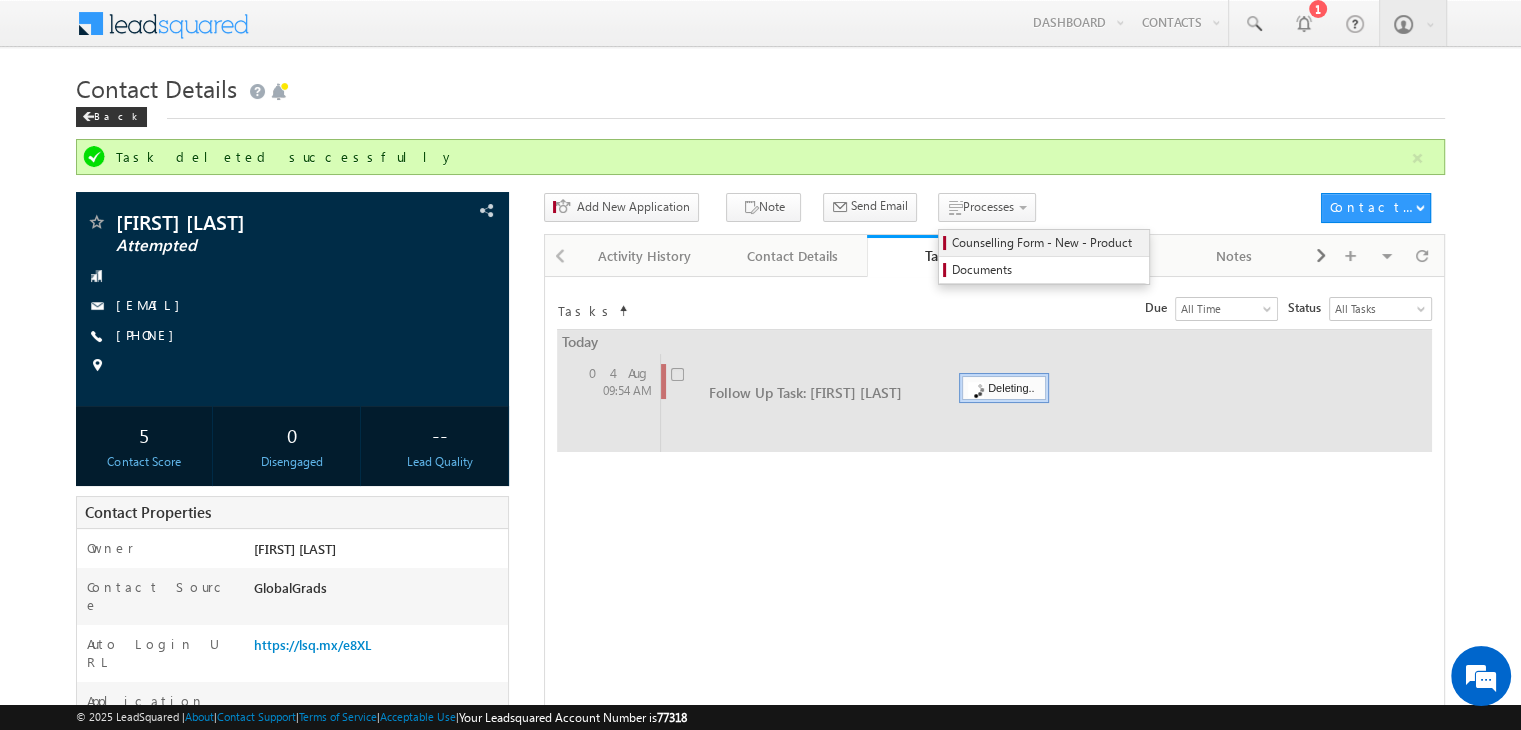 click on "Counselling Form - New - Product" at bounding box center [1047, 243] 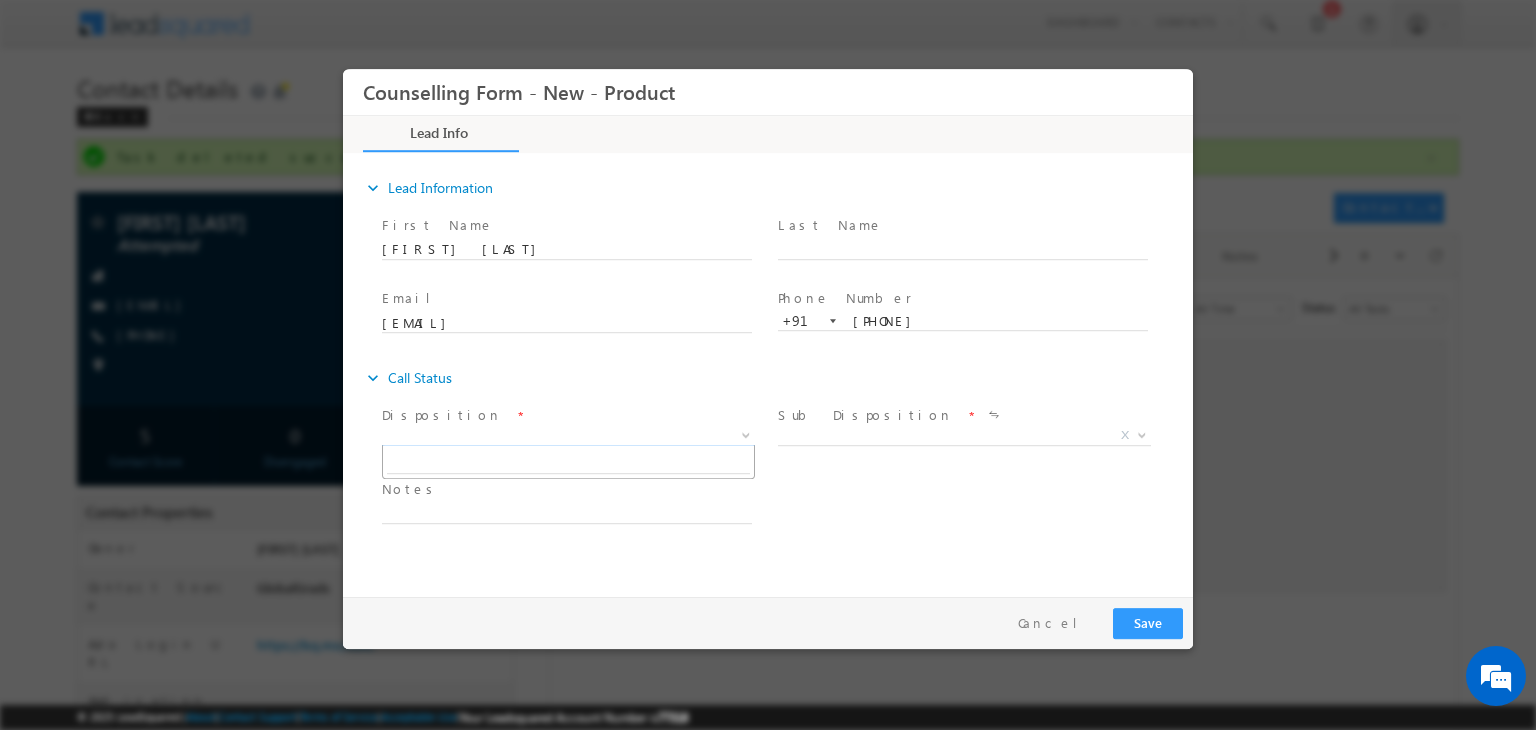 click on "X" at bounding box center (568, 436) 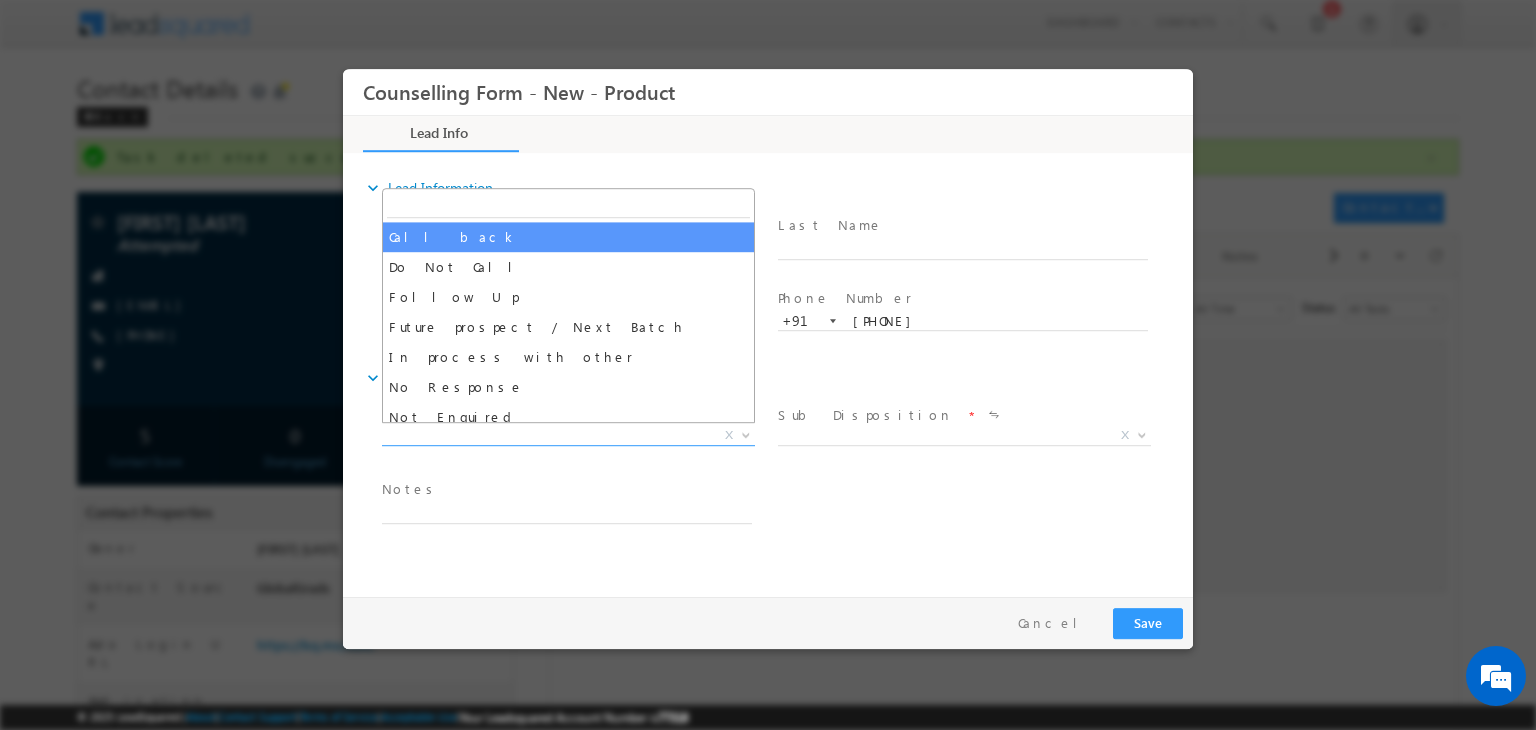 select on "Call back" 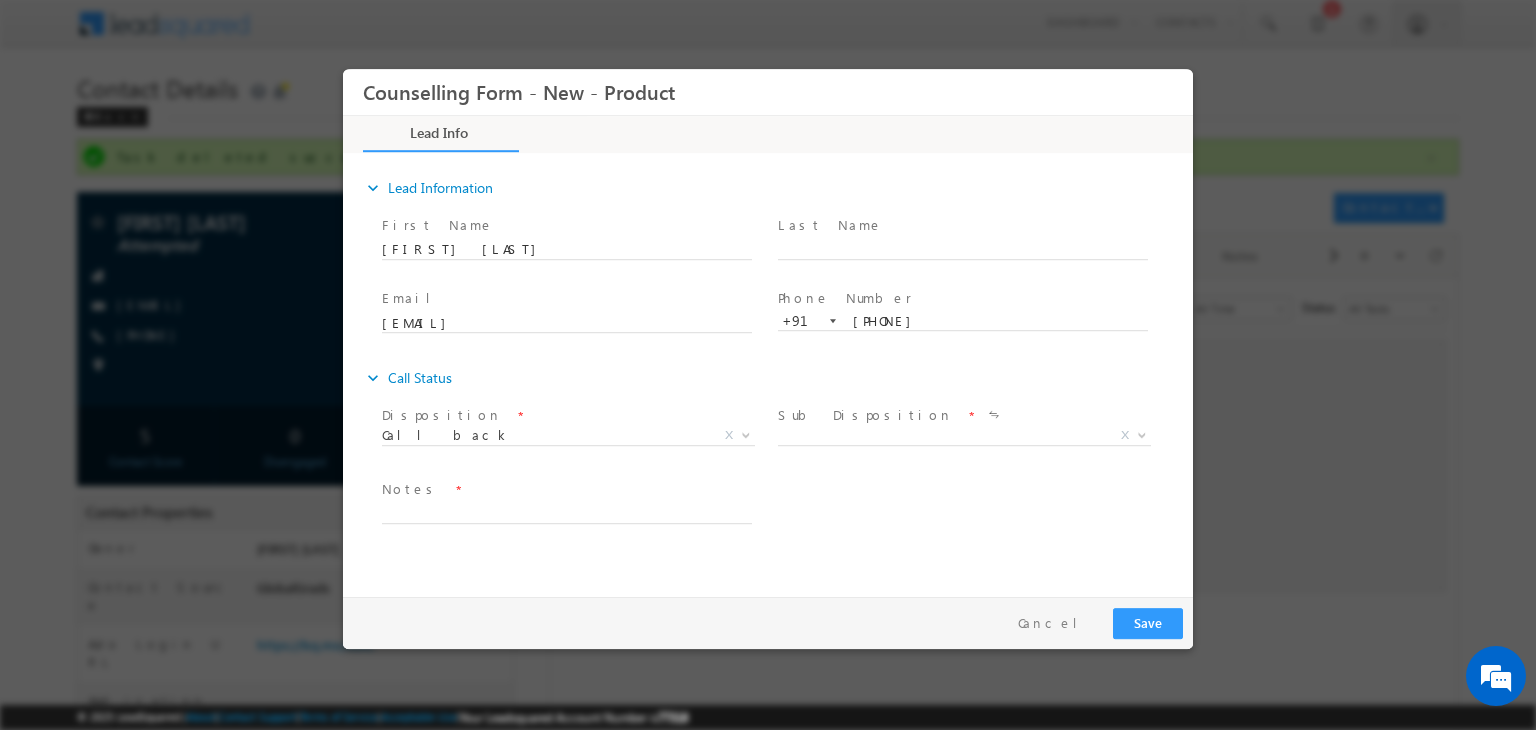 click on "Later At time X" at bounding box center [972, 439] 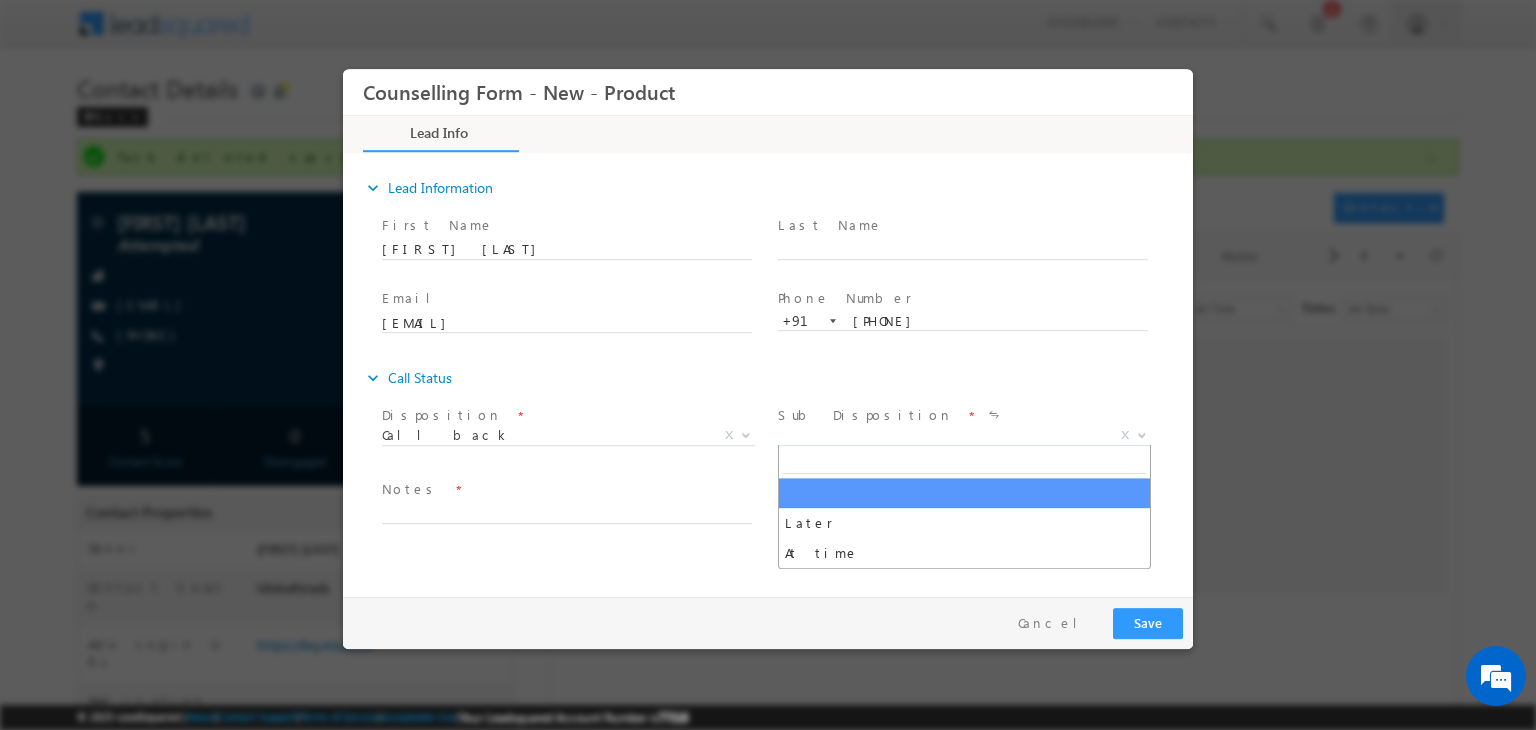 click on "X" at bounding box center [964, 436] 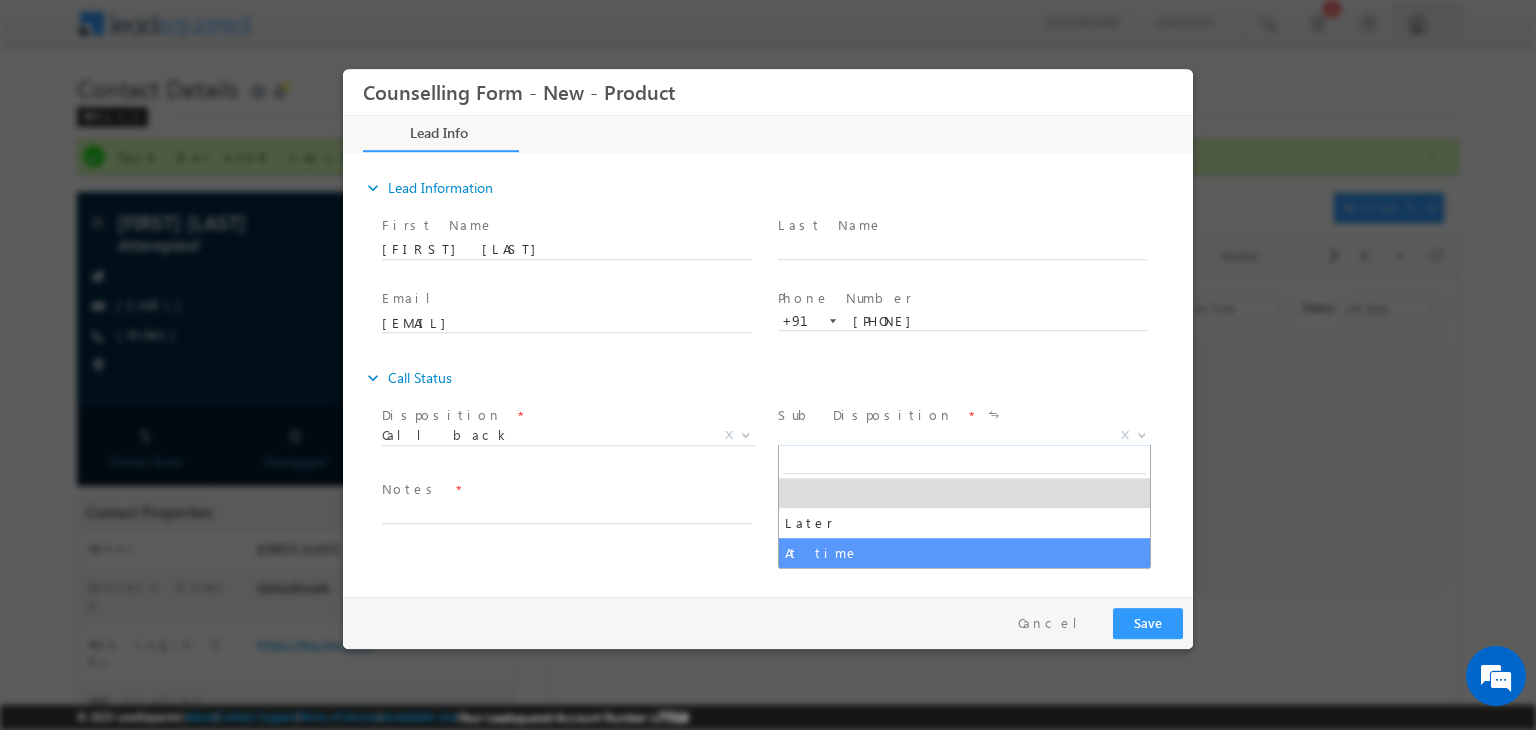 select on "At time" 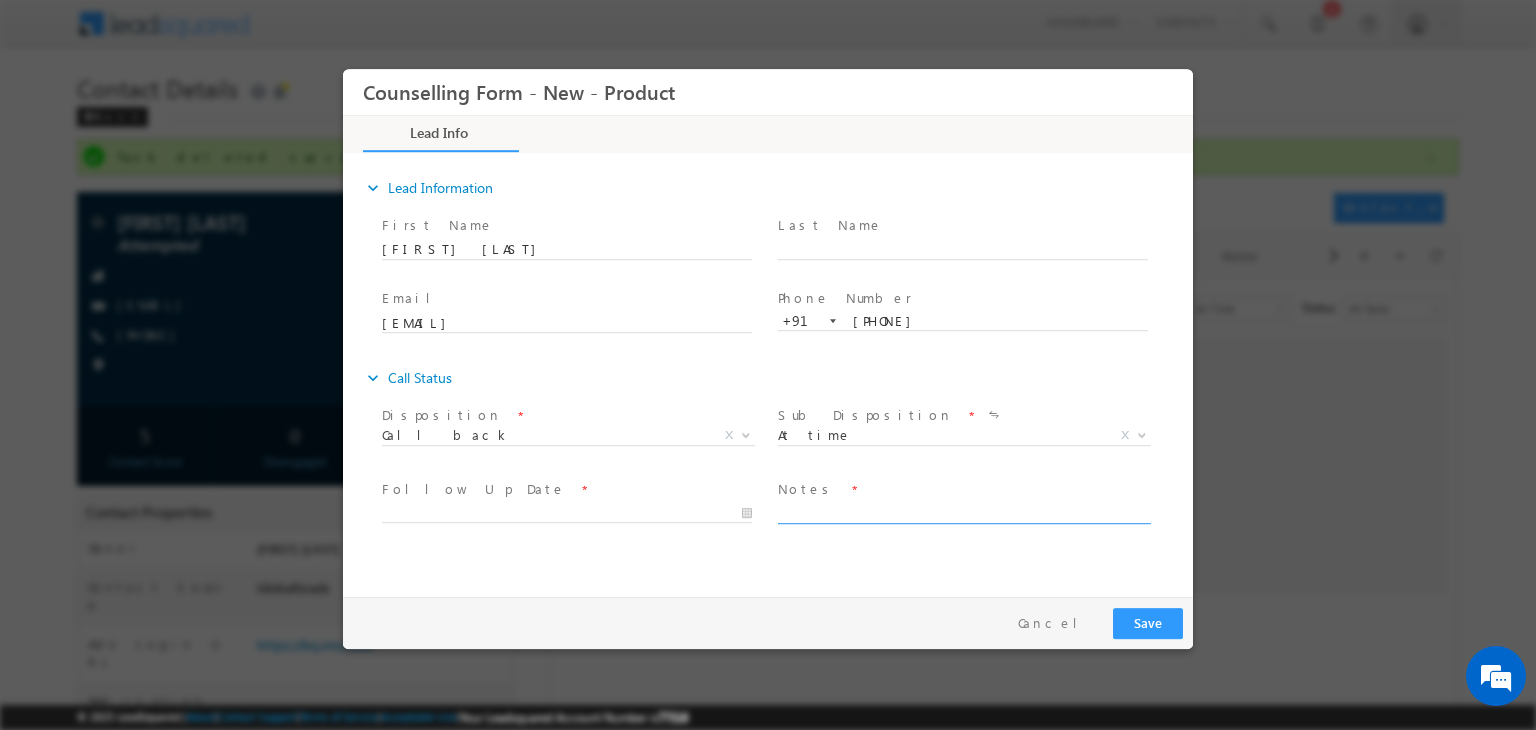 click at bounding box center [963, 512] 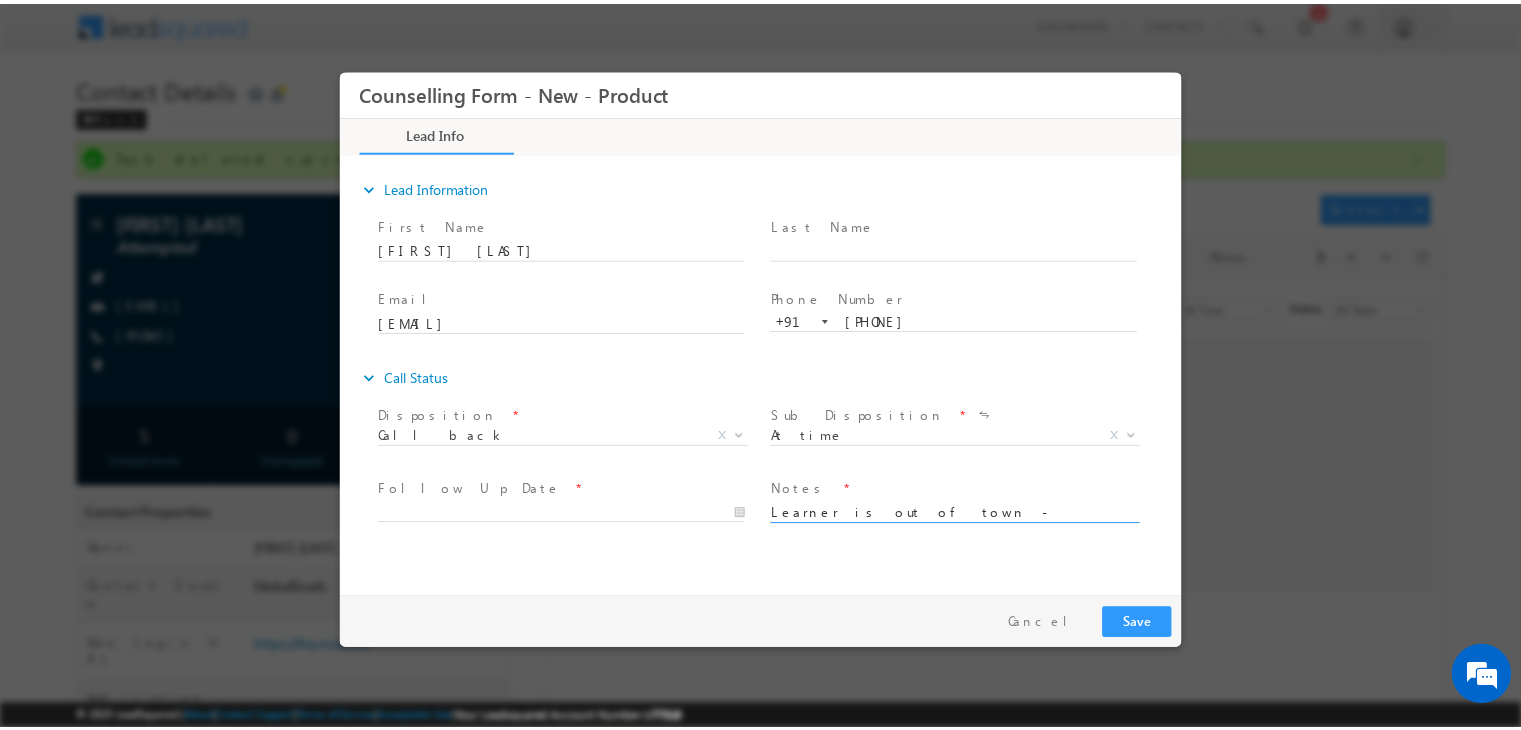 scroll, scrollTop: 89, scrollLeft: 0, axis: vertical 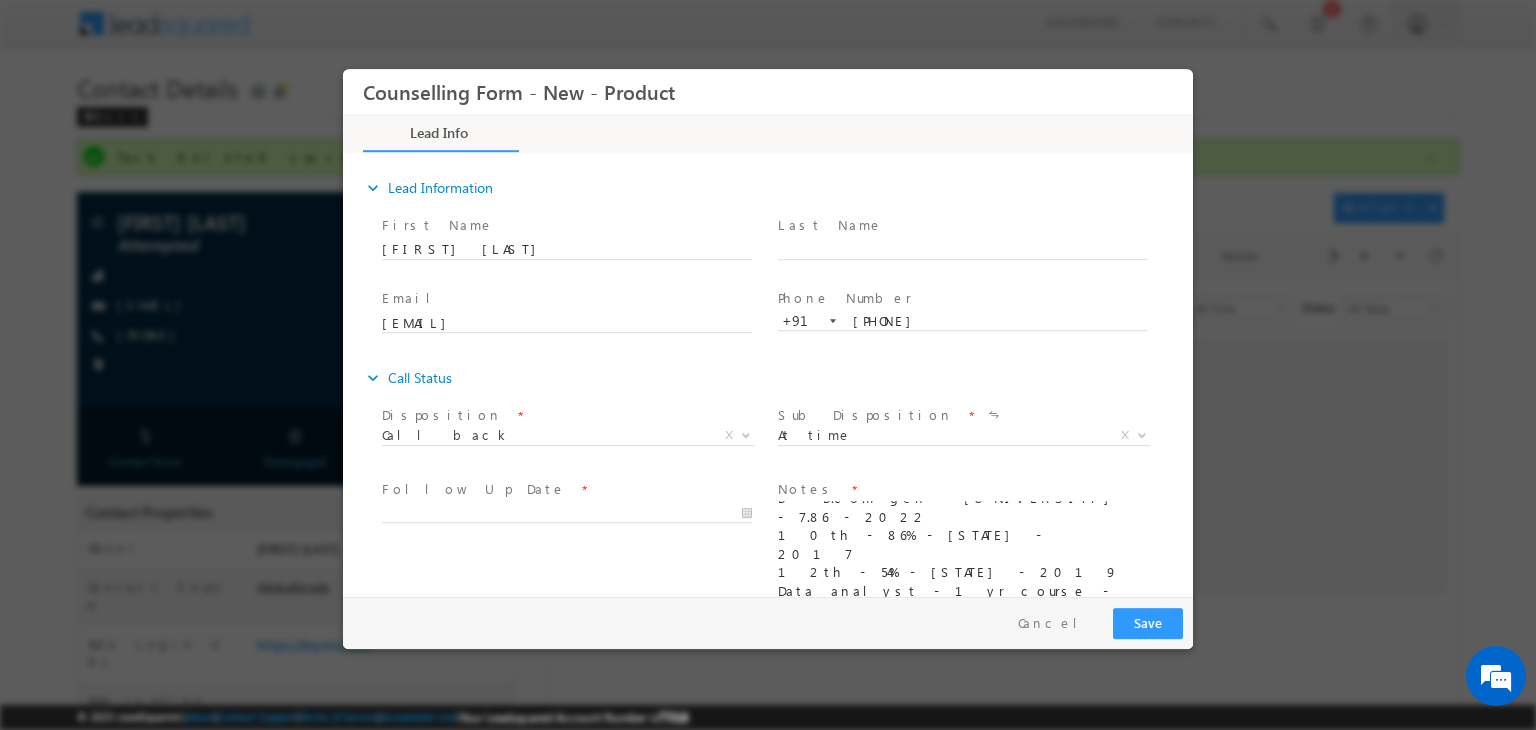 type on "Learner is out of town - asked to connect on Monday over session
MBA - Ireland
B - B.com gen - Mumbai University - 7.86 - 2022
10th - 86% - State - 2017
12th - 54% - State - 2019
Data analyst - 1yr course - XLR
Work ex- 1yr - June 2024 started - Presentation specialist
Loan - 750-800 Cibil
Monday - 10 AM" 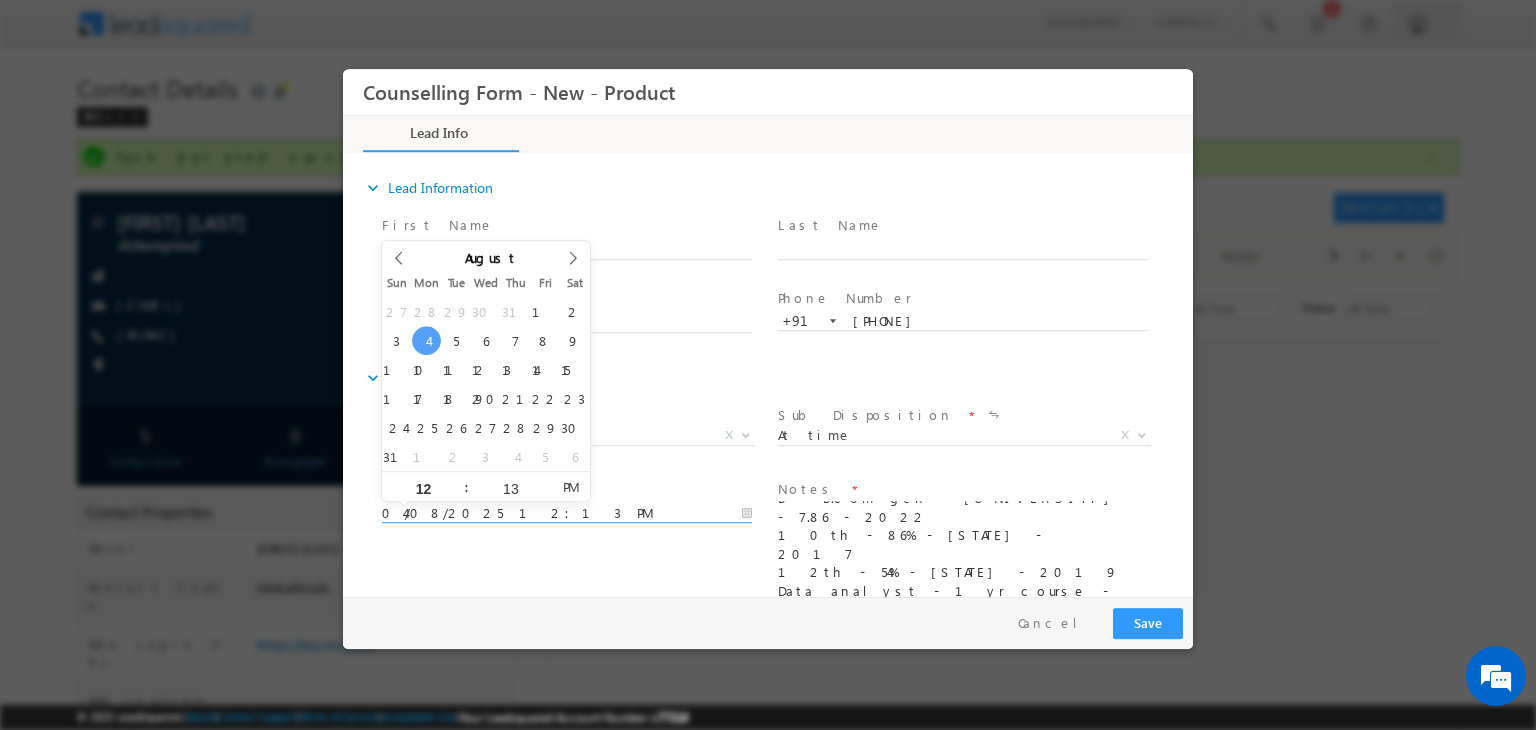 click on "04/08/2025 12:13 PM" at bounding box center [567, 514] 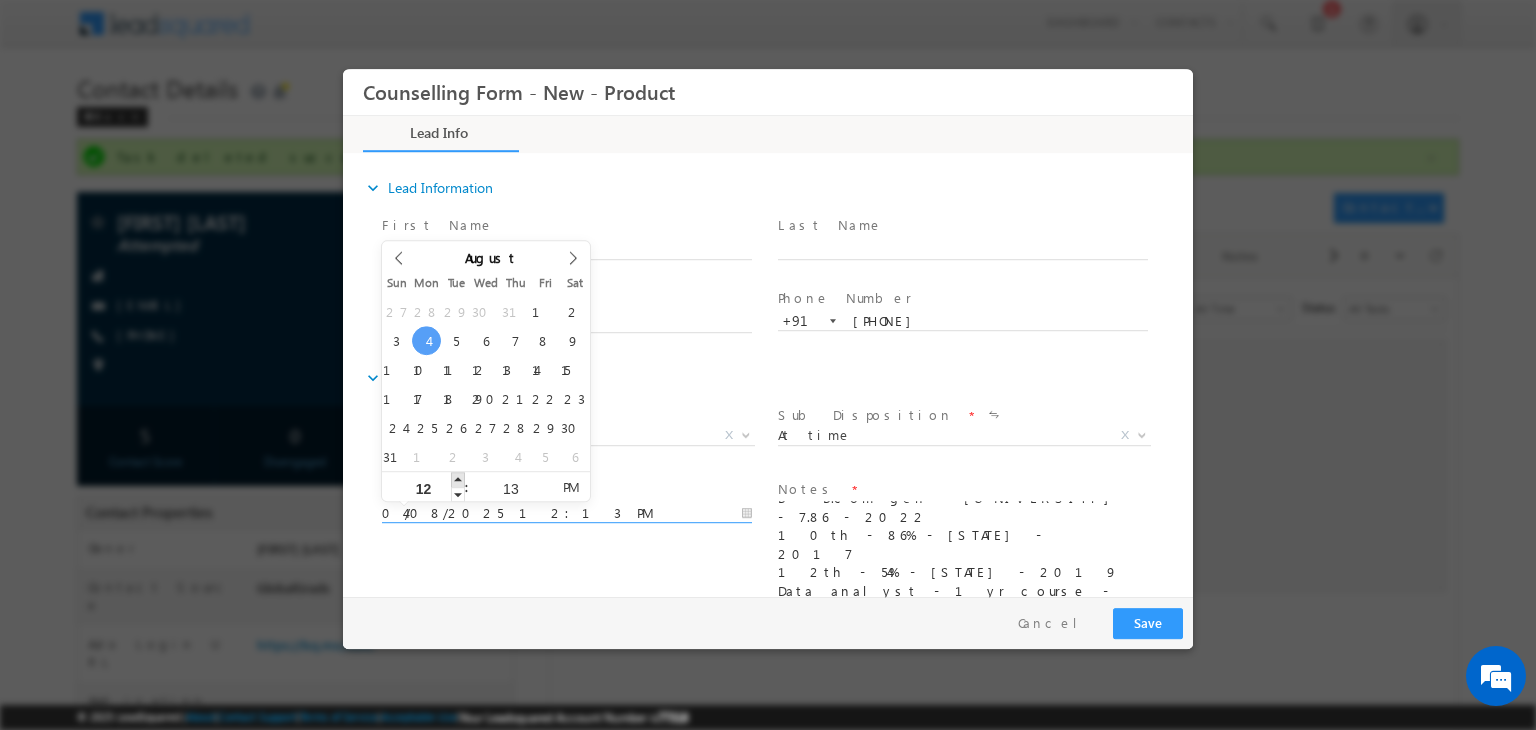 type on "04/08/2025 1:13 PM" 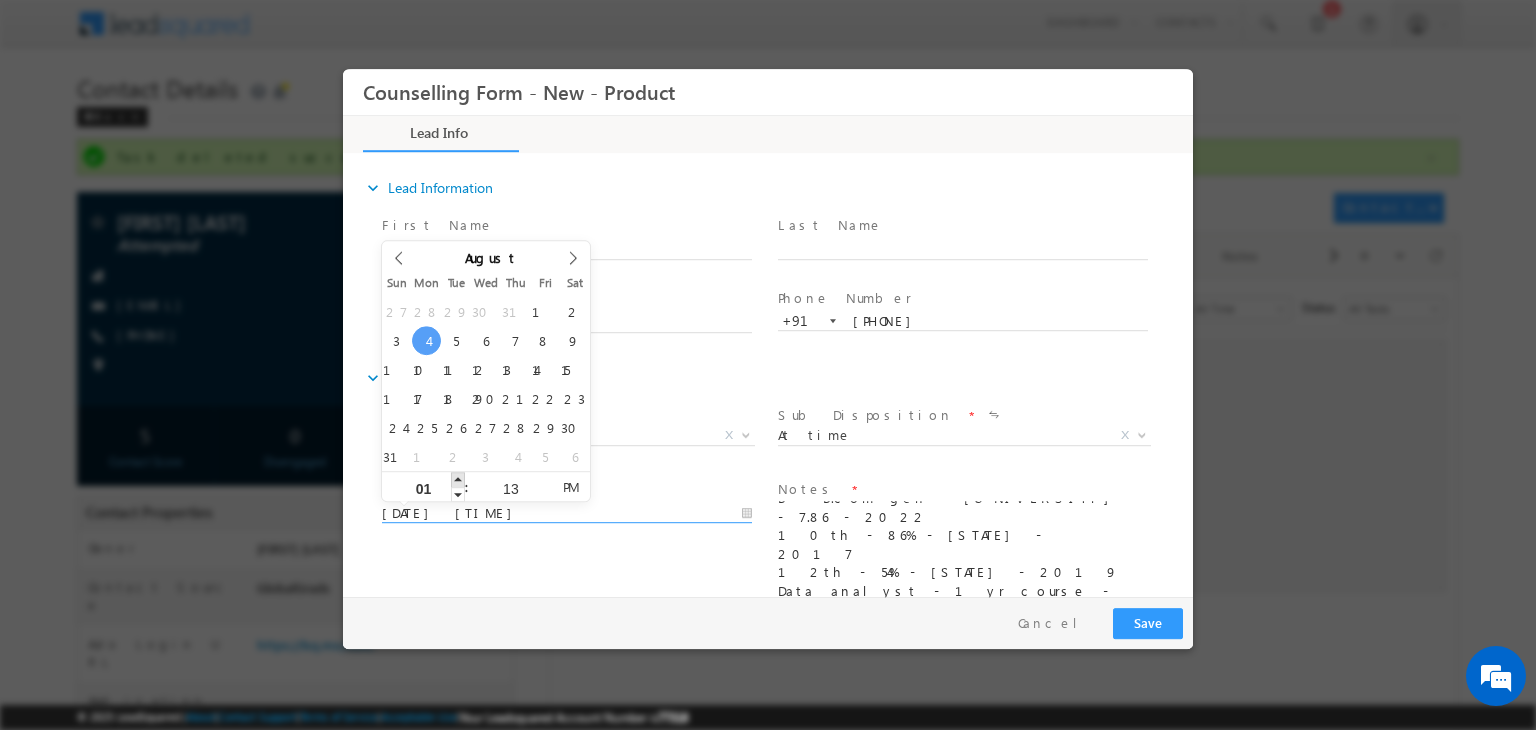 click at bounding box center [458, 479] 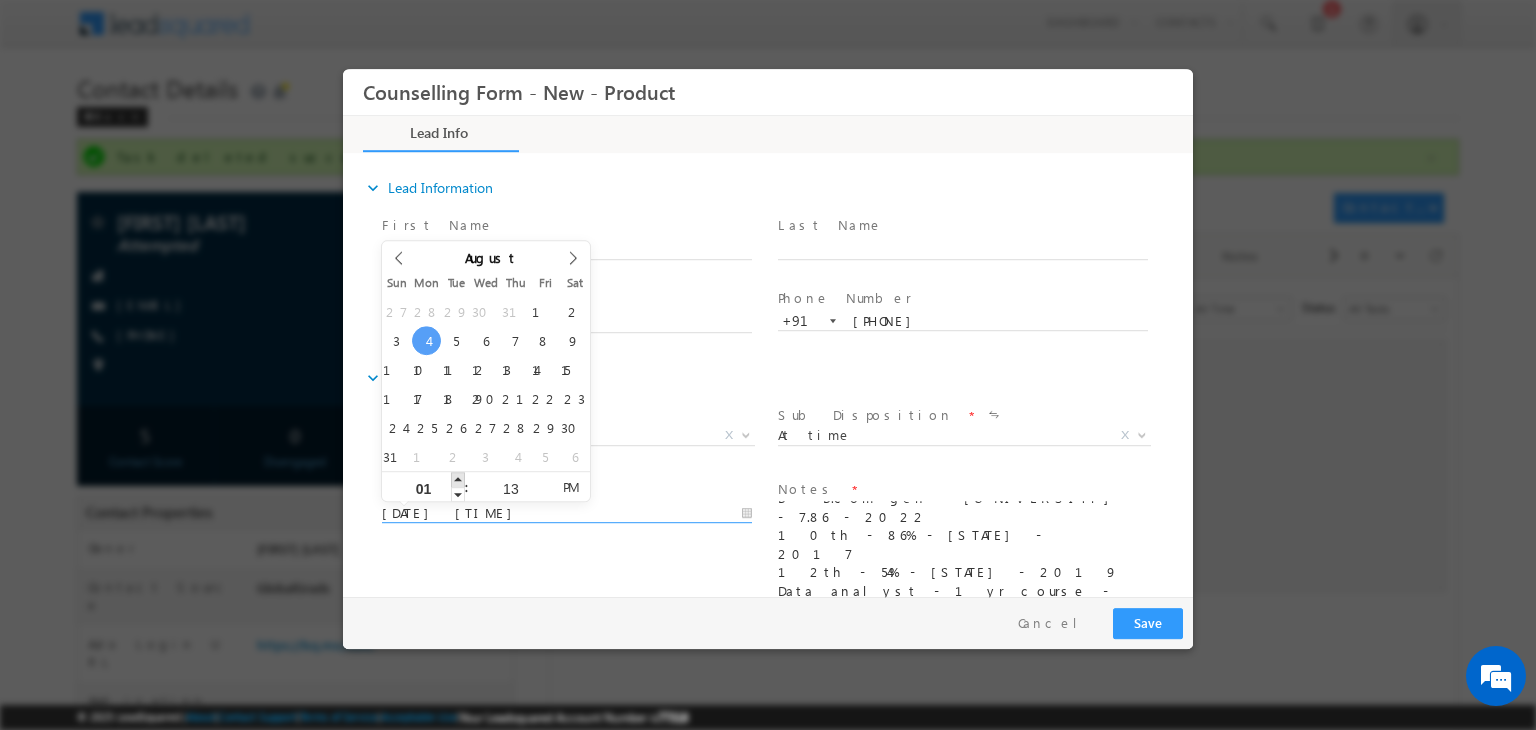 type on "04/08/2025 2:13 PM" 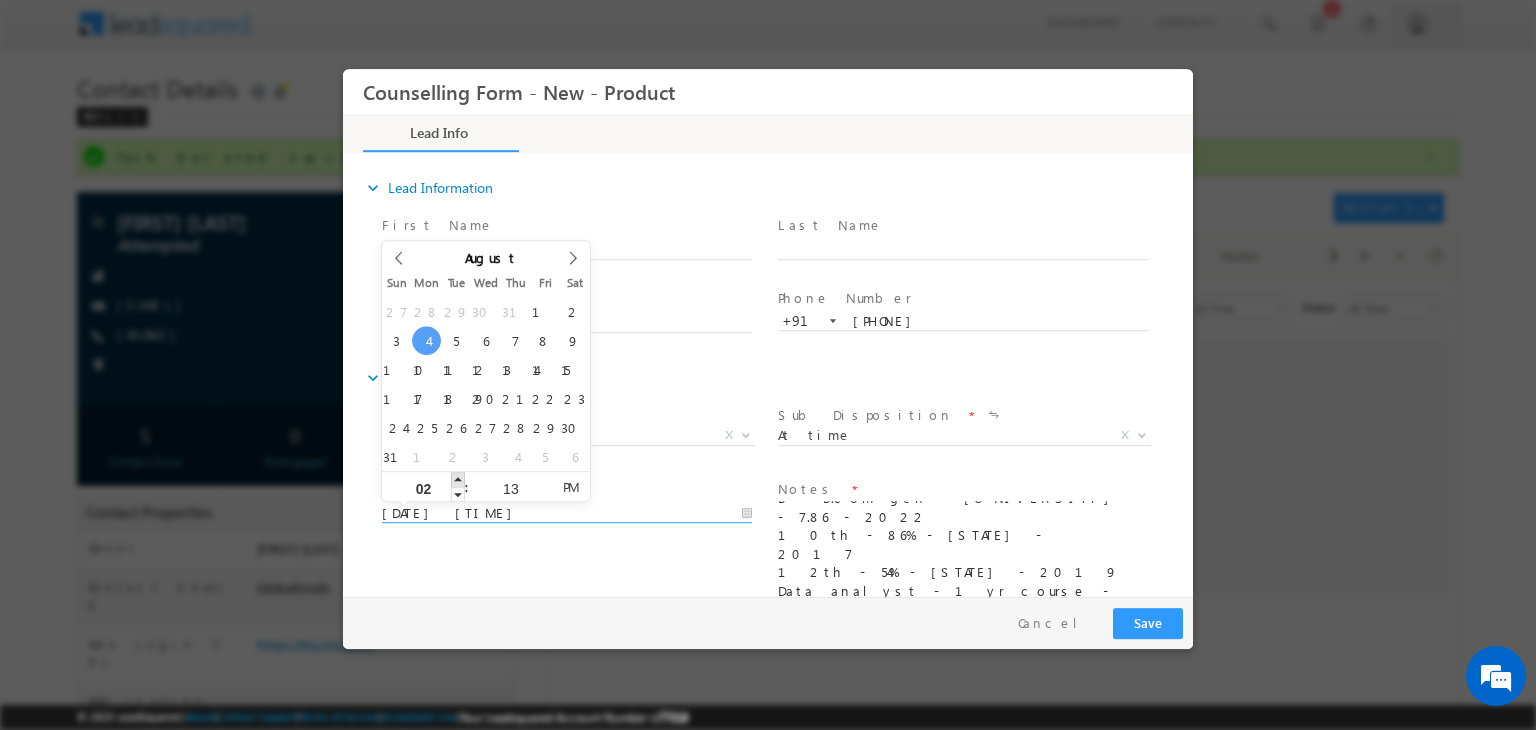 click at bounding box center [458, 479] 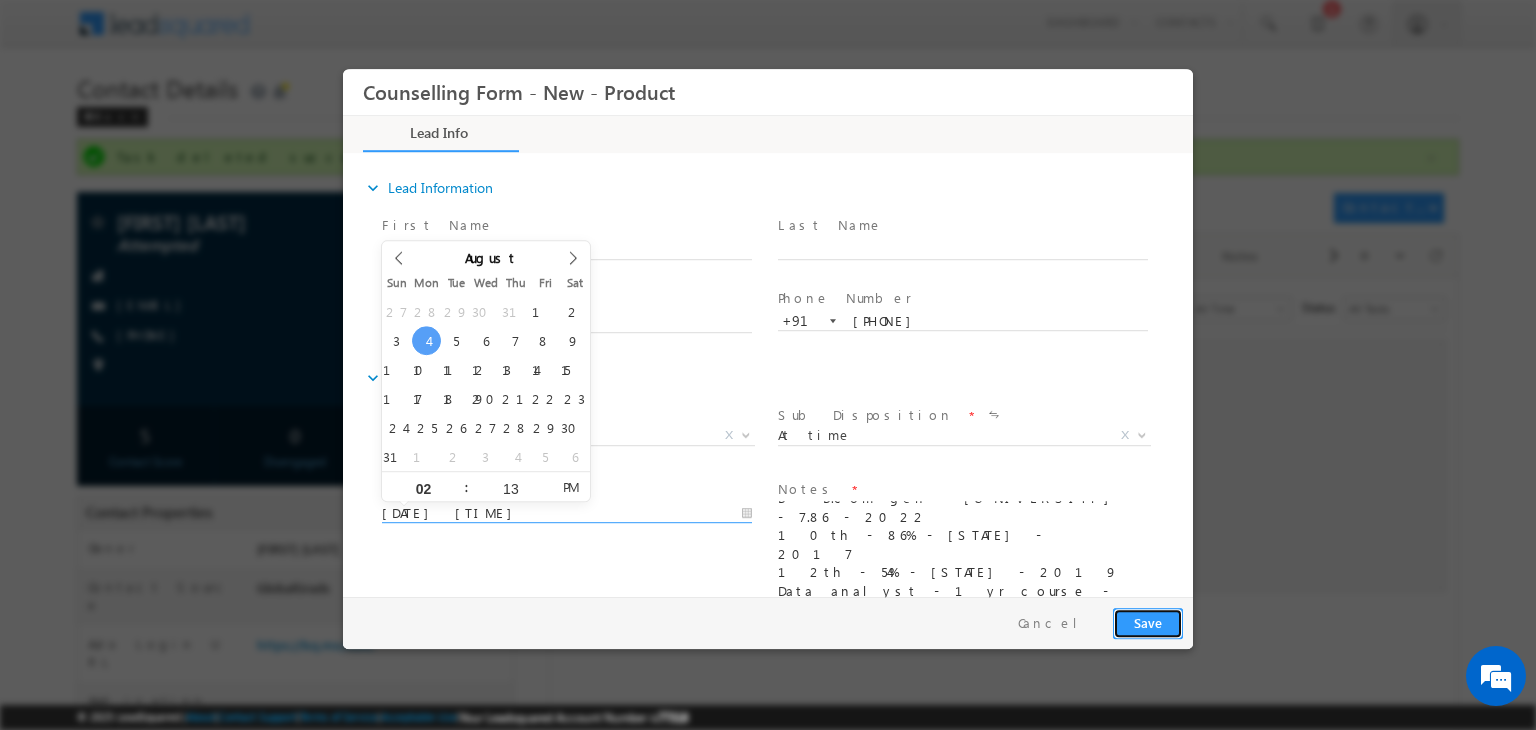 click on "Save" at bounding box center (1148, 623) 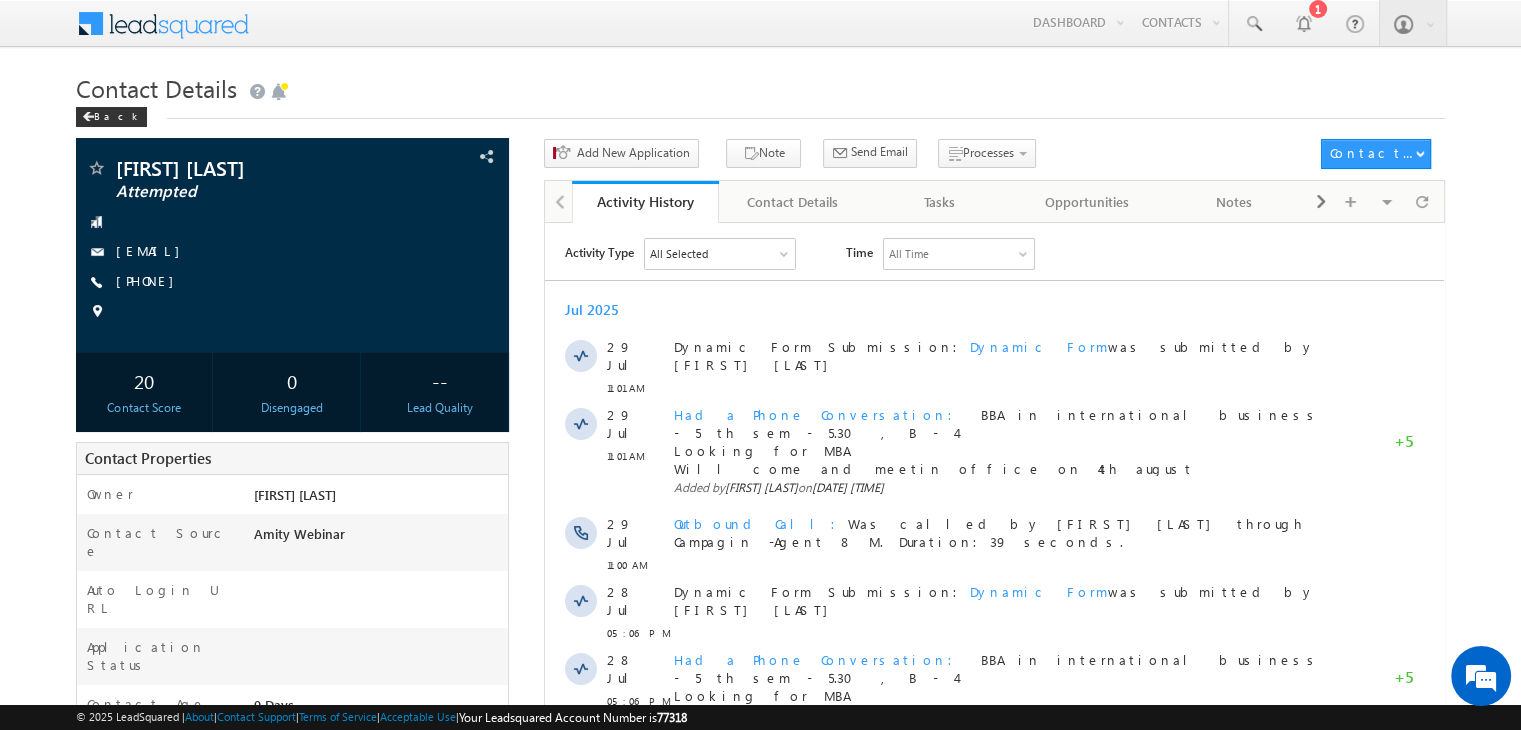 scroll, scrollTop: 0, scrollLeft: 0, axis: both 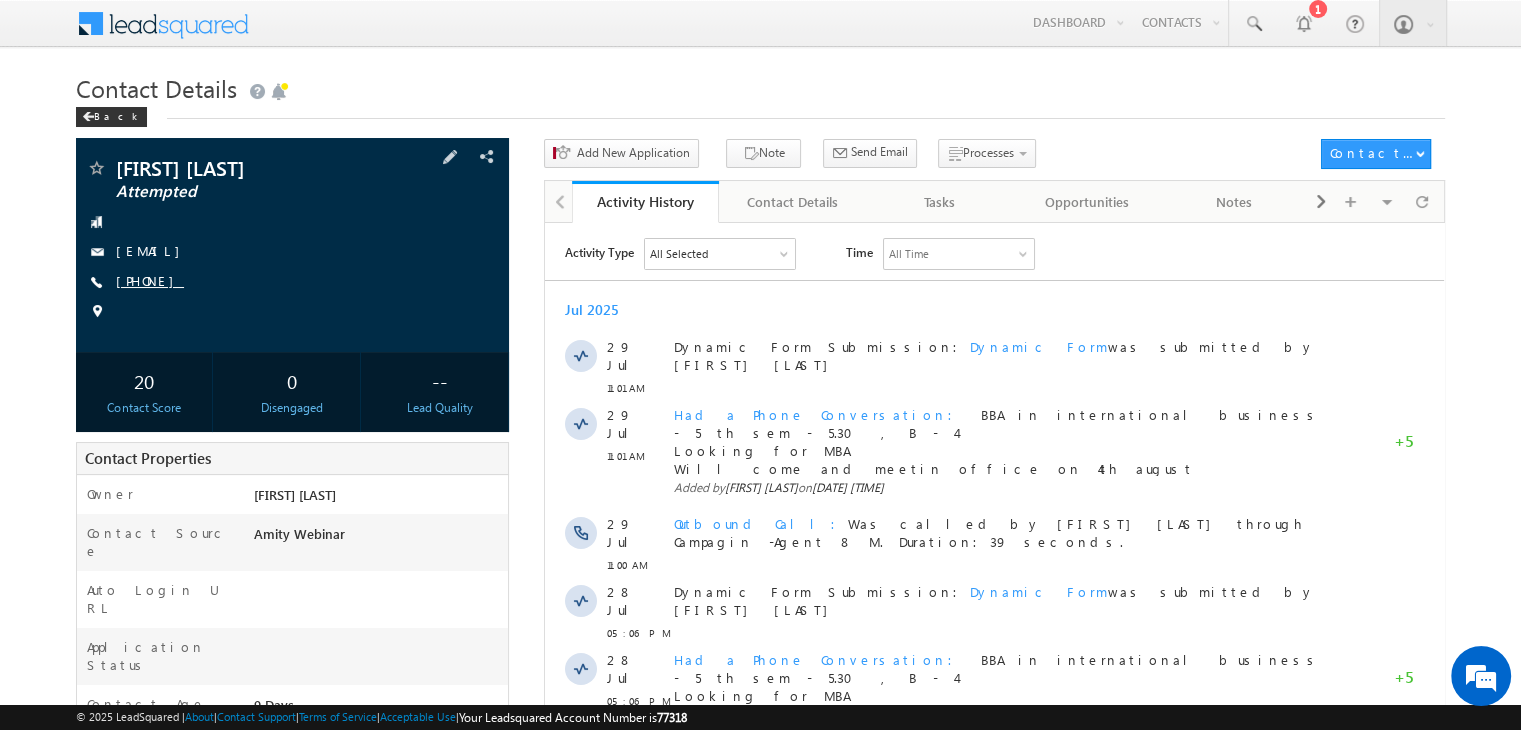 click on "[PHONE]" at bounding box center [150, 280] 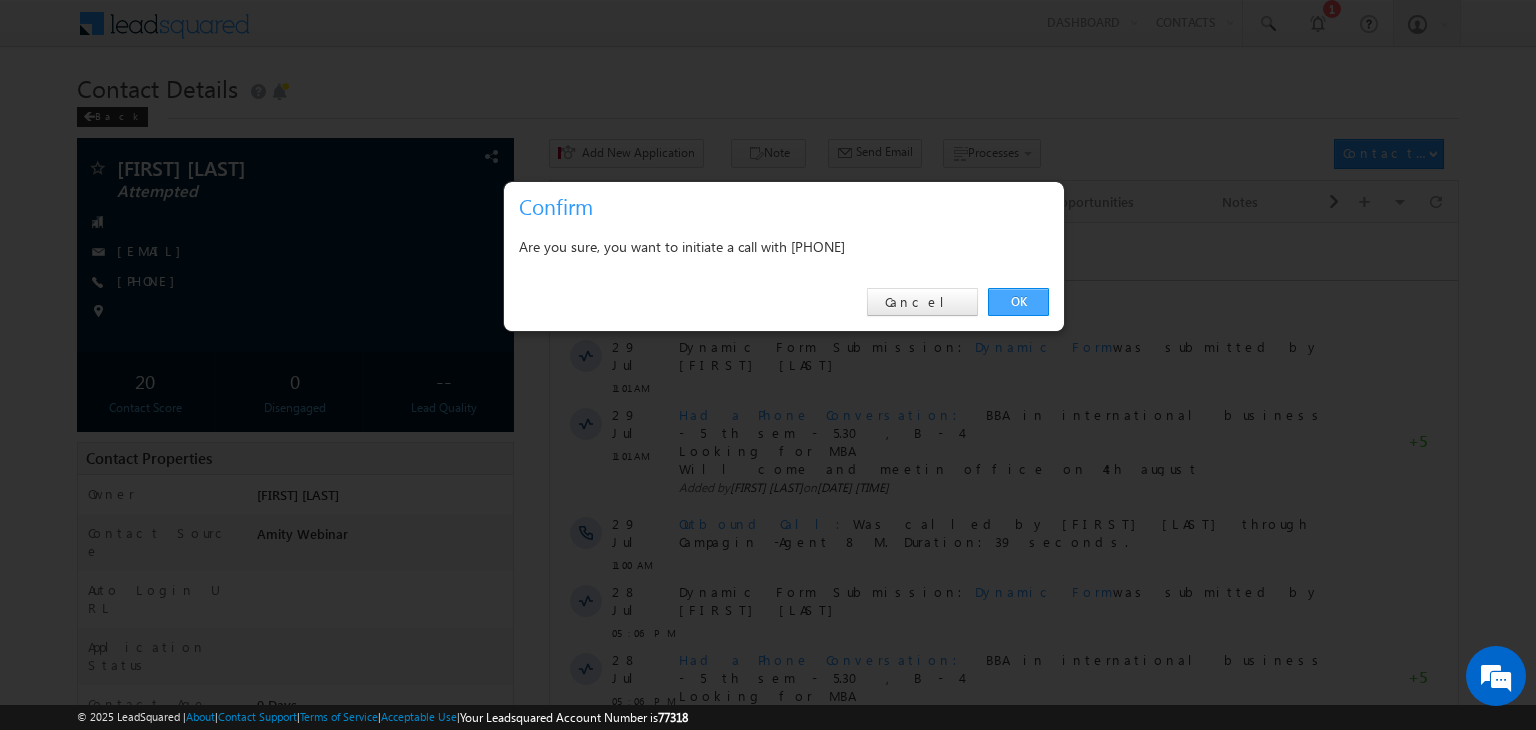 click on "OK" at bounding box center [1018, 302] 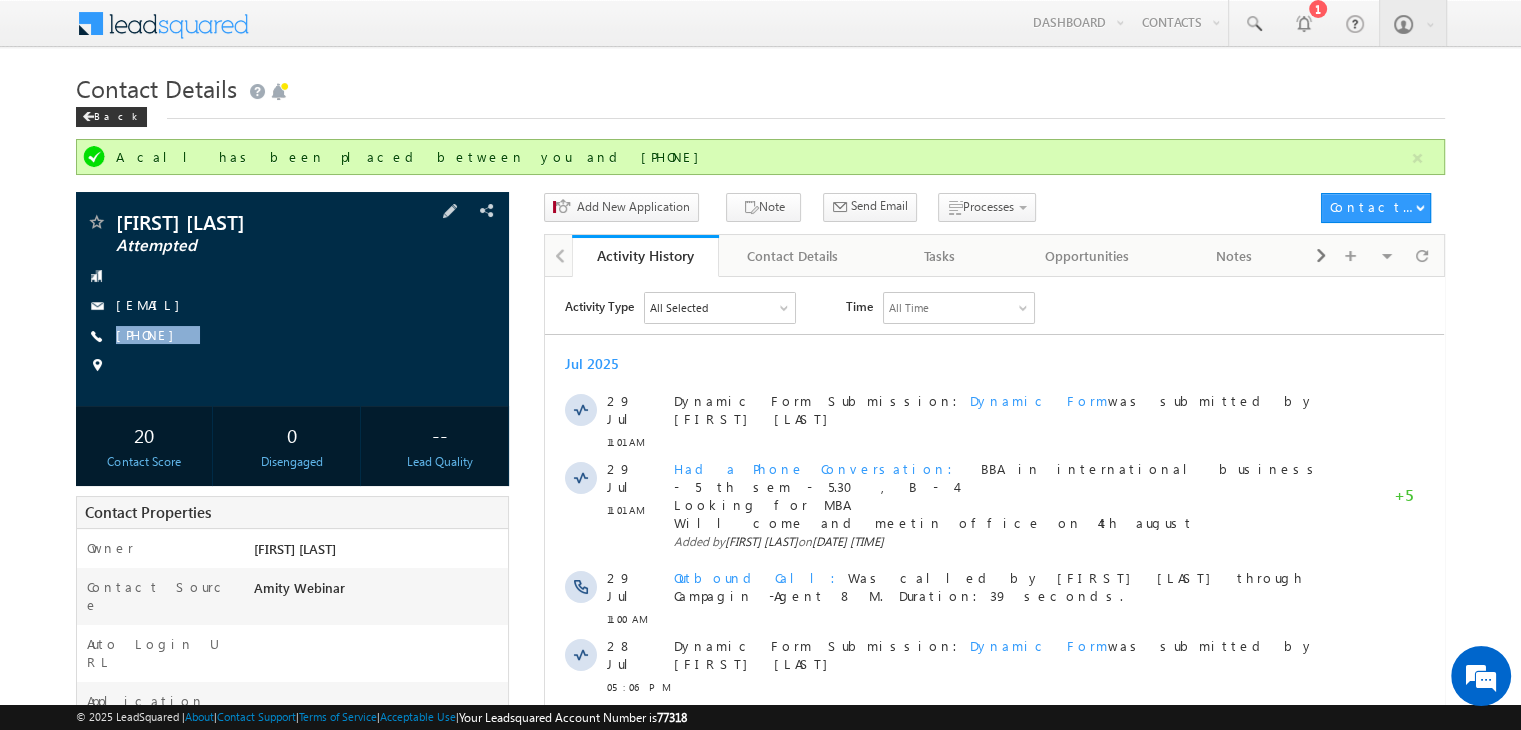 copy on "[PHONE]" 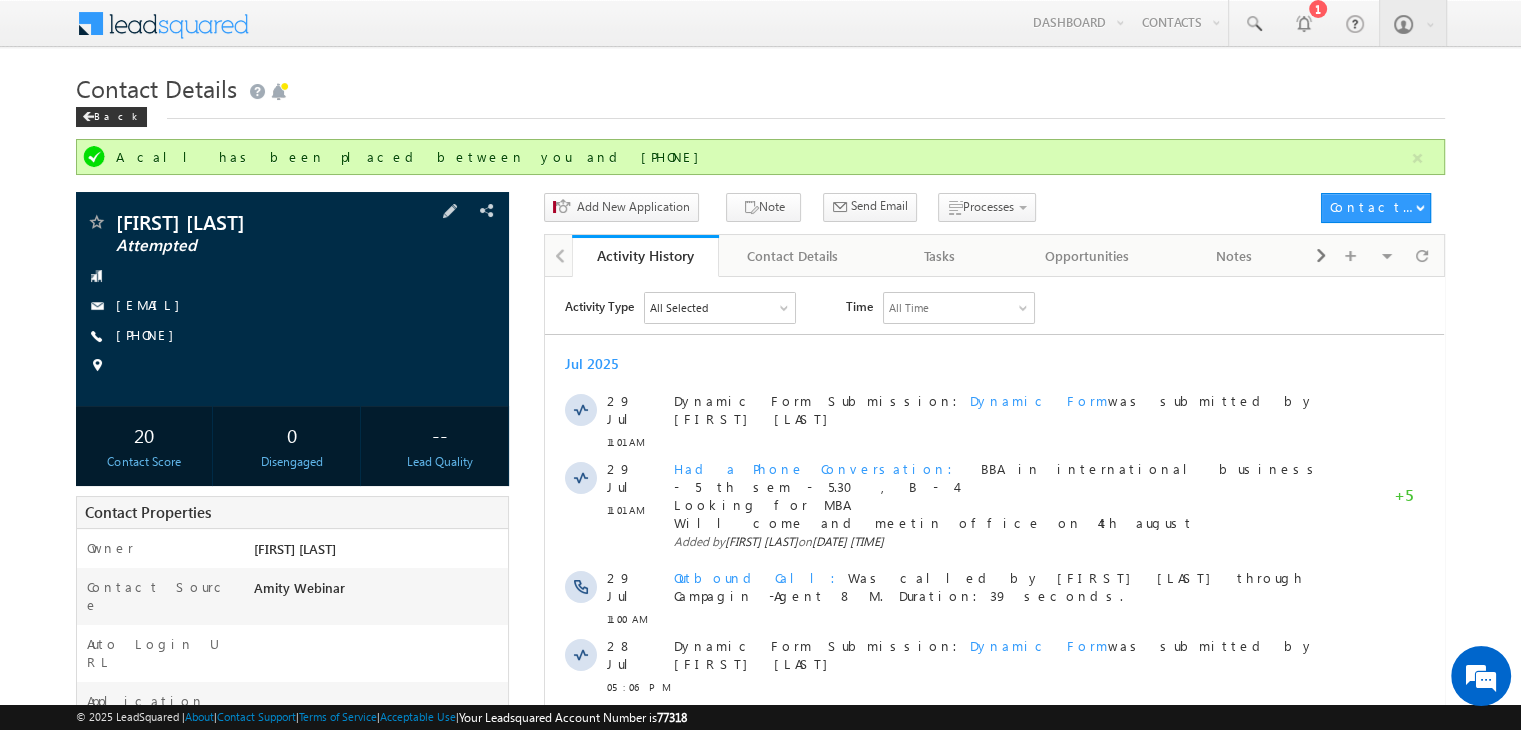 click on "[PHONE]" at bounding box center (292, 336) 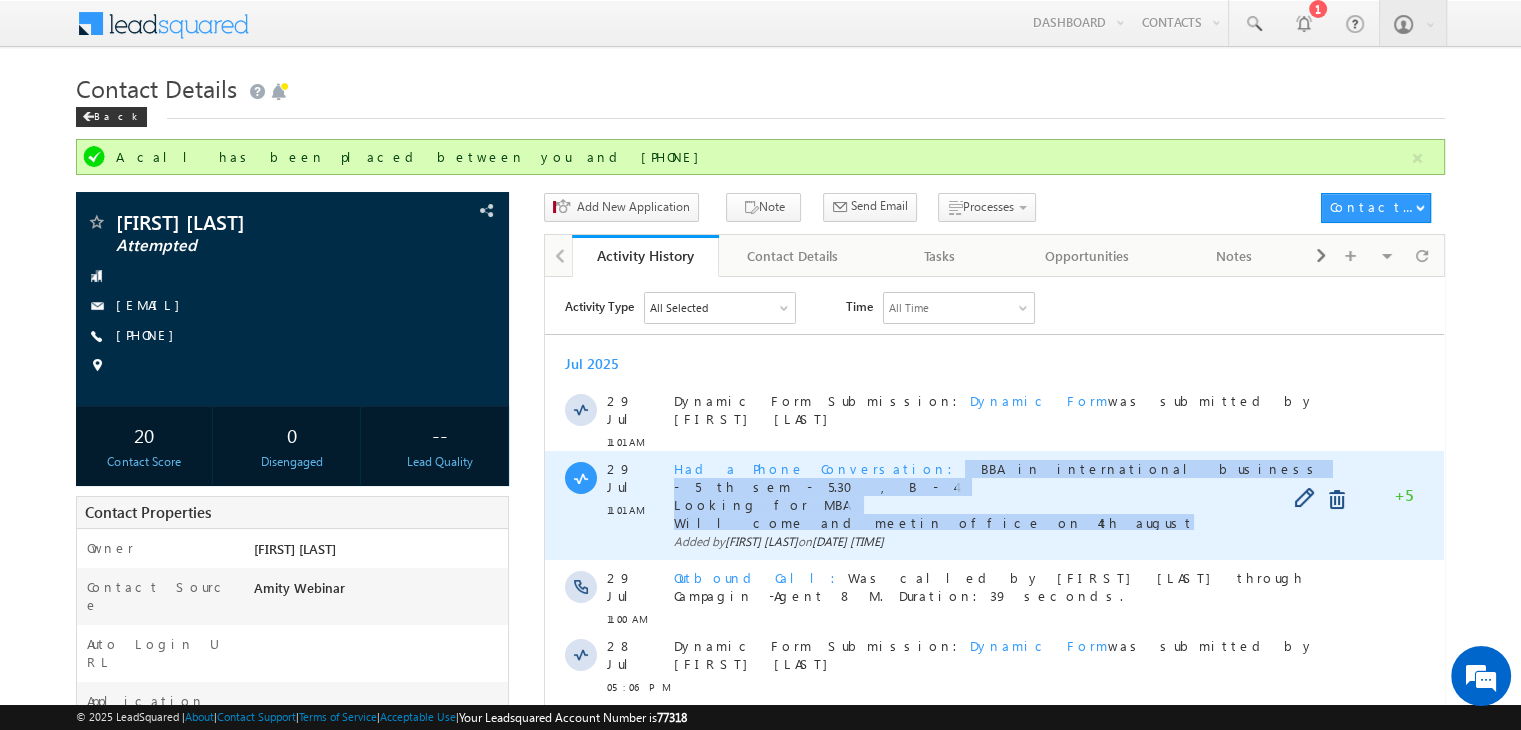 copy on "BBA in international business - 5 th sem - 5.30 , B - 4 Looking for MBA Will come and meetin office on 4th august" 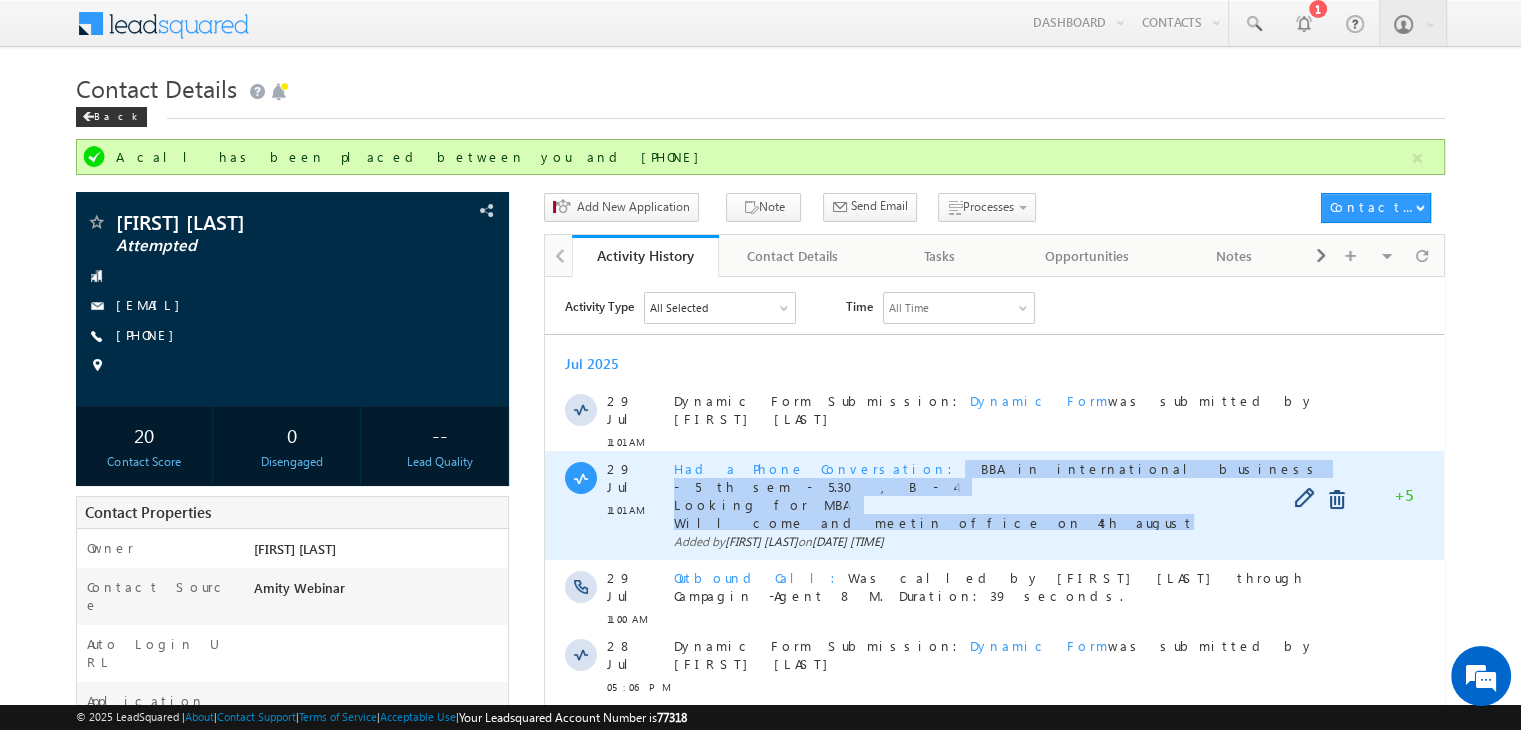drag, startPoint x: 835, startPoint y: 456, endPoint x: 957, endPoint y: 492, distance: 127.20063 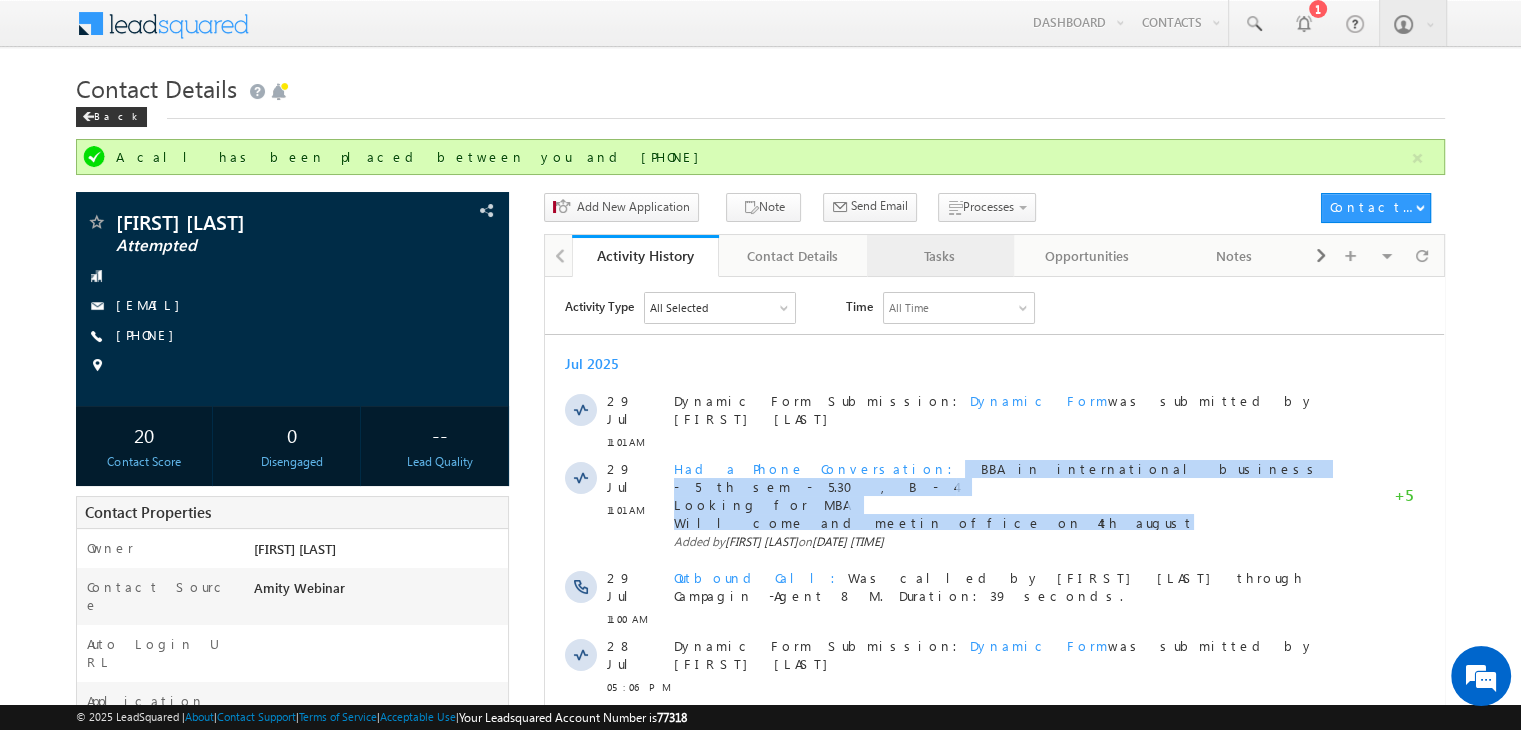 click on "Tasks" at bounding box center (939, 256) 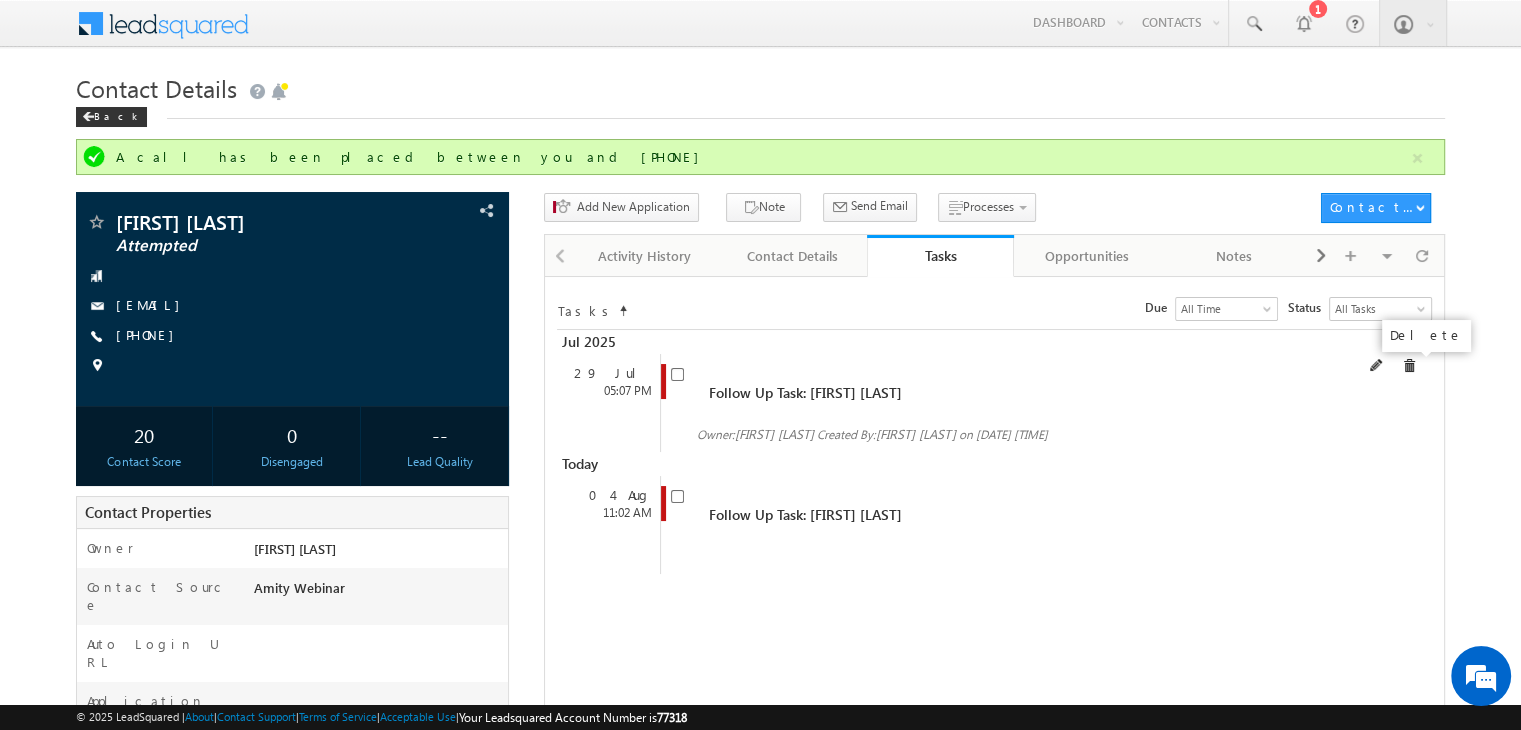 click at bounding box center [1409, 366] 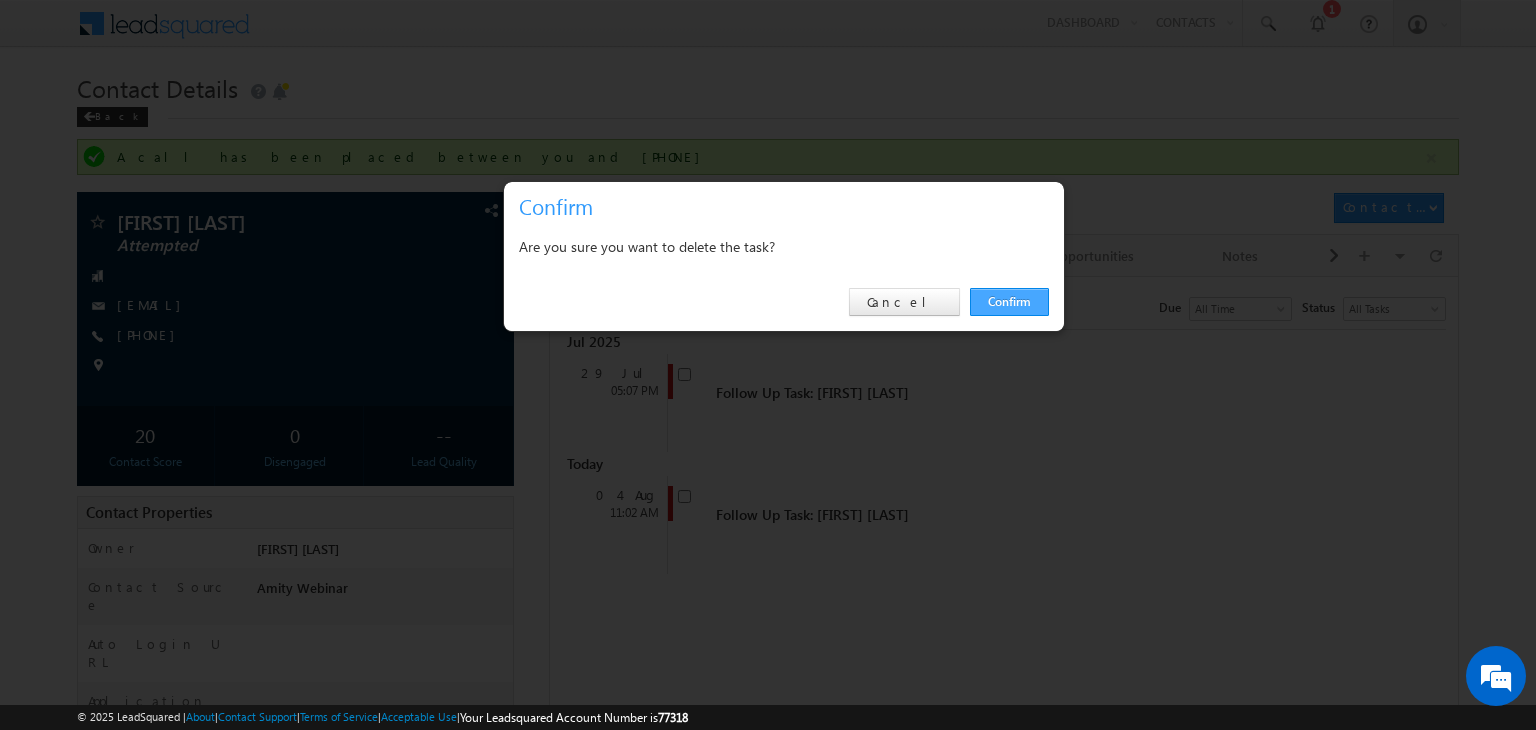 click on "Confirm" at bounding box center [1009, 302] 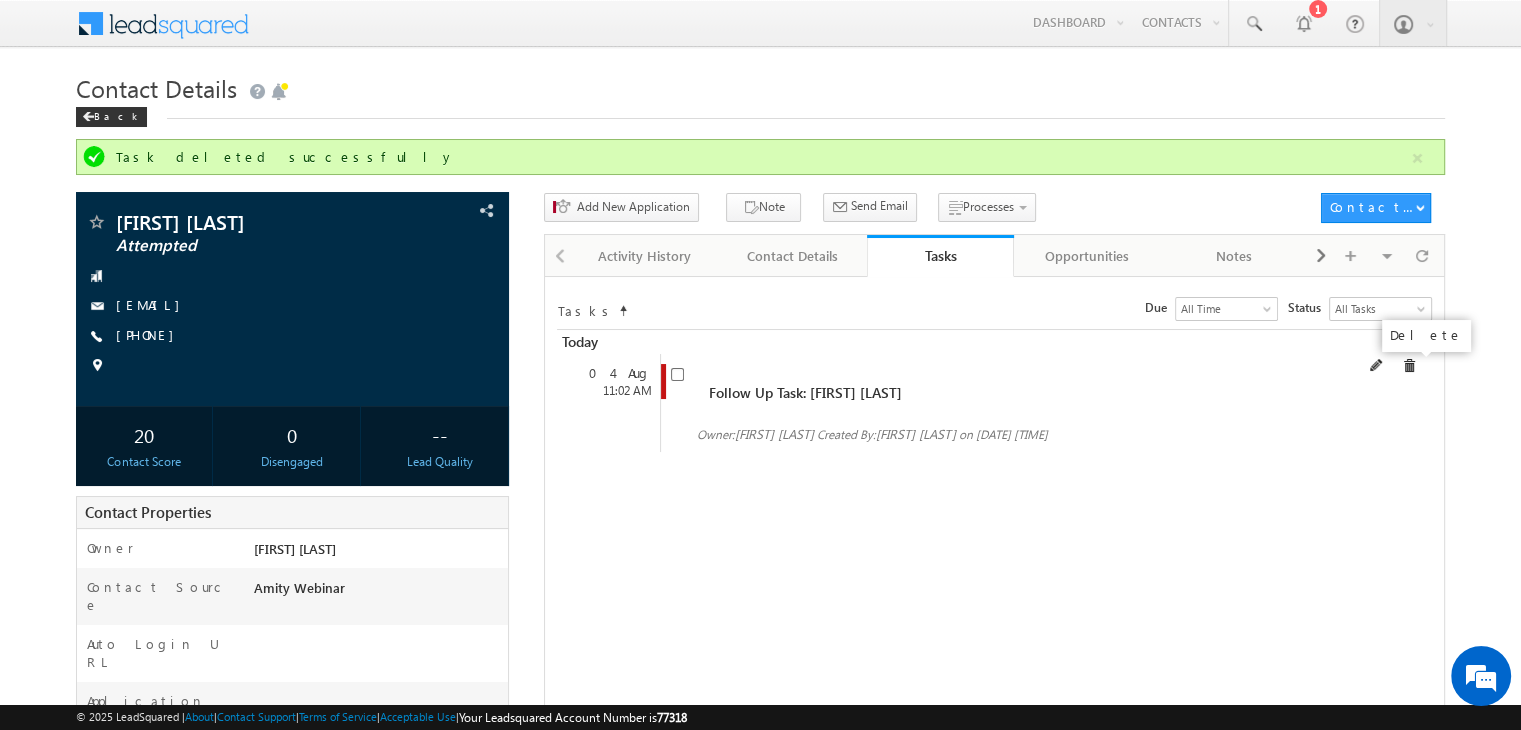 click at bounding box center (1409, 366) 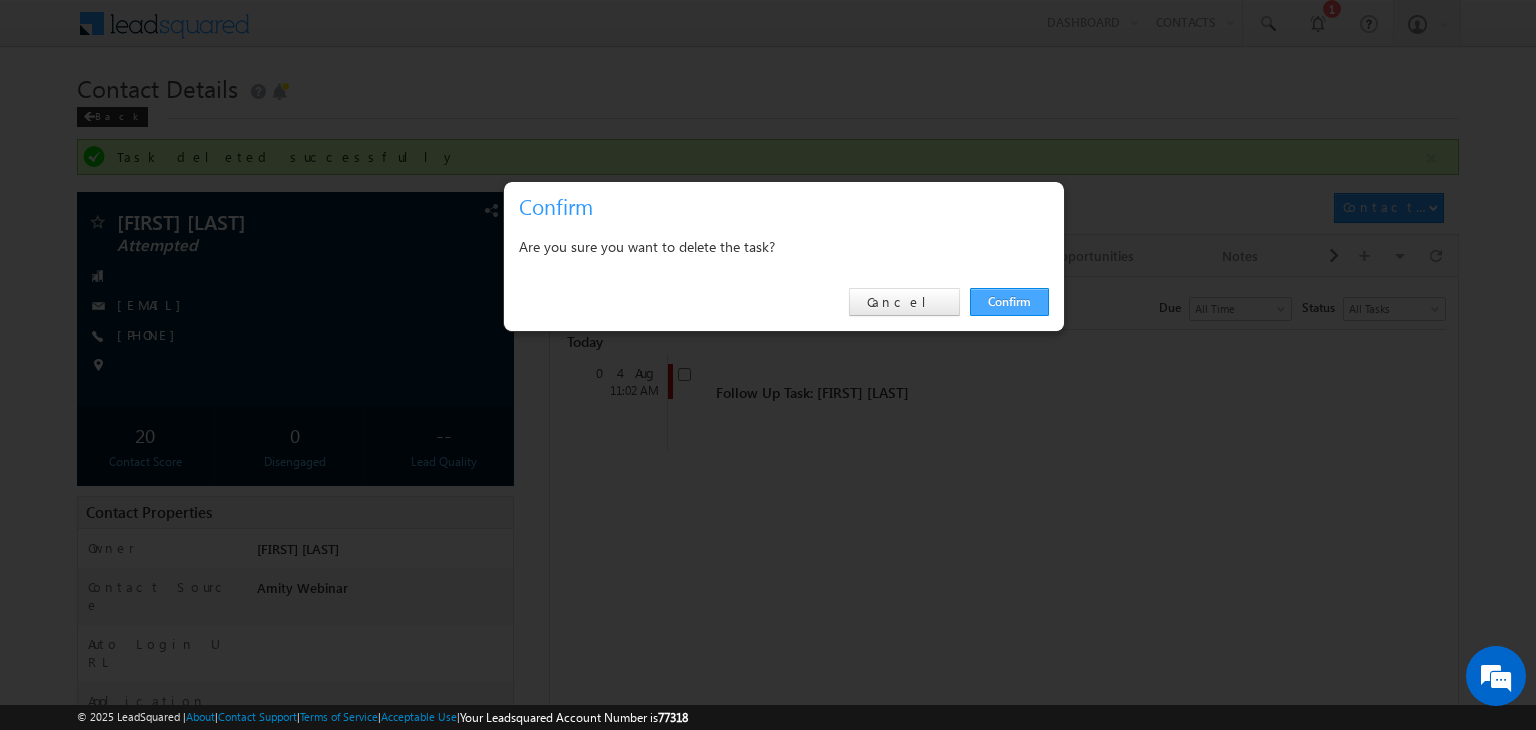 click on "Confirm" at bounding box center (1009, 302) 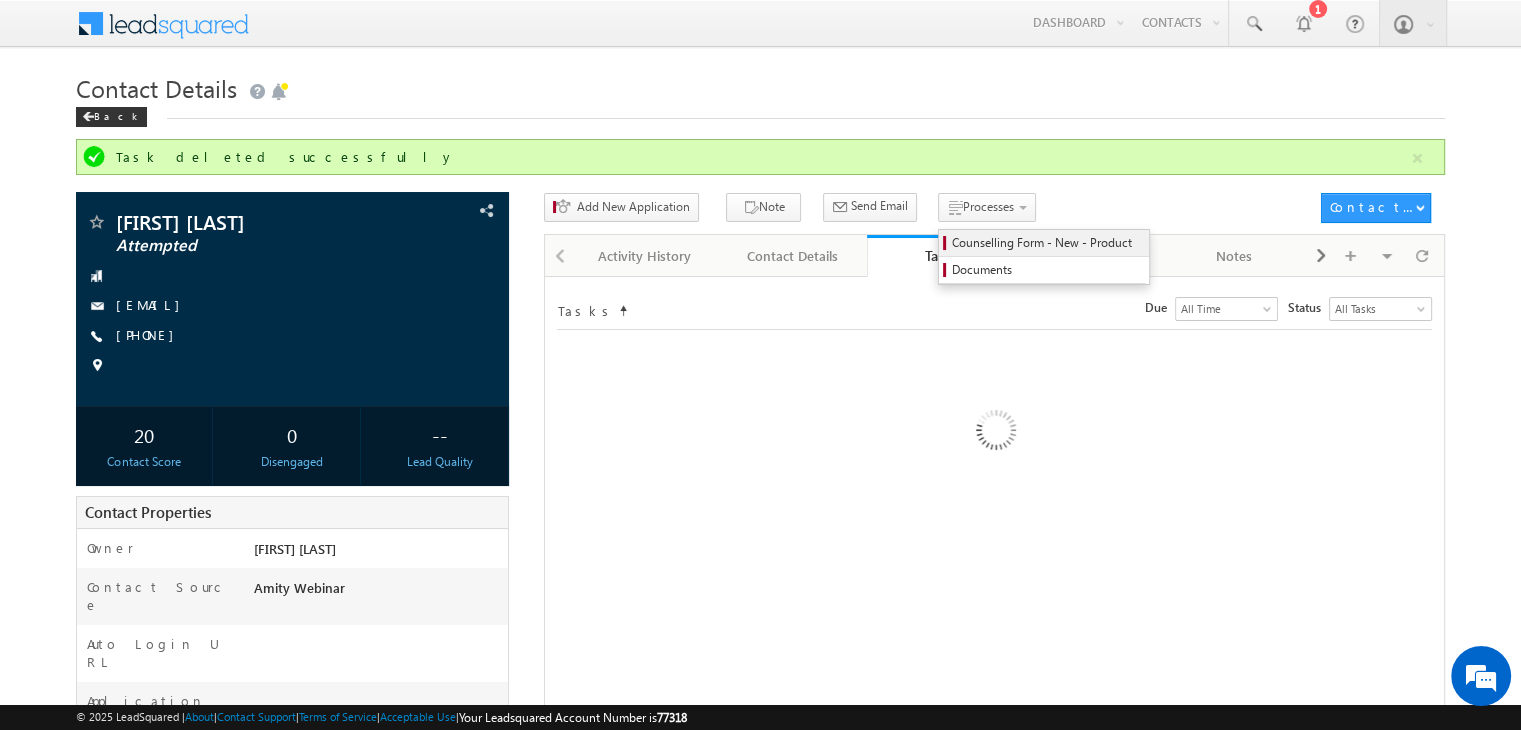 click on "Counselling Form - New - Product" at bounding box center (1047, 243) 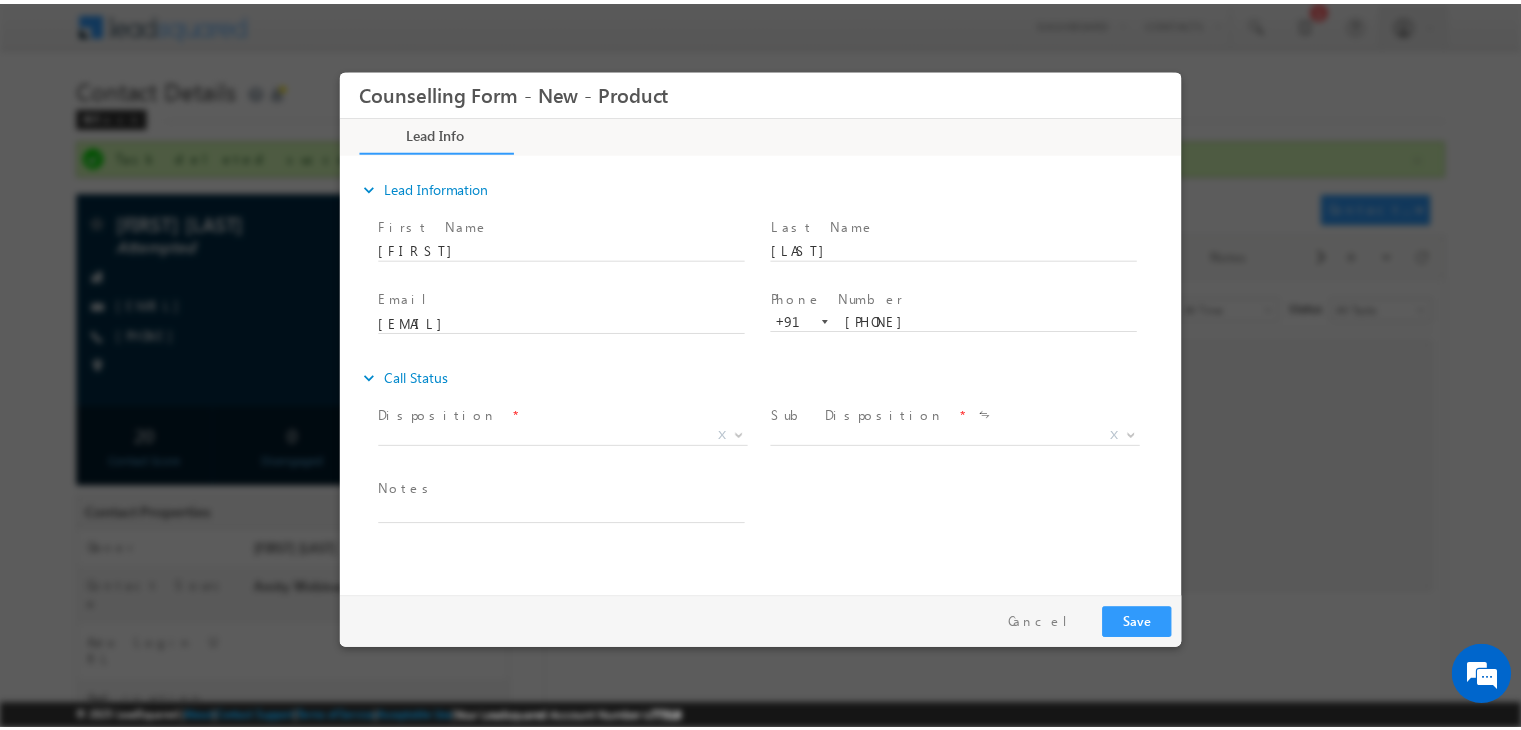 scroll, scrollTop: 0, scrollLeft: 0, axis: both 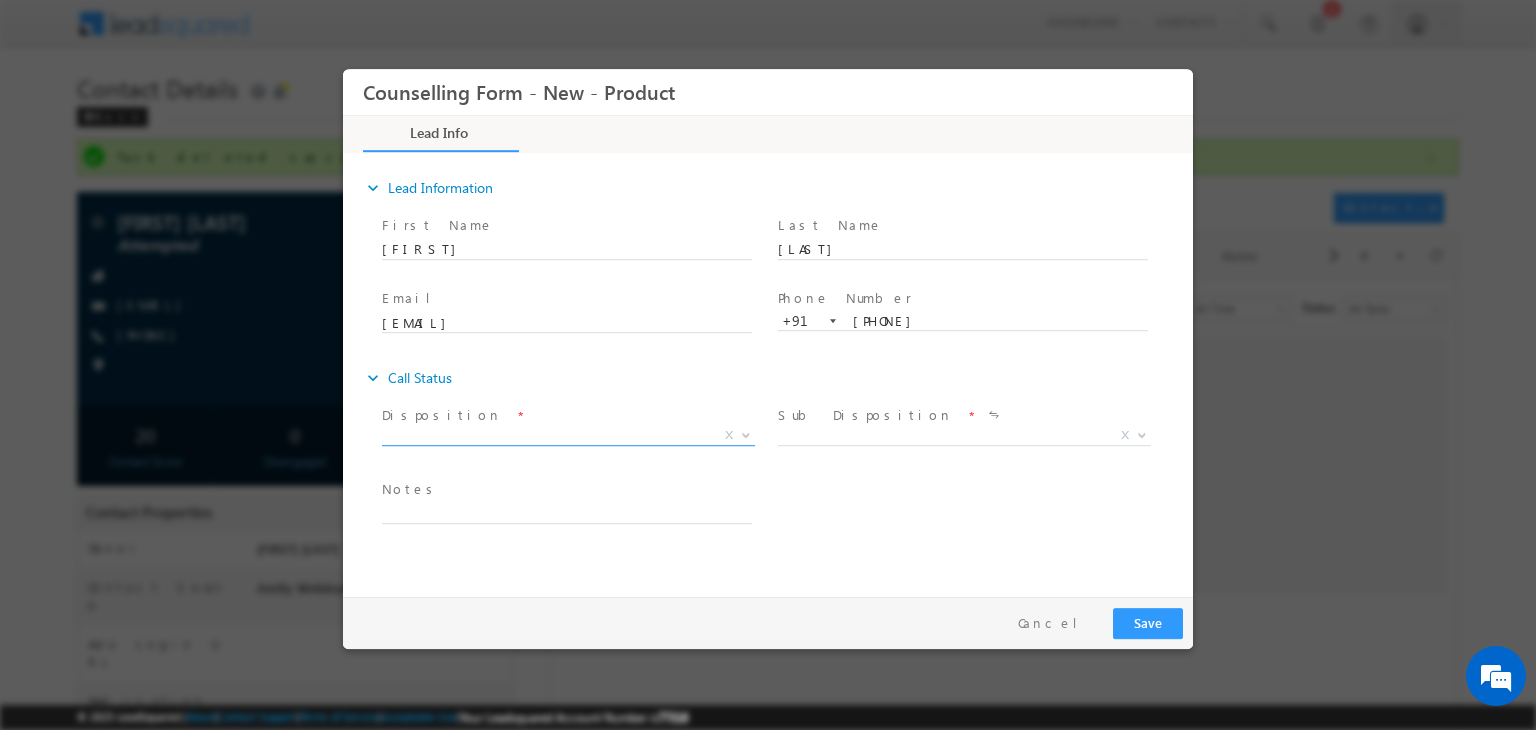 drag, startPoint x: 586, startPoint y: 413, endPoint x: 562, endPoint y: 442, distance: 37.64306 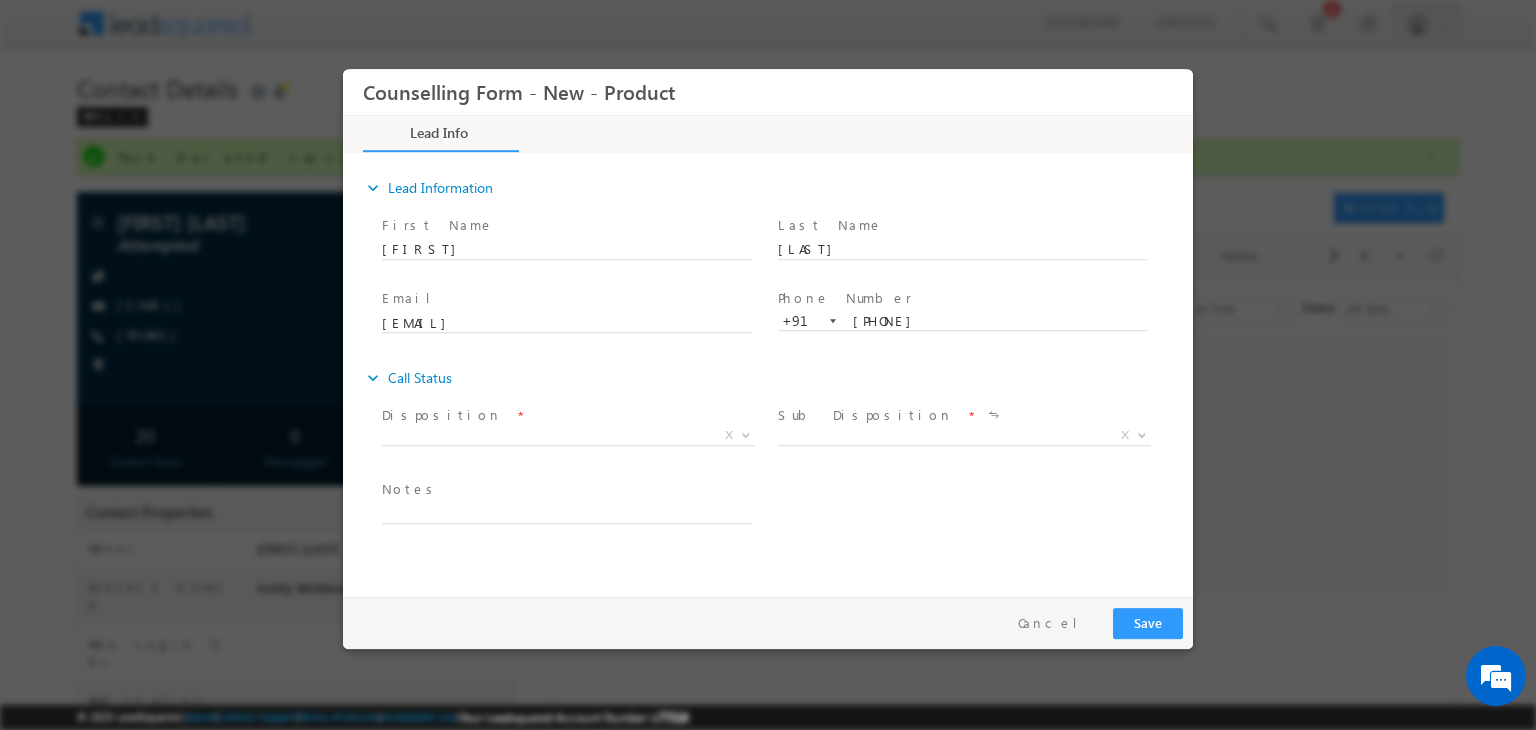 click on "Follow Up Date
*
Notes
*" at bounding box center [785, 512] 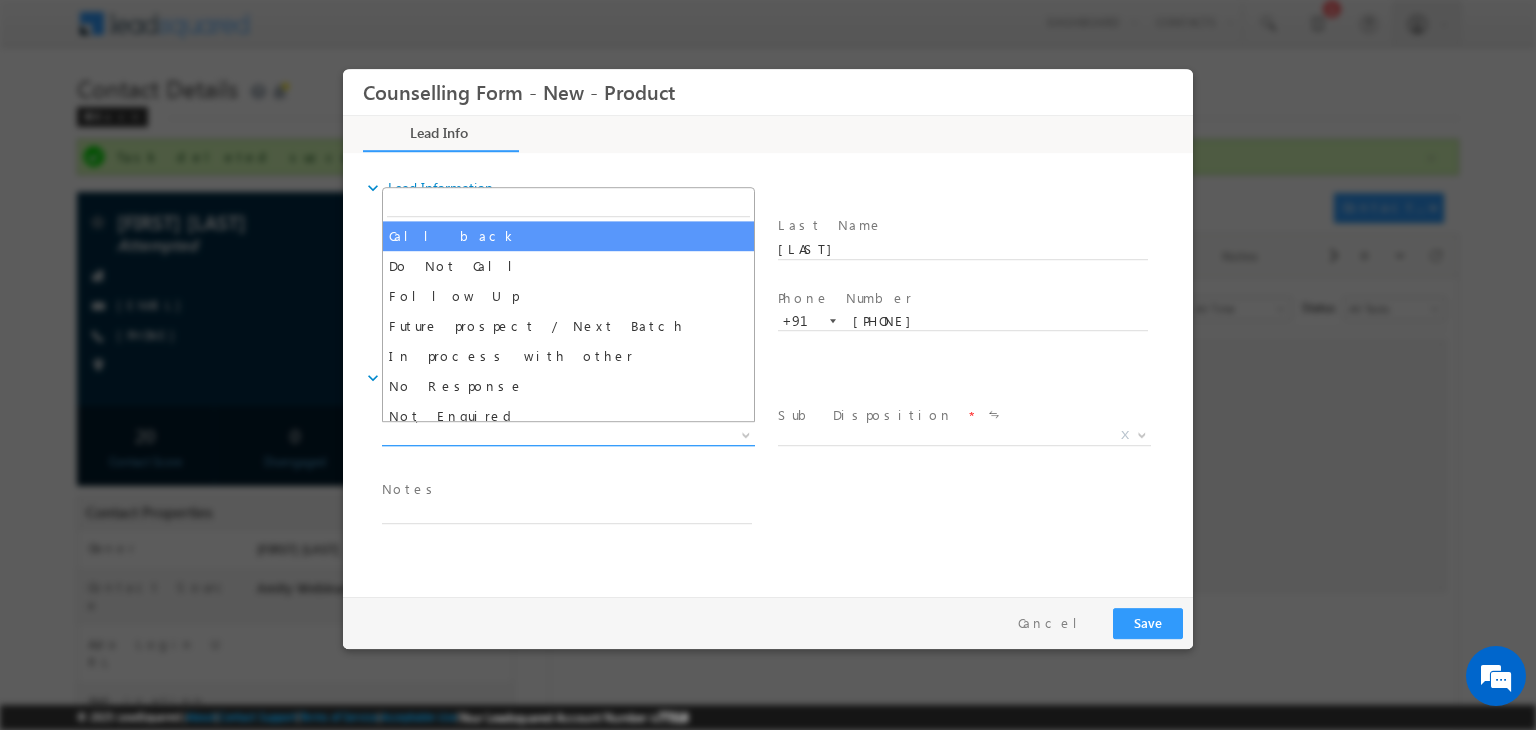 click on "X" at bounding box center (568, 436) 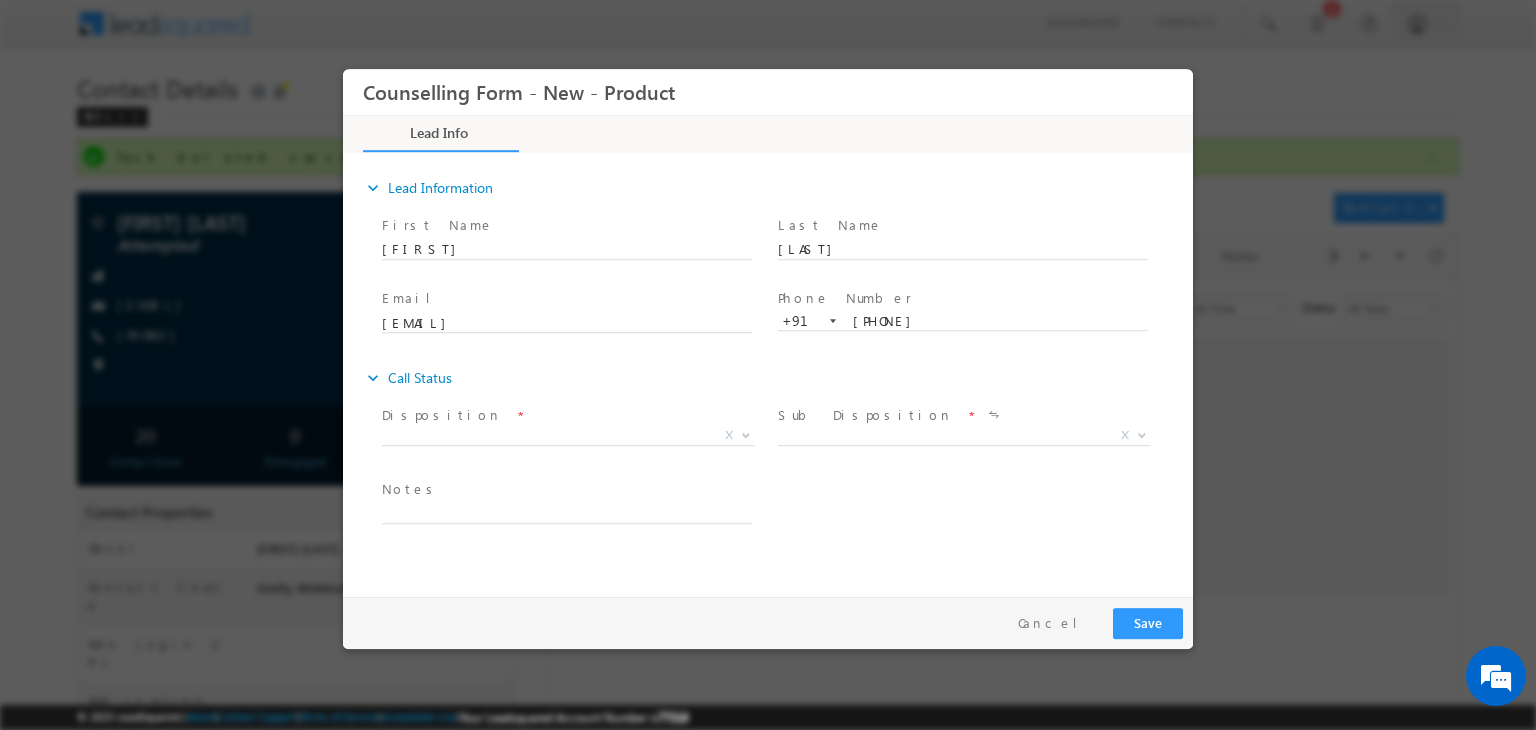click on "Follow Up Date
*
Notes
*" at bounding box center [785, 512] 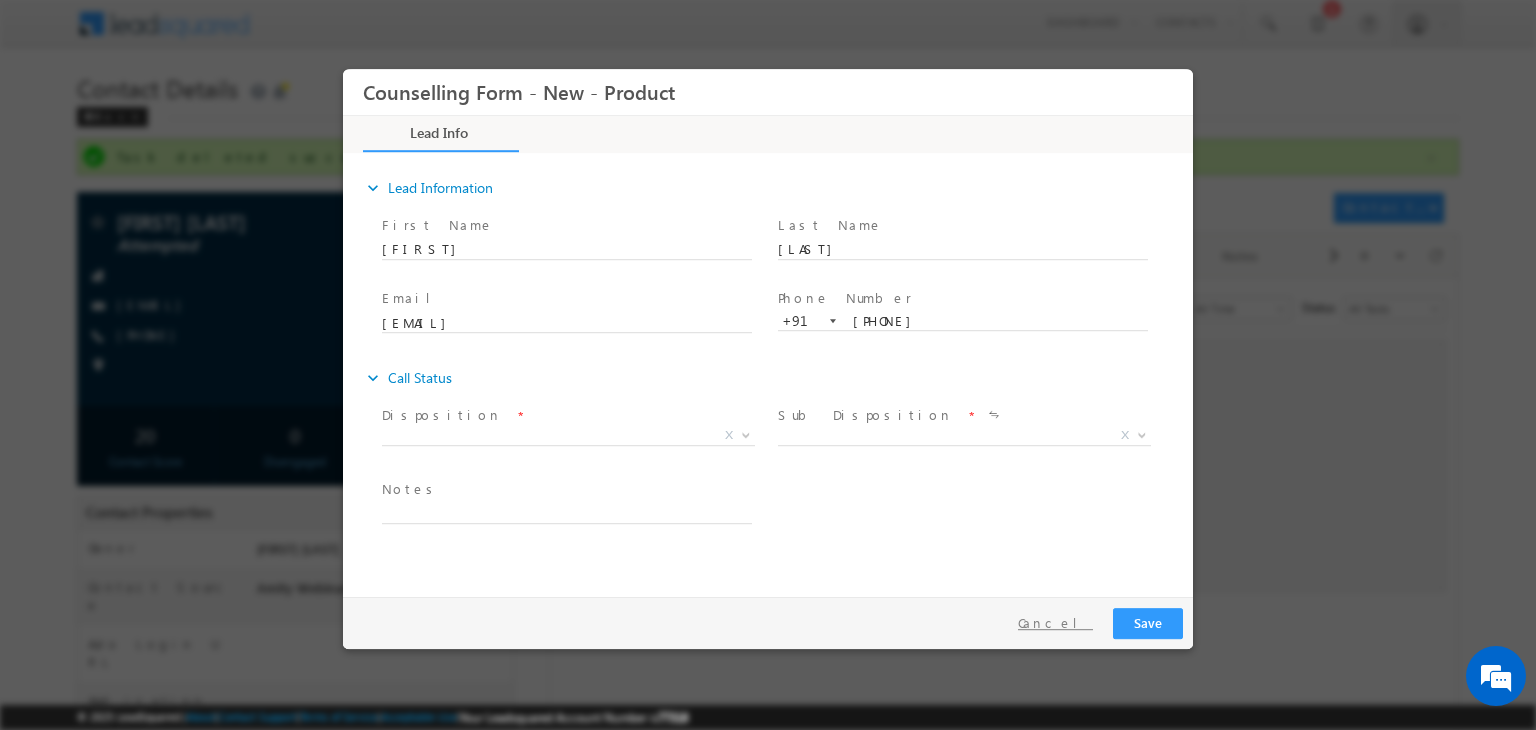 click on "Cancel" at bounding box center [1055, 623] 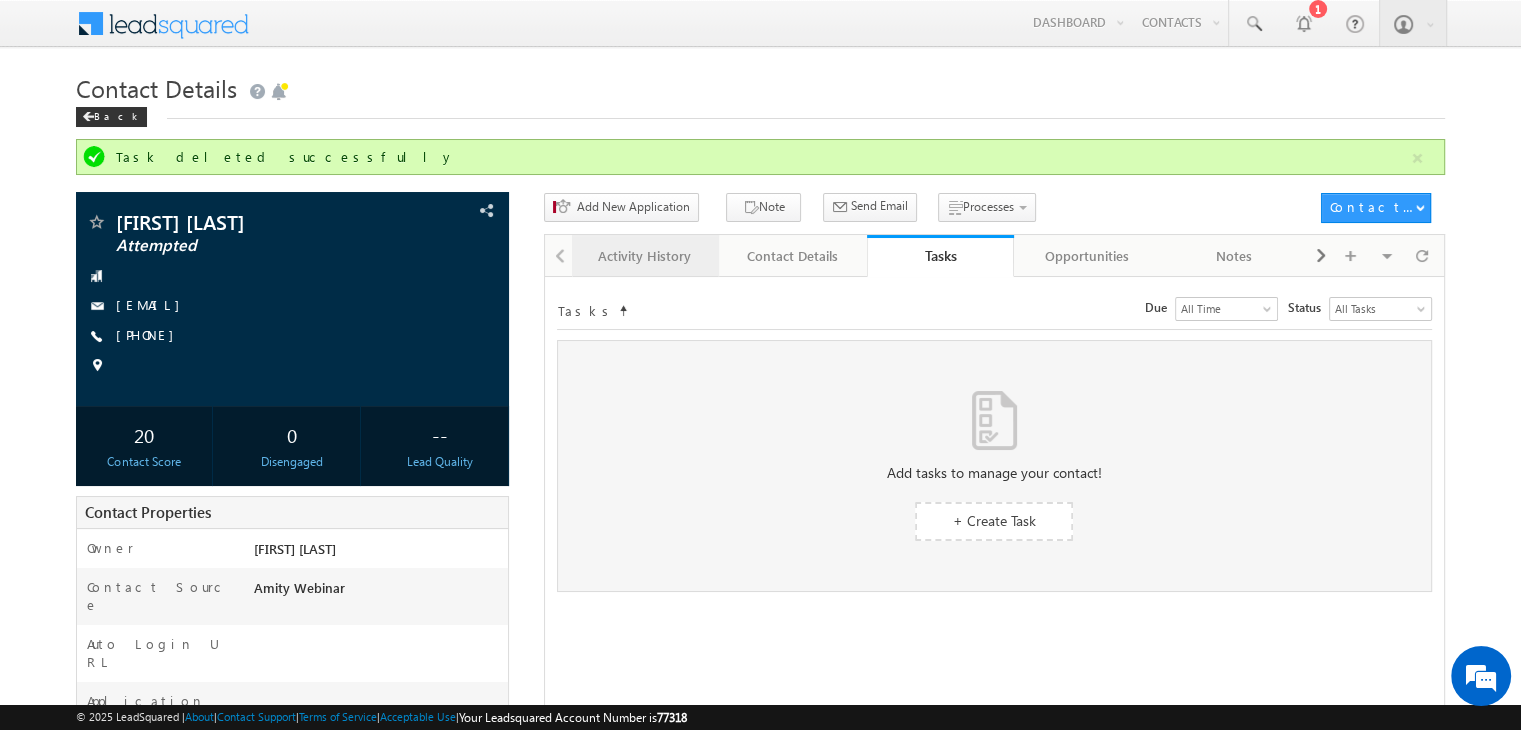 click on "Activity History" at bounding box center [644, 256] 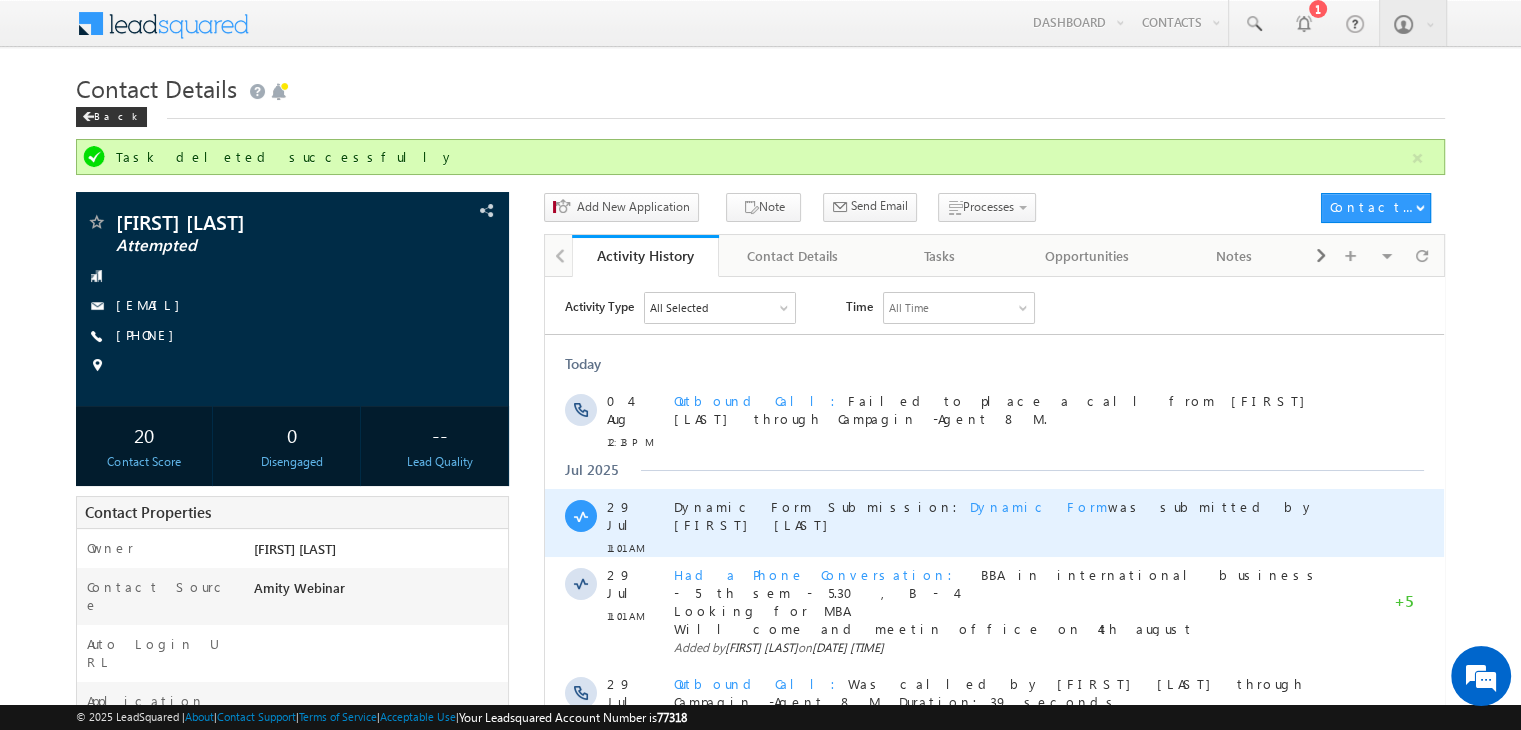 scroll, scrollTop: 312, scrollLeft: 0, axis: vertical 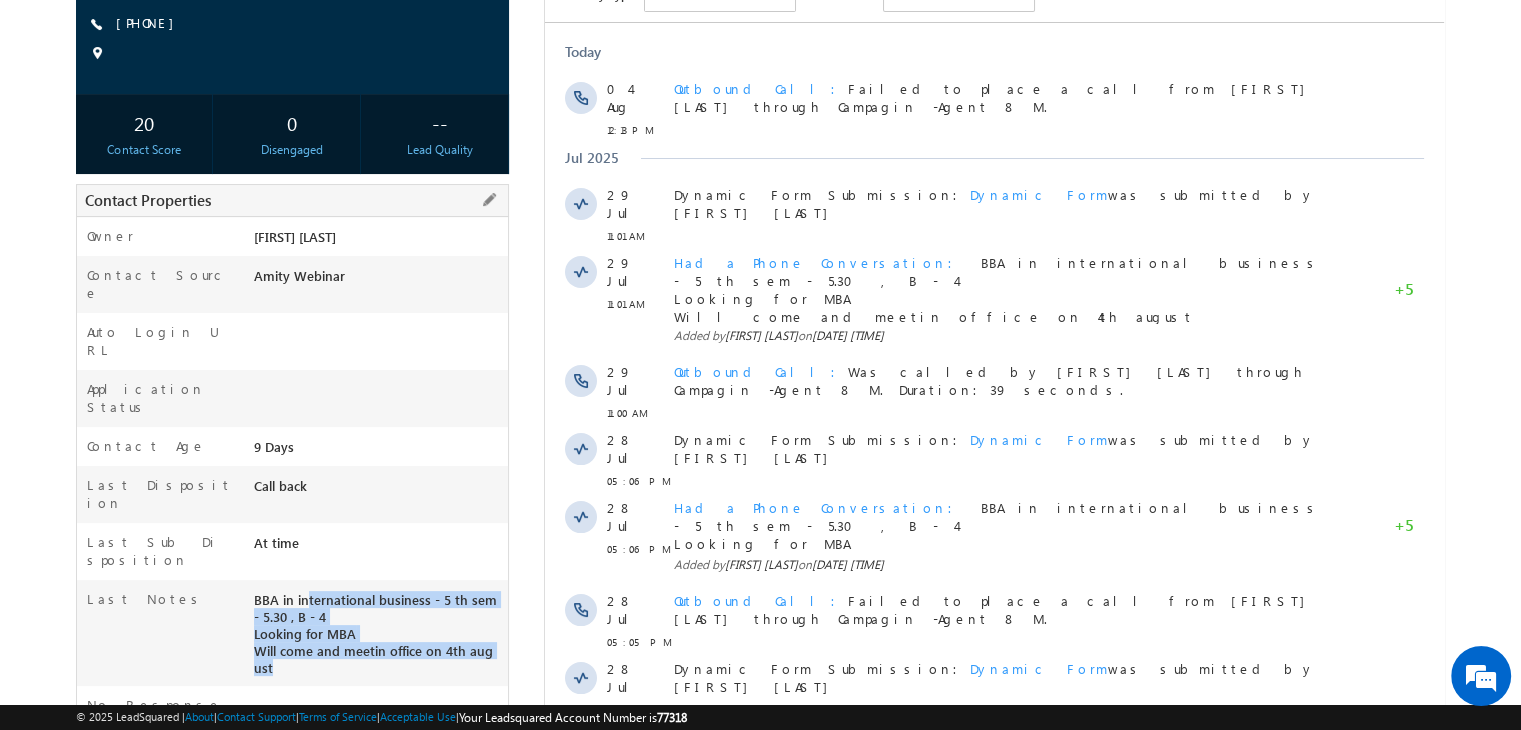 copy on "BBA in international business - 5 th sem - 5.30 , B - 4 Looking for MBA Will come and meetin office on 4th august" 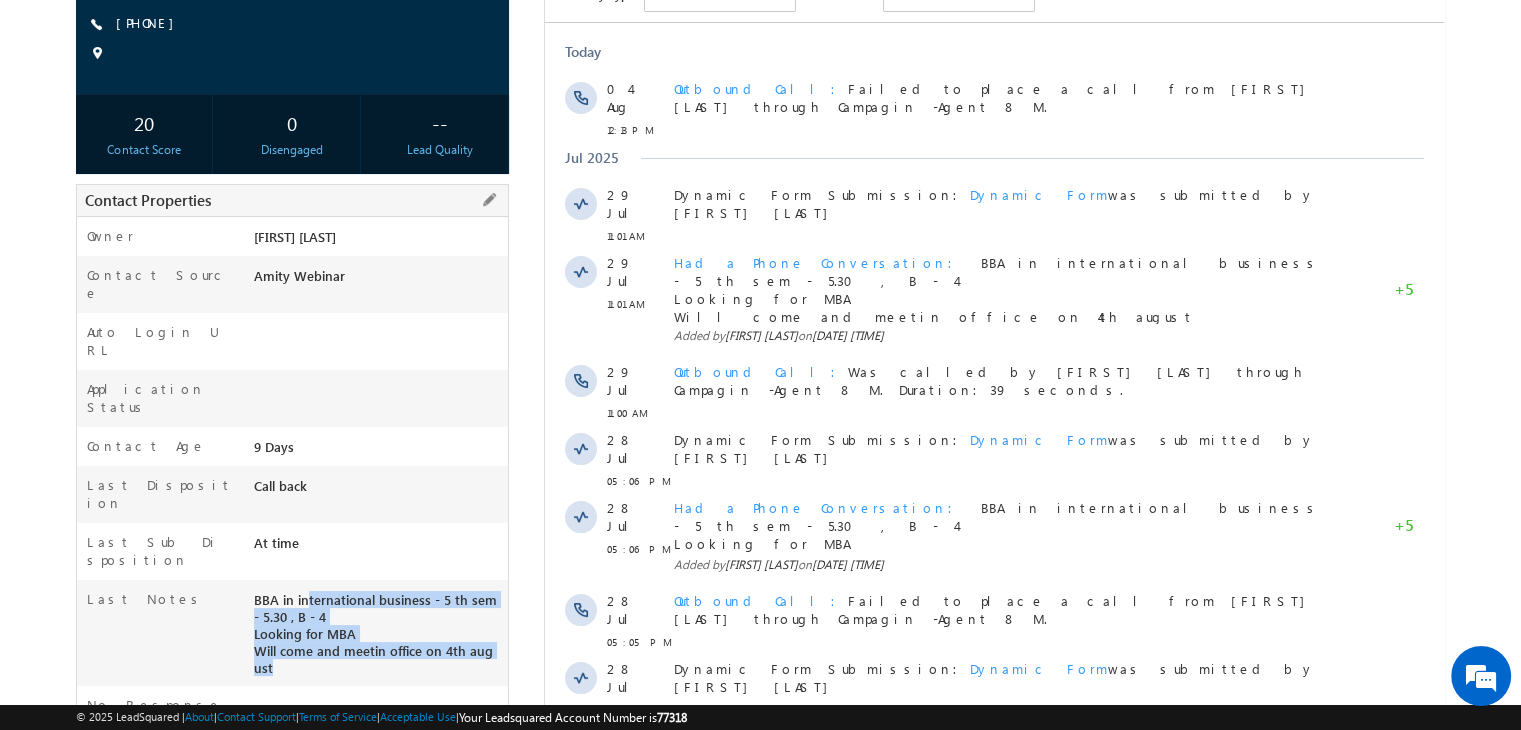 drag, startPoint x: 285, startPoint y: 573, endPoint x: 257, endPoint y: 509, distance: 69.856995 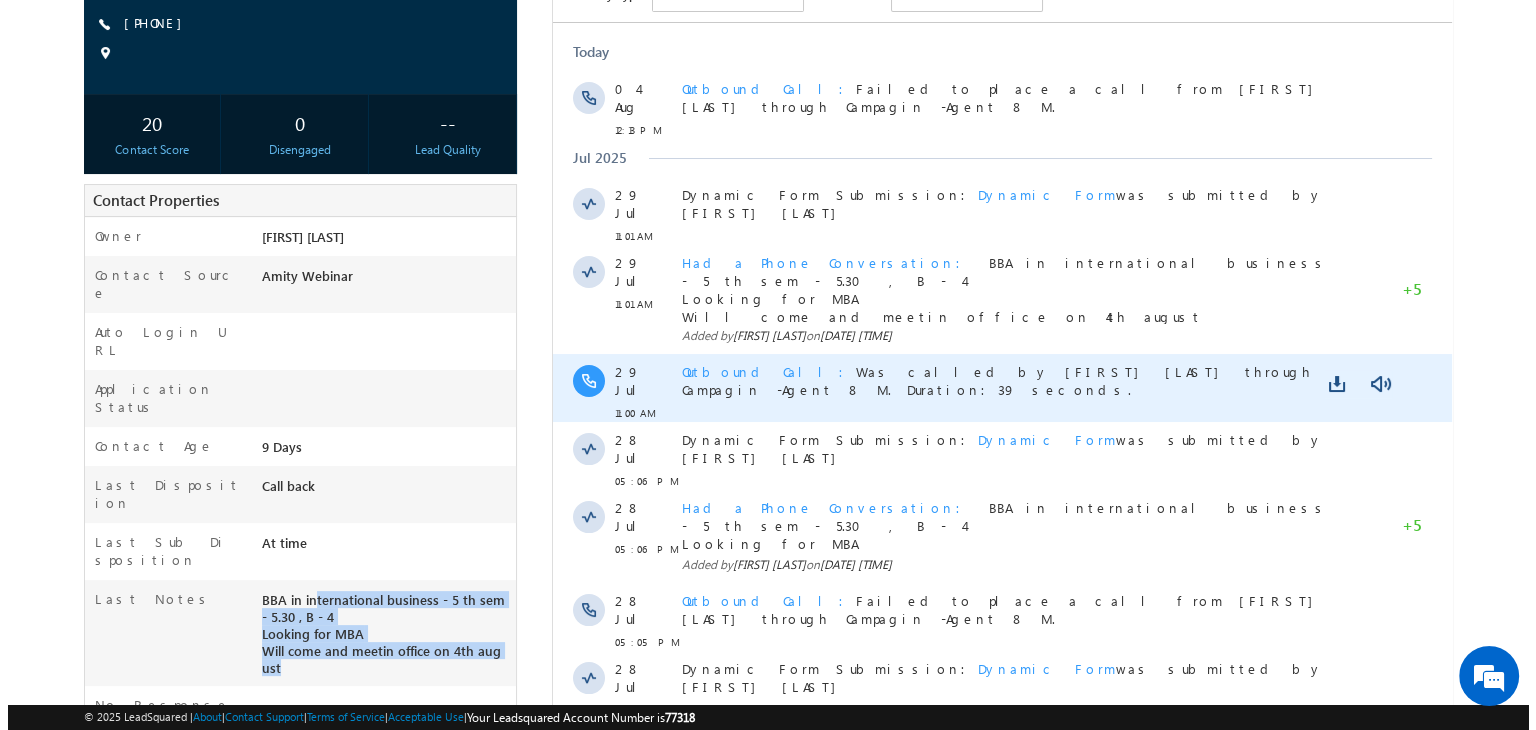 scroll, scrollTop: 0, scrollLeft: 0, axis: both 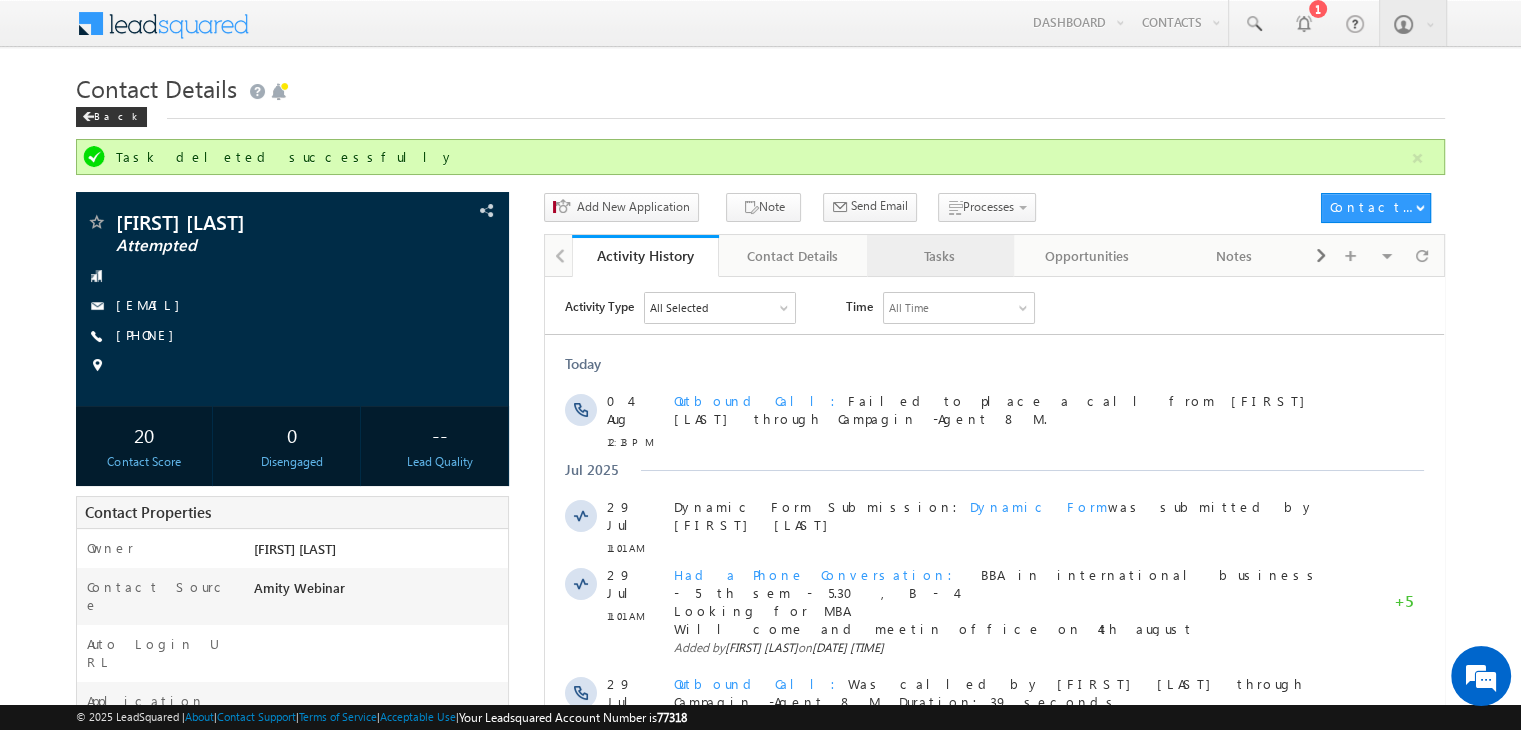 click on "Tasks" at bounding box center [939, 256] 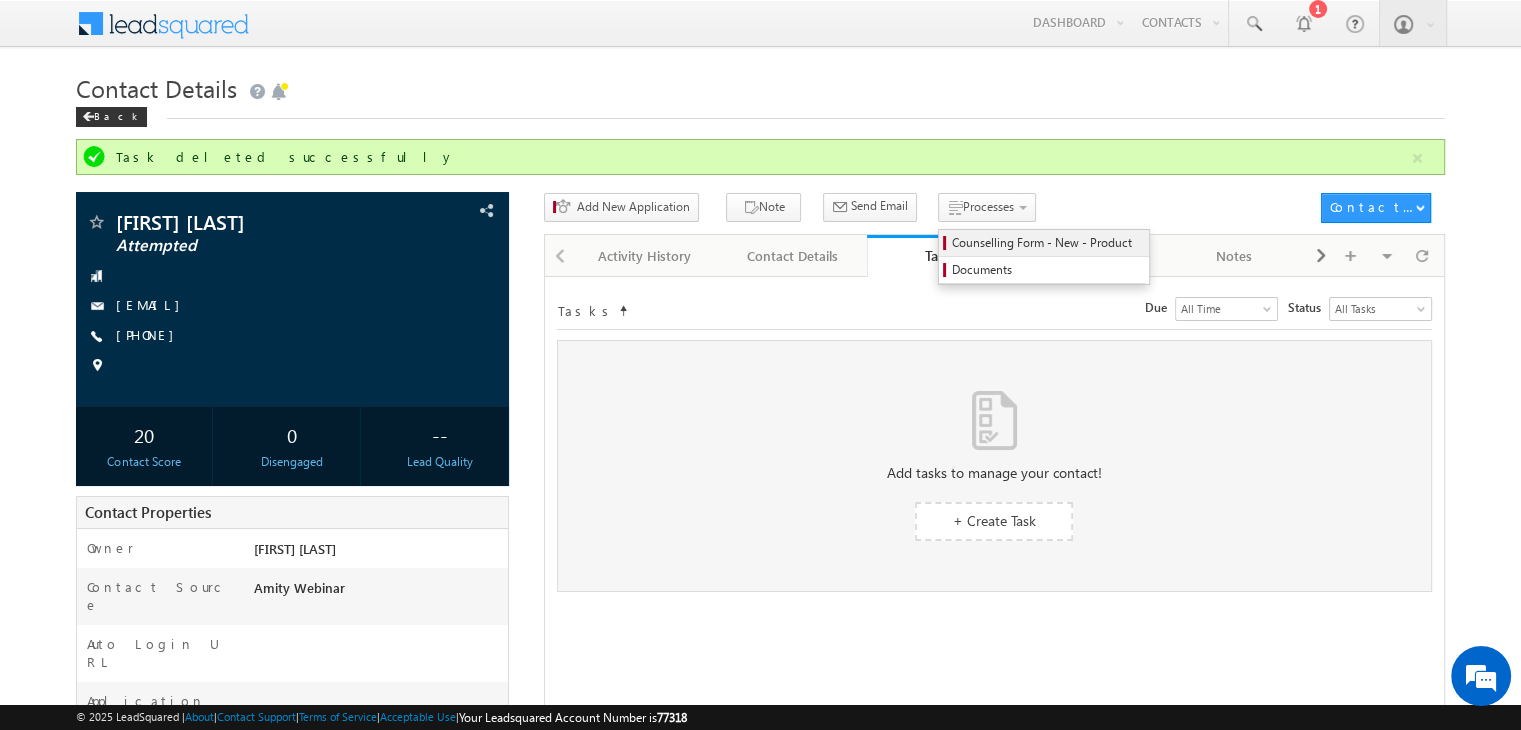 click on "Counselling Form - New - Product" at bounding box center [1047, 243] 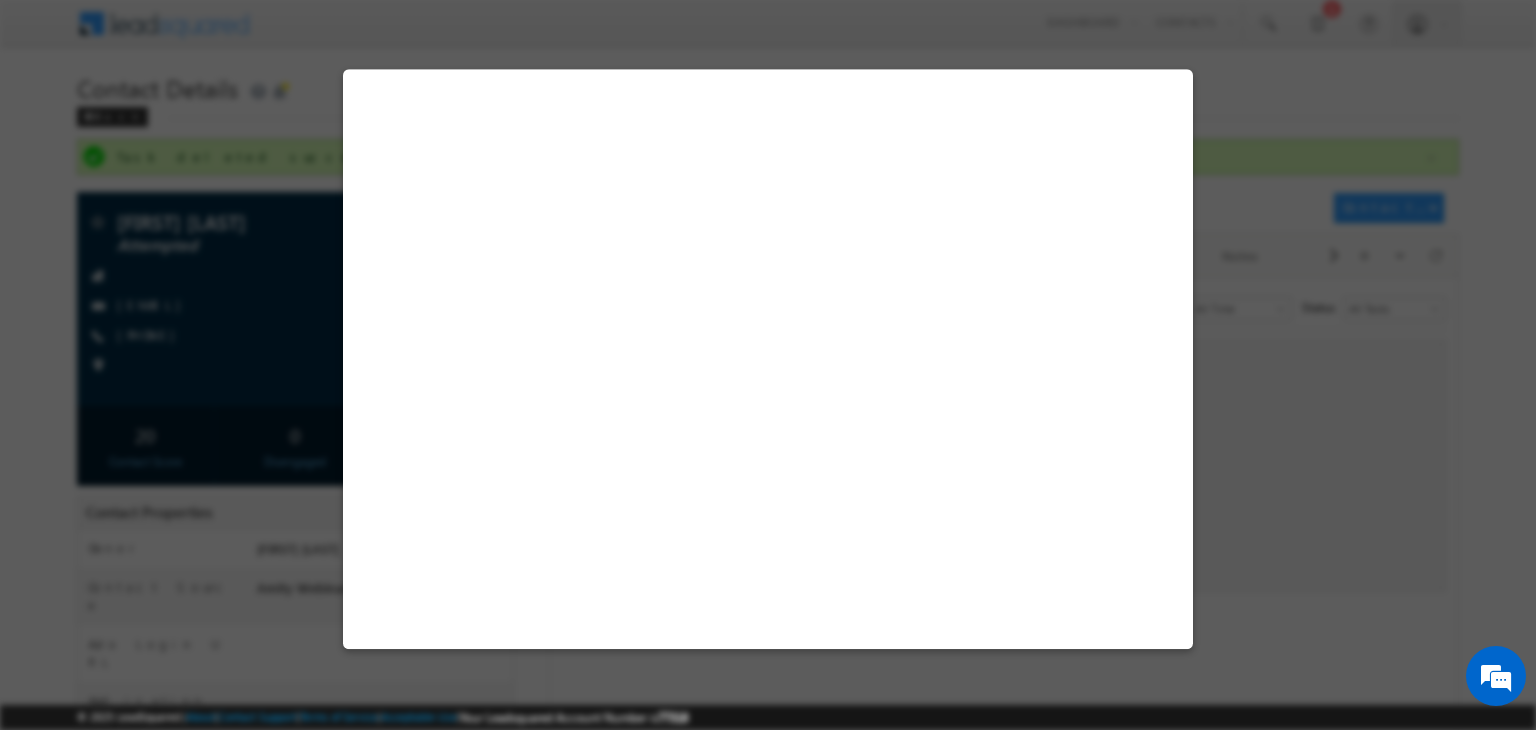 select on "Call back" 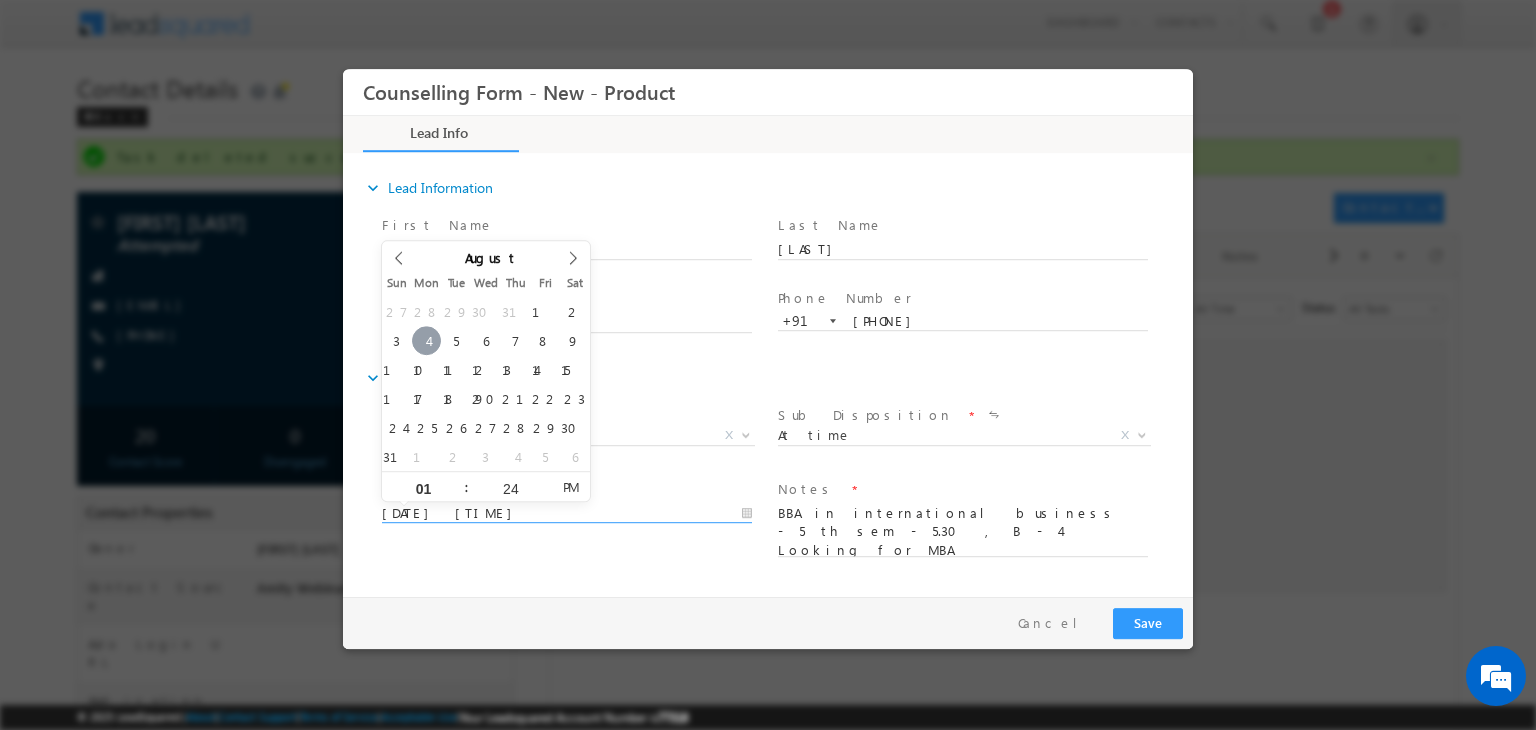 scroll, scrollTop: 0, scrollLeft: 0, axis: both 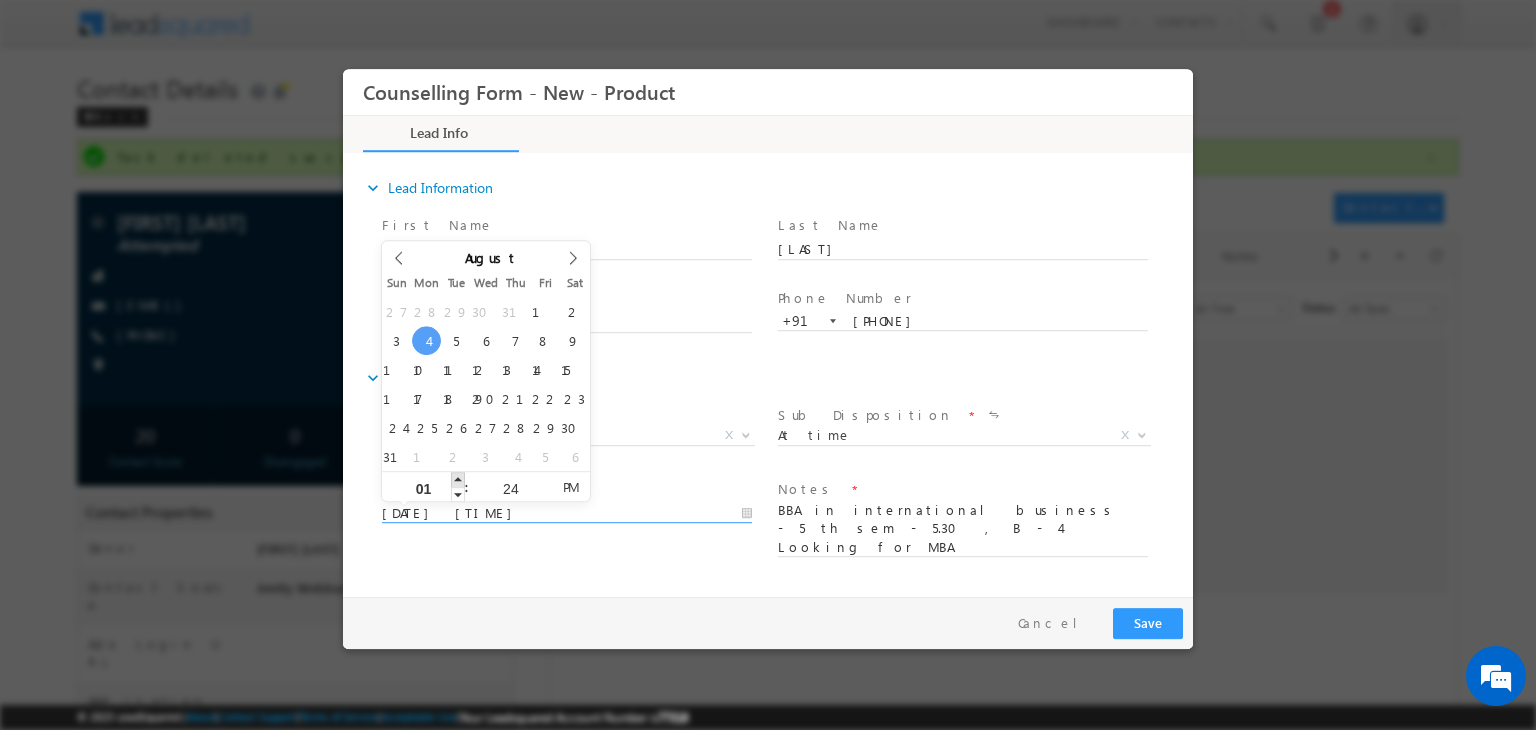 type on "04/08/2025 2:24 PM" 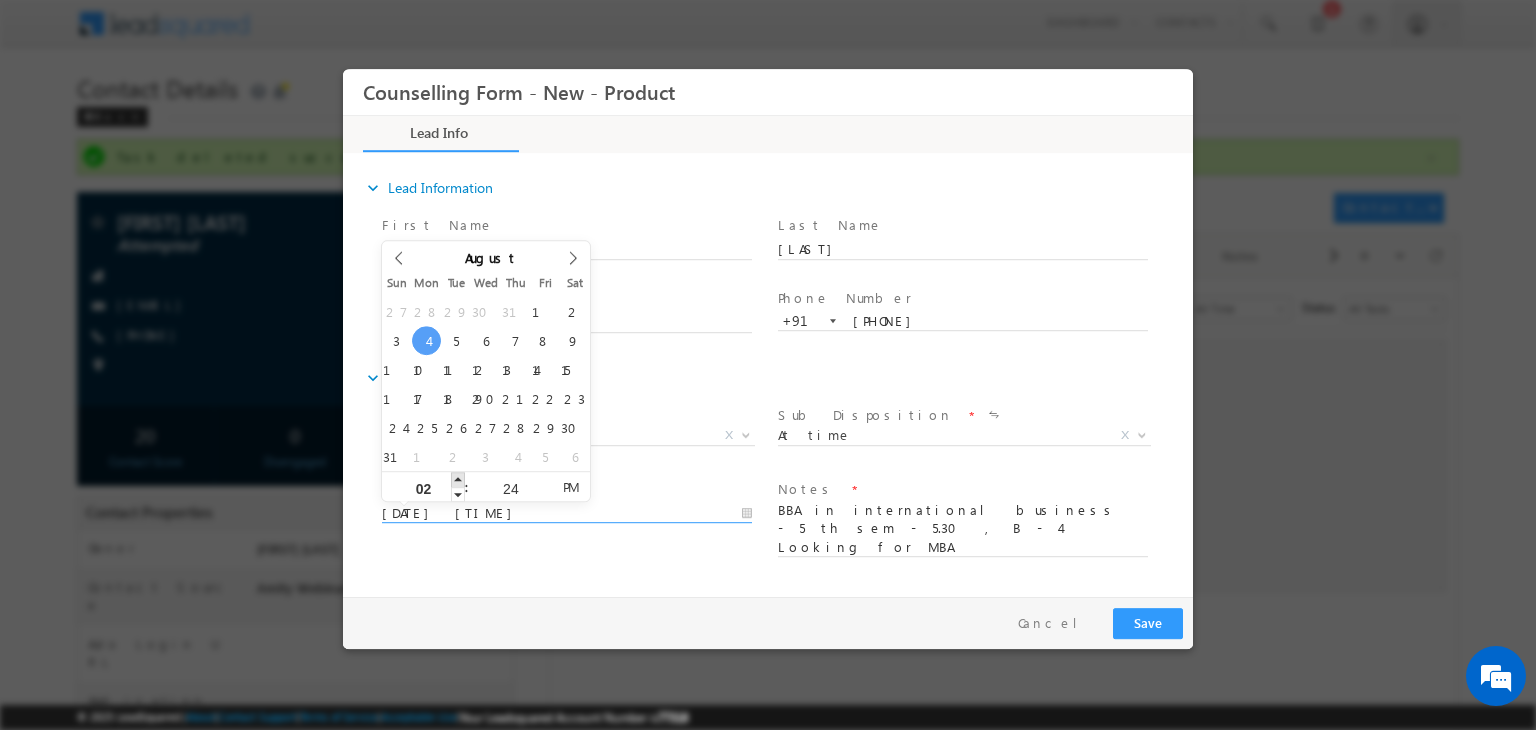click at bounding box center (458, 479) 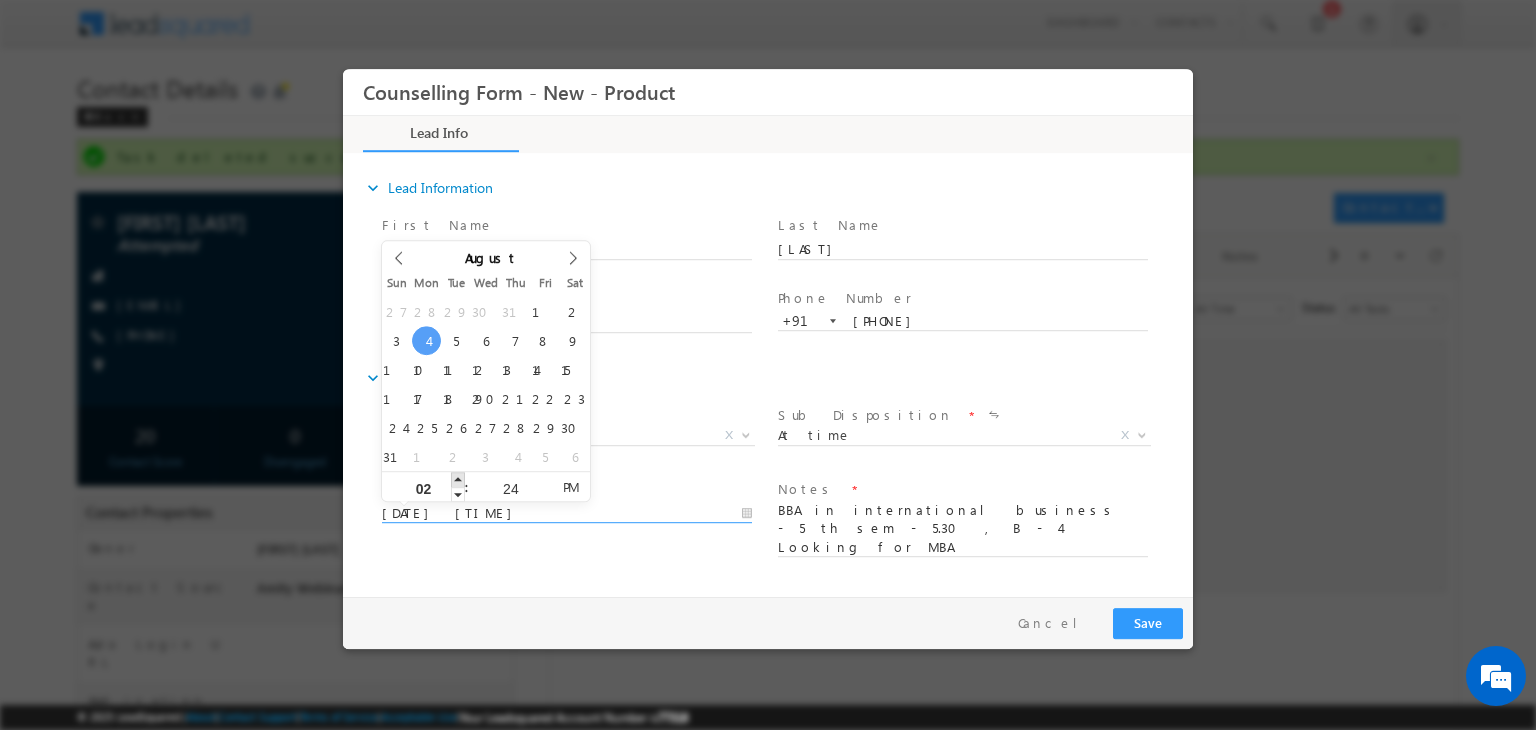 type on "03" 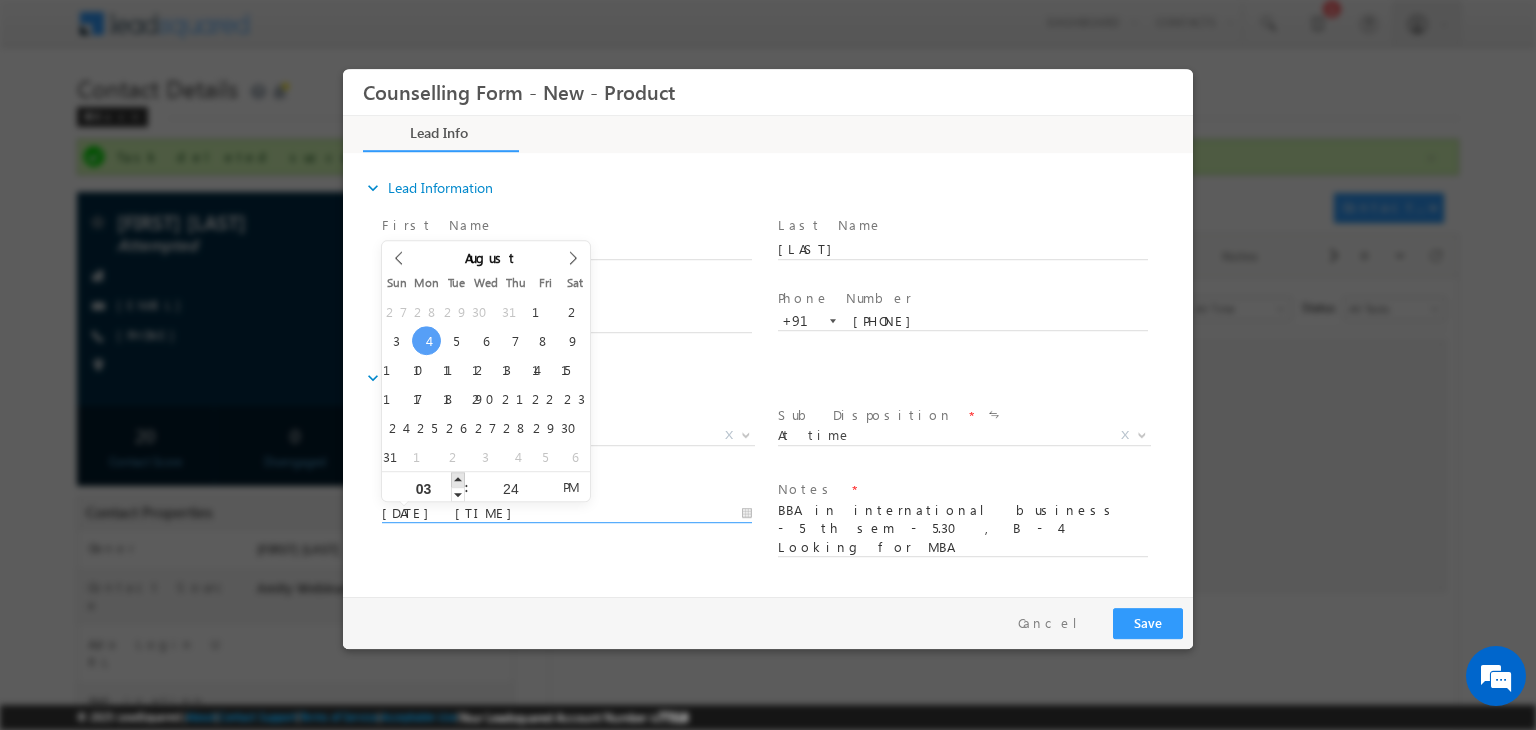 click at bounding box center (458, 479) 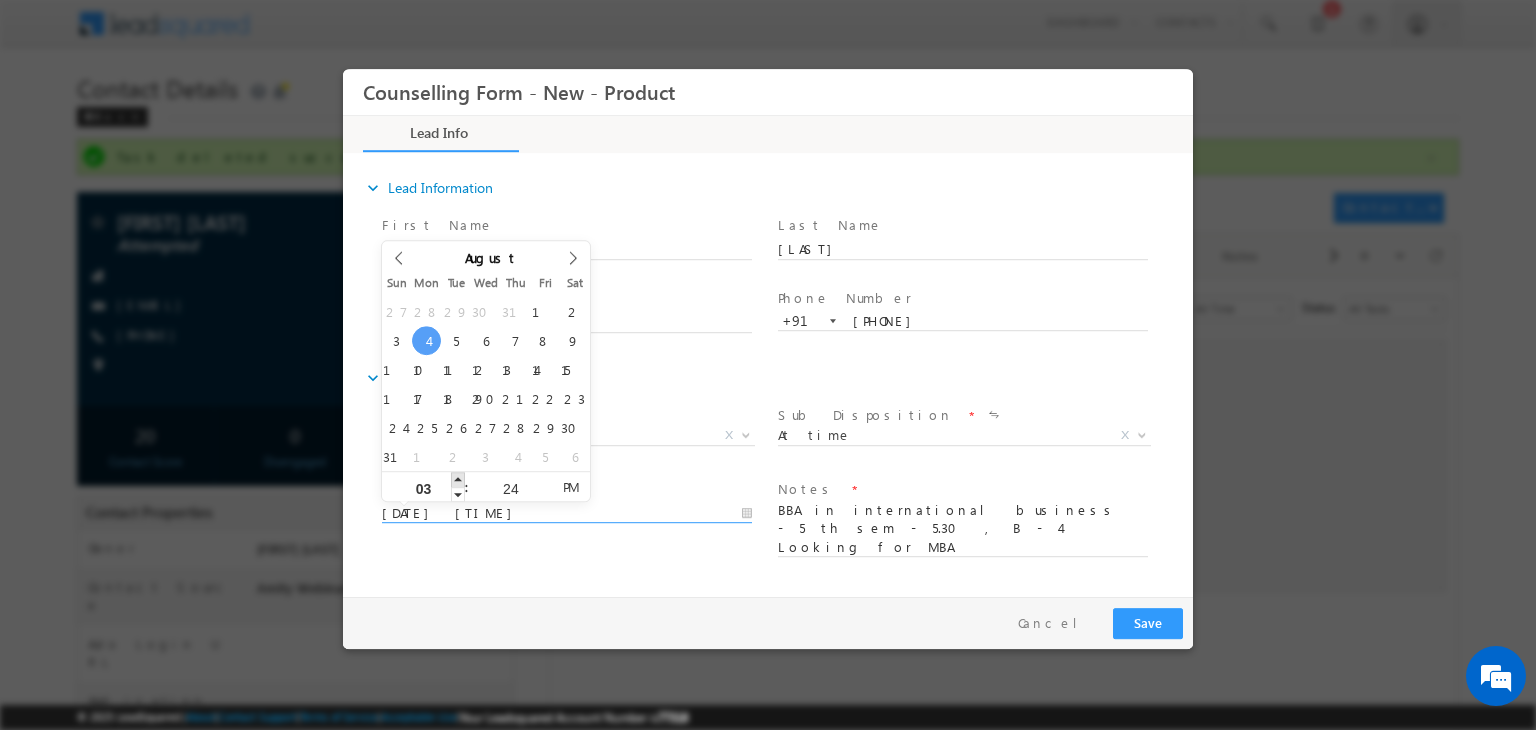 type on "04/08/2025 4:24 PM" 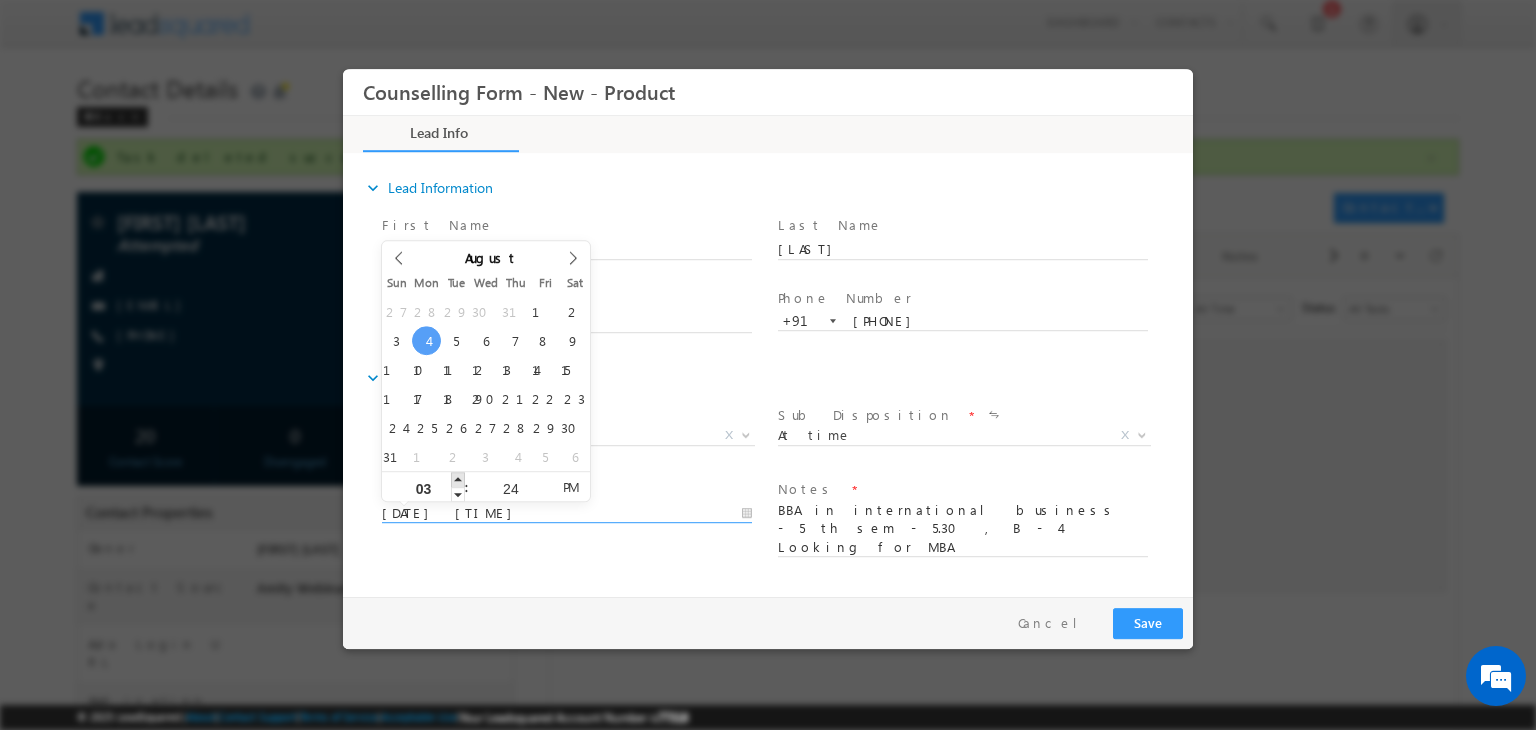 type on "04" 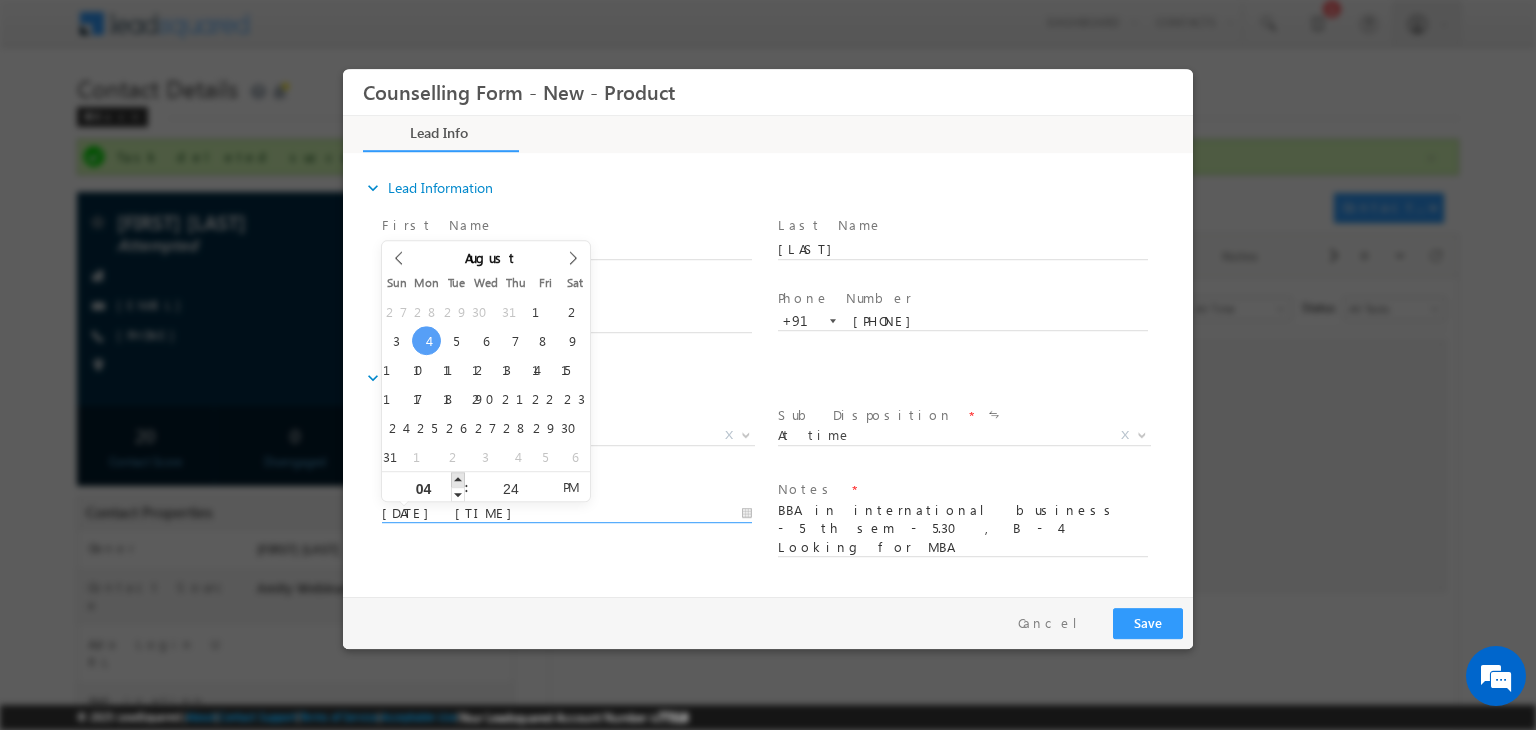click at bounding box center [458, 479] 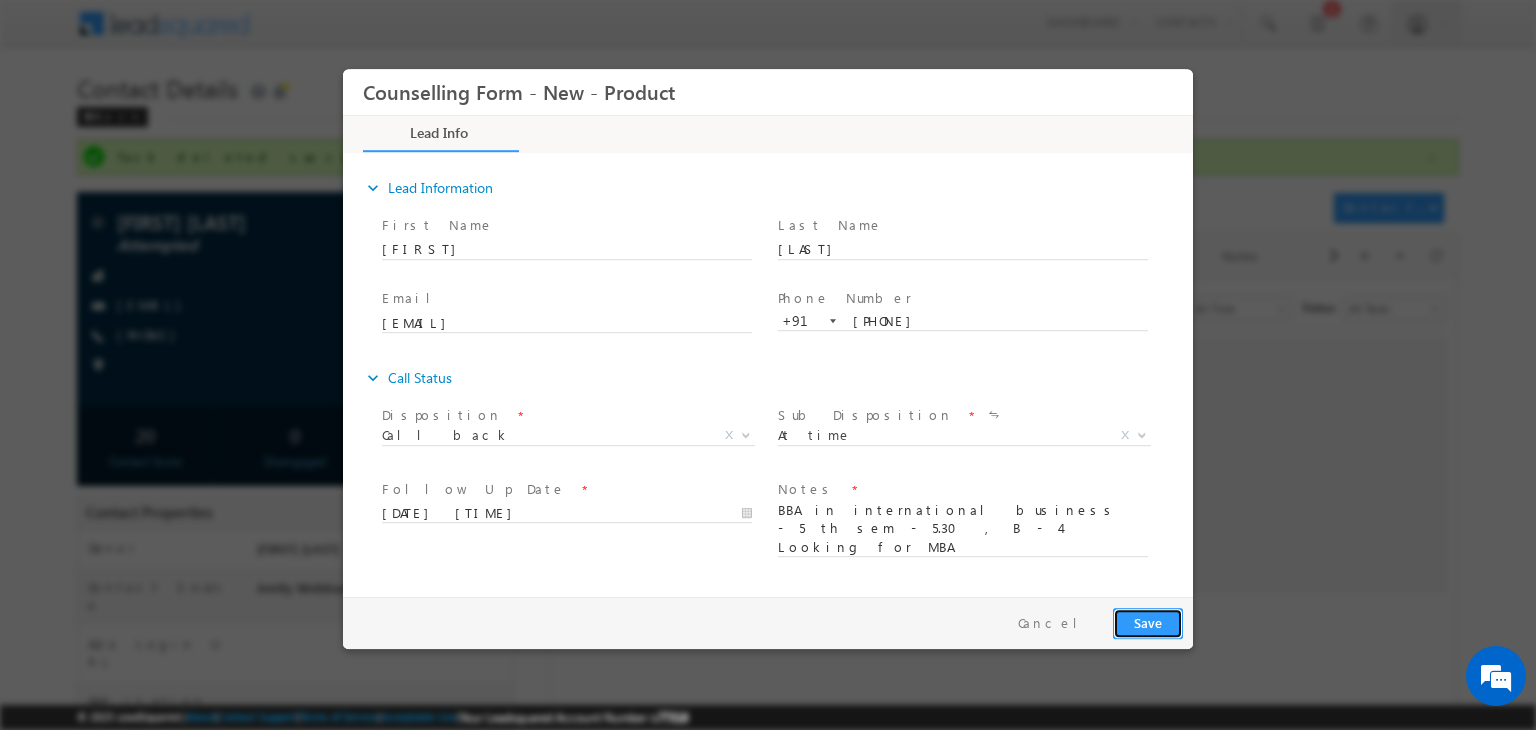 click on "Save" at bounding box center [1148, 623] 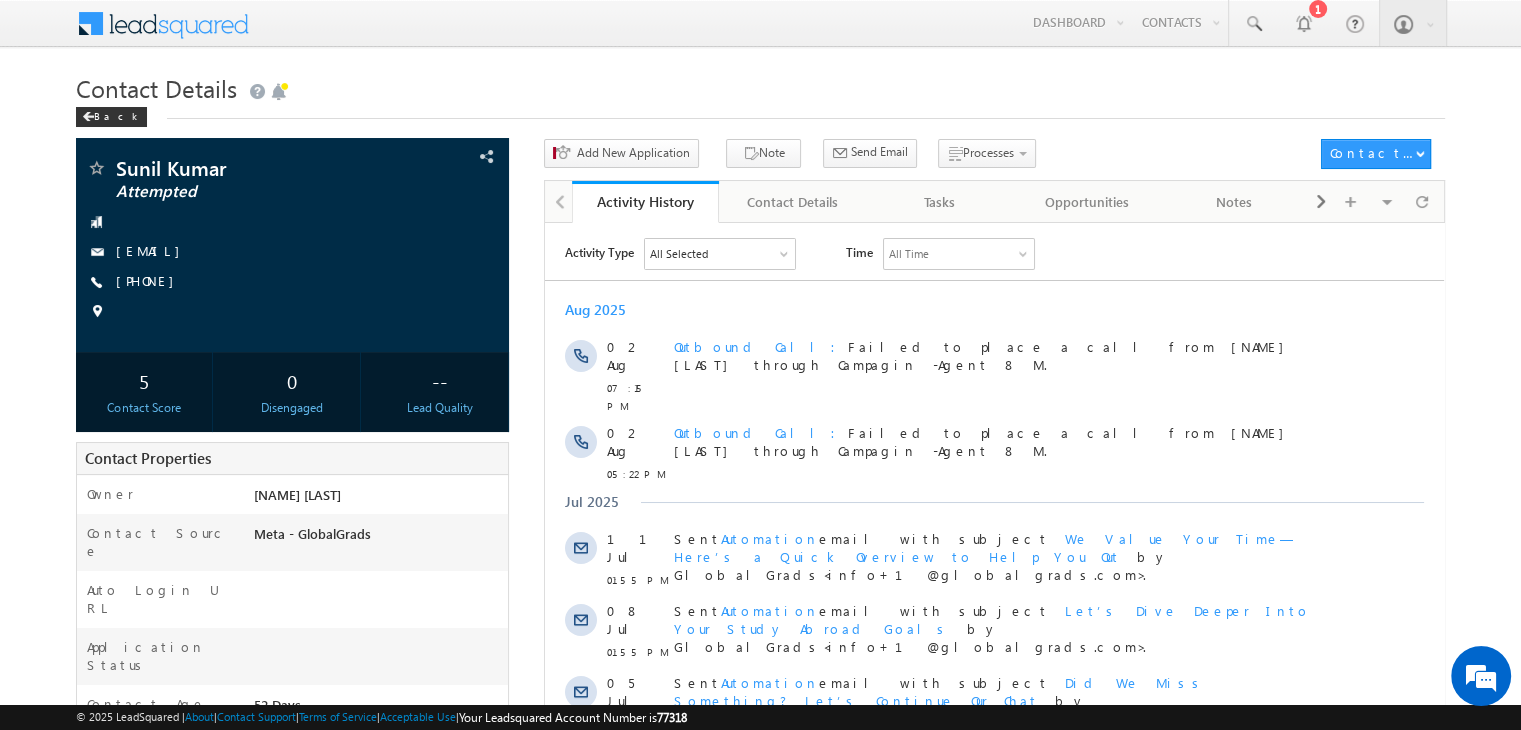 scroll, scrollTop: 0, scrollLeft: 0, axis: both 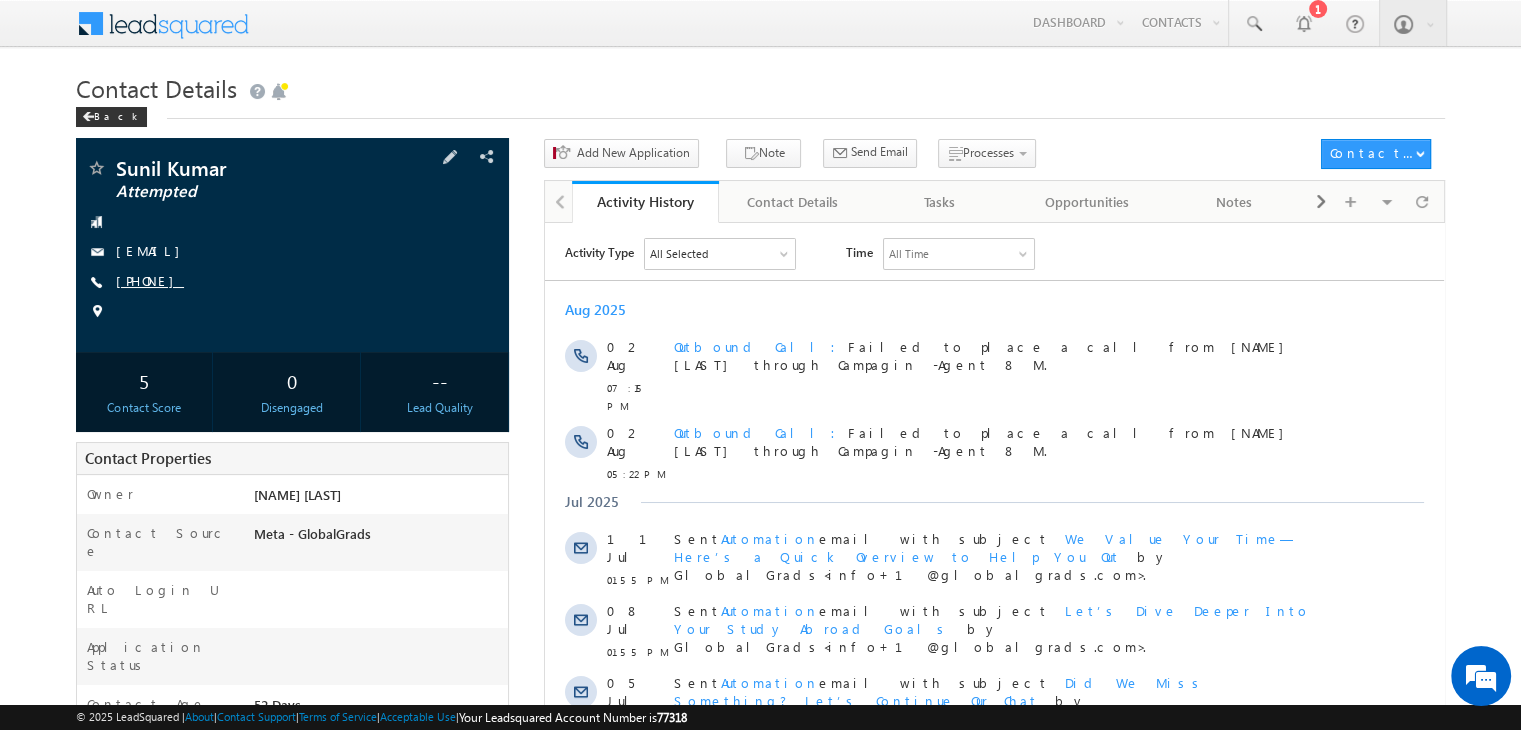 click on "[PHONE]" at bounding box center (150, 280) 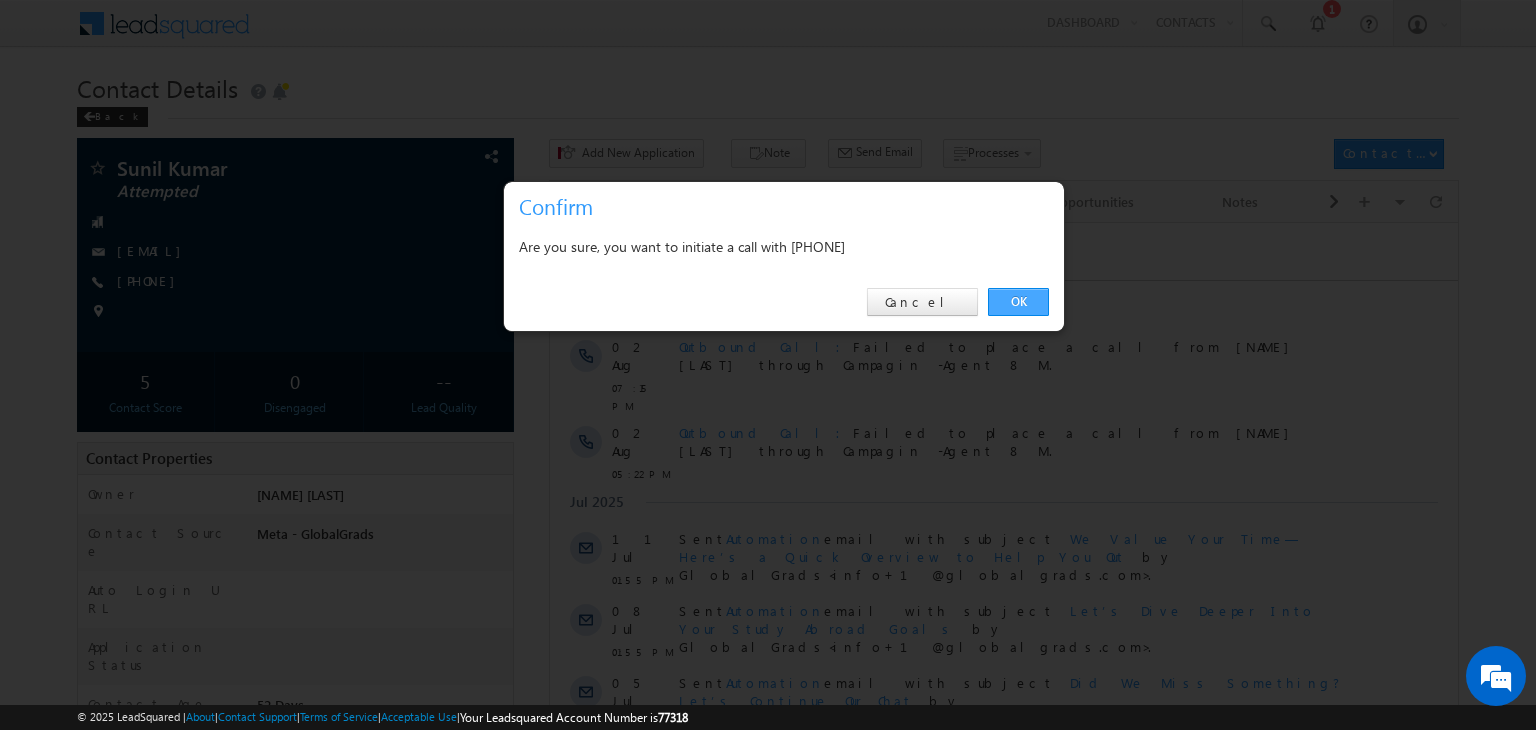 click on "OK" at bounding box center [1018, 302] 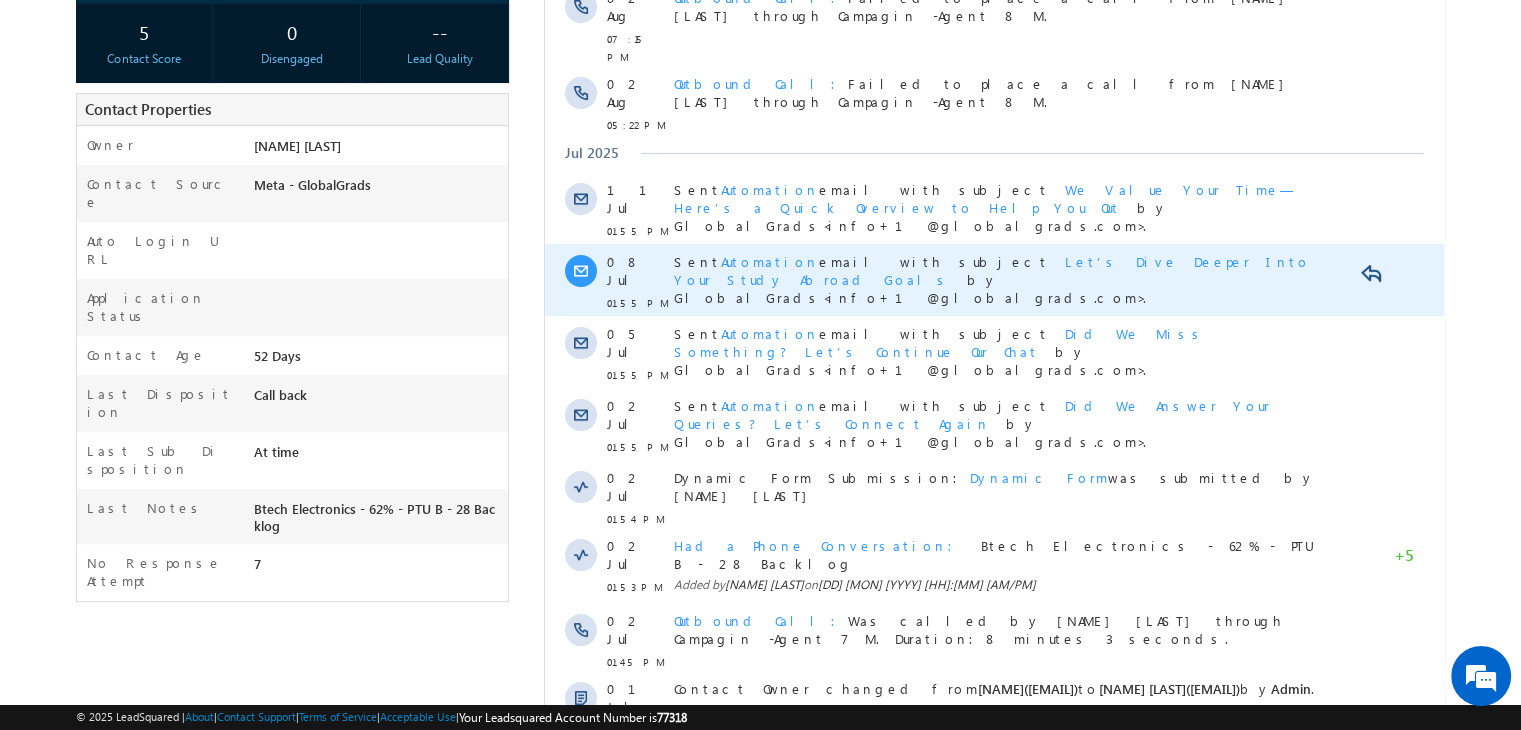 scroll, scrollTop: 408, scrollLeft: 0, axis: vertical 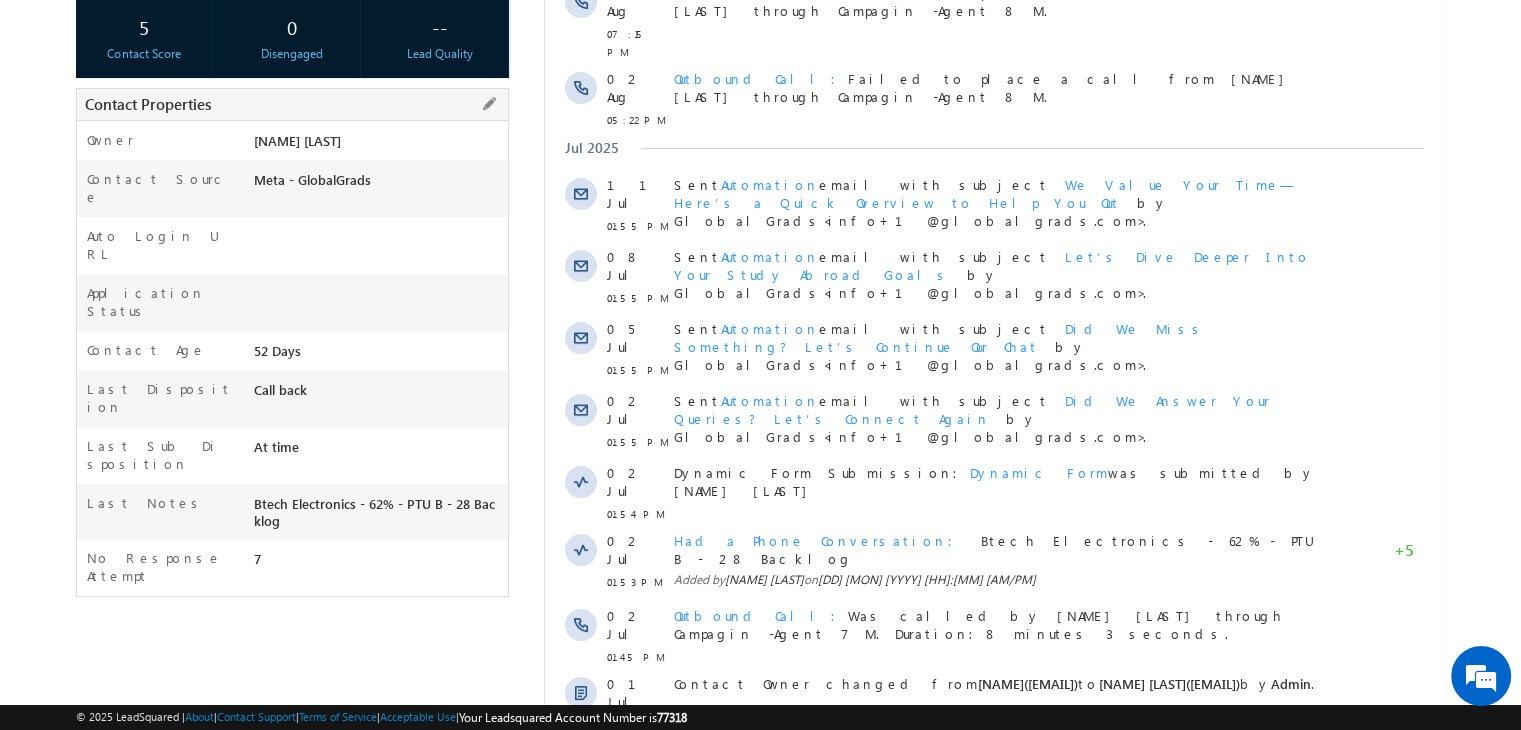 copy on "Btech Electronics - 62% - PTU B - 28 Backlog" 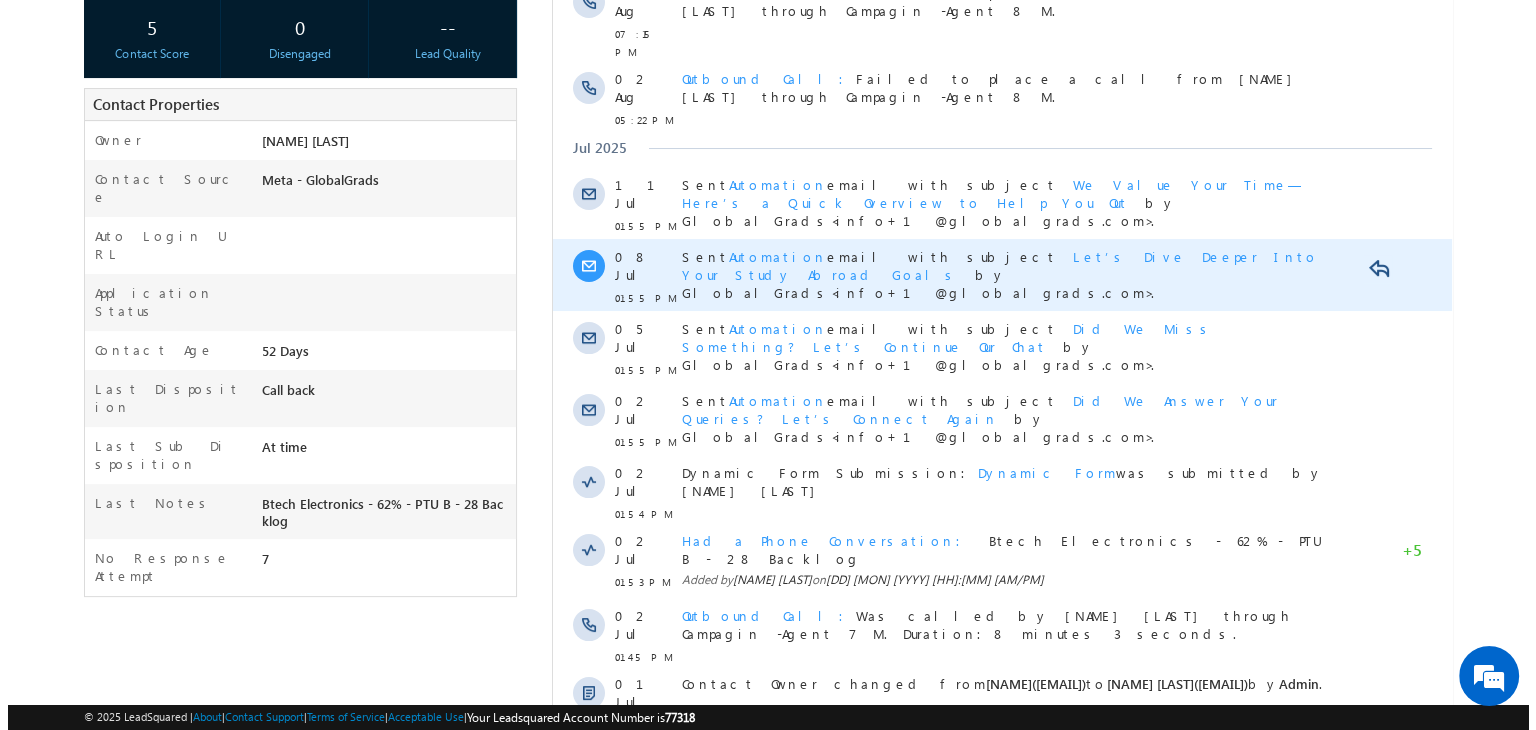 scroll, scrollTop: 0, scrollLeft: 0, axis: both 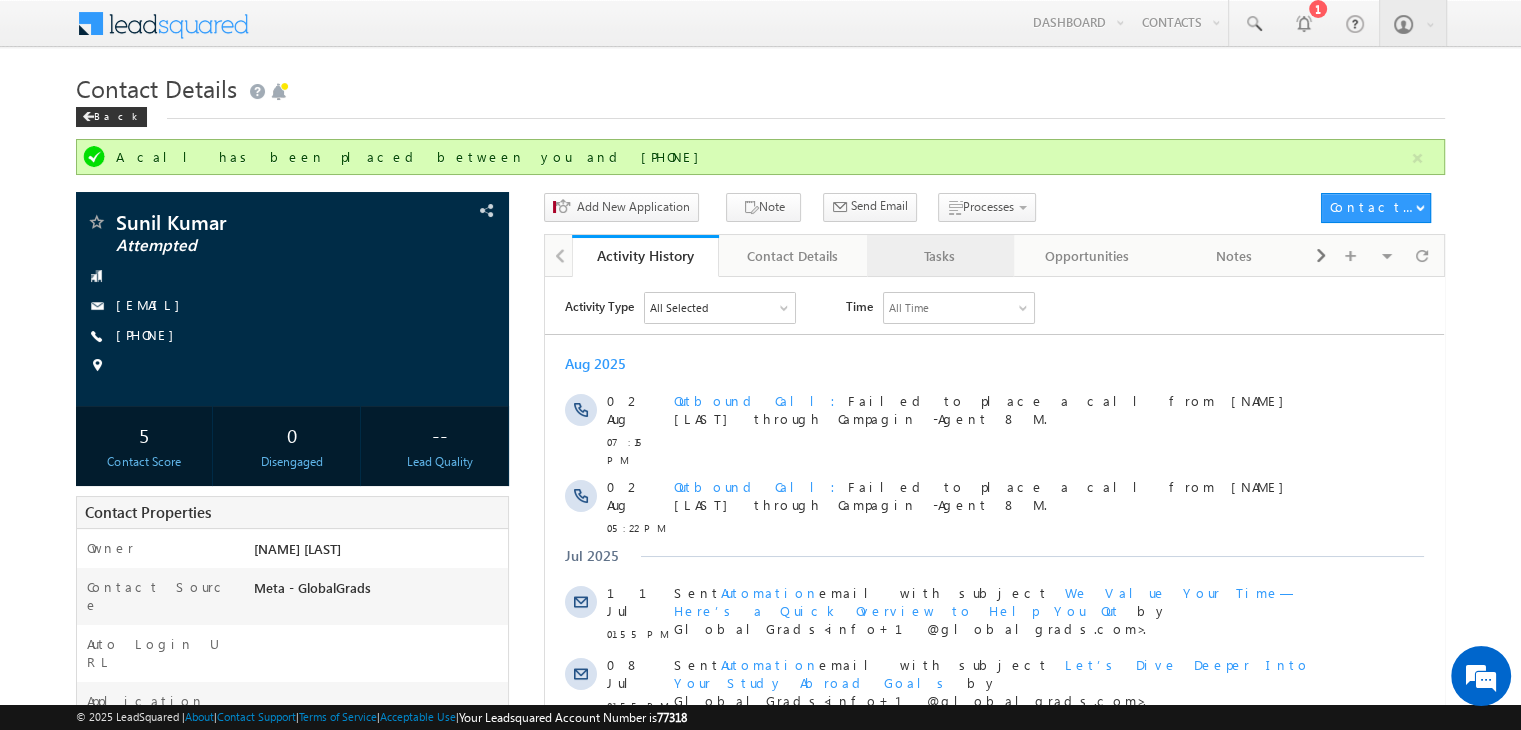 click on "Tasks" at bounding box center [939, 256] 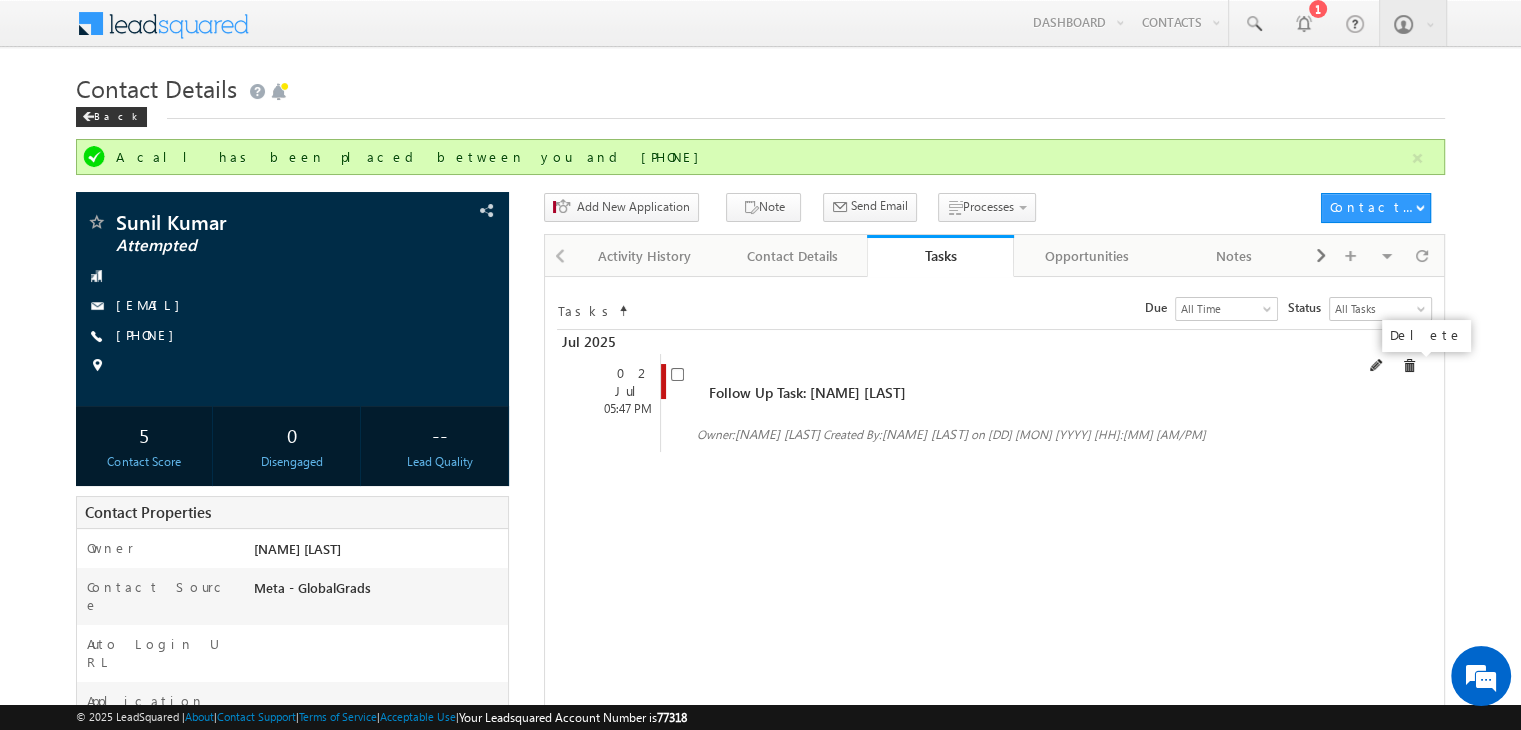 click at bounding box center [1409, 366] 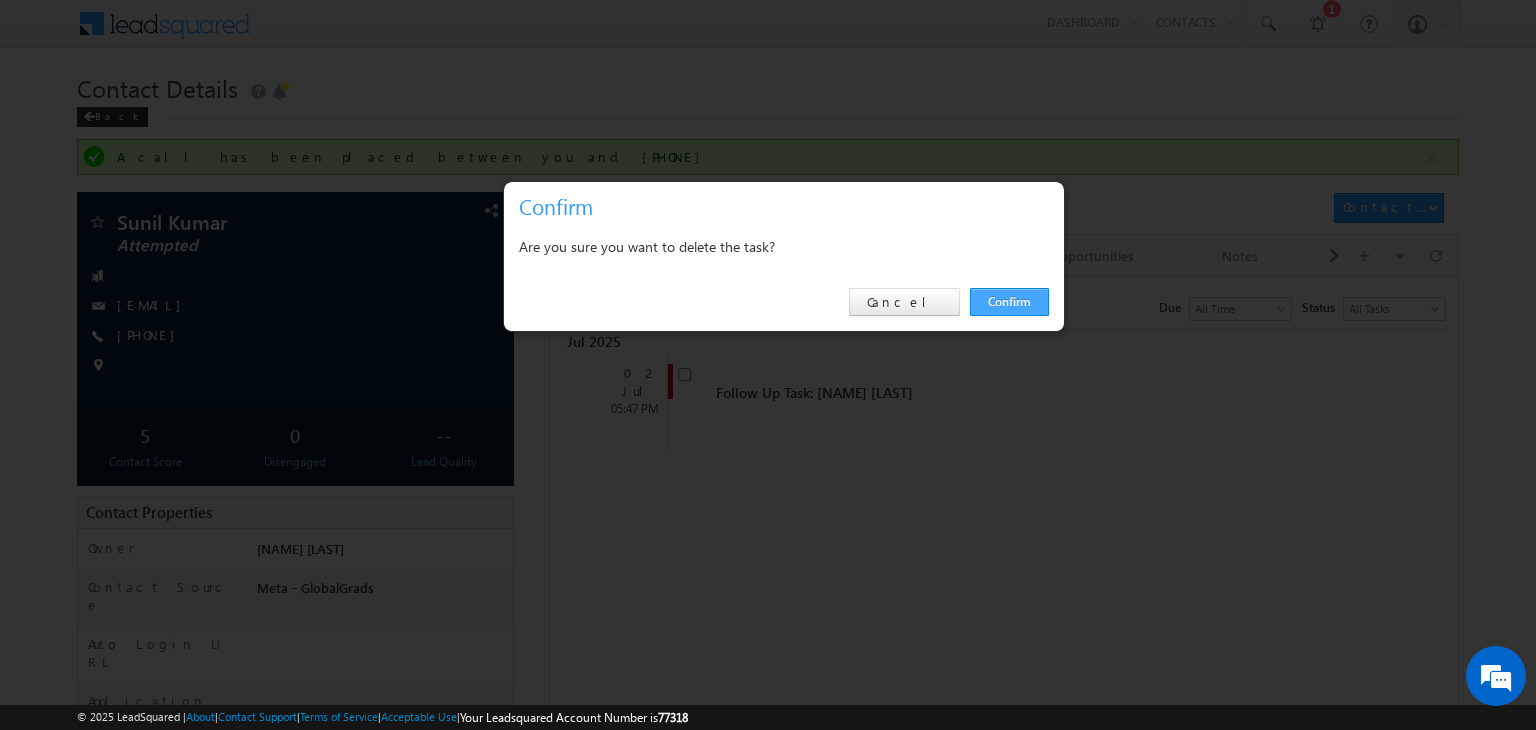 click on "Confirm" at bounding box center (1009, 302) 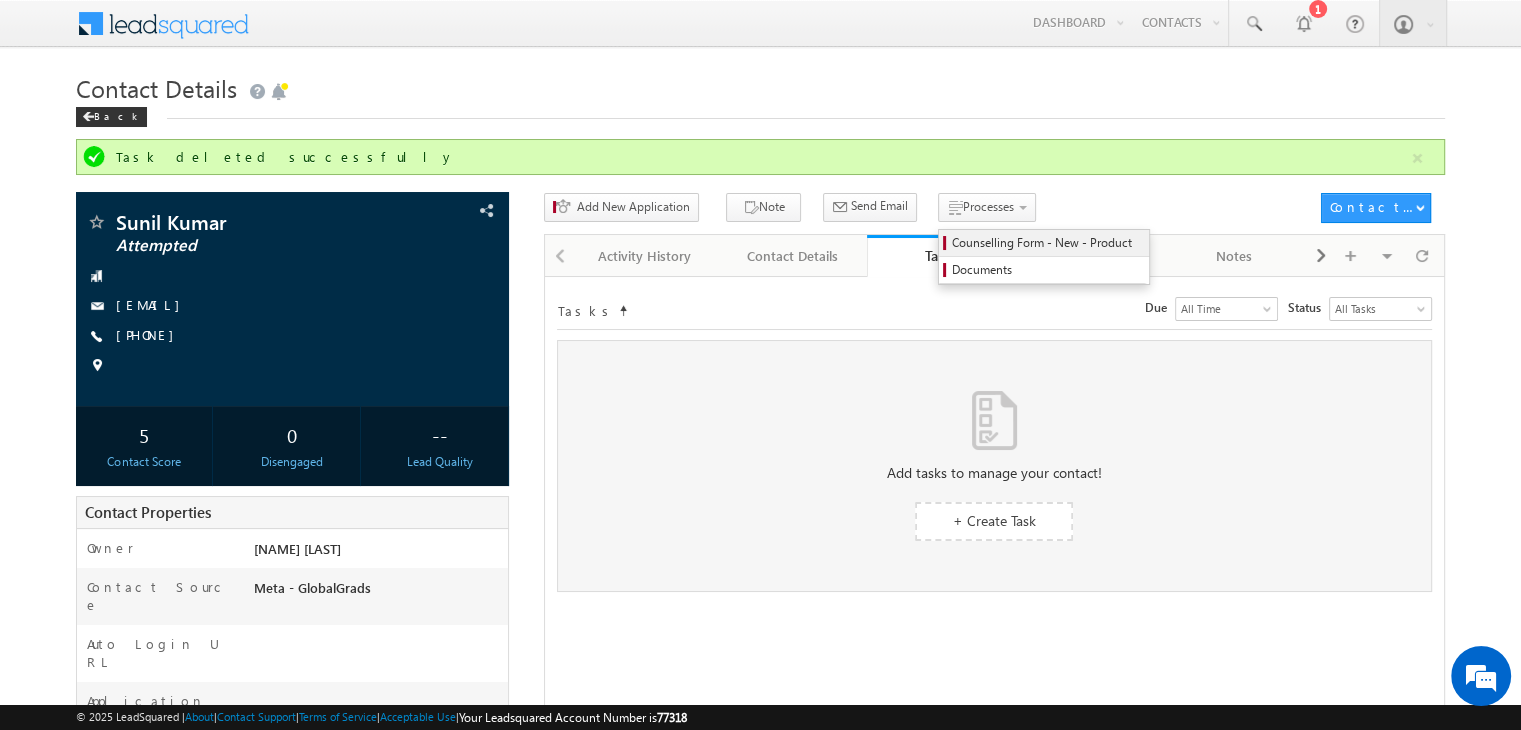click on "Counselling Form - New - Product" at bounding box center [1047, 243] 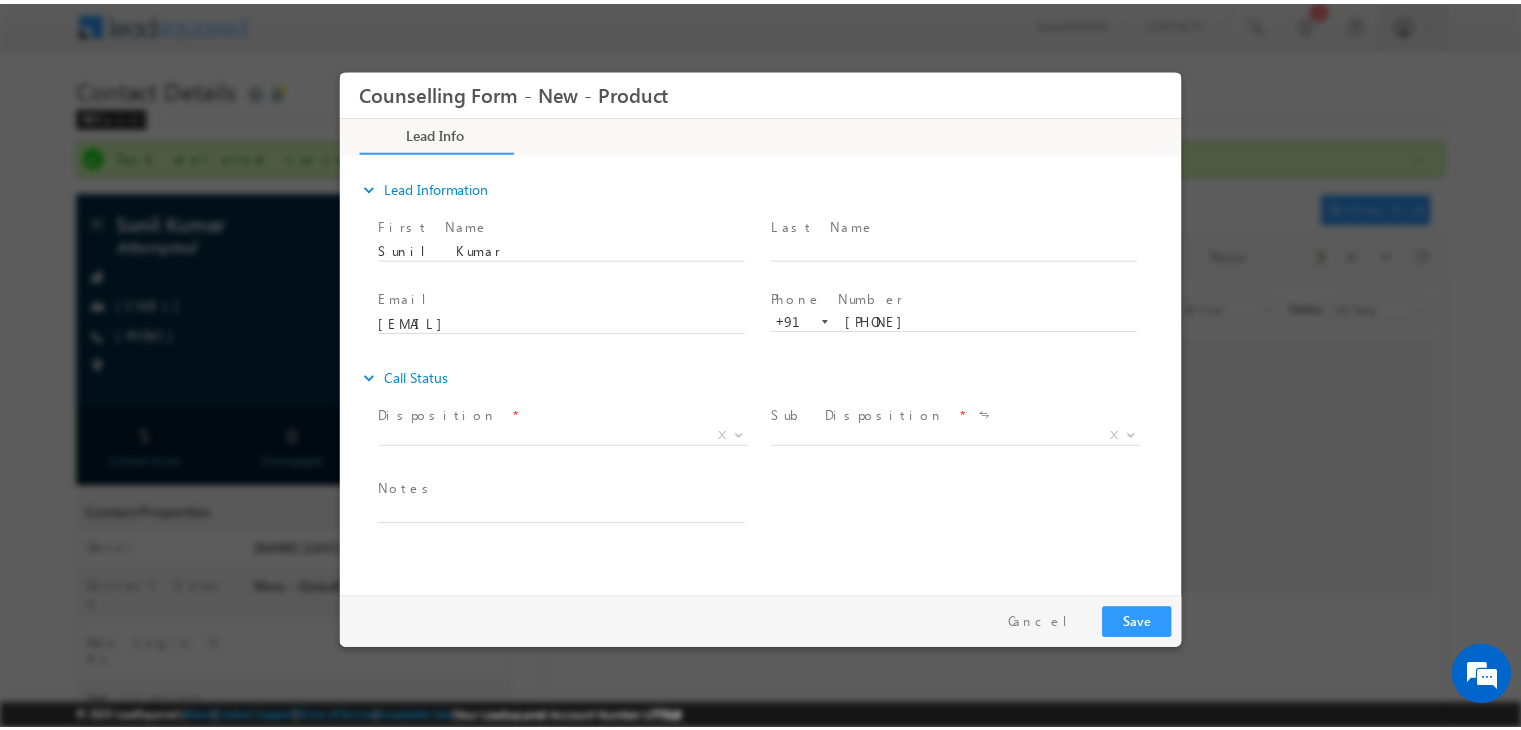 scroll, scrollTop: 0, scrollLeft: 0, axis: both 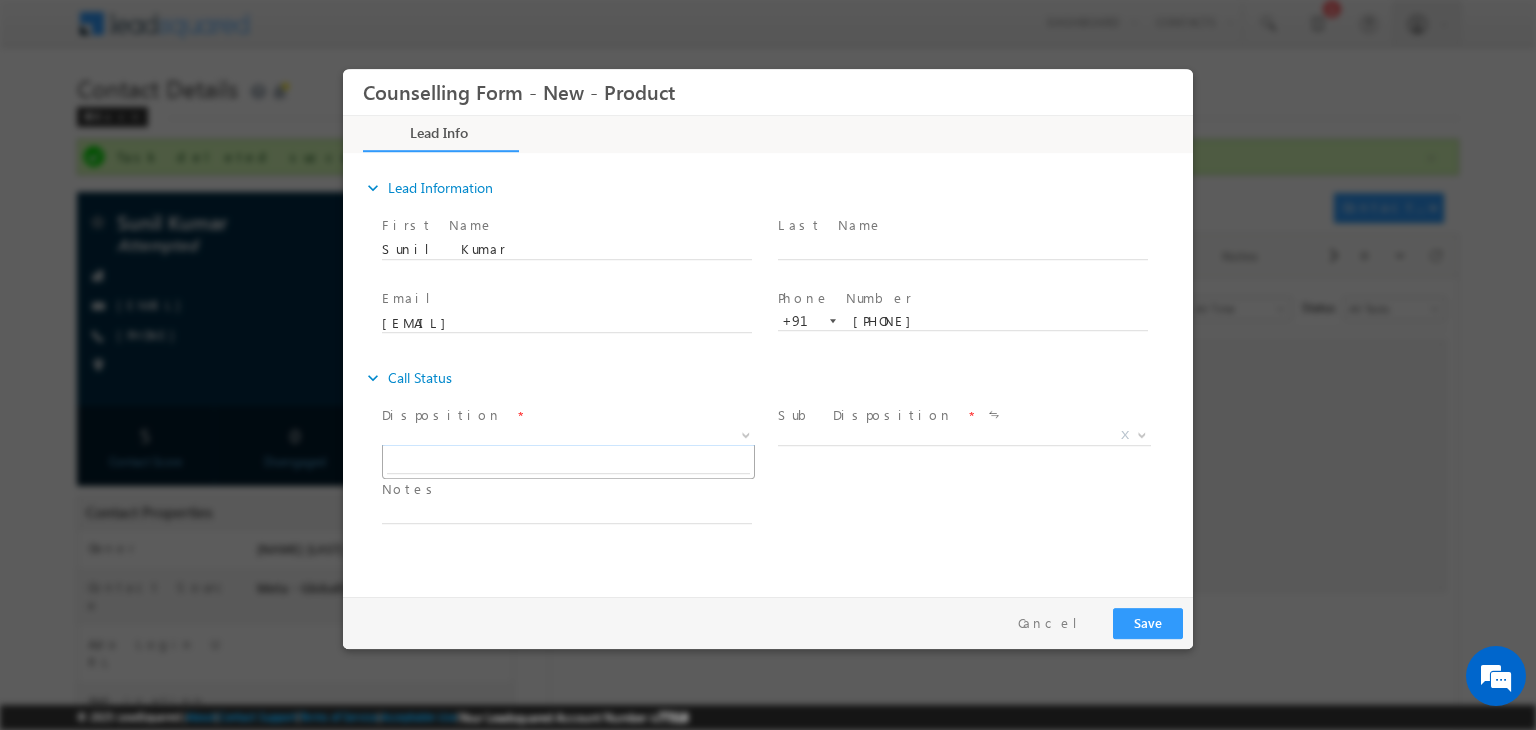 click on "X" at bounding box center (568, 436) 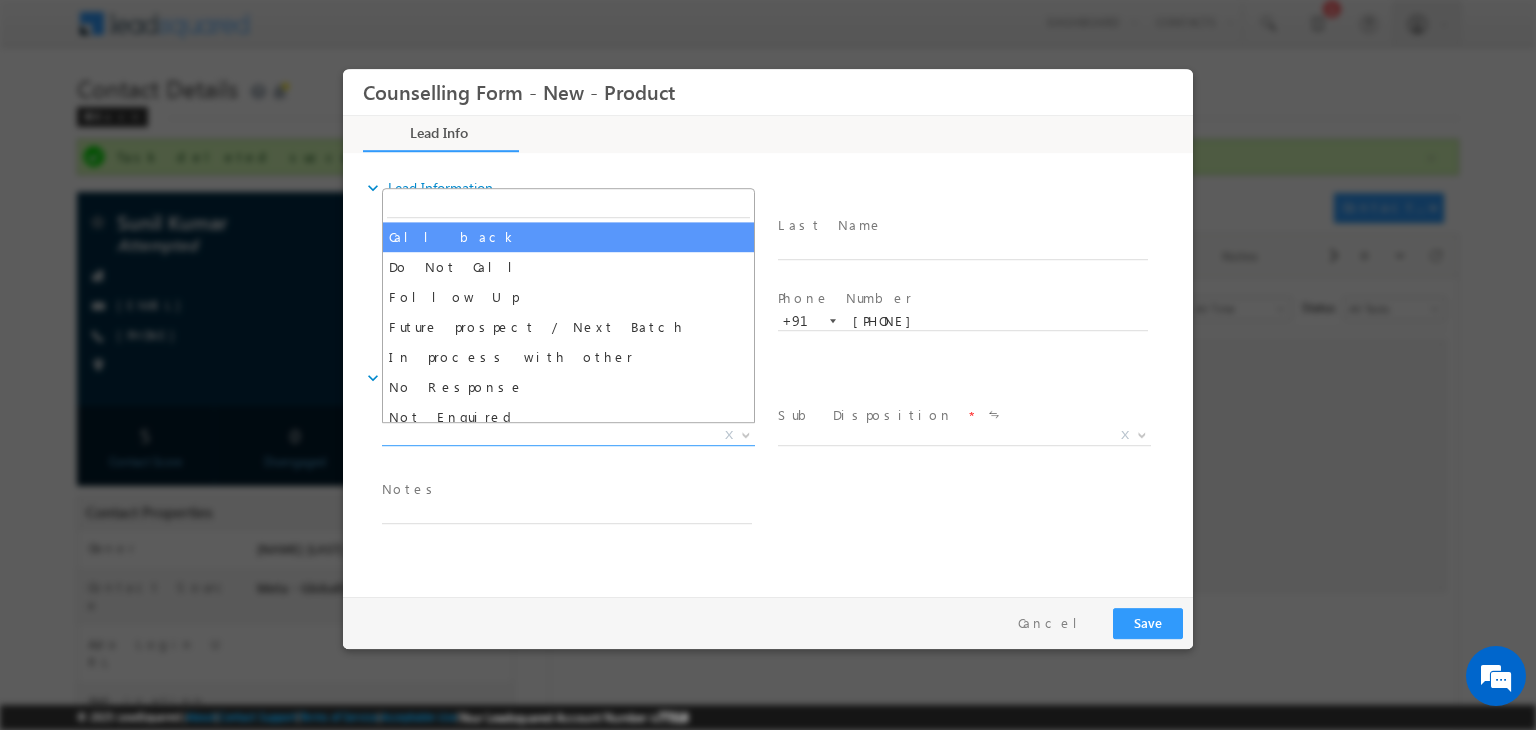 select on "Call back" 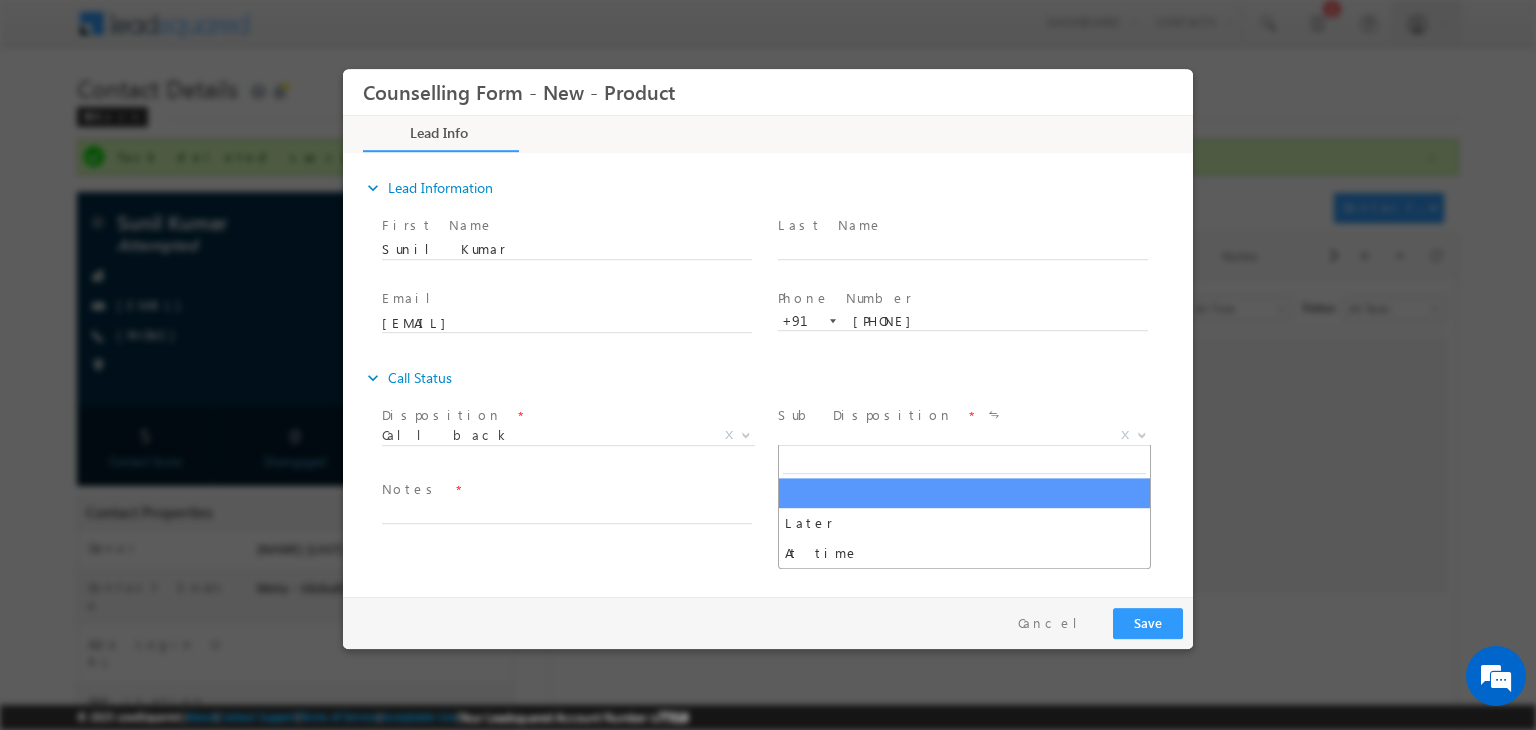 click on "X" at bounding box center [964, 436] 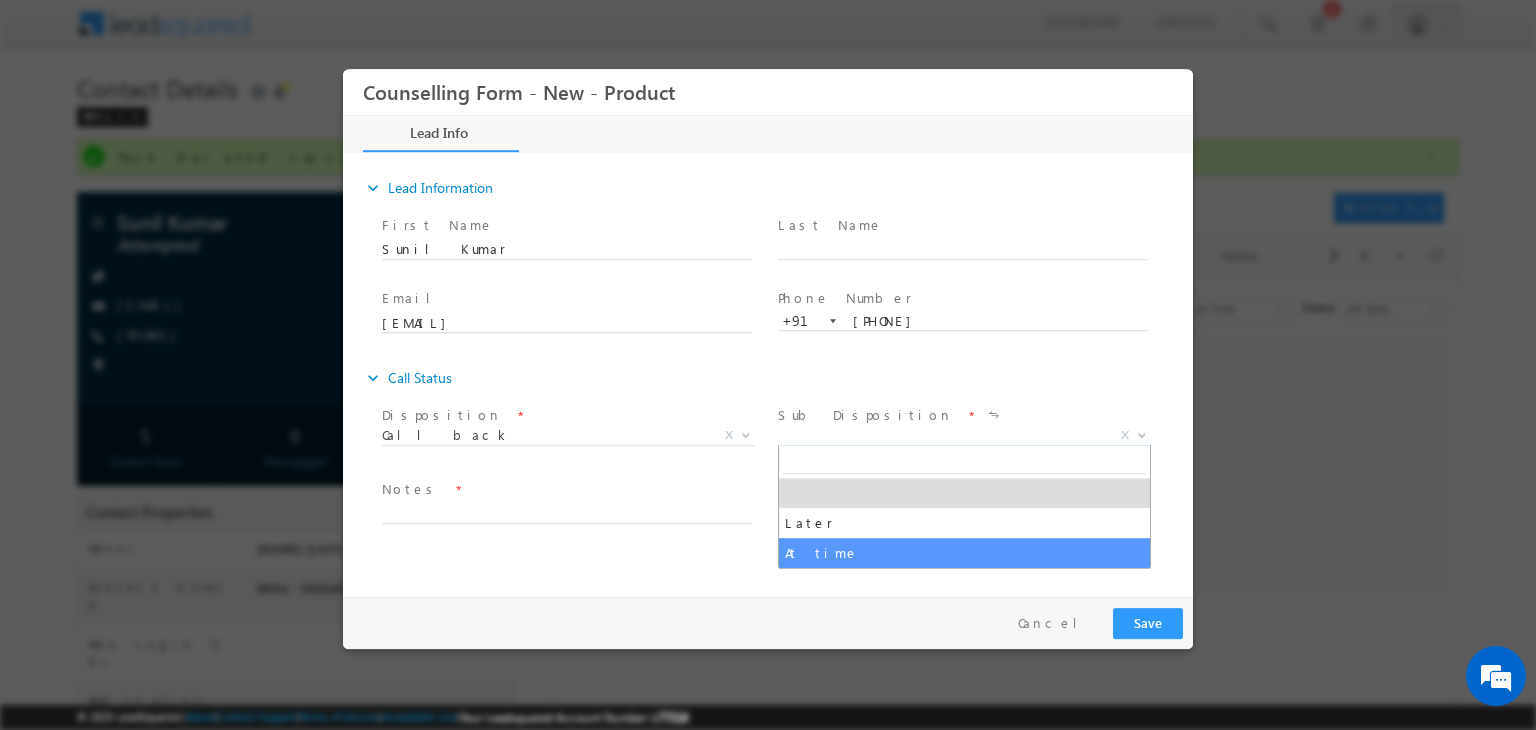 select on "At time" 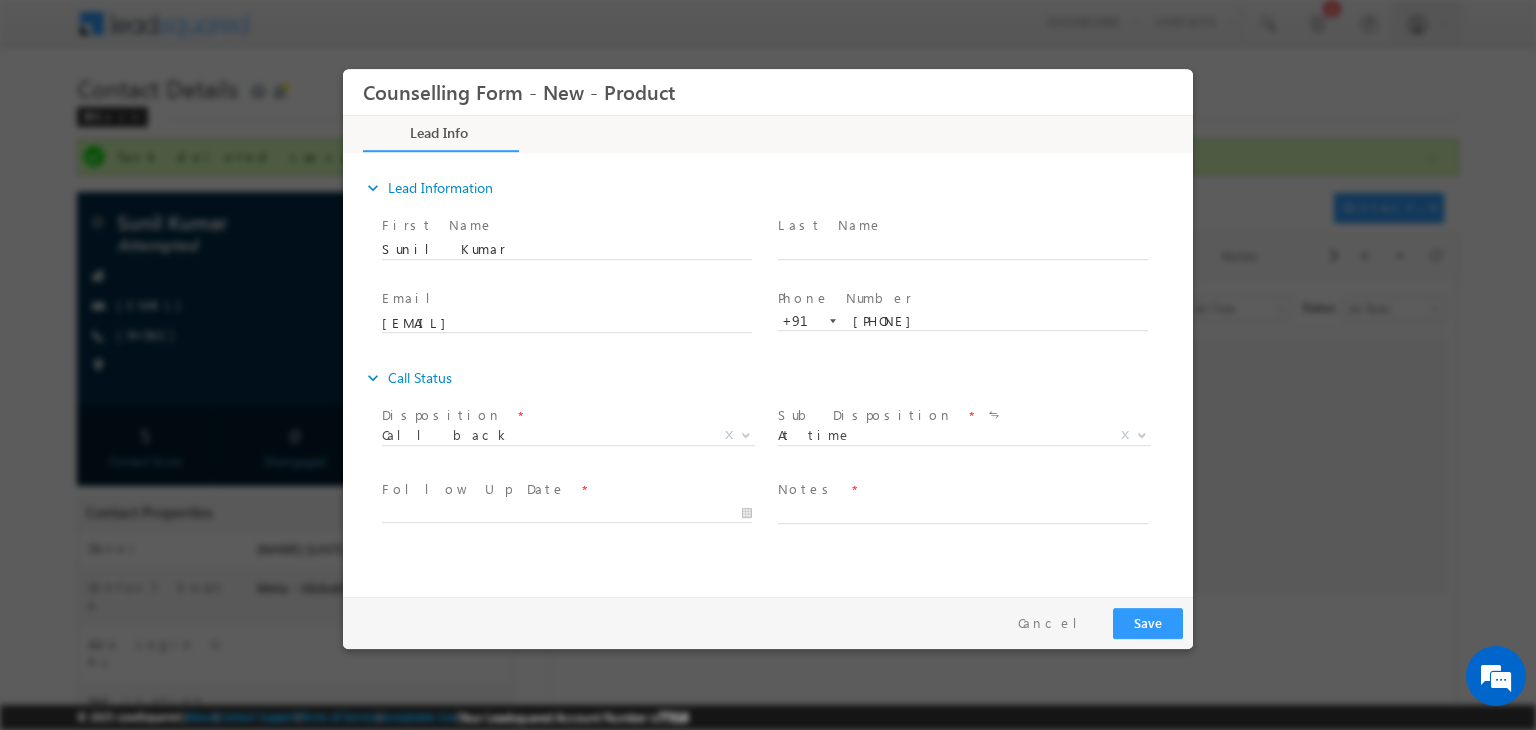 click on "Notes
*" at bounding box center (972, 502) 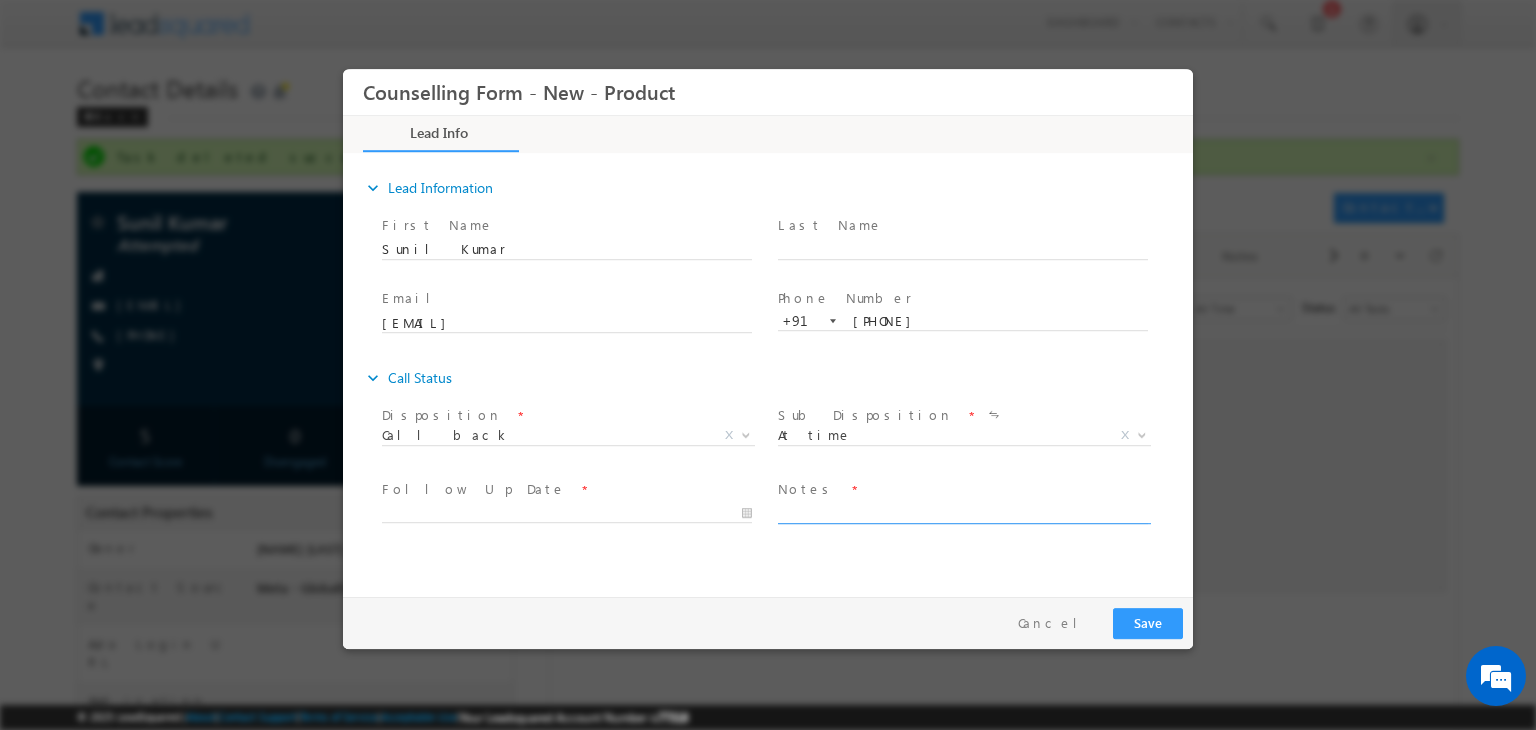 click at bounding box center (963, 512) 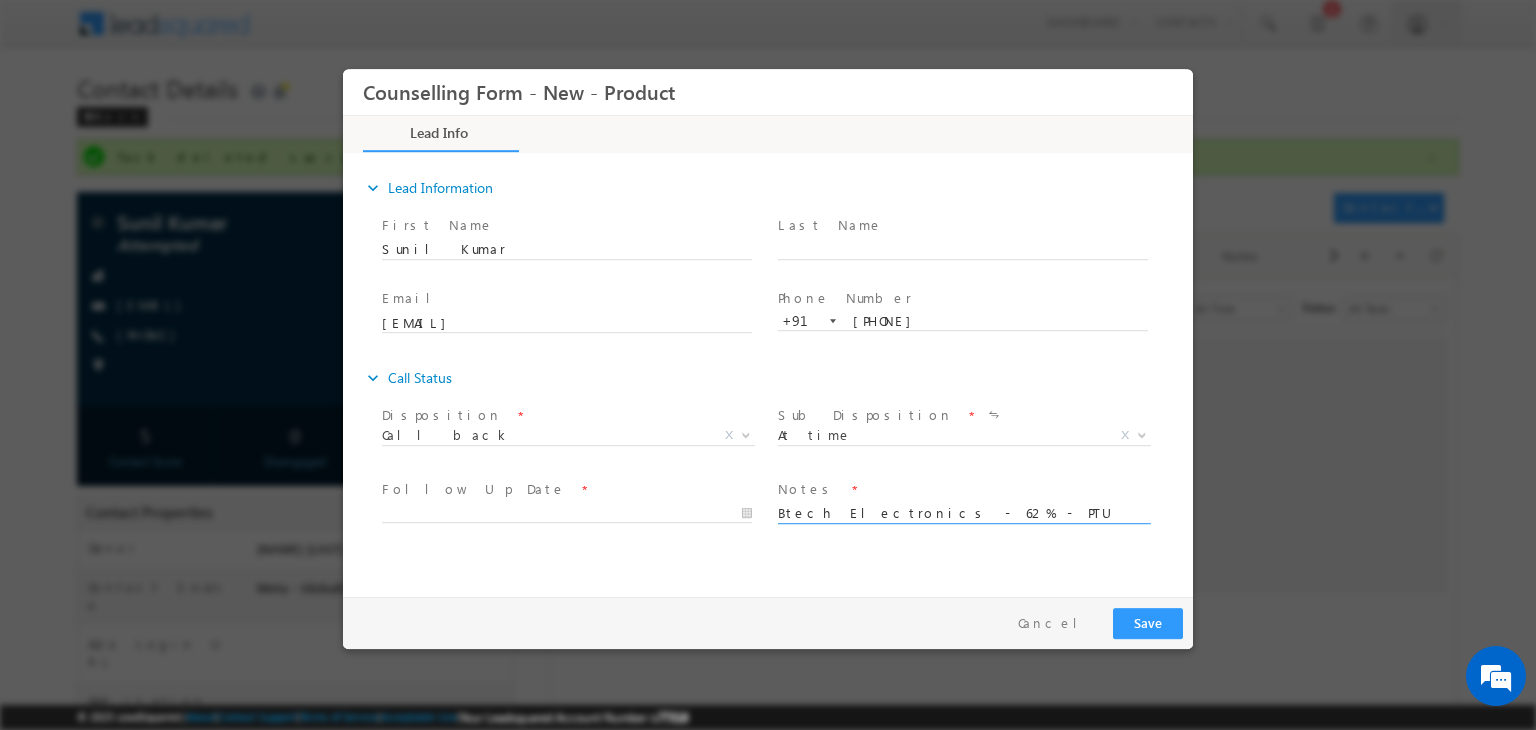 type on "Btech Electronics - 62% - PTU B - 28 Backlog" 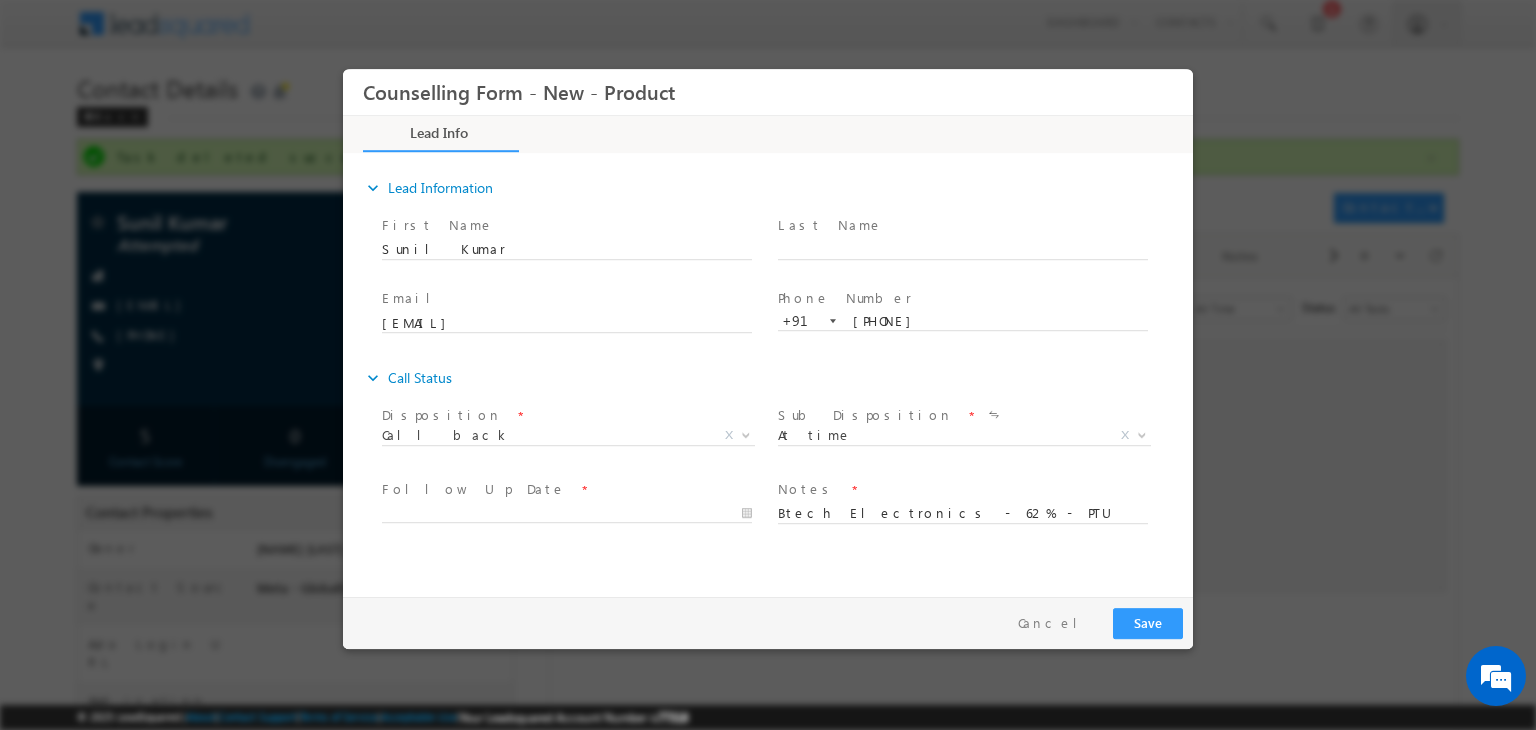 drag, startPoint x: 636, startPoint y: 496, endPoint x: 574, endPoint y: 522, distance: 67.23094 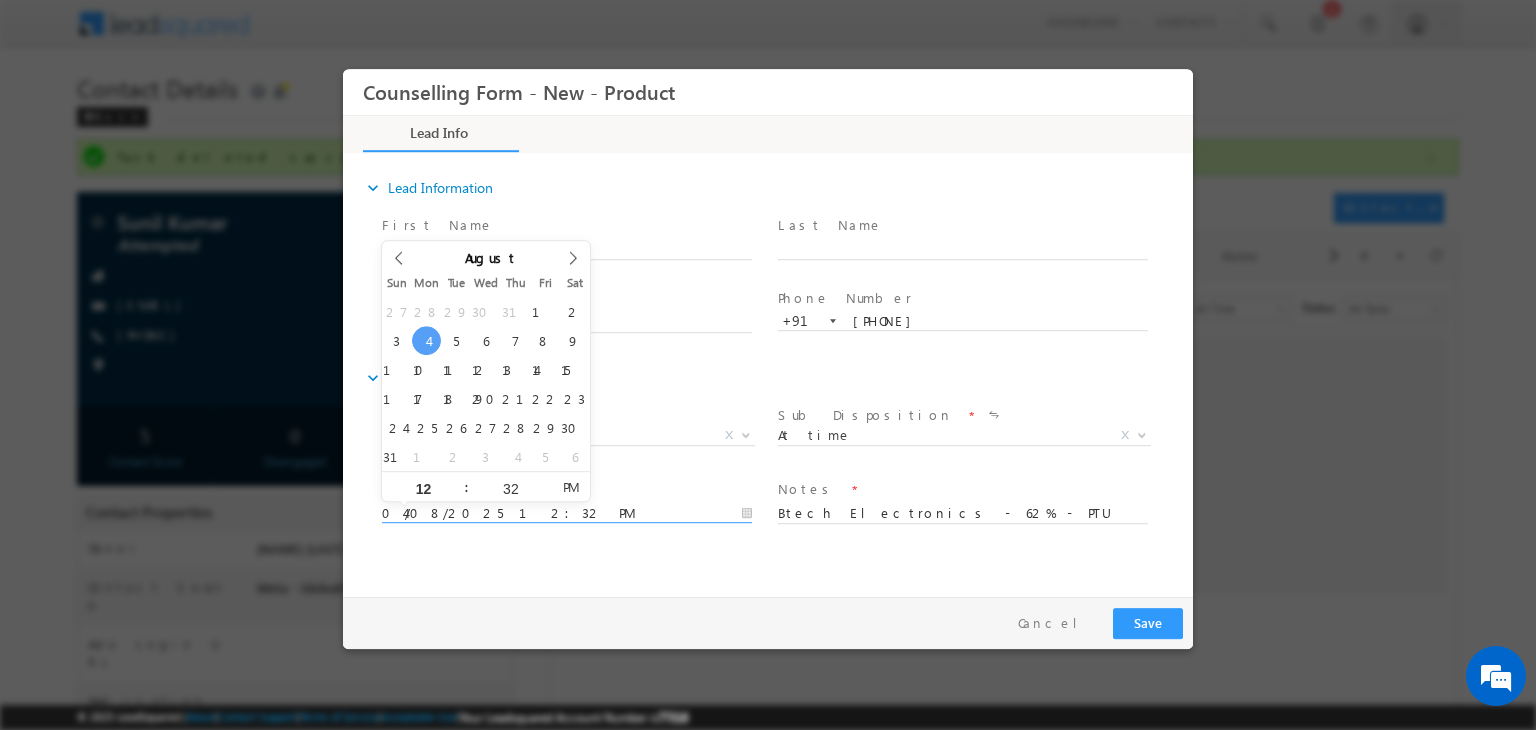 click on "04/08/2025 12:32 PM" at bounding box center [567, 514] 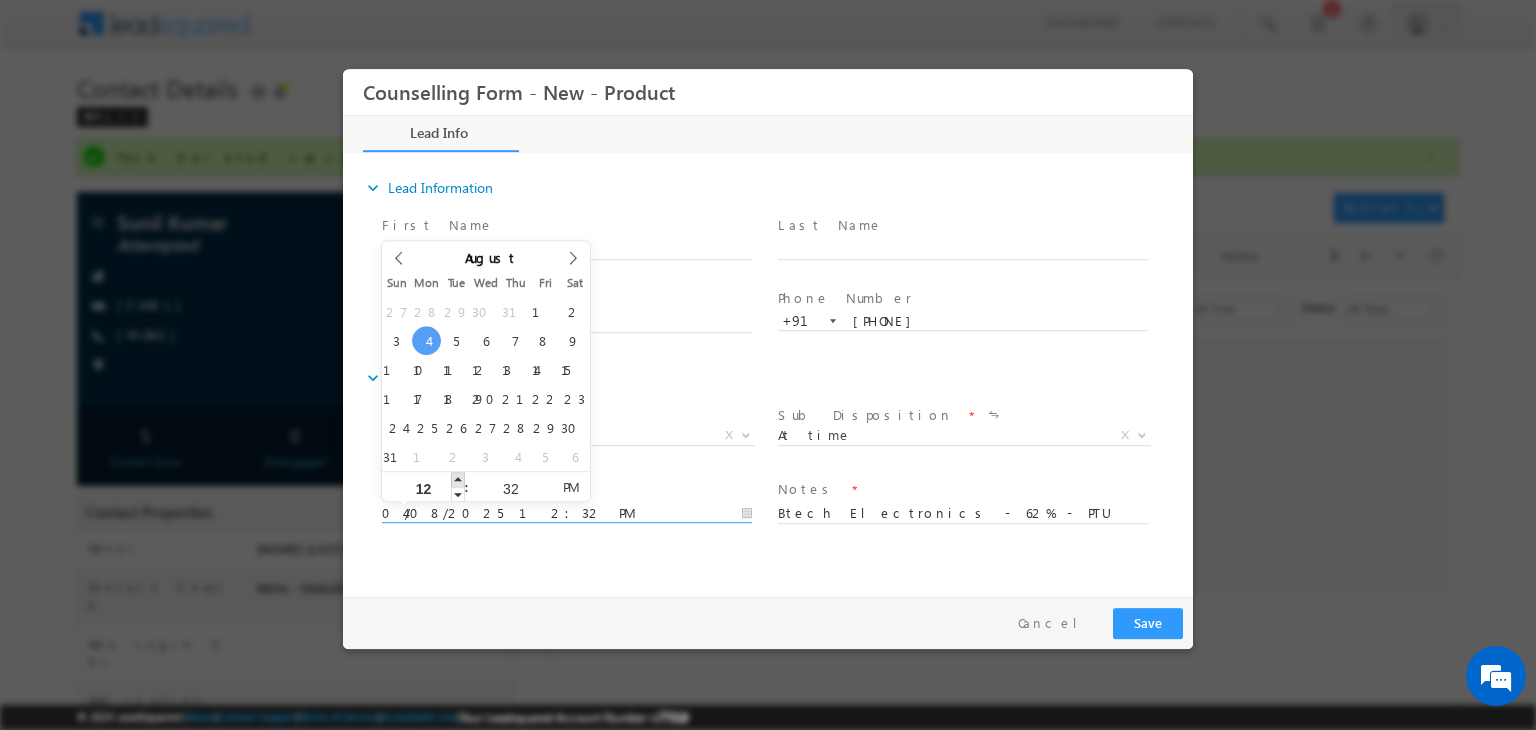 type on "04/08/2025 1:32 PM" 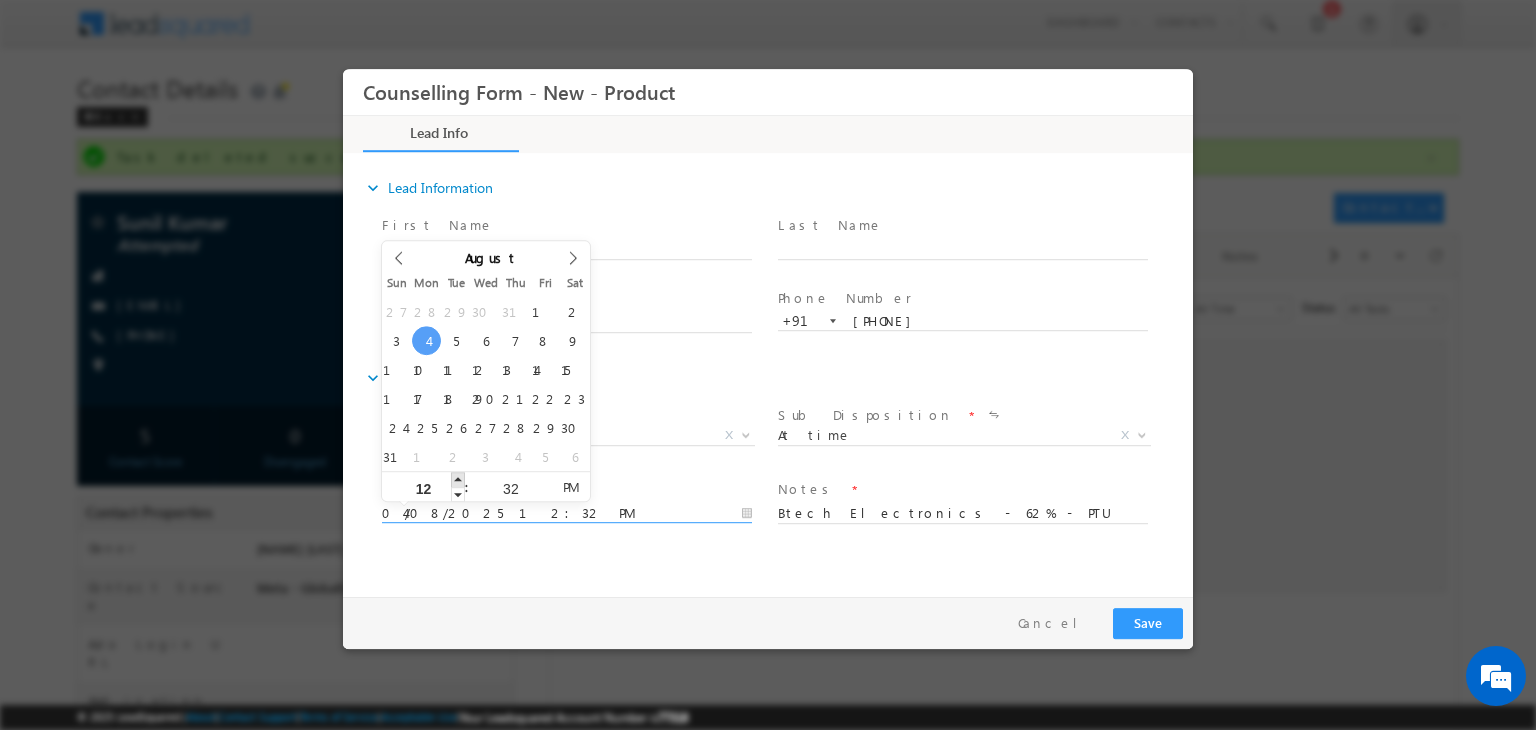 type on "01" 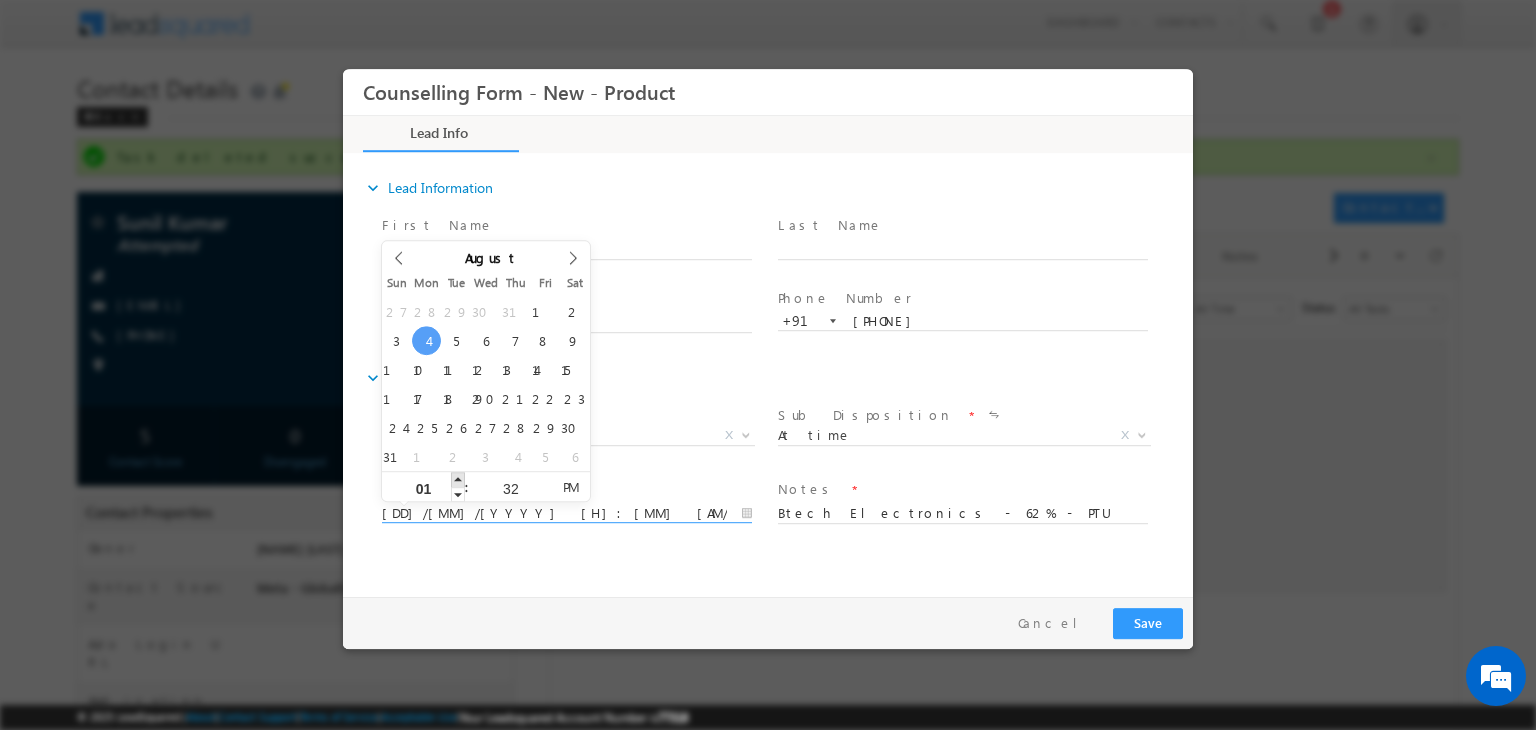 click at bounding box center [458, 479] 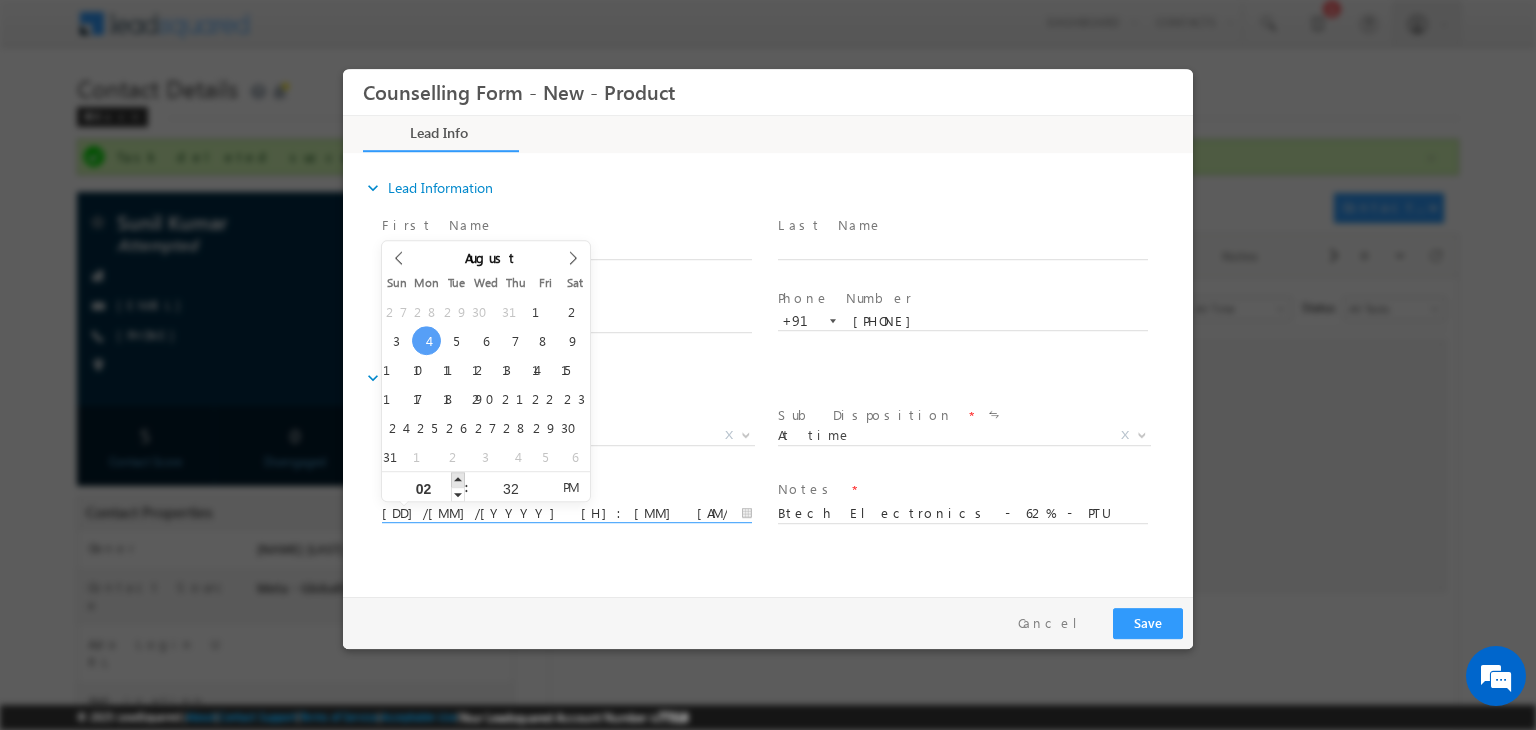click at bounding box center [458, 479] 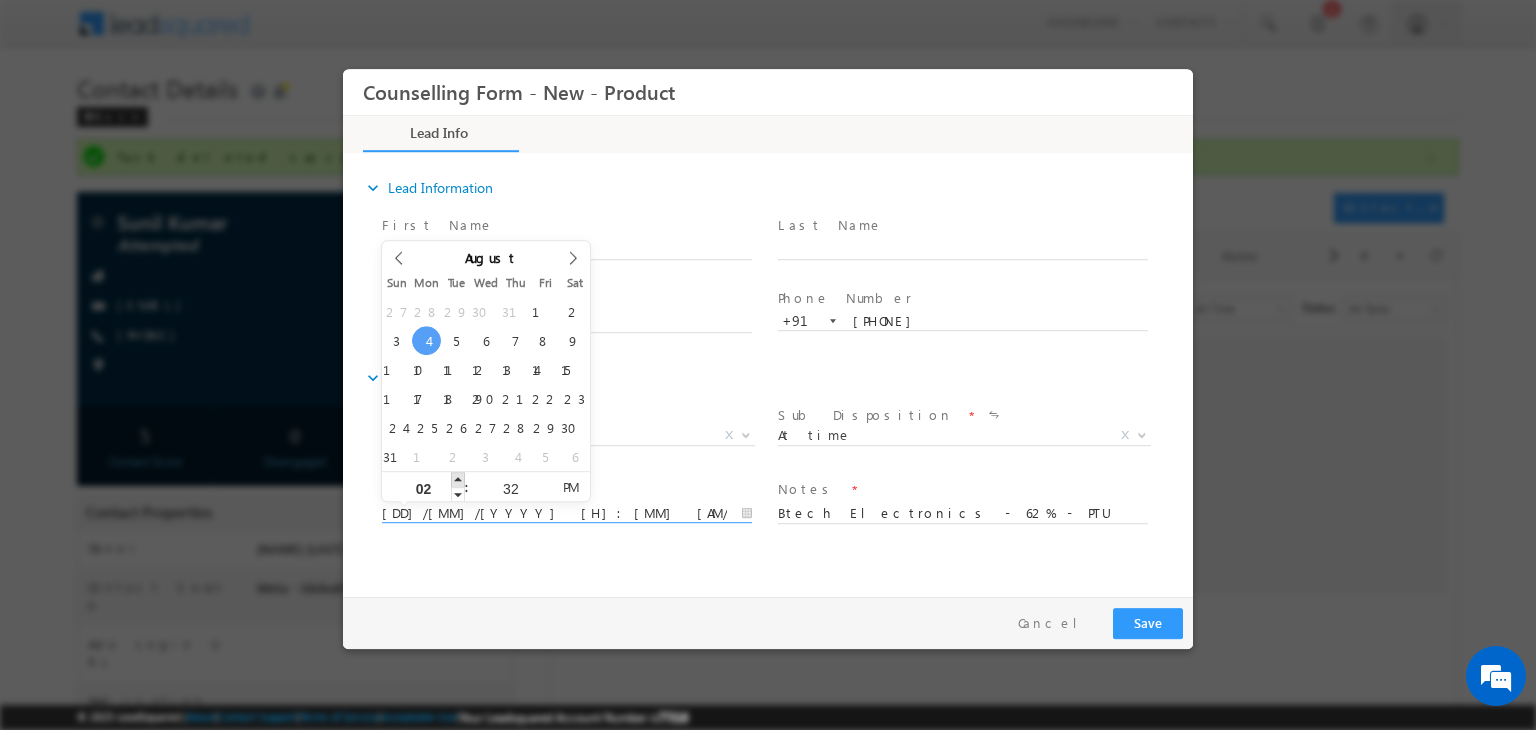 type on "04/08/2025 3:32 PM" 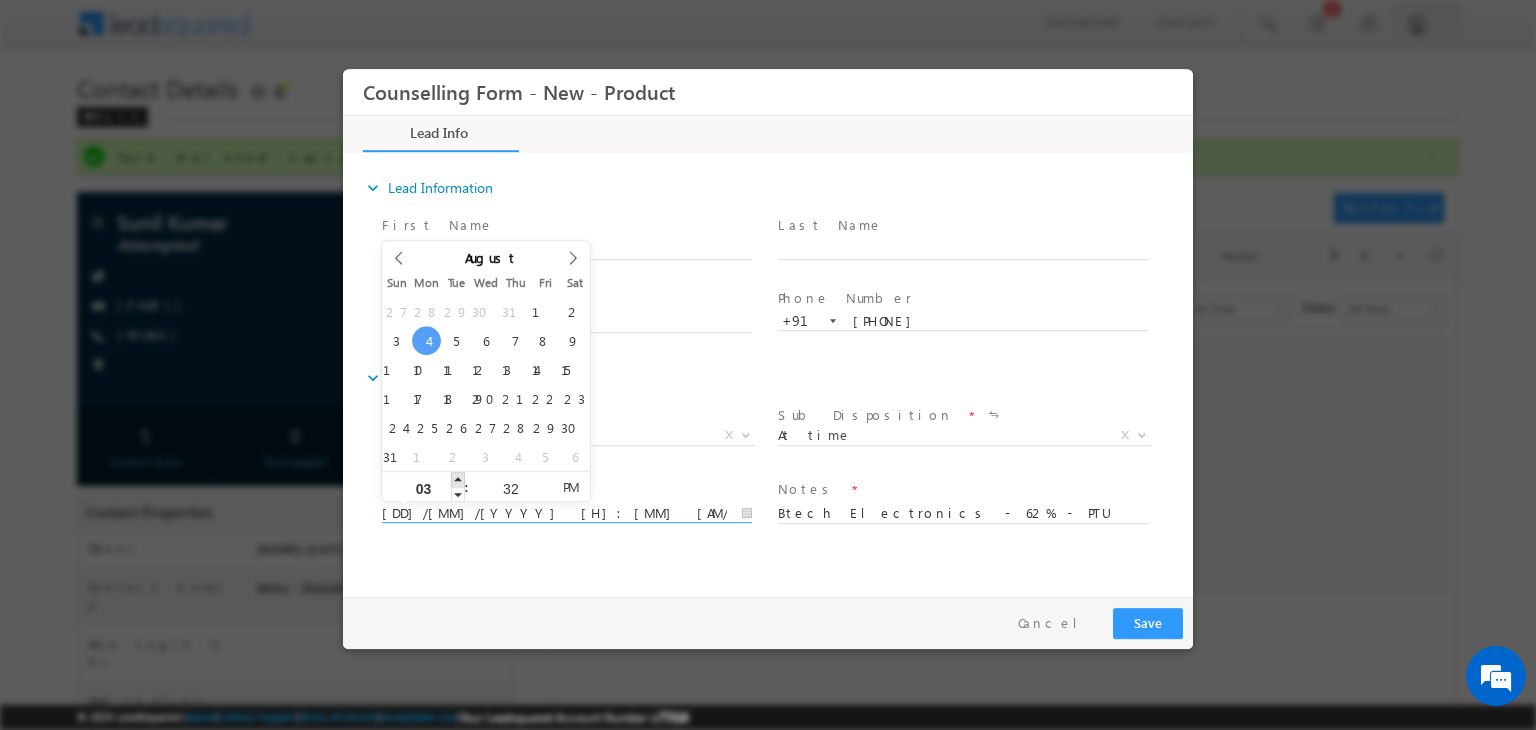 click at bounding box center [458, 479] 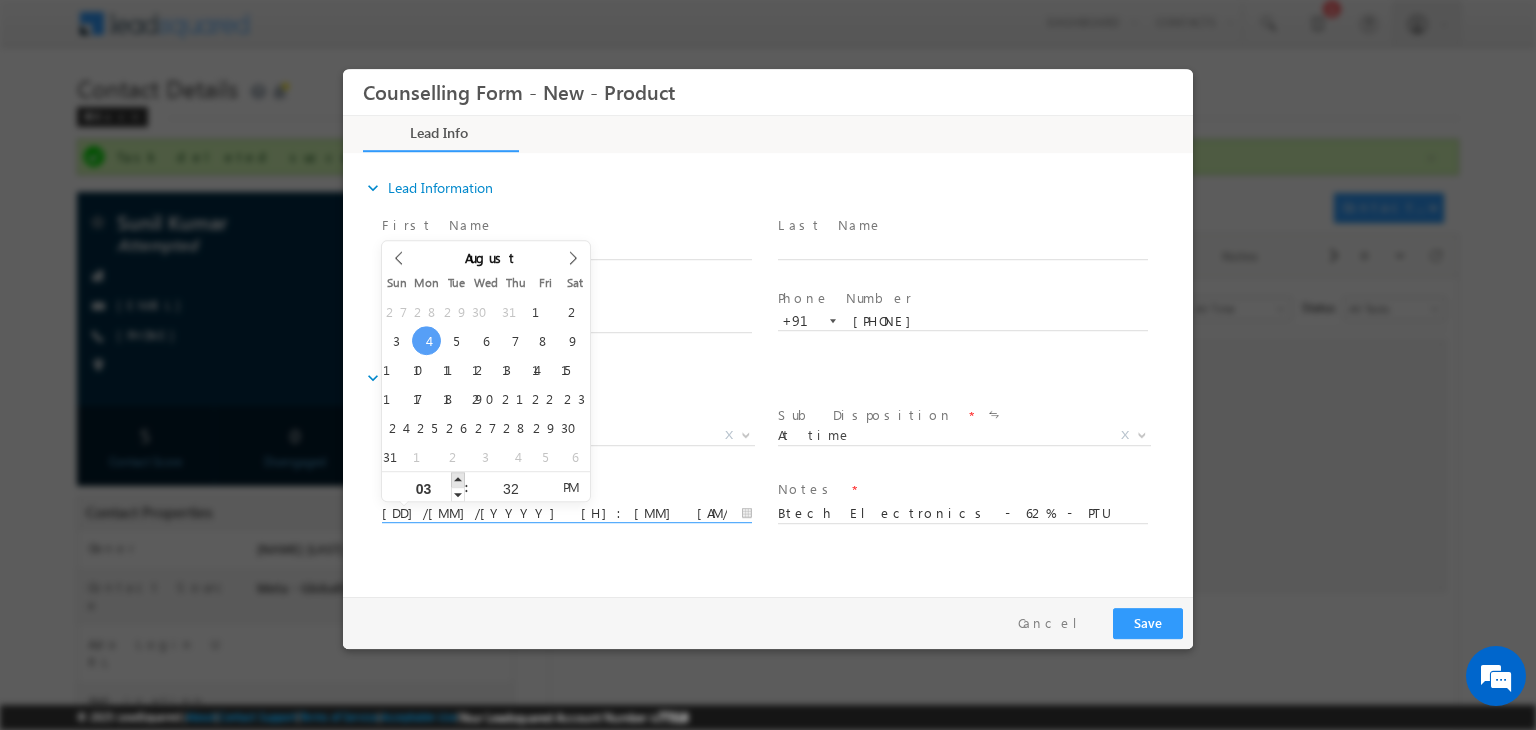 type on "04/08/2025 4:32 PM" 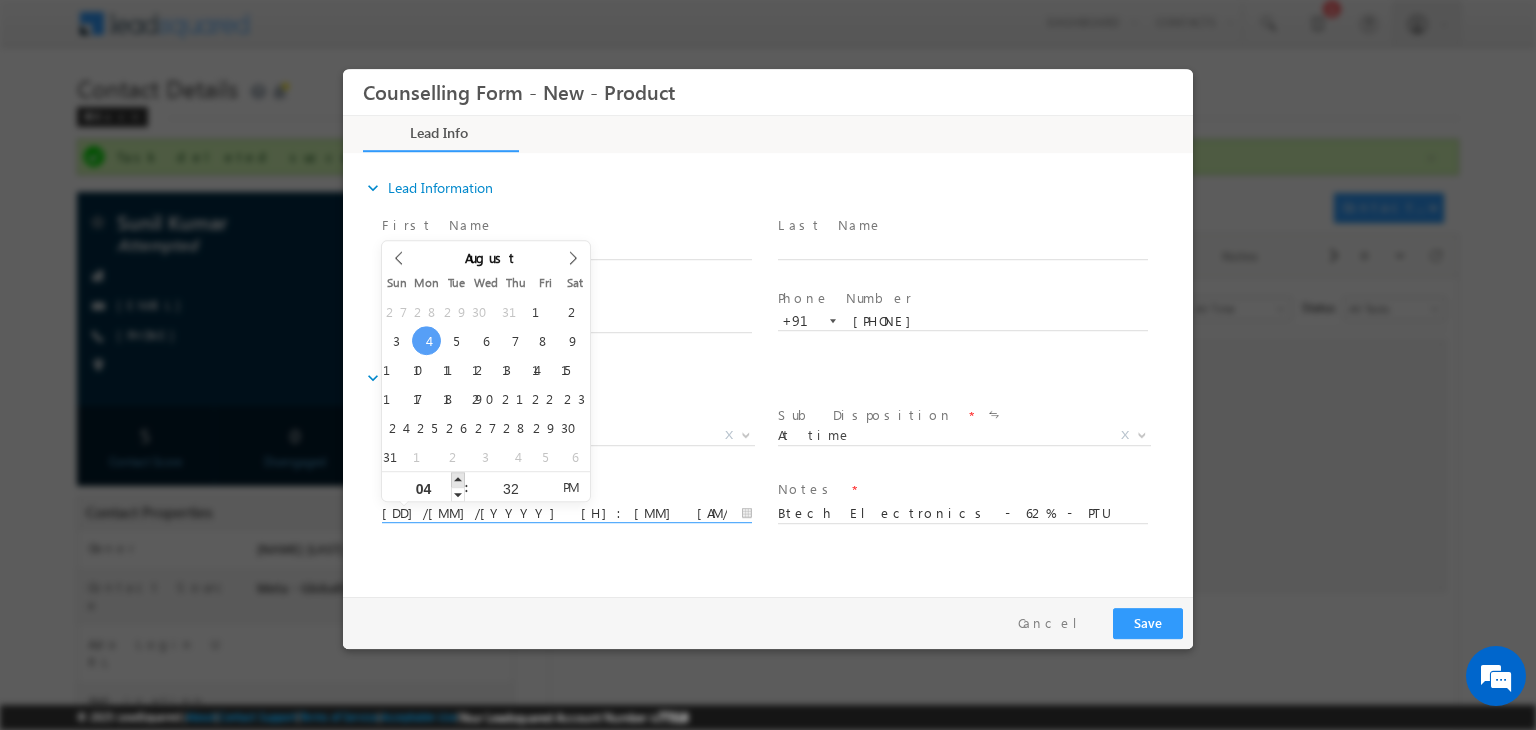 click at bounding box center (458, 479) 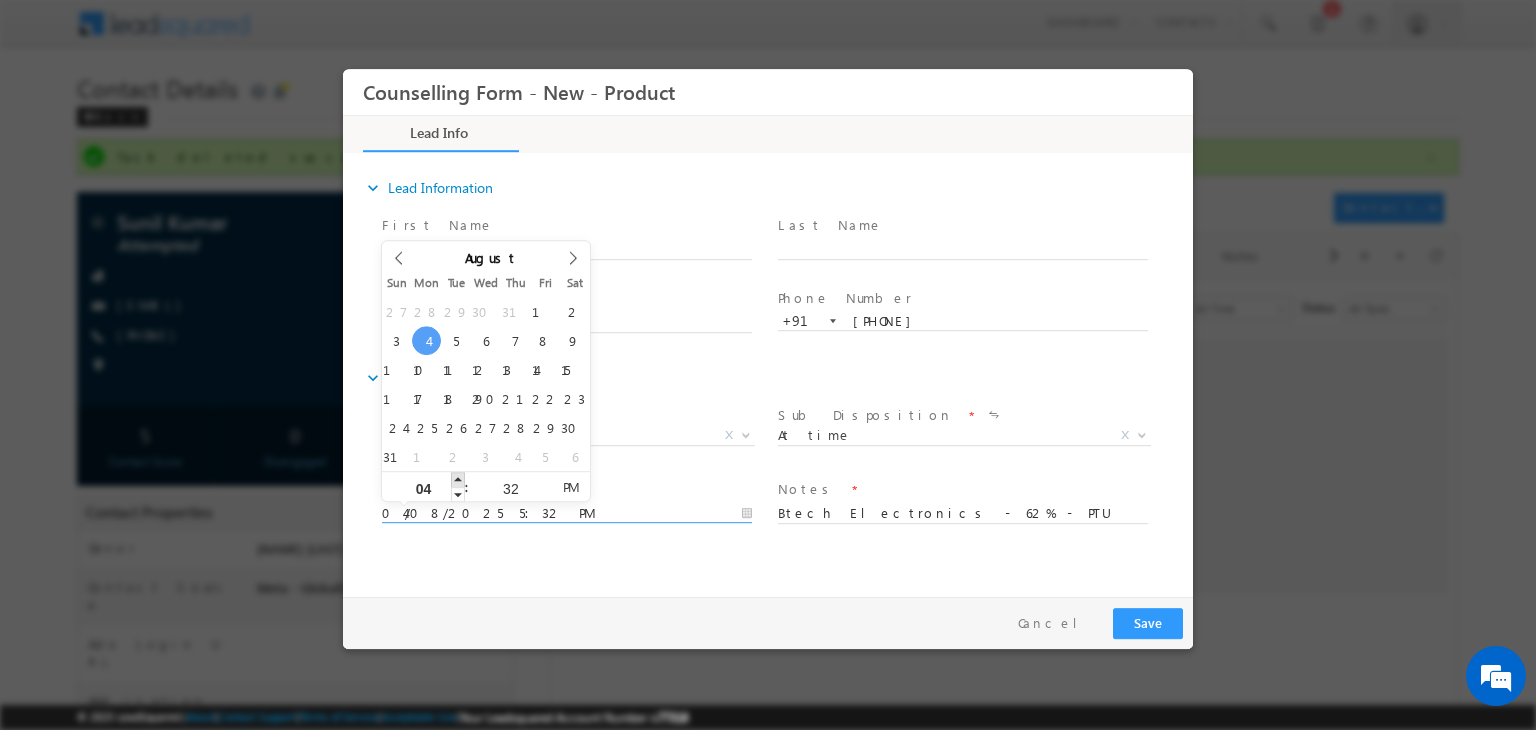 type on "05" 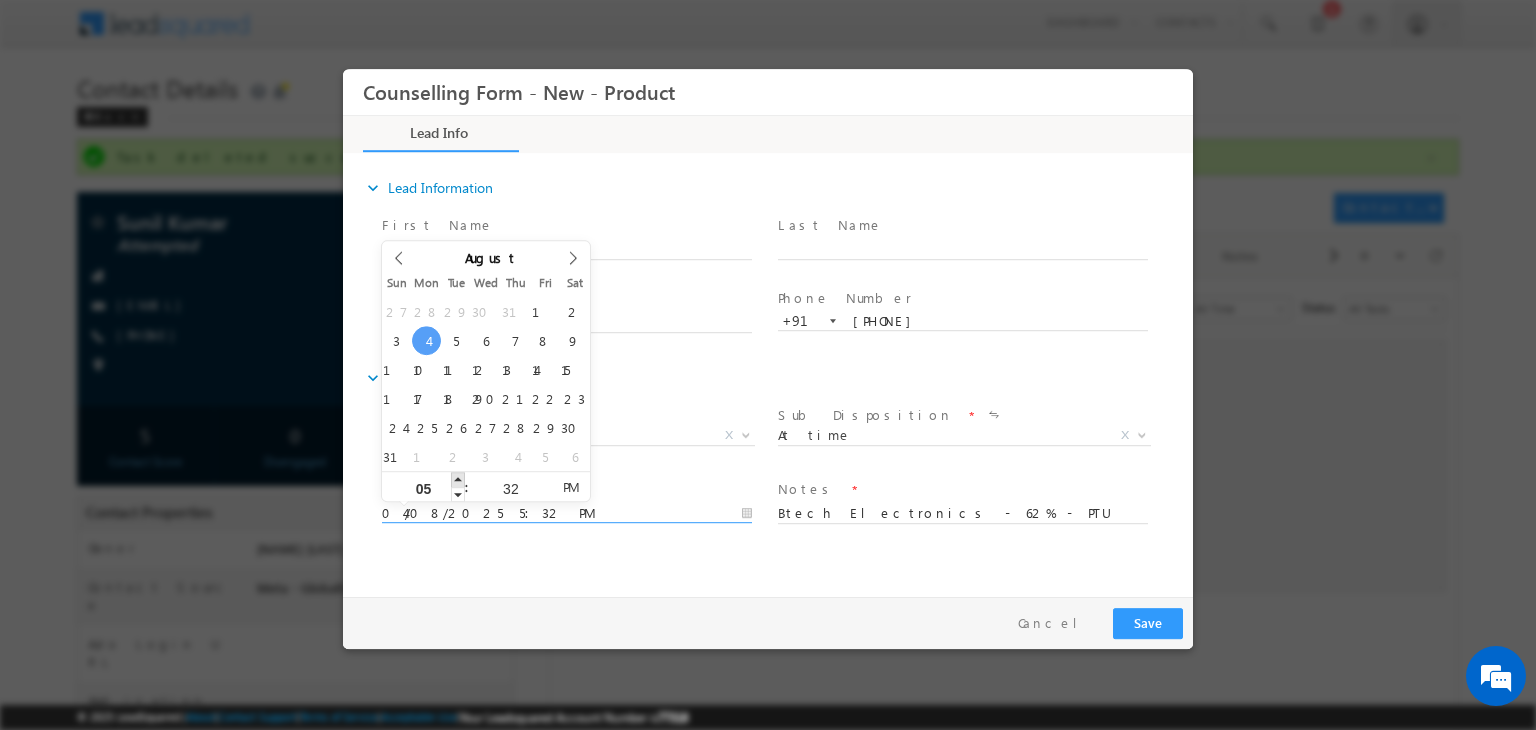 click at bounding box center [458, 479] 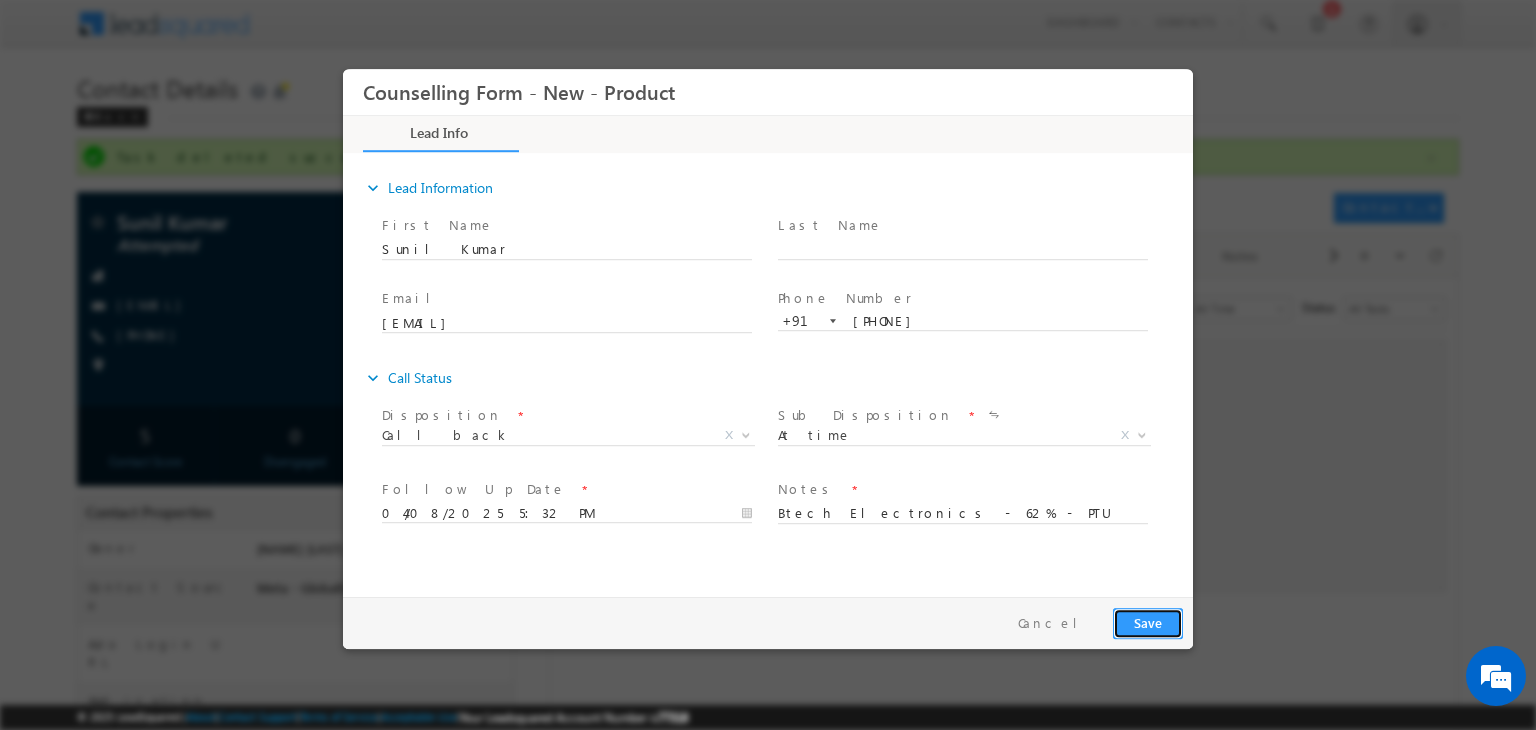 click on "Save" at bounding box center (1148, 623) 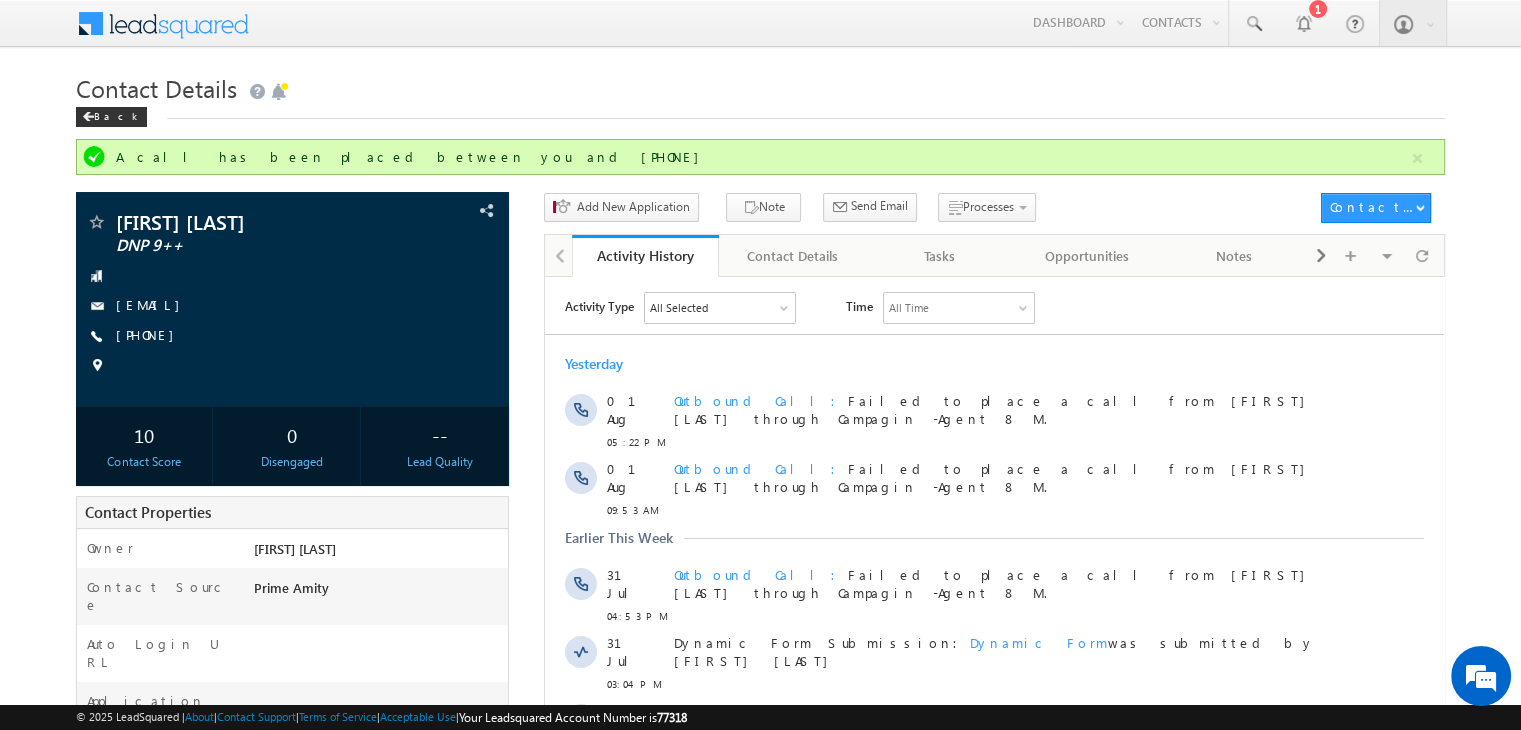 scroll, scrollTop: 0, scrollLeft: 0, axis: both 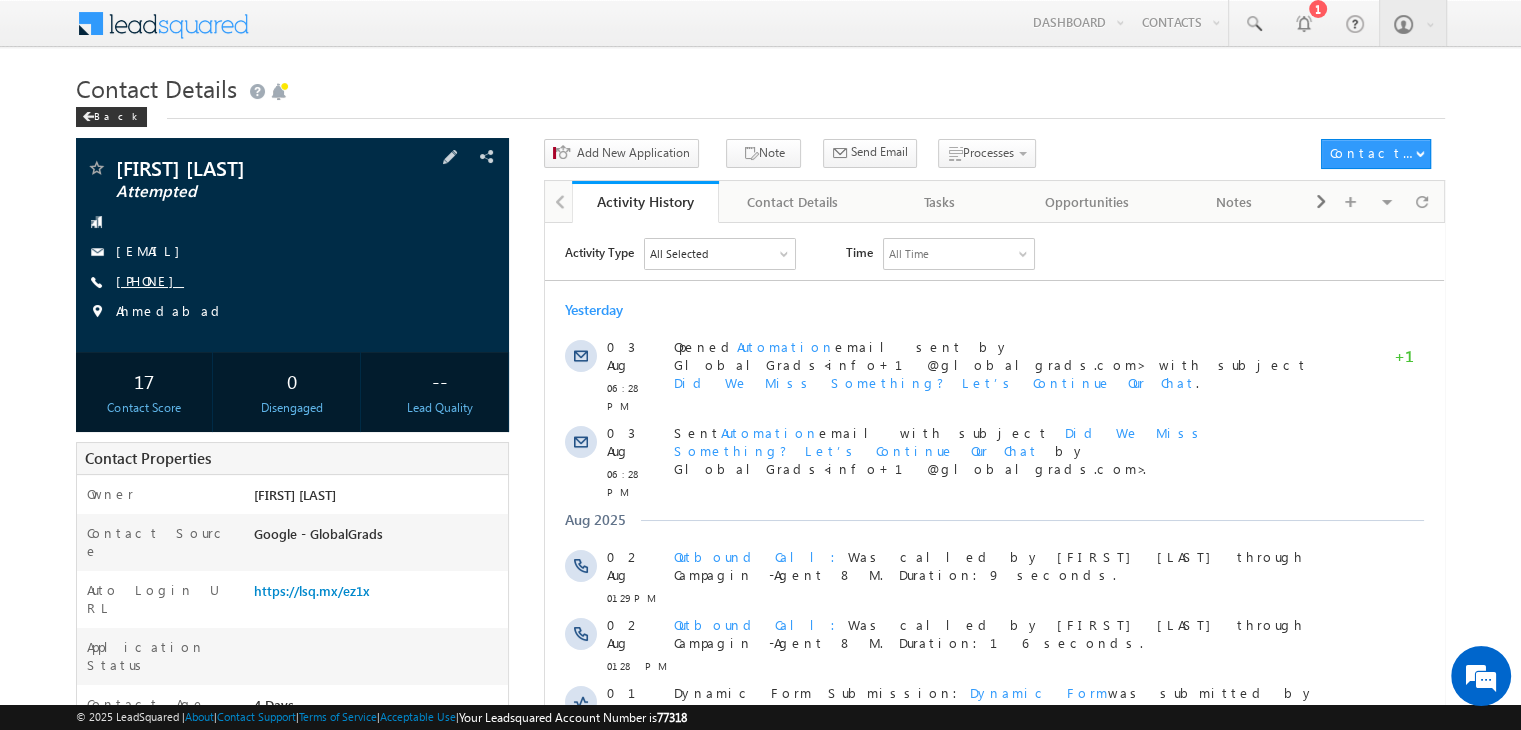 click on "[PHONE]" at bounding box center [150, 280] 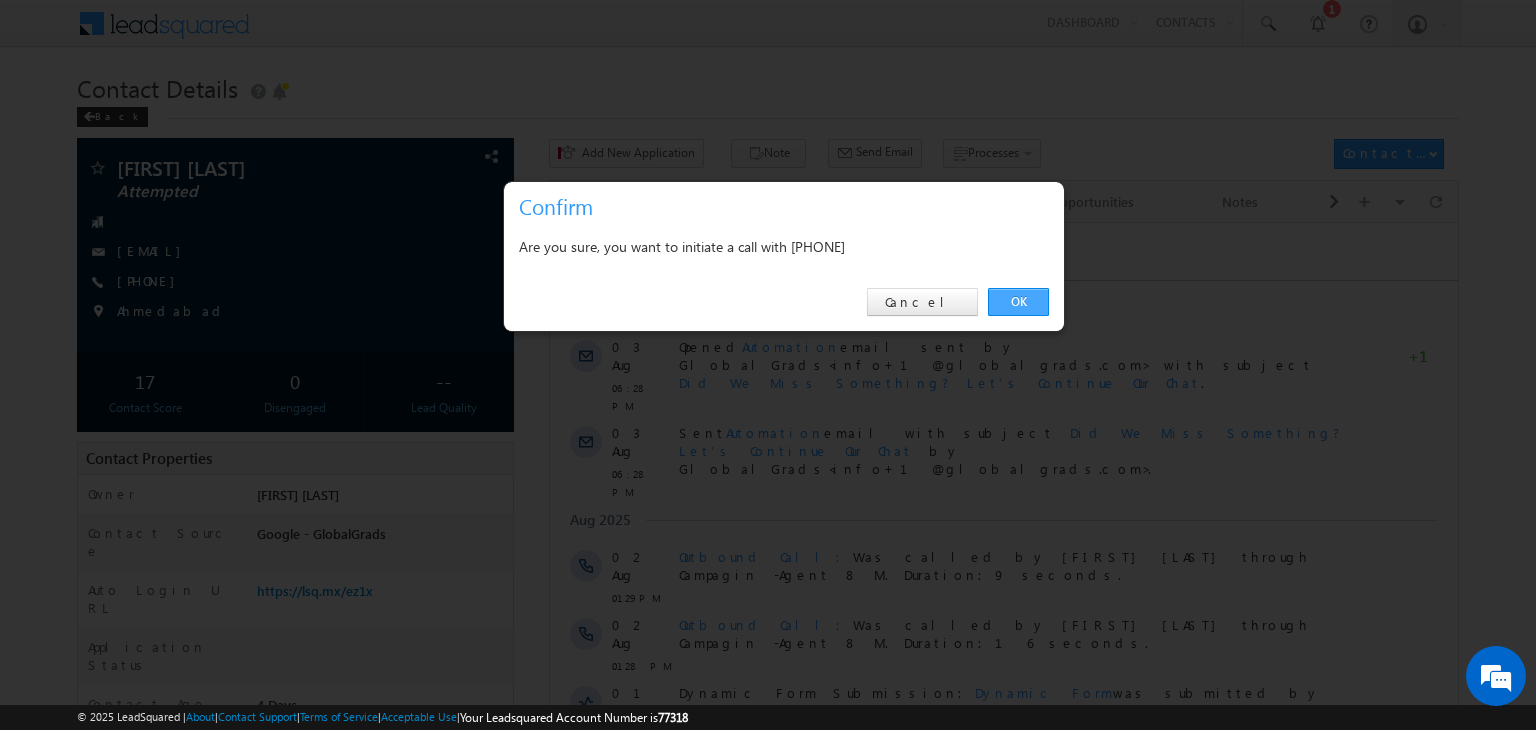 click on "OK" at bounding box center (1018, 302) 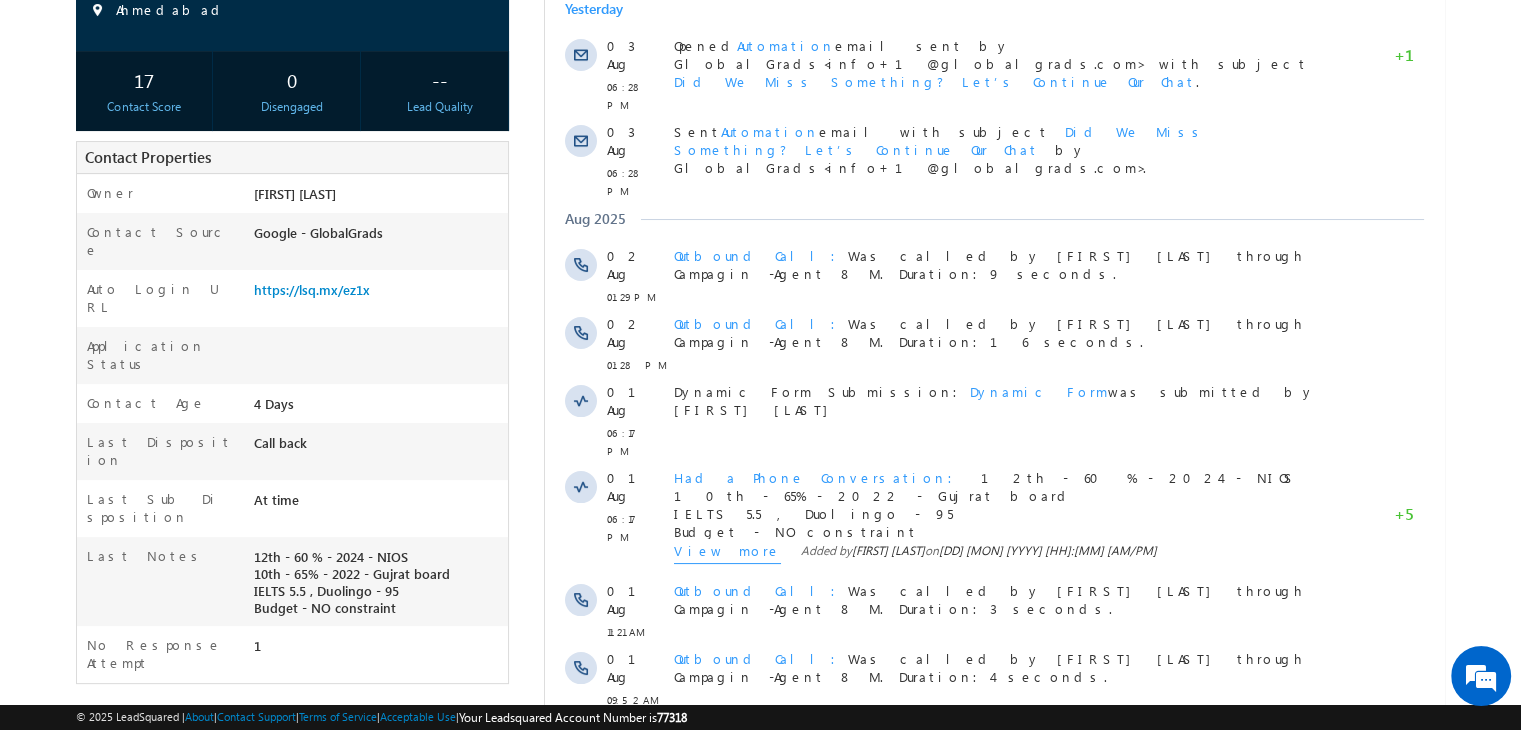 scroll, scrollTop: 364, scrollLeft: 0, axis: vertical 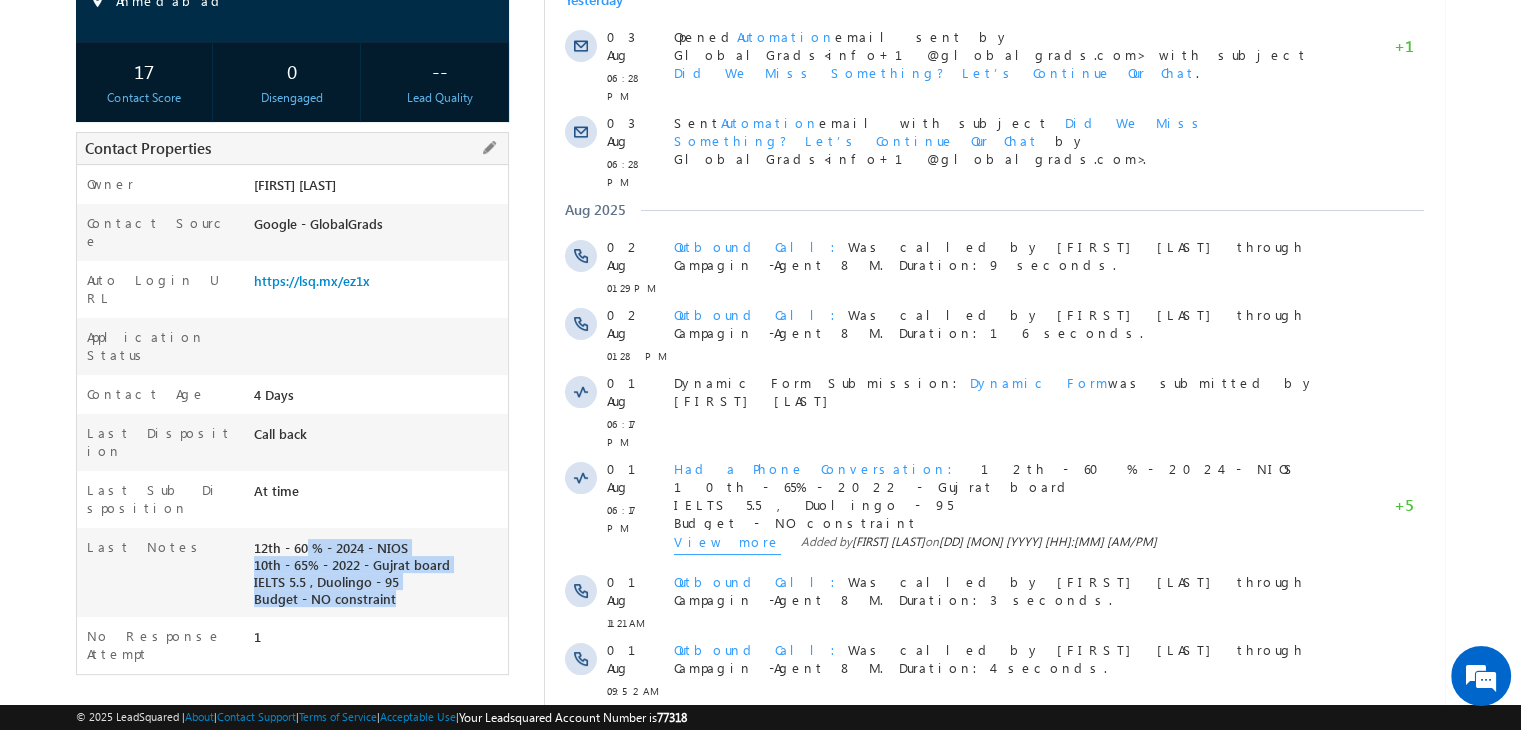 copy on "12th - 60 % - 2024 - NIOS 10th - 65% - 2022 - Gujrat board IELTS 5.5 , Duolingo - 95 Budget - NO constraint" 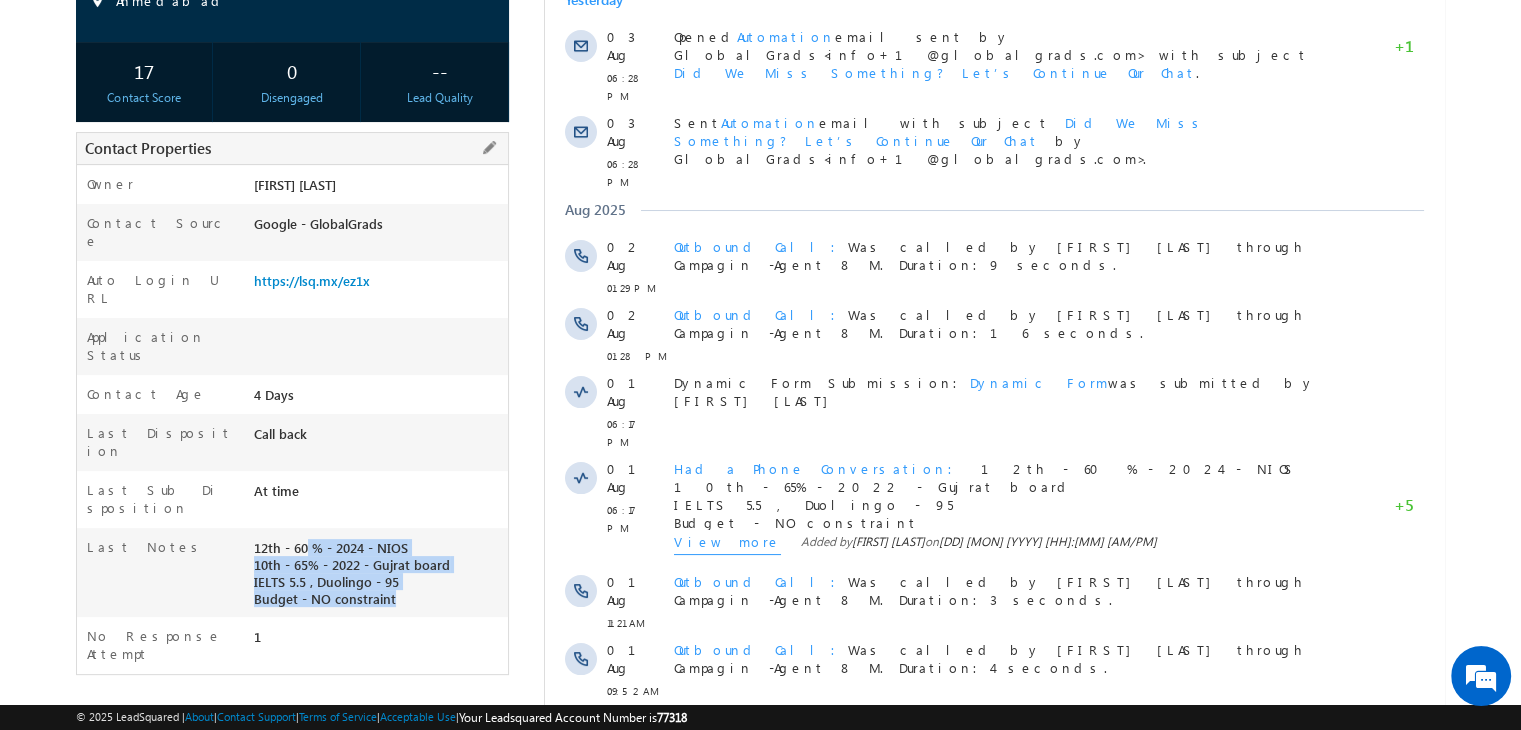 drag, startPoint x: 404, startPoint y: 505, endPoint x: 255, endPoint y: 450, distance: 158.82695 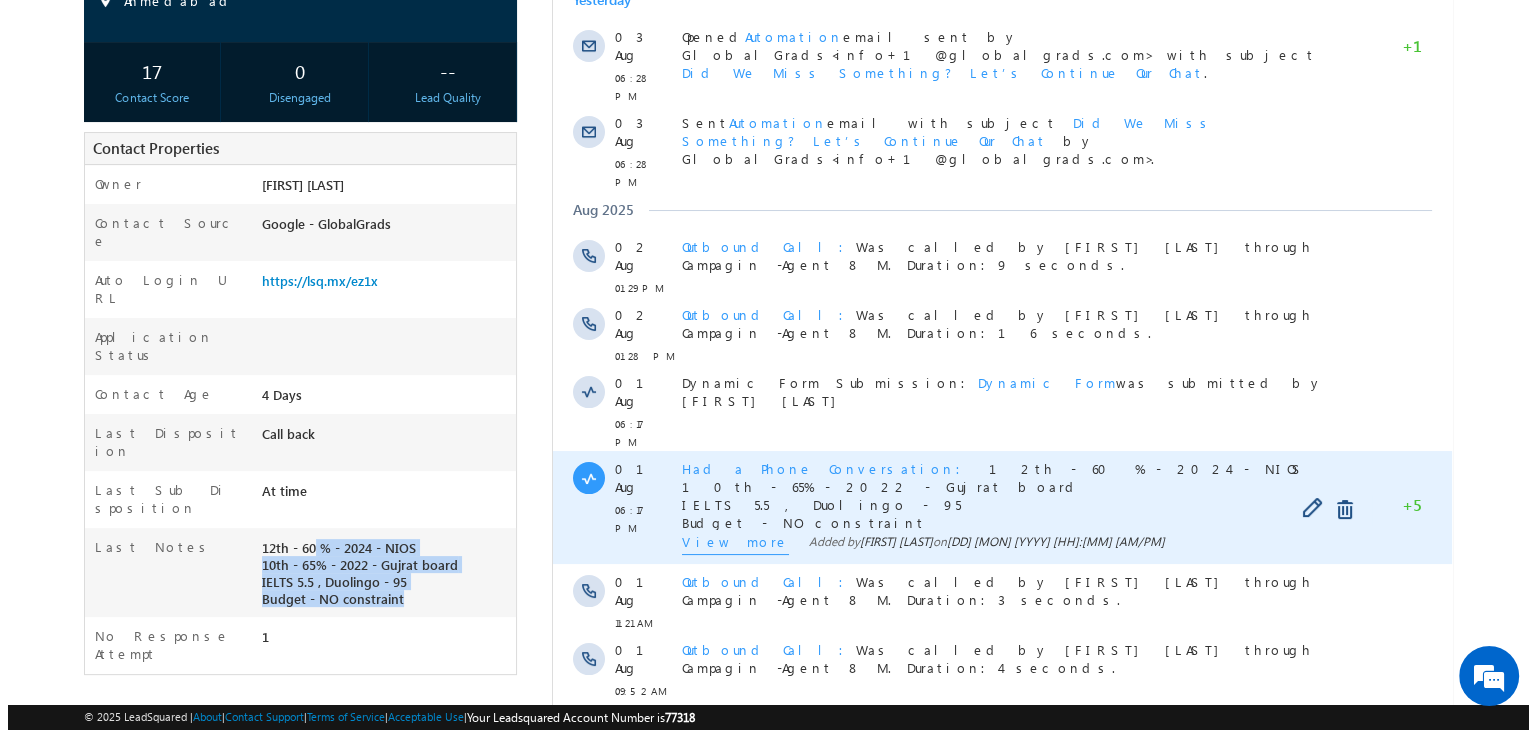 scroll, scrollTop: 0, scrollLeft: 0, axis: both 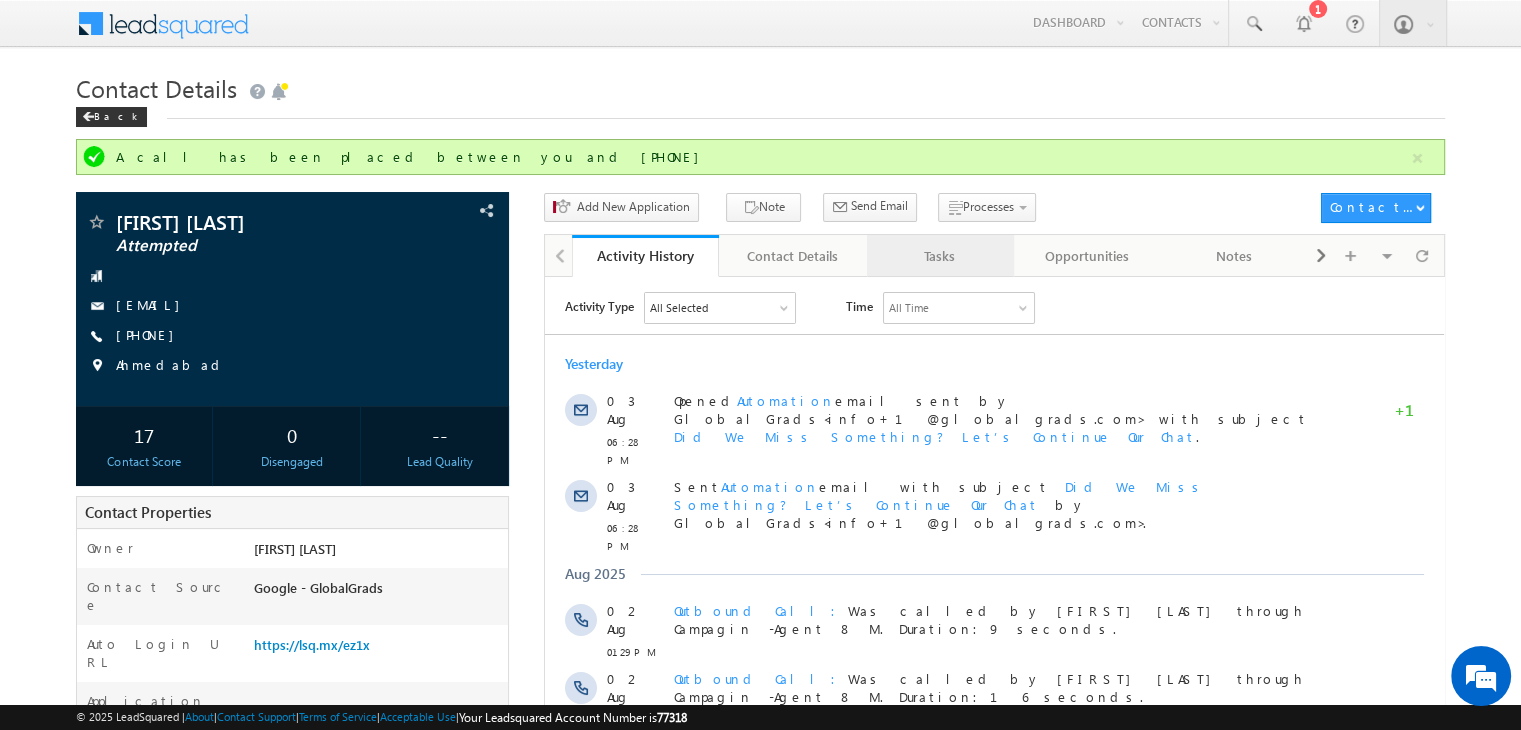 click on "Tasks" at bounding box center (939, 256) 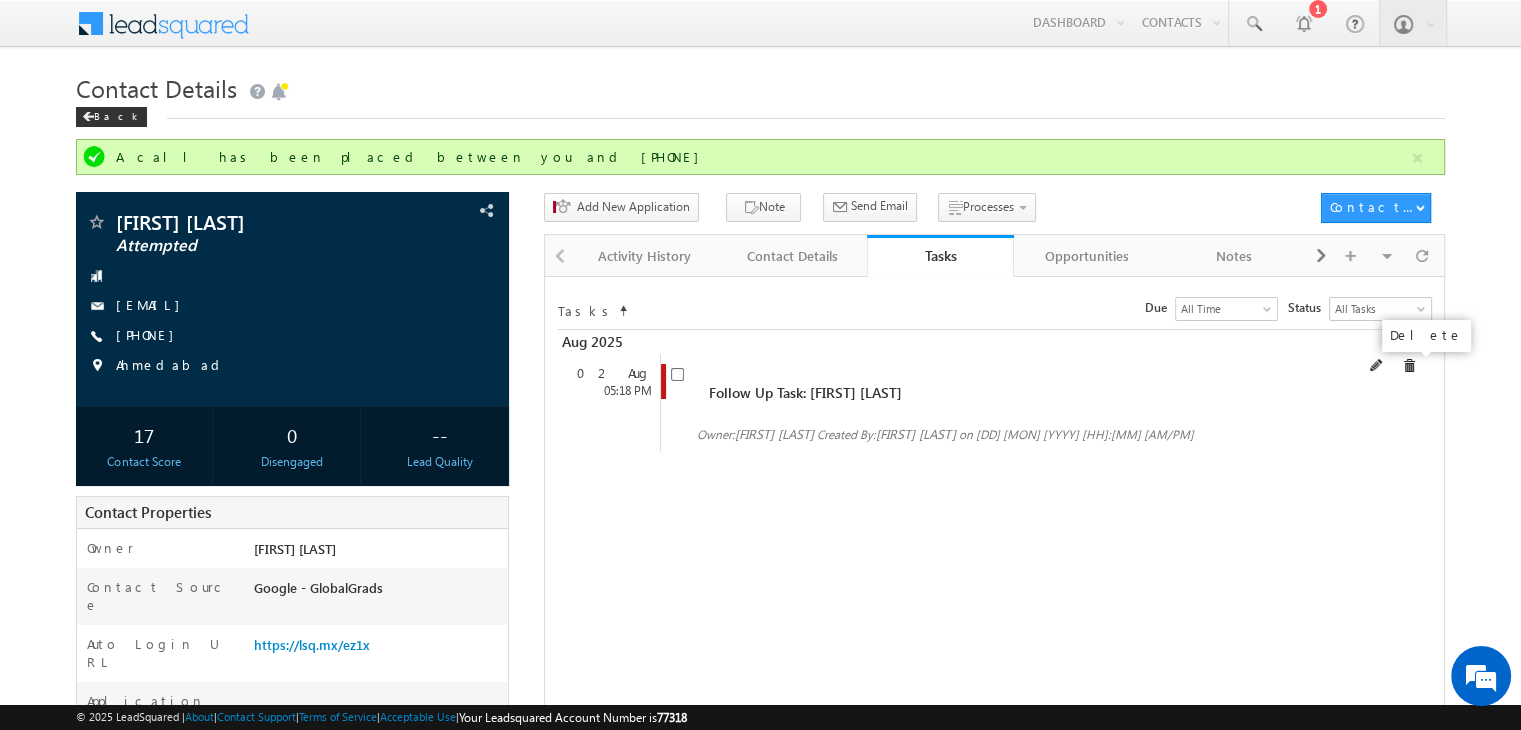click at bounding box center [1409, 366] 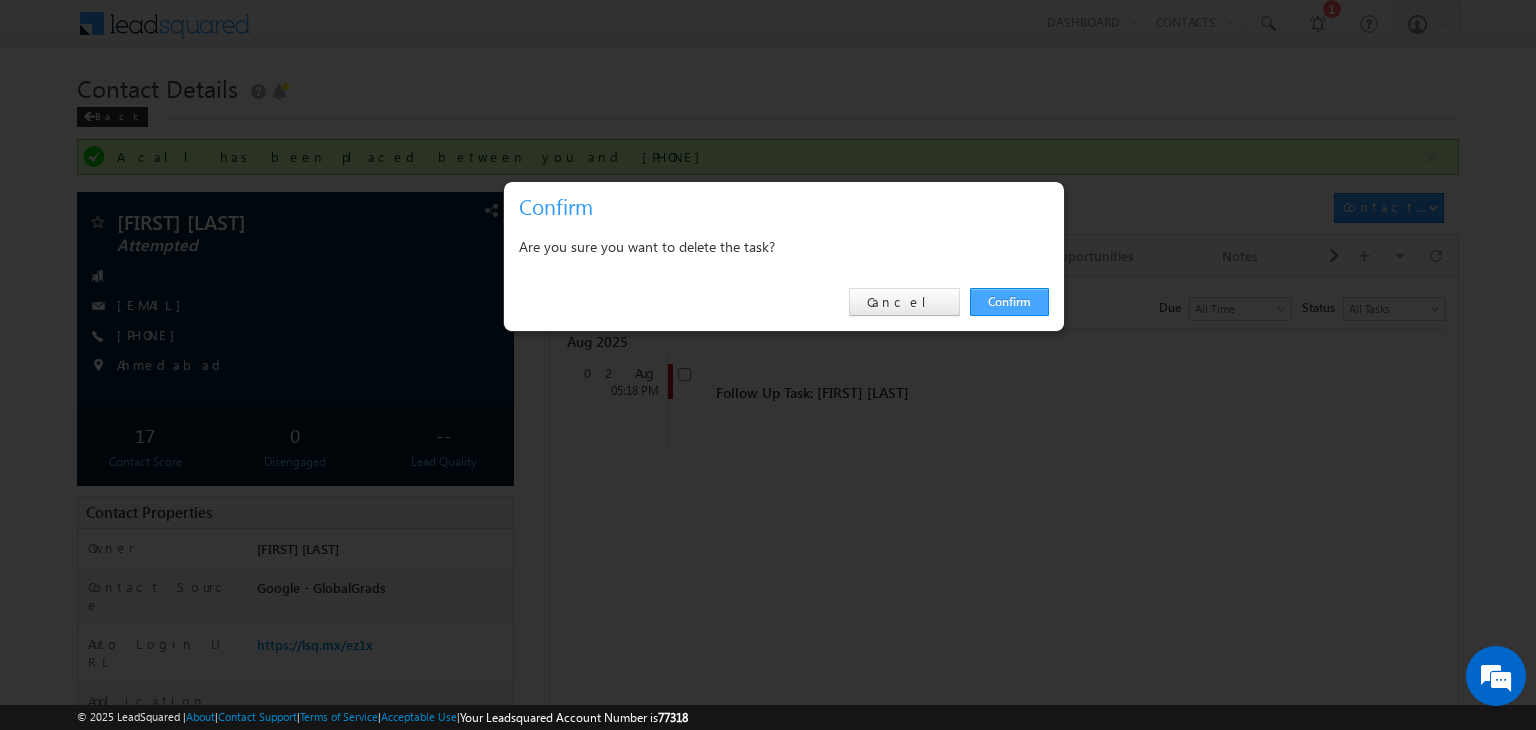 click on "Confirm" at bounding box center [1009, 302] 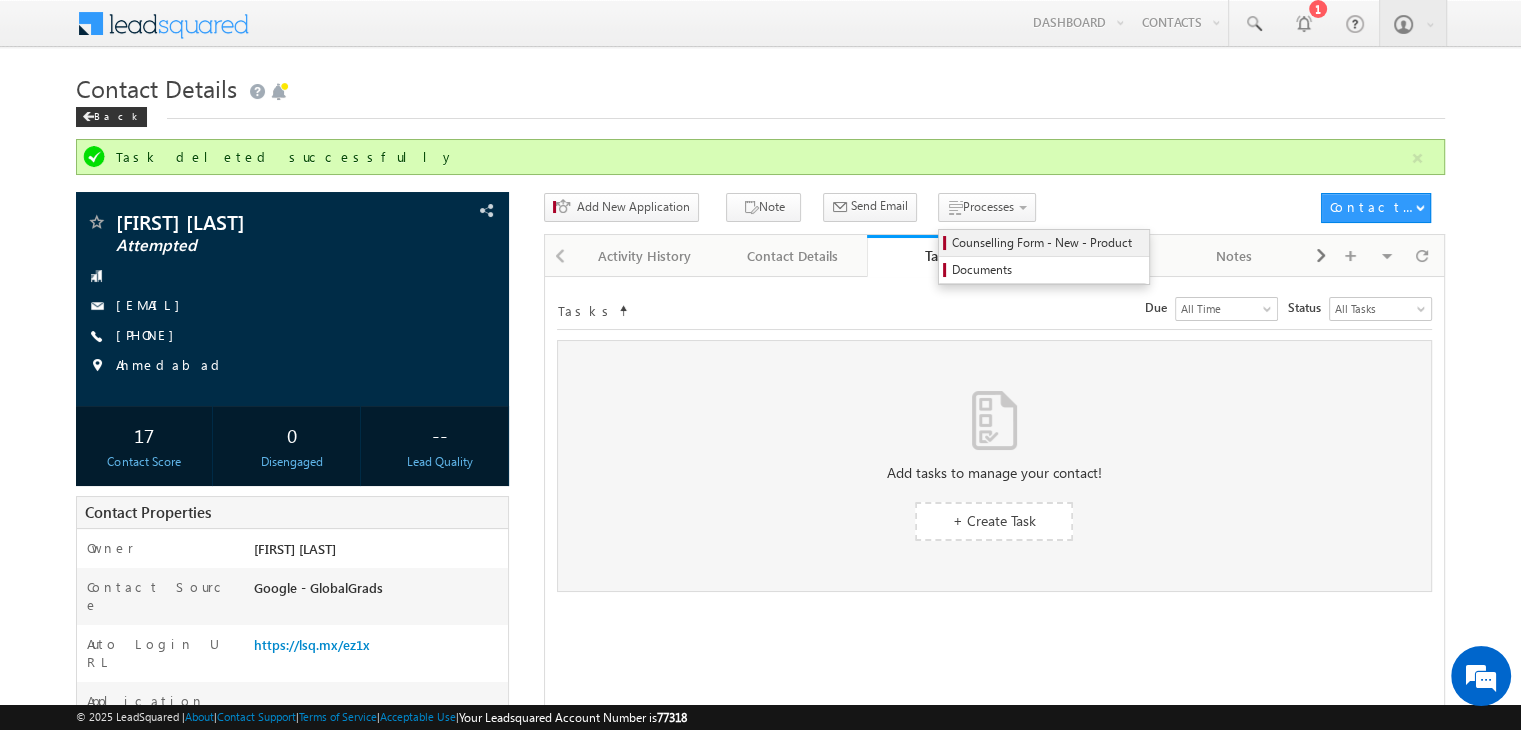 click on "Counselling Form - New - Product" at bounding box center (1047, 243) 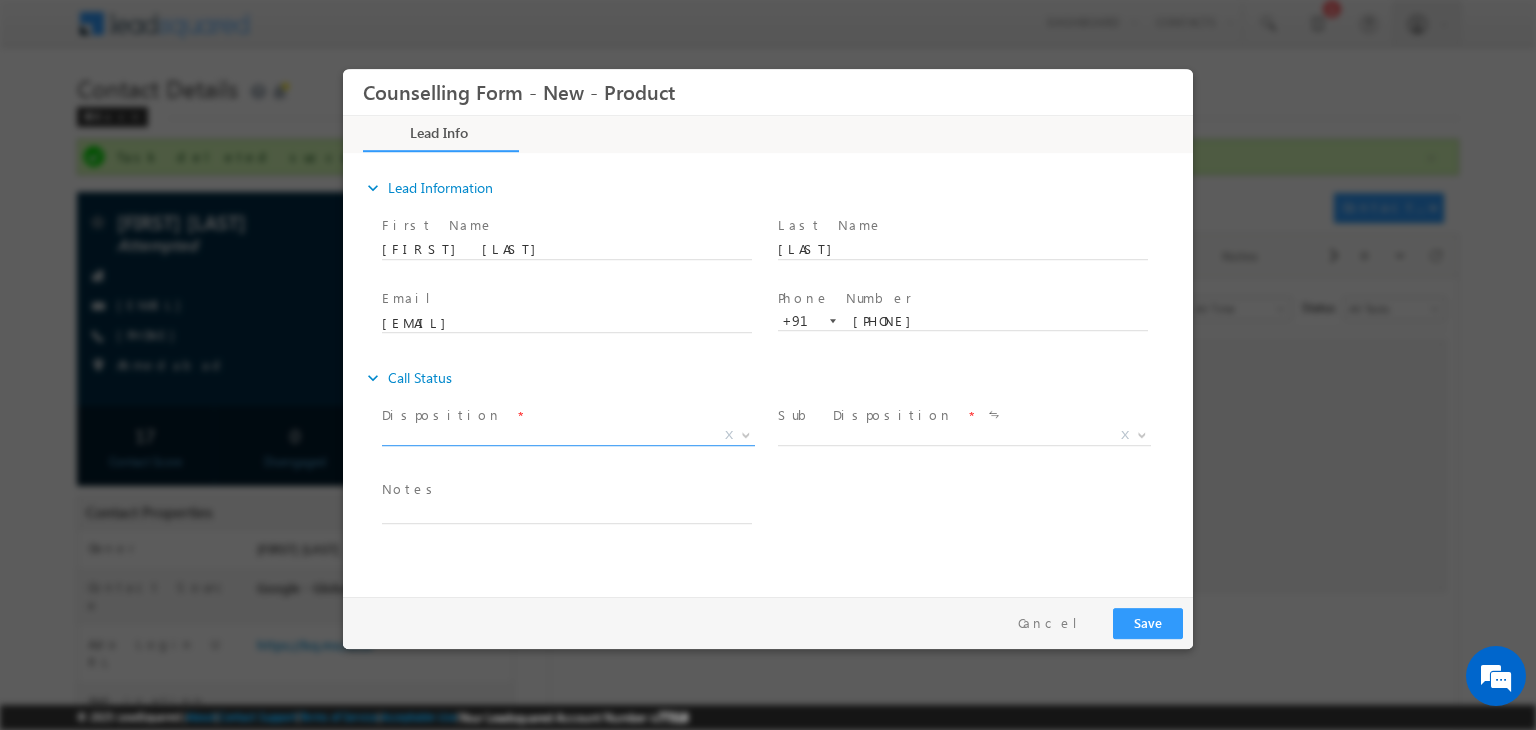 click on "Counselling Form - New - Product
*" at bounding box center [768, 328] 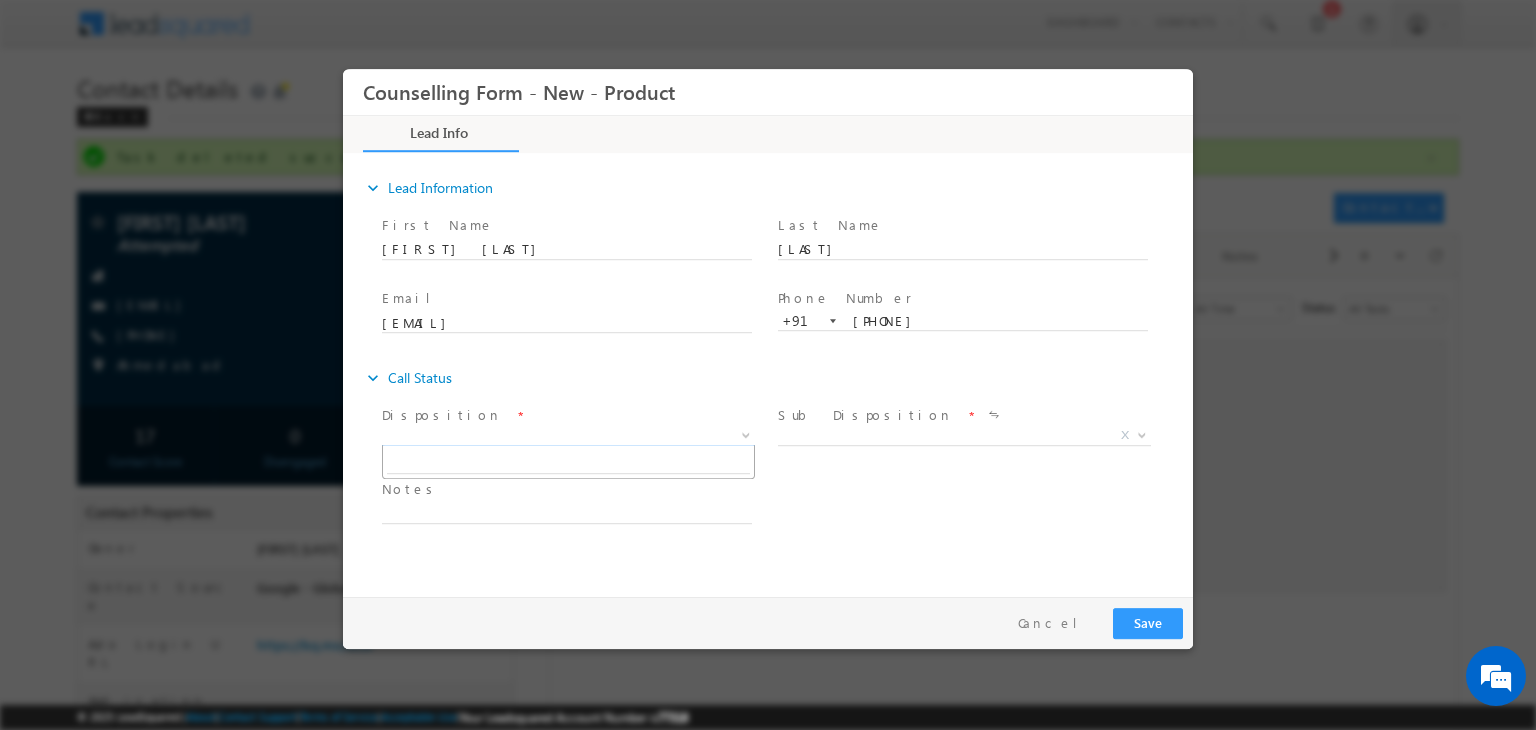 click on "X" at bounding box center (568, 436) 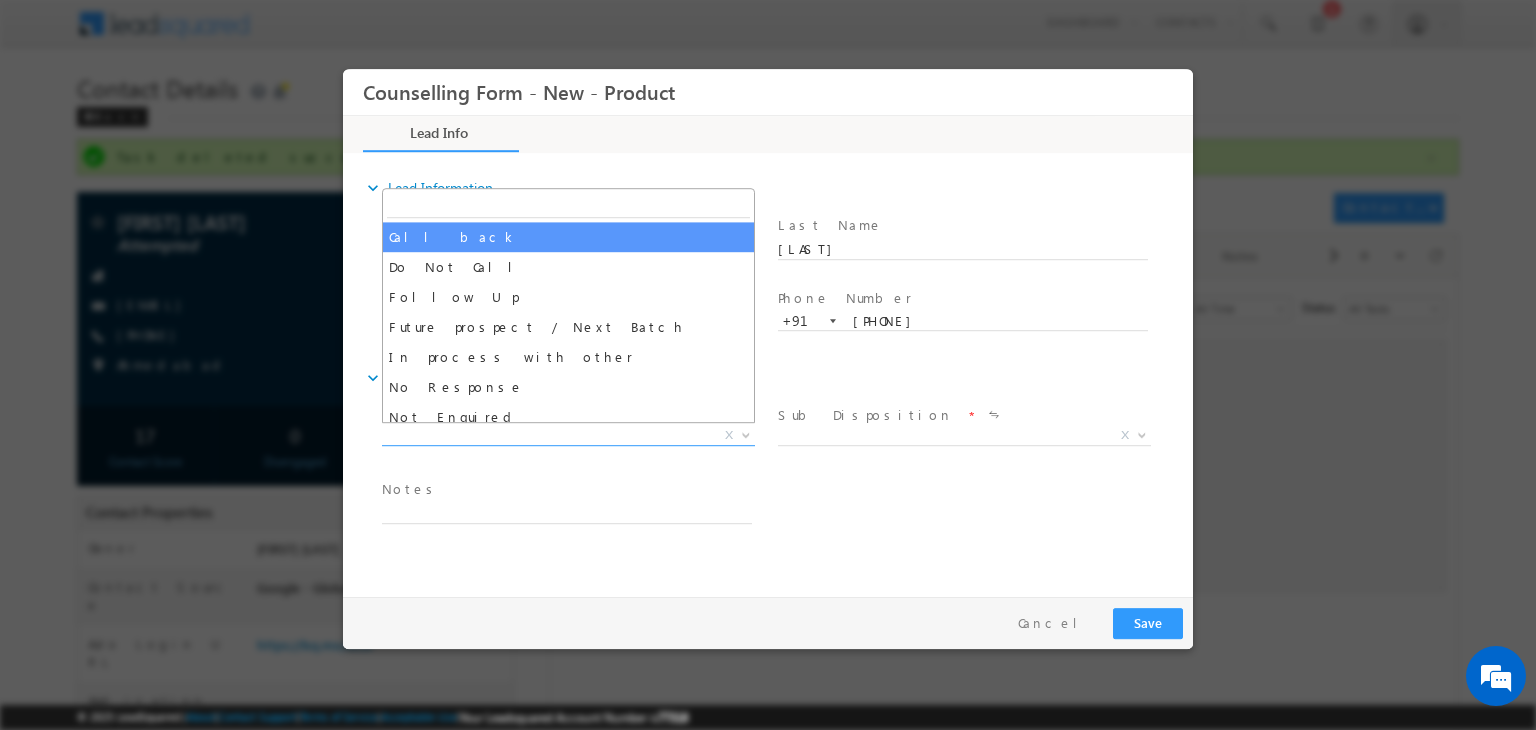 select on "Call back" 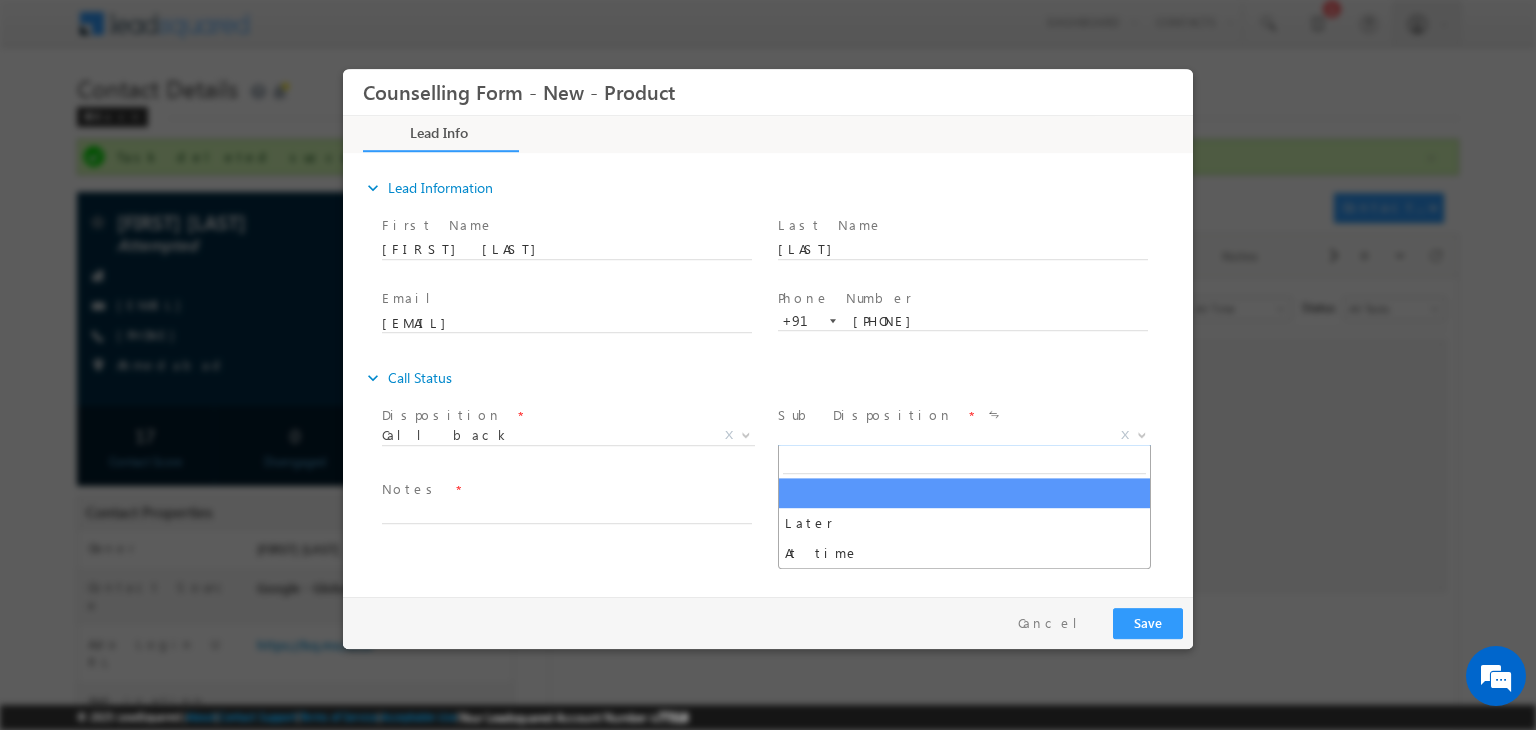 click on "X" at bounding box center [964, 436] 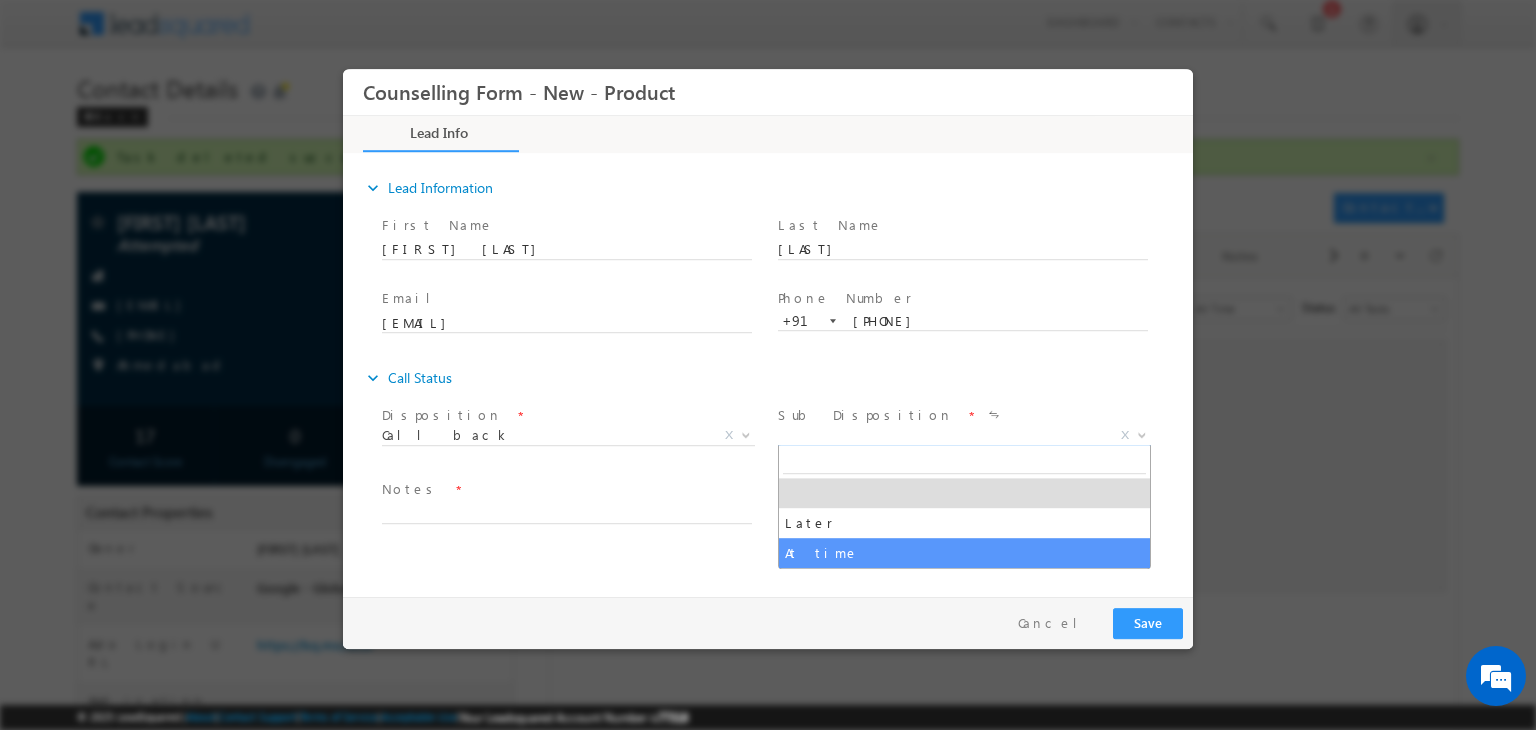 select on "At time" 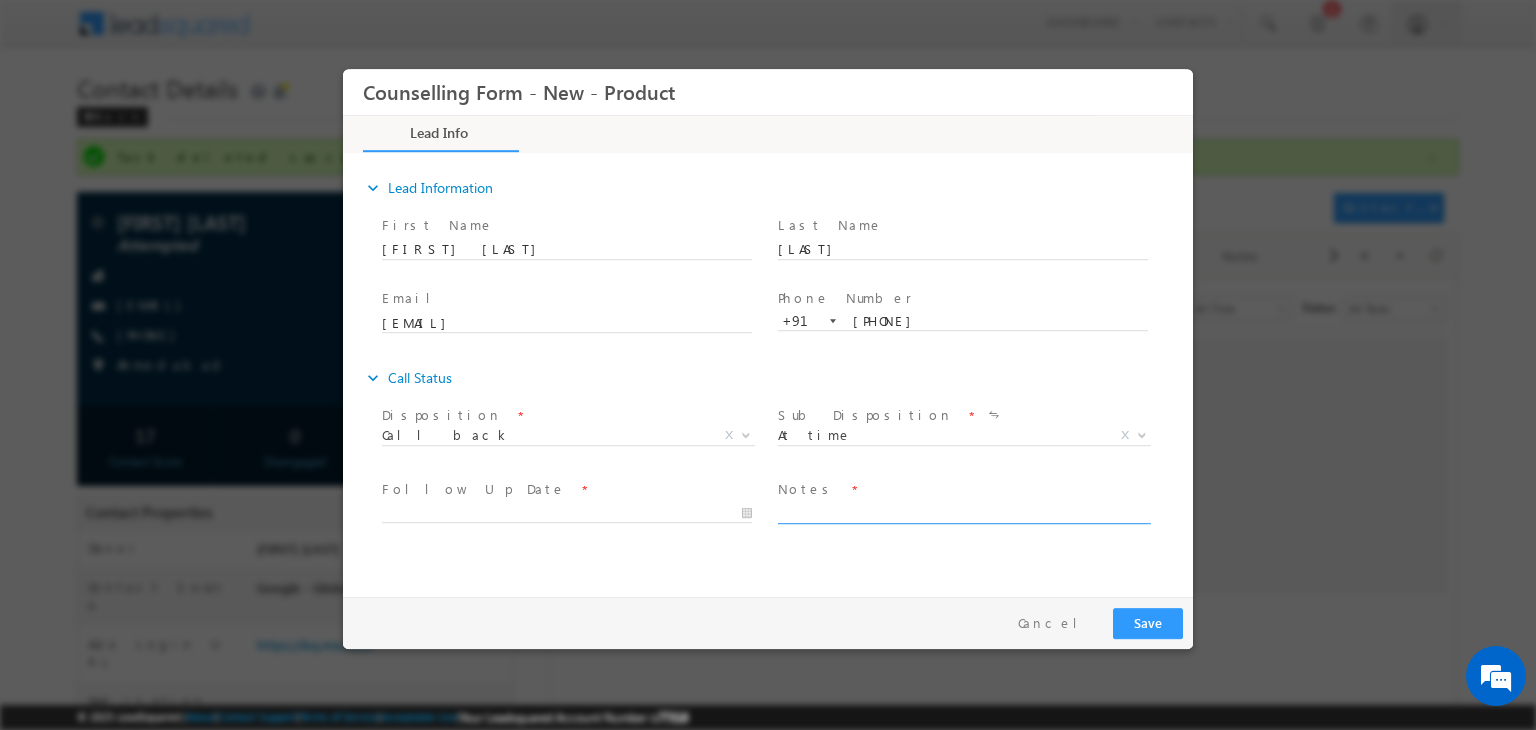 click at bounding box center [963, 512] 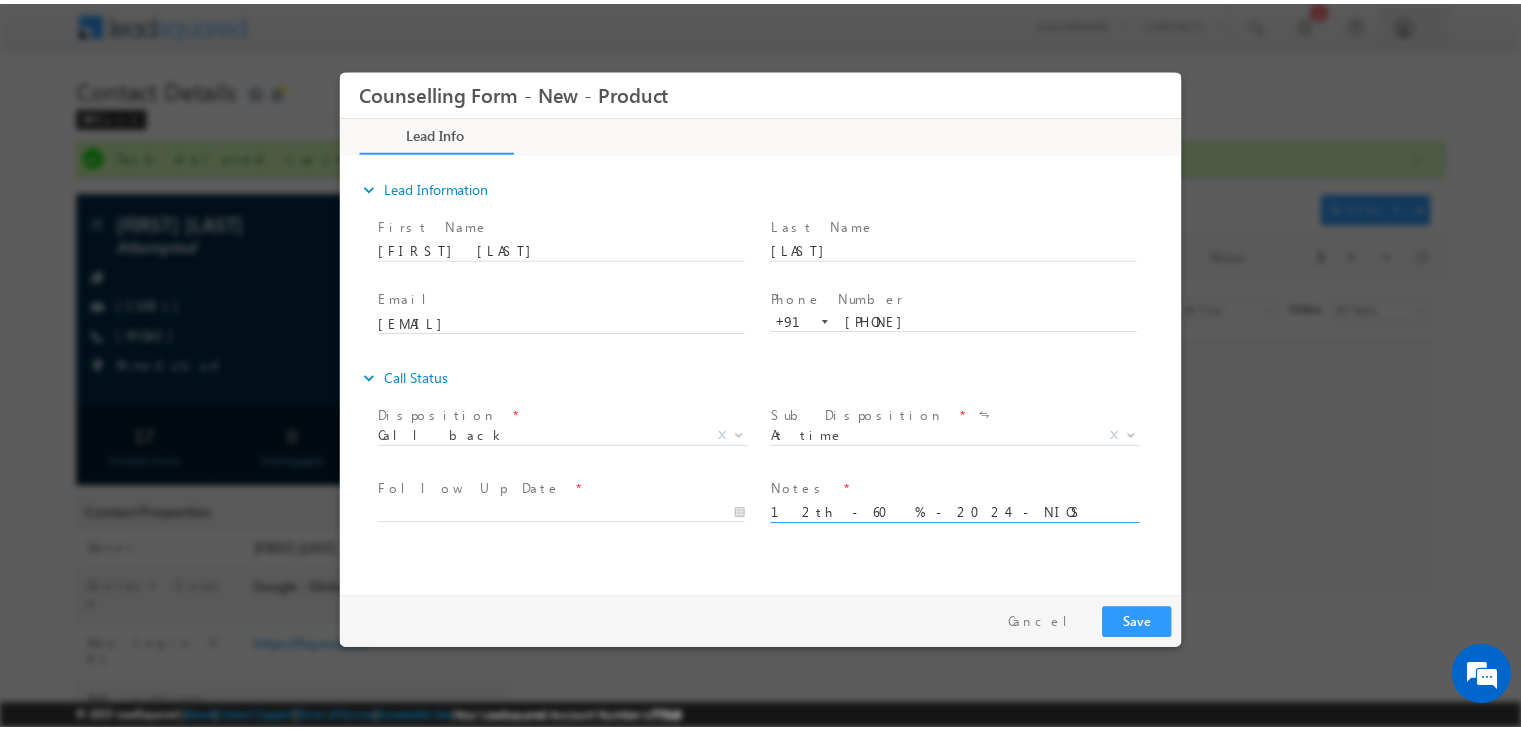 scroll, scrollTop: 4, scrollLeft: 0, axis: vertical 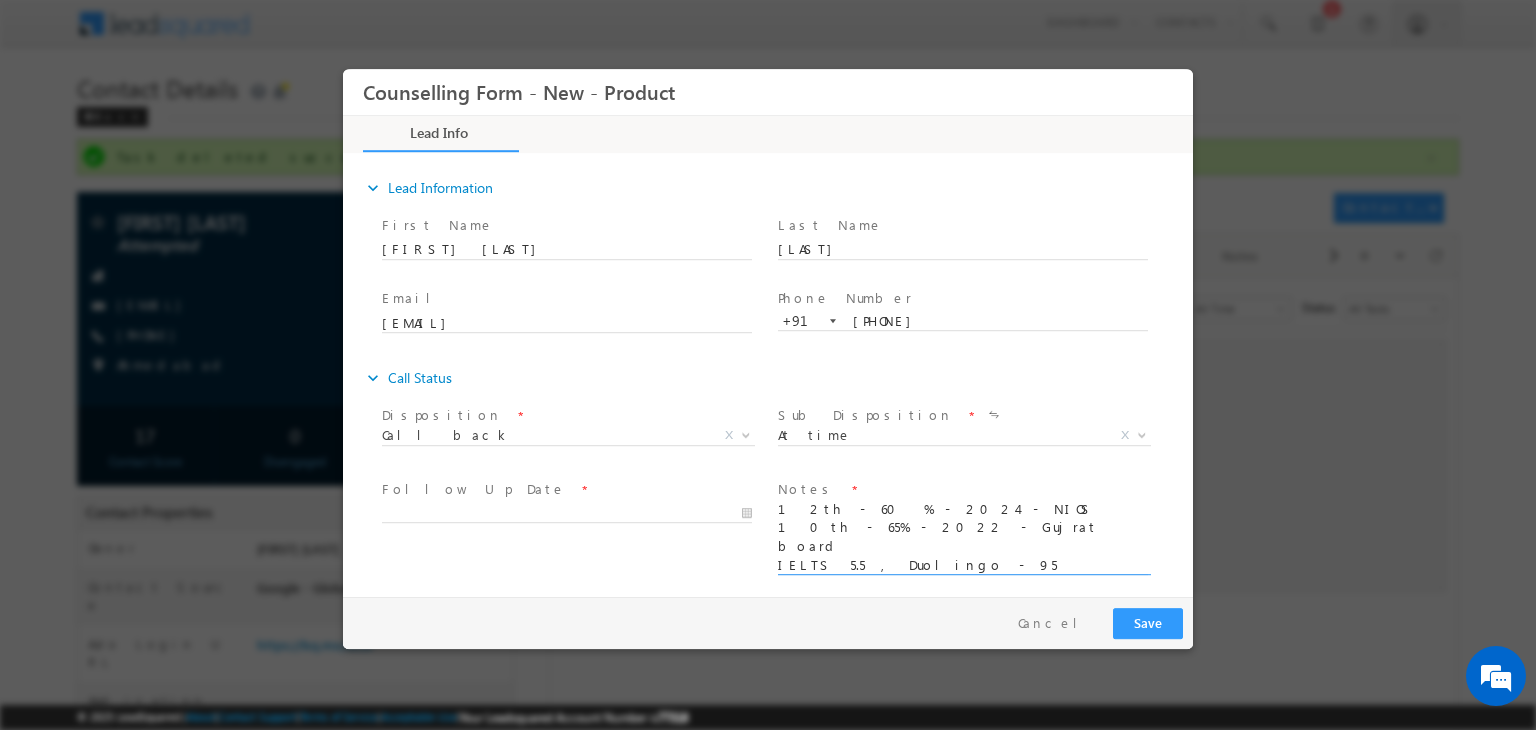 type on "12th - 60 % - 2024 - NIOS
10th - 65% - 2022 - Gujrat board
IELTS 5.5 , Duolingo - 95
Budget - NO constraint" 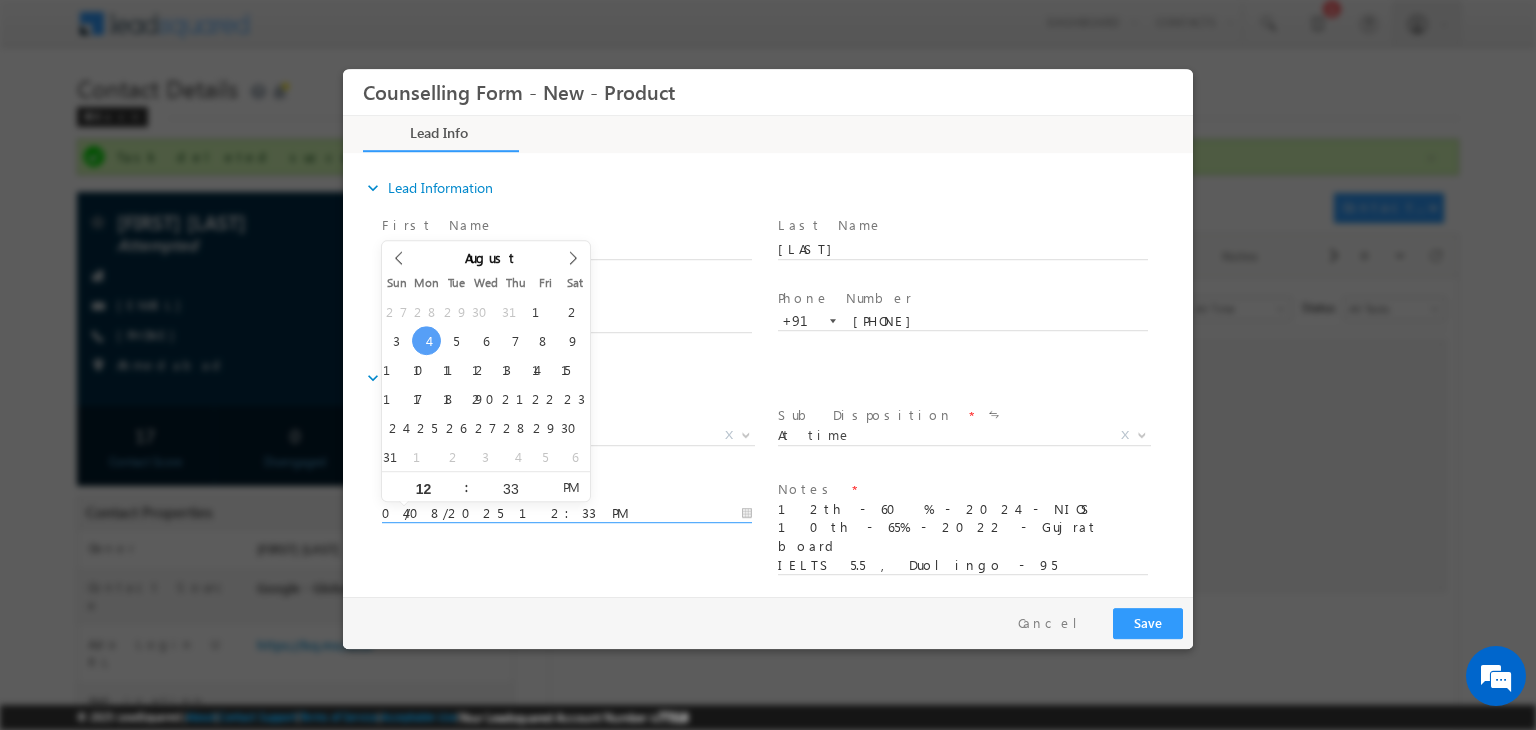 click on "04/08/2025 12:33 PM" at bounding box center (567, 514) 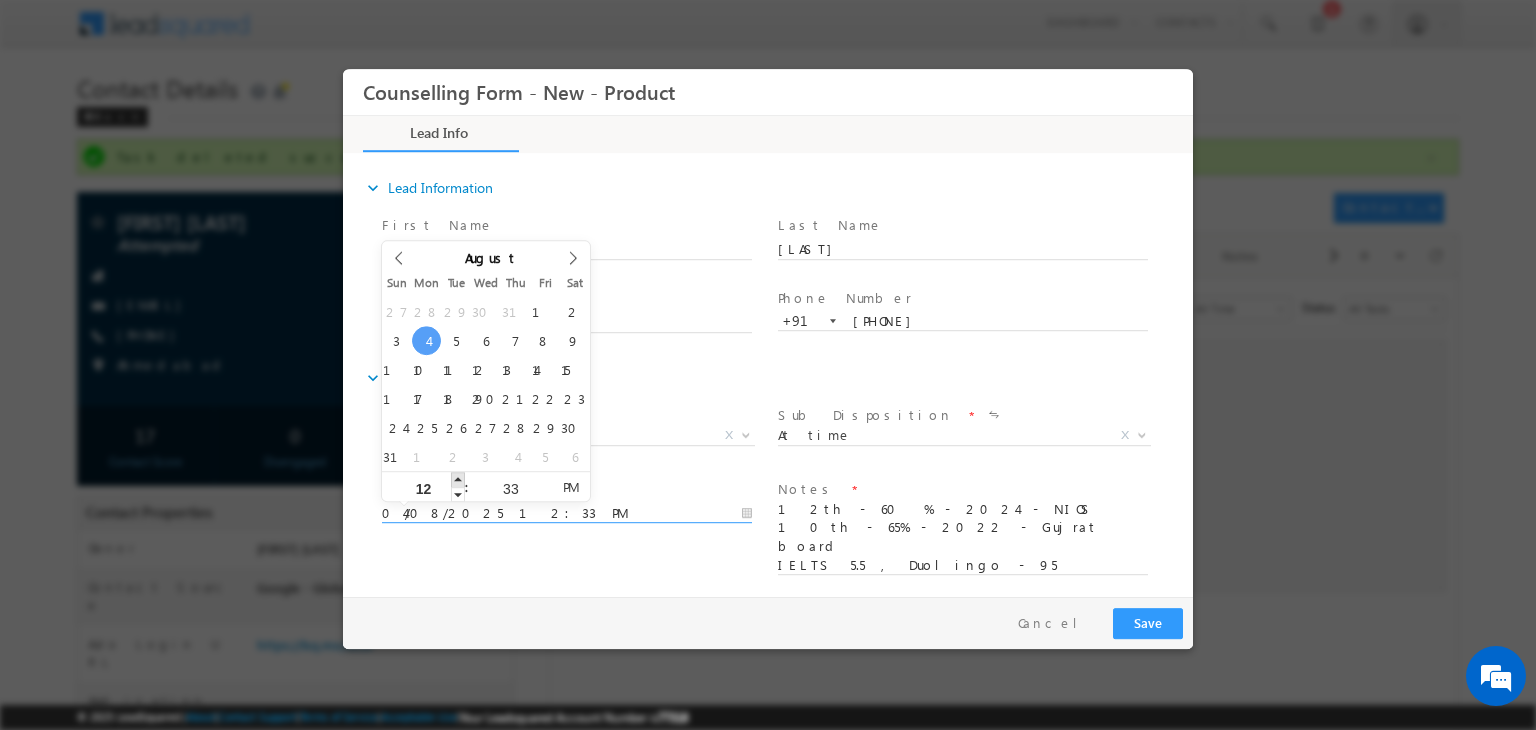 type on "04/08/2025 1:33 PM" 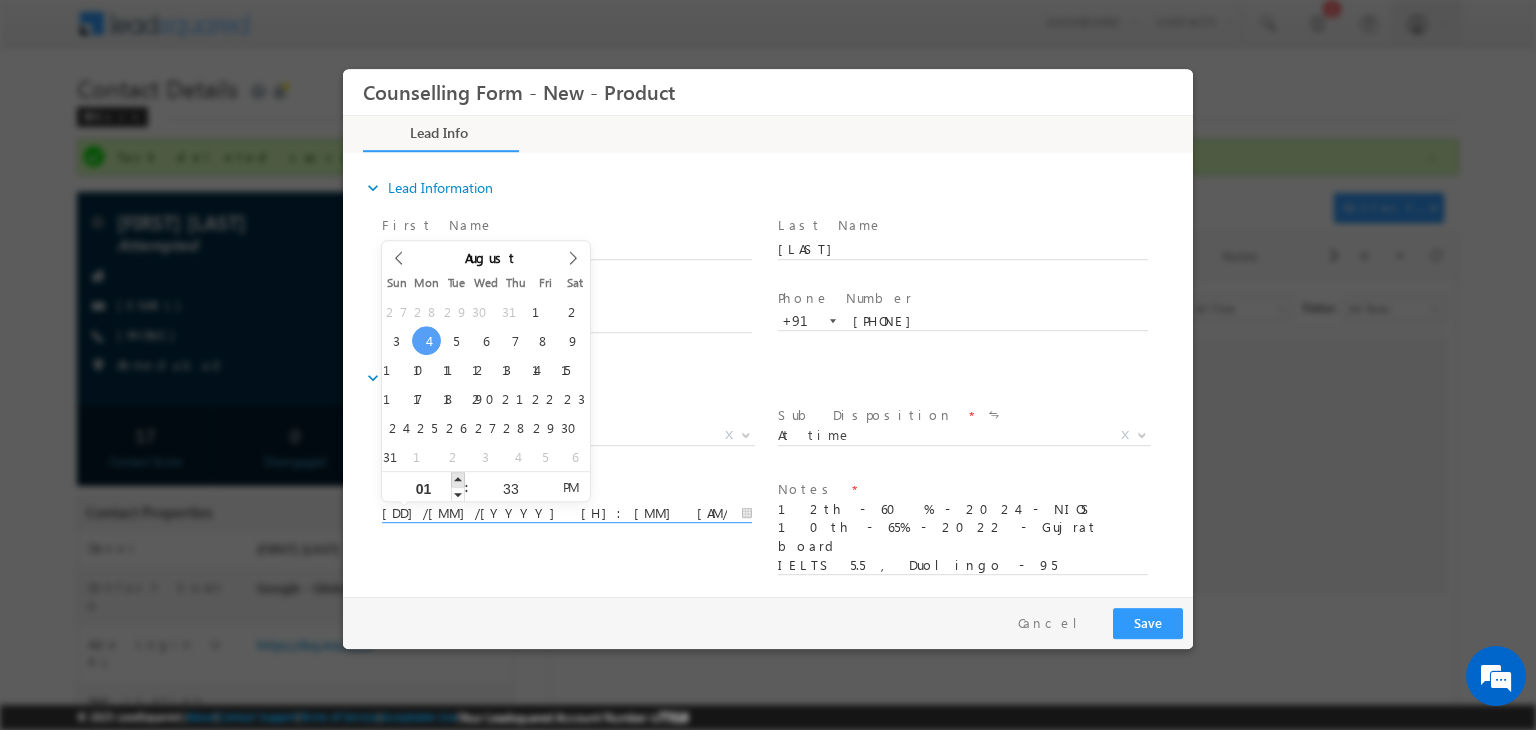 click at bounding box center [458, 479] 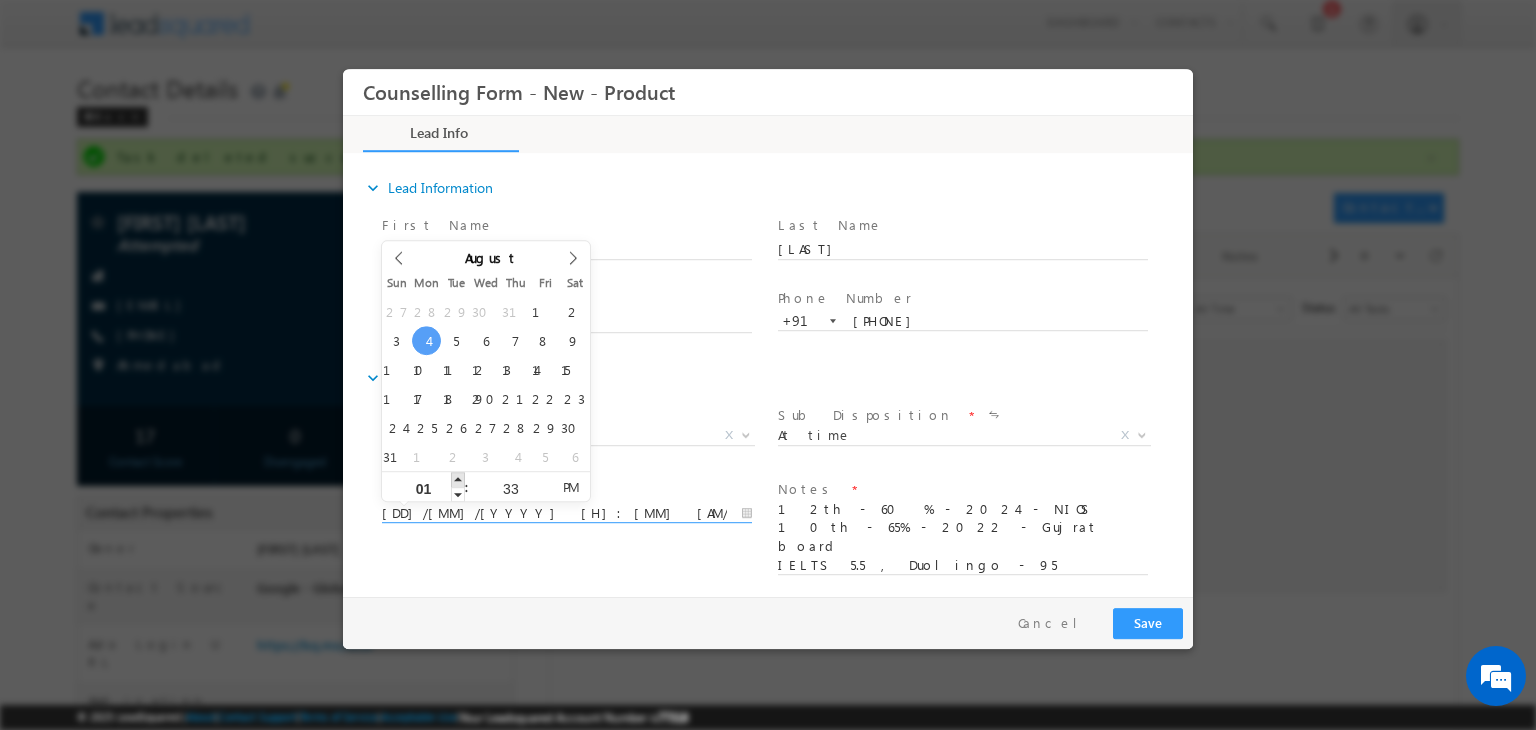 type on "04/08/2025 2:33 PM" 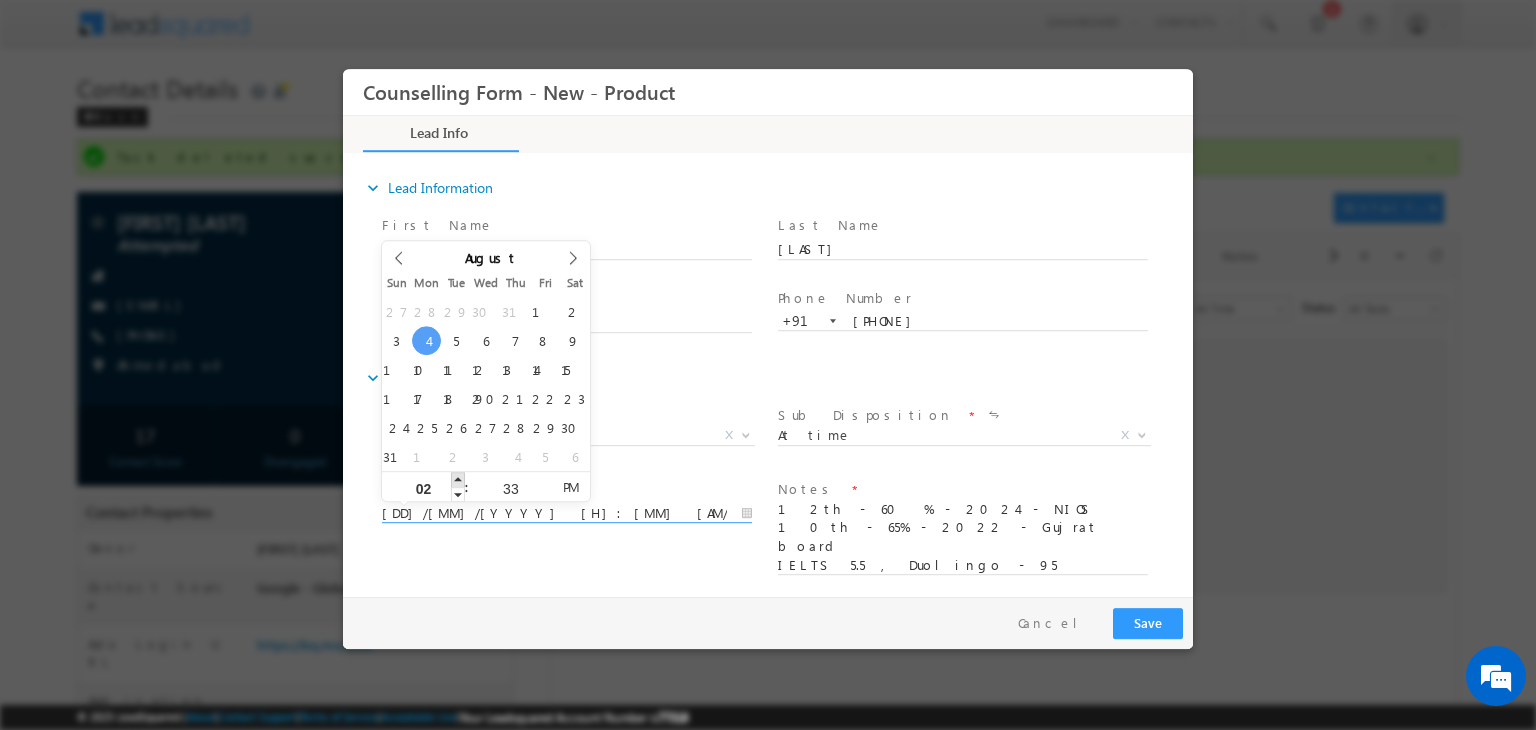 click at bounding box center (458, 479) 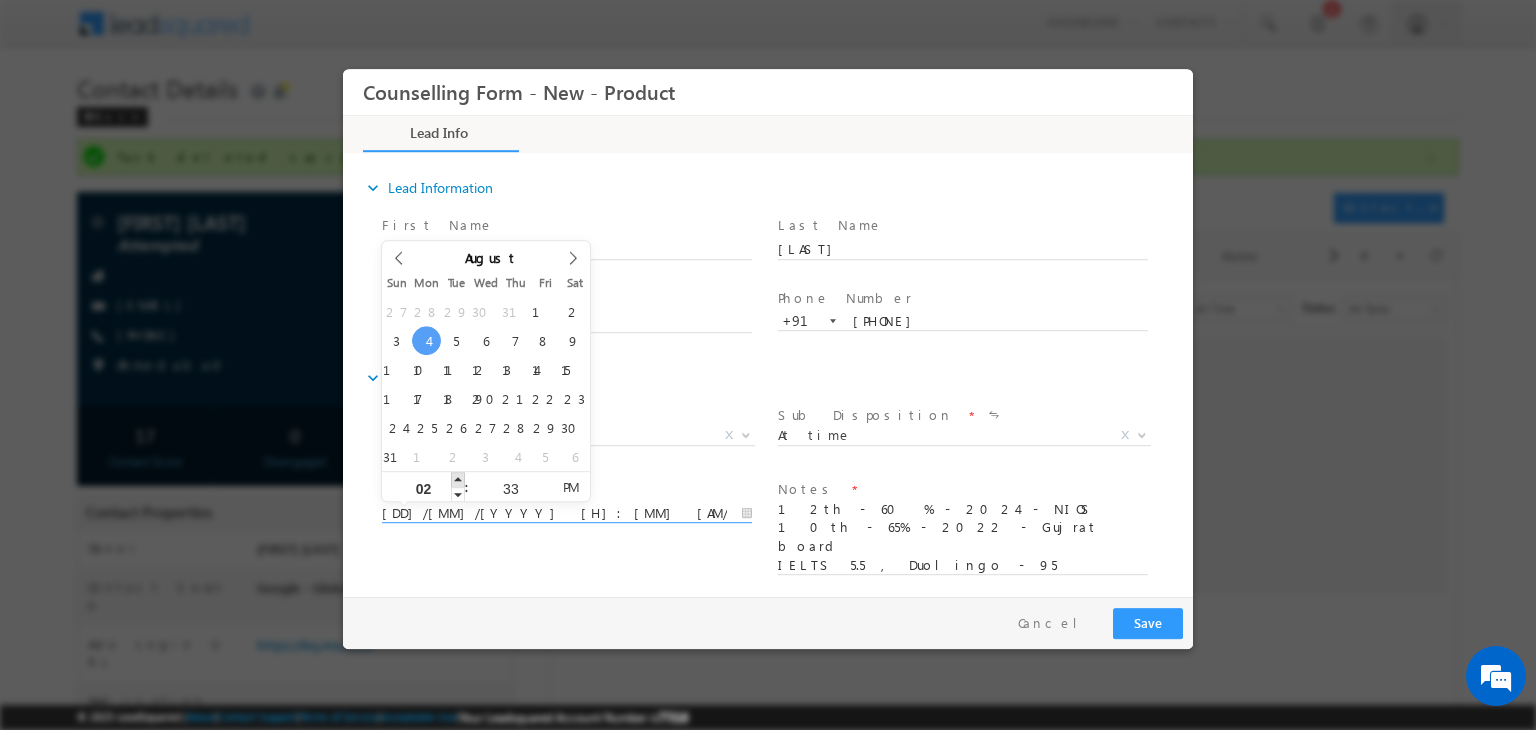 type on "03" 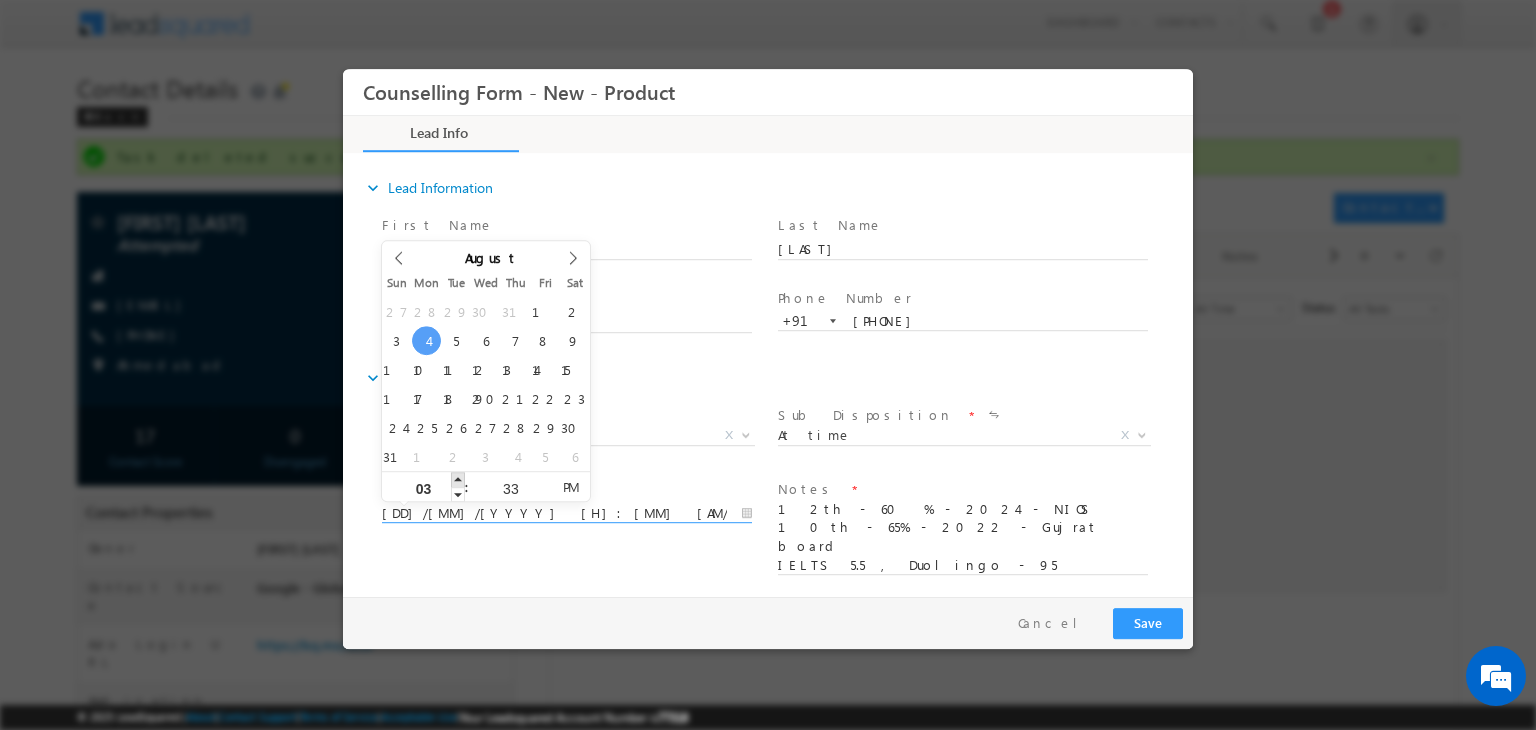 click at bounding box center [458, 479] 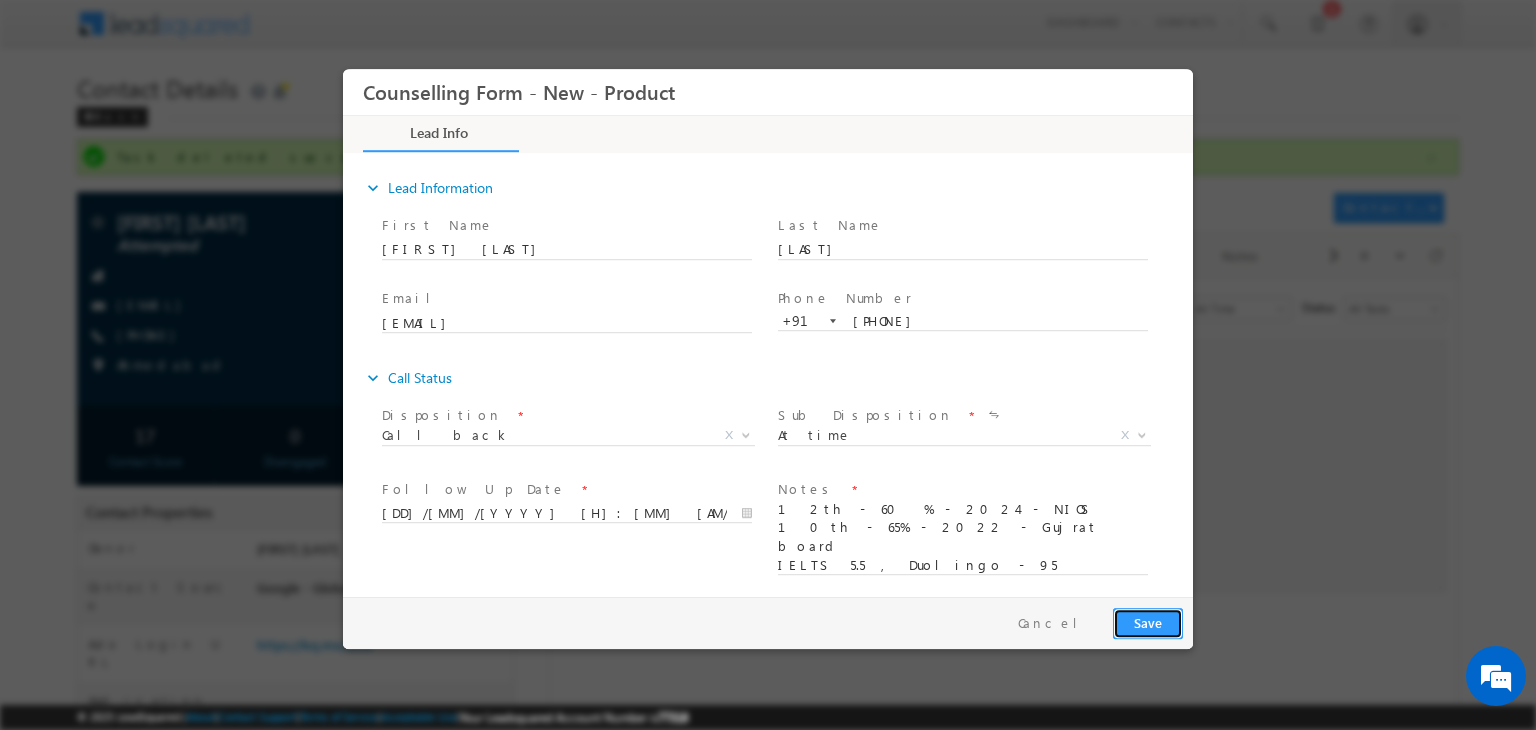click on "Save" at bounding box center [1148, 623] 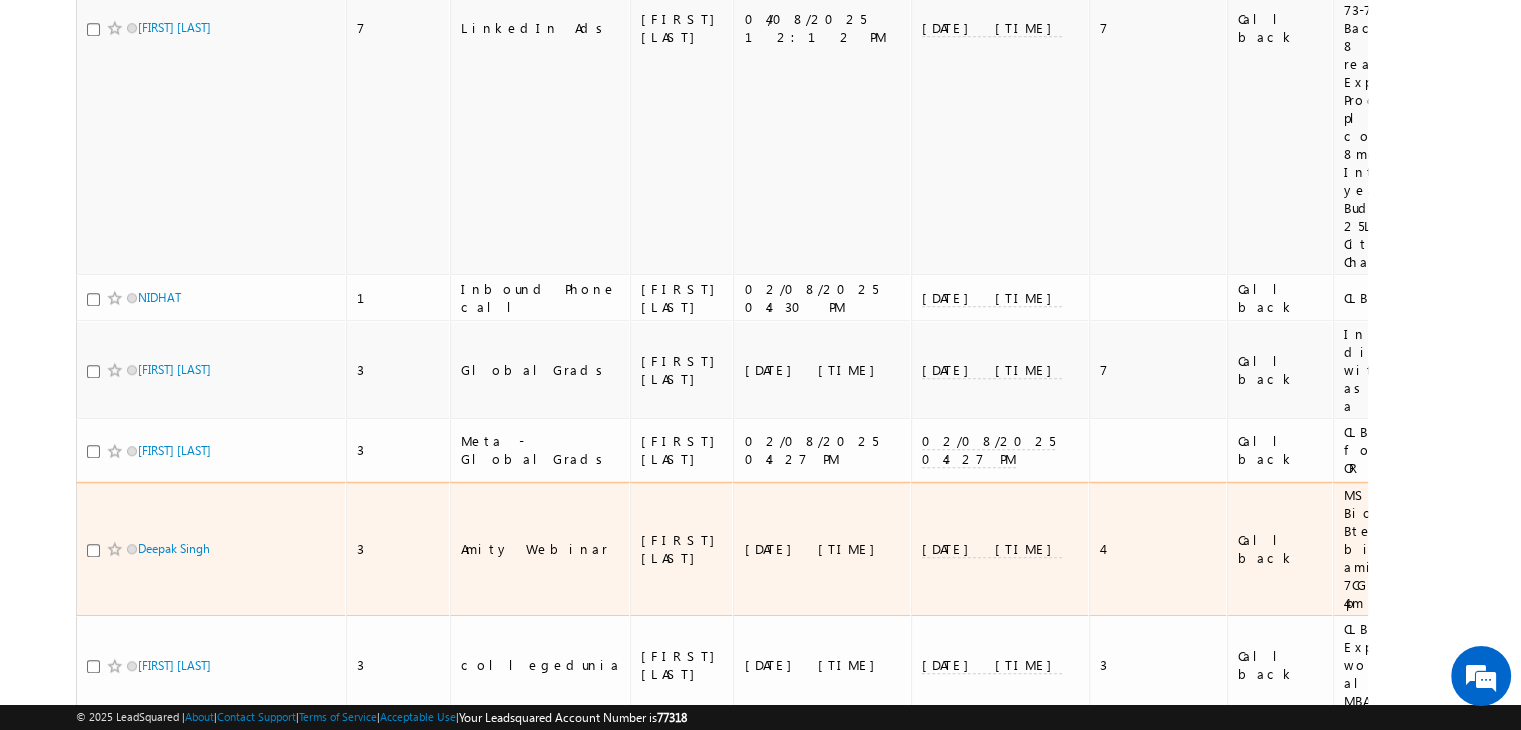 scroll, scrollTop: 1574, scrollLeft: 0, axis: vertical 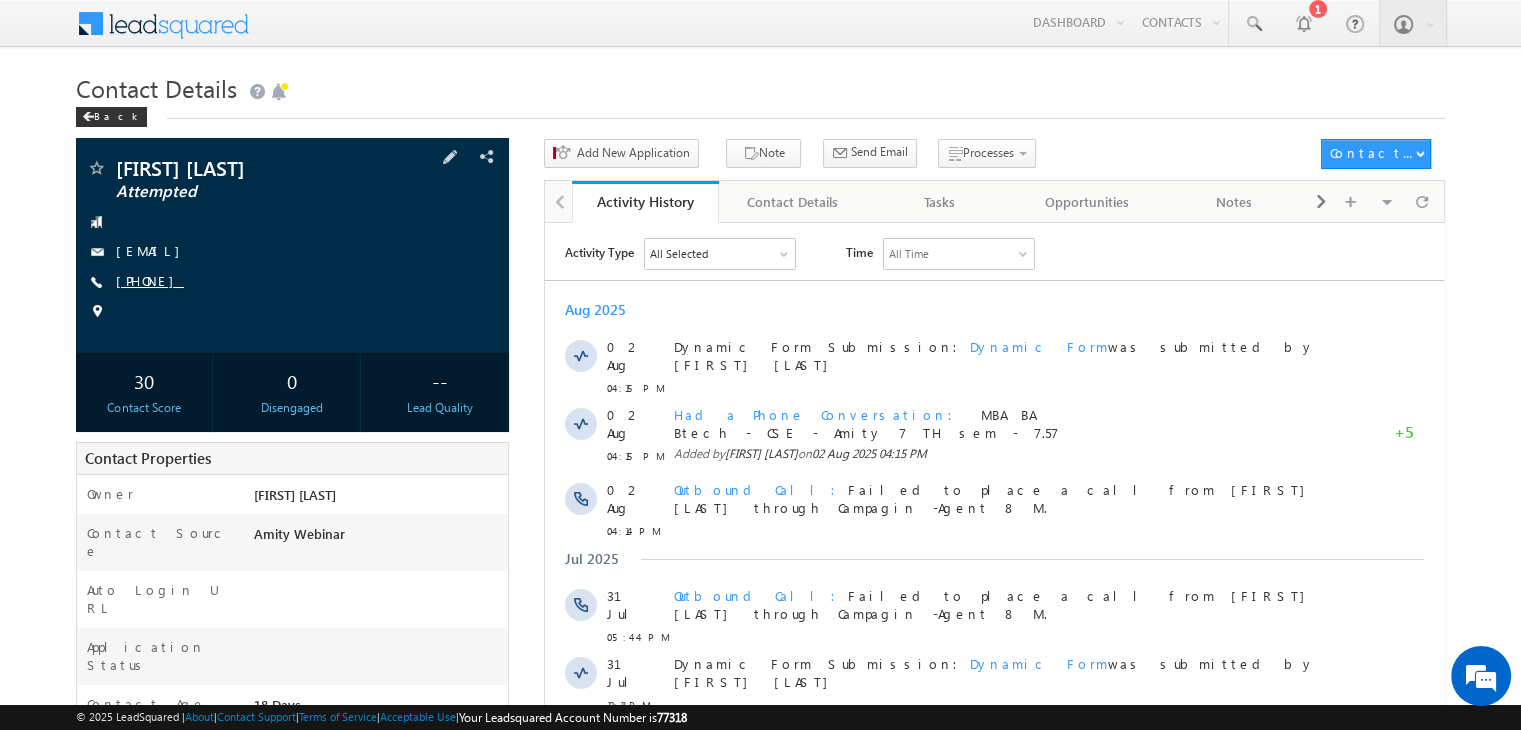 click on "[PHONE]" at bounding box center [150, 280] 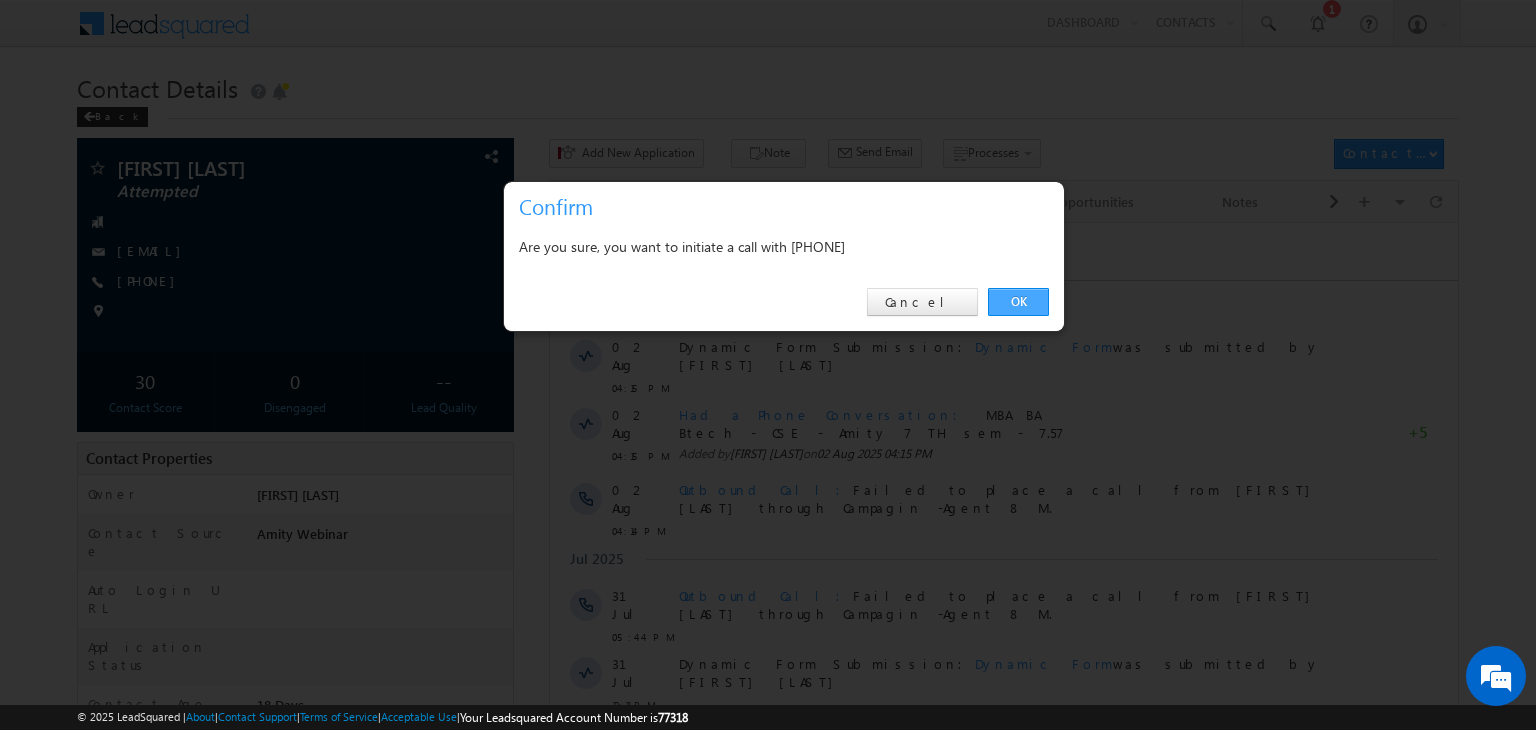 click on "OK" at bounding box center [1018, 302] 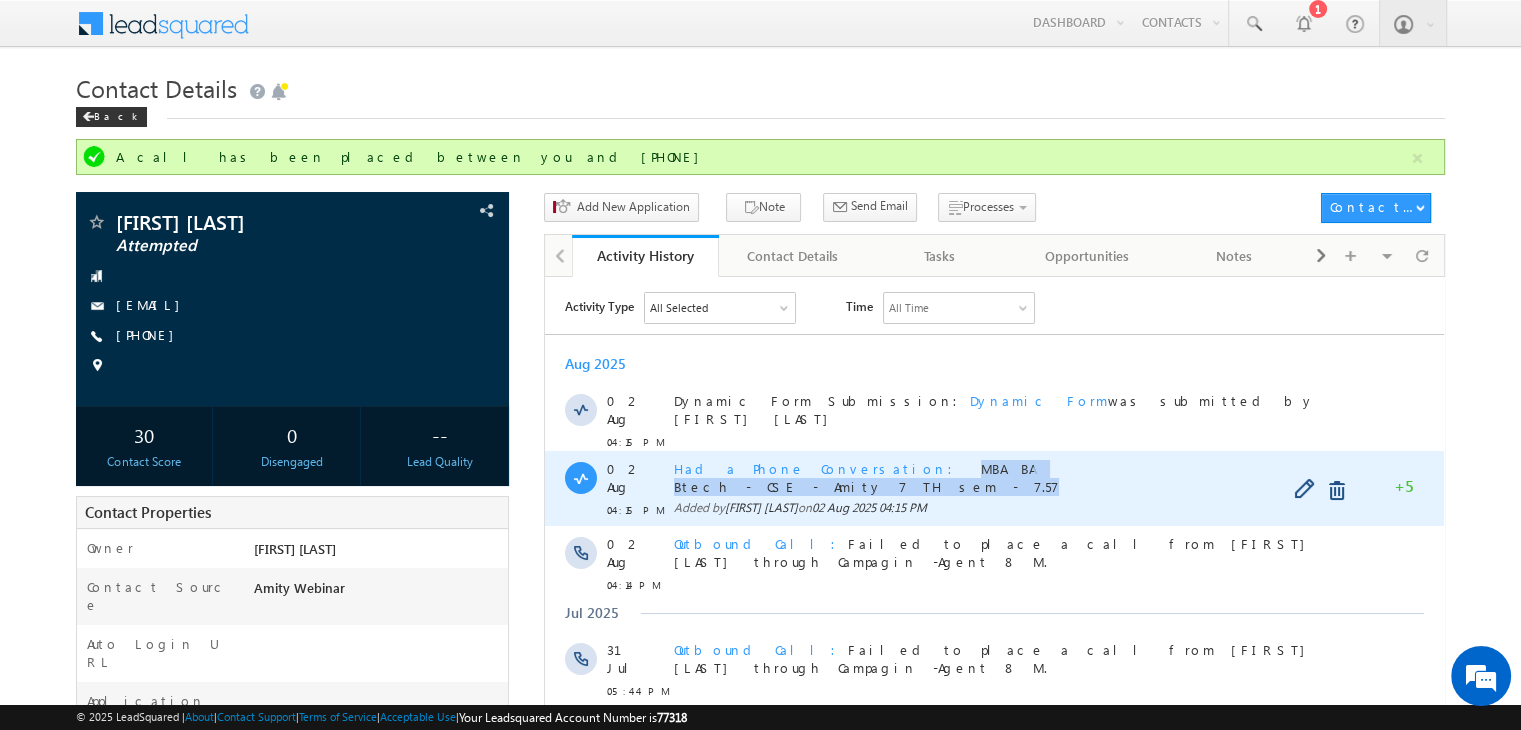 copy on "MBA BA Btech - CSE - Amity 7 TH sem - 7.57" 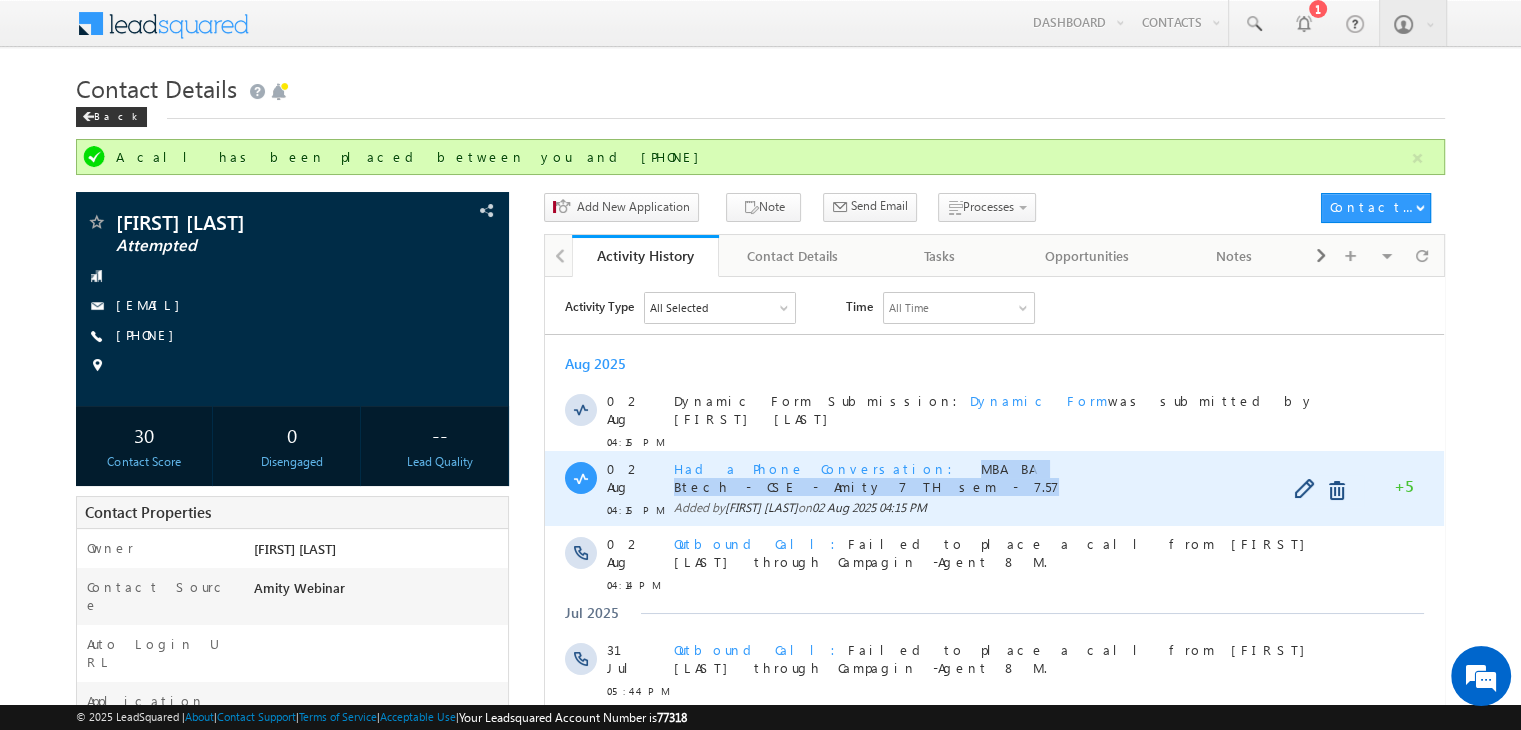 click on "Had a Phone Conversation
MBA BA Btech - CSE - Amity 7 TH sem - 7.57
Added by  Suryansh Tiwari  on  02 Aug 2025 04:15 PM" at bounding box center (1003, 487) 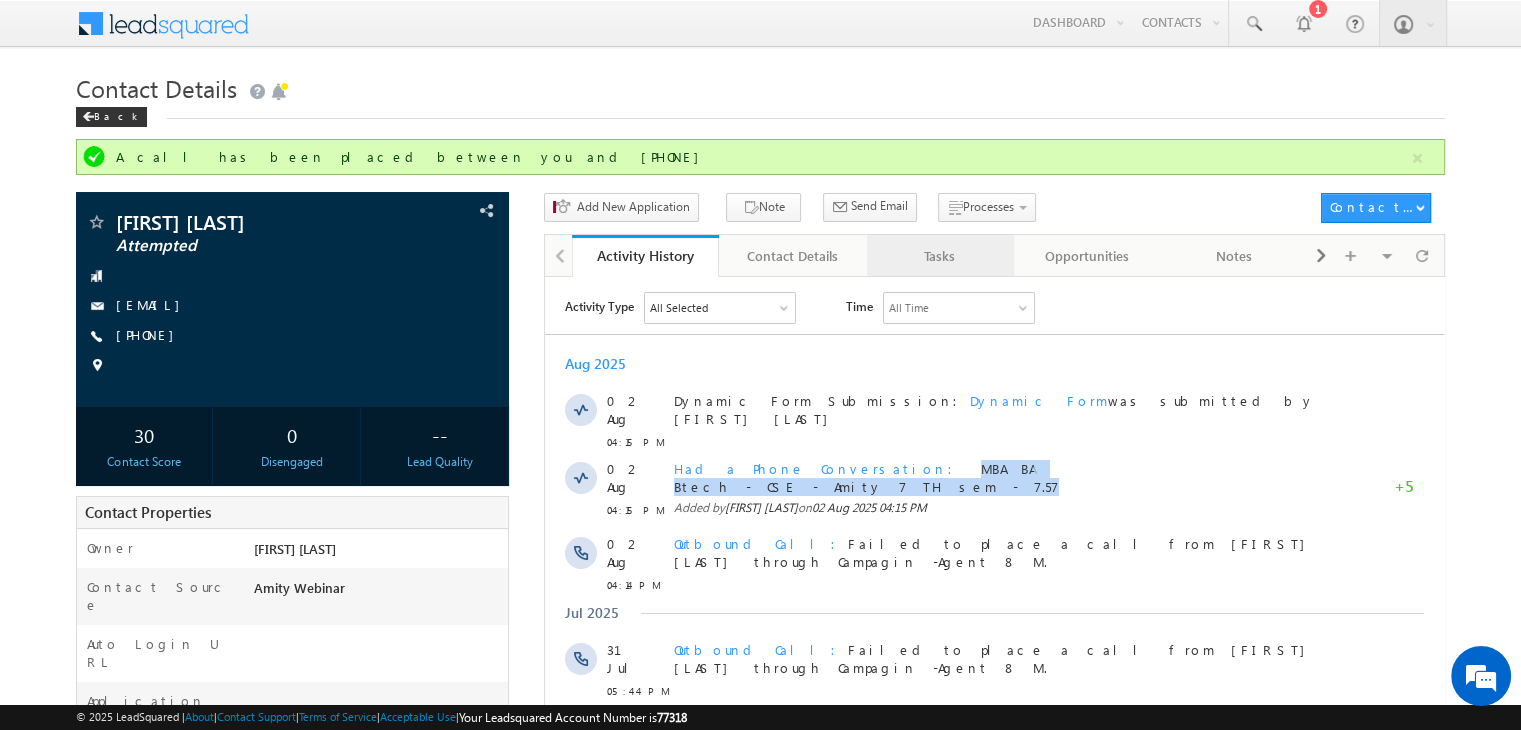 click on "Tasks" at bounding box center [940, 256] 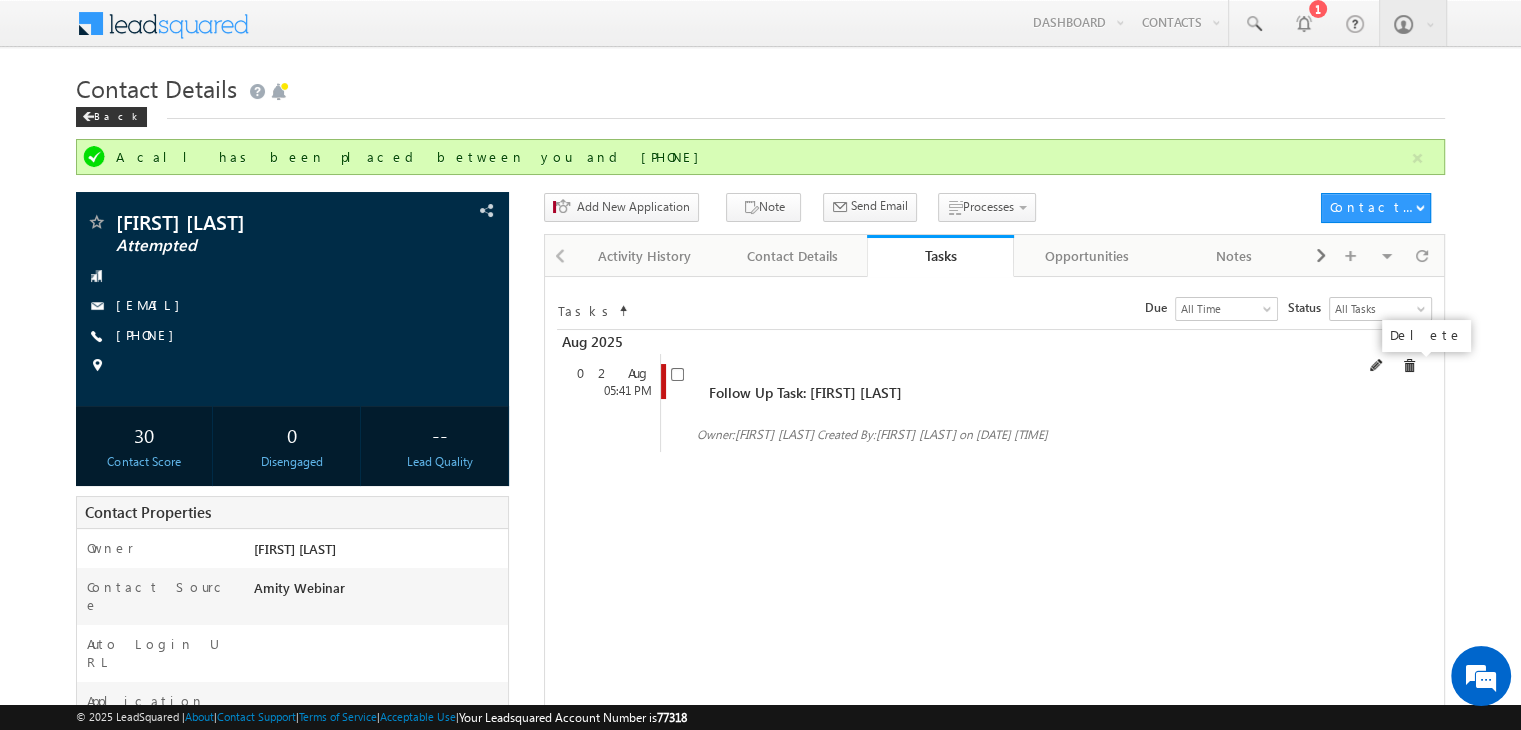 click at bounding box center (1409, 366) 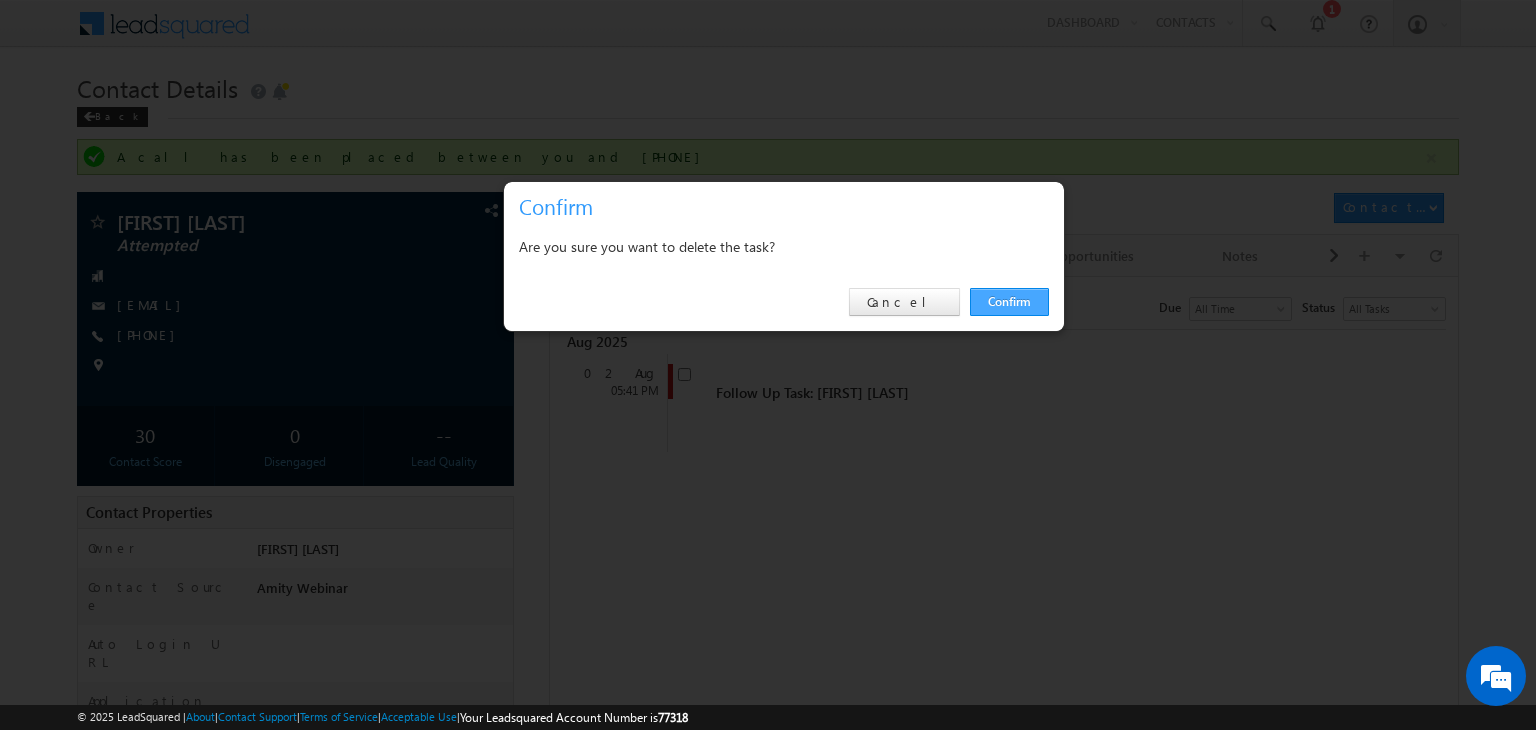 click on "Confirm" at bounding box center (1009, 302) 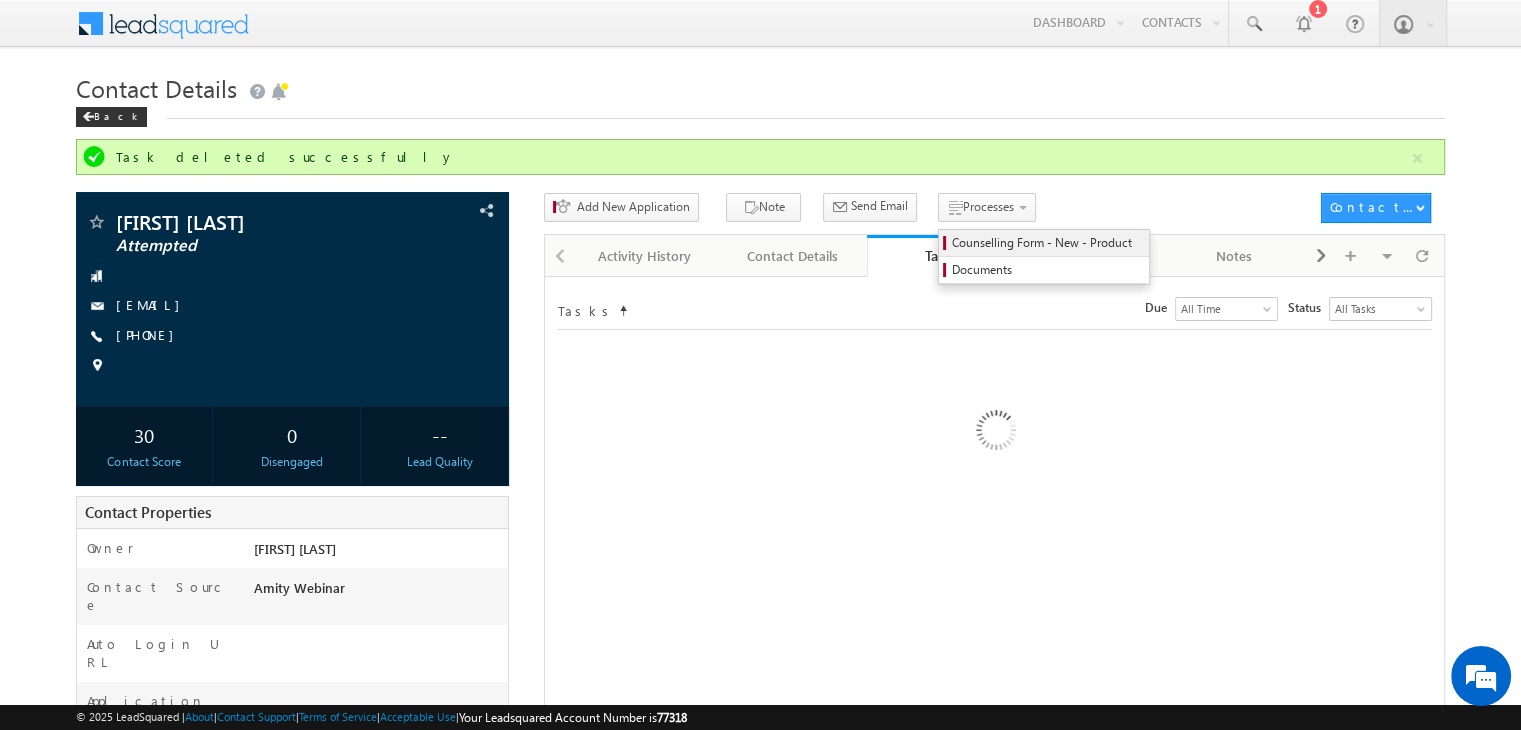 click on "Counselling Form - New - Product" at bounding box center (1047, 243) 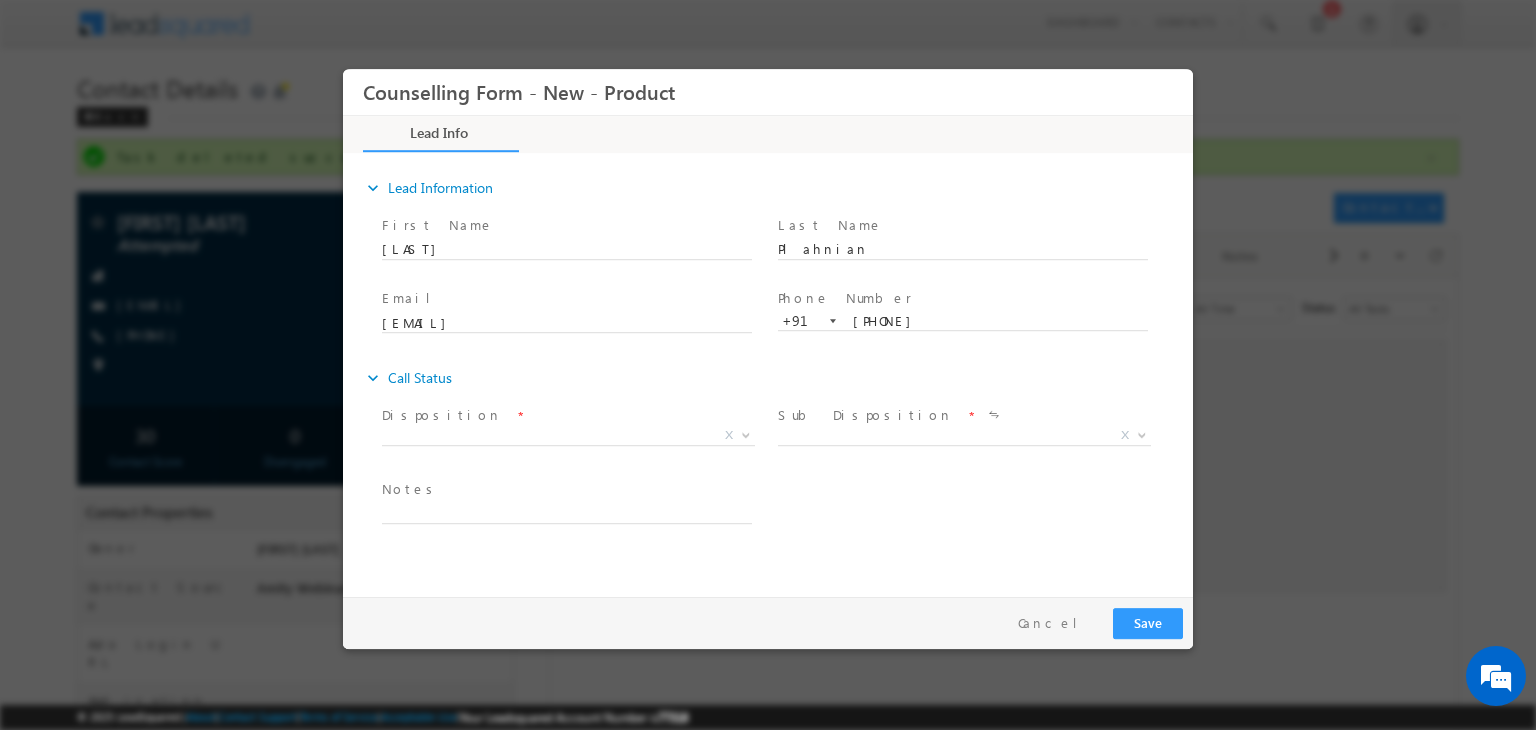 scroll, scrollTop: 0, scrollLeft: 0, axis: both 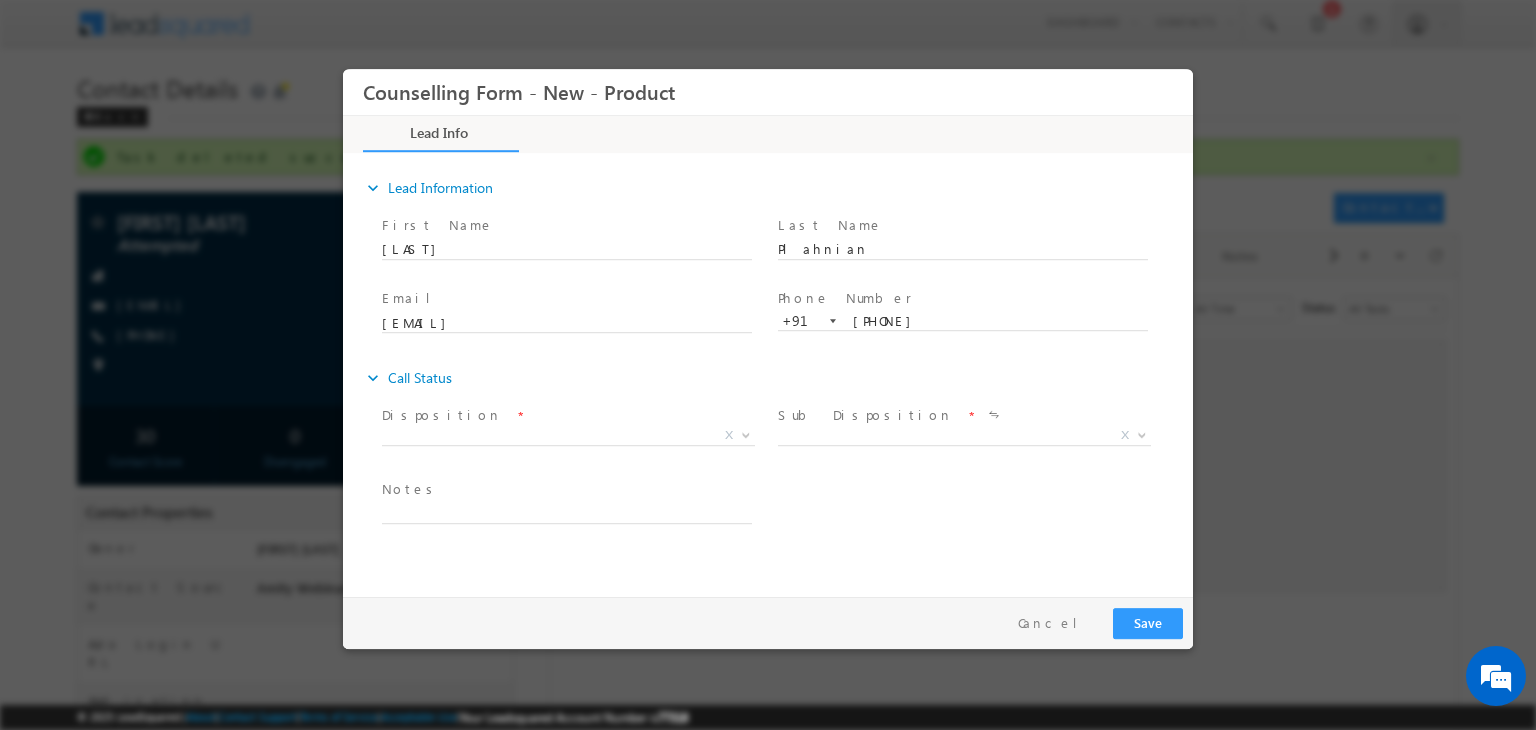 drag, startPoint x: 585, startPoint y: 409, endPoint x: 535, endPoint y: 425, distance: 52.49762 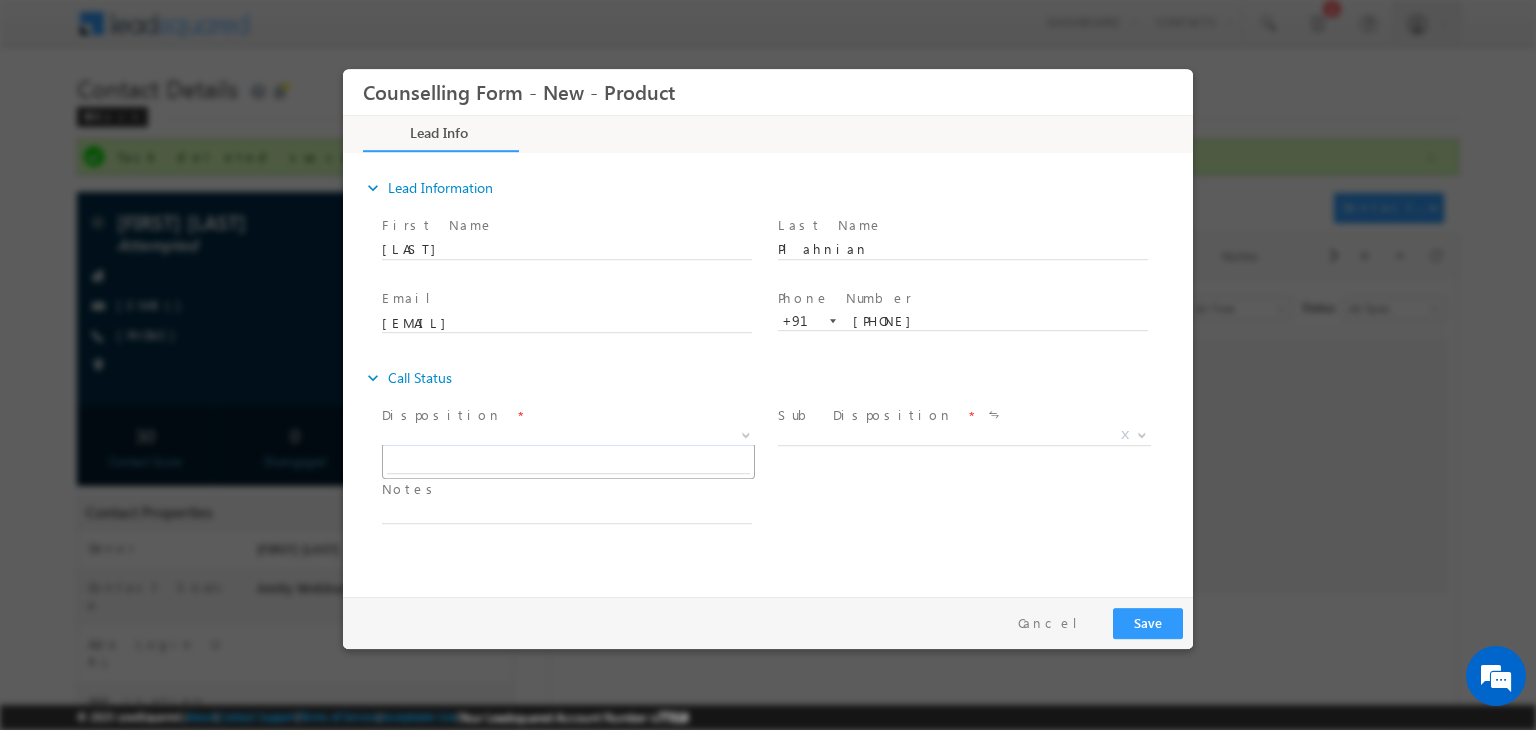 click on "X" at bounding box center [568, 436] 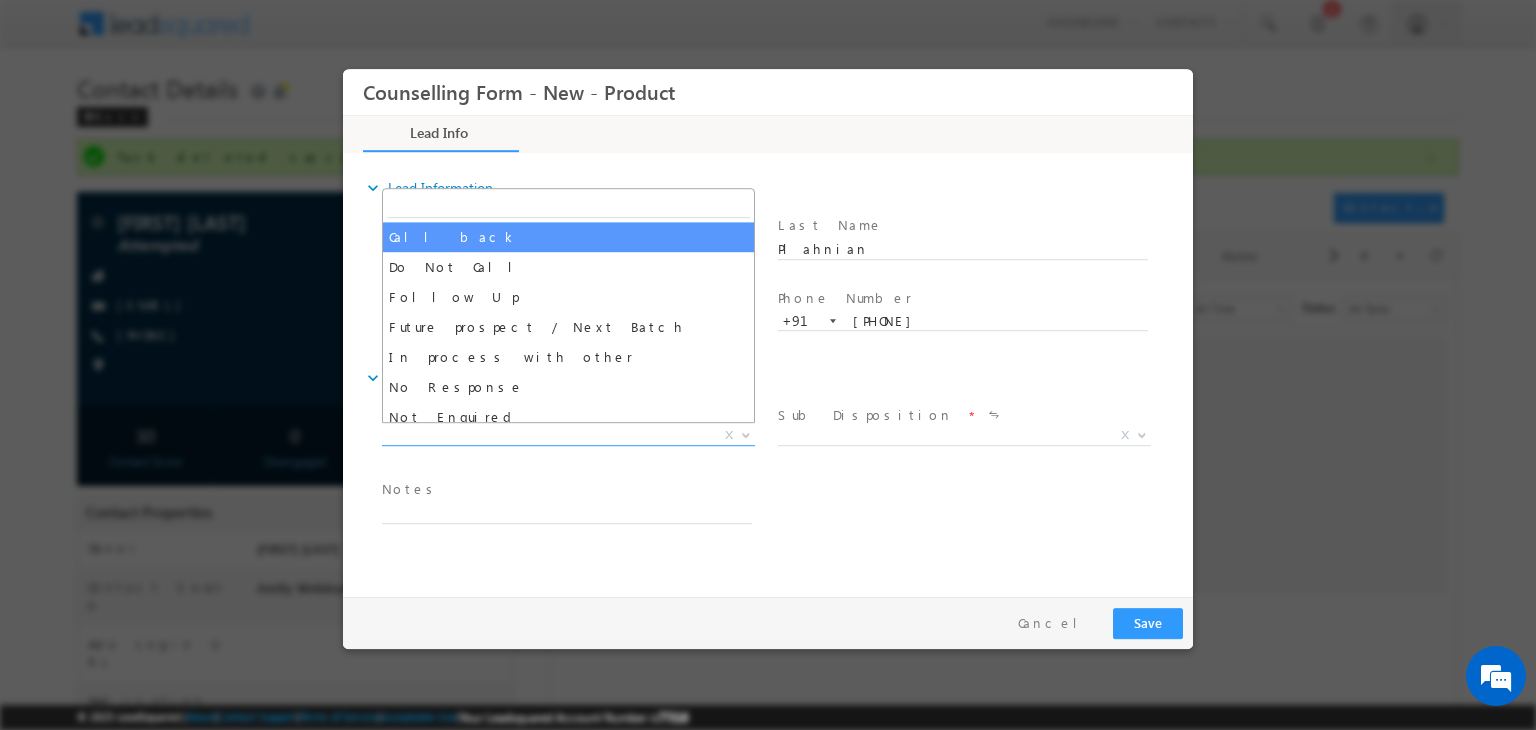select on "Call back" 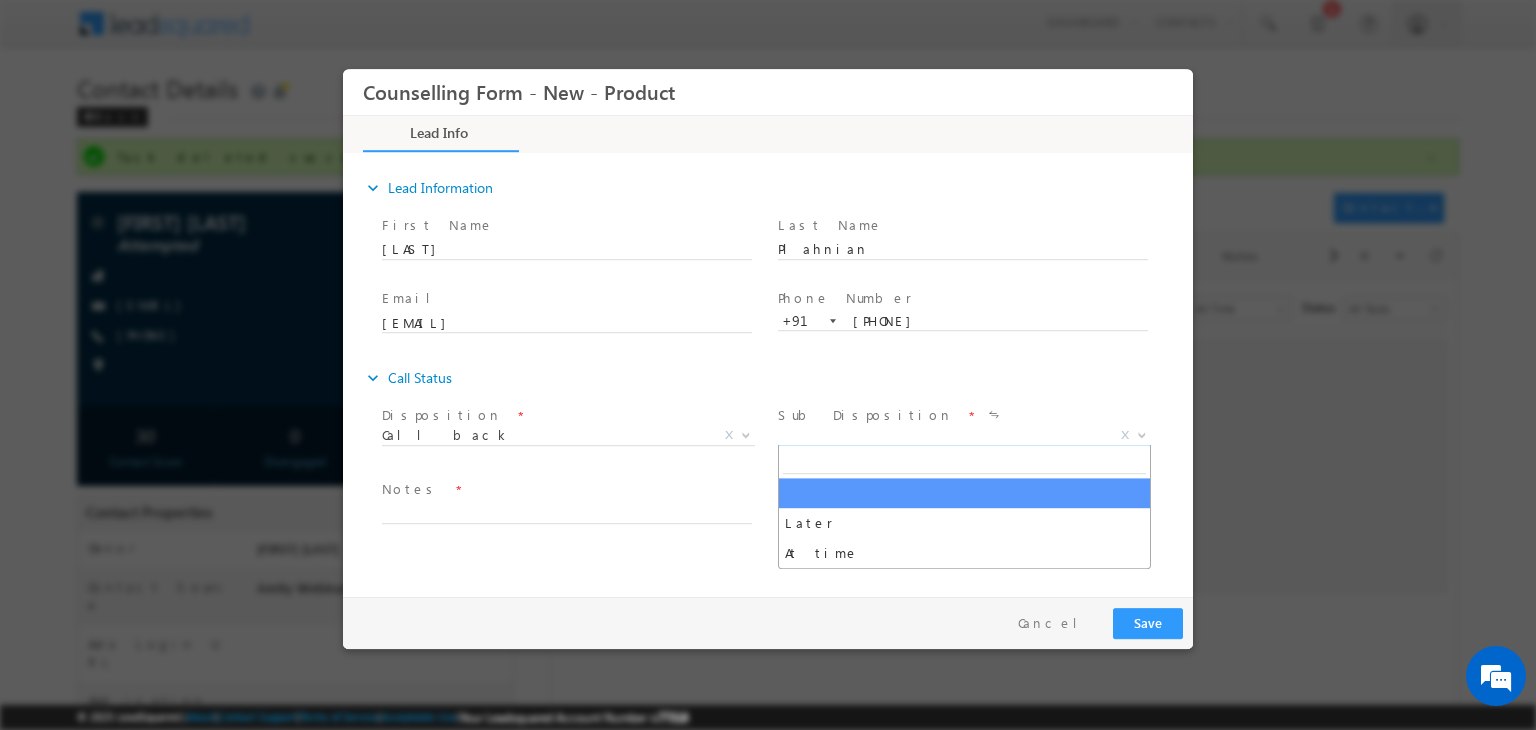 click on "X" at bounding box center [964, 436] 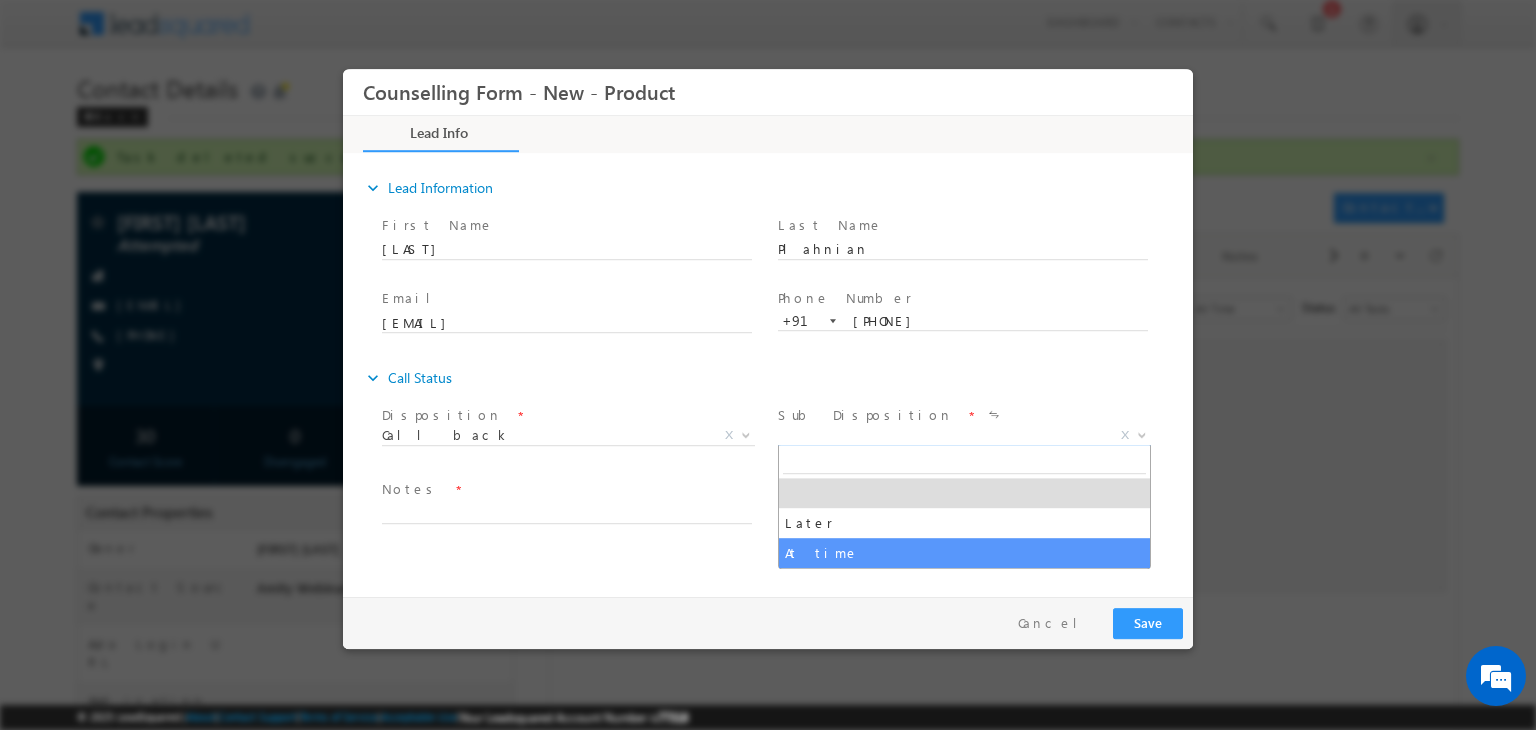 select on "At time" 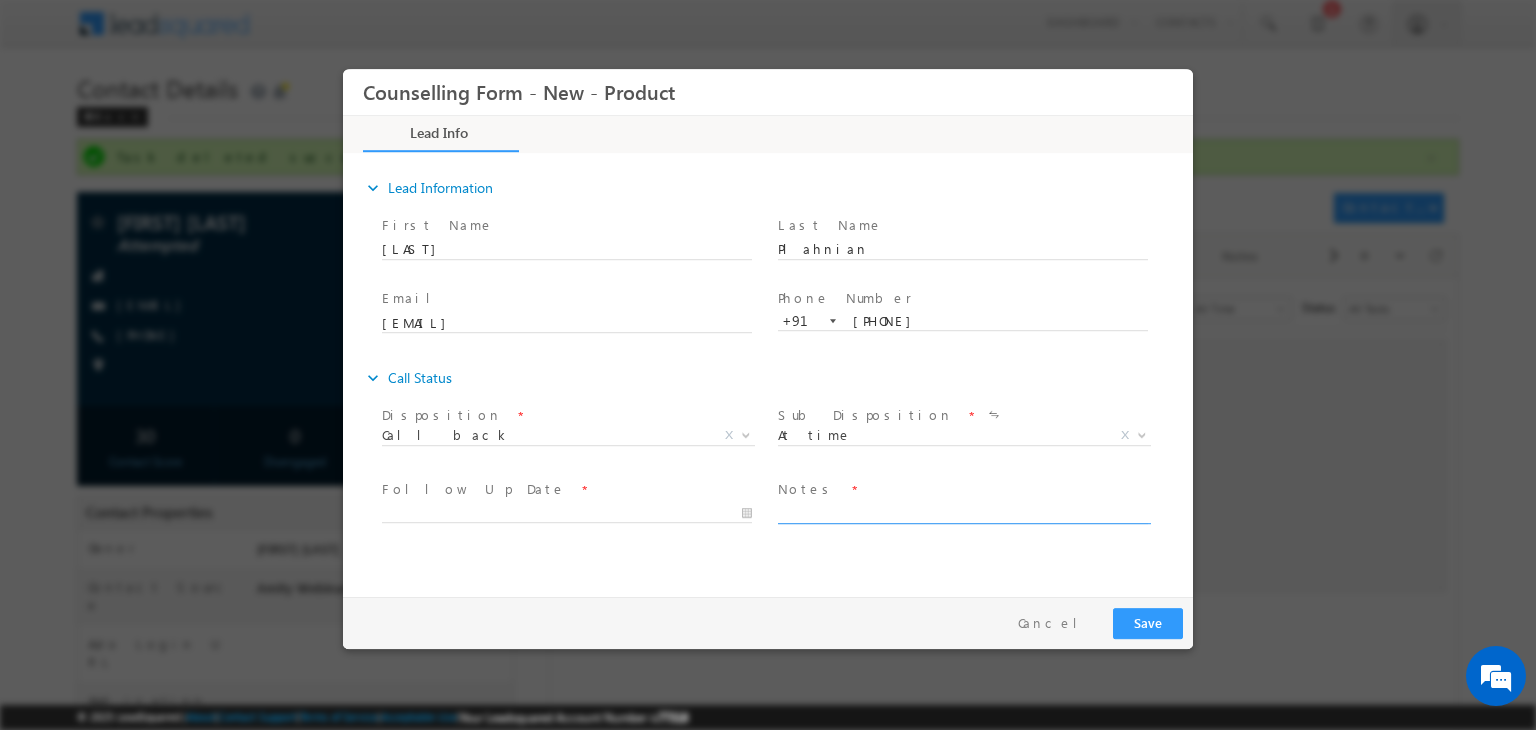 click at bounding box center [963, 512] 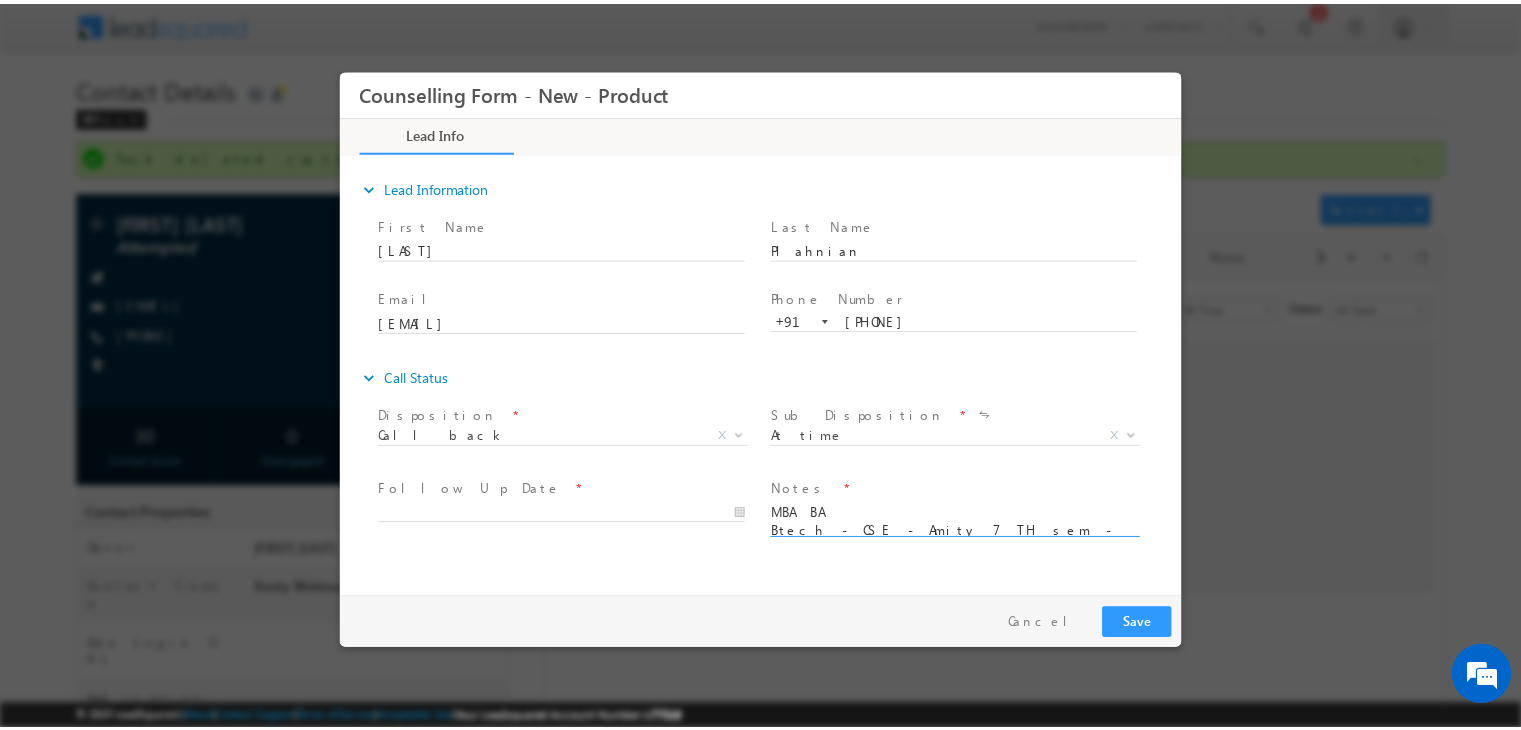 scroll, scrollTop: 4, scrollLeft: 0, axis: vertical 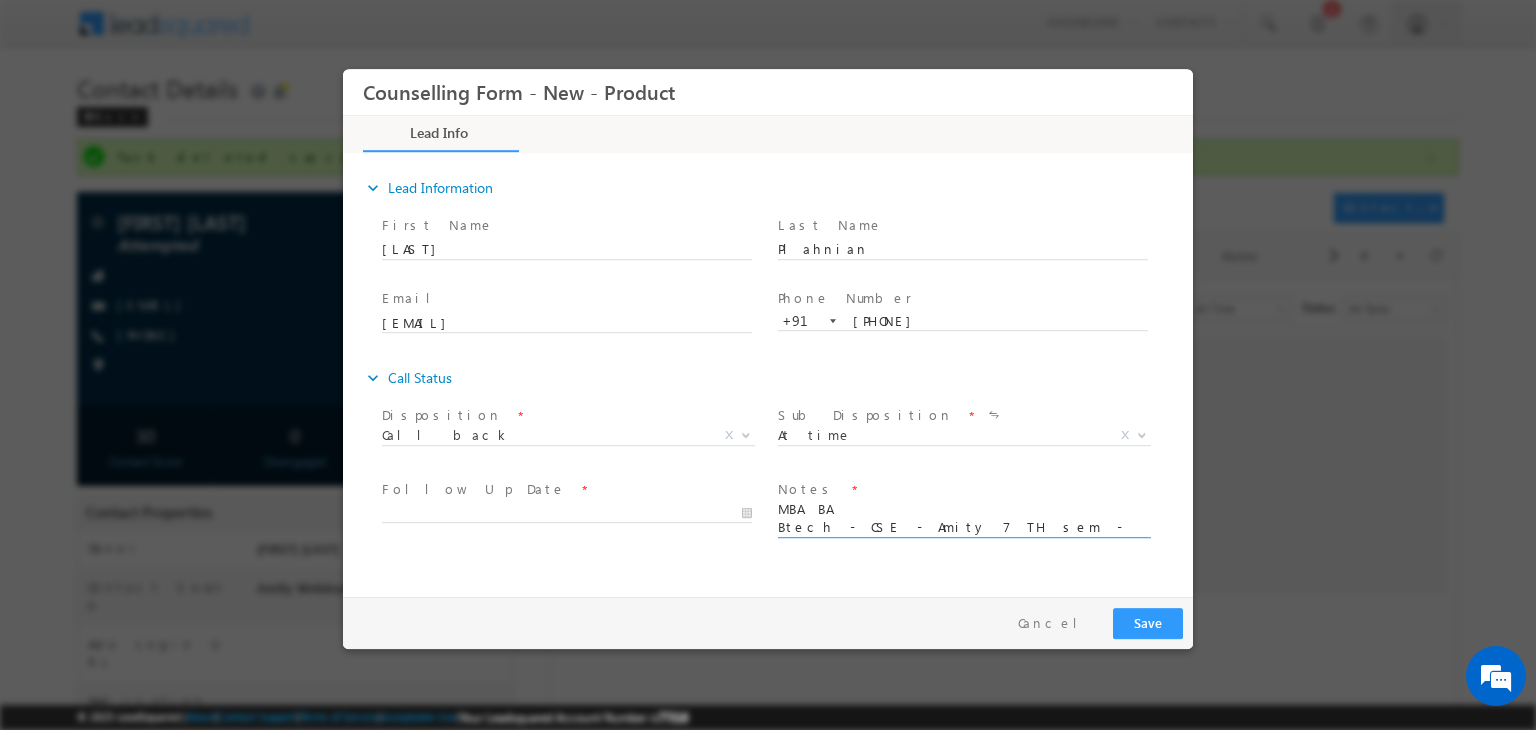 type on "MBA BA
Btech - CSE - Amity 7 TH sem - 7.57" 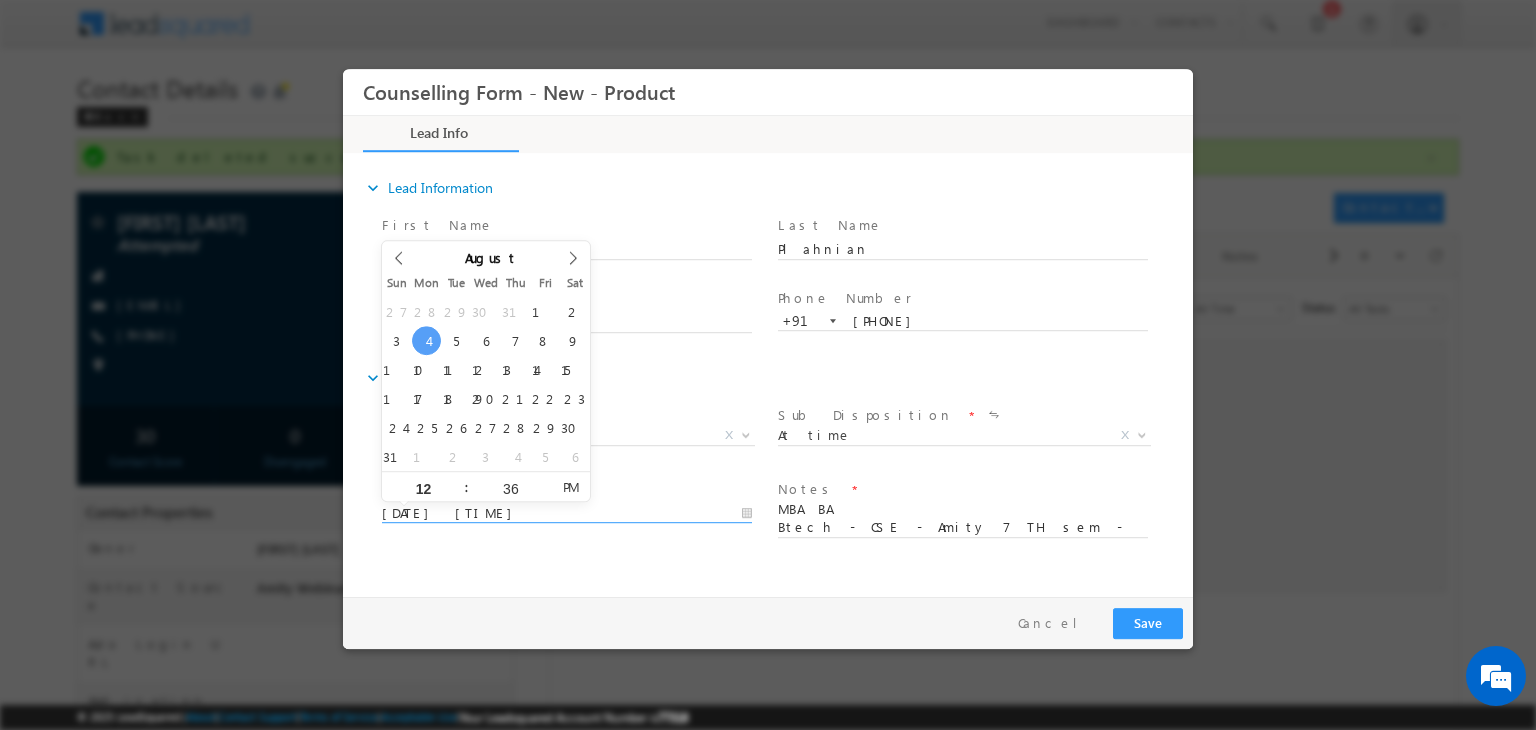 click on "04/08/2025 12:36 PM" at bounding box center (567, 514) 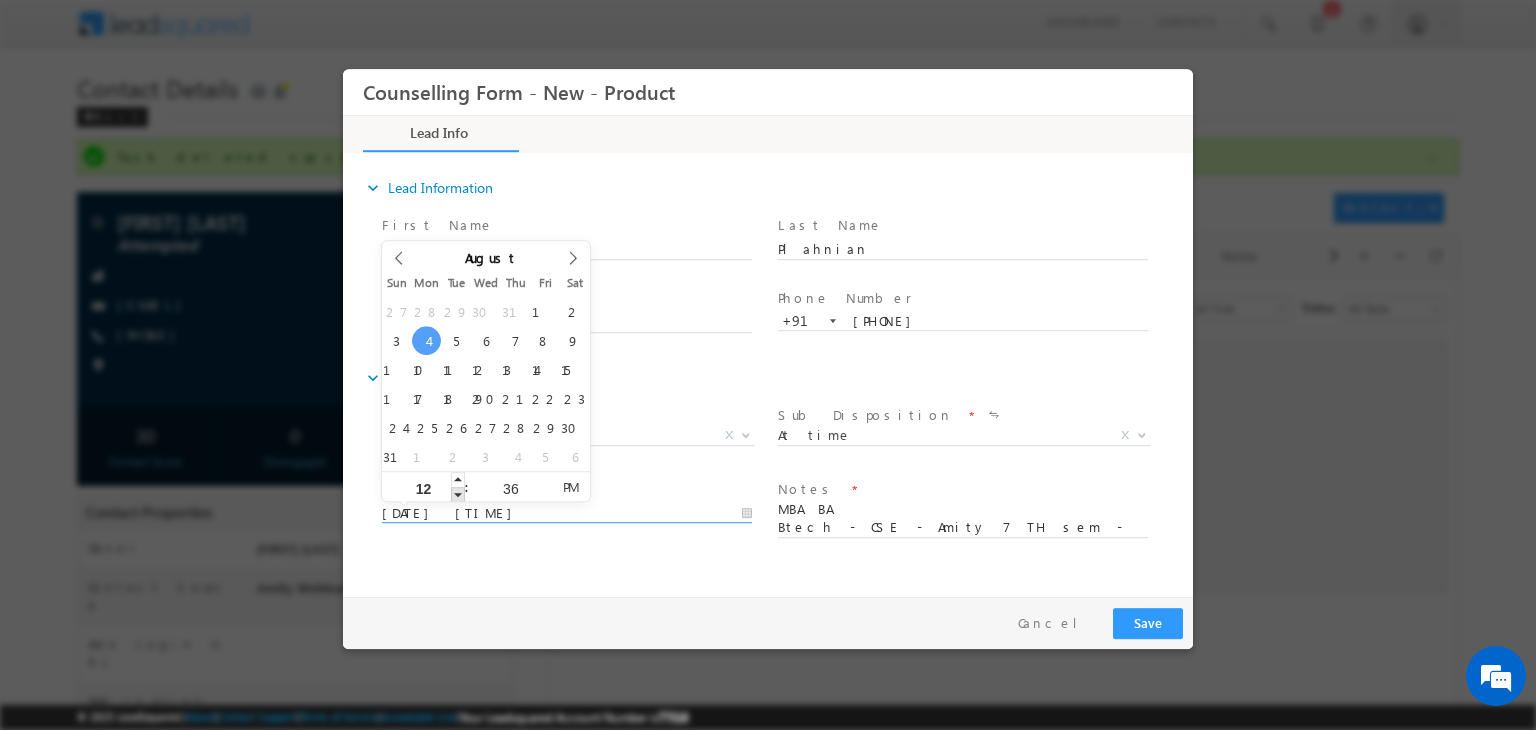 type on "04/08/2025 11:36 AM" 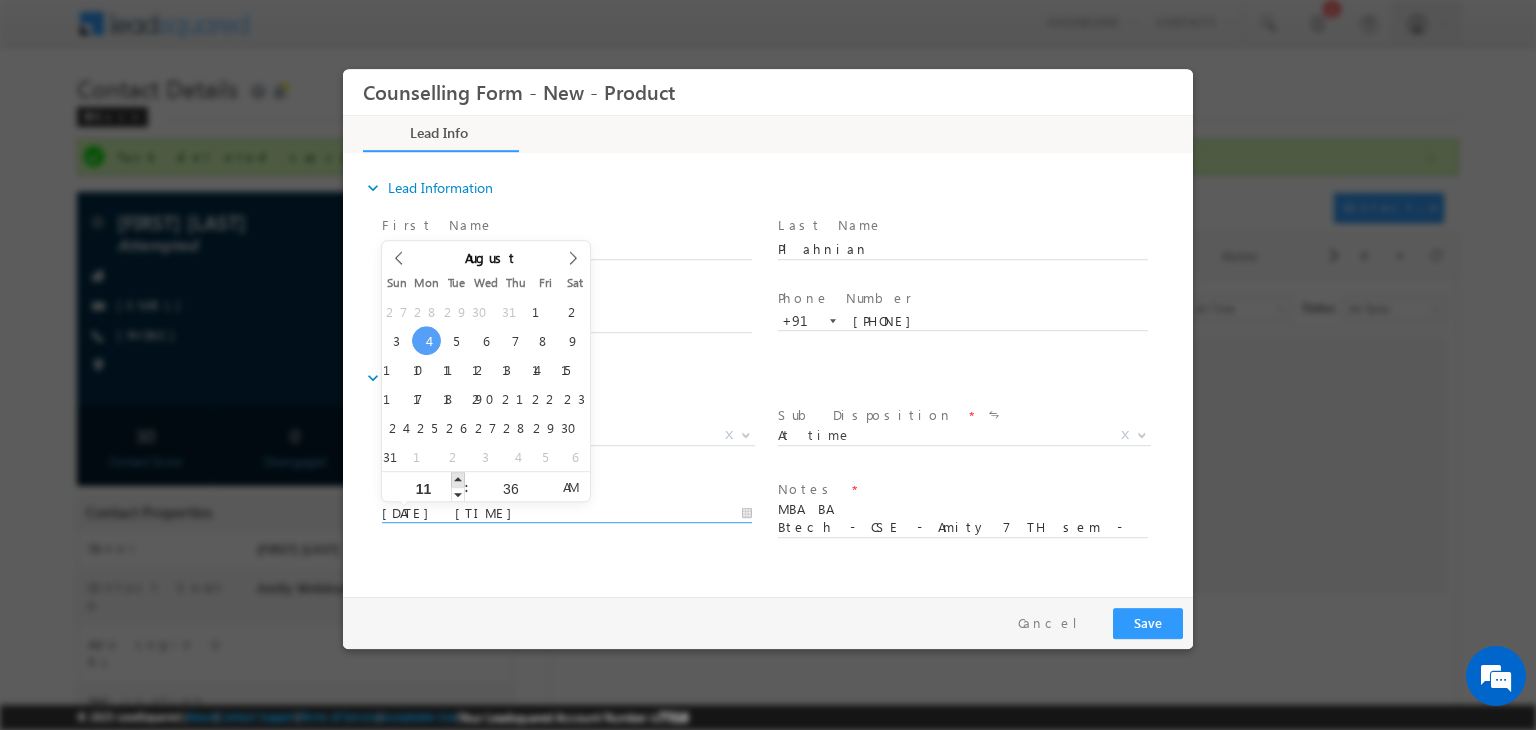 click on "11" at bounding box center [423, 487] 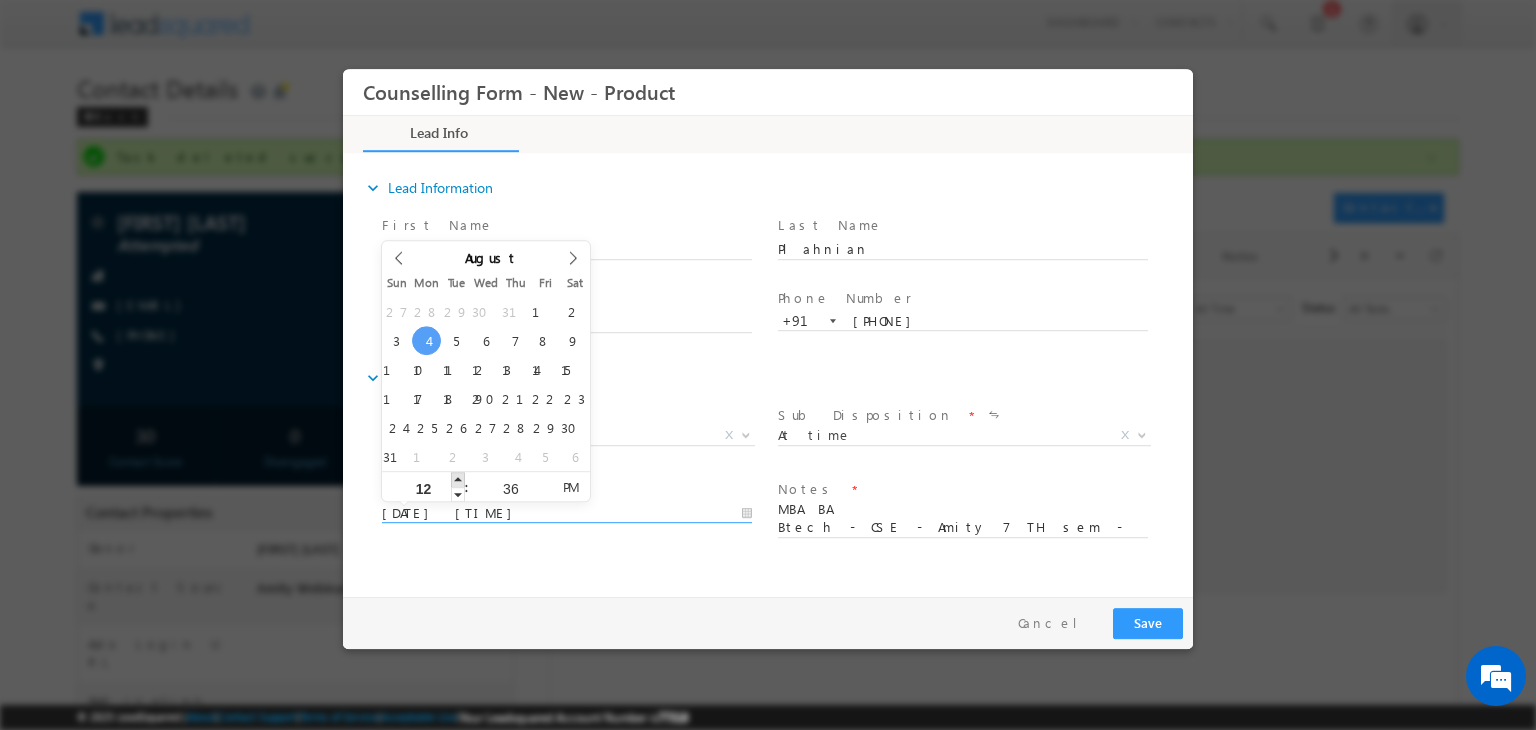 click at bounding box center [458, 479] 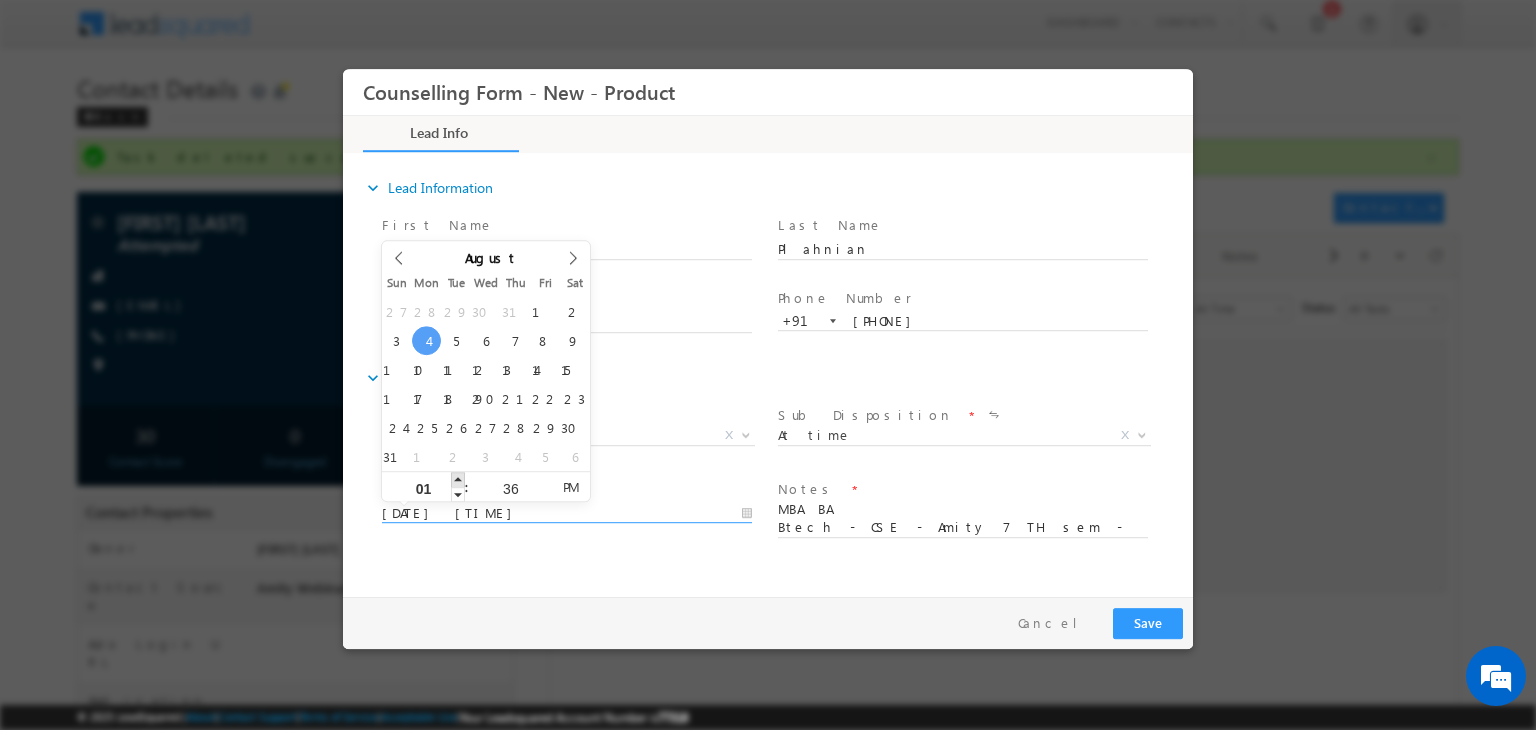 click at bounding box center [458, 479] 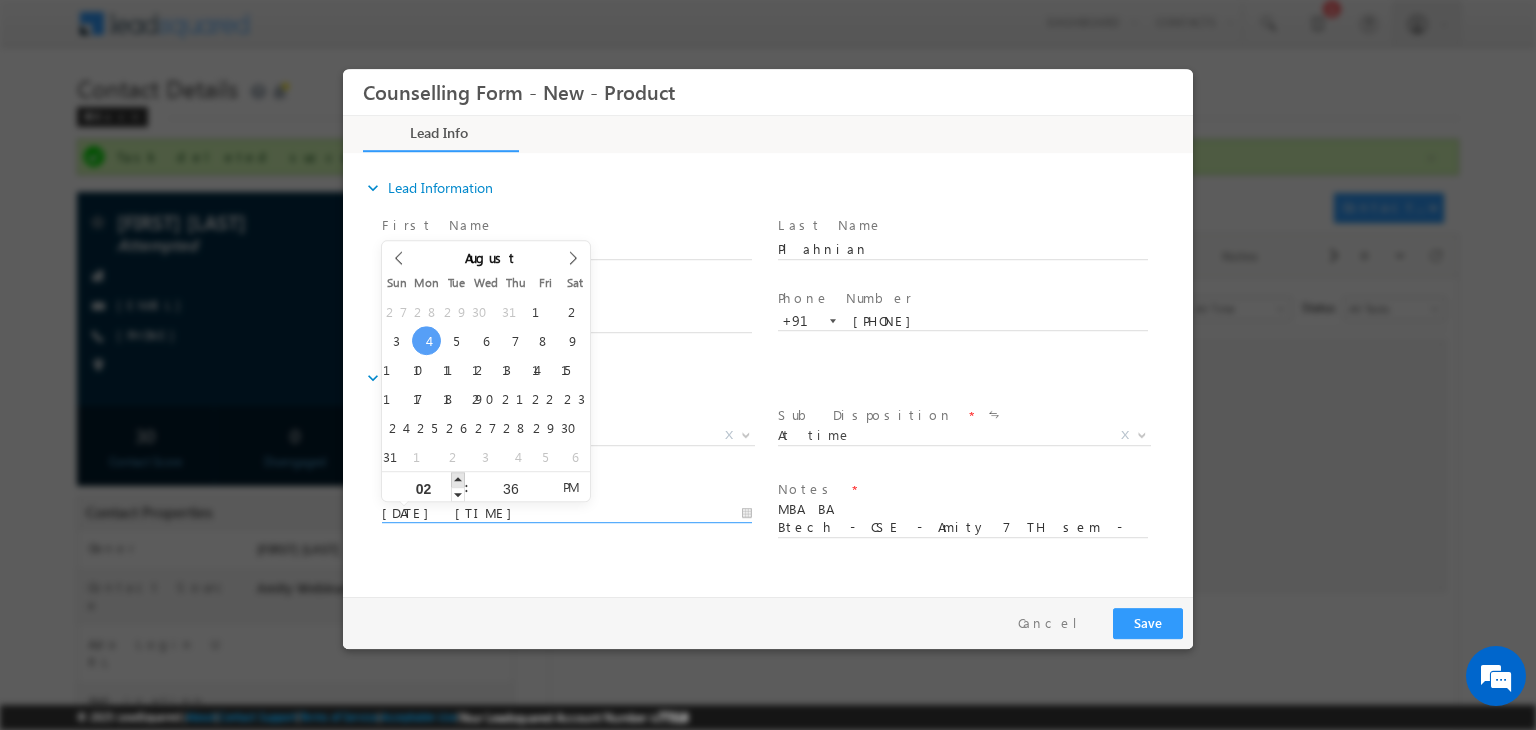 click at bounding box center [458, 479] 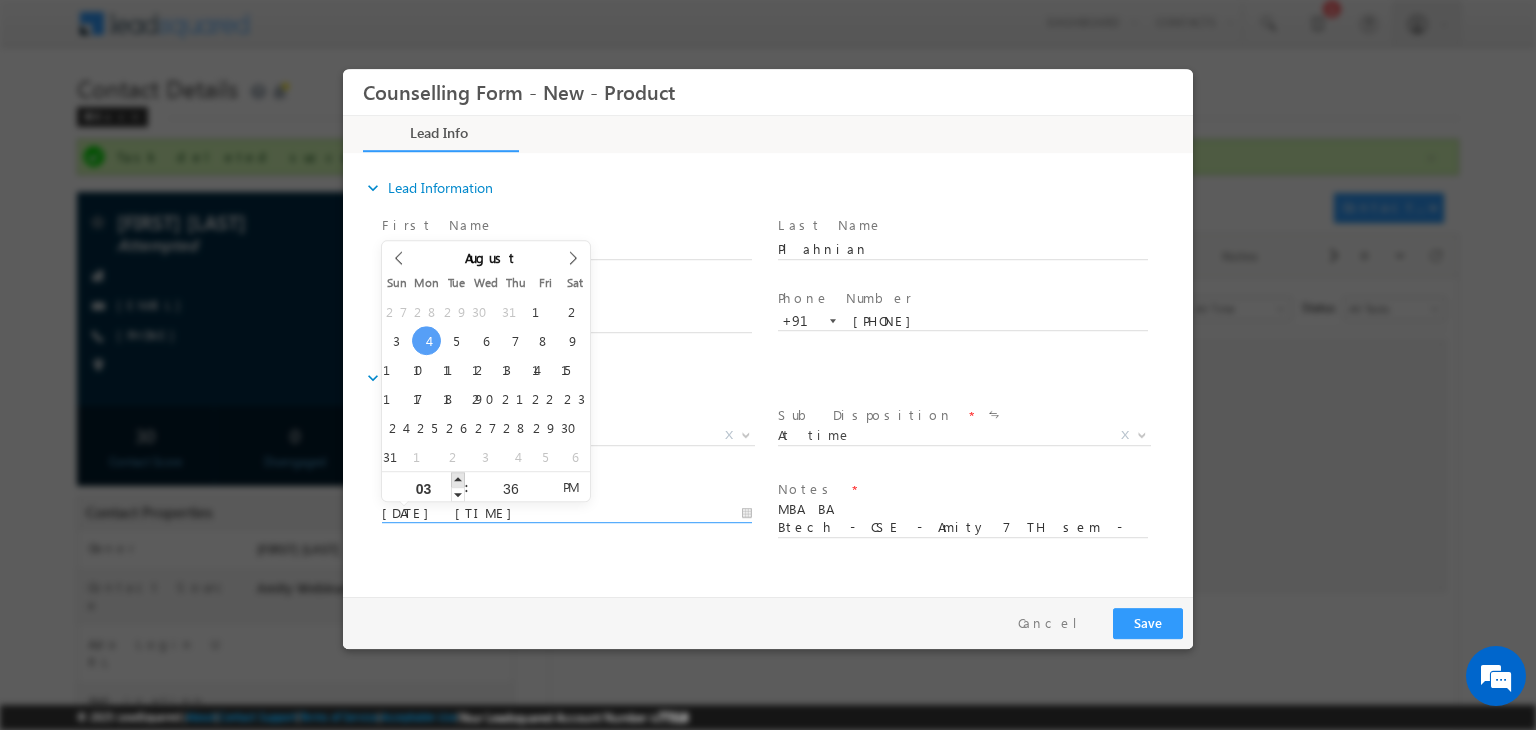 click at bounding box center (458, 479) 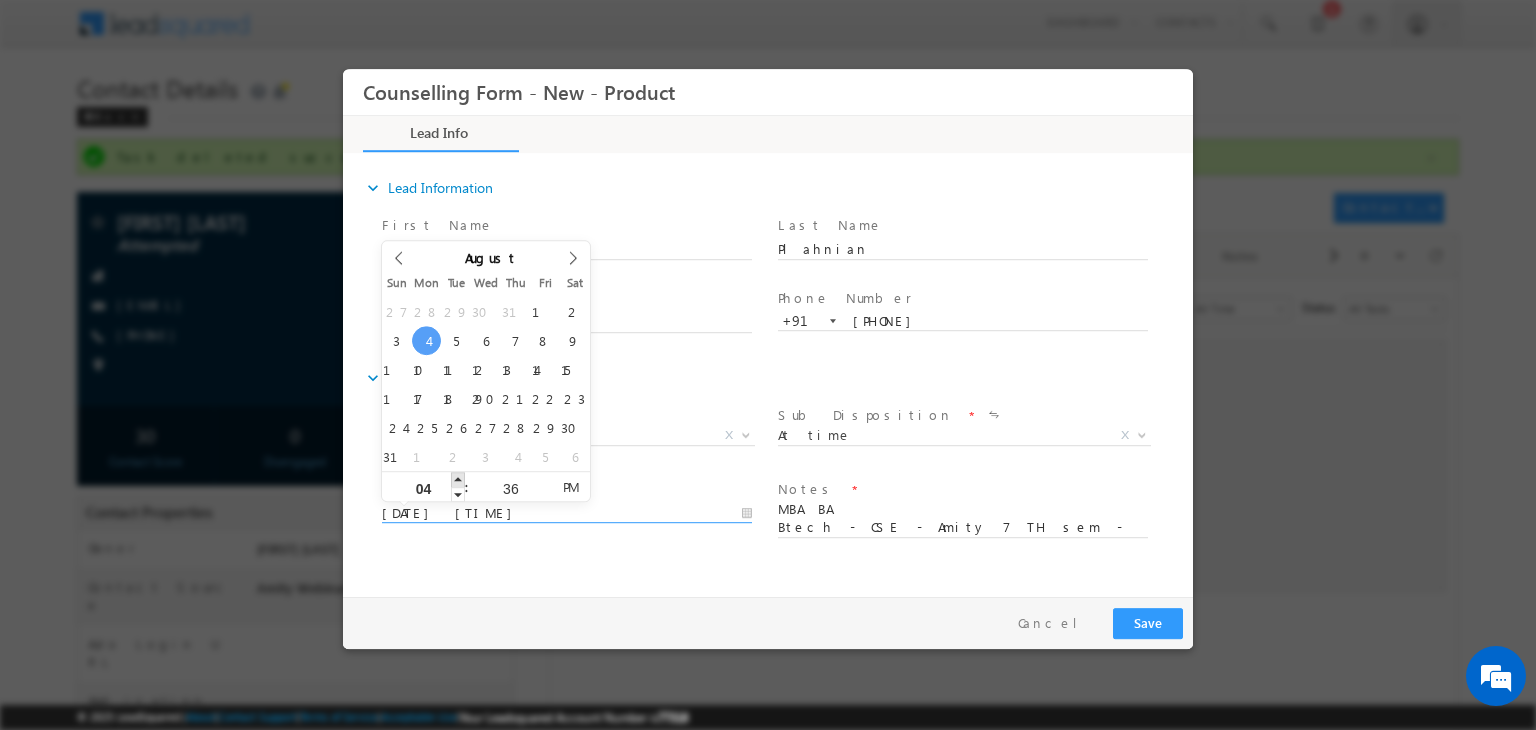 click at bounding box center [458, 479] 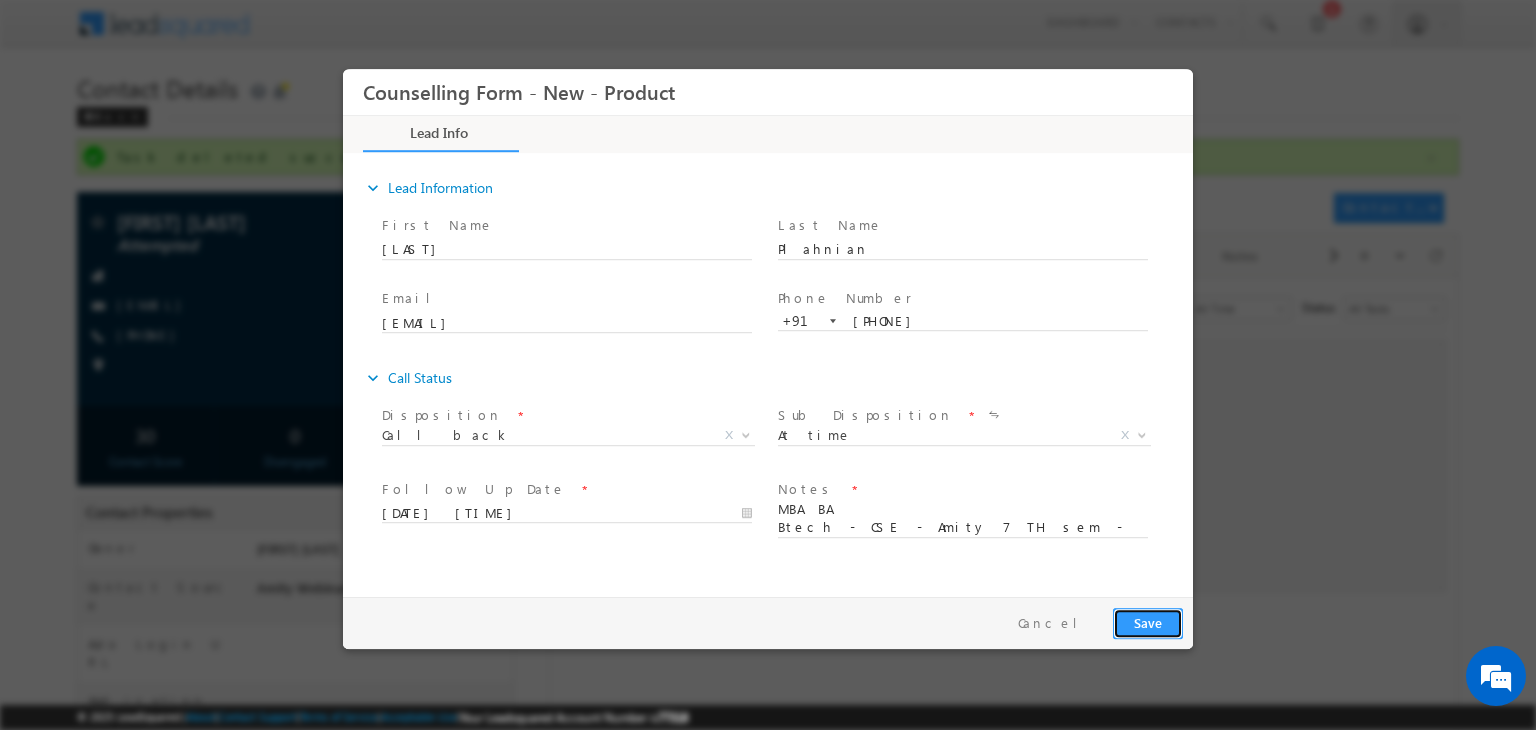 click on "Save" at bounding box center (1148, 623) 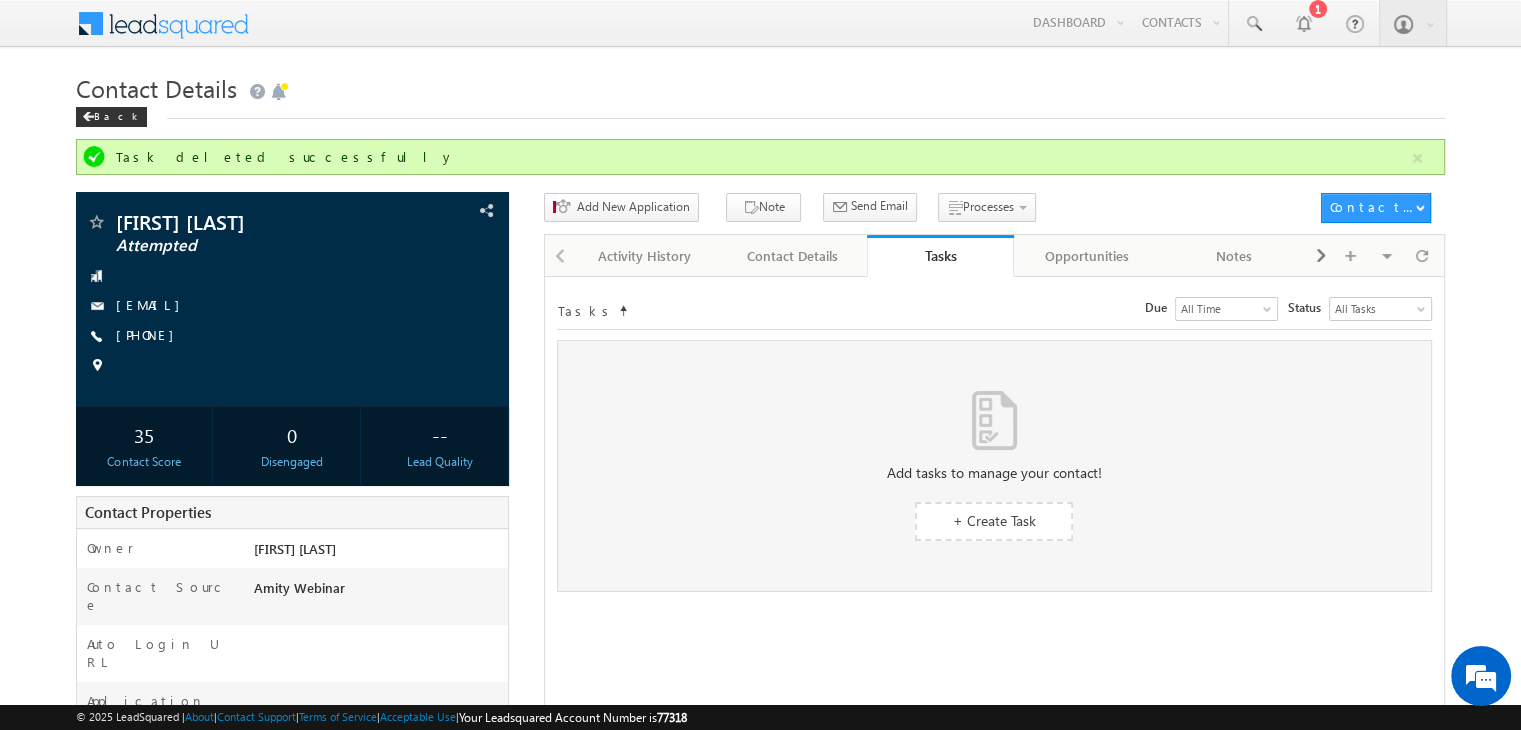 click on "Add tasks to manage your contact!
+ Create Task
No tasks found!" at bounding box center (994, 461) 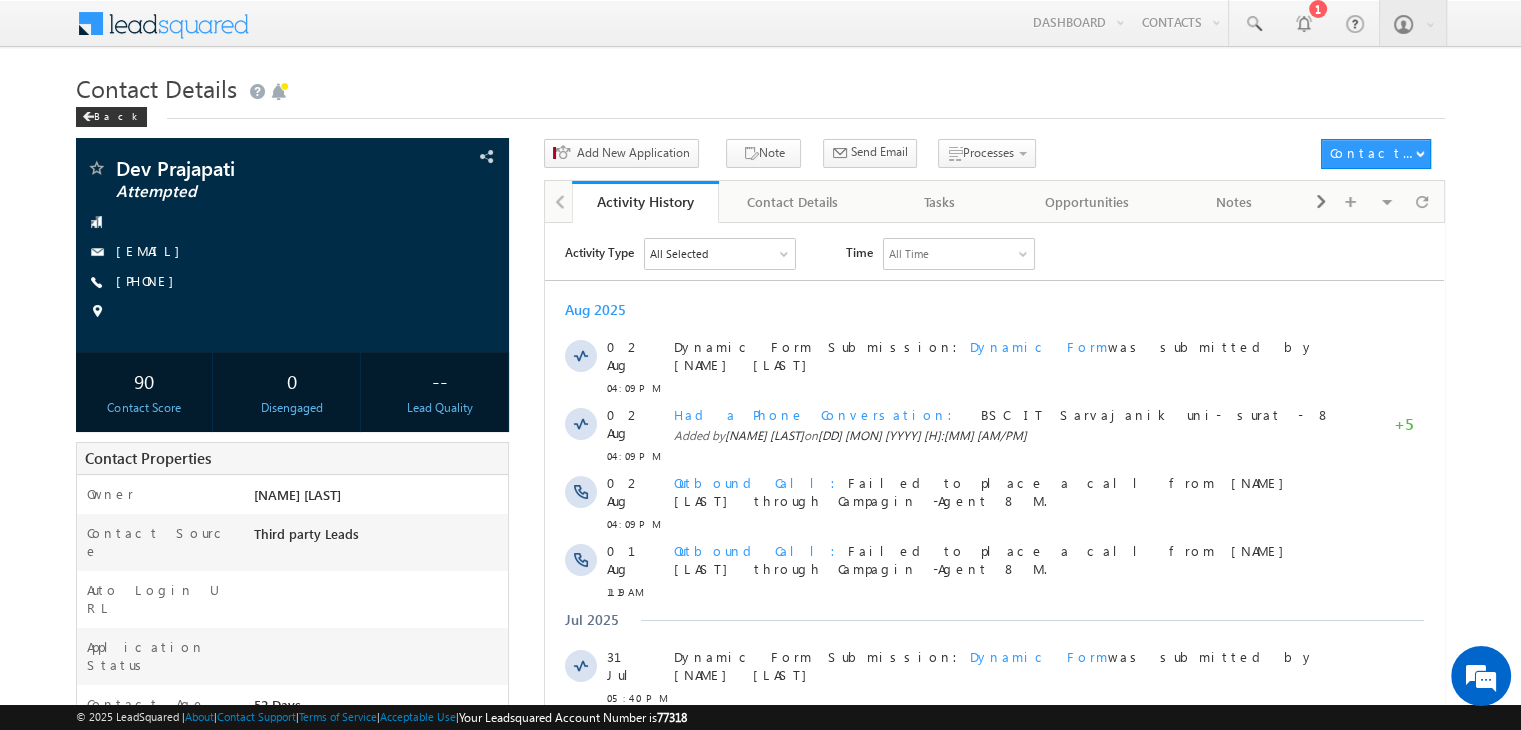 scroll, scrollTop: 0, scrollLeft: 0, axis: both 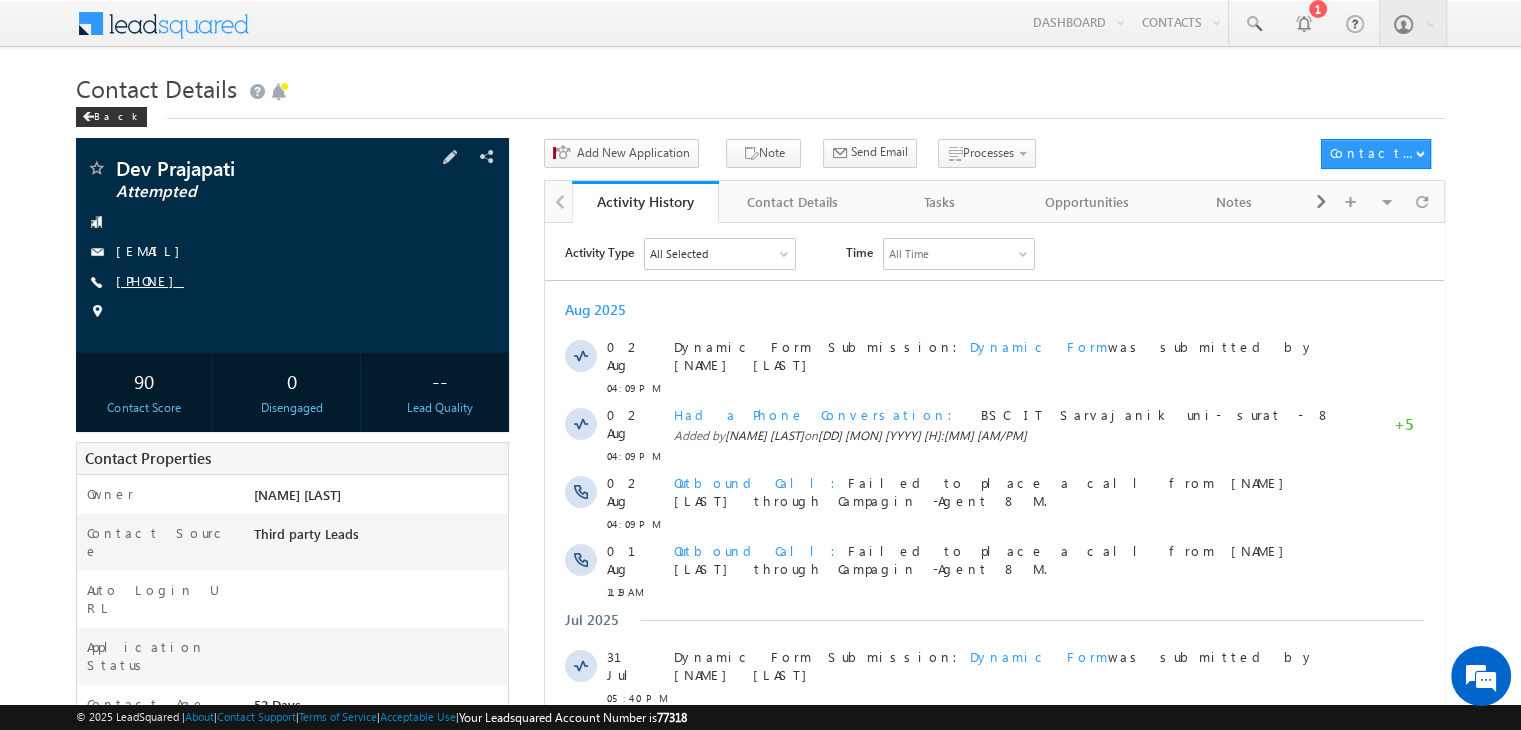 click on "[PHONE]" at bounding box center [150, 280] 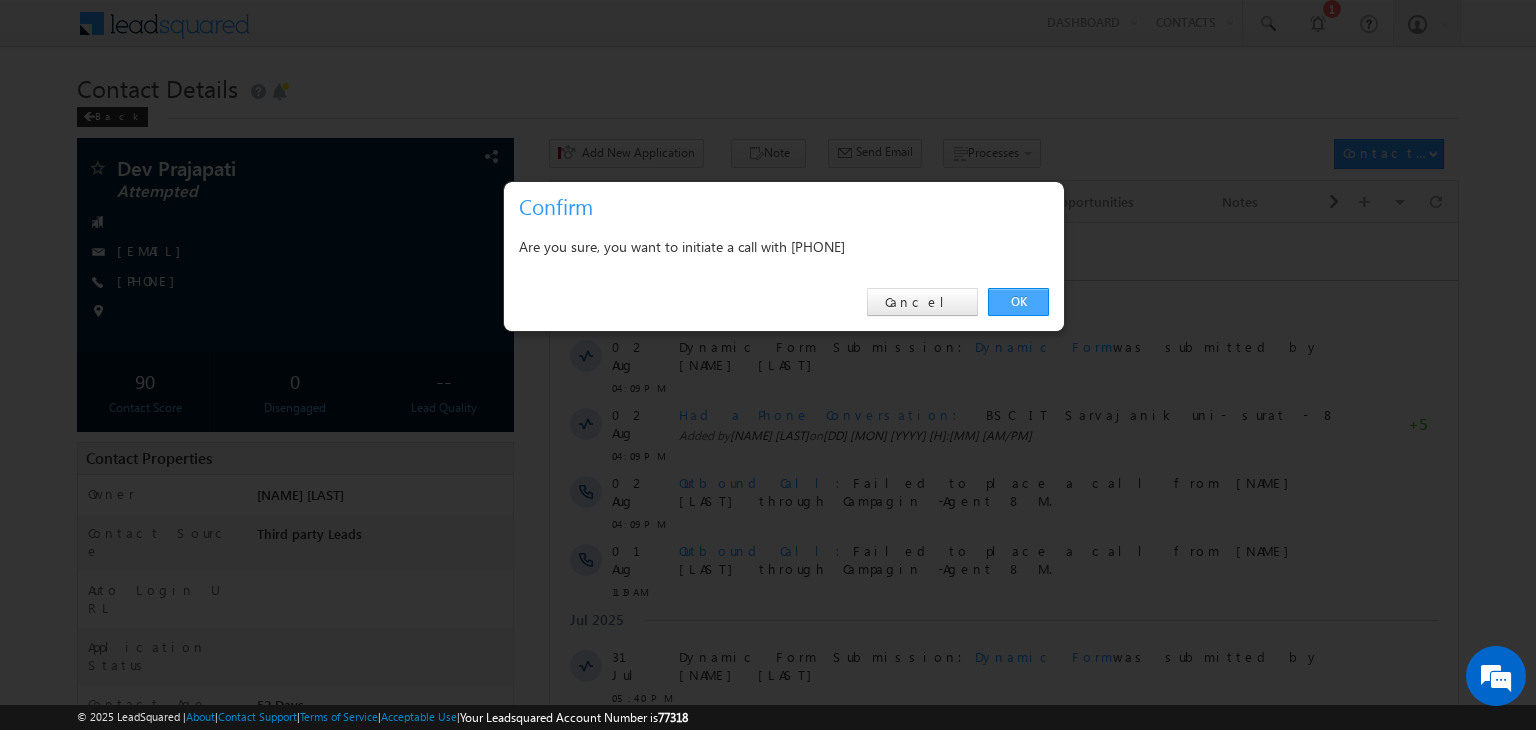 click on "OK" at bounding box center [1018, 302] 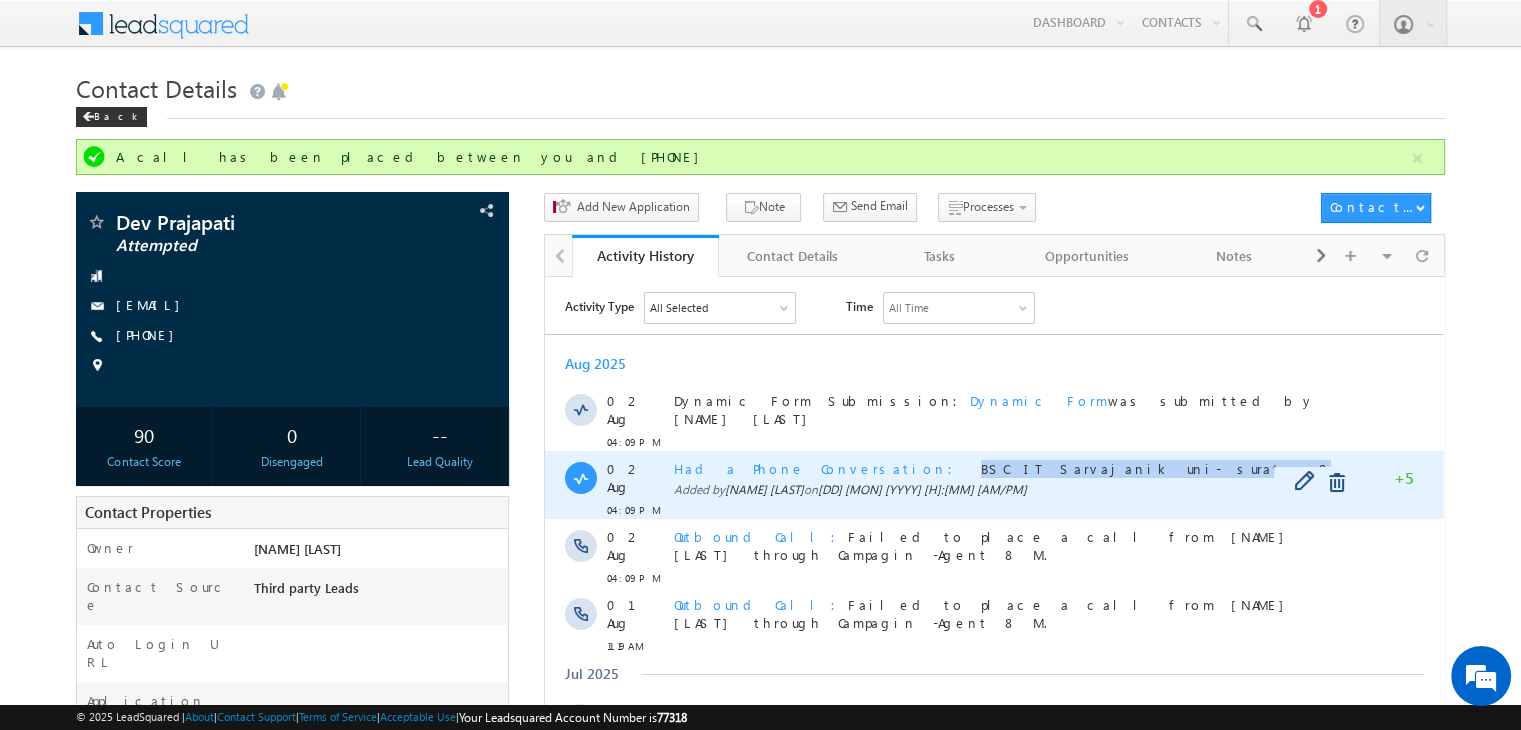 copy on "BSC IT Sarvajanik uni- surat - 8" 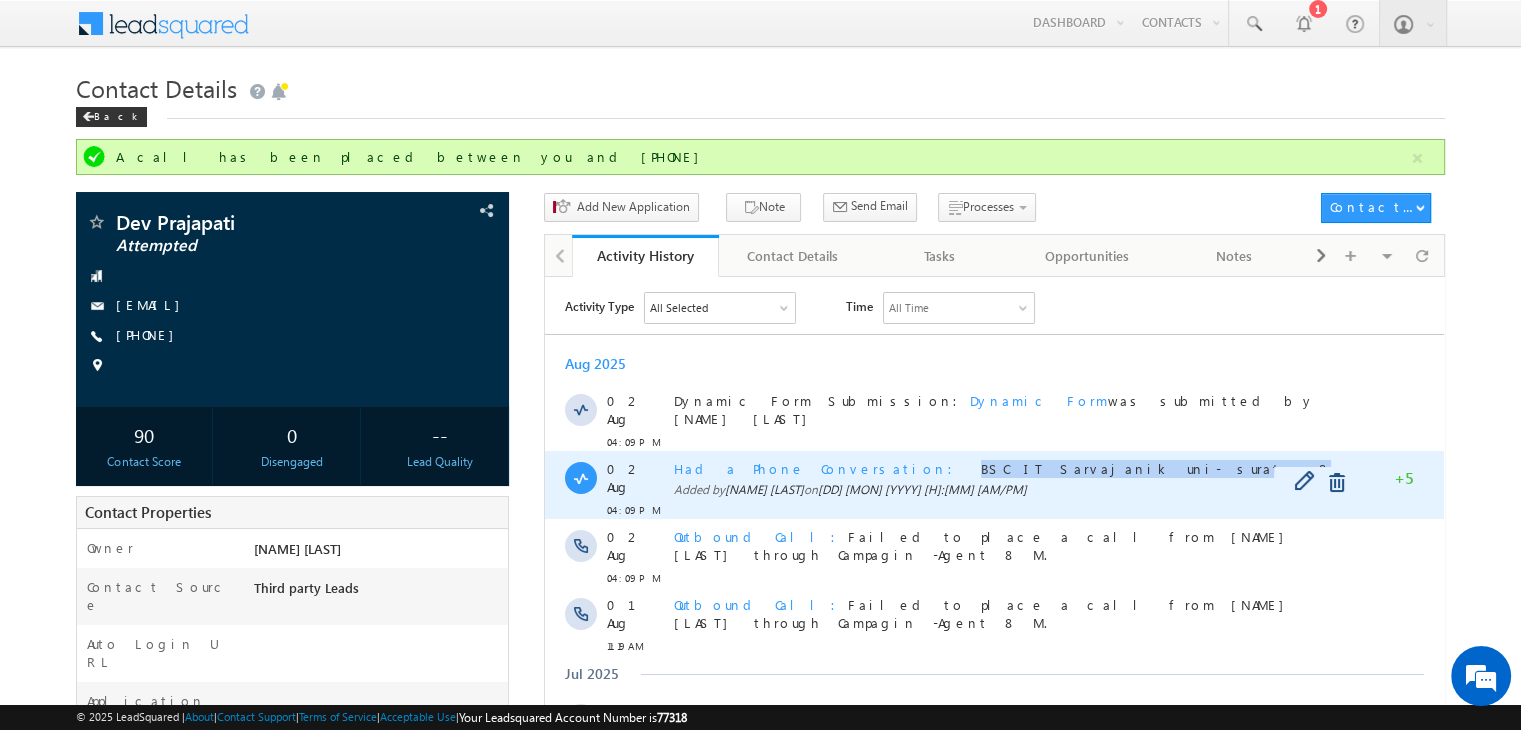 drag, startPoint x: 837, startPoint y: 464, endPoint x: 1026, endPoint y: 462, distance: 189.01057 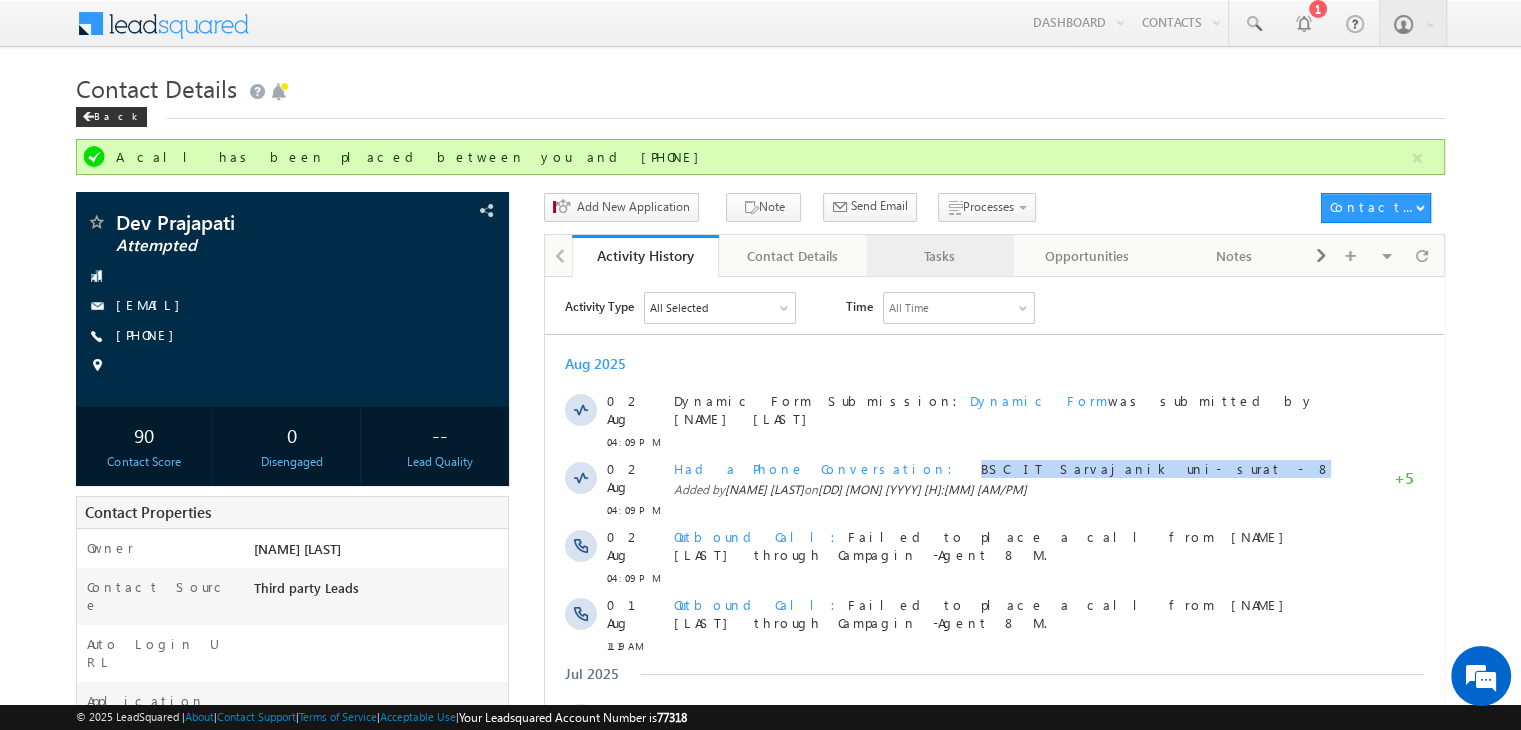 click on "Tasks" at bounding box center [940, 256] 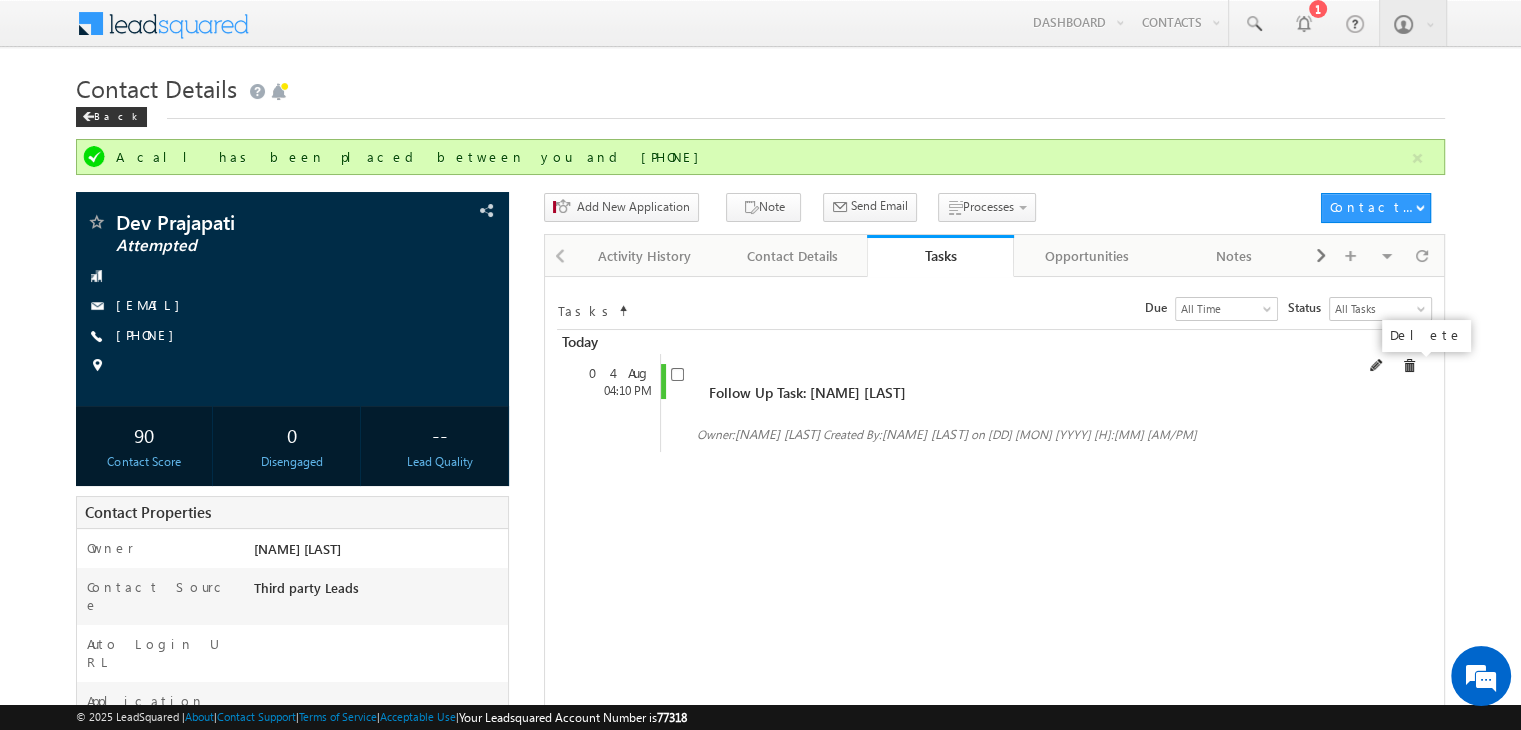click at bounding box center [1409, 366] 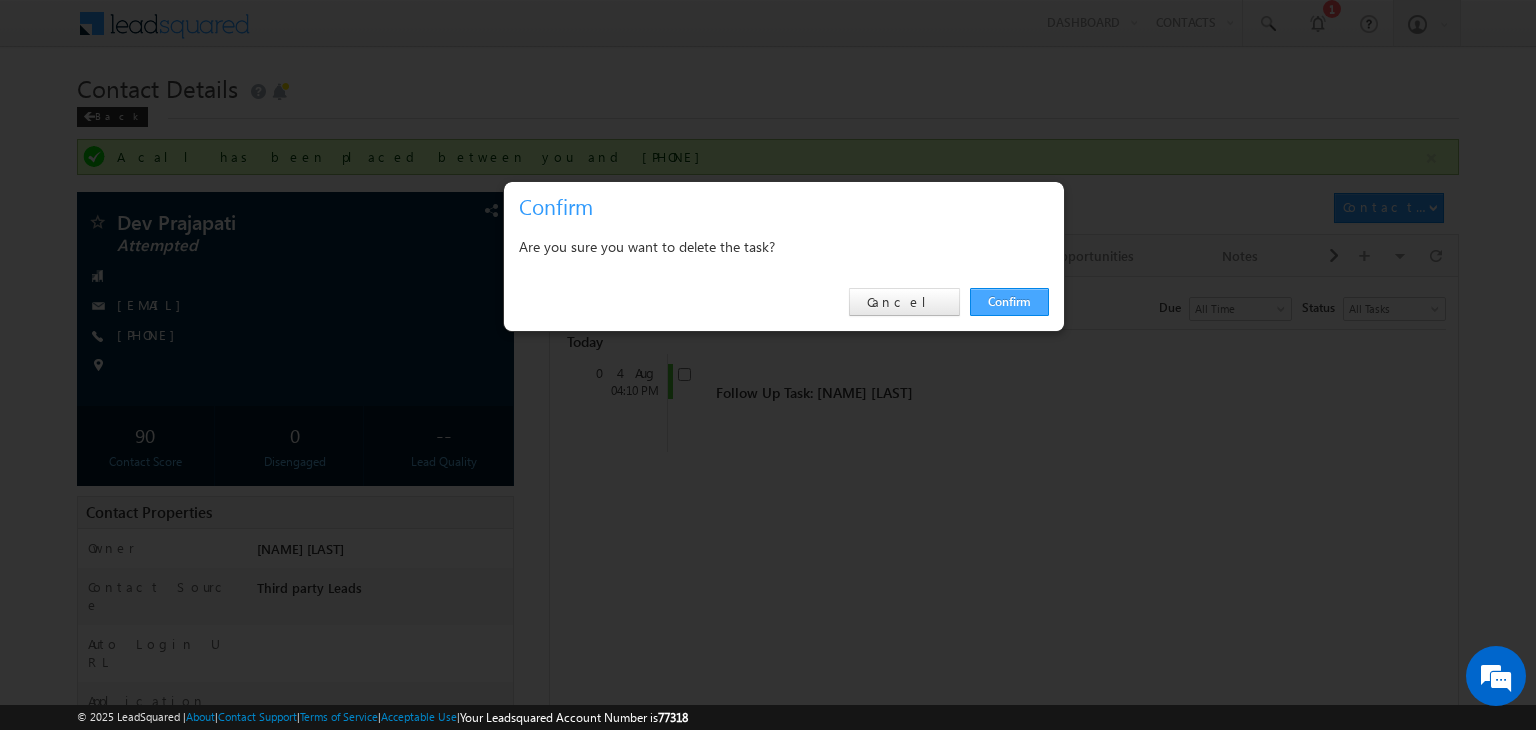 click on "Confirm" at bounding box center (1009, 302) 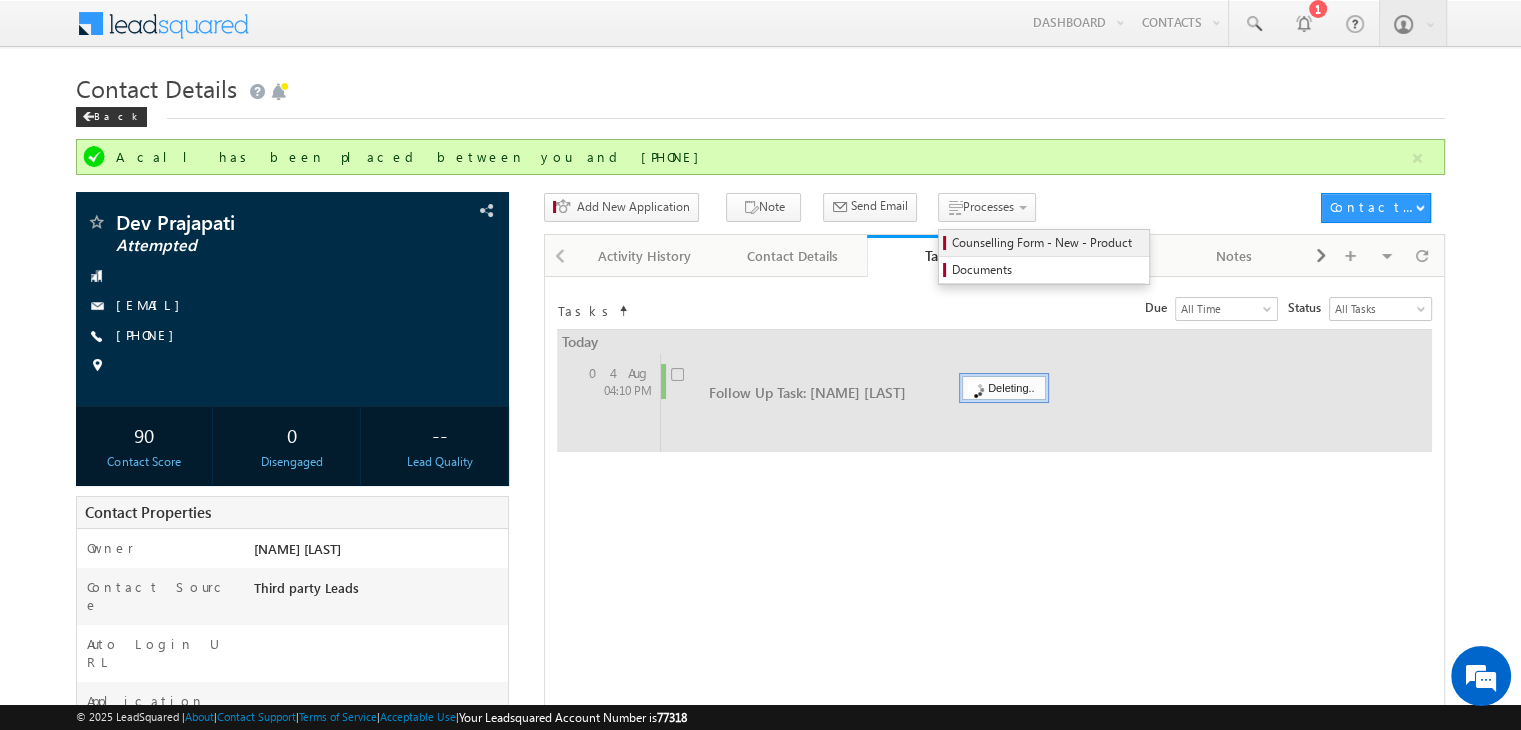 click on "Counselling Form - New - Product" at bounding box center (1044, 243) 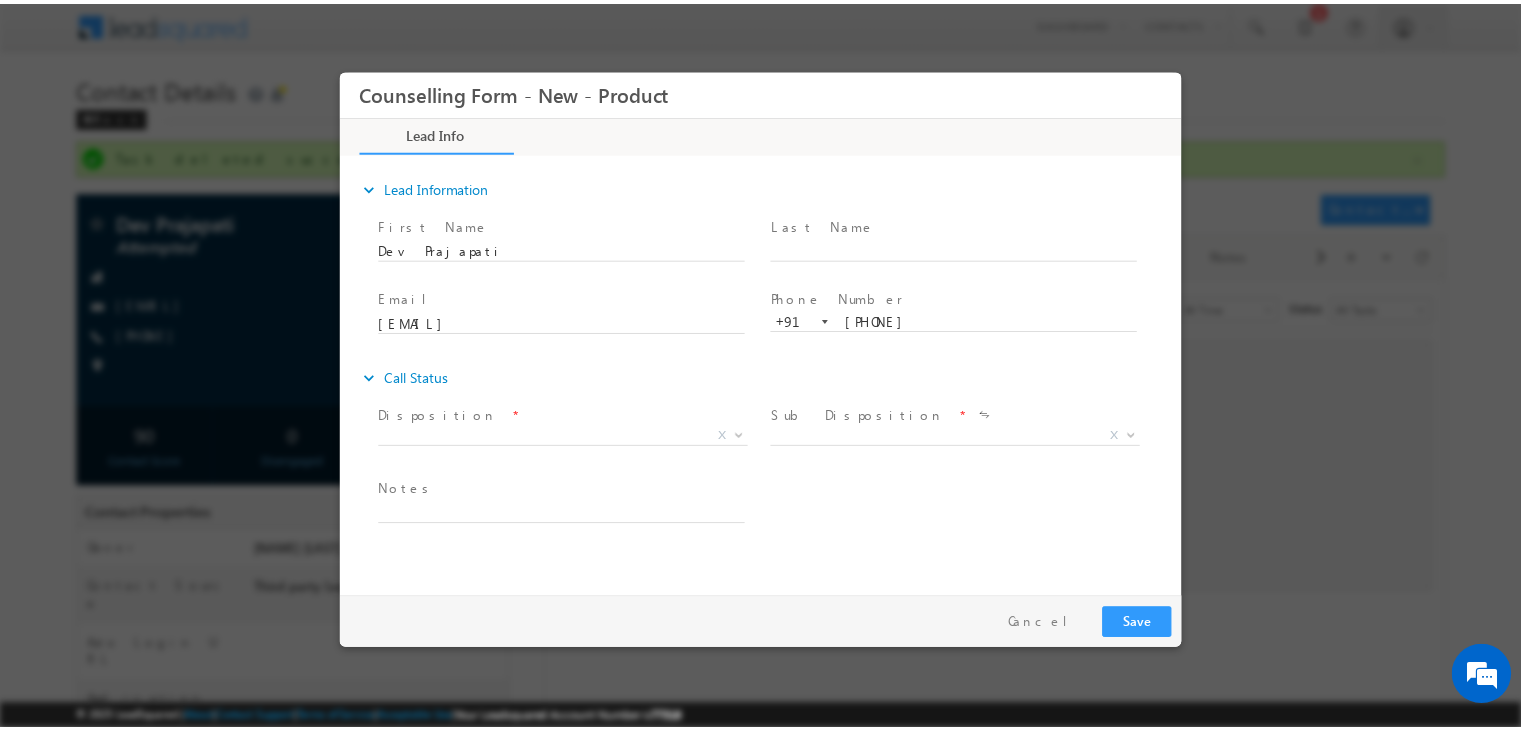 scroll, scrollTop: 0, scrollLeft: 0, axis: both 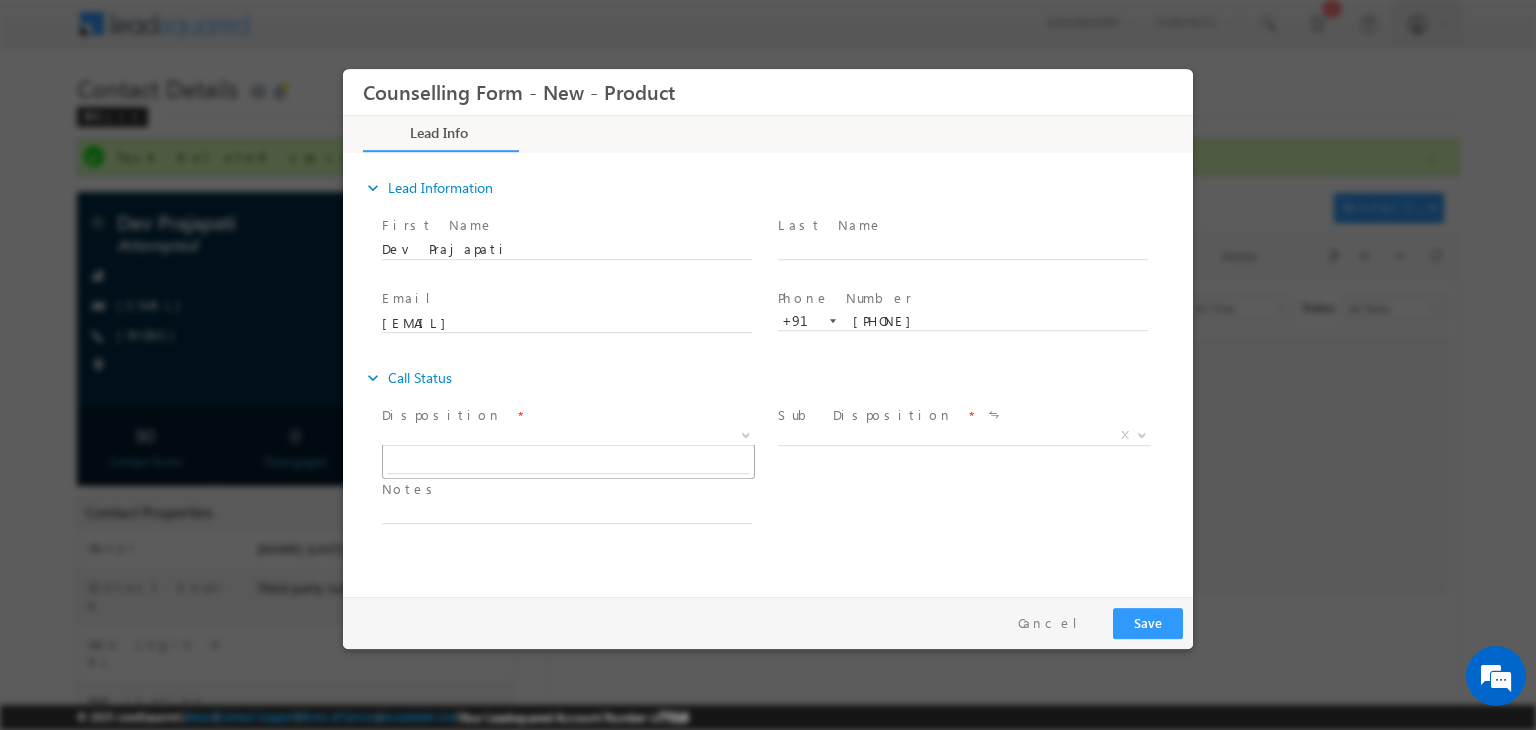 click on "X" at bounding box center (568, 436) 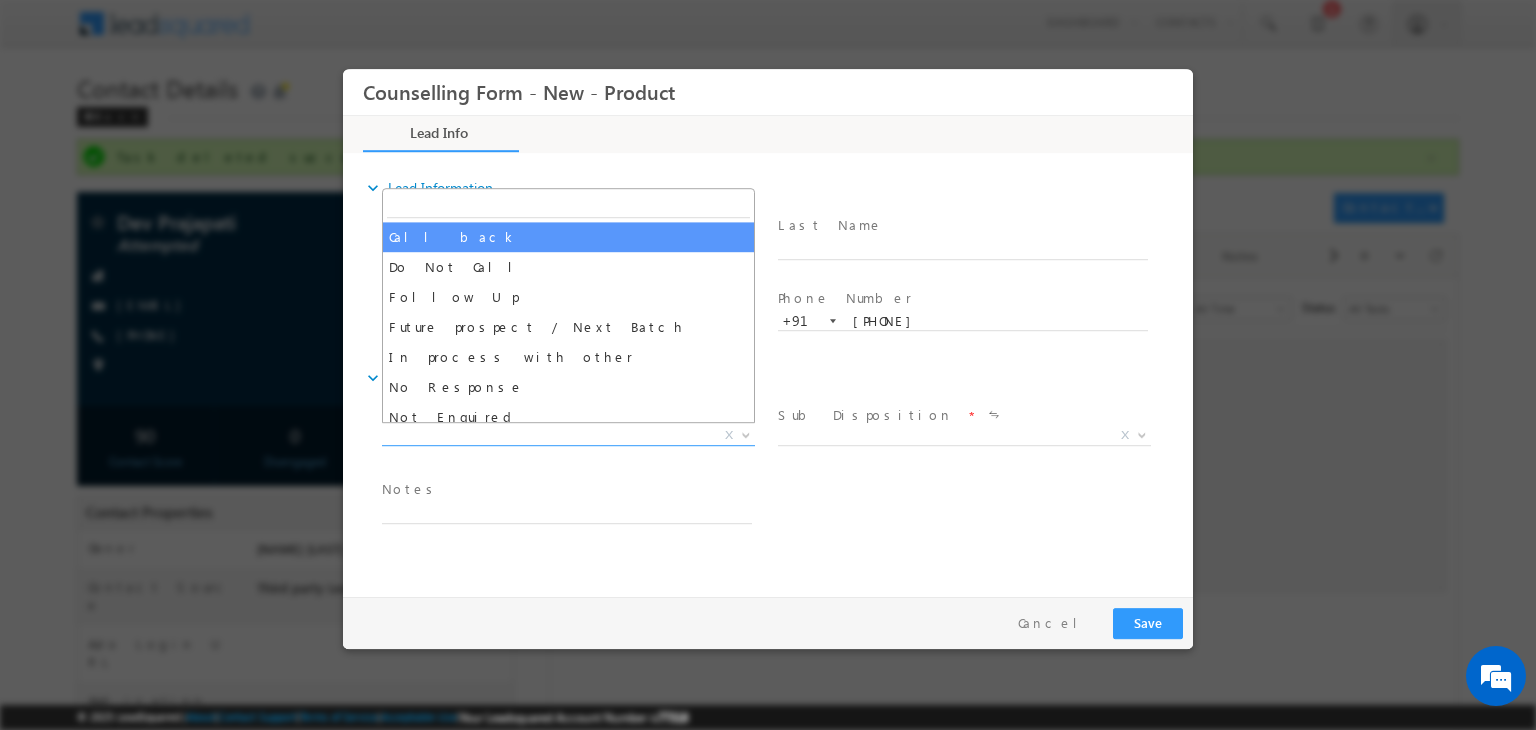 select on "Call back" 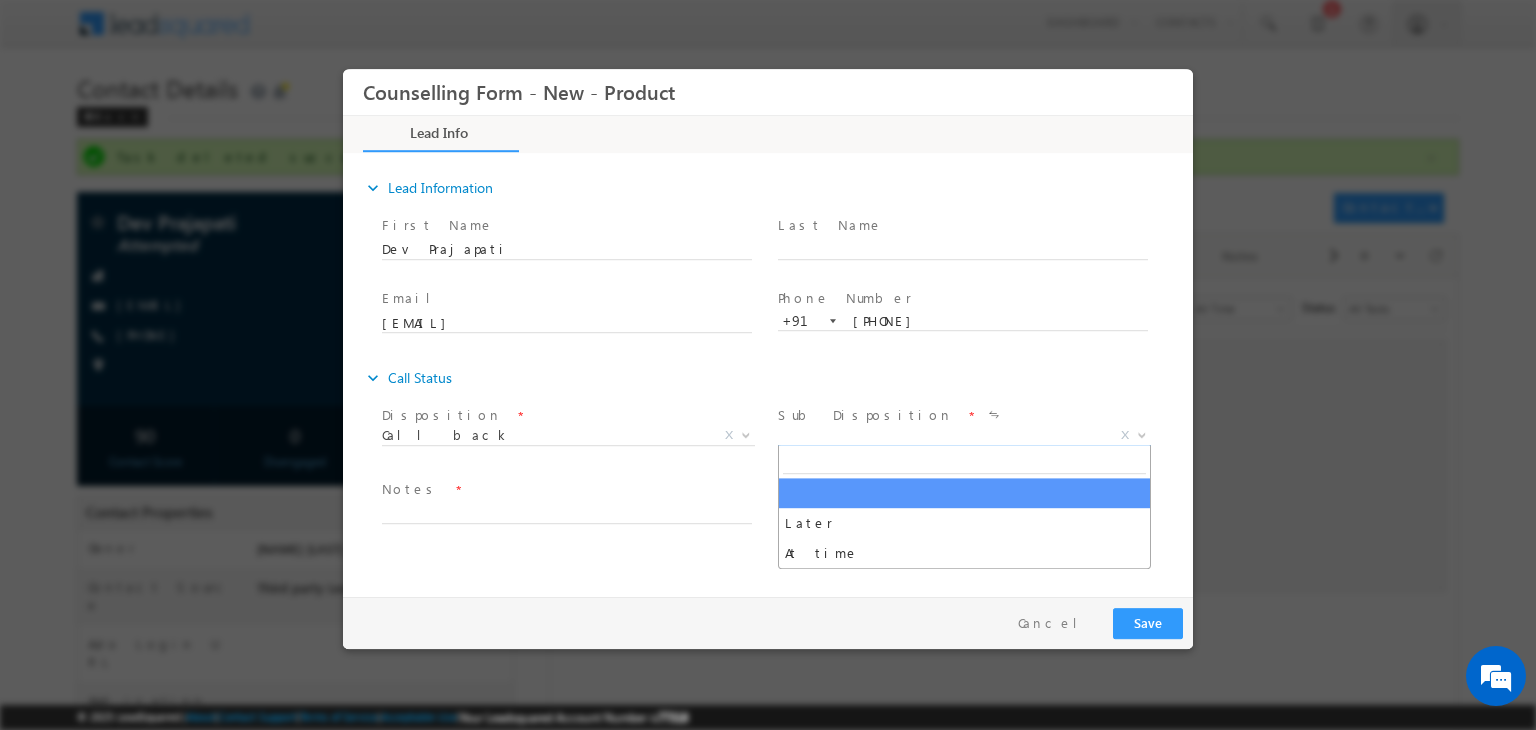 click on "X" at bounding box center [964, 436] 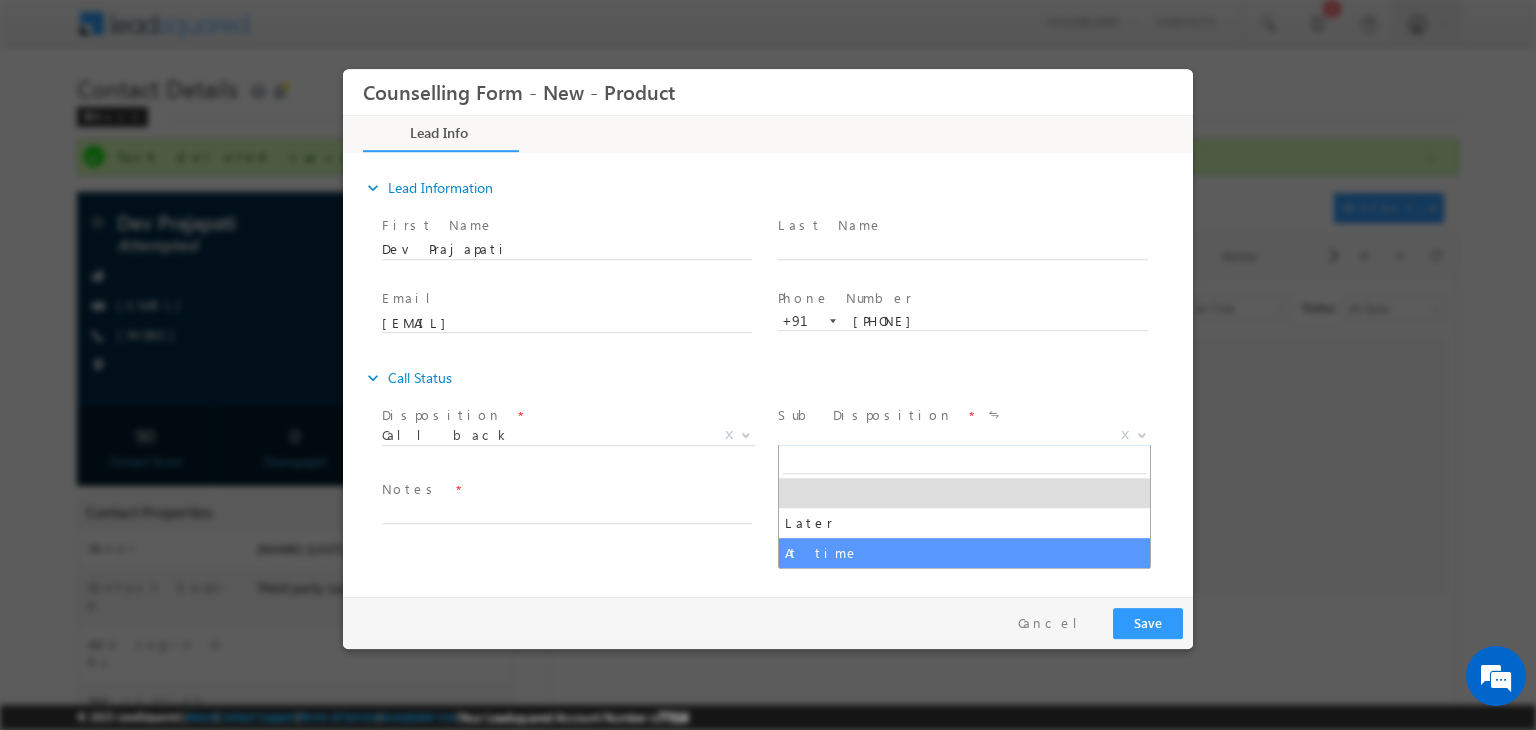 select on "At time" 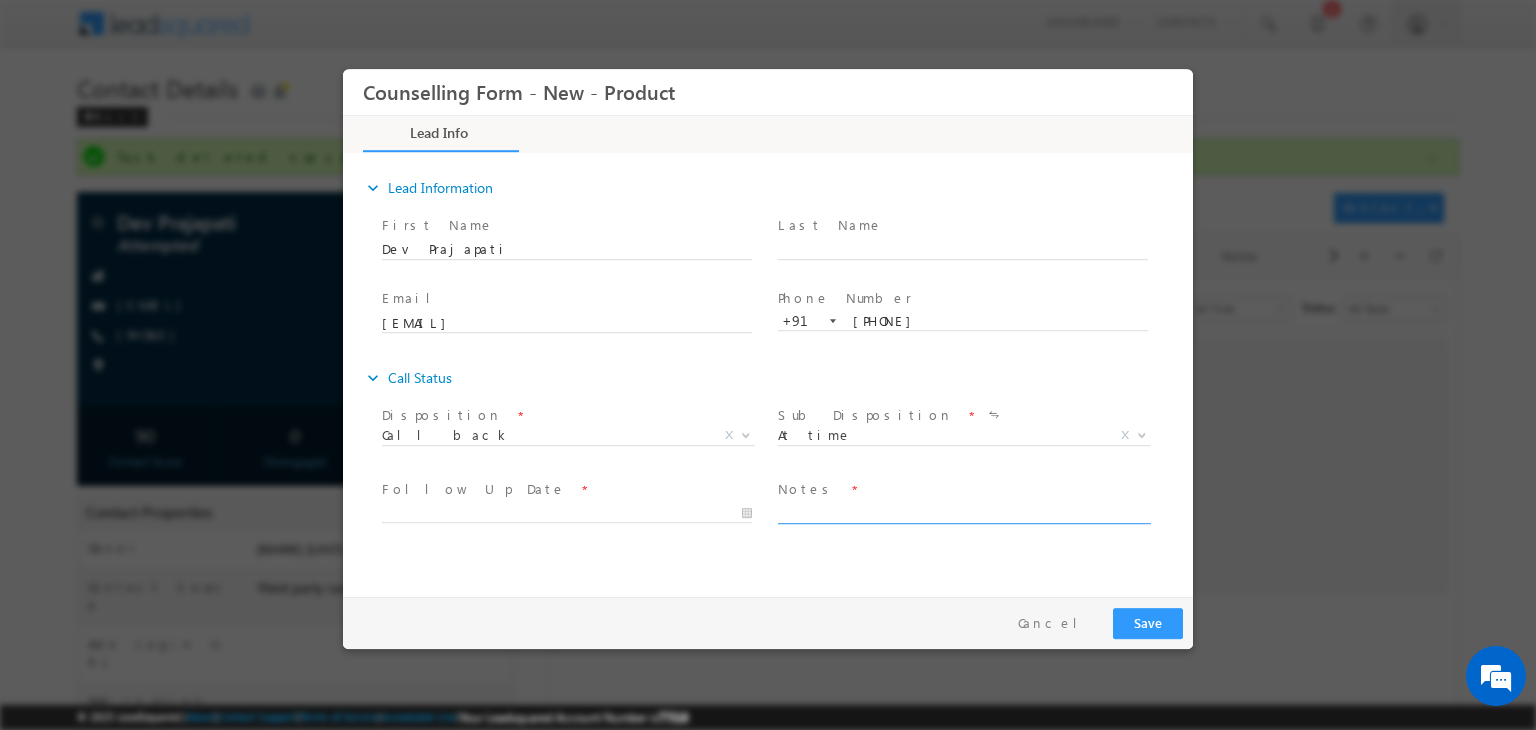 click at bounding box center (963, 512) 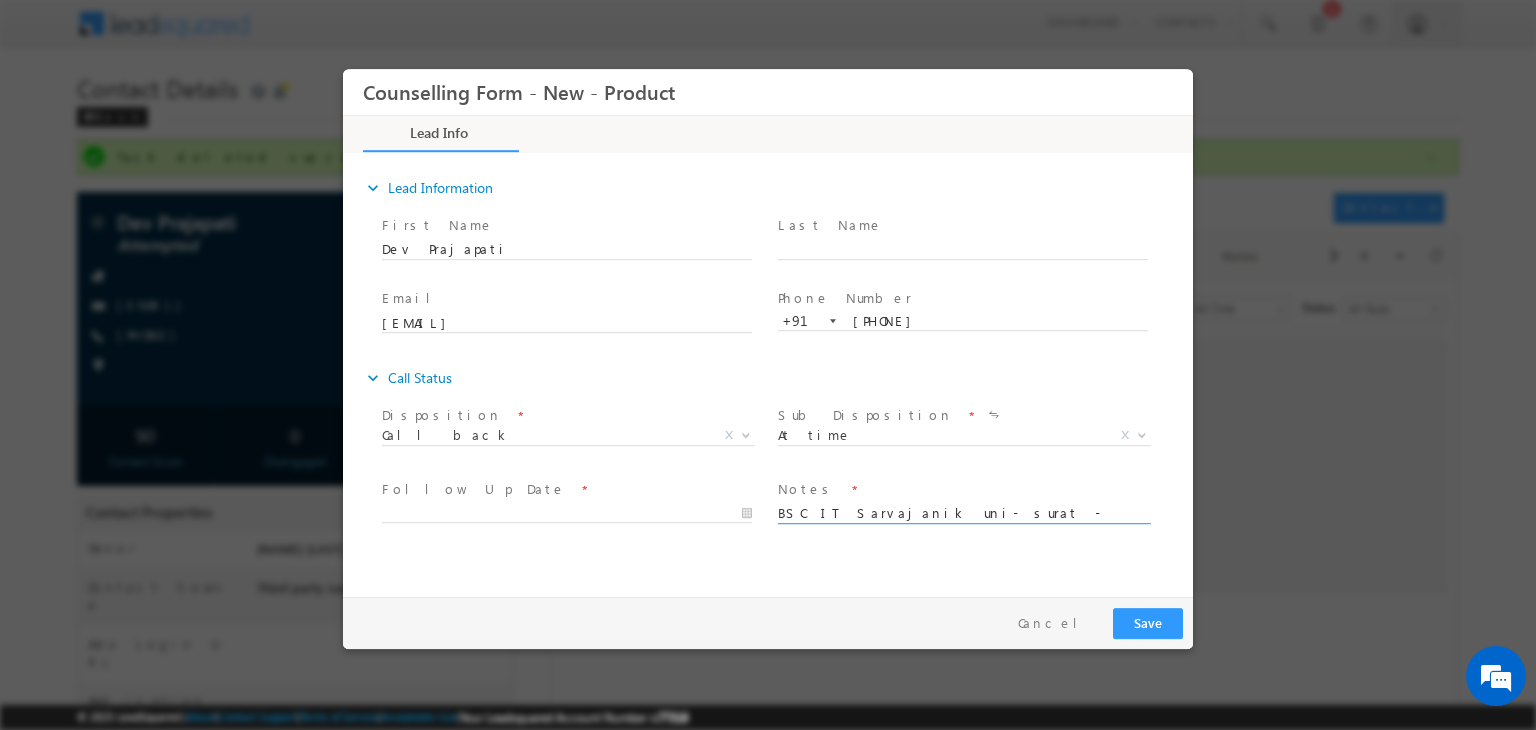 type on "BSC IT Sarvajanik uni- surat - 8" 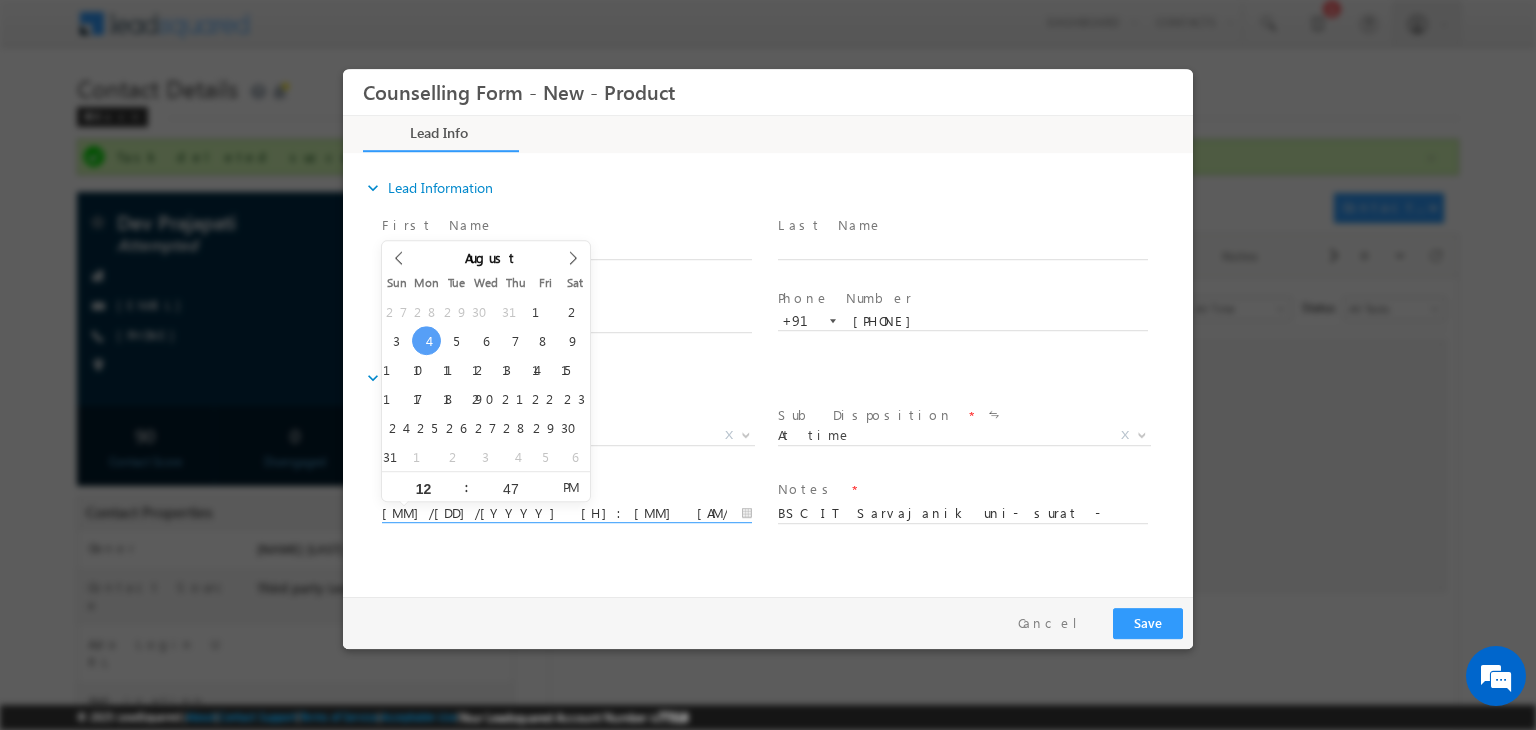 click on "[DATE] [TIME]" at bounding box center (567, 514) 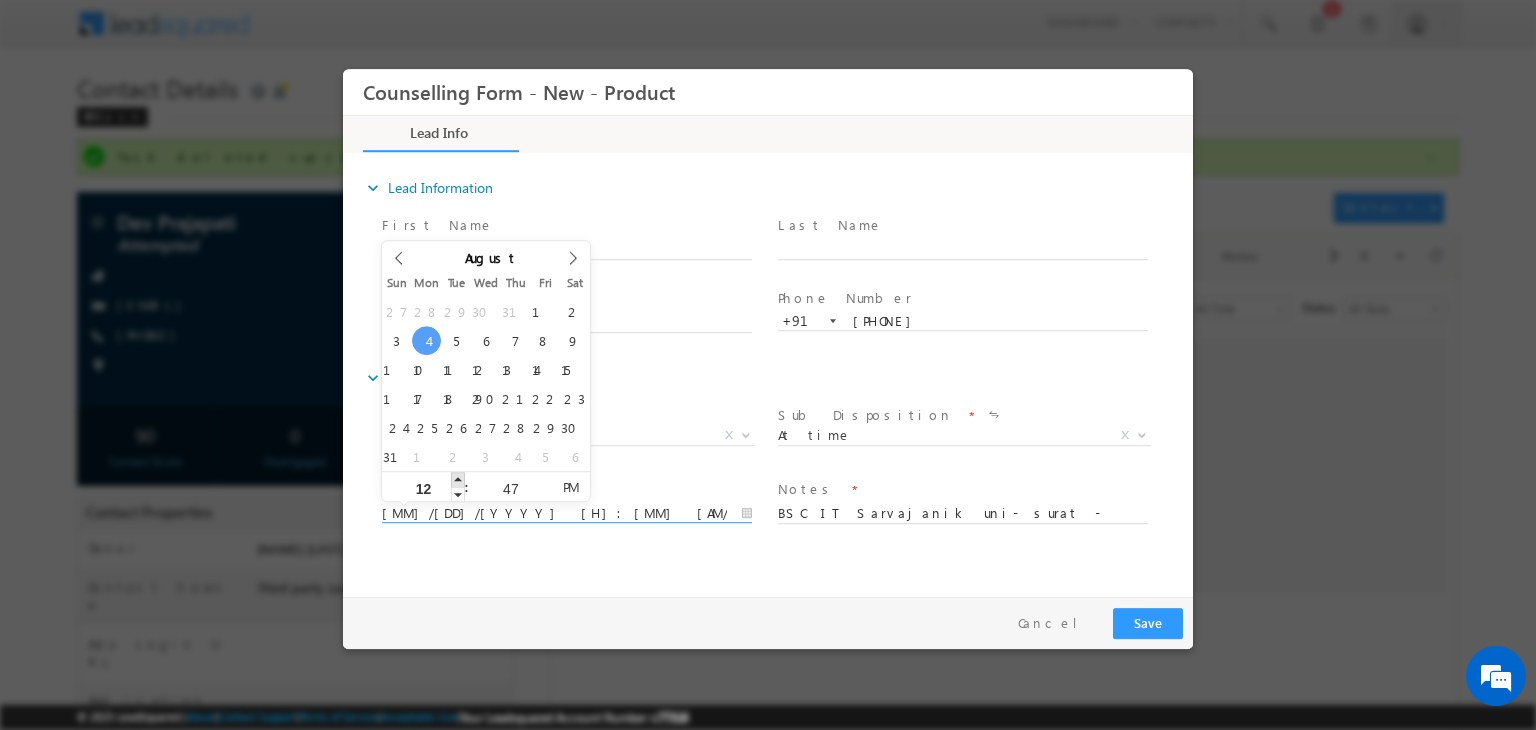 type on "[DATE] [TIME]" 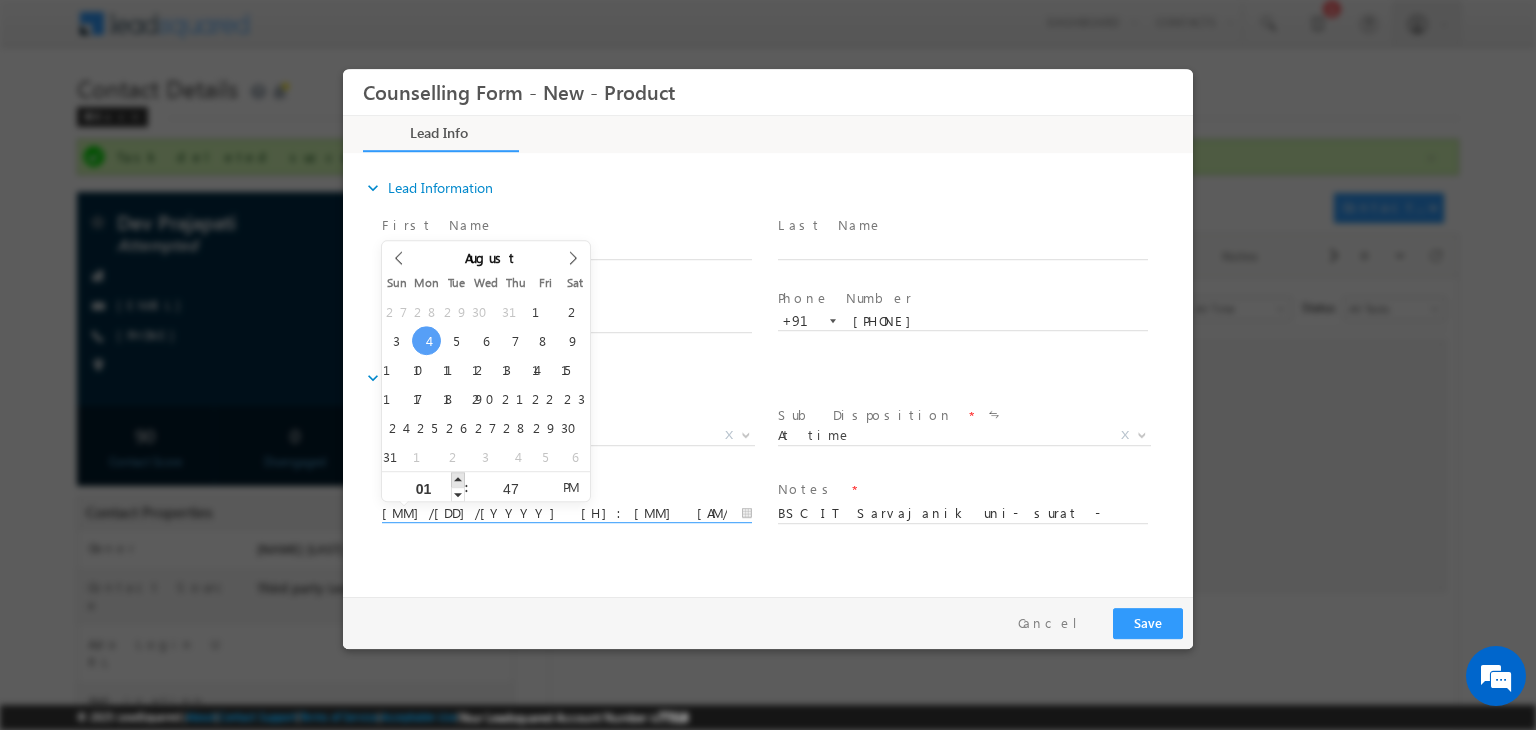 click at bounding box center [458, 479] 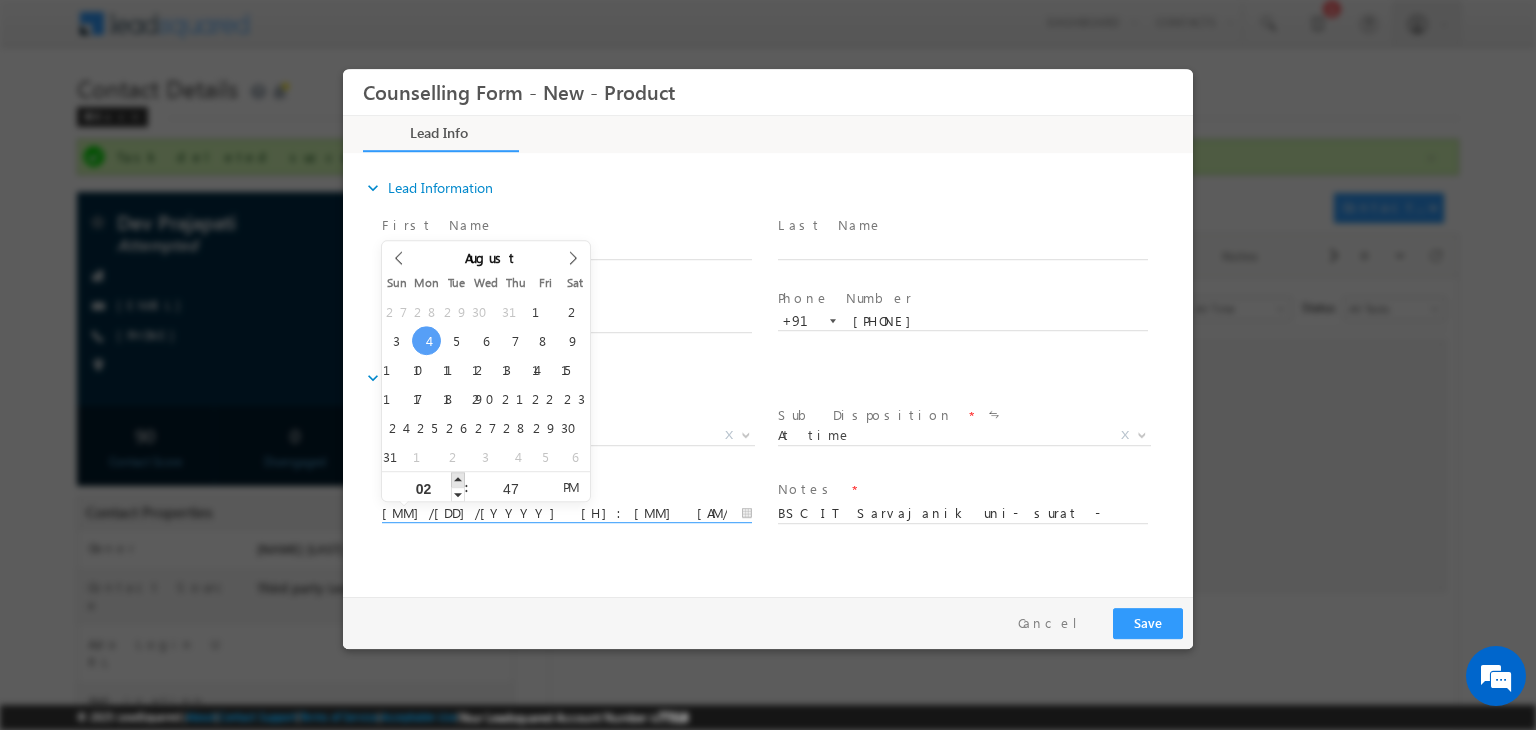 click at bounding box center [458, 479] 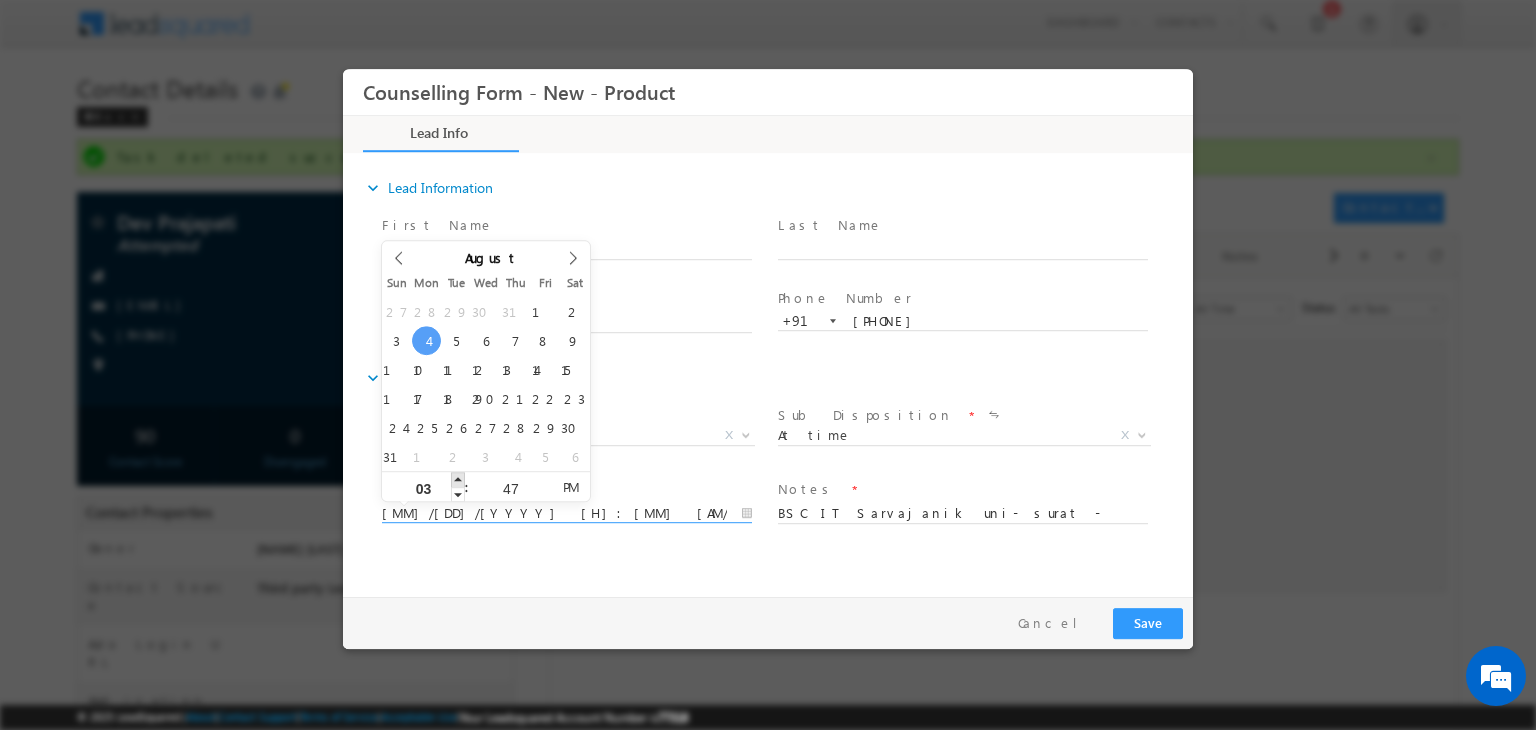 click at bounding box center (458, 479) 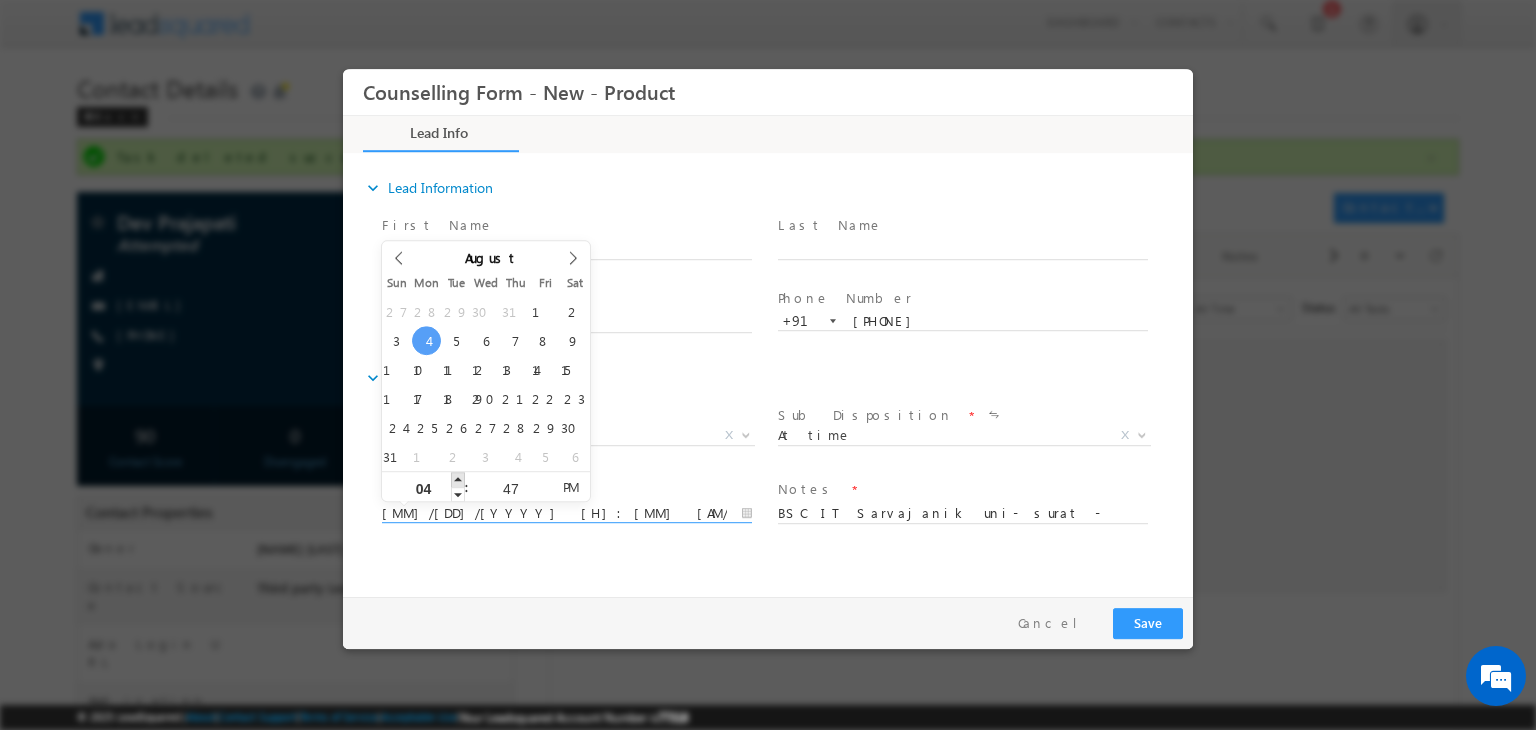 click at bounding box center (458, 479) 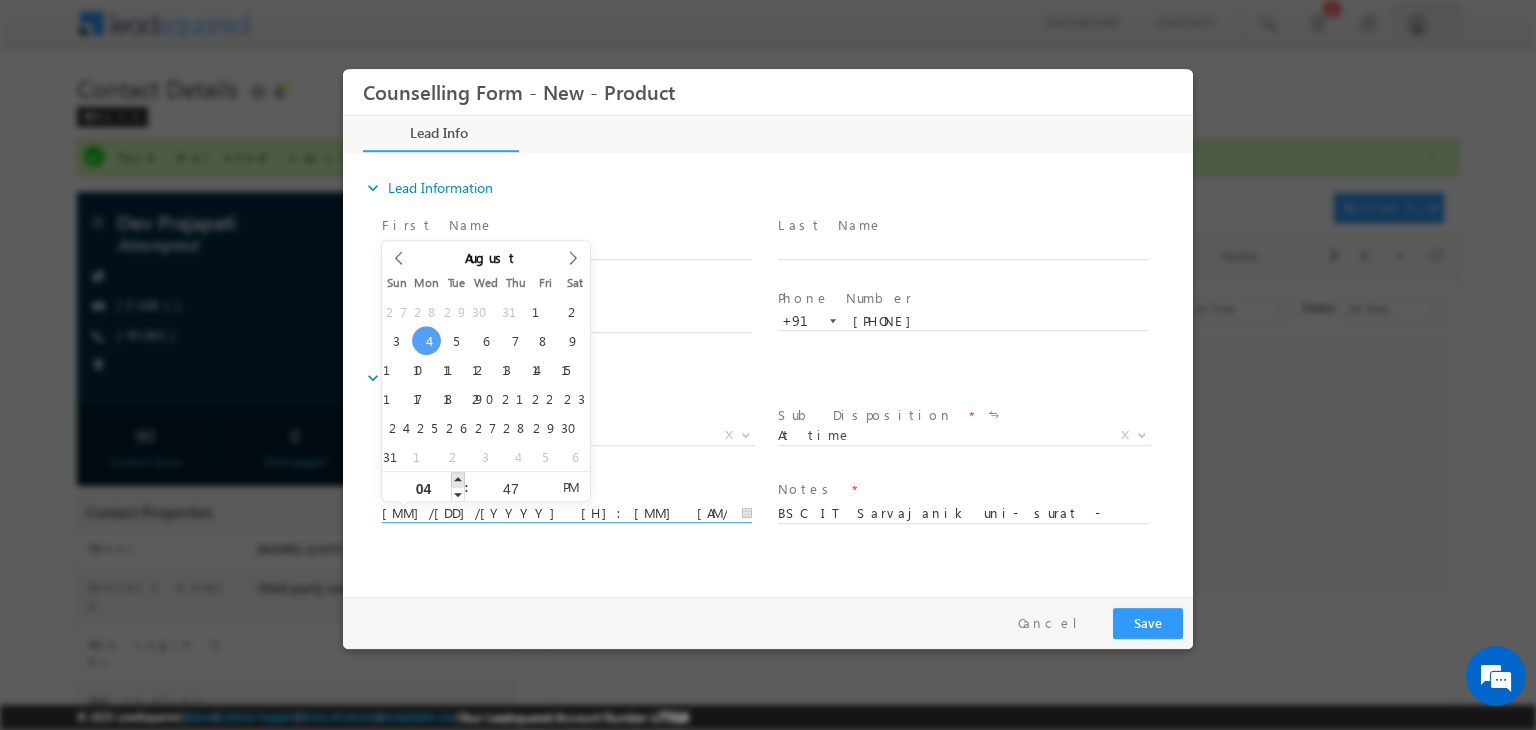 type on "05" 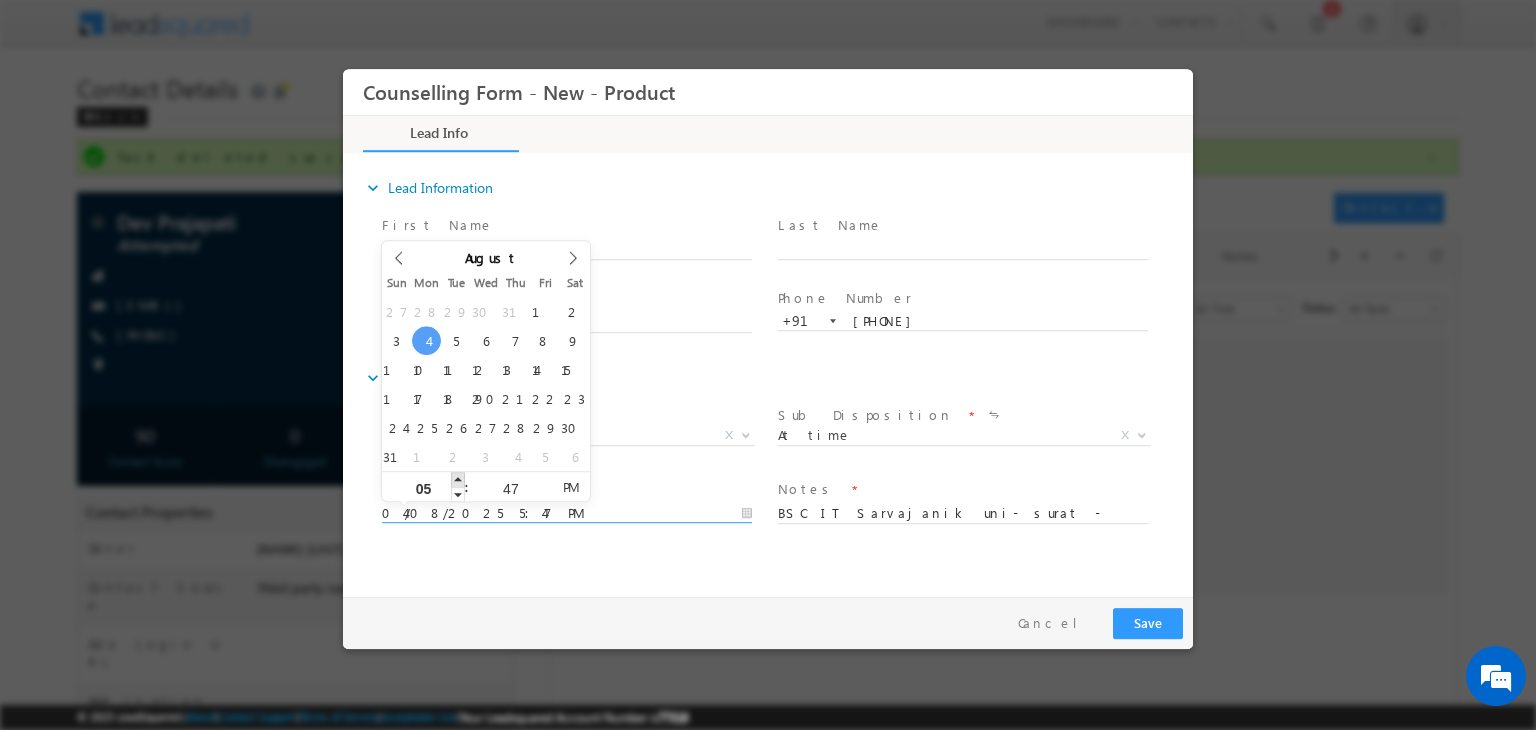 click at bounding box center (458, 479) 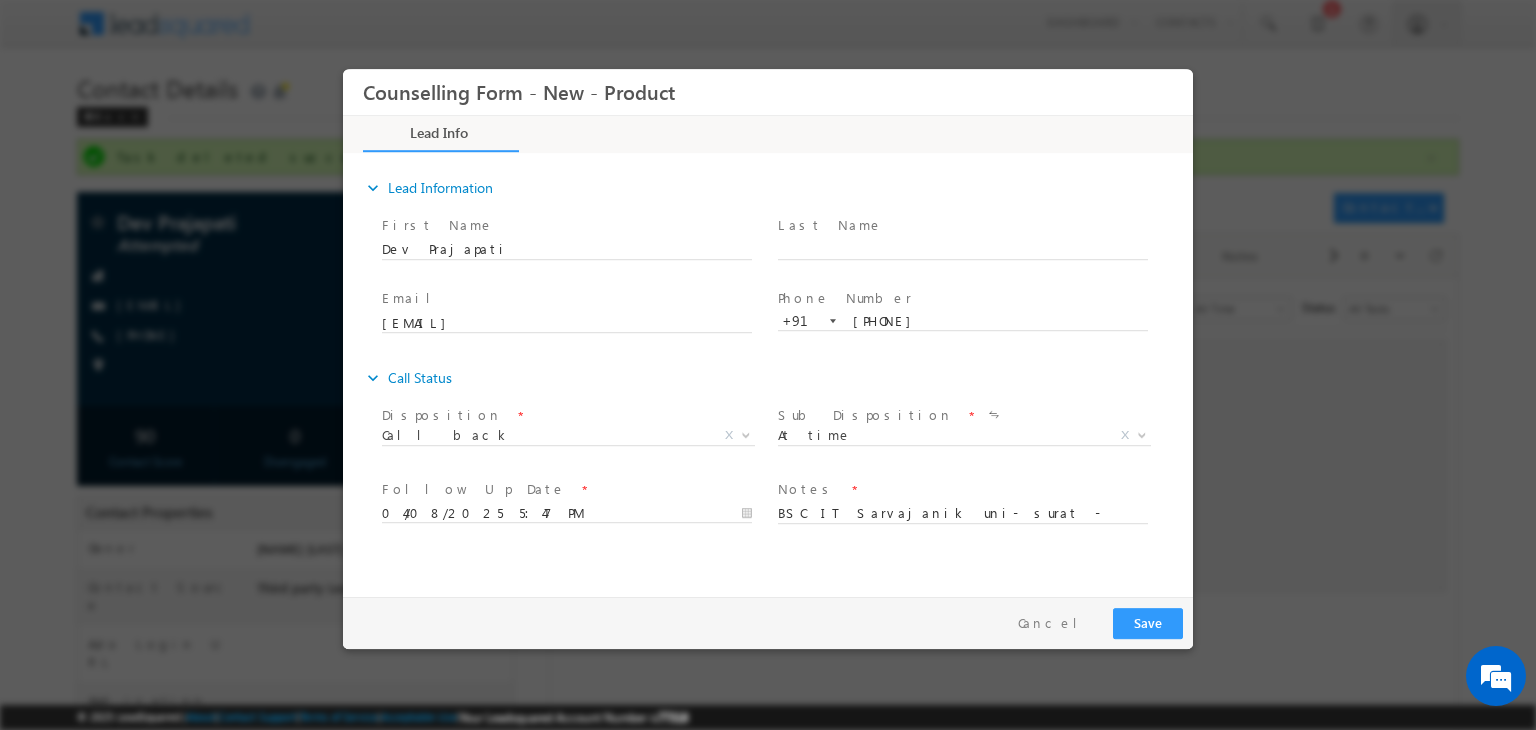 click on "expand_more Lead Information
First Name" at bounding box center (773, 372) 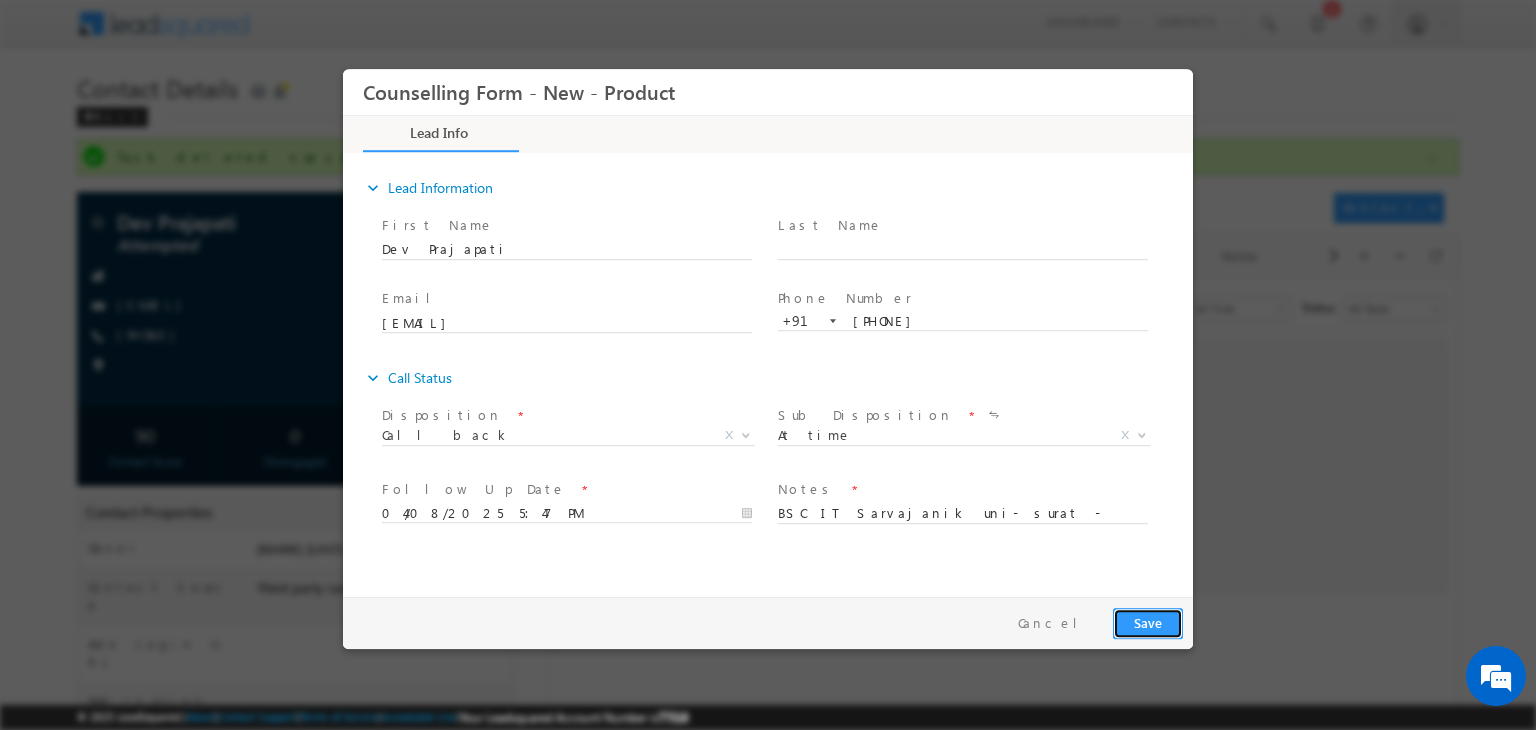 click on "Save" at bounding box center [1148, 623] 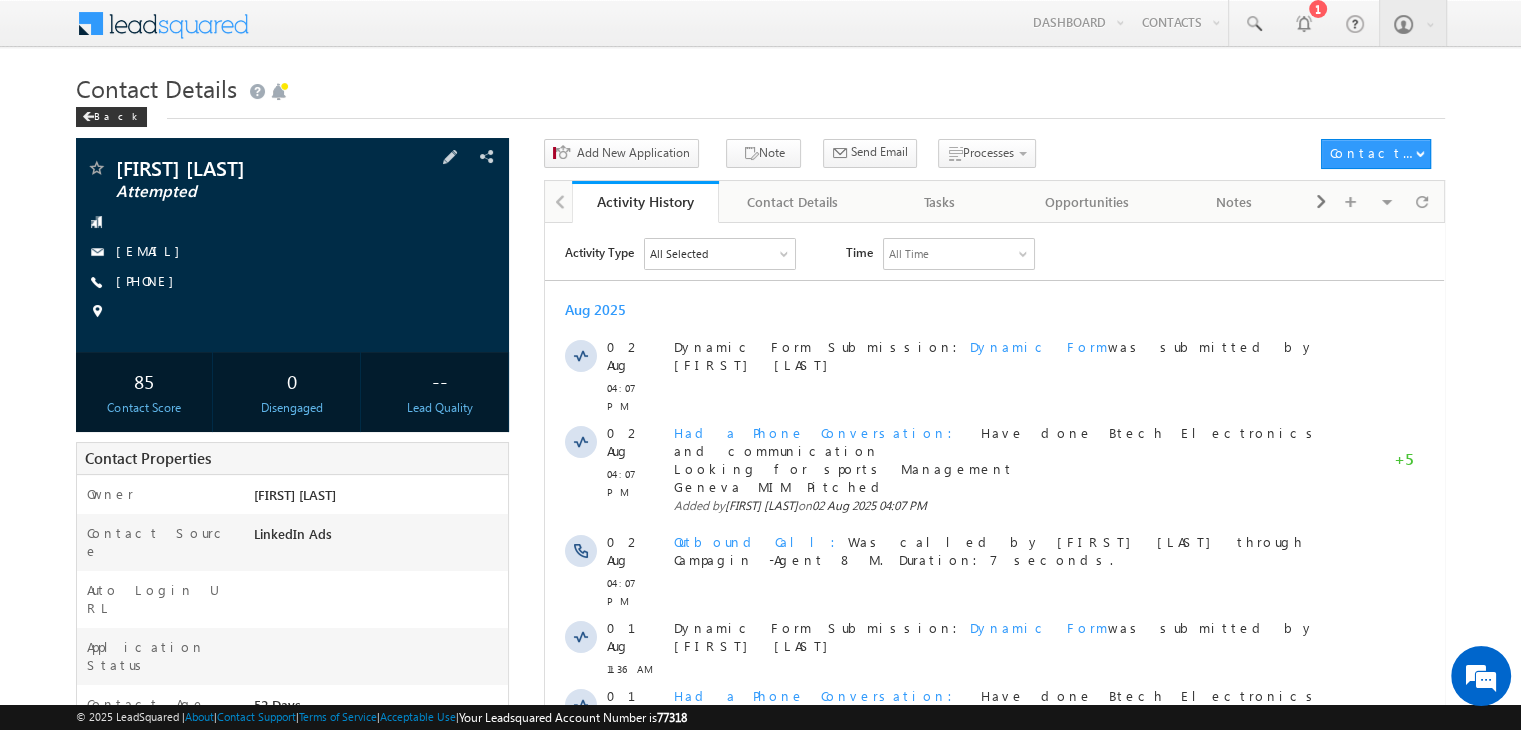scroll, scrollTop: 0, scrollLeft: 0, axis: both 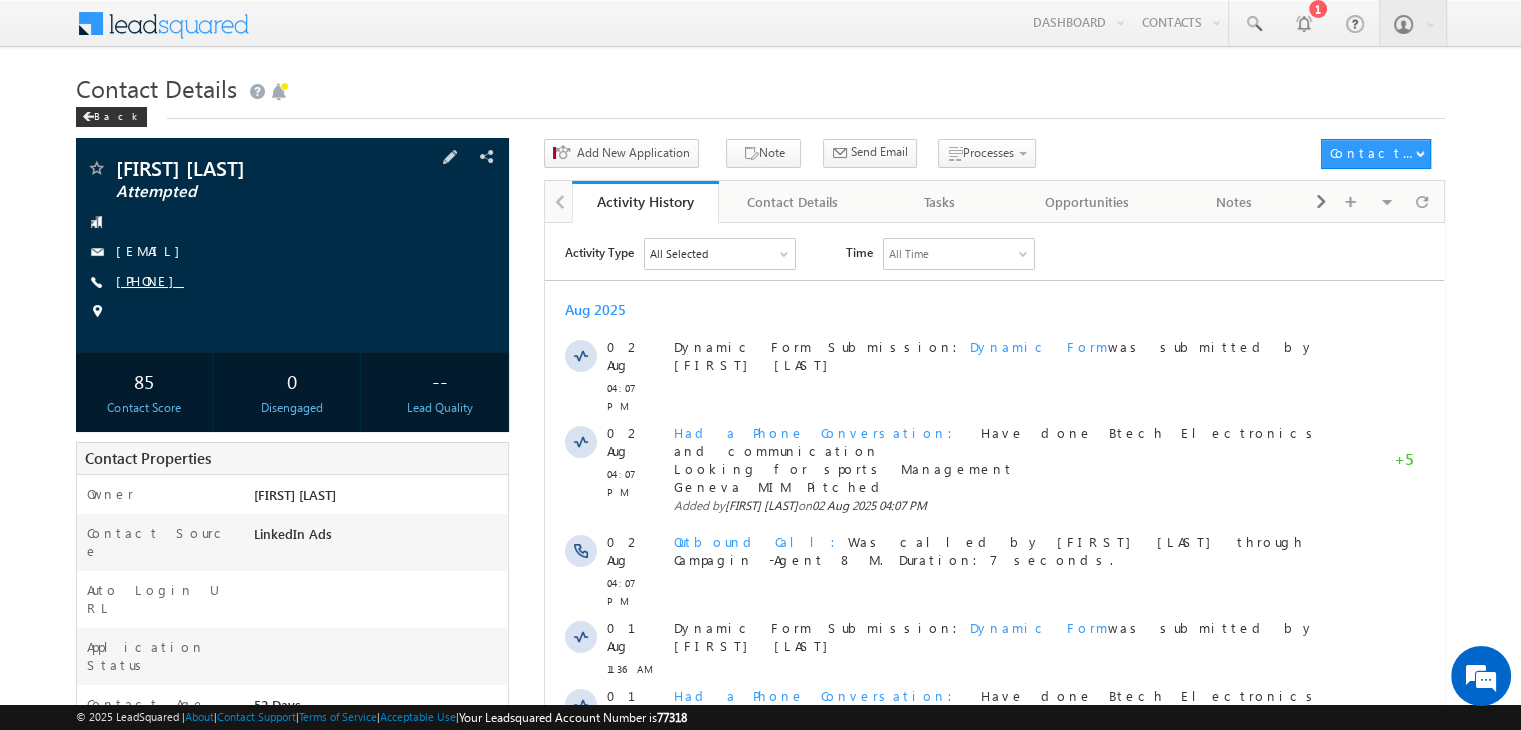 click on "[PHONE]" at bounding box center [150, 280] 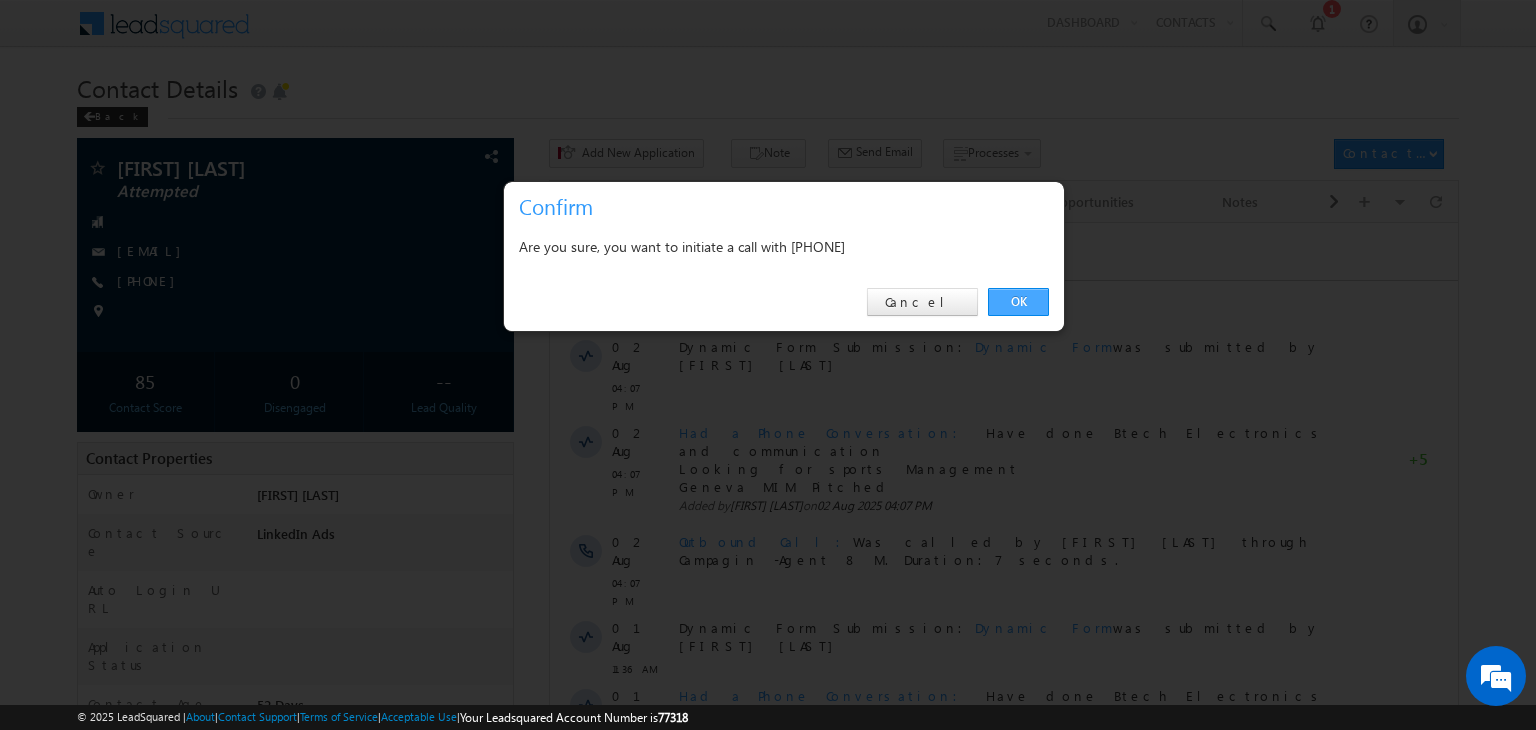 drag, startPoint x: 1032, startPoint y: 281, endPoint x: 1012, endPoint y: 297, distance: 25.612497 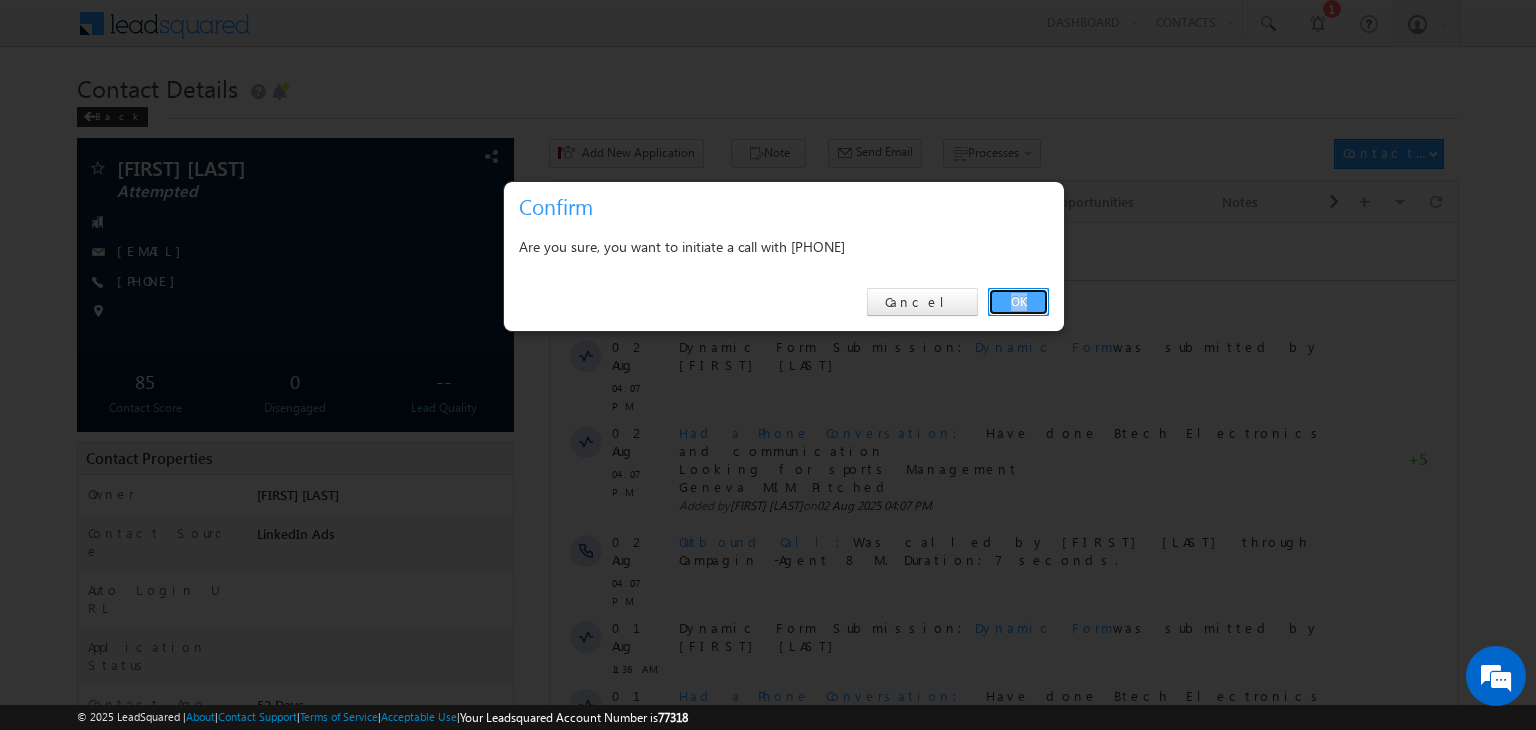 click on "OK" at bounding box center [1018, 302] 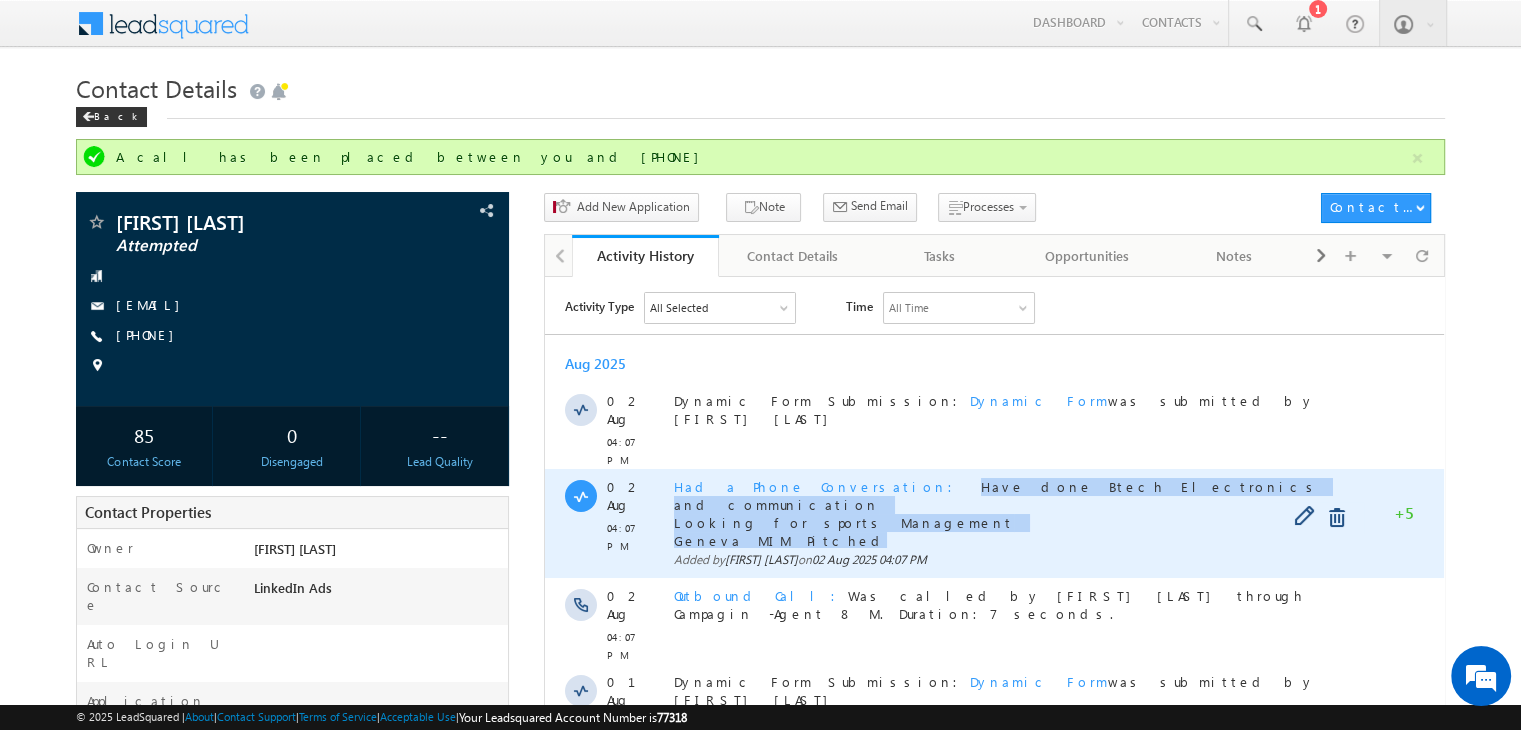 copy on "Have done Btech Electronics and communication Looking for sports Management Geneva MIM Pitched" 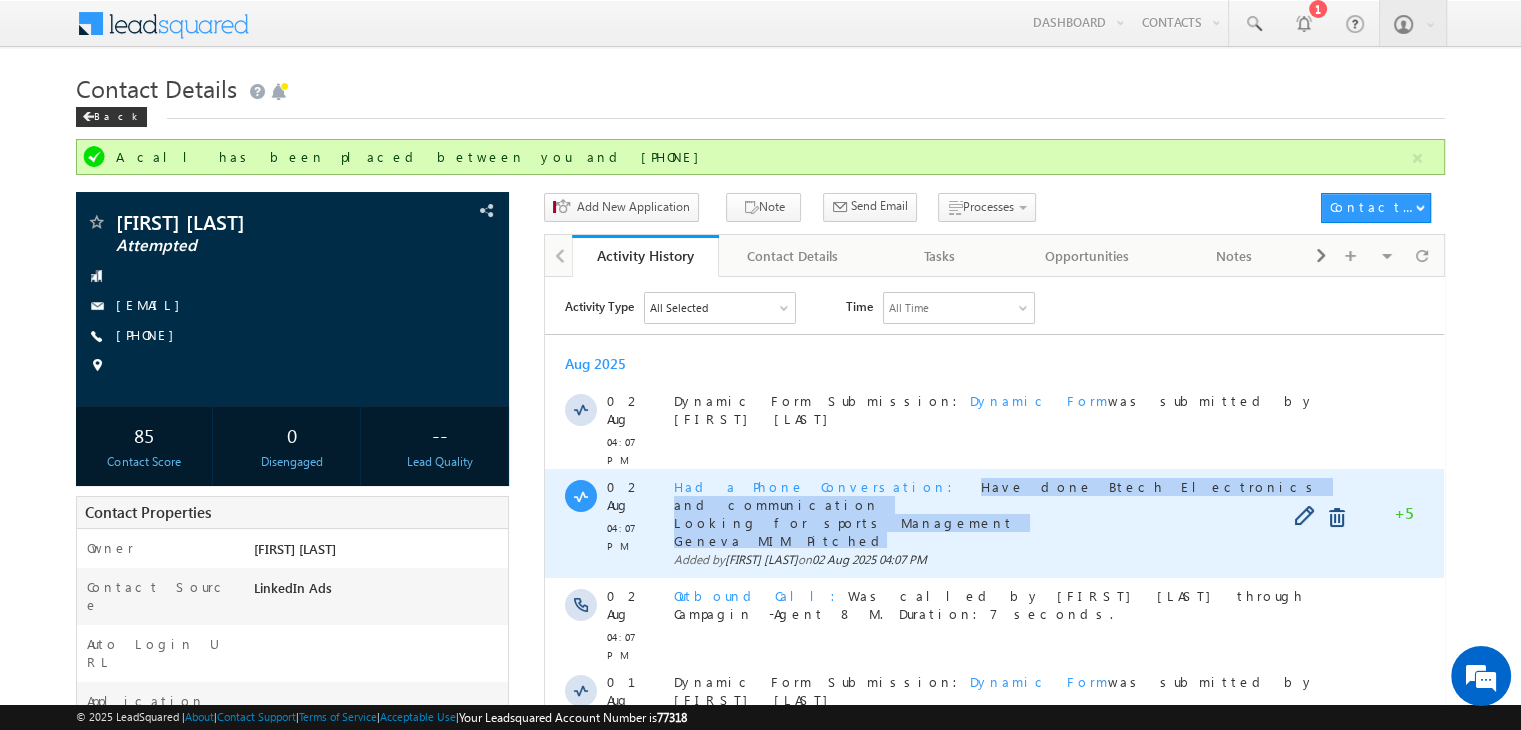 drag, startPoint x: 790, startPoint y: 493, endPoint x: 841, endPoint y: 458, distance: 61.854668 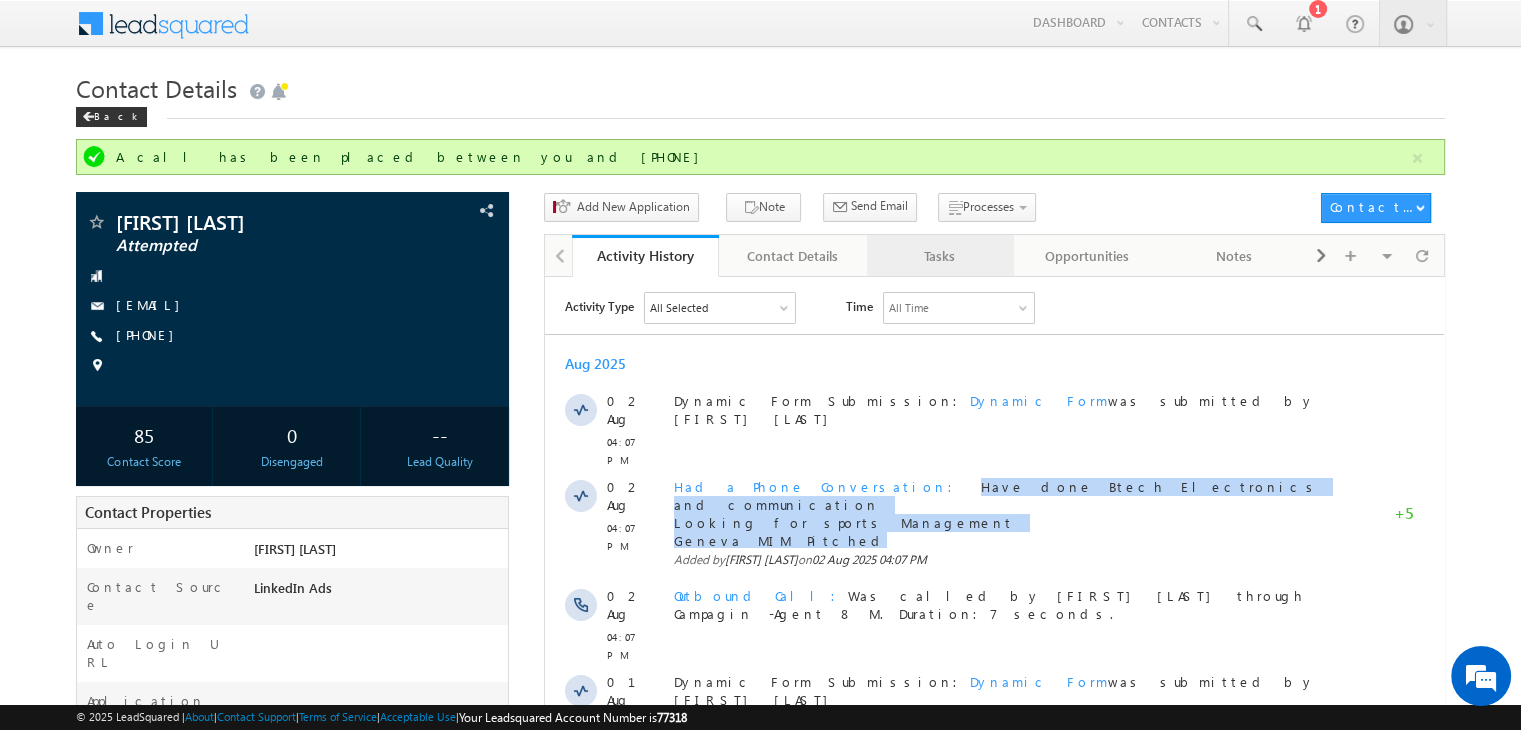 click on "Tasks" at bounding box center (939, 256) 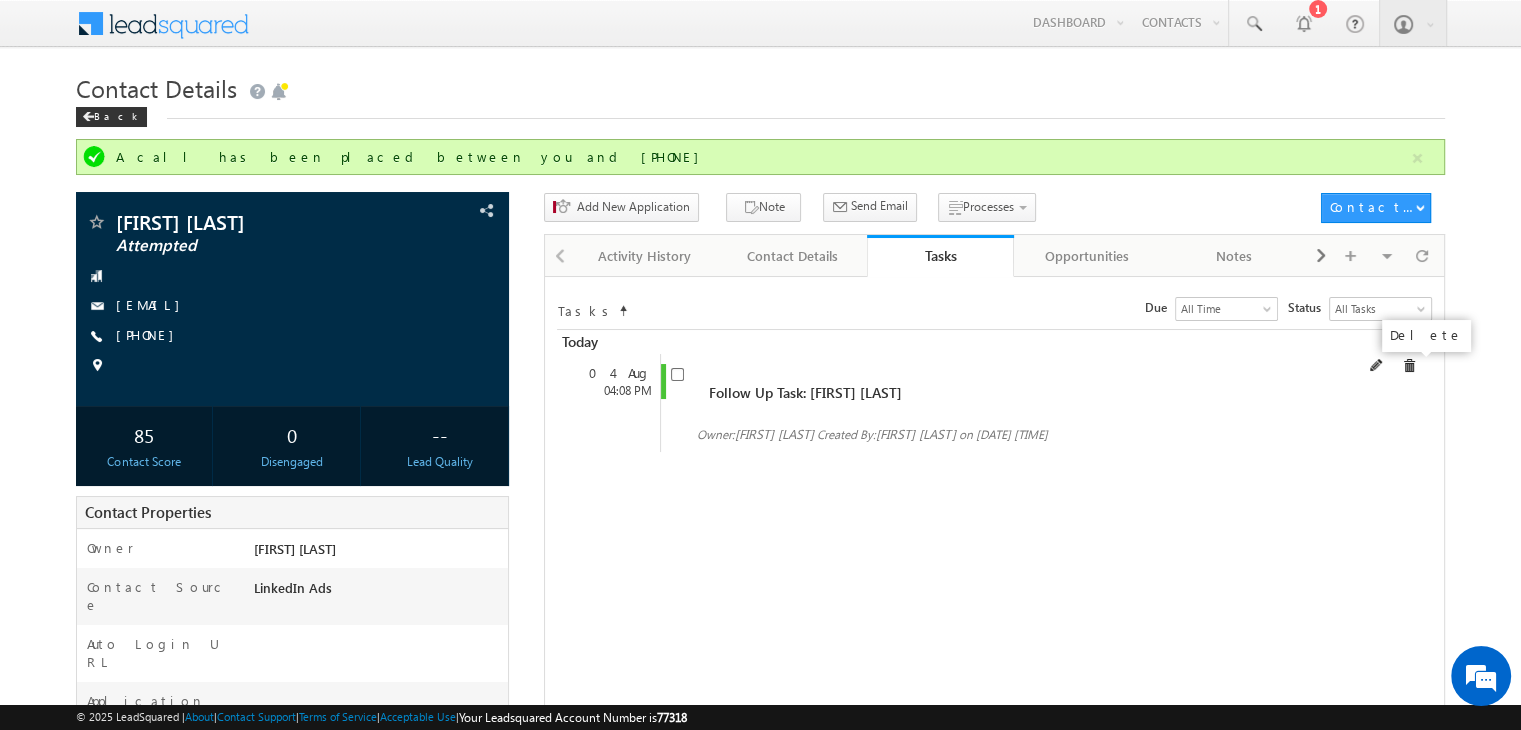 click at bounding box center (1409, 366) 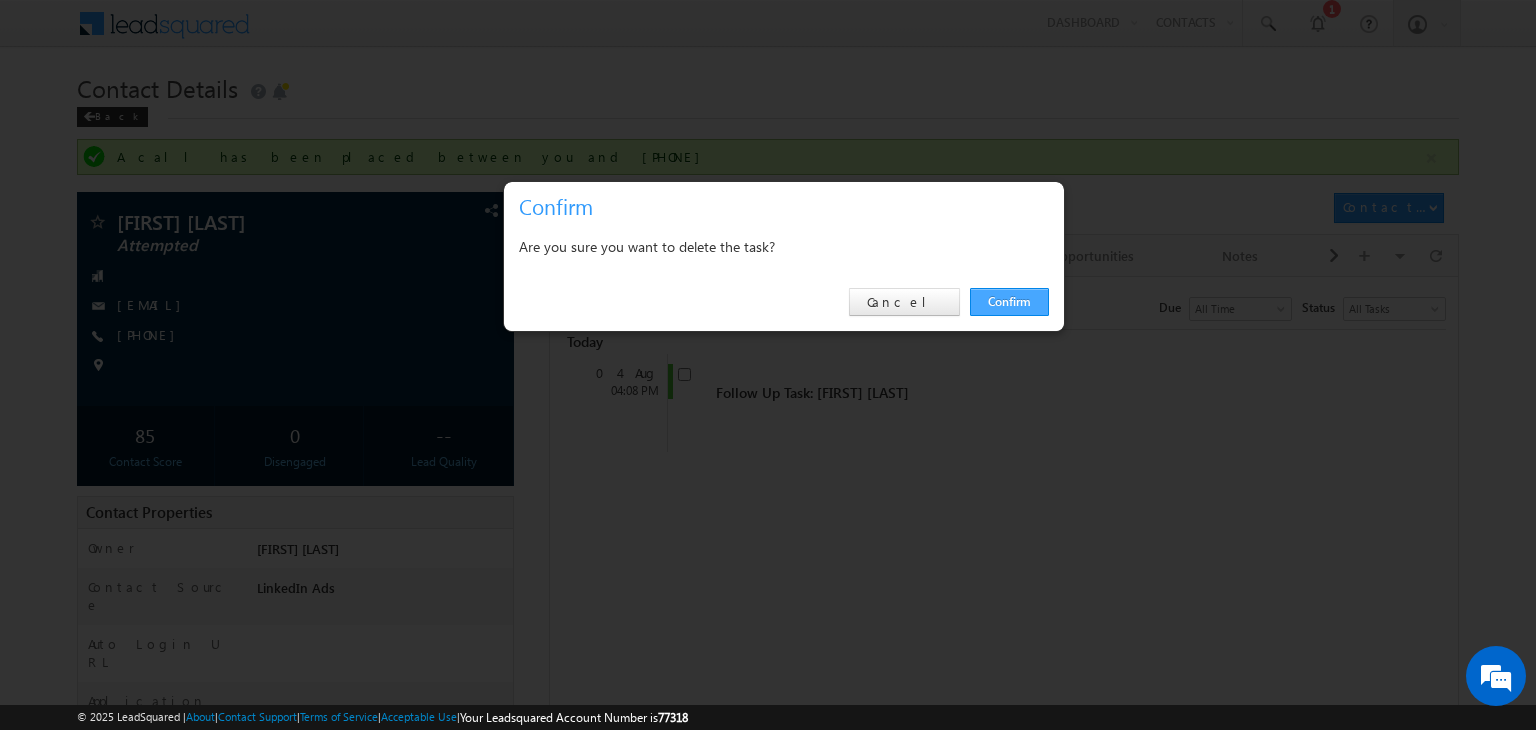click on "Confirm" at bounding box center (1009, 302) 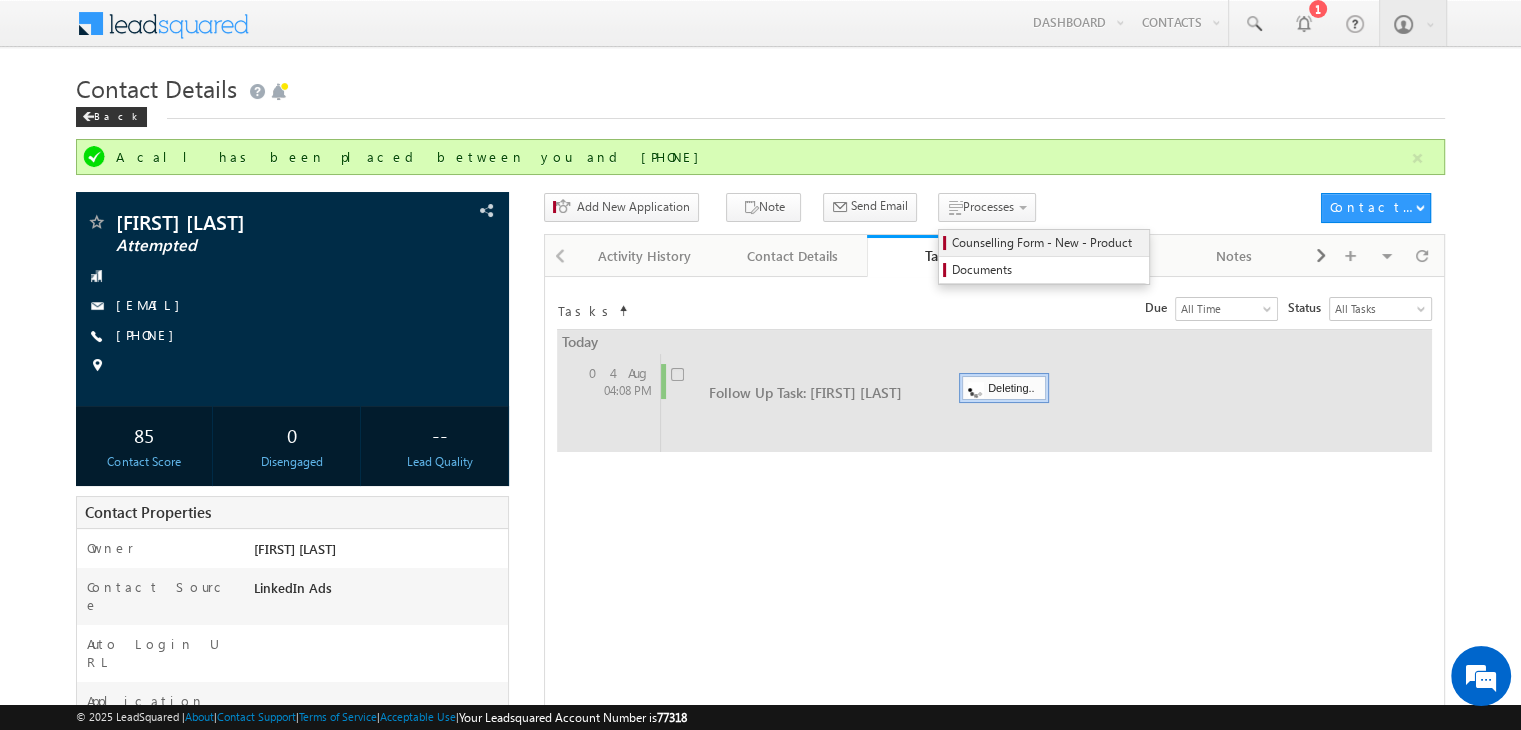 click on "Counselling Form - New - Product" at bounding box center [1047, 243] 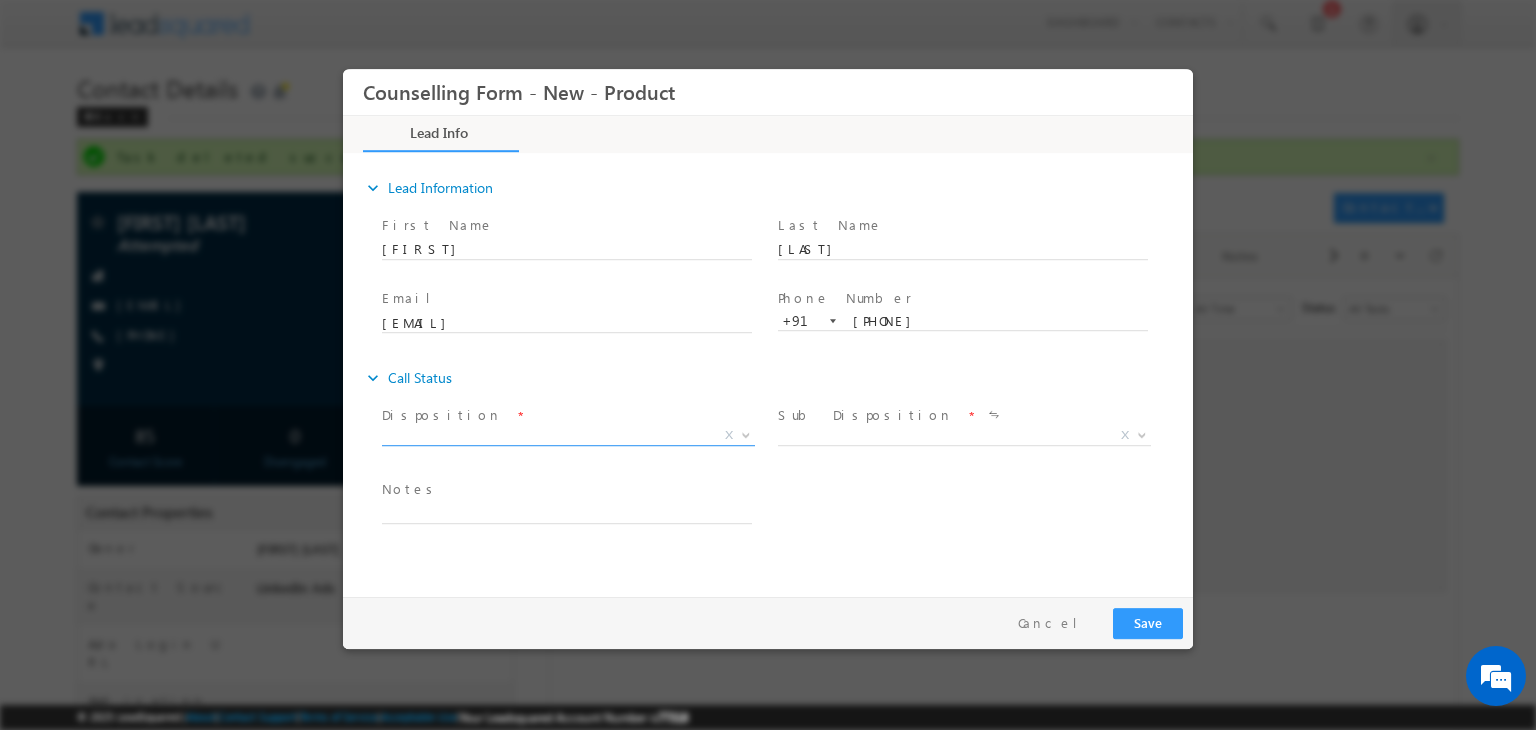 scroll, scrollTop: 0, scrollLeft: 0, axis: both 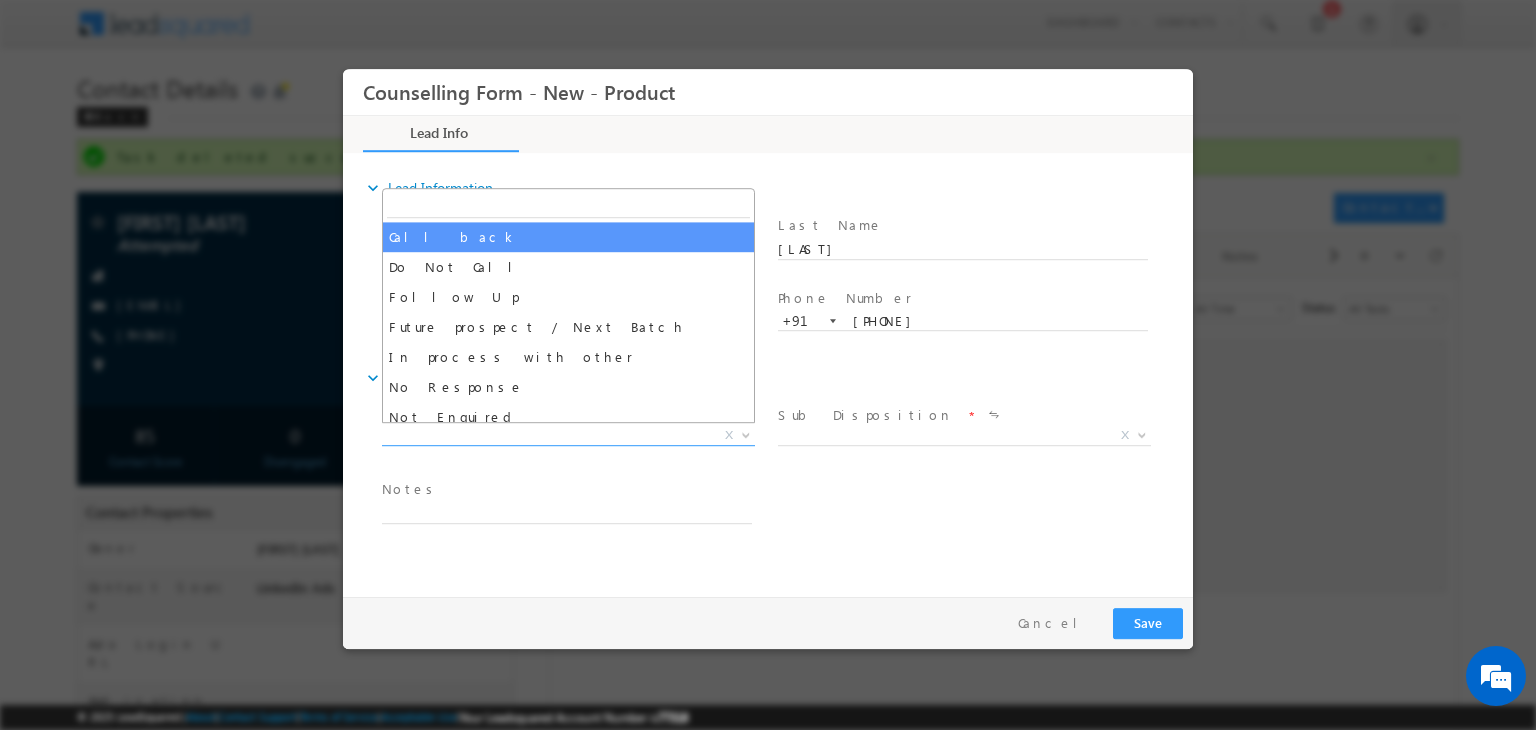 drag, startPoint x: 474, startPoint y: 215, endPoint x: 493, endPoint y: 241, distance: 32.202484 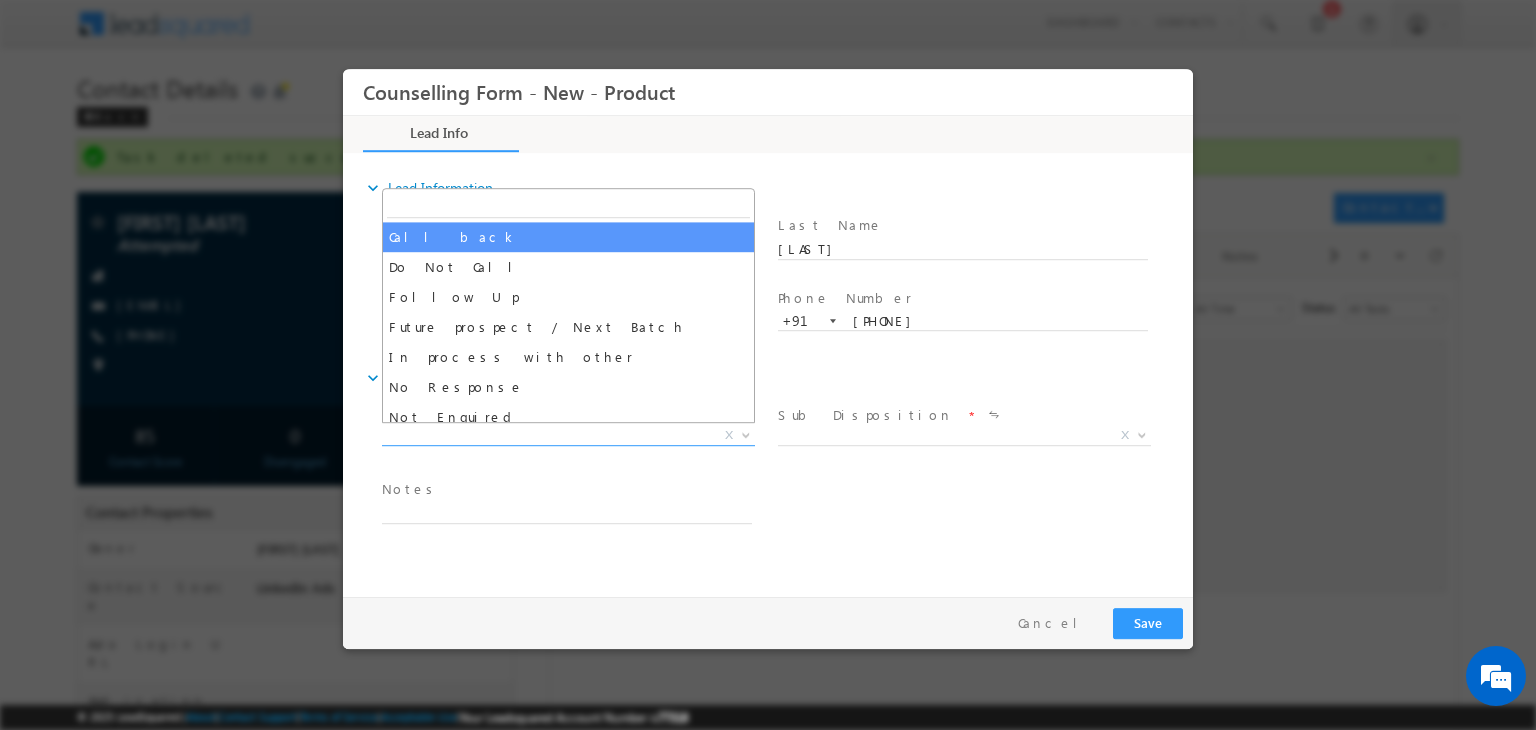 select on "Call back" 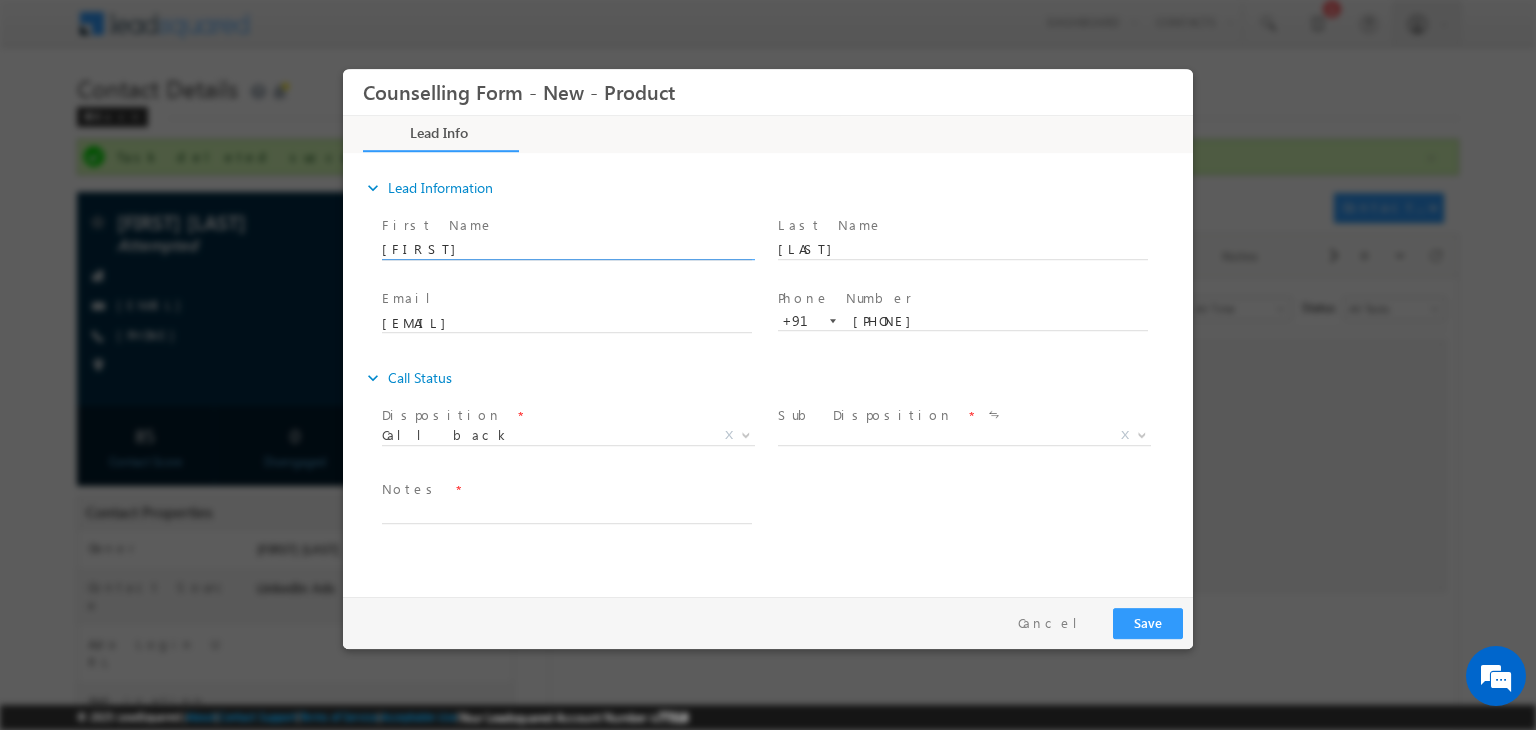click on "Dharma" at bounding box center (567, 250) 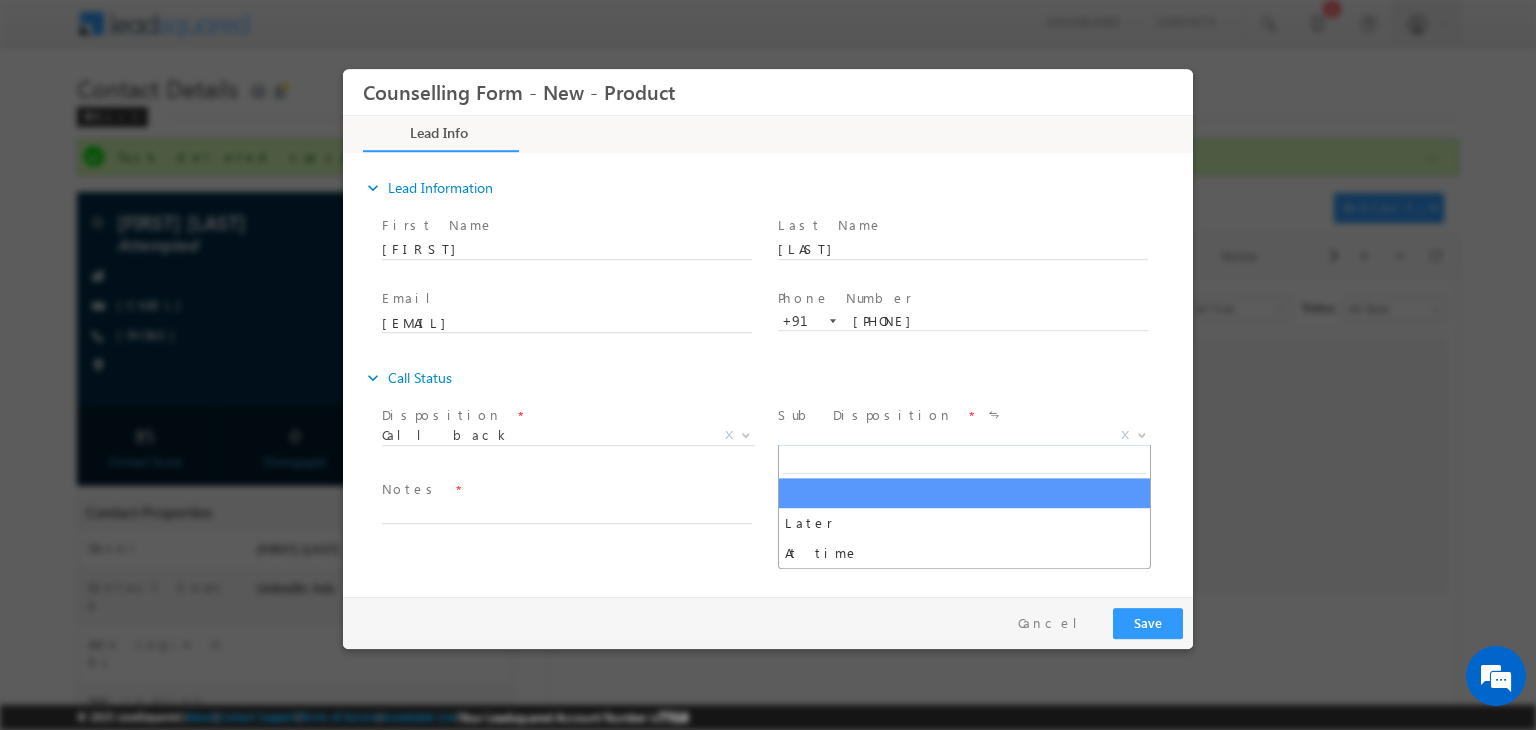 click on "X" at bounding box center (964, 436) 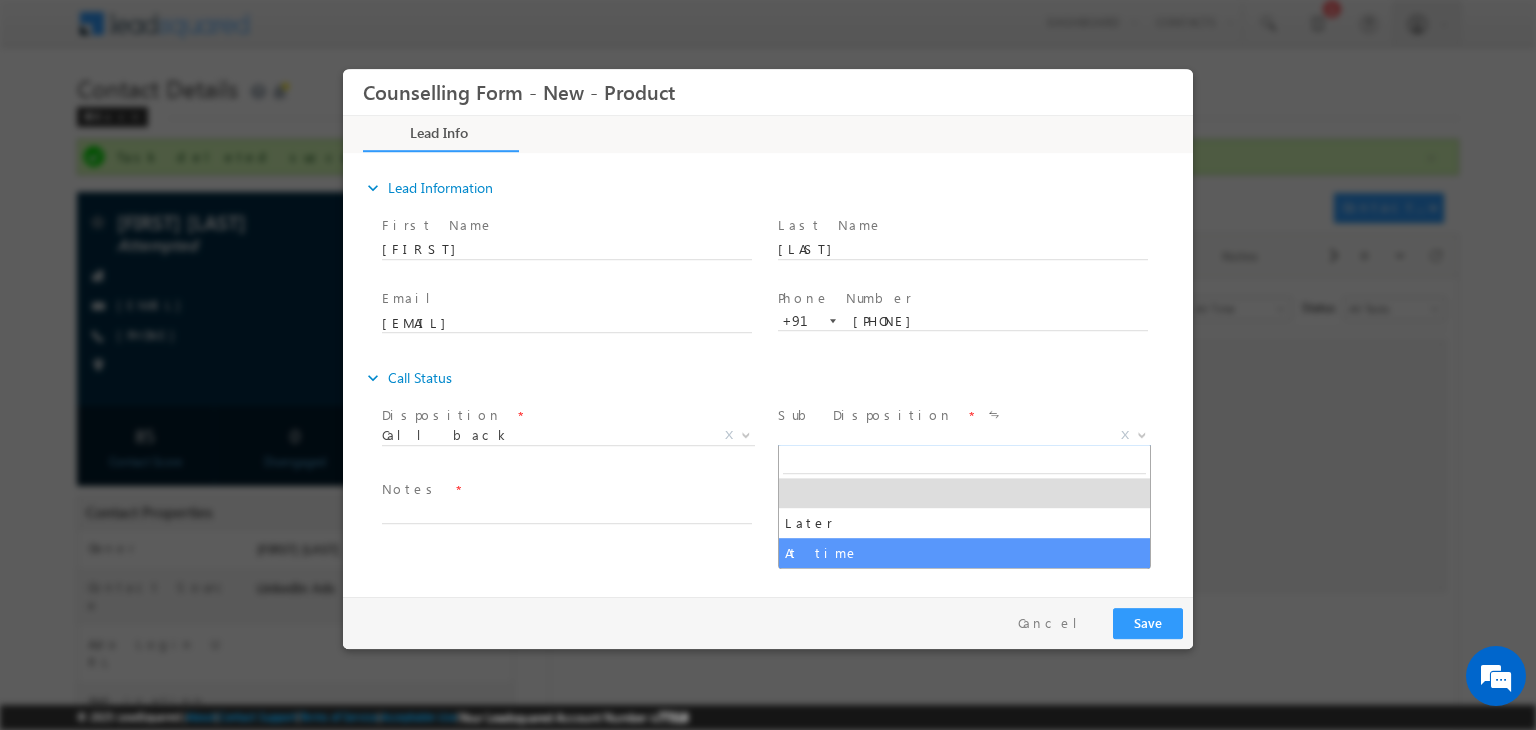 select on "At time" 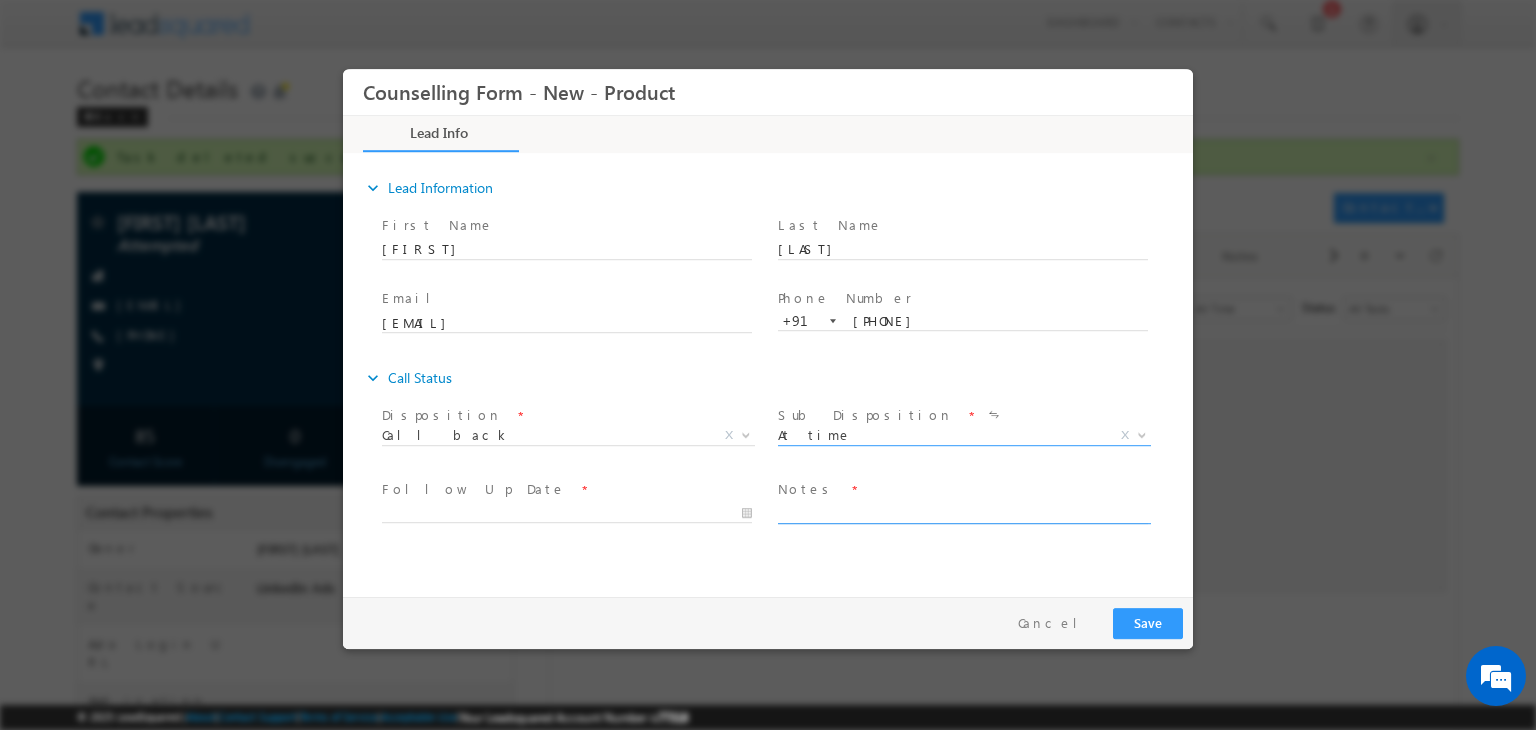 click at bounding box center [963, 512] 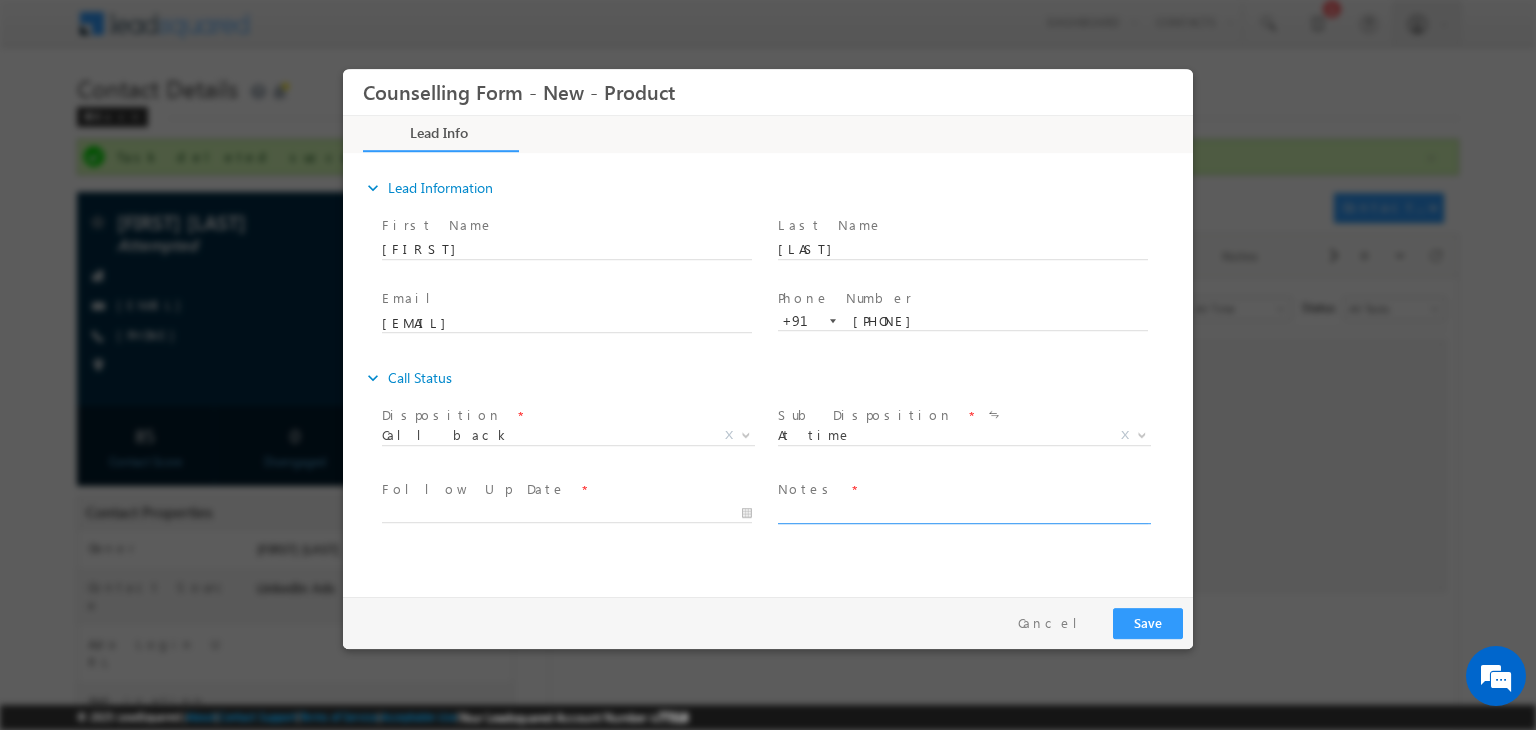 paste on "Have done Btech Electronics and communication
Looking for sports Management
Geneva MIM Pitched" 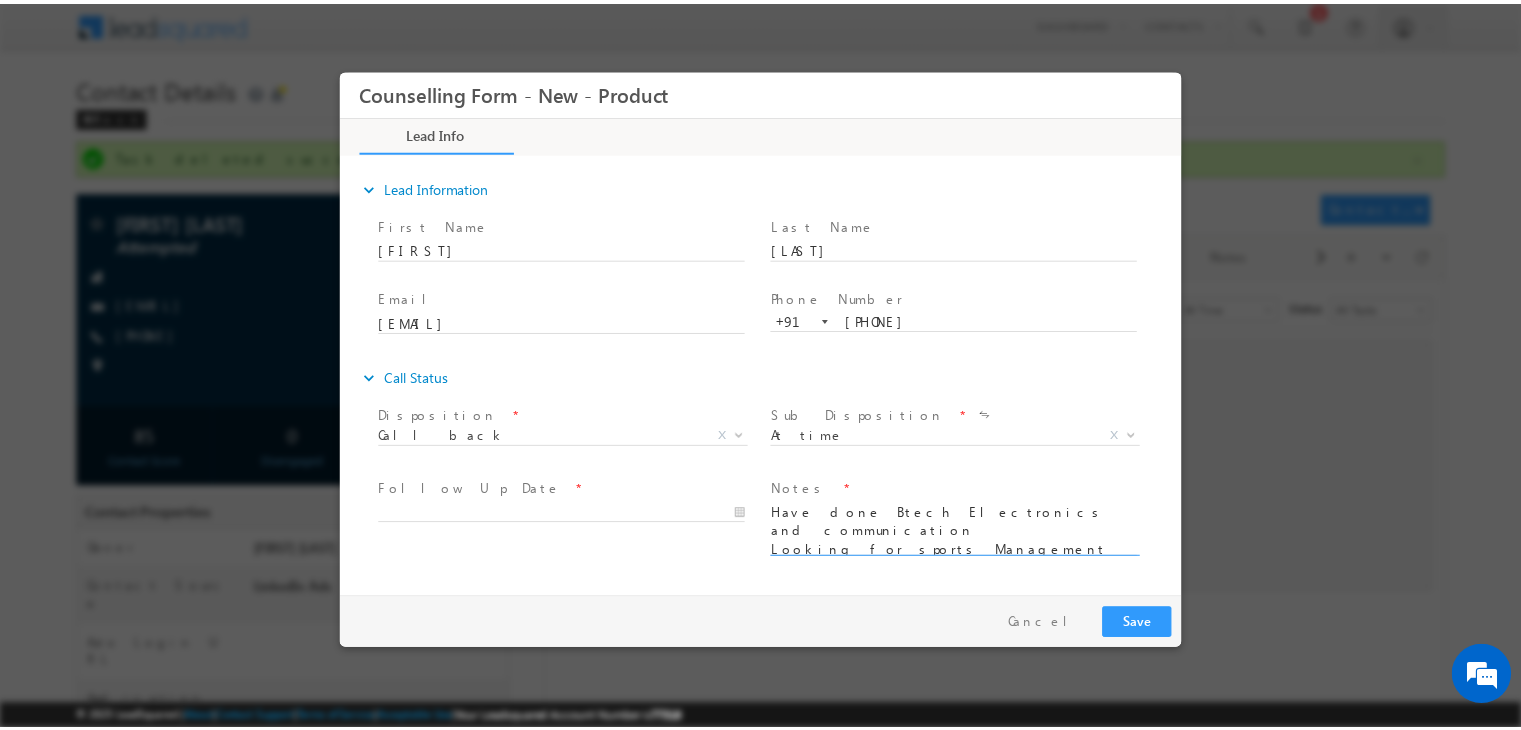 scroll, scrollTop: 3, scrollLeft: 0, axis: vertical 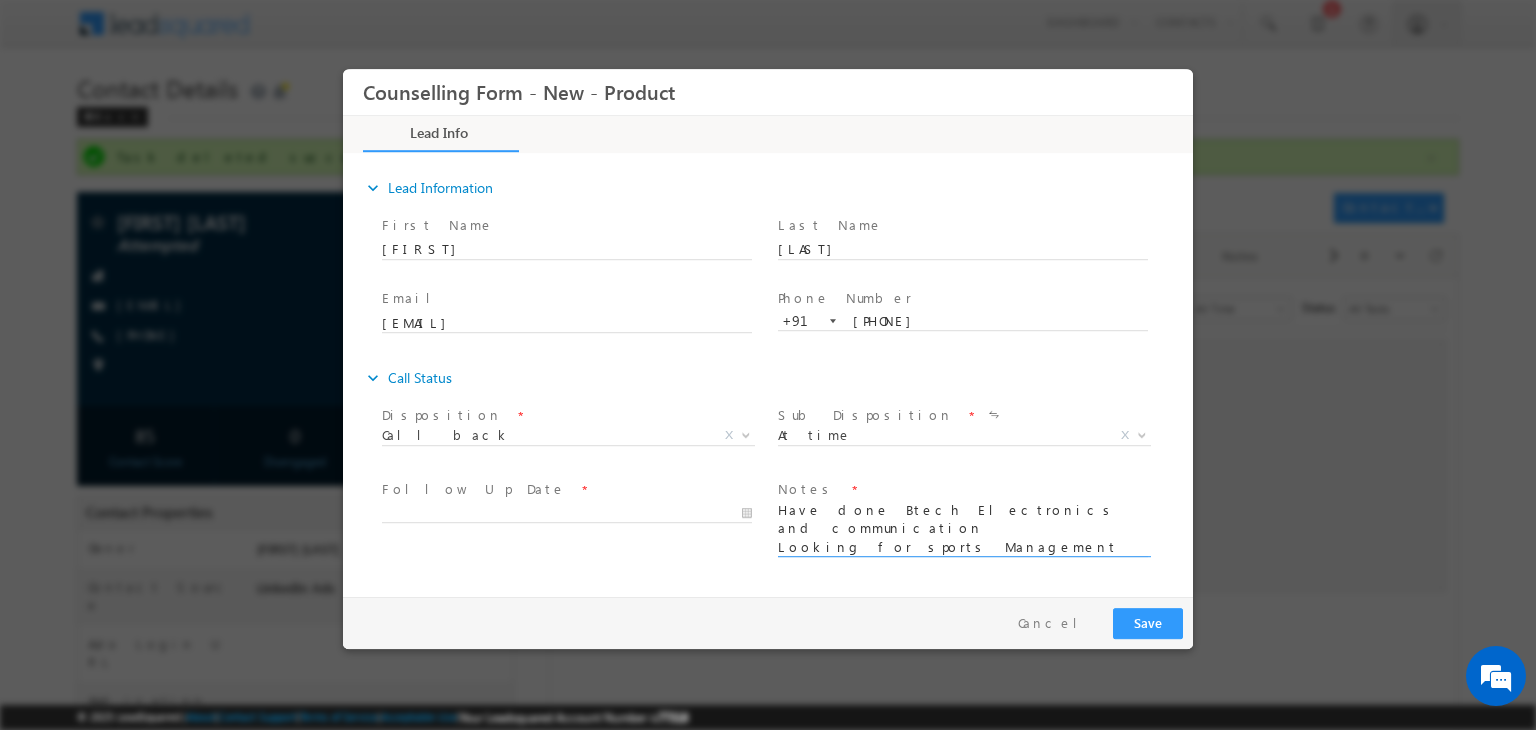 type on "Have done Btech Electronics and communication
Looking for sports Management
Geneva MIM Pitched" 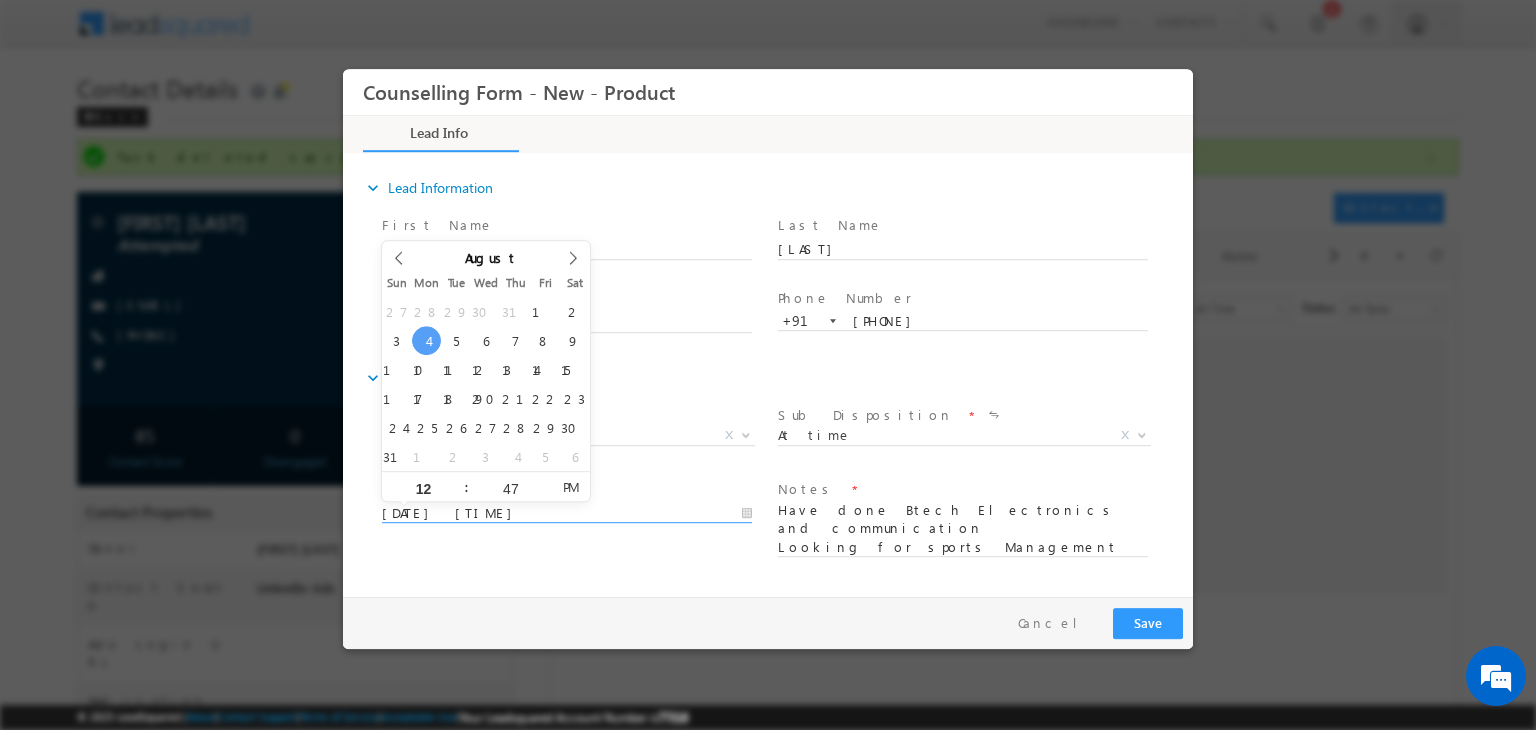 click on "04/08/2025 12:47 PM" at bounding box center (567, 514) 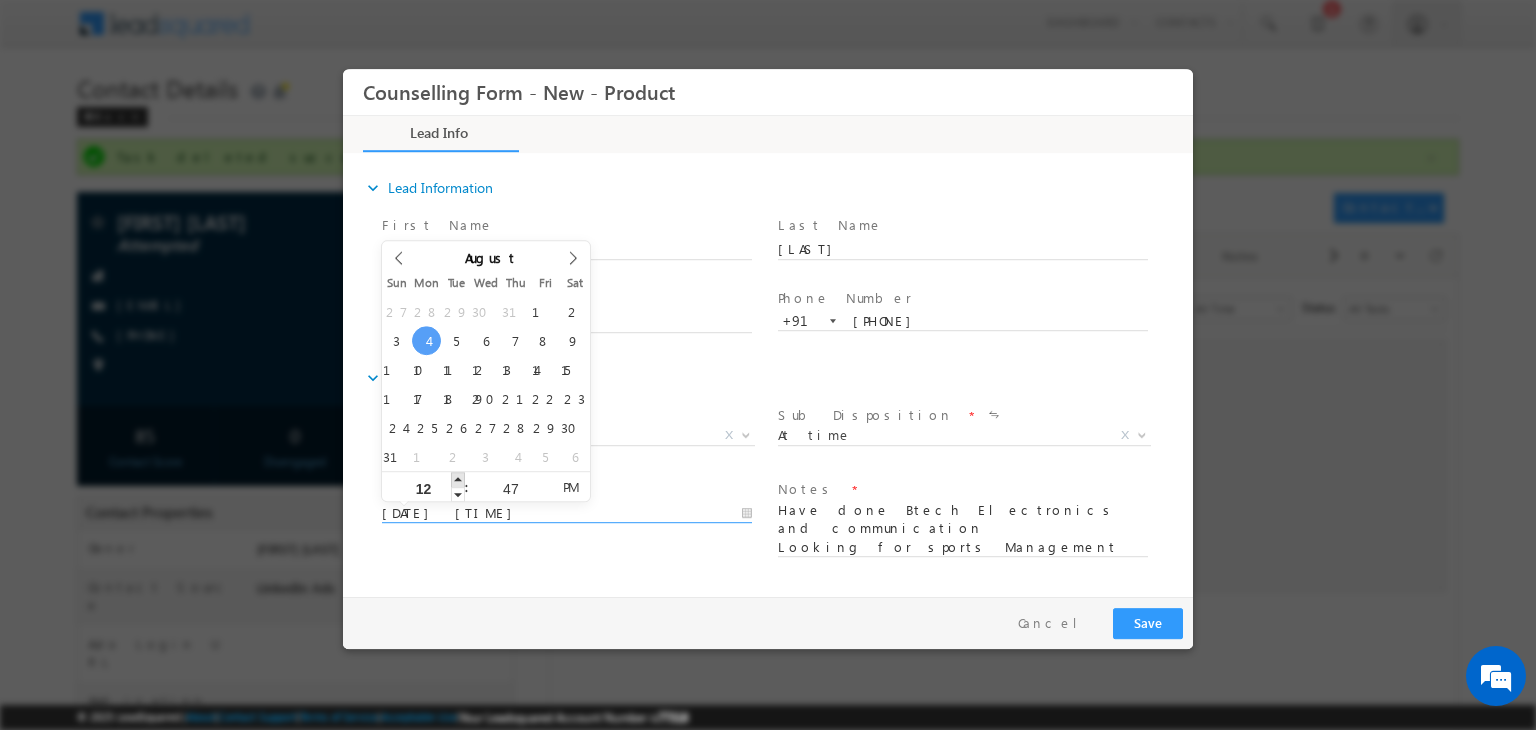type on "04/08/2025 1:47 PM" 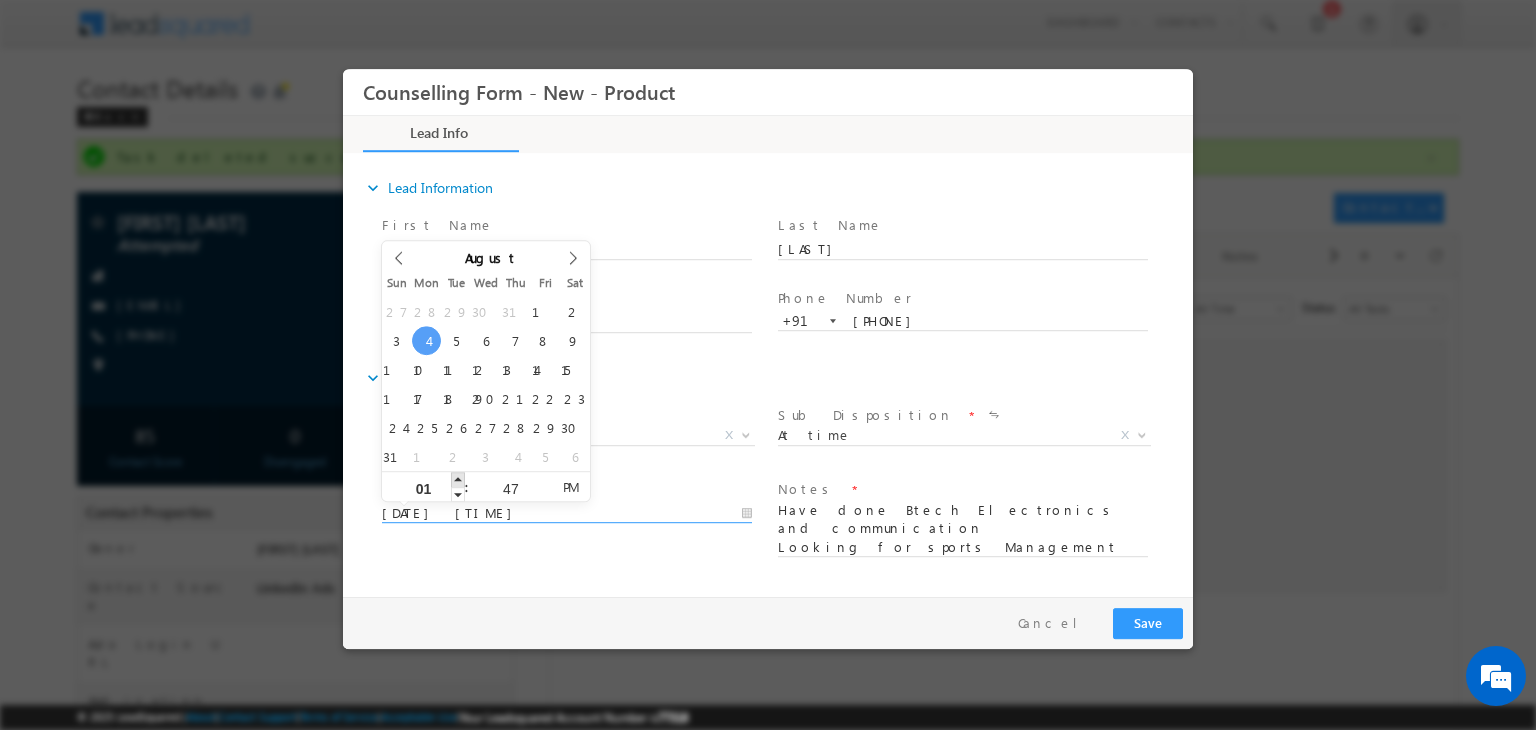 click at bounding box center [458, 479] 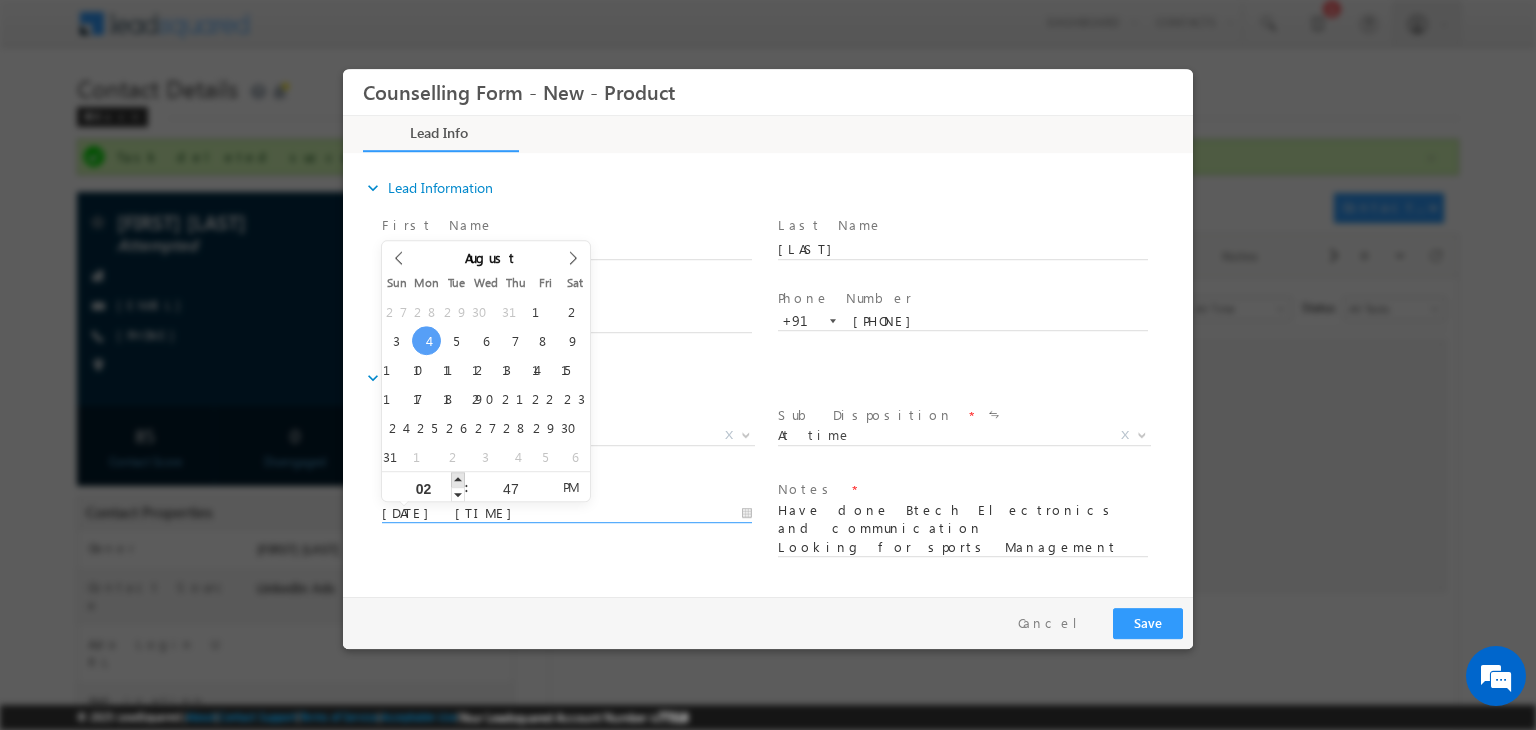 click at bounding box center [458, 479] 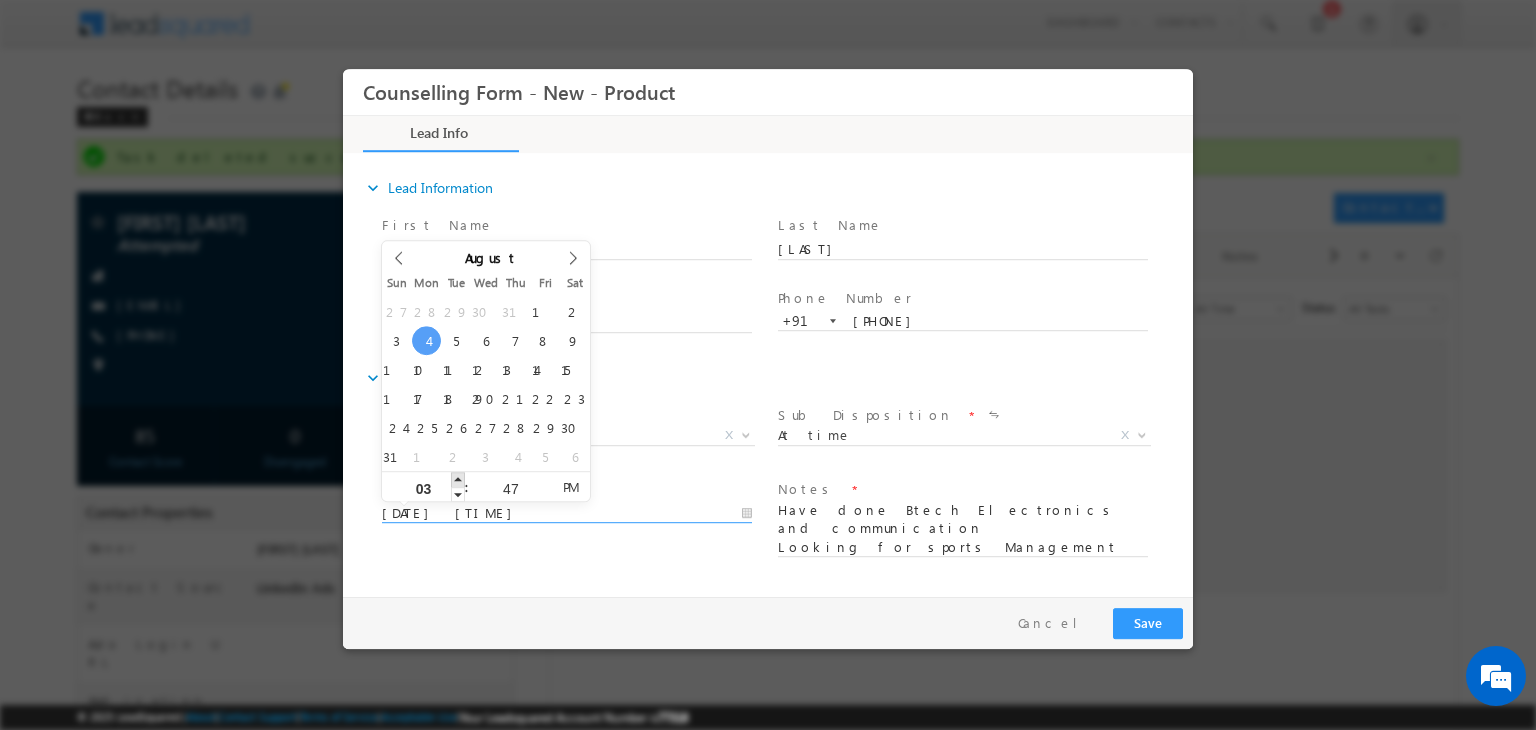 click at bounding box center [458, 479] 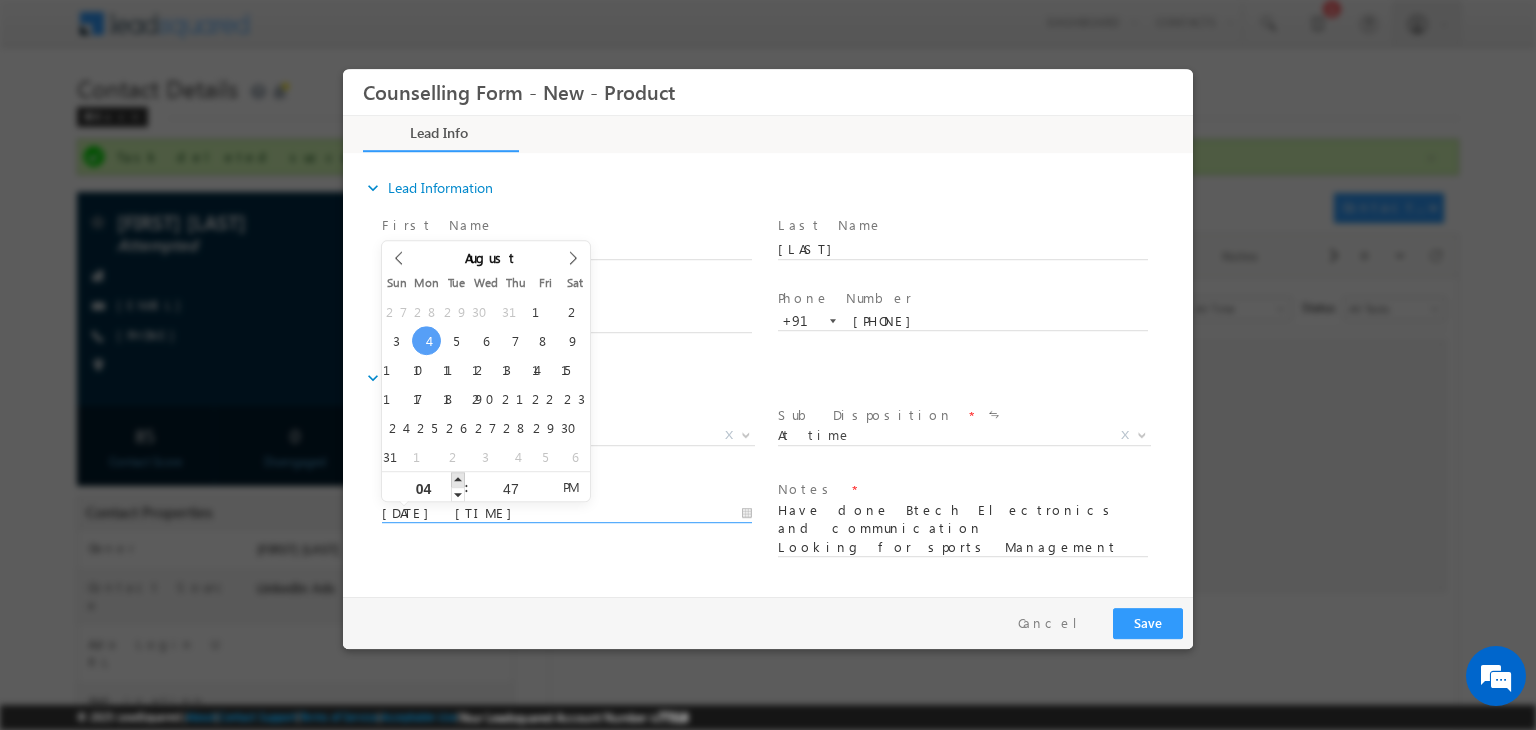 click at bounding box center (458, 479) 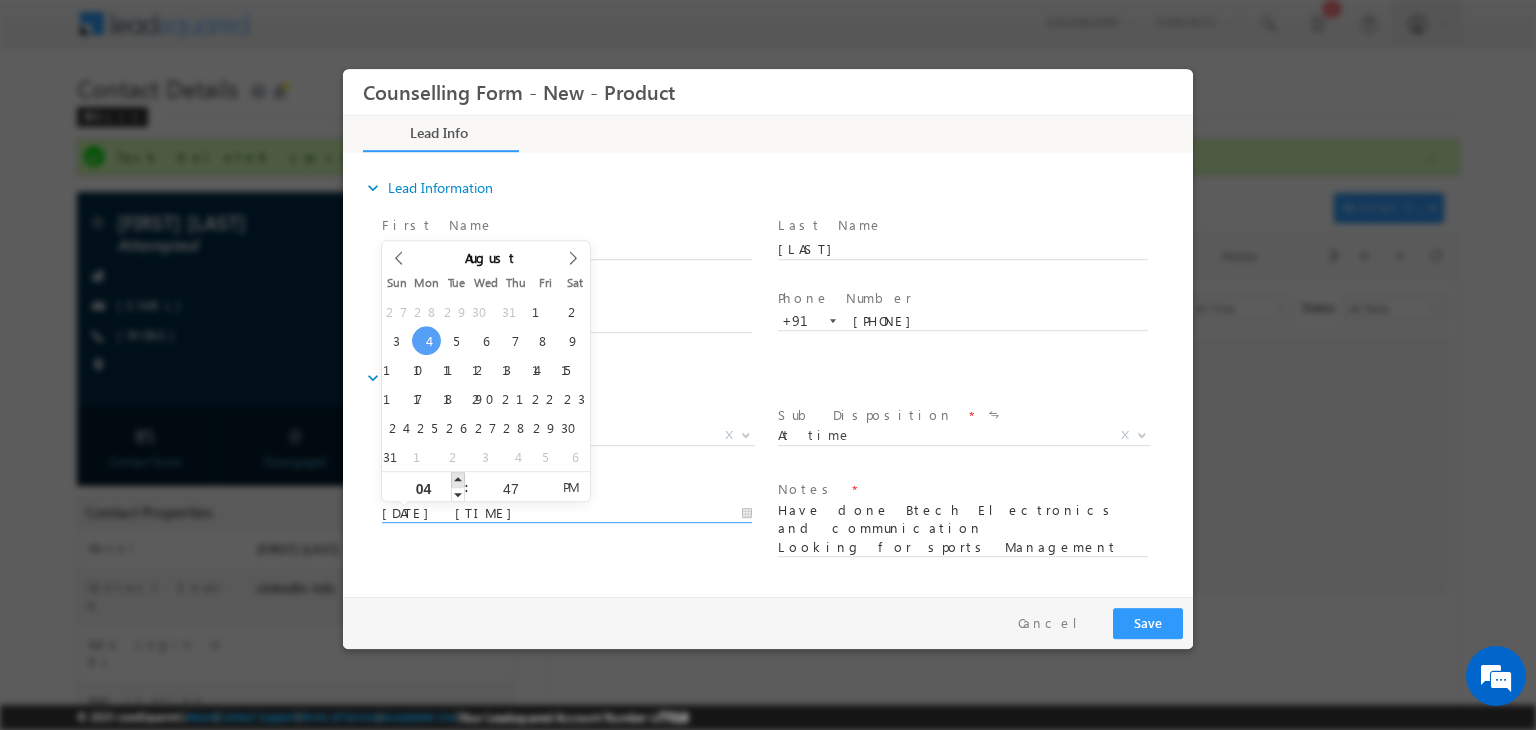 type on "04/08/2025 5:47 PM" 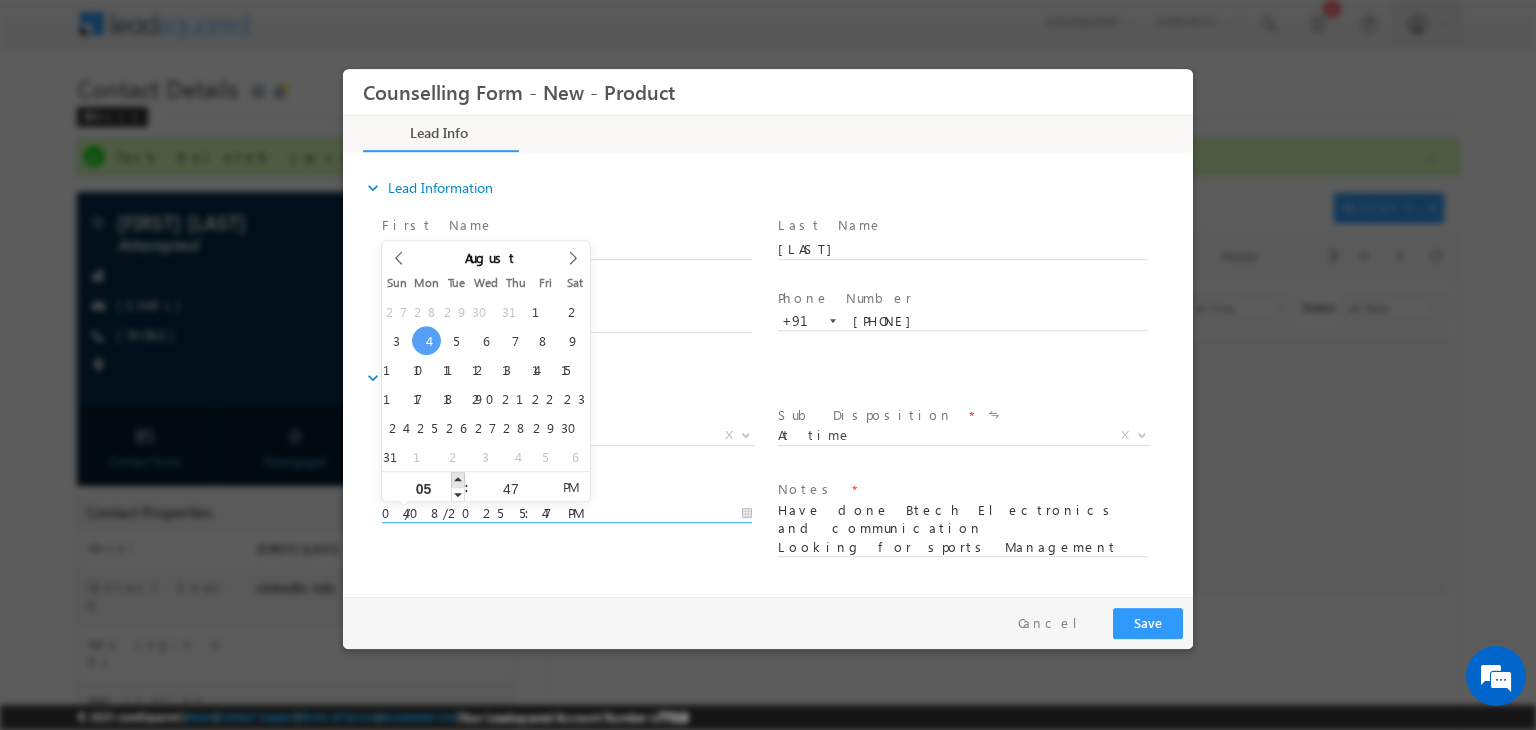 click at bounding box center [458, 479] 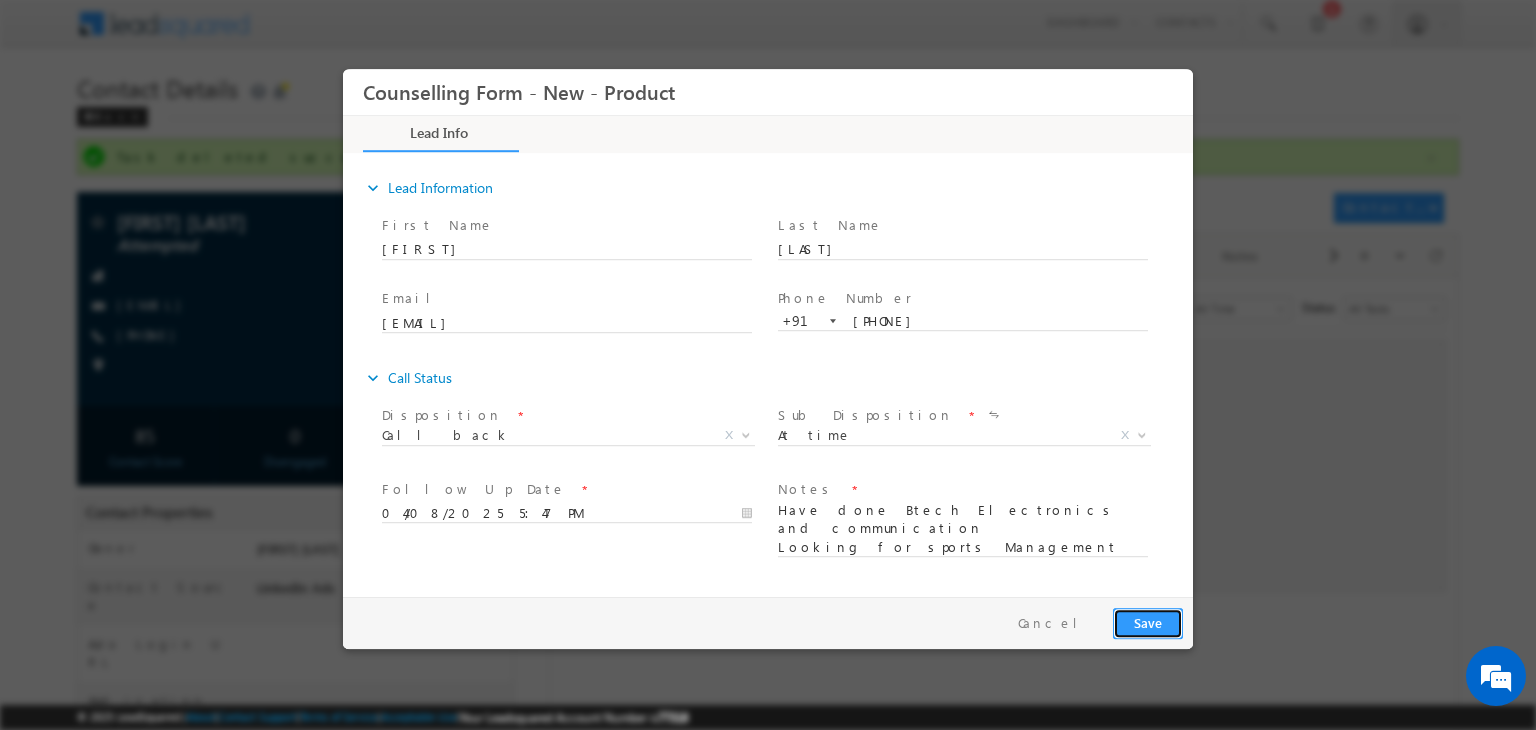 click on "Save" at bounding box center [1148, 623] 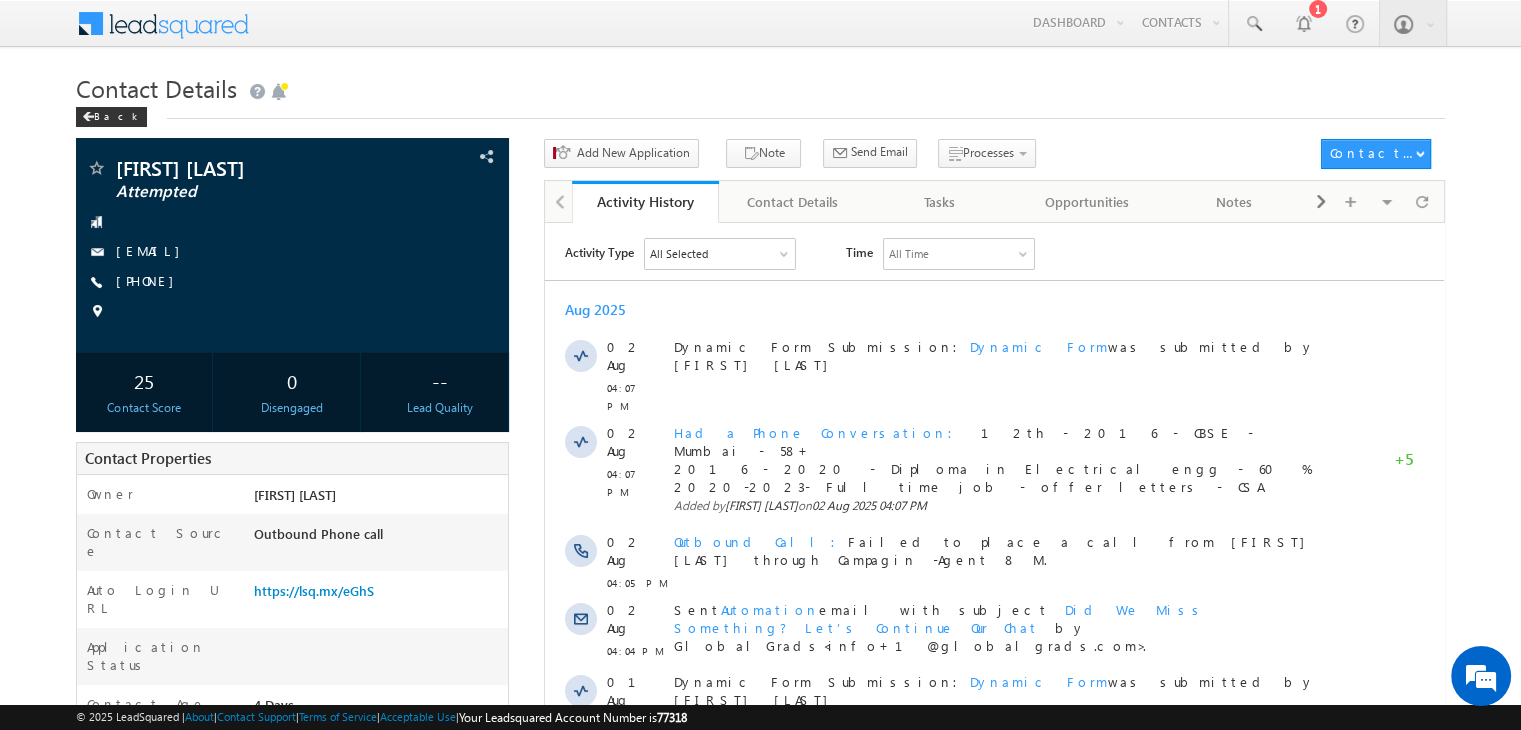 scroll, scrollTop: 0, scrollLeft: 0, axis: both 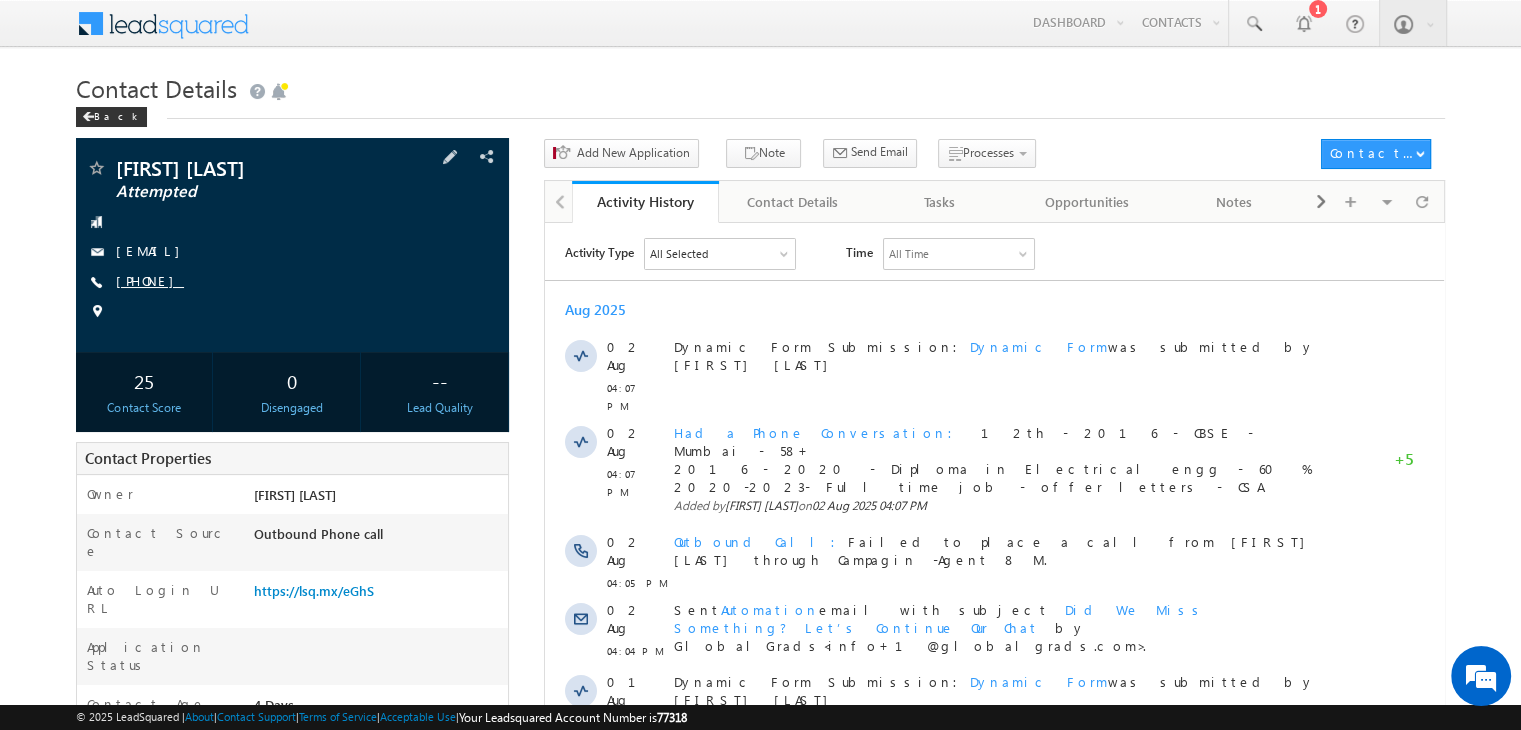 click on "[PHONE]" at bounding box center (150, 280) 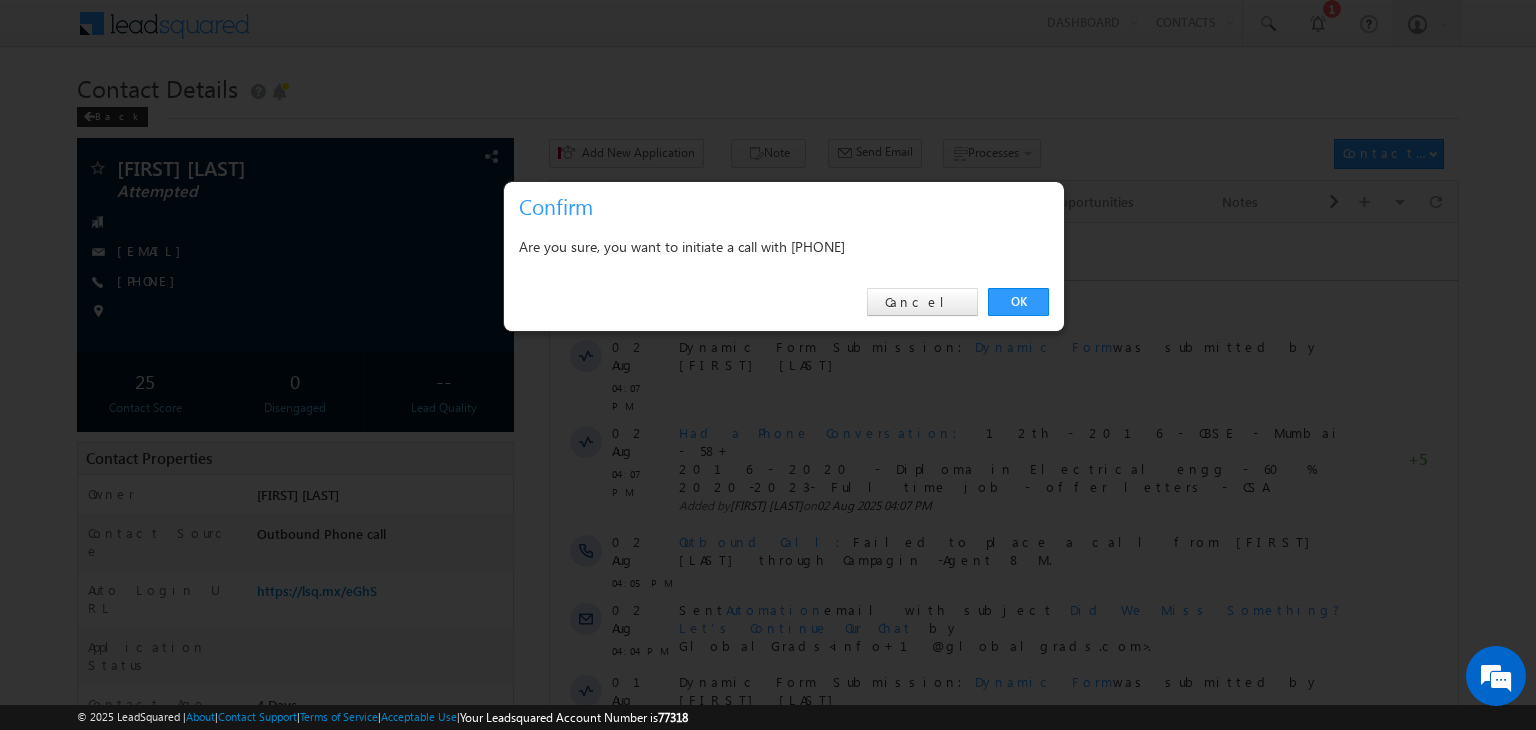 click at bounding box center [768, 365] 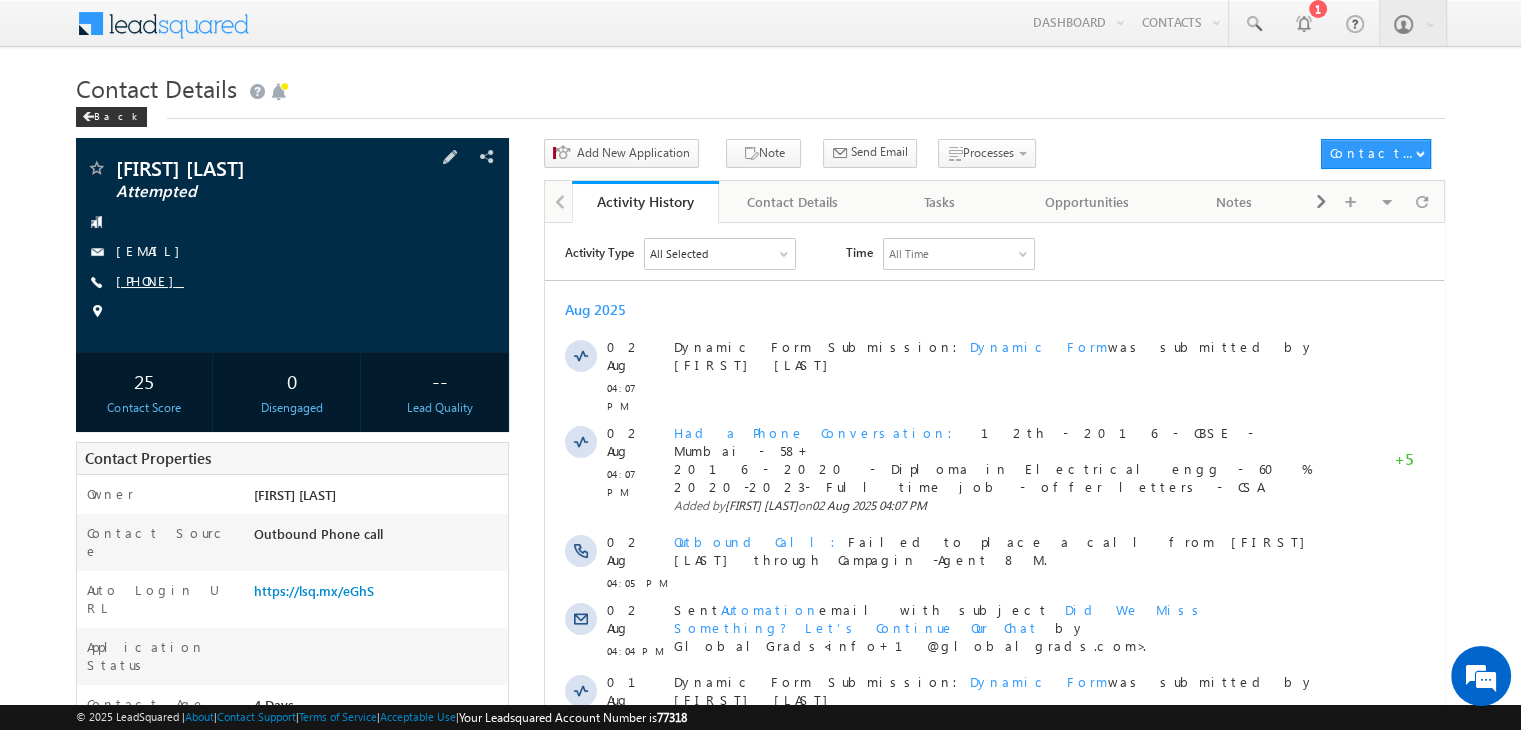 click on "[PHONE]" at bounding box center (150, 280) 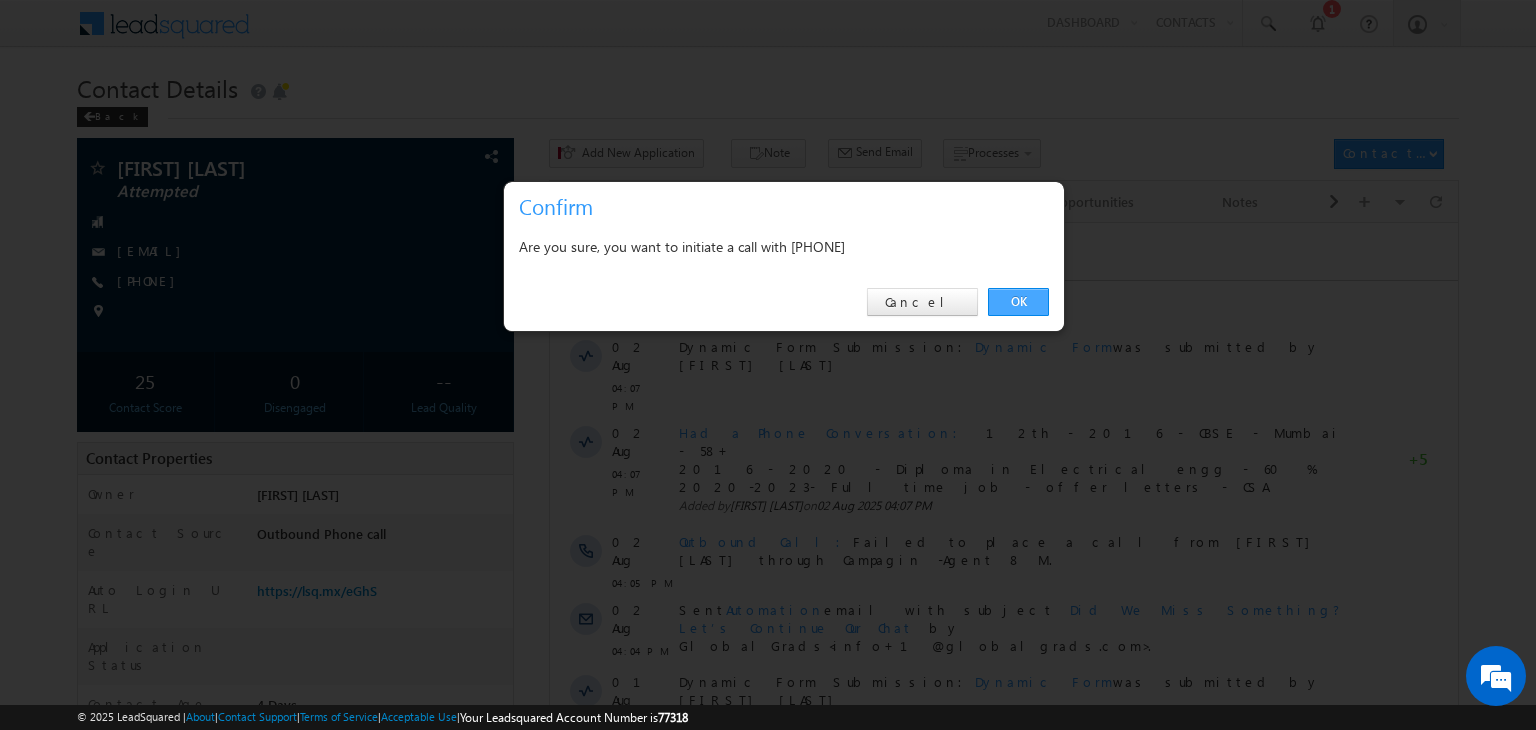 click on "OK" at bounding box center [1018, 302] 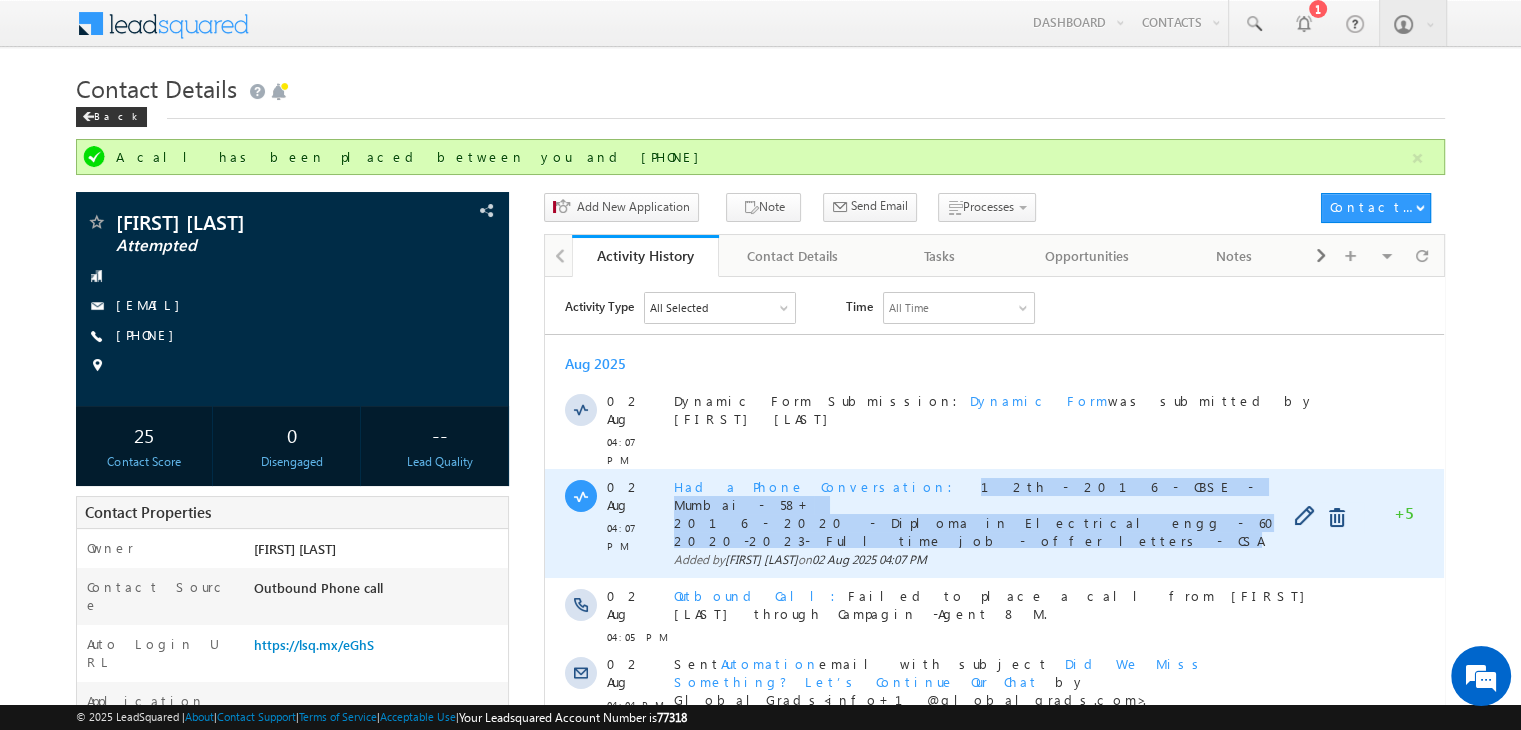 drag, startPoint x: 933, startPoint y: 493, endPoint x: 838, endPoint y: 442, distance: 107.82393 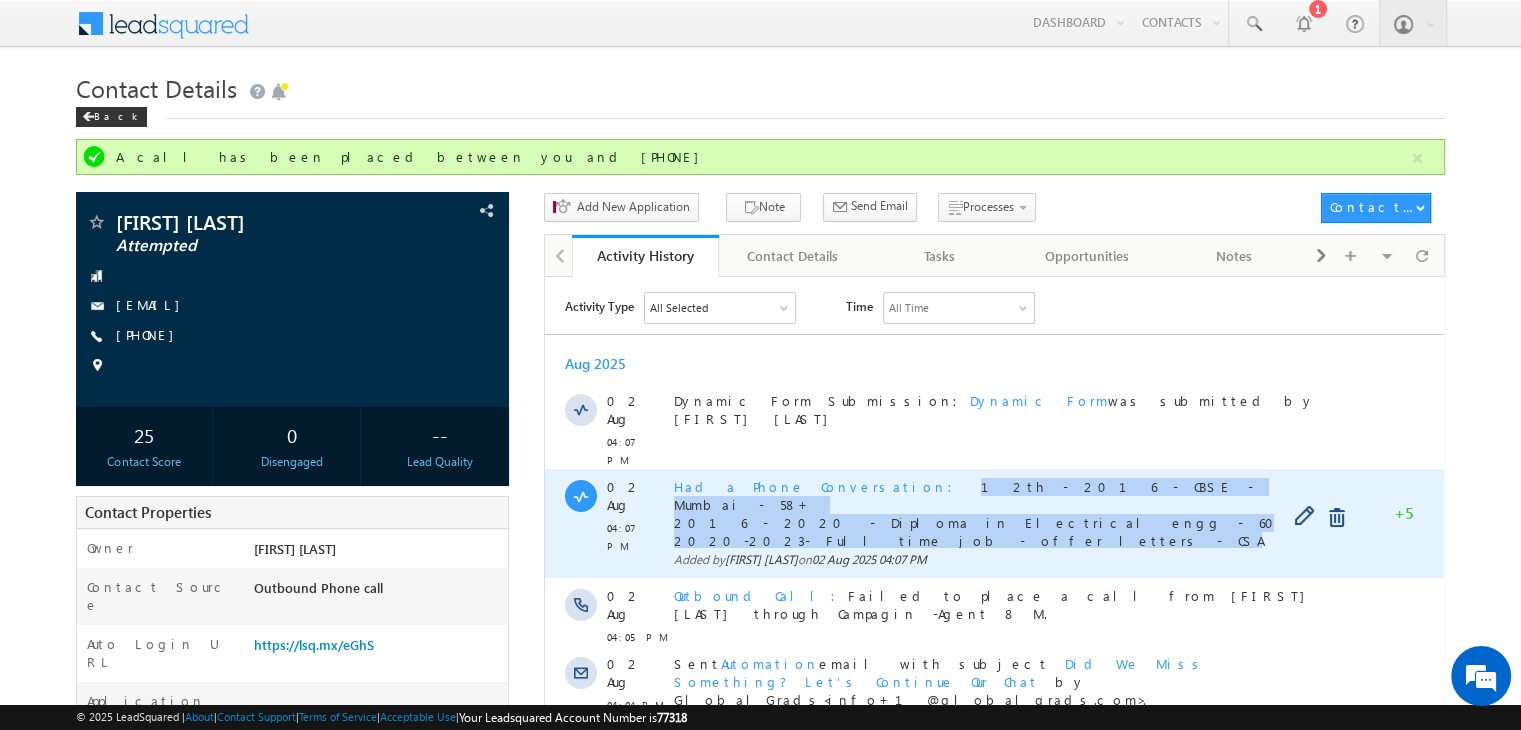 click on "Had a Phone Conversation
12th - [YEAR] - CBSE - [CITY] - 58+ [YEAR] - [YEAR] - Diploma in Electrical engg - 60 % [YEAR]-[YEAR]- Full time job - offer letters - CSA
Added by  [FIRST] [LAST]  on  [DATE] [TIME]" at bounding box center (1003, 522) 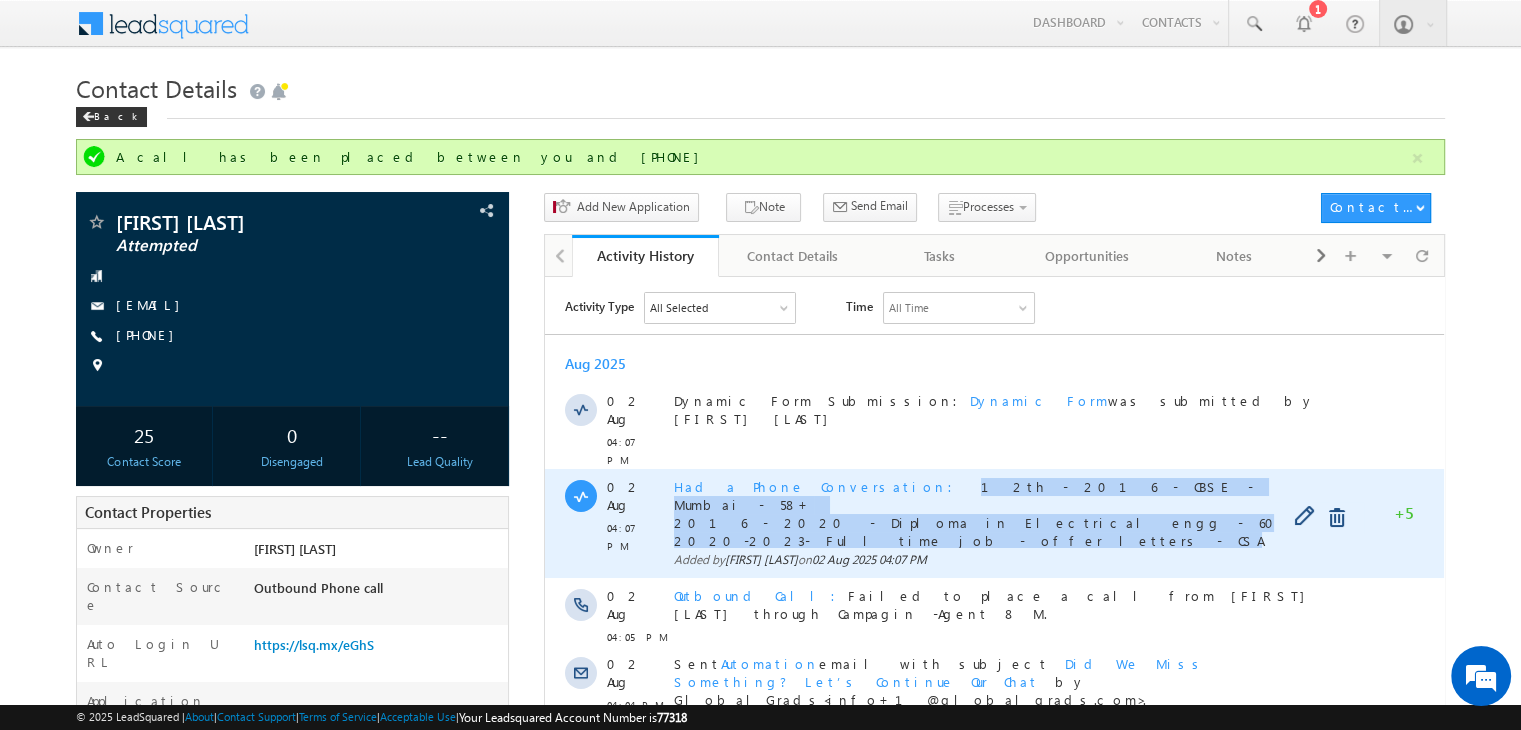 copy on "12th - [YEAR] - CBSE - [CITY] - 58+ [YEAR] - [YEAR] - Diploma in Electrical engg - 60 % [YEAR]-[YEAR]- Full time job - offer letters - CSA" 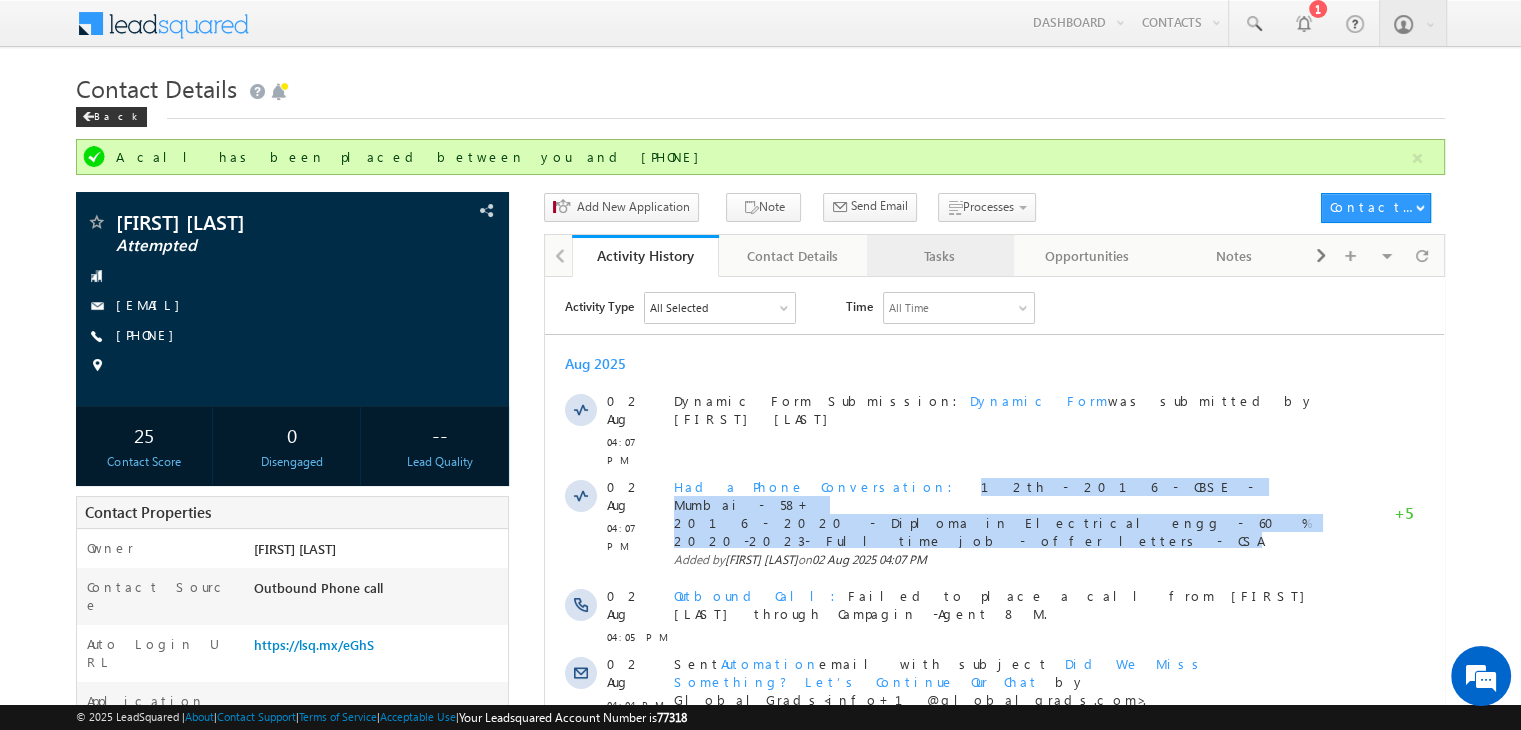 click on "Tasks" at bounding box center (939, 256) 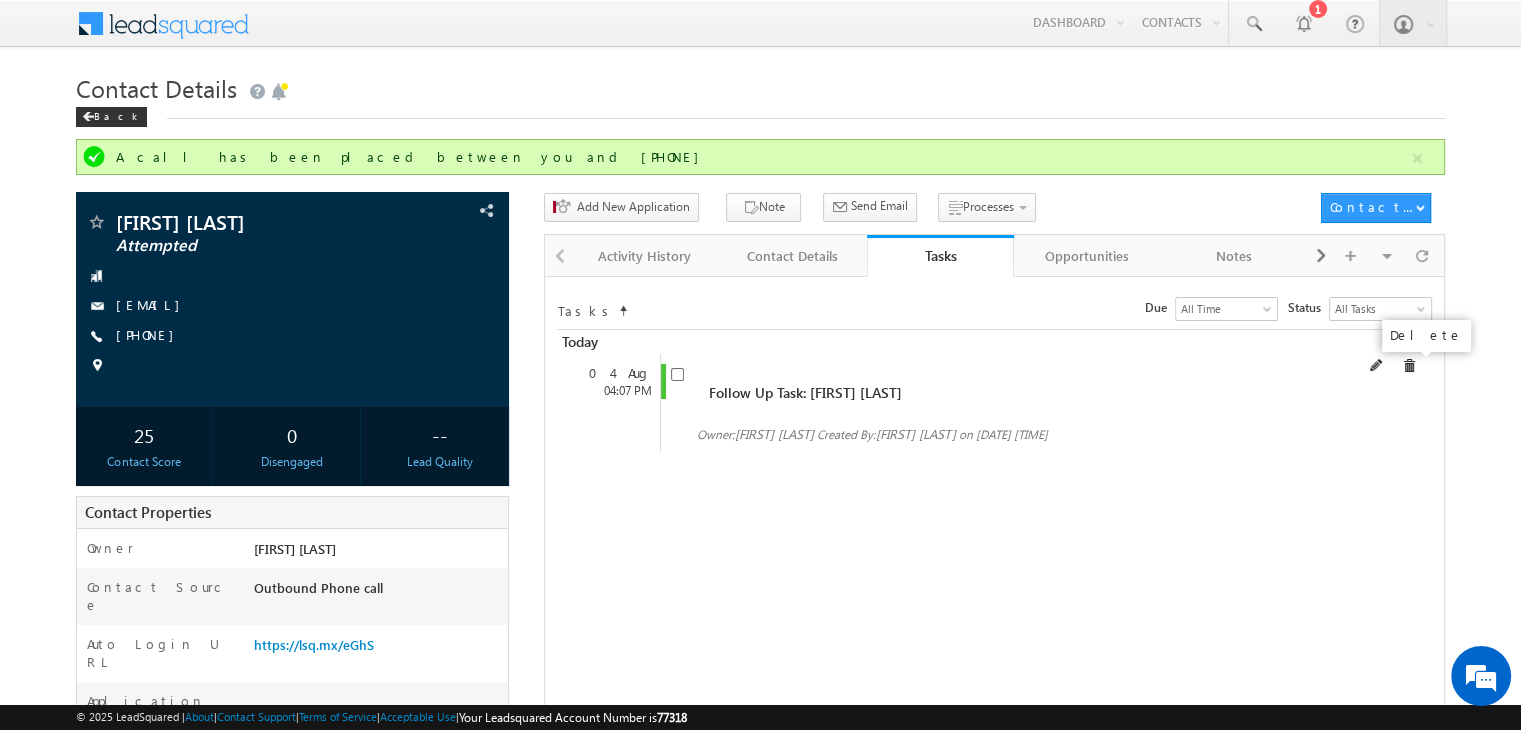click at bounding box center [1409, 366] 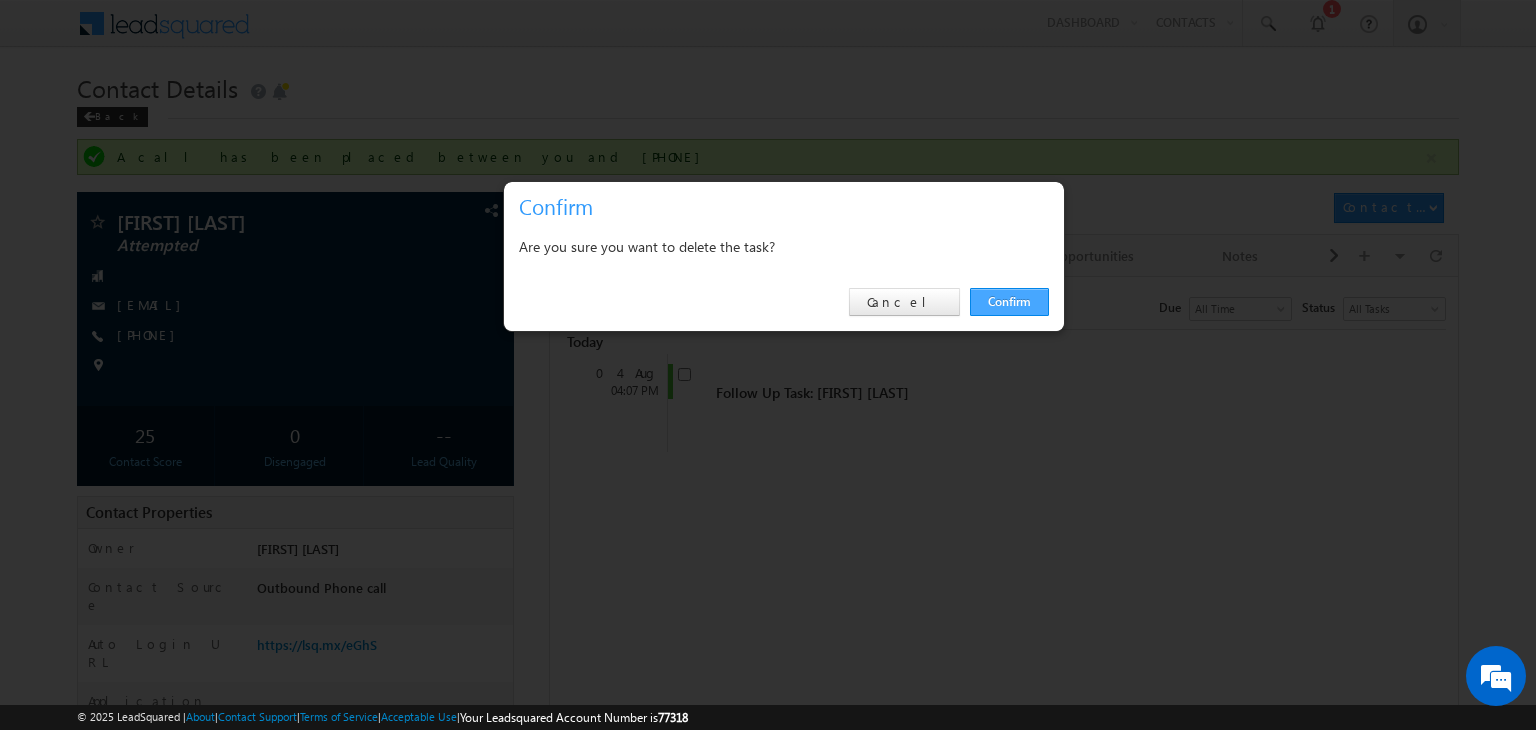 click on "Confirm" at bounding box center (1009, 302) 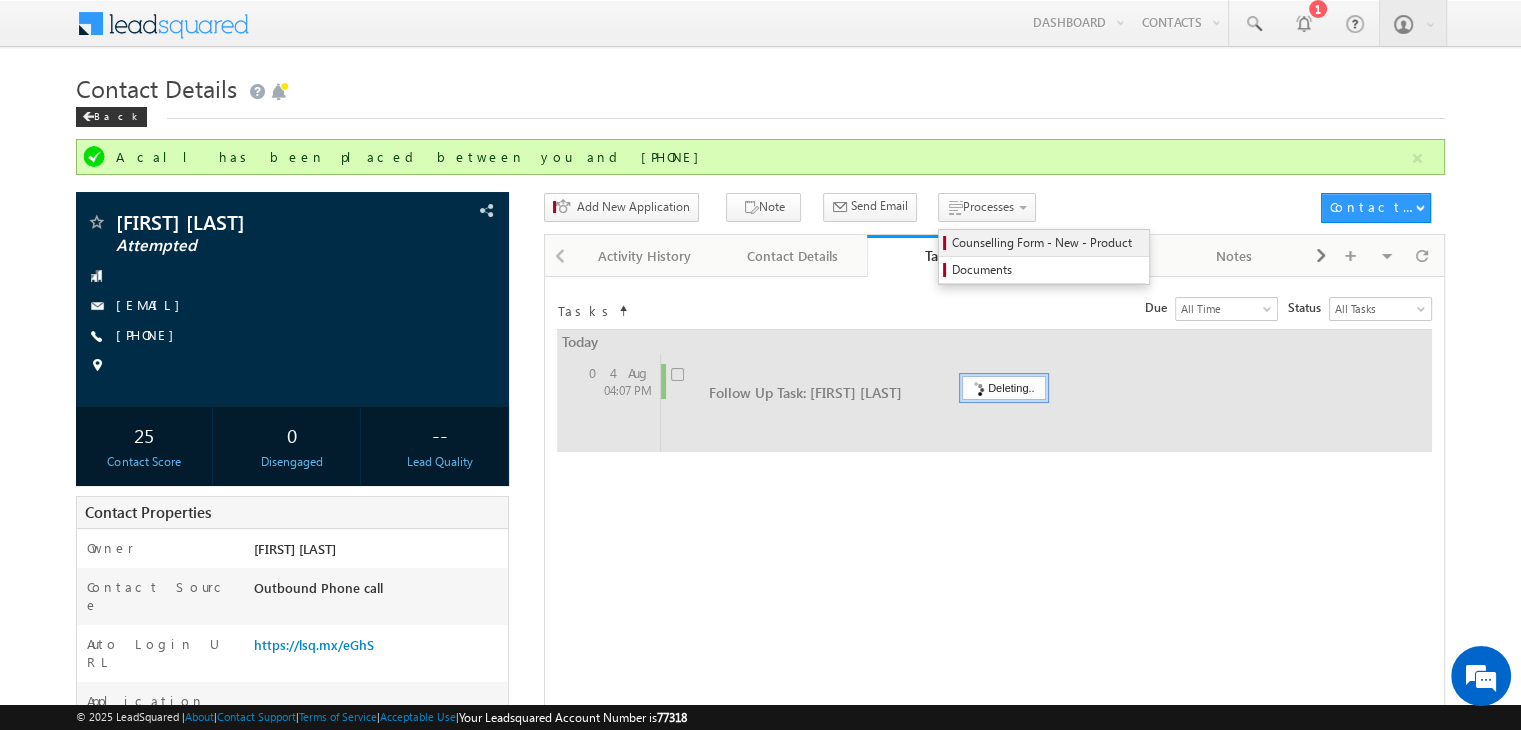 click on "Counselling Form - New - Product" at bounding box center [1047, 243] 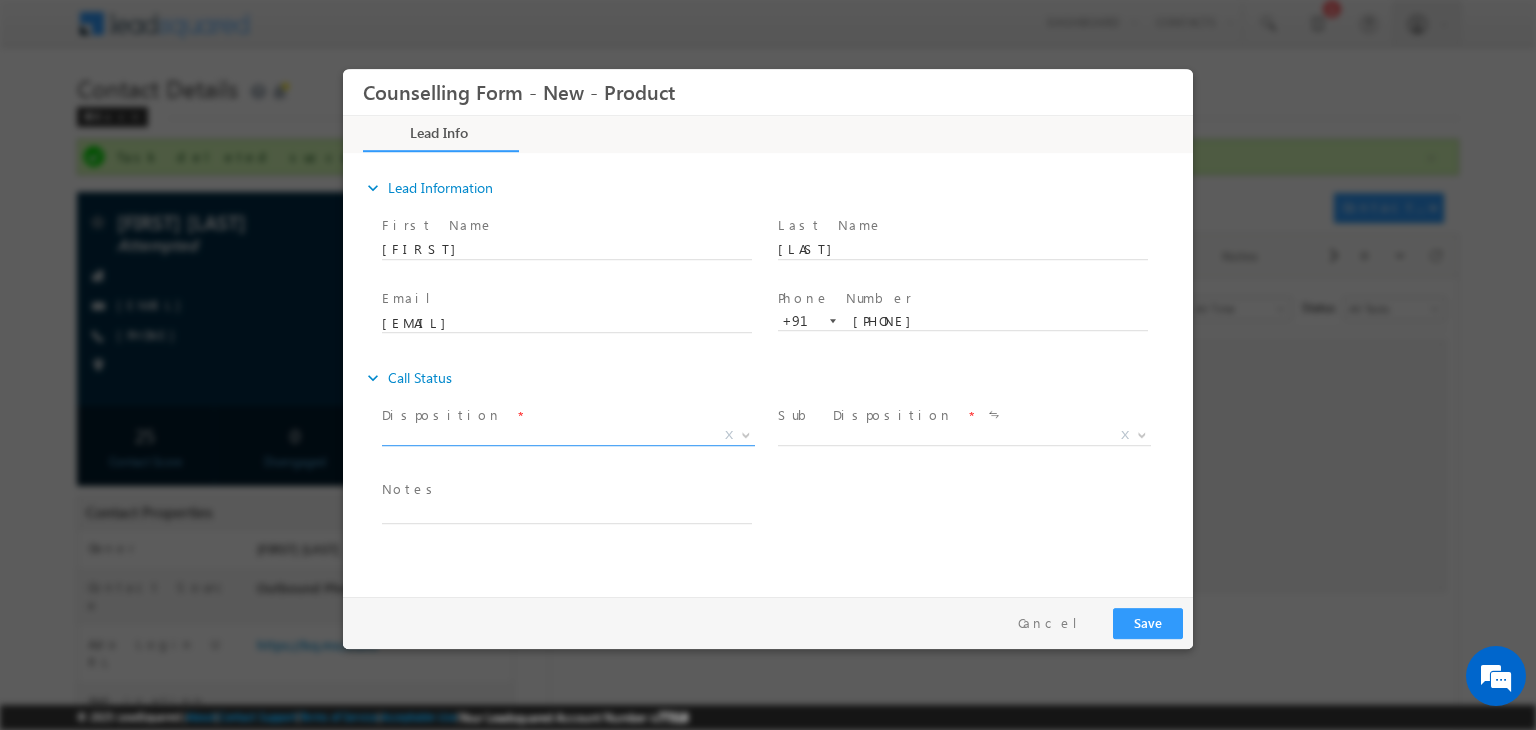 click on "X" at bounding box center [568, 436] 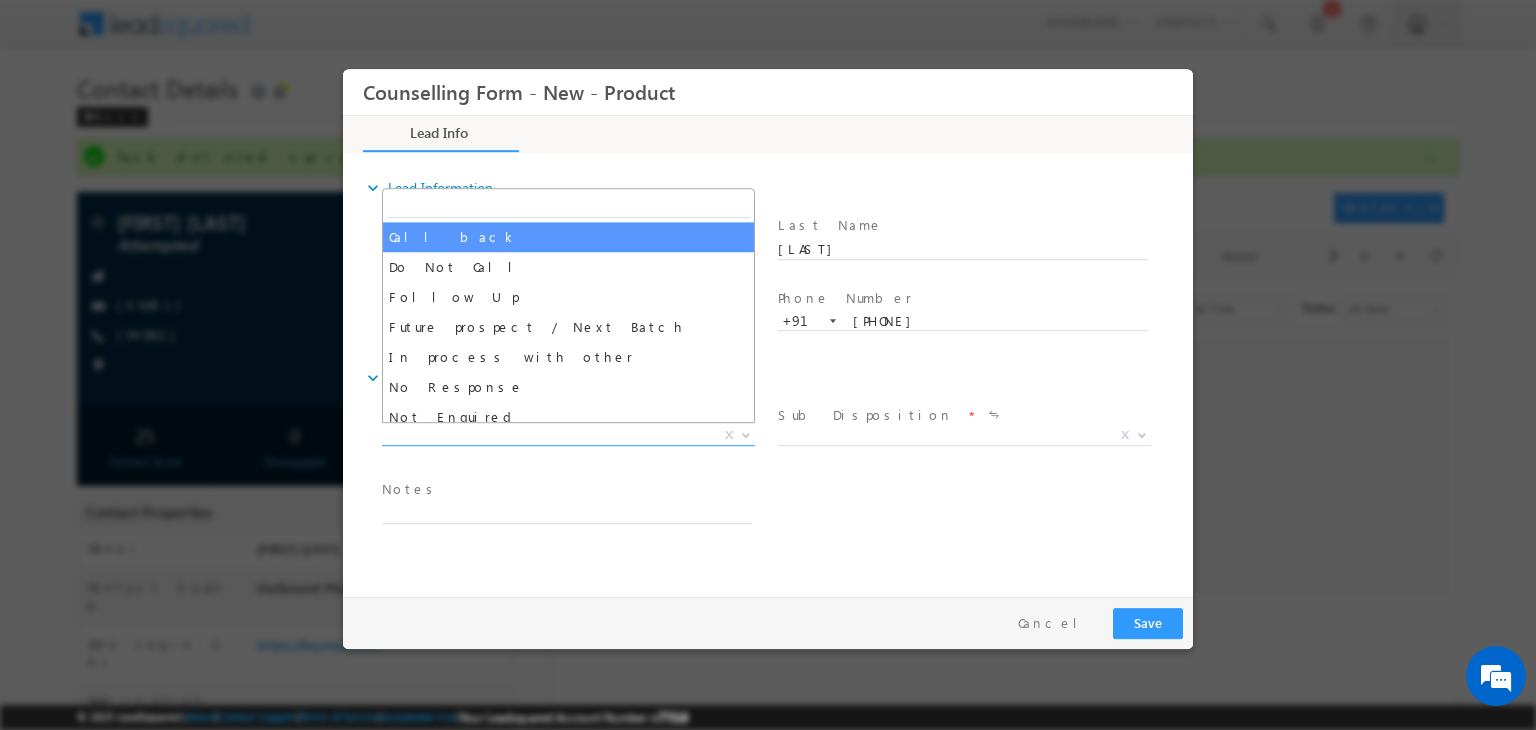 select on "Call back" 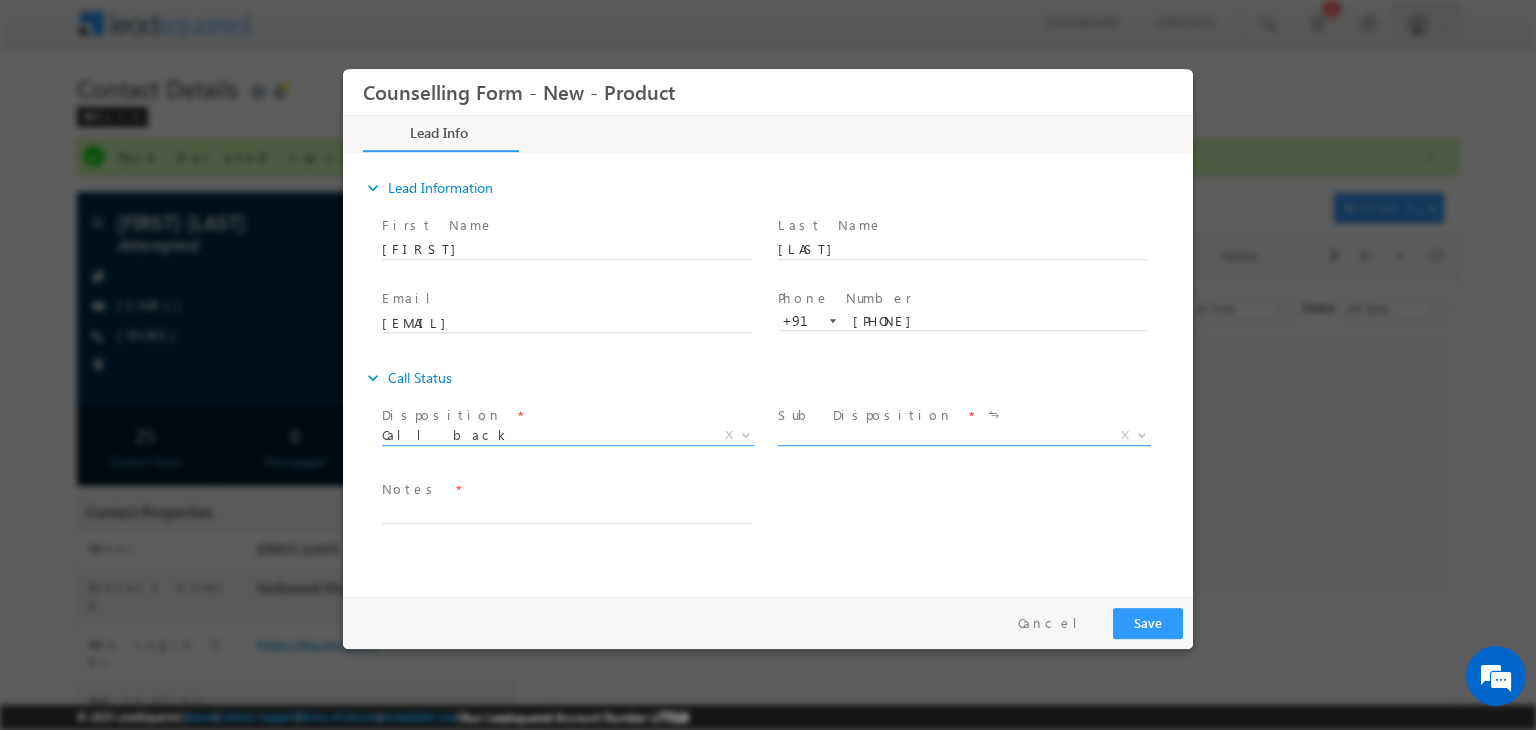 click on "X" at bounding box center [964, 436] 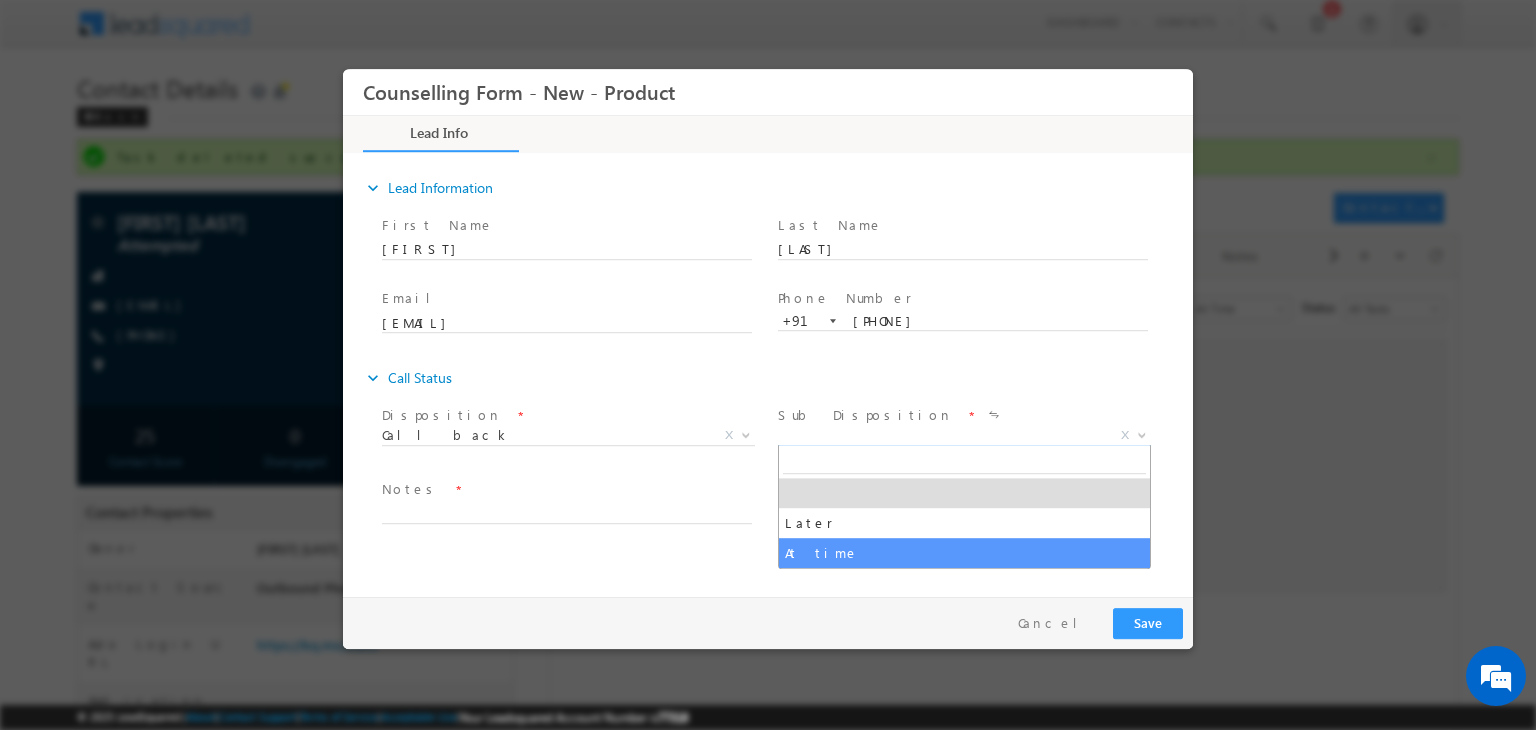 select on "At time" 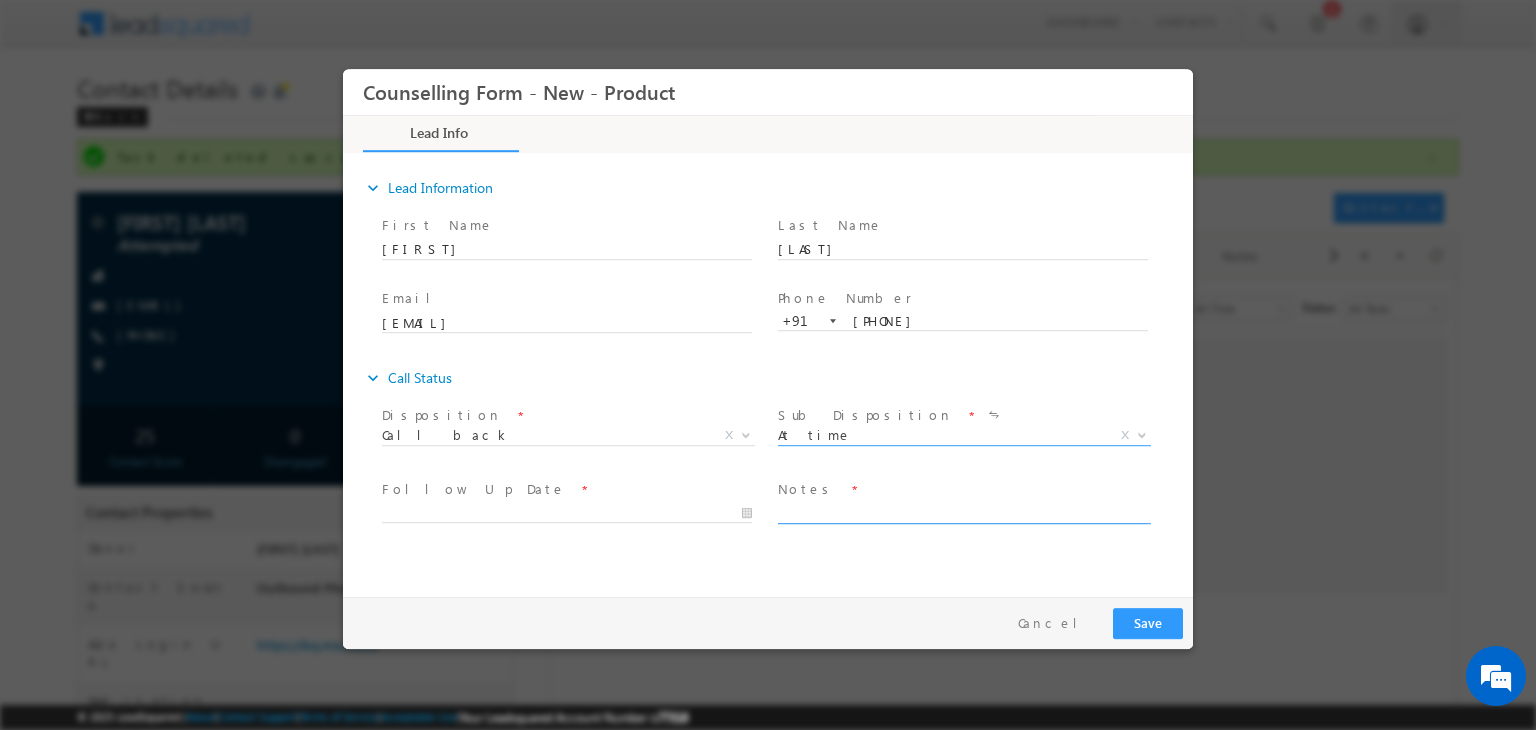 click at bounding box center [963, 512] 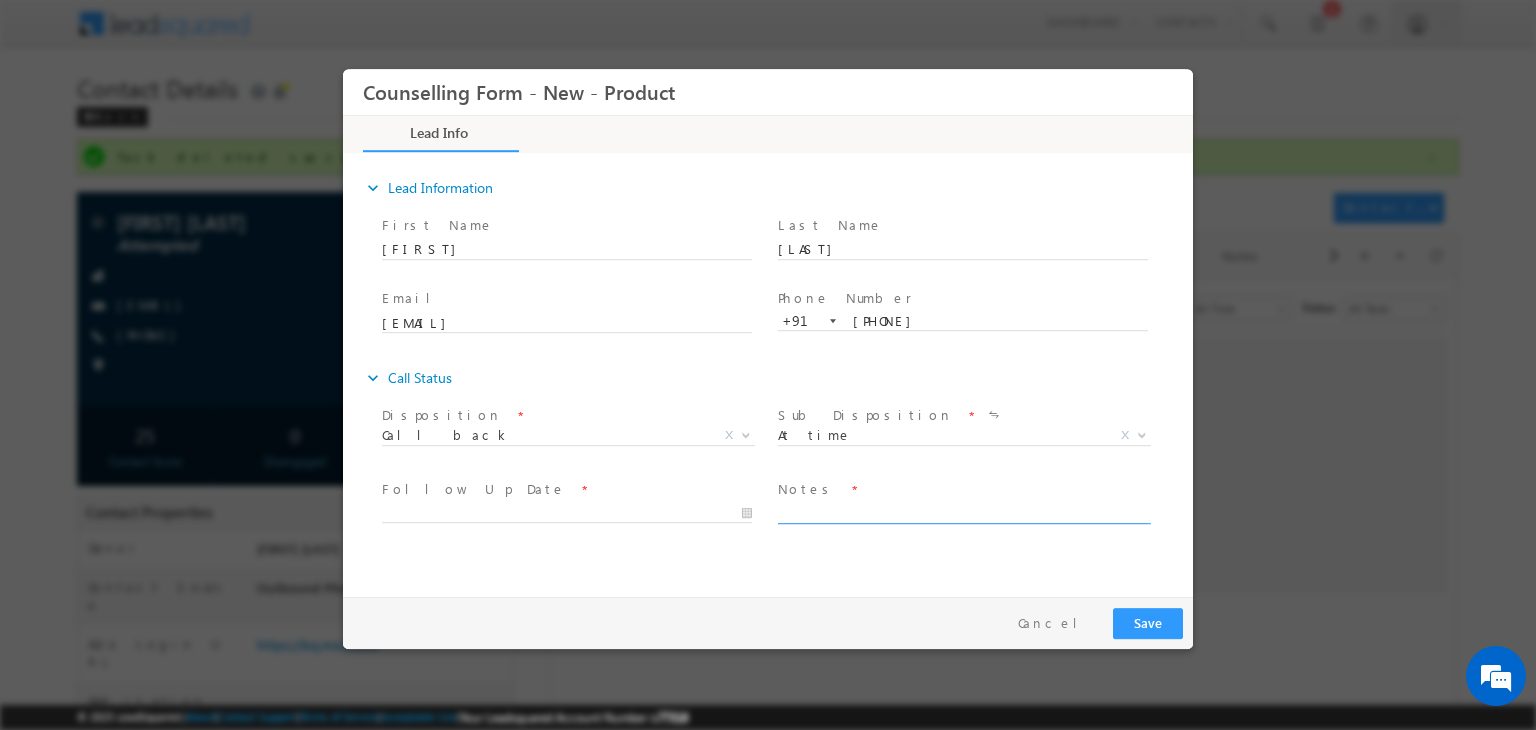 paste on "12th - 2016 - CBSE - Mumbai - 58+
2016 - 2020 - Diploma in Electrical engg - 60 %
2020-2023- Full time job - offer letters - CSA" 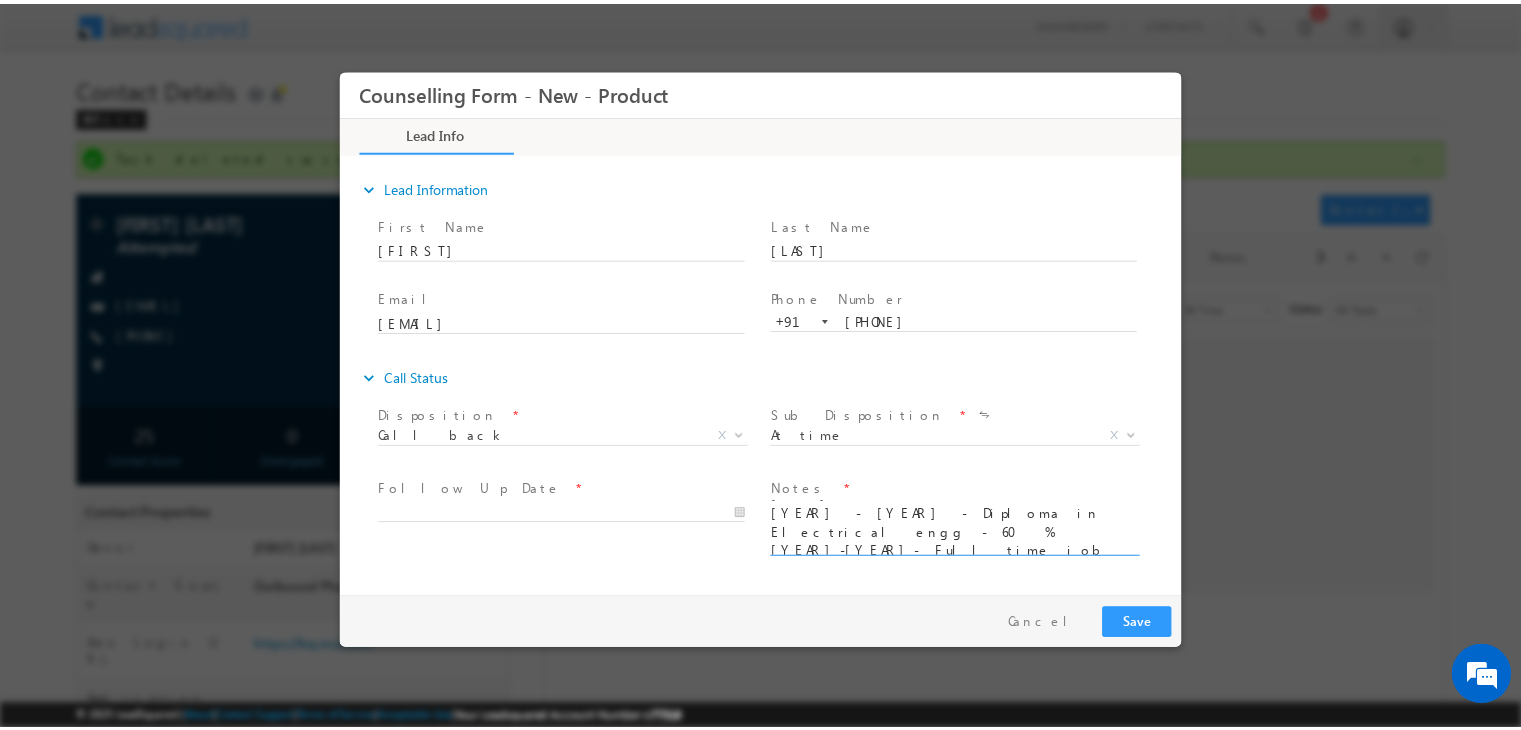 scroll, scrollTop: 3, scrollLeft: 0, axis: vertical 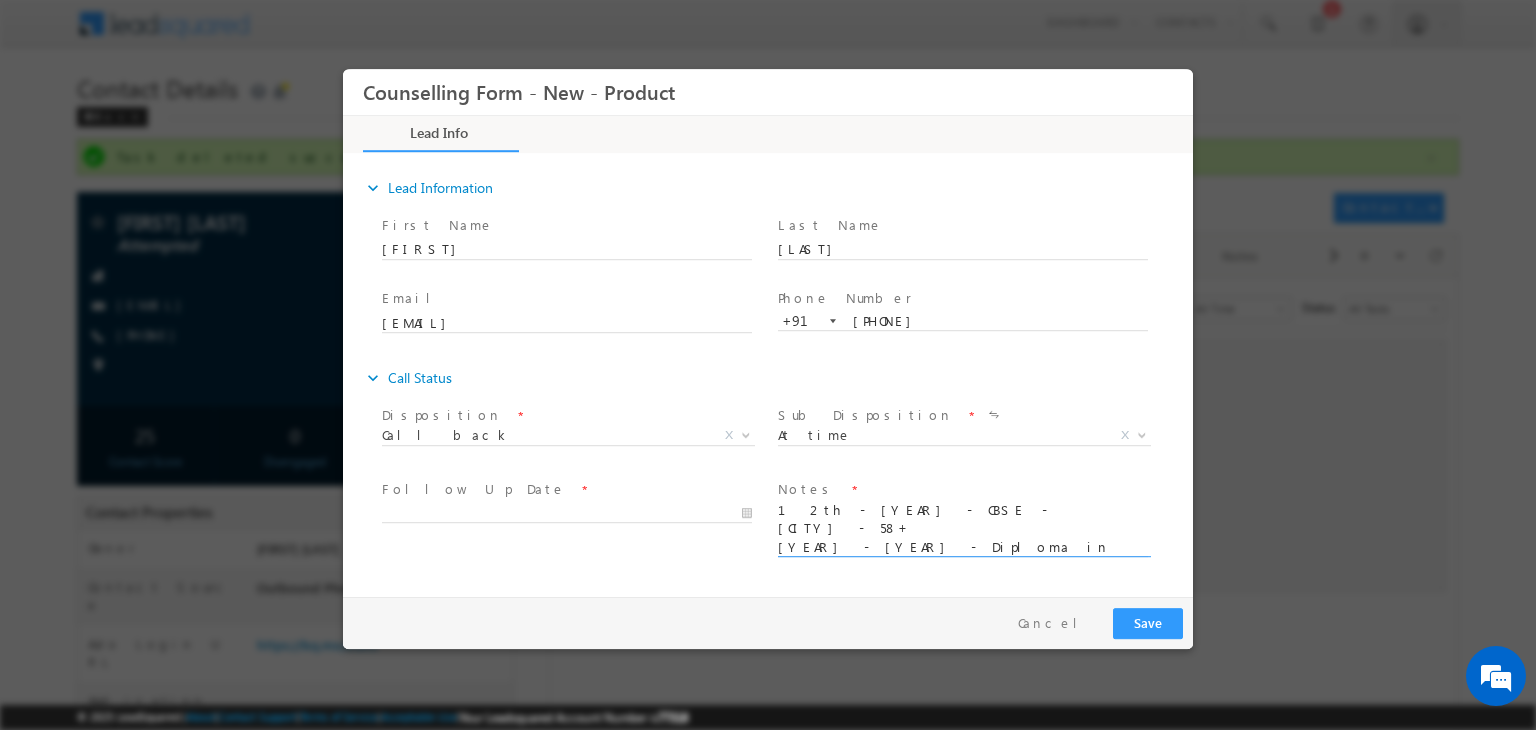 type on "12th - 2016 - CBSE - Mumbai - 58+
2016 - 2020 - Diploma in Electrical engg - 60 %
2020-2023- Full time job - offer letters - CSA" 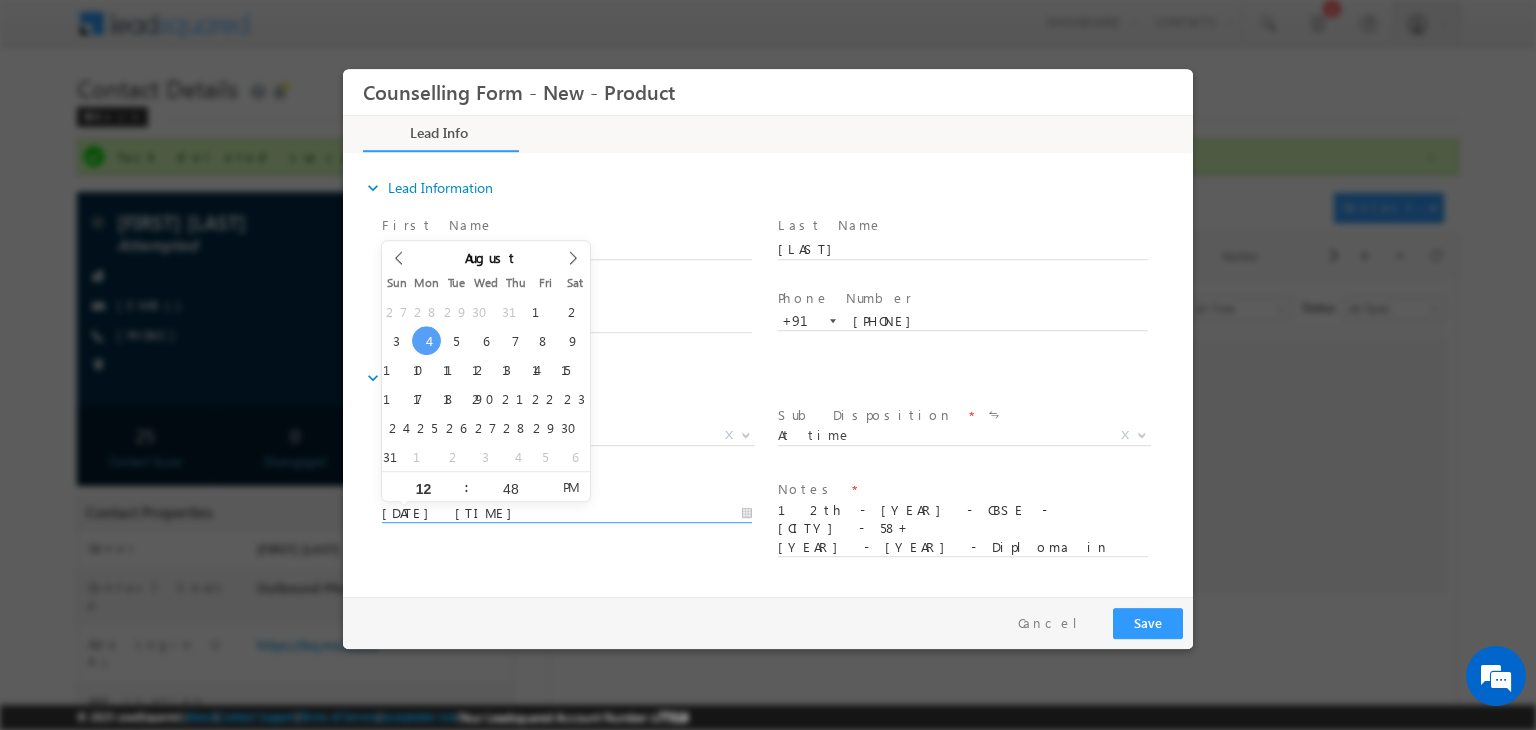 click on "04/08/2025 12:48 PM" at bounding box center (567, 514) 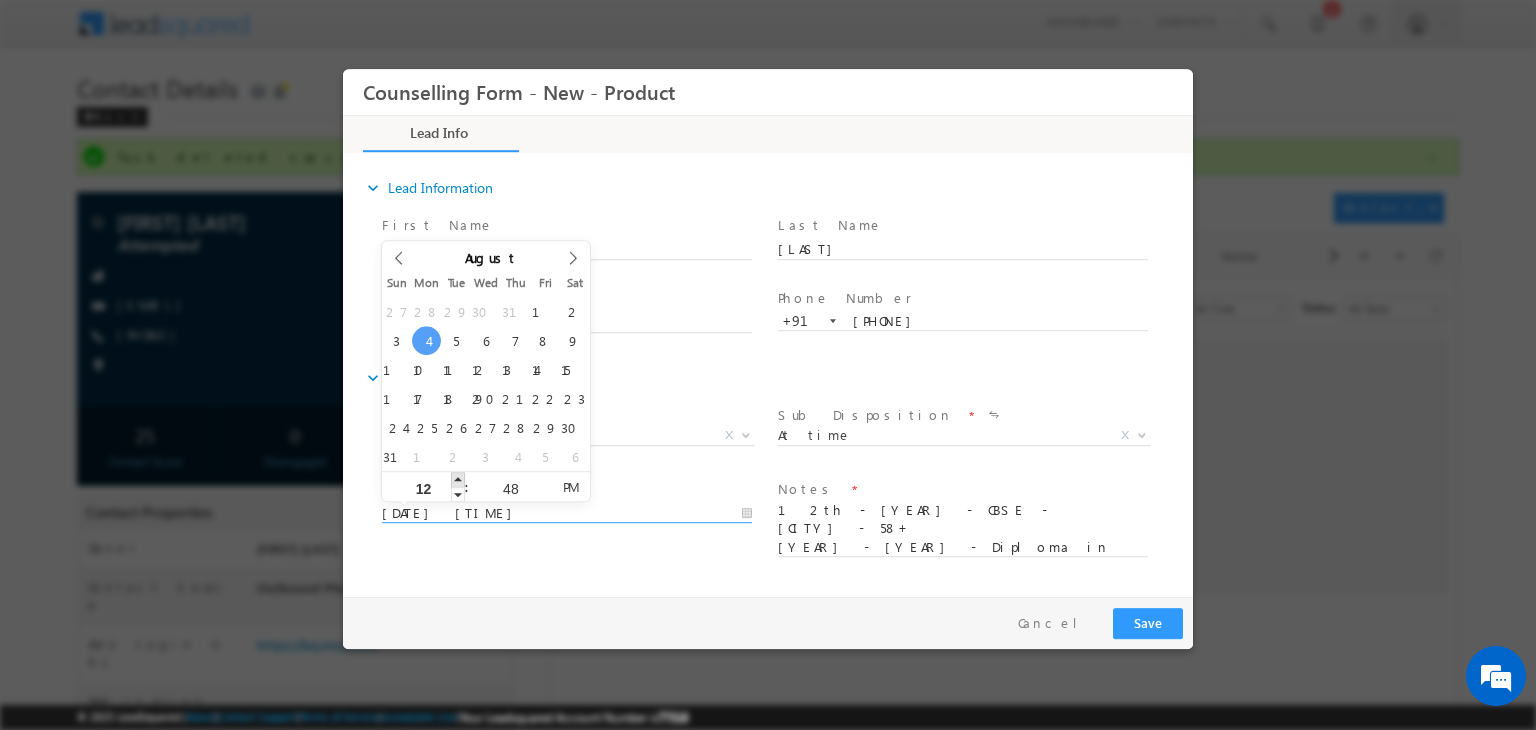 type on "04/08/2025 1:48 PM" 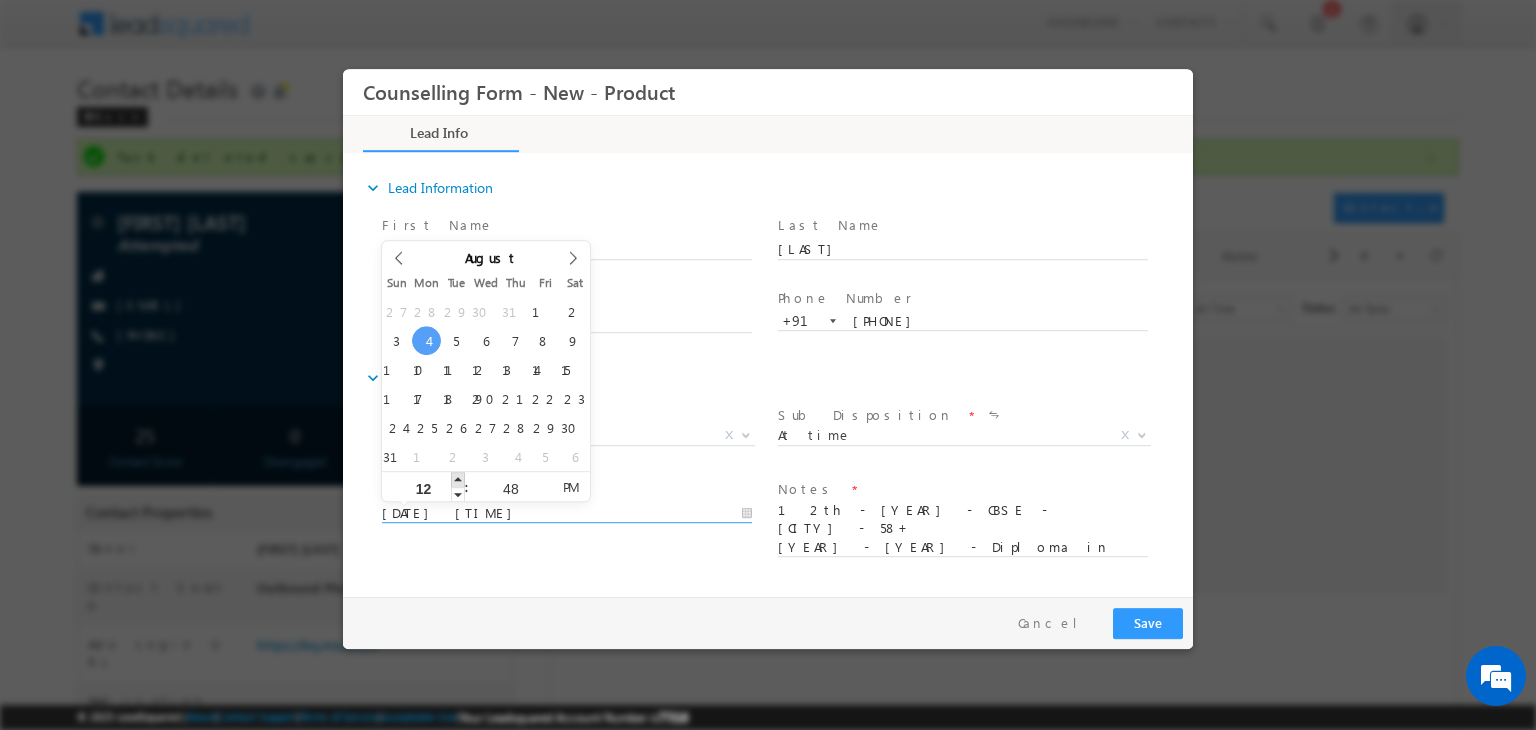 type on "01" 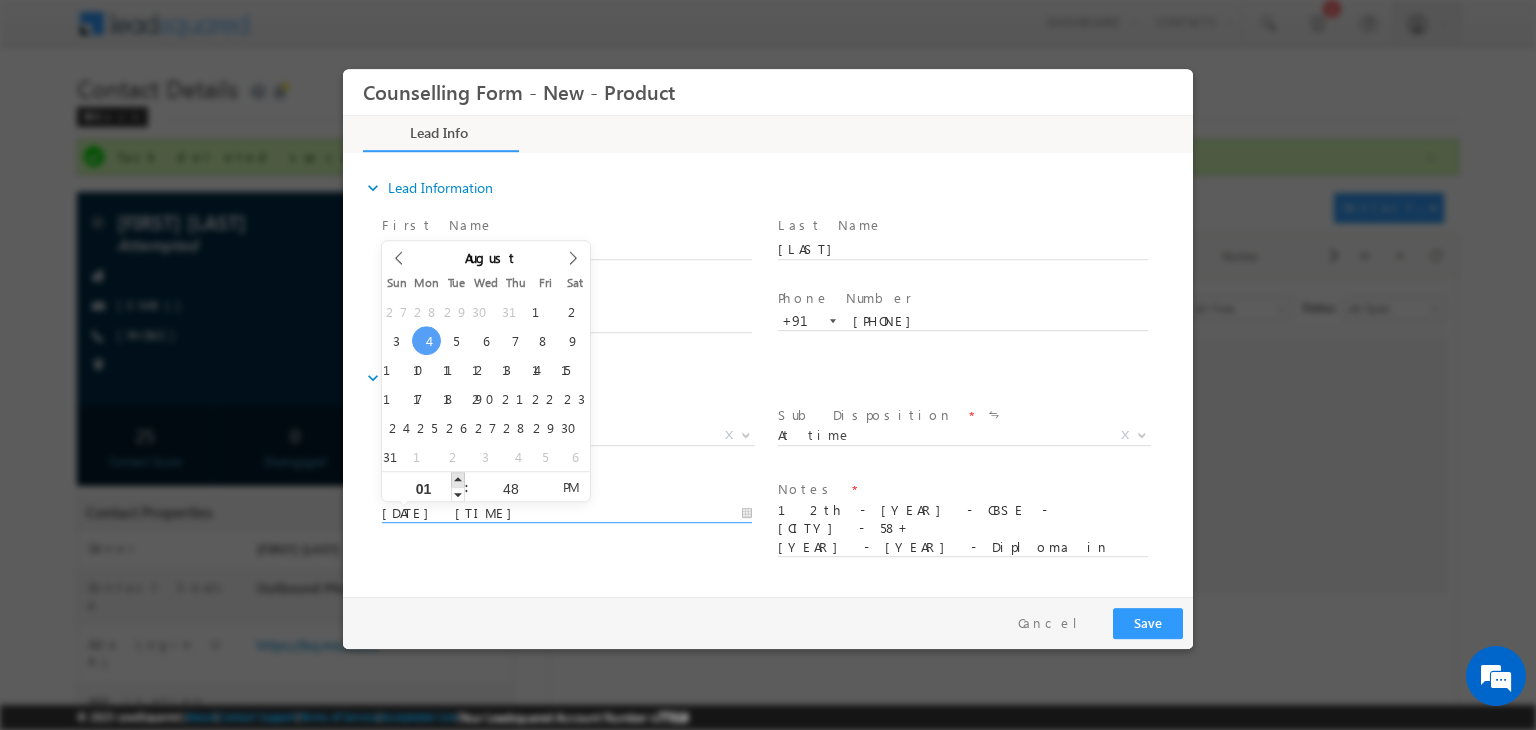 click at bounding box center (458, 479) 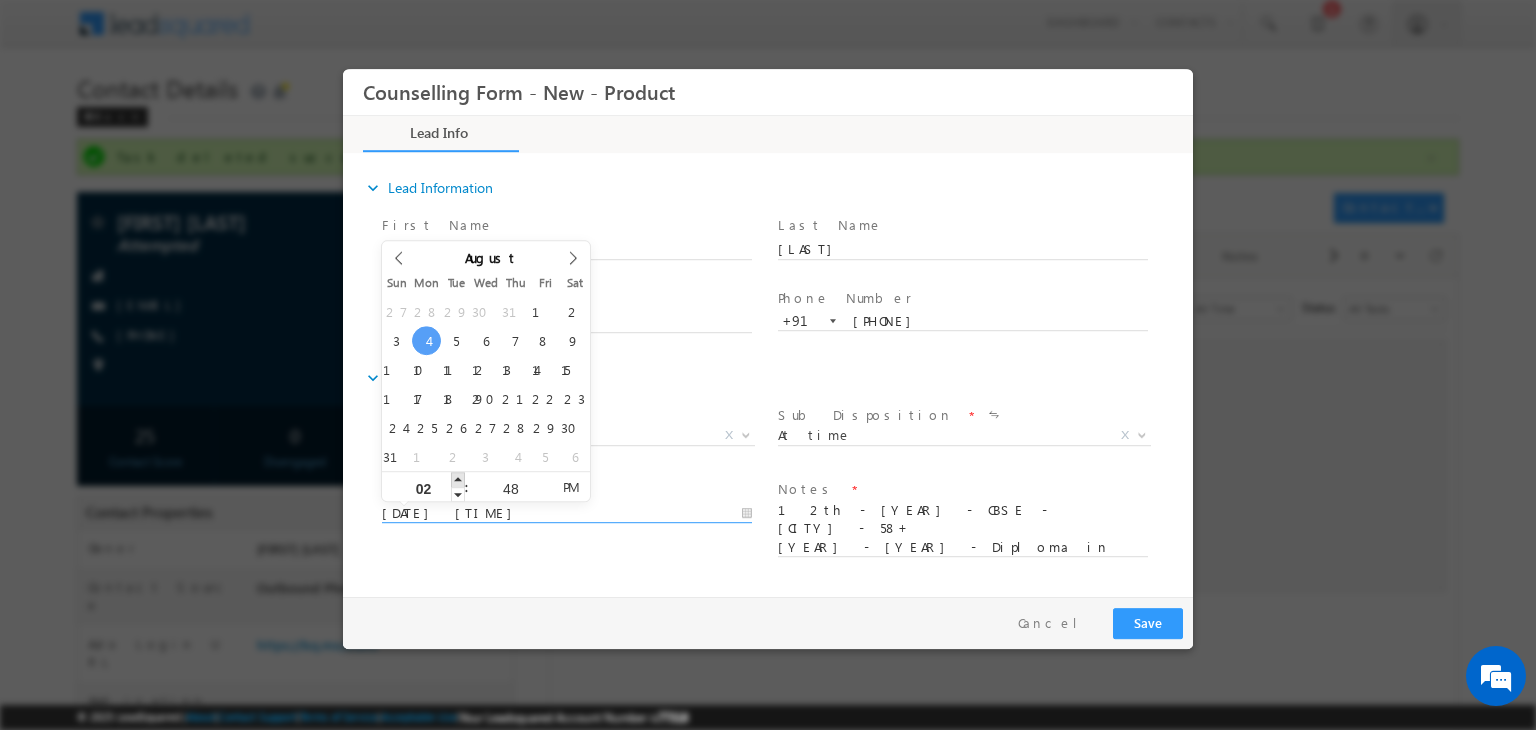 click at bounding box center [458, 479] 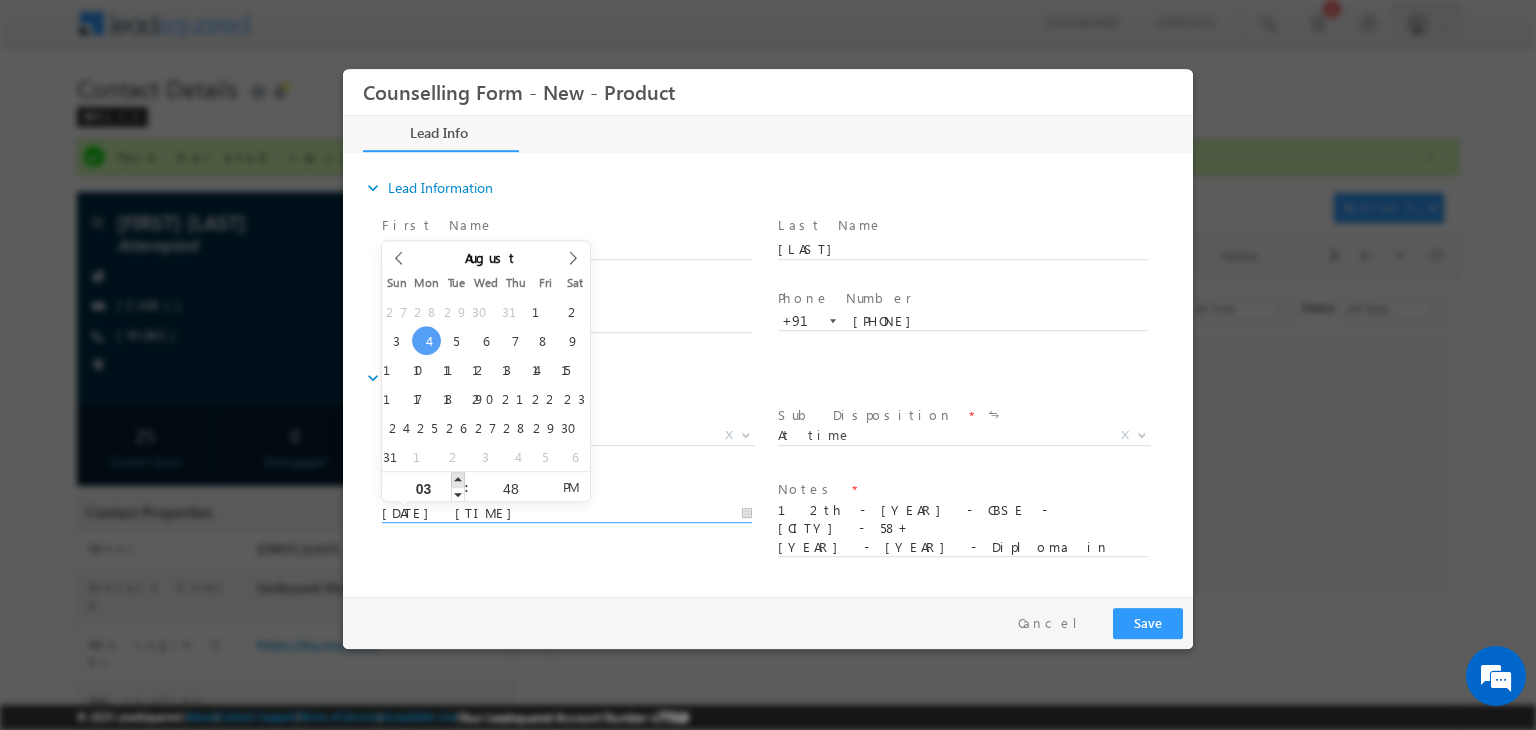 click at bounding box center (458, 479) 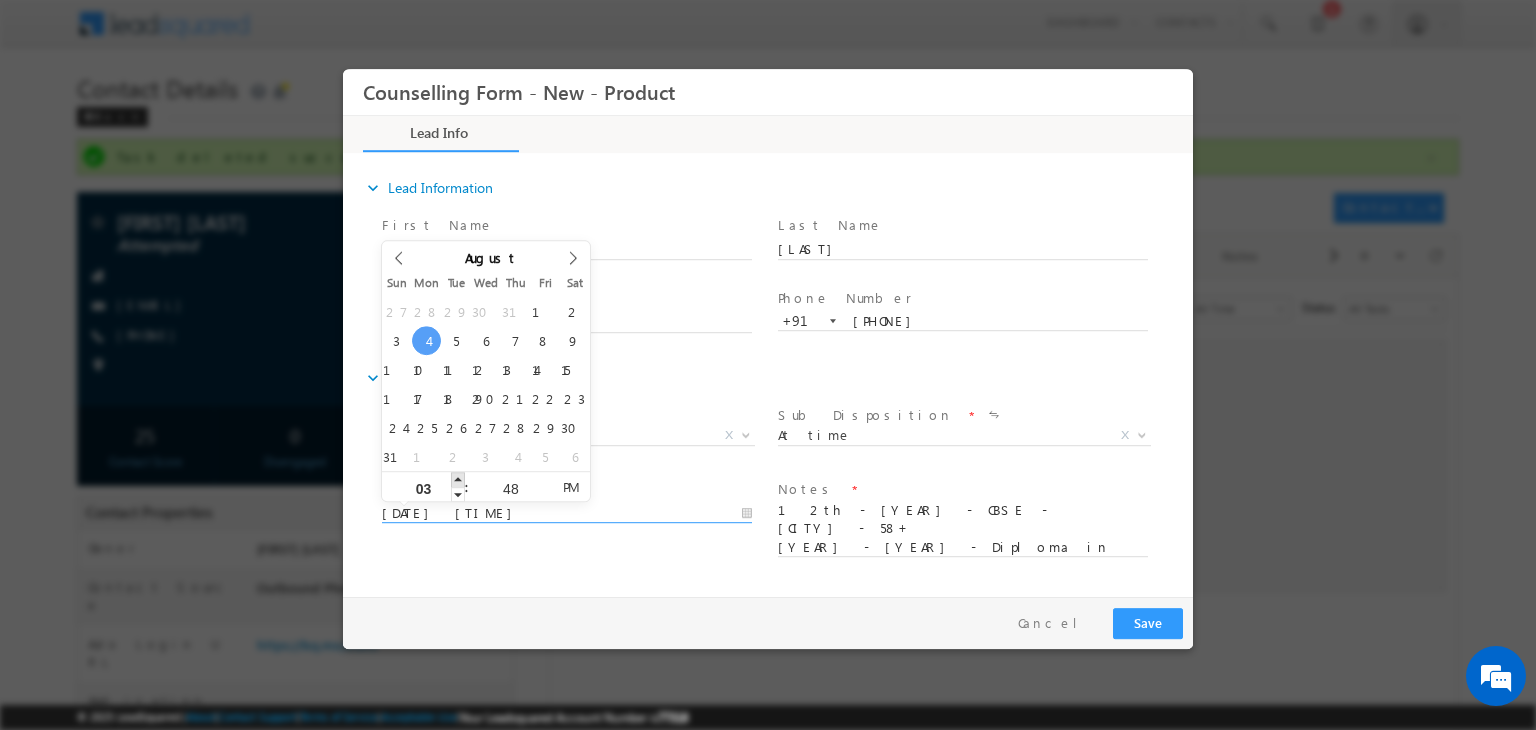 type on "04/08/2025 4:48 PM" 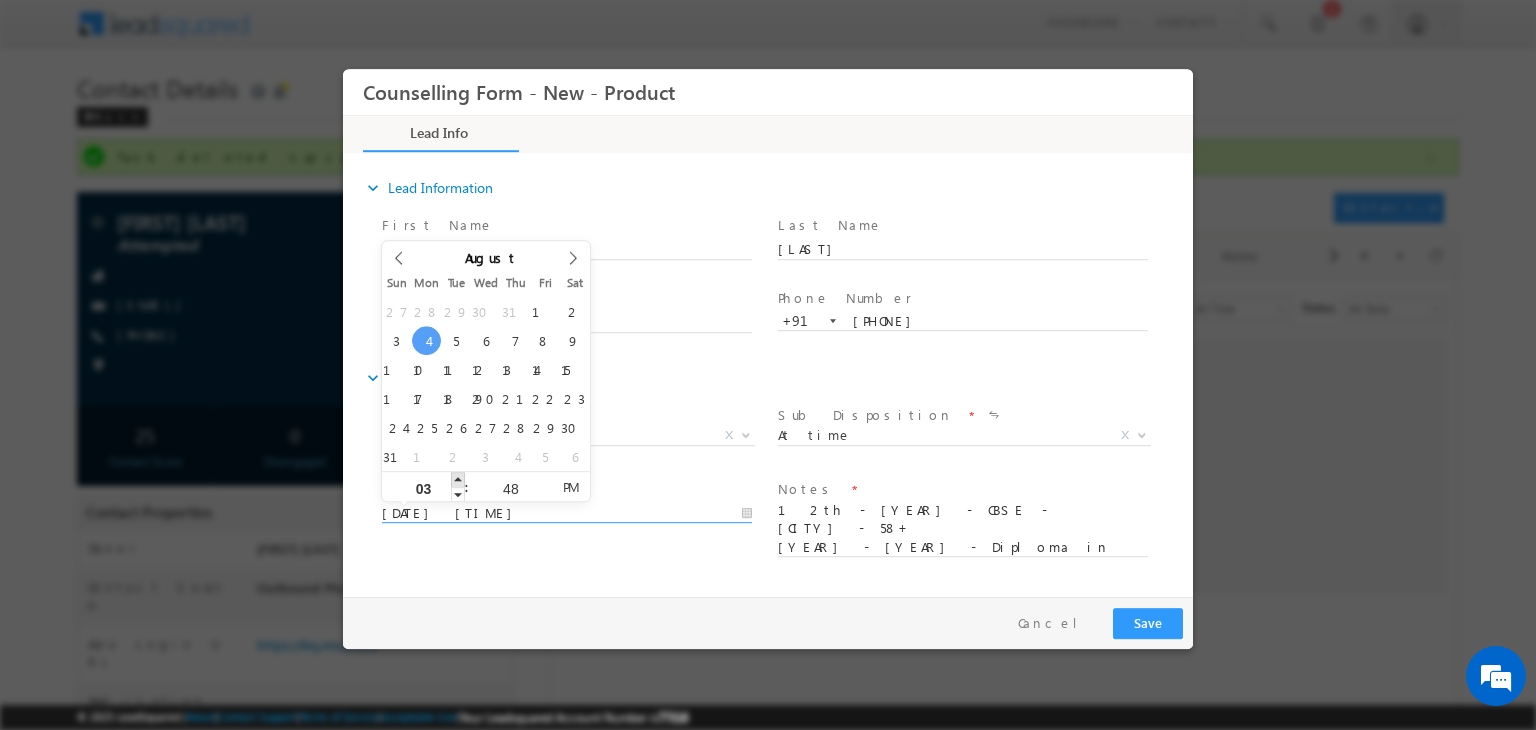 type on "04" 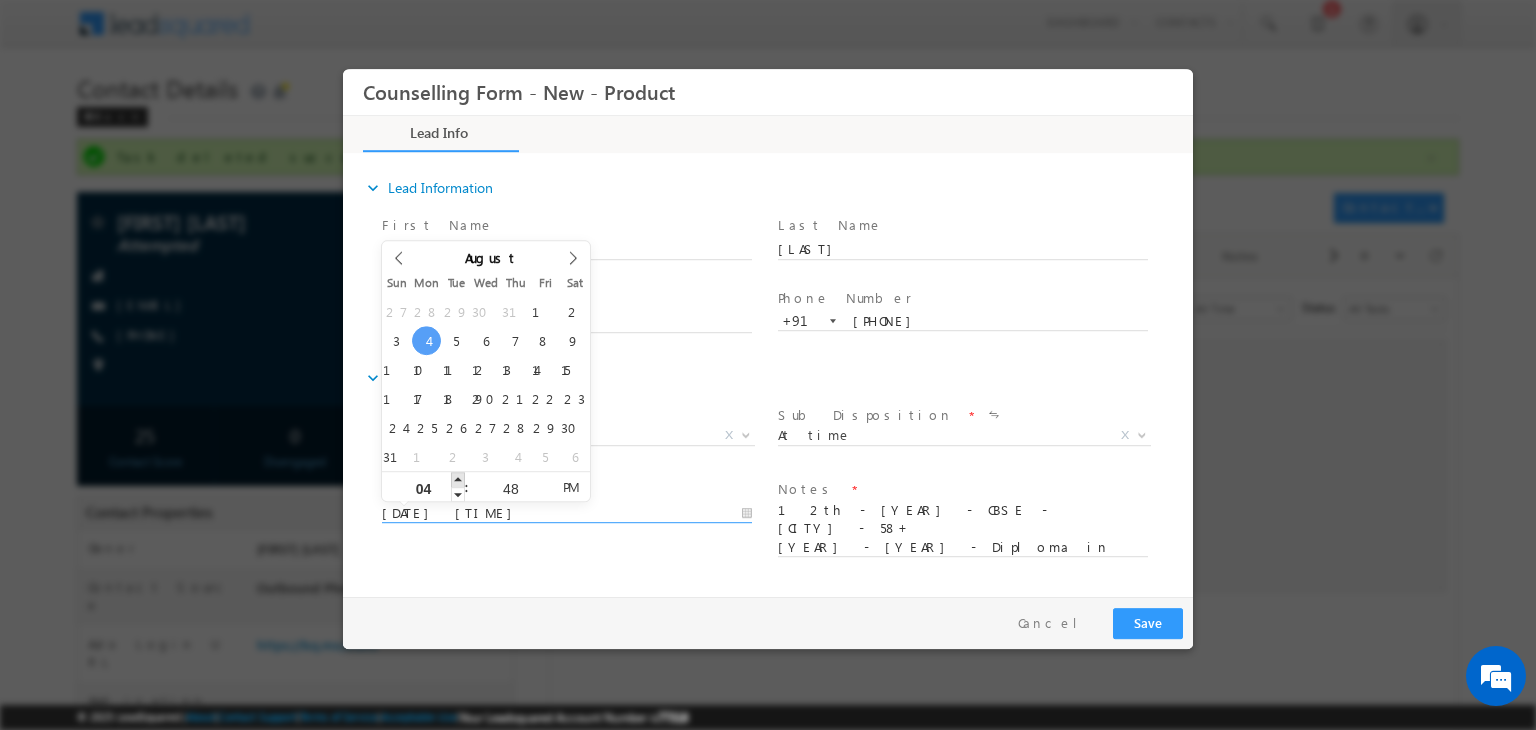 click at bounding box center [458, 479] 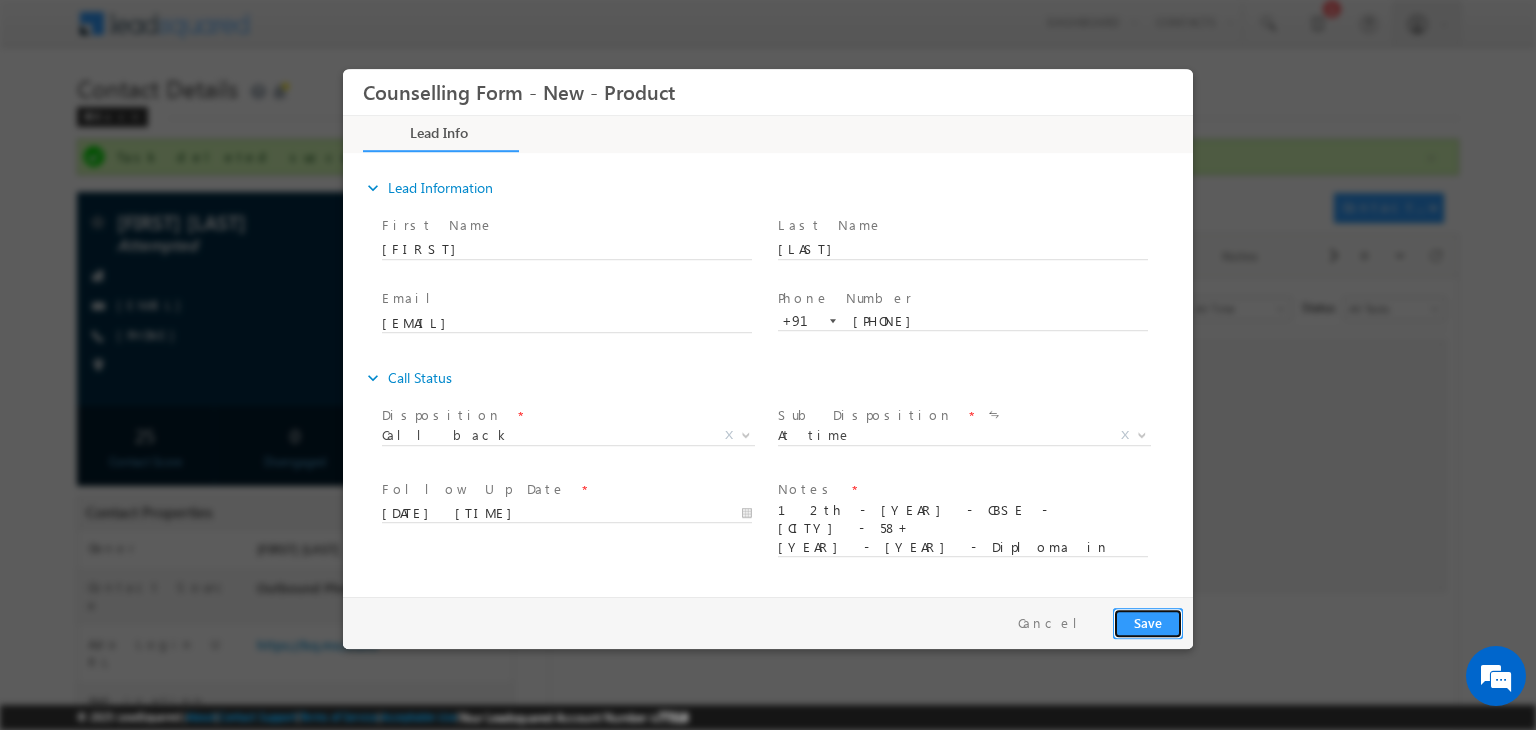 click on "Save" at bounding box center (1148, 623) 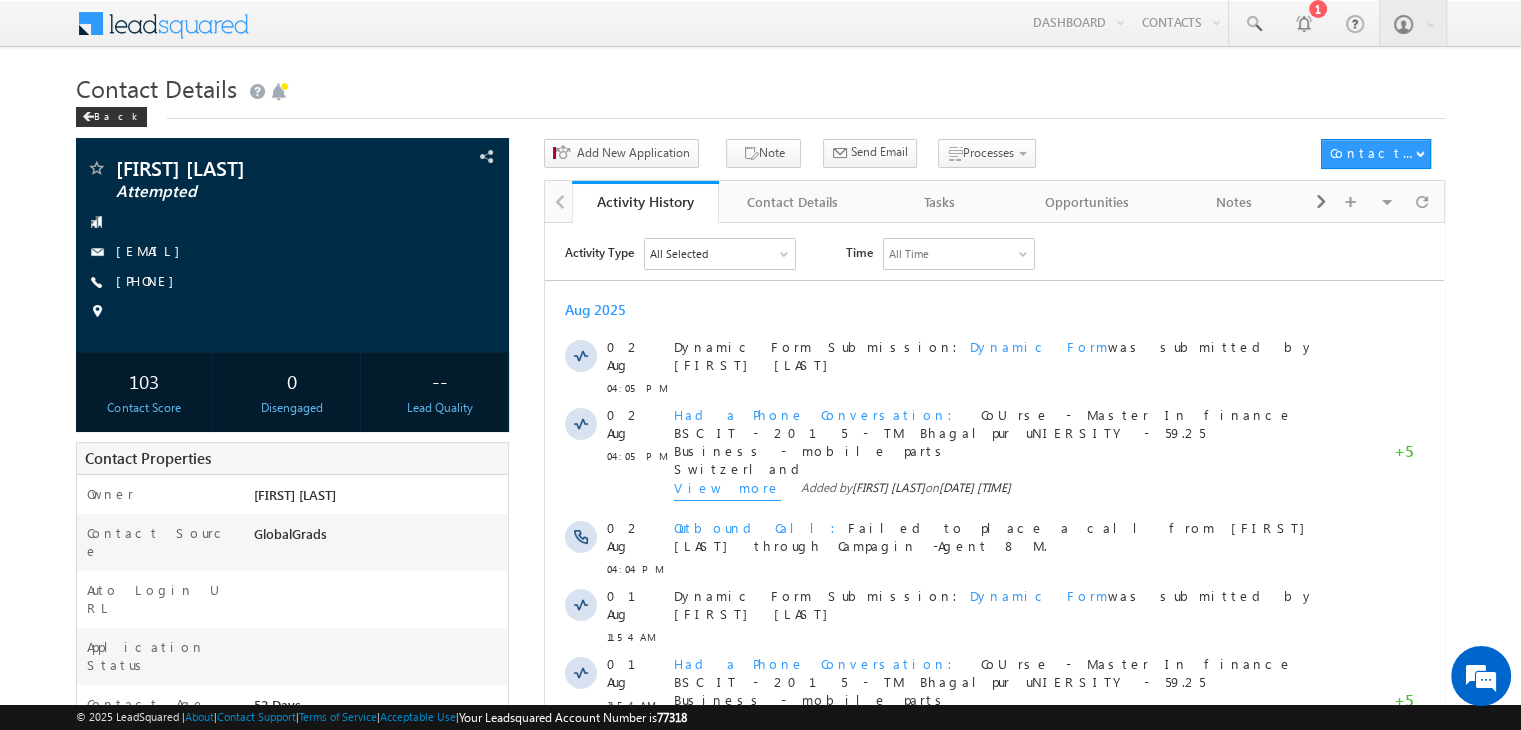 scroll, scrollTop: 0, scrollLeft: 0, axis: both 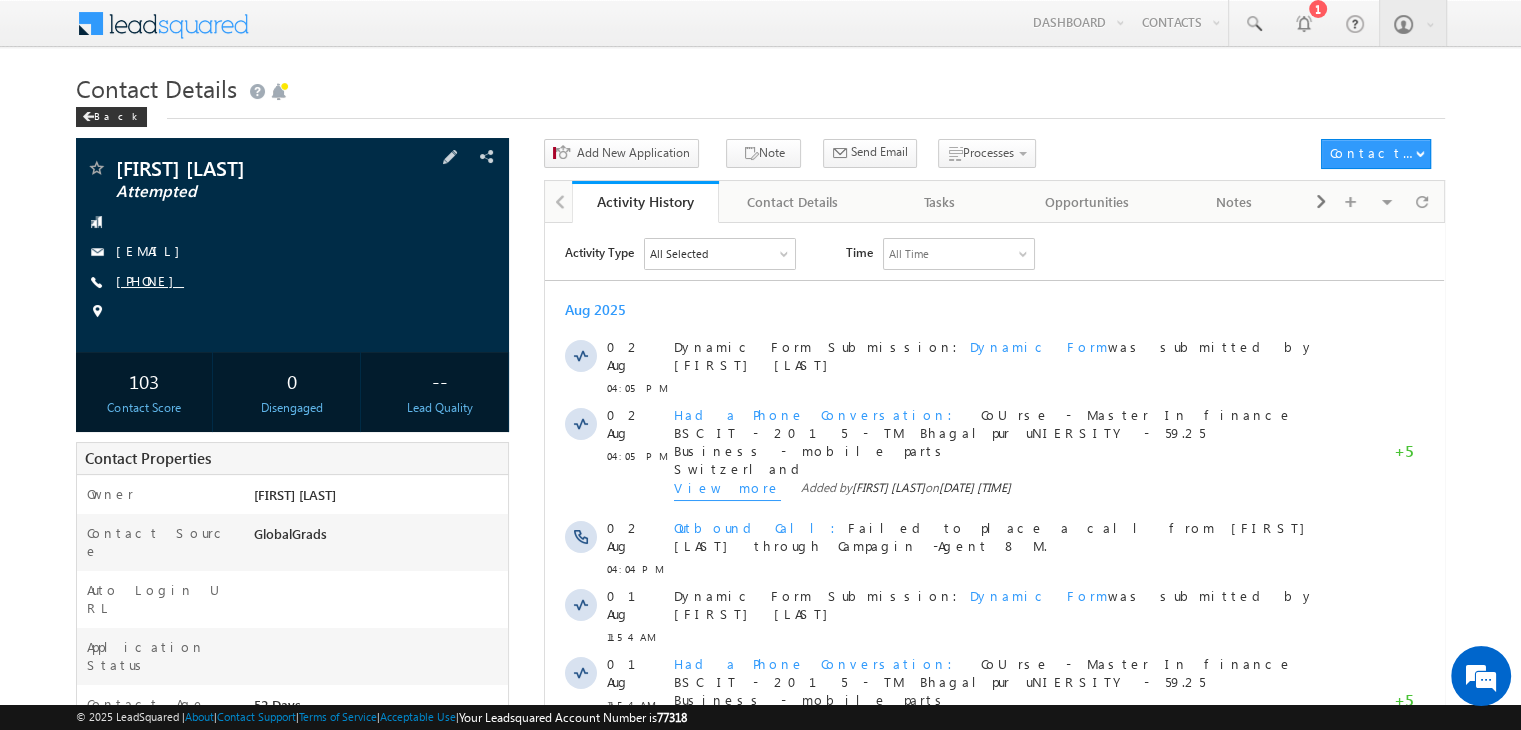 click on "[PHONE]" at bounding box center (150, 280) 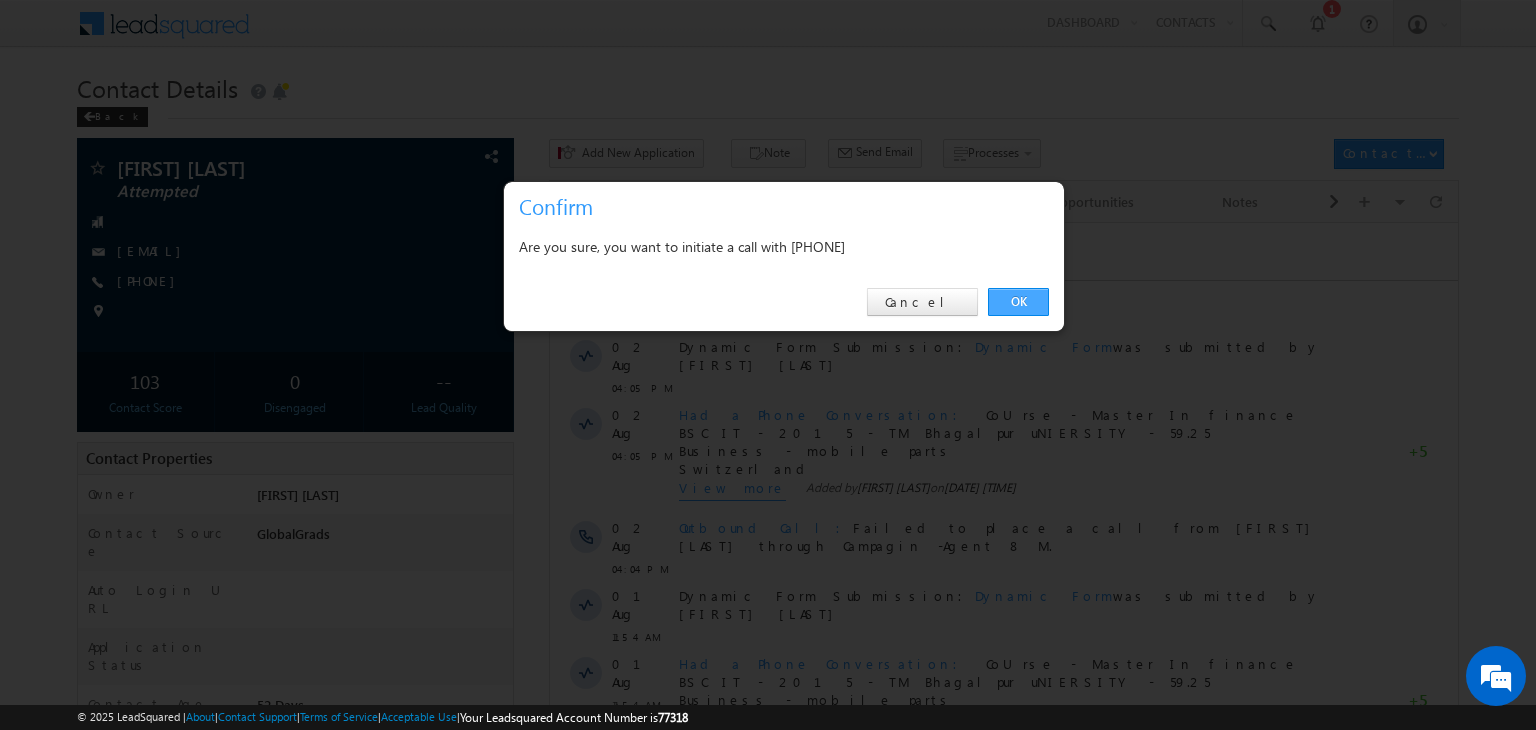 click on "OK" at bounding box center (1018, 302) 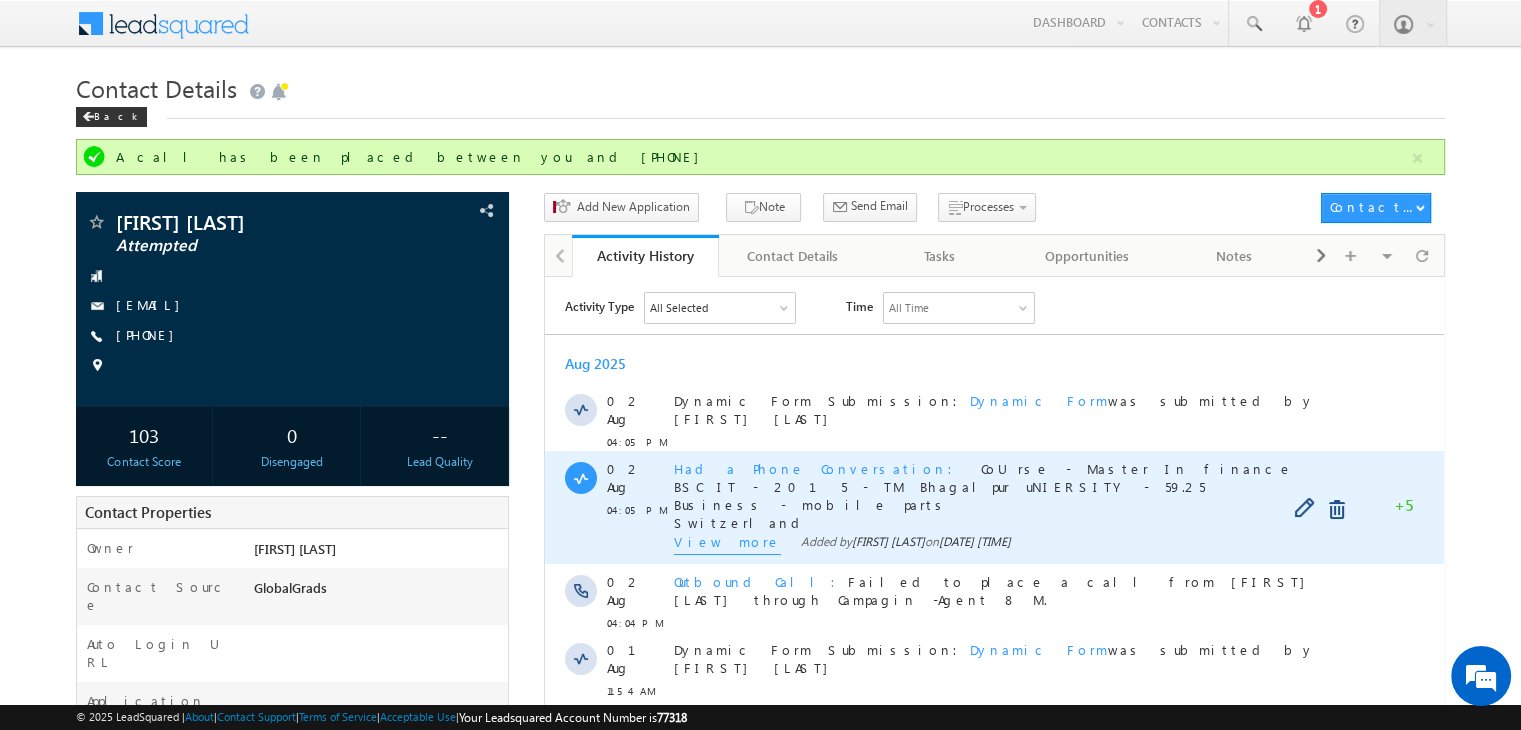 click on "View more" at bounding box center [727, 543] 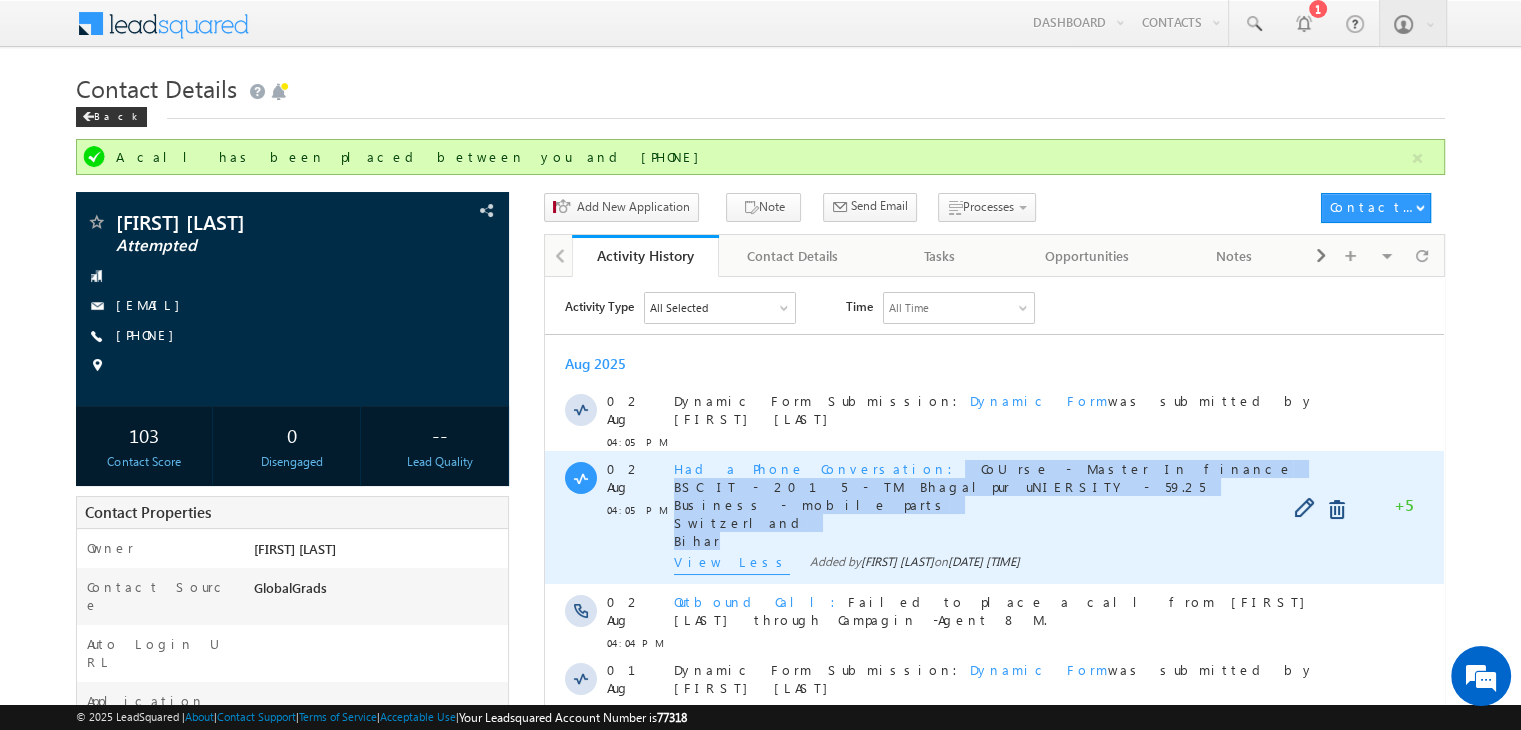 drag, startPoint x: 703, startPoint y: 530, endPoint x: 833, endPoint y: 459, distance: 148.12495 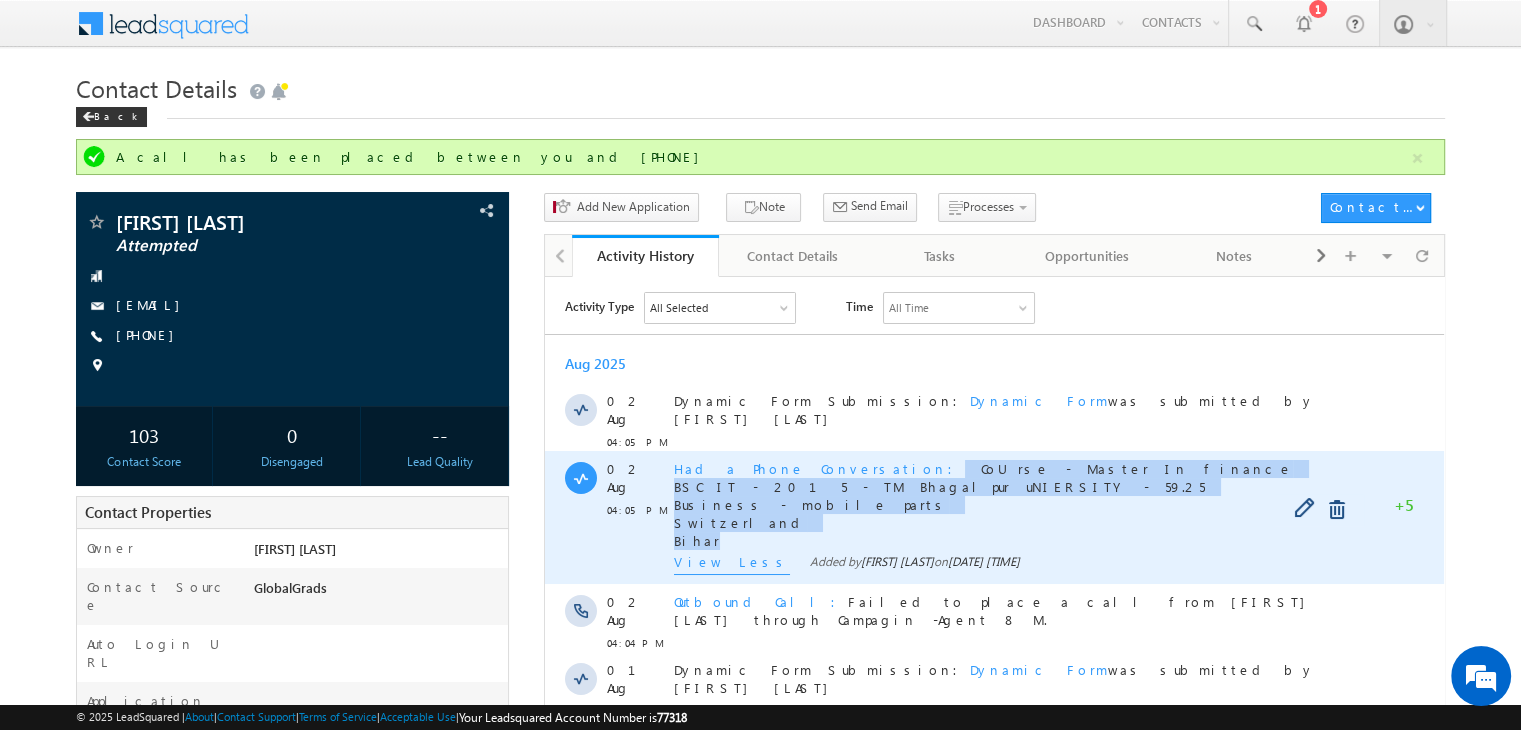 click on "Had a Phone Conversation
CoUrse - Master In finance BSC IT - 2015 - TM Bhagalpur uNIERSITY - 59.25 Business - mobile parts [COUNTRY] [STATE]" at bounding box center (1003, 504) 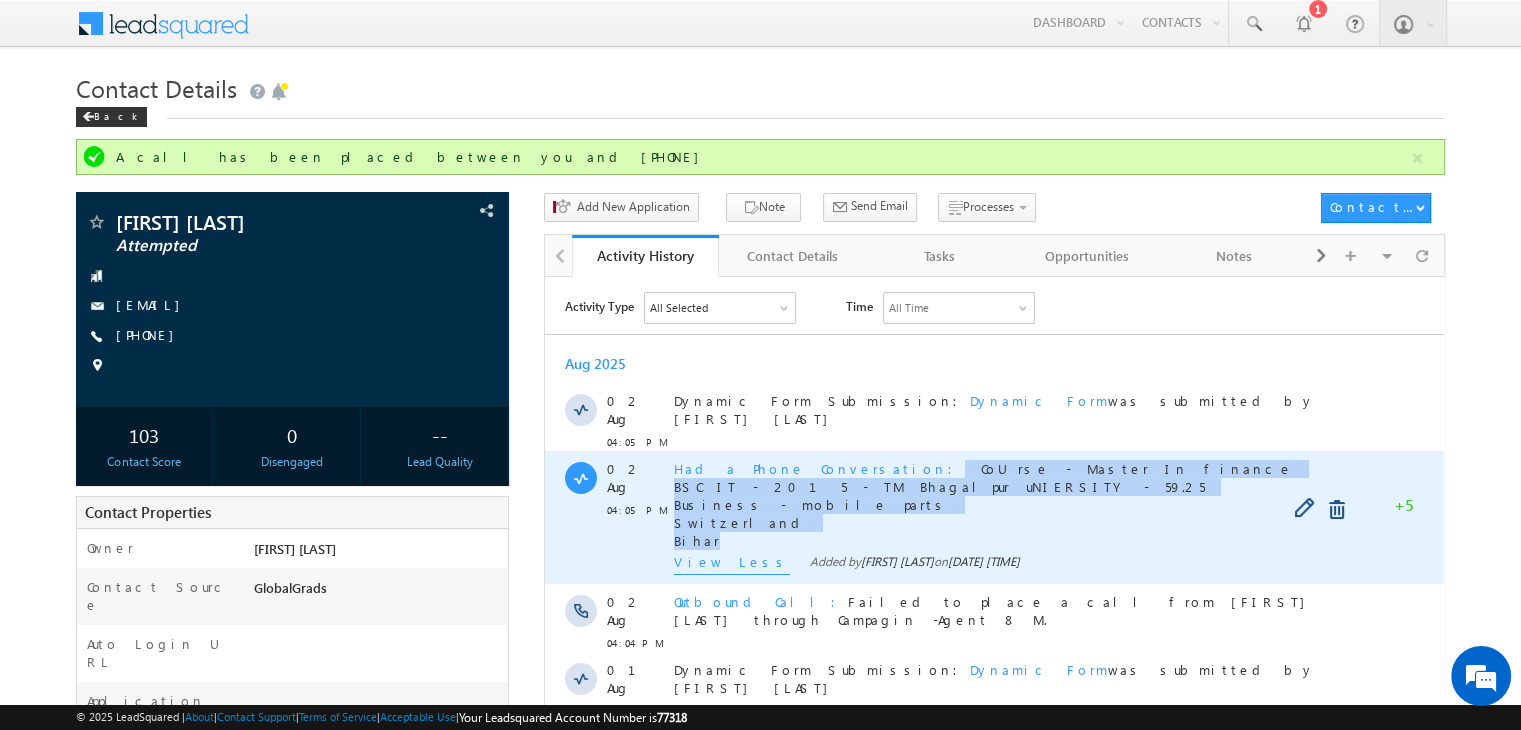 copy on "CoUrse - Master In finance BSC IT - 2015 - TM Bhagalpur uNIERSITY - 59.25 Business - mobile parts [COUNTRY] [STATE]" 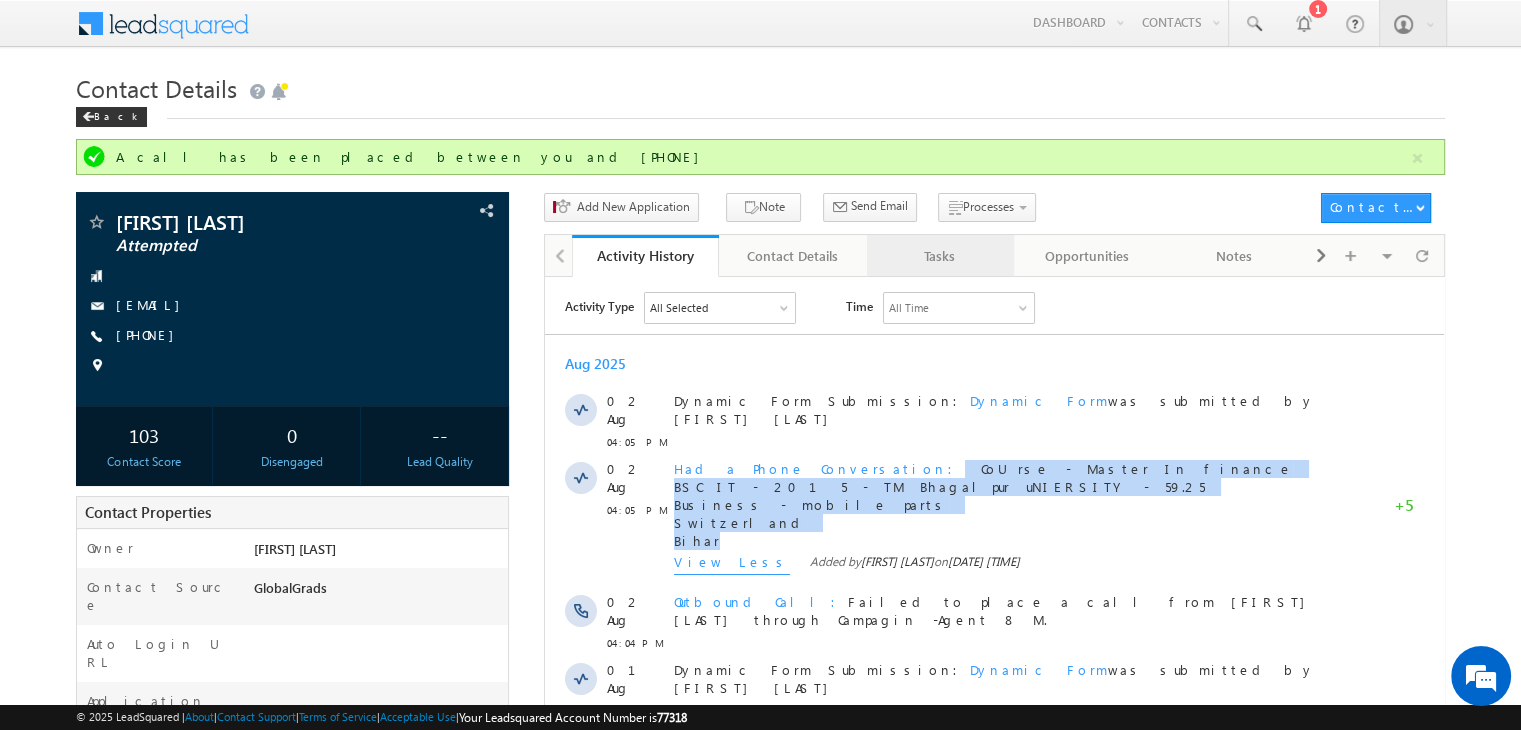click on "Tasks" at bounding box center [939, 256] 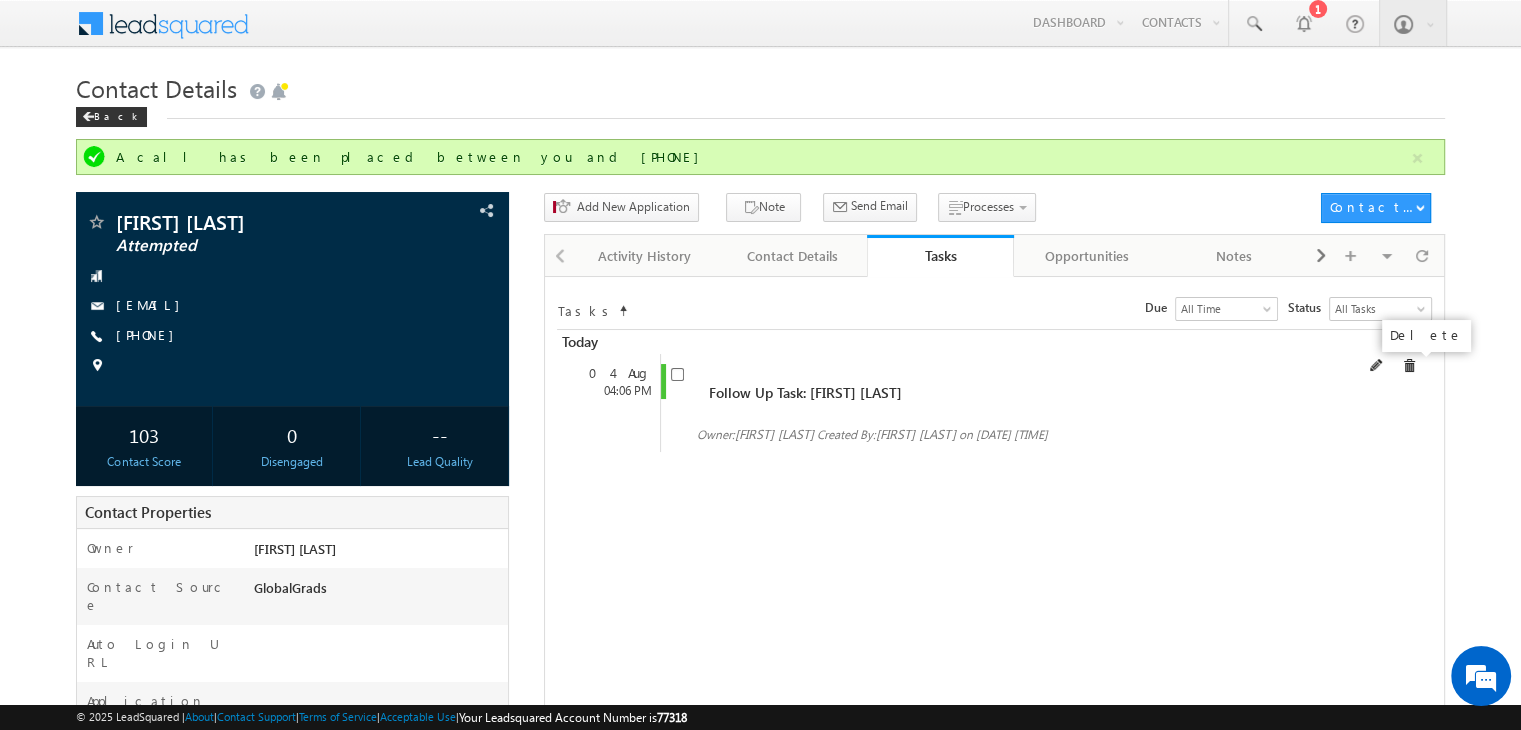 click at bounding box center [1409, 366] 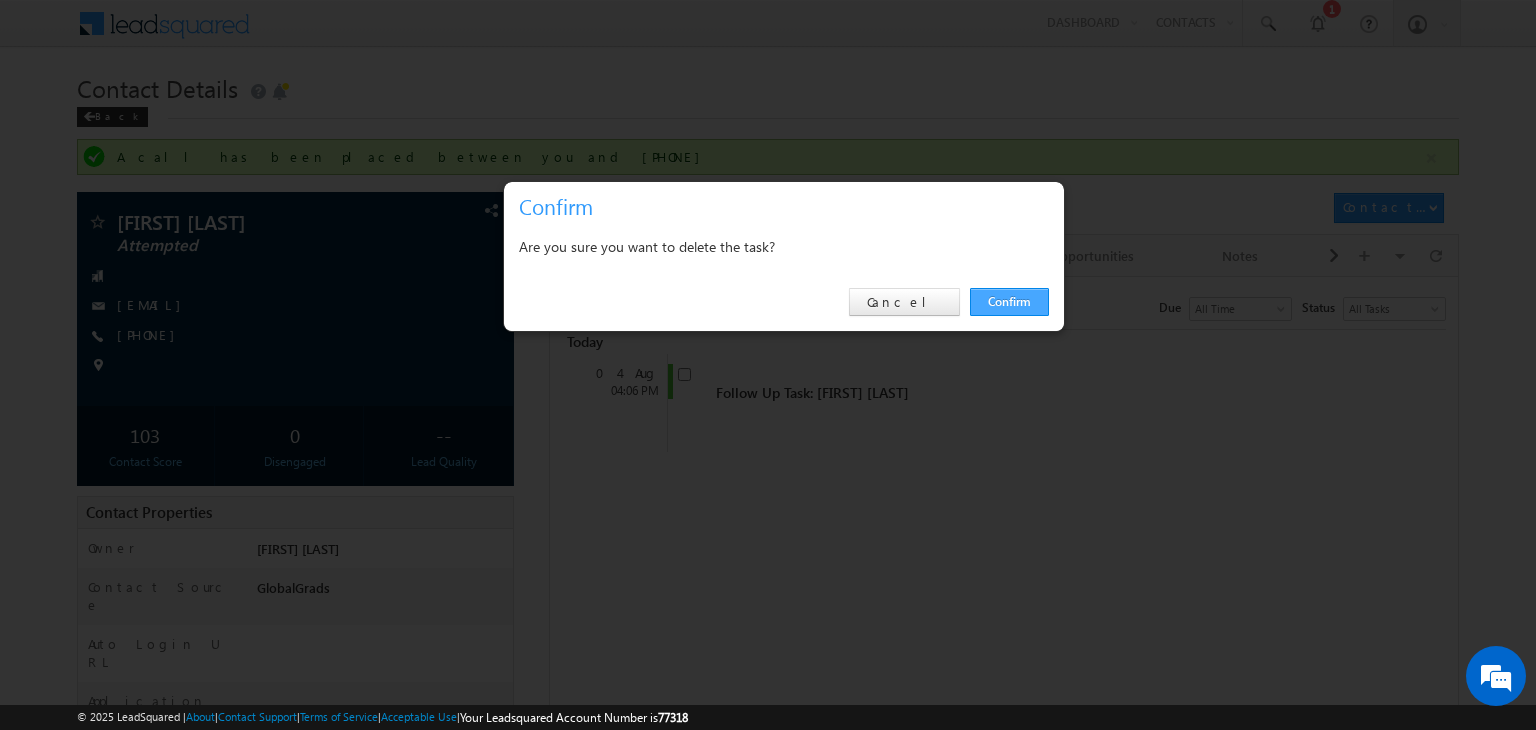 click on "Confirm" at bounding box center [1009, 302] 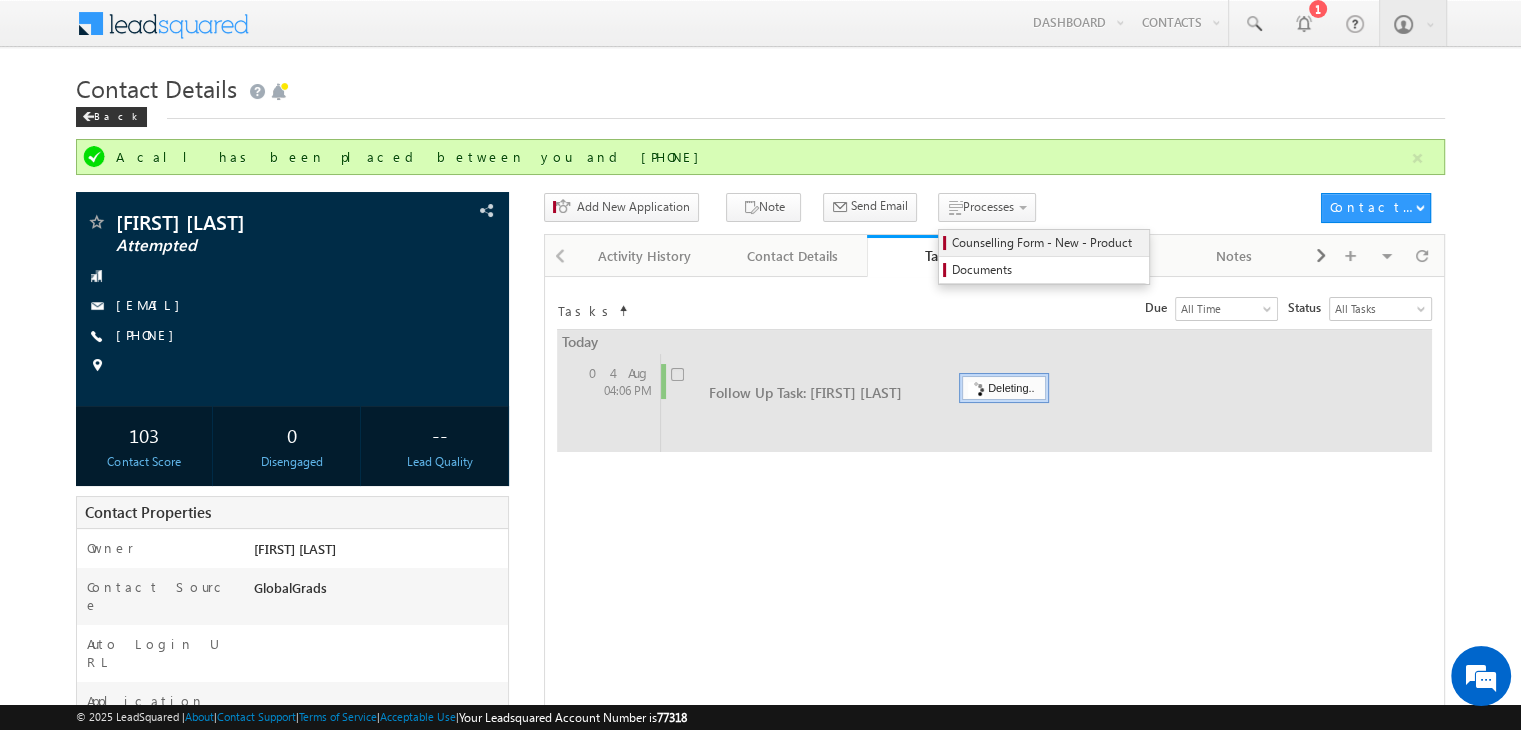 click on "Counselling Form - New - Product" at bounding box center [1047, 243] 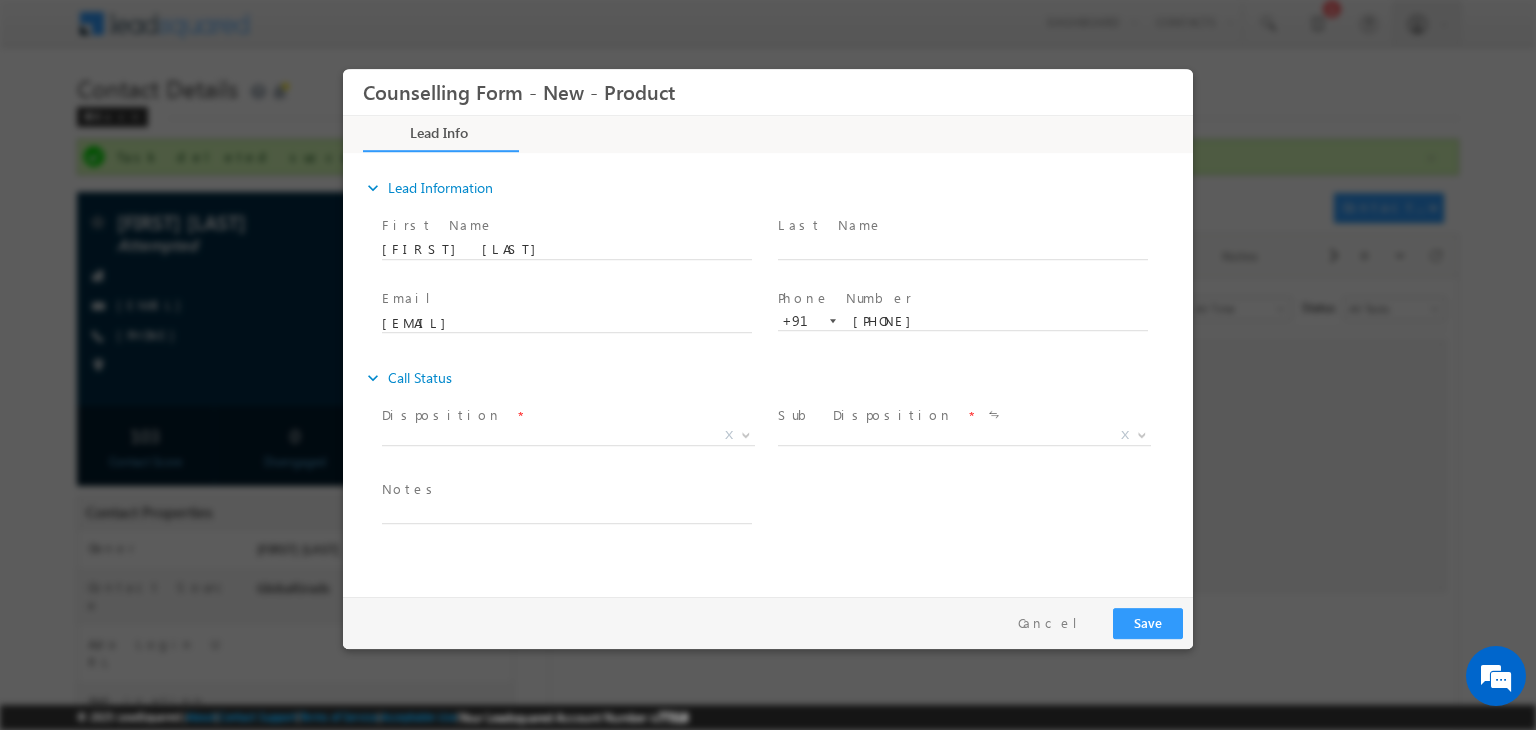 click on "X" at bounding box center (568, 436) 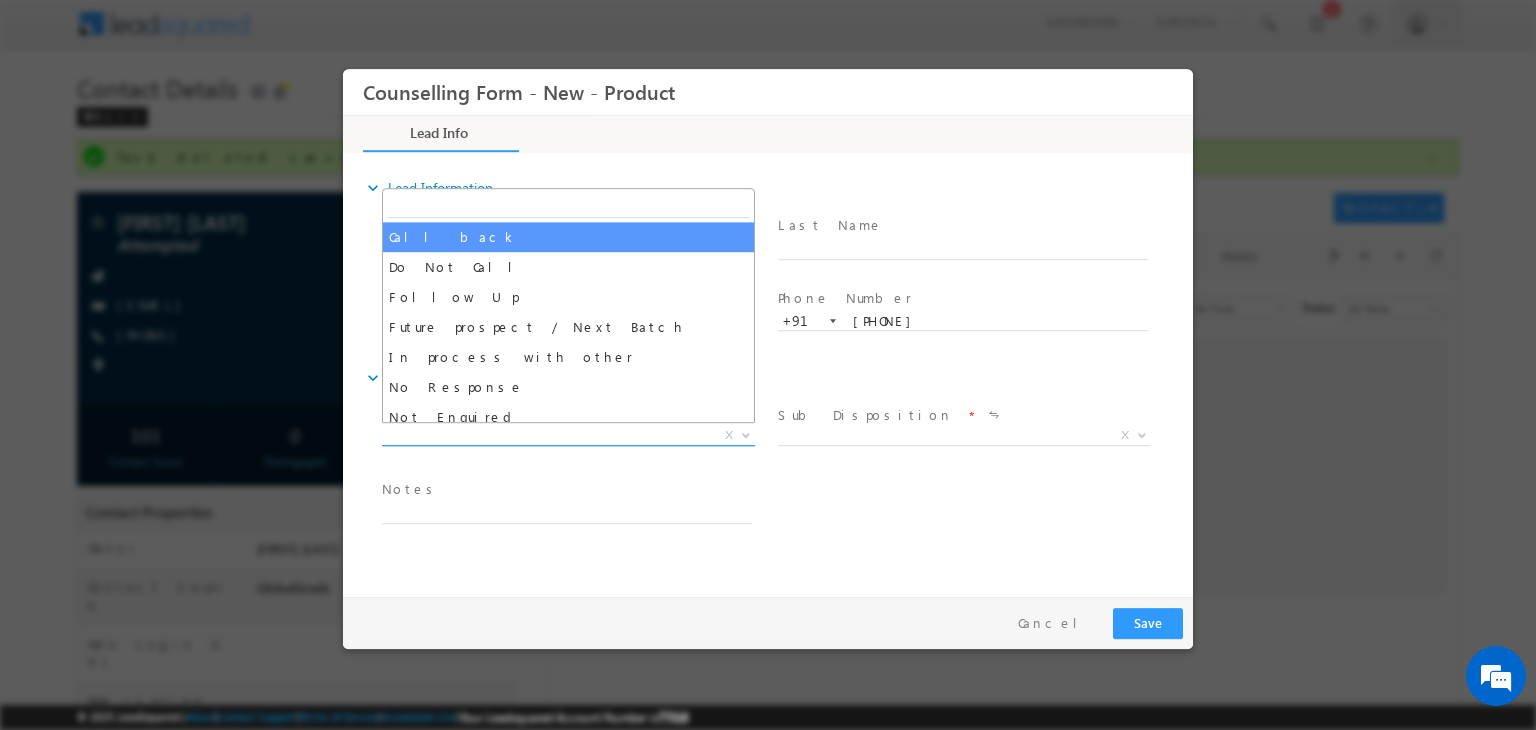 click on "X" at bounding box center (568, 436) 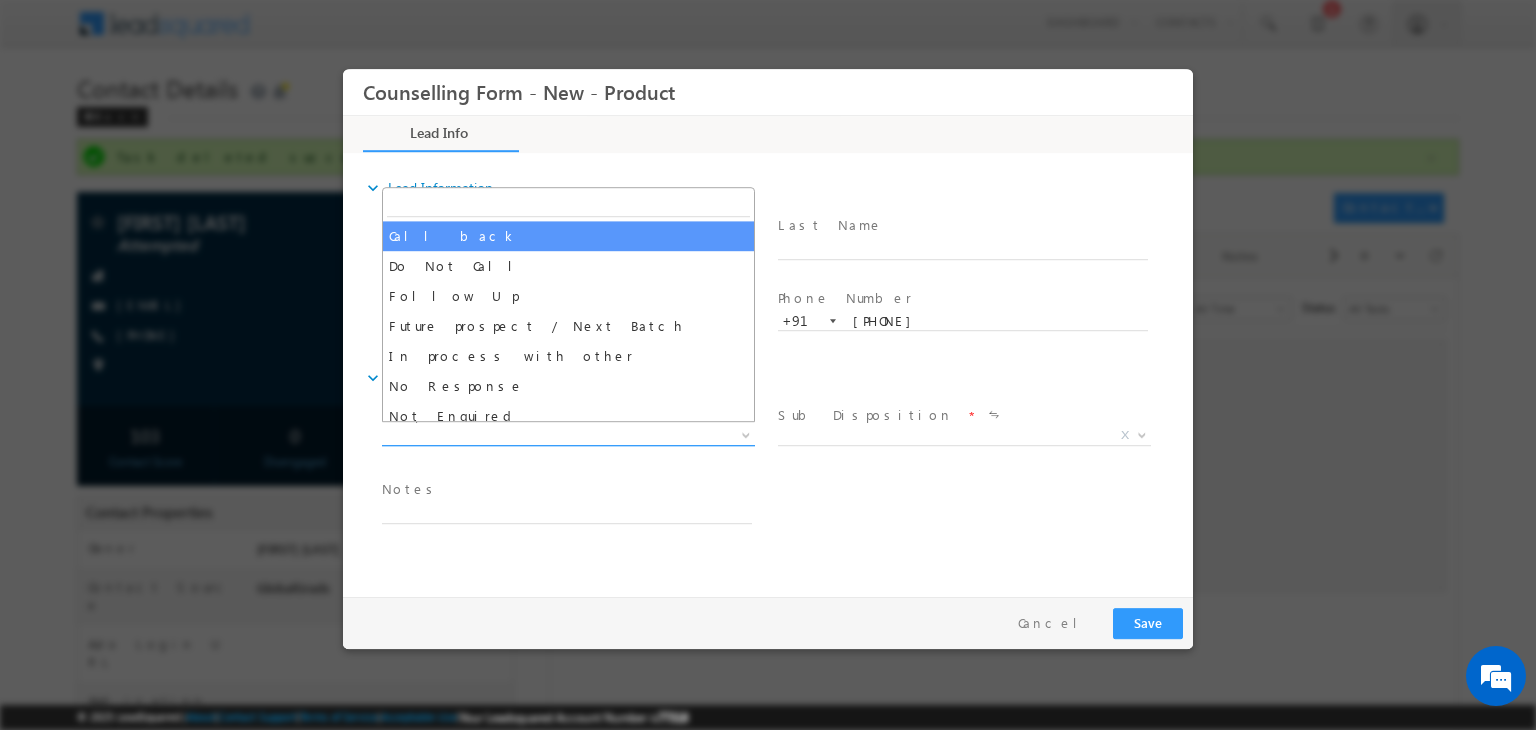 click on "X" at bounding box center [568, 436] 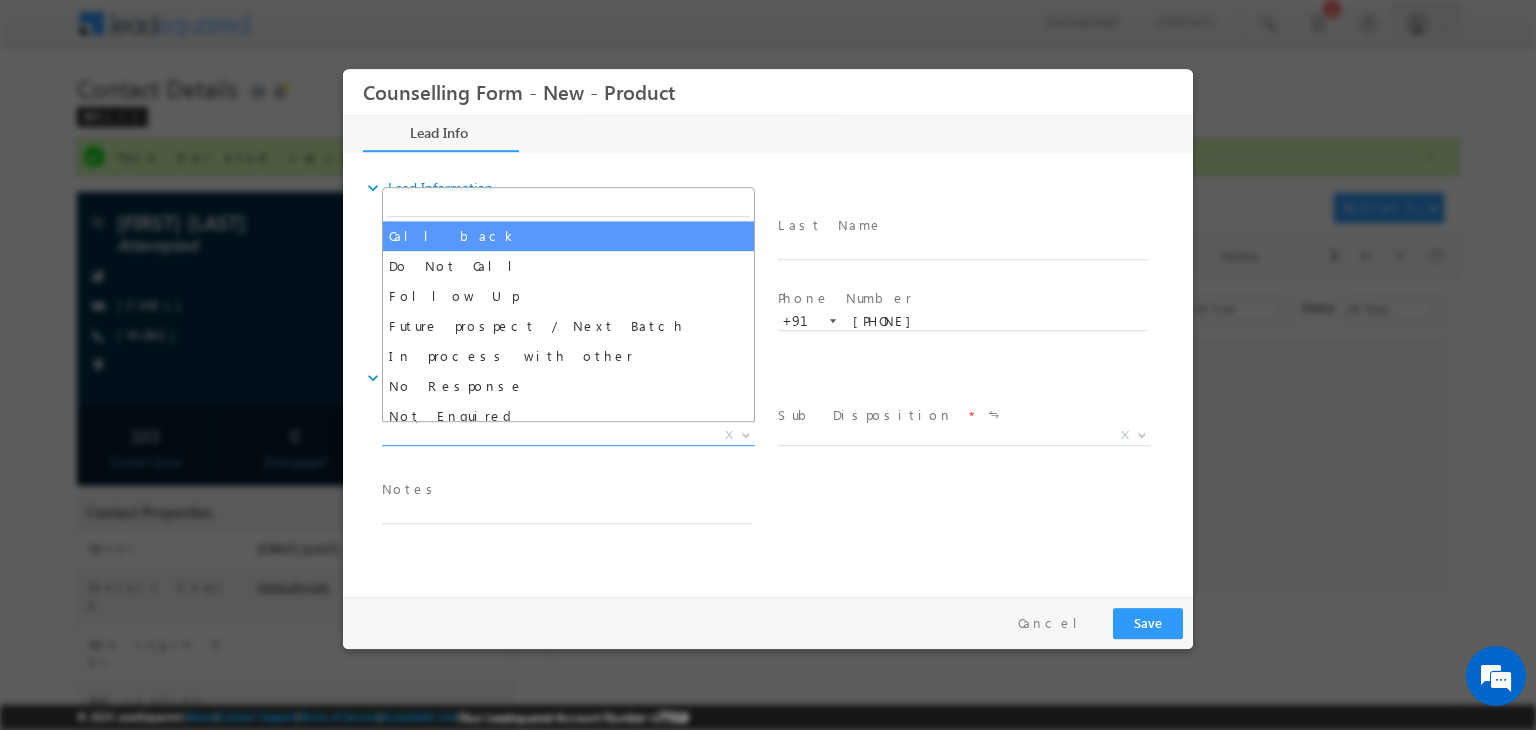 select on "Call back" 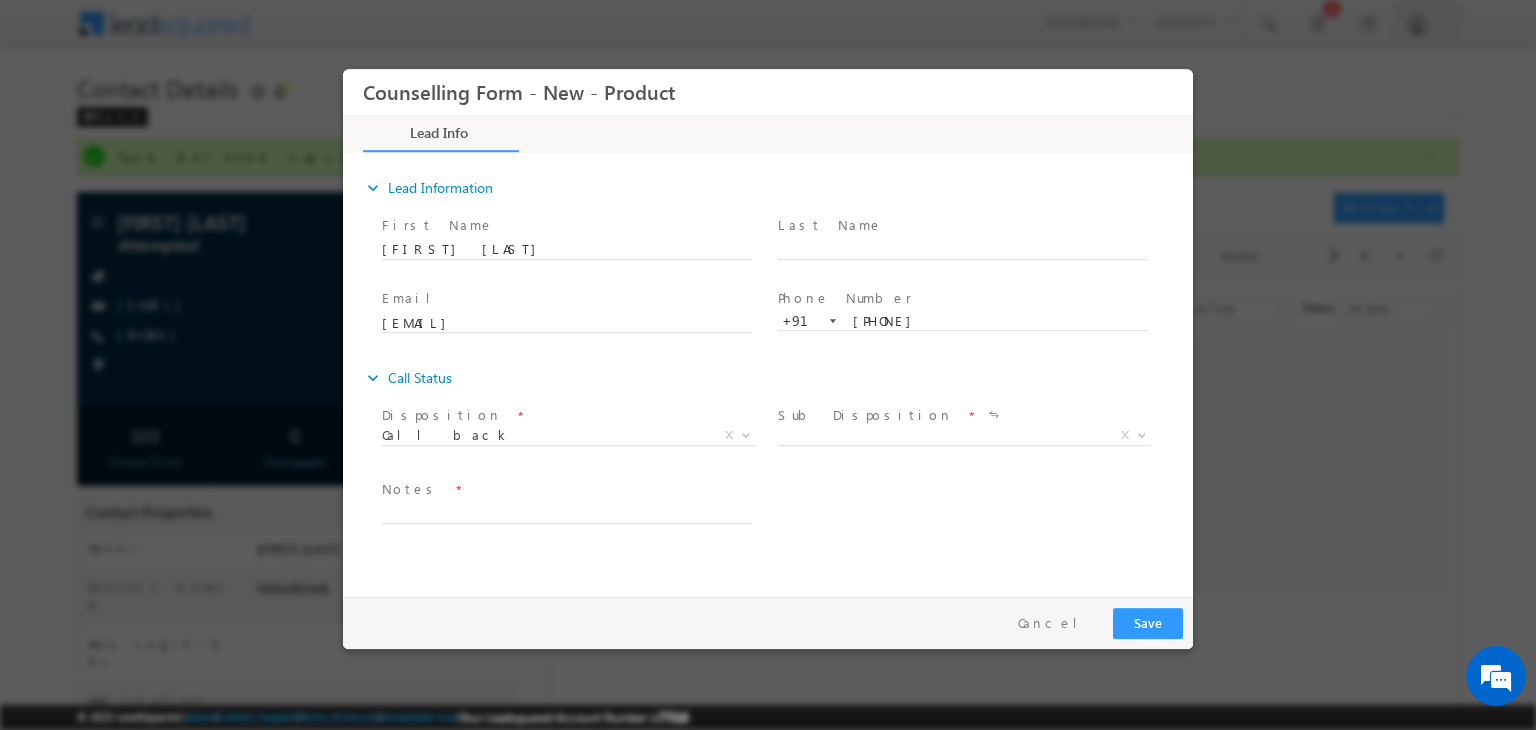 drag, startPoint x: 838, startPoint y: 413, endPoint x: 805, endPoint y: 438, distance: 41.400482 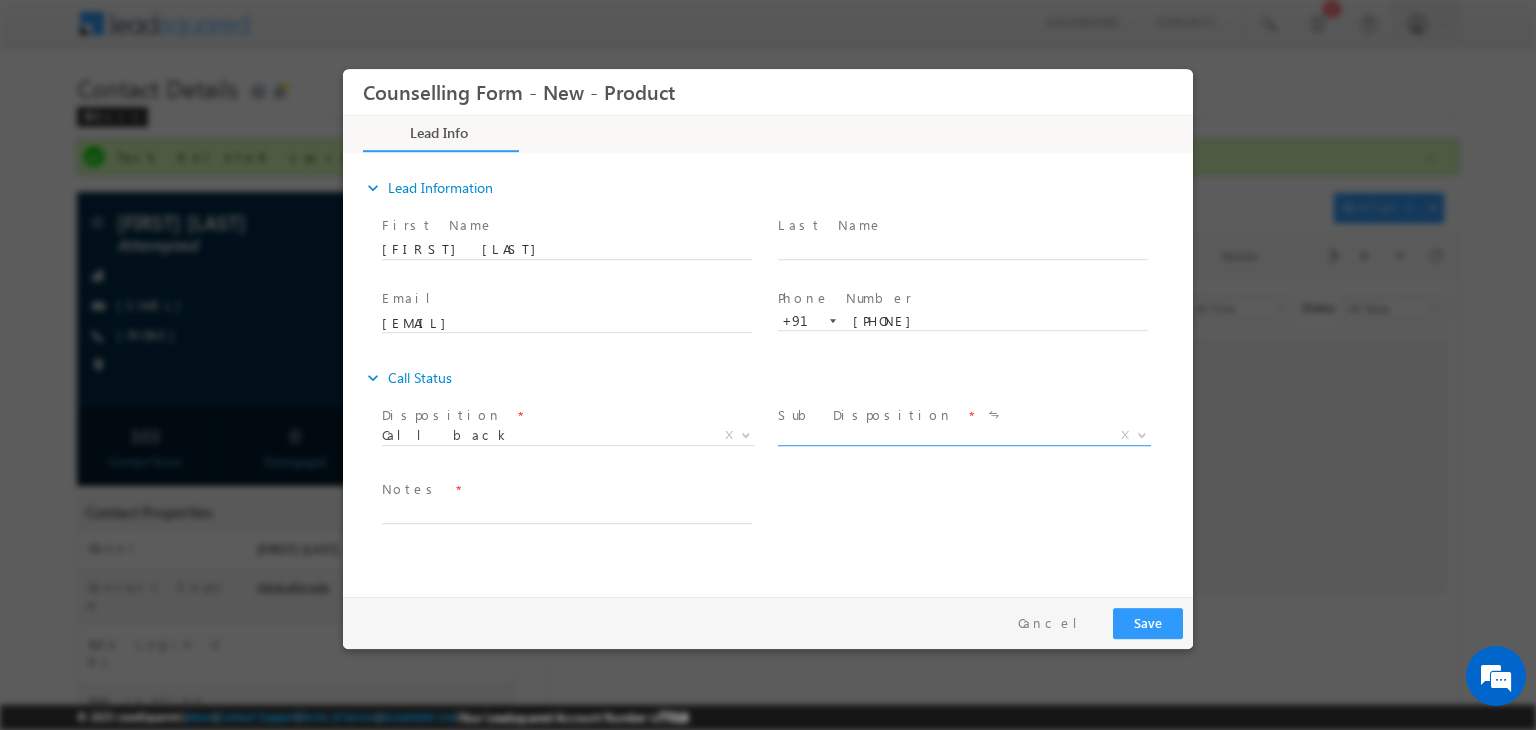 click on "X" at bounding box center [964, 436] 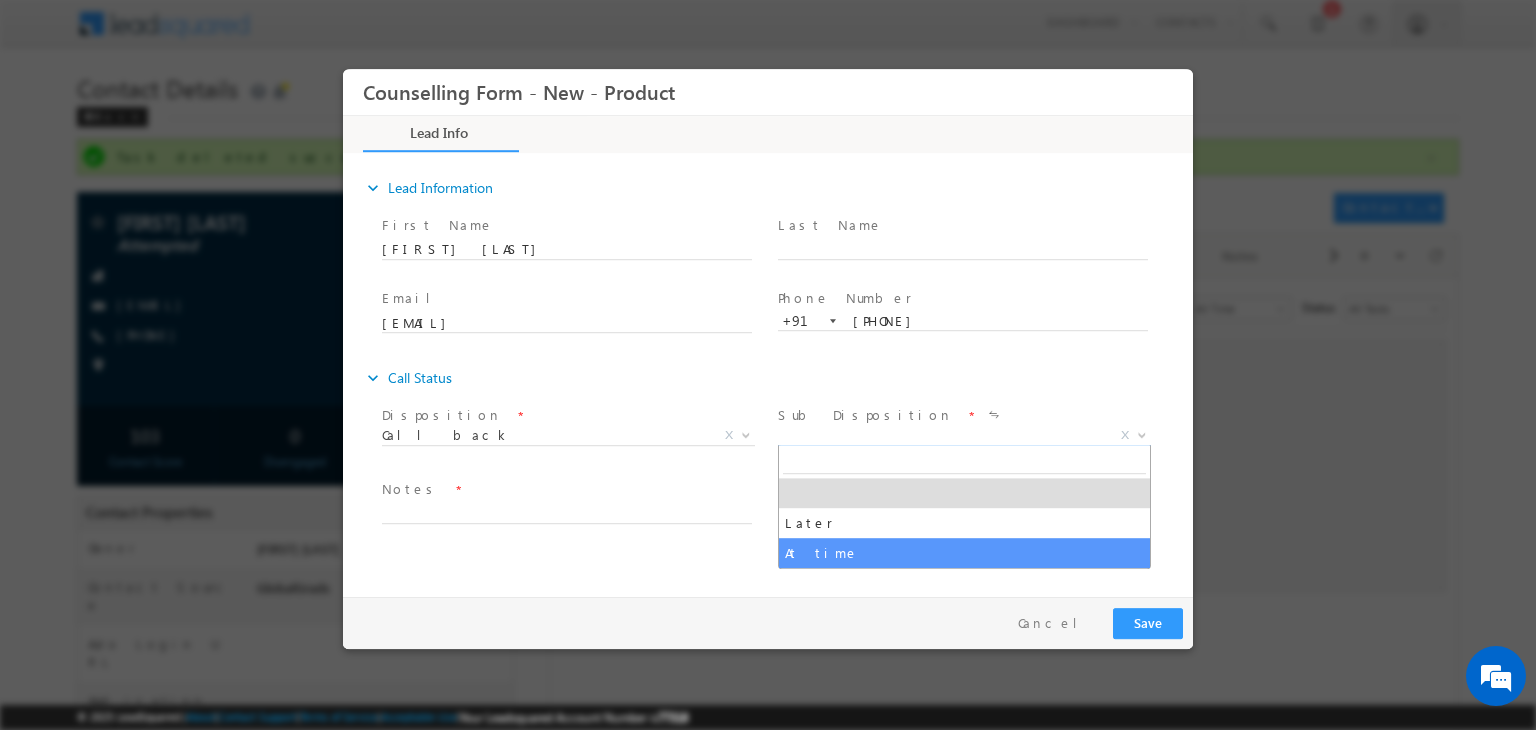 select on "At time" 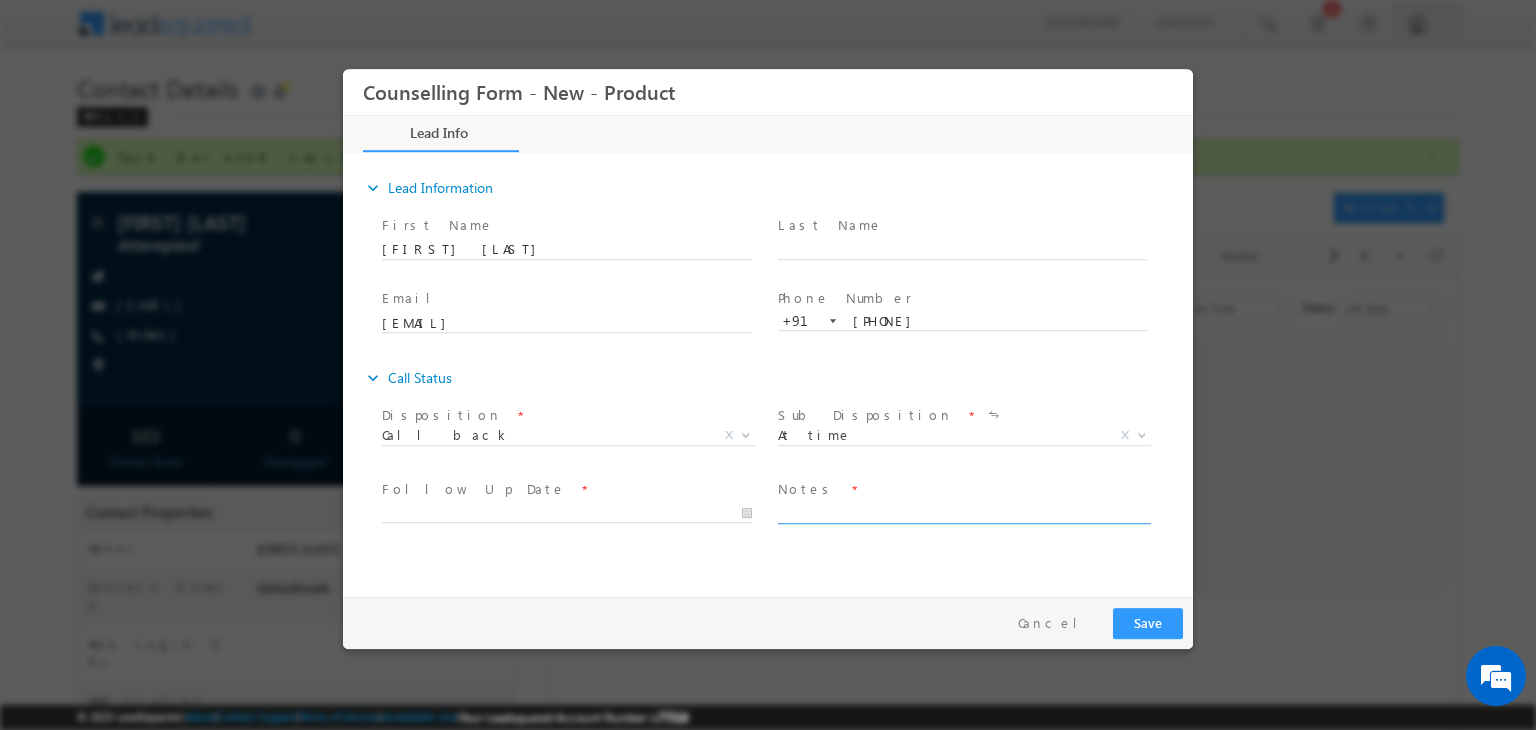 click at bounding box center (963, 512) 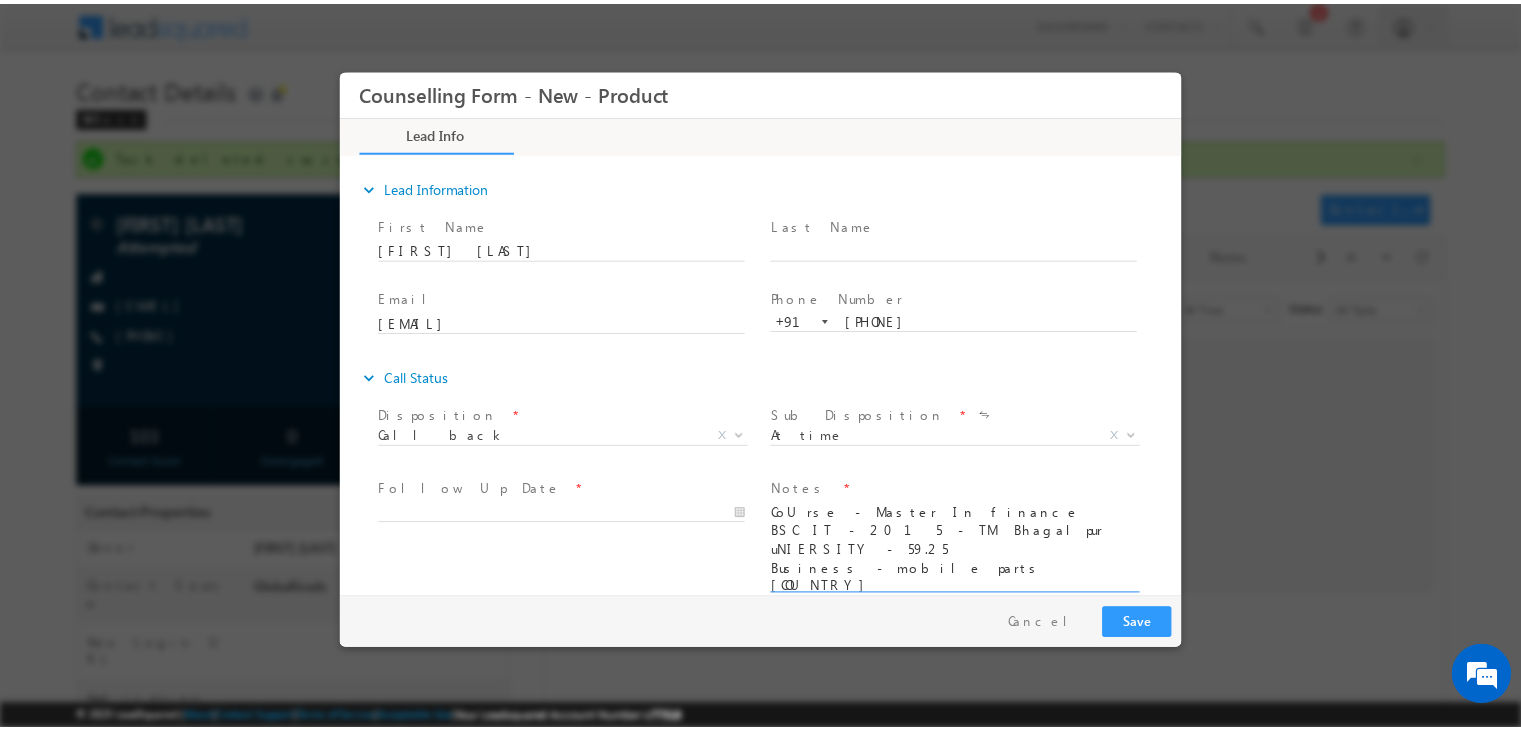 scroll, scrollTop: 4, scrollLeft: 0, axis: vertical 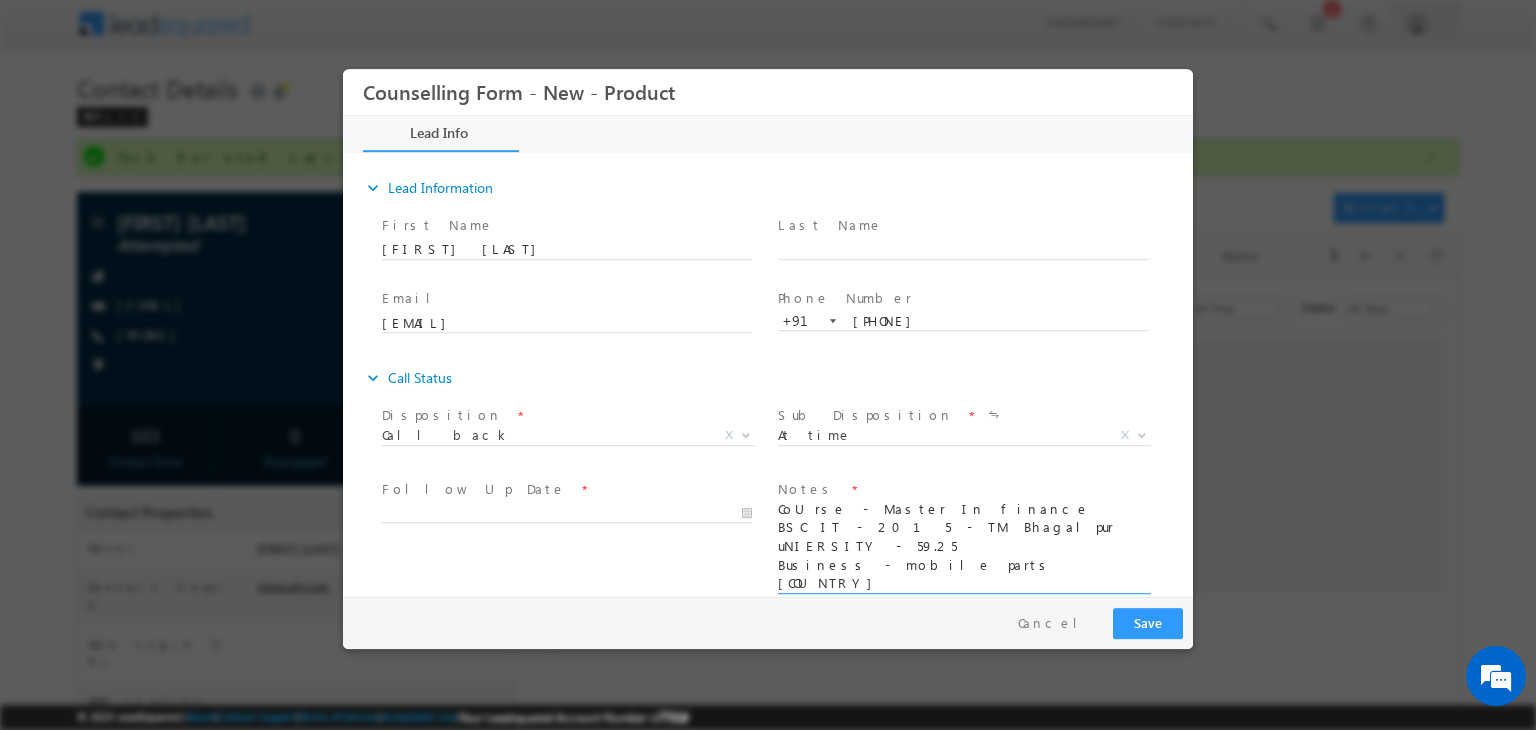 type on "CoUrse - Master In finance
BSC IT - 2015 - TM Bhagalpur uNIERSITY - 59.25
Business - mobile parts
[COUNTRY]
[STATE]" 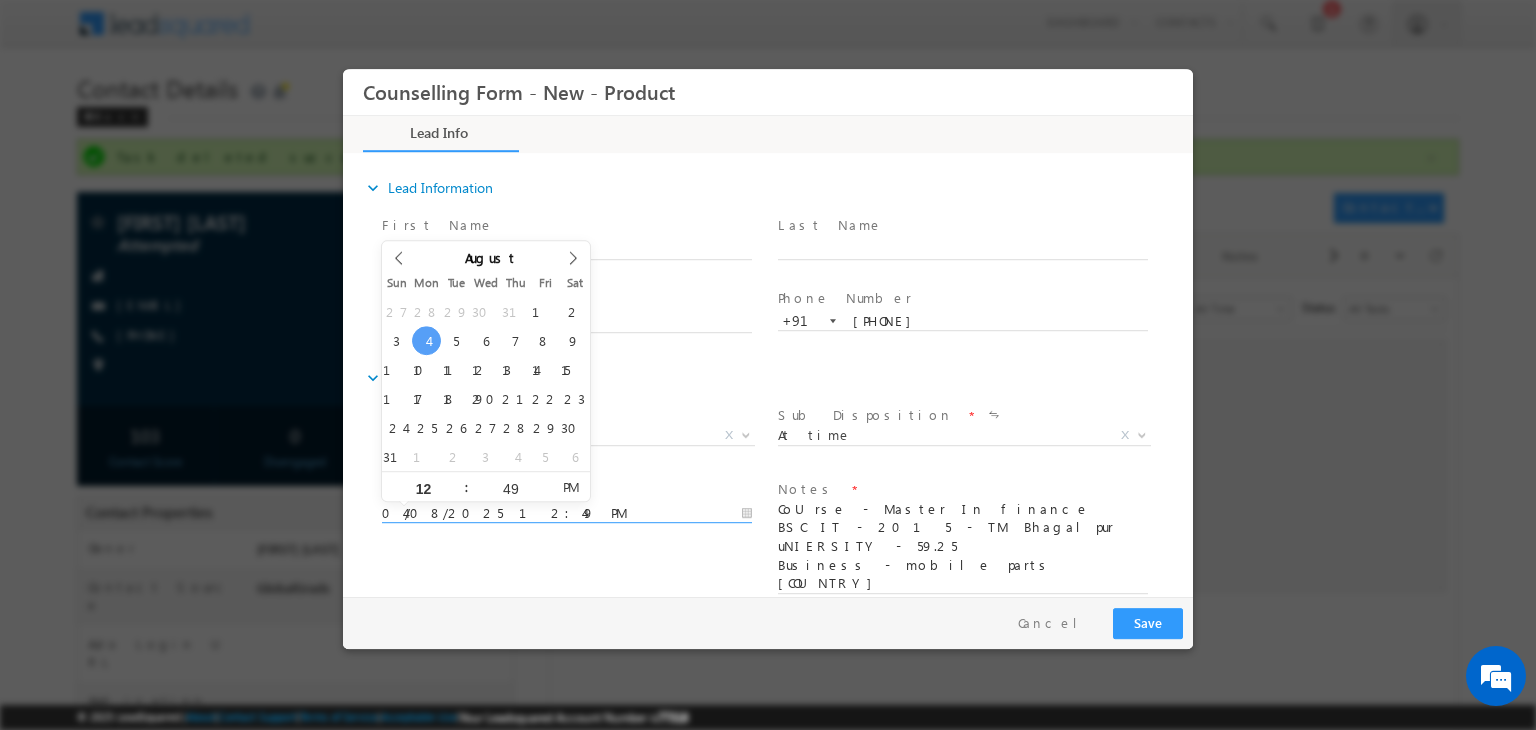 click on "04/08/2025 12:49 PM" at bounding box center [567, 514] 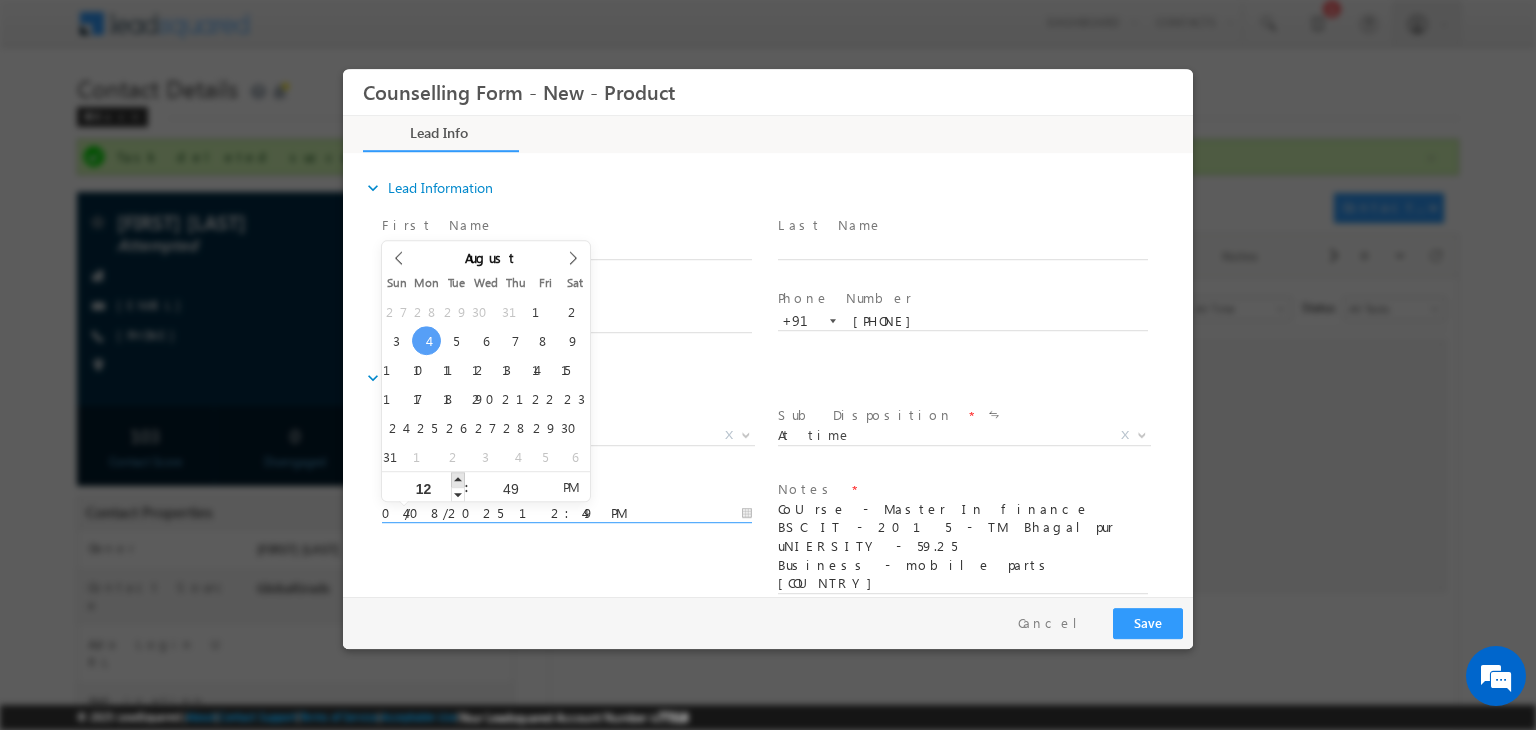 type on "[DATE] [TIME]" 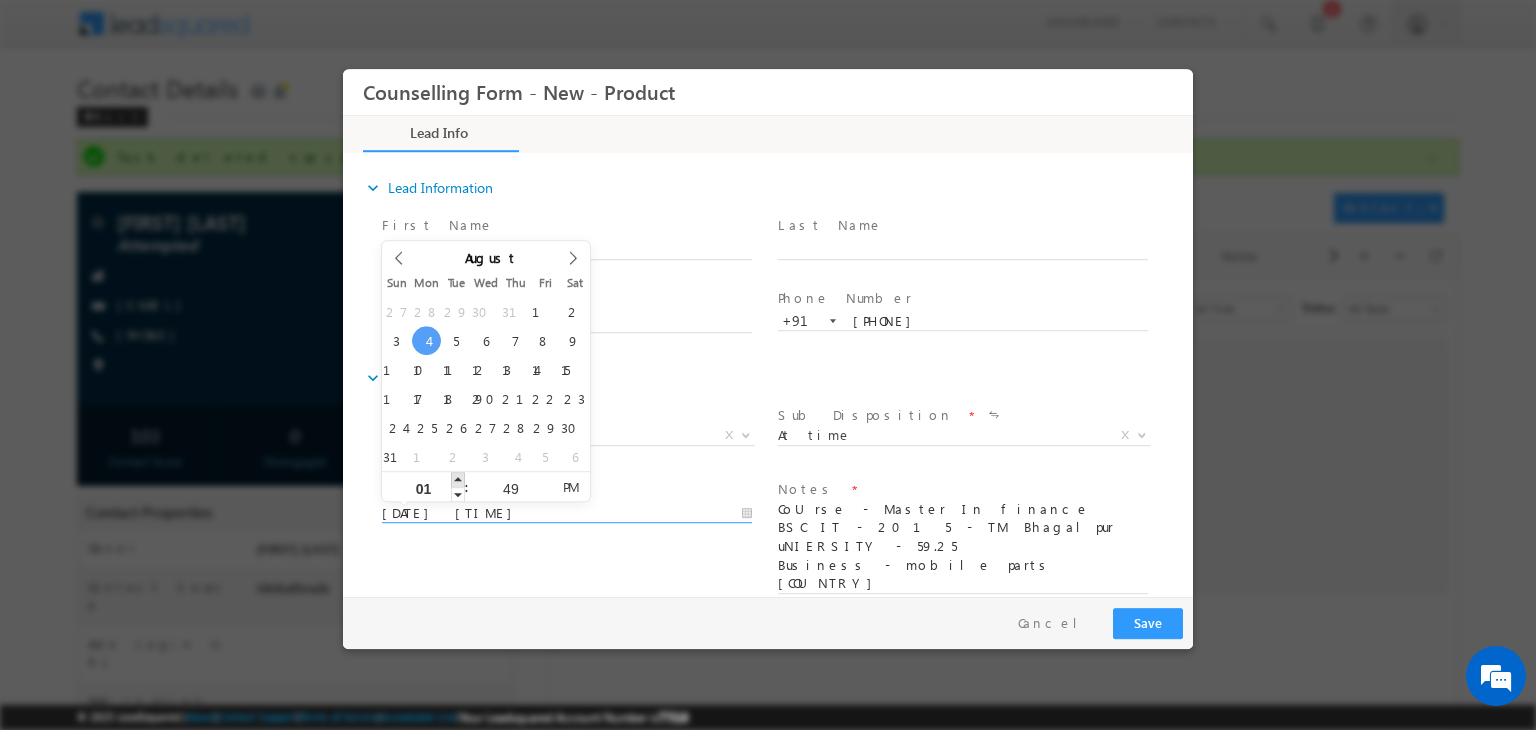 click at bounding box center (458, 479) 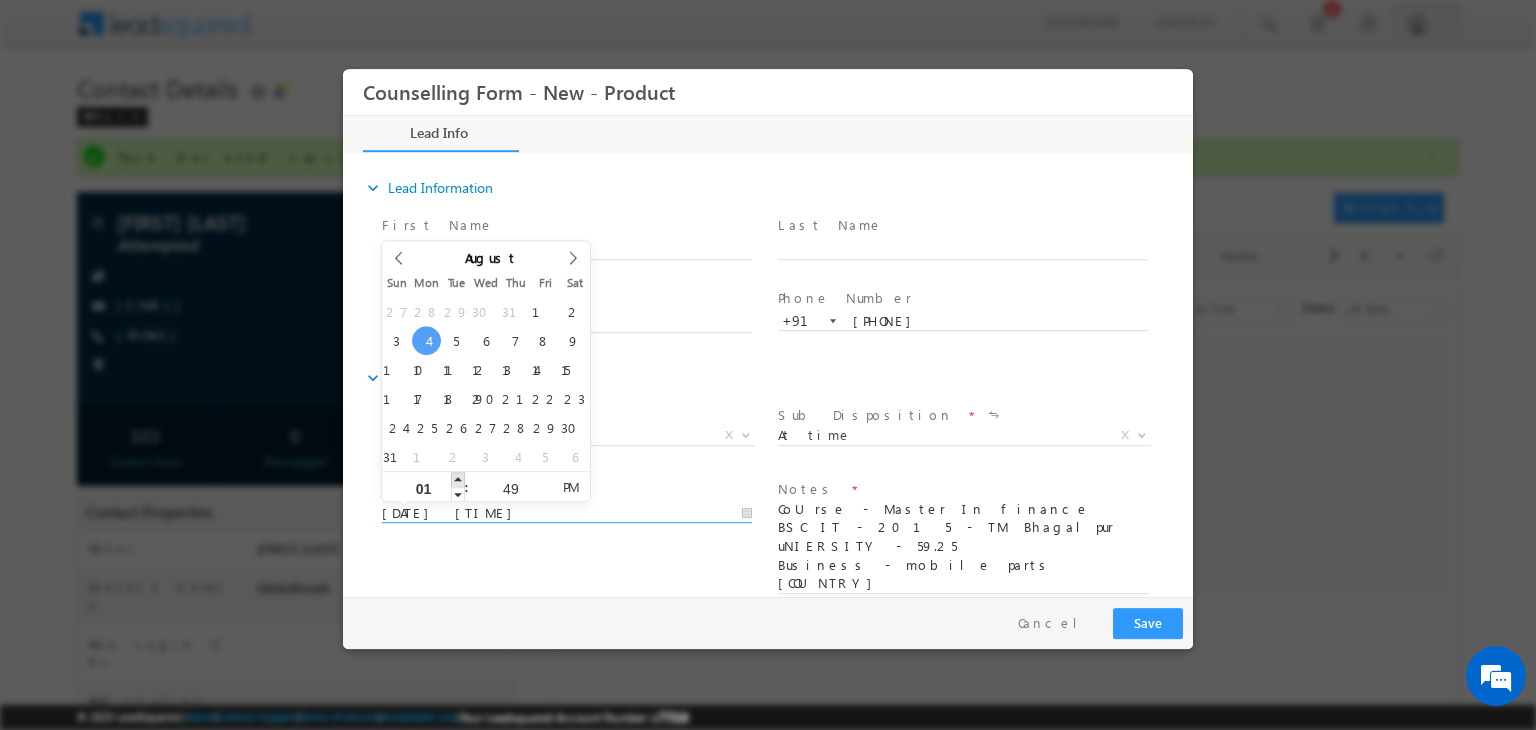 type on "[DATE] [TIME]" 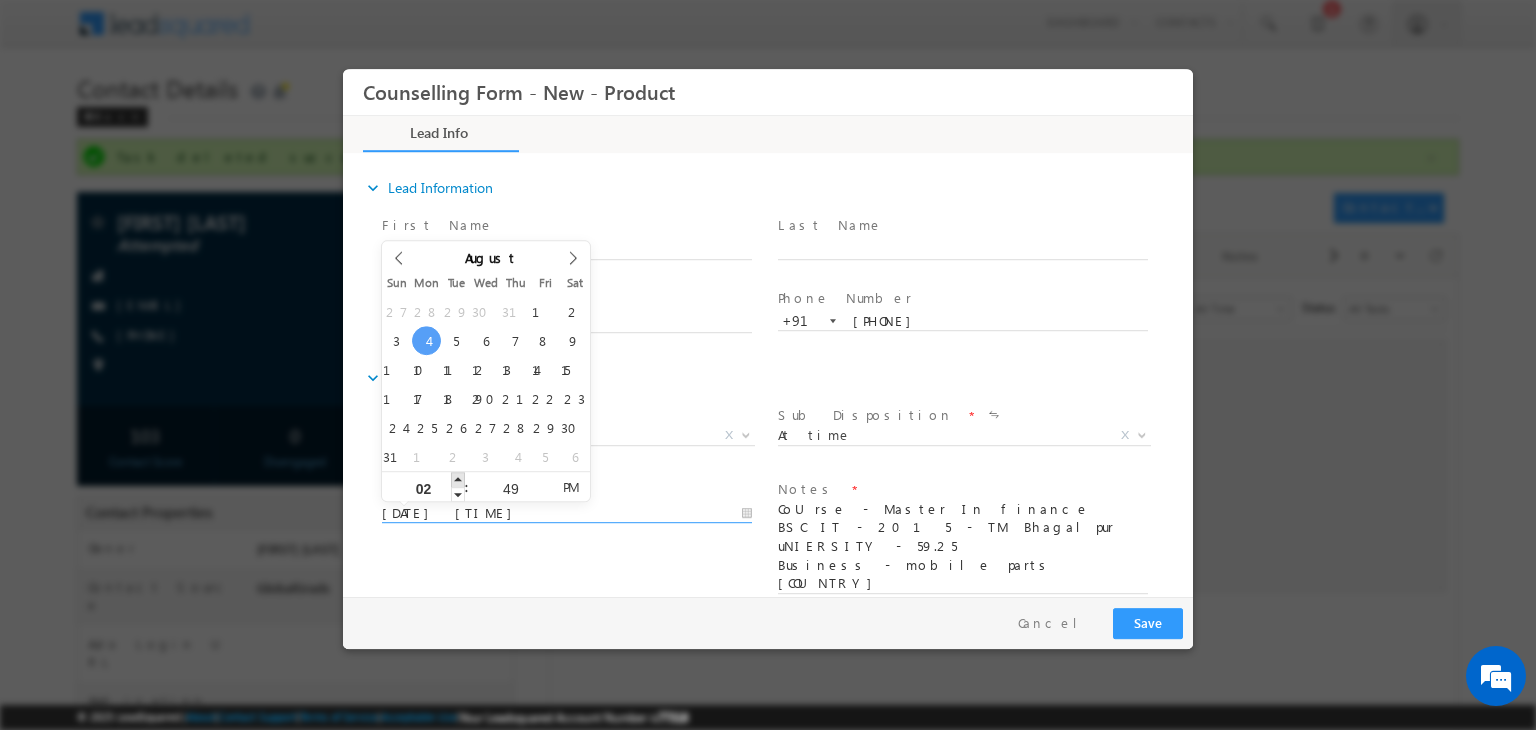 click at bounding box center [458, 479] 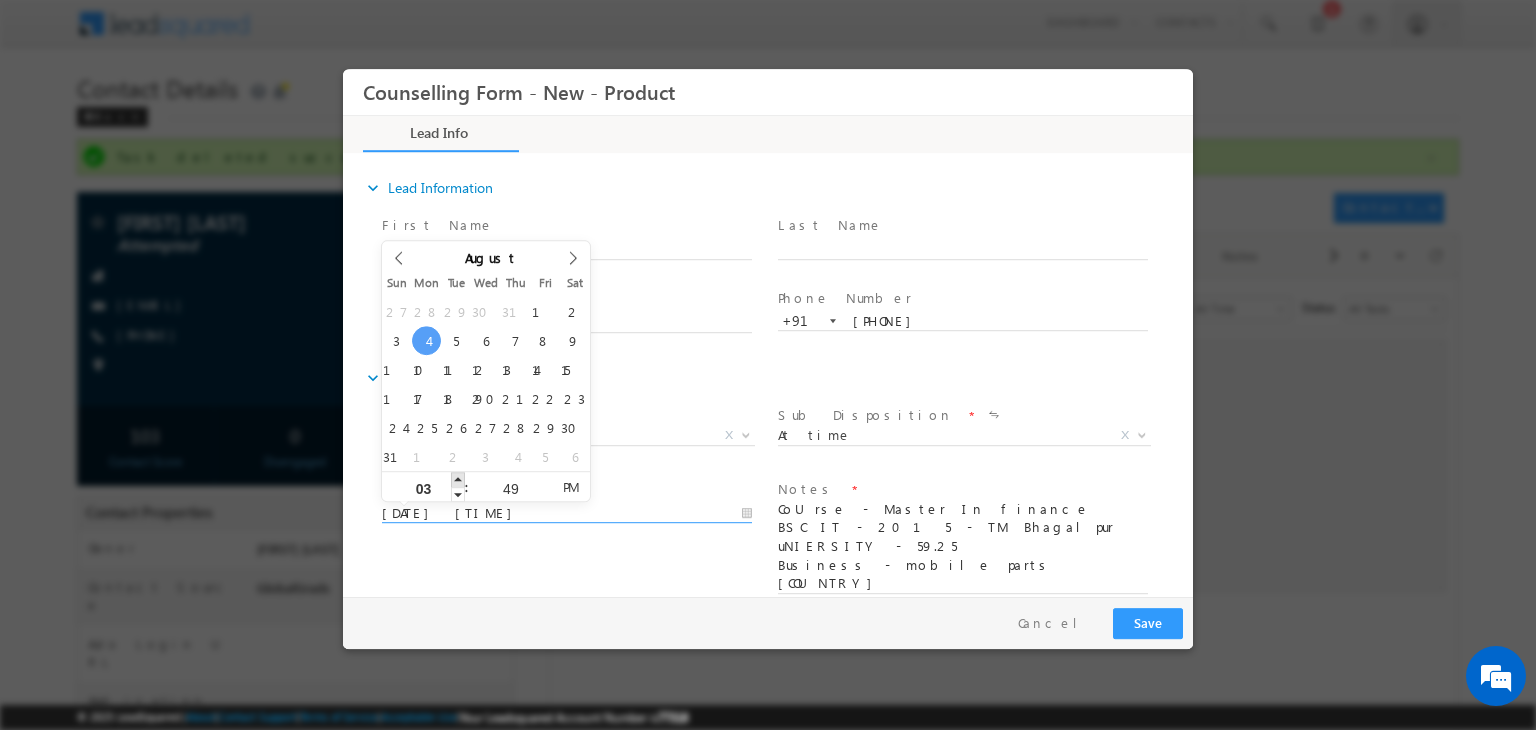 click at bounding box center (458, 479) 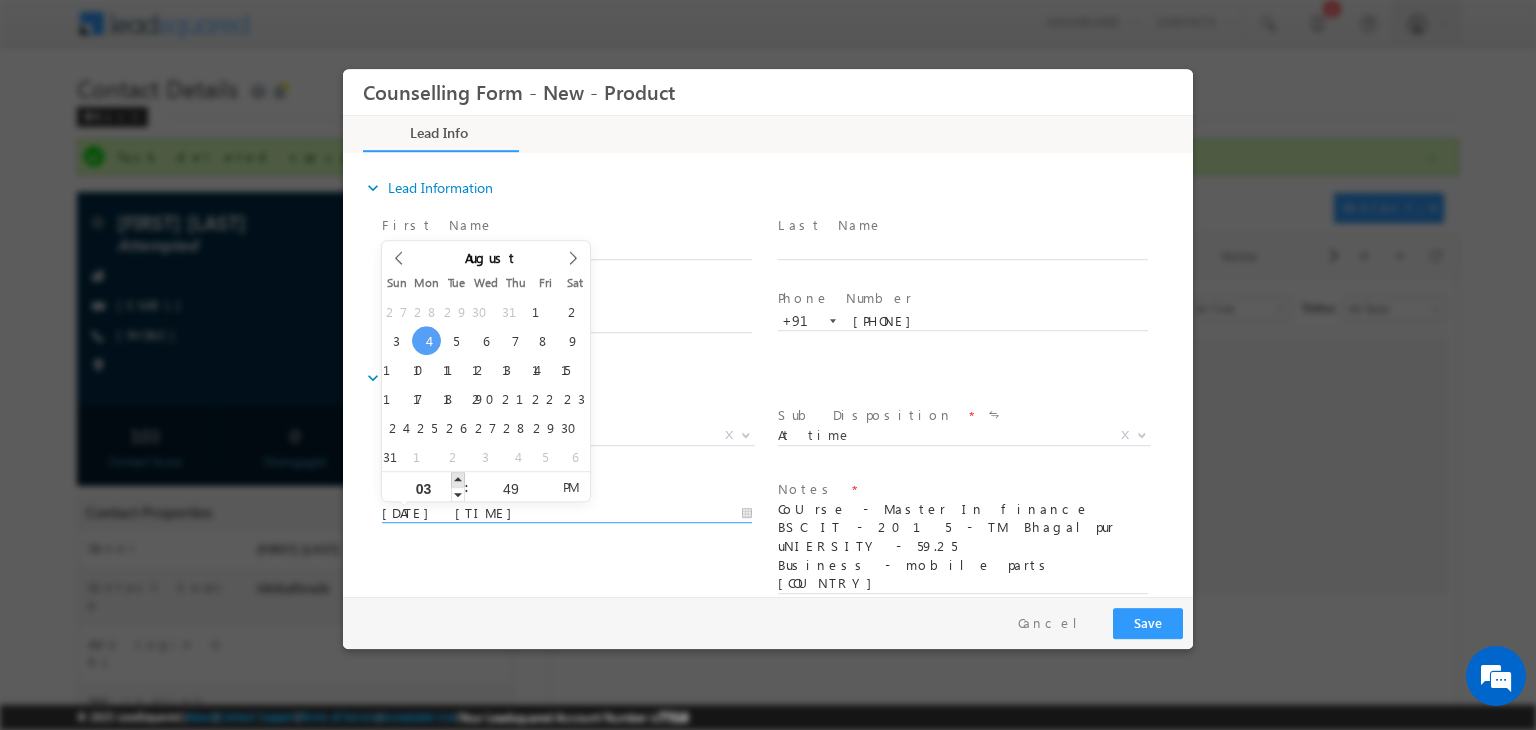 type on "04/08/2025 4:49 PM" 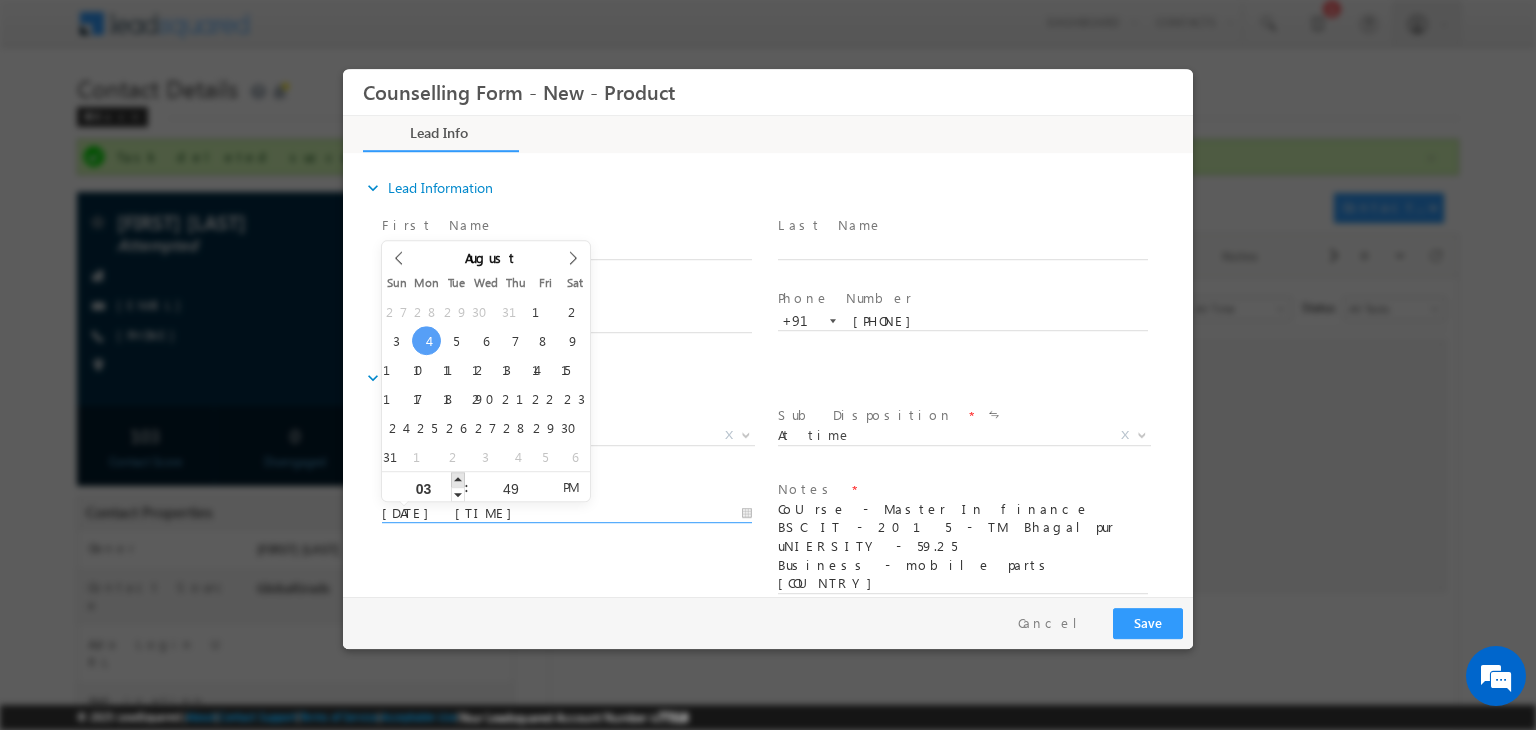 type on "04" 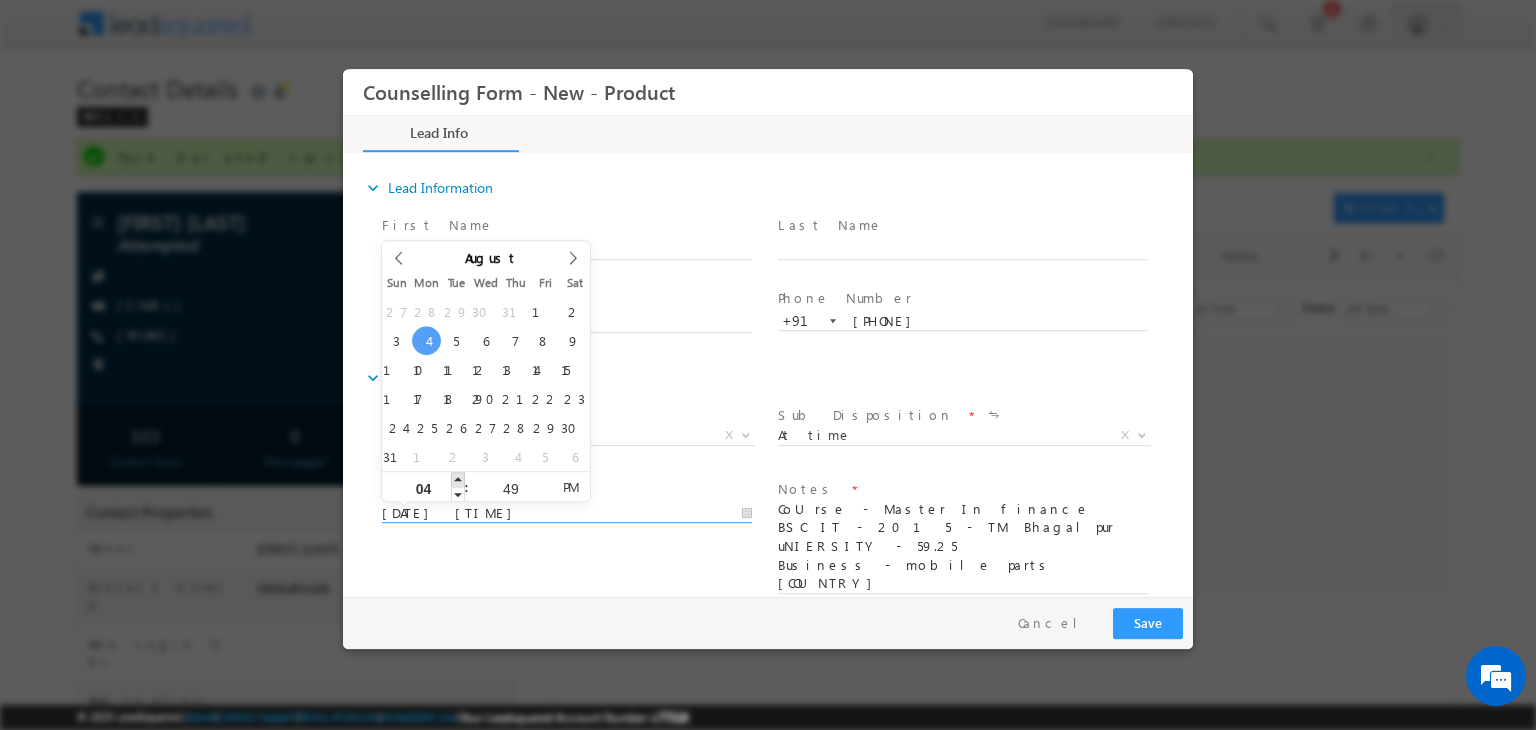 click at bounding box center (458, 479) 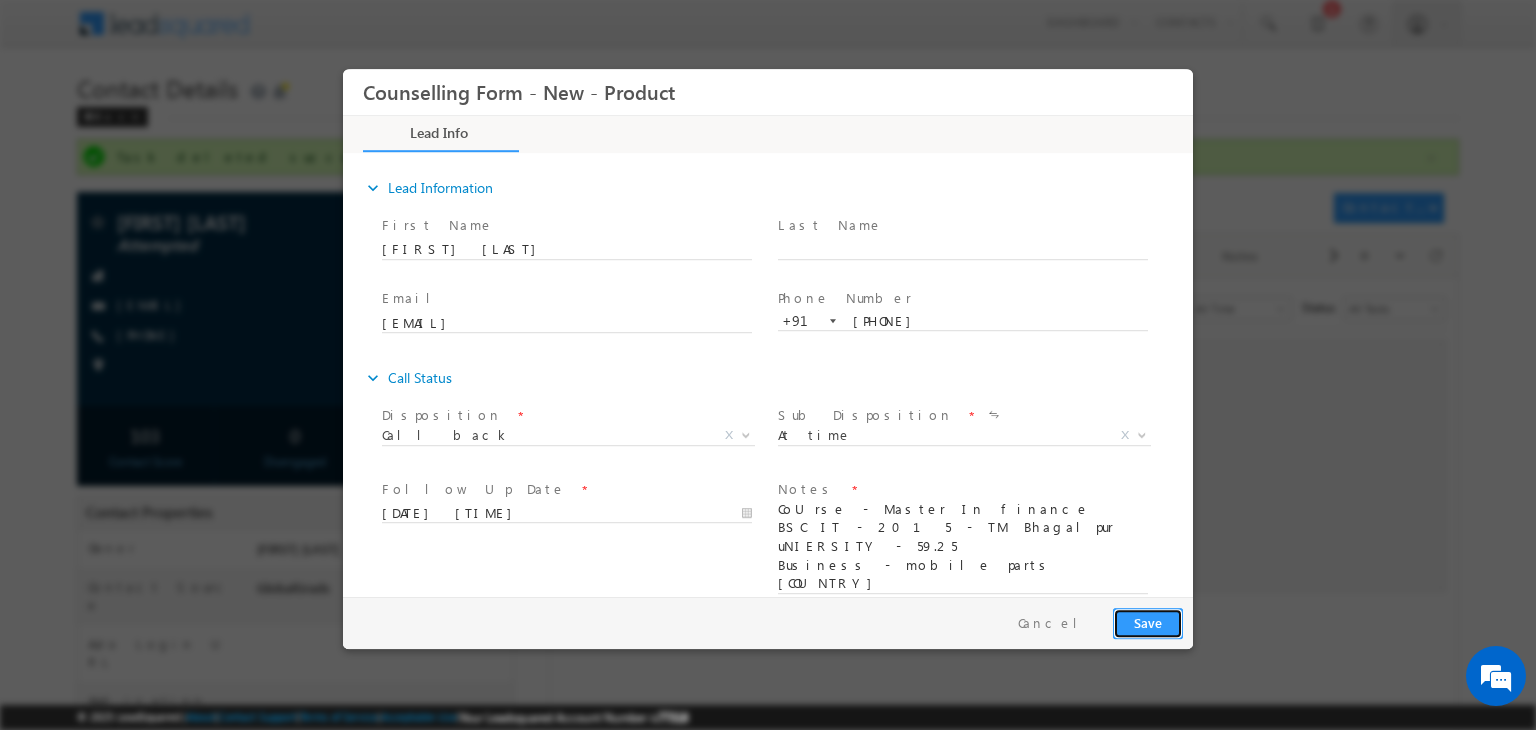 click on "Save" at bounding box center (1148, 623) 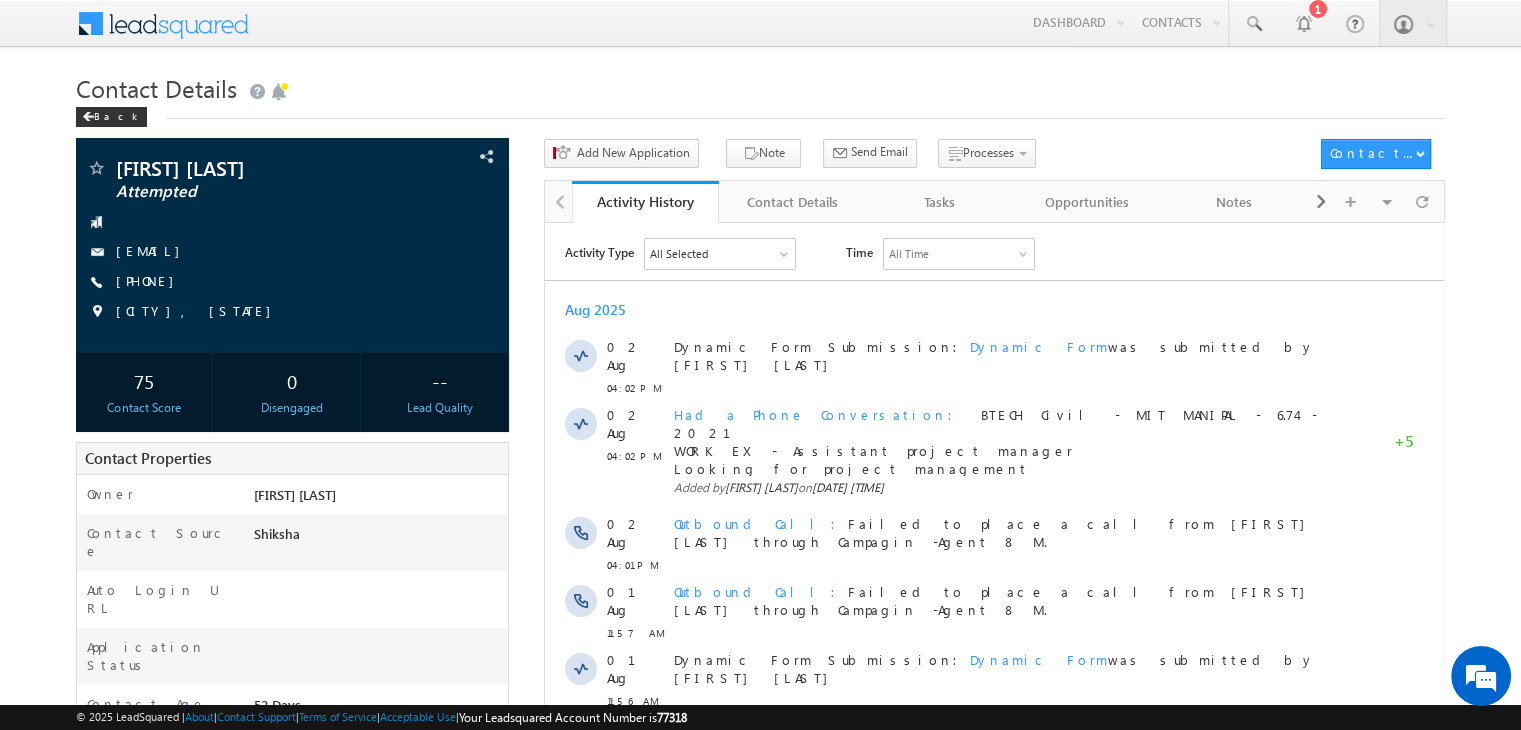 scroll, scrollTop: 0, scrollLeft: 0, axis: both 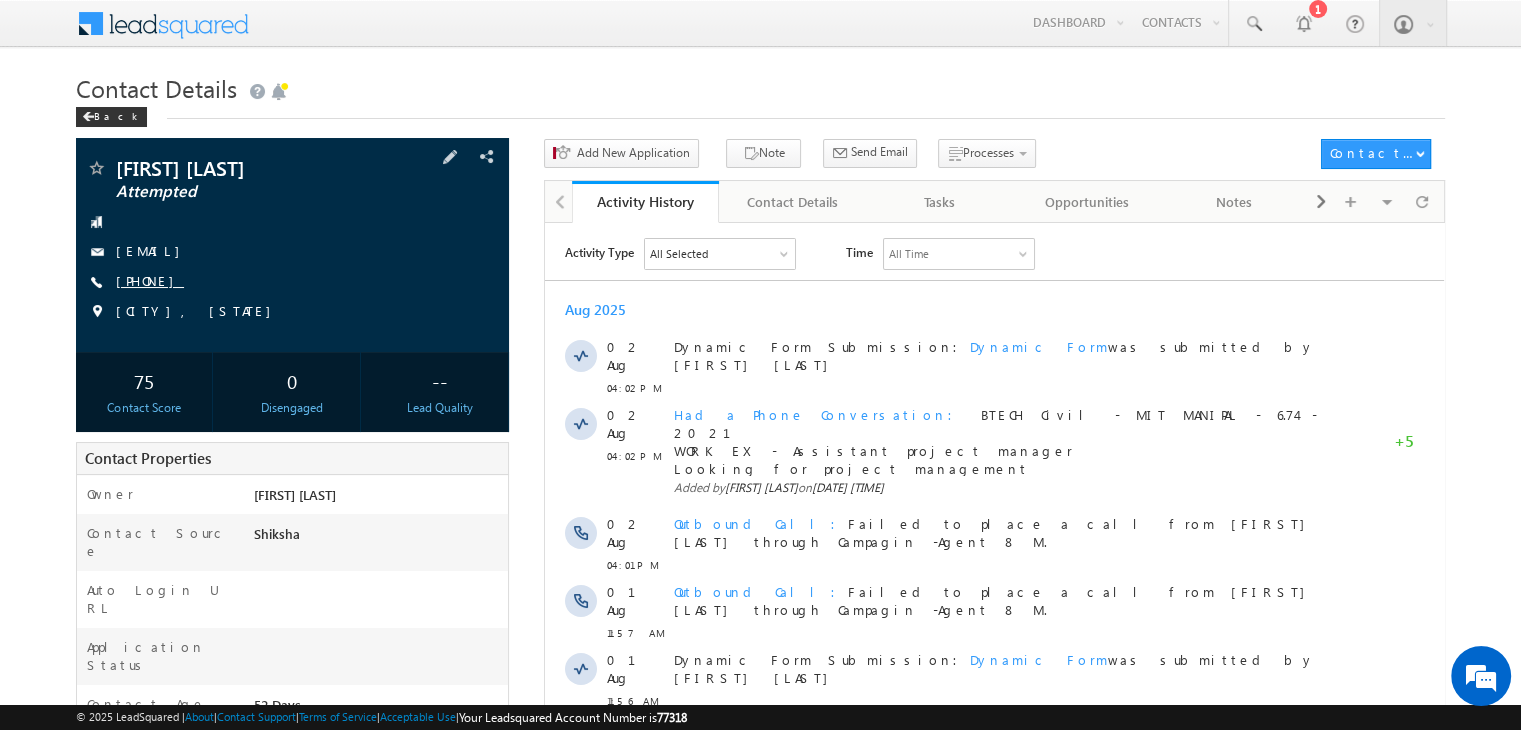 click on "[PHONE]" at bounding box center [150, 280] 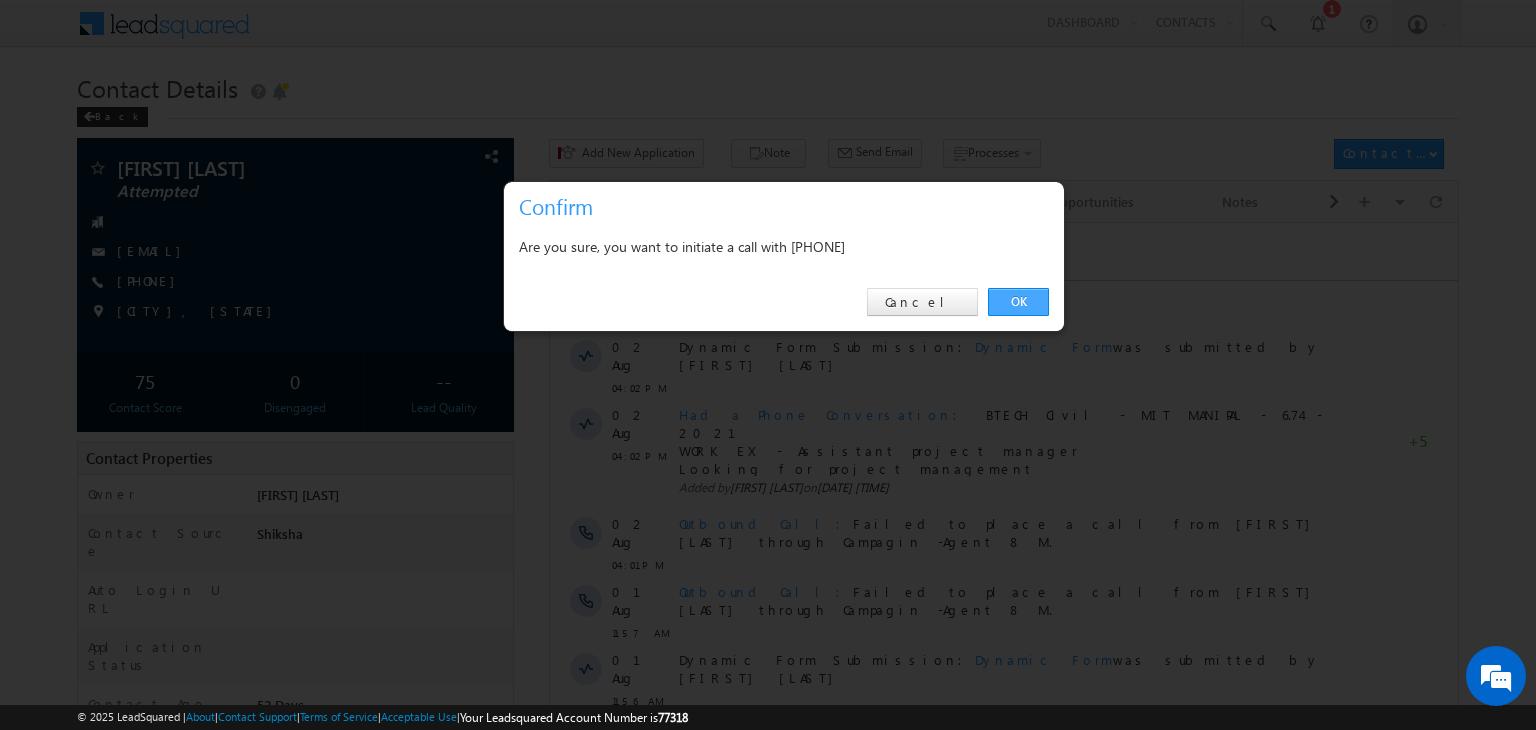click on "OK" at bounding box center [1018, 302] 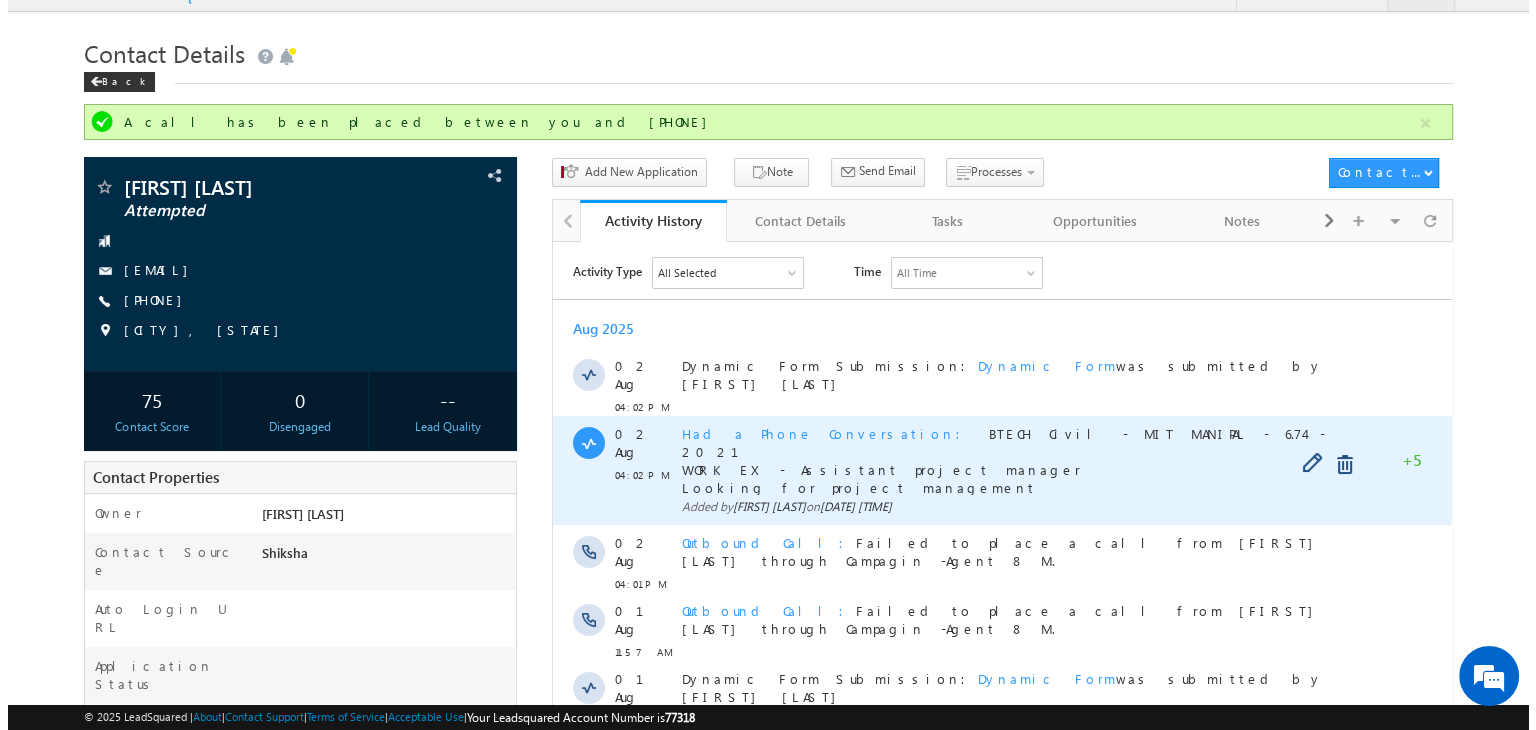 scroll, scrollTop: 36, scrollLeft: 0, axis: vertical 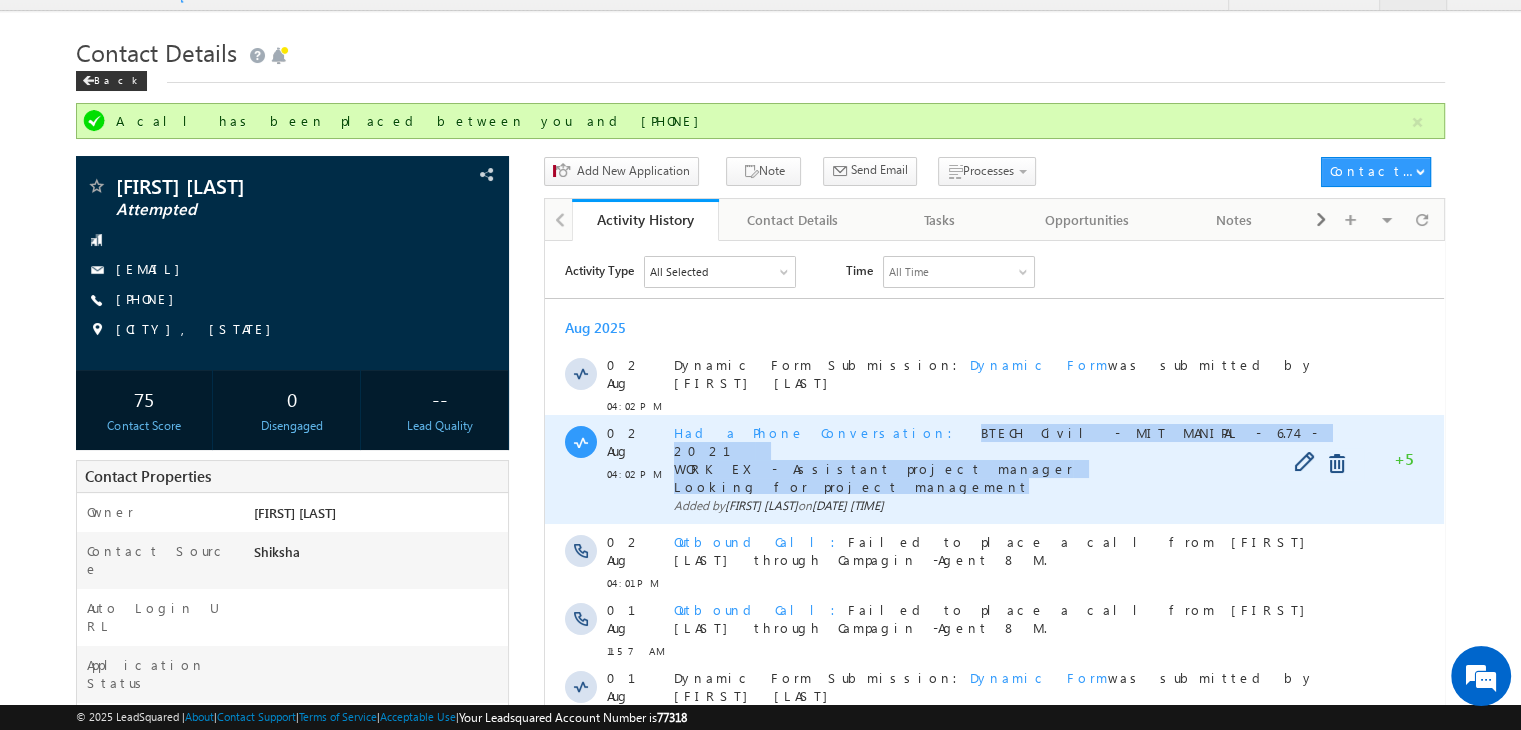 copy on "BTECH Civil - MIT MANIPAL - 6.74 - 2021 WORK EX - Assistant project manager Looking for project management" 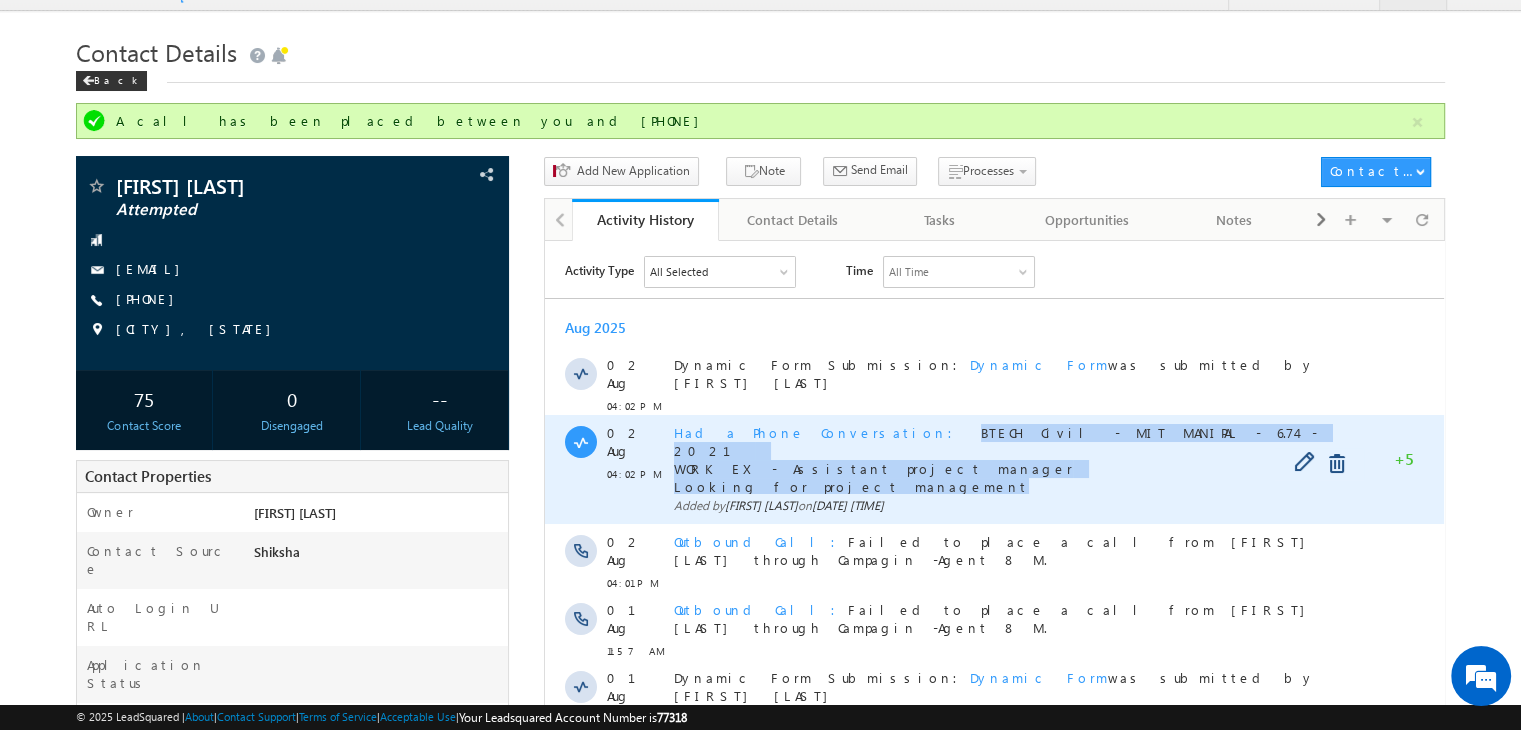 drag, startPoint x: 866, startPoint y: 460, endPoint x: 840, endPoint y: 420, distance: 47.707443 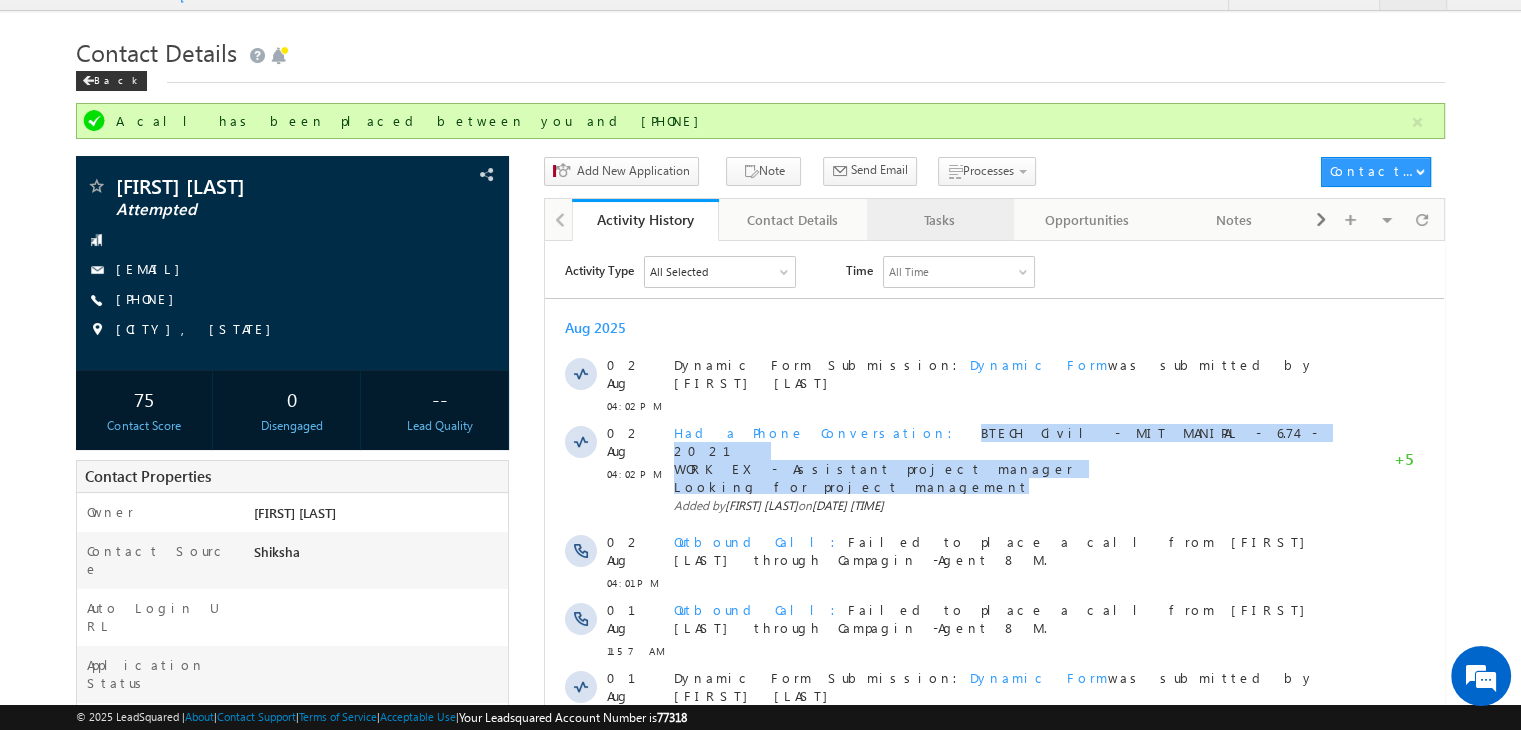 click on "Tasks" at bounding box center [939, 220] 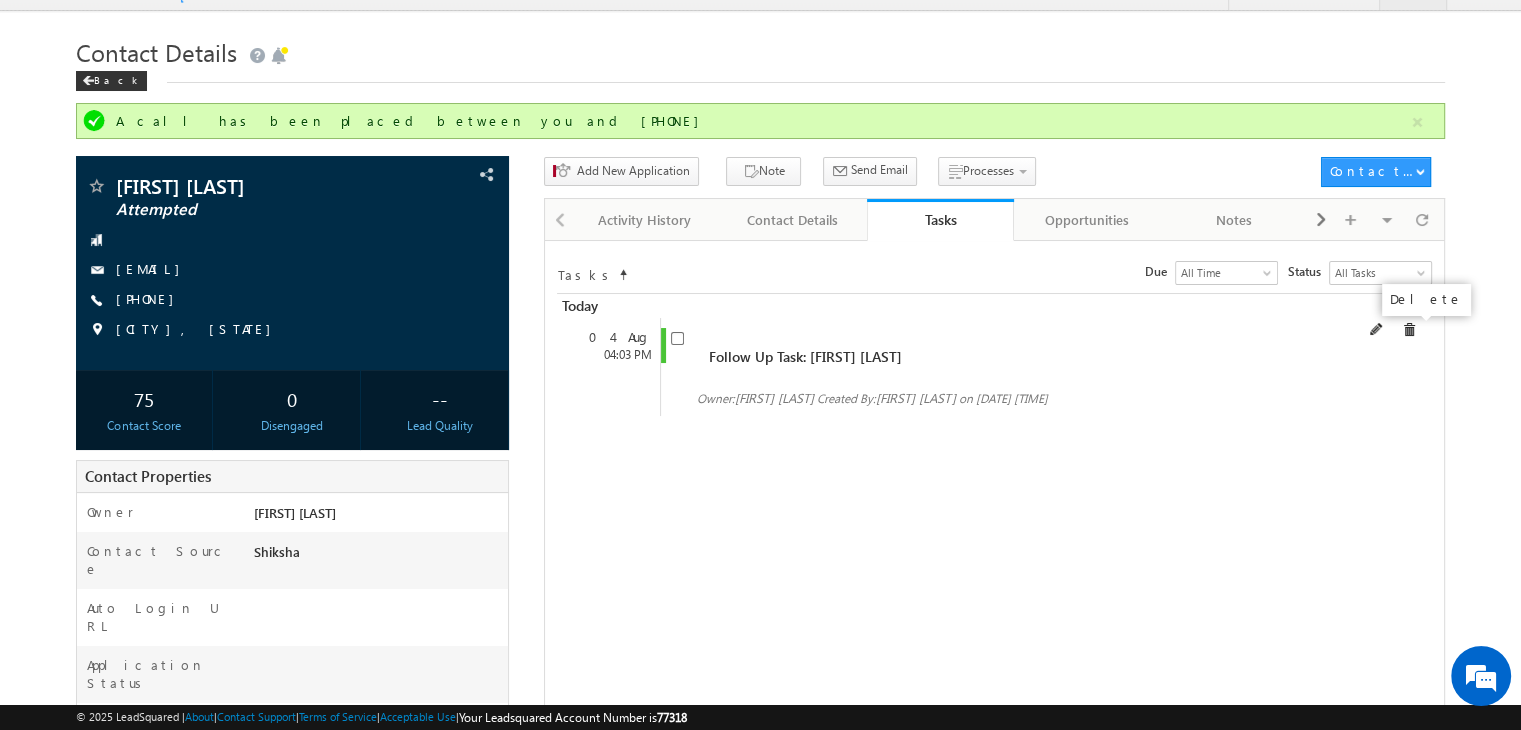 click at bounding box center (1409, 330) 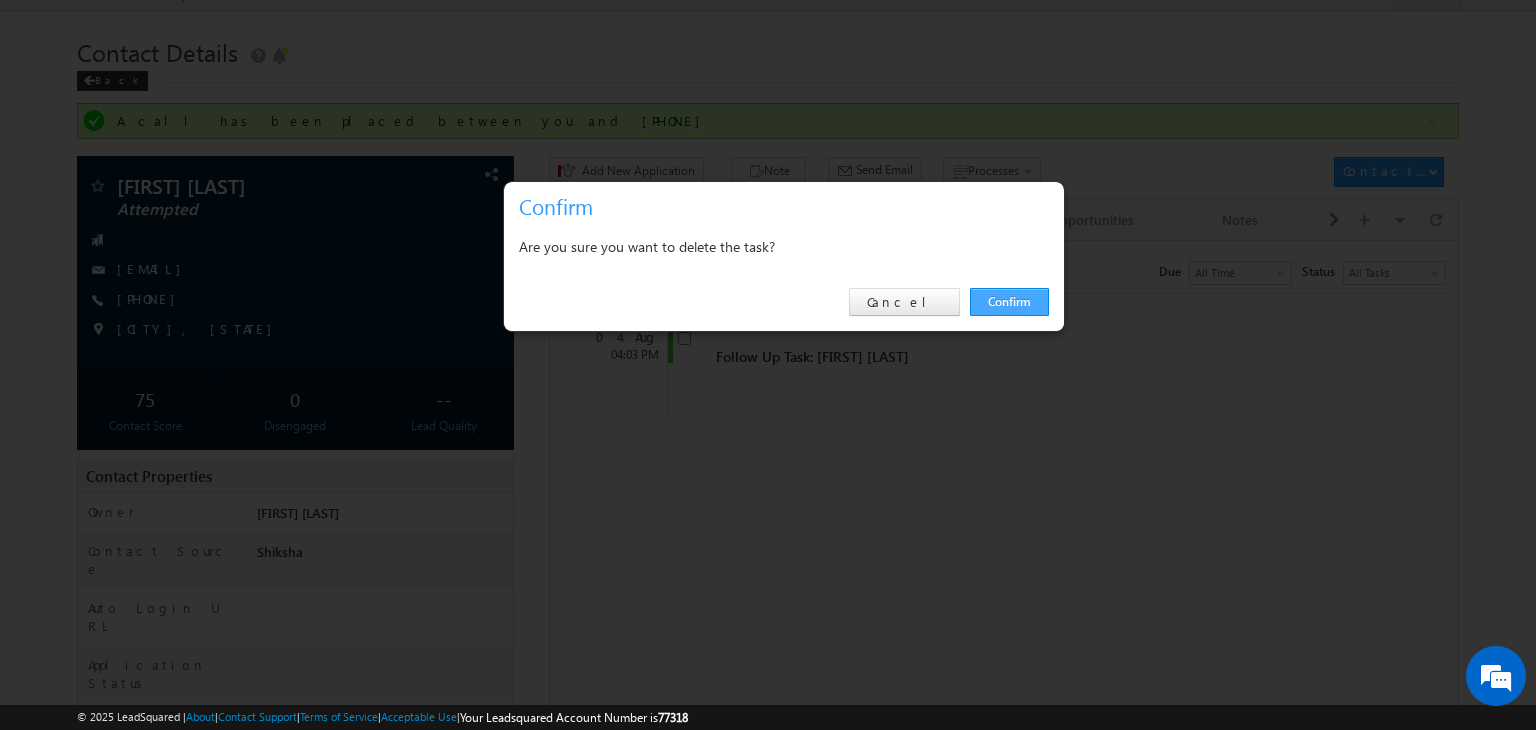 click on "Confirm" at bounding box center (1009, 302) 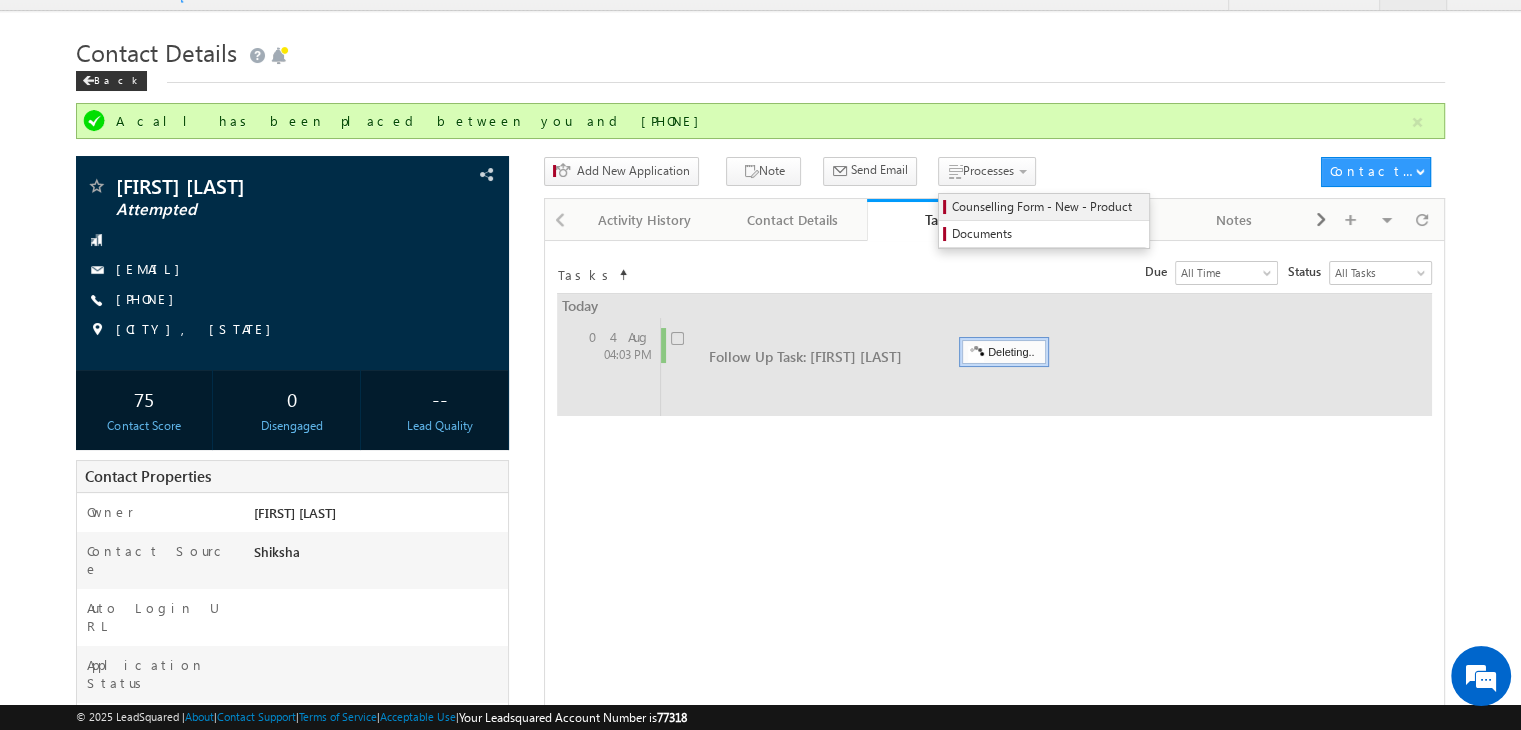 click on "Counselling Form - New - Product" at bounding box center [1047, 207] 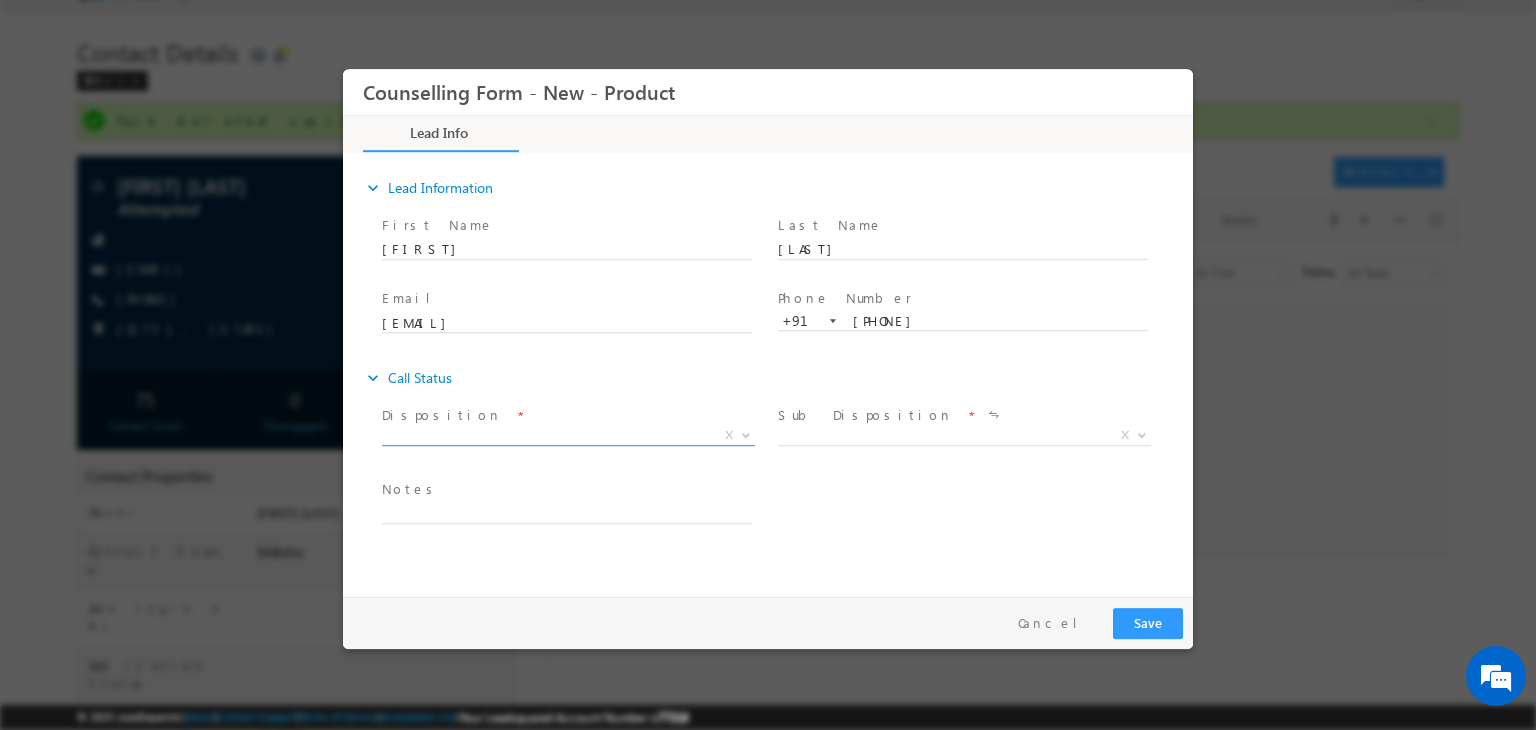 scroll, scrollTop: 0, scrollLeft: 0, axis: both 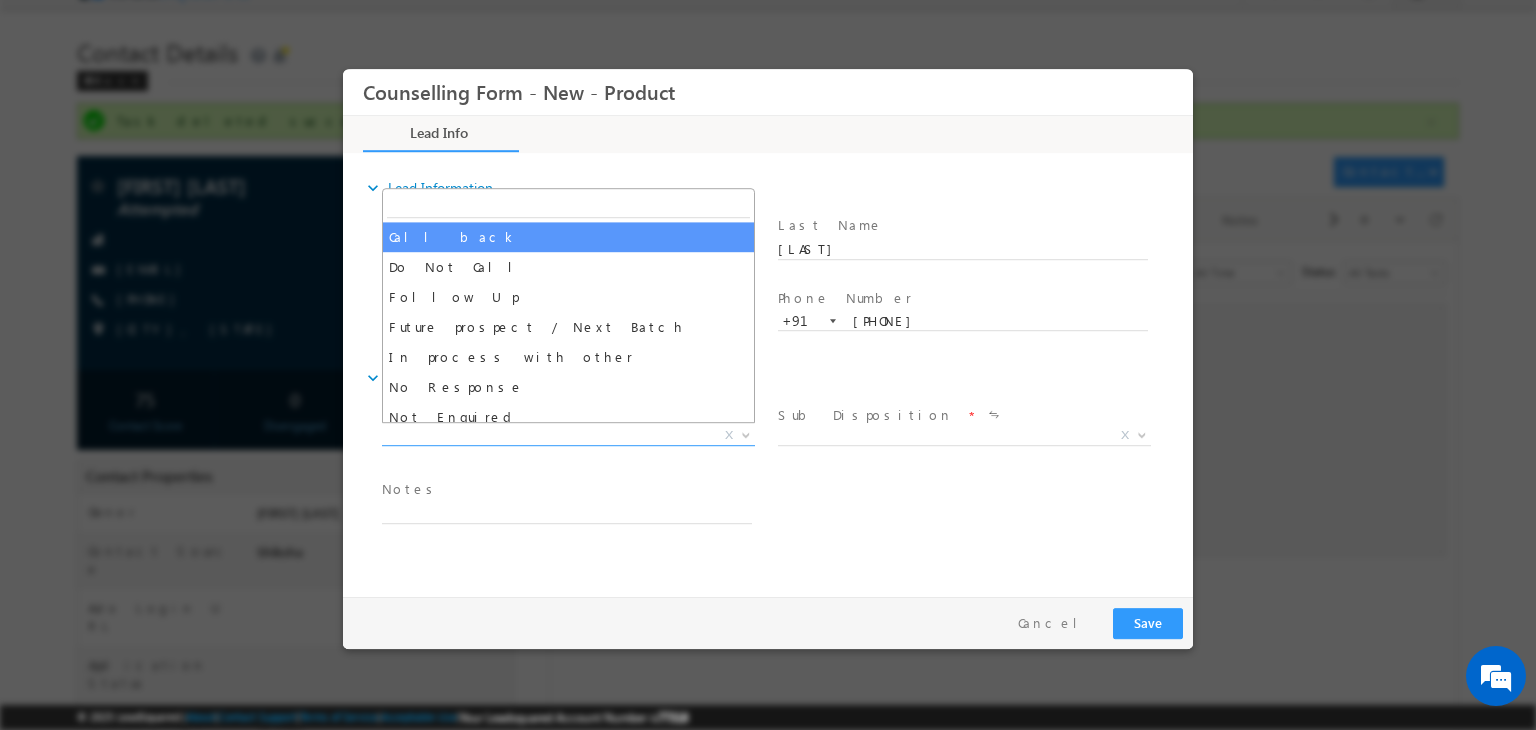 select on "Call back" 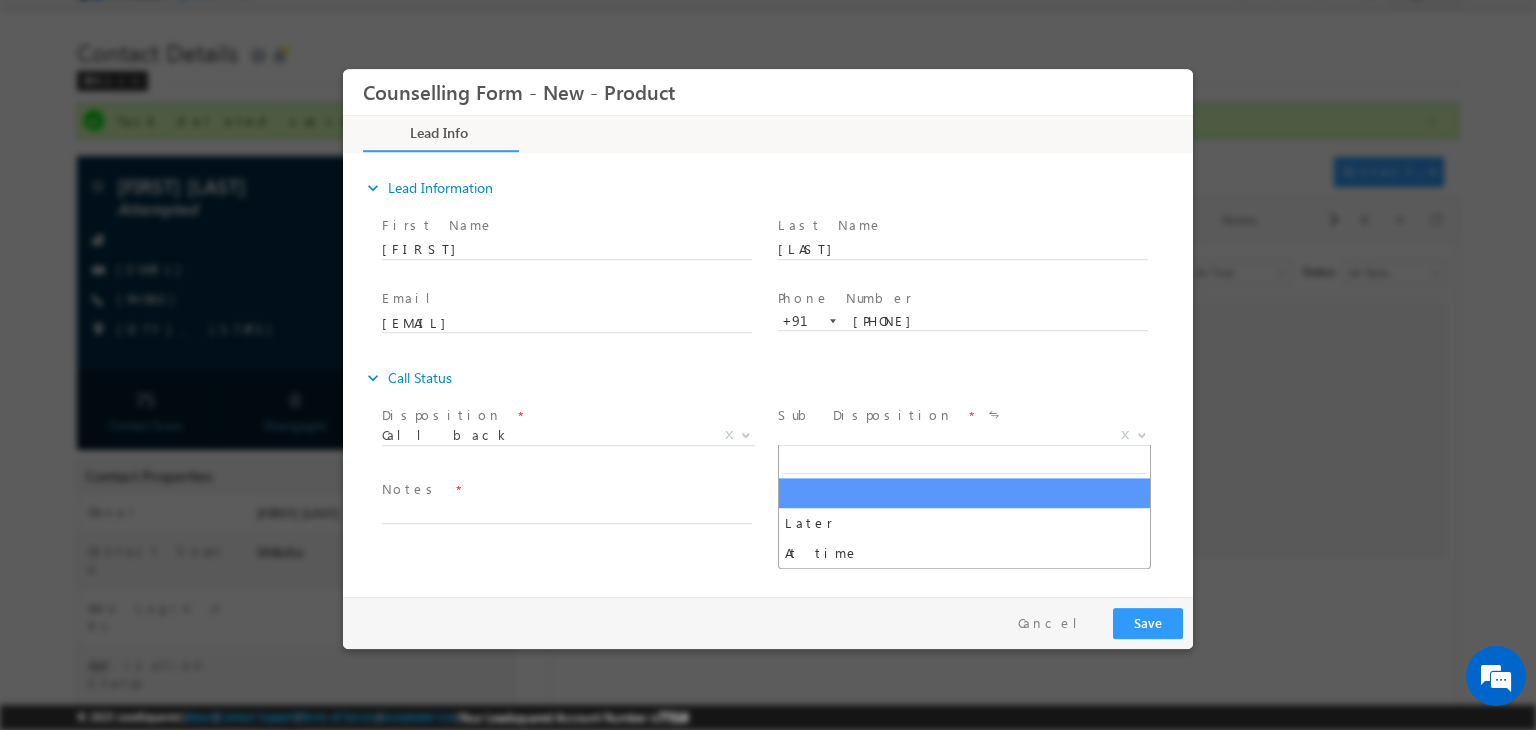 click on "X" at bounding box center (964, 436) 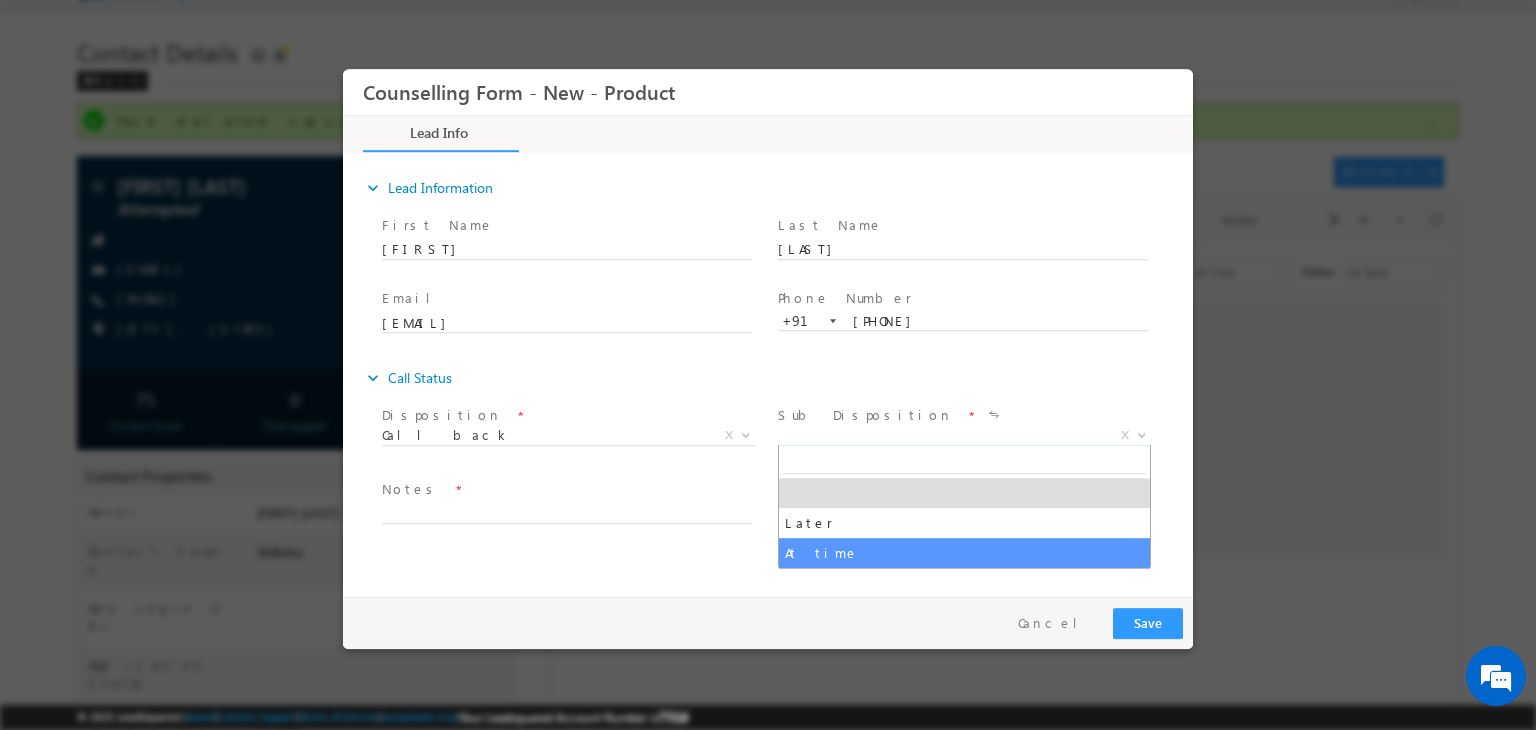 select on "At time" 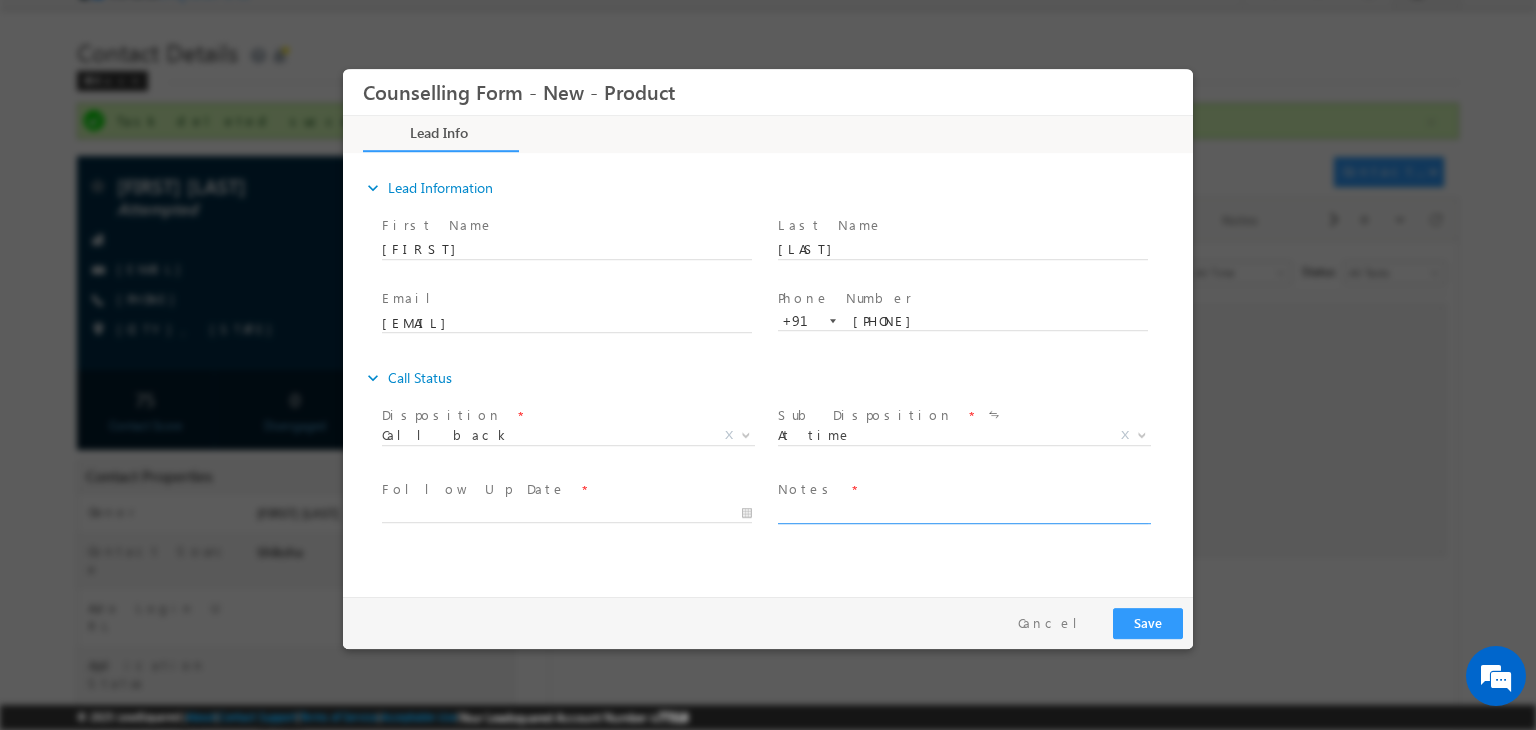click at bounding box center [963, 512] 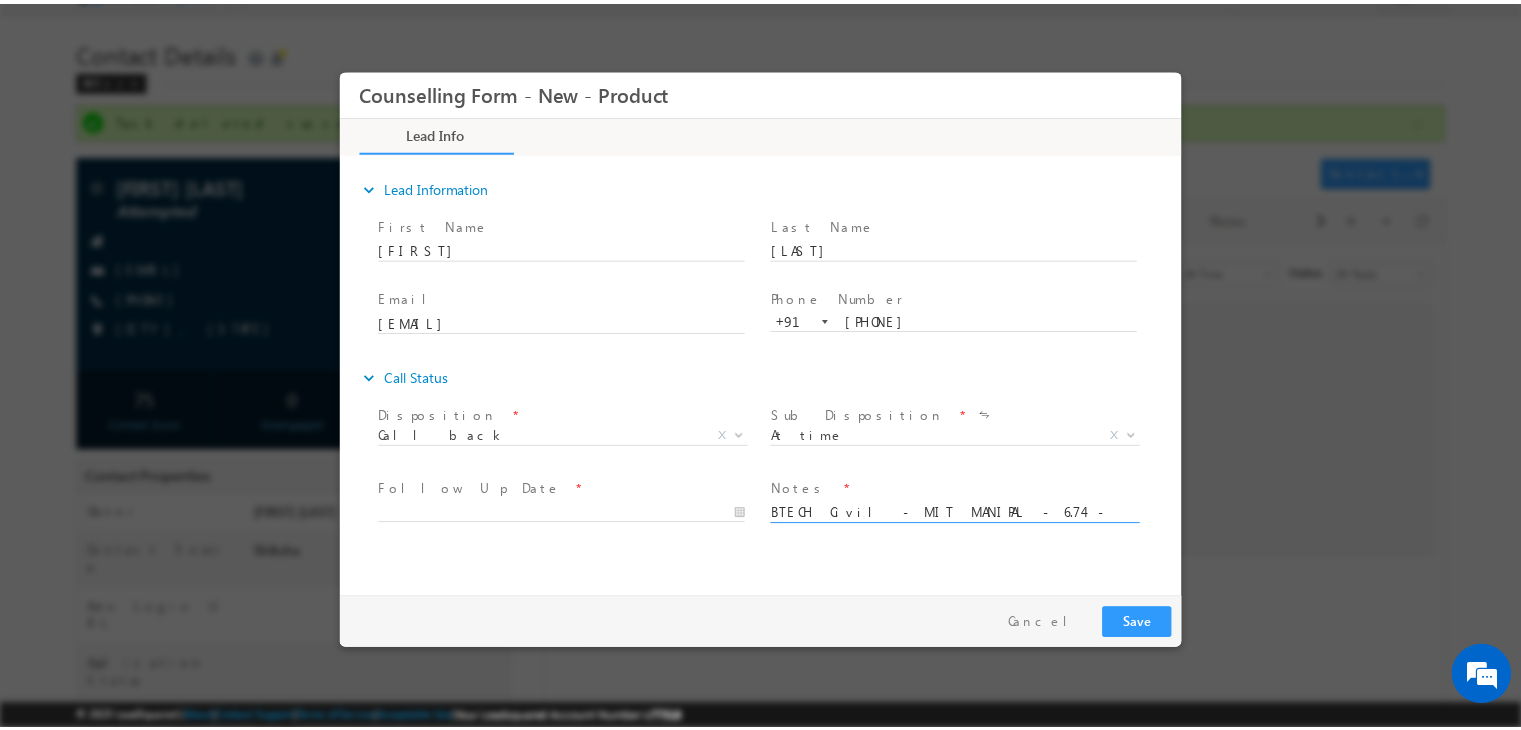 scroll, scrollTop: 3, scrollLeft: 0, axis: vertical 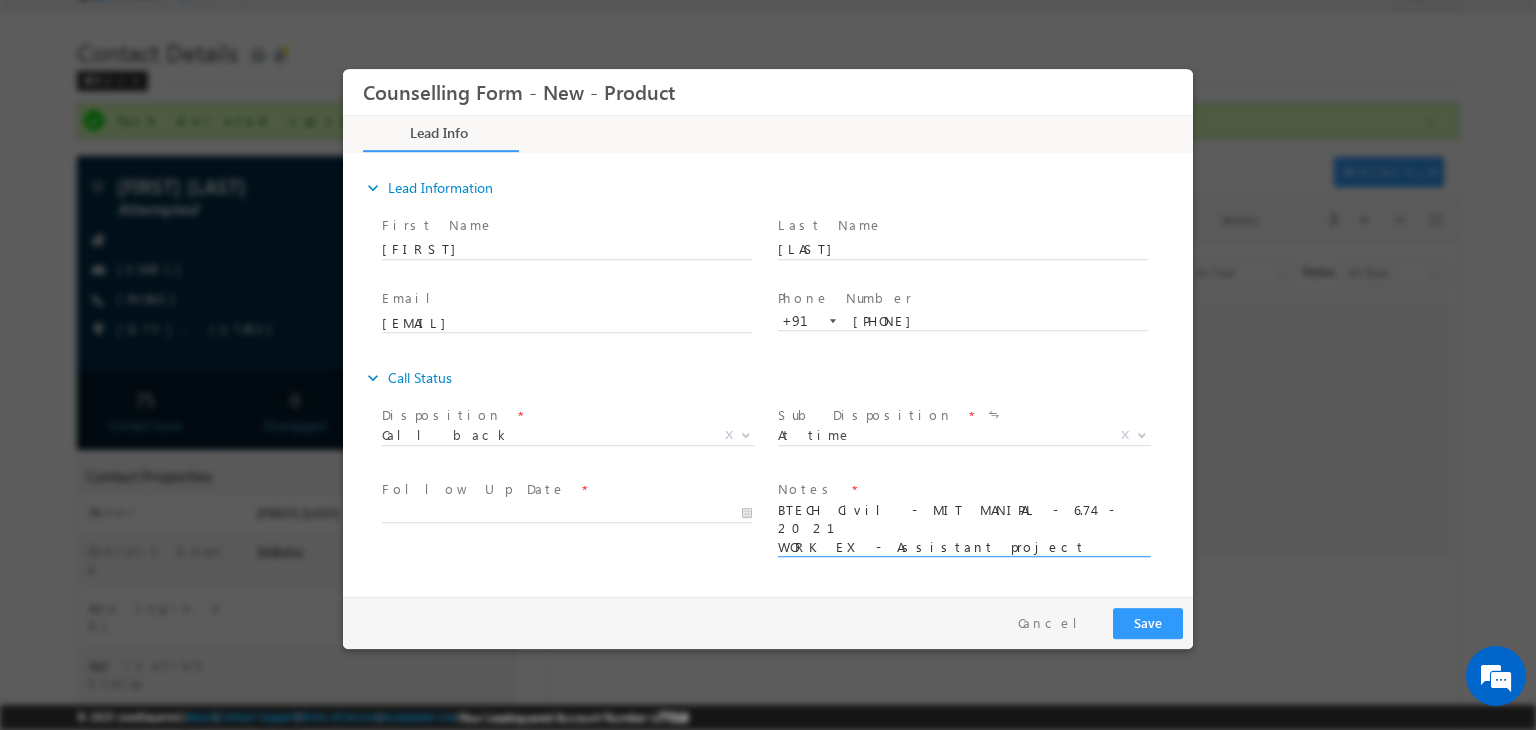type on "BTECH Civil - MIT MANIPAL - 6.74 - 2021
WORK EX - Assistant project manager
Looking for project management" 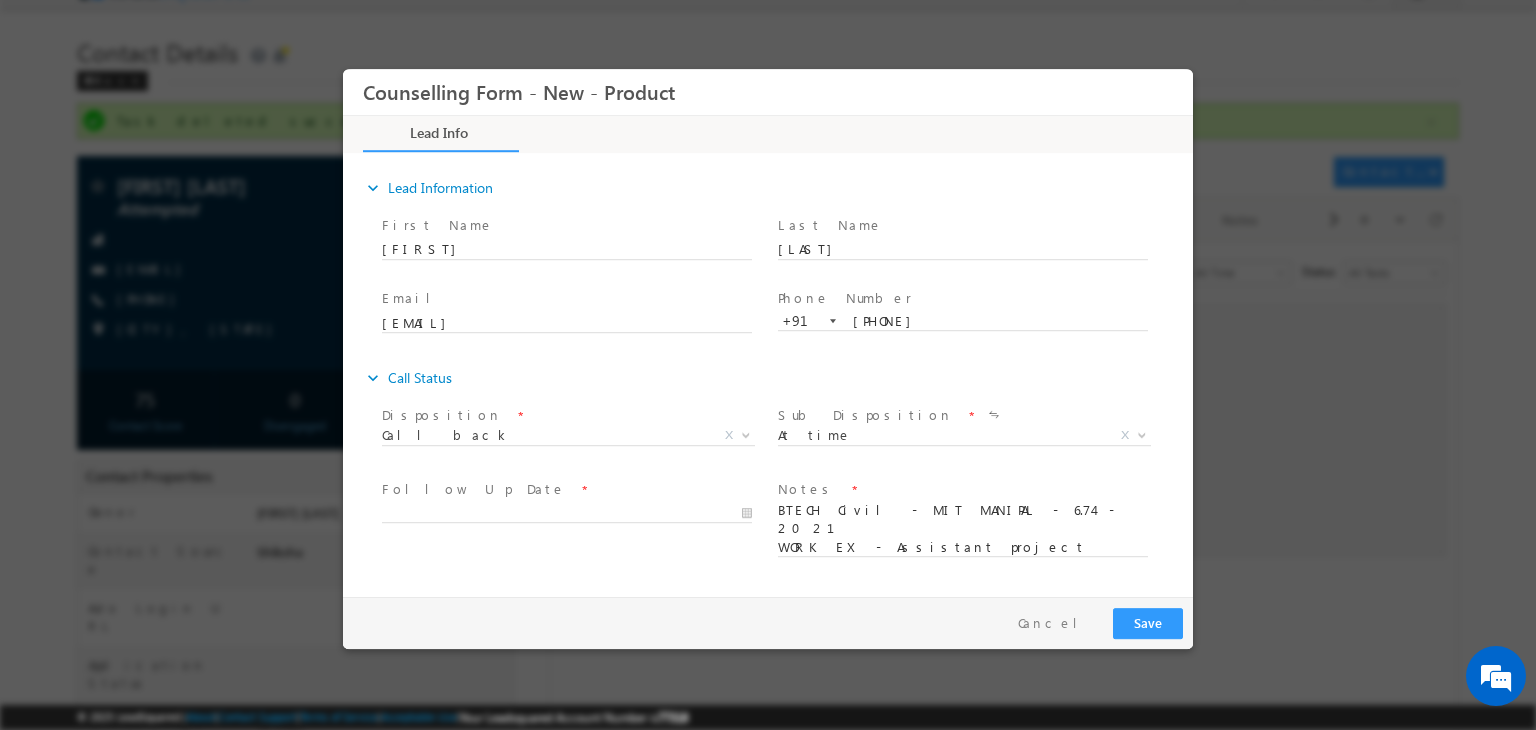 drag, startPoint x: 674, startPoint y: 497, endPoint x: 596, endPoint y: 523, distance: 82.219215 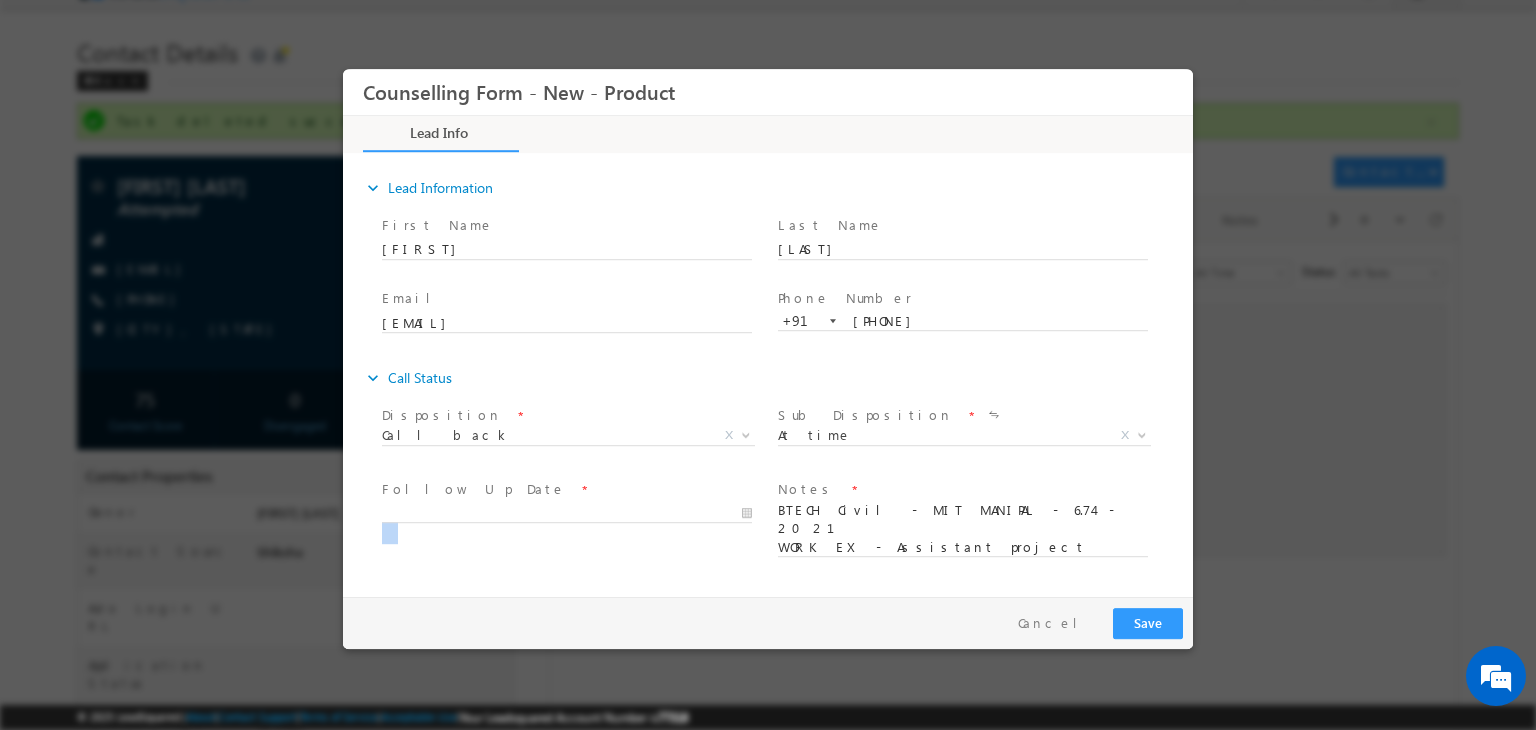 click at bounding box center (566, 533) 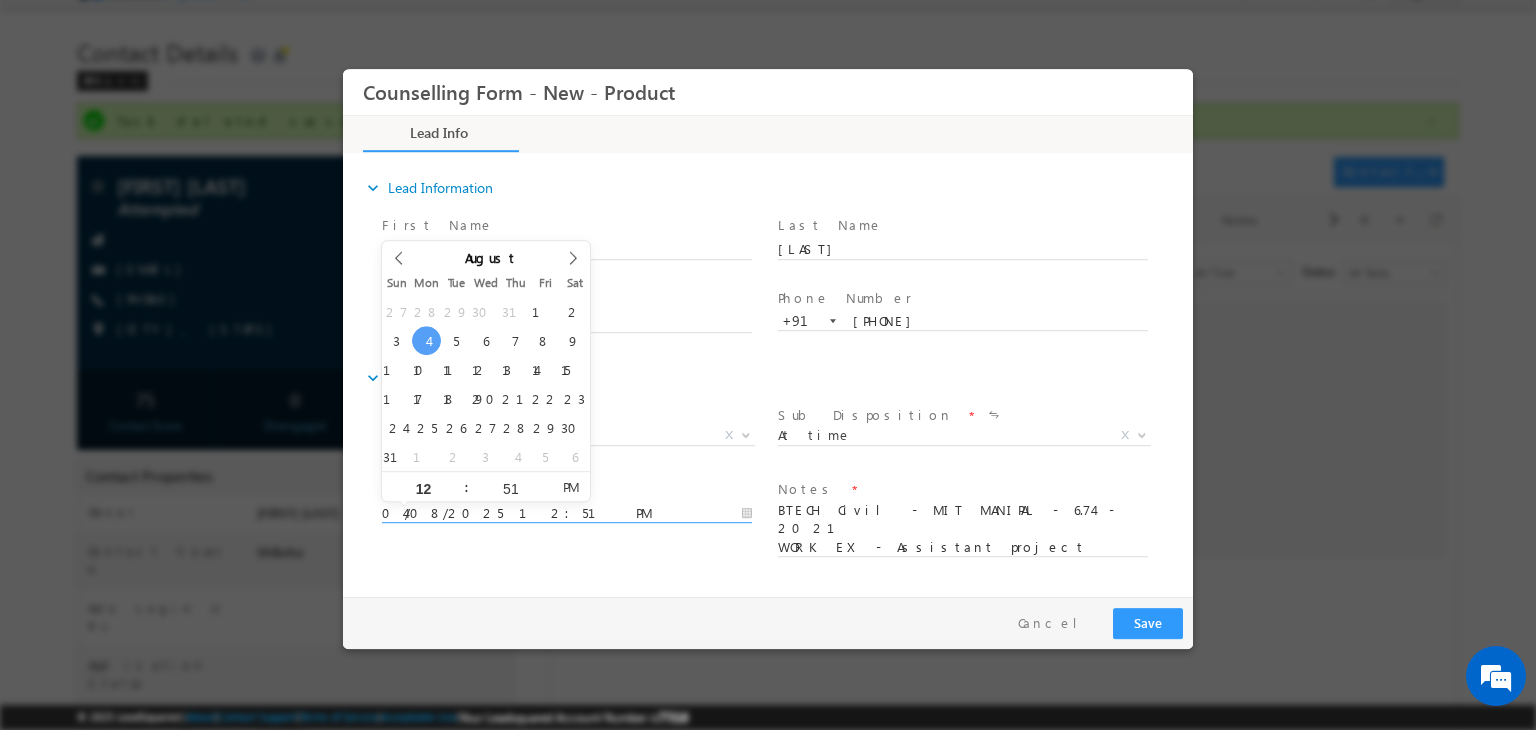click on "04/08/2025 12:51 PM" at bounding box center (567, 514) 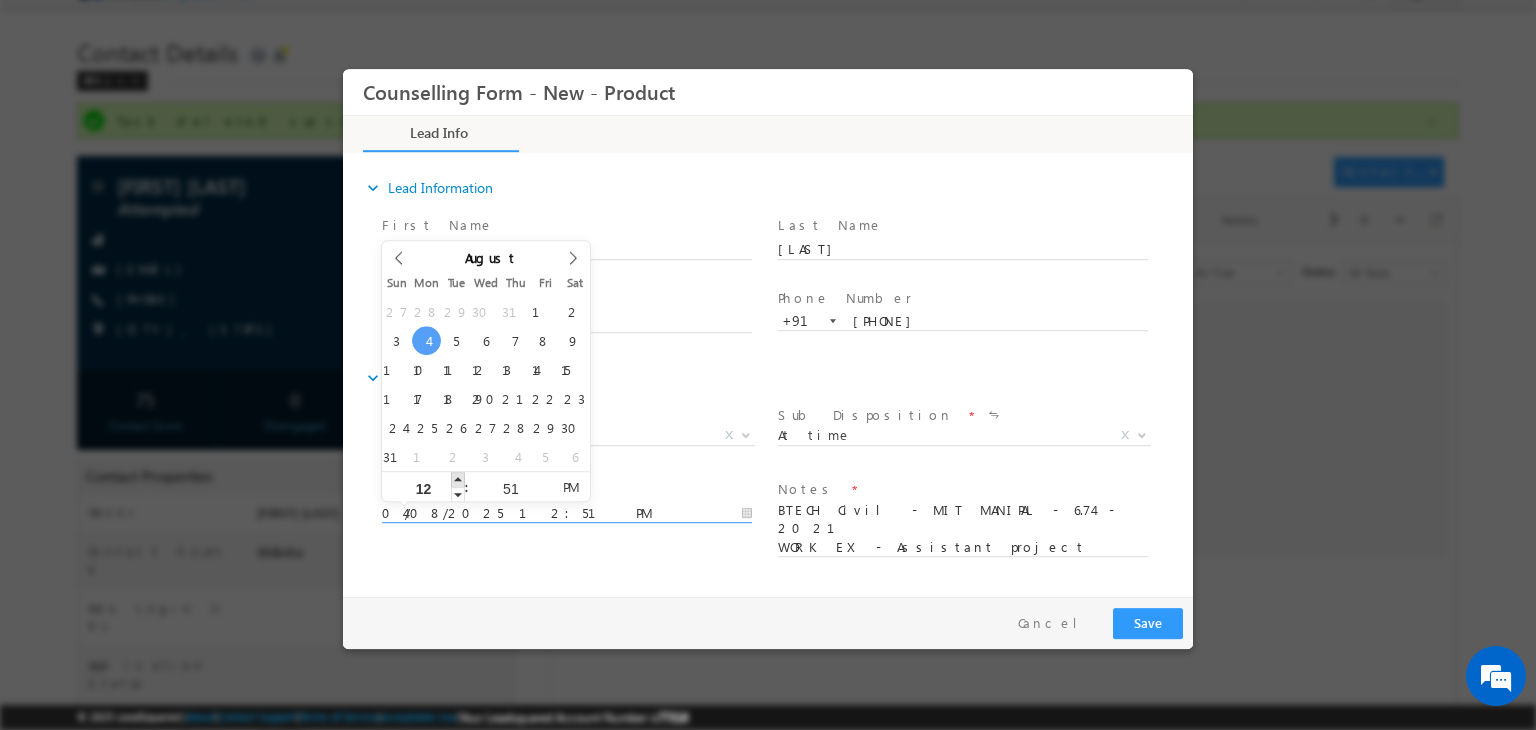 drag, startPoint x: 466, startPoint y: 477, endPoint x: 455, endPoint y: 477, distance: 11 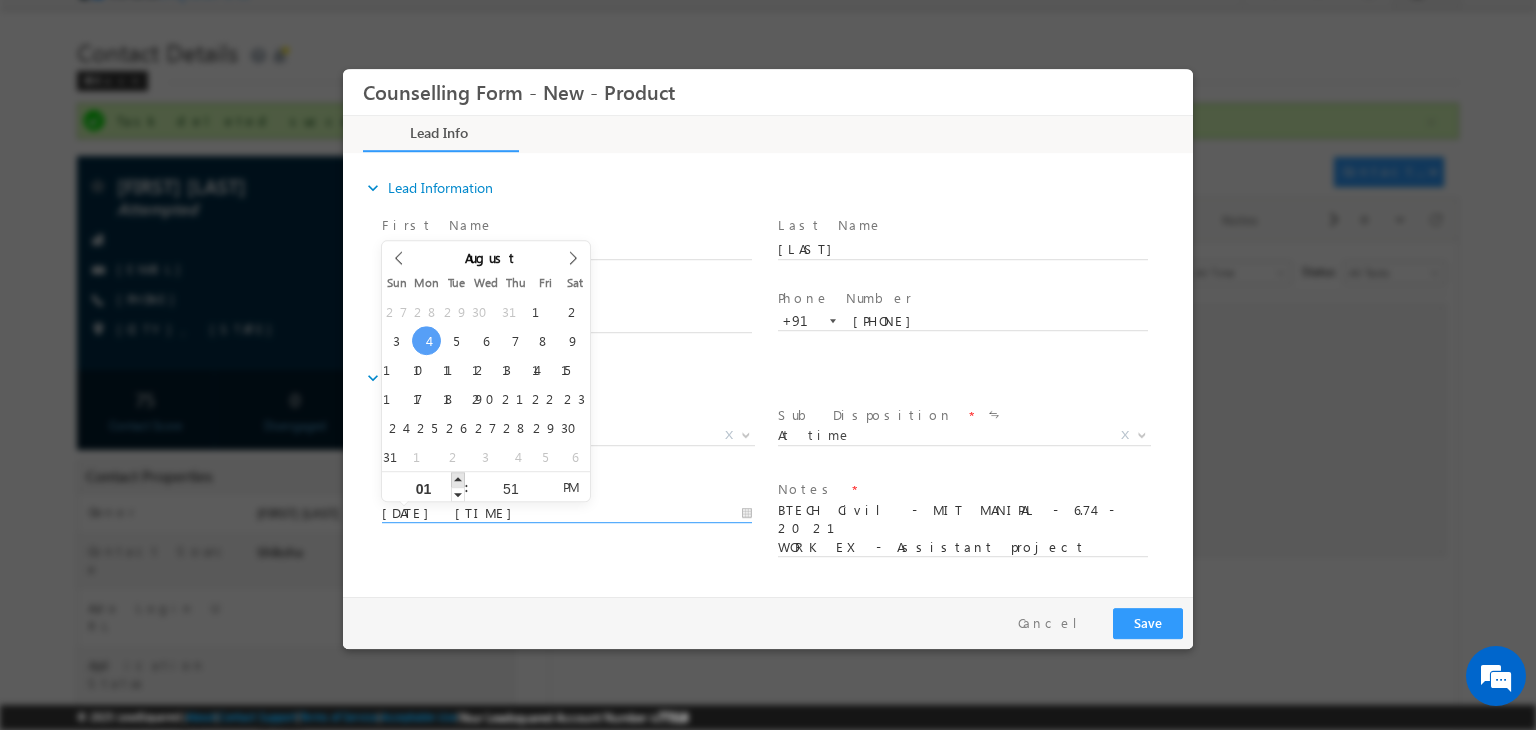 click at bounding box center [458, 479] 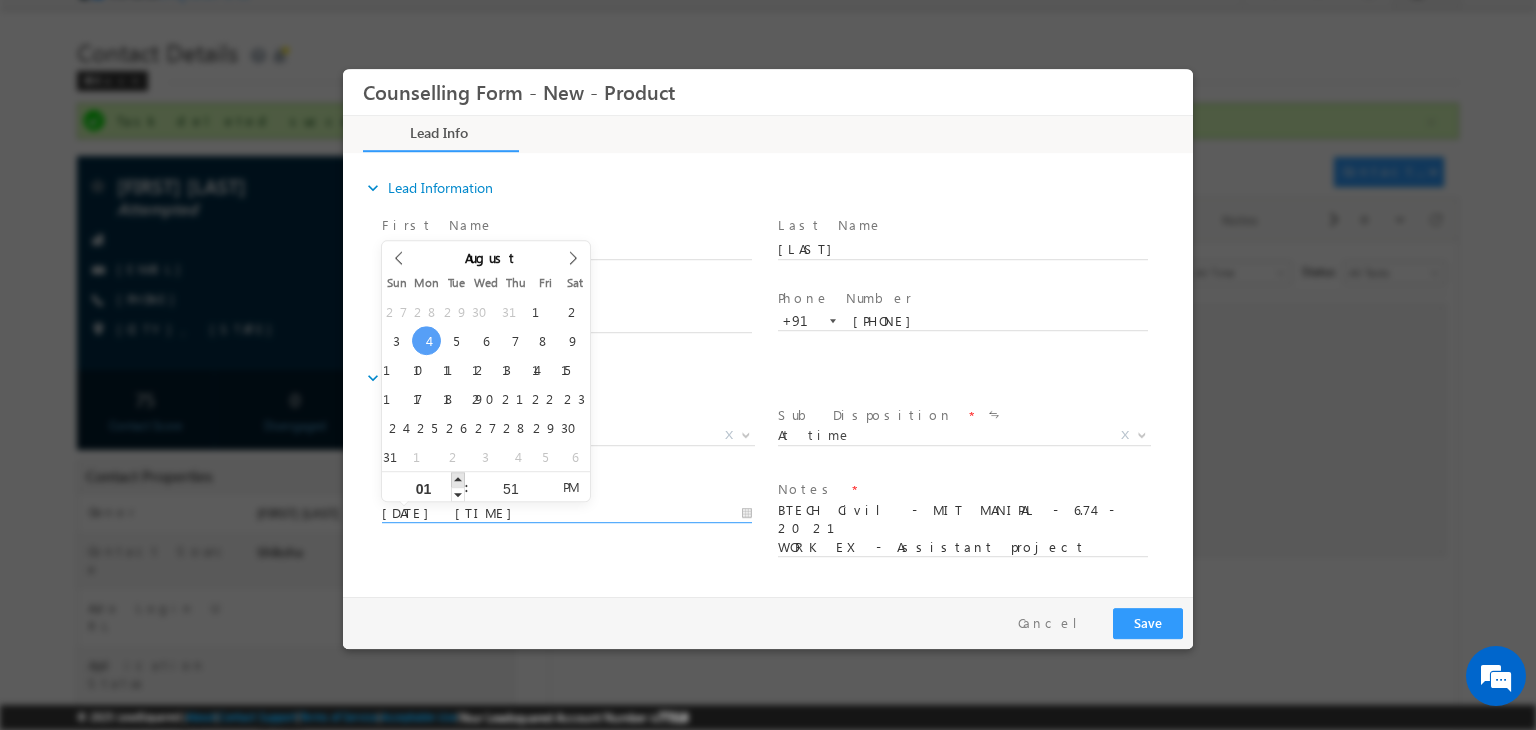 type on "04/08/2025 2:51 PM" 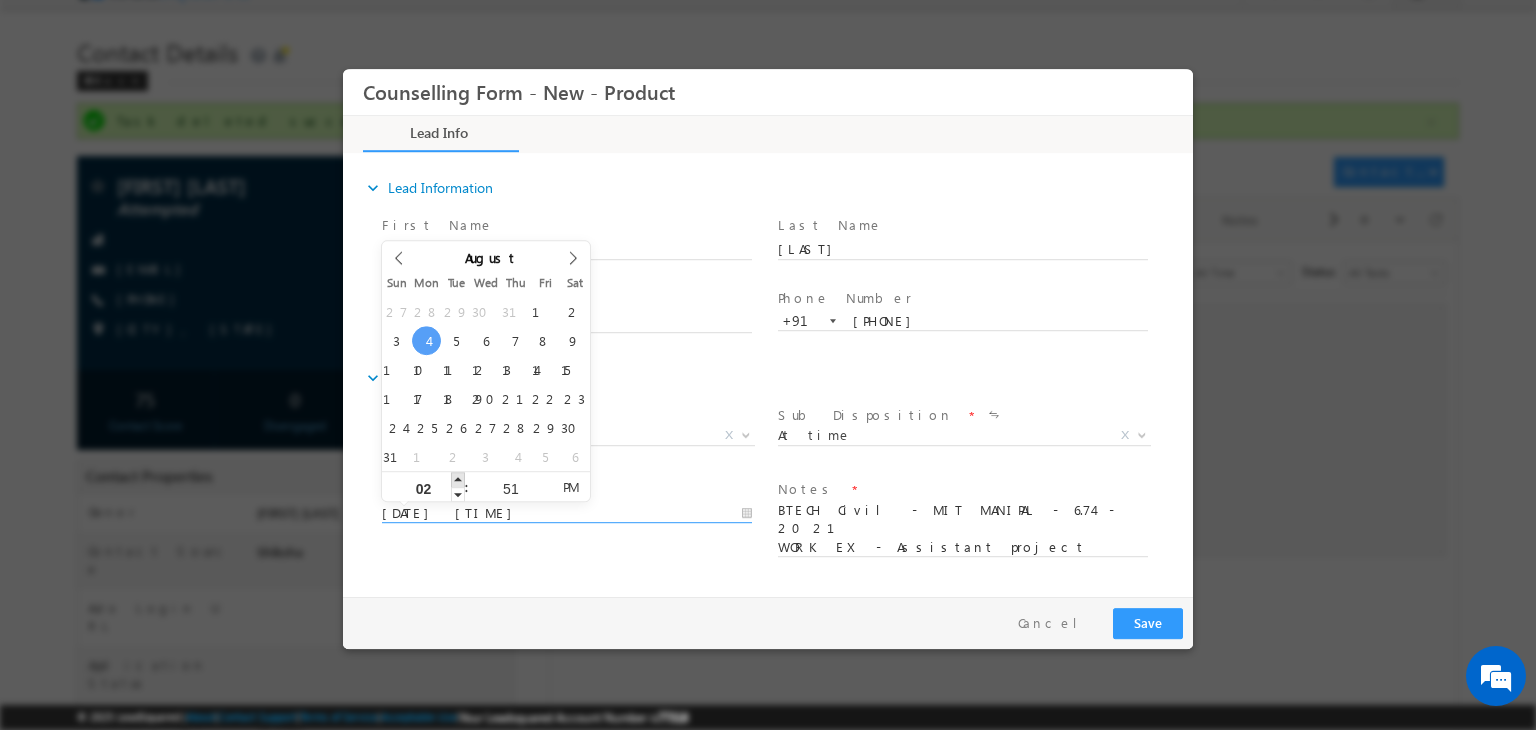 click at bounding box center [458, 479] 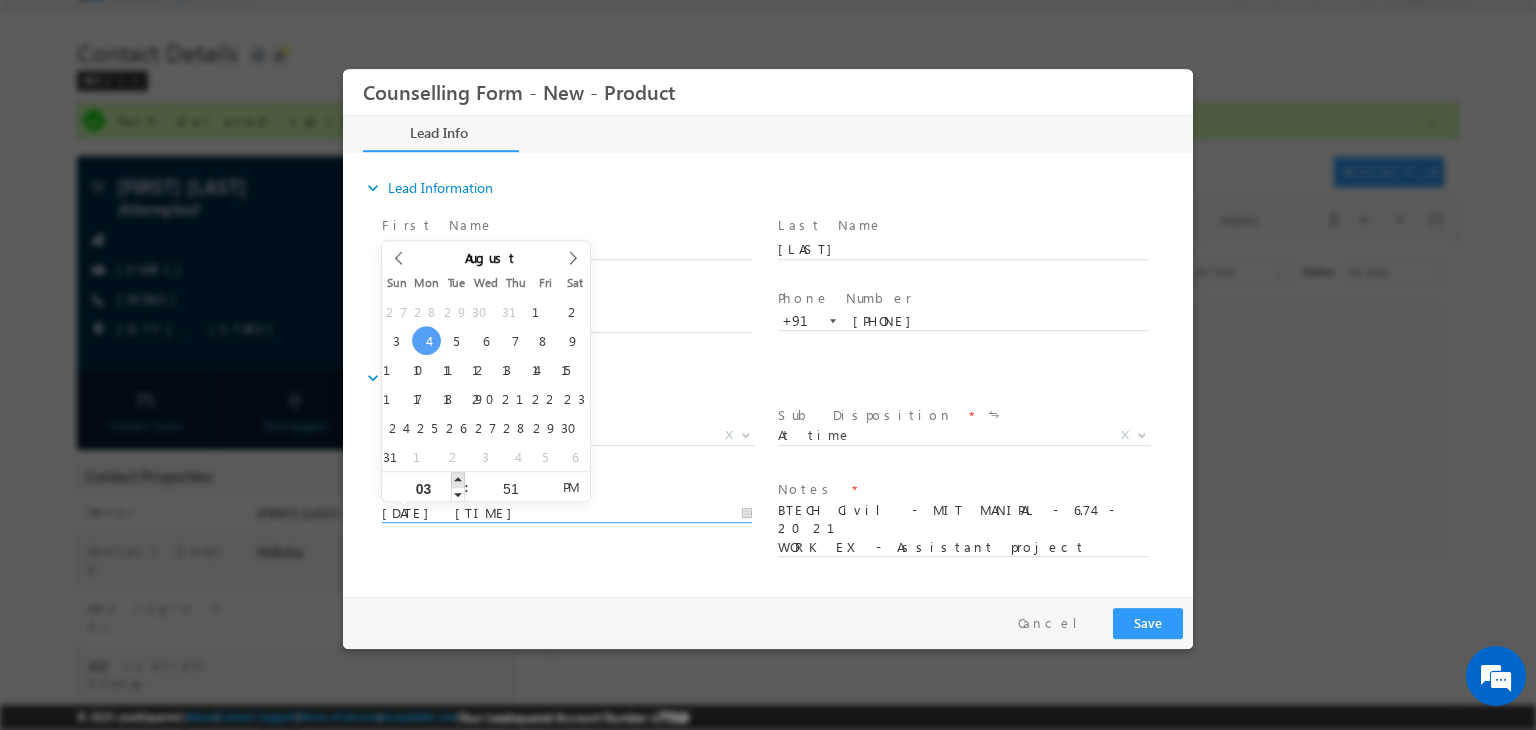 click at bounding box center [458, 479] 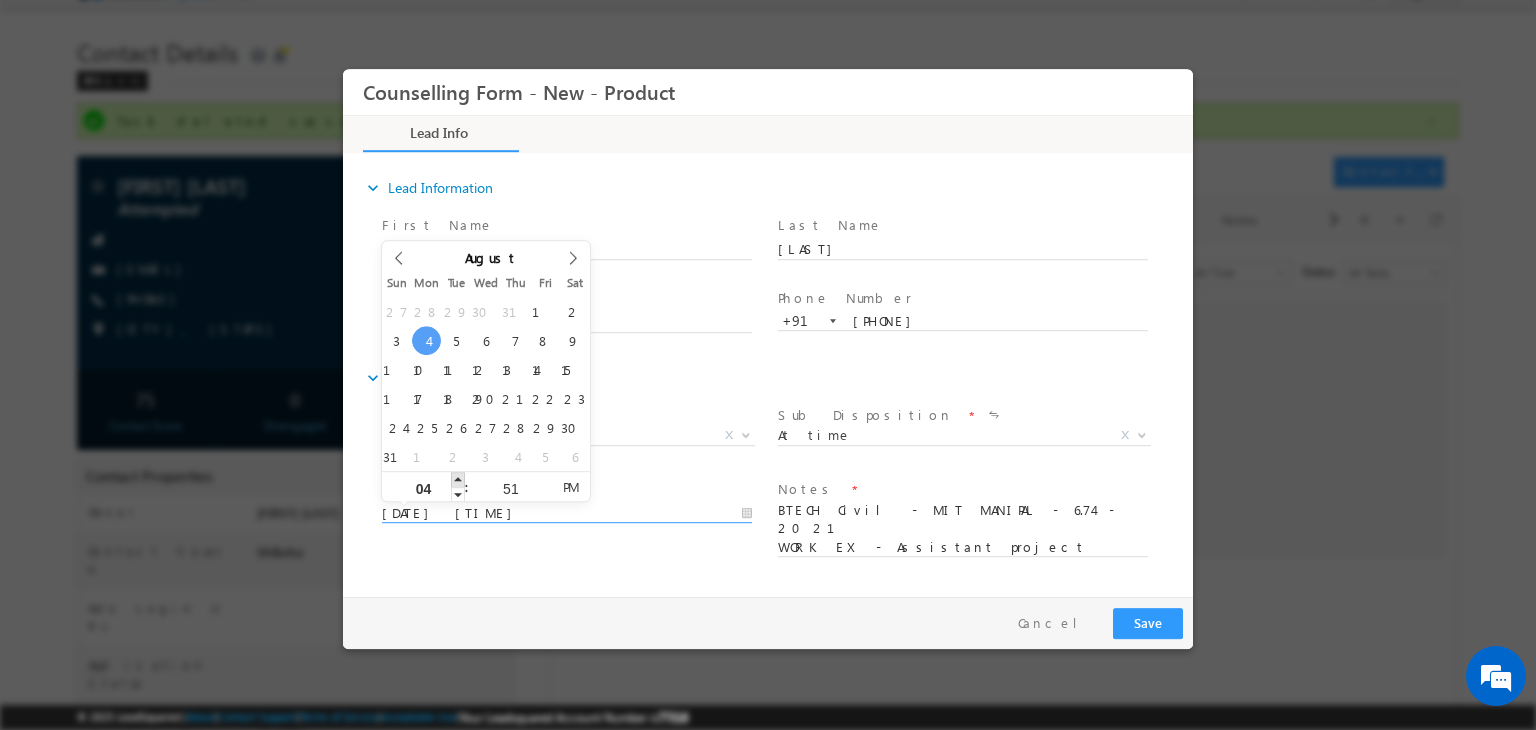 click at bounding box center [458, 479] 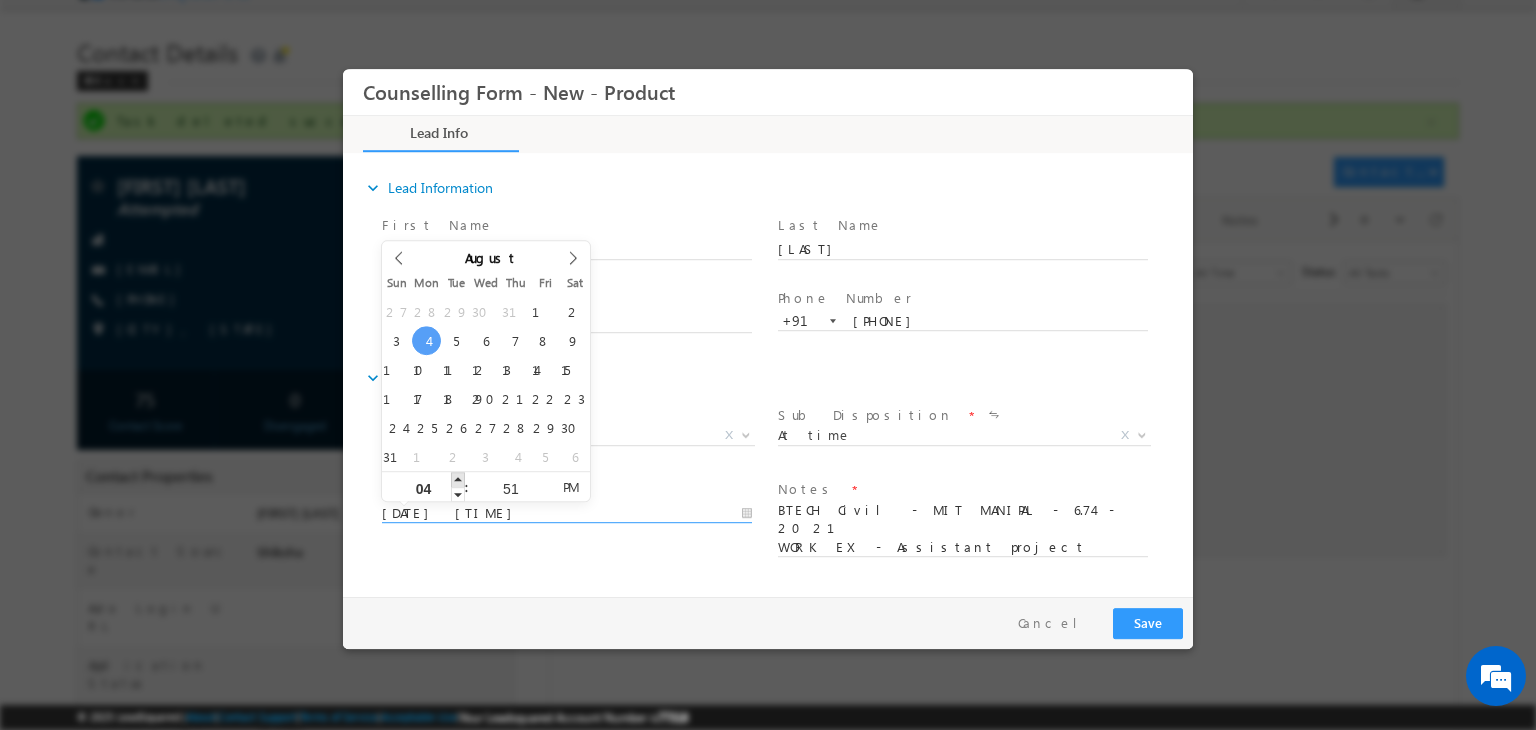 type on "05" 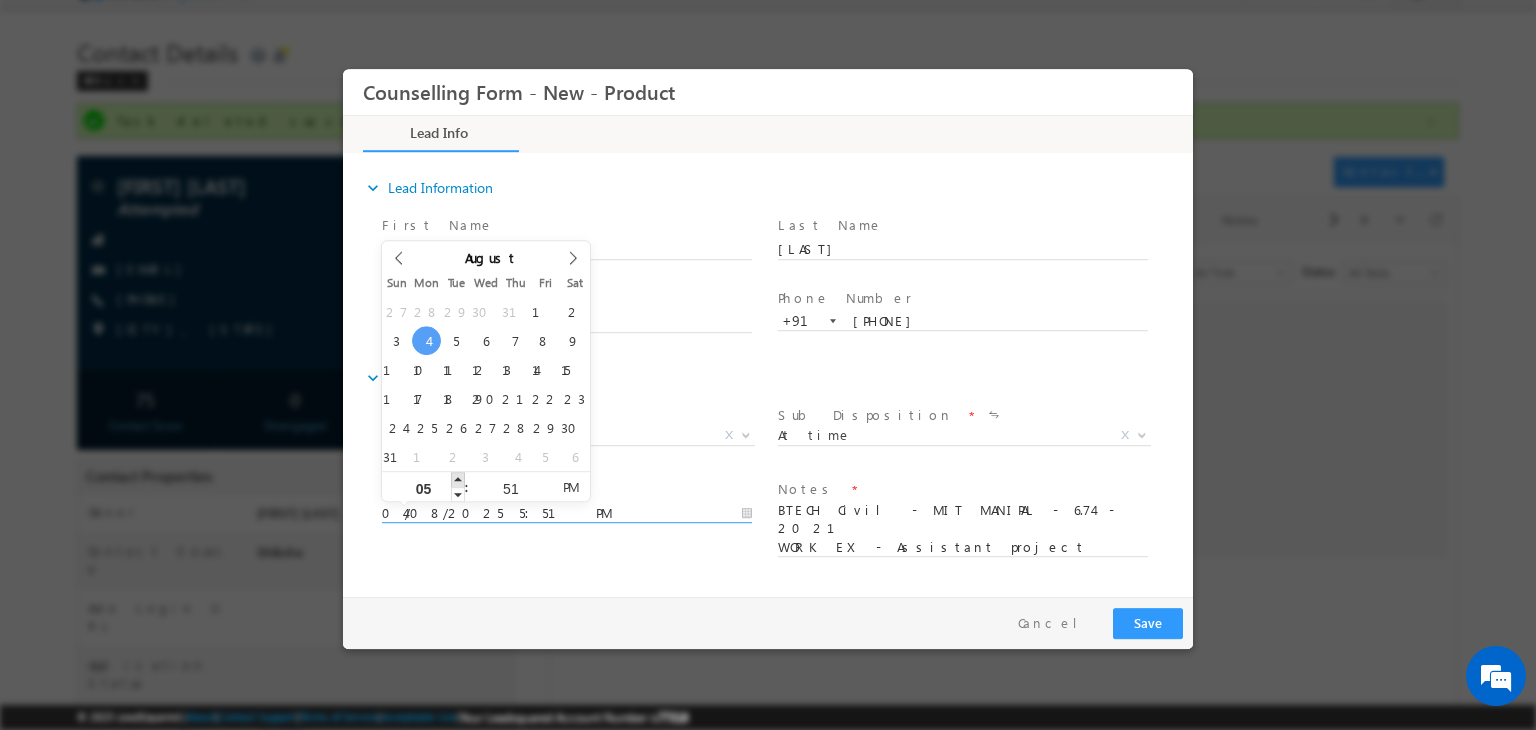 click at bounding box center (458, 479) 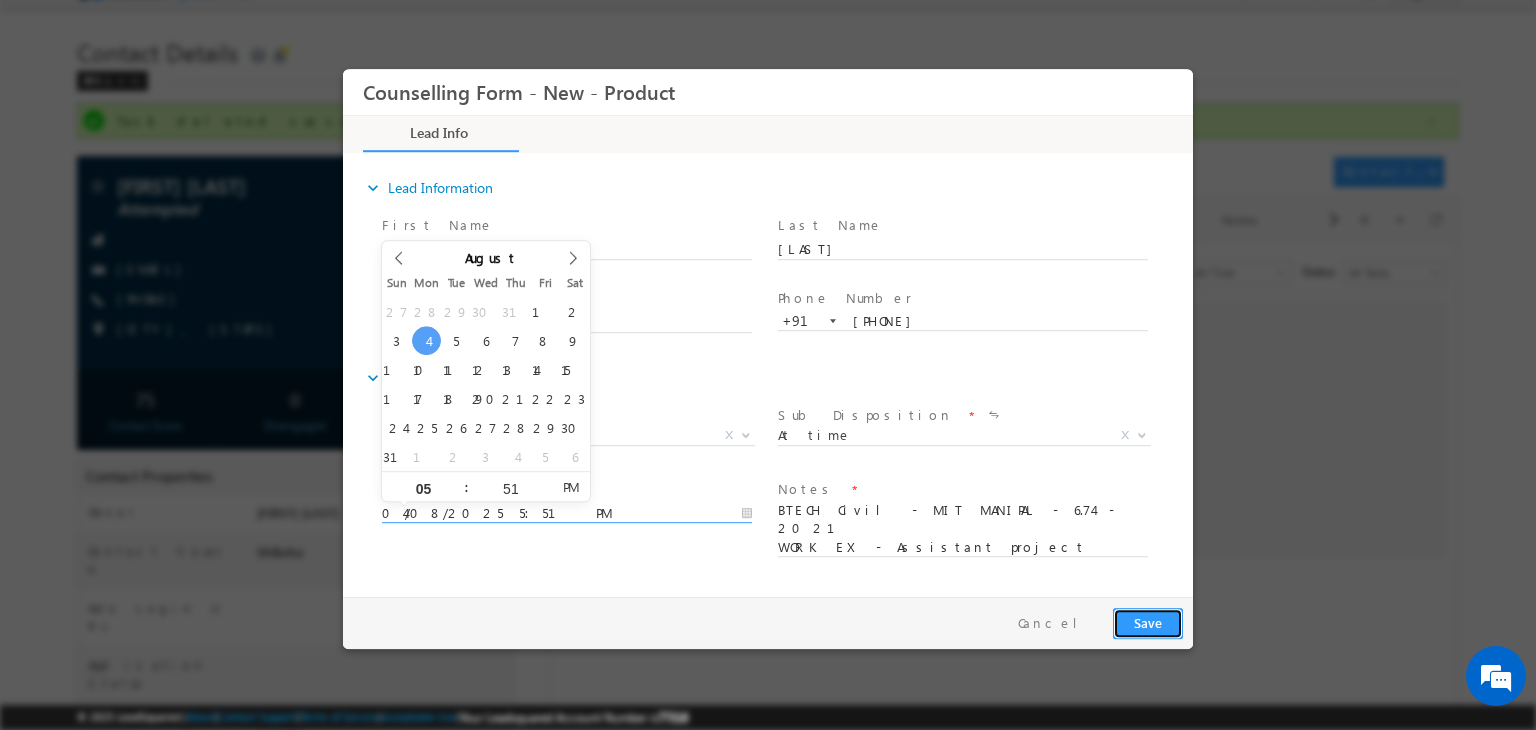 click on "Save" at bounding box center [1148, 623] 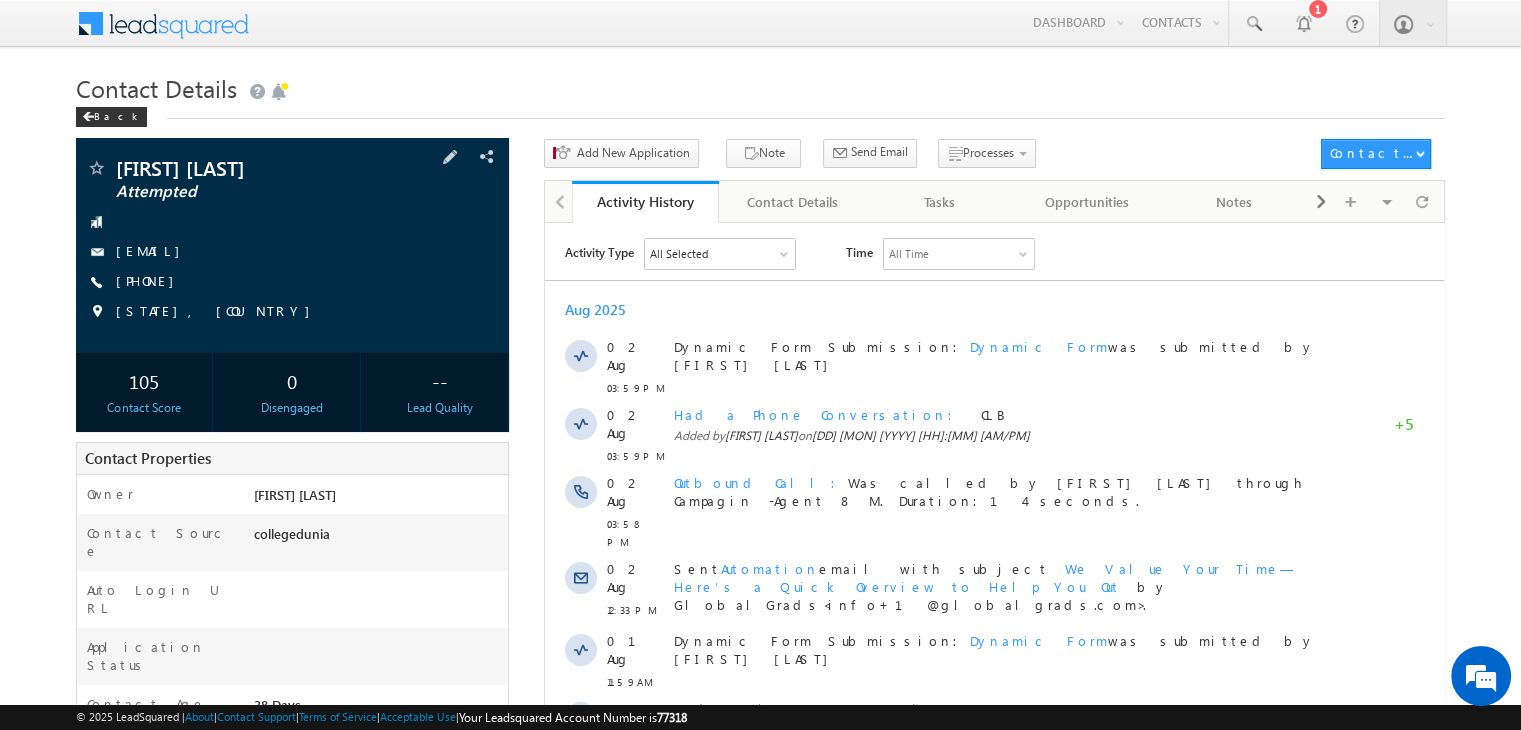 scroll, scrollTop: 0, scrollLeft: 0, axis: both 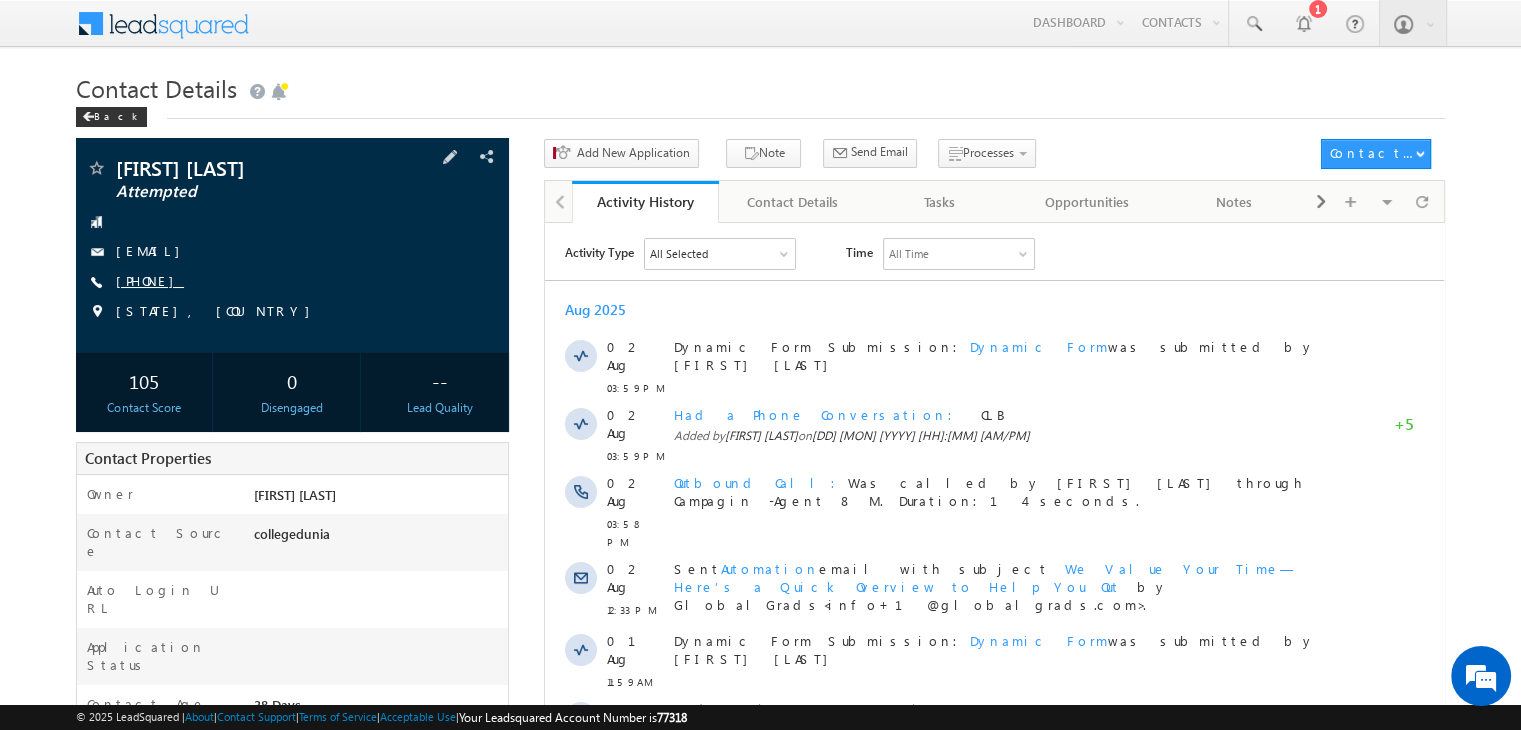 click on "[PHONE]" at bounding box center [150, 280] 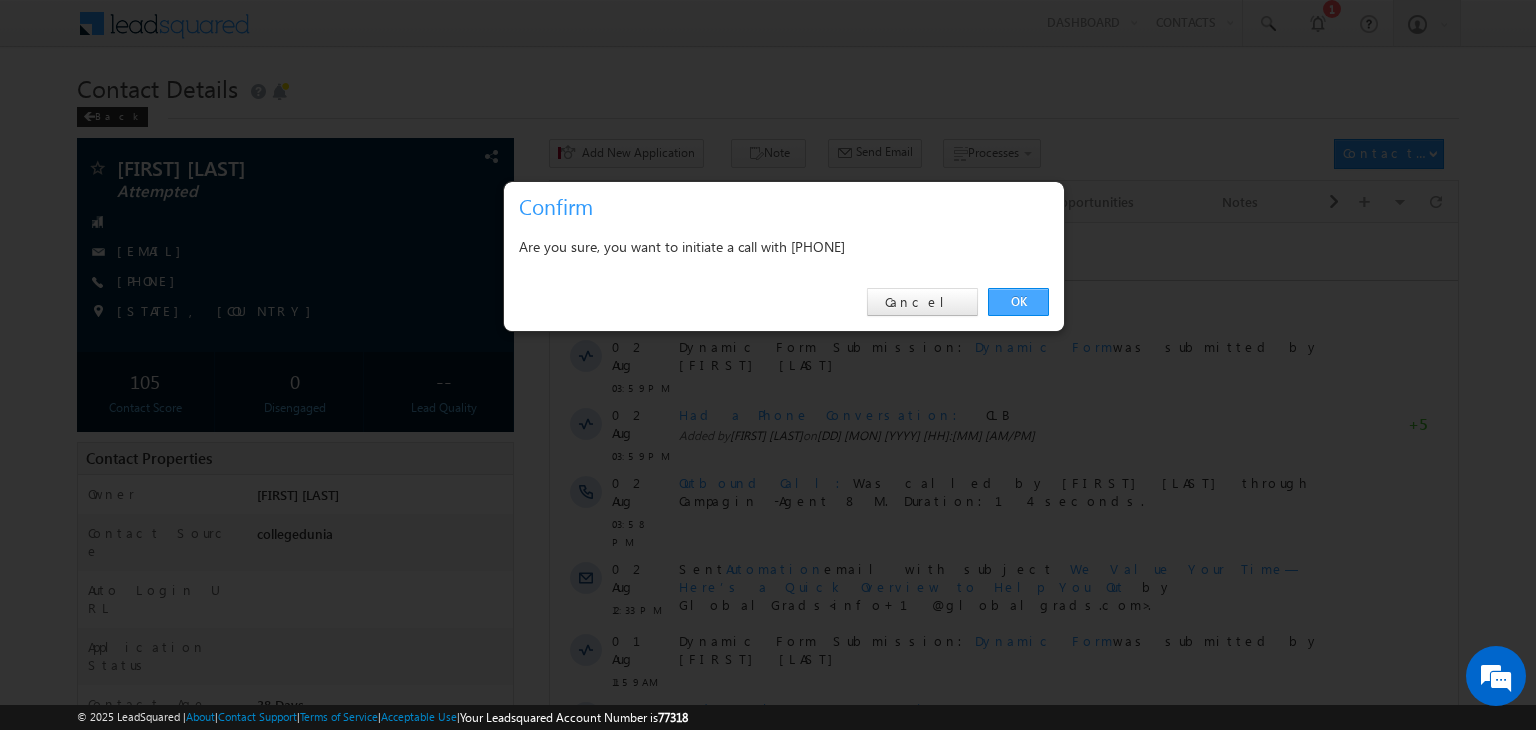 click on "OK" at bounding box center (1018, 302) 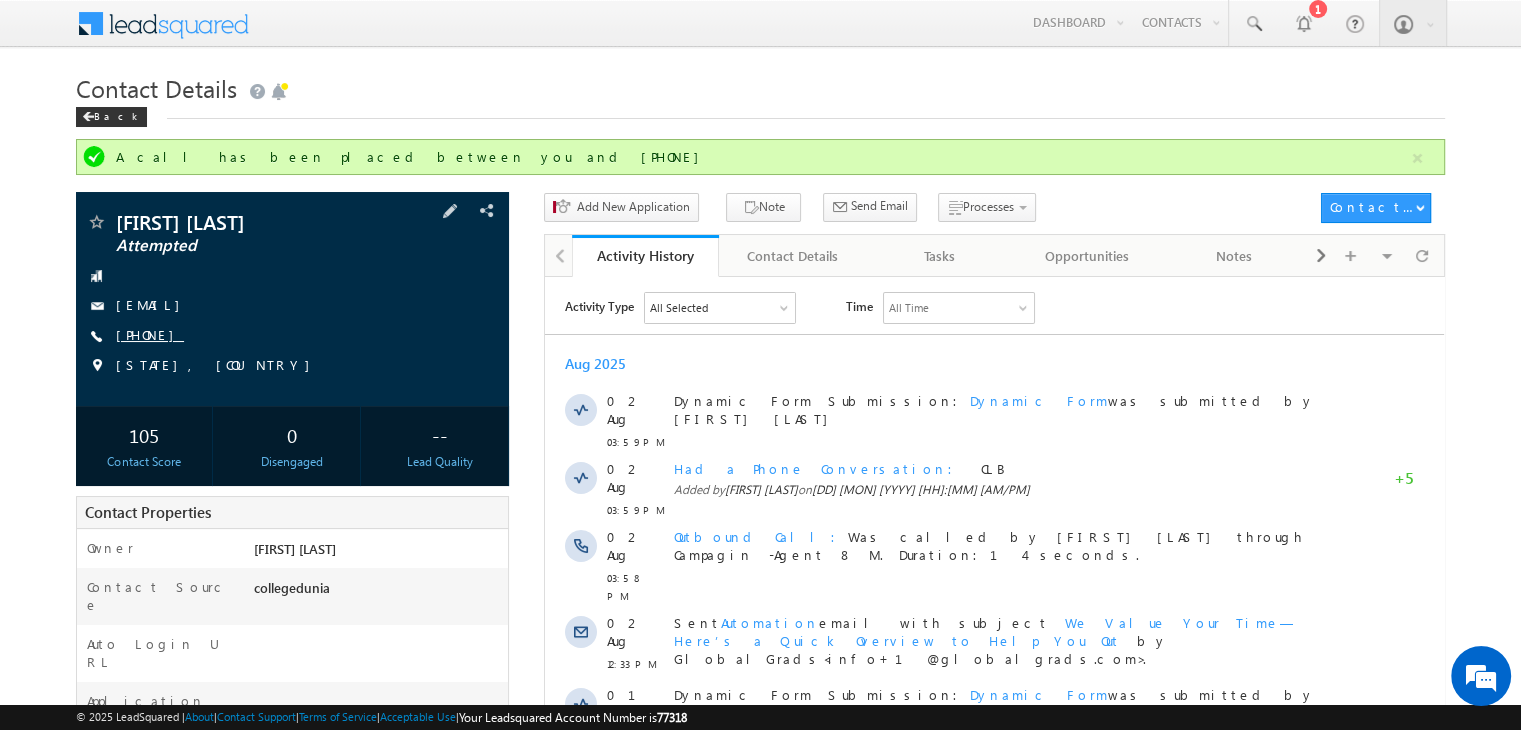 click on "[PHONE]" at bounding box center [150, 334] 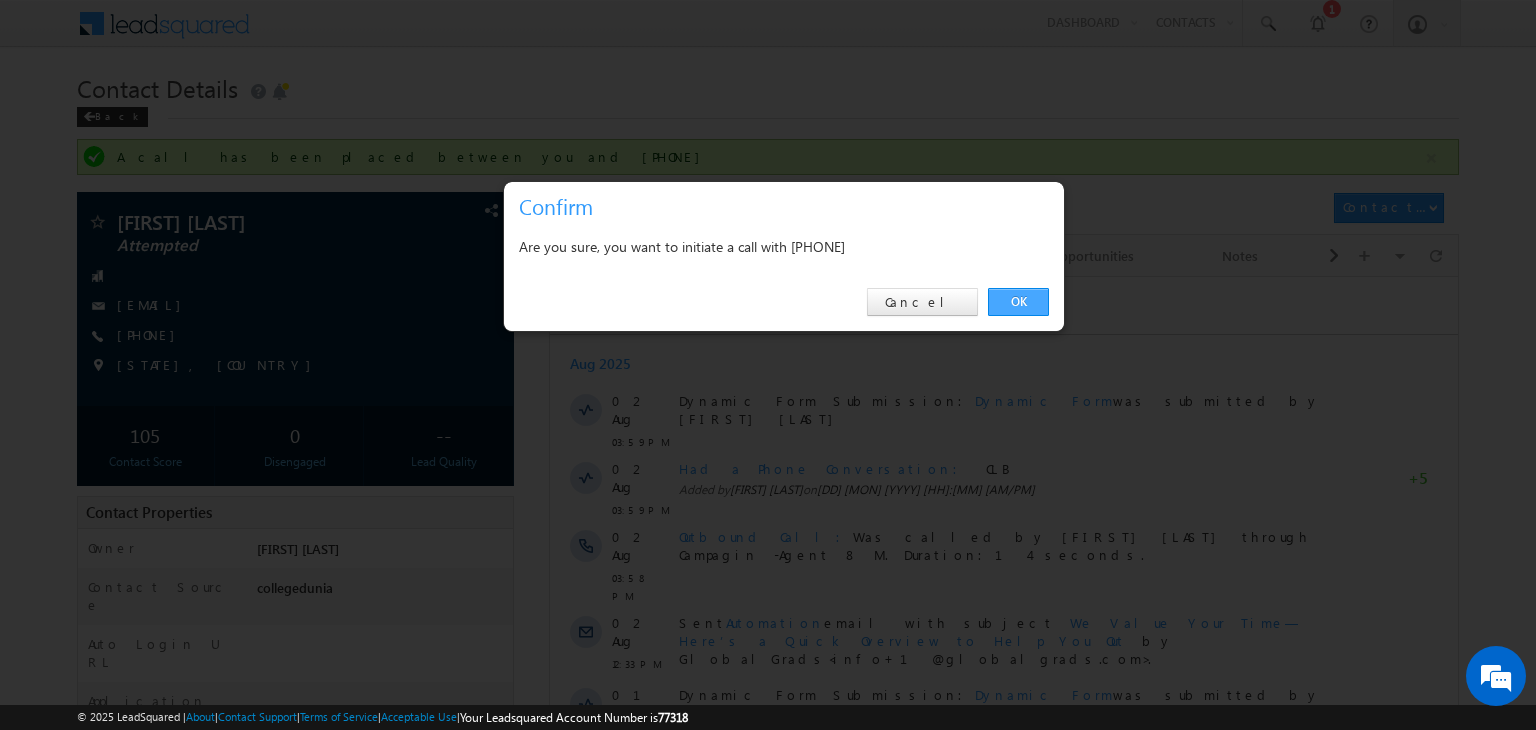 click on "OK" at bounding box center [1018, 302] 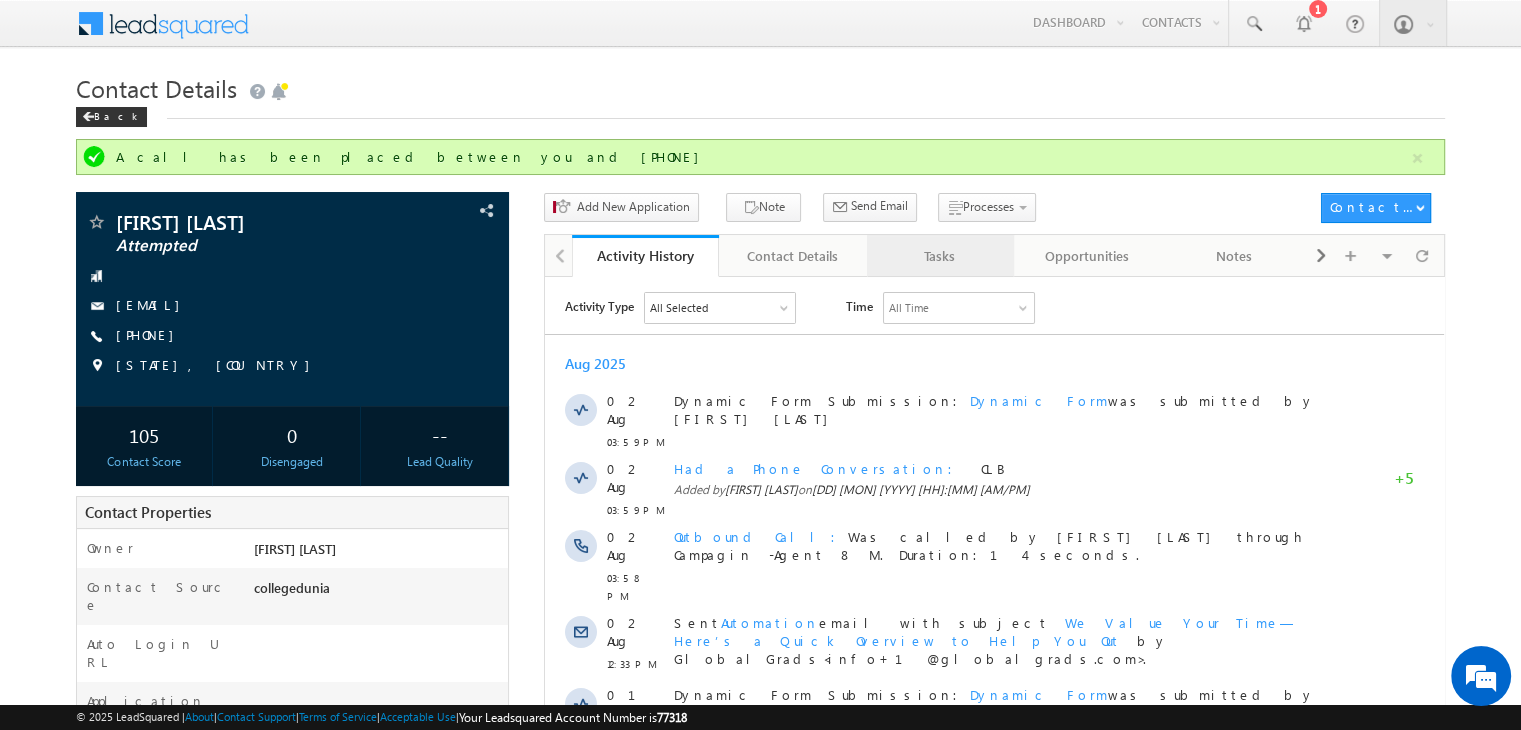 click on "Tasks" at bounding box center [940, 256] 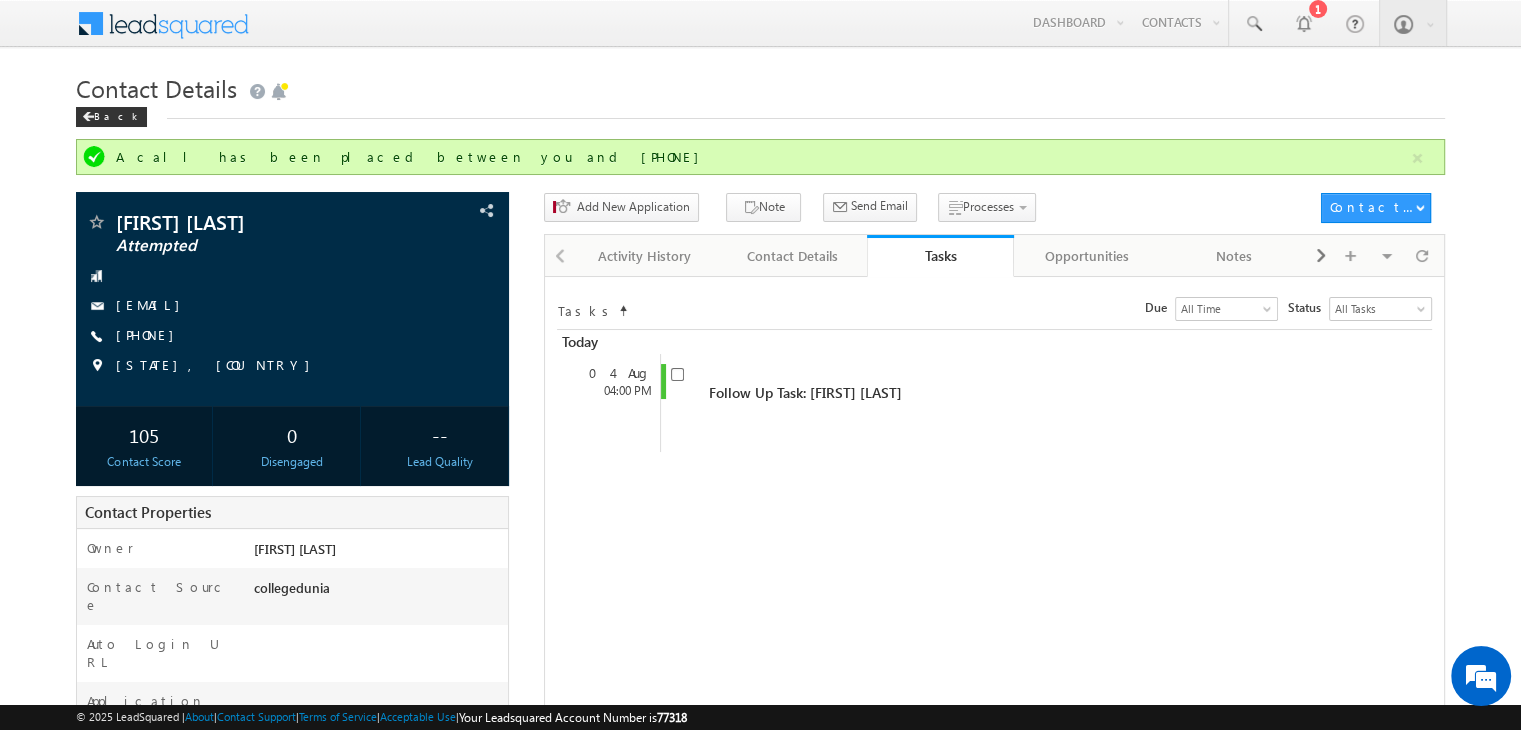 click at bounding box center (1416, 356) 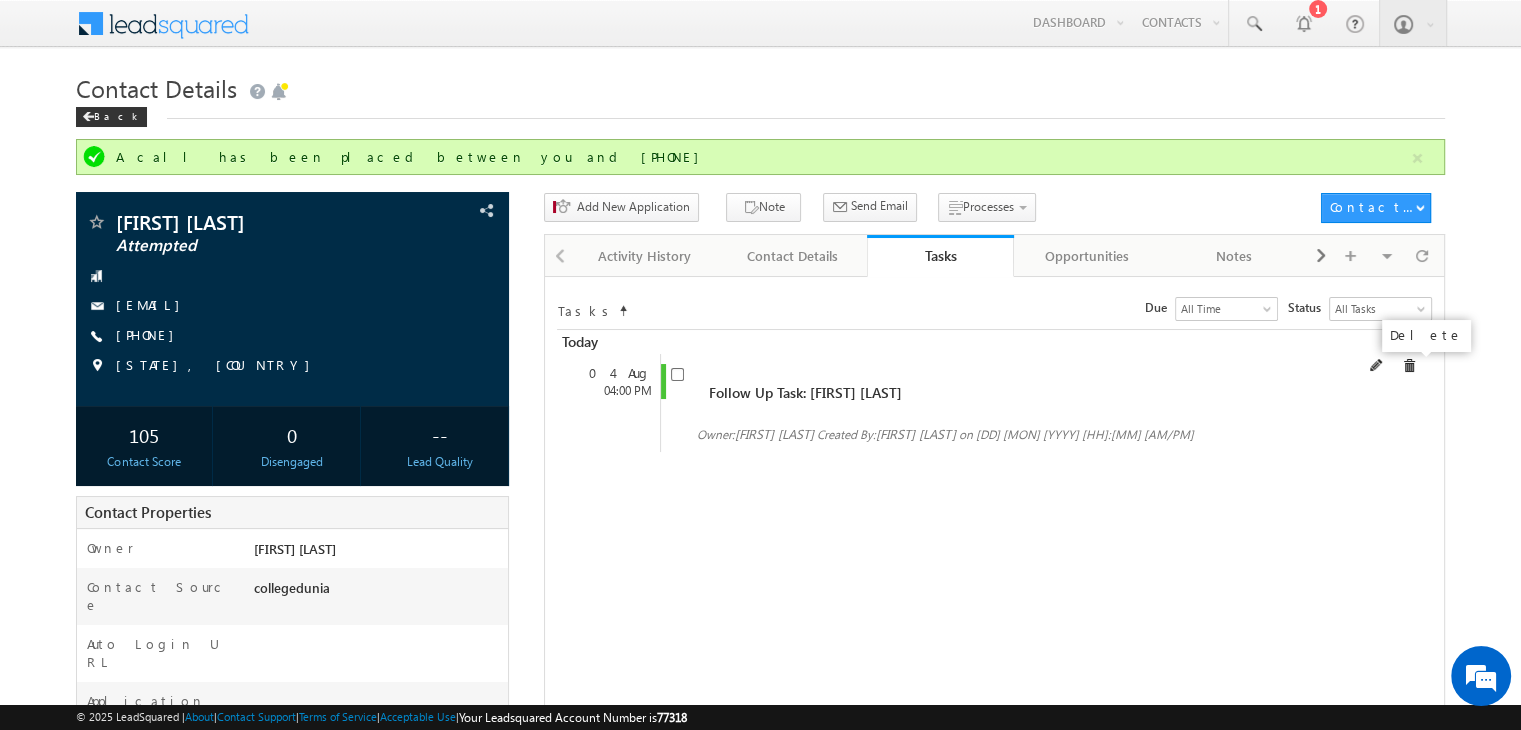 click at bounding box center (1409, 366) 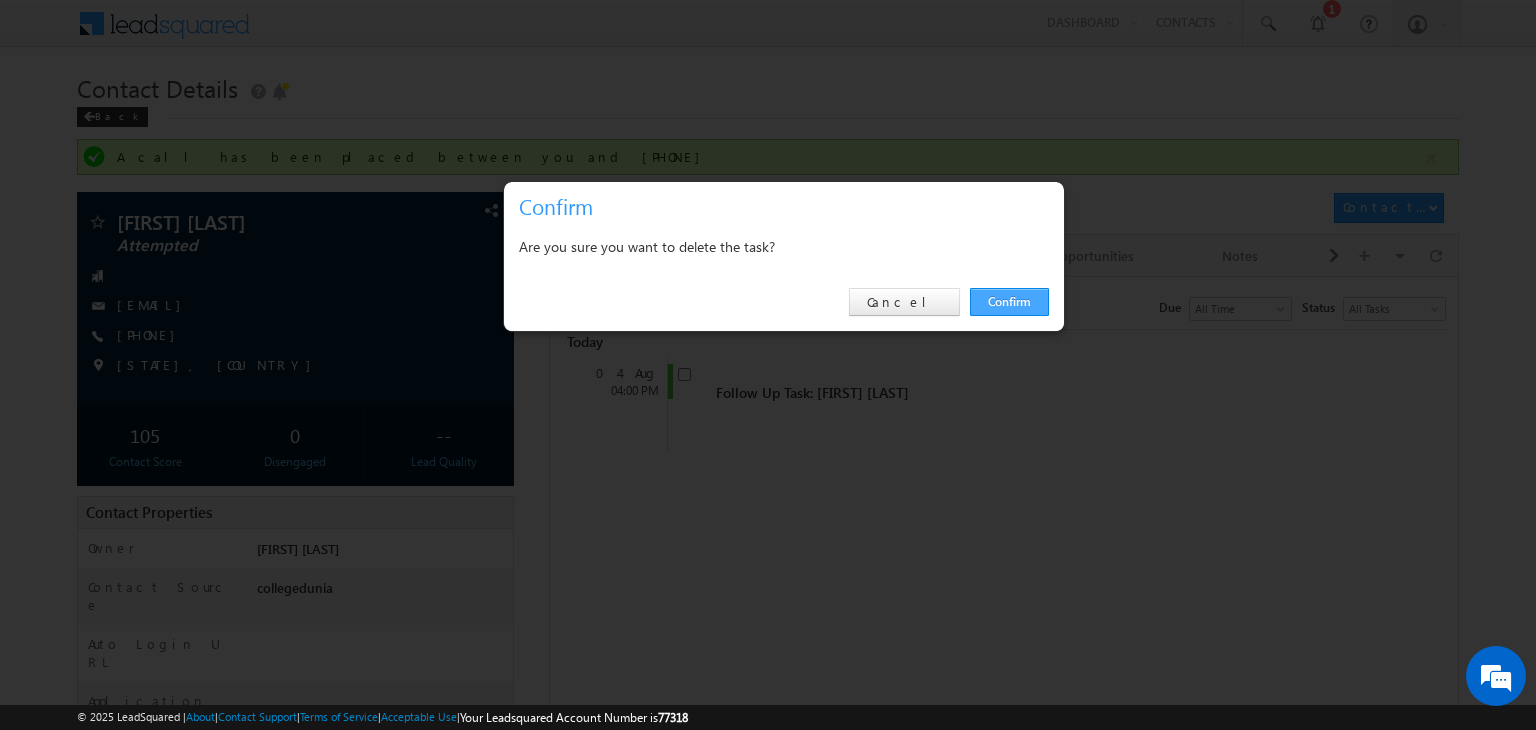 click on "Confirm" at bounding box center [1009, 302] 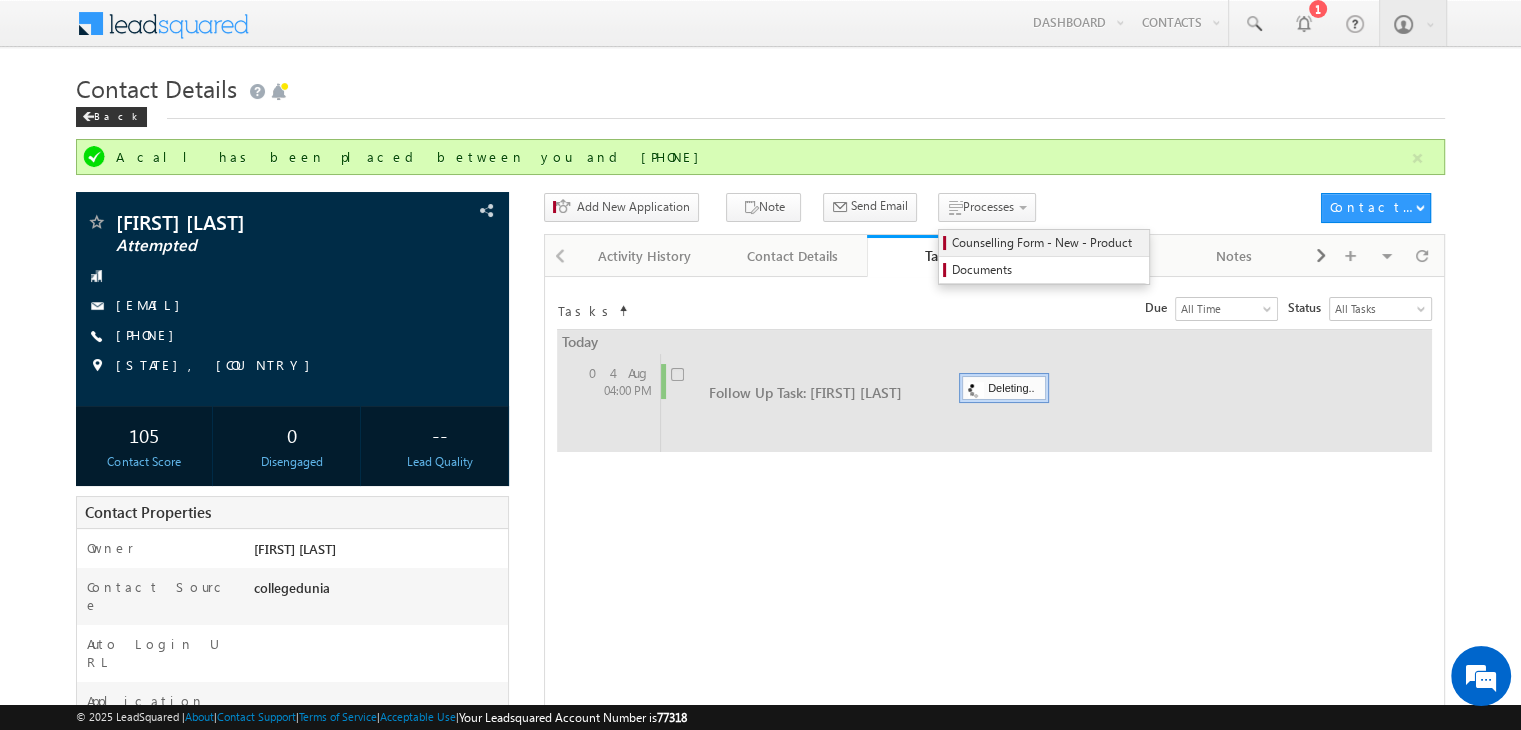 click on "Counselling Form - New - Product" at bounding box center (1047, 243) 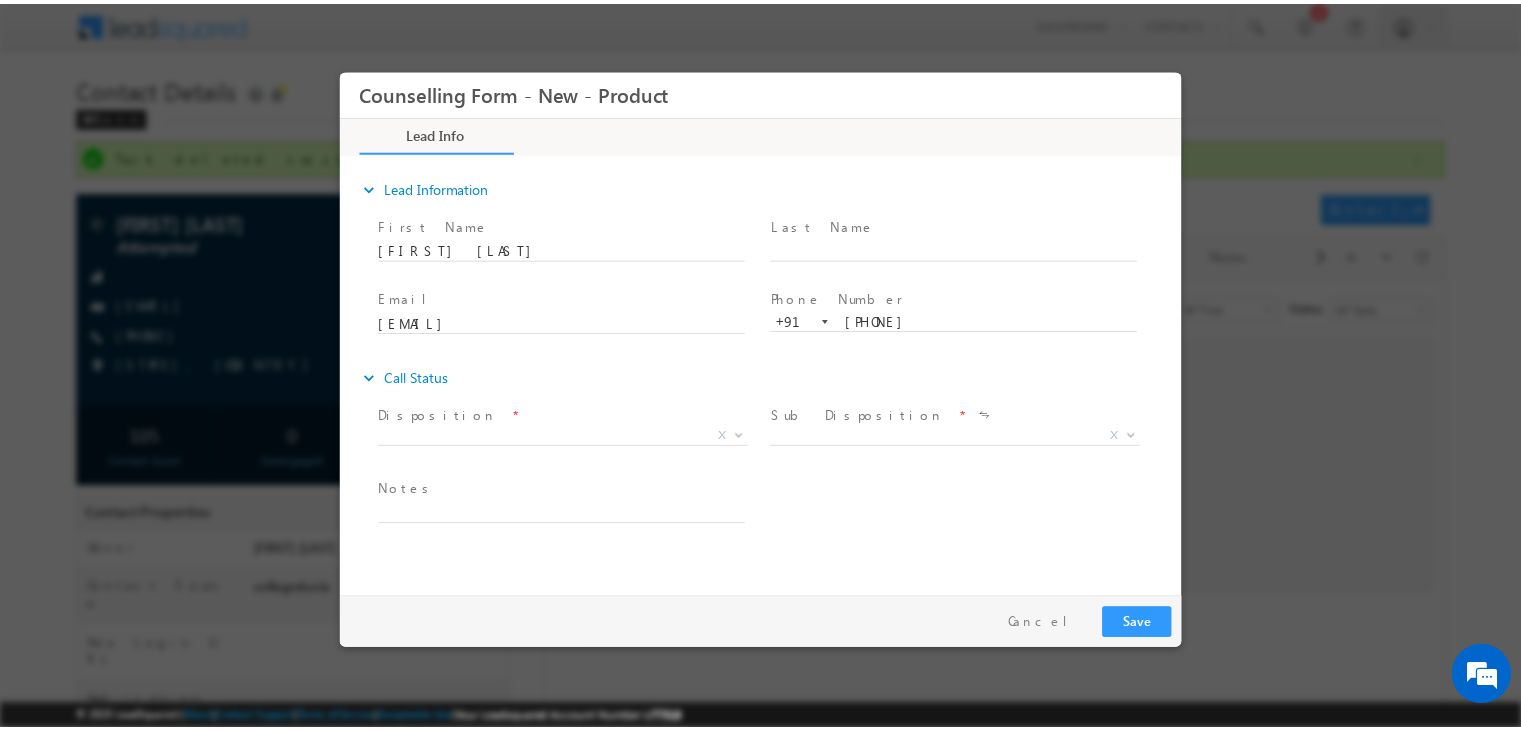 scroll, scrollTop: 0, scrollLeft: 0, axis: both 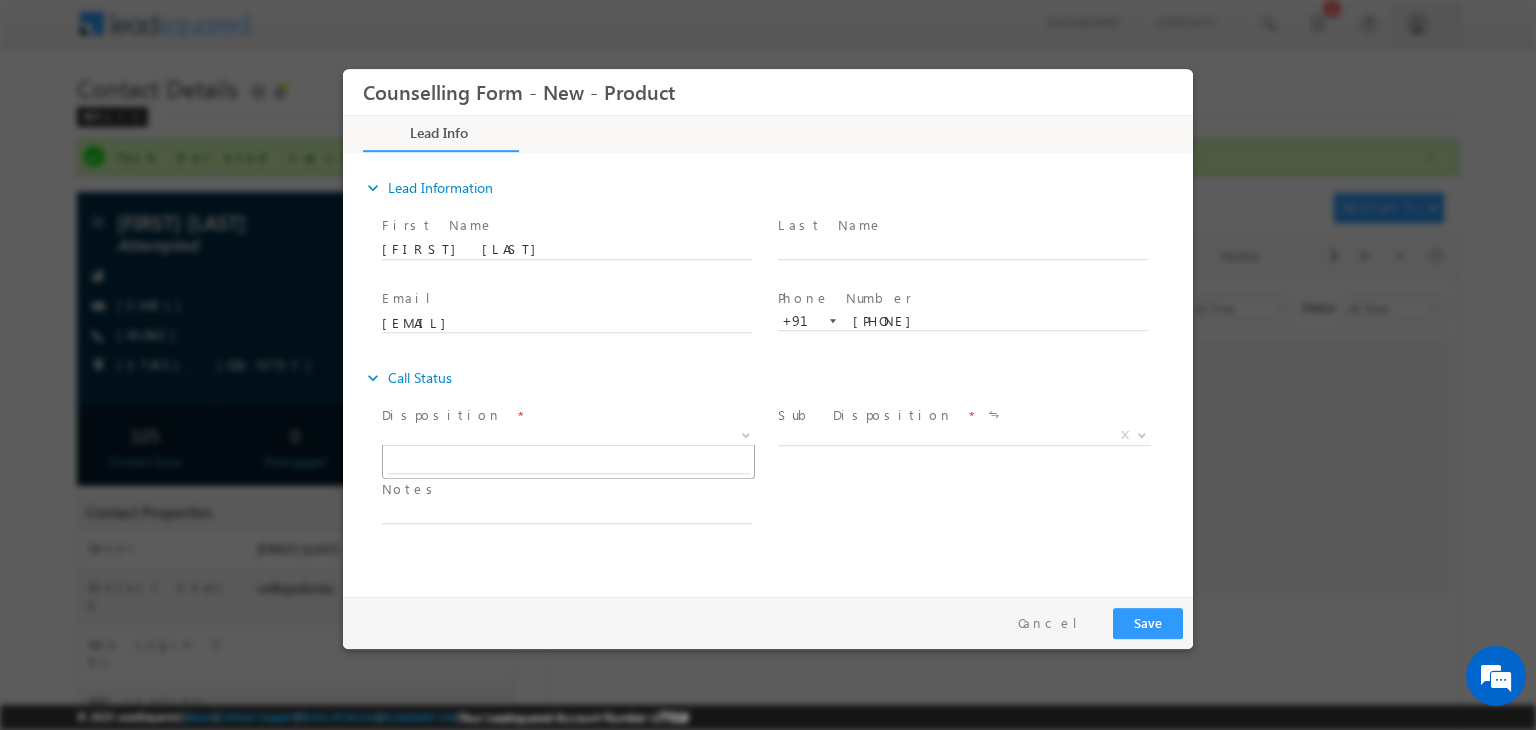 click on "X" at bounding box center (568, 436) 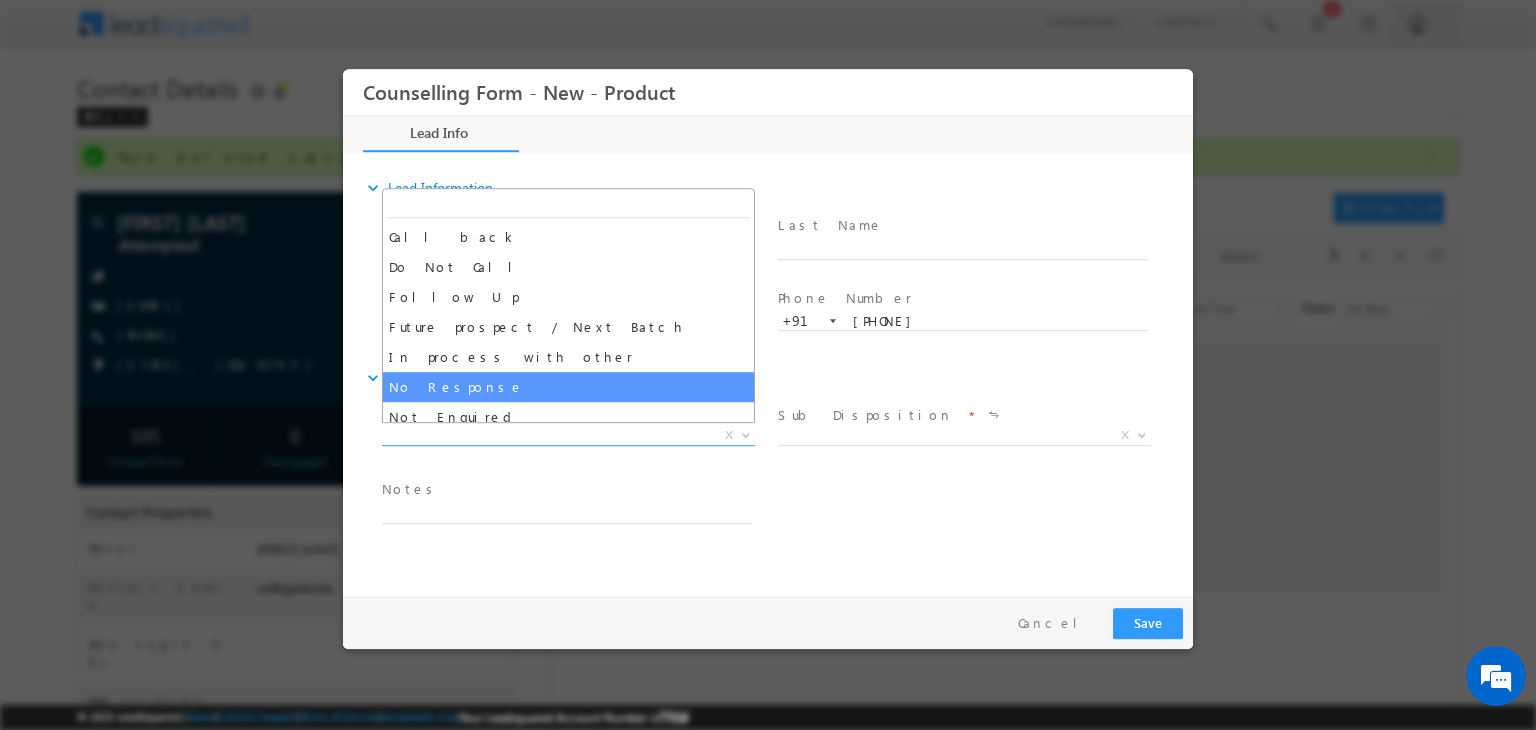 select on "No Response" 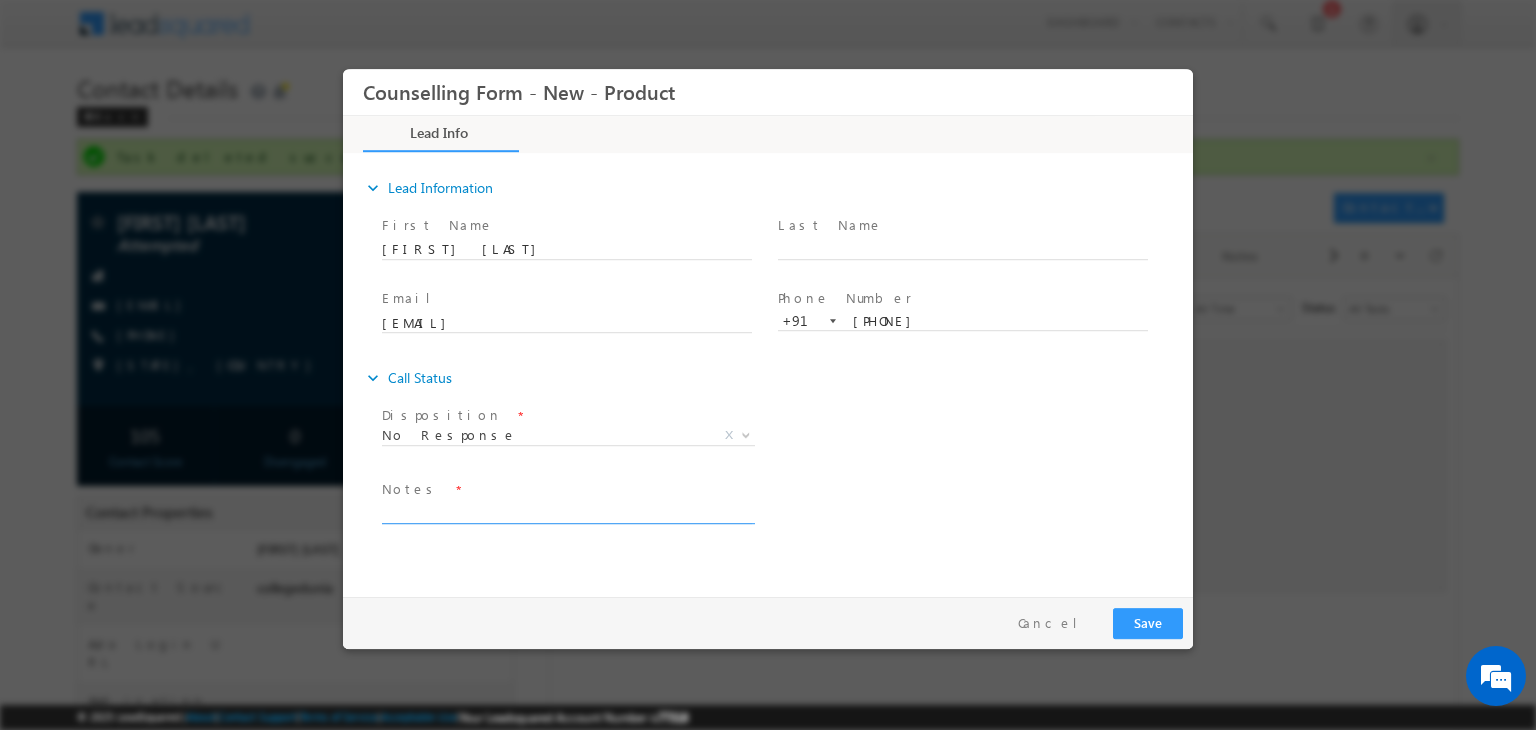click at bounding box center [567, 512] 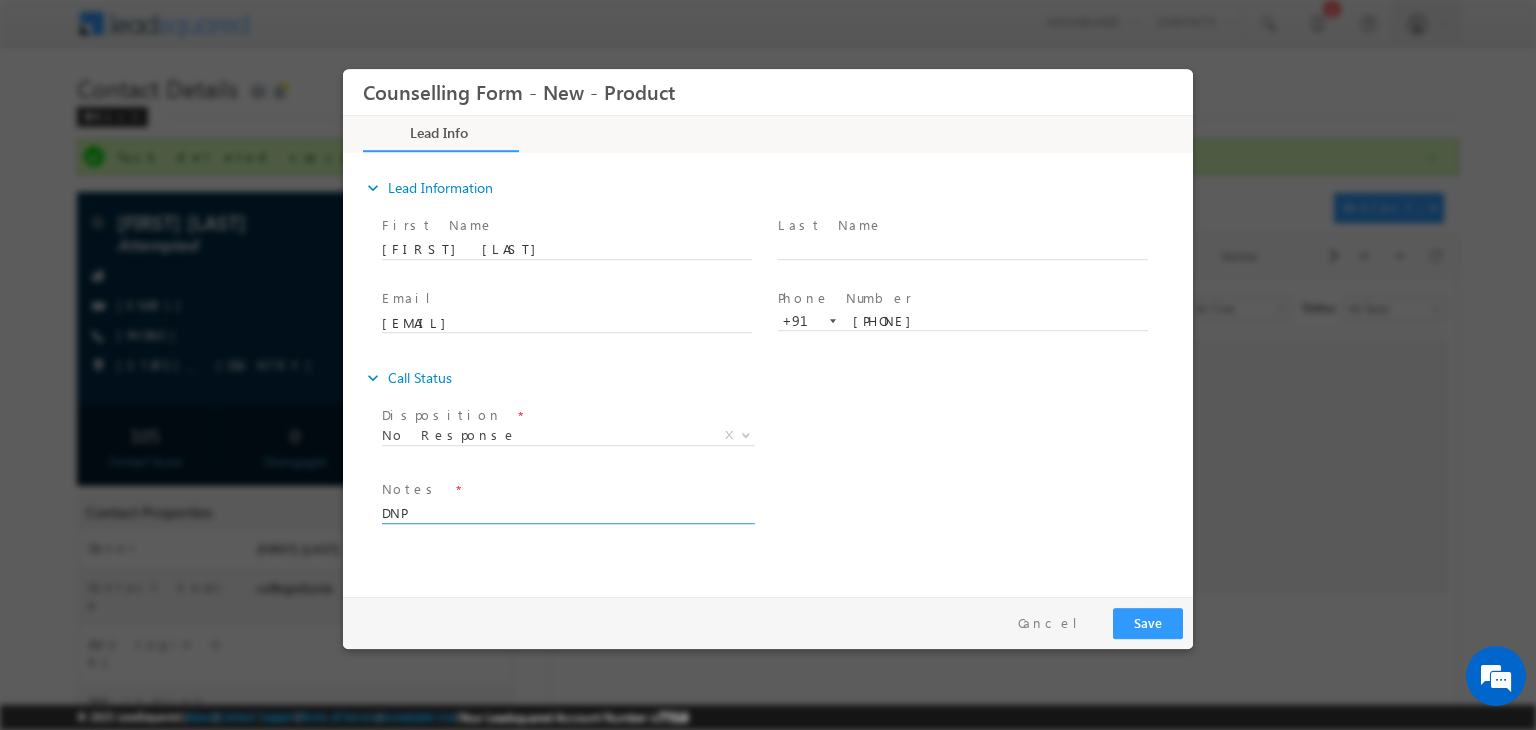 type on "DNP" 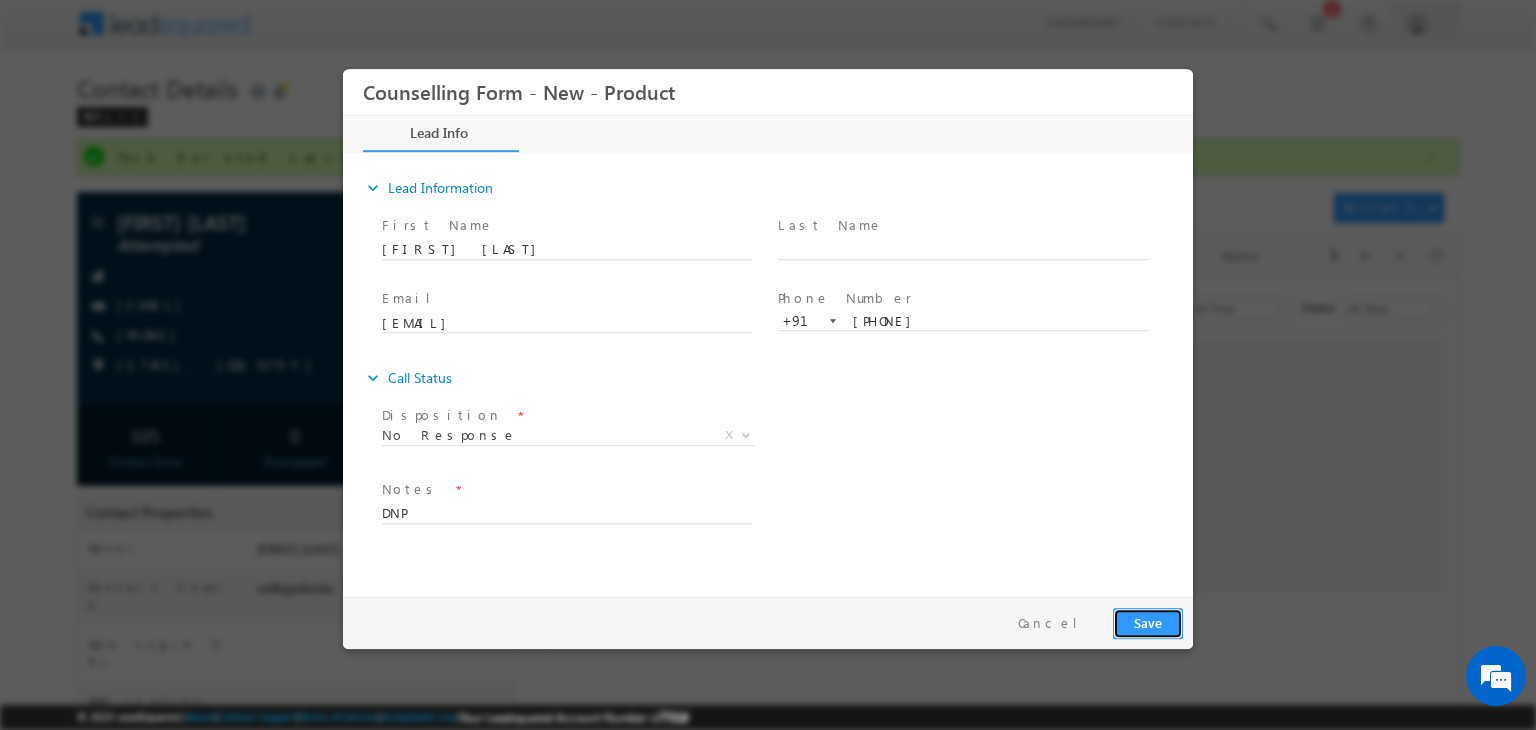 click on "Save" at bounding box center (1148, 623) 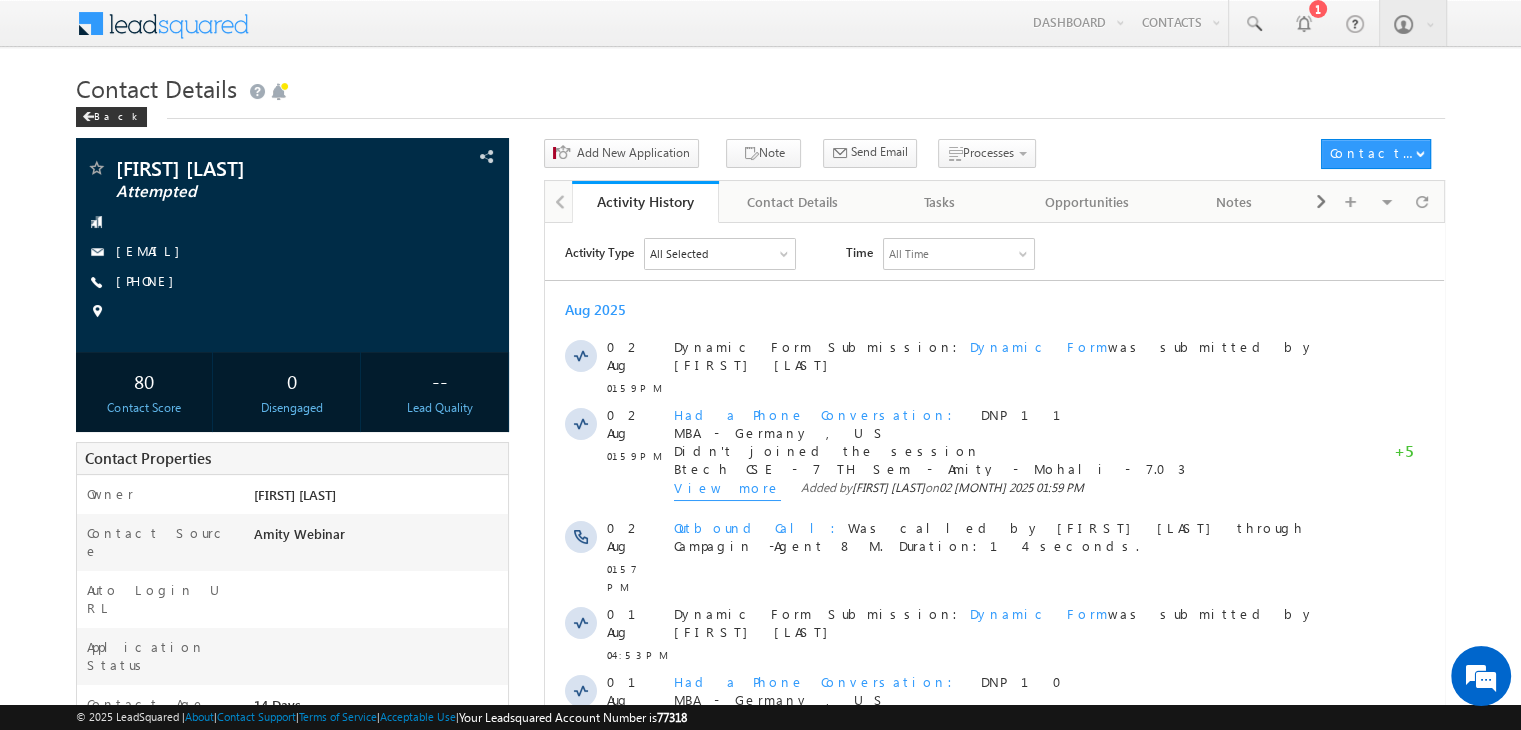 scroll, scrollTop: 0, scrollLeft: 0, axis: both 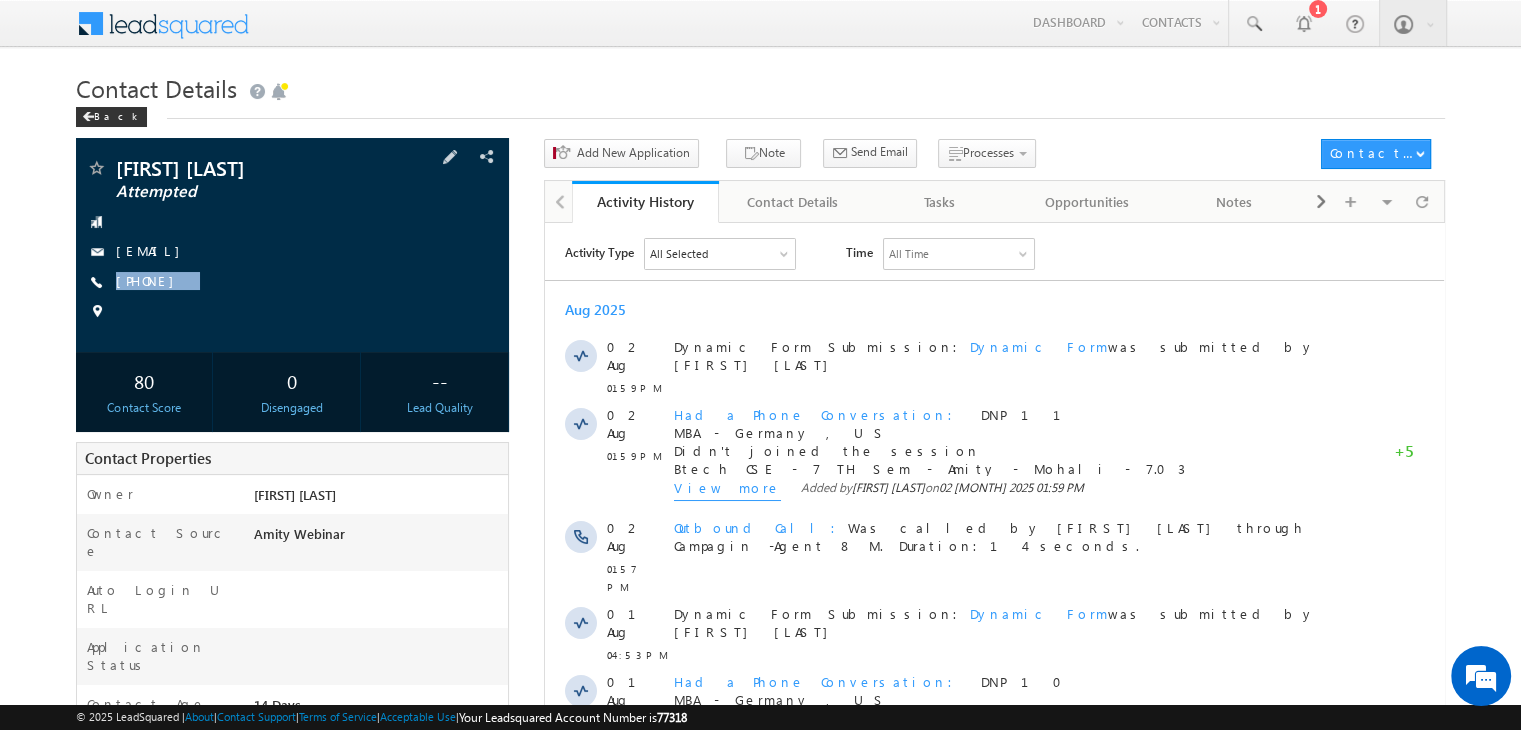 copy on "[PHONE]" 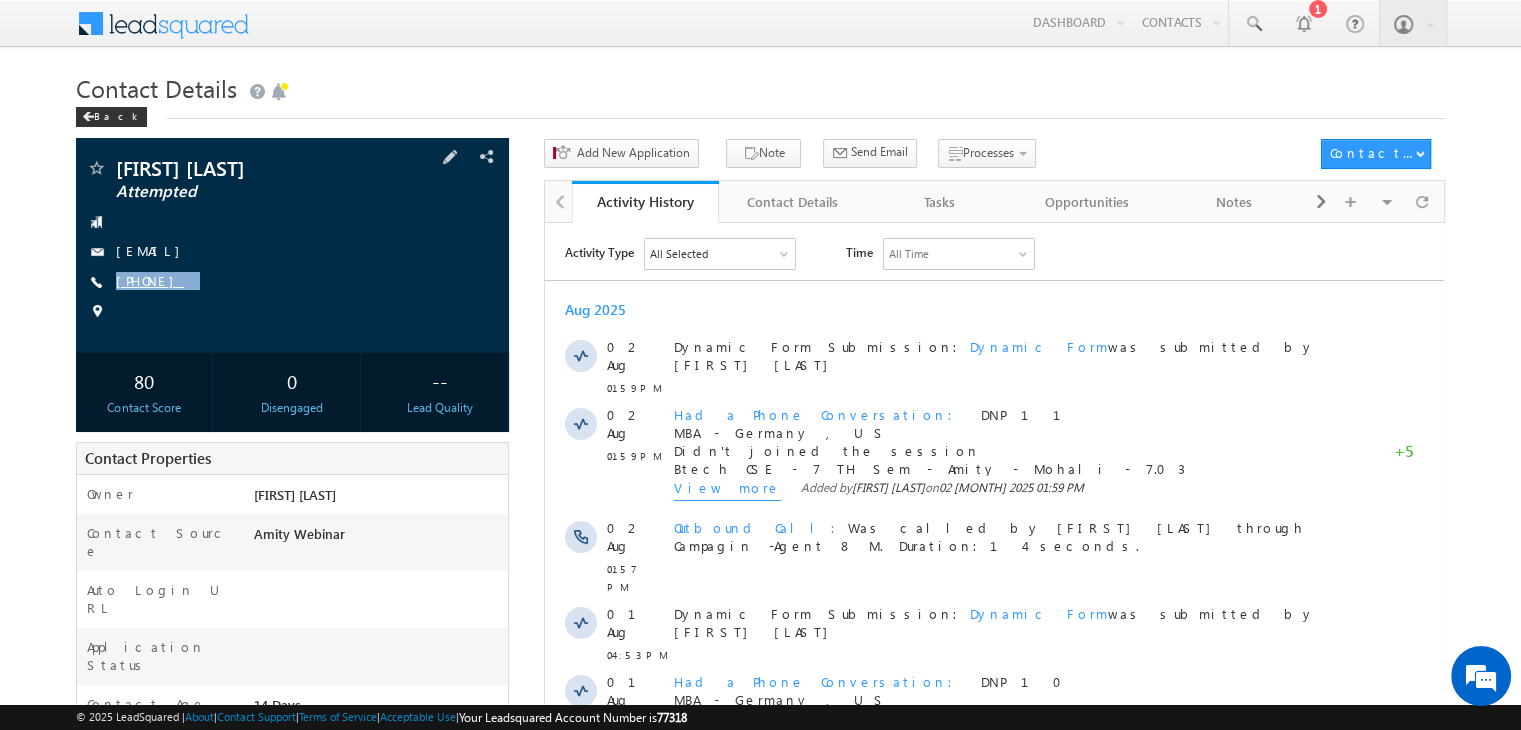 click on "[PHONE]" at bounding box center [150, 280] 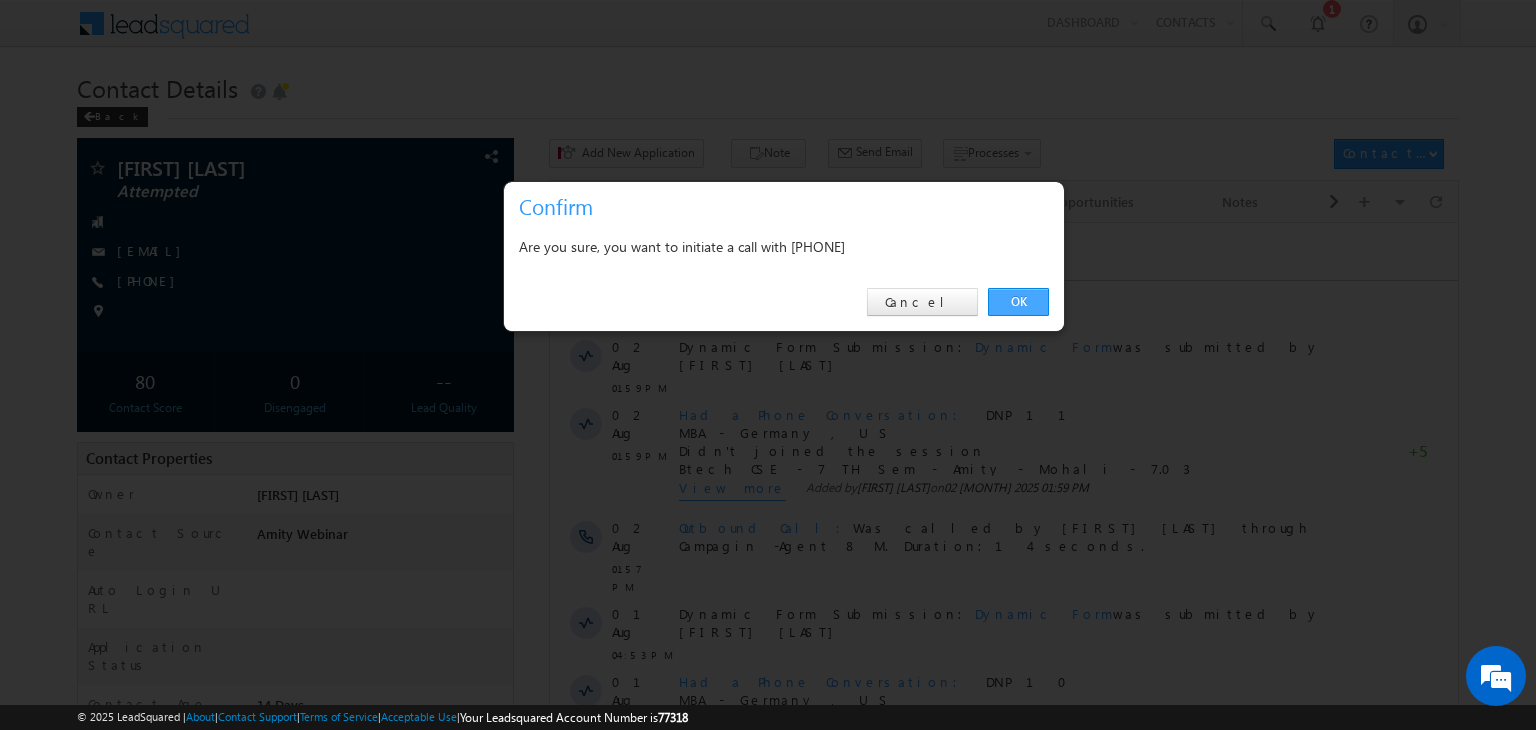 click on "OK" at bounding box center (1018, 302) 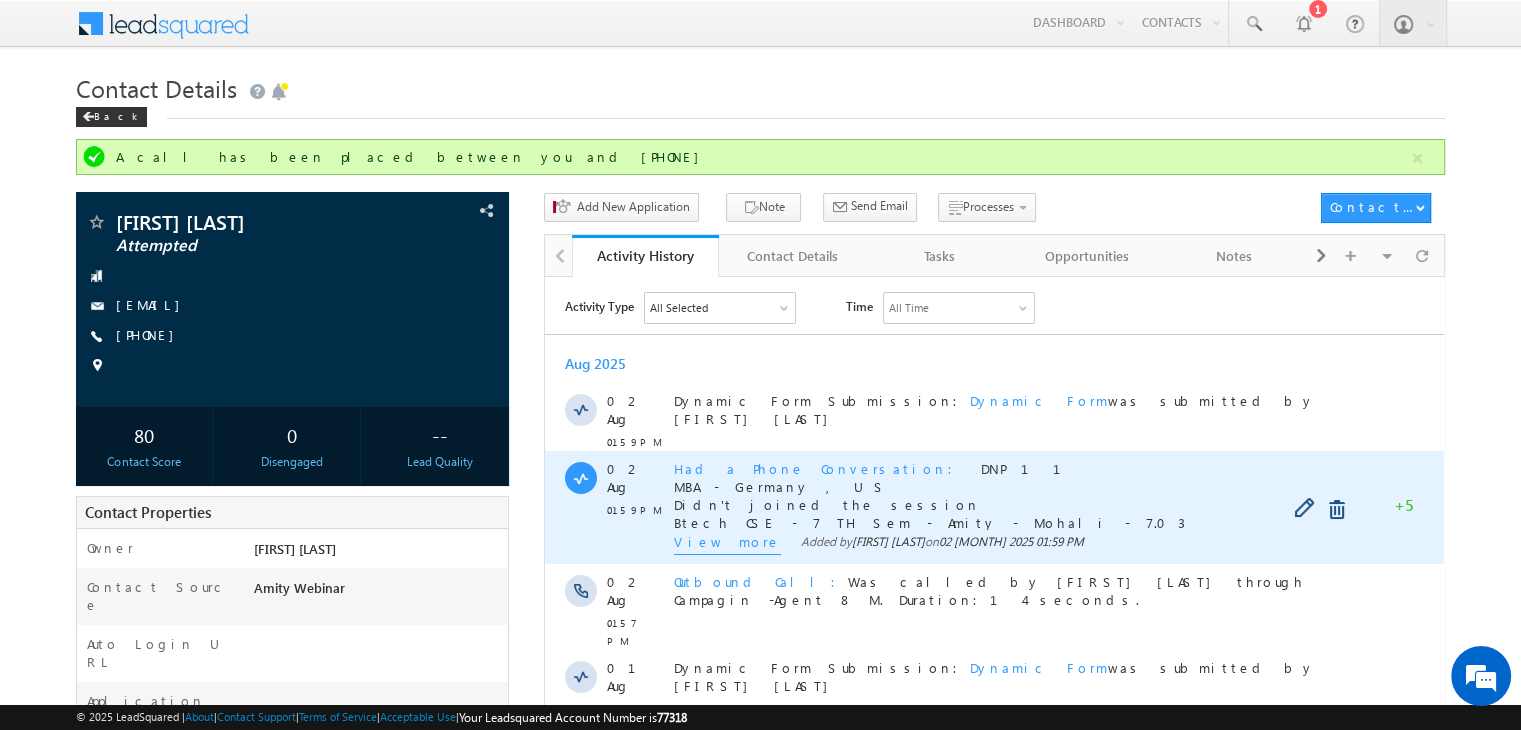click on "View more" at bounding box center (727, 543) 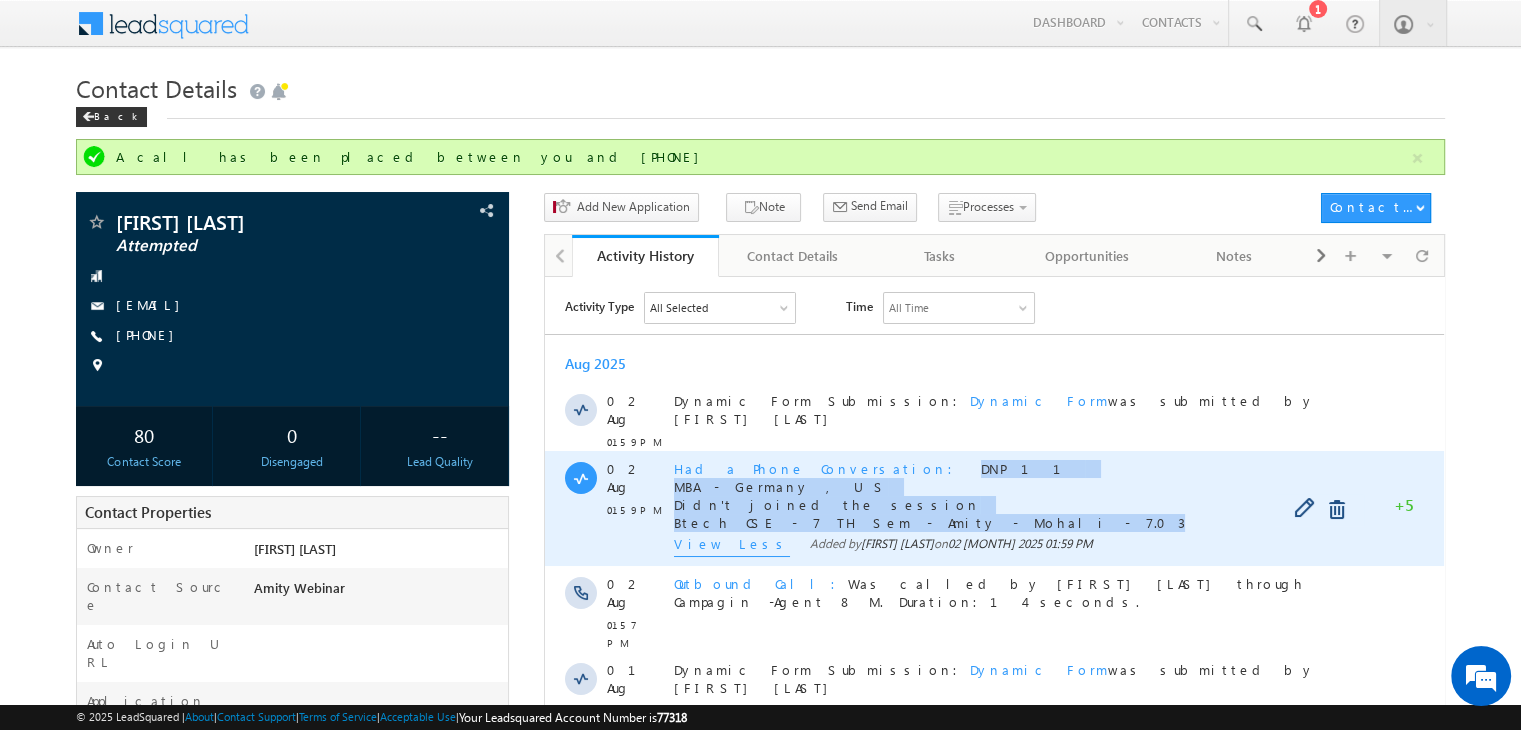 drag, startPoint x: 936, startPoint y: 513, endPoint x: 837, endPoint y: 462, distance: 111.364265 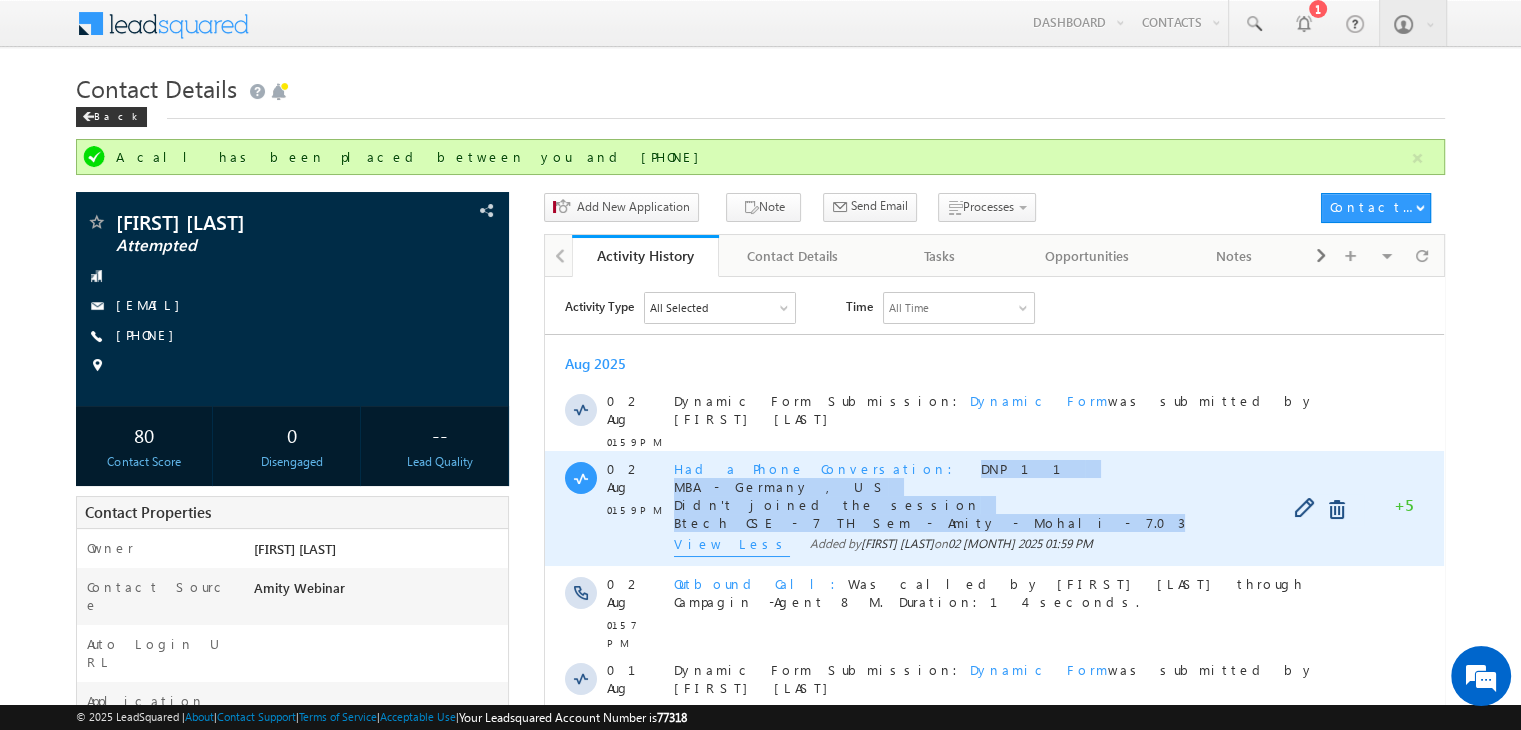 click on "Had a Phone Conversation
DNP 11 MBA - Germany , US Didn't joined the session Btech CSE - 7 TH Sem - Amity - Mohali - 7.03" at bounding box center (1003, 495) 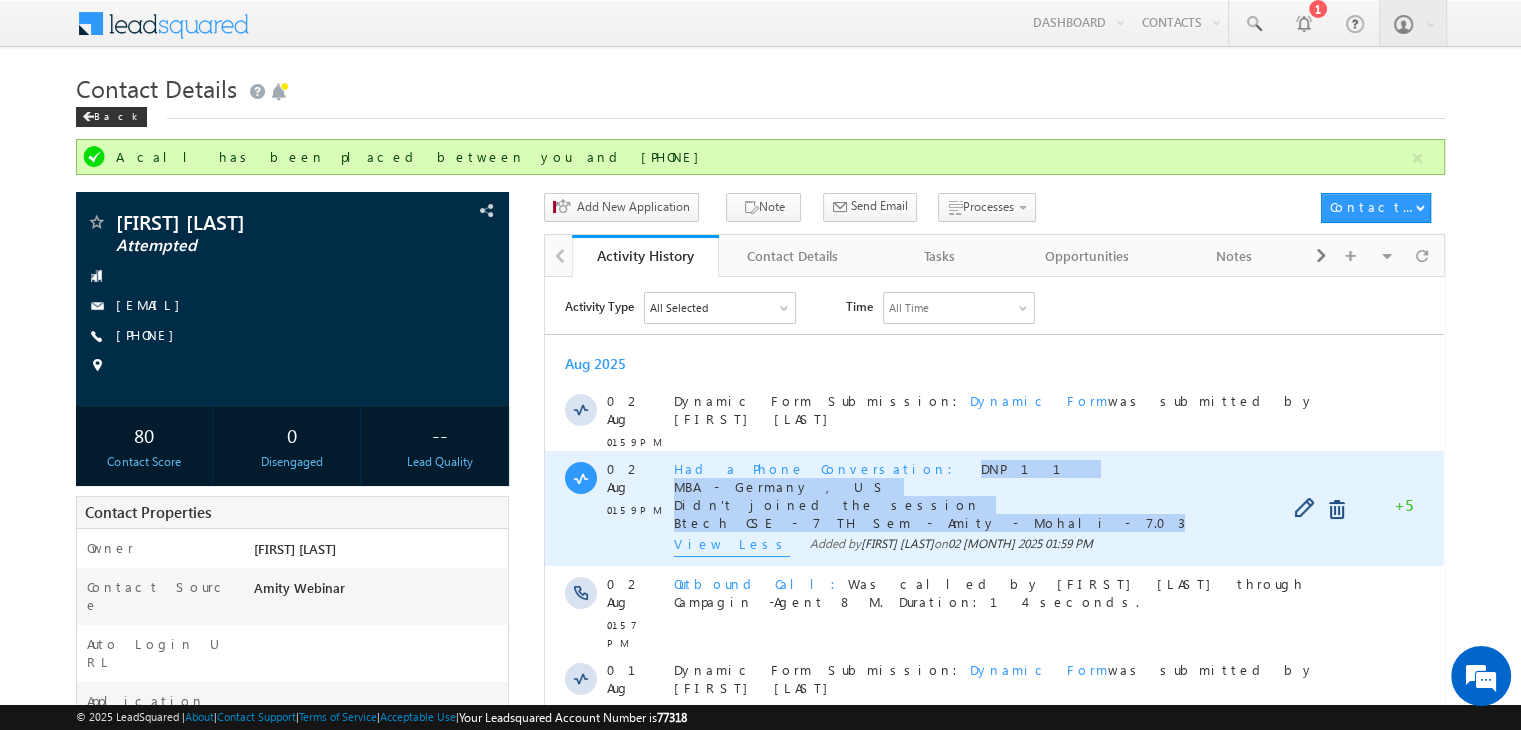copy on "DNP 11 MBA - Germany , US Didn't joined the session Btech CSE - 7 TH Sem - Amity - Mohali - 7.03" 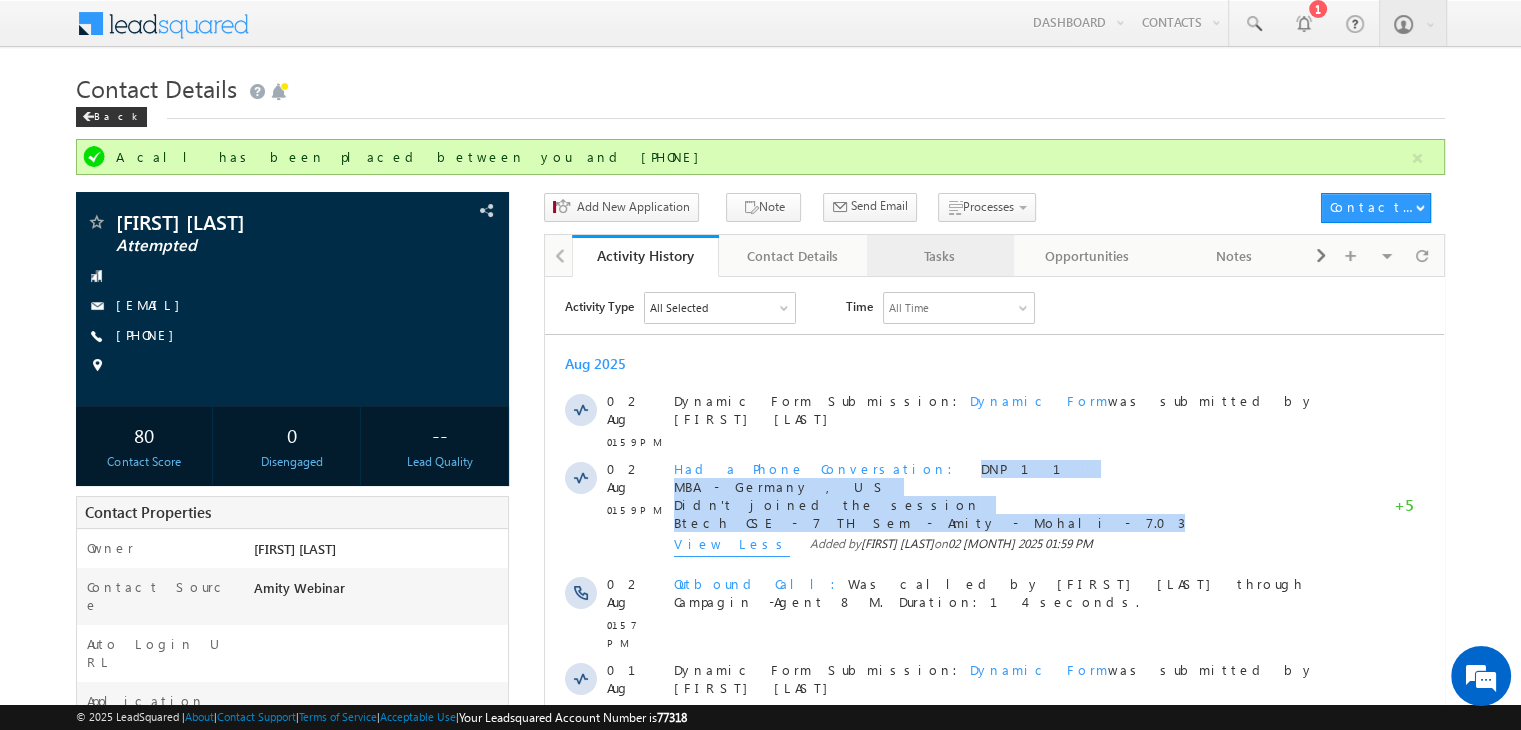 click on "Tasks" at bounding box center (939, 256) 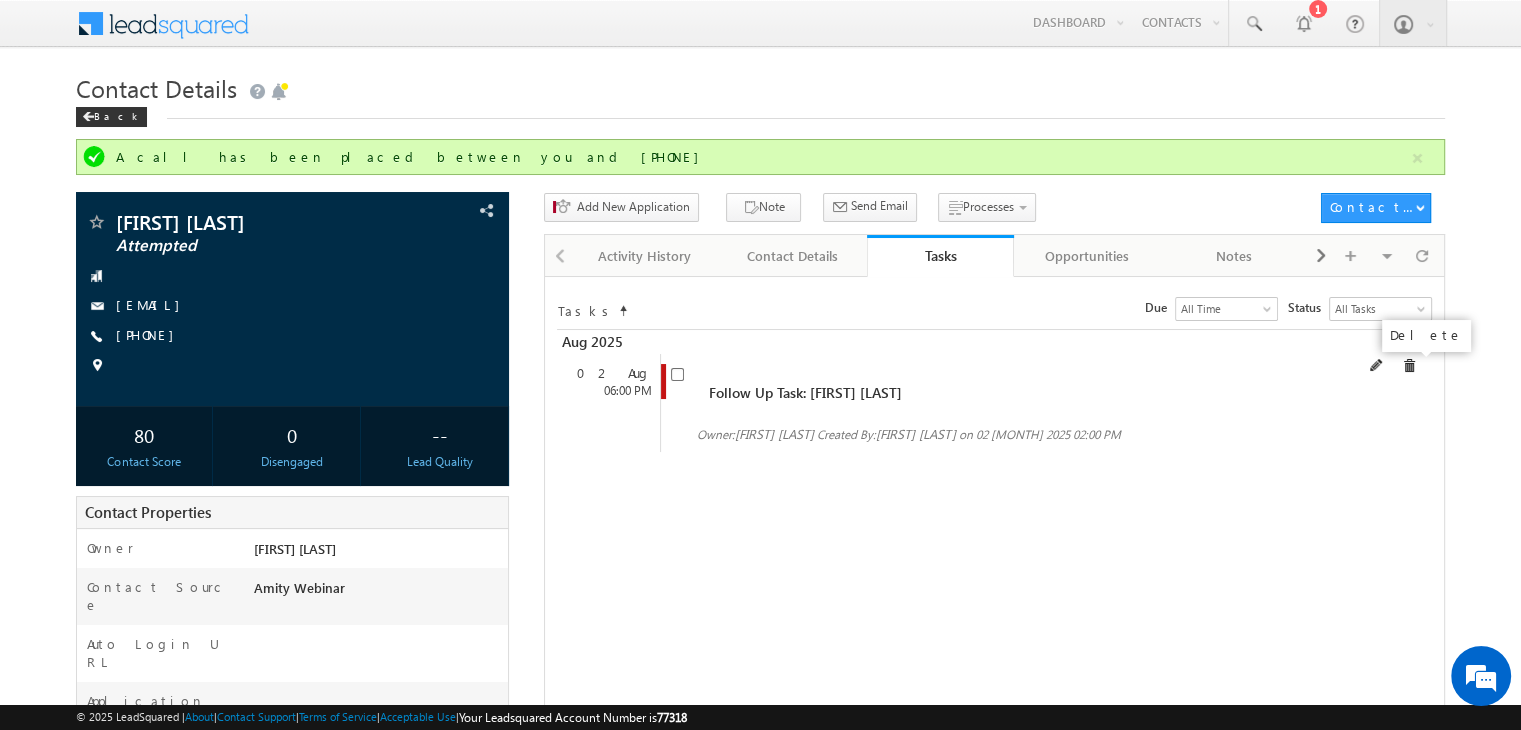 click at bounding box center [1409, 366] 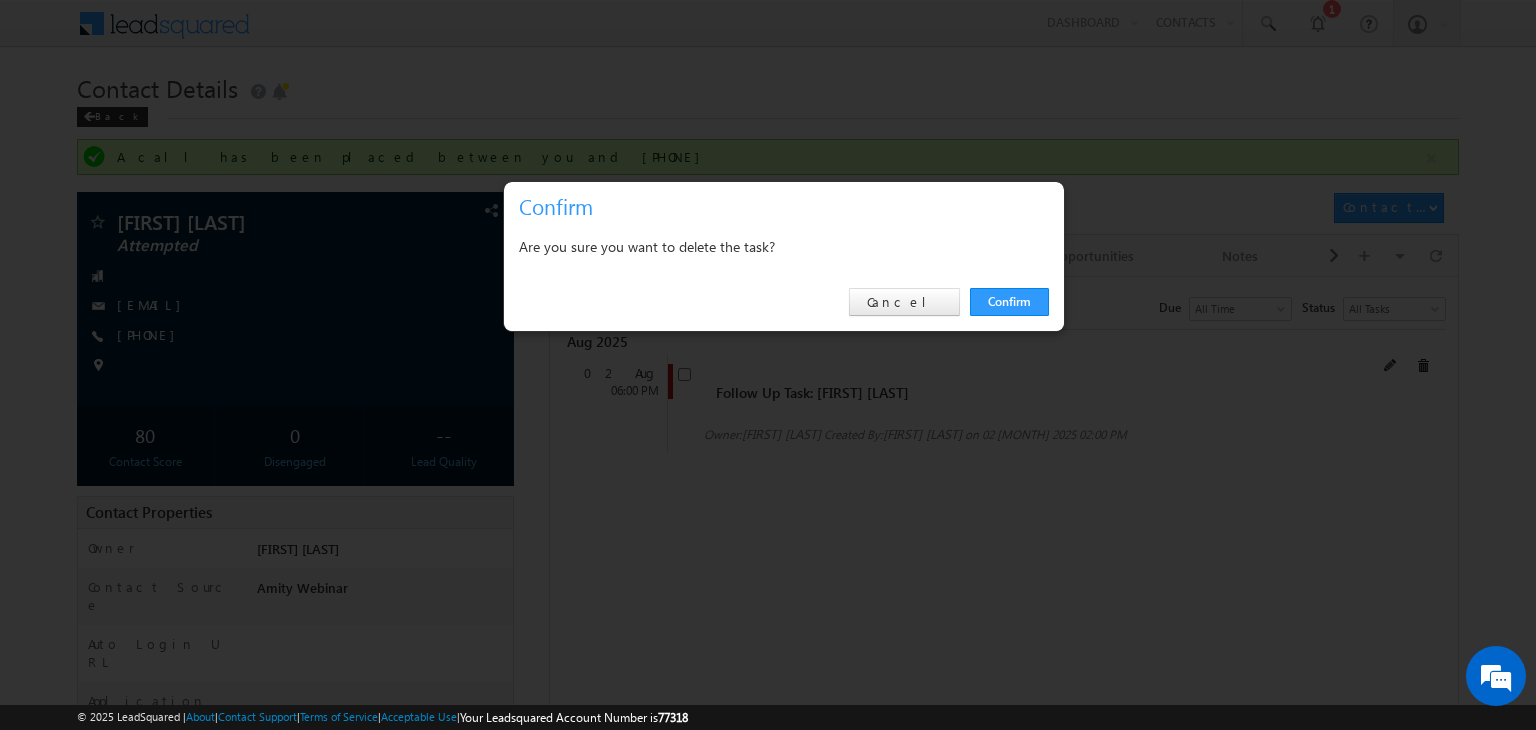 click at bounding box center [768, 365] 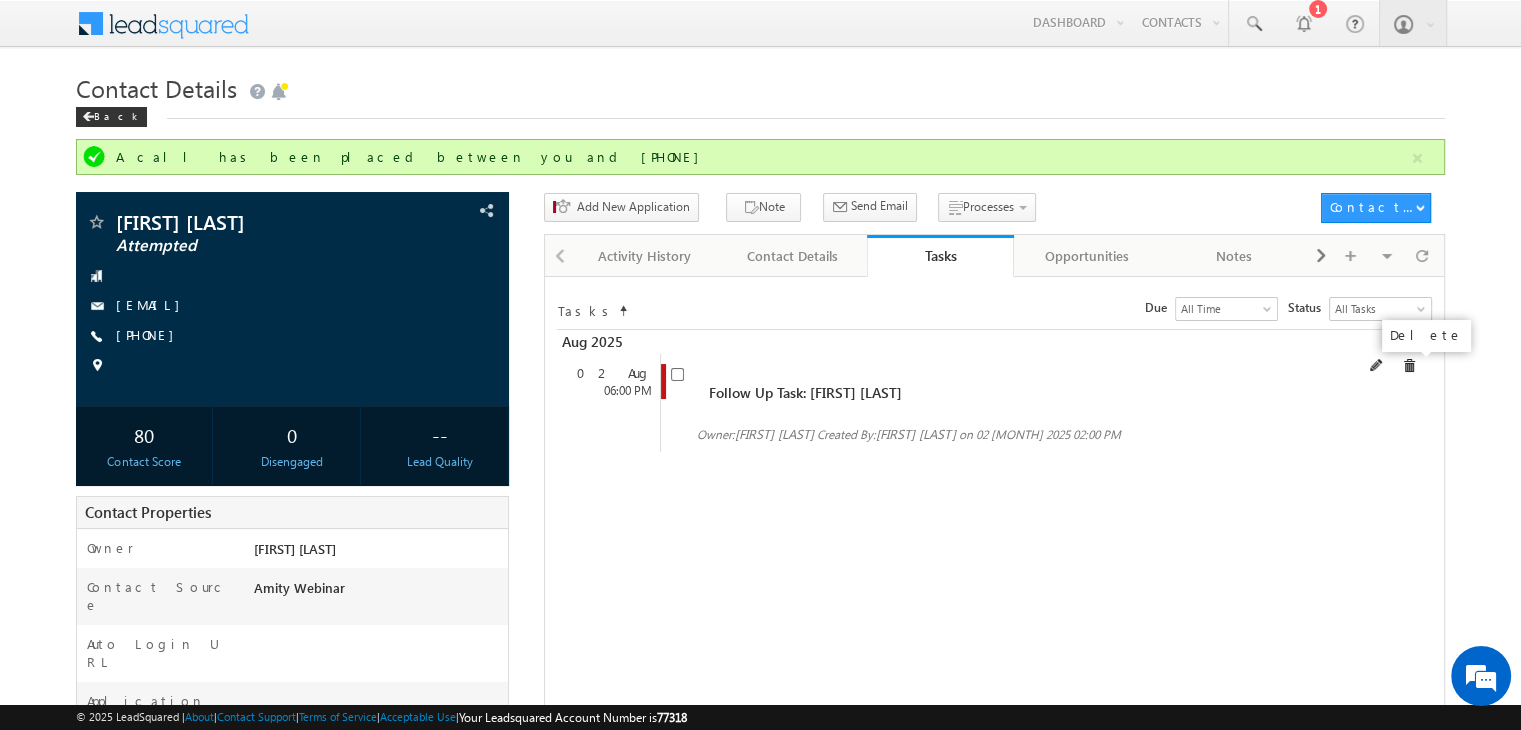 click at bounding box center [1409, 366] 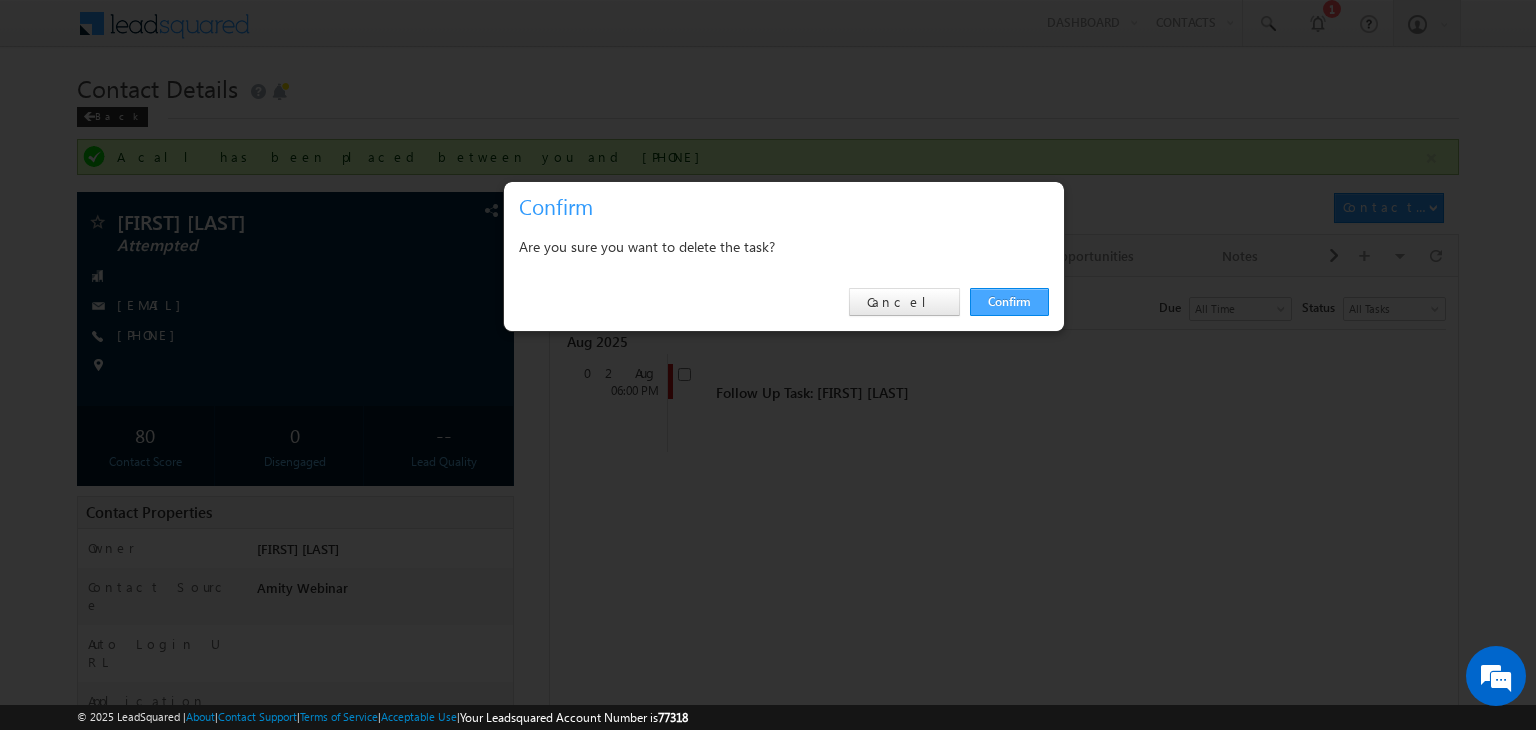 click on "Confirm" at bounding box center (1009, 302) 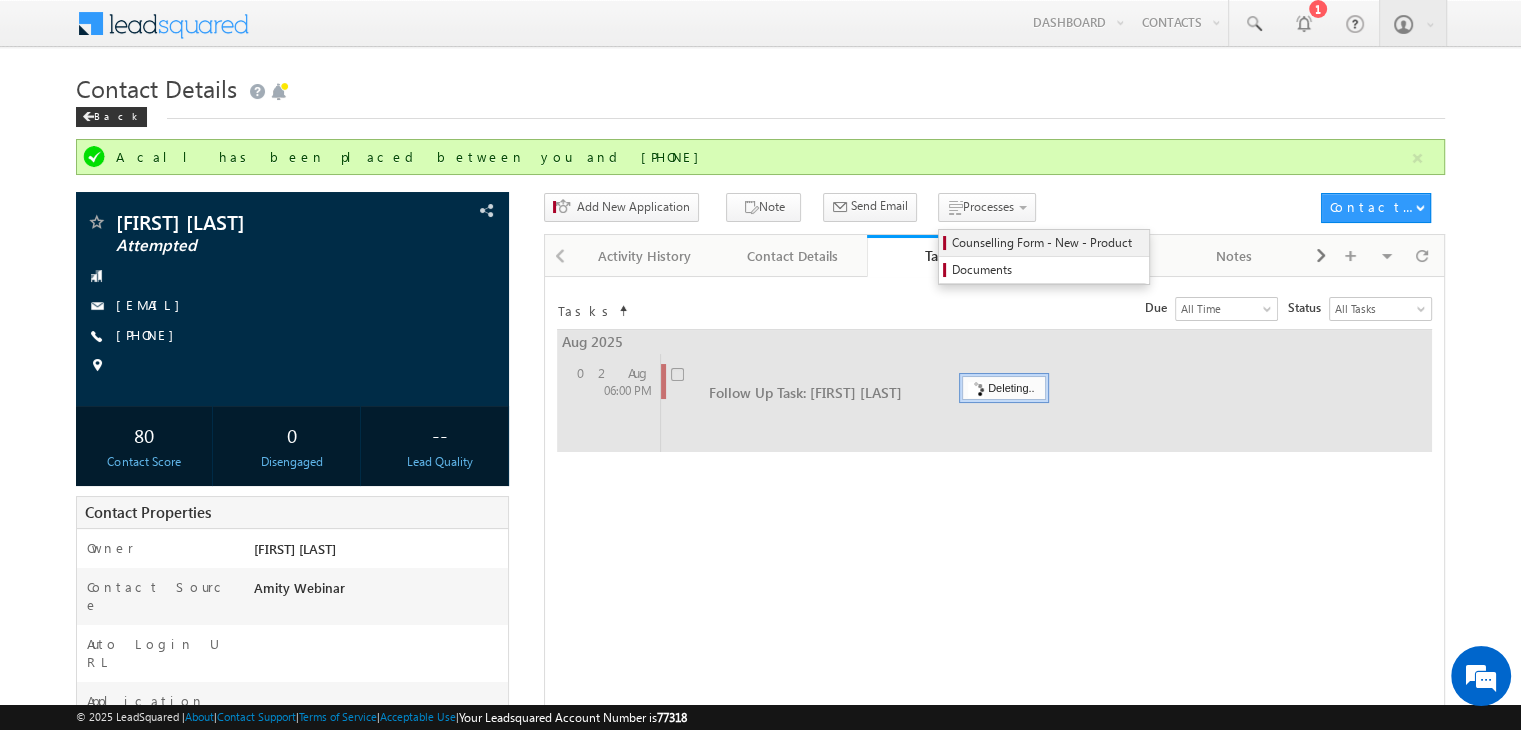 click on "Counselling Form - New - Product" at bounding box center [1044, 243] 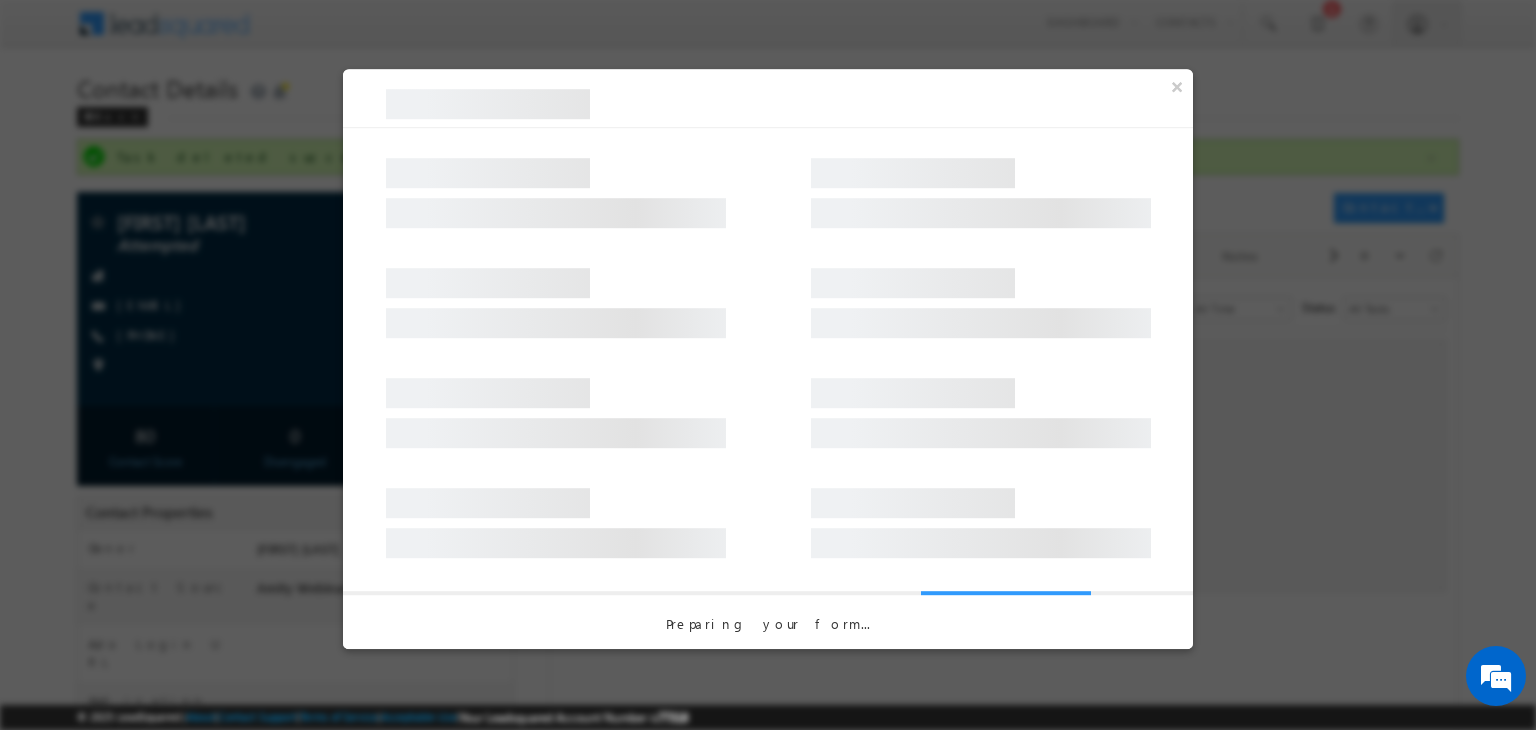 click at bounding box center [556, 433] 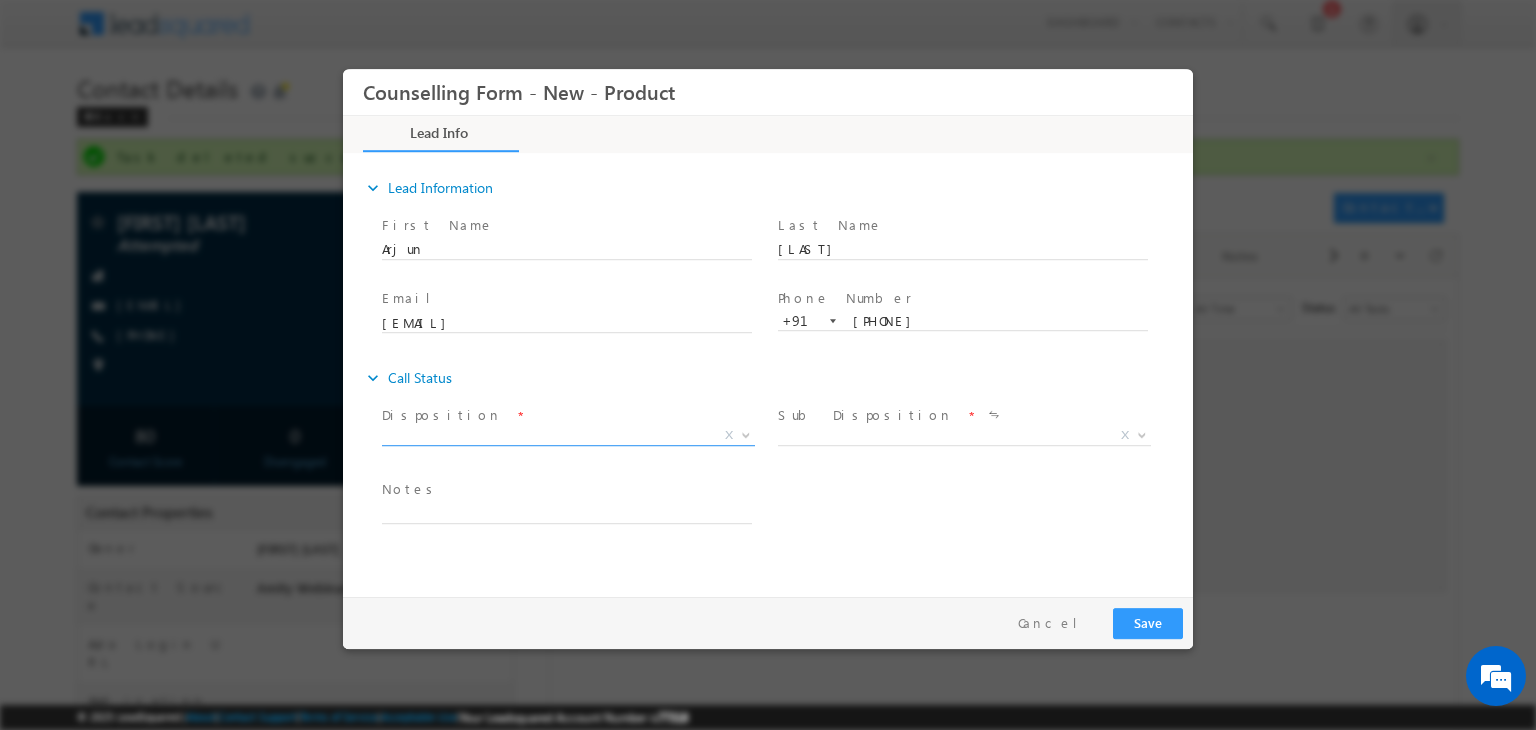 click on "X" at bounding box center (568, 436) 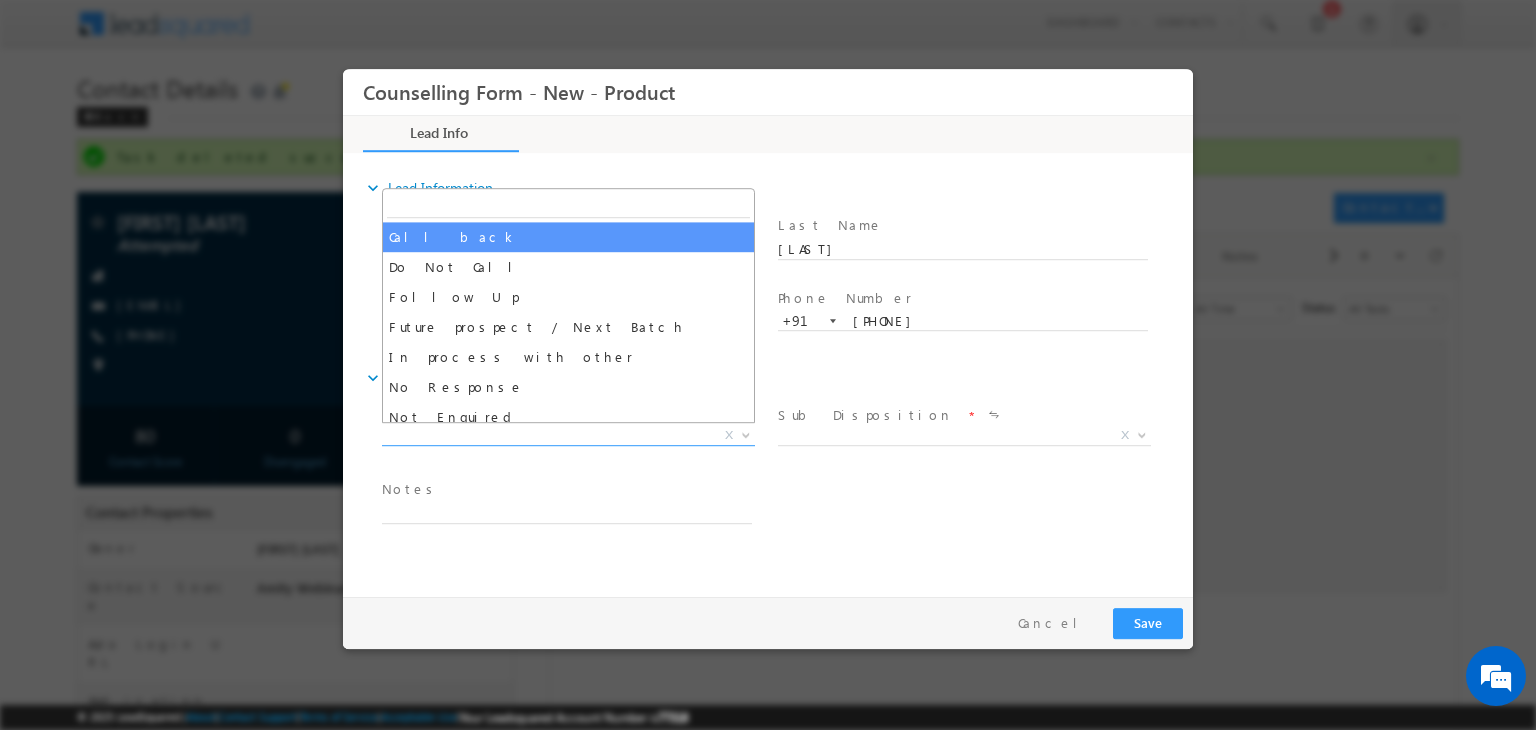 select on "Call back" 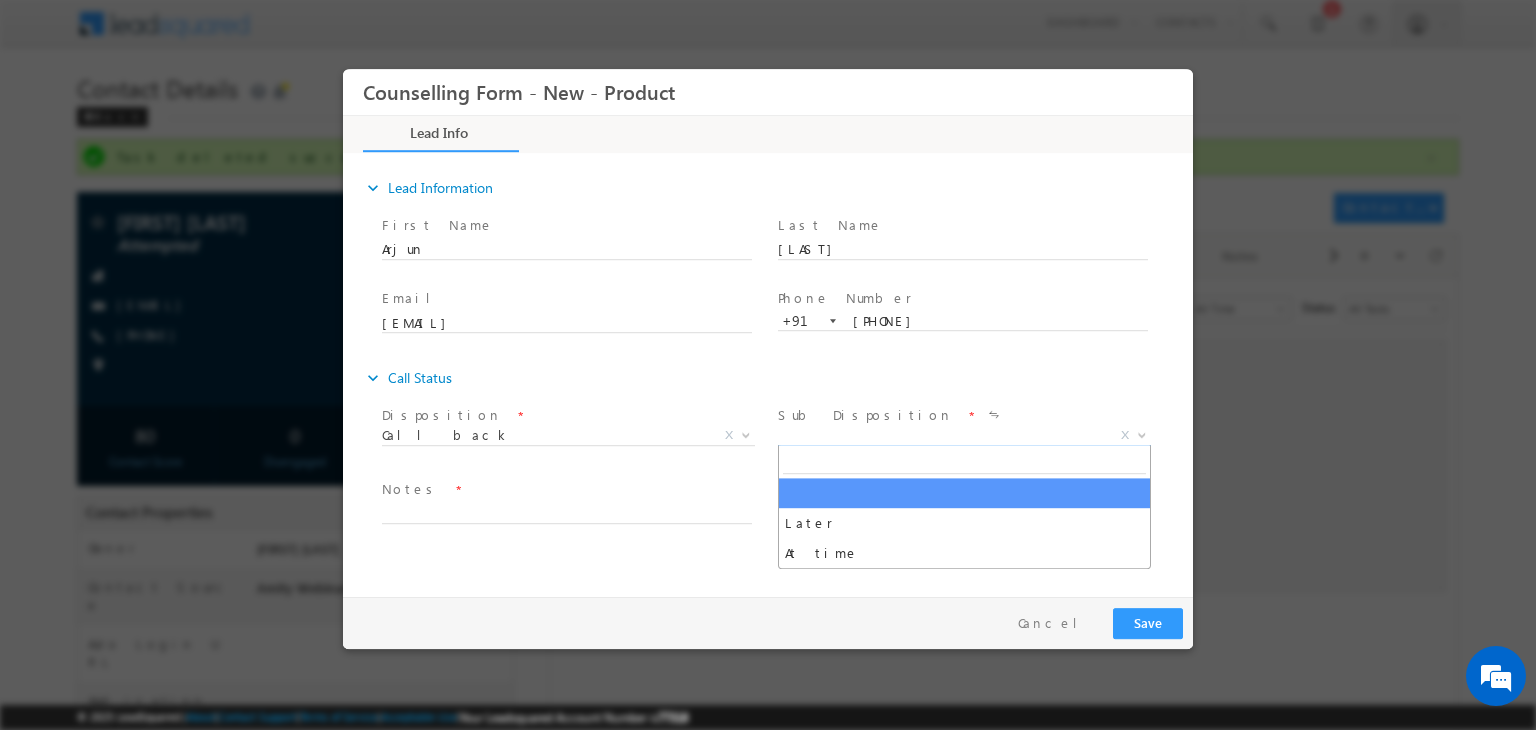click on "X" at bounding box center [964, 436] 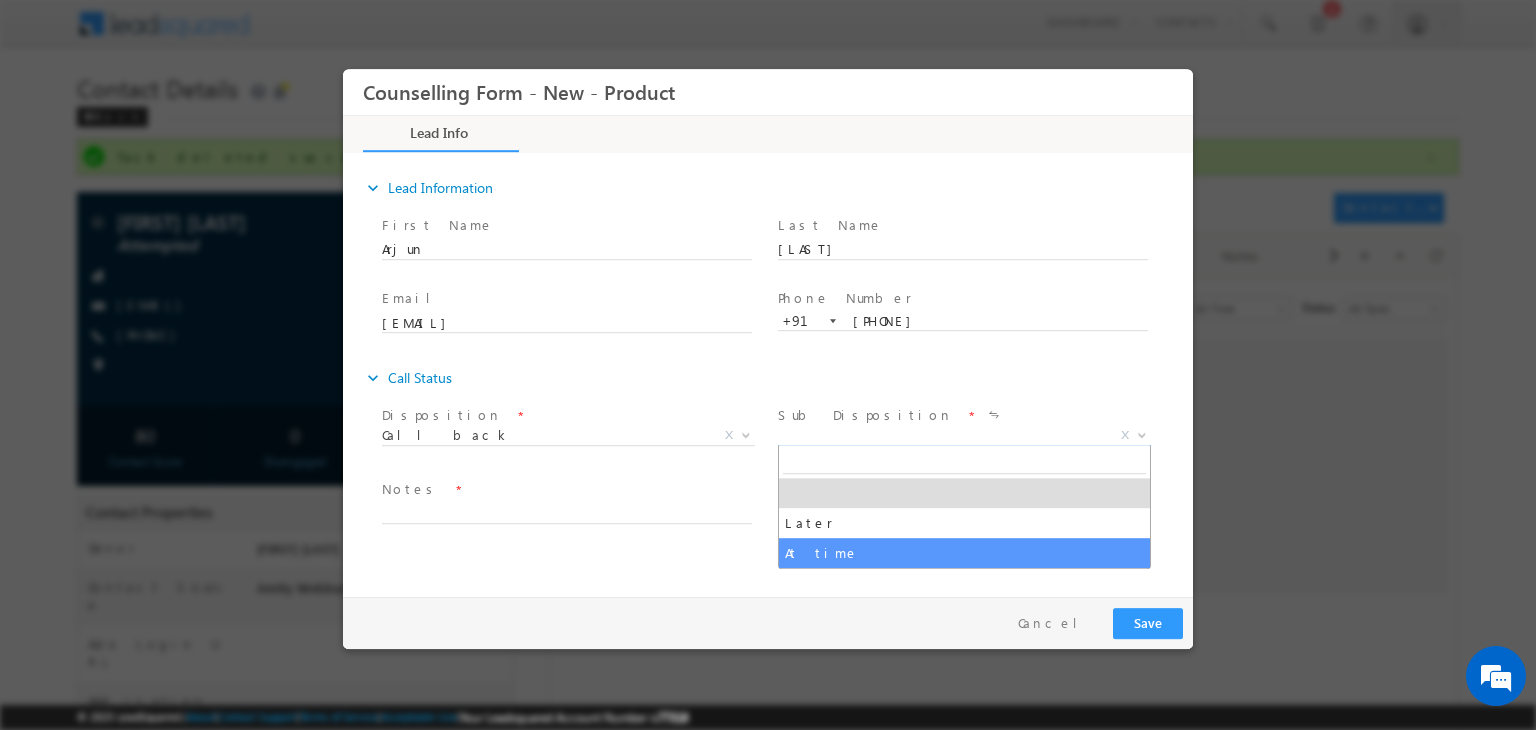 select on "At time" 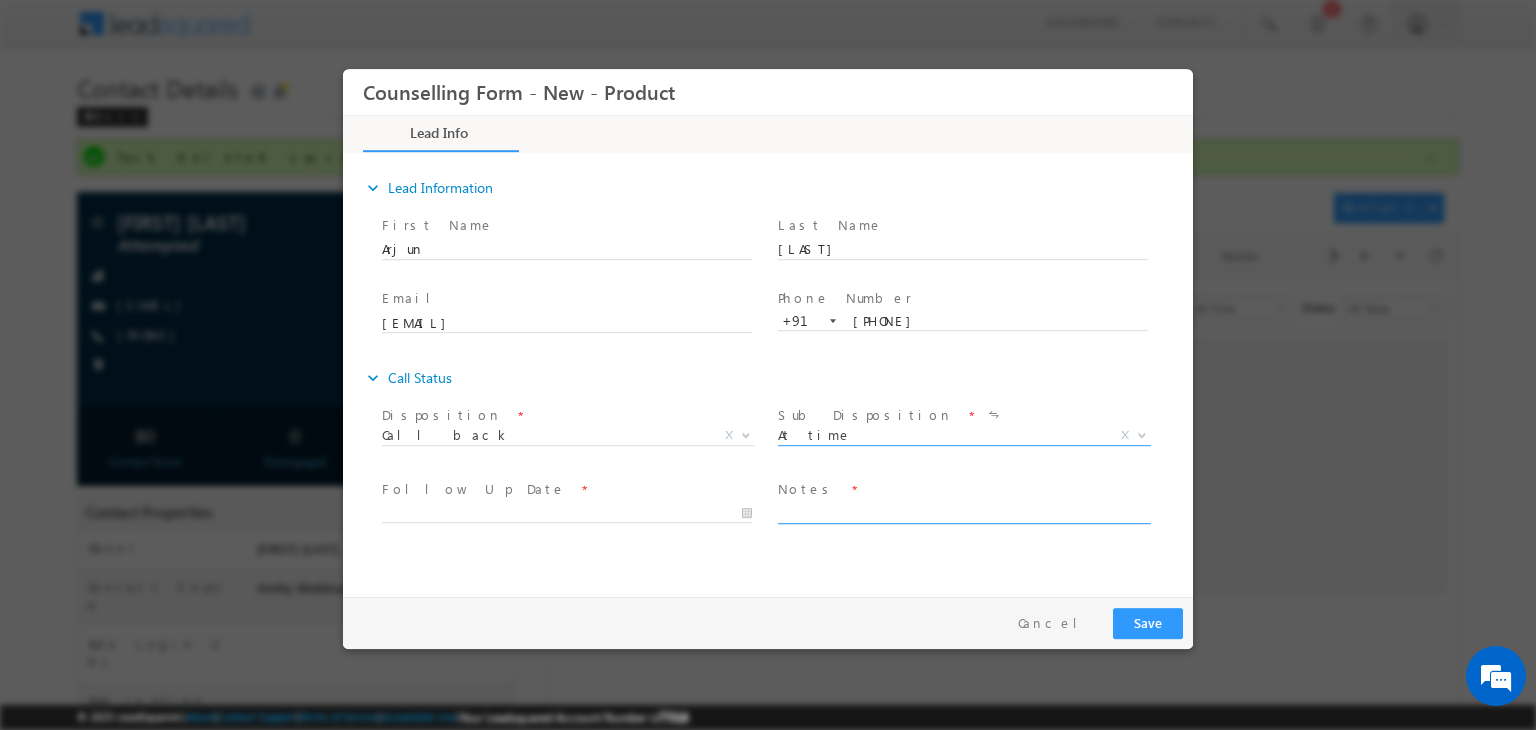 click at bounding box center (963, 512) 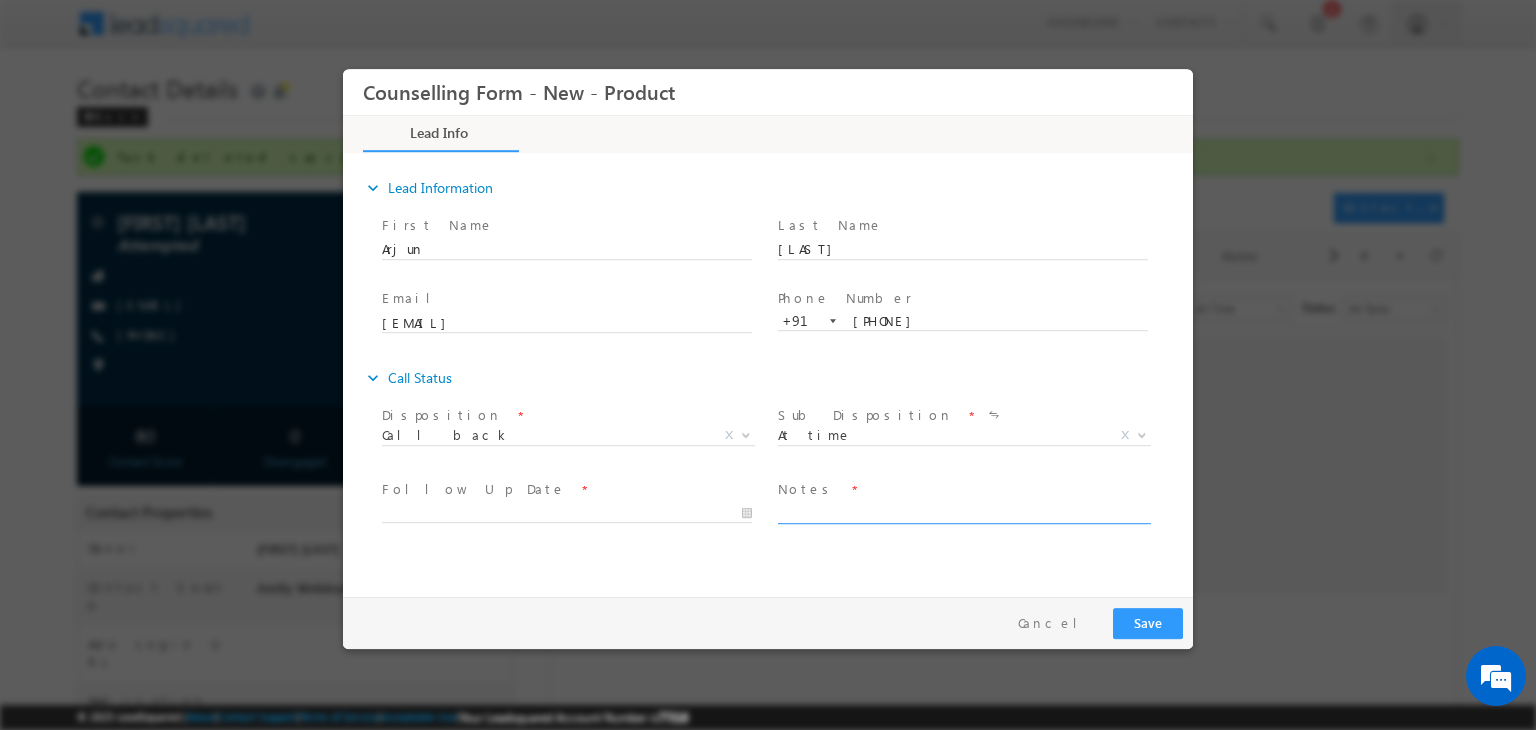 paste on "DNP 11
MBA - Germany , US
Didn't joined the session
Btech CSE - 7 TH Sem - Amity - Mohali - 7.03" 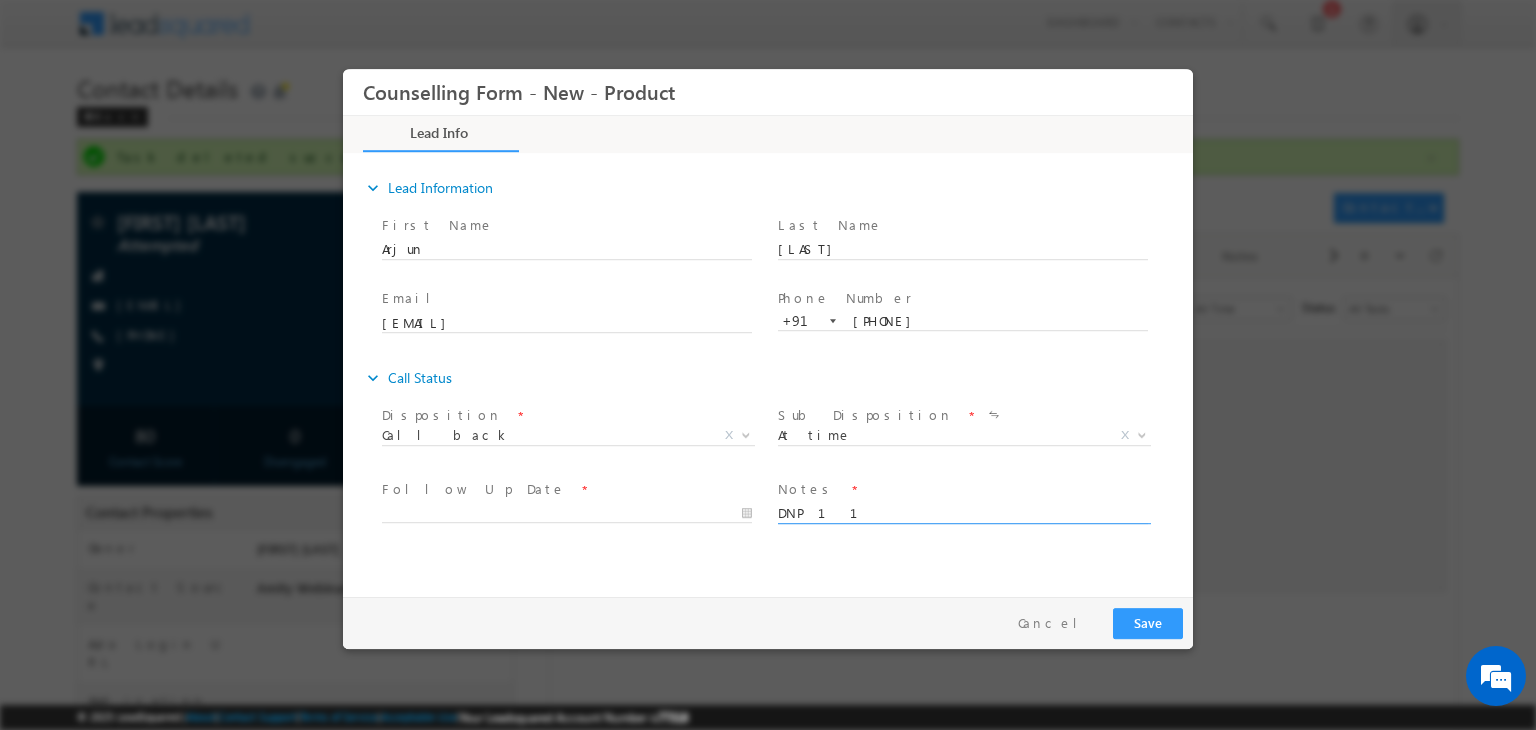 scroll, scrollTop: 4, scrollLeft: 0, axis: vertical 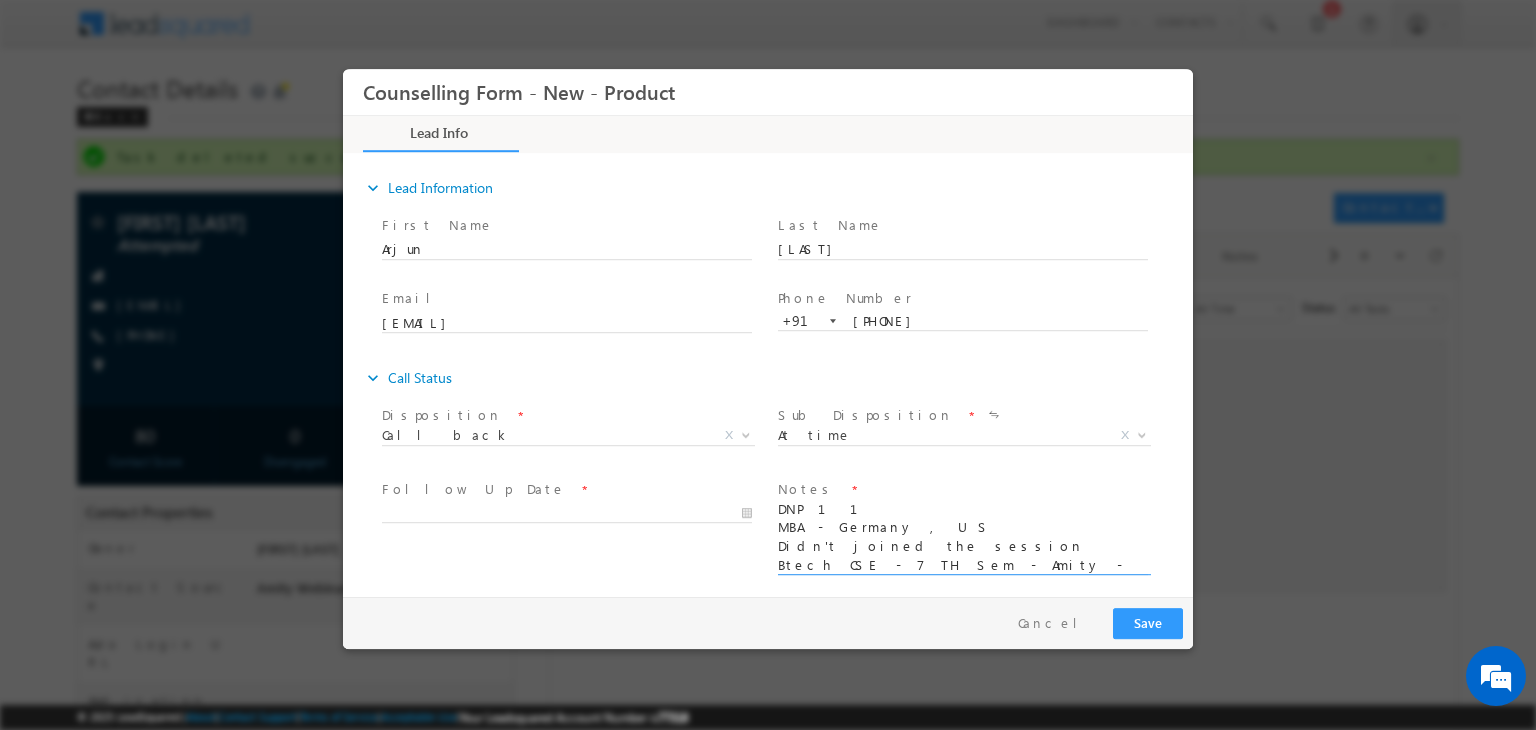 type on "DNP 11
MBA - Germany , US
Didn't joined the session
Btech CSE - 7 TH Sem - Amity - Mohali - 7.03" 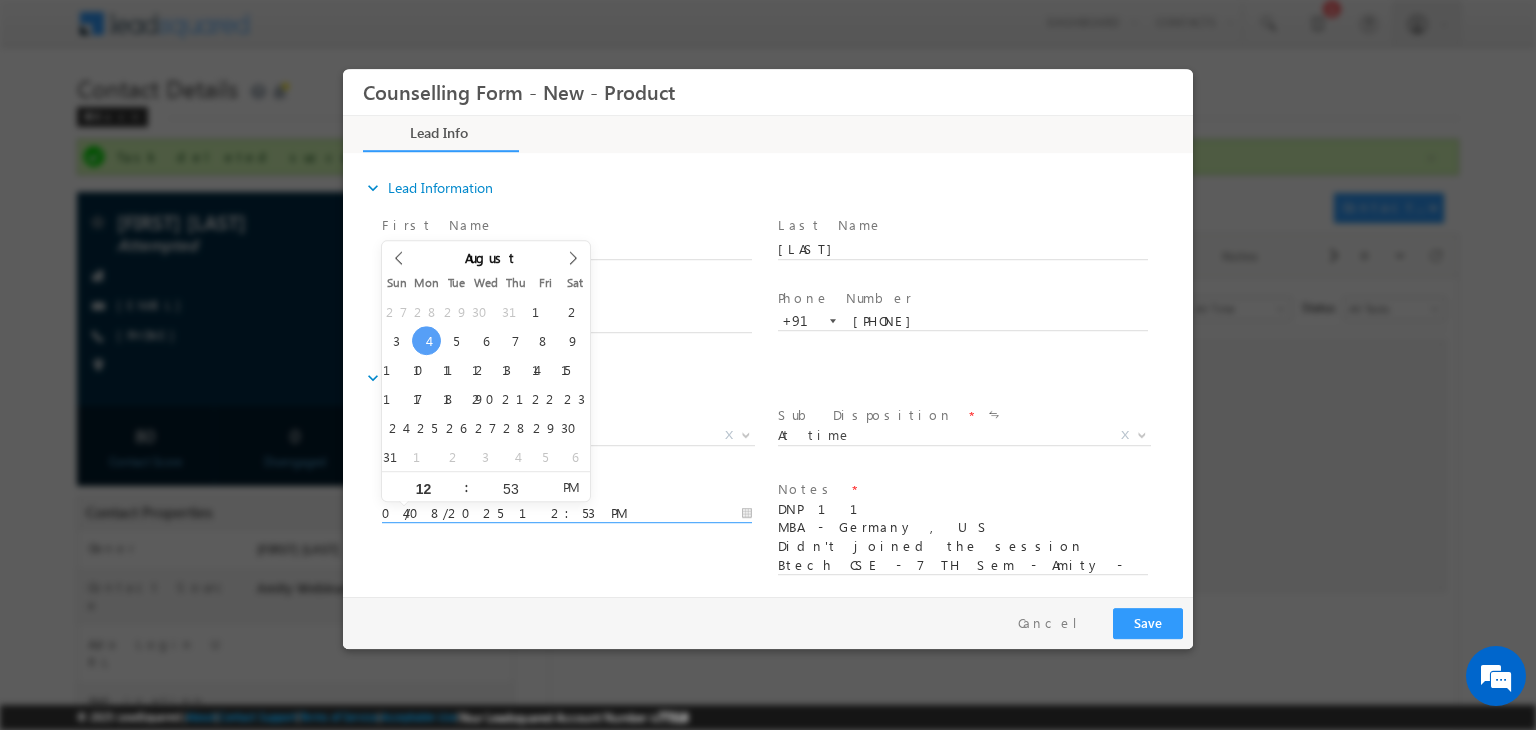 click on "04/08/2025 12:53 PM" at bounding box center (567, 514) 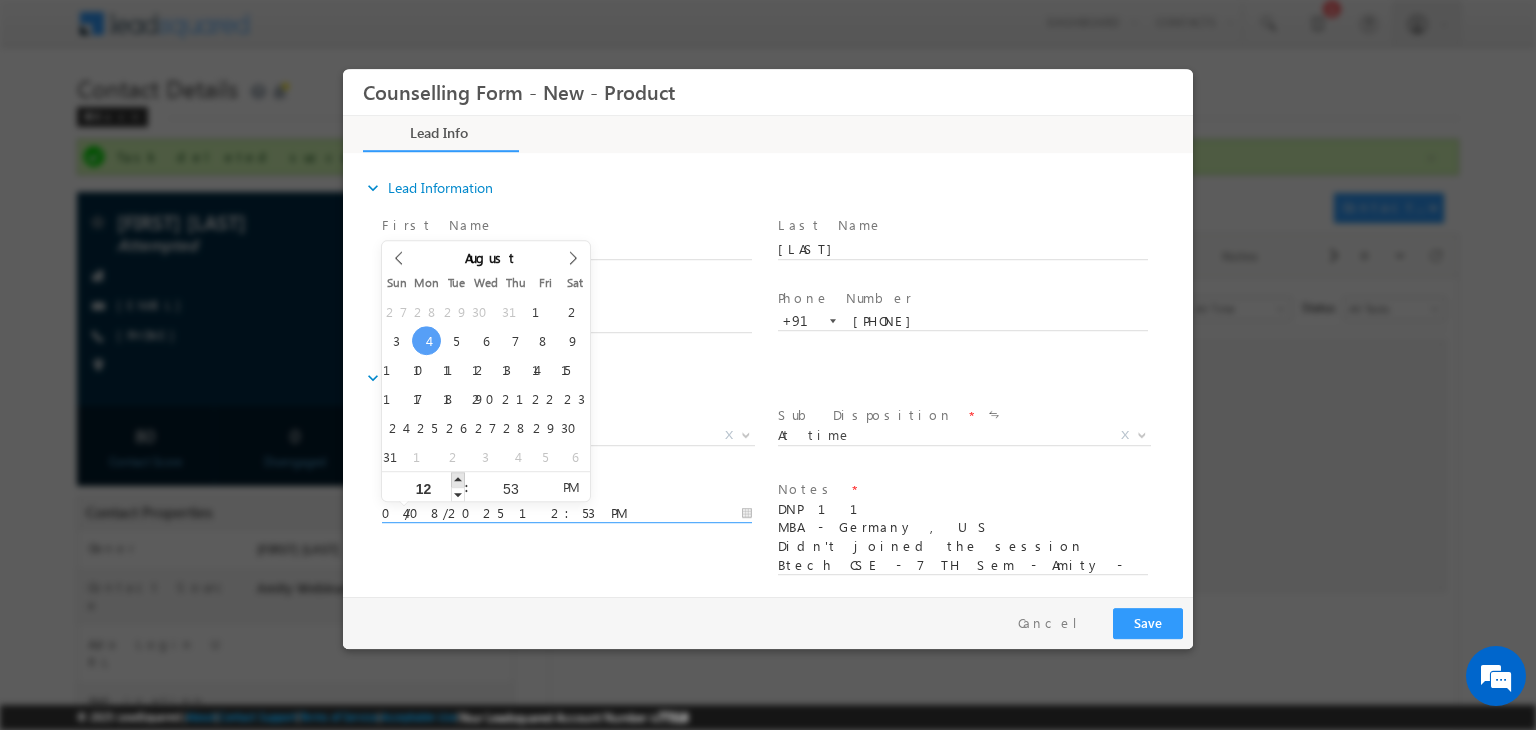 type on "04/08/2025 1:53 PM" 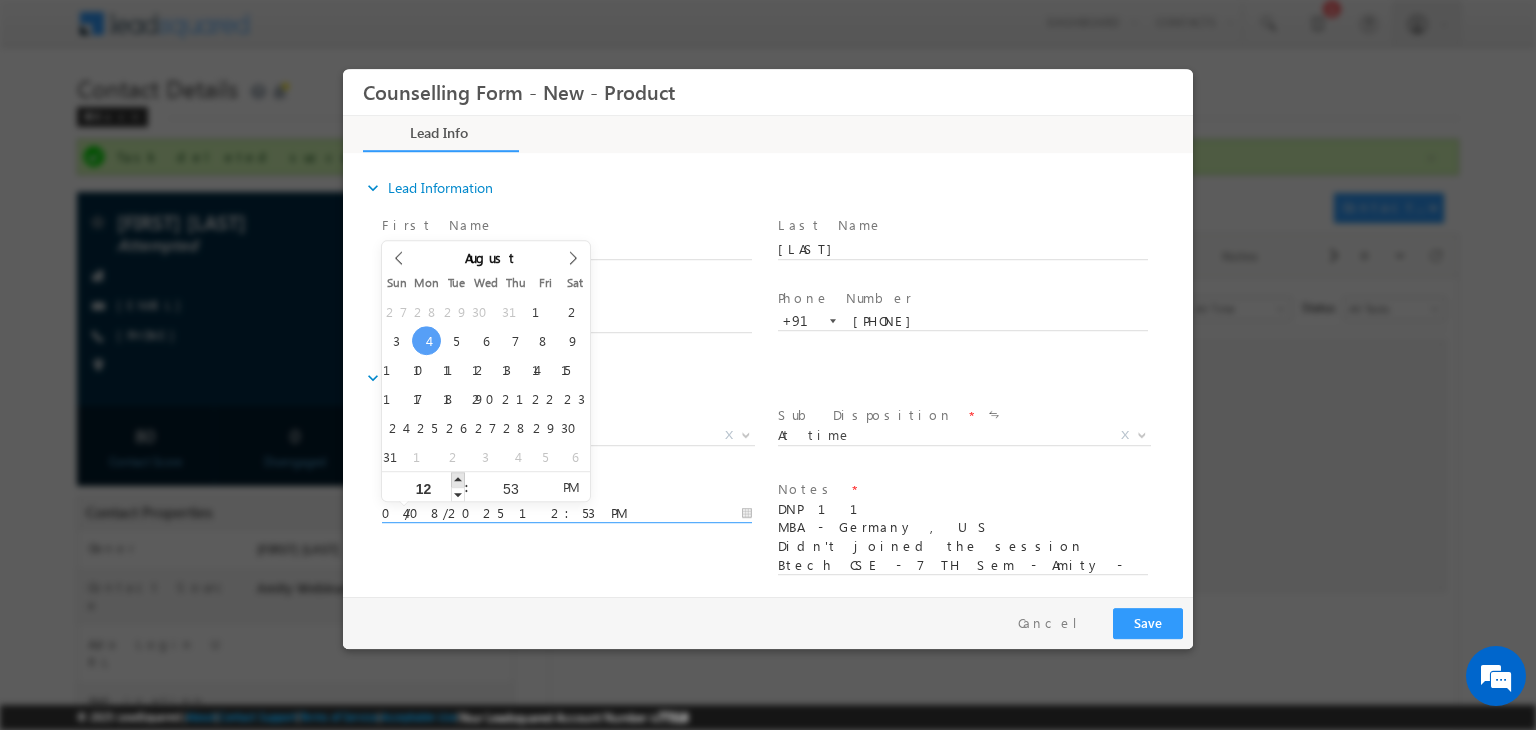 type on "01" 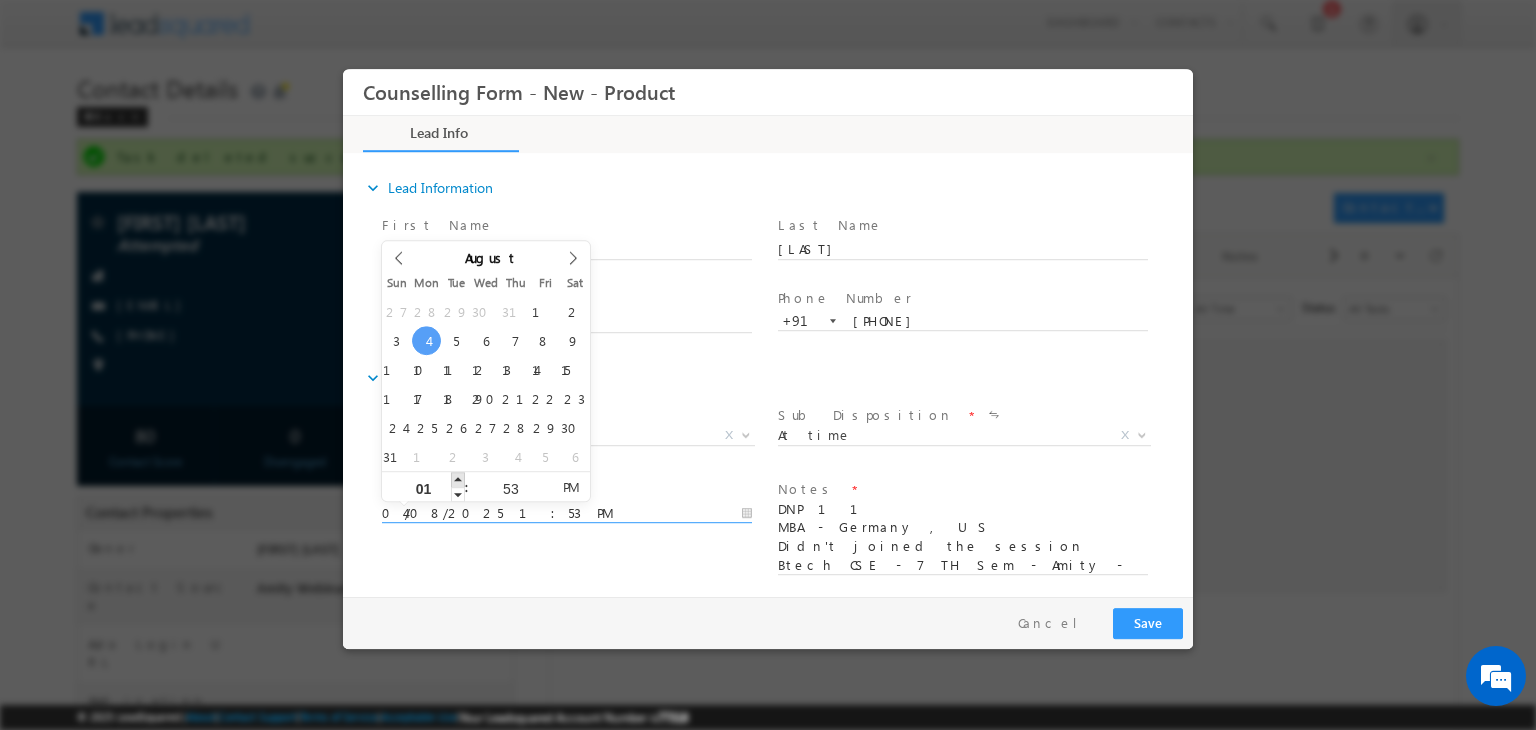 click at bounding box center (458, 479) 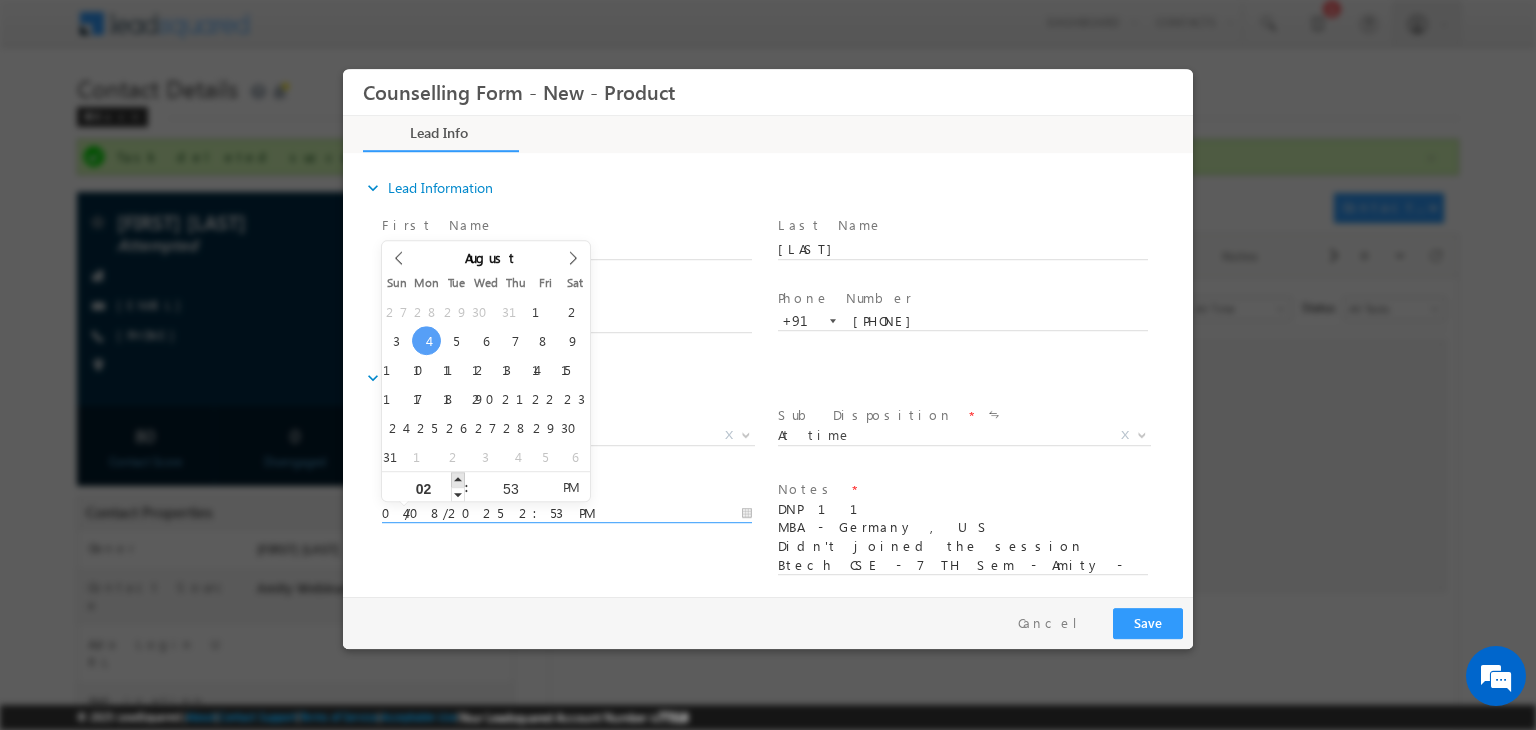 click at bounding box center (458, 479) 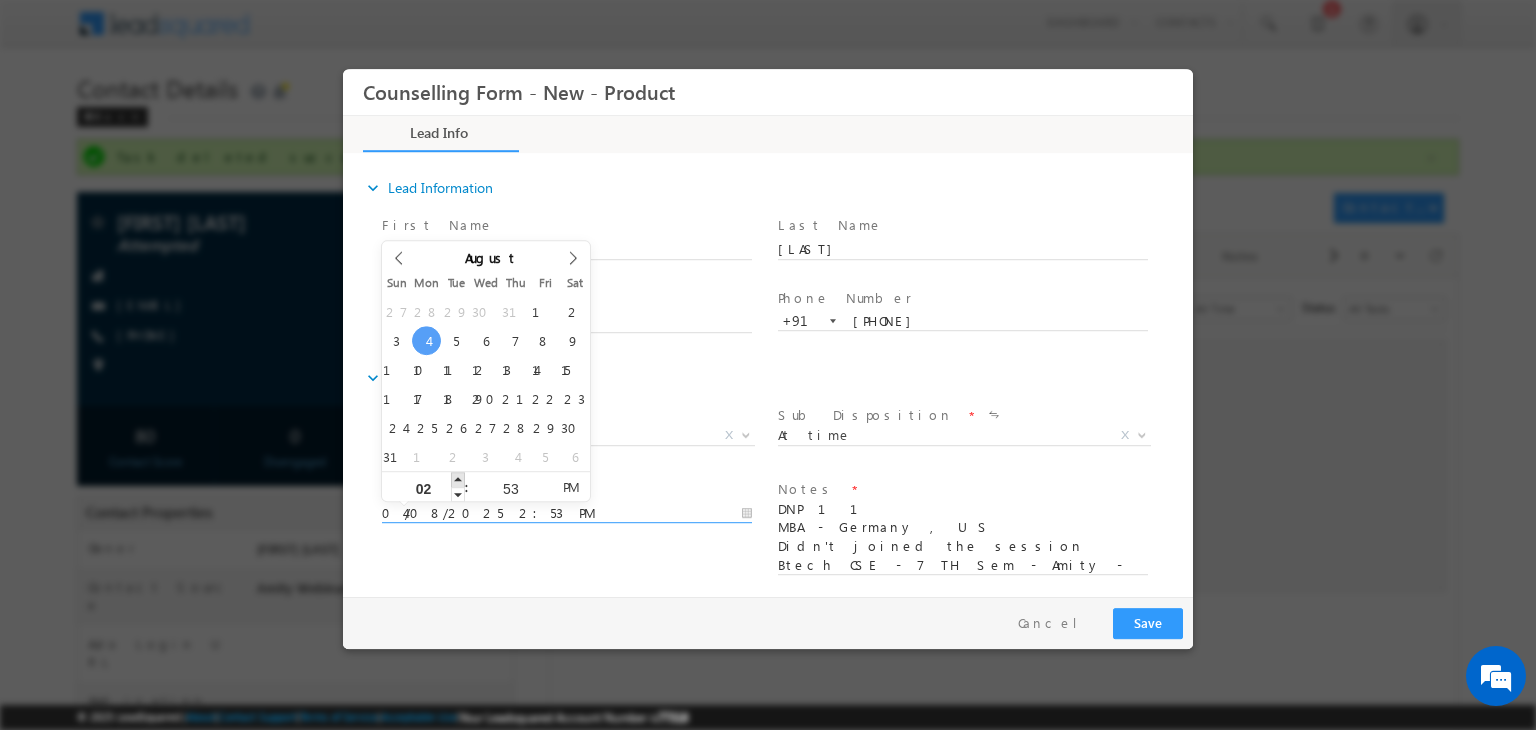 type on "04/08/2025 3:53 PM" 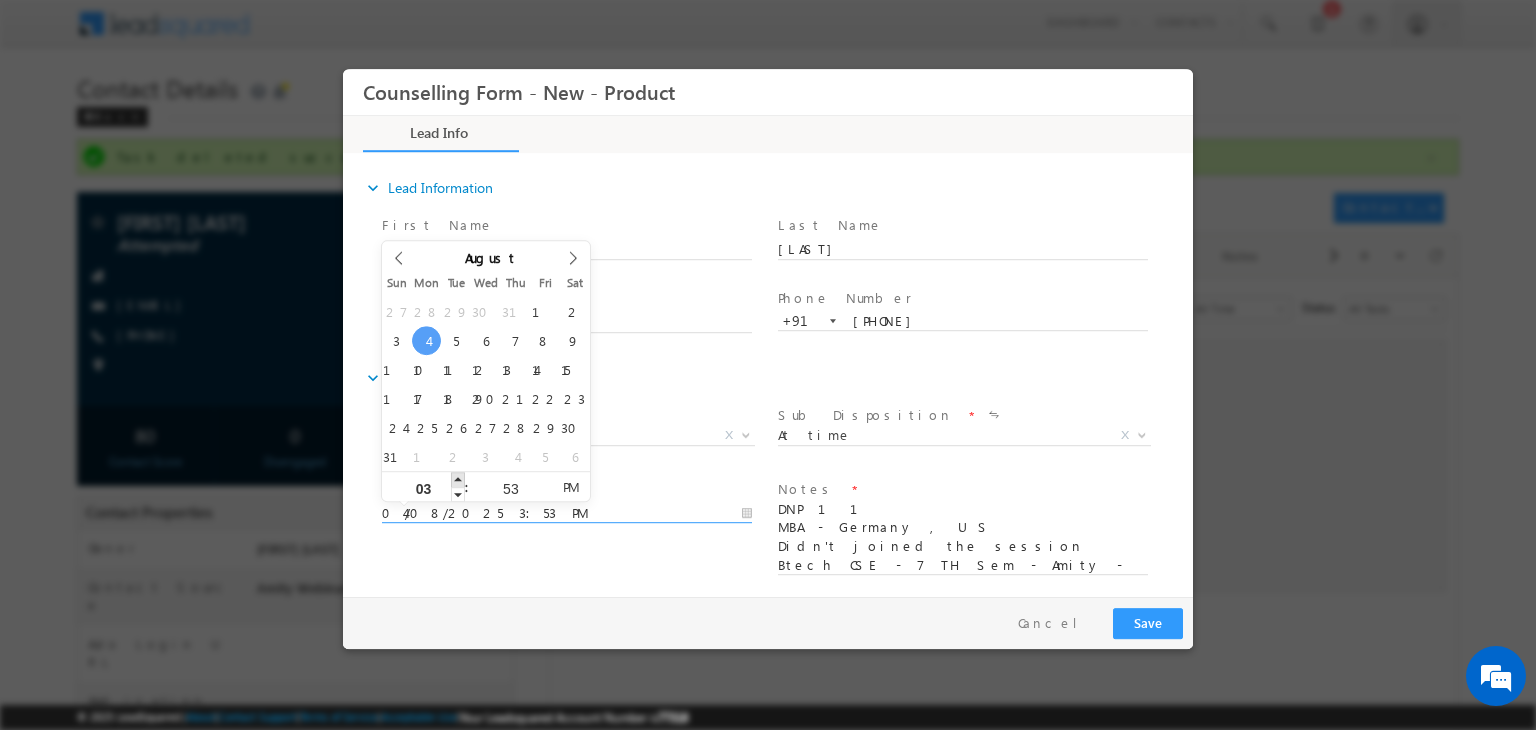 click at bounding box center (458, 479) 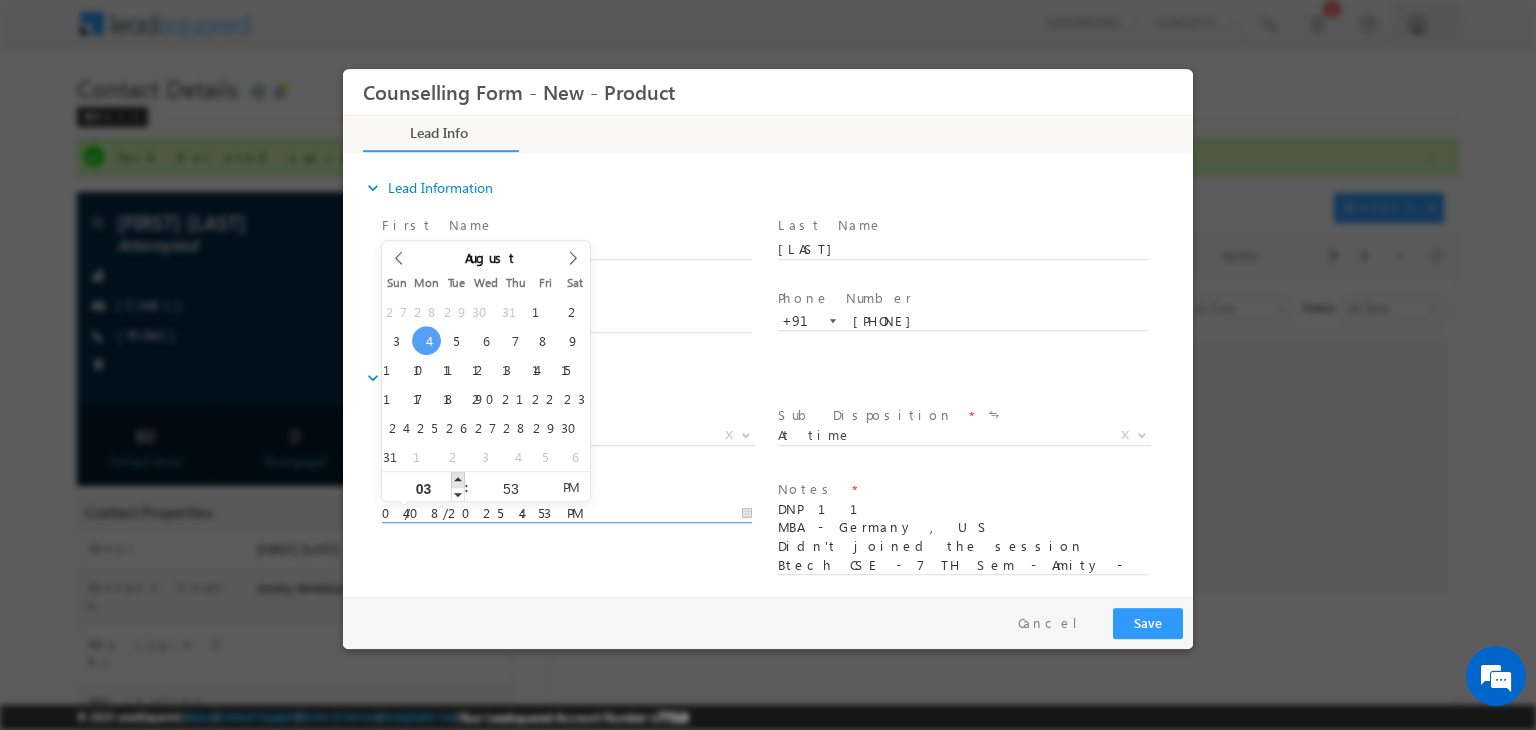 type on "04" 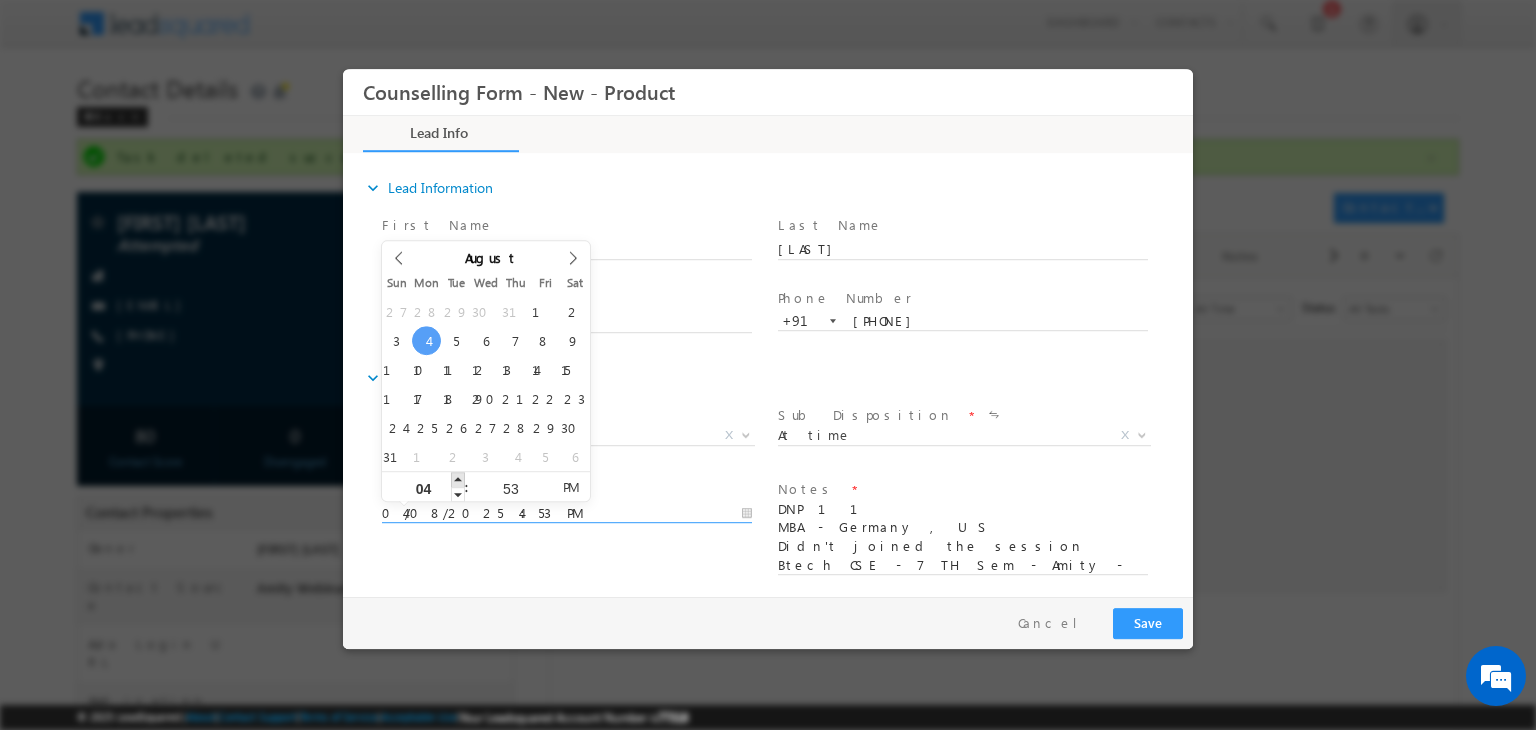 click at bounding box center [458, 479] 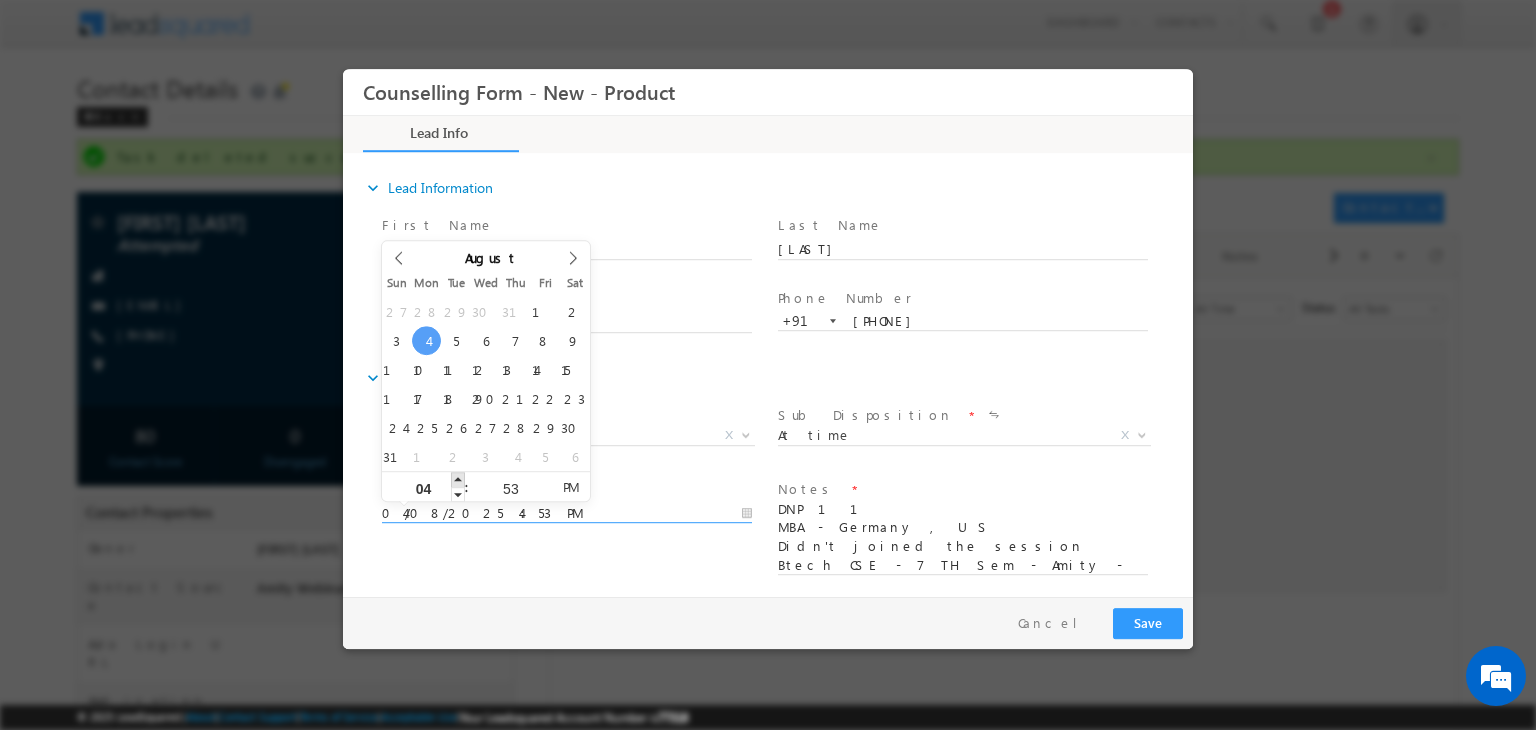 type on "05" 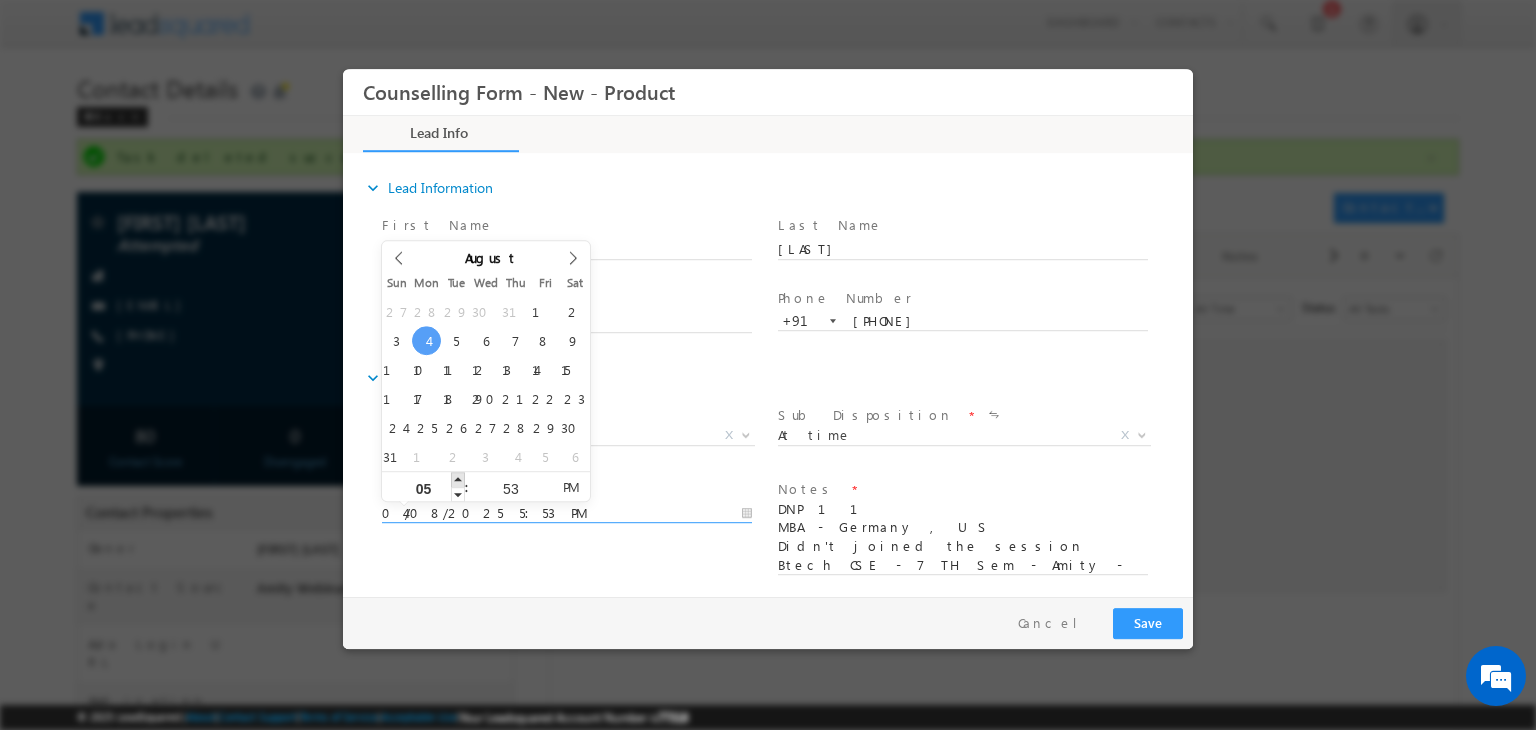 click at bounding box center (458, 479) 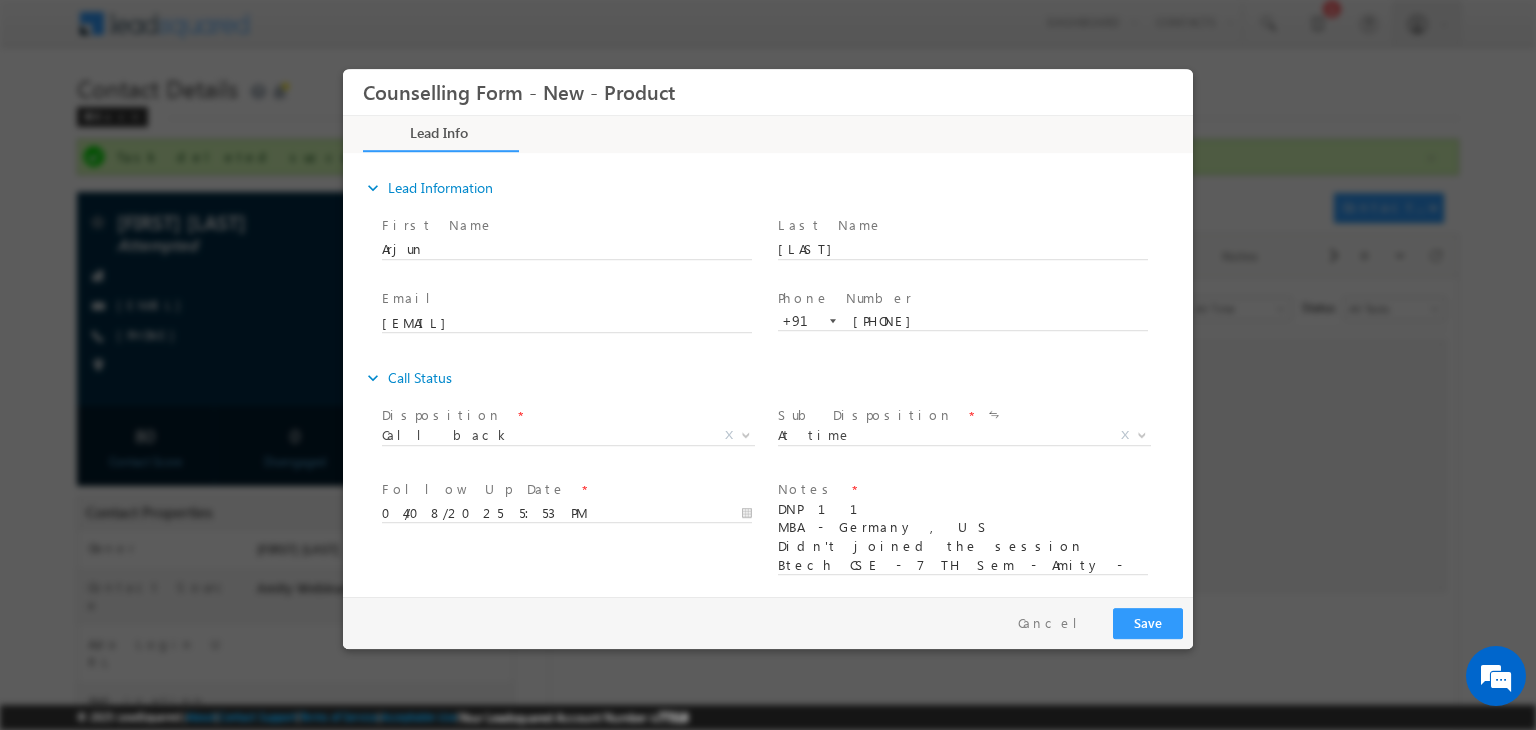 click on "Notes
*" at bounding box center (962, 490) 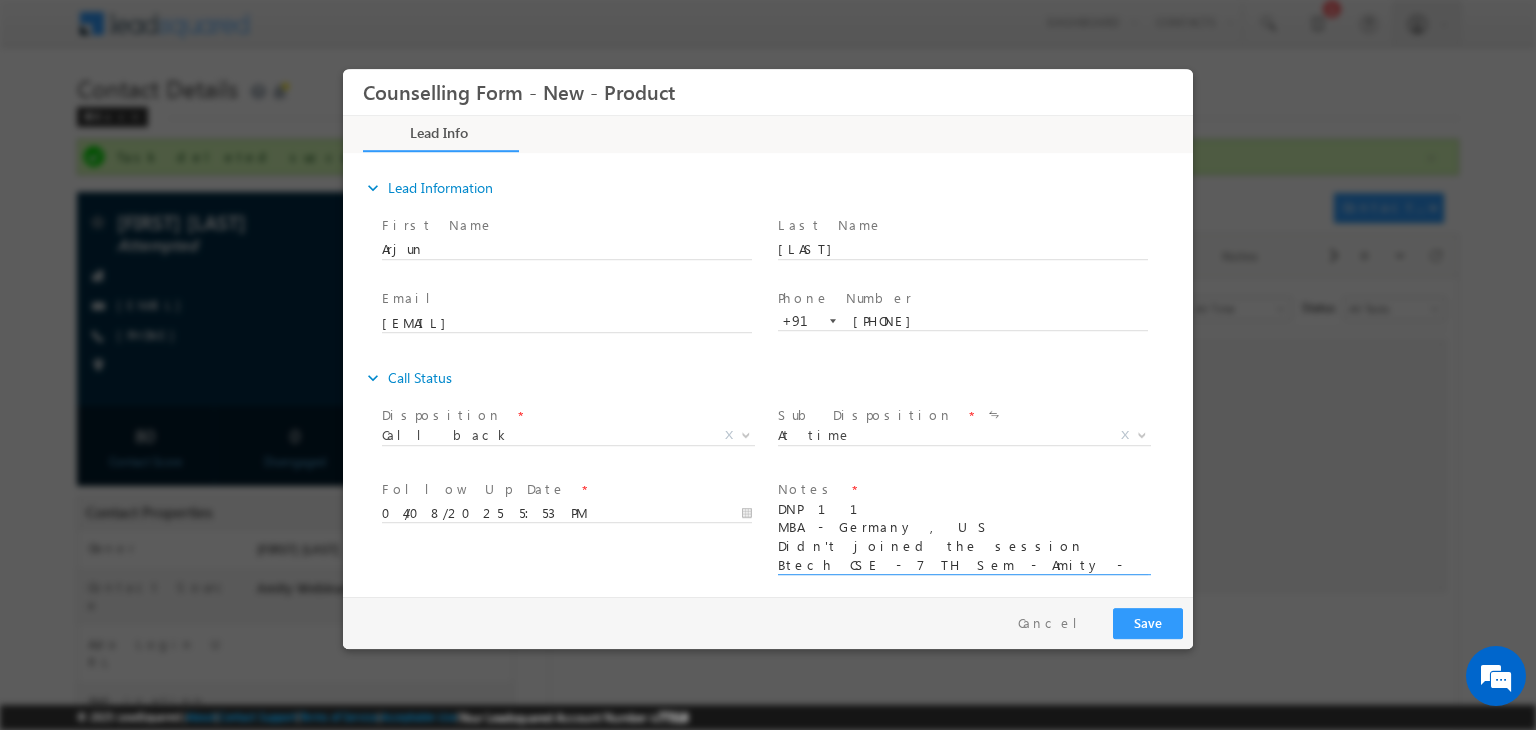 click on "DNP 11
MBA - Germany , US
Didn't joined the session
Btech CSE - 7 TH Sem - Amity - Mohali - 7.03" at bounding box center [963, 538] 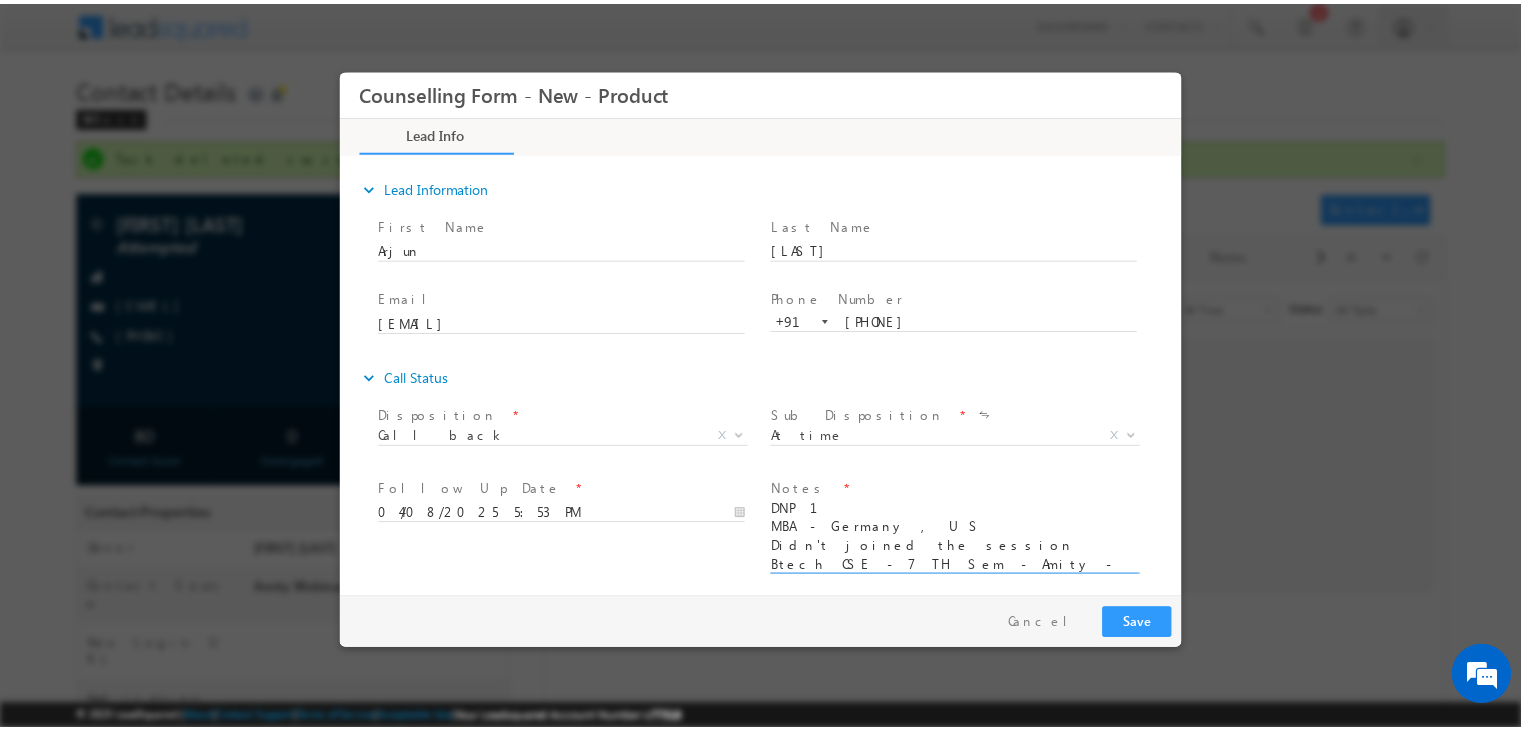scroll, scrollTop: 2, scrollLeft: 0, axis: vertical 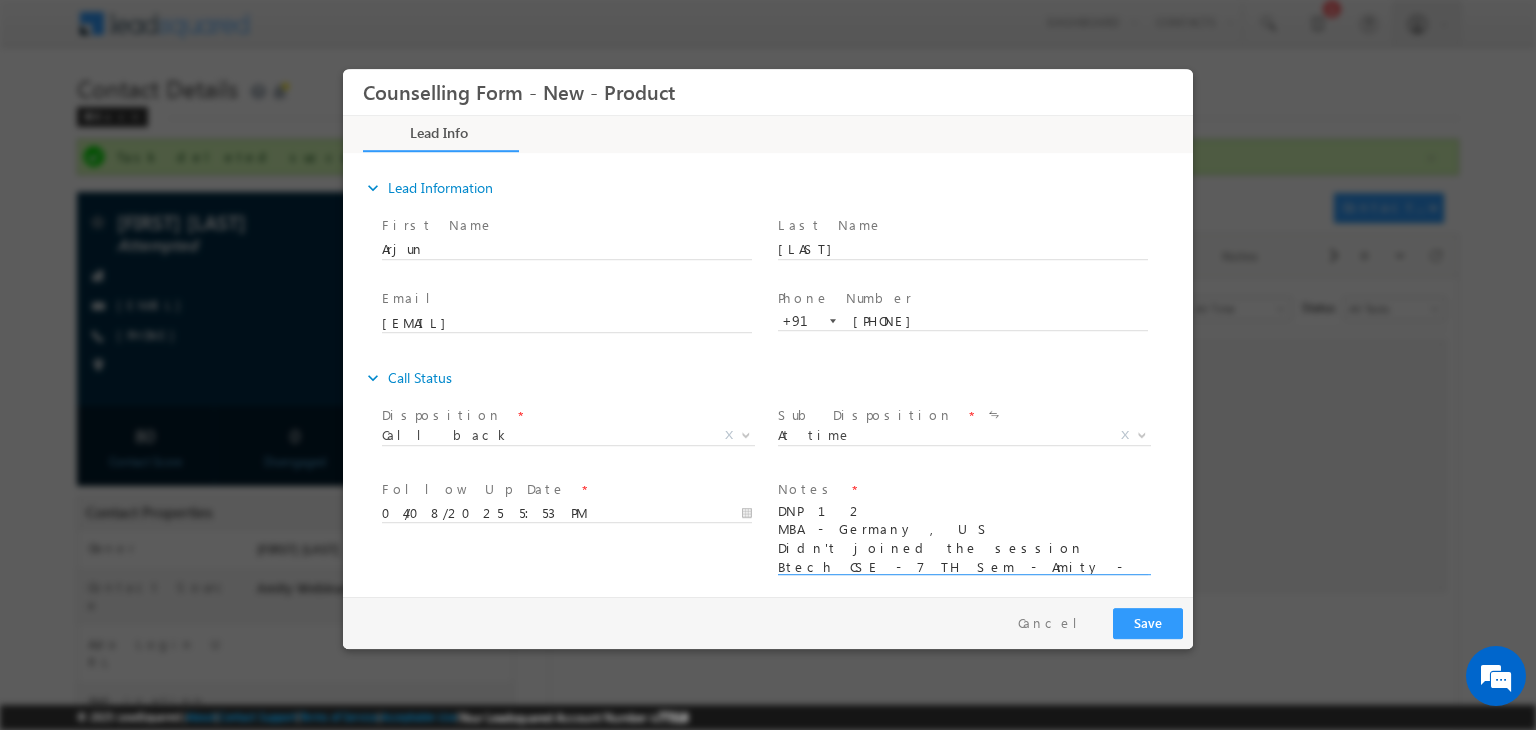 type on "DNP 12
MBA - Germany , US
Didn't joined the session
Btech CSE - 7 TH Sem - Amity - Mohali - 7.03" 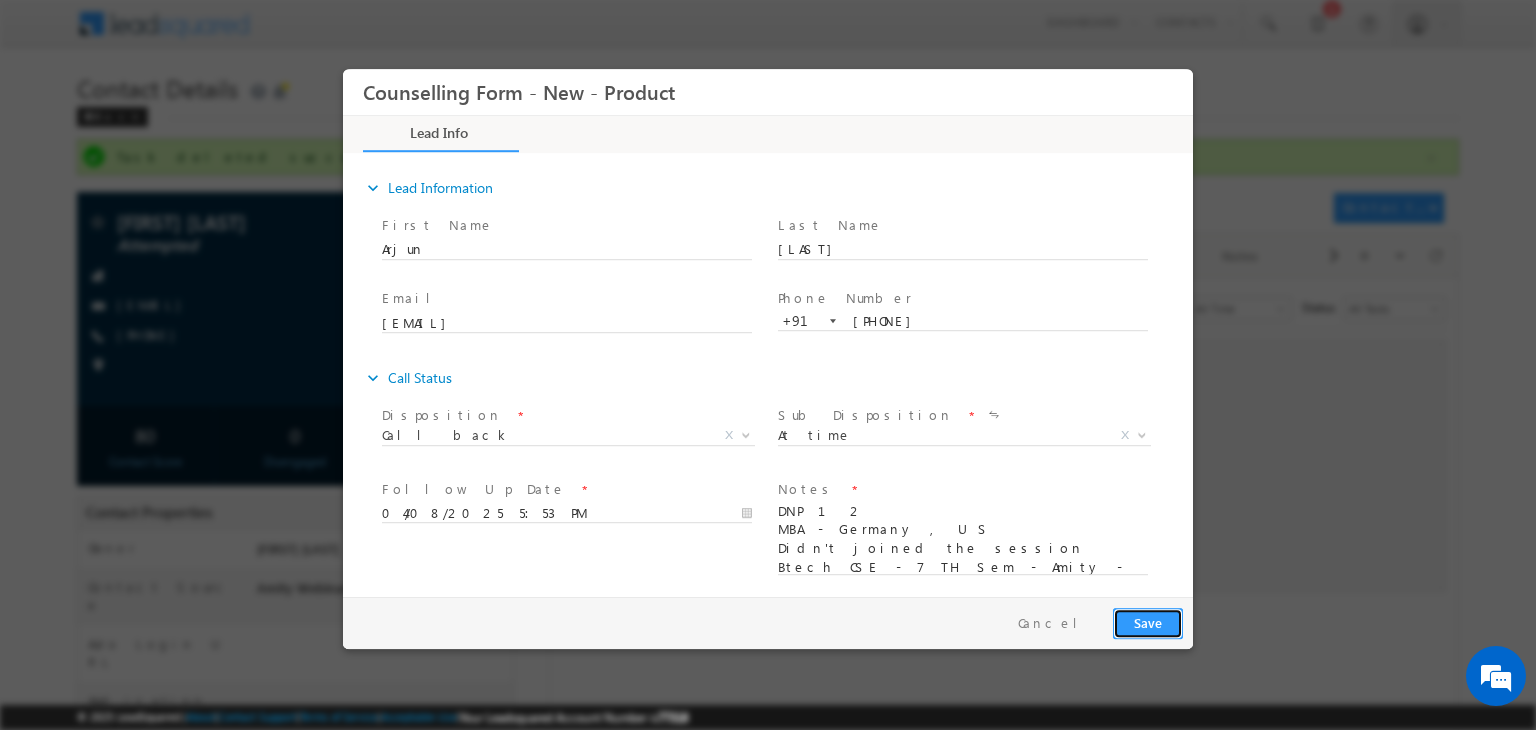 click on "Save" at bounding box center (1148, 623) 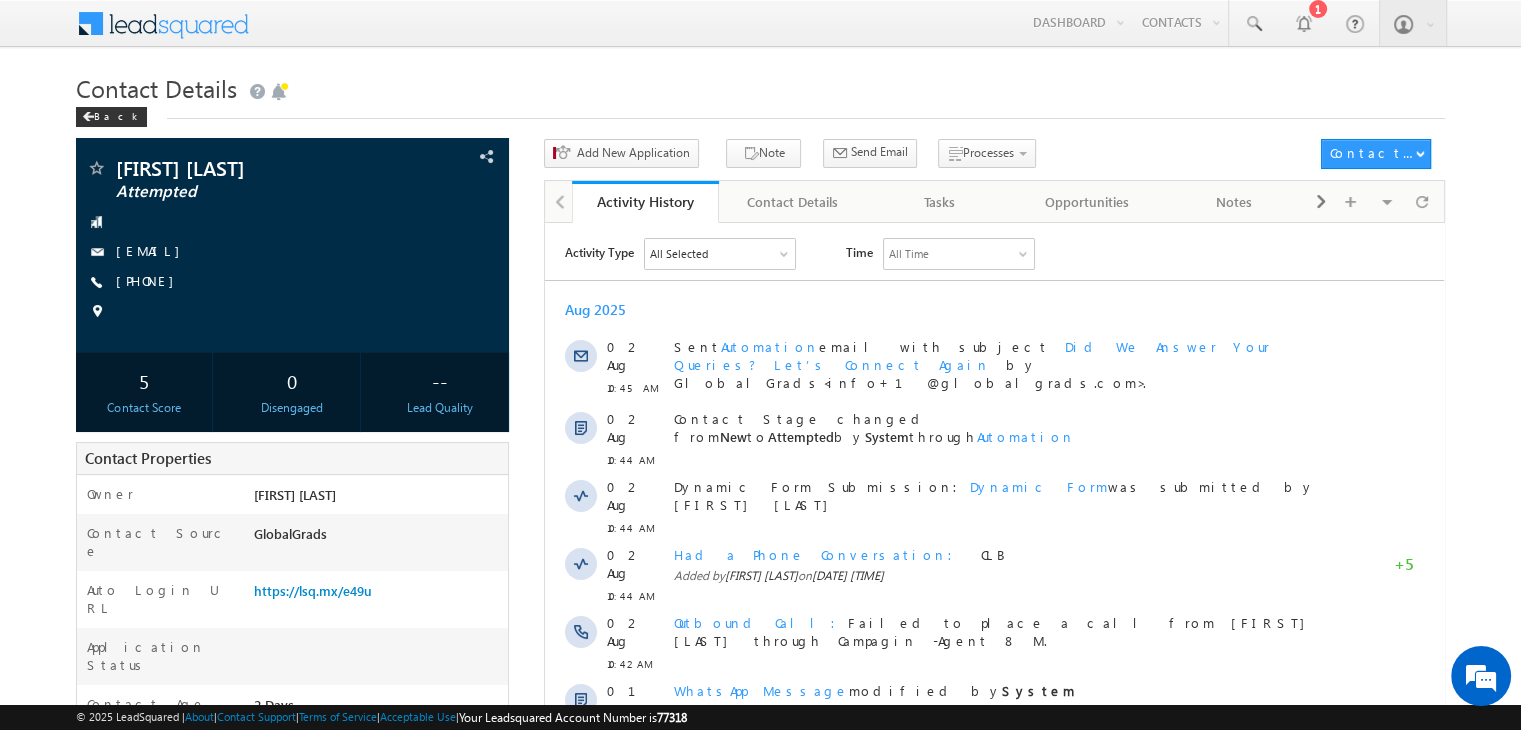 scroll, scrollTop: 0, scrollLeft: 0, axis: both 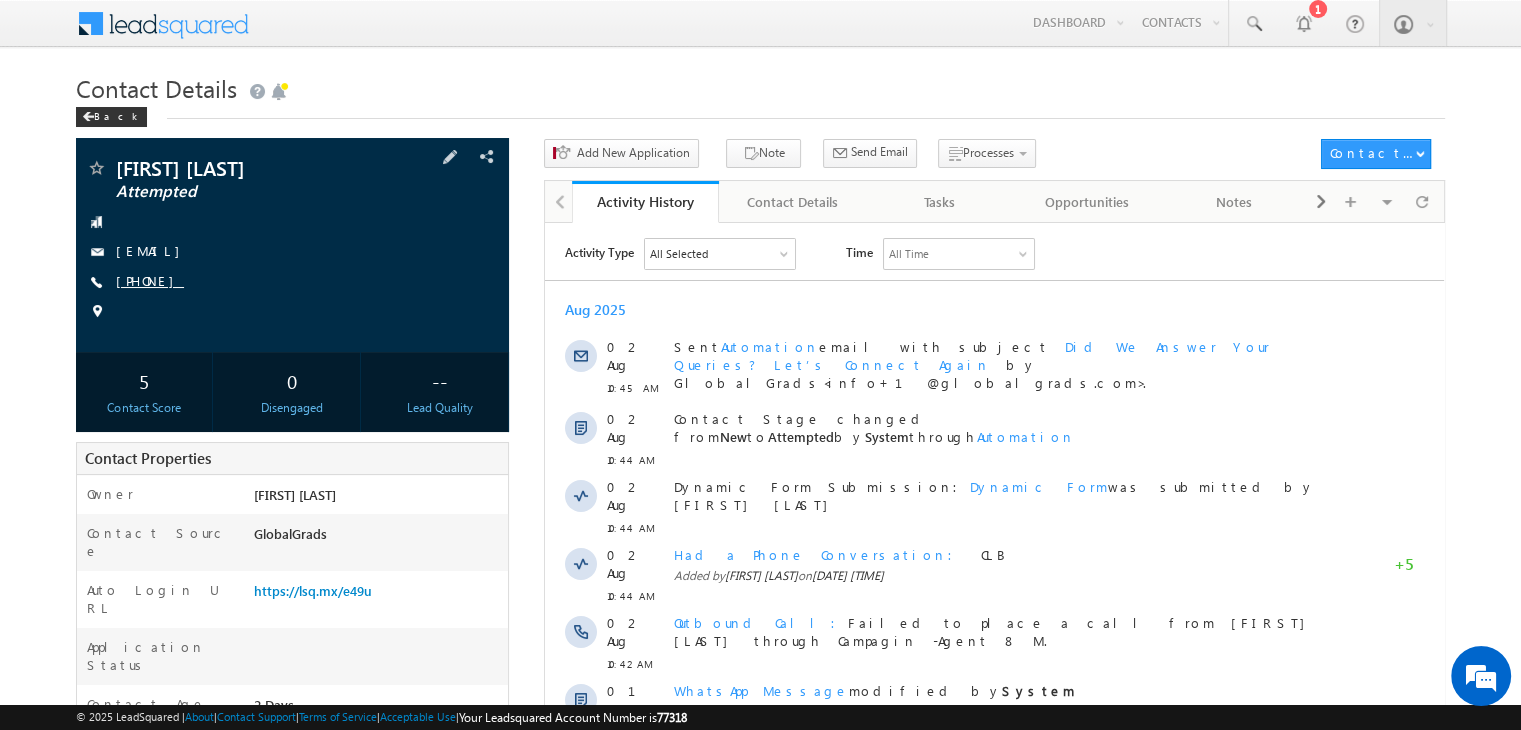 click on "[PHONE]" at bounding box center [150, 282] 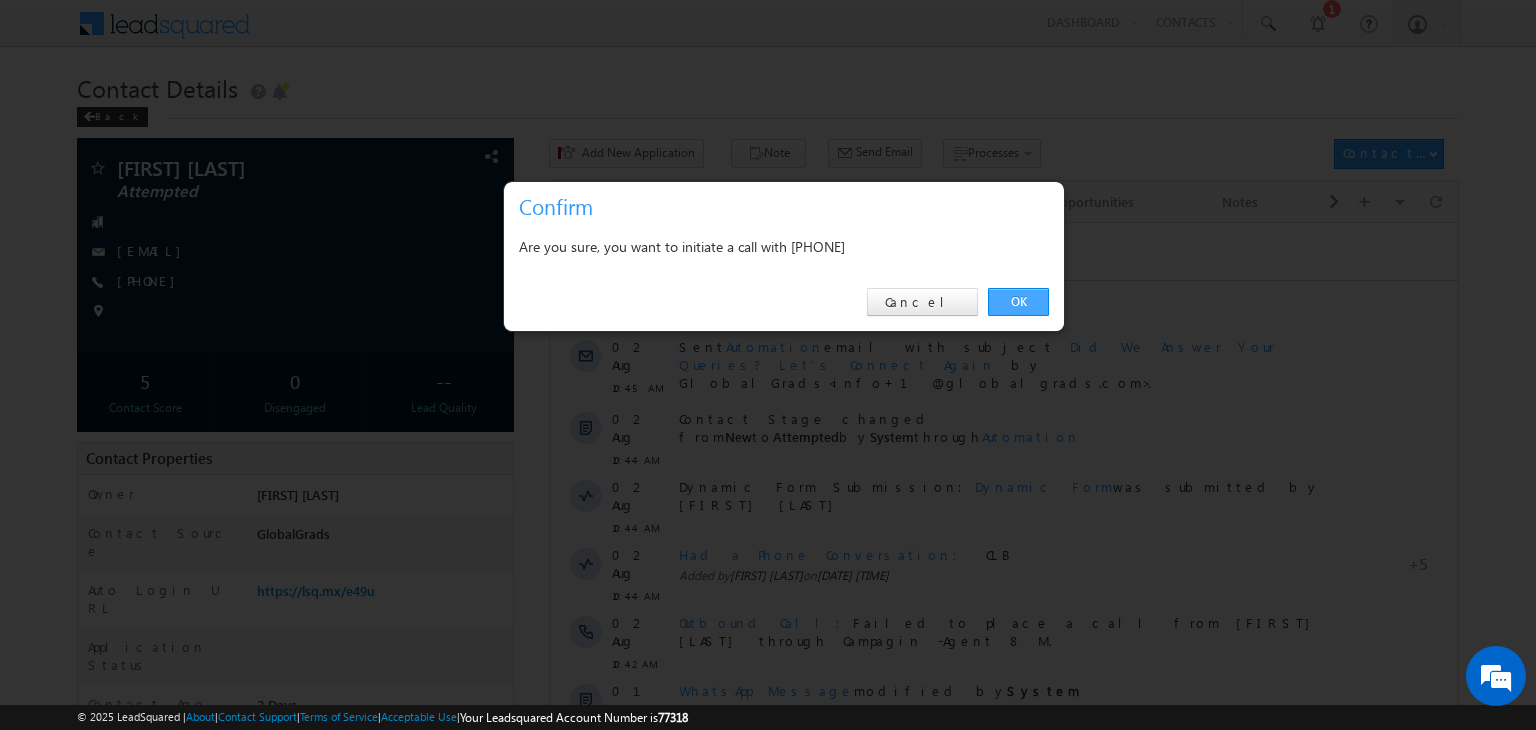 click on "OK" at bounding box center (1018, 302) 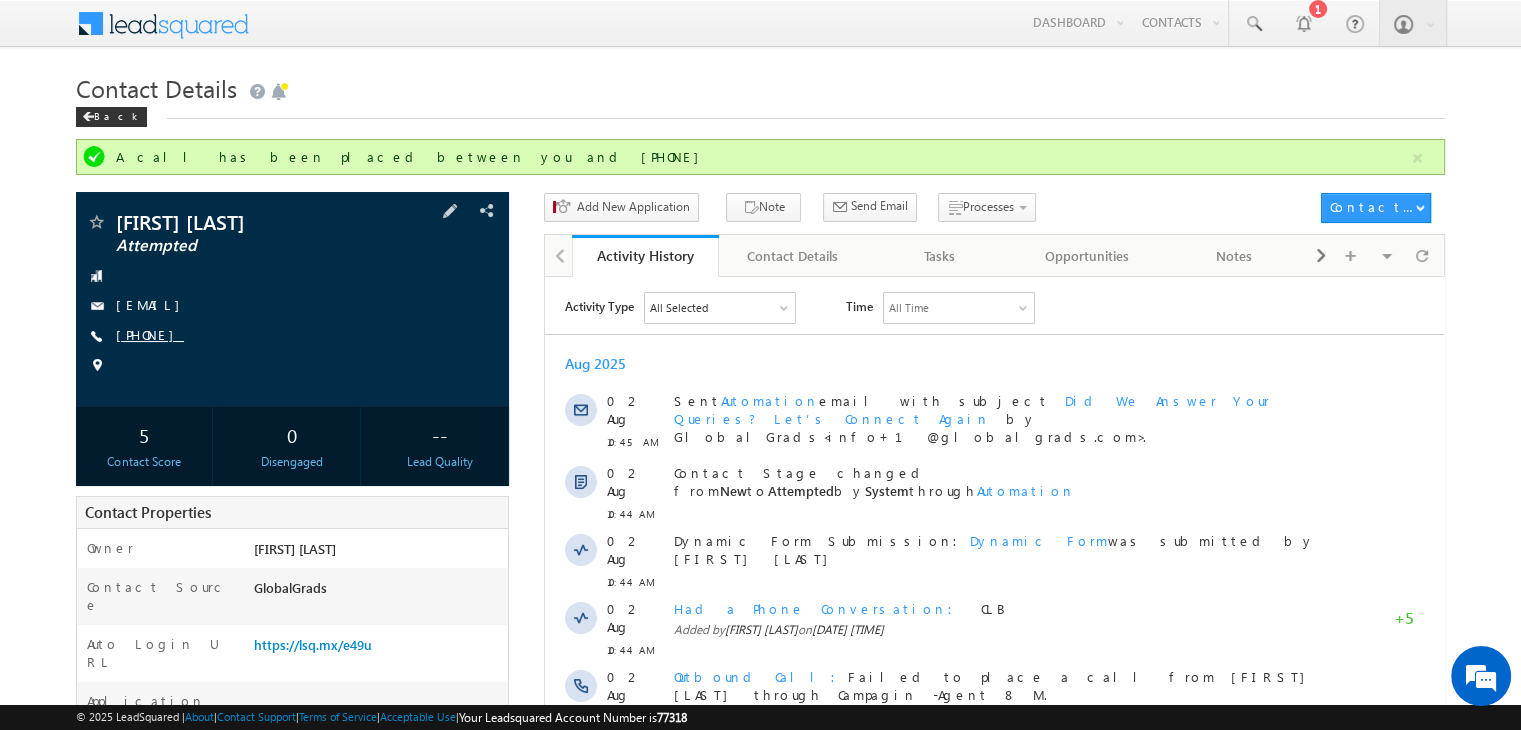 click on "[PHONE]" at bounding box center [150, 334] 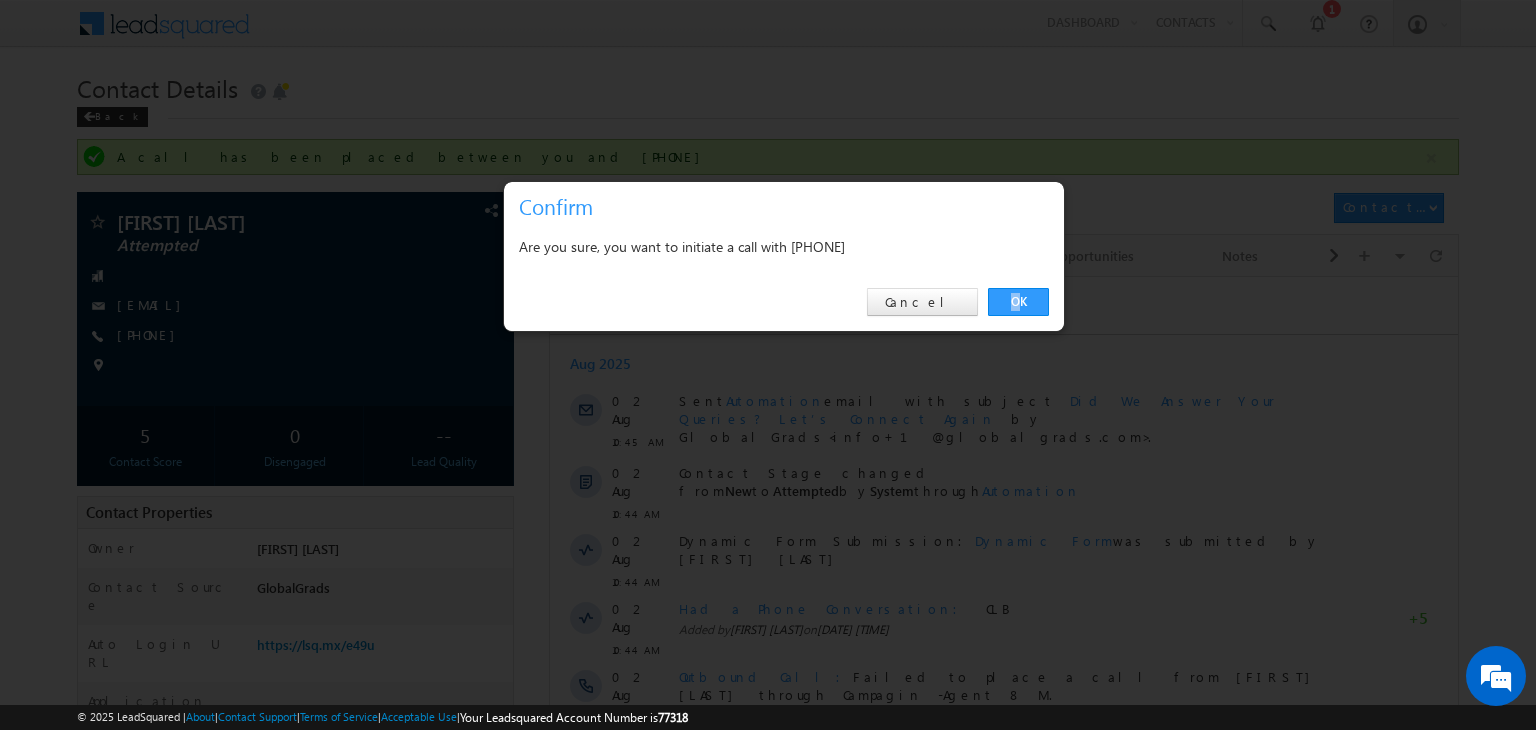 drag, startPoint x: 192, startPoint y: 341, endPoint x: 986, endPoint y: 291, distance: 795.57275 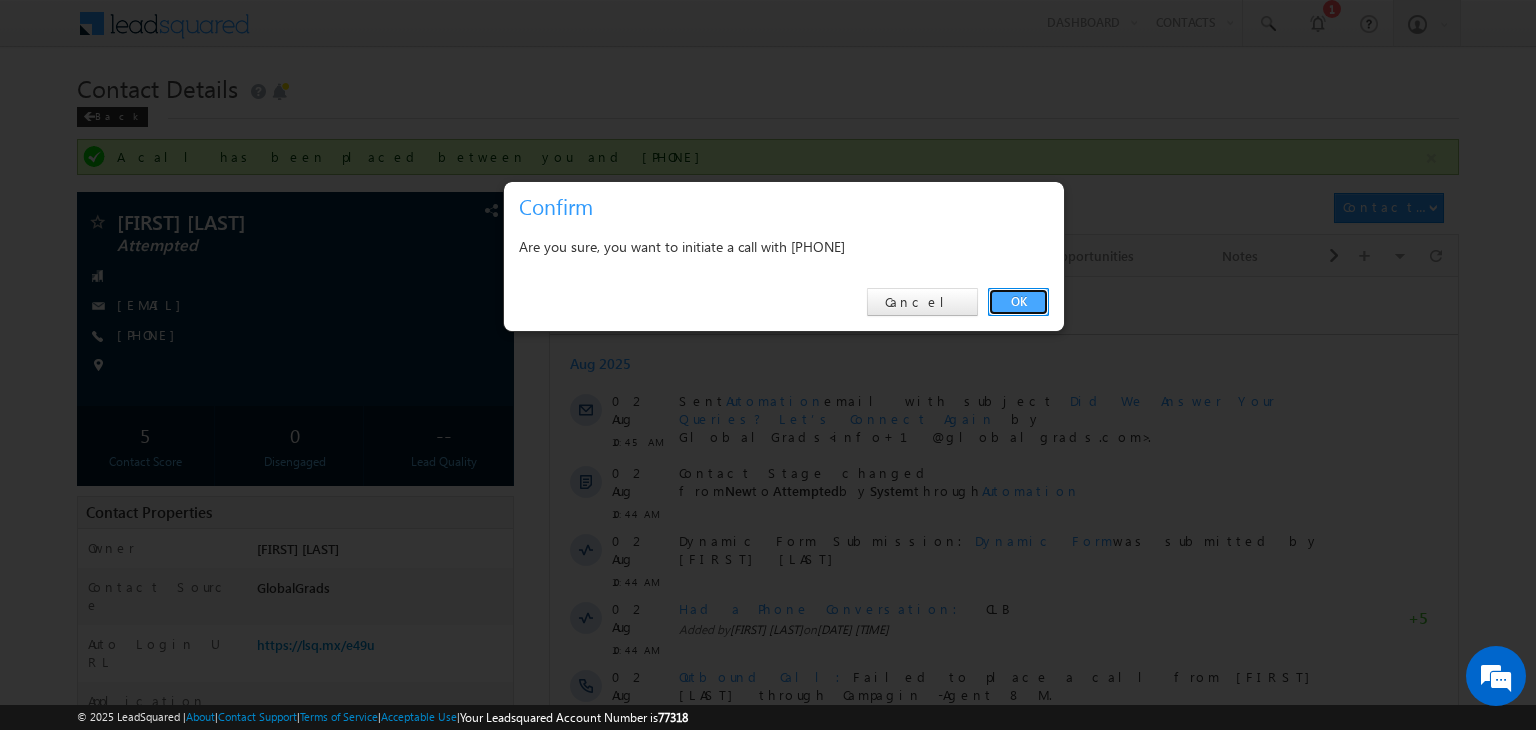 click on "OK" at bounding box center (1018, 302) 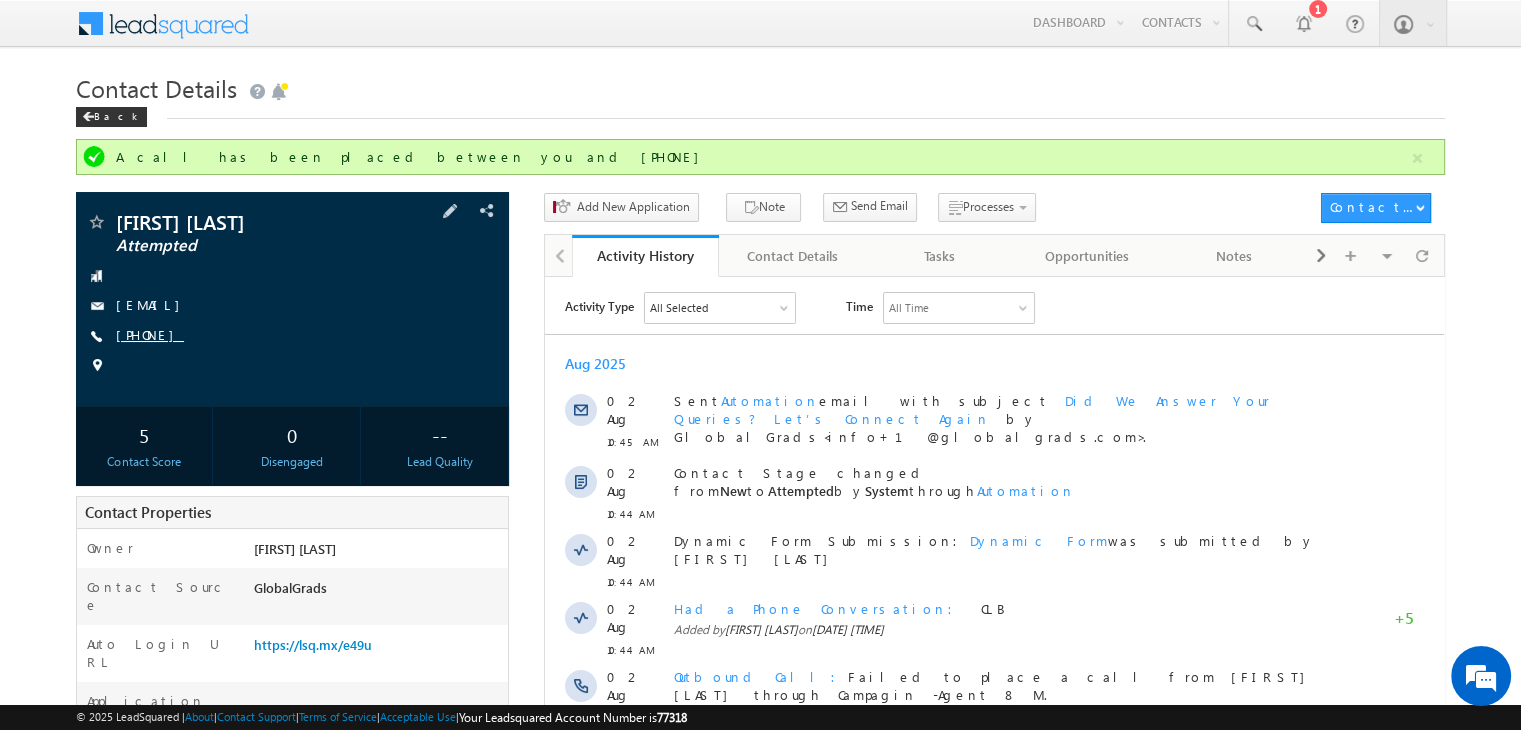 click on "[PHONE]" at bounding box center (150, 334) 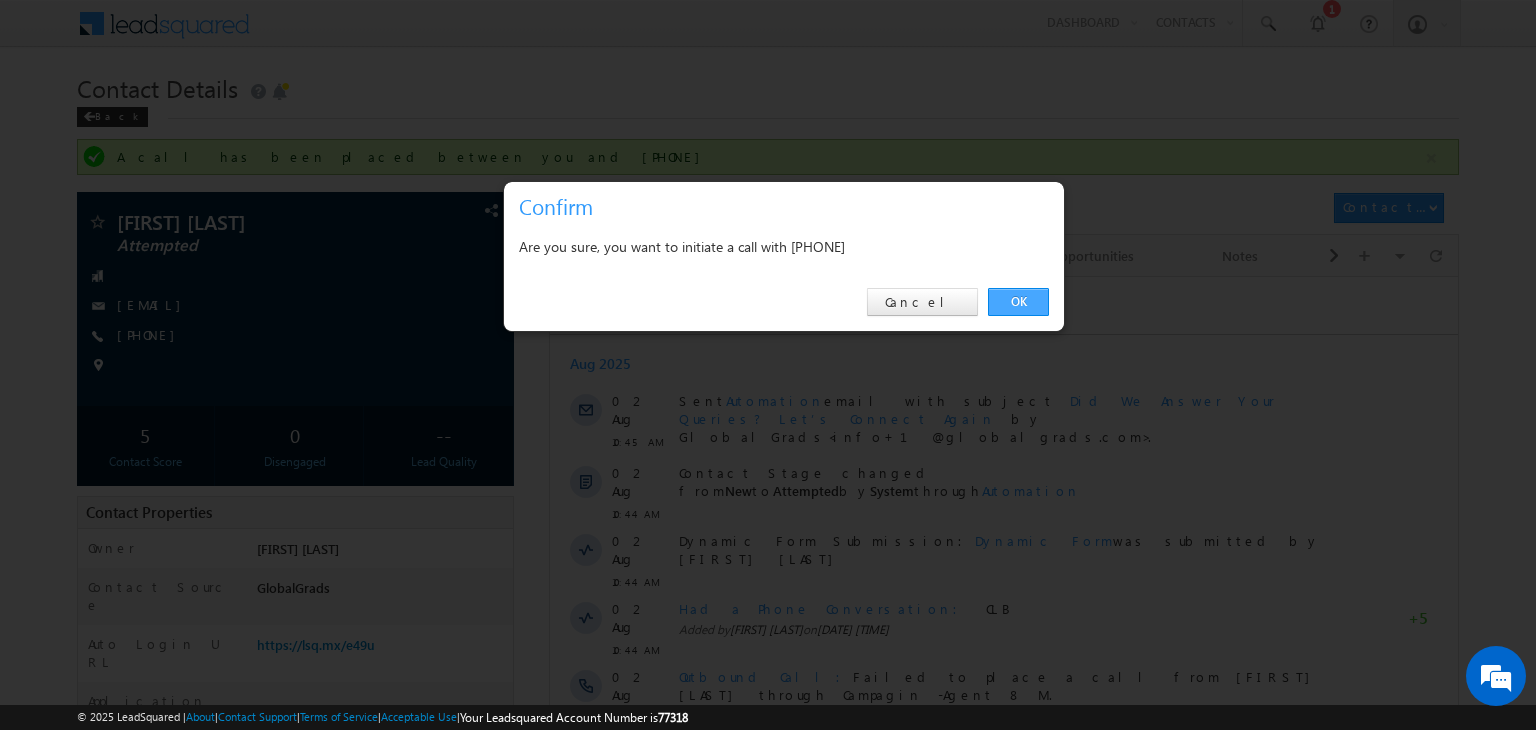 click on "OK" at bounding box center (1018, 302) 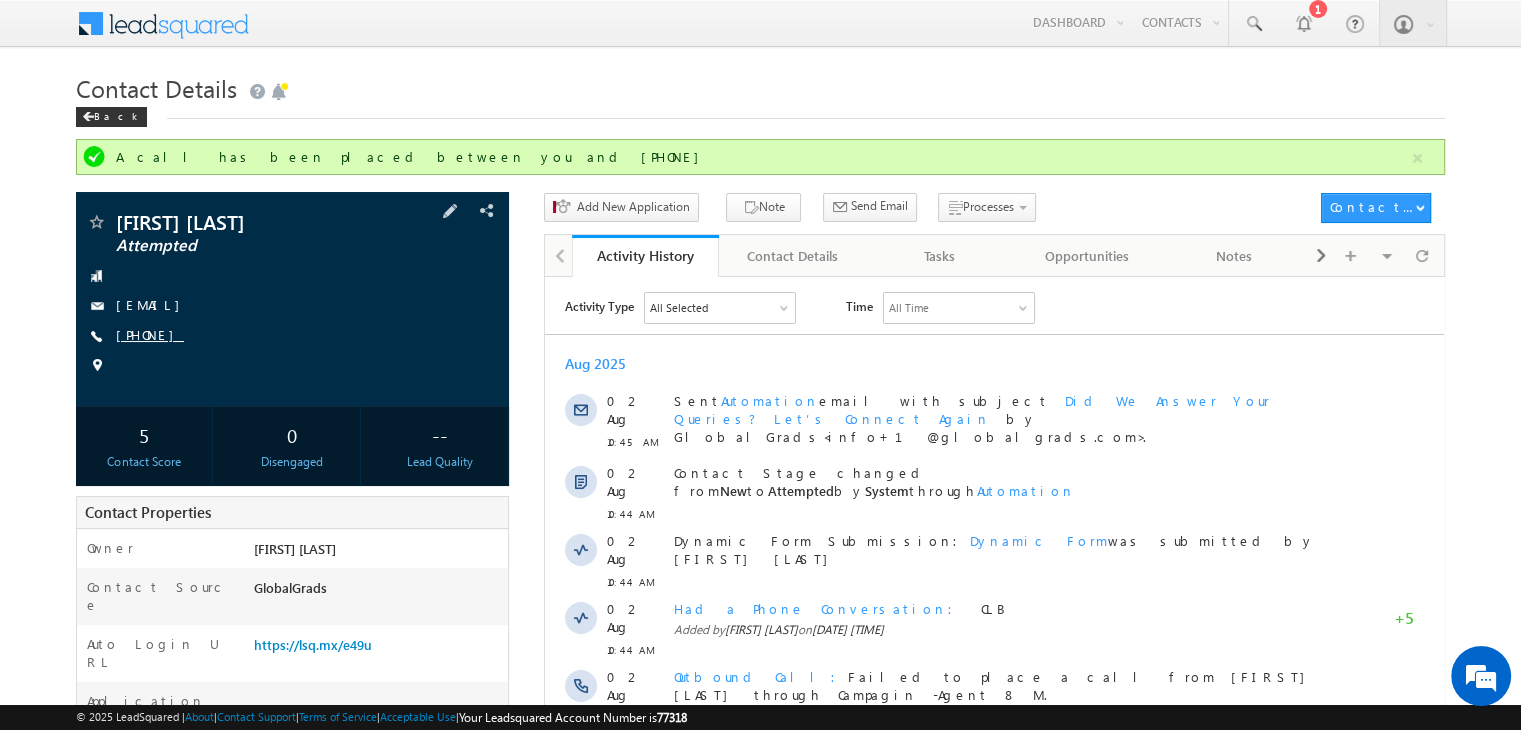 click on "[PHONE]" at bounding box center (150, 334) 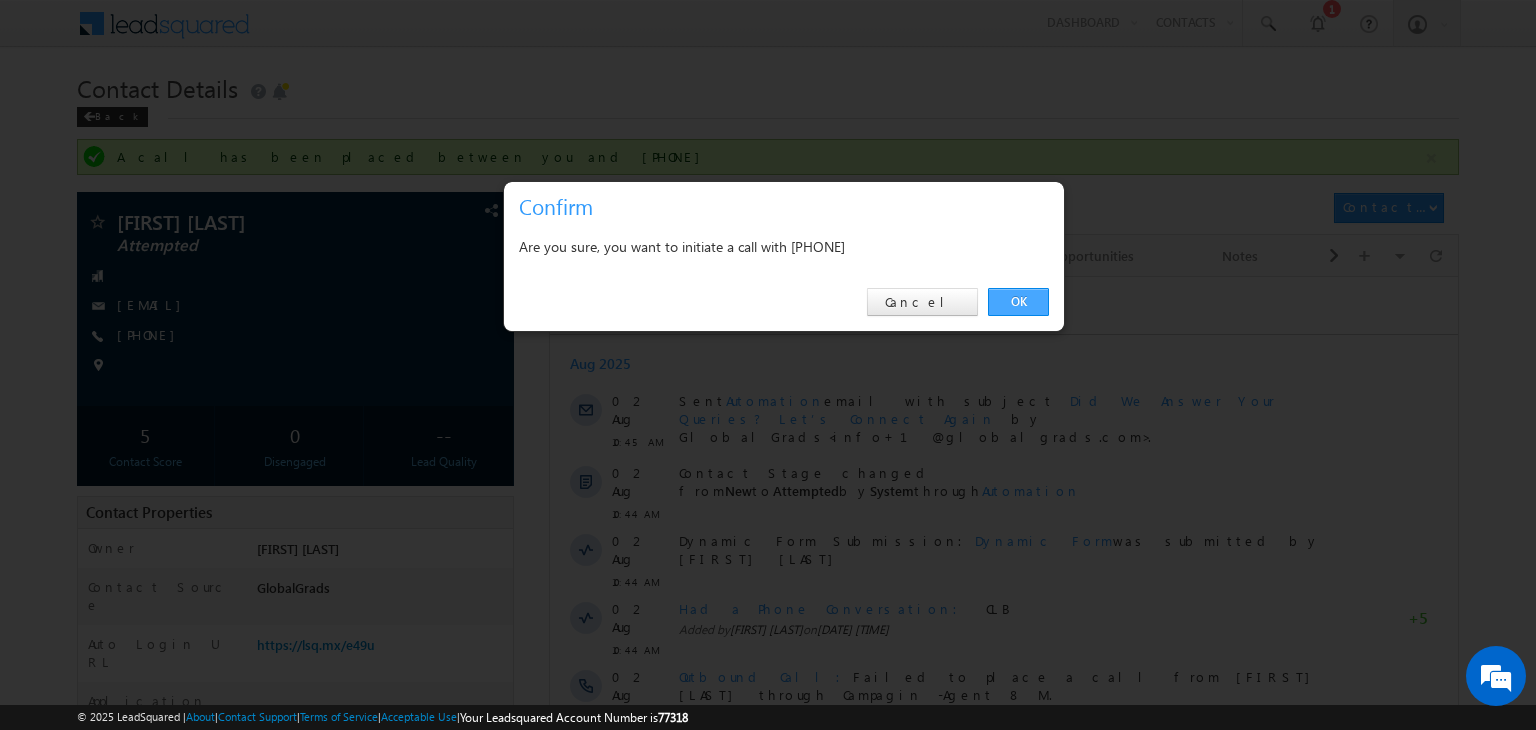 click on "OK" at bounding box center [1018, 302] 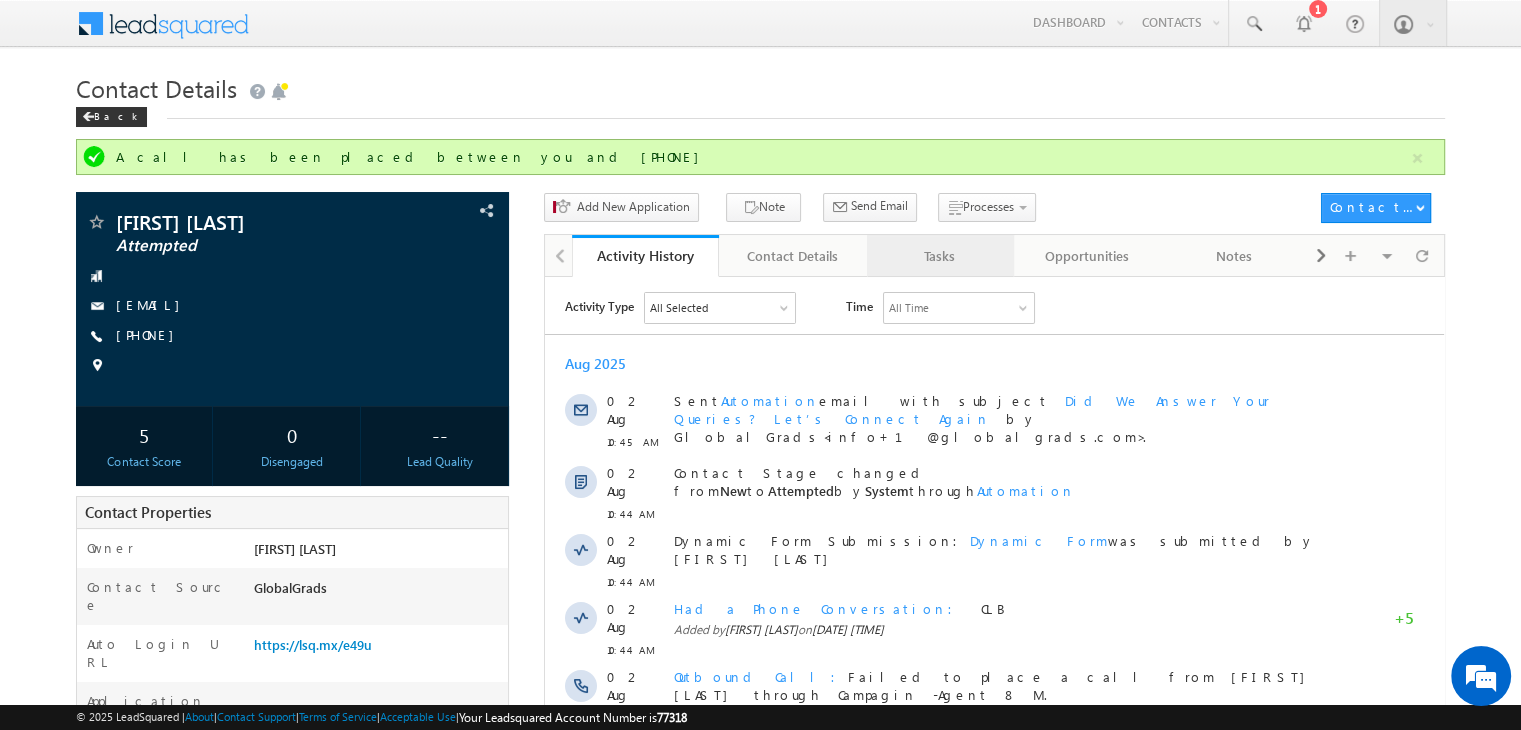 click on "Tasks" at bounding box center (940, 256) 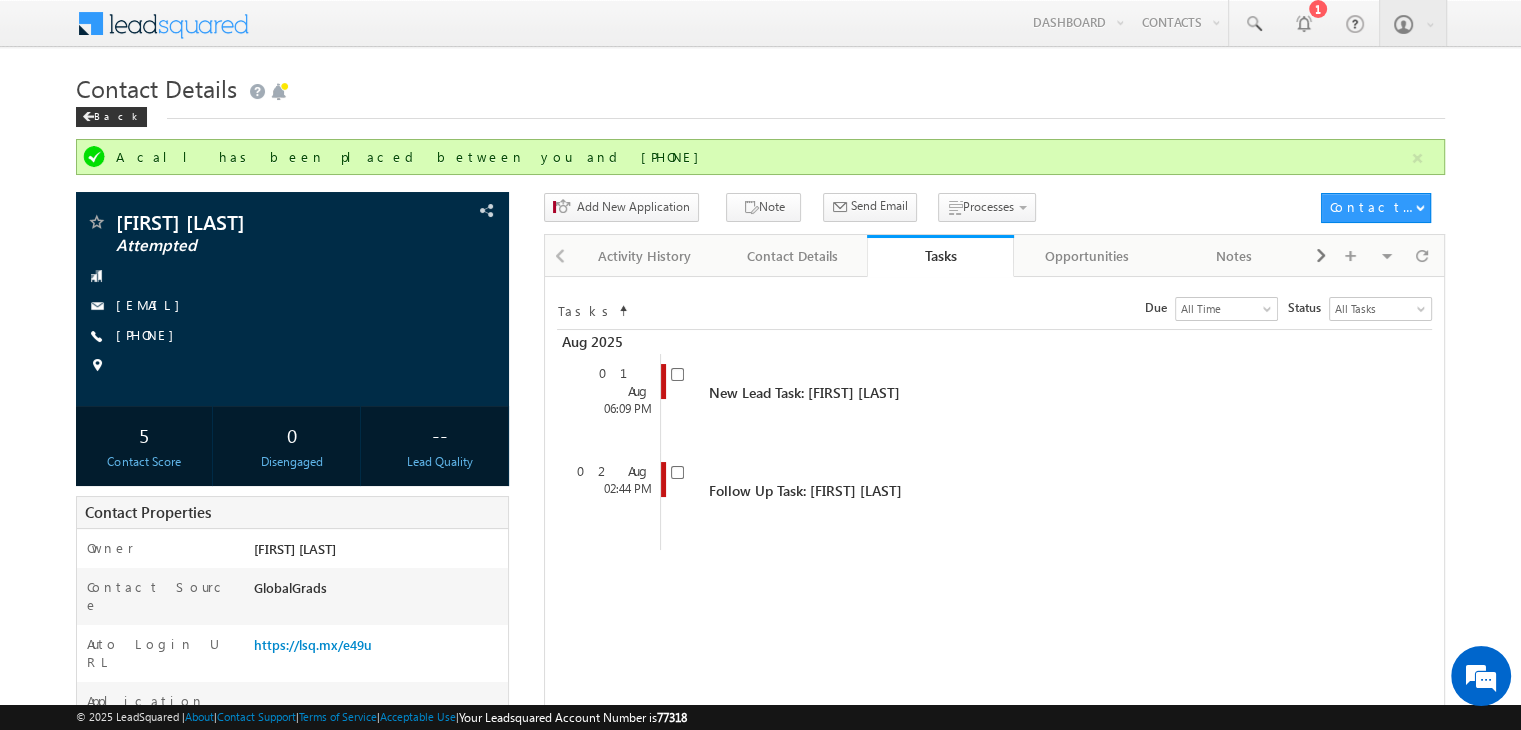 click on "Tasks" at bounding box center [940, 255] 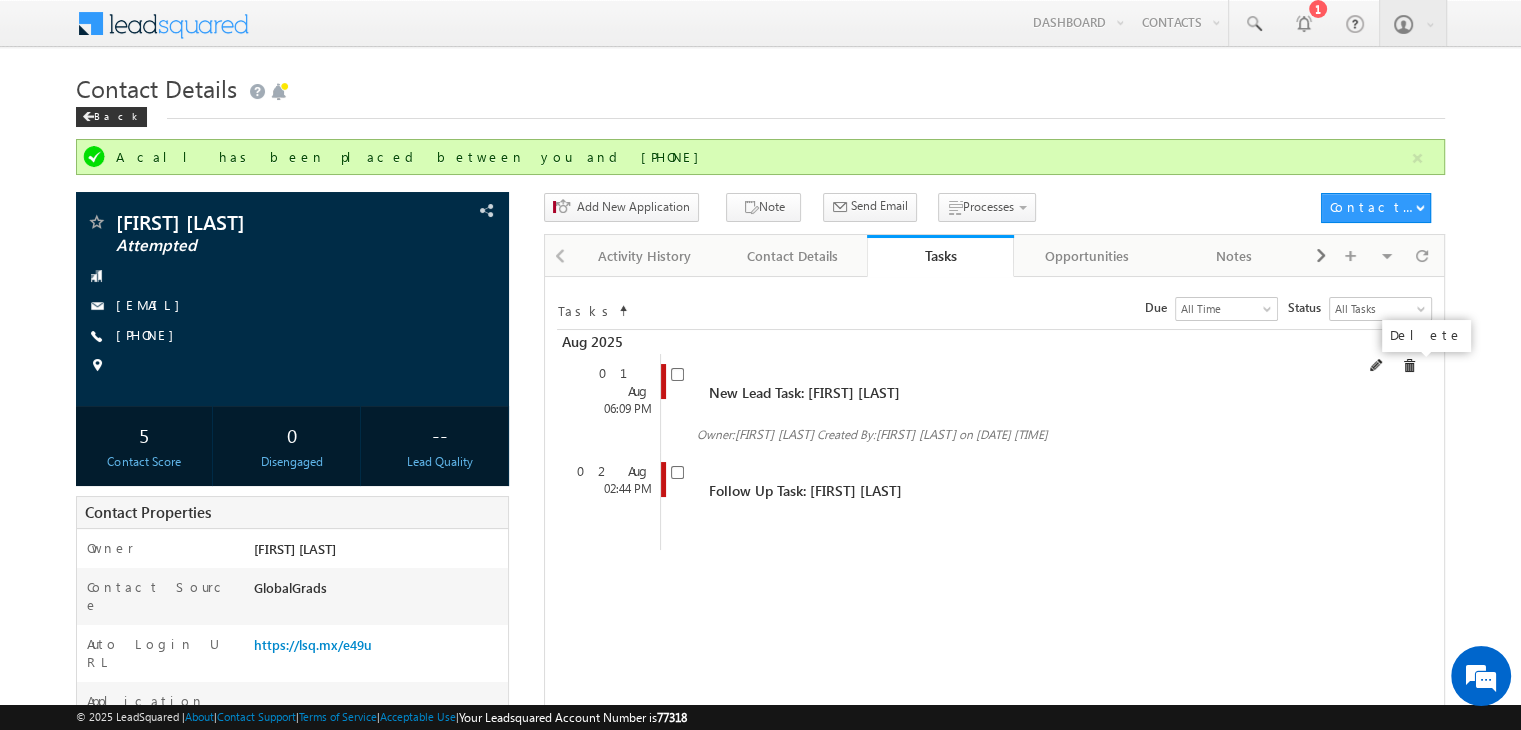 click at bounding box center (1409, 366) 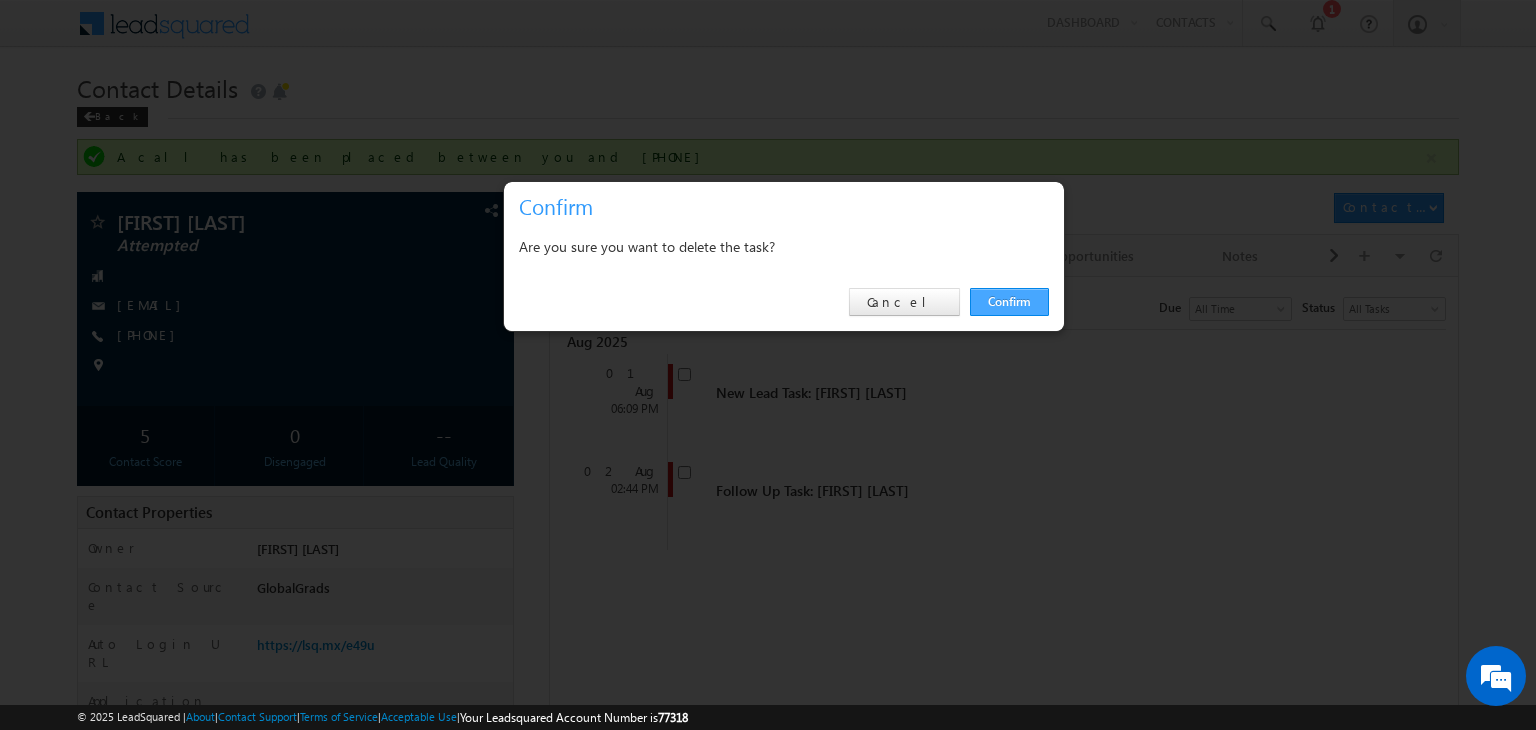 click on "Confirm" at bounding box center (1009, 302) 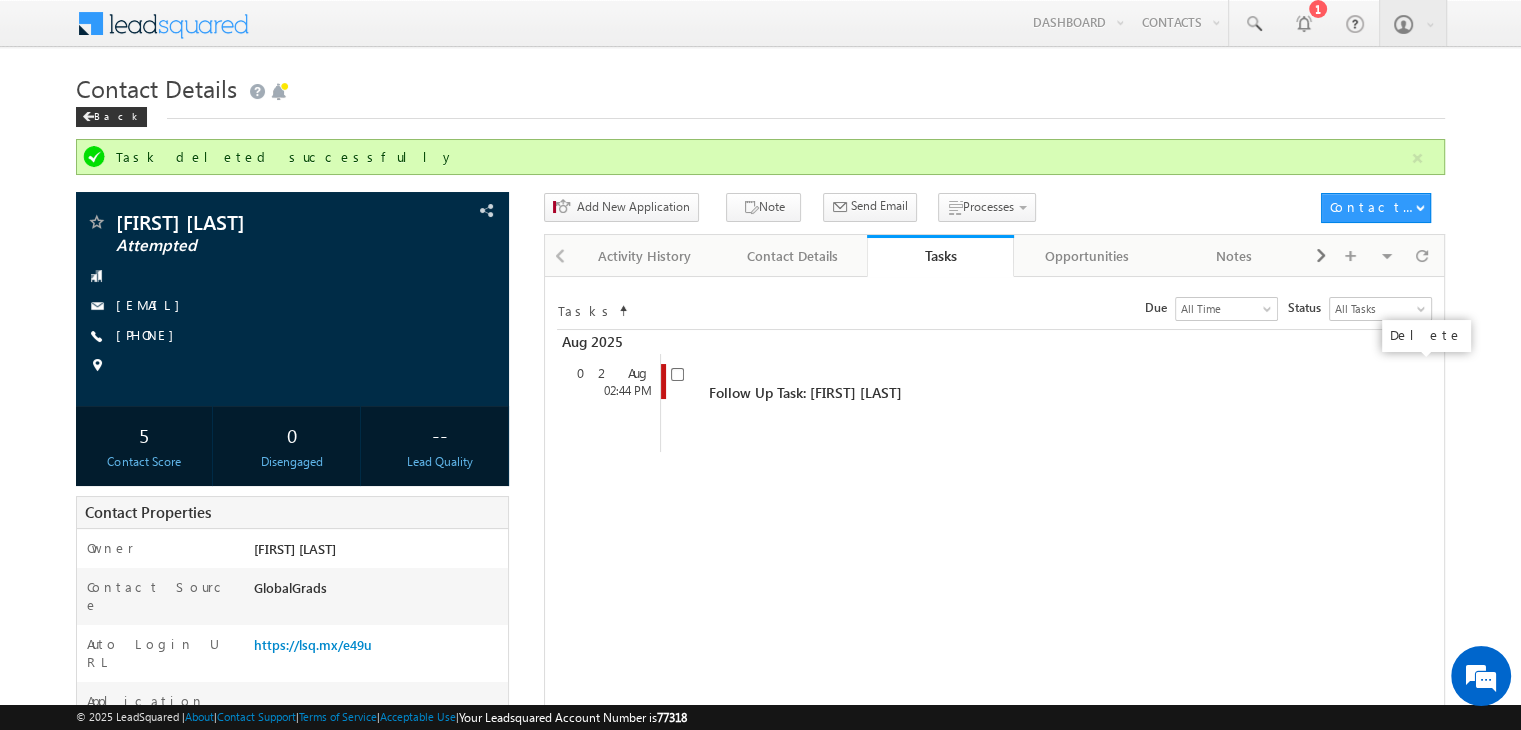 click at bounding box center [0, 0] 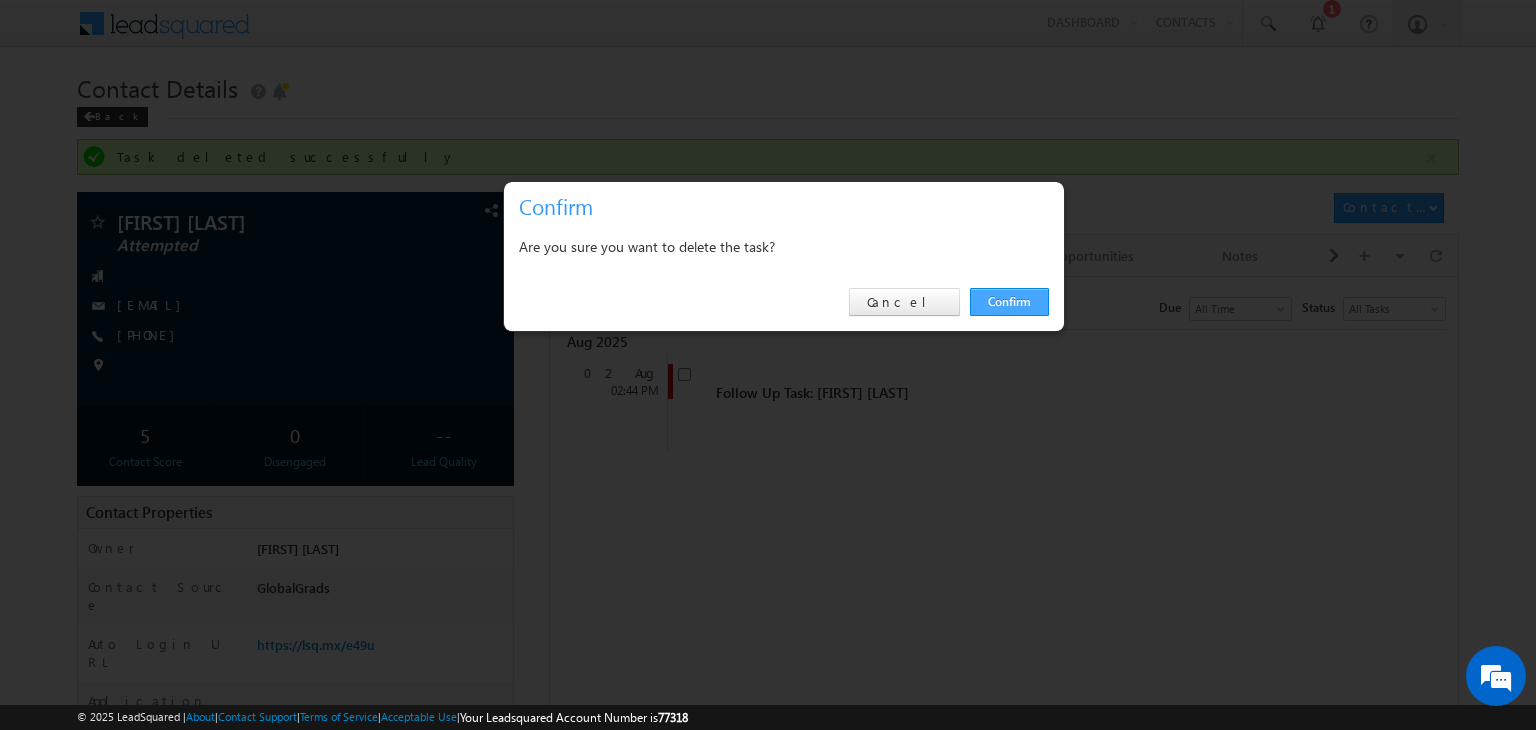 click on "Confirm" at bounding box center [1009, 302] 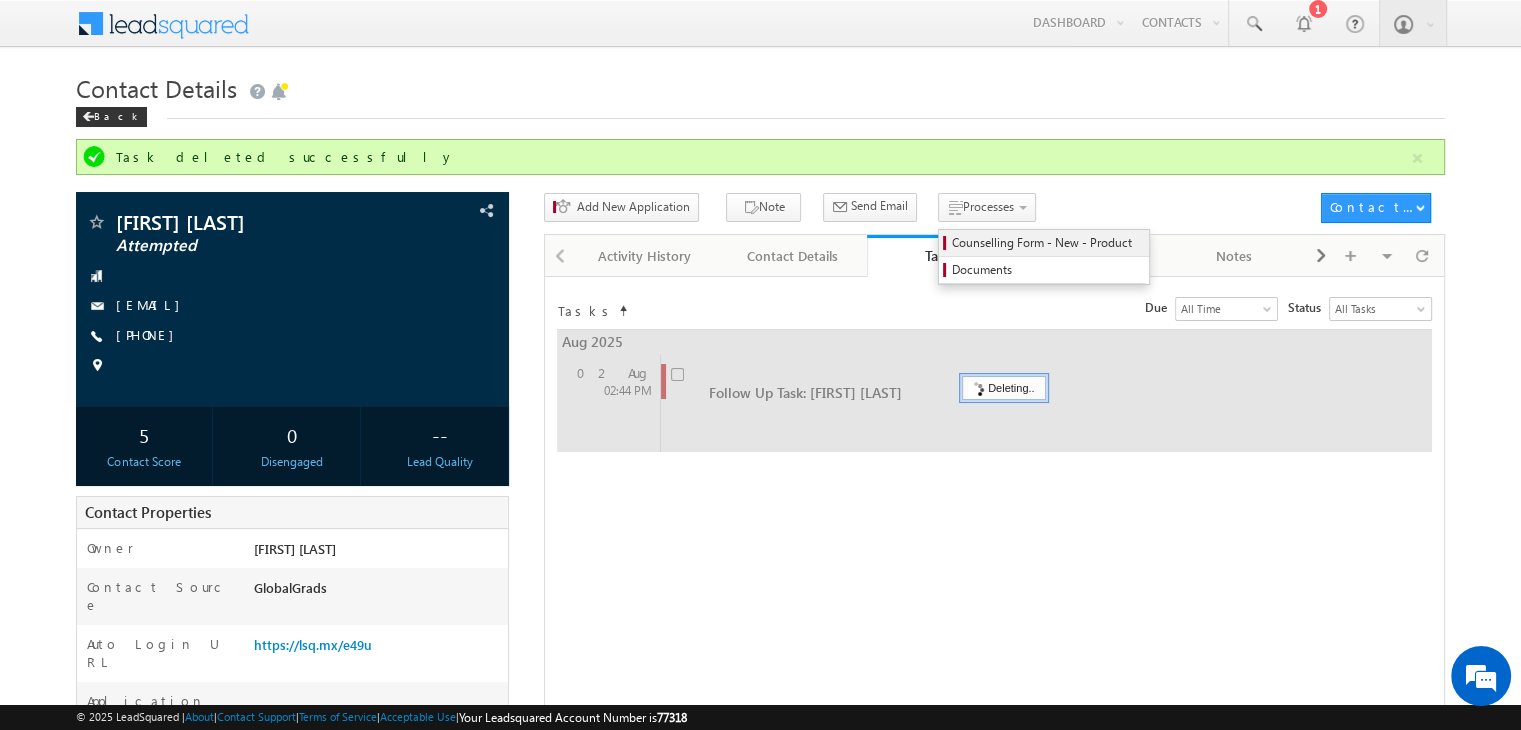 click on "Processes Counselling Form - New - Product Documents" at bounding box center [990, 211] 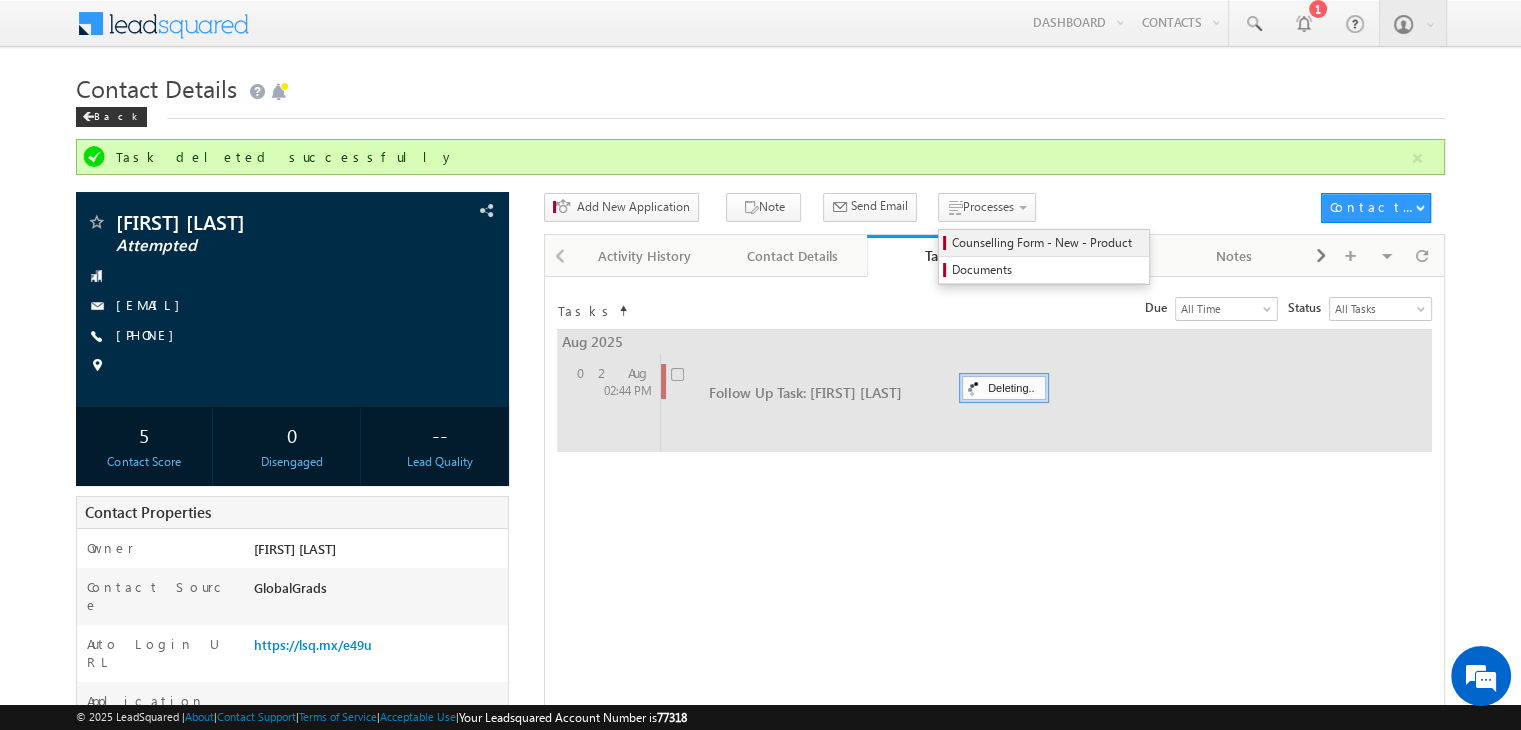 click on "Counselling Form - New - Product" at bounding box center (1044, 243) 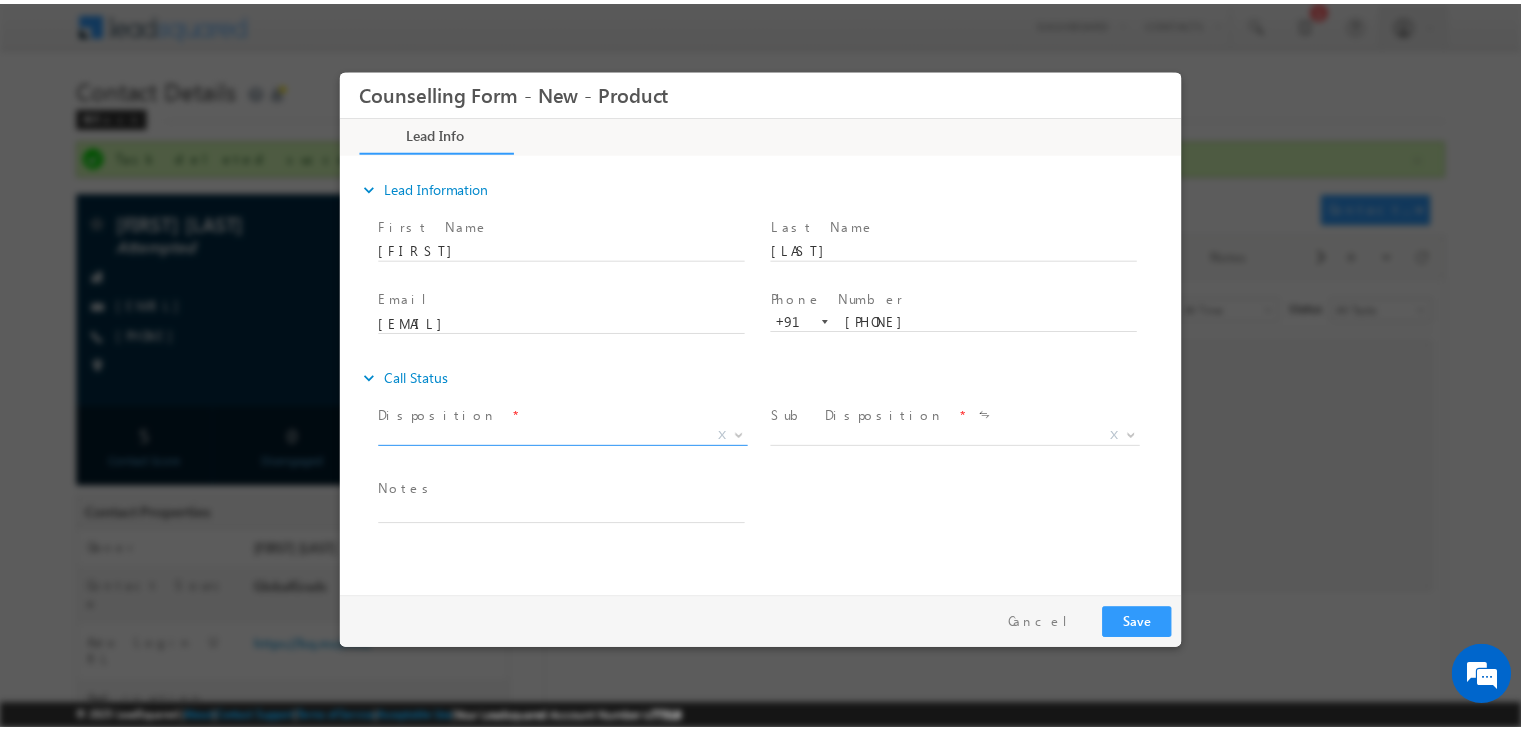 scroll, scrollTop: 0, scrollLeft: 0, axis: both 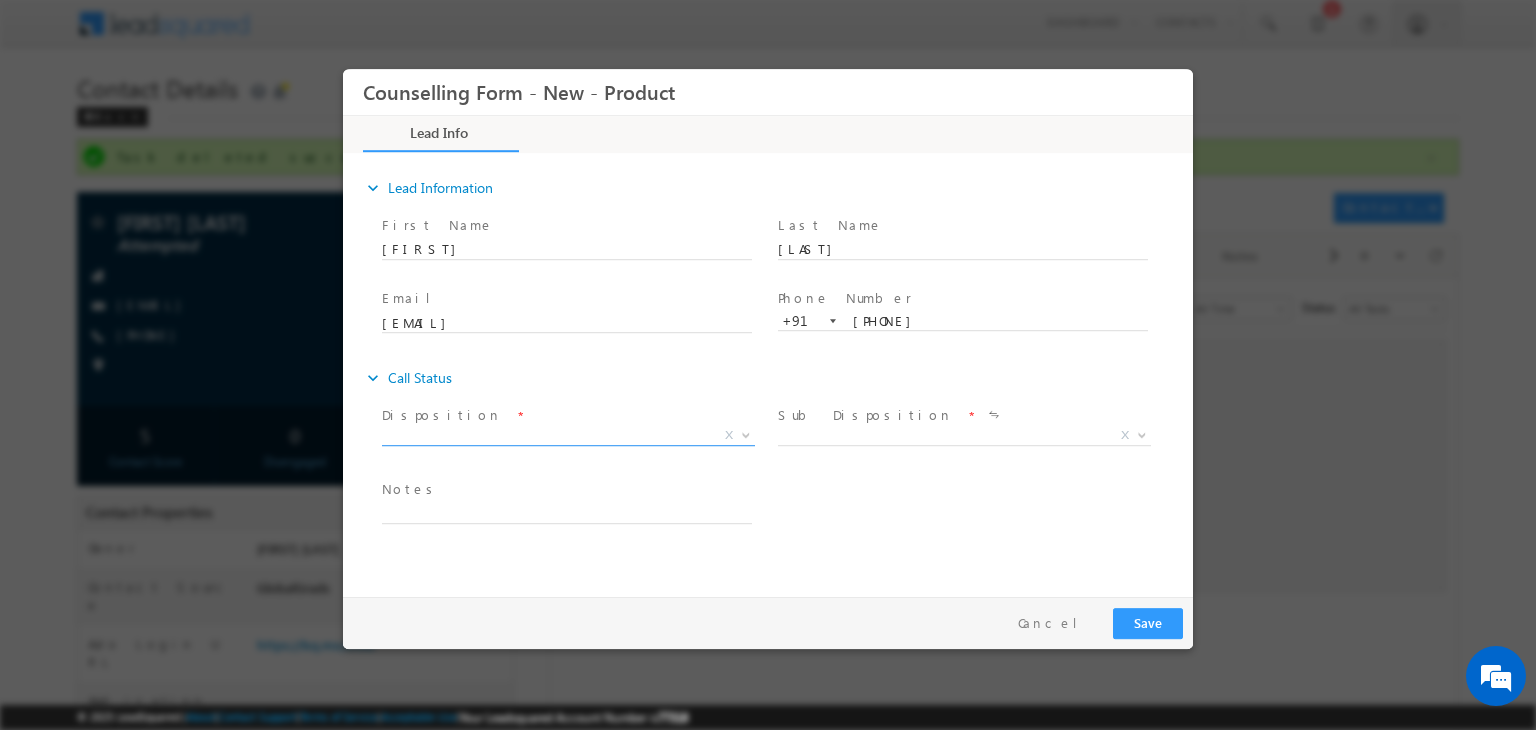 click on "X" at bounding box center [568, 436] 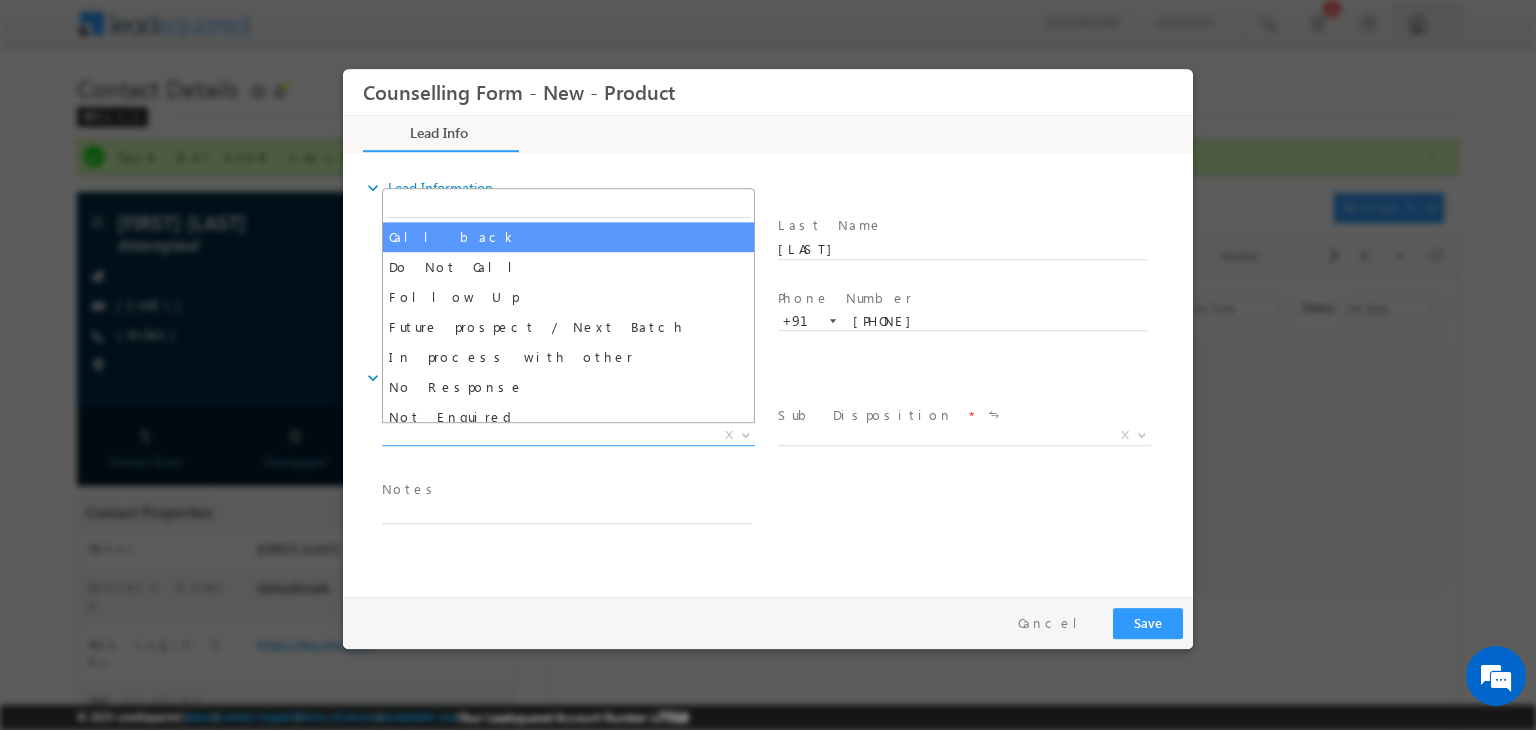 select on "Call back" 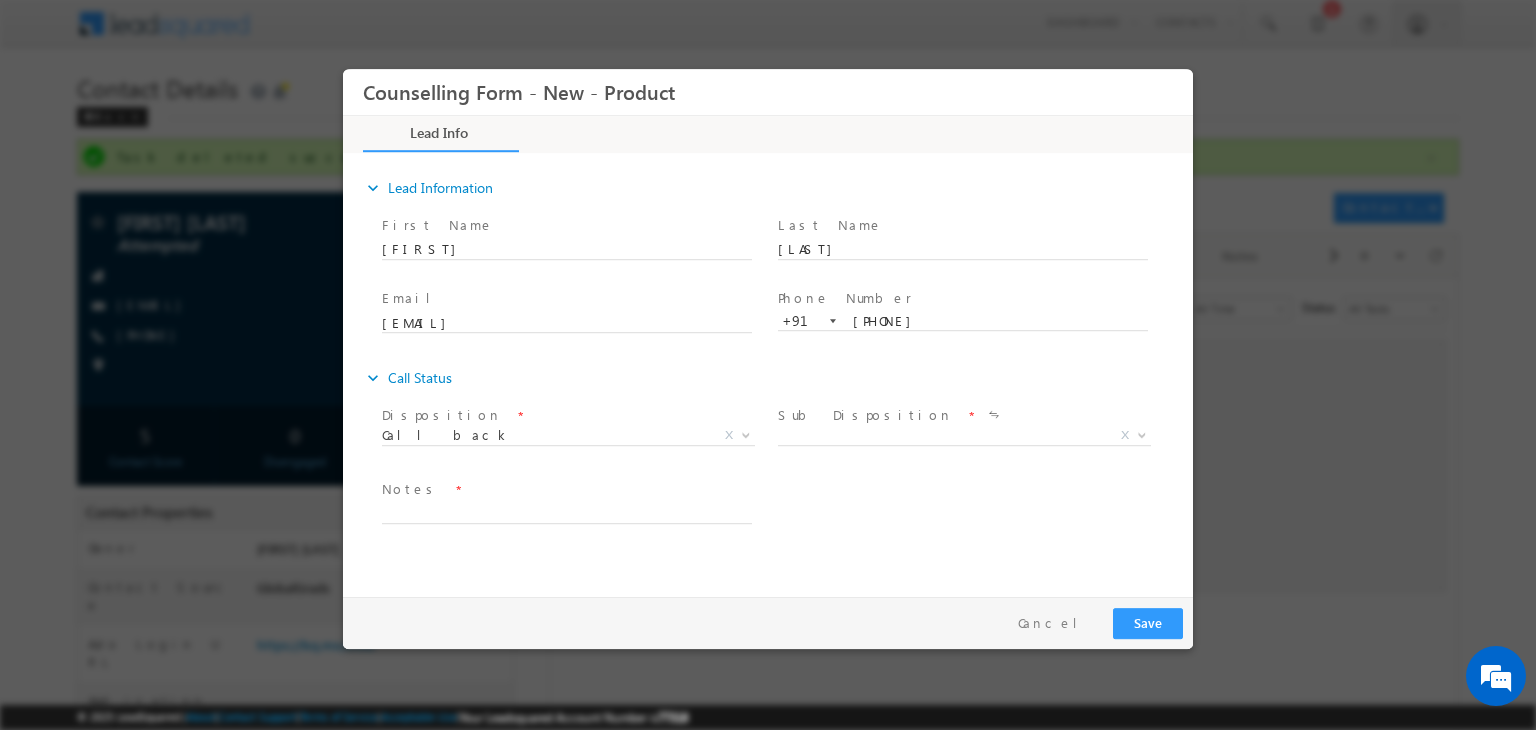 click on "Later At time X" at bounding box center [972, 439] 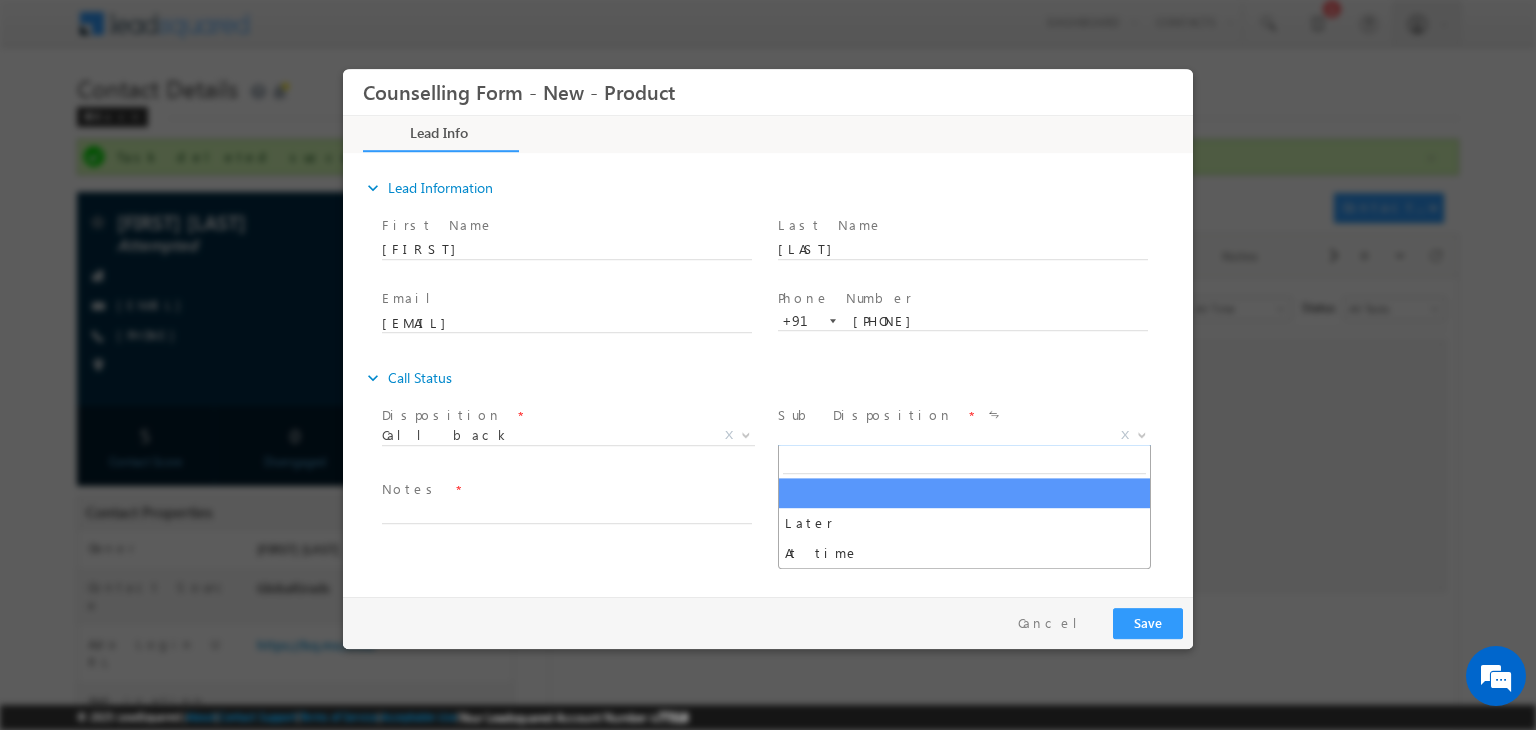 drag, startPoint x: 837, startPoint y: 436, endPoint x: 908, endPoint y: 572, distance: 153.41772 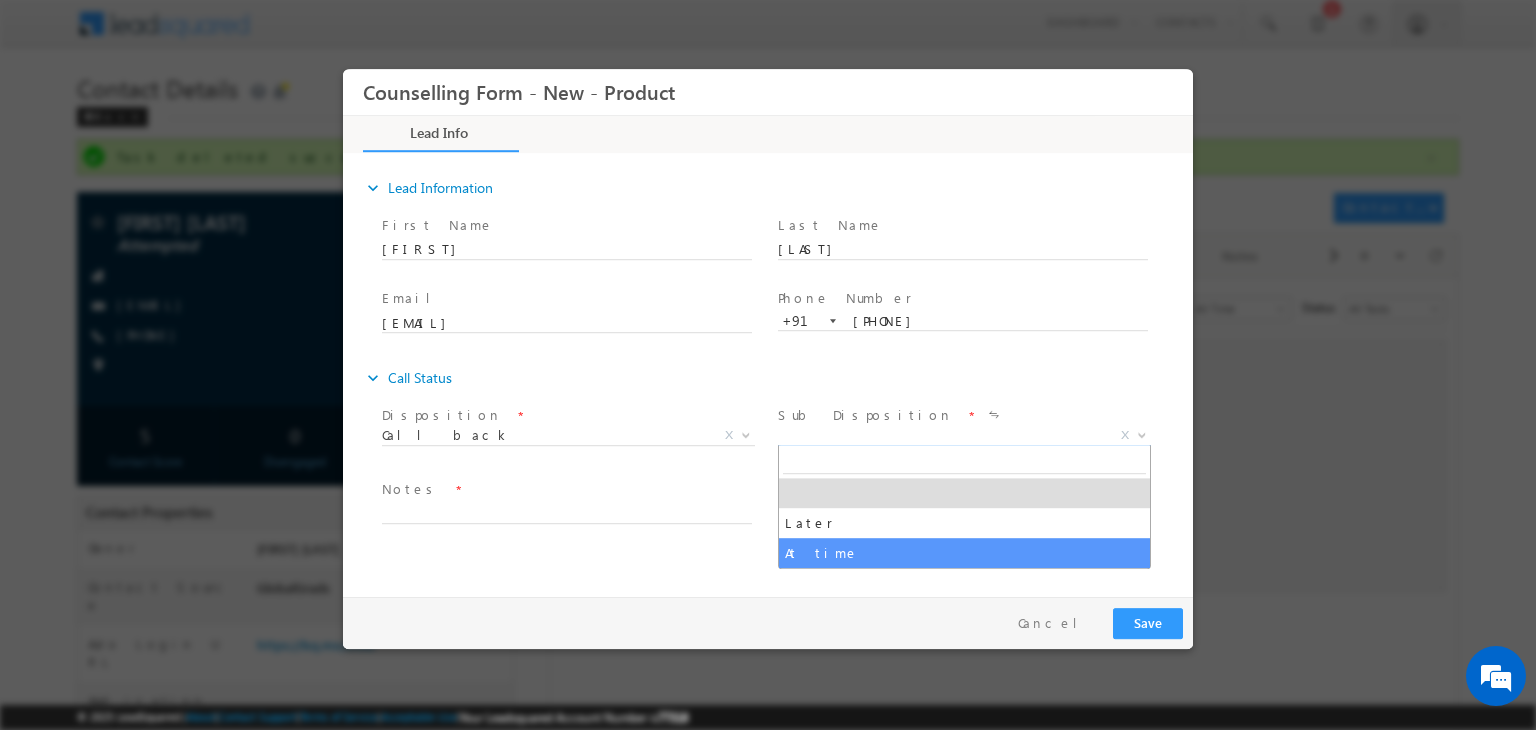 select on "At time" 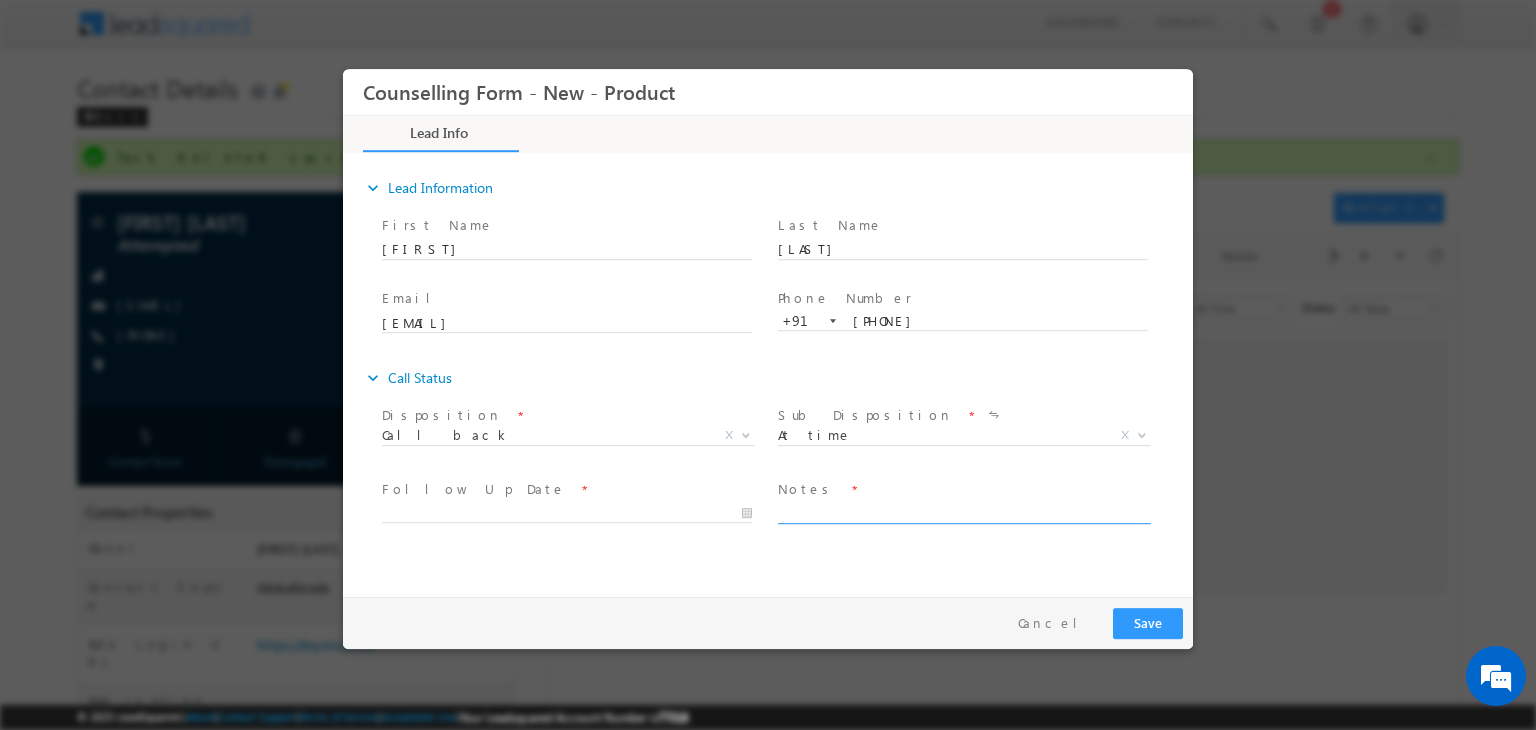 click at bounding box center (963, 512) 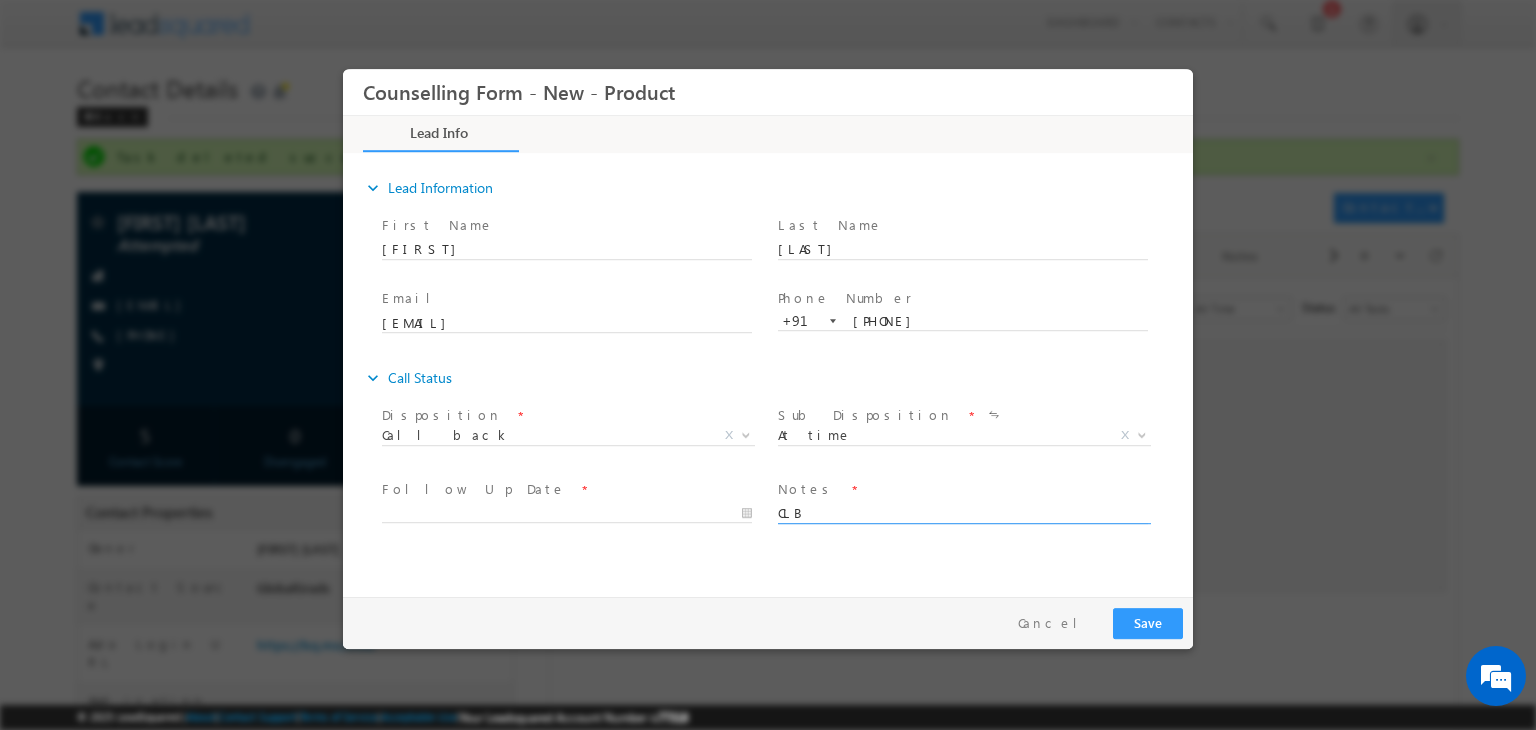 type on "CLB" 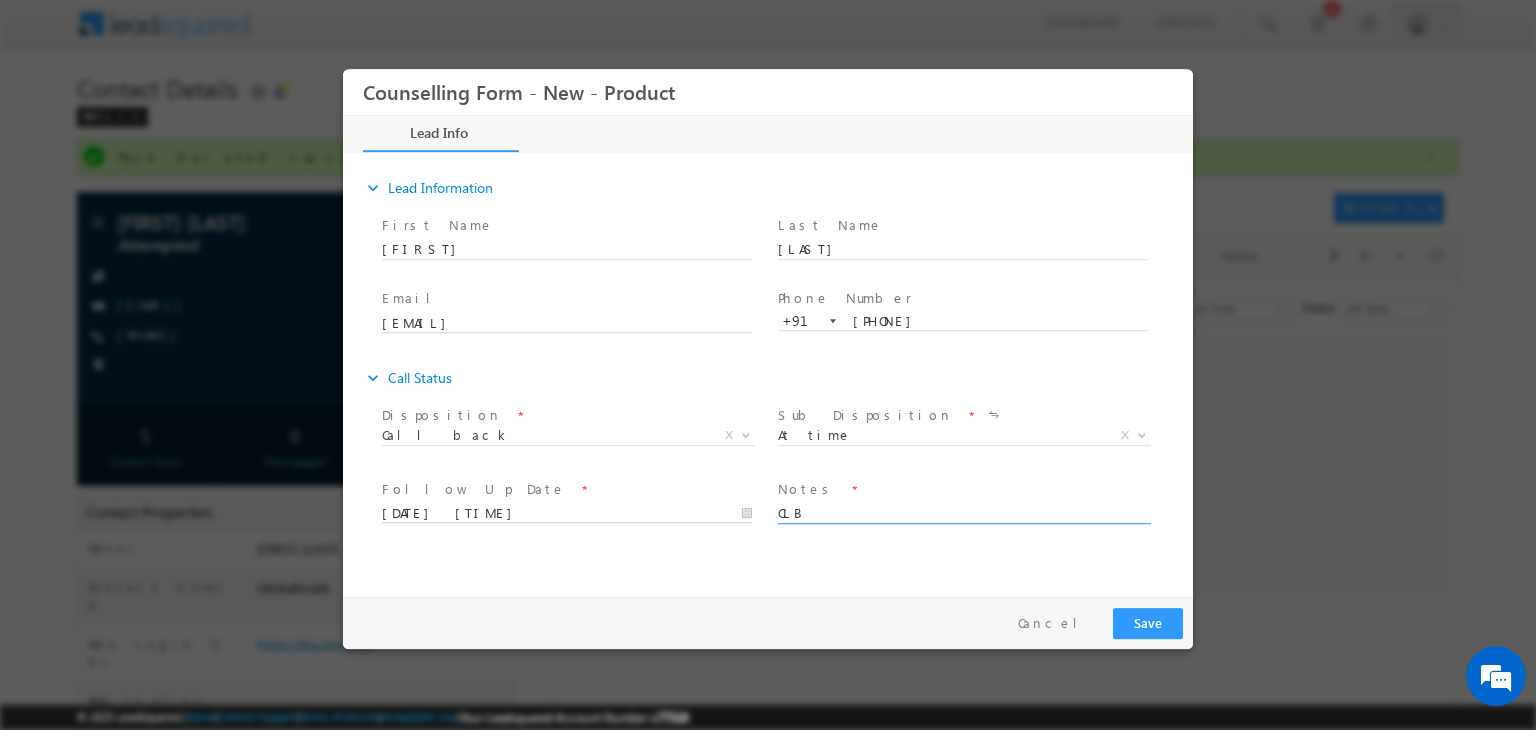click on "04/08/2025 1:07 PM" at bounding box center [567, 514] 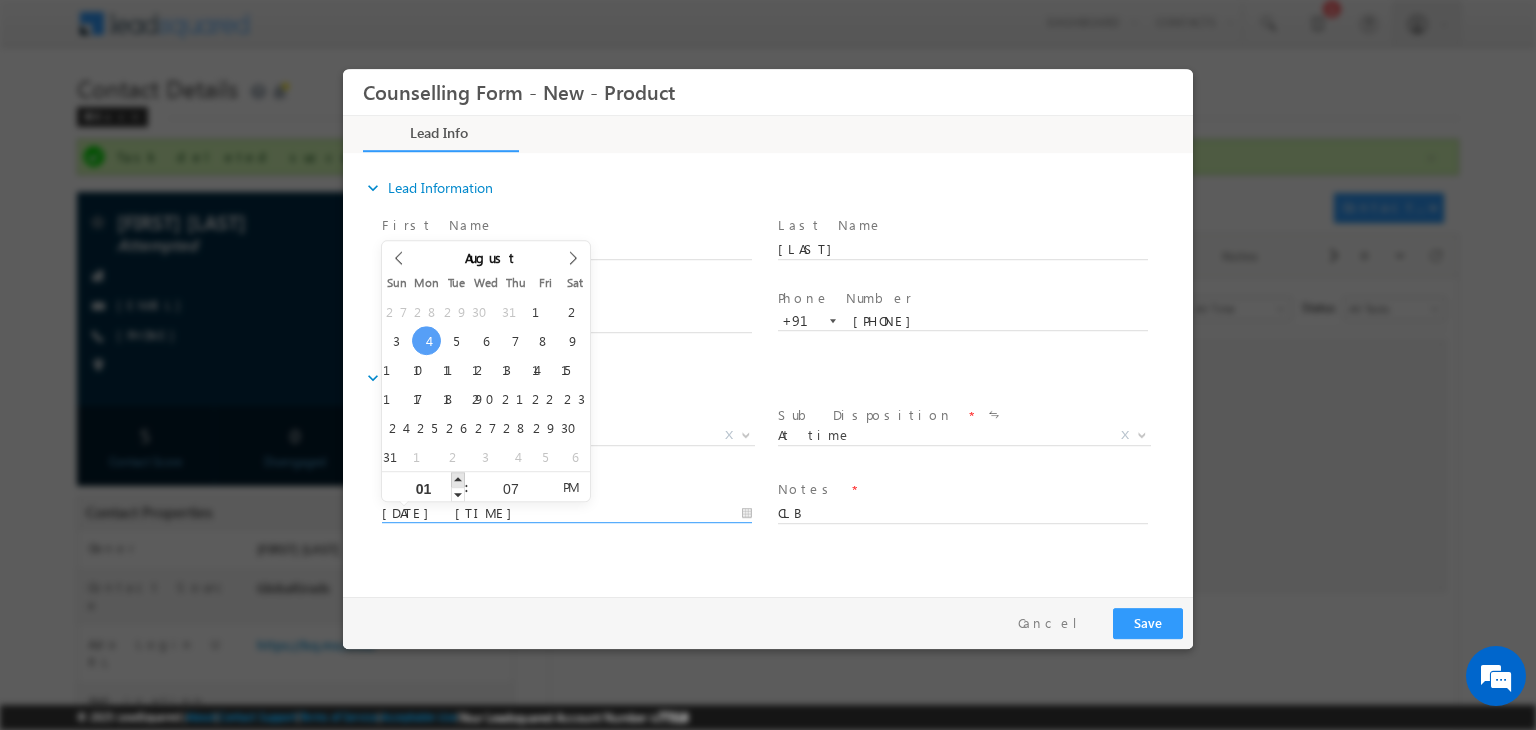 type on "04/08/2025 2:07 PM" 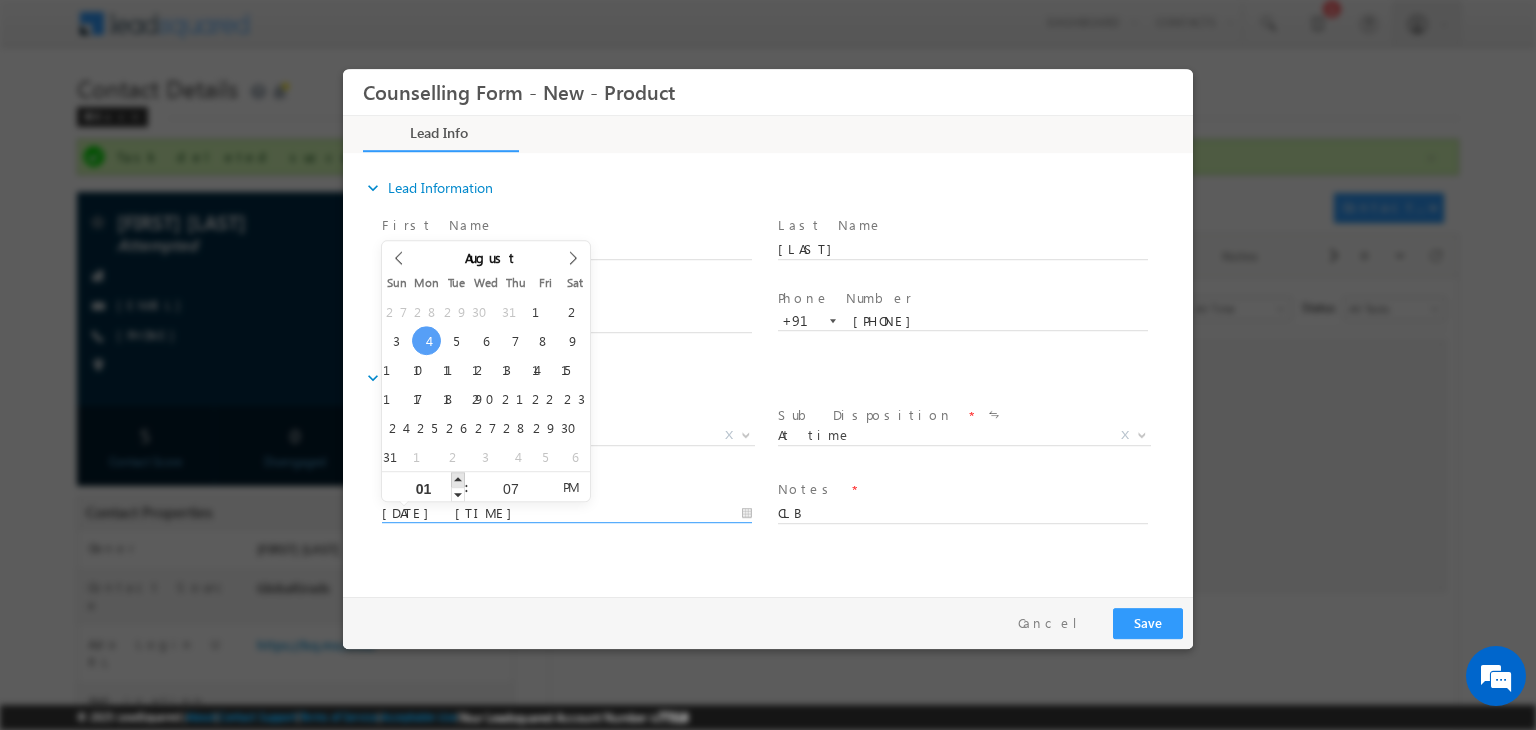 type on "02" 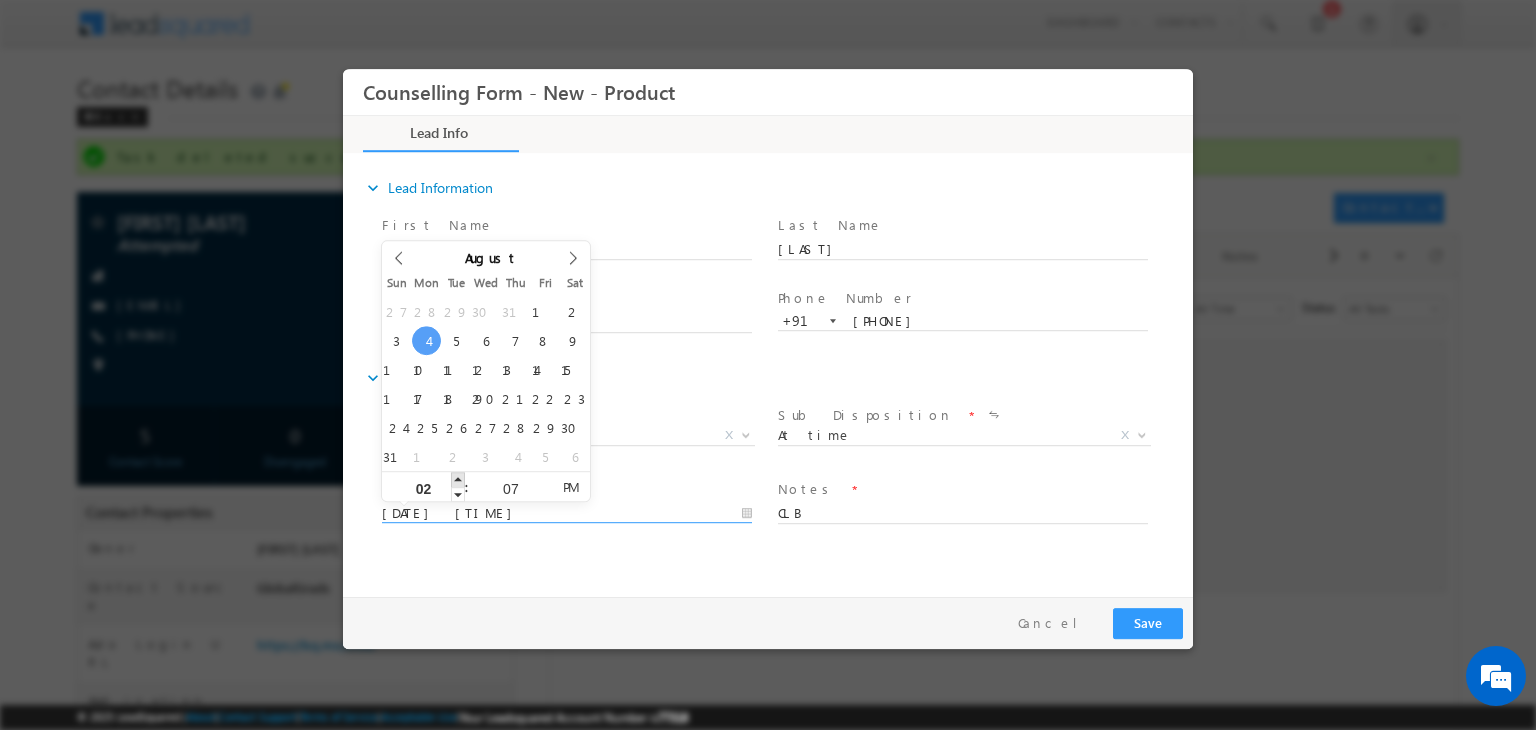 click at bounding box center [458, 479] 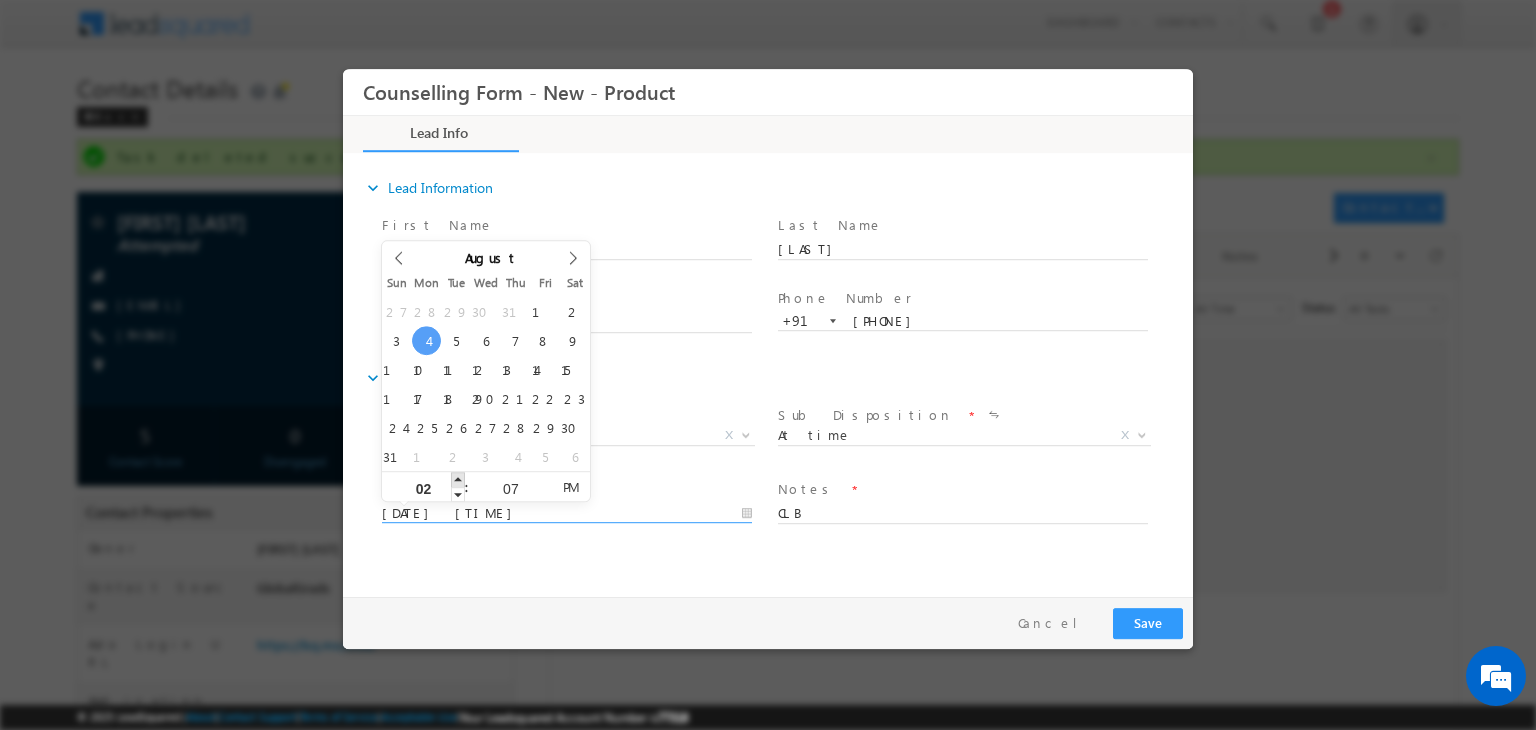 type on "04/08/2025 3:07 PM" 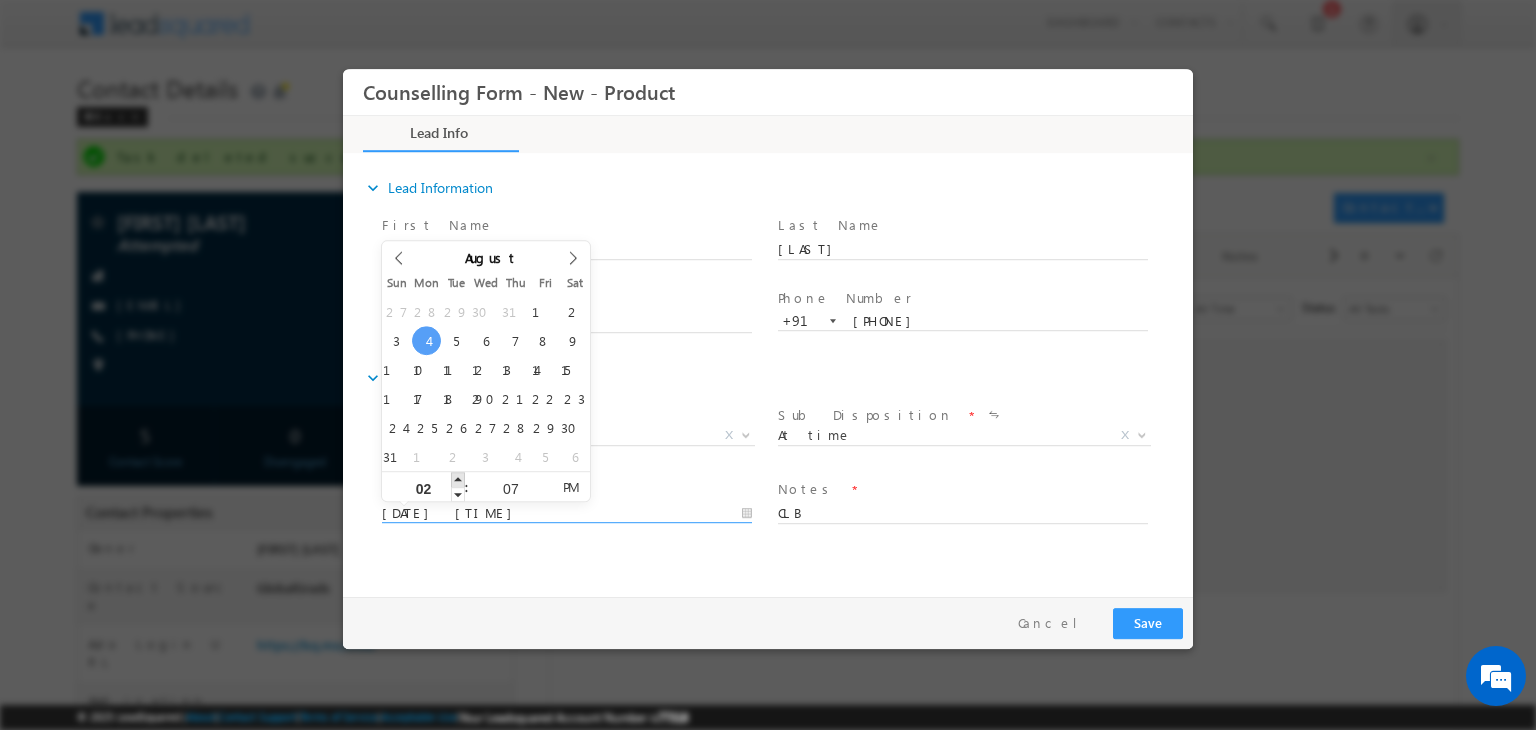 type on "03" 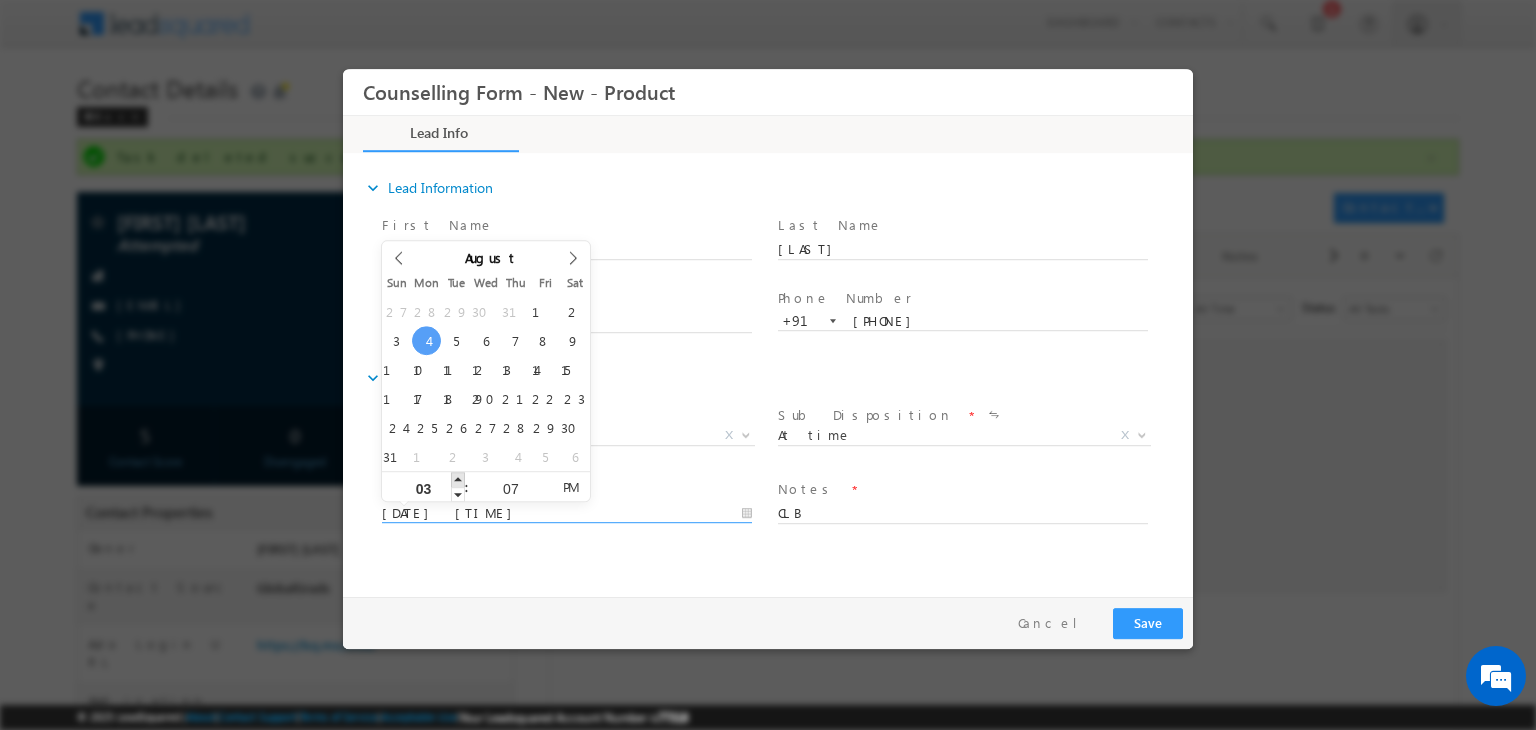 click at bounding box center (458, 479) 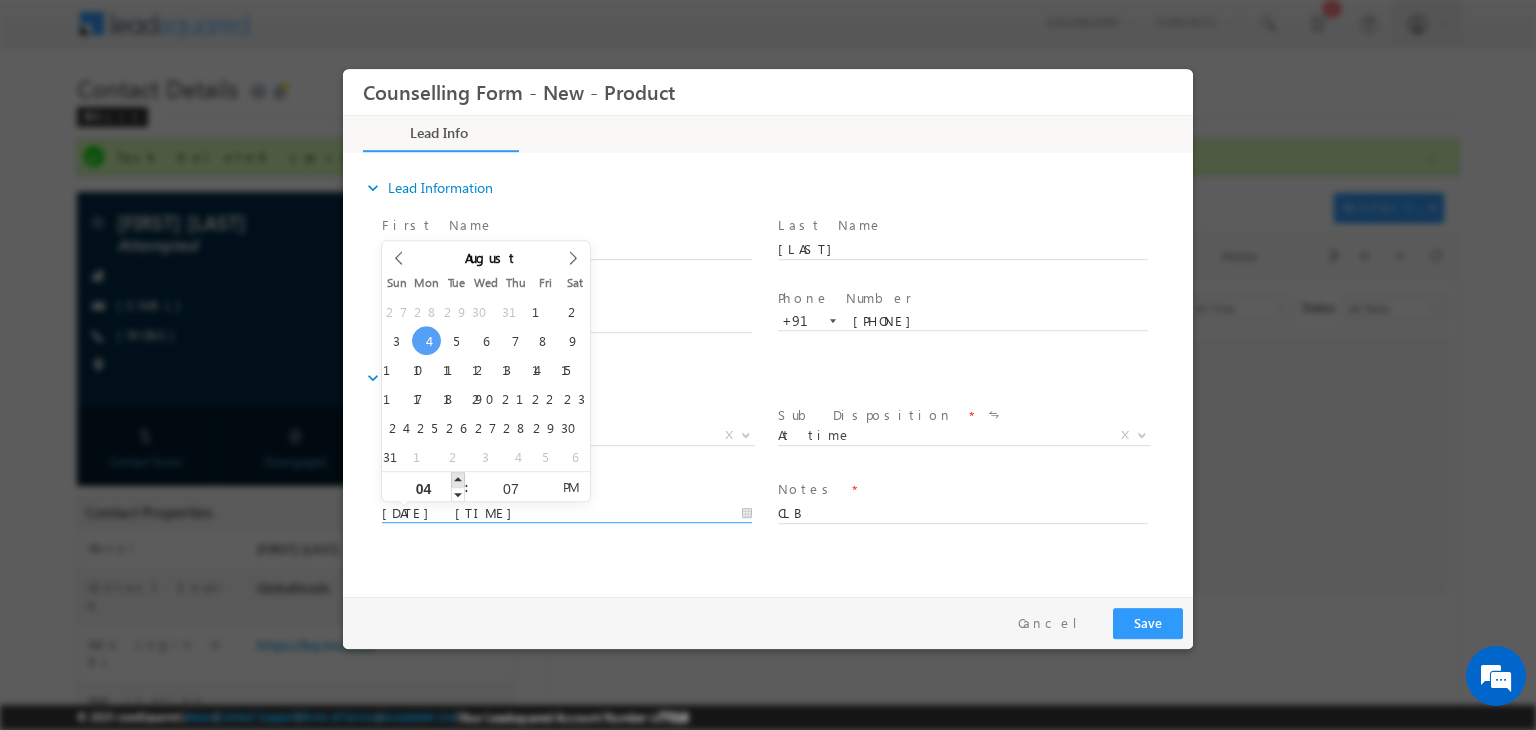 click at bounding box center [458, 479] 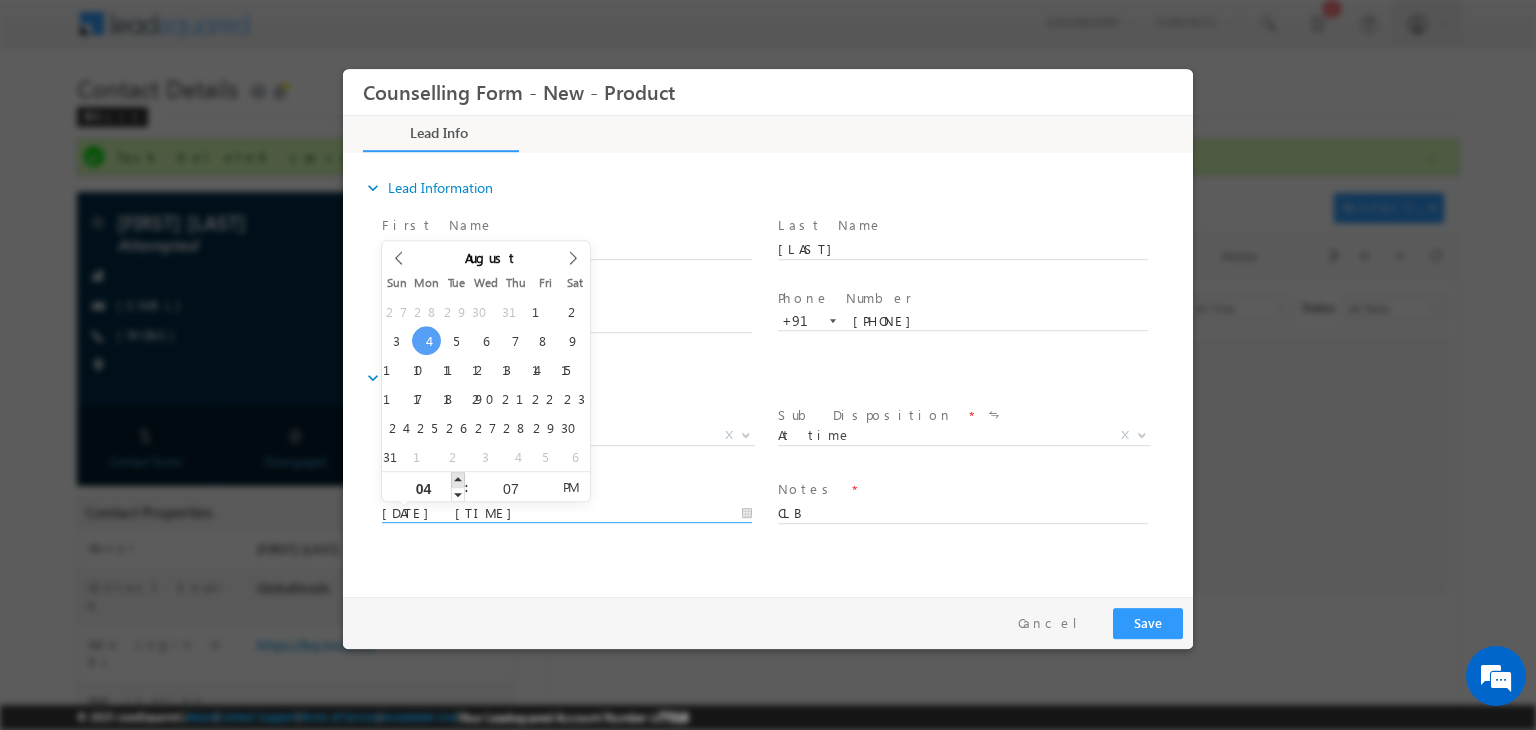 type on "05" 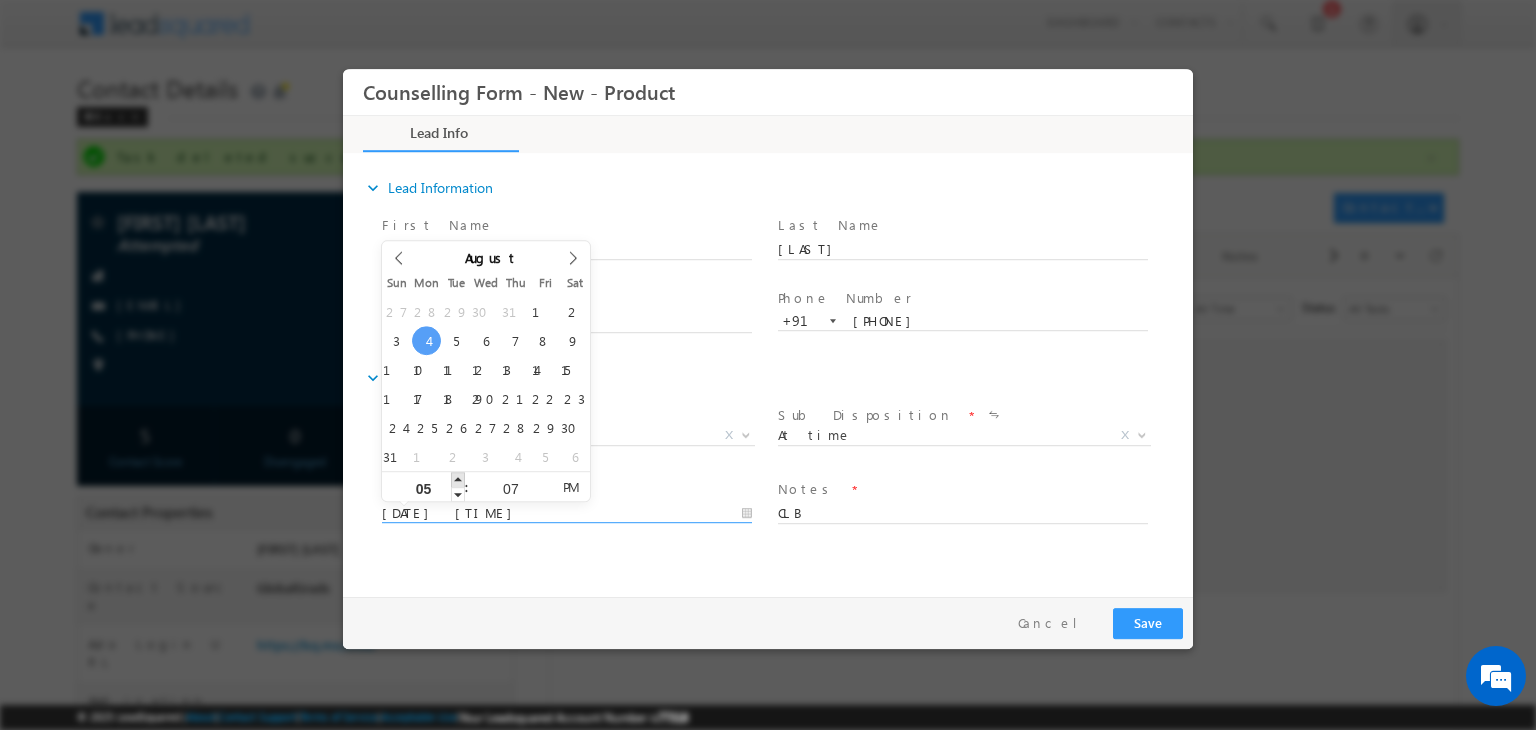 click at bounding box center (458, 479) 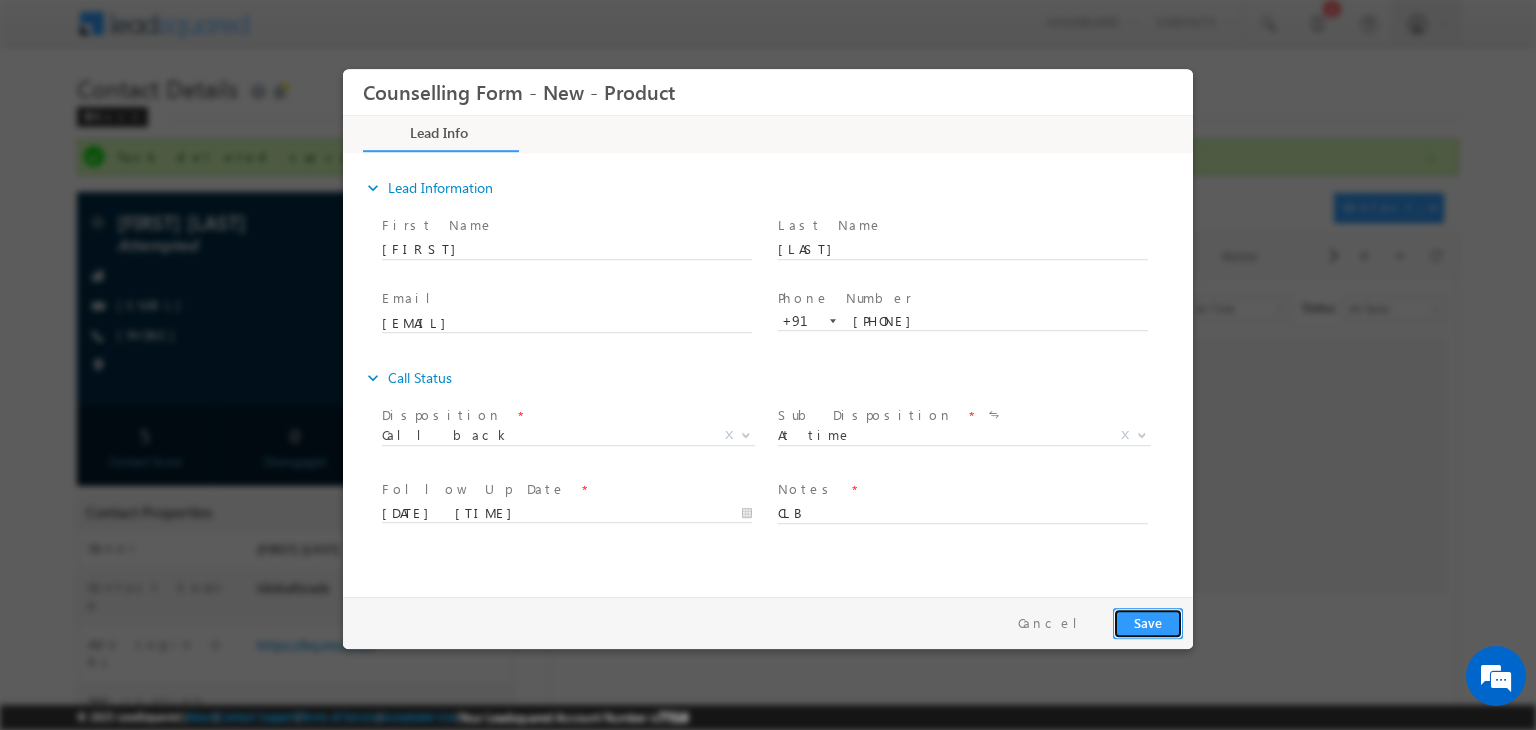 click on "Save" at bounding box center (1148, 623) 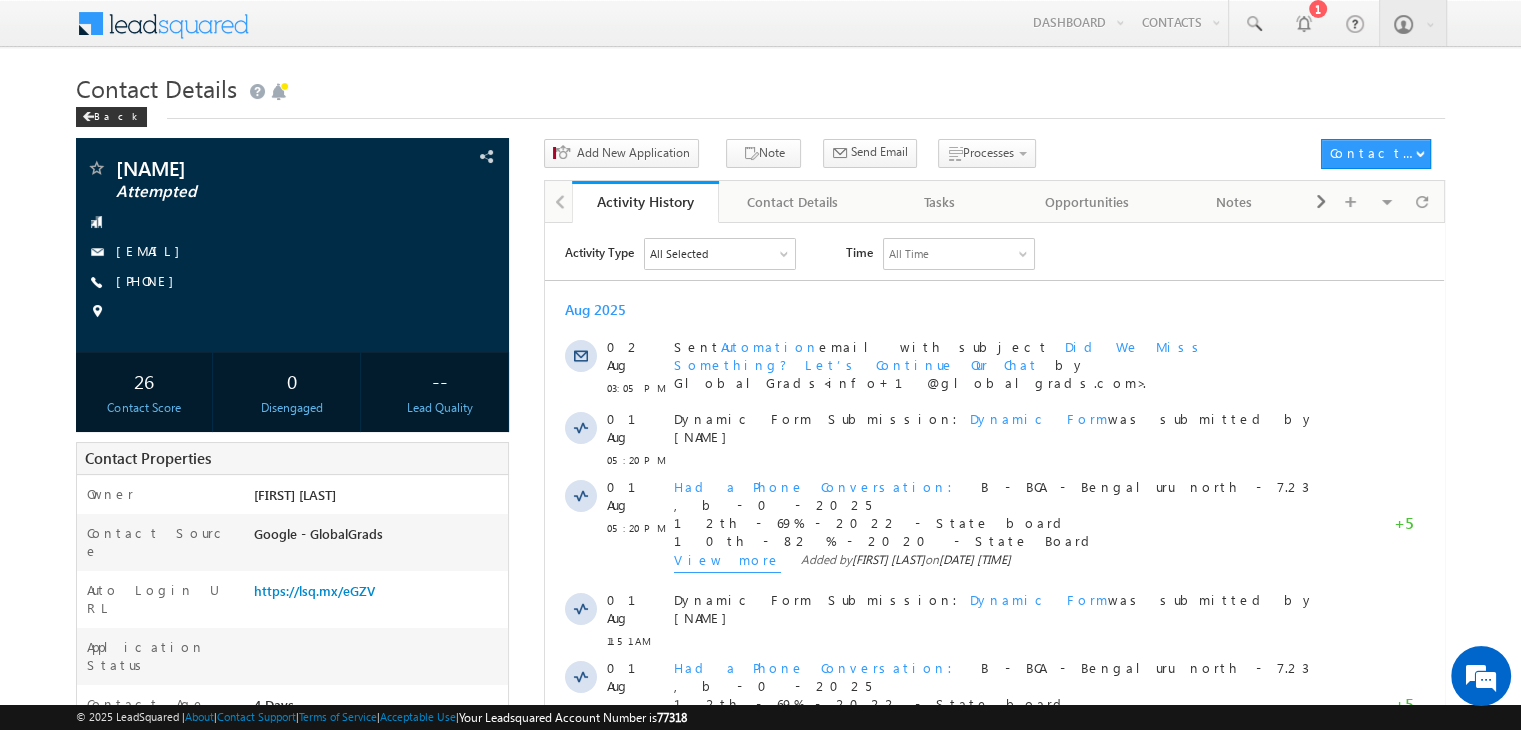 scroll, scrollTop: 0, scrollLeft: 0, axis: both 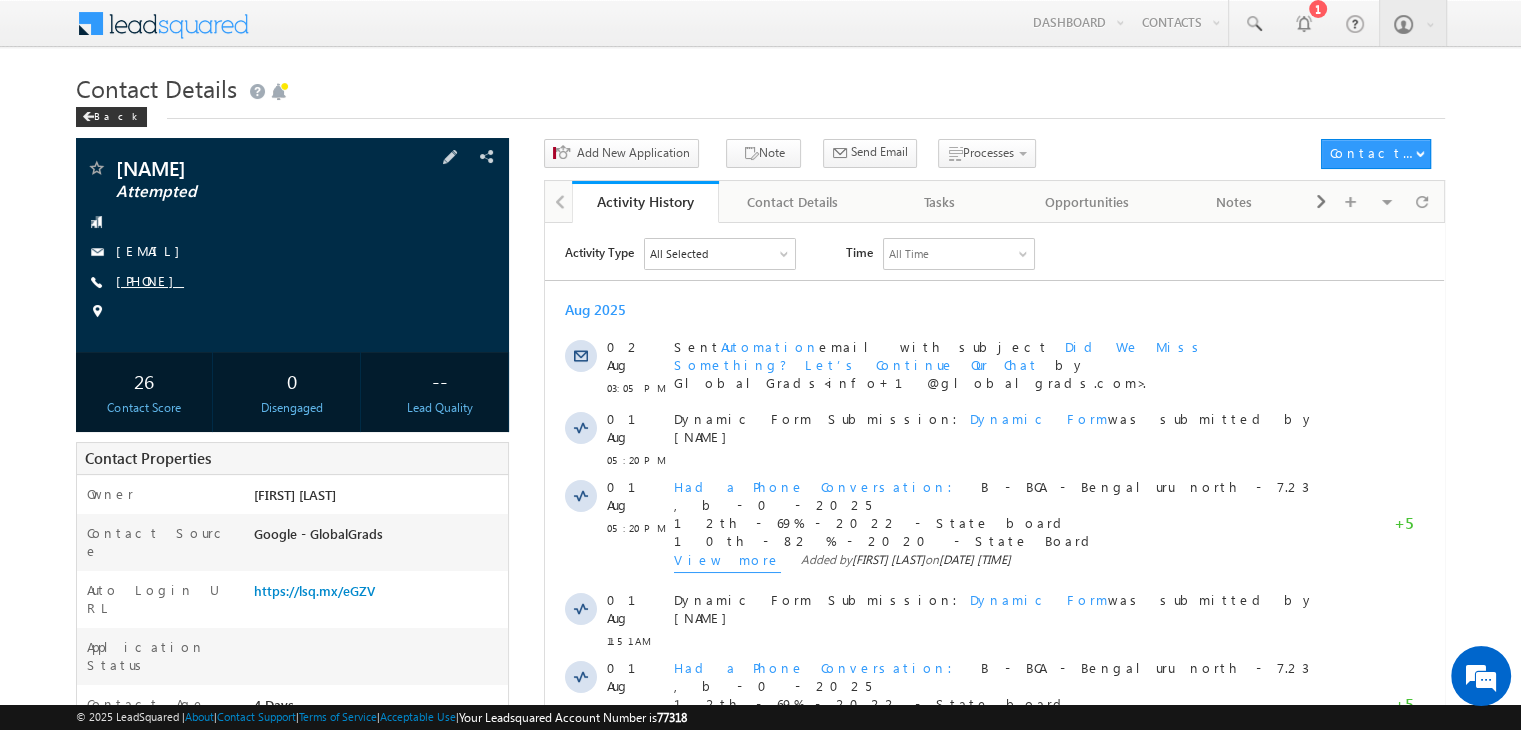 click on "[PHONE]" at bounding box center [150, 280] 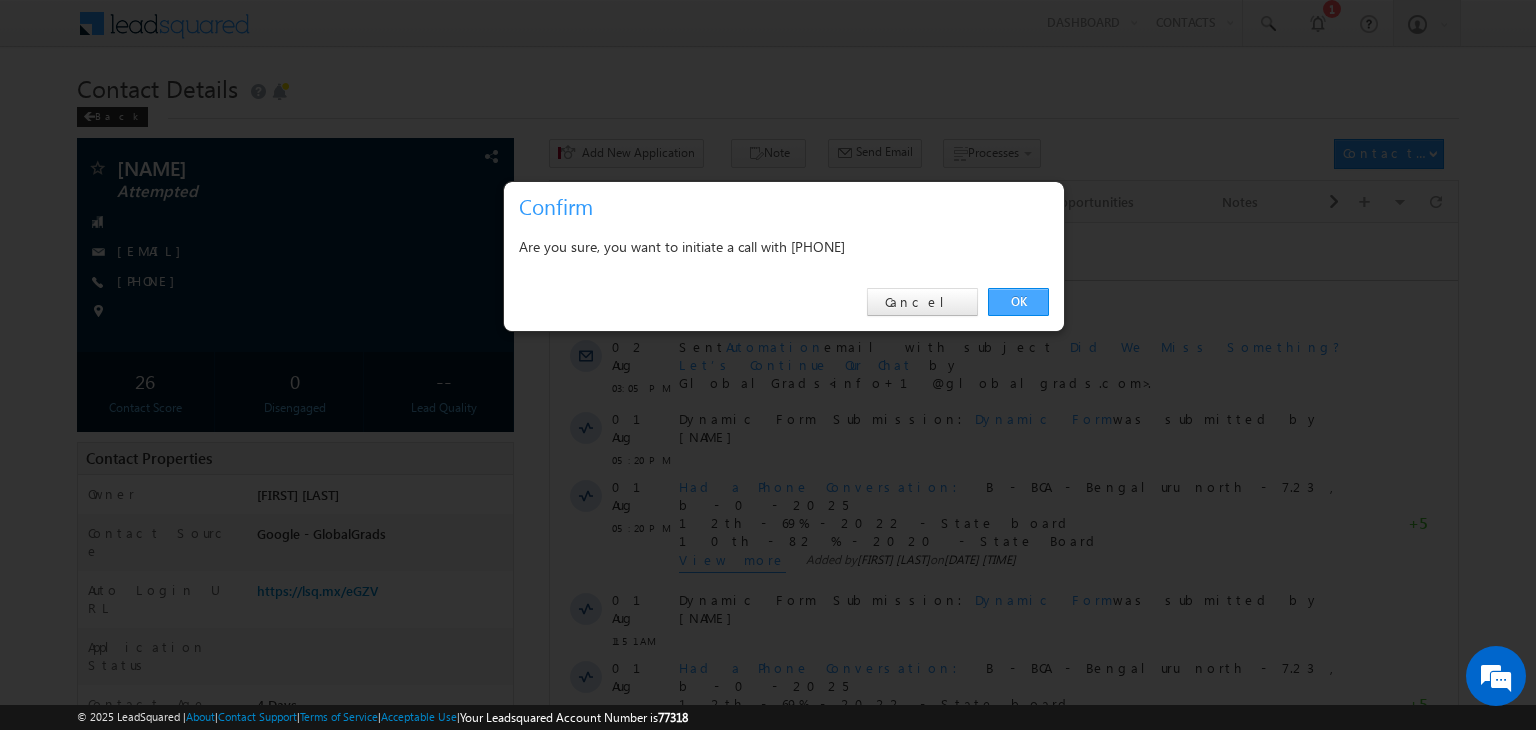 click on "OK" at bounding box center (1018, 302) 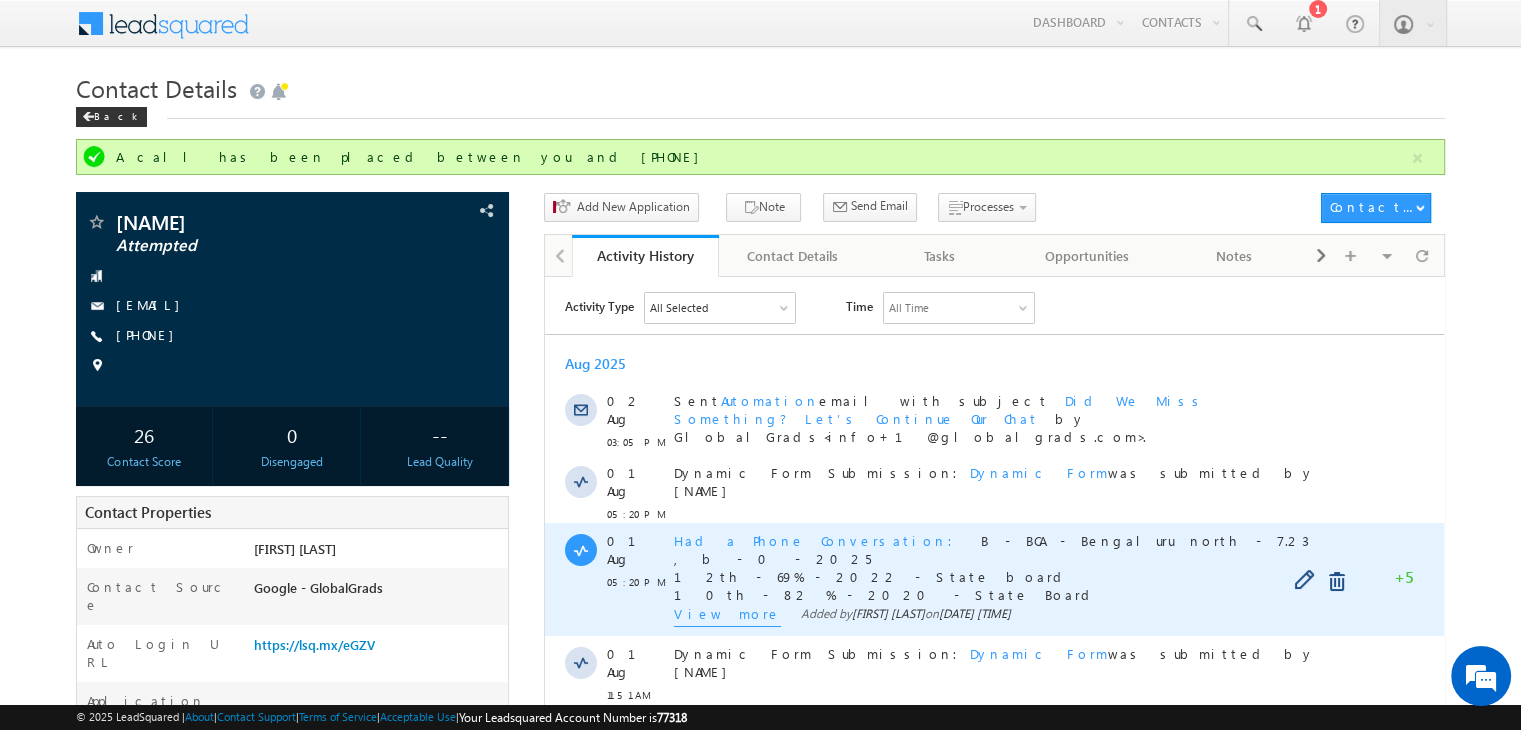click on "View more" at bounding box center [727, 615] 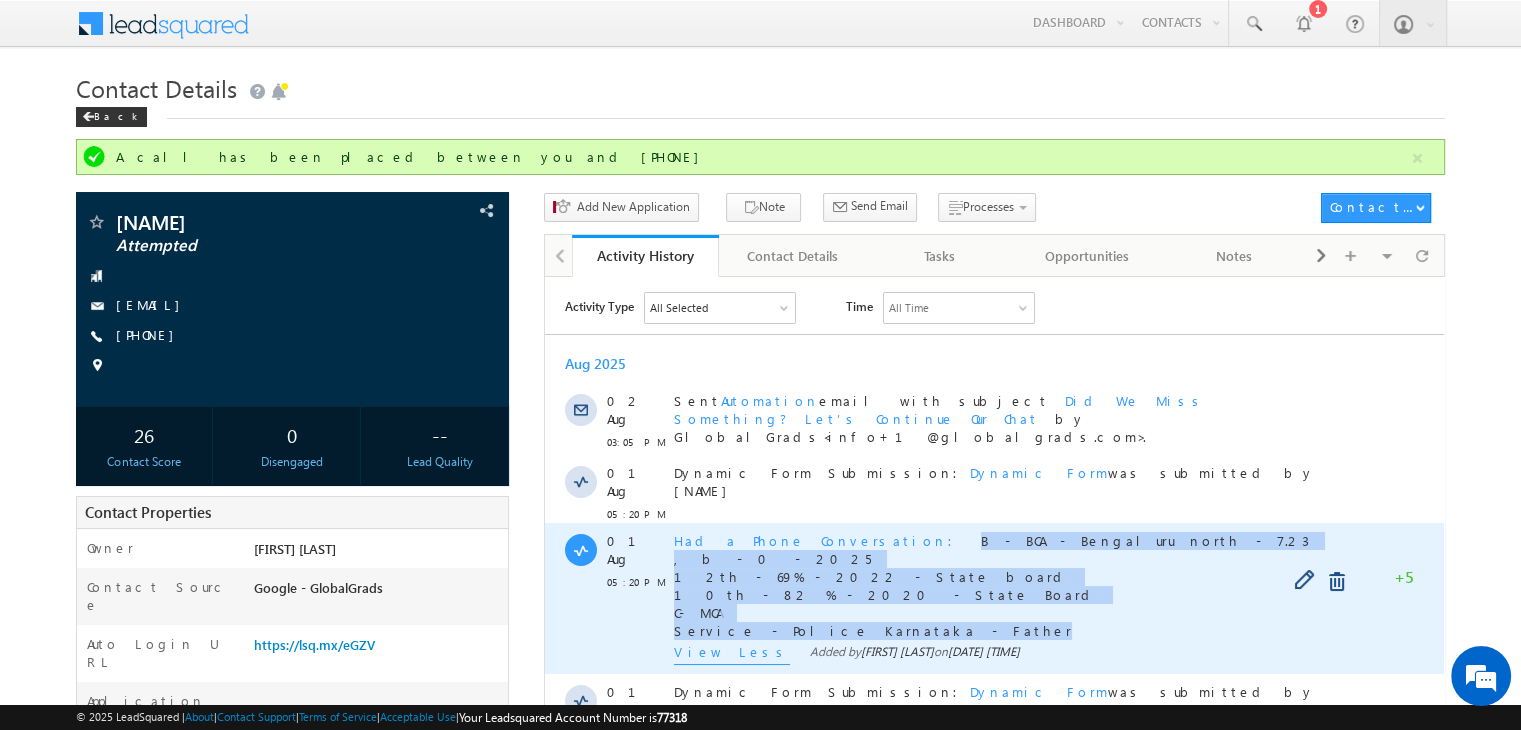 copy on "B - BCA - [CITY] north - 7.23 , b - 0 - [YEAR] 12th - 69% - [YEAR] - [STATE] board 10th - 82 % - [YEAR] - [STATE] Board C-MCA Service - Police [STATE] - Father" 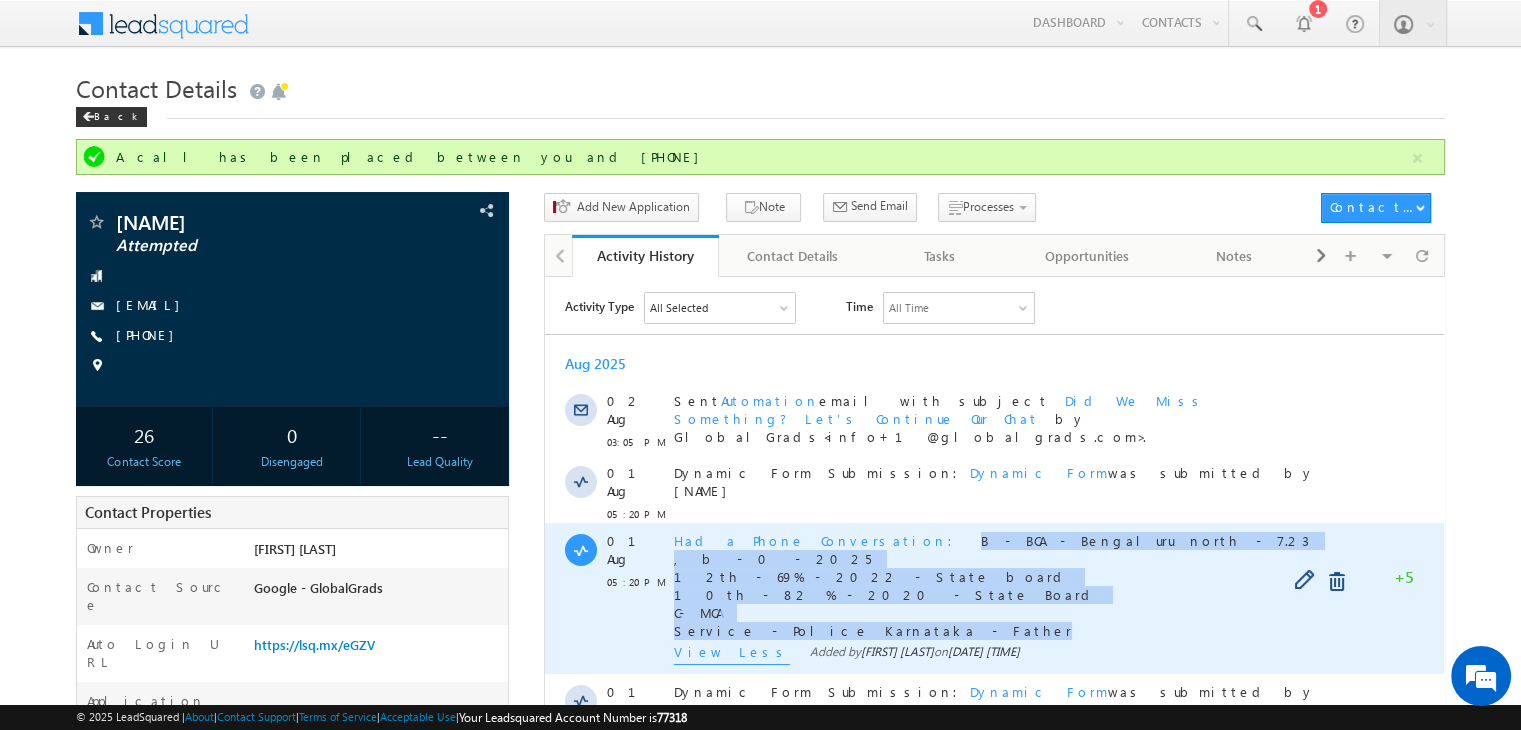 drag, startPoint x: 870, startPoint y: 593, endPoint x: 837, endPoint y: 514, distance: 85.61542 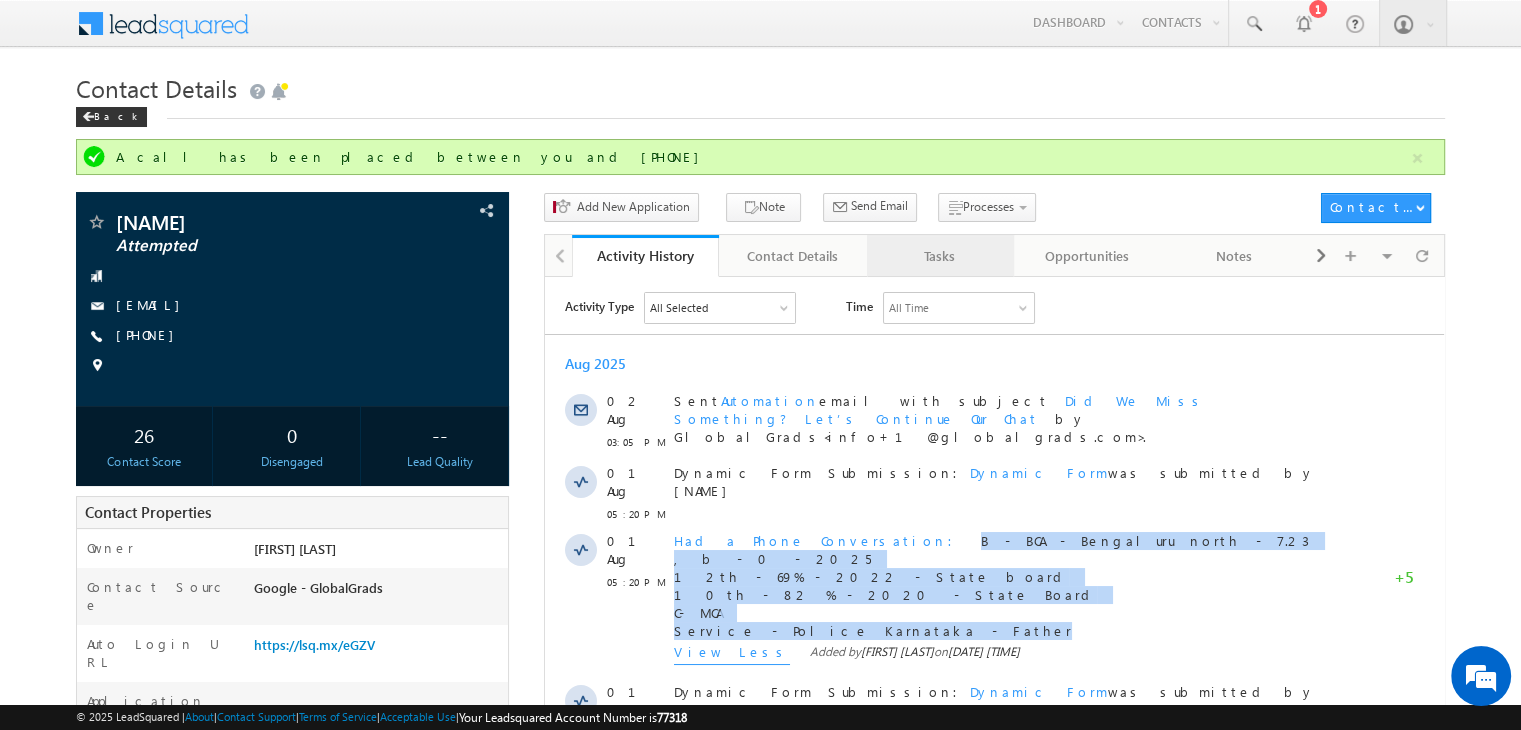 click on "Tasks" at bounding box center [939, 256] 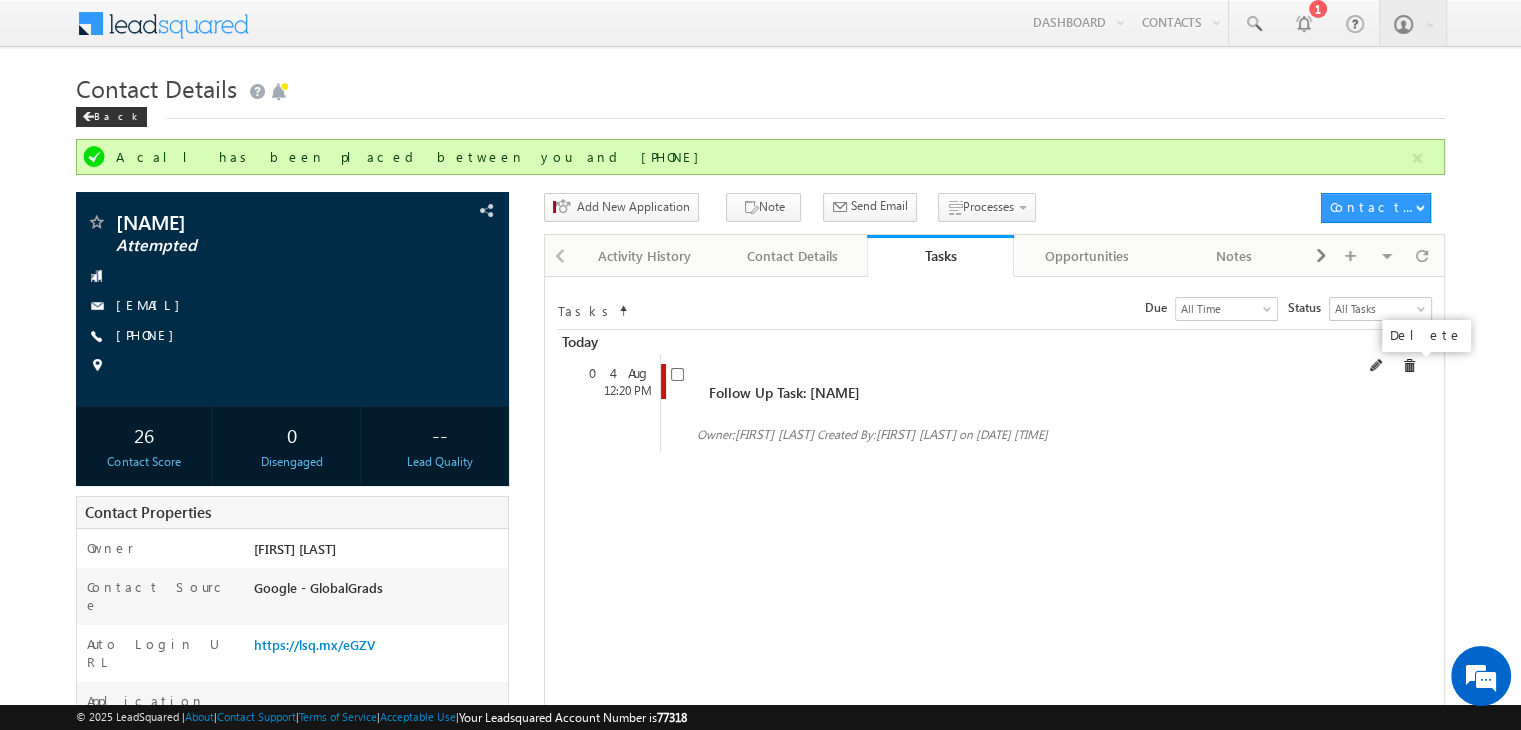 click at bounding box center [1409, 366] 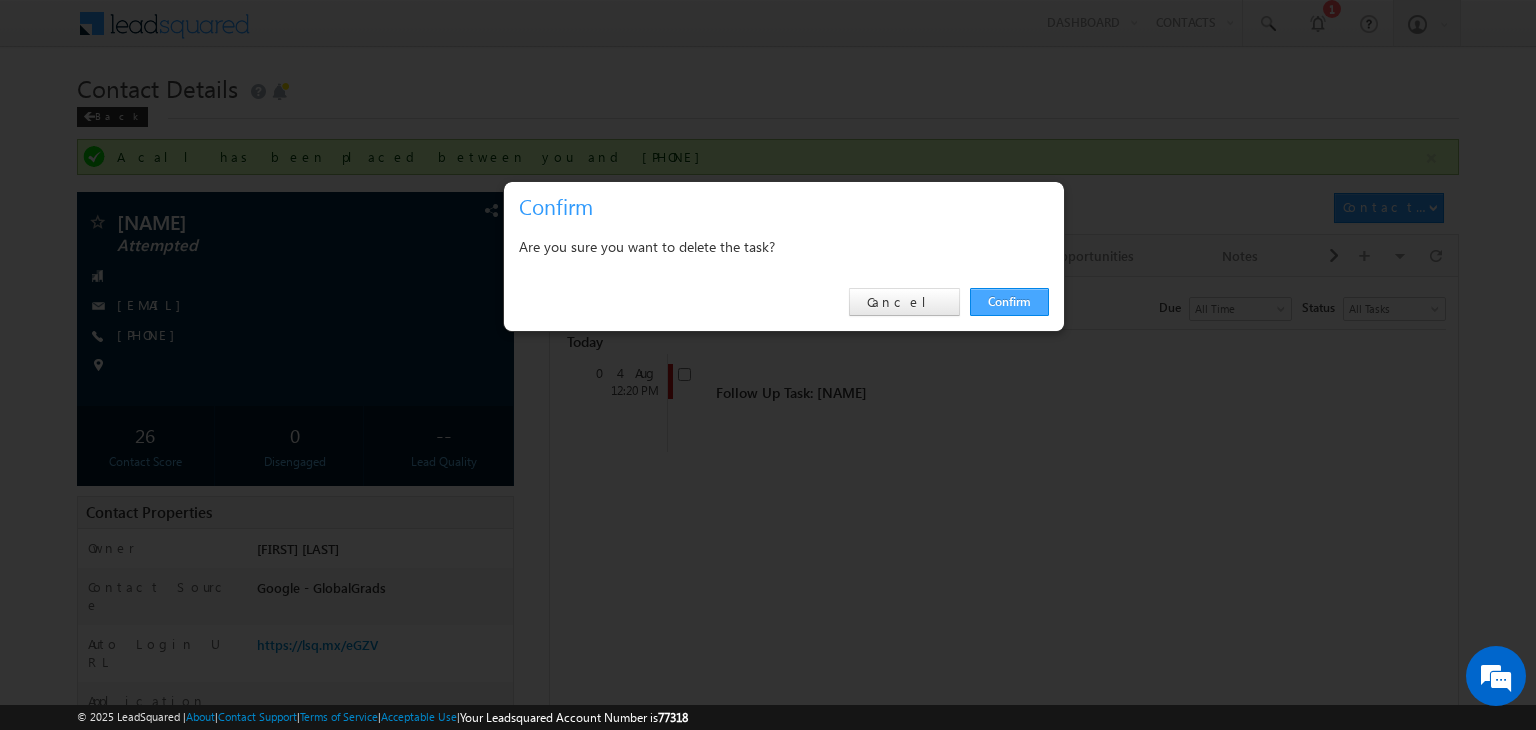 click on "Confirm" at bounding box center (1009, 302) 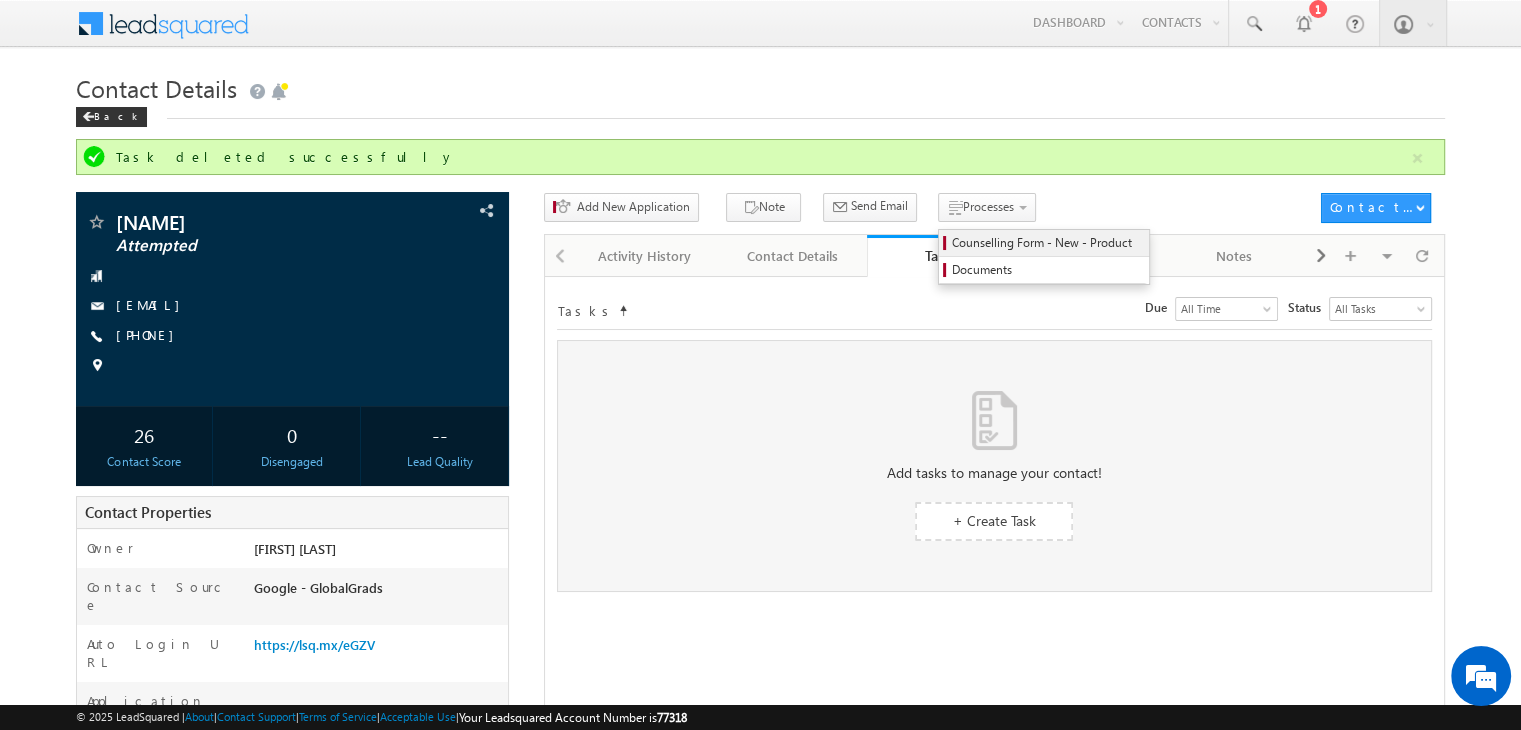 click on "Counselling Form - New - Product" at bounding box center [1047, 243] 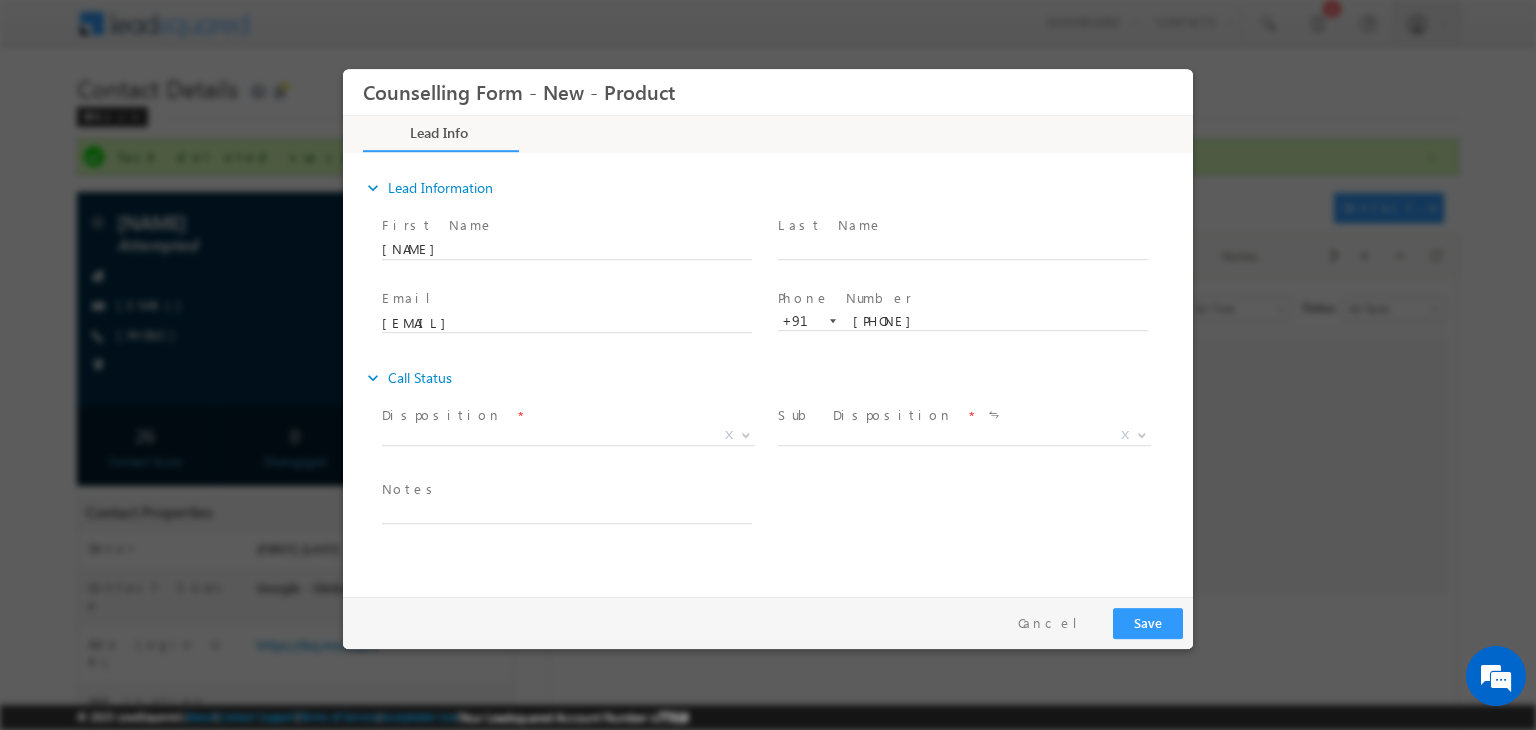 scroll, scrollTop: 0, scrollLeft: 0, axis: both 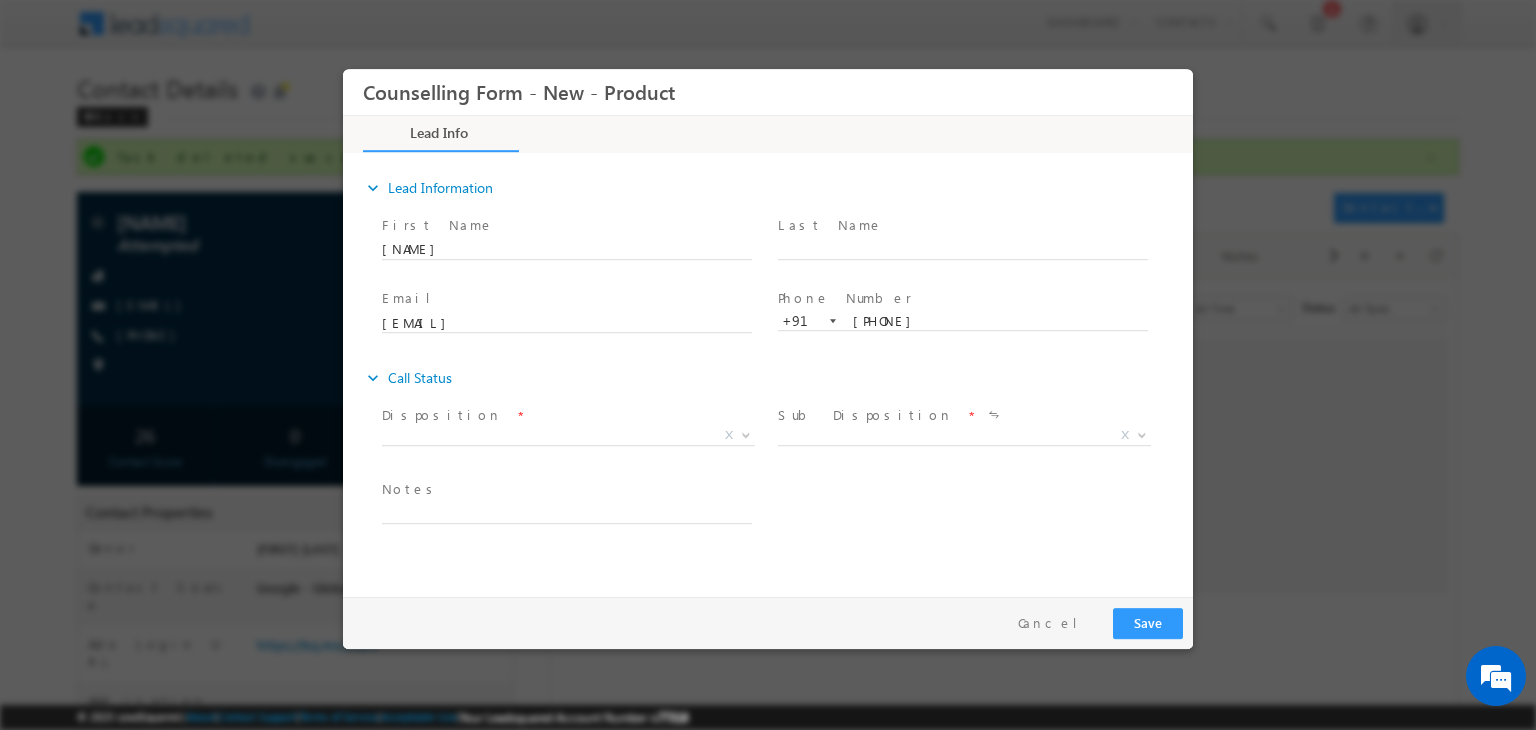 click on "Disposition
*" at bounding box center [566, 416] 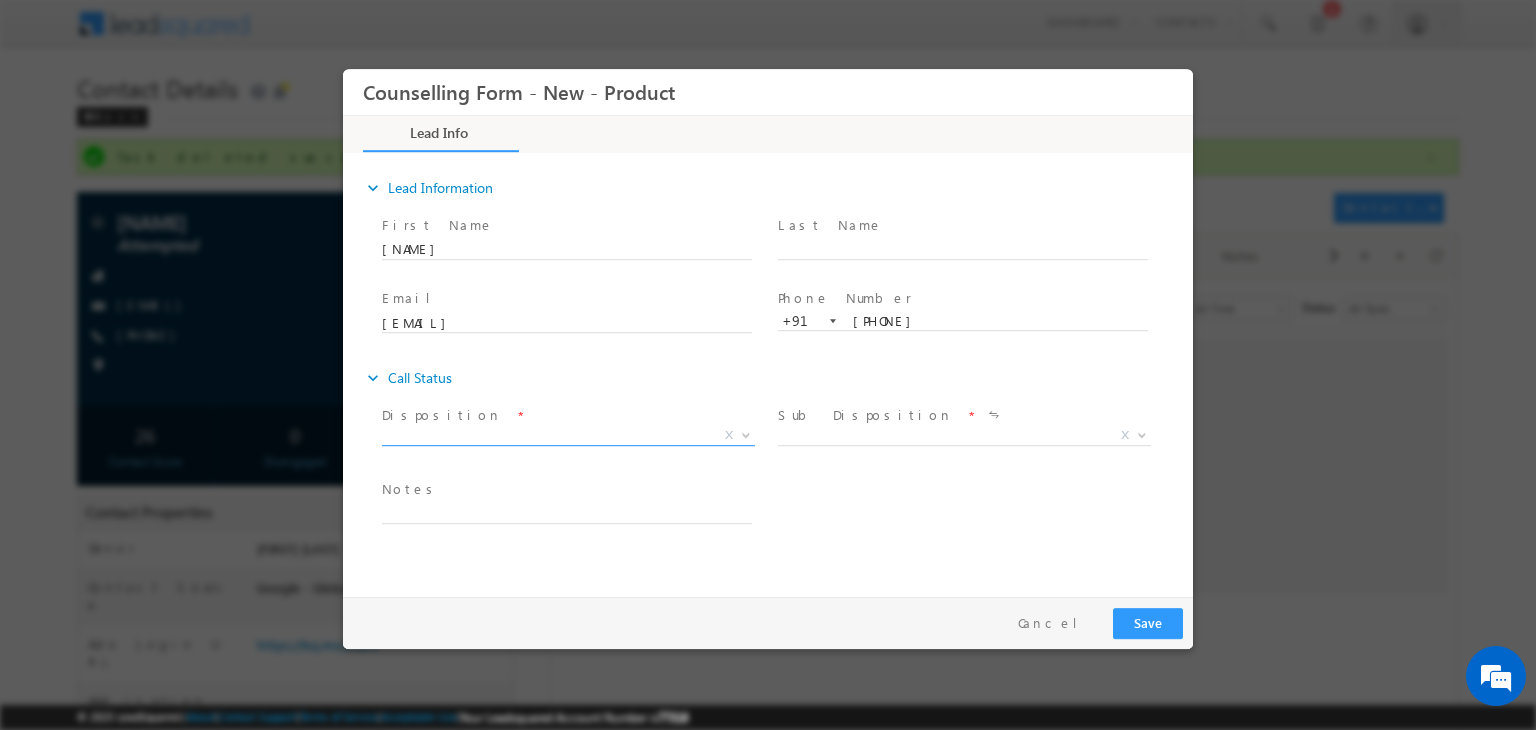 click on "X" at bounding box center (568, 436) 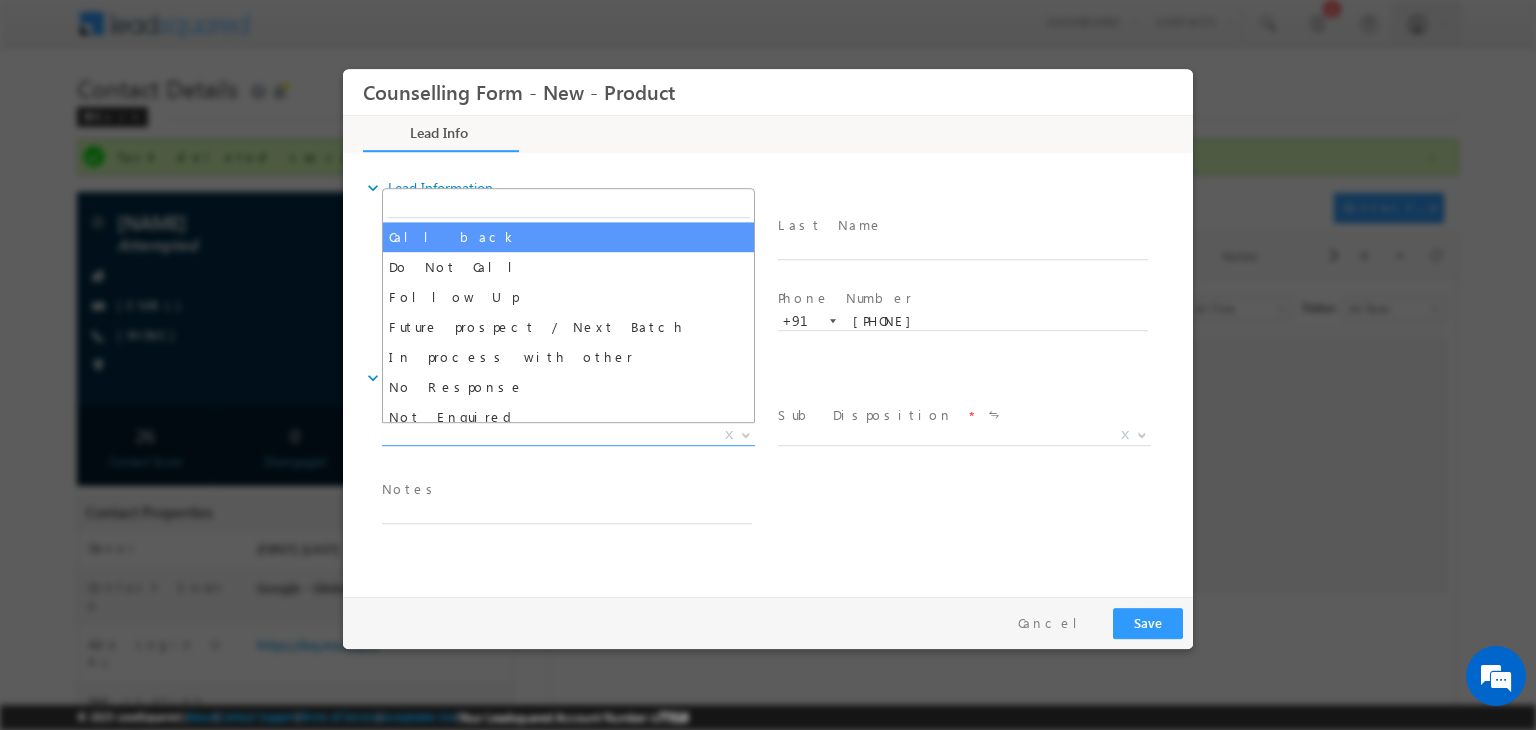 click at bounding box center [568, 205] 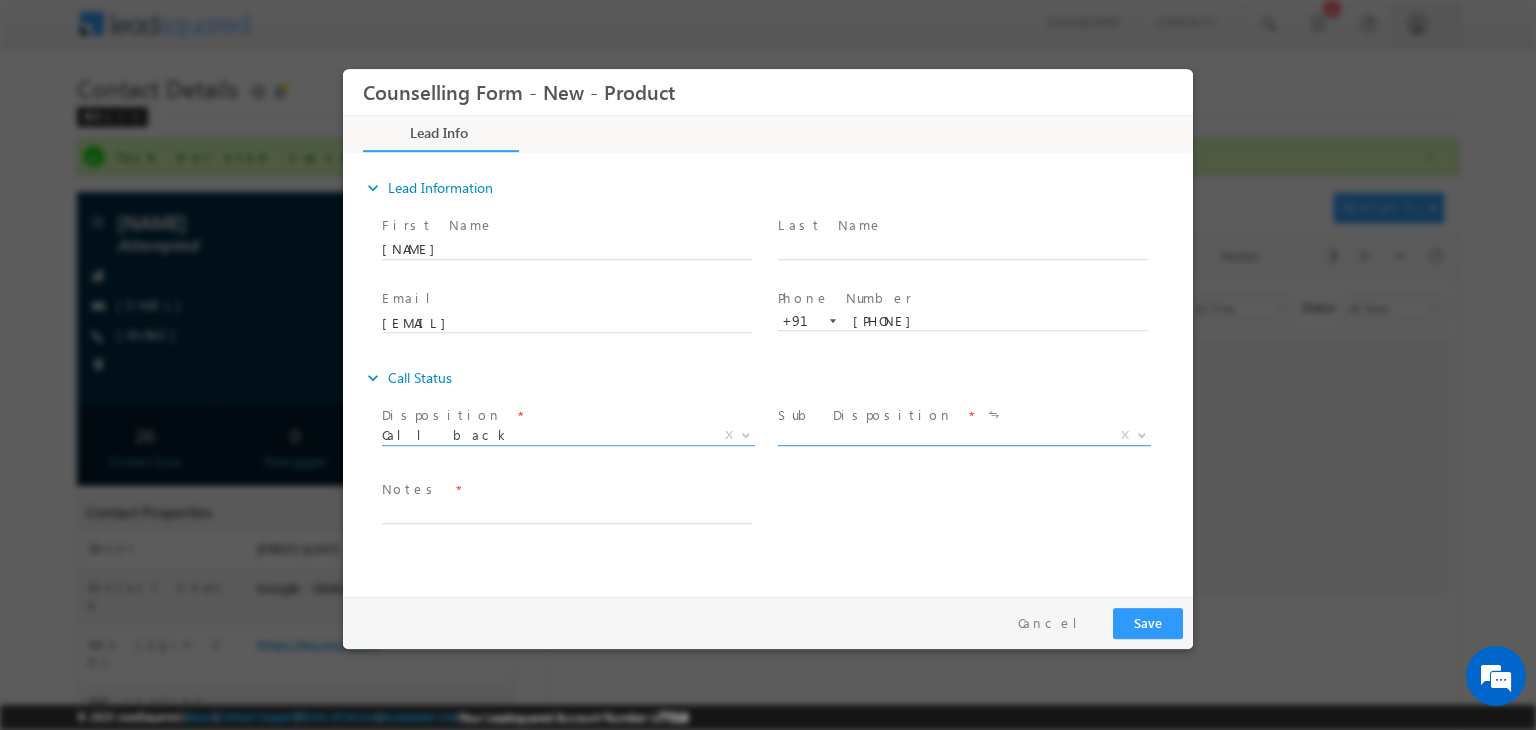 click on "X" at bounding box center [964, 436] 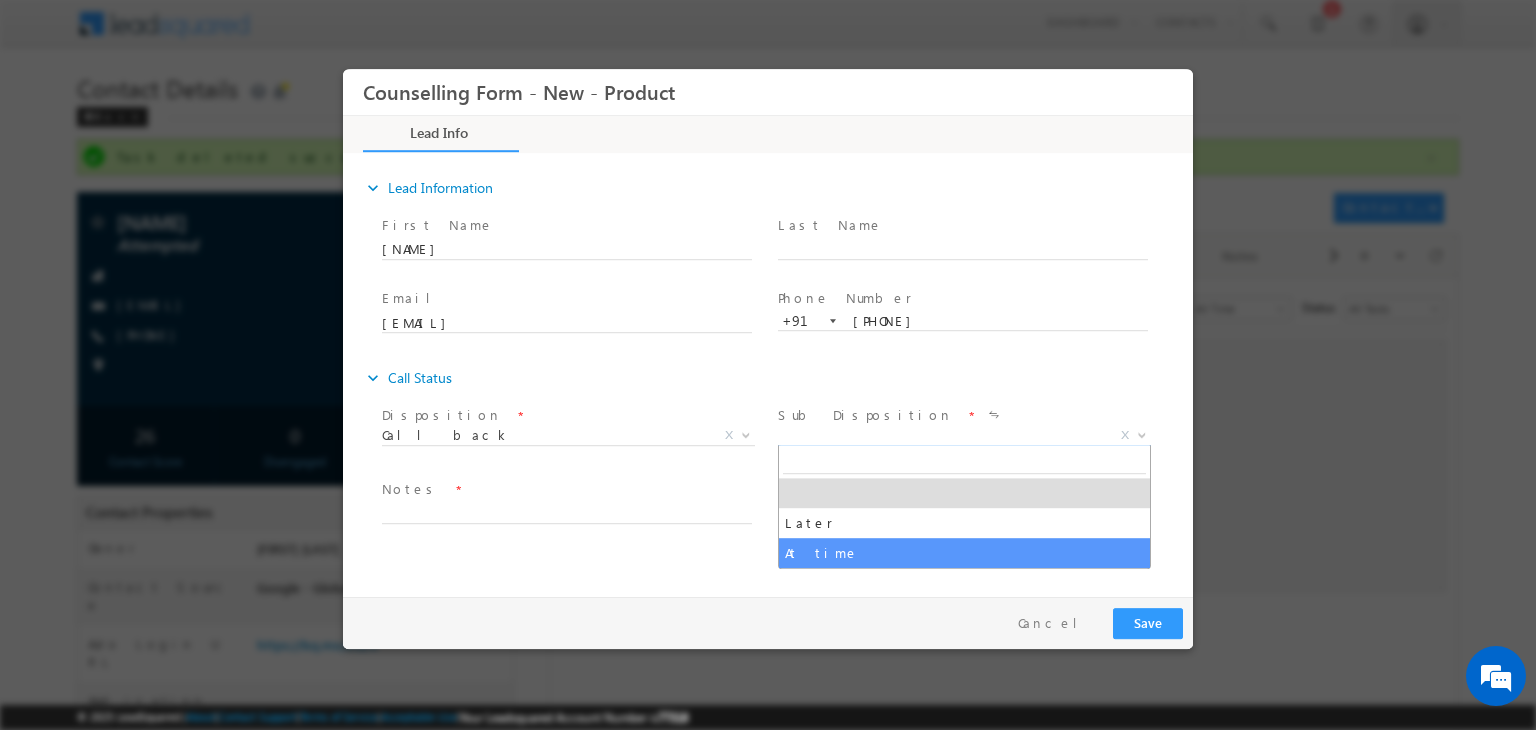 select on "At time" 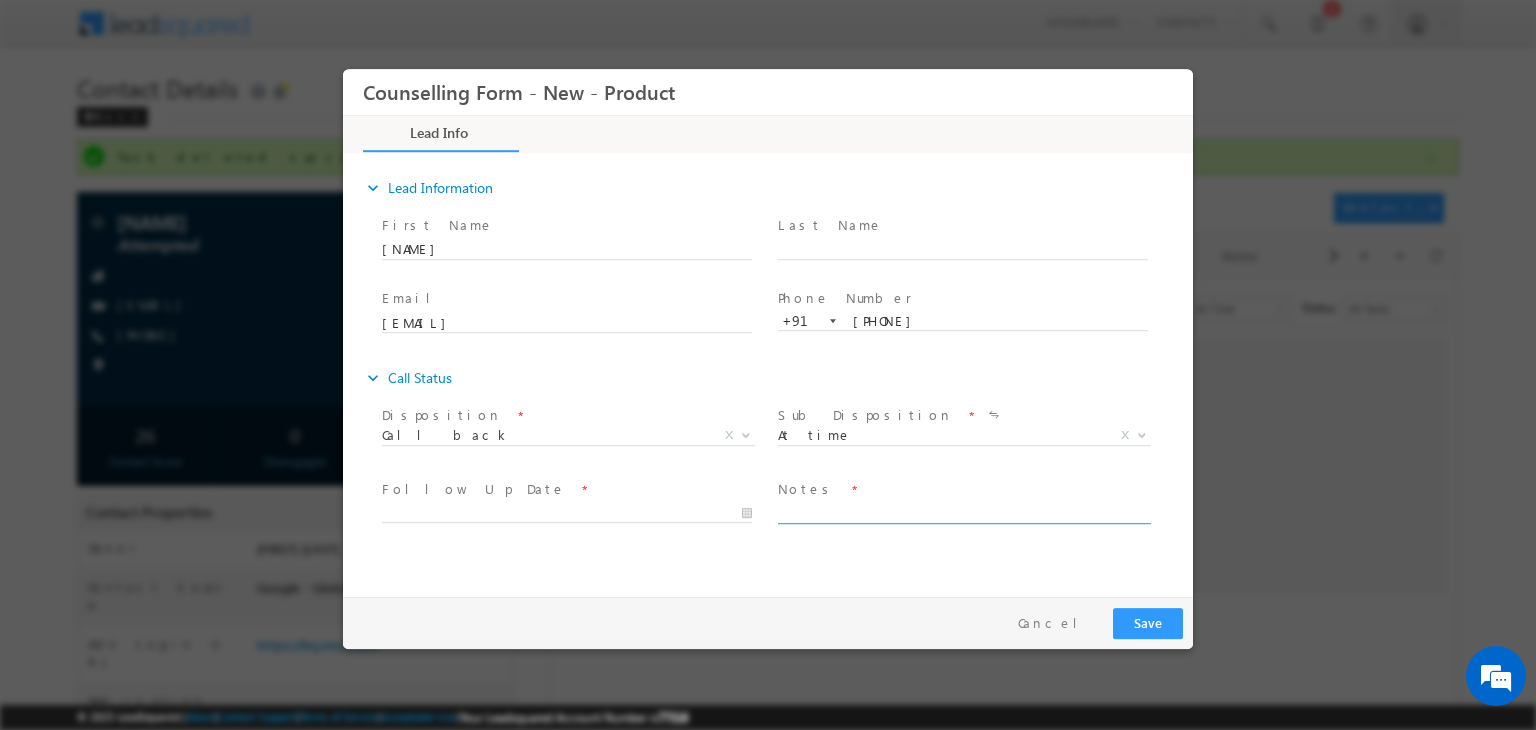 click at bounding box center (963, 512) 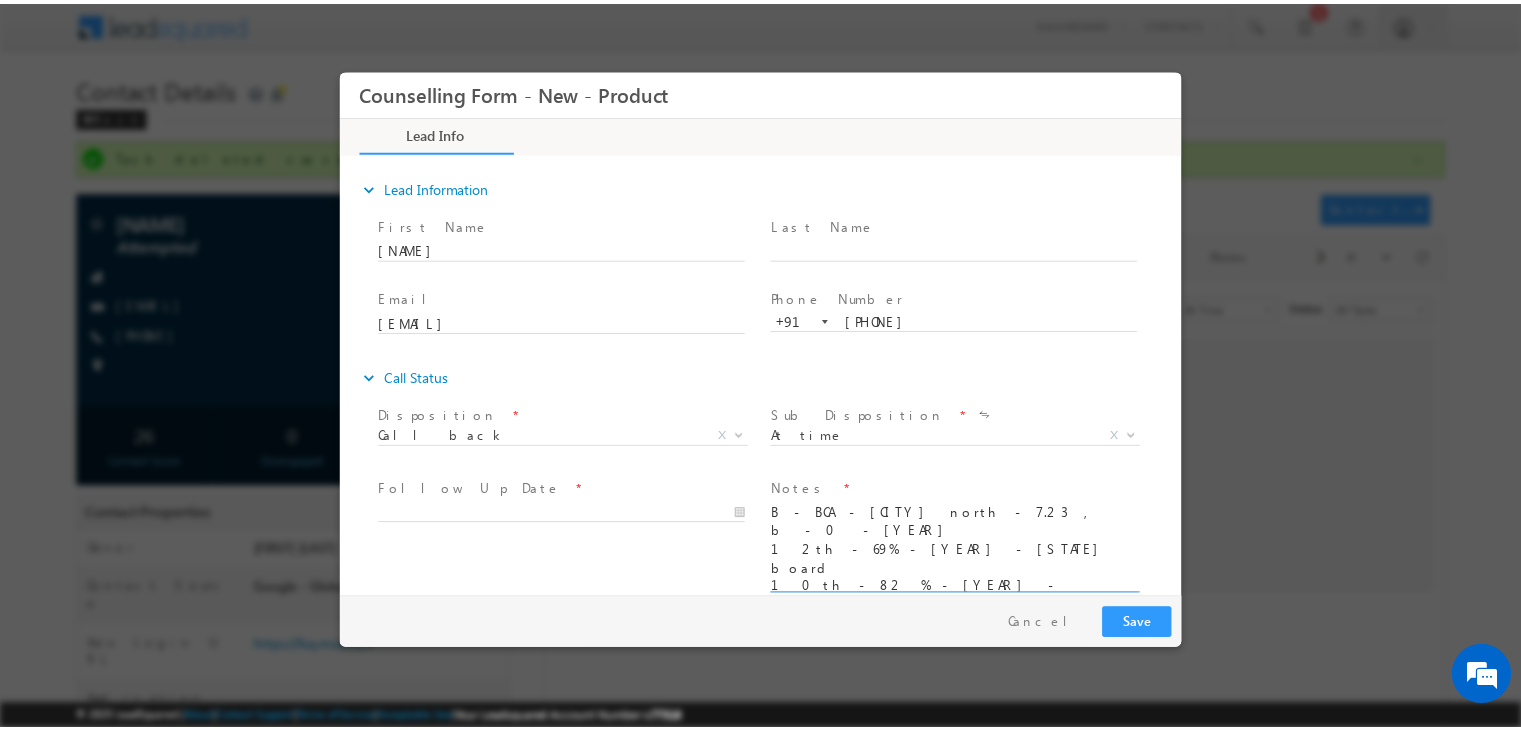 scroll, scrollTop: 4, scrollLeft: 0, axis: vertical 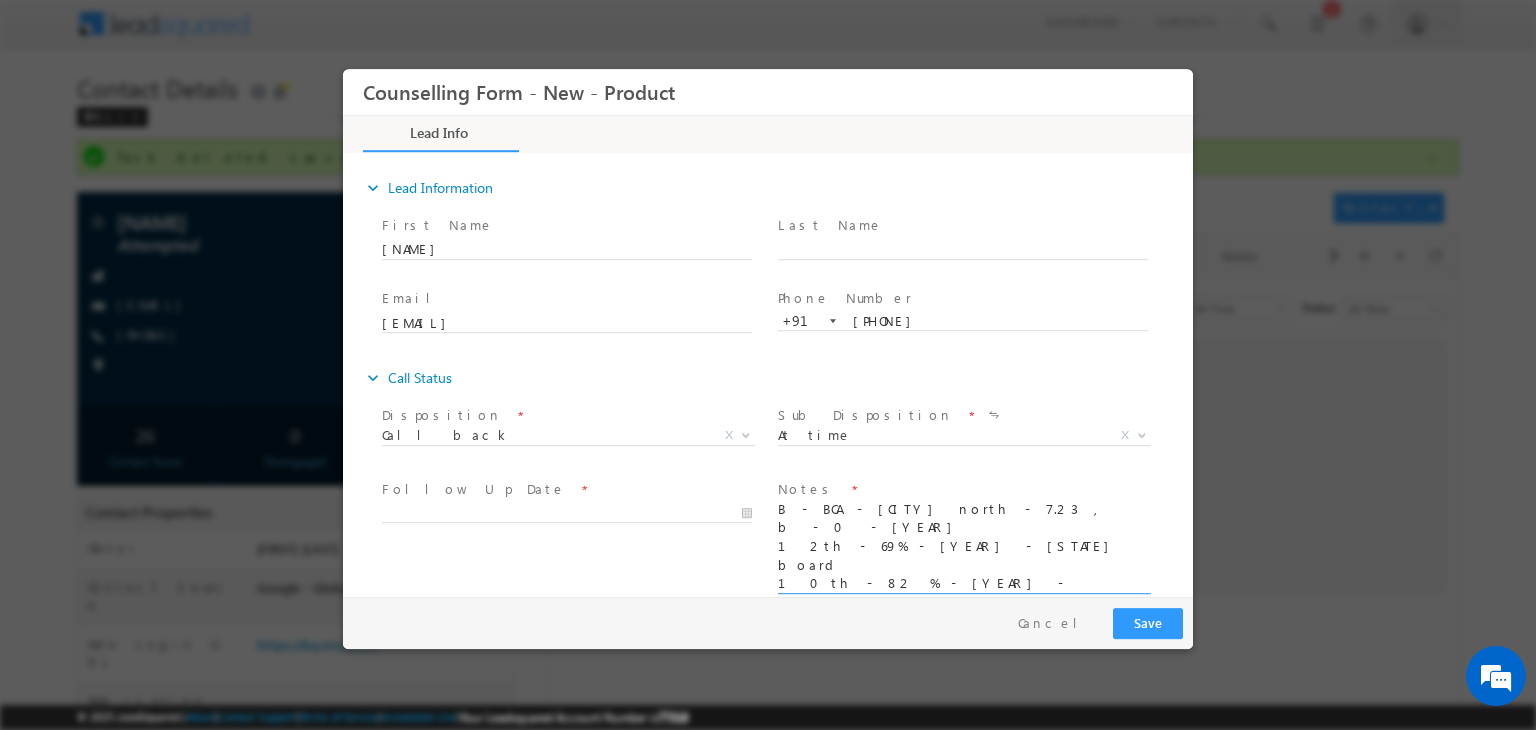 type on "B - BCA - Bengaluru north - 7.23 , b - 0 - 2025
12th - 69% - 2022 - State board
10th - 82 % - 2020 - State Board
C- MCA
Service - Police Karnataka - Father" 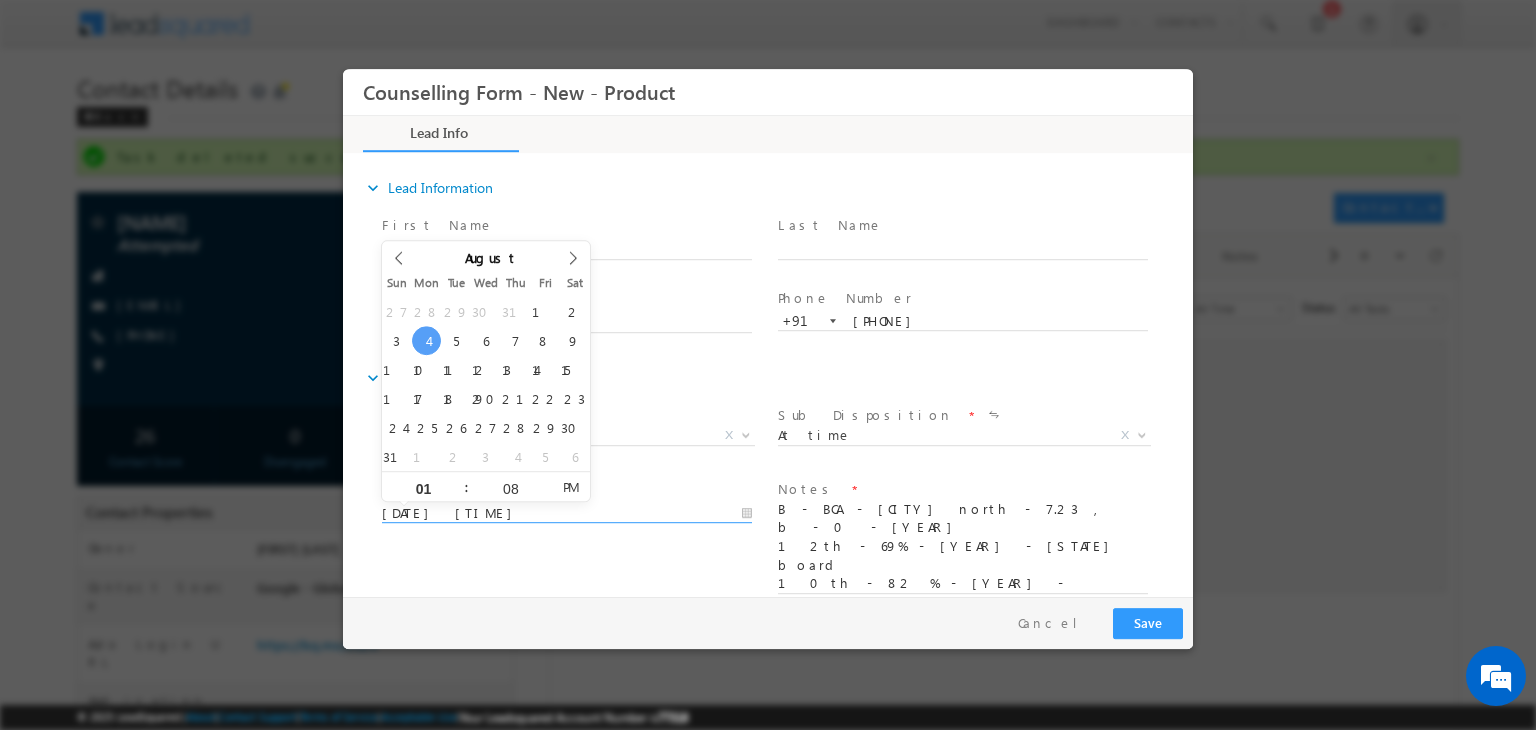 click on "04/08/2025 1:08 PM" at bounding box center [567, 514] 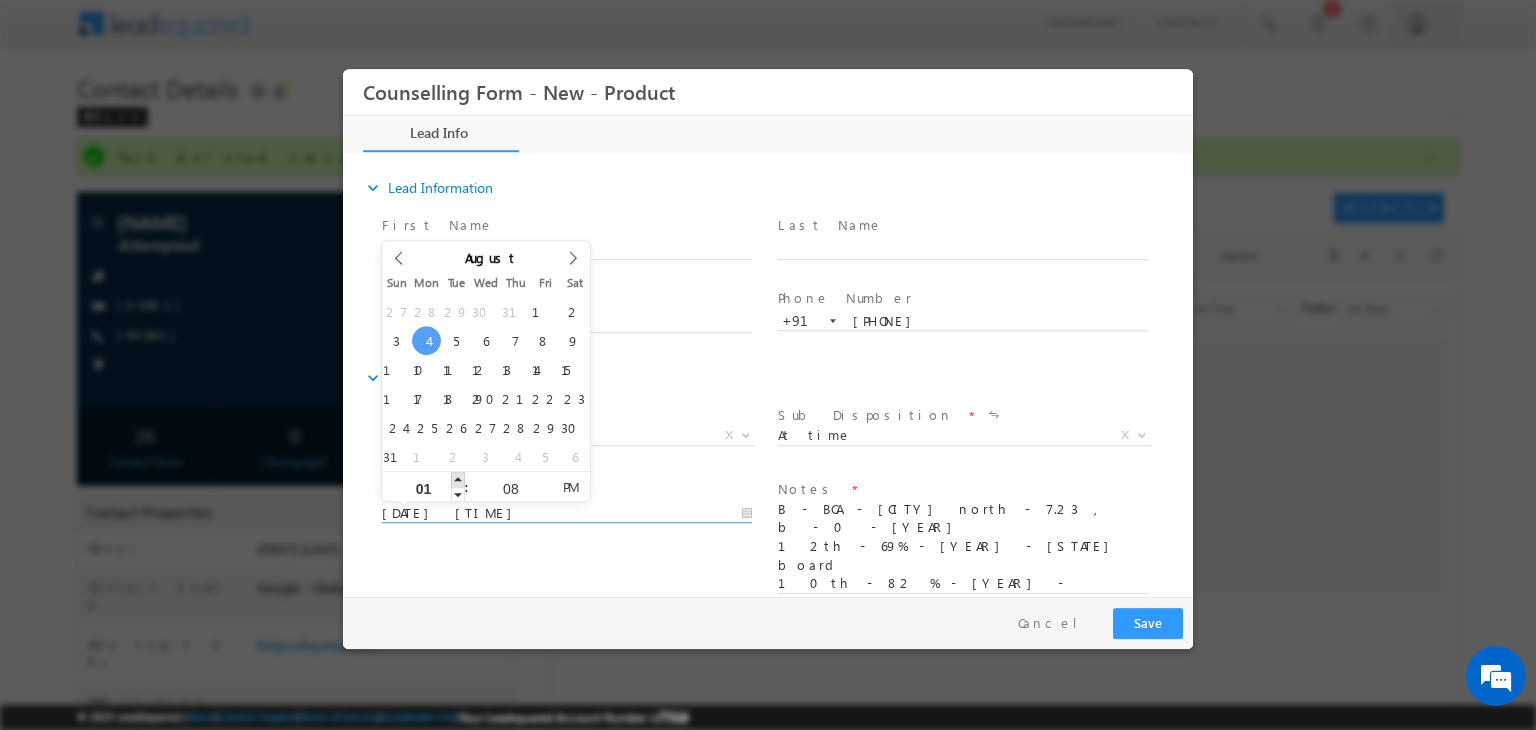 type on "04/08/2025 2:08 PM" 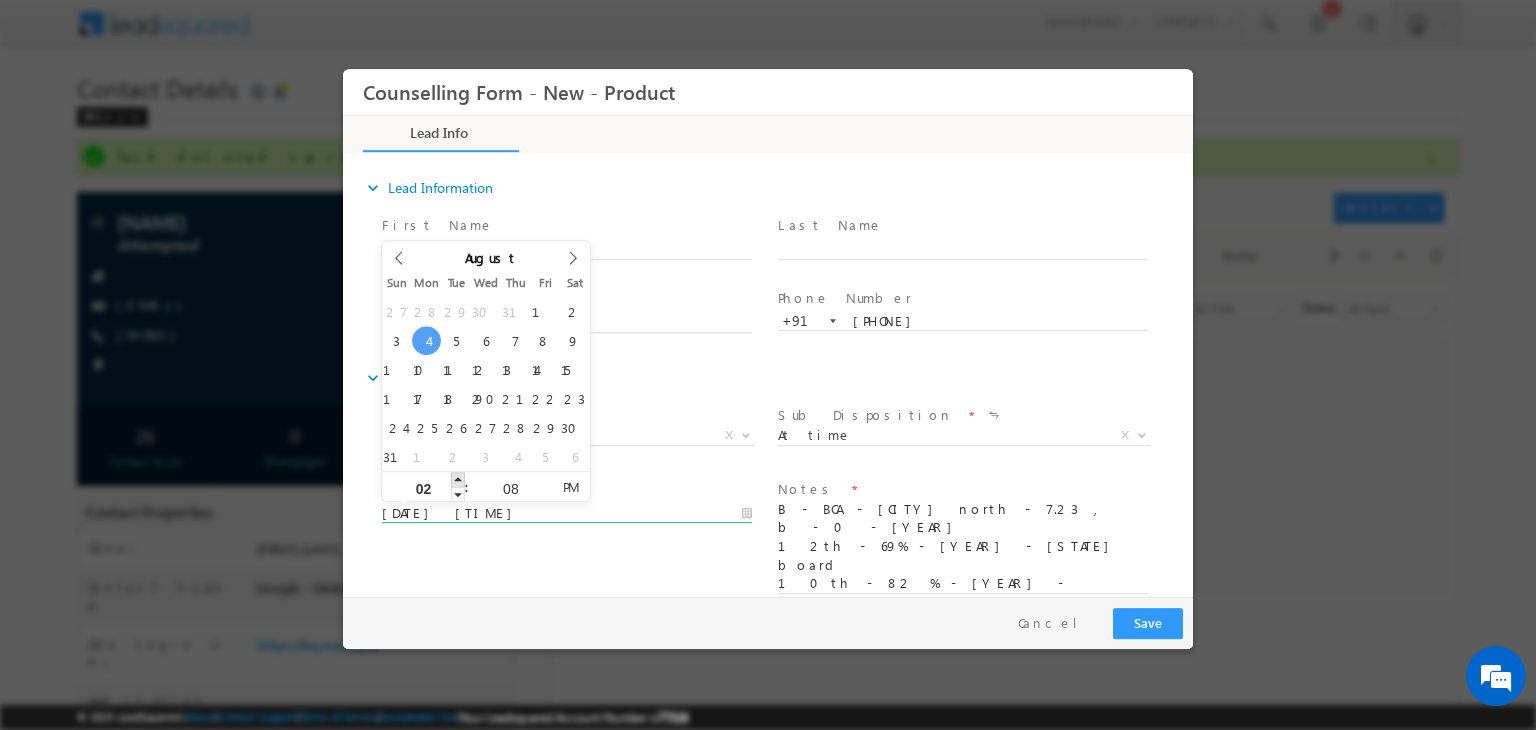 click at bounding box center (458, 479) 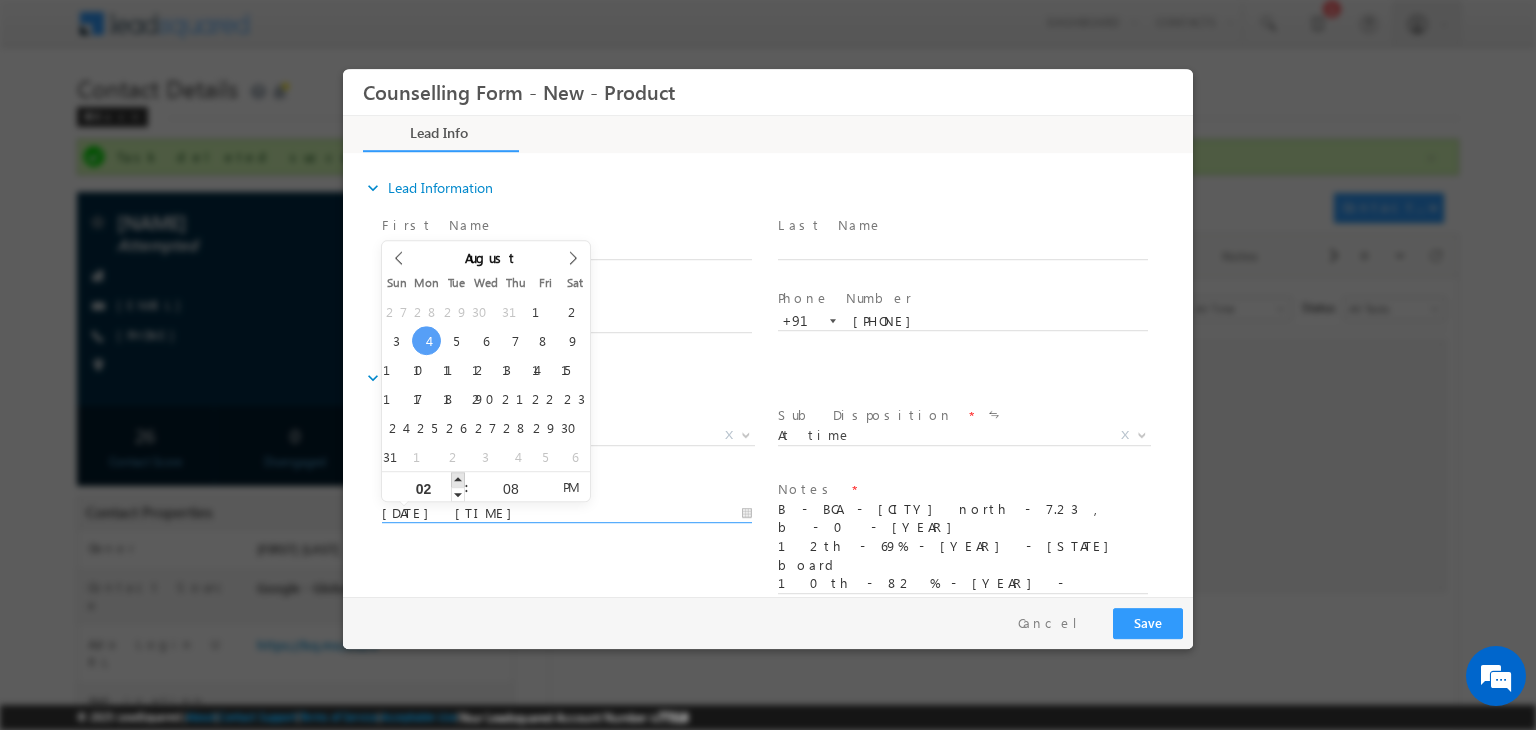 type on "03" 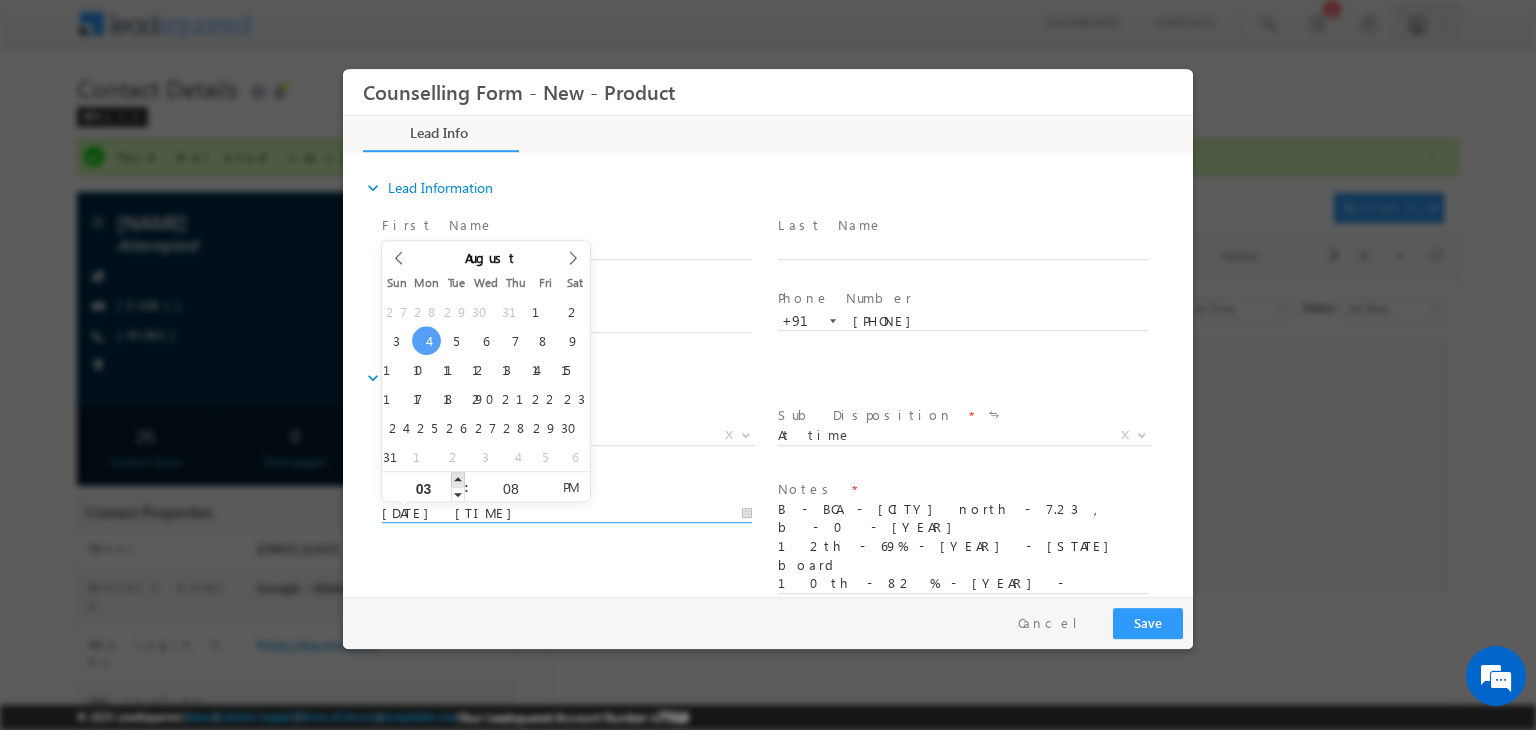 click at bounding box center (458, 479) 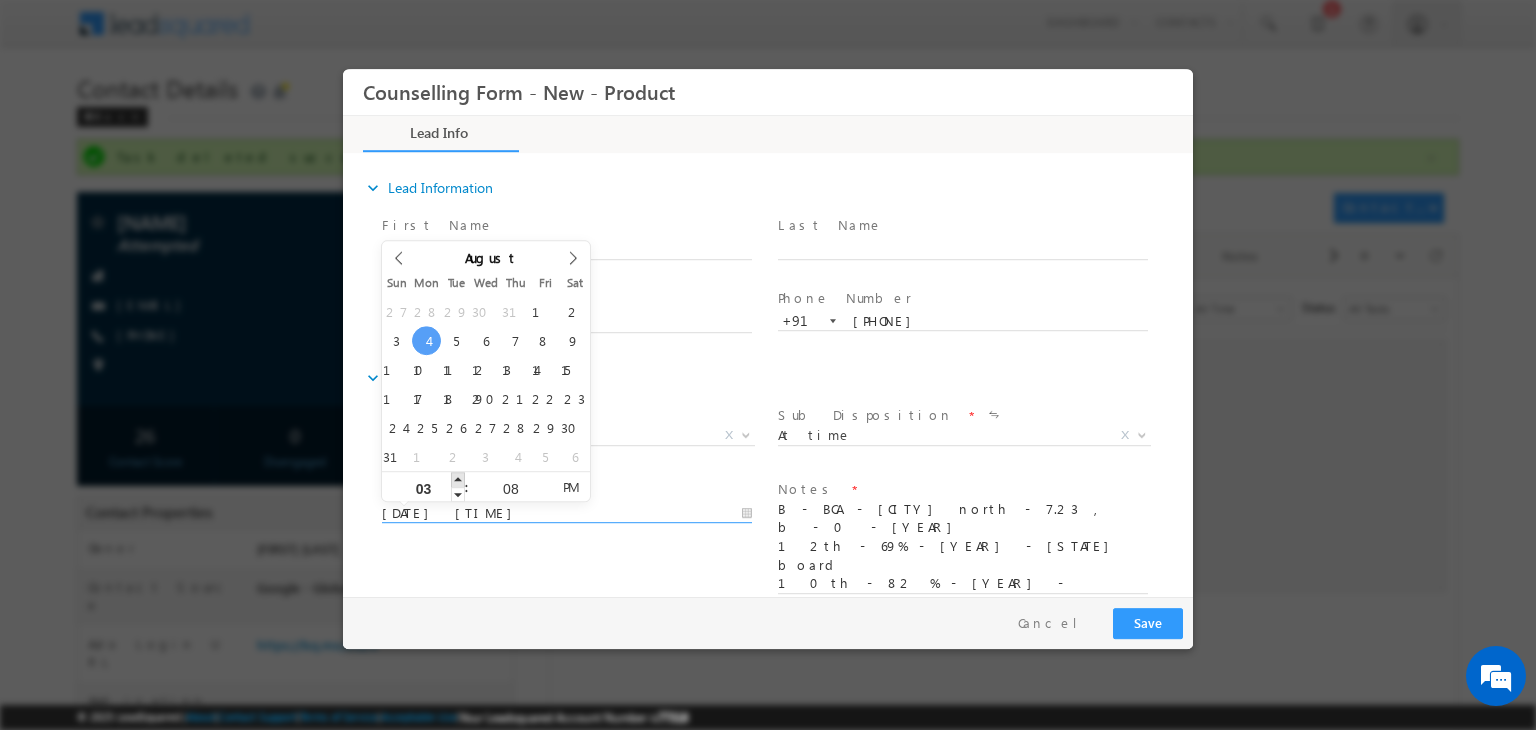 type on "04/08/2025 4:08 PM" 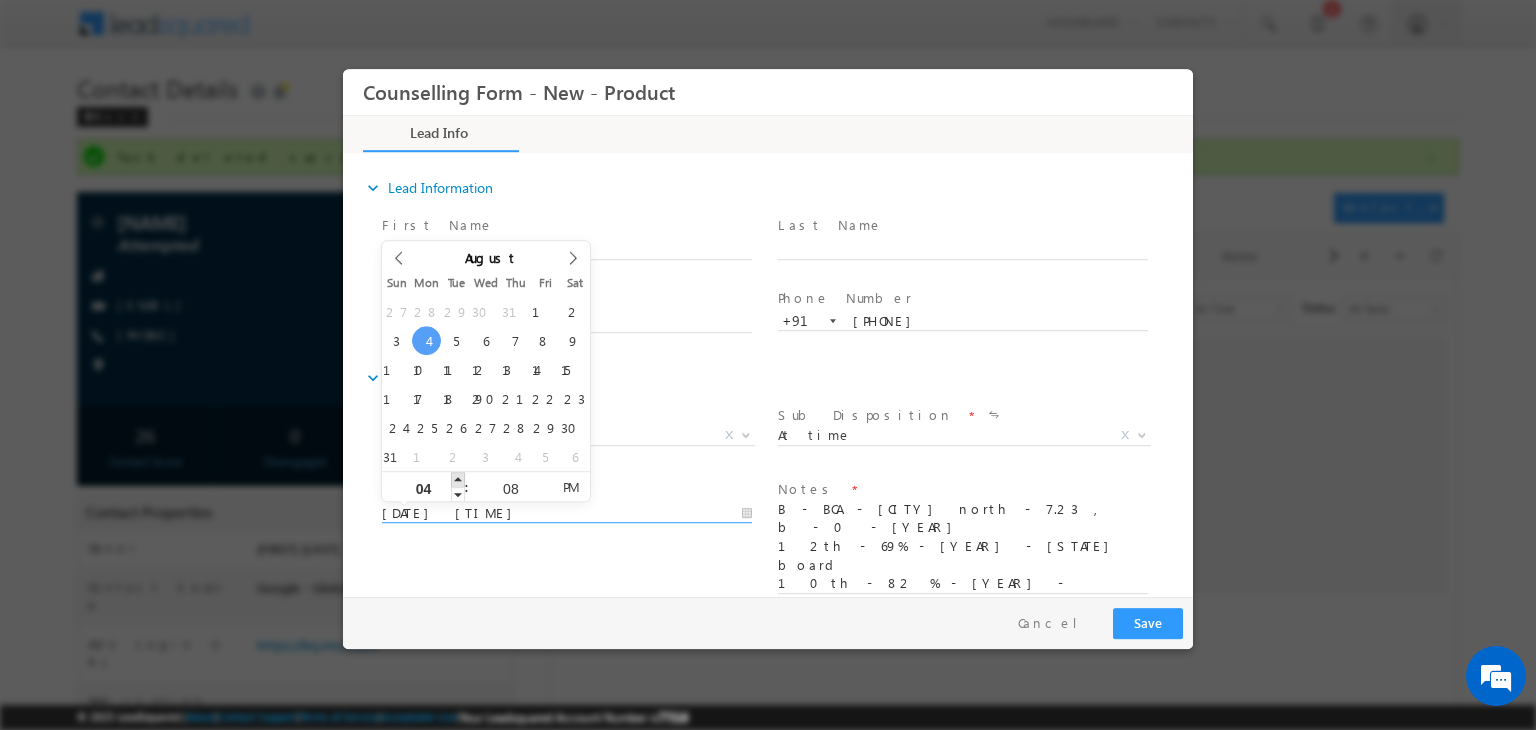 click at bounding box center (458, 479) 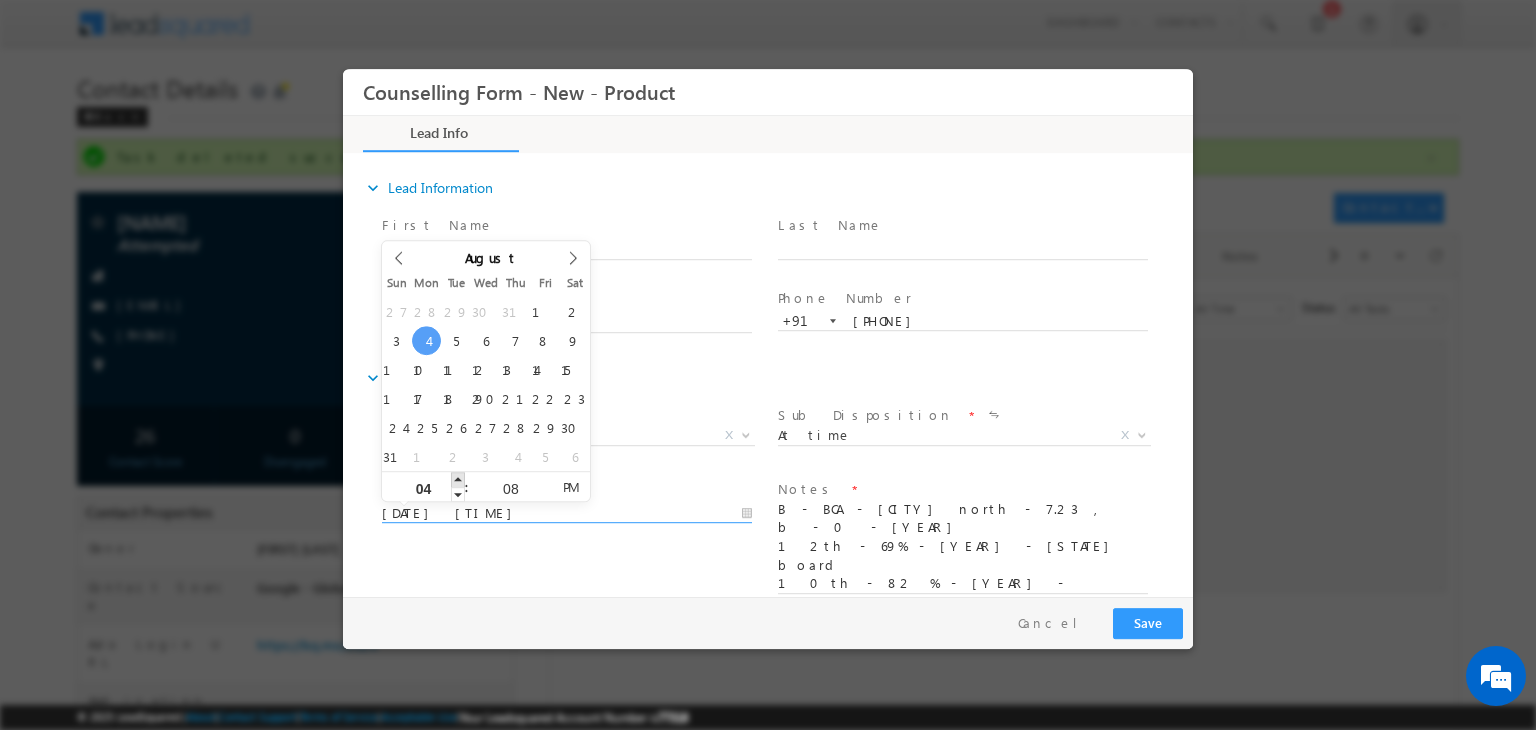 type on "04/08/2025 5:08 PM" 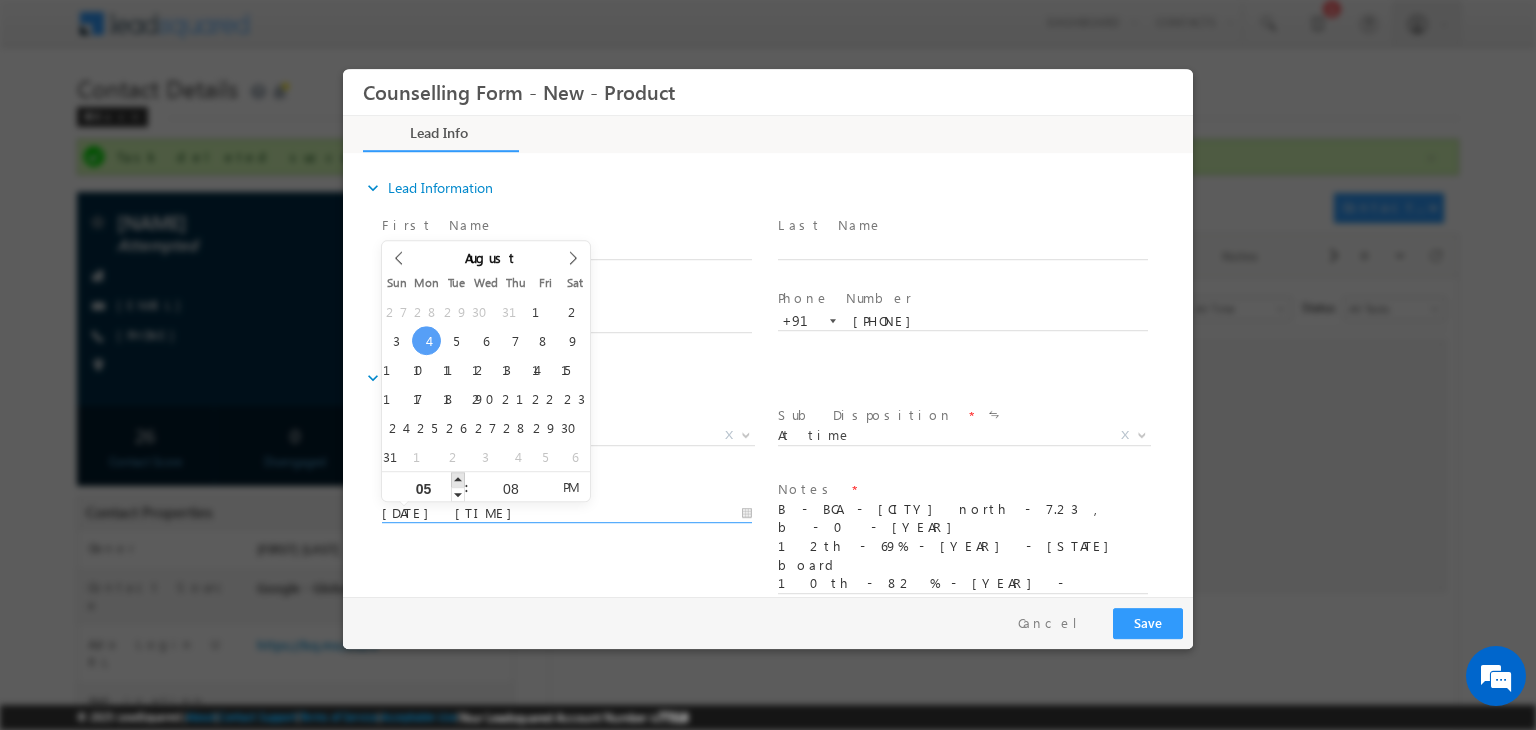 click at bounding box center (458, 479) 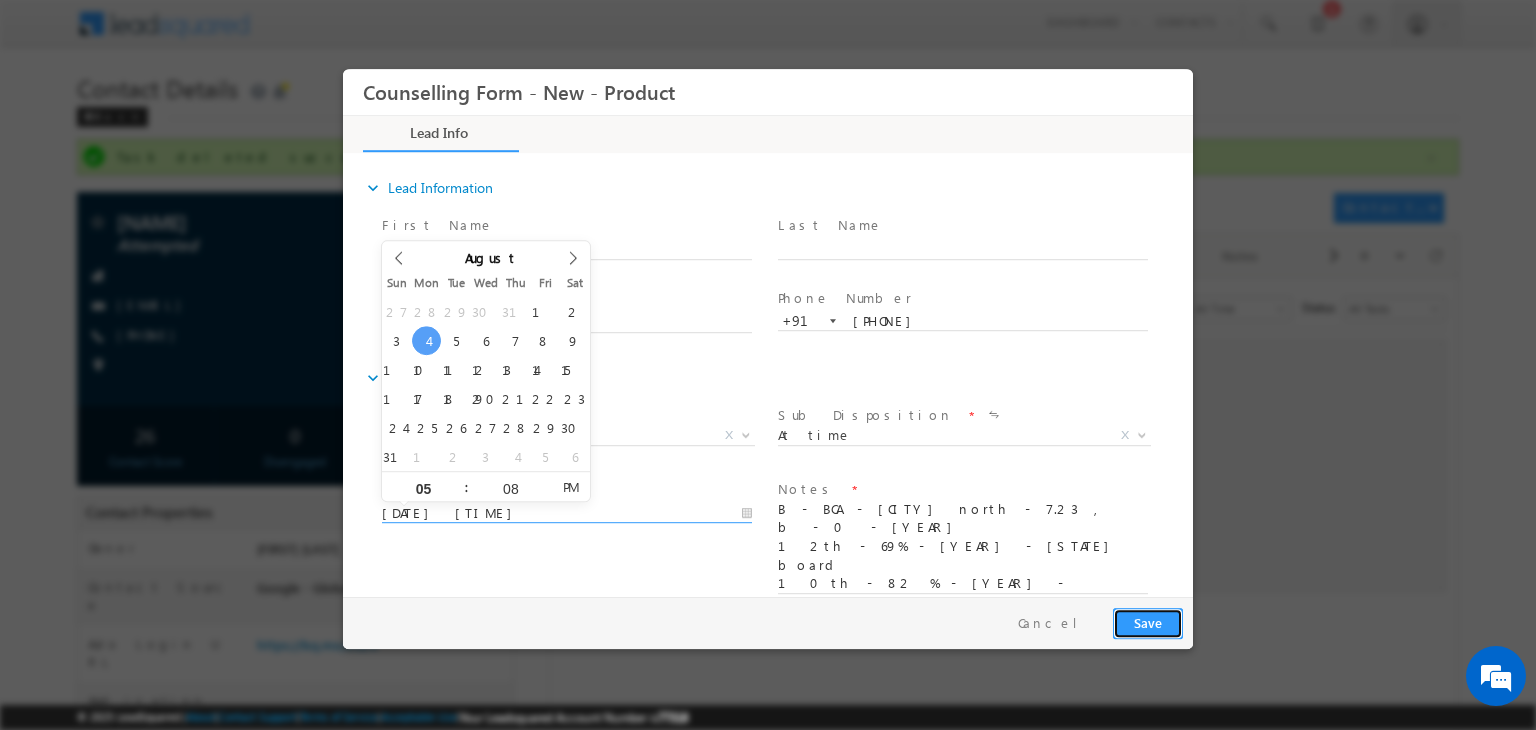 click on "Save" at bounding box center [1148, 623] 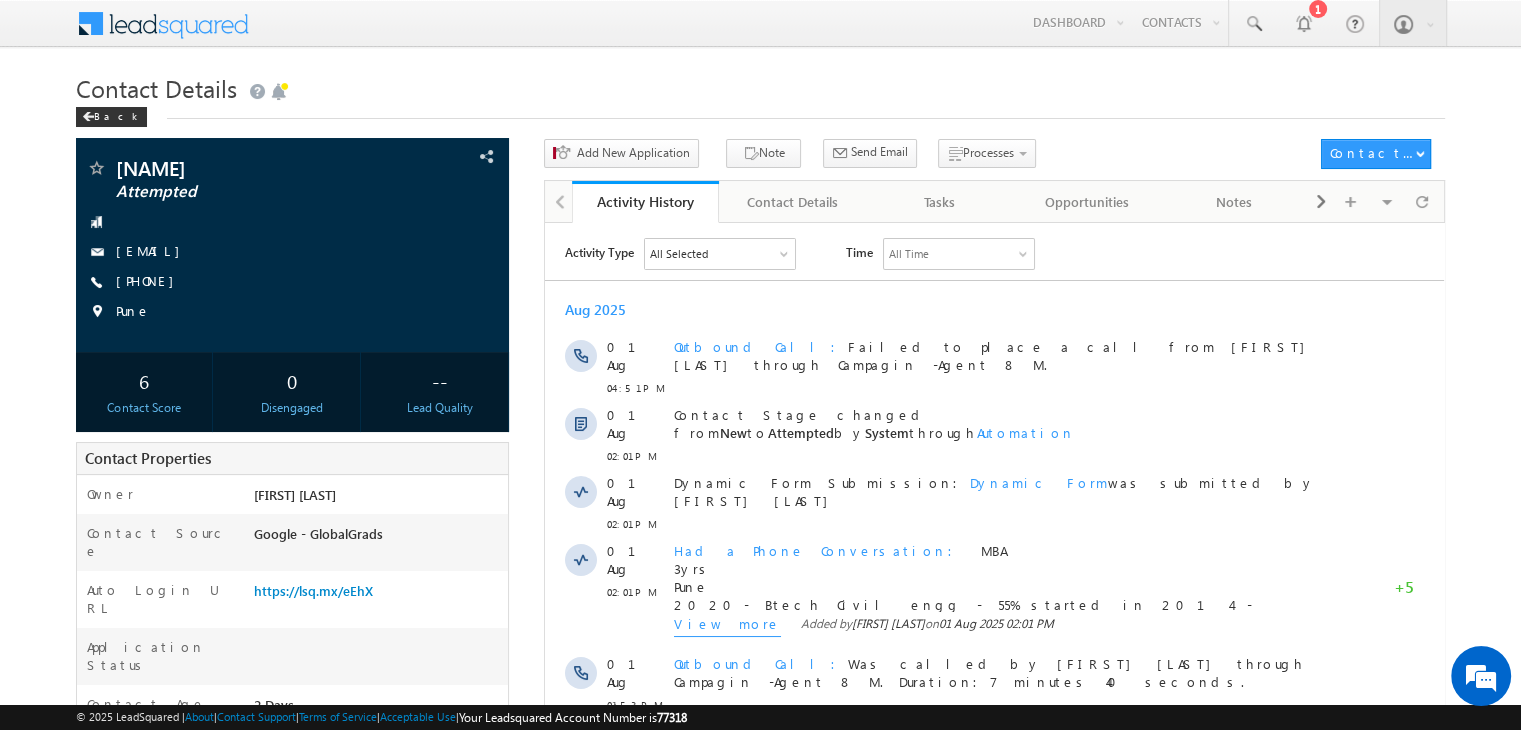 scroll, scrollTop: 0, scrollLeft: 0, axis: both 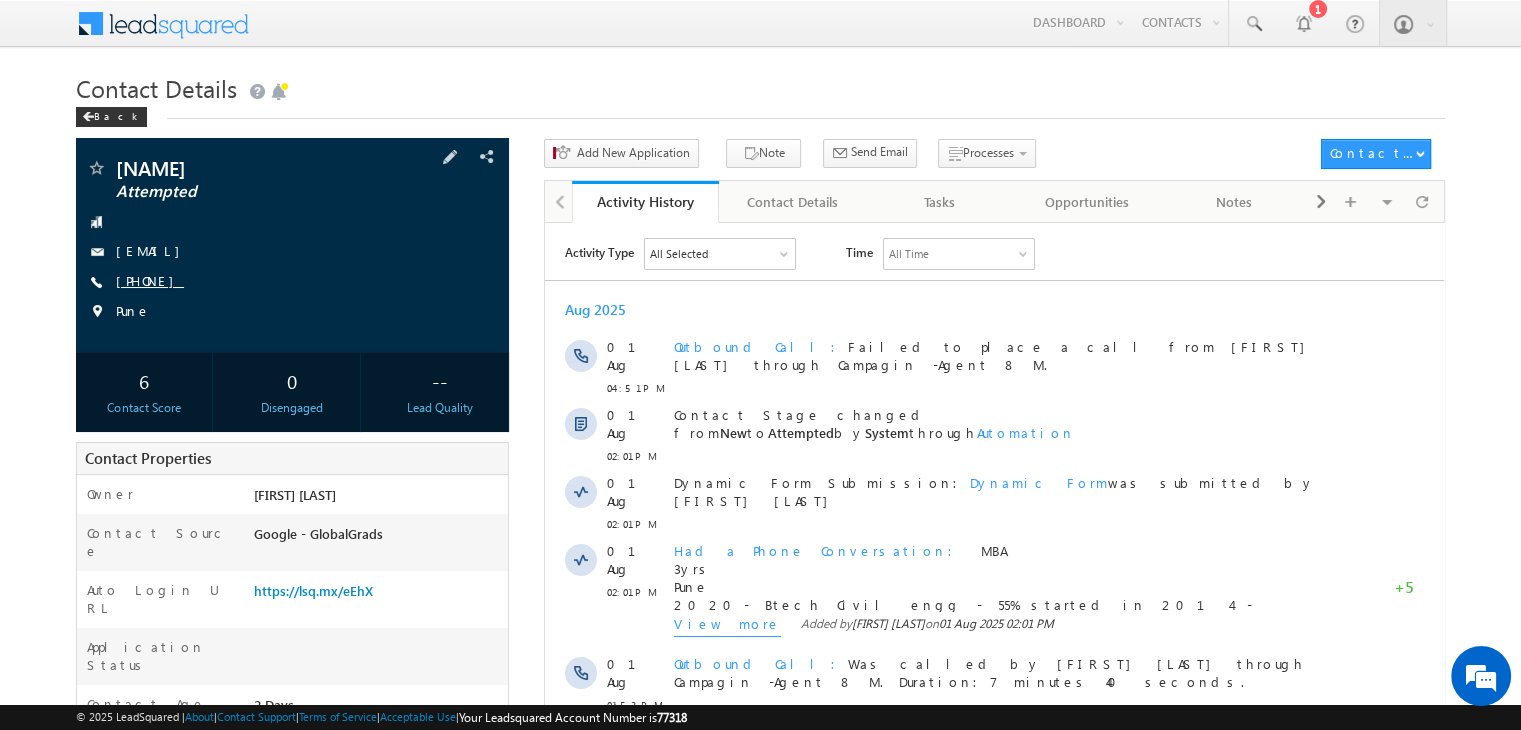 click on "[PHONE]" at bounding box center (150, 280) 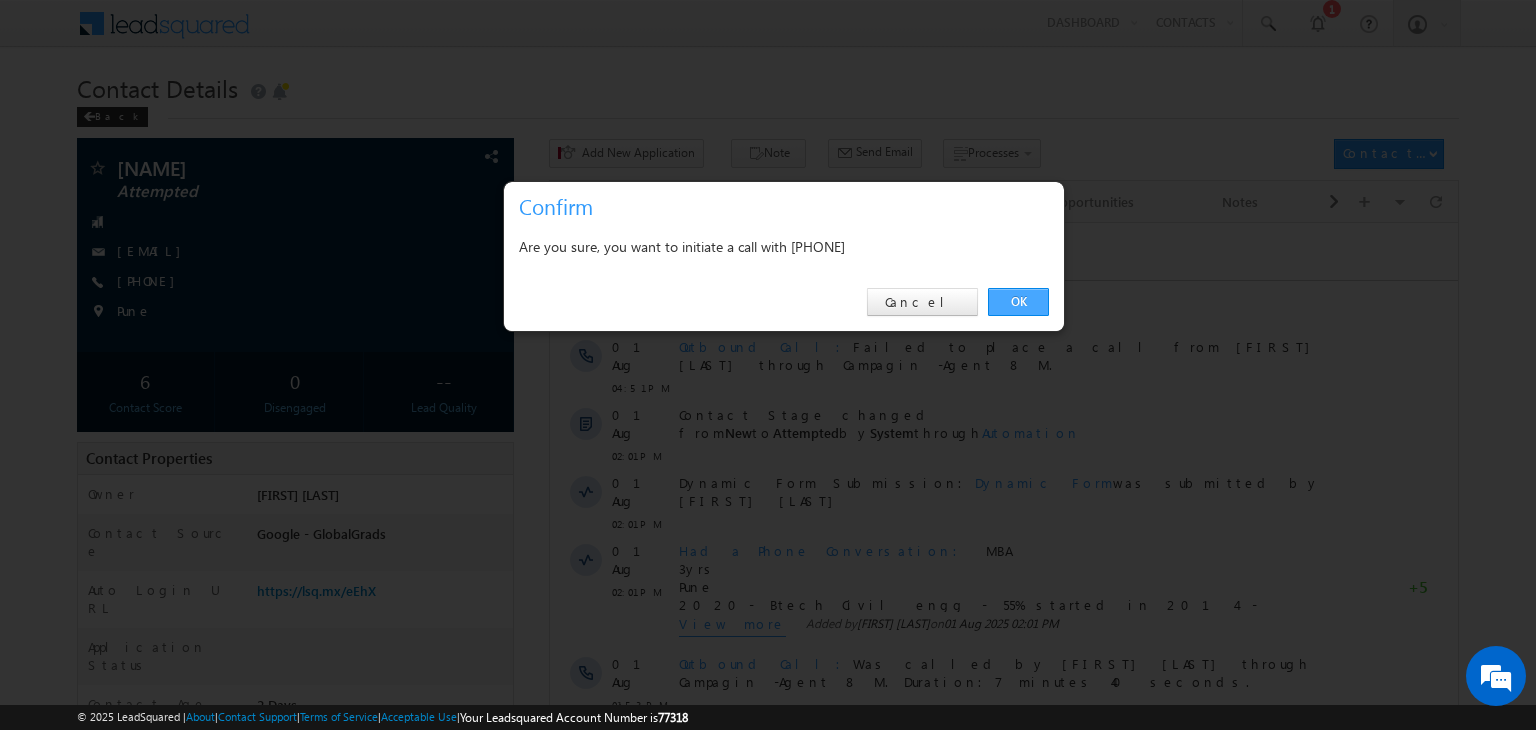drag, startPoint x: 1059, startPoint y: 300, endPoint x: 1025, endPoint y: 300, distance: 34 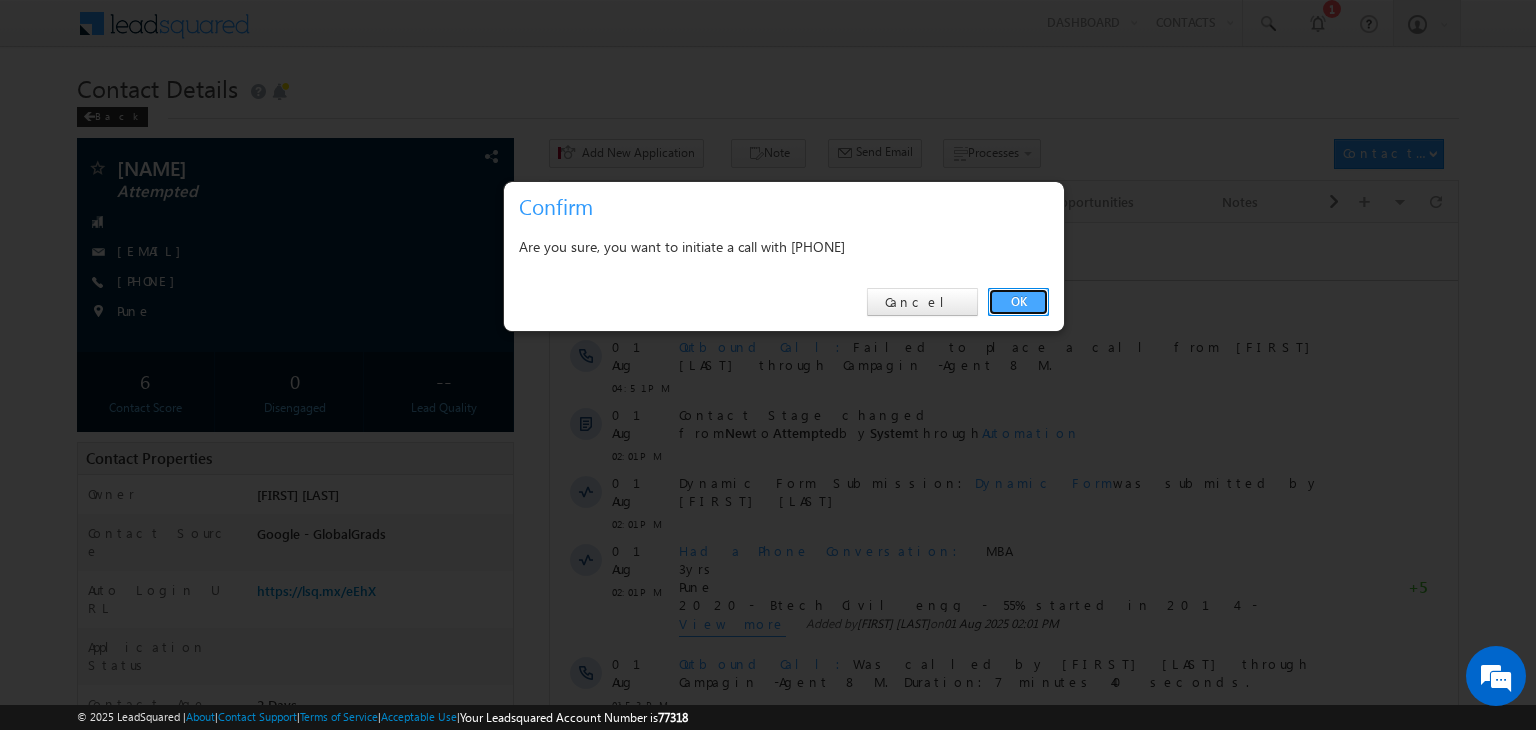click on "OK" at bounding box center [1018, 302] 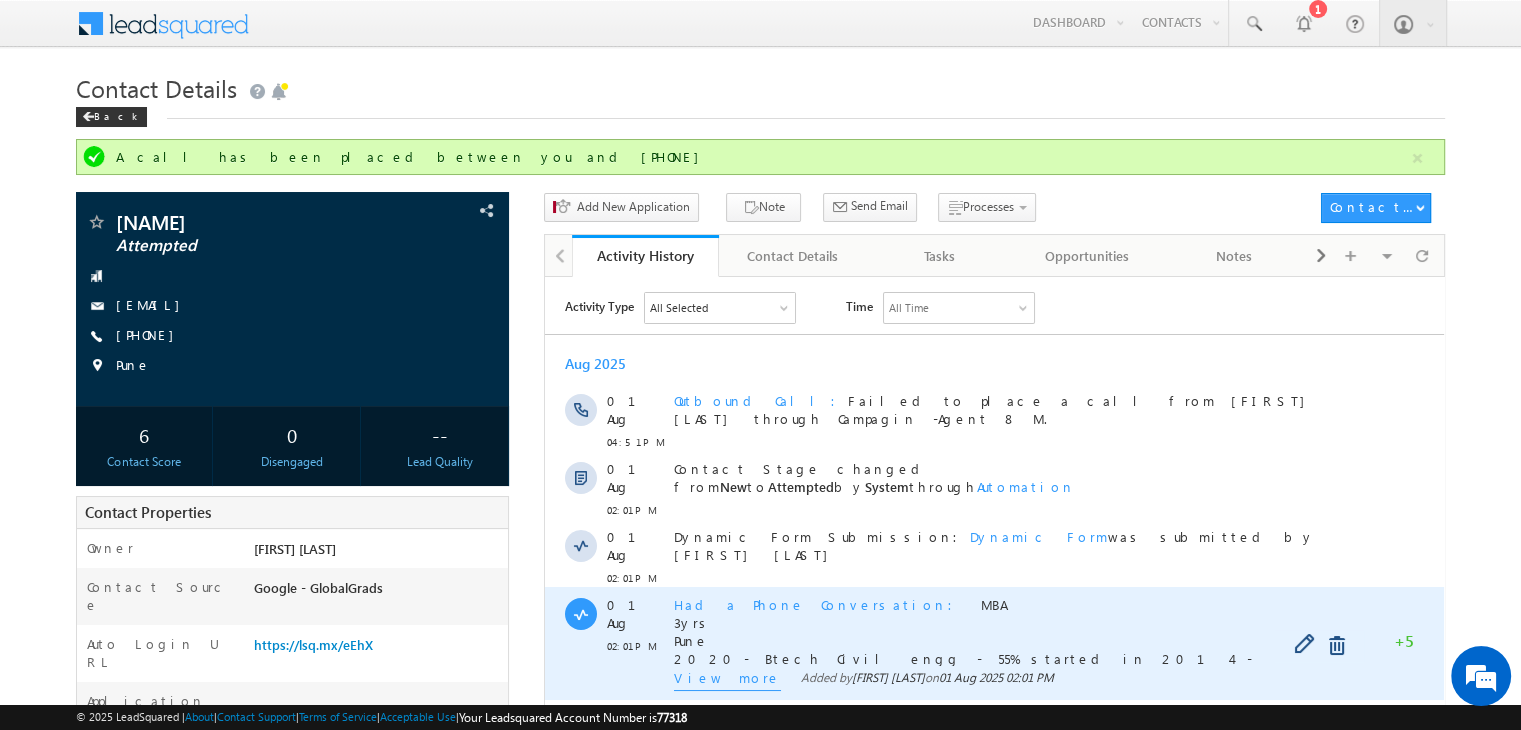 click on "View more" at bounding box center (727, 679) 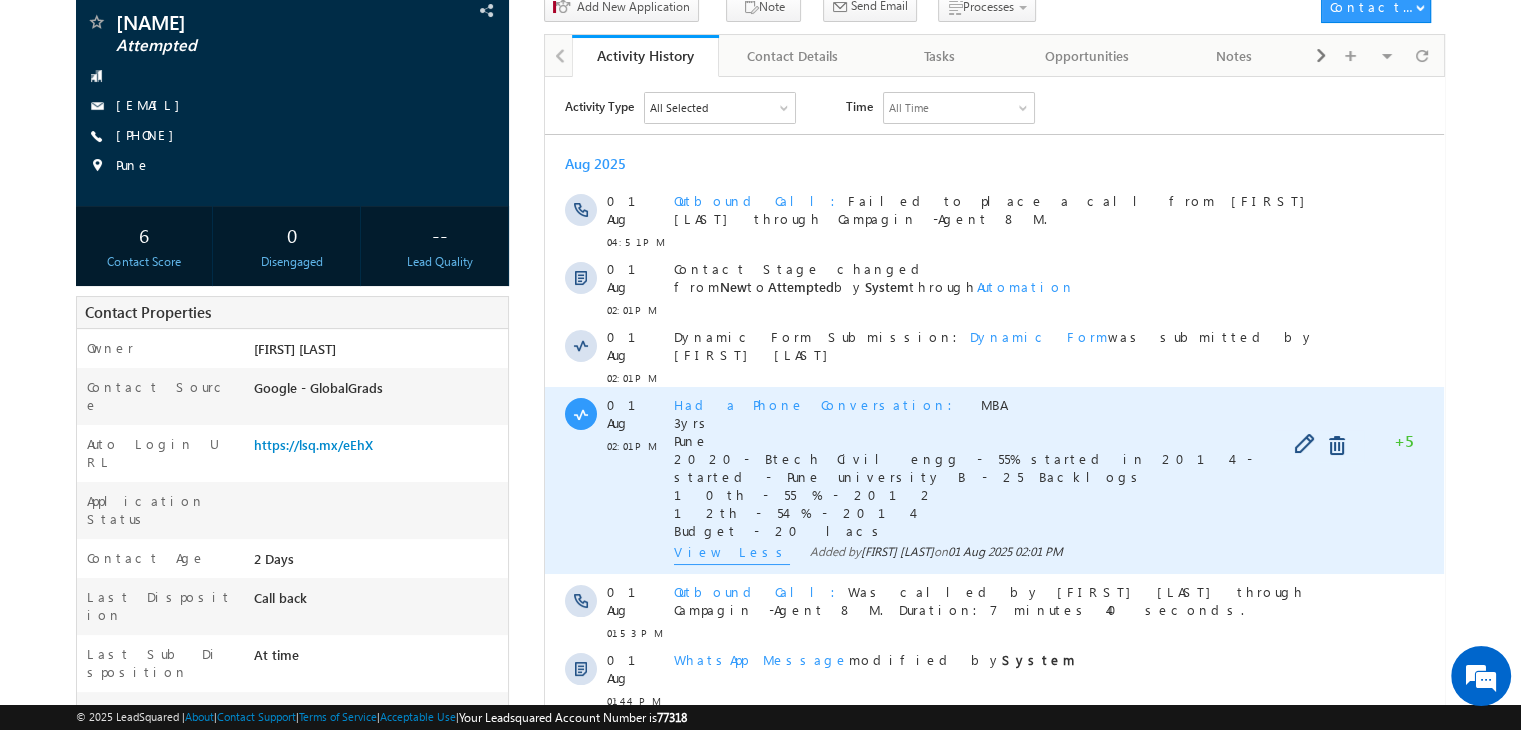 scroll, scrollTop: 202, scrollLeft: 0, axis: vertical 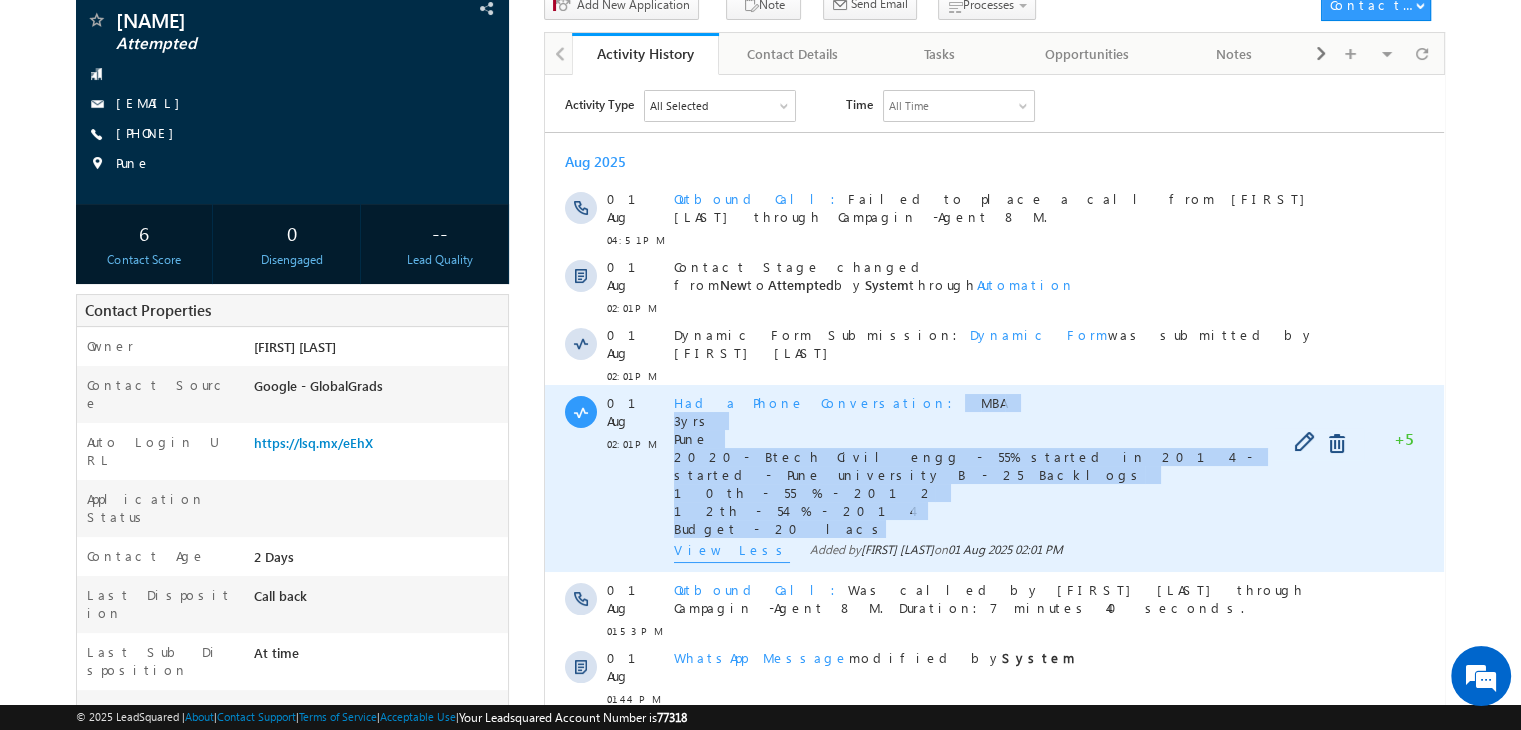 copy on "MBA 3yrs [CITY] 2020- Btech Civil engg - 55% started in 2014 - started - [UNIVERSITY] B - 25 Backlogs 10th - 55 % - 2012 12th - 54 % - 2014 Budget - 20 lacs" 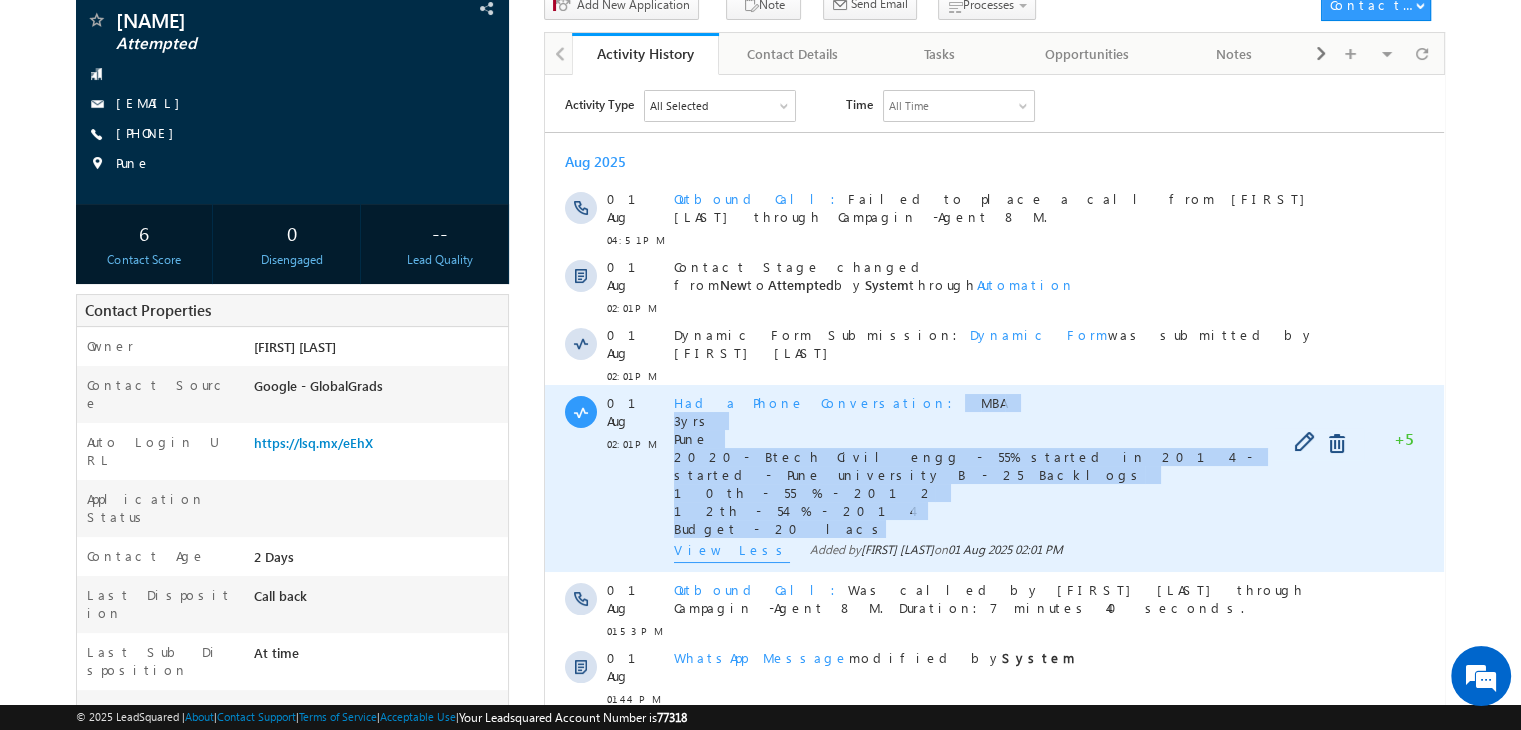click on "Had a Phone Conversation
MBA 3yrs [CITY] 2020- Btech Civil engg - 55% started in 2014 - started - [UNIVERSITY] B - 25 Backlogs 10th - 55 % - 2012 12th - 54 % - 2014 Budget - 20 lacs" at bounding box center (1003, 465) 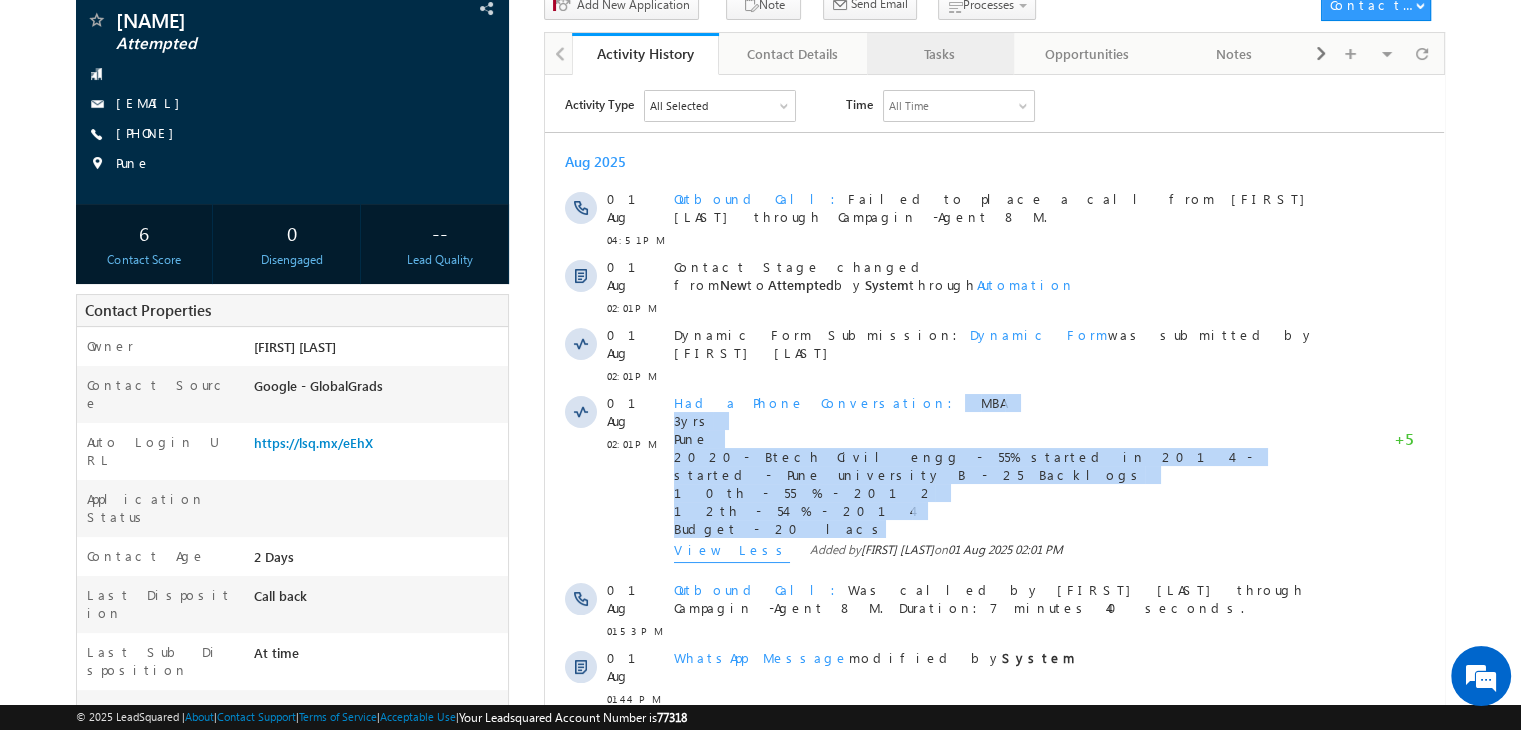 click on "Tasks" at bounding box center (940, 54) 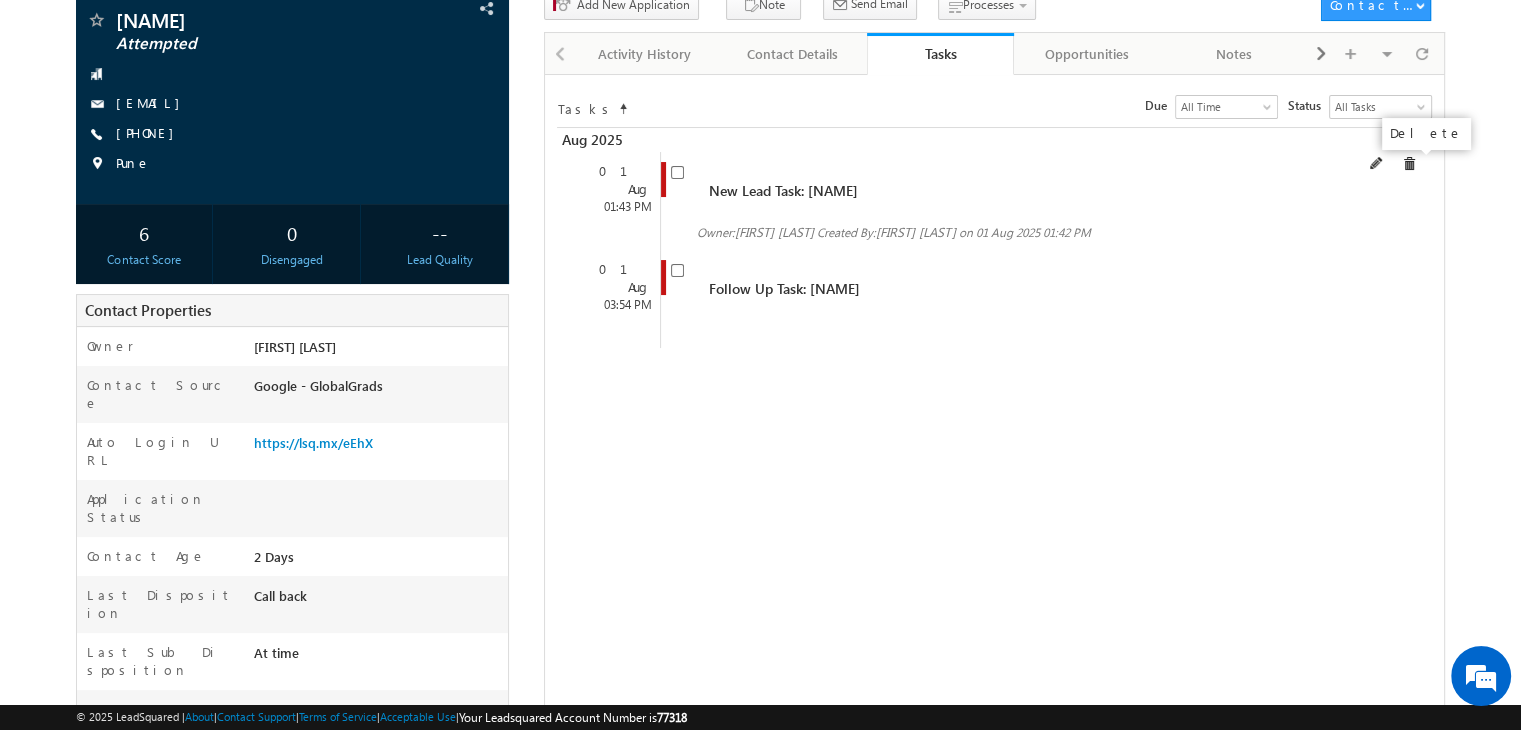 click at bounding box center (1409, 164) 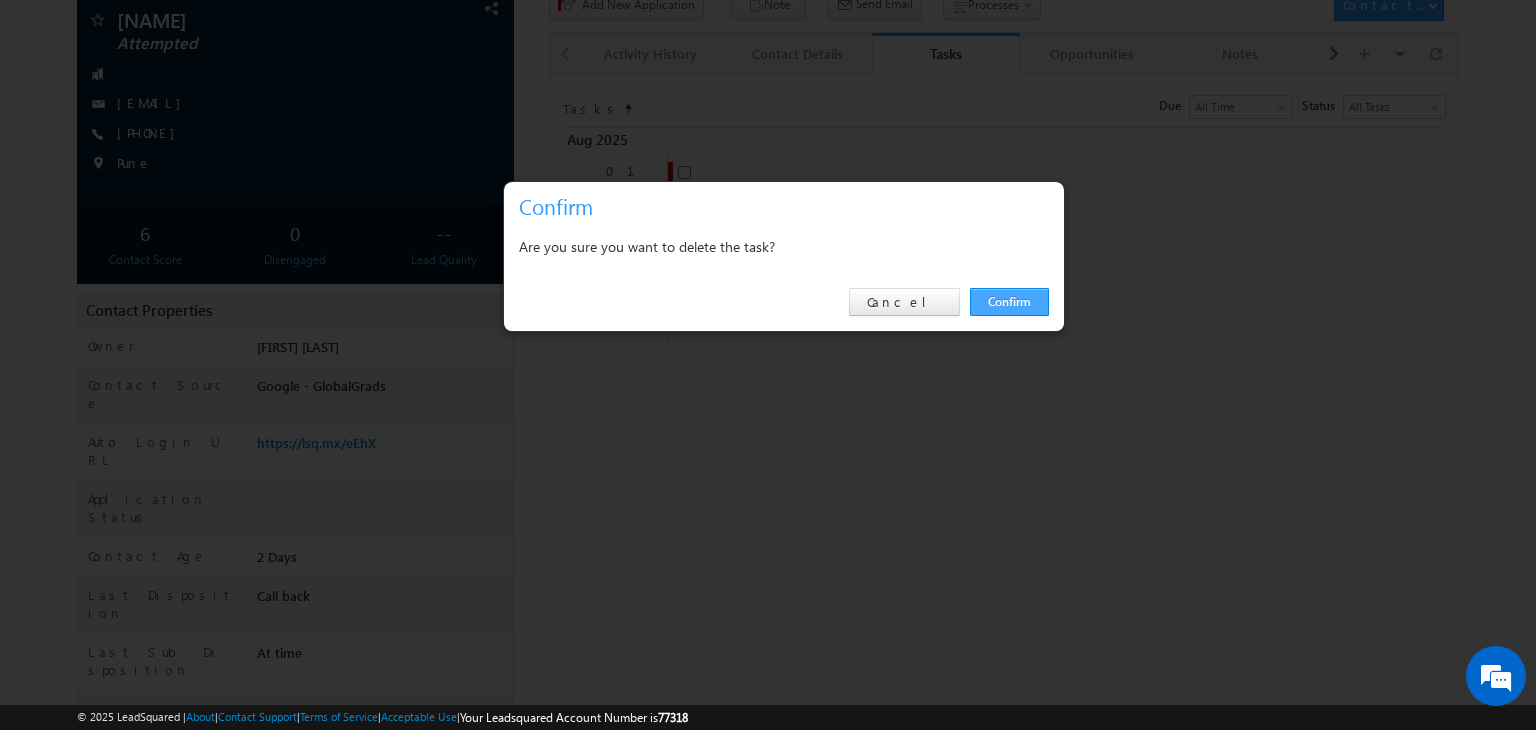 click on "Confirm" at bounding box center (1009, 302) 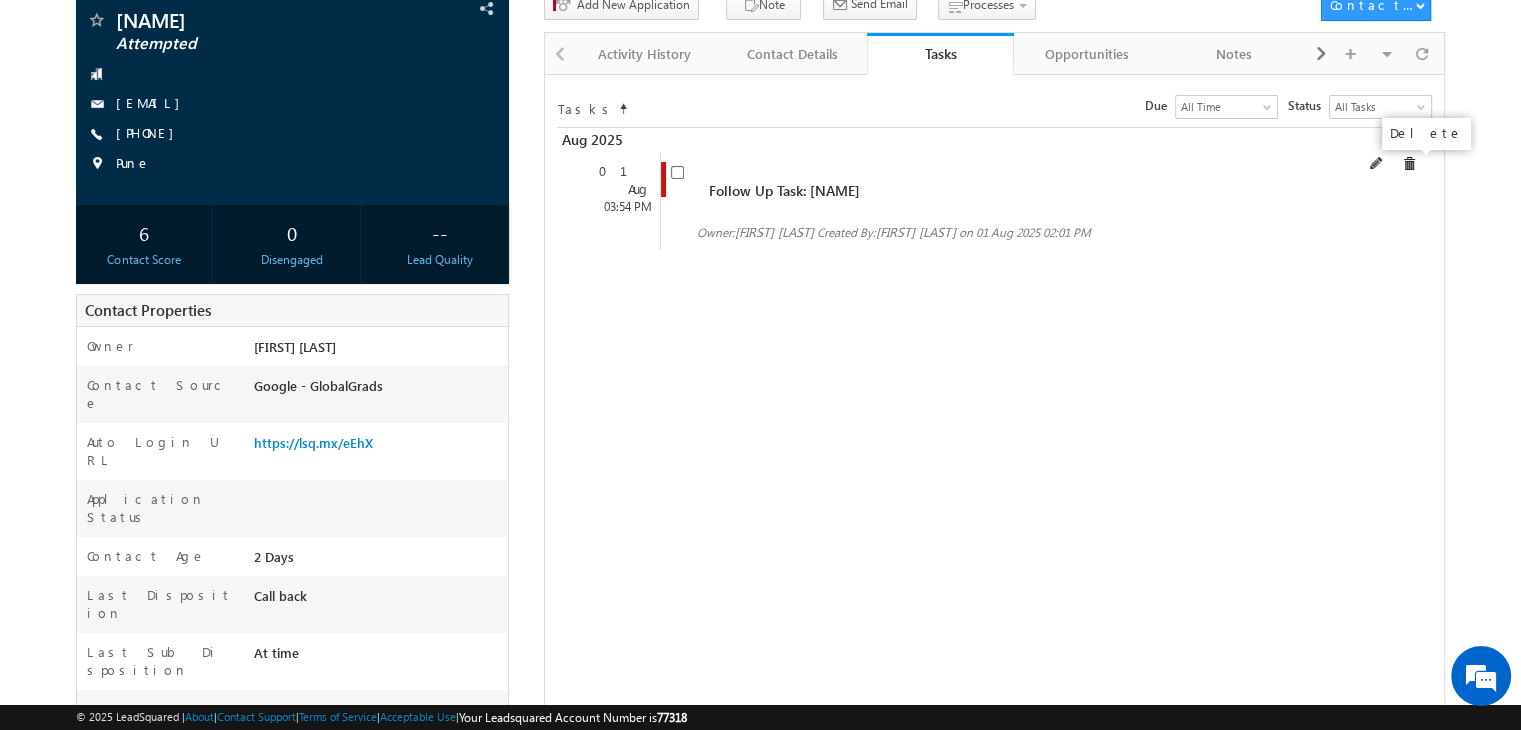 click at bounding box center (1409, 164) 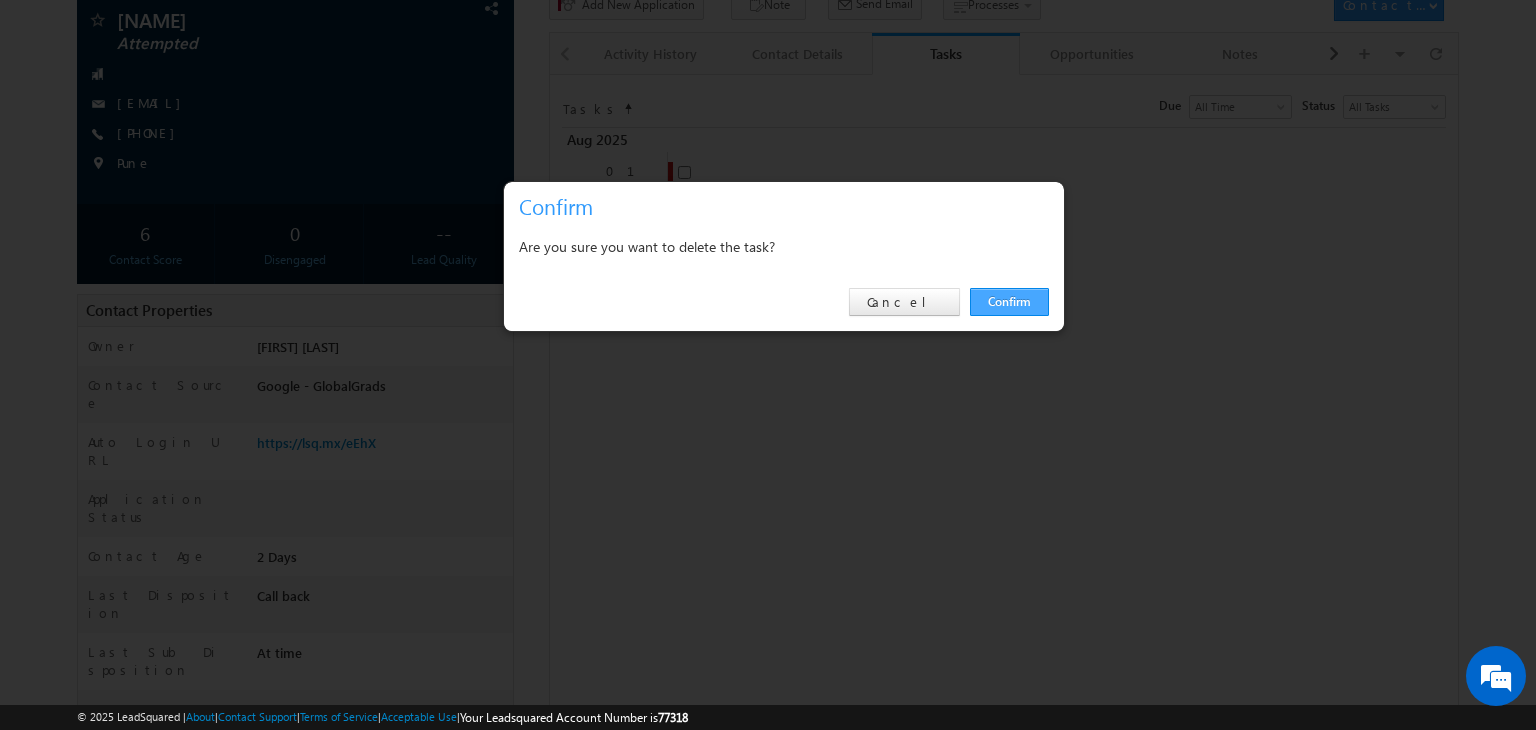 drag, startPoint x: 992, startPoint y: 317, endPoint x: 997, endPoint y: 306, distance: 12.083046 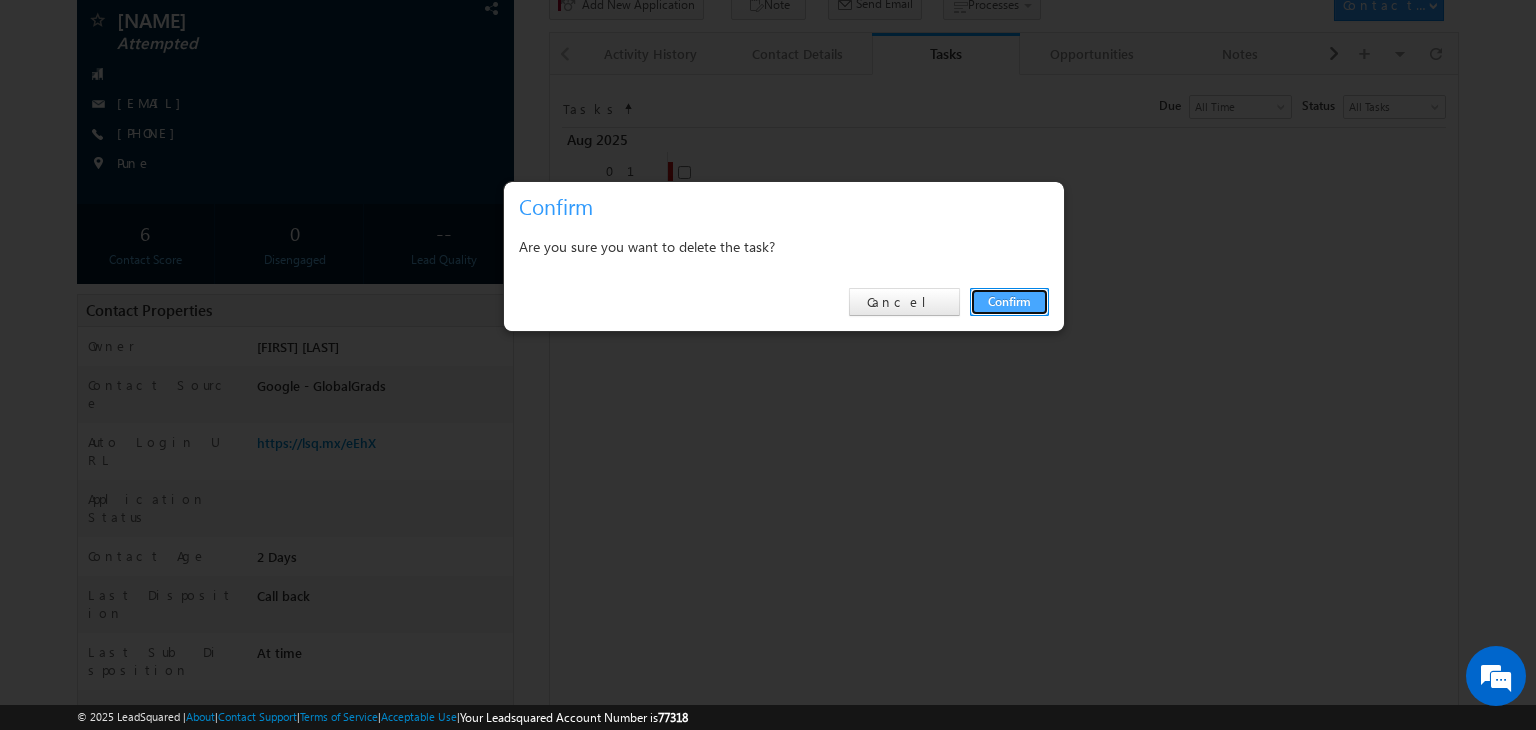 click on "Confirm" at bounding box center (1009, 302) 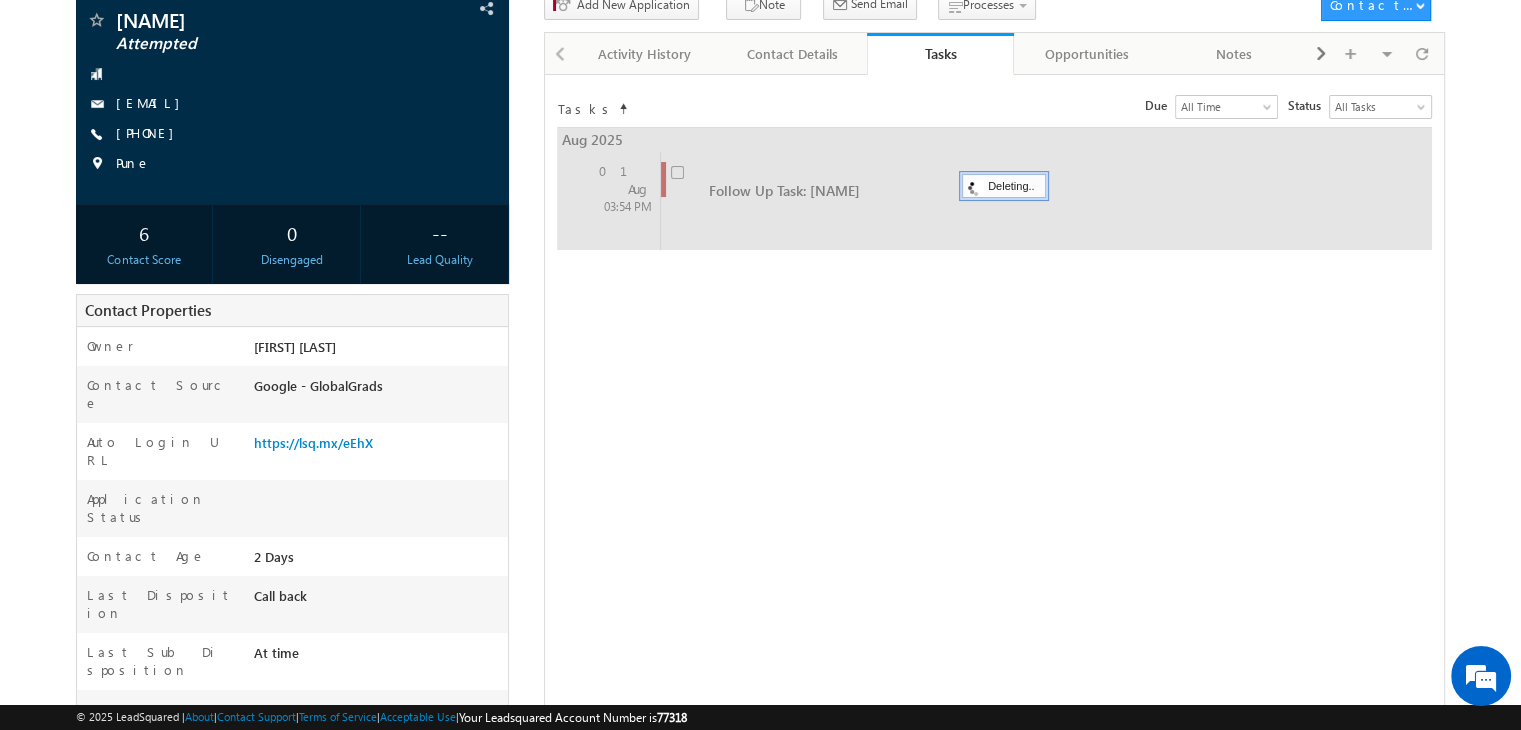 click on "Tasks
Status     undefined All Tasks Completed Overdue Pending All Tasks
Due     Go maxdate mindate All Time
Custom
Yesterday
Today
Last Week
This Week
Last Month
This Month
Last Year
This Year
Last 7 Days
Last 30 Days
All Time
Include Overdue Tasks
Aug 2025
01 Aug
03:54 PM" at bounding box center (994, 479) 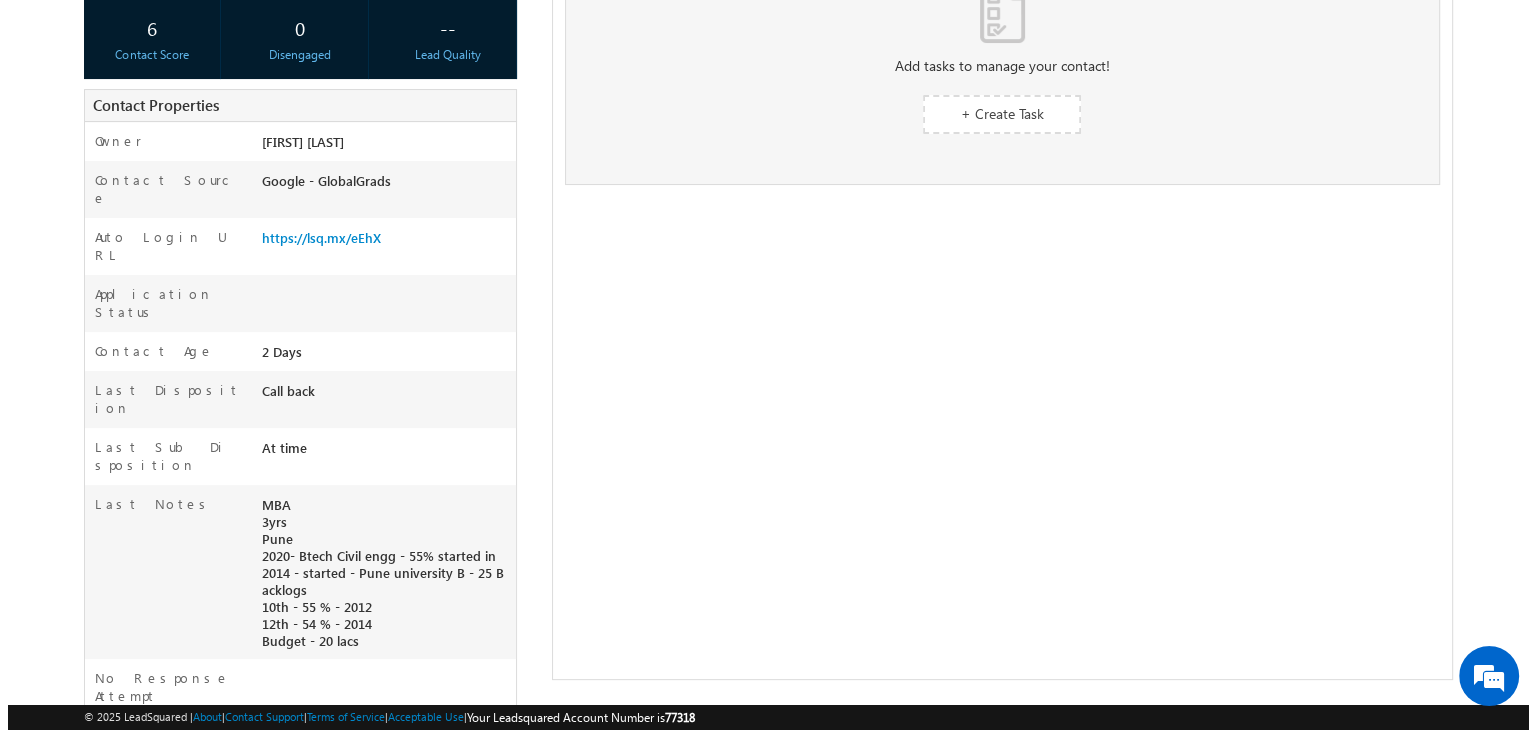 scroll, scrollTop: 0, scrollLeft: 0, axis: both 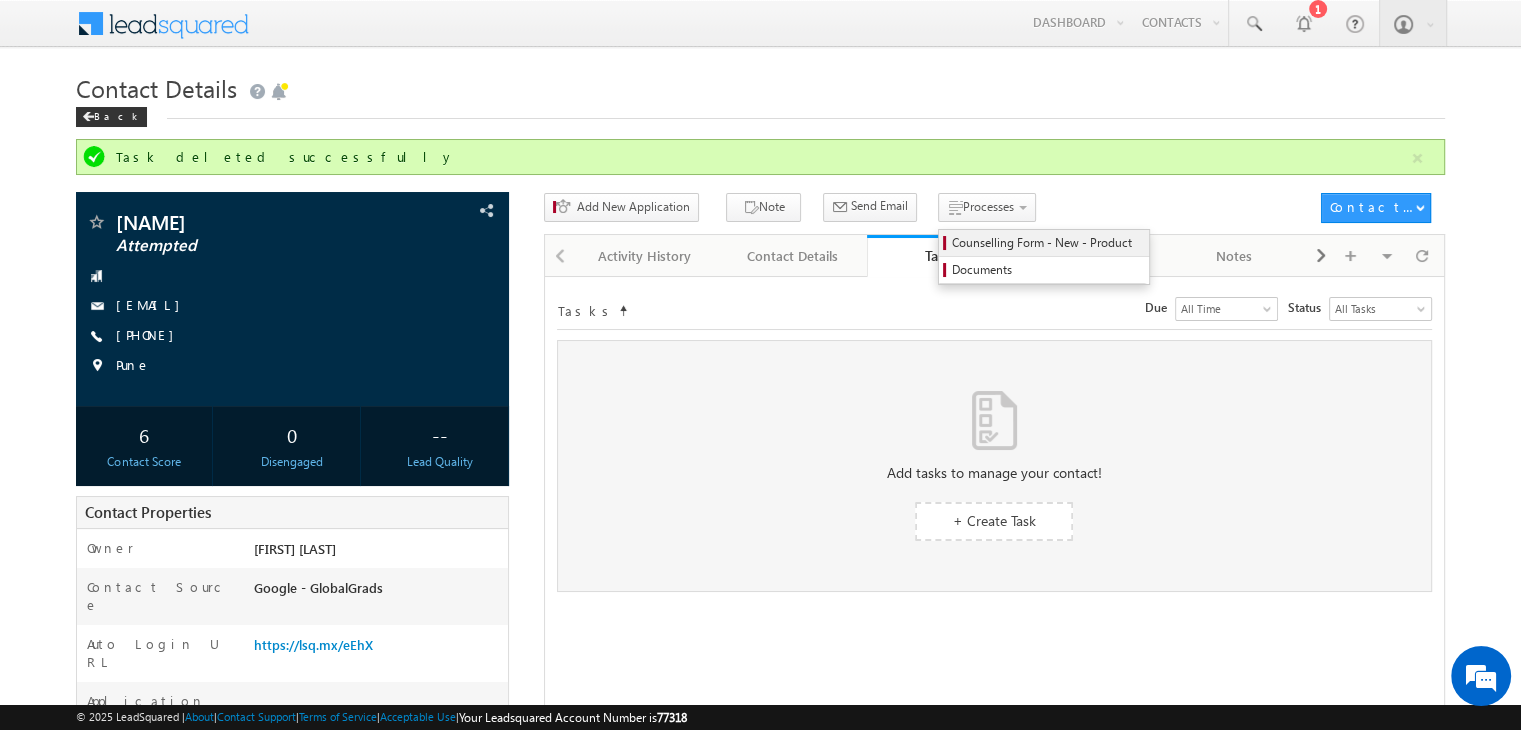 click on "Counselling Form - New - Product" at bounding box center (1047, 243) 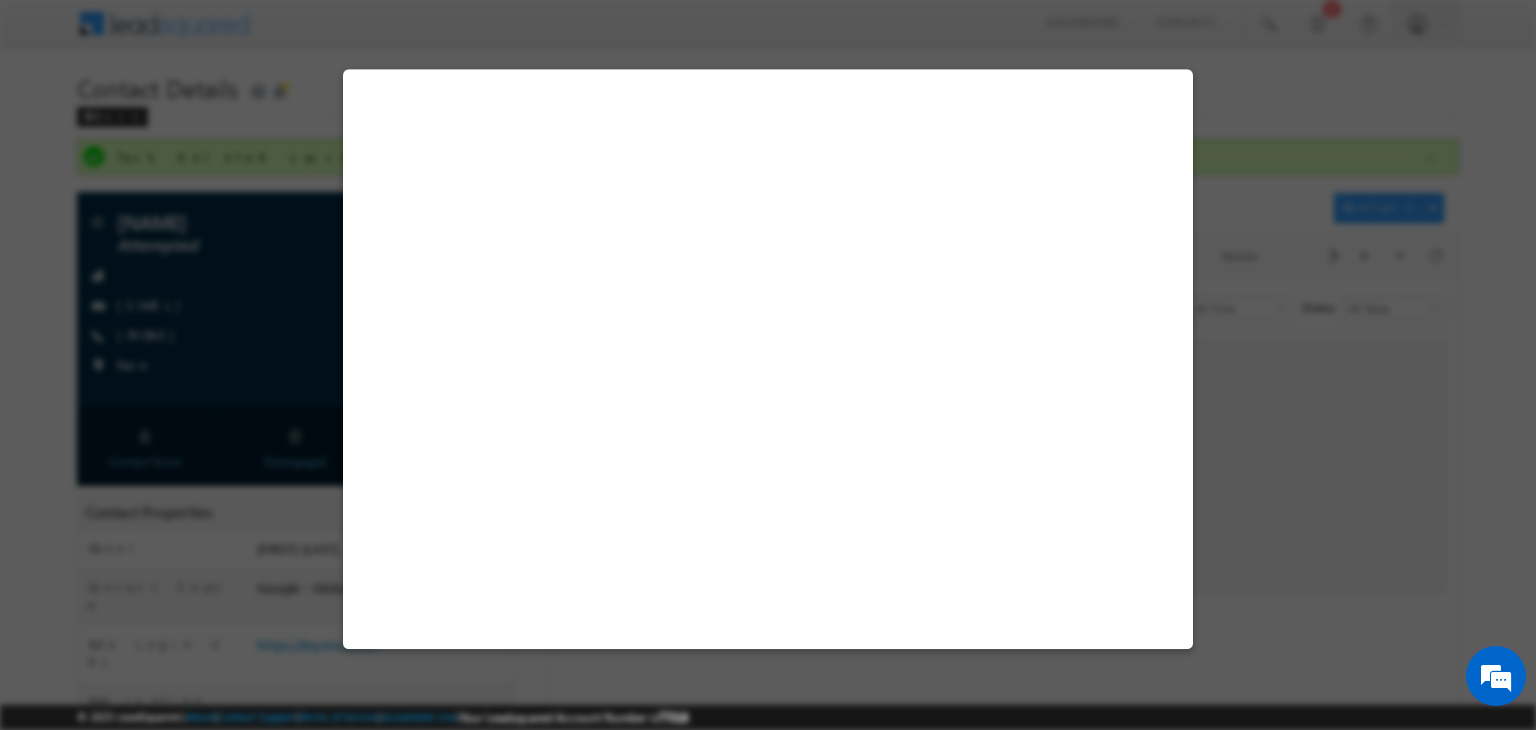 select on "Attempted" 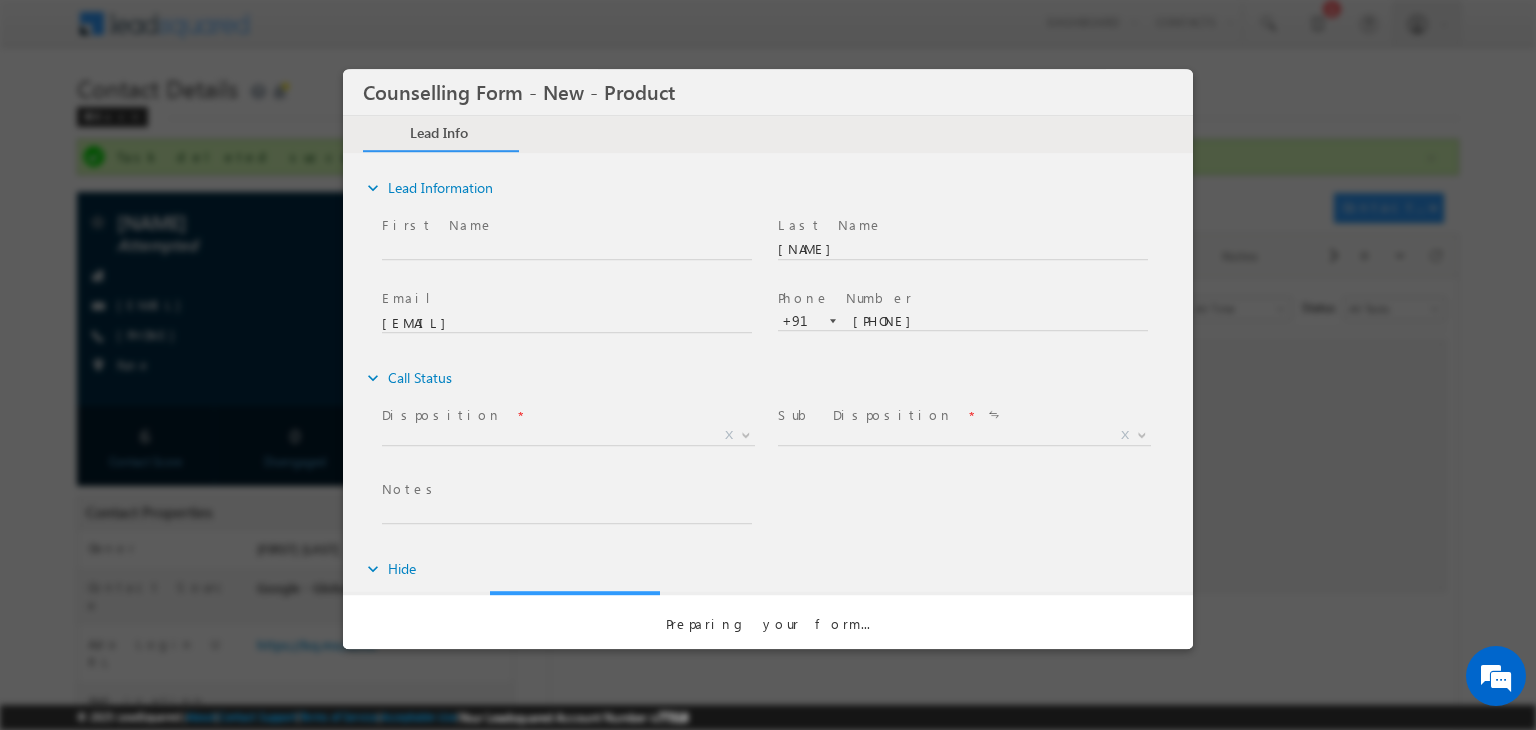 scroll, scrollTop: 0, scrollLeft: 0, axis: both 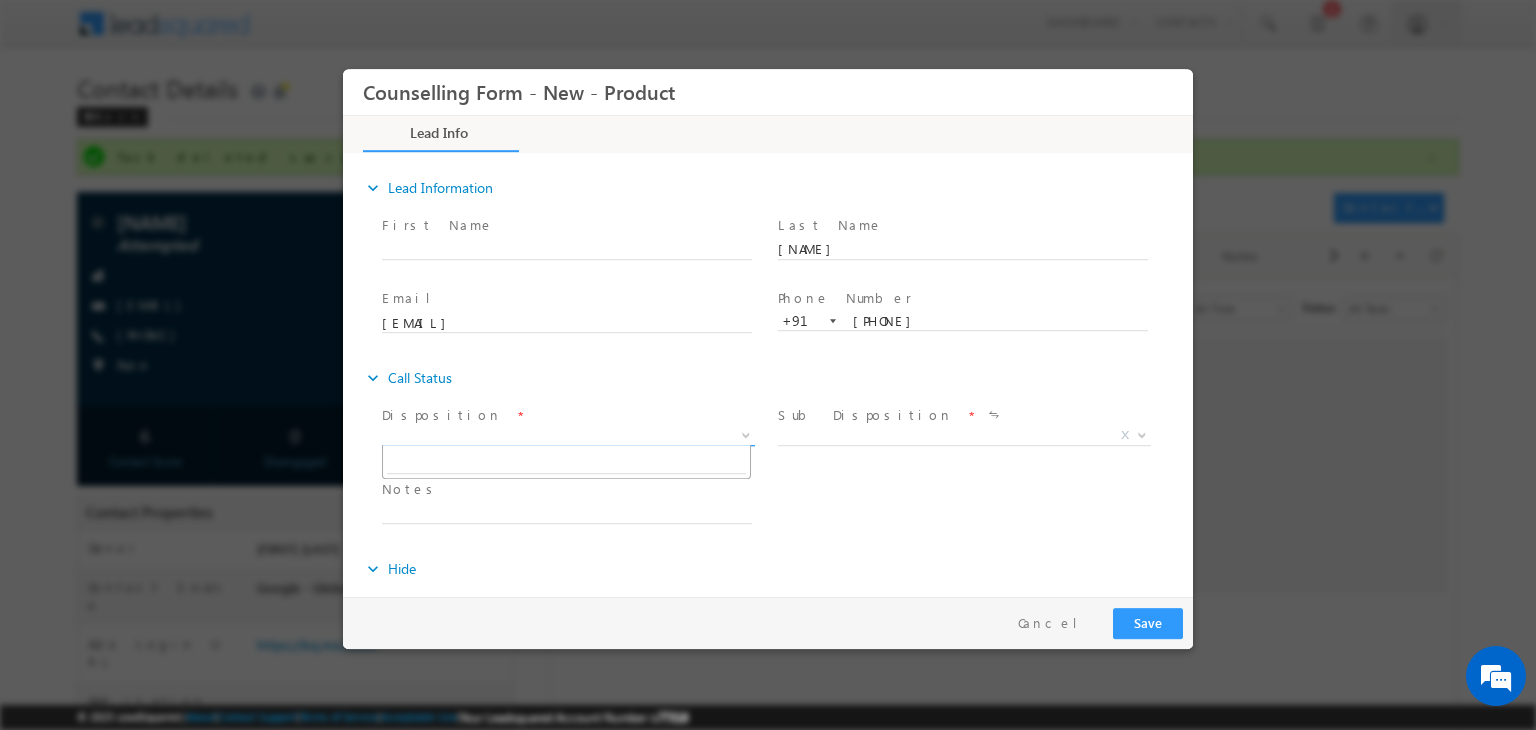 click on "X" at bounding box center [568, 436] 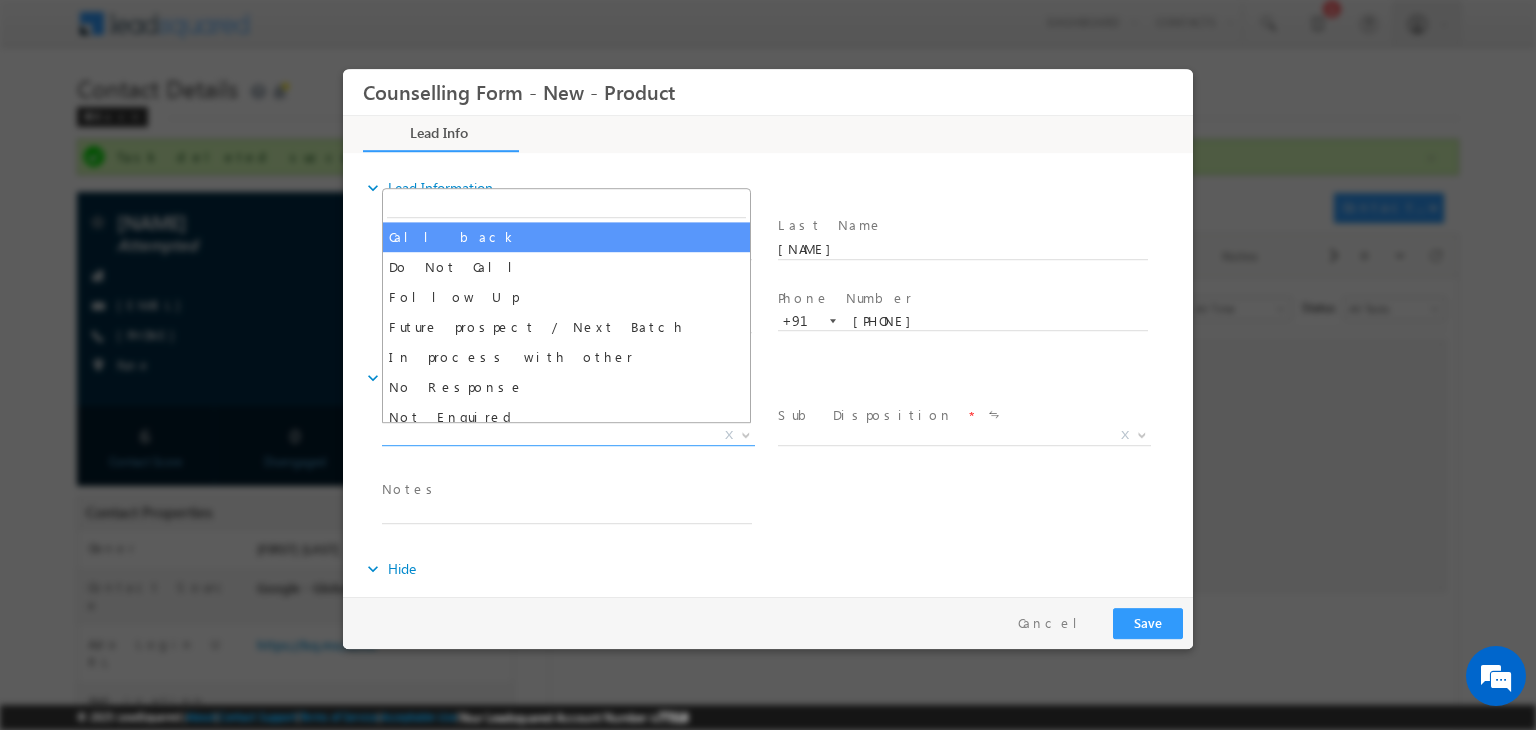 select on "Call back" 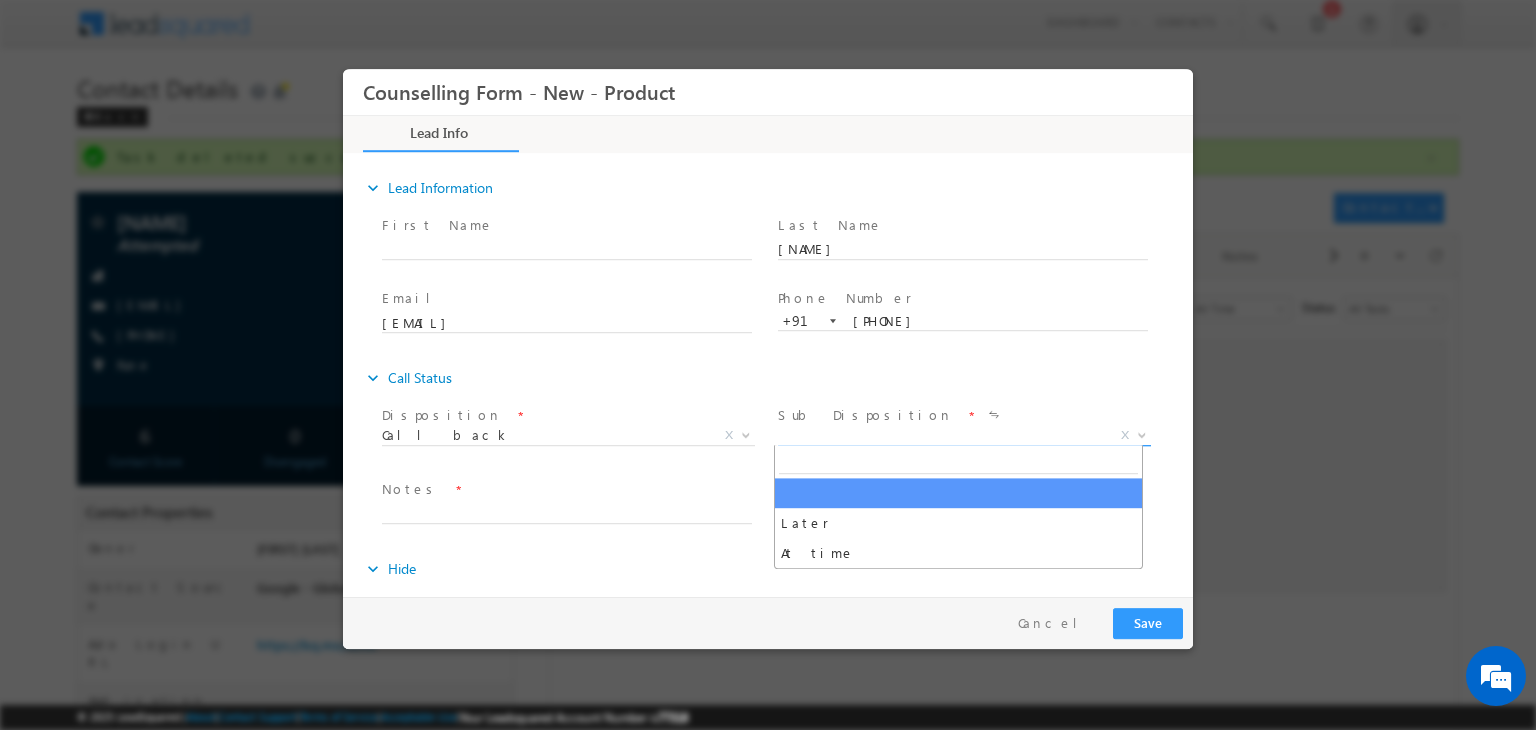 click on "X" at bounding box center (964, 436) 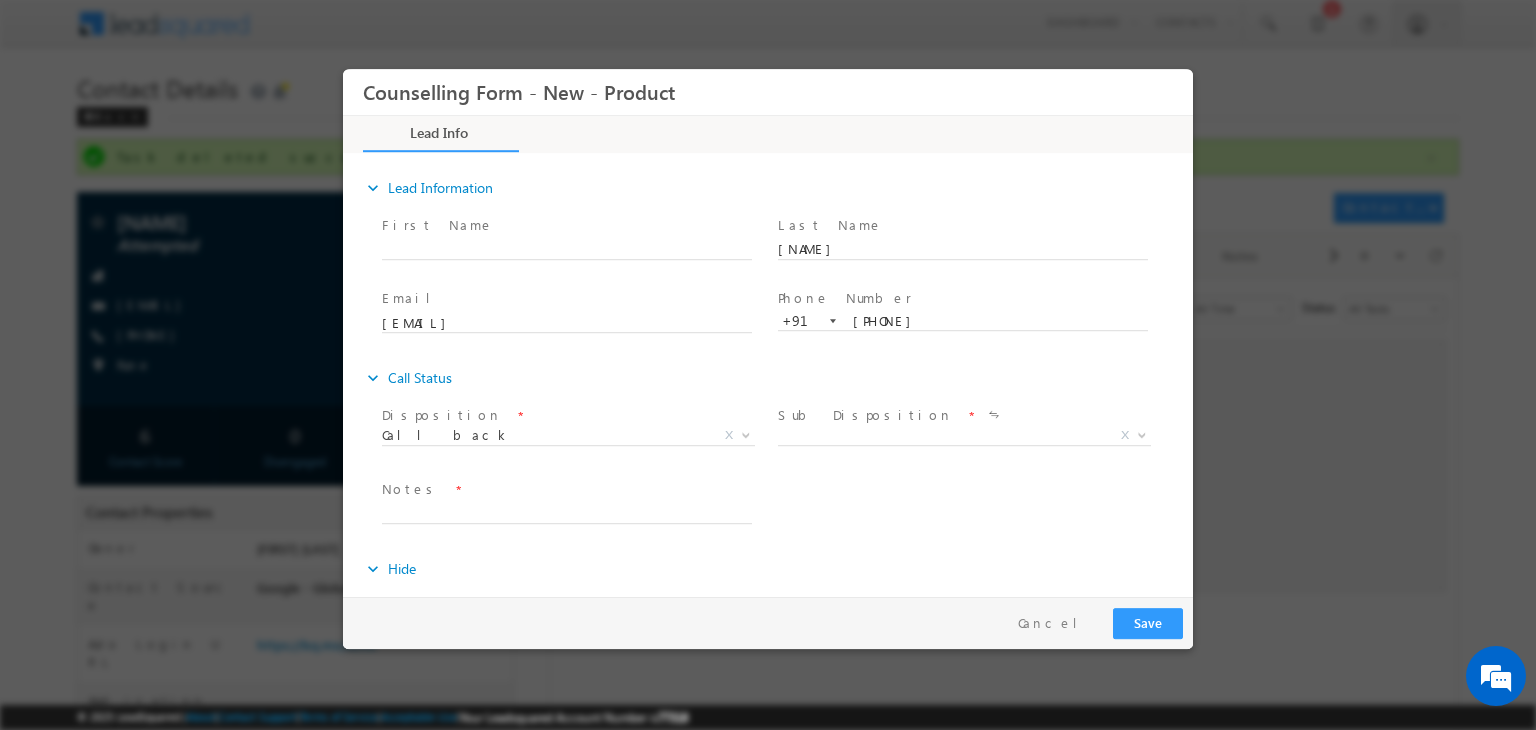 click on "expand_more Hide" at bounding box center (778, 569) 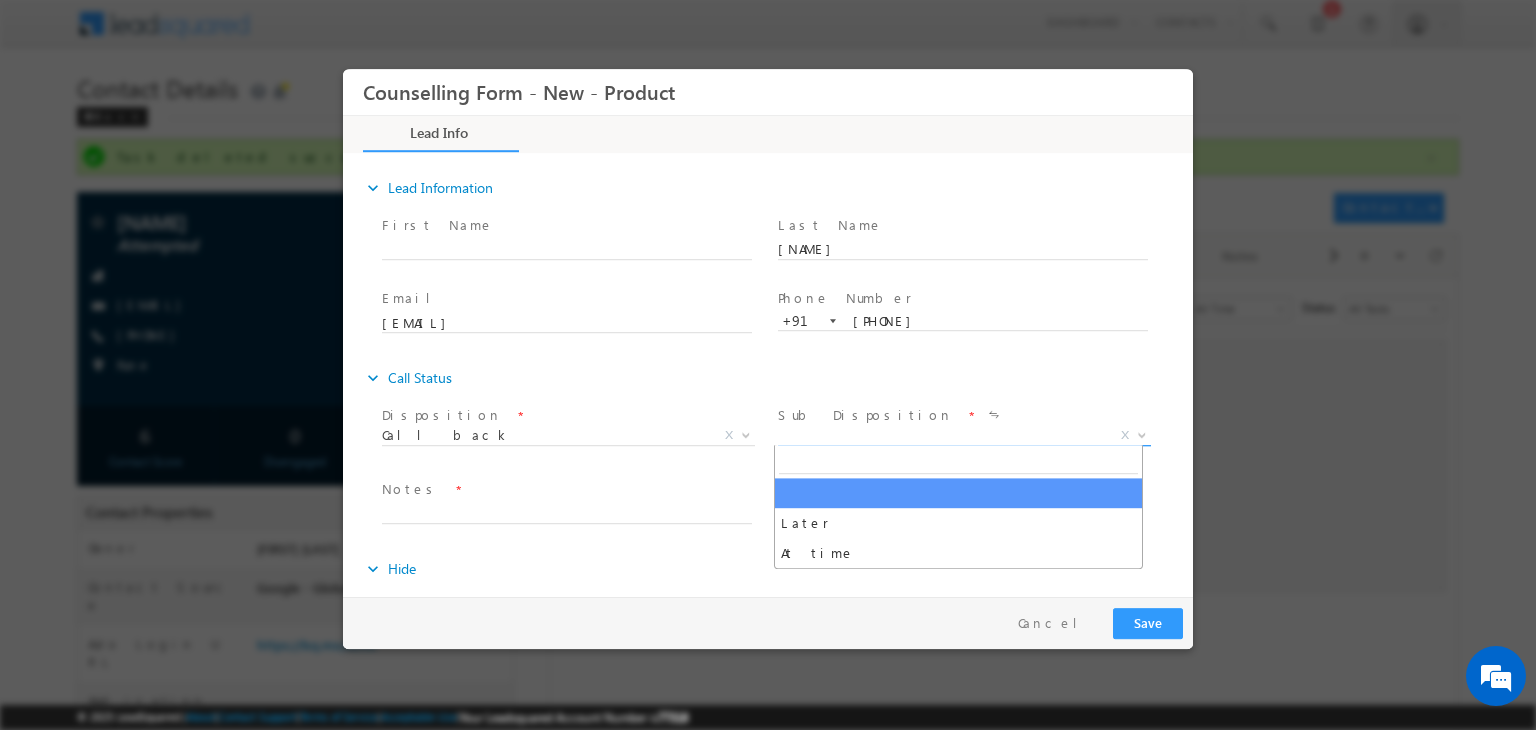 click on "X" at bounding box center (964, 436) 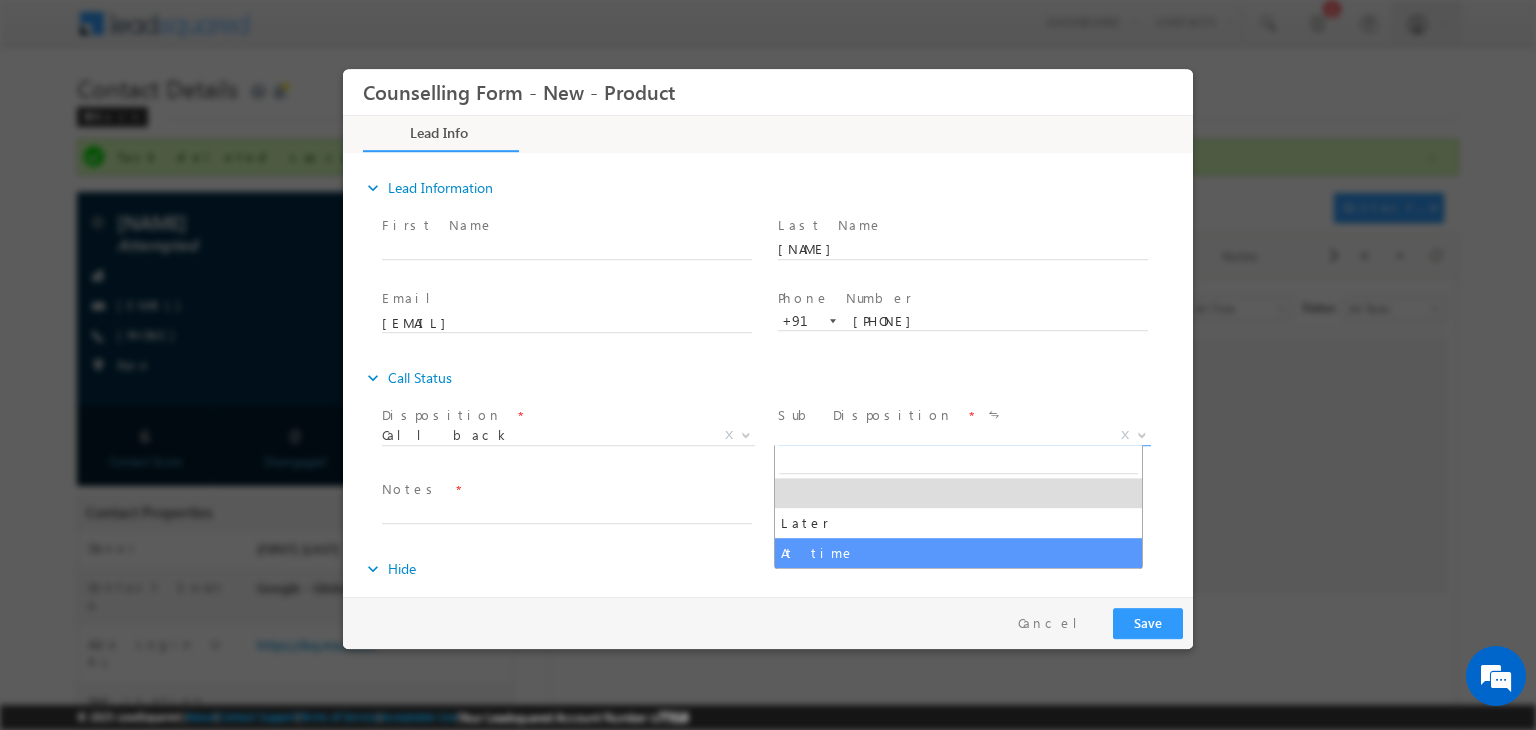 select on "At time" 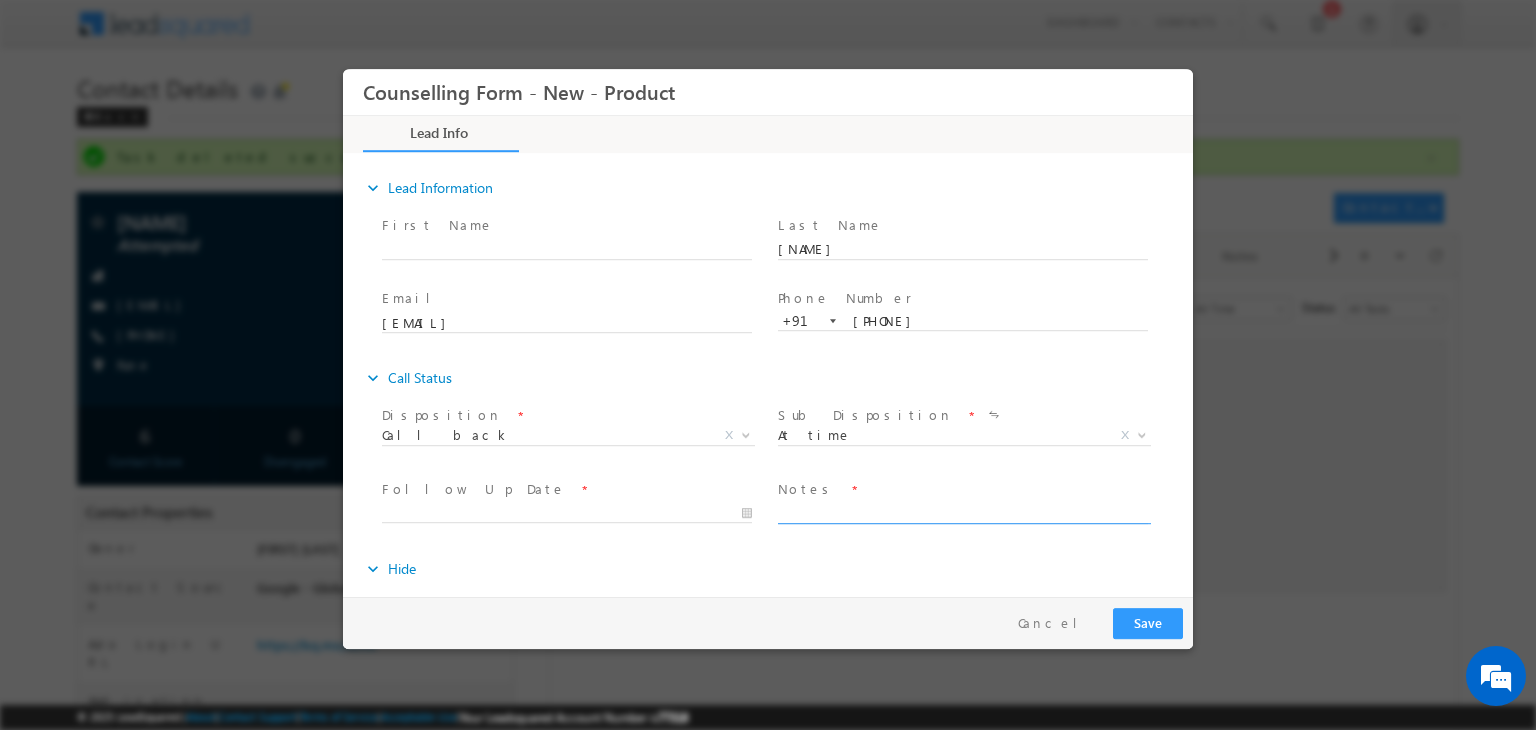 click at bounding box center [963, 512] 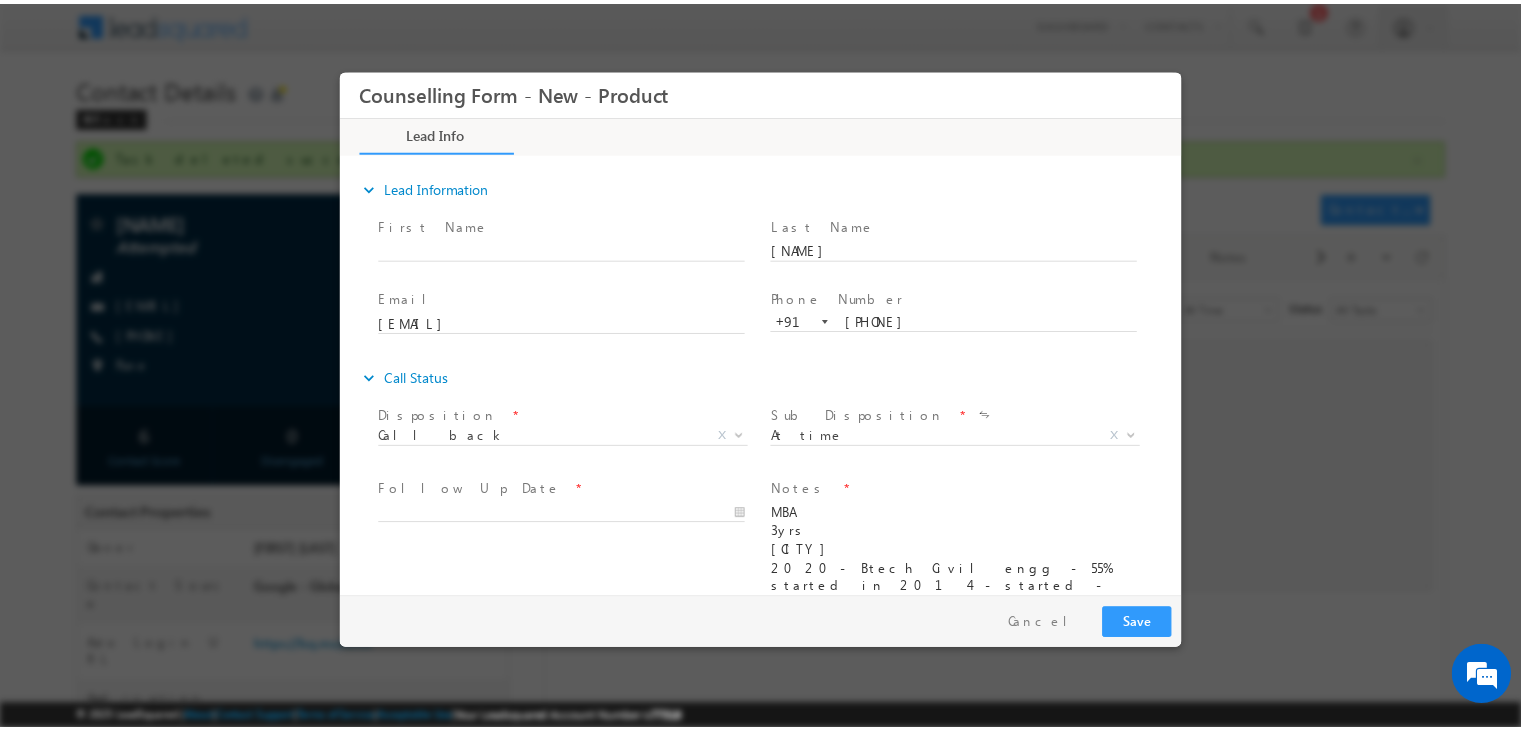scroll, scrollTop: 52, scrollLeft: 0, axis: vertical 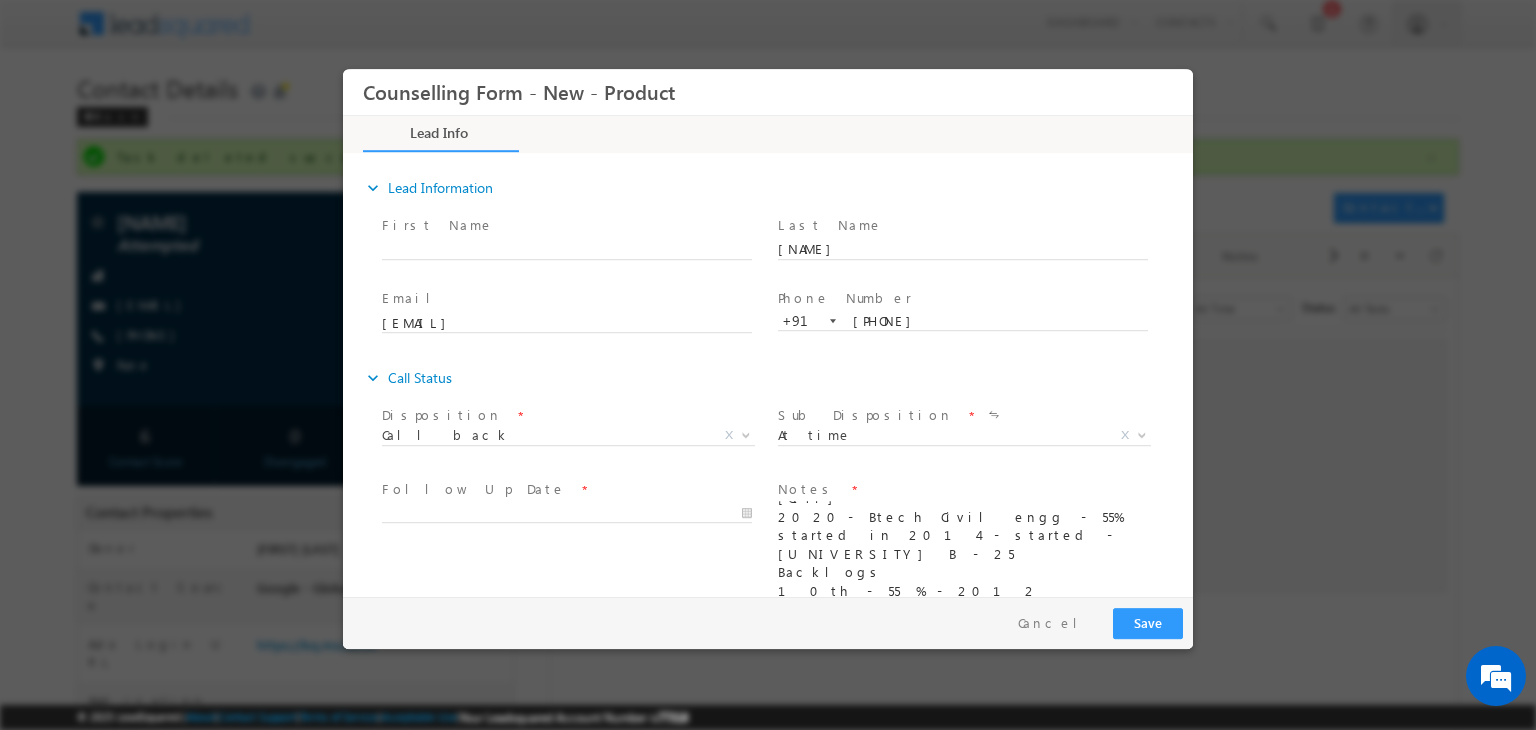 type on "MBA
3yrs
Pune
2020- Btech Civil engg - 55% started in 2014 - started - Pune university B - 25 Backlogs
10th - 55 % - 2012
12th - 54 % - 2014
Budget - 20 lacs" 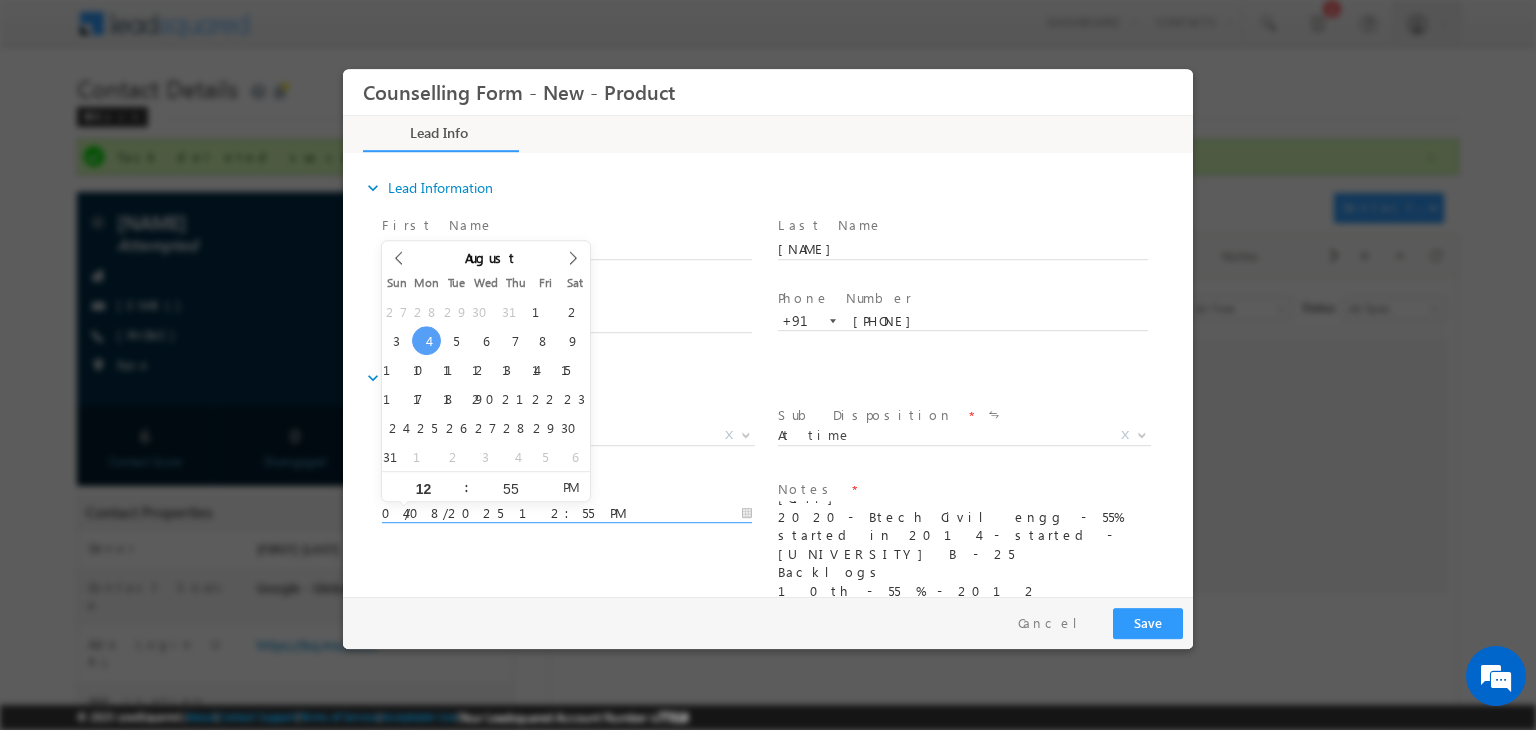 click on "04/08/2025 12:55 PM" at bounding box center (567, 514) 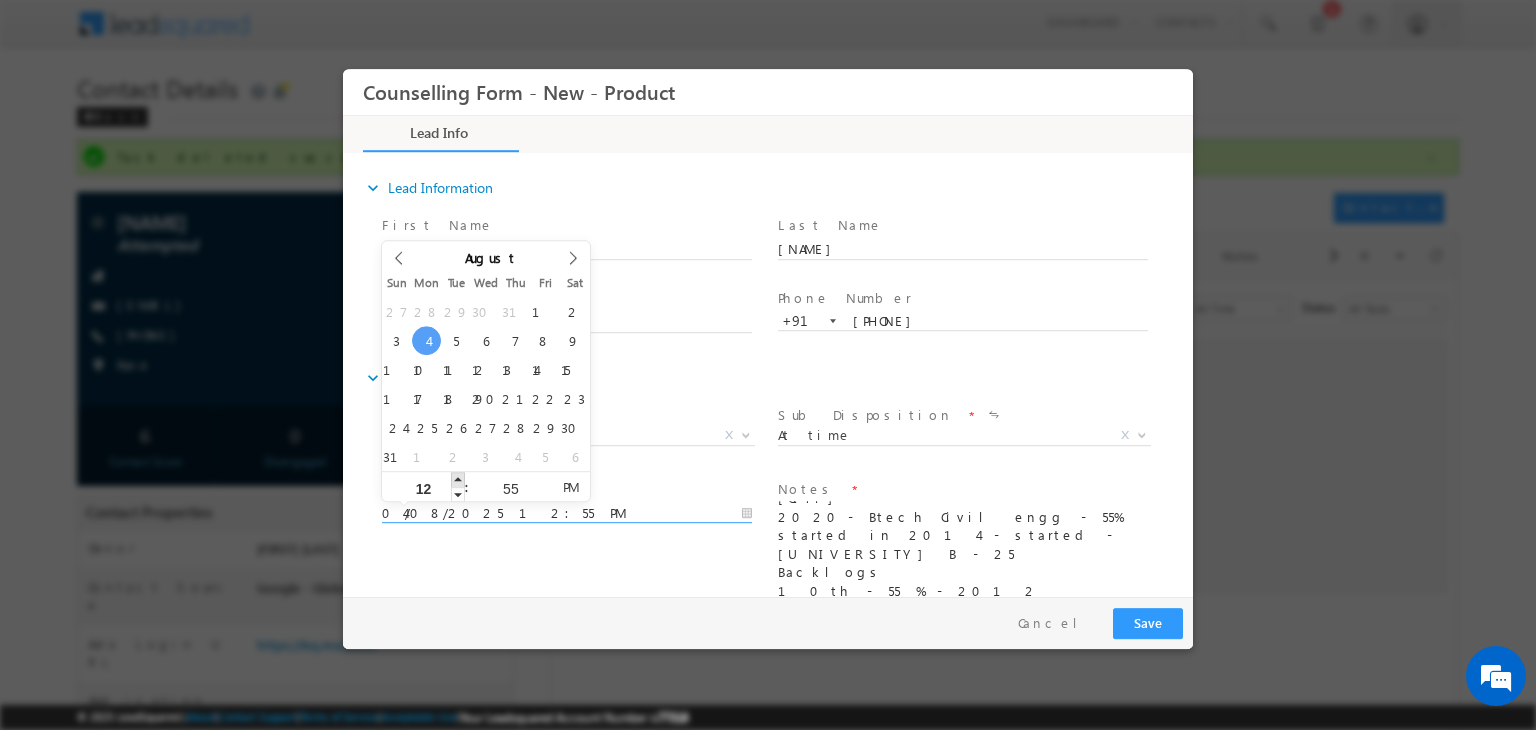 type on "04/08/2025 1:55 PM" 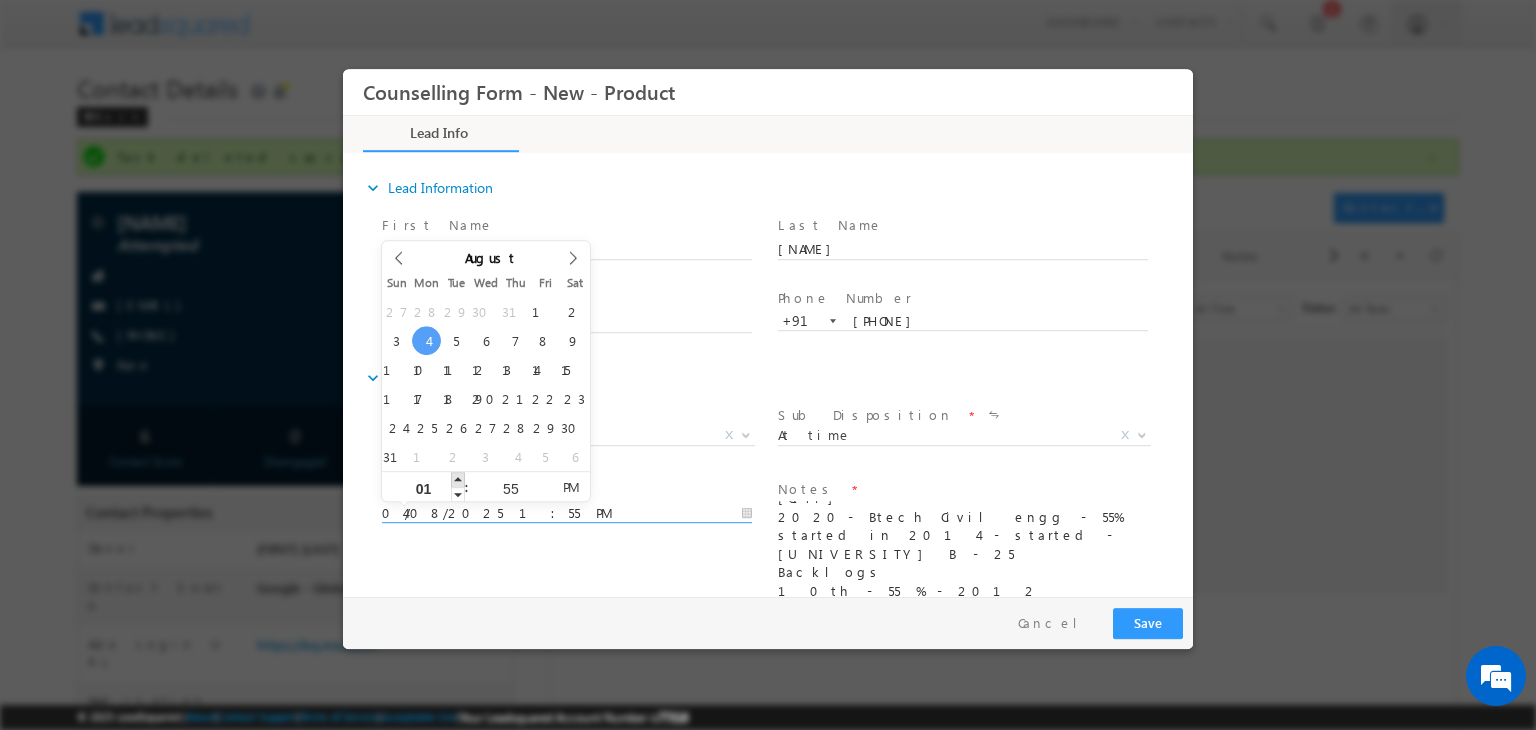 click at bounding box center [458, 479] 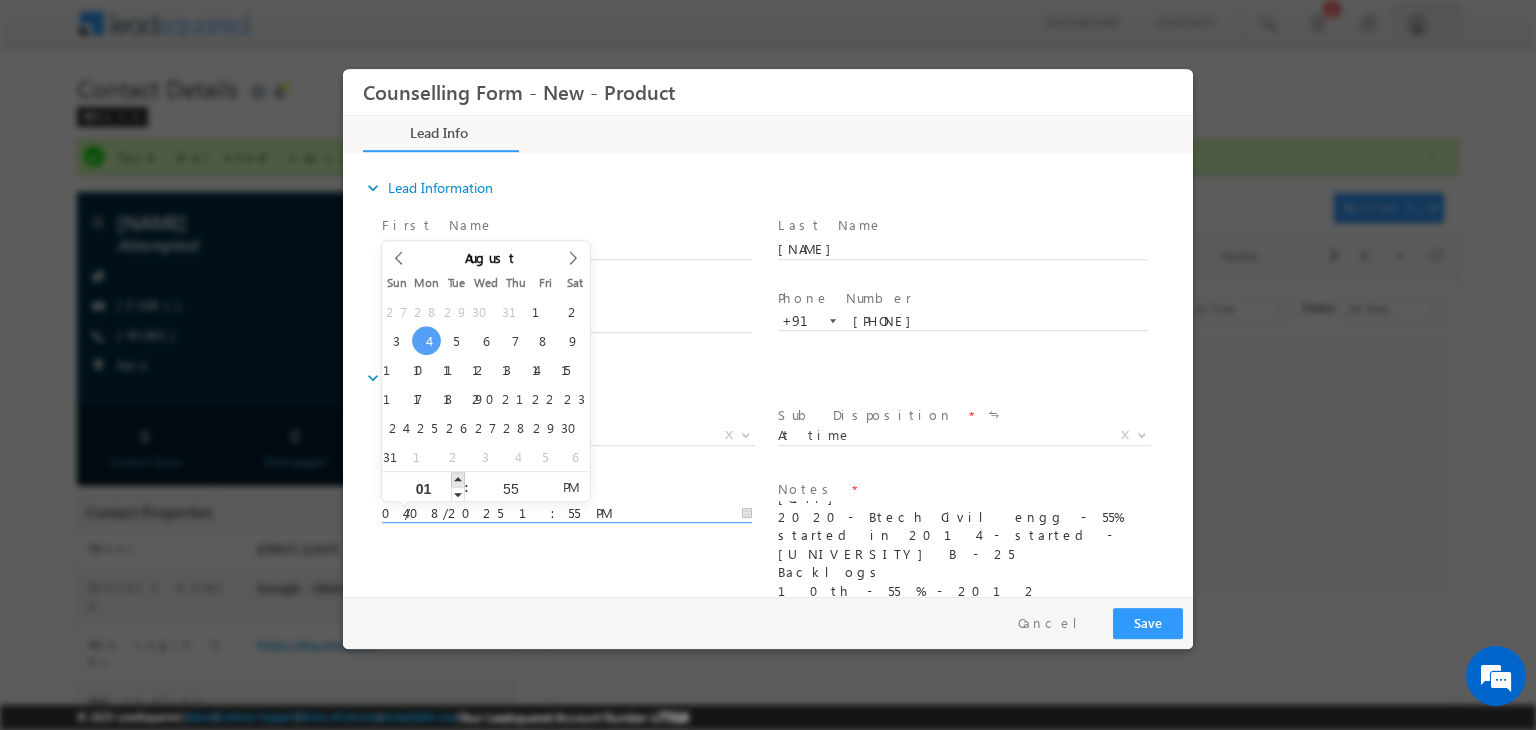 type on "04/08/2025 2:55 PM" 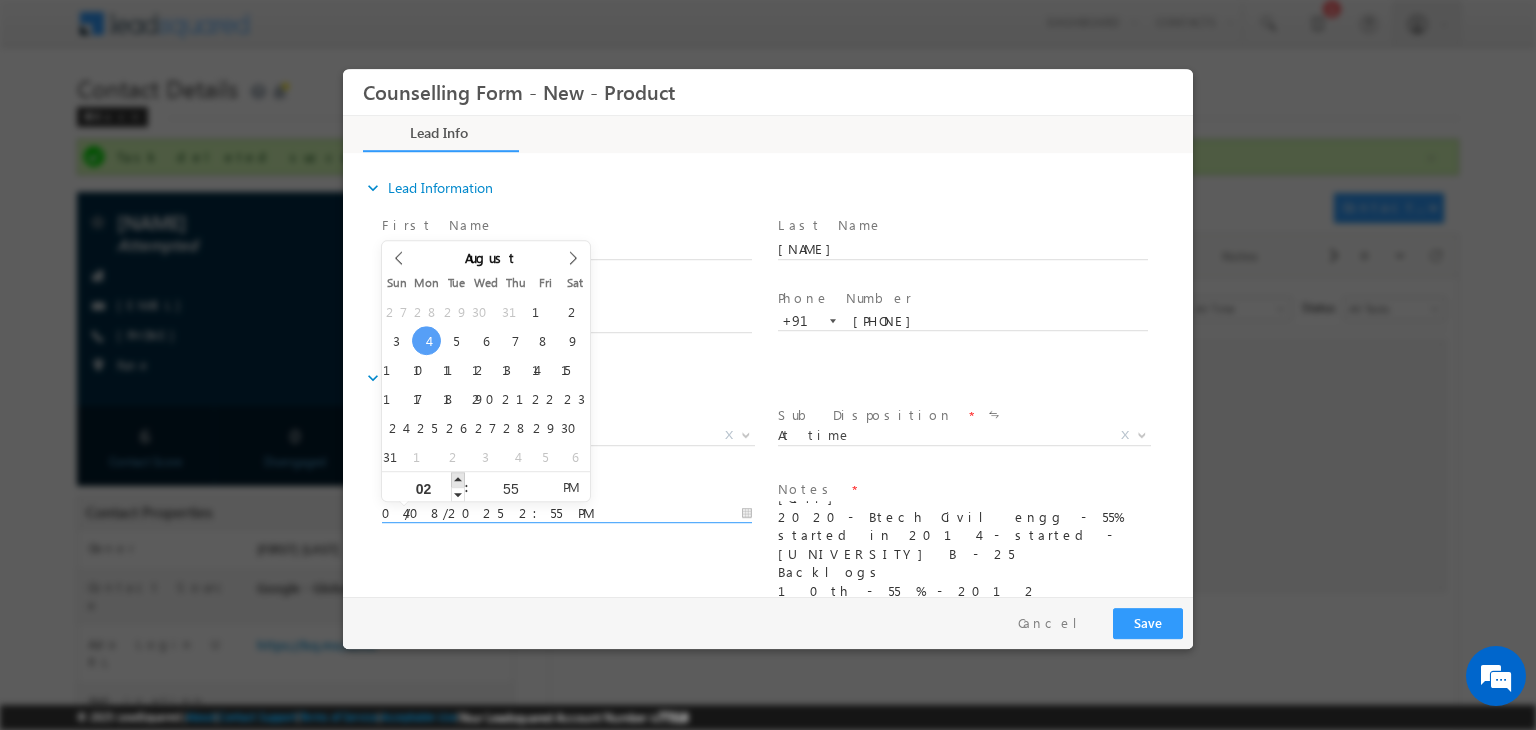 click at bounding box center [458, 479] 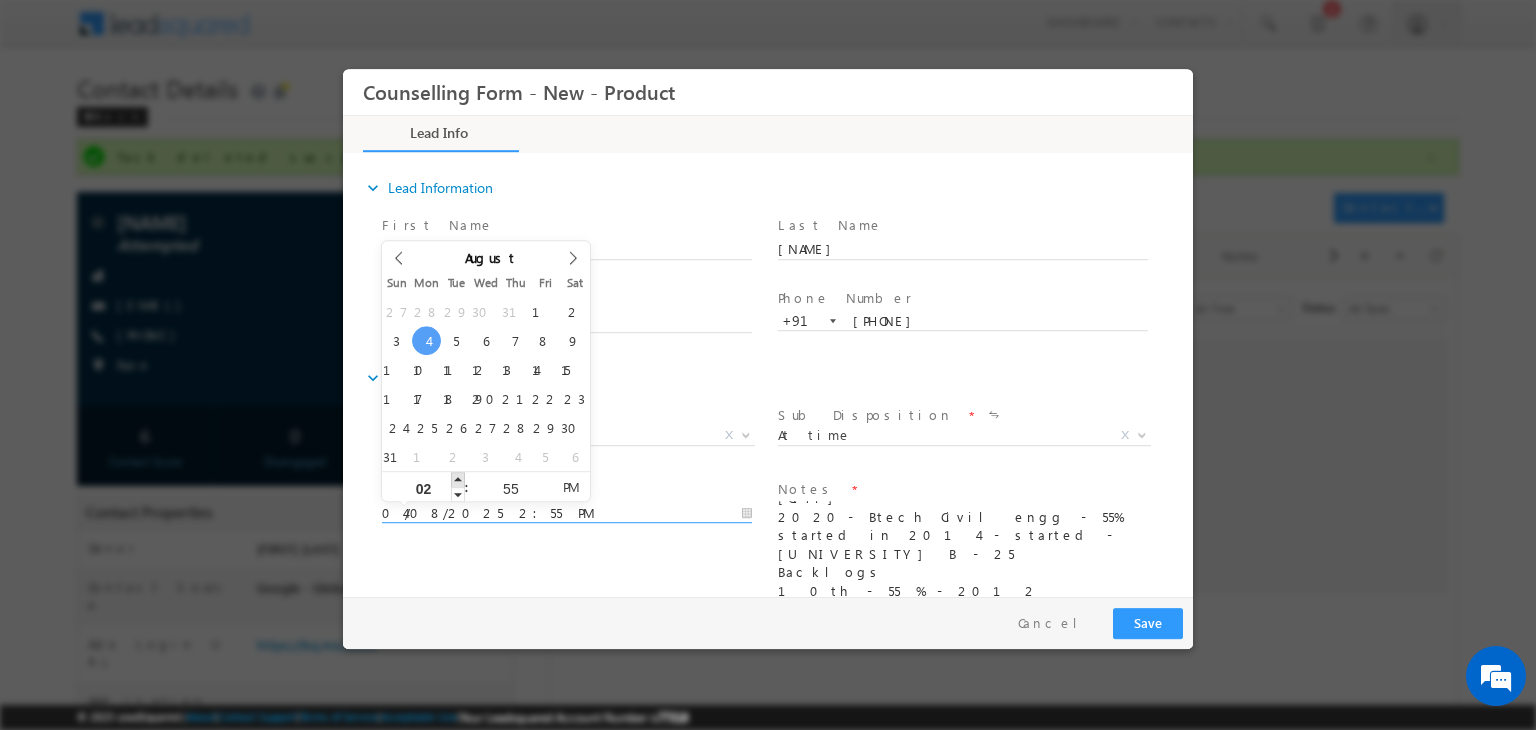 type on "04/08/2025 3:55 PM" 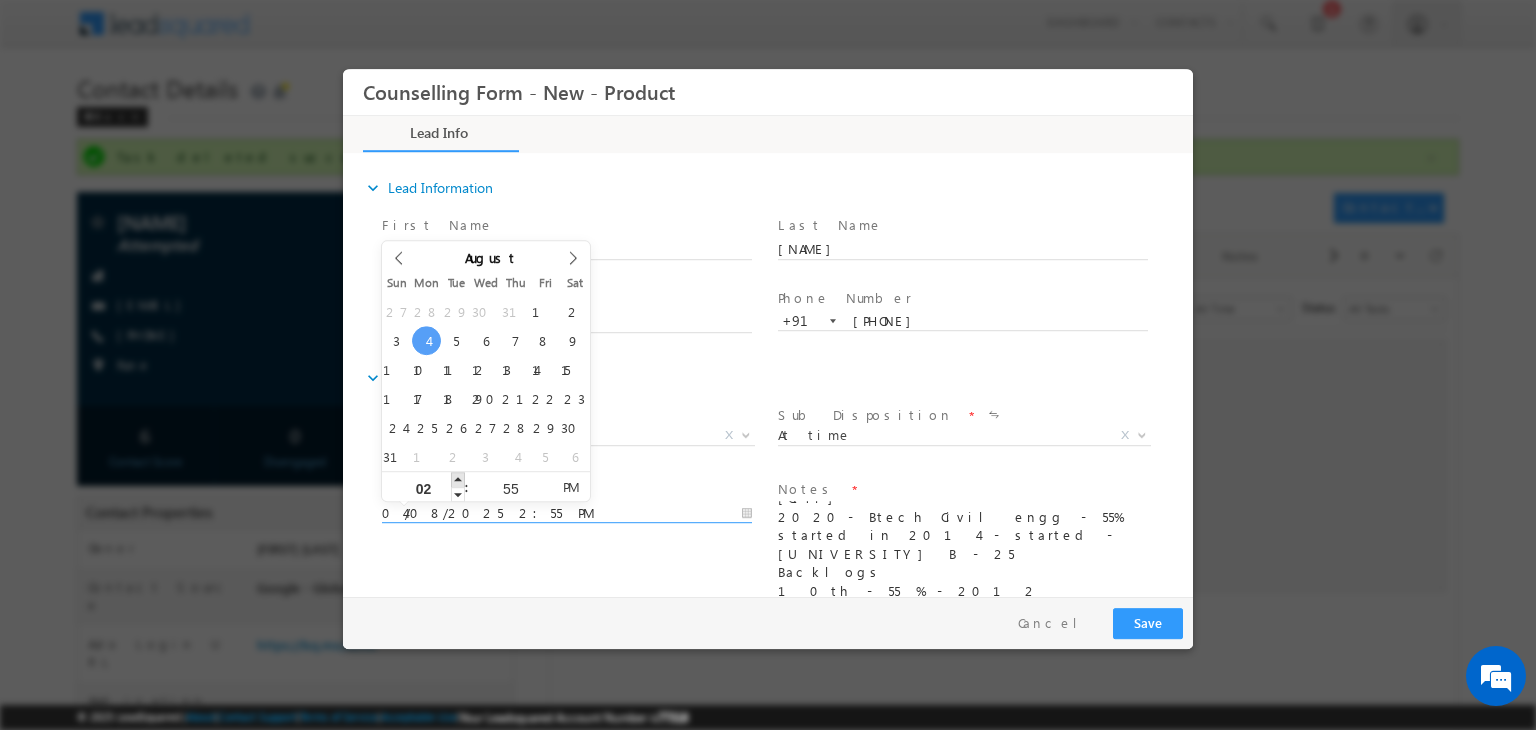 type on "03" 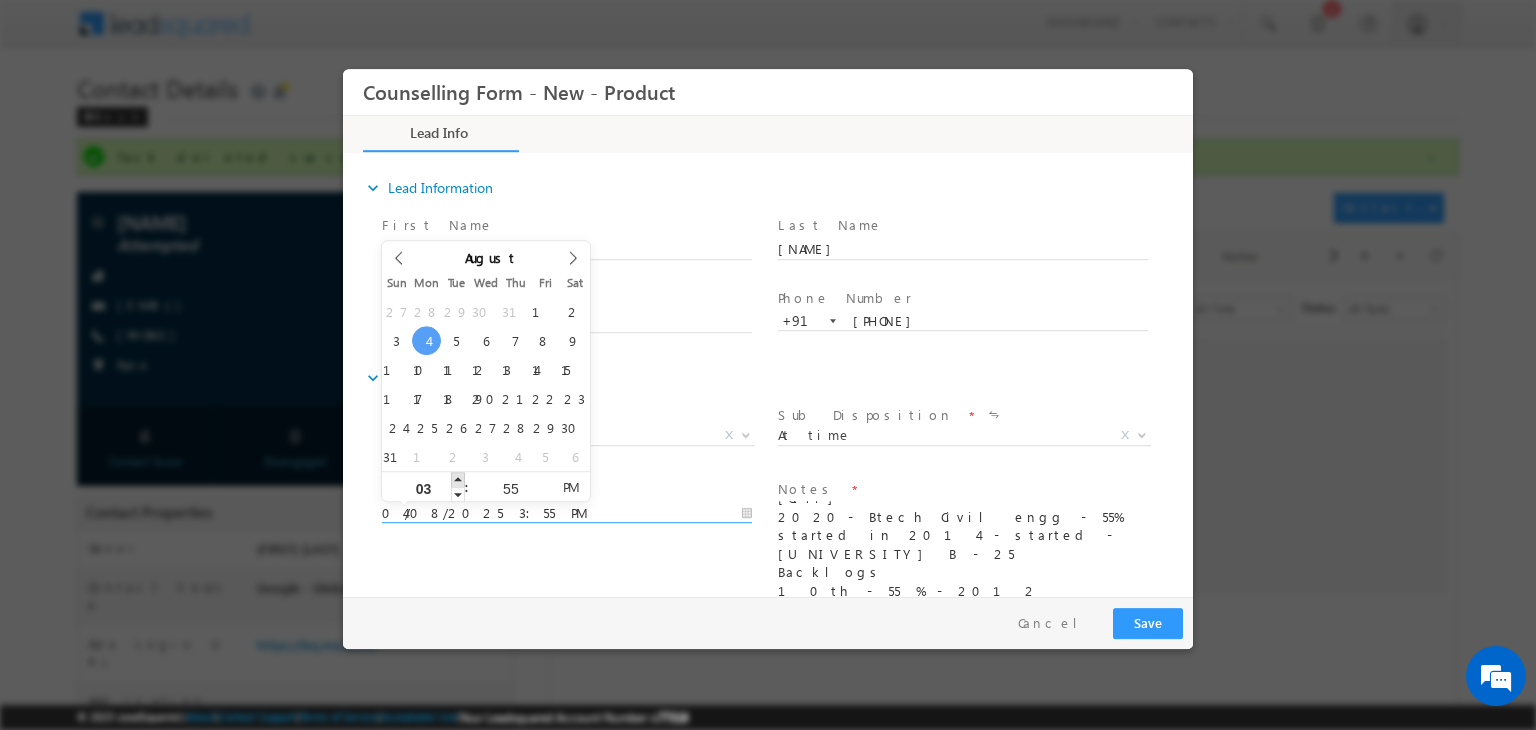 click at bounding box center (458, 479) 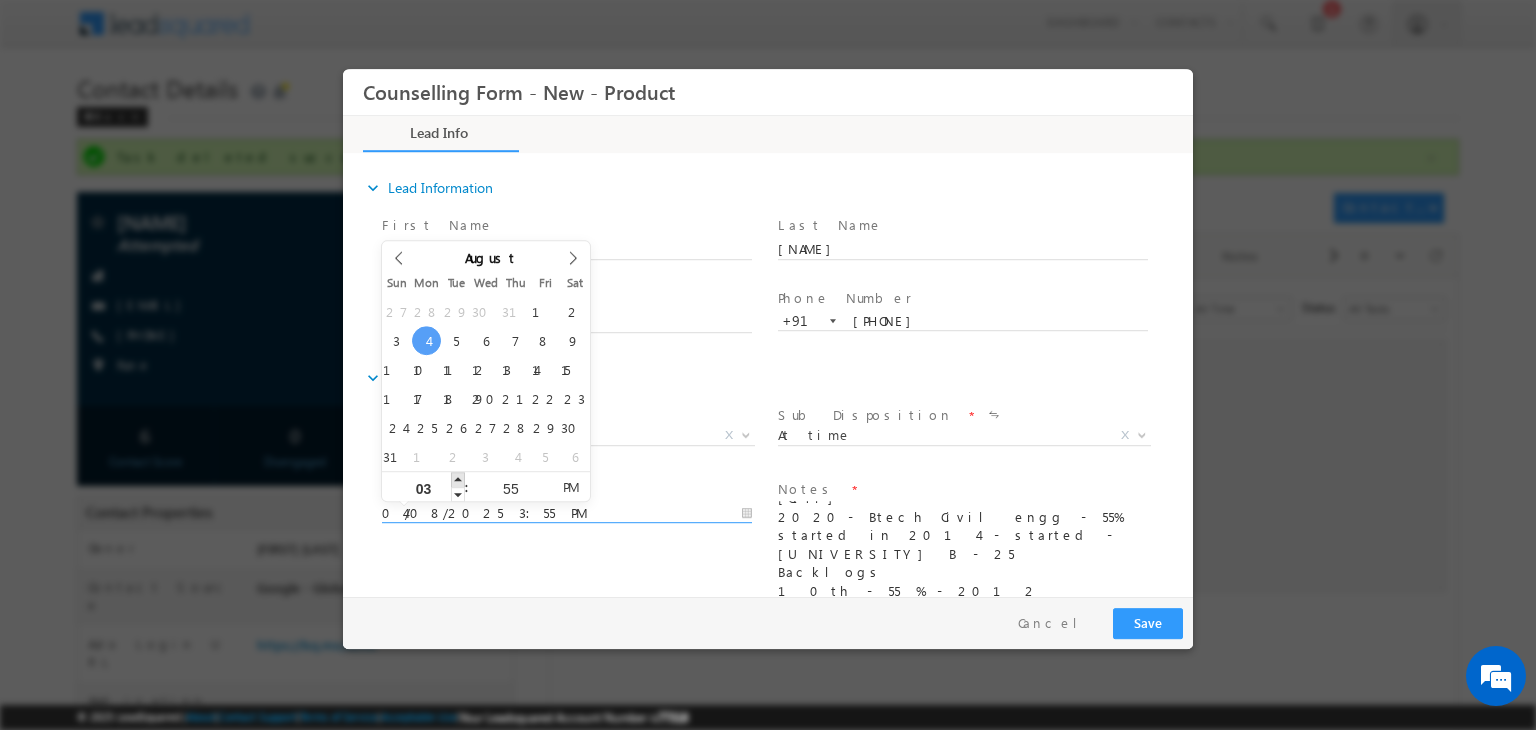 type on "04" 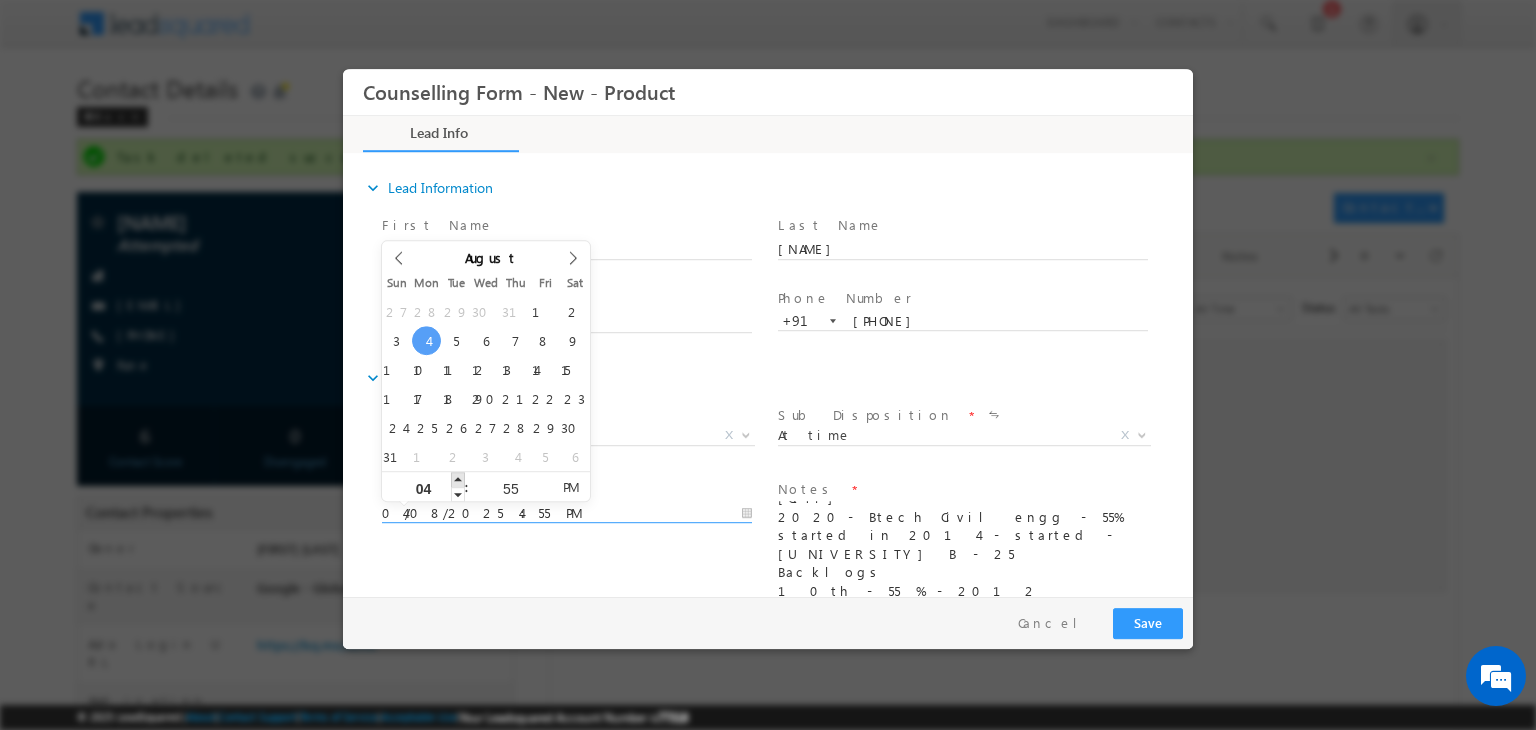 click at bounding box center [458, 479] 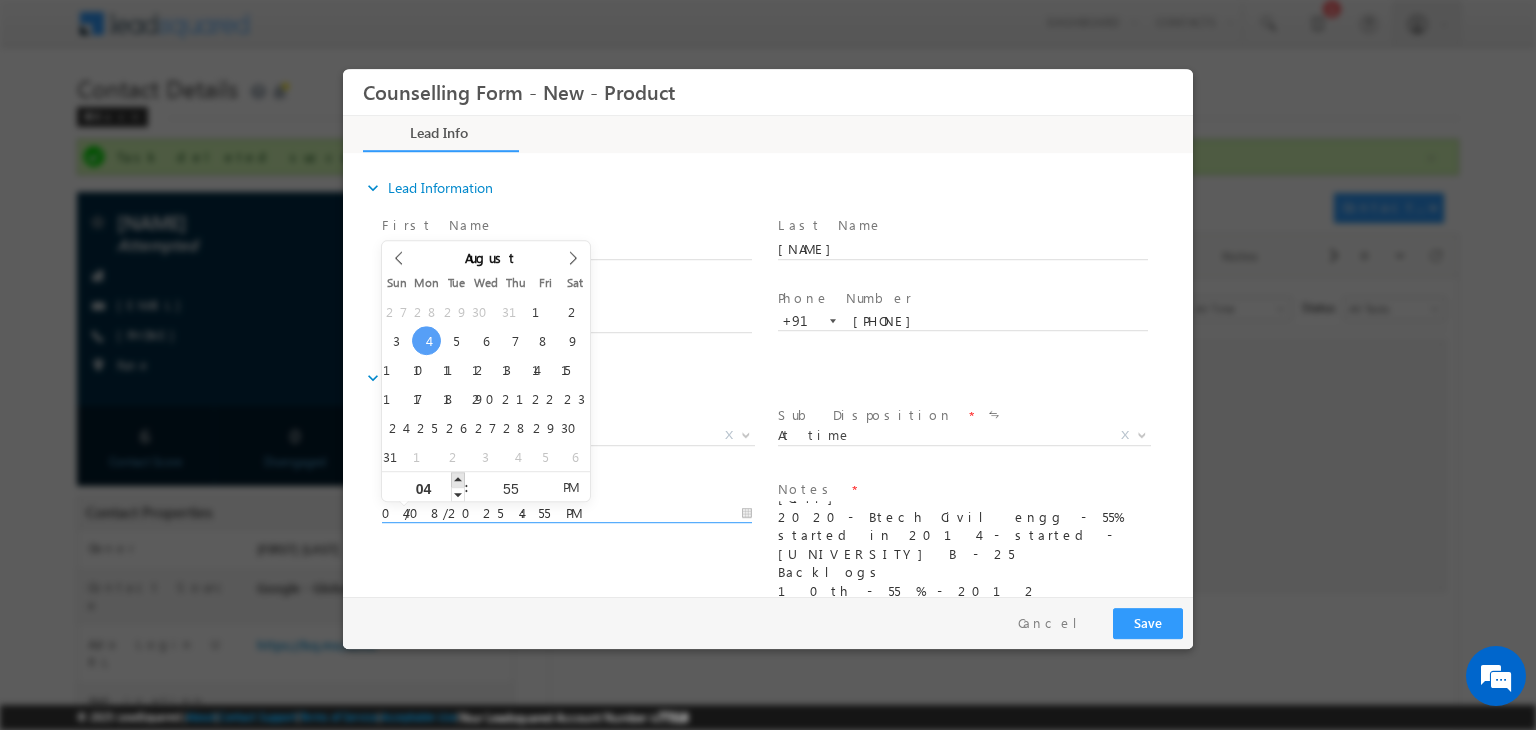 type on "04/08/2025 5:55 PM" 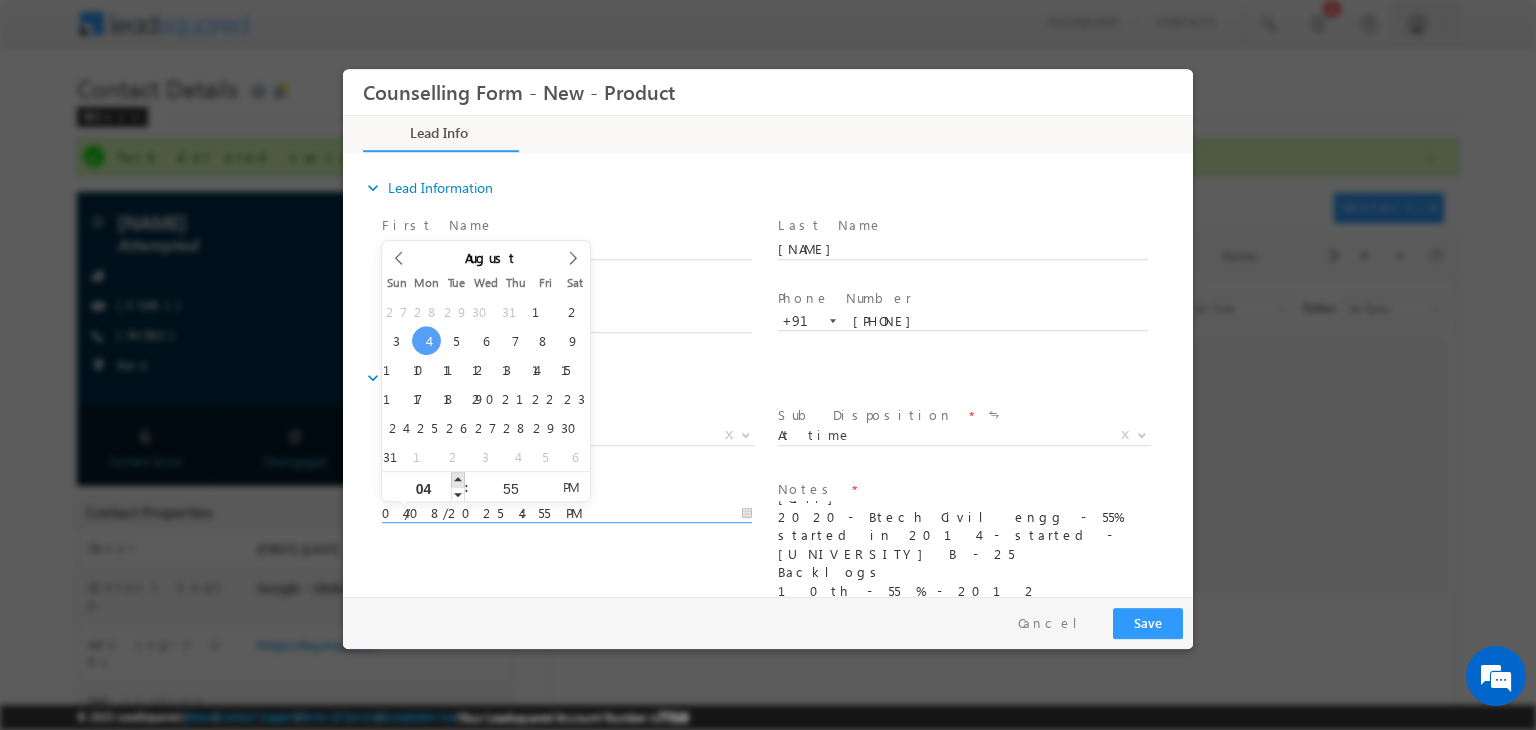 type on "05" 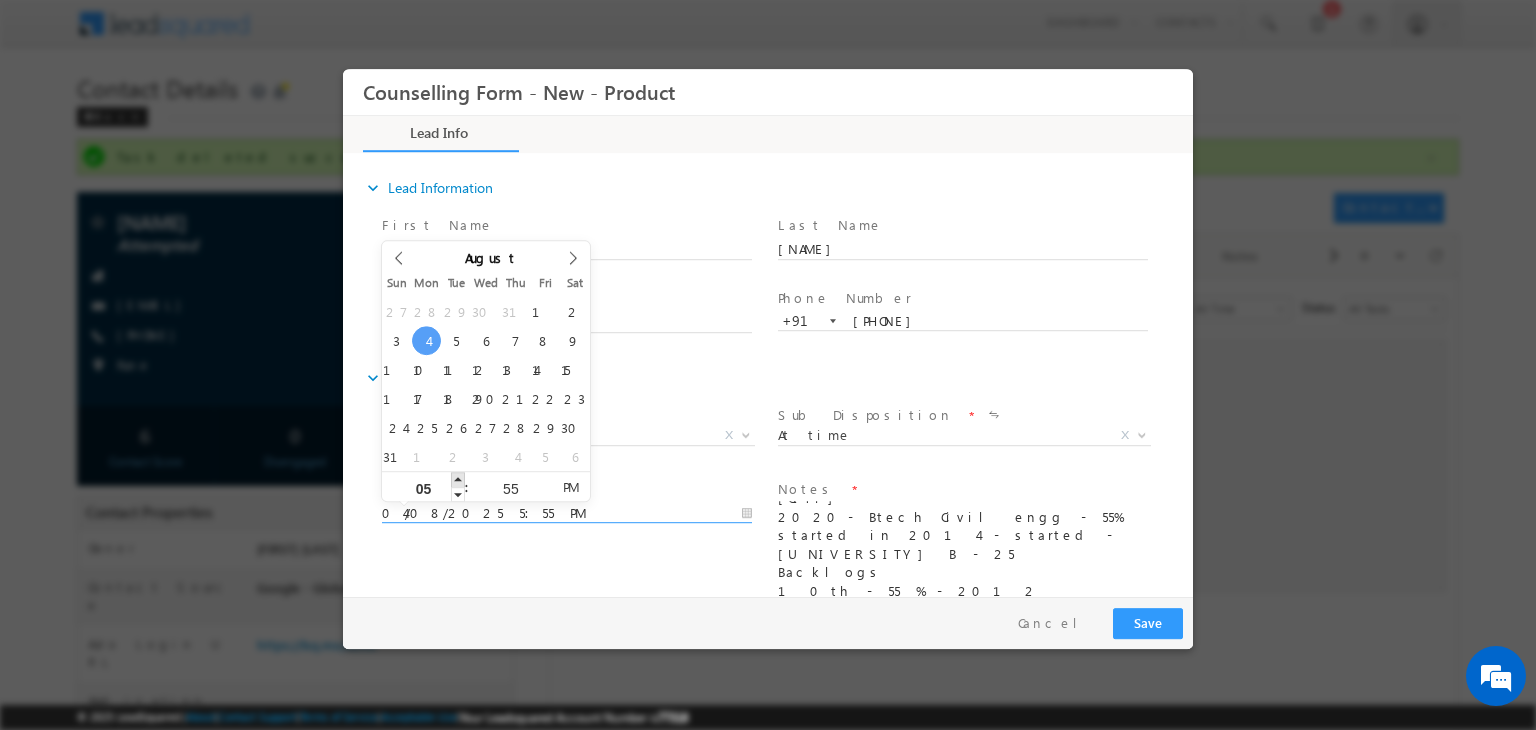 click at bounding box center (458, 479) 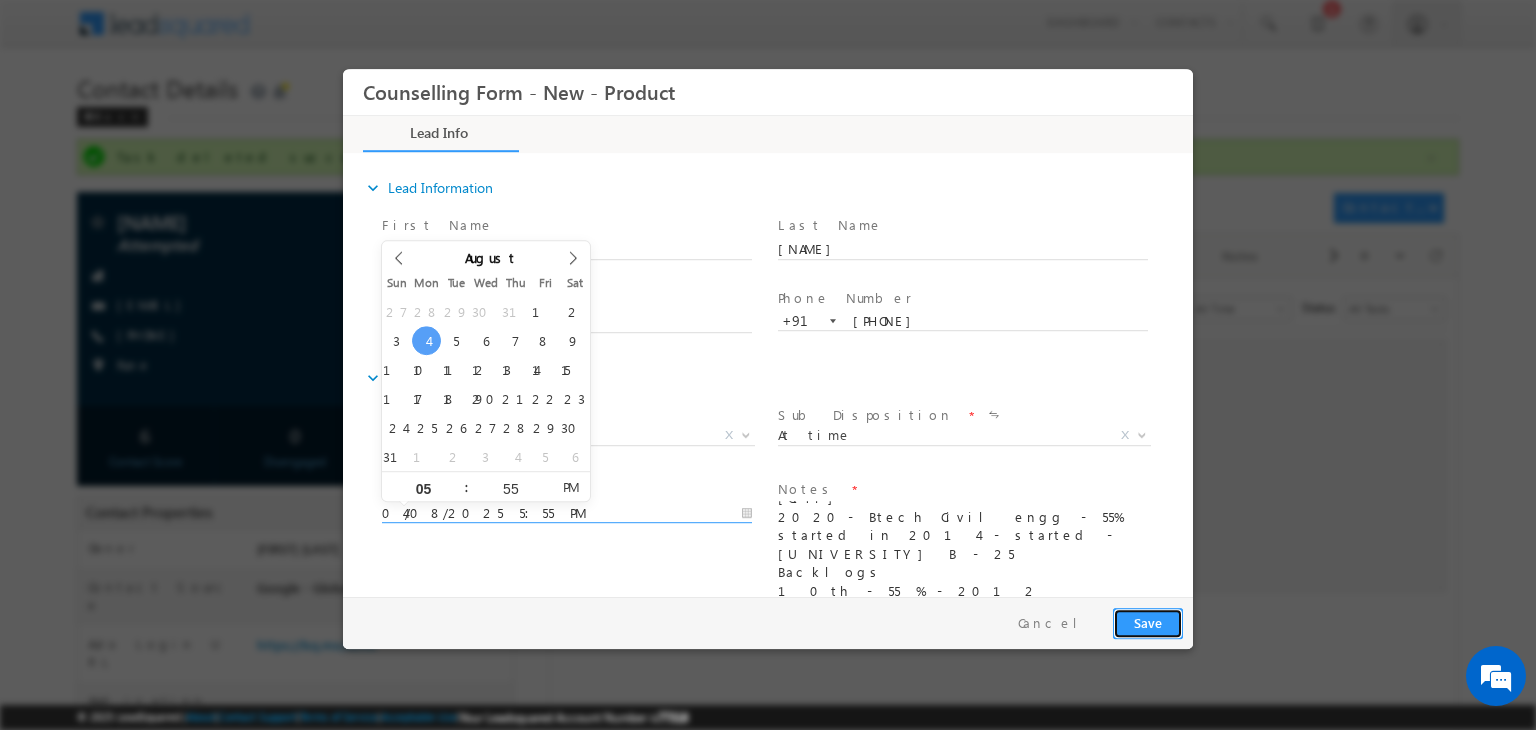 type on "04/08/2025 5:55 PM" 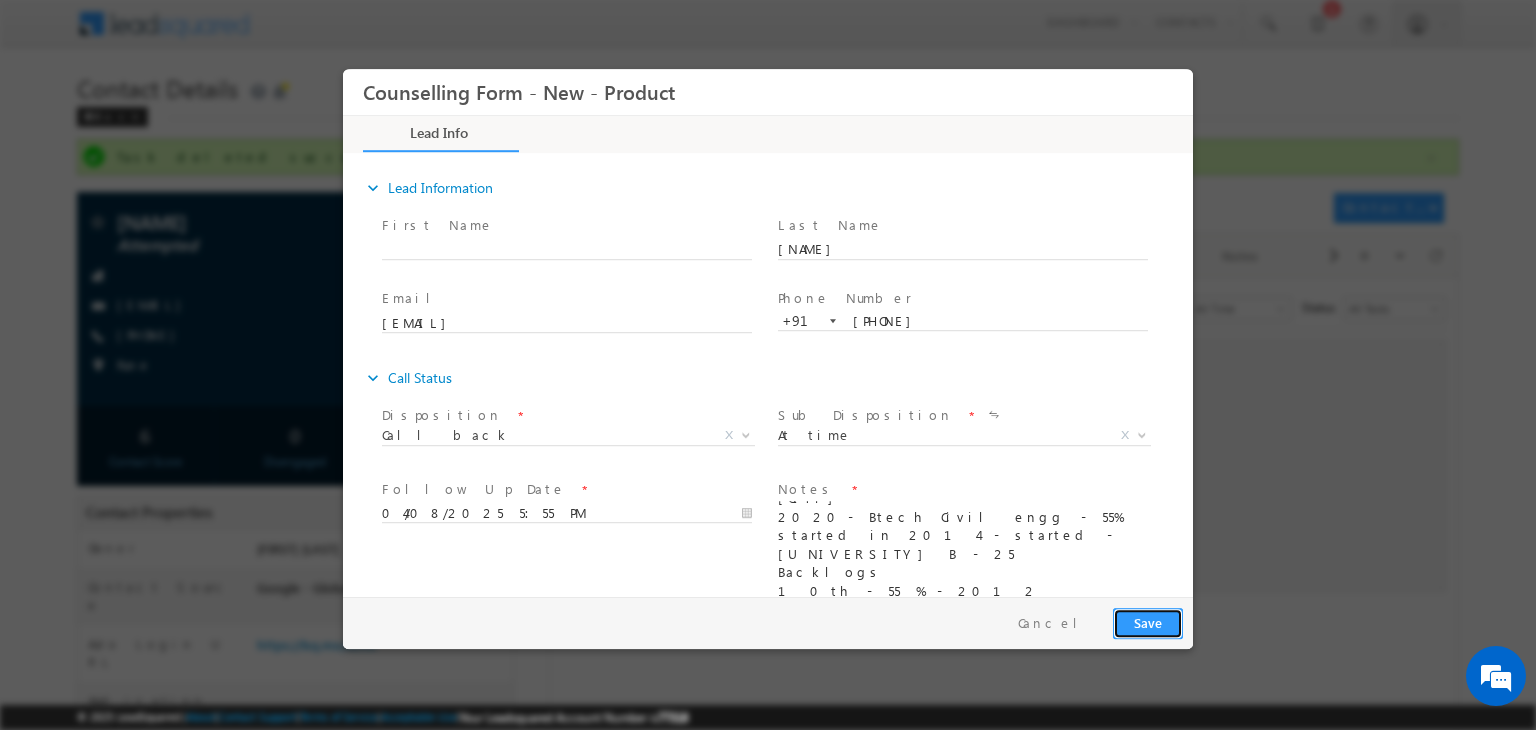 click on "Save" at bounding box center [1148, 623] 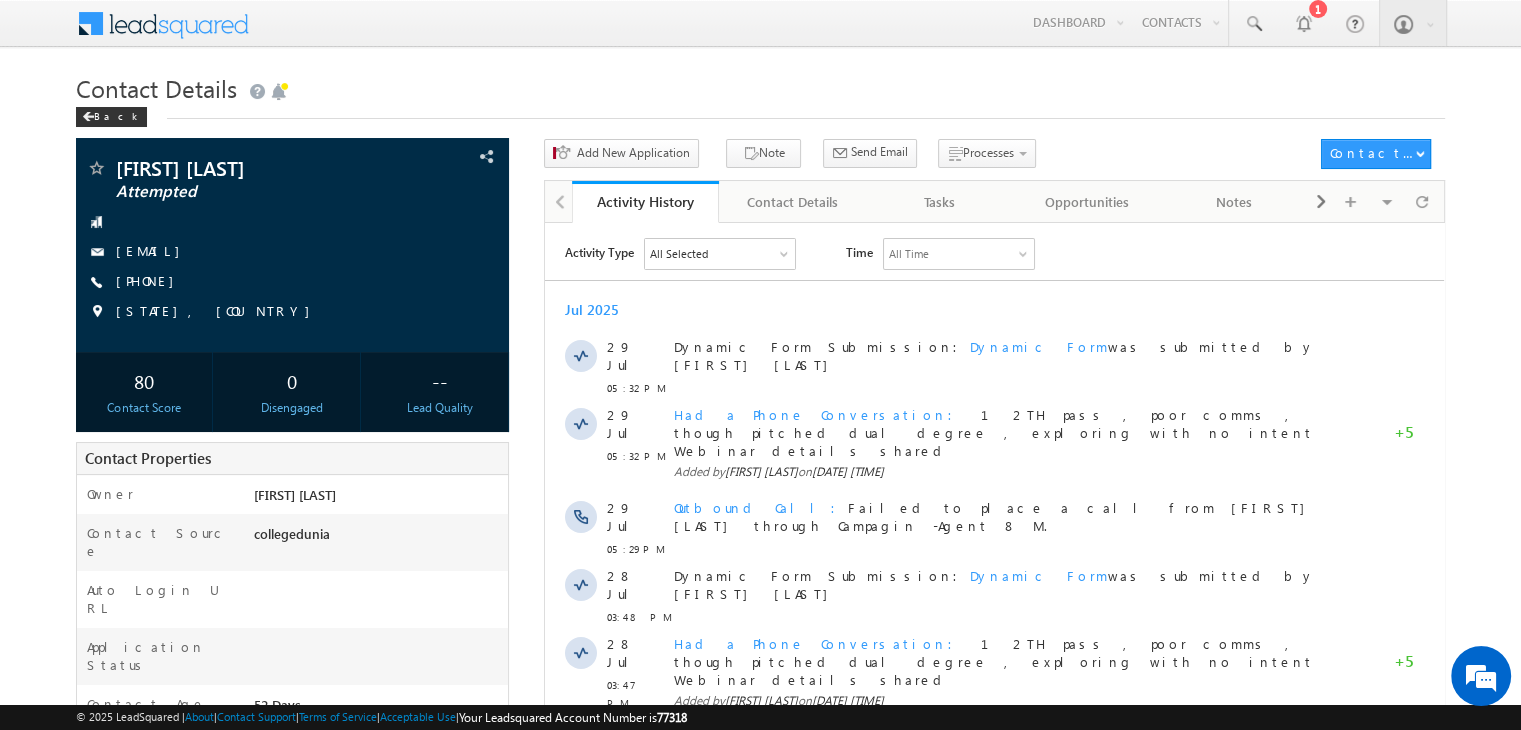scroll, scrollTop: 0, scrollLeft: 0, axis: both 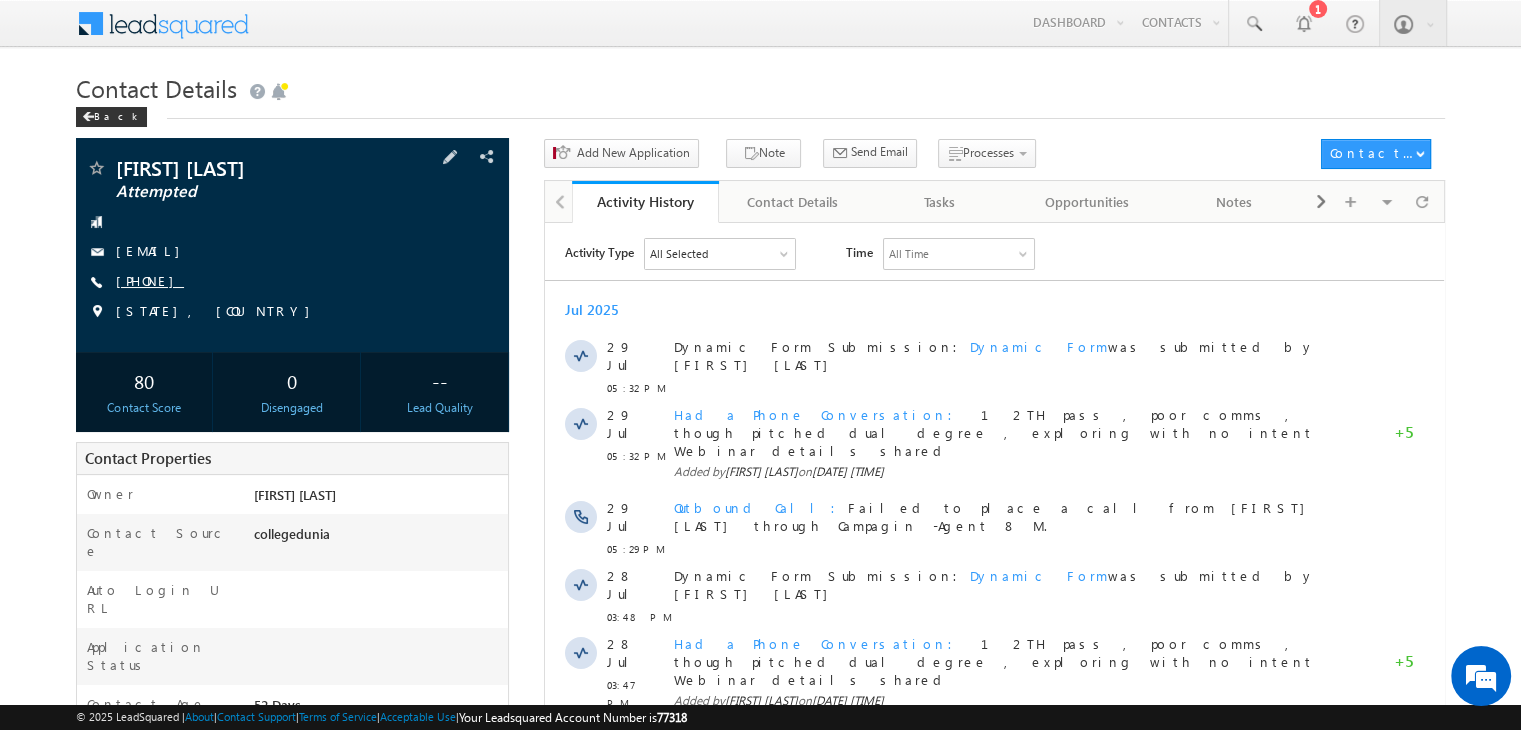 click on "[PHONE]" at bounding box center (150, 280) 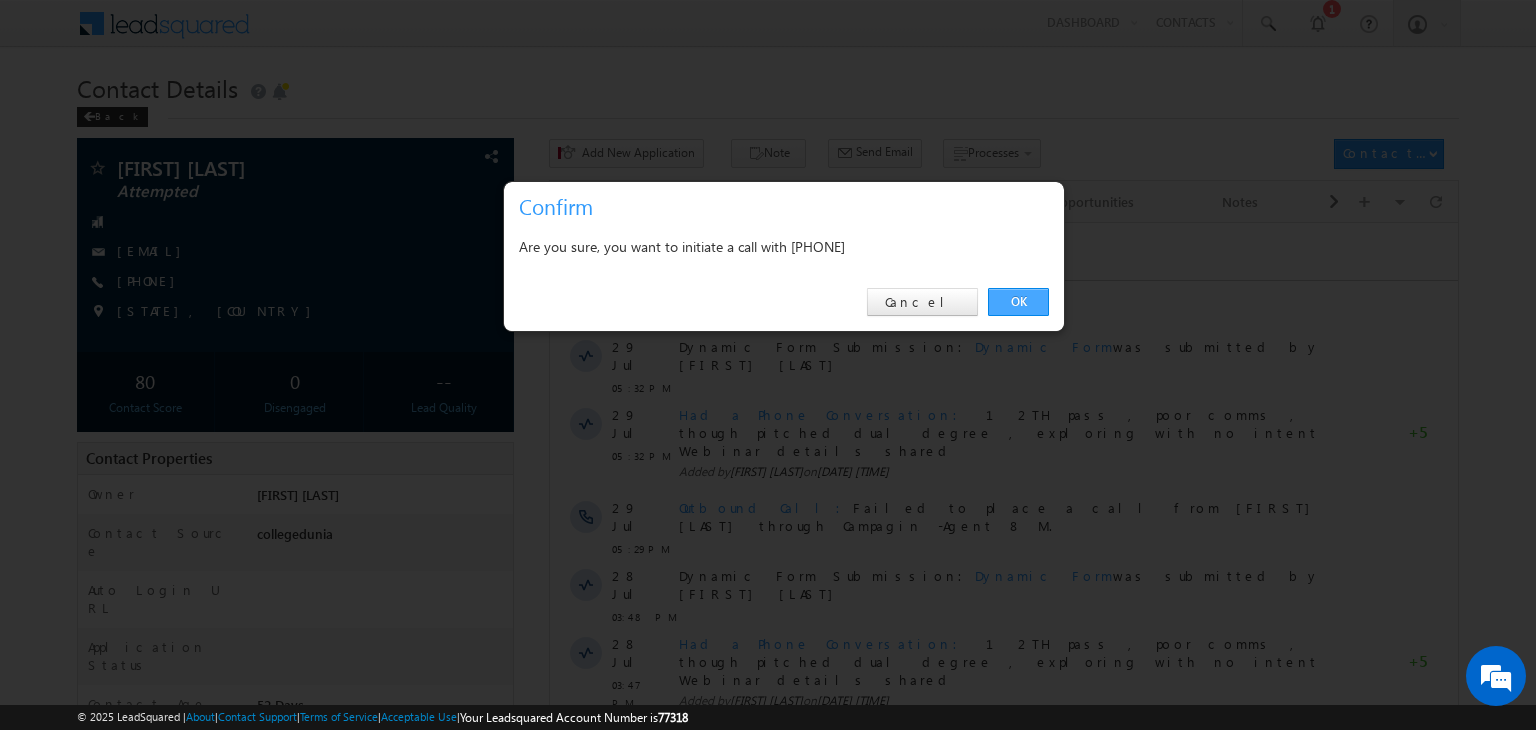 click on "OK" at bounding box center [1018, 302] 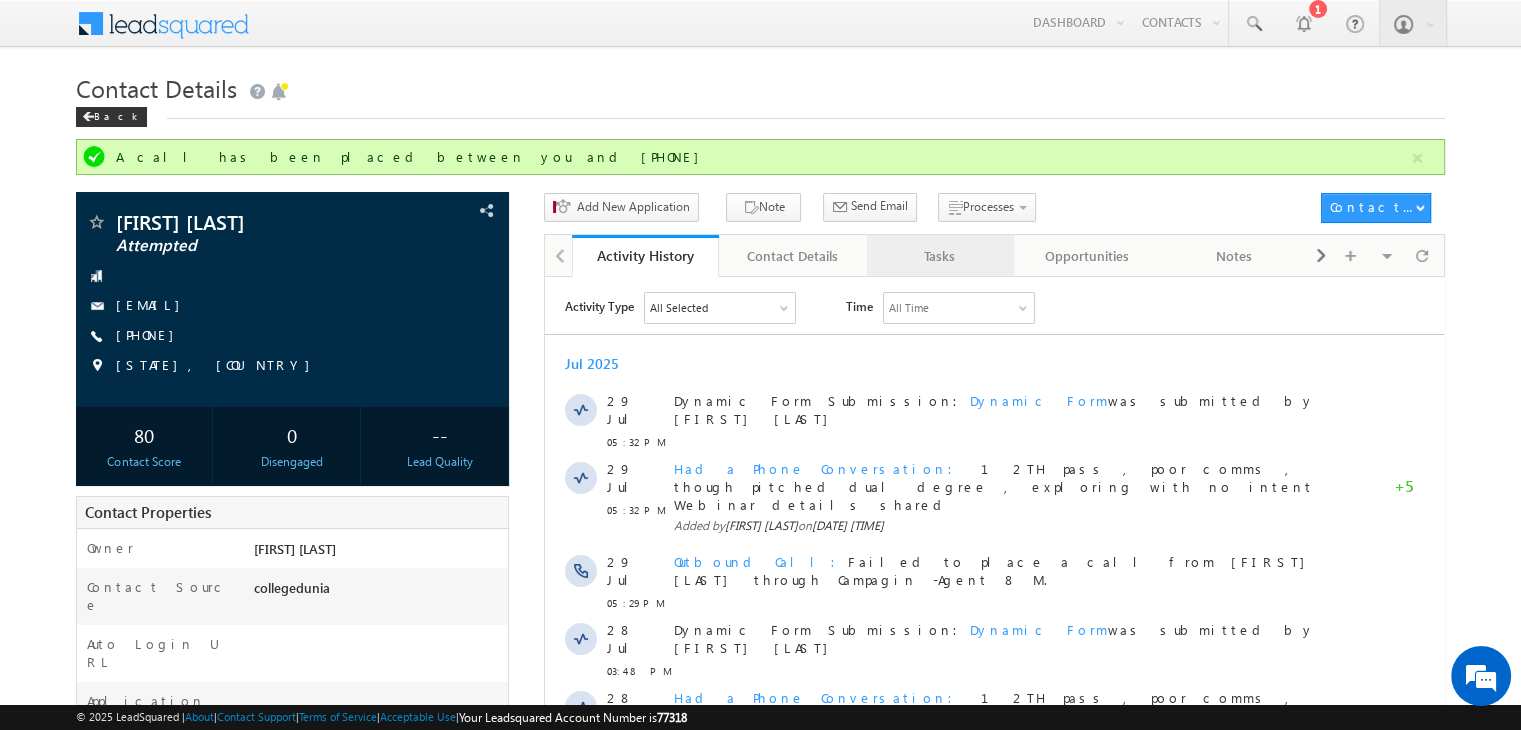 click on "Tasks" at bounding box center [940, 256] 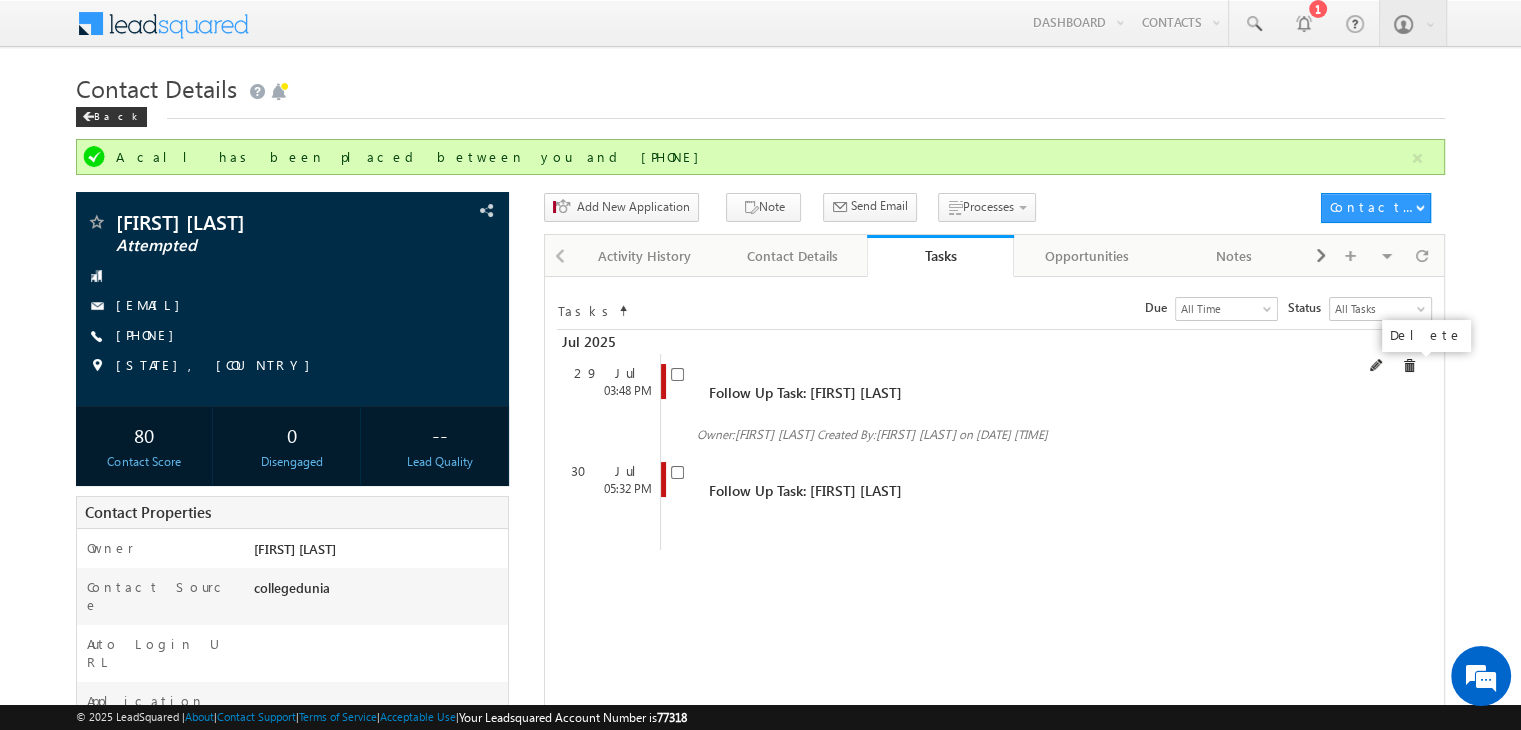click at bounding box center (1409, 366) 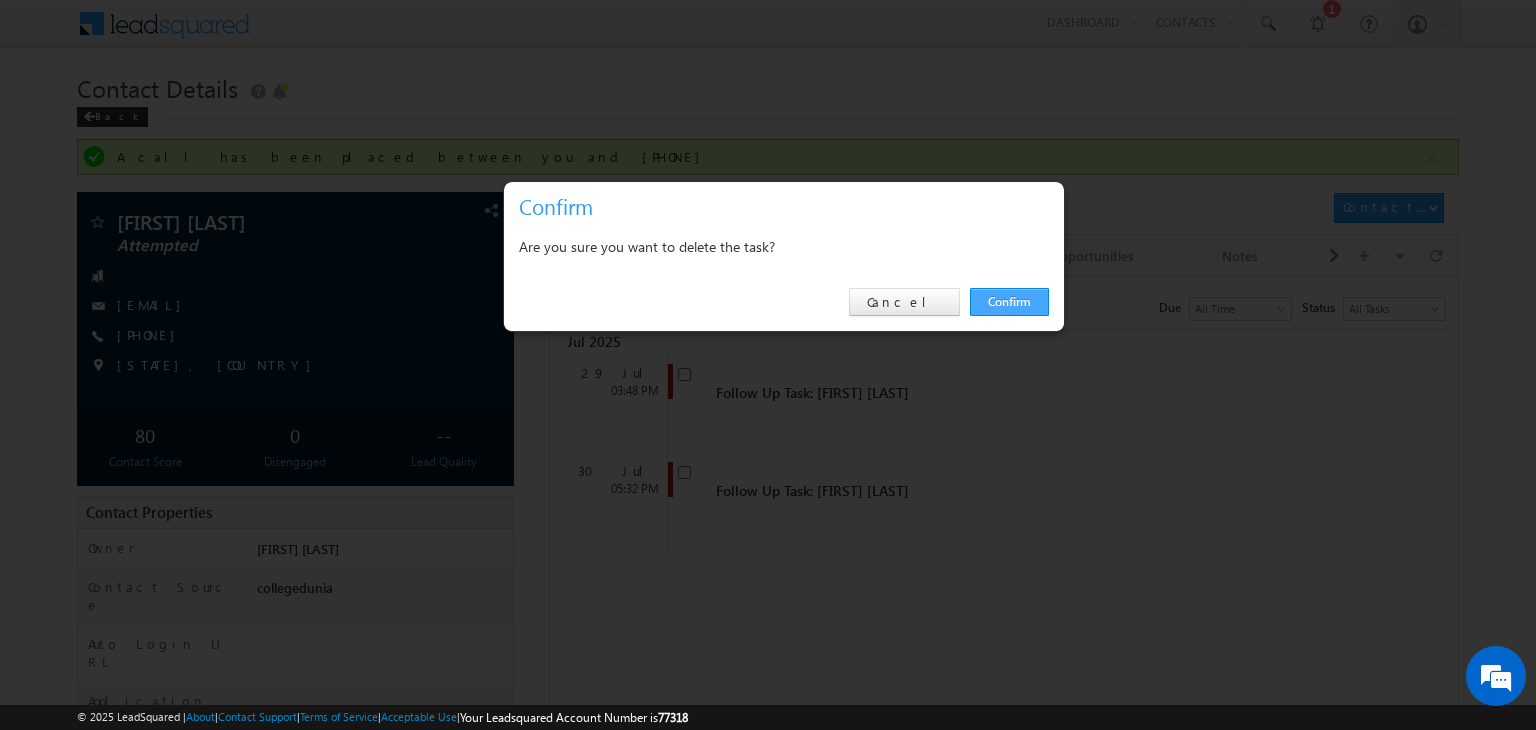 click on "Confirm" at bounding box center [1009, 302] 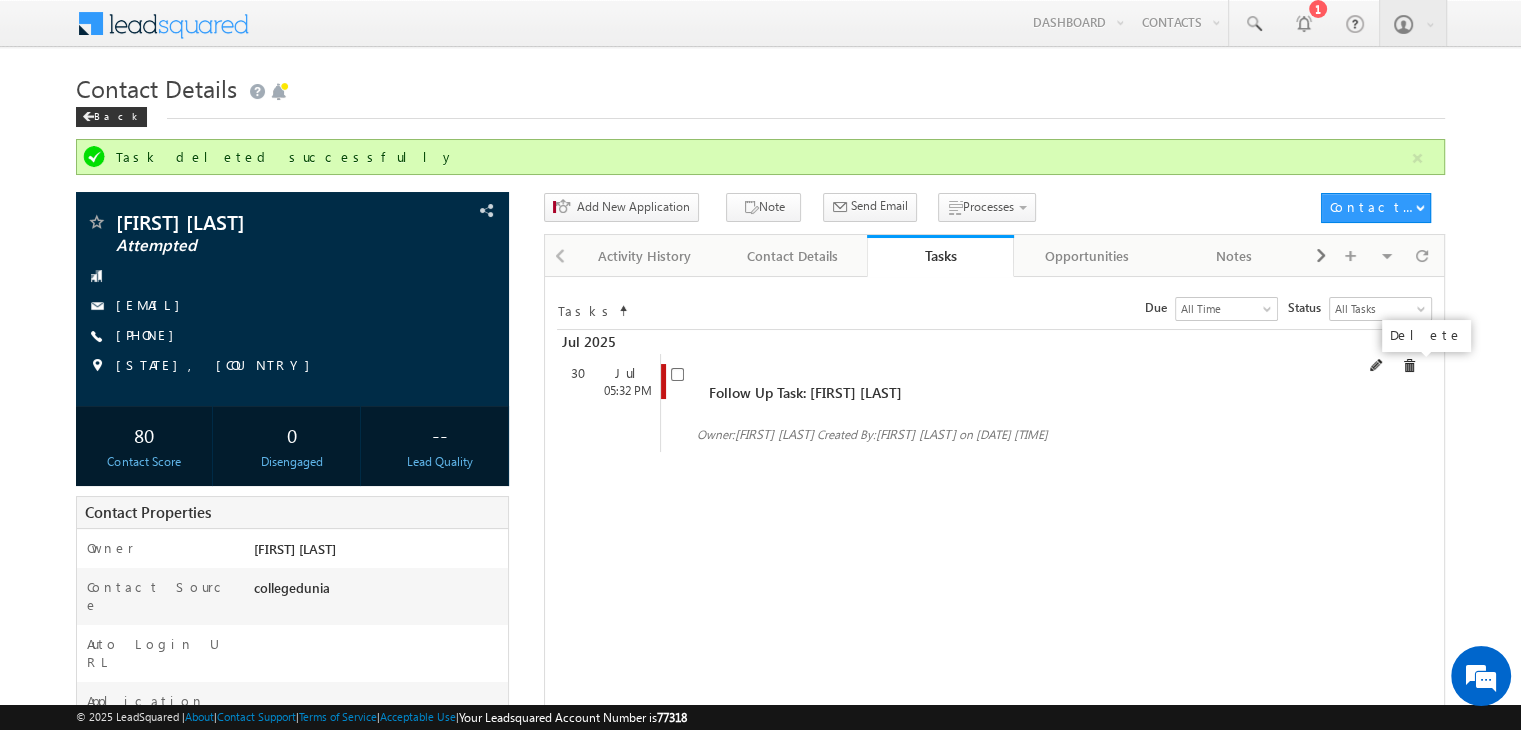 click at bounding box center (1409, 366) 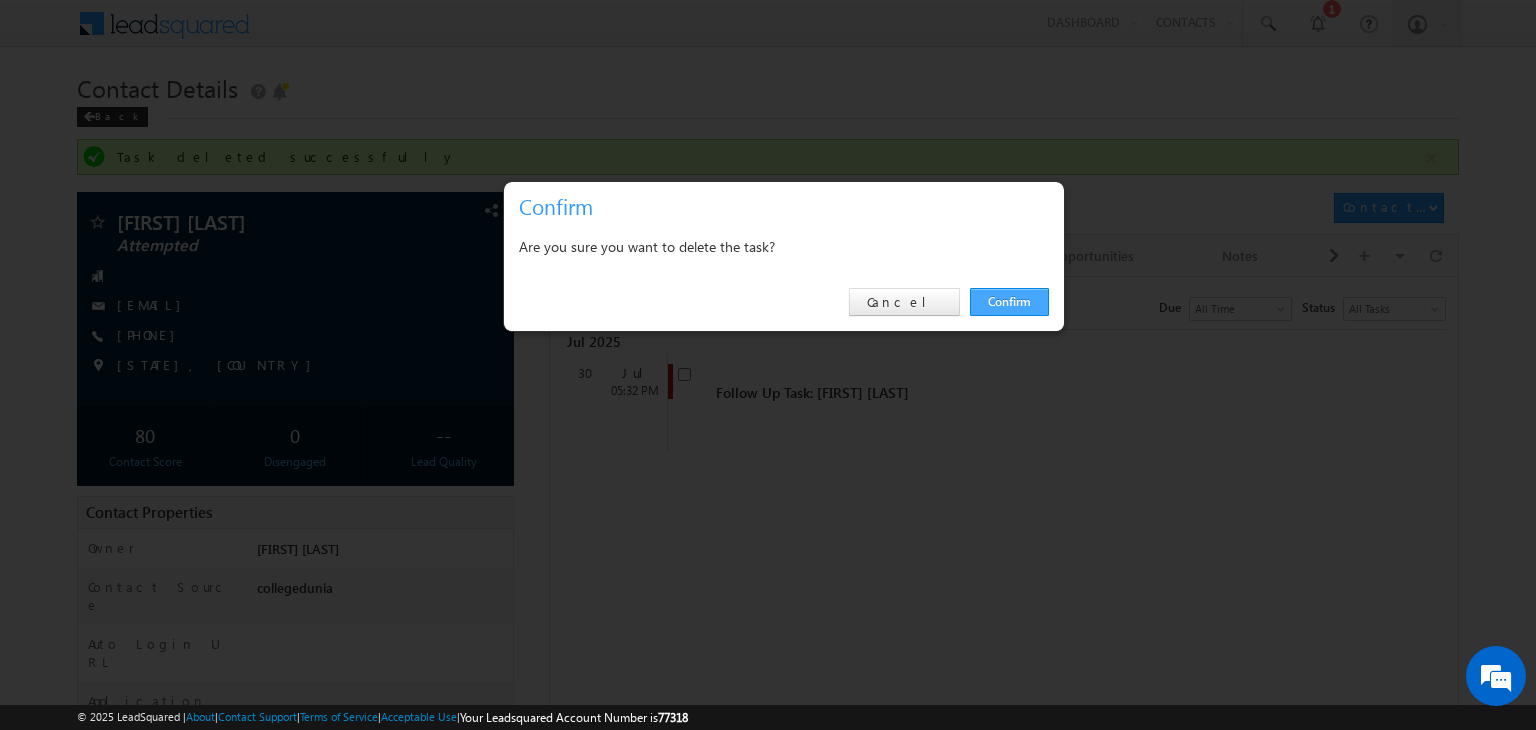 click on "Confirm" at bounding box center (1009, 302) 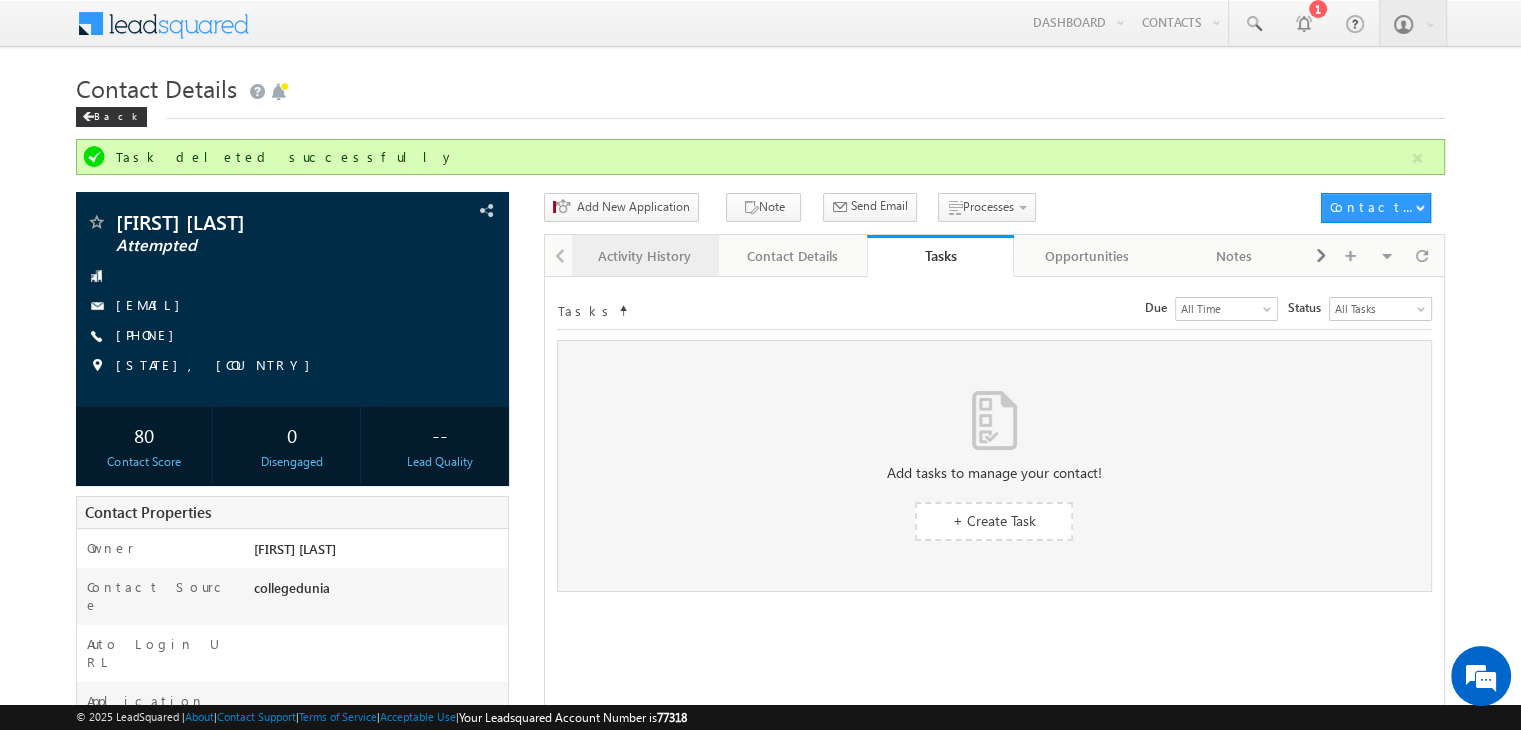 click on "Activity History" at bounding box center [644, 256] 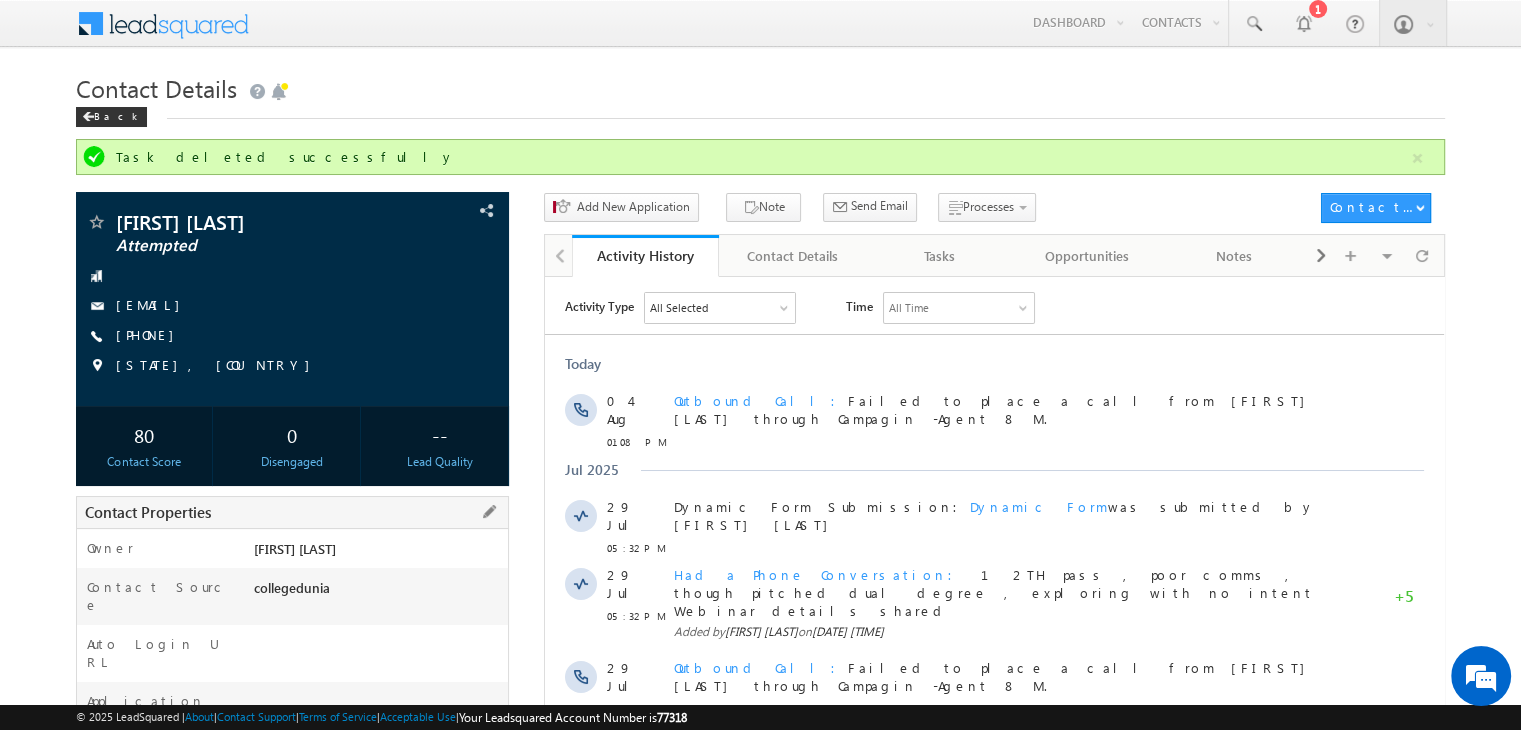 scroll, scrollTop: 501, scrollLeft: 0, axis: vertical 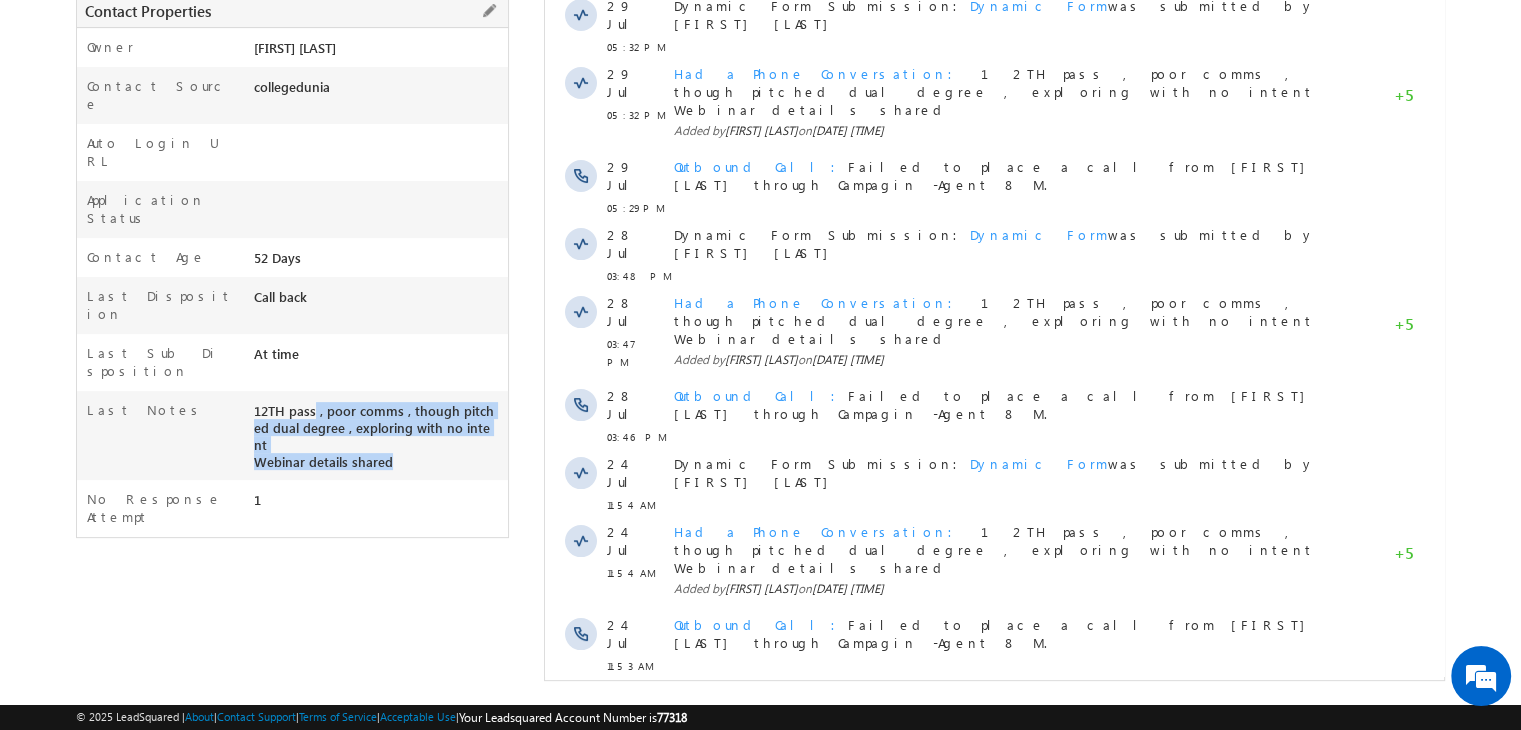copy on "12TH pass , poor comms , though pitched dual degree , exploring with no intent Webinar details shared" 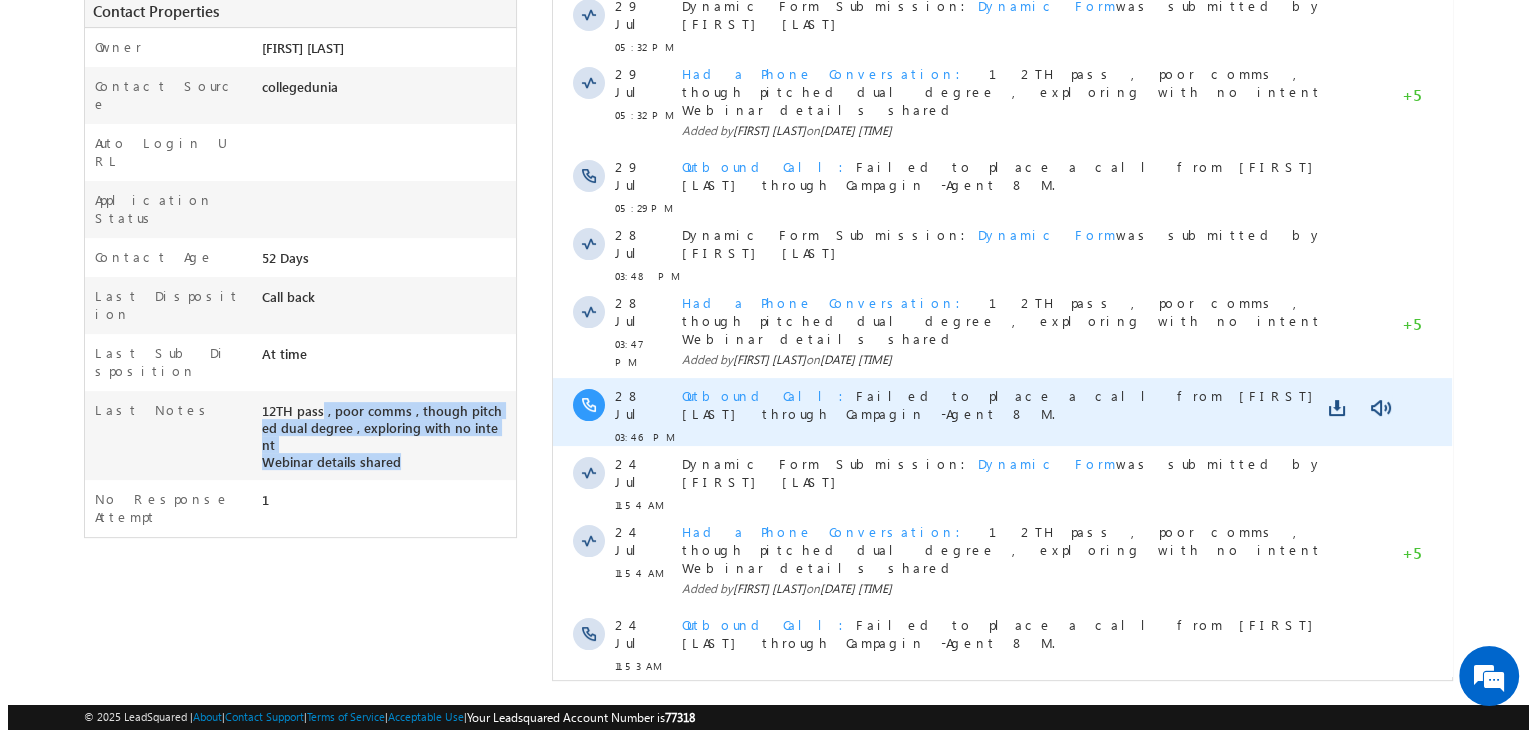 scroll, scrollTop: 0, scrollLeft: 0, axis: both 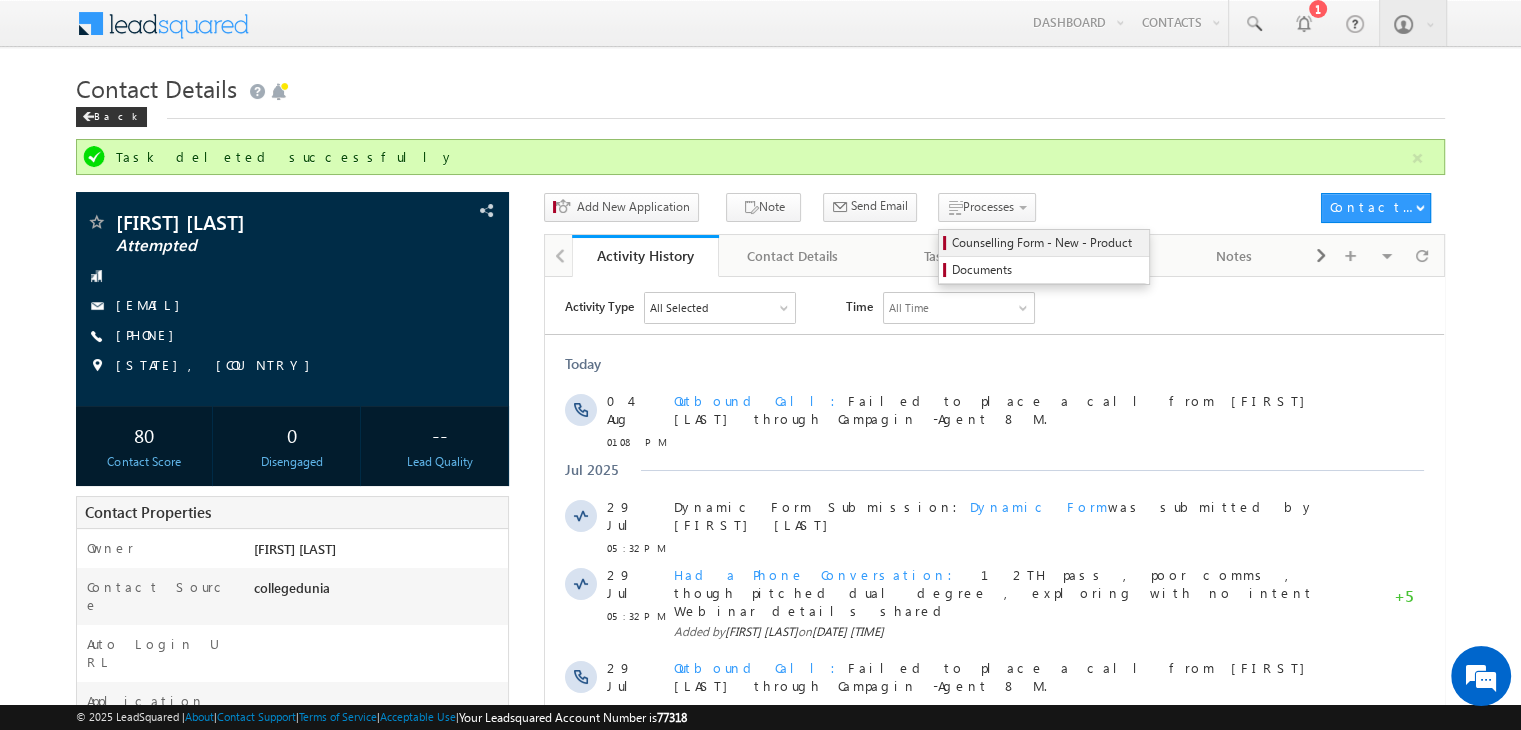 click on "Counselling Form - New - Product" at bounding box center (1047, 243) 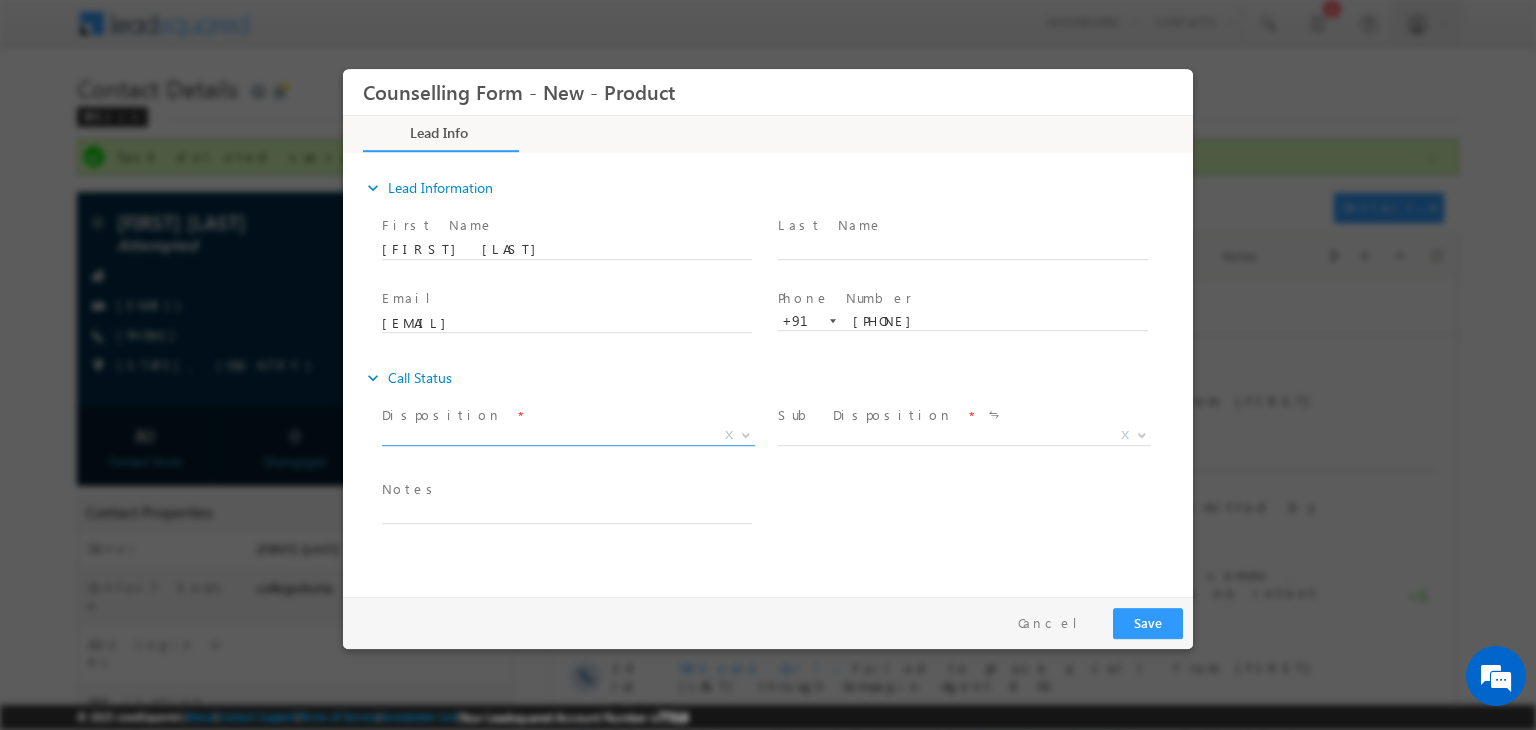 scroll, scrollTop: 0, scrollLeft: 0, axis: both 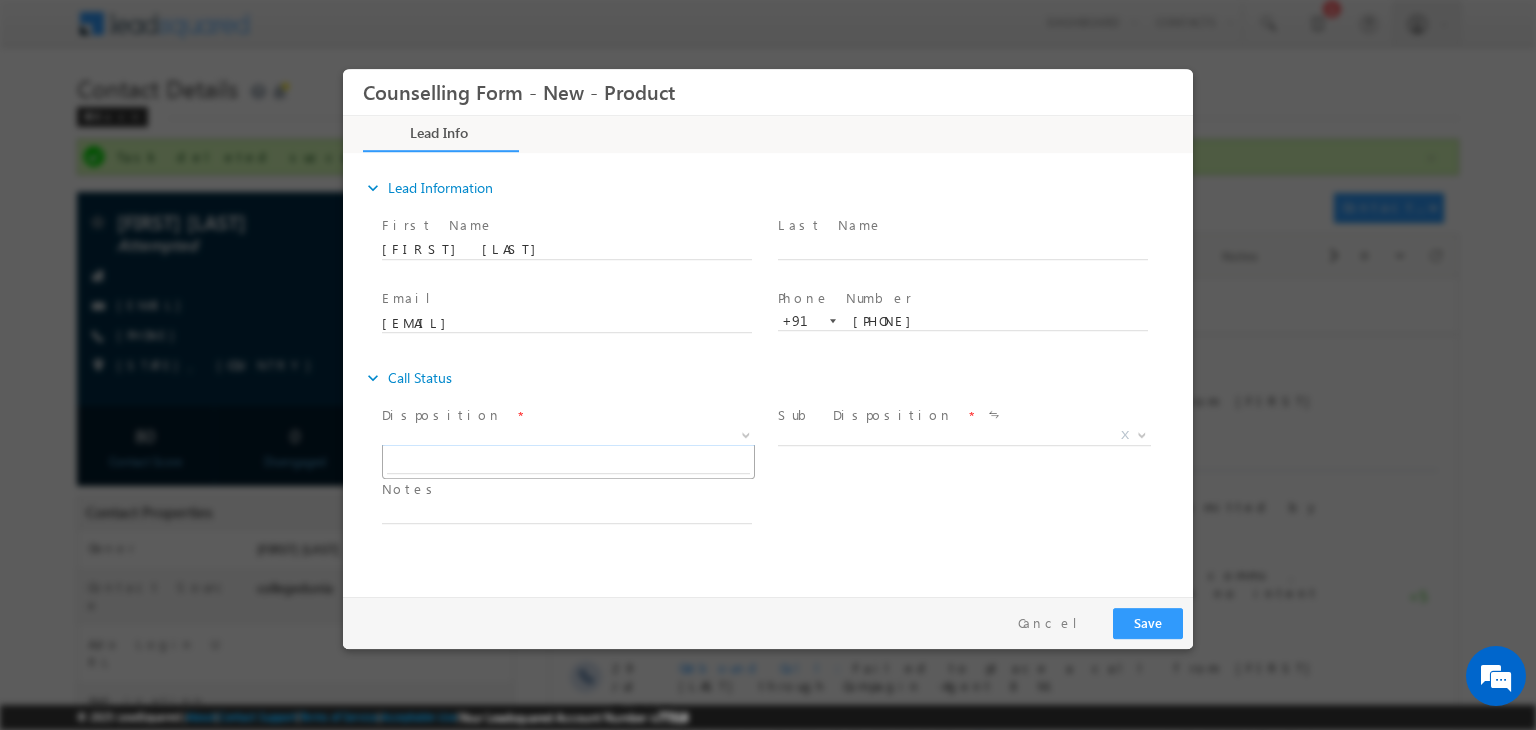click on "X" at bounding box center (568, 436) 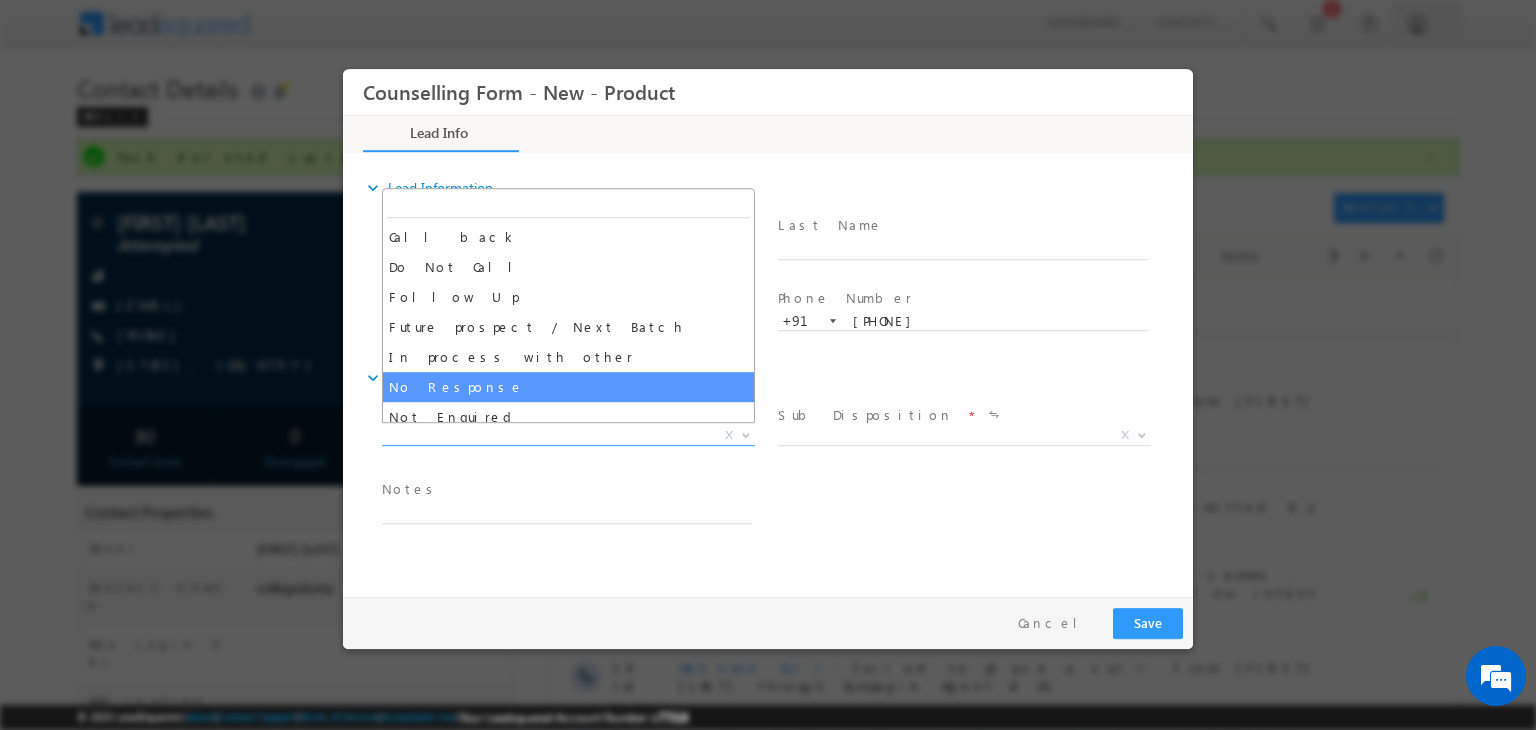 select on "No Response" 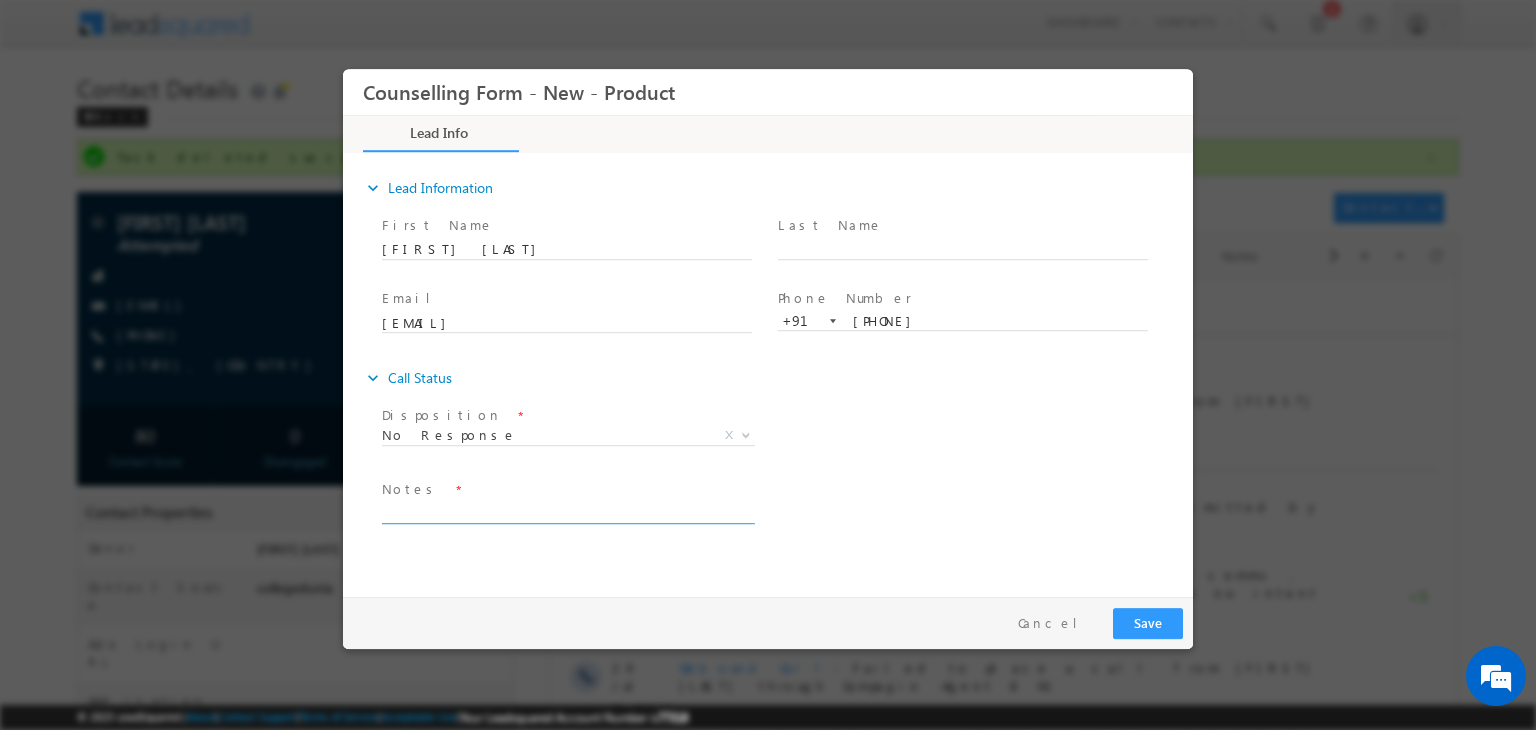 click at bounding box center (567, 512) 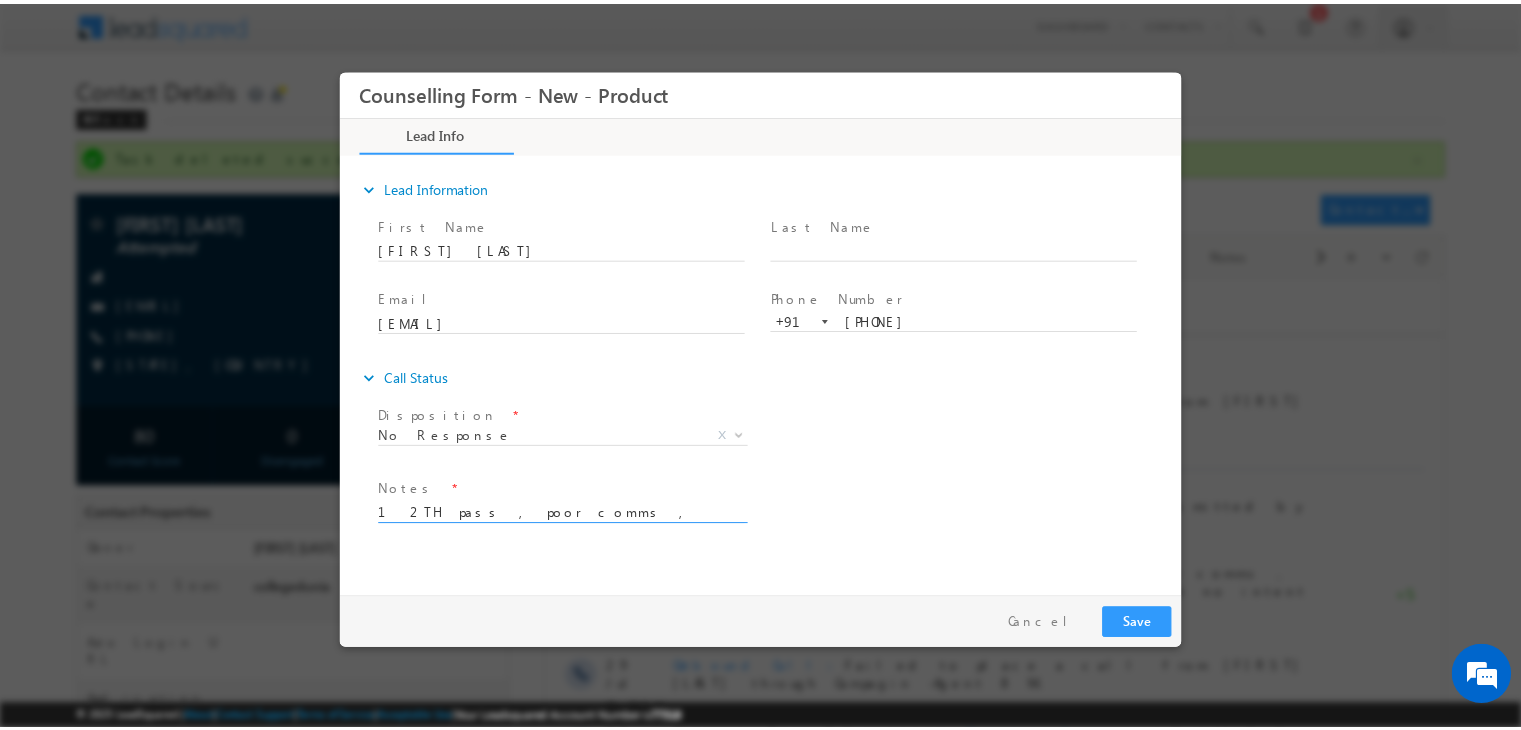 scroll, scrollTop: 3, scrollLeft: 0, axis: vertical 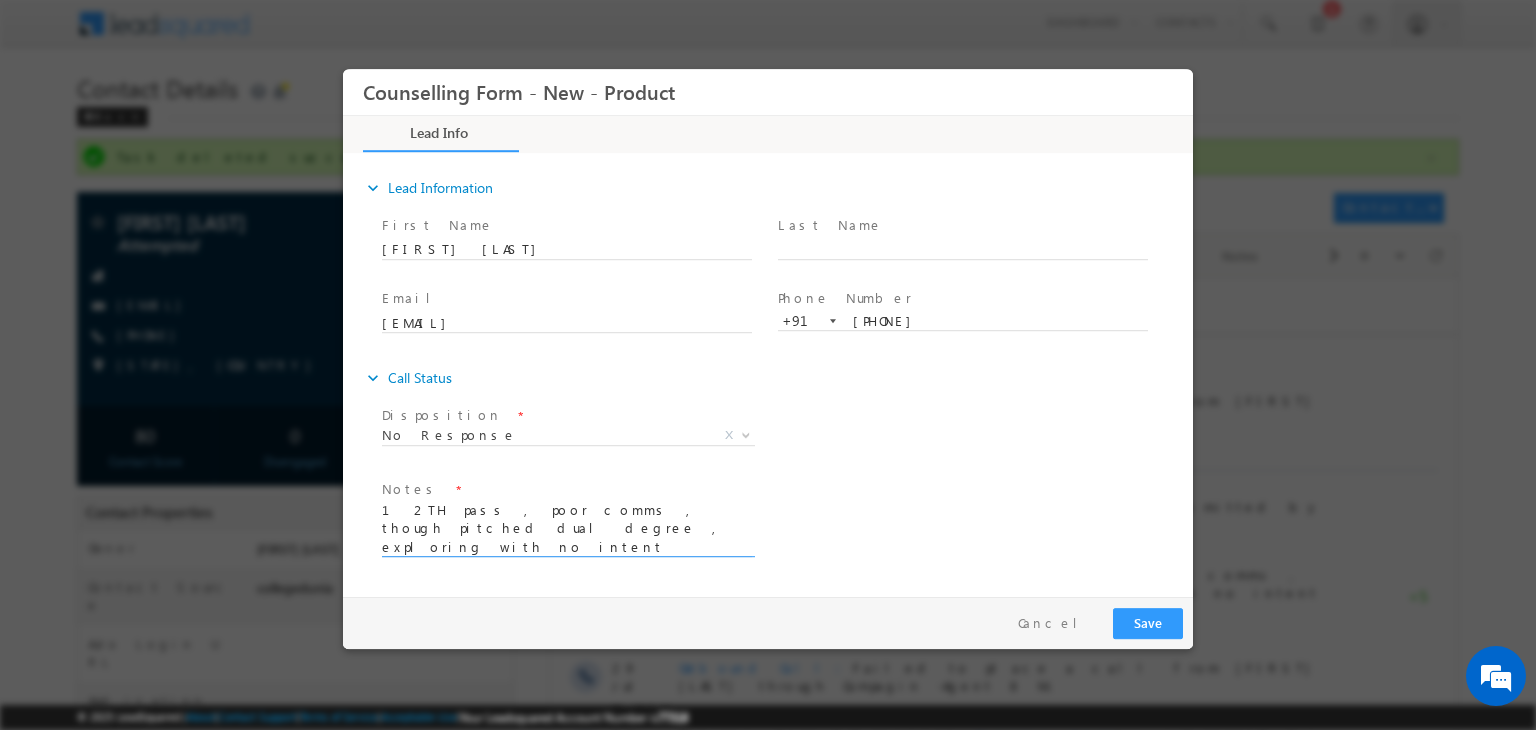 type on "12TH pass , poor comms , though pitched dual degree , exploring with no intent
Webinar details shared" 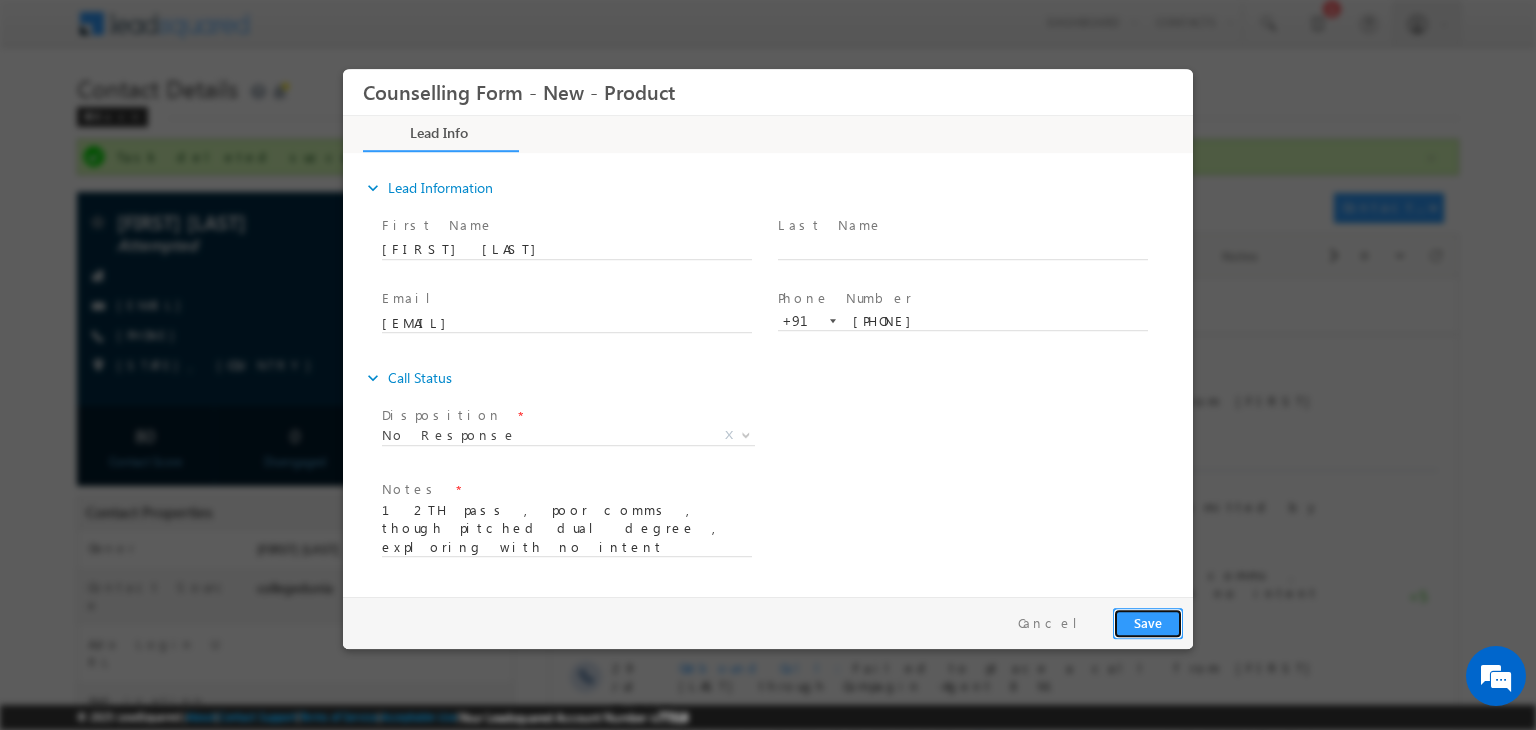 click on "Save" at bounding box center (1148, 623) 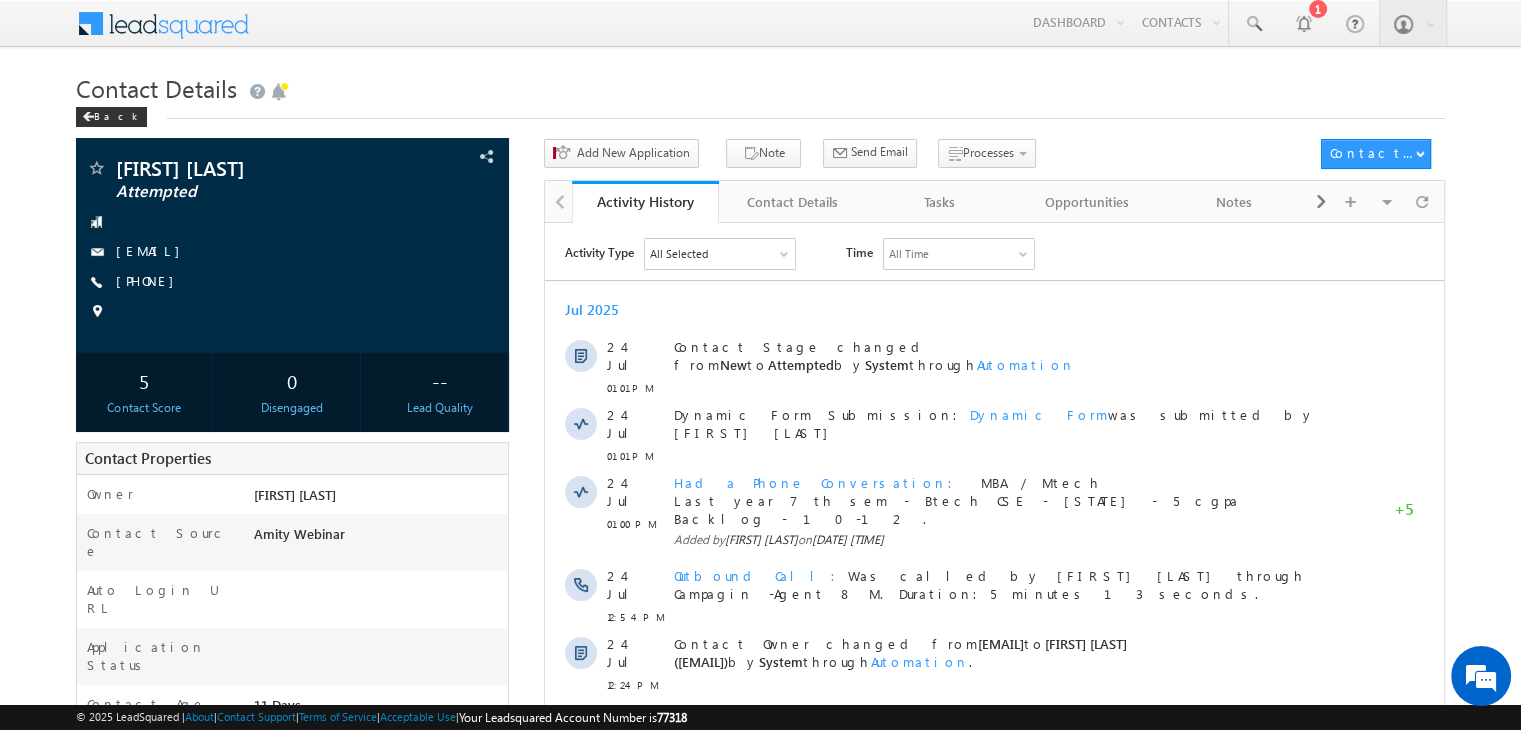 scroll, scrollTop: 0, scrollLeft: 0, axis: both 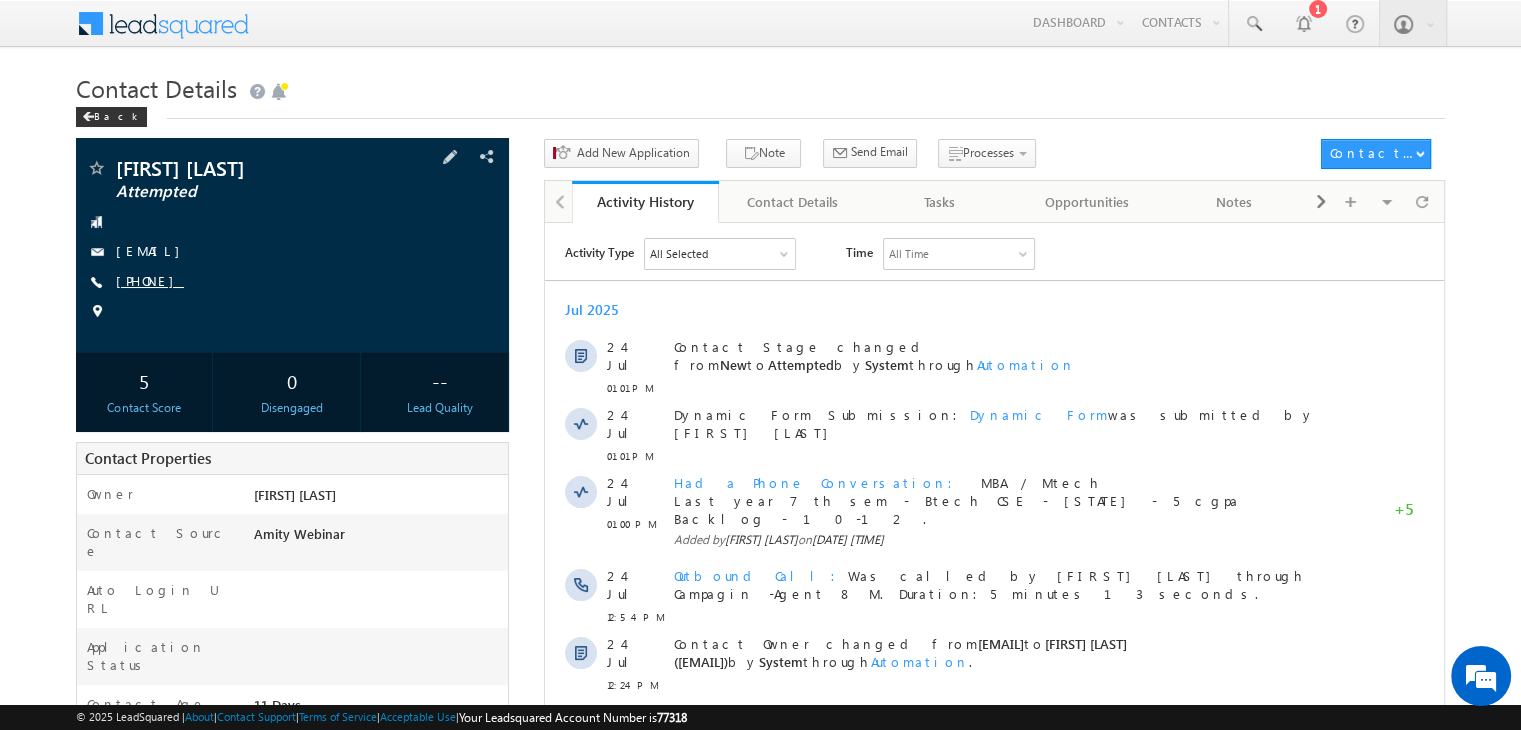 click on "+91-6378897177" at bounding box center (150, 280) 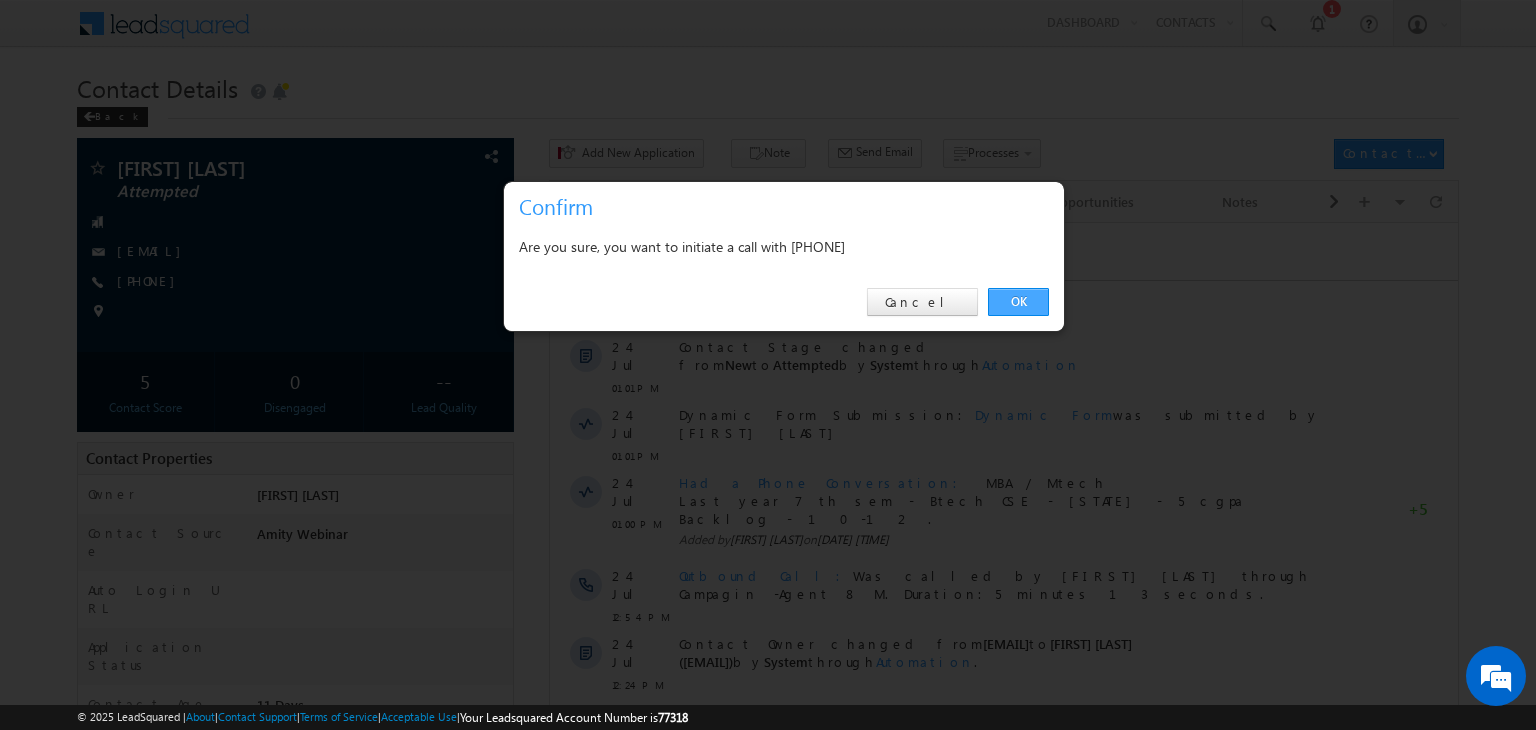 click on "OK" at bounding box center (1018, 302) 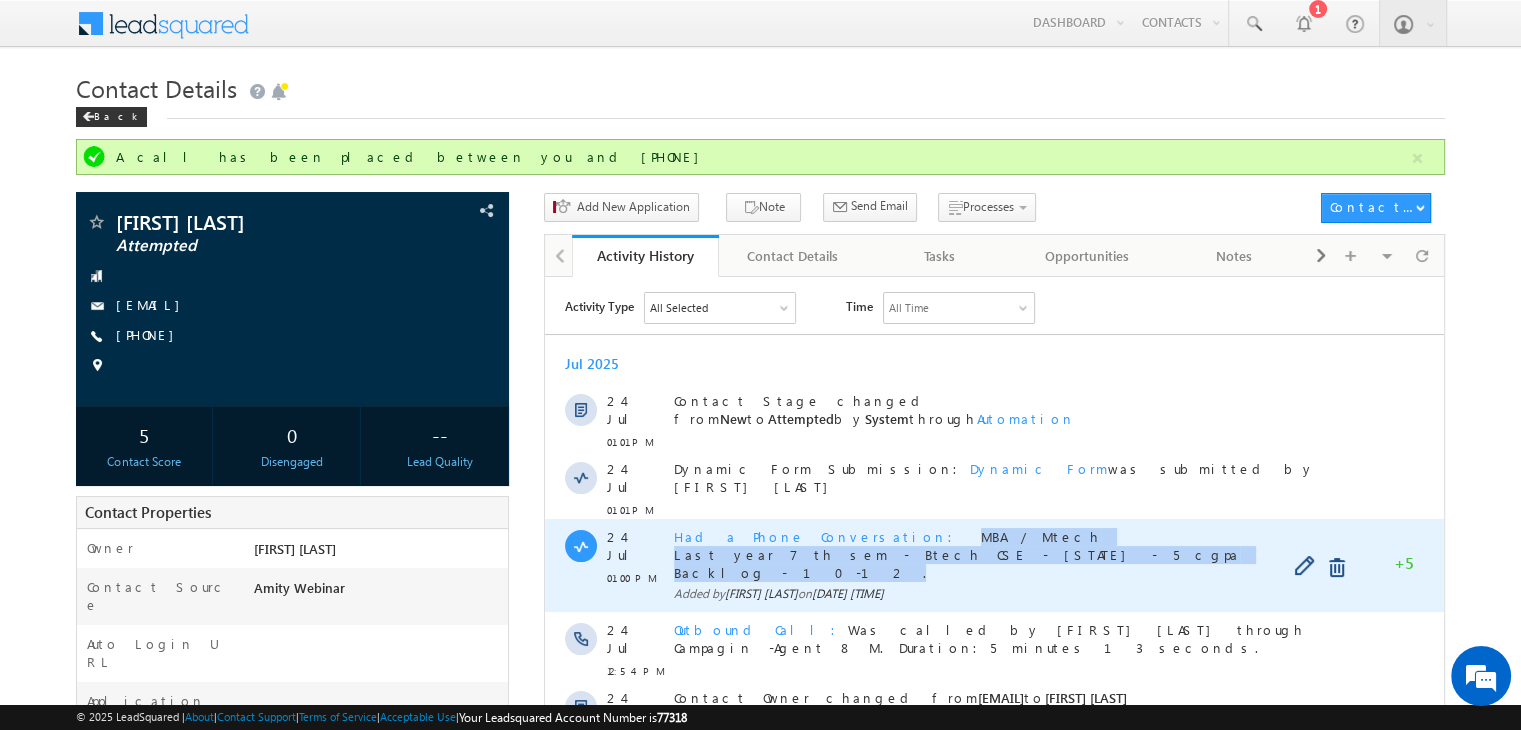 copy on "MBA / Mtech  Last year 7 th sem - Btech CSE - Rajasthan - 5 cgpa  Backlog - 10-12 ." 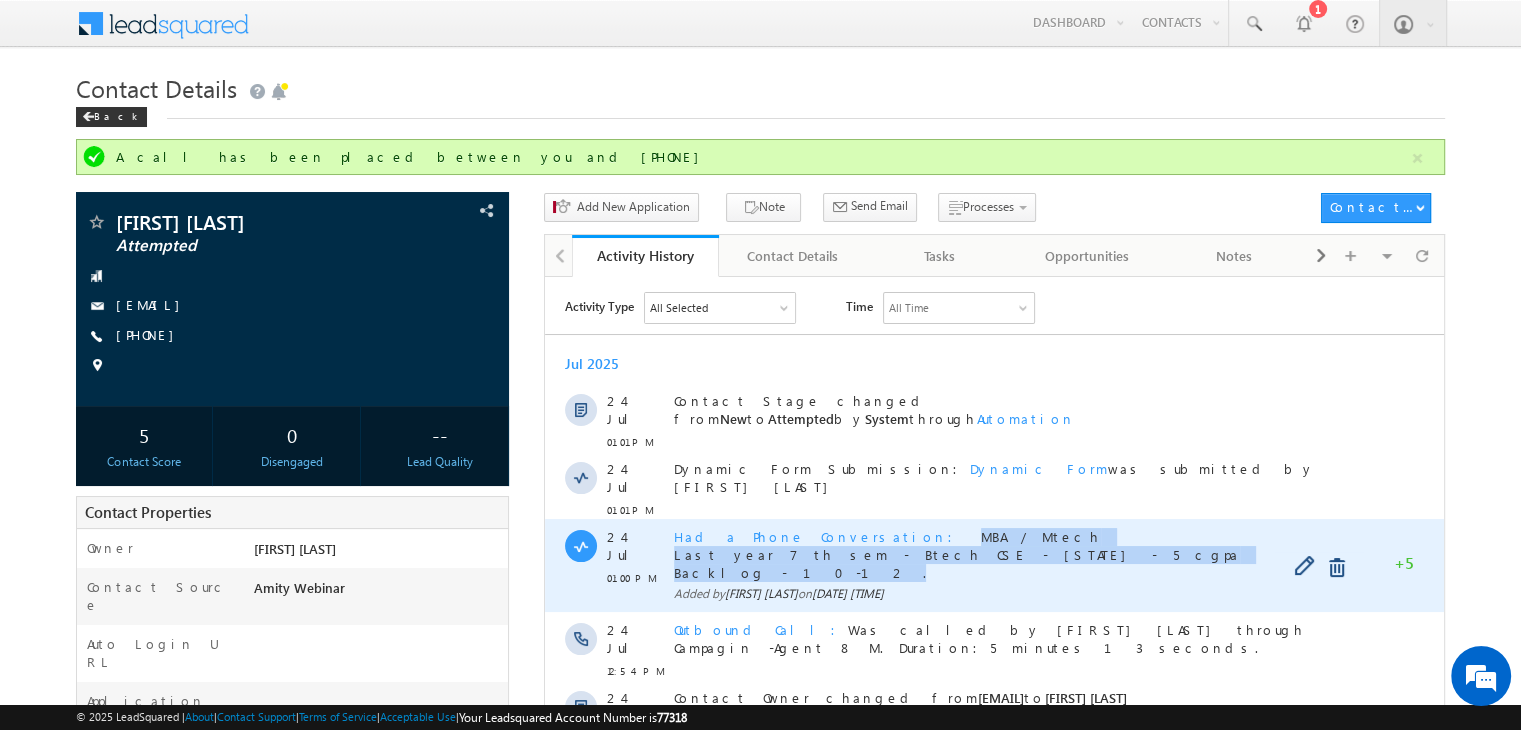 drag, startPoint x: 775, startPoint y: 564, endPoint x: 837, endPoint y: 516, distance: 78.40918 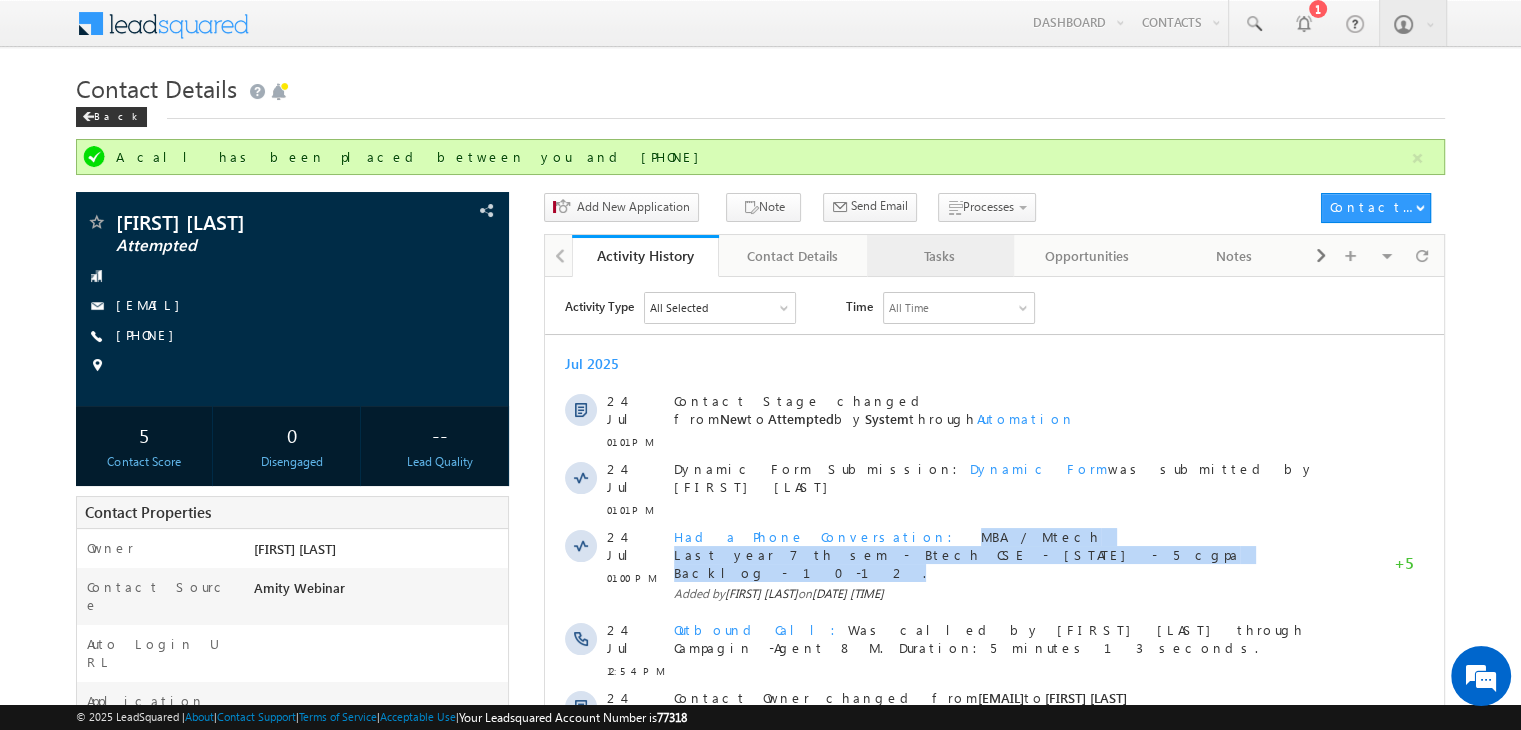 click on "Tasks" at bounding box center (939, 256) 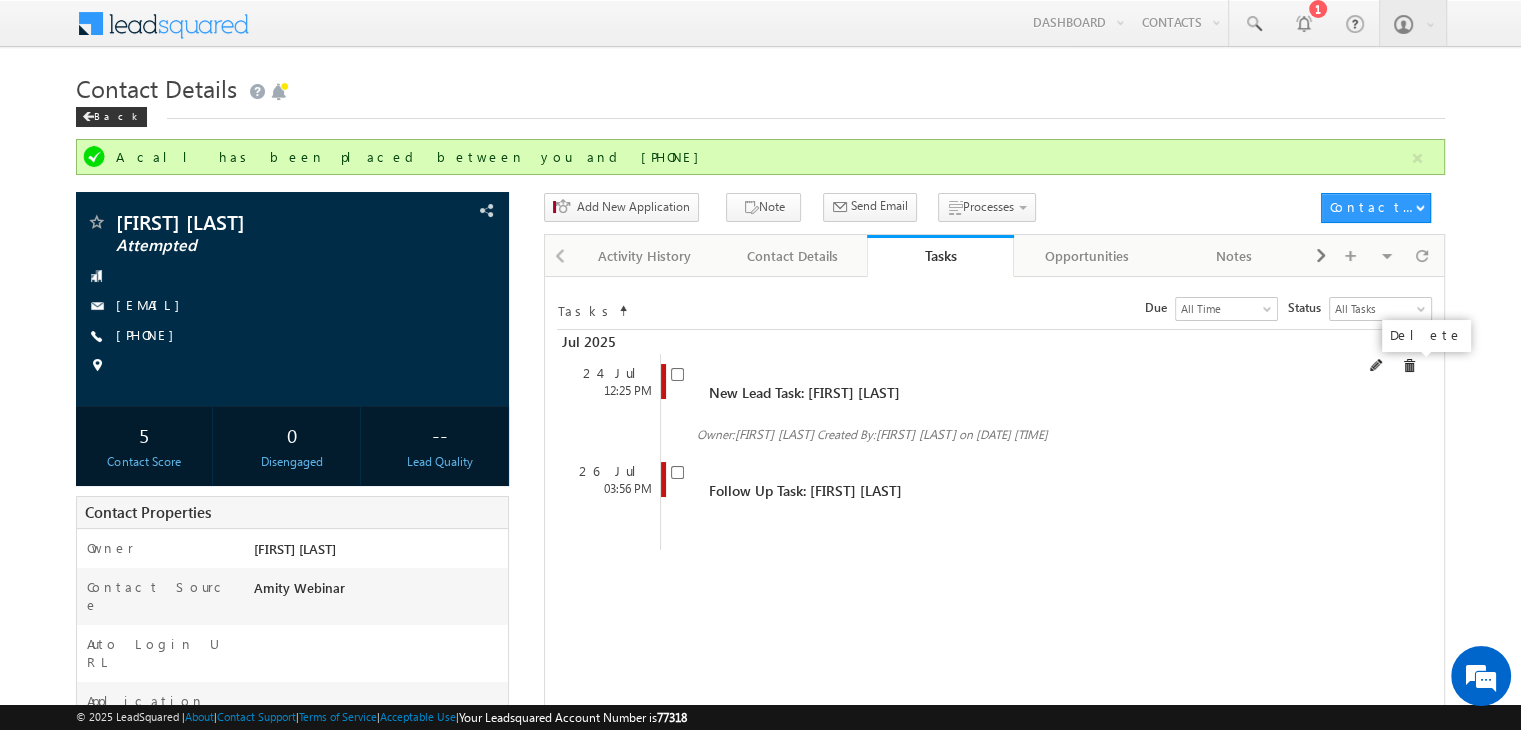 click at bounding box center [1409, 366] 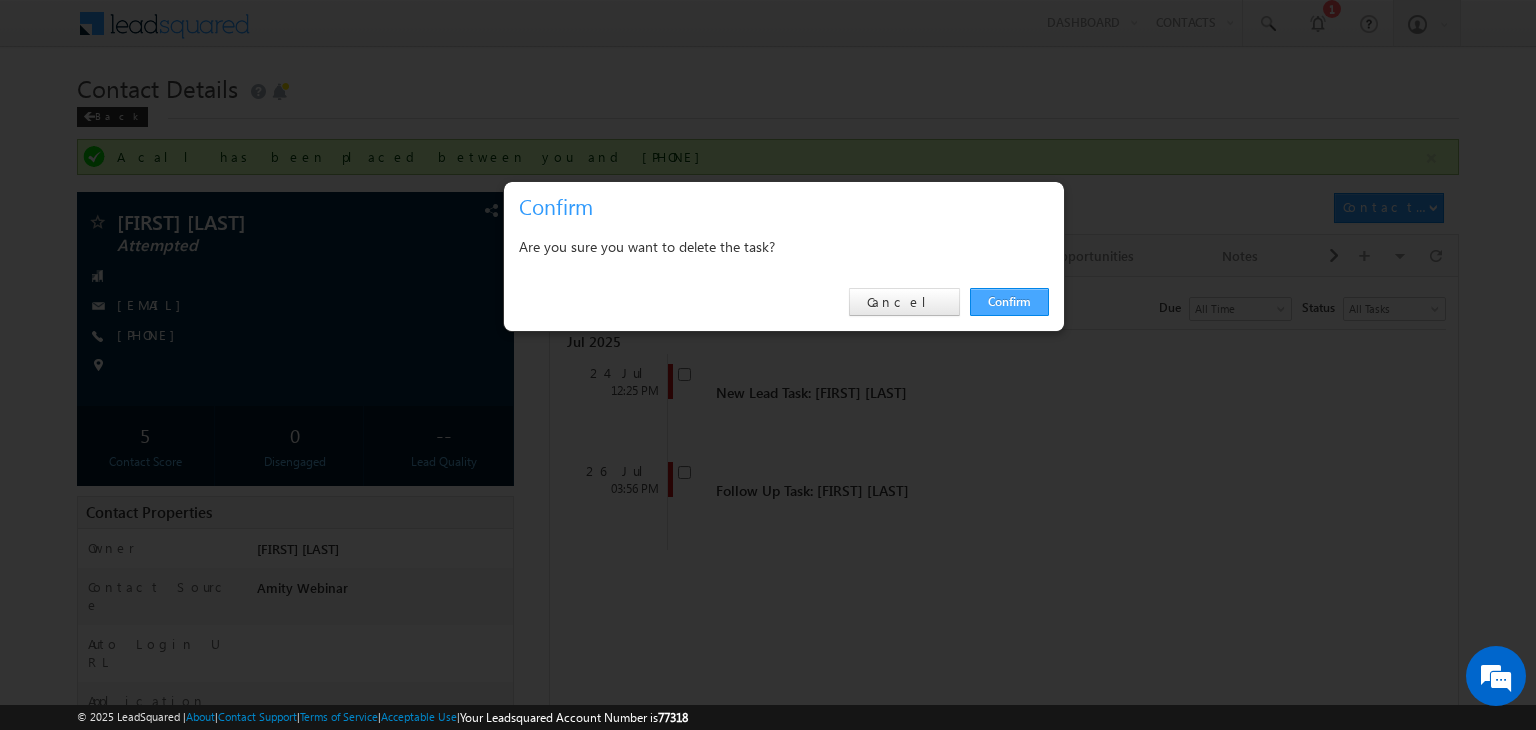 click on "Confirm" at bounding box center (1009, 302) 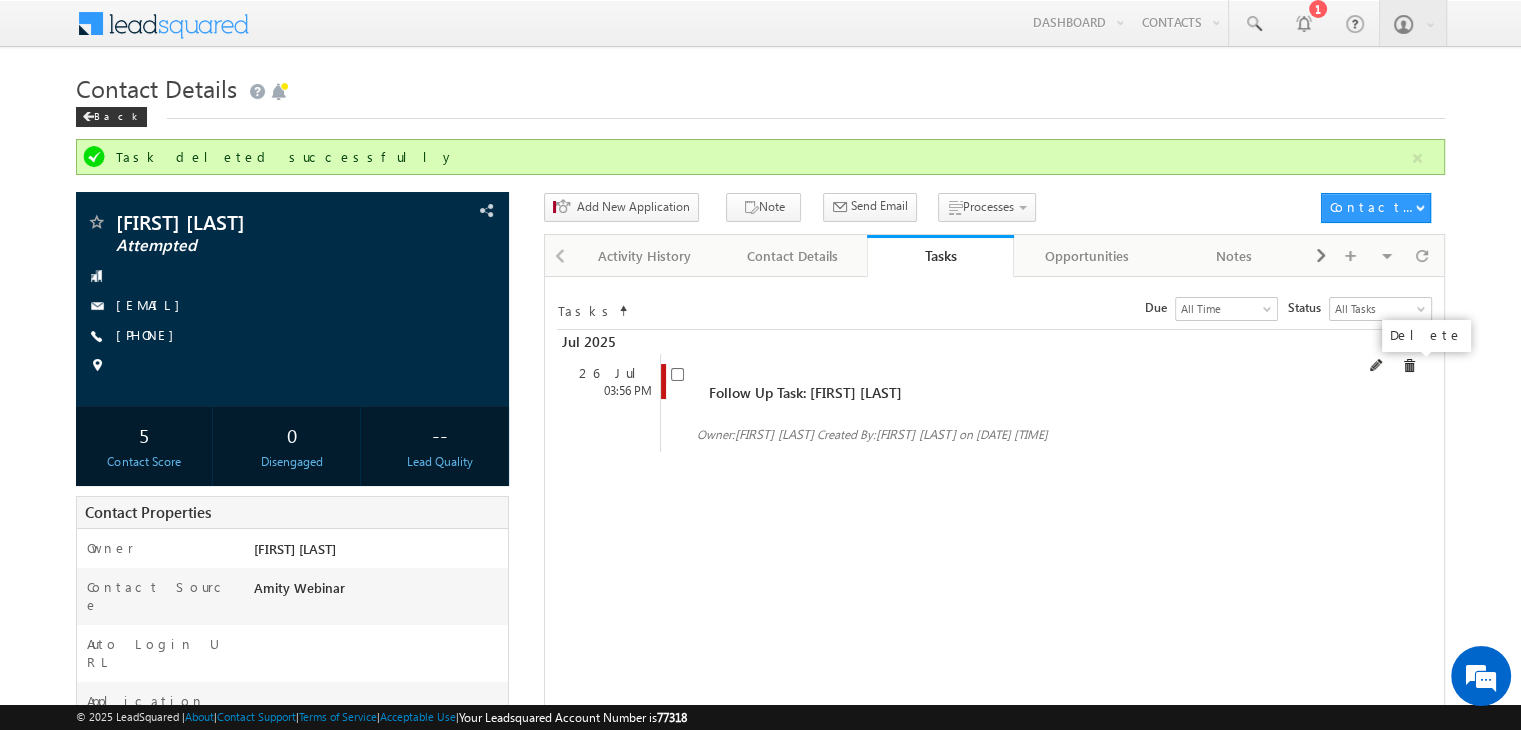 click at bounding box center (1409, 366) 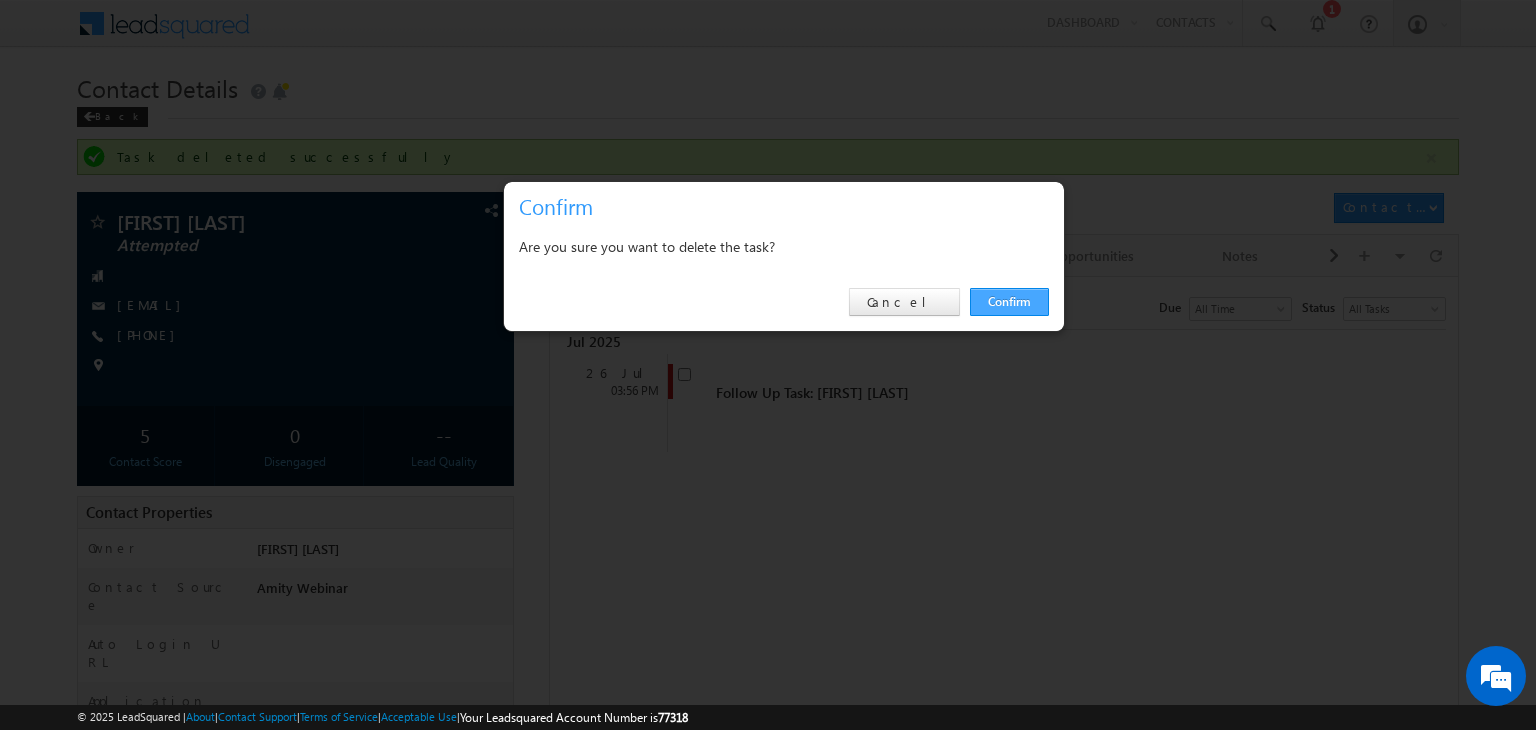 click on "Confirm" at bounding box center [1009, 302] 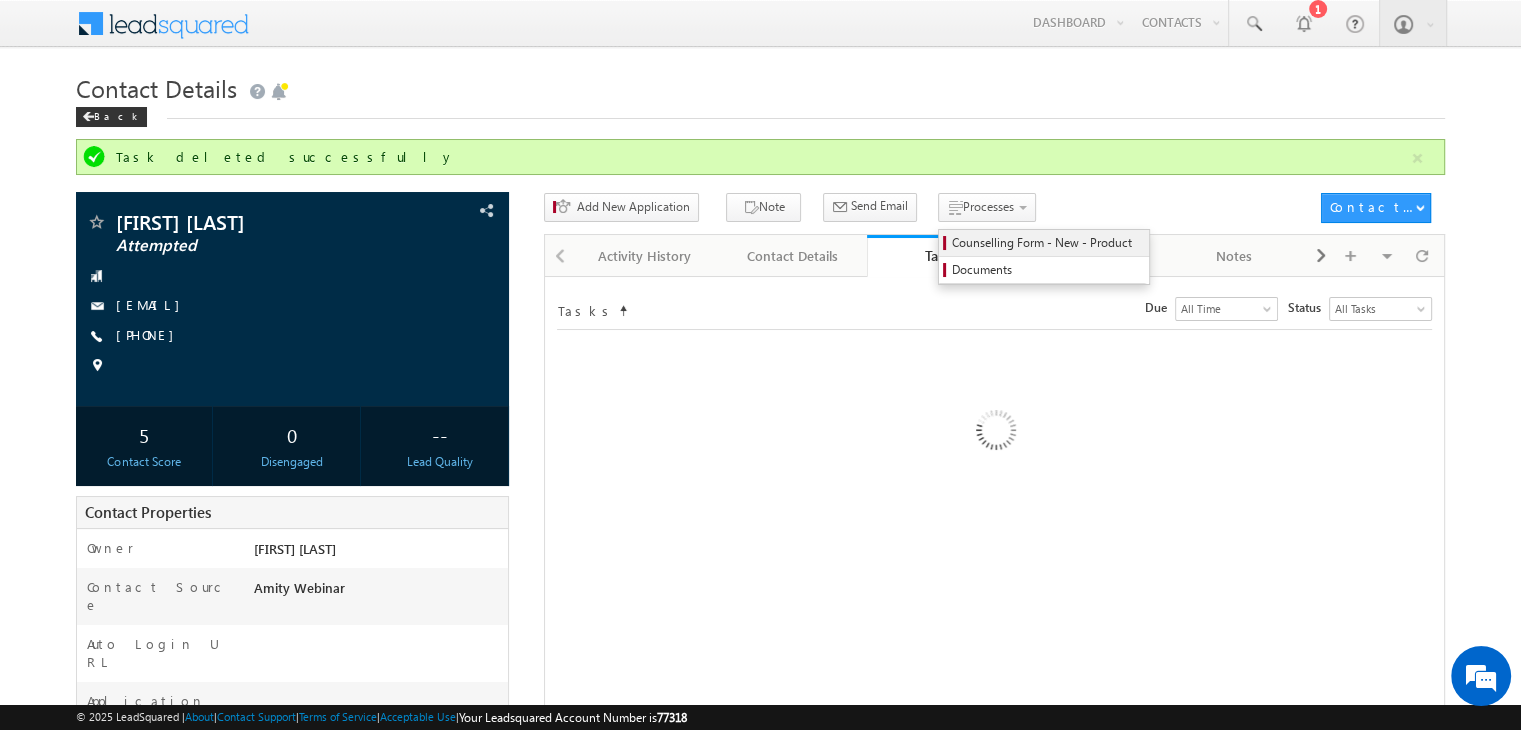 click on "Counselling Form - New - Product" at bounding box center [1047, 243] 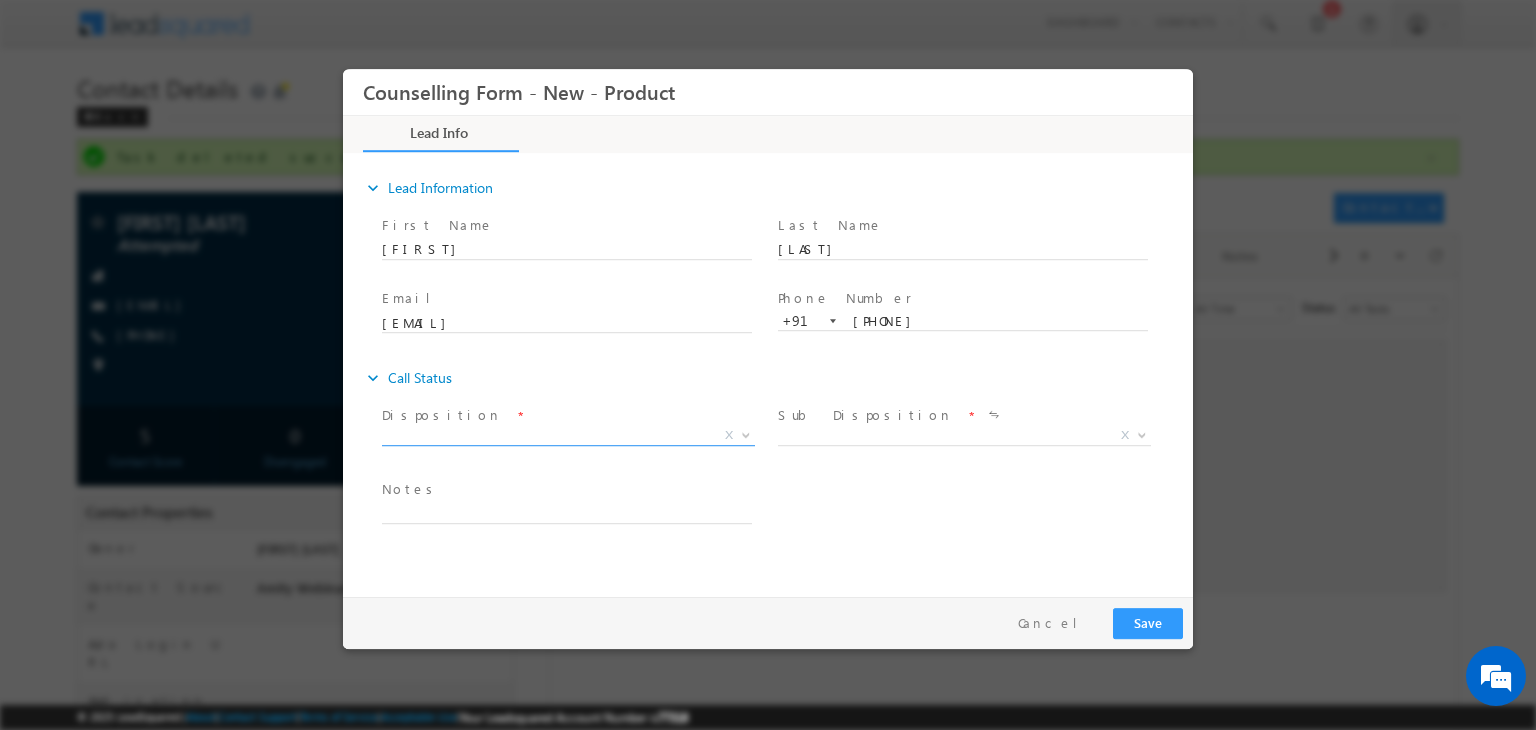 scroll, scrollTop: 0, scrollLeft: 0, axis: both 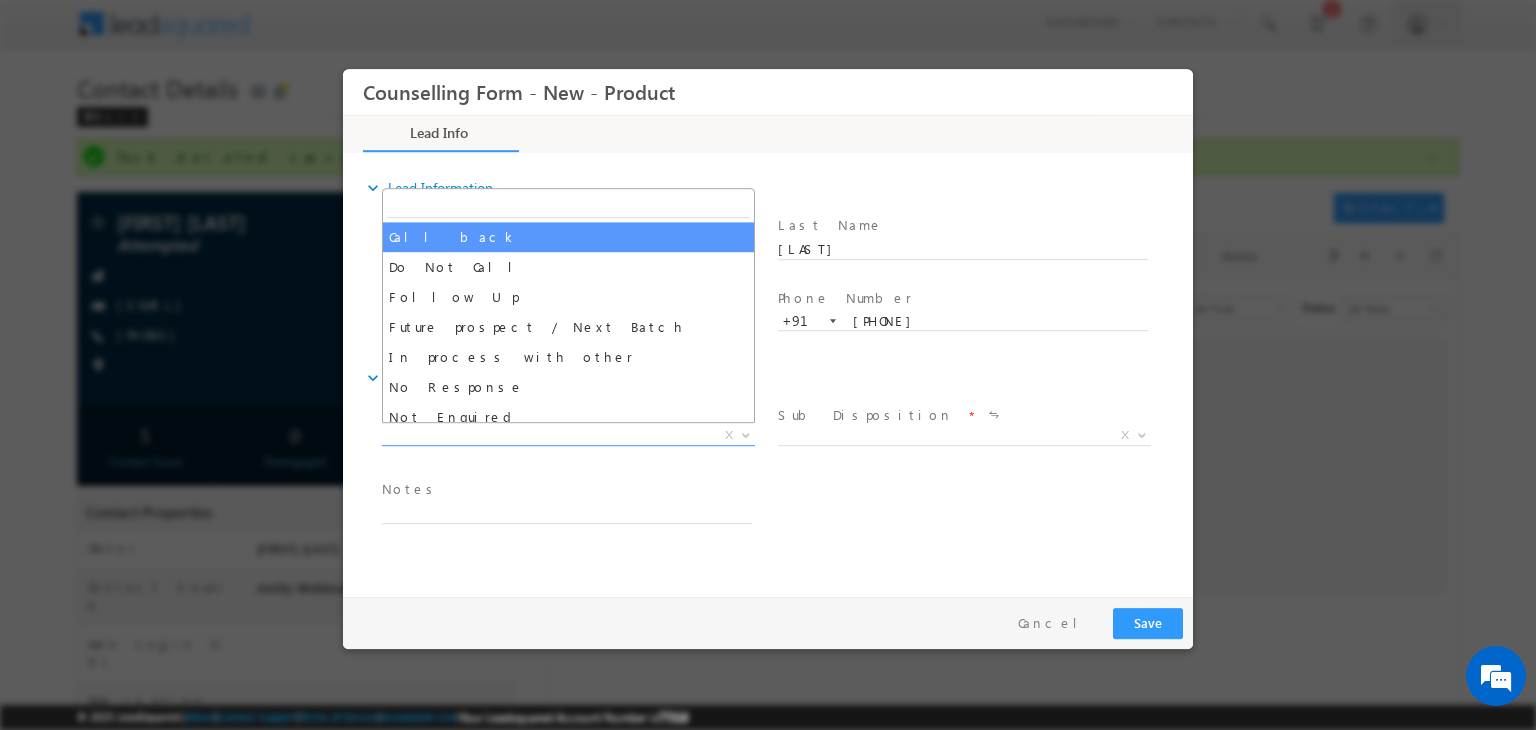 select on "Call back" 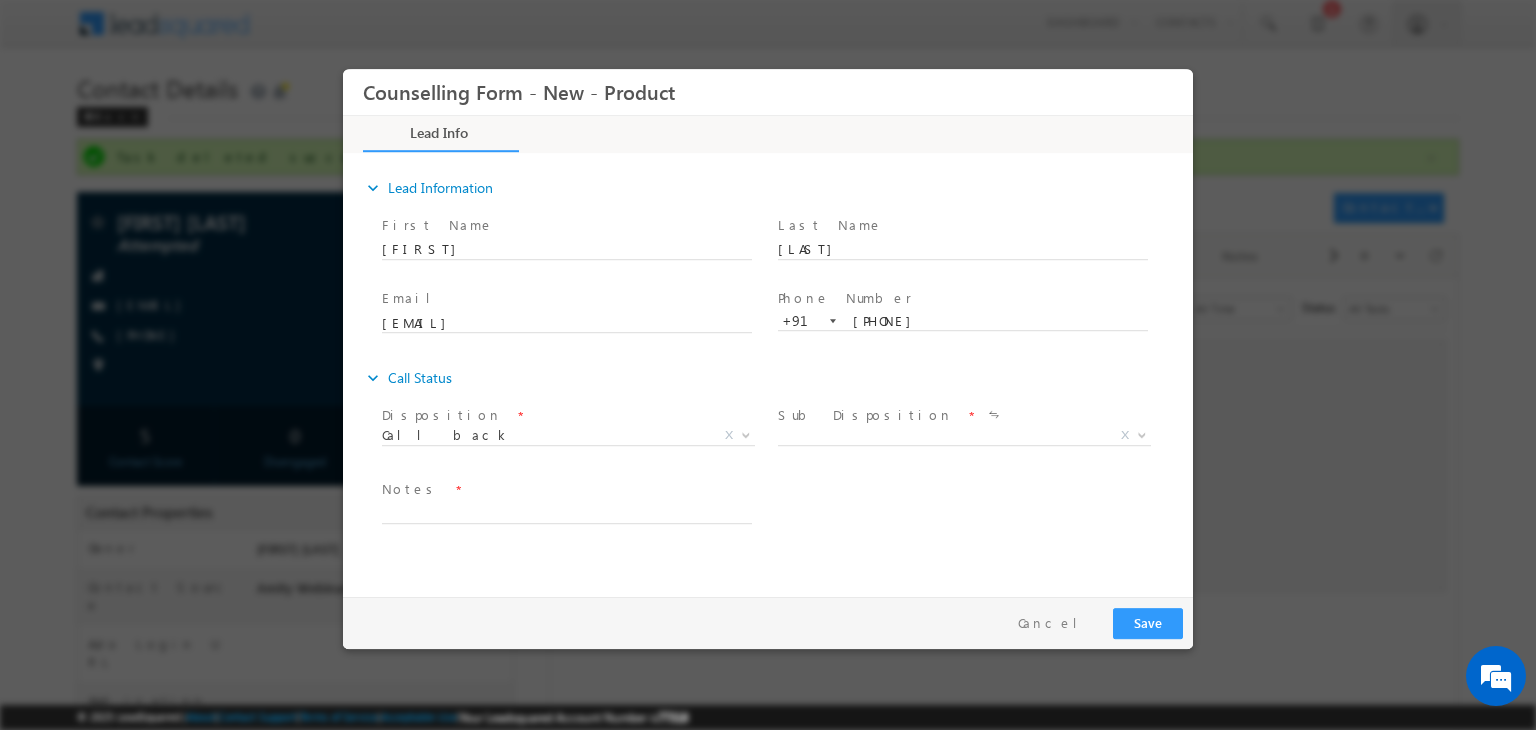 click on "Sub Disposition" at bounding box center (865, 415) 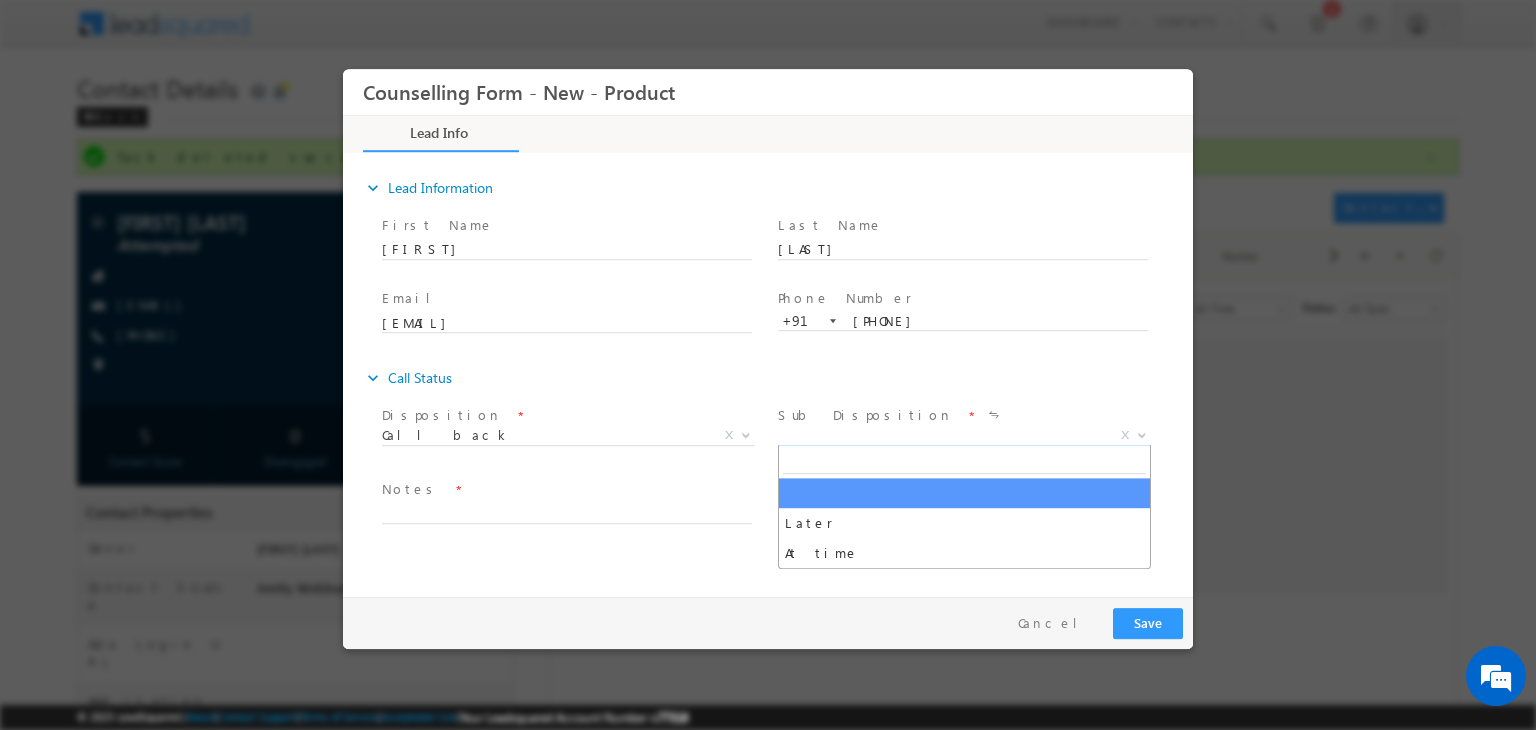 drag, startPoint x: 853, startPoint y: 430, endPoint x: 860, endPoint y: 569, distance: 139.17615 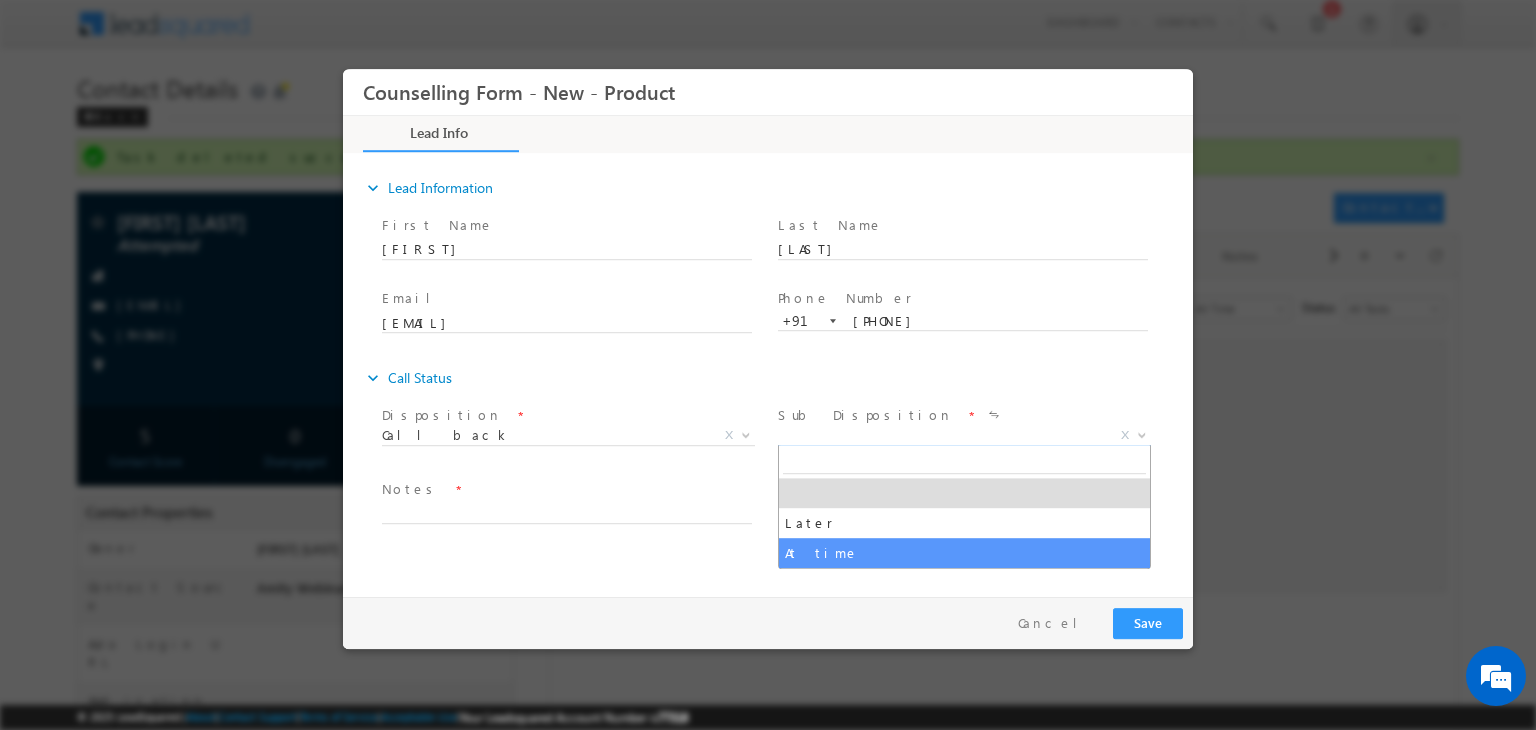 select on "At time" 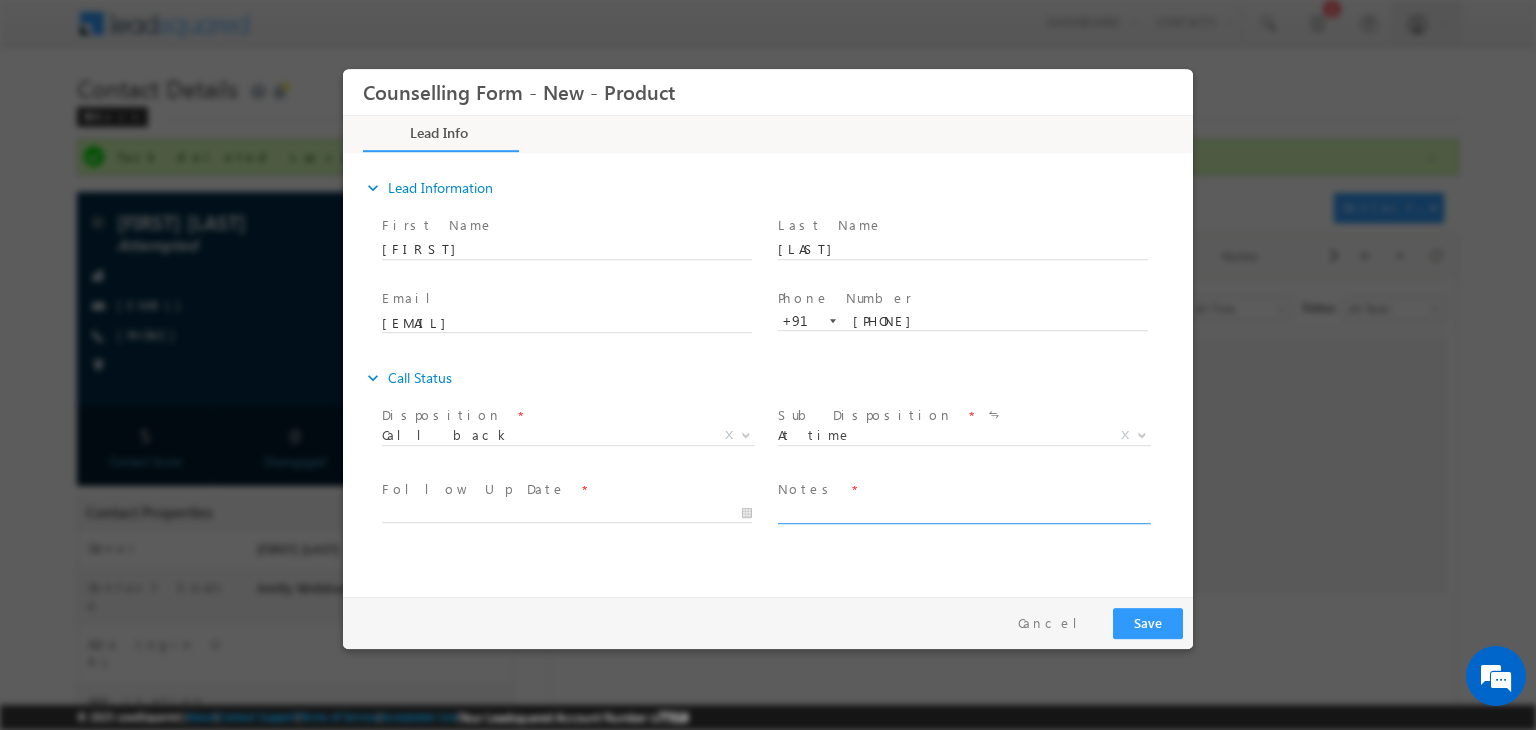 click at bounding box center (963, 512) 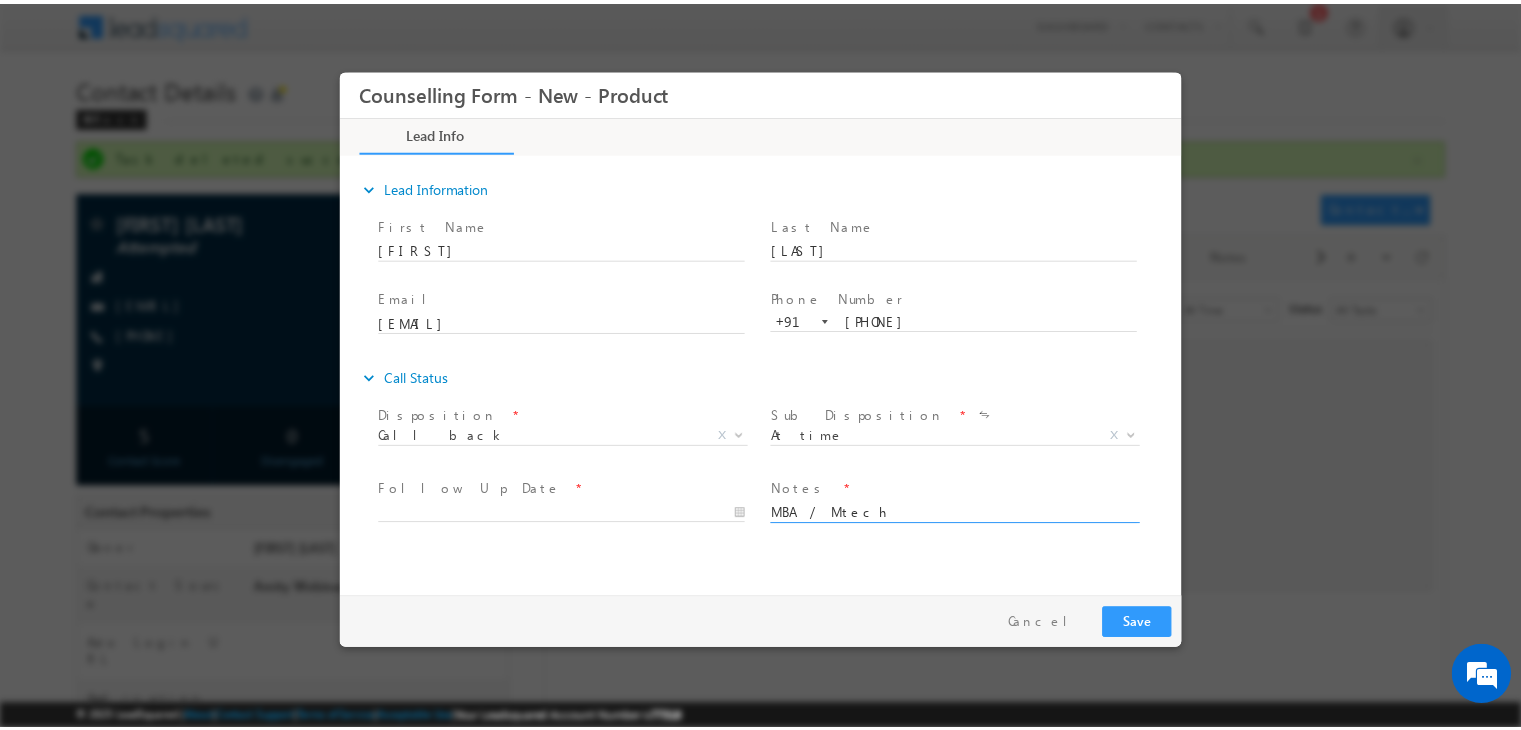 scroll, scrollTop: 3, scrollLeft: 0, axis: vertical 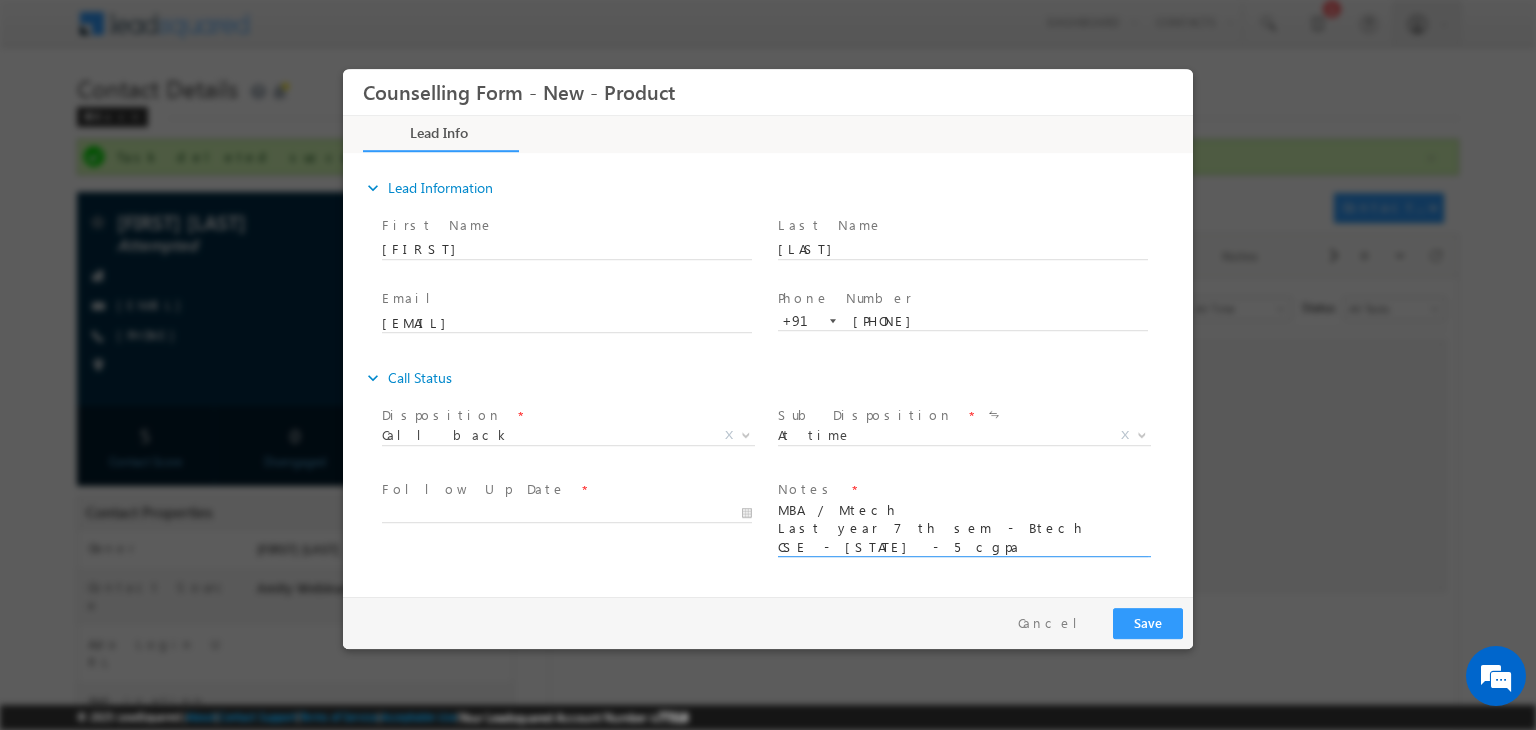 type on "MBA / Mtech
Last year 7 th sem - Btech CSE - Rajasthan - 5 cgpa
Backlog - 10-12 ." 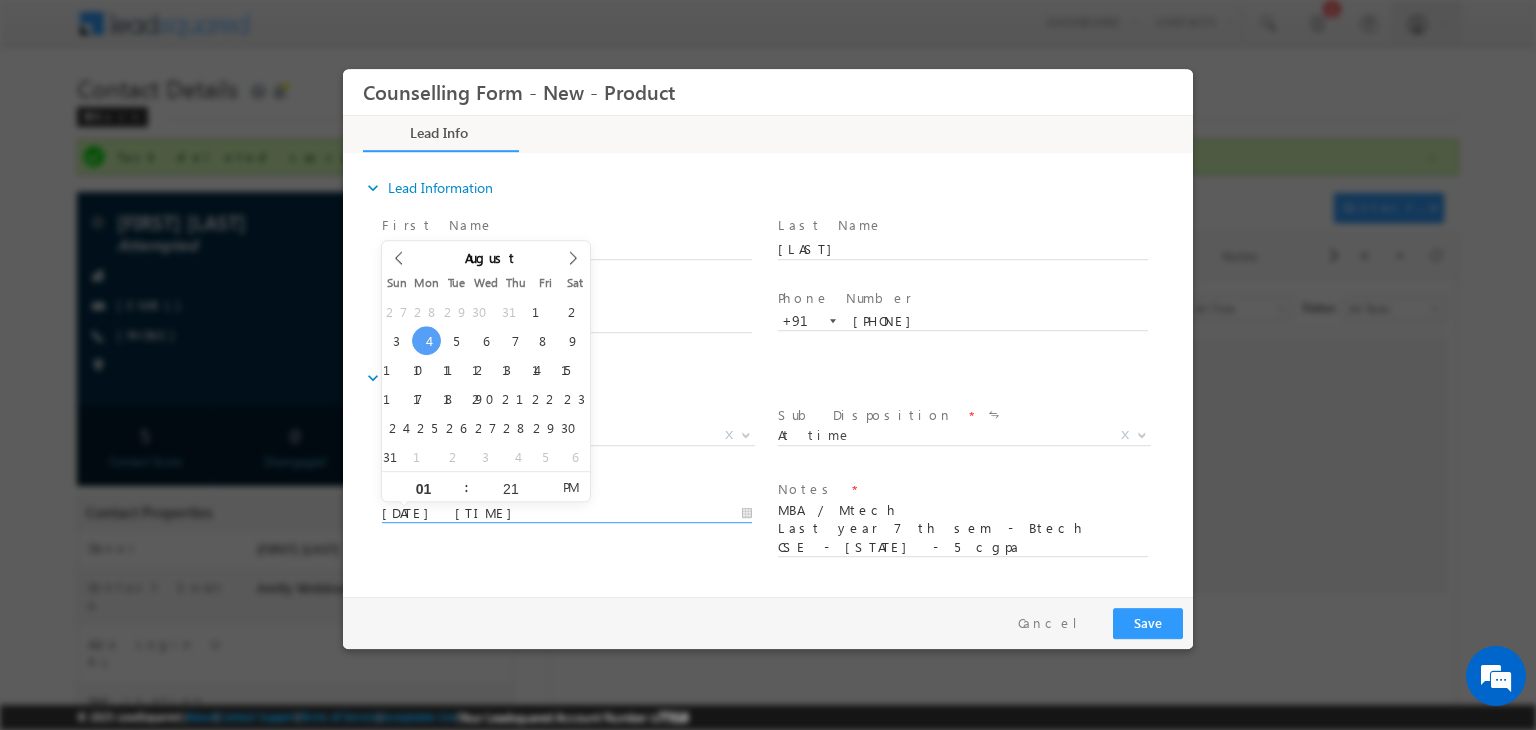 click on "04/08/2025 1:21 PM" at bounding box center [567, 514] 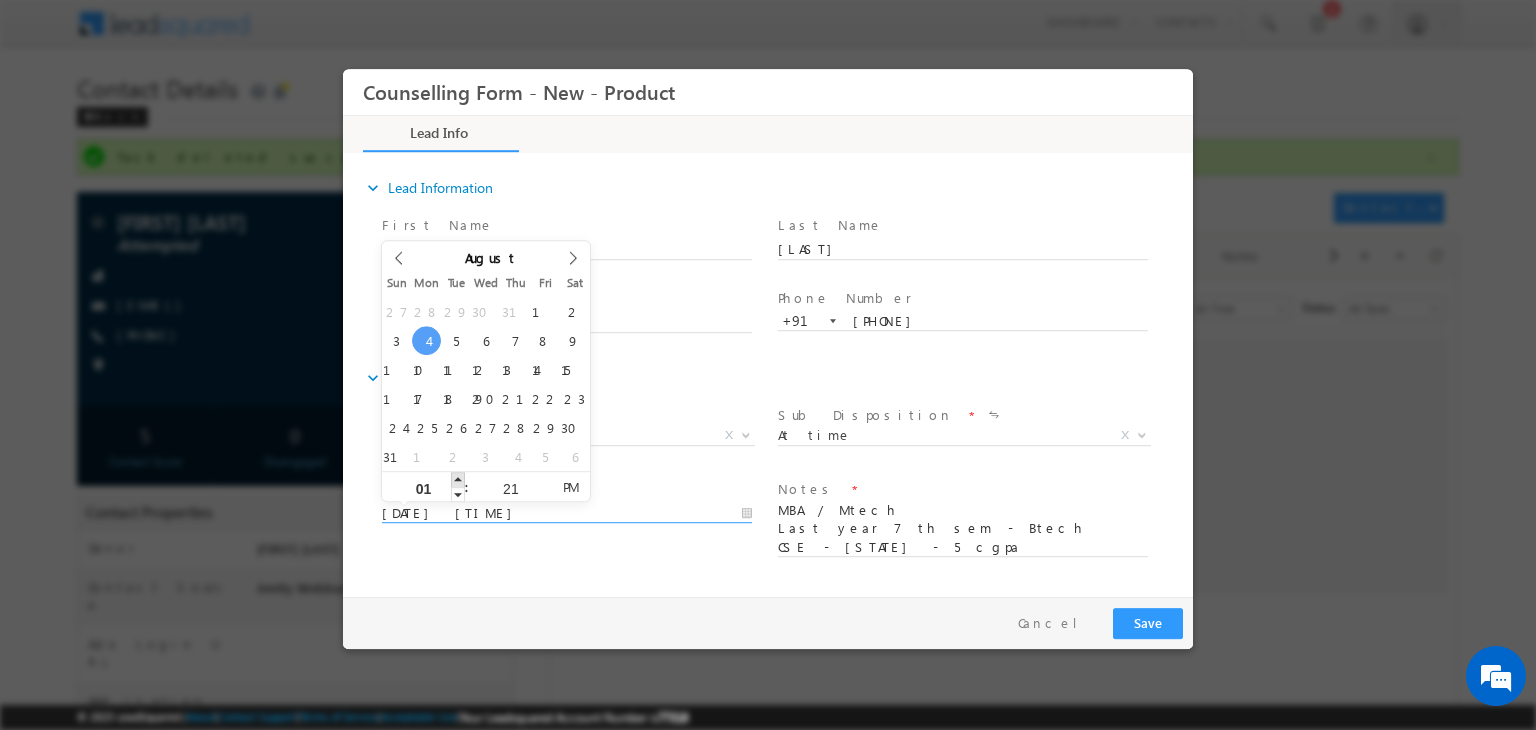 type on "04/08/2025 2:21 PM" 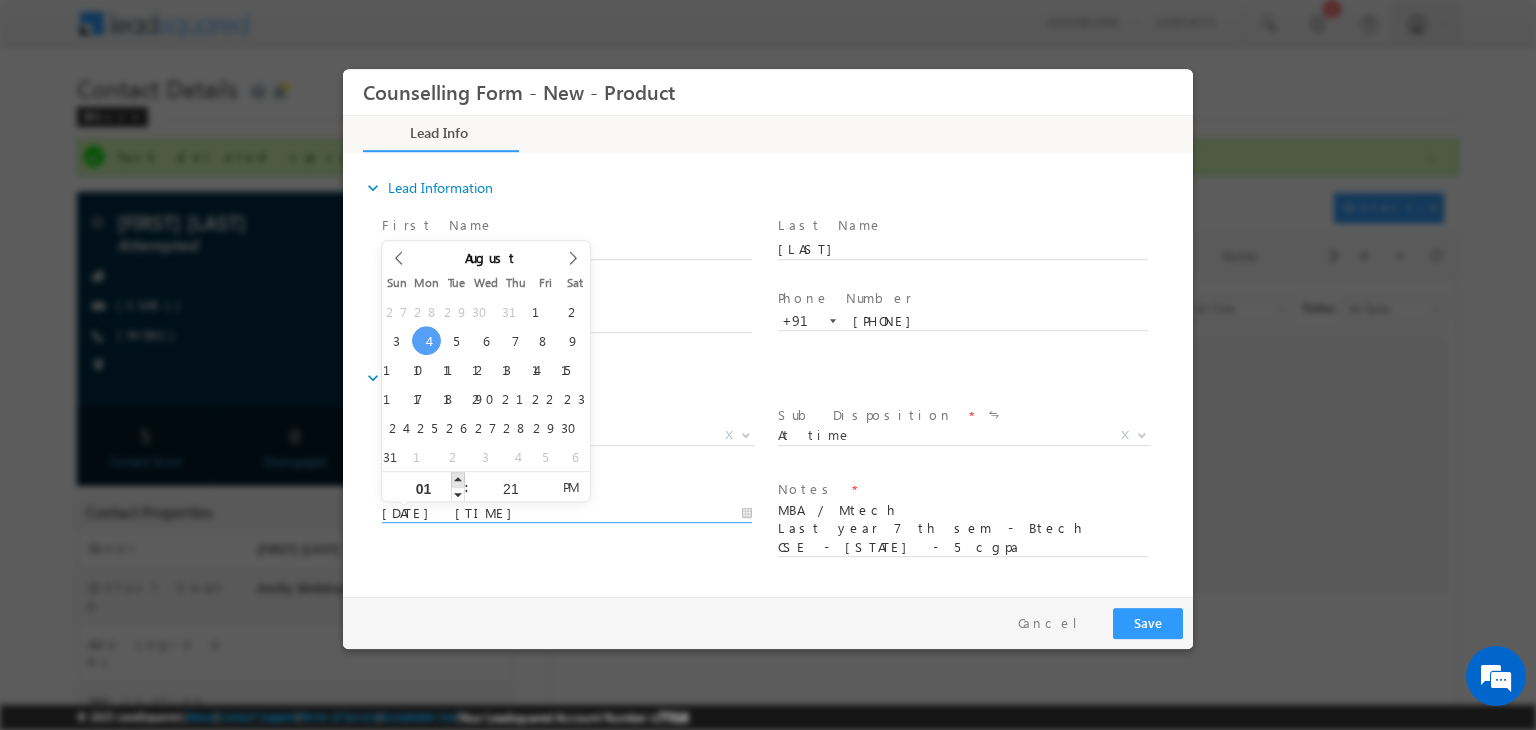 type on "02" 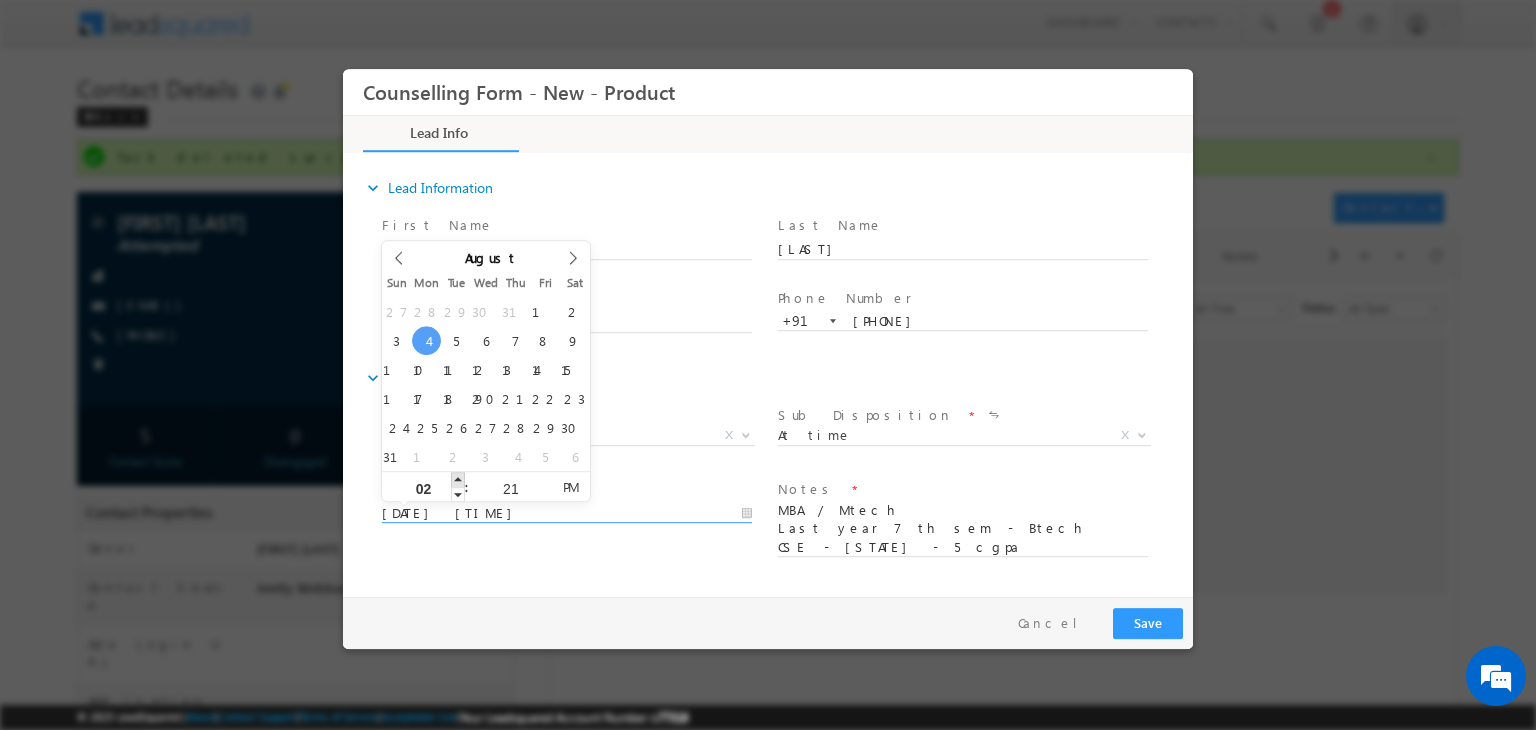 click at bounding box center [458, 479] 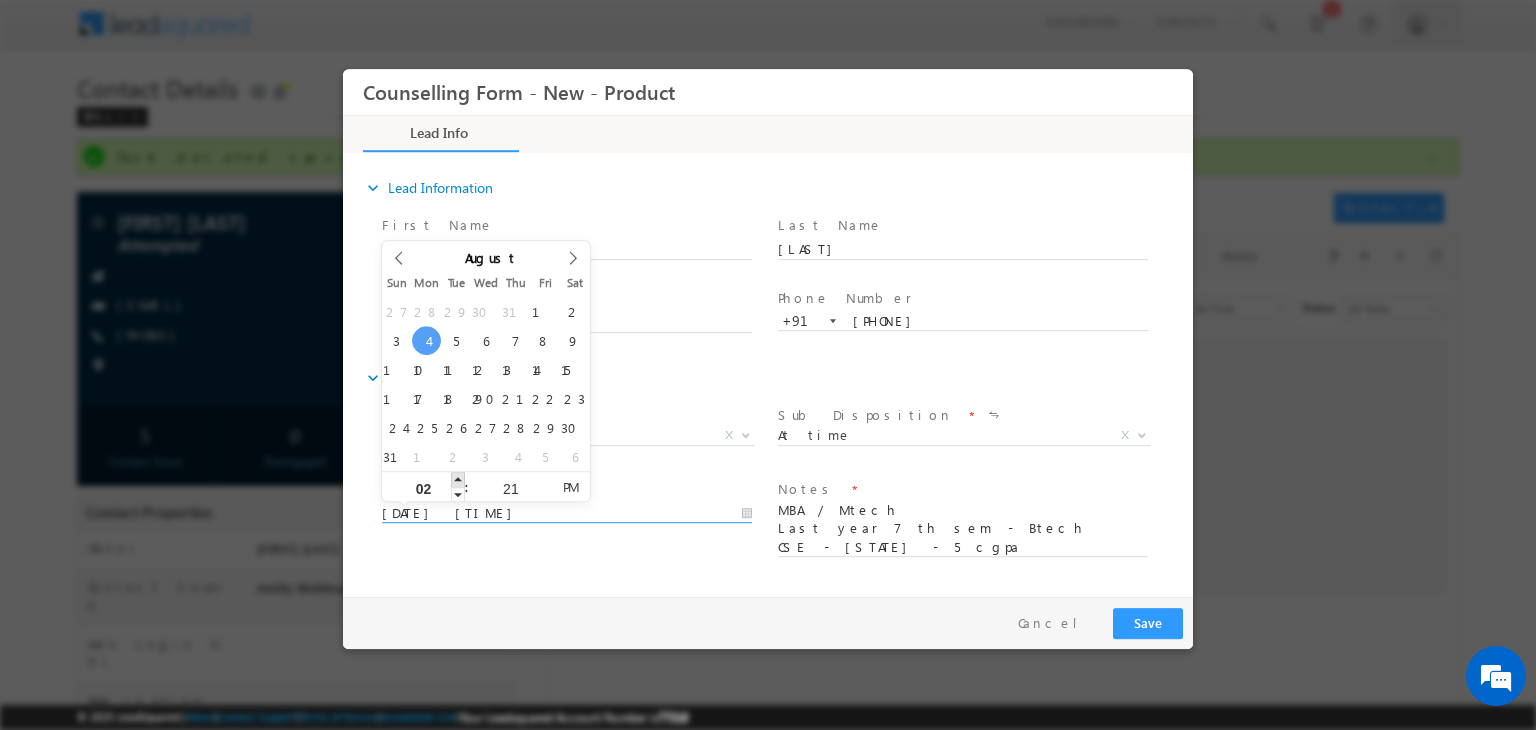 type on "04/08/2025 3:21 PM" 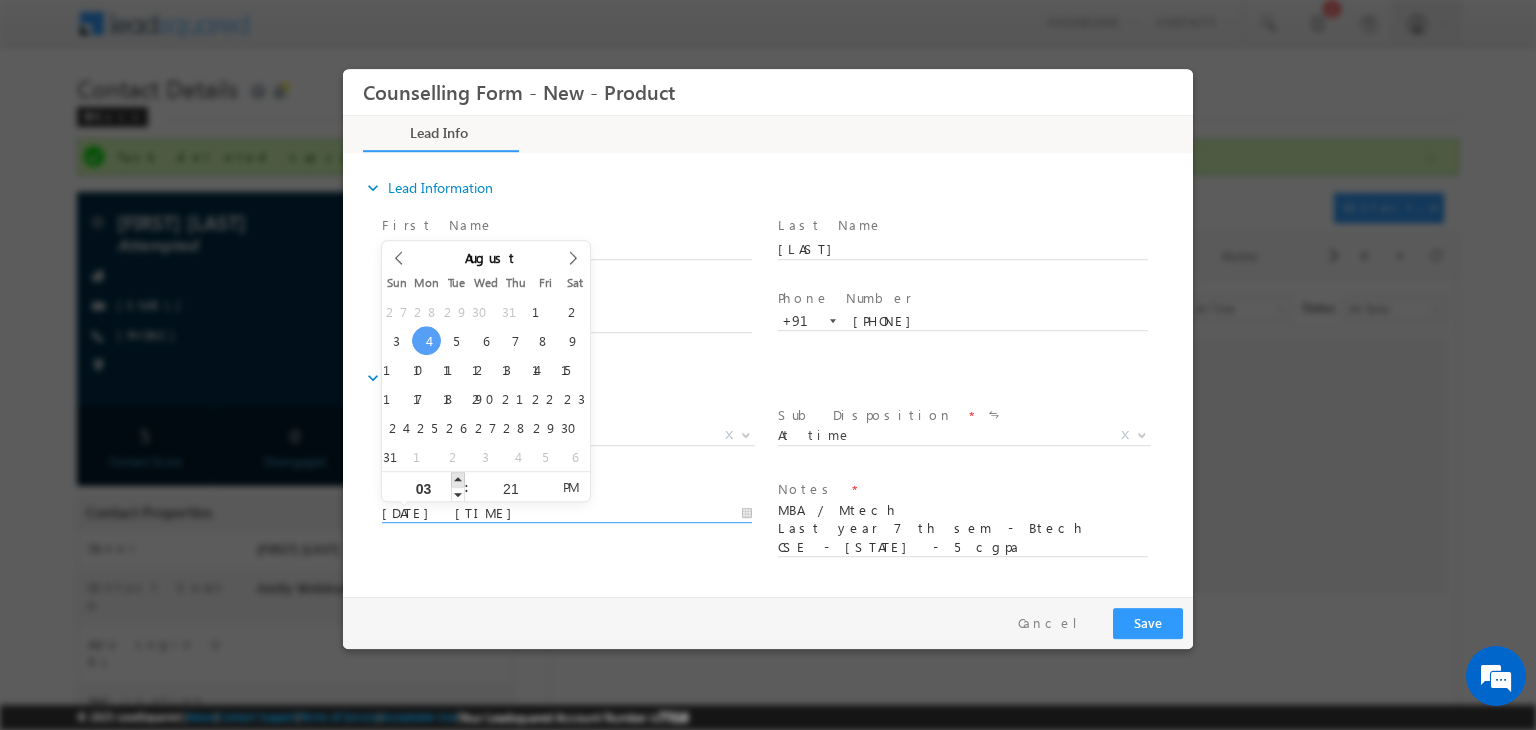 click at bounding box center [458, 479] 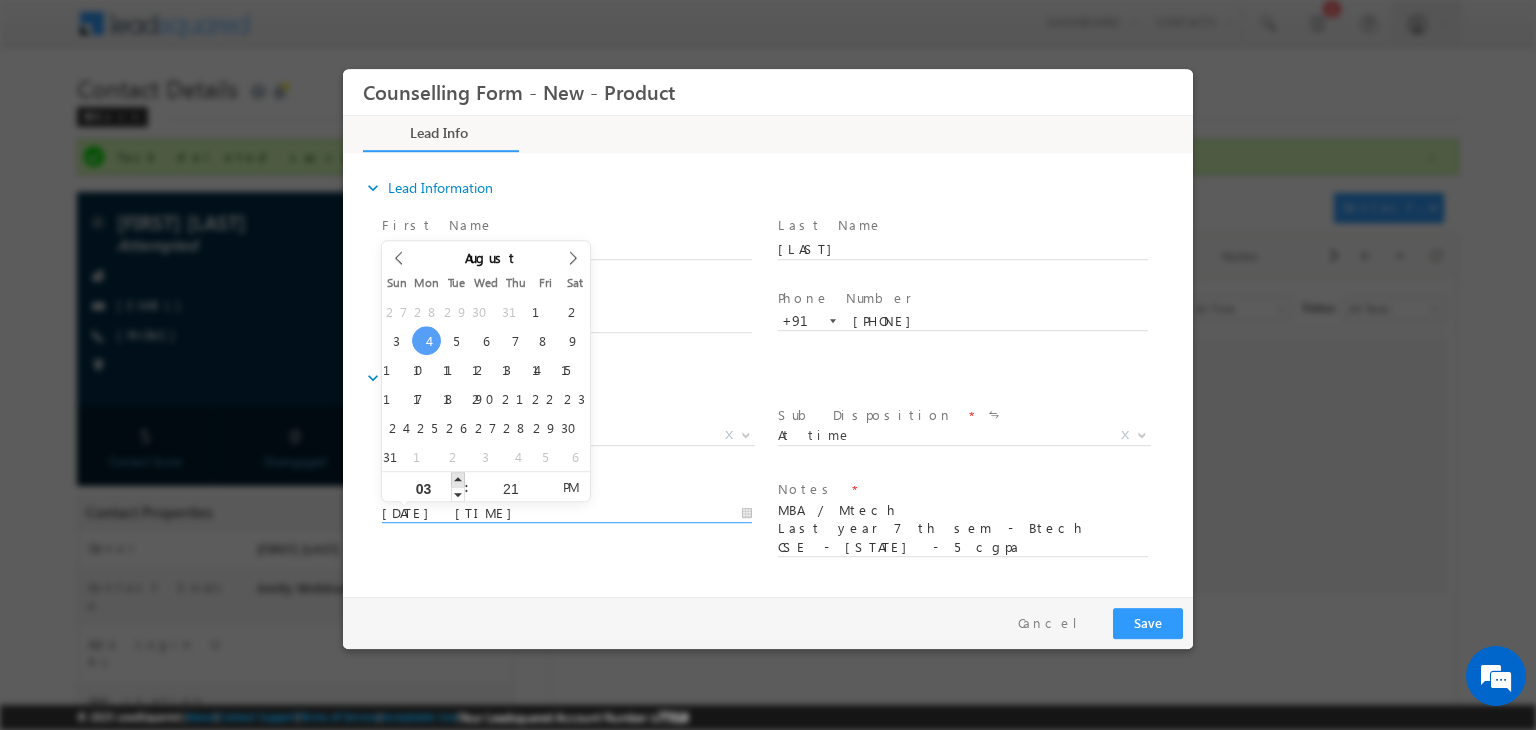type on "04" 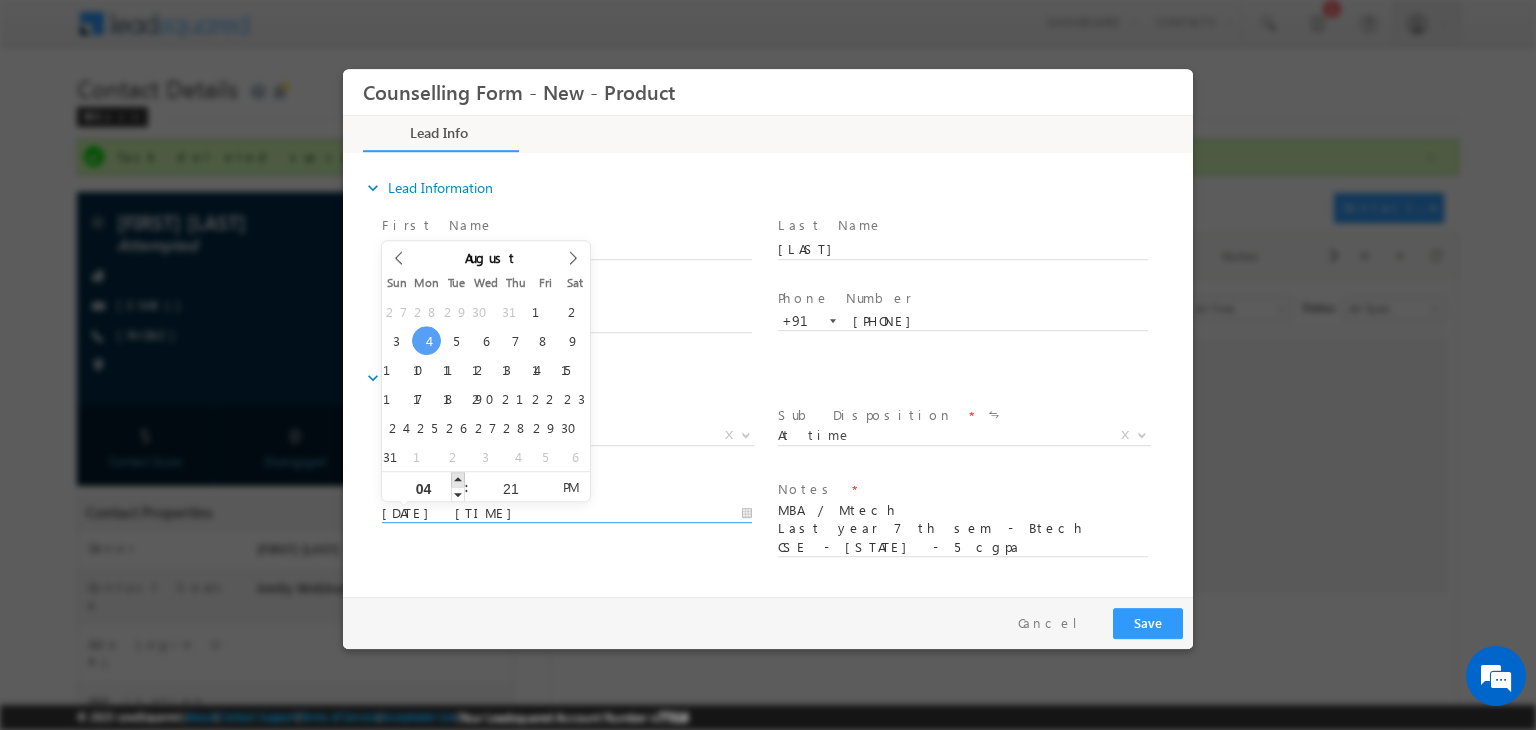 click at bounding box center [458, 479] 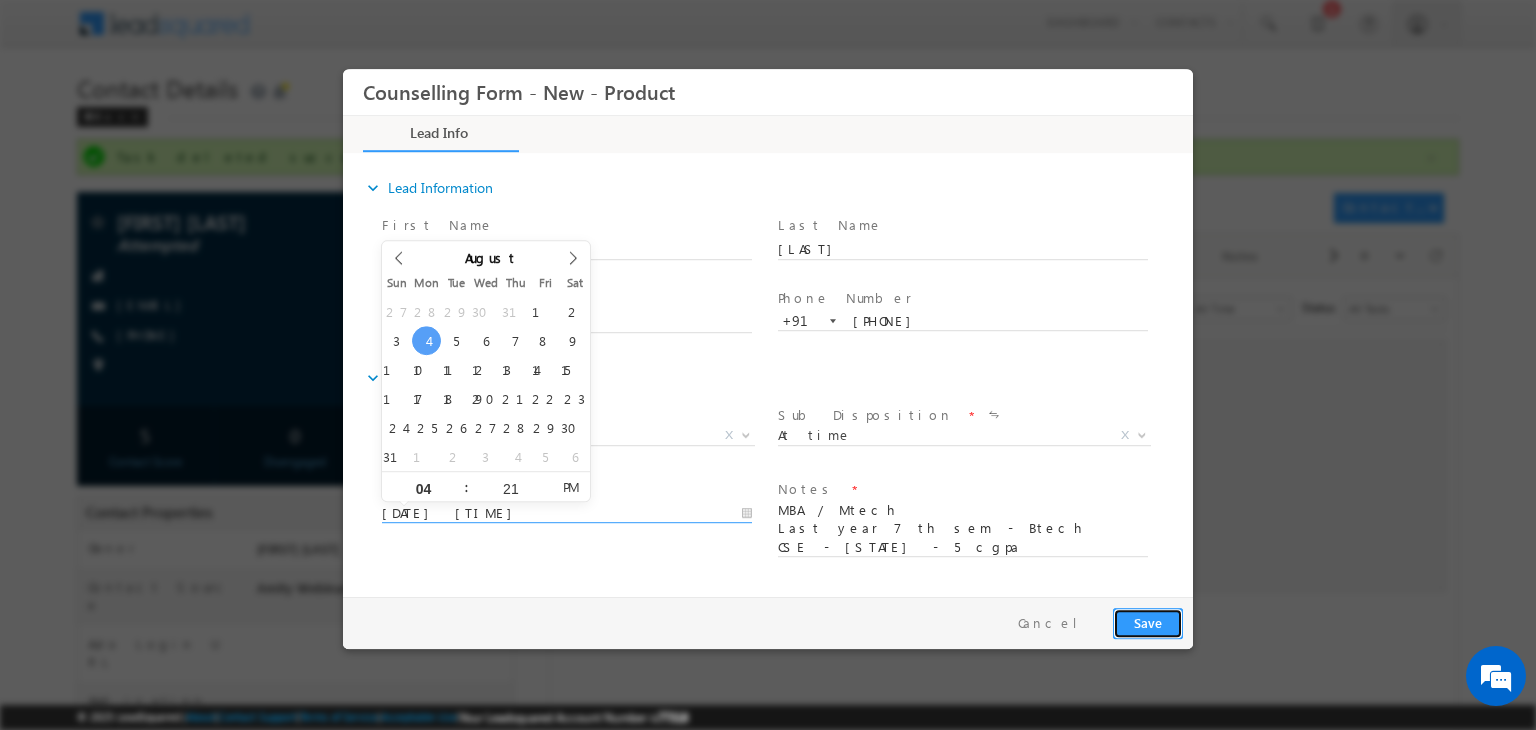 click on "Save" at bounding box center [1148, 623] 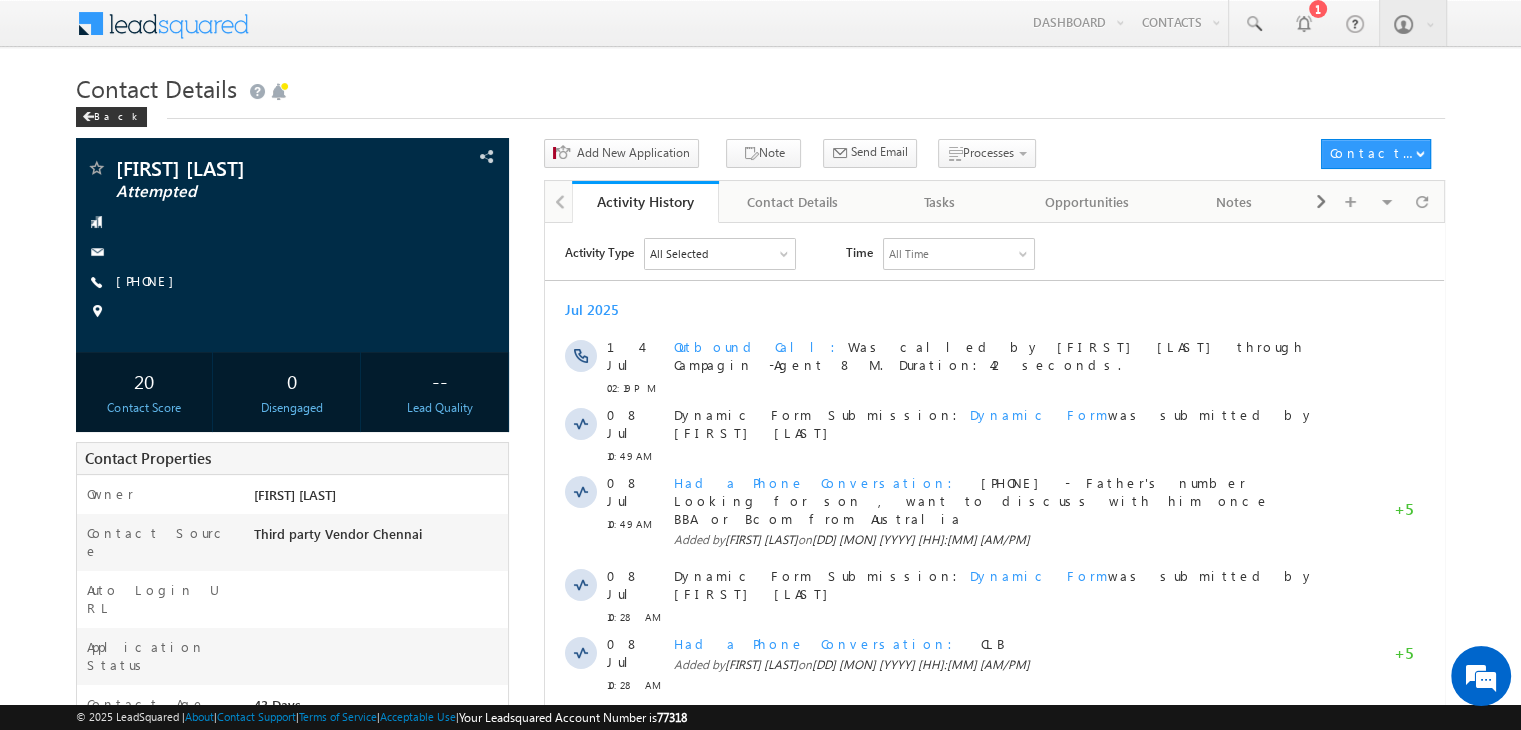 scroll, scrollTop: 0, scrollLeft: 0, axis: both 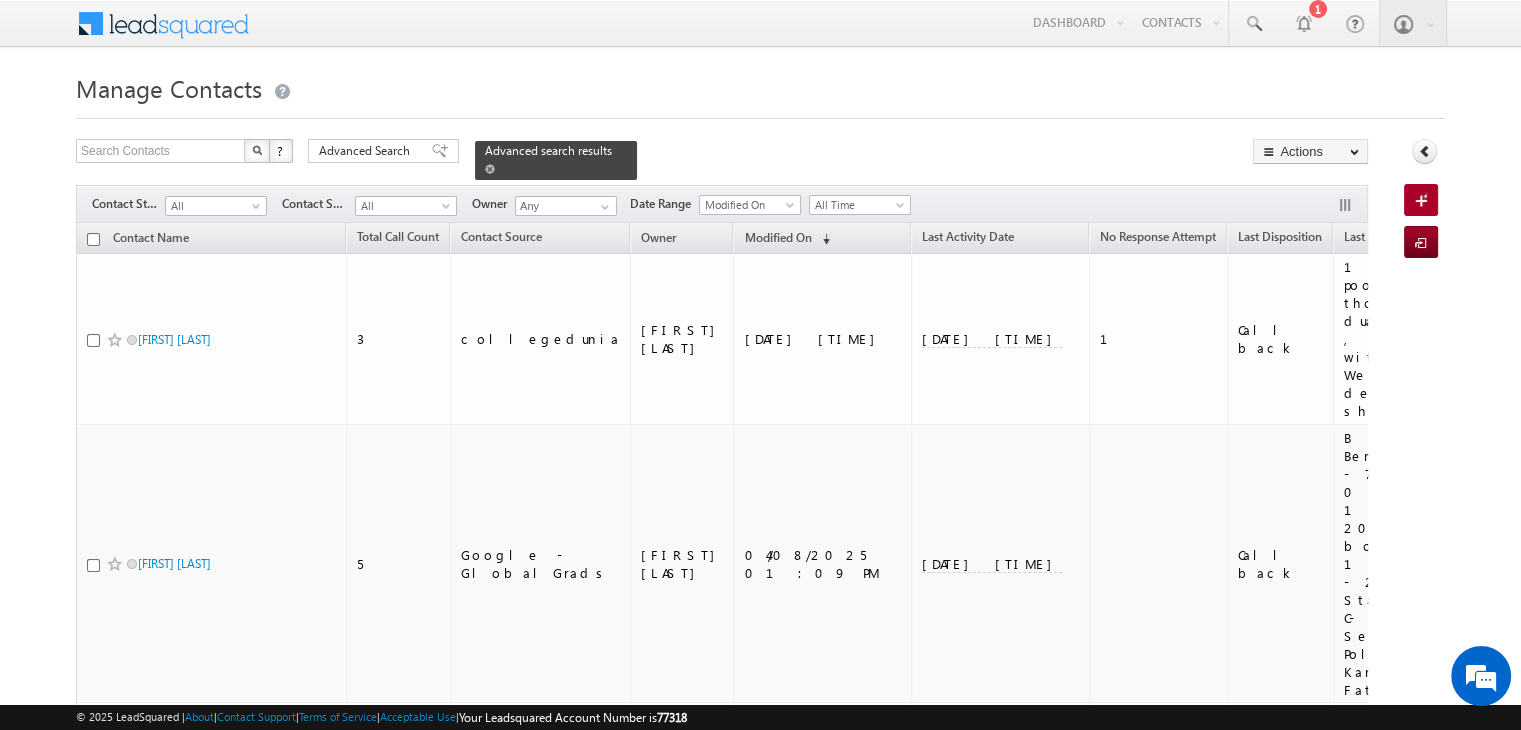 click at bounding box center [490, 169] 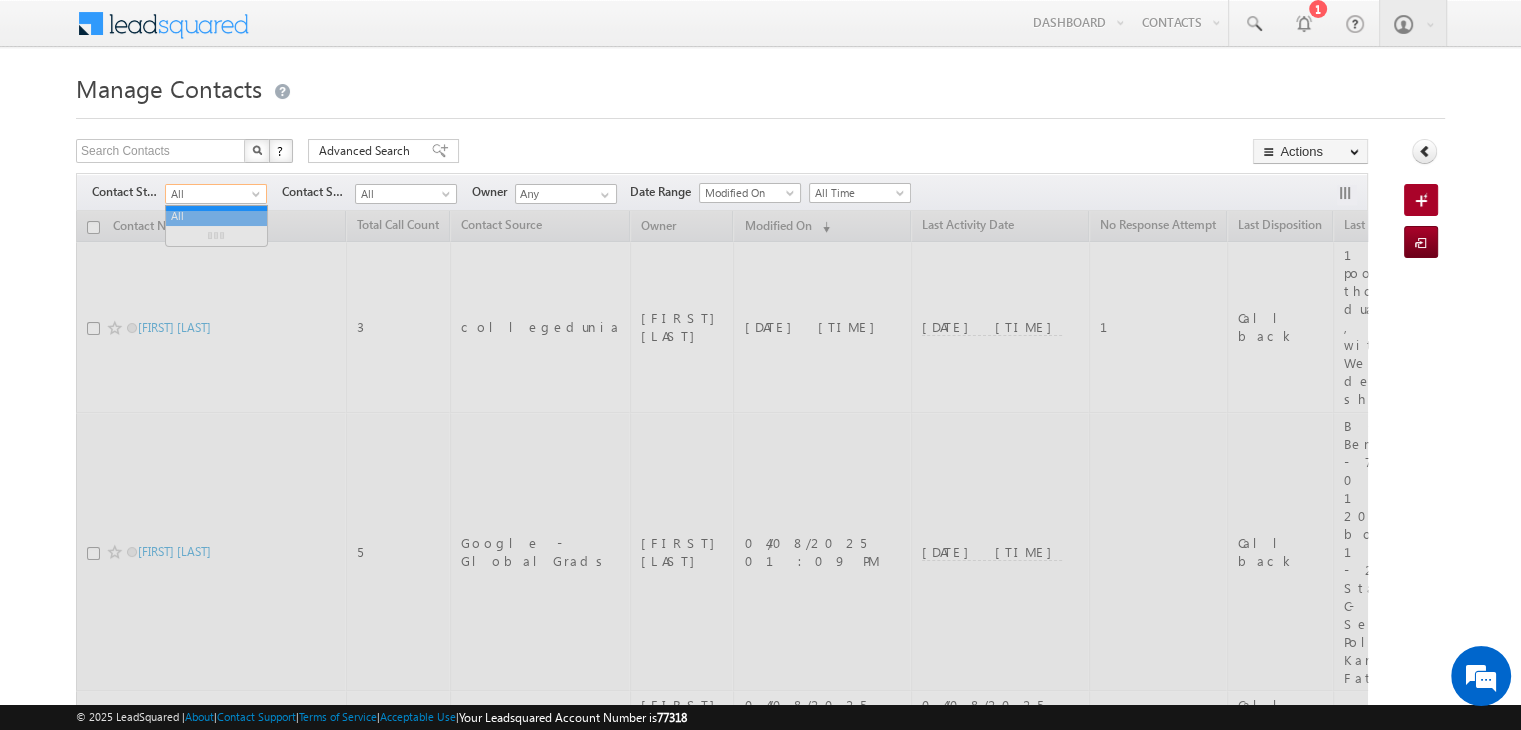 click on "All" at bounding box center (213, 194) 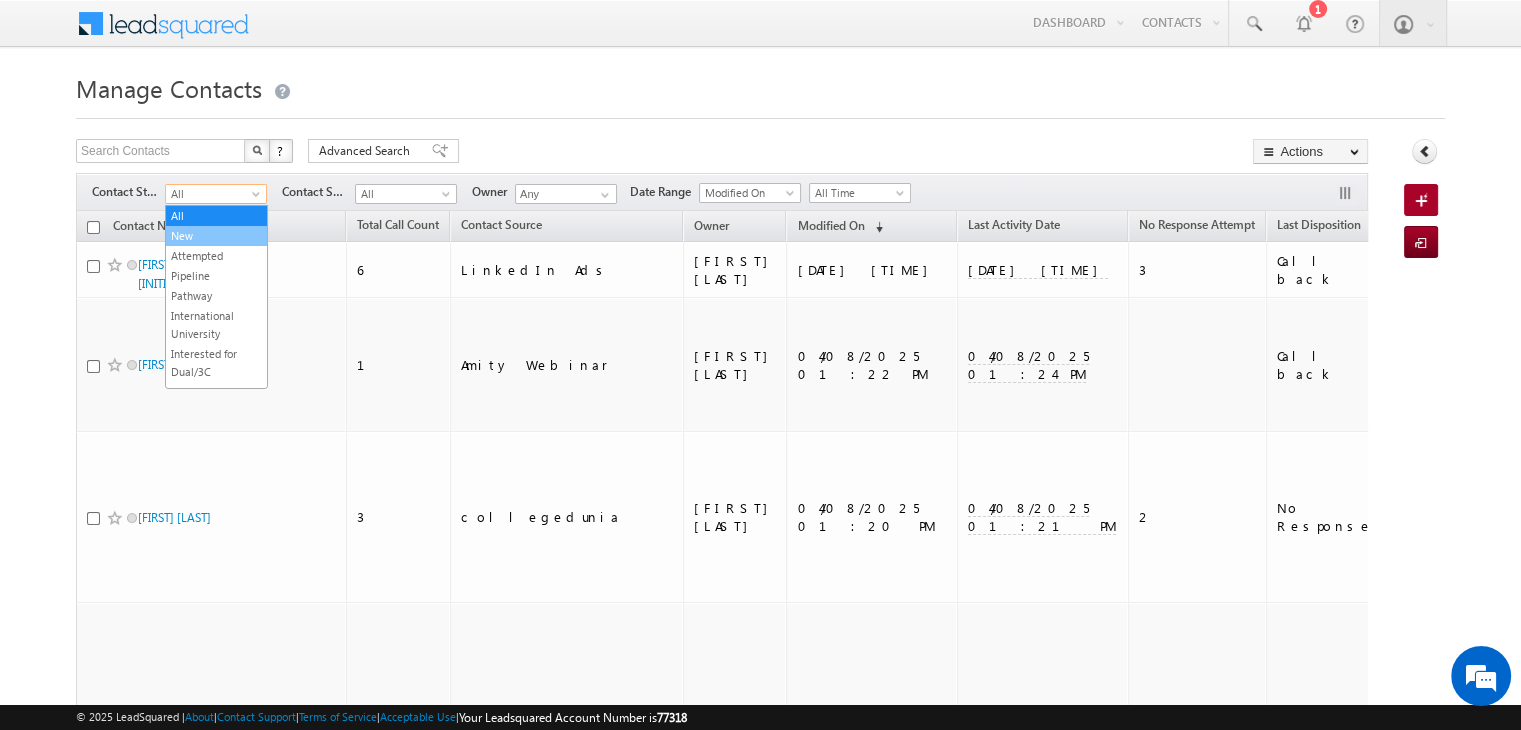 click on "New" at bounding box center [216, 236] 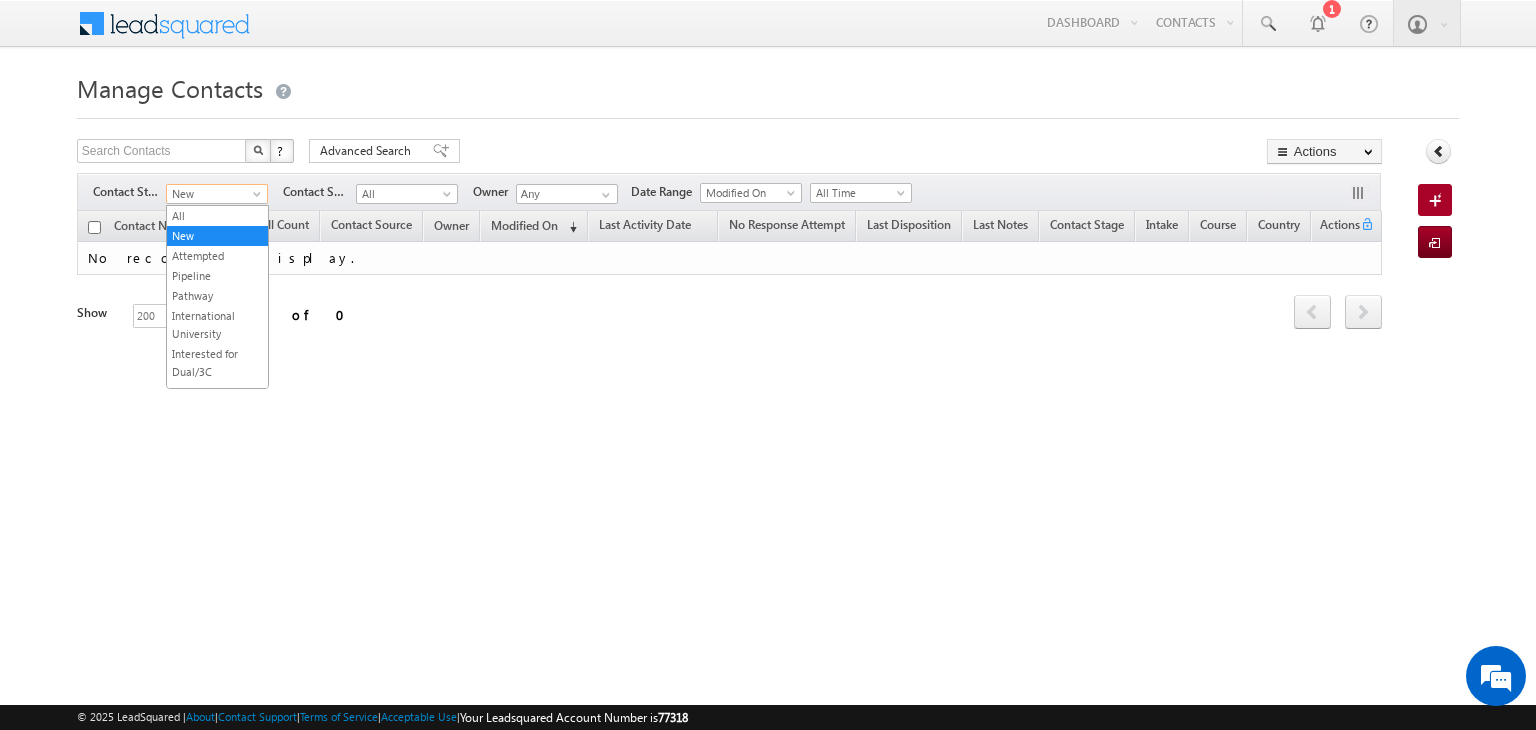 click at bounding box center (259, 198) 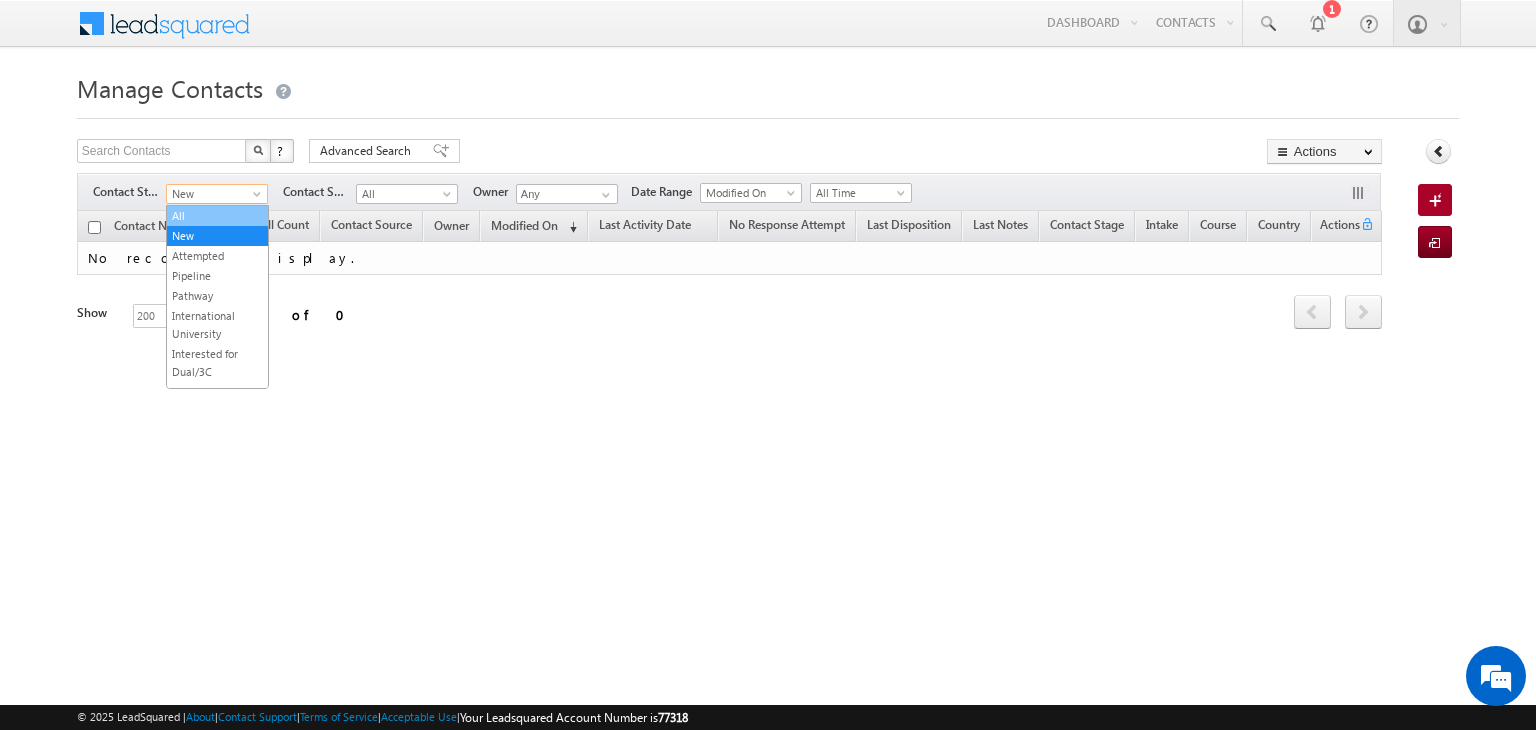 click on "All" at bounding box center [217, 216] 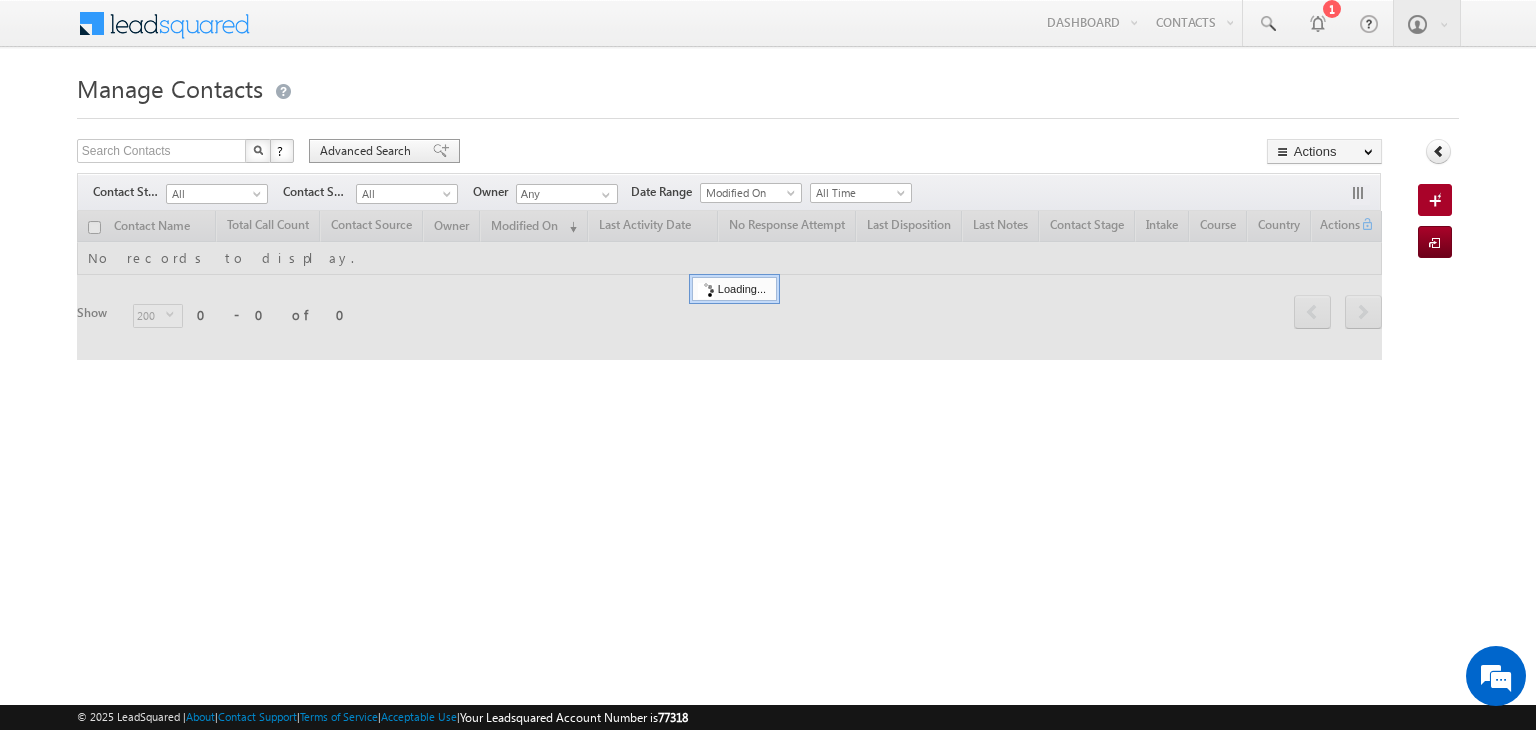click on "Advanced Search" at bounding box center [368, 151] 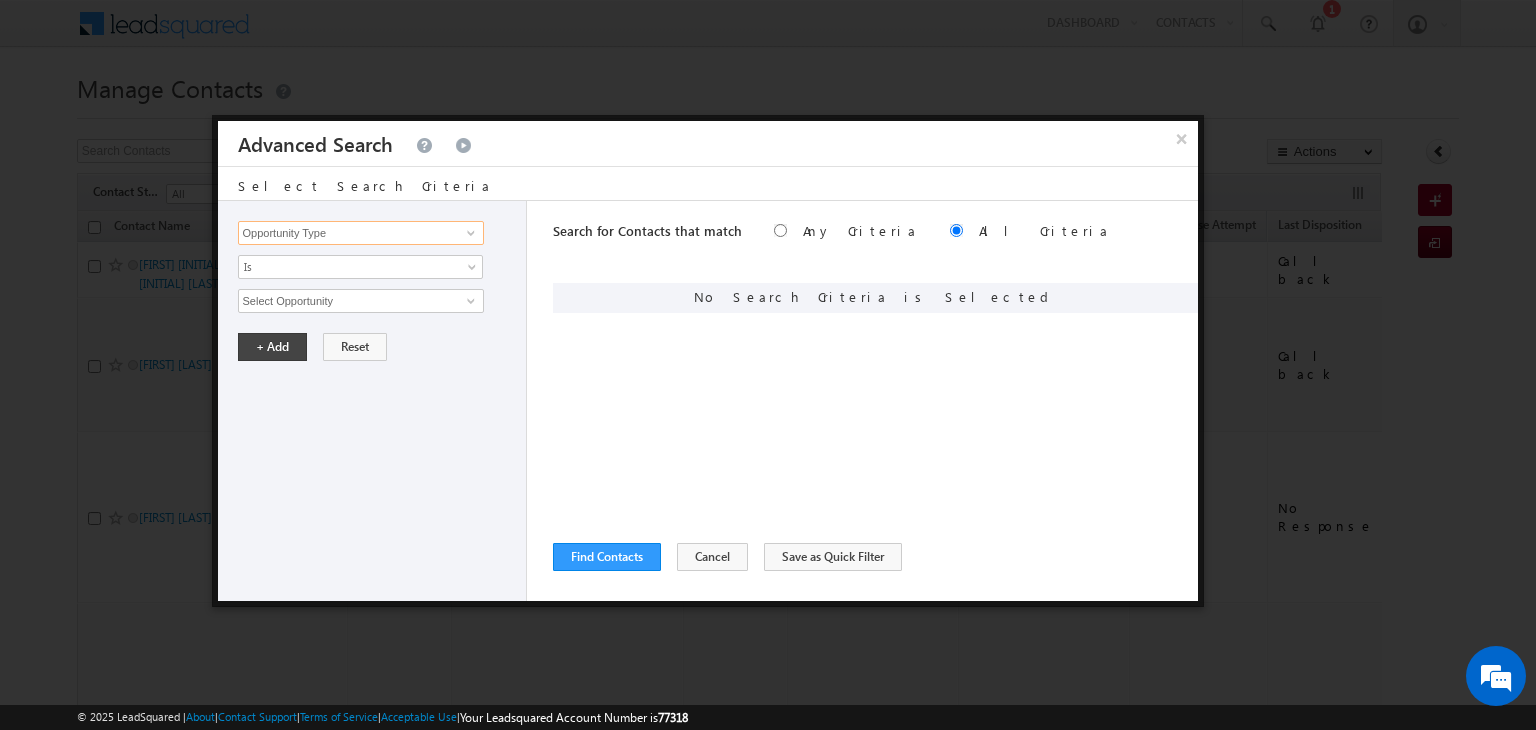 click on "Opportunity Type" at bounding box center [361, 233] 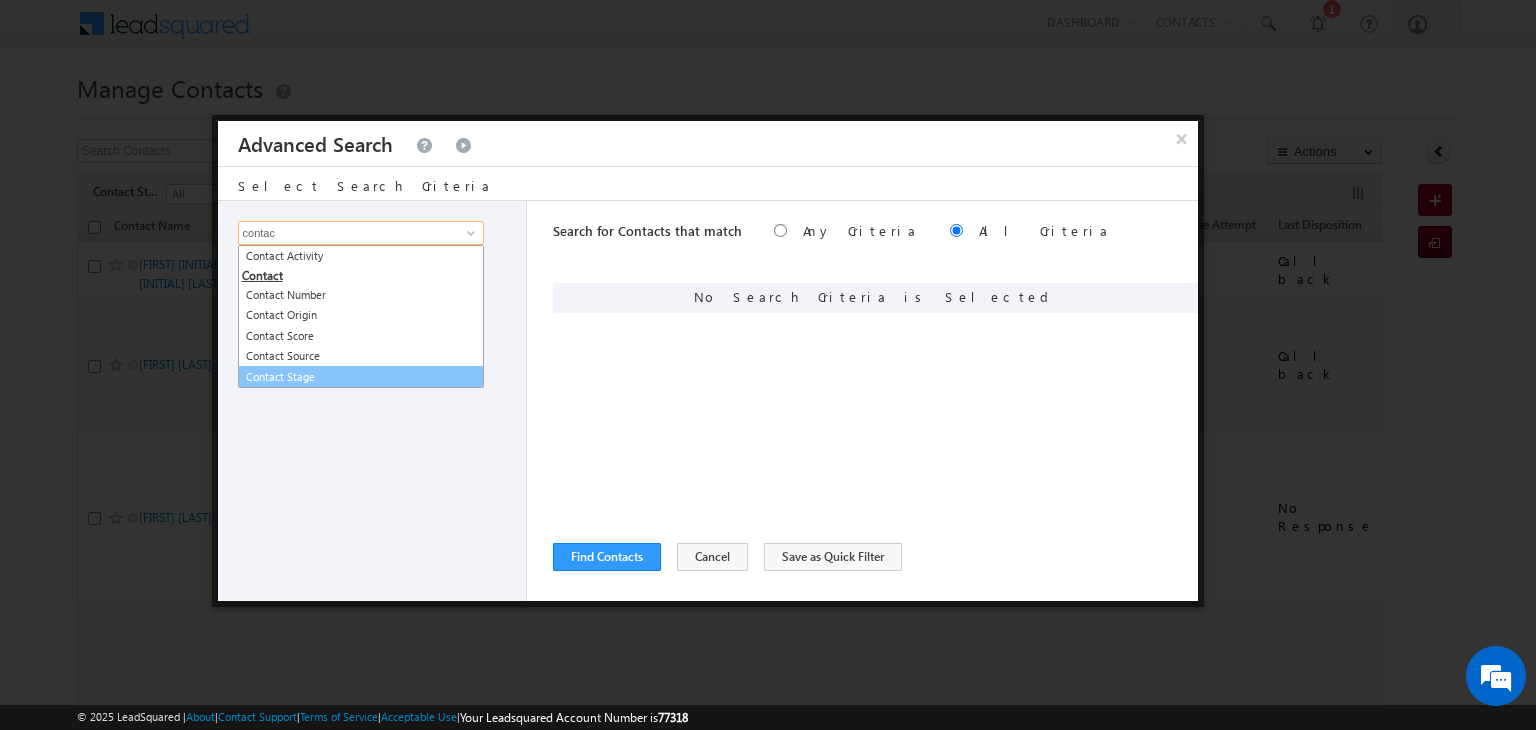 click on "Contact Stage" at bounding box center (361, 377) 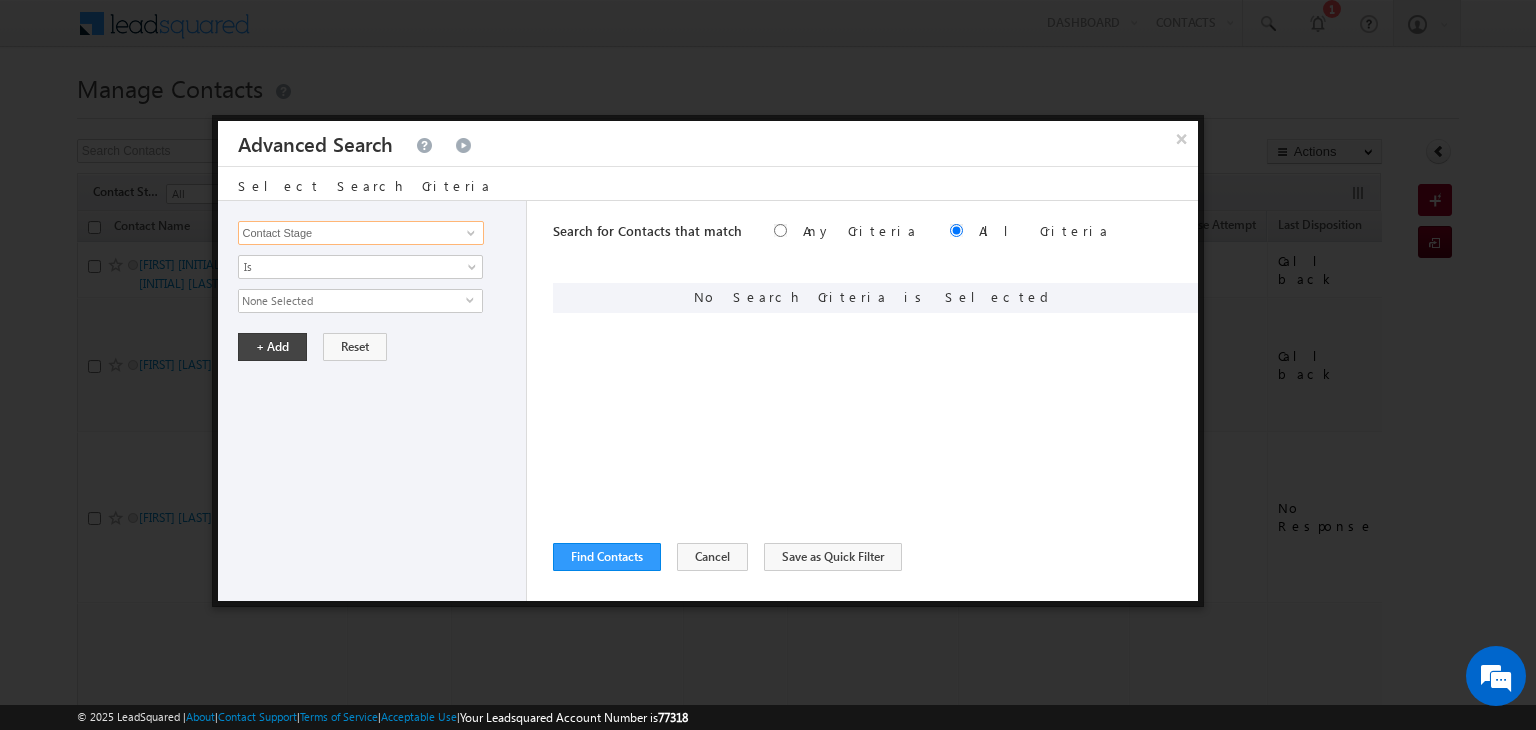 type on "Contact Stage" 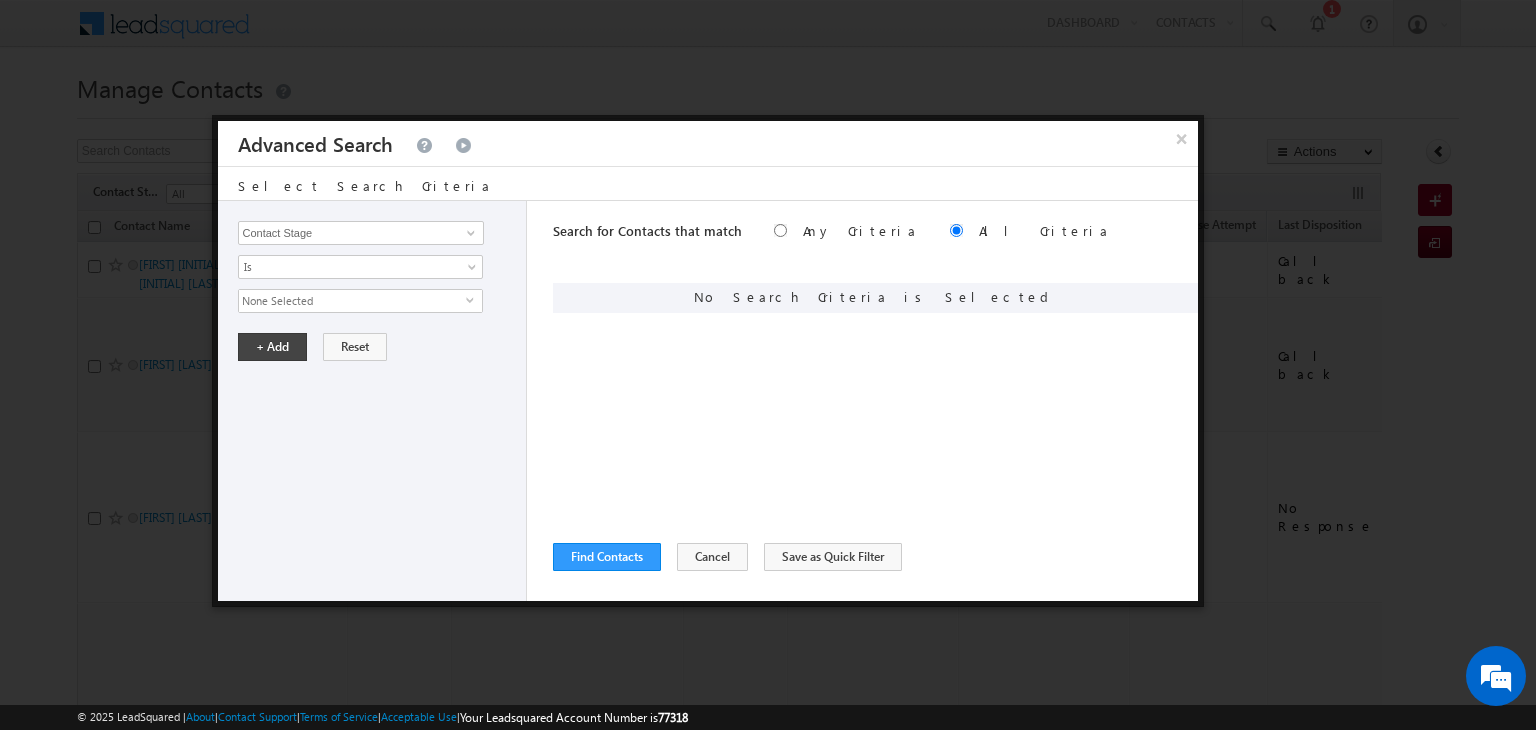 drag, startPoint x: 386, startPoint y: 319, endPoint x: 372, endPoint y: 307, distance: 18.439089 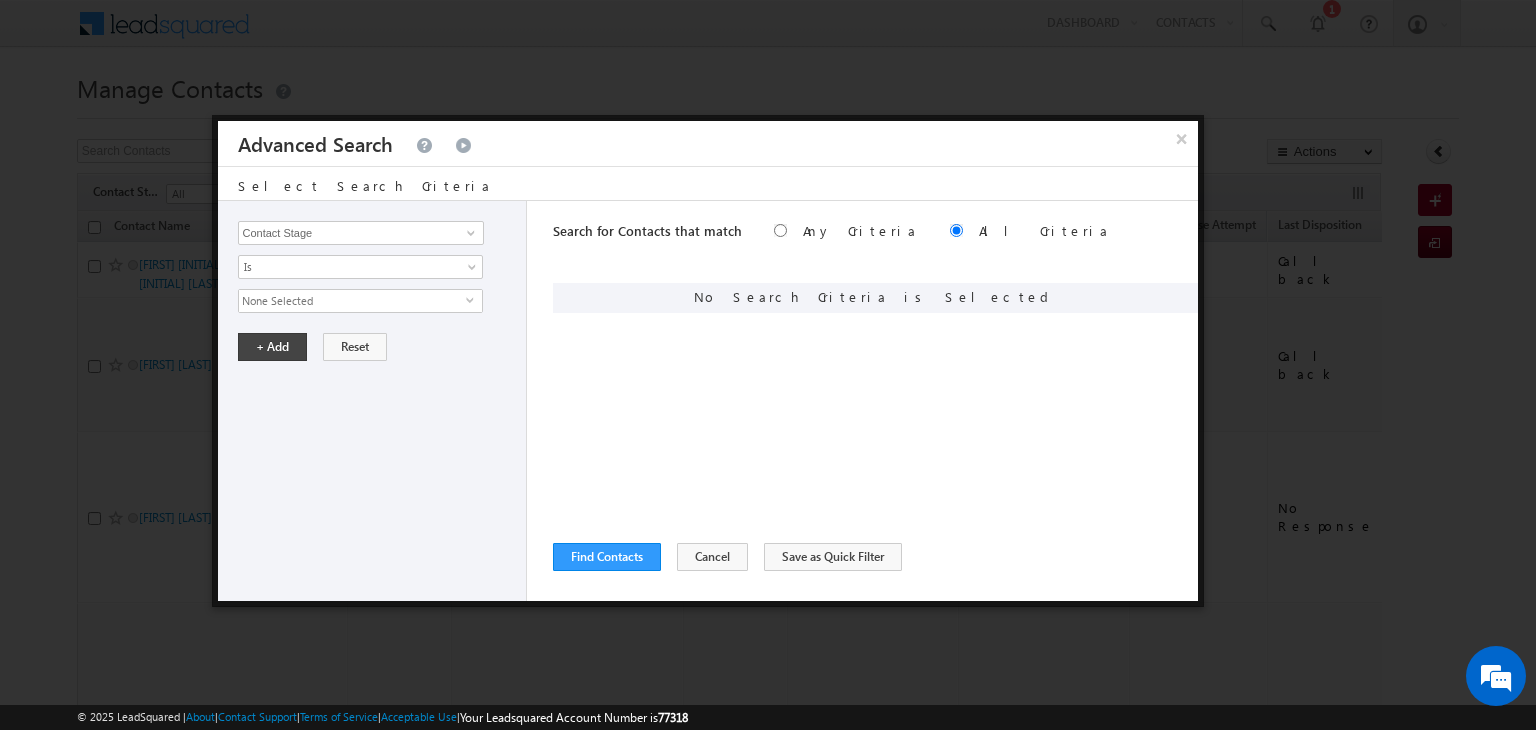click on "Opportunity Type Contact Activity Task Sales Group  Prospect Id Address 1 Address 2 Any Specific University Or Program Application Status Assignment date current owner Auto Login URL City Class XII Marks Company Concentration Contact Number Contact Origin Contact Score Contact Source Contact Stage Conversion Referrer URL Counselling mode Country Country Interested In New Country Interested In Old Course Course Priority Created By Id Created On Created On Old Current Opt In Status Do Not Call Do Not Email Do Not SMS Do Not Track Do You Have Scholarships Do You Have Valid Passport Documents - Status Documents - University Proof Doc Documents - 10th Marksheet Documents - 12th Marksheet Documents - UG Degree Documents - UG Marksheets Documents - PG Degree Documents - PG Marksheets Documents - Resume/CV Documents - LOR Documents - SOP Documents - Passport Documents - ELT Documents - Amity Pathway Certificate Documents - COL Documents - Deposit fee Documents - UCOL Documents - I20" at bounding box center [373, 401] 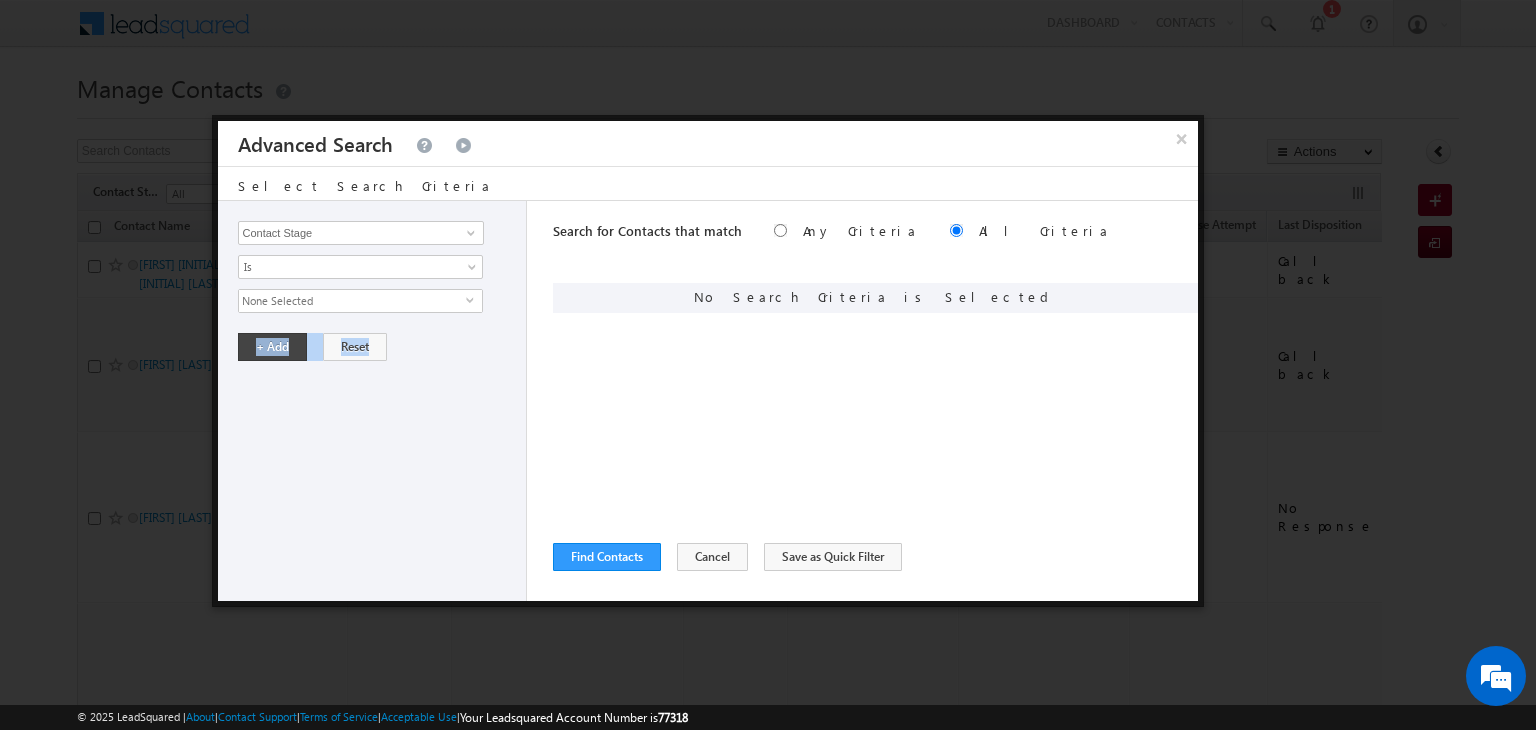 click on "None Selected" at bounding box center [352, 301] 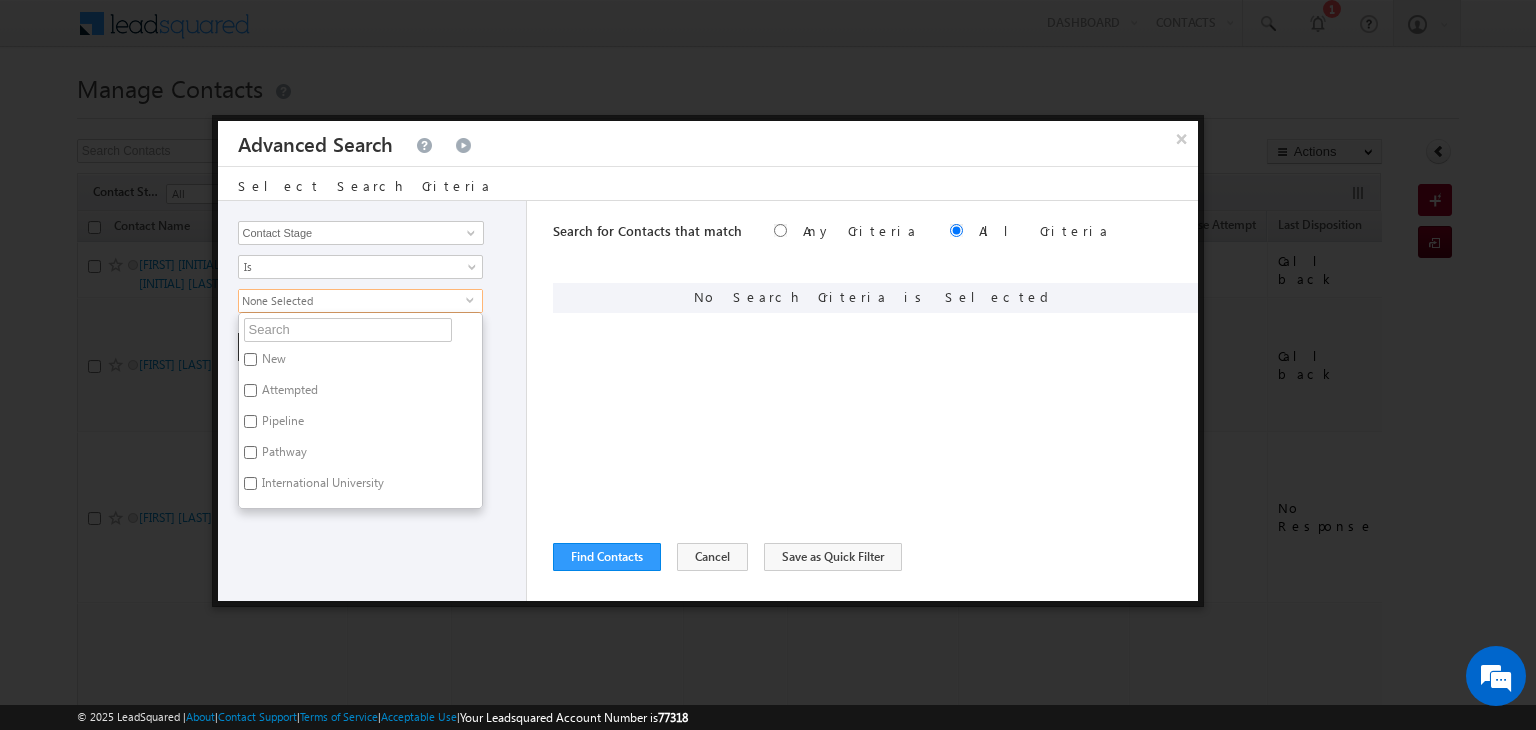 click on "Attempted" at bounding box center [360, 362] 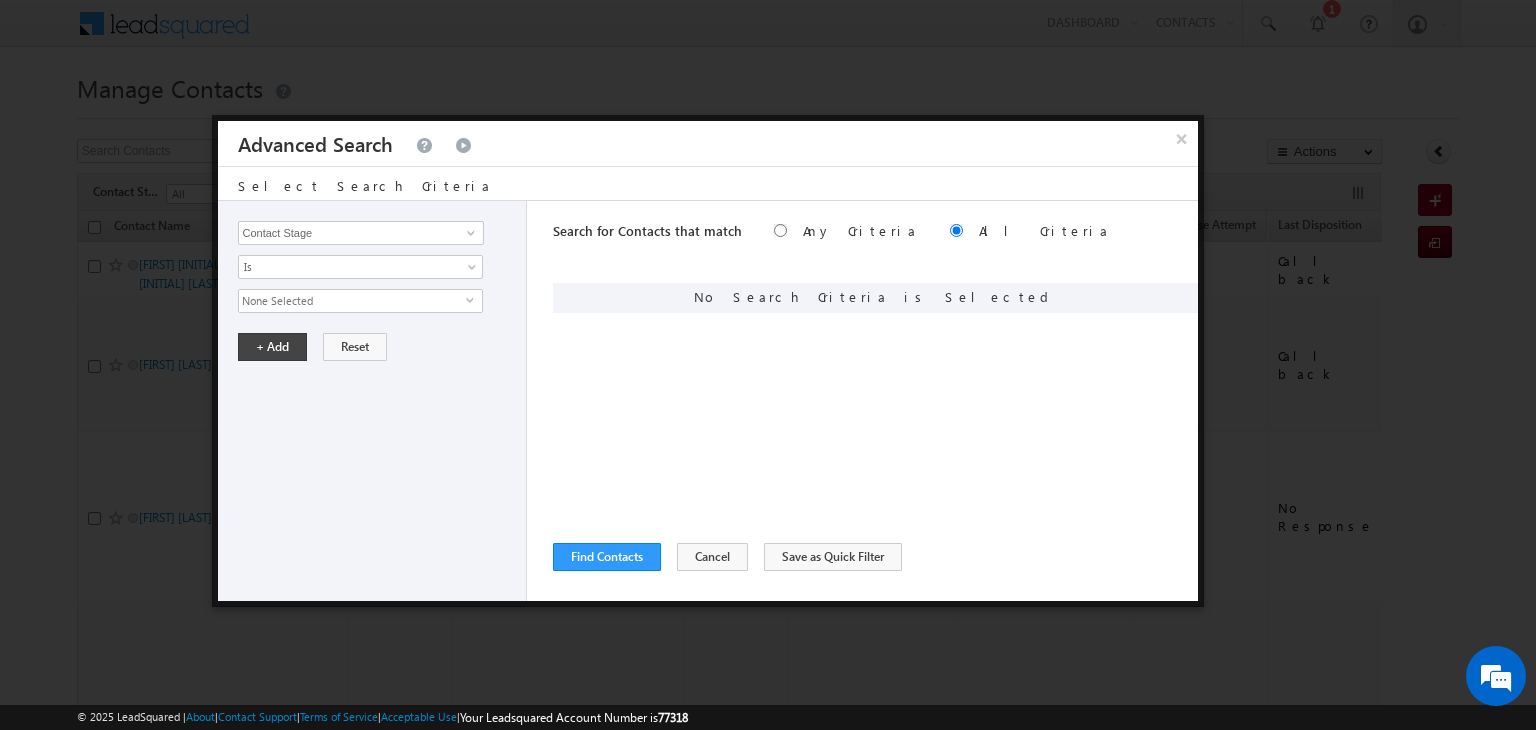 click on "Opportunity Type Contact Activity Task Sales Group  Prospect Id Address 1 Address 2 Any Specific University Or Program Application Status Assignment date current owner Auto Login URL City Class XII Marks Company Concentration Contact Number Contact Origin Contact Score Contact Source Contact Stage Conversion Referrer URL Counselling mode Country Country Interested In New Country Interested In Old Course Course Priority Created By Id Created On Created On Old Current Opt In Status Do Not Call Do Not Email Do Not SMS Do Not Track Do You Have Scholarships Do You Have Valid Passport Documents - Status Documents - University Proof Doc Documents - 10th Marksheet Documents - 12th Marksheet Documents - UG Degree Documents - UG Marksheets Documents - PG Degree Documents - PG Marksheets Documents - Resume/CV Documents - LOR Documents - SOP Documents - Passport Documents - ELT Documents - Amity Pathway Certificate Documents - COL Documents - Deposit fee Documents - UCOL Documents - I20" at bounding box center [373, 401] 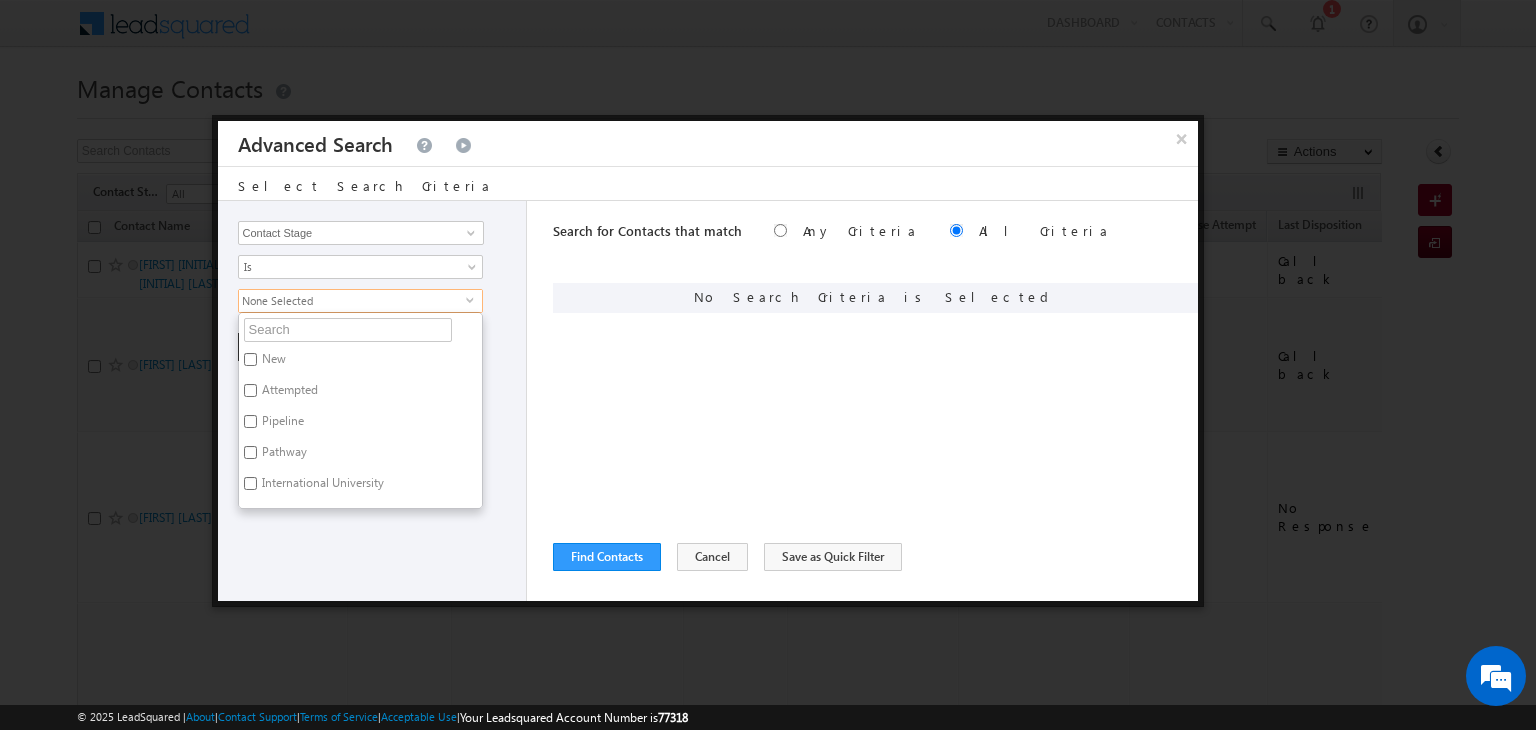 click on "New" at bounding box center (272, 362) 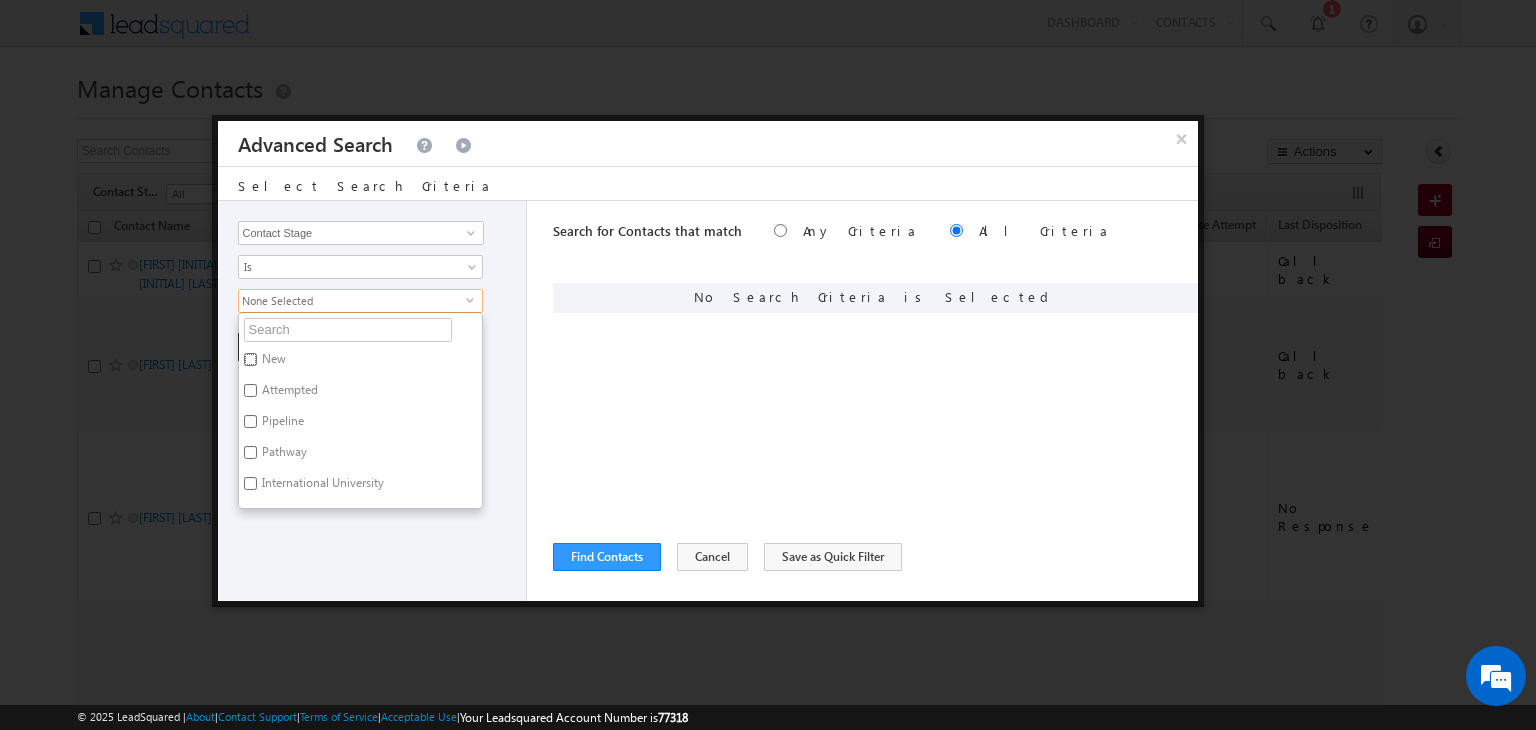 click on "New" at bounding box center (250, 359) 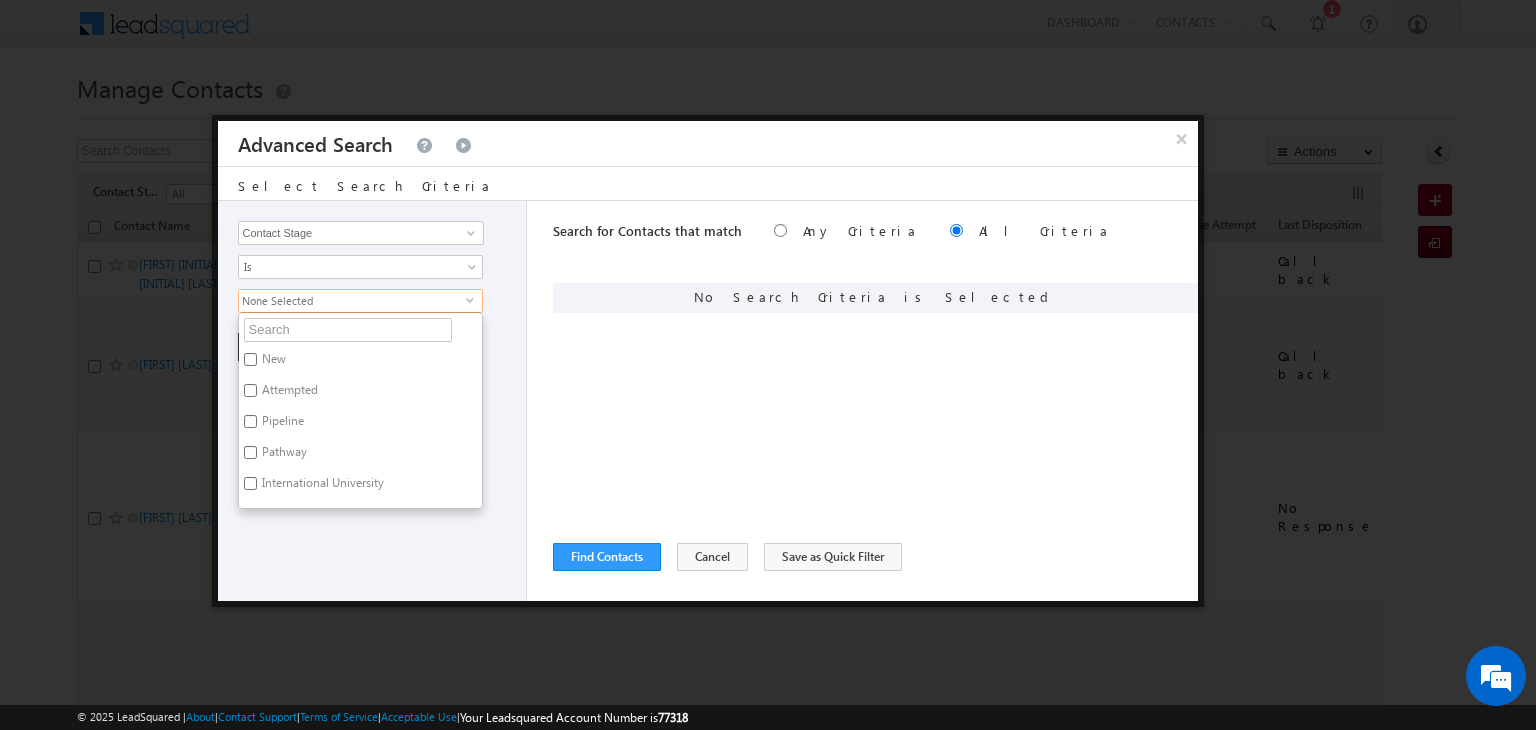 checkbox on "true" 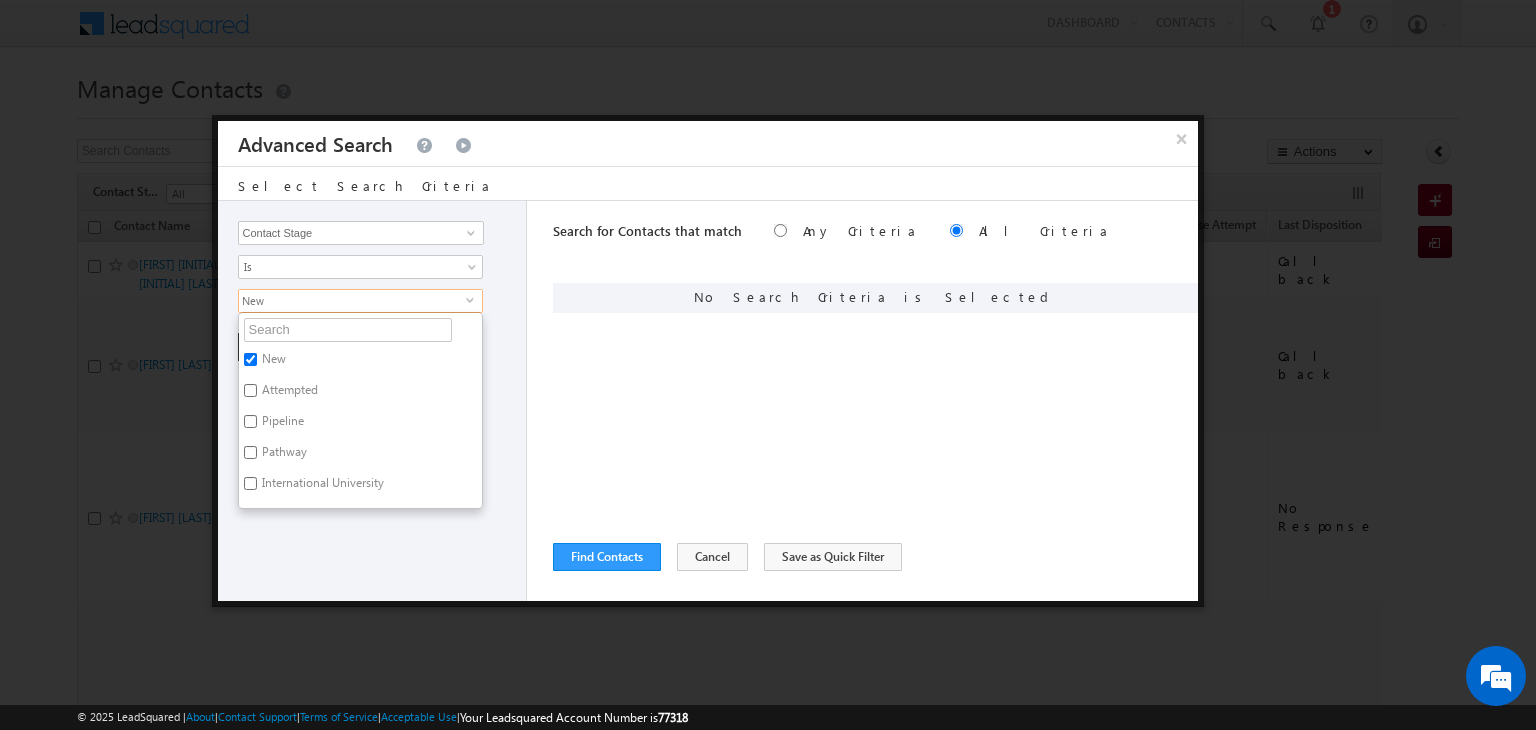 click on "Attempted" at bounding box center [288, 393] 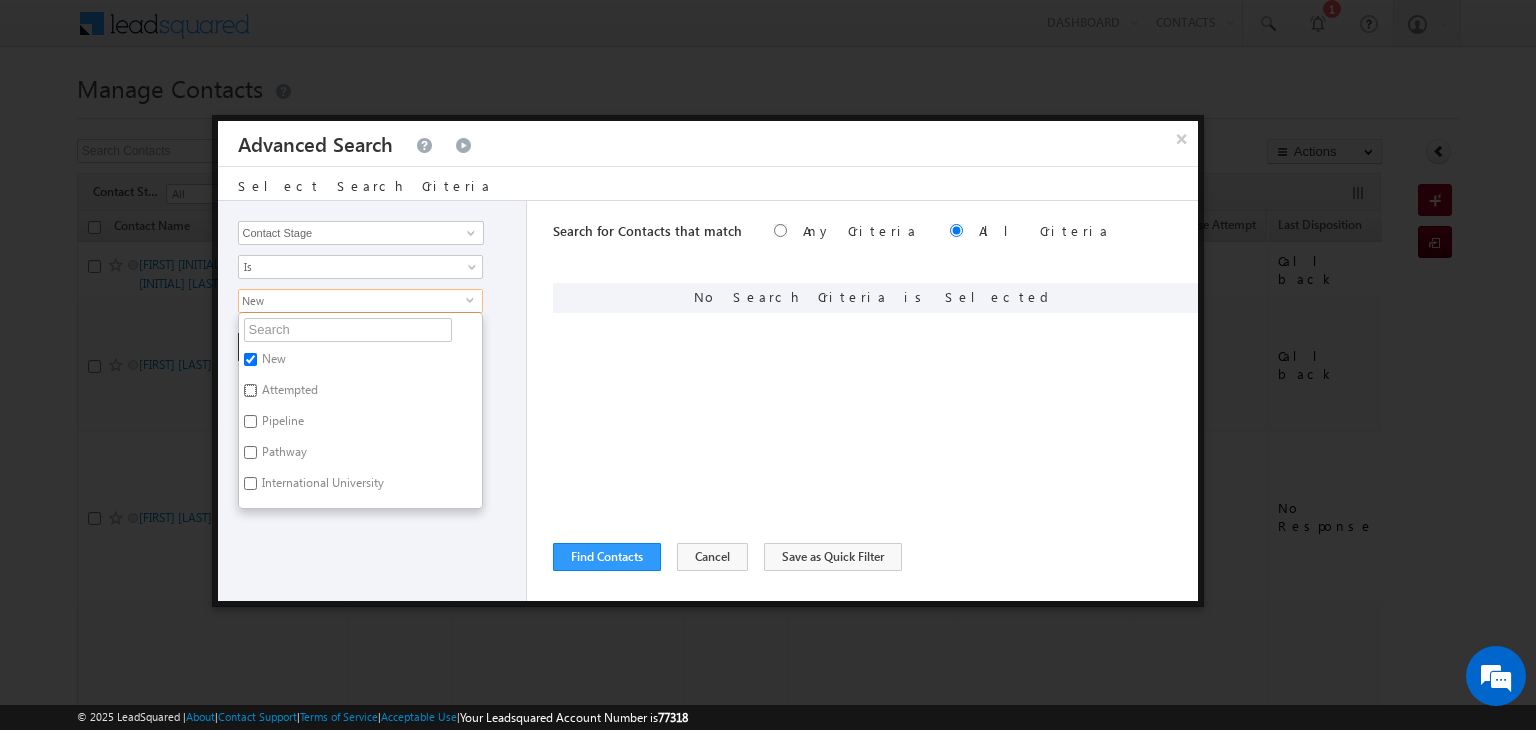 click on "Attempted" at bounding box center (250, 390) 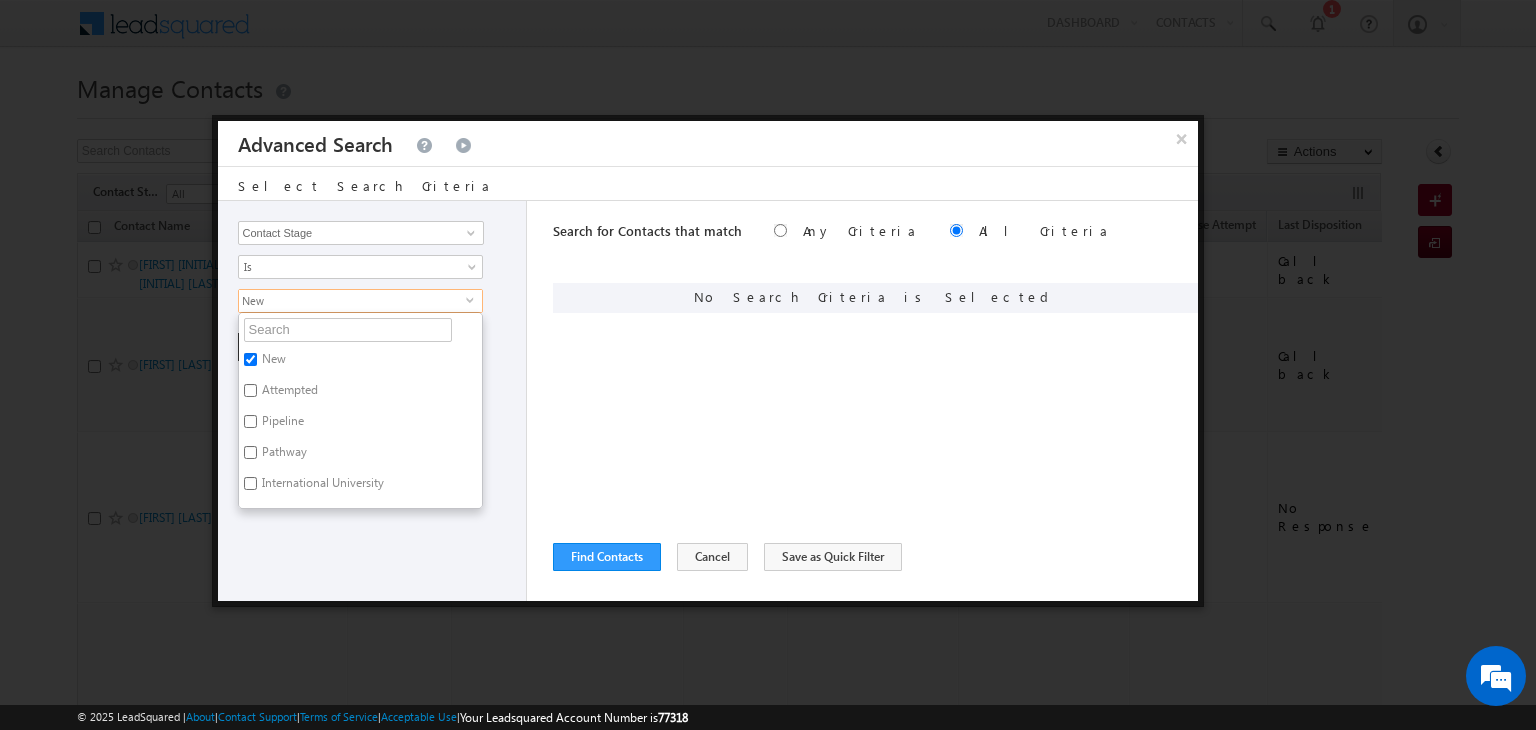 checkbox on "true" 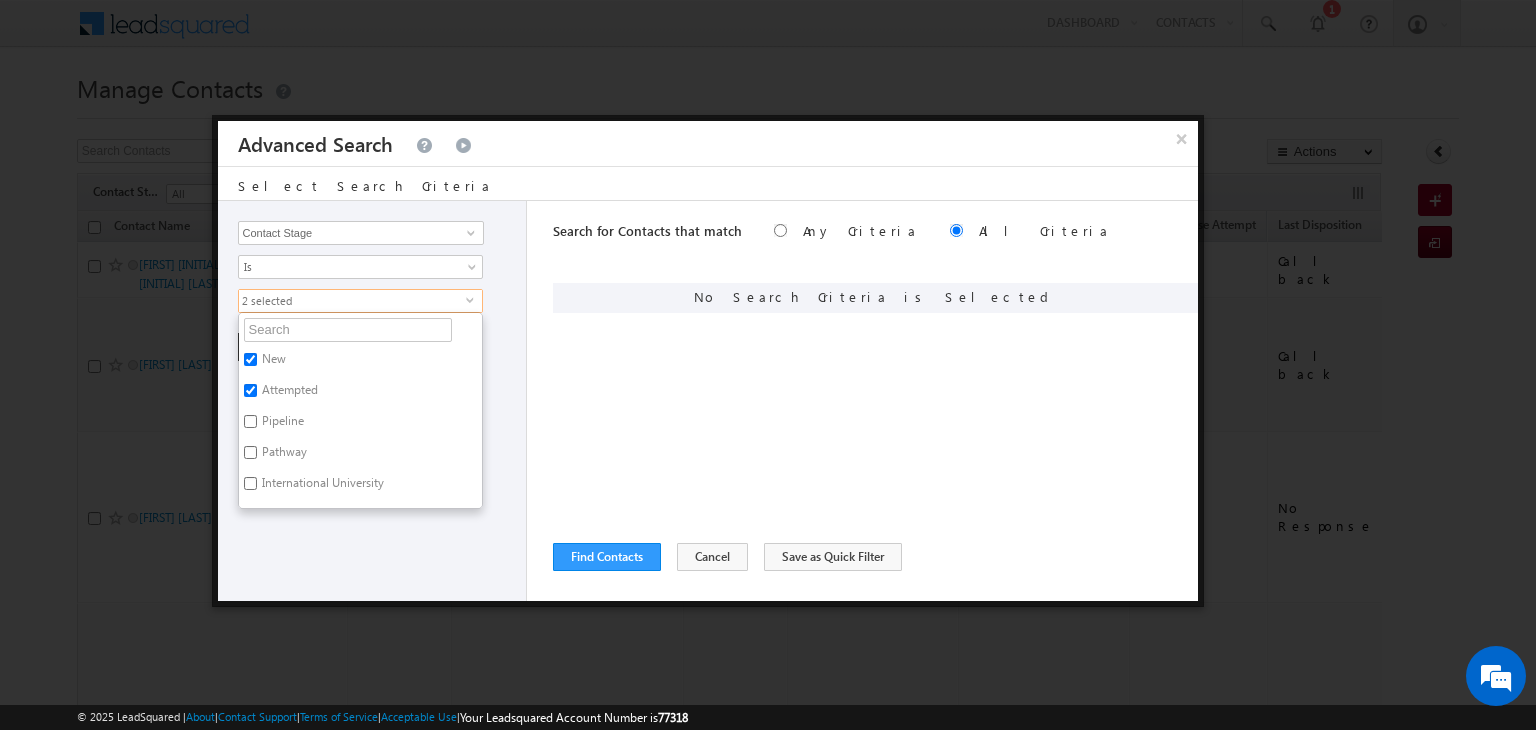 click on "Opportunity Type Contact Activity Task Sales Group  Prospect Id Address 1 Address 2 Any Specific University Or Program Application Status Assignment date current owner Auto Login URL City Class XII Marks Company Concentration Contact Number Contact Origin Contact Score Contact Source Contact Stage Conversion Referrer URL Counselling mode Country Country Interested In New Country Interested In Old Course Course Priority Created By Id Created On Created On Old Current Opt In Status Do Not Call Do Not Email Do Not SMS Do Not Track Do You Have Scholarships Do You Have Valid Passport Documents - Status Documents - University Proof Doc Documents - 10th Marksheet Documents - 12th Marksheet Documents - UG Degree Documents - UG Marksheets Documents - PG Degree Documents - PG Marksheets Documents - Resume/CV Documents - LOR Documents - SOP Documents - Passport Documents - ELT Documents - Amity Pathway Certificate Documents - COL Documents - Deposit fee Documents - UCOL Zip" at bounding box center (708, 401) 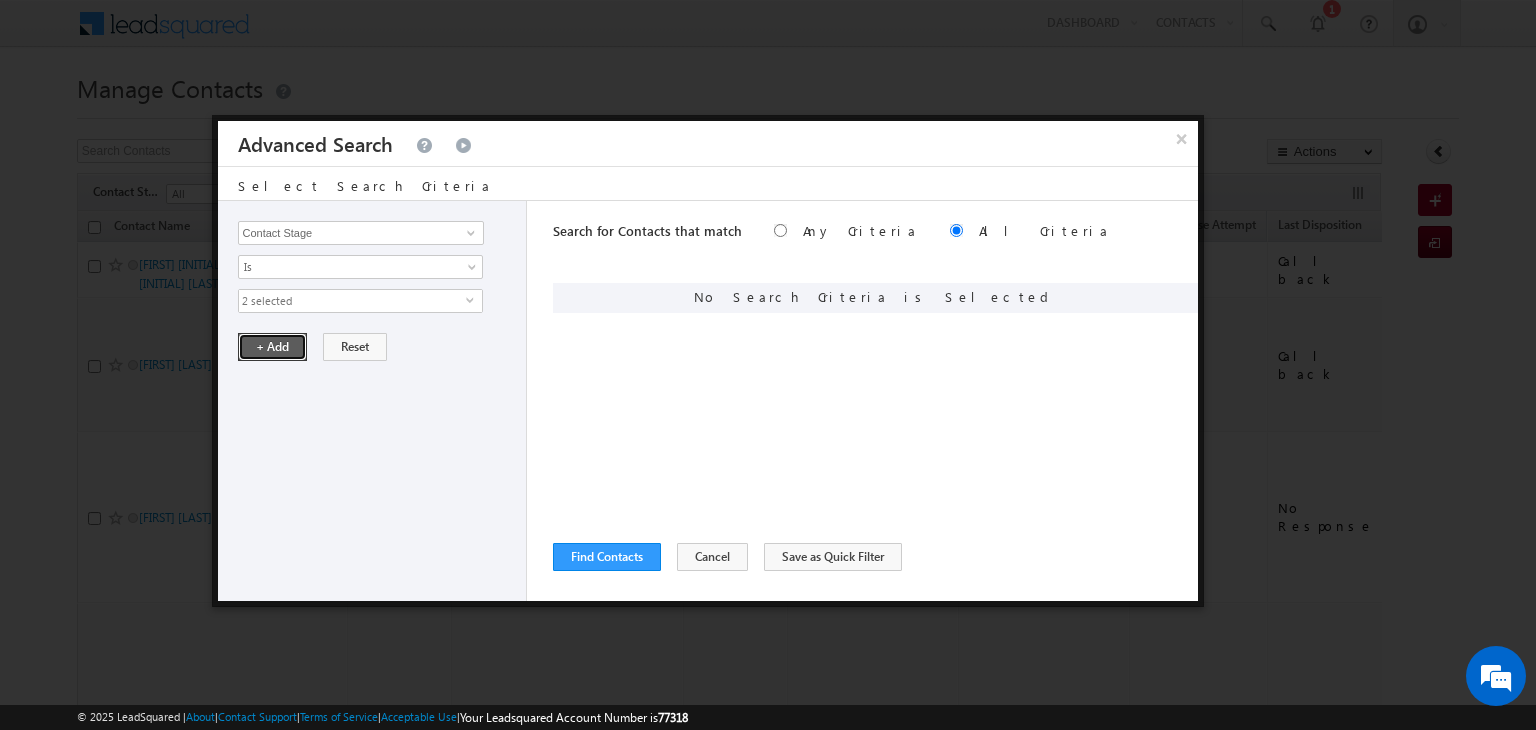 click on "+ Add" at bounding box center [272, 347] 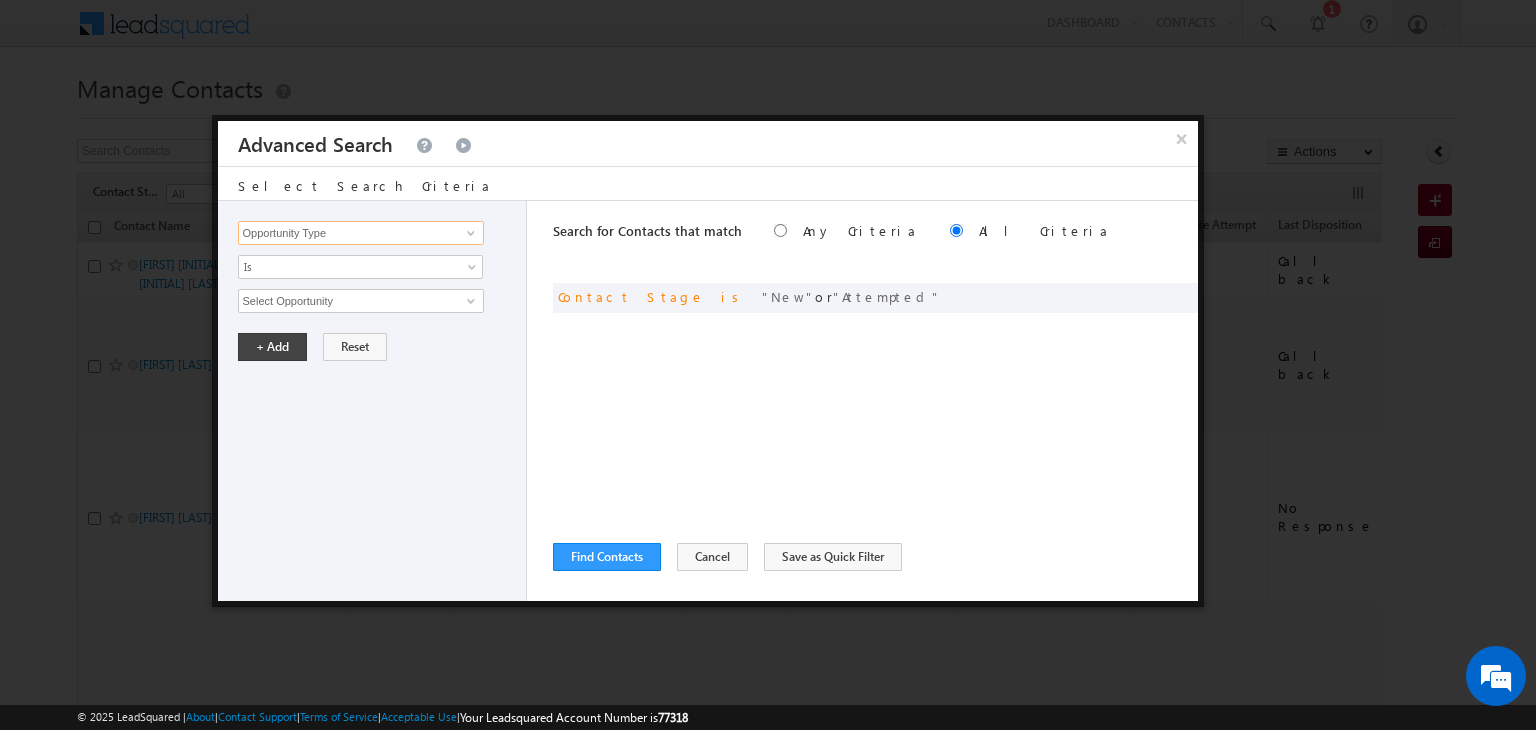 click on "Opportunity Type" at bounding box center (361, 233) 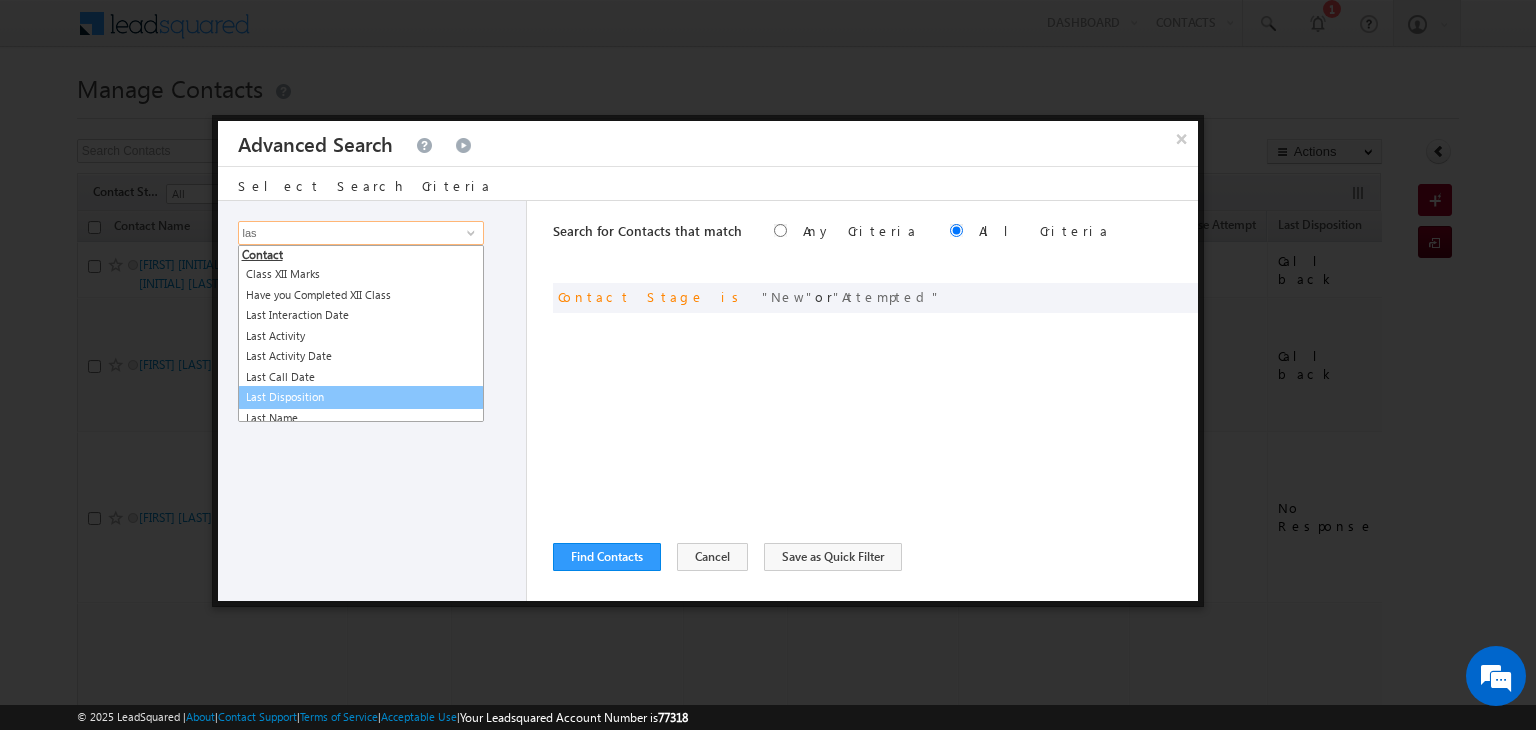 click on "Last Disposition" at bounding box center (361, 397) 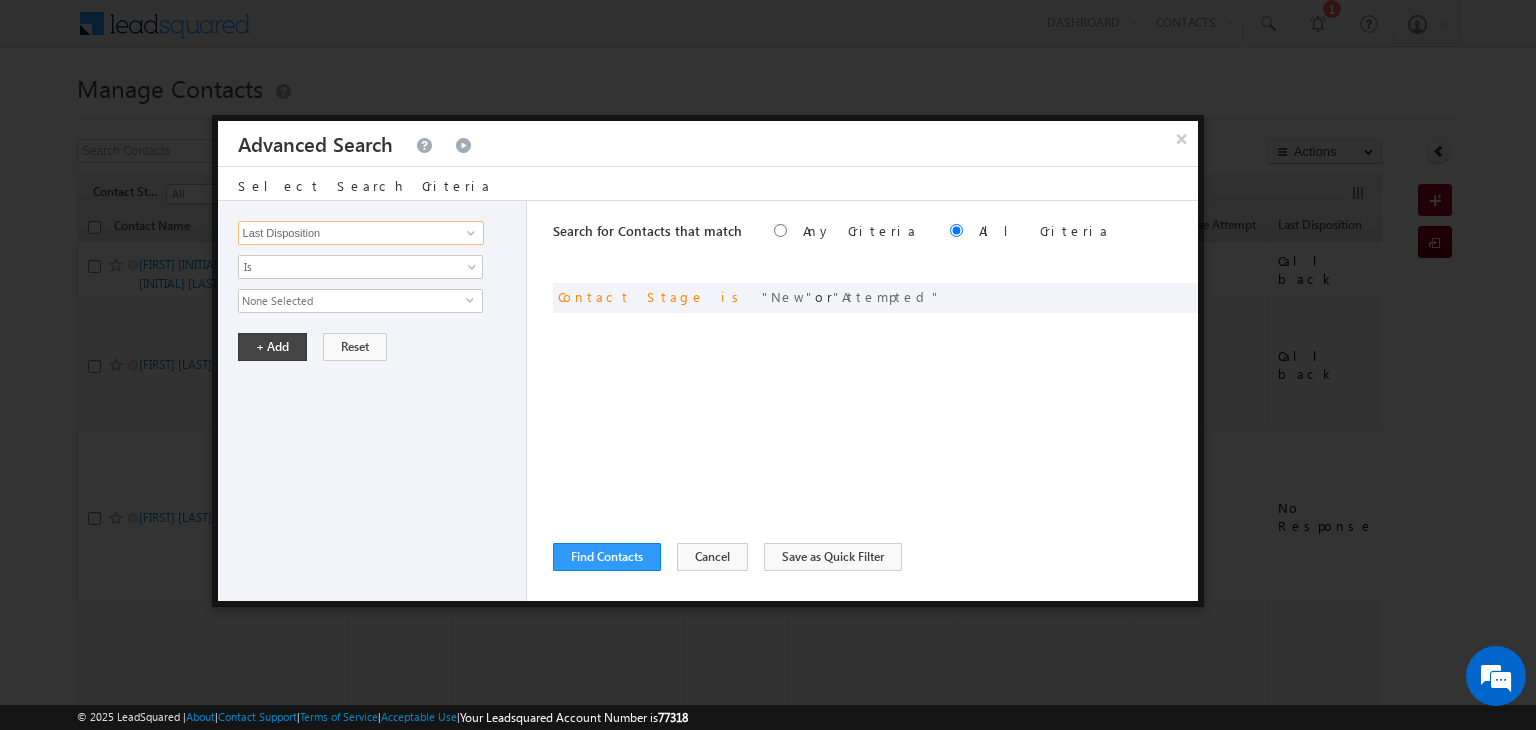type on "Last Disposition" 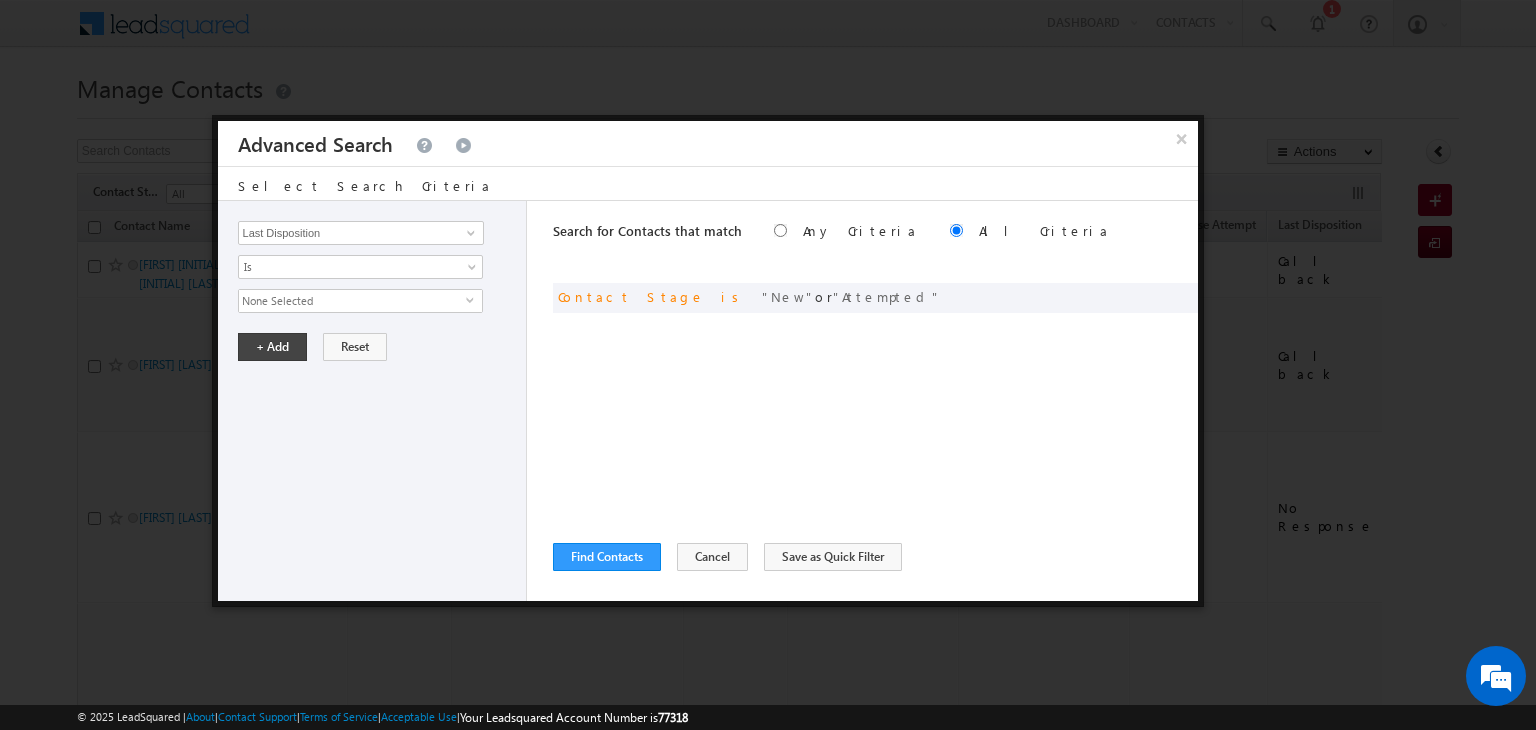 click on "None Selected" at bounding box center [352, 301] 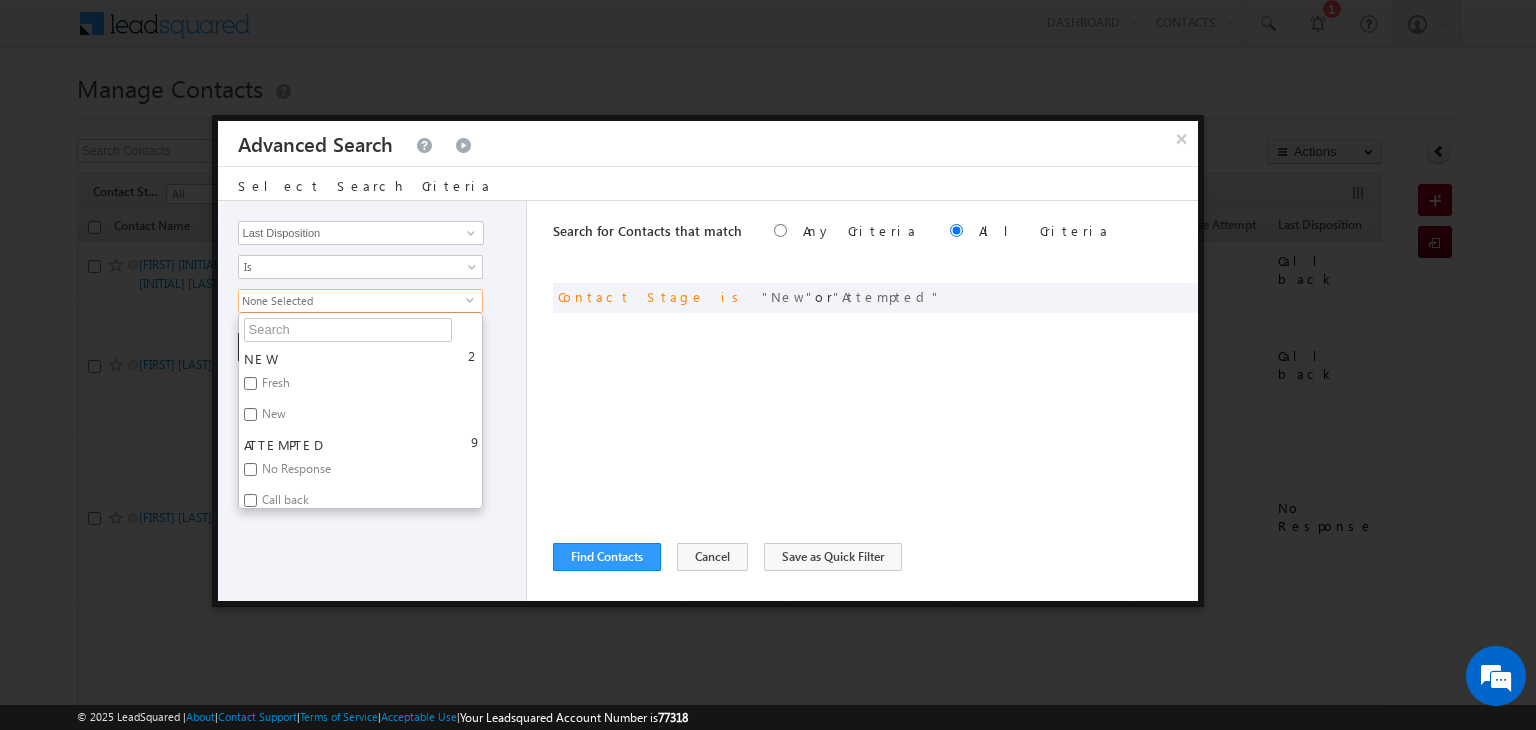 click on "No Response" at bounding box center (295, 472) 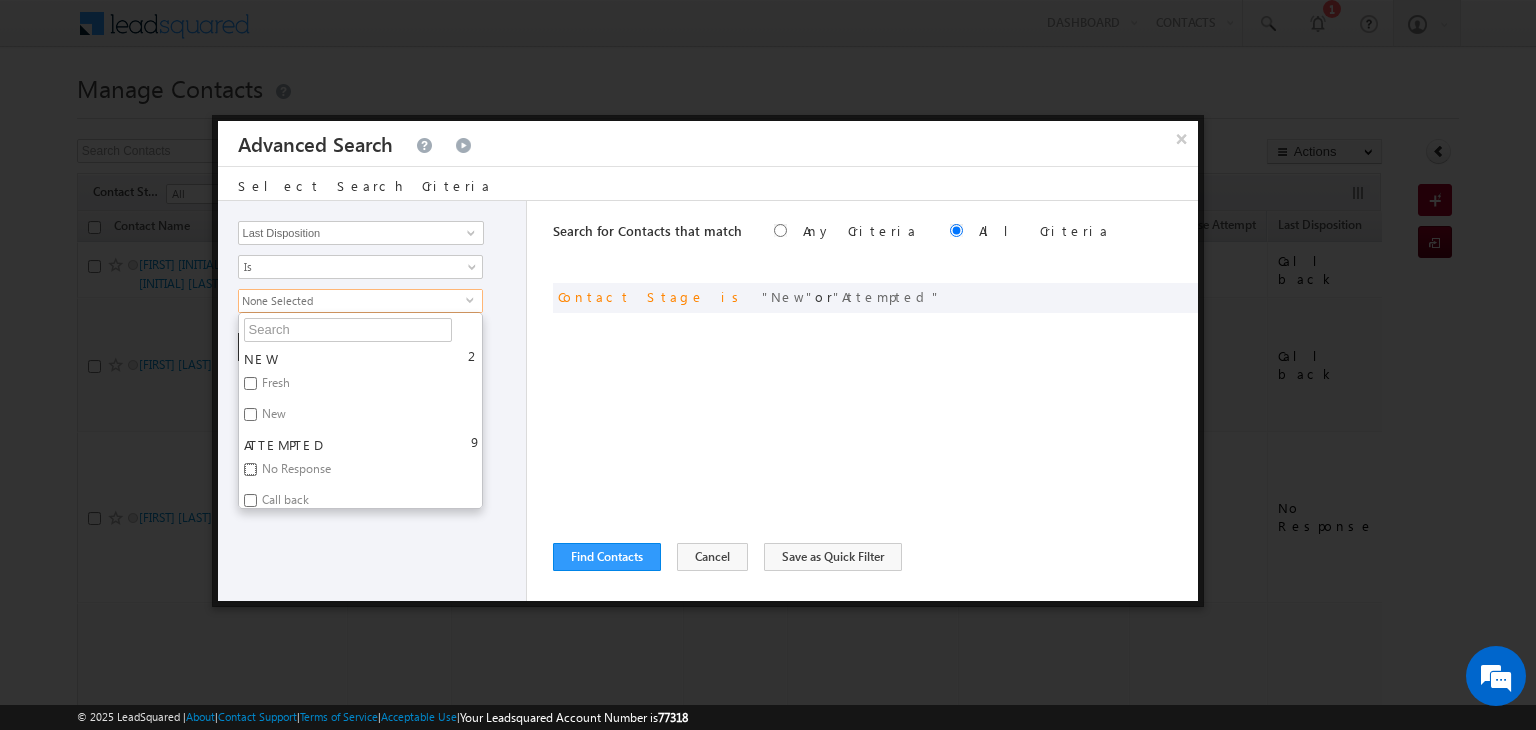 click on "No Response" at bounding box center [250, 469] 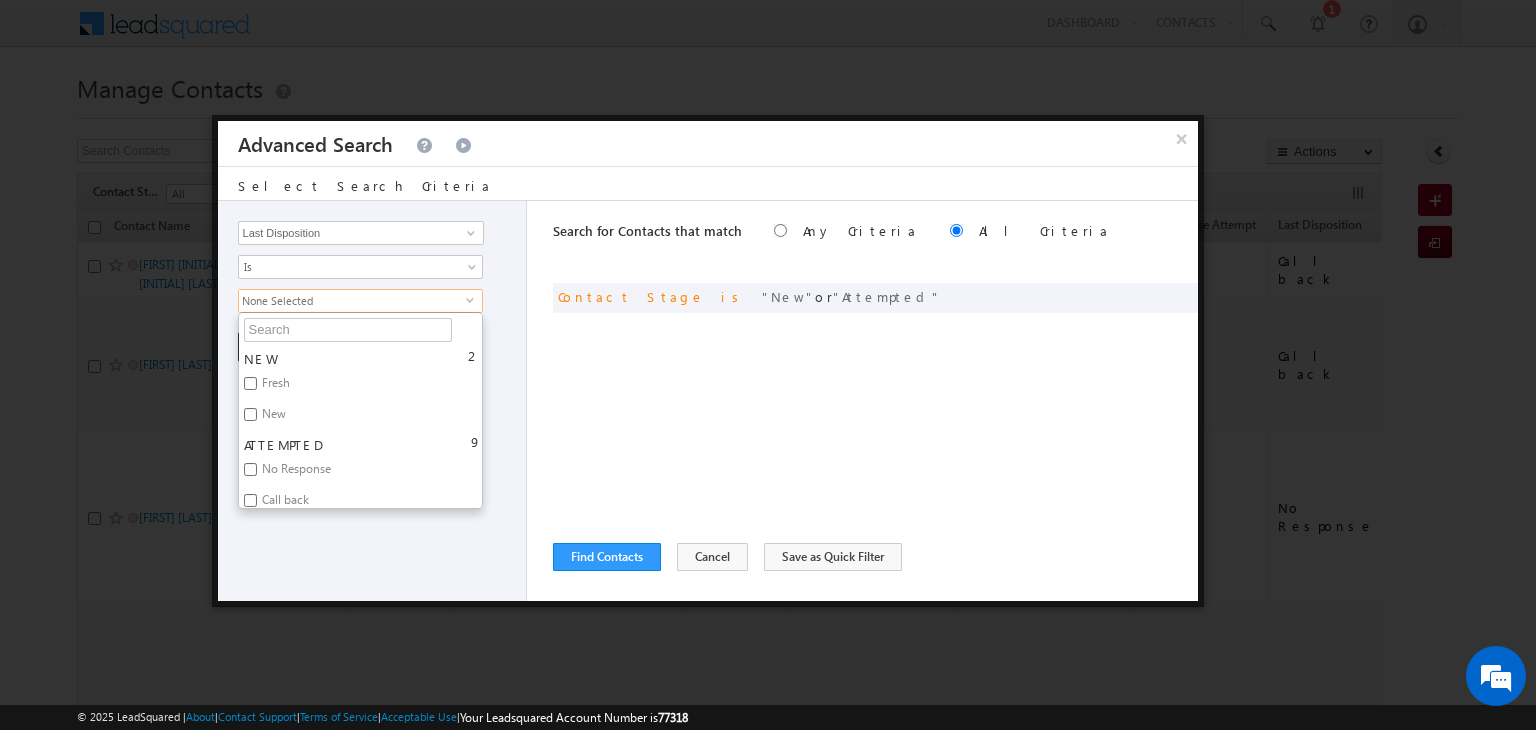 checkbox on "true" 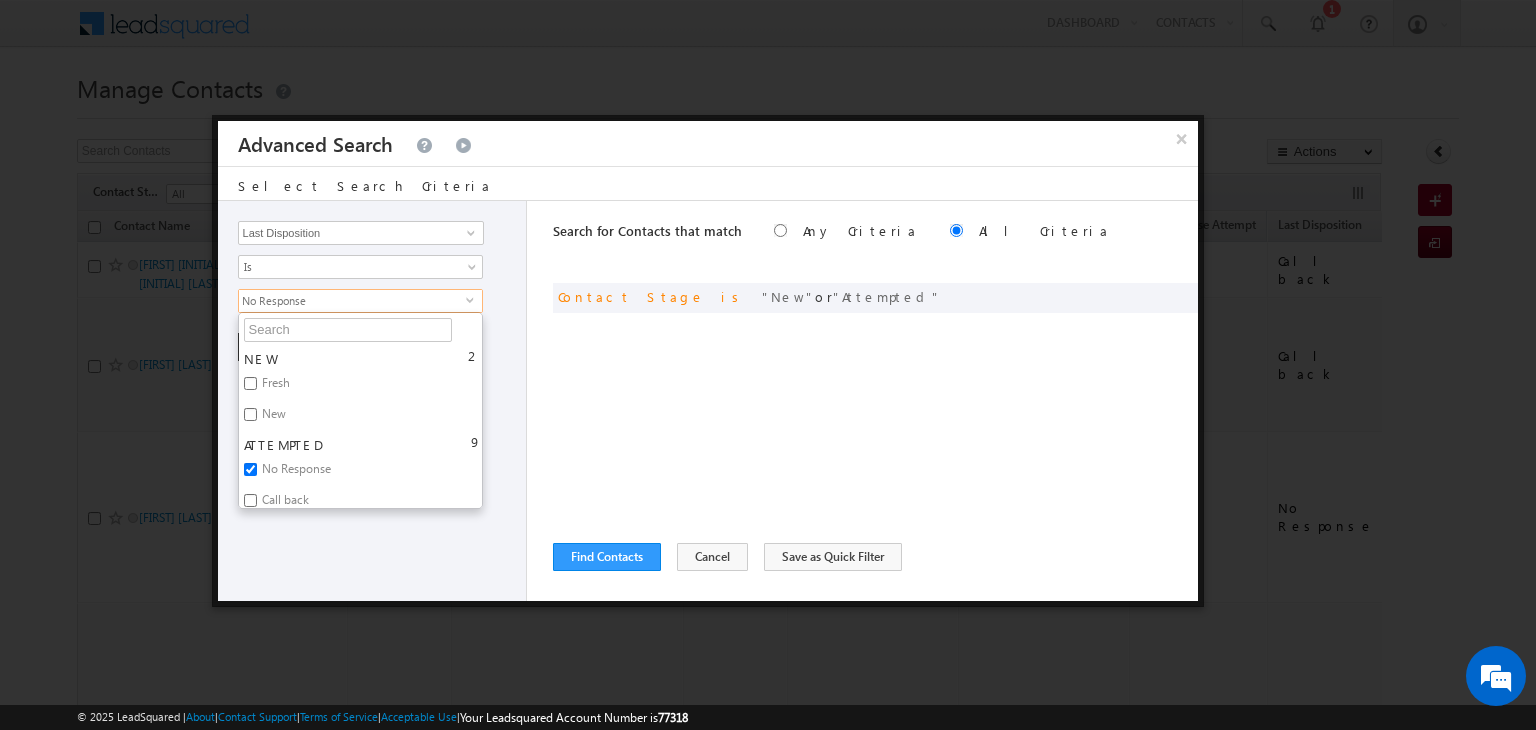 click on "Call back" at bounding box center (284, 503) 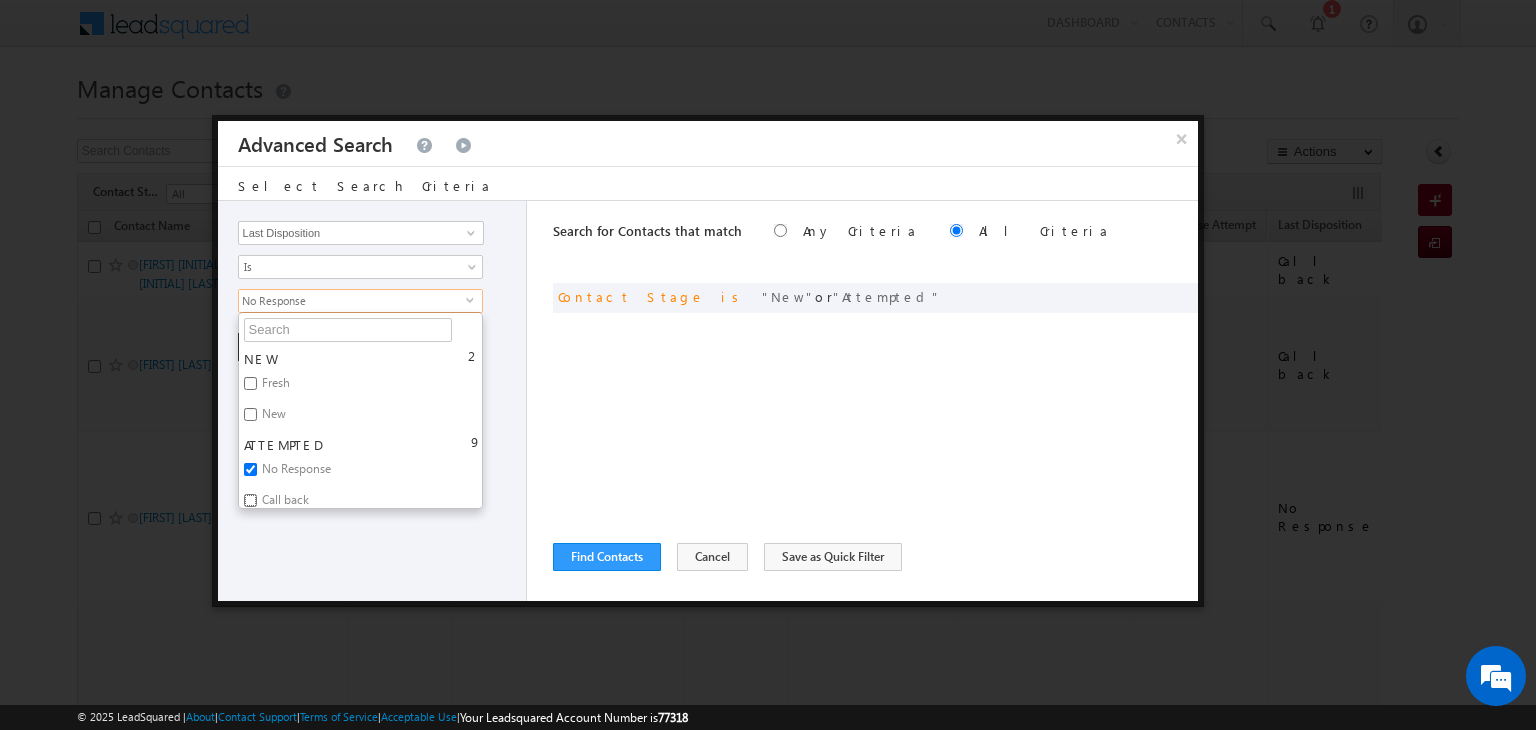 click on "Call back" at bounding box center (250, 500) 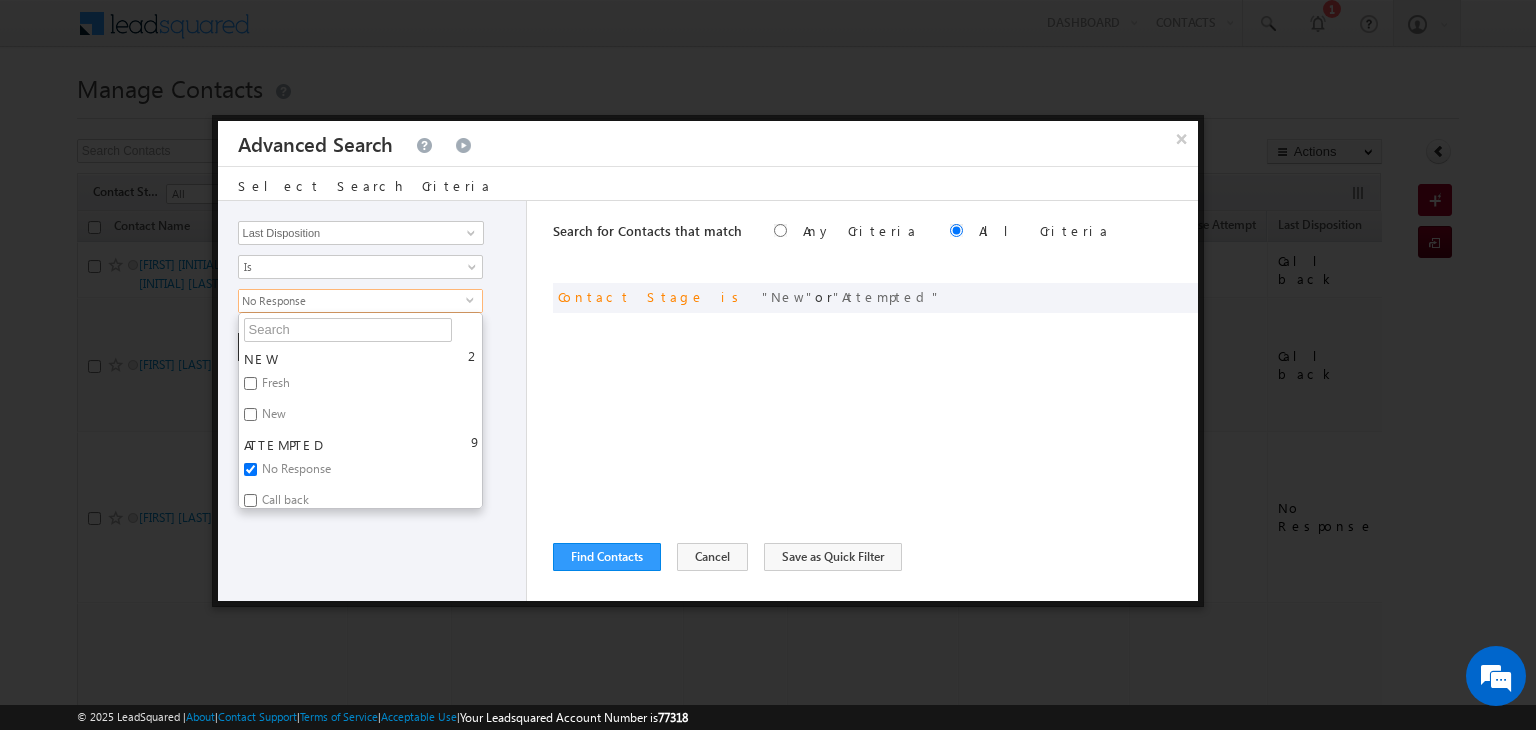 checkbox on "true" 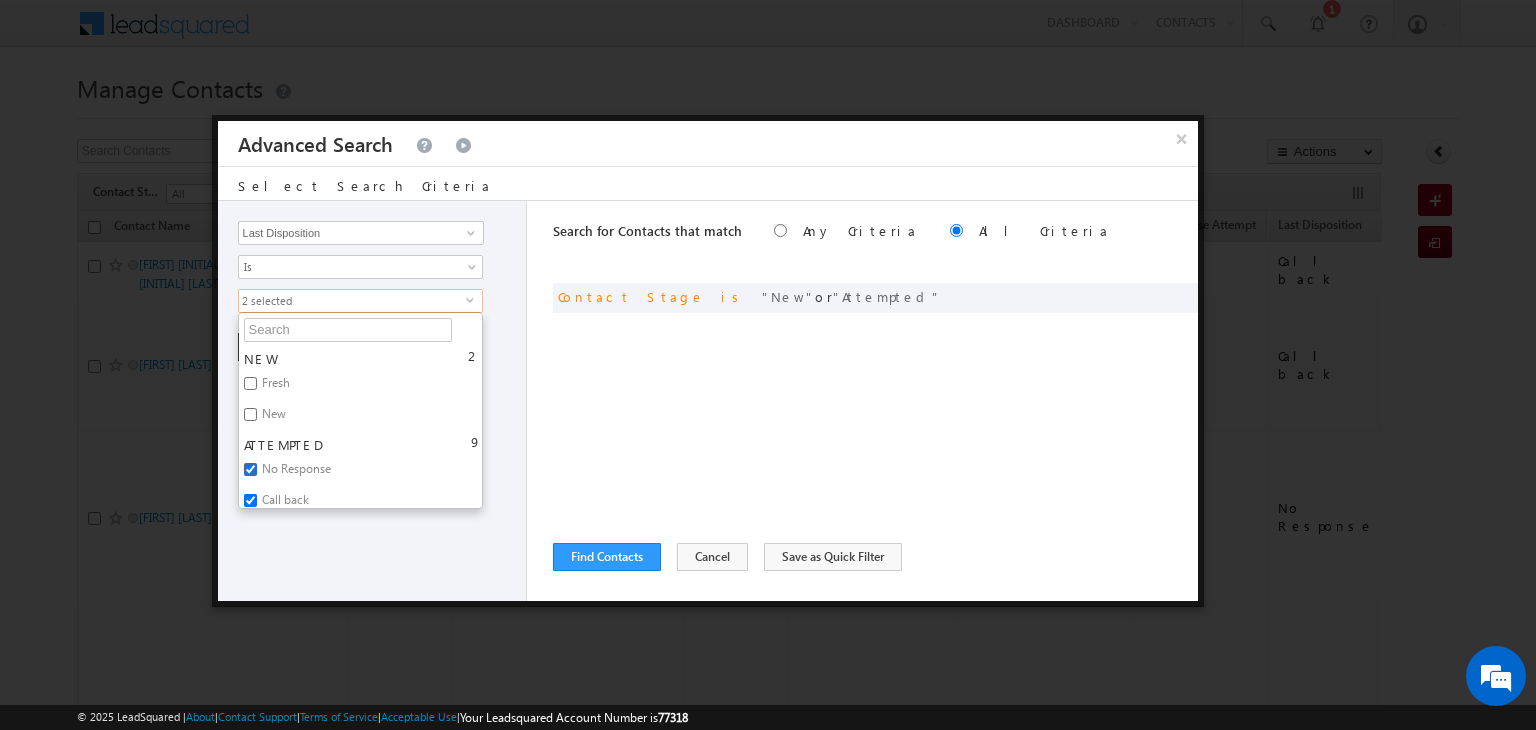 click on "No Response" at bounding box center [250, 469] 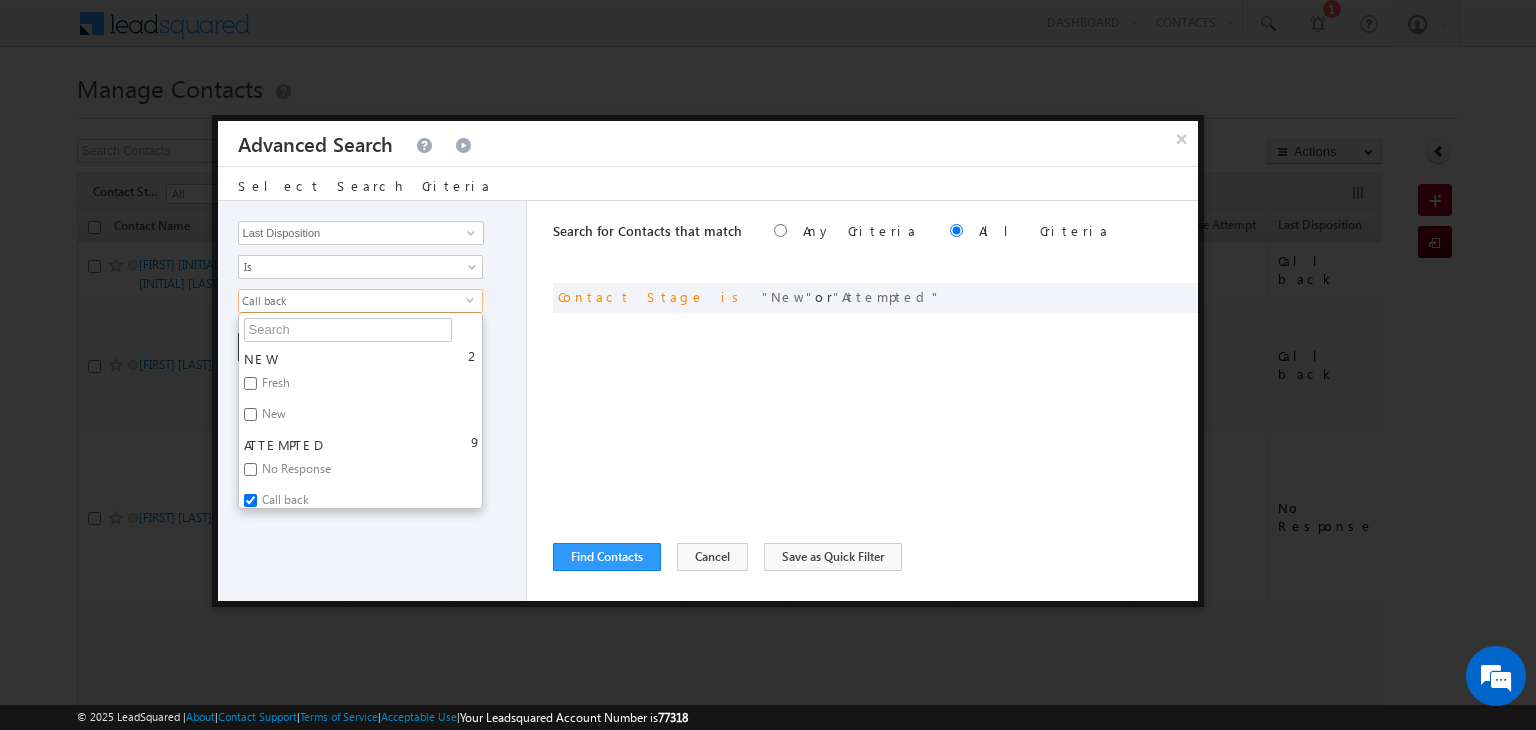 click on "No Response" at bounding box center [295, 472] 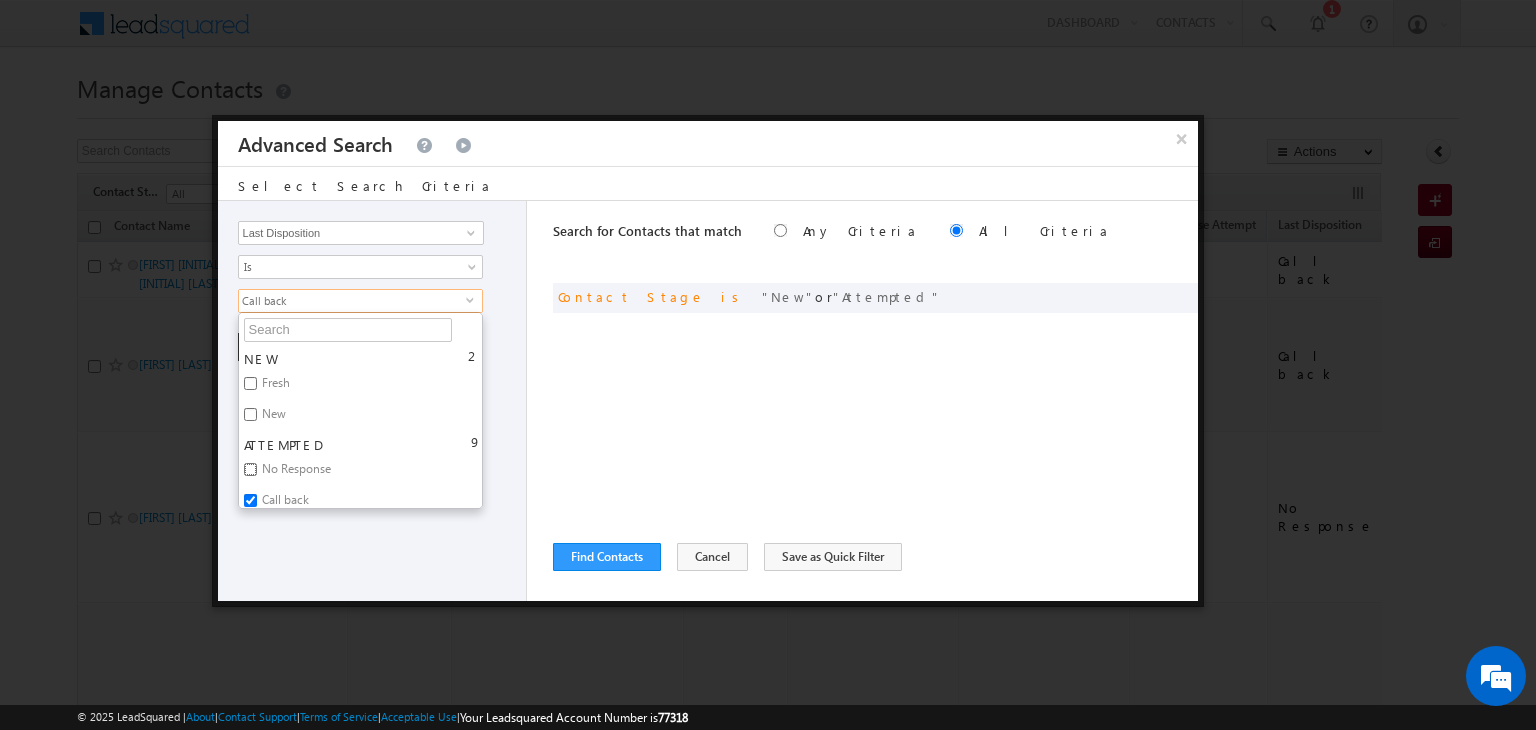 click on "No Response" at bounding box center [250, 469] 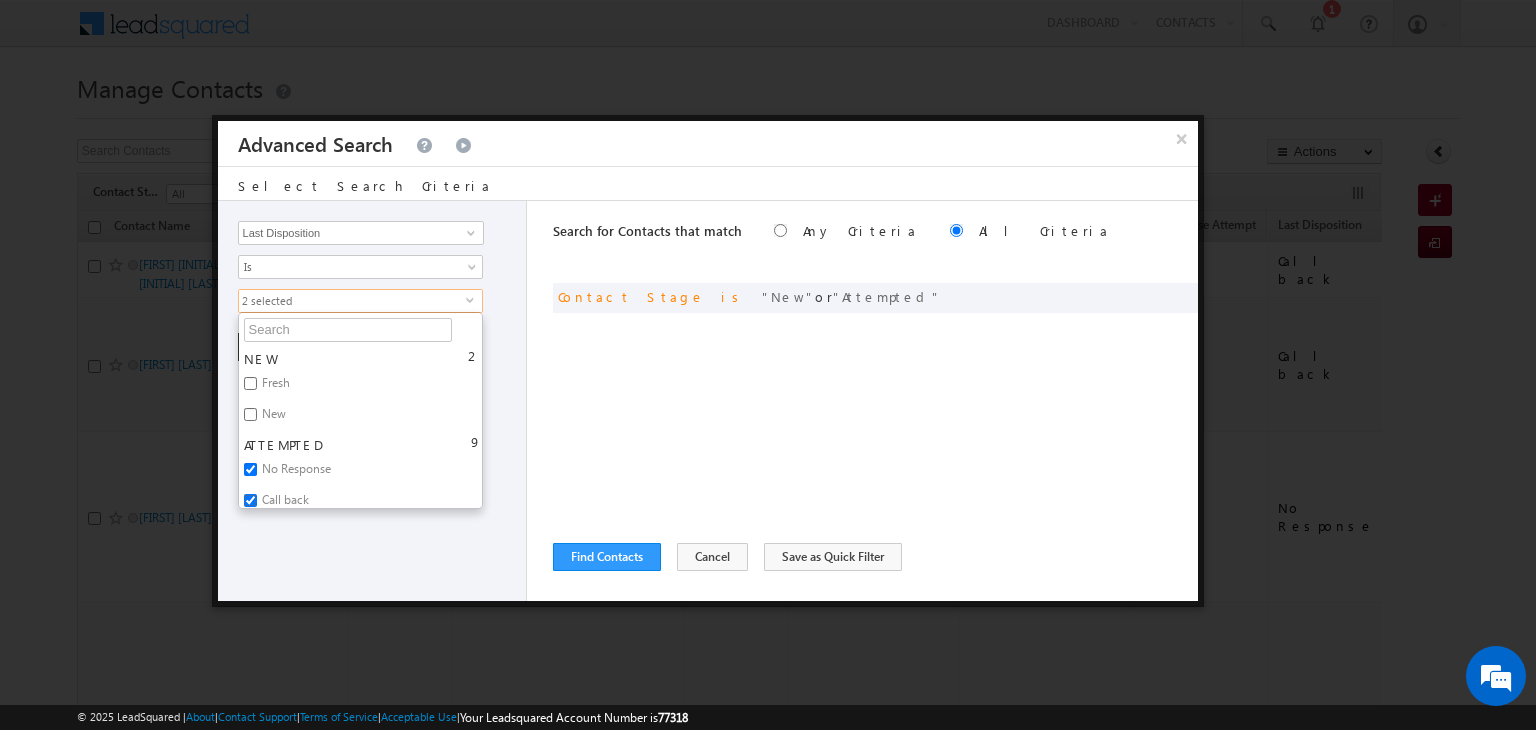 click on "Call back" at bounding box center (250, 500) 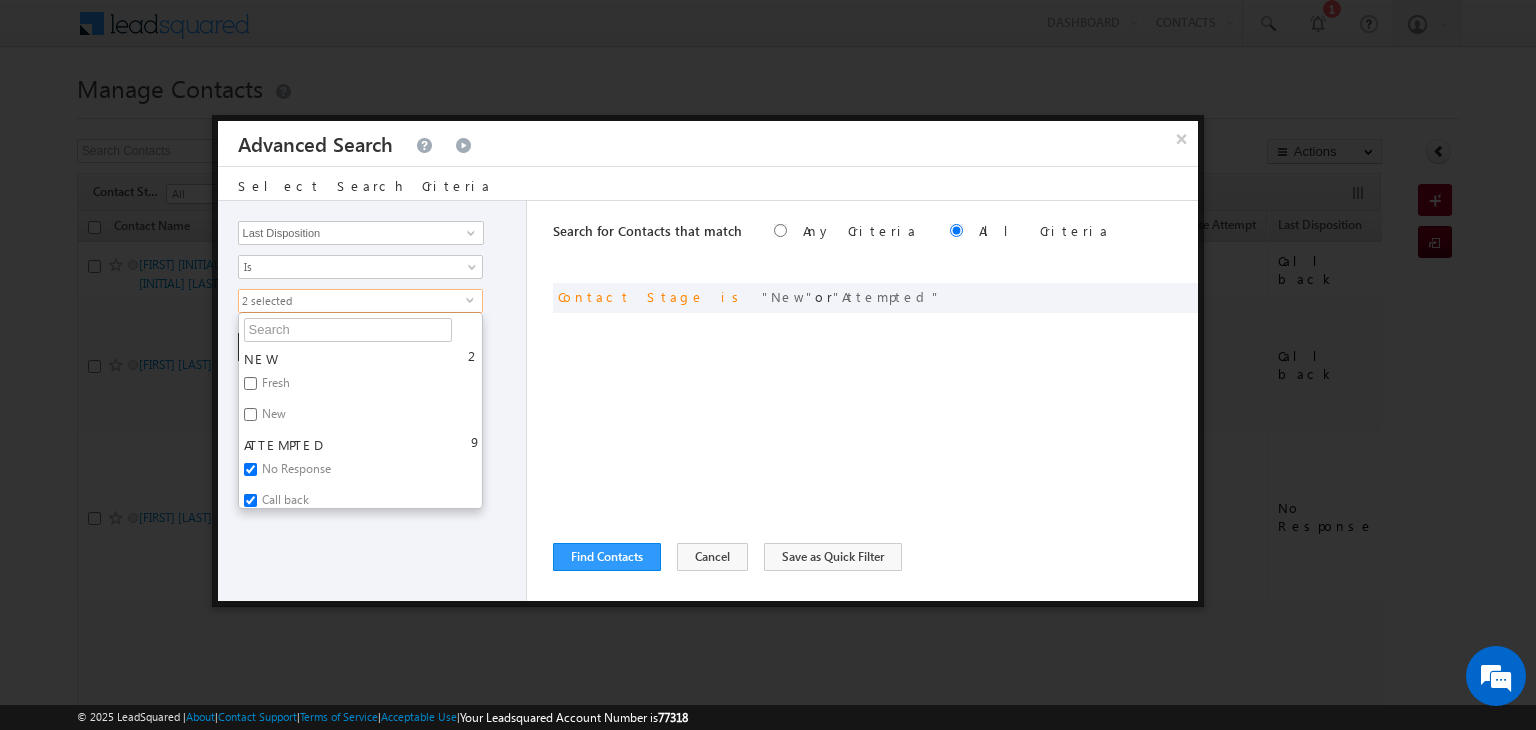 checkbox on "false" 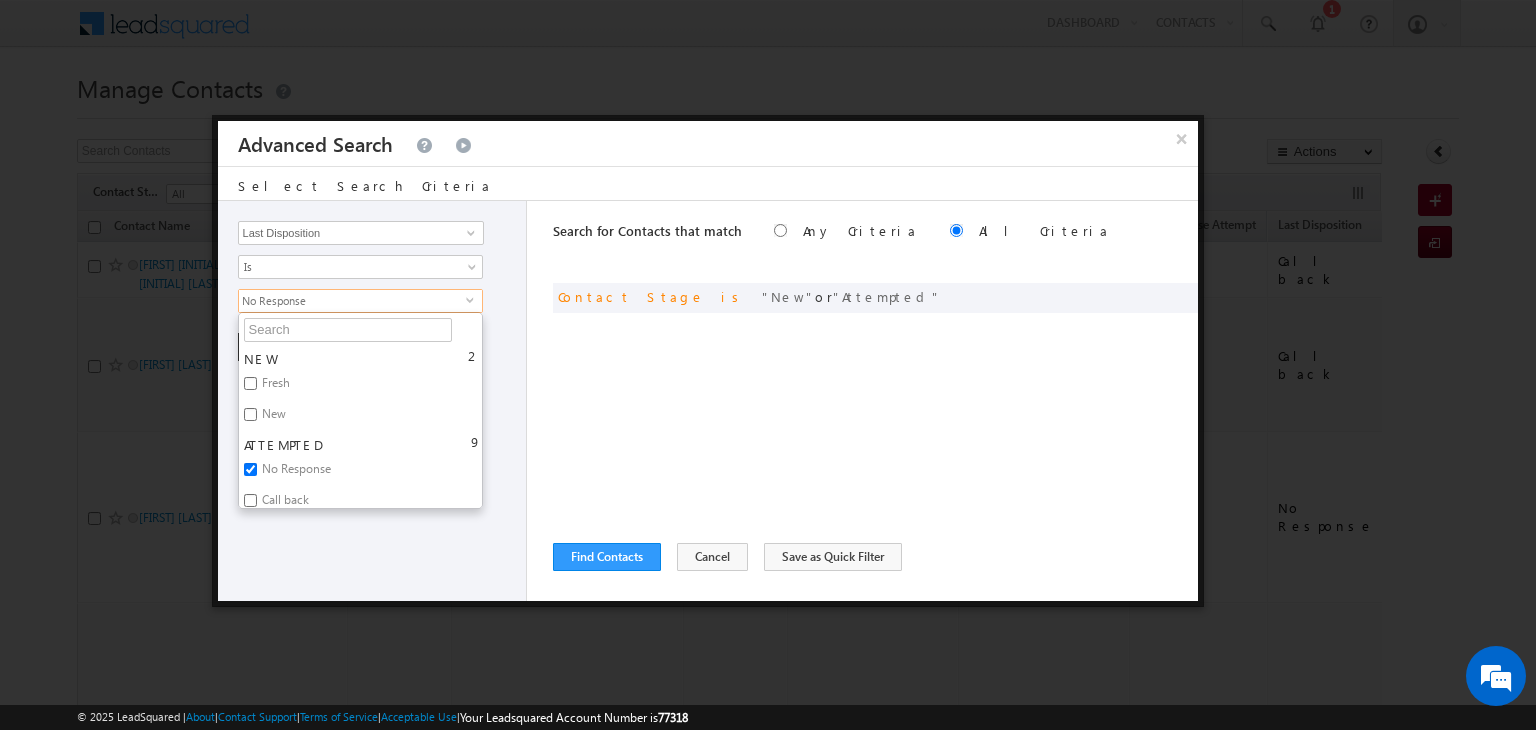 click on "Opportunity Type Contact Activity Task Sales Group  Prospect Id Address 1 Address 2 Any Specific University Or Program Application Status Assignment date current owner Auto Login URL City Class XII Marks Company Concentration Contact Number Contact Origin Contact Score Contact Source Contact Stage Conversion Referrer URL Counselling mode Country Country Interested In New Country Interested In Old Course Course Priority Created By Id Created On Created On Old Current Opt In Status Do Not Call Do Not Email Do Not SMS Do Not Track Do You Have Scholarships Do You Have Valid Passport Documents - Status Documents - University Proof Doc Documents - 10th Marksheet Documents - 12th Marksheet Documents - UG Degree Documents - UG Marksheets Documents - PG Degree Documents - PG Marksheets Documents - Resume/CV Documents - LOR Documents - SOP Documents - Passport Documents - ELT Documents - Amity Pathway Certificate Documents - COL Documents - Deposit fee Documents - UCOL Documents - I20 2" at bounding box center [373, 401] 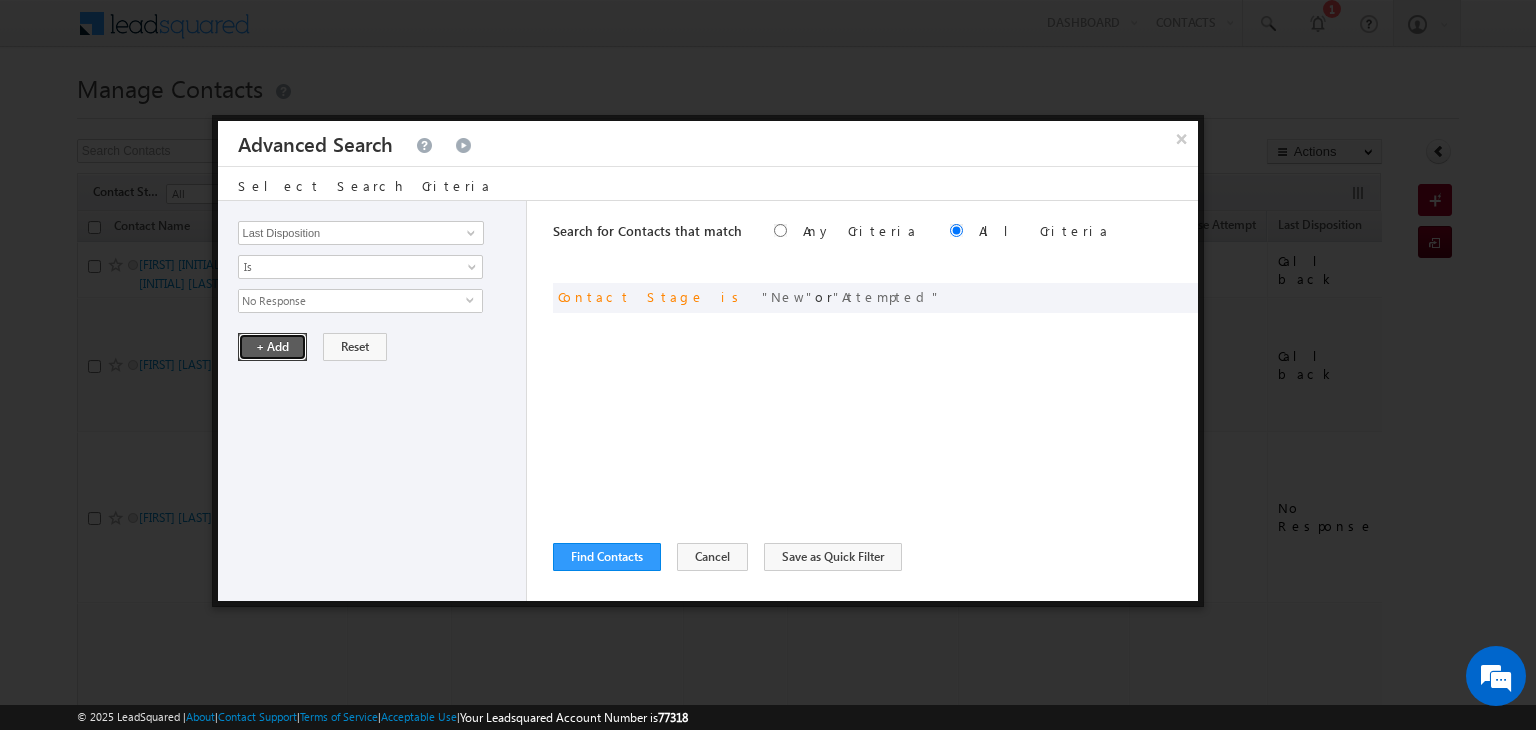 click on "+ Add" at bounding box center (272, 347) 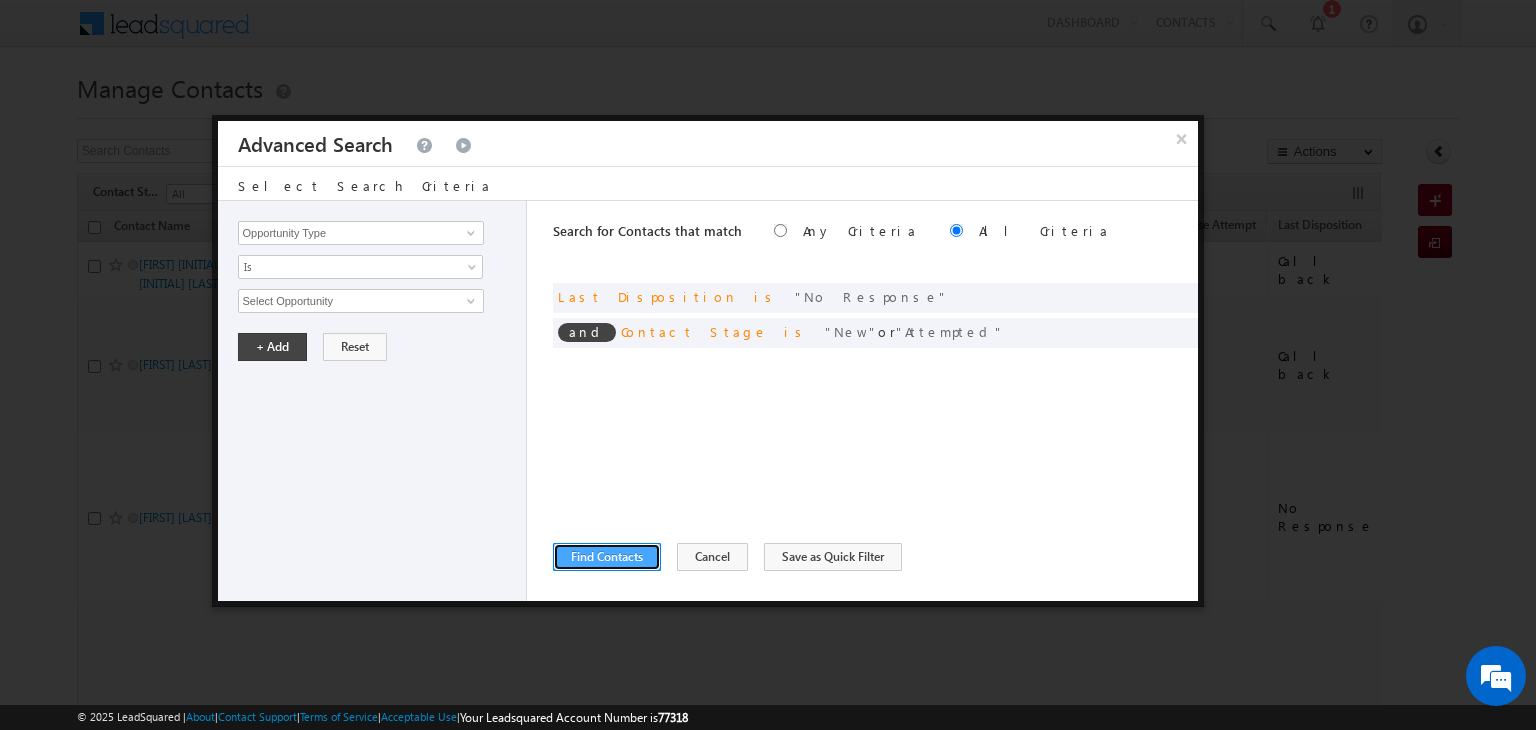 click on "Find Contacts" at bounding box center [607, 557] 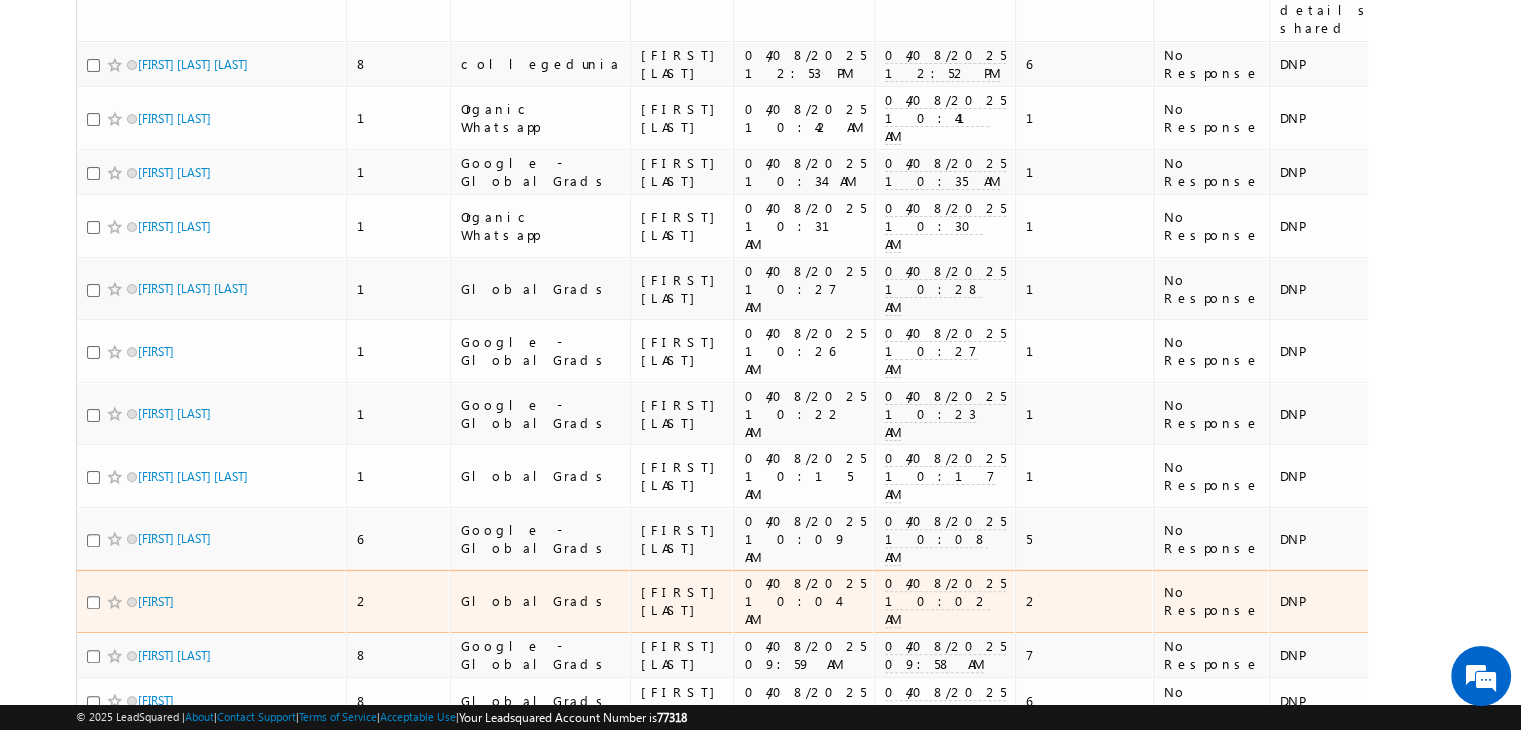 scroll, scrollTop: 440, scrollLeft: 0, axis: vertical 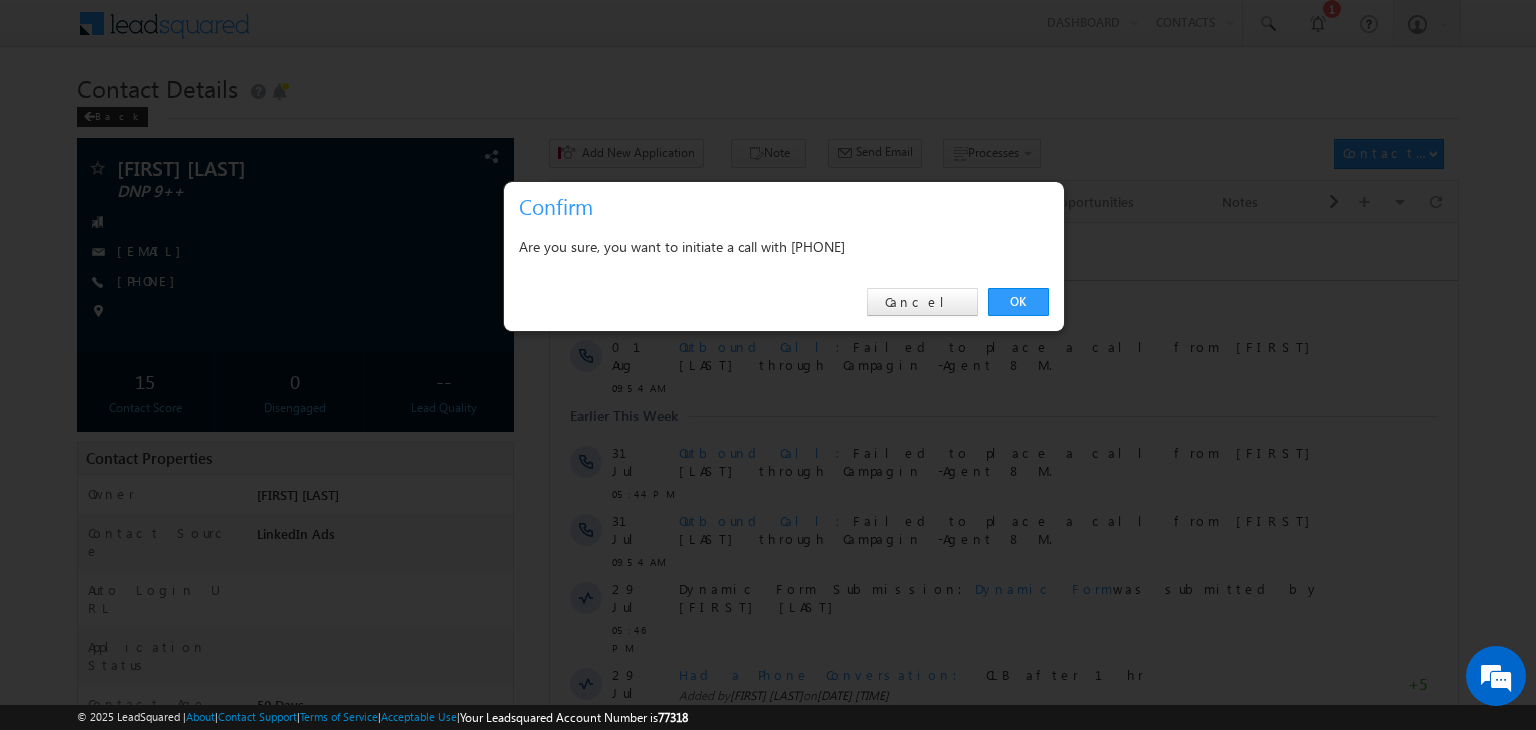 click on "OK" at bounding box center [1018, 302] 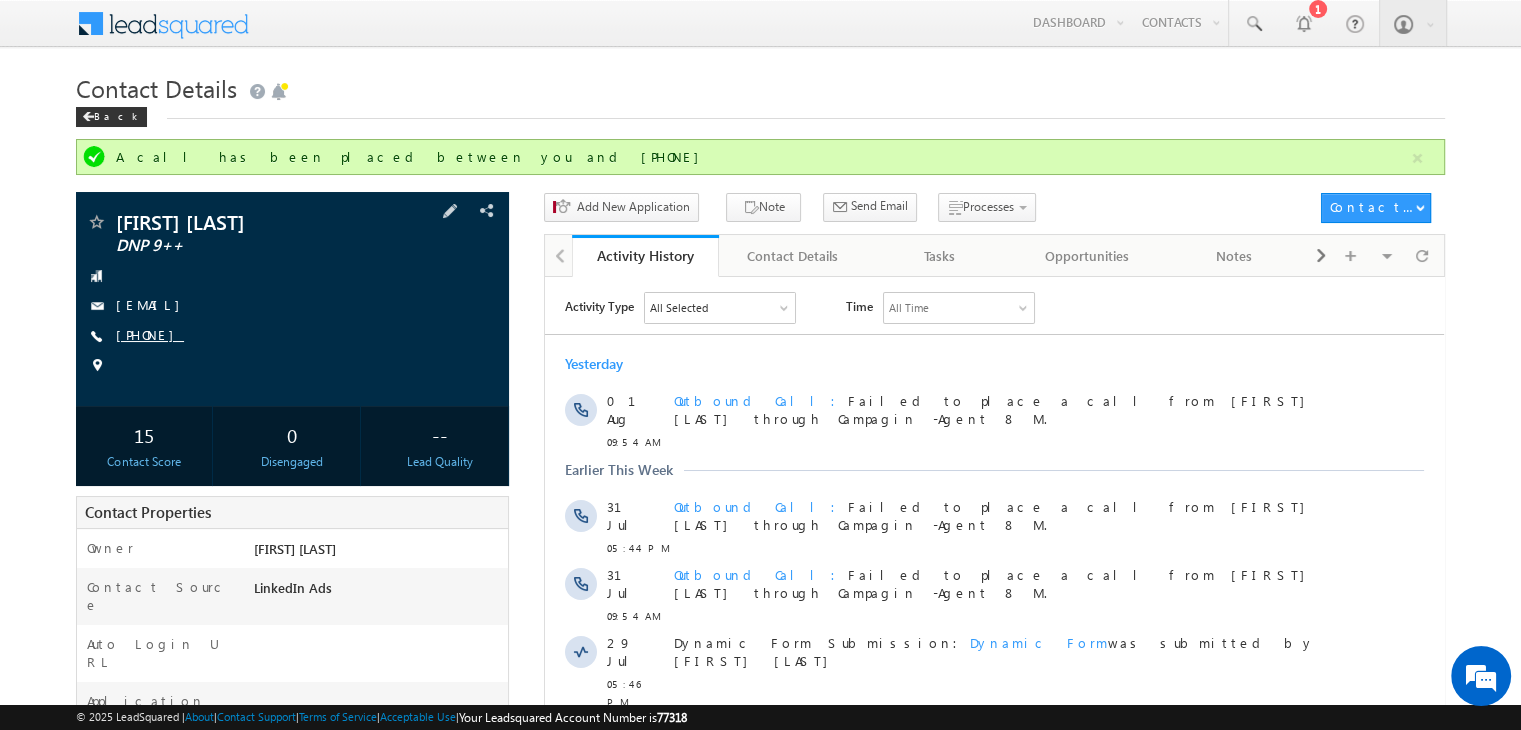 click on "+91-9899038048" at bounding box center [150, 334] 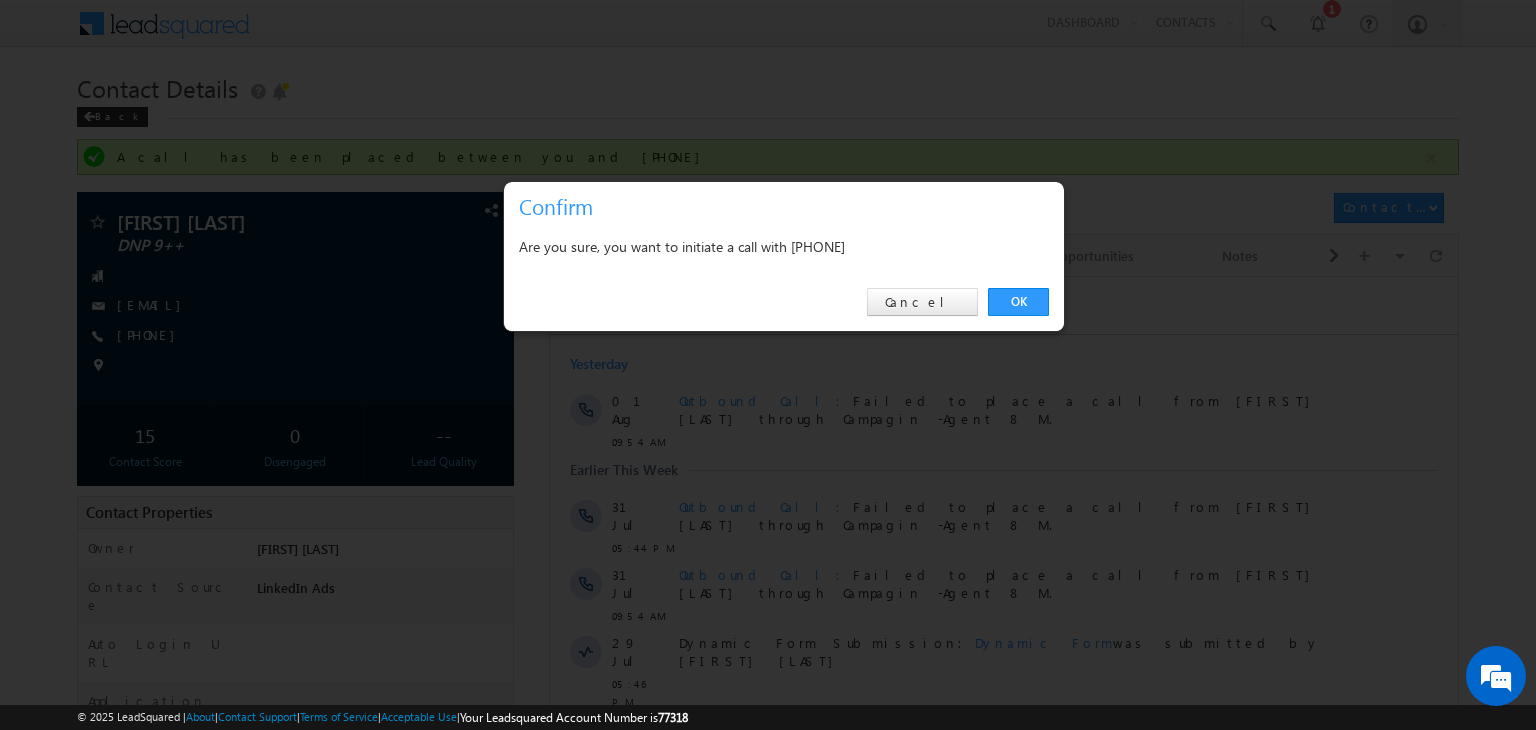 click on "OK" at bounding box center [1018, 302] 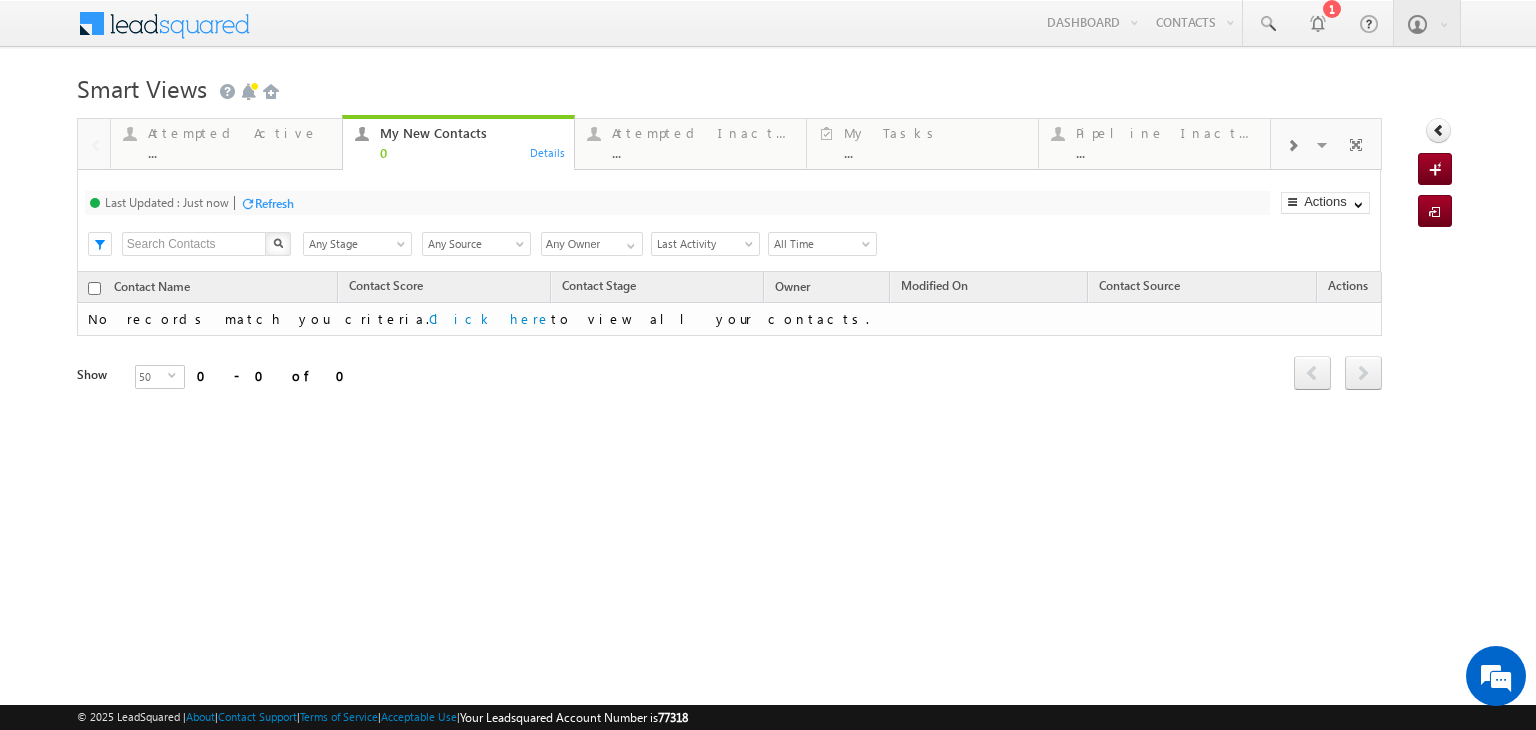 scroll, scrollTop: 0, scrollLeft: 0, axis: both 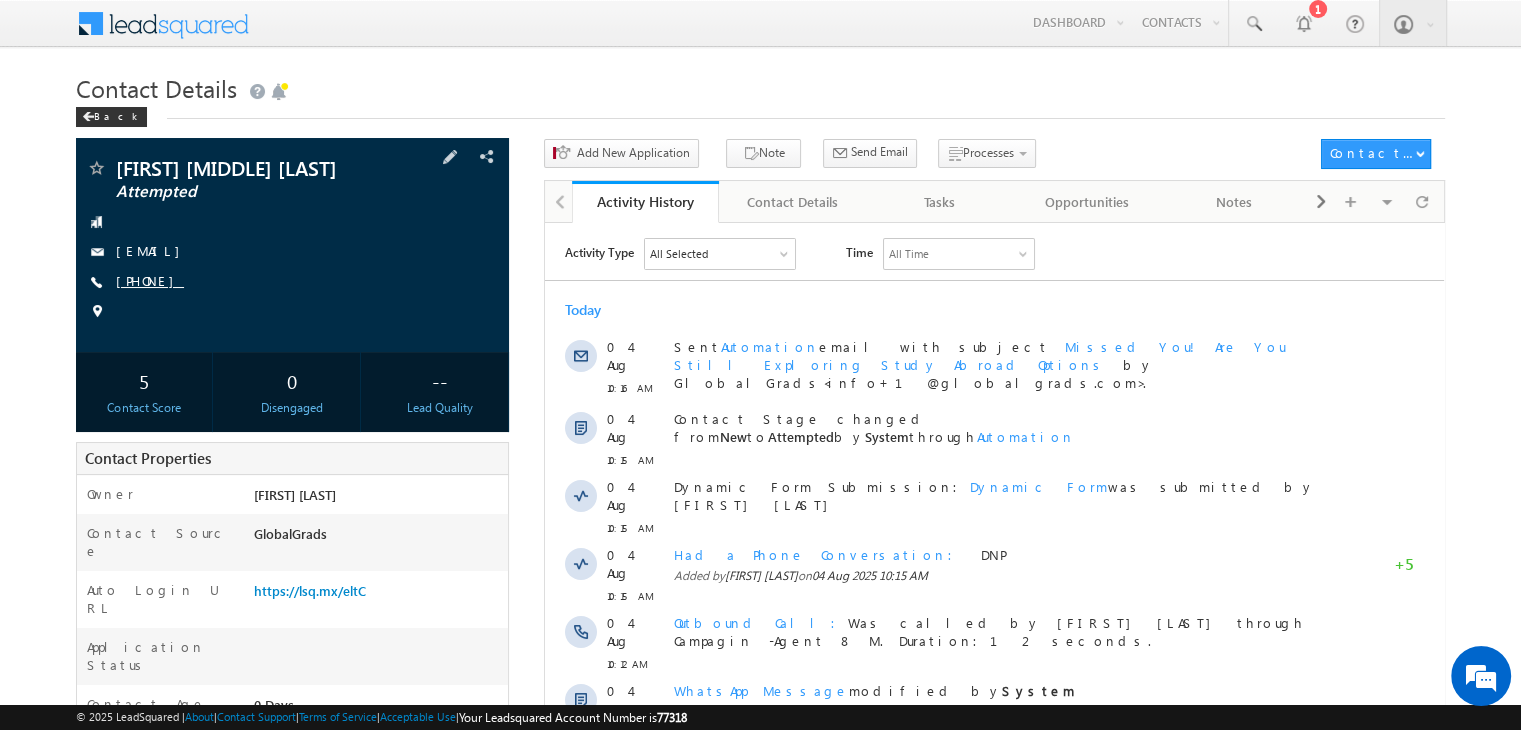 click on "[PHONE]" at bounding box center (150, 280) 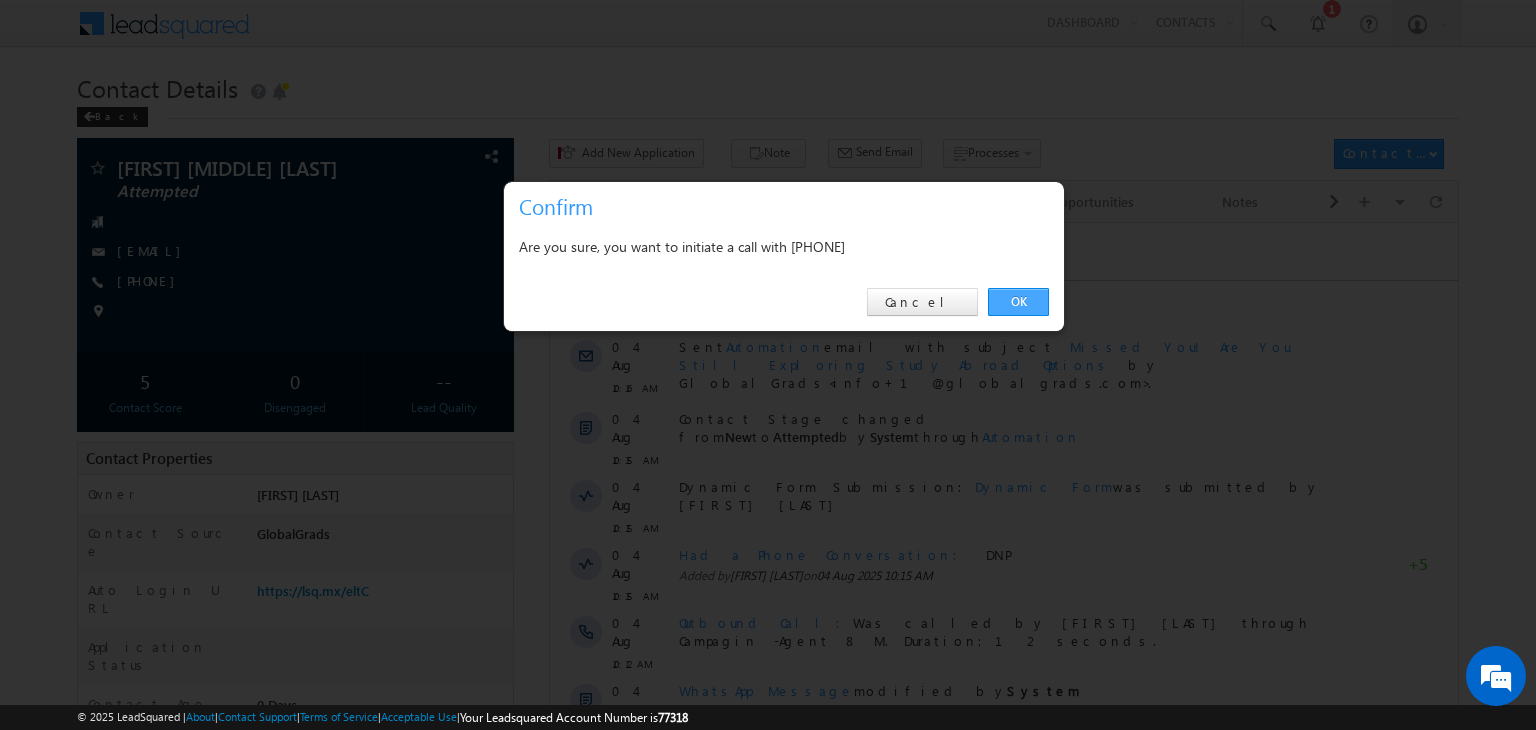 click on "OK" at bounding box center (1018, 302) 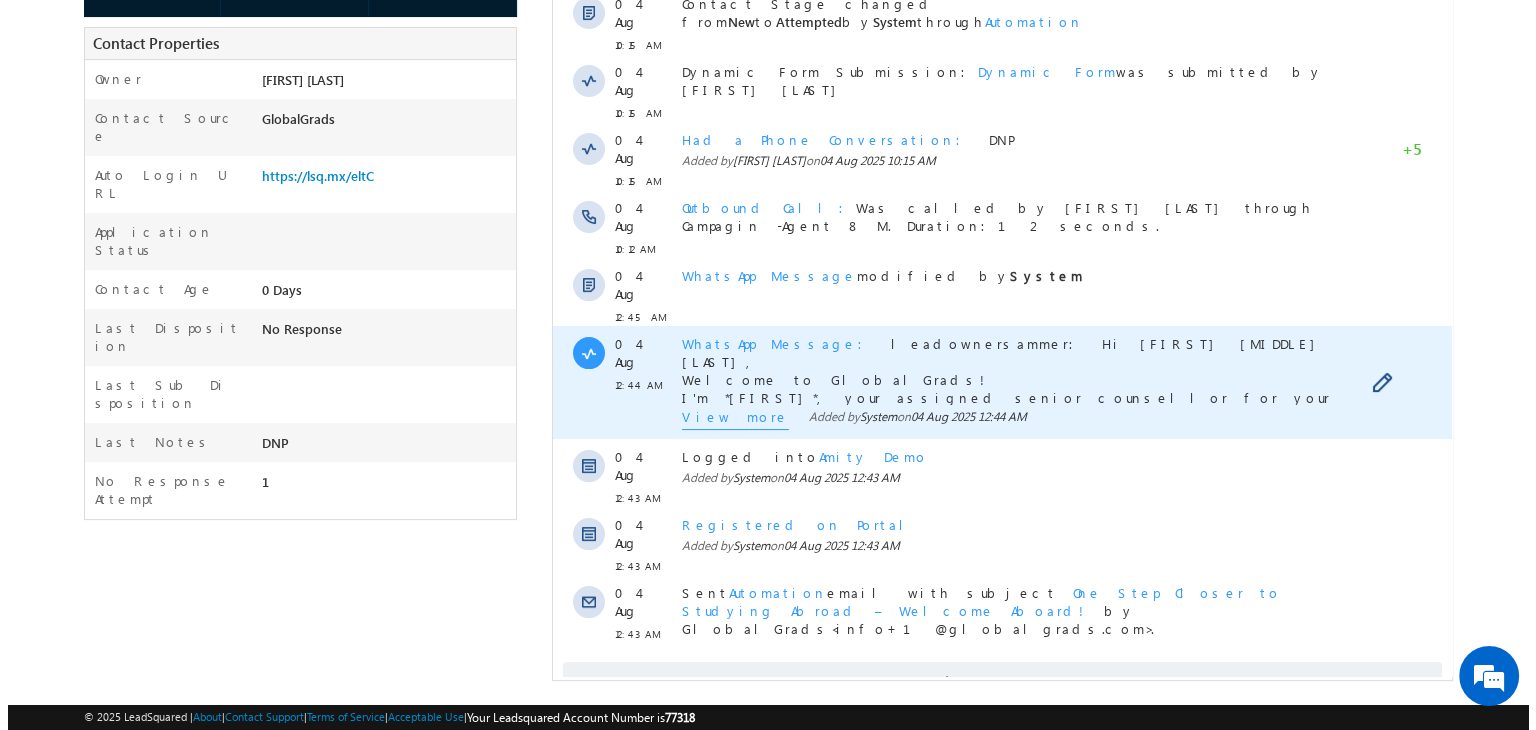 scroll, scrollTop: 0, scrollLeft: 0, axis: both 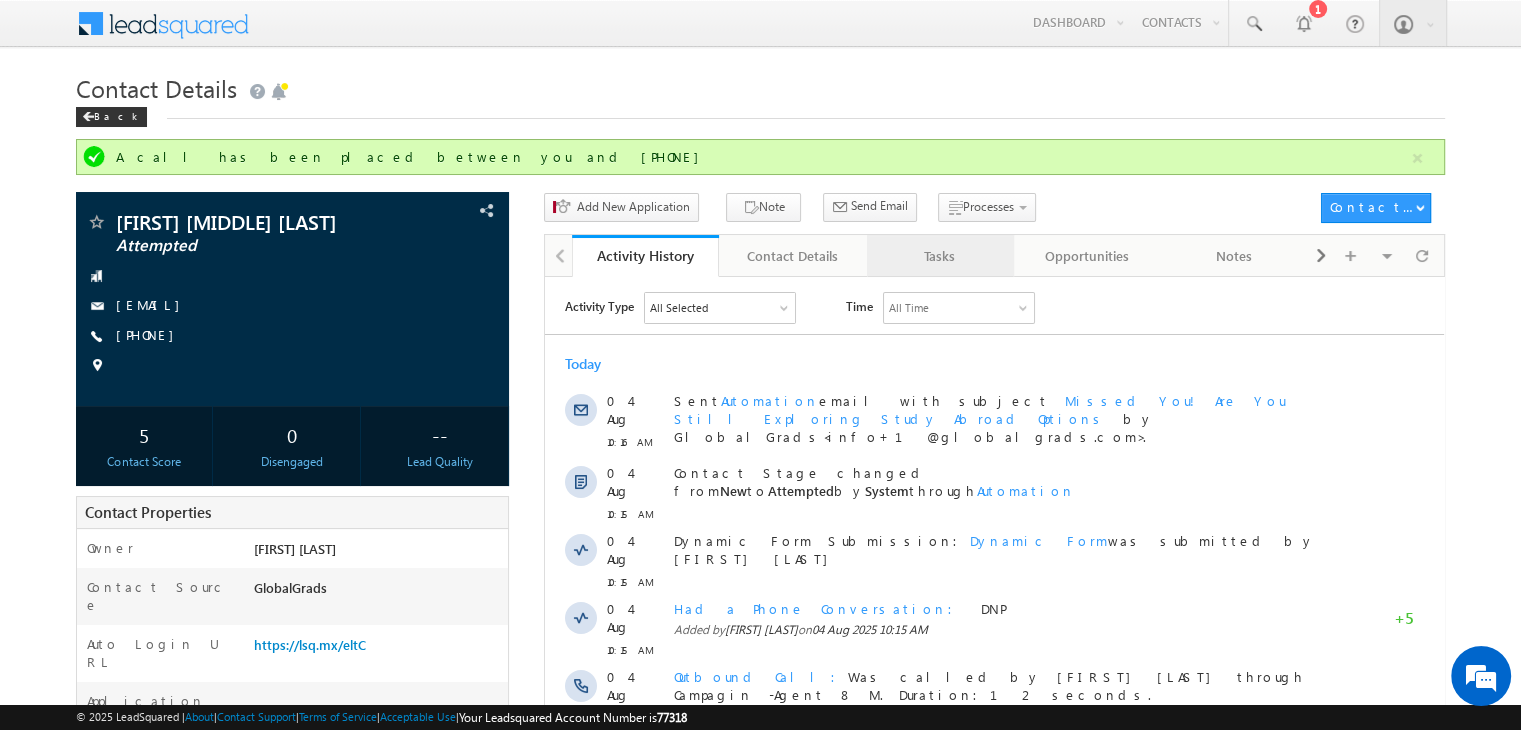 click on "Tasks" at bounding box center [939, 256] 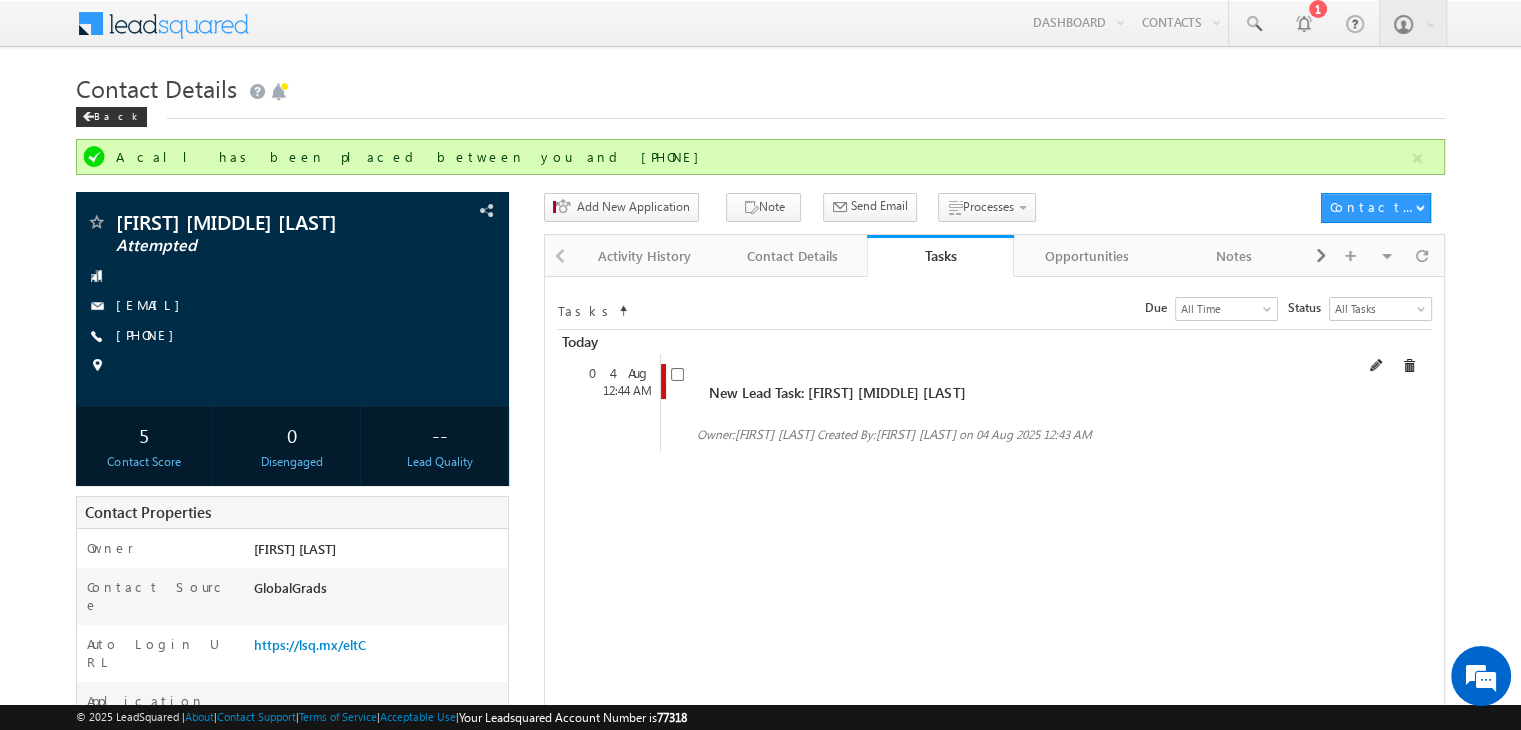 click on "04 Aug
12:44 AM
New Lead Task: [FIRST] [MIDDLE] [LAST]
Owner:
[FIRST] [LAST]
[FIRST] [LAST]" at bounding box center (991, 403) 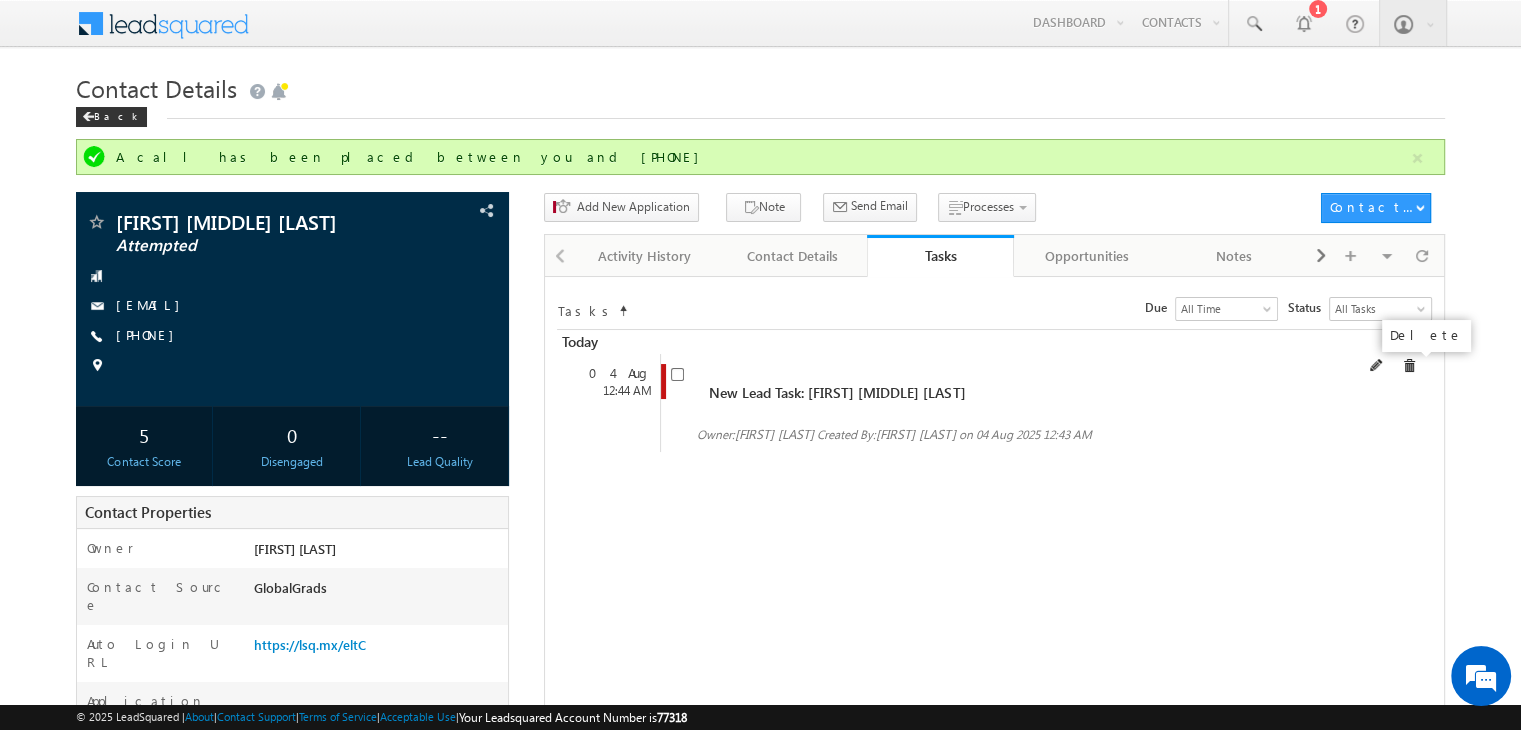 click at bounding box center (1409, 366) 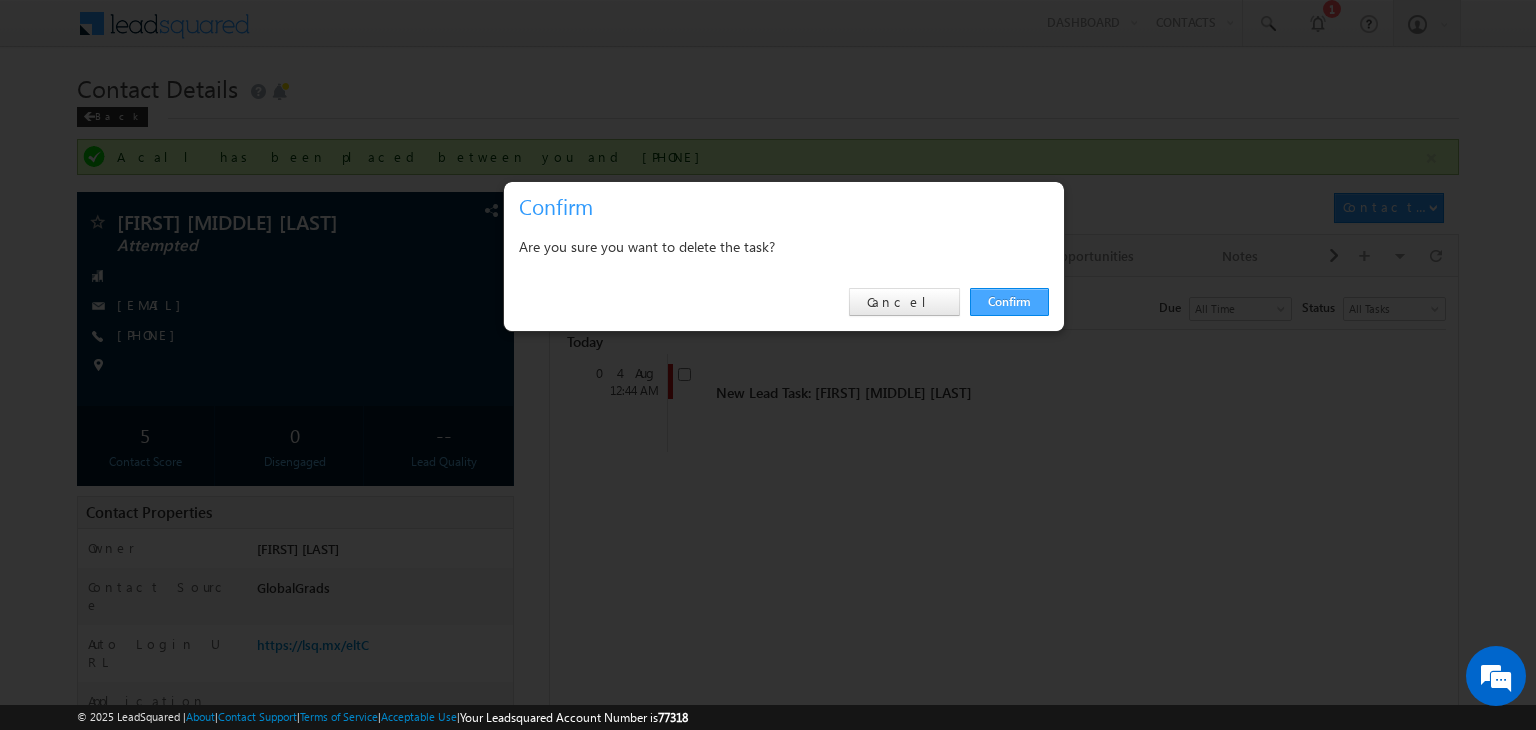 click on "Confirm" at bounding box center (1009, 302) 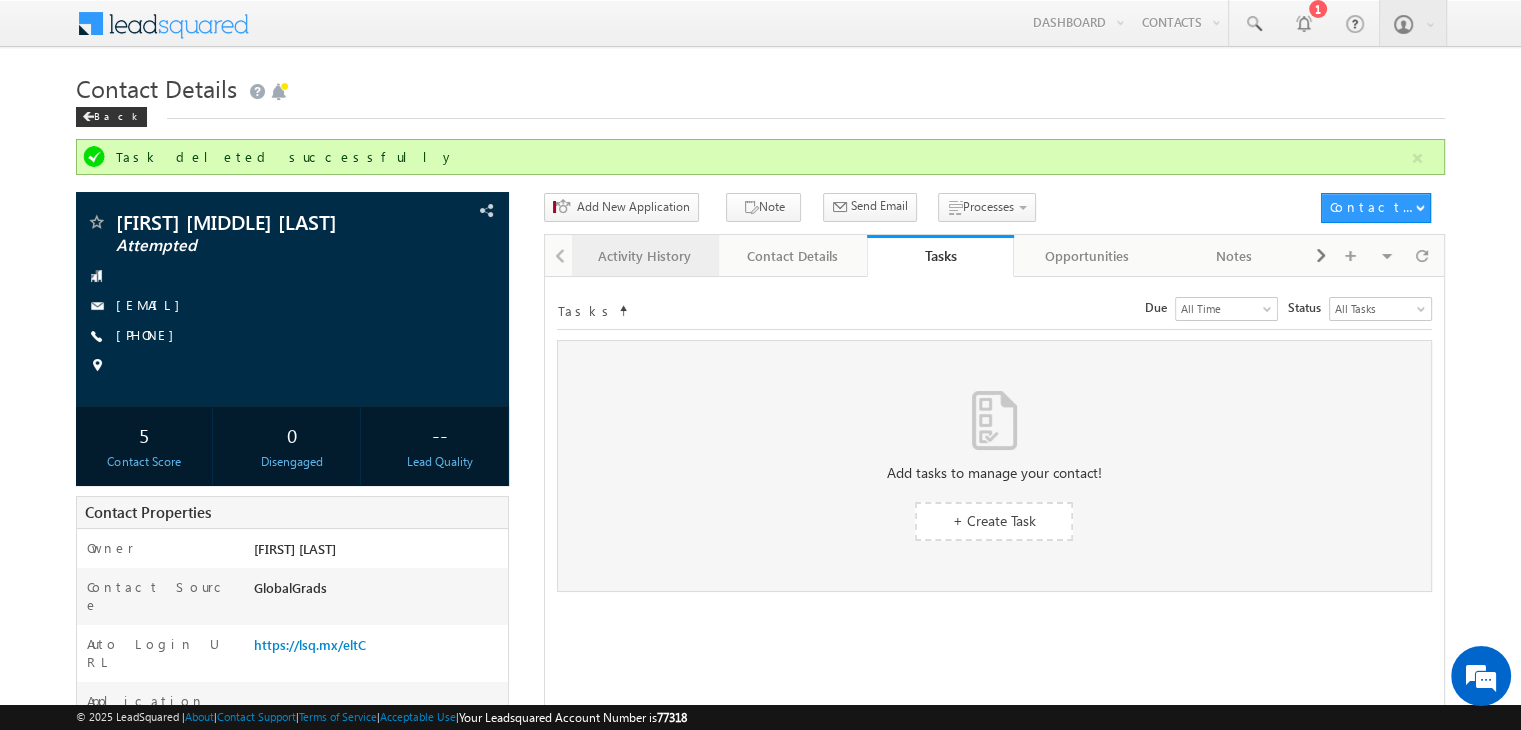 click on "Activity History" at bounding box center (644, 256) 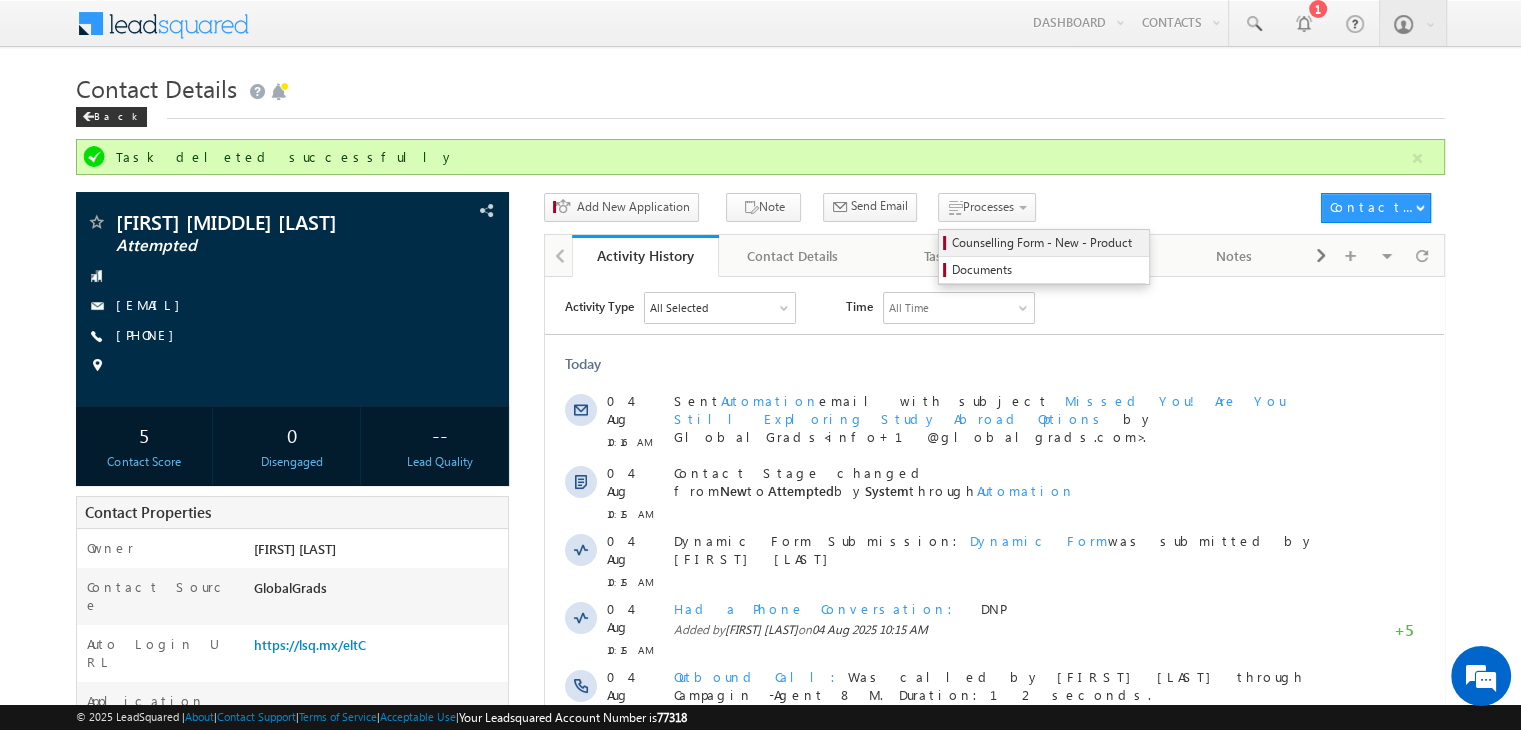 click on "Counselling Form - New - Product" at bounding box center (1044, 243) 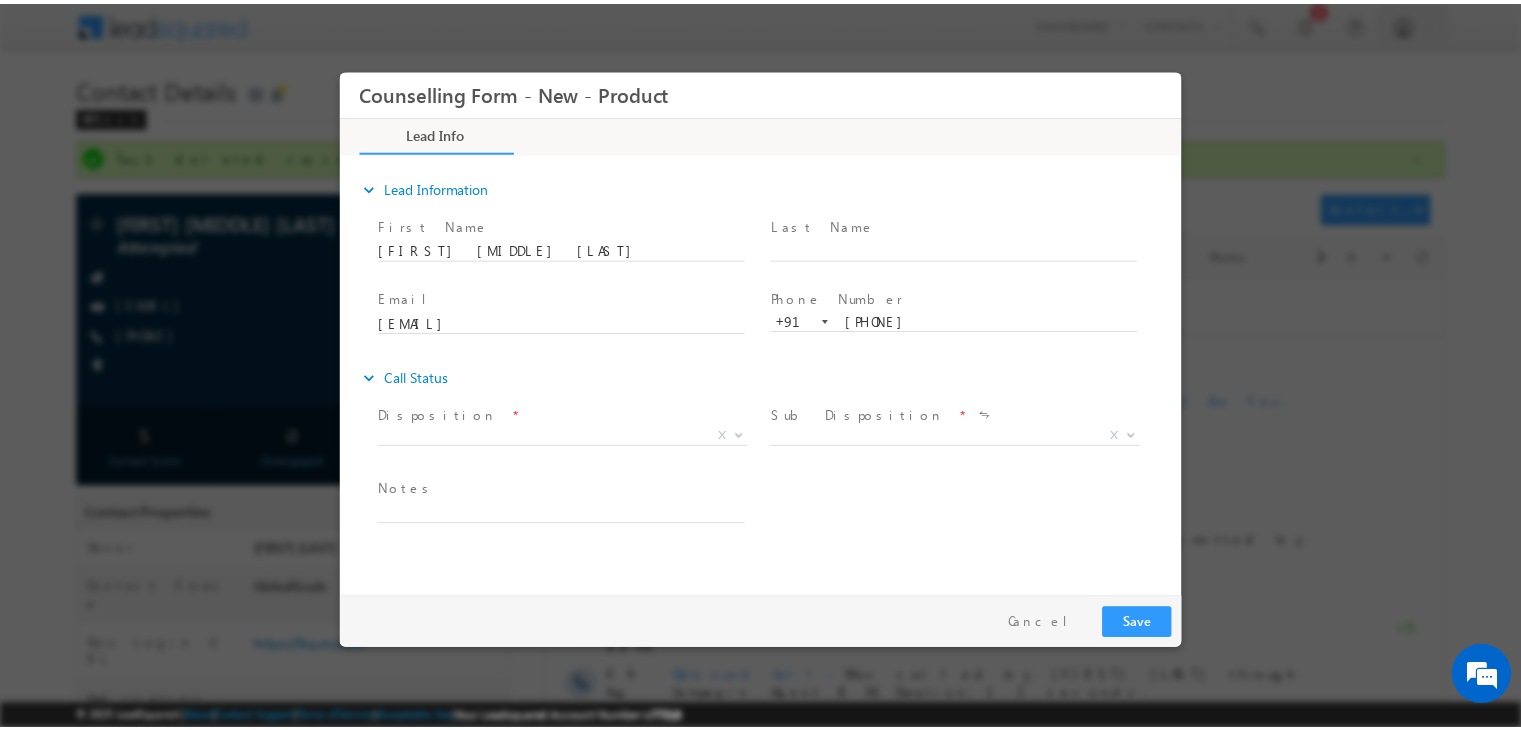 scroll, scrollTop: 0, scrollLeft: 0, axis: both 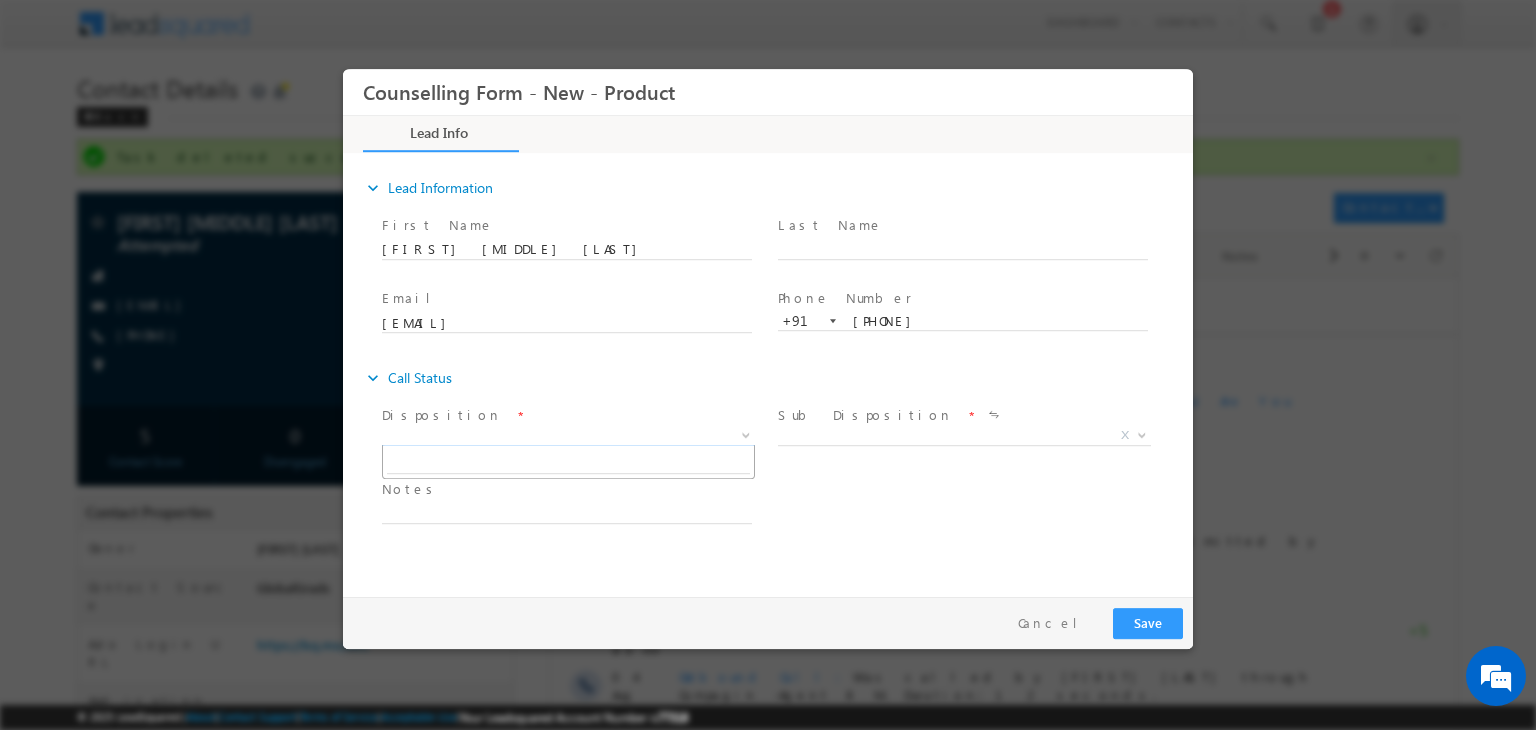 click on "X" at bounding box center (568, 436) 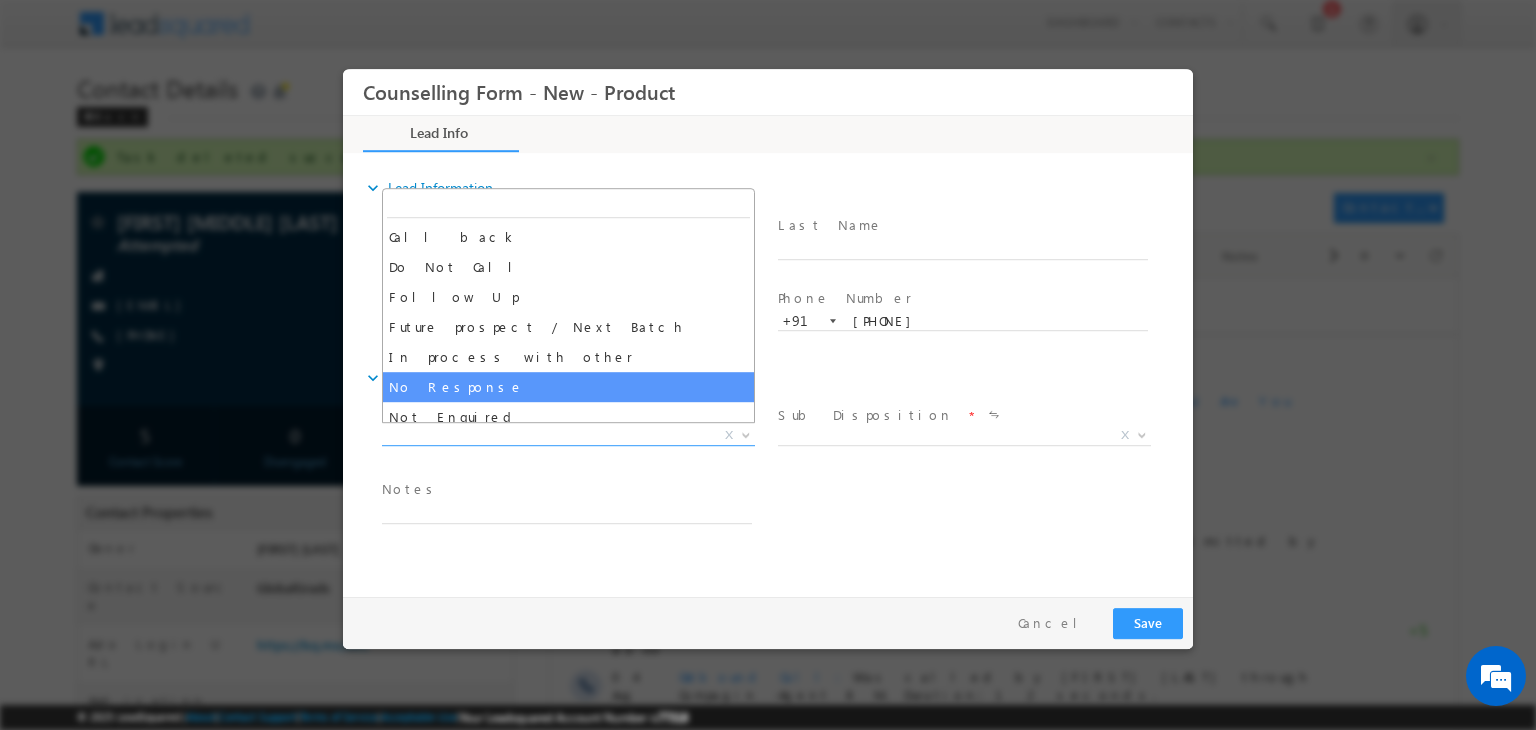 select on "No Response" 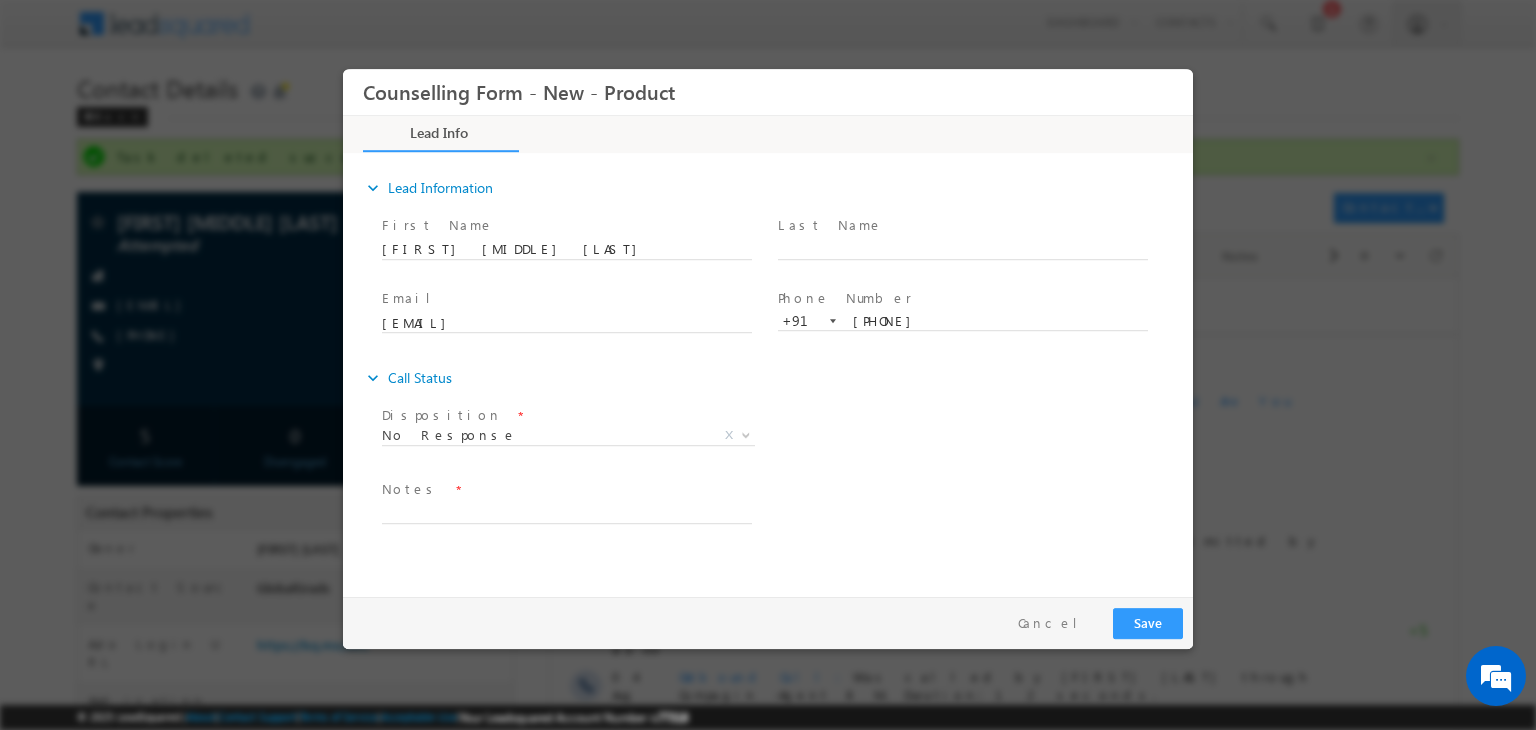 drag, startPoint x: 562, startPoint y: 492, endPoint x: 484, endPoint y: 522, distance: 83.57033 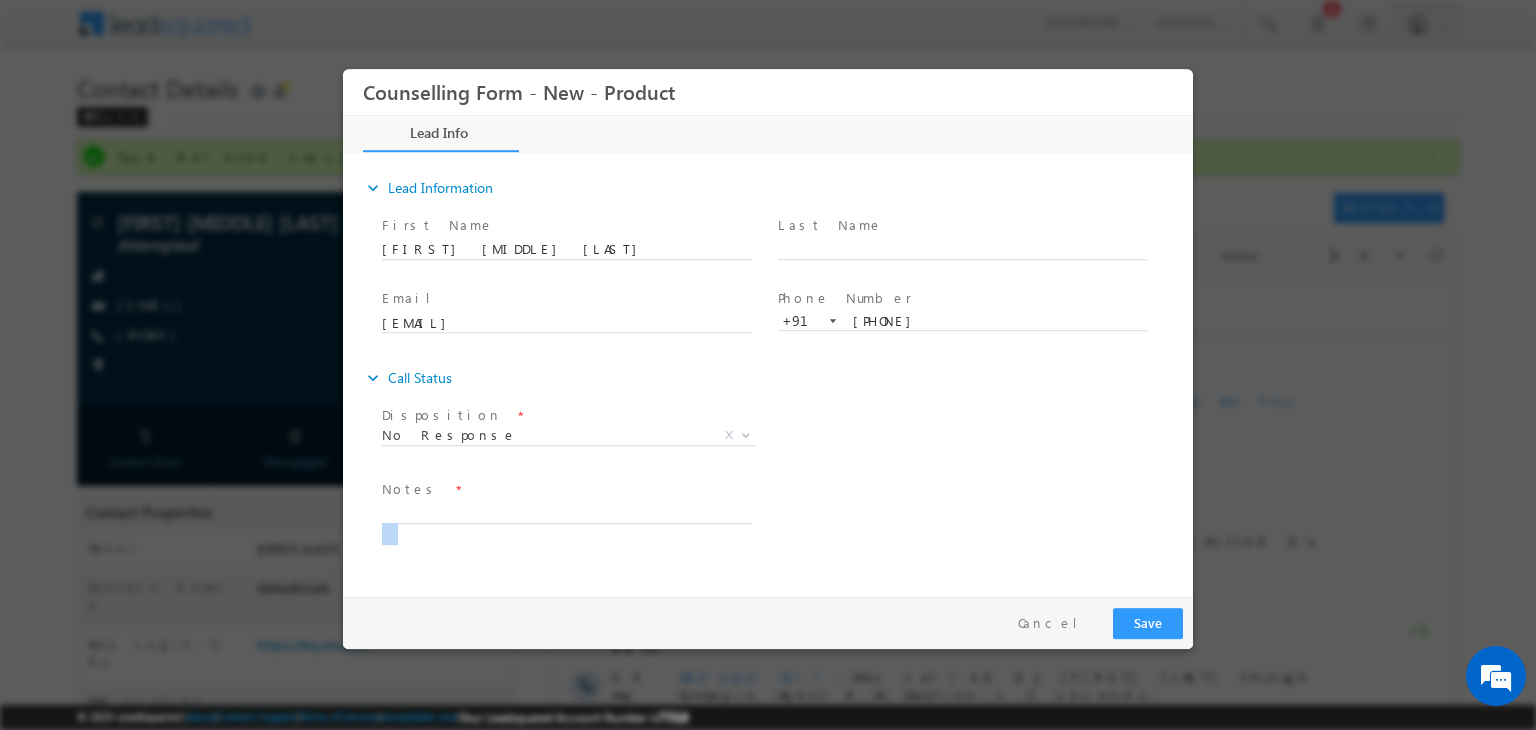 click at bounding box center (566, 534) 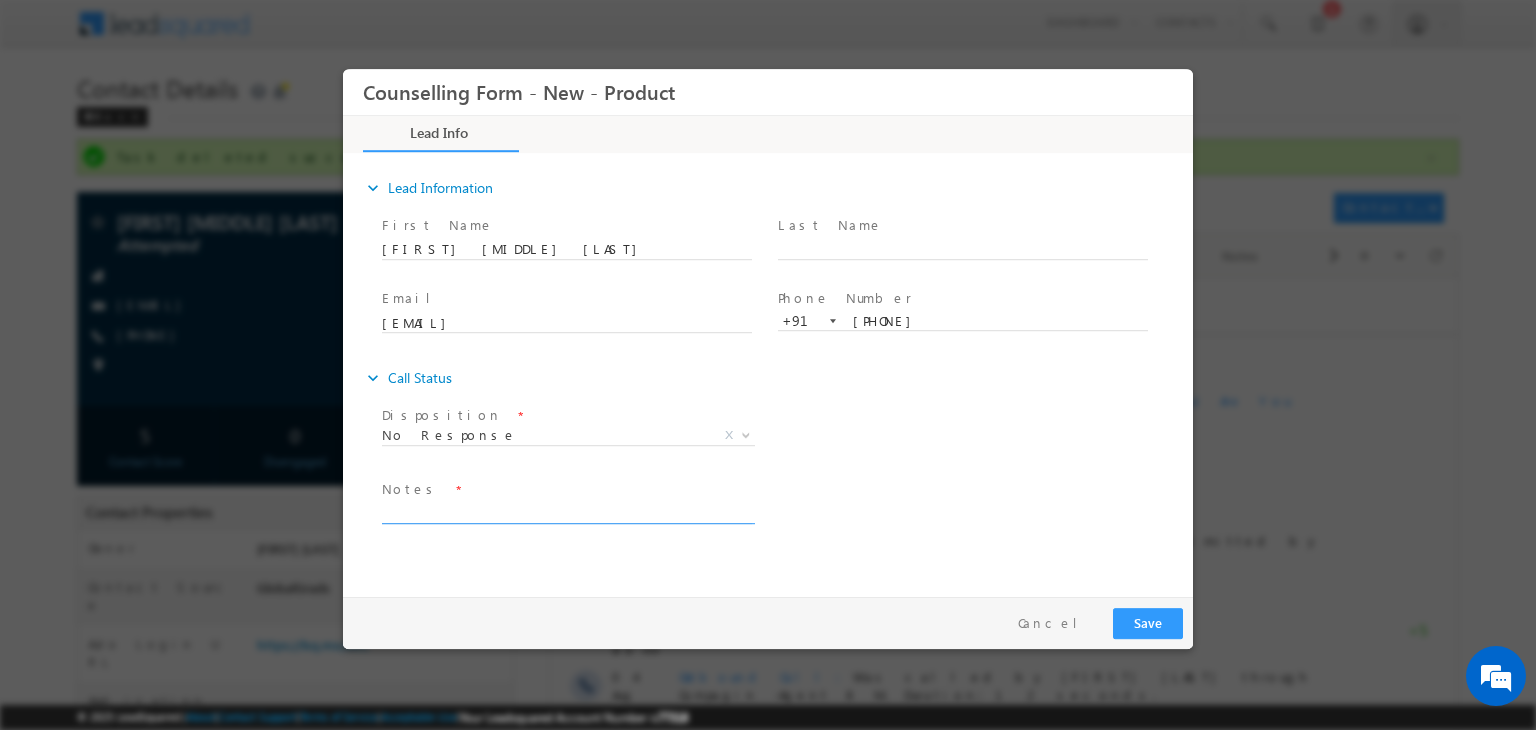 click at bounding box center (567, 512) 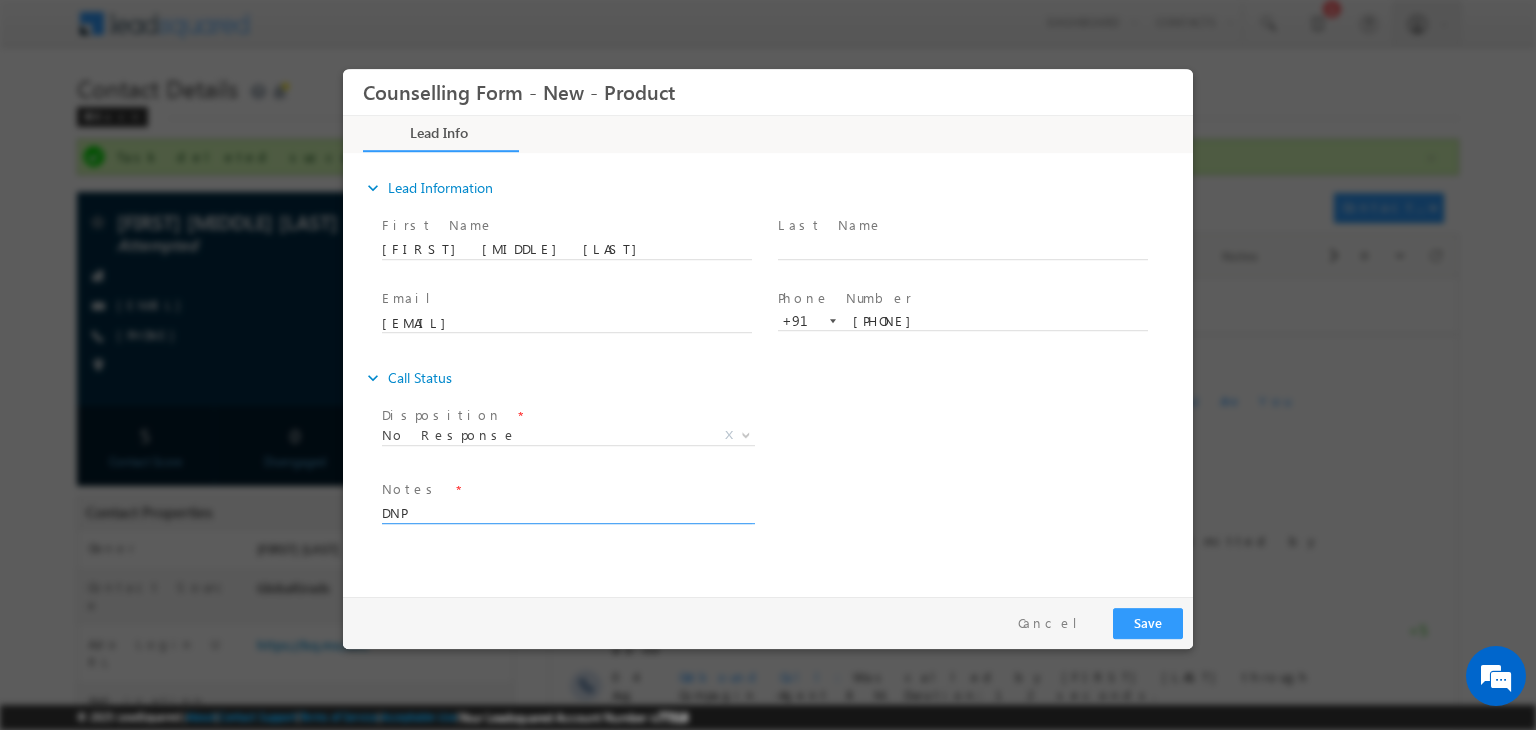 type on "DNP" 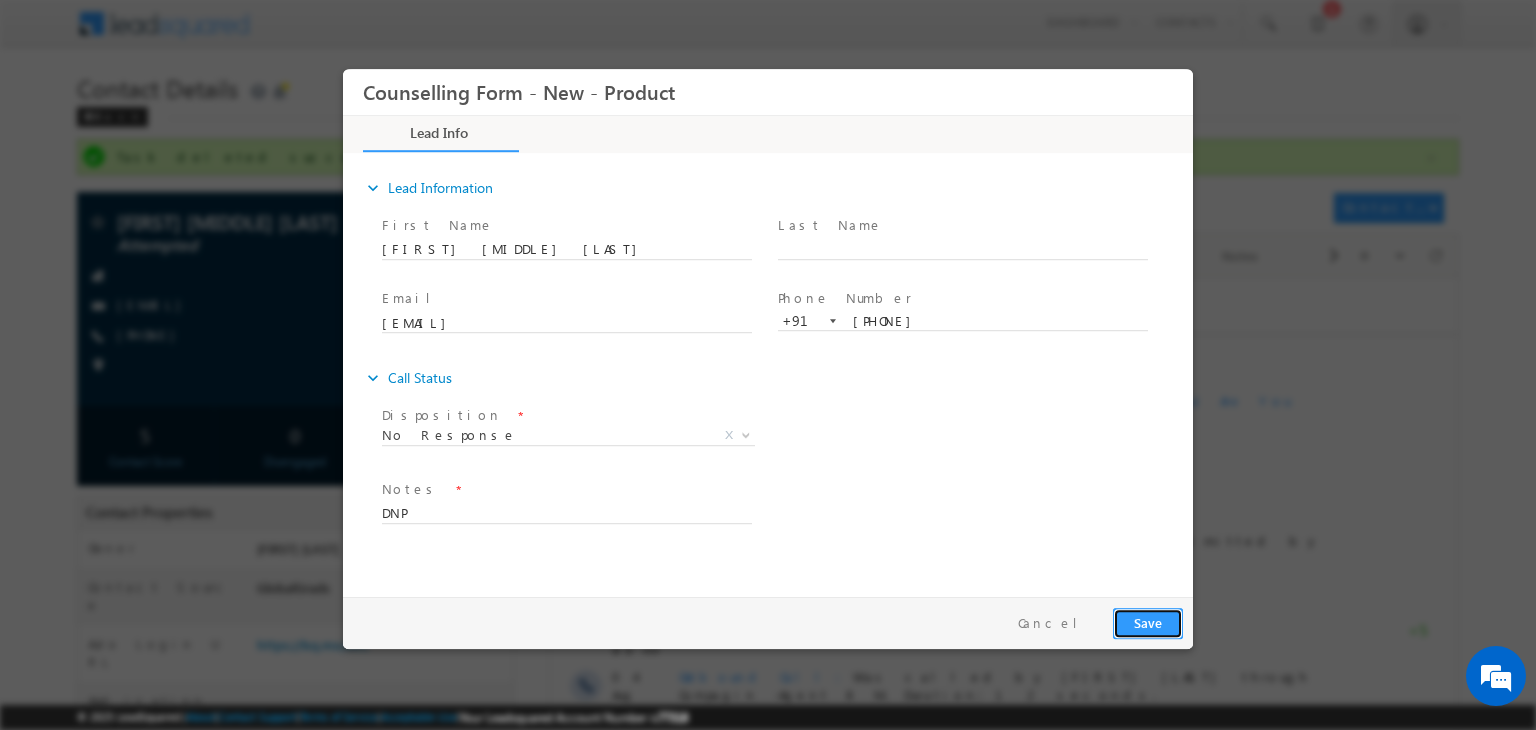 click on "Save" at bounding box center [1148, 623] 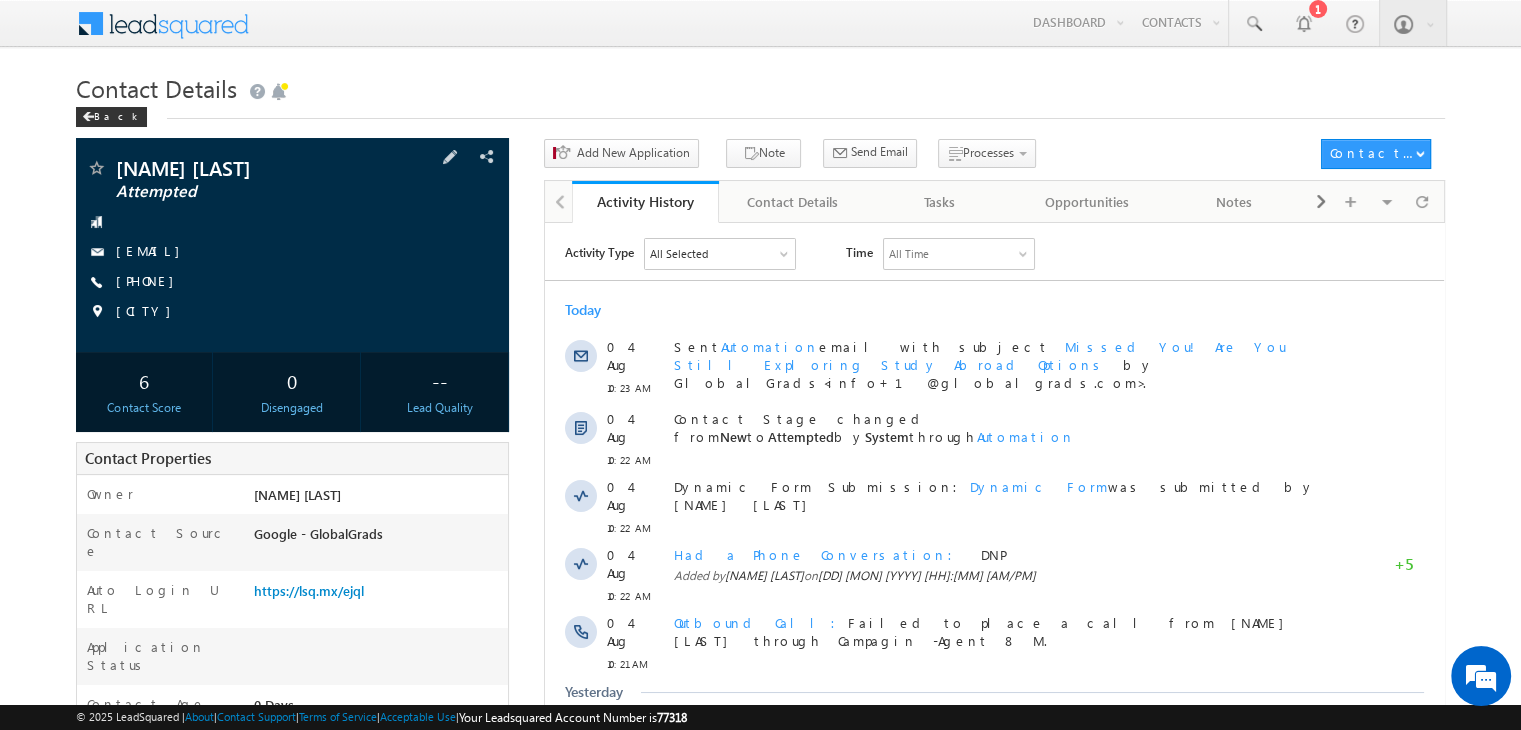 scroll, scrollTop: 0, scrollLeft: 0, axis: both 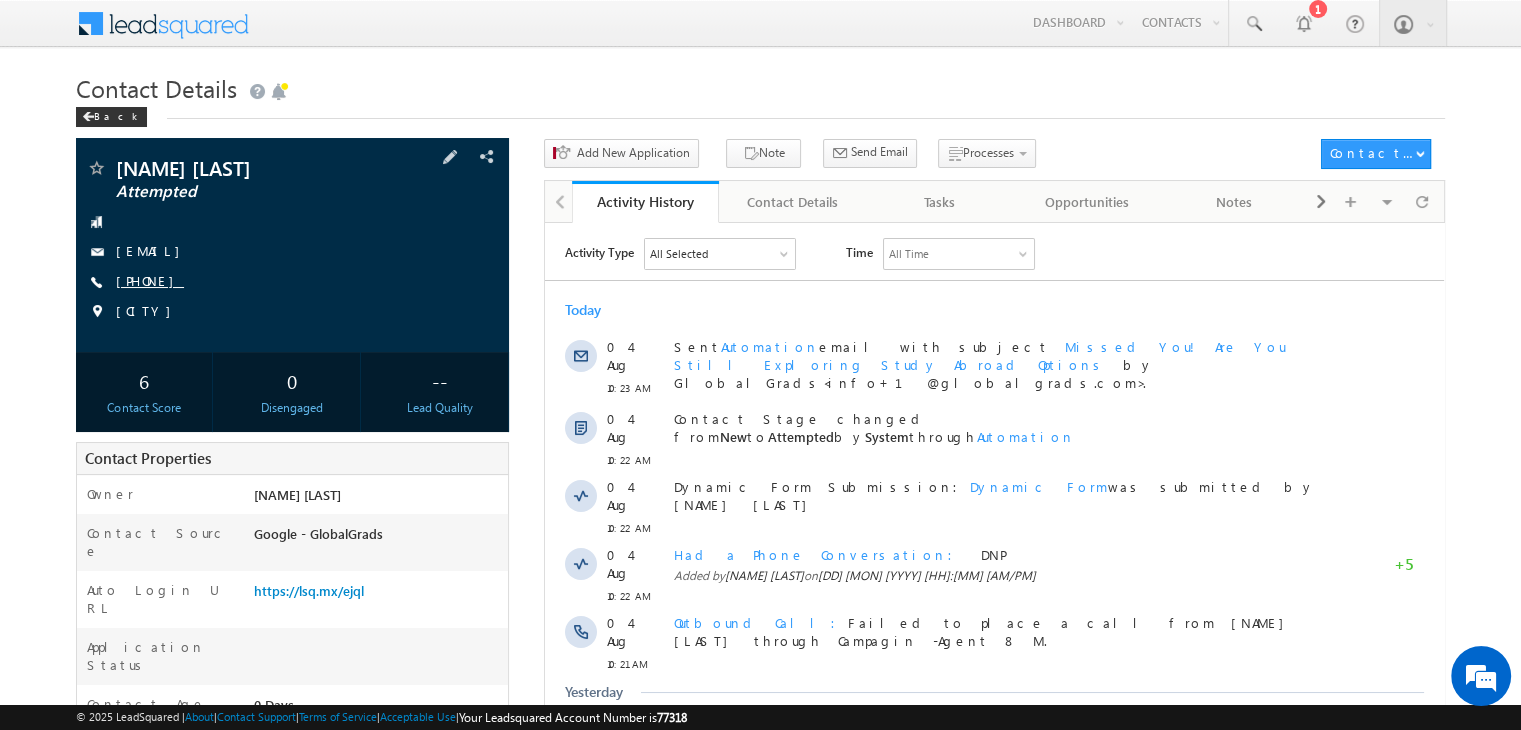 click on "[PHONE]" at bounding box center (150, 280) 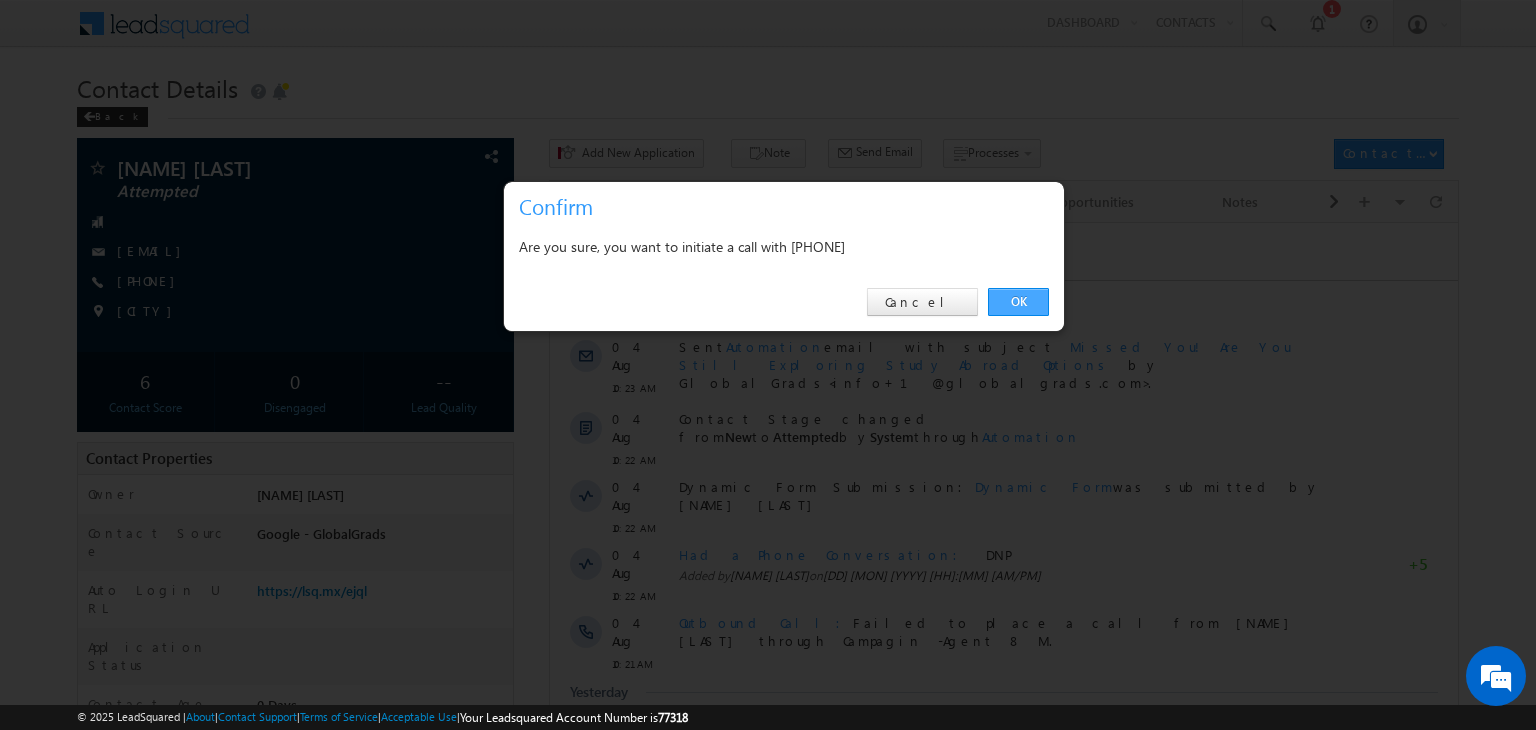 click on "OK" at bounding box center (1018, 302) 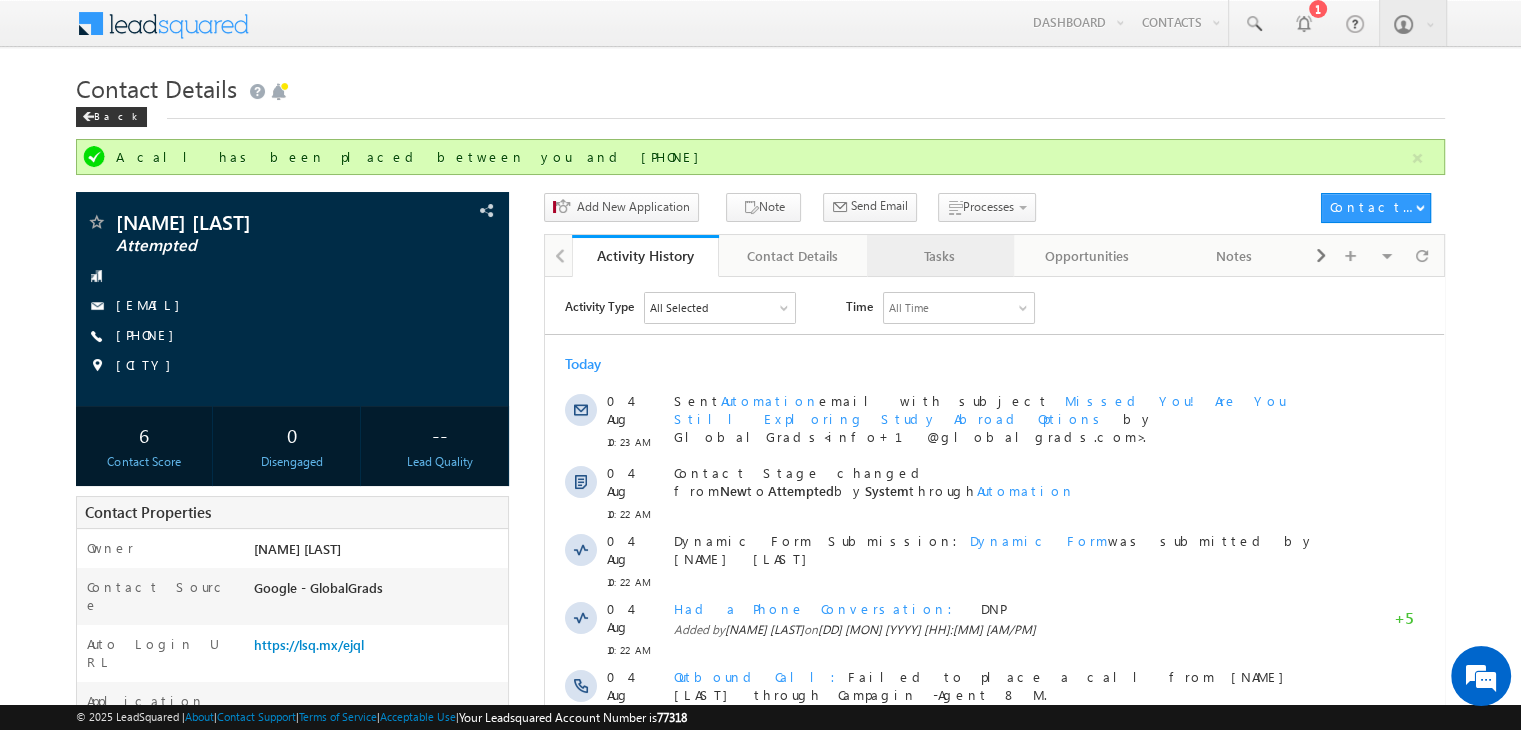 click on "Tasks" at bounding box center [940, 256] 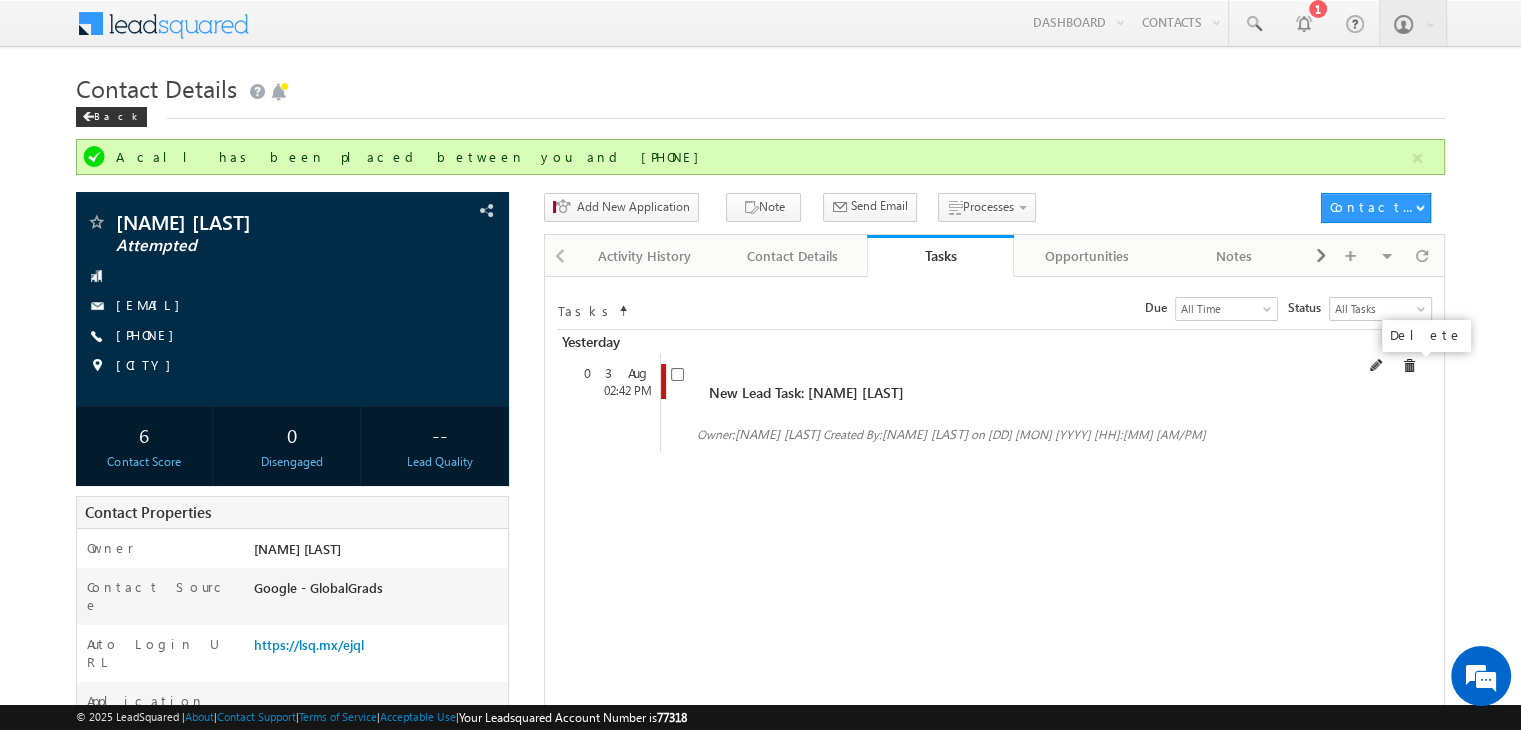 click at bounding box center (1409, 366) 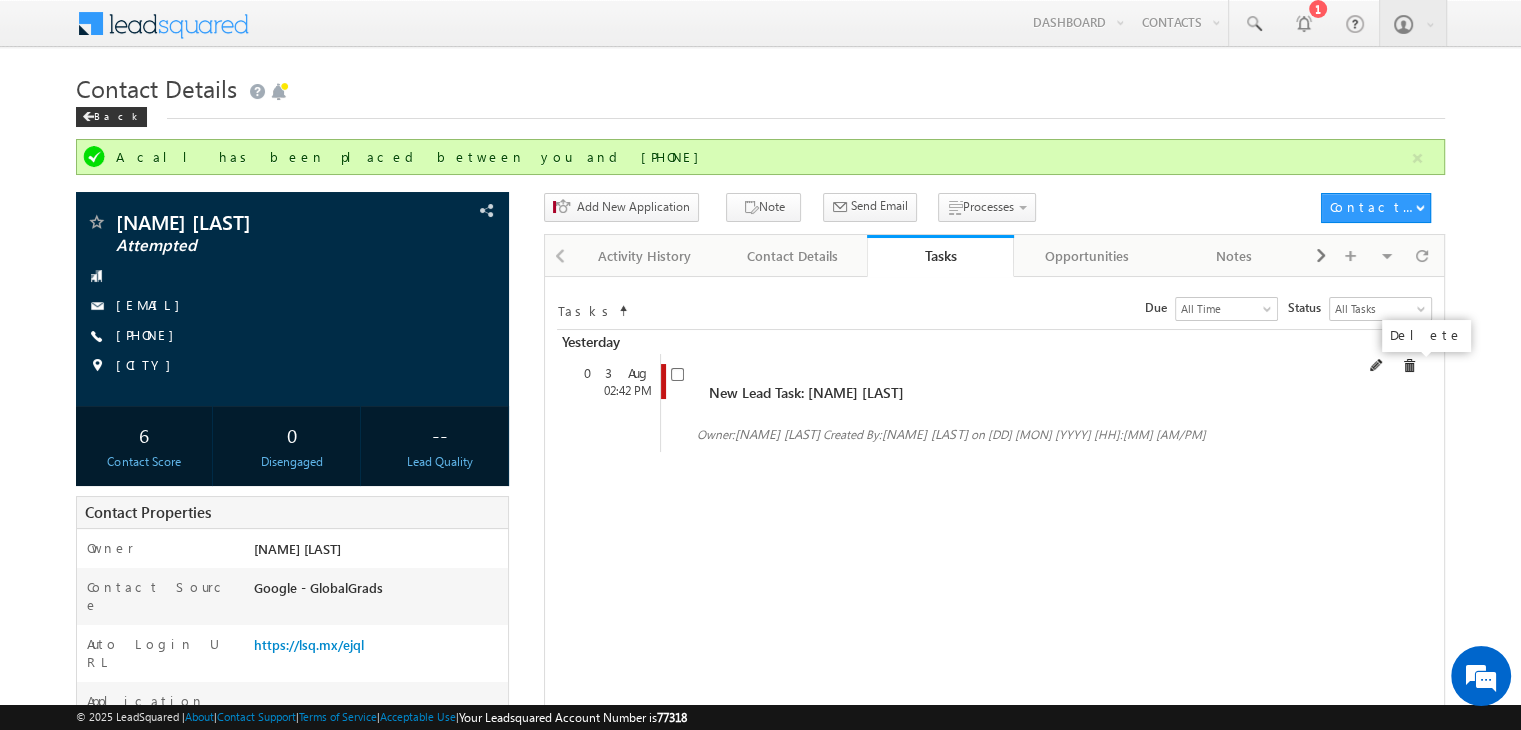 click at bounding box center (1409, 366) 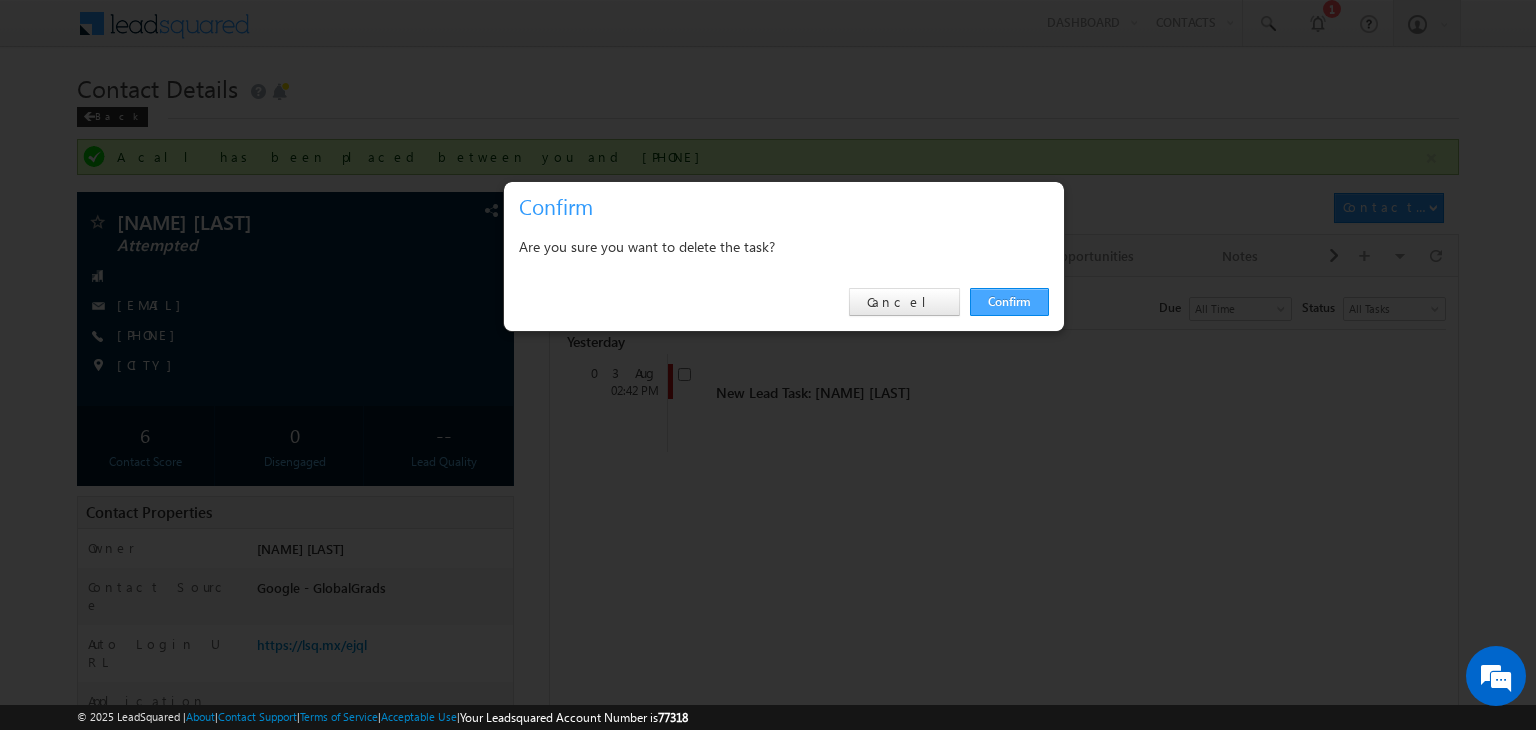 click on "Confirm" at bounding box center (1009, 302) 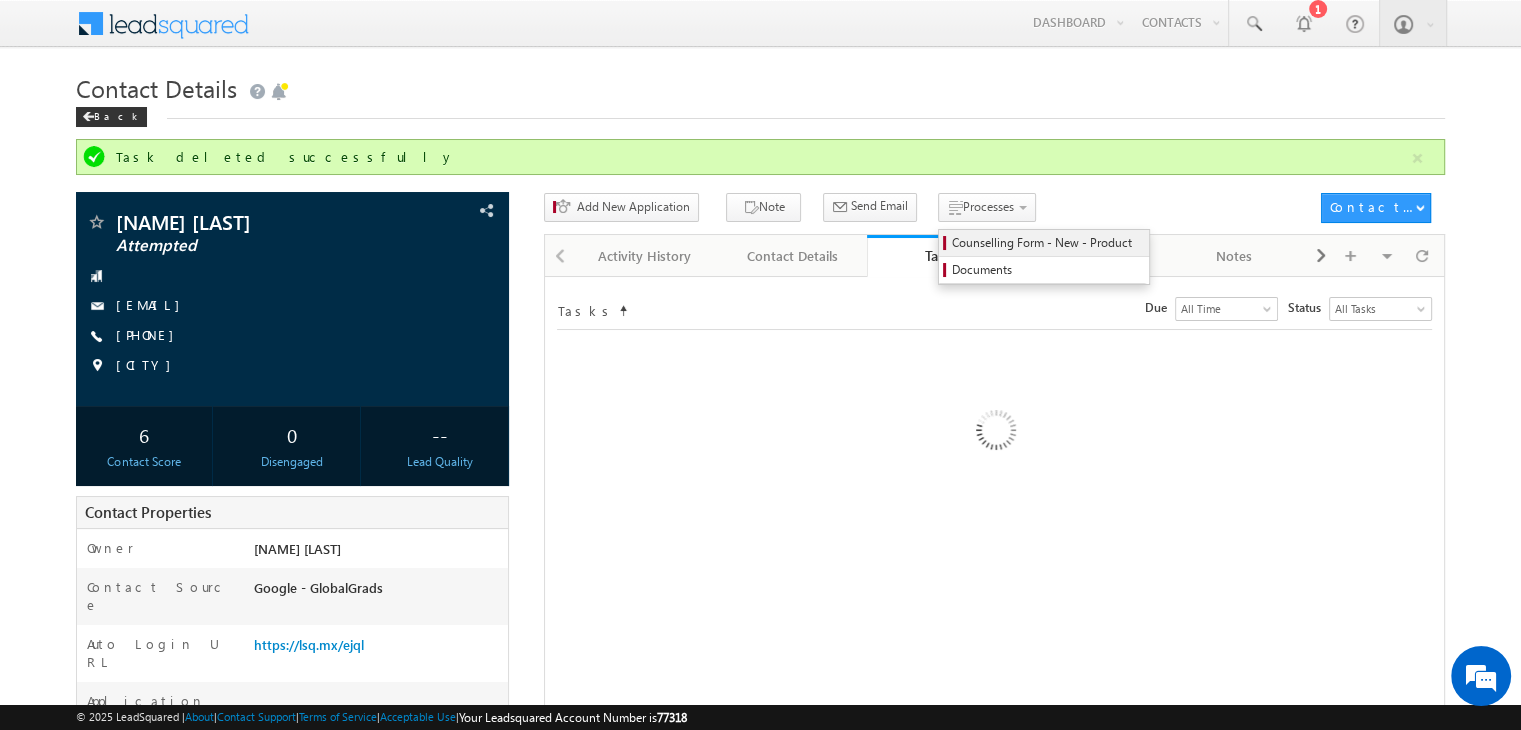click on "Counselling Form - New - Product" at bounding box center [1047, 243] 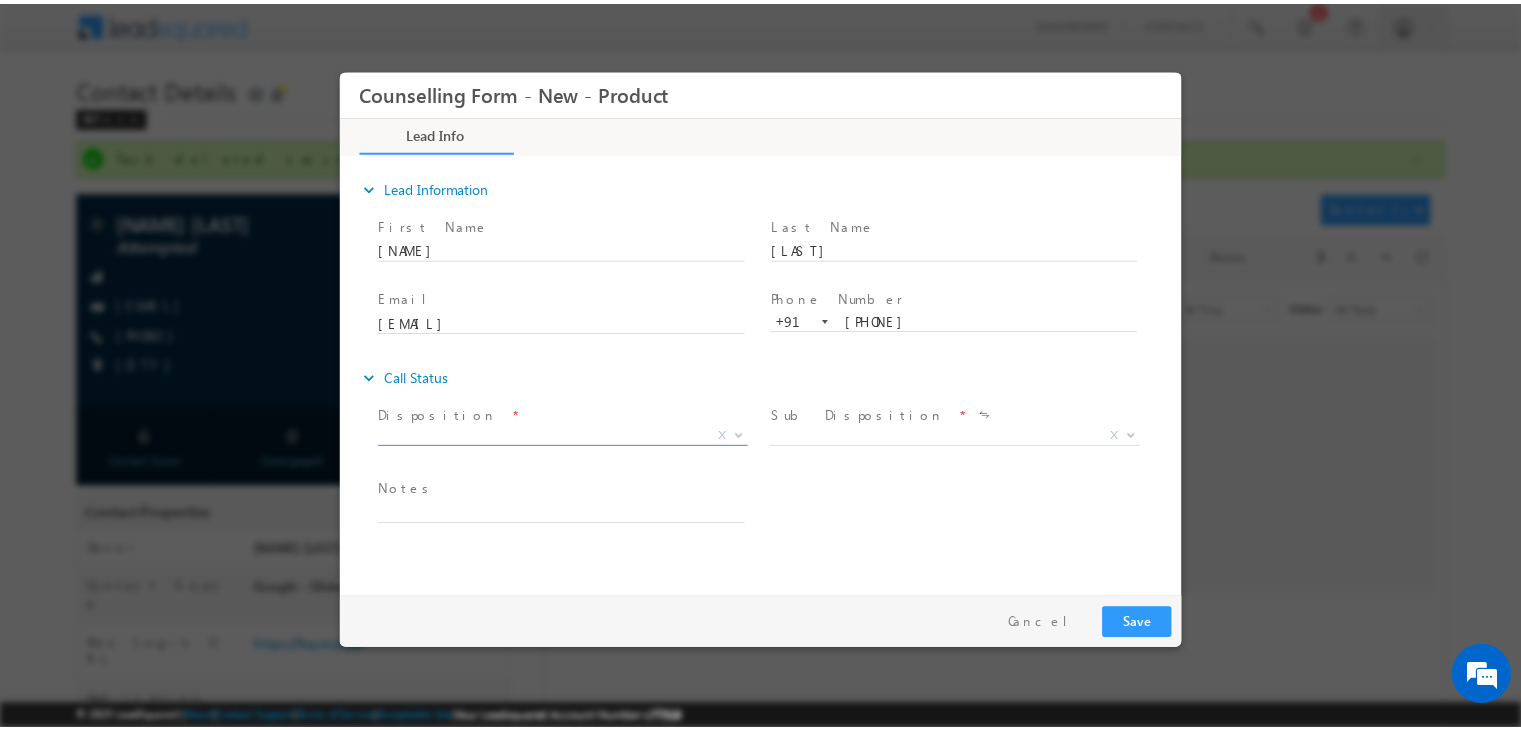 scroll, scrollTop: 0, scrollLeft: 0, axis: both 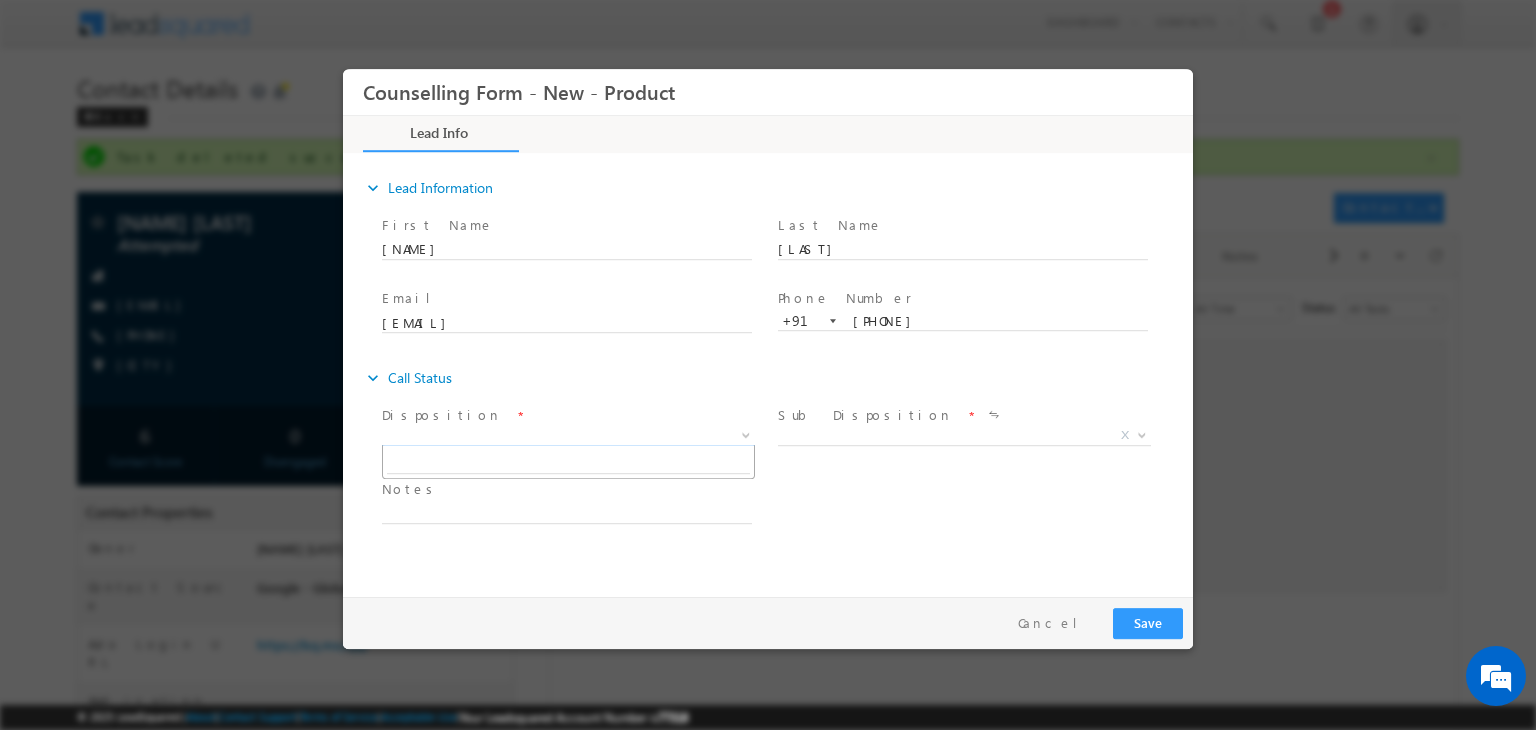 click on "X" at bounding box center (568, 436) 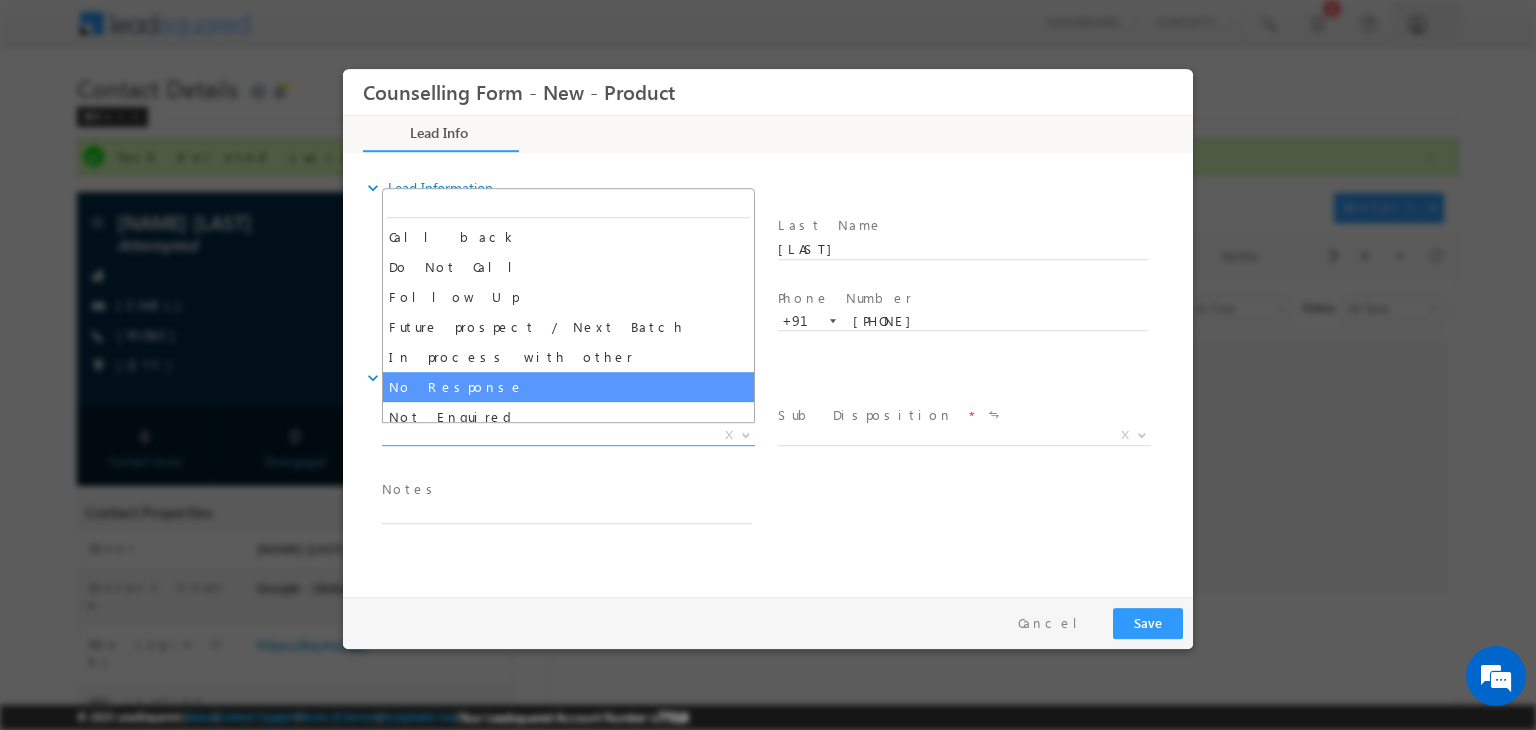 select on "No Response" 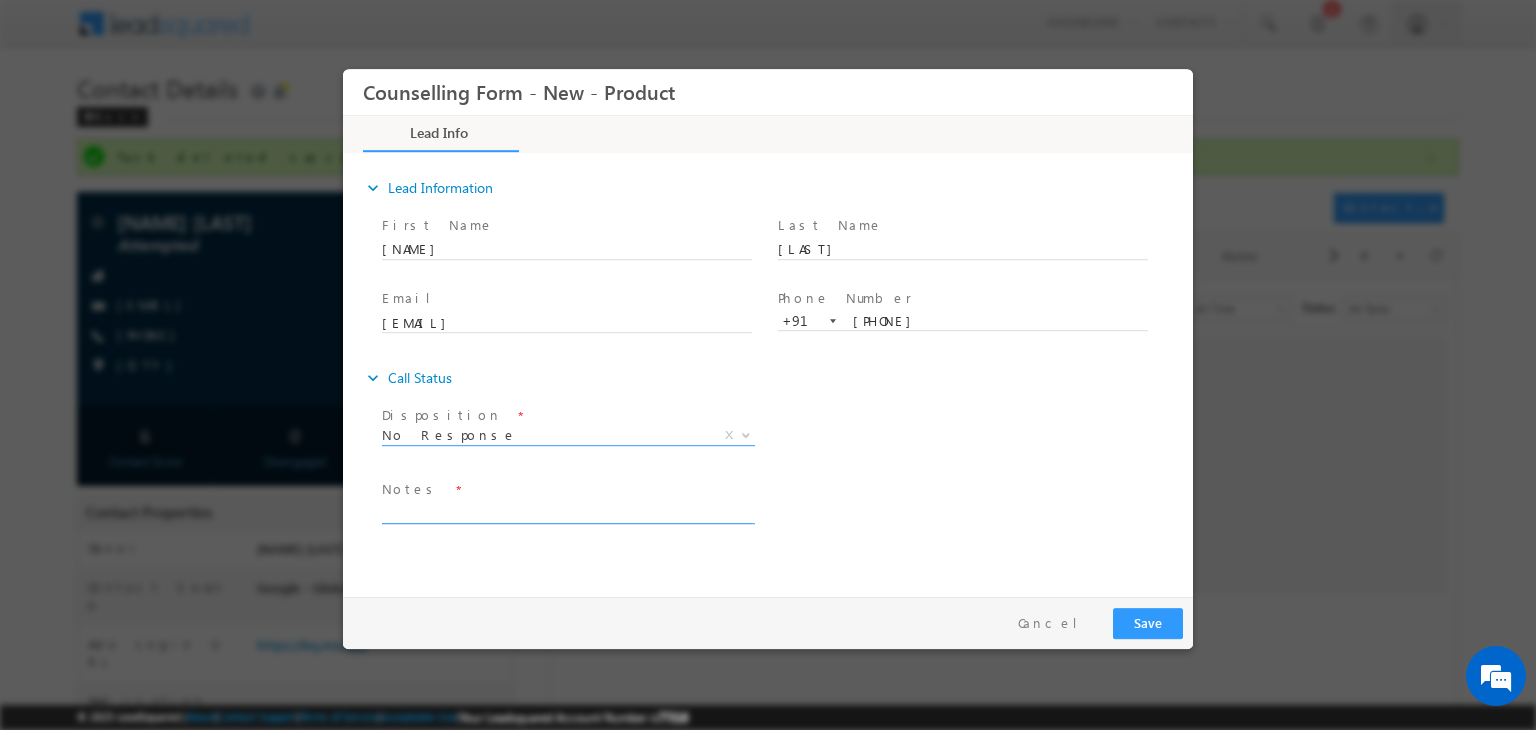 click at bounding box center [567, 512] 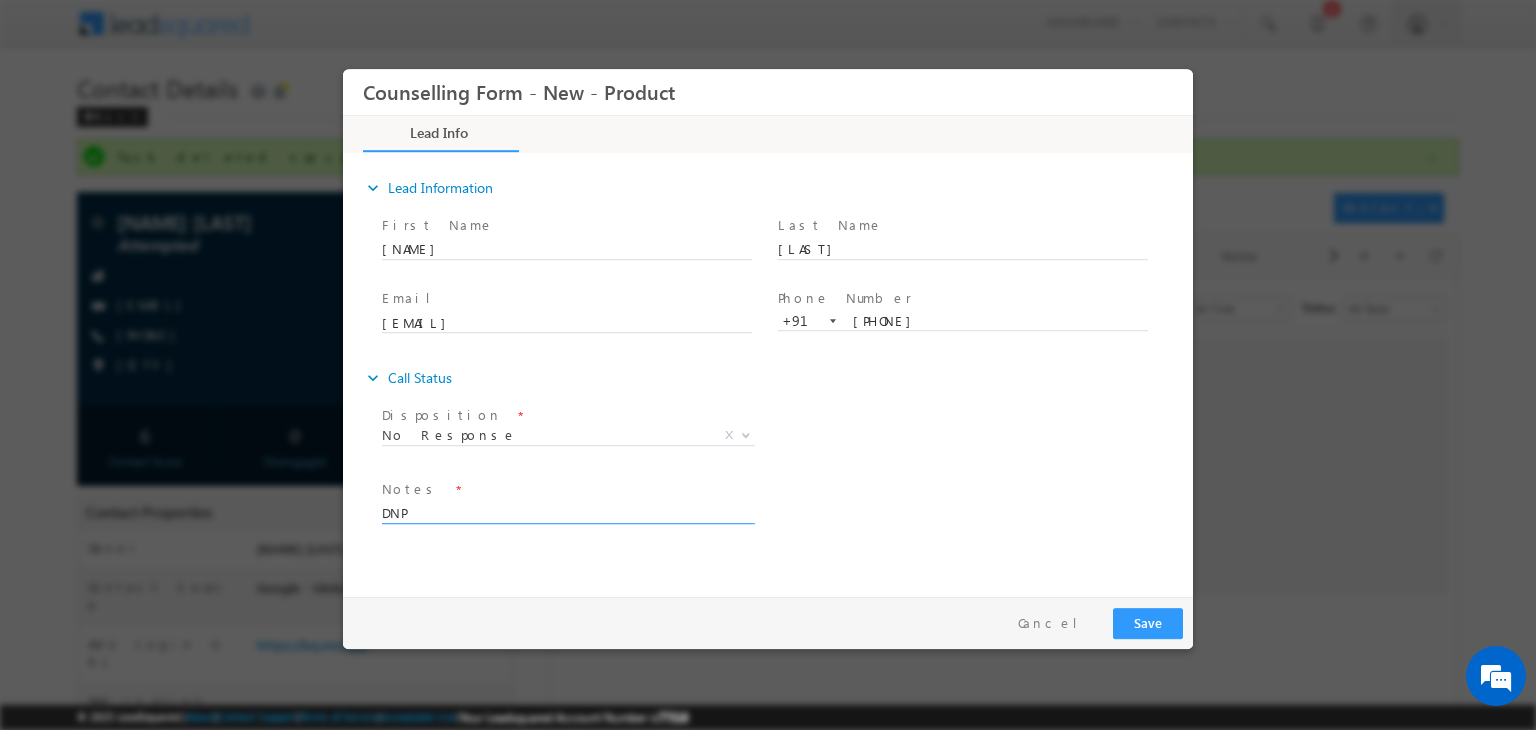 type on "DNP" 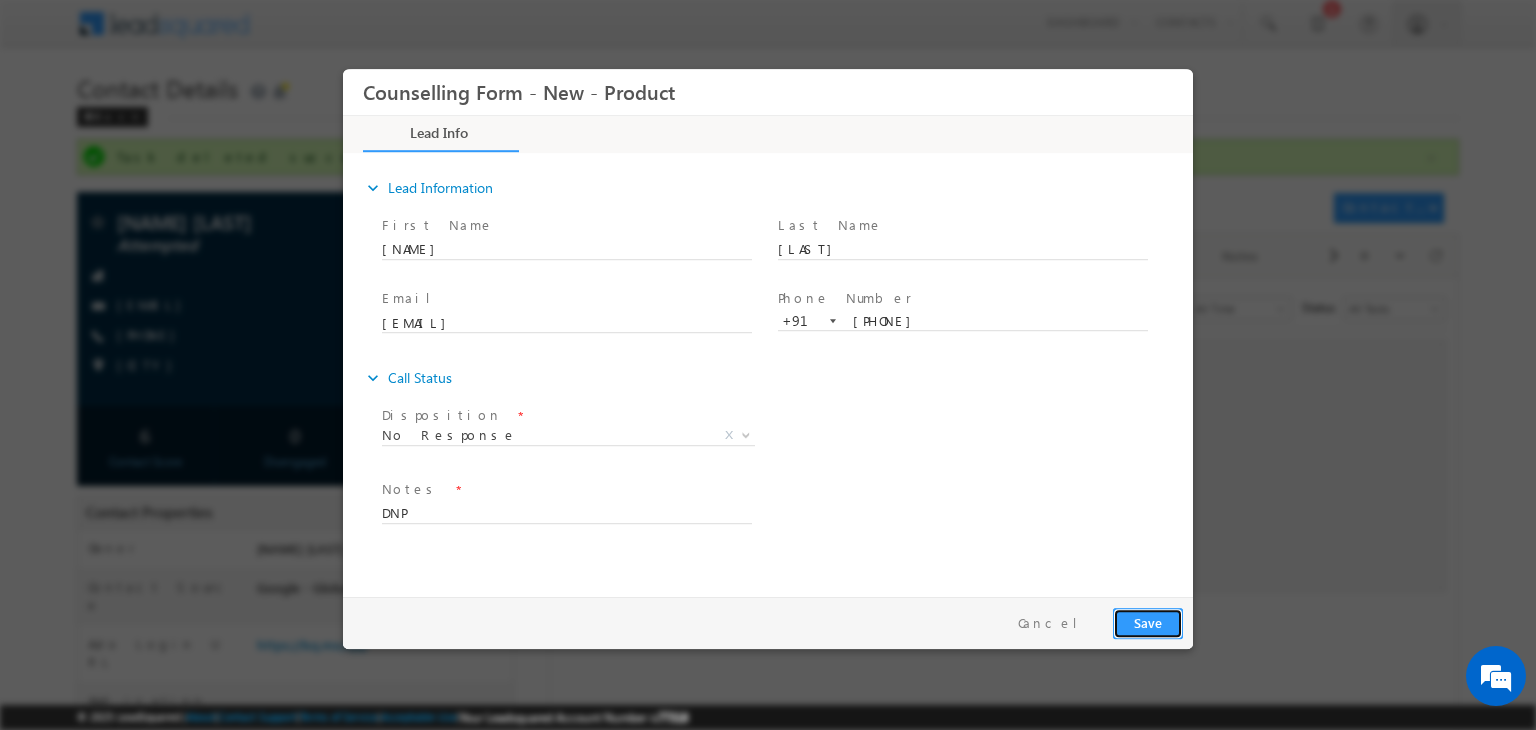click on "Save" at bounding box center [1148, 623] 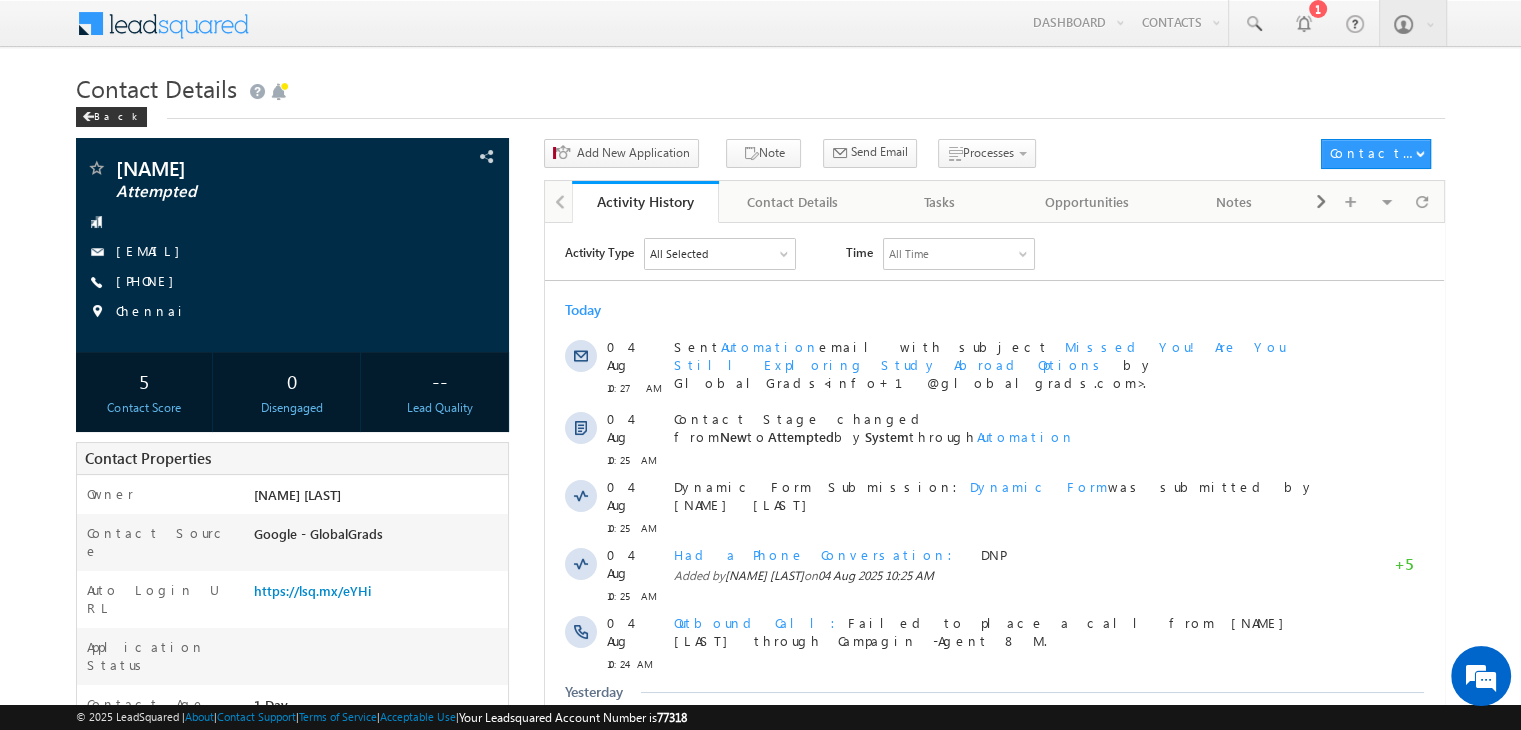 scroll, scrollTop: 0, scrollLeft: 0, axis: both 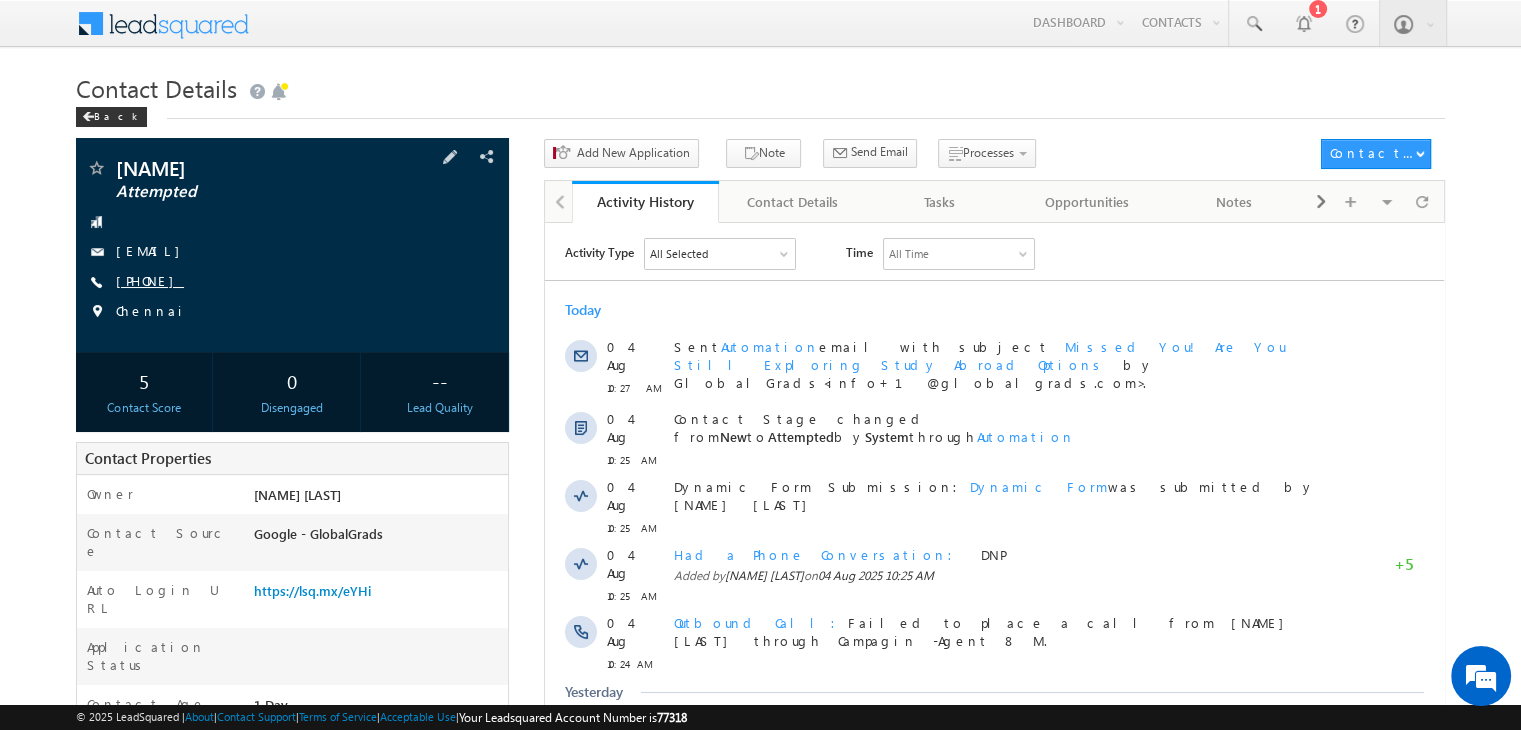 click on "[PHONE]" at bounding box center (150, 280) 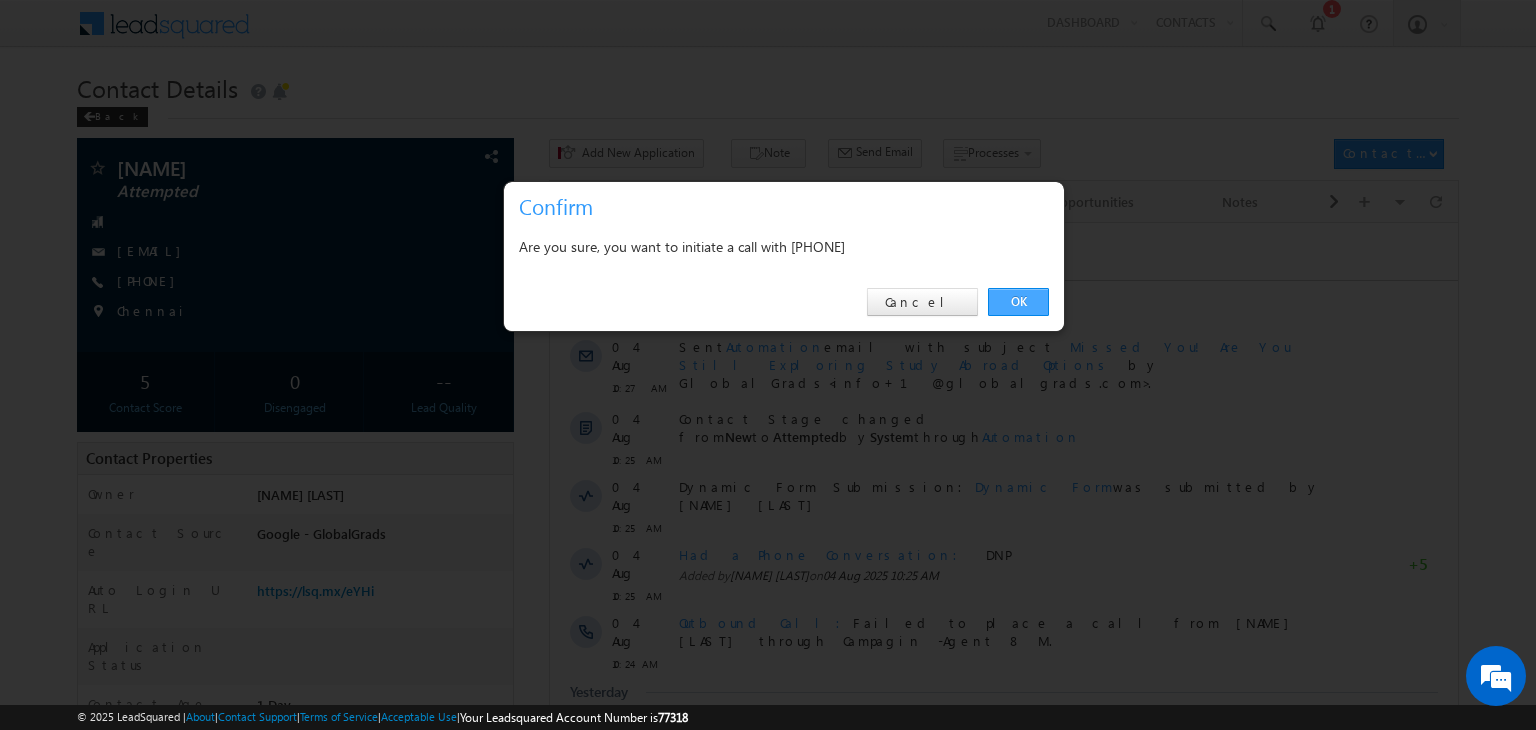 click on "OK" at bounding box center (1018, 302) 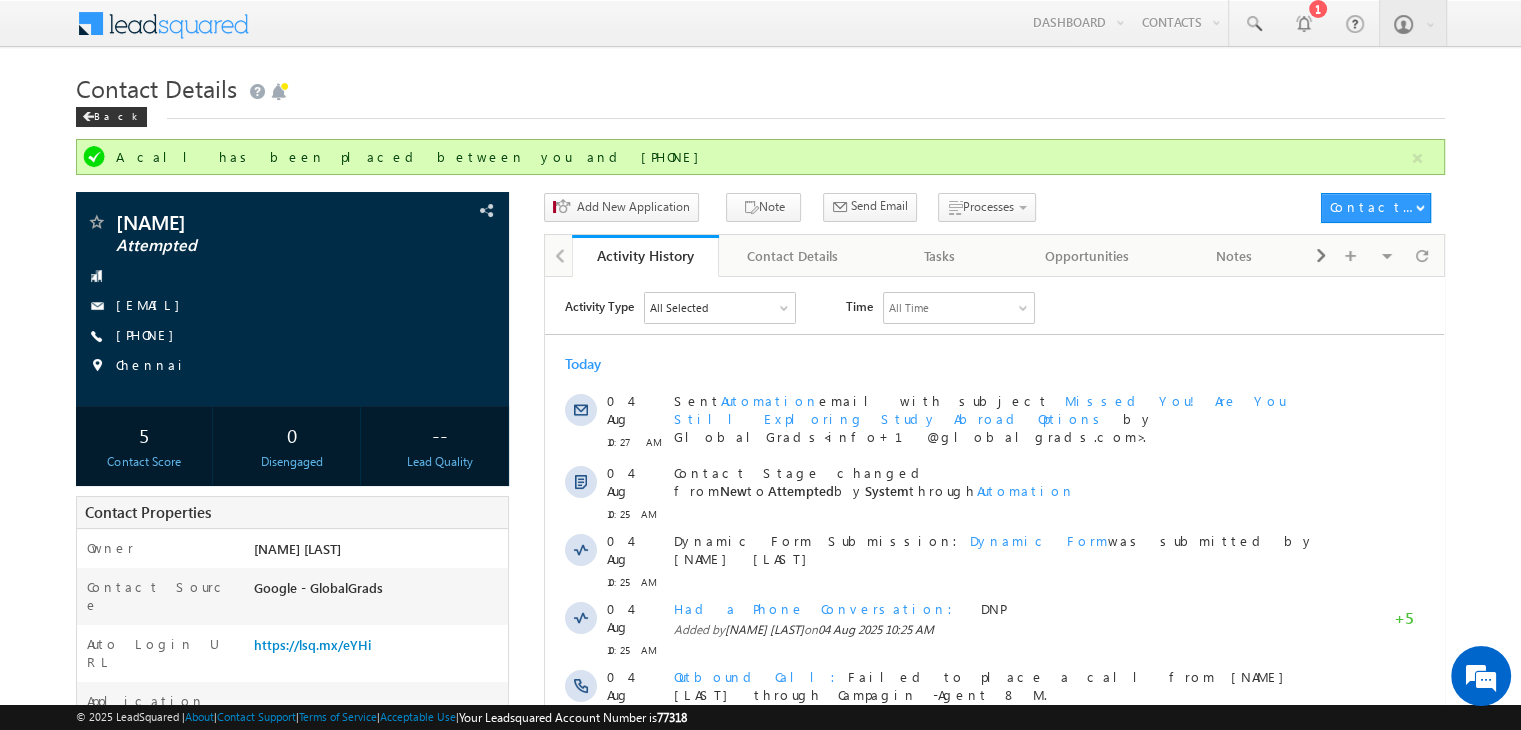 scroll, scrollTop: 507, scrollLeft: 0, axis: vertical 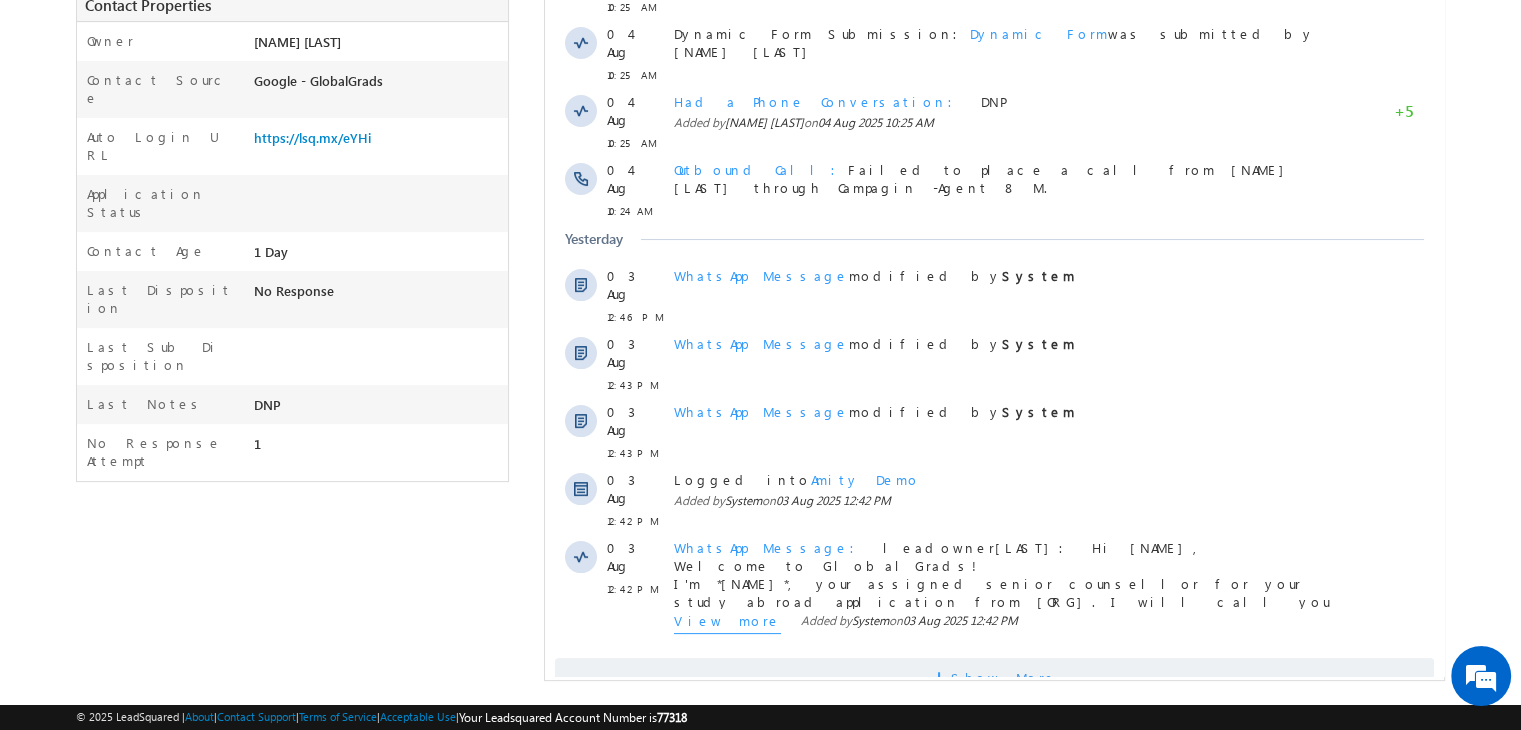 click on "Show More" at bounding box center (1004, 678) 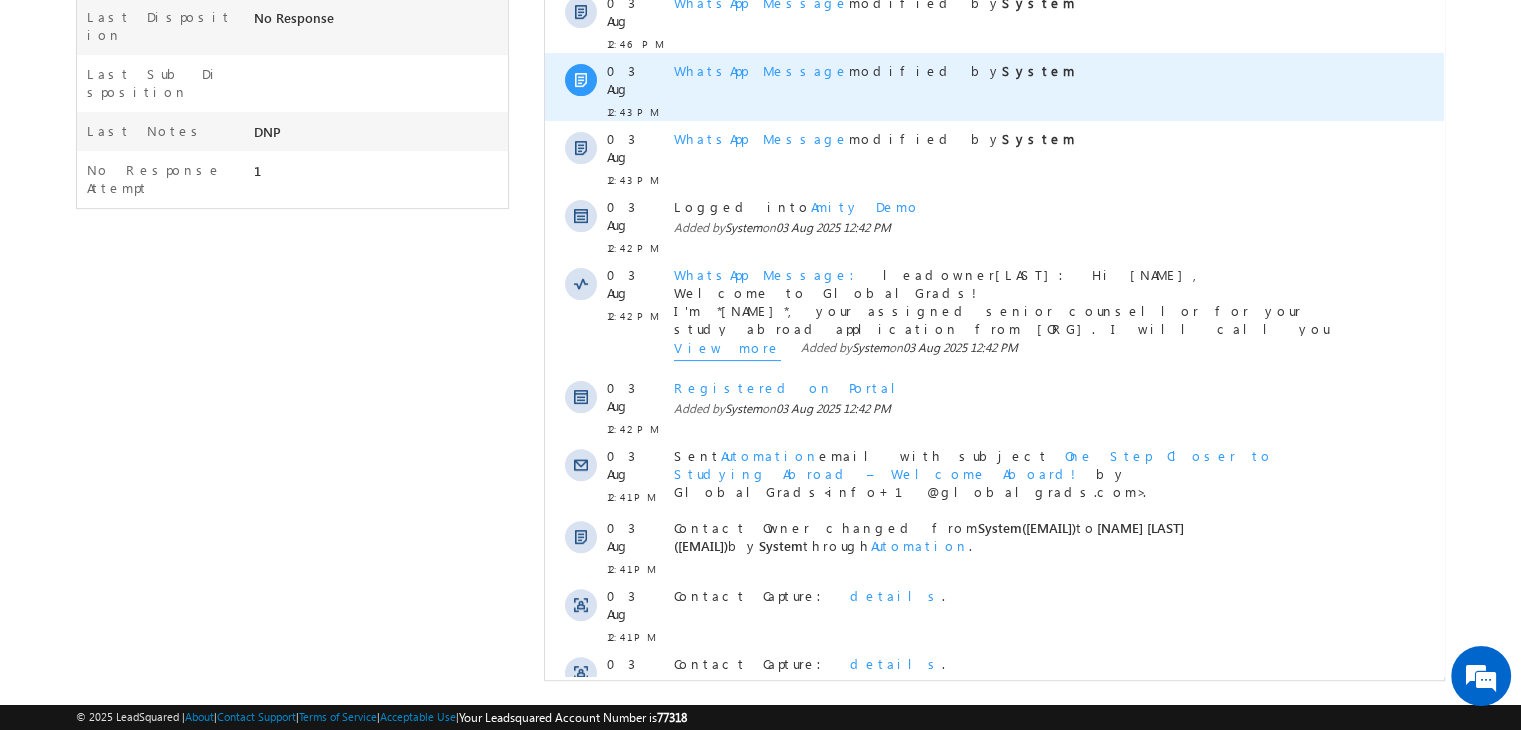 scroll, scrollTop: 0, scrollLeft: 0, axis: both 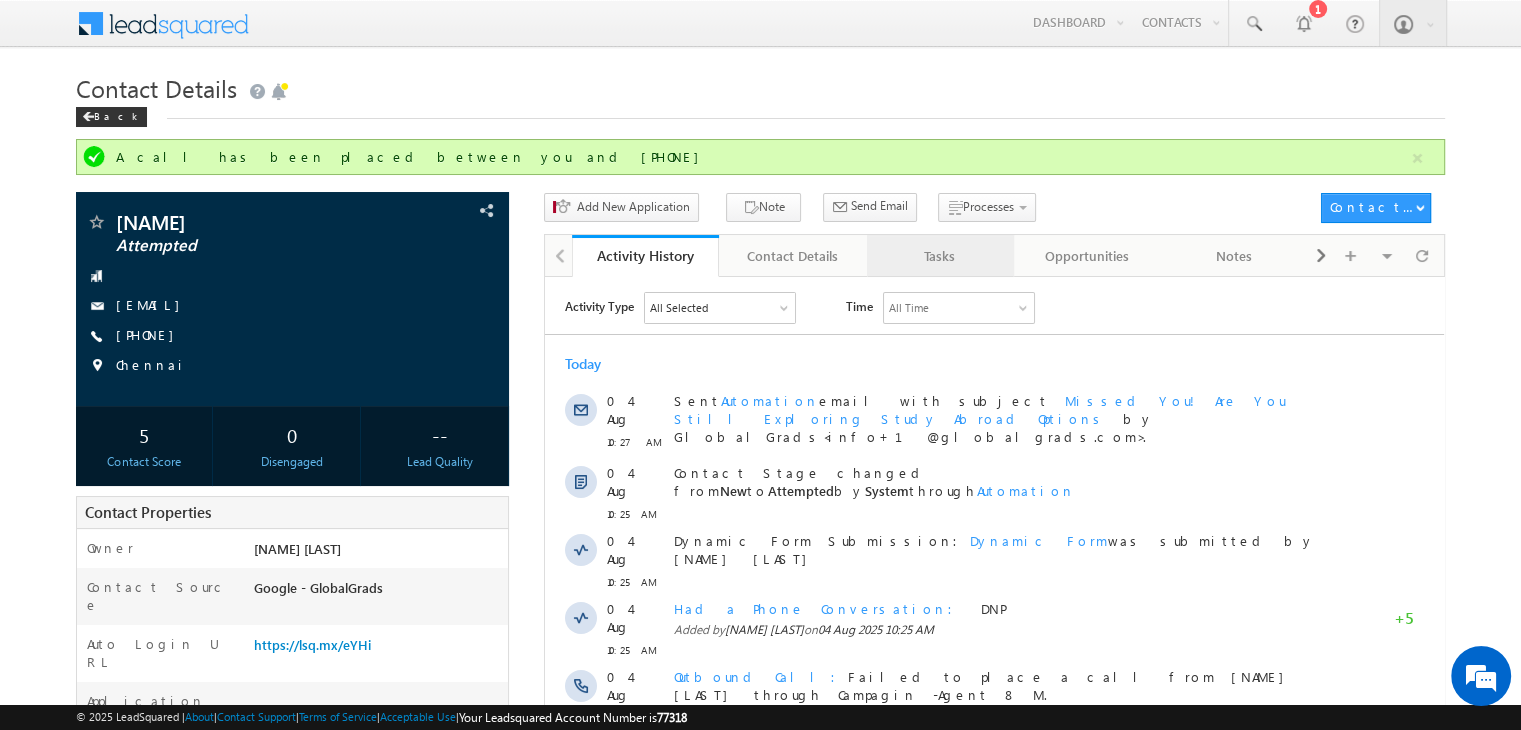 click on "Tasks" at bounding box center [939, 256] 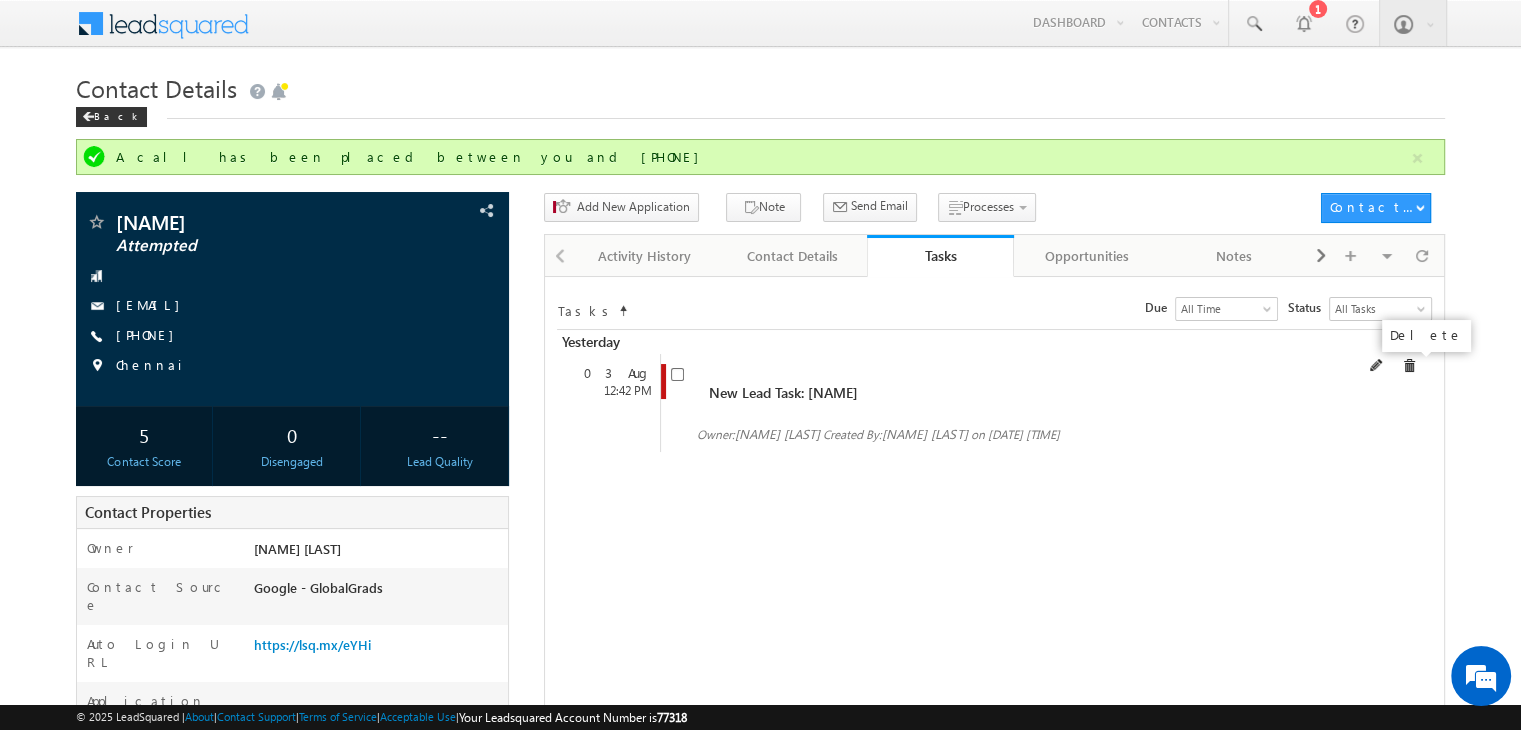click at bounding box center (1409, 366) 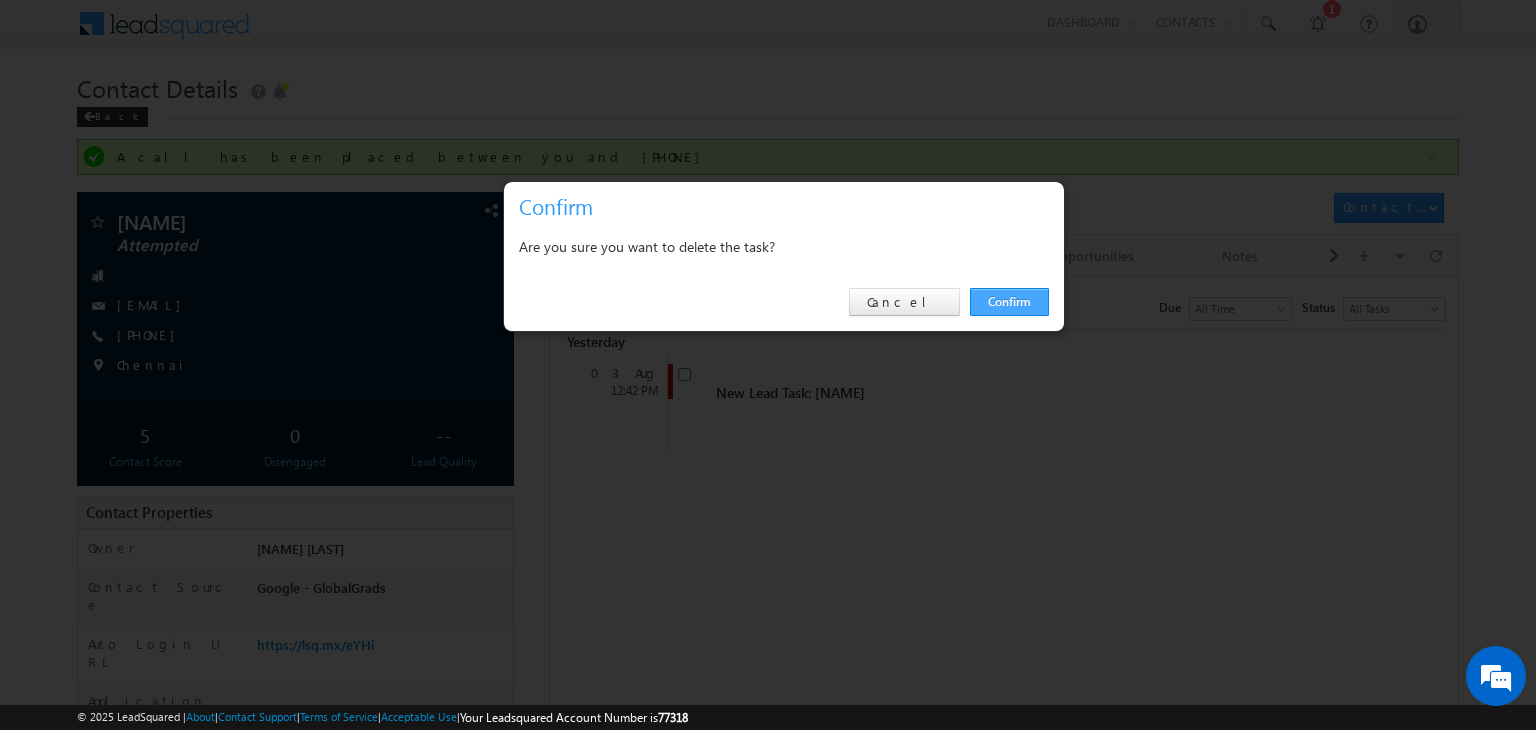 click on "Confirm" at bounding box center [1009, 302] 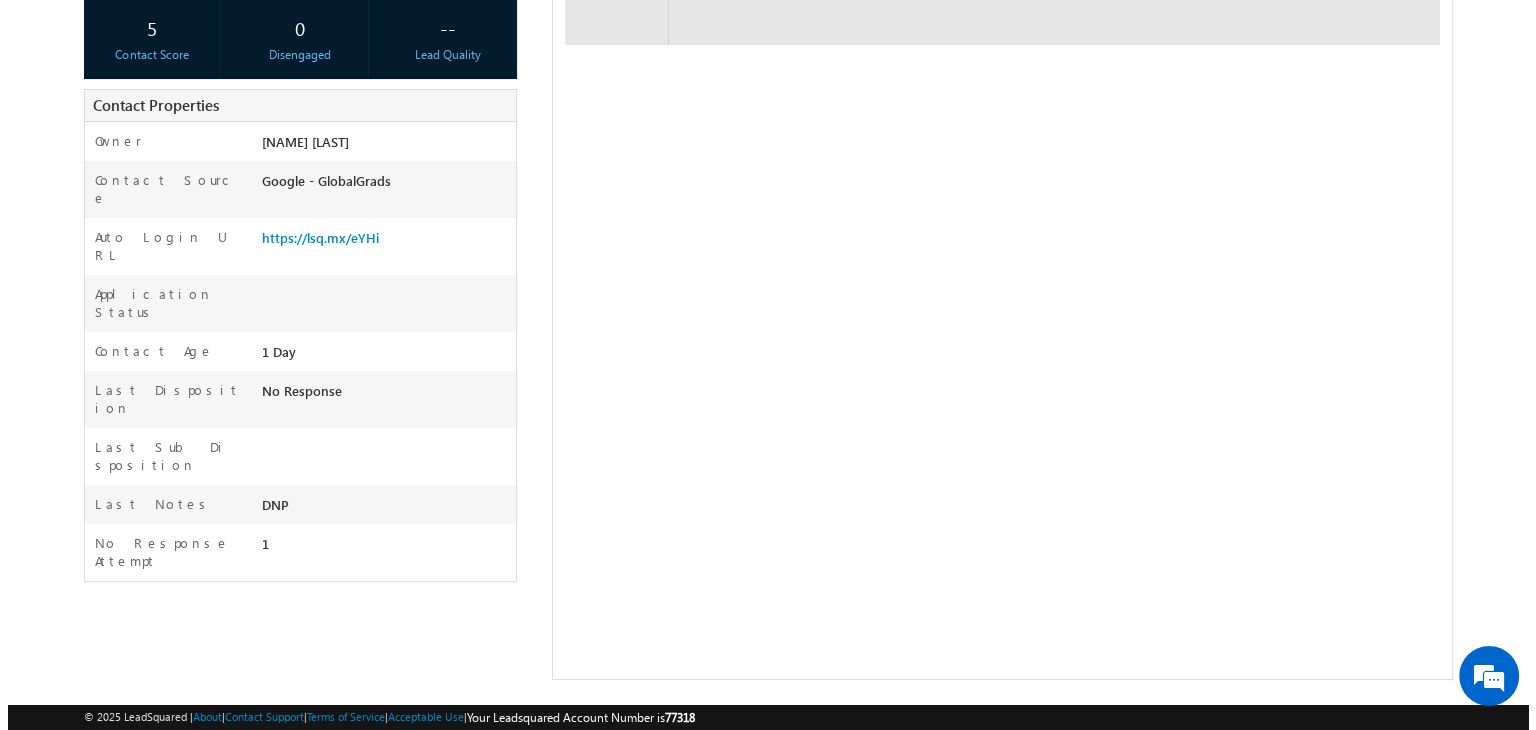 scroll, scrollTop: 0, scrollLeft: 0, axis: both 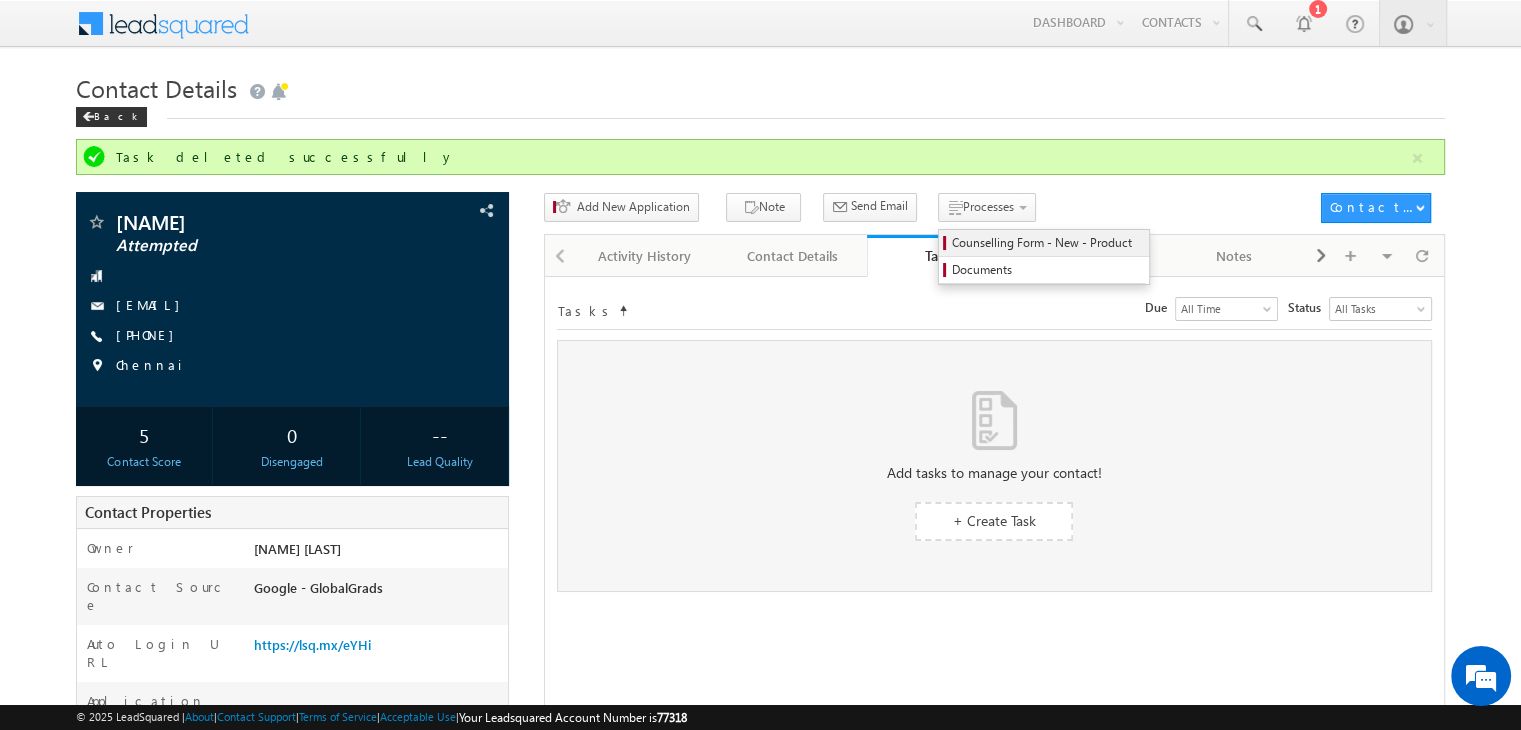 click on "Counselling Form - New - Product" at bounding box center [1044, 243] 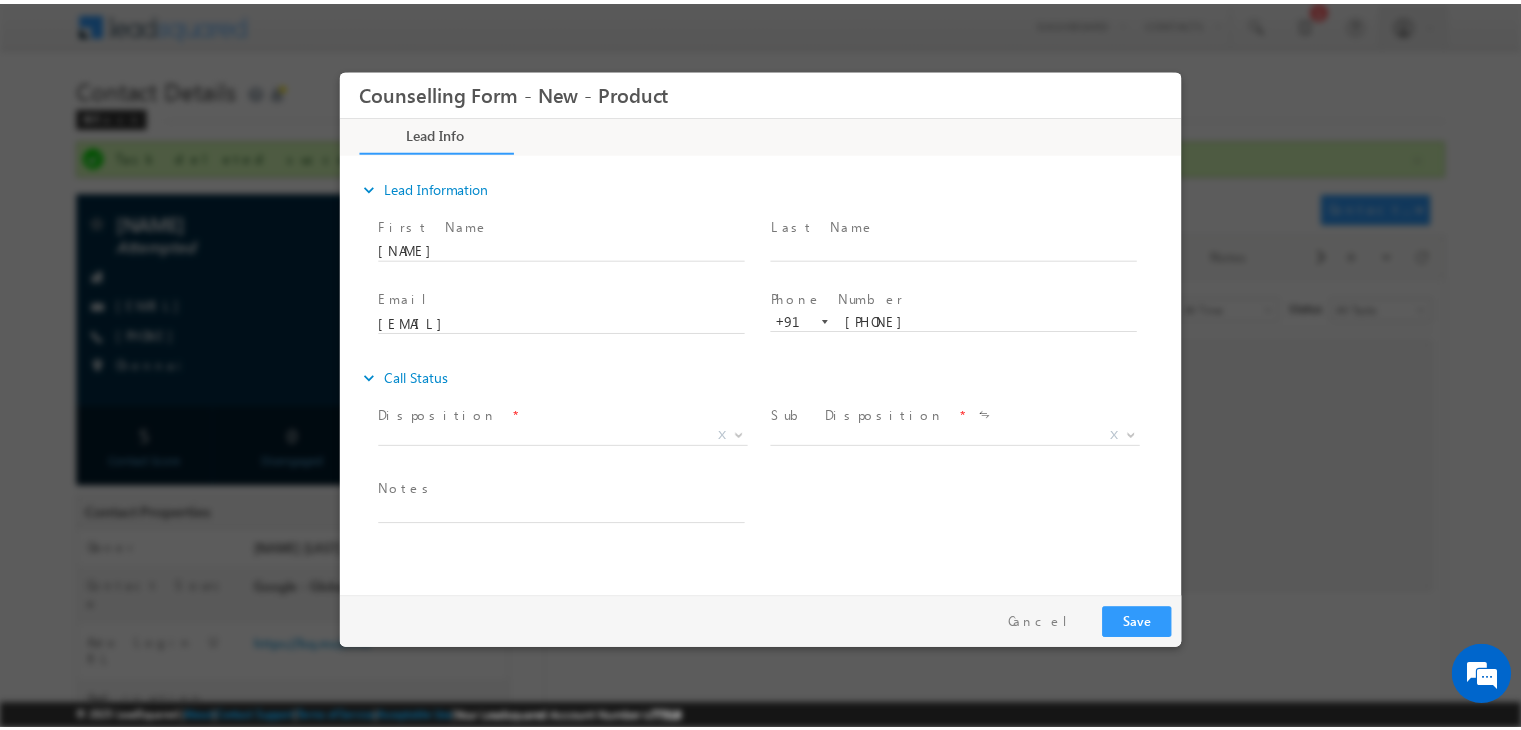 scroll, scrollTop: 0, scrollLeft: 0, axis: both 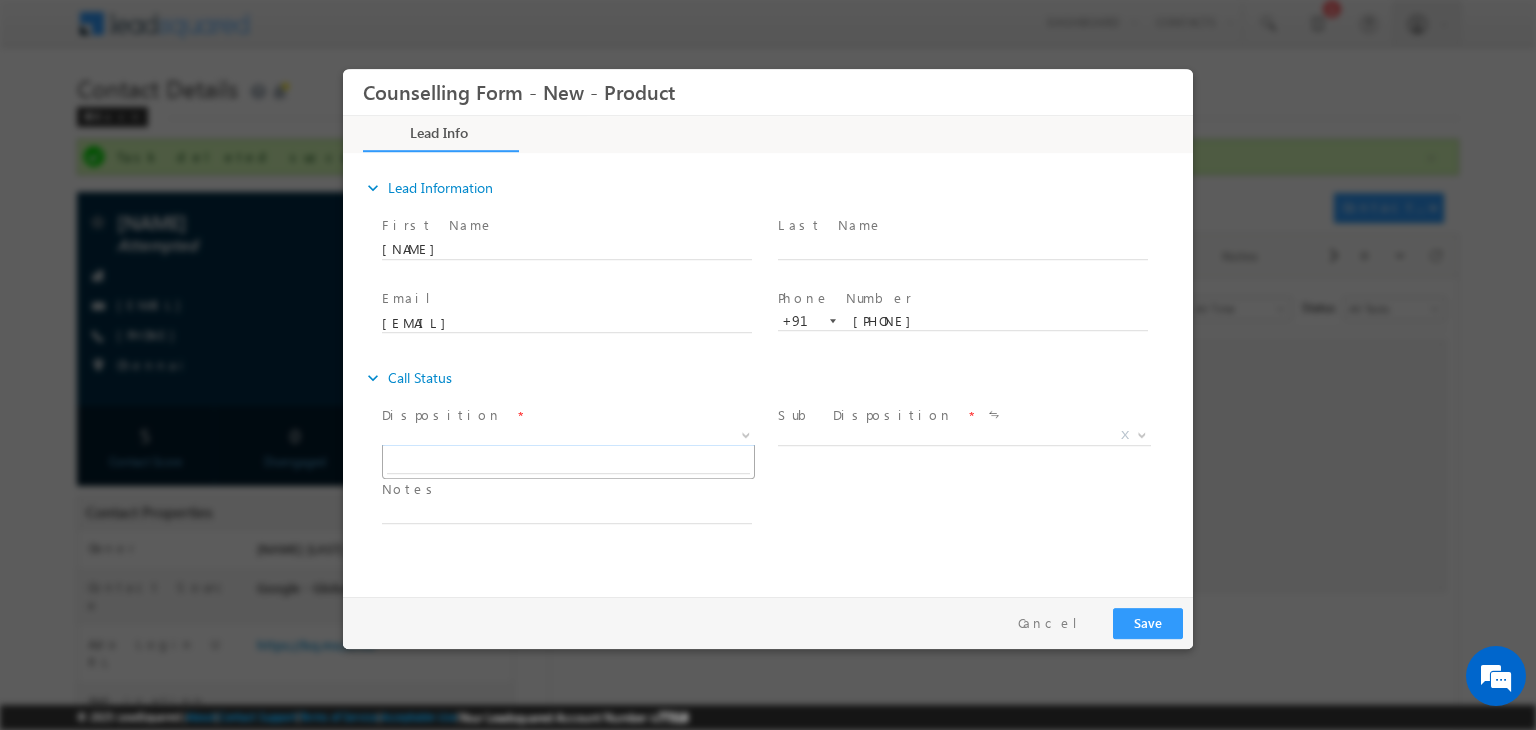 click on "X" at bounding box center [568, 436] 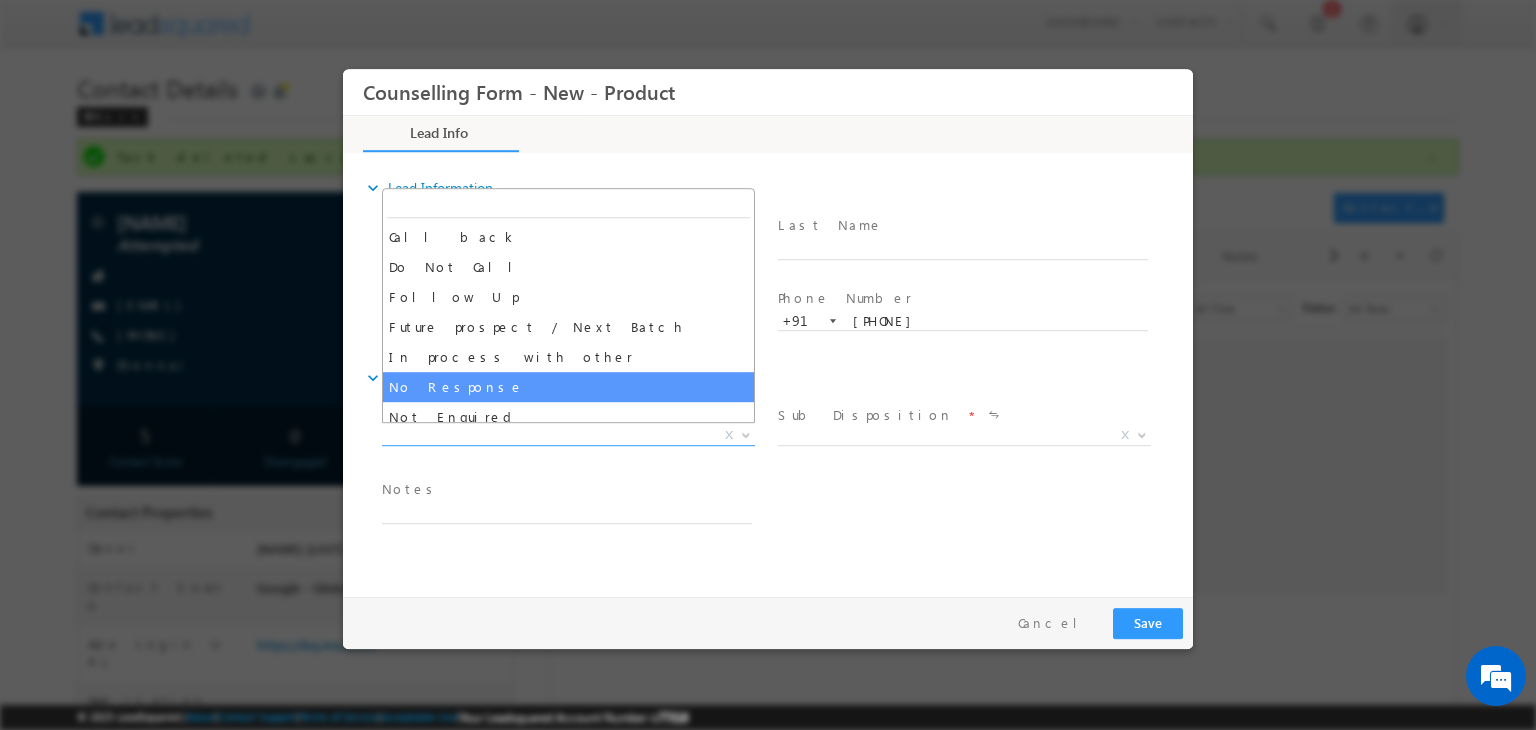 select on "No Response" 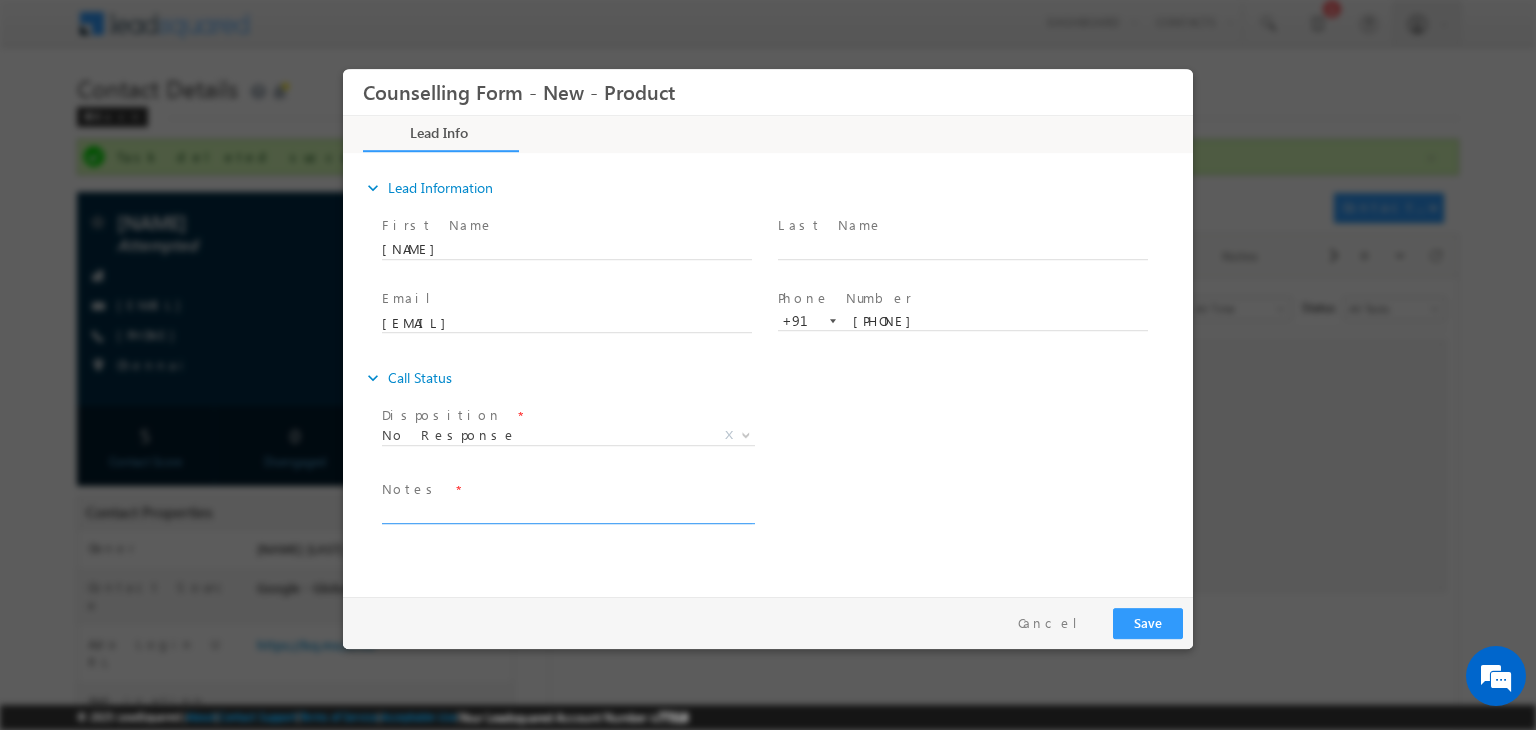 click at bounding box center [567, 512] 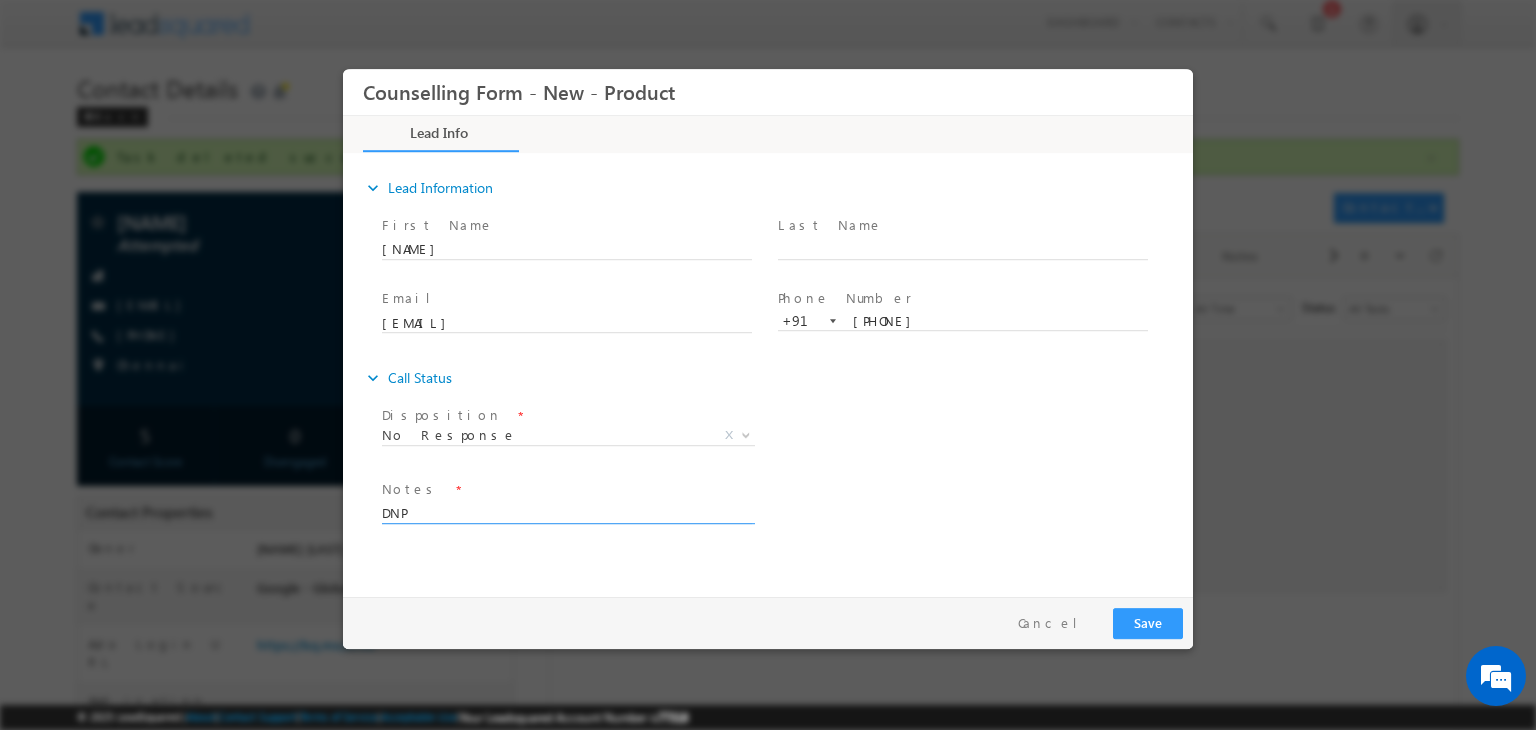 type on "DNP" 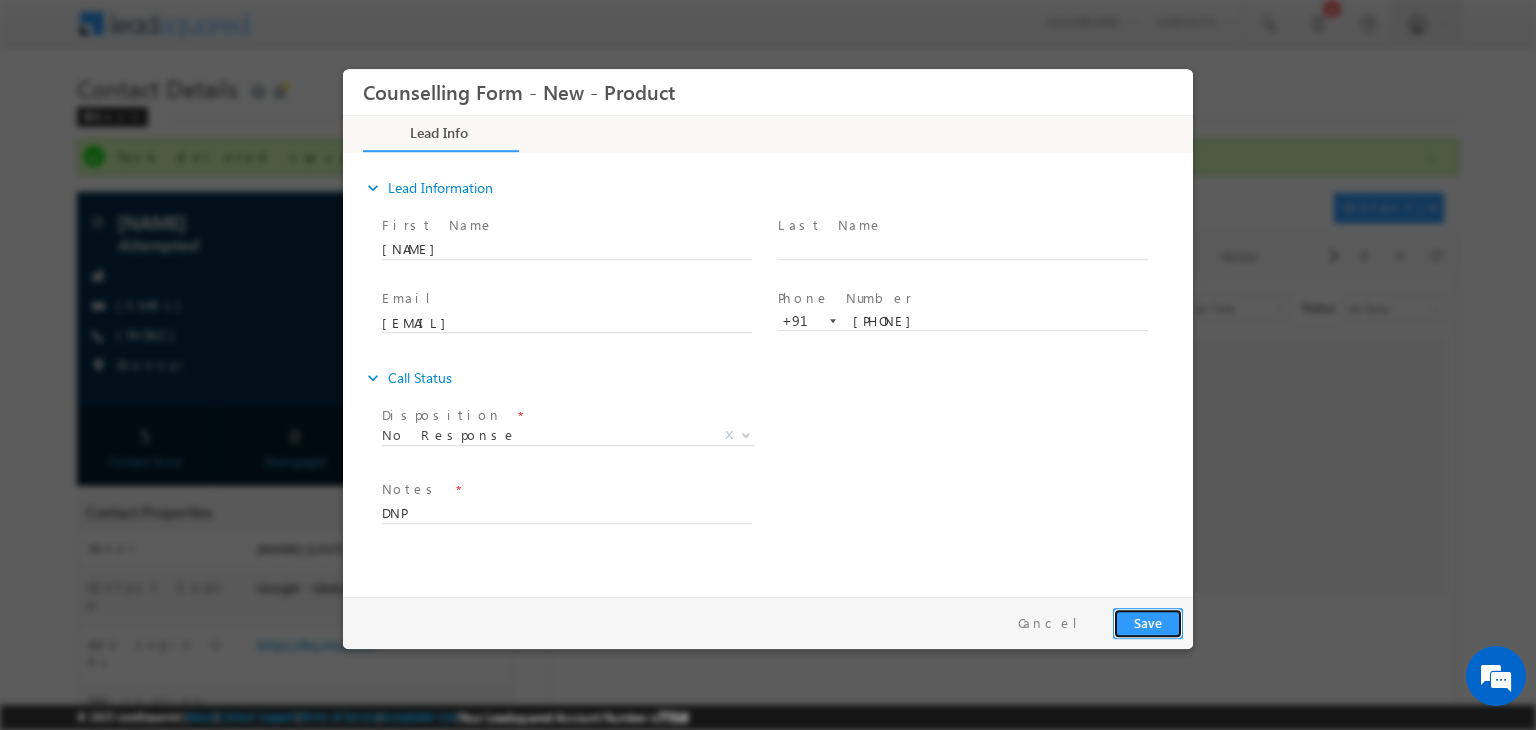 click on "Save" at bounding box center [1148, 623] 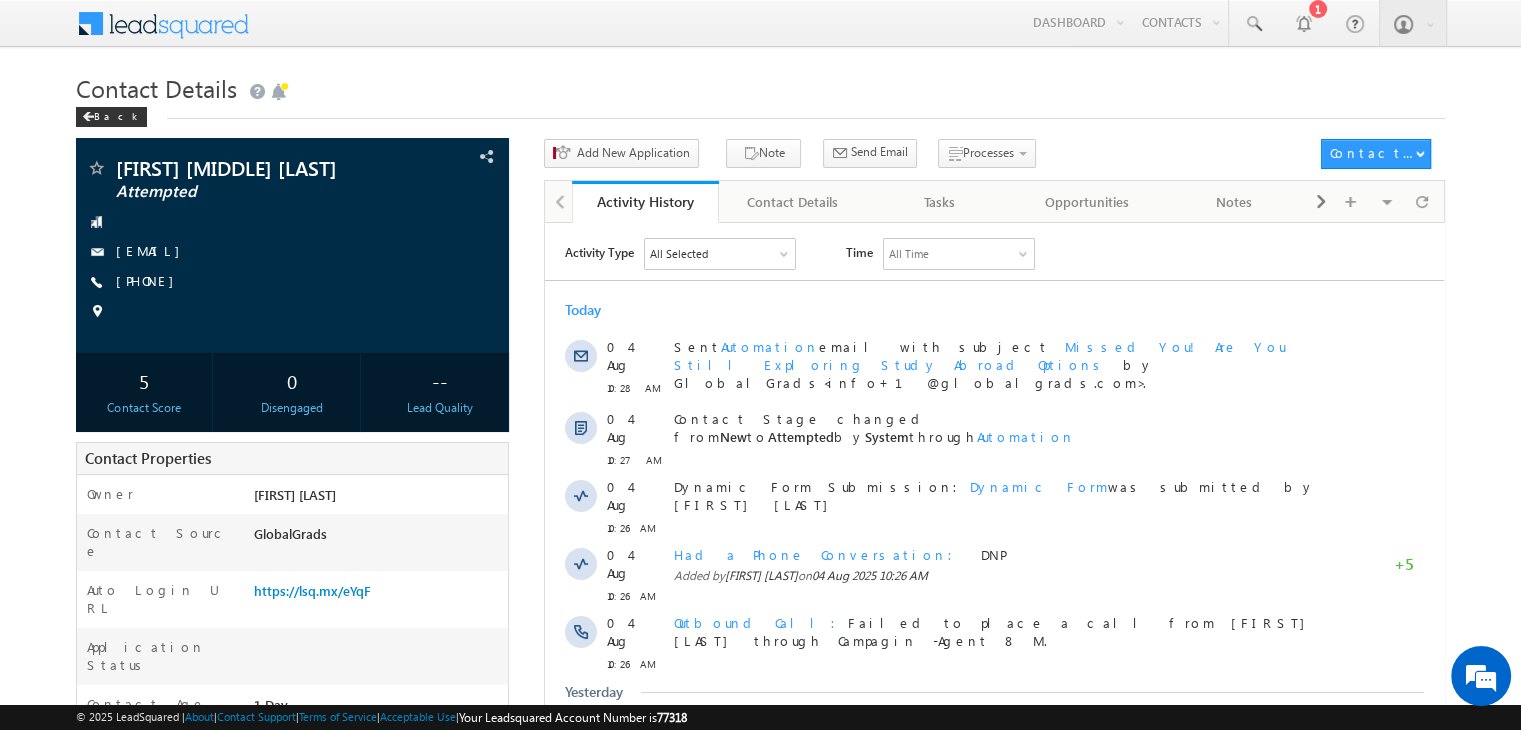 scroll, scrollTop: 0, scrollLeft: 0, axis: both 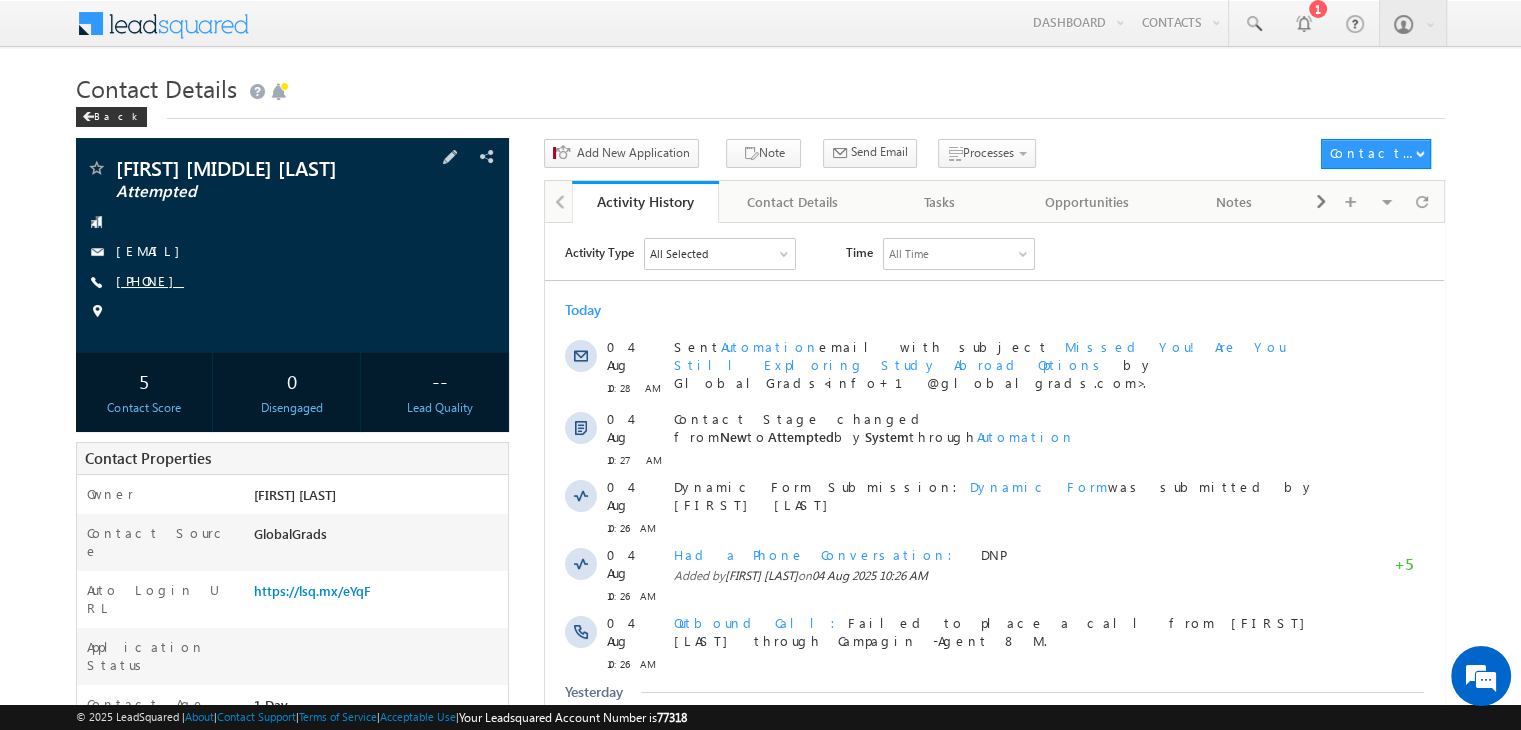click on "[PHONE]" at bounding box center (150, 280) 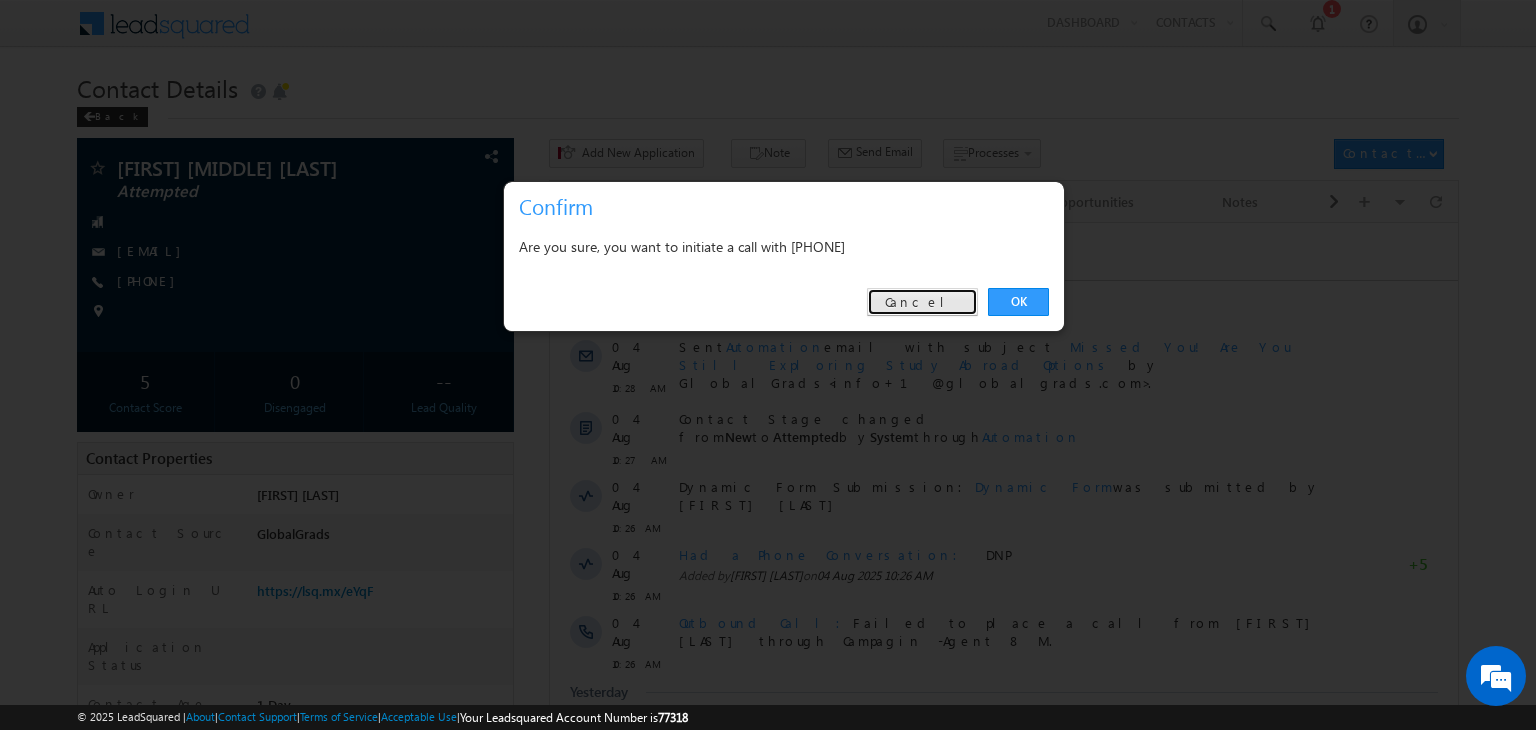 click on "Cancel" at bounding box center (922, 302) 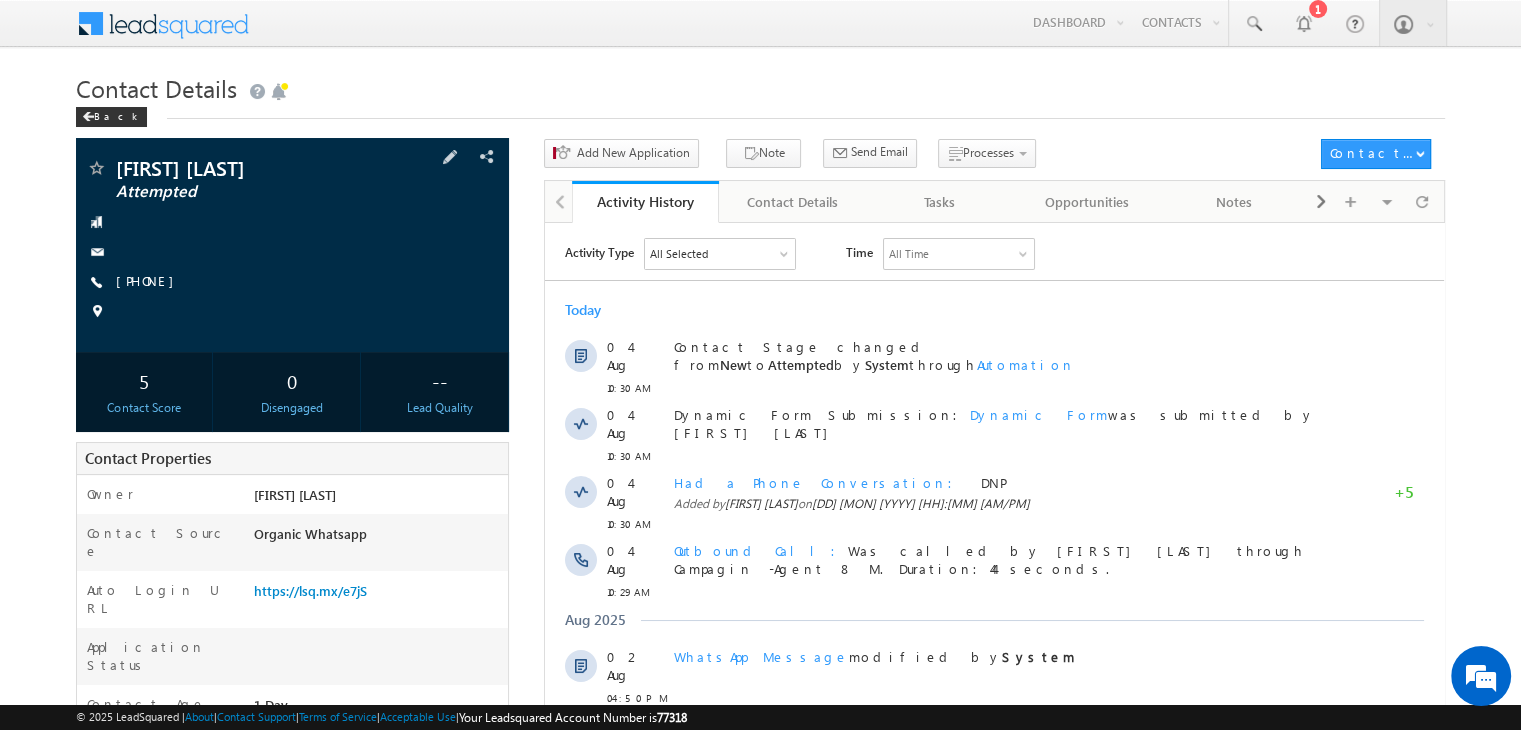 scroll, scrollTop: 0, scrollLeft: 0, axis: both 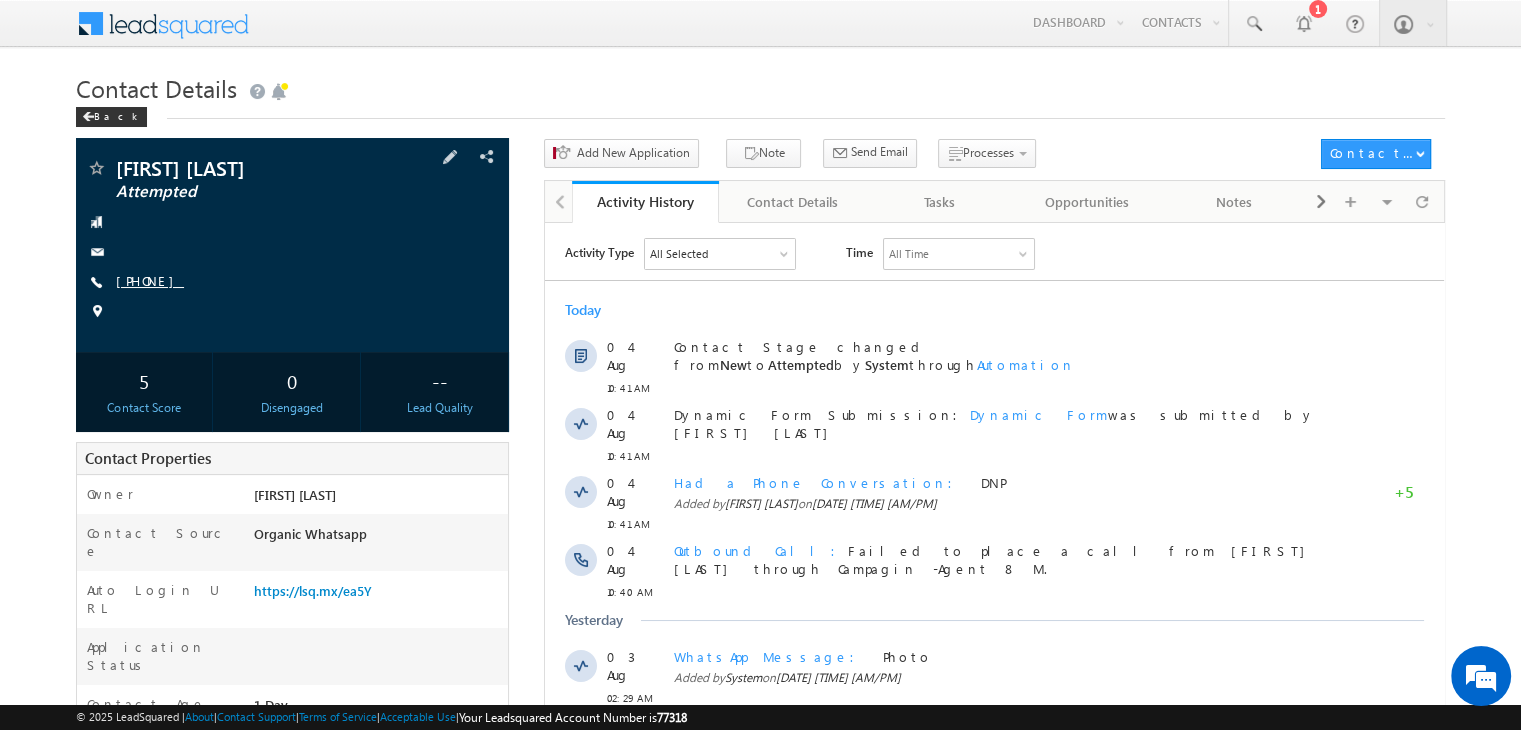 click on "[PHONE]" at bounding box center (150, 280) 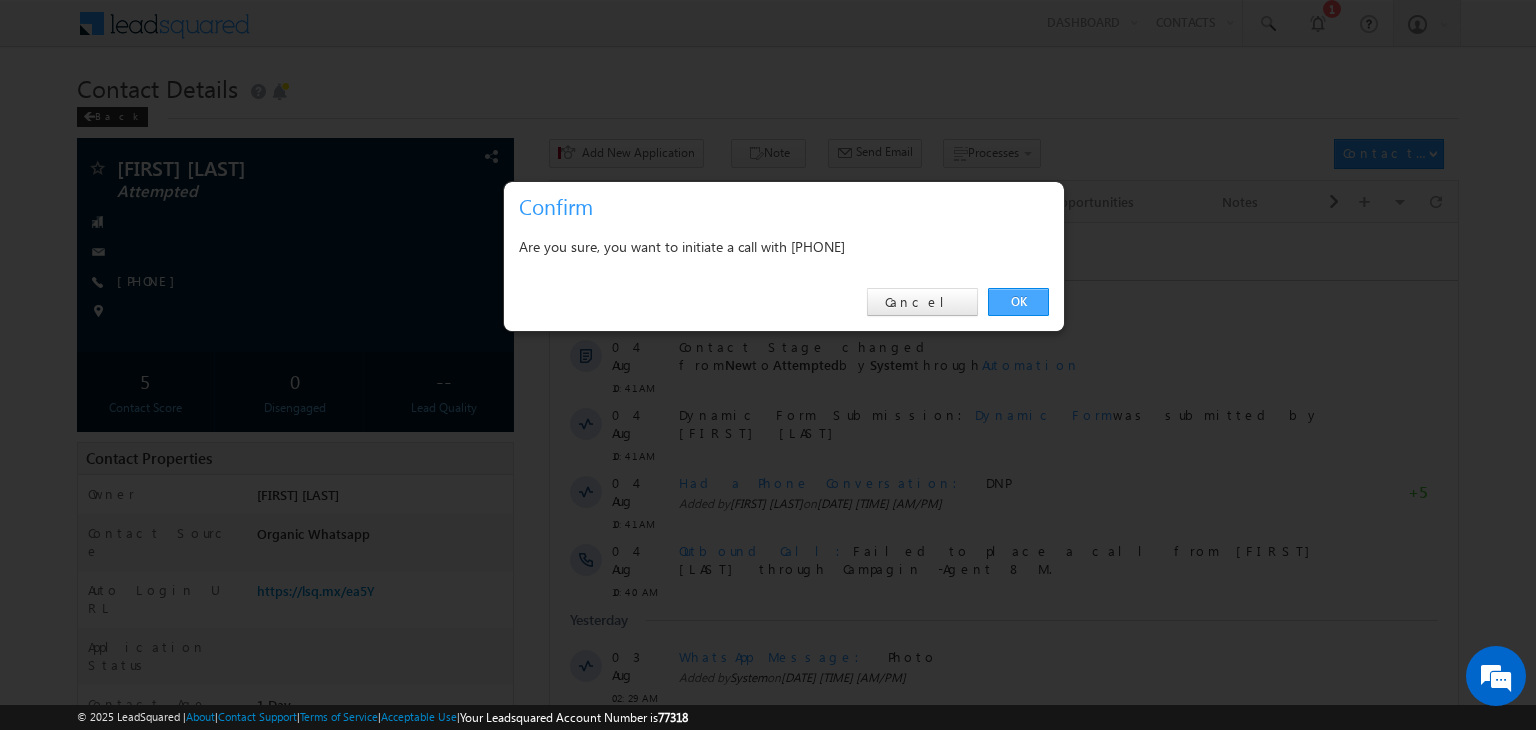 click on "OK" at bounding box center [1018, 302] 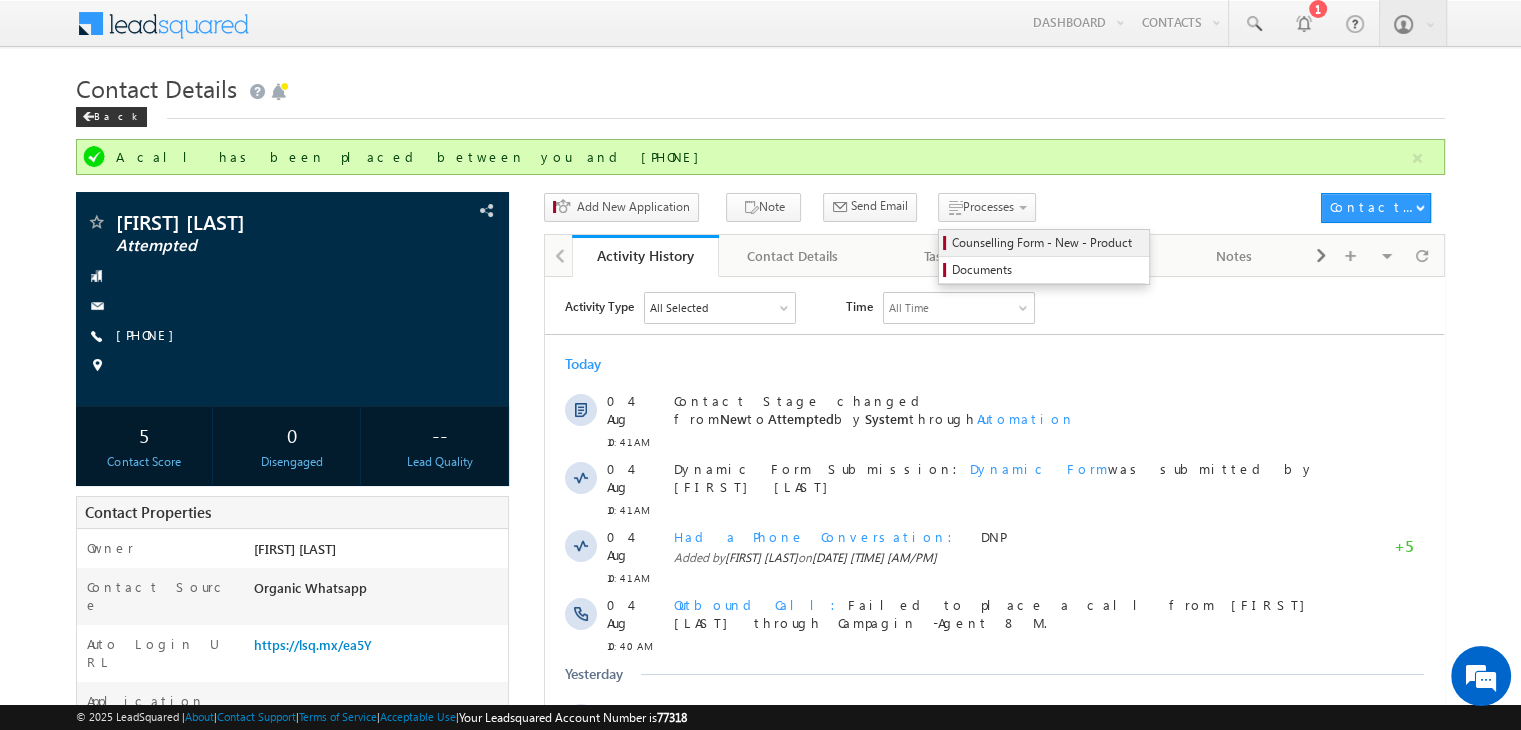 click on "Counselling Form - New - Product" at bounding box center [1044, 243] 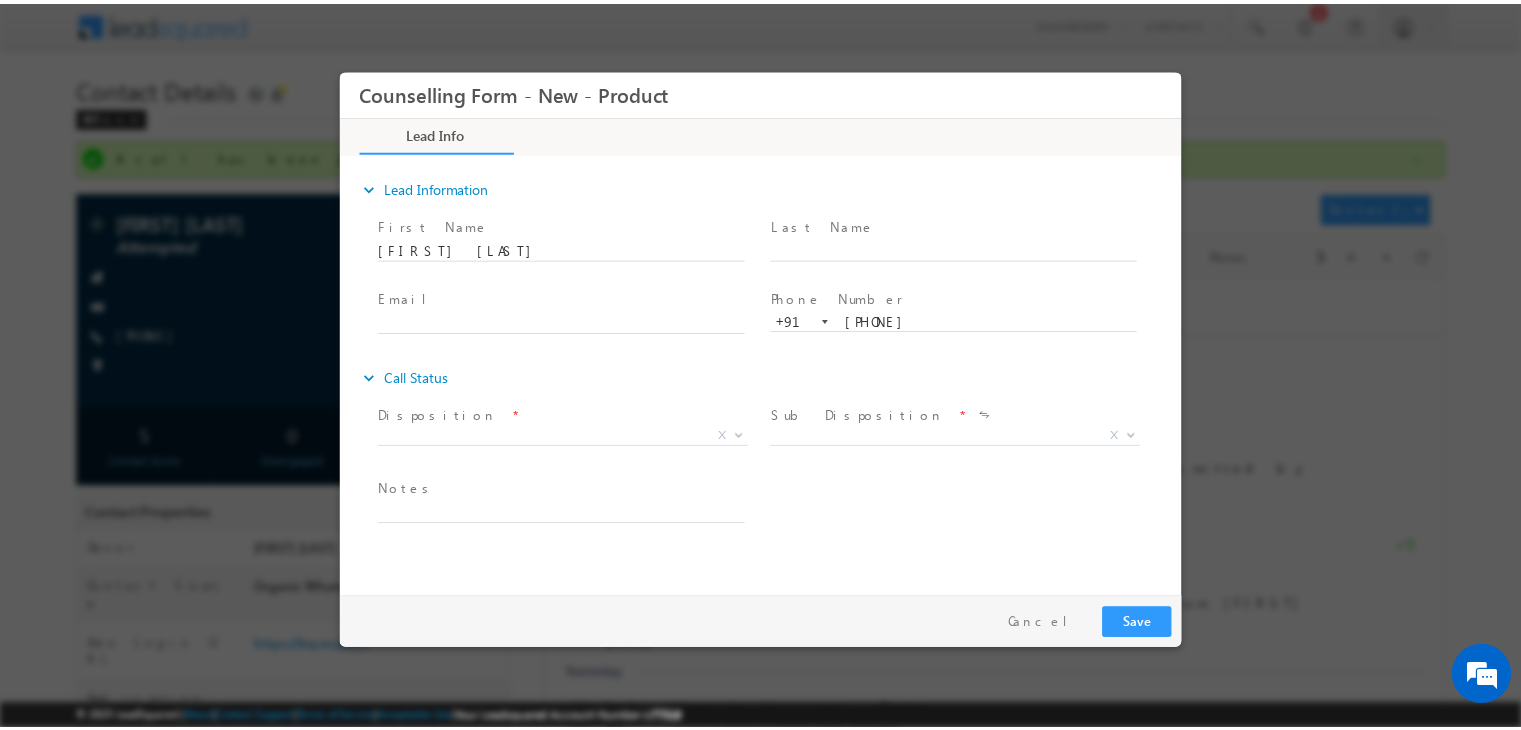 scroll, scrollTop: 0, scrollLeft: 0, axis: both 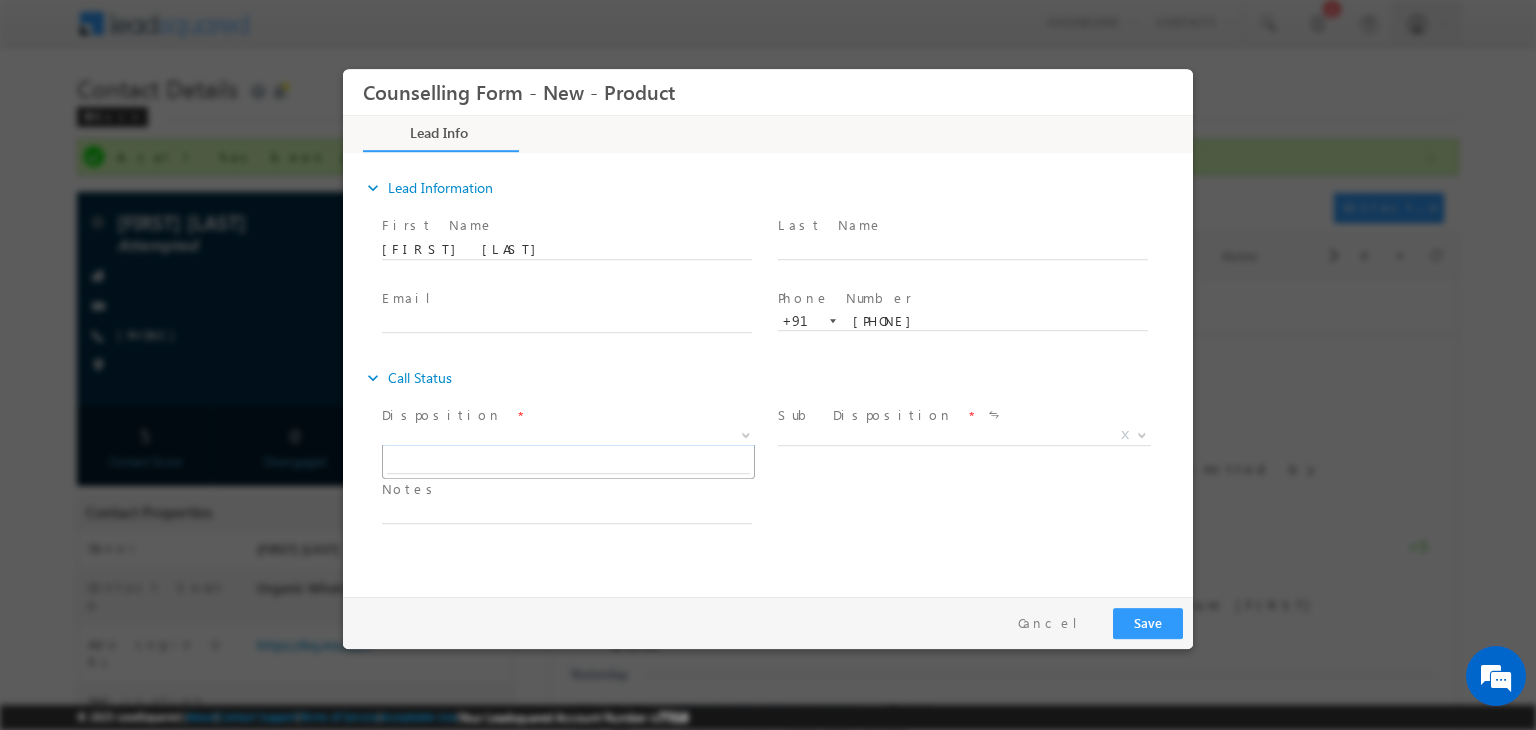 click on "X" at bounding box center [568, 436] 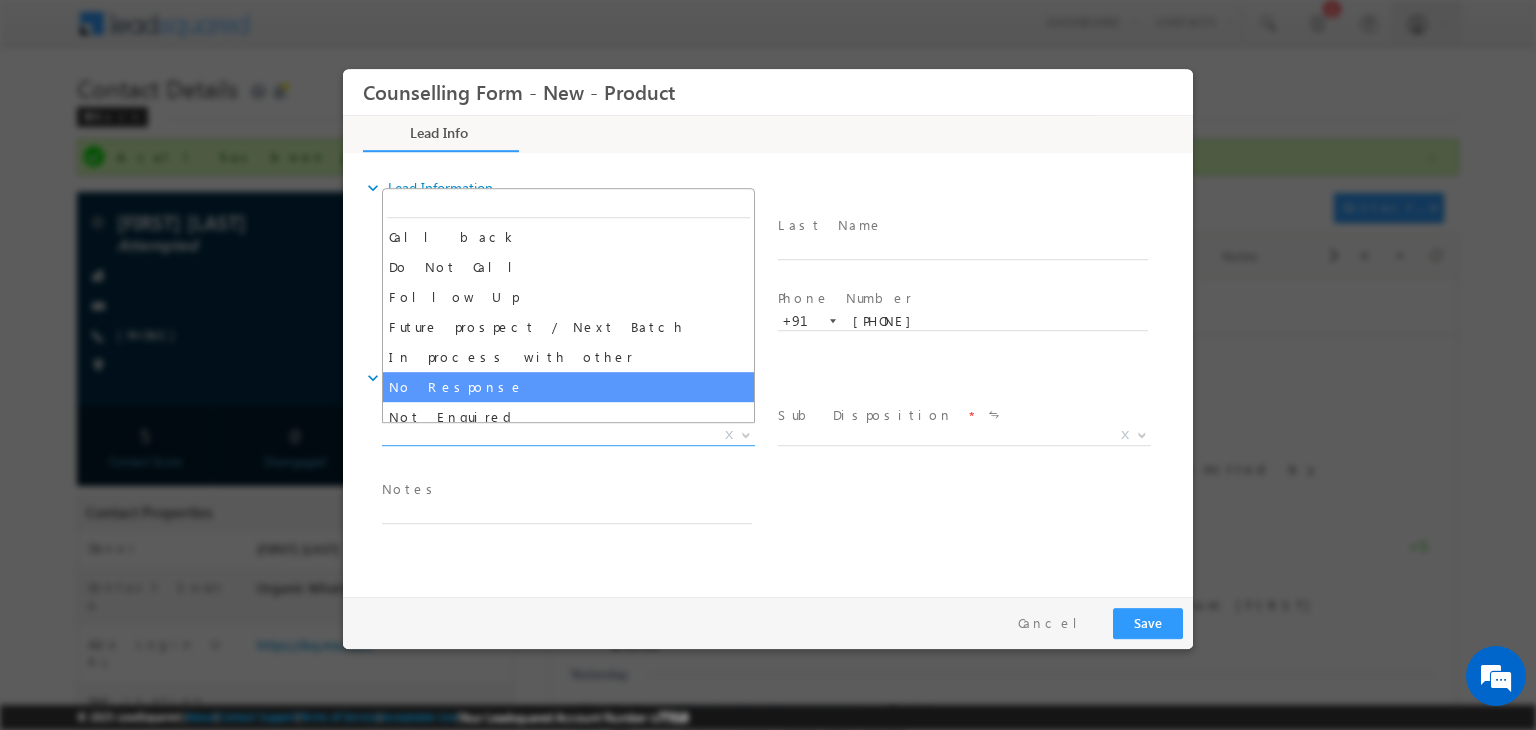 select on "No Response" 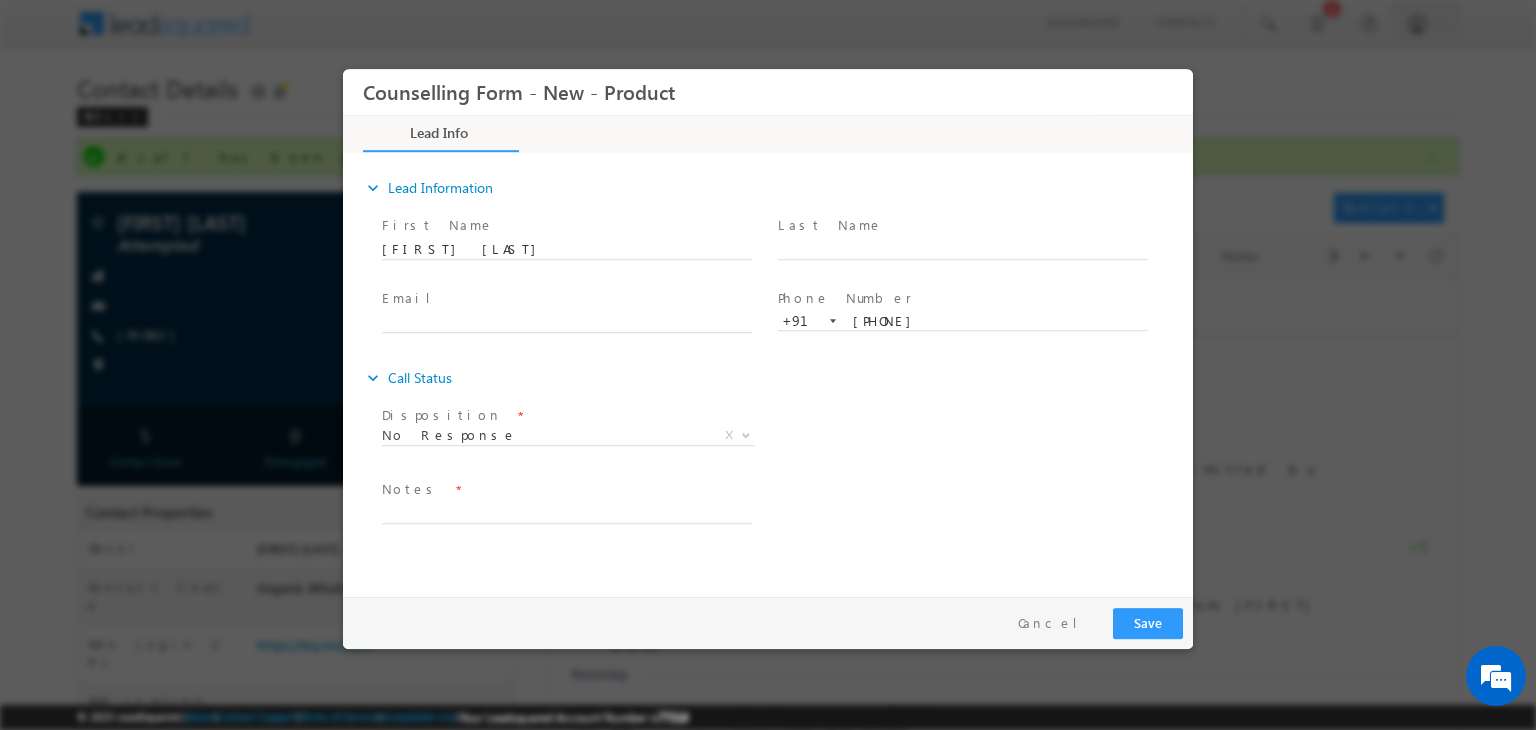 drag, startPoint x: 550, startPoint y: 485, endPoint x: 491, endPoint y: 504, distance: 61.983868 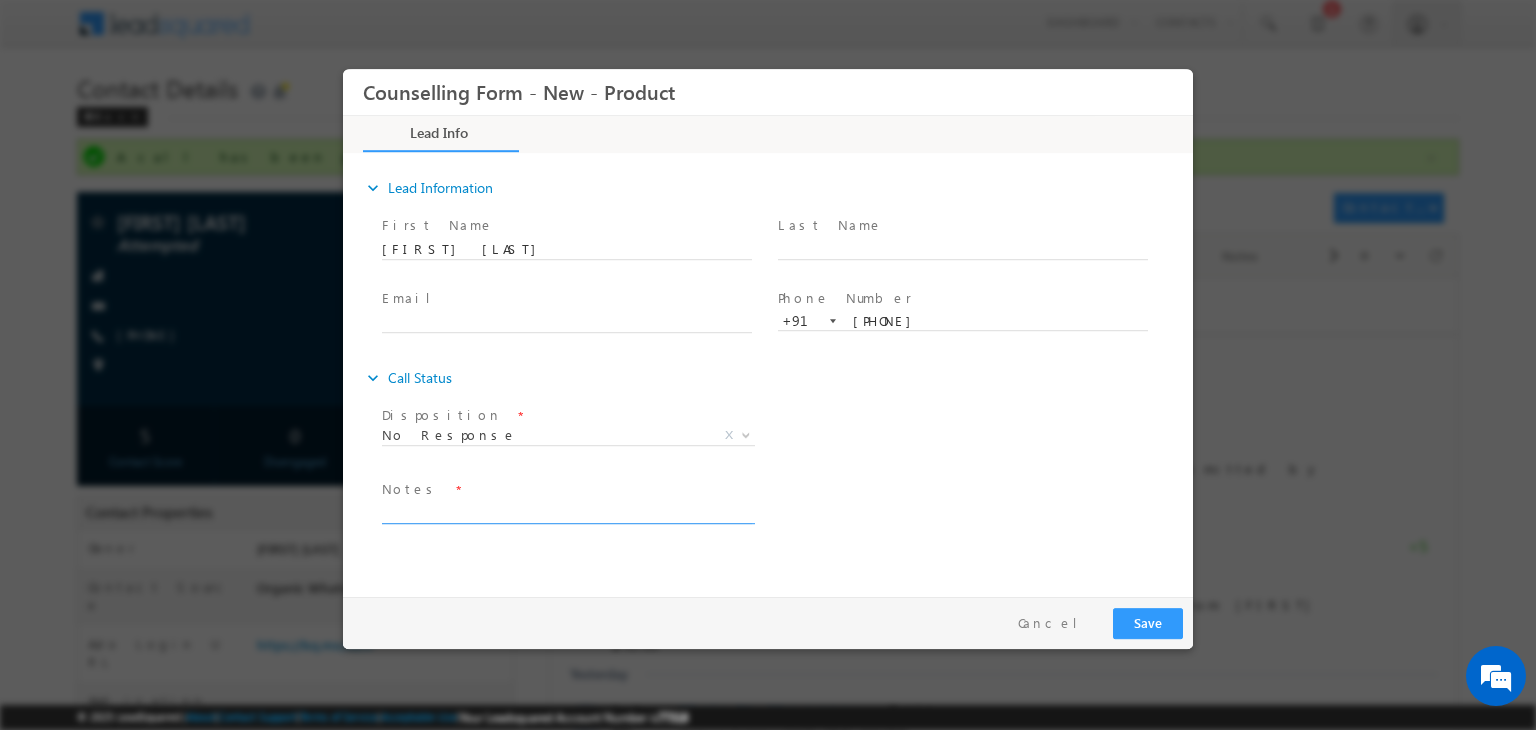 click at bounding box center (567, 512) 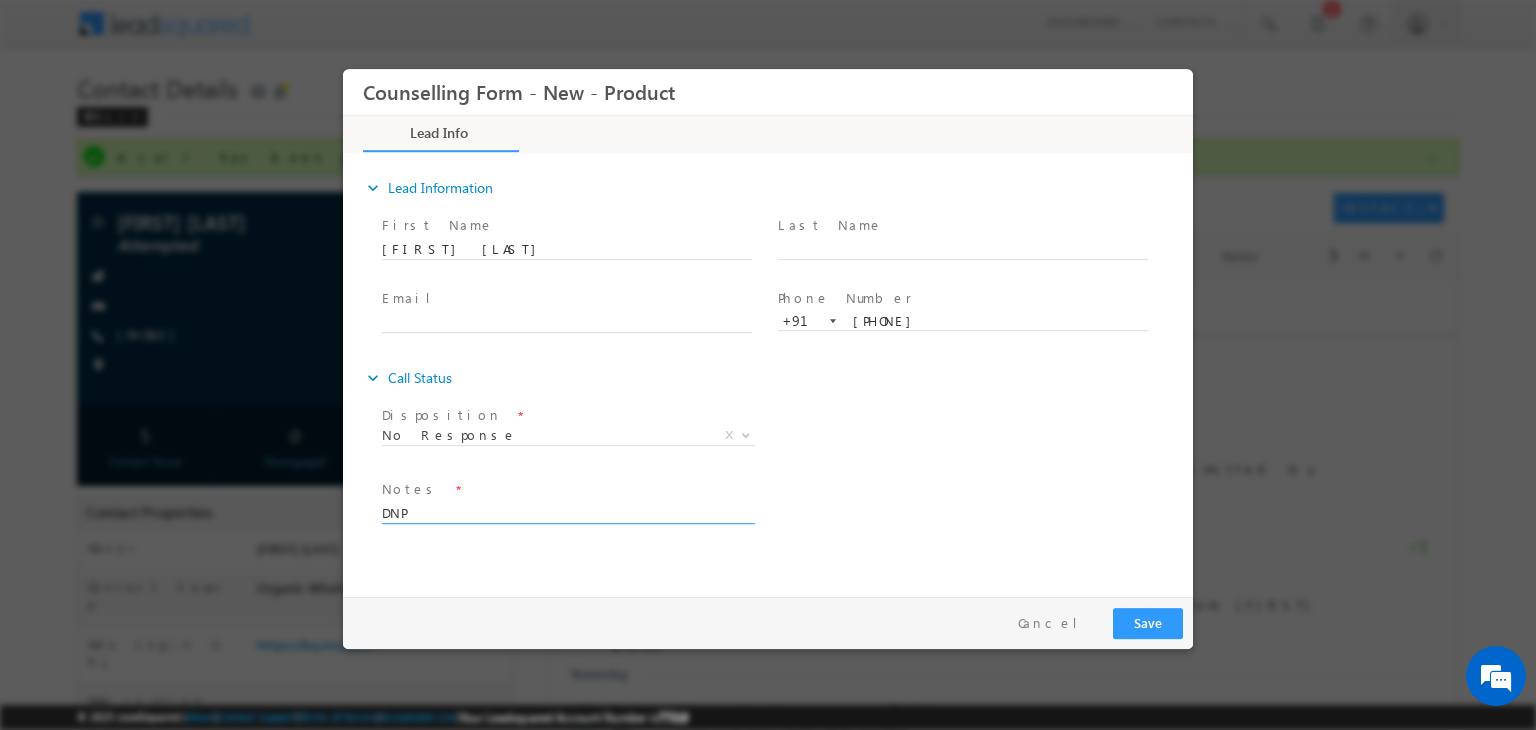 type on "DNP" 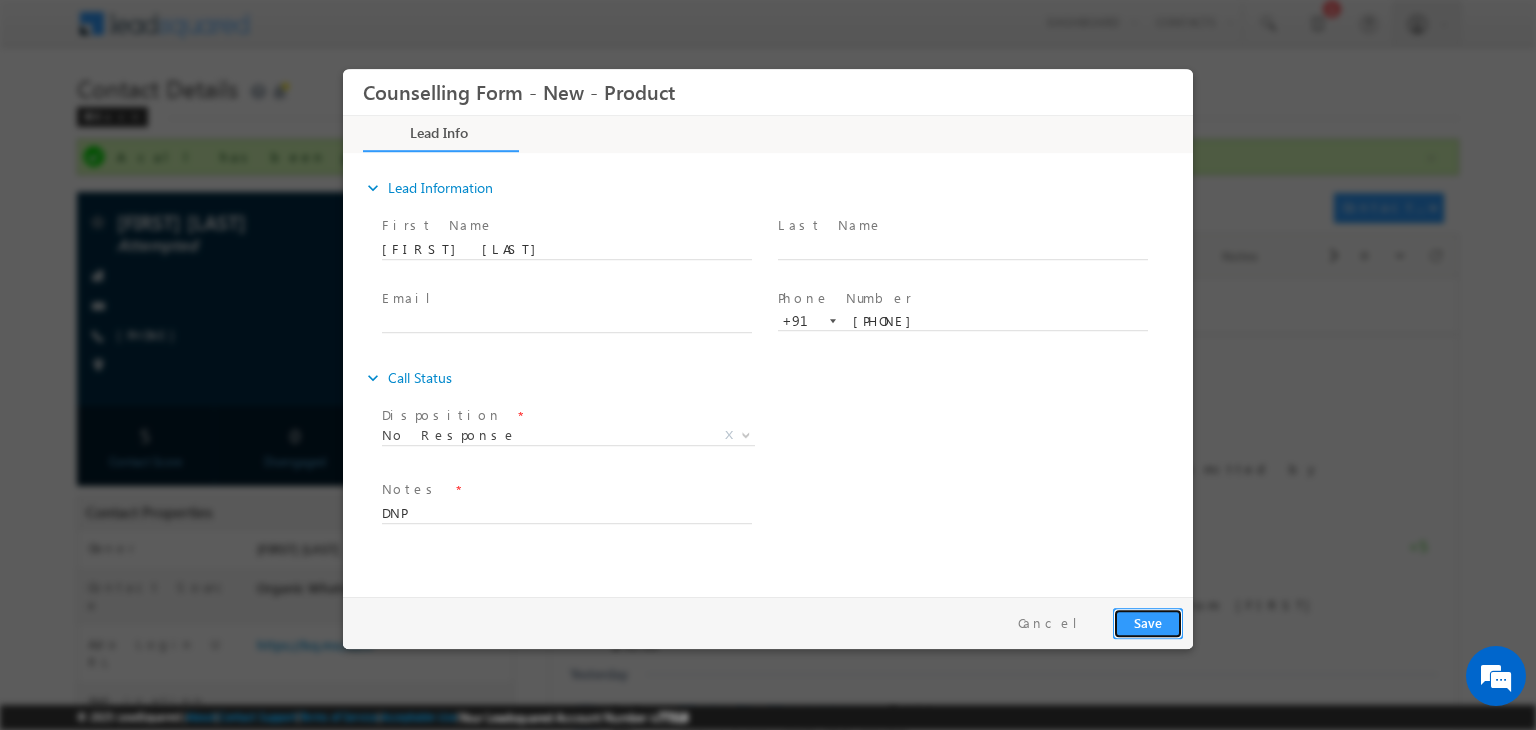 click on "Save" at bounding box center [1148, 623] 